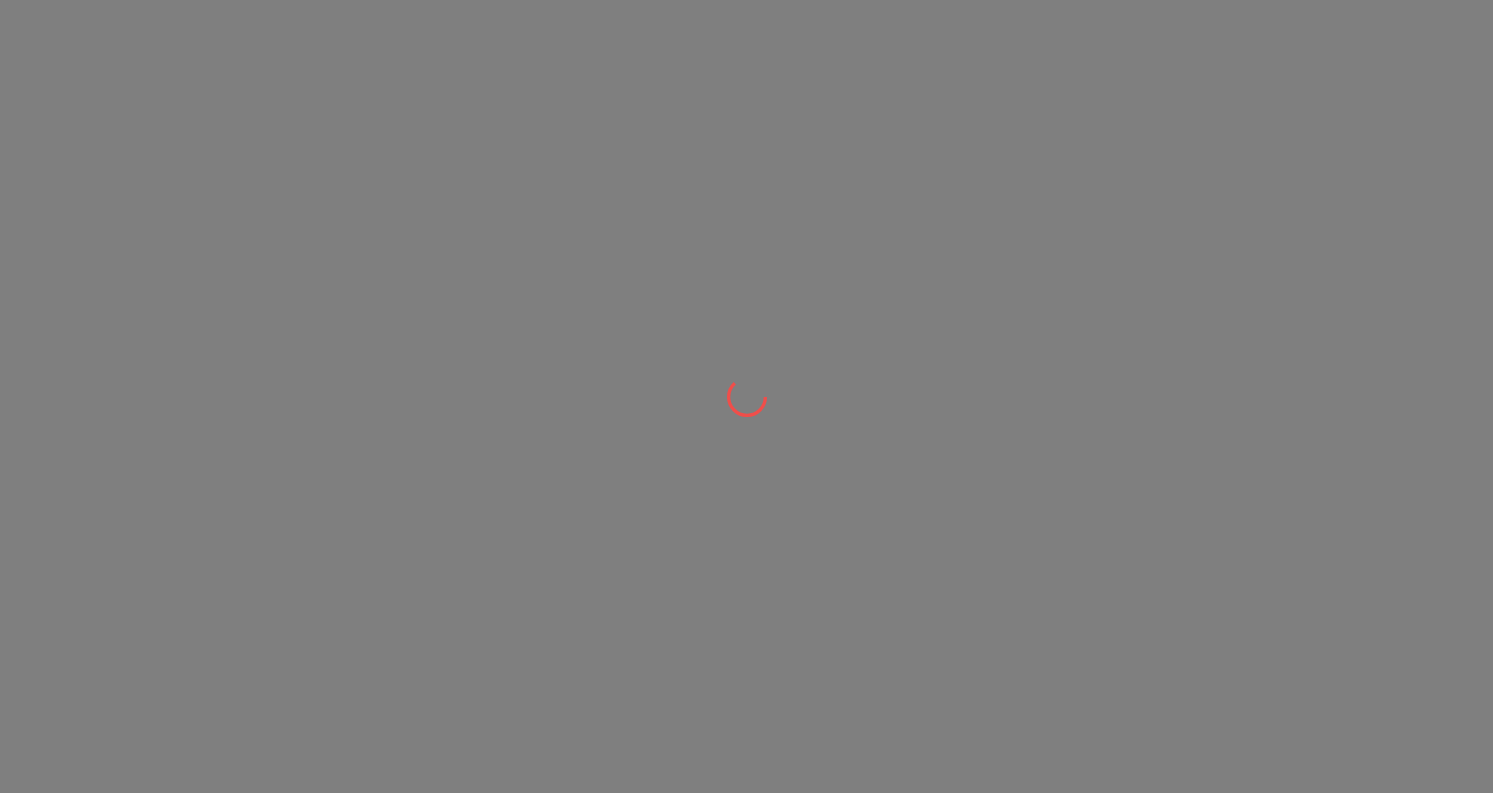 scroll, scrollTop: 0, scrollLeft: 0, axis: both 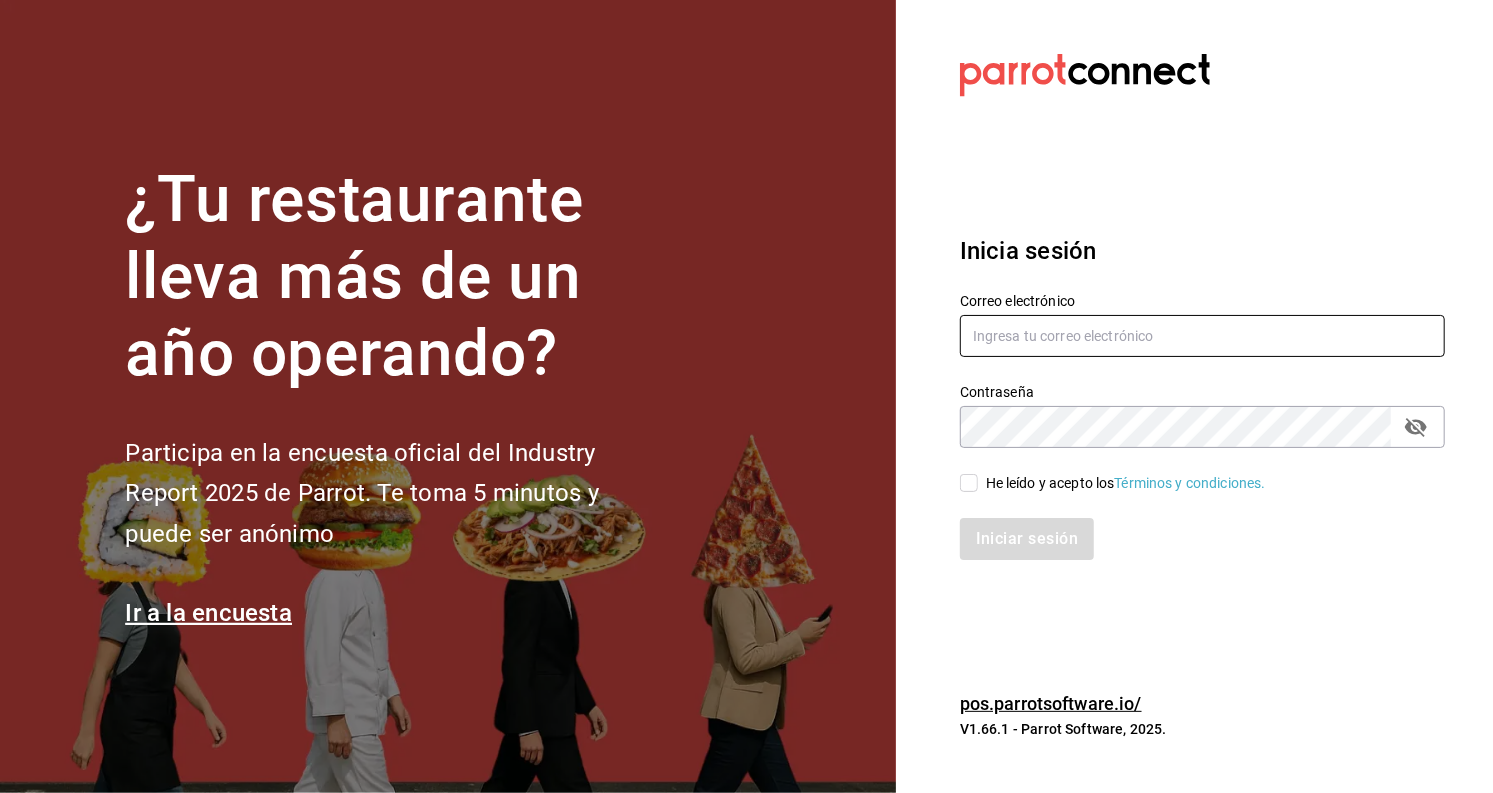 click at bounding box center (1202, 336) 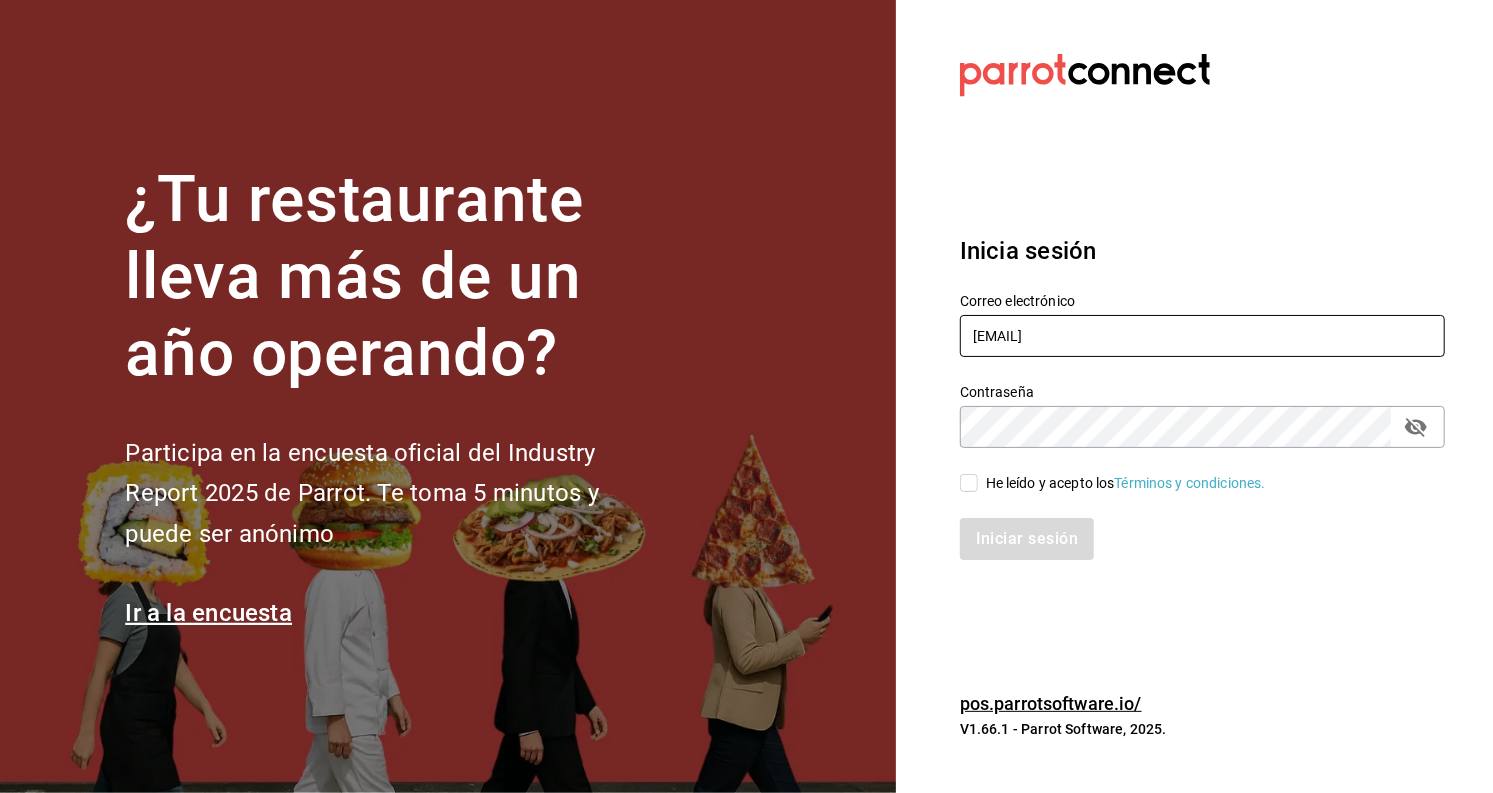 type on "[EMAIL]" 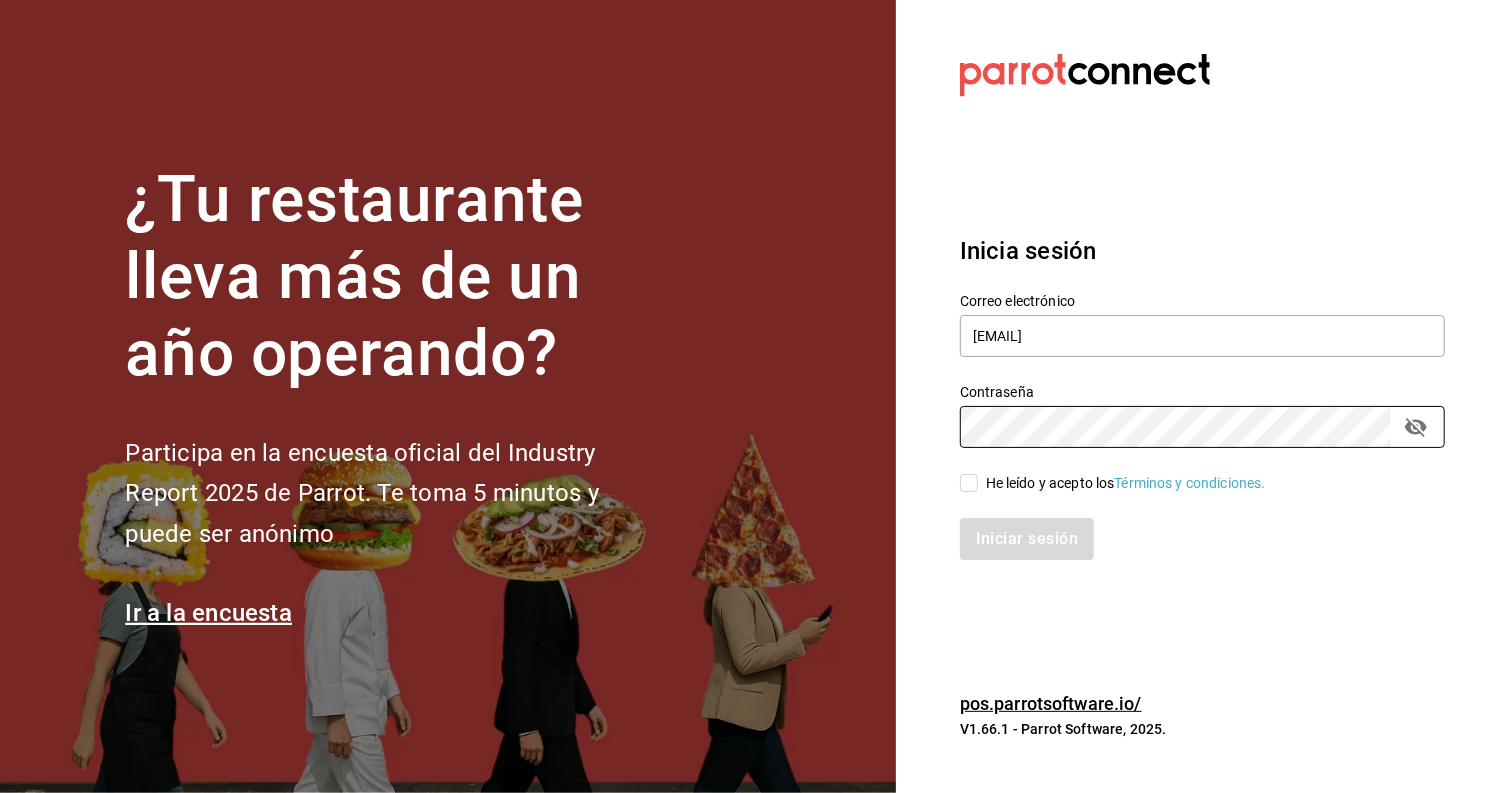 click on "He leído y acepto los  Términos y condiciones." at bounding box center (1122, 483) 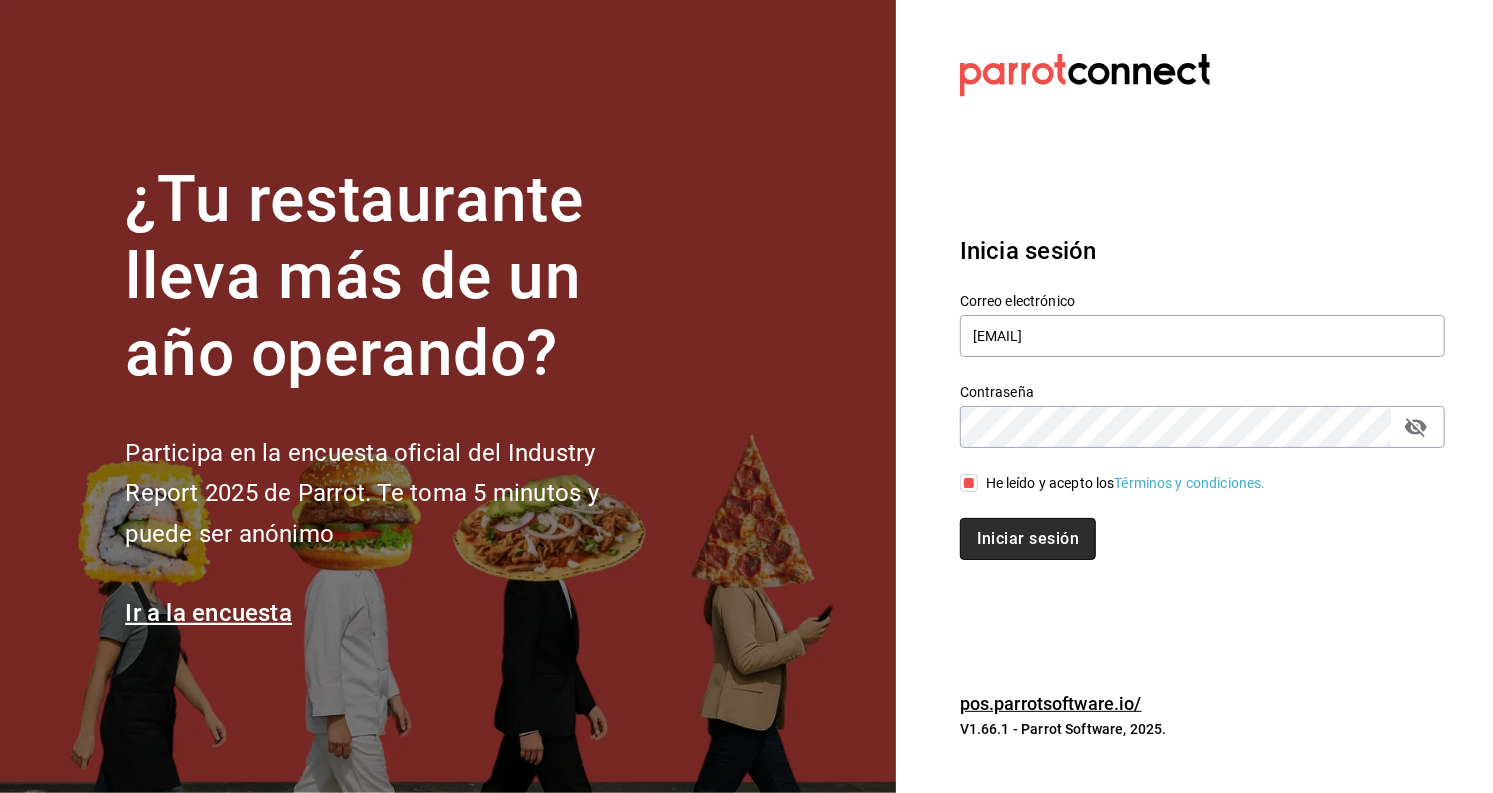 click on "Iniciar sesión" at bounding box center [1028, 539] 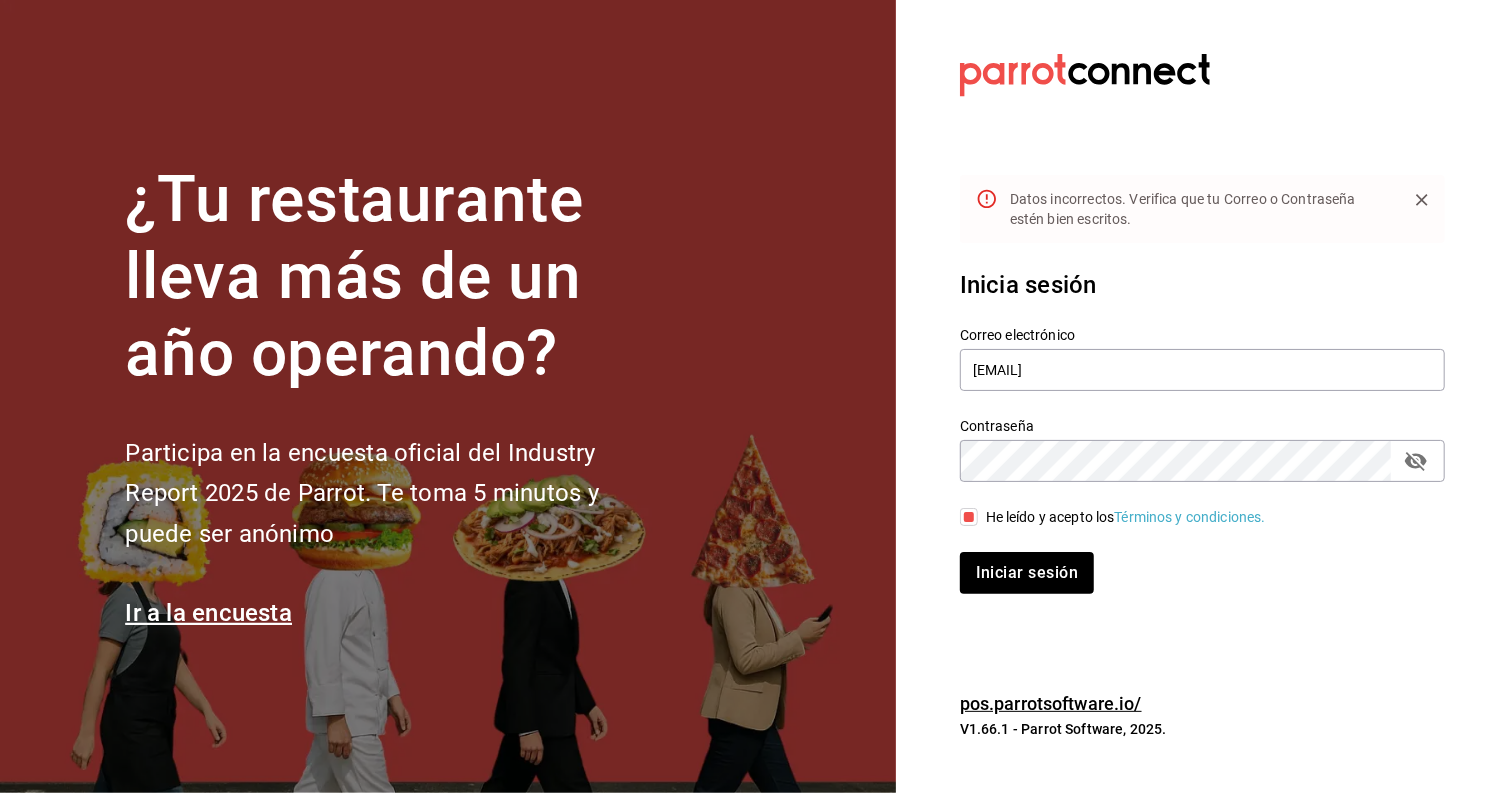 click 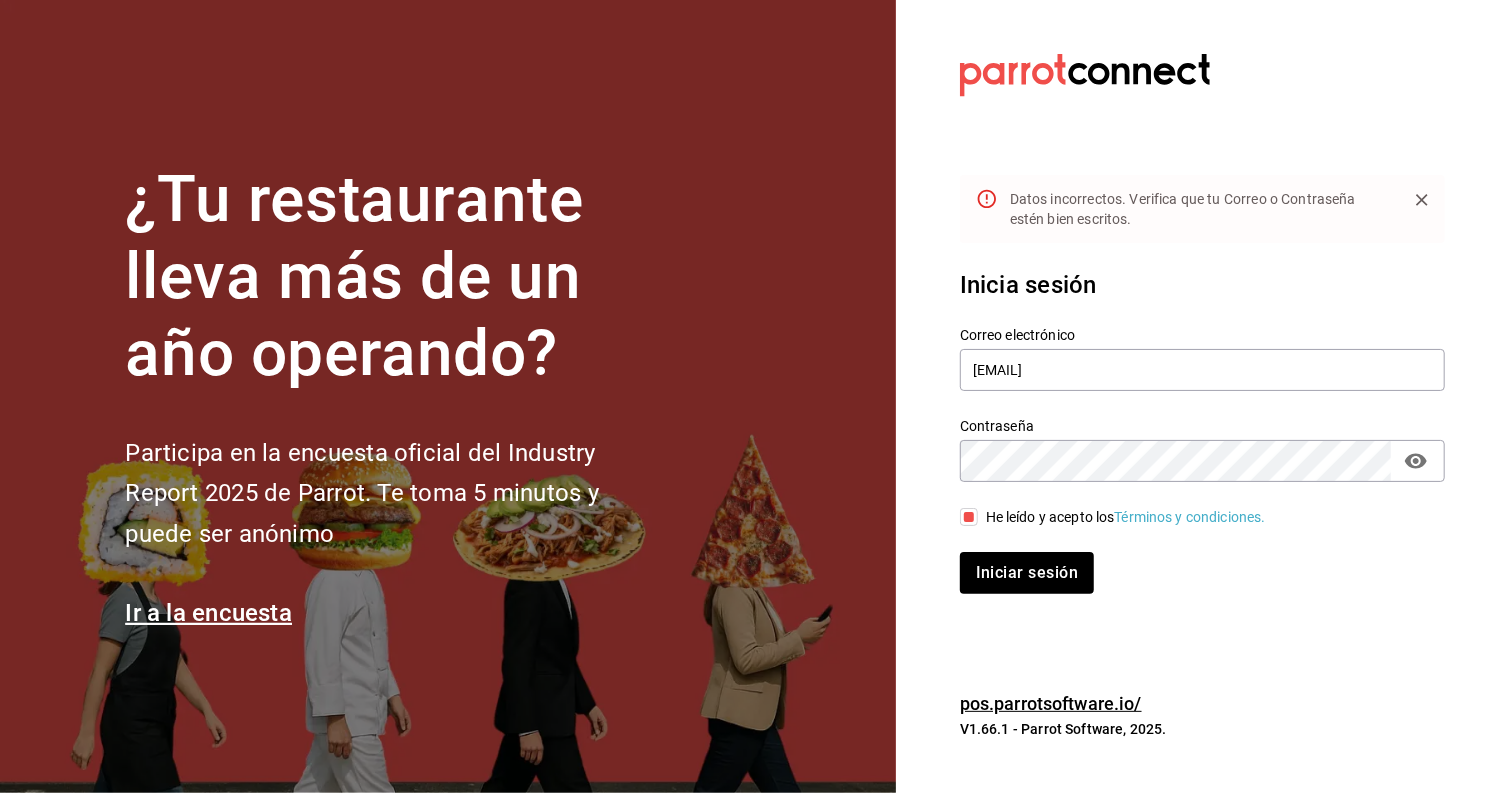 click 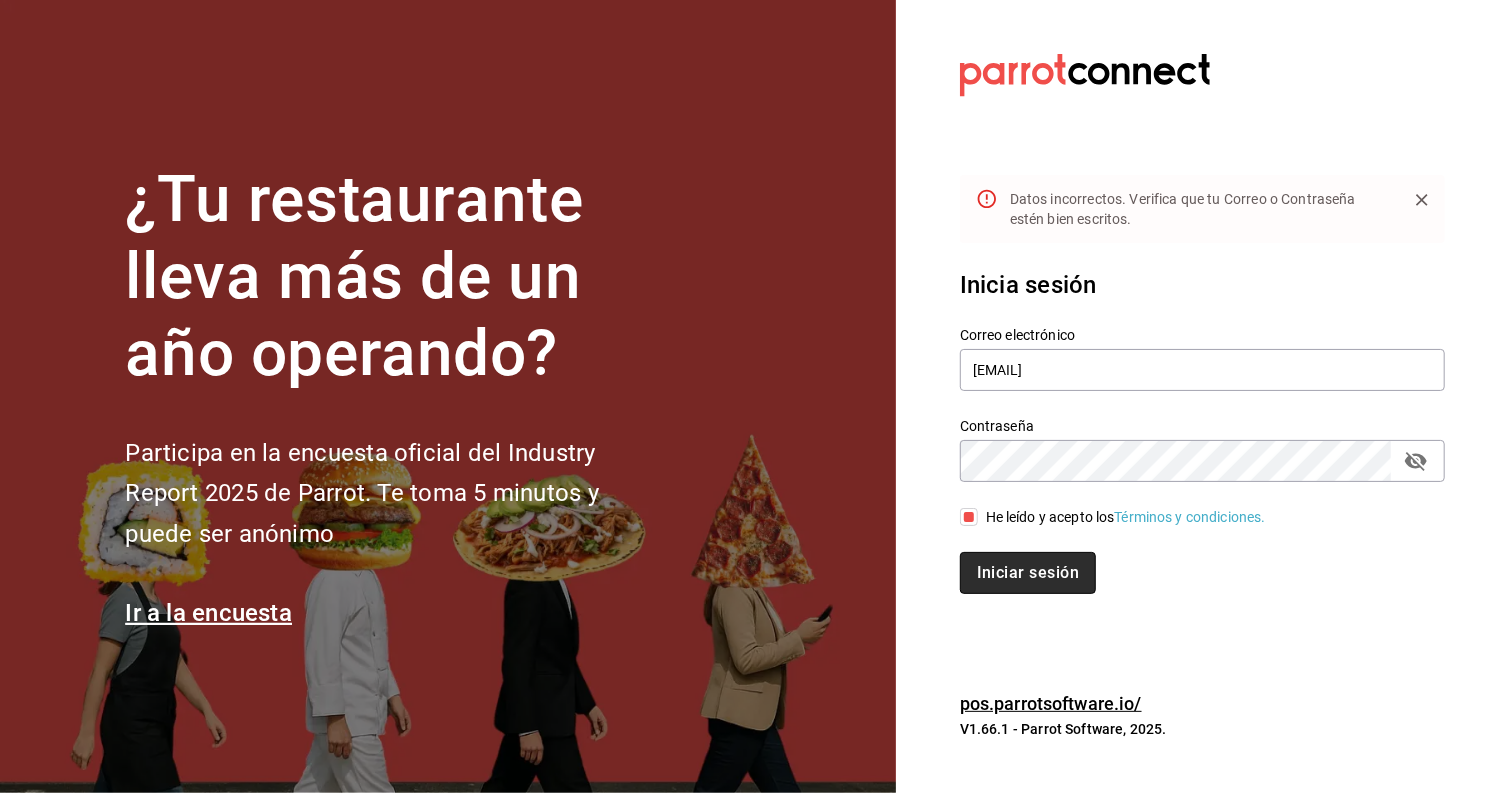 click on "Iniciar sesión" at bounding box center (1028, 573) 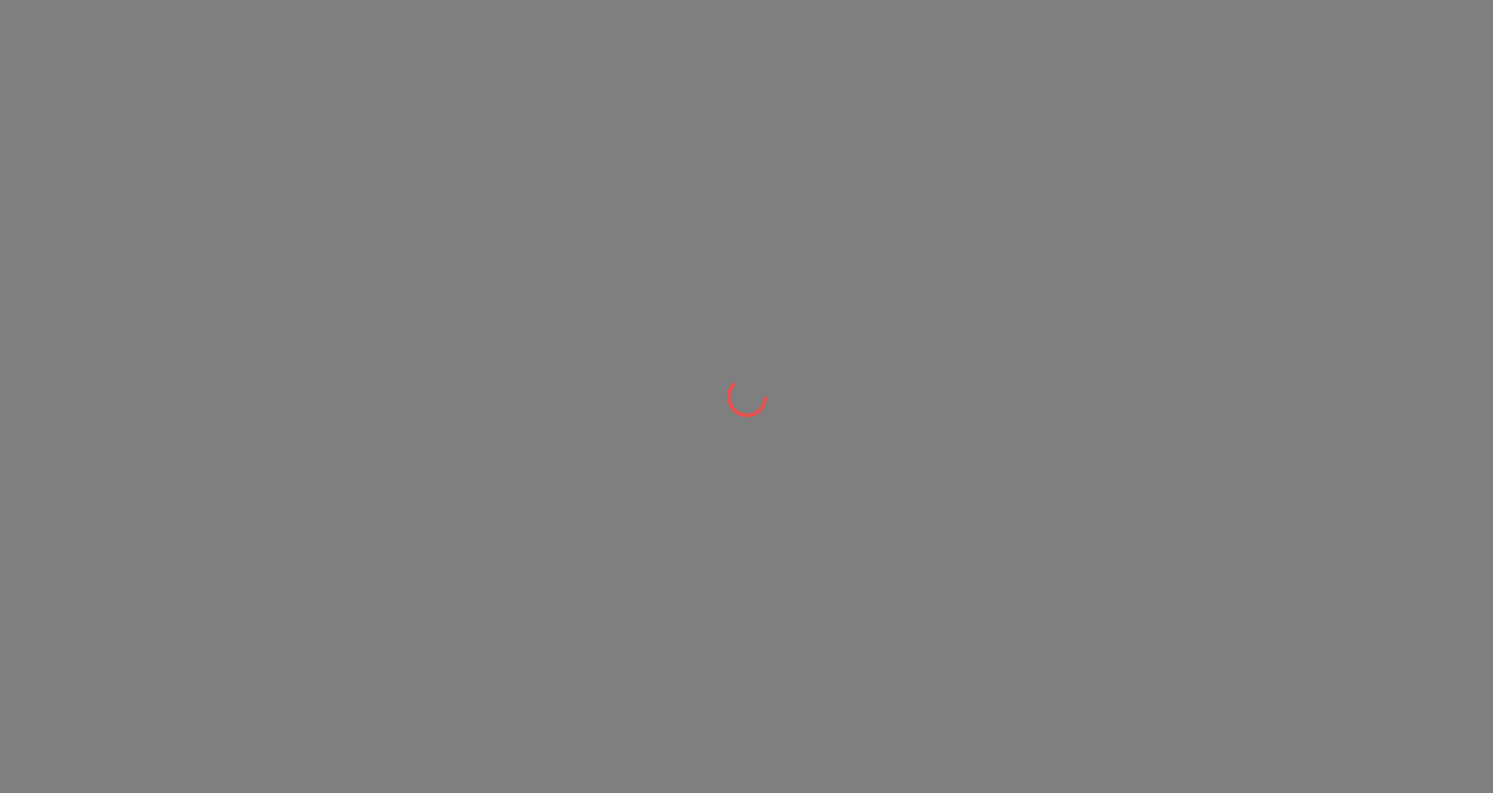 scroll, scrollTop: 0, scrollLeft: 0, axis: both 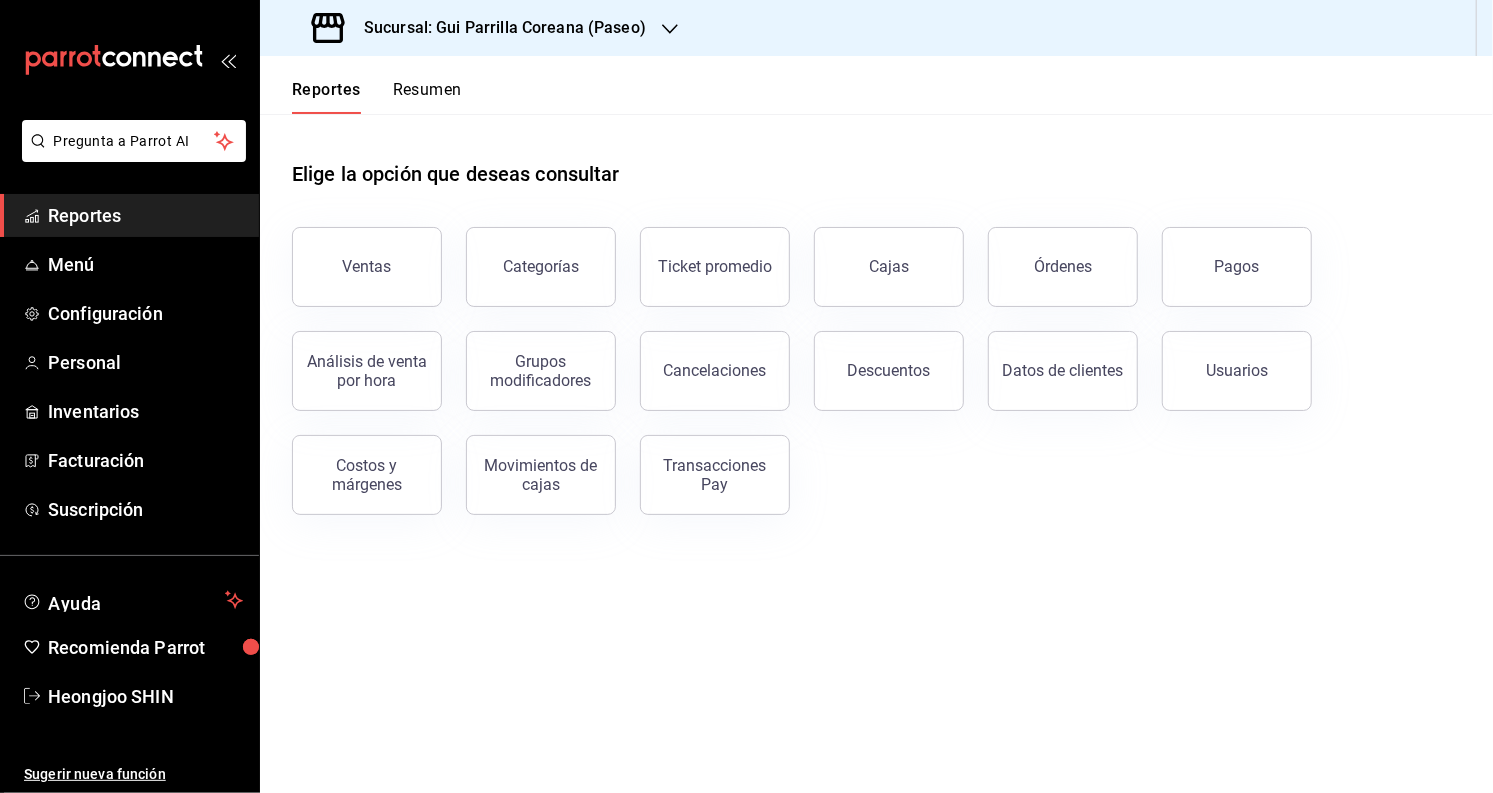click on "Reportes" at bounding box center (145, 215) 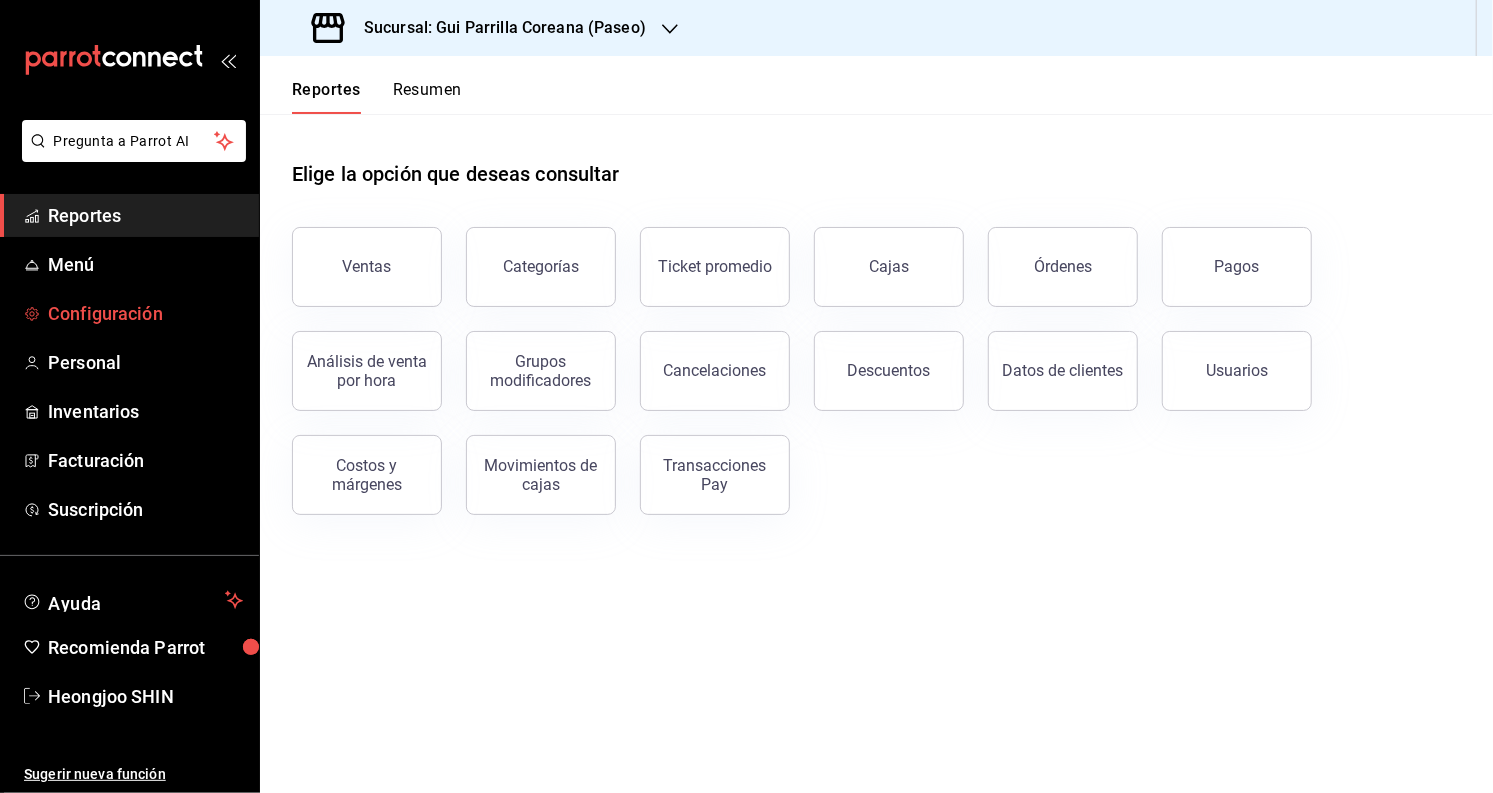 click on "Configuración" at bounding box center [145, 313] 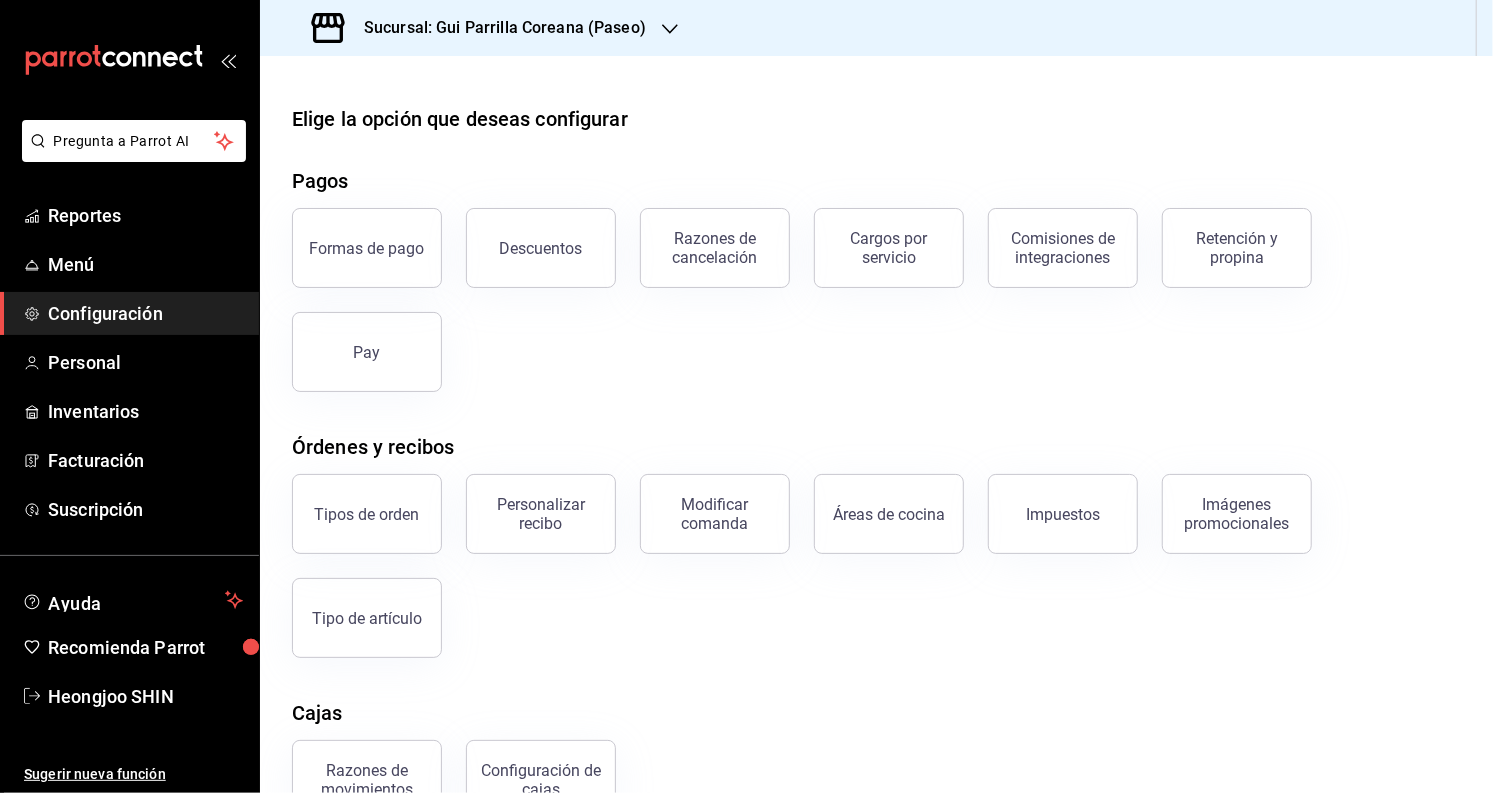 click on "Configuración" at bounding box center (145, 313) 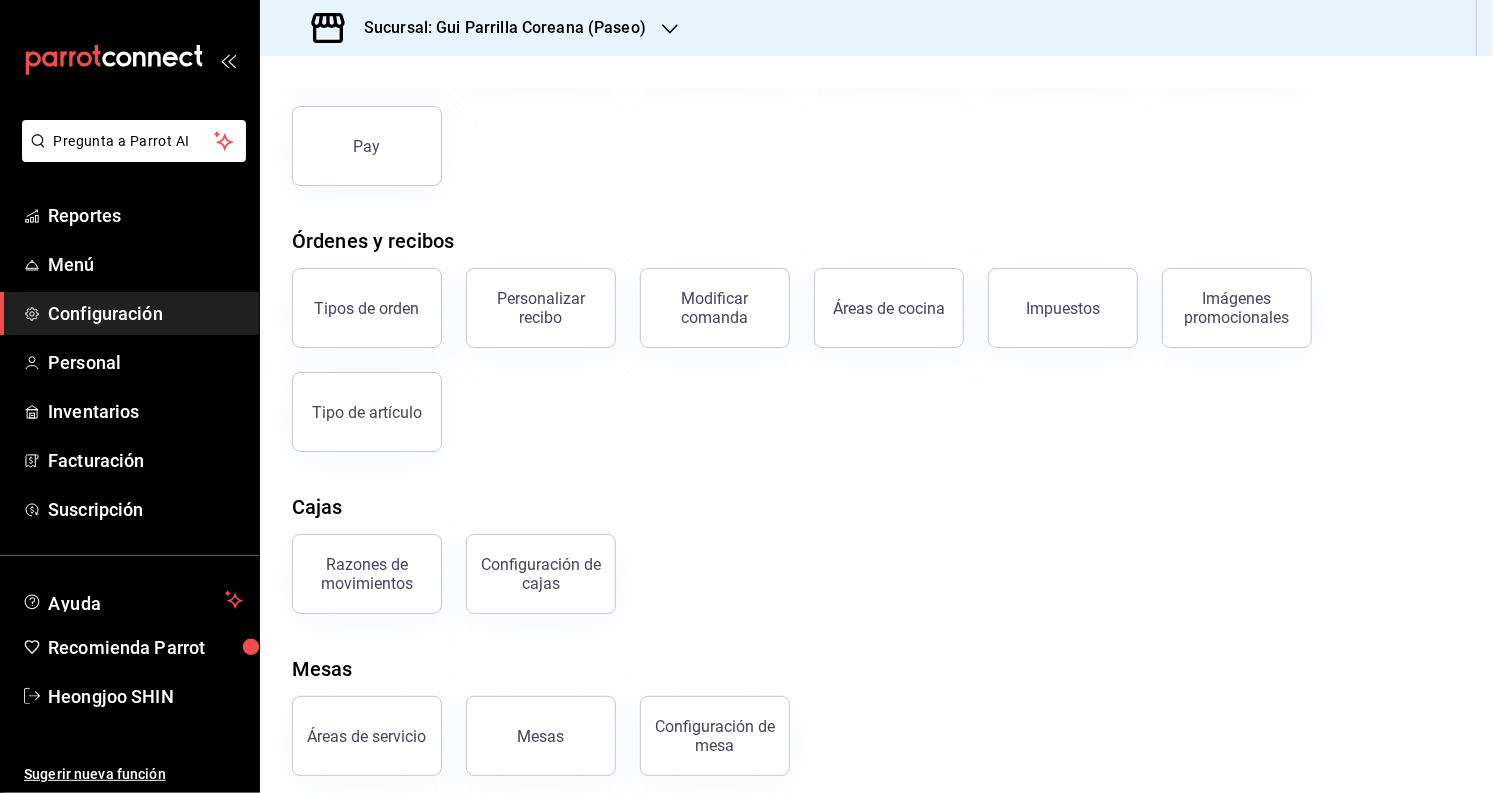 scroll, scrollTop: 221, scrollLeft: 0, axis: vertical 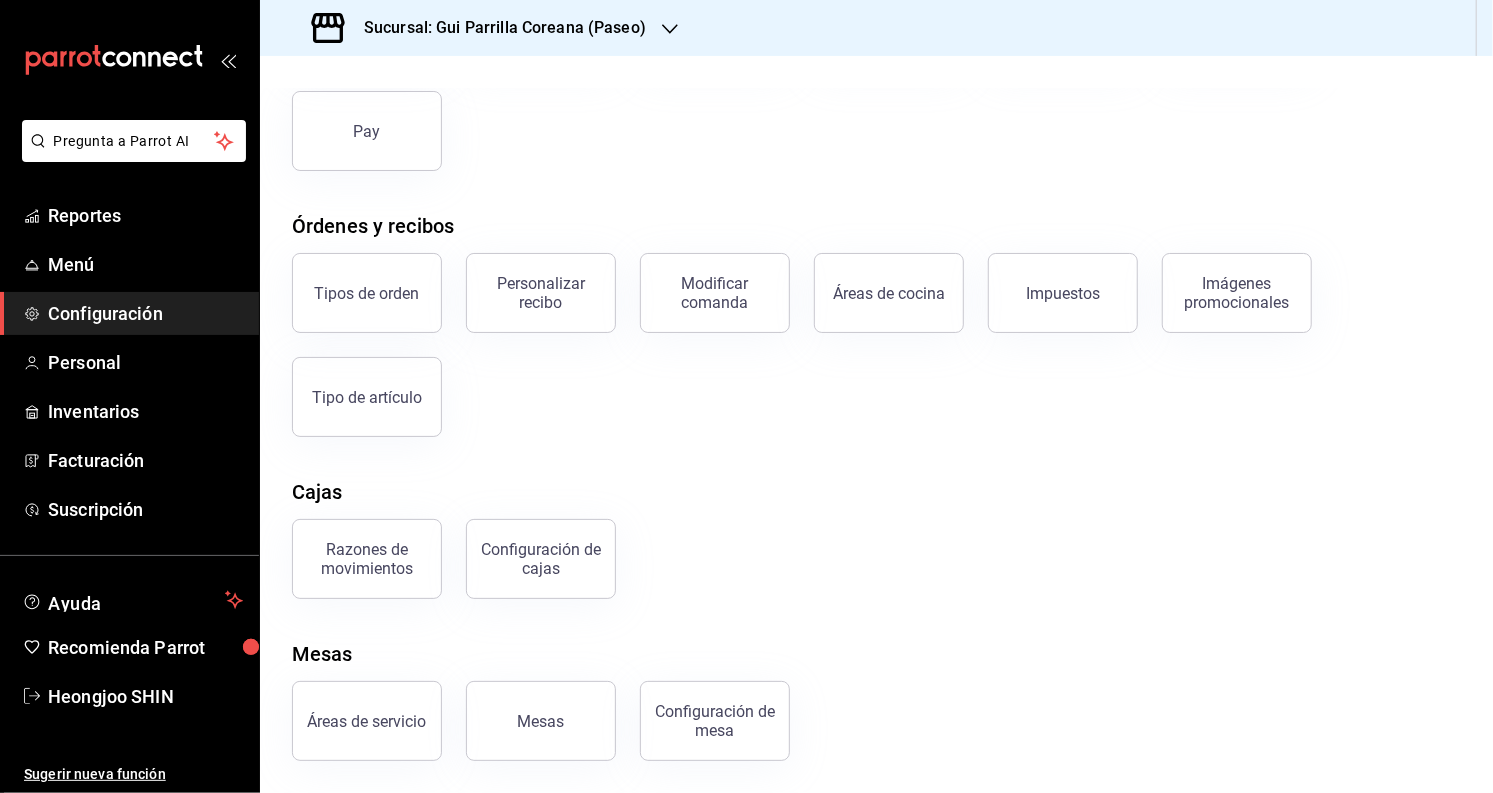 click on "Configuración" at bounding box center (145, 313) 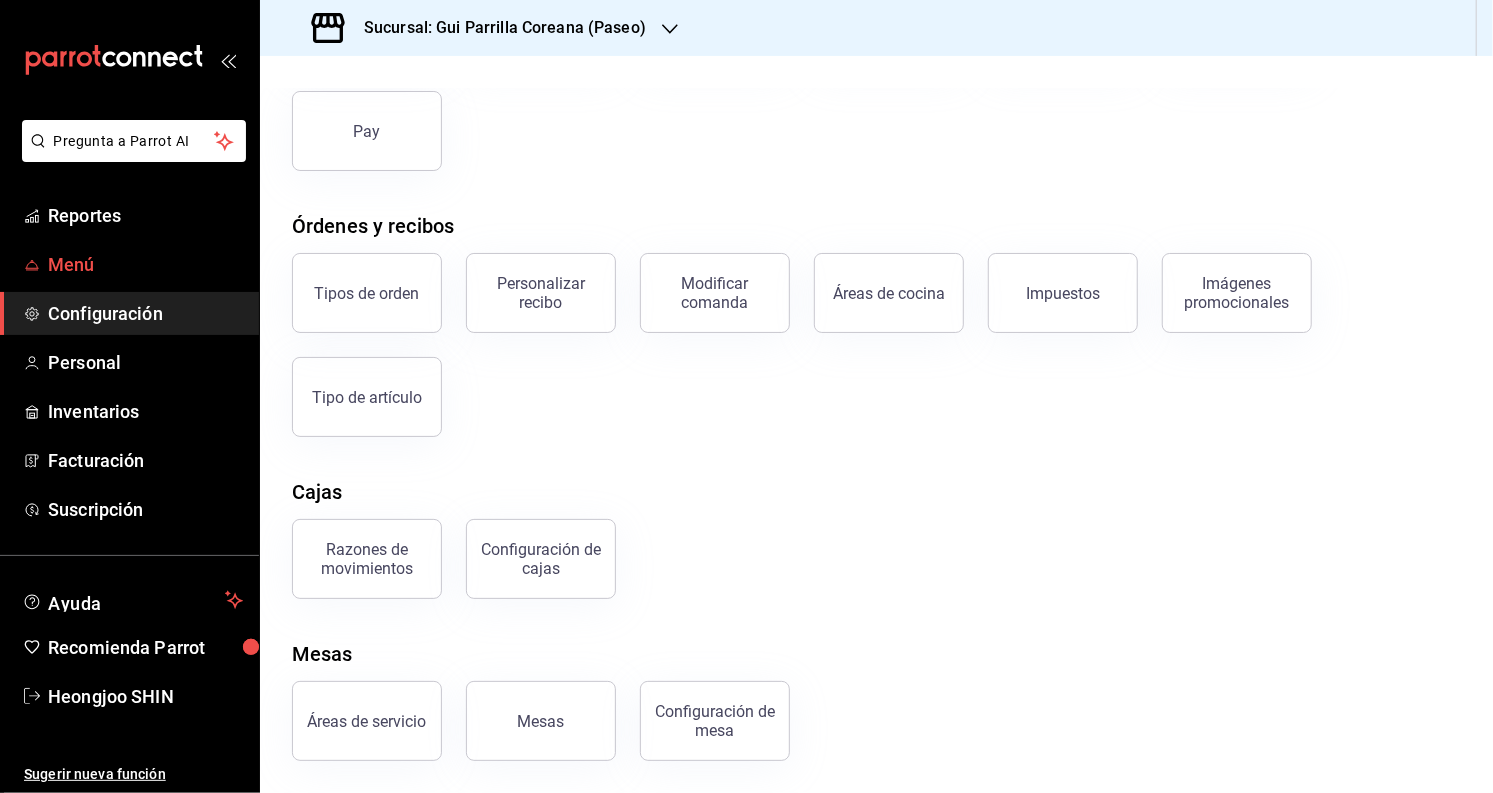 click on "Menú" at bounding box center (145, 264) 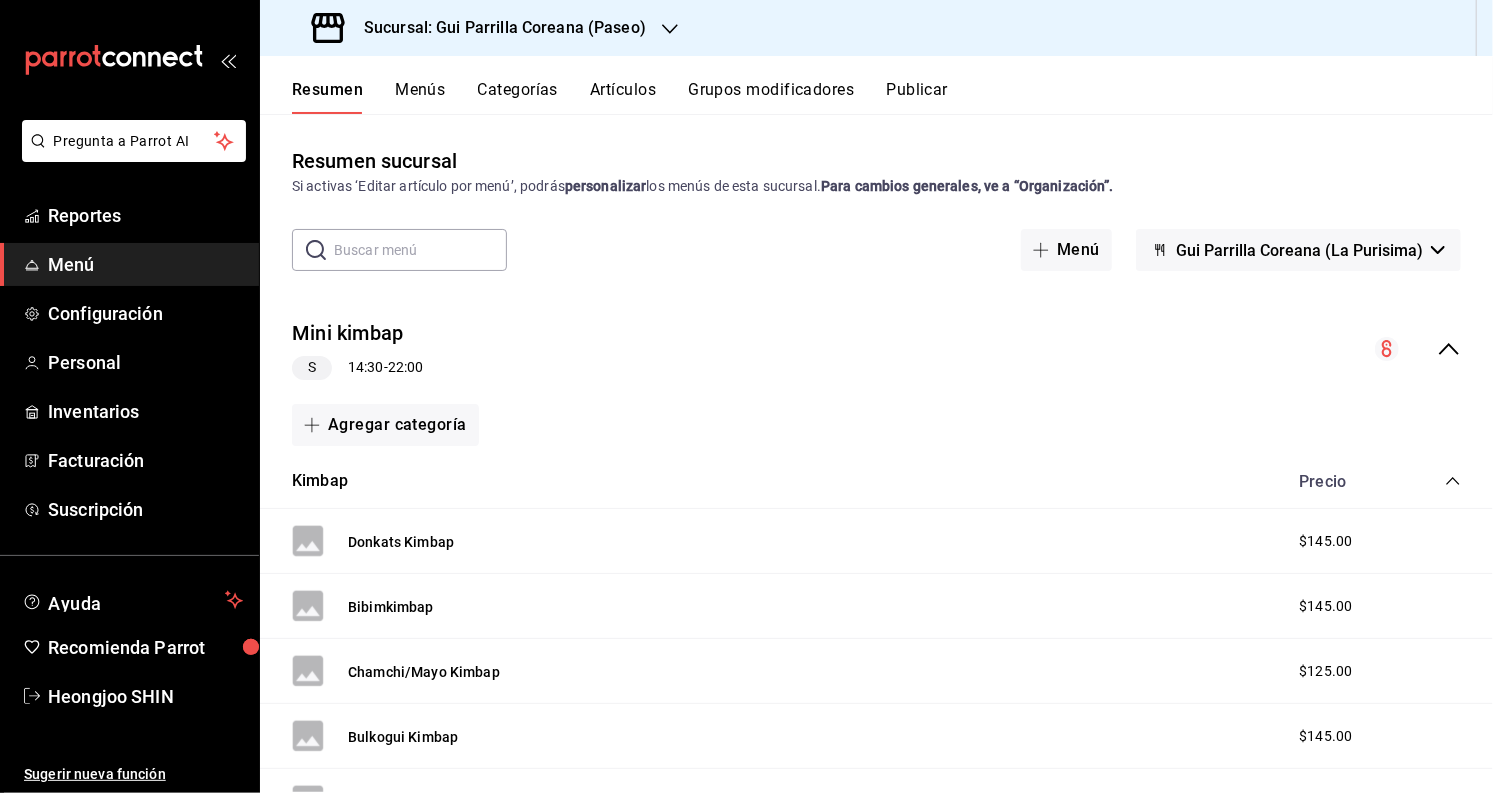 click on "Menús" at bounding box center (420, 97) 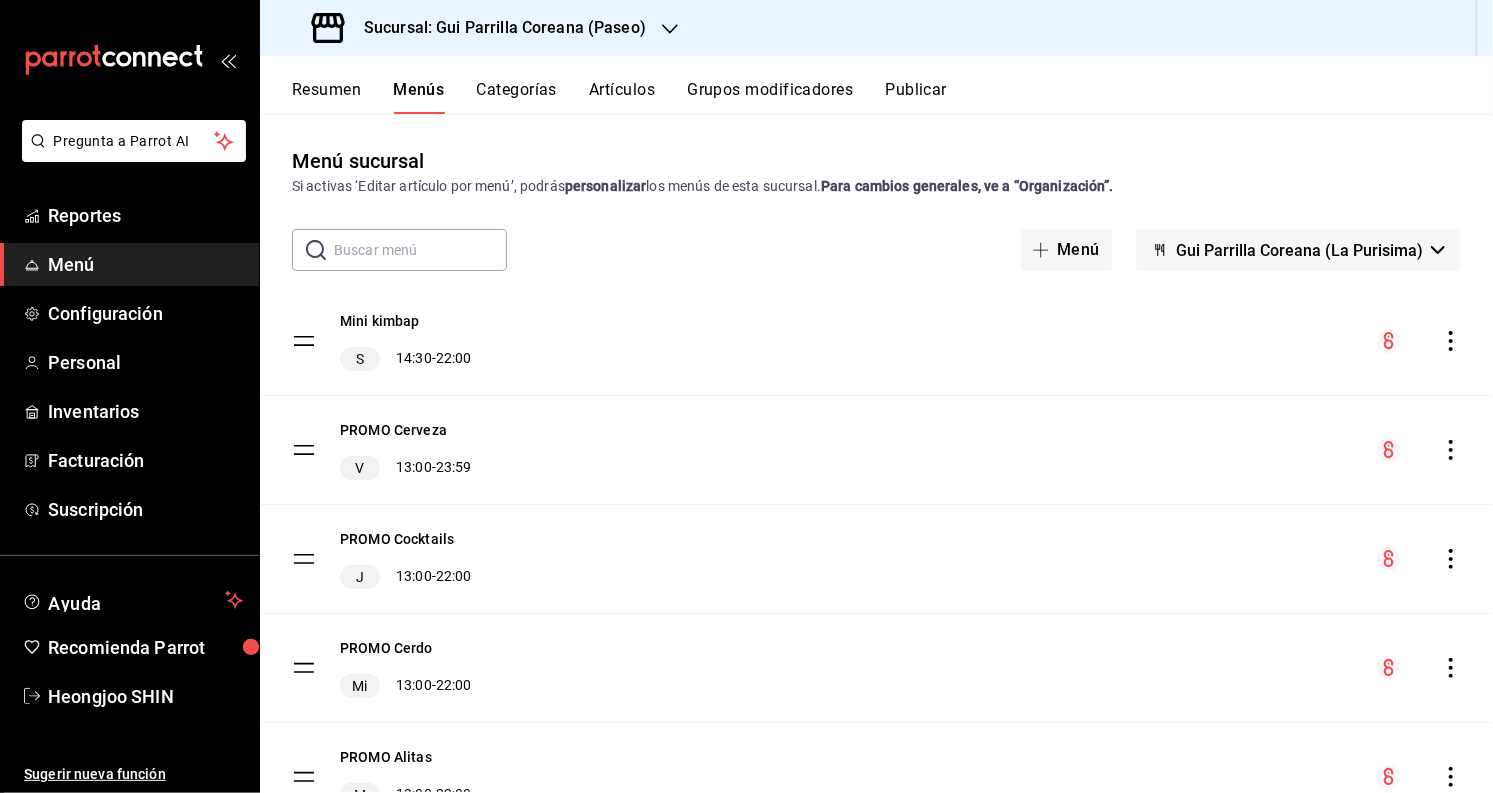 click 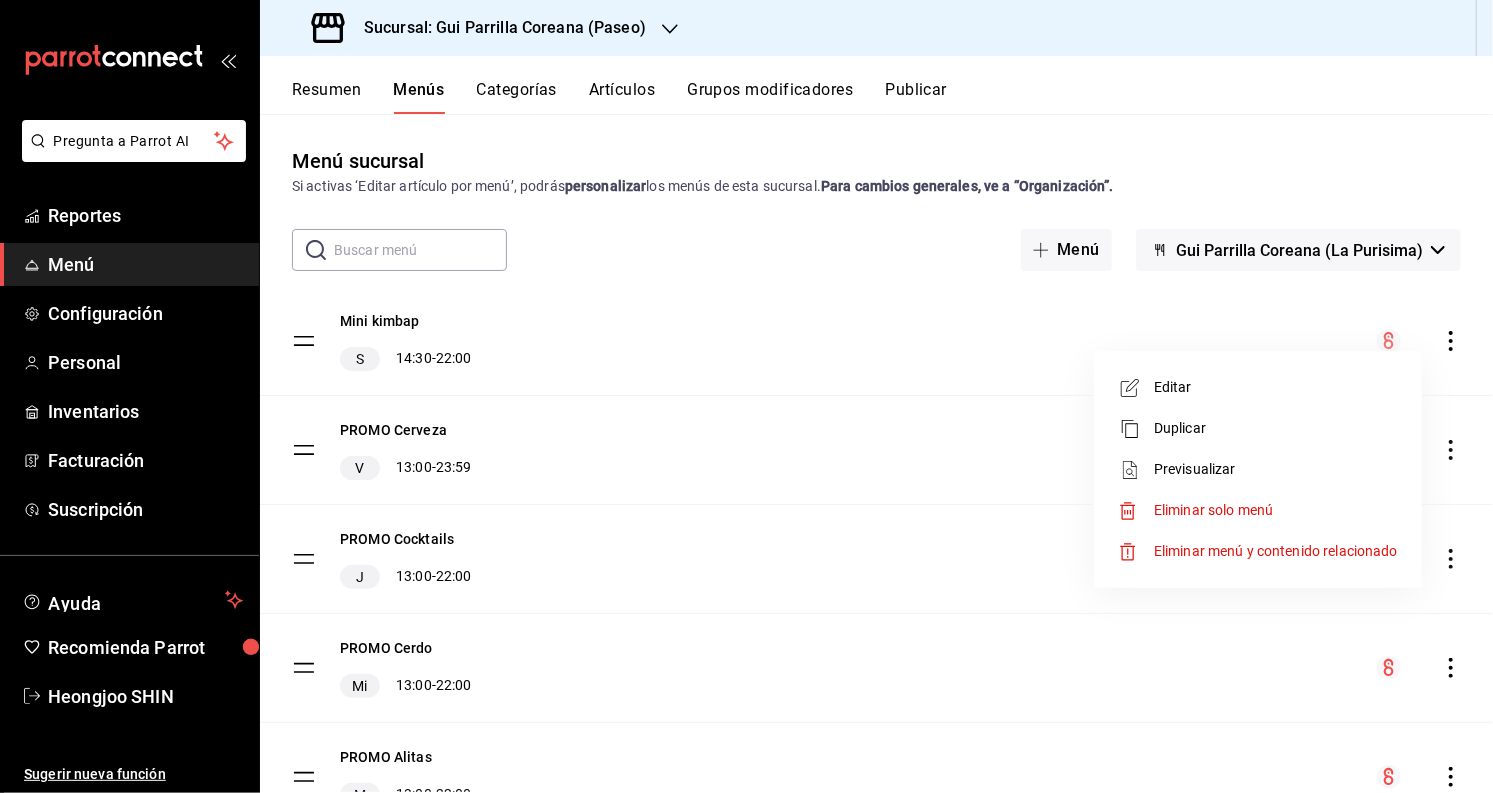 click at bounding box center (746, 396) 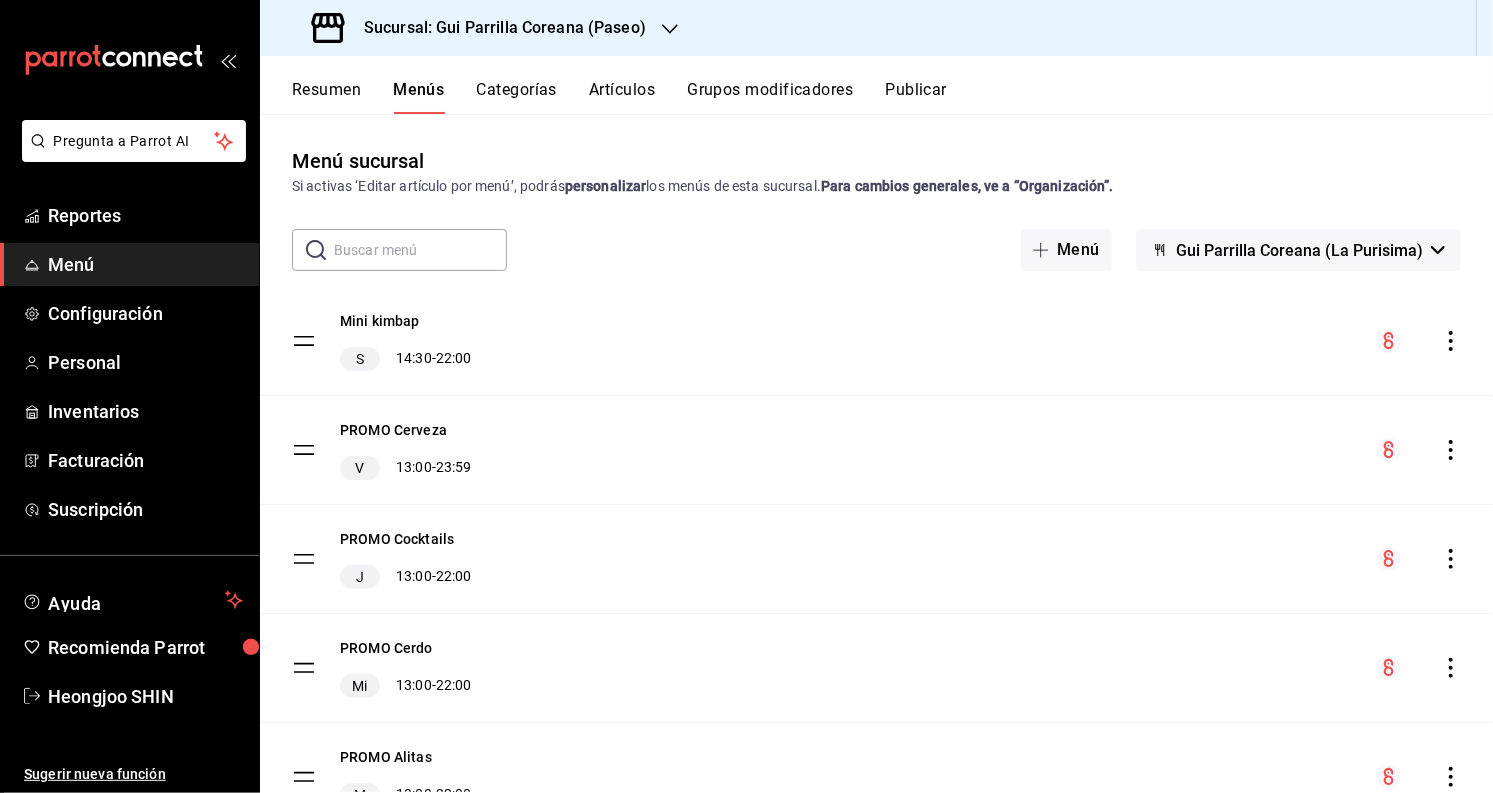 scroll, scrollTop: 0, scrollLeft: 0, axis: both 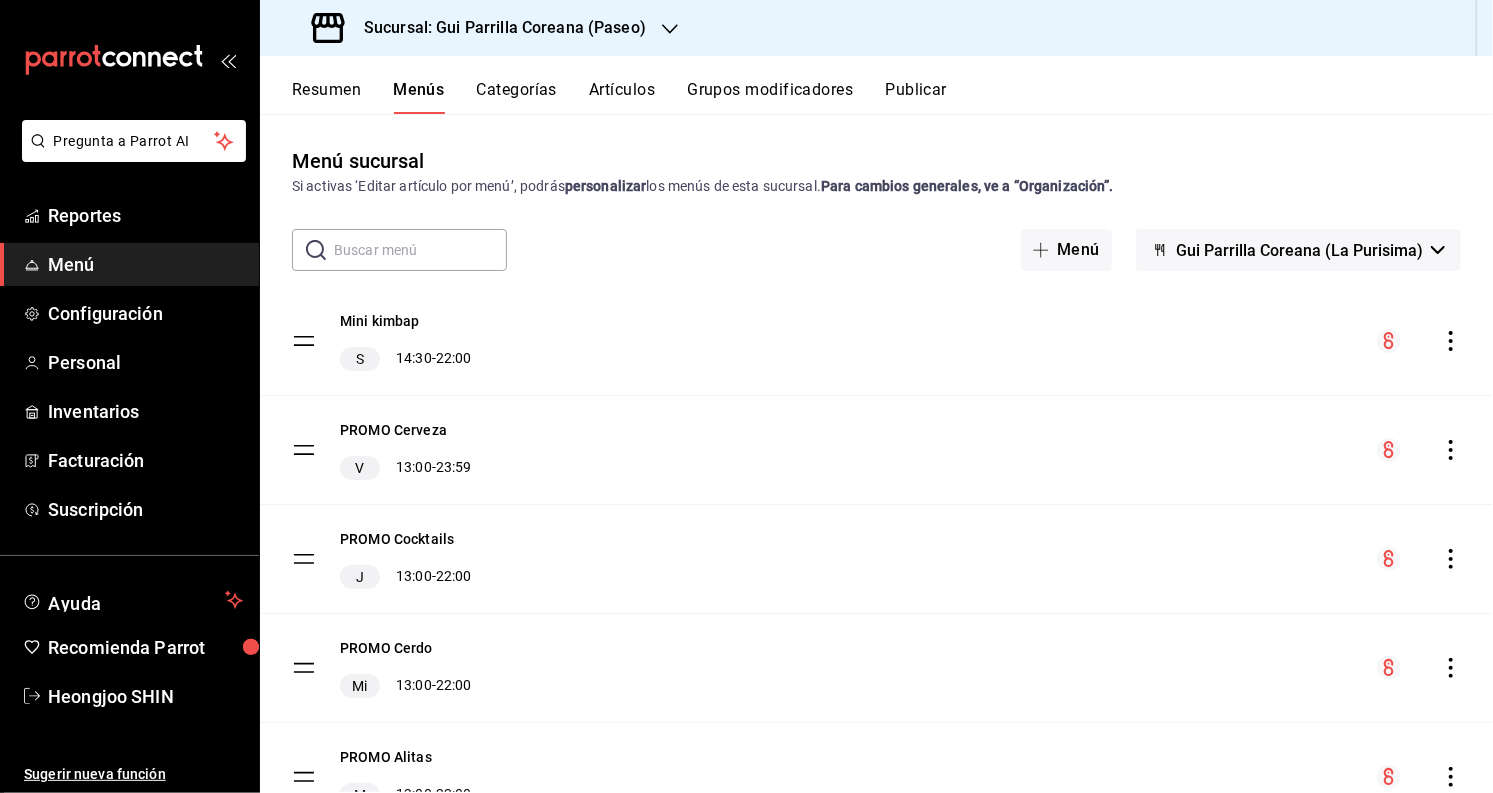 click on "Artículos" at bounding box center (622, 97) 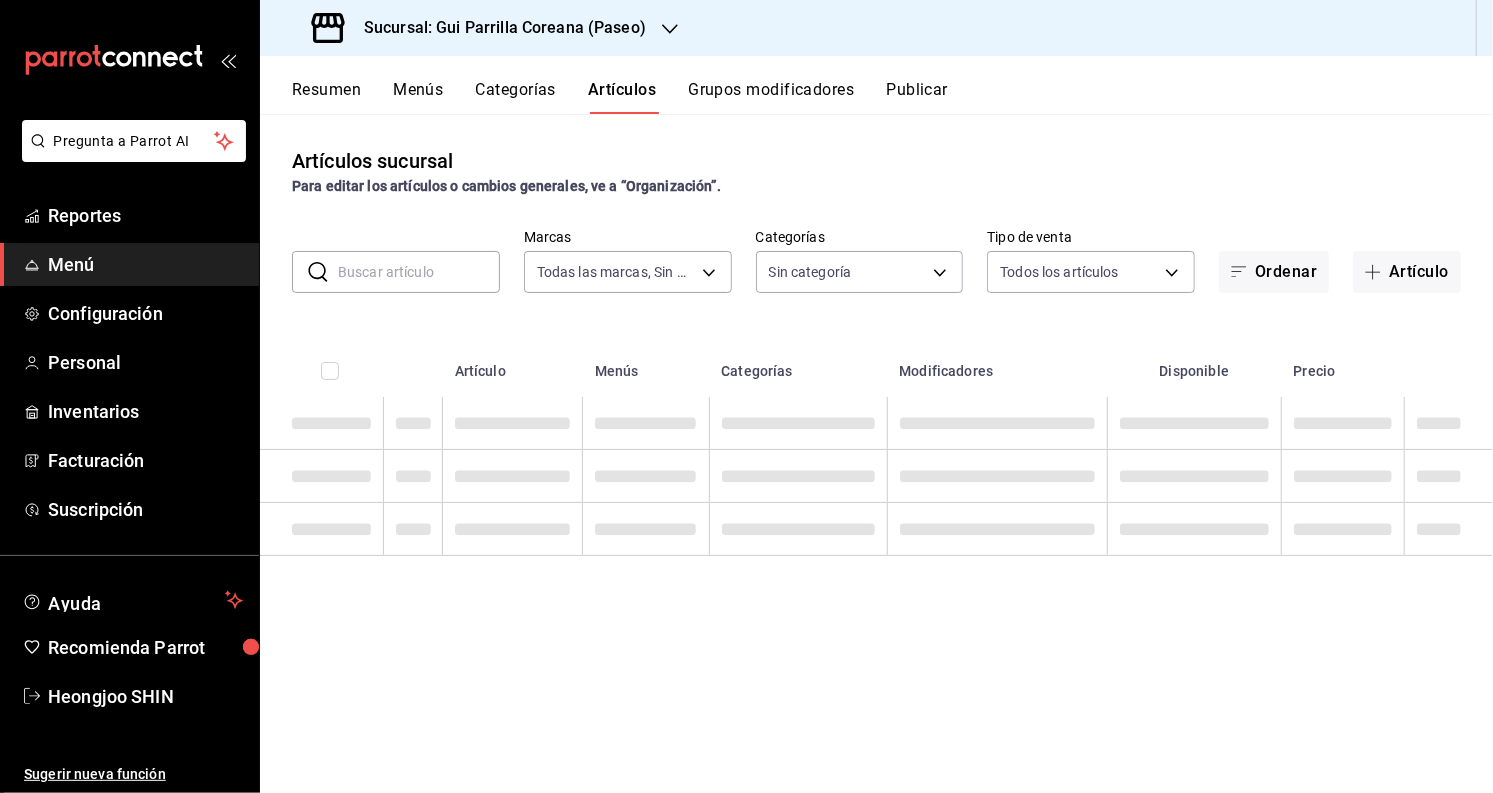type on "57328a1c-b8b2-4db2-b708-274d9afec897" 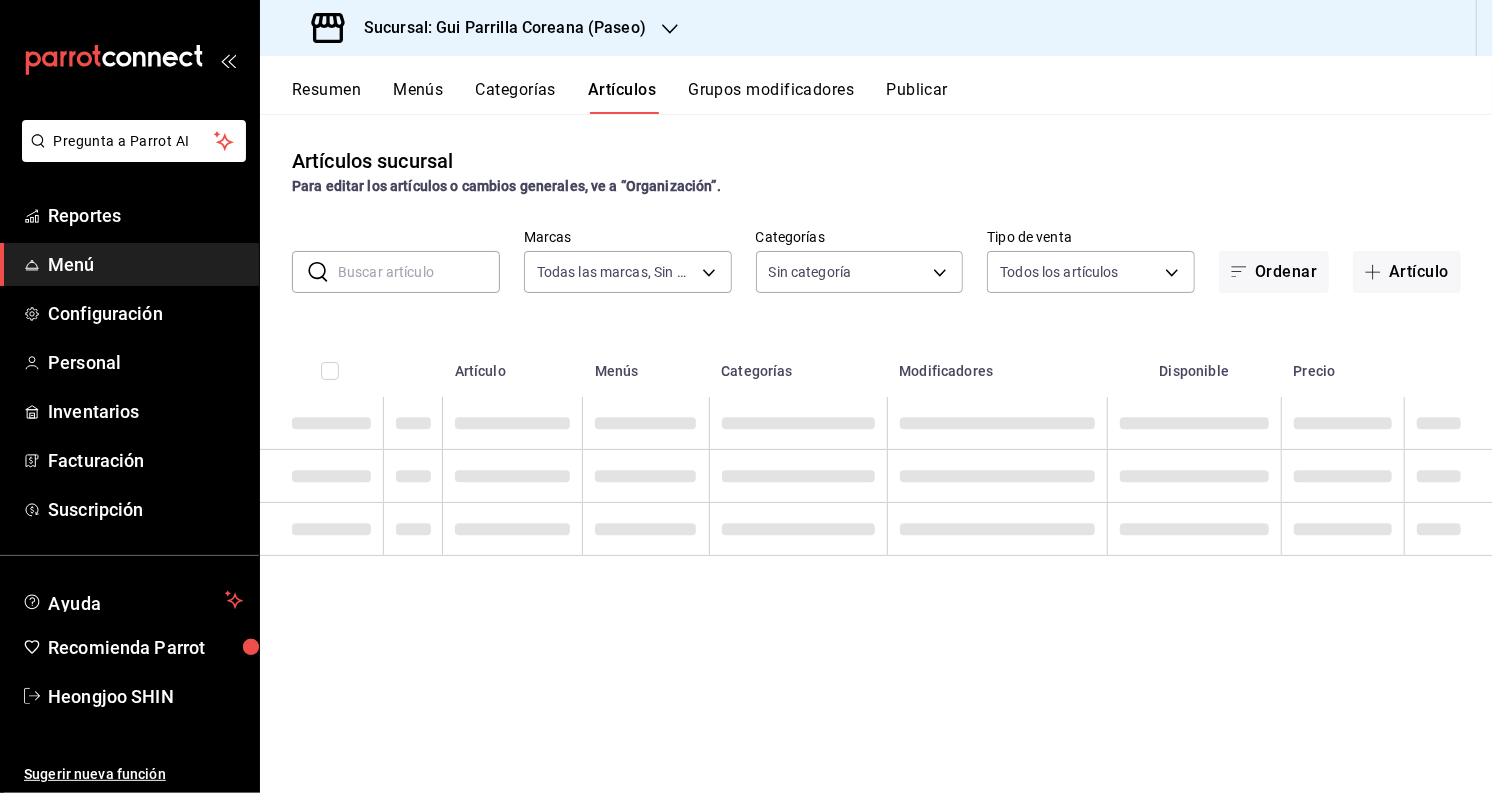 type on "ab2add06-cee0-4696-9d55-705e04e378fc,afaf318b-632d-4434-b5f7-09a53853cf21,da2f4e17-1a6d-44e4-aa29-afb4cf60fc83,12d49ab3-e93e-49a5-b8a7-95e51025d2c0,fea04e8a-acf9-4f5b-aecb-a5b7dcd37098,92146d46-81ad-441b-8d27-077303603392,0733f64b-c2c3-48c9-89a9-c3f776834566,071d19d3-1138-4e8e-85e5-9f045e1221d1,d512314c-ca81-4b67-ae2d-a2e124aa3011,e342099c-d971-449f-9194-c9c31aee67f5,b4666133-900b-40d6-b991-913acb432083,bd38b5cb-db8f-4b97-9894-65546478aaa4,ce524f6c-0654-4b0c-80db-7f2b936e6b69,b380e30a-27e7-460b-b7c1-bf6ab123d29f,f739e052-6692-447c-ad19-4d5eb185430a,f9ca50eb-c459-4d7c-ba0a-befe65eb8f43,45ae7c5e-6a6b-4746-961e-923ecbba38c6,8f66a2cf-a69c-47f4-a3a8-4b214305186e,97dbc94d-b3ed-4cf8-9e9c-2f597bca7311,e4476fba-4406-4641-8395-953d3a955f79,0a786920-2efa-4a56-86cf-6e5eeea9aa70,17351e22-4996-44b3-a09b-4f7b7ea3819e,a9ad48da-d93b-4671-916b-30d016c2f641,0ba95a31-3692-46bd-8602-6ca0b70d6b30,e3ec4ac8-fec8-4985-abf0-6f517f8c6412,95b368b8-8e30-4557-9a73-fb84f342fc05,455b7b8f-304e-4463-b82e-7decf925bba4" 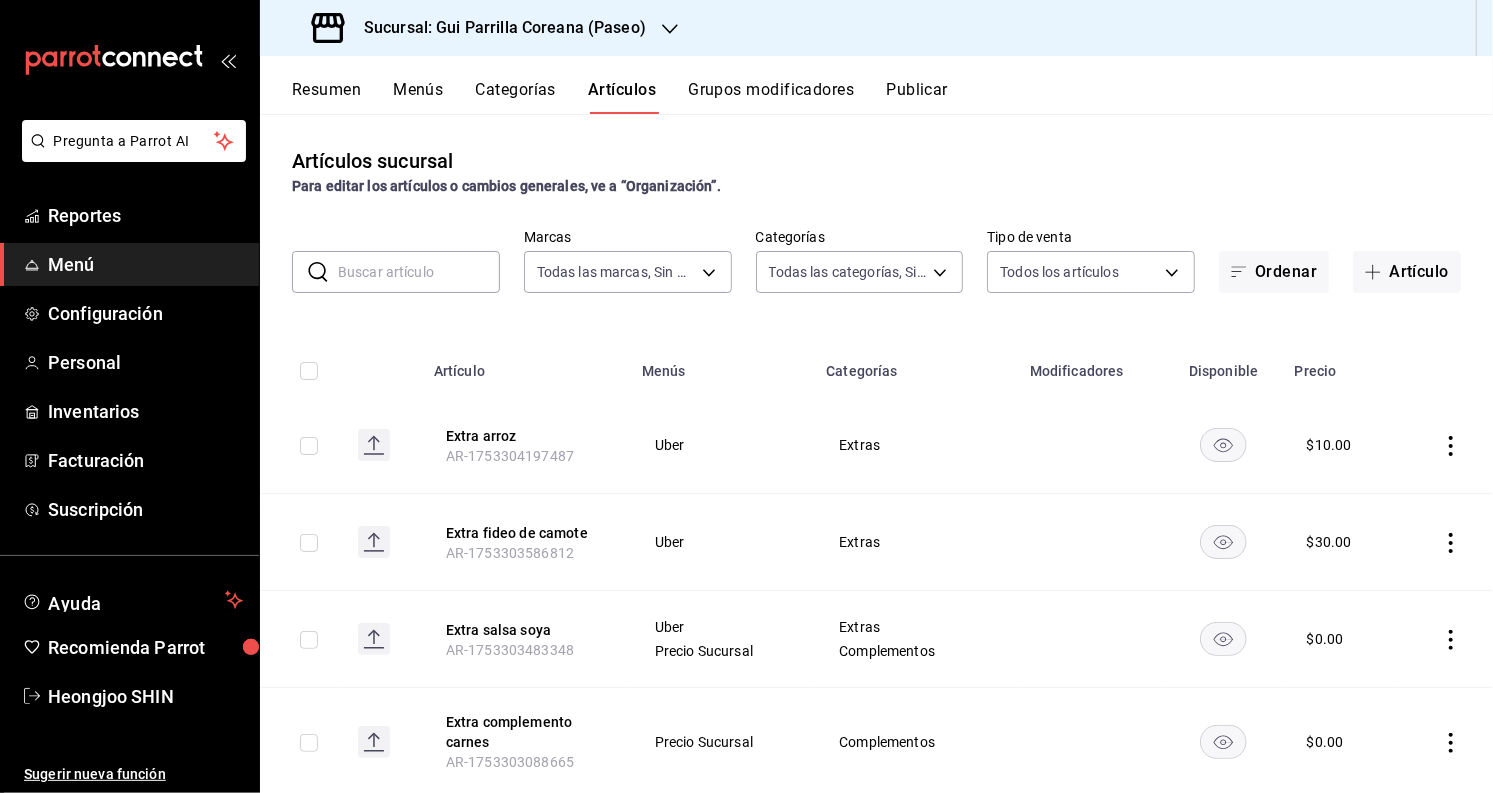 click on "Grupos modificadores" at bounding box center (771, 97) 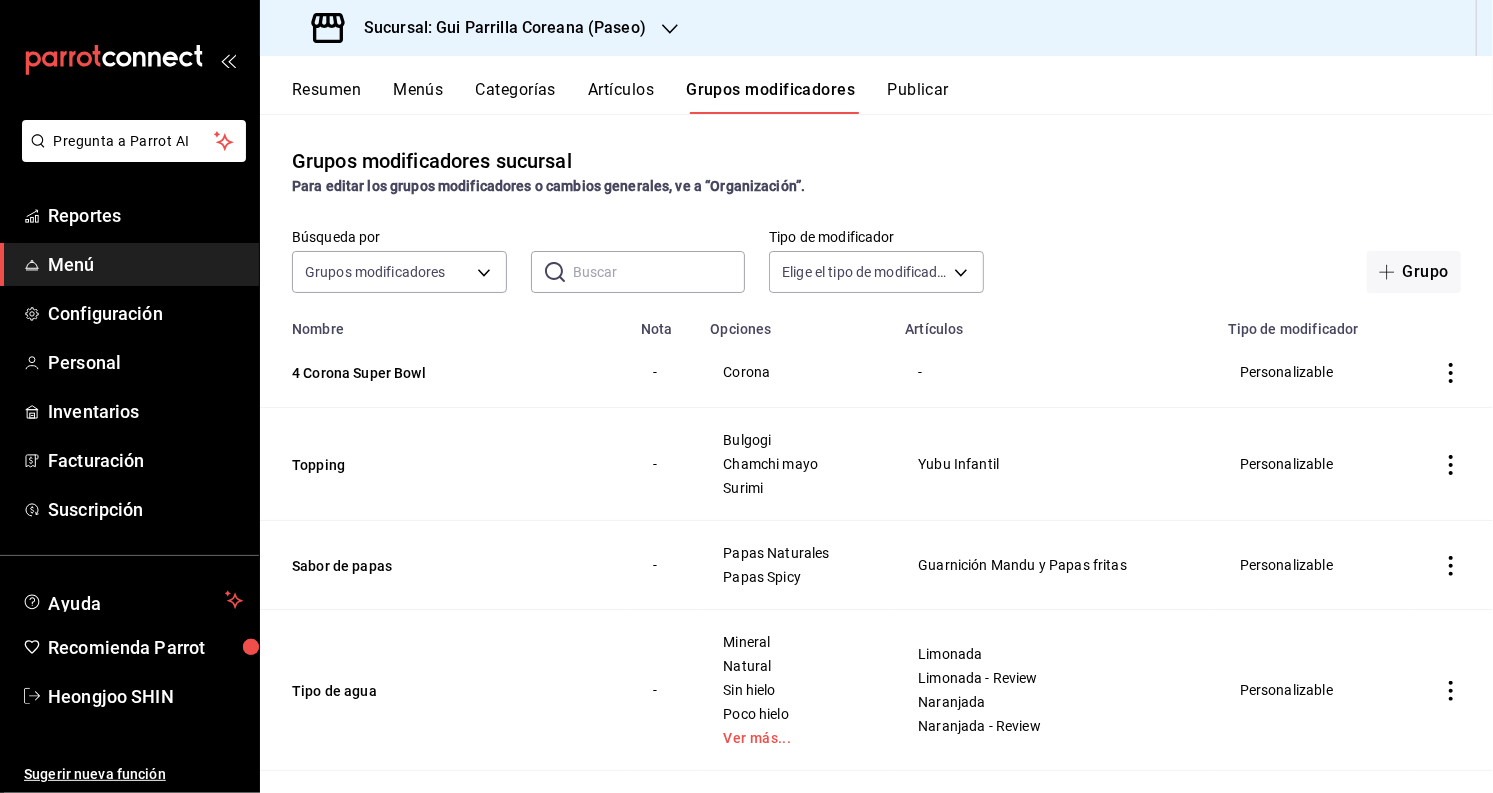 click on "Artículos" at bounding box center (621, 97) 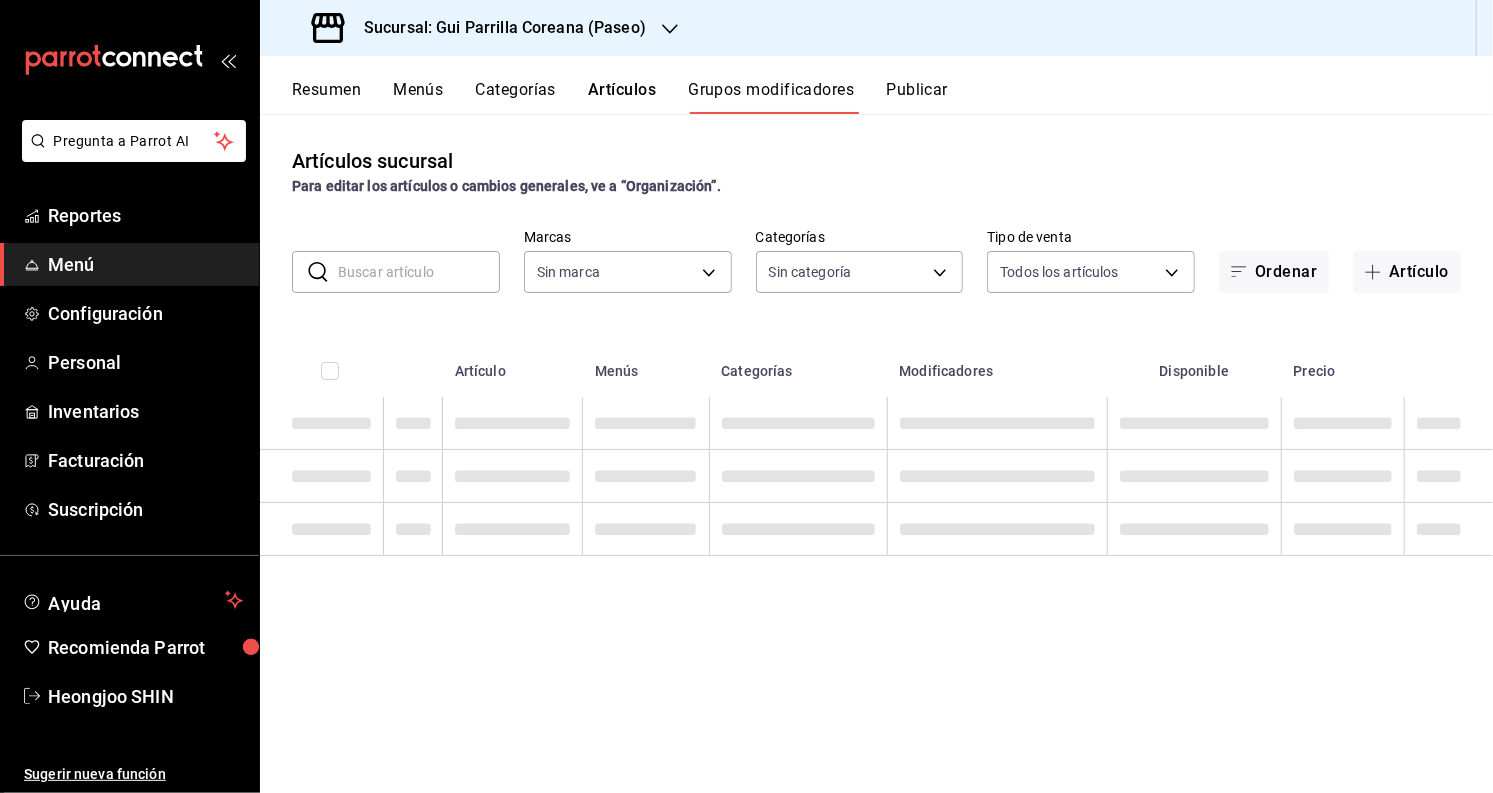 type on "57328a1c-b8b2-4db2-b708-274d9afec897" 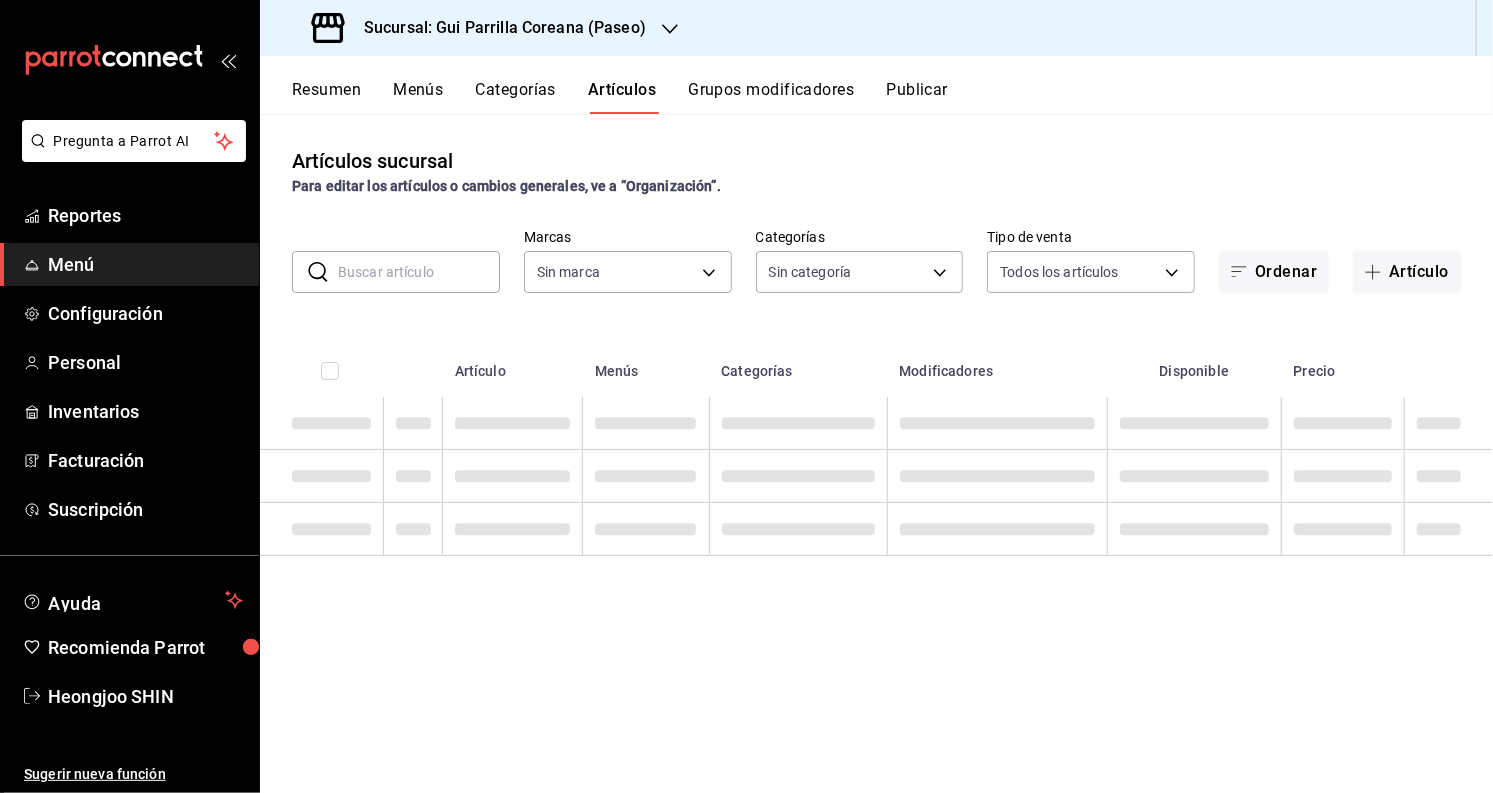 type 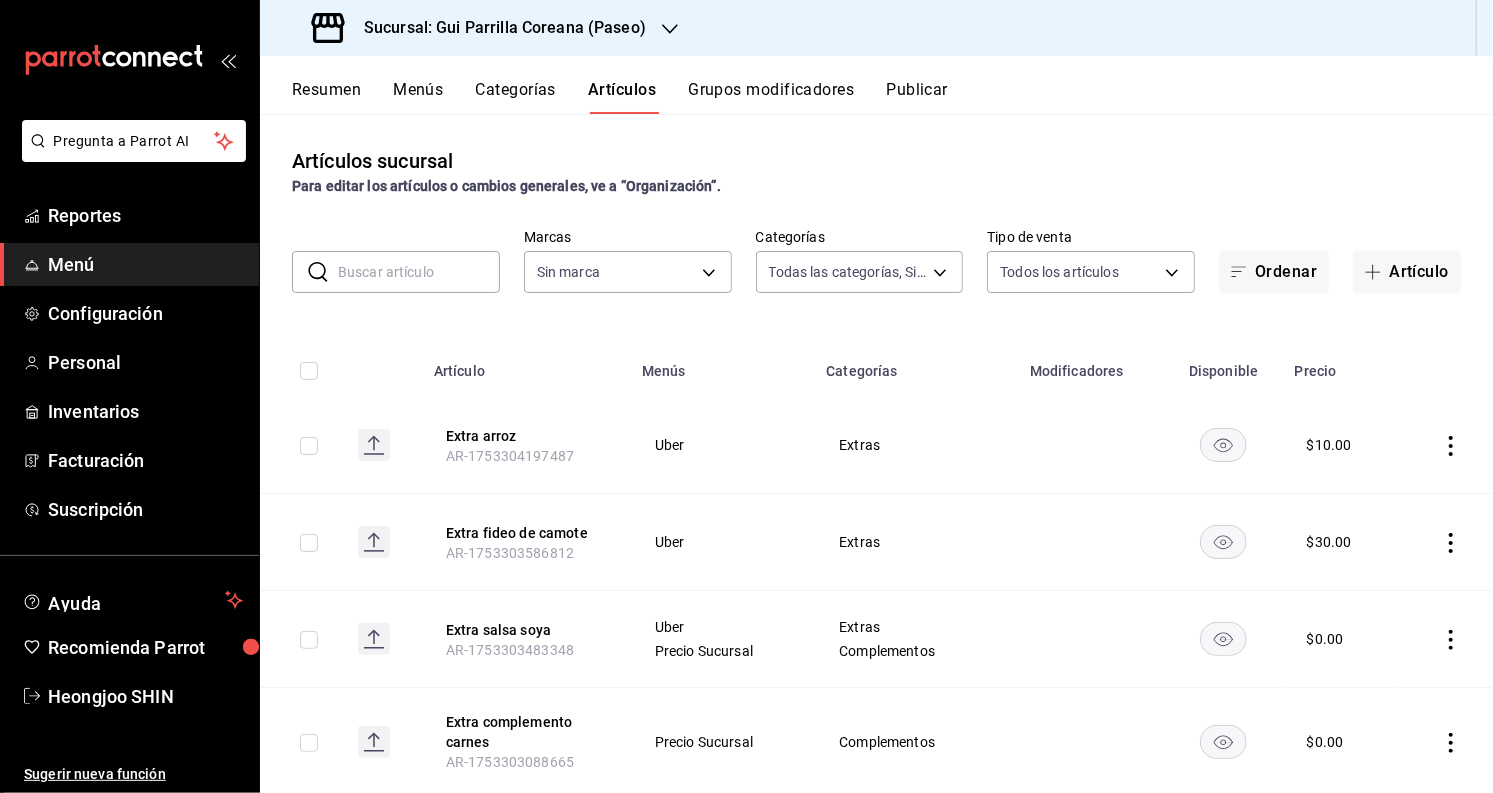 type on "ab2add06-cee0-4696-9d55-705e04e378fc,afaf318b-632d-4434-b5f7-09a53853cf21,da2f4e17-1a6d-44e4-aa29-afb4cf60fc83,12d49ab3-e93e-49a5-b8a7-95e51025d2c0,fea04e8a-acf9-4f5b-aecb-a5b7dcd37098,92146d46-81ad-441b-8d27-077303603392,0733f64b-c2c3-48c9-89a9-c3f776834566,071d19d3-1138-4e8e-85e5-9f045e1221d1,d512314c-ca81-4b67-ae2d-a2e124aa3011,e342099c-d971-449f-9194-c9c31aee67f5,b4666133-900b-40d6-b991-913acb432083,bd38b5cb-db8f-4b97-9894-65546478aaa4,ce524f6c-0654-4b0c-80db-7f2b936e6b69,b380e30a-27e7-460b-b7c1-bf6ab123d29f,f739e052-6692-447c-ad19-4d5eb185430a,f9ca50eb-c459-4d7c-ba0a-befe65eb8f43,45ae7c5e-6a6b-4746-961e-923ecbba38c6,8f66a2cf-a69c-47f4-a3a8-4b214305186e,97dbc94d-b3ed-4cf8-9e9c-2f597bca7311,e4476fba-4406-4641-8395-953d3a955f79,0a786920-2efa-4a56-86cf-6e5eeea9aa70,17351e22-4996-44b3-a09b-4f7b7ea3819e,a9ad48da-d93b-4671-916b-30d016c2f641,0ba95a31-3692-46bd-8602-6ca0b70d6b30,e3ec4ac8-fec8-4985-abf0-6f517f8c6412,95b368b8-8e30-4557-9a73-fb84f342fc05,455b7b8f-304e-4463-b82e-7decf925bba4" 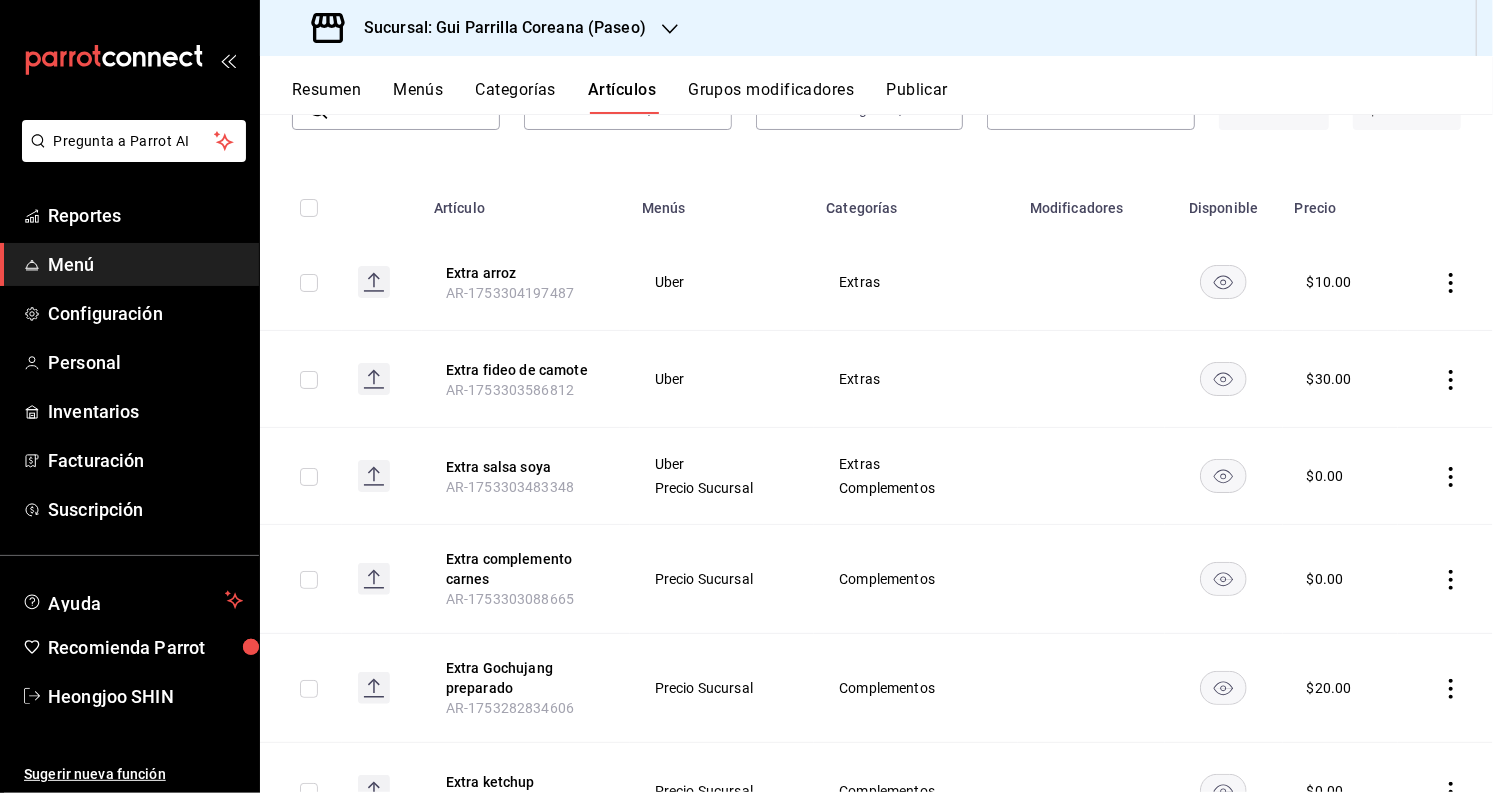 scroll, scrollTop: 0, scrollLeft: 0, axis: both 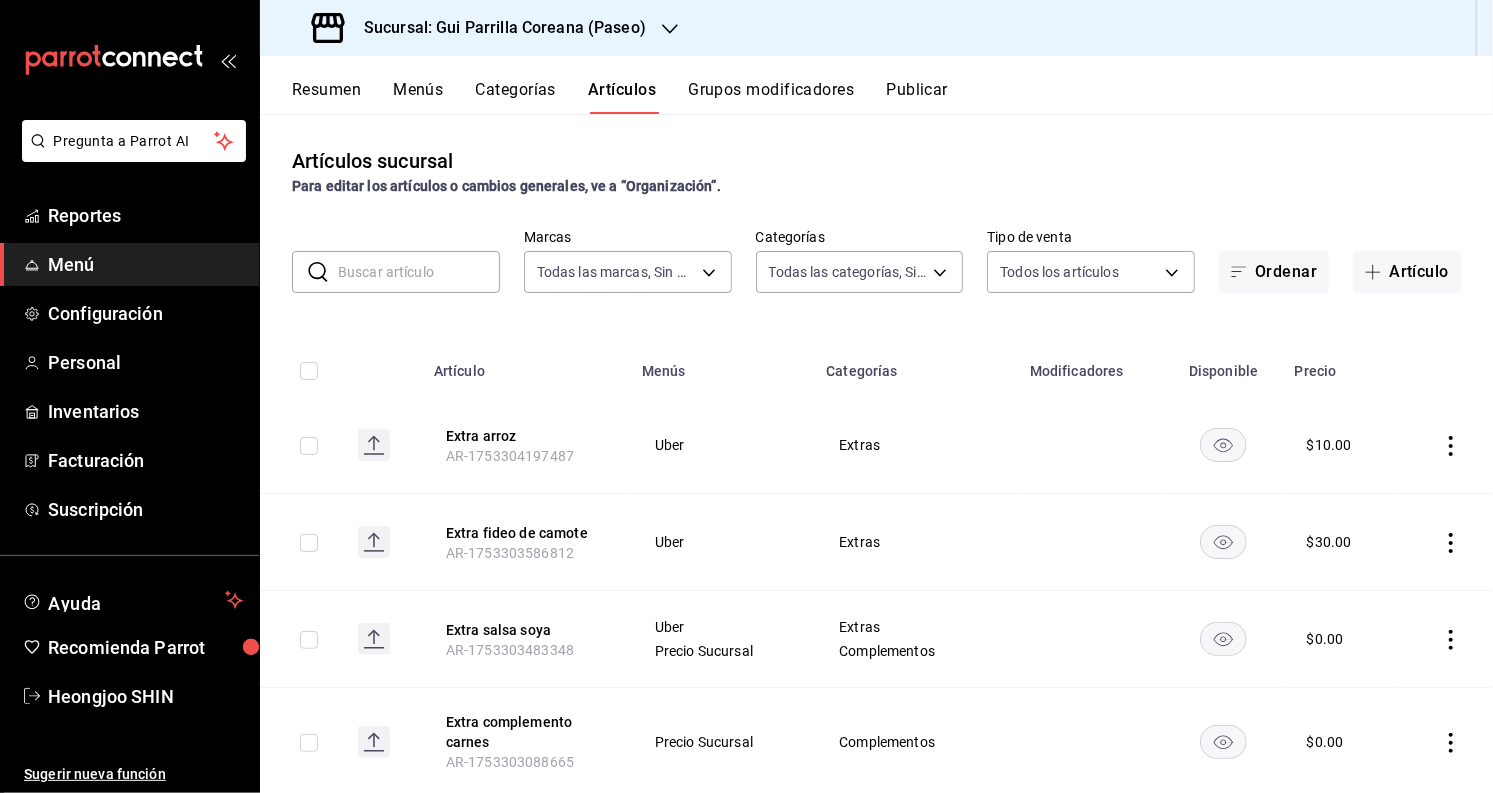 click on "Categorías" at bounding box center (516, 97) 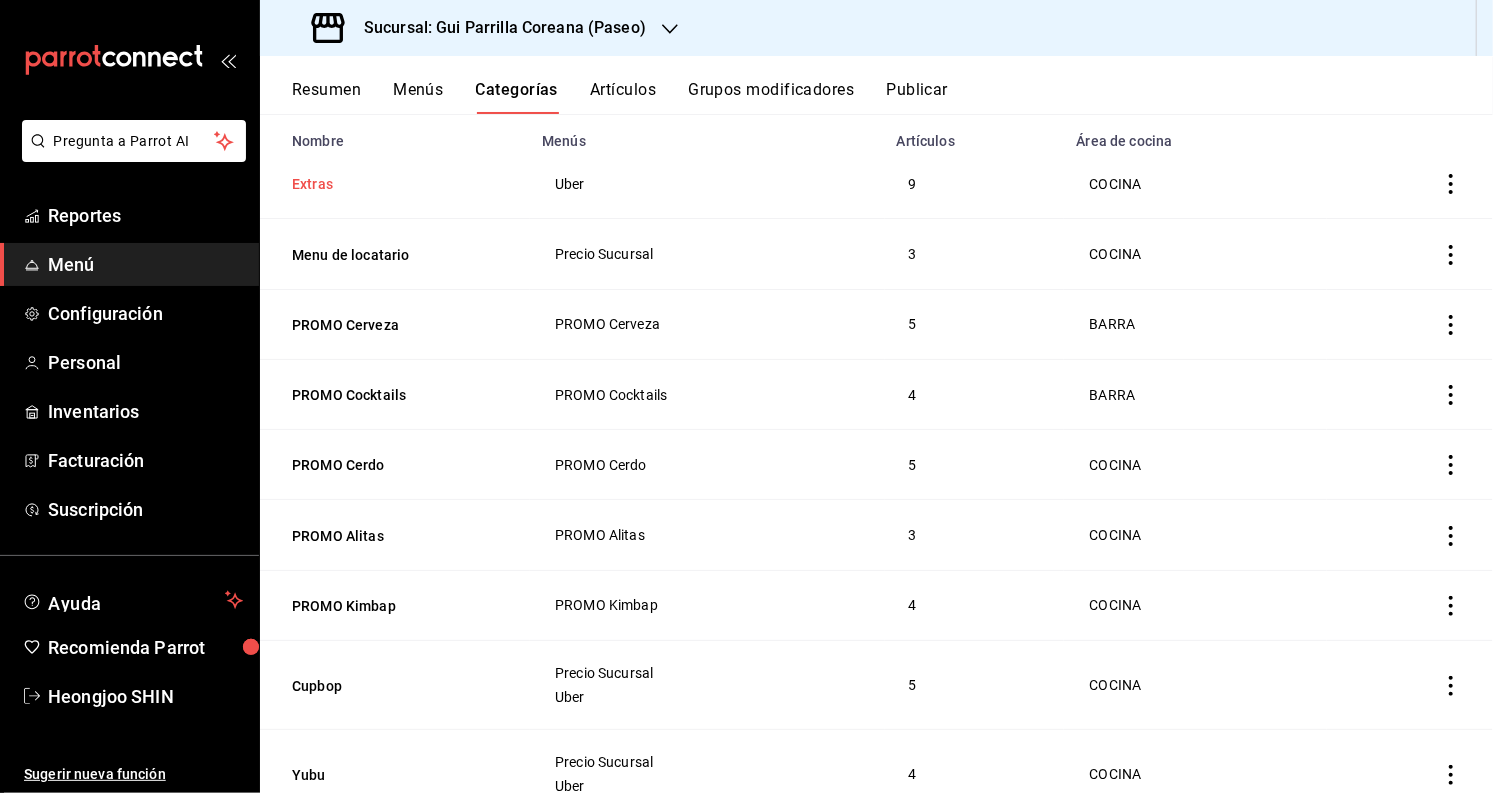 scroll, scrollTop: 61, scrollLeft: 0, axis: vertical 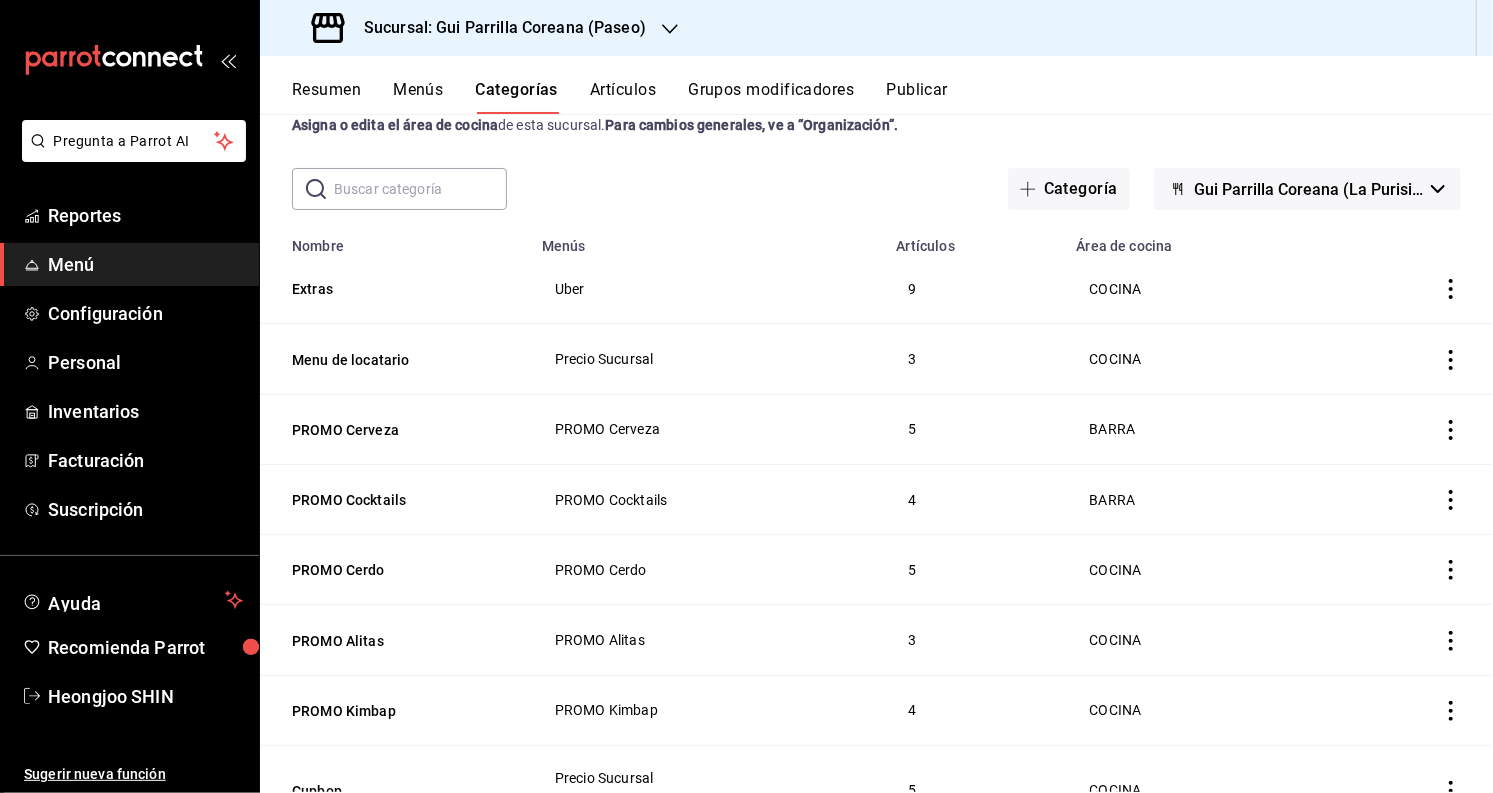 click on "Resumen" at bounding box center [326, 97] 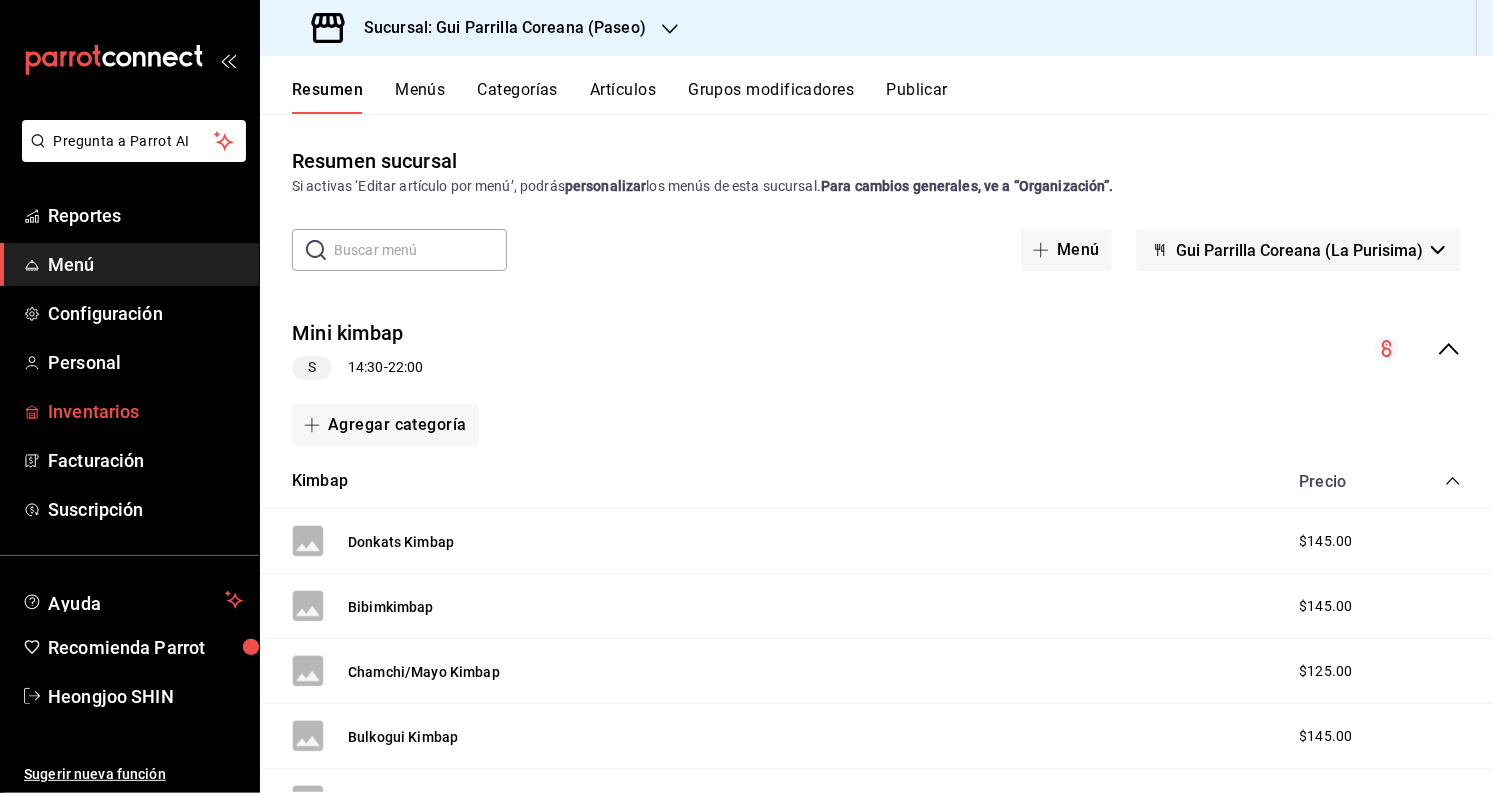 click on "Inventarios" at bounding box center (145, 411) 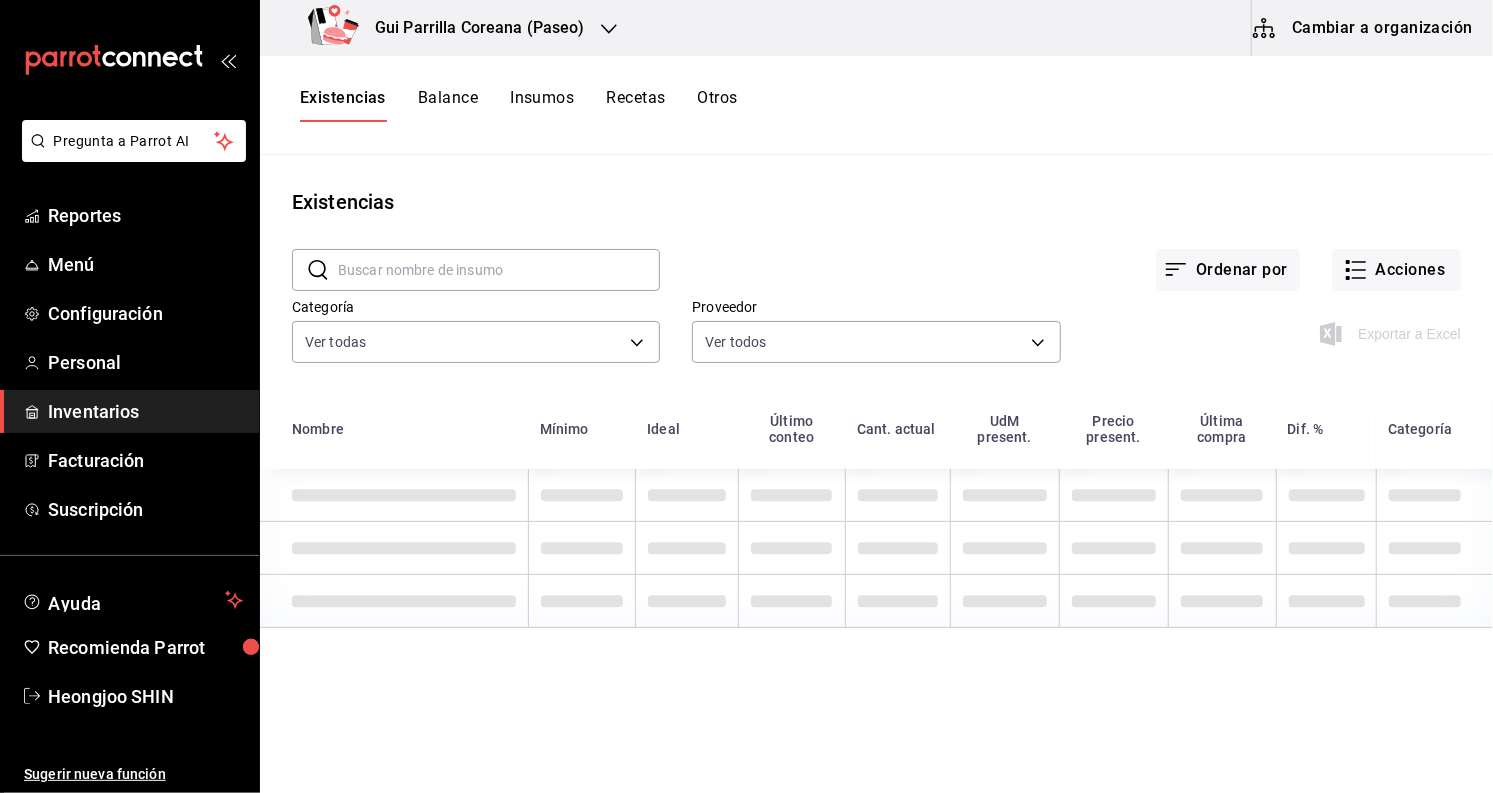 click on "Recetas" at bounding box center (635, 105) 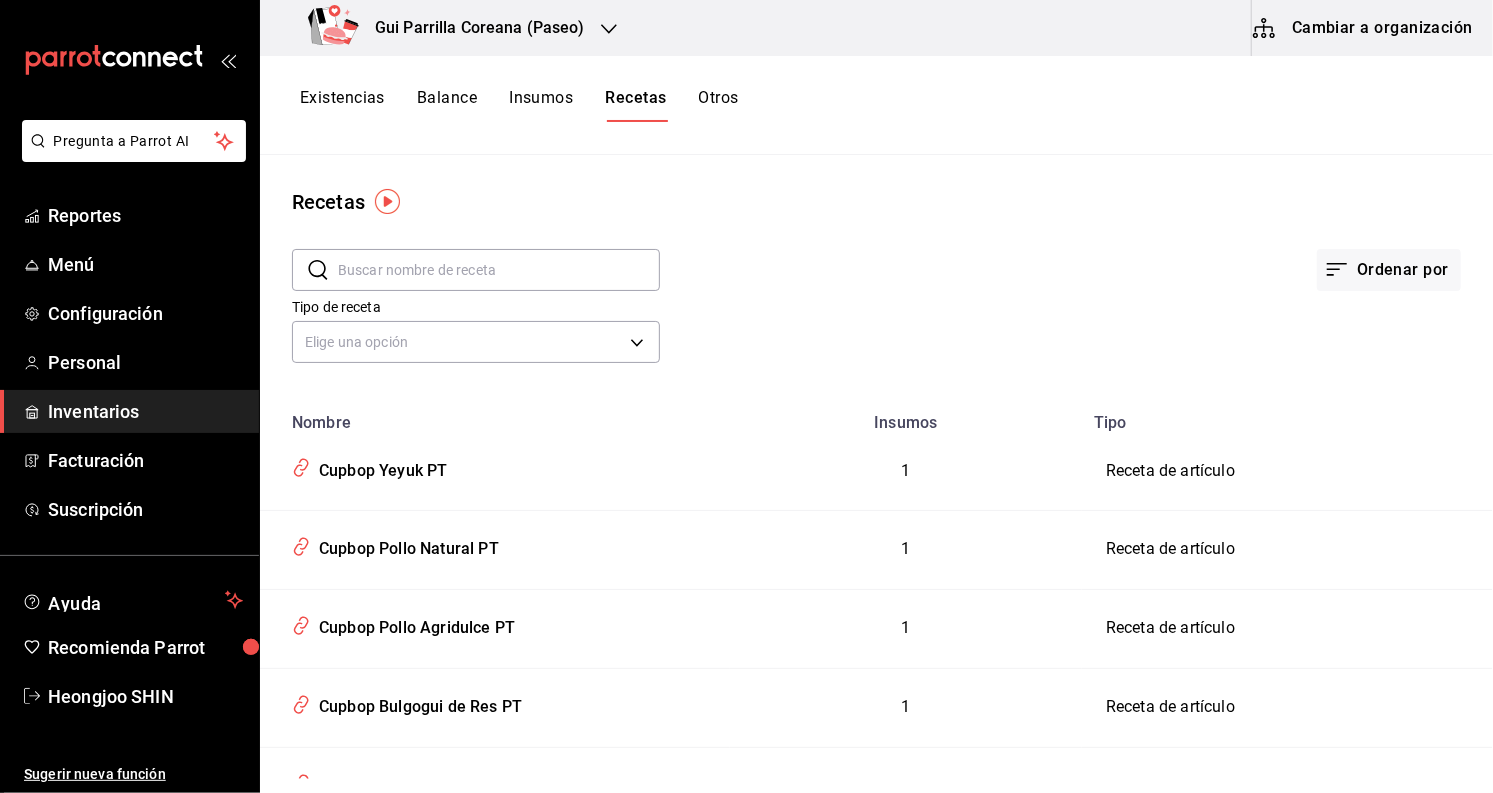click on "Otros" at bounding box center (719, 105) 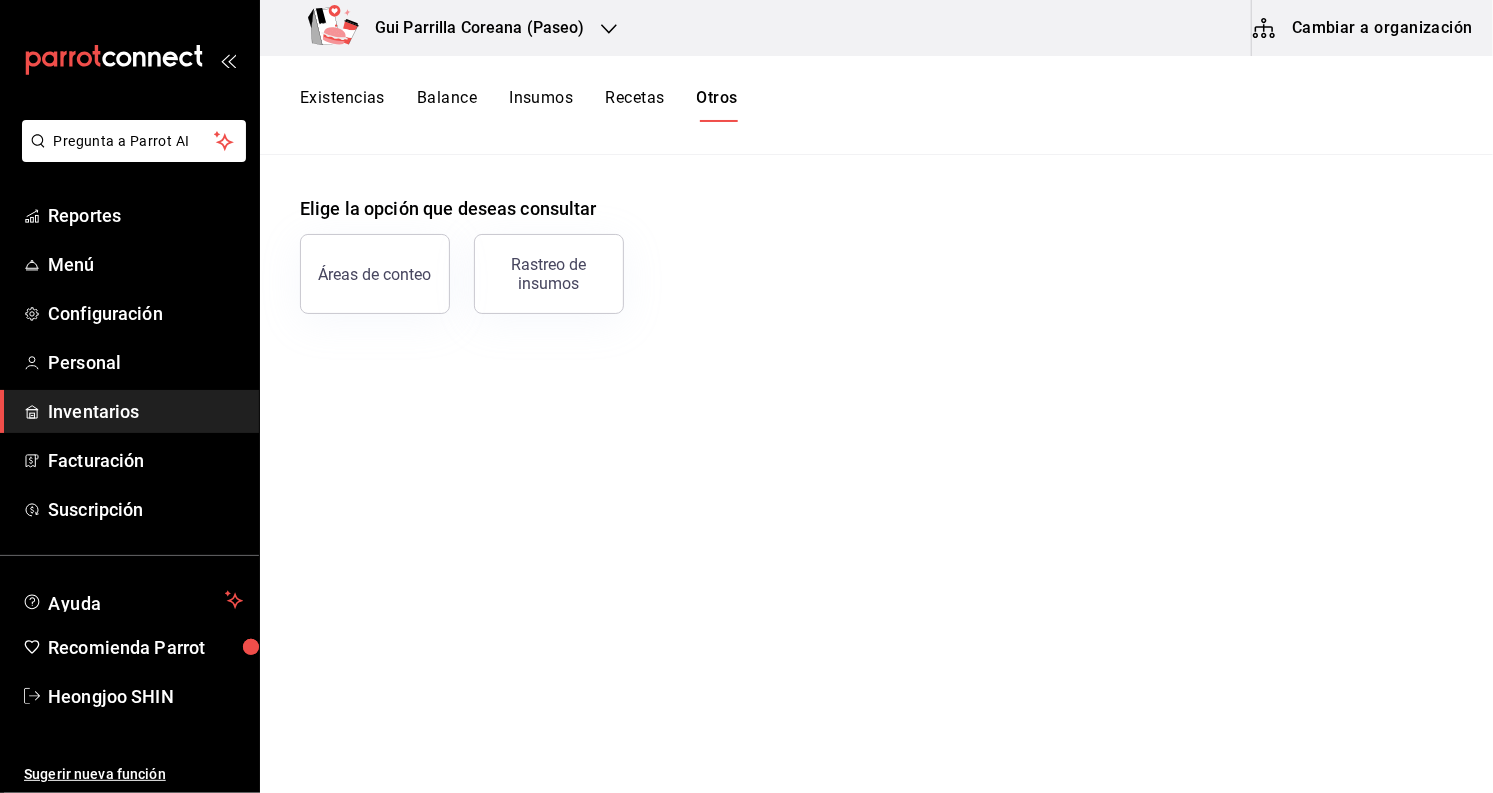 click on "Recetas" at bounding box center [634, 105] 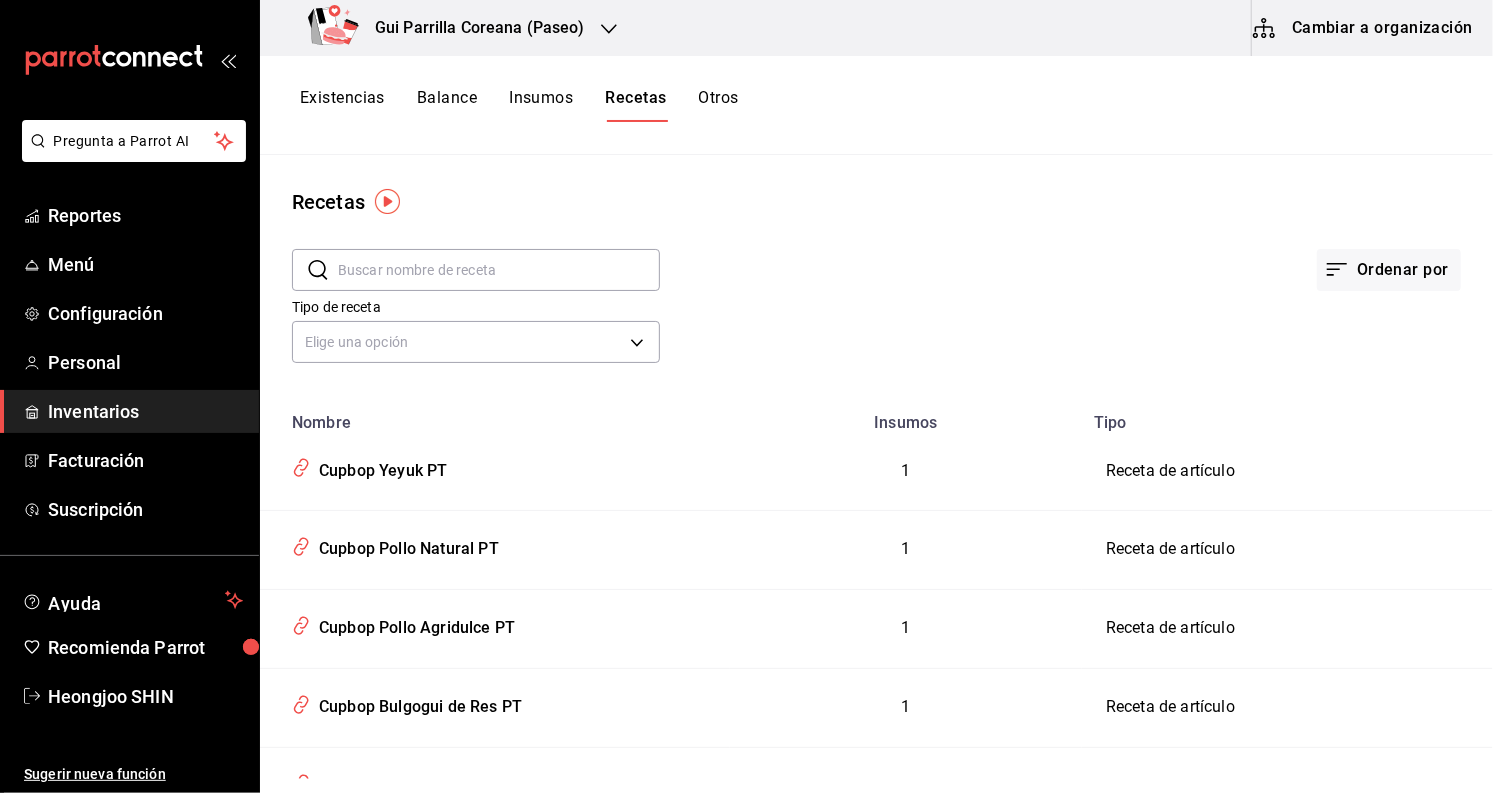 click on "Insumos" at bounding box center [541, 105] 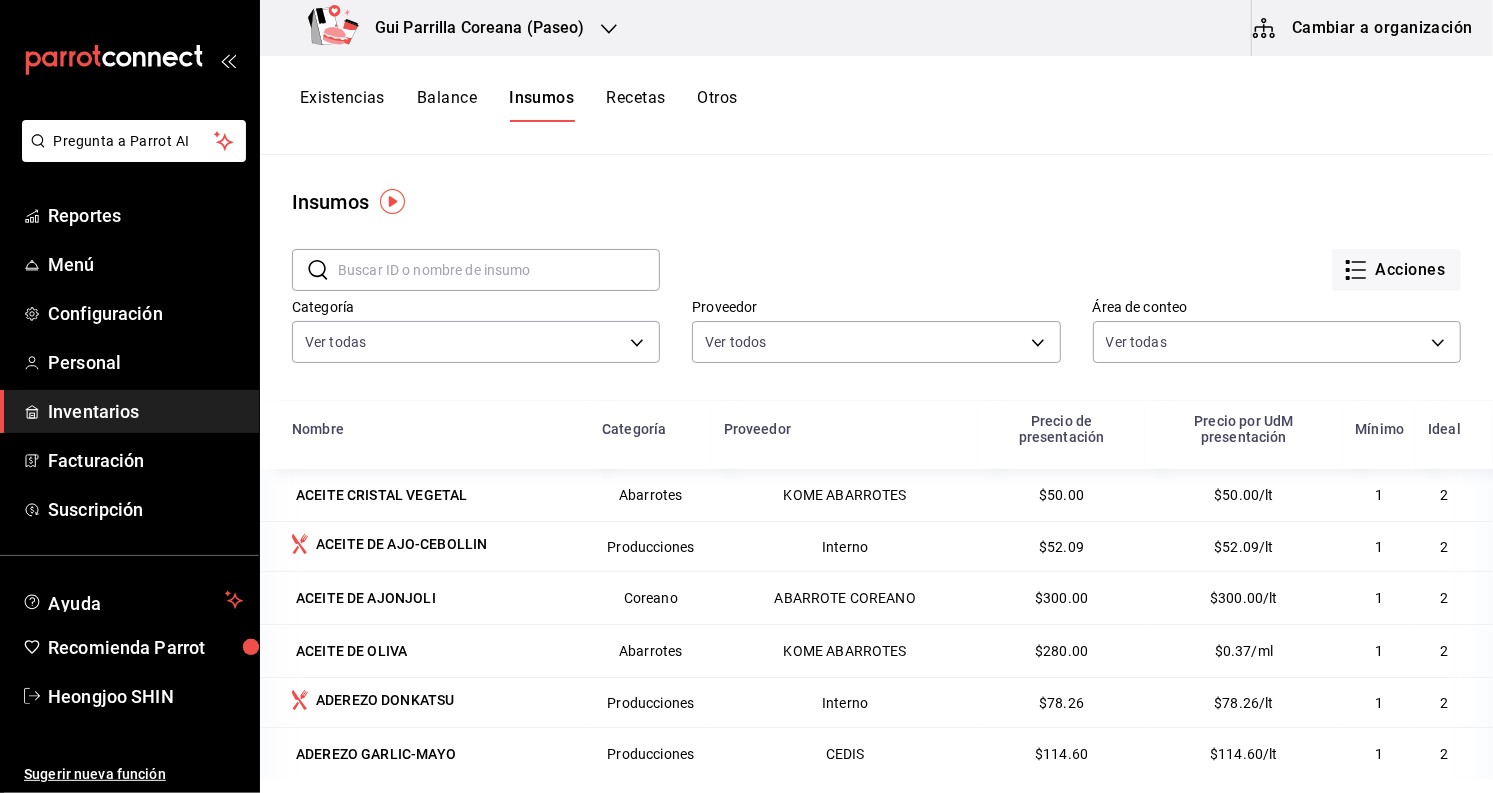 click on "Balance" at bounding box center (447, 105) 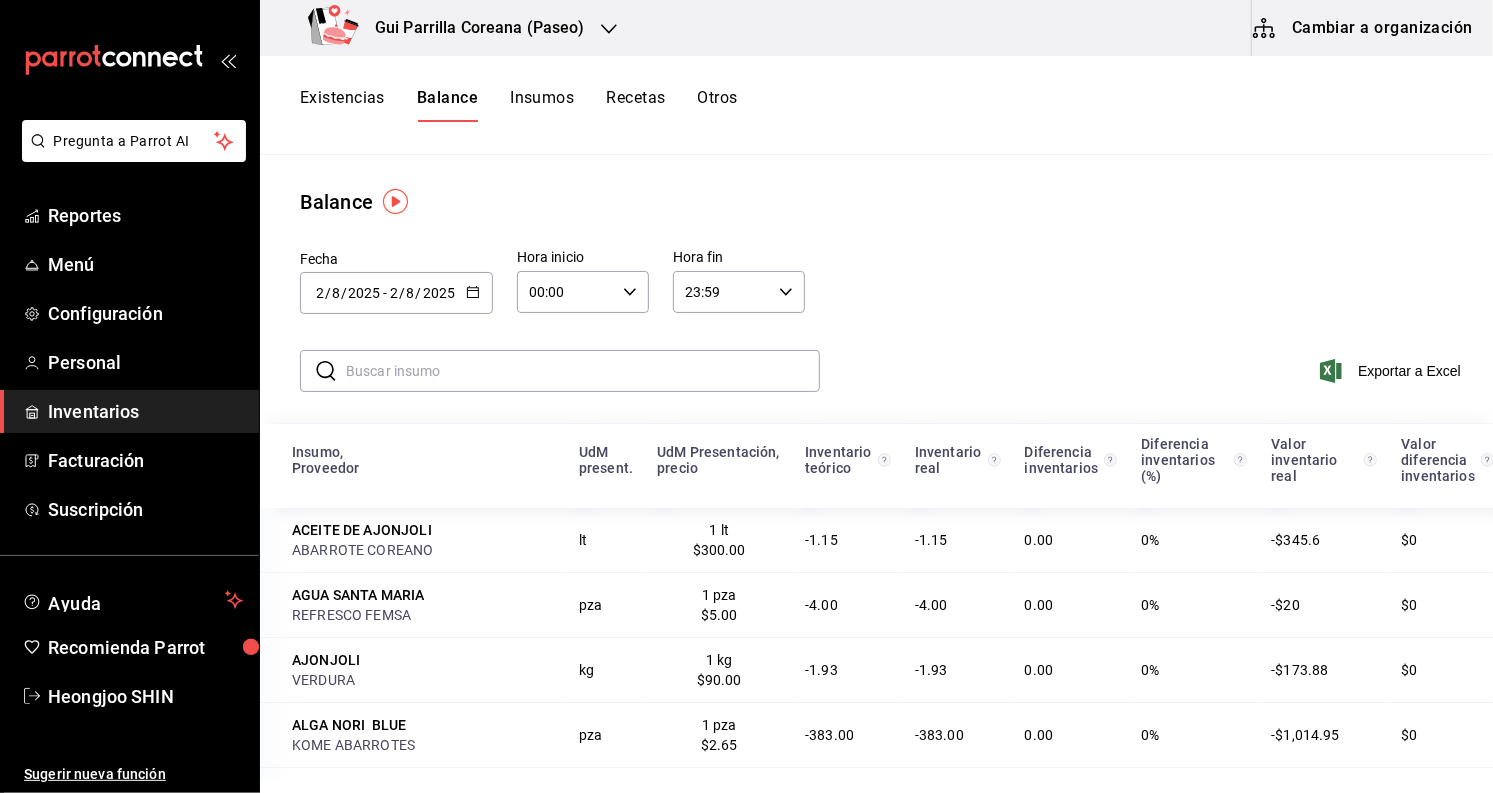 click on "Existencias" at bounding box center (342, 105) 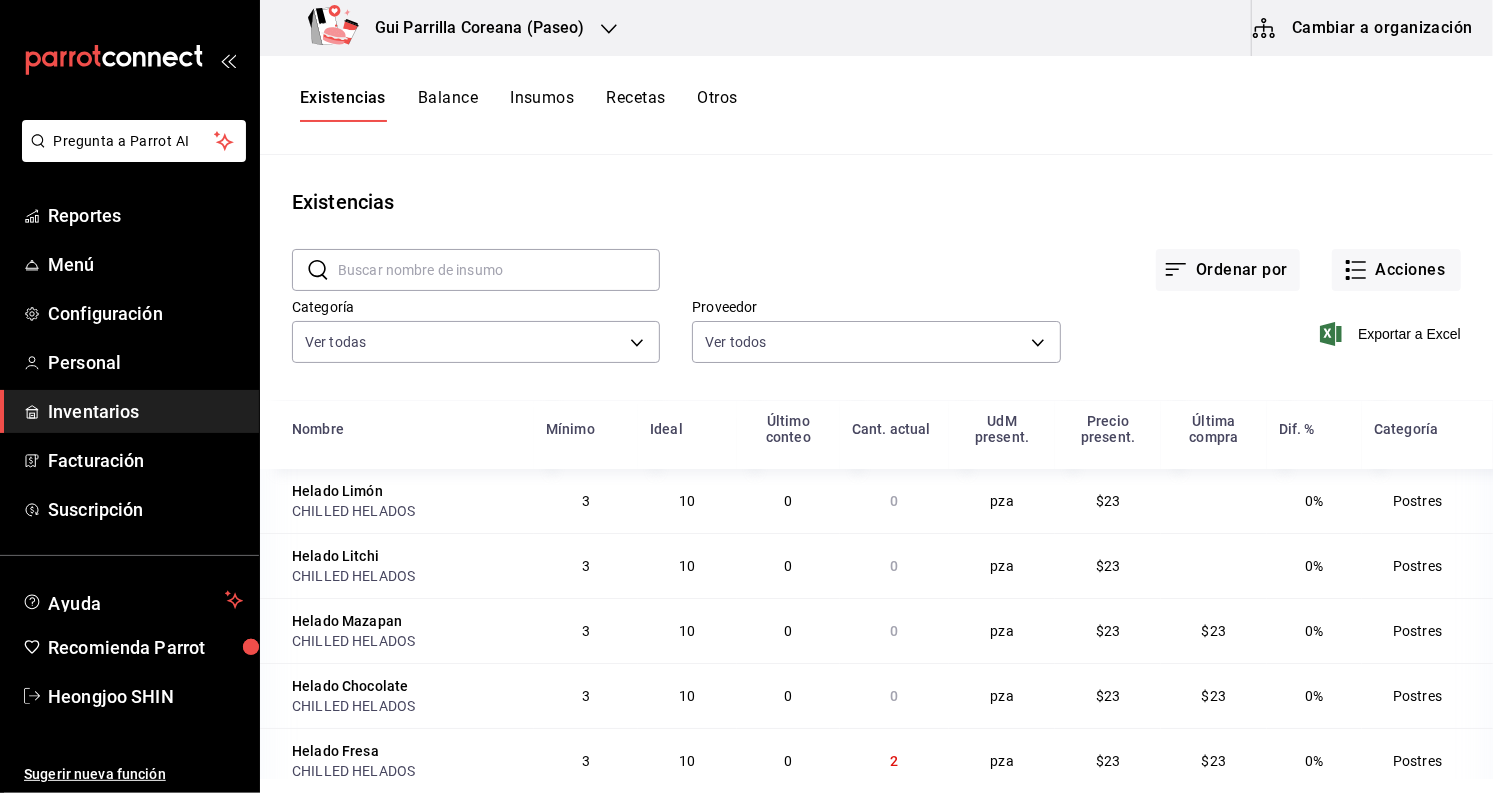 click on "Recetas" at bounding box center (635, 105) 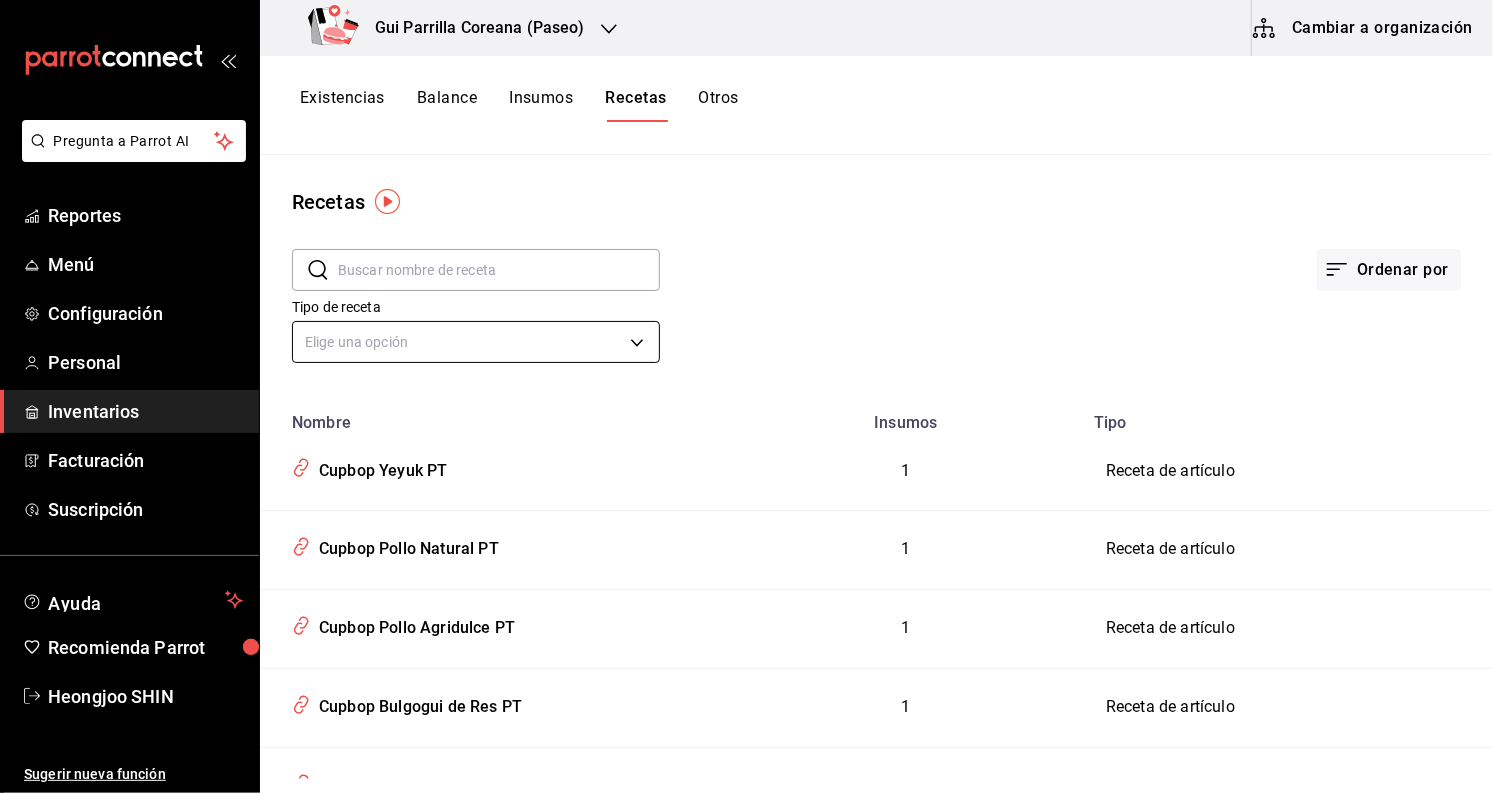 click on "Pregunta a Parrot AI Reportes   Menú   Configuración   Personal   Inventarios   Facturación   Suscripción   Ayuda Recomienda Parrot   Heongjoo SHIN   Sugerir nueva función   Gui Parrilla Coreana (Paseo) Cambiar a organización Existencias Balance Insumos Recetas Otros Recetas ​ ​ Ordenar por Tipo de receta Elige una opción default Nombre Insumos Tipo Cupbop Yeyuk PT 1 Receta de artículo Cupbop Pollo Natural PT 1 Receta de artículo Cupbop Pollo Agridulce PT 1 Receta de artículo Cupbop Bulgogui de Res PT 1 Receta de artículo Bokkumbap De Camarón PT 1 Receta de artículo Minihamburguesa Coreana PT 1 Receta de artículo Bulgoki Pasta PT 1 Receta de artículo Yubu Mixto PT 3 Receta de artículo Duo De Camarones PT 1 Receta de artículo Dakgalbi PT 1 Receta de artículo Ganjang Dakgalbi PT 1 Receta de artículo Pollo Ramyeon PT 1 Receta de artículo Ramyeon Mariscos PT 3 Receta de artículo Chadolchapaguetti PT 1 Receta de artículo Bokkumramyeon PT 1 Receta de artículo Kimchi Ramyeon PT 1 1 1 1 1 1" at bounding box center (746, 389) 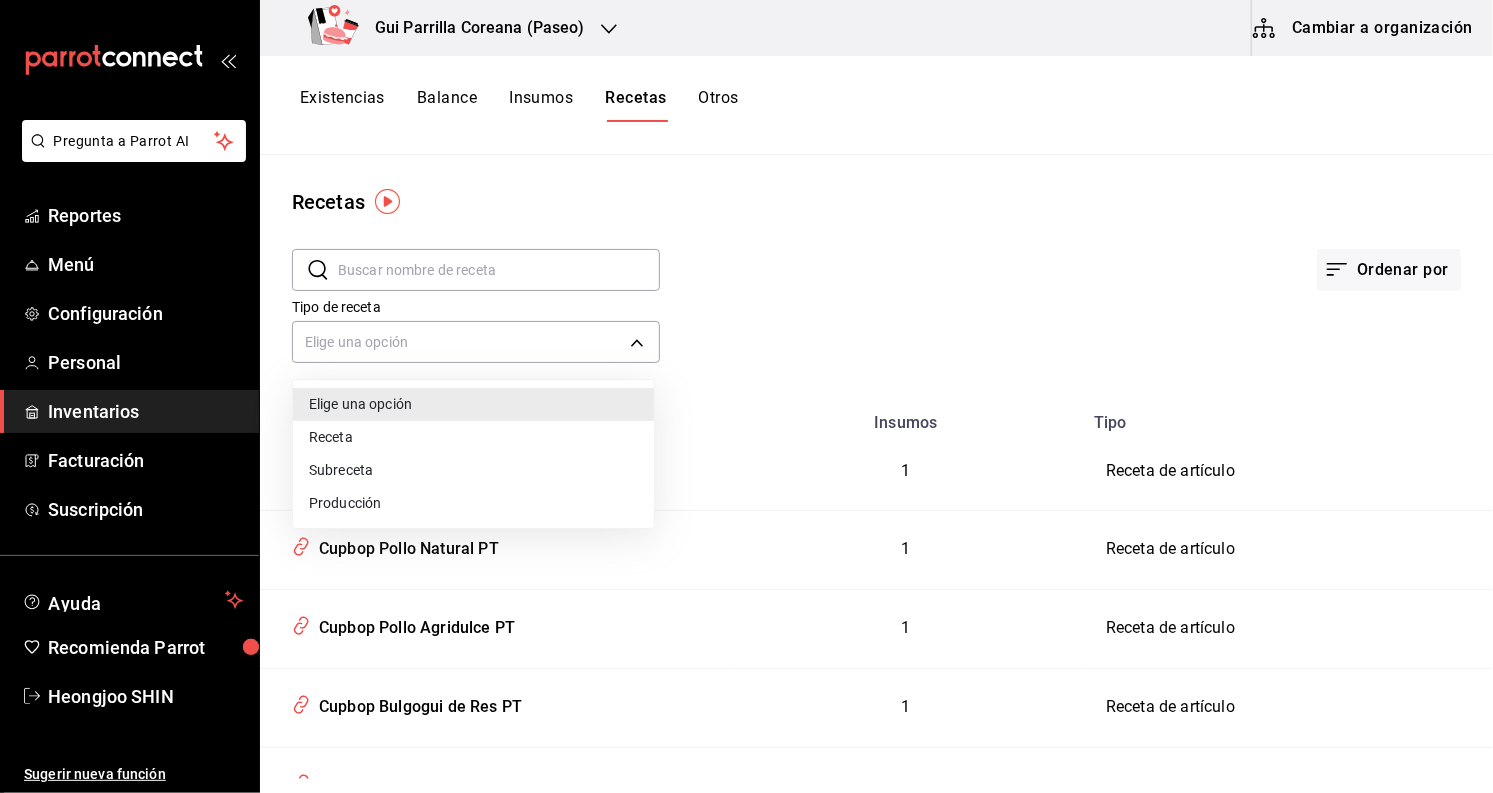 click on "Receta" at bounding box center [473, 437] 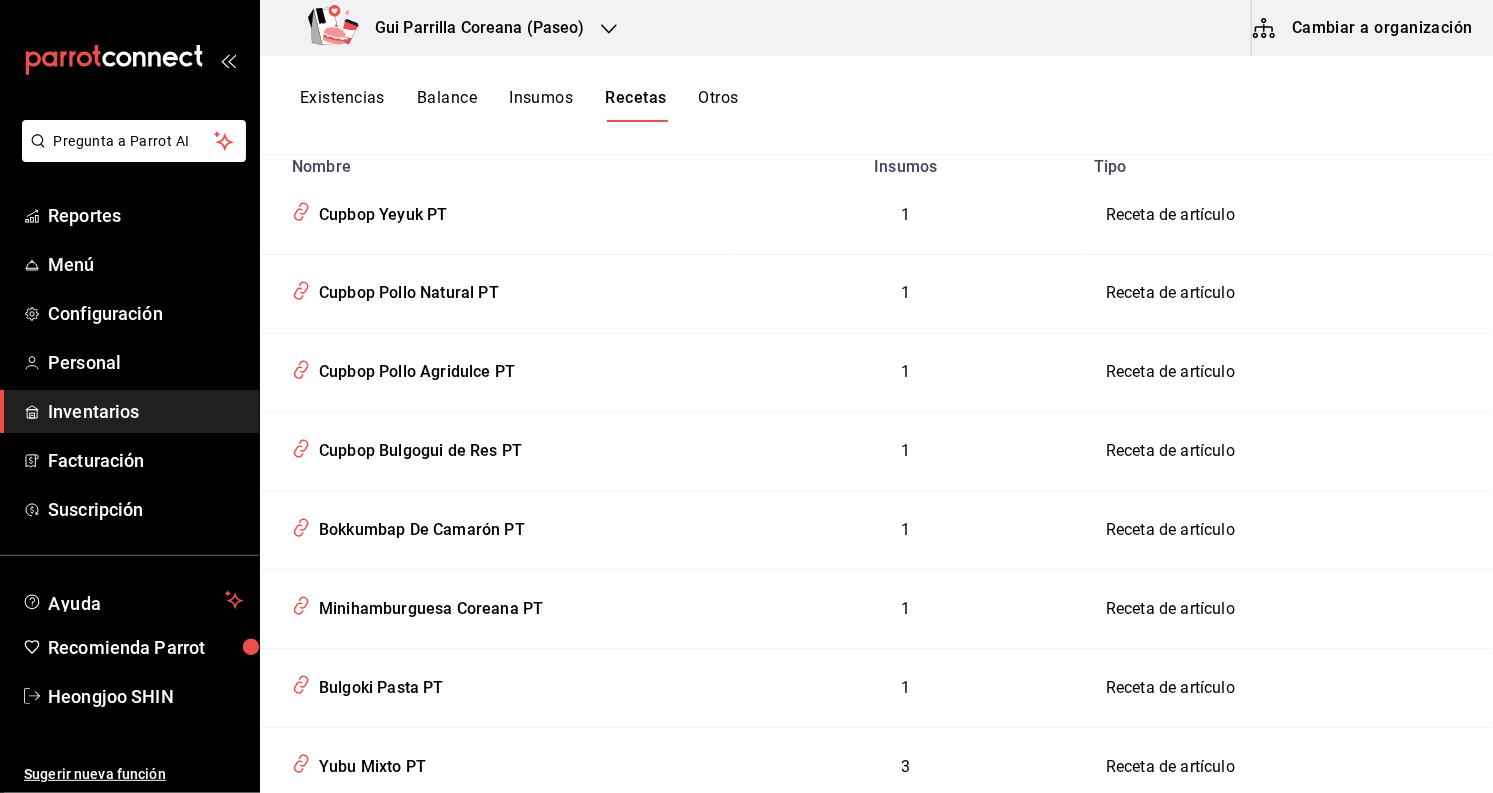 scroll, scrollTop: 0, scrollLeft: 0, axis: both 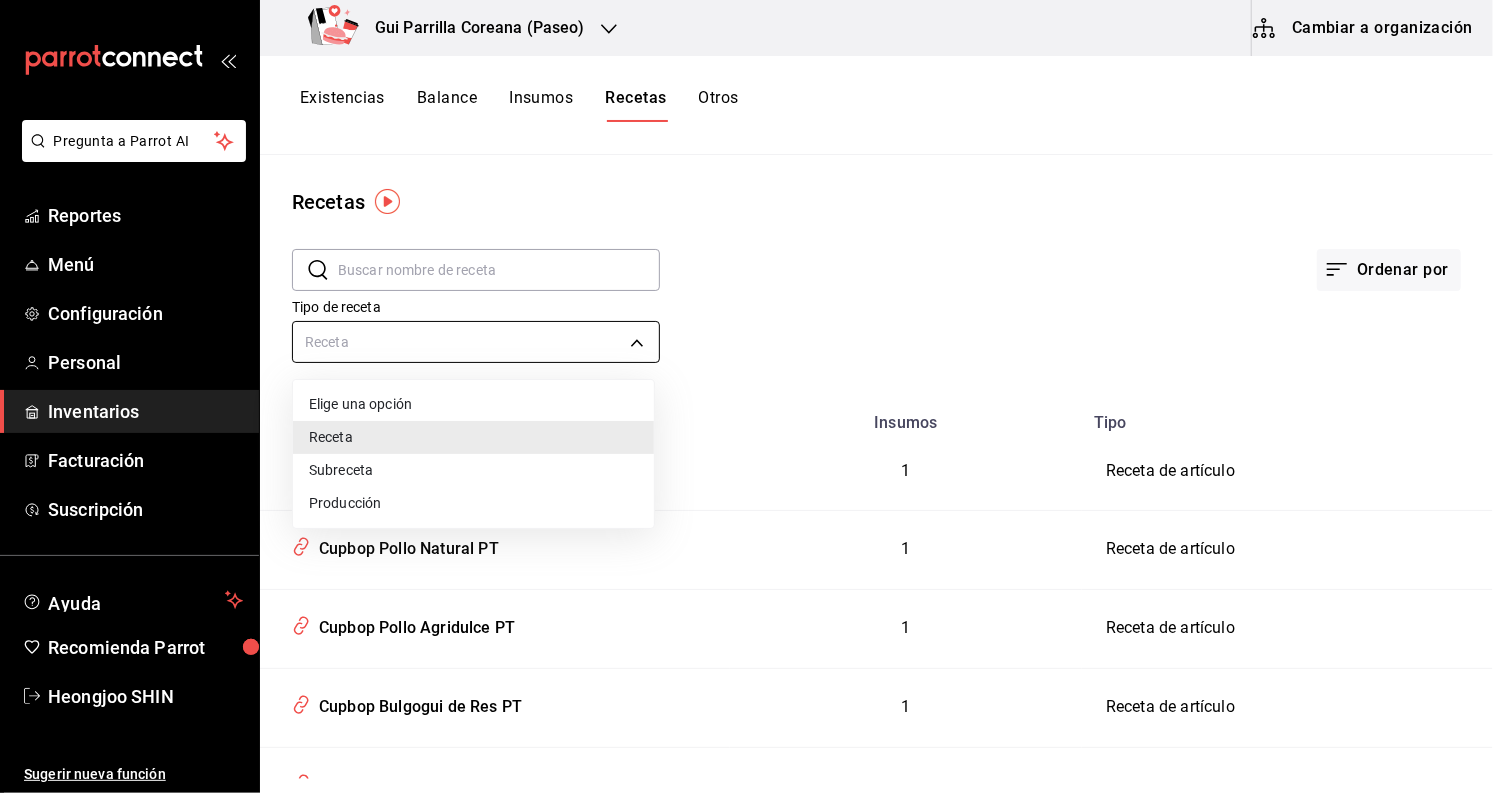 click on "Pregunta a Parrot AI Reportes   Menú   Configuración   Personal   Inventarios   Facturación   Suscripción   Ayuda Recomienda Parrot   Heongjoo SHIN   Sugerir nueva función   Gui Parrilla Coreana (Paseo) Cambiar a organización Existencias Balance Insumos Recetas Otros Recetas ​ ​ Ordenar por Tipo de receta Receta PRODUCT Nombre Insumos Tipo Cupbop Yeyuk PT 1 Receta de artículo Cupbop Pollo Natural PT 1 Receta de artículo Cupbop Pollo Agridulce PT 1 Receta de artículo Cupbop Bulgogui de Res PT 1 Receta de artículo Bokkumbap De Camarón PT 1 Receta de artículo Minihamburguesa Coreana PT 1 Receta de artículo Bulgoki Pasta PT 1 Receta de artículo Yubu Mixto PT 3 Receta de artículo Duo De Camarones PT 1 Receta de artículo Dakgalbi PT 1 Receta de artículo Ganjang Dakgalbi PT 1 Receta de artículo Pollo Ramyeon PT 1 Receta de artículo Ramyeon Mariscos PT 3 Receta de artículo Chadolchapaguetti PT 1 Receta de artículo Bokkumramyeon PT 1 Receta de artículo Kimchi Ramyeon PT 1 Receta de artículo" at bounding box center [746, 389] 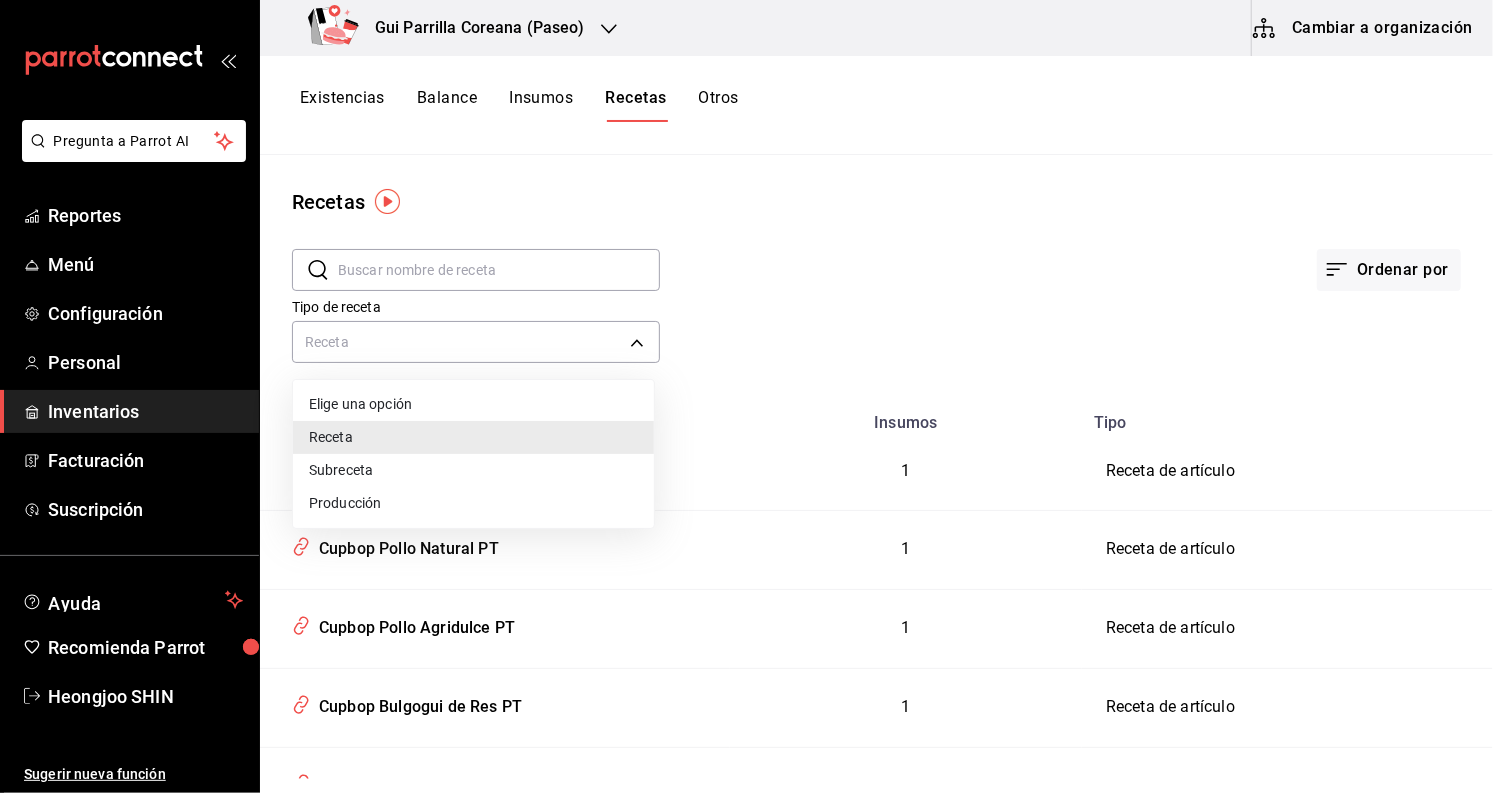 click on "Elige una opción" at bounding box center [473, 404] 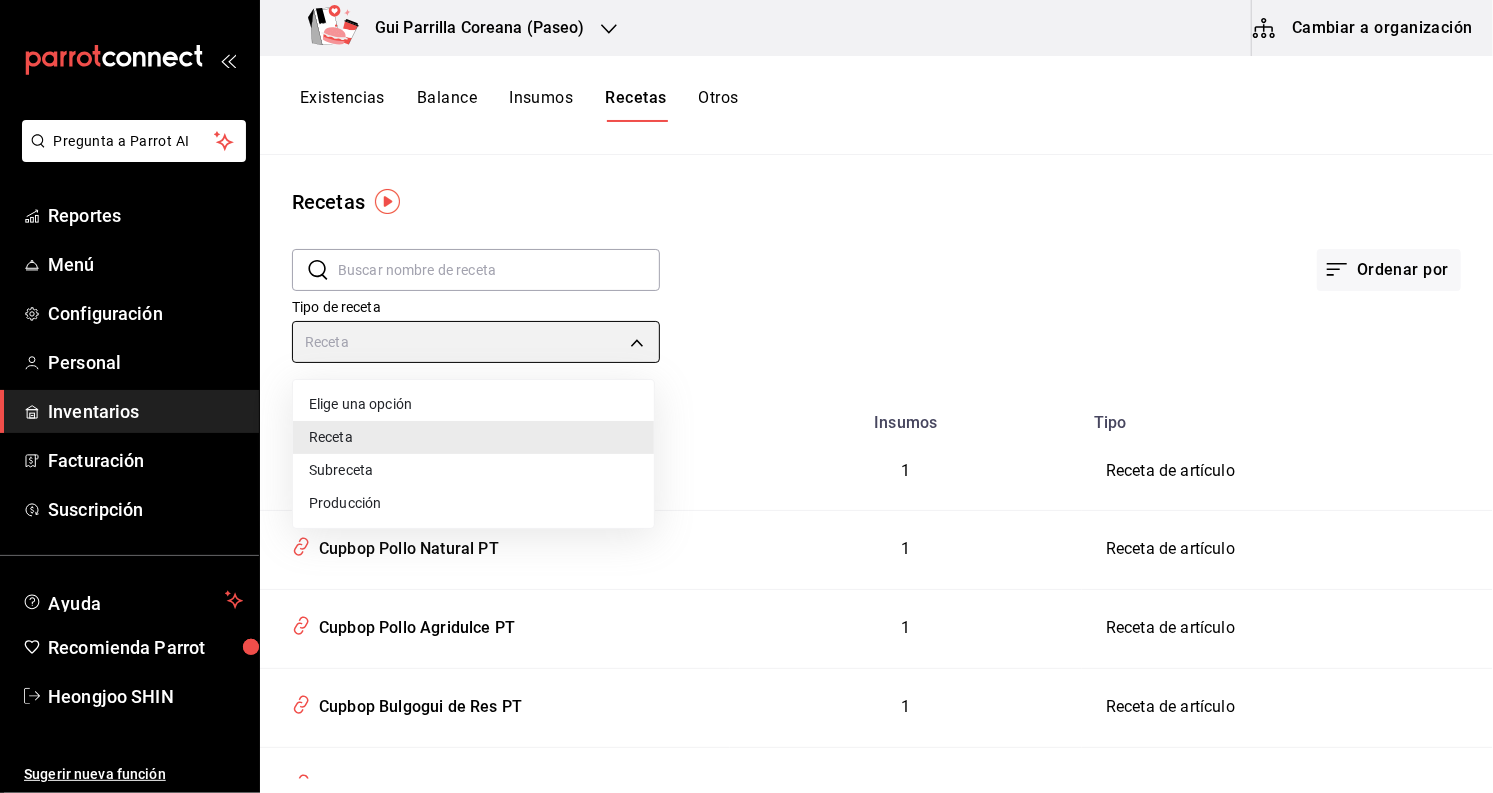 type on "default" 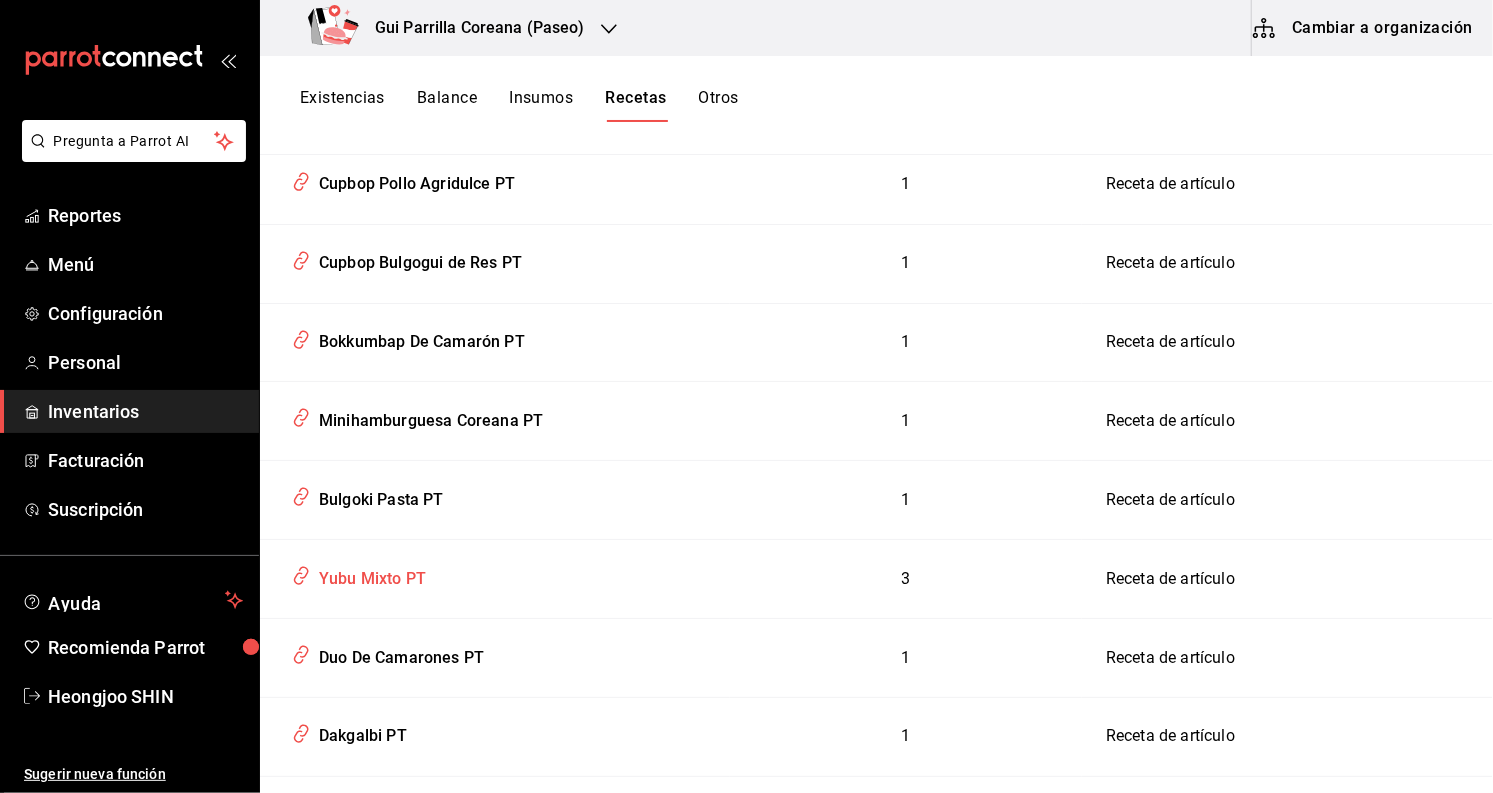 scroll, scrollTop: 0, scrollLeft: 0, axis: both 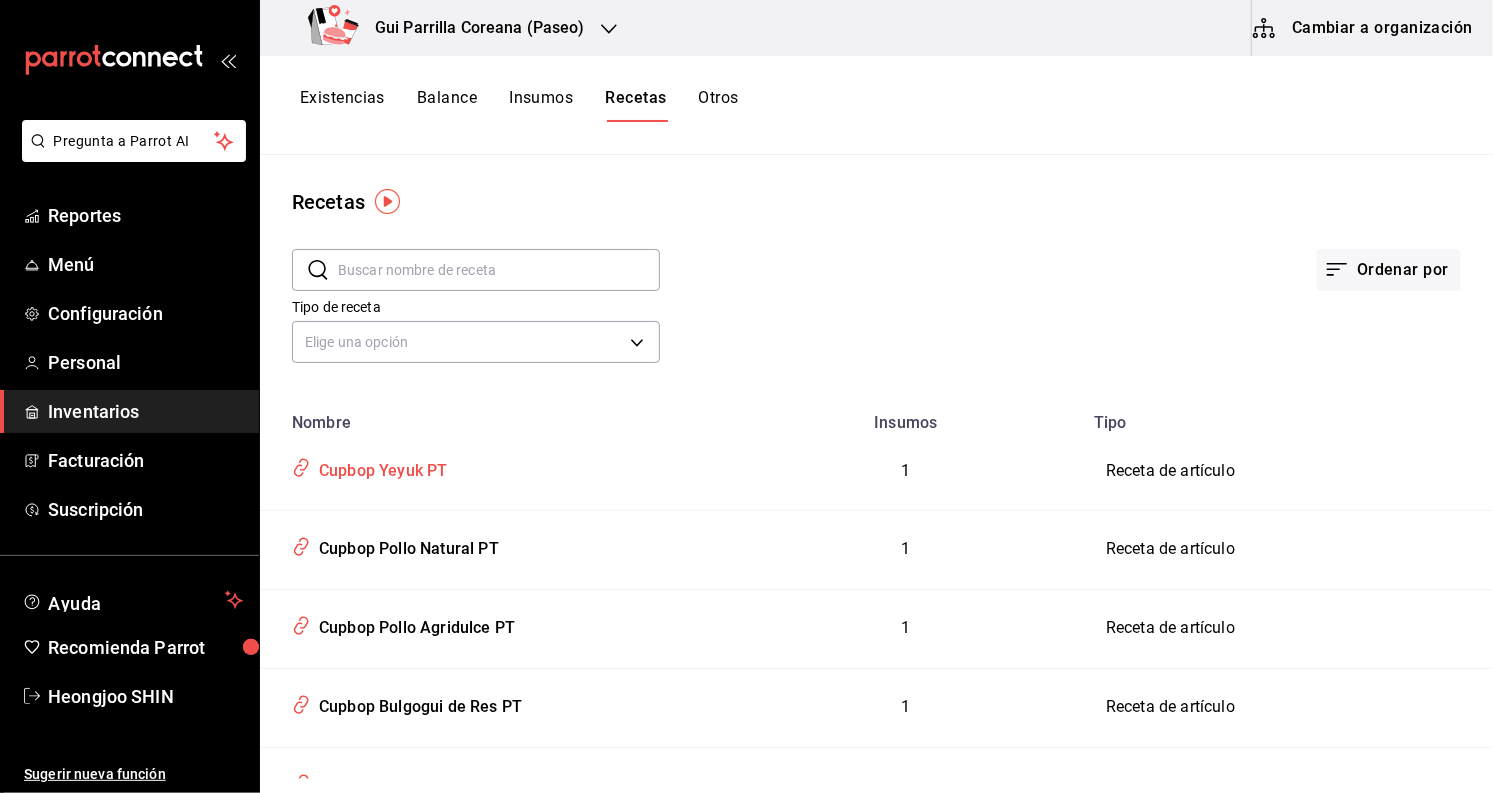 click on "Cupbop Yeyuk PT" at bounding box center (379, 467) 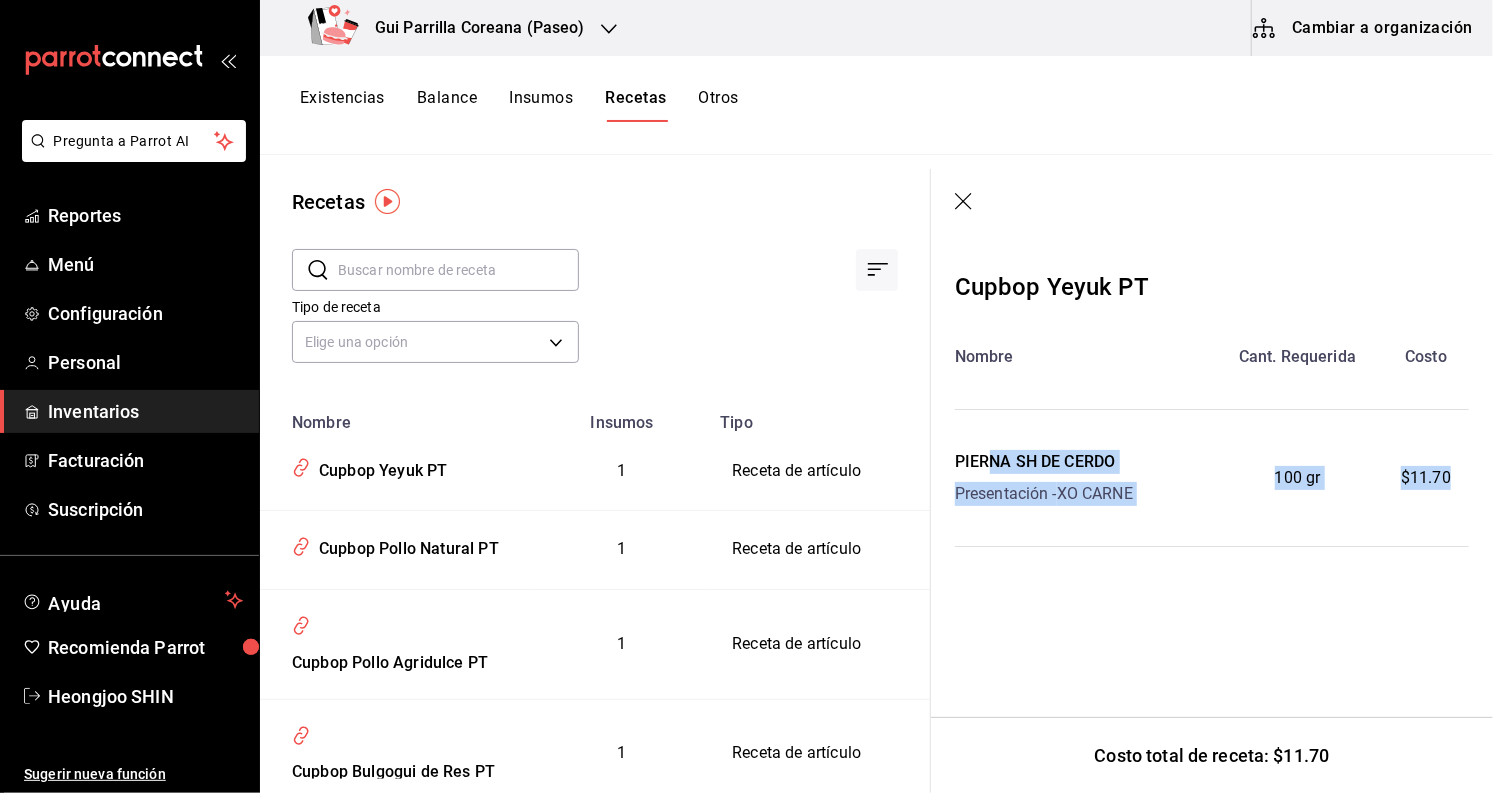 drag, startPoint x: 995, startPoint y: 468, endPoint x: 1138, endPoint y: 516, distance: 150.84097 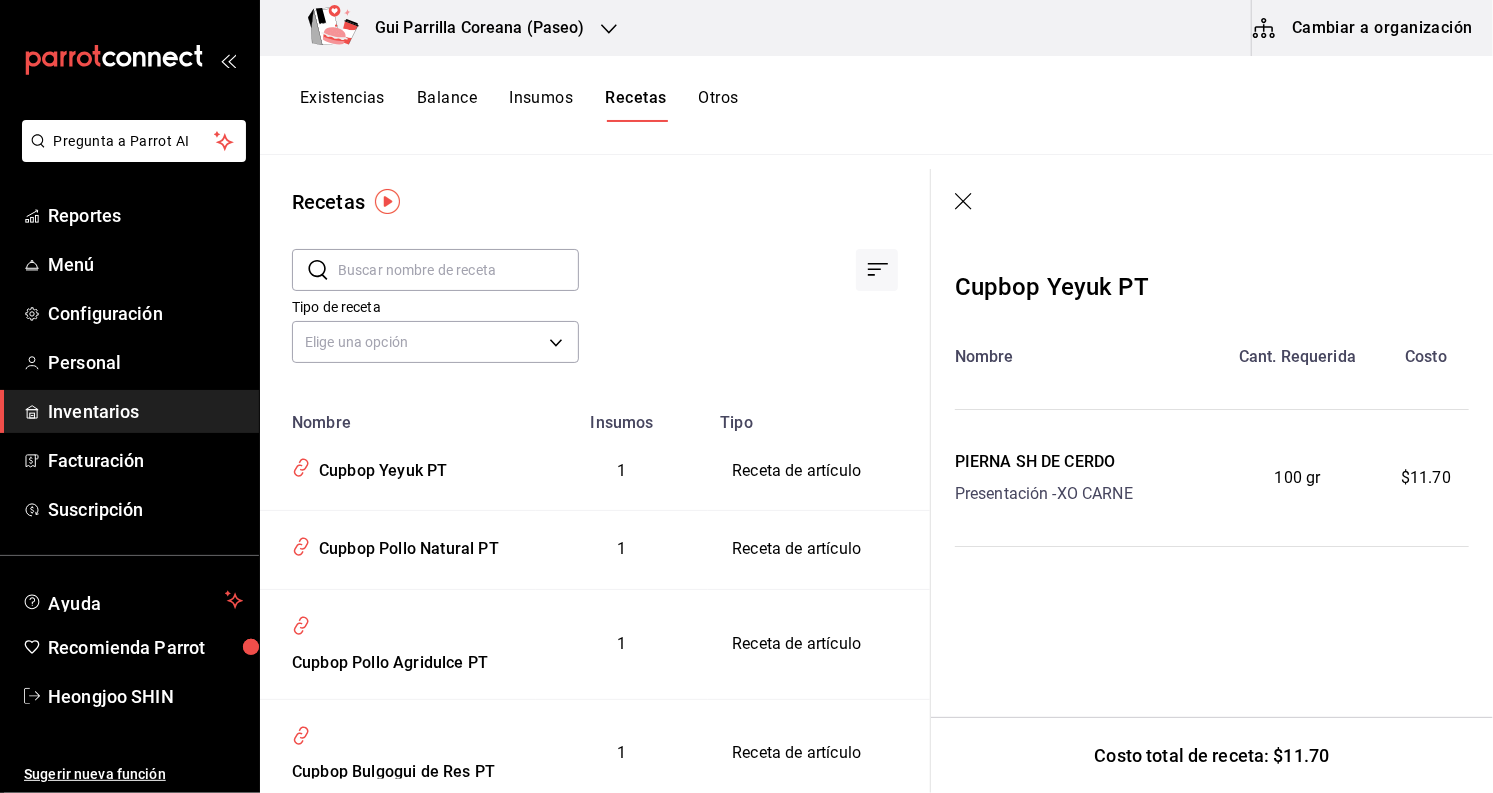 click on "Nombre Cant. Requerida Costo PIERNA SH DE CERDO Presentación -  XO CARNE 100 gr $11.70" at bounding box center (1212, 446) 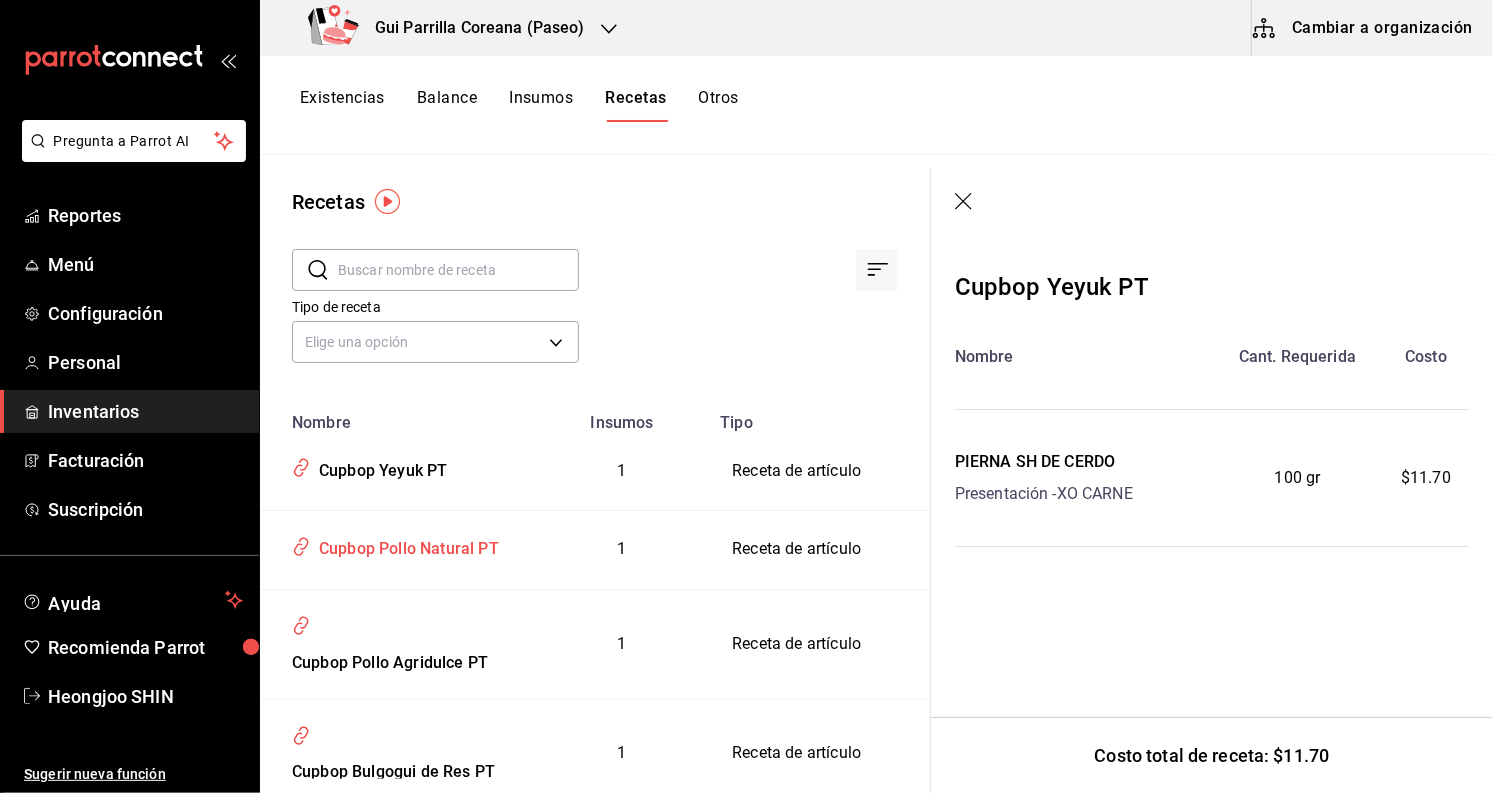 click on "Cupbop Pollo Natural PT" at bounding box center [405, 545] 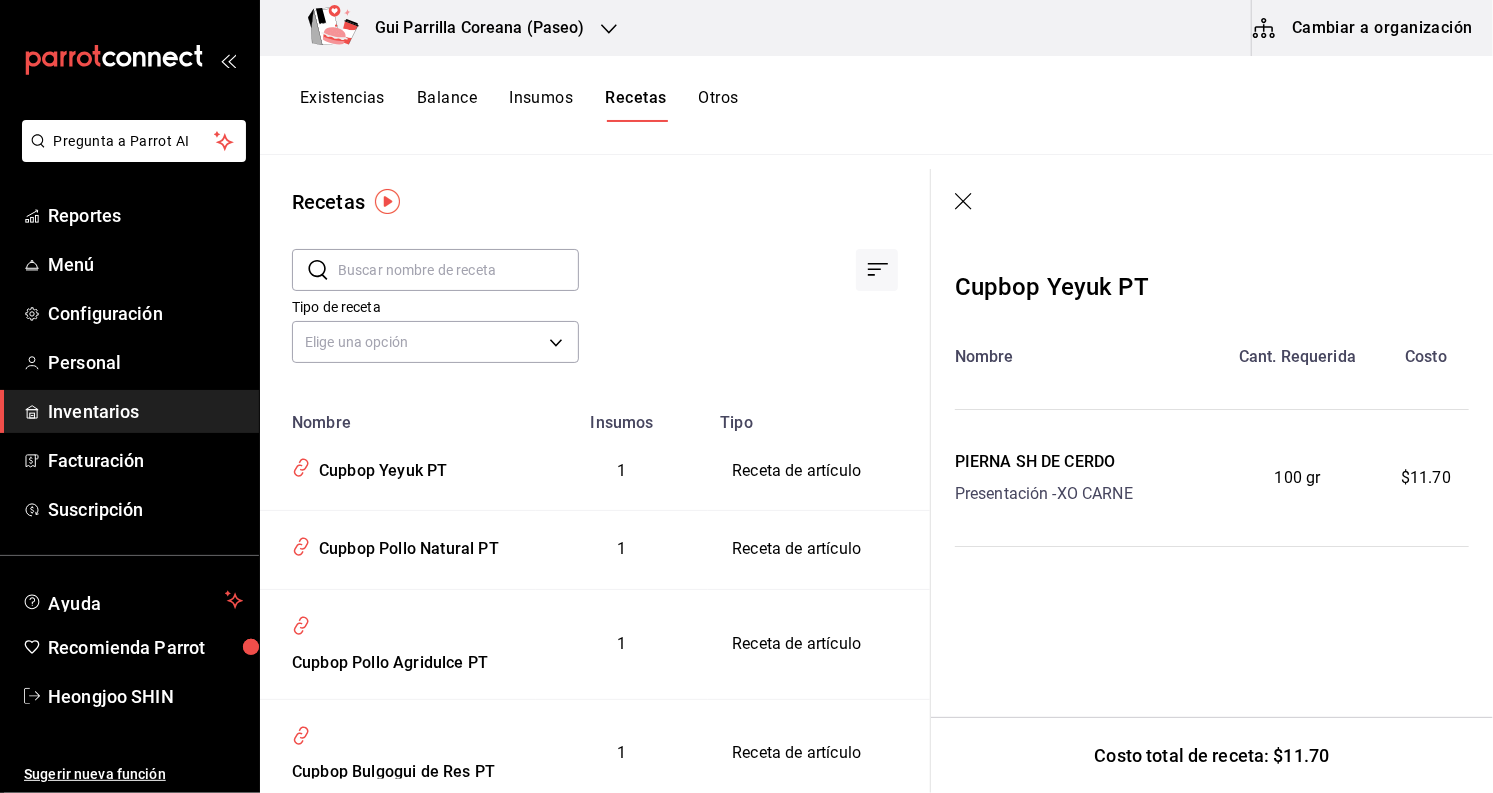 click 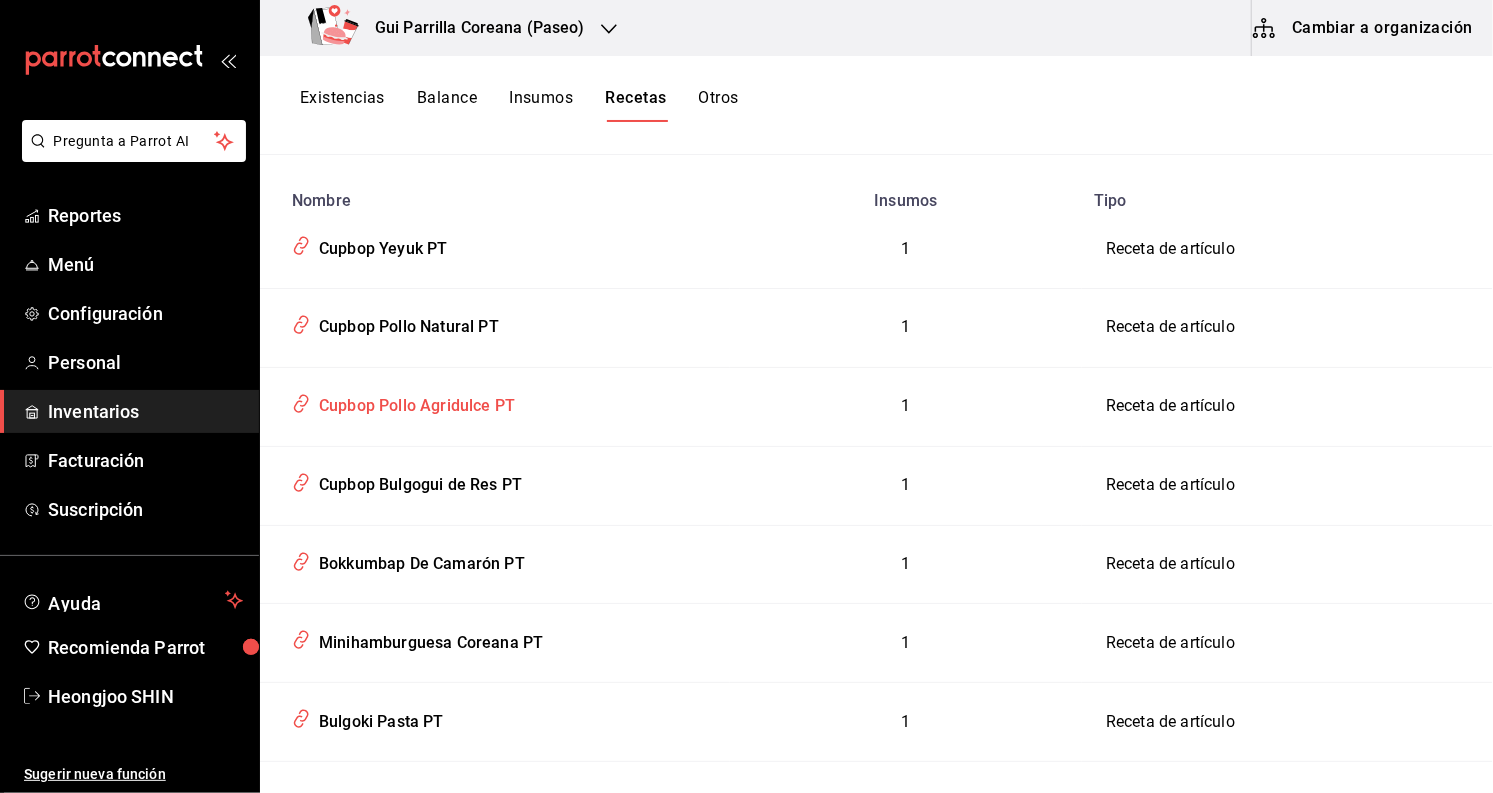 scroll, scrollTop: 444, scrollLeft: 0, axis: vertical 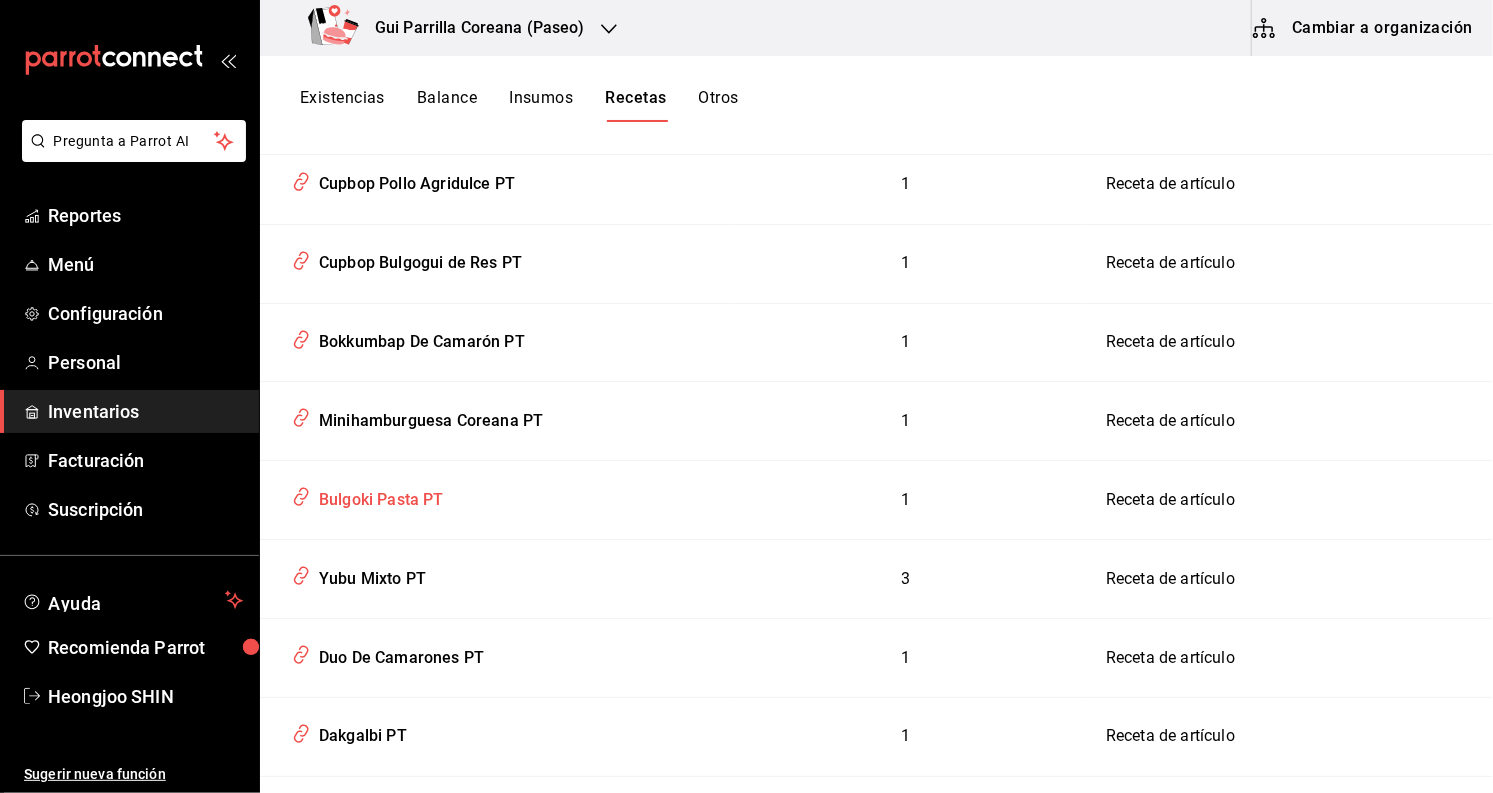 click on "Bulgoki Pasta PT" at bounding box center [377, 496] 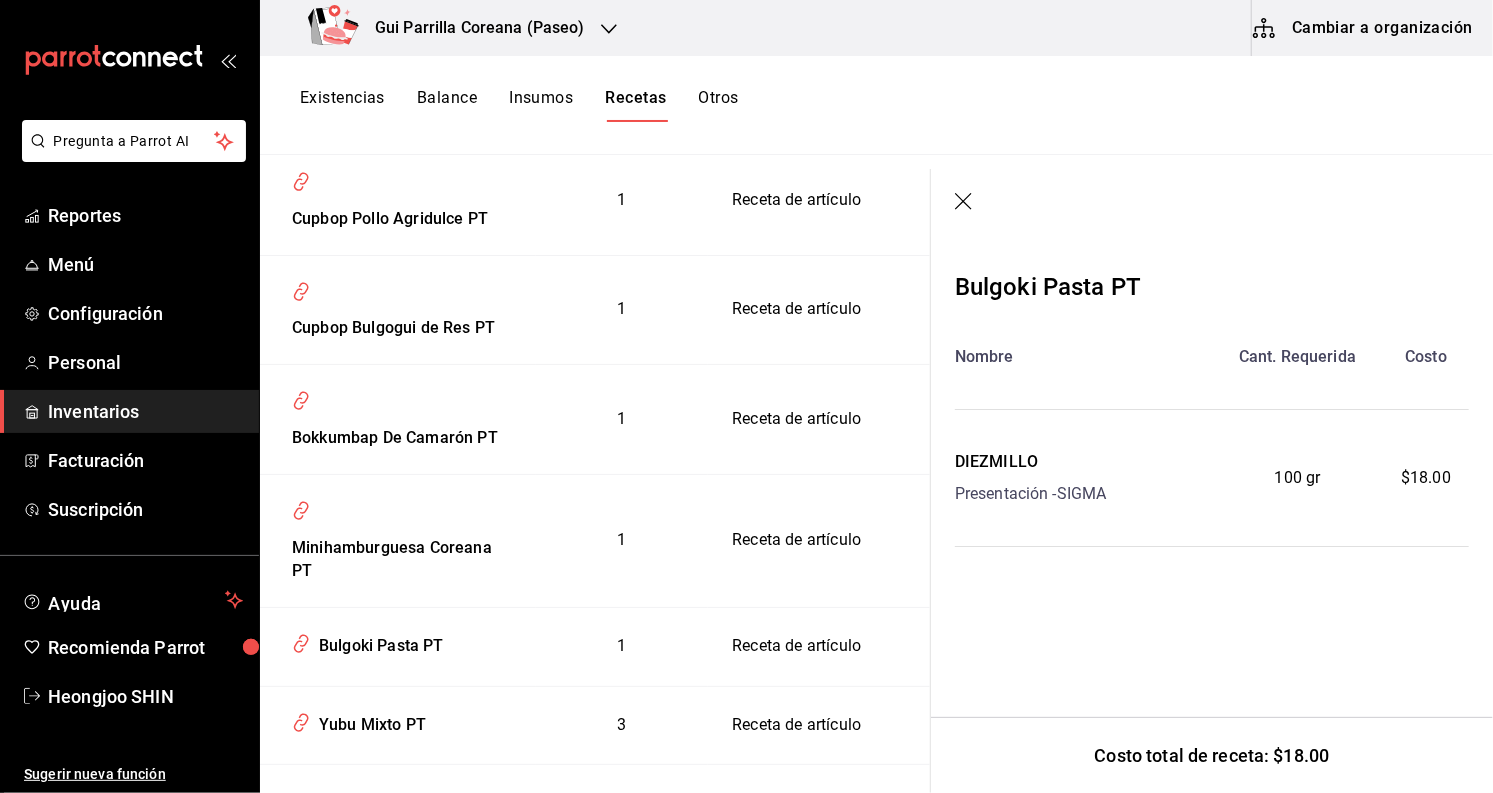 click at bounding box center (1212, 203) 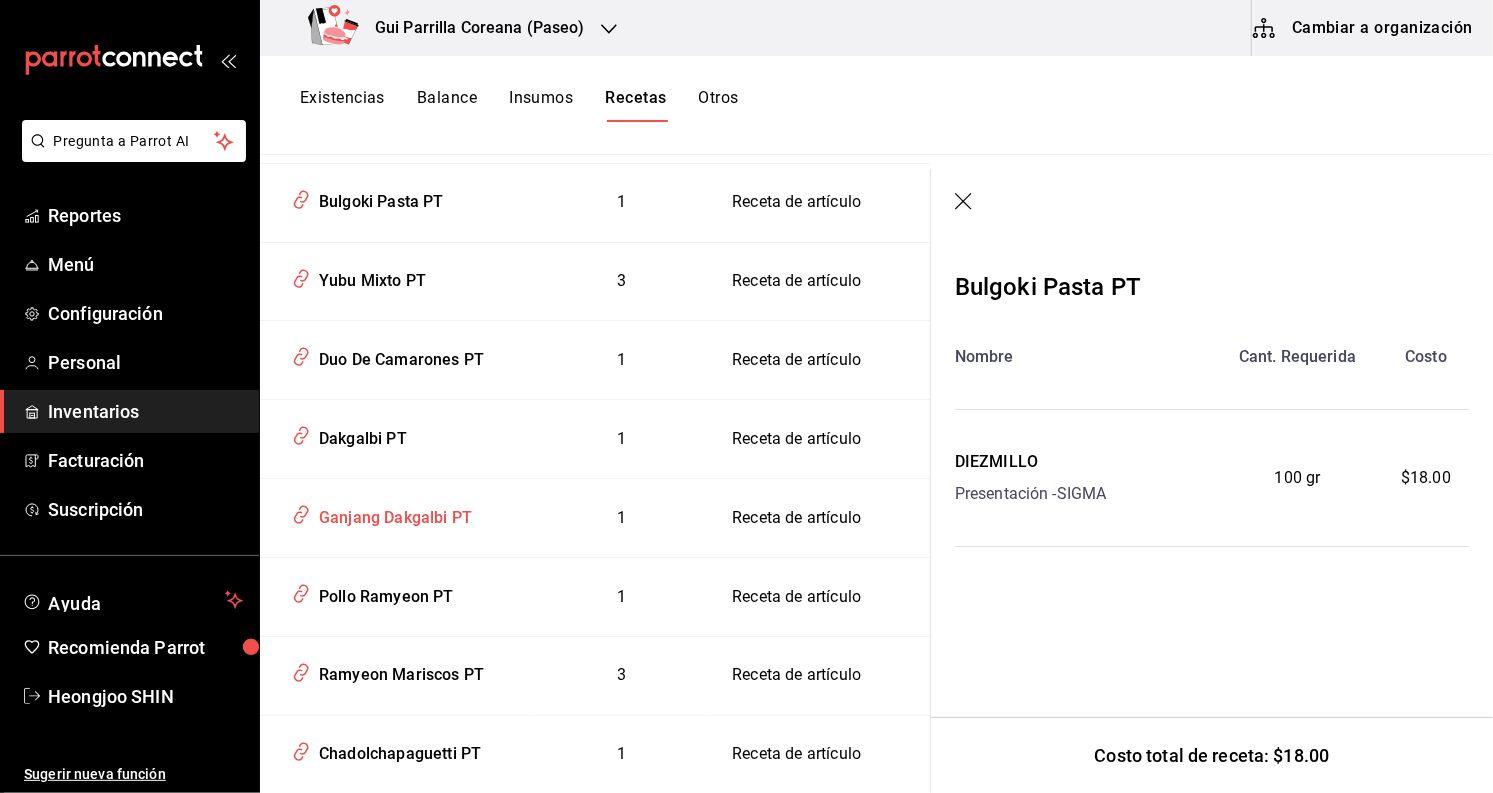 scroll, scrollTop: 1111, scrollLeft: 0, axis: vertical 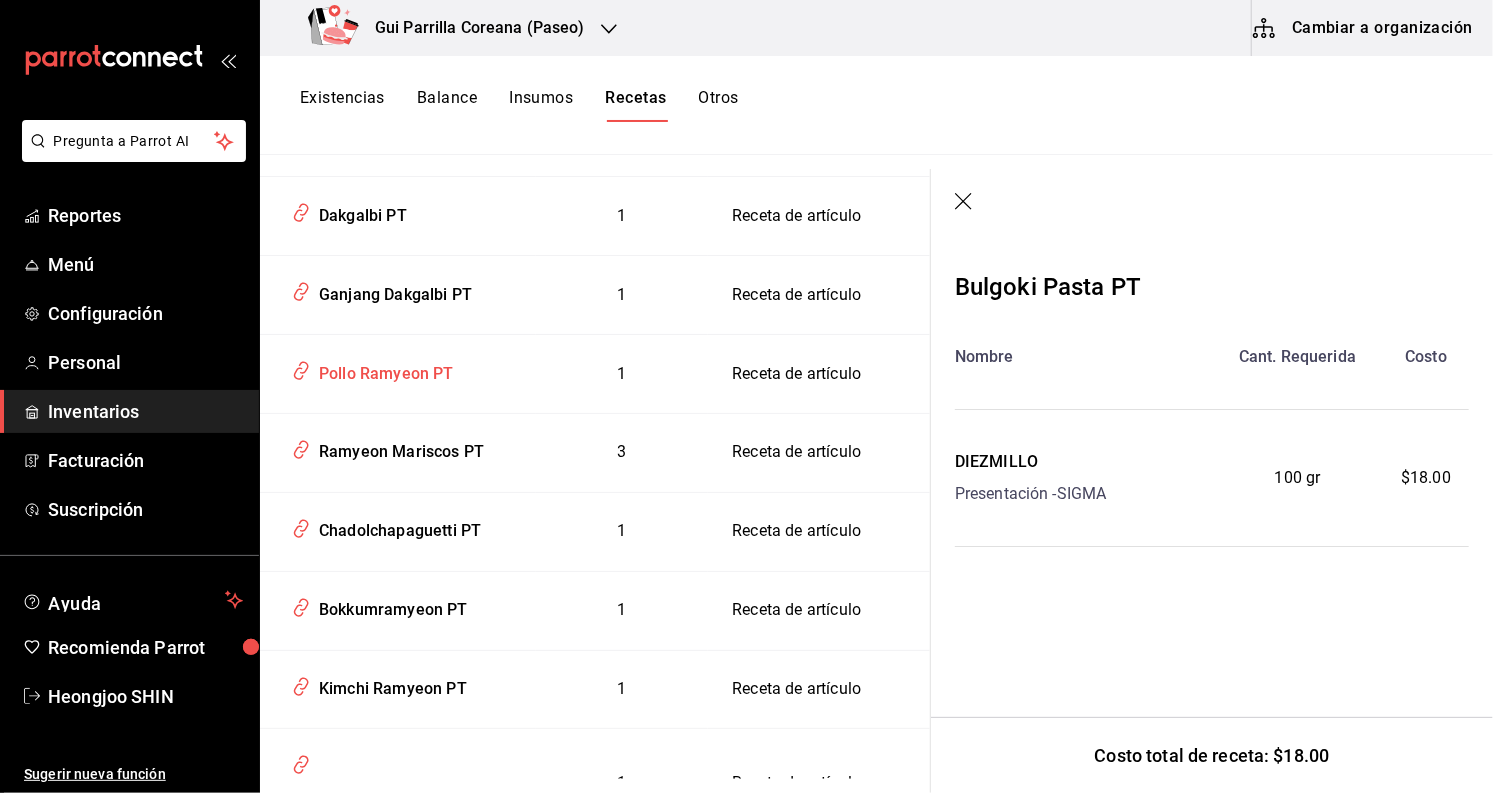 click on "Pollo Ramyeon PT" at bounding box center (382, 370) 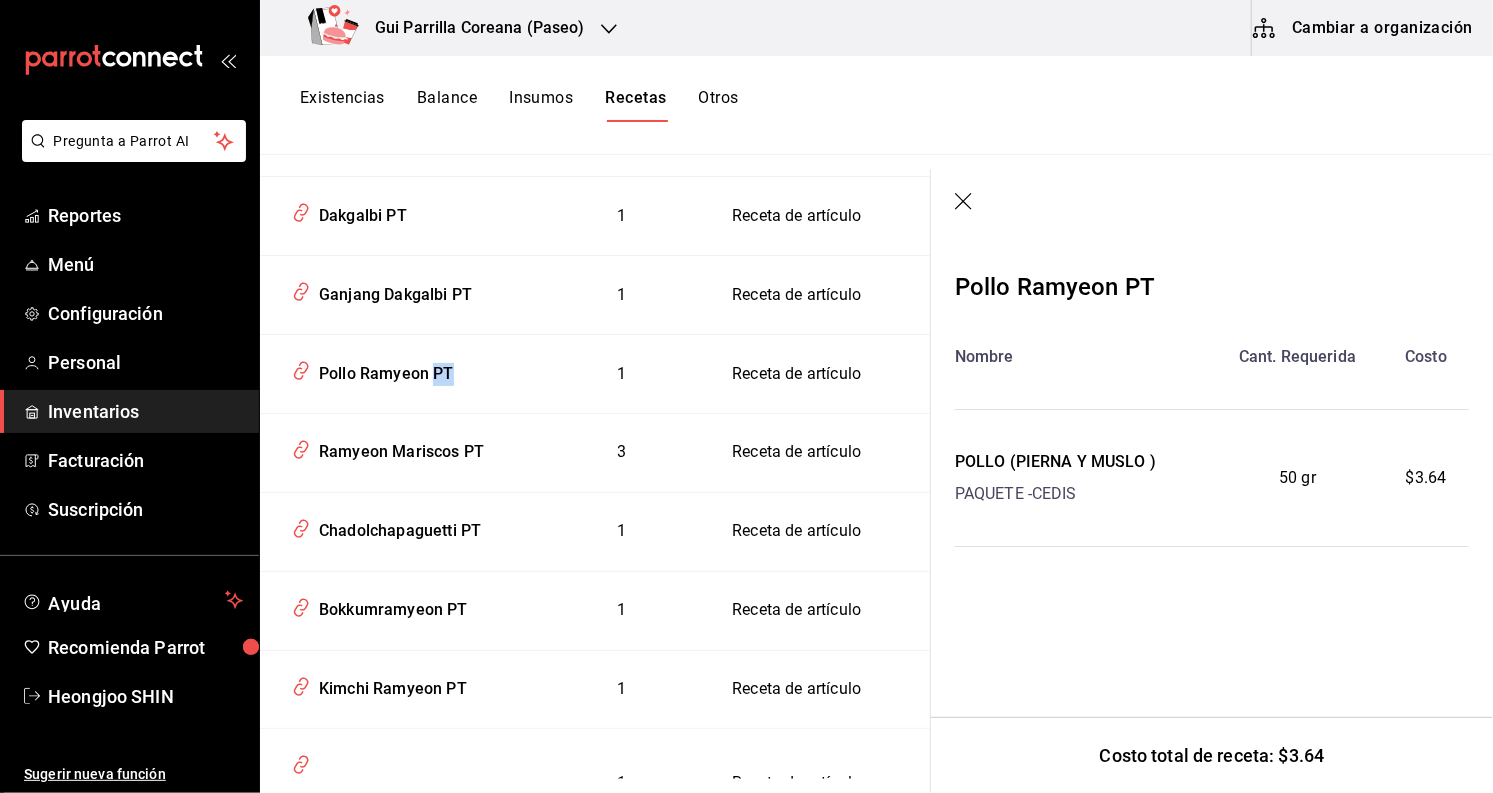 click 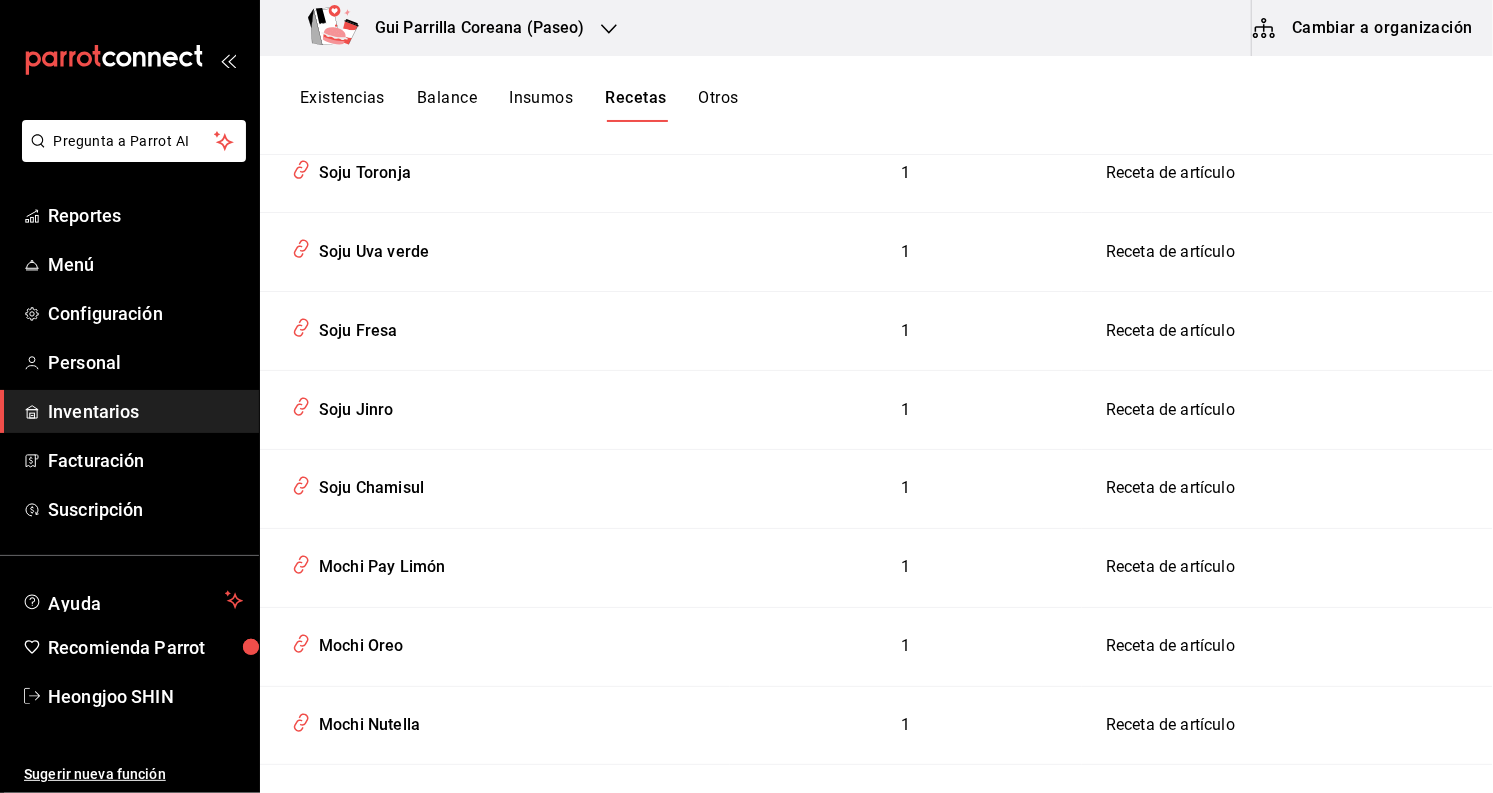 scroll, scrollTop: 3222, scrollLeft: 0, axis: vertical 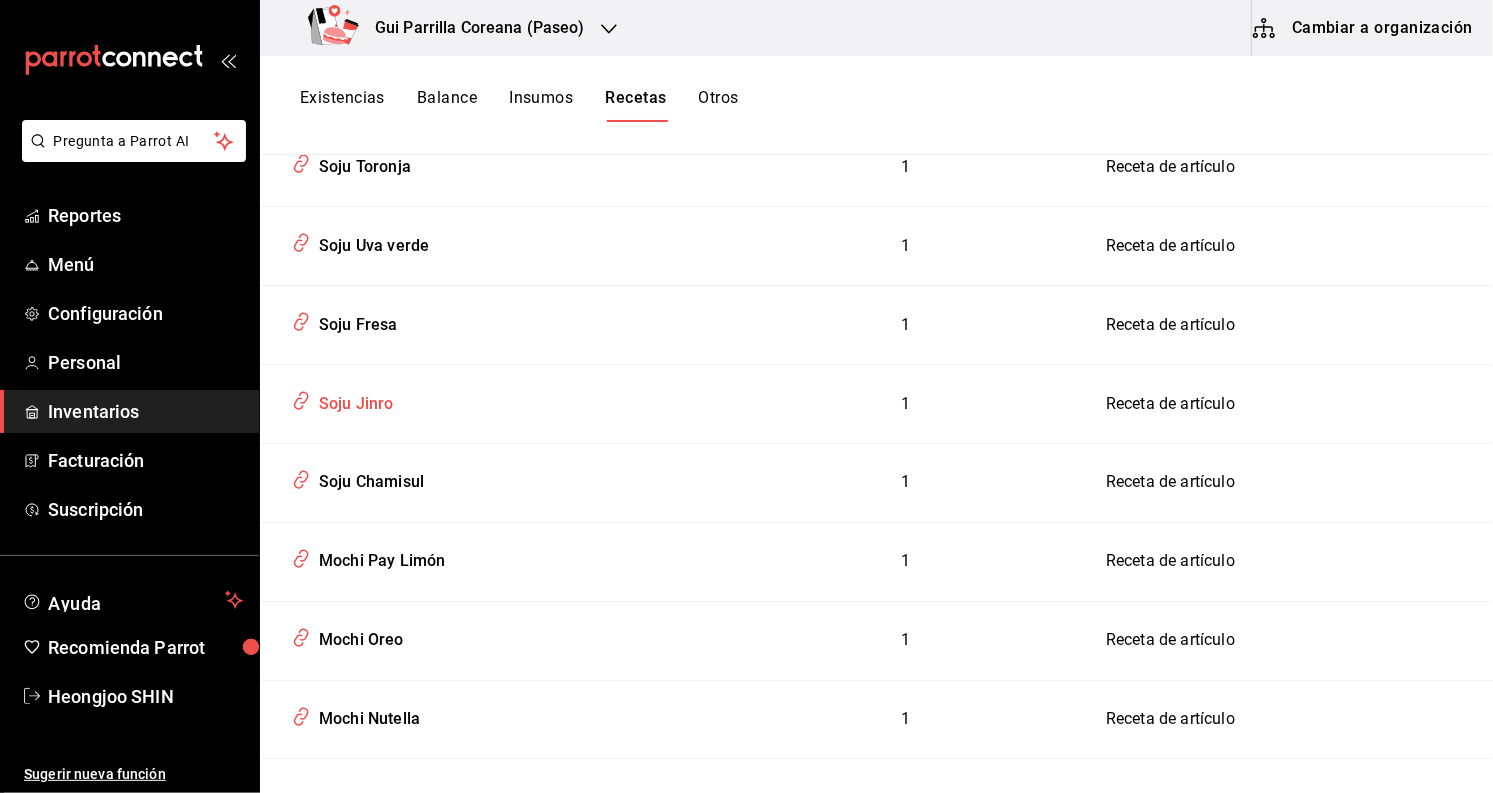 click on "Soju Jinro" at bounding box center (352, 400) 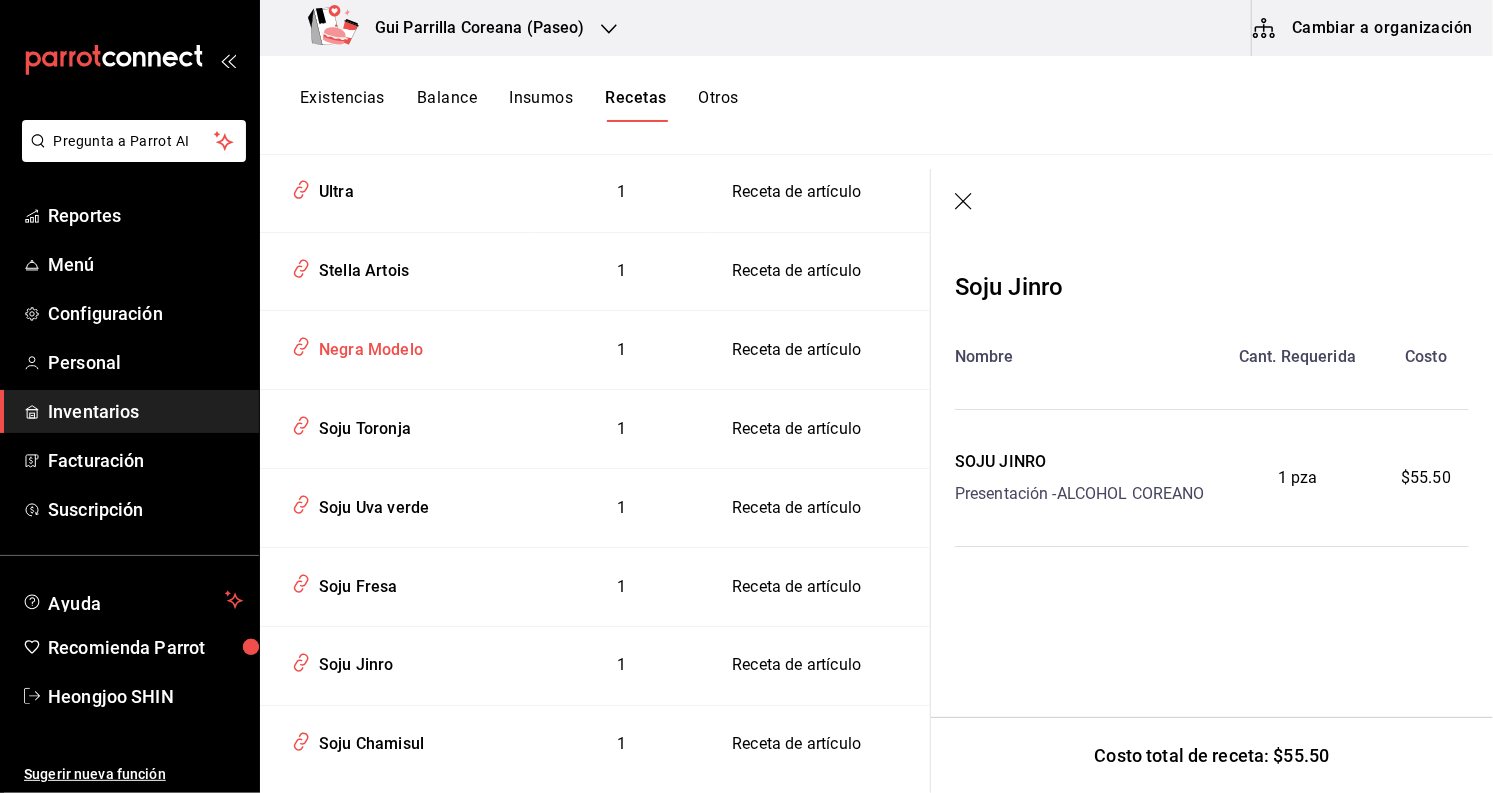 click on "Negra Modelo" at bounding box center (367, 346) 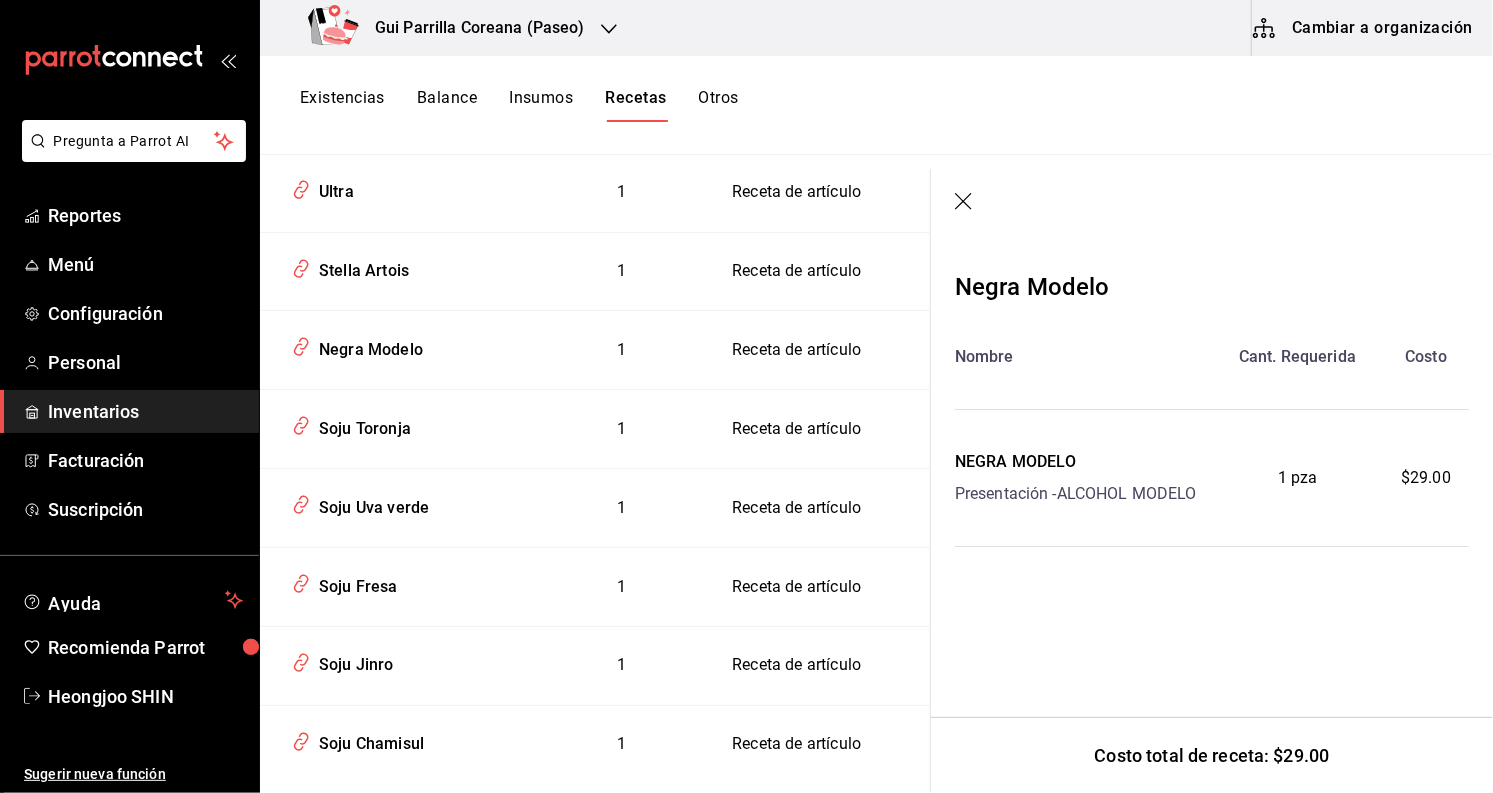 click at bounding box center (1212, 203) 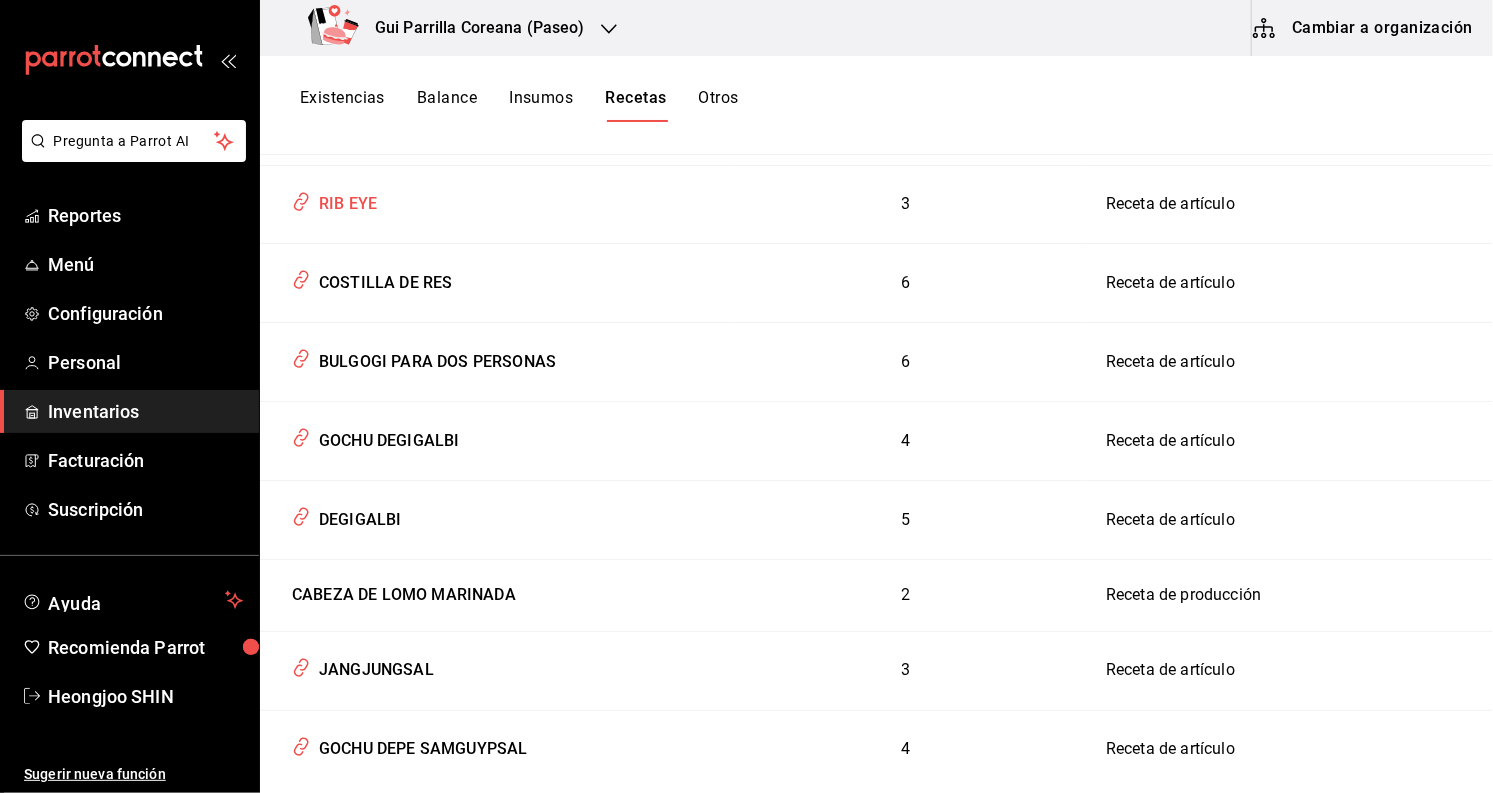 scroll, scrollTop: 7485, scrollLeft: 0, axis: vertical 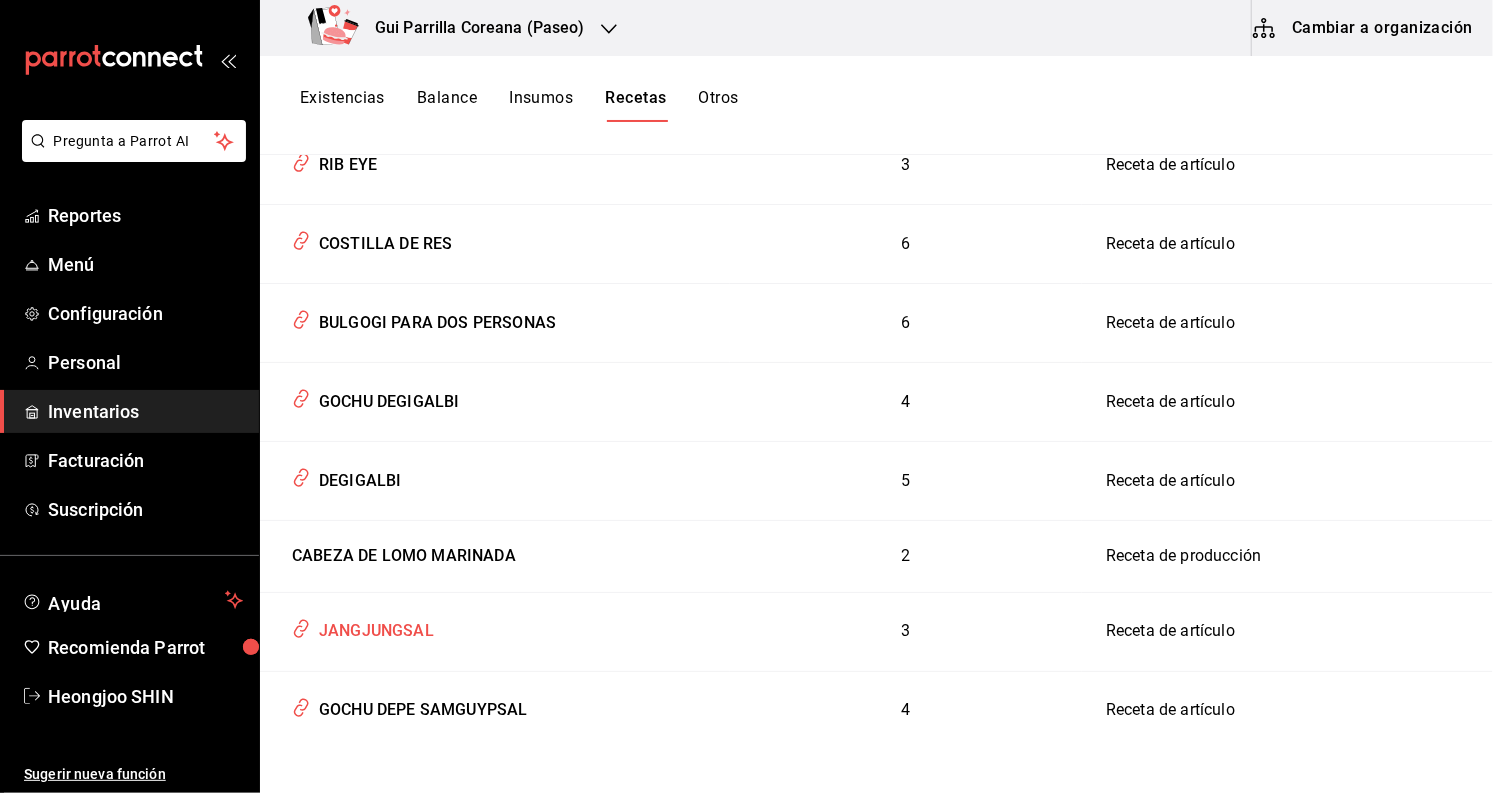 click on "JANGJUNGSAL" at bounding box center (372, 627) 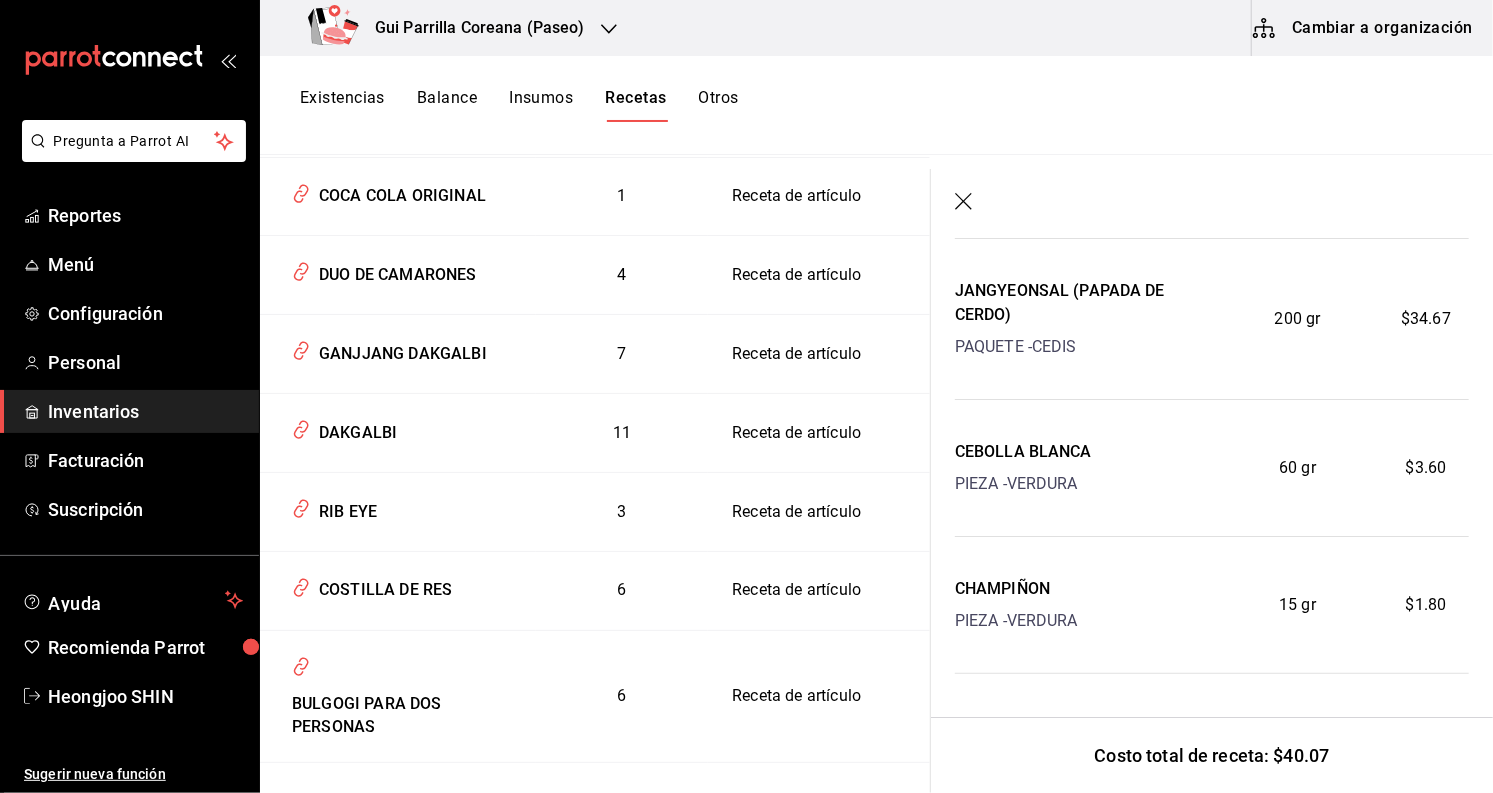 scroll, scrollTop: 0, scrollLeft: 0, axis: both 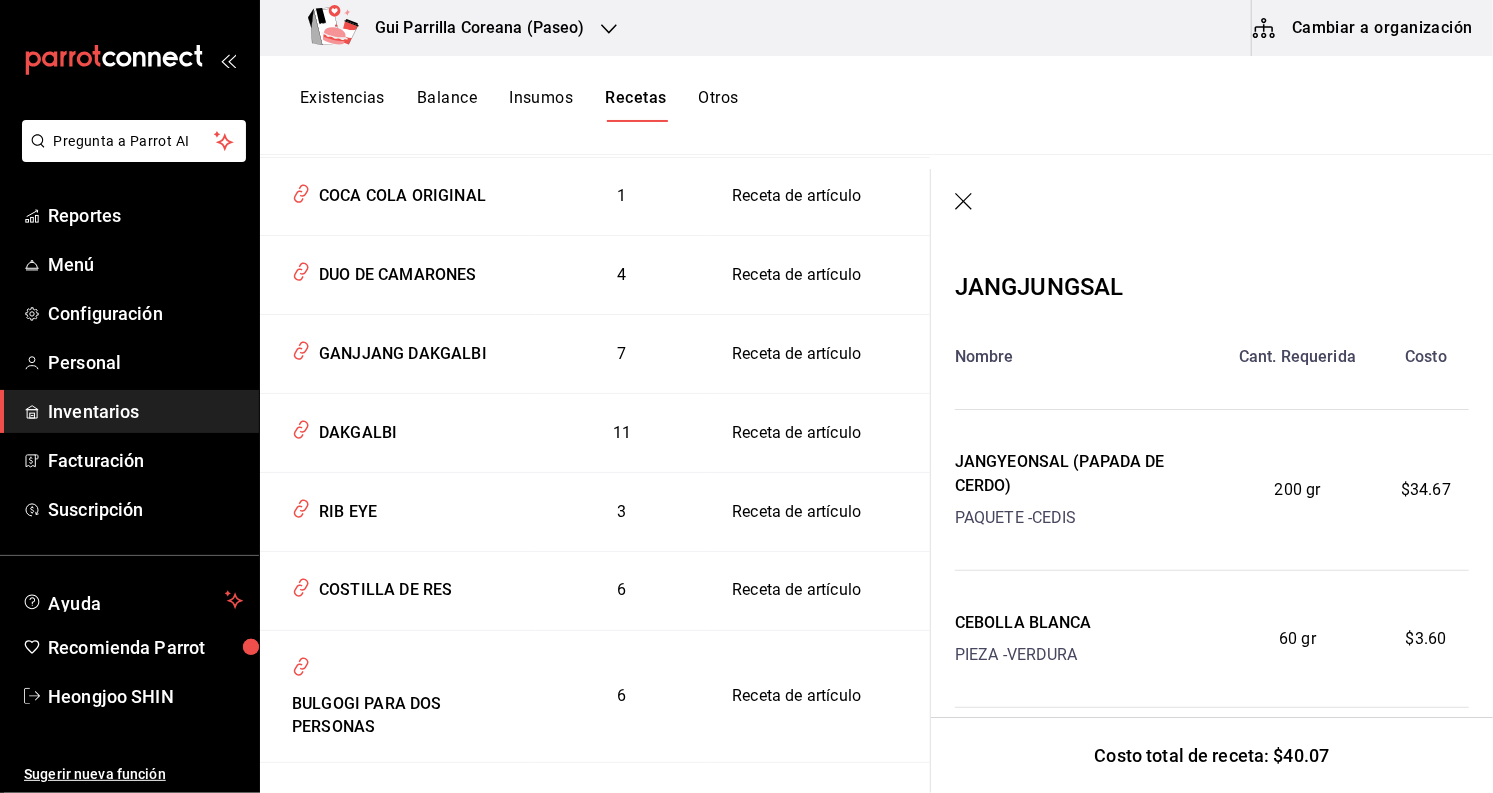 click 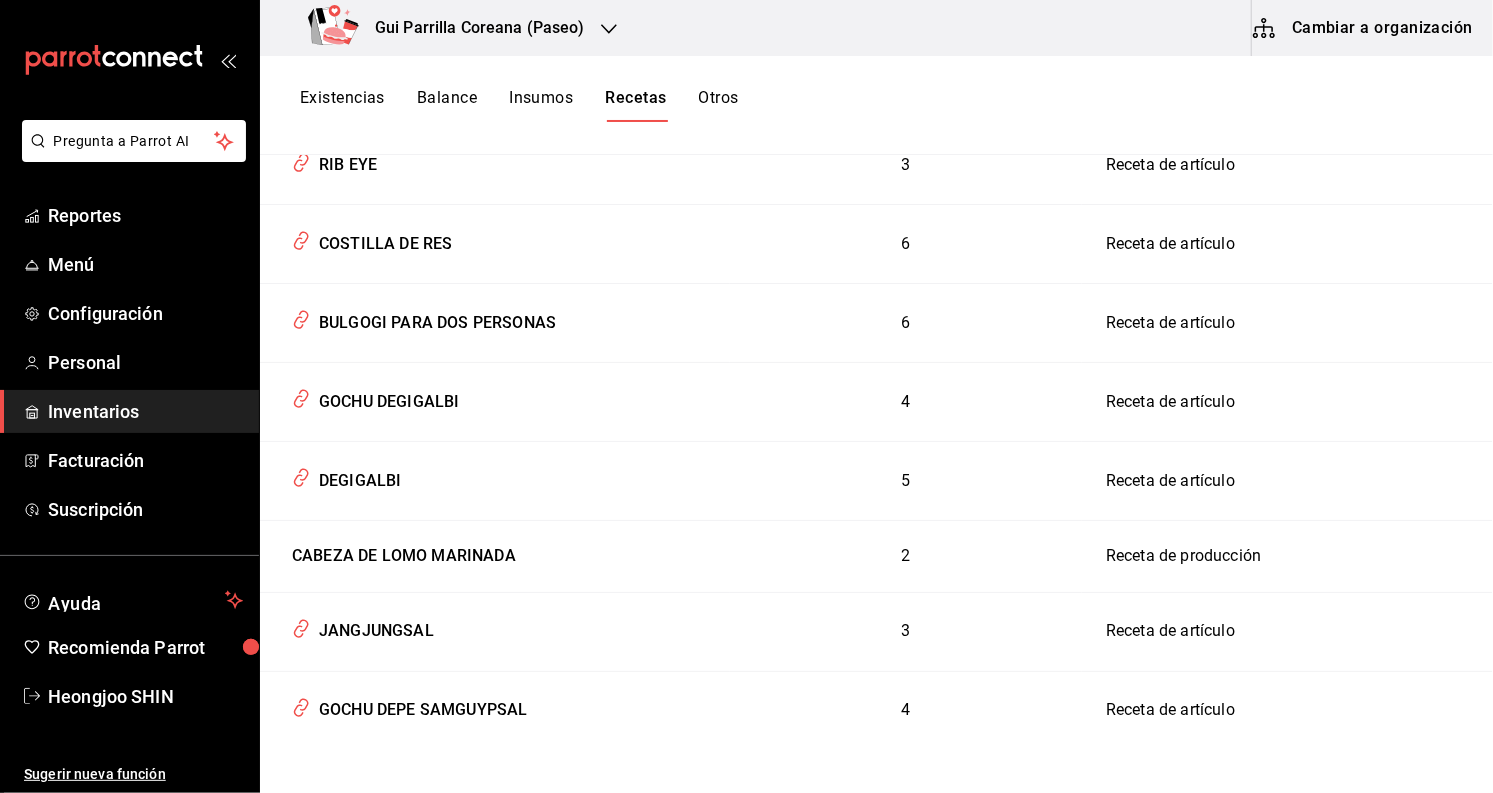 click on "Receta de artículo" at bounding box center (1287, 631) 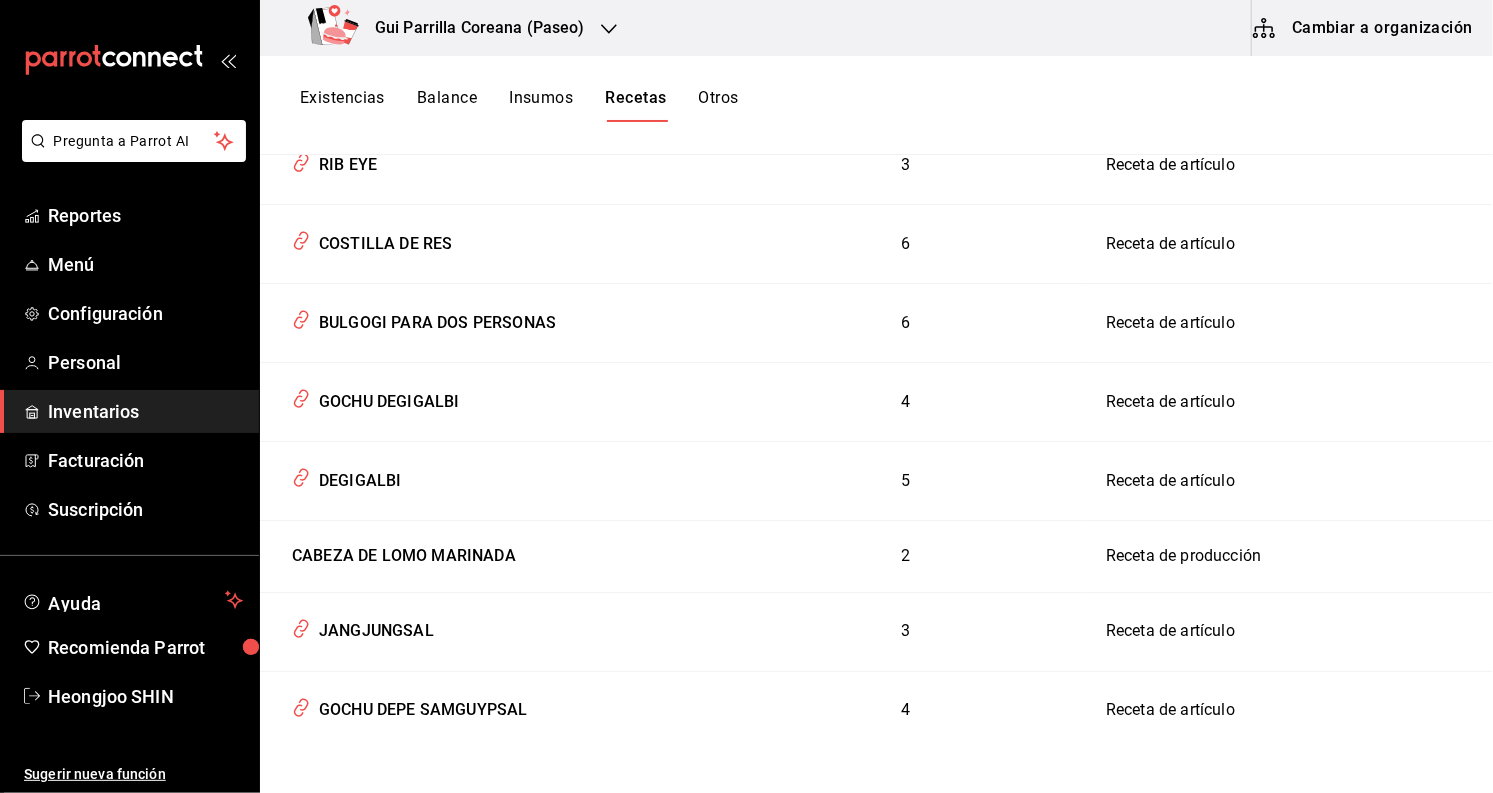 click on "Receta de artículo" at bounding box center [1287, 631] 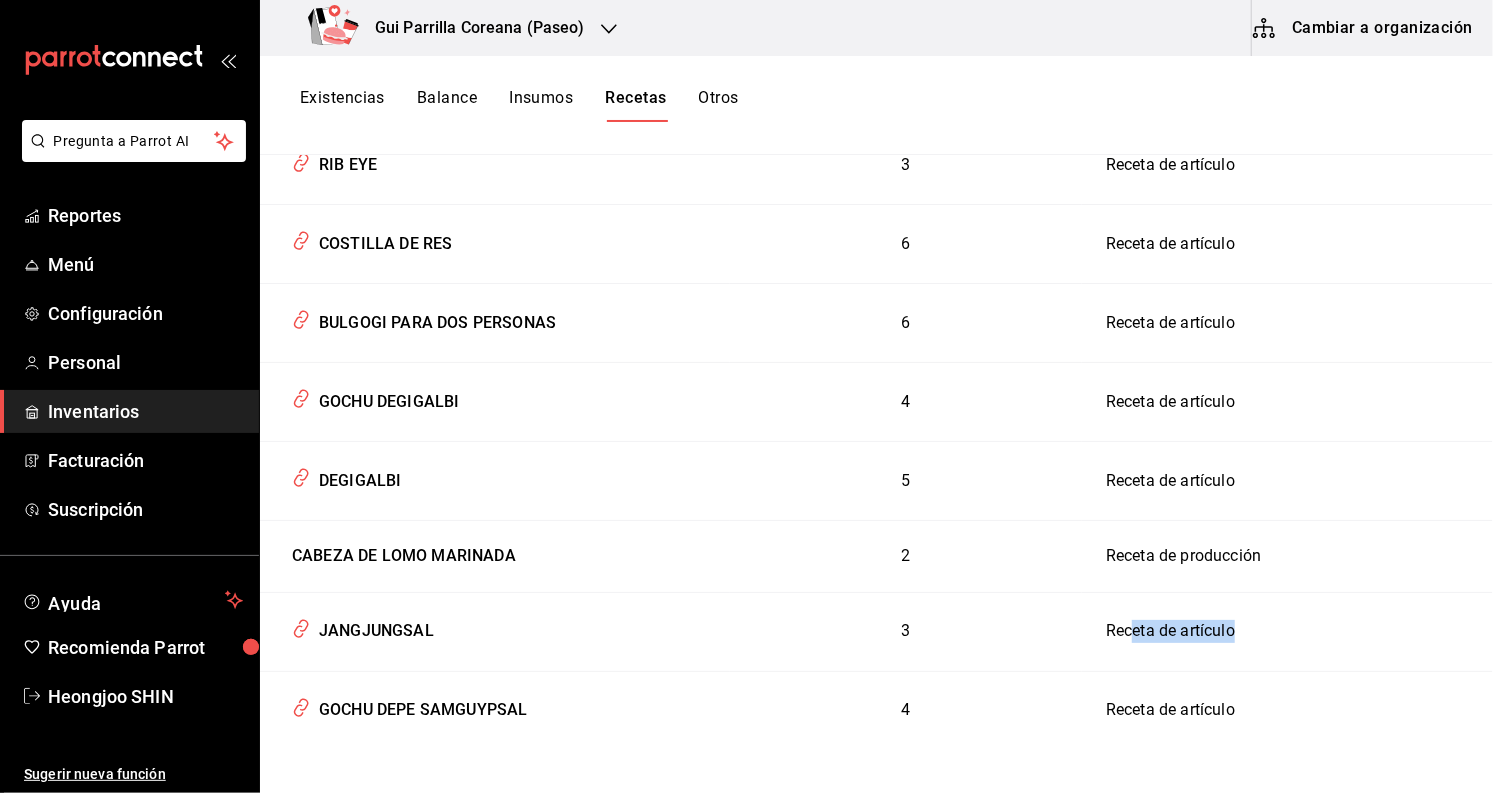 drag, startPoint x: 1125, startPoint y: 618, endPoint x: 1283, endPoint y: 619, distance: 158.00316 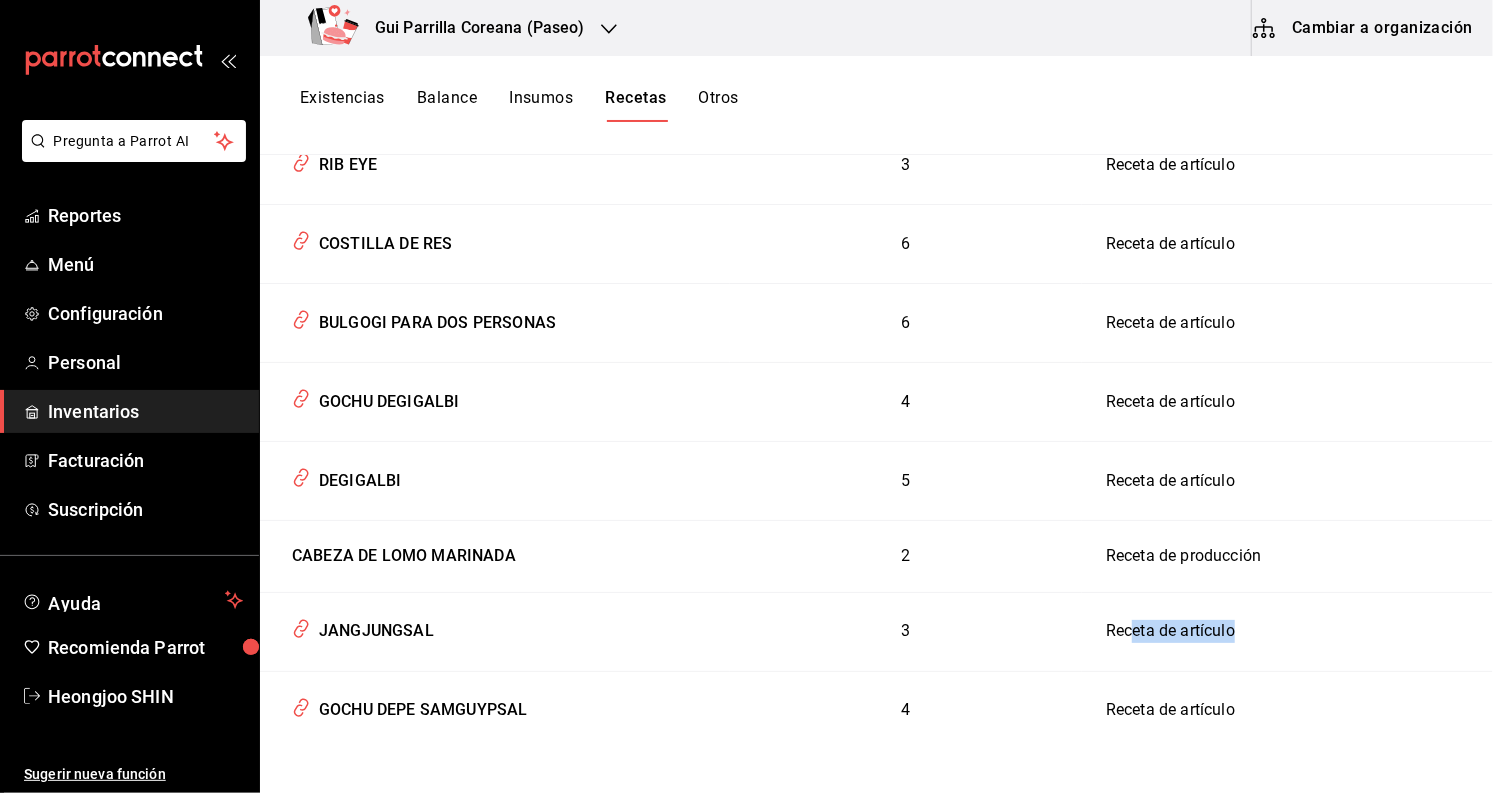 click on "Receta de artículo" at bounding box center [1287, 631] 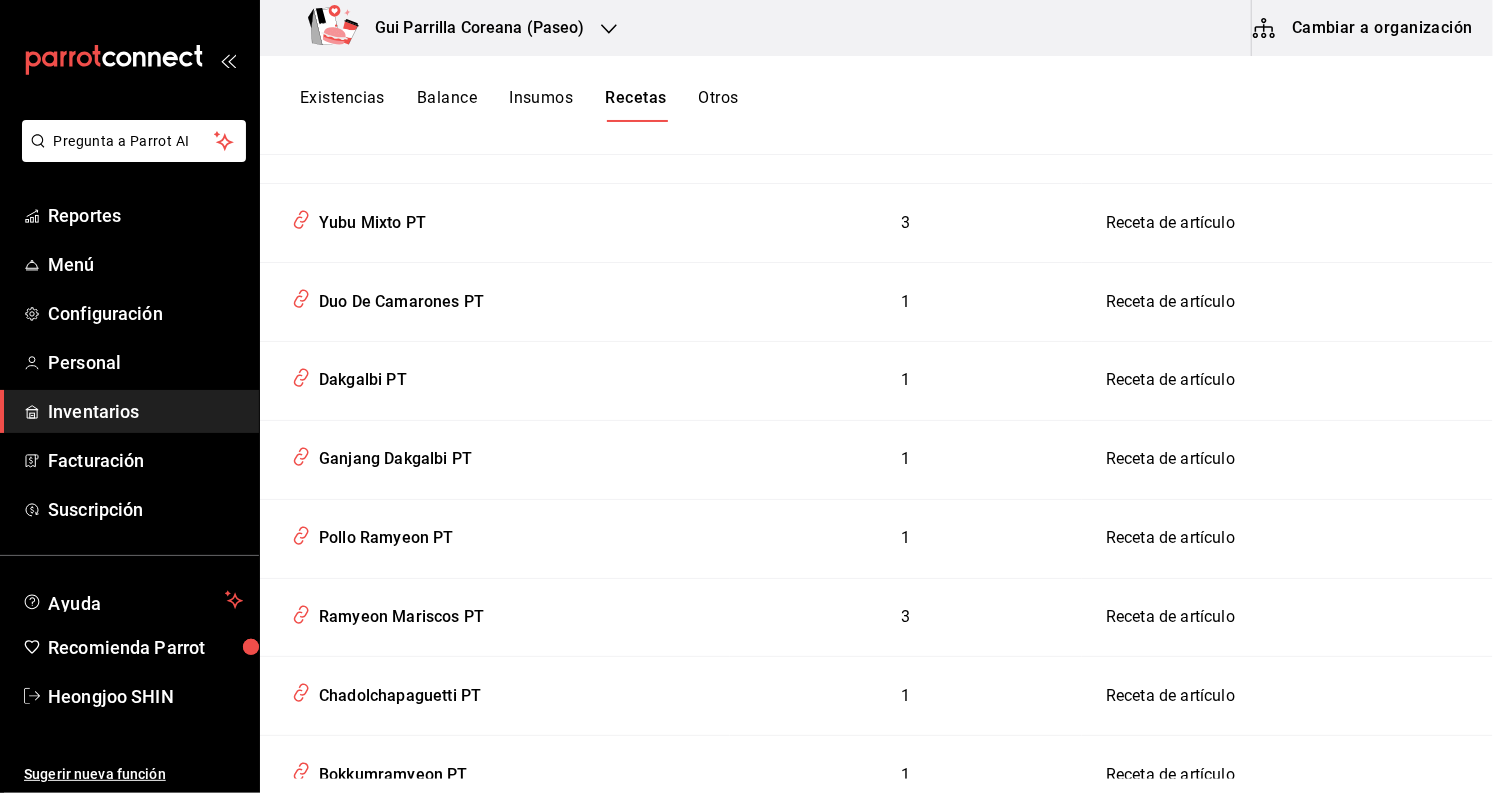 scroll, scrollTop: 0, scrollLeft: 0, axis: both 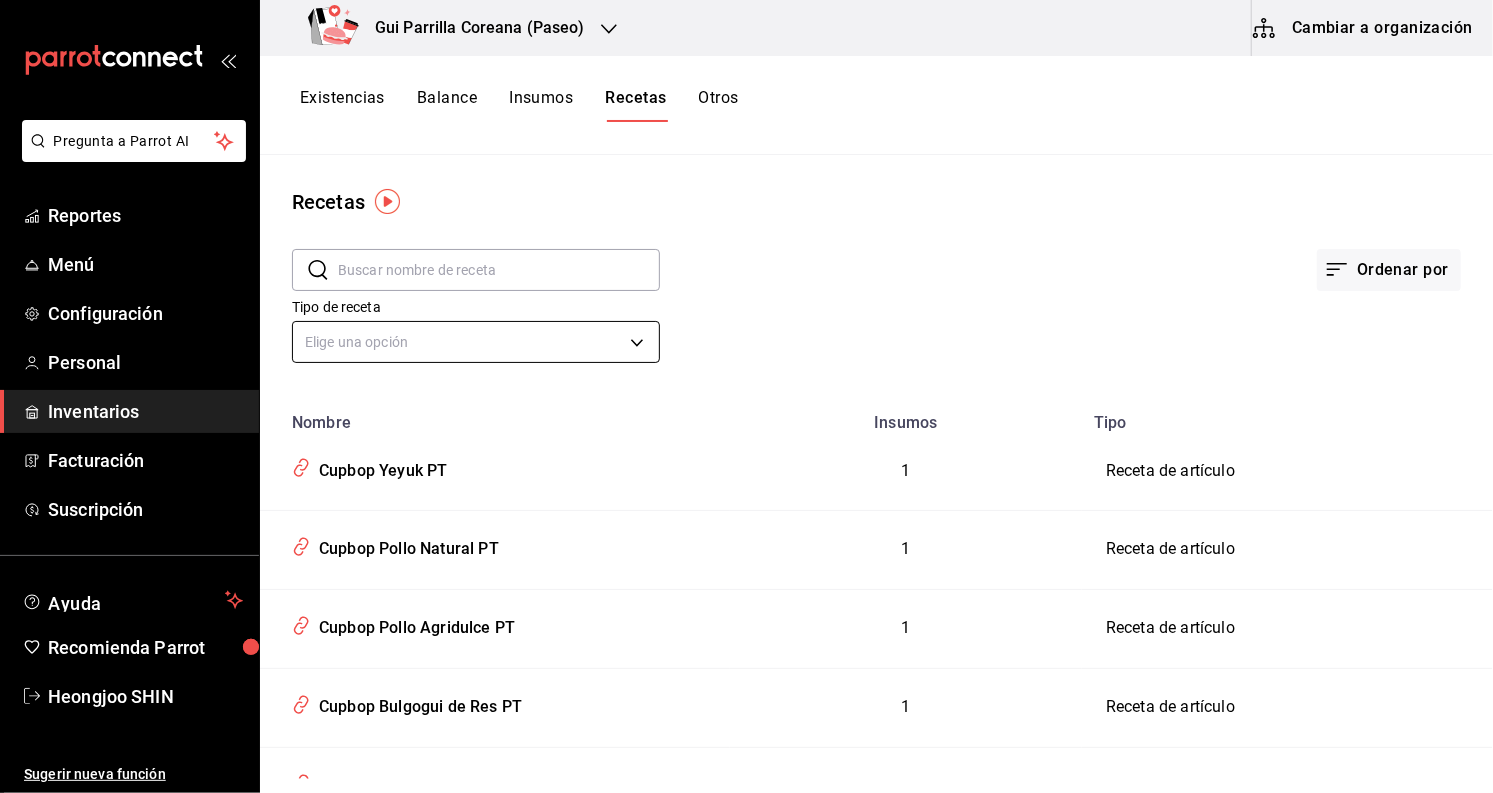 click on "Pregunta a Parrot AI Reportes   Menú   Configuración   Personal   Inventarios   Facturación   Suscripción   Ayuda Recomienda Parrot   Heongjoo SHIN   Sugerir nueva función   Gui Parrilla Coreana (Paseo) Cambiar a organización Existencias Balance Insumos Recetas Otros Recetas ​ ​ Ordenar por Tipo de receta Elige una opción default Nombre Insumos Tipo Cupbop Yeyuk PT 1 Receta de artículo Cupbop Pollo Natural PT 1 Receta de artículo Cupbop Pollo Agridulce PT 1 Receta de artículo Cupbop Bulgogui de Res PT 1 Receta de artículo Bokkumbap De Camarón PT 1 Receta de artículo Minihamburguesa Coreana PT 1 Receta de artículo Bulgoki Pasta PT 1 Receta de artículo Yubu Mixto PT 3 Receta de artículo Duo De Camarones PT 1 Receta de artículo Dakgalbi PT 1 Receta de artículo Ganjang Dakgalbi PT 1 Receta de artículo Pollo Ramyeon PT 1 Receta de artículo Ramyeon Mariscos PT 3 Receta de artículo Chadolchapaguetti PT 1 Receta de artículo Bokkumramyeon PT 1 Receta de artículo Kimchi Ramyeon PT 1 1 1 1 1 1" at bounding box center [746, 389] 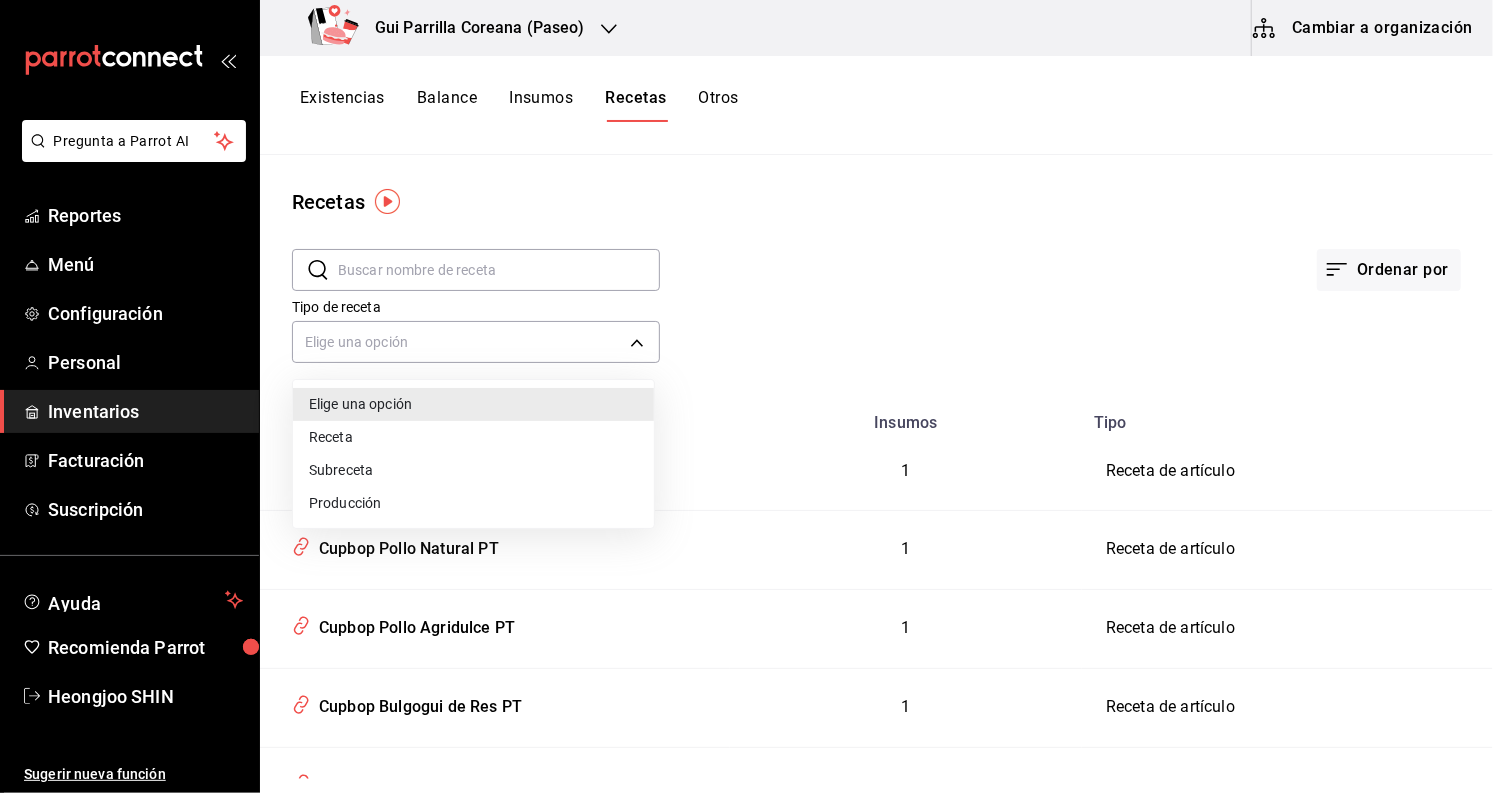 click at bounding box center [746, 396] 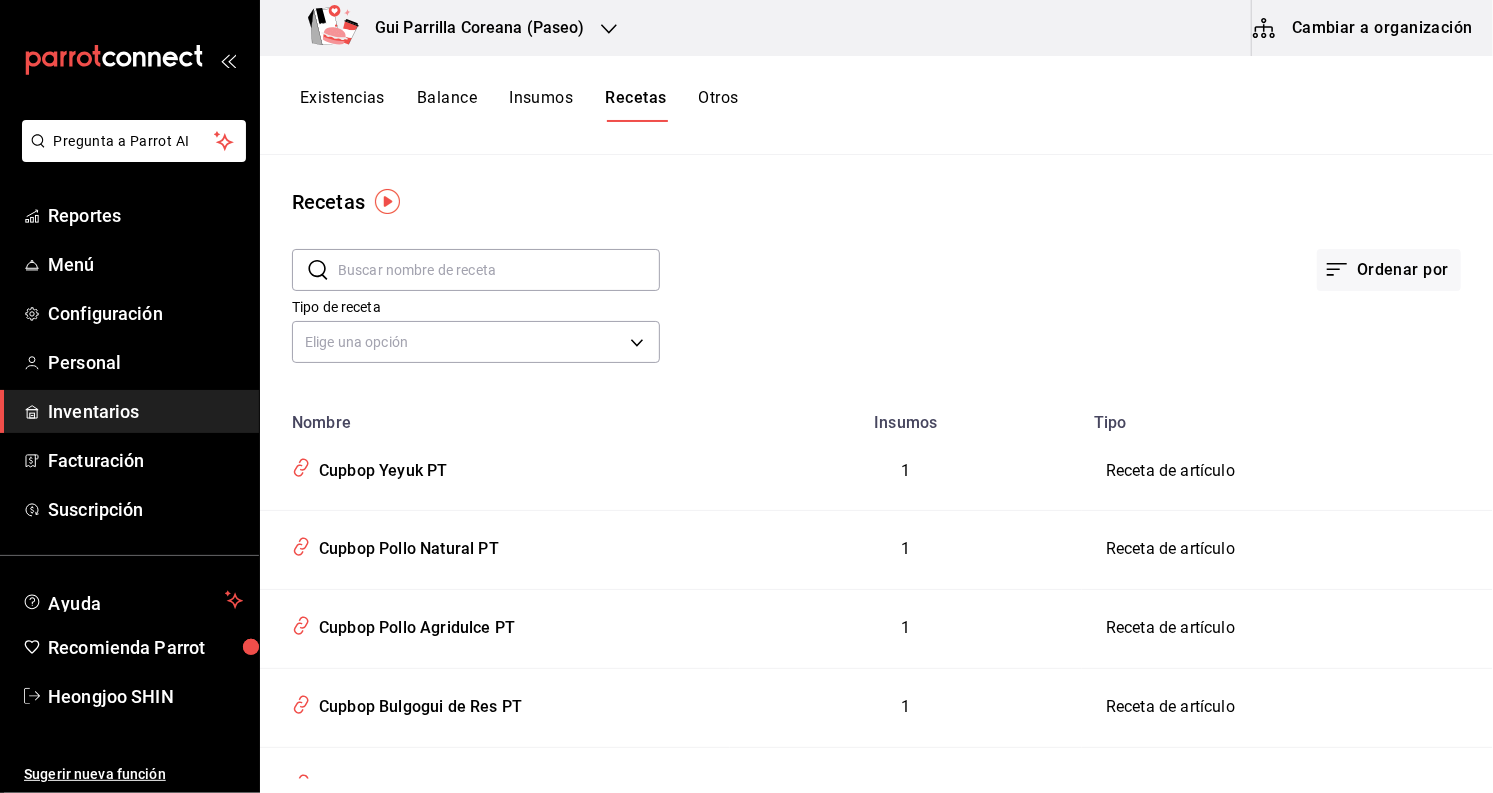 click on "Otros" at bounding box center (719, 105) 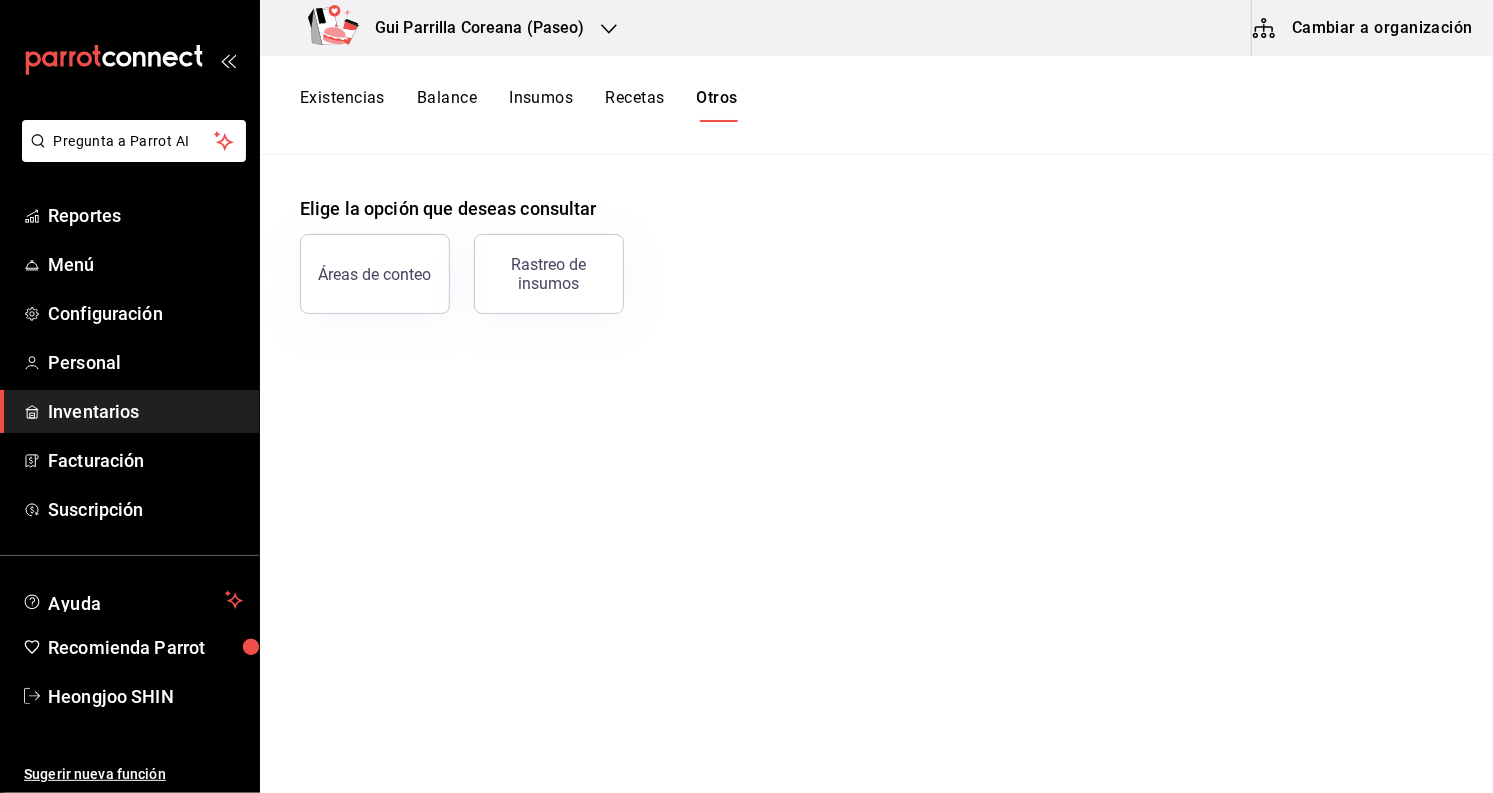 click on "Cambiar a organización" at bounding box center [1364, 28] 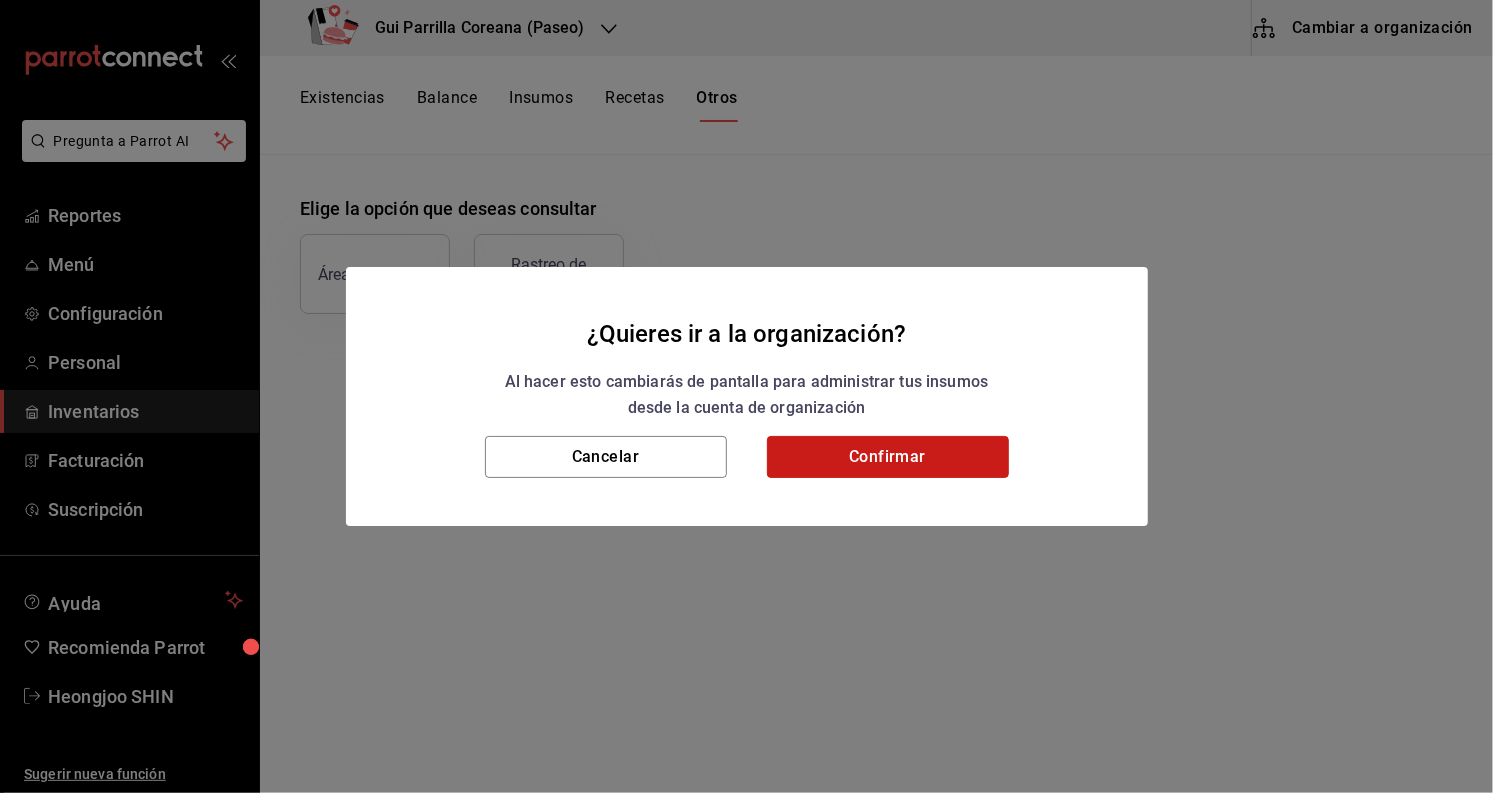 click on "Confirmar" at bounding box center (888, 457) 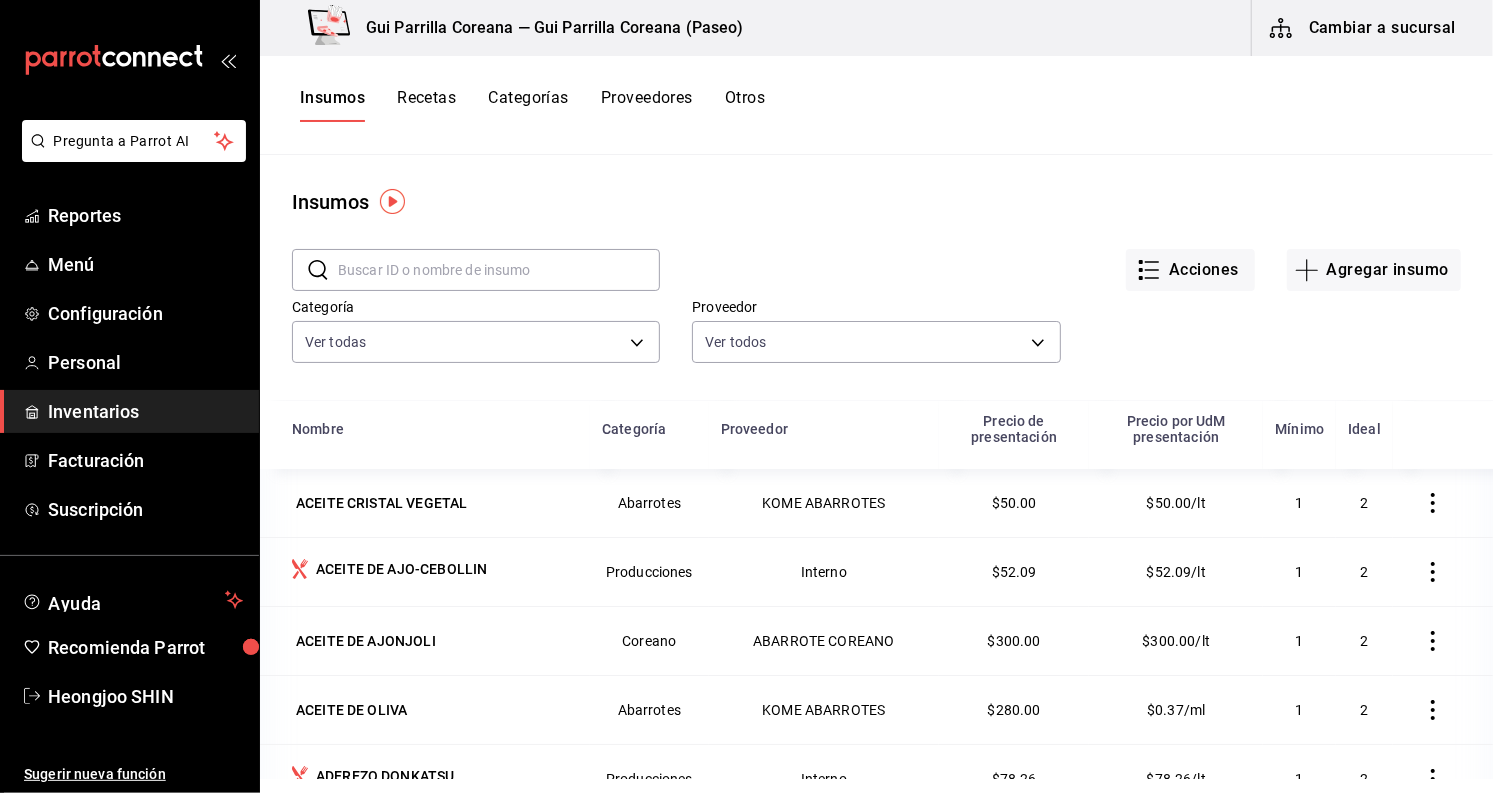 click on "Recetas" at bounding box center (426, 105) 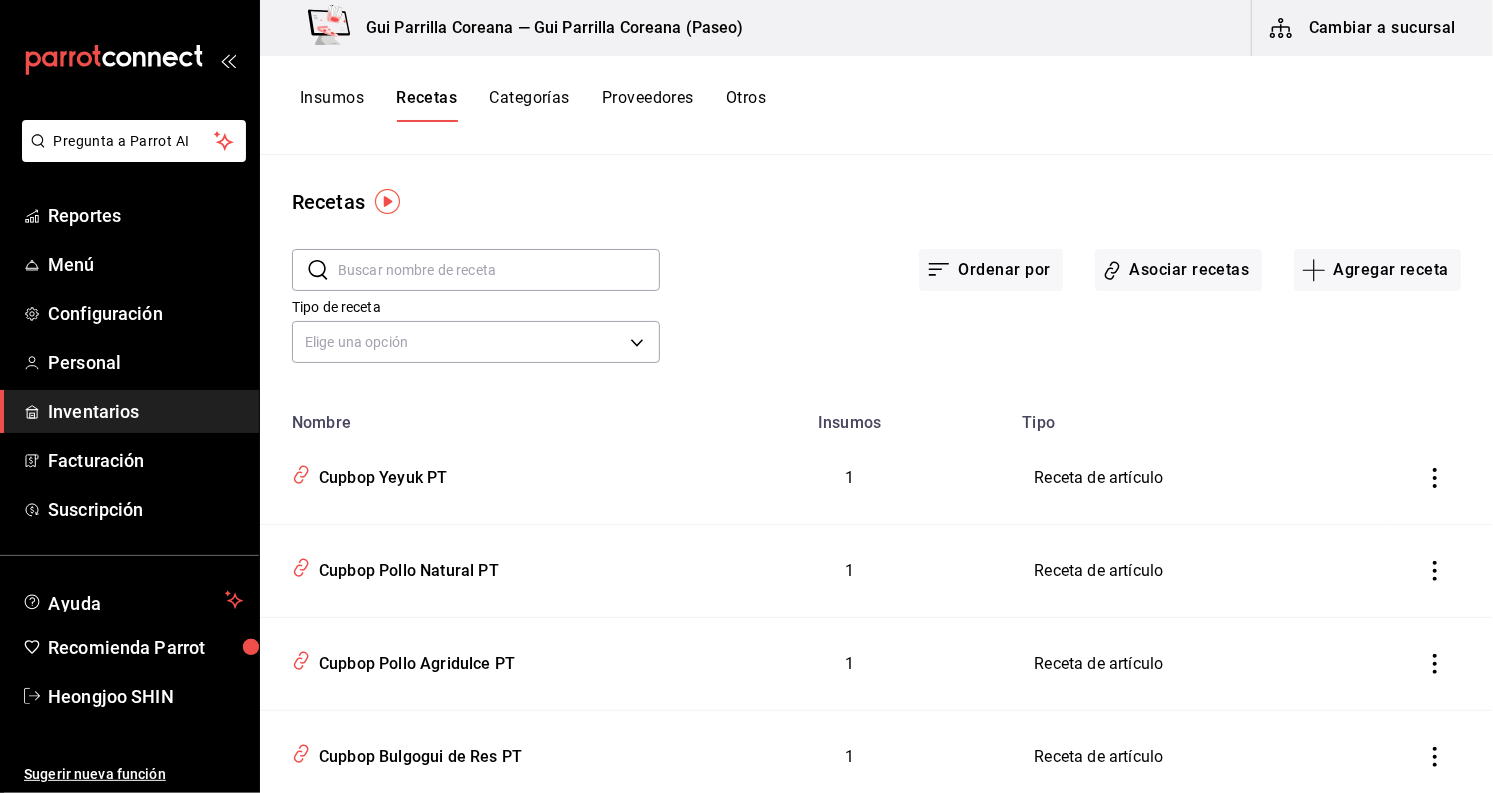 click on "Proveedores" at bounding box center [648, 105] 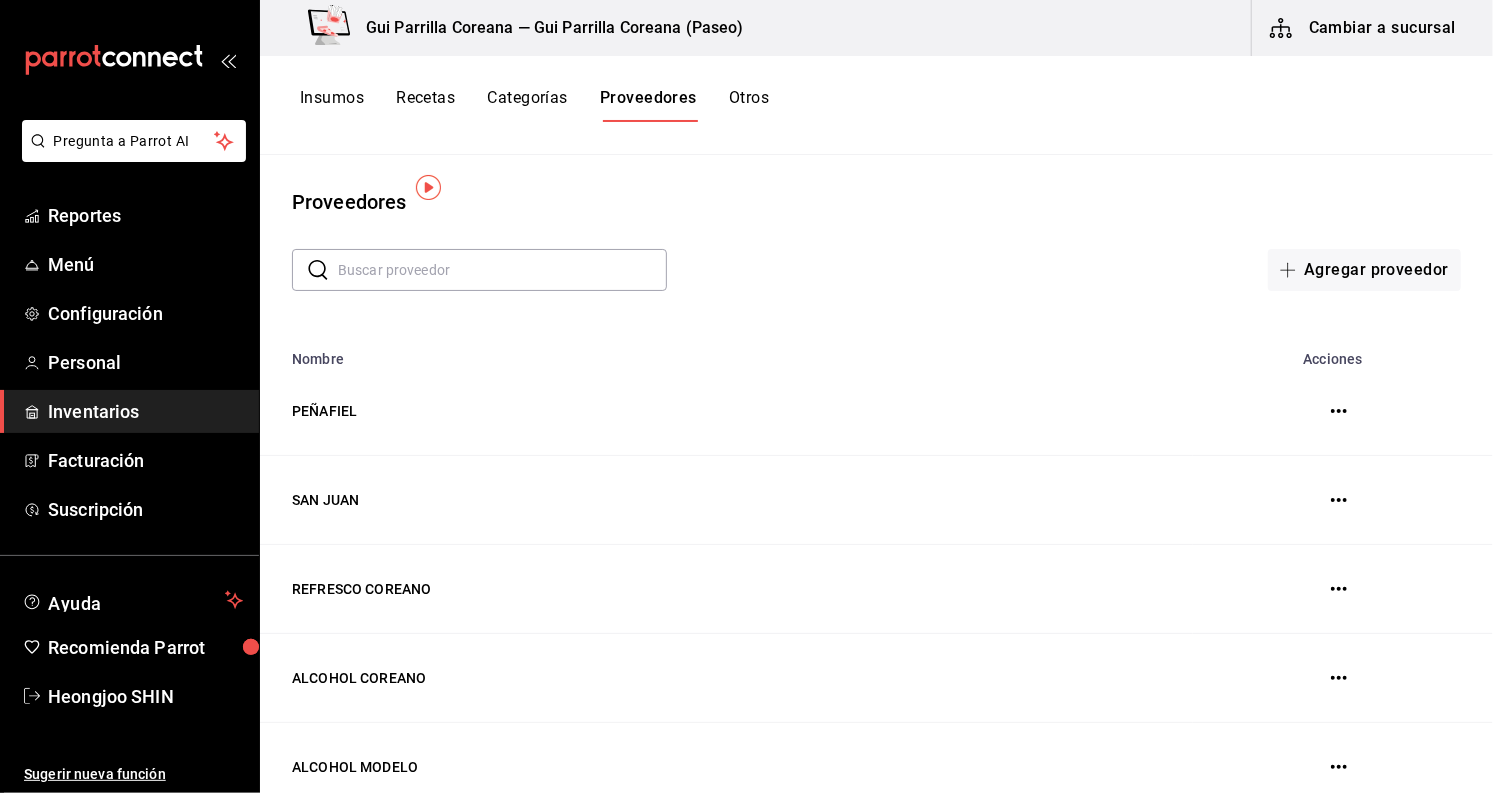 scroll, scrollTop: 111, scrollLeft: 0, axis: vertical 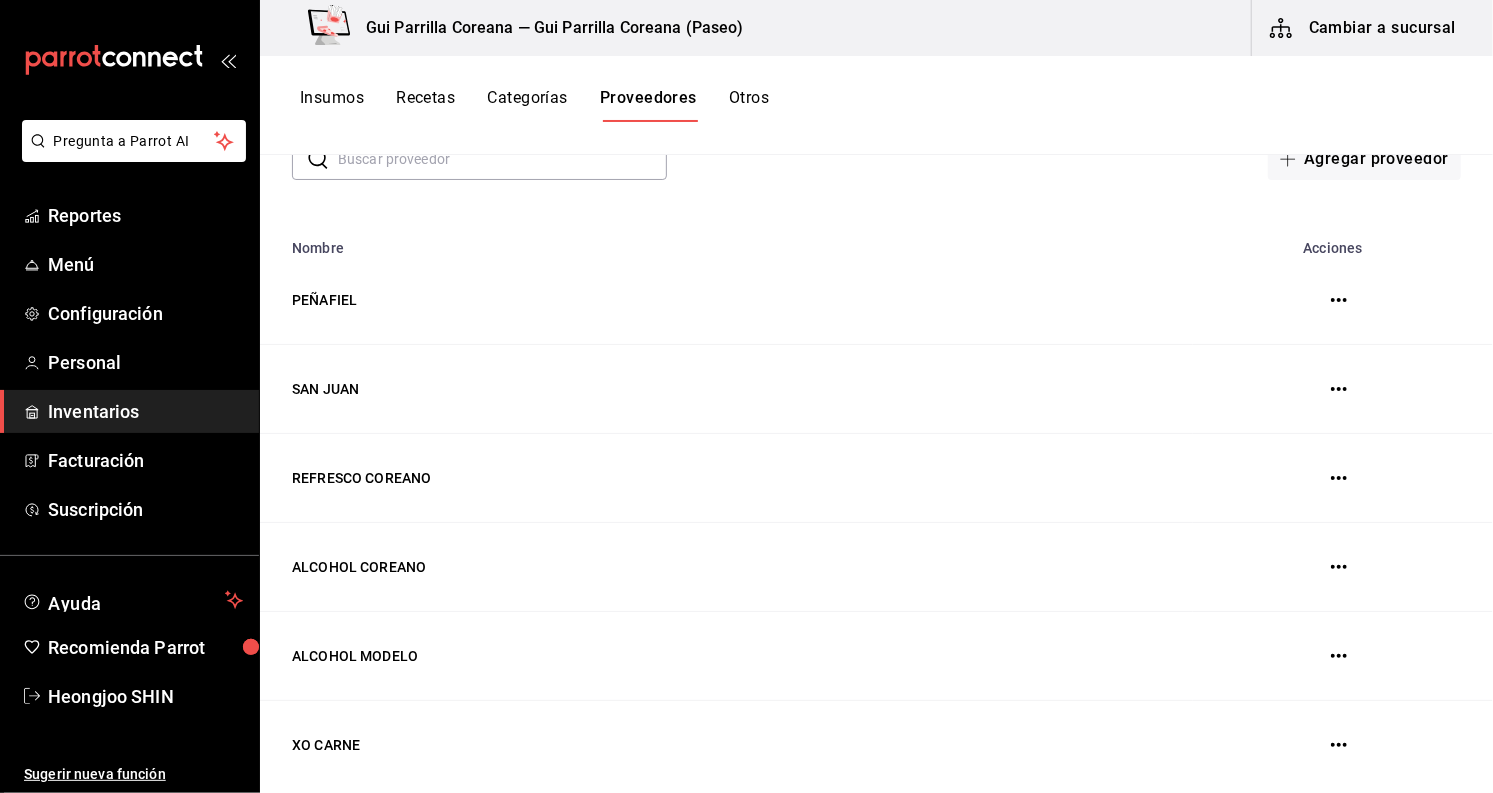 click on "Otros" at bounding box center (749, 105) 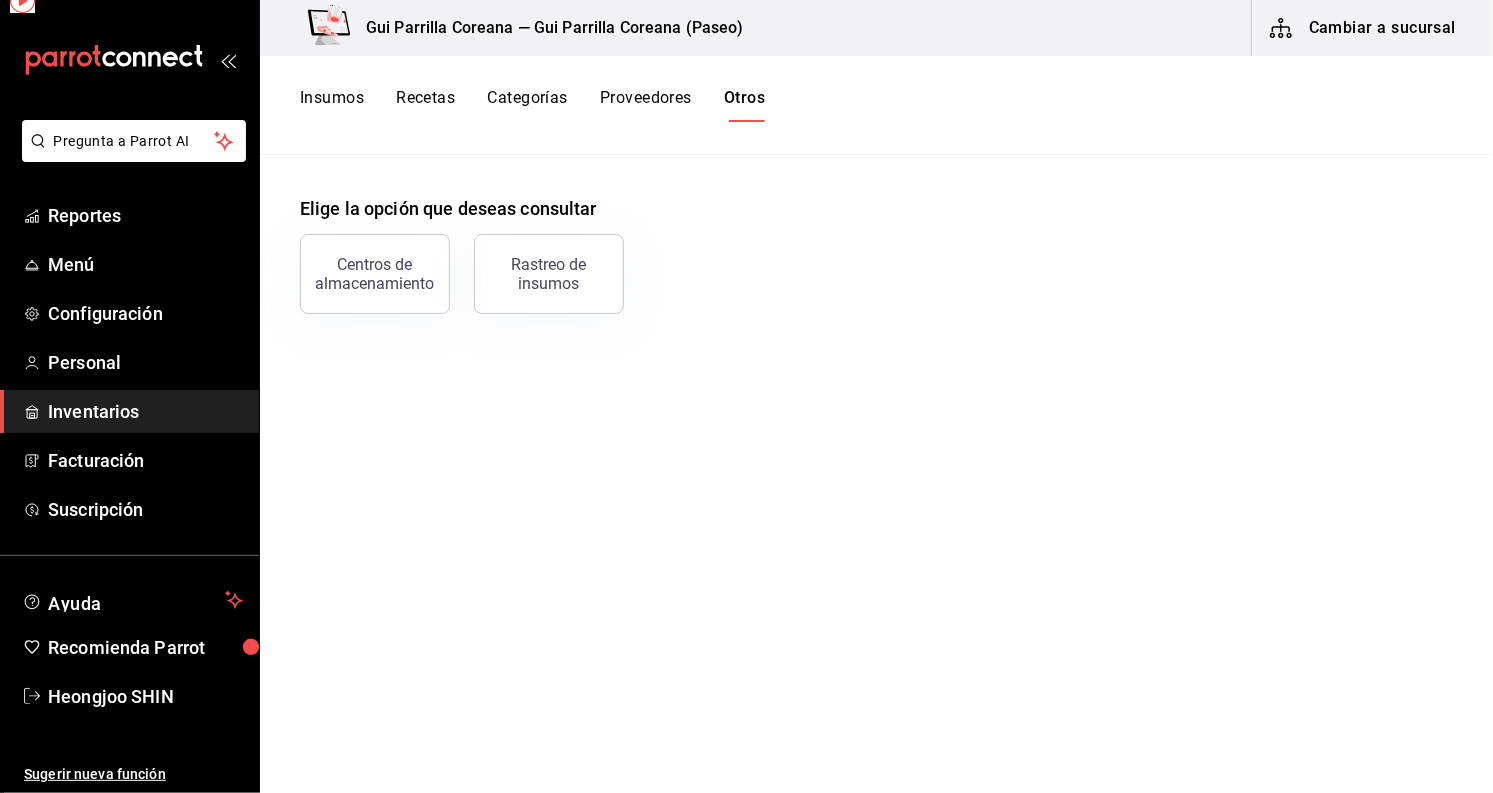 scroll, scrollTop: 0, scrollLeft: 0, axis: both 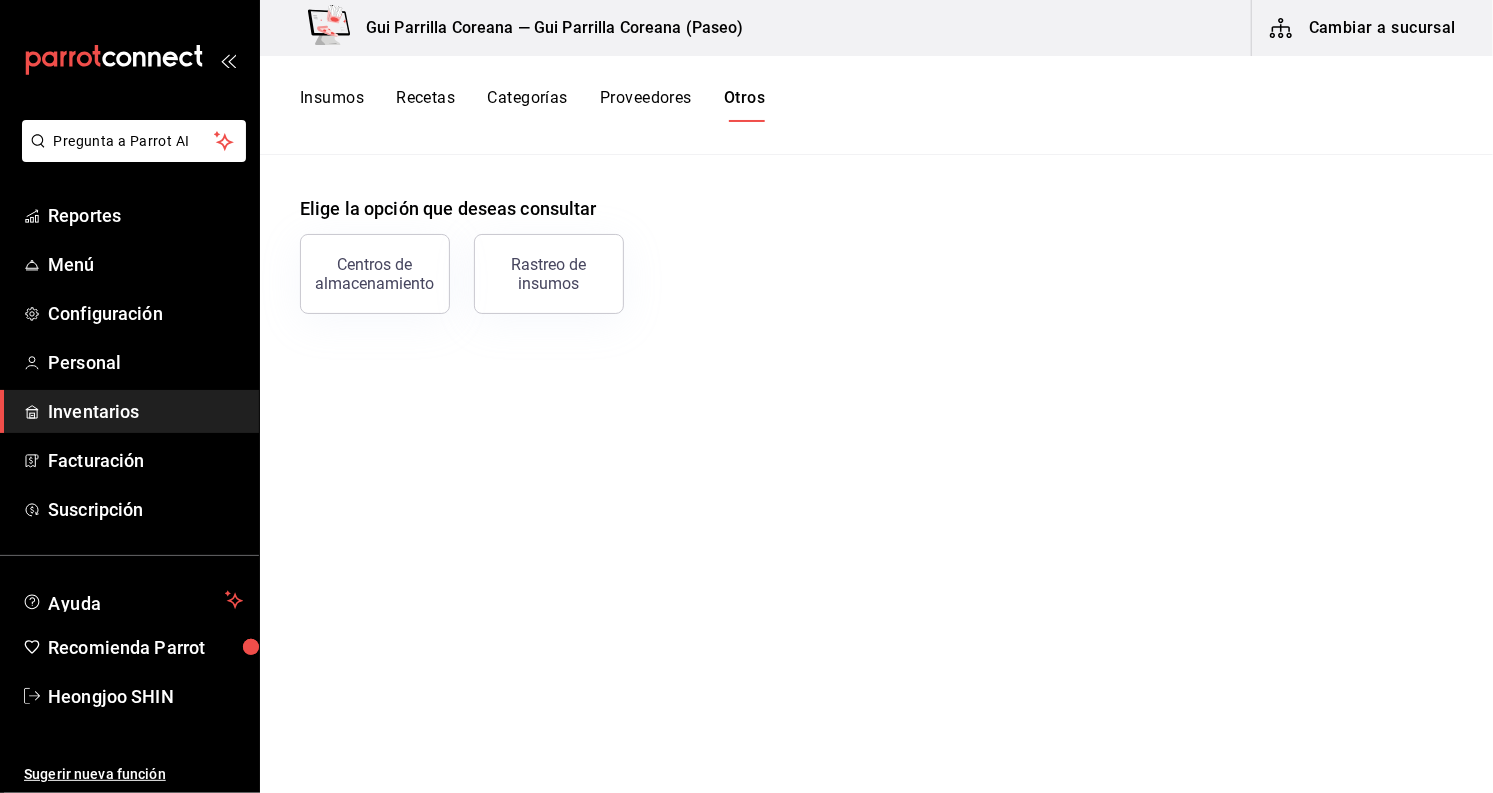 click on "Proveedores" at bounding box center (646, 105) 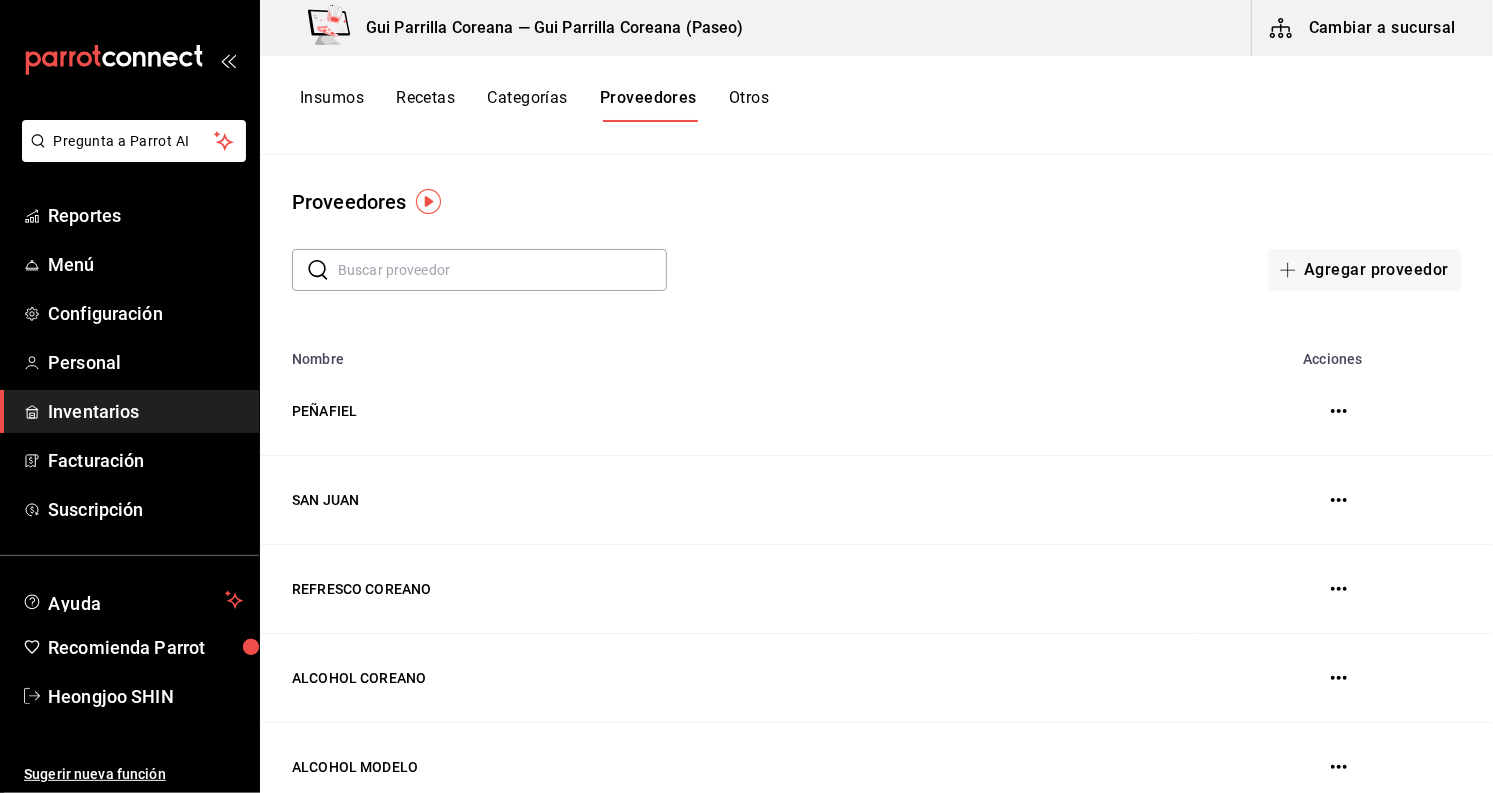 click on "Categorías" at bounding box center [527, 105] 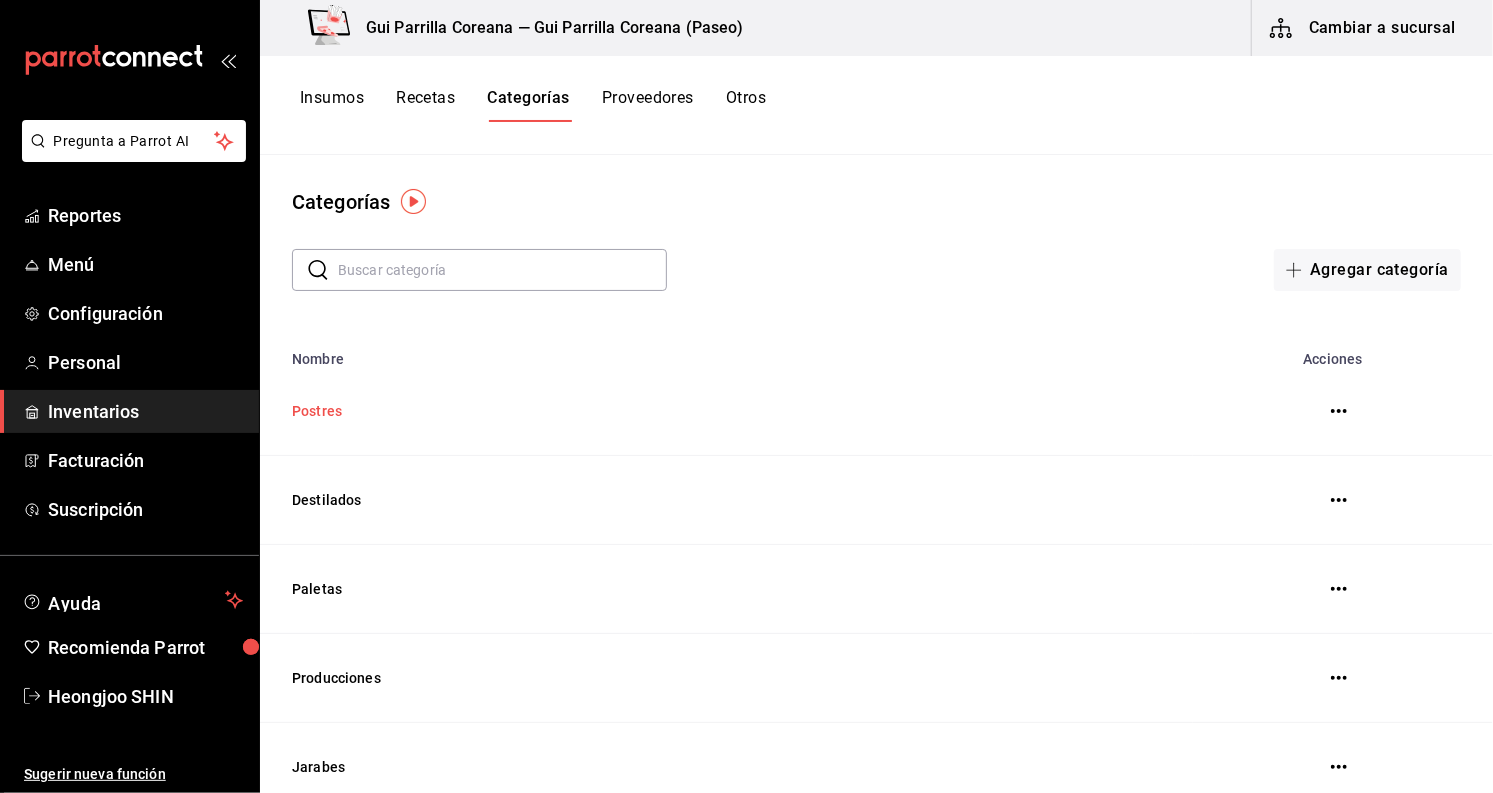 click on "Postres" at bounding box center (726, 411) 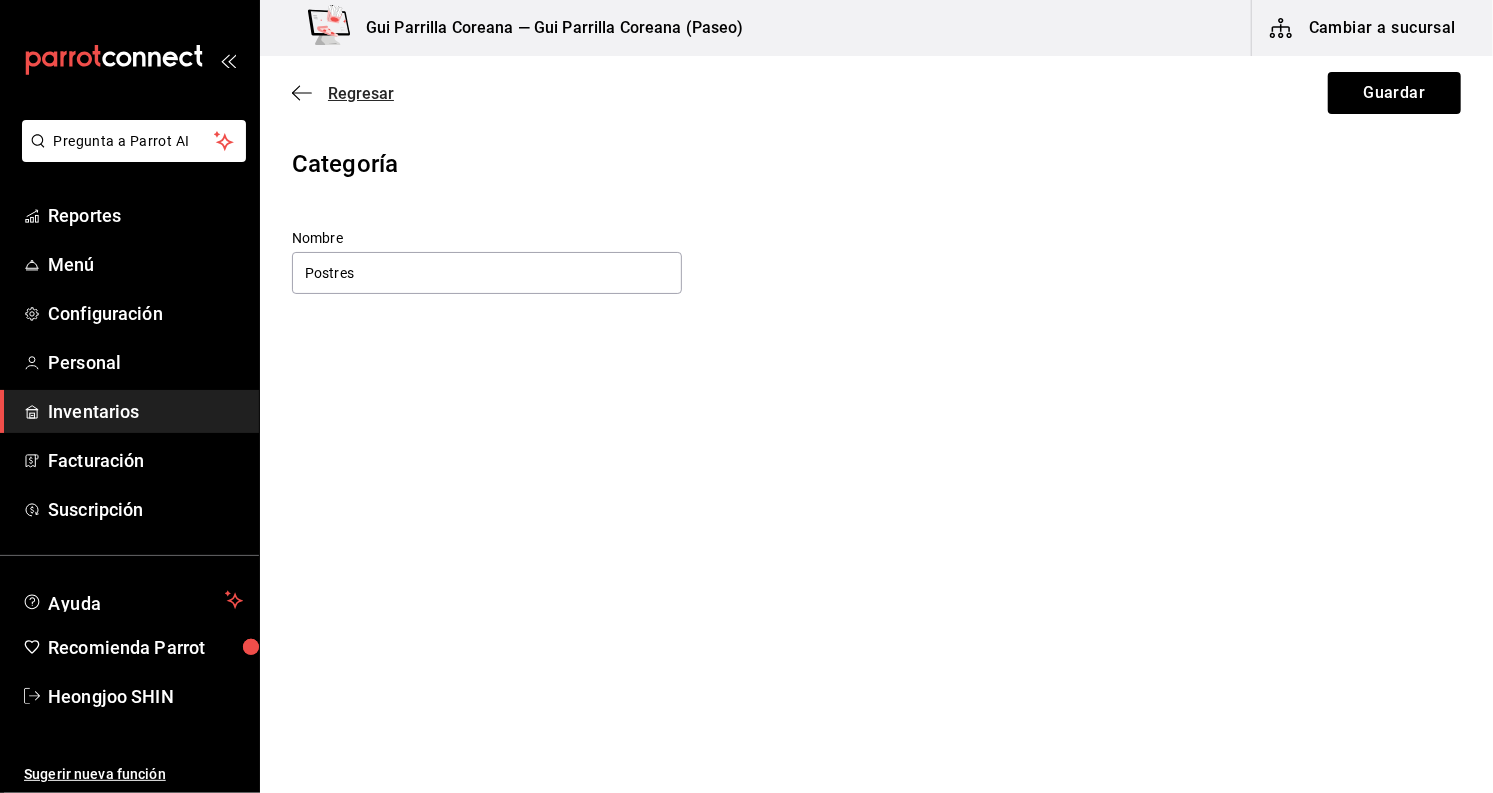 click 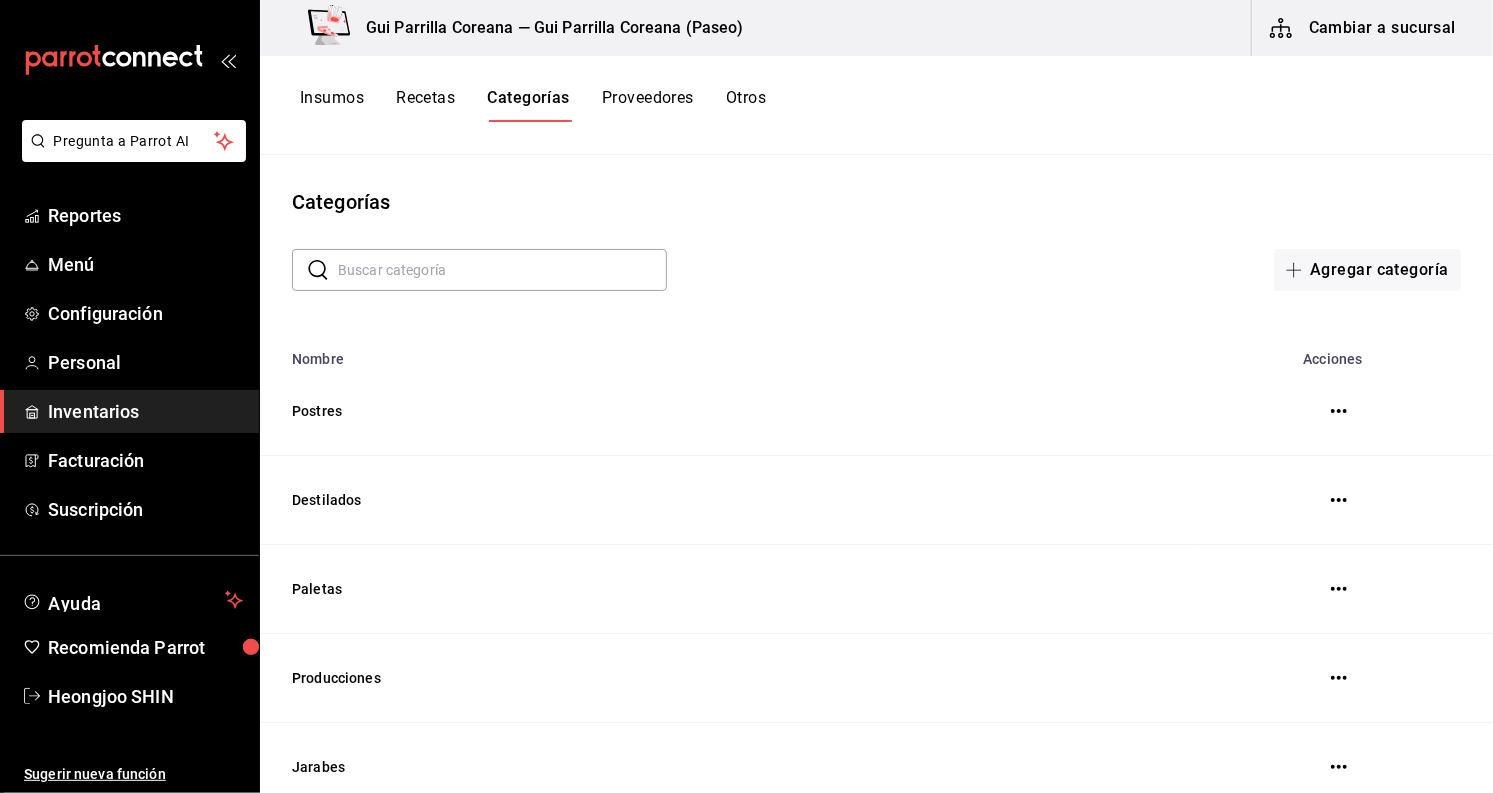 click 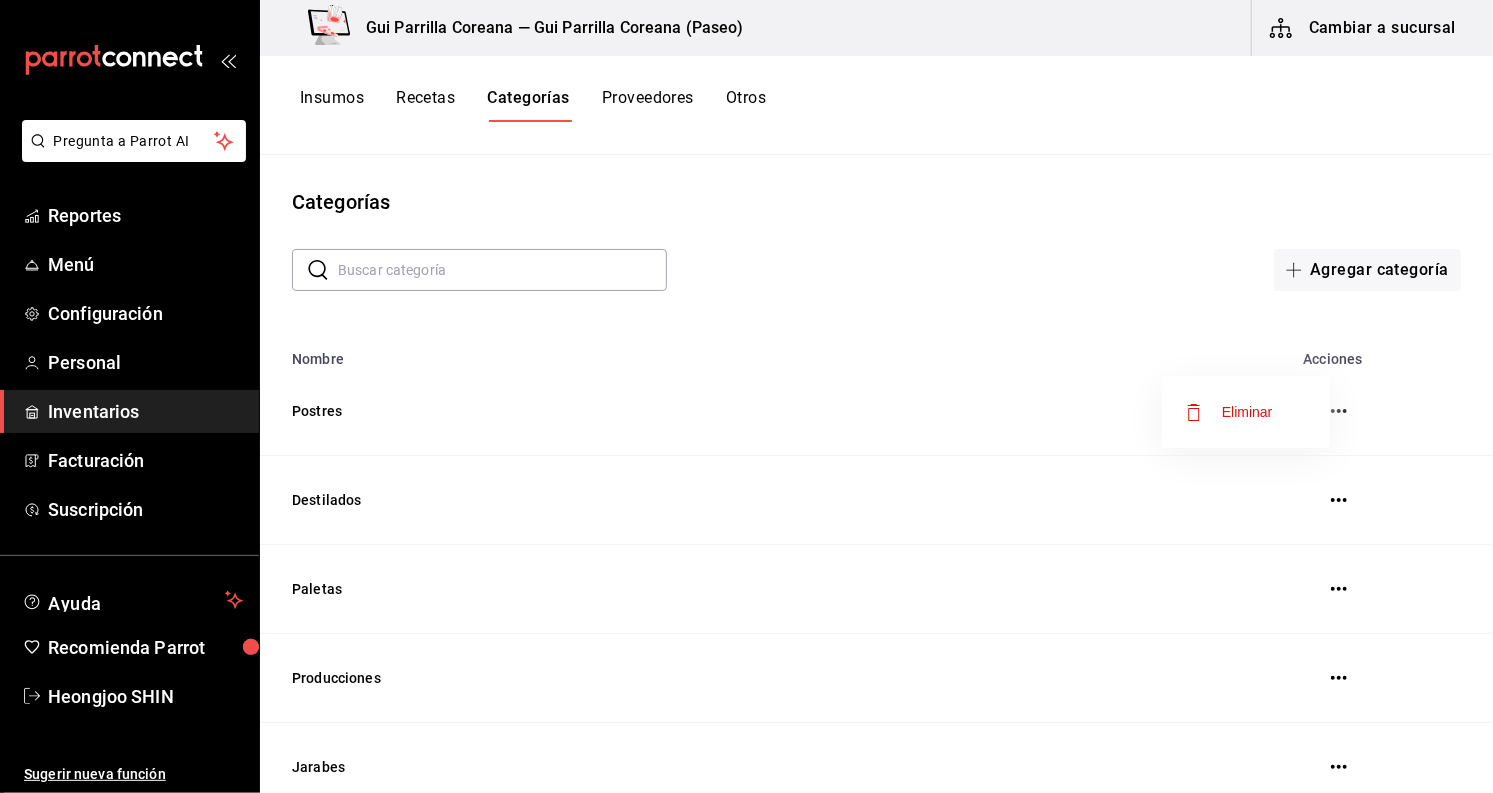 click at bounding box center (746, 396) 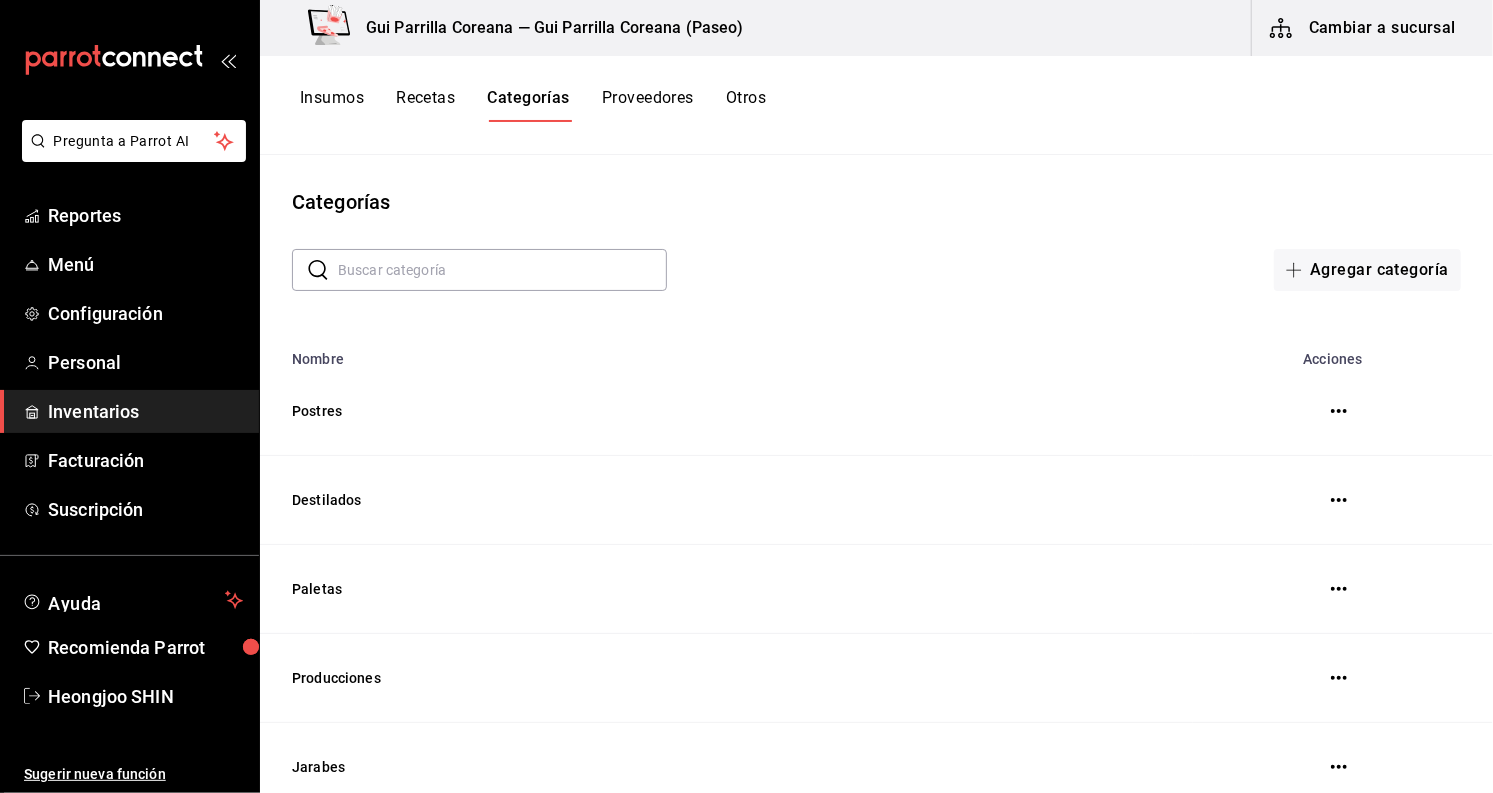 click on "Recetas" at bounding box center [425, 105] 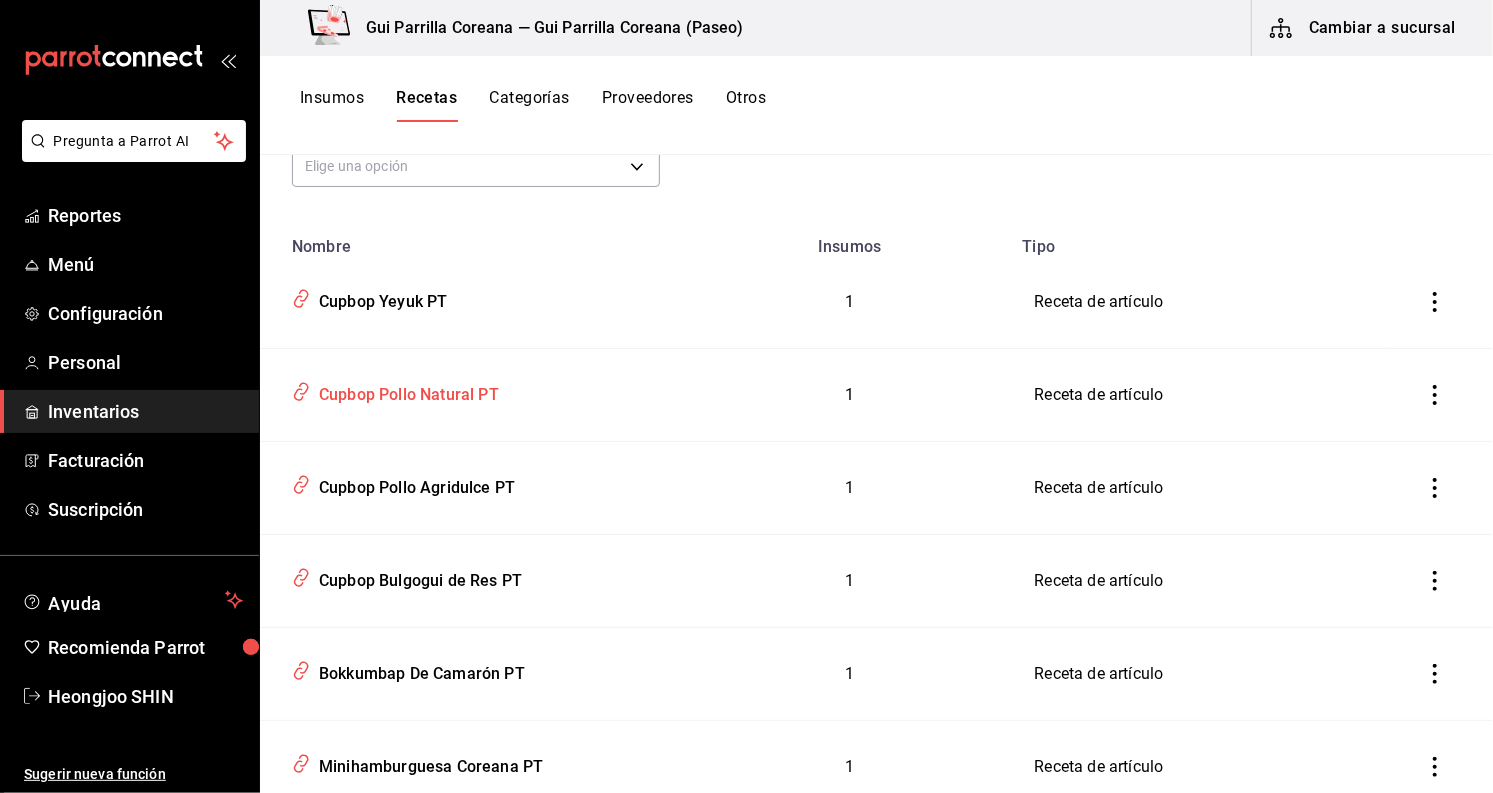 scroll, scrollTop: 111, scrollLeft: 0, axis: vertical 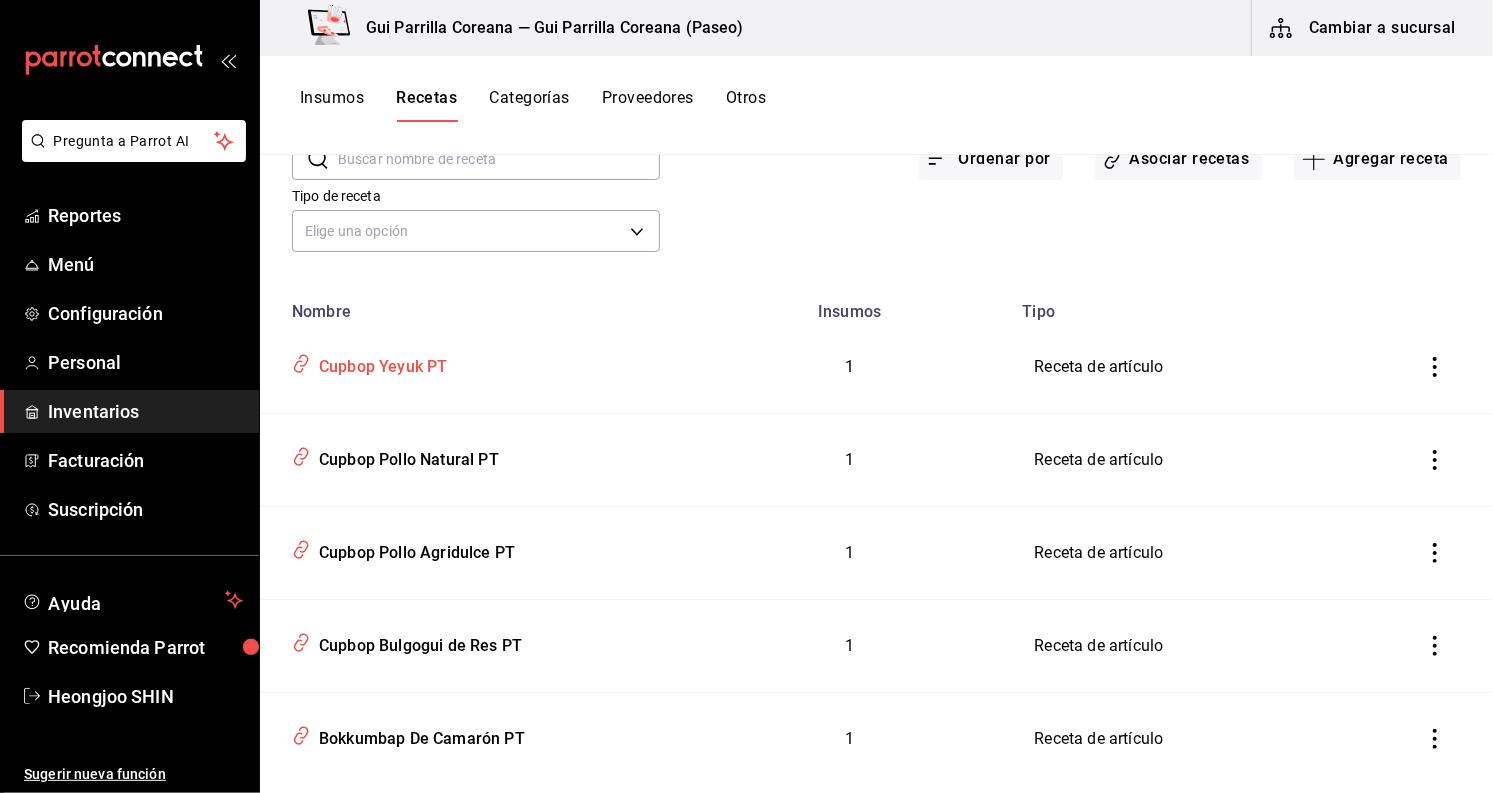 click on "Cupbop Yeyuk PT" at bounding box center [474, 363] 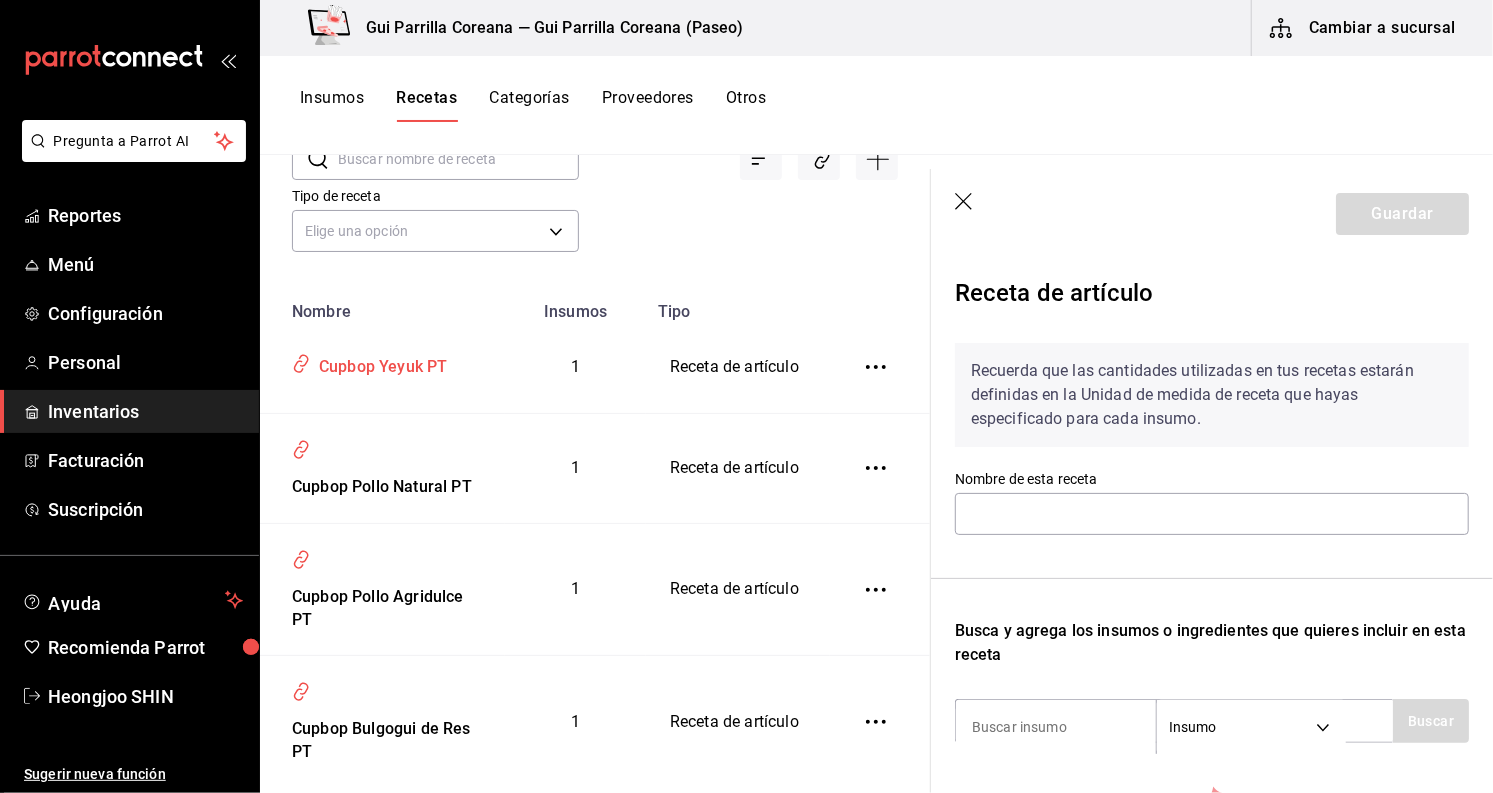 type on "Cupbop Yeyuk PT" 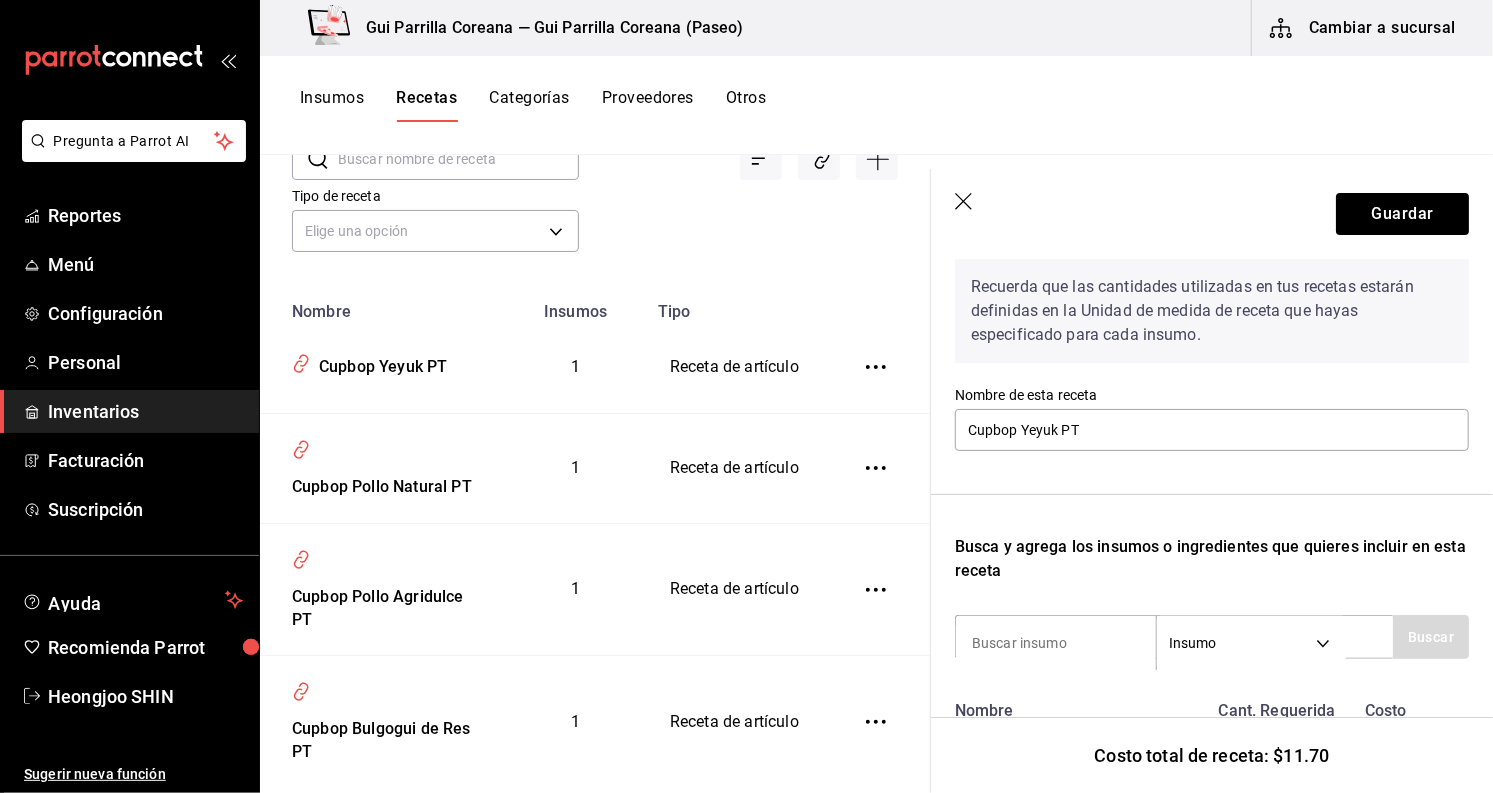 scroll, scrollTop: 0, scrollLeft: 0, axis: both 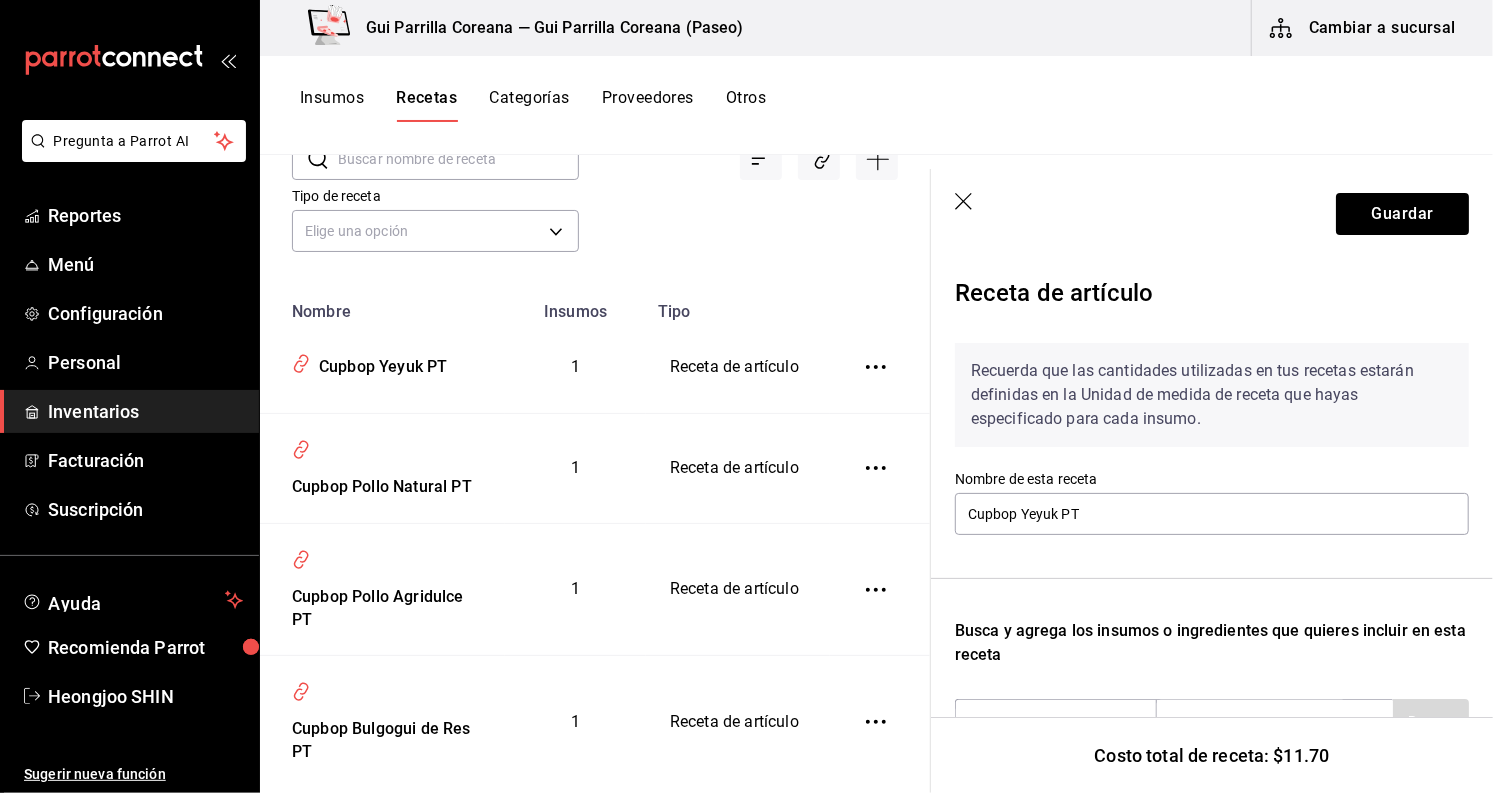 click on "Guardar" at bounding box center (1212, 214) 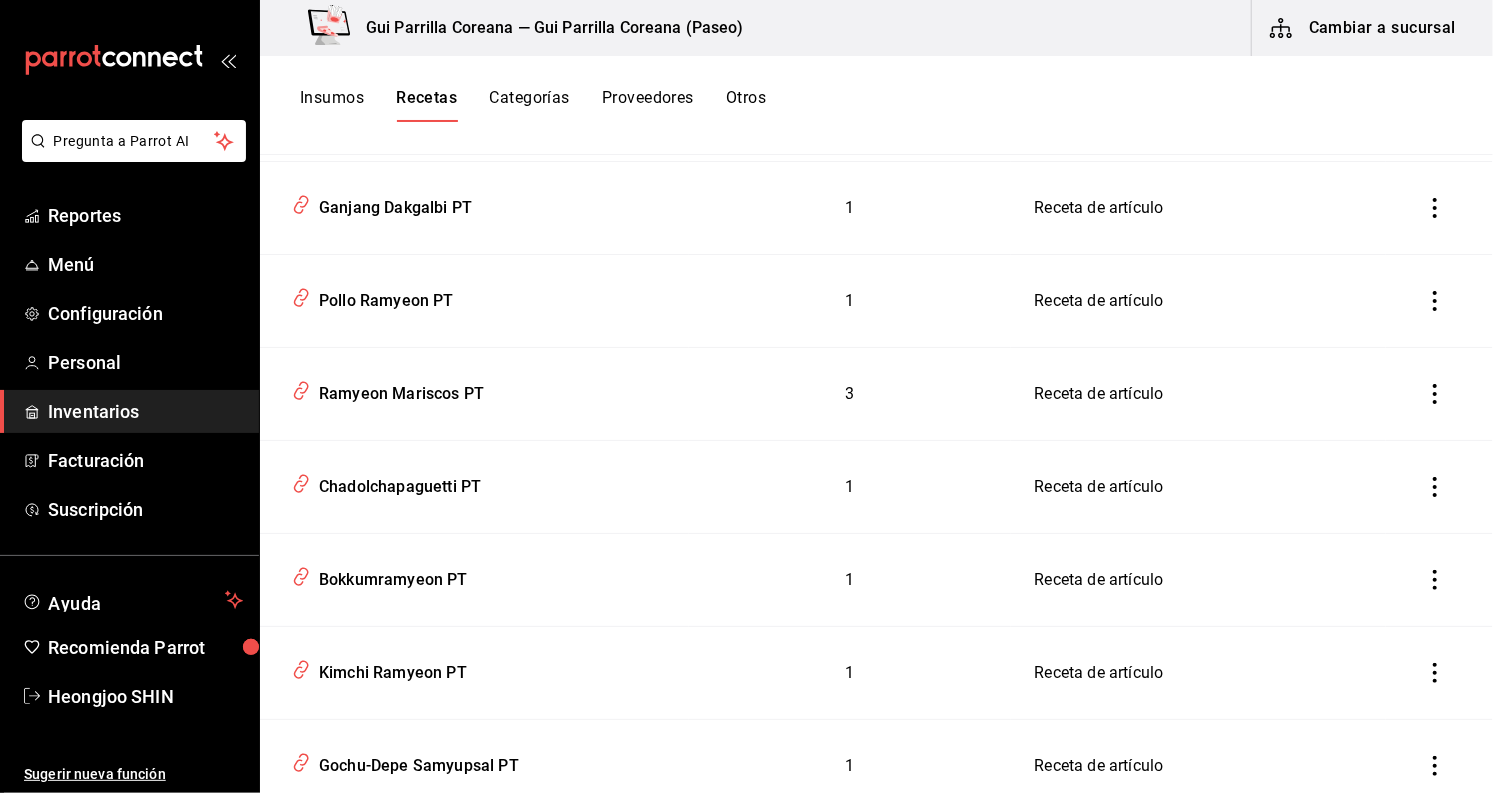 scroll, scrollTop: 1222, scrollLeft: 0, axis: vertical 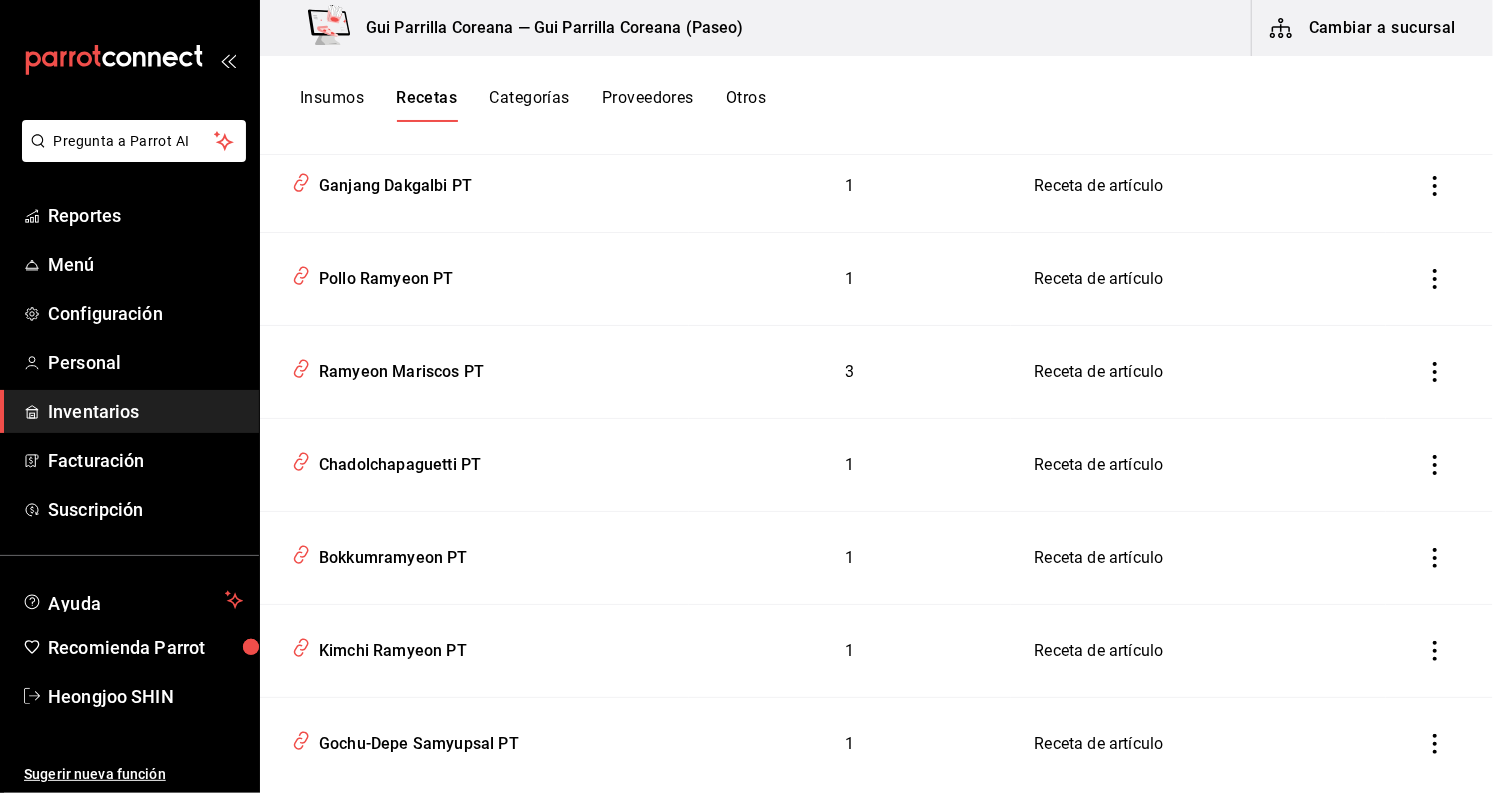 click on "Receta de artículo" at bounding box center (1198, 279) 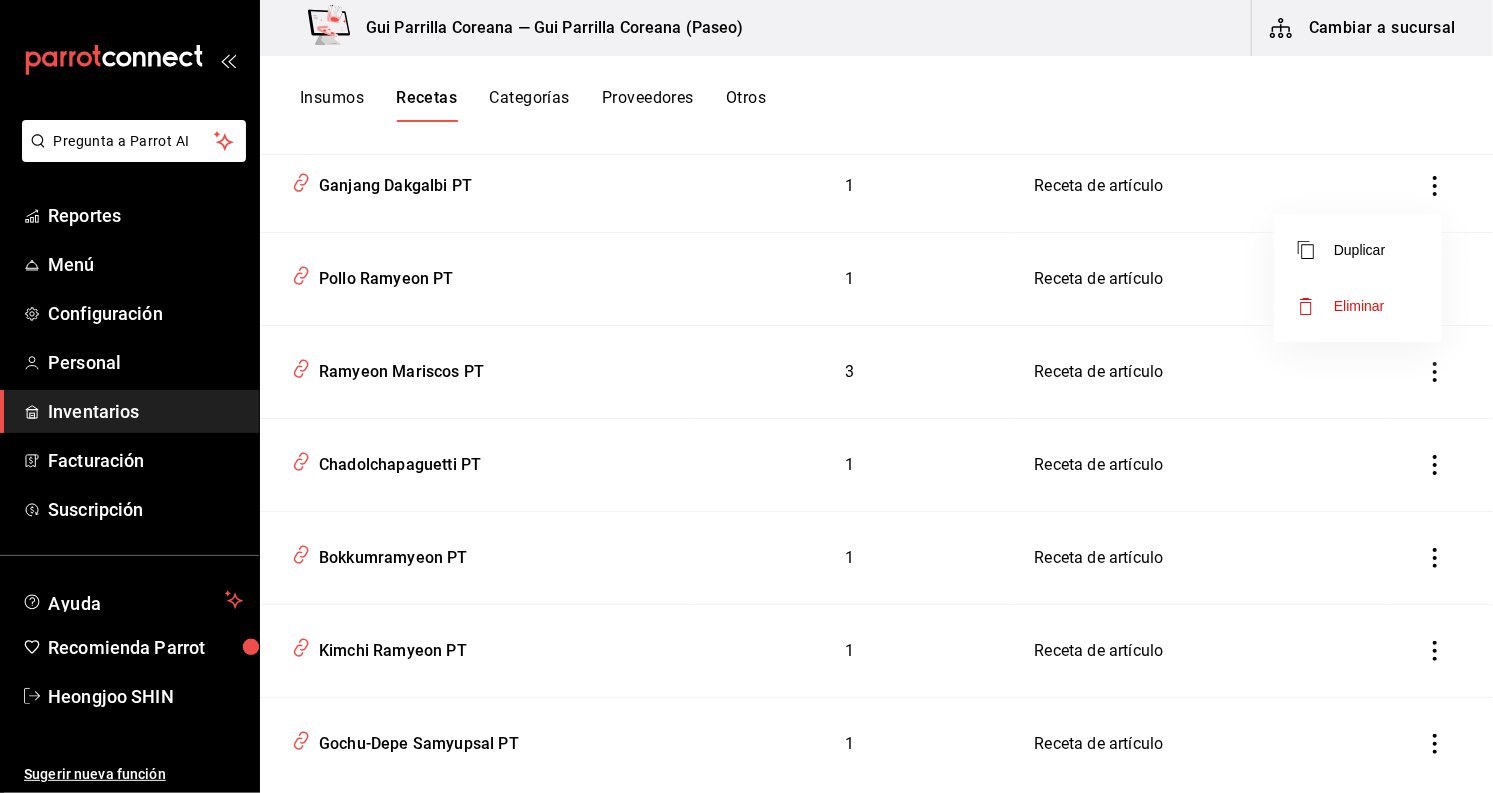 click at bounding box center (746, 396) 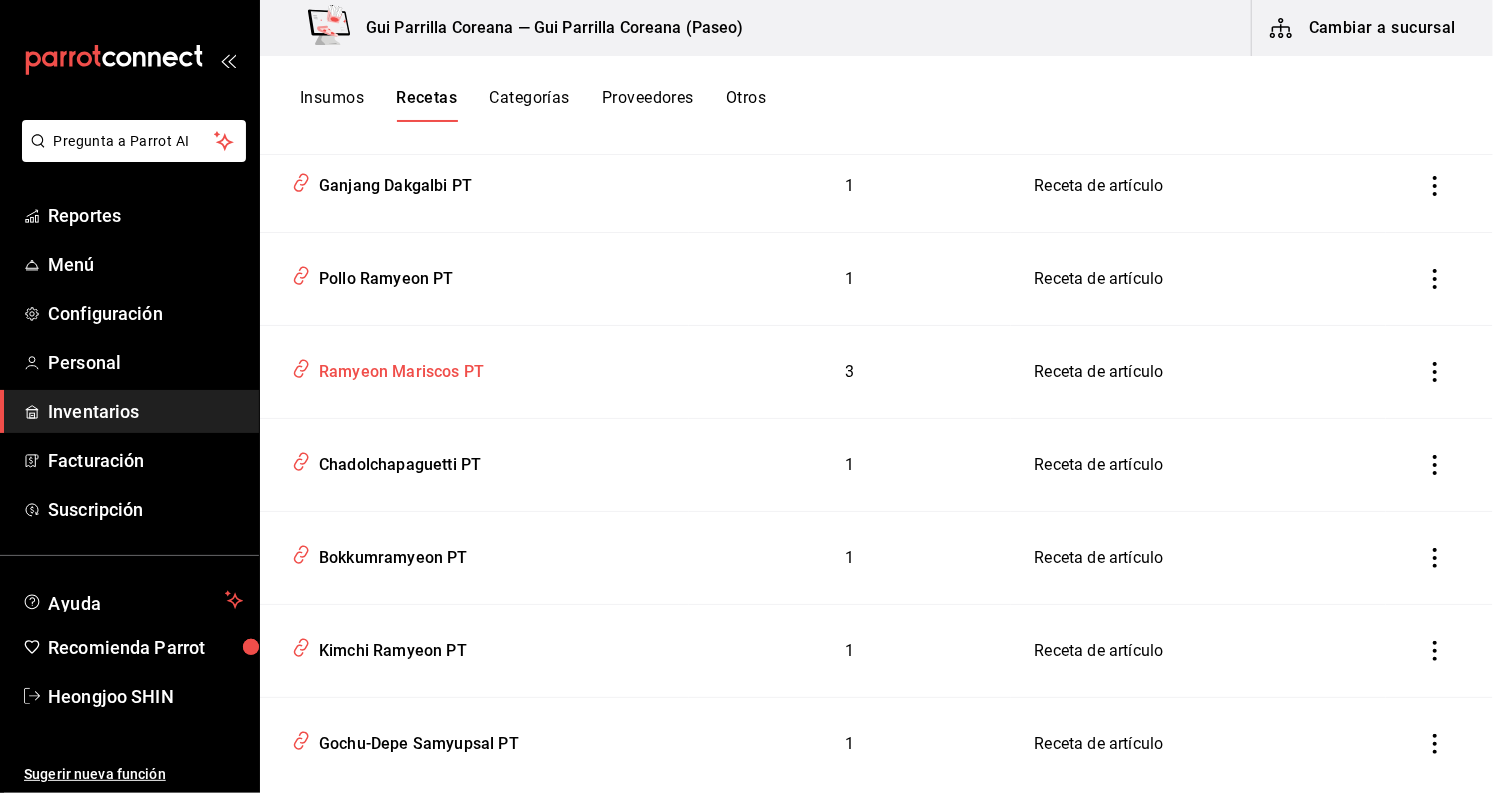 scroll, scrollTop: 1111, scrollLeft: 0, axis: vertical 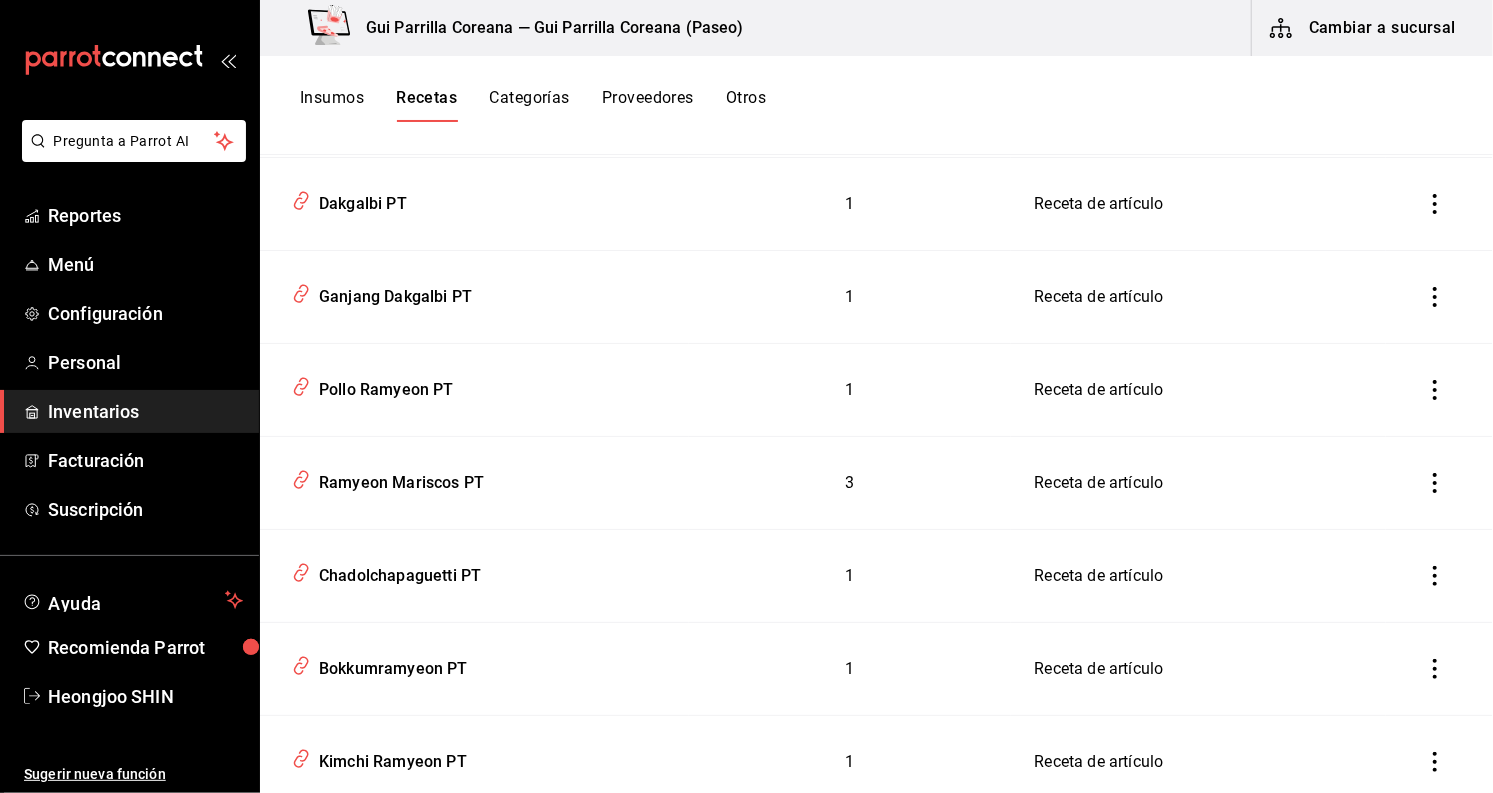 click 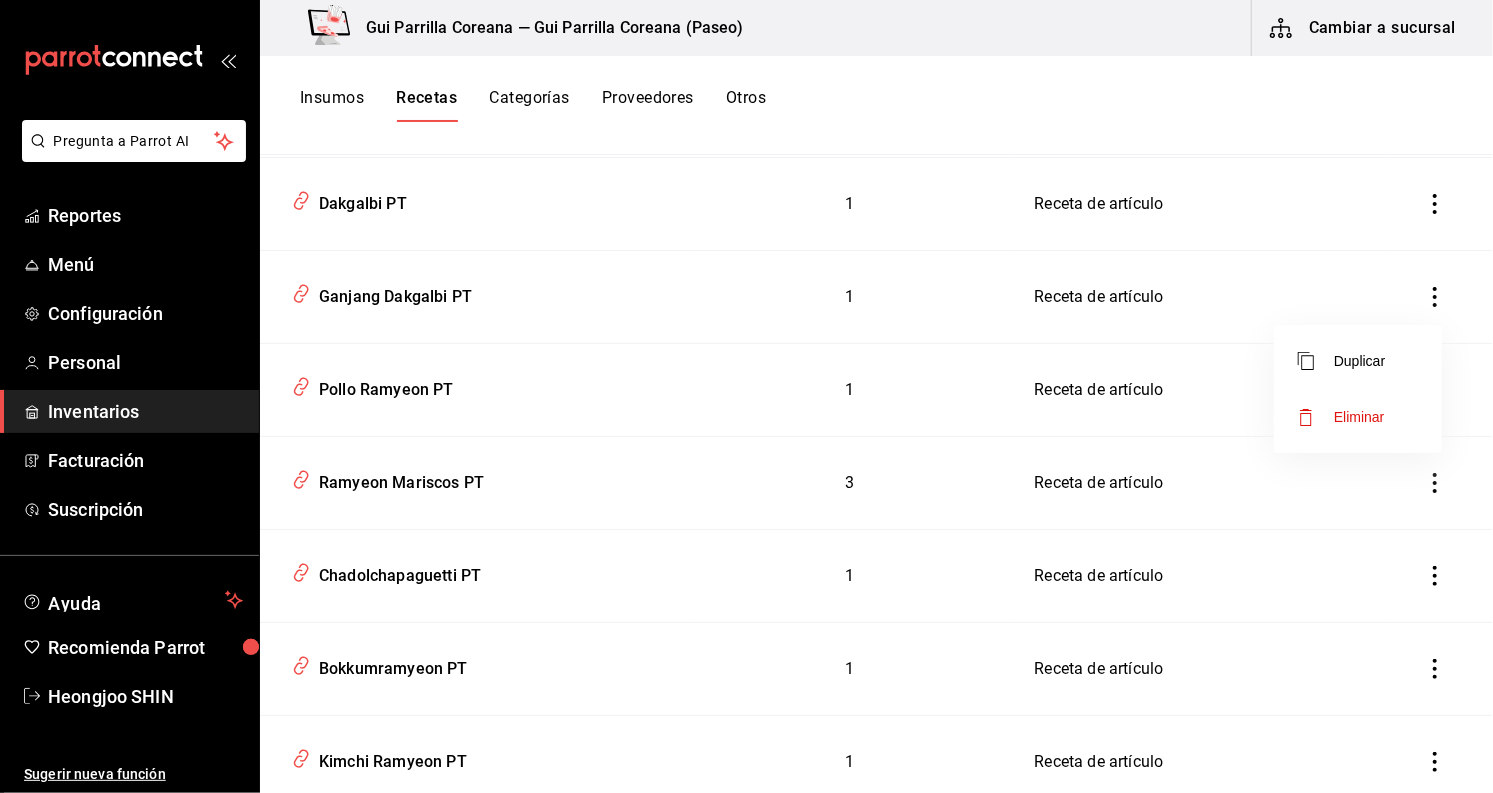 click at bounding box center (746, 396) 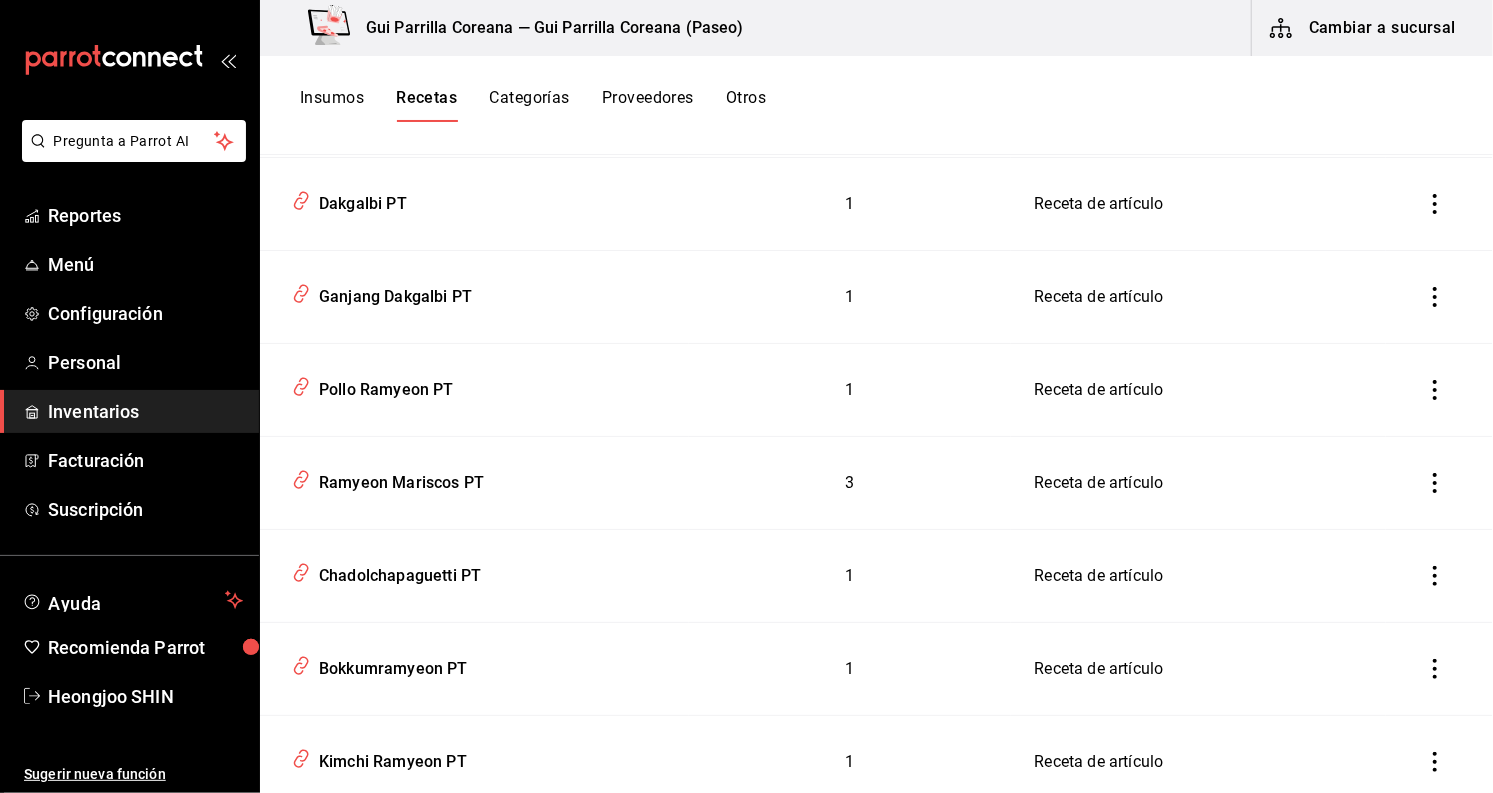 click on "Pregunta a Parrot AI Reportes   Menú   Configuración   Personal   Inventarios   Facturación   Suscripción   Ayuda Recomienda Parrot   Heongjoo SHIN   Sugerir nueva función   Gui Parrilla Coreana — Gui Parrilla Coreana (Paseo) Cambiar a sucursal Insumos Recetas Categorías Proveedores Otros Recetas ​ ​ Ordenar por Asociar recetas Agregar receta Tipo de receta Elige una opción default Nombre Insumos Tipo Cupbop Yeyuk PT 1 Receta de artículo Cupbop Pollo Natural PT 1 Receta de artículo Cupbop Pollo Agridulce PT 1 Receta de artículo Cupbop Bulgogui de Res PT 1 Receta de artículo Bokkumbap De Camarón PT 1 Receta de artículo Minihamburguesa Coreana PT 1 Receta de artículo Bulgoki Pasta PT 1 Receta de artículo Yubu Mixto PT 3 Receta de artículo Duo De Camarones PT 1 Receta de artículo Dakgalbi PT 1 Receta de artículo Ganjang Dakgalbi PT 1 Receta de artículo Pollo Ramyeon PT 1 Receta de artículo Ramyeon Mariscos PT 3 Receta de artículo Chadolchapaguetti PT 1 Receta de artículo 1 1 1 1 1 1 1" at bounding box center (746, 389) 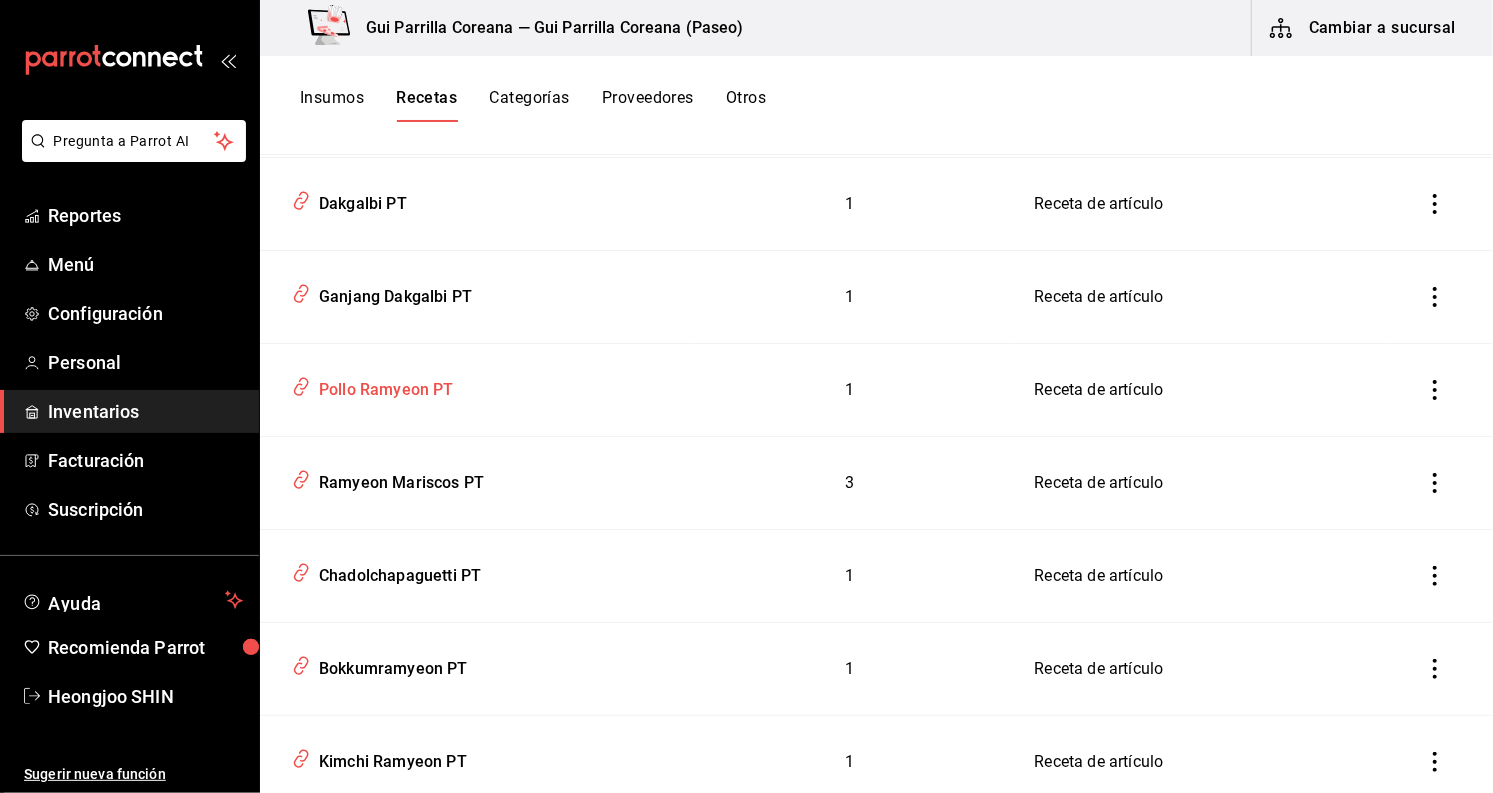 click on "Pollo Ramyeon PT" at bounding box center (382, 386) 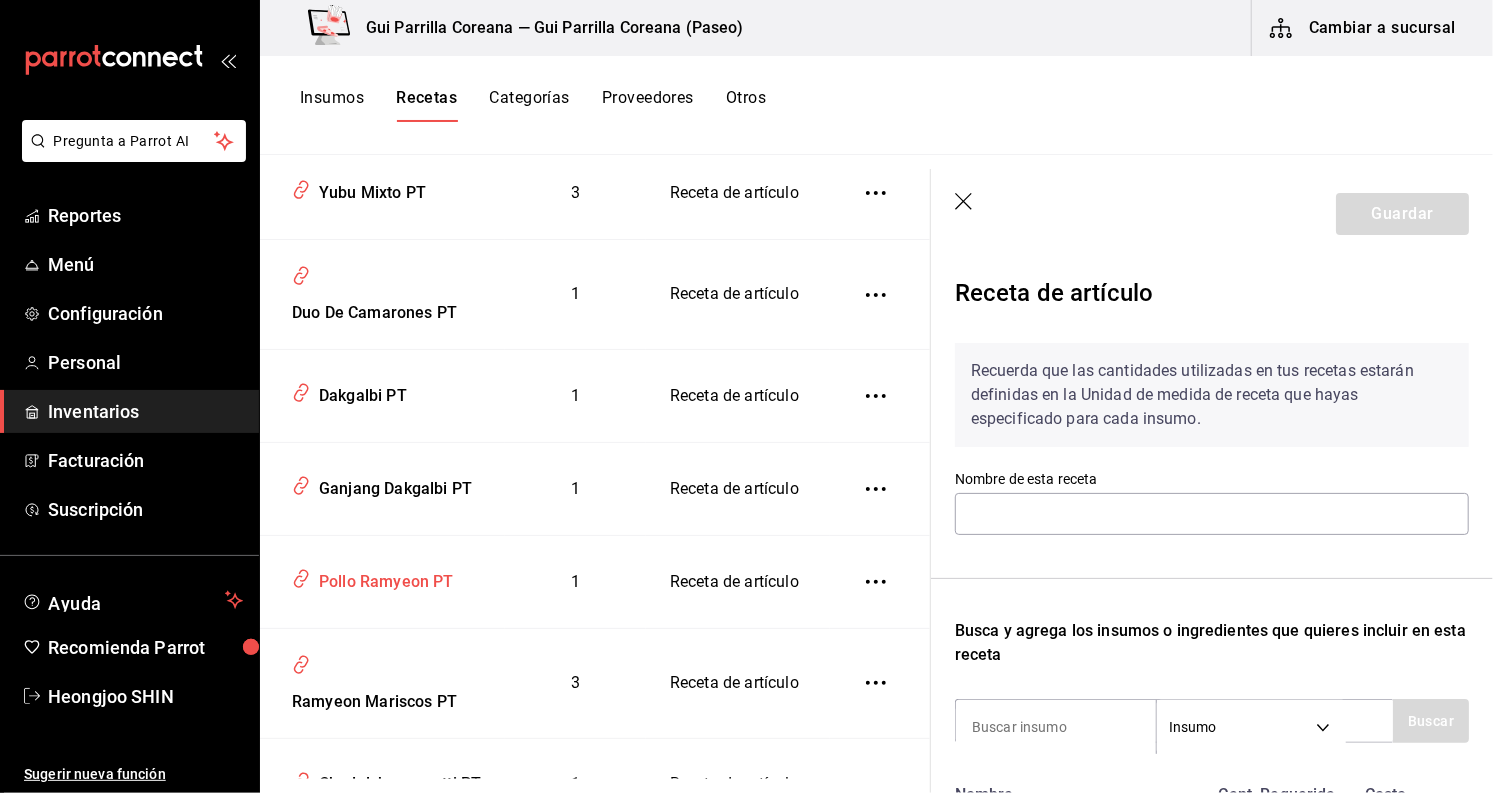 type on "Pollo Ramyeon PT" 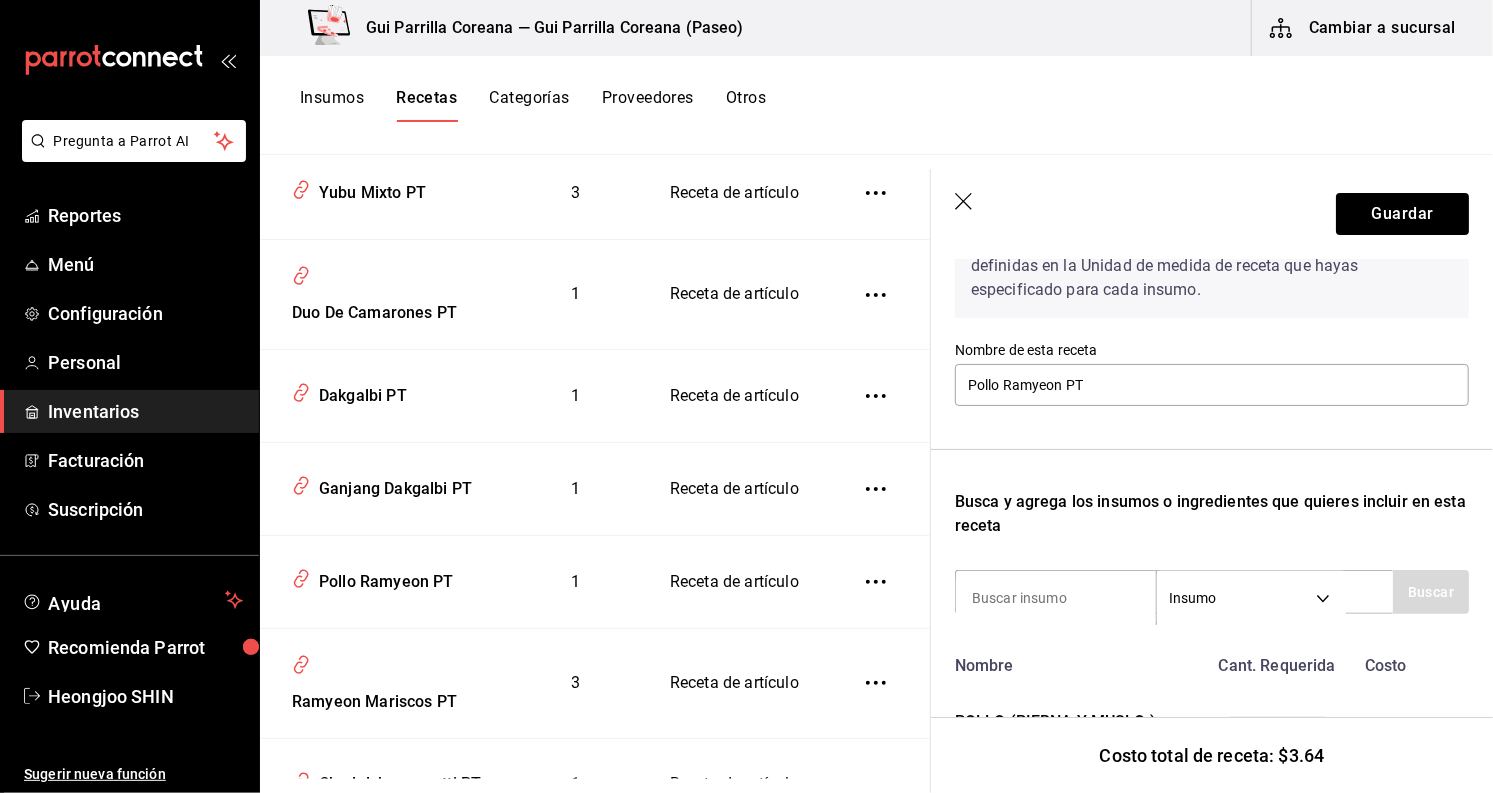 scroll, scrollTop: 248, scrollLeft: 0, axis: vertical 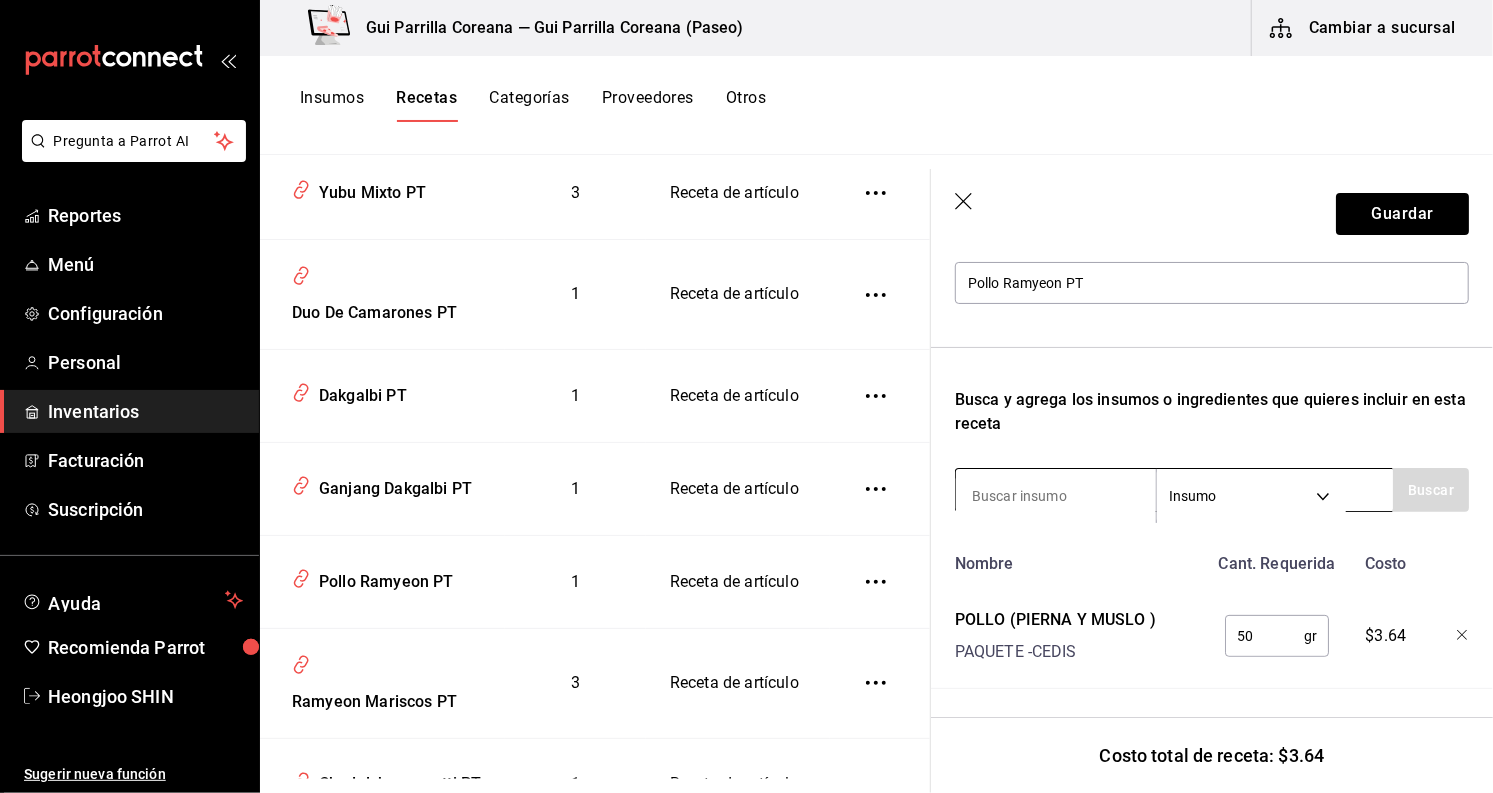 click at bounding box center (1056, 496) 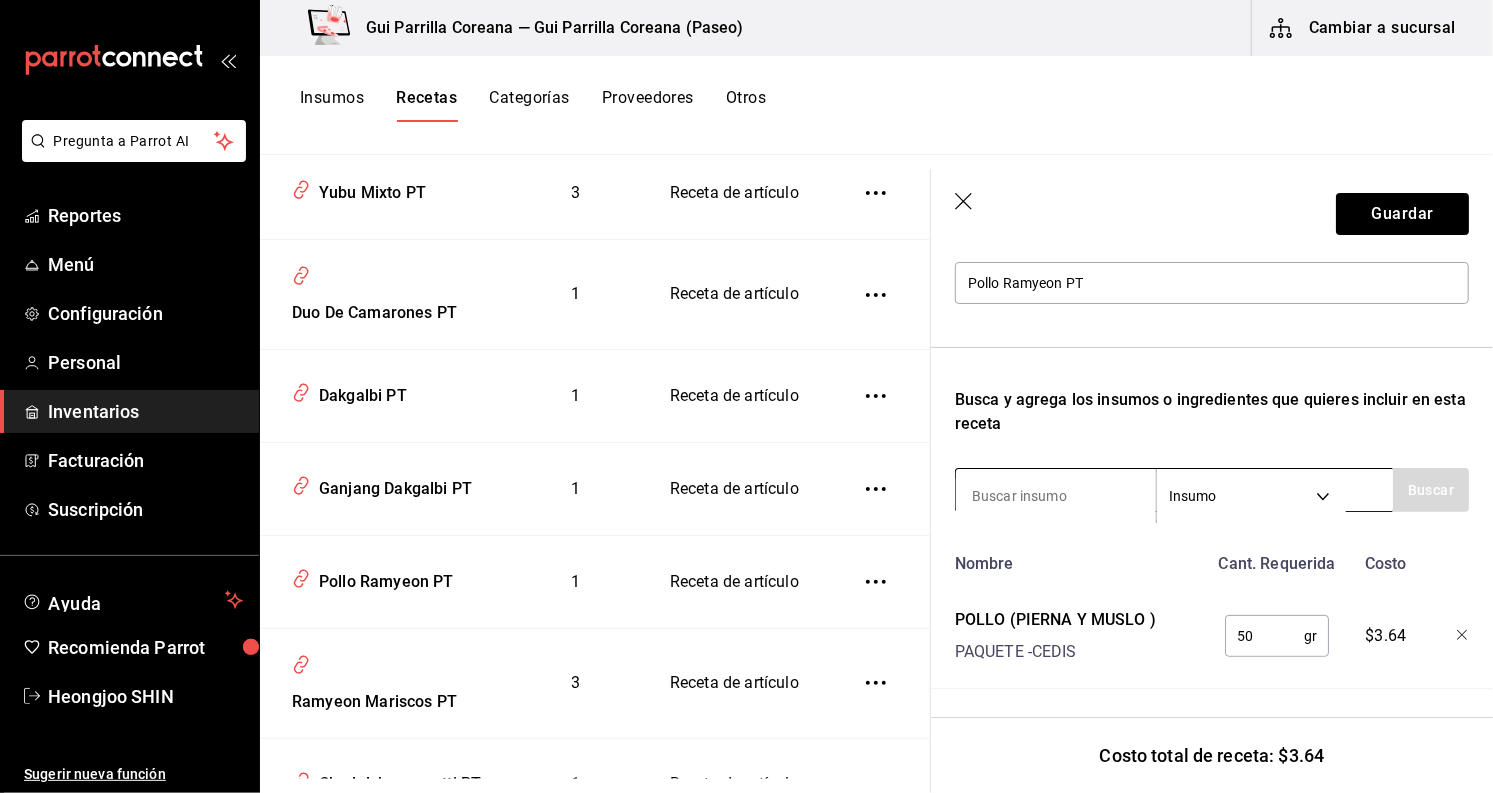 click on "Pregunta a Parrot AI Reportes   Menú   Configuración   Personal   Inventarios   Facturación   Suscripción   Ayuda Recomienda Parrot   Heongjoo SHIN   Sugerir nueva función   Gui Parrilla Coreana — Gui Parrilla Coreana (Paseo) Cambiar a sucursal Insumos Recetas Categorías Proveedores Otros Recetas ​ ​ Tipo de receta Elige una opción default Nombre Insumos Tipo Cupbop Yeyuk PT 1 Receta de artículo Cupbop Pollo Natural PT 1 Receta de artículo Cupbop Pollo Agridulce PT 1 Receta de artículo Cupbop Bulgogui de Res PT 1 Receta de artículo Bokkumbap De Camarón PT 1 Receta de artículo Minihamburguesa Coreana PT 1 Receta de artículo Bulgoki Pasta PT 1 Receta de artículo Yubu Mixto PT 3 Receta de artículo Duo De Camarones PT 1 Receta de artículo Dakgalbi PT 1 Receta de artículo Ganjang Dakgalbi PT 1 Receta de artículo Pollo Ramyeon PT 1 Receta de artículo Ramyeon Mariscos PT 3 Receta de artículo Chadolchapaguetti PT 1 Receta de artículo Bokkumramyeon PT 1 Receta de artículo Kimchi Ramyeon PT" at bounding box center (746, 389) 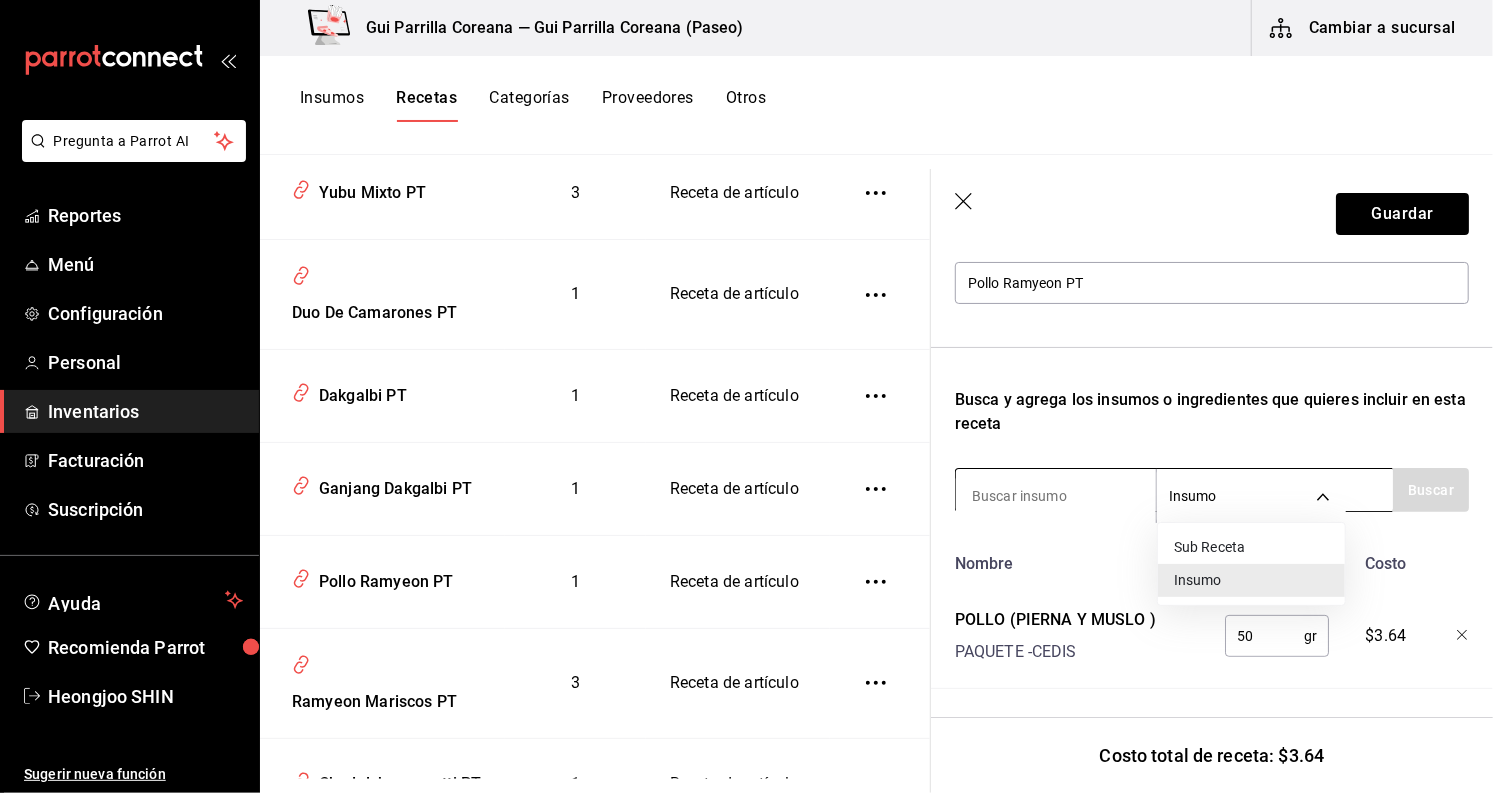 click at bounding box center (746, 396) 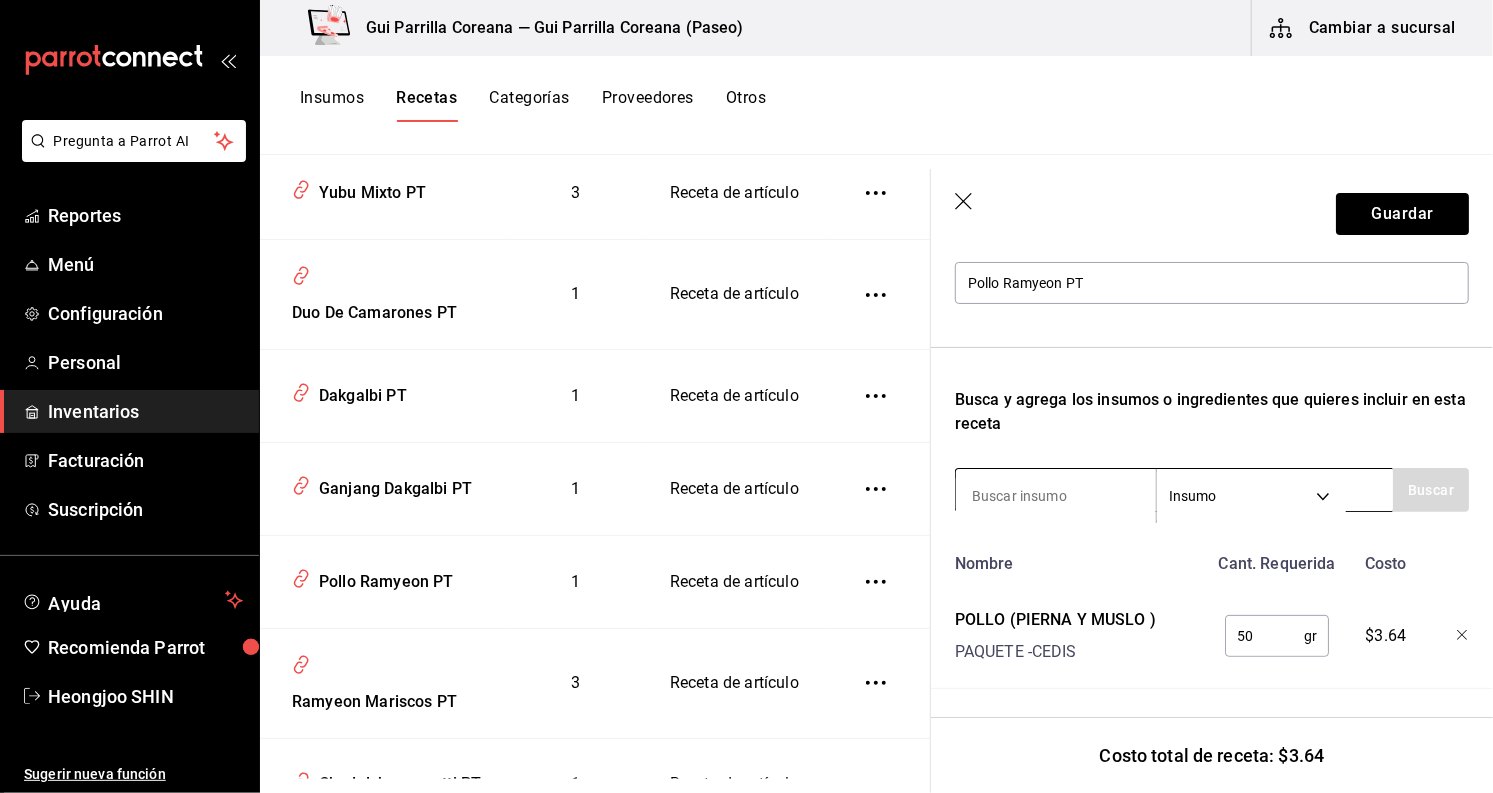 click at bounding box center [1056, 496] 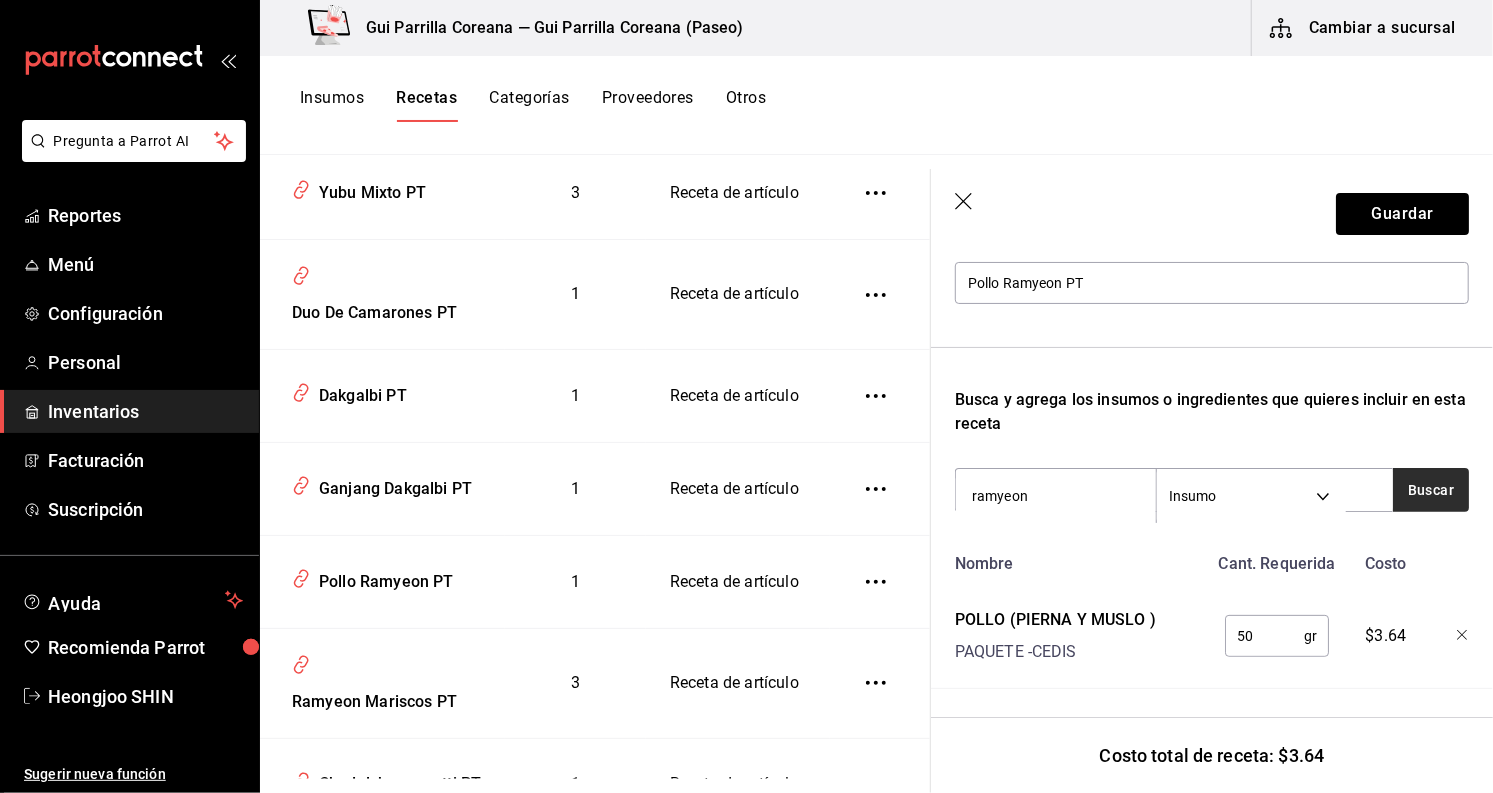 type on "ramyeon" 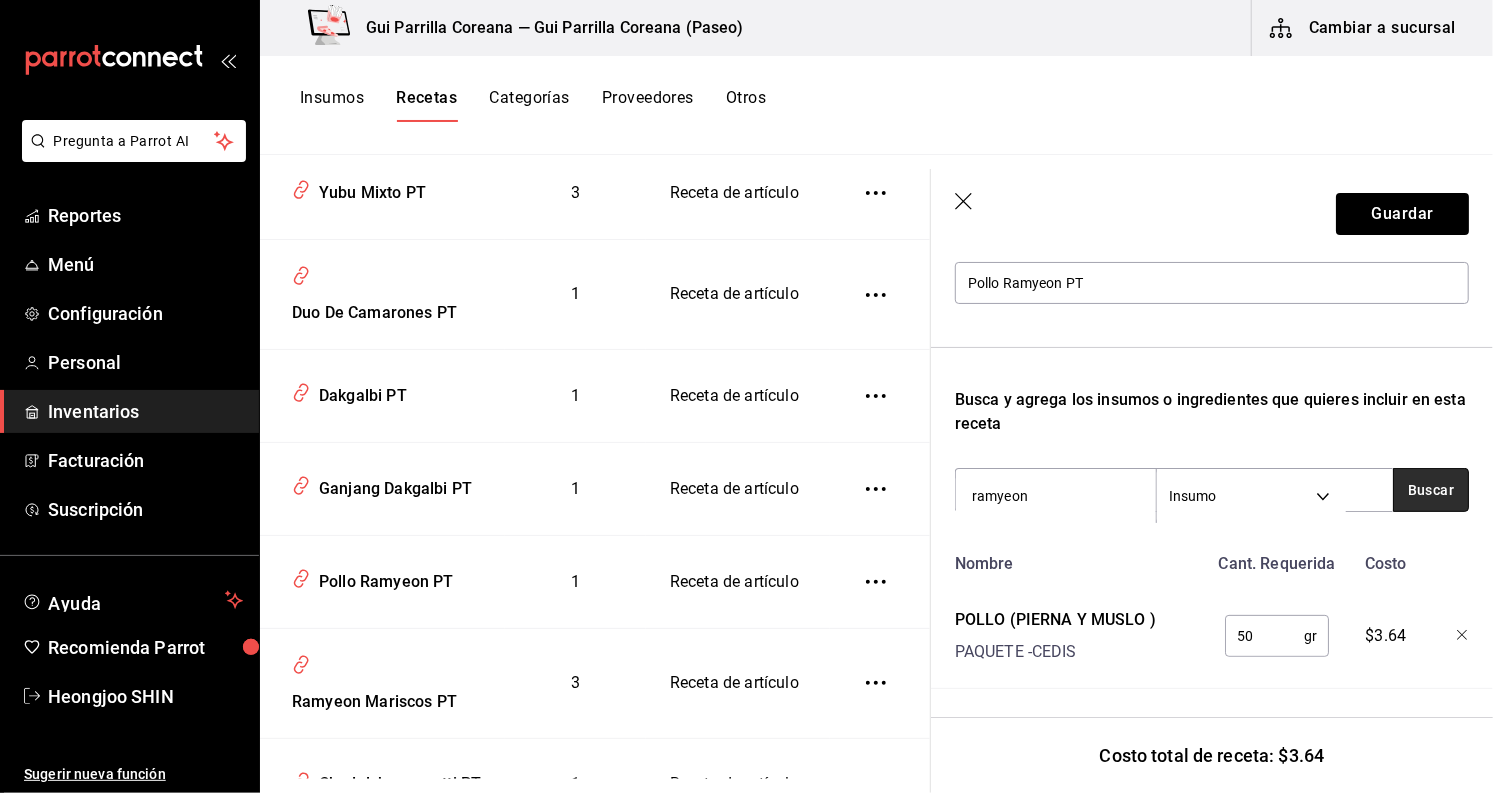 click on "Buscar" at bounding box center [1431, 490] 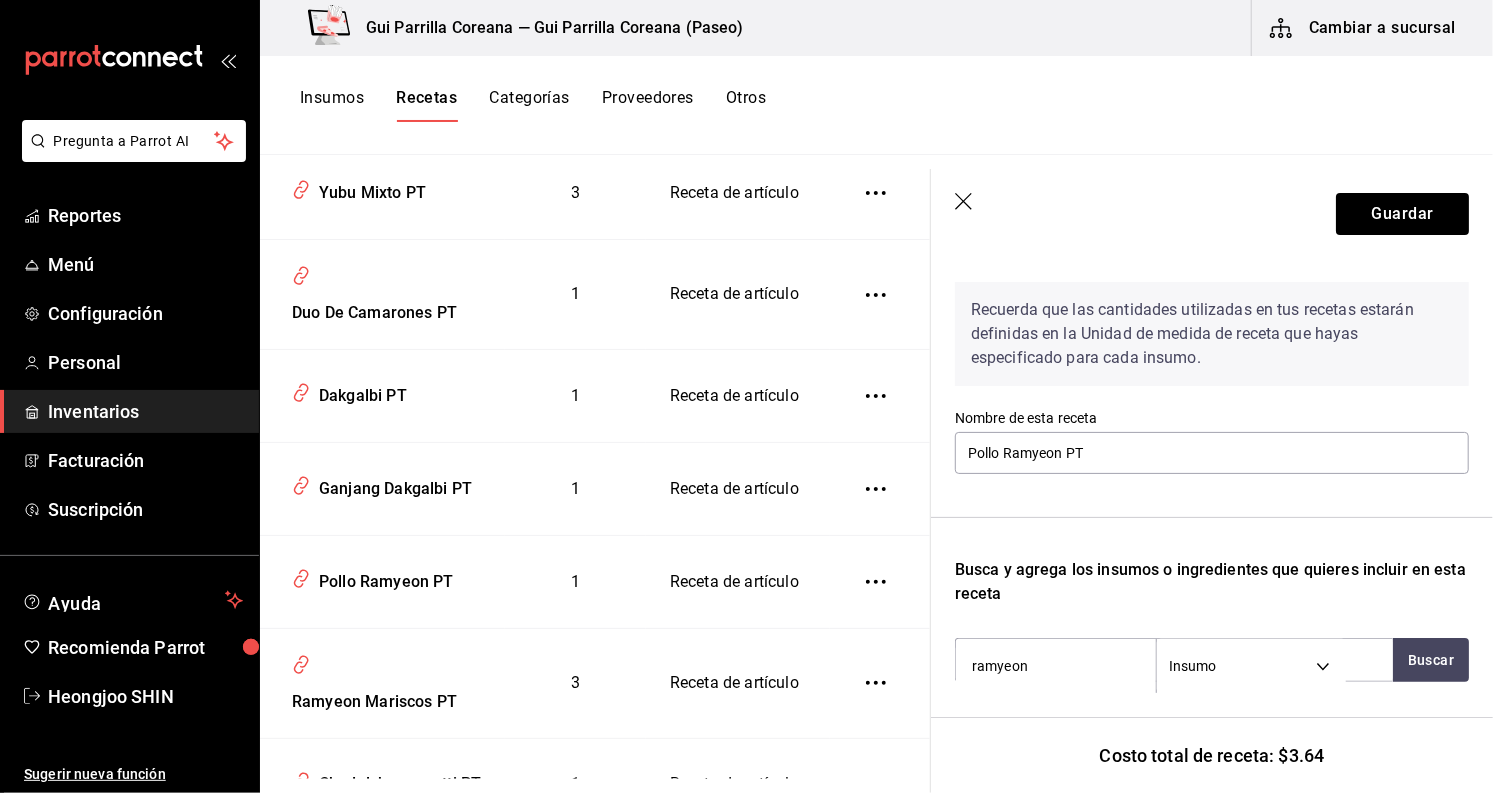 scroll, scrollTop: 0, scrollLeft: 0, axis: both 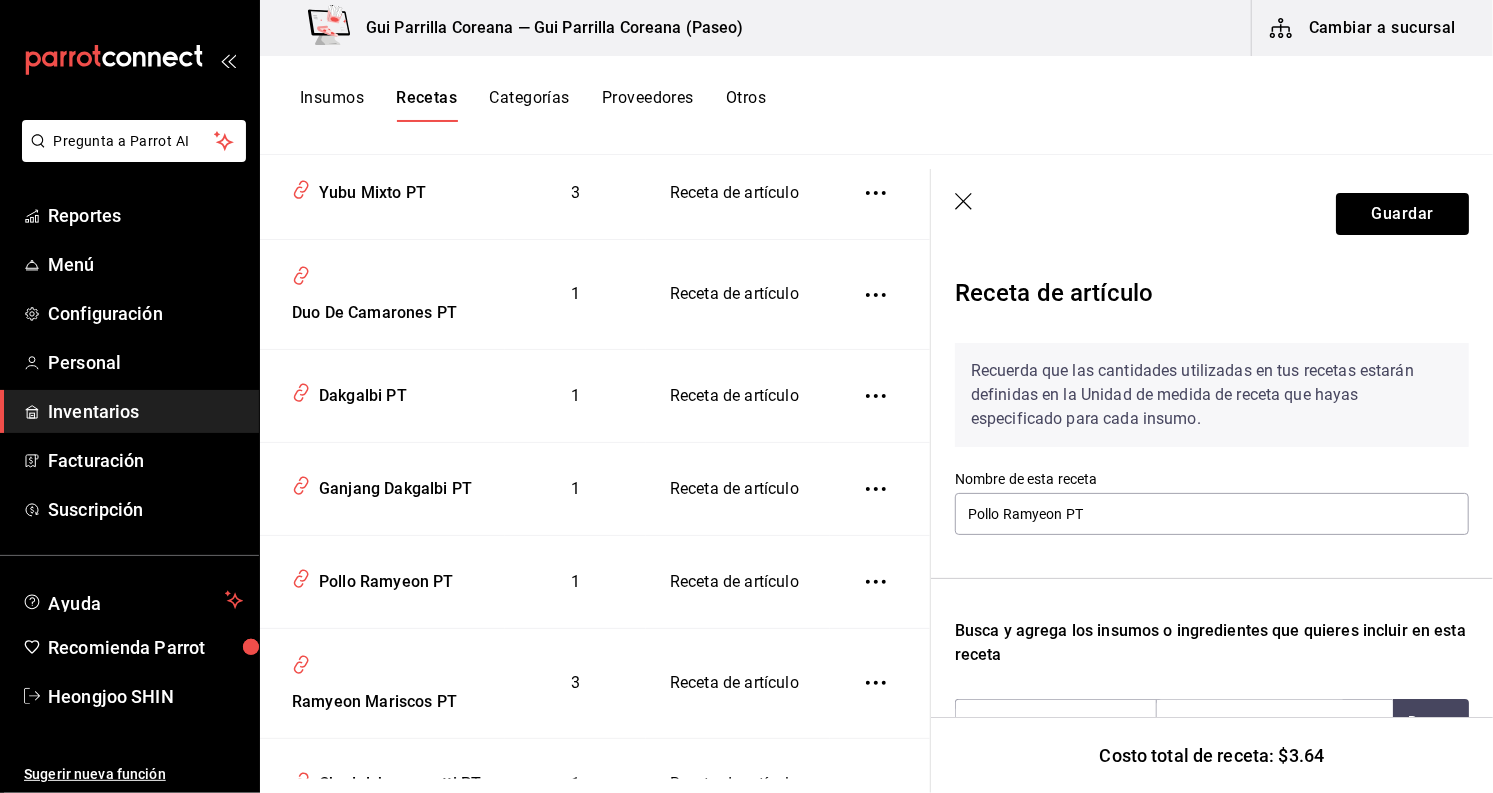 click 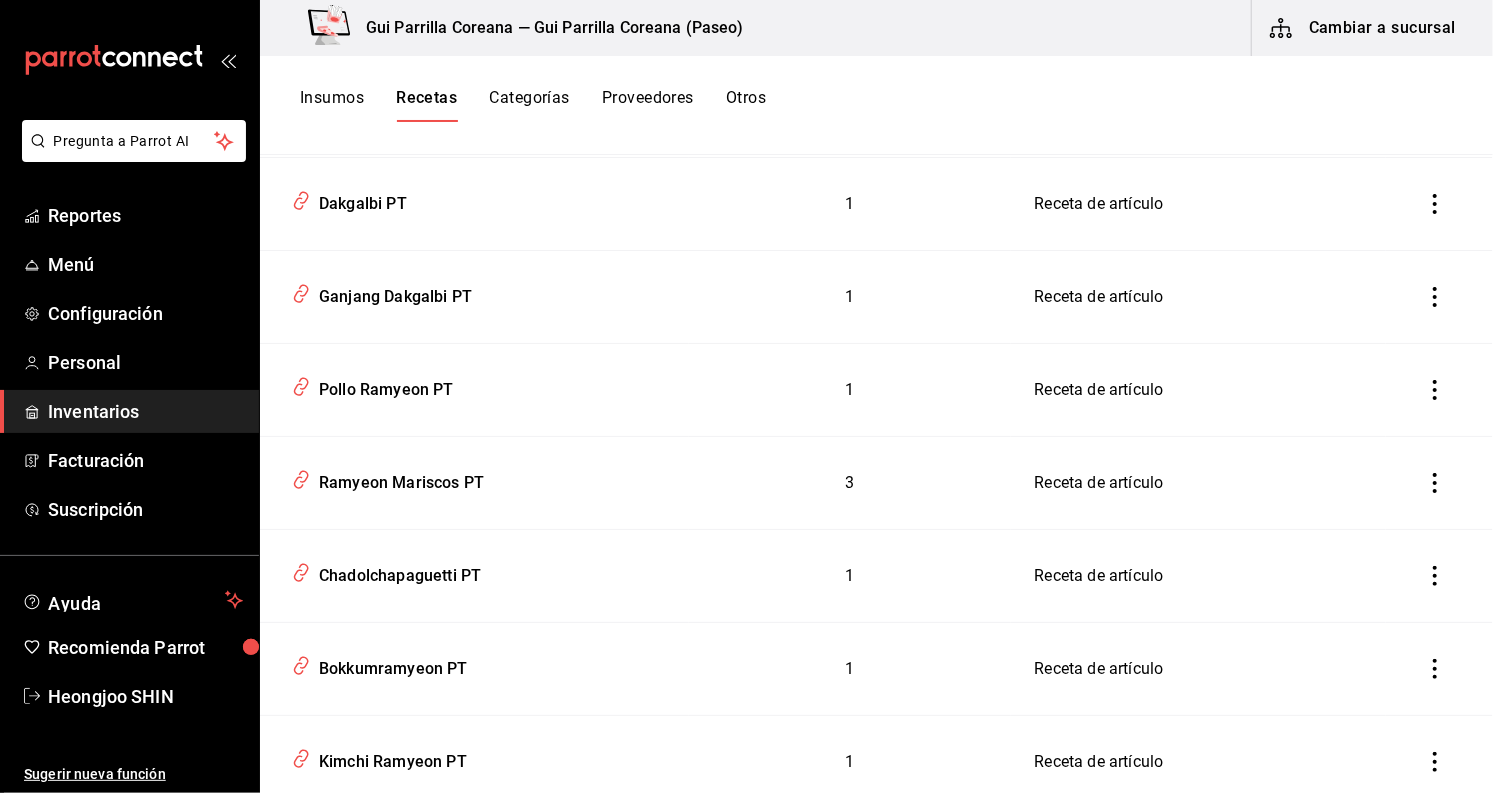 click on "Insumos" at bounding box center (332, 105) 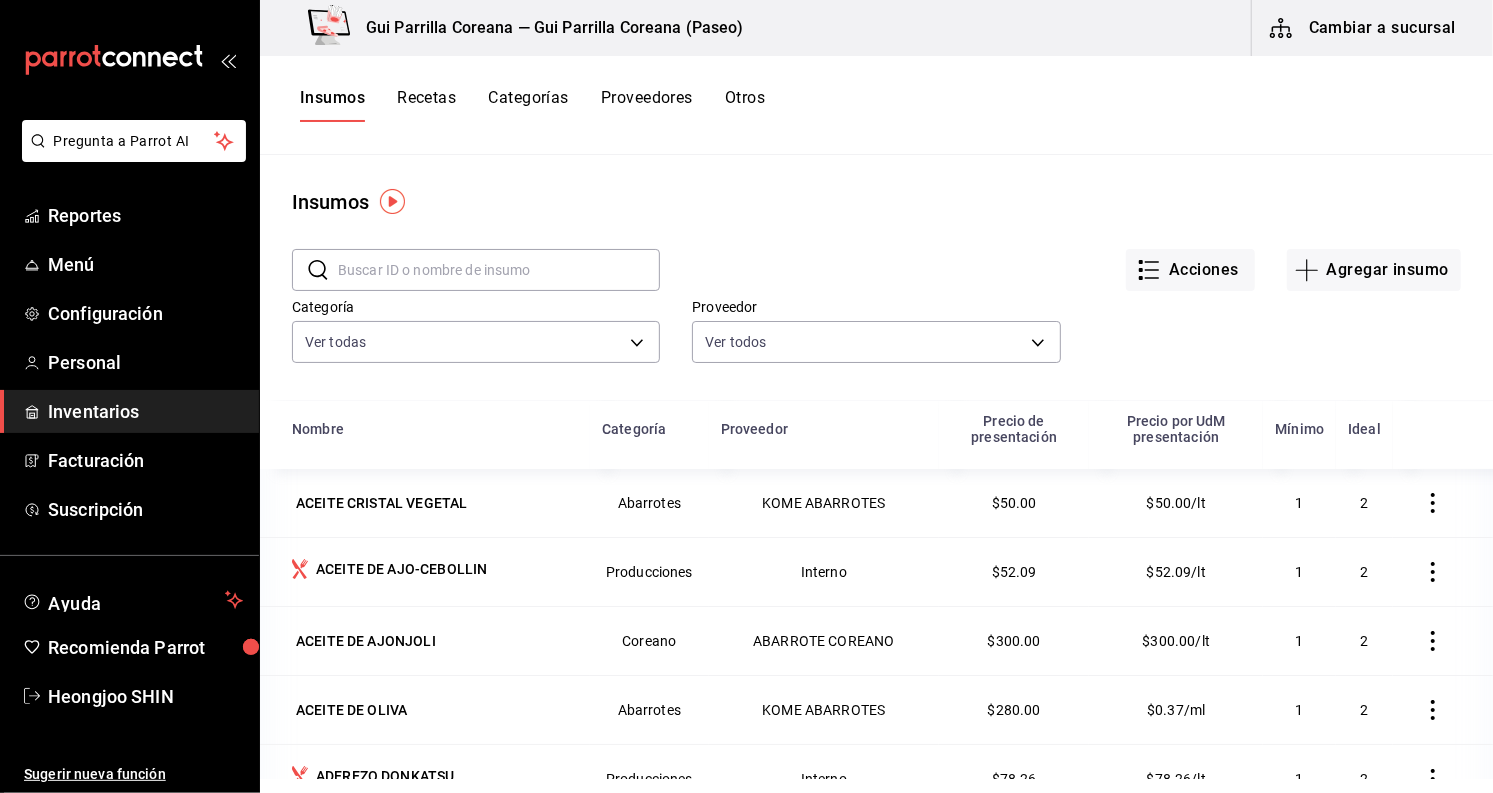 click at bounding box center [499, 270] 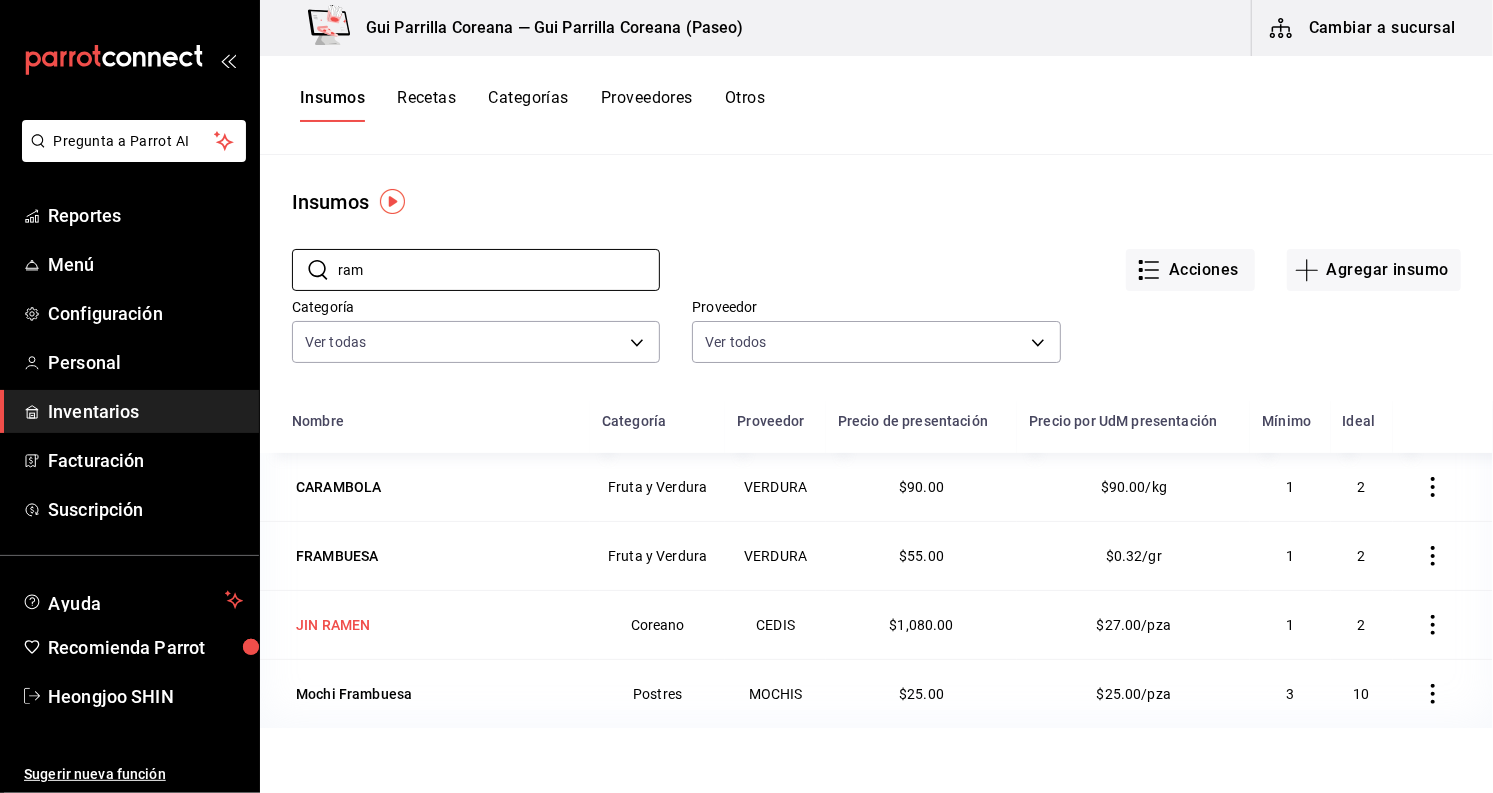 type on "ram" 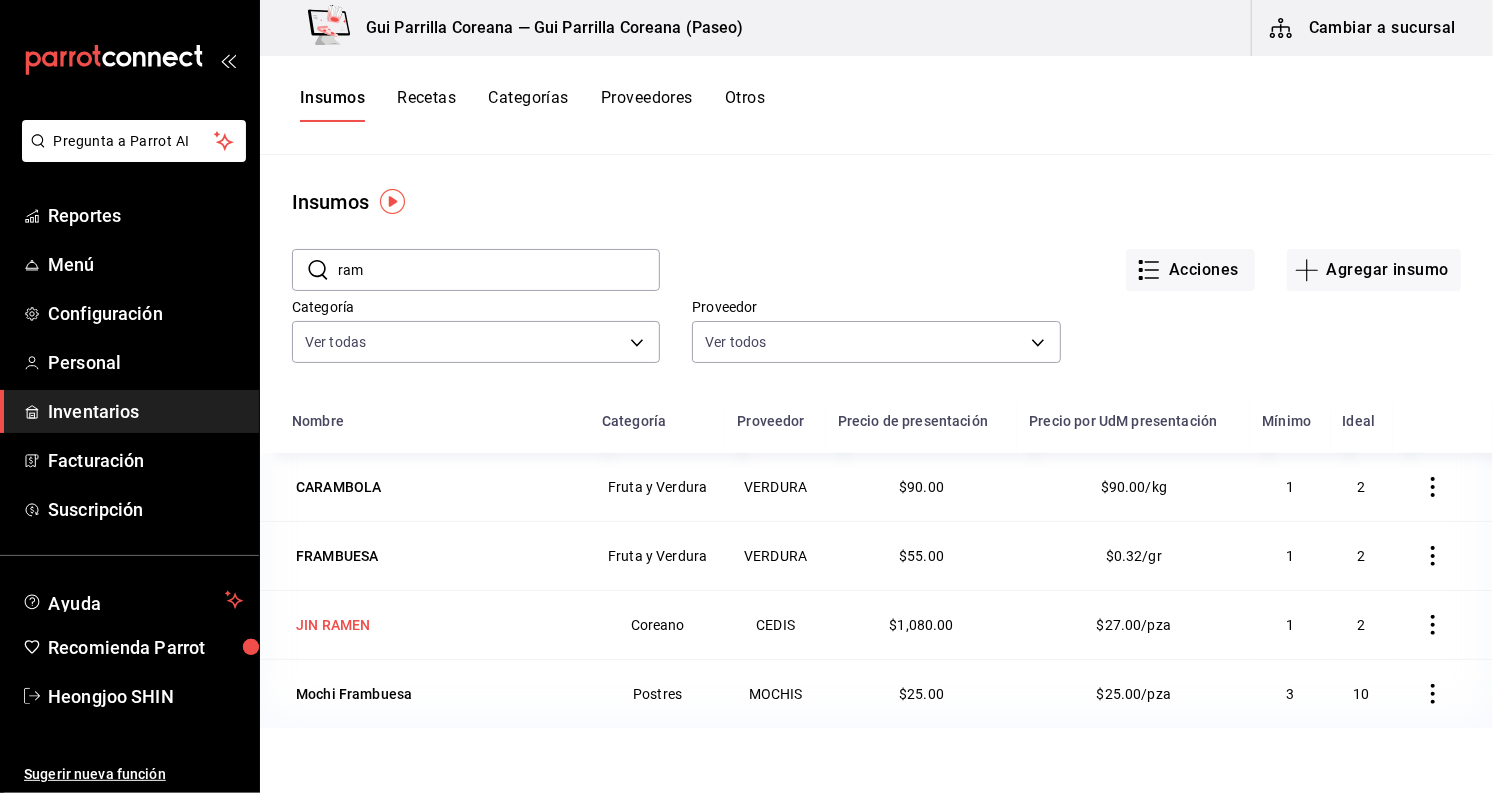 click on "JIN RAMEN" at bounding box center [333, 625] 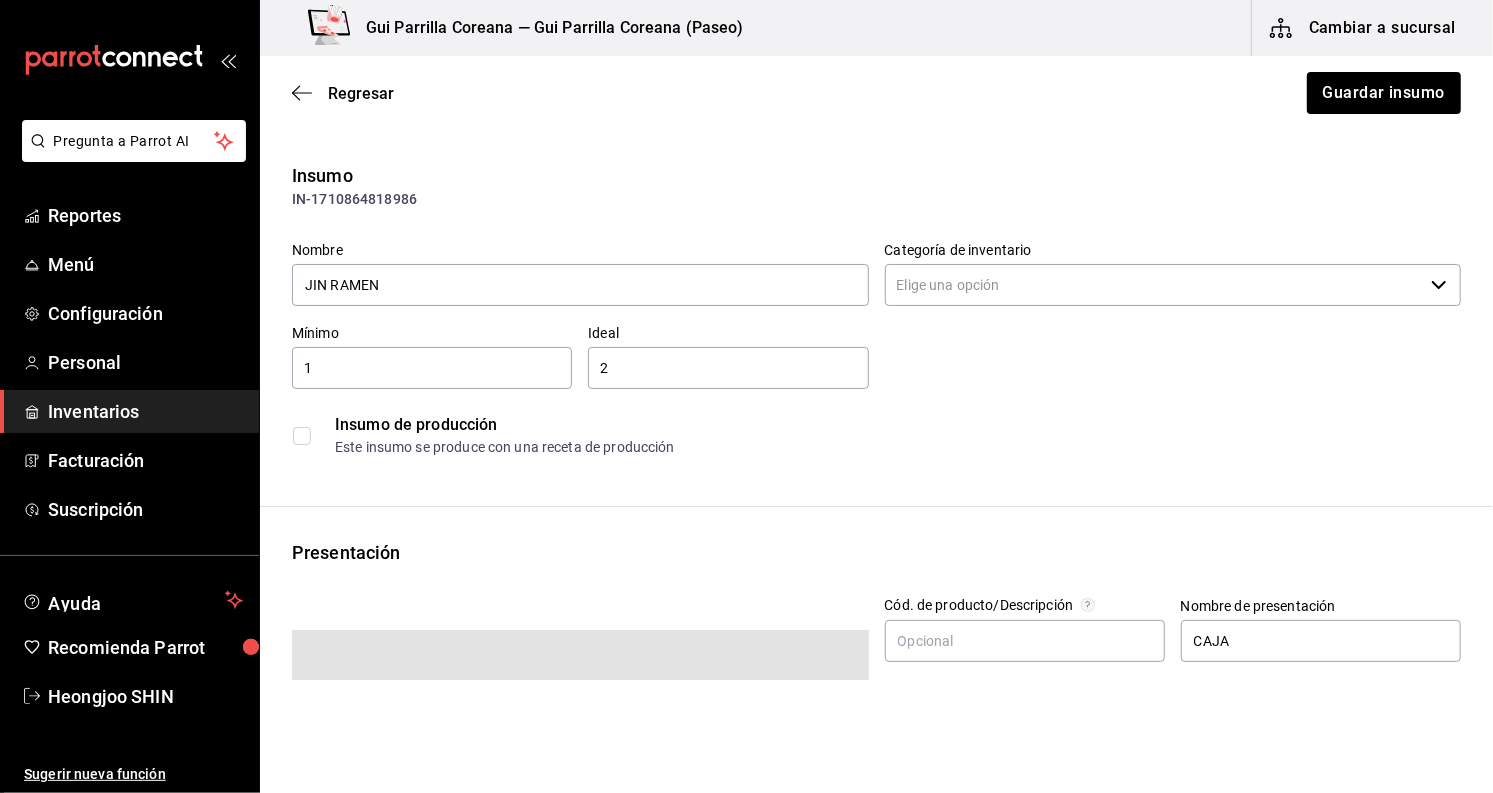 type on "Coreano" 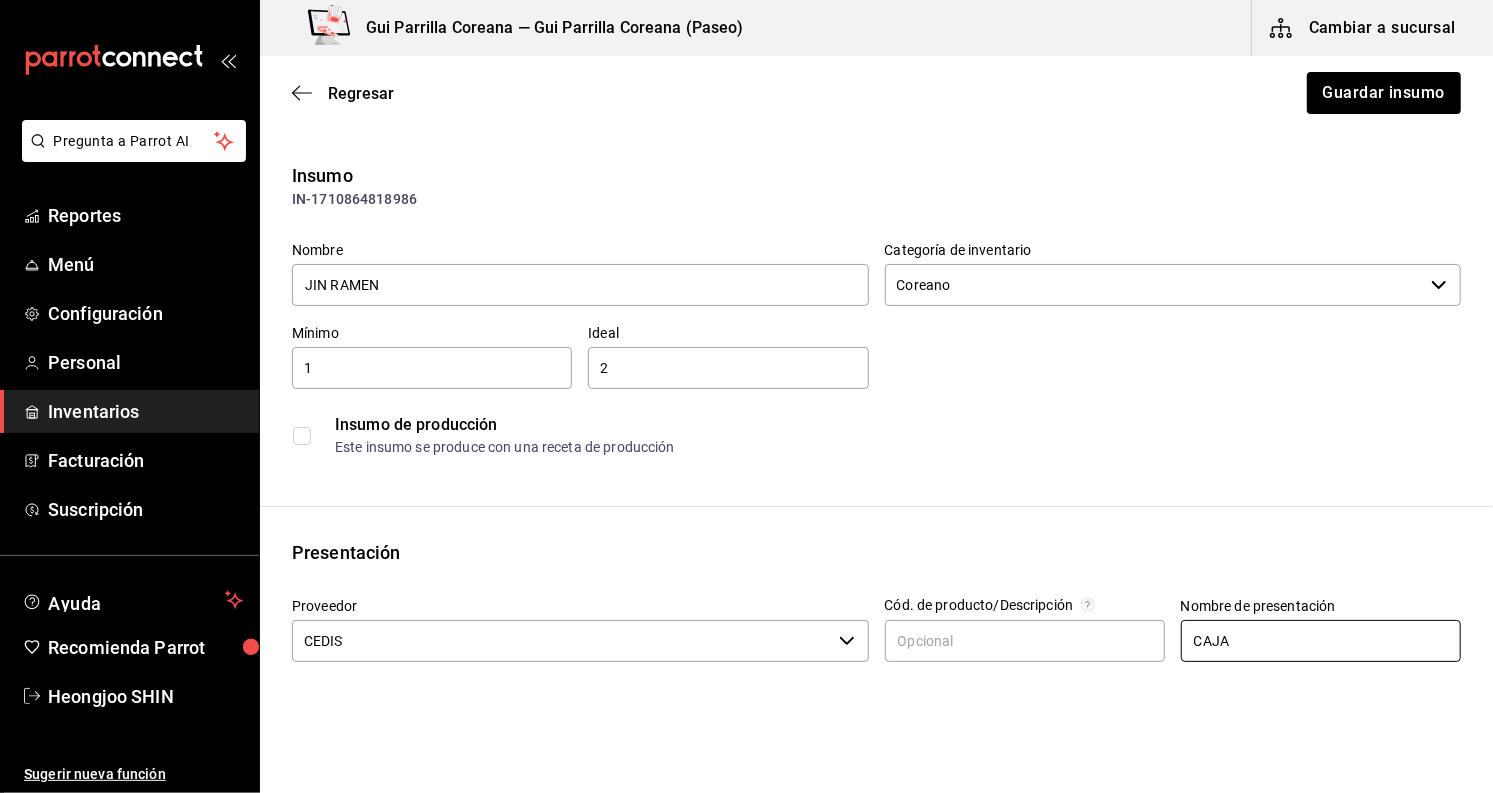 click on "CAJA" at bounding box center (1321, 641) 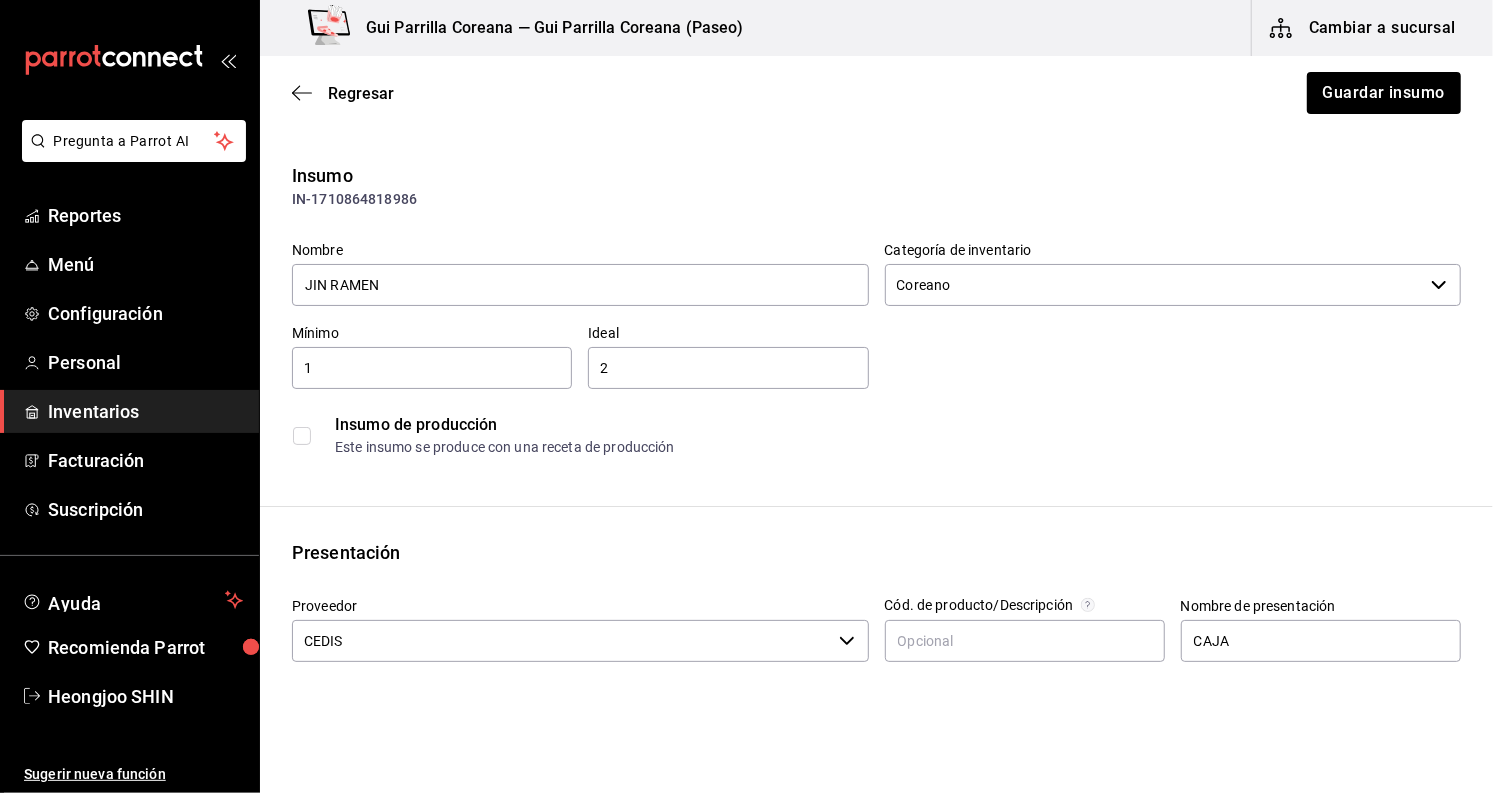 click on "Insumo de producción" at bounding box center (897, 425) 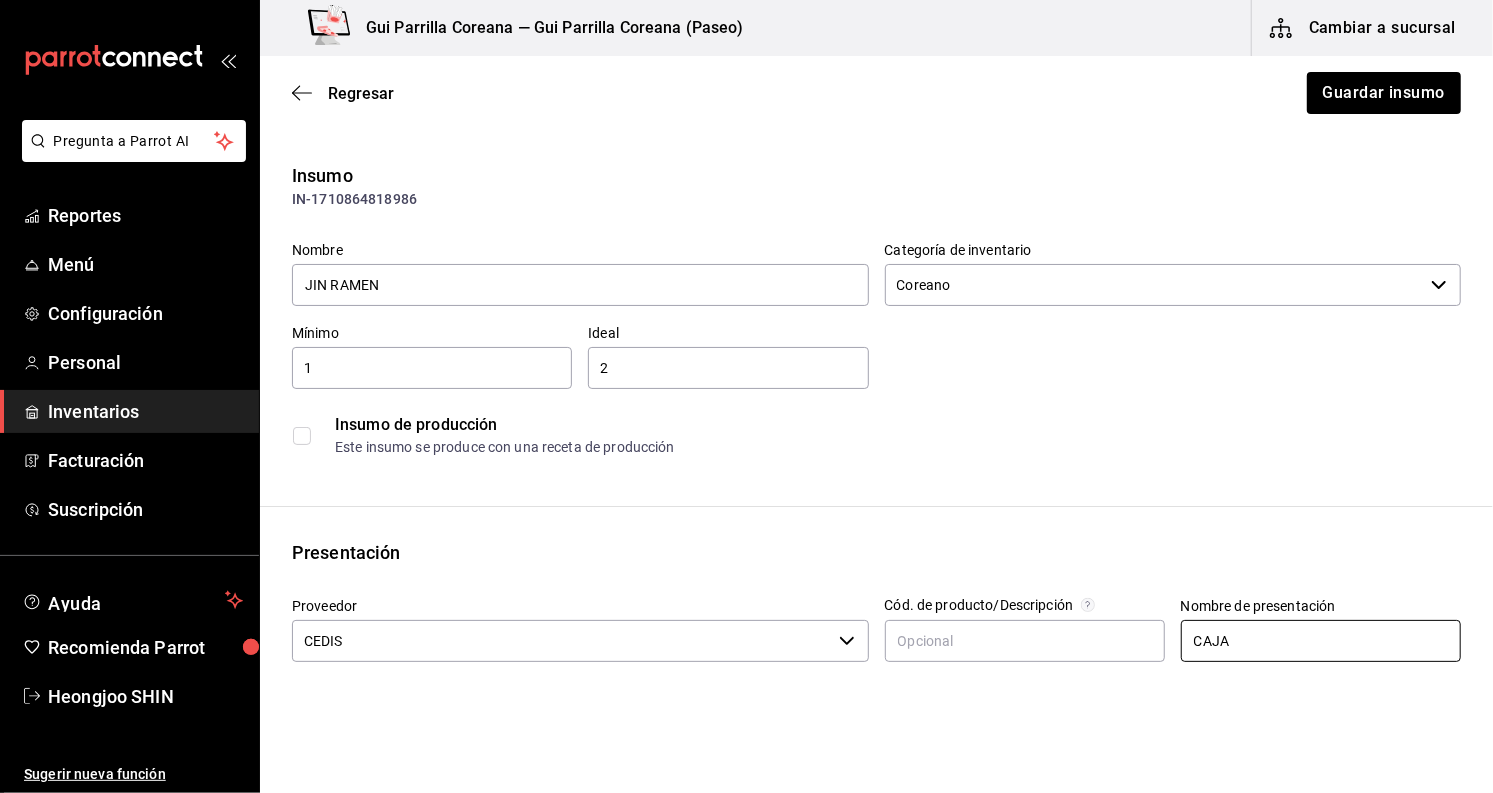 click on "CAJA" at bounding box center (1321, 641) 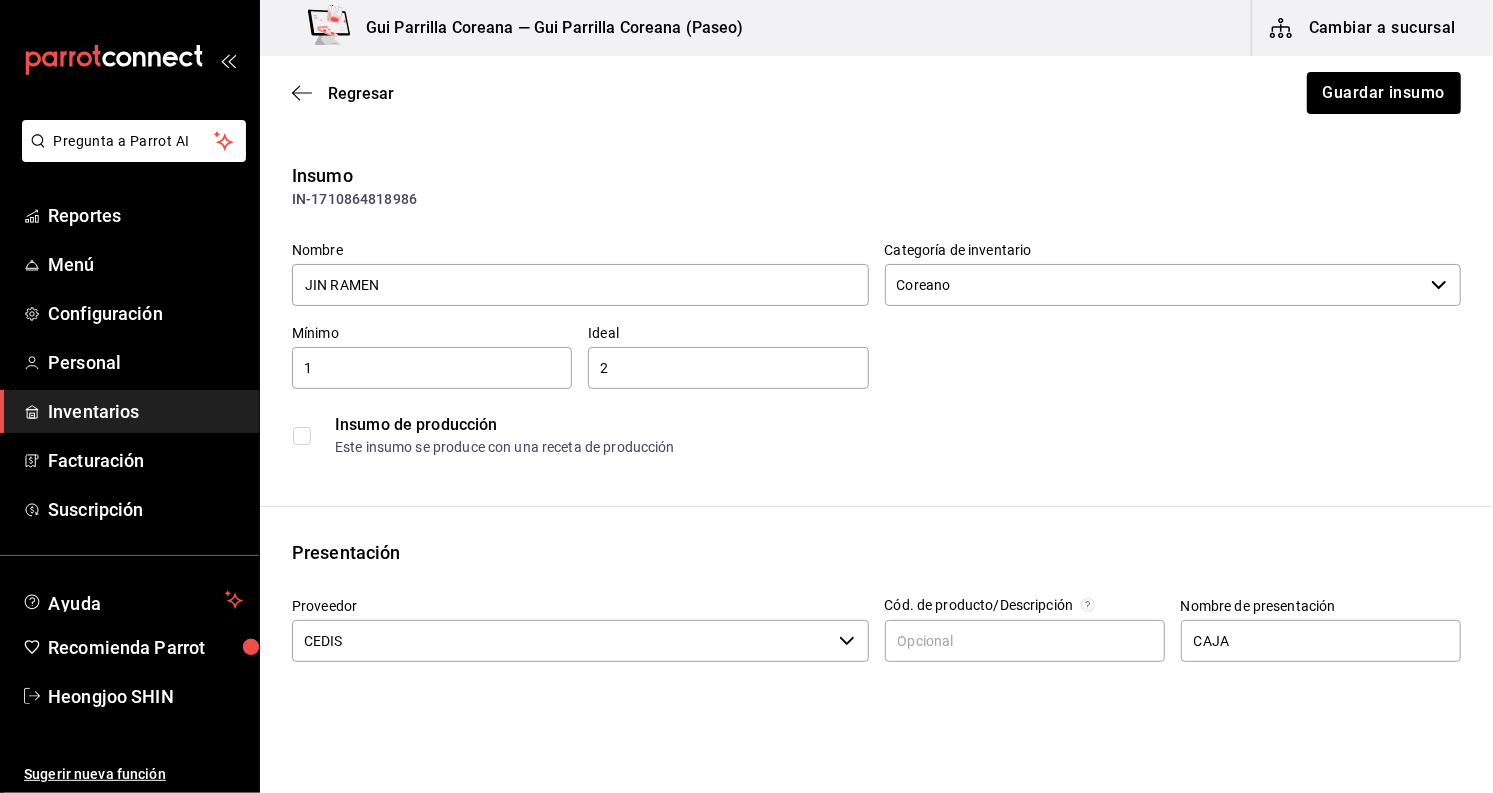 click on "Insumo de producción" at bounding box center (897, 425) 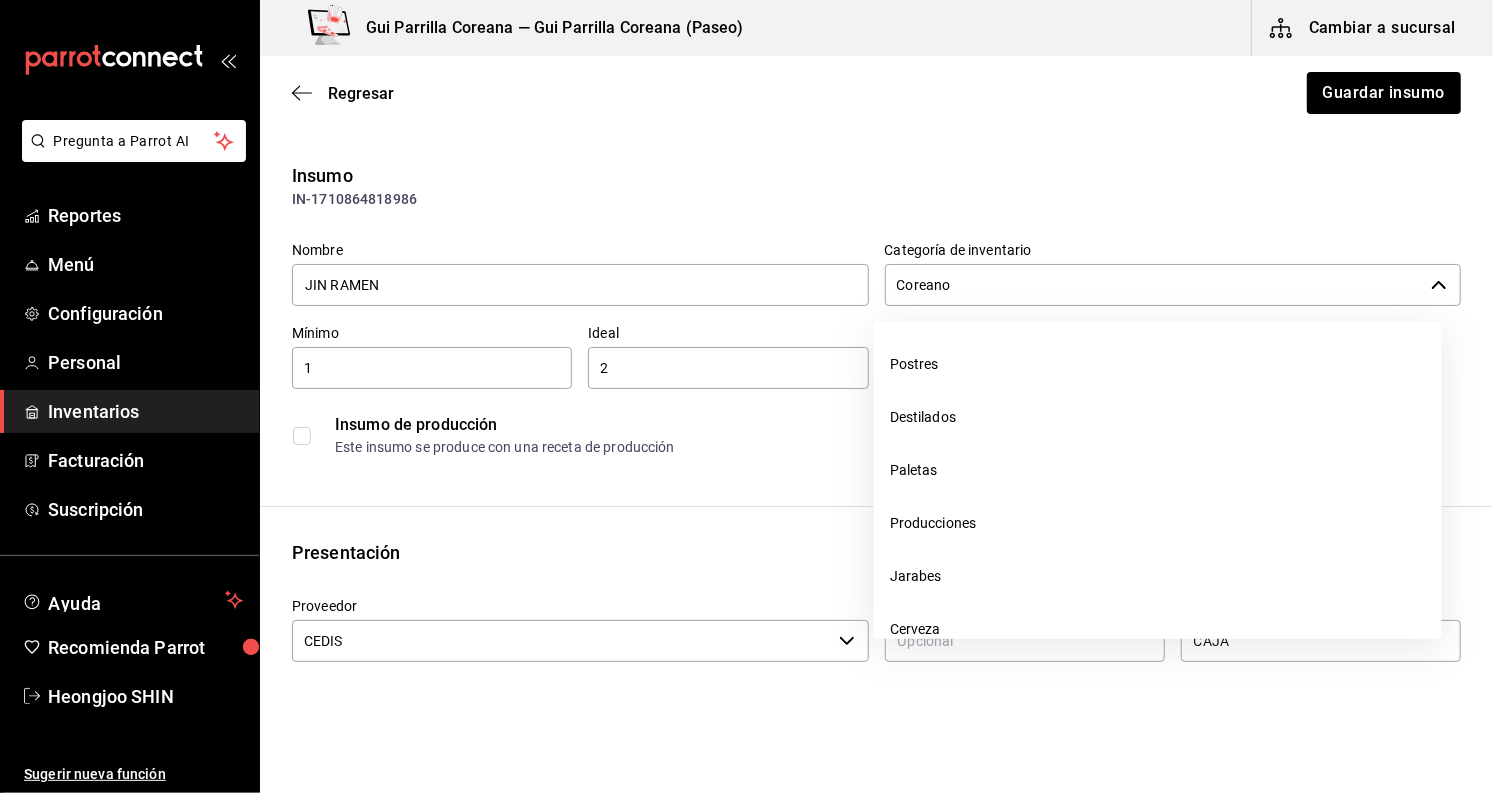 scroll, scrollTop: 297, scrollLeft: 0, axis: vertical 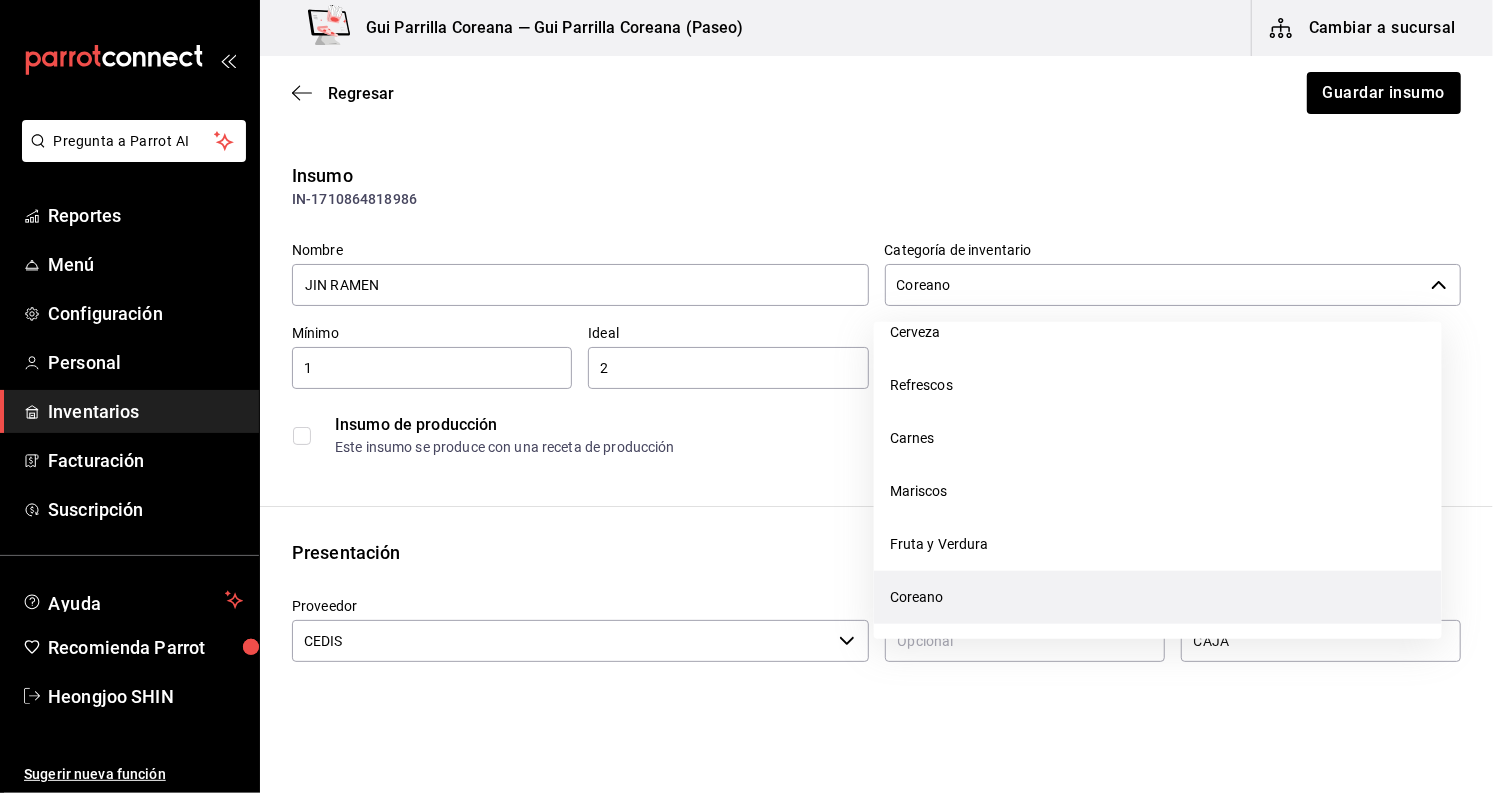 click on "Coreano" at bounding box center (1154, 285) 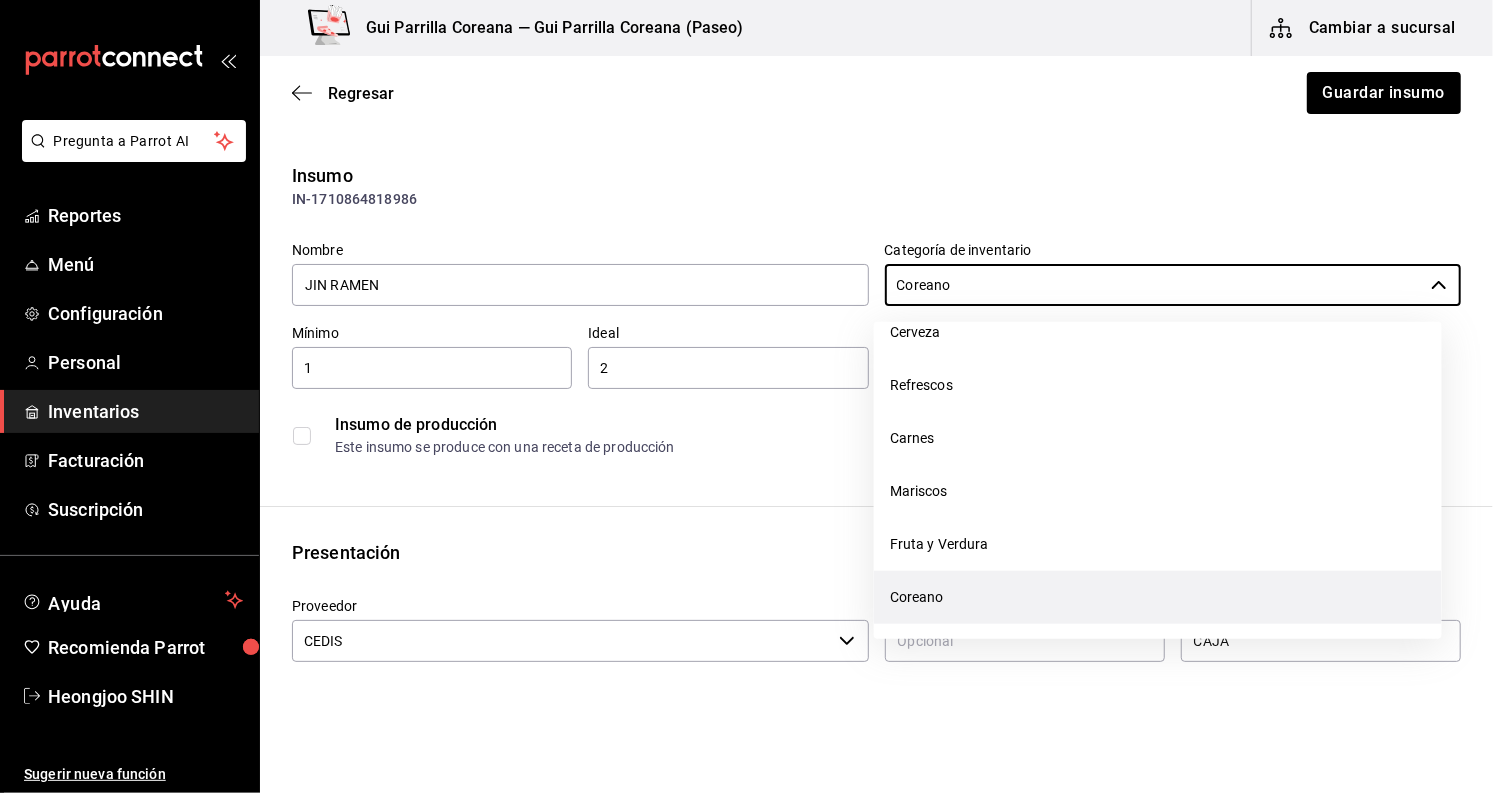 click on "IN-1710864818986" at bounding box center [876, 199] 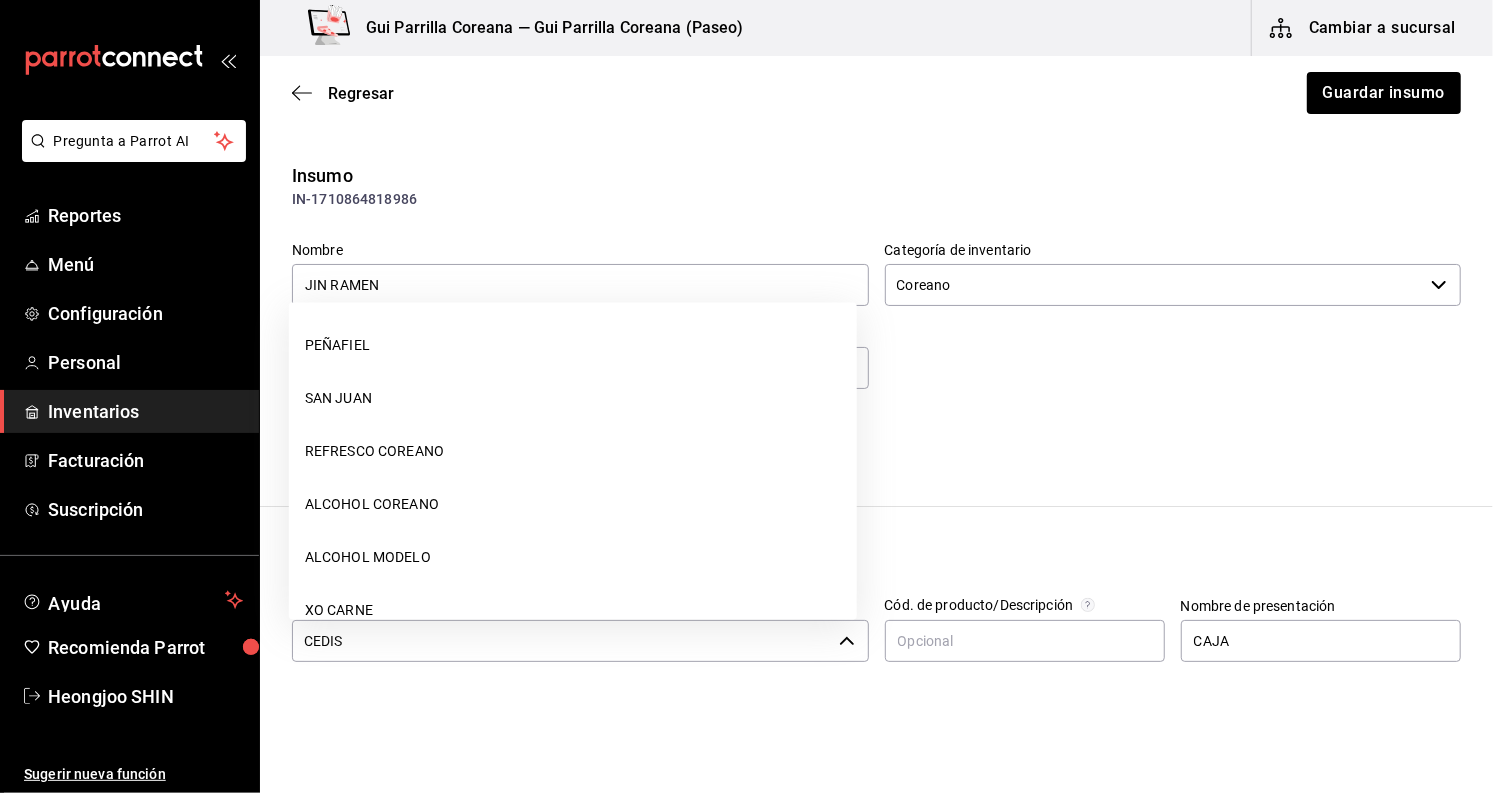click on "CEDIS ​" at bounding box center [580, 641] 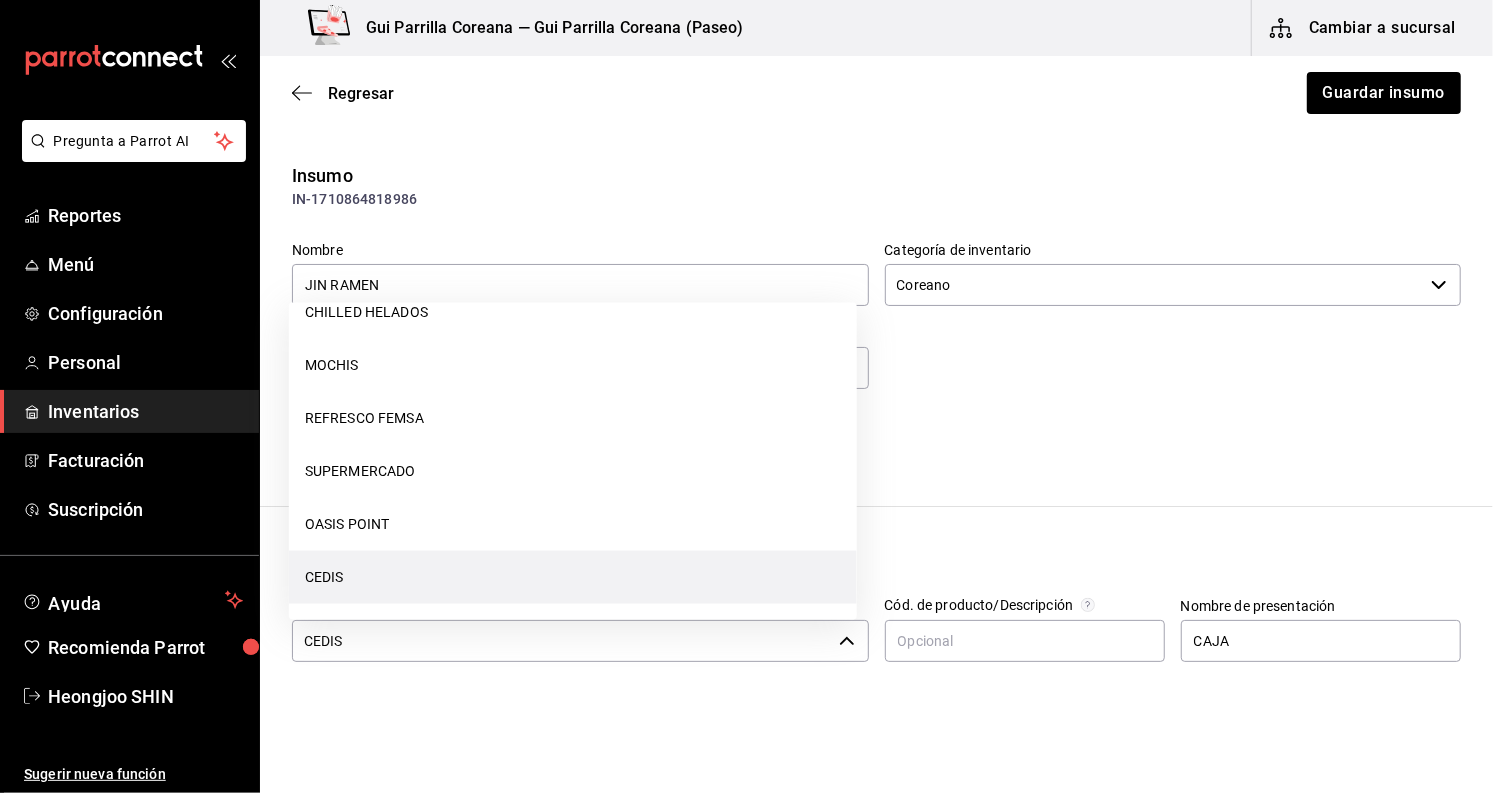 click on "CEDIS ​" at bounding box center (580, 641) 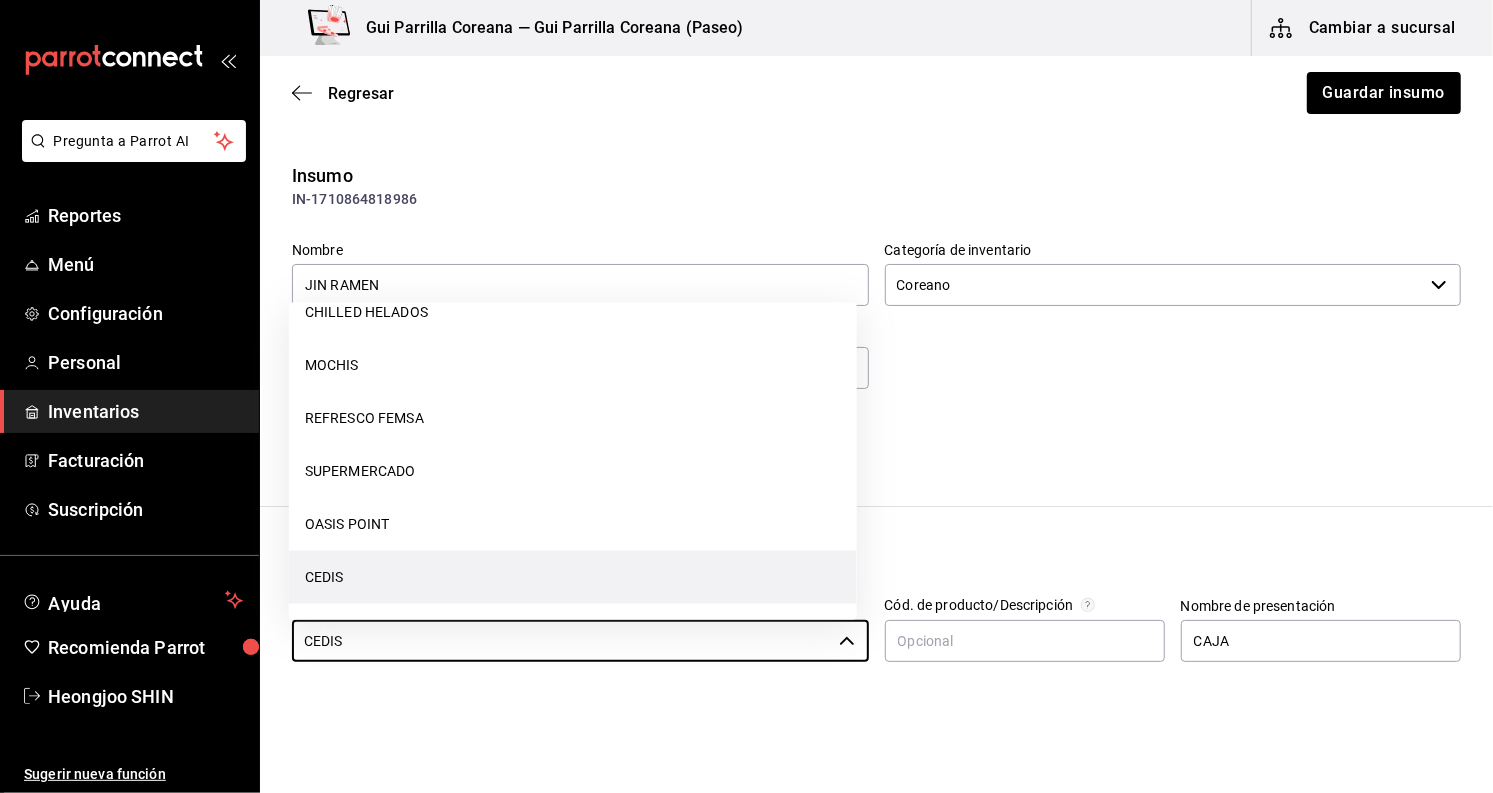 click on "Este insumo se produce con una receta de producción" at bounding box center [897, 447] 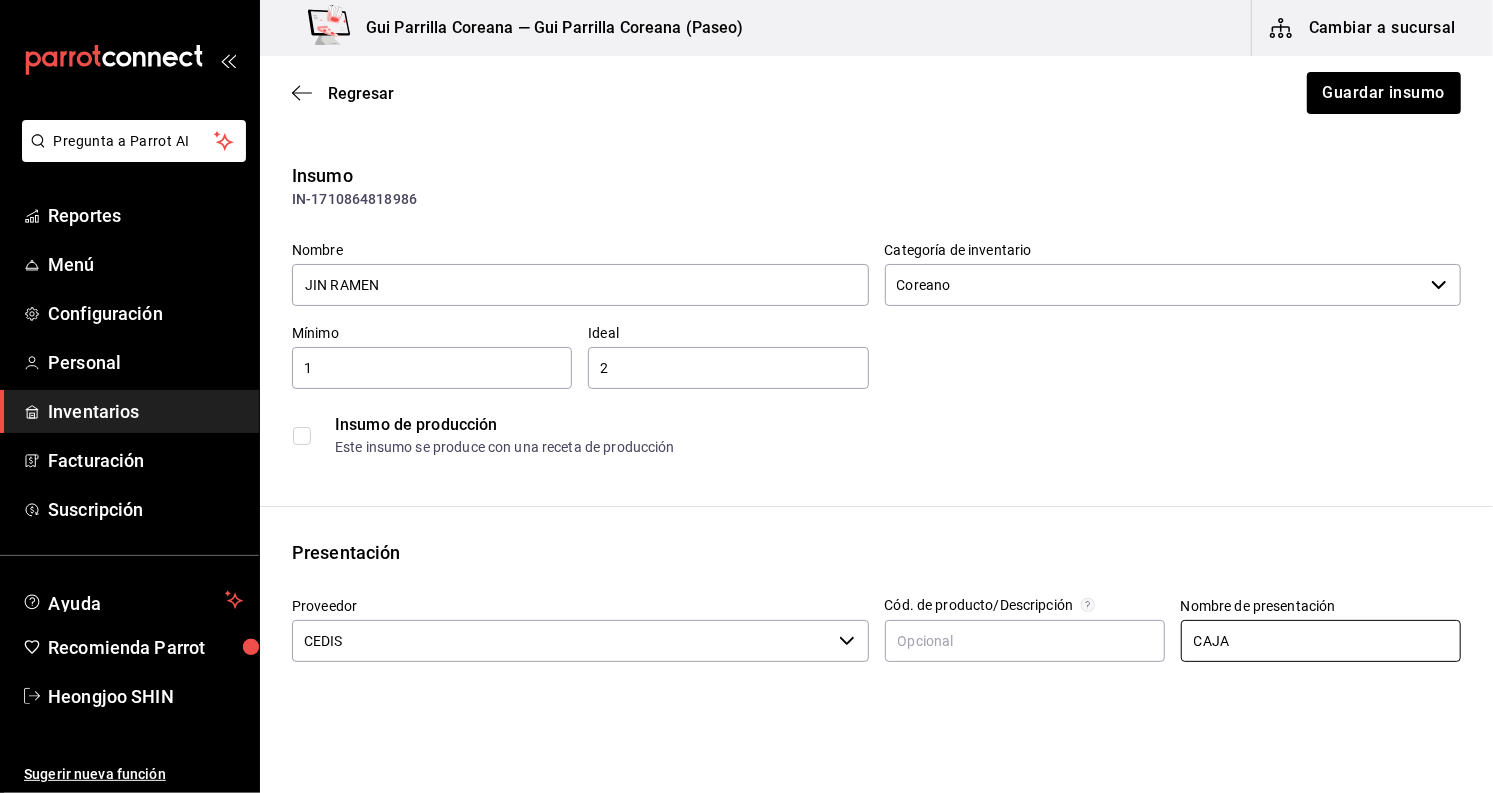 click on "CAJA" at bounding box center (1321, 641) 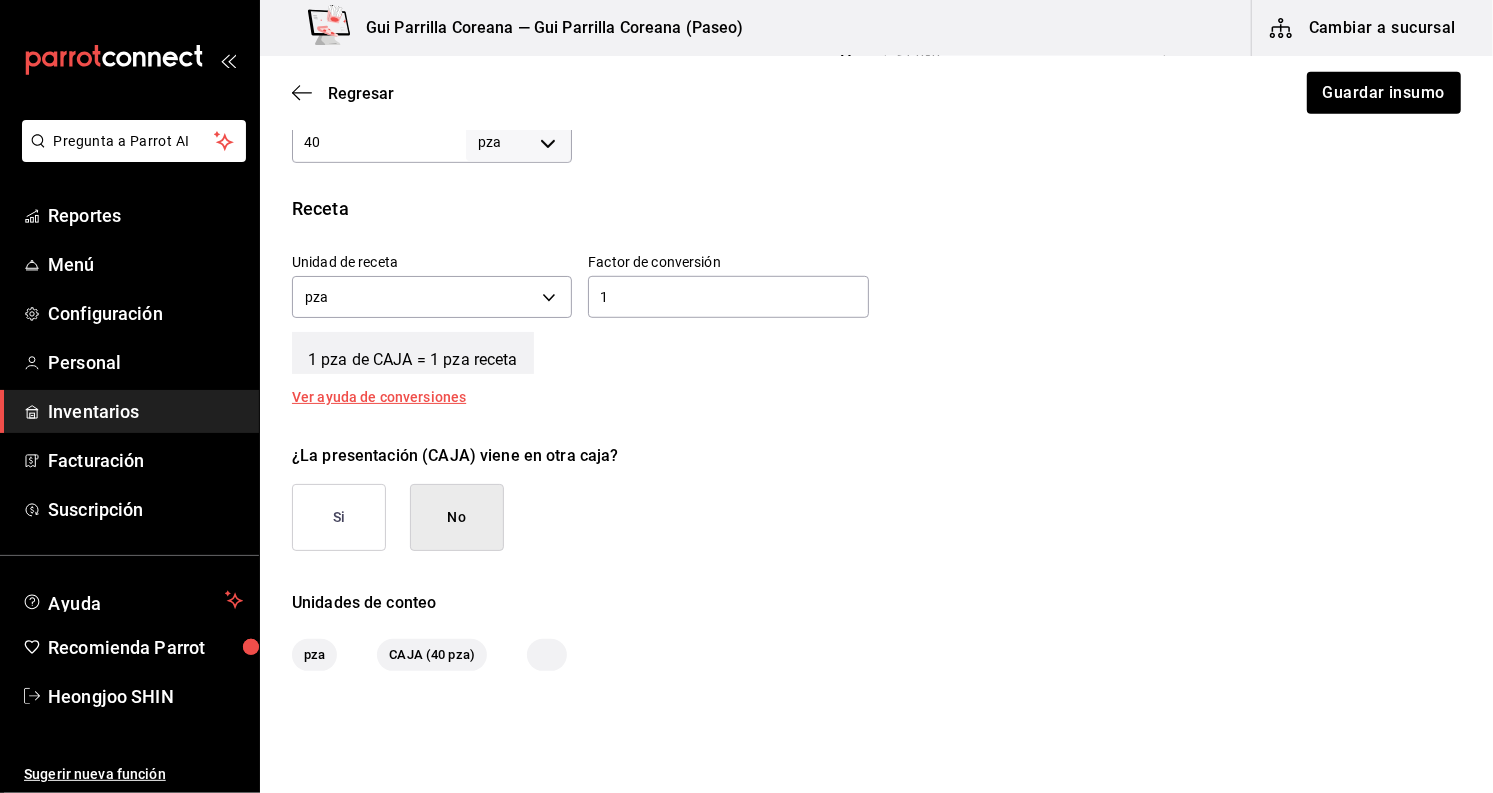 scroll, scrollTop: 645, scrollLeft: 0, axis: vertical 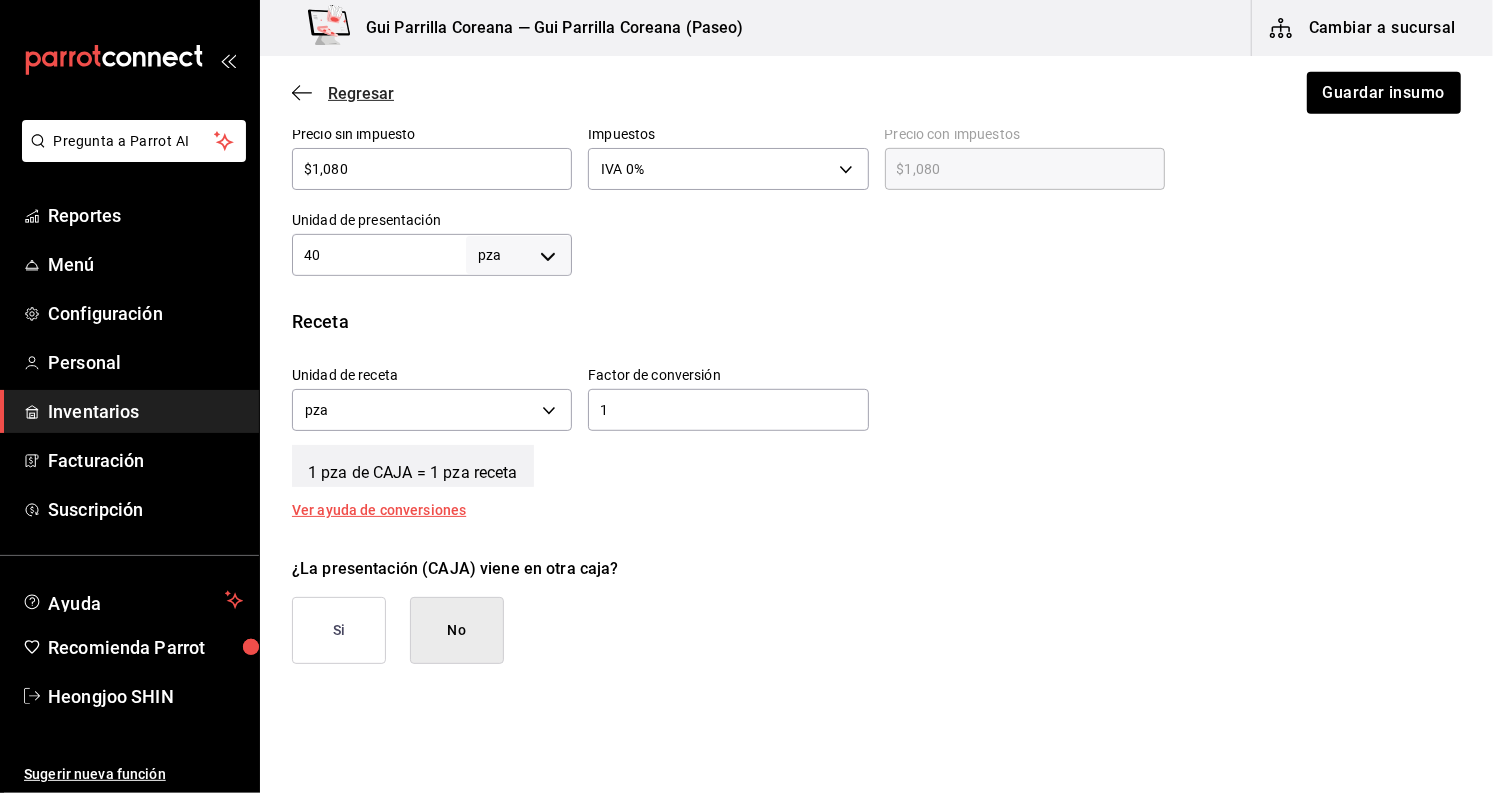 click on "Regresar" at bounding box center [343, 93] 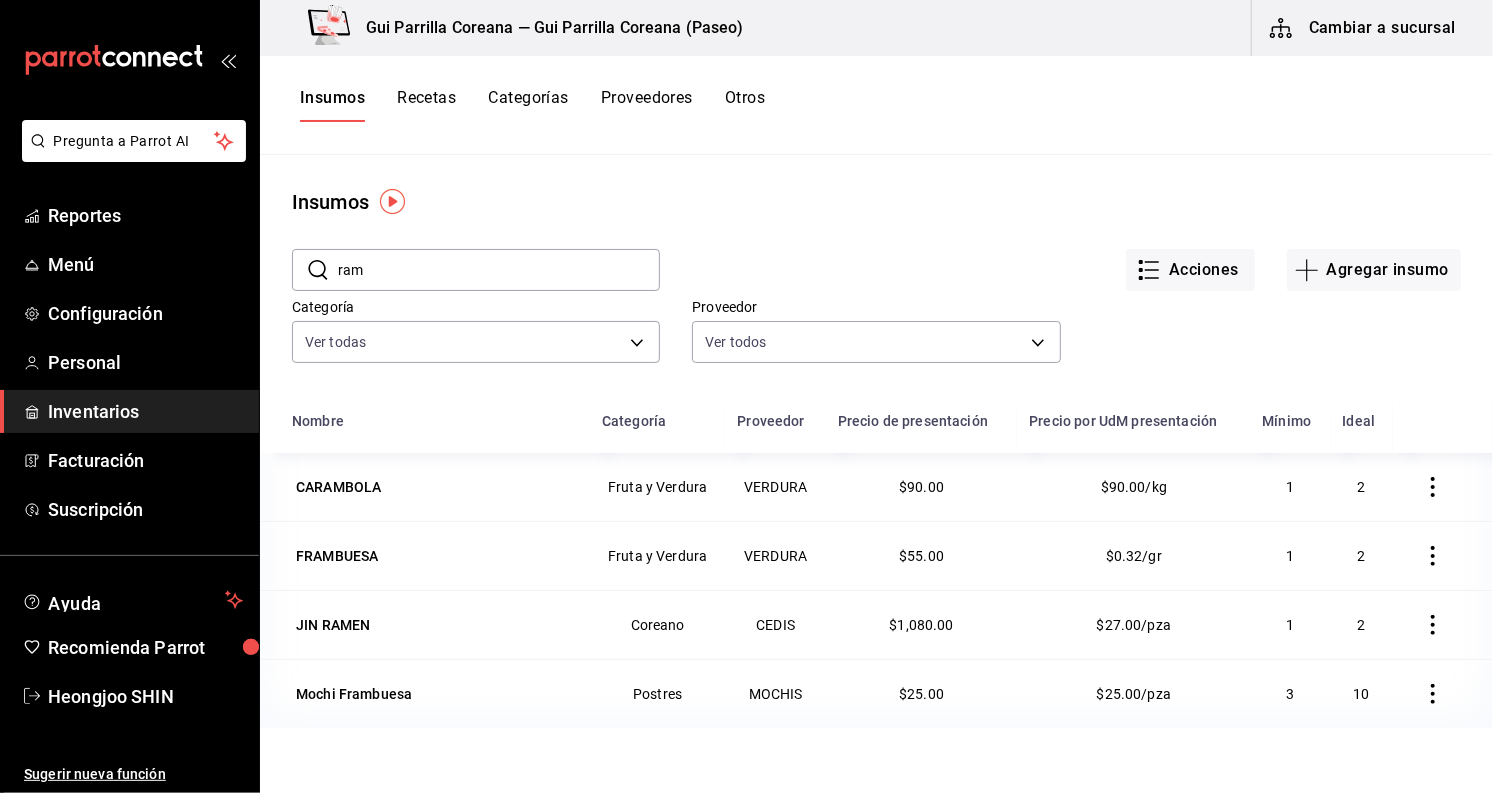 click on "Recetas" at bounding box center (426, 105) 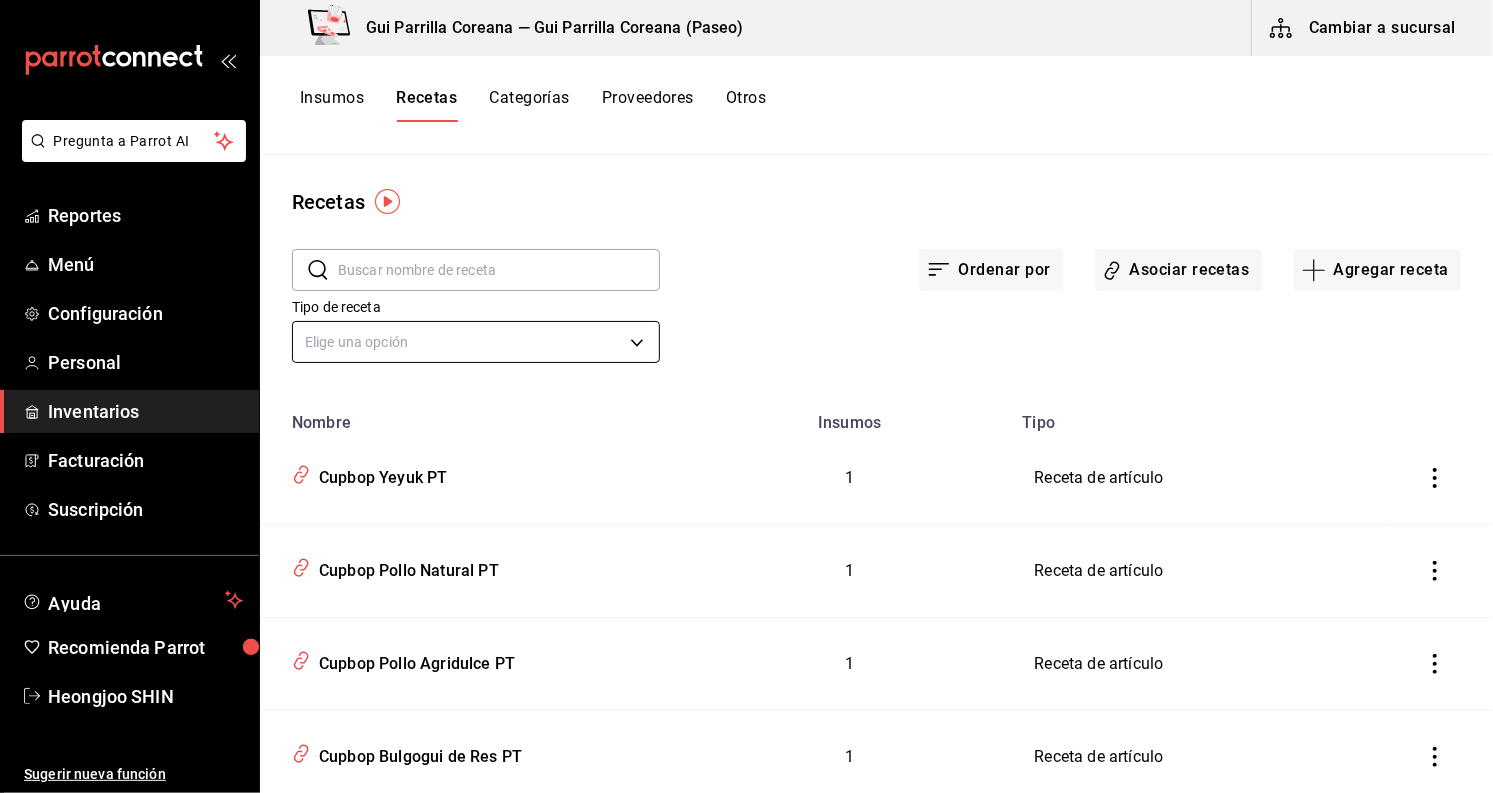 click on "Pregunta a Parrot AI Reportes   Menú   Configuración   Personal   Inventarios   Facturación   Suscripción   Ayuda Recomienda Parrot   Heongjoo SHIN   Sugerir nueva función   Gui Parrilla Coreana — Gui Parrilla Coreana (Paseo) Cambiar a sucursal Insumos Recetas Categorías Proveedores Otros Recetas ​ ​ Ordenar por Asociar recetas Agregar receta Tipo de receta Elige una opción default Nombre Insumos Tipo Cupbop Yeyuk PT 1 Receta de artículo Cupbop Pollo Natural PT 1 Receta de artículo Cupbop Pollo Agridulce PT 1 Receta de artículo Cupbop Bulgogui de Res PT 1 Receta de artículo Bokkumbap De Camarón PT 1 Receta de artículo Minihamburguesa Coreana PT 1 Receta de artículo Bulgoki Pasta PT 1 Receta de artículo Yubu Mixto PT 3 Receta de artículo Duo De Camarones PT 1 Receta de artículo Dakgalbi PT 1 Receta de artículo Ganjang Dakgalbi PT 1 Receta de artículo Pollo Ramyeon PT 1 Receta de artículo Ramyeon Mariscos PT 3 Receta de artículo Chadolchapaguetti PT 1 Receta de artículo 1 1 1 1 1 1 1" at bounding box center (746, 389) 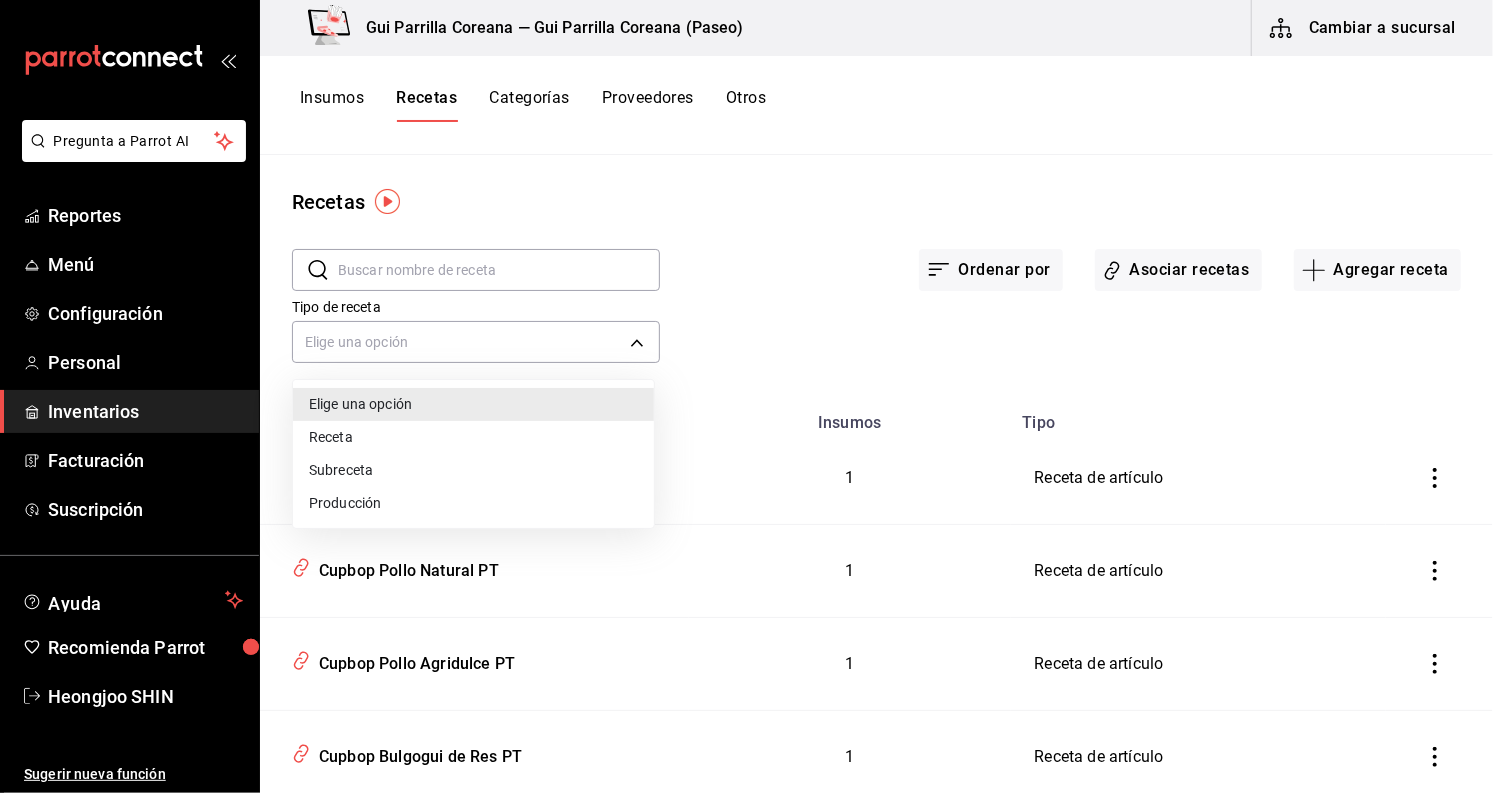 click at bounding box center (746, 396) 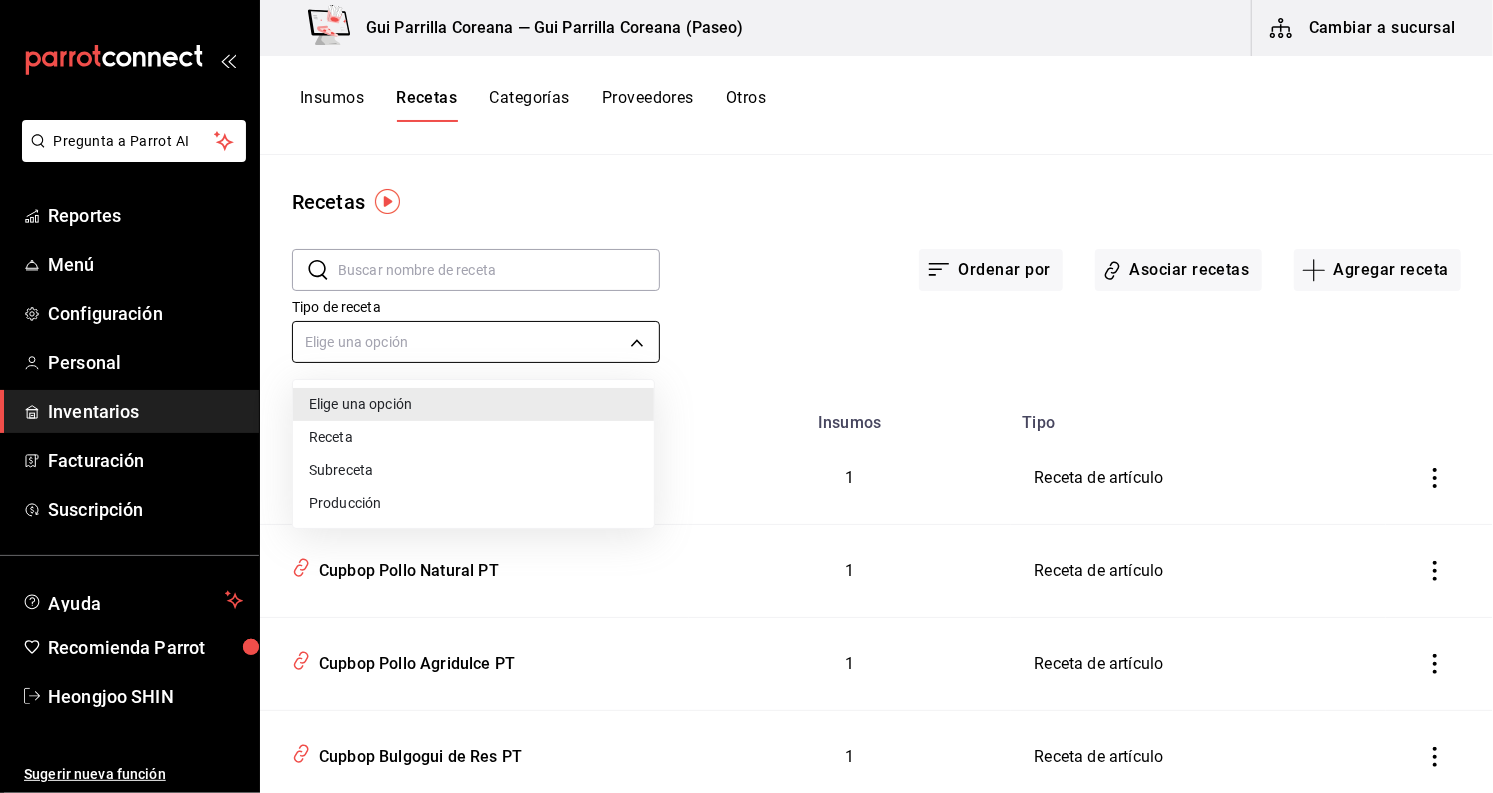 click on "Pregunta a Parrot AI Reportes   Menú   Configuración   Personal   Inventarios   Facturación   Suscripción   Ayuda Recomienda Parrot   Heongjoo SHIN   Sugerir nueva función   Gui Parrilla Coreana — Gui Parrilla Coreana (Paseo) Cambiar a sucursal Insumos Recetas Categorías Proveedores Otros Recetas ​ ​ Ordenar por Asociar recetas Agregar receta Tipo de receta Elige una opción default Nombre Insumos Tipo Cupbop Yeyuk PT 1 Receta de artículo Cupbop Pollo Natural PT 1 Receta de artículo Cupbop Pollo Agridulce PT 1 Receta de artículo Cupbop Bulgogui de Res PT 1 Receta de artículo Bokkumbap De Camarón PT 1 Receta de artículo Minihamburguesa Coreana PT 1 Receta de artículo Bulgoki Pasta PT 1 Receta de artículo Yubu Mixto PT 3 Receta de artículo Duo De Camarones PT 1 Receta de artículo Dakgalbi PT 1 Receta de artículo Ganjang Dakgalbi PT 1 Receta de artículo Pollo Ramyeon PT 1 Receta de artículo Ramyeon Mariscos PT 3 Receta de artículo Chadolchapaguetti PT 1 Receta de artículo 1 1 1 1 1 1 1" at bounding box center [746, 389] 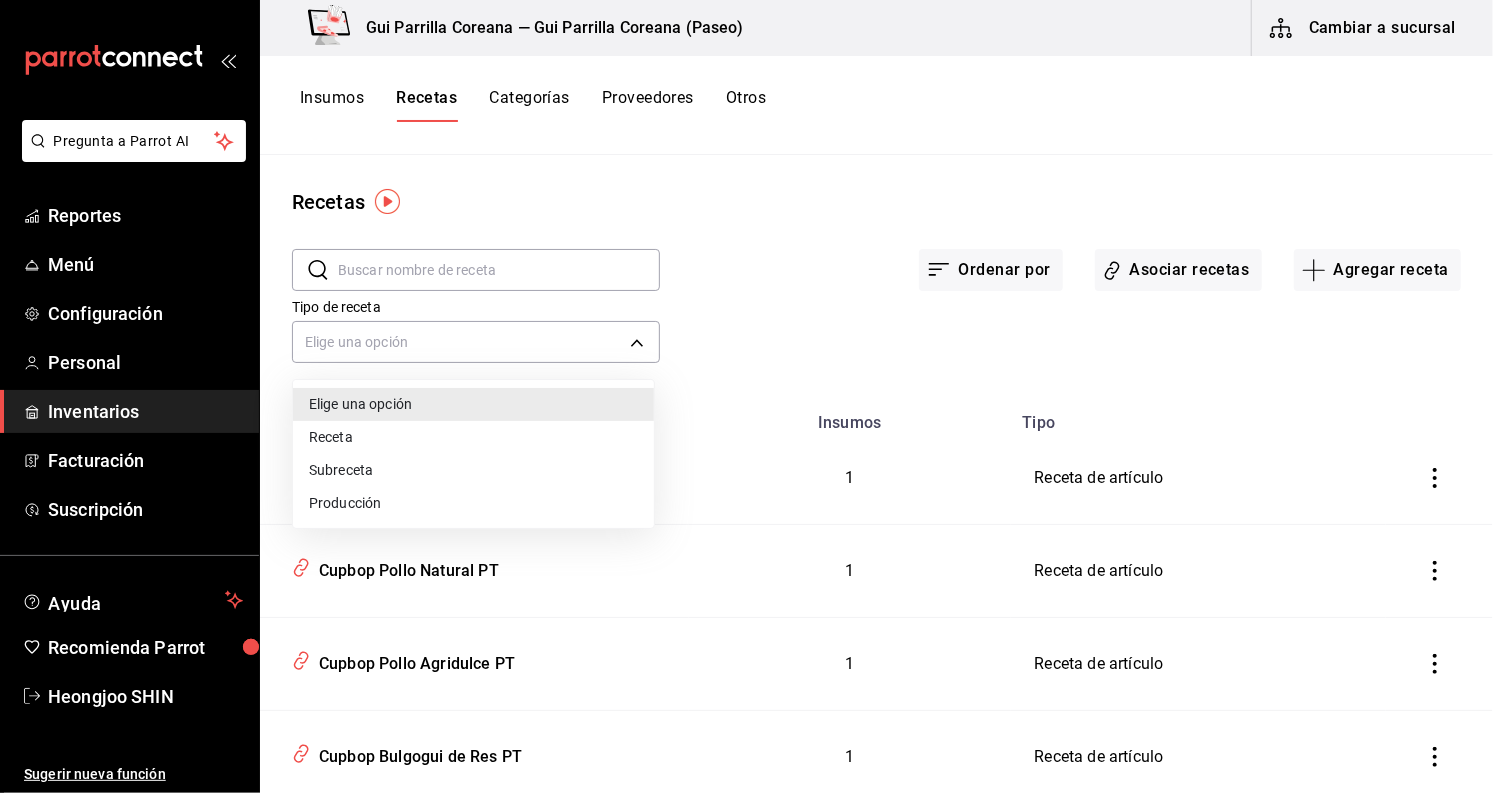 click on "Receta" at bounding box center (473, 437) 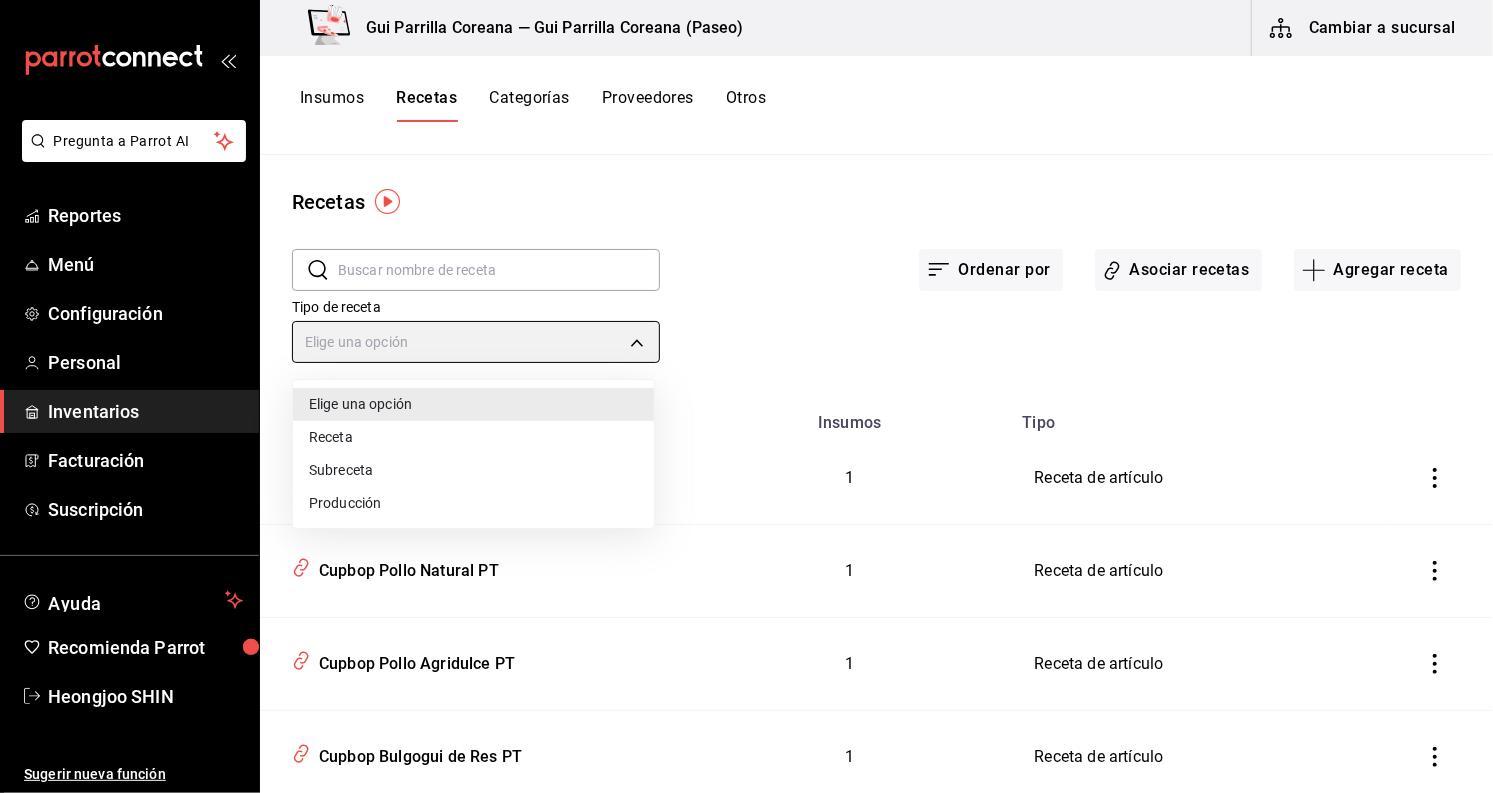 type on "PRODUCT" 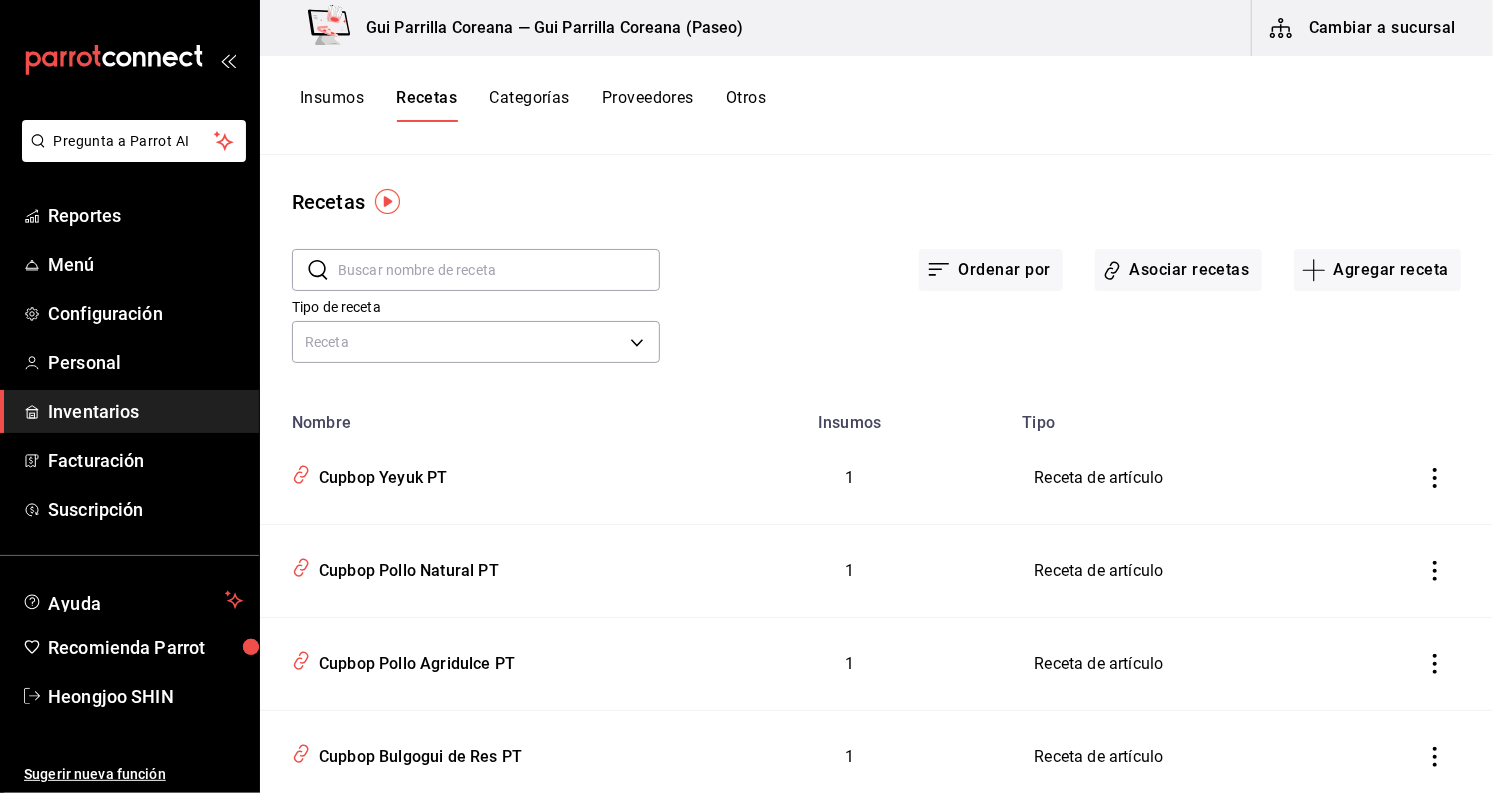 click at bounding box center (499, 270) 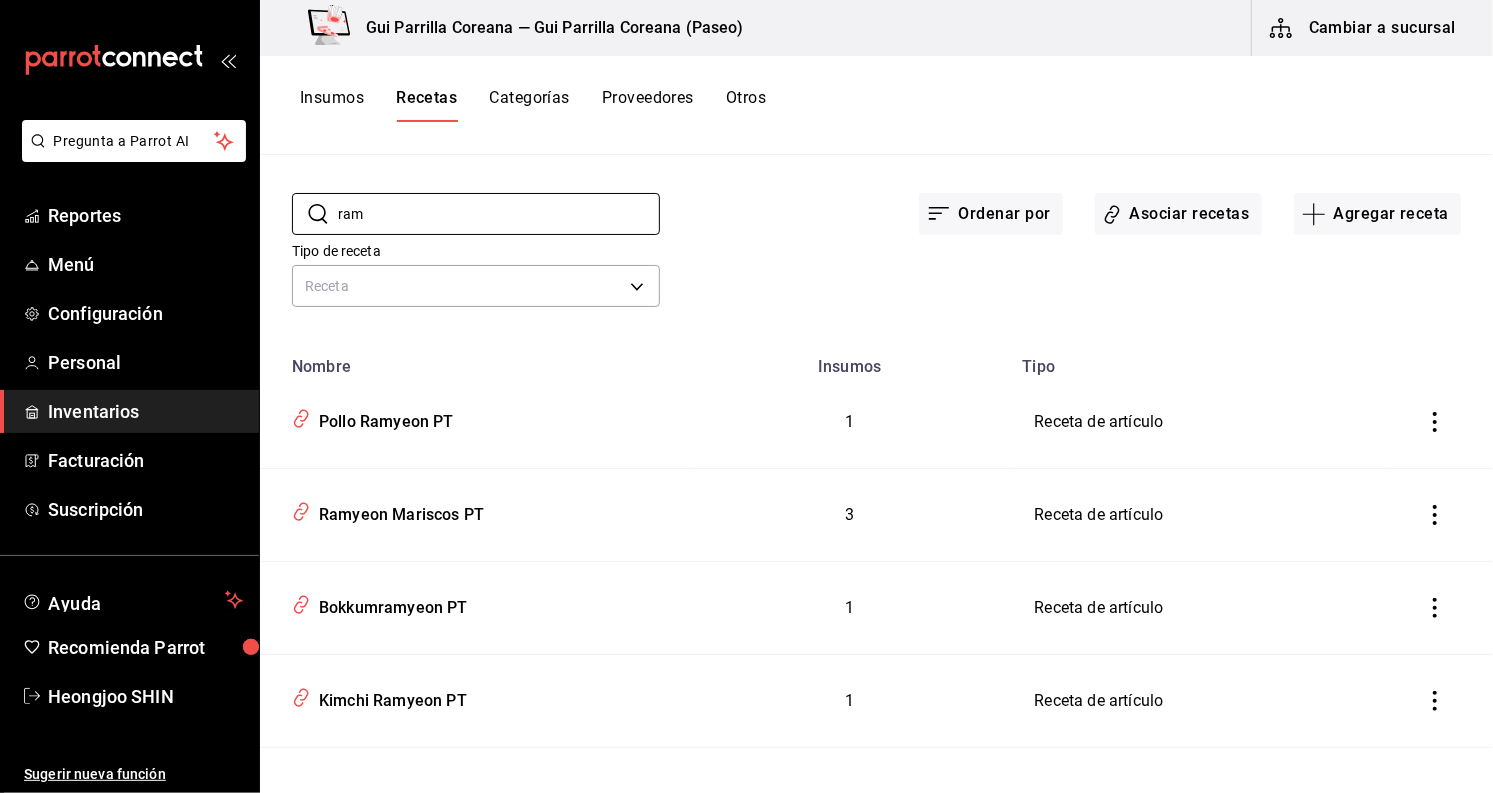scroll, scrollTop: 111, scrollLeft: 0, axis: vertical 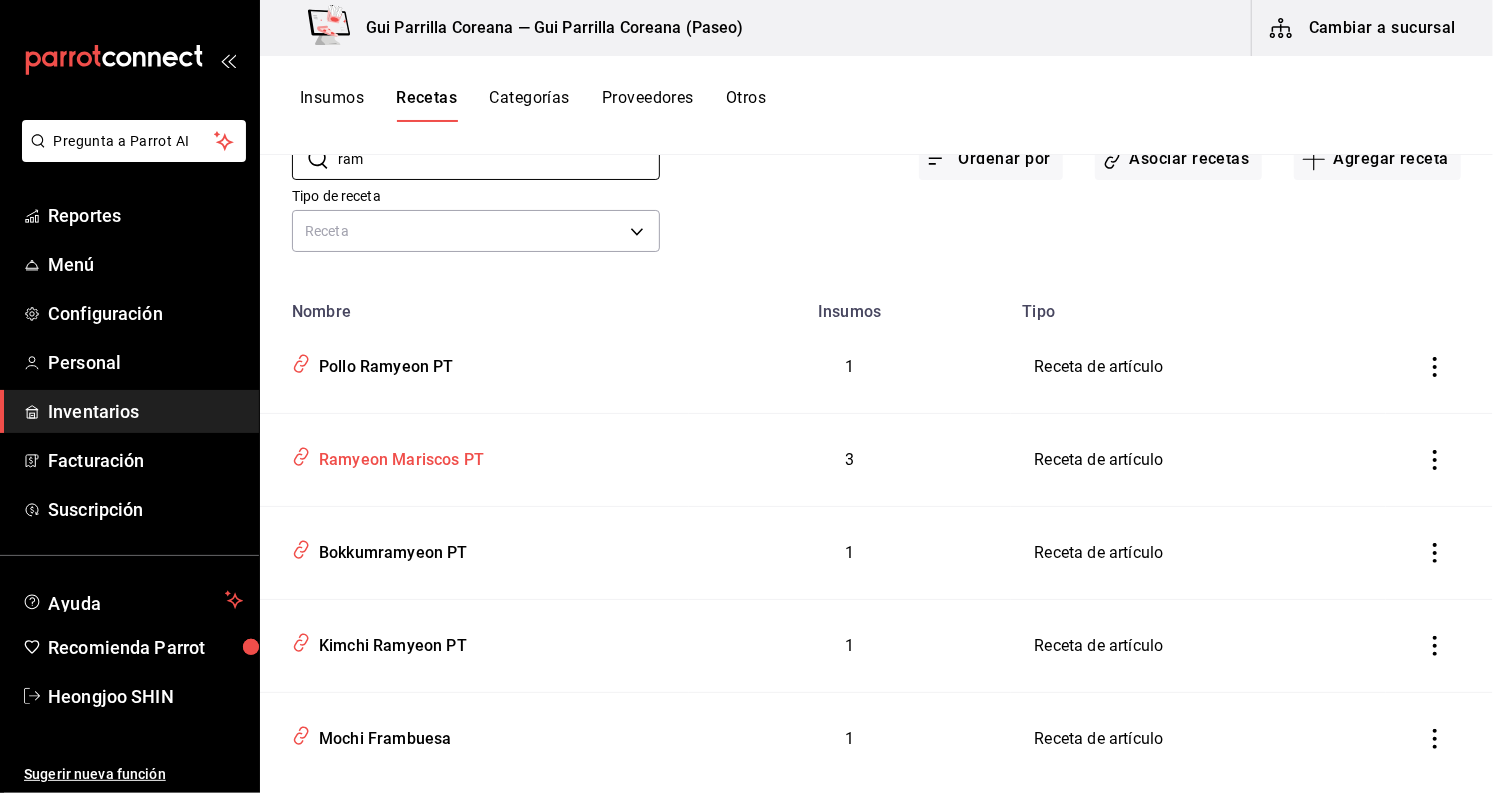 type on "ram" 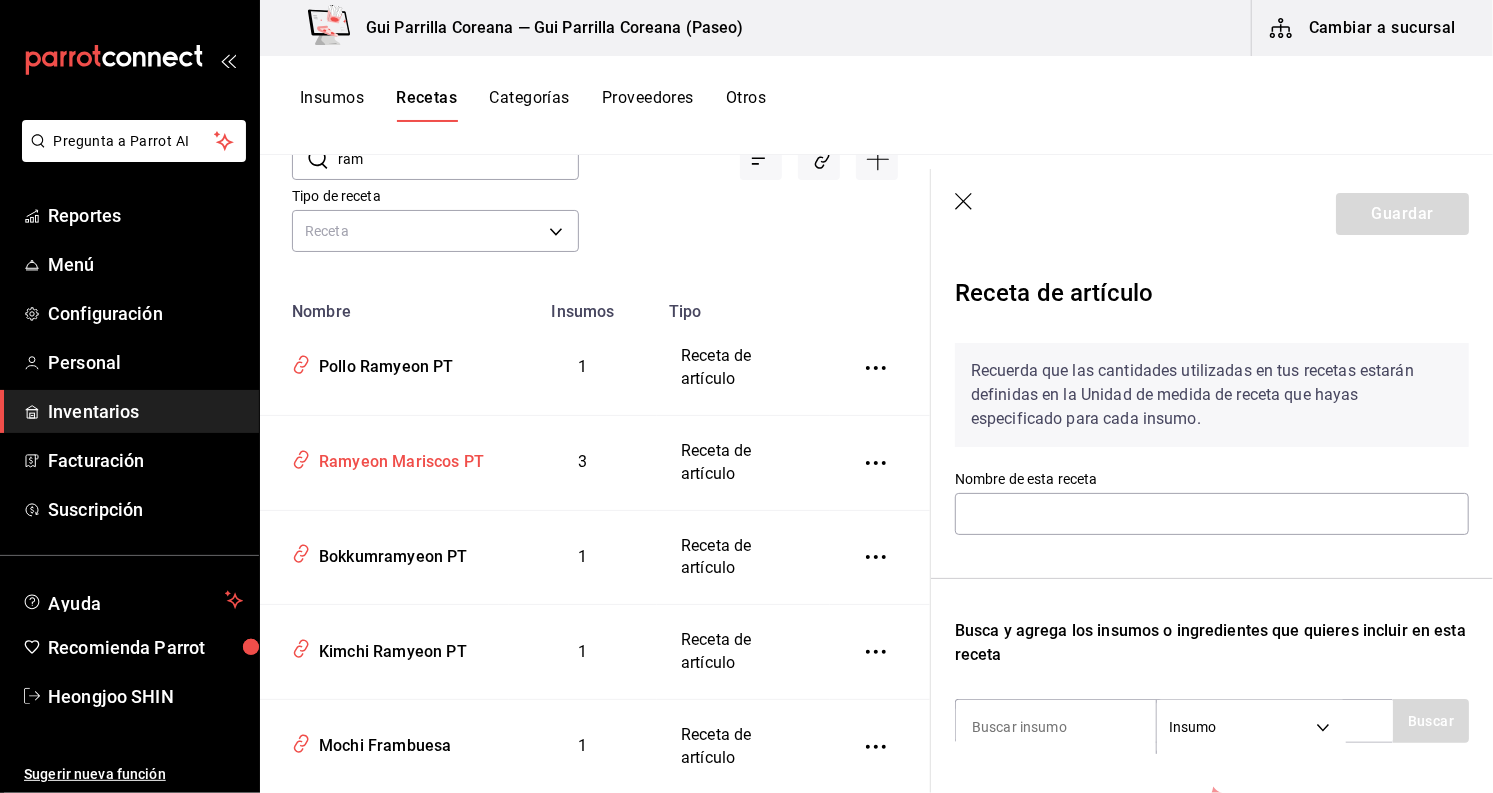 type on "Ramyeon Mariscos PT" 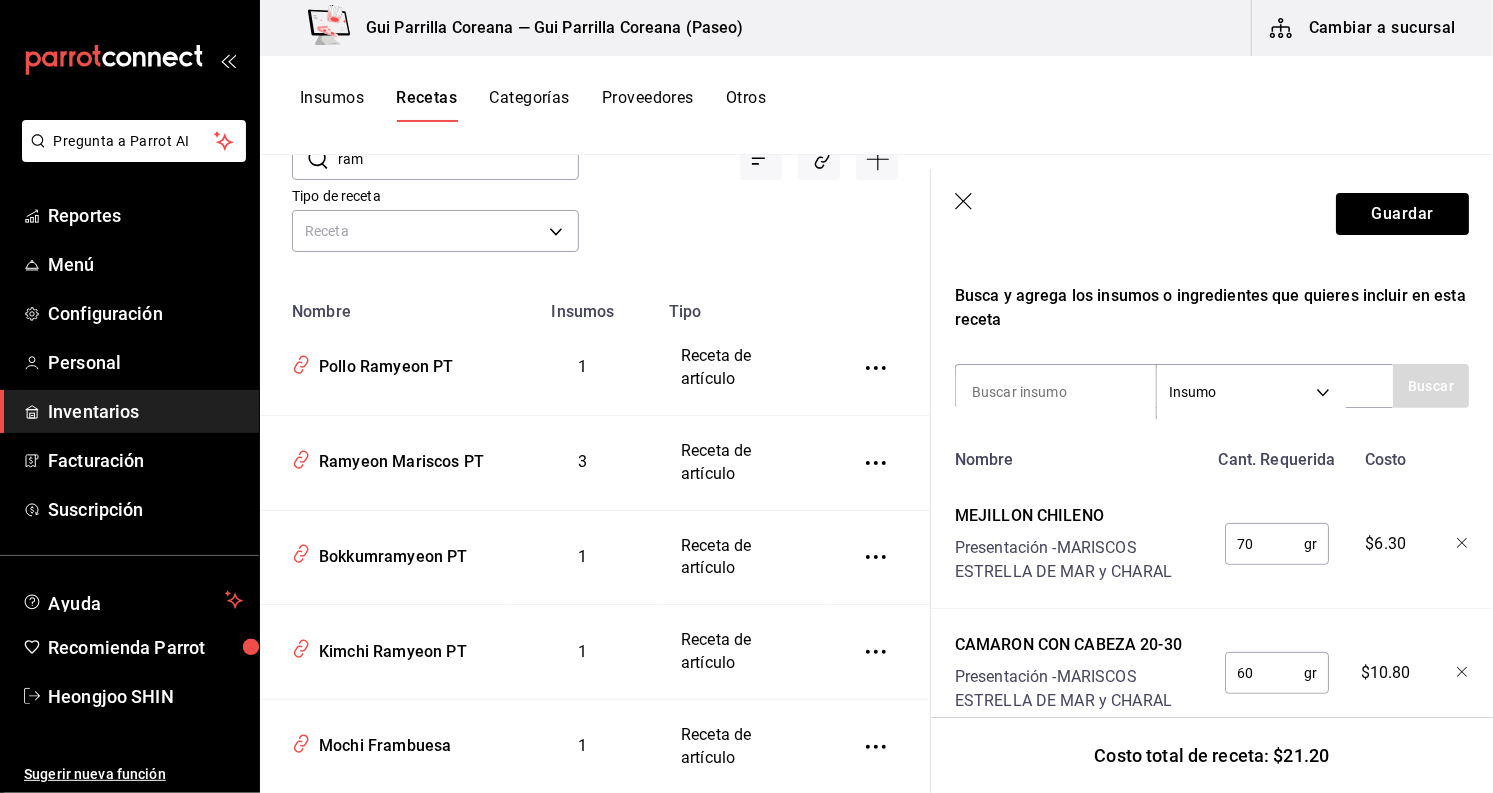 scroll, scrollTop: 196, scrollLeft: 0, axis: vertical 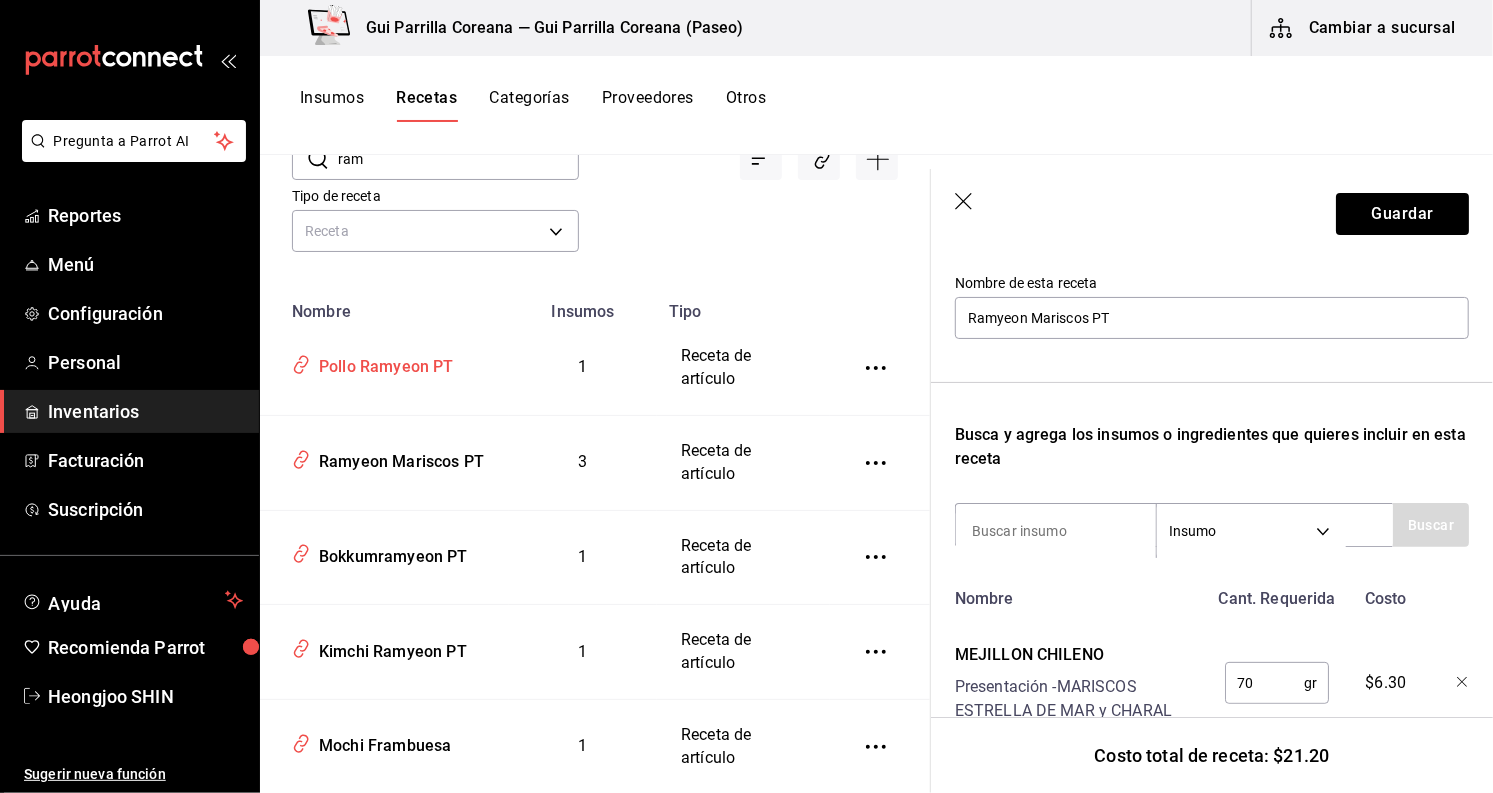 click on "Pollo Ramyeon PT" at bounding box center (382, 363) 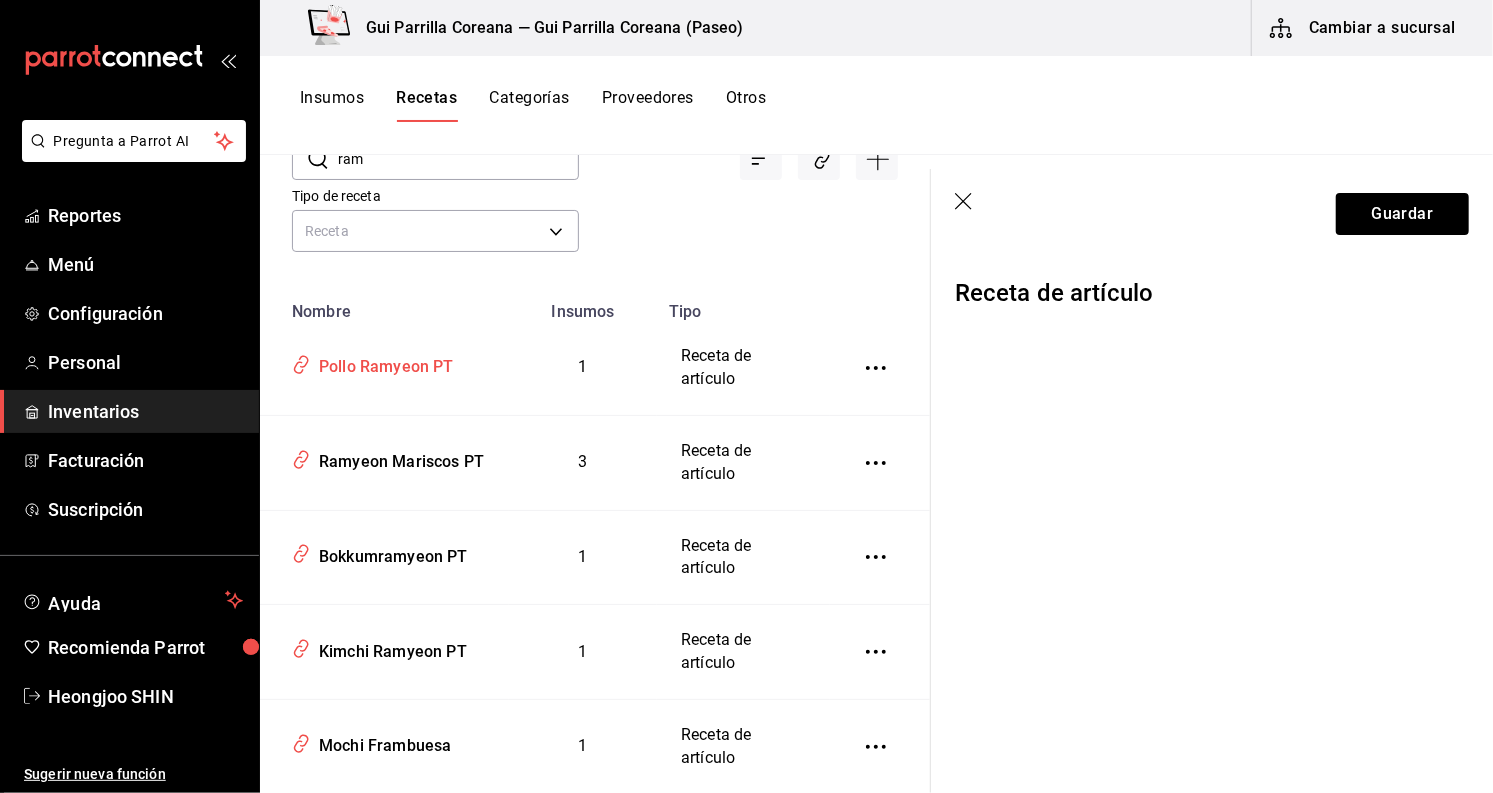 scroll, scrollTop: 0, scrollLeft: 0, axis: both 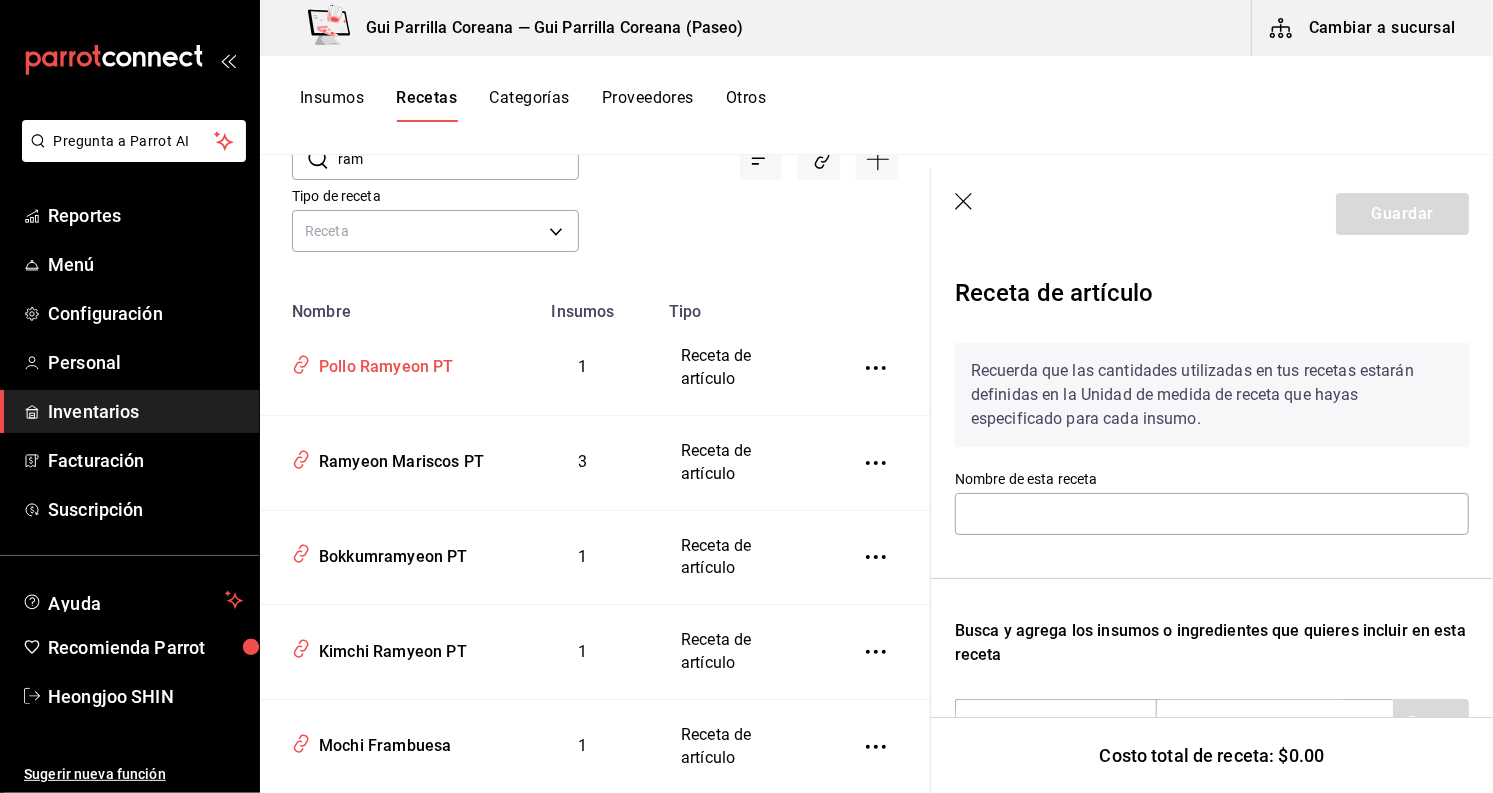 type on "Pollo Ramyeon PT" 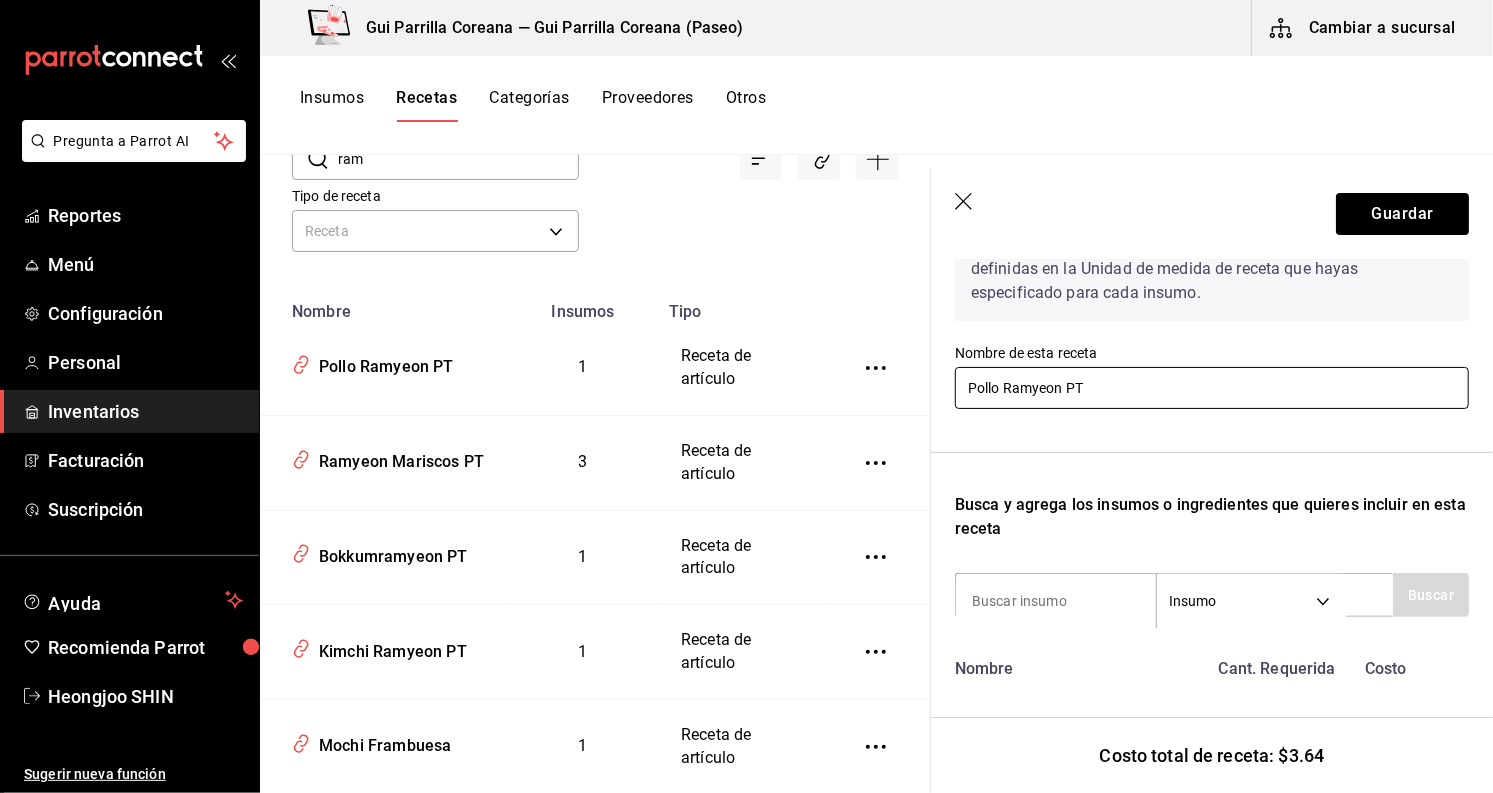 scroll, scrollTop: 136, scrollLeft: 0, axis: vertical 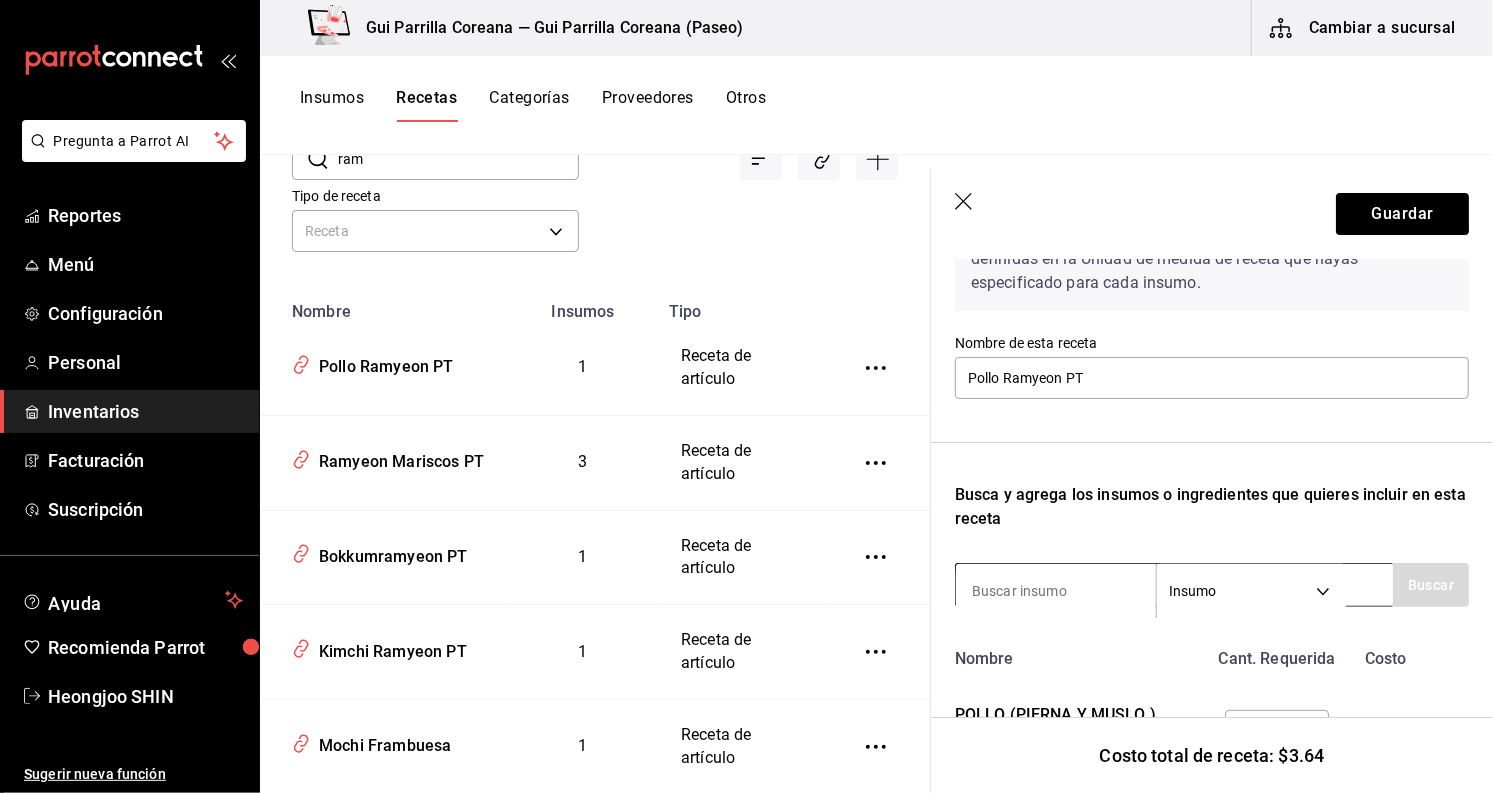 click at bounding box center [1056, 591] 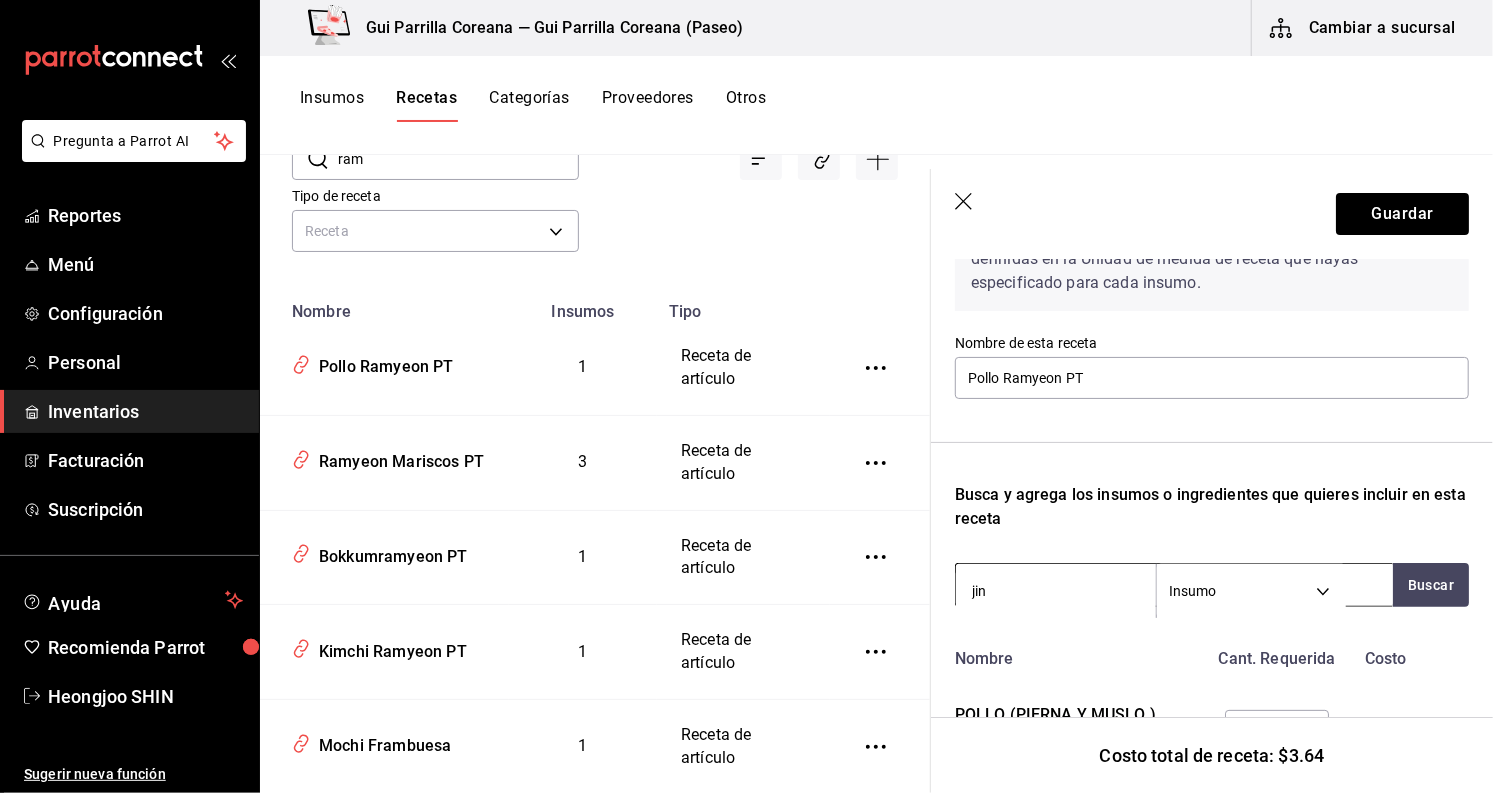 scroll, scrollTop: 248, scrollLeft: 0, axis: vertical 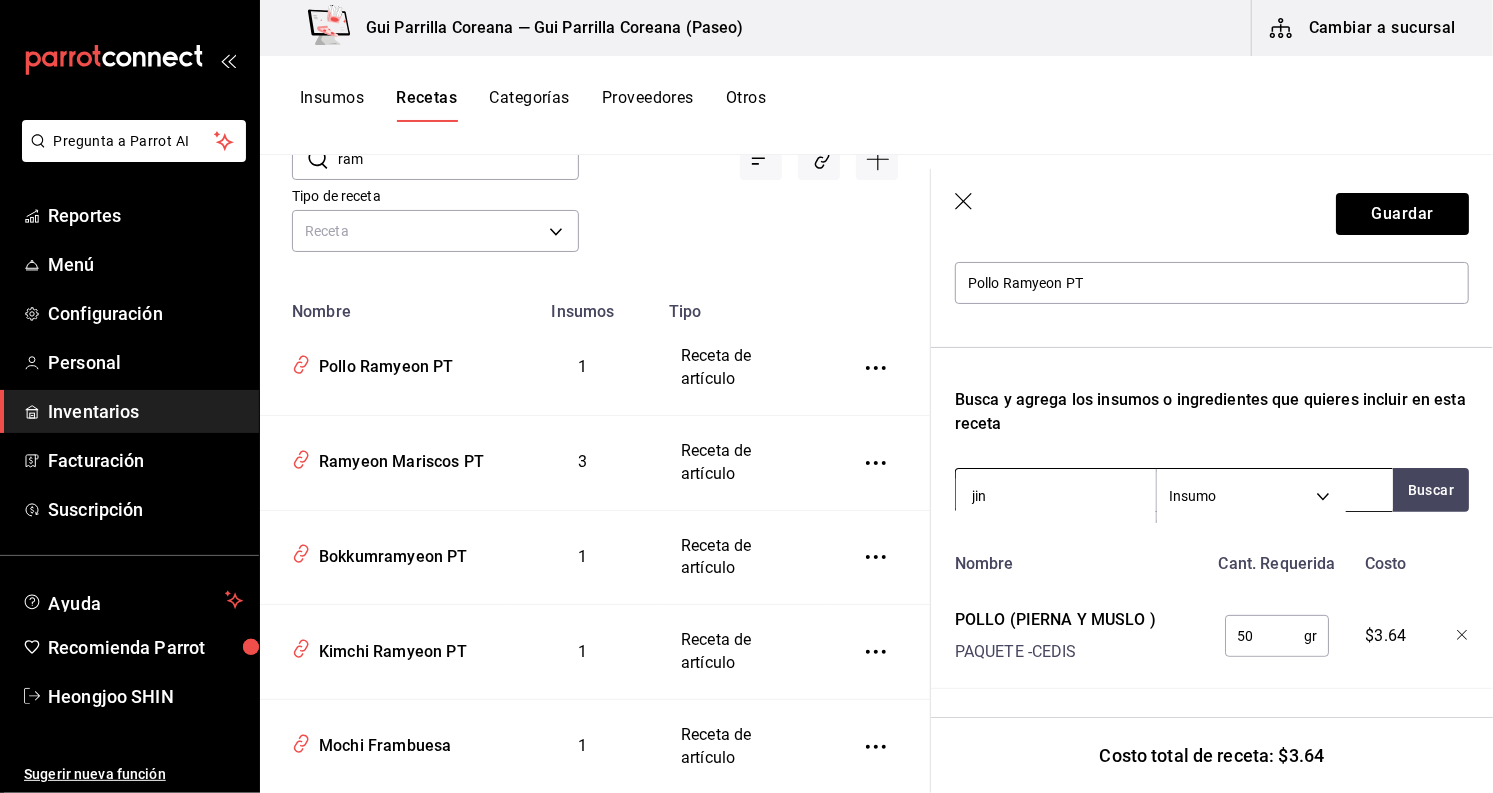 click on "jin" at bounding box center [1056, 496] 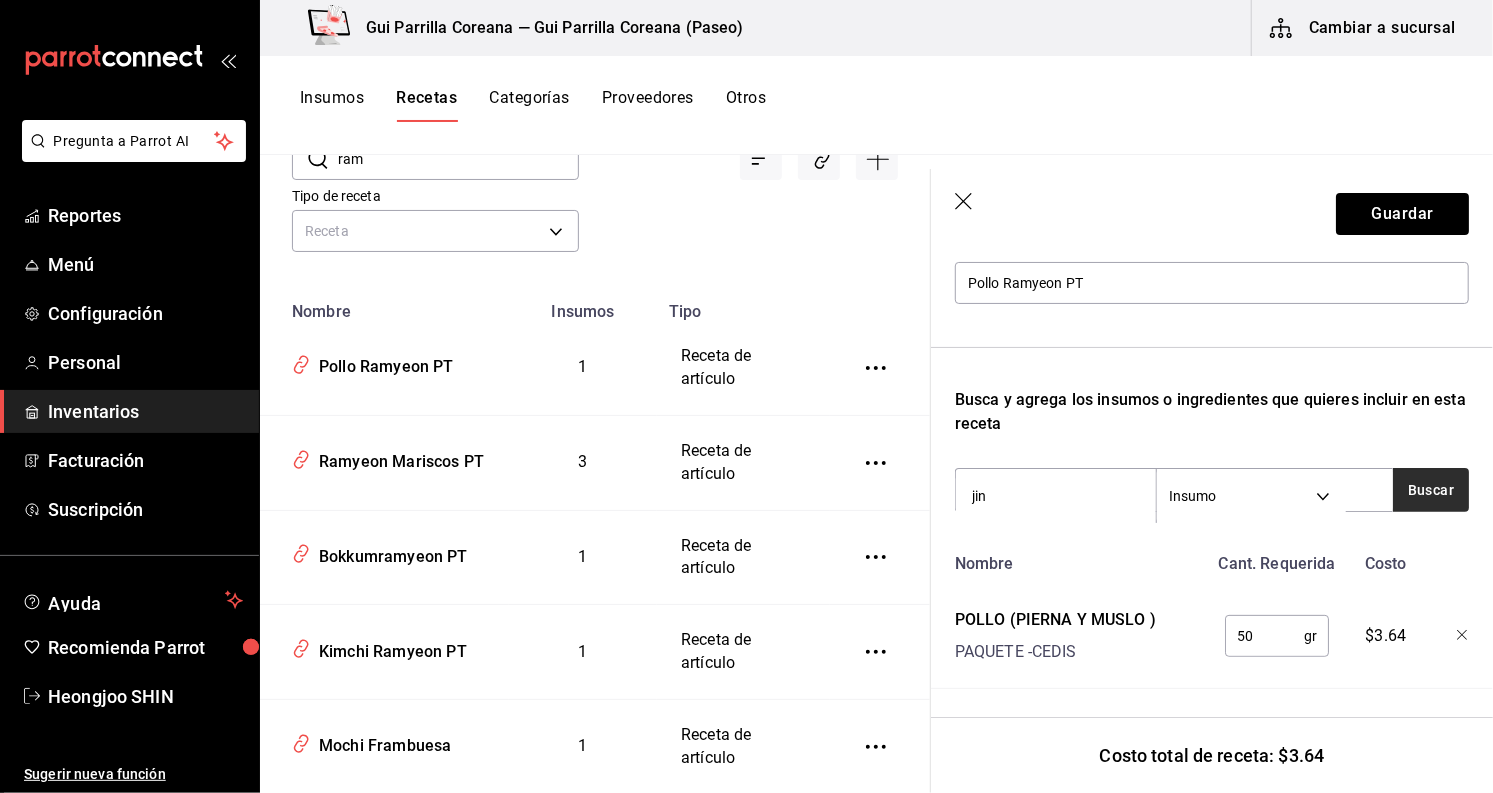 type on "jin" 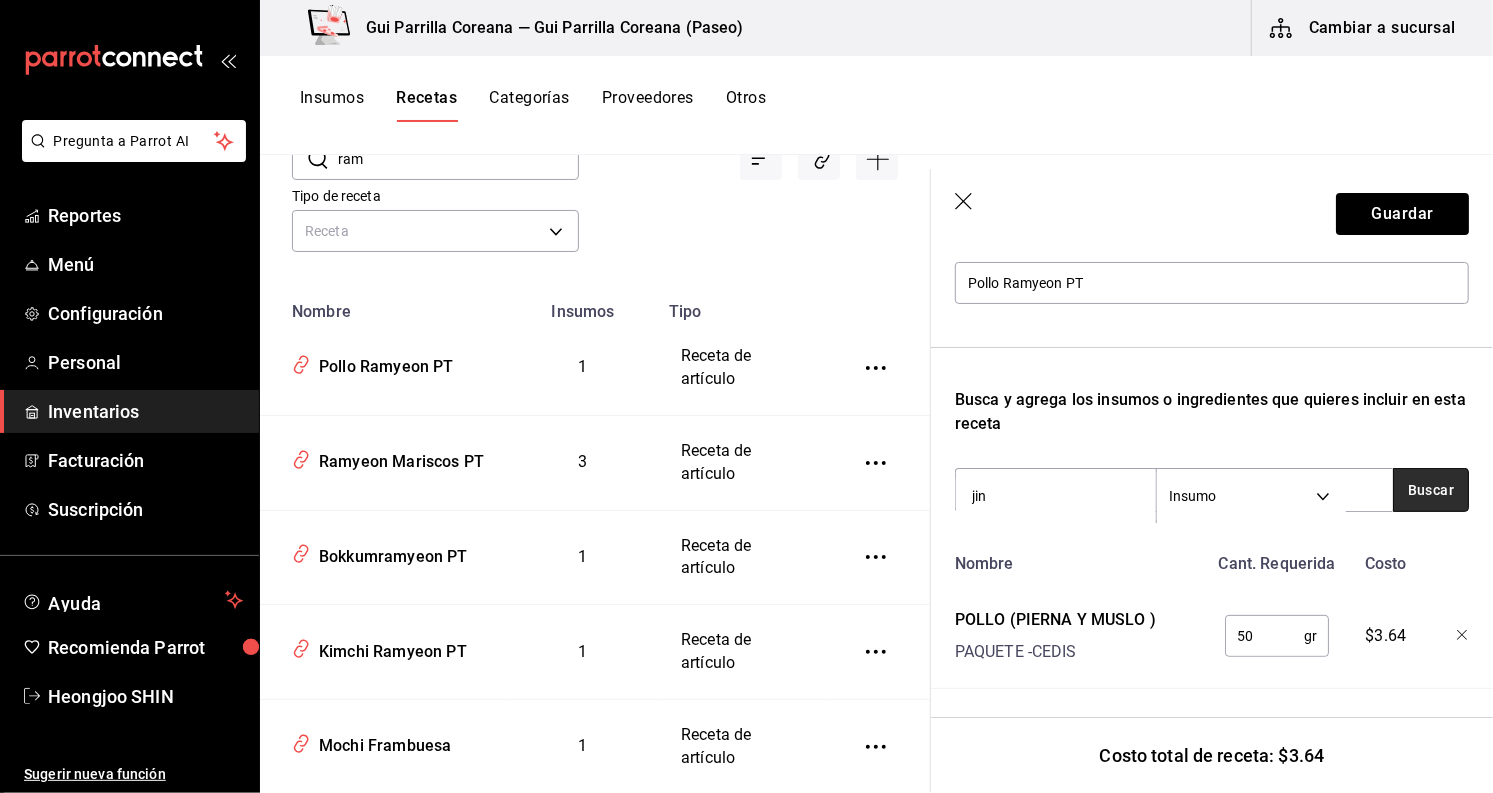 click on "Buscar" at bounding box center [1431, 490] 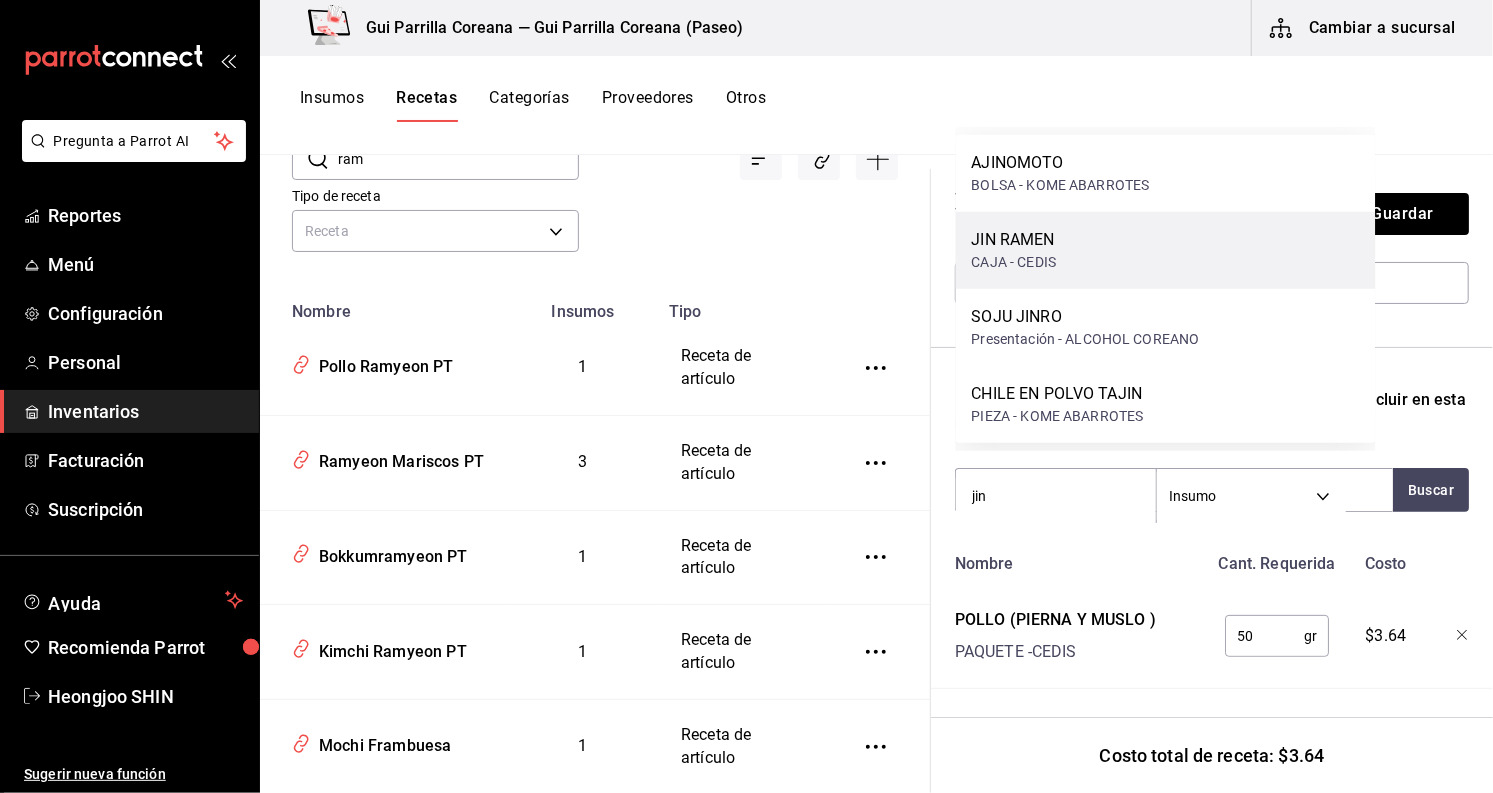 click on "JIN RAMEN CAJA - CEDIS" at bounding box center [1166, 250] 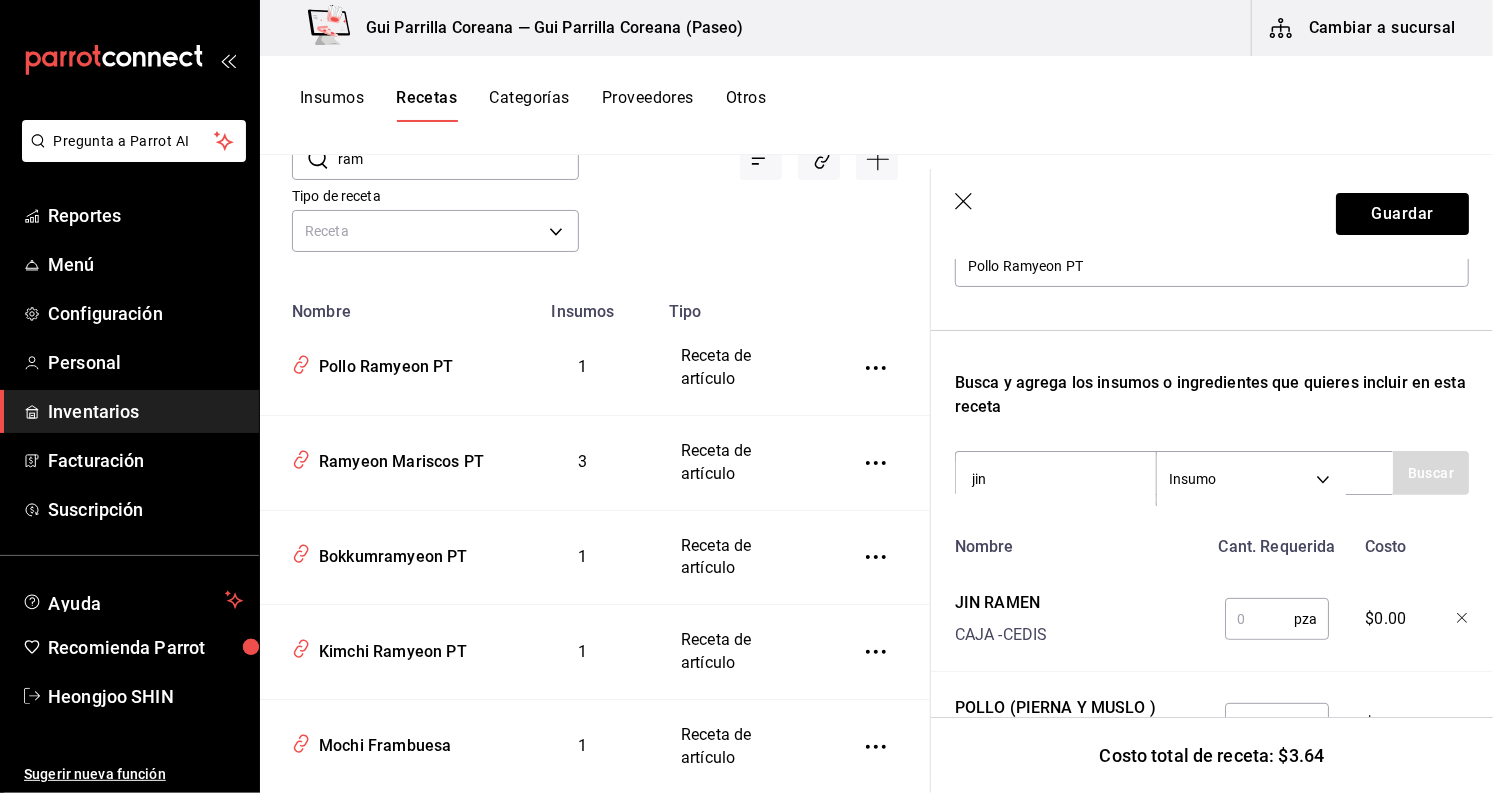 type 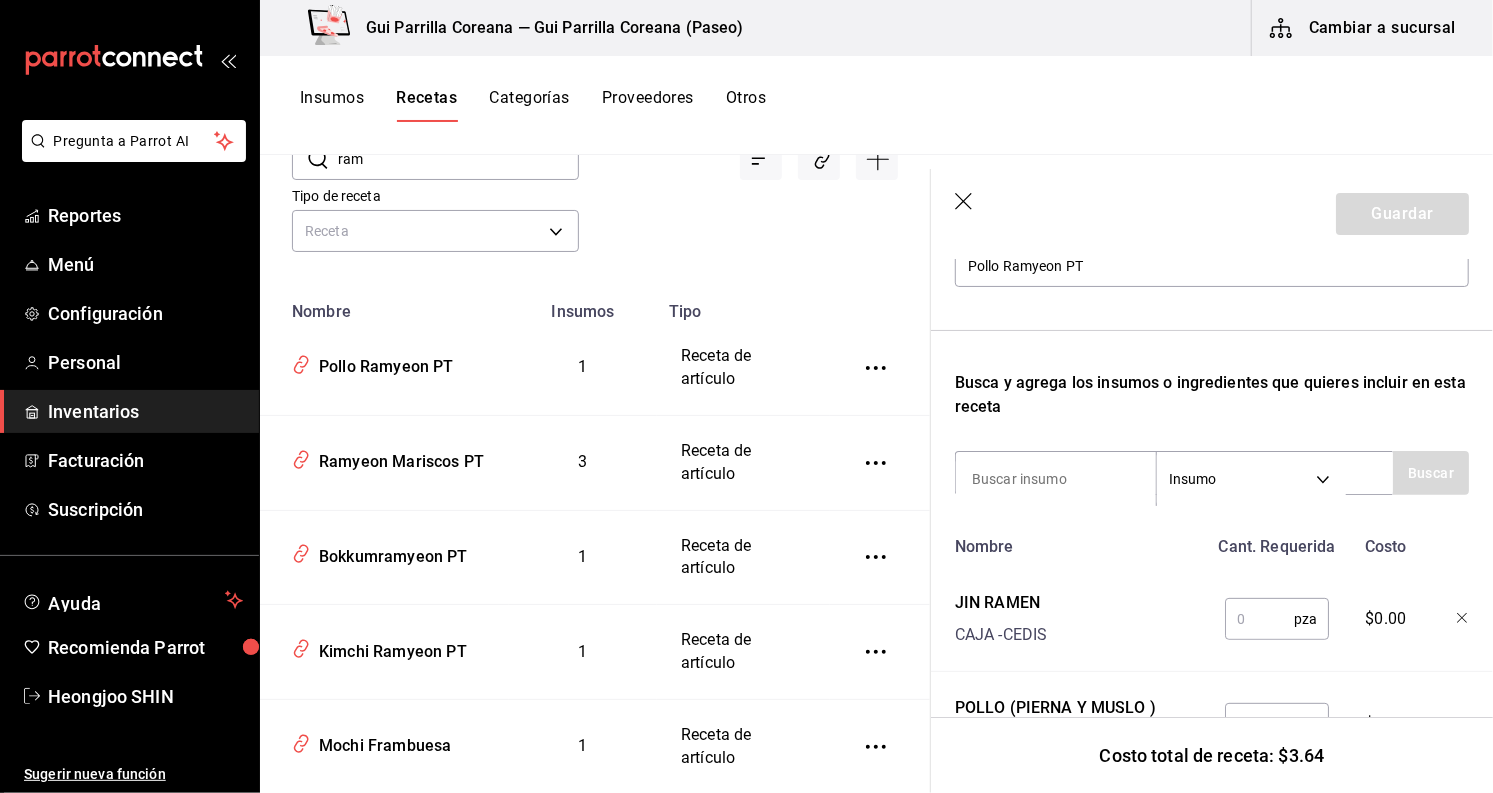 click at bounding box center [1259, 619] 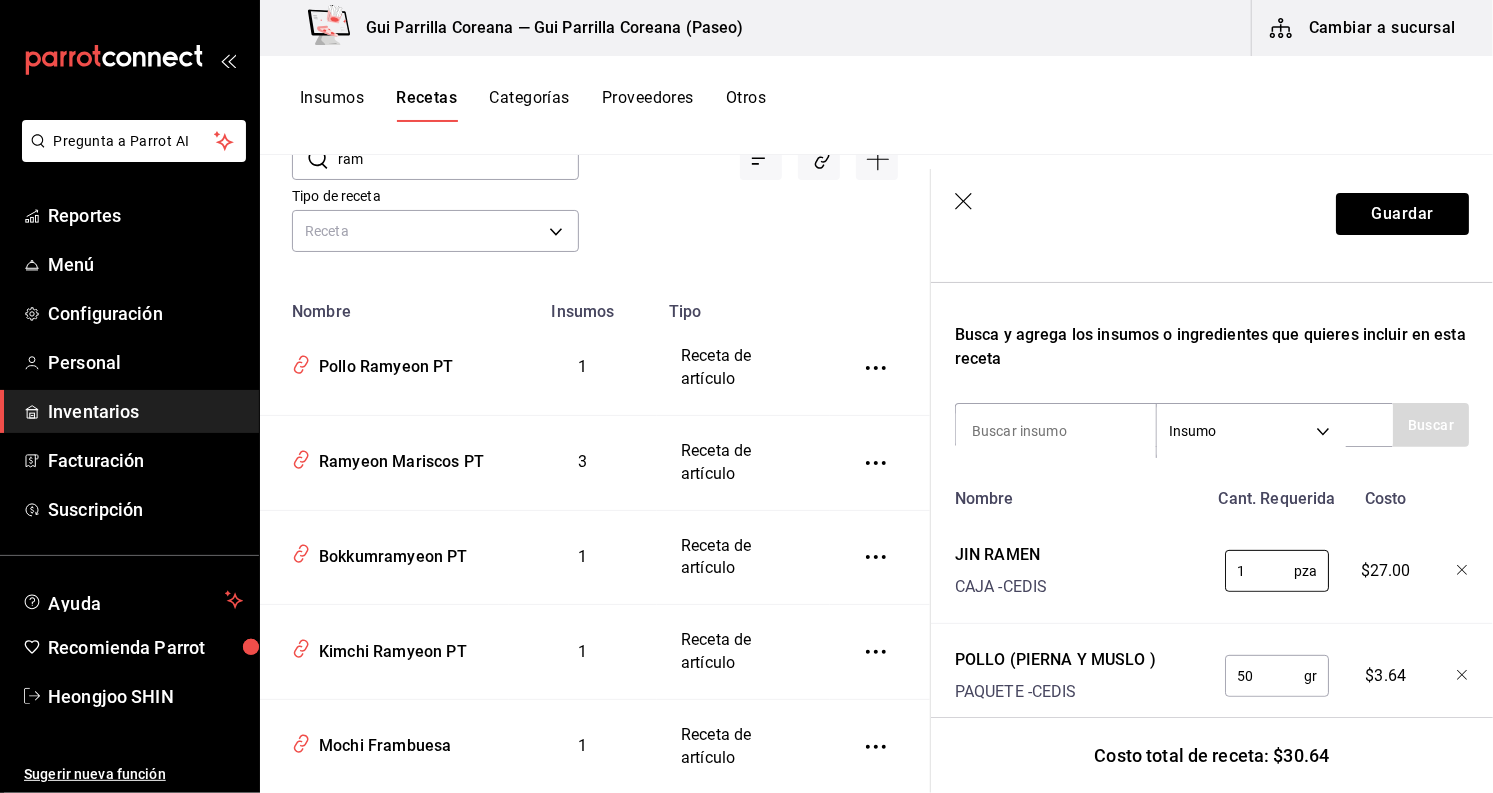 scroll, scrollTop: 352, scrollLeft: 0, axis: vertical 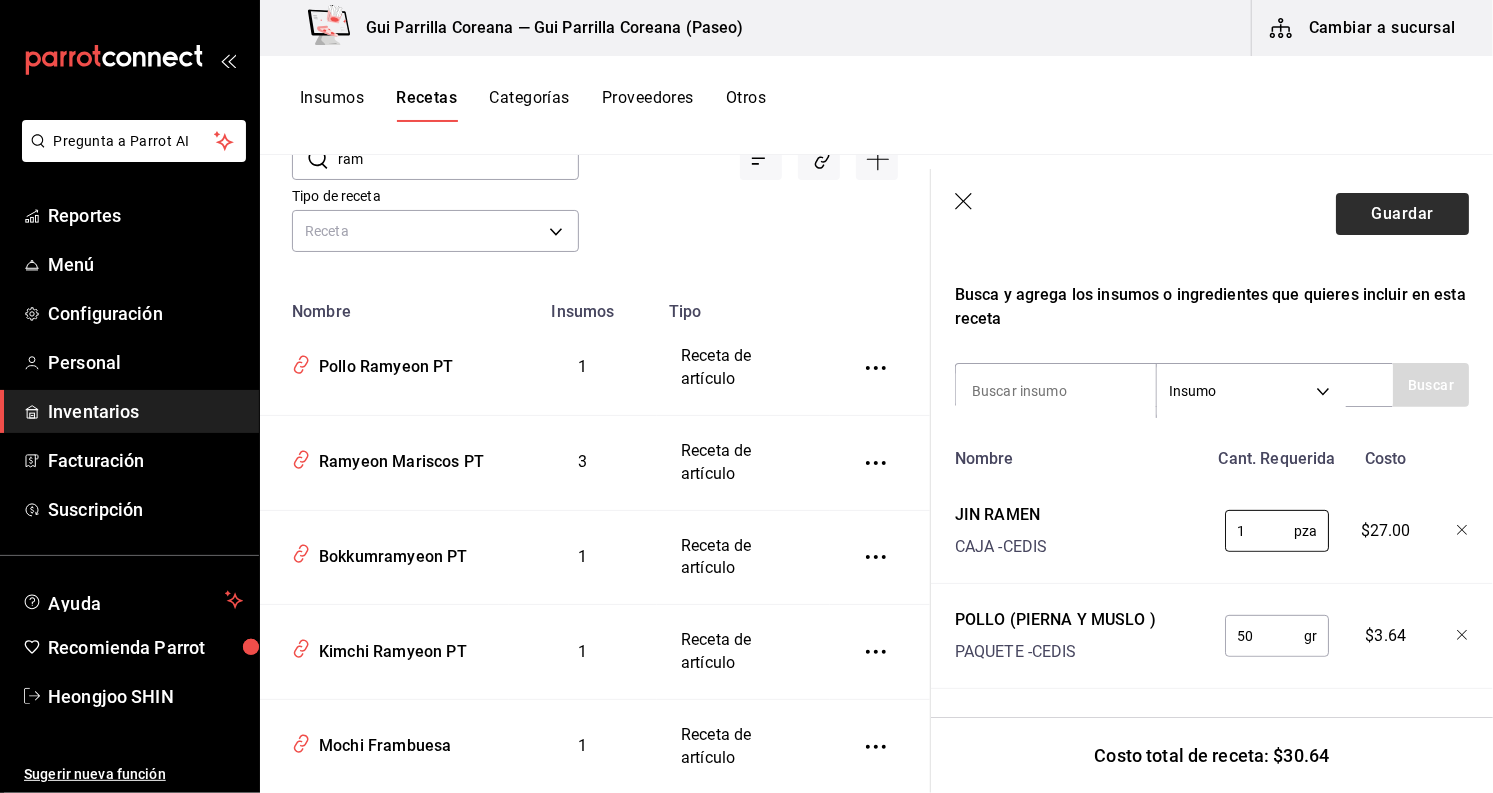 type on "1" 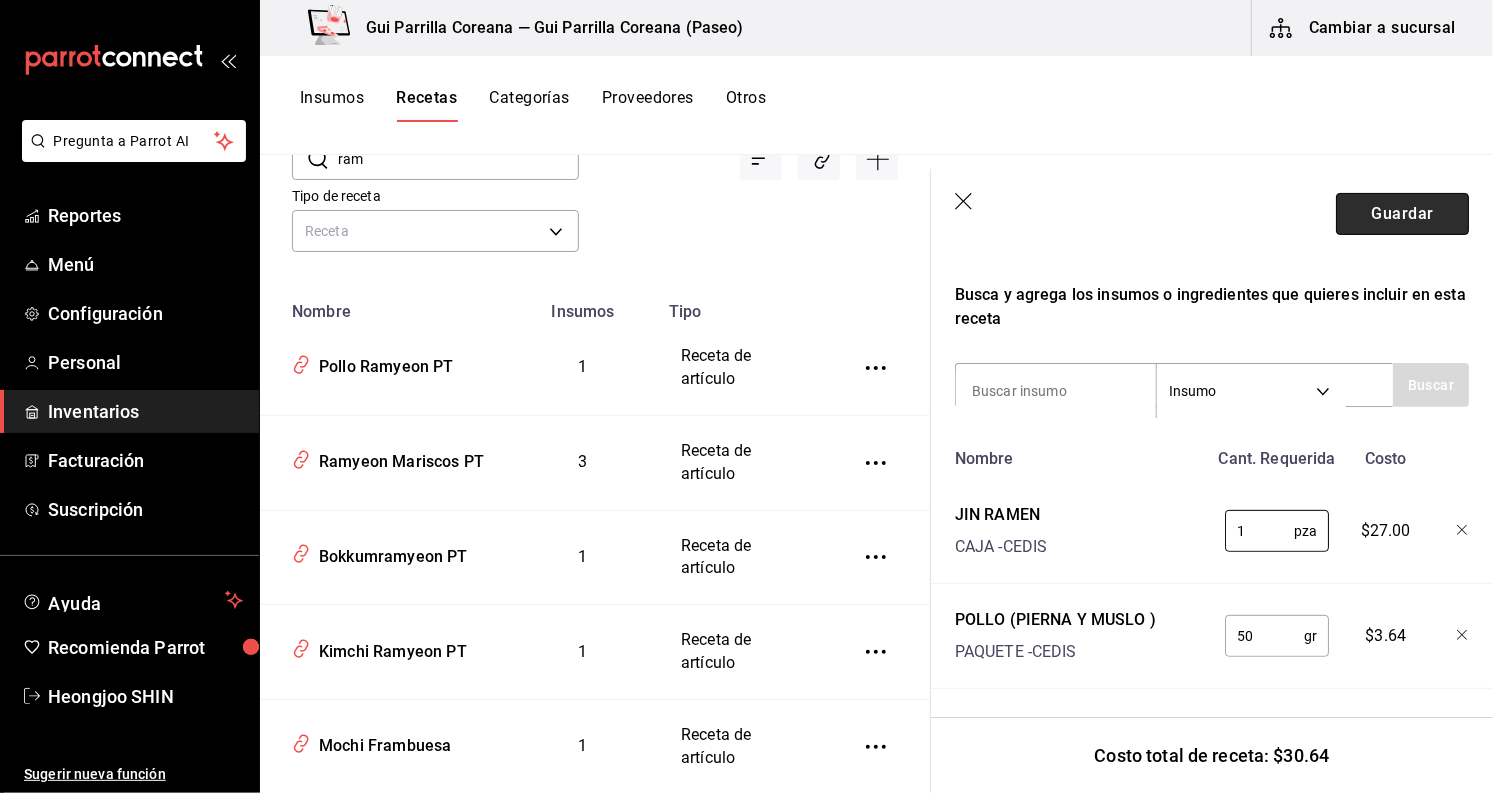 click on "Guardar" at bounding box center [1402, 214] 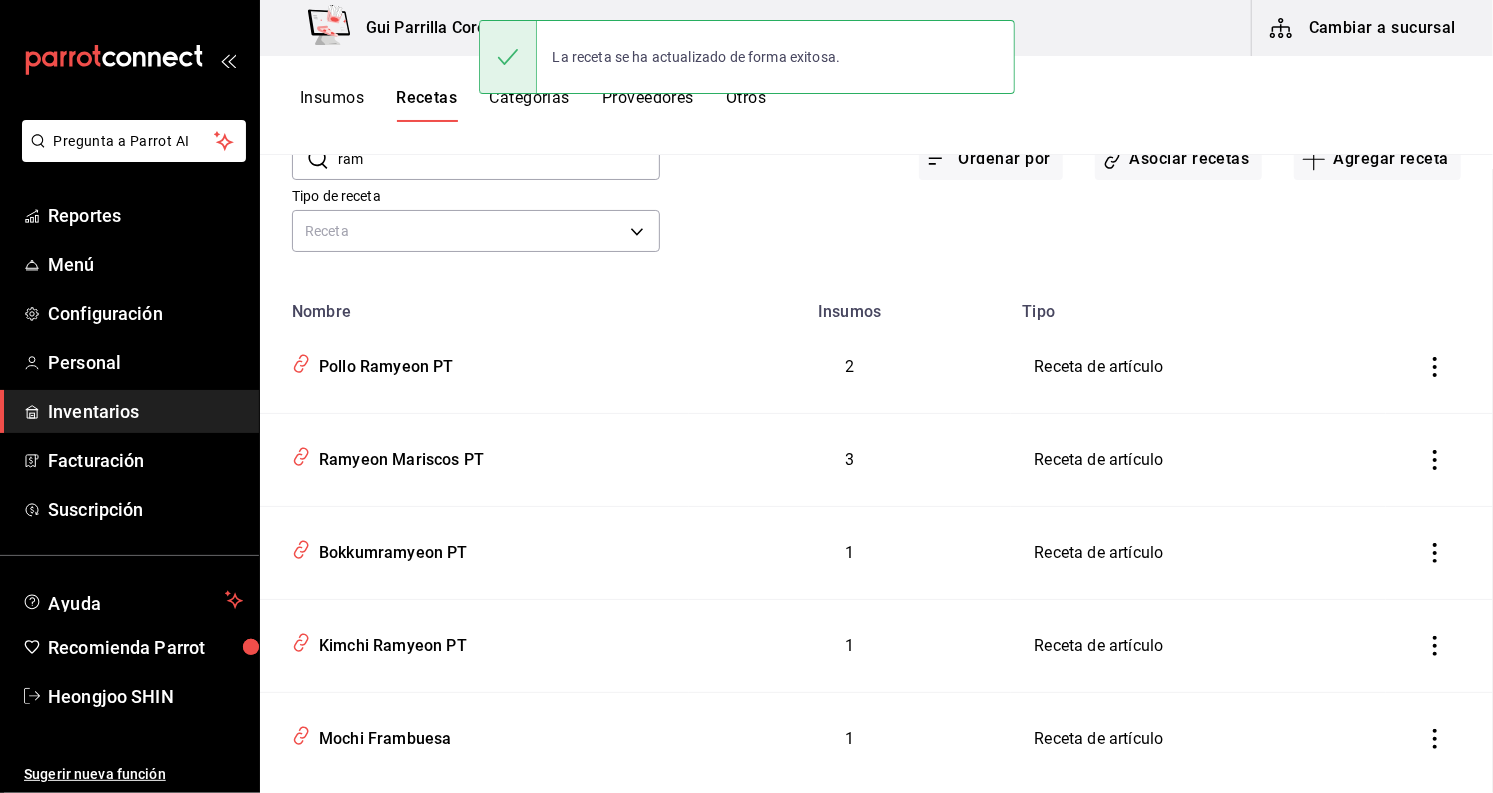 scroll, scrollTop: 0, scrollLeft: 0, axis: both 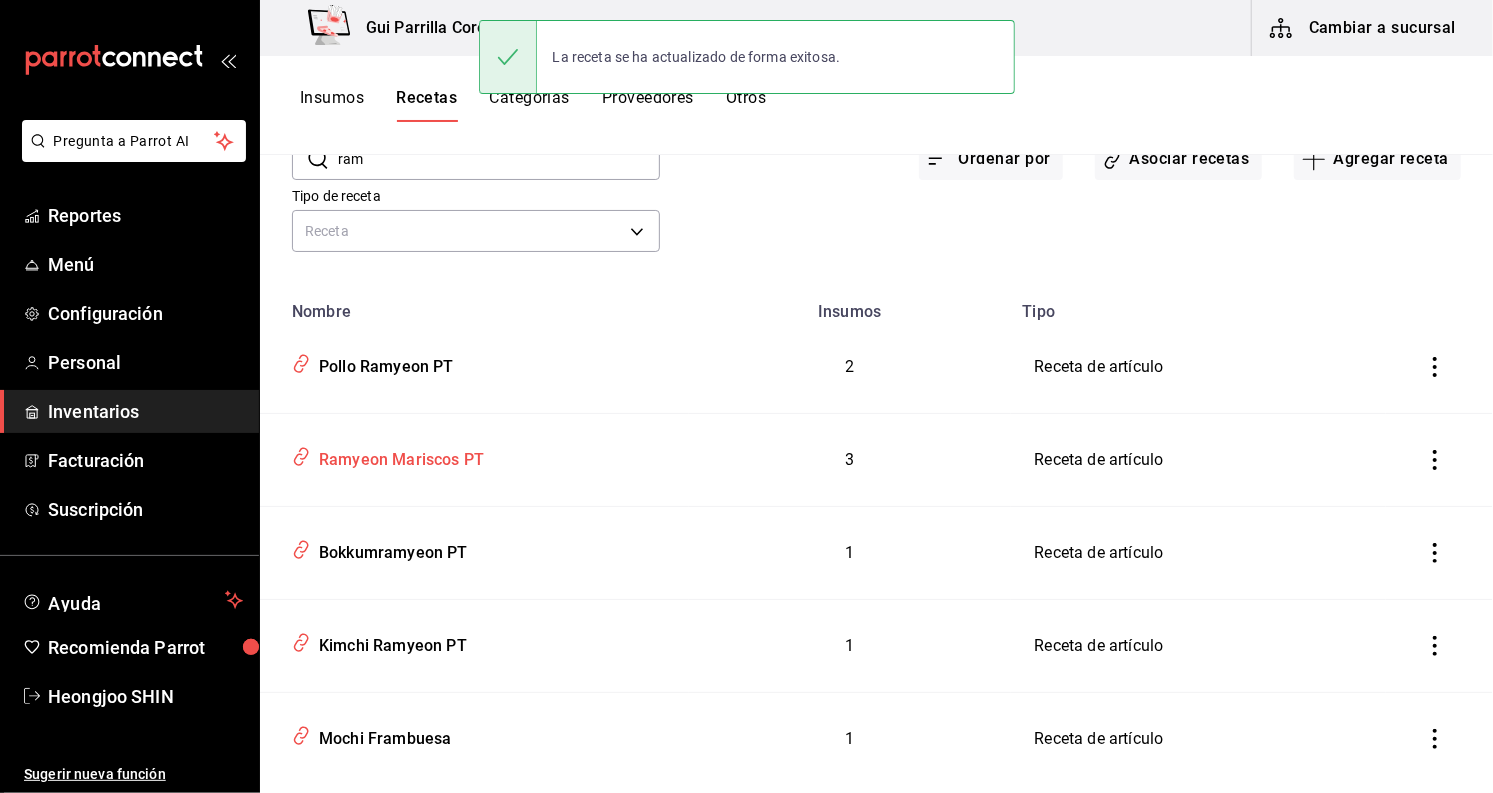 click on "Ramyeon Mariscos PT" at bounding box center (397, 456) 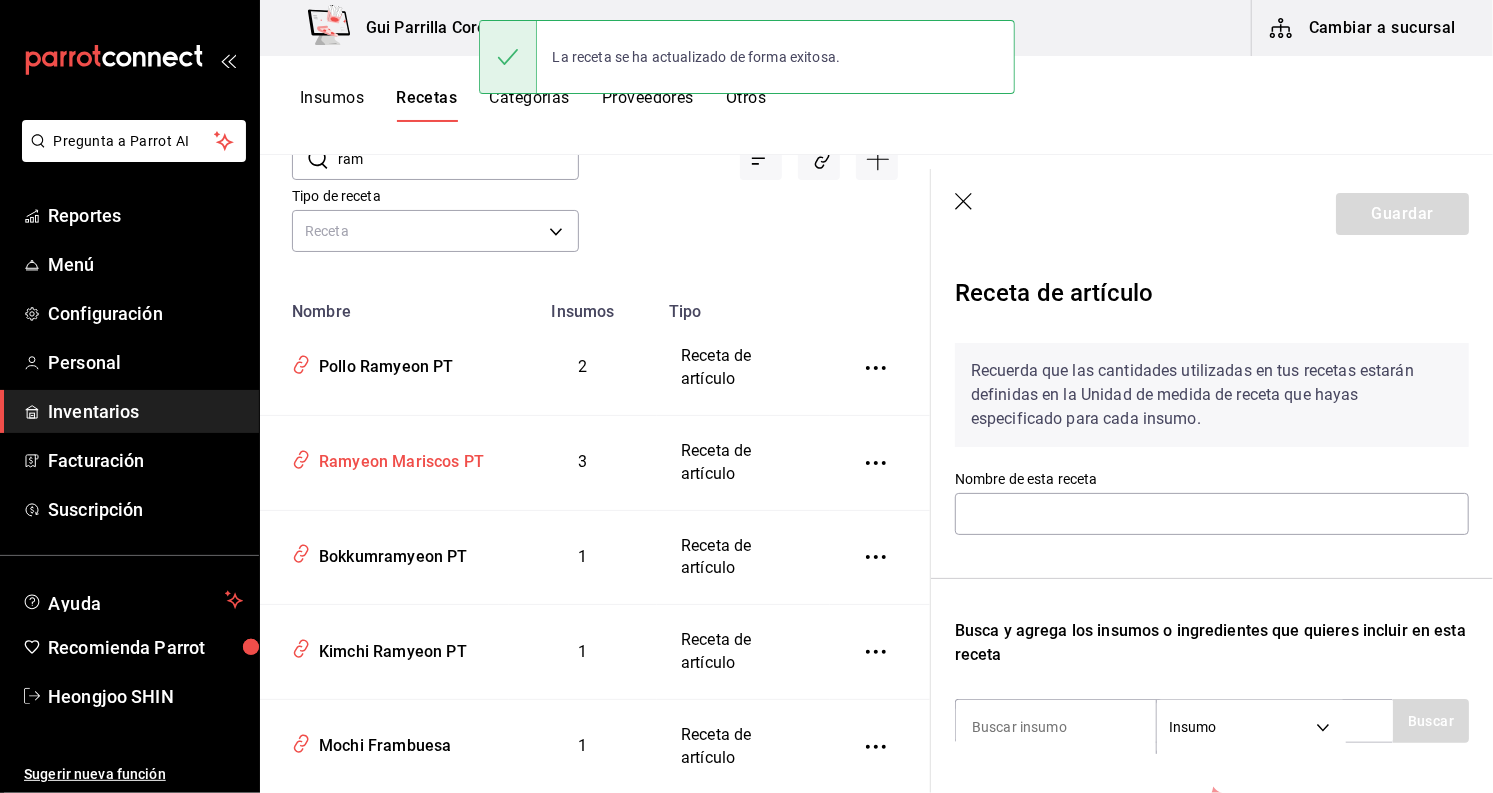 type on "Ramyeon Mariscos PT" 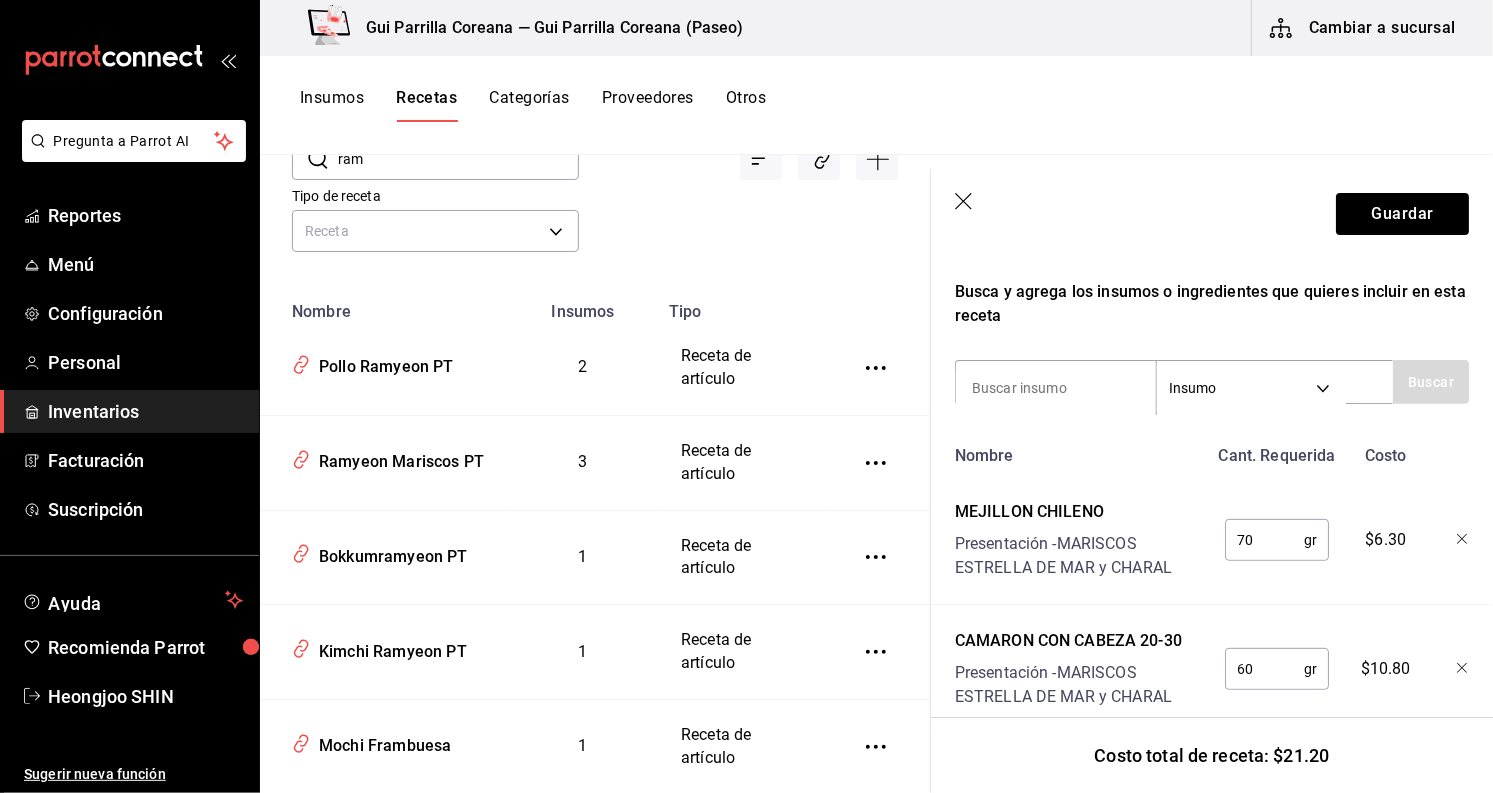 scroll, scrollTop: 325, scrollLeft: 0, axis: vertical 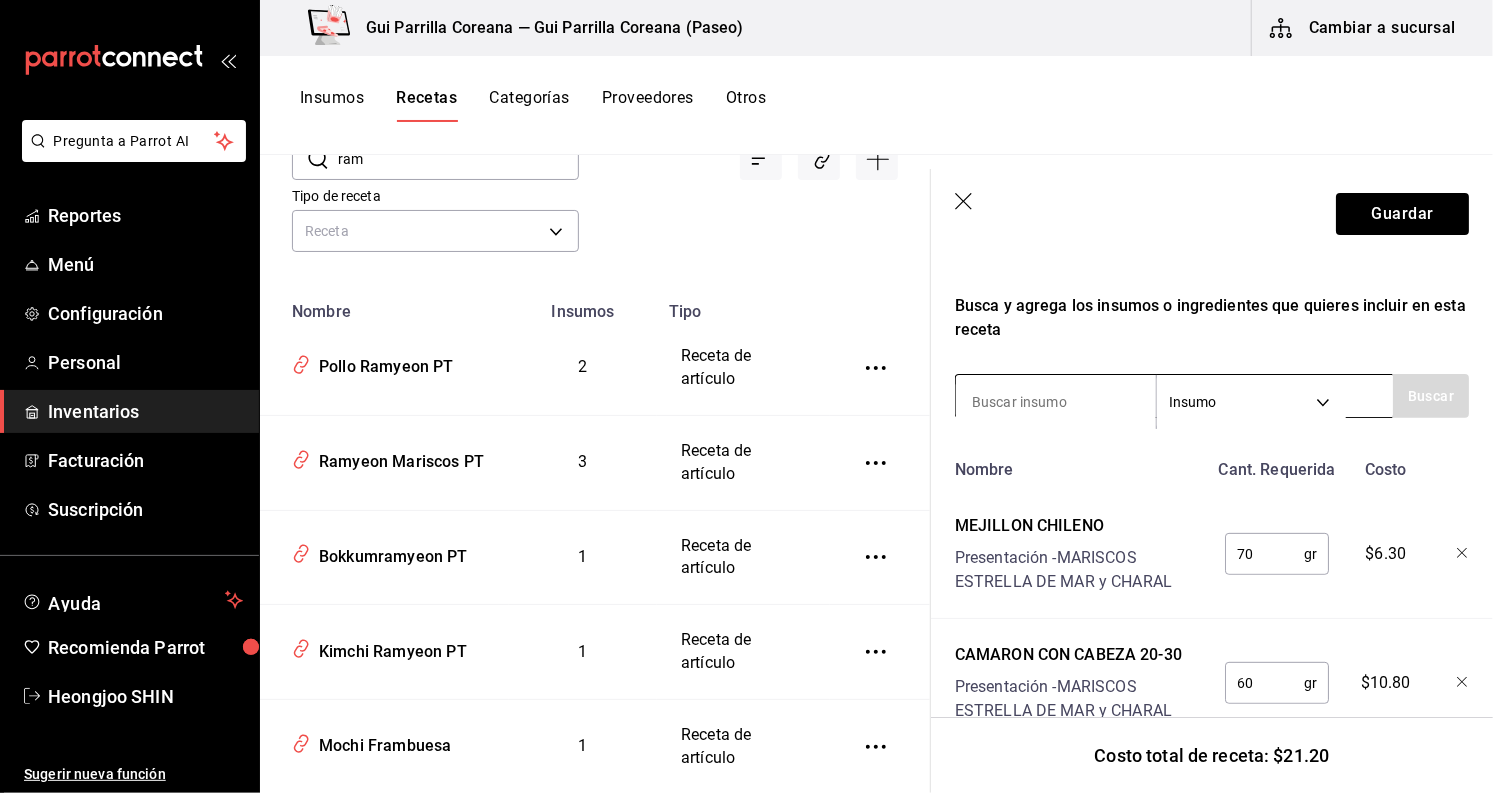 click at bounding box center [1056, 402] 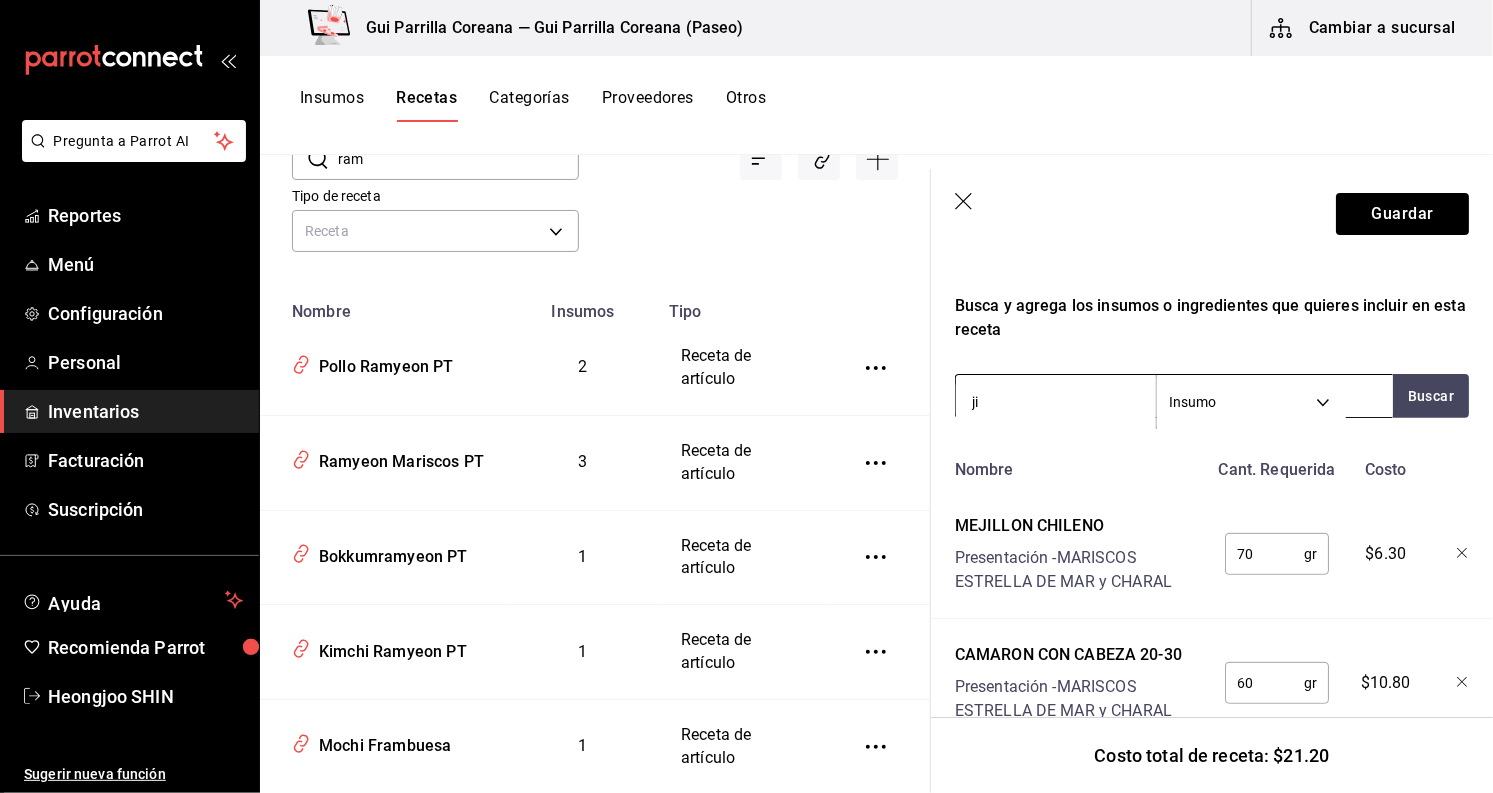 type on "jin" 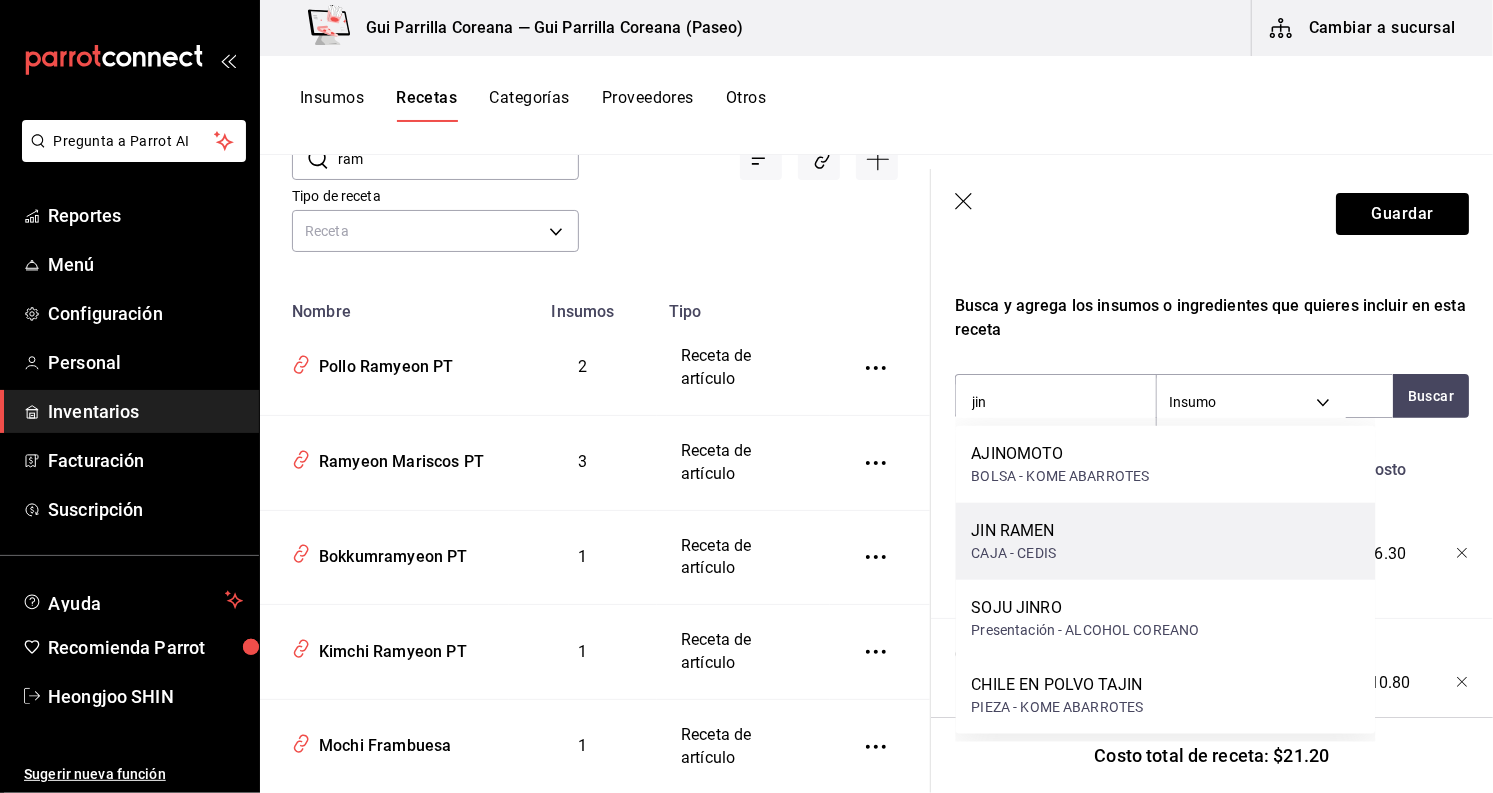 click on "JIN RAMEN CAJA - CEDIS" at bounding box center (1166, 541) 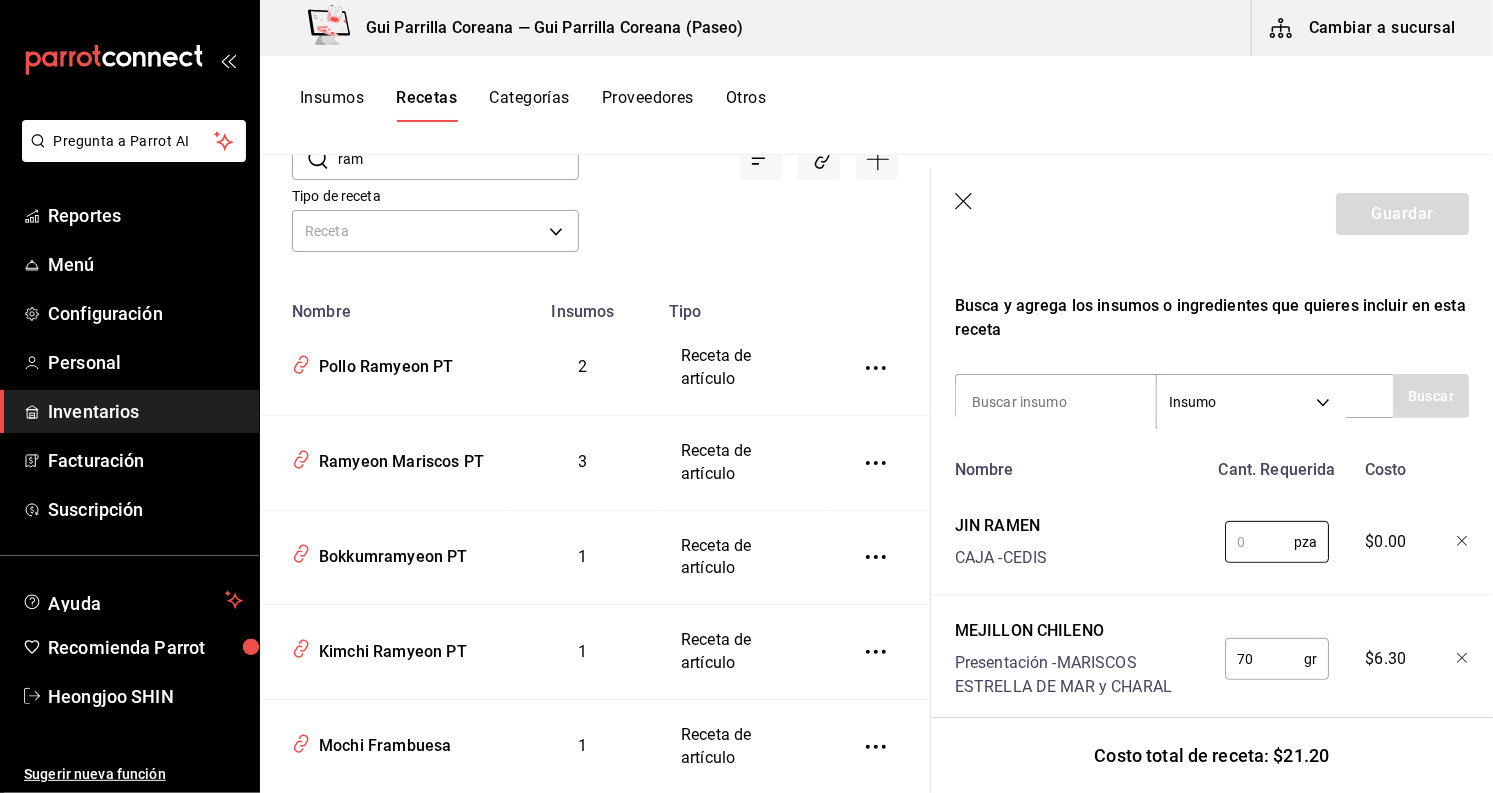 drag, startPoint x: 1264, startPoint y: 539, endPoint x: 1187, endPoint y: 533, distance: 77.23341 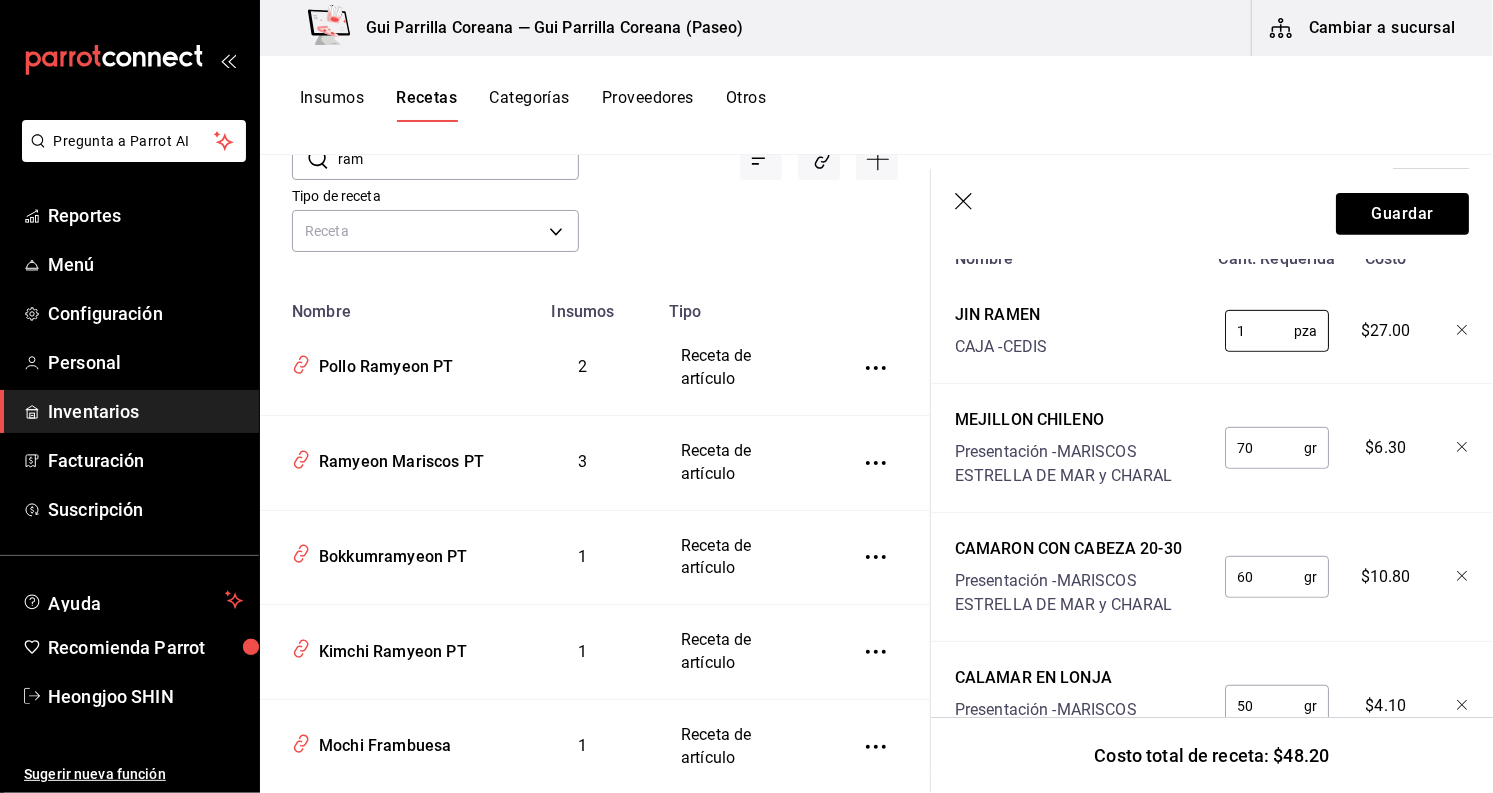 scroll, scrollTop: 599, scrollLeft: 0, axis: vertical 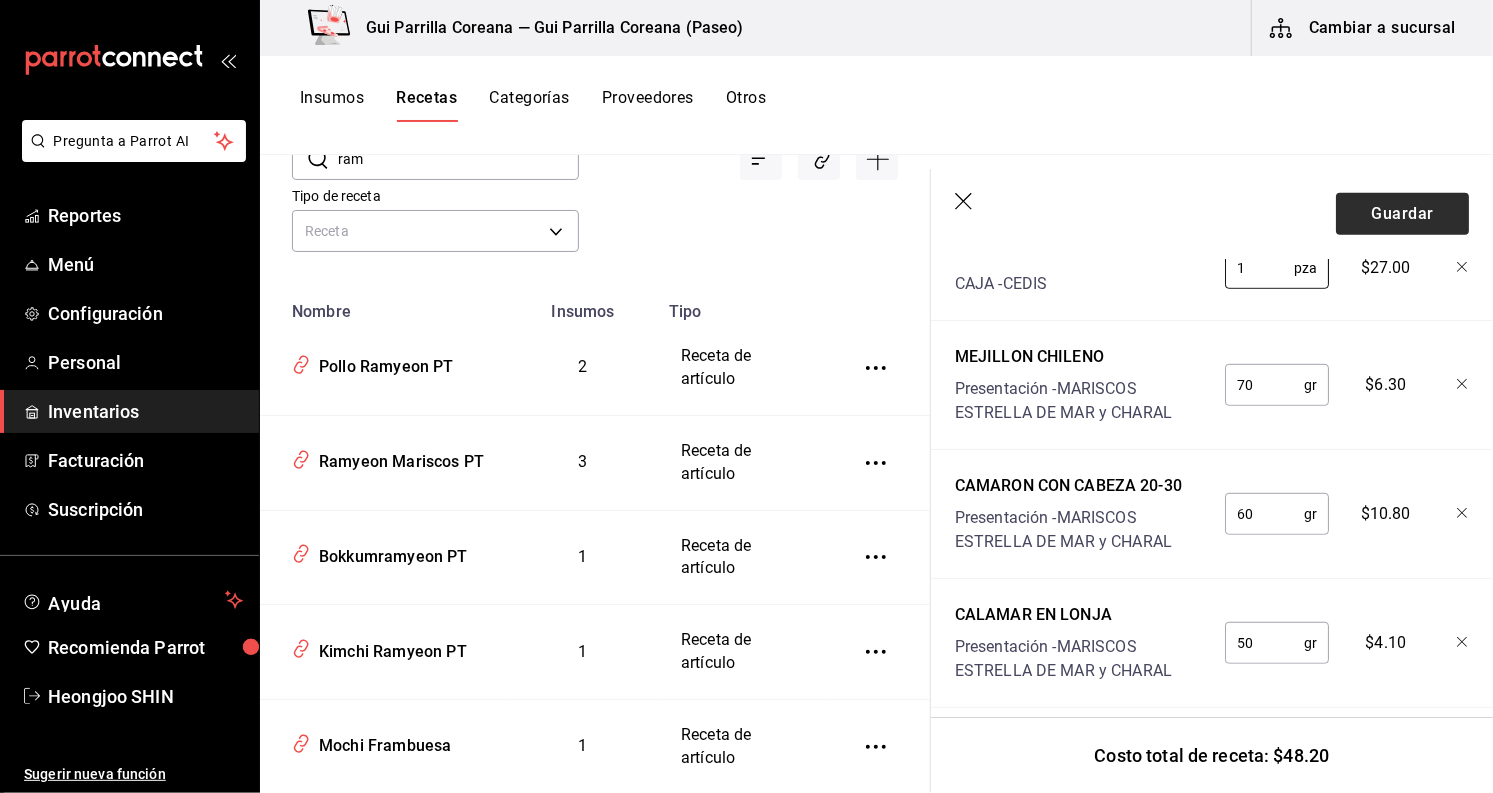 type on "1" 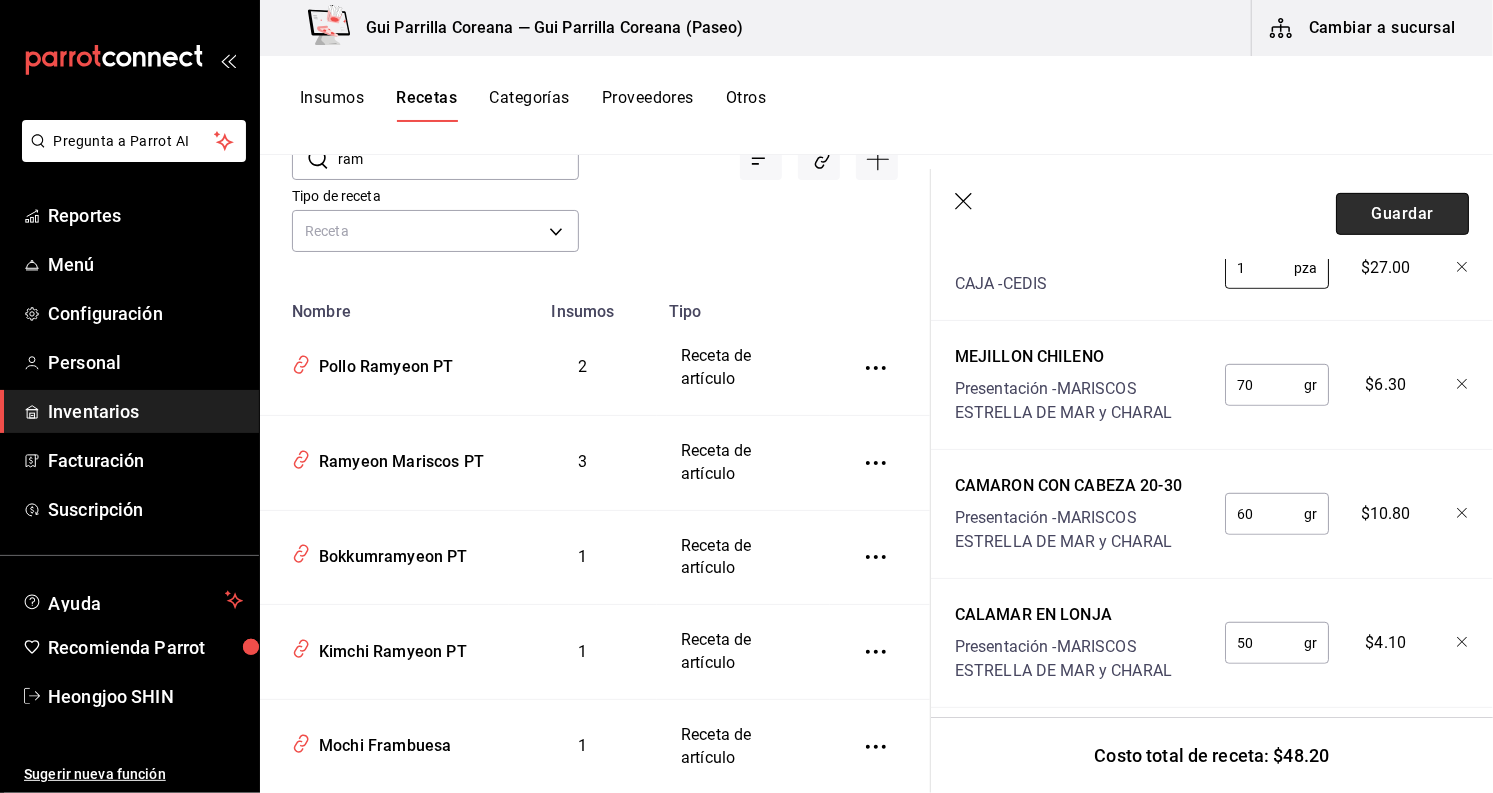 click on "Guardar" at bounding box center [1402, 214] 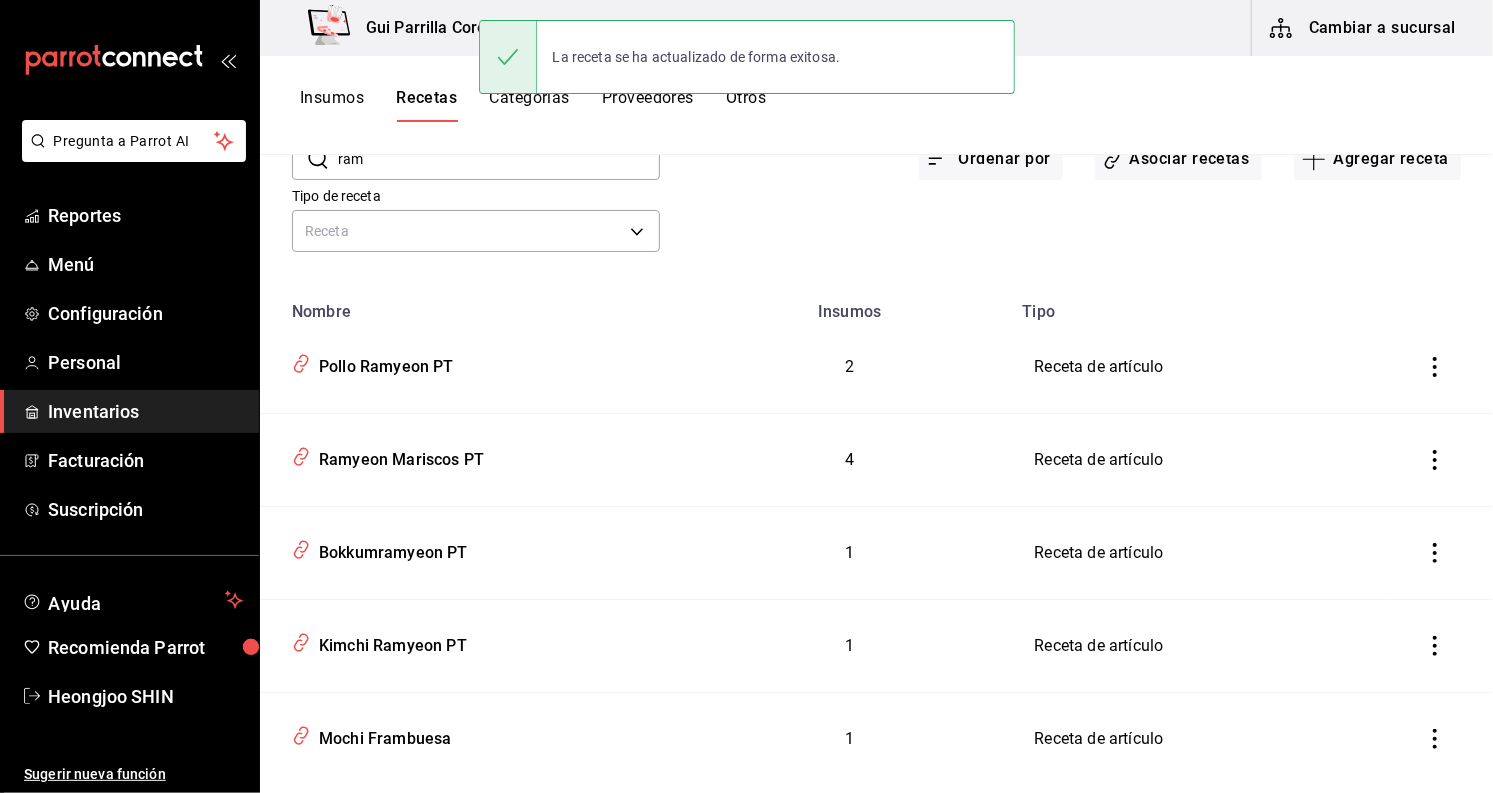 scroll, scrollTop: 0, scrollLeft: 0, axis: both 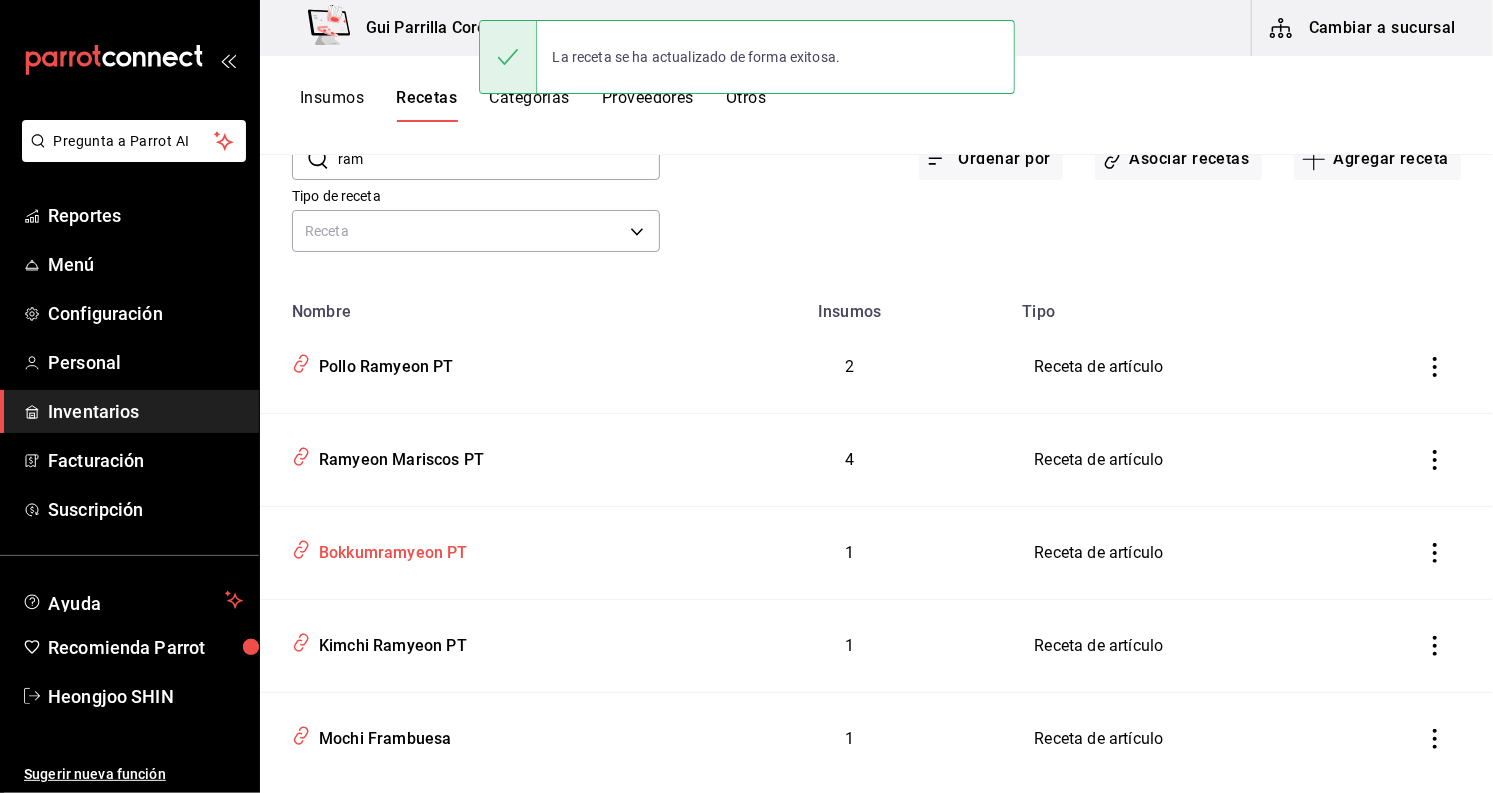 click on "Bokkumramyeon PT" at bounding box center [389, 549] 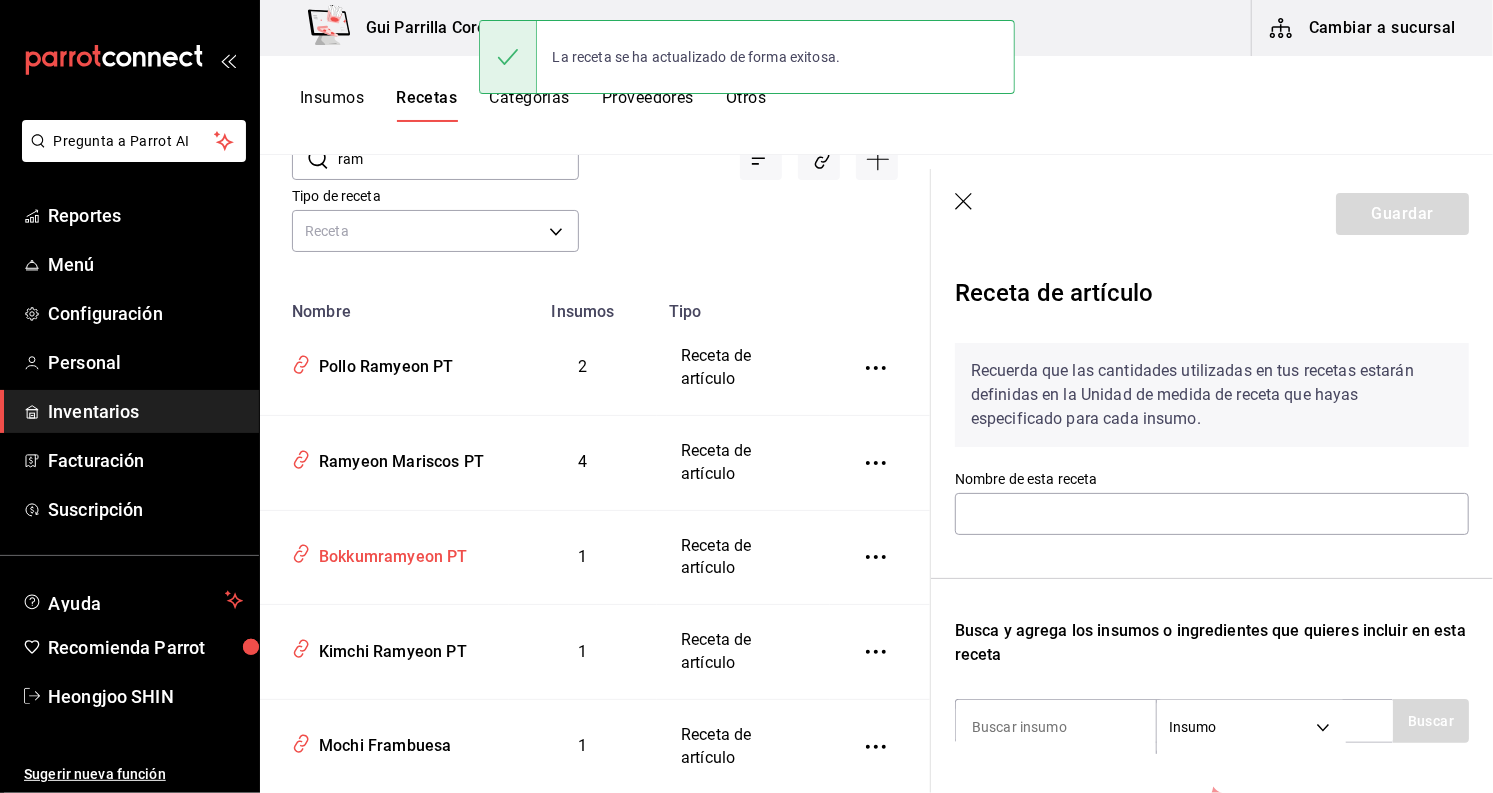 type on "Bokkumramyeon PT" 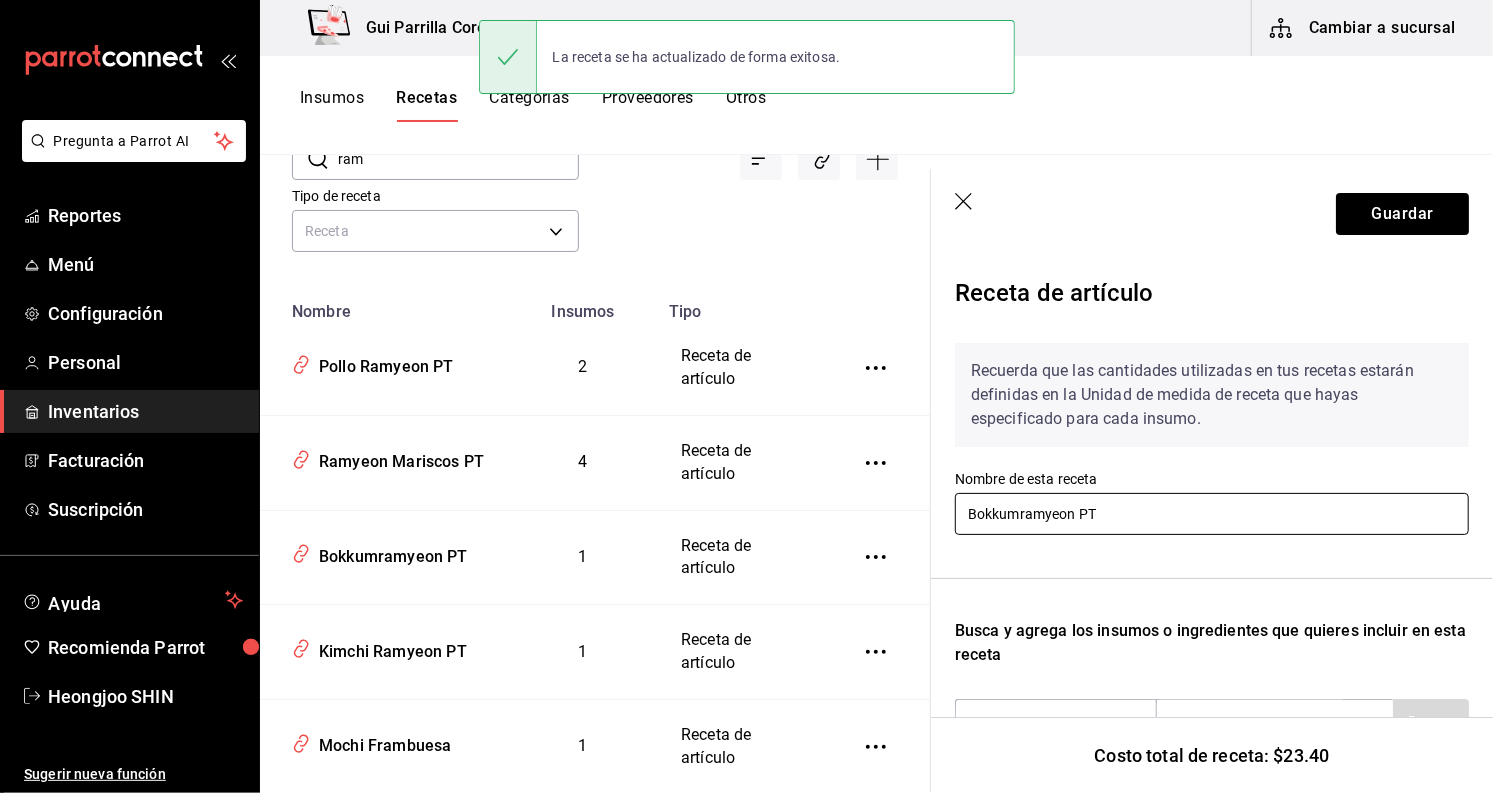 scroll, scrollTop: 248, scrollLeft: 0, axis: vertical 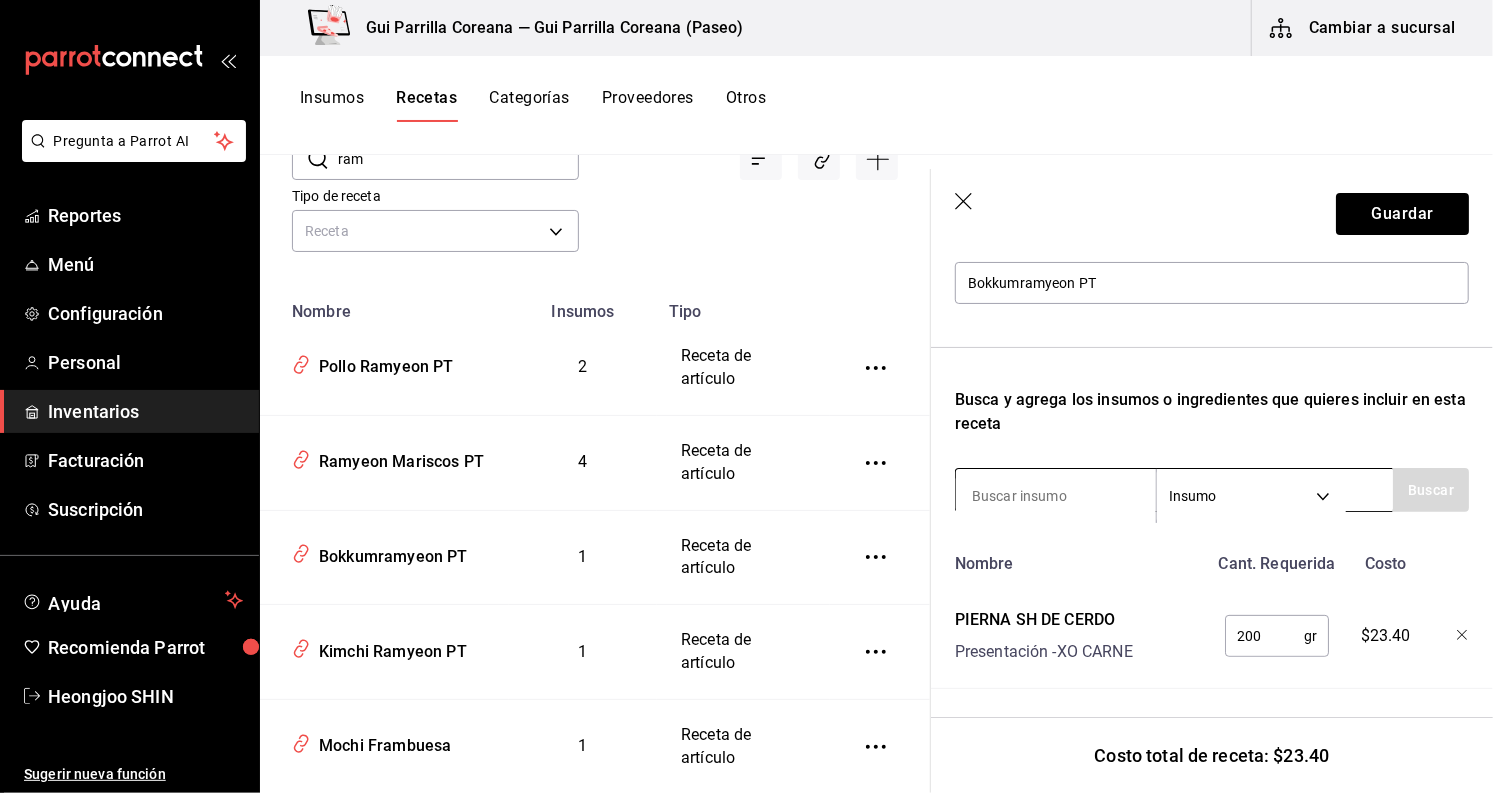 click at bounding box center (1056, 496) 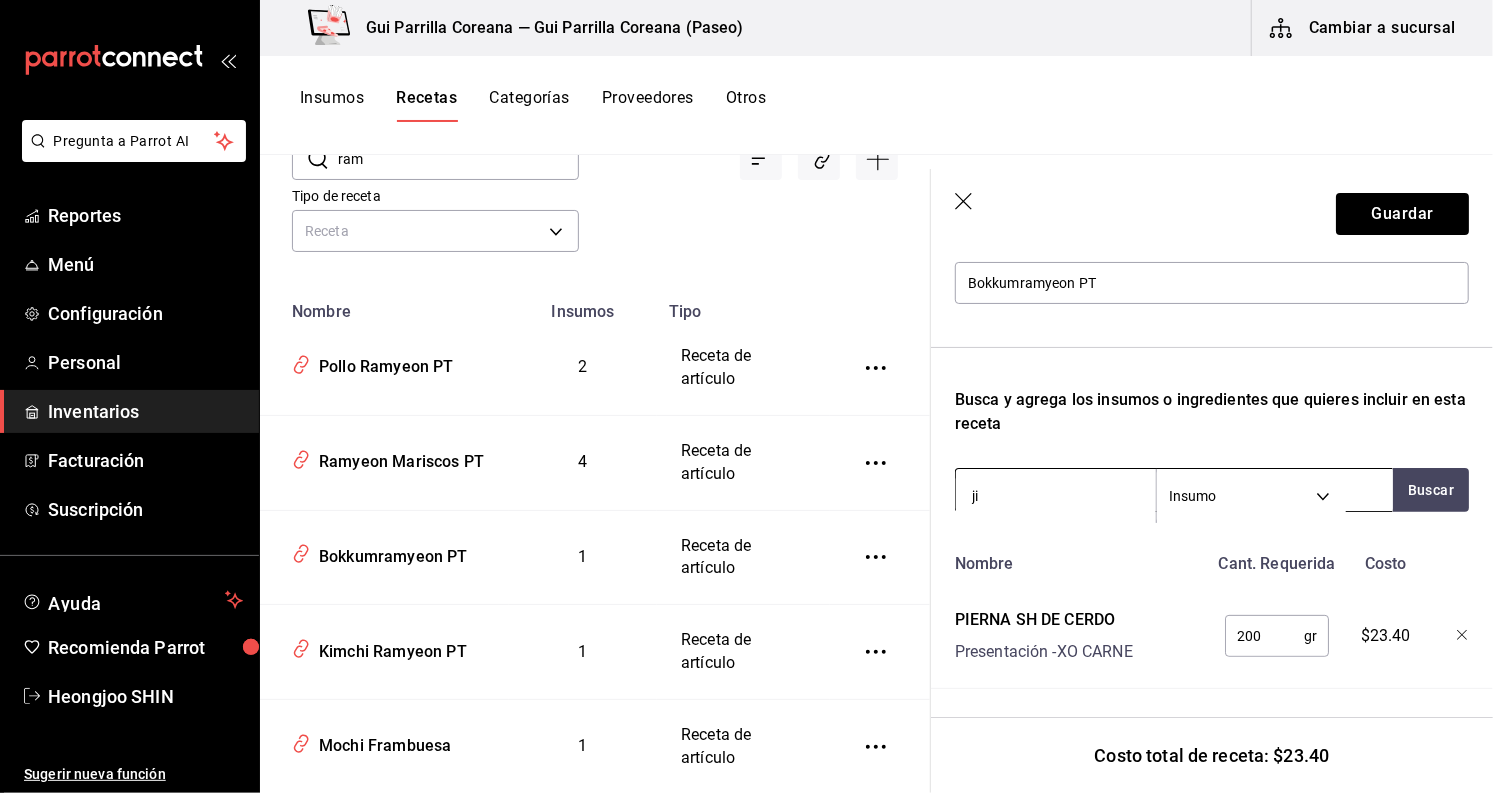 type on "jin" 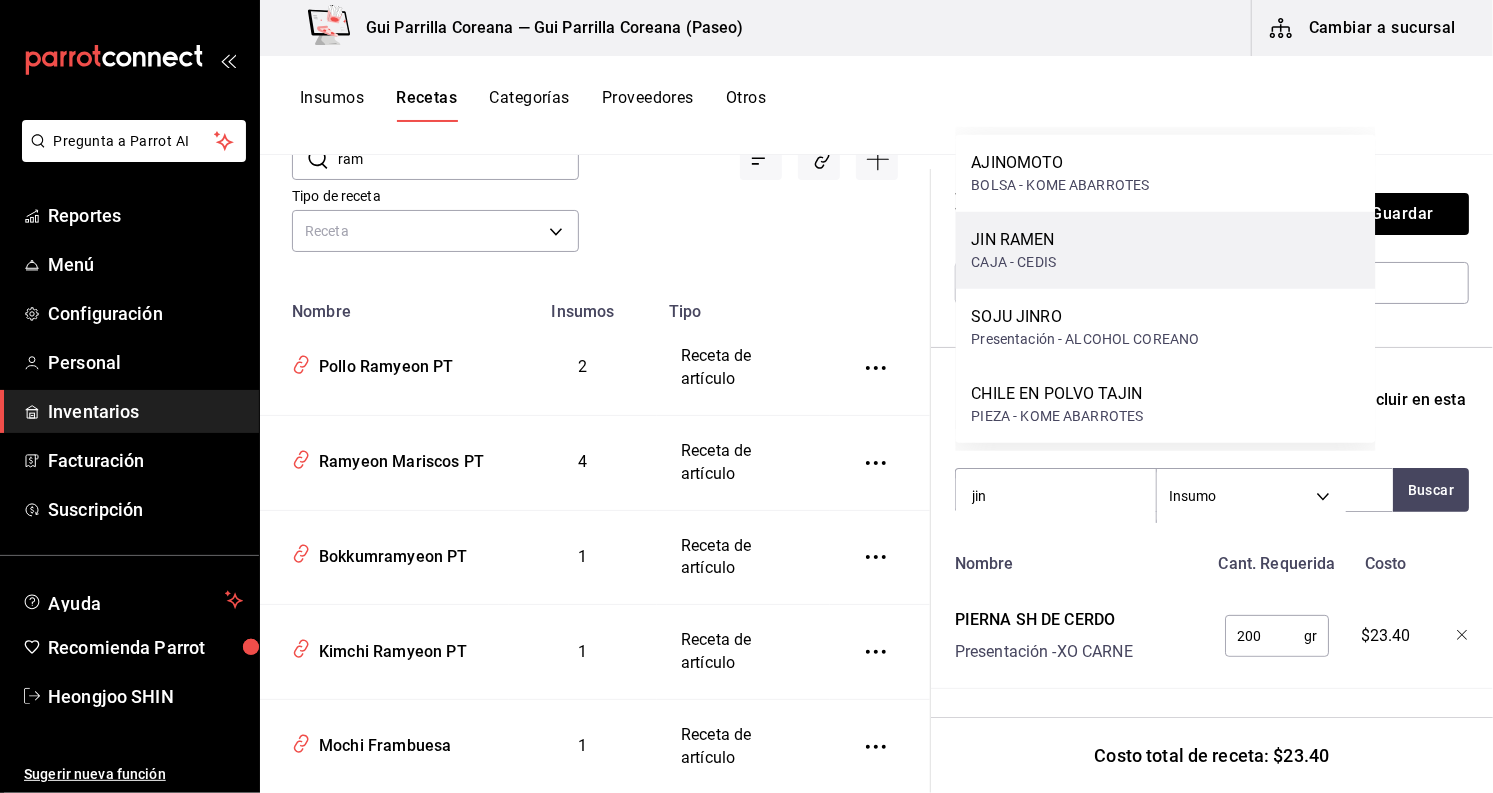 click on "JIN RAMEN CAJA - CEDIS" at bounding box center [1166, 250] 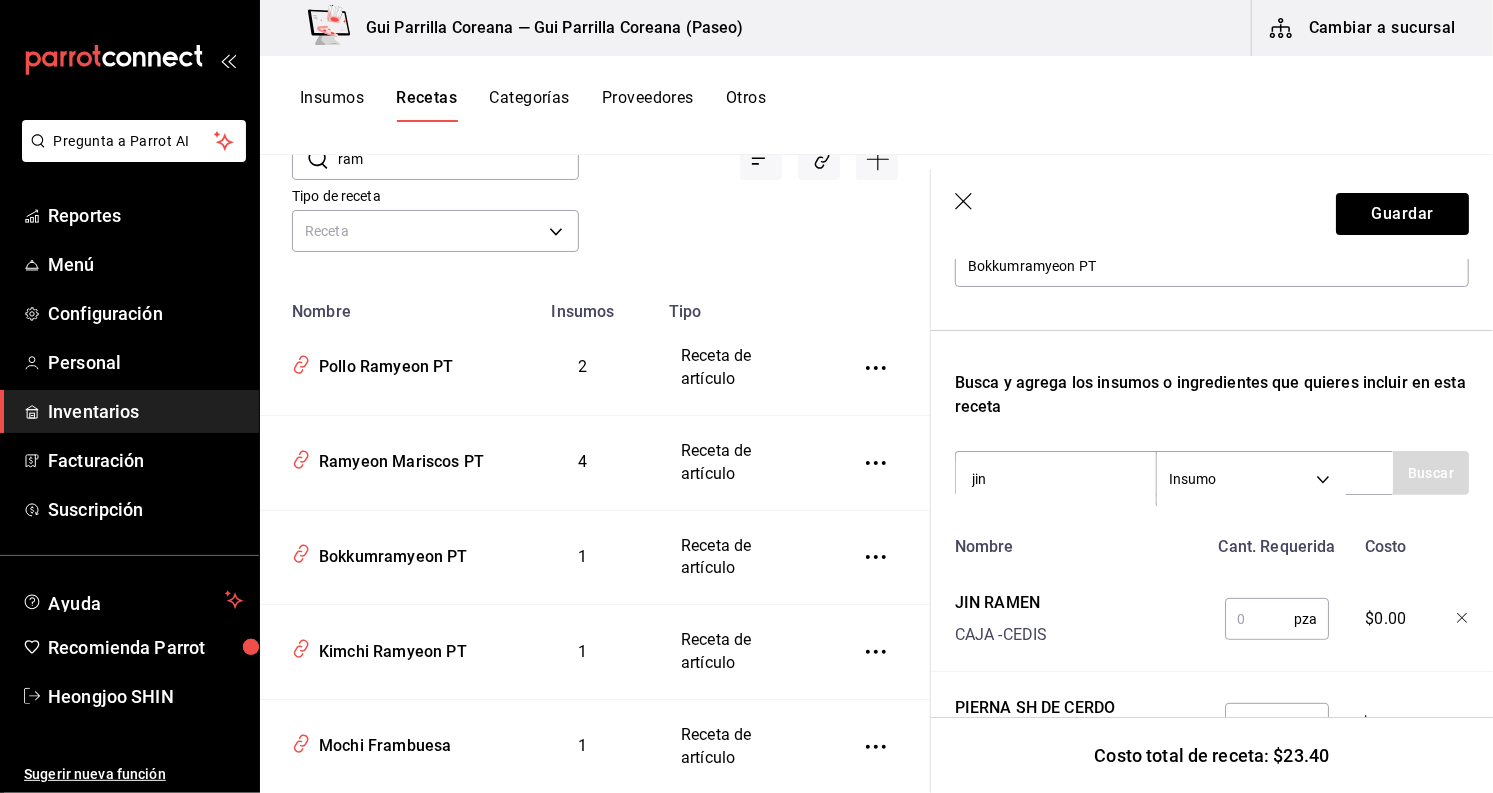 type 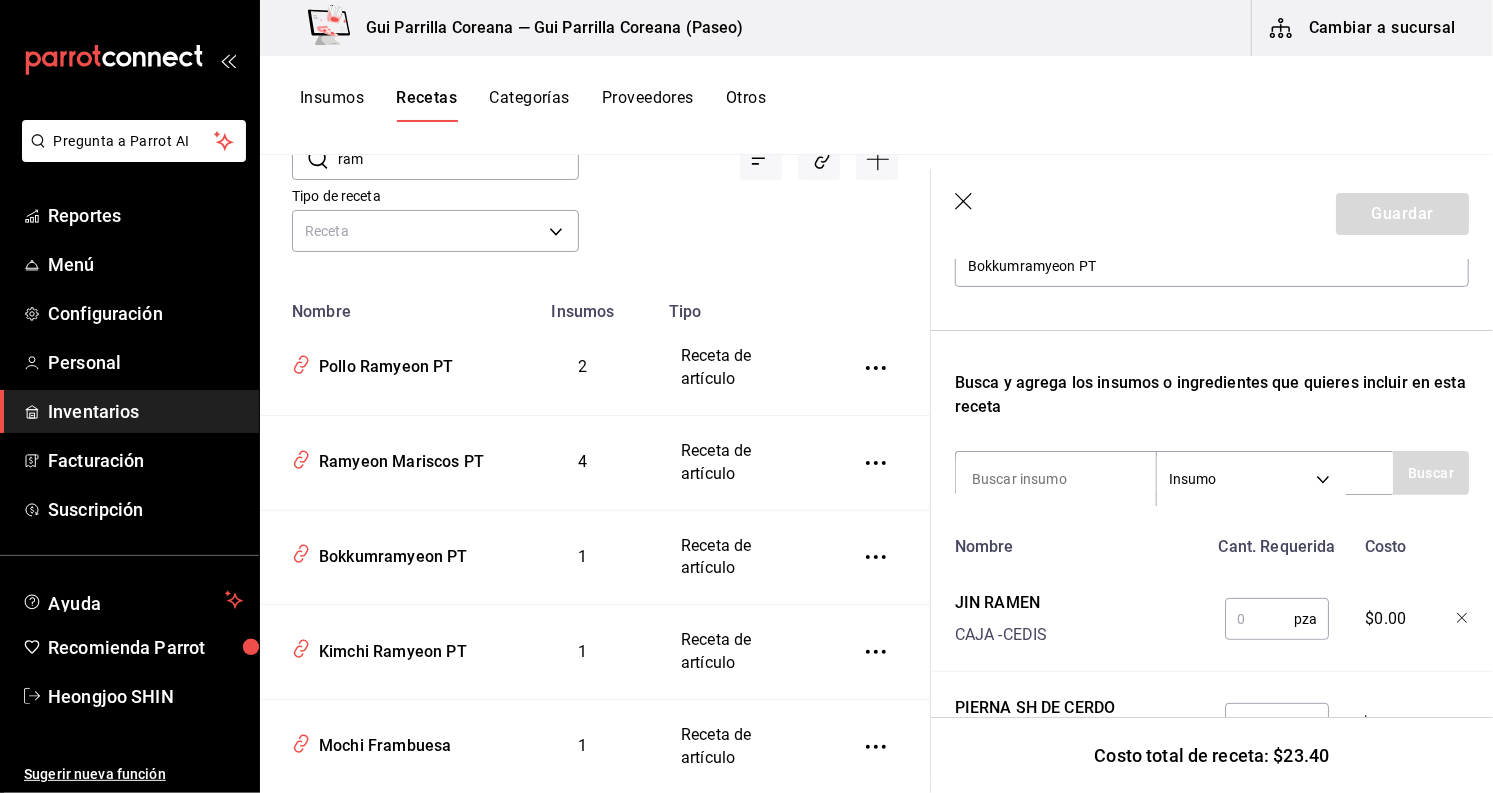 drag, startPoint x: 1248, startPoint y: 626, endPoint x: 1216, endPoint y: 620, distance: 32.55764 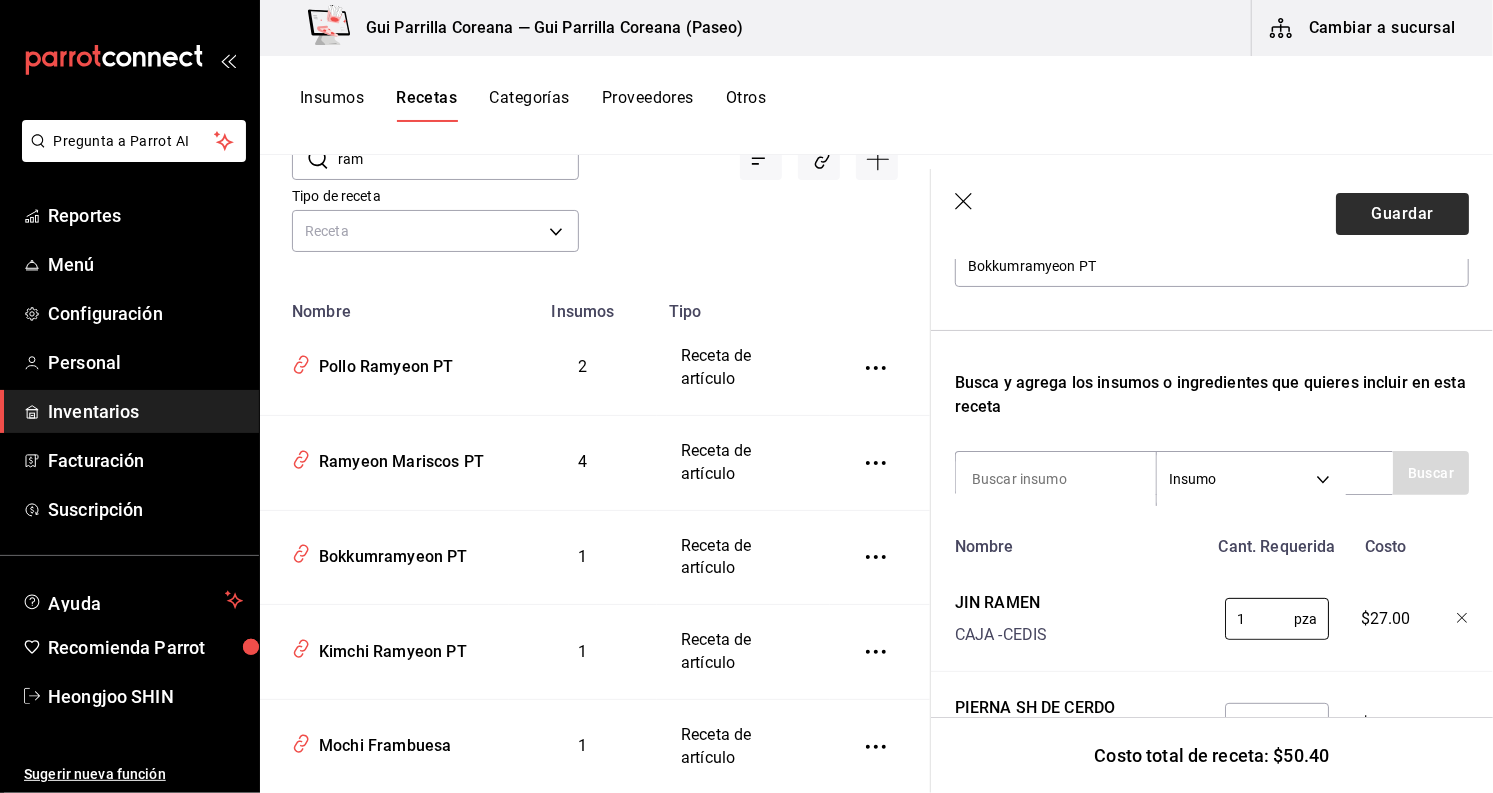 type on "1" 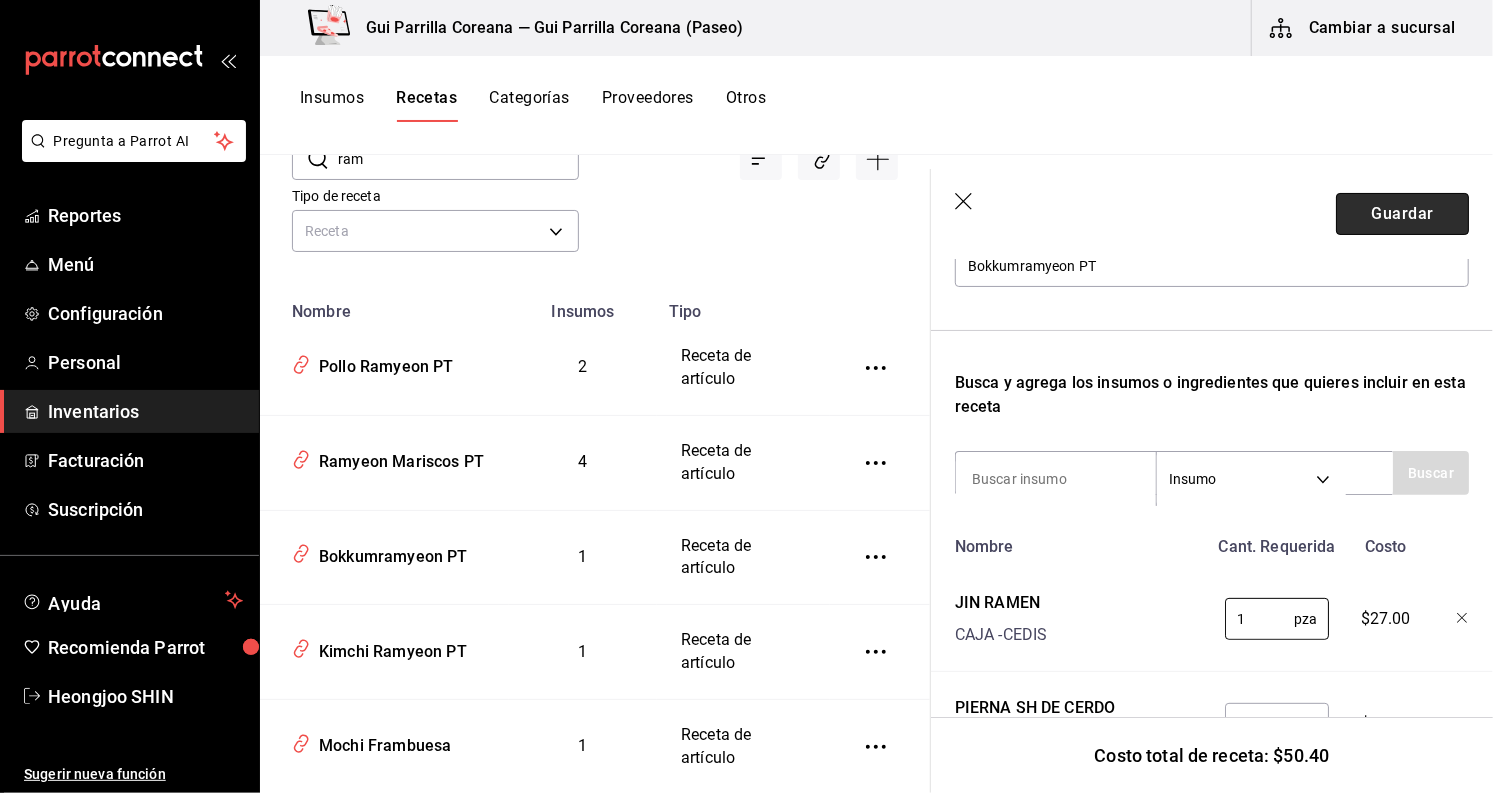 click on "Guardar" at bounding box center [1402, 214] 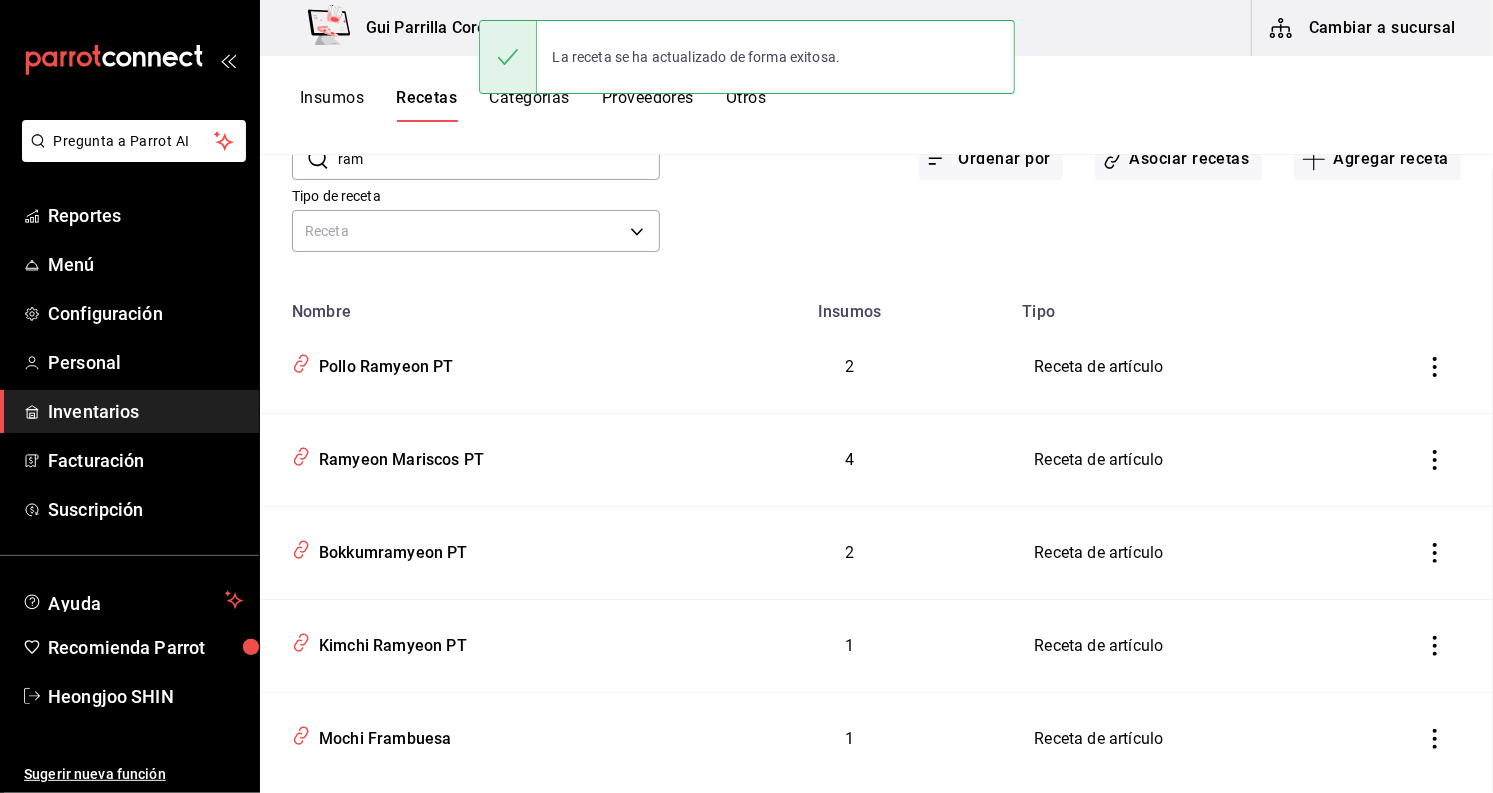 scroll, scrollTop: 0, scrollLeft: 0, axis: both 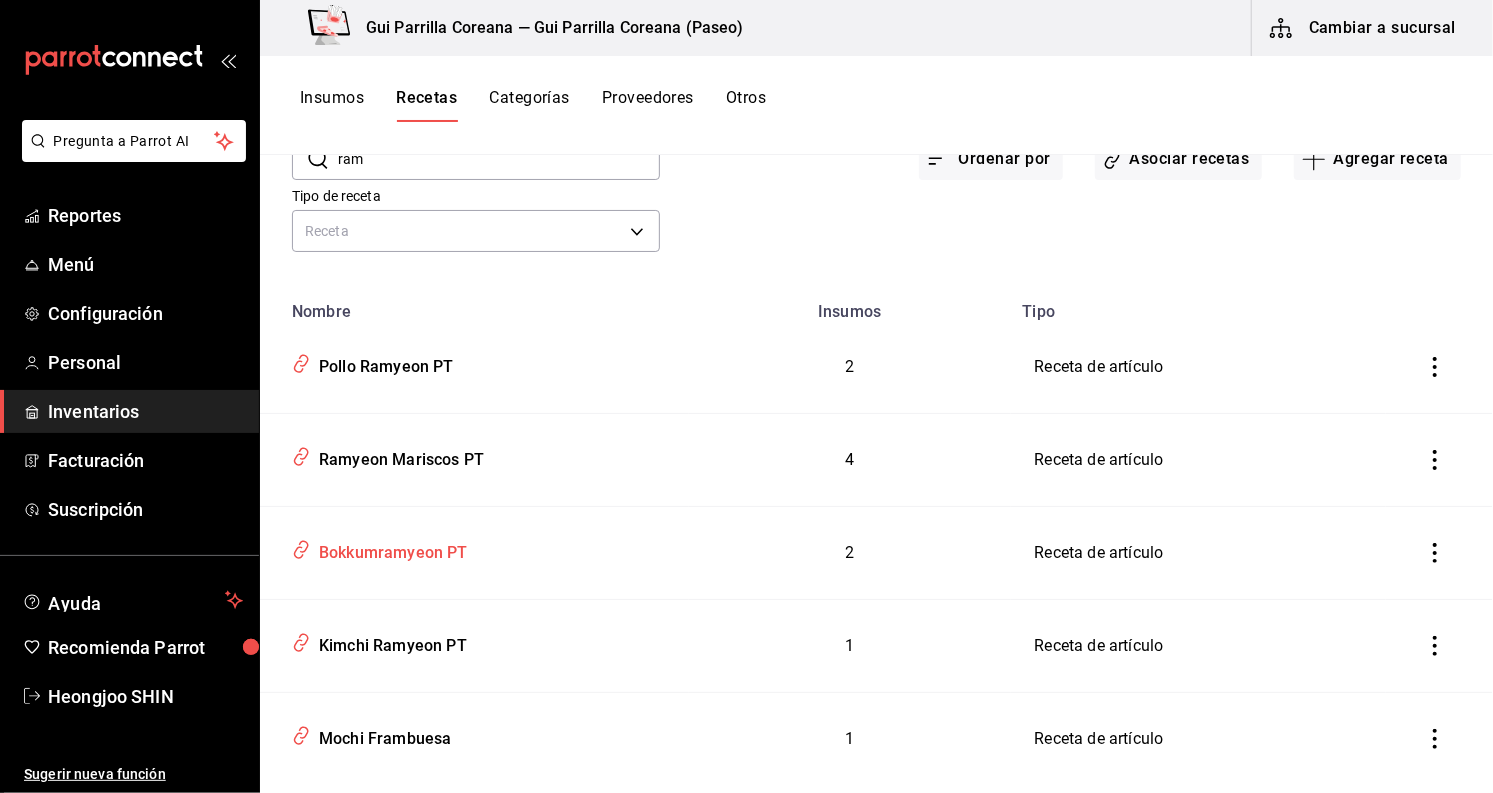click on "Bokkumramyeon PT" at bounding box center (389, 549) 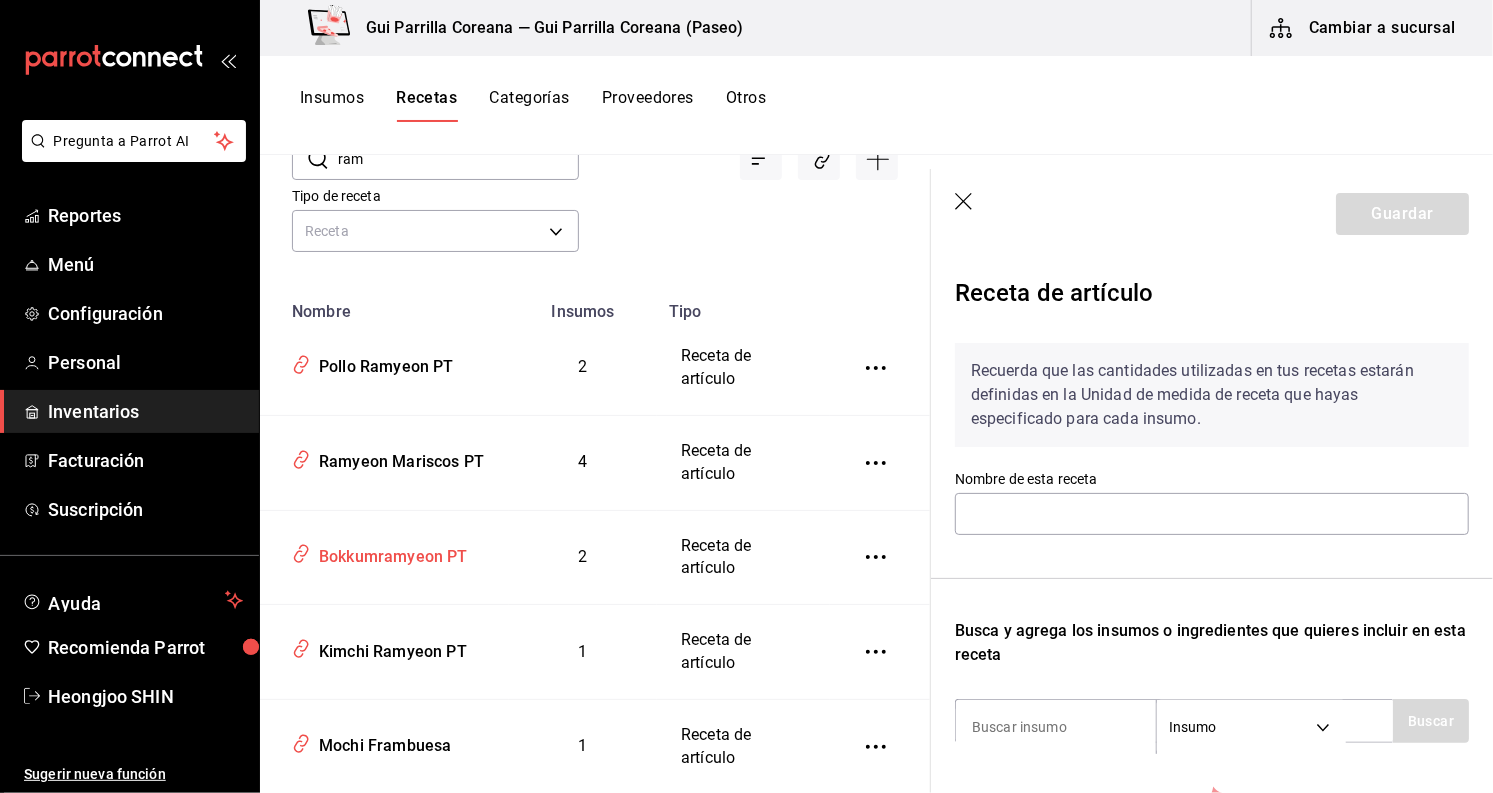 type on "Bokkumramyeon PT" 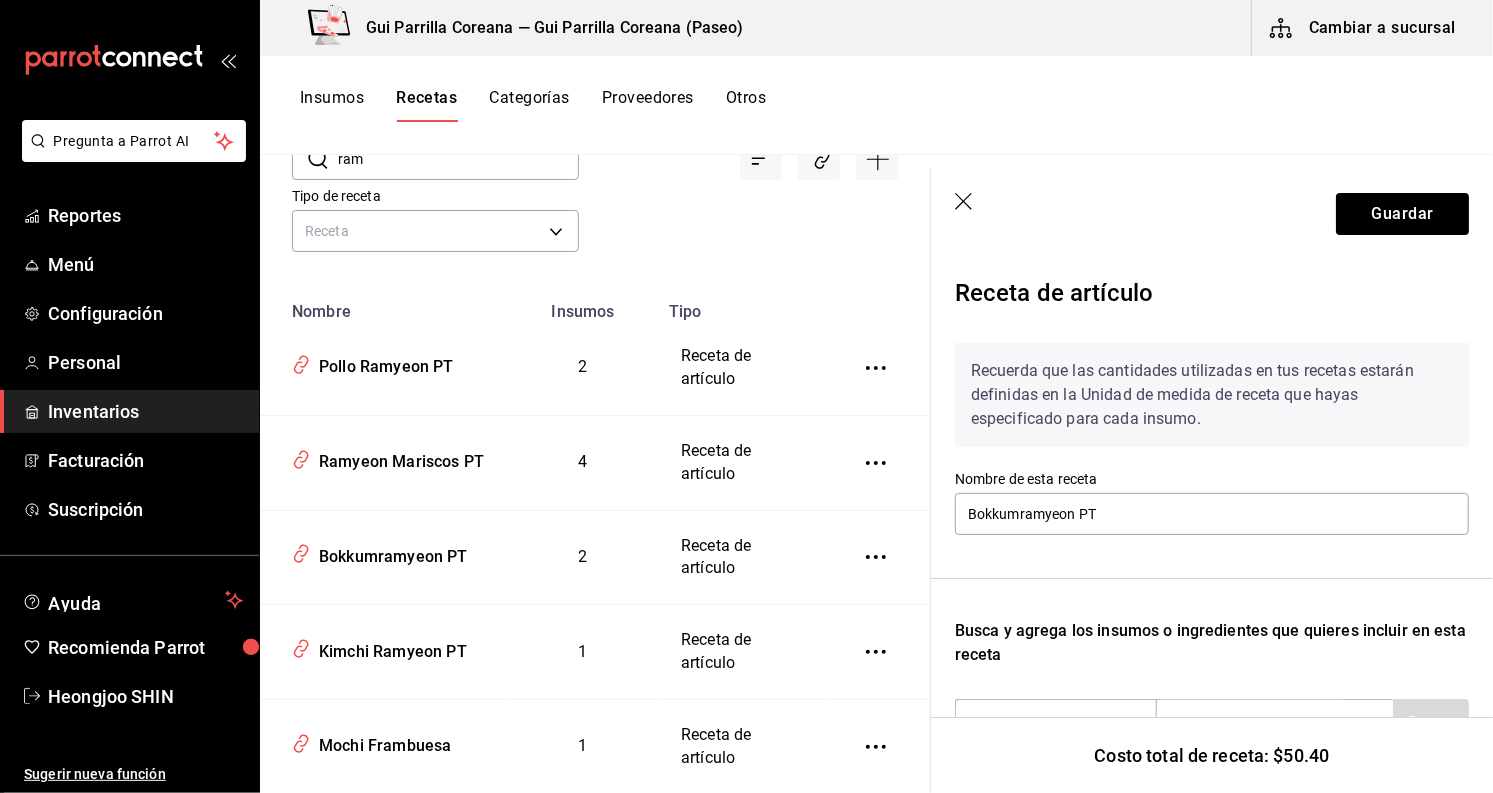 scroll, scrollTop: 333, scrollLeft: 0, axis: vertical 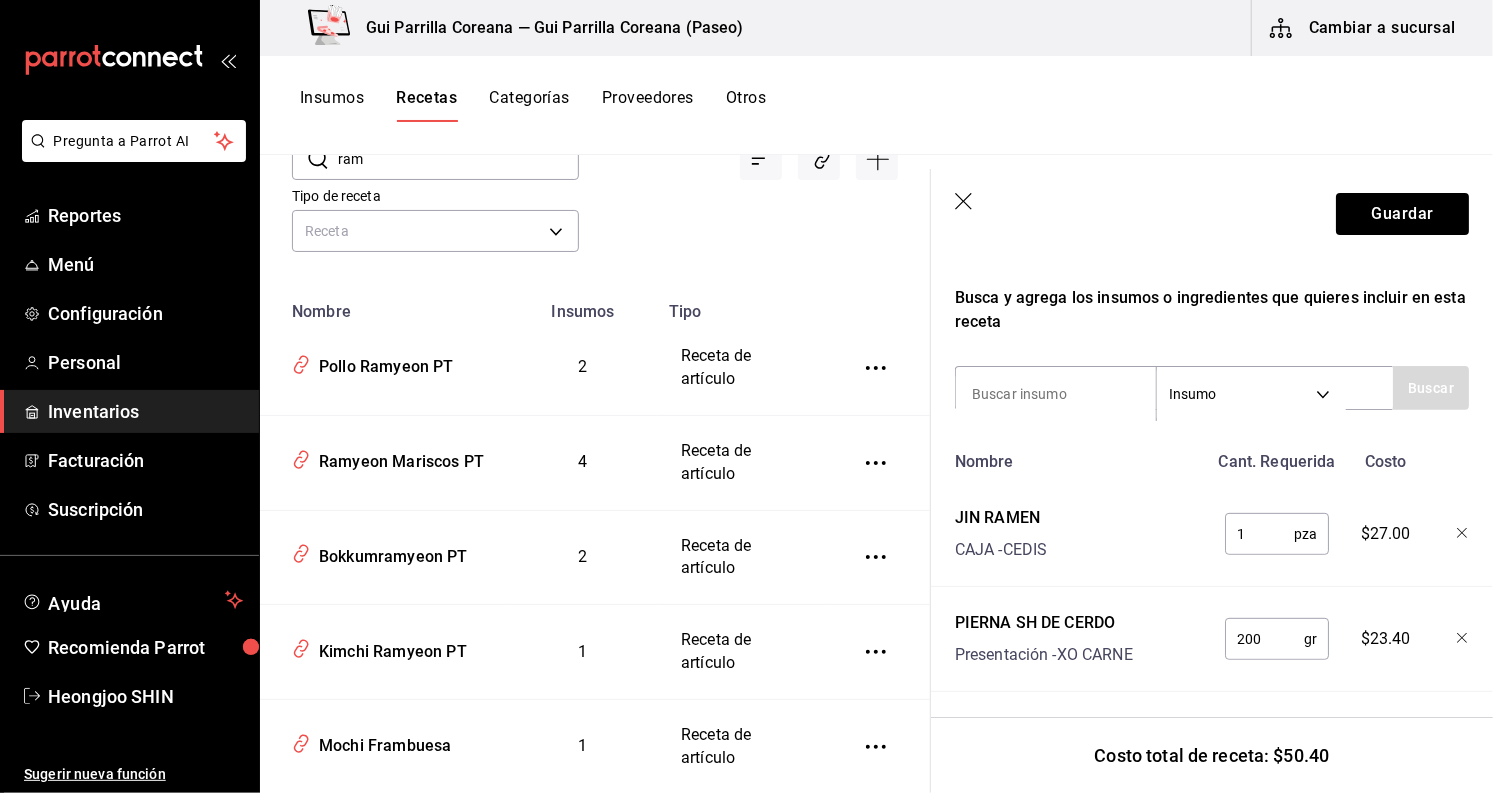 click on "Guardar" at bounding box center [1212, 214] 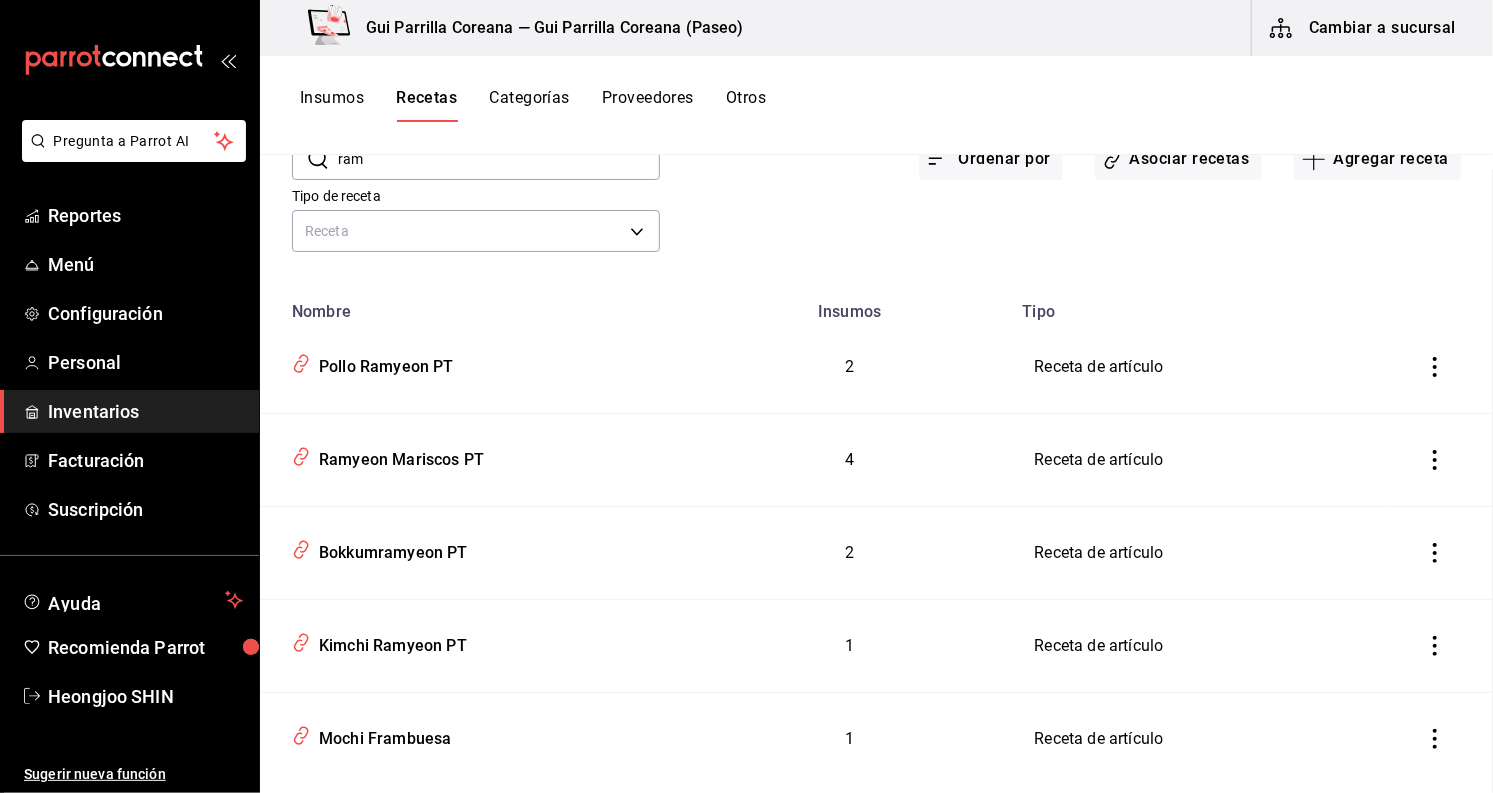 scroll, scrollTop: 0, scrollLeft: 0, axis: both 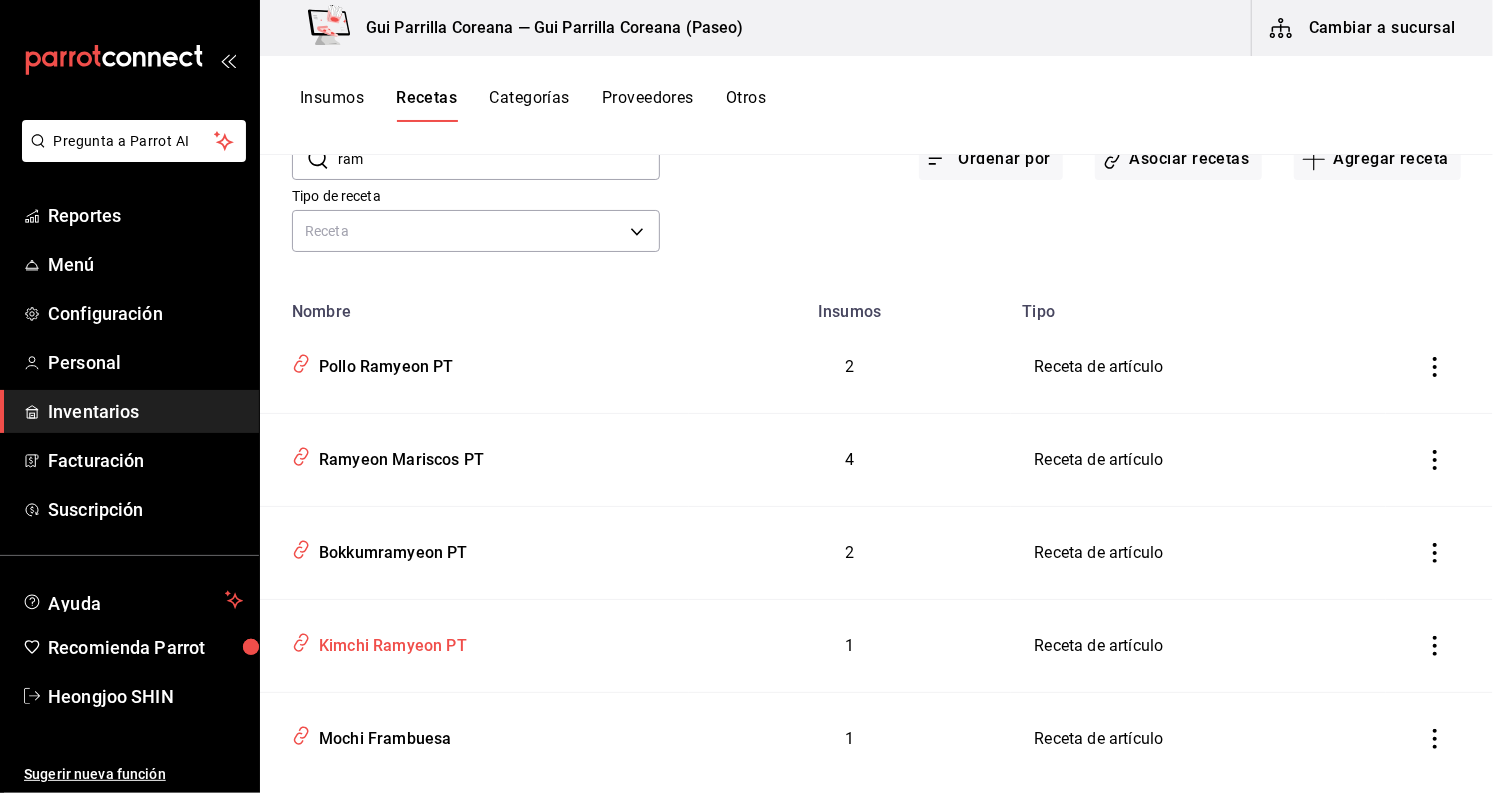 click on "Kimchi Ramyeon PT" at bounding box center [389, 642] 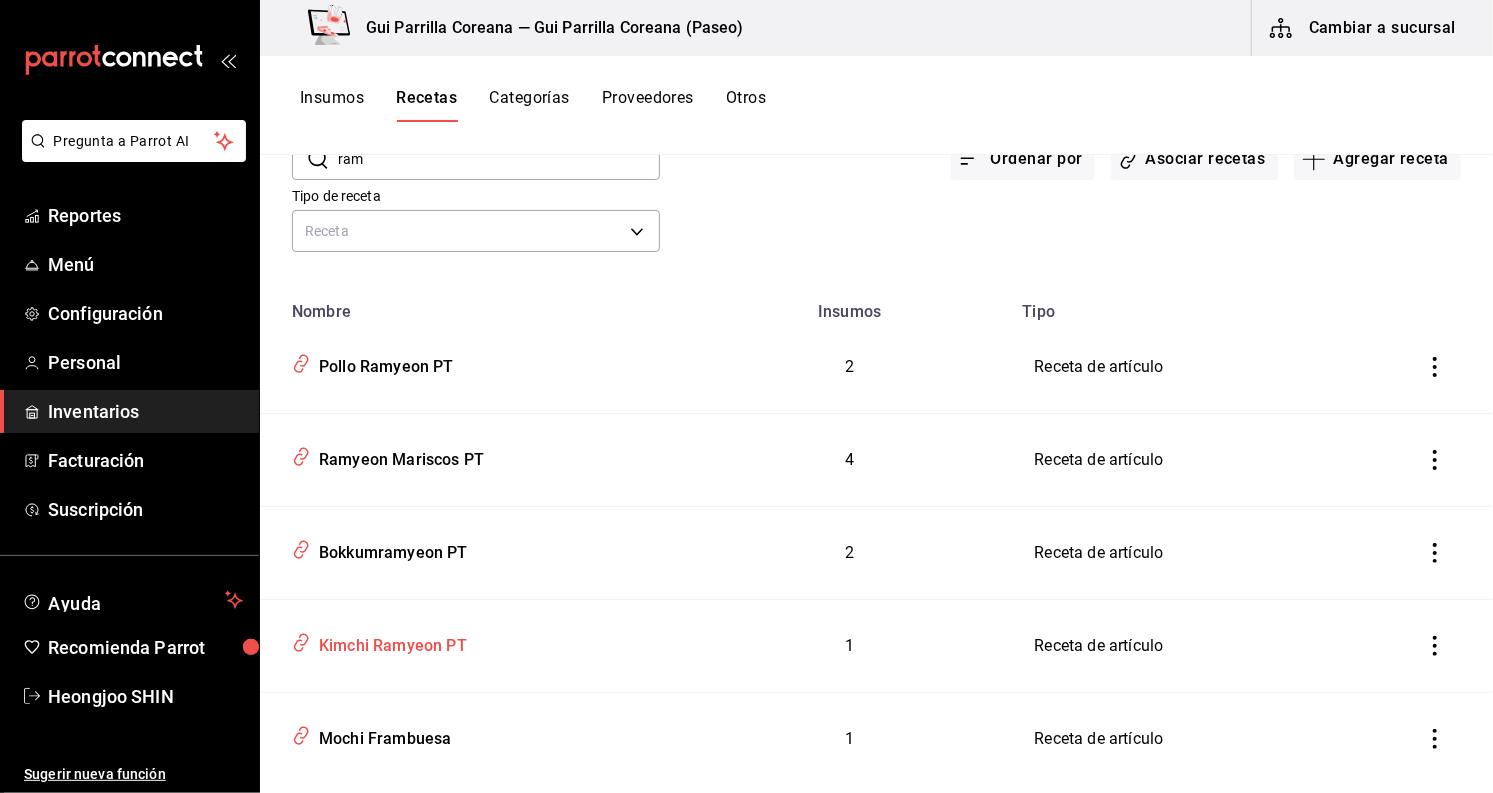 type on "Kimchi Ramyeon PT" 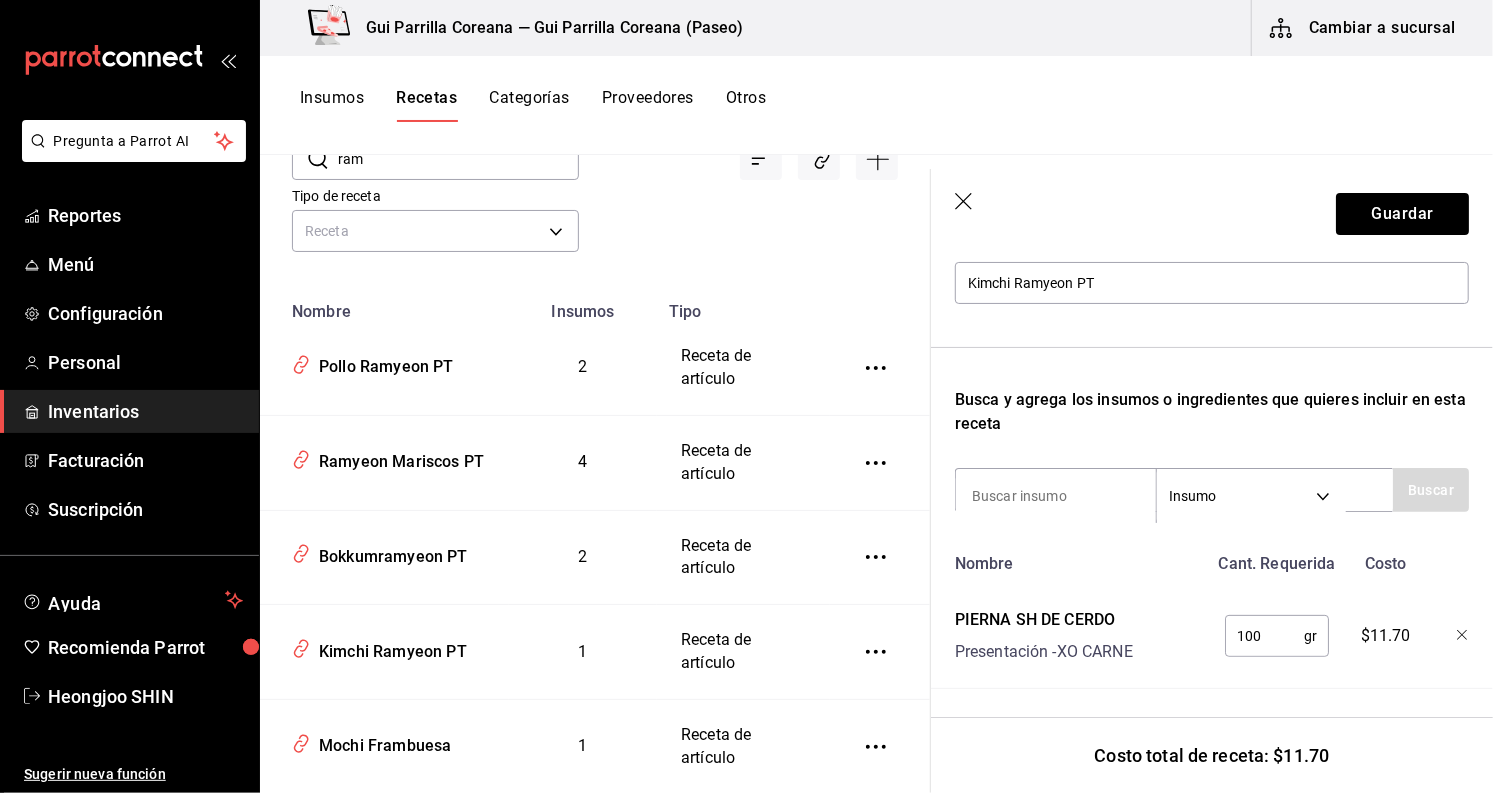 scroll, scrollTop: 248, scrollLeft: 0, axis: vertical 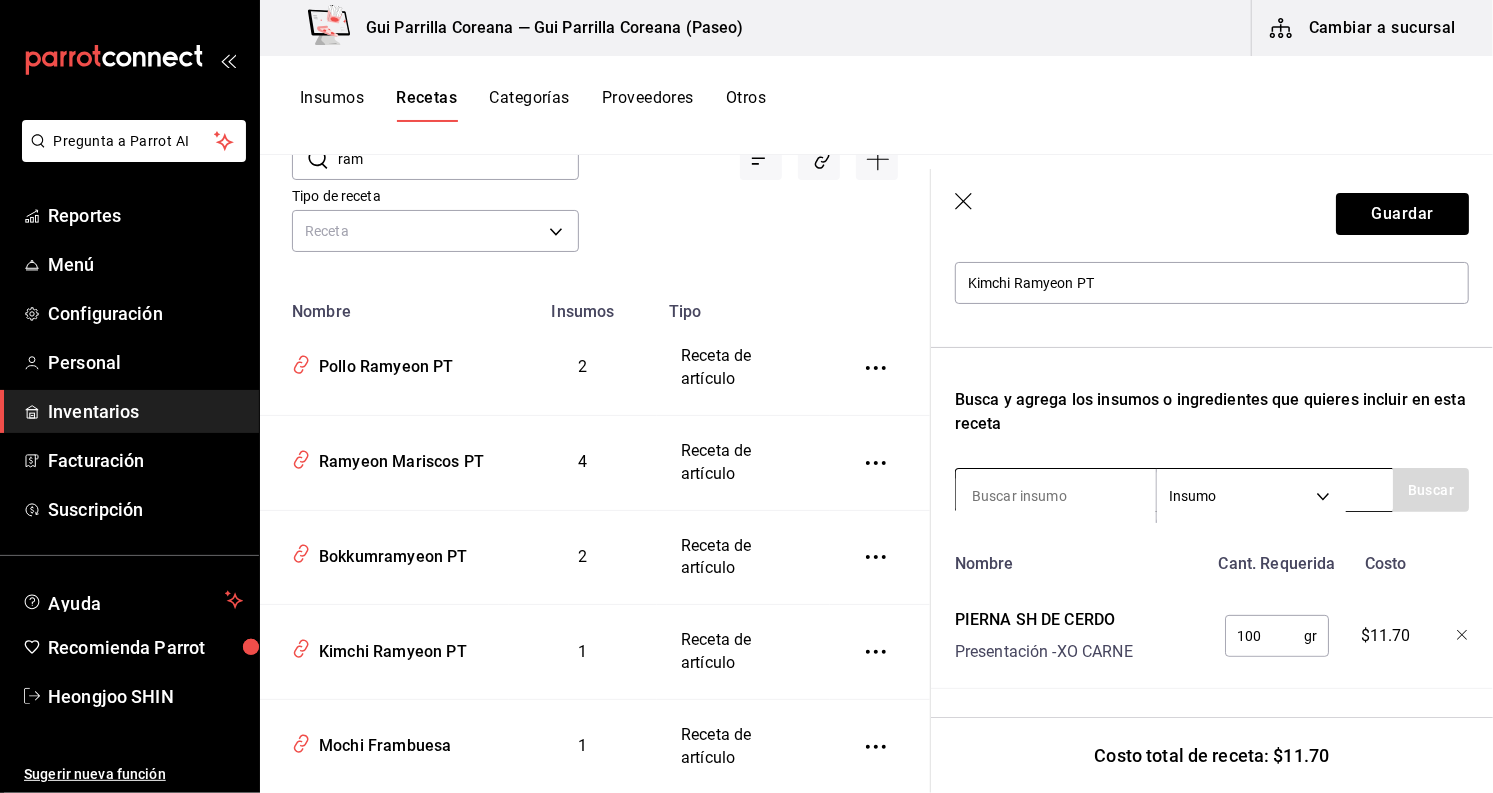 click at bounding box center [1056, 496] 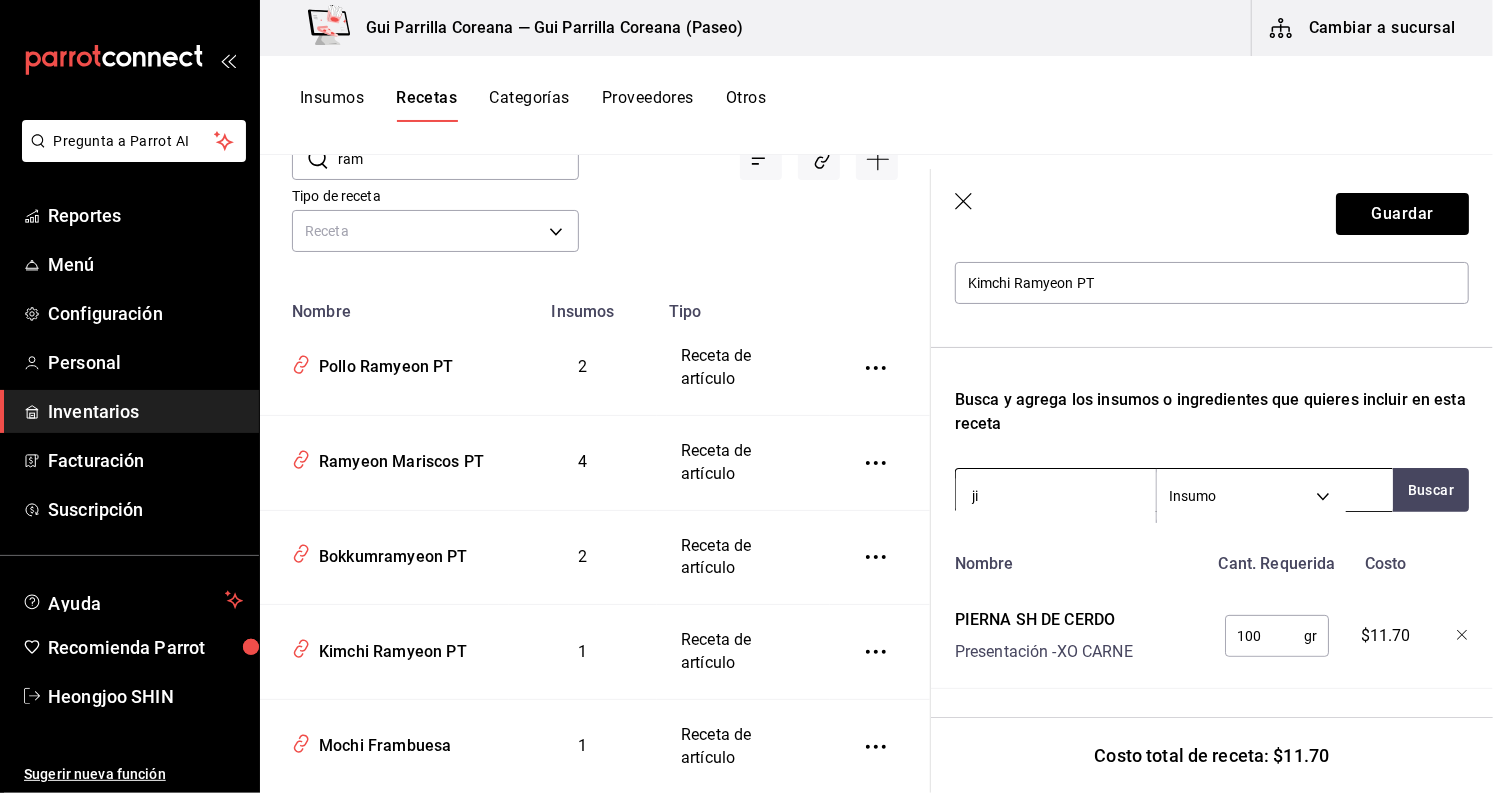 type on "jin" 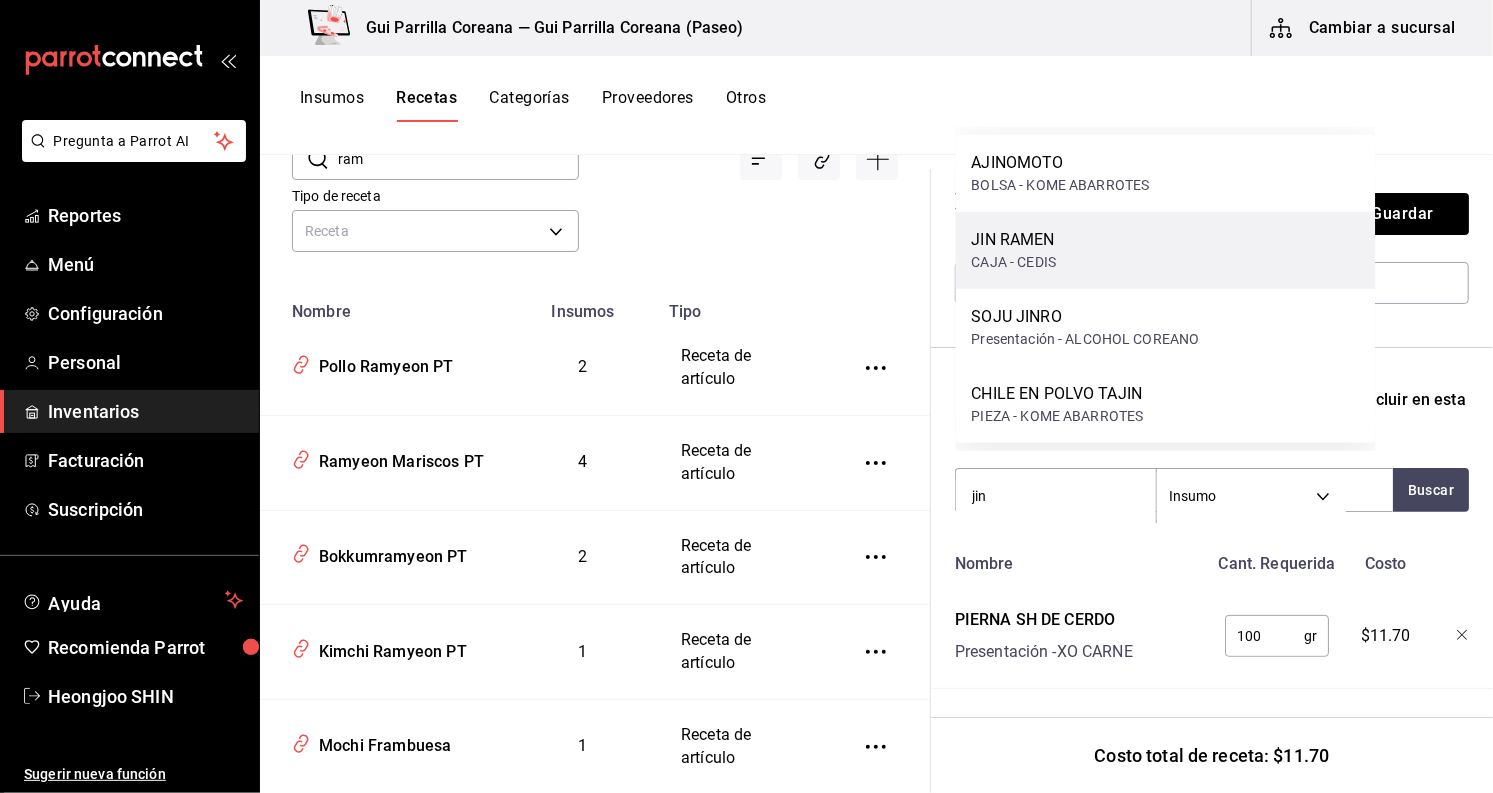 click on "JIN RAMEN CAJA - CEDIS" at bounding box center (1166, 250) 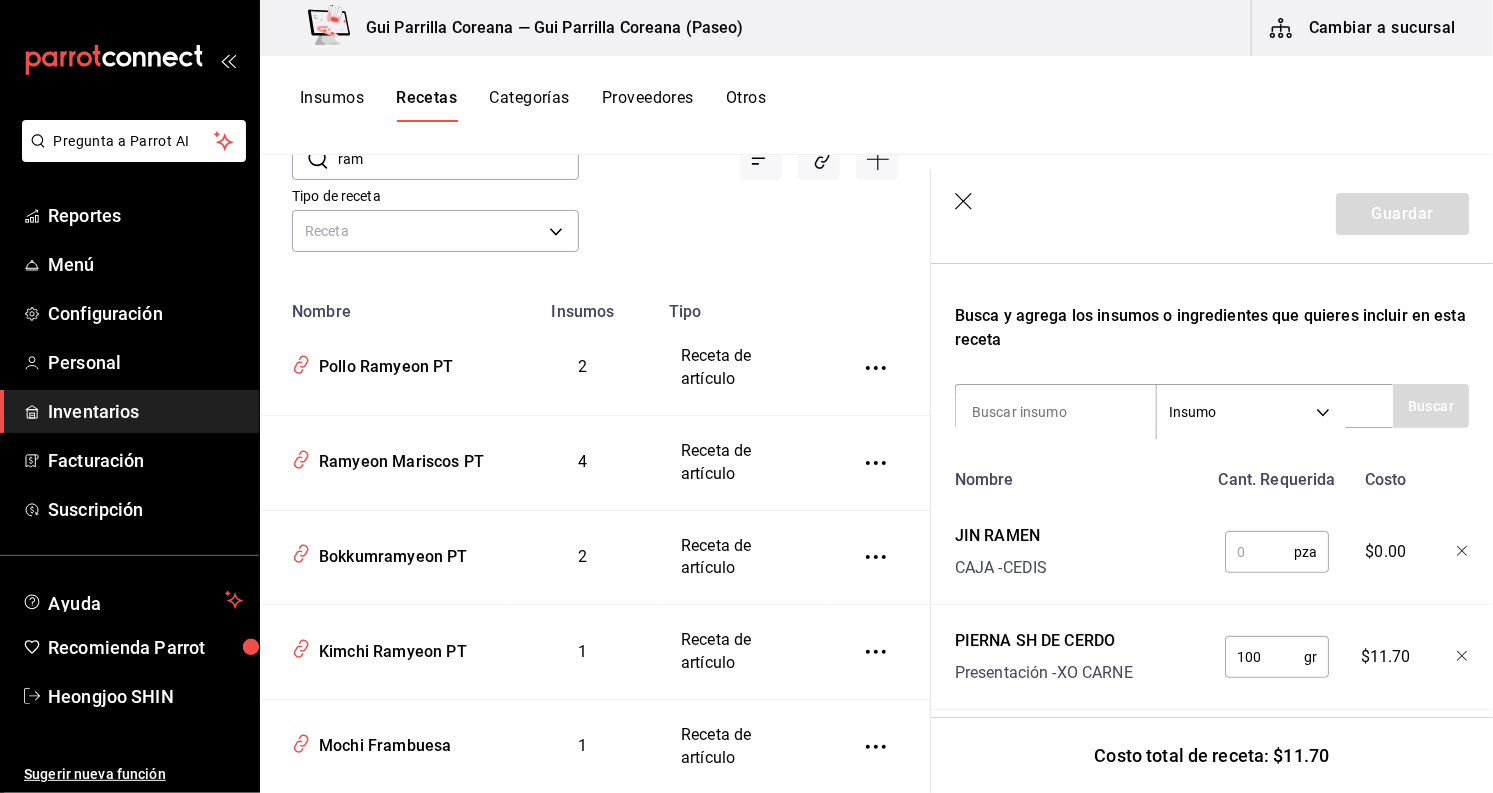 scroll, scrollTop: 352, scrollLeft: 0, axis: vertical 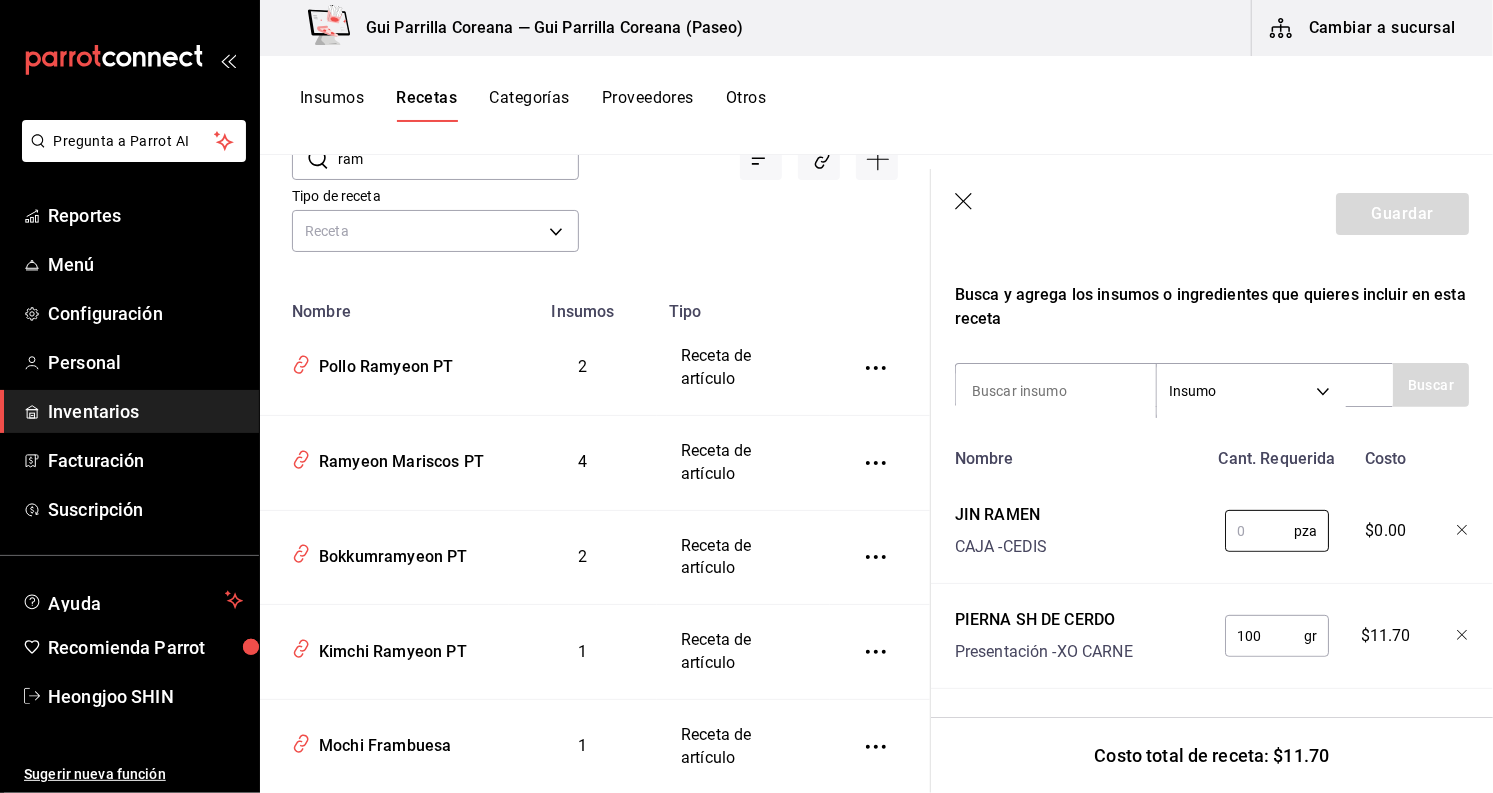 drag, startPoint x: 1249, startPoint y: 522, endPoint x: 1156, endPoint y: 535, distance: 93.904205 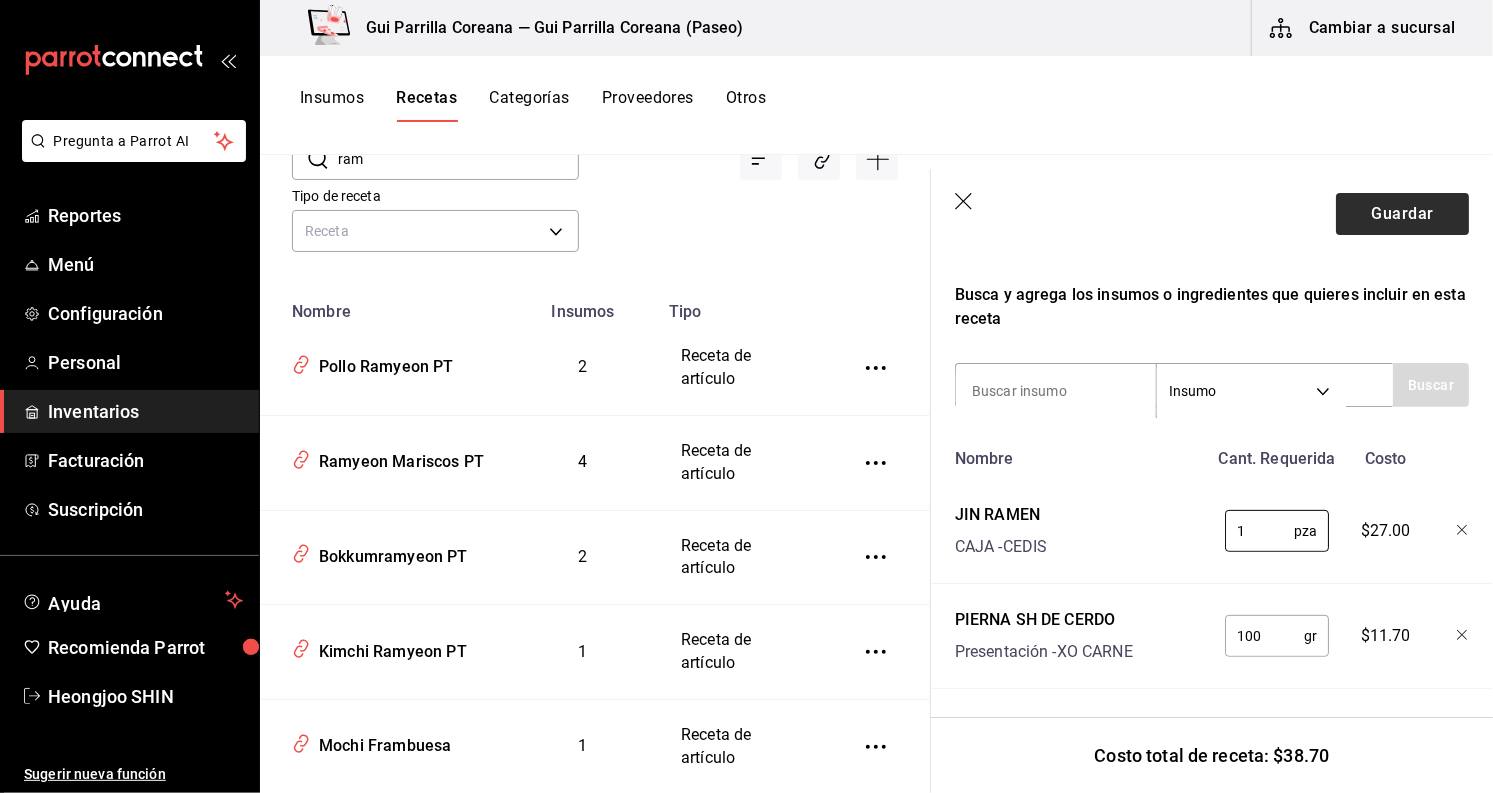 type on "1" 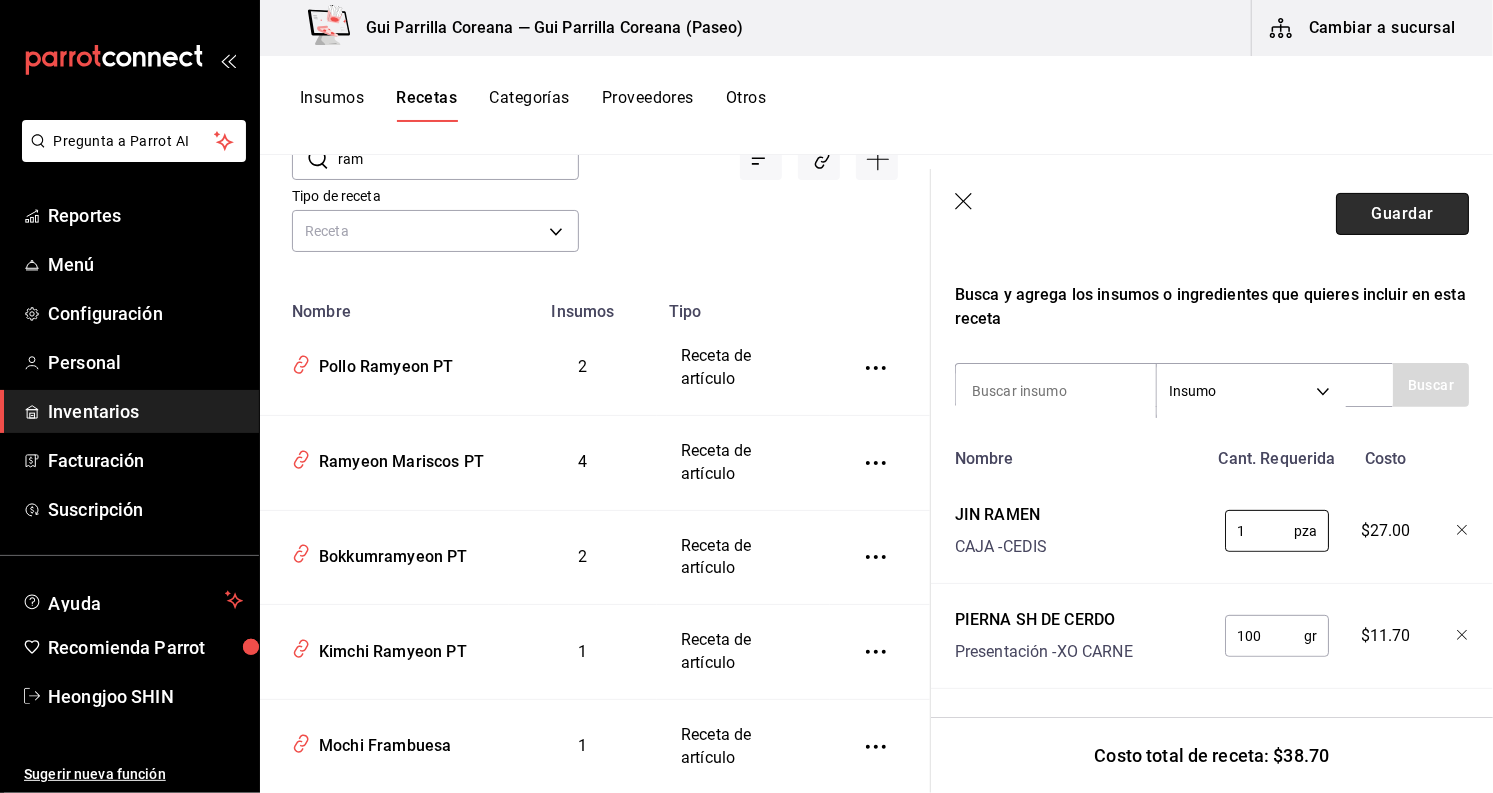 click on "Guardar" at bounding box center (1402, 214) 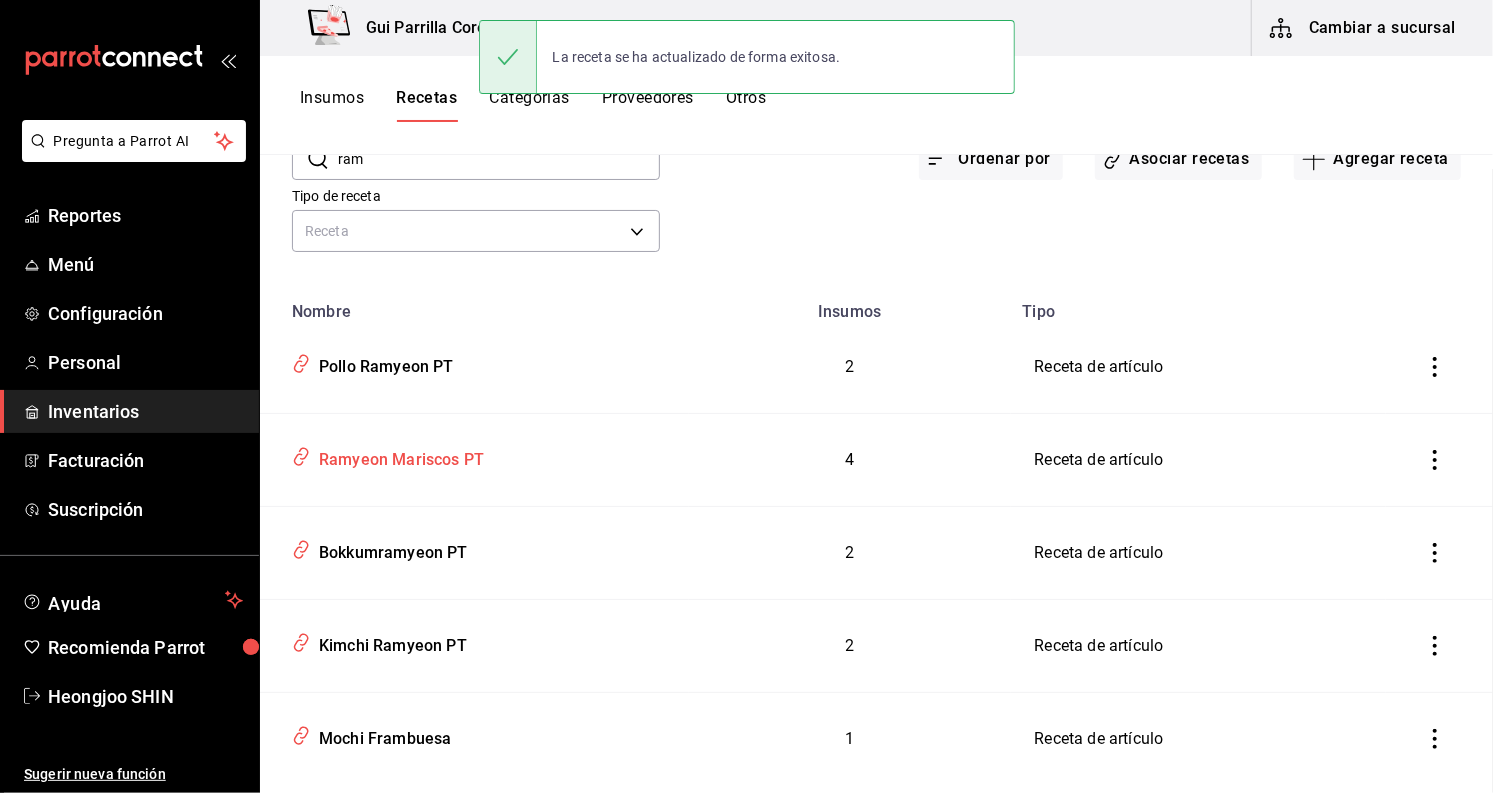 scroll, scrollTop: 0, scrollLeft: 0, axis: both 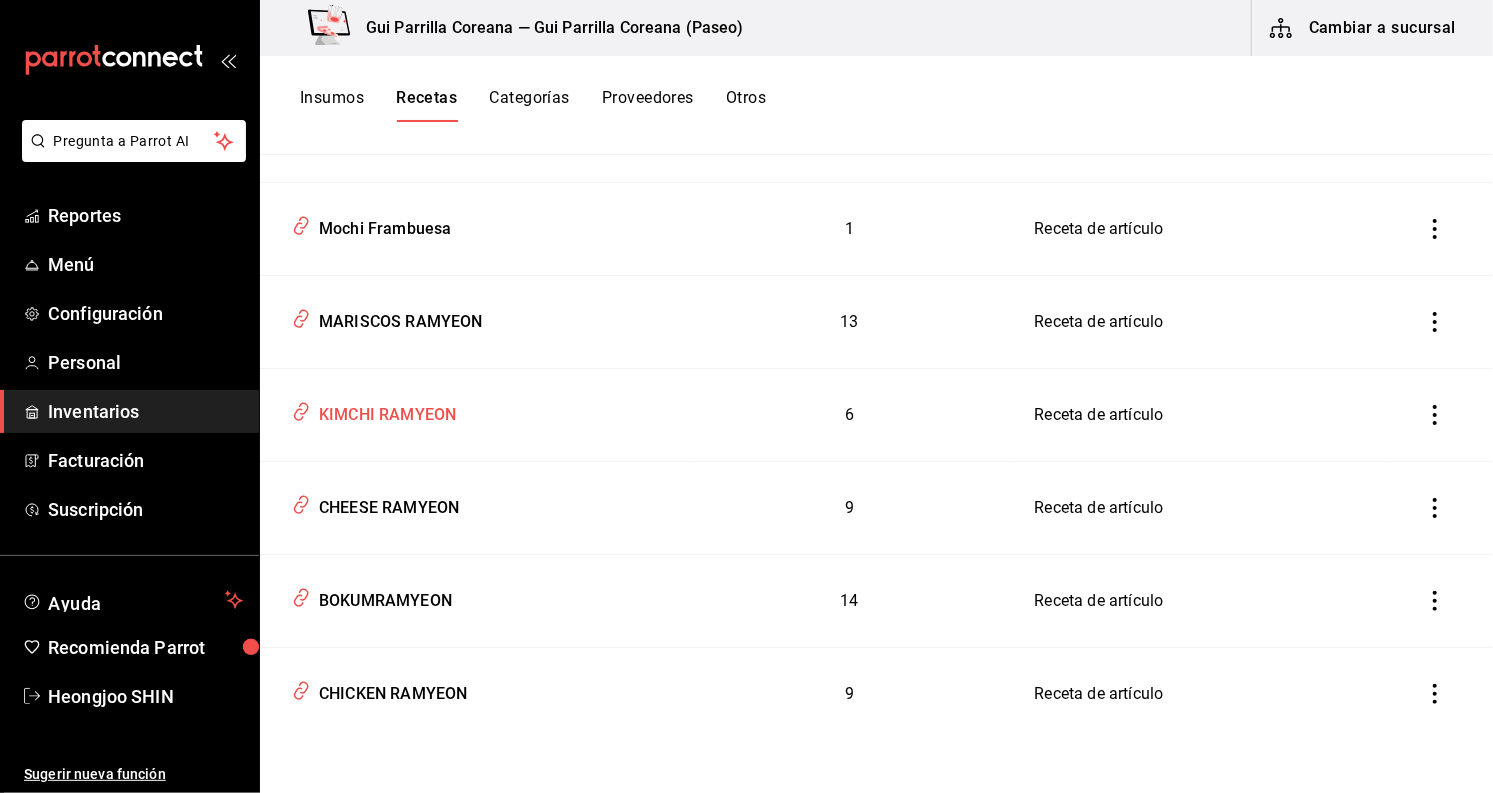 click on "KIMCHI RAMYEON" at bounding box center [383, 411] 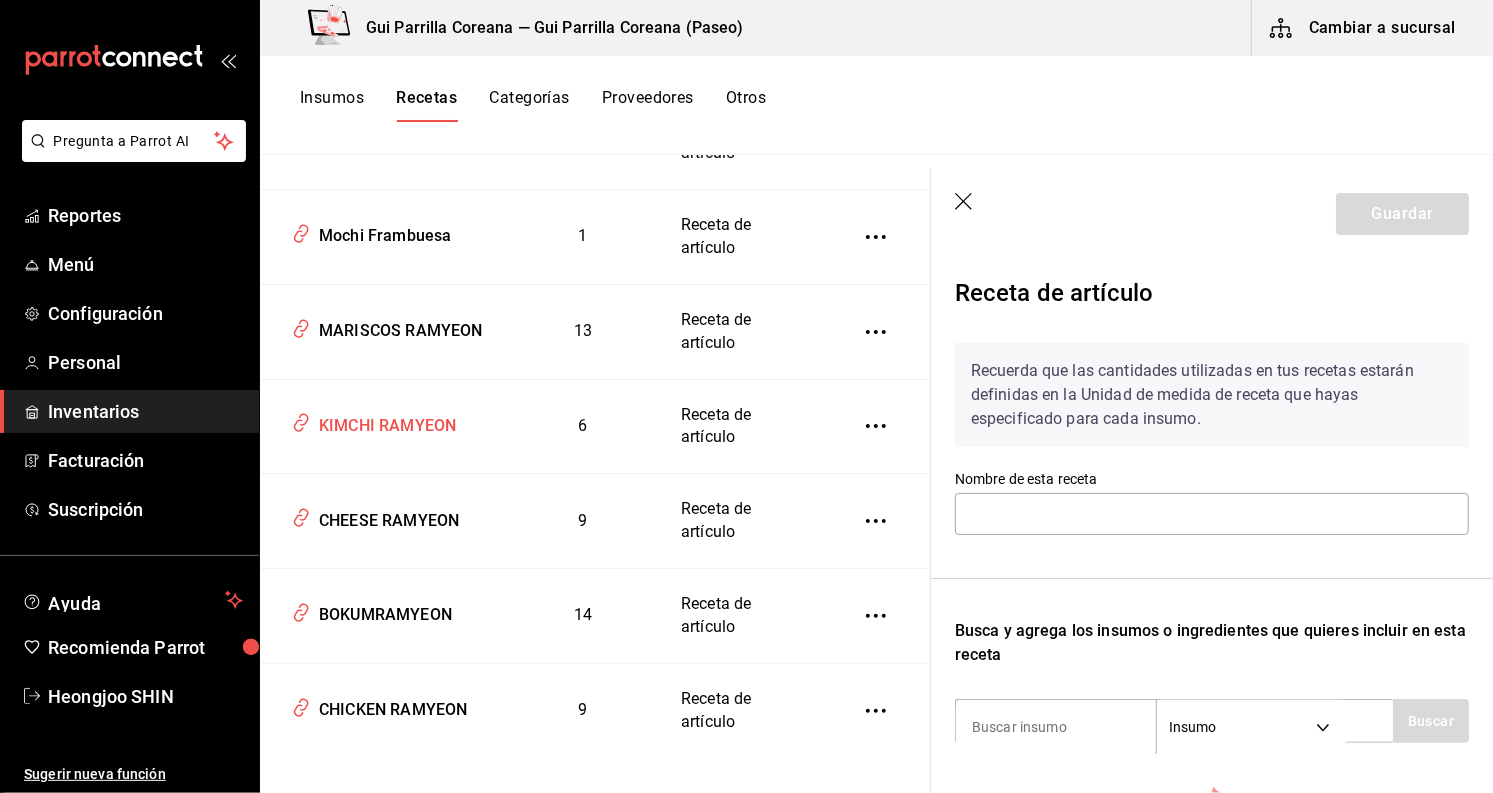 type on "KIMCHI RAMYEON" 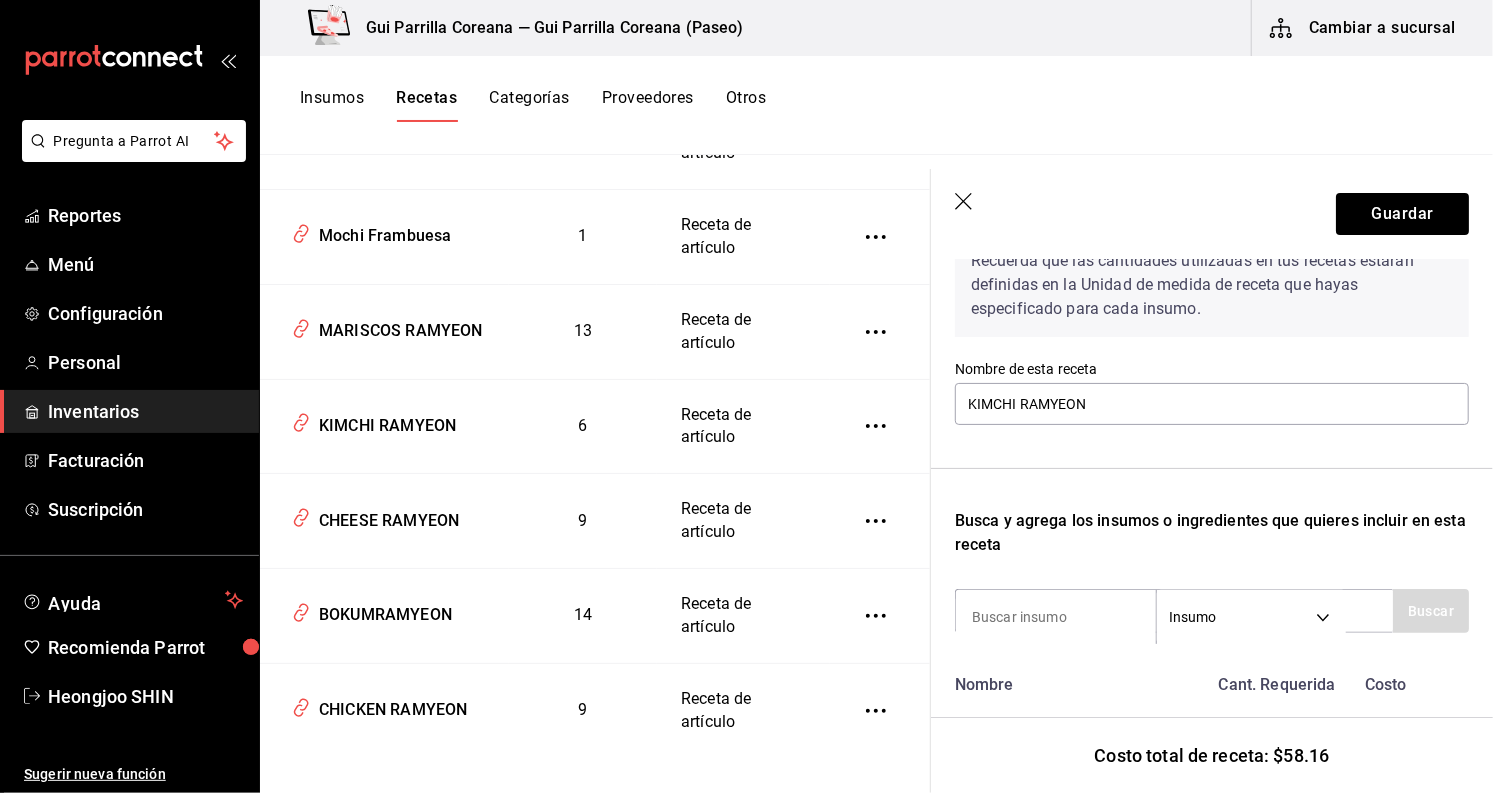 scroll, scrollTop: 0, scrollLeft: 0, axis: both 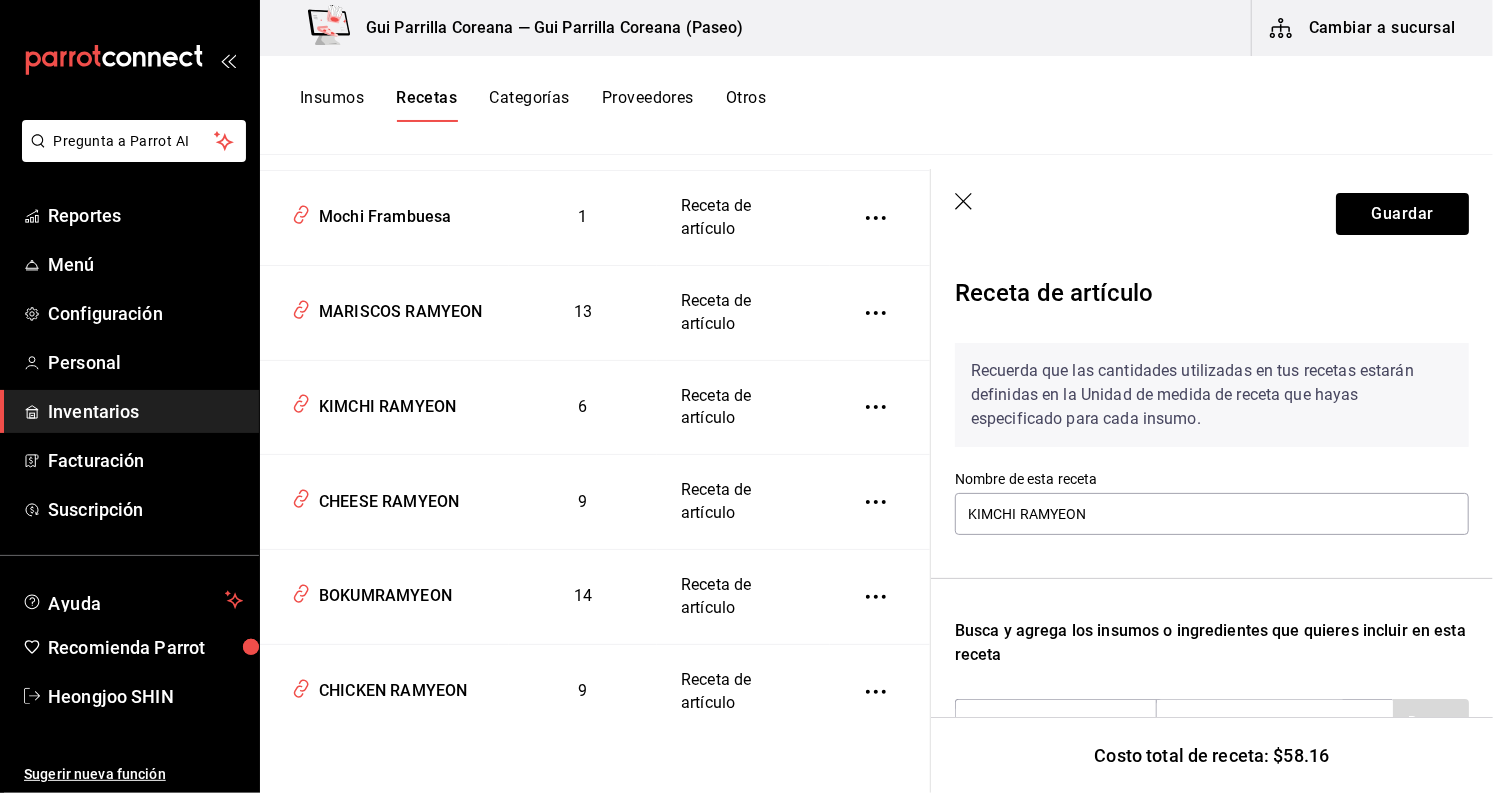 click 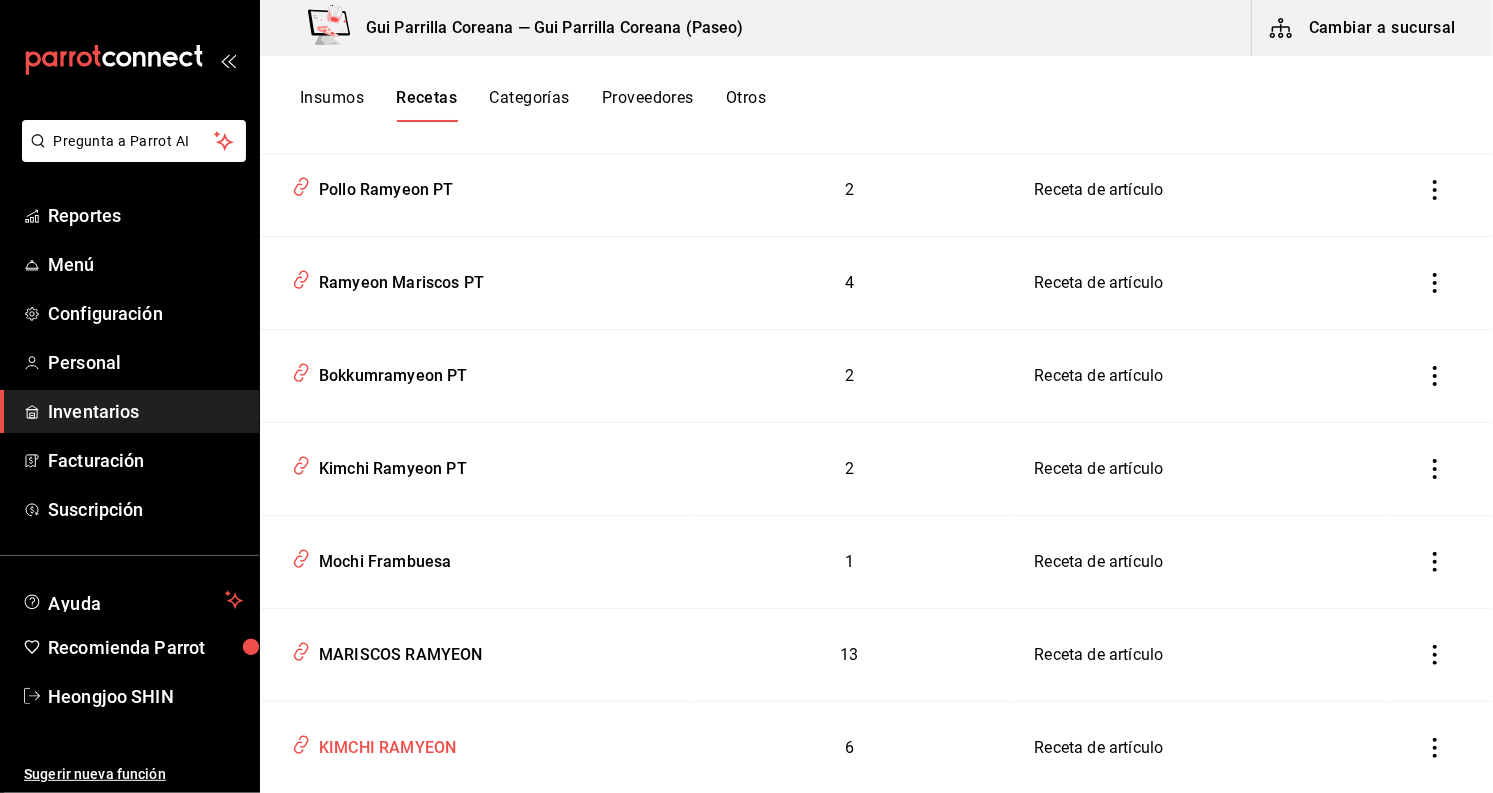scroll, scrollTop: 0, scrollLeft: 0, axis: both 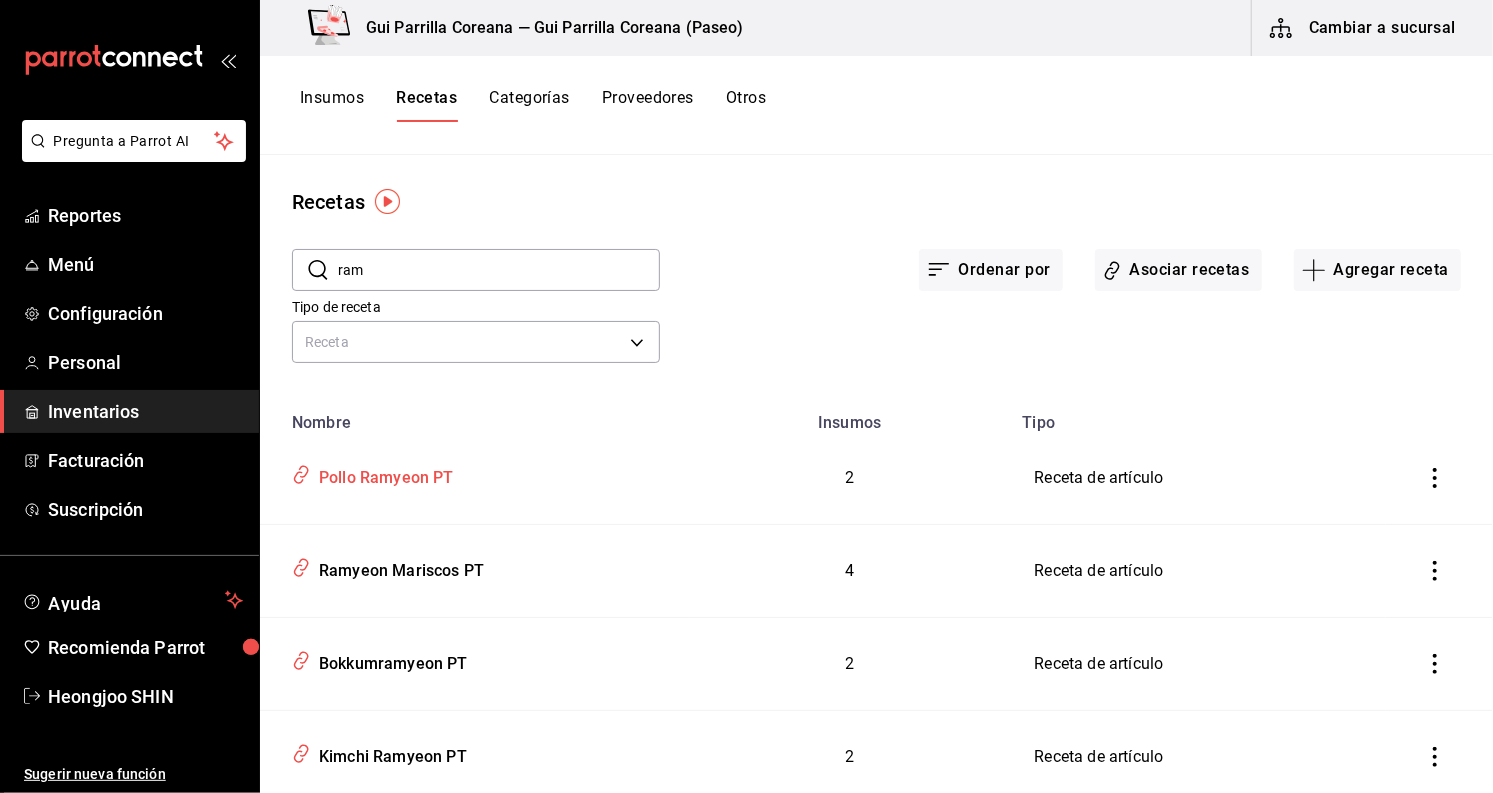 click on "Pollo Ramyeon PT" at bounding box center [382, 474] 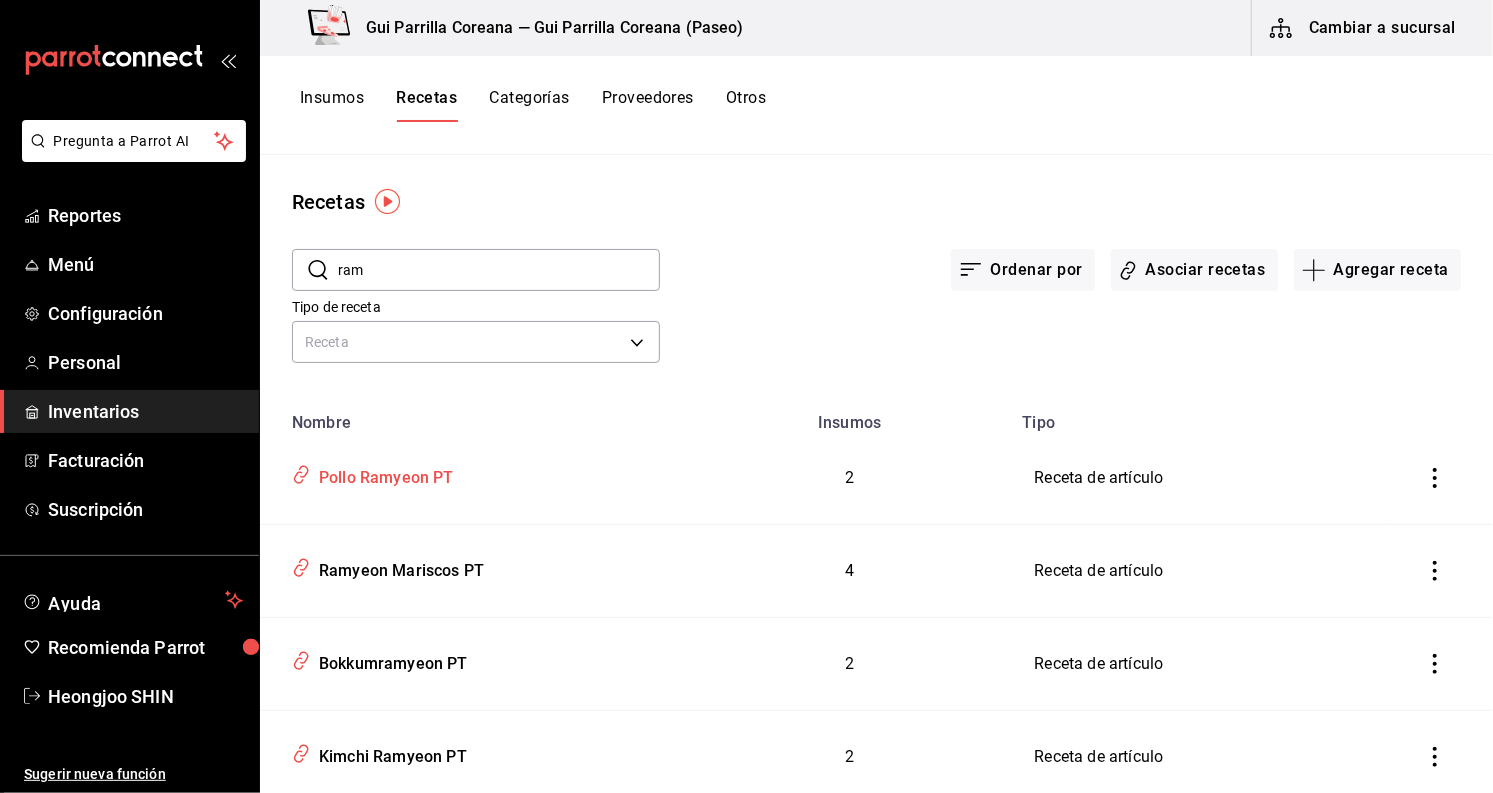 type on "Pollo Ramyeon PT" 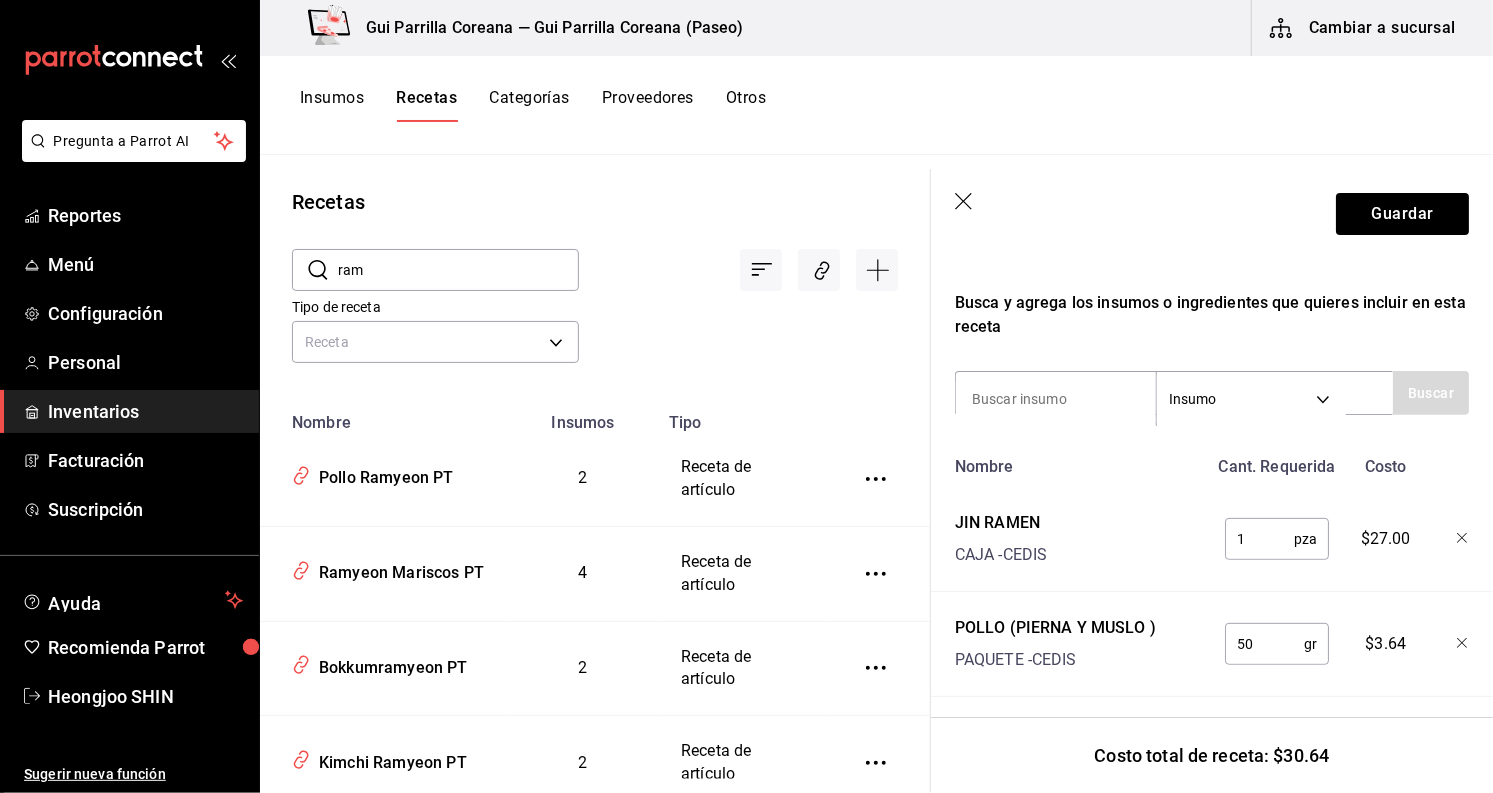 scroll, scrollTop: 333, scrollLeft: 0, axis: vertical 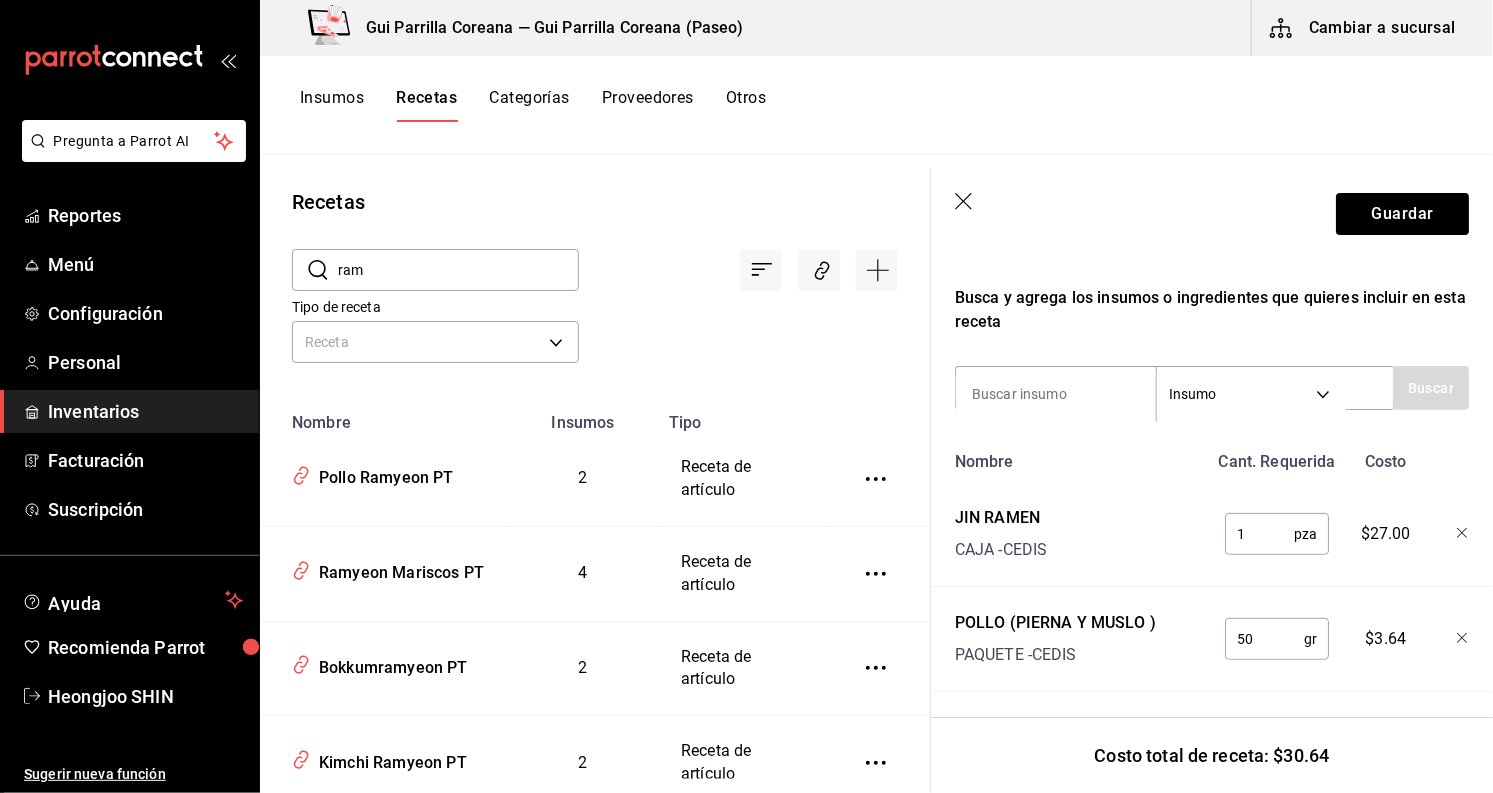 click 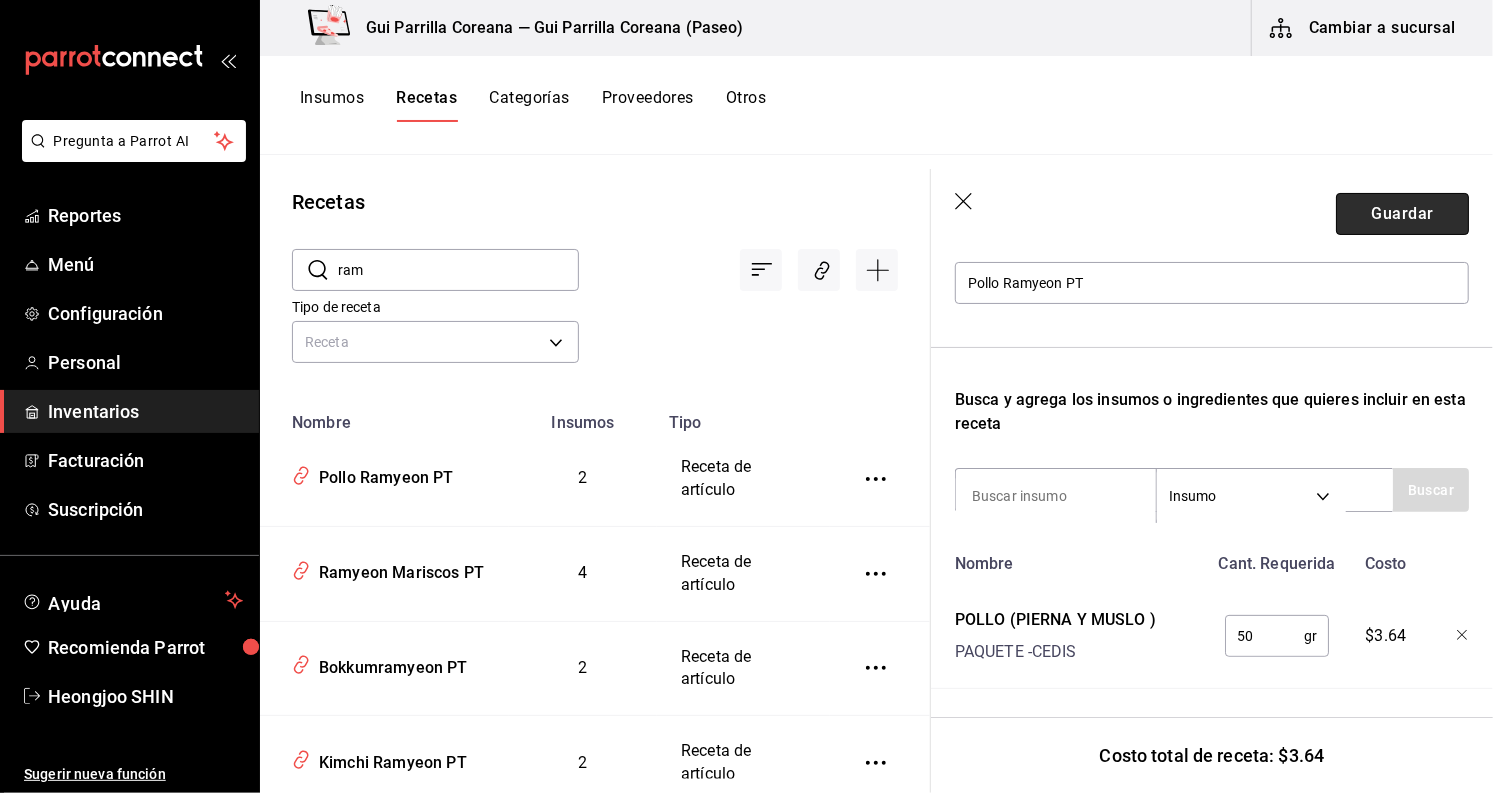 click on "Guardar" at bounding box center [1402, 214] 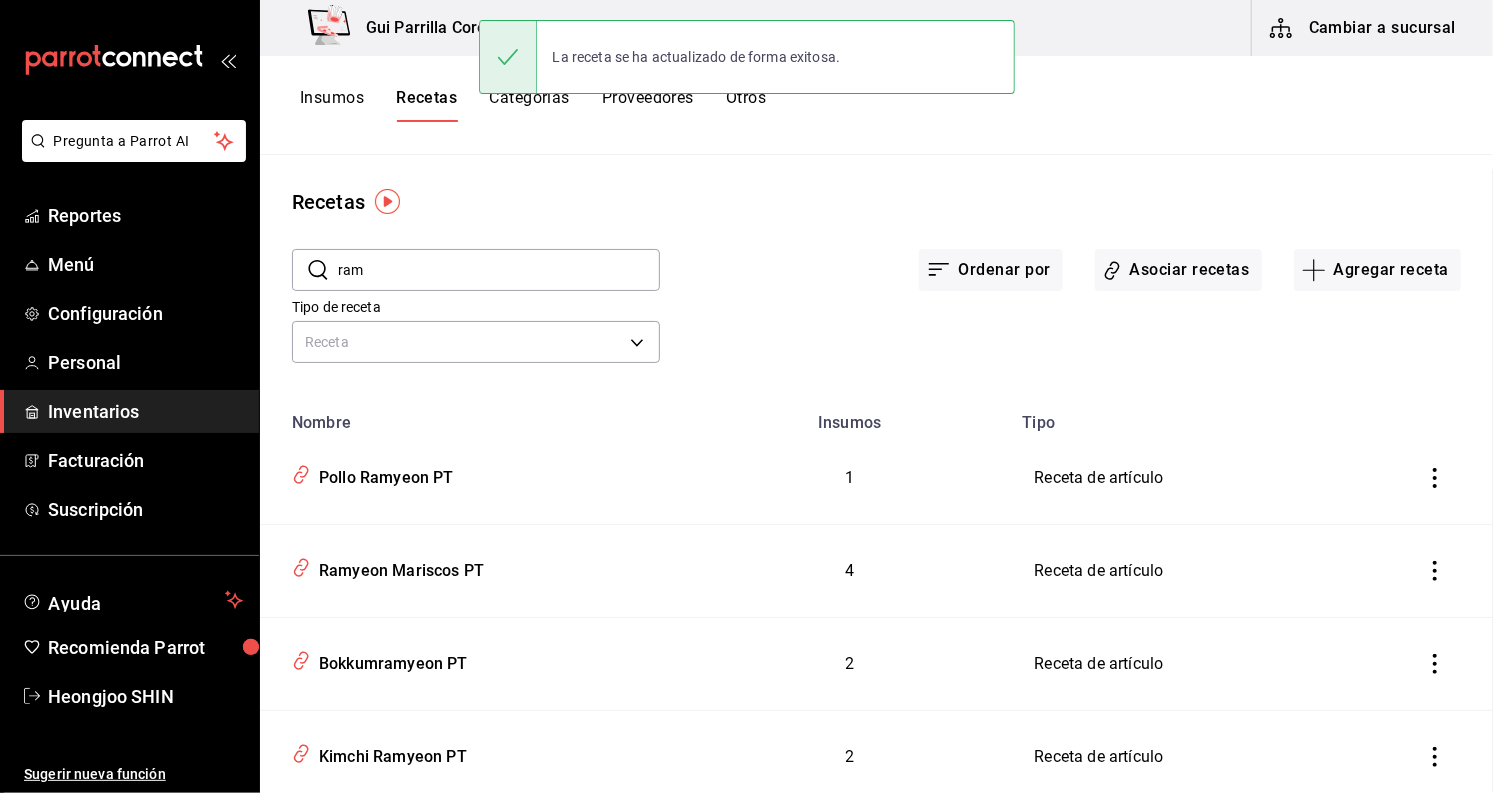 scroll, scrollTop: 0, scrollLeft: 0, axis: both 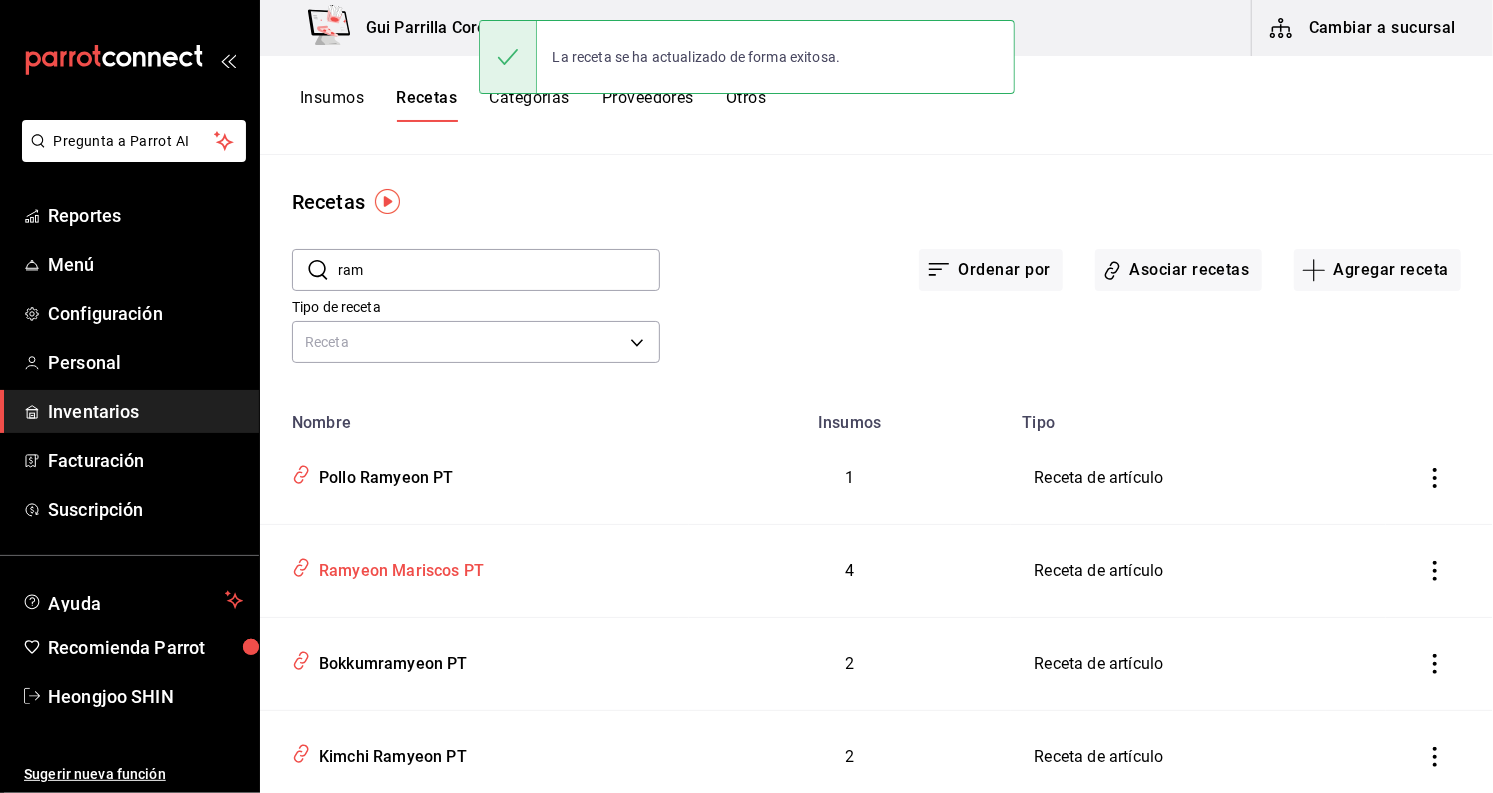 click on "Ramyeon Mariscos PT" at bounding box center [397, 567] 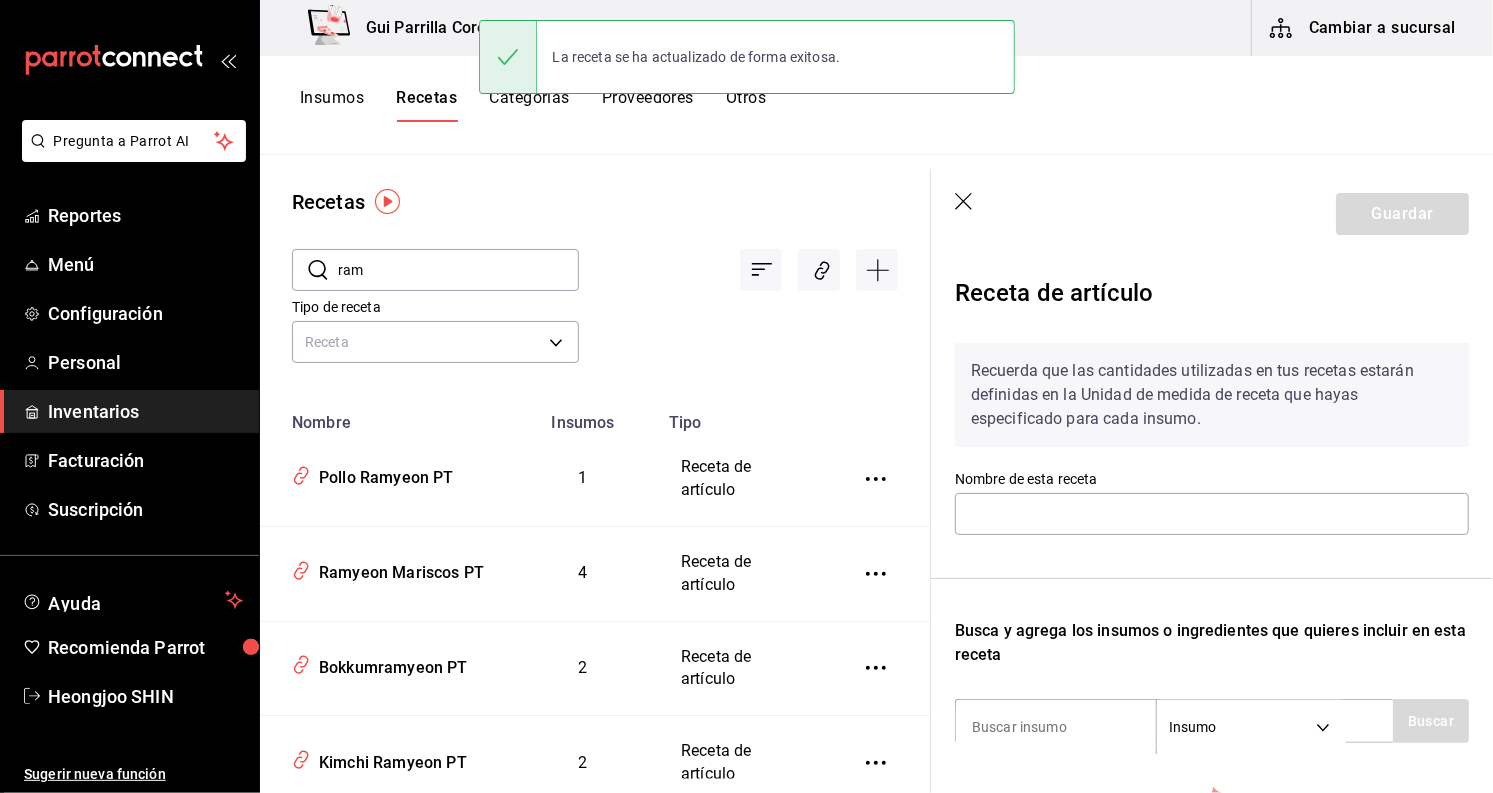 type on "Ramyeon Mariscos PT" 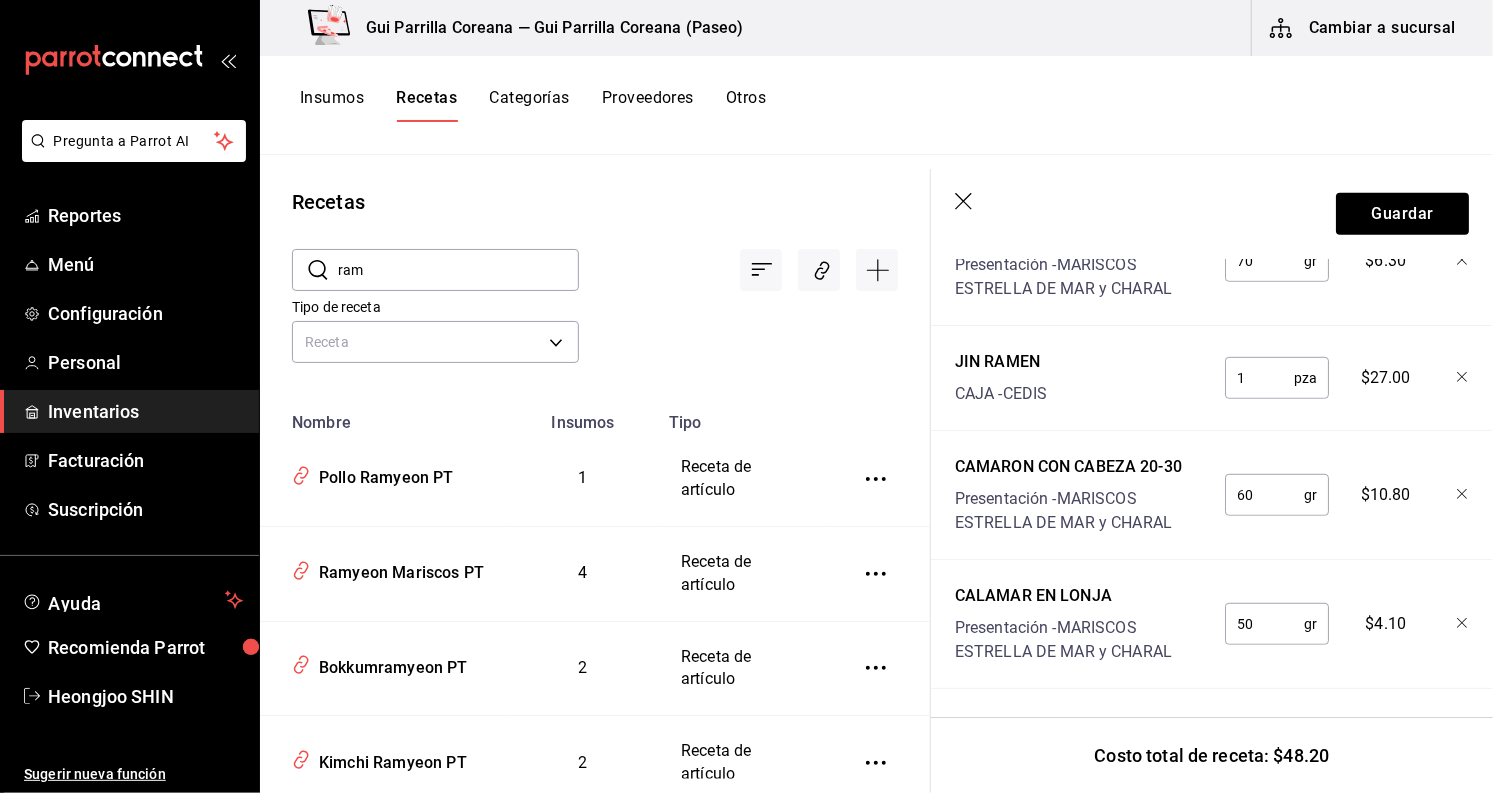 scroll, scrollTop: 523, scrollLeft: 0, axis: vertical 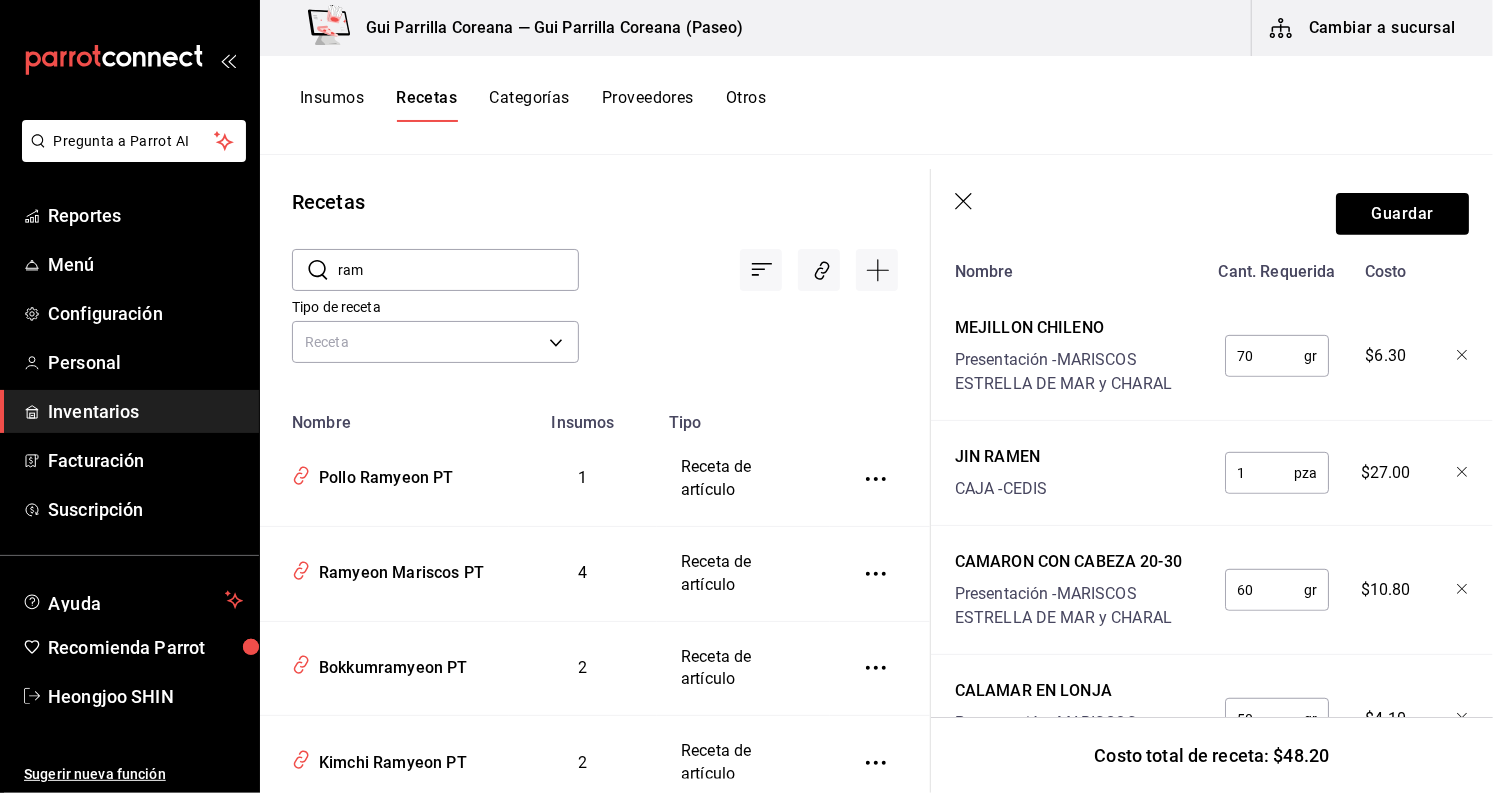 click 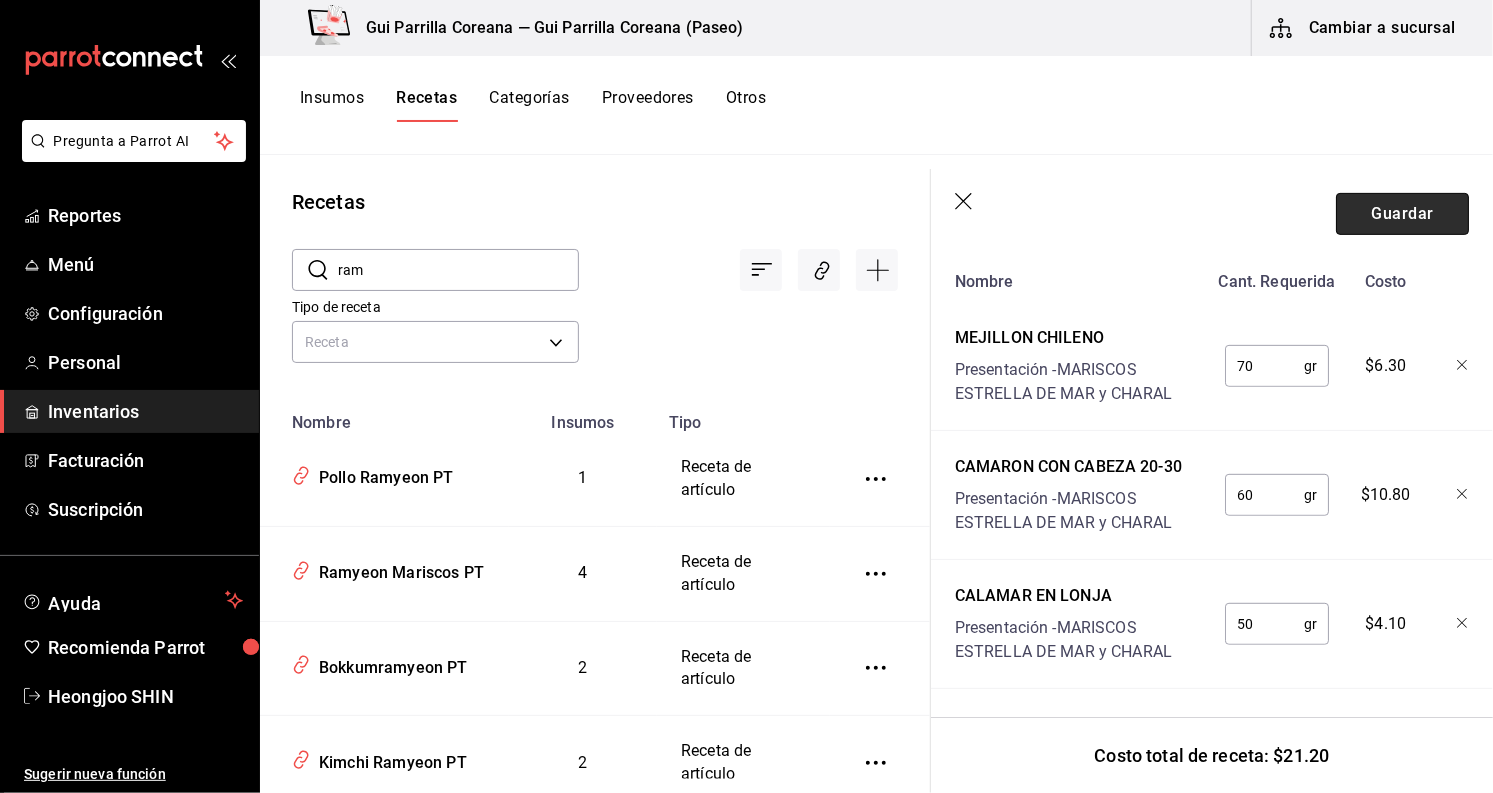 click on "Guardar" at bounding box center [1402, 214] 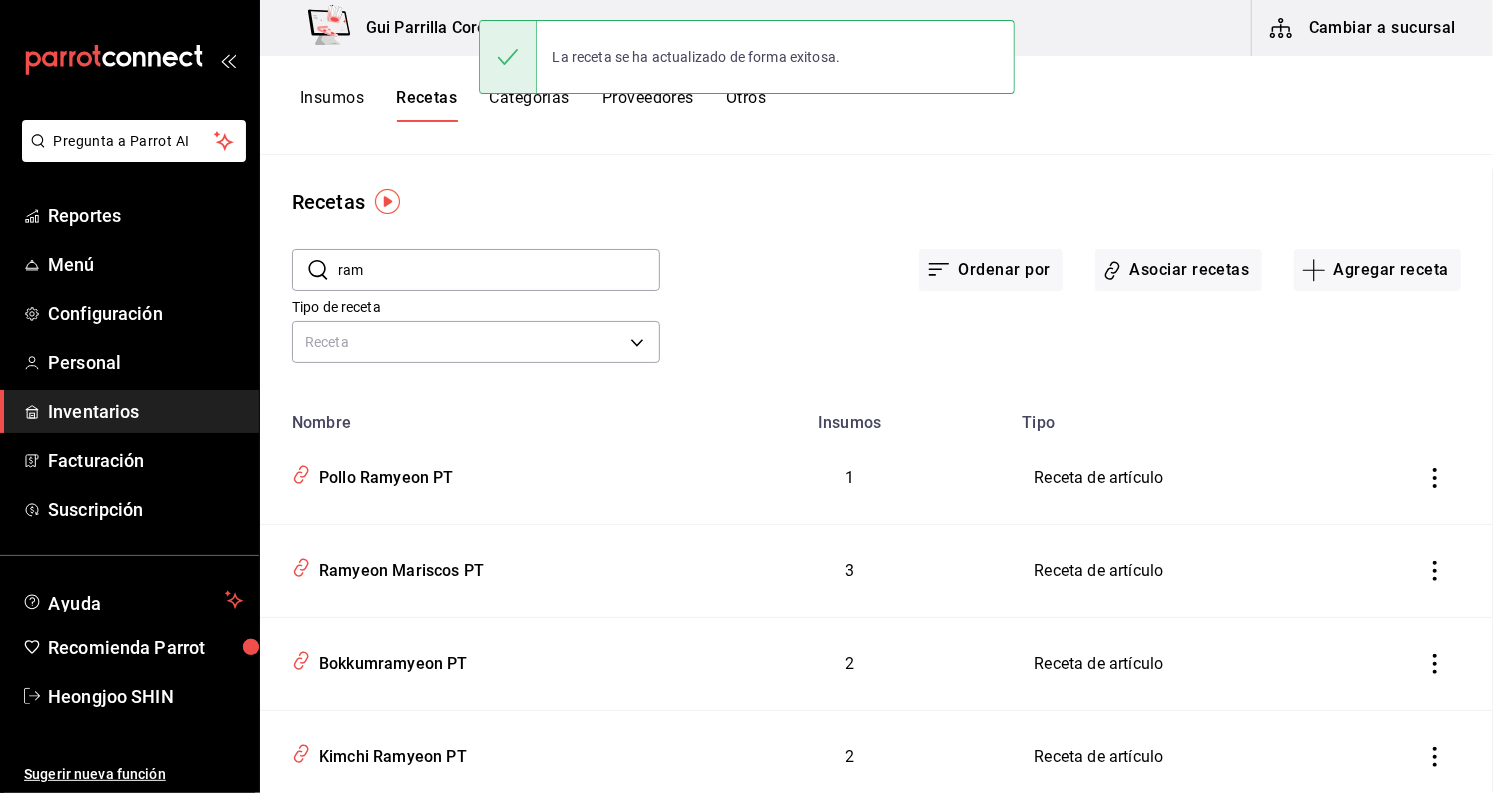 scroll, scrollTop: 0, scrollLeft: 0, axis: both 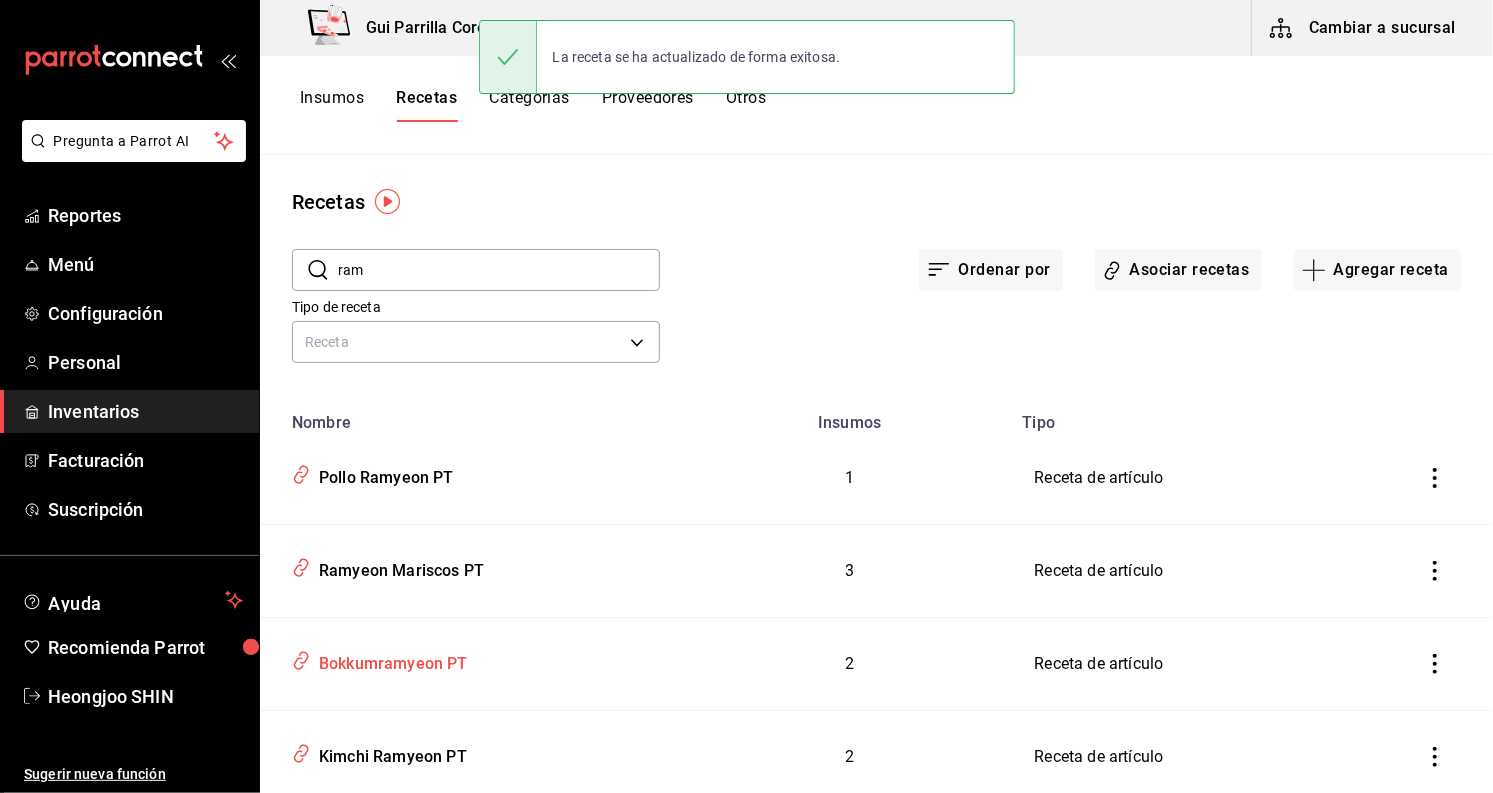 click on "Bokkumramyeon PT" at bounding box center [389, 660] 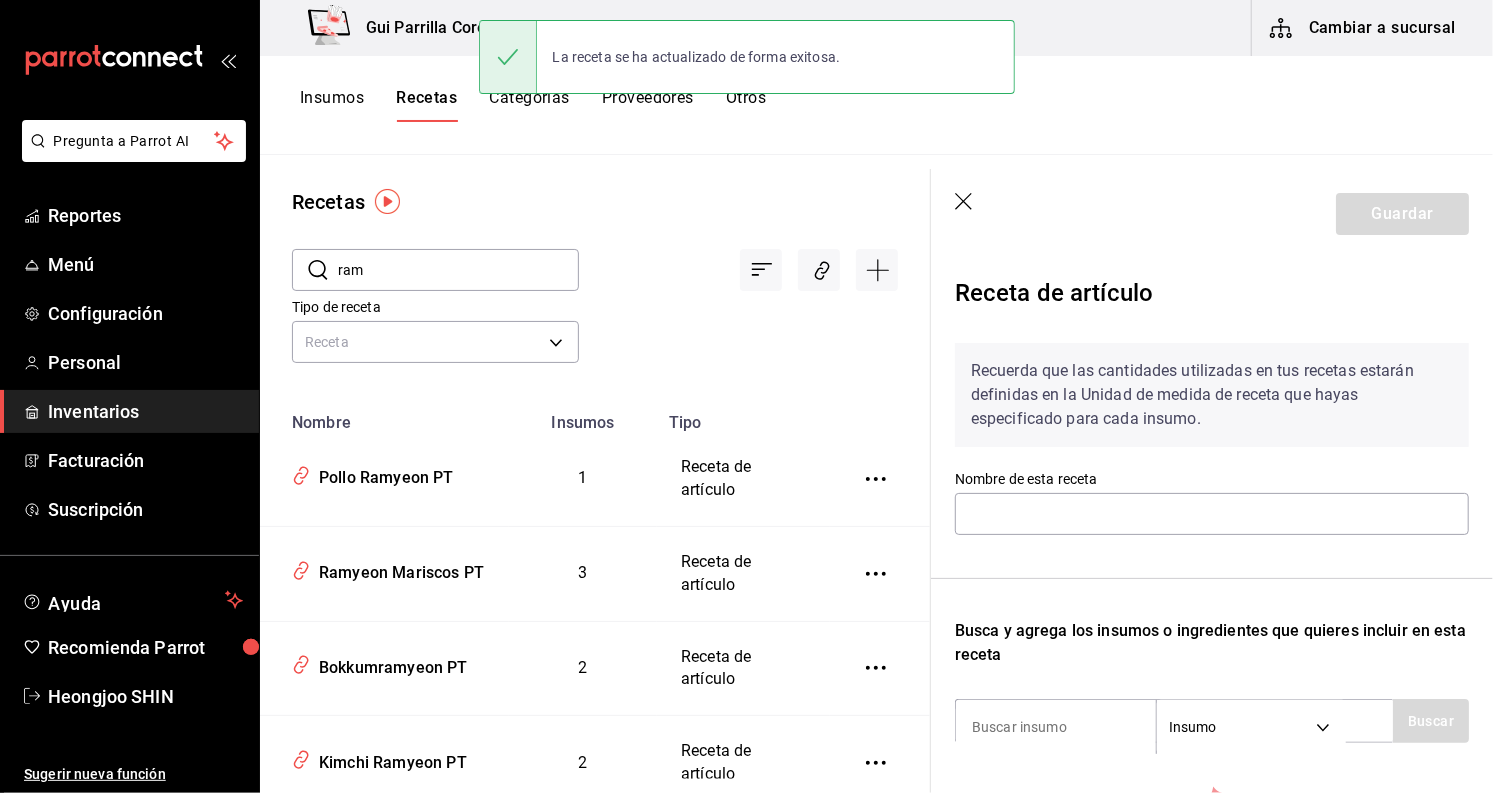 type on "Bokkumramyeon PT" 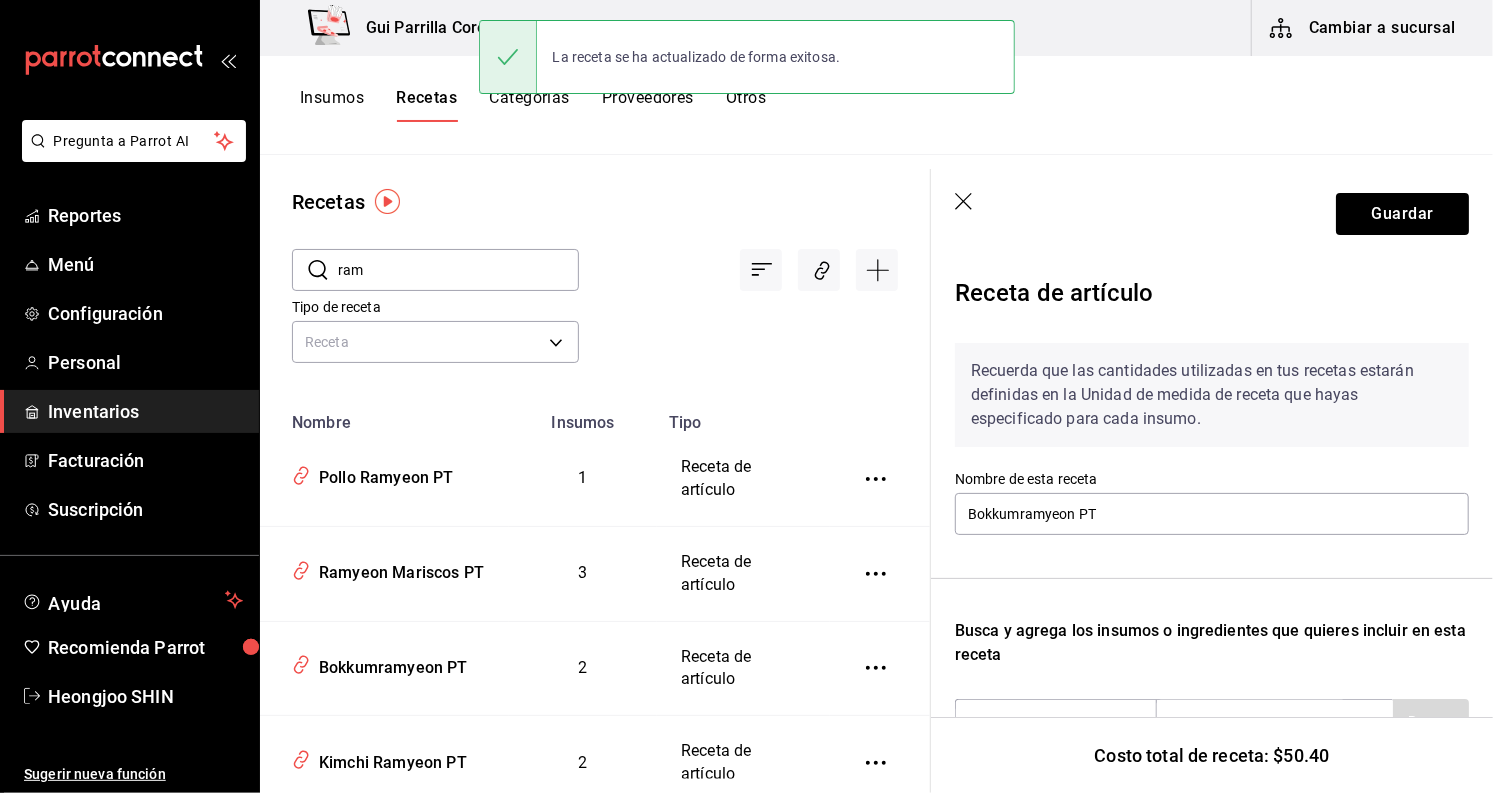 scroll, scrollTop: 222, scrollLeft: 0, axis: vertical 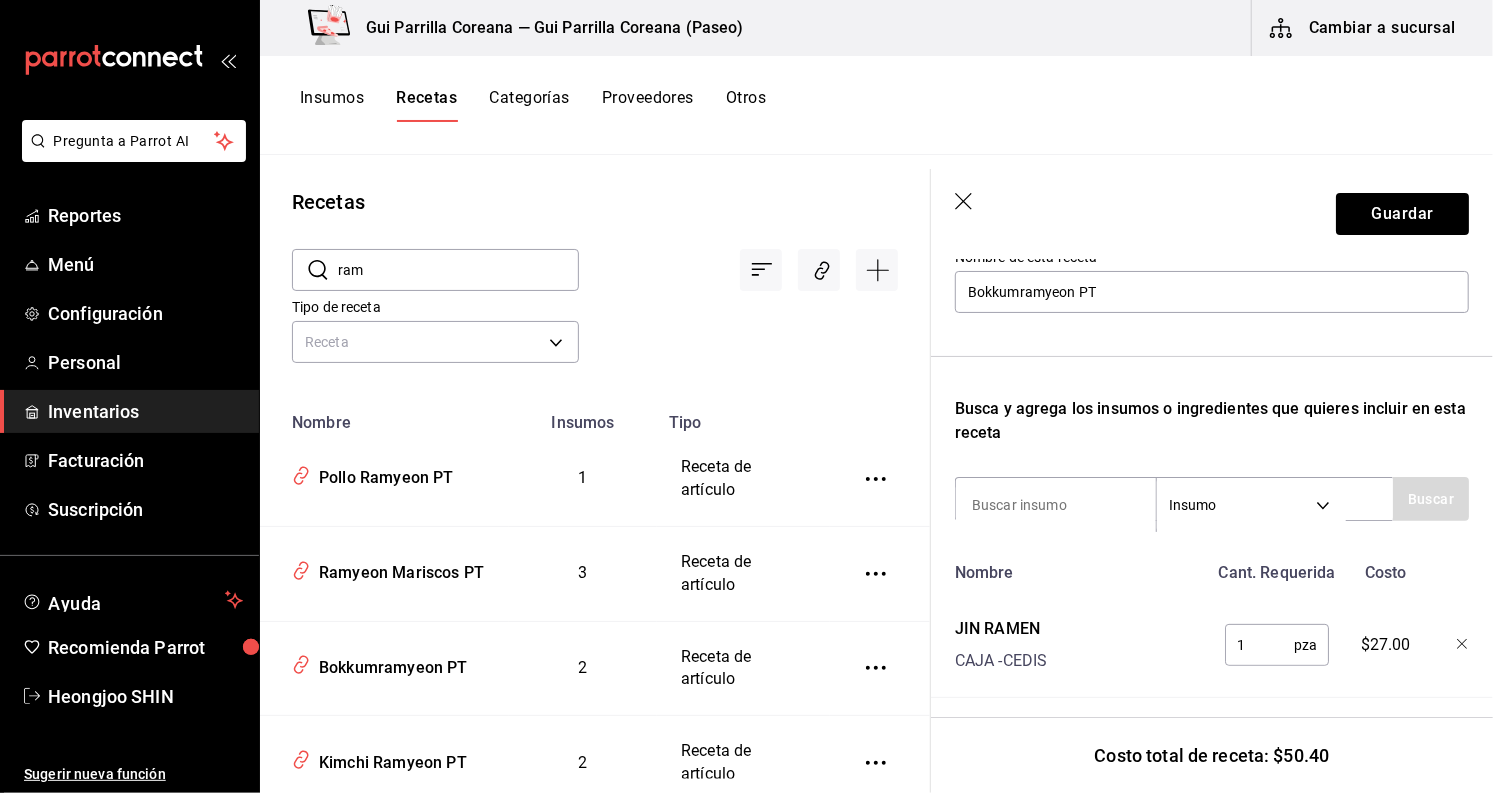 click 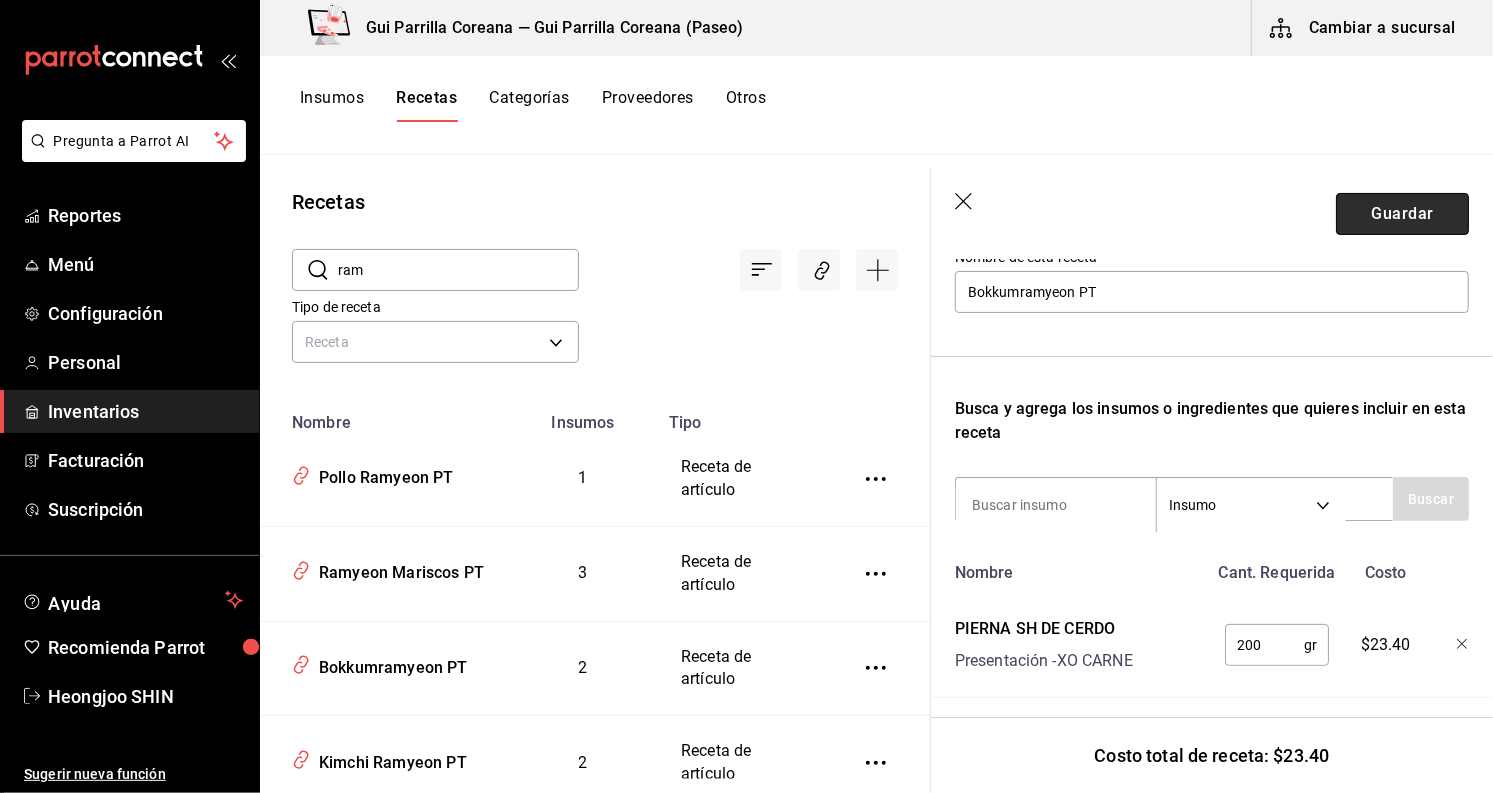 click on "Guardar" at bounding box center [1402, 214] 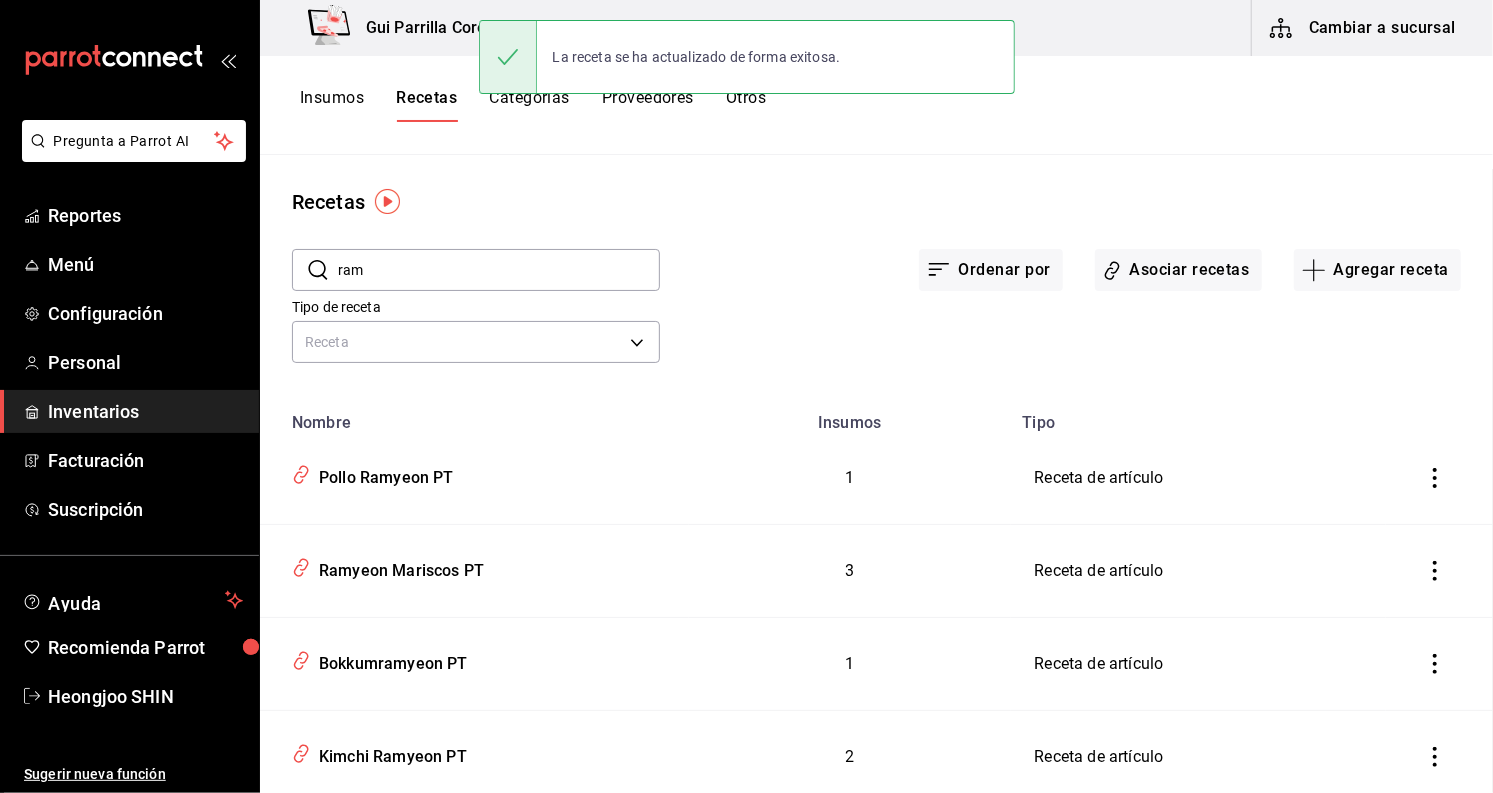 scroll, scrollTop: 0, scrollLeft: 0, axis: both 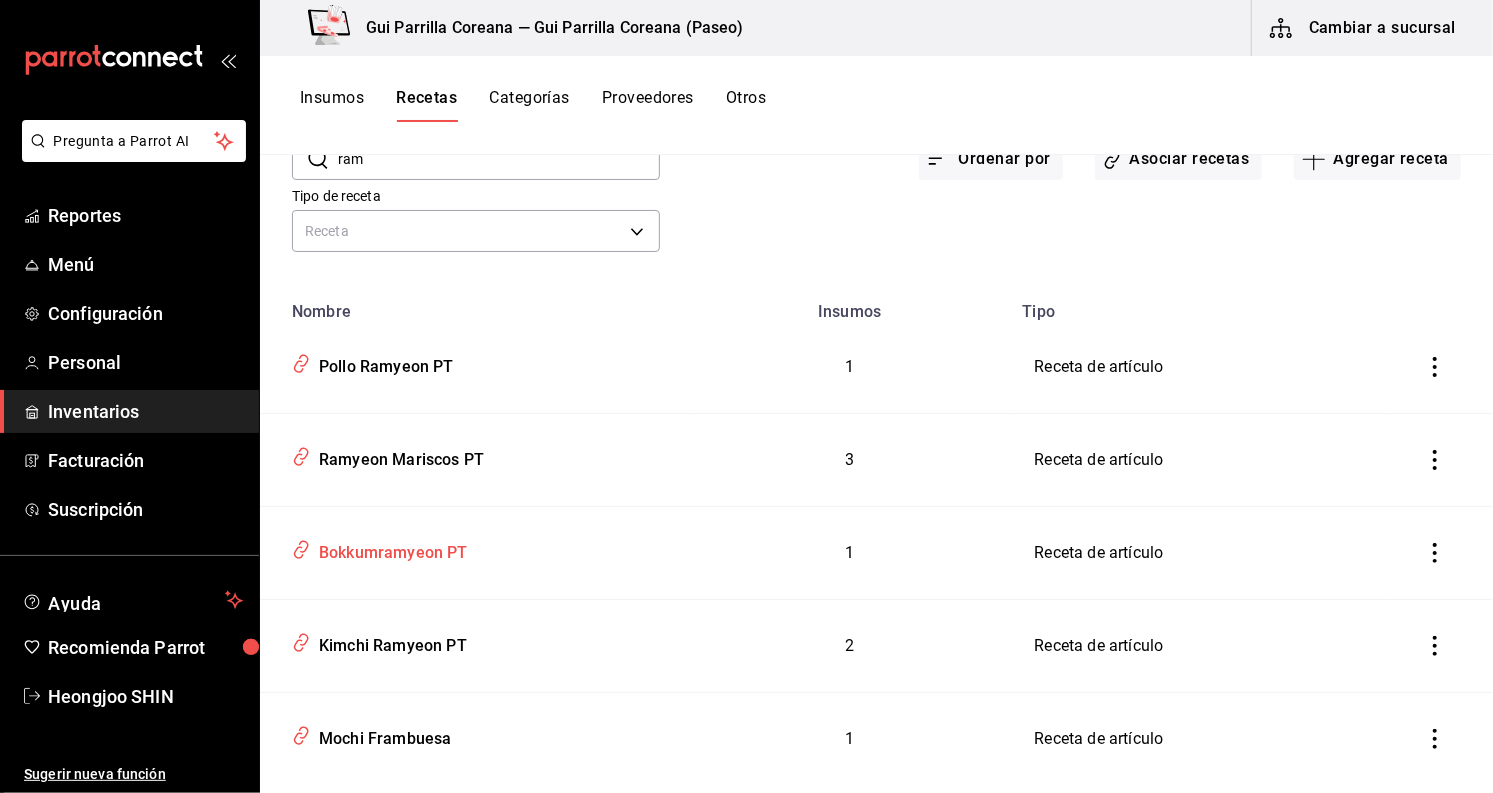 click on "Bokkumramyeon PT" at bounding box center (389, 549) 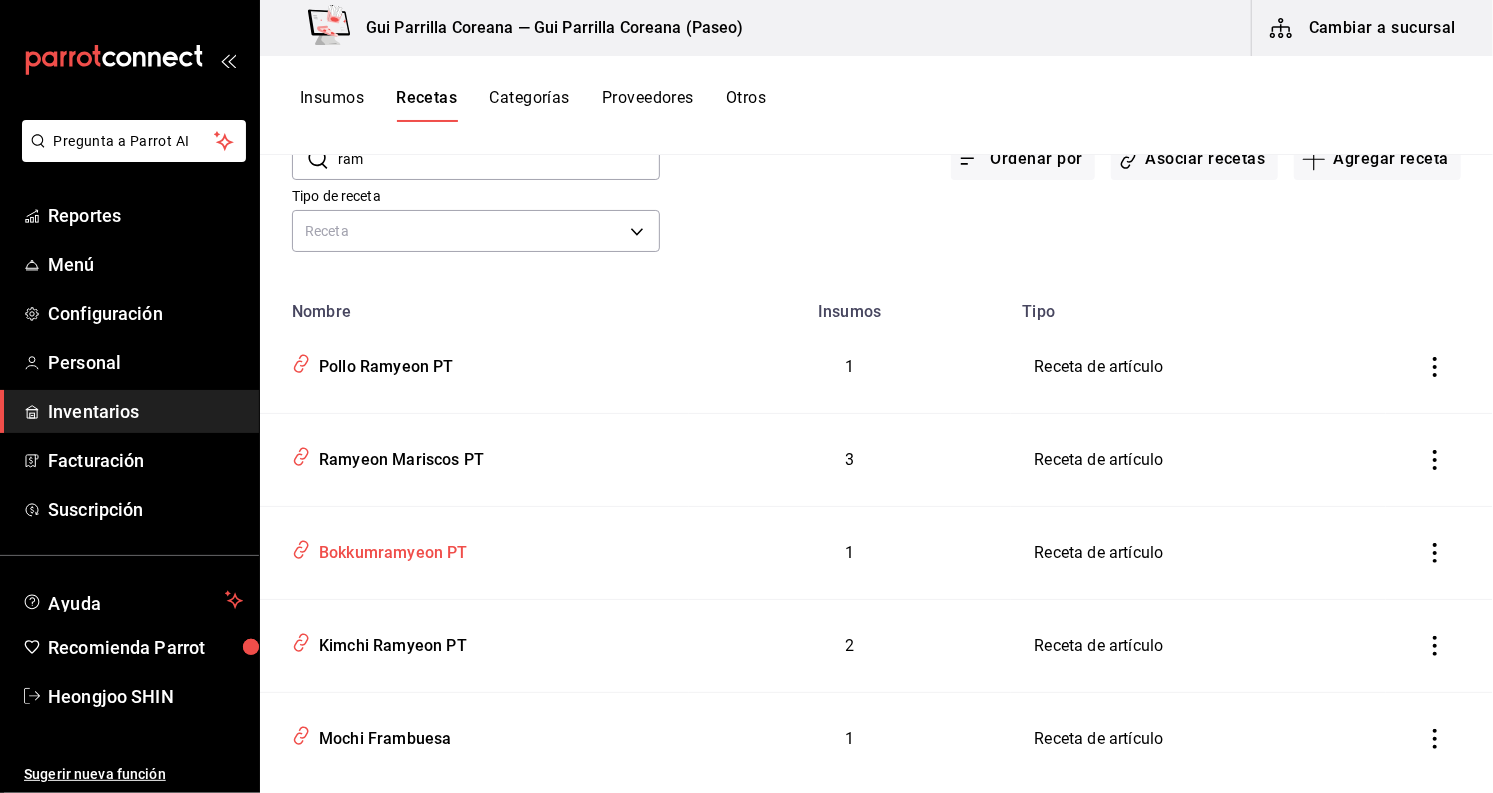 type on "Bokkumramyeon PT" 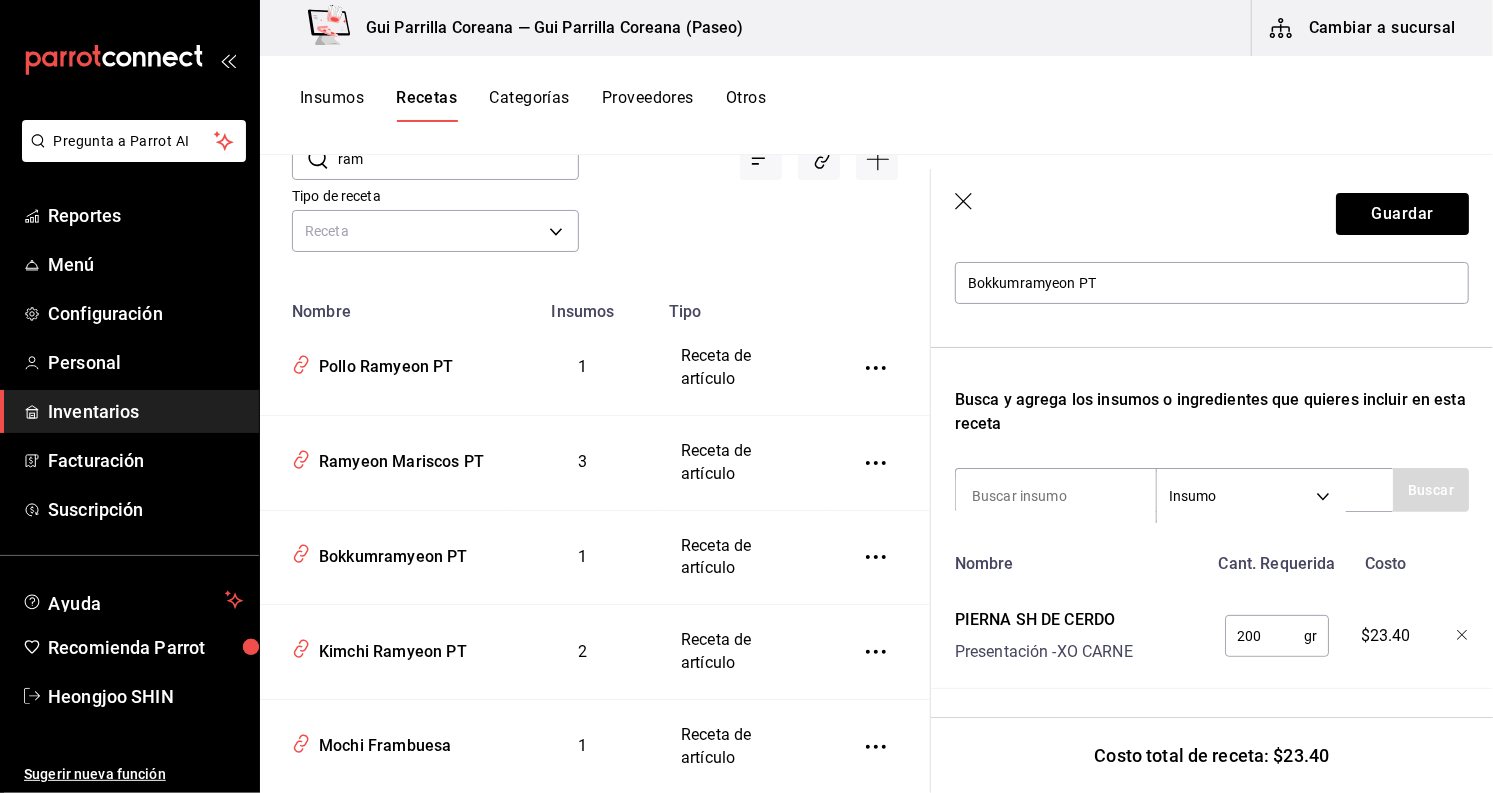scroll, scrollTop: 248, scrollLeft: 0, axis: vertical 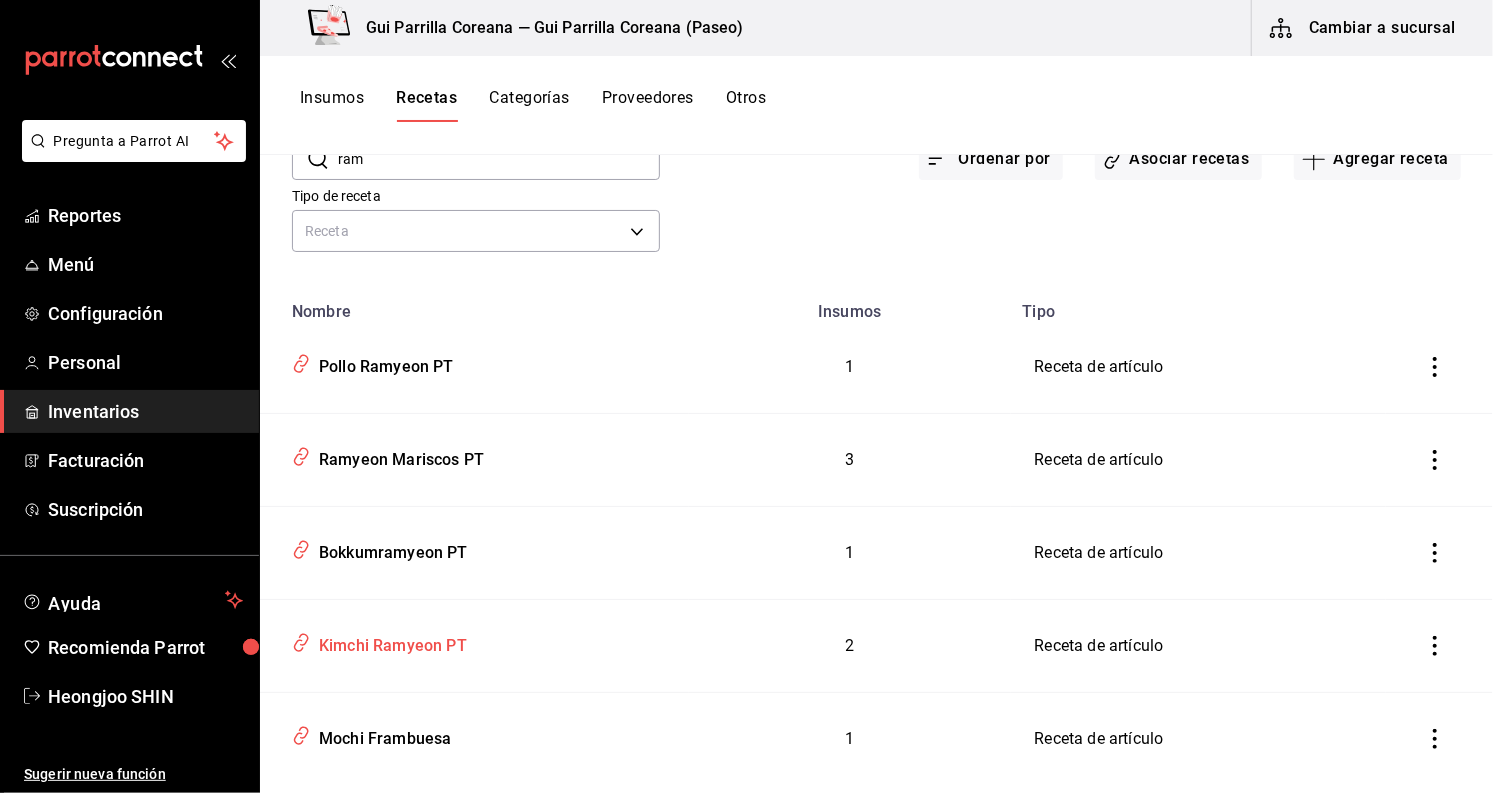 click on "Kimchi Ramyeon PT" at bounding box center (389, 642) 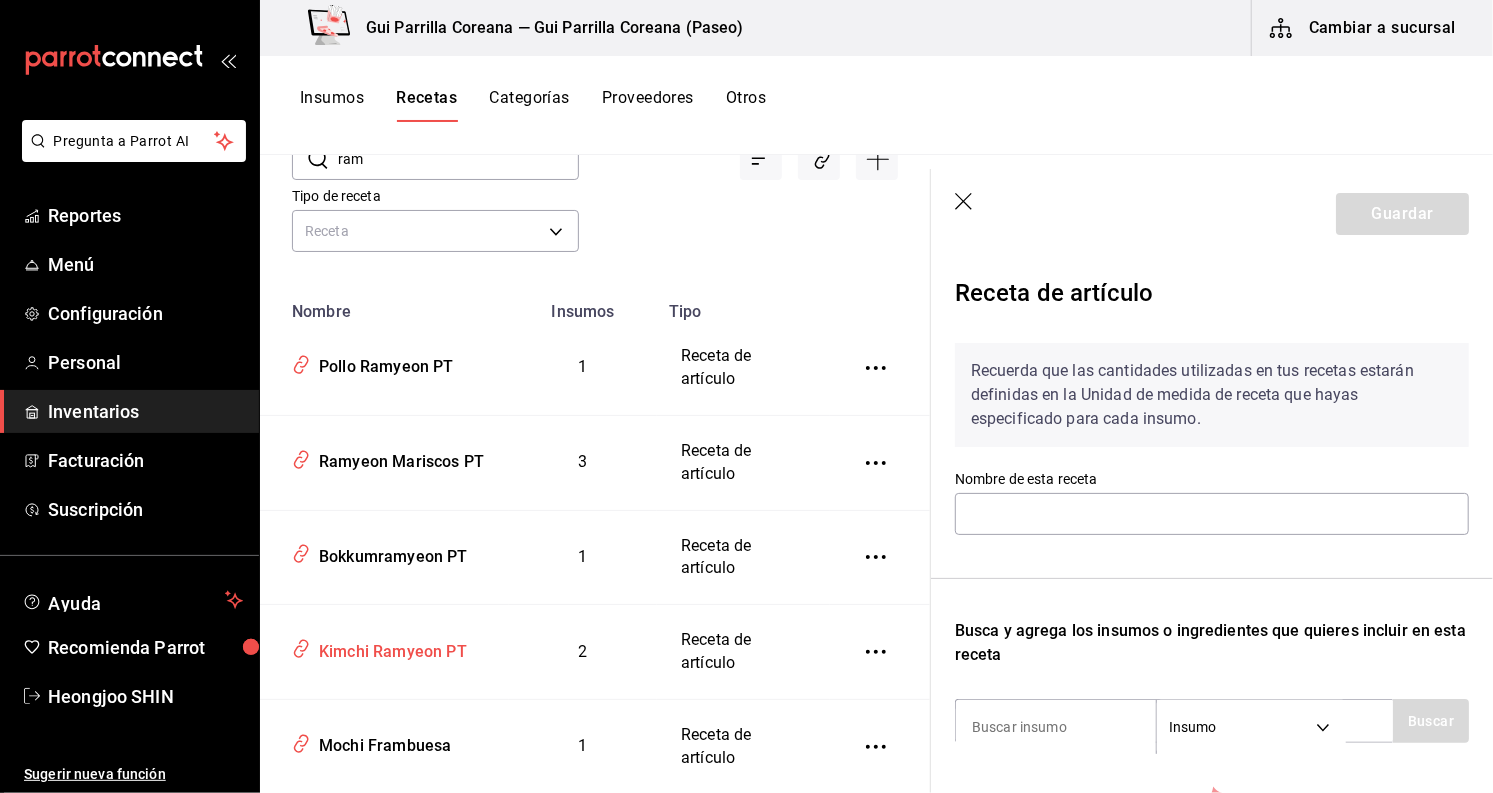 type on "Kimchi Ramyeon PT" 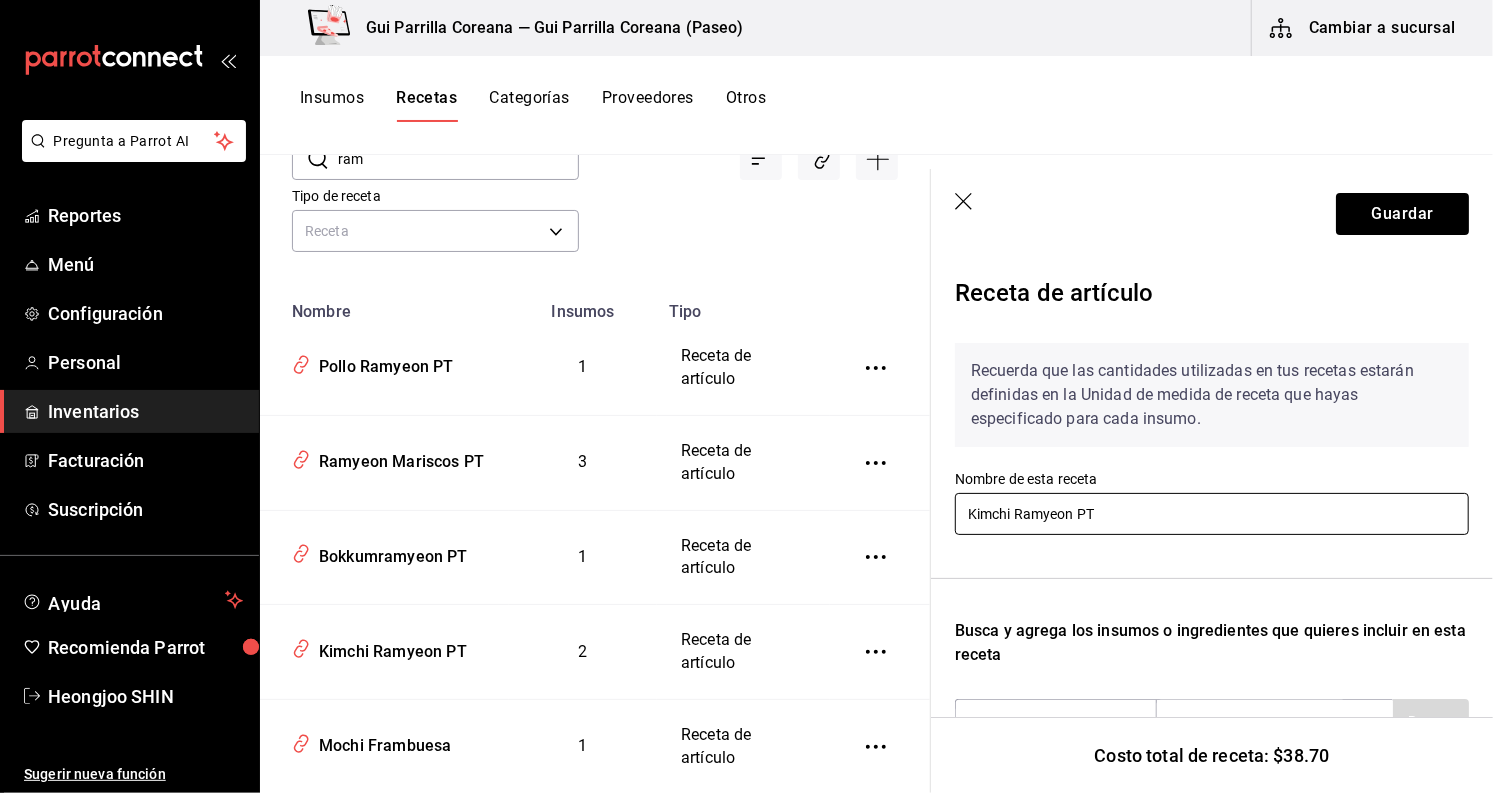 scroll, scrollTop: 333, scrollLeft: 0, axis: vertical 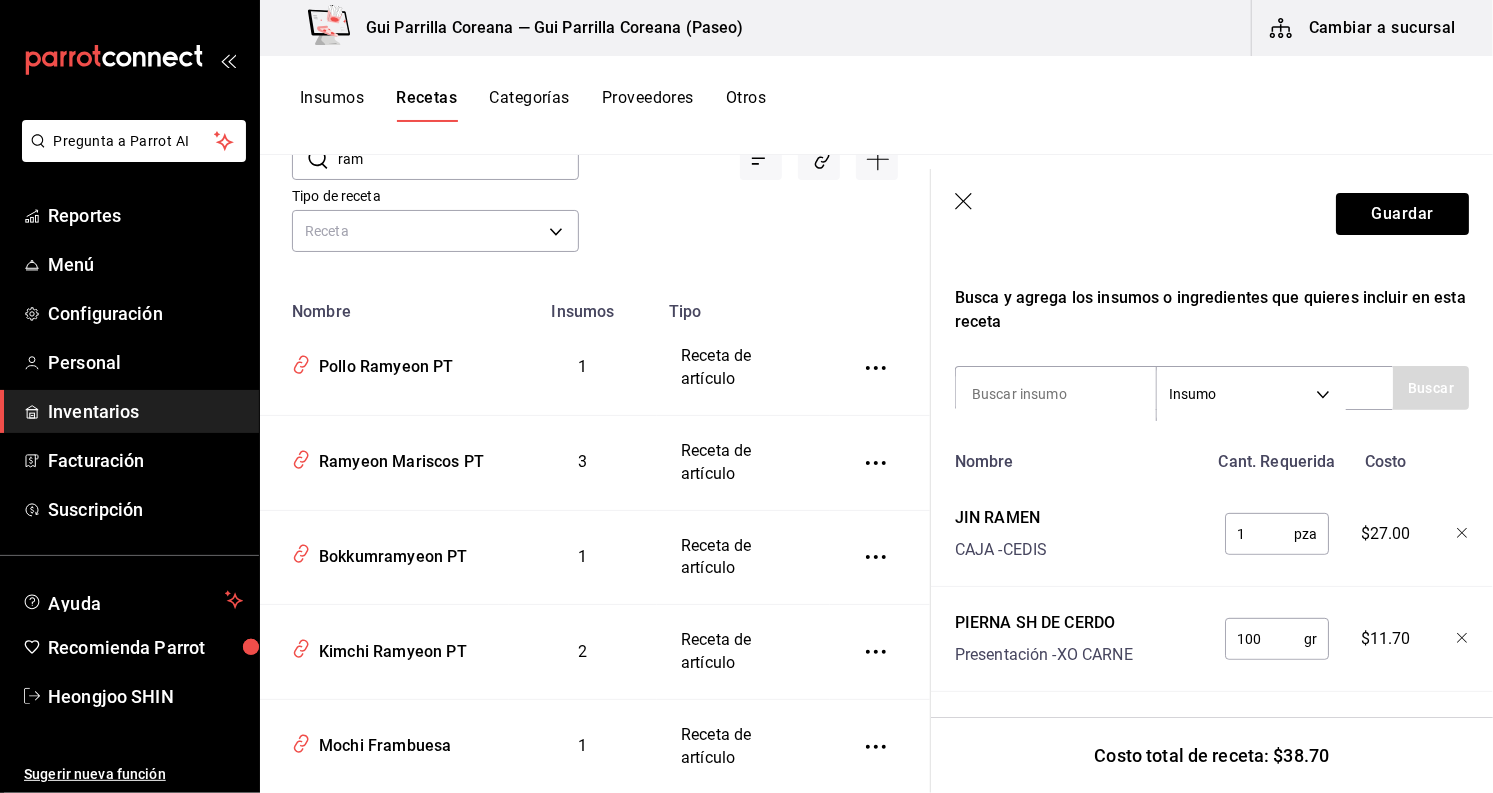 click at bounding box center (1448, 530) 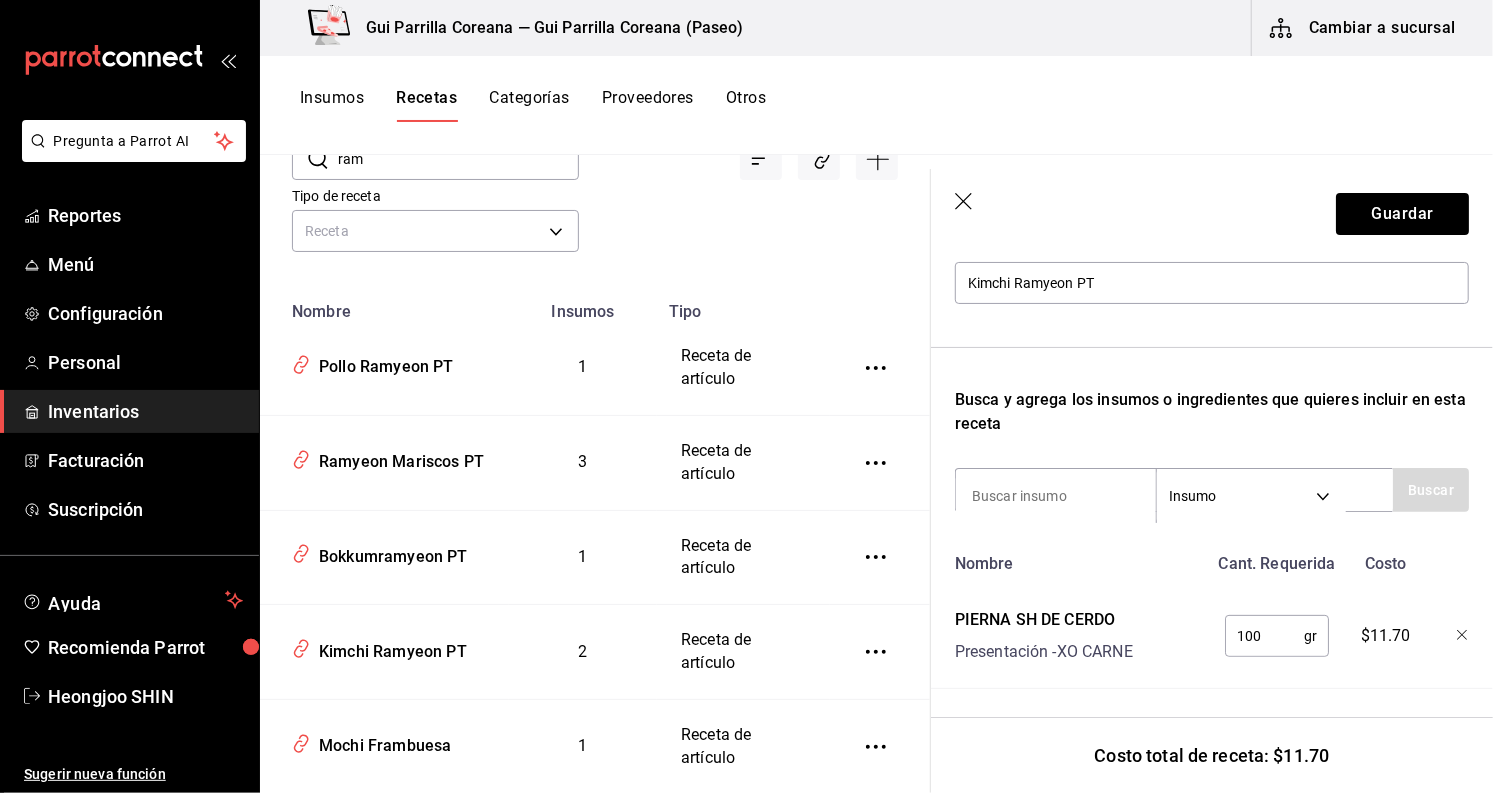 scroll, scrollTop: 248, scrollLeft: 0, axis: vertical 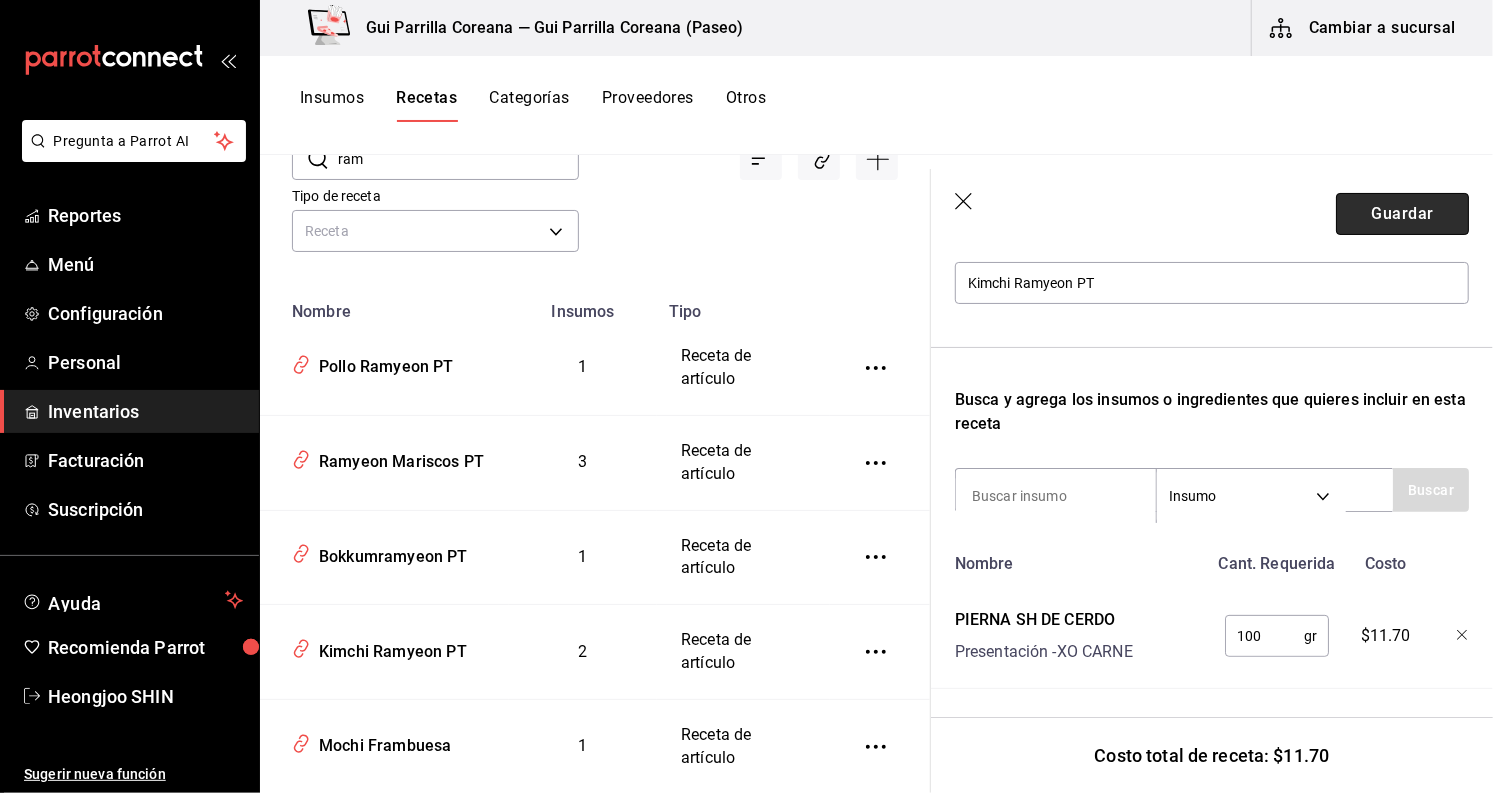 click on "Guardar" at bounding box center [1402, 214] 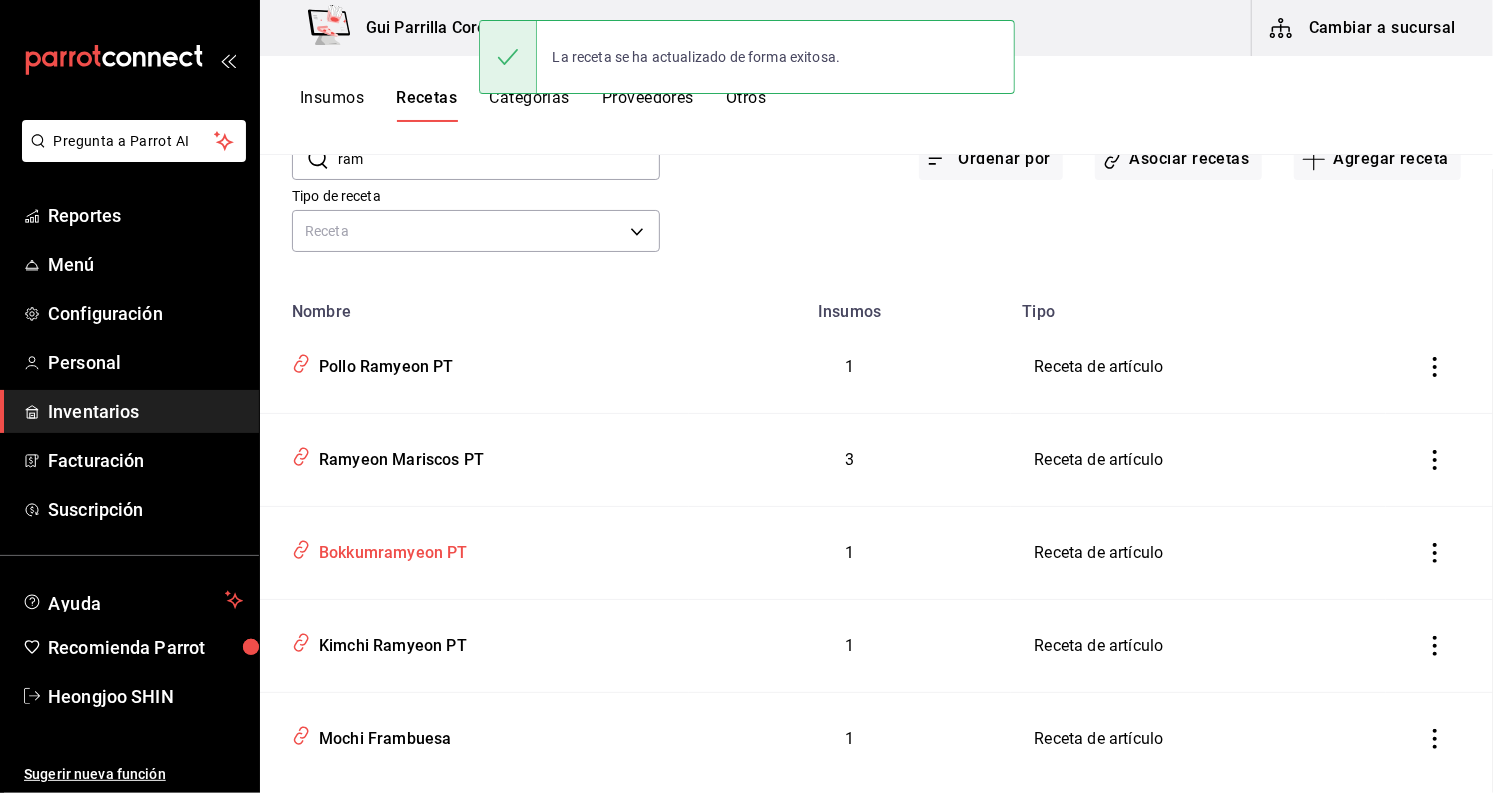 scroll, scrollTop: 0, scrollLeft: 0, axis: both 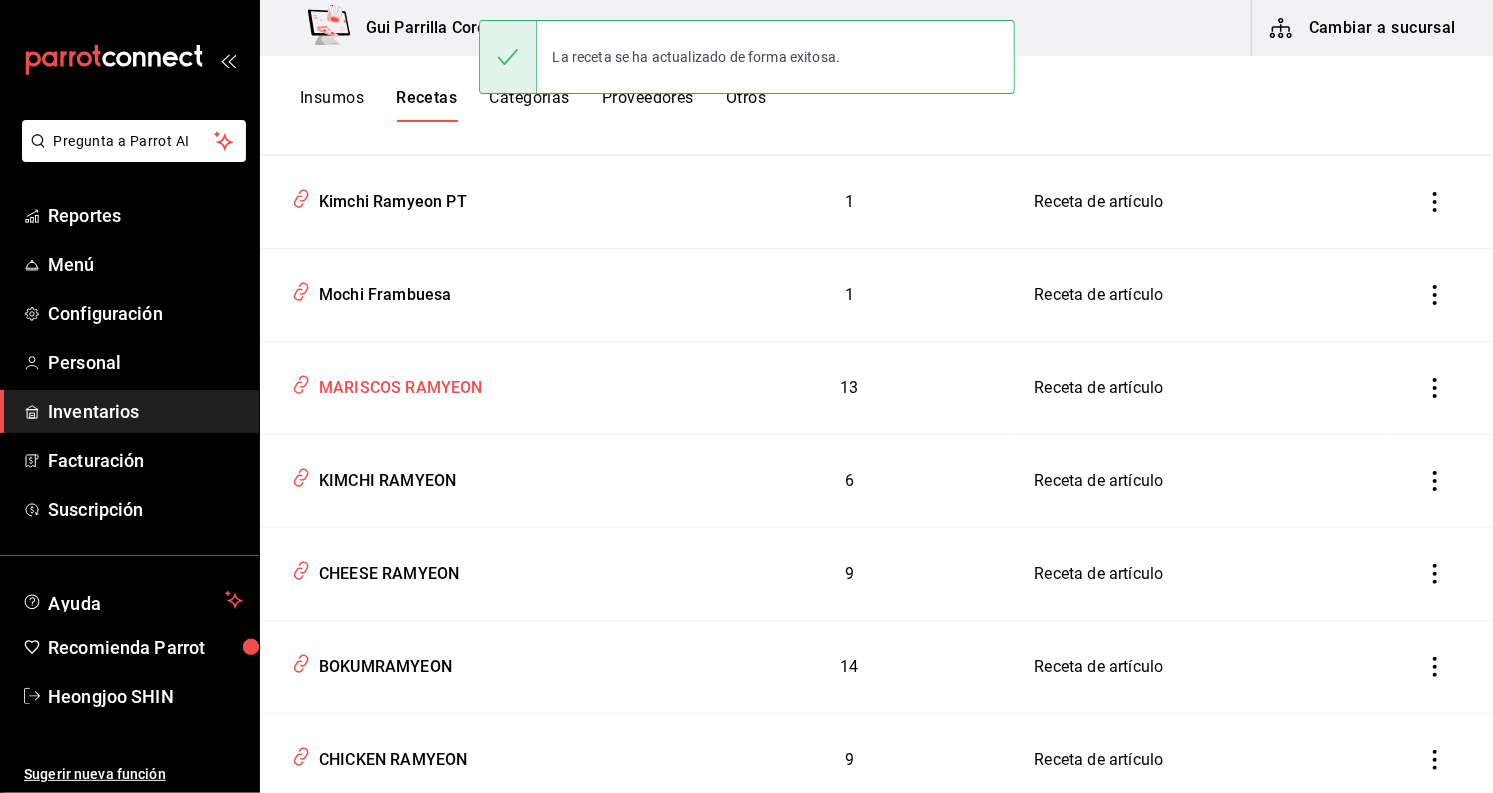 click on "MARISCOS RAMYEON" at bounding box center (397, 384) 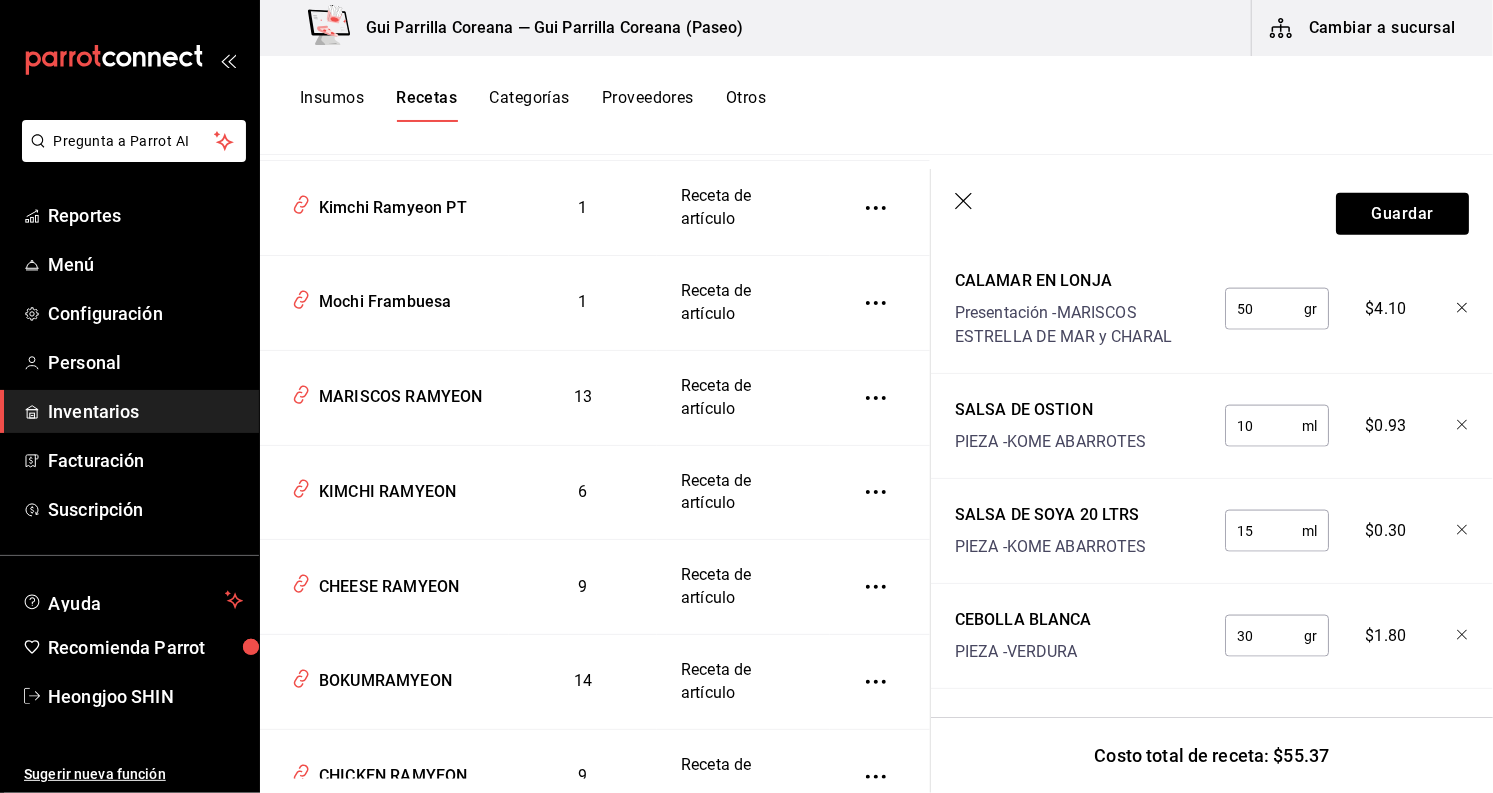 scroll, scrollTop: 1579, scrollLeft: 0, axis: vertical 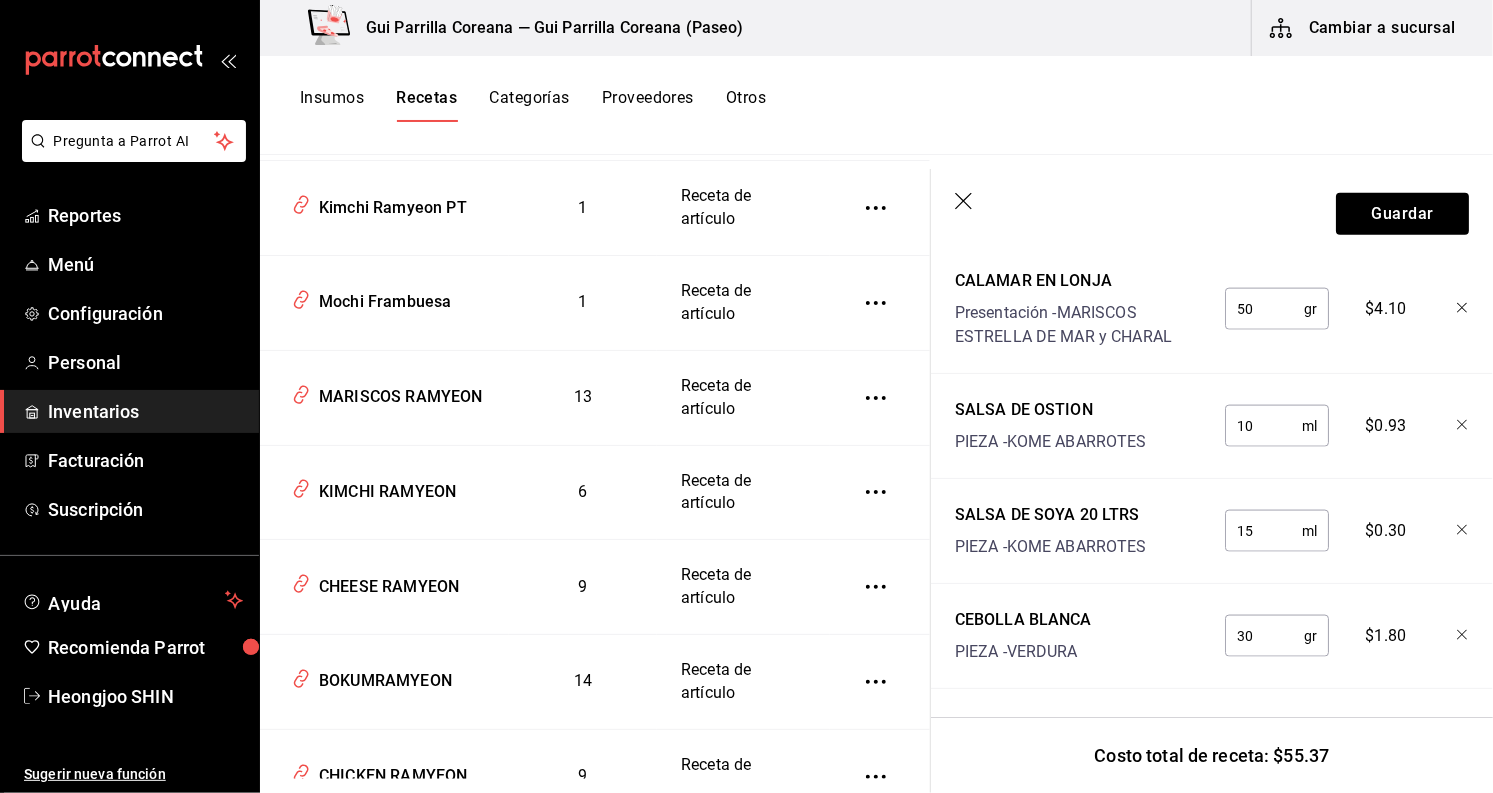 click 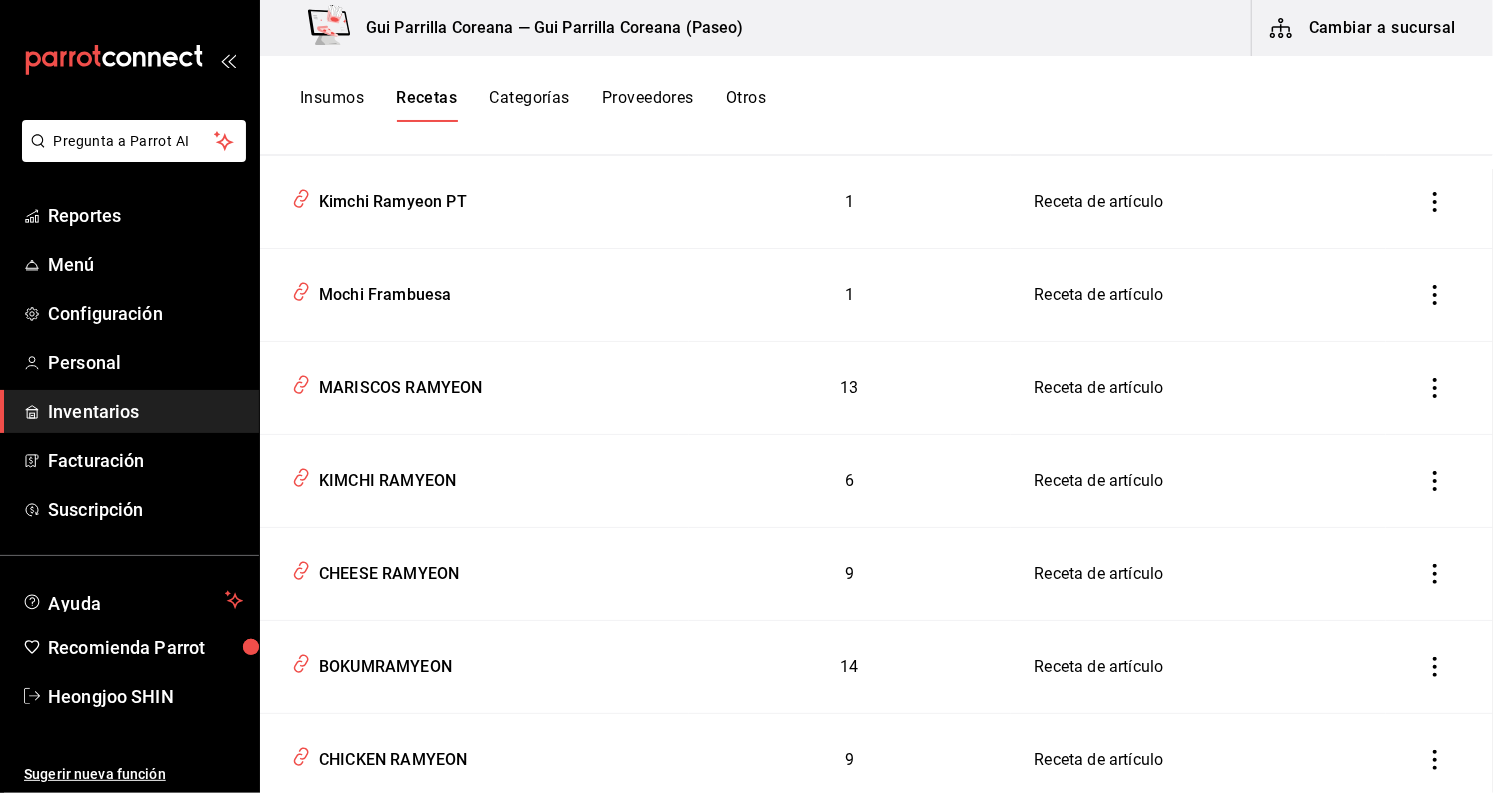 scroll, scrollTop: 0, scrollLeft: 0, axis: both 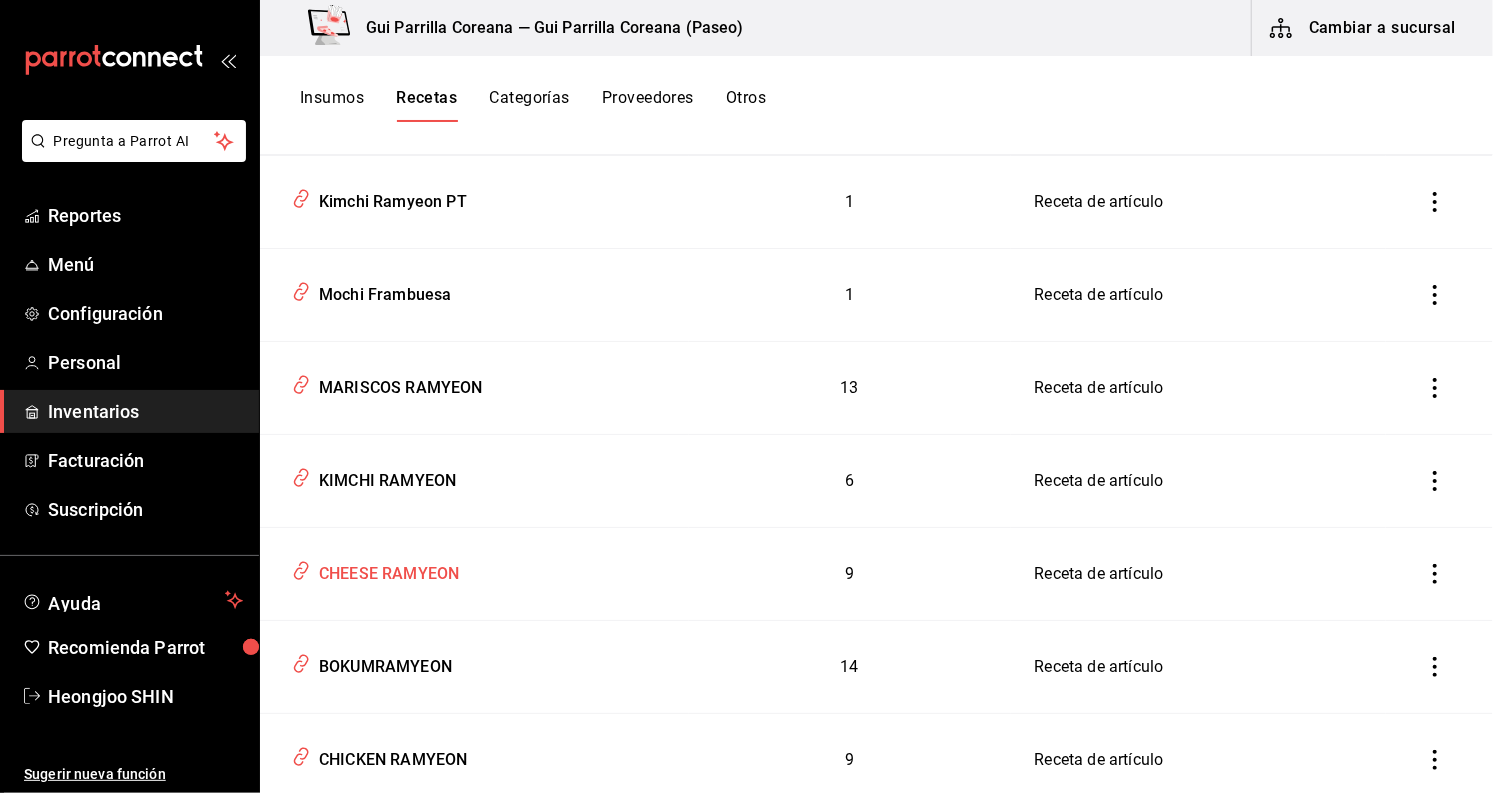 click on "CHEESE RAMYEON" at bounding box center [385, 570] 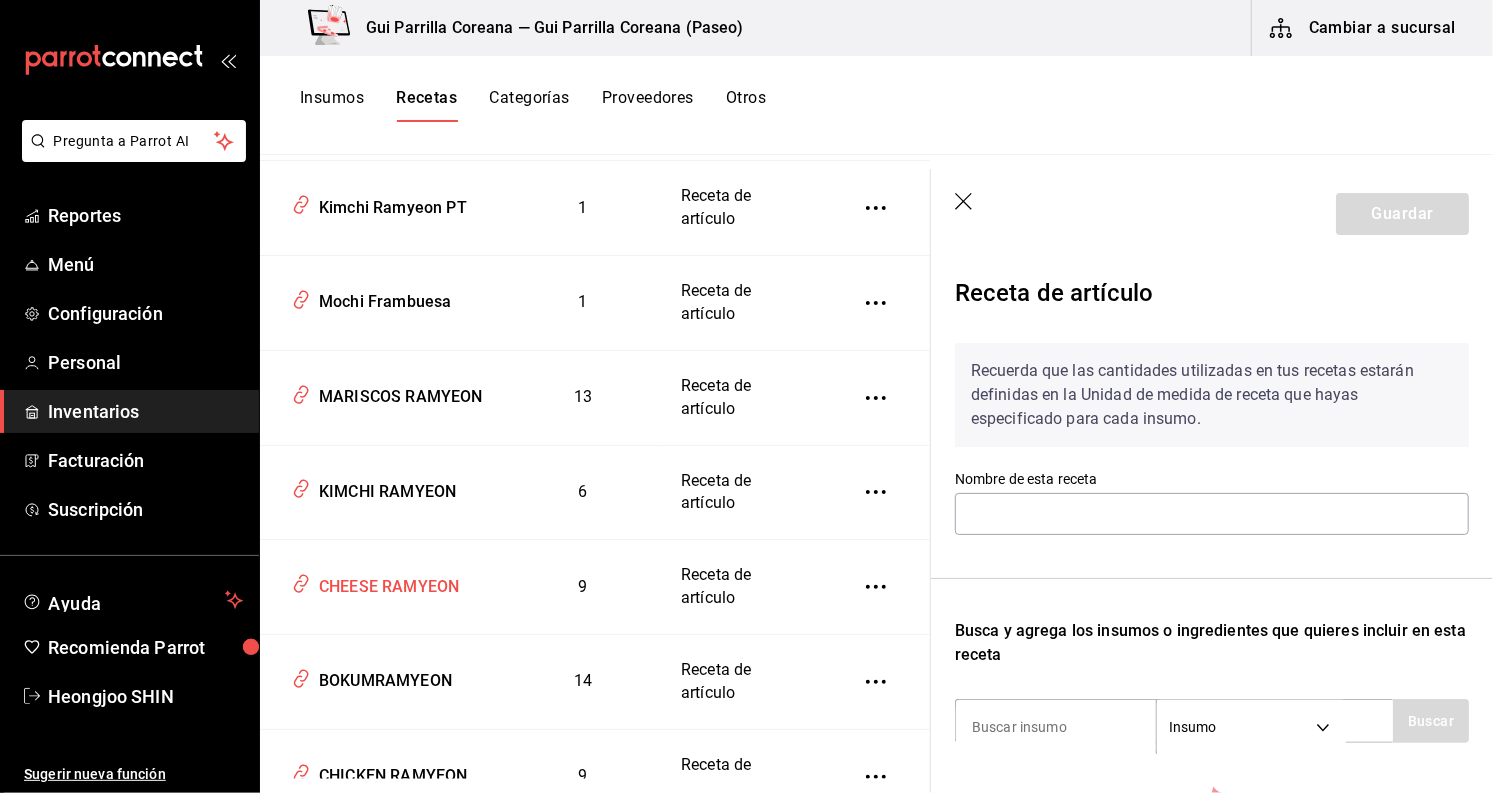 type on "CHEESE RAMYEON" 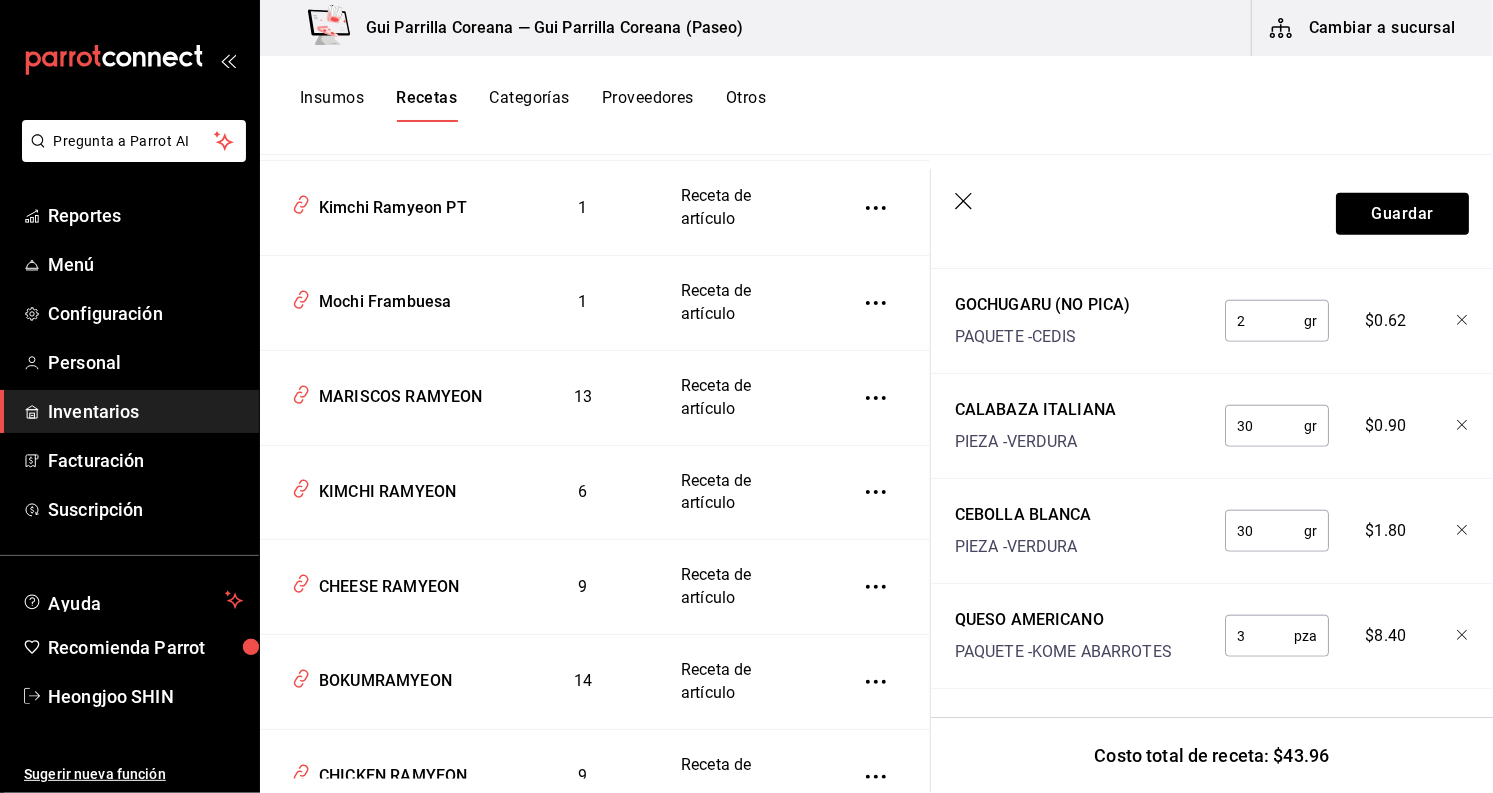 scroll, scrollTop: 1088, scrollLeft: 0, axis: vertical 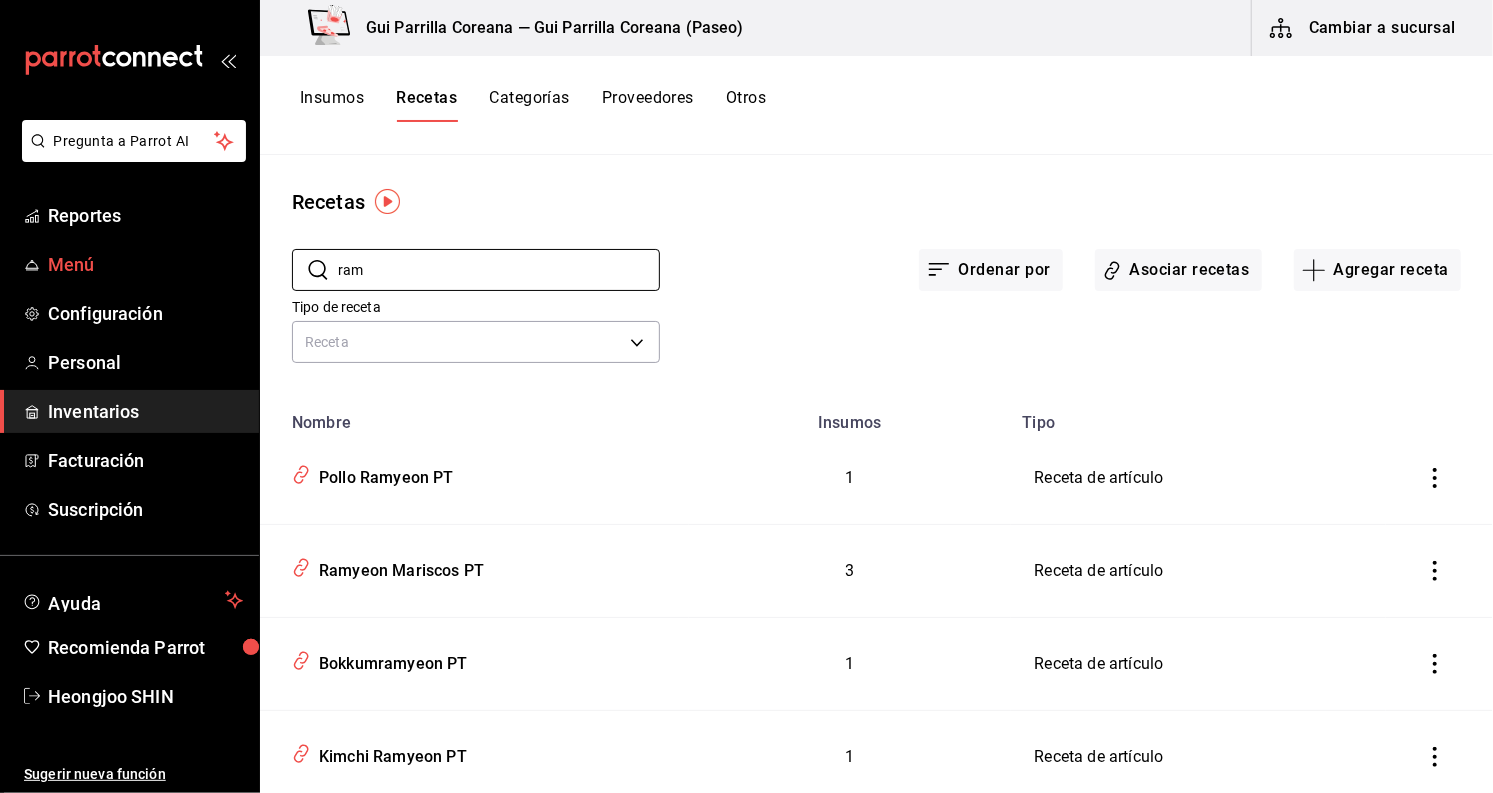 drag, startPoint x: 409, startPoint y: 272, endPoint x: 248, endPoint y: 269, distance: 161.02795 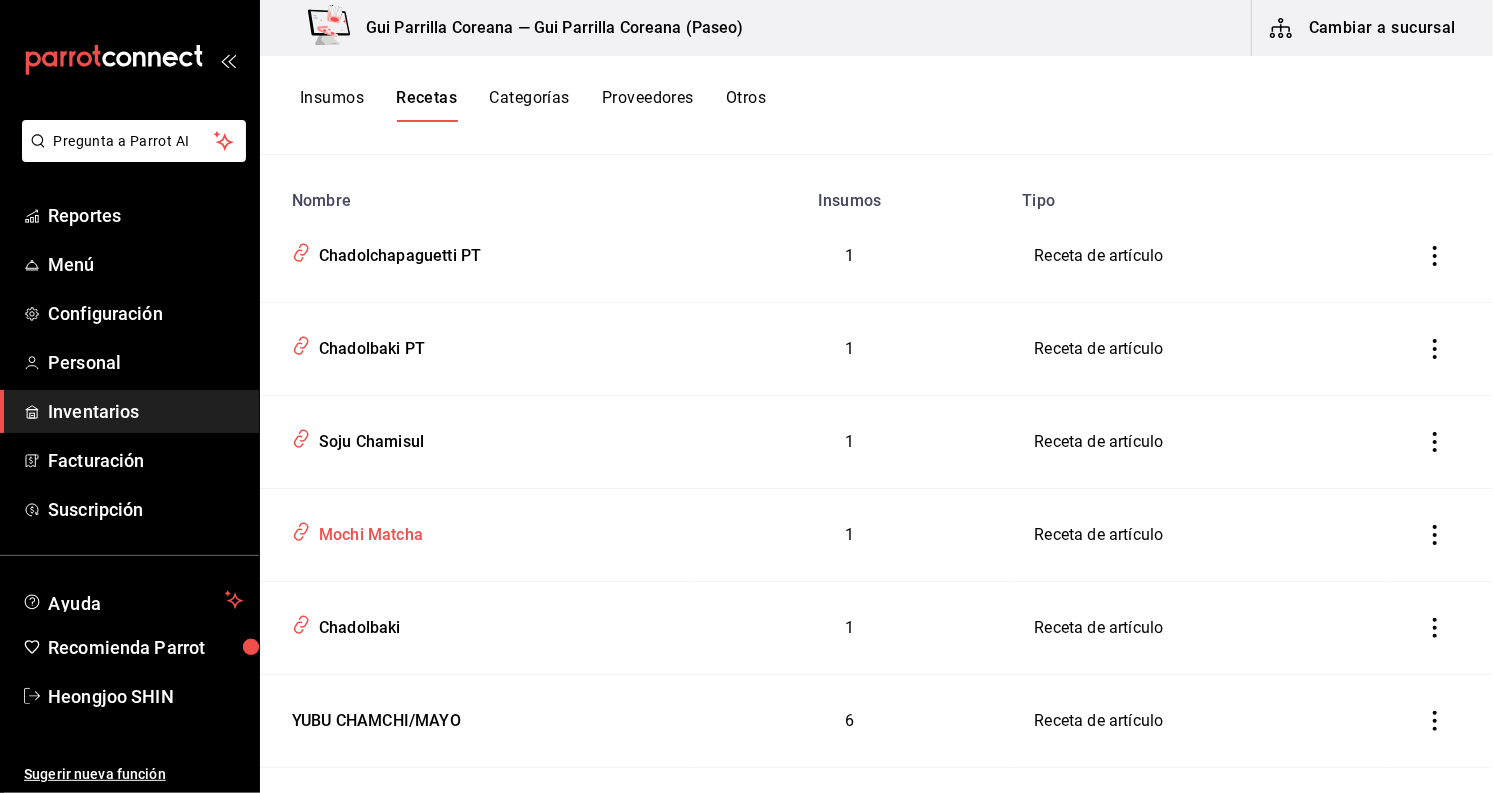 scroll, scrollTop: 0, scrollLeft: 0, axis: both 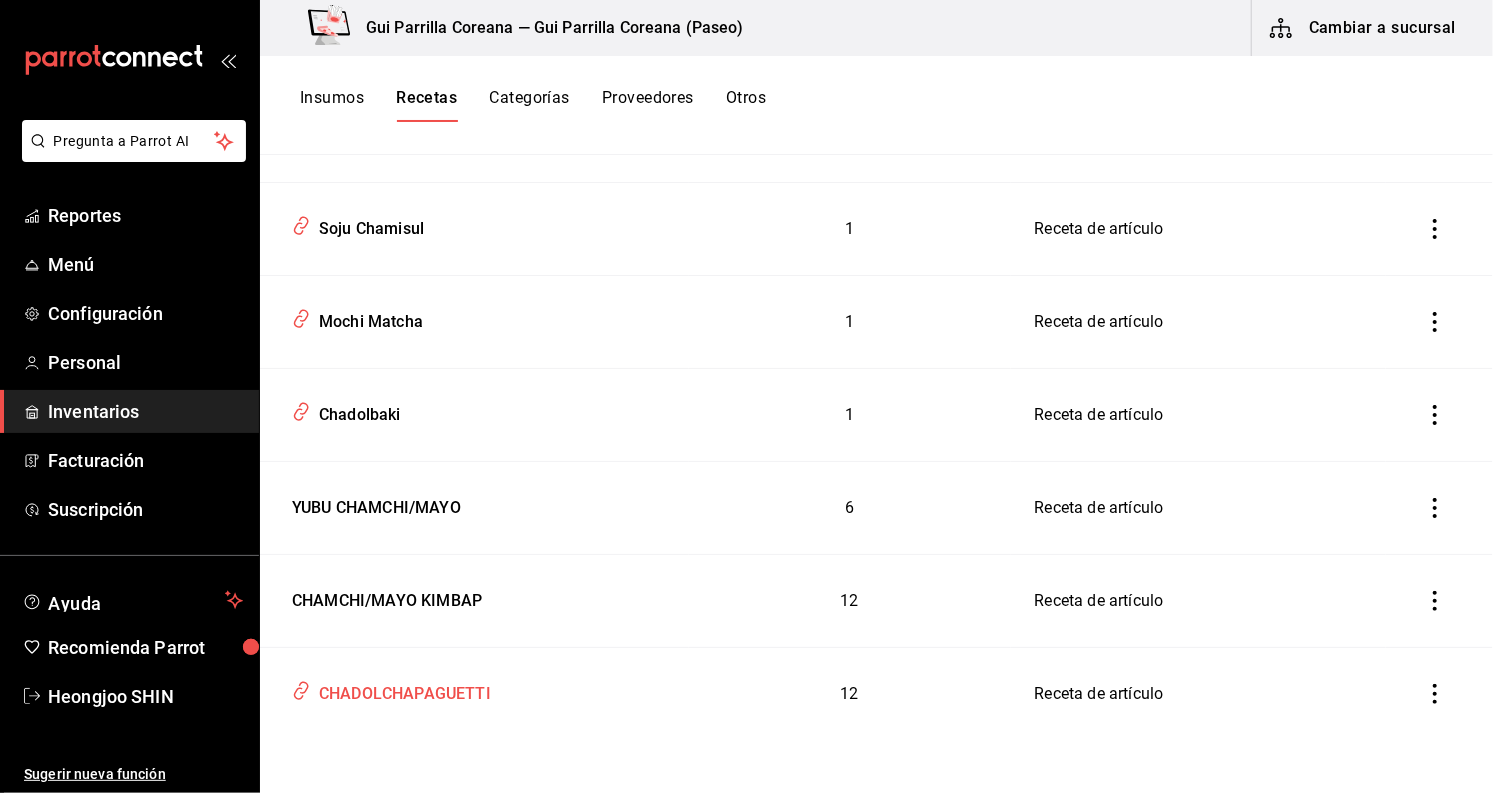 type on "cha" 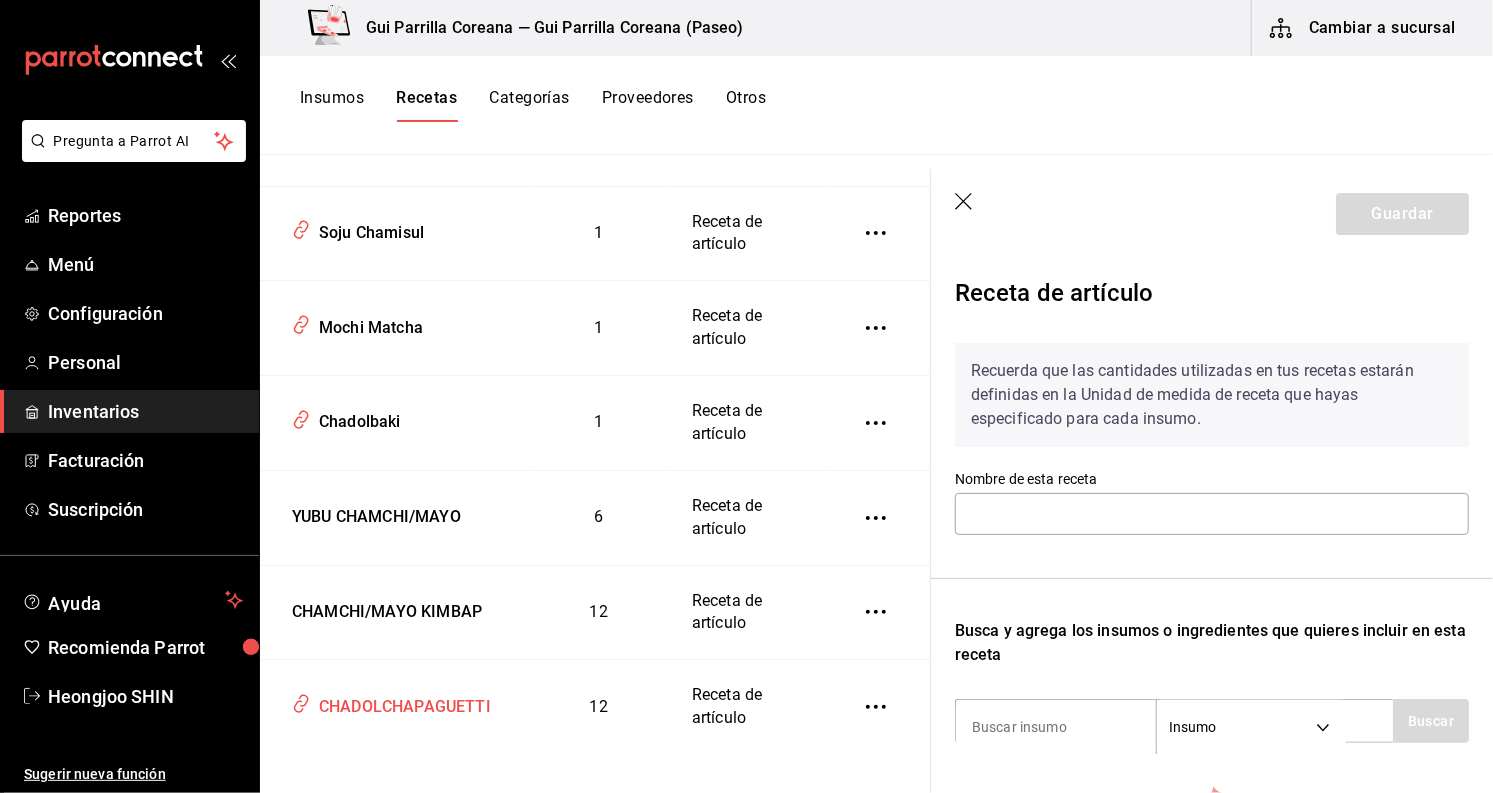 type on "CHADOLCHAPAGUETTI" 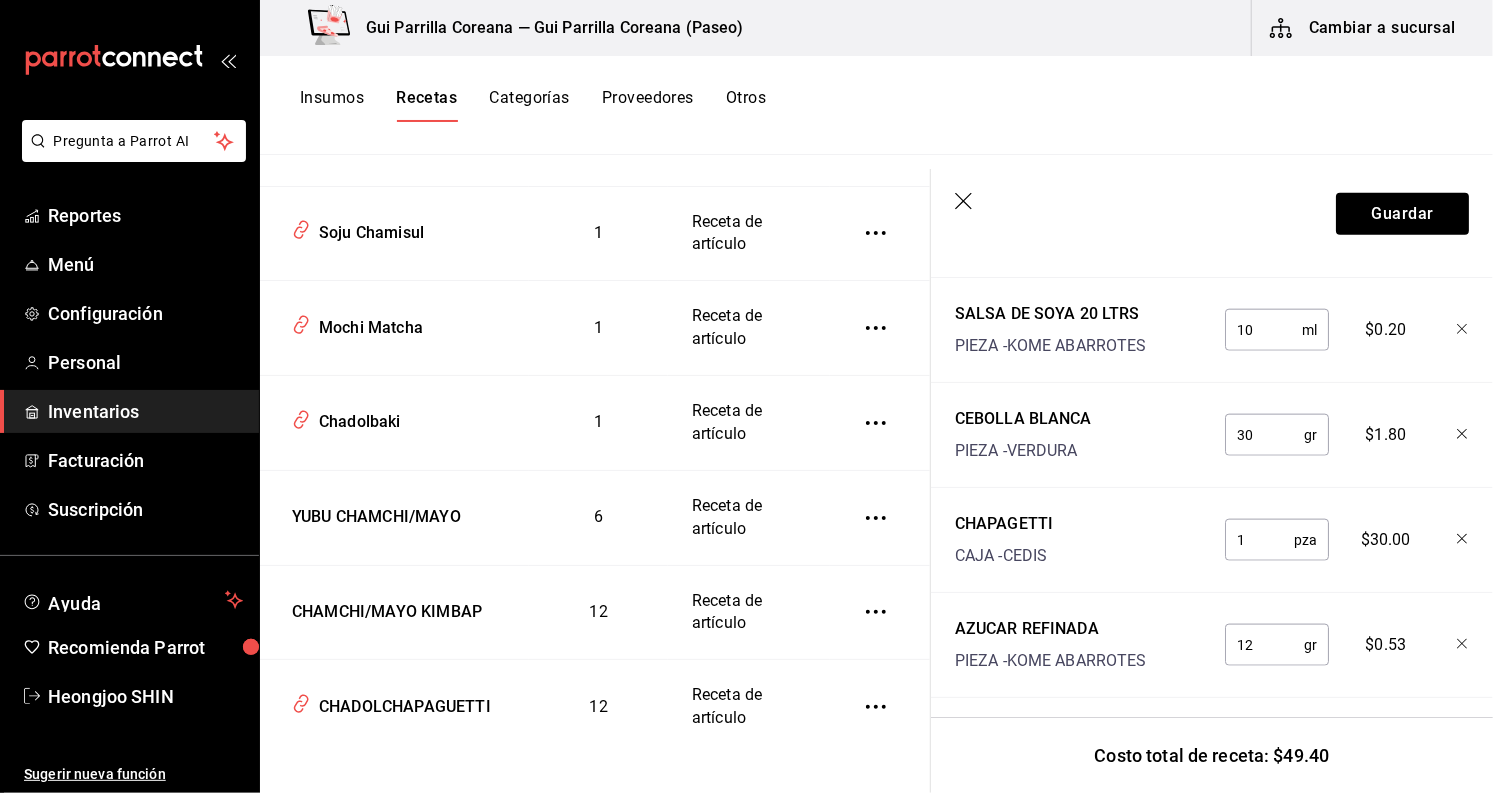 scroll, scrollTop: 1402, scrollLeft: 0, axis: vertical 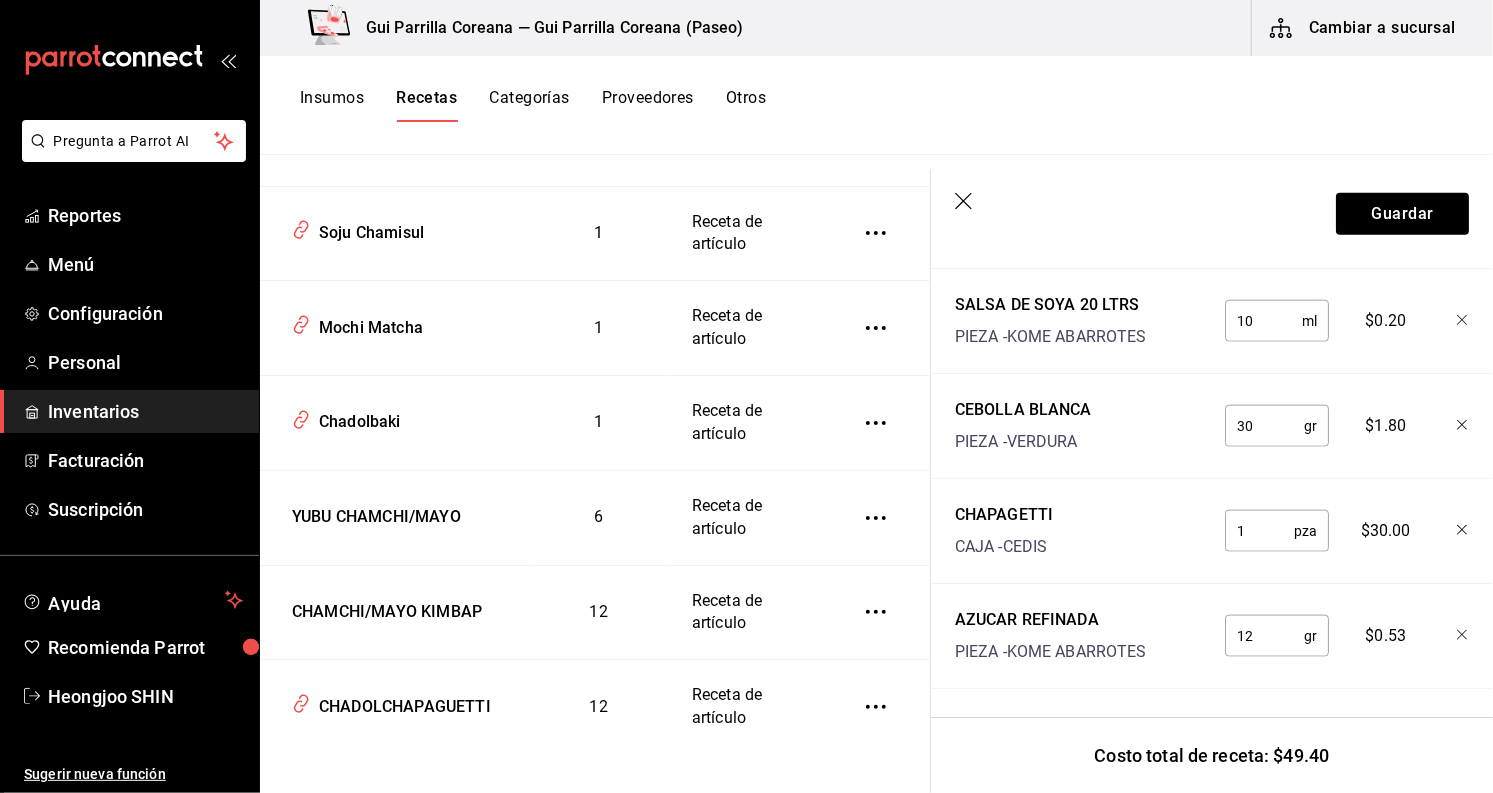 click 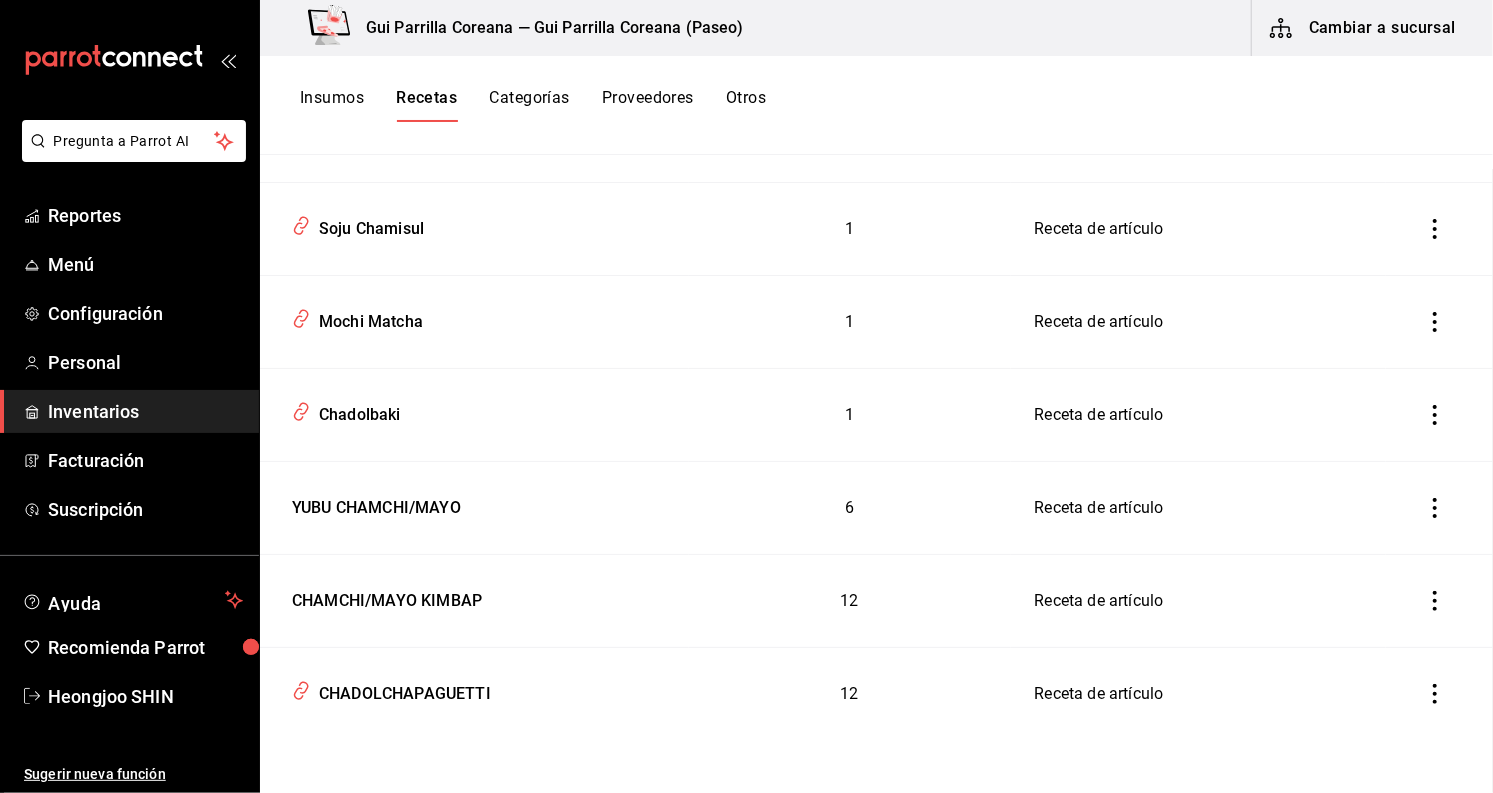 scroll, scrollTop: 0, scrollLeft: 0, axis: both 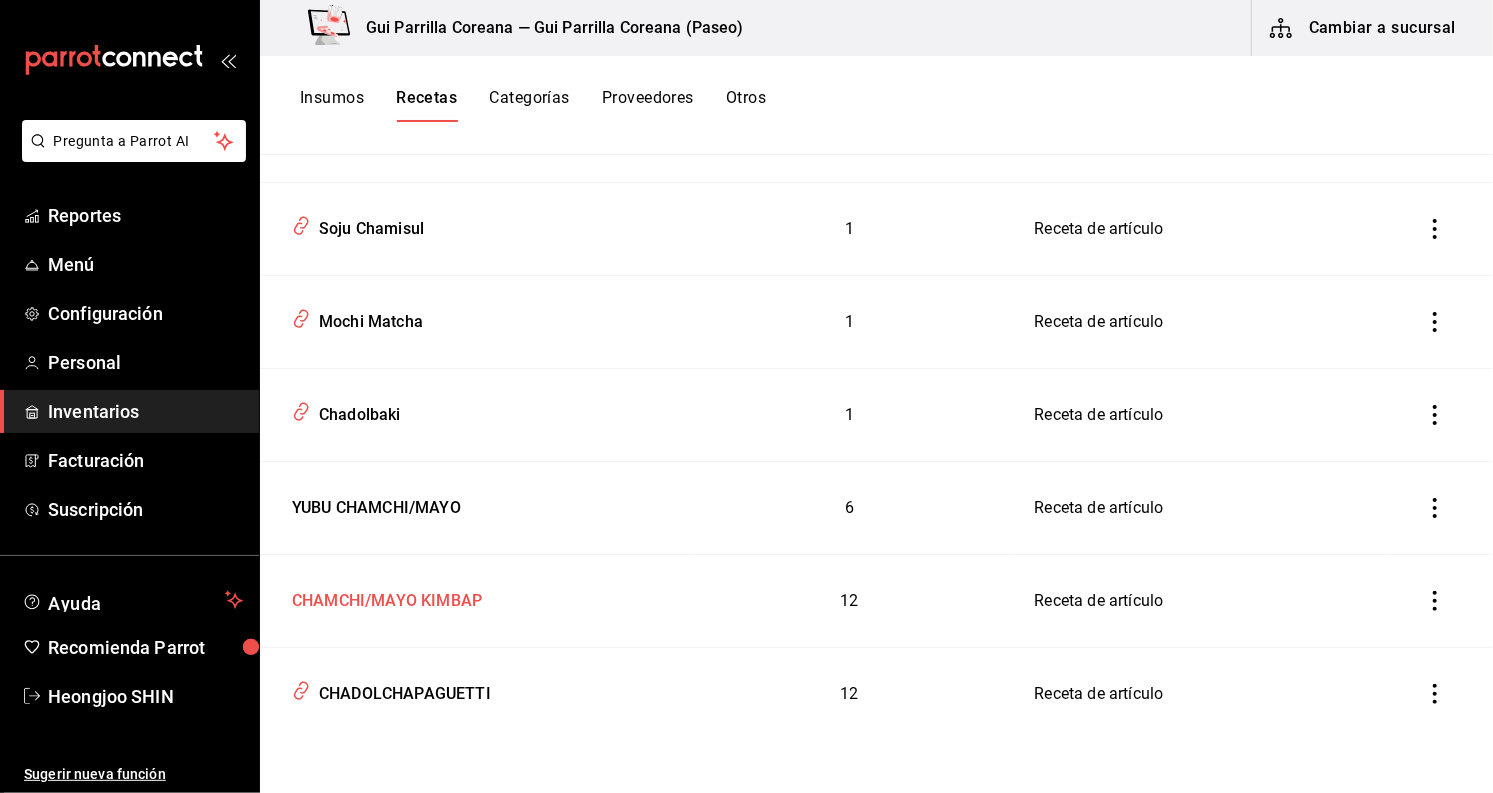 click on "CHAMCHI/MAYO KIMBAP" at bounding box center (383, 597) 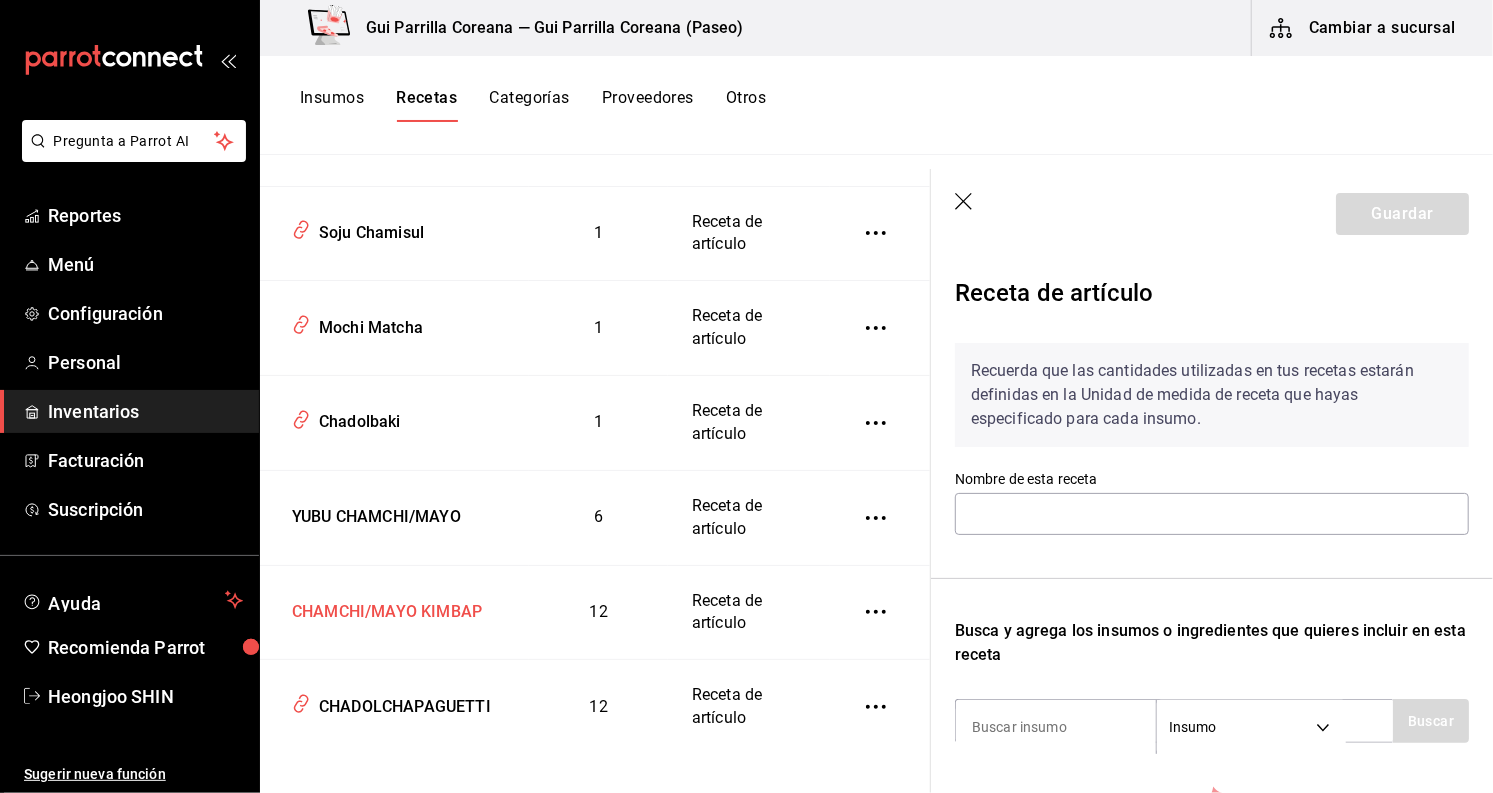 type on "CHAMCHI/MAYO KIMBAP" 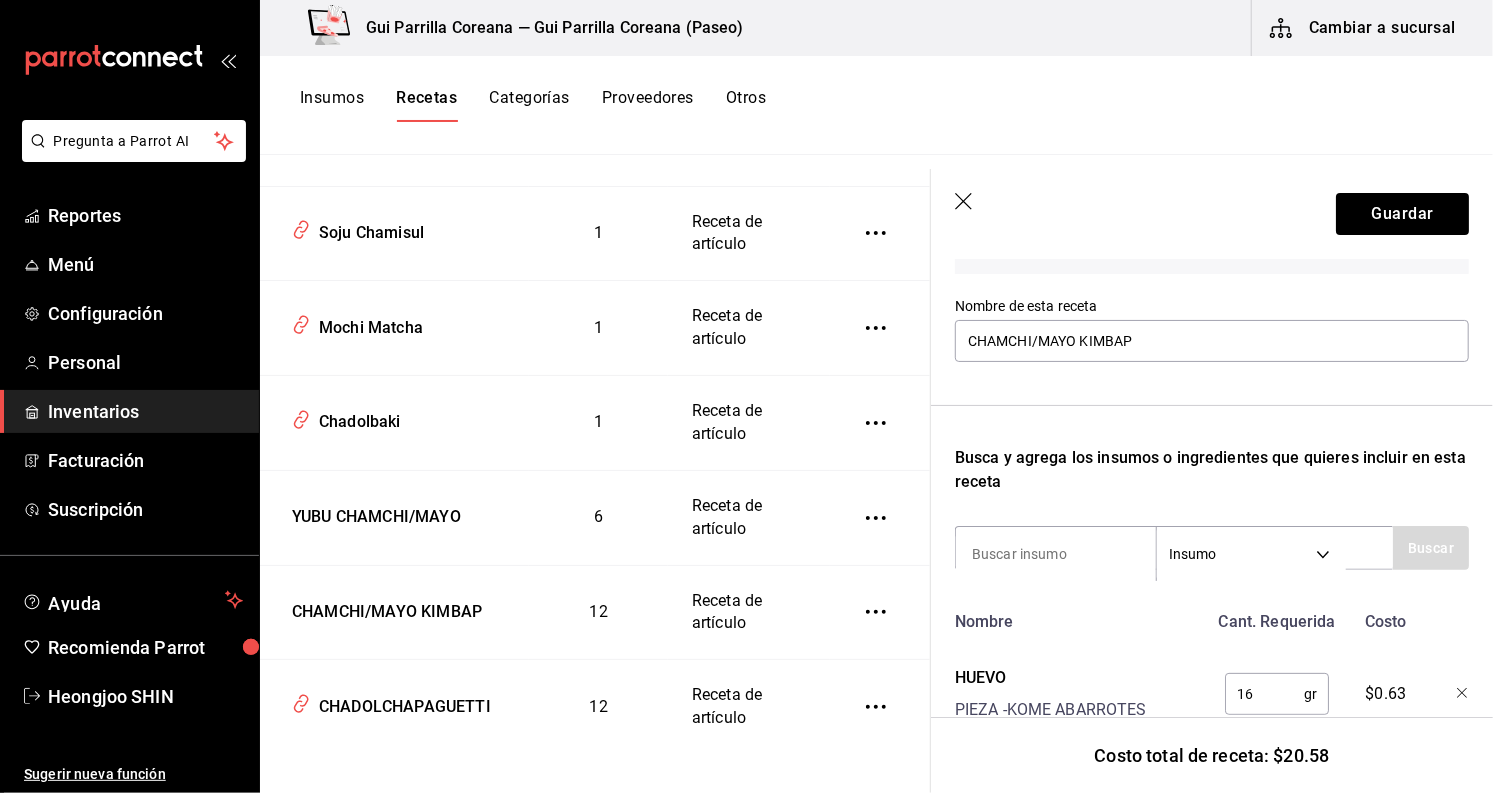 scroll, scrollTop: 444, scrollLeft: 0, axis: vertical 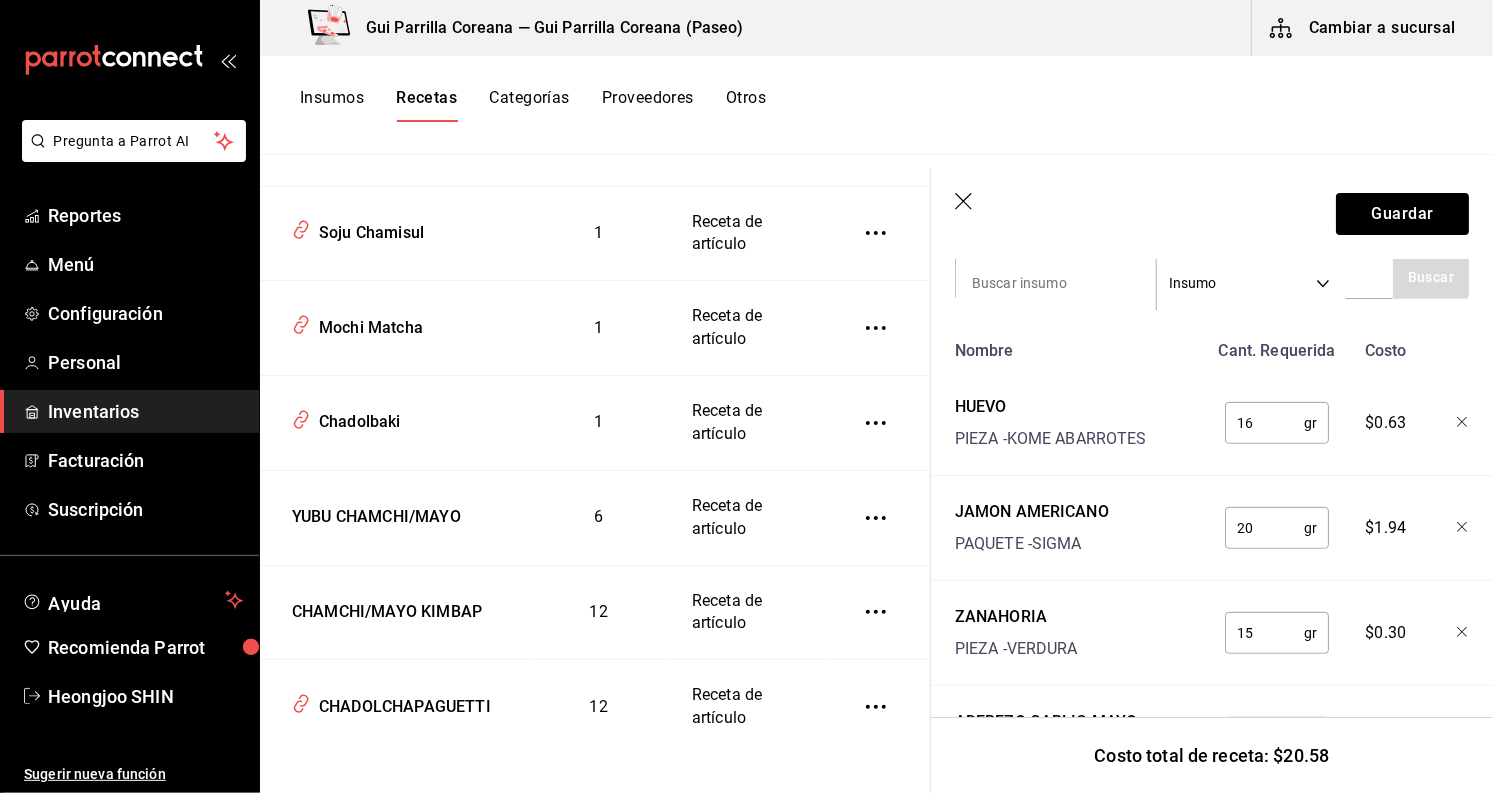 click 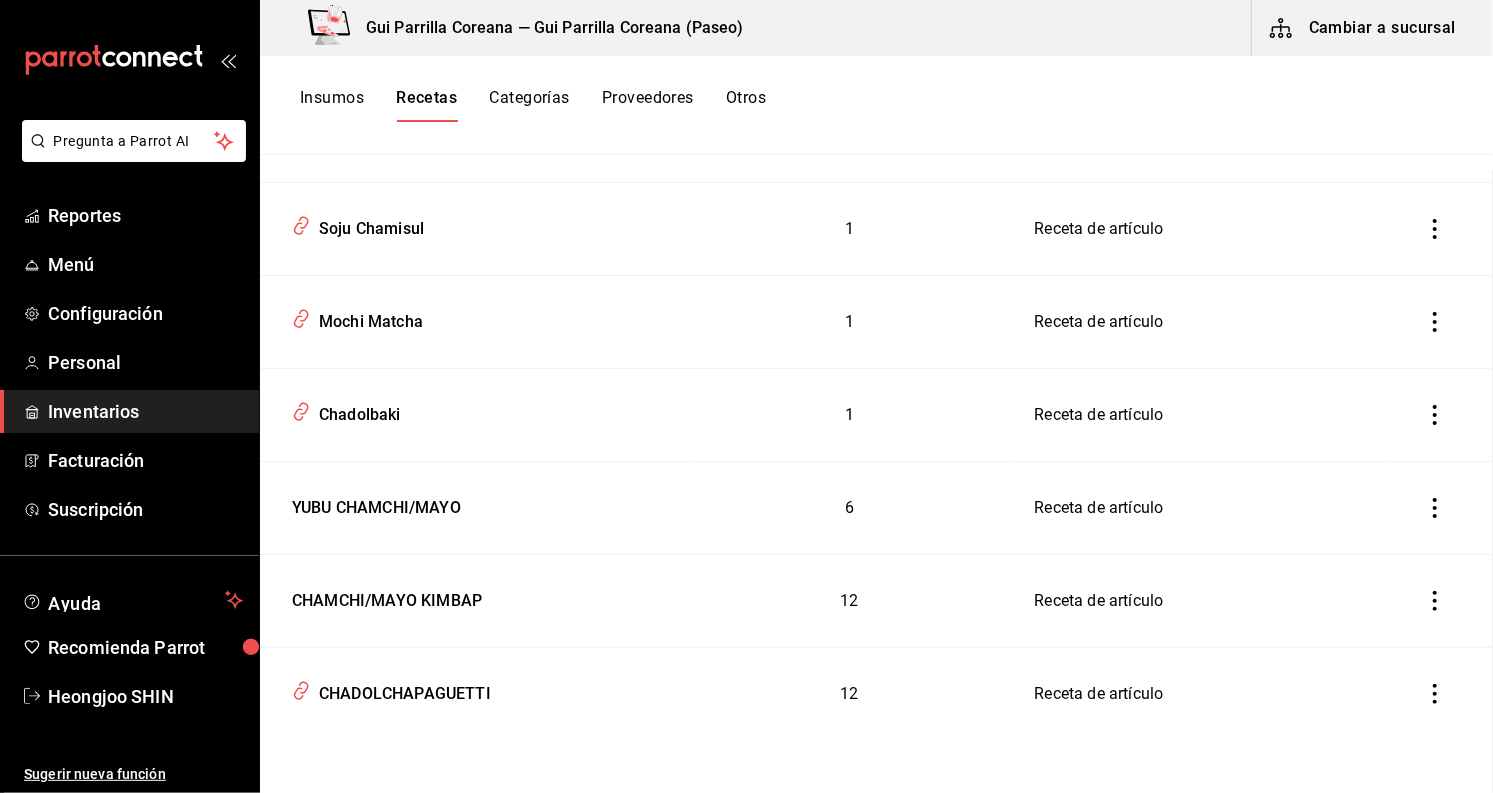 scroll, scrollTop: 0, scrollLeft: 0, axis: both 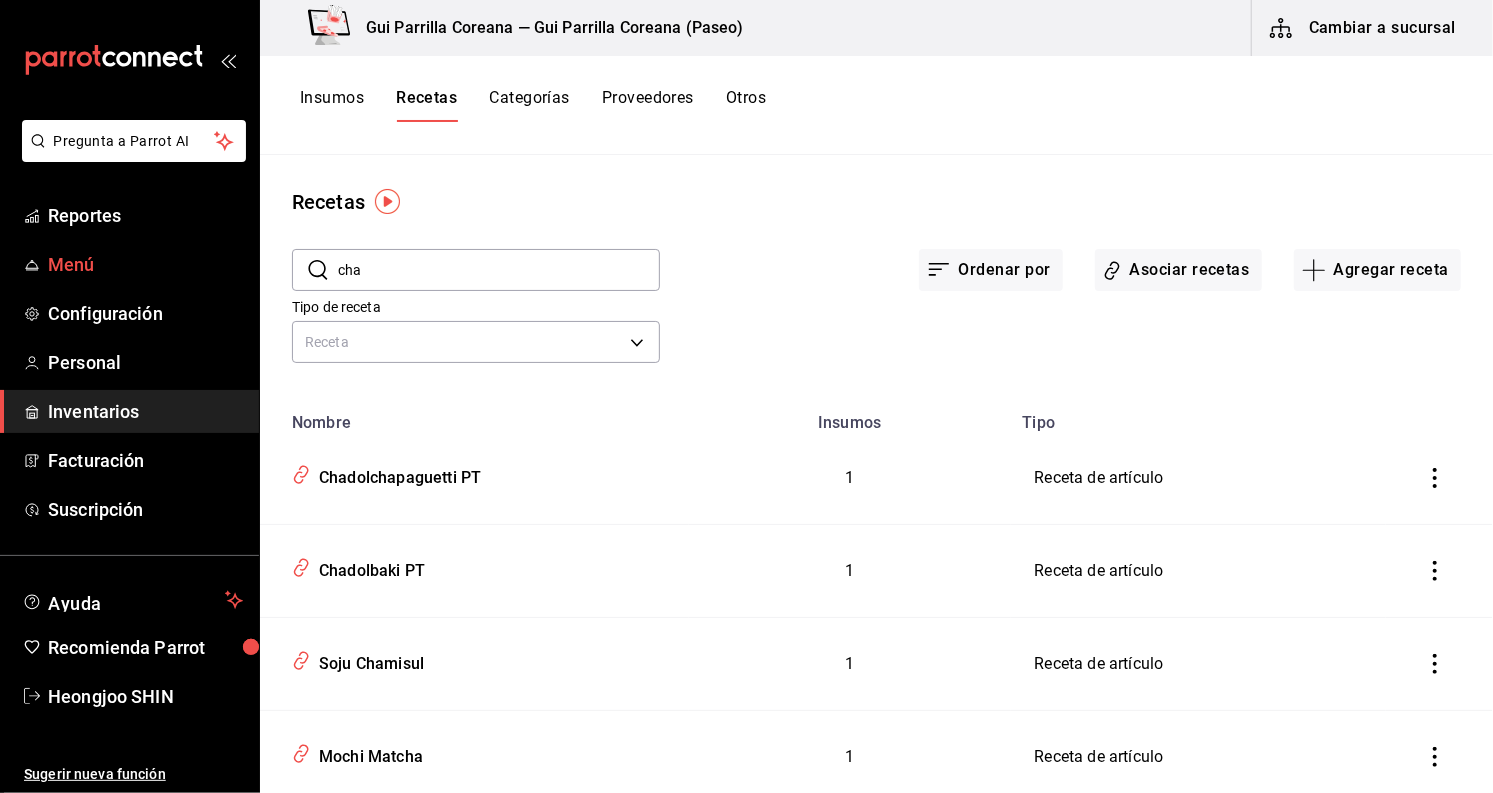 drag, startPoint x: 432, startPoint y: 276, endPoint x: 197, endPoint y: 243, distance: 237.30571 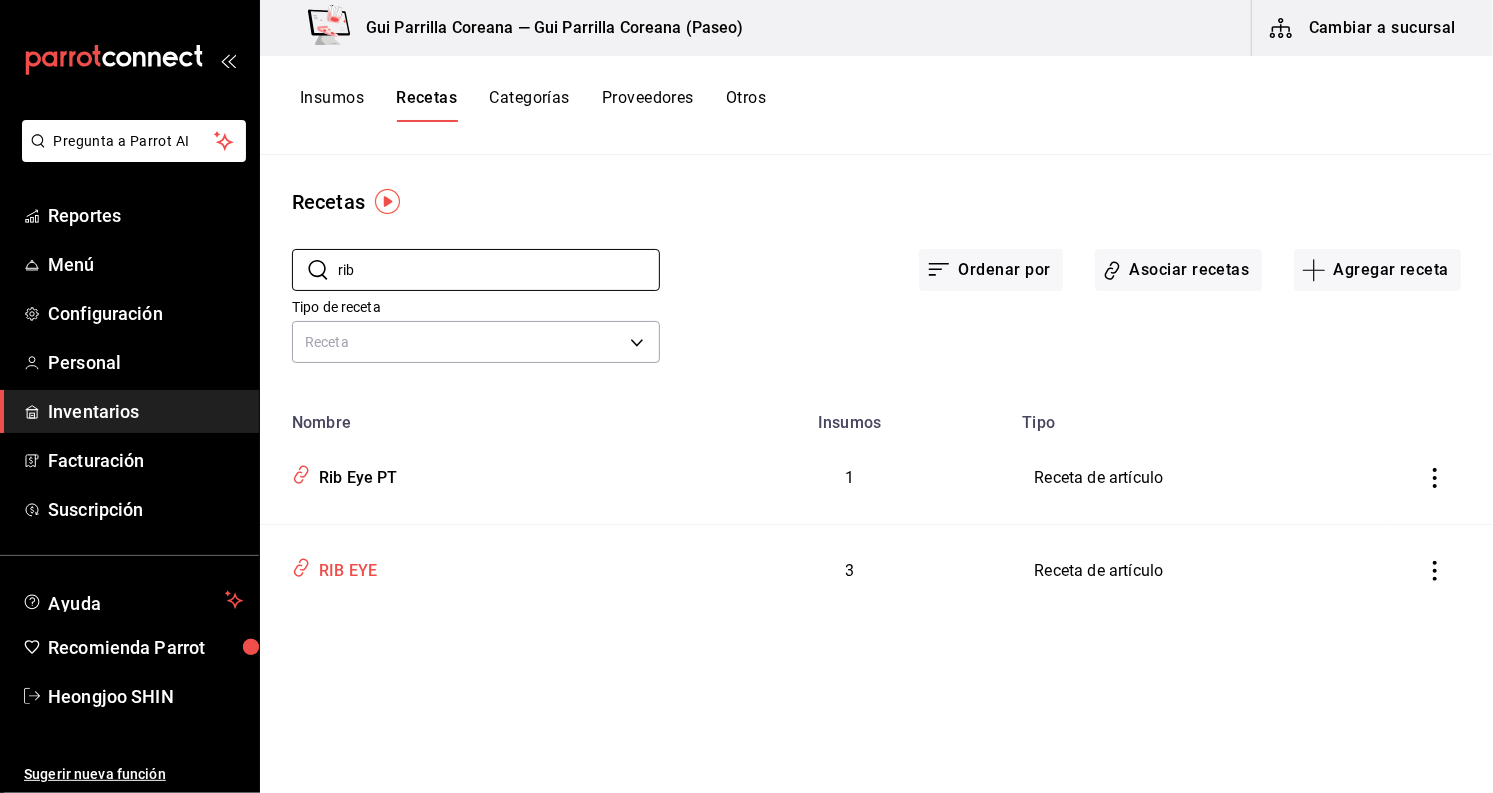 type on "rib" 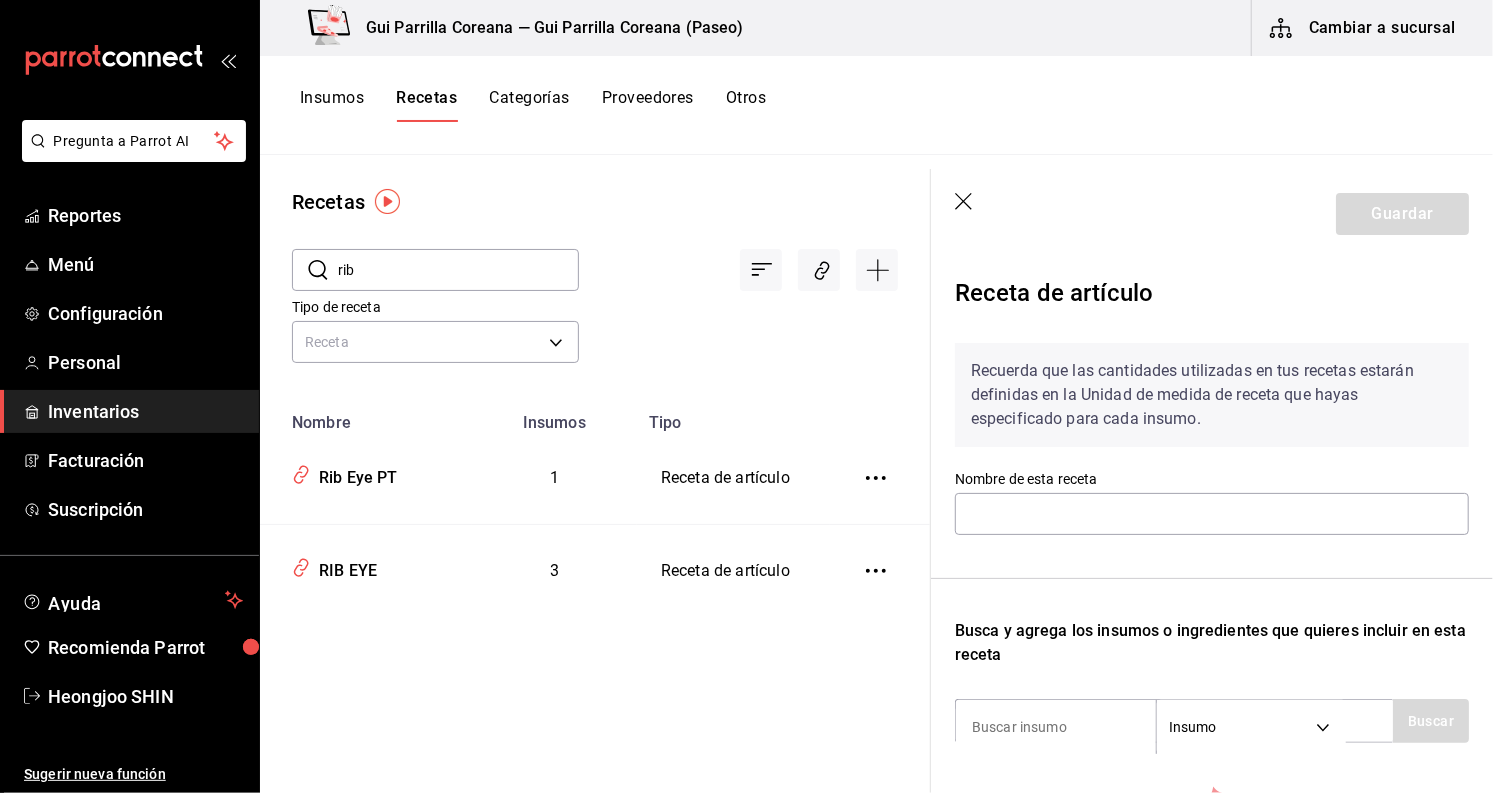 type on "RIB EYE" 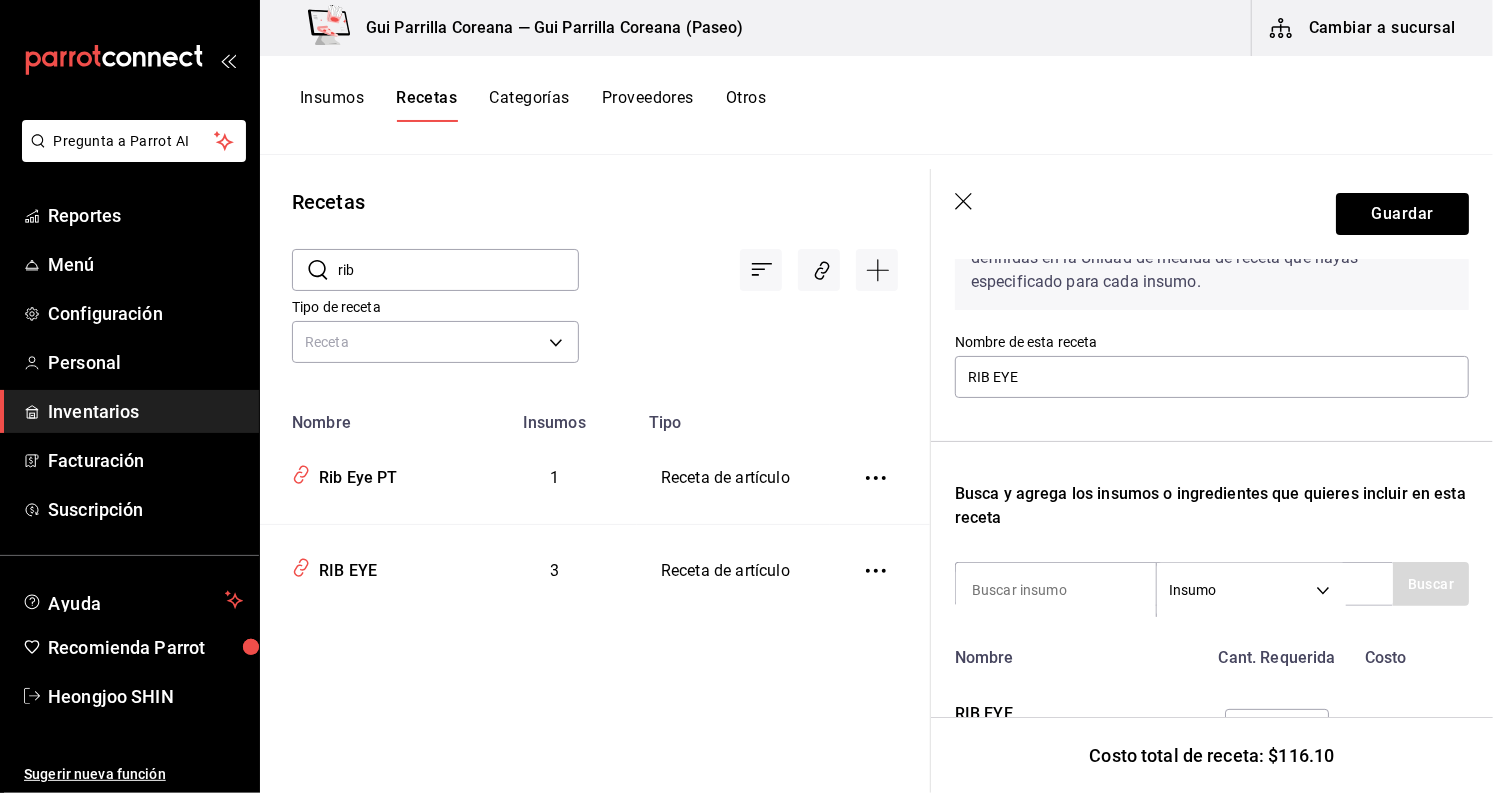 scroll, scrollTop: 0, scrollLeft: 0, axis: both 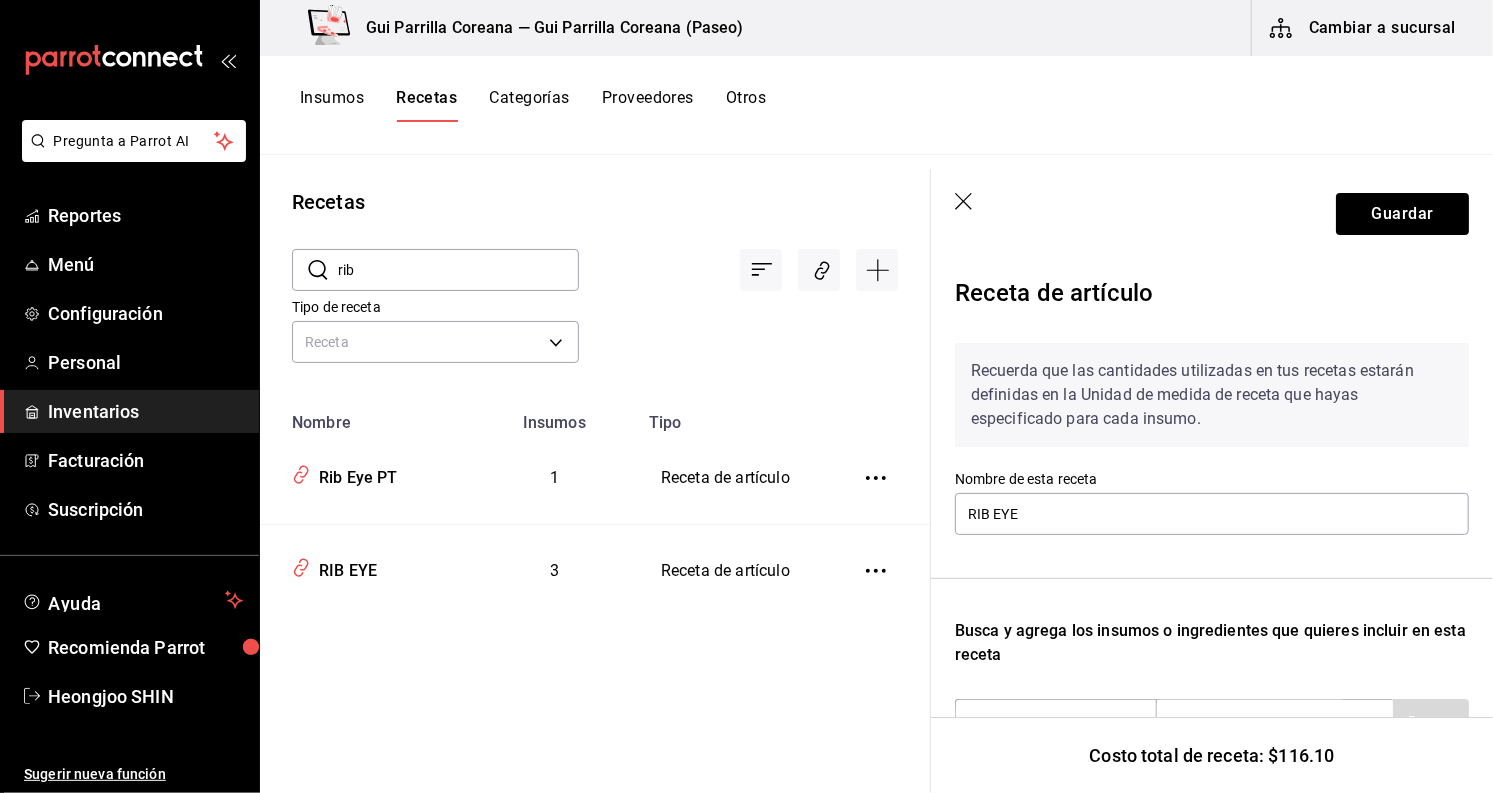 click 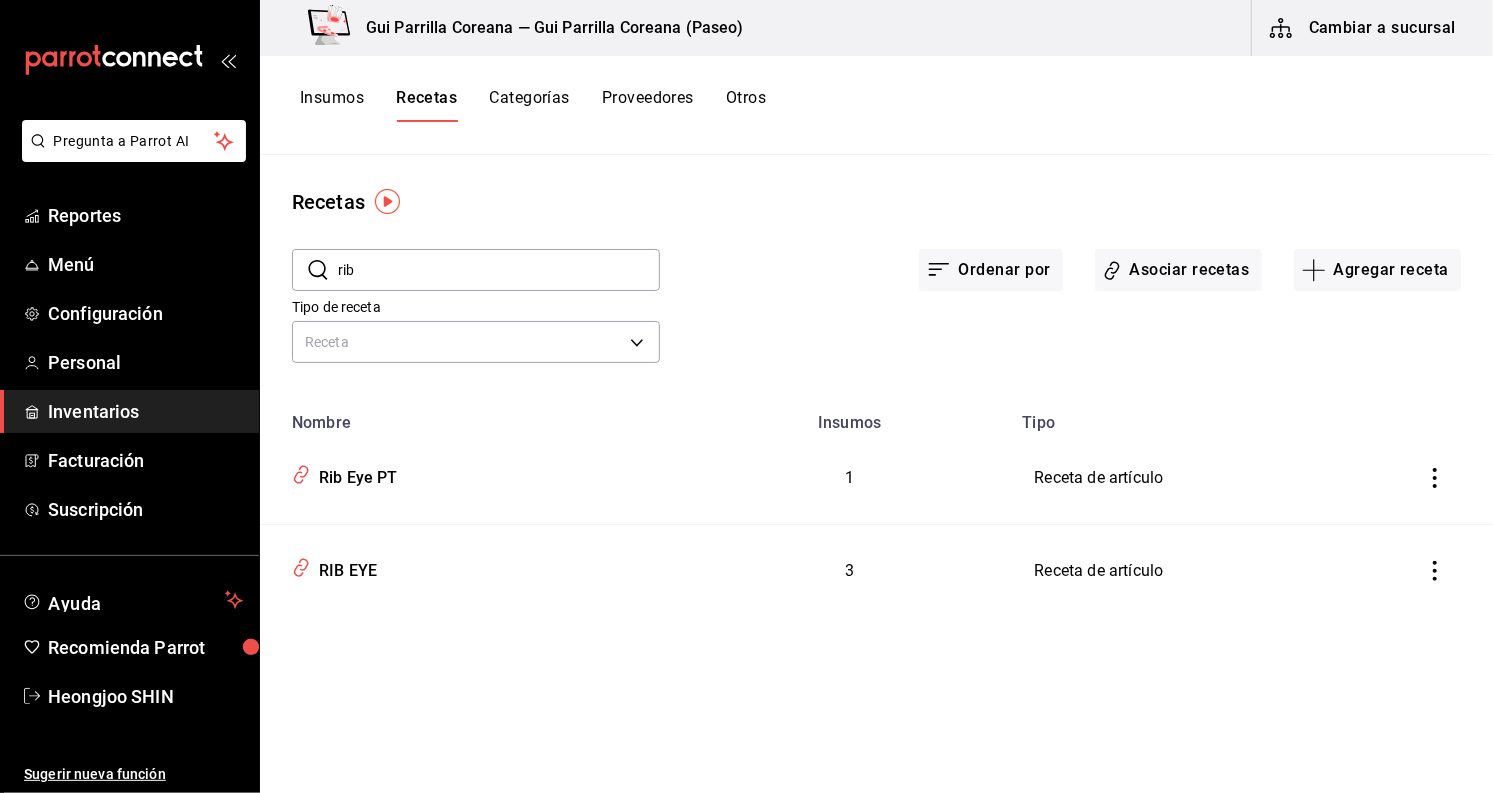 click on "Insumos" at bounding box center [332, 105] 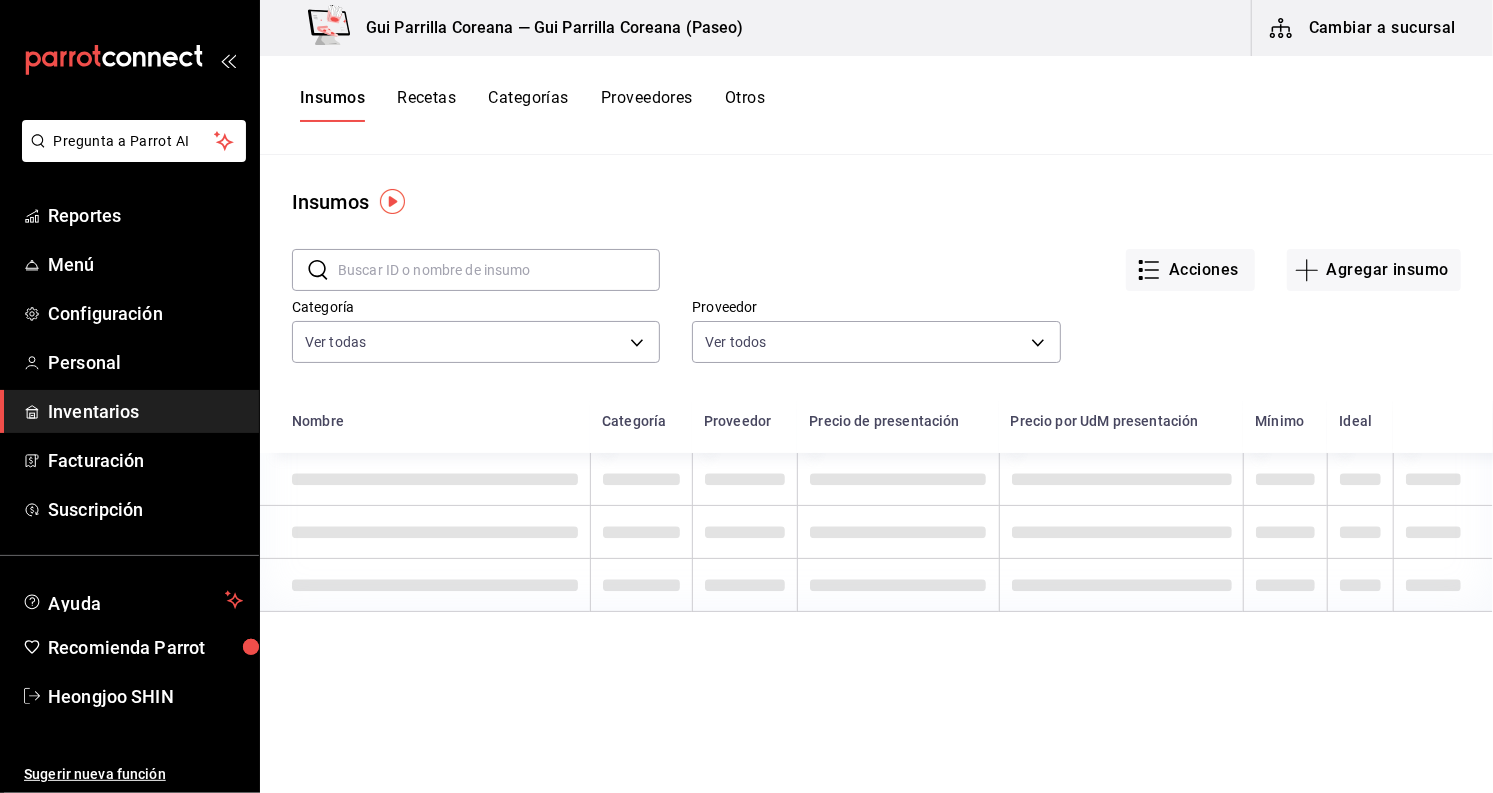 click at bounding box center [499, 270] 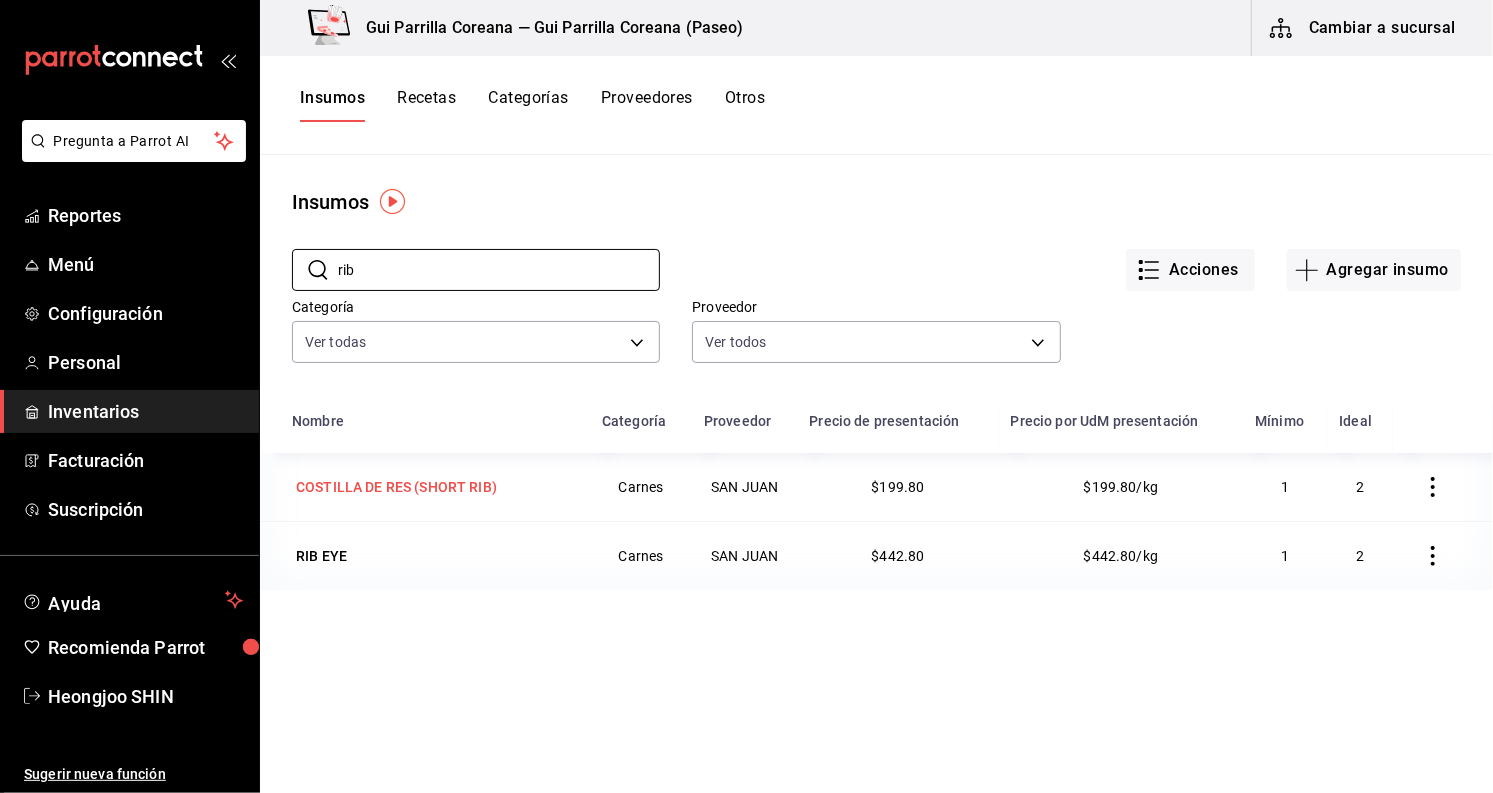 type on "rib" 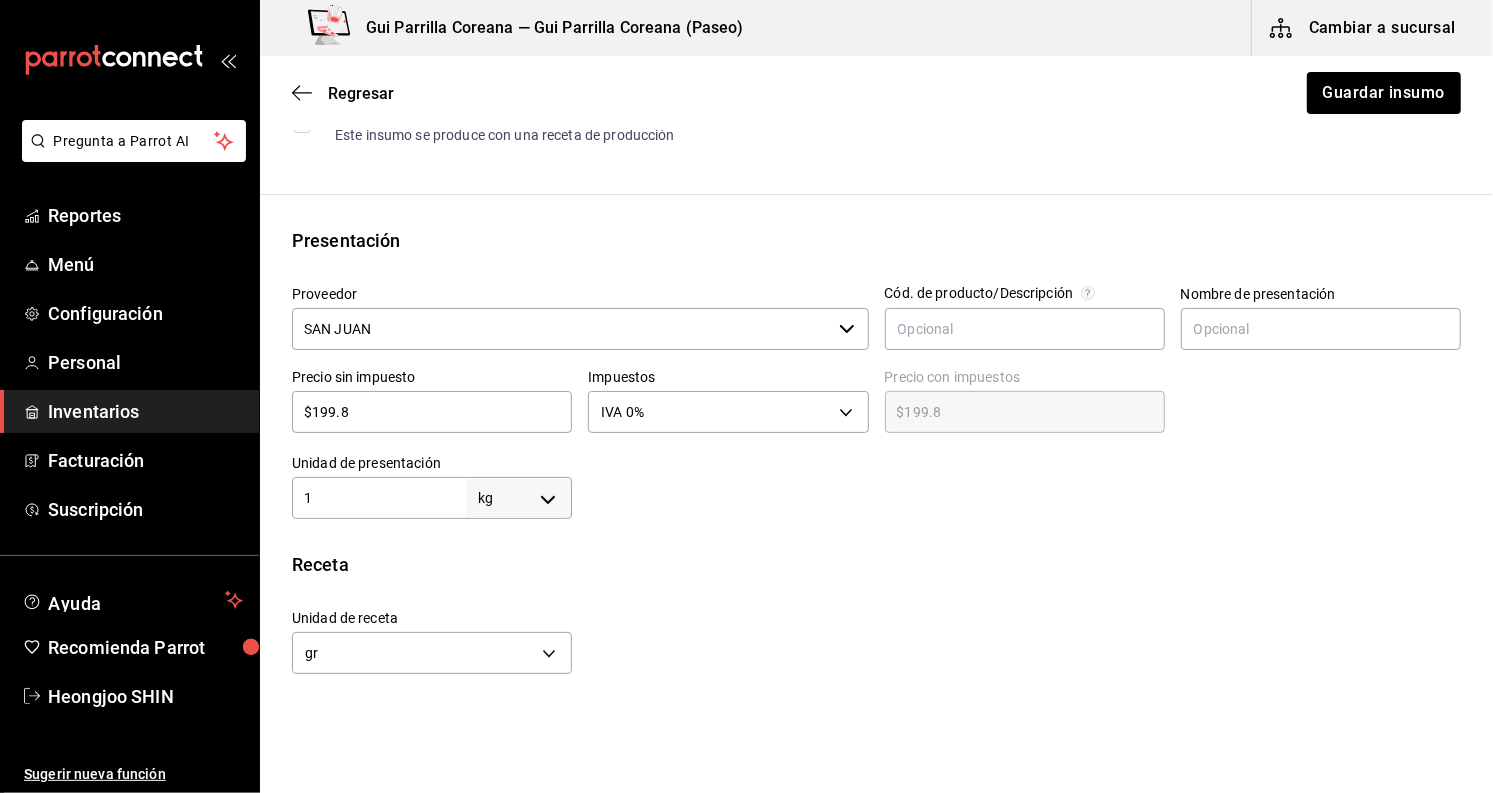 scroll, scrollTop: 333, scrollLeft: 0, axis: vertical 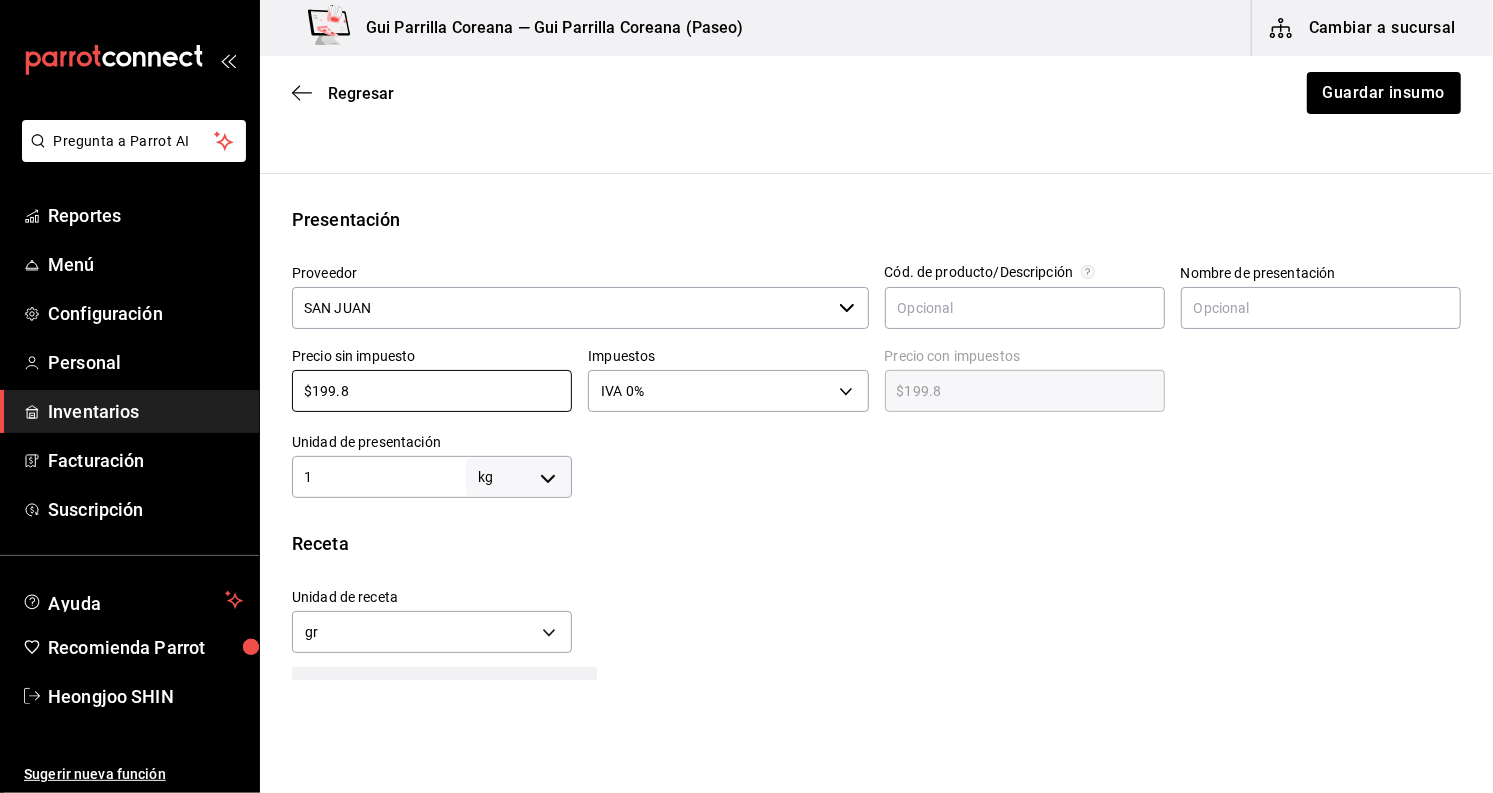 drag, startPoint x: 425, startPoint y: 383, endPoint x: 213, endPoint y: 387, distance: 212.03773 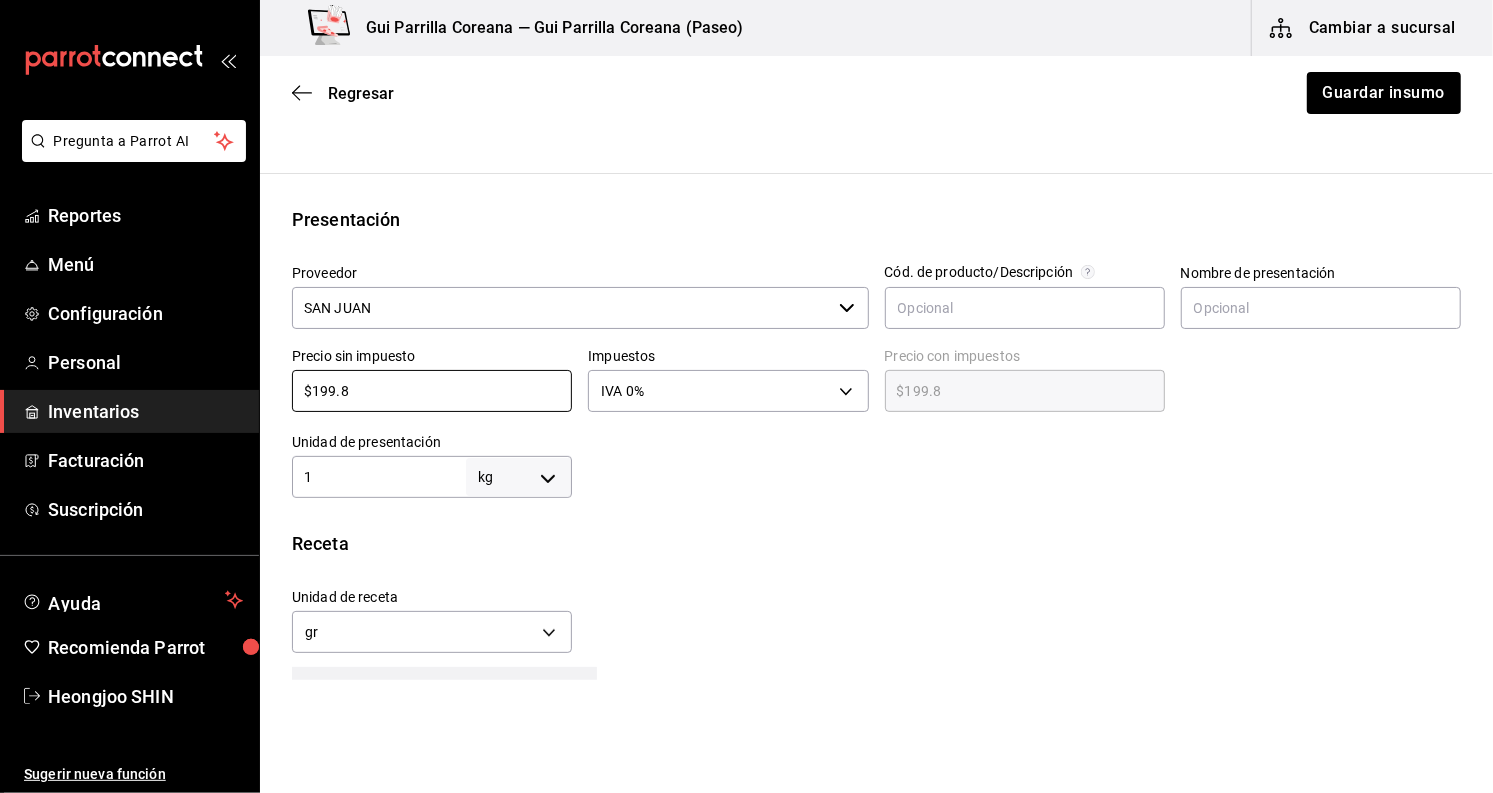 type on "$2" 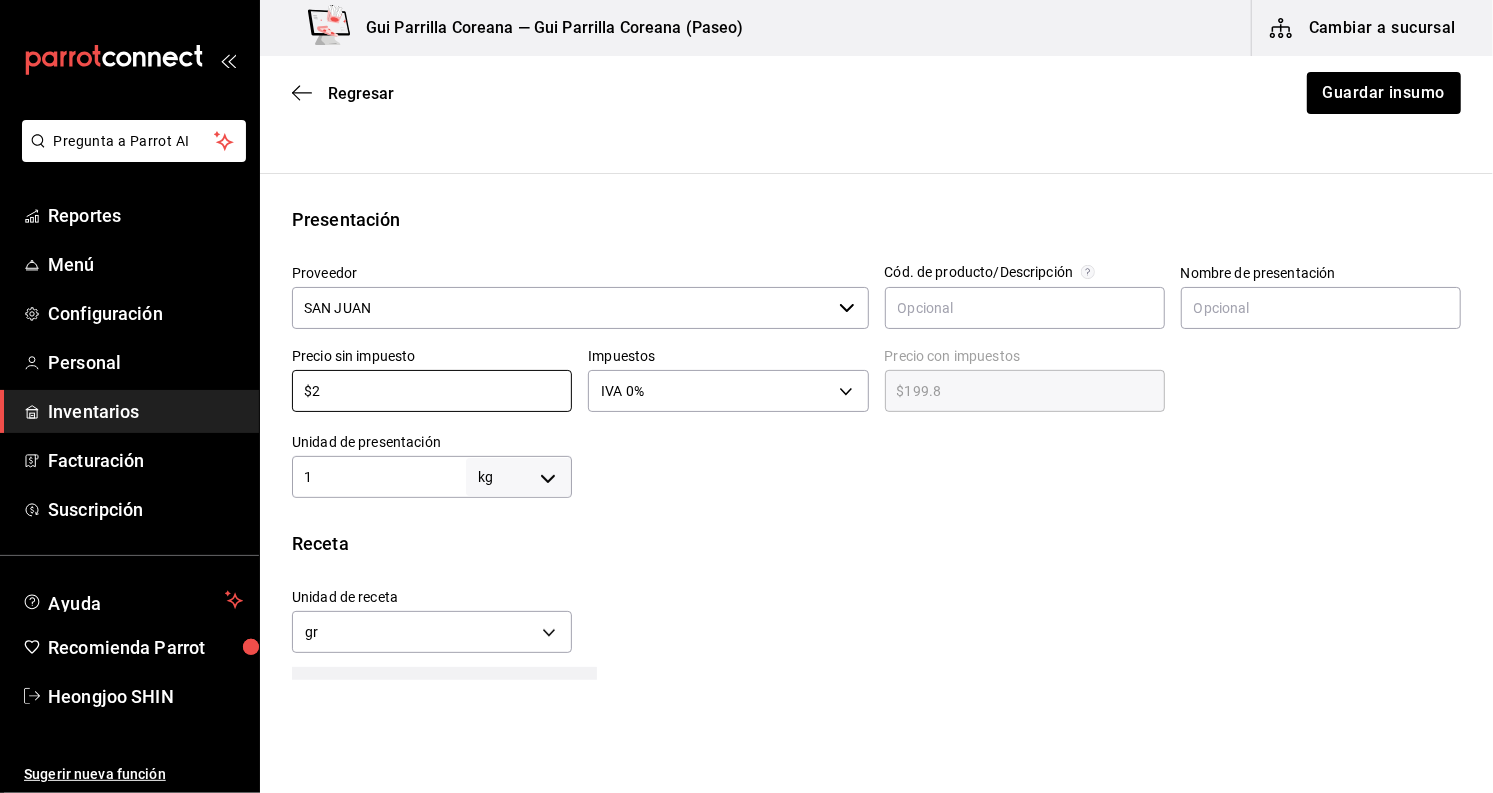 type on "$2.00" 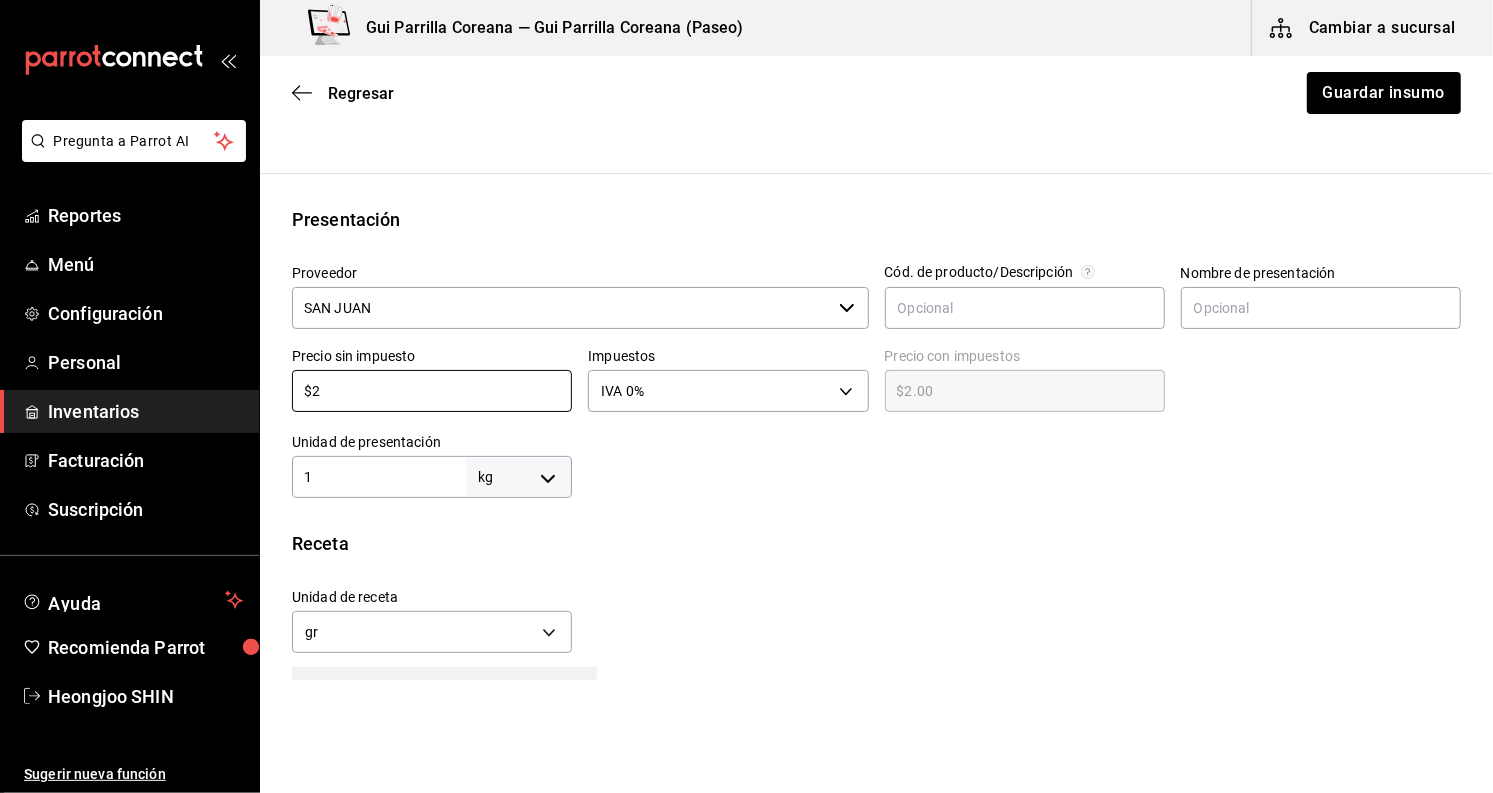 type on "$20" 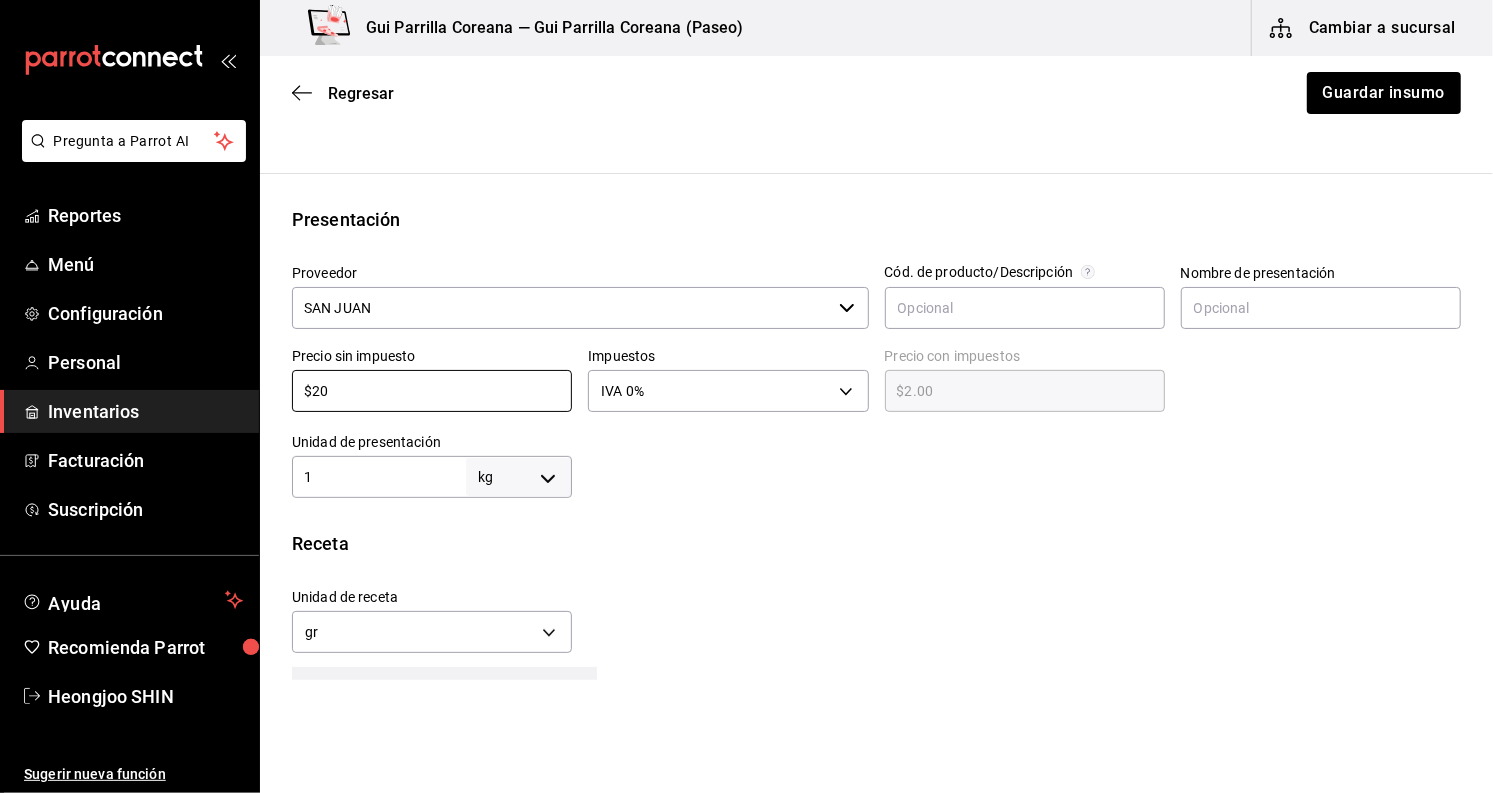 type on "$20.00" 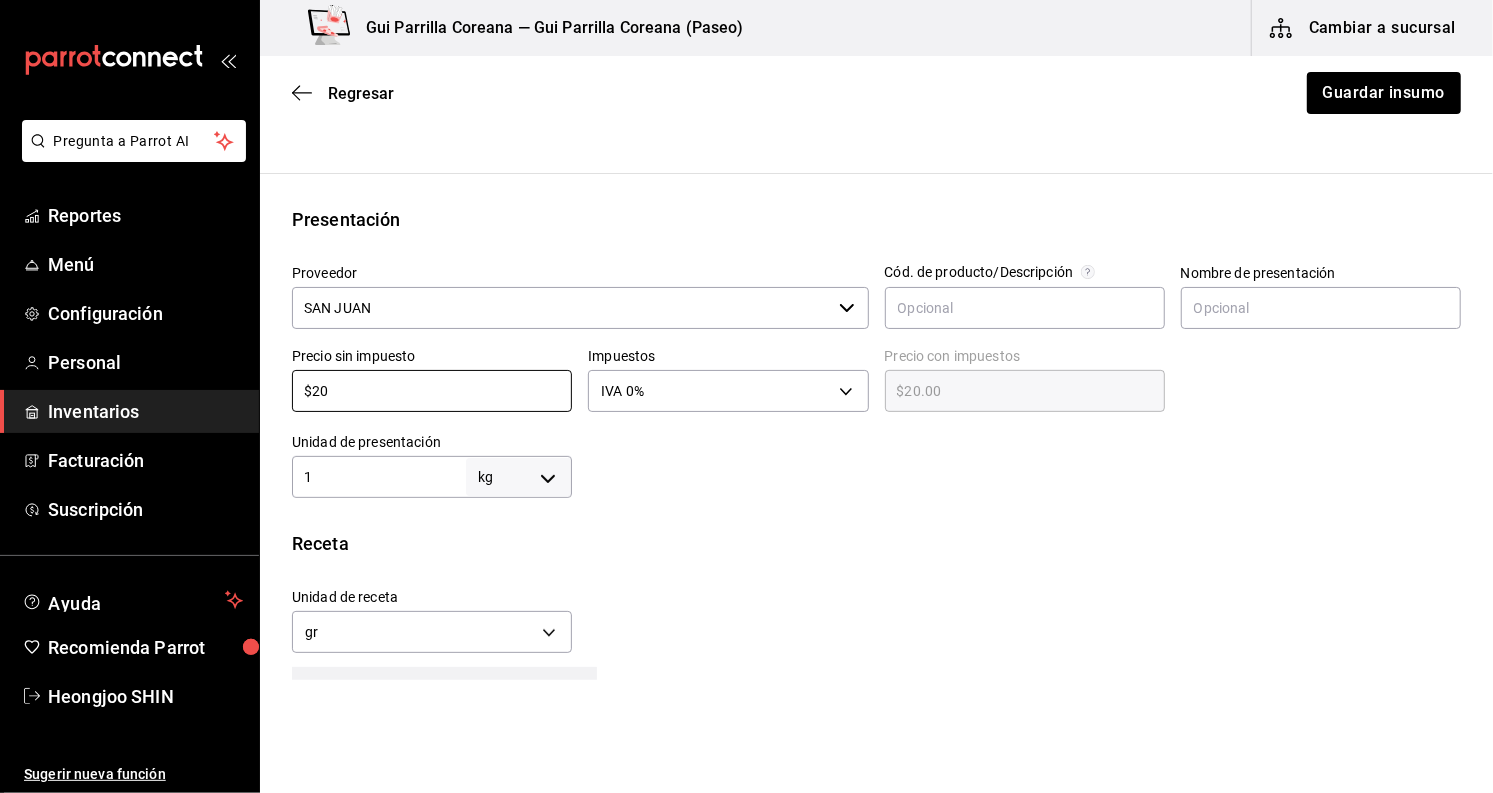 type on "$204" 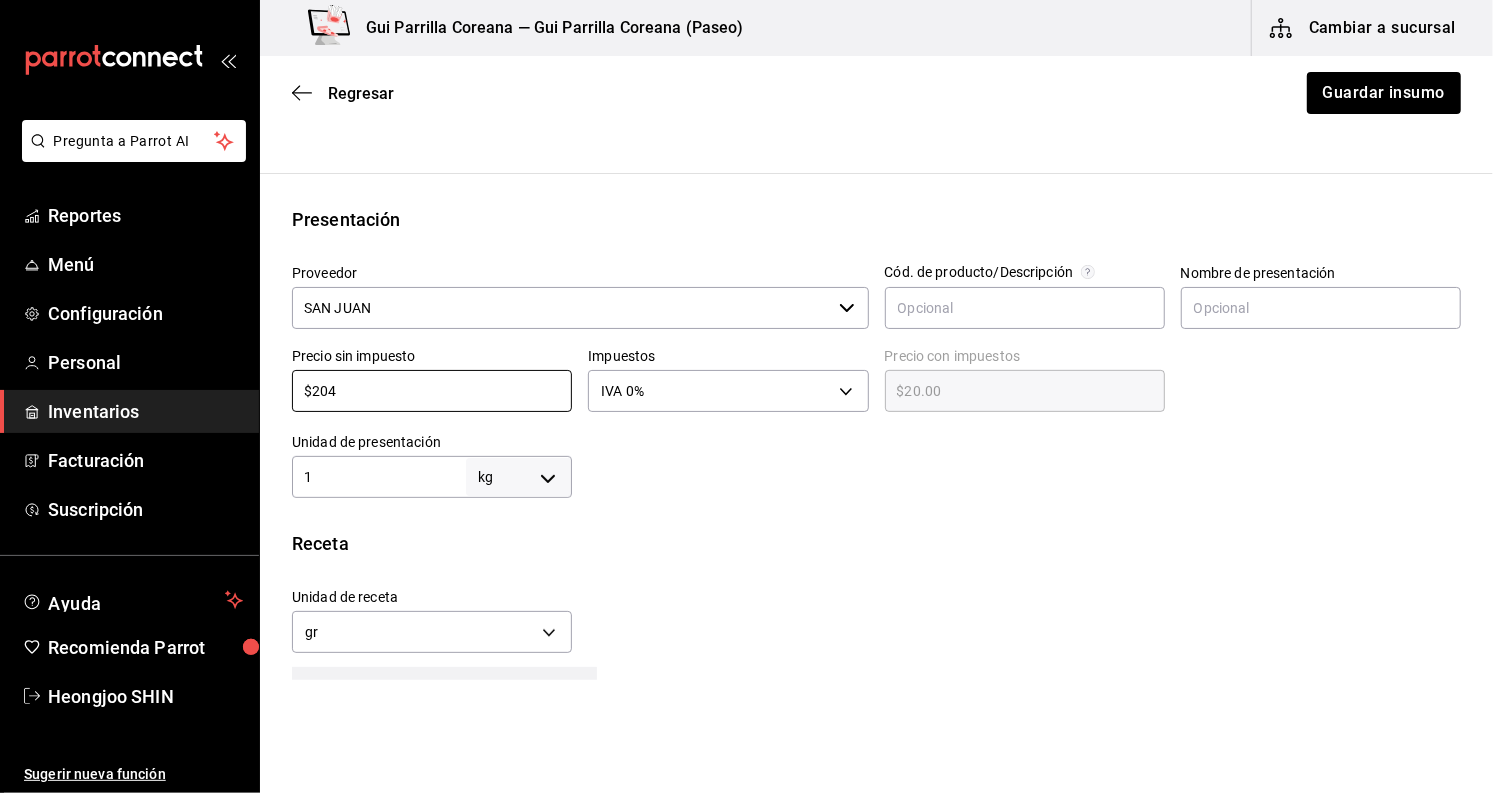 type on "$204.00" 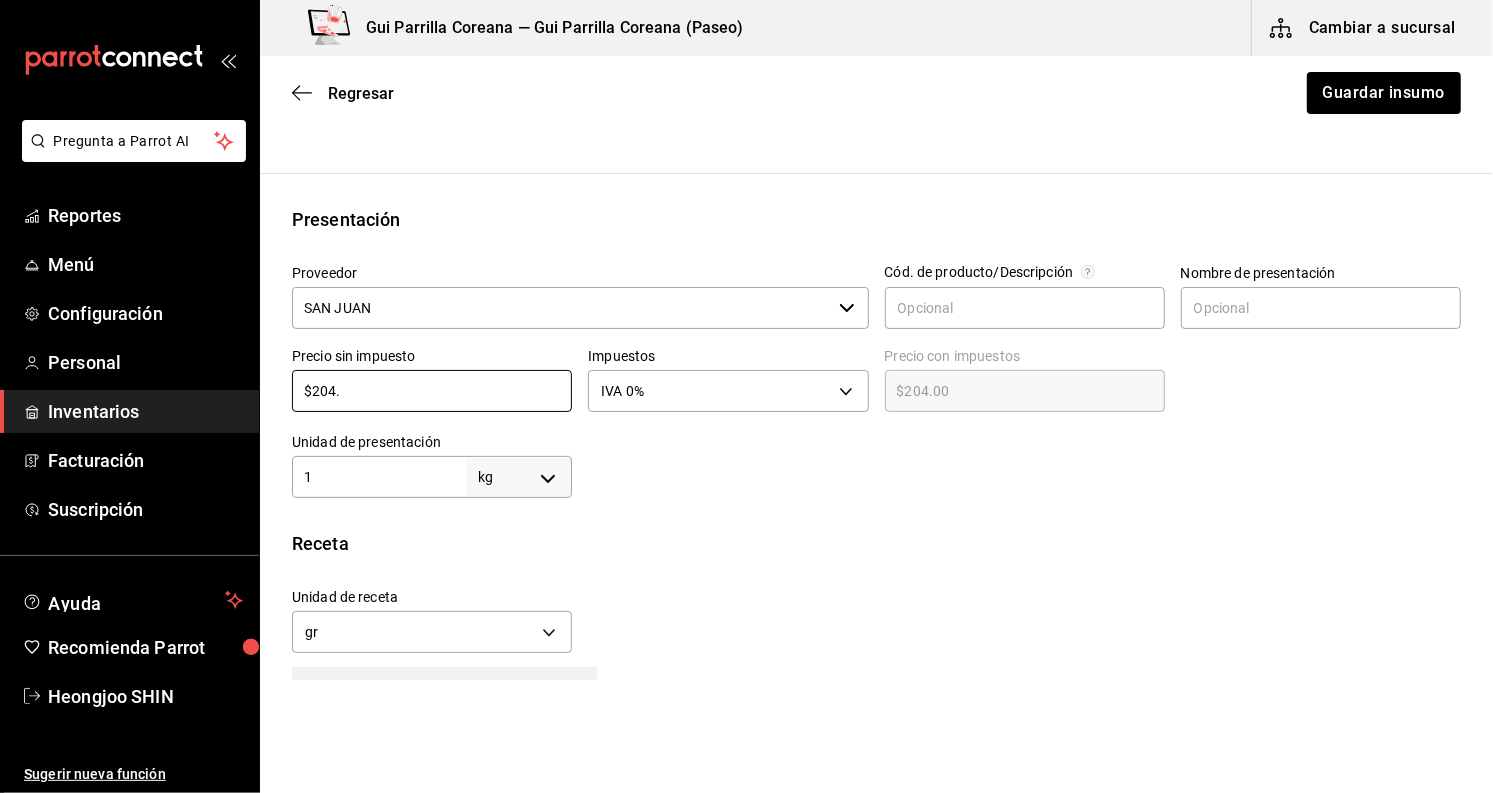 type on "$204.8" 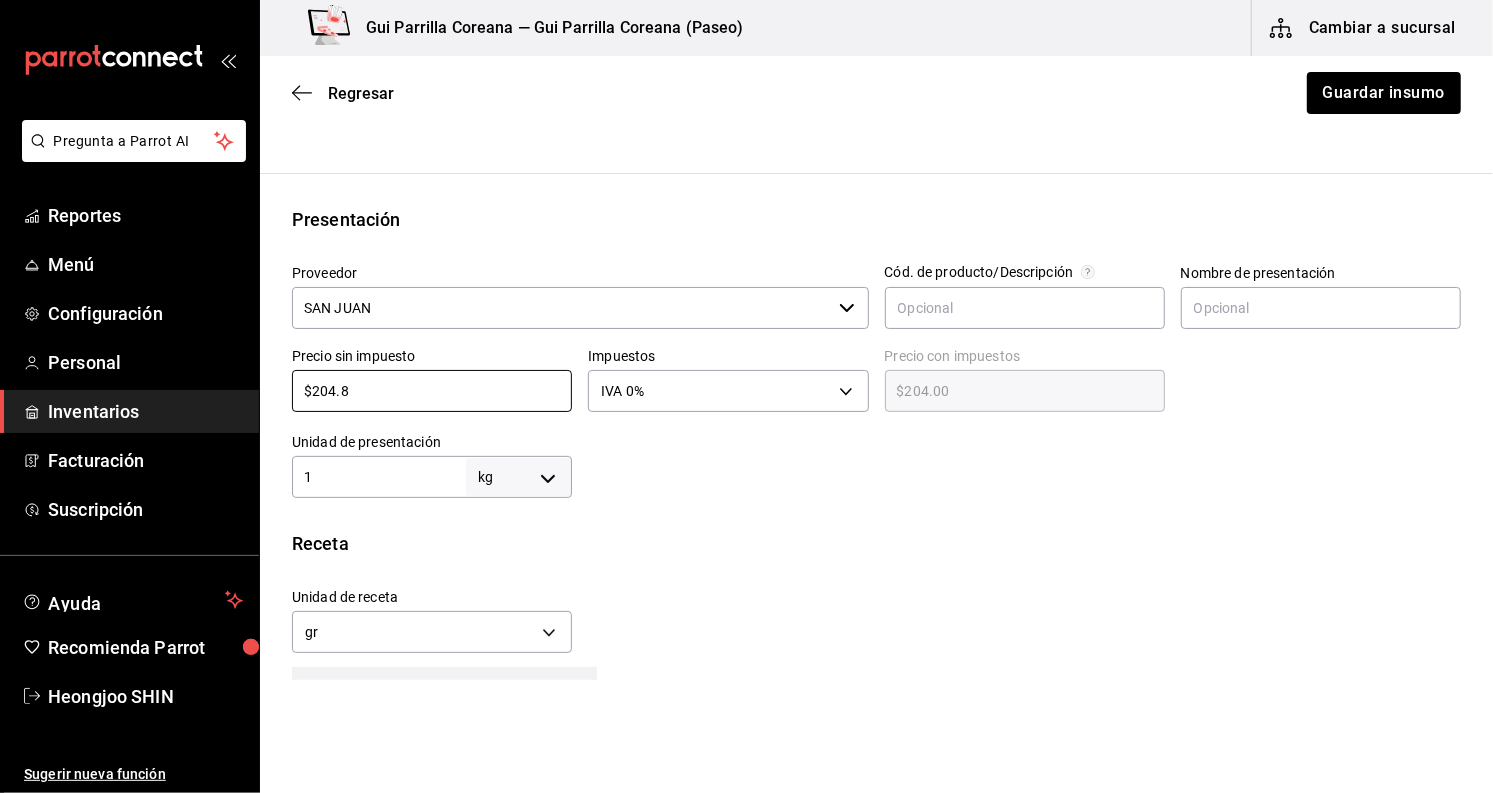 type on "$204.80" 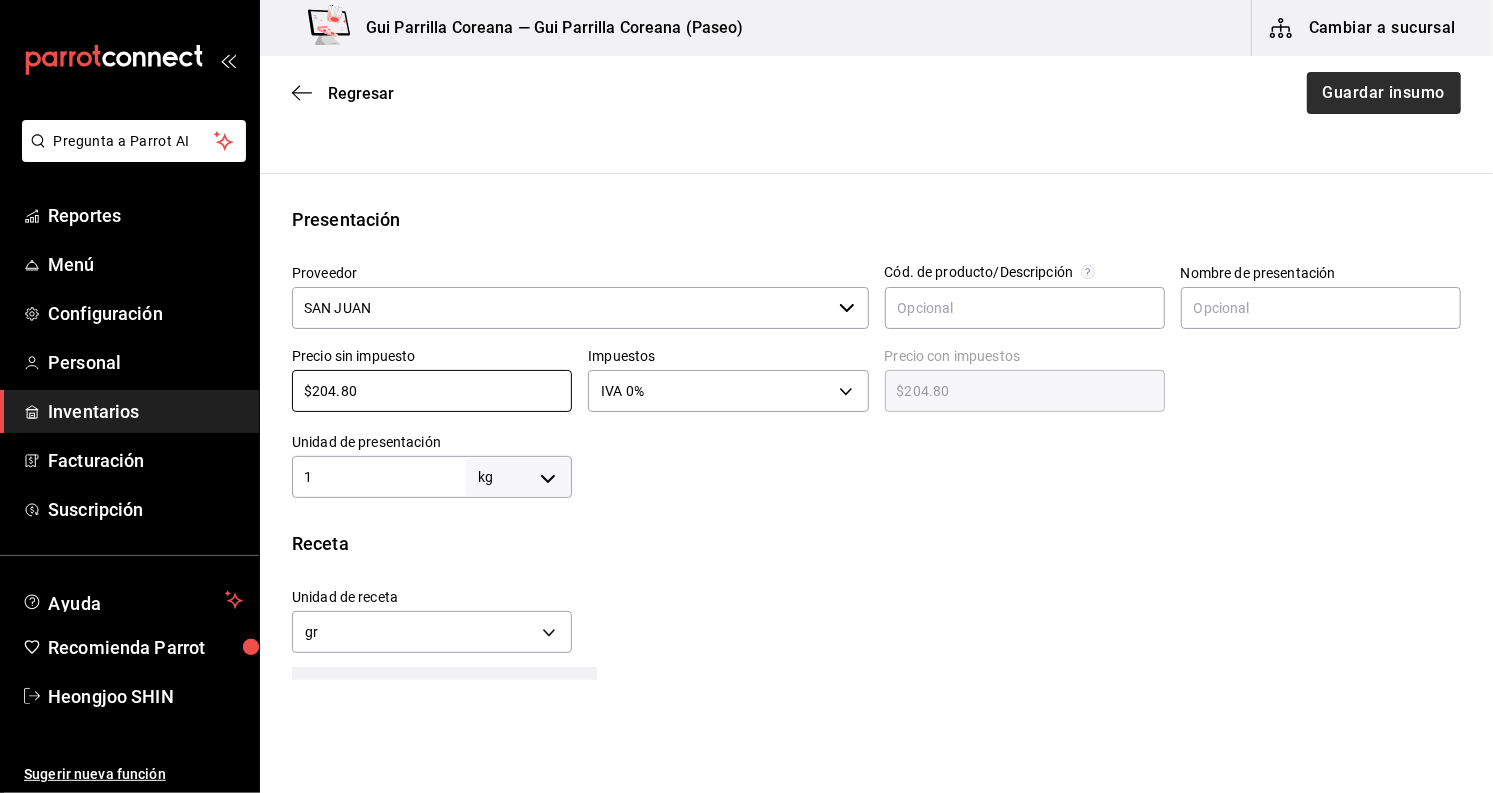 type on "$204.80" 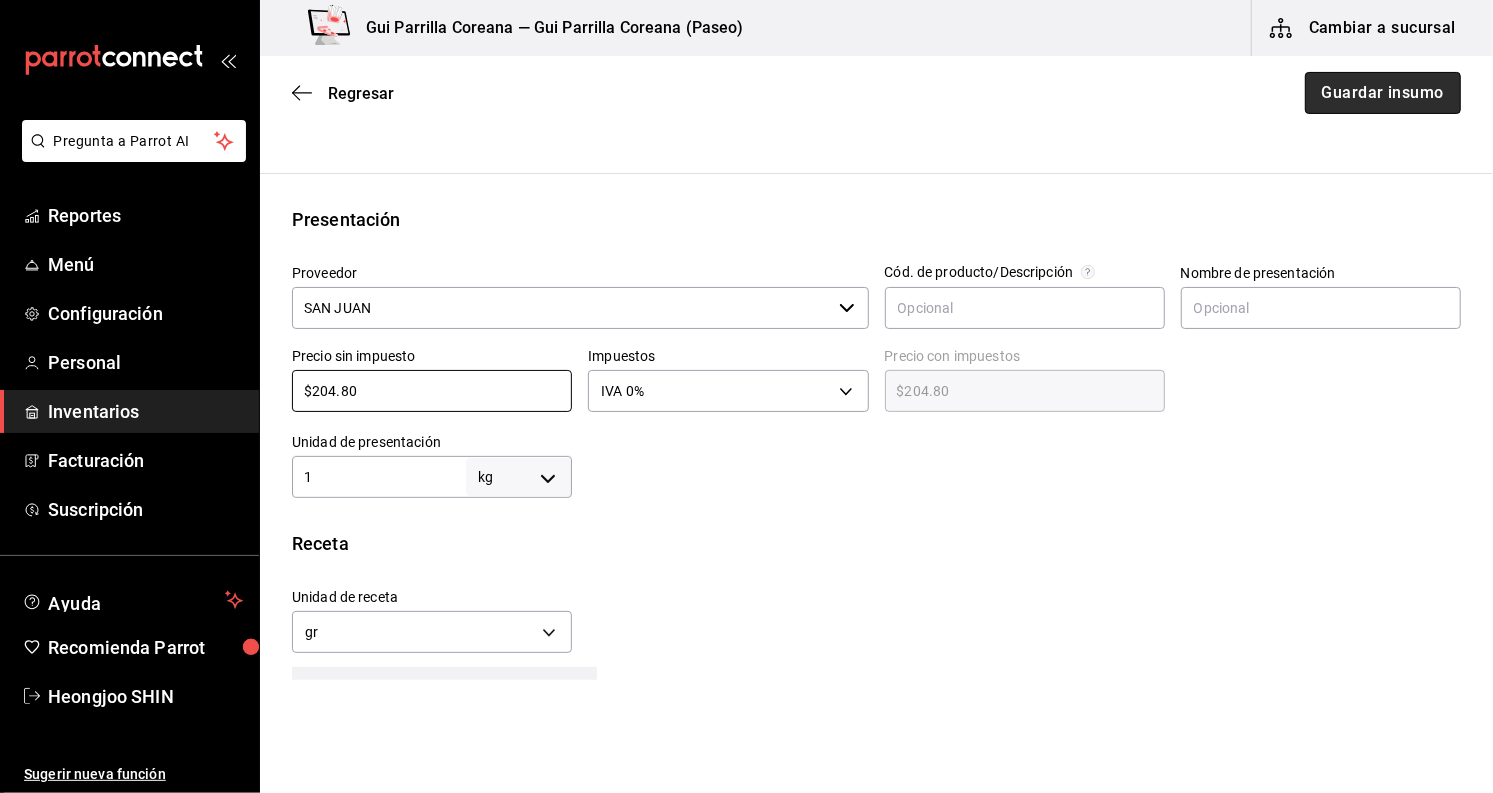 click on "Guardar insumo" at bounding box center (1383, 93) 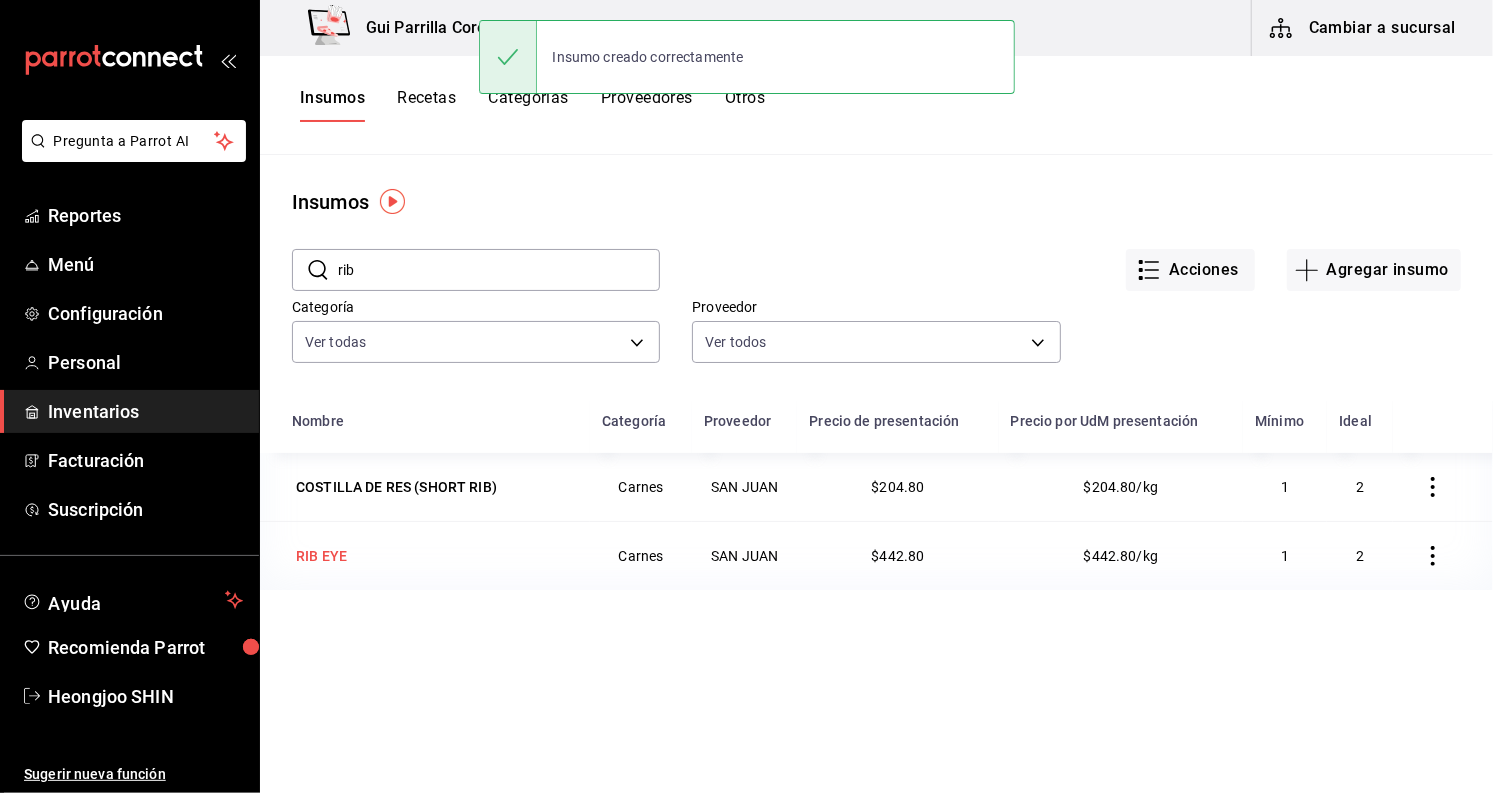 click on "RIB EYE" at bounding box center [321, 556] 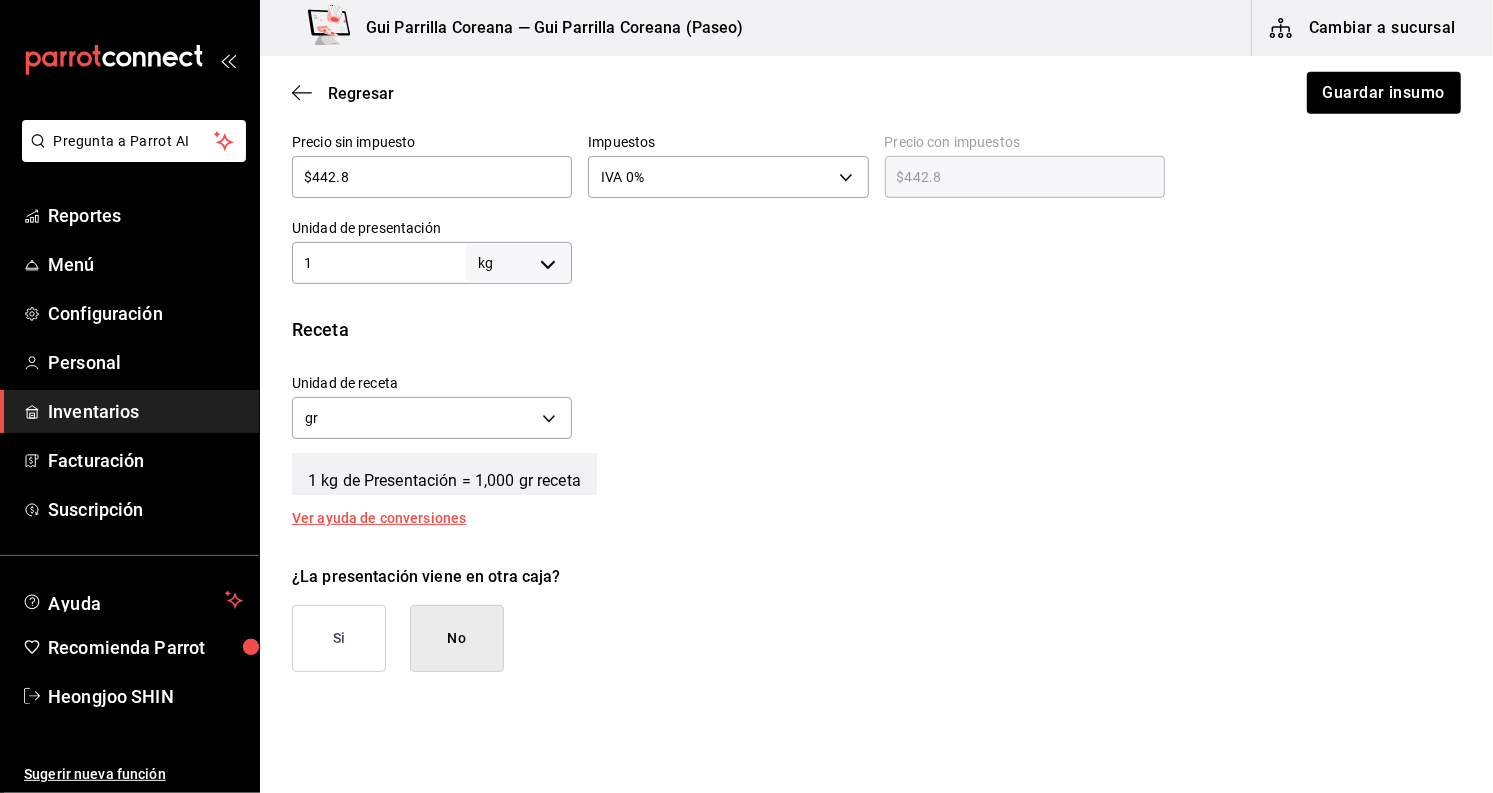 scroll, scrollTop: 555, scrollLeft: 0, axis: vertical 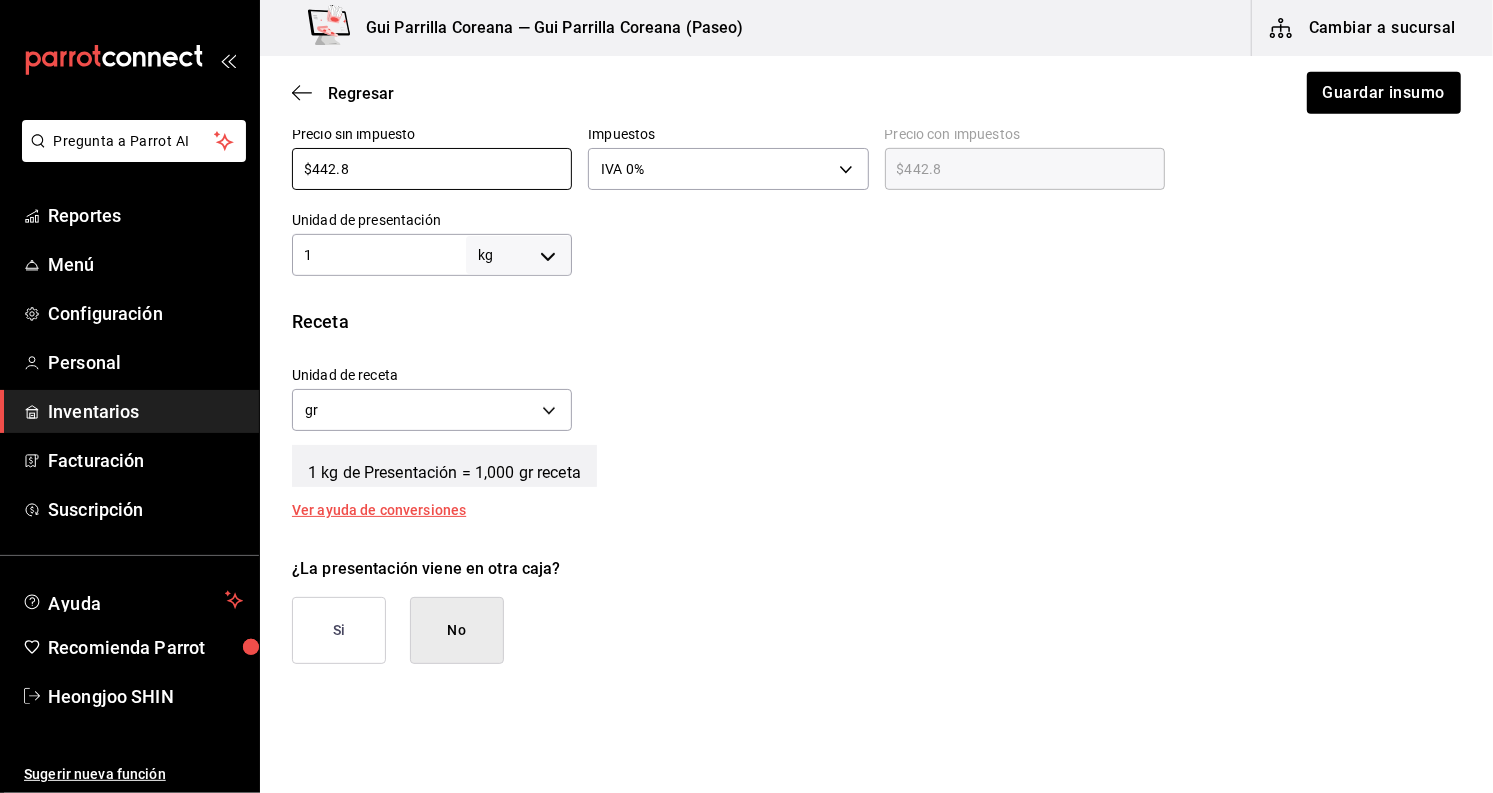 drag, startPoint x: 416, startPoint y: 161, endPoint x: 257, endPoint y: 148, distance: 159.53056 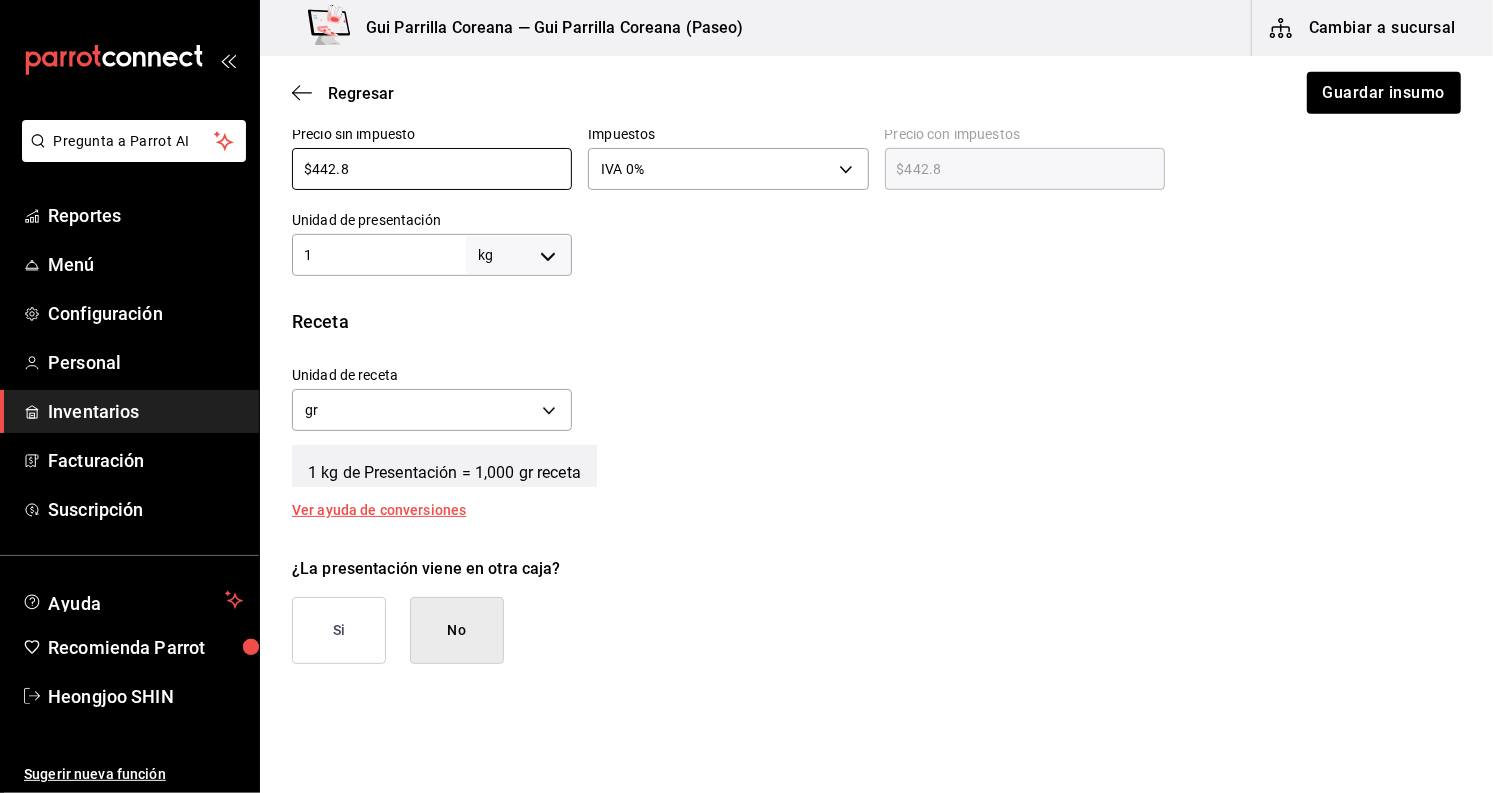 click on "Pregunta a Parrot AI Reportes   Menú   Configuración   Personal   Inventarios   Facturación   Suscripción   Ayuda Recomienda Parrot   Heongjoo SHIN   Sugerir nueva función   Gui Parrilla Coreana — Gui Parrilla Coreana (Paseo) Cambiar a sucursal Regresar Guardar insumo Insumo IN-1710864819087 Nombre RIB EYE Categoría de inventario Carnes ​ Mínimo 1 ​ Ideal 2 ​ Insumo de producción Este insumo se produce con una receta de producción Presentación Proveedor SAN JUAN ​ Cód. de producto/Descripción Nombre de presentación Precio sin impuesto $442.8 ​ Impuestos IVA 0% IVA_0 Precio con impuestos $442.8 ​ Unidad de presentación 1 kg KILOGRAM ​ Receta Unidad de receta gr GRAM Factor de conversión 1,000 ​ 1 kg de Presentación = 1,000 gr receta Ver ayuda de conversiones ¿La presentación  viene en otra caja? Si No Unidades de conteo kg Presentación (1 kg) ;" at bounding box center (746, 340) 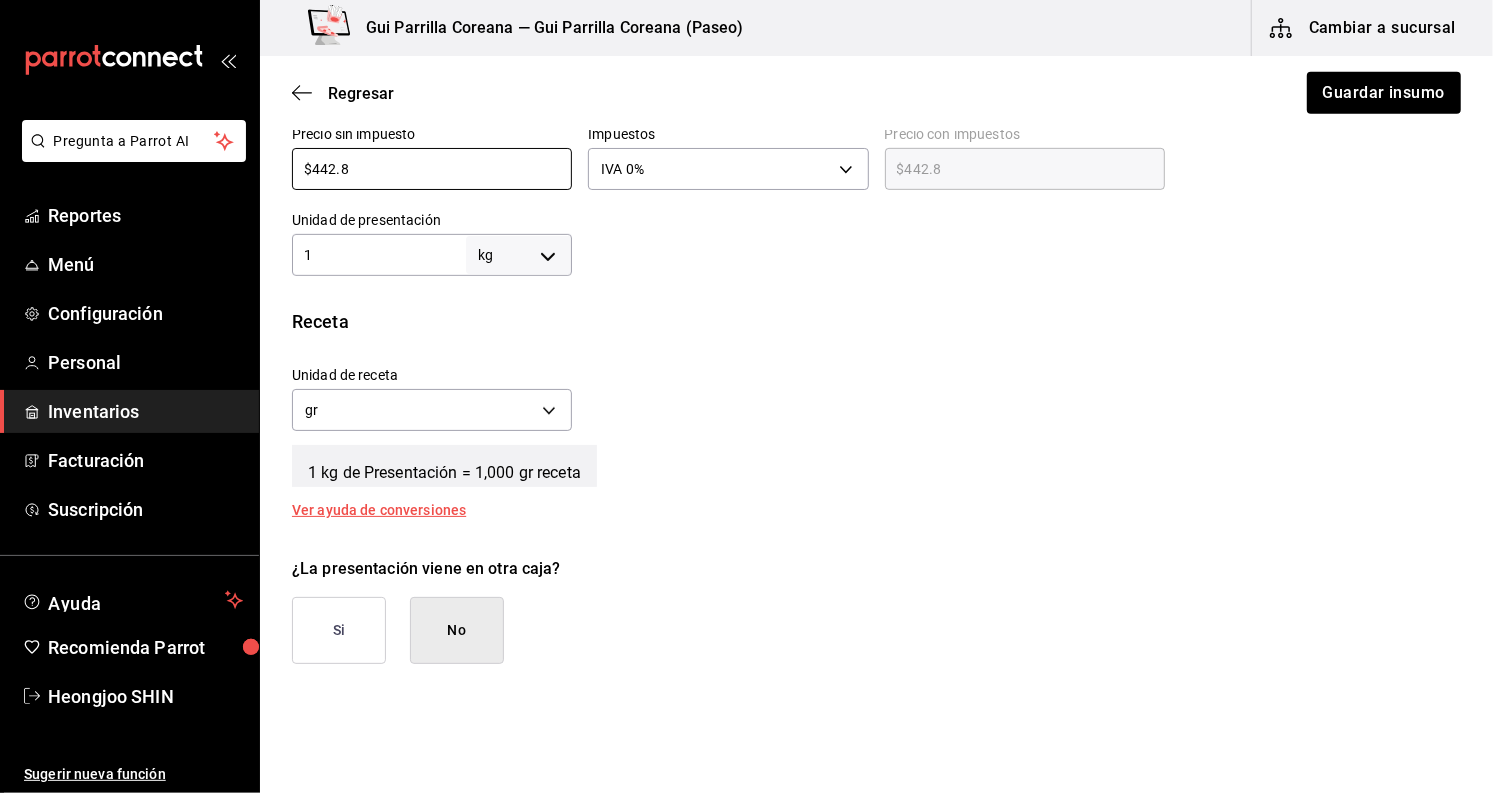 type on "$4" 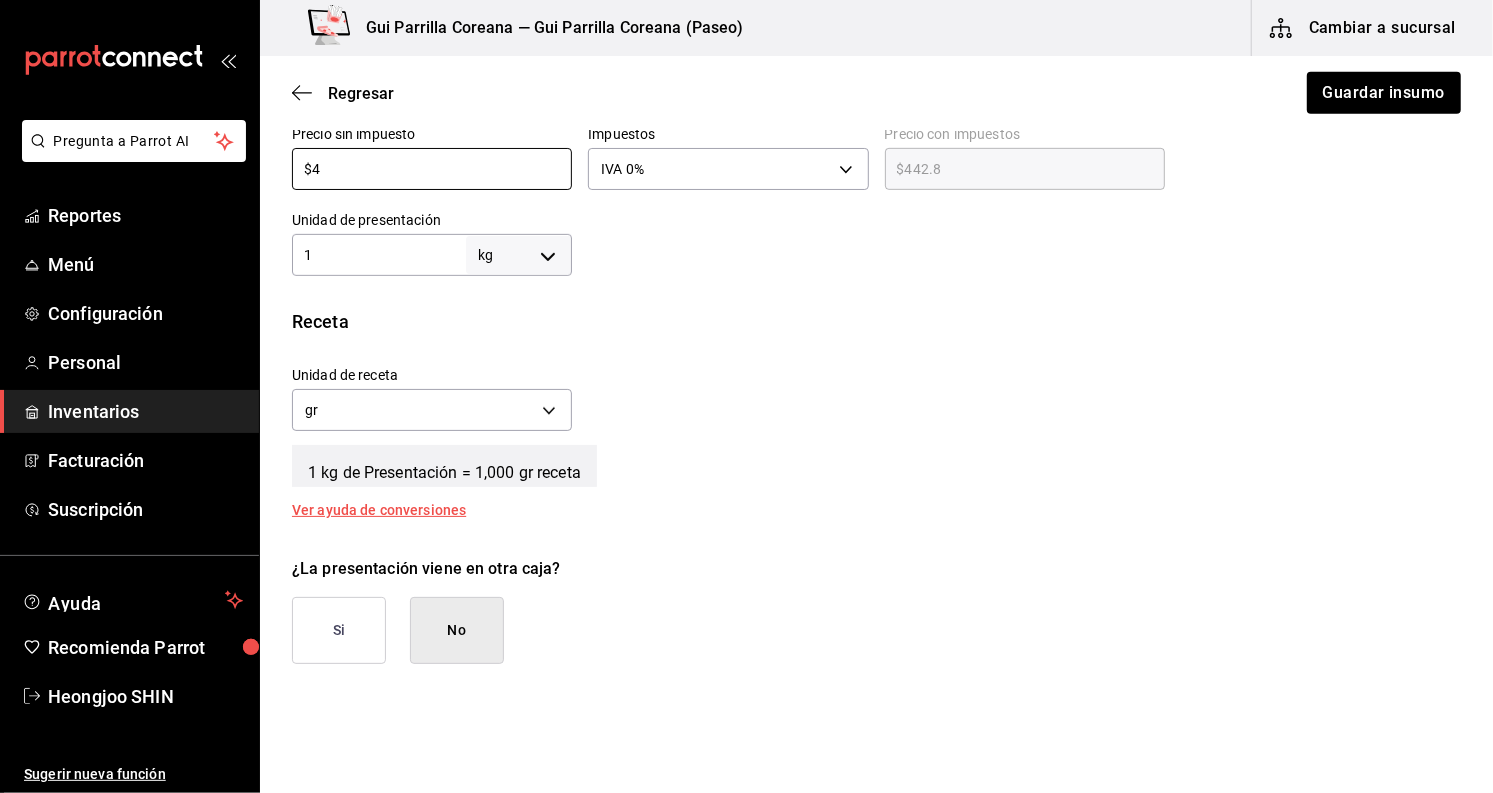 type on "$4.00" 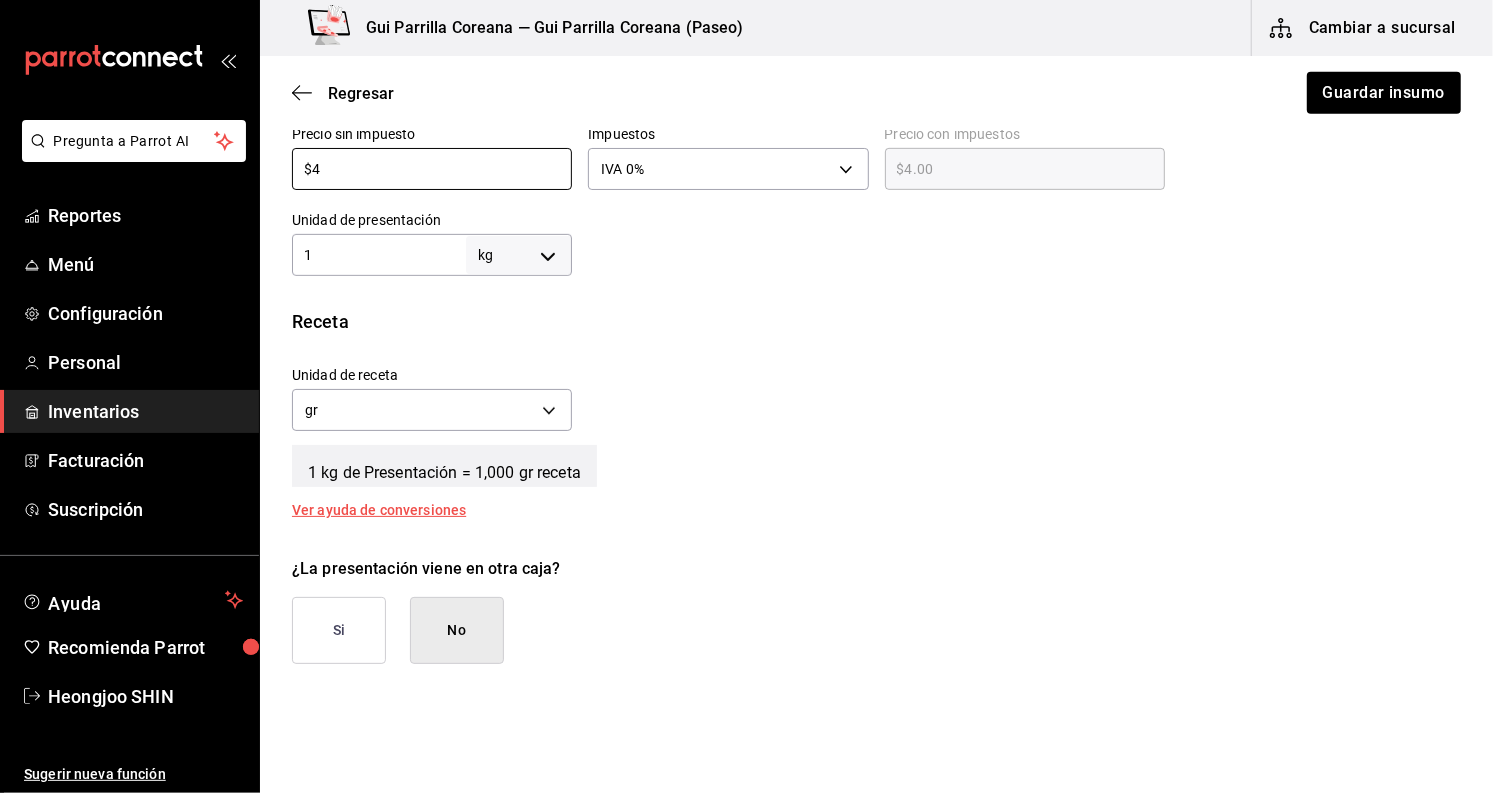 type on "$49" 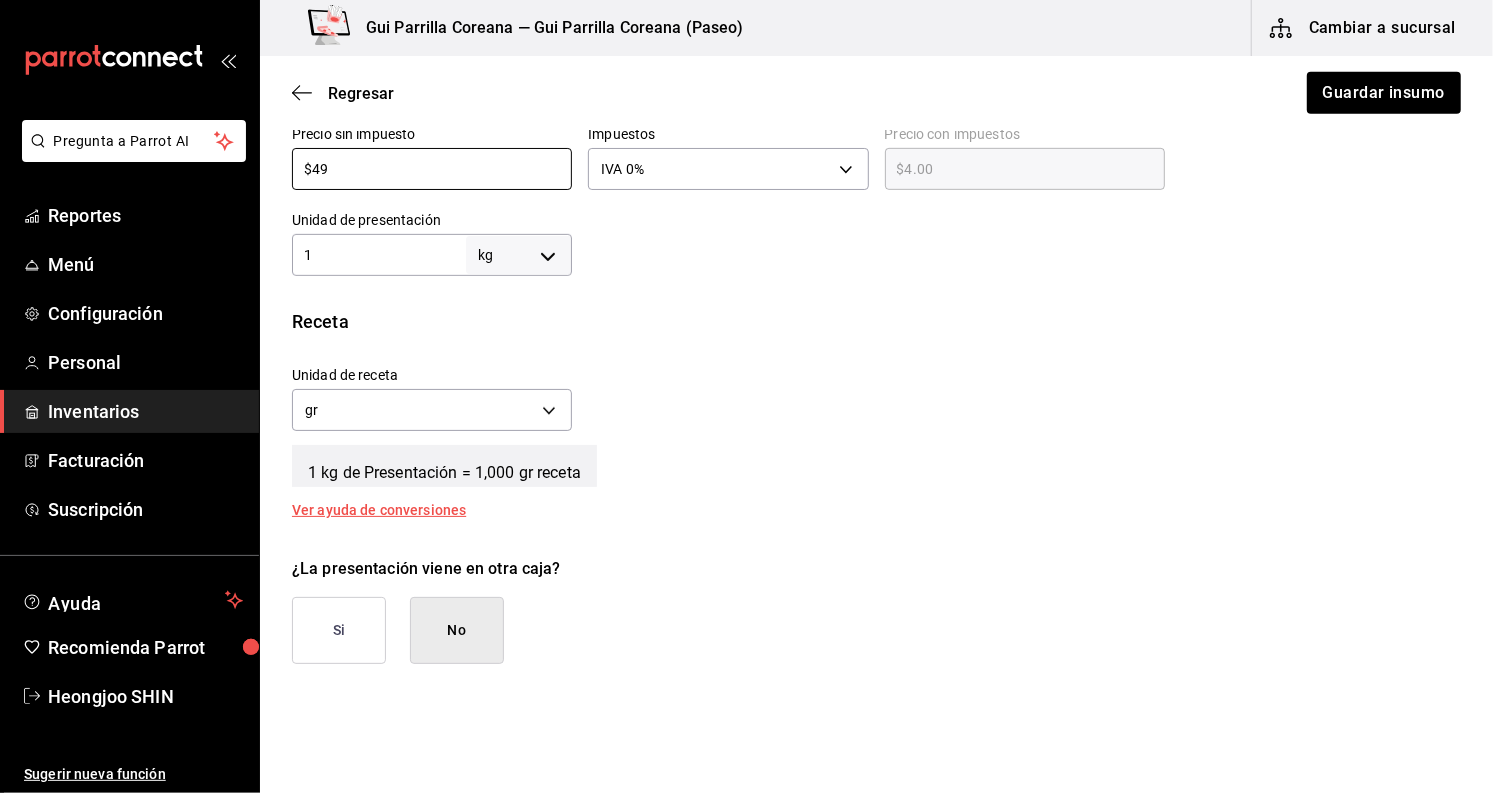 type on "$49.00" 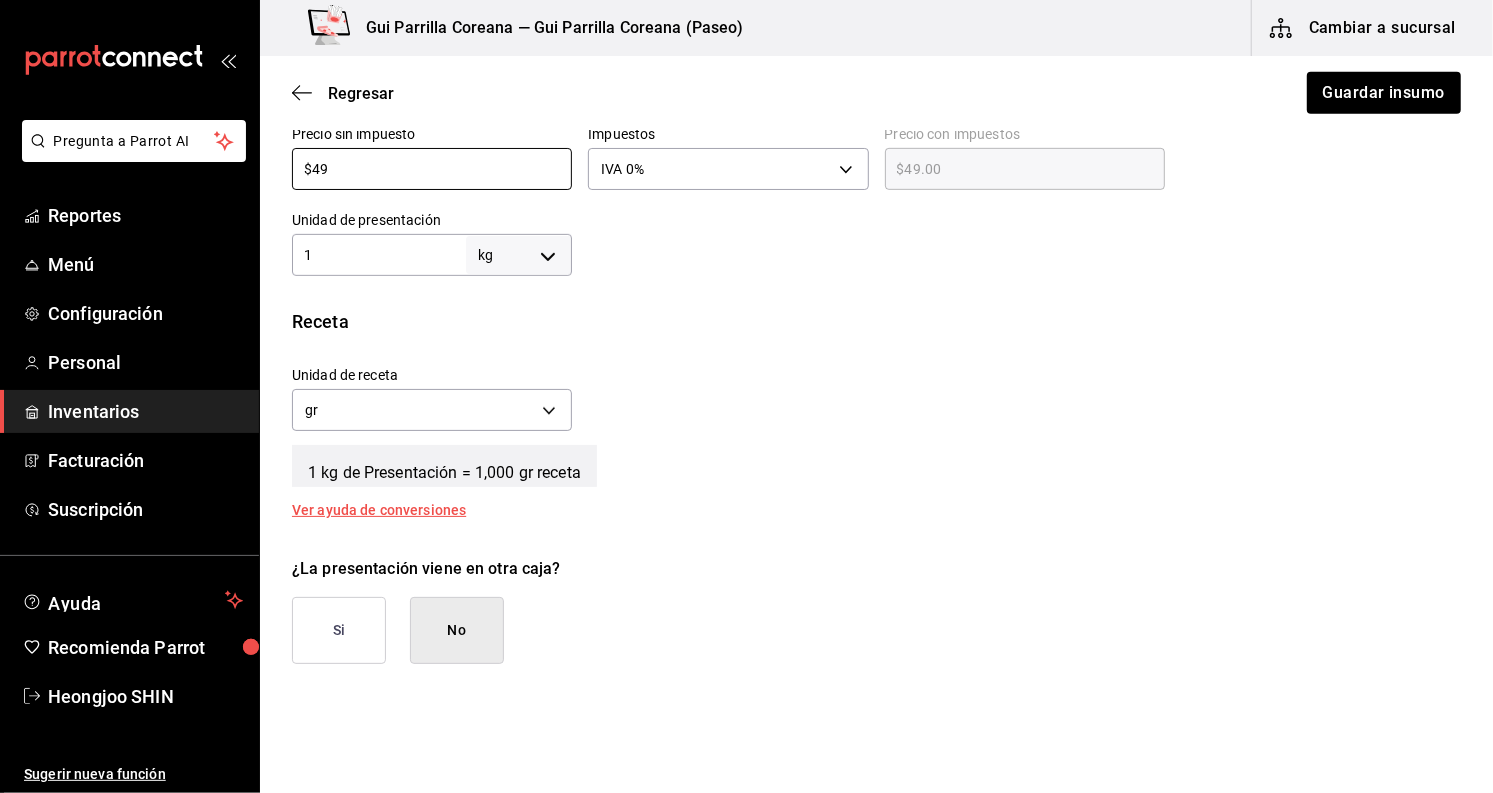 type on "$498" 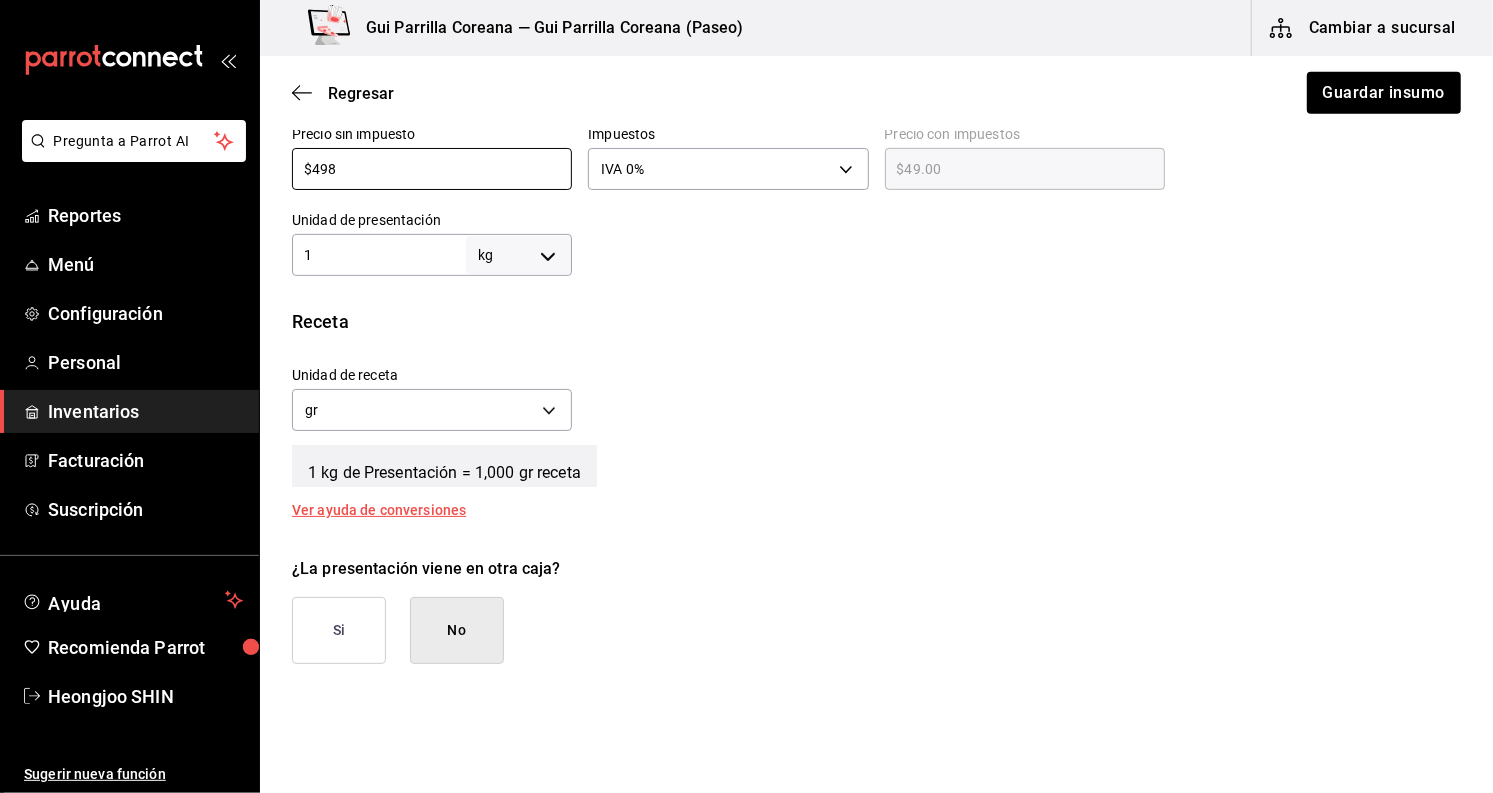 type on "$498.00" 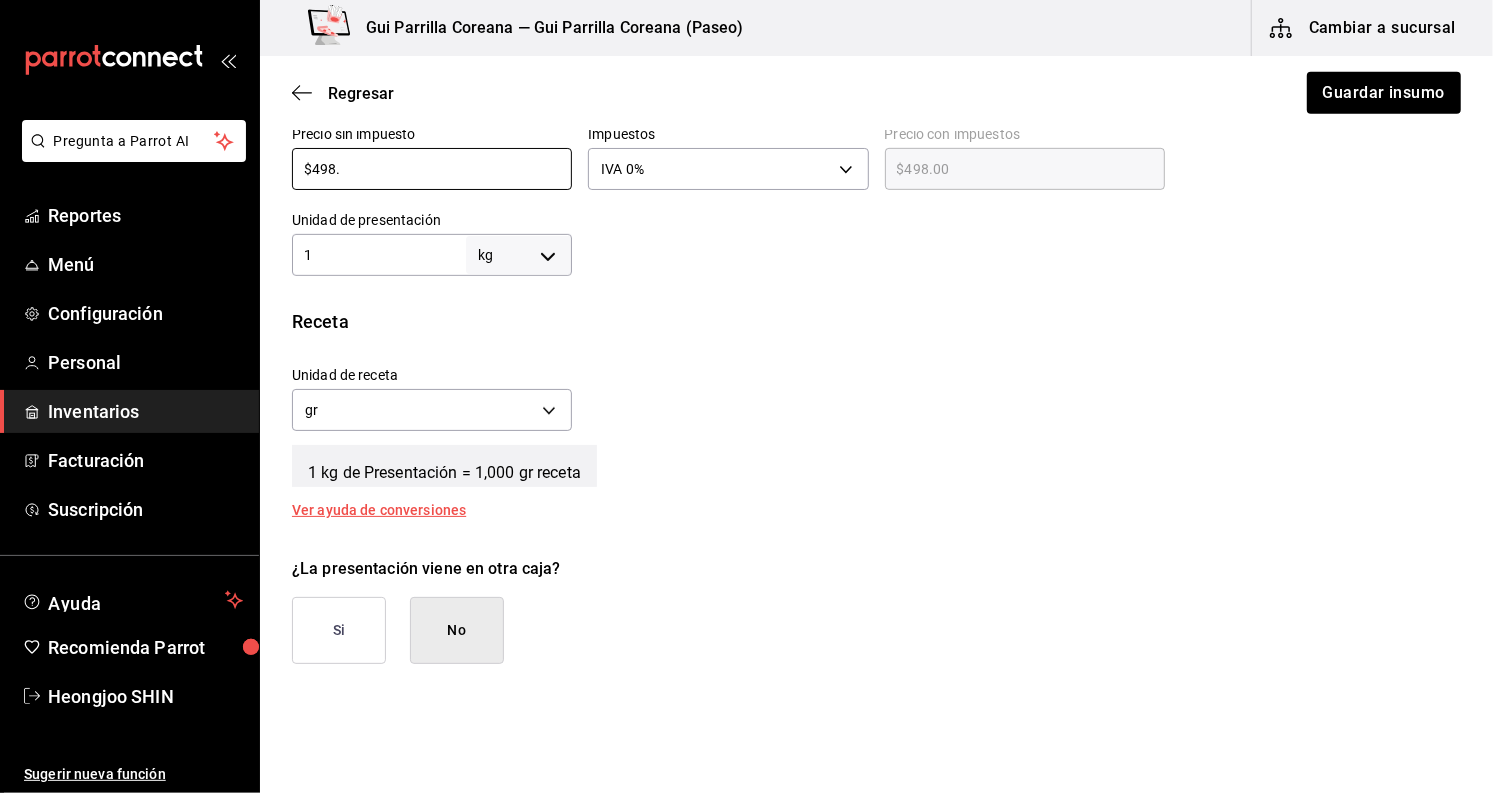 type on "$498.8" 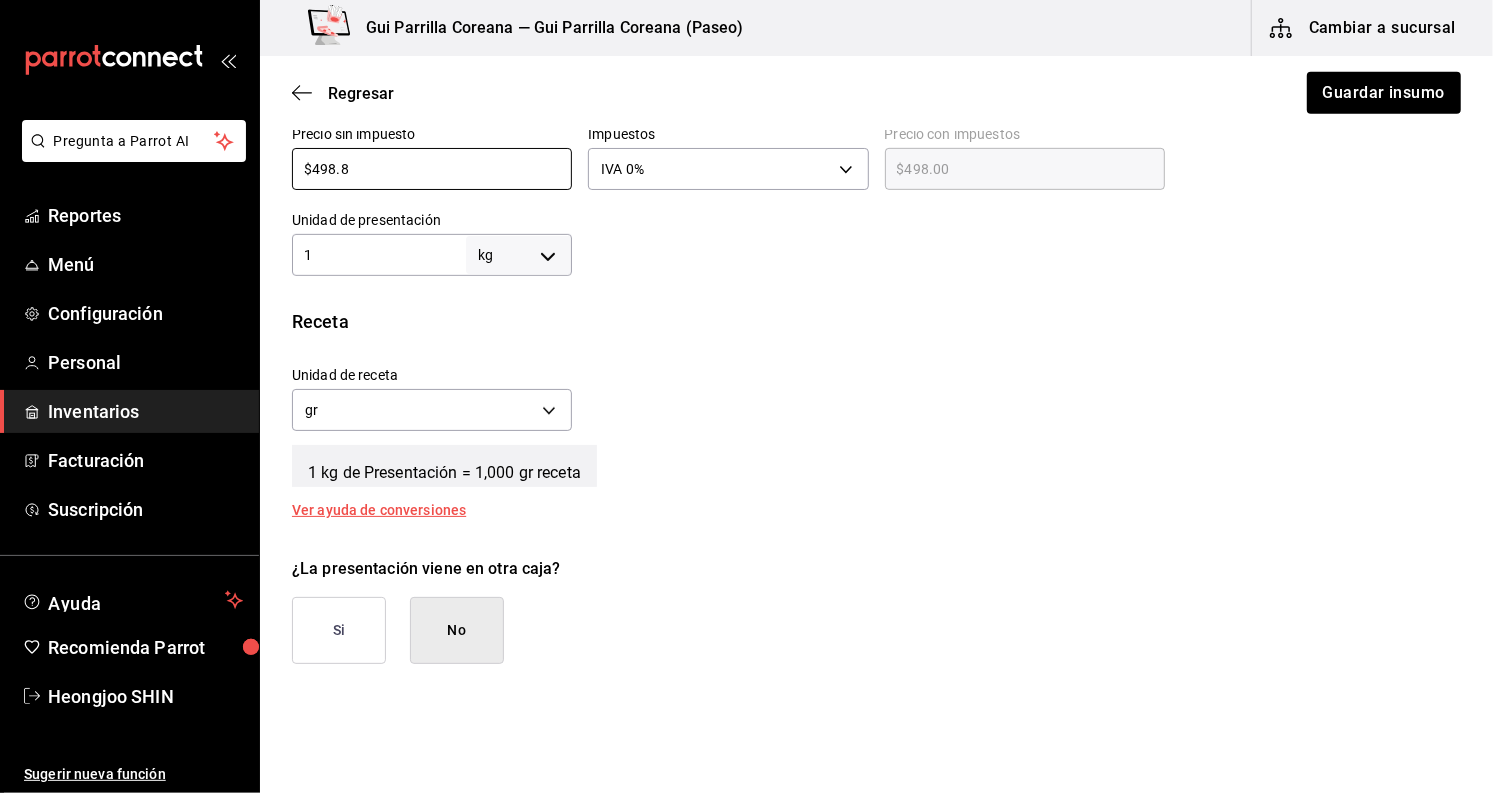 type on "$498.80" 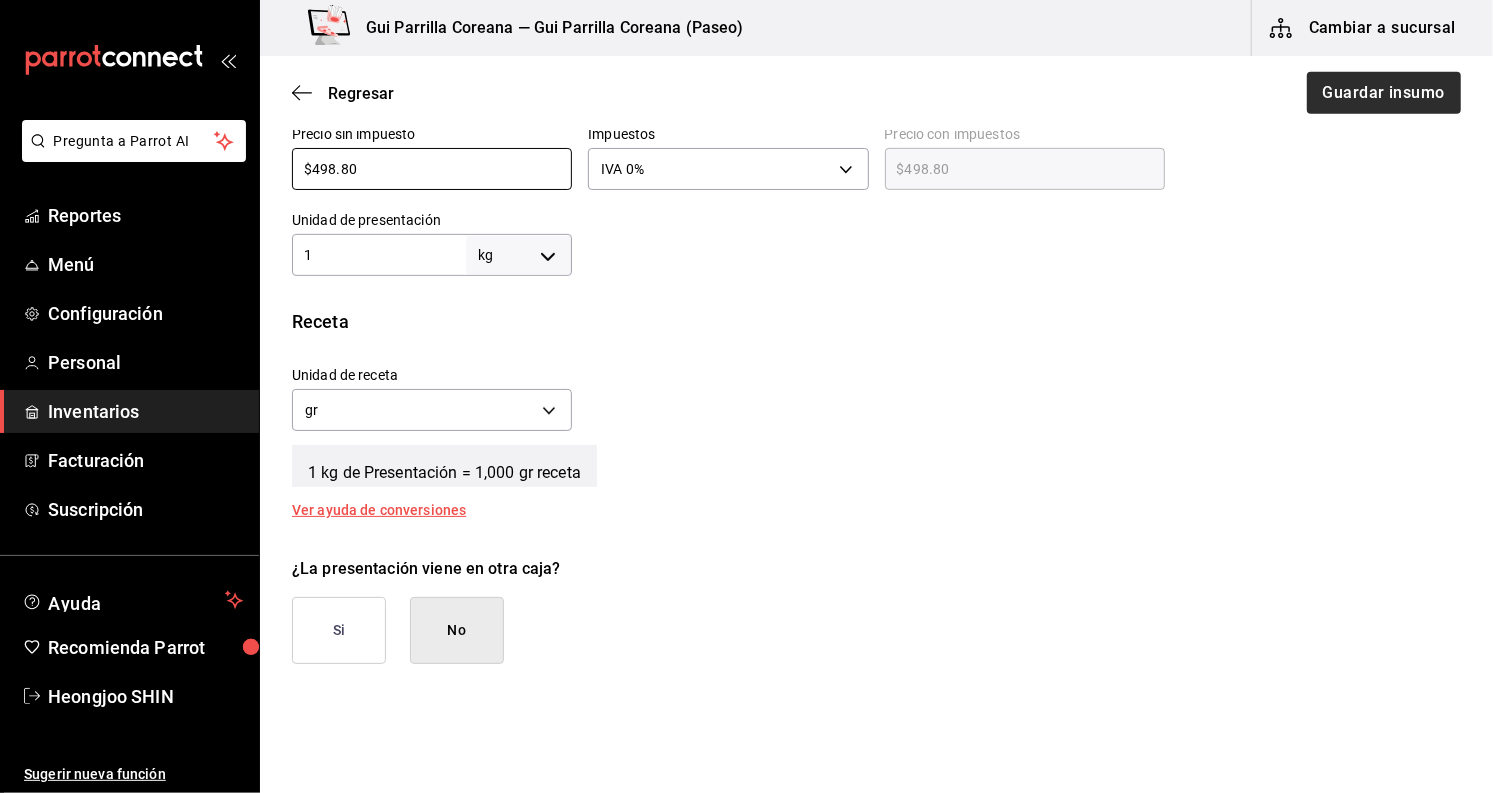 type on "$498.80" 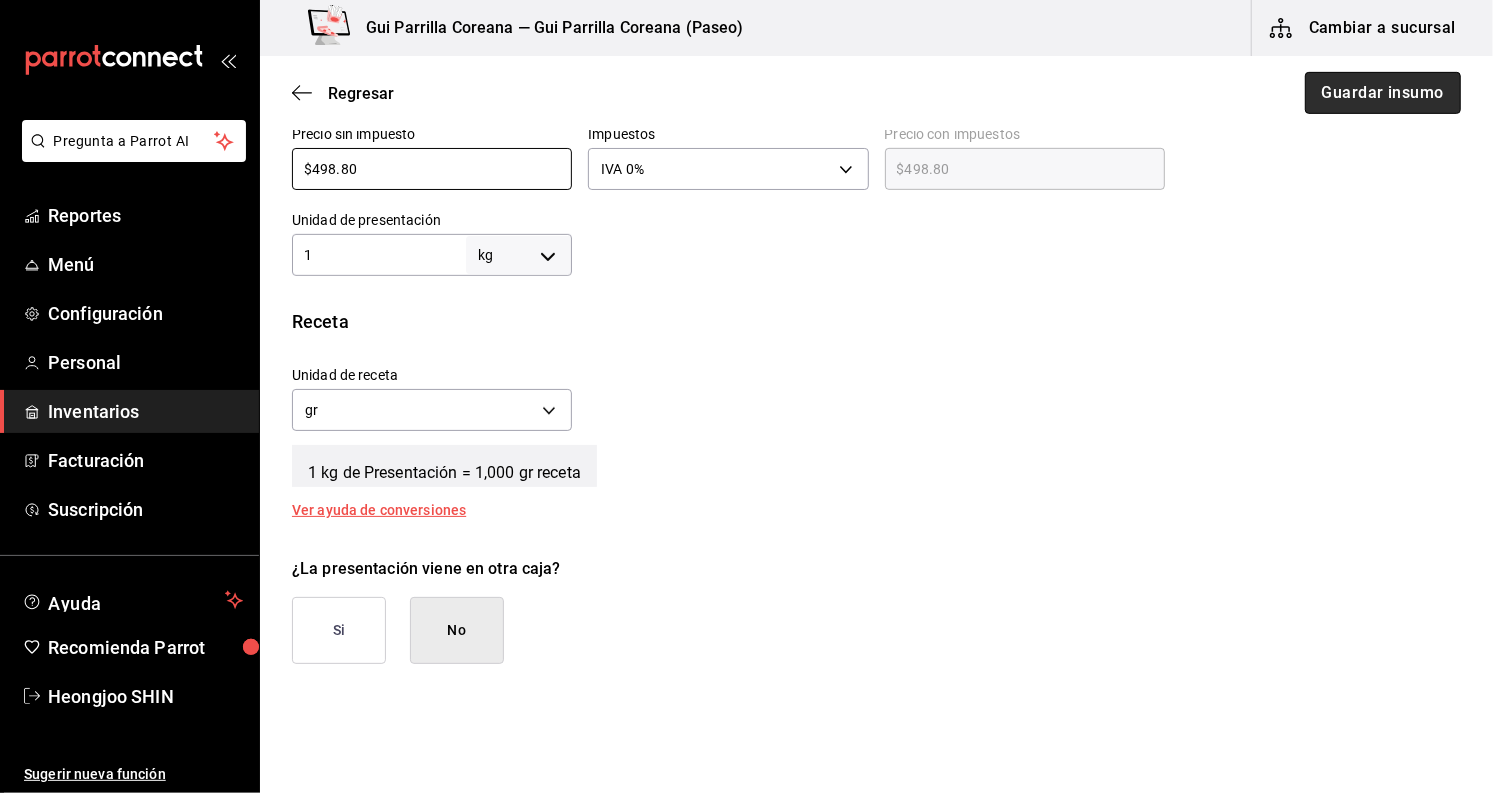 click on "Guardar insumo" at bounding box center [1383, 93] 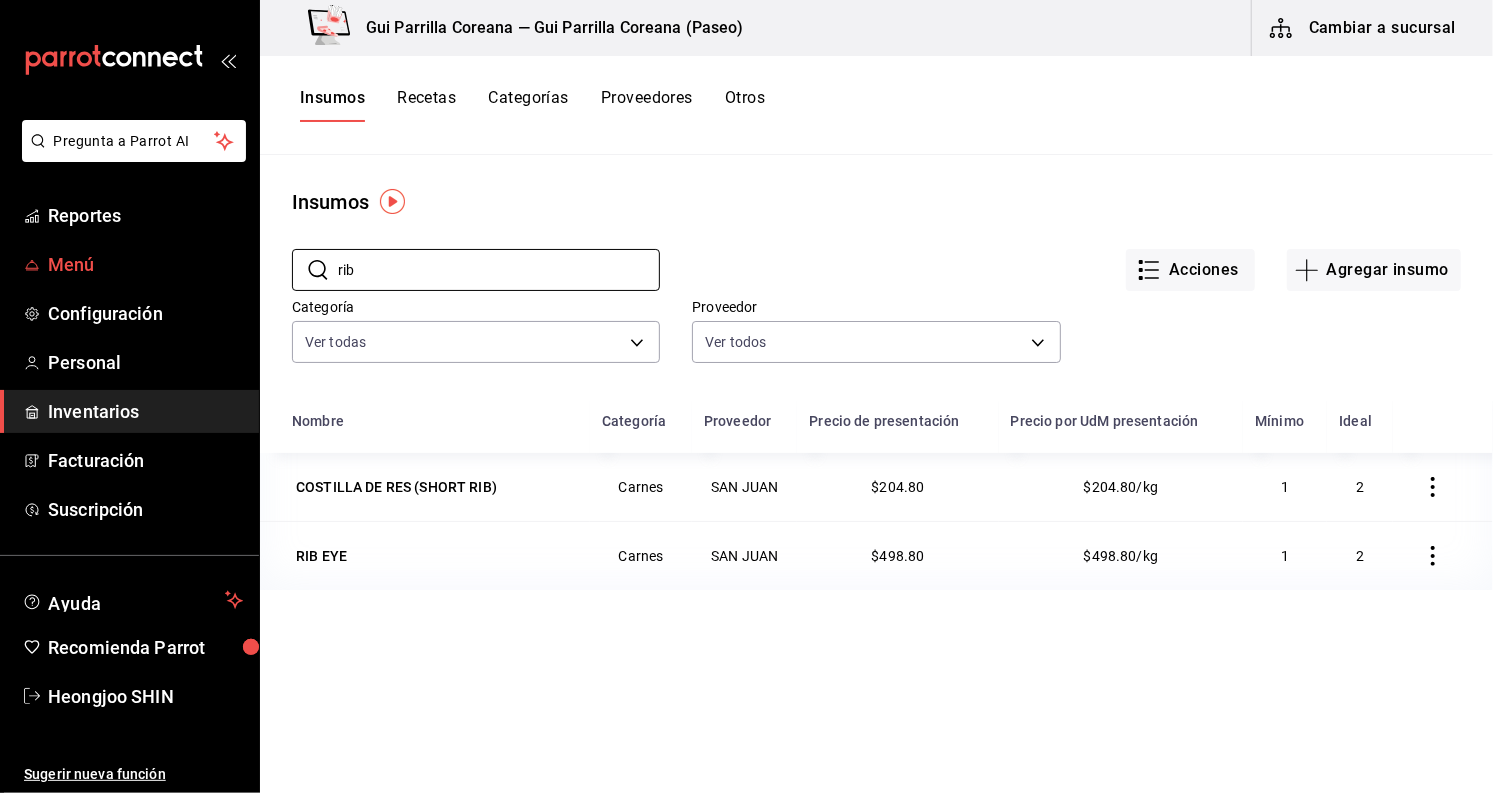 drag, startPoint x: 409, startPoint y: 272, endPoint x: 196, endPoint y: 257, distance: 213.52751 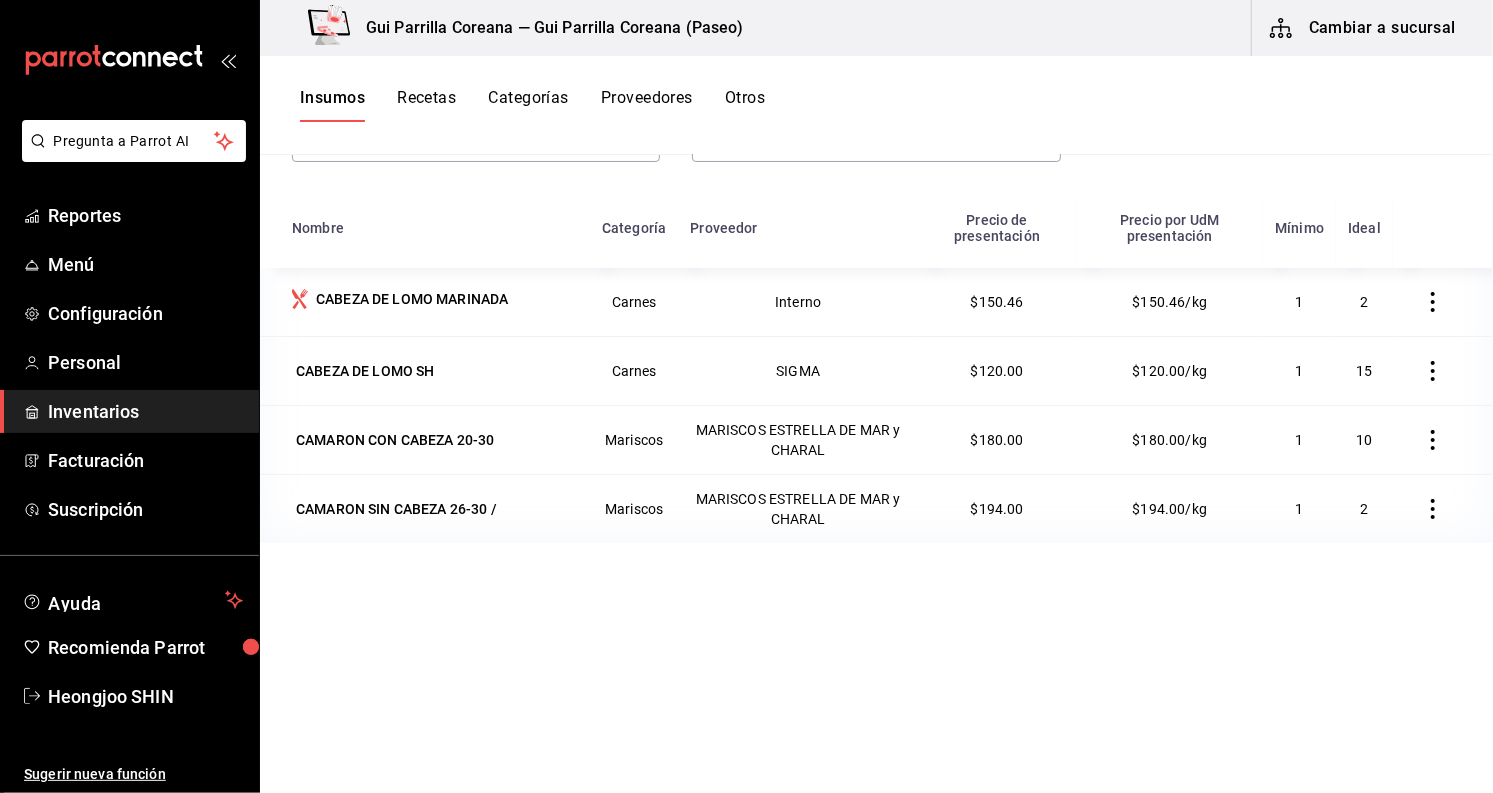 scroll, scrollTop: 222, scrollLeft: 0, axis: vertical 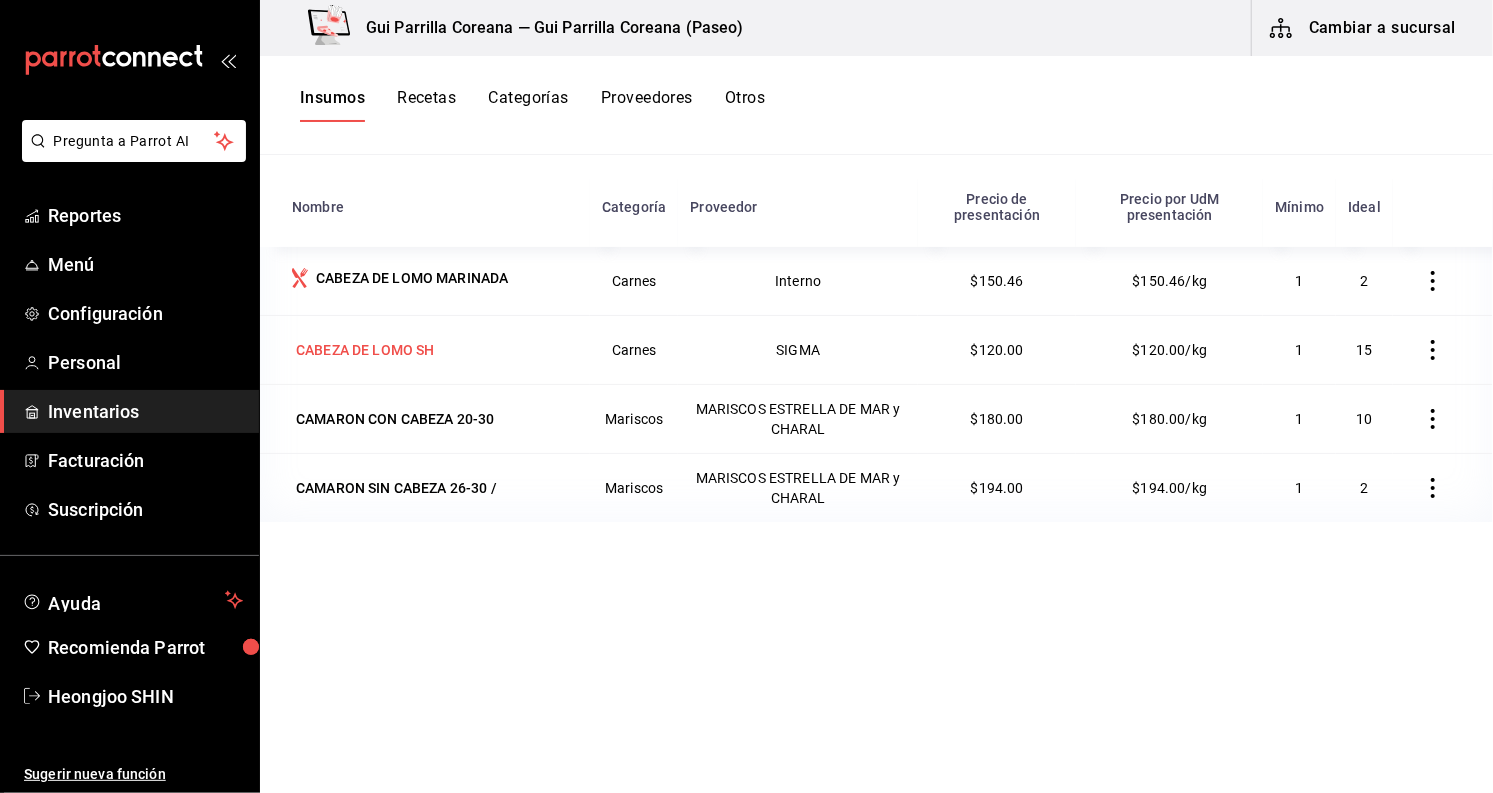 type on "cabeza" 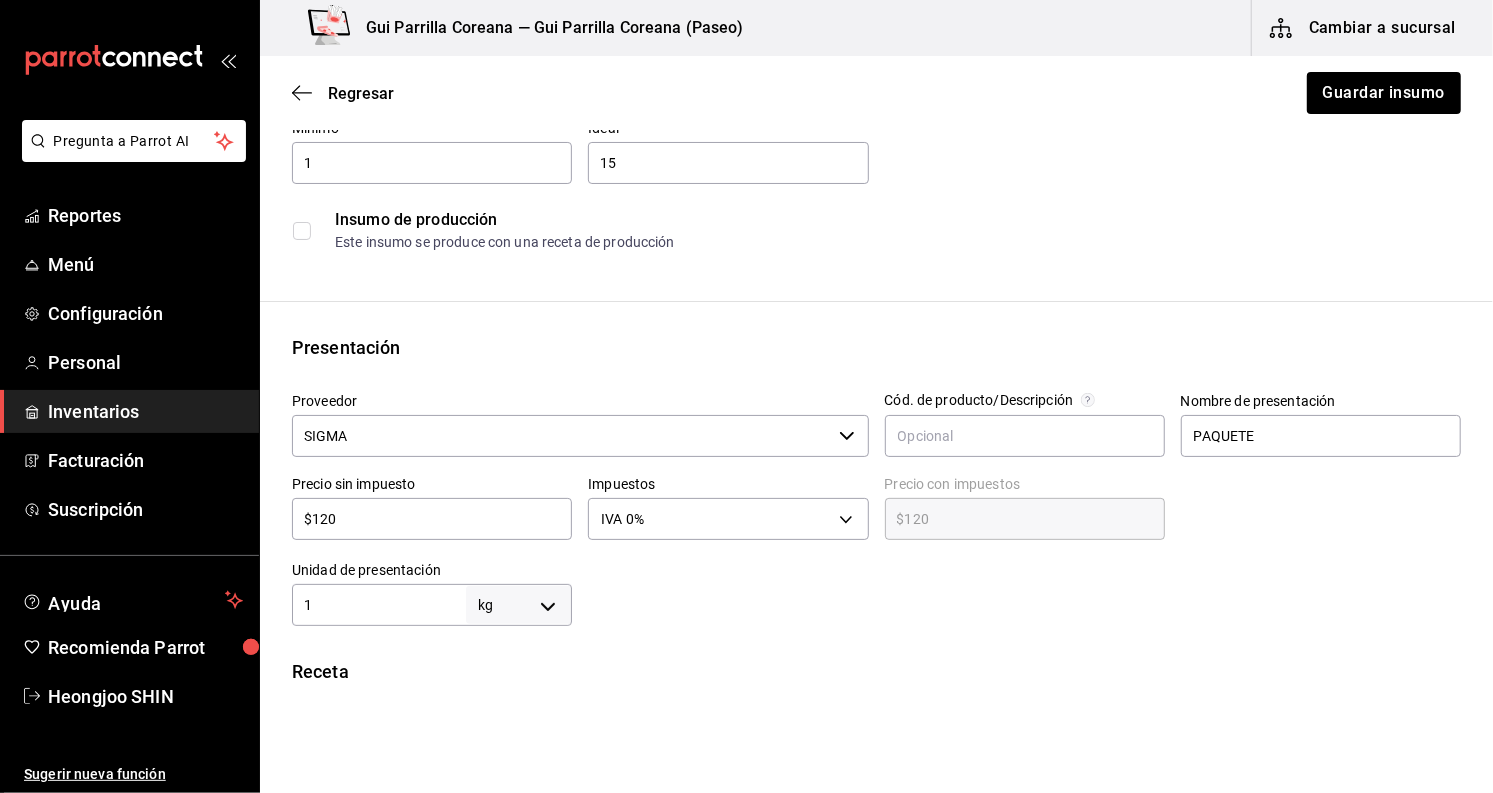 scroll, scrollTop: 444, scrollLeft: 0, axis: vertical 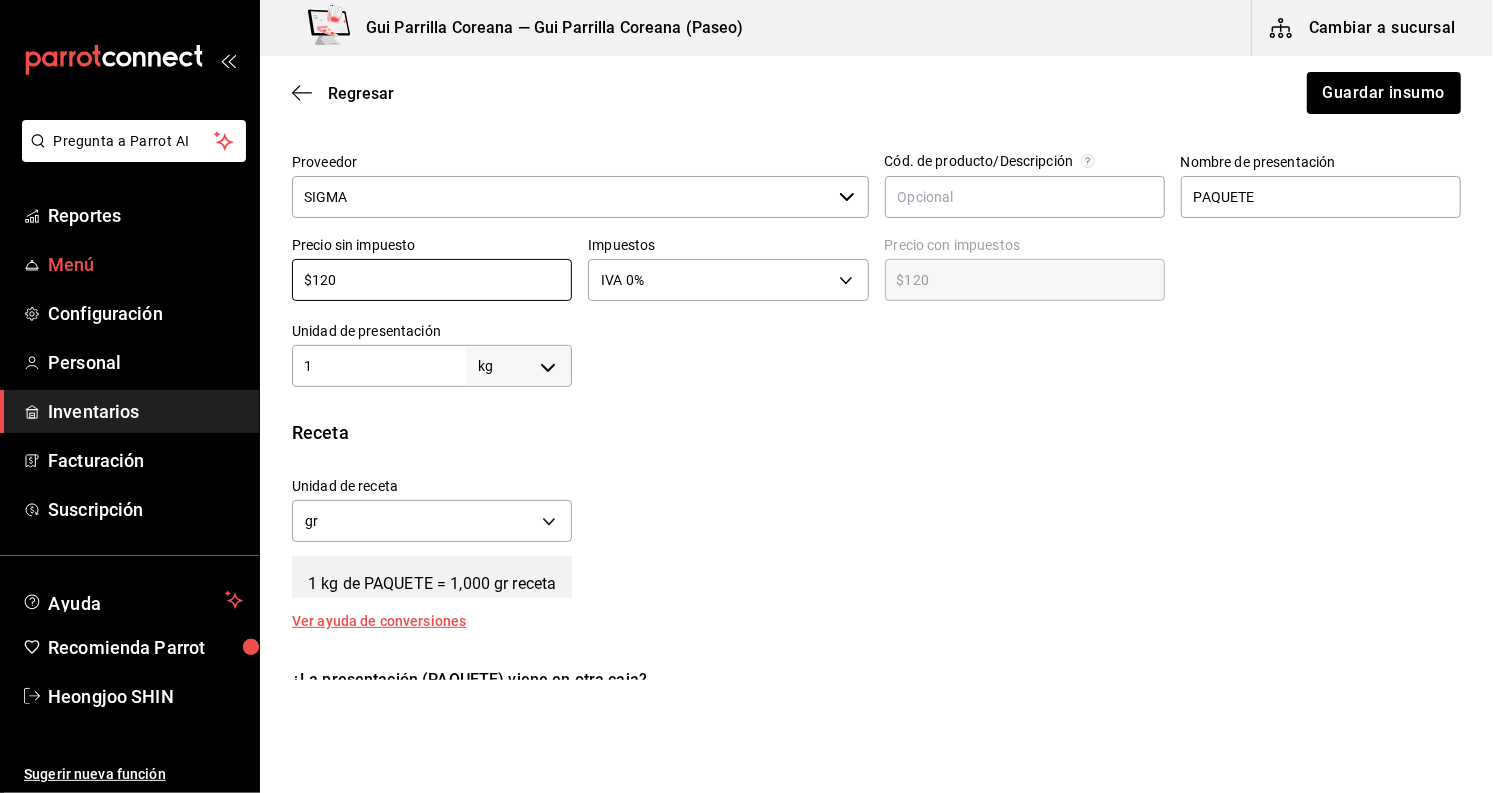 drag, startPoint x: 412, startPoint y: 275, endPoint x: 234, endPoint y: 261, distance: 178.54971 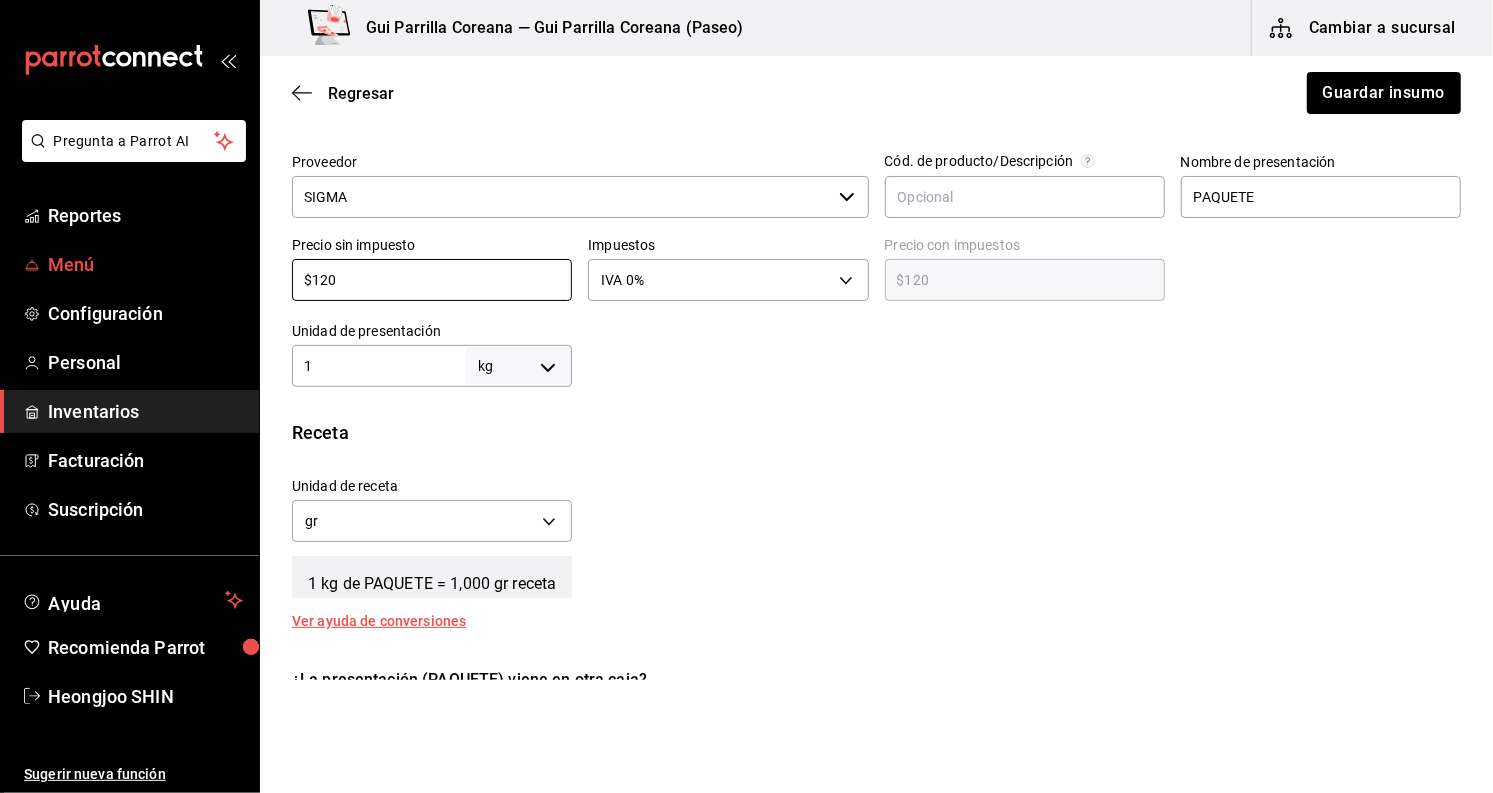 type on "$1" 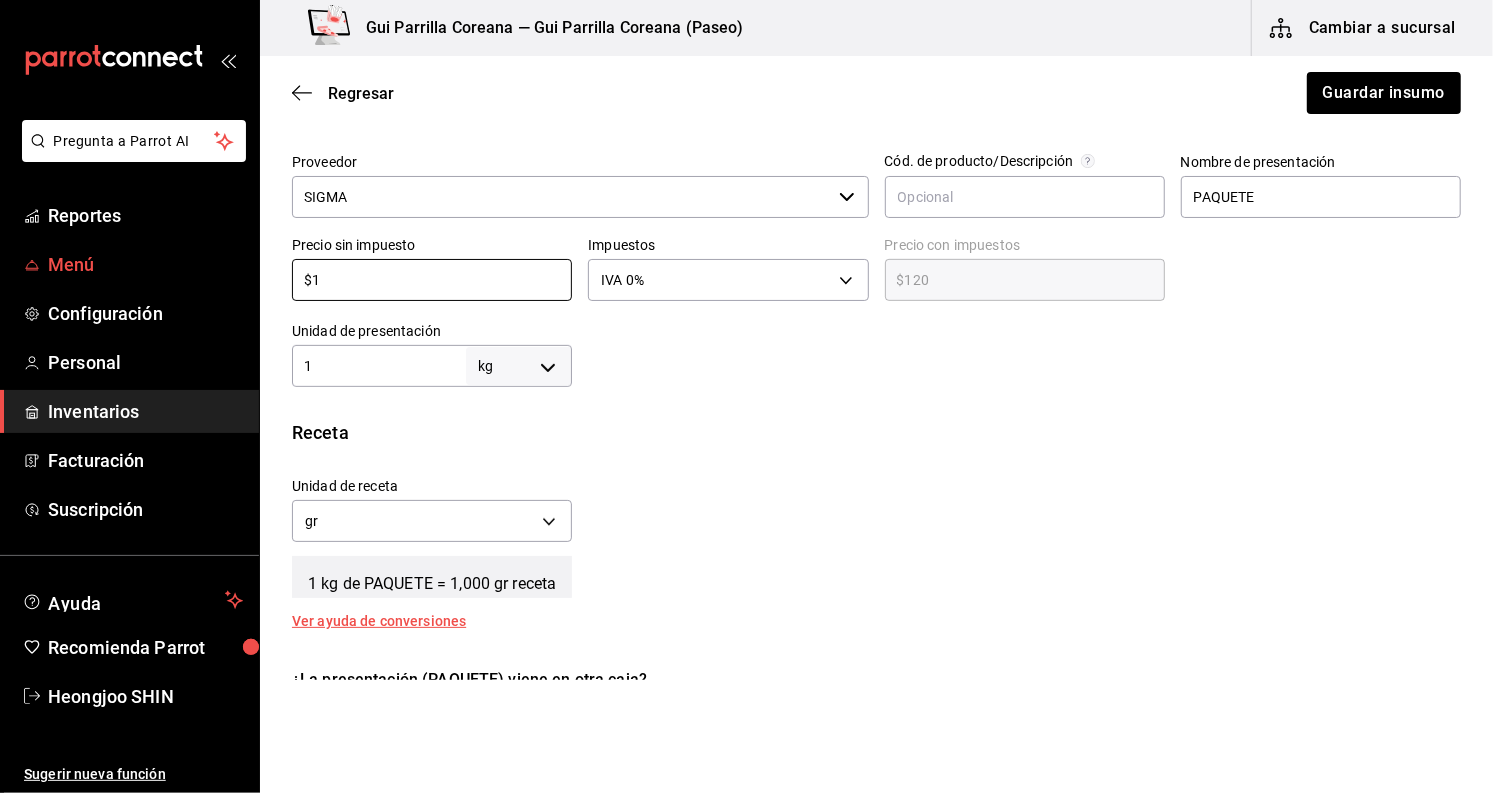 type on "$1.00" 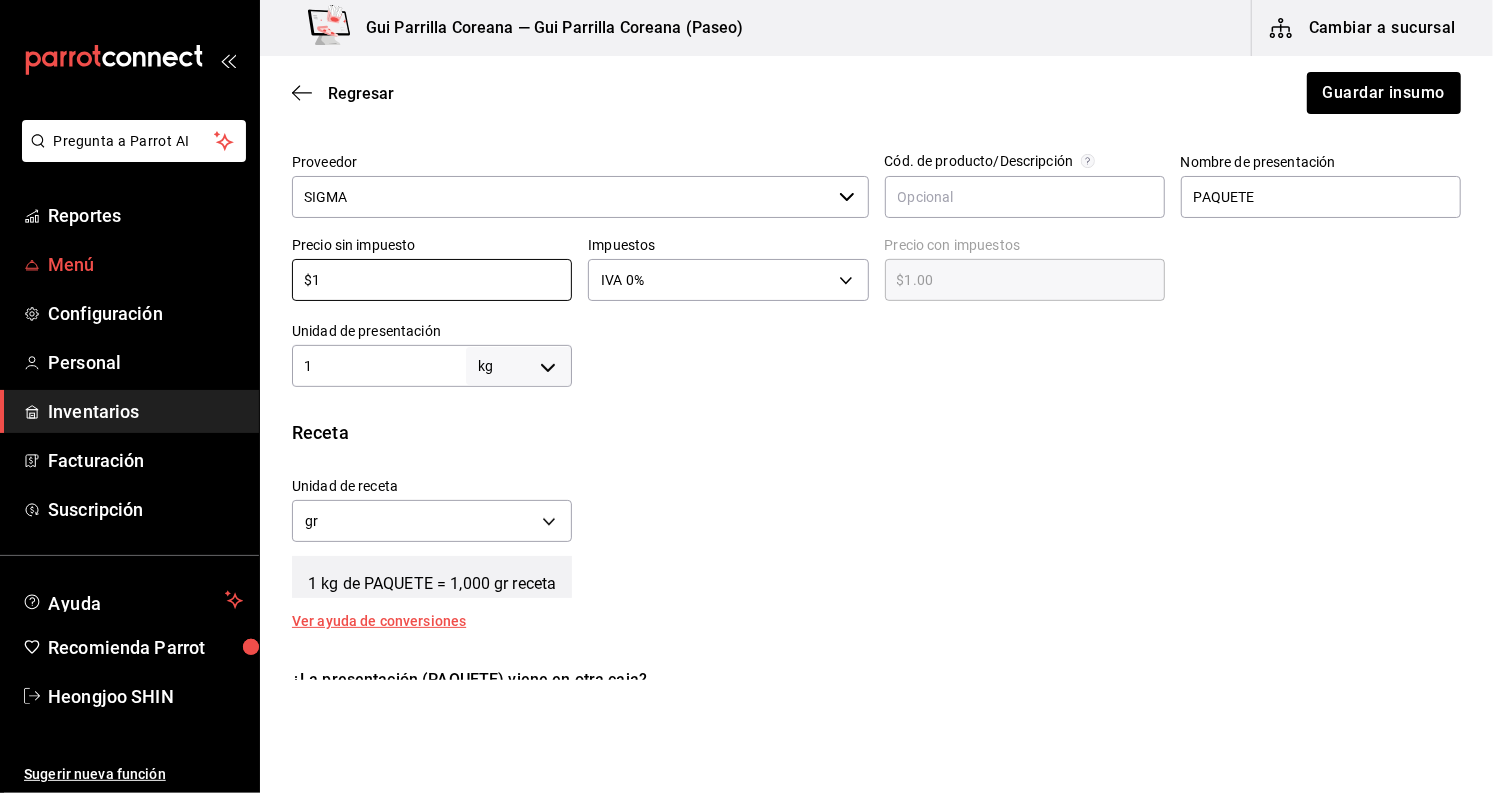 type on "$10" 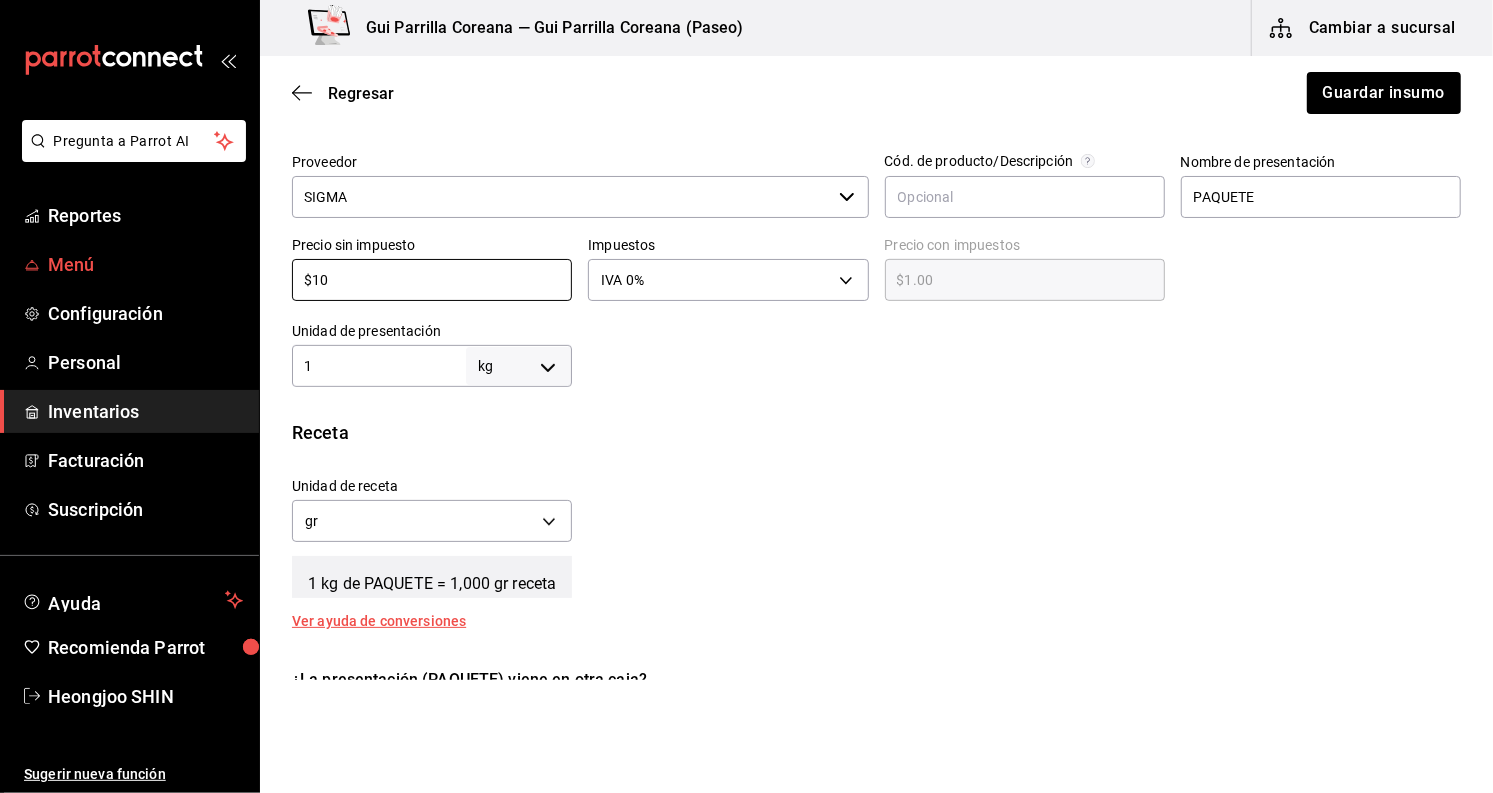 type on "$10.00" 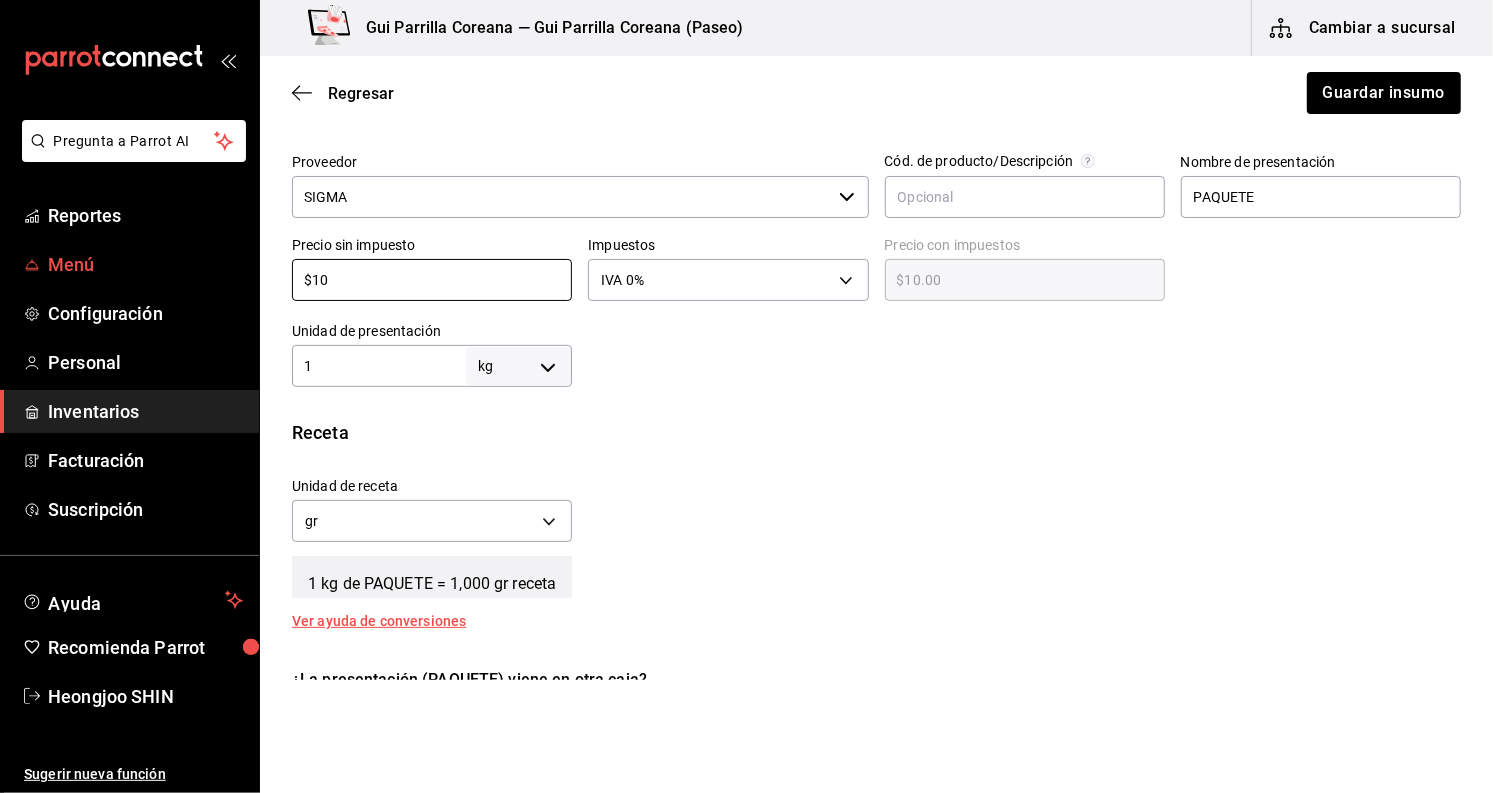 type on "$107" 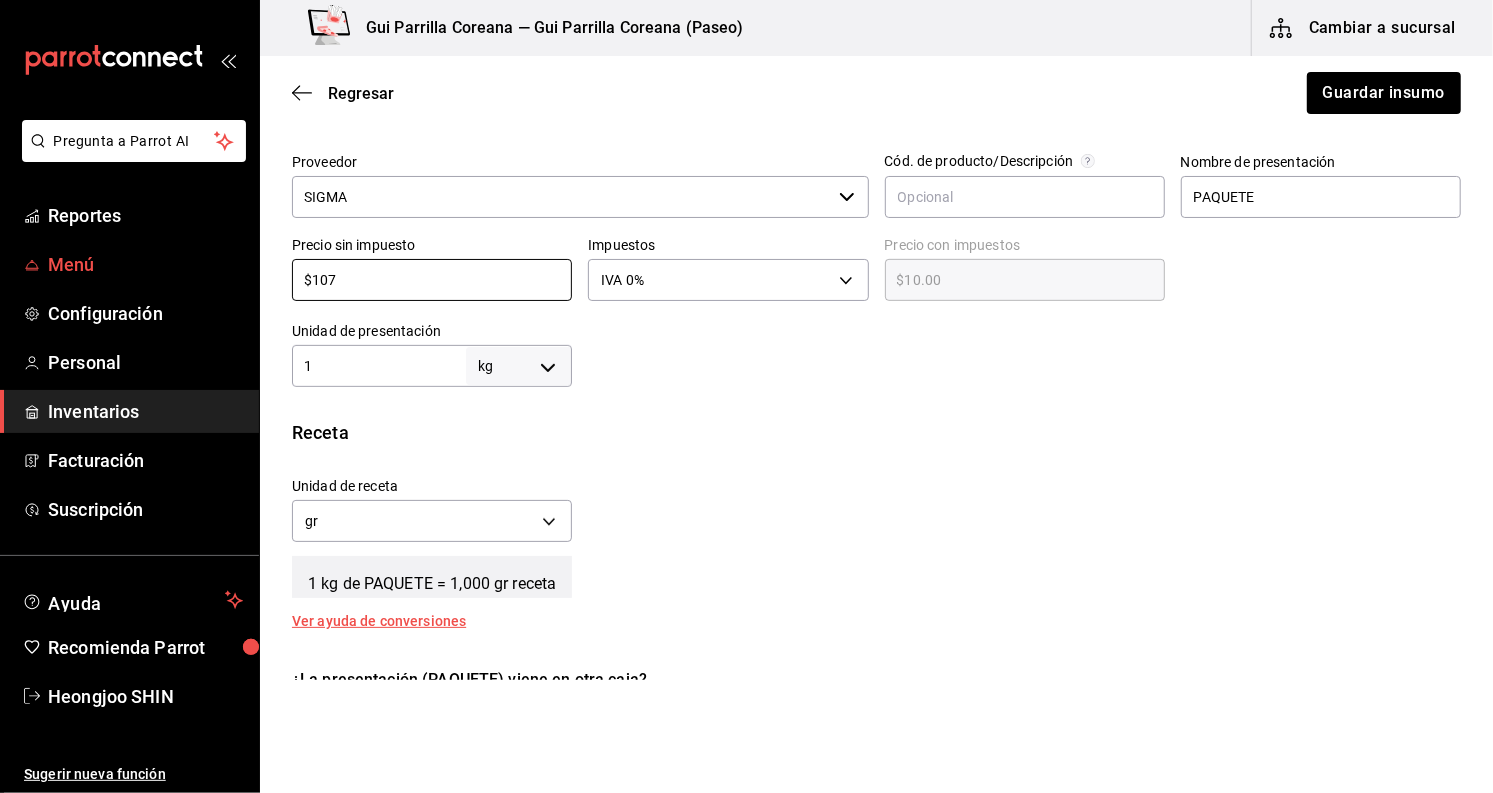 type on "$107.00" 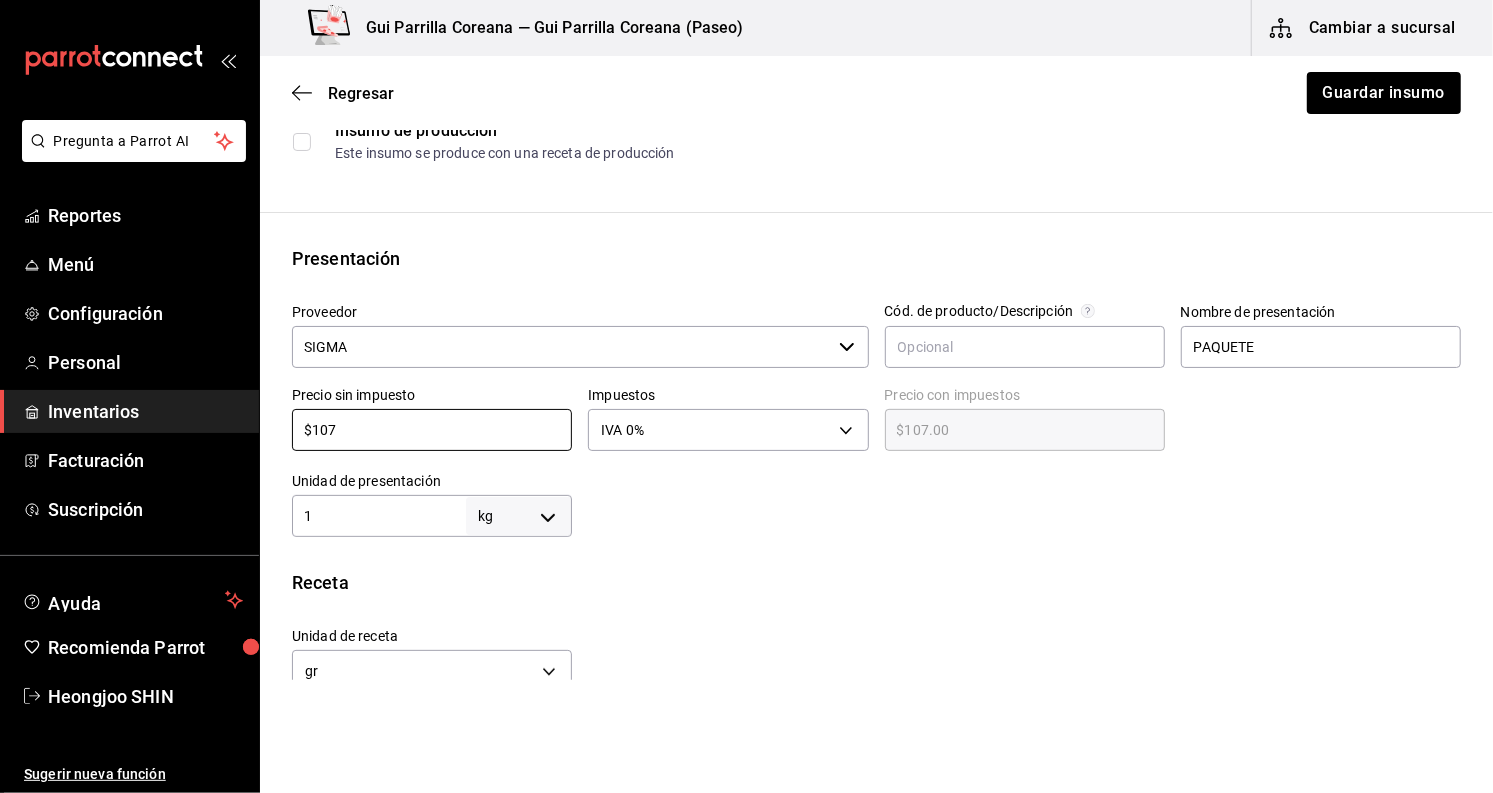 scroll, scrollTop: 0, scrollLeft: 0, axis: both 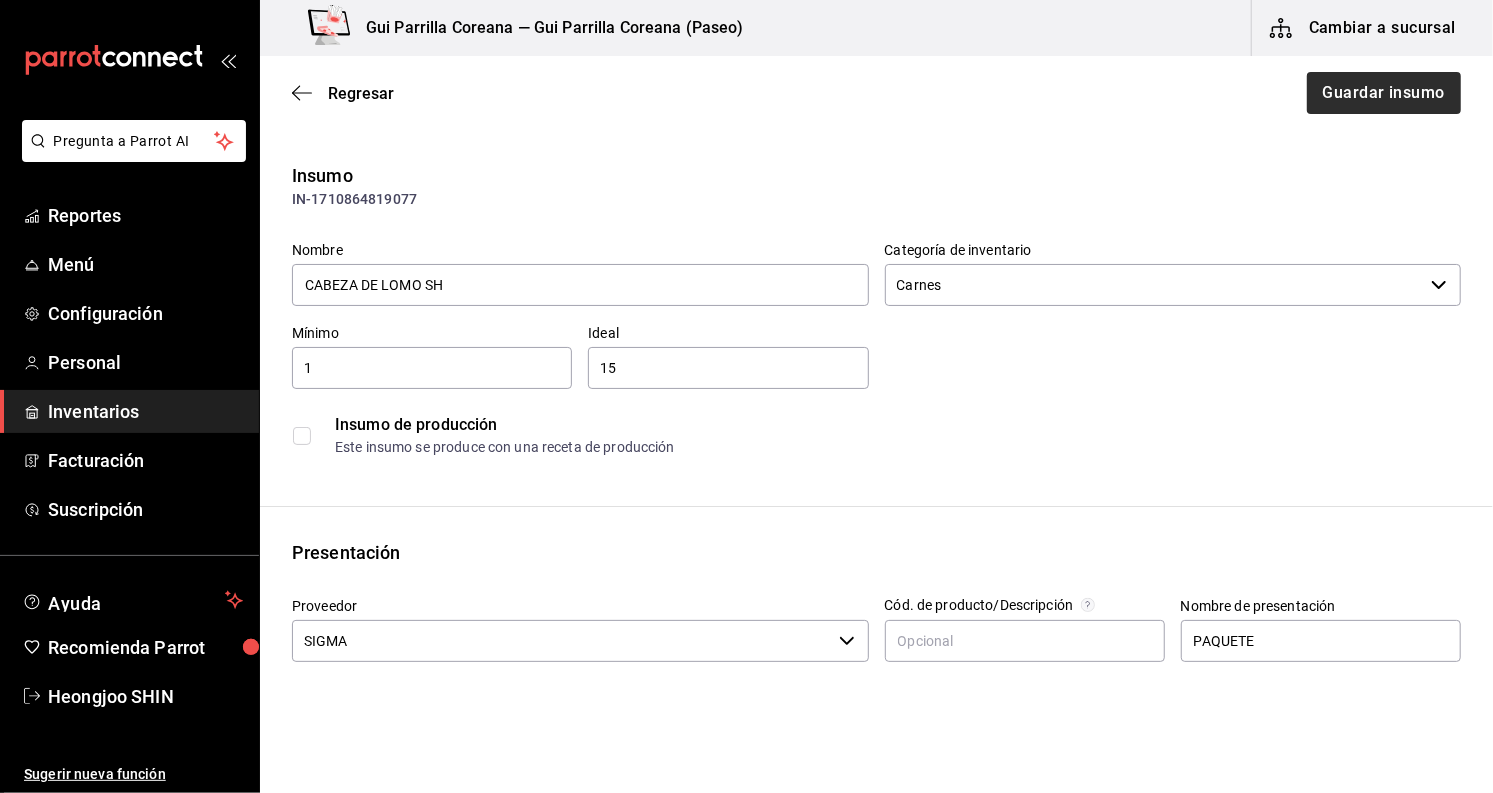 type on "$107" 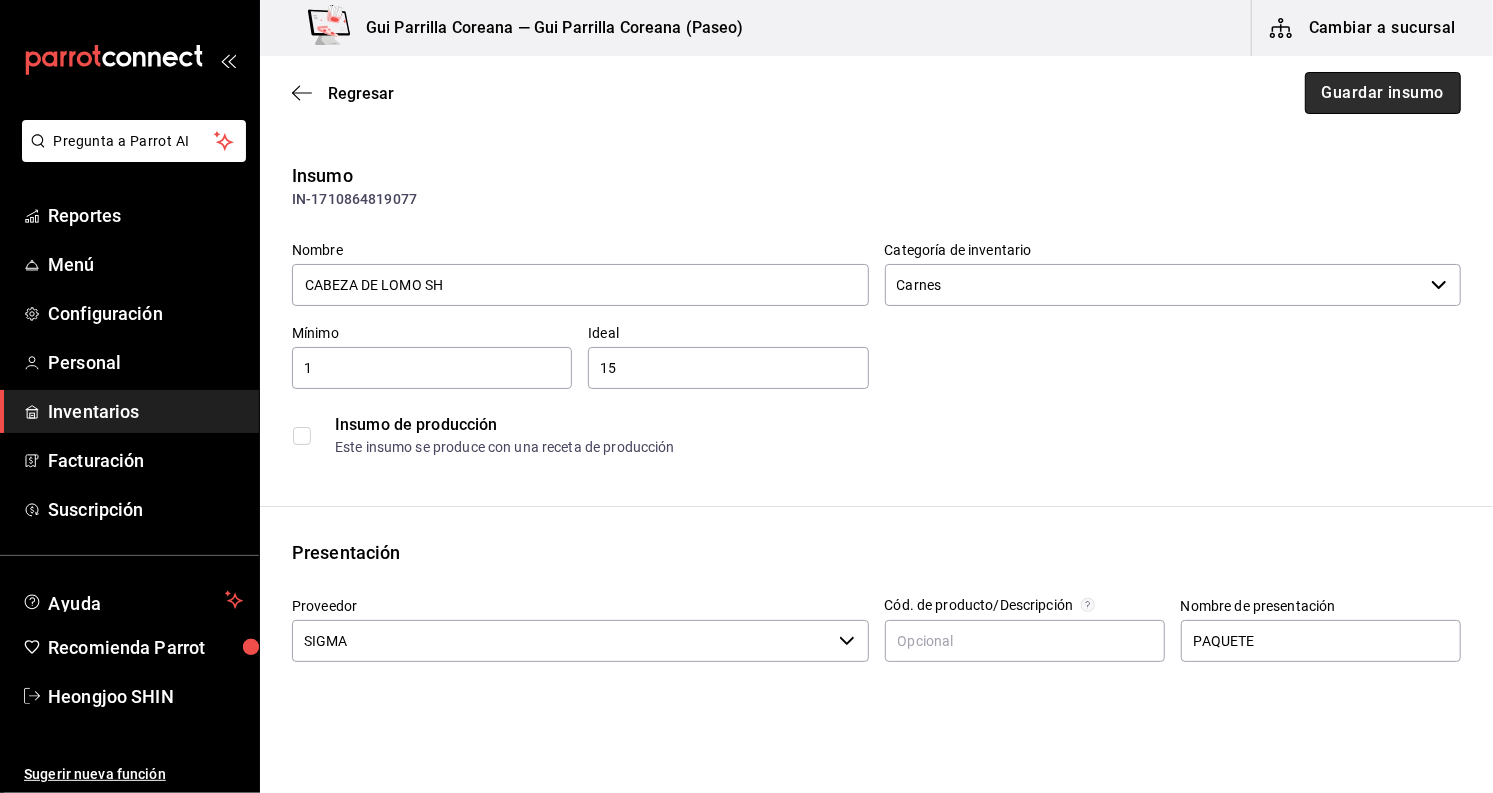 click on "Guardar insumo" at bounding box center [1383, 93] 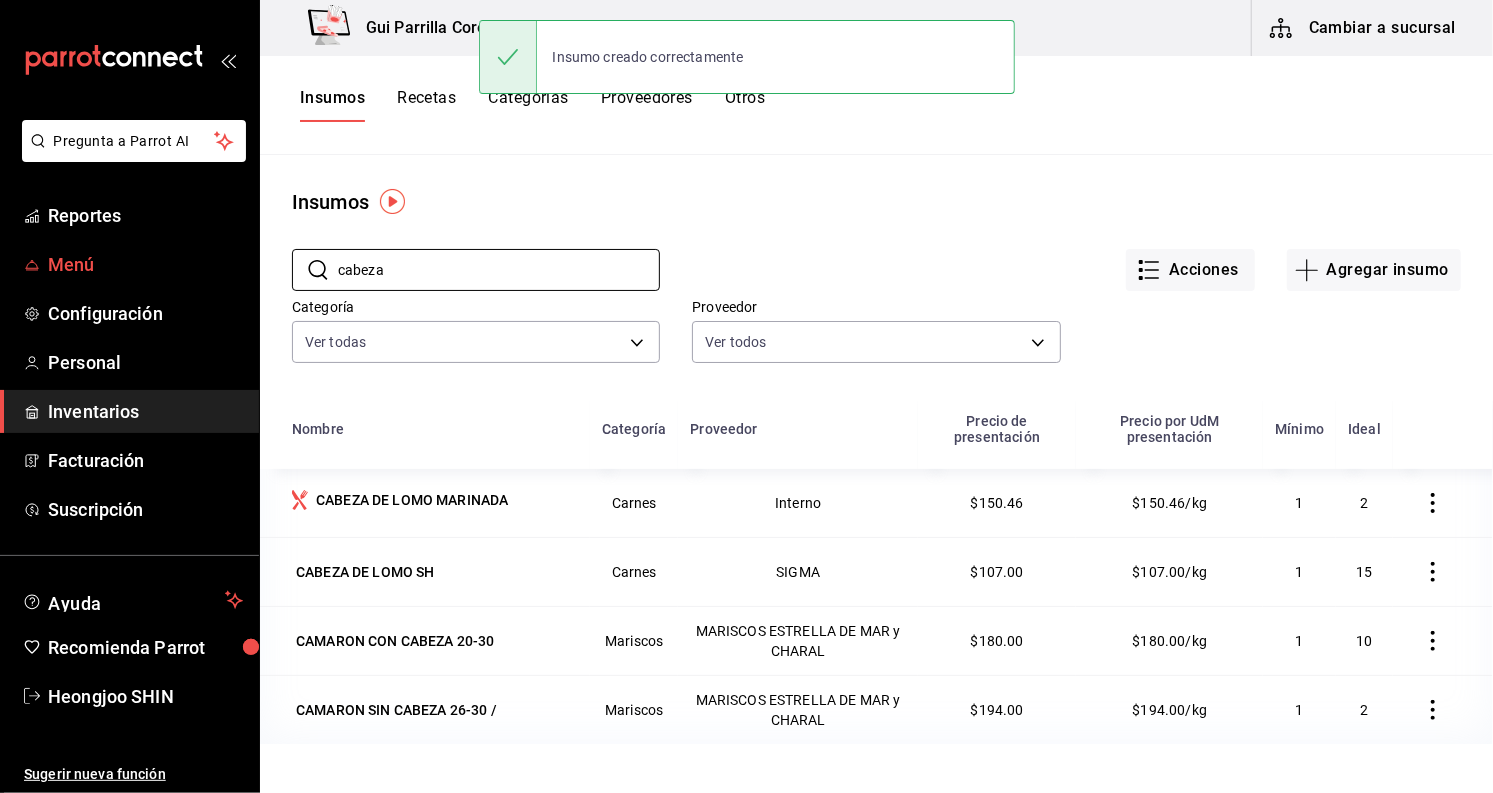 drag, startPoint x: 471, startPoint y: 259, endPoint x: 127, endPoint y: 251, distance: 344.09302 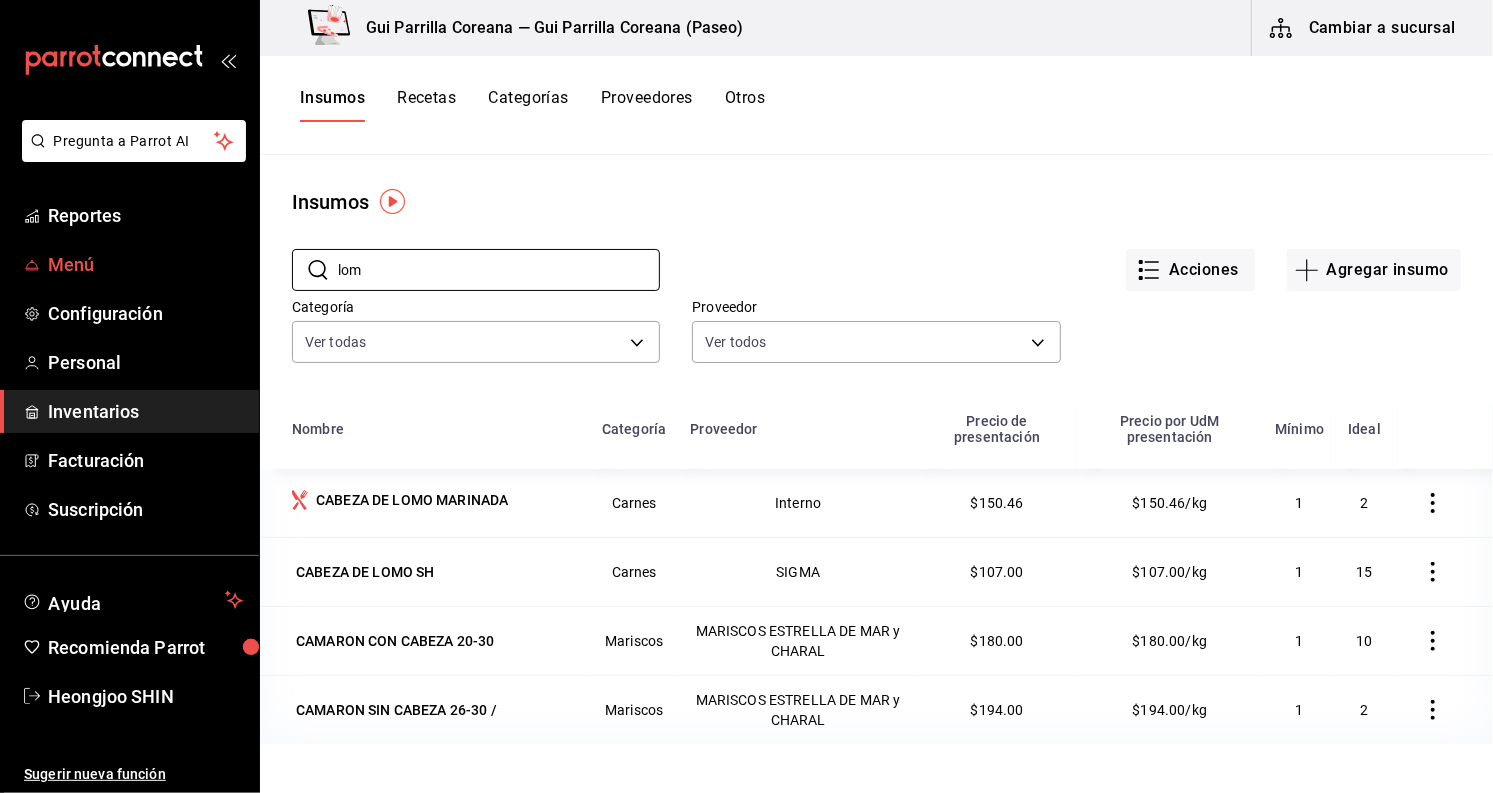 type on "lomo" 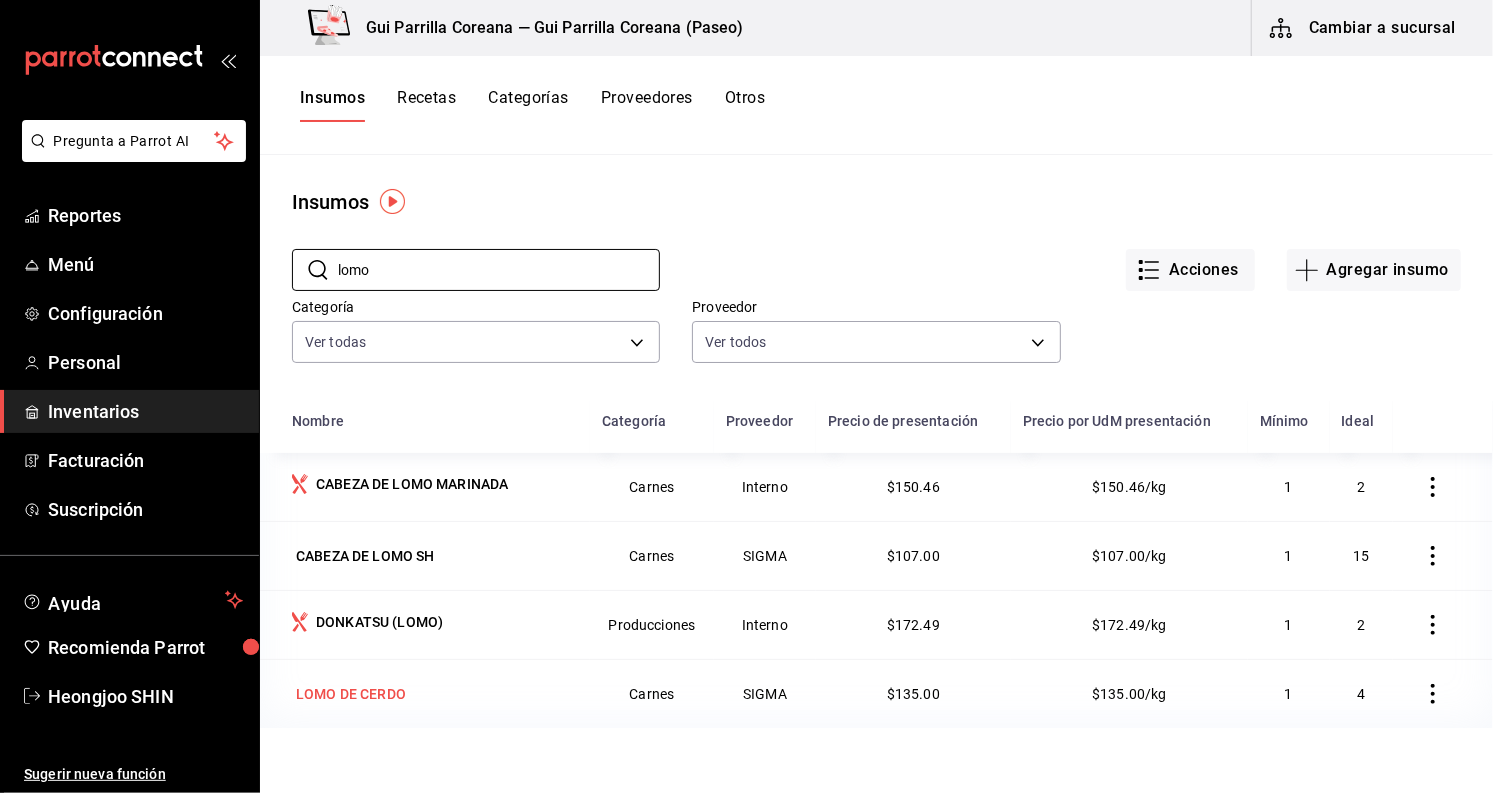 click on "LOMO DE CERDO" at bounding box center (351, 694) 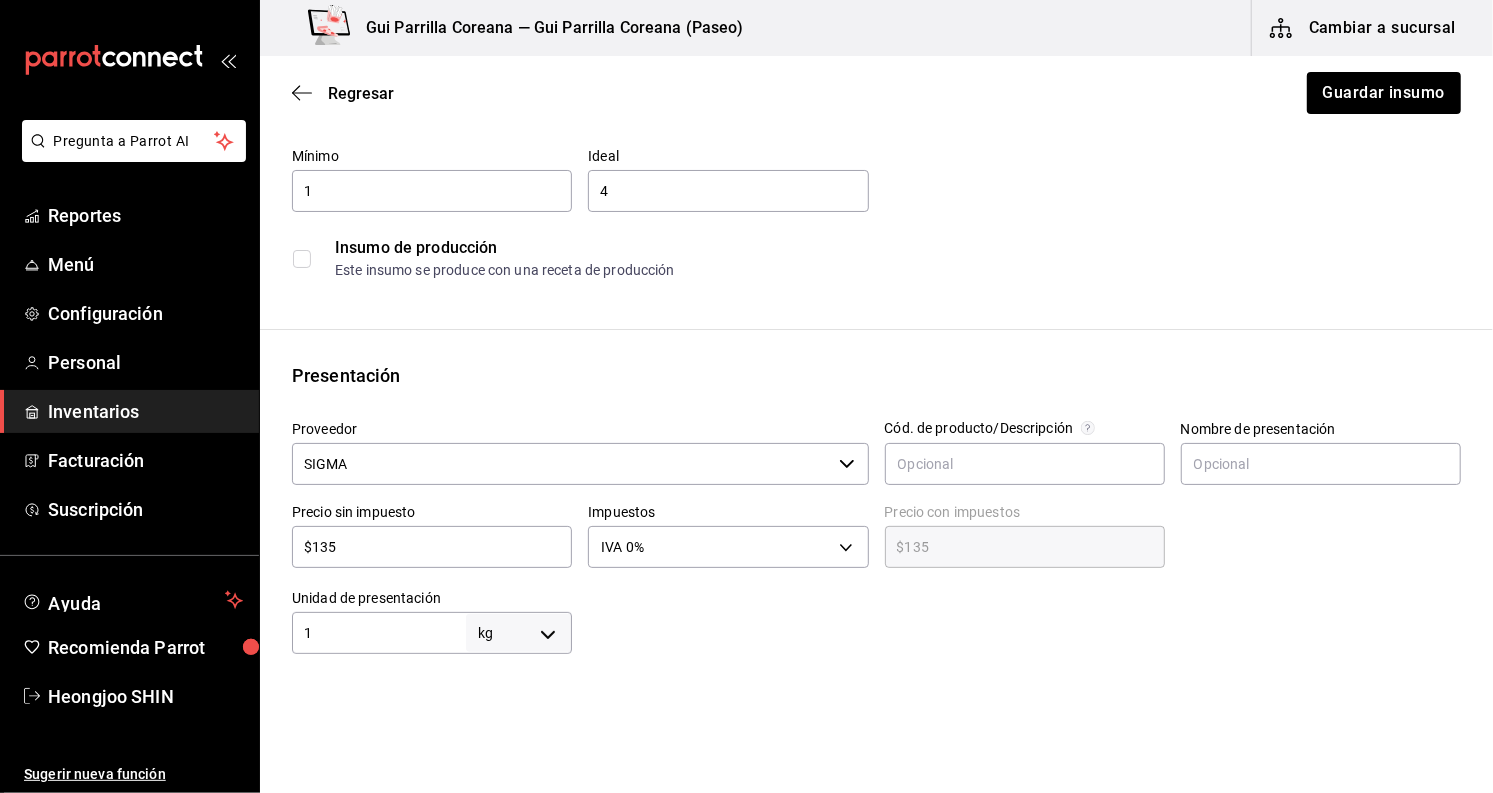 scroll, scrollTop: 444, scrollLeft: 0, axis: vertical 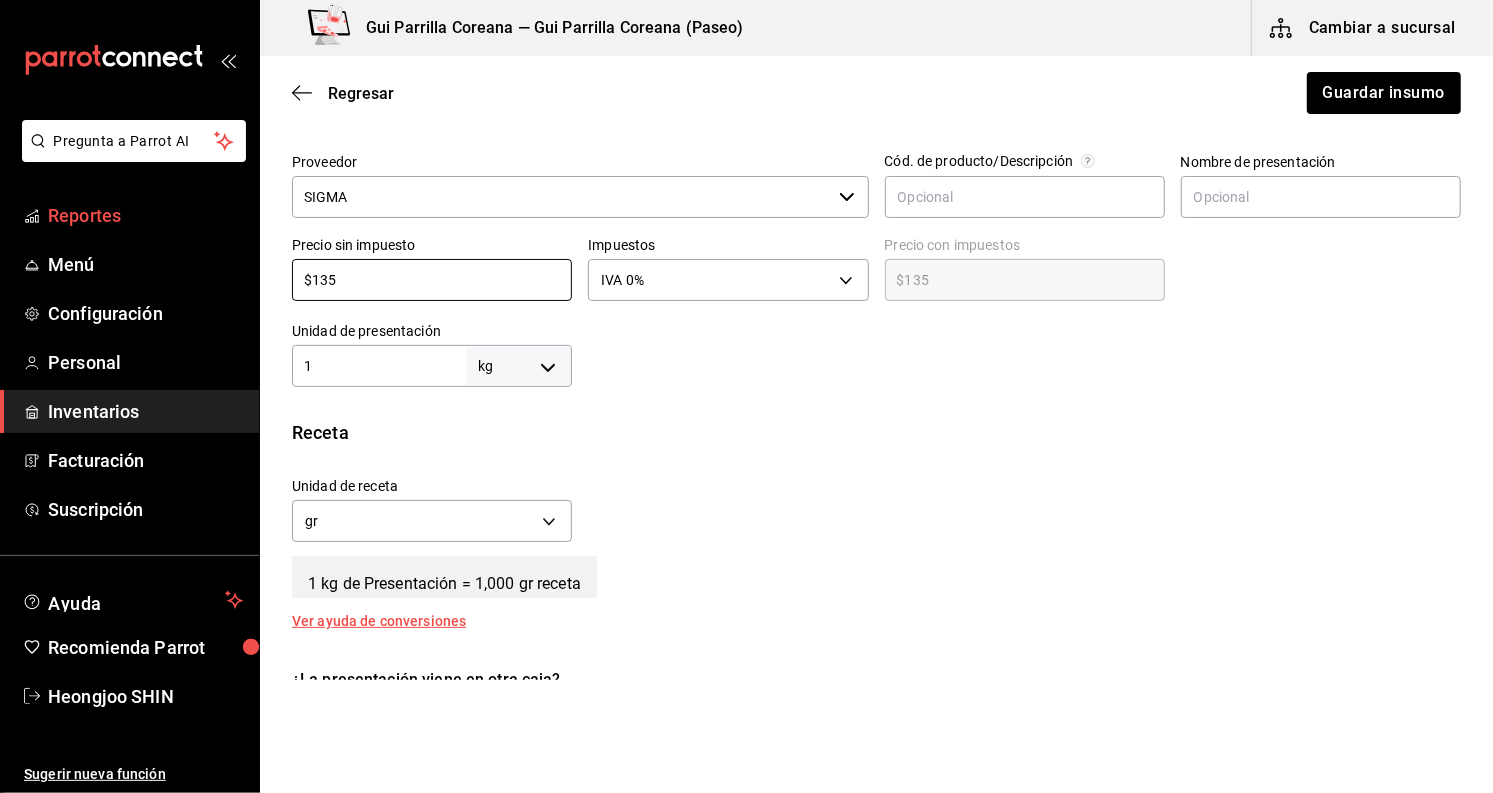 drag, startPoint x: 238, startPoint y: 240, endPoint x: 207, endPoint y: 235, distance: 31.400637 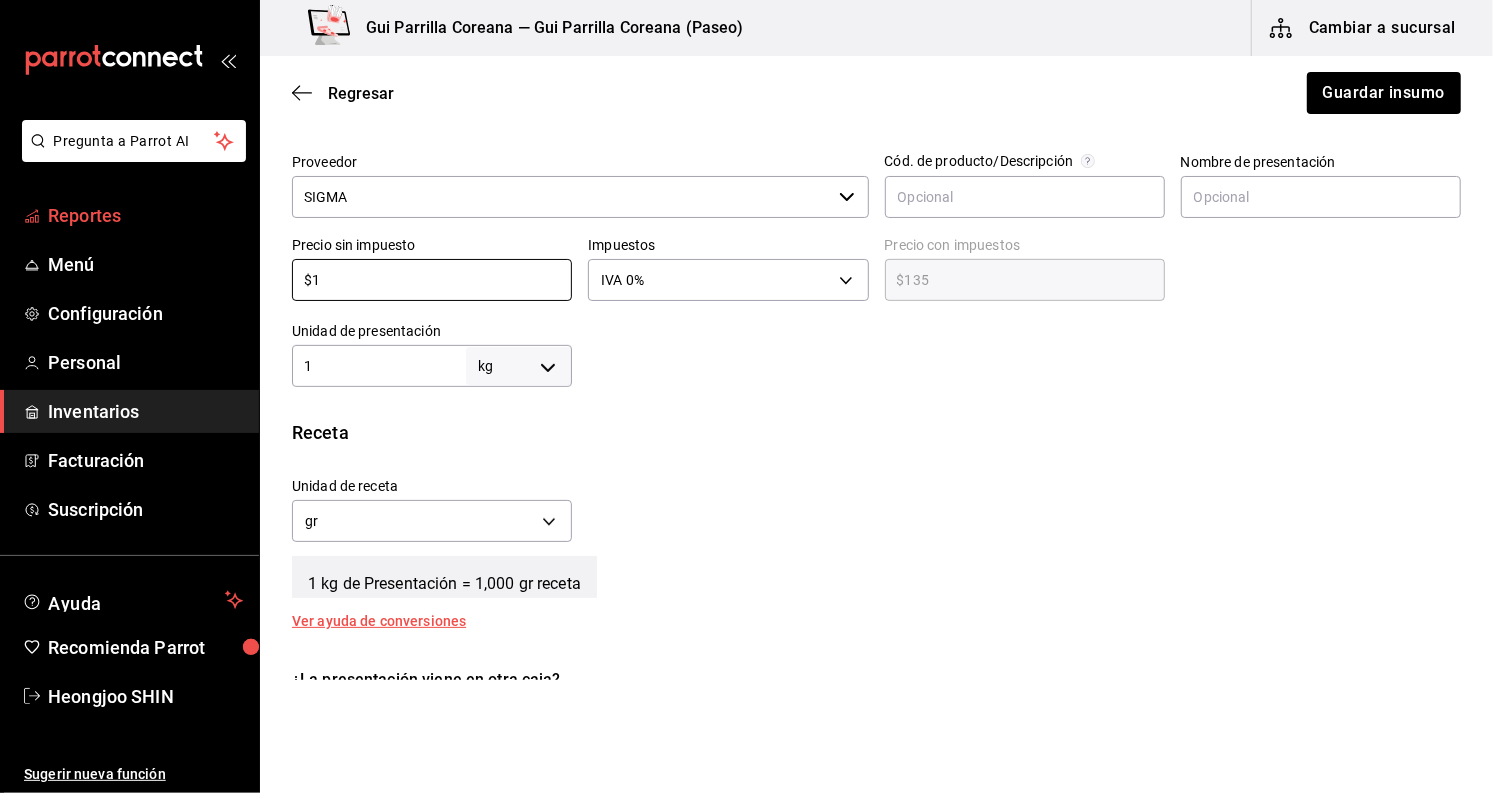 type on "$1" 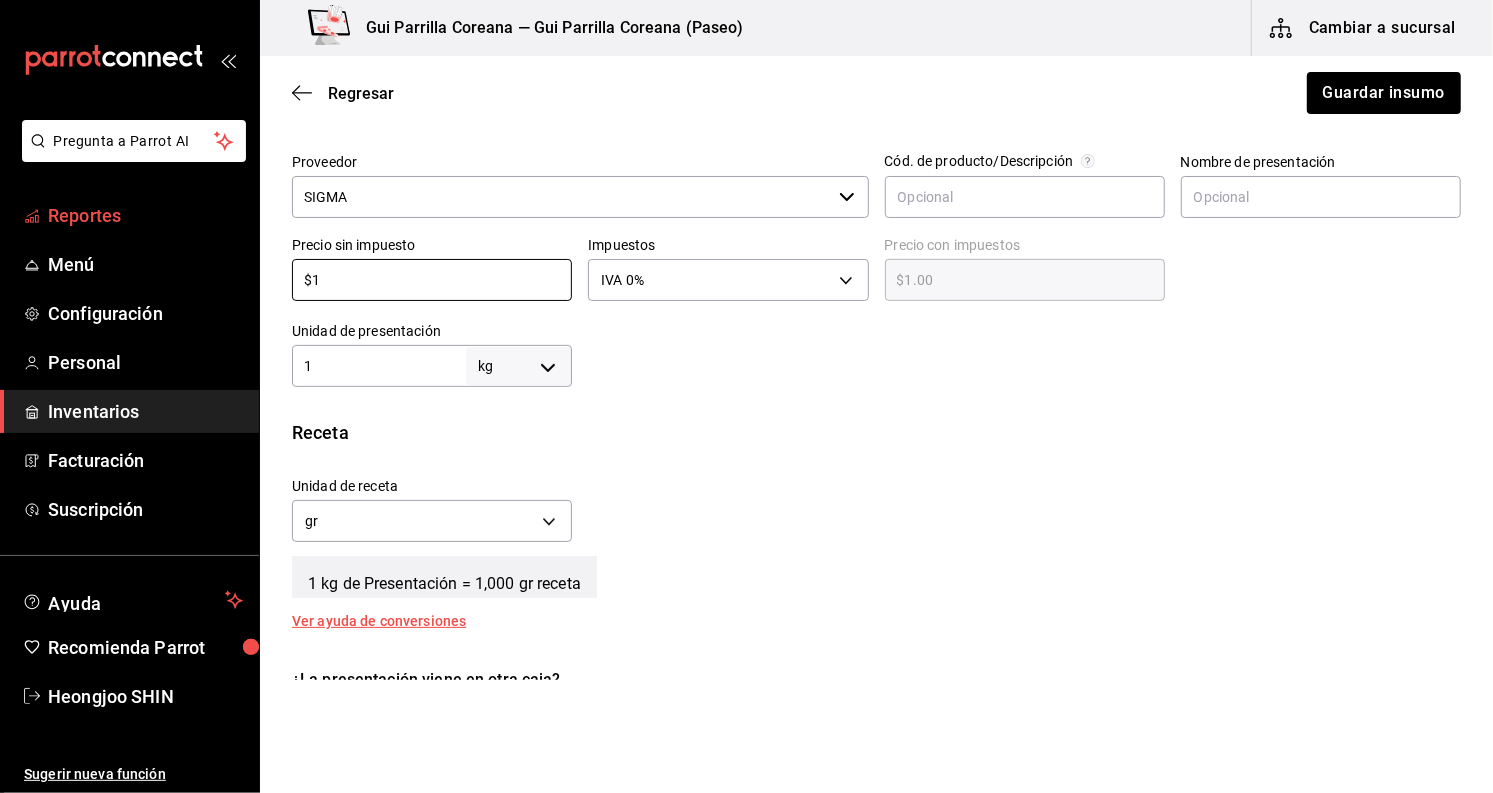 type on "$10" 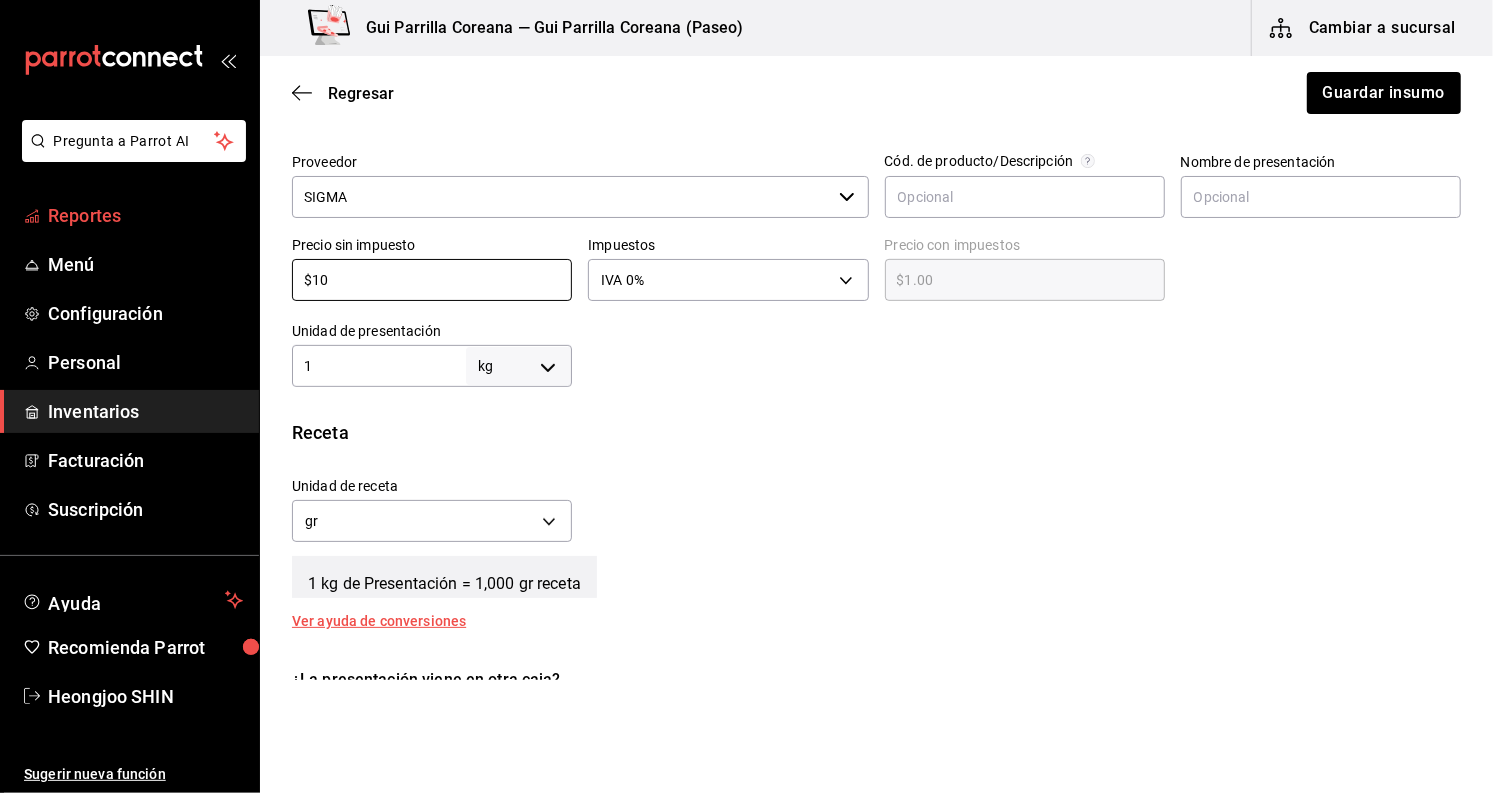 type on "$10.00" 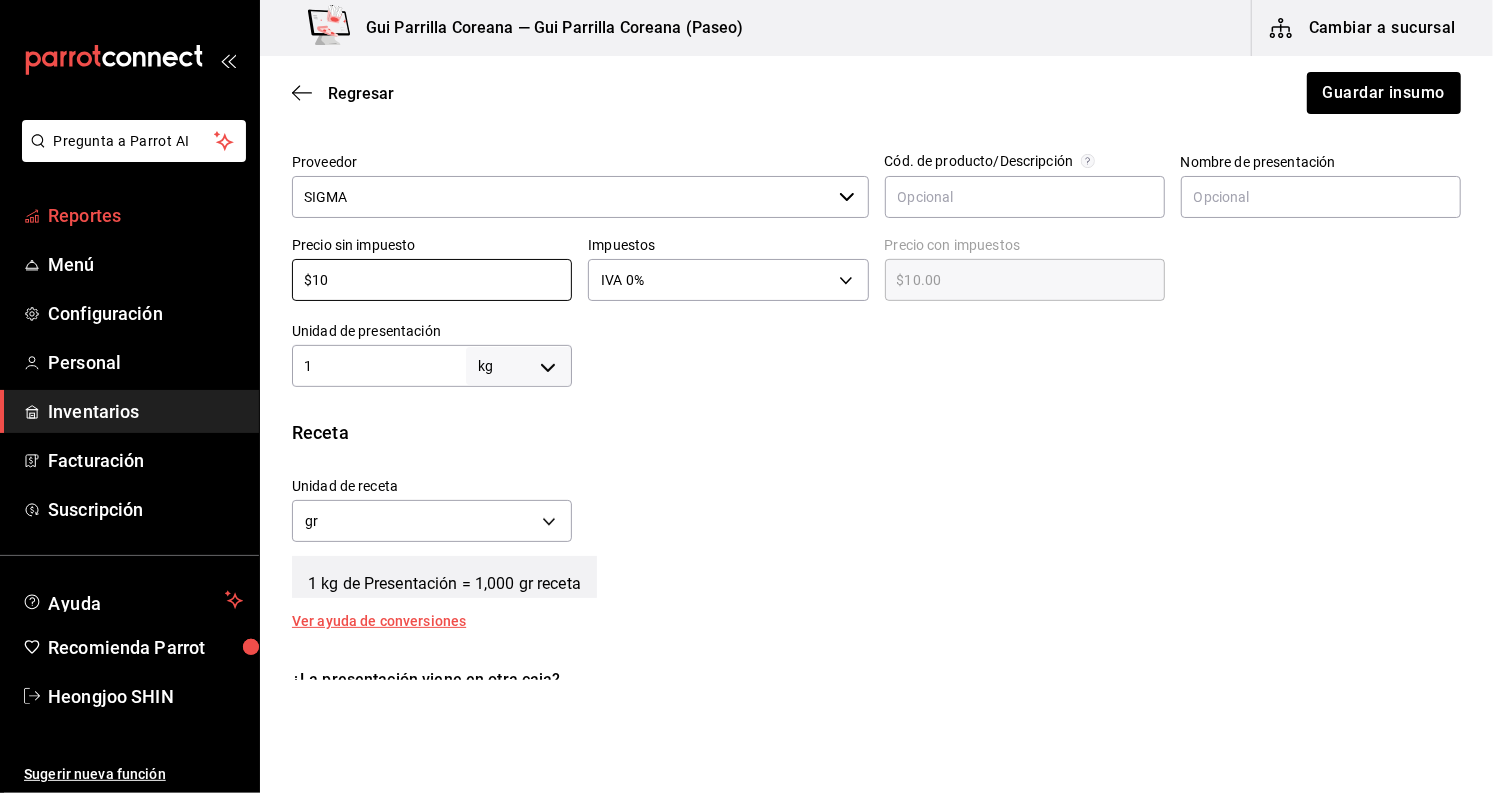 type on "$102" 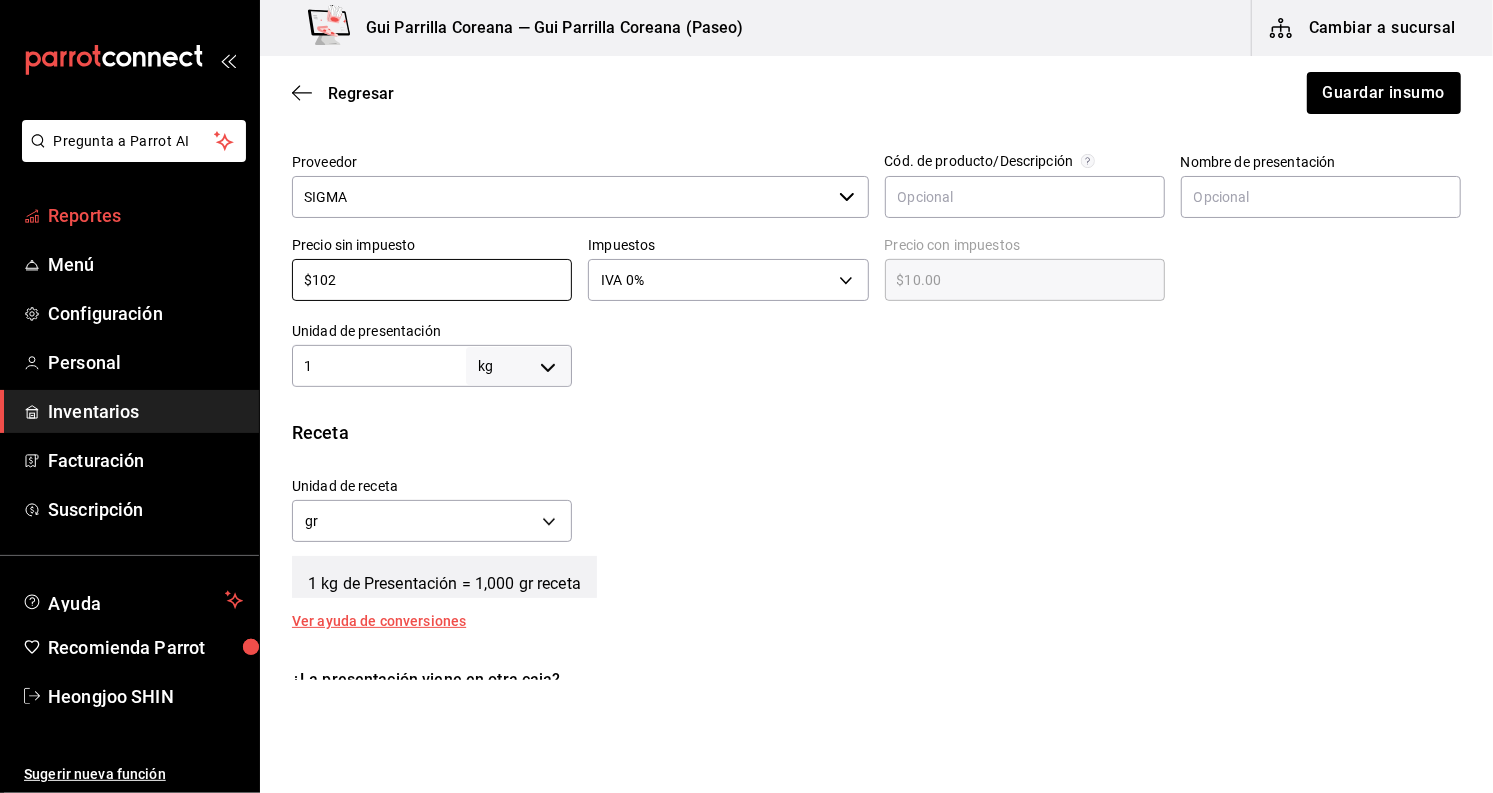 type on "$102.00" 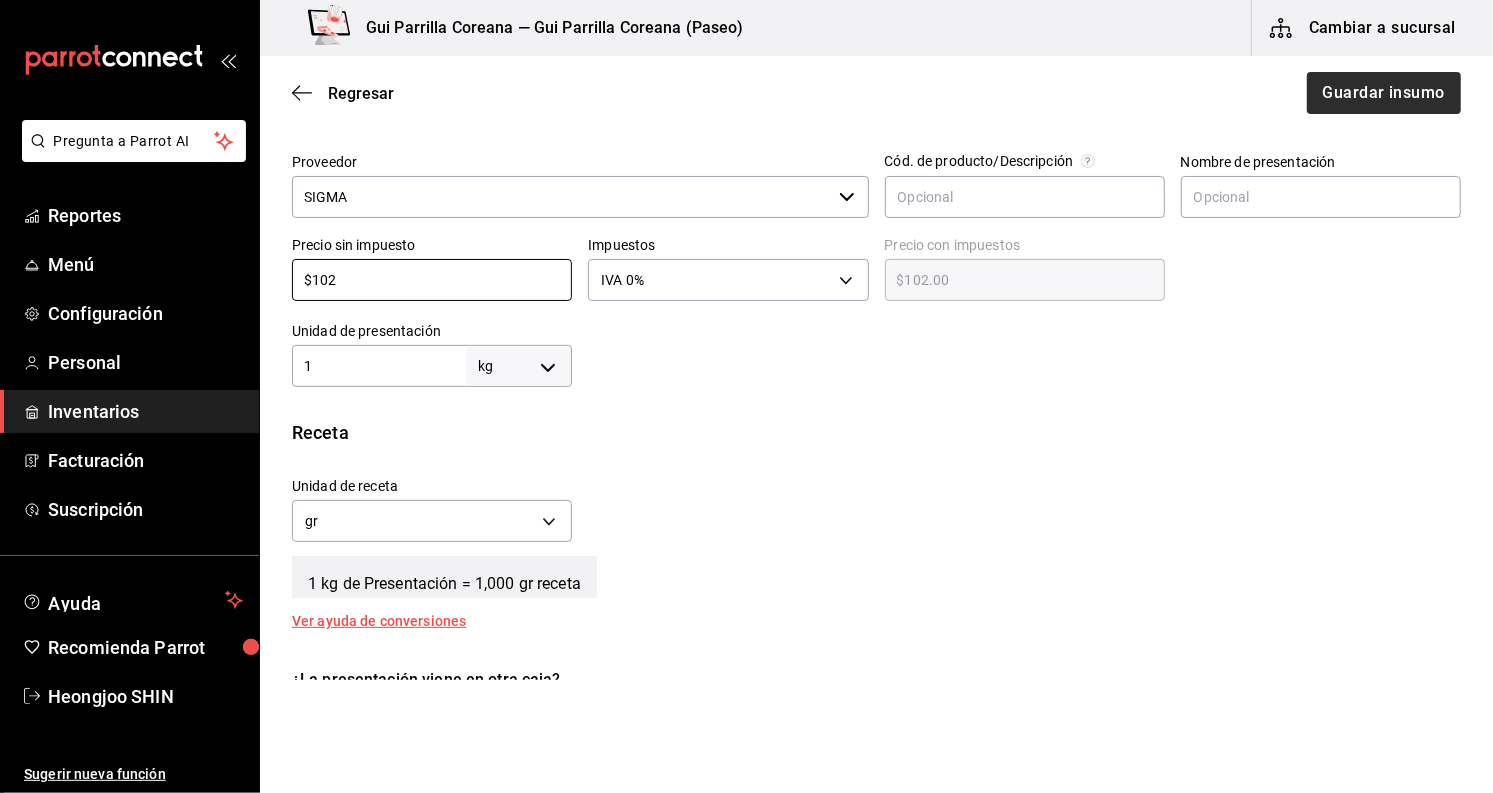 type on "$102" 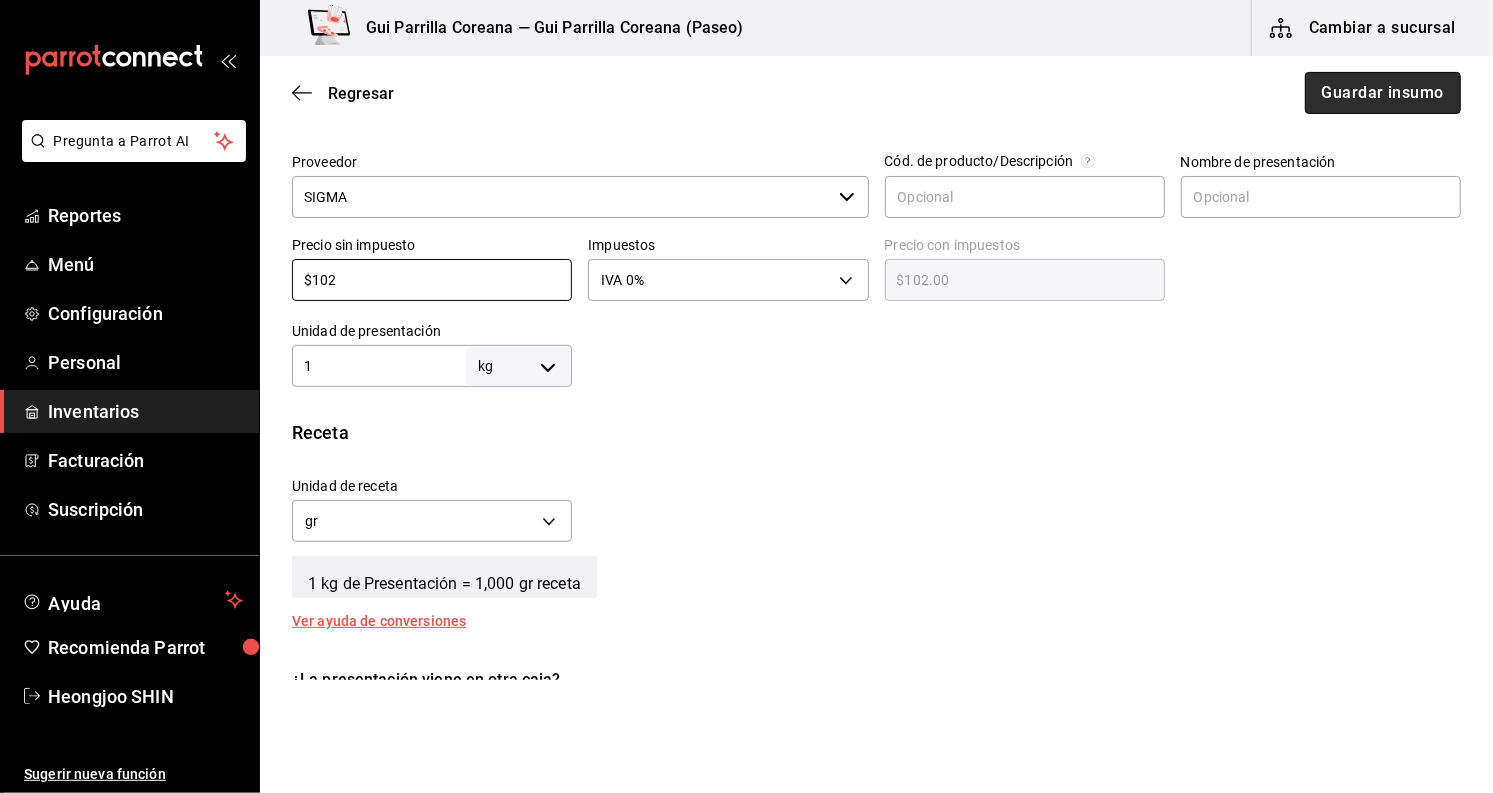 click on "Guardar insumo" at bounding box center (1383, 93) 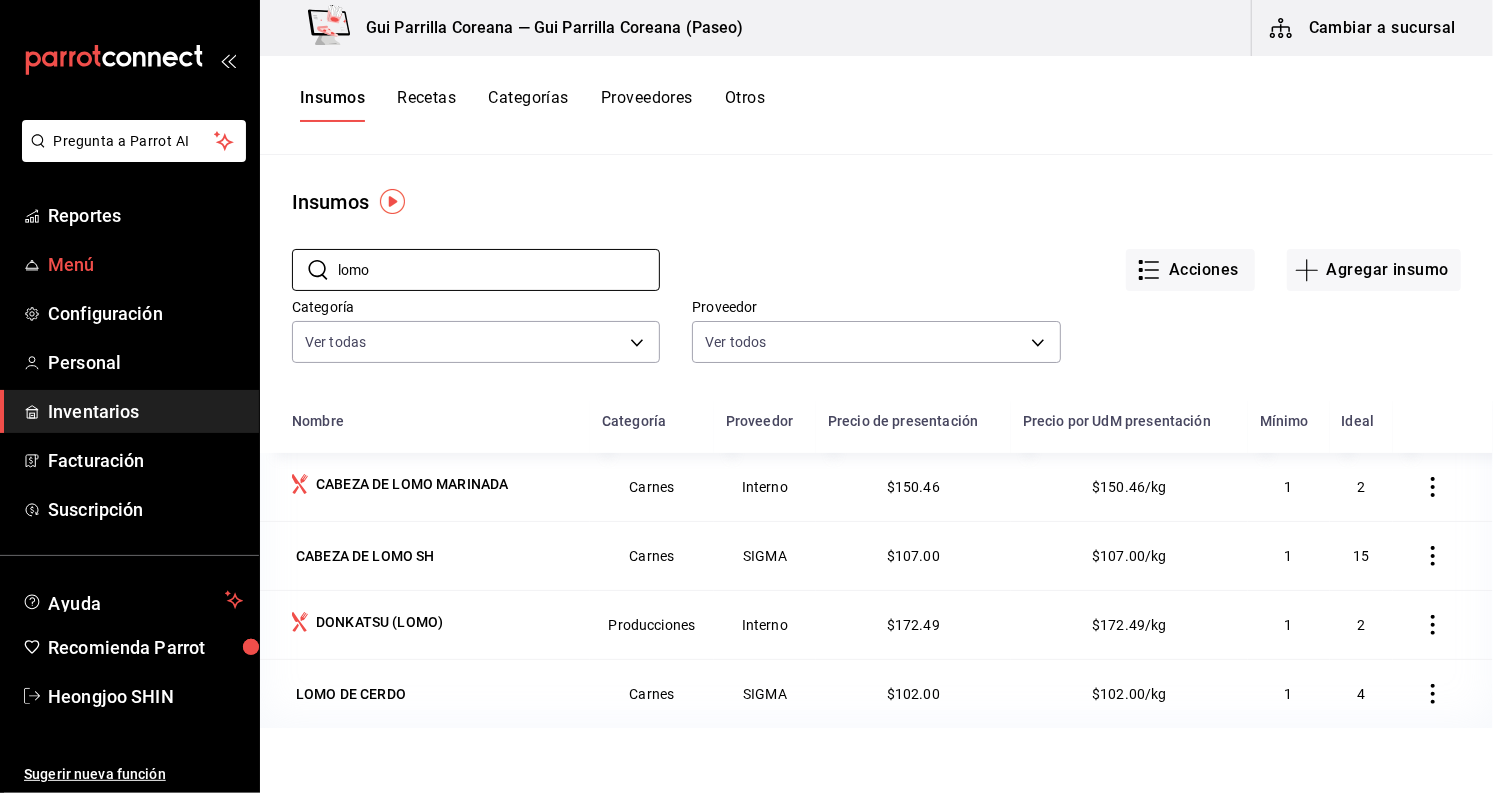 drag, startPoint x: 417, startPoint y: 263, endPoint x: 92, endPoint y: 243, distance: 325.6148 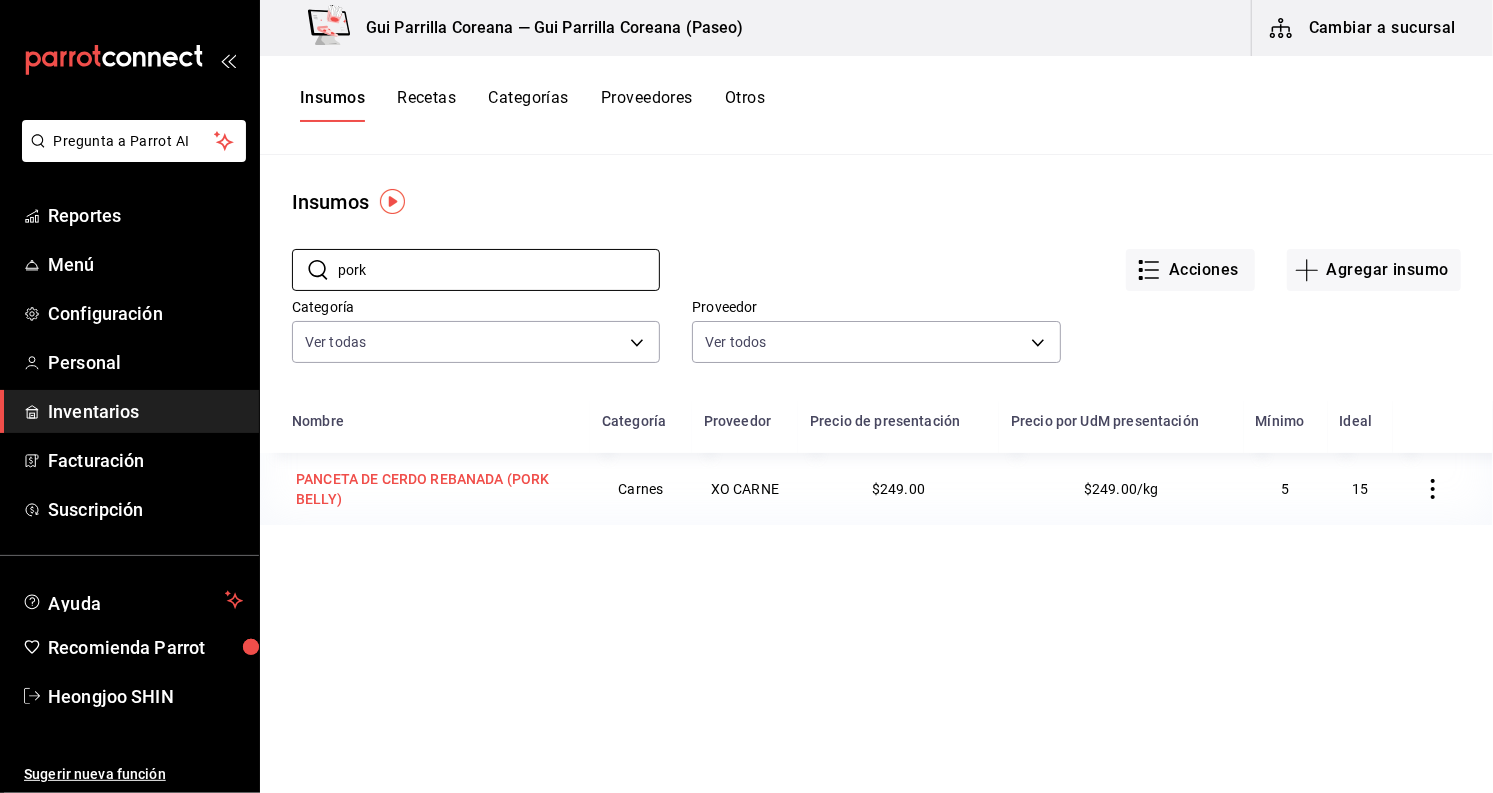 type on "pork" 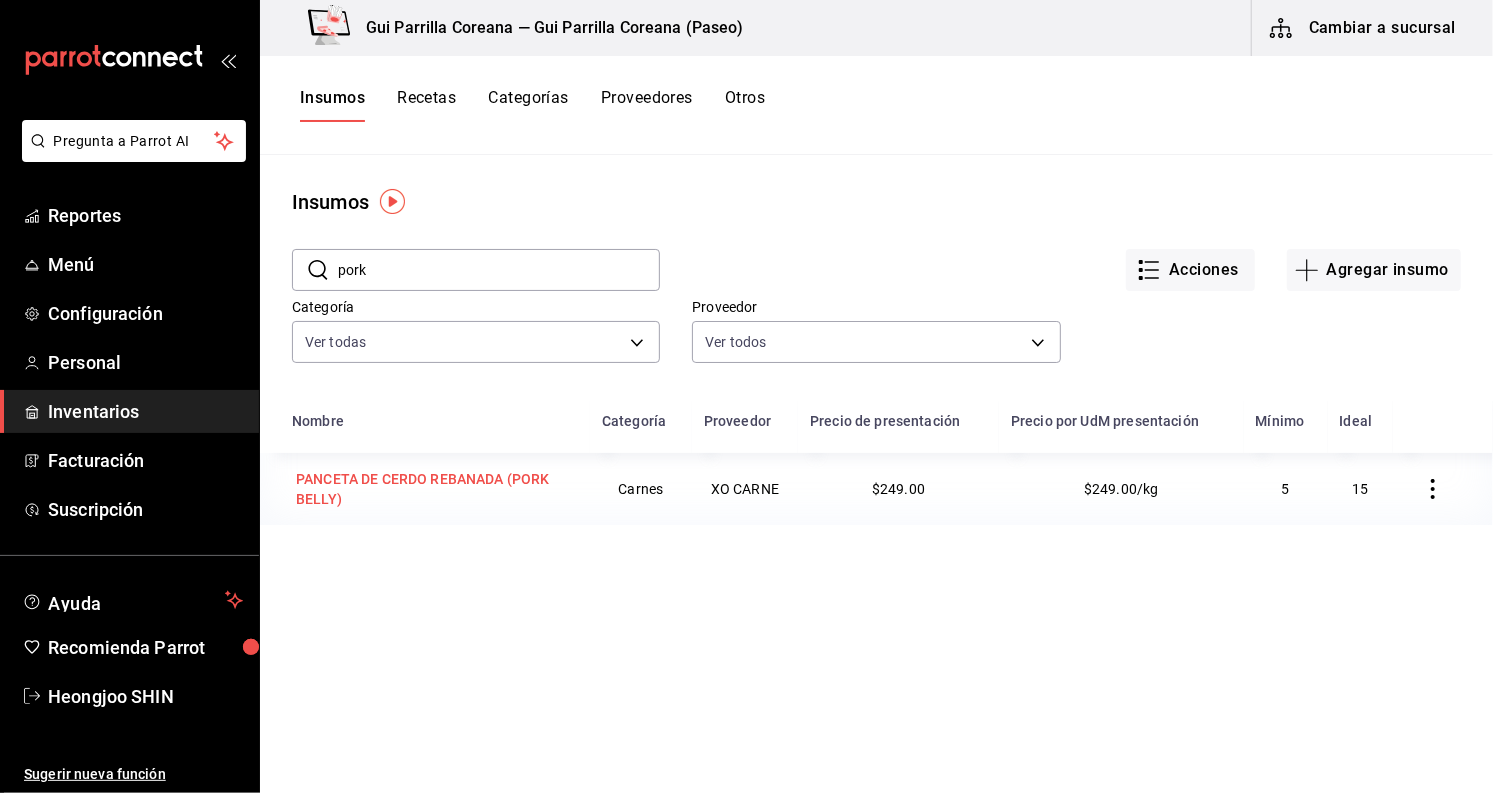click on "PANCETA DE CERDO REBANADA (PORK BELLY)" at bounding box center [435, 489] 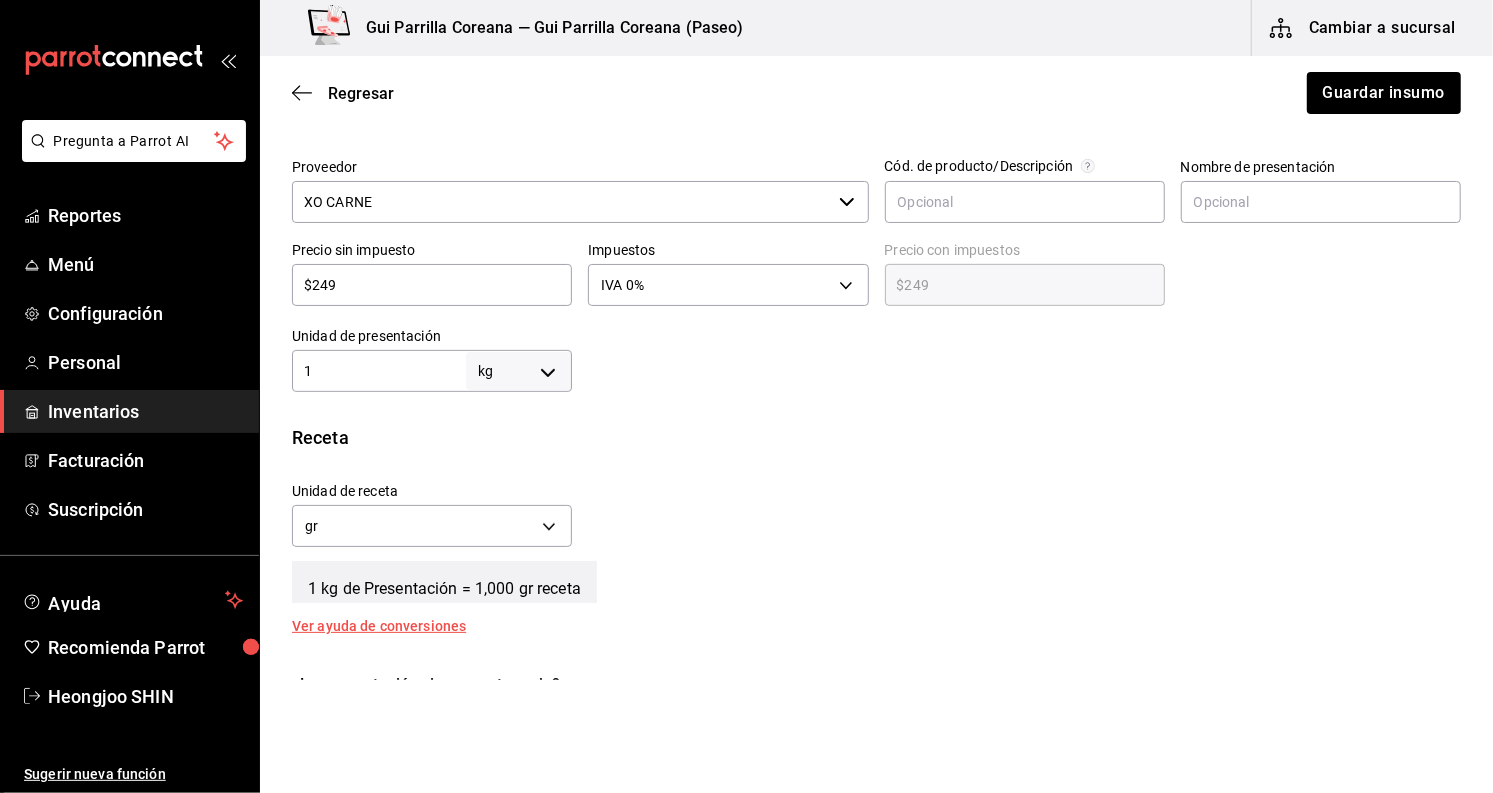 scroll, scrollTop: 444, scrollLeft: 0, axis: vertical 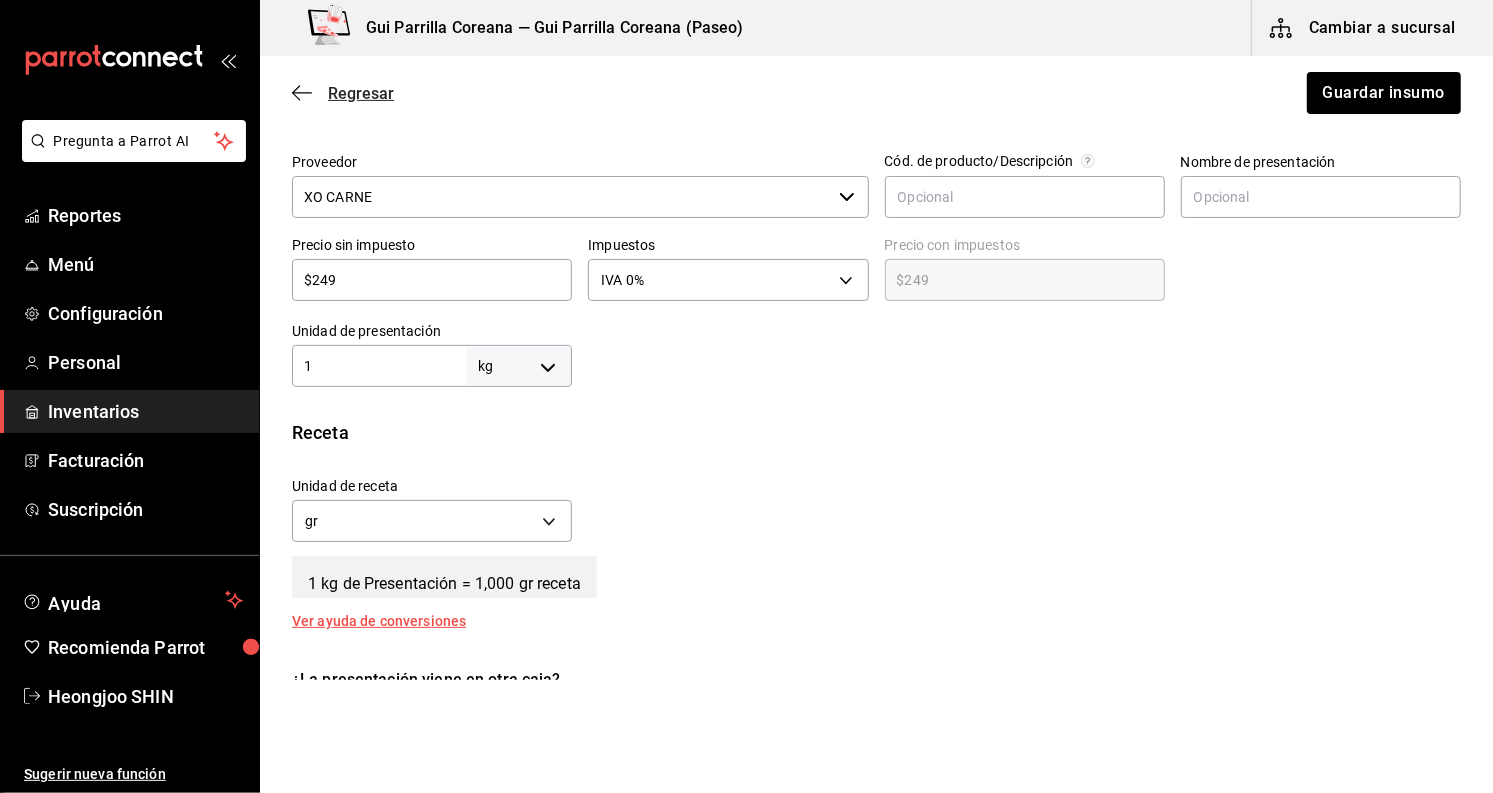 click on "Regresar" at bounding box center [361, 93] 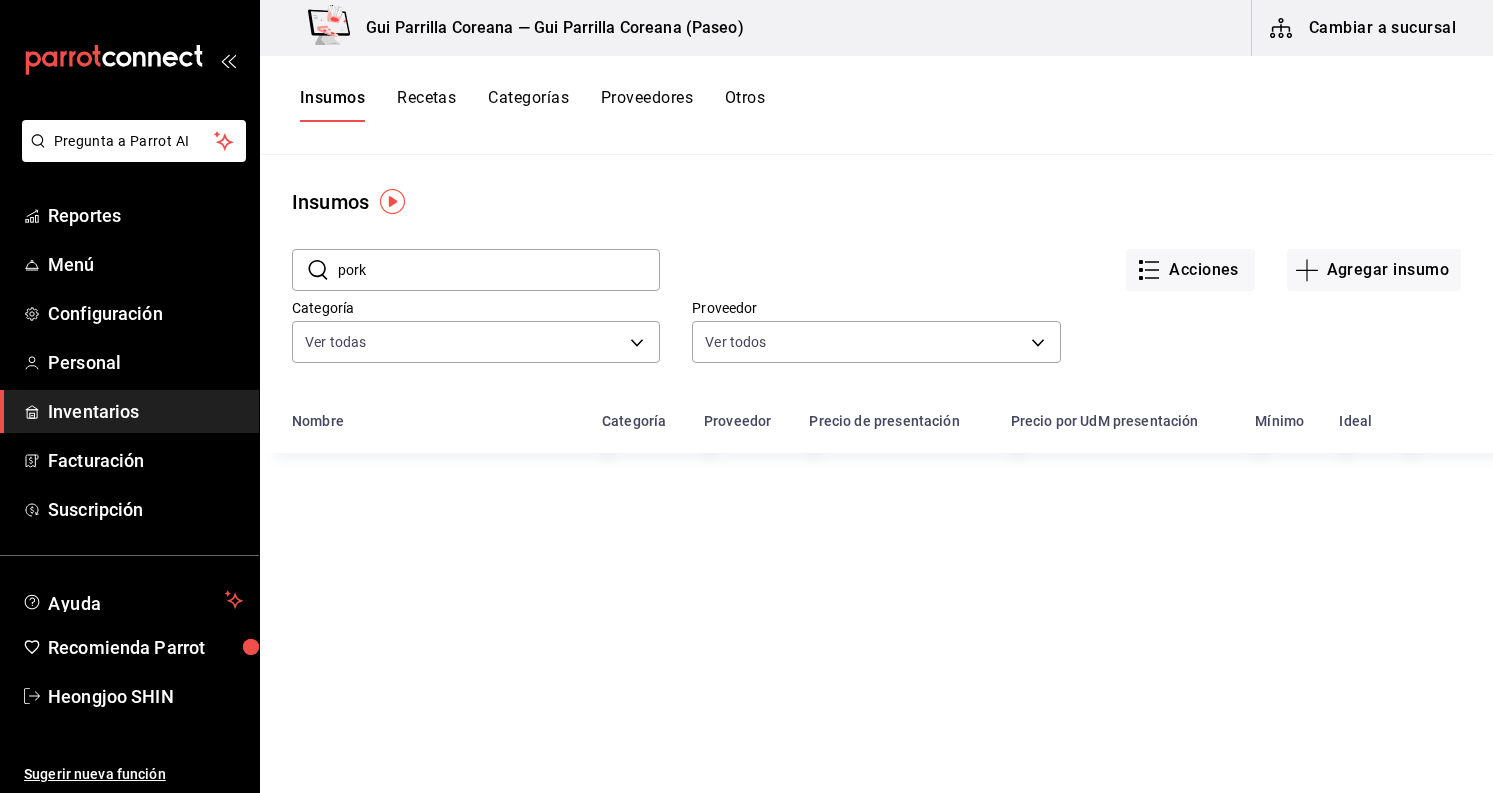 scroll, scrollTop: 0, scrollLeft: 0, axis: both 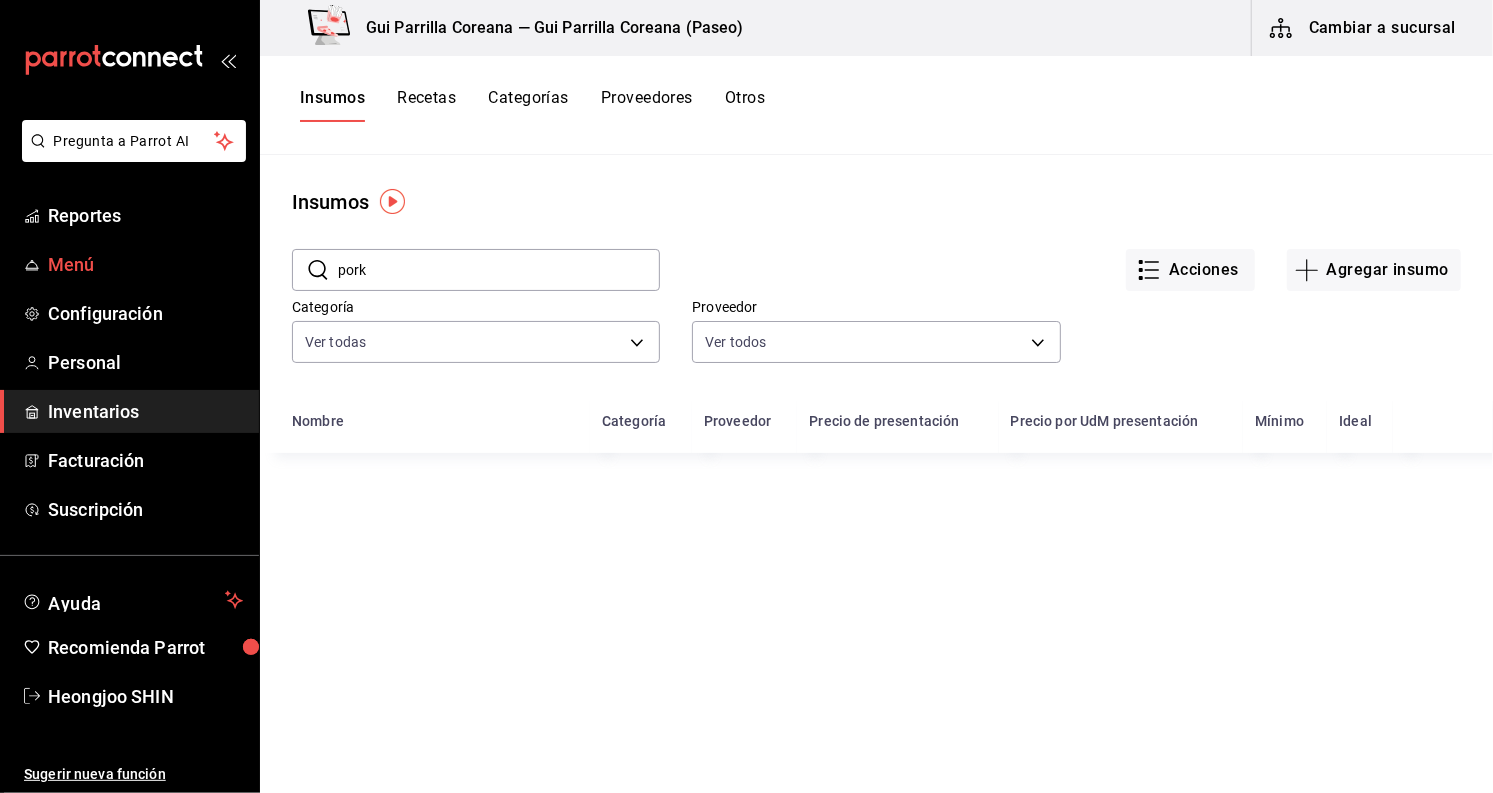 drag, startPoint x: 421, startPoint y: 284, endPoint x: 60, endPoint y: 249, distance: 362.69272 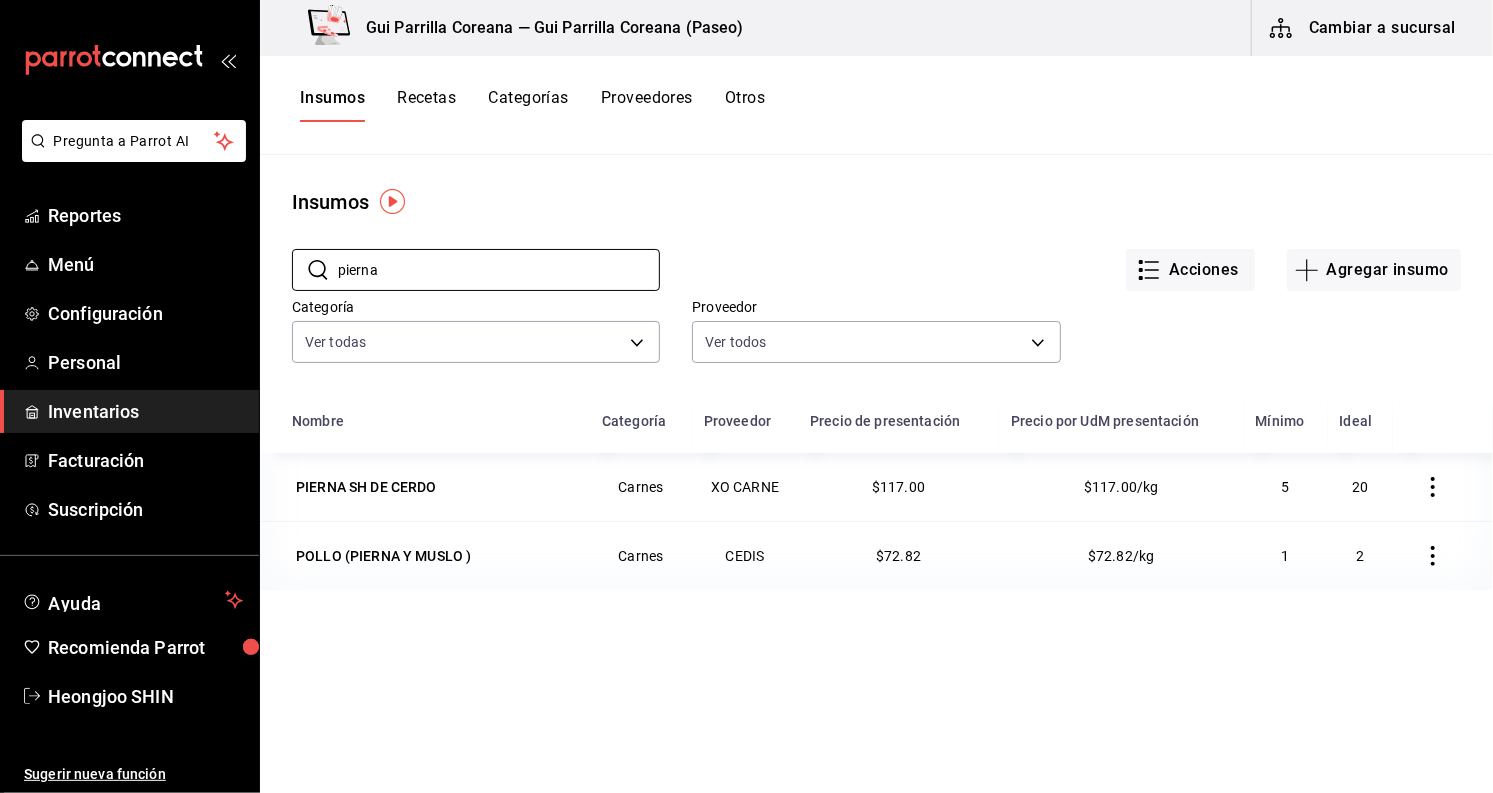 drag, startPoint x: 422, startPoint y: 273, endPoint x: 150, endPoint y: 239, distance: 274.11676 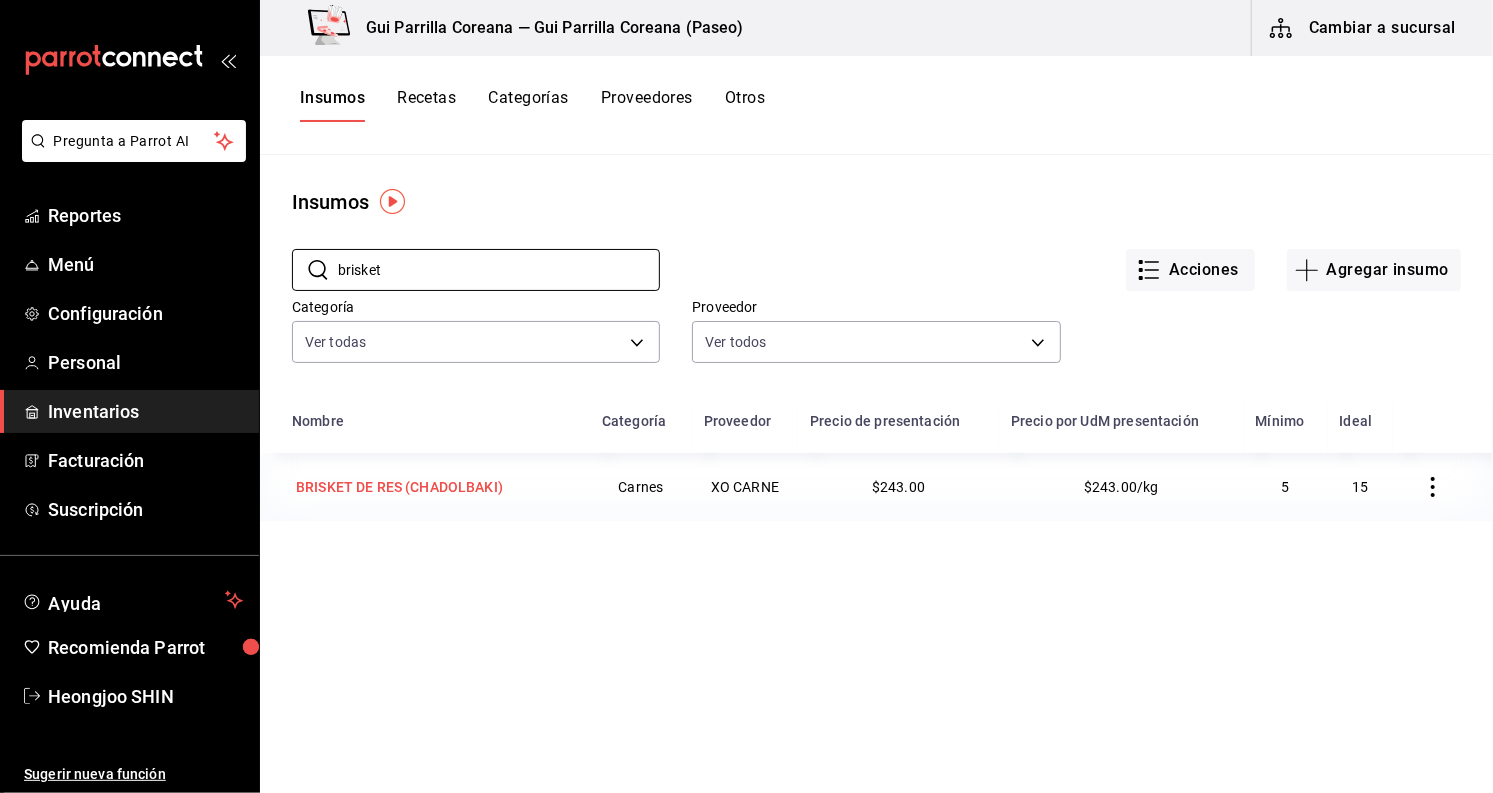 type on "brisket" 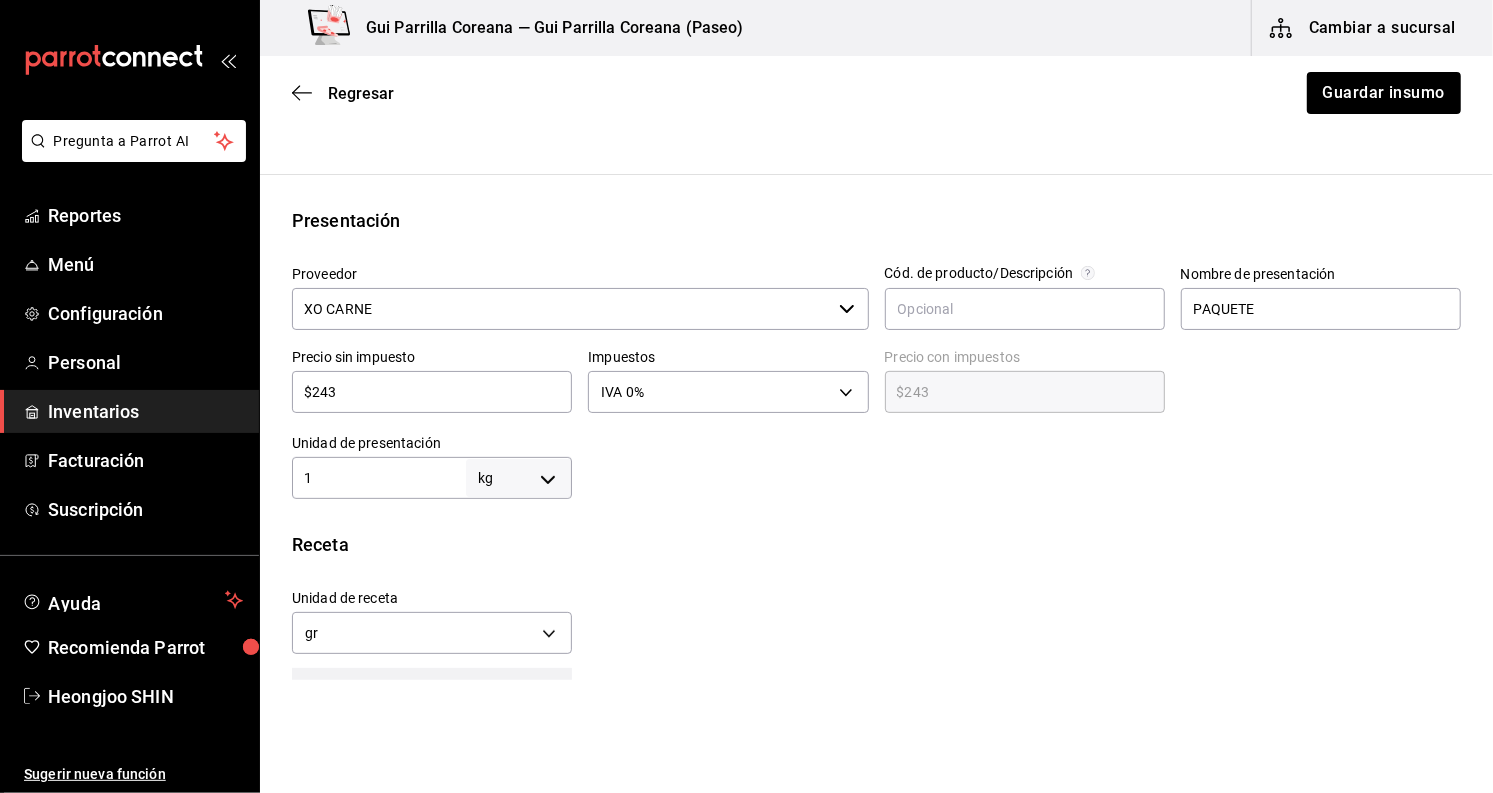 scroll, scrollTop: 333, scrollLeft: 0, axis: vertical 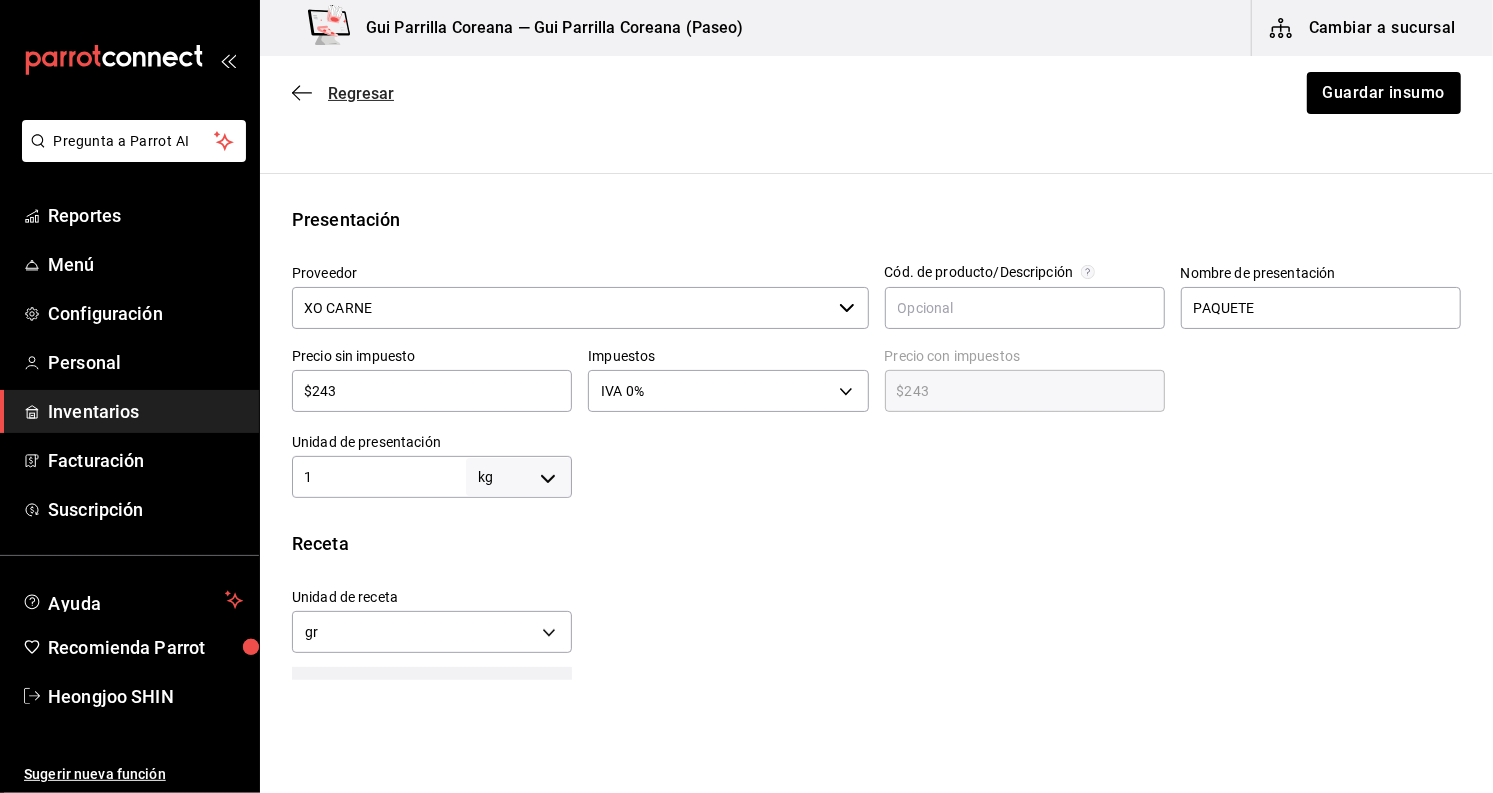 click on "Regresar" at bounding box center (343, 93) 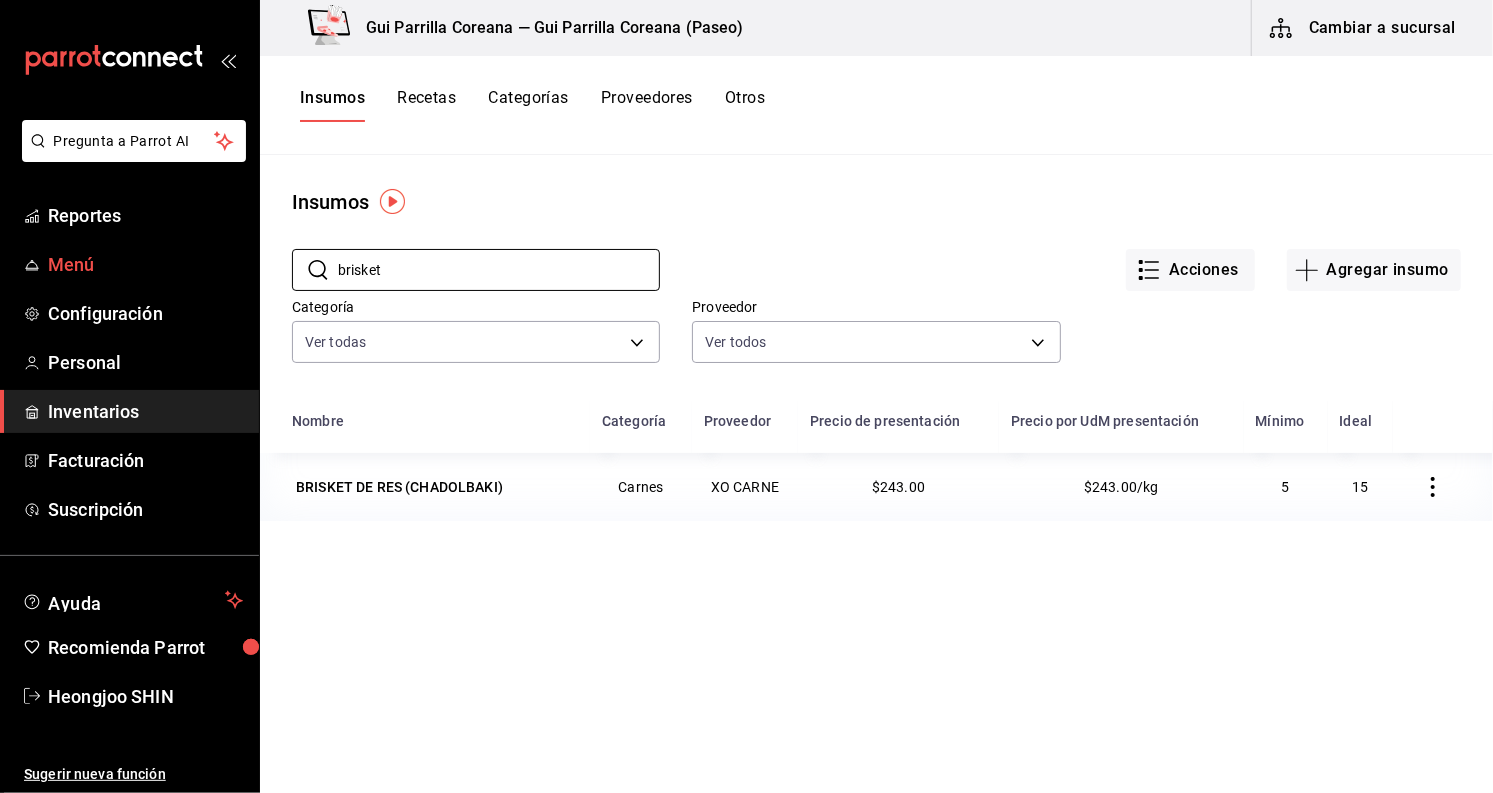 drag, startPoint x: 399, startPoint y: 271, endPoint x: 224, endPoint y: 279, distance: 175.18275 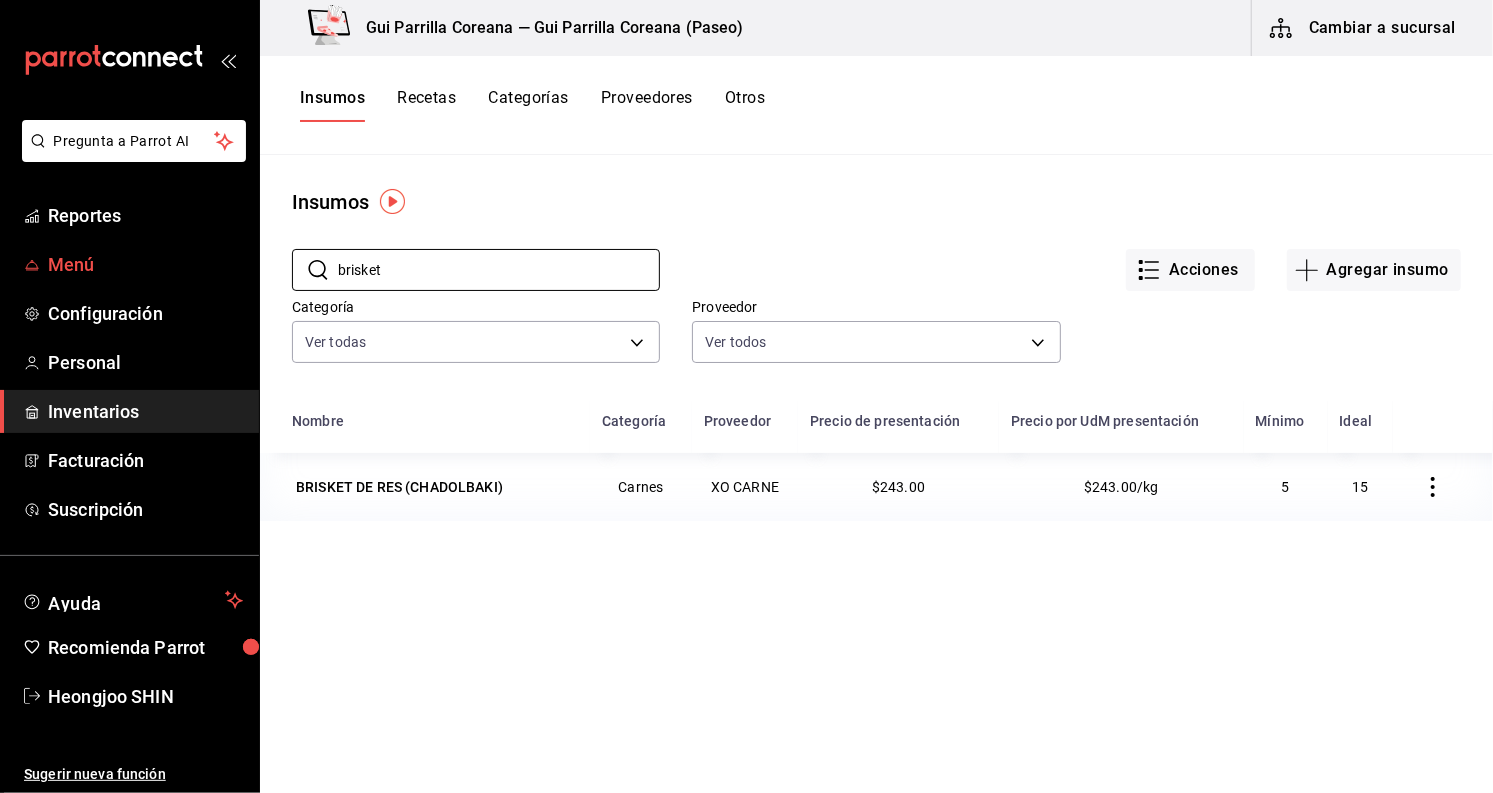 click on "Menú" at bounding box center (129, 264) 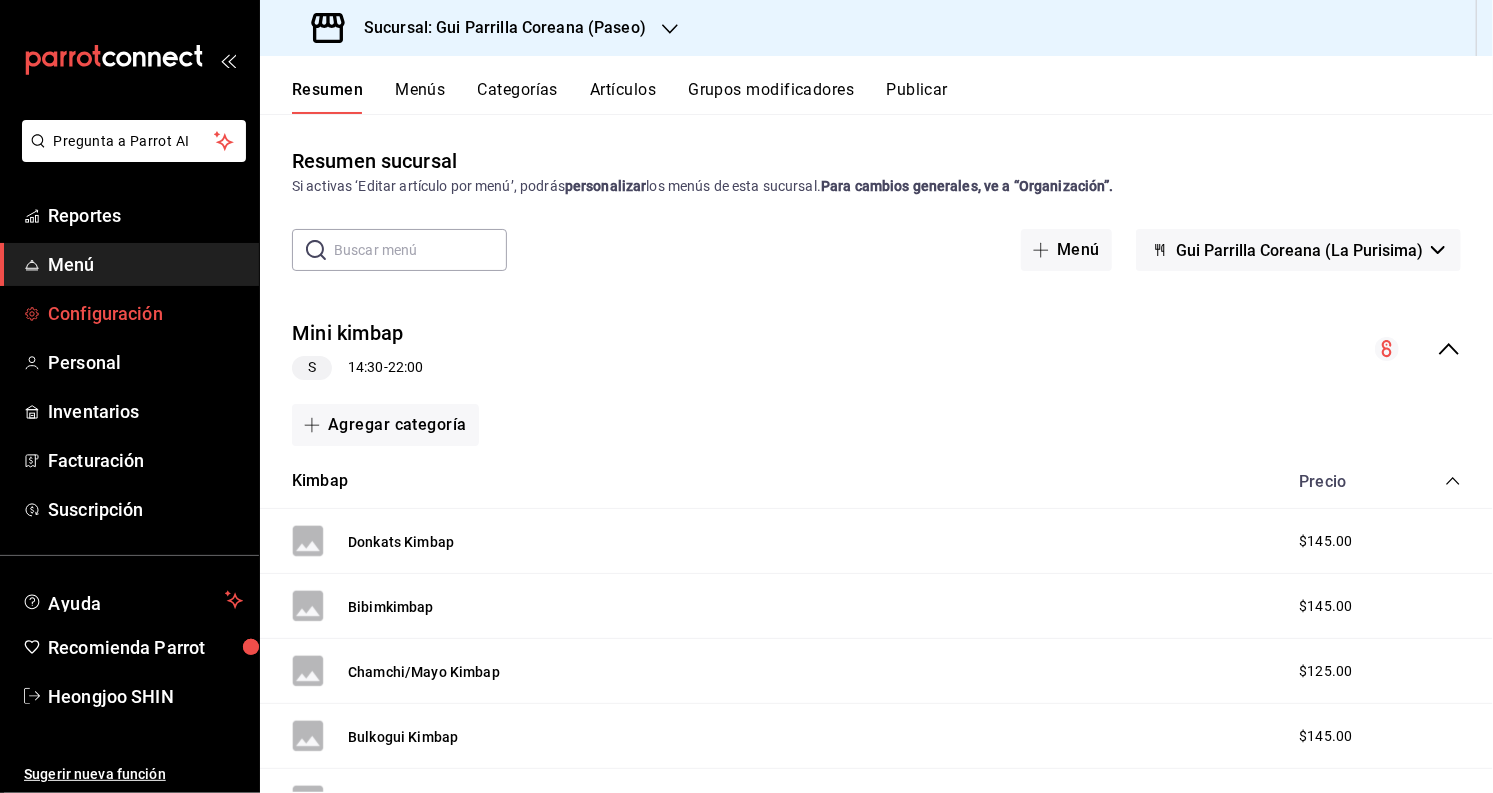 click on "Configuración" at bounding box center [145, 313] 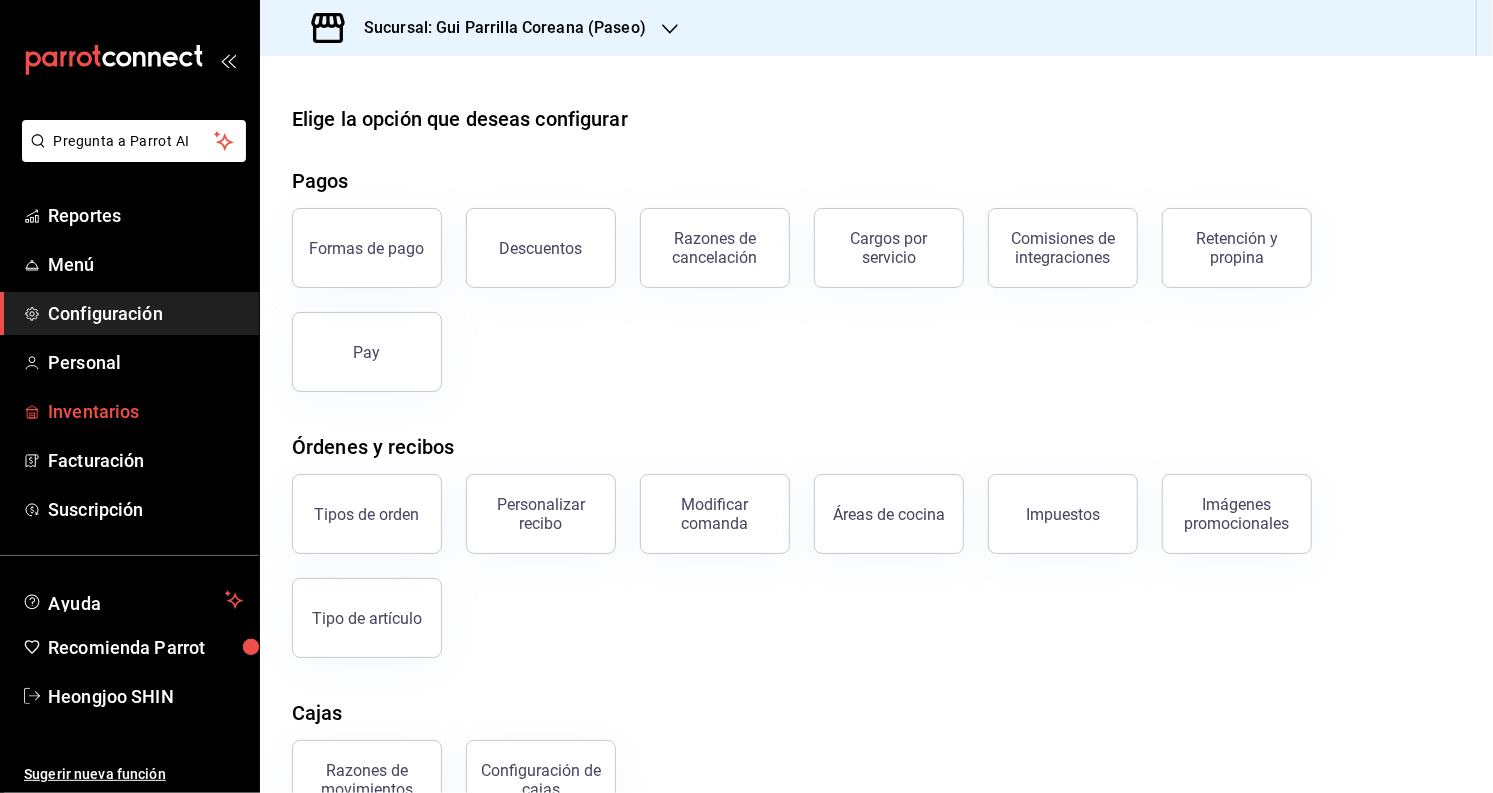 click on "Inventarios" at bounding box center (145, 411) 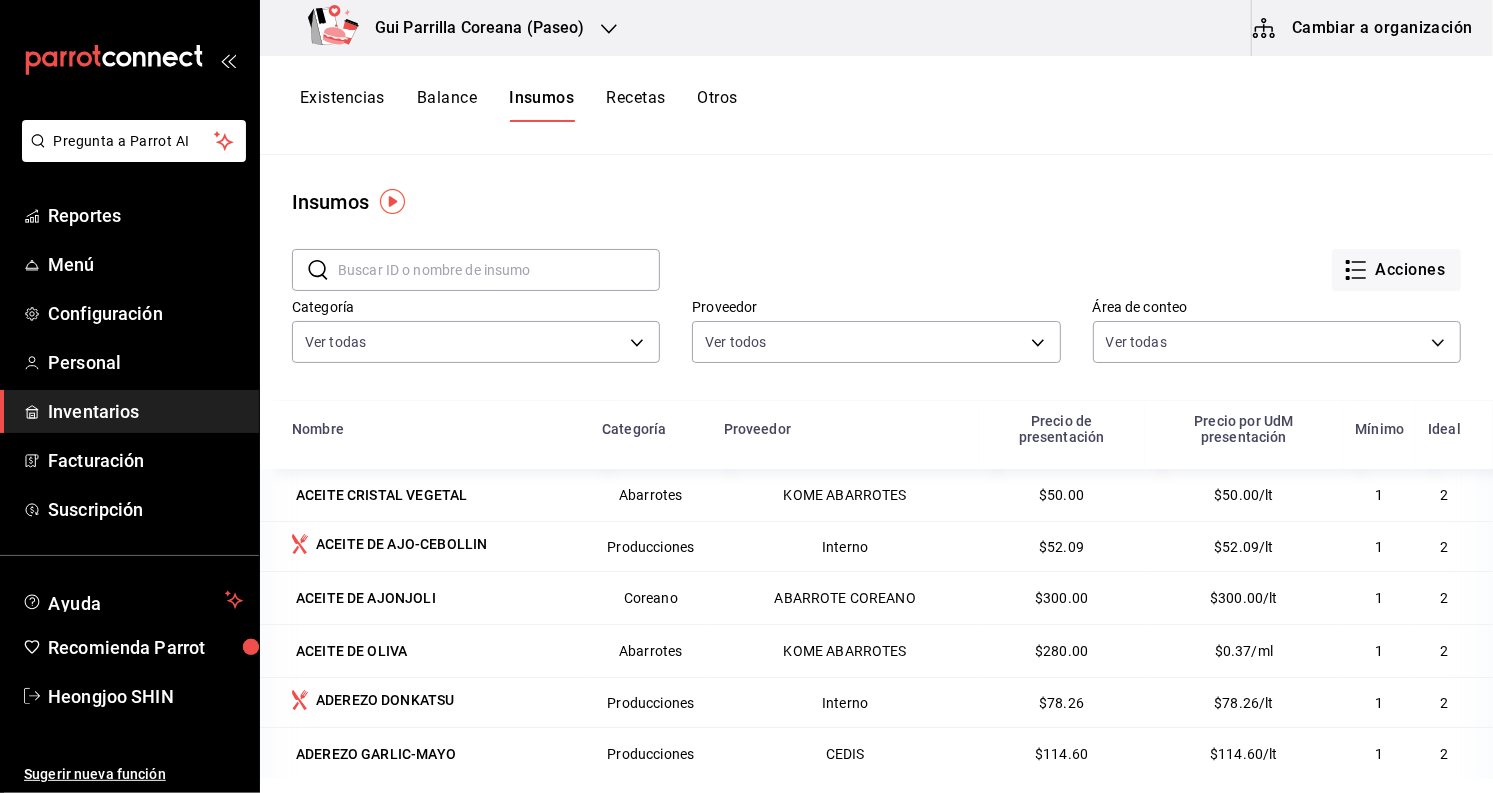 click on "Cambiar a organización" at bounding box center (1364, 28) 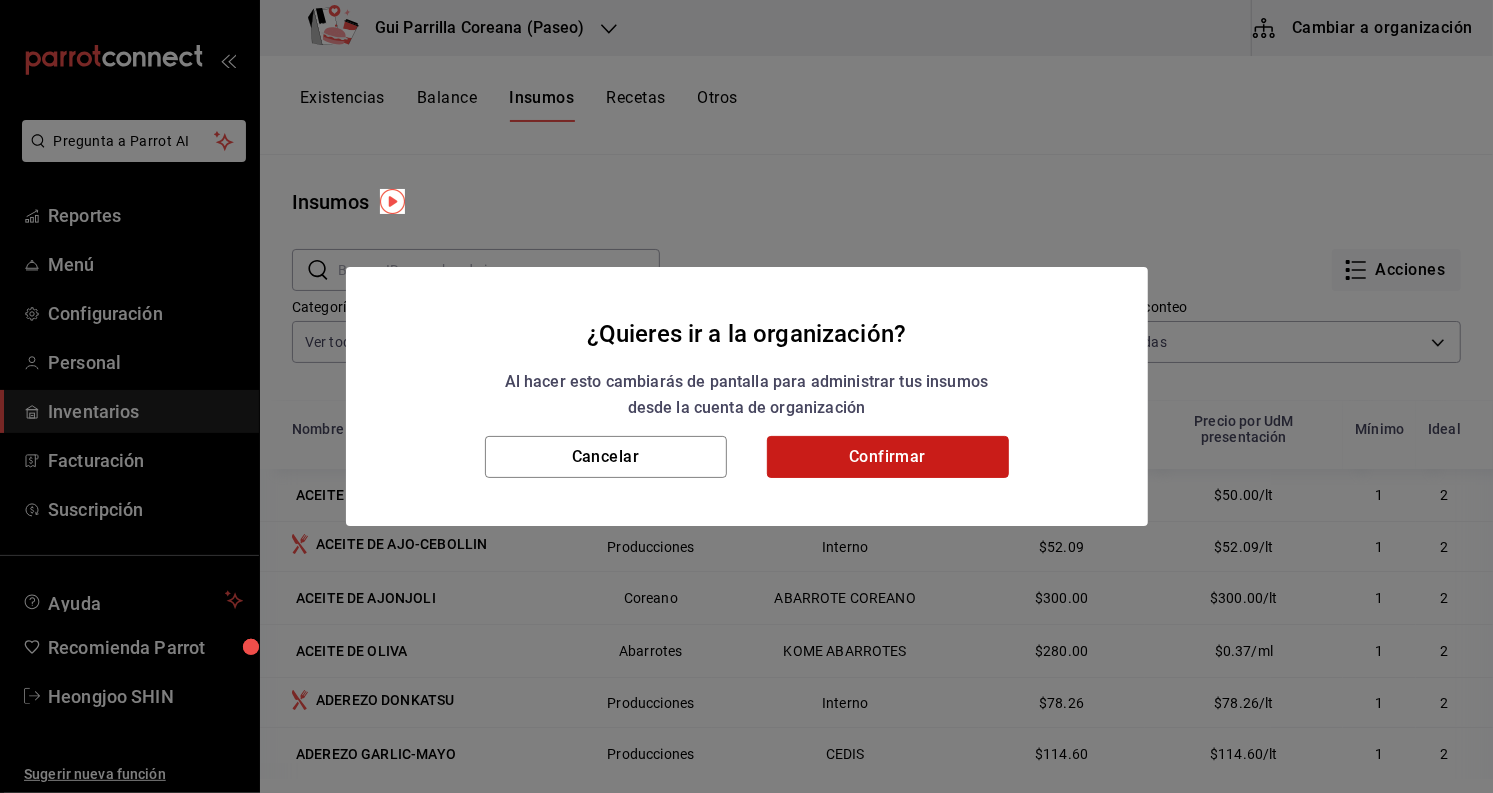 click on "Confirmar" at bounding box center (888, 457) 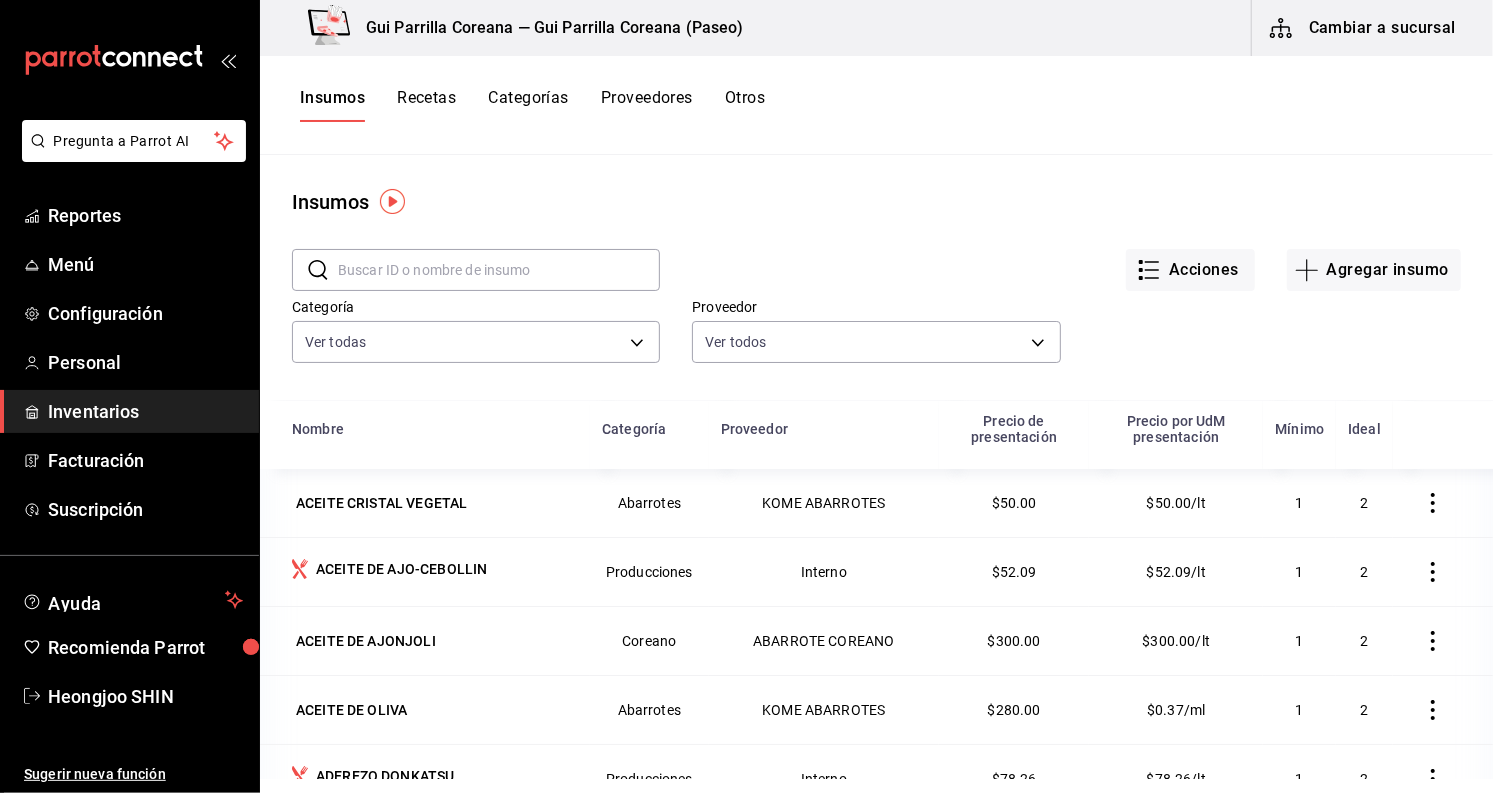click at bounding box center [499, 270] 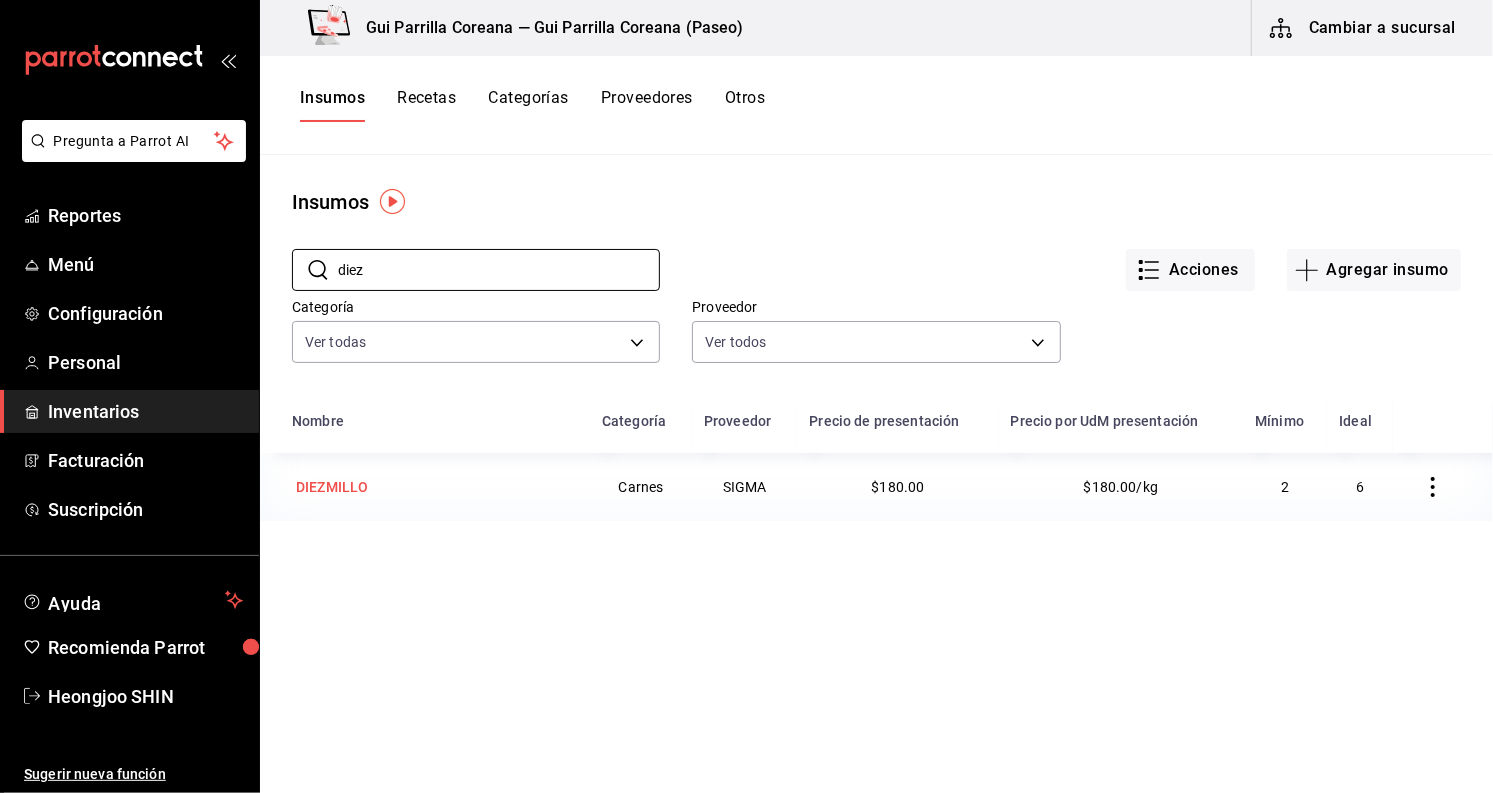 type on "diez" 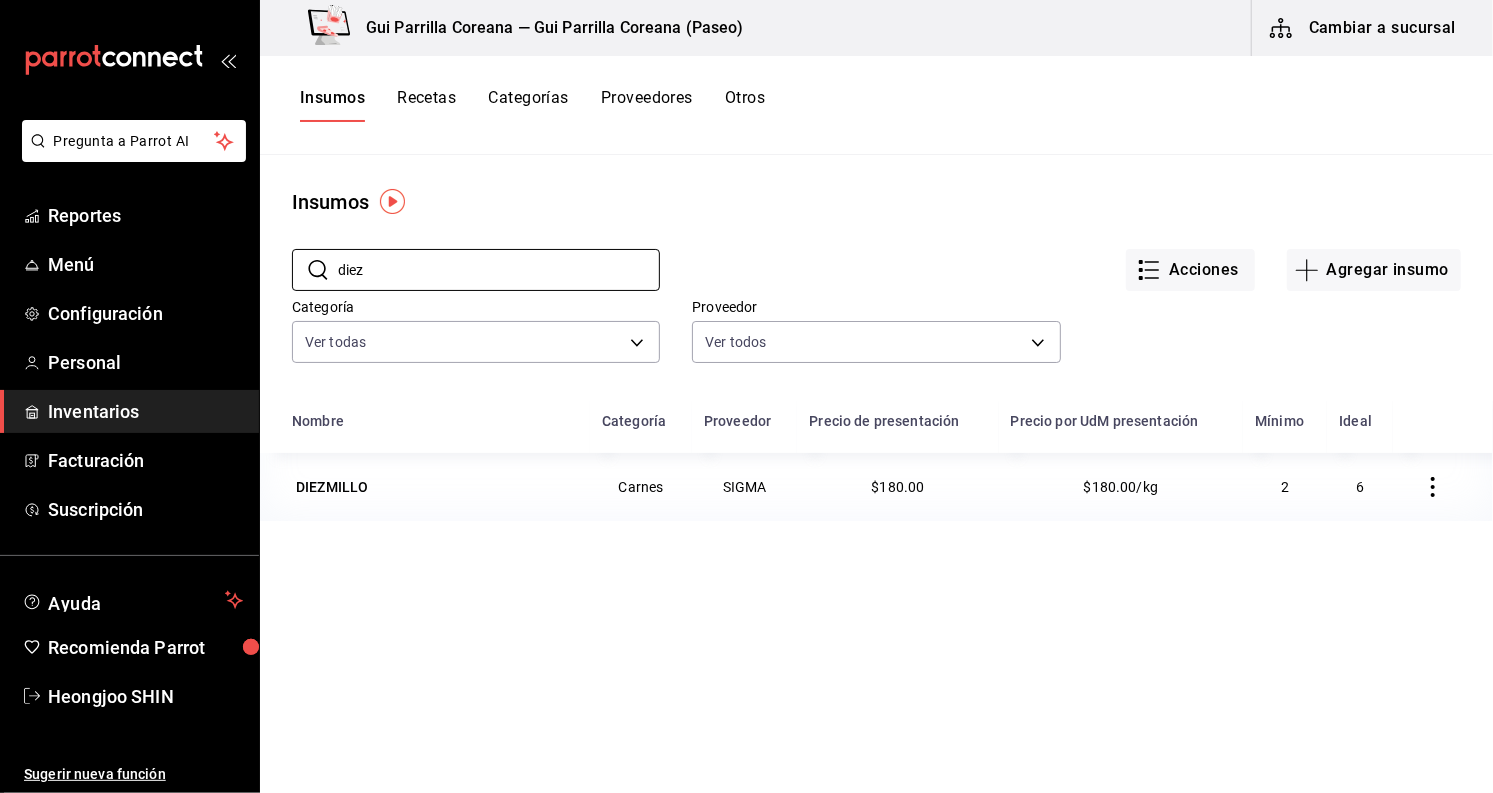 click on "DIEZMILLO" at bounding box center (435, 487) 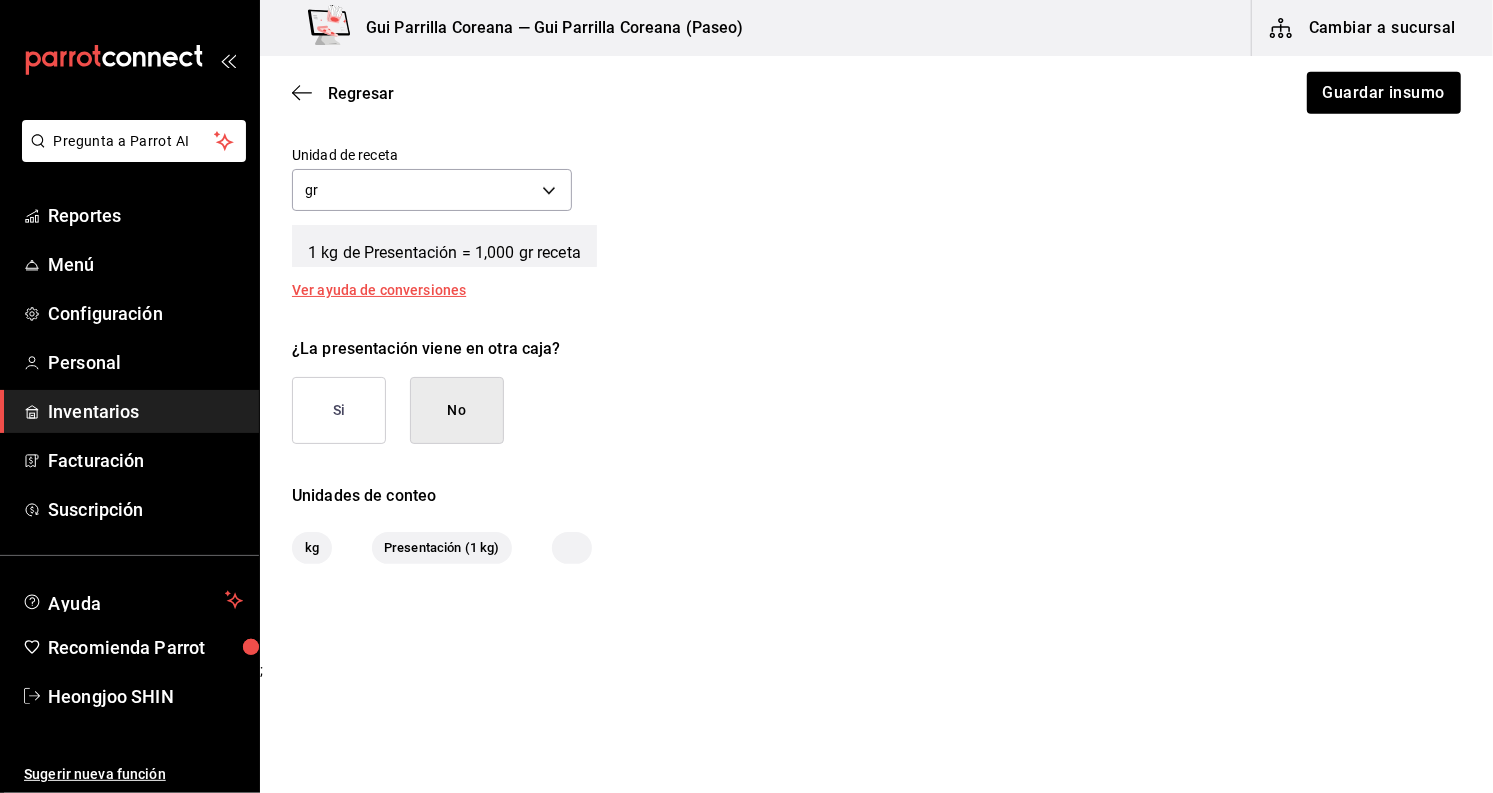 scroll, scrollTop: 441, scrollLeft: 0, axis: vertical 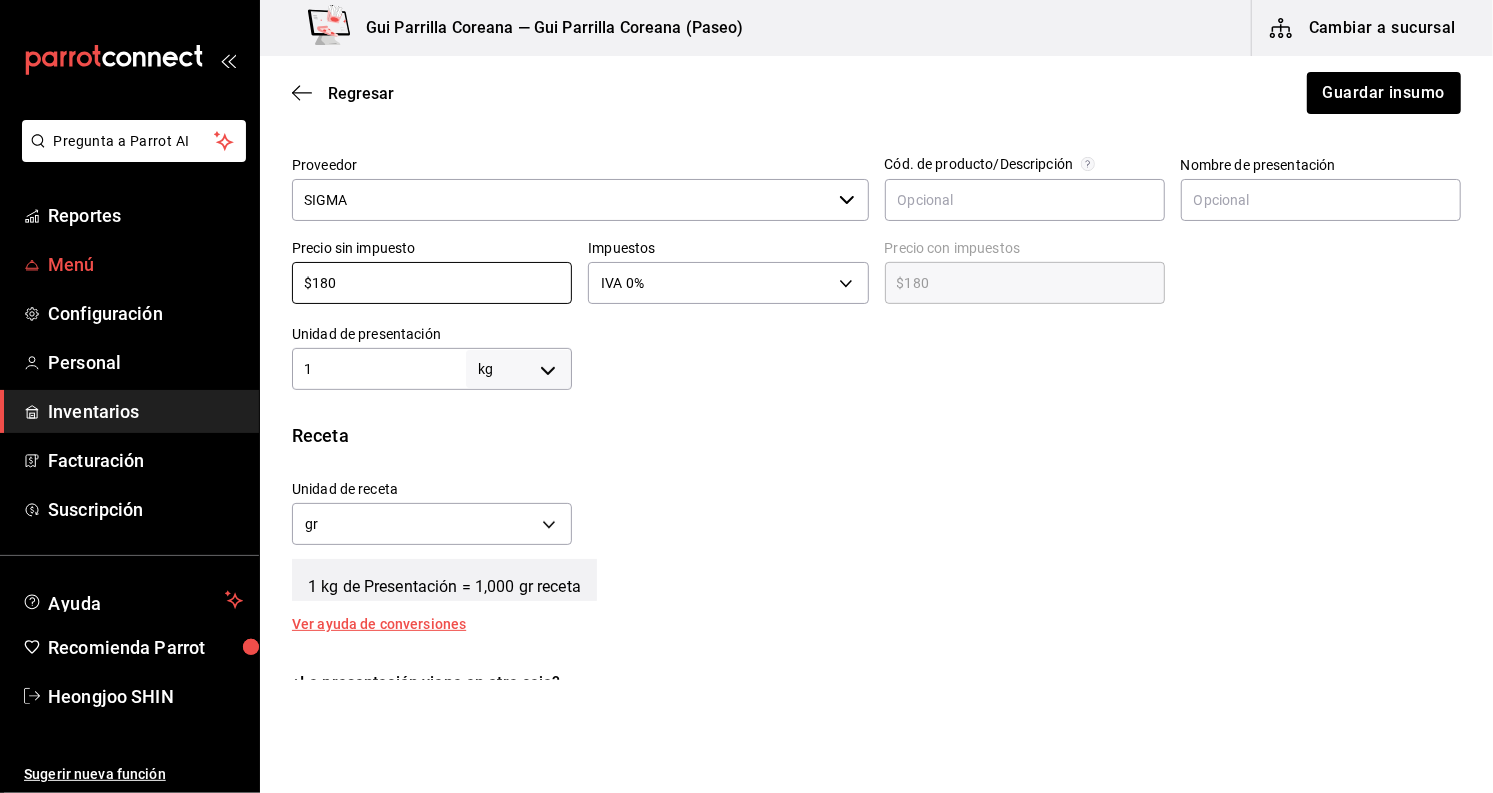 drag, startPoint x: 373, startPoint y: 286, endPoint x: 118, endPoint y: 277, distance: 255.15877 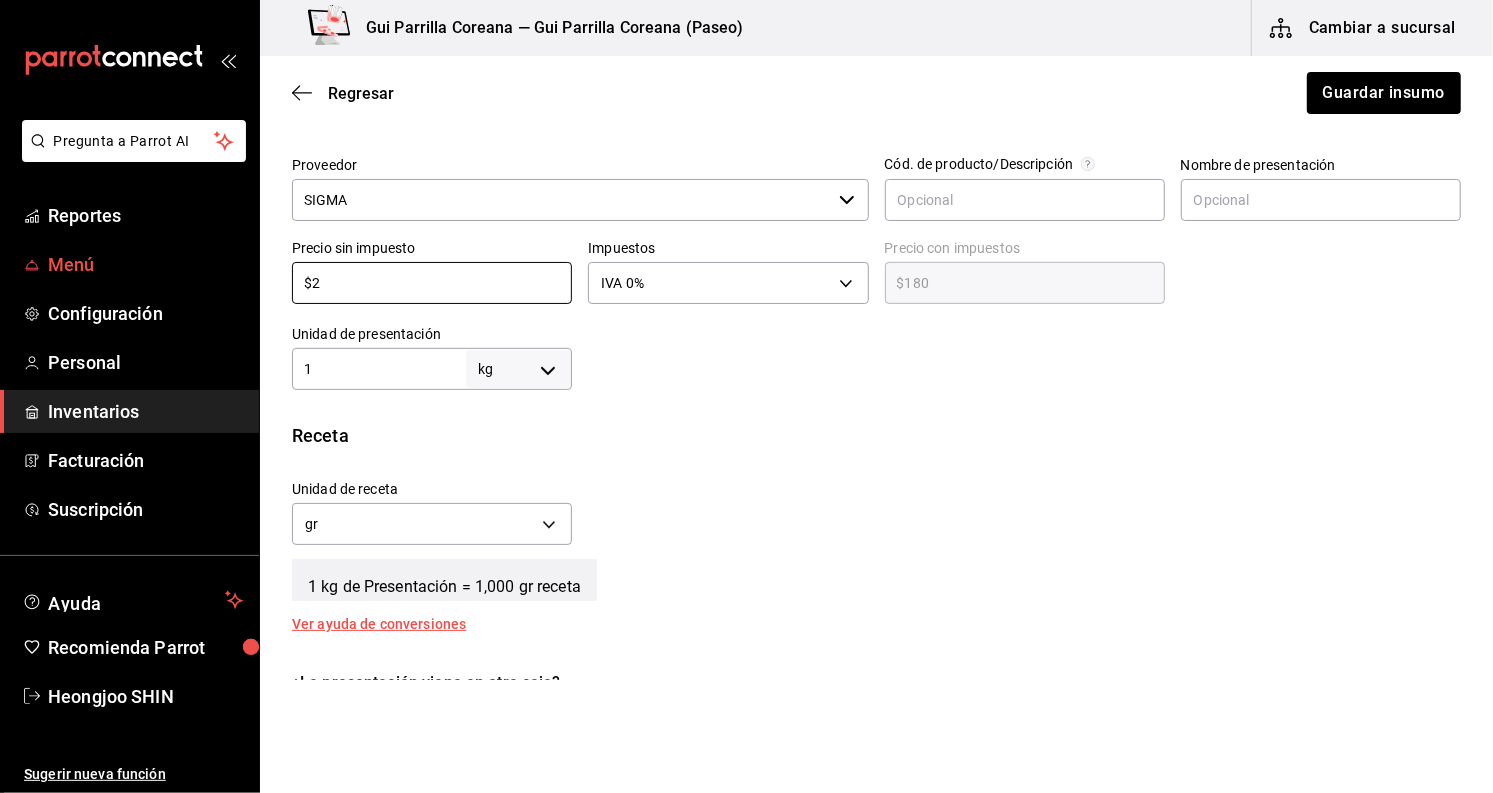 type on "$2.00" 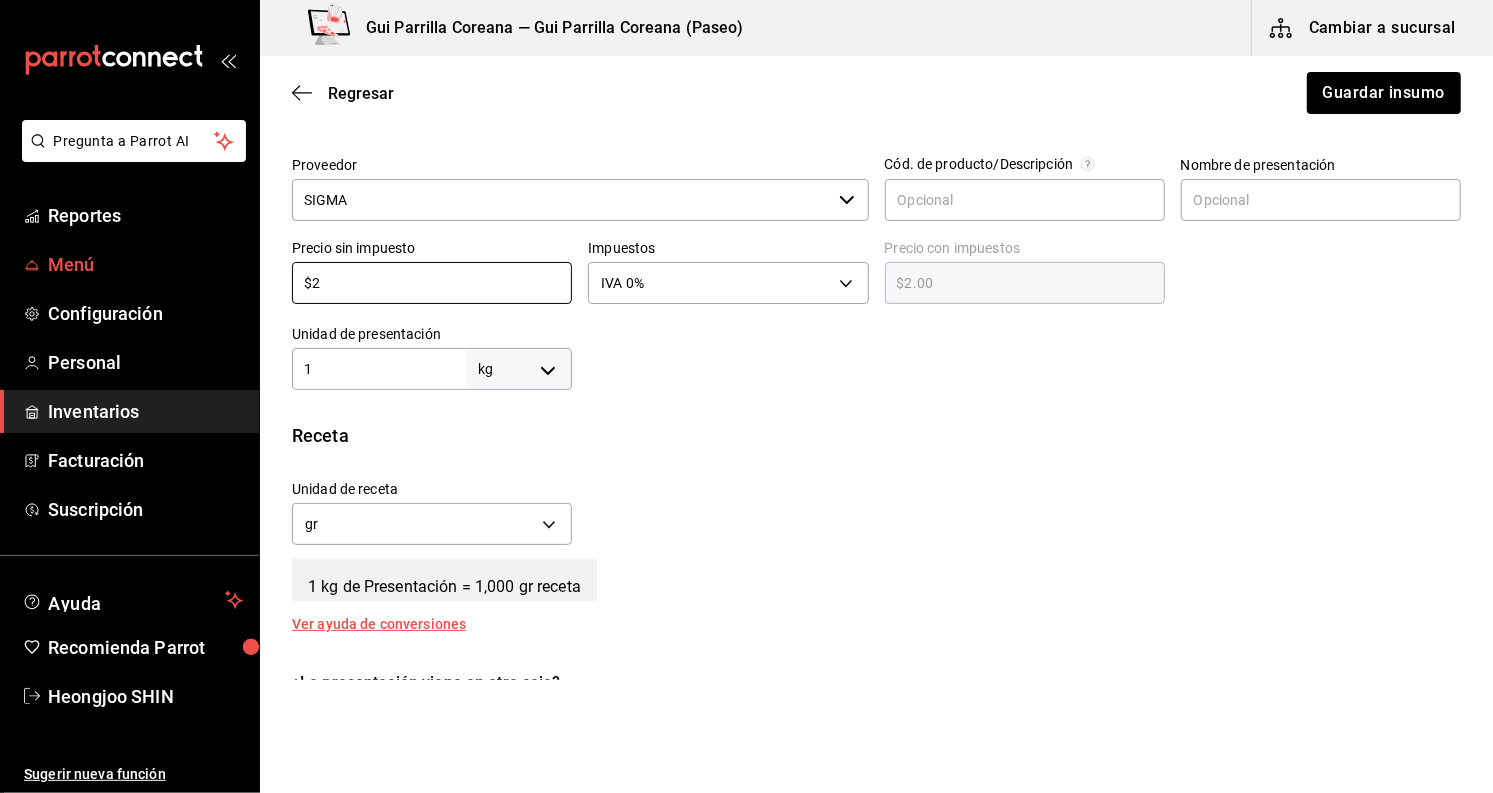 type on "$21" 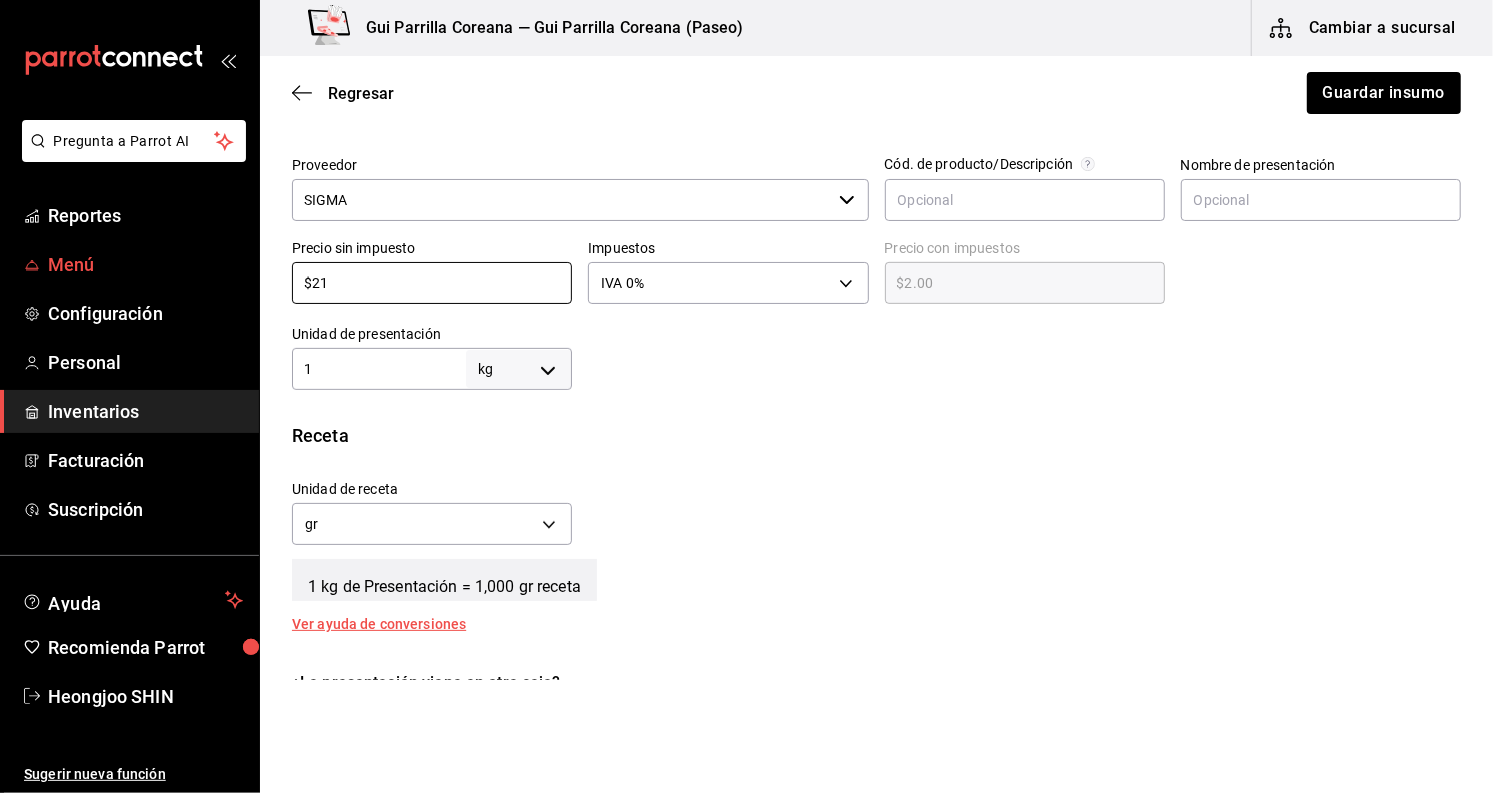 type on "$21.00" 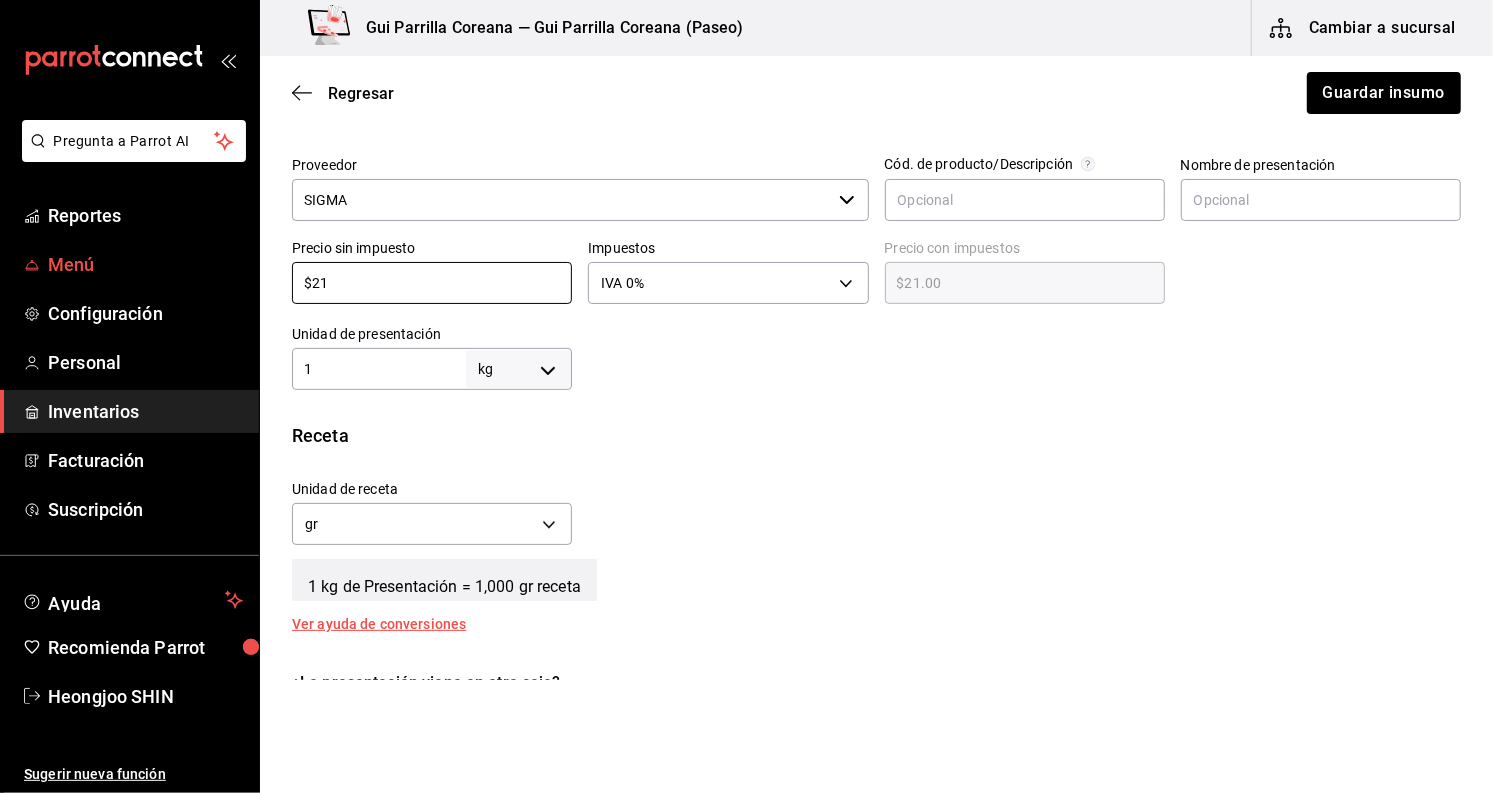 type on "$215" 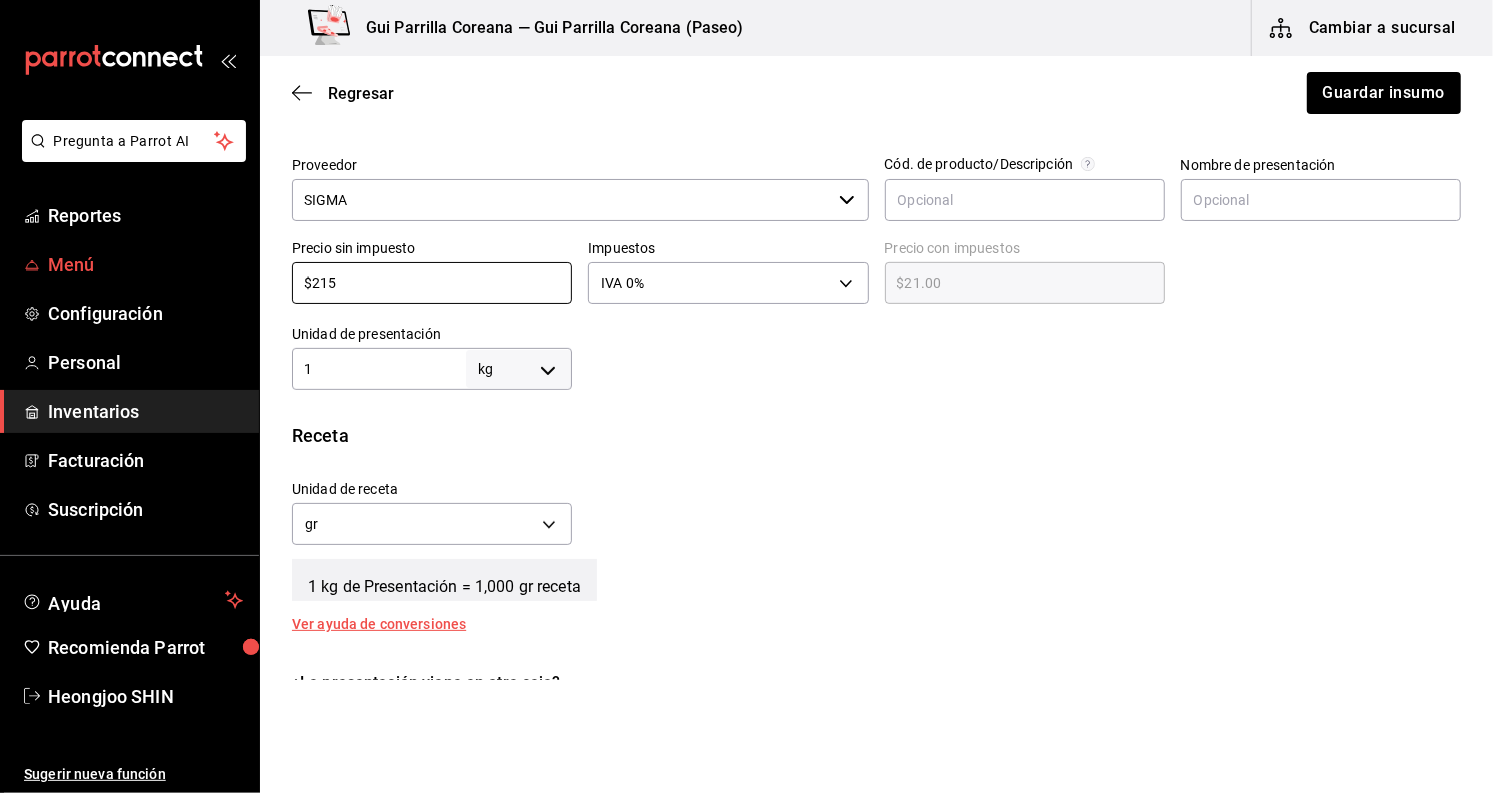 type on "$215.00" 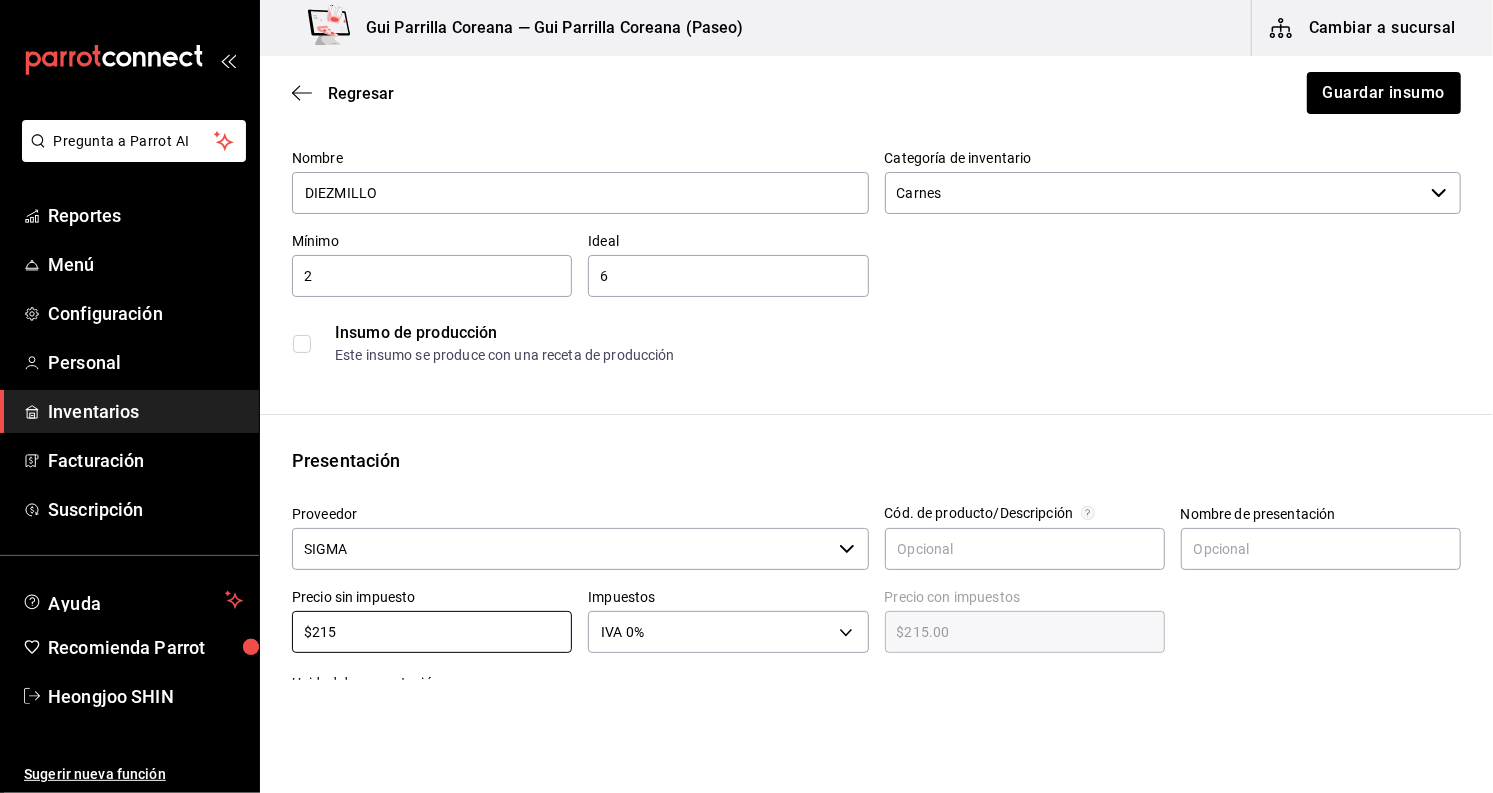 scroll, scrollTop: 0, scrollLeft: 0, axis: both 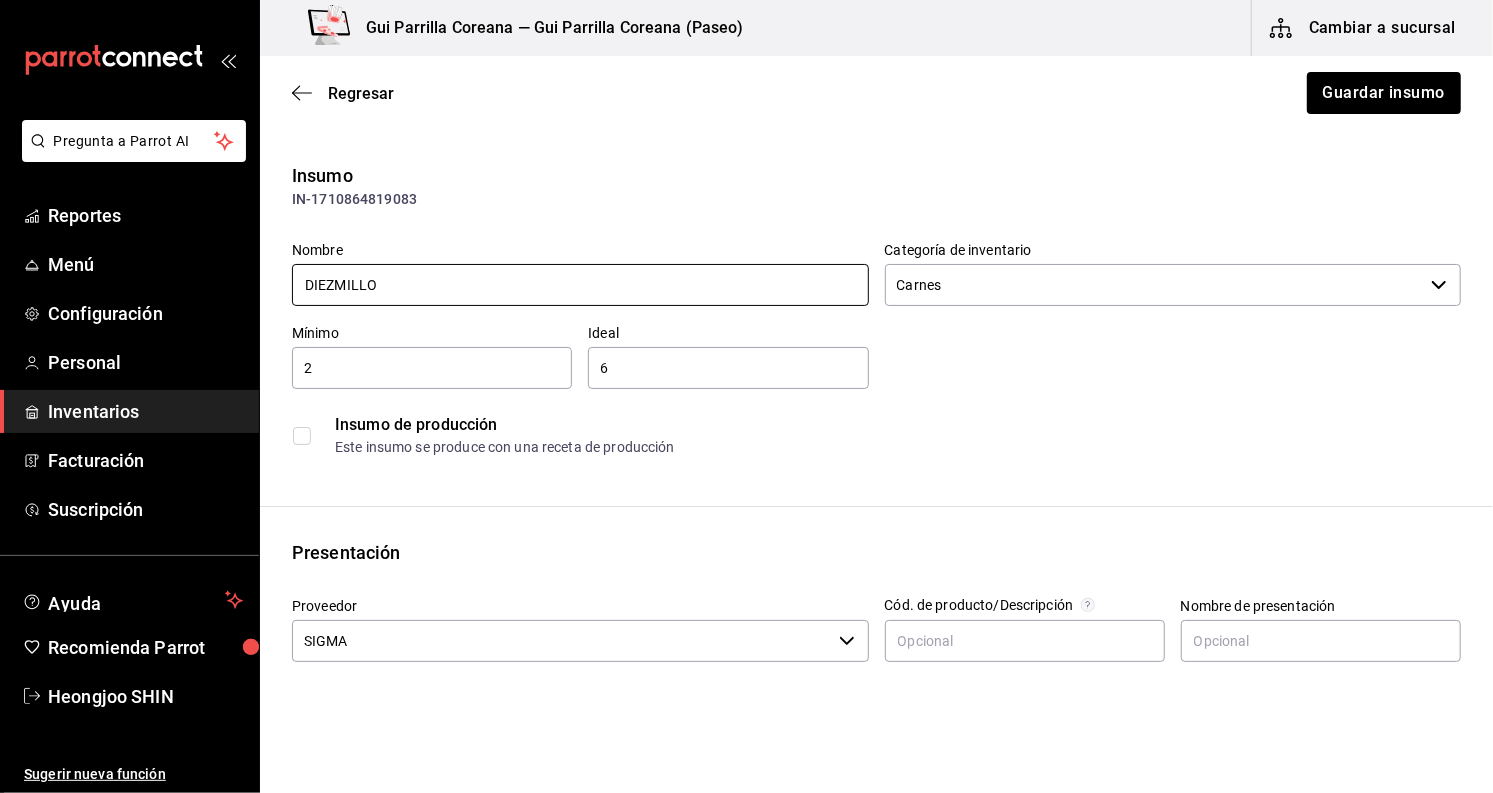 type on "$215" 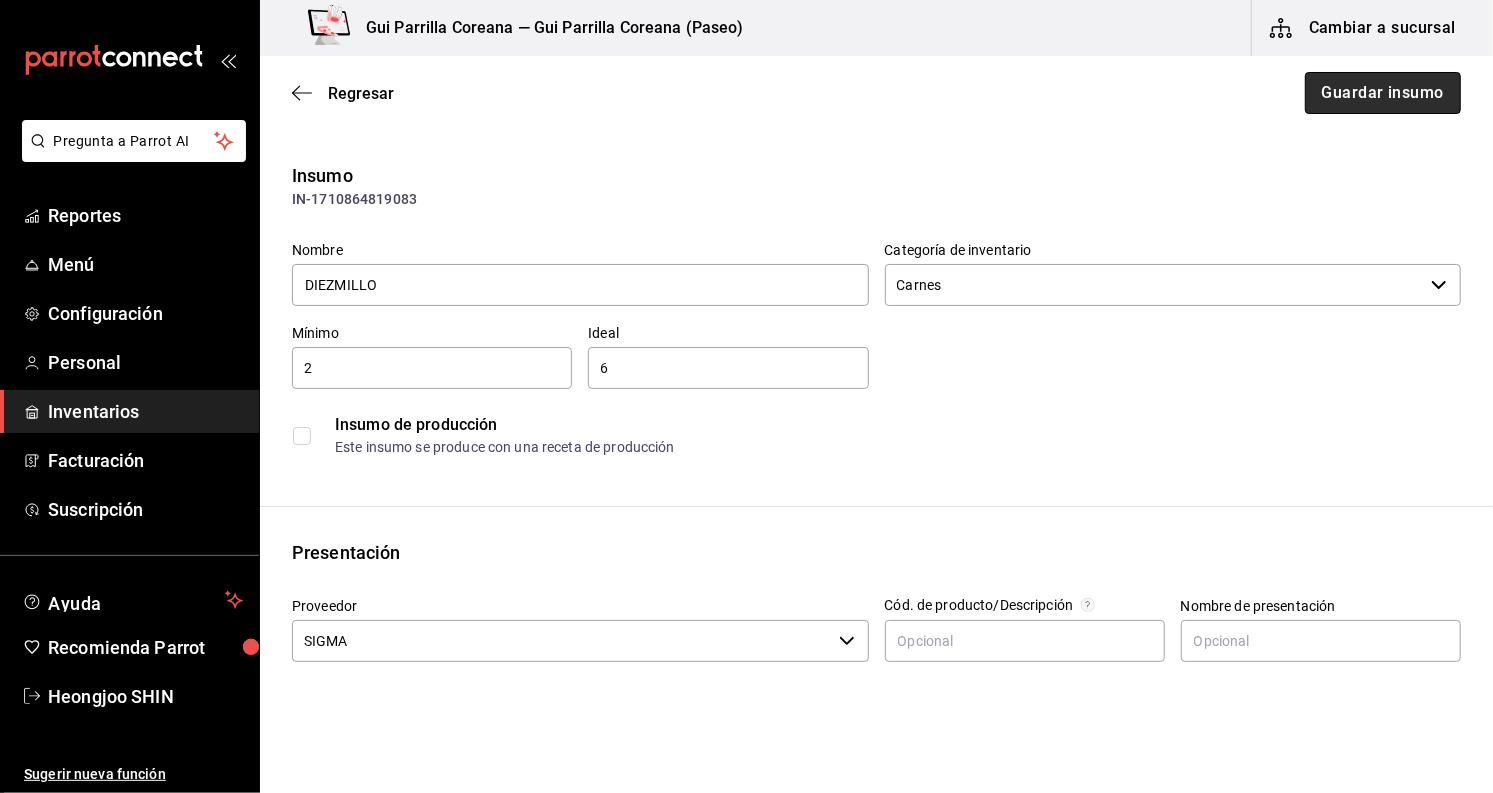 click on "Guardar insumo" at bounding box center (1383, 93) 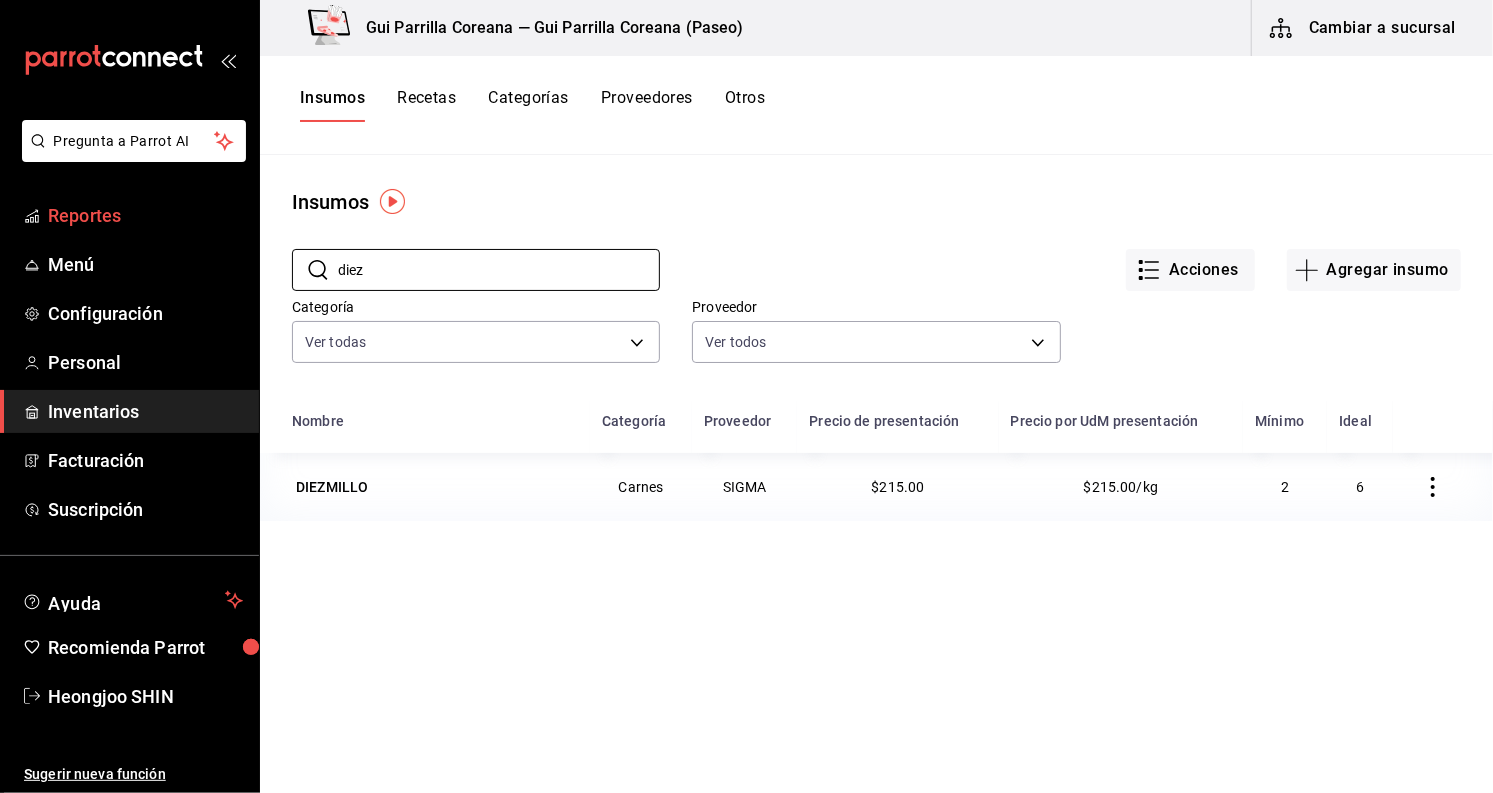 drag, startPoint x: 395, startPoint y: 278, endPoint x: 139, endPoint y: 223, distance: 261.84155 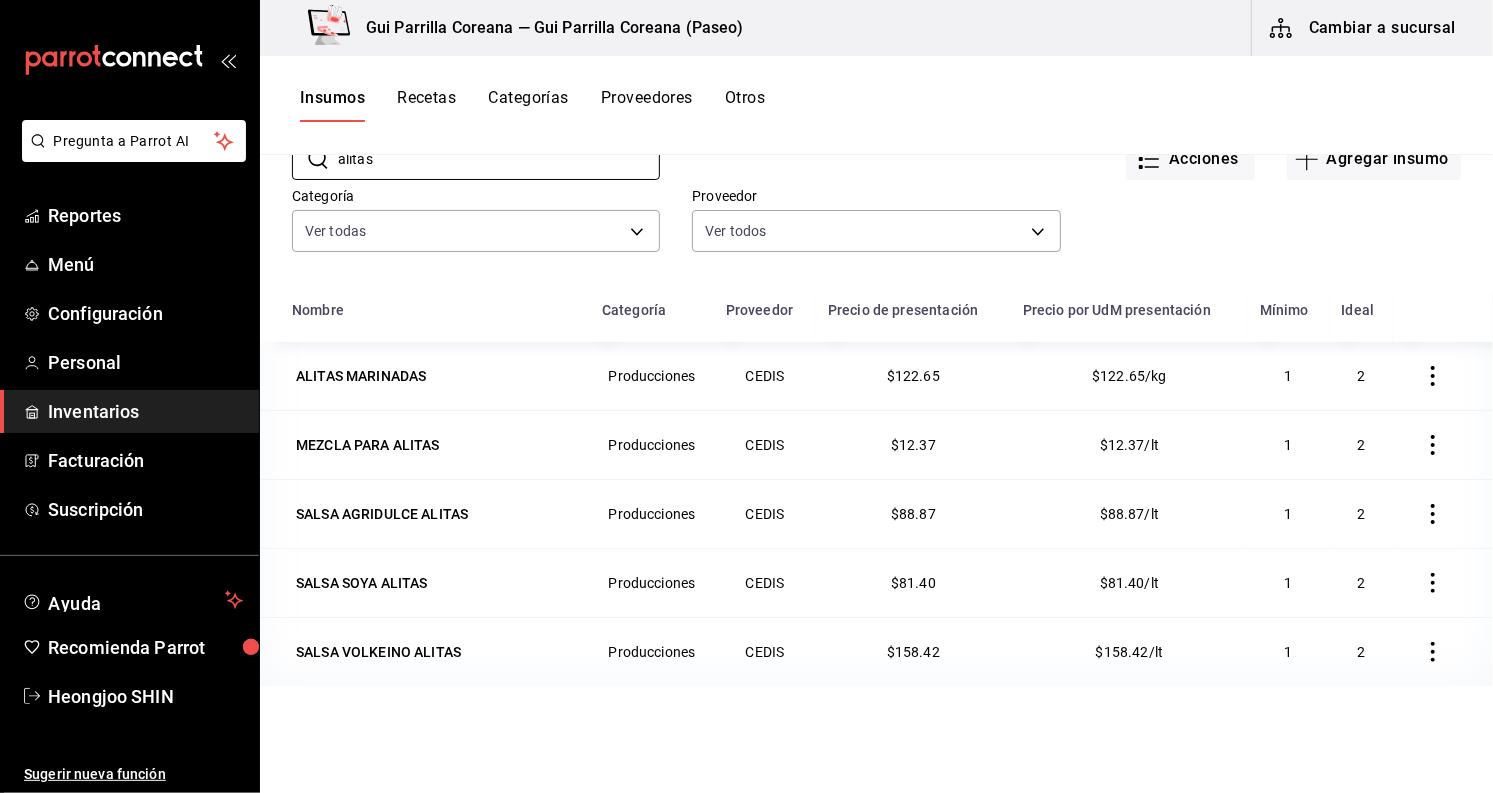 scroll, scrollTop: 222, scrollLeft: 0, axis: vertical 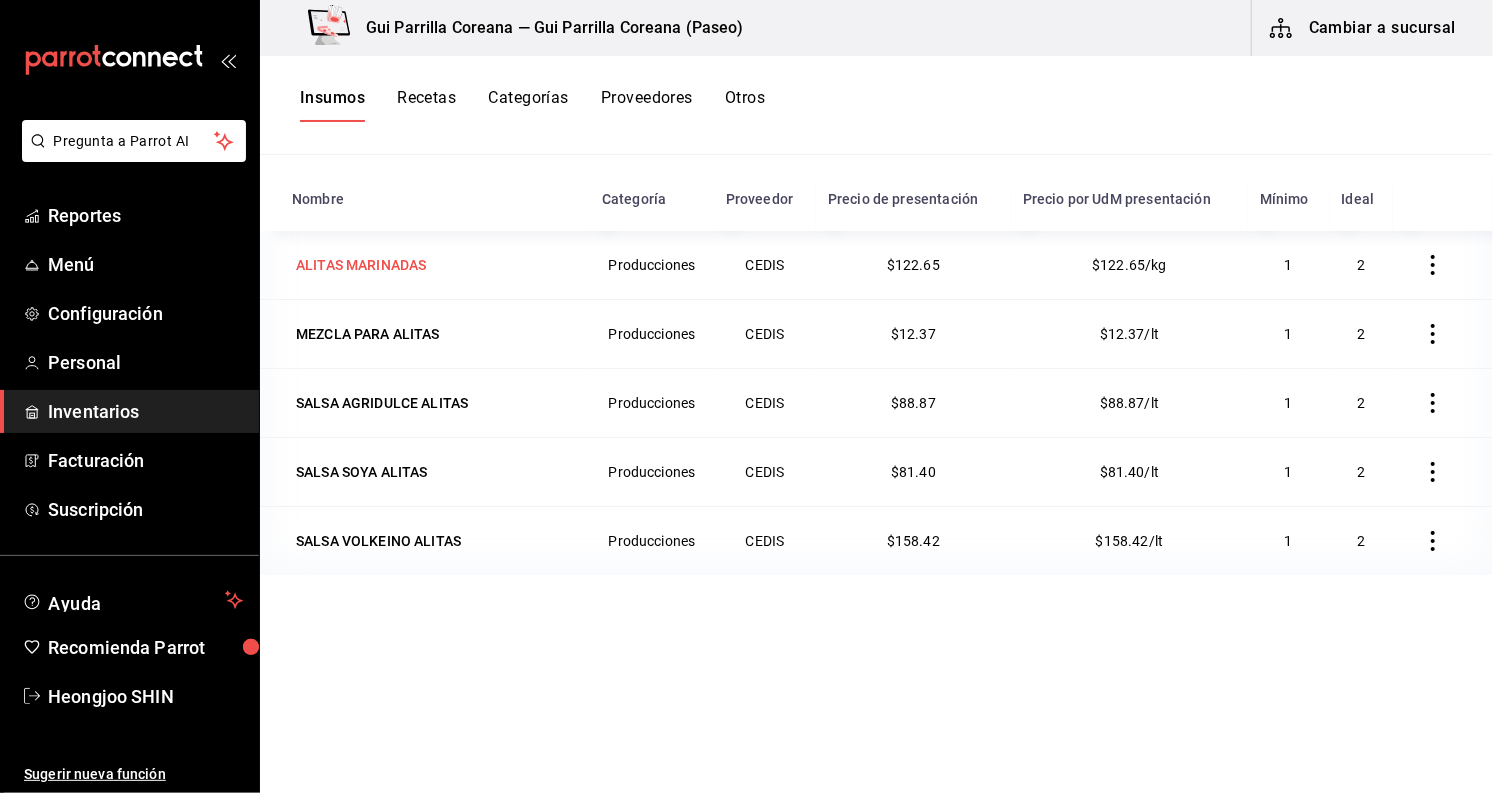 type on "alitas" 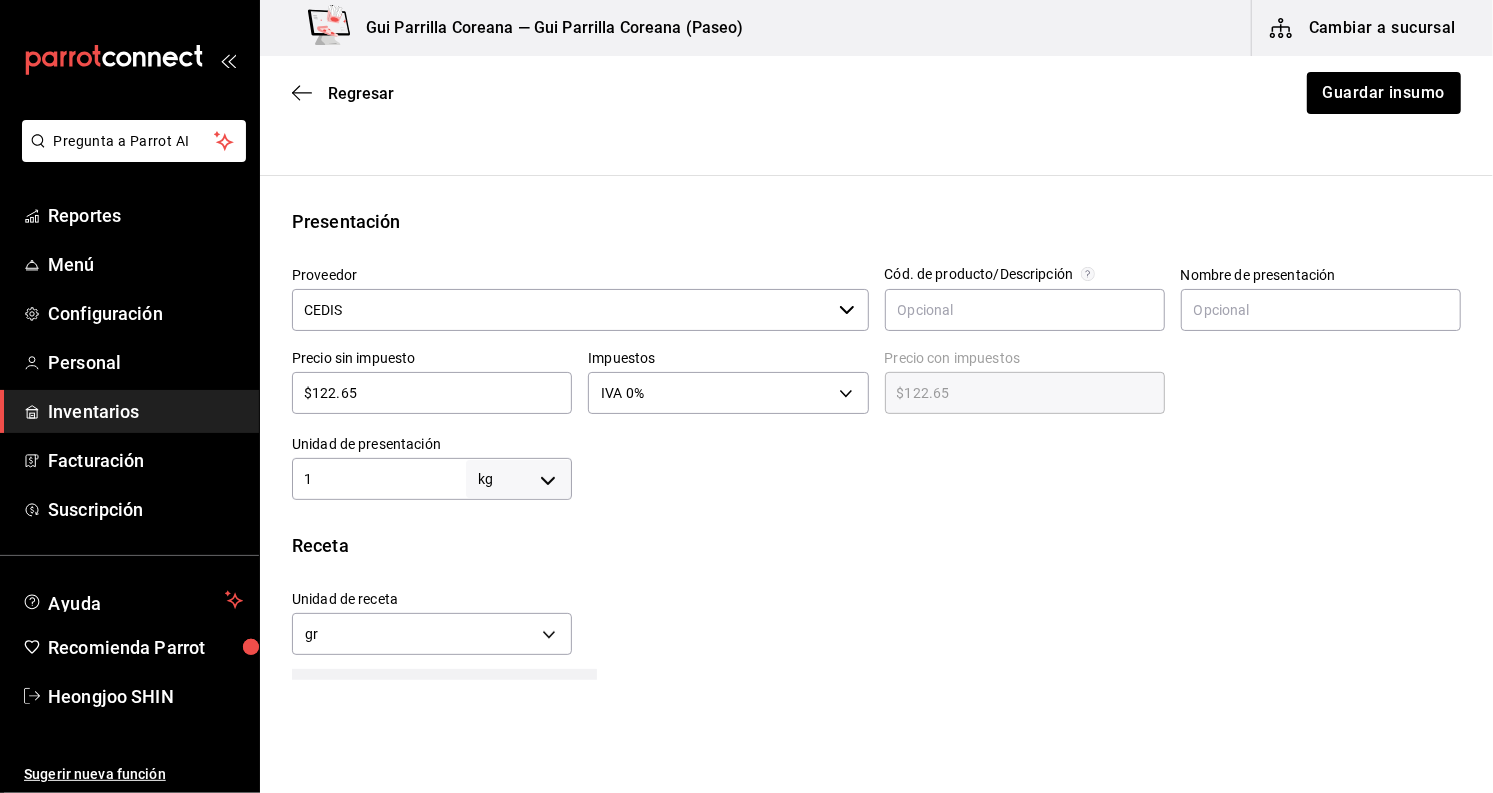 scroll, scrollTop: 333, scrollLeft: 0, axis: vertical 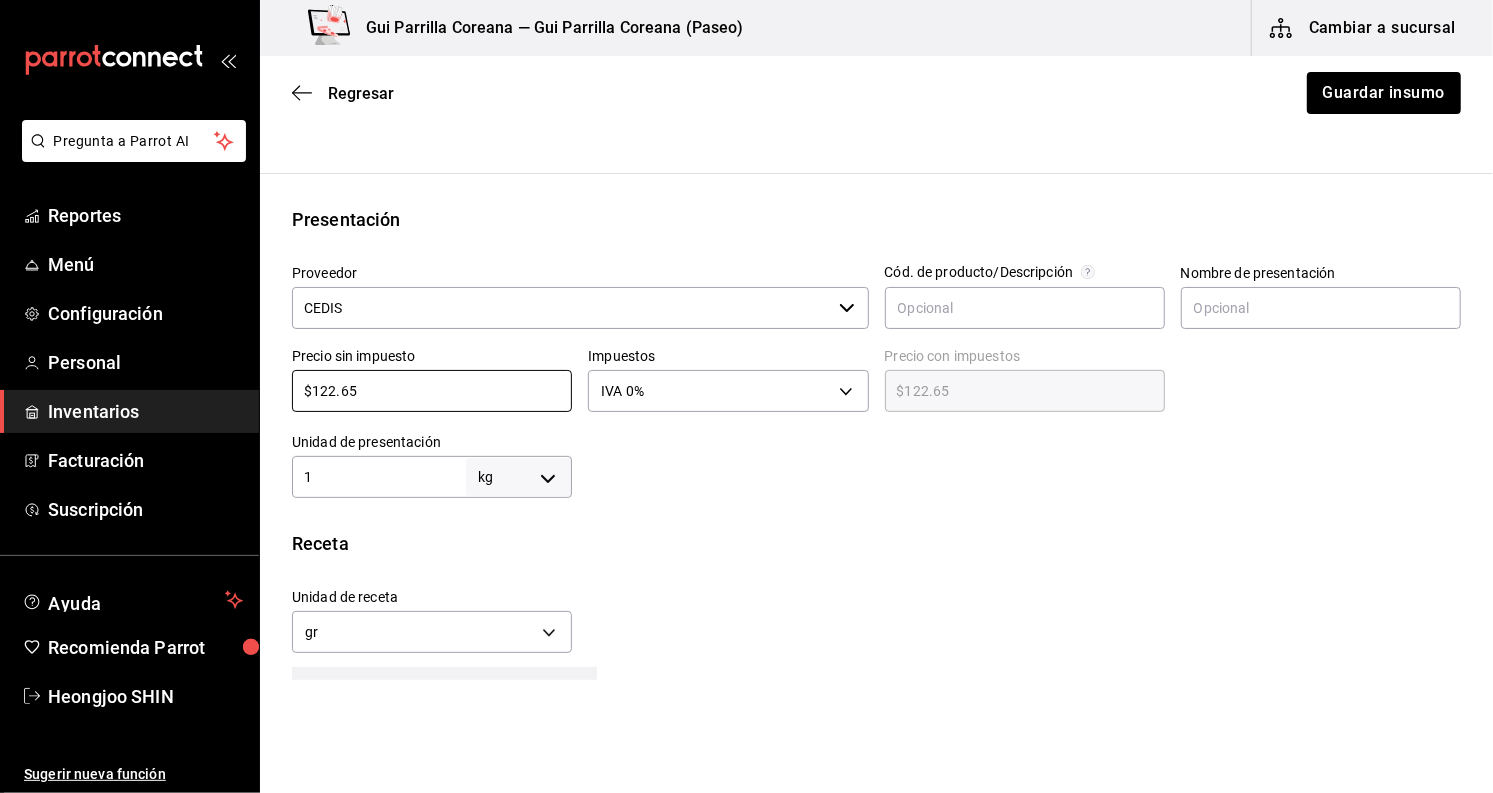 drag, startPoint x: 412, startPoint y: 393, endPoint x: 190, endPoint y: 386, distance: 222.11034 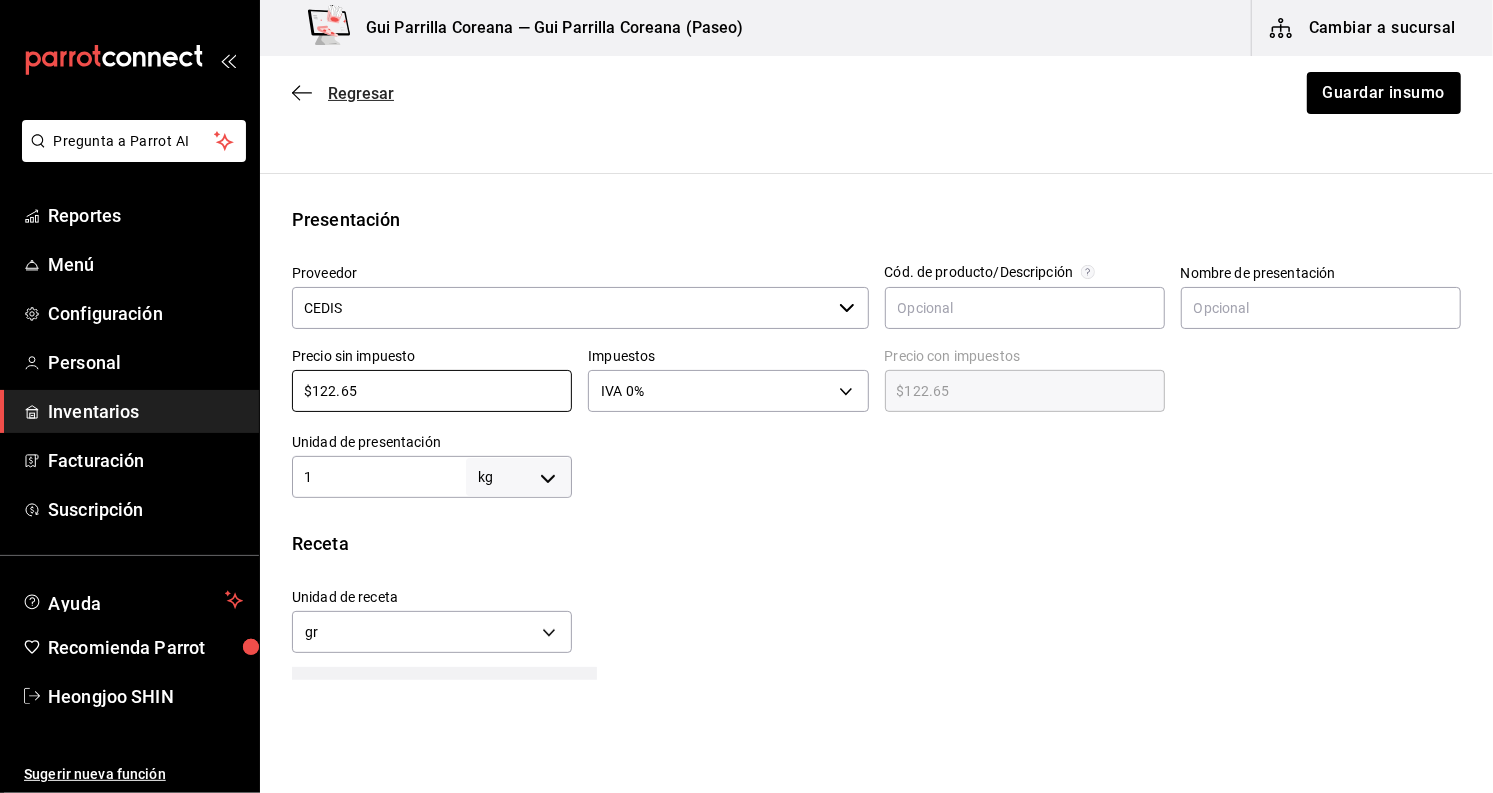 click 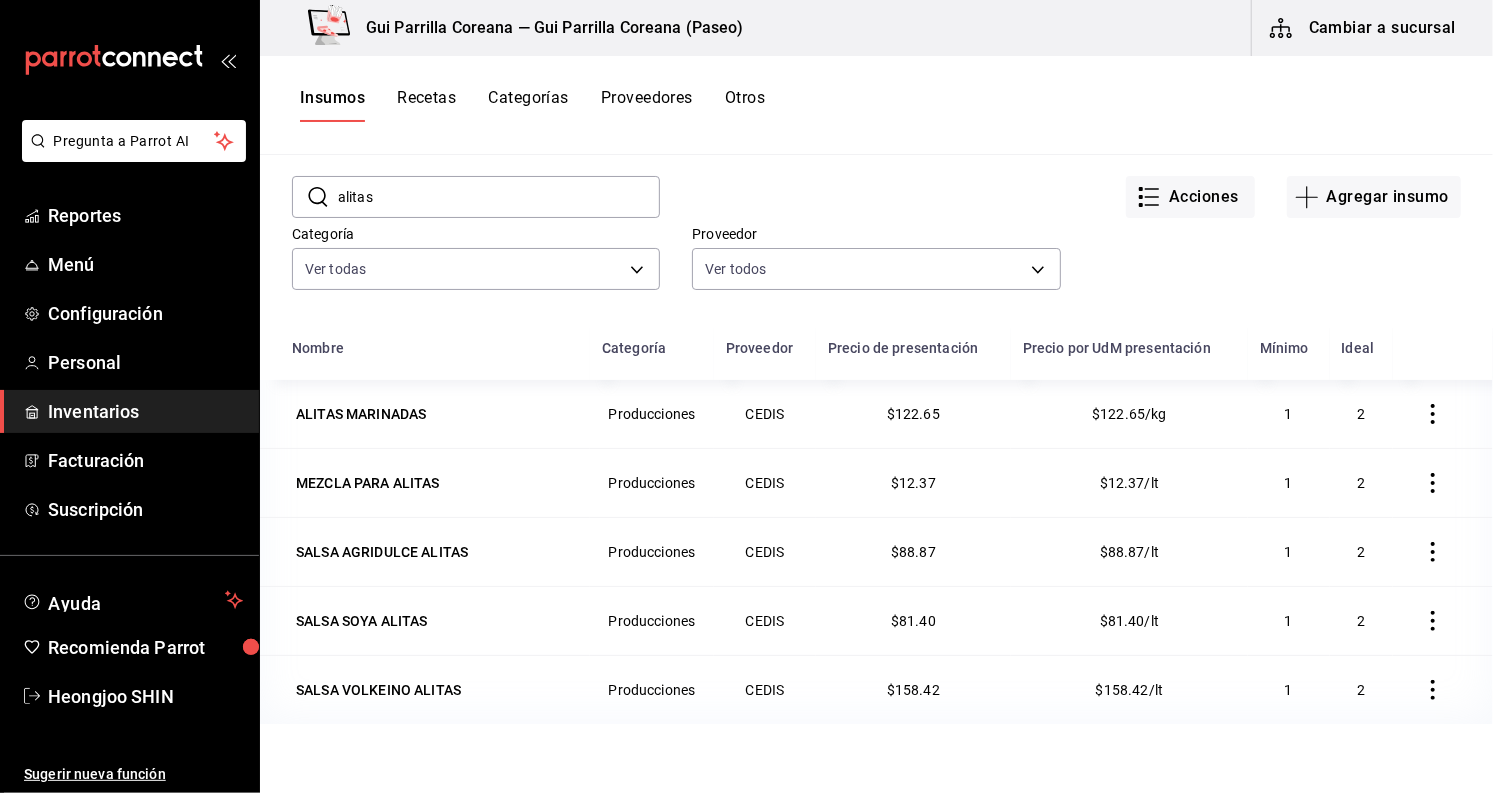 scroll, scrollTop: 0, scrollLeft: 0, axis: both 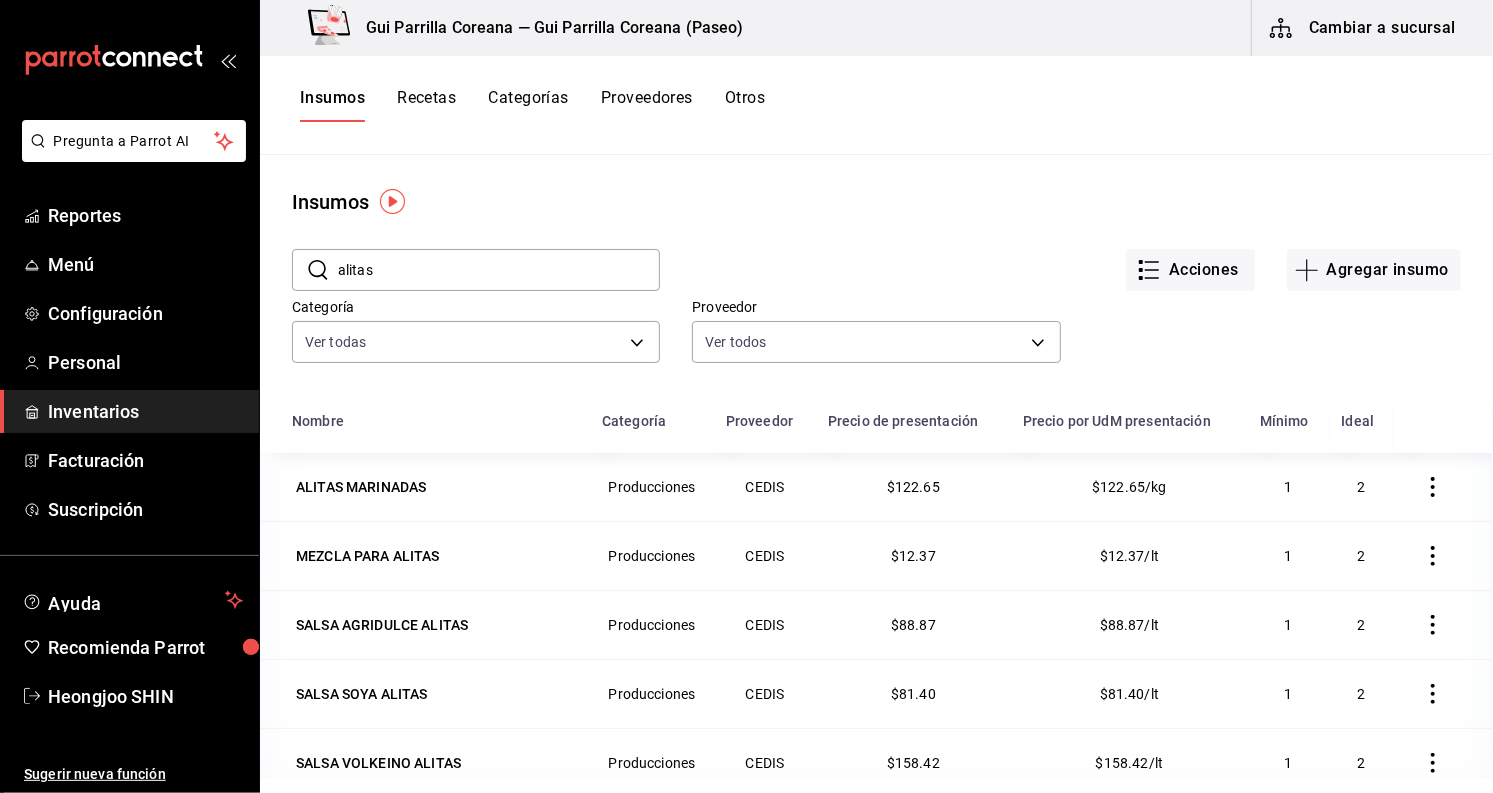 click on "alitas" at bounding box center (499, 270) 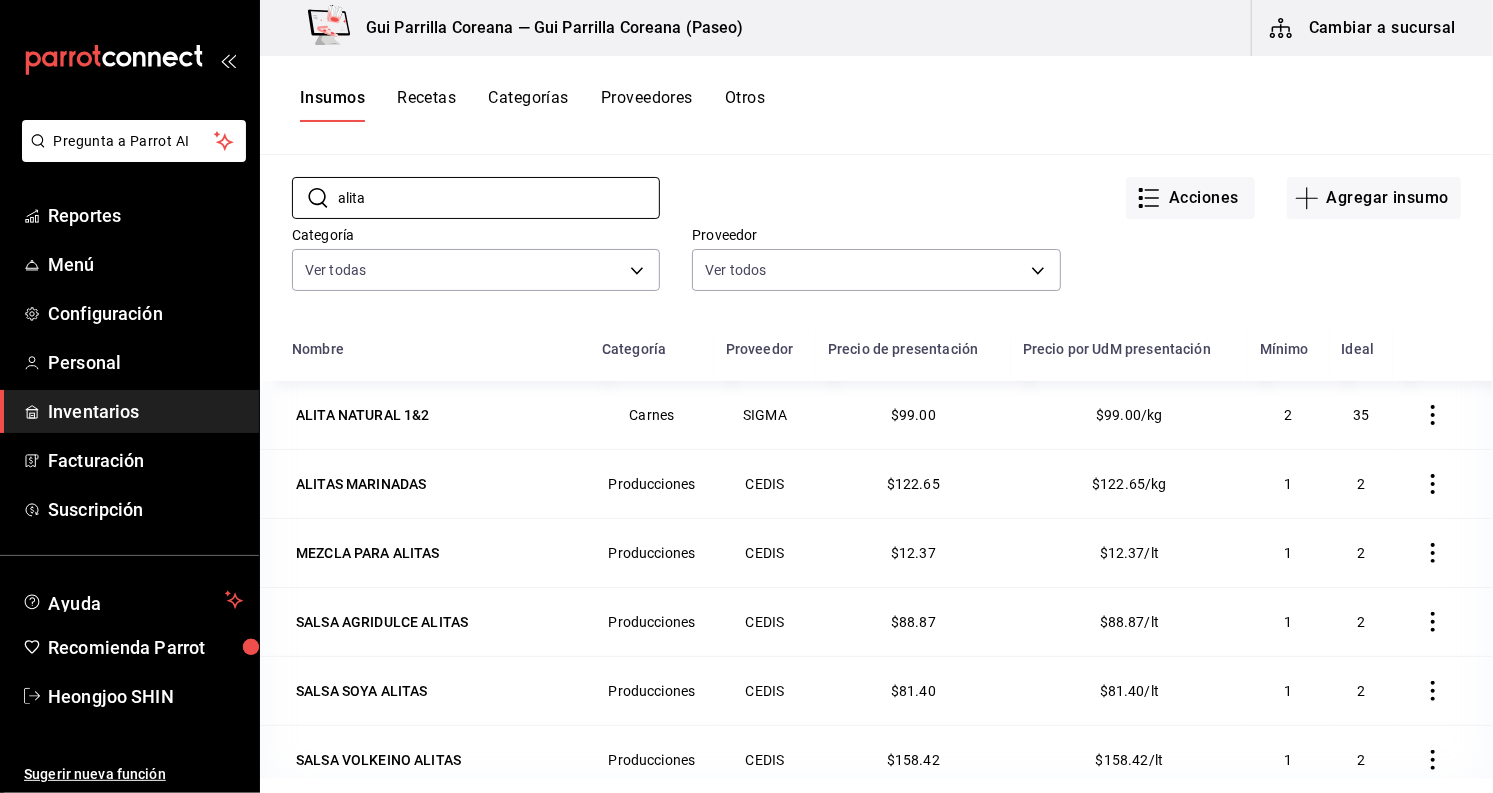 scroll, scrollTop: 111, scrollLeft: 0, axis: vertical 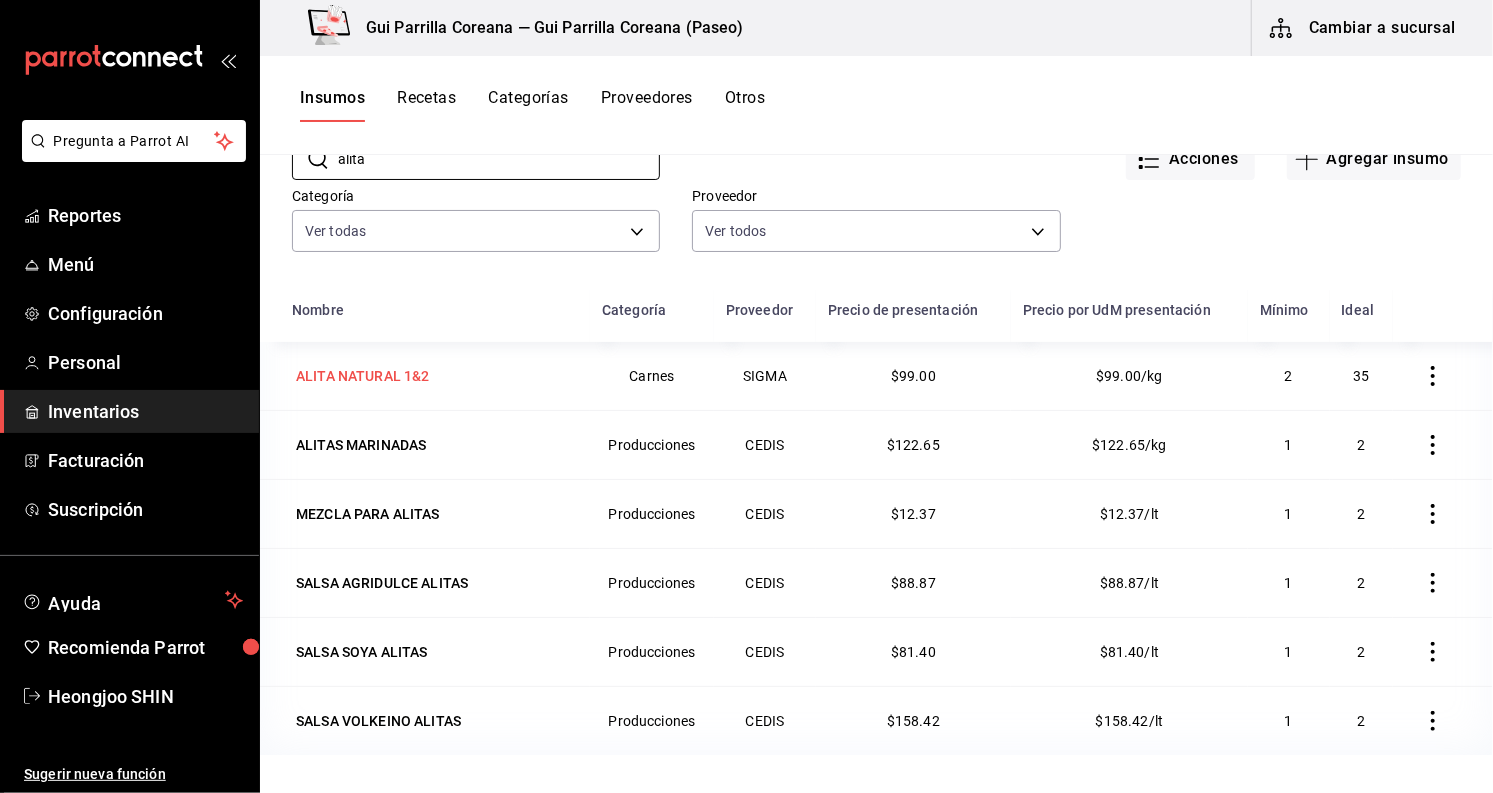 type on "alita" 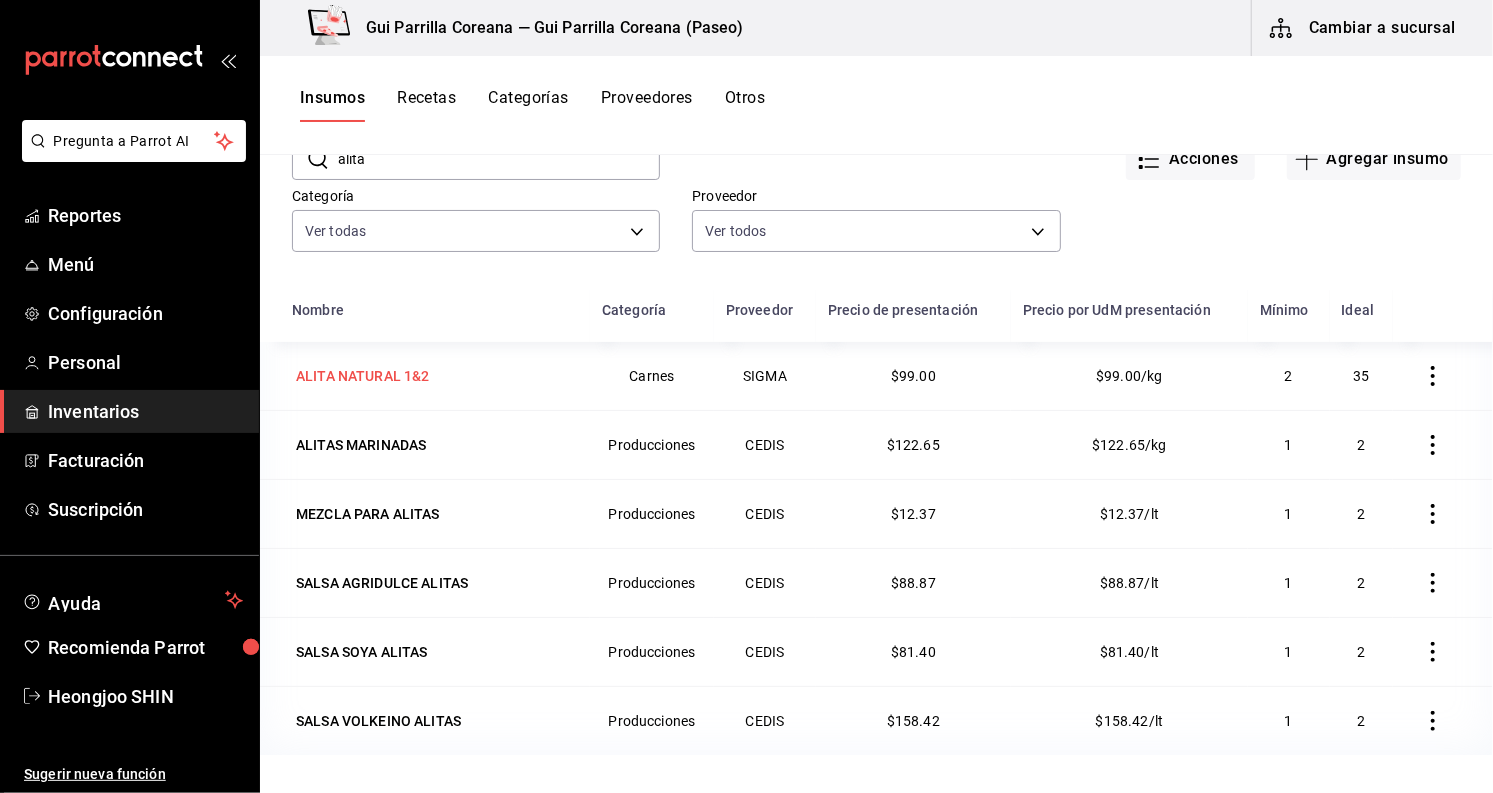 click on "ALITA NATURAL 1&2" at bounding box center (363, 376) 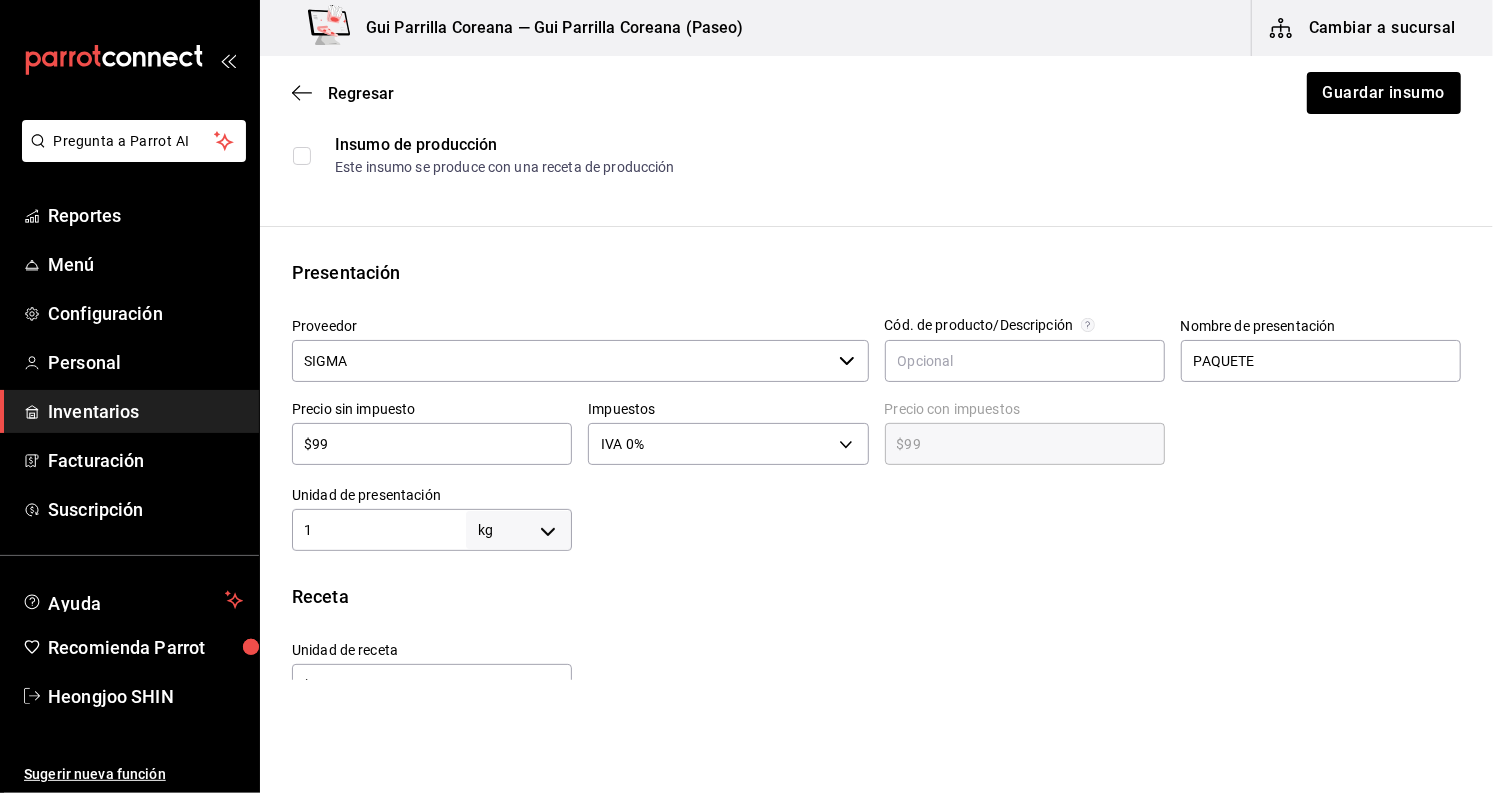 scroll, scrollTop: 333, scrollLeft: 0, axis: vertical 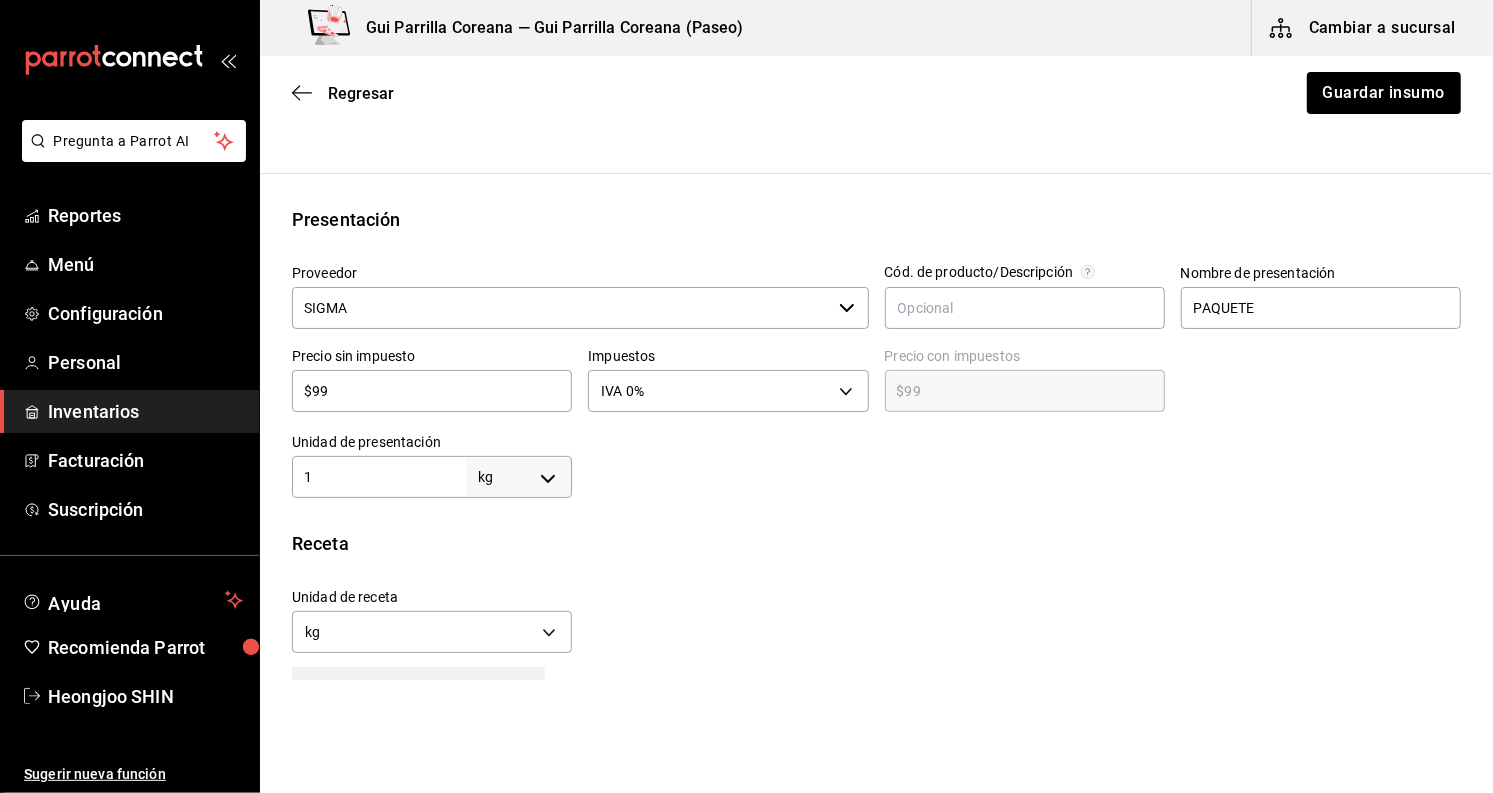 drag, startPoint x: 316, startPoint y: 428, endPoint x: 316, endPoint y: 400, distance: 28 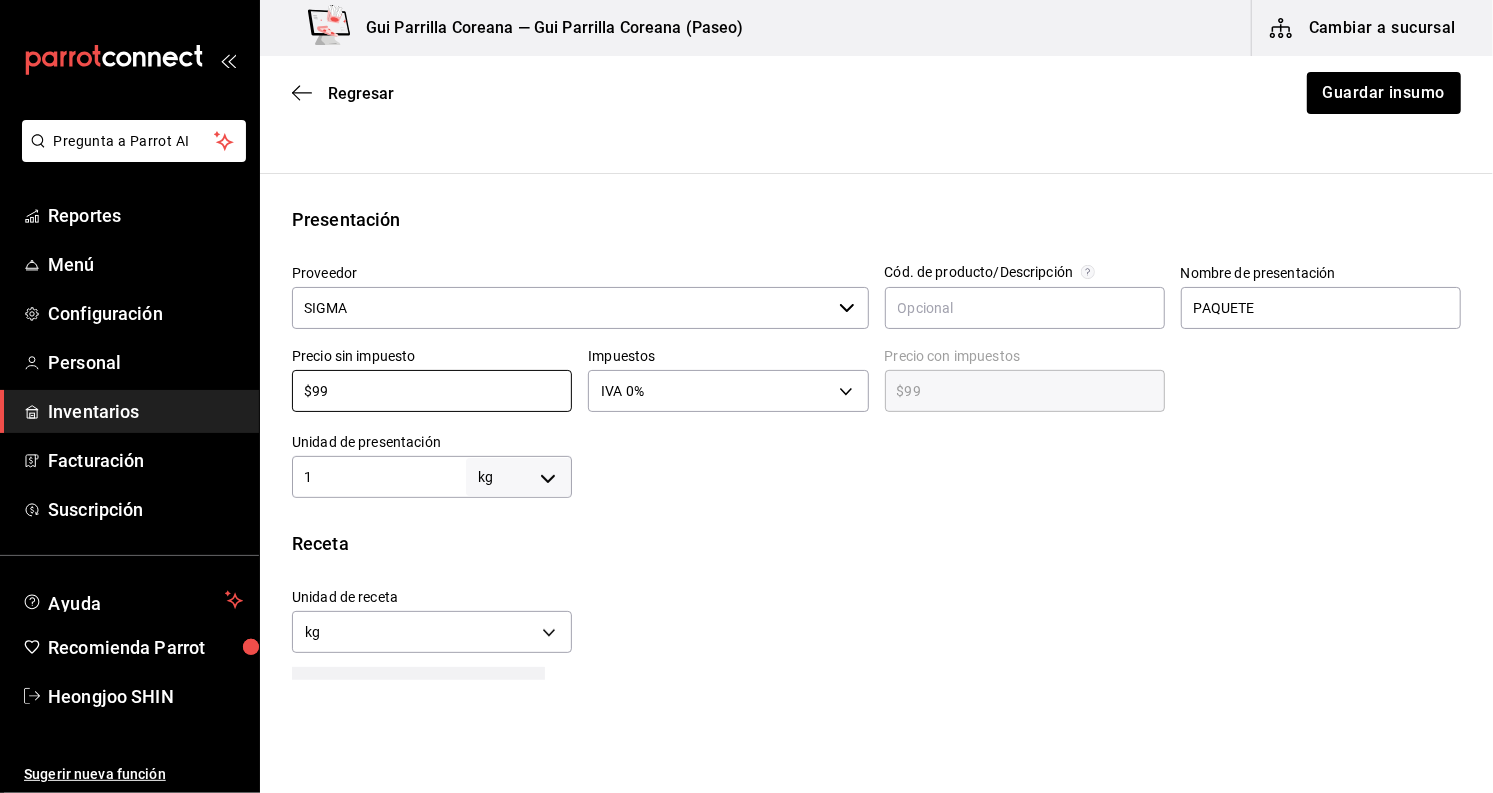 drag, startPoint x: 363, startPoint y: 395, endPoint x: 123, endPoint y: 436, distance: 243.4769 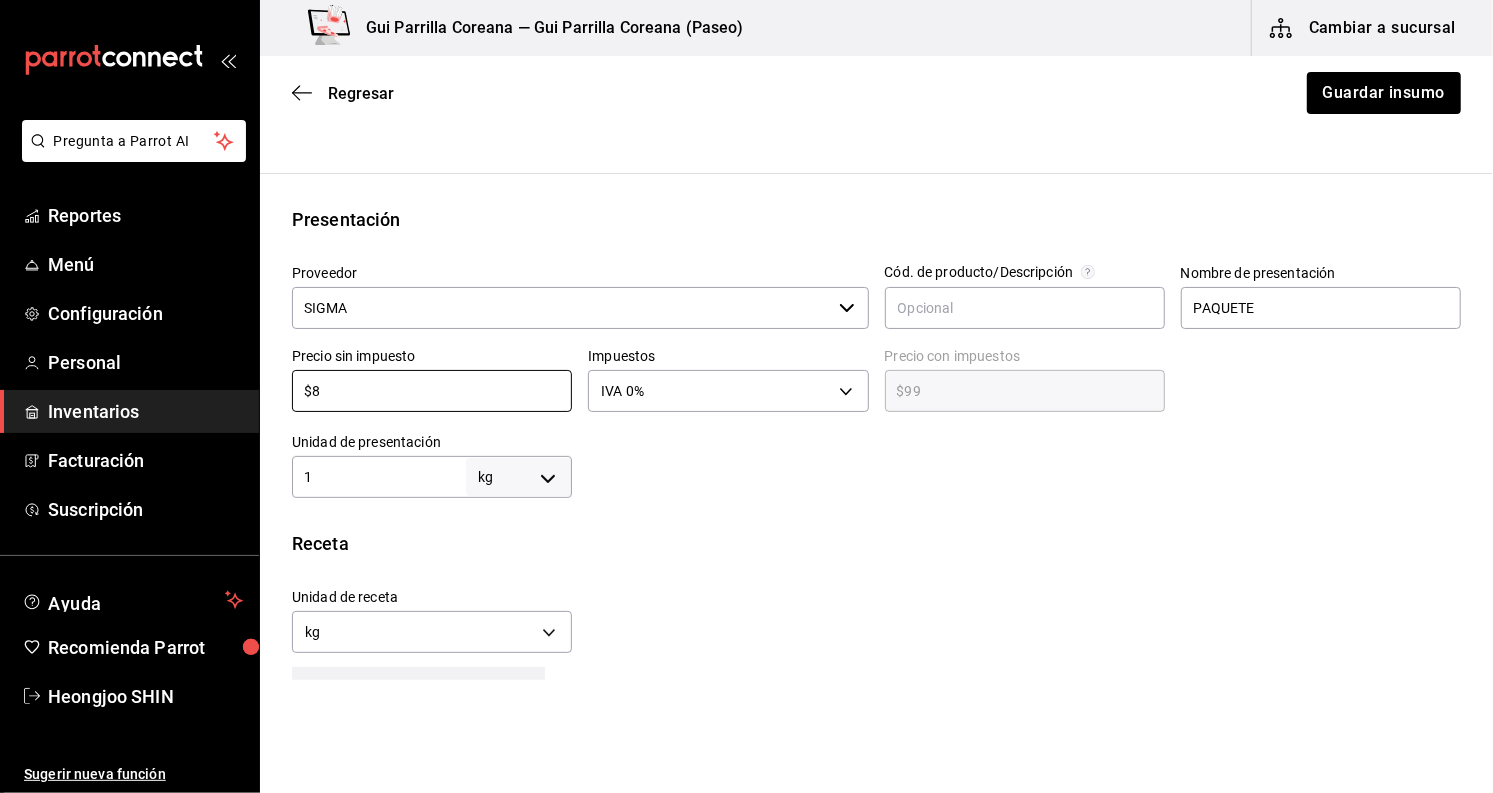 type on "$8.00" 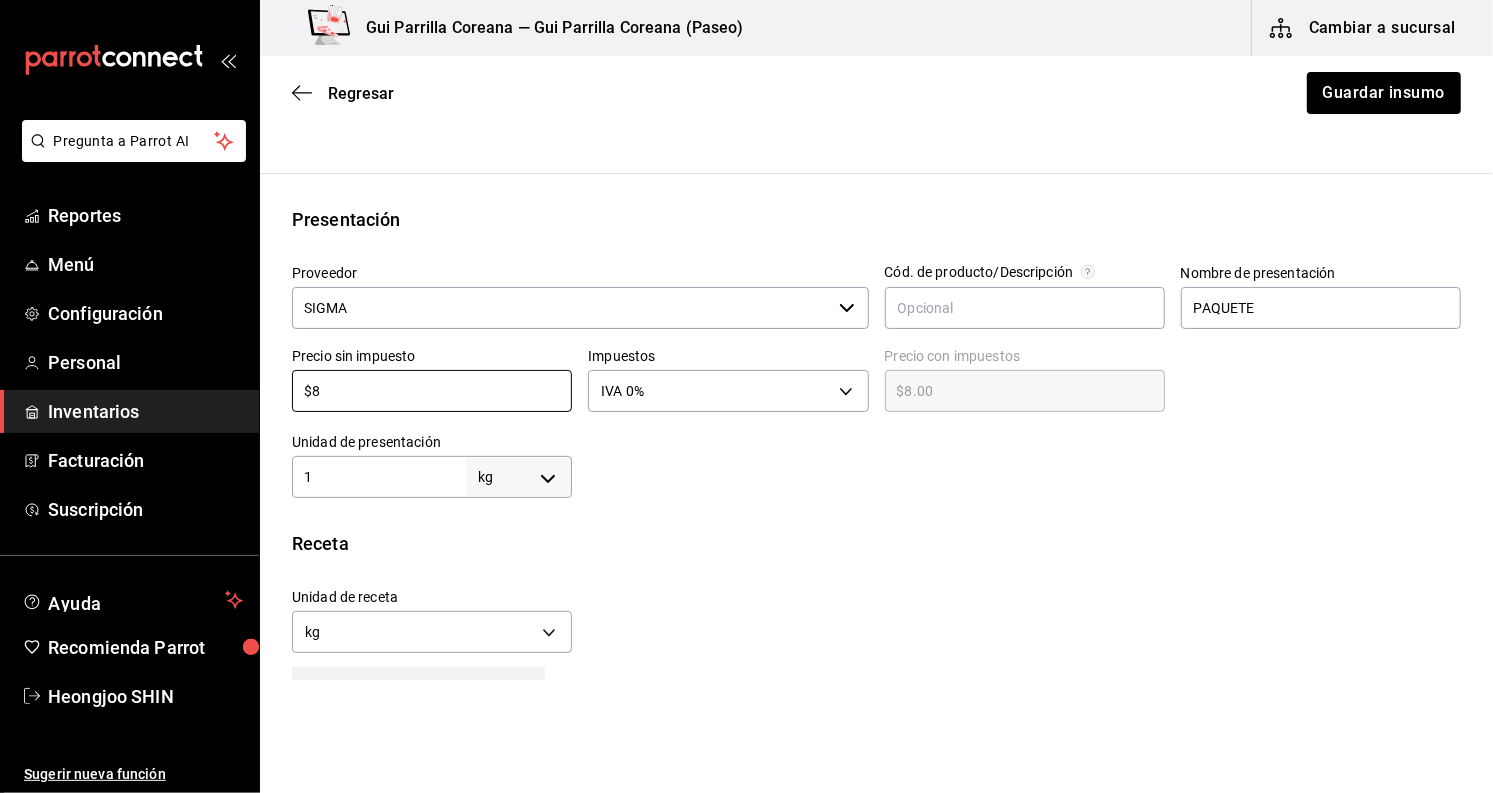 type on "$88" 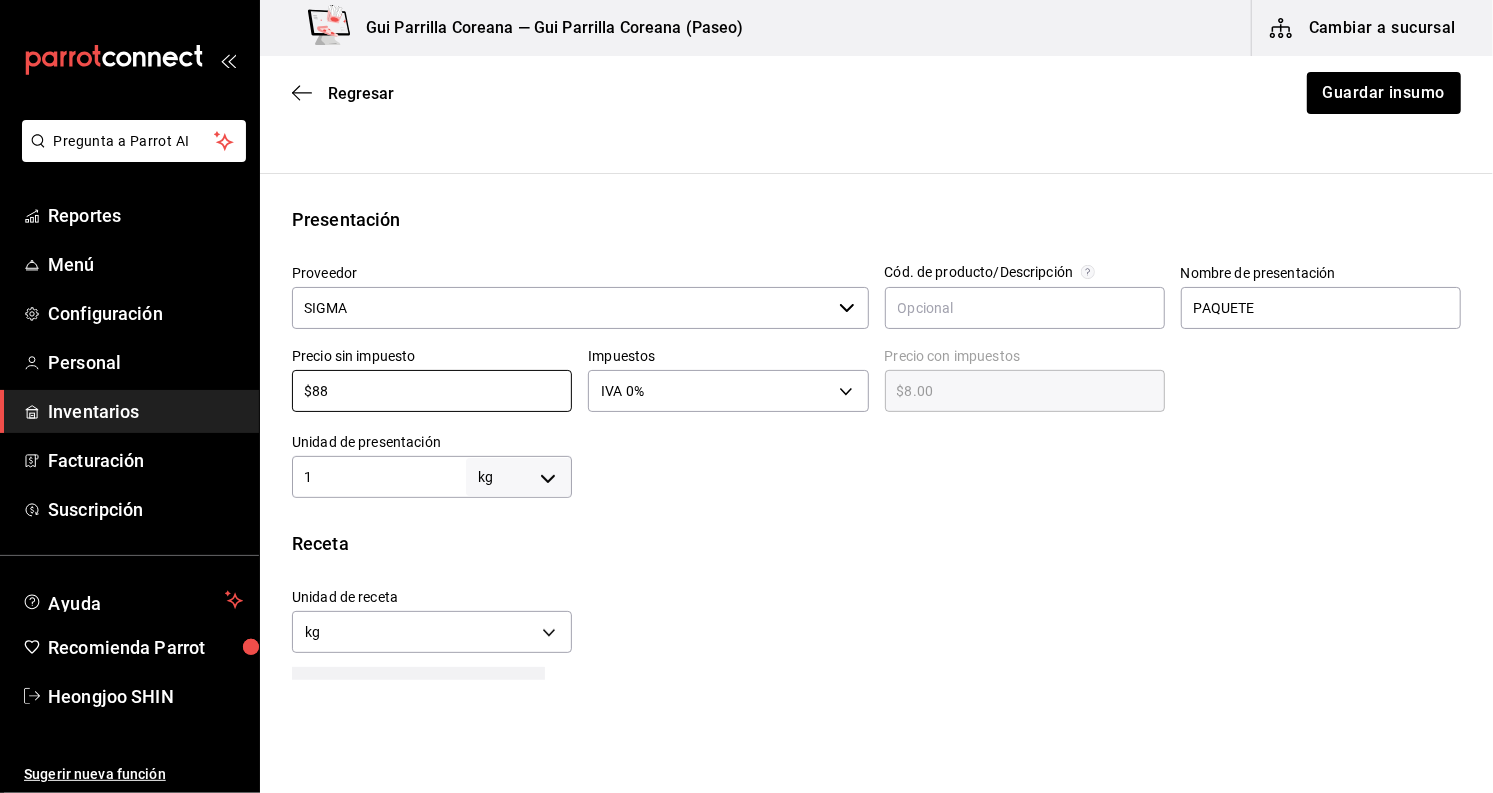 type on "$88.00" 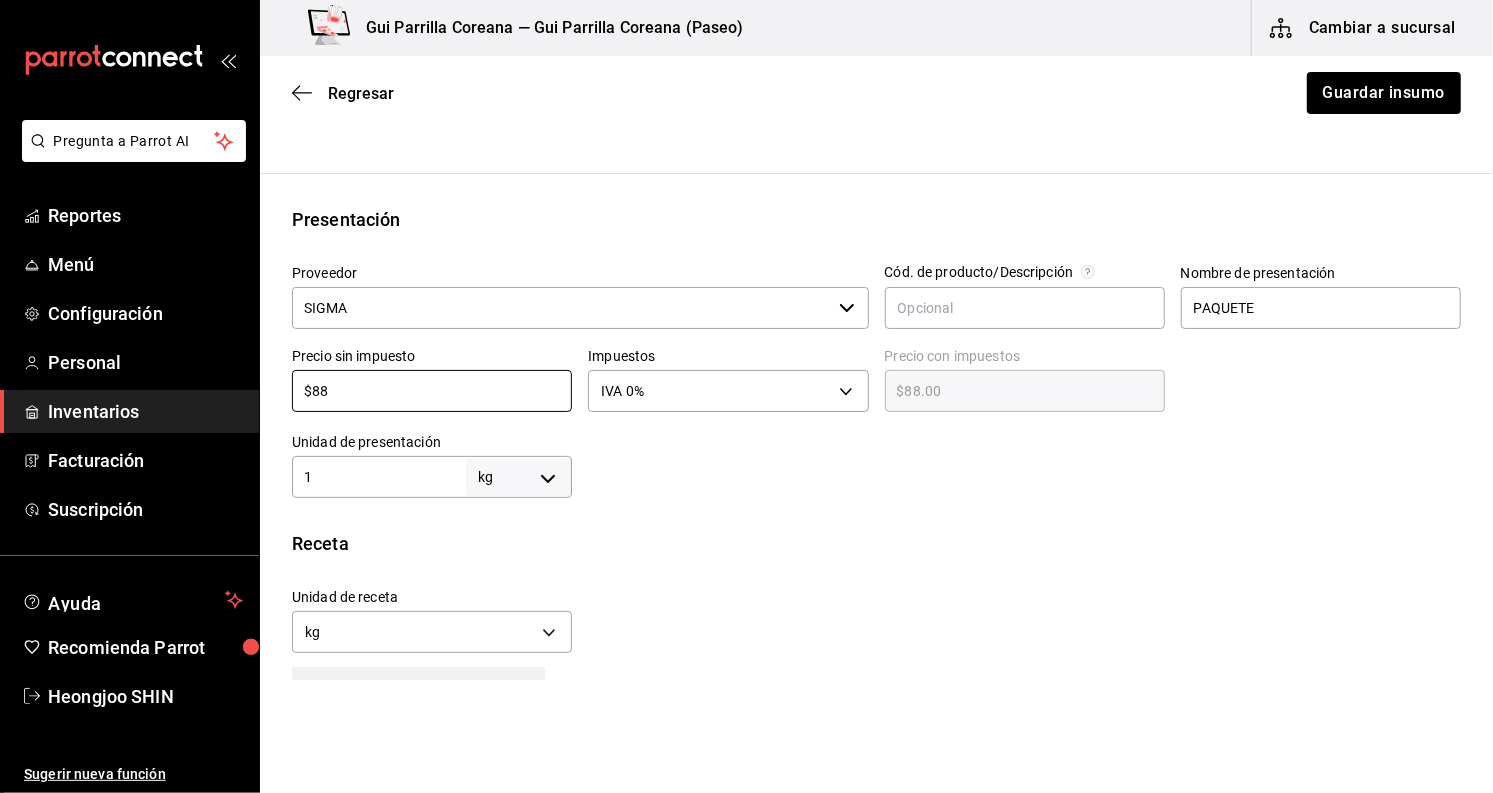 type on "$88" 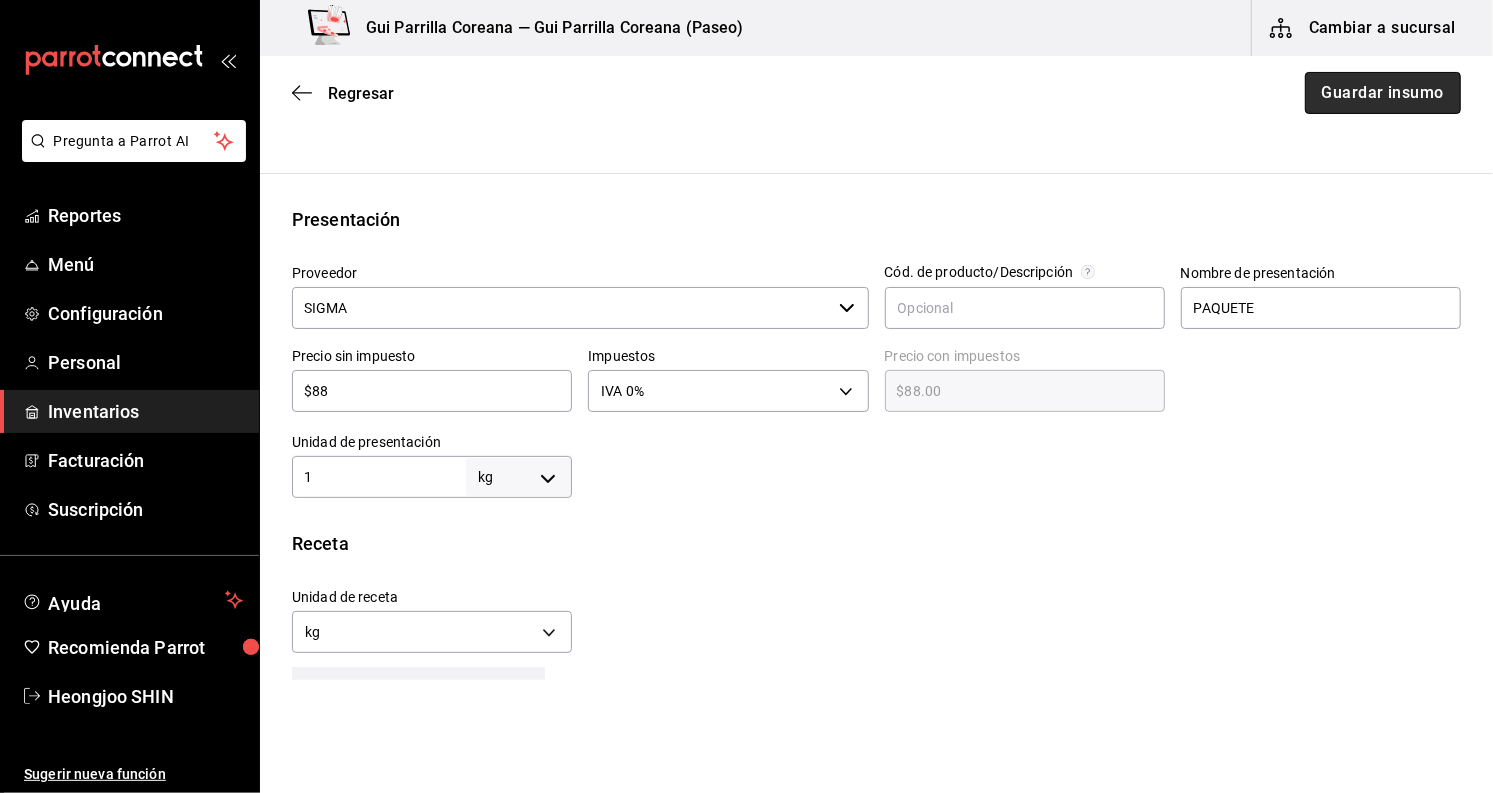 click on "Guardar insumo" at bounding box center [1383, 93] 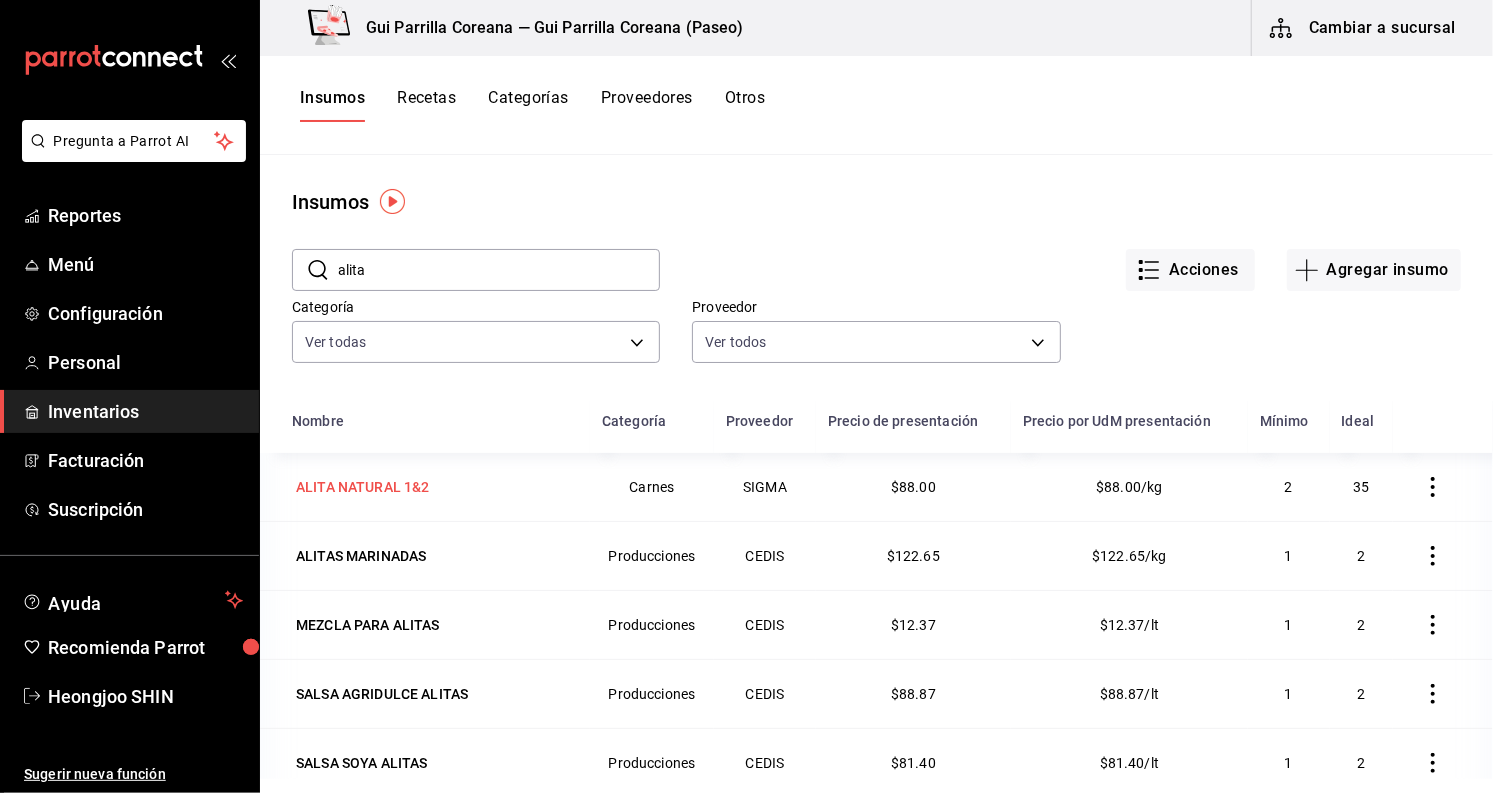click on "ALITA NATURAL 1&2" at bounding box center [363, 487] 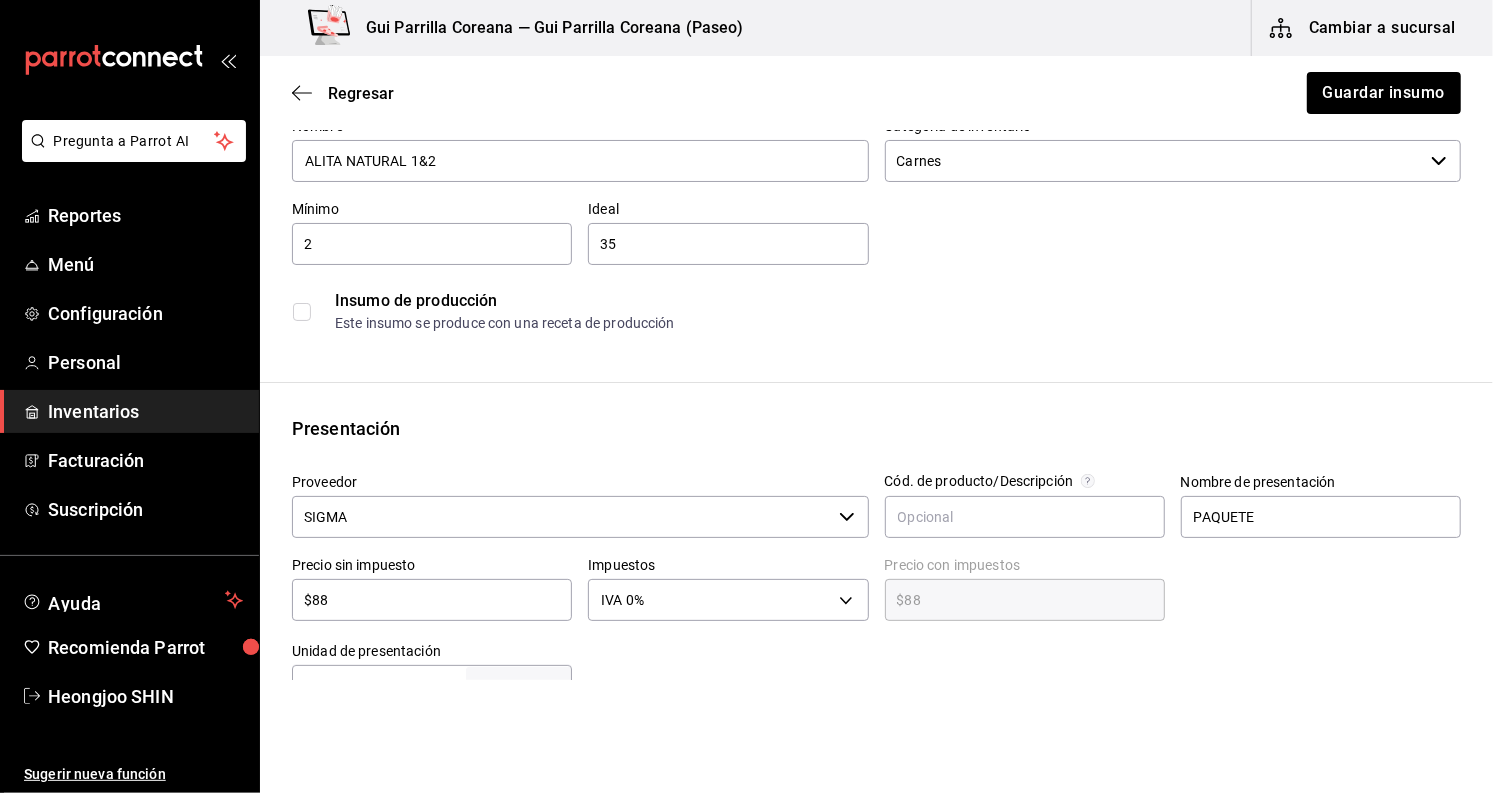 scroll, scrollTop: 108, scrollLeft: 0, axis: vertical 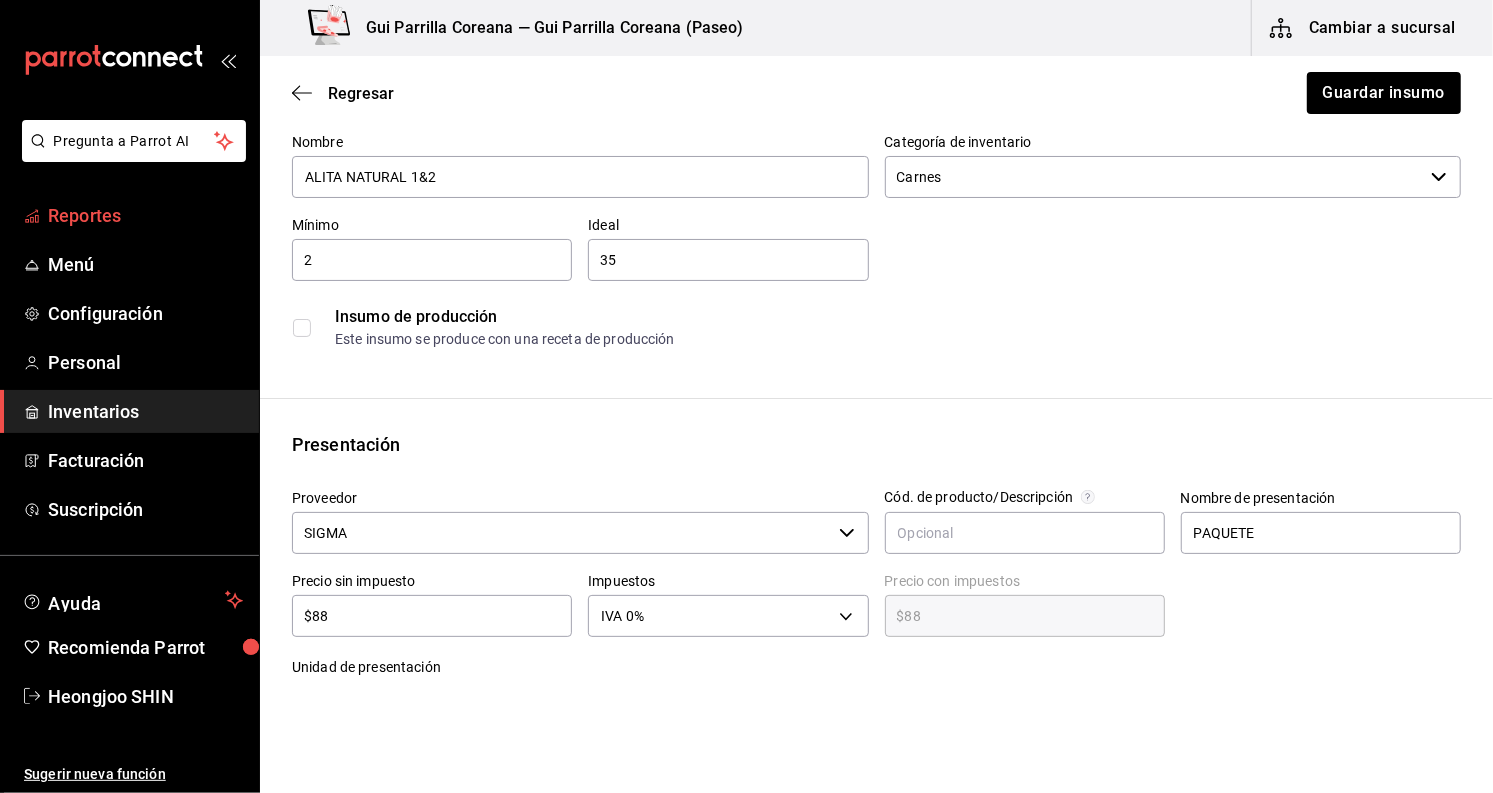 click on "Reportes" at bounding box center (145, 215) 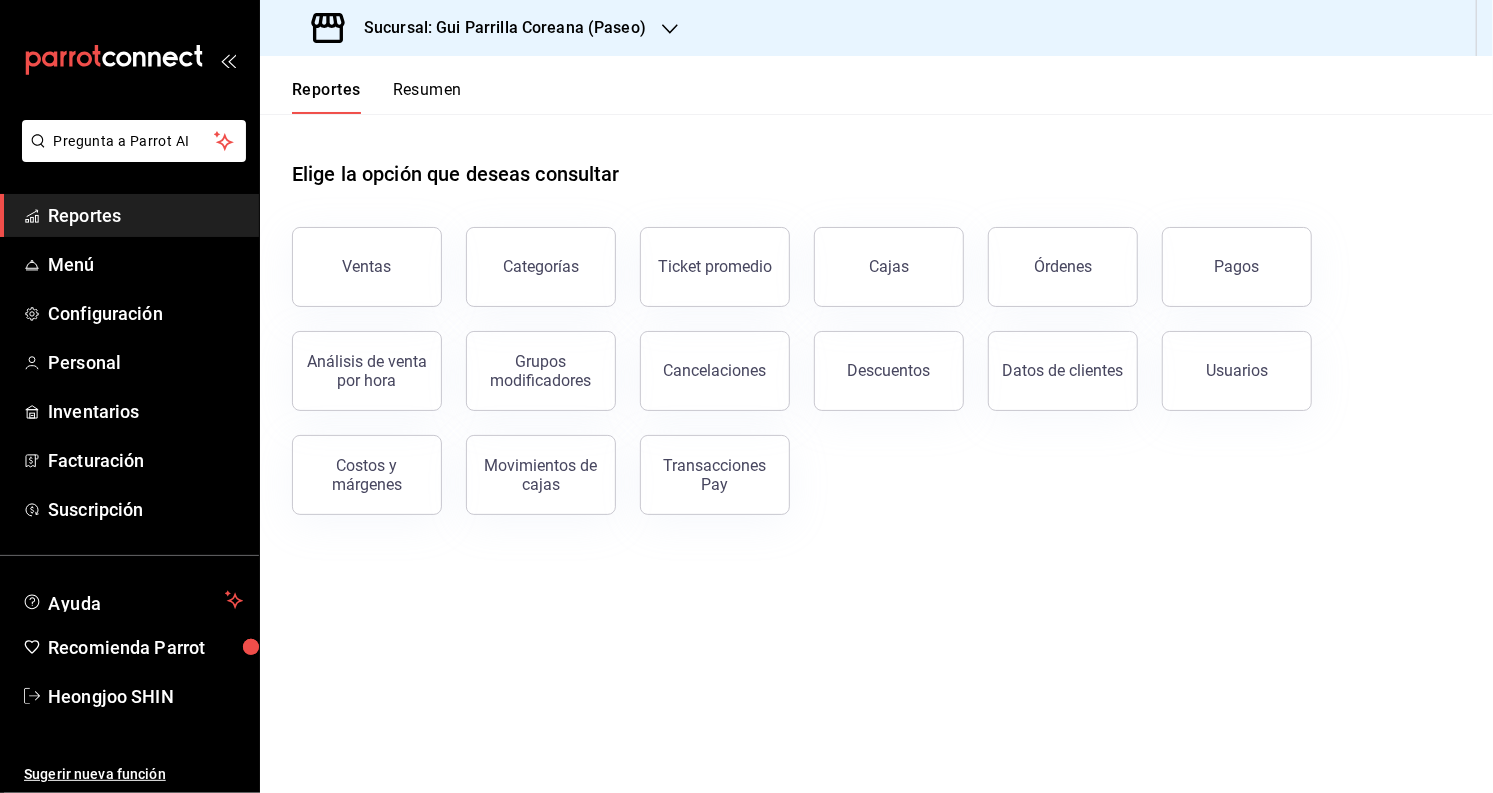 click on "Sucursal: Gui Parrilla Coreana (Paseo)" at bounding box center [481, 28] 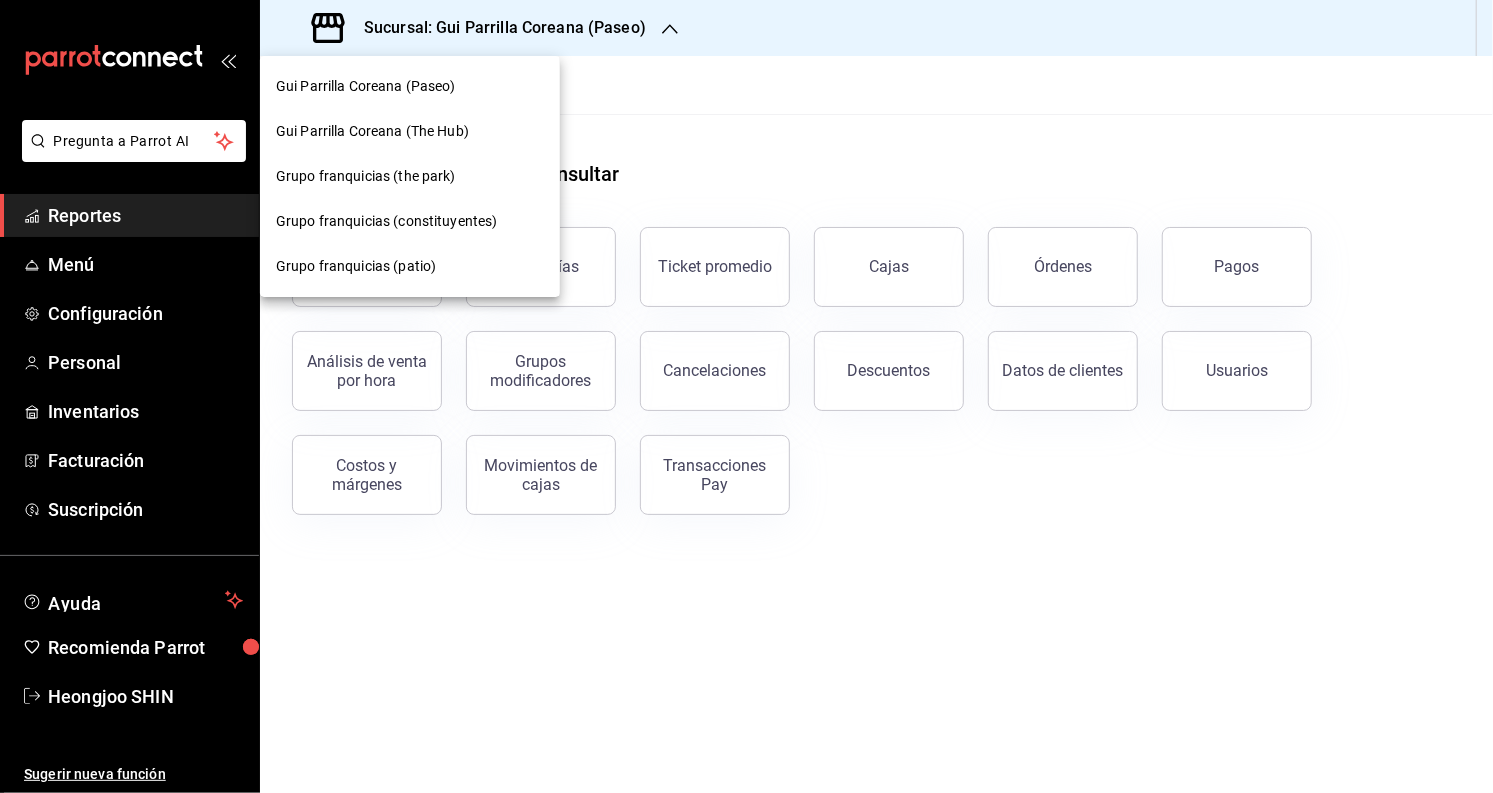 click at bounding box center [746, 396] 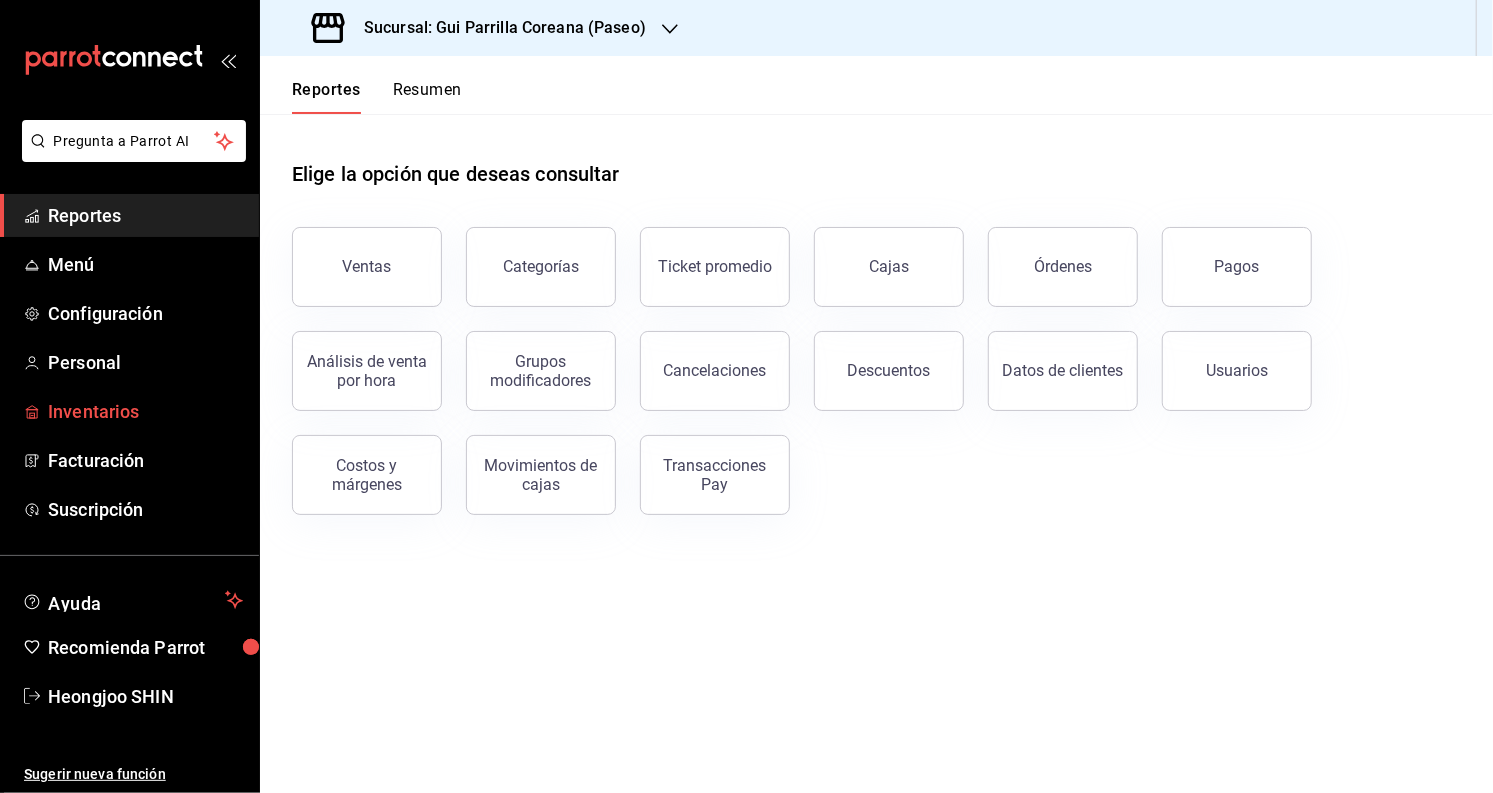 click on "Inventarios" at bounding box center (145, 411) 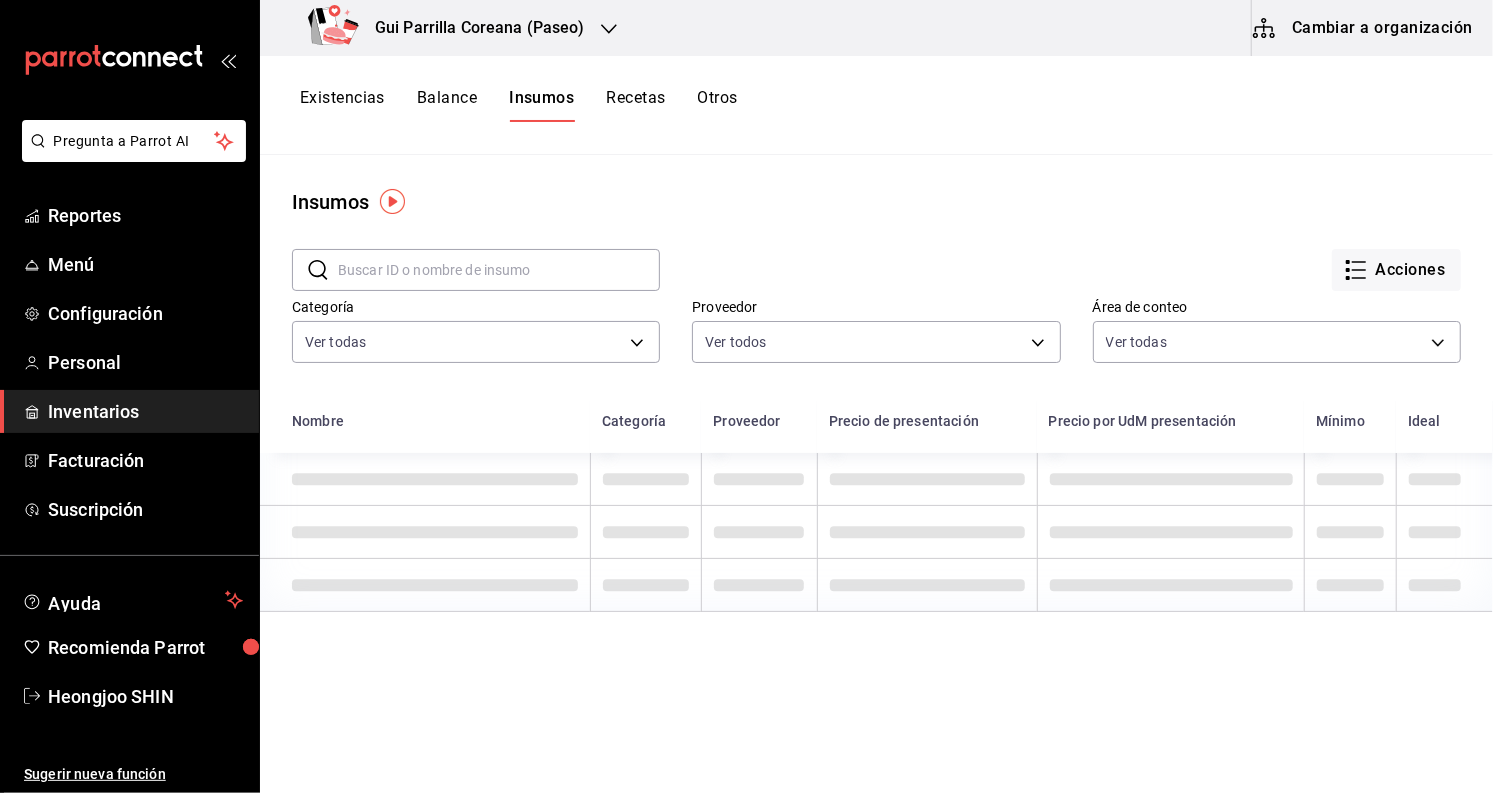 click on "Recetas" at bounding box center (635, 105) 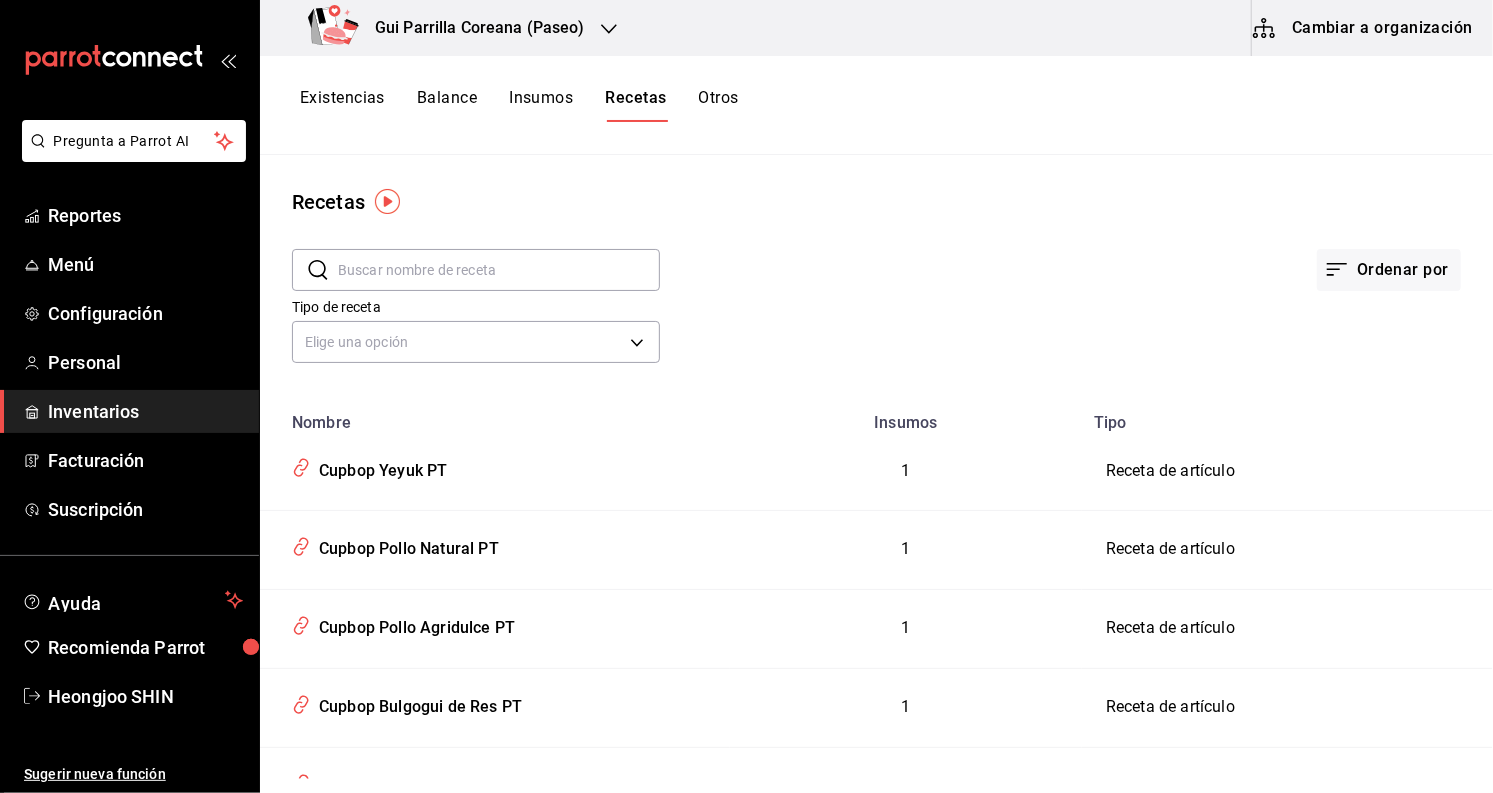 click on "Cambiar a organización" at bounding box center (1364, 28) 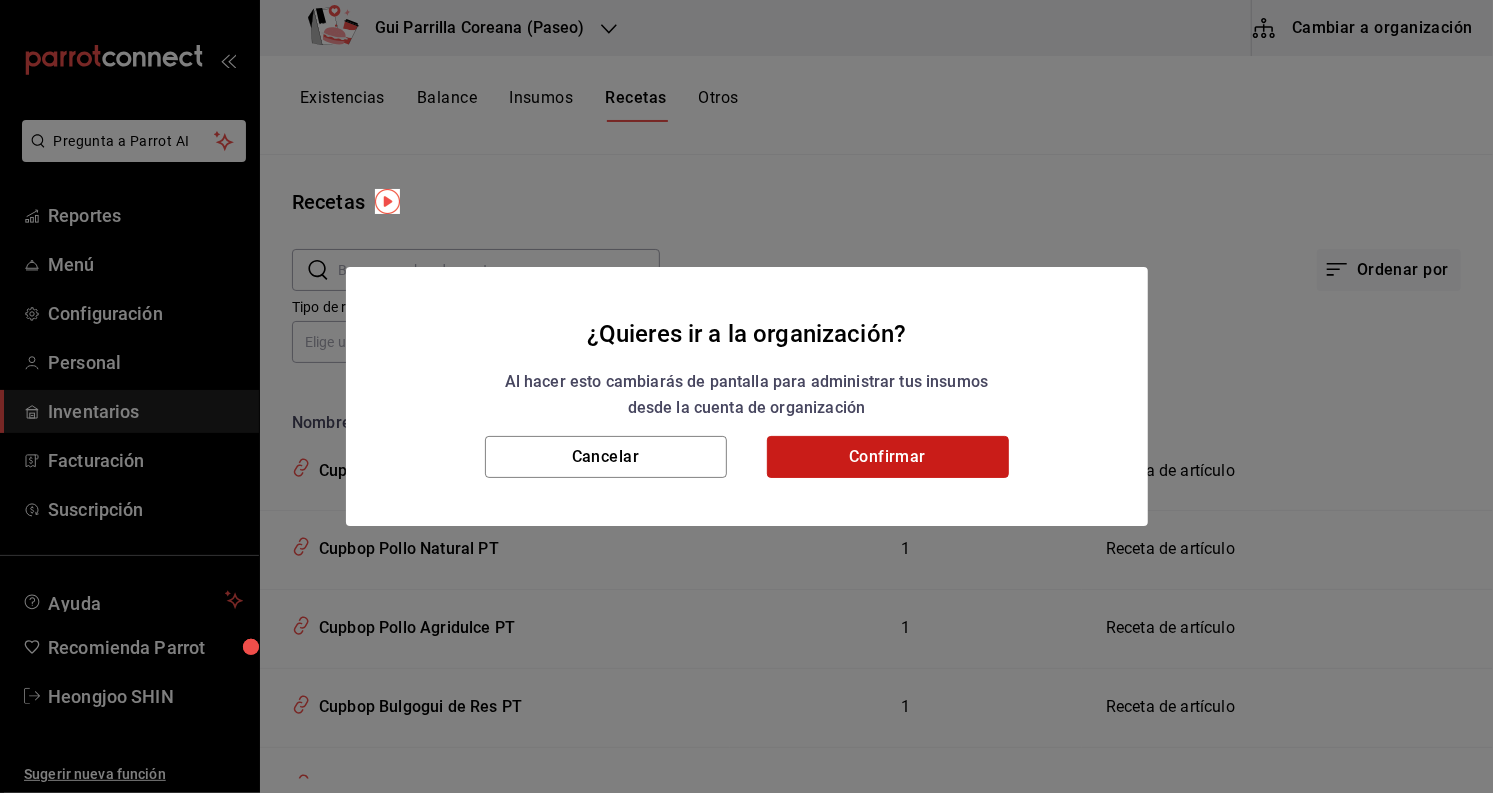 click on "Confirmar" at bounding box center [888, 457] 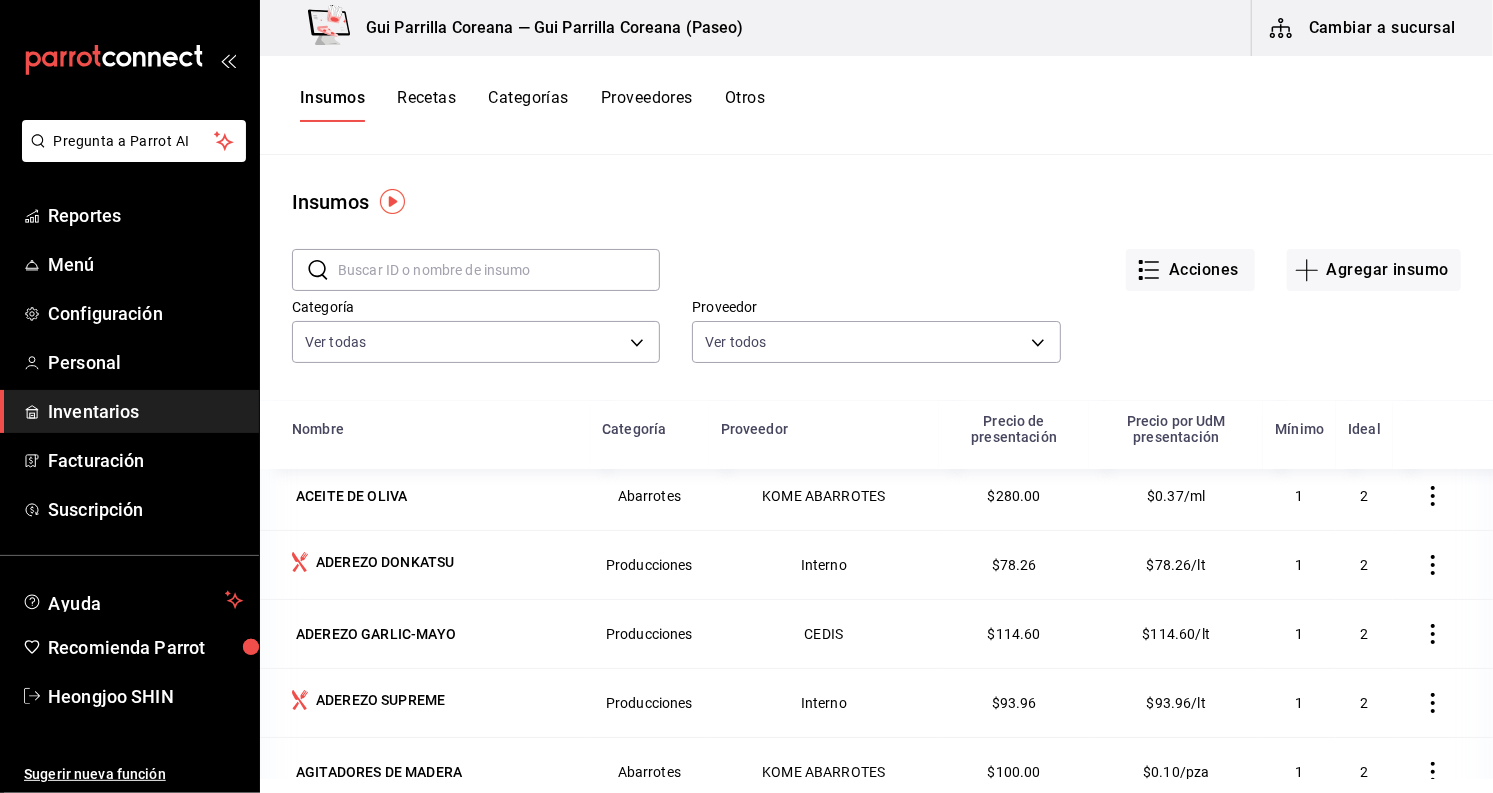 scroll, scrollTop: 222, scrollLeft: 0, axis: vertical 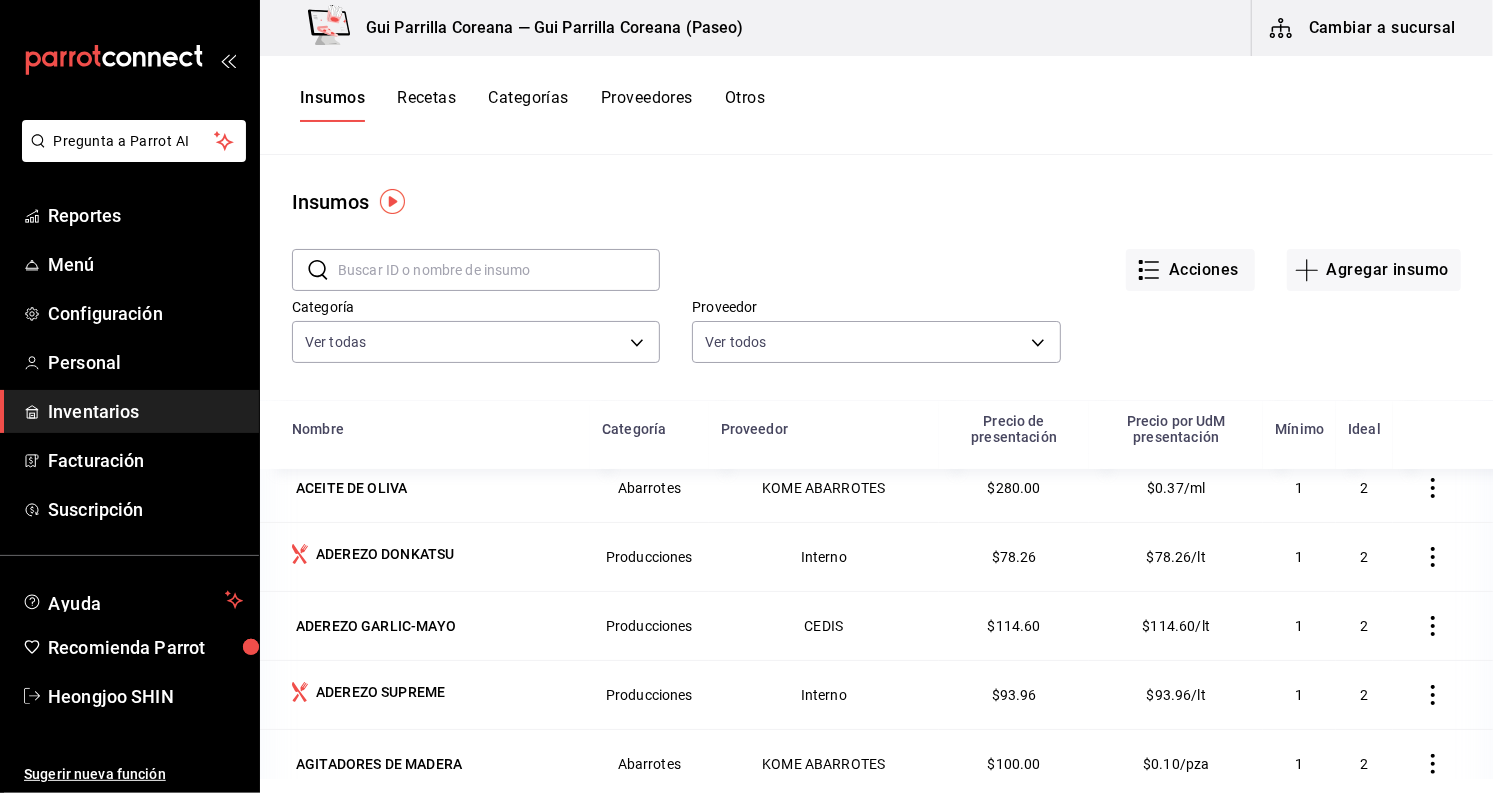 click on "Recetas" at bounding box center (426, 105) 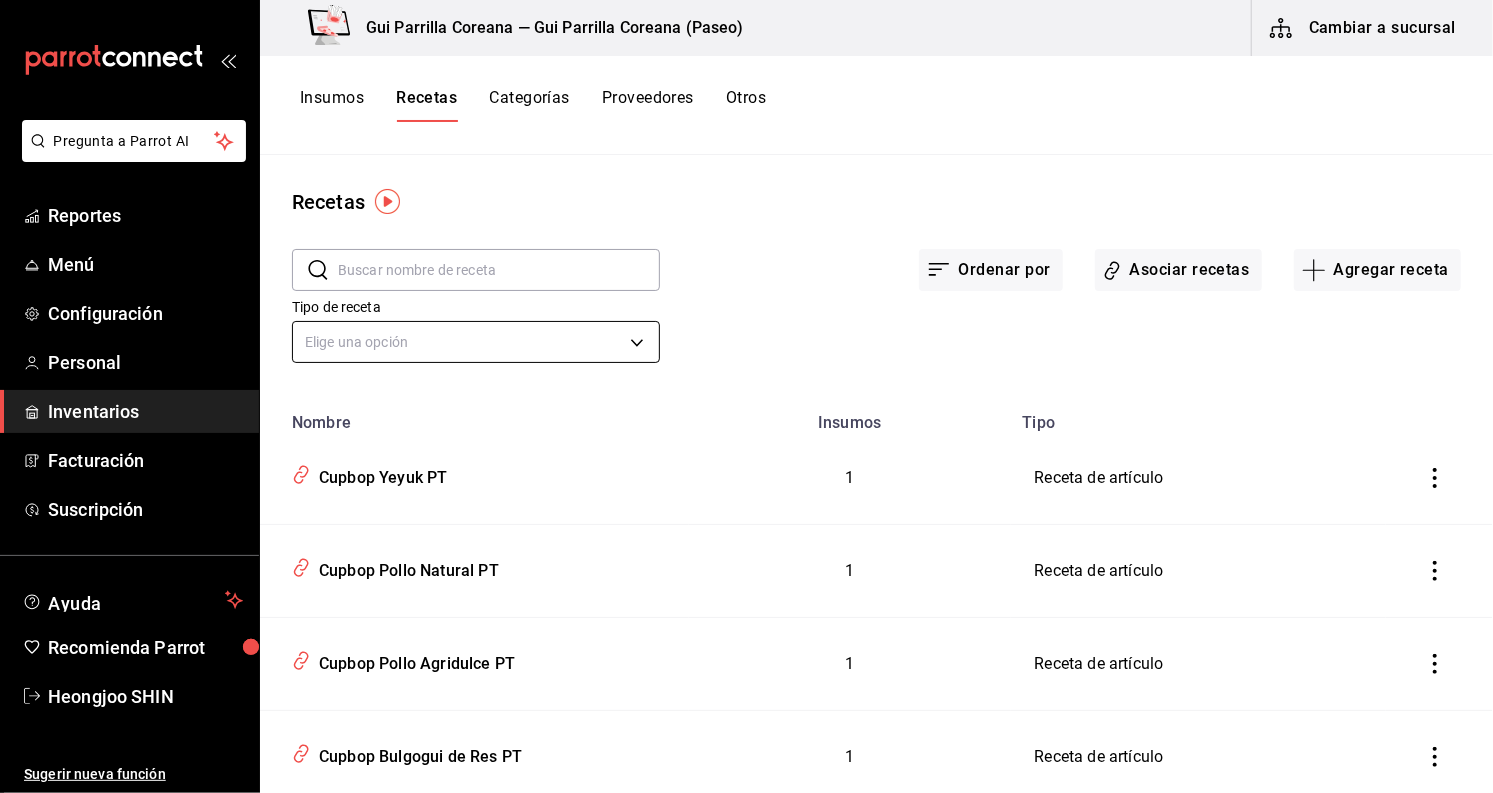 click on "Pregunta a Parrot AI Reportes   Menú   Configuración   Personal   Inventarios   Facturación   Suscripción   Ayuda Recomienda Parrot   Heongjoo SHIN   Sugerir nueva función   Gui Parrilla Coreana — Gui Parrilla Coreana (Paseo) Cambiar a sucursal Insumos Recetas Categorías Proveedores Otros Recetas ​ ​ Ordenar por Asociar recetas Agregar receta Tipo de receta Elige una opción default Nombre Insumos Tipo Cupbop Yeyuk PT 1 Receta de artículo Cupbop Pollo Natural PT 1 Receta de artículo Cupbop Pollo Agridulce PT 1 Receta de artículo Cupbop Bulgogui de Res PT 1 Receta de artículo Bokkumbap De Camarón PT 1 Receta de artículo Minihamburguesa Coreana PT 1 Receta de artículo Bulgoki Pasta PT 1 Receta de artículo Yubu Mixto PT 3 Receta de artículo Duo De Camarones PT 1 Receta de artículo Dakgalbi PT 1 Receta de artículo Ganjang Dakgalbi PT 1 Receta de artículo Pollo Ramyeon PT 1 Receta de artículo Ramyeon Mariscos PT 3 Receta de artículo Chadolchapaguetti PT 1 Receta de artículo 1 1 1 1 1 1 1" at bounding box center (746, 389) 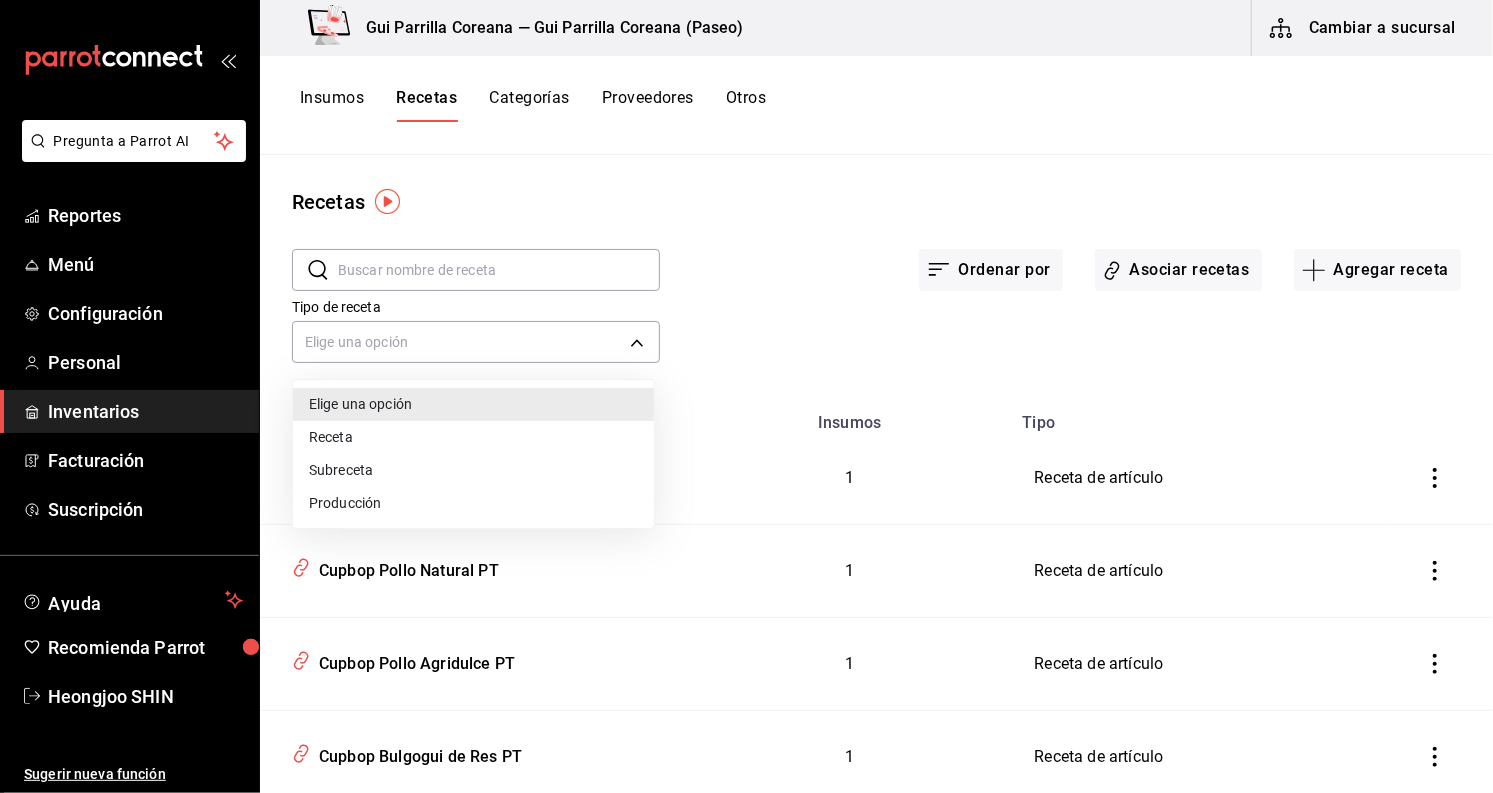click on "Receta" at bounding box center [473, 437] 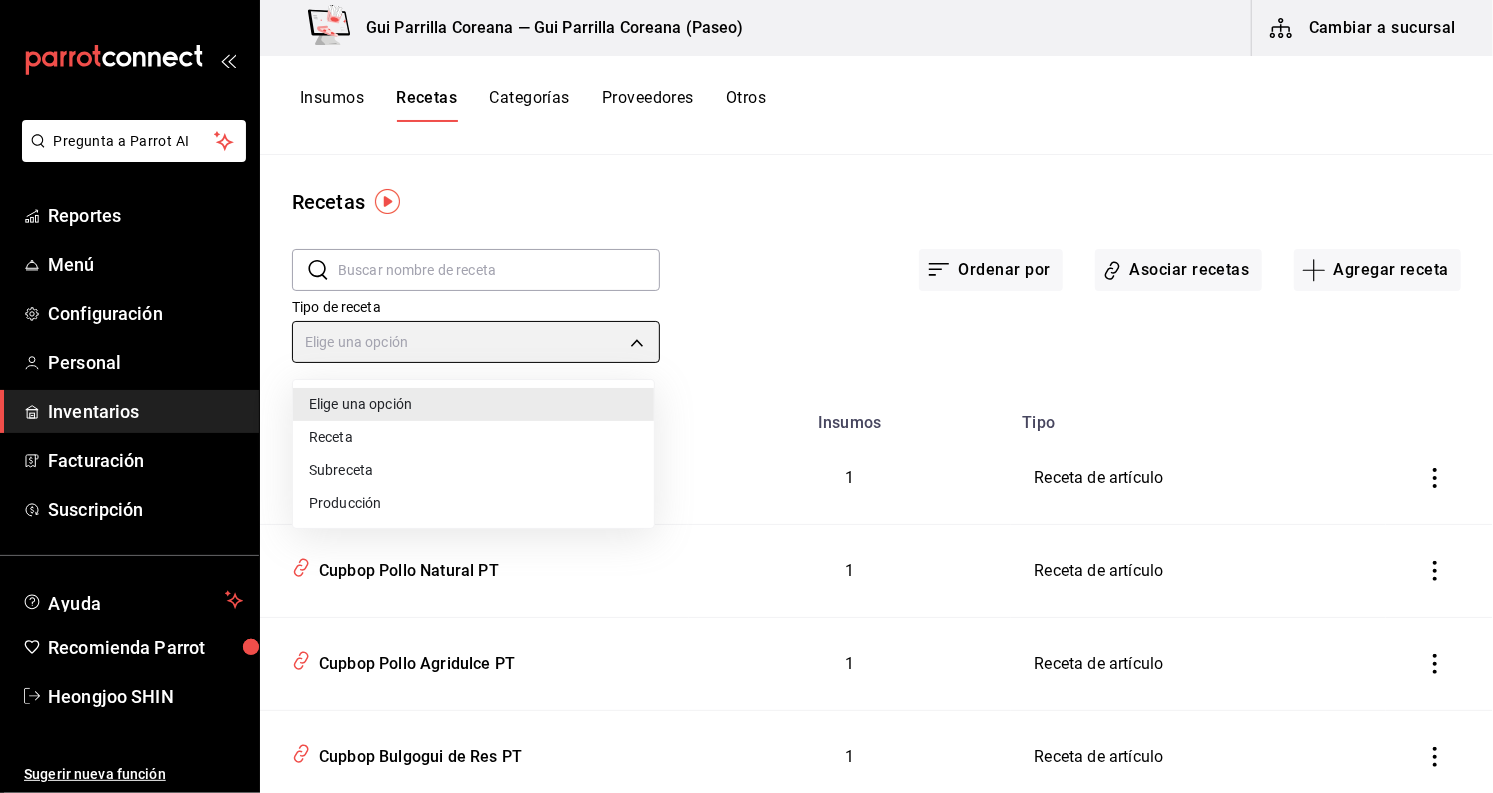 type on "PRODUCT" 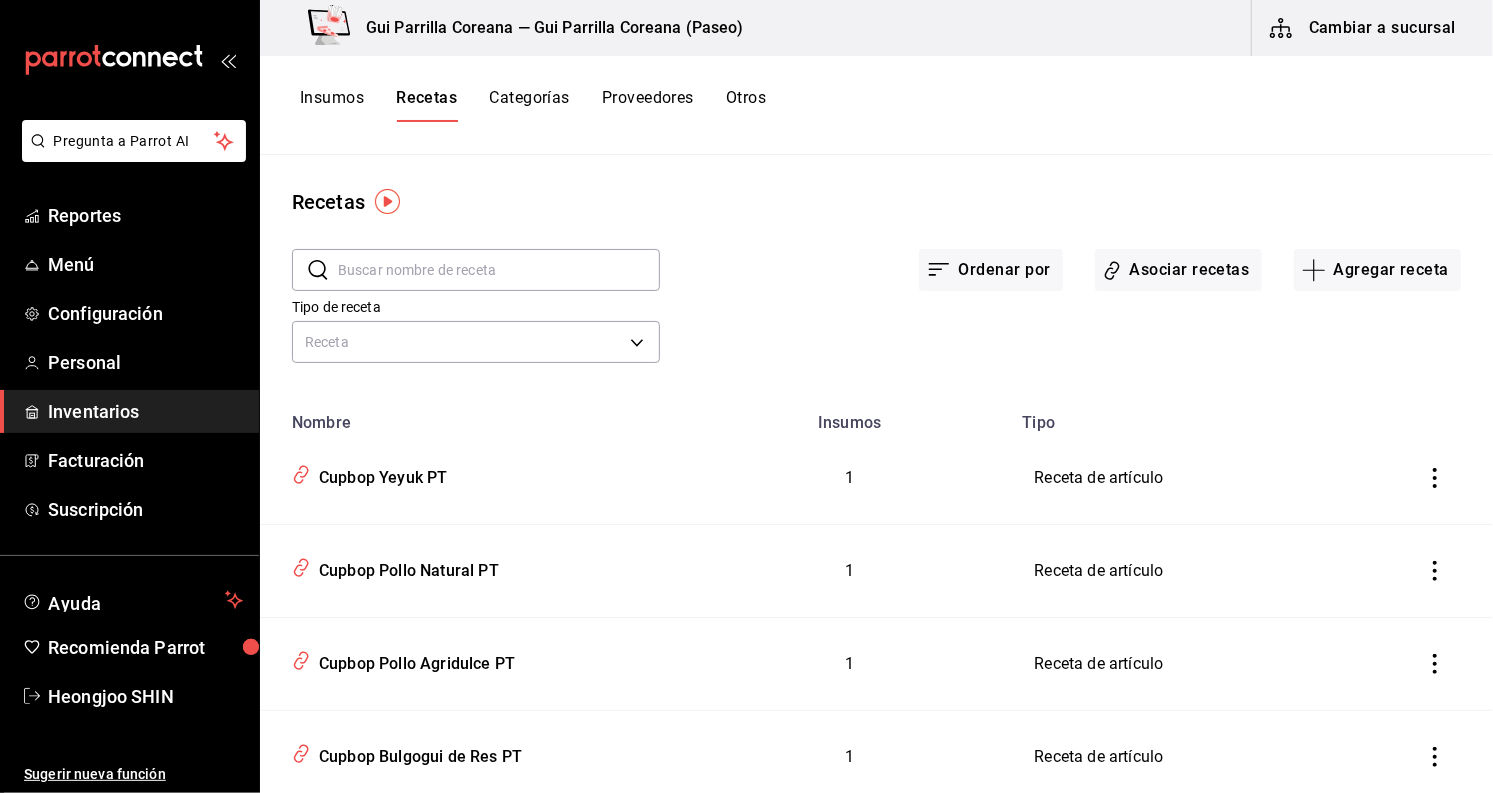 click on "Ordenar por Asociar recetas Agregar receta" at bounding box center (1060, 254) 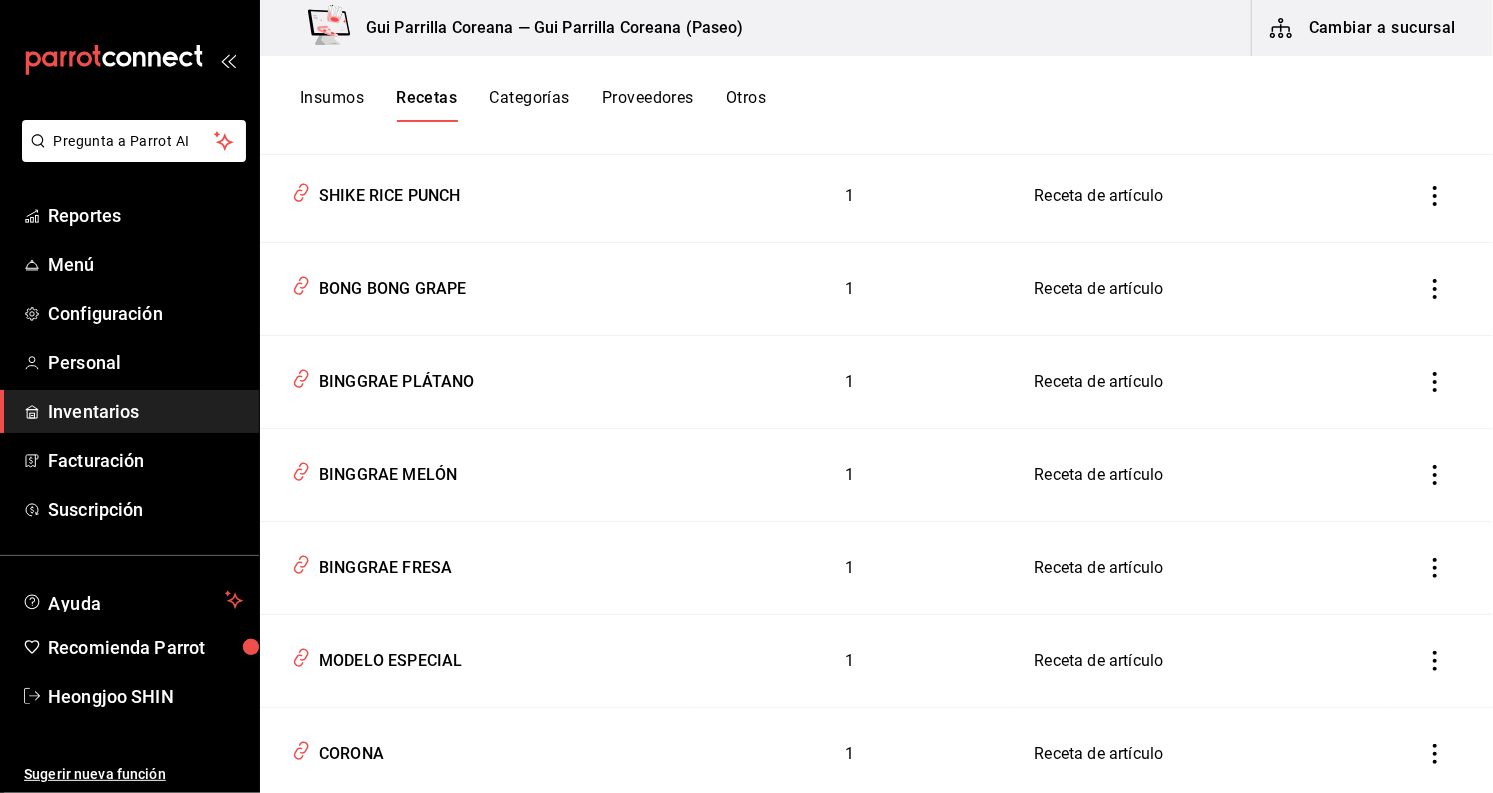 scroll, scrollTop: 6777, scrollLeft: 0, axis: vertical 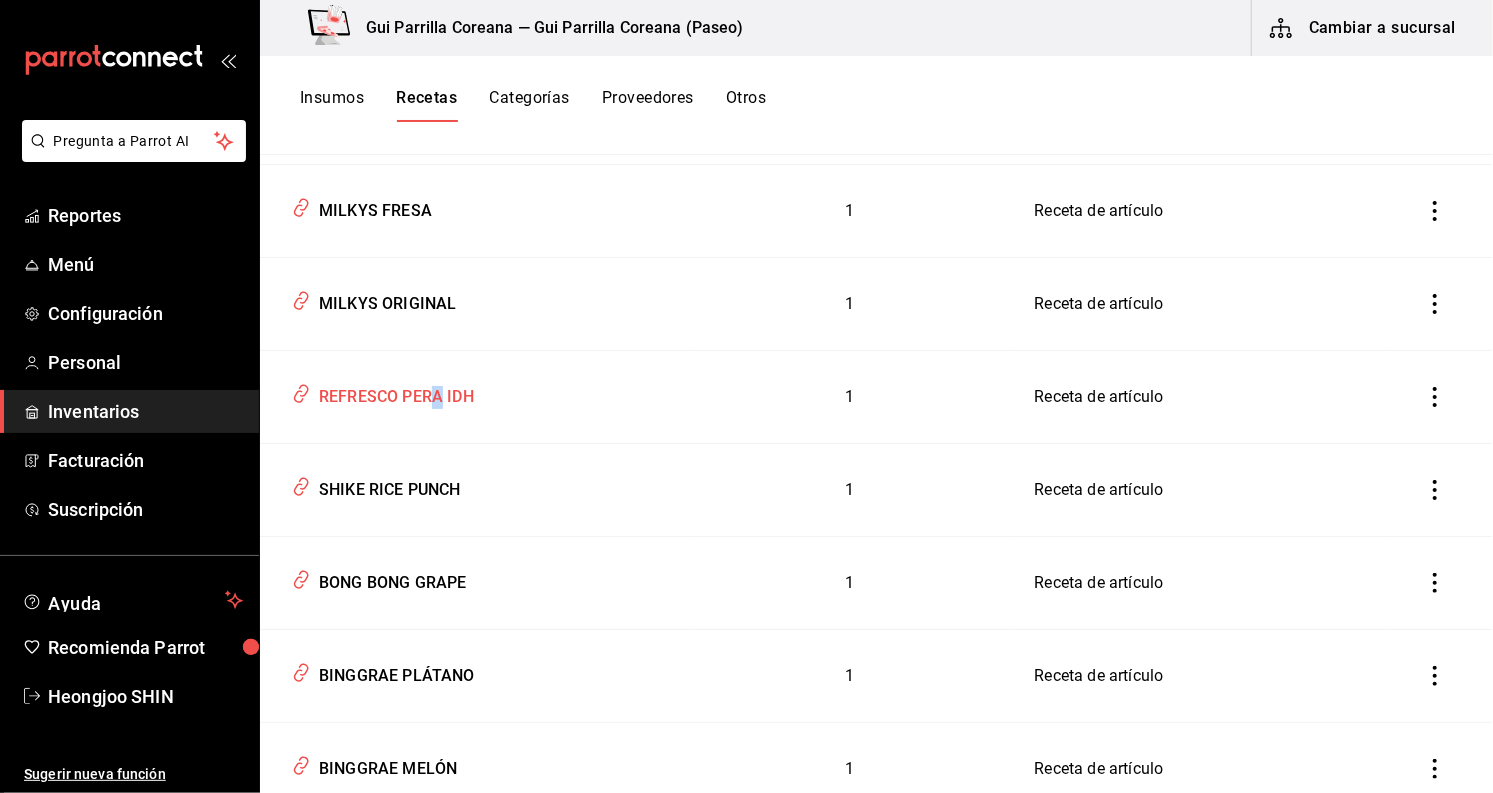 click on "REFRESCO PERA IDH" at bounding box center [392, 393] 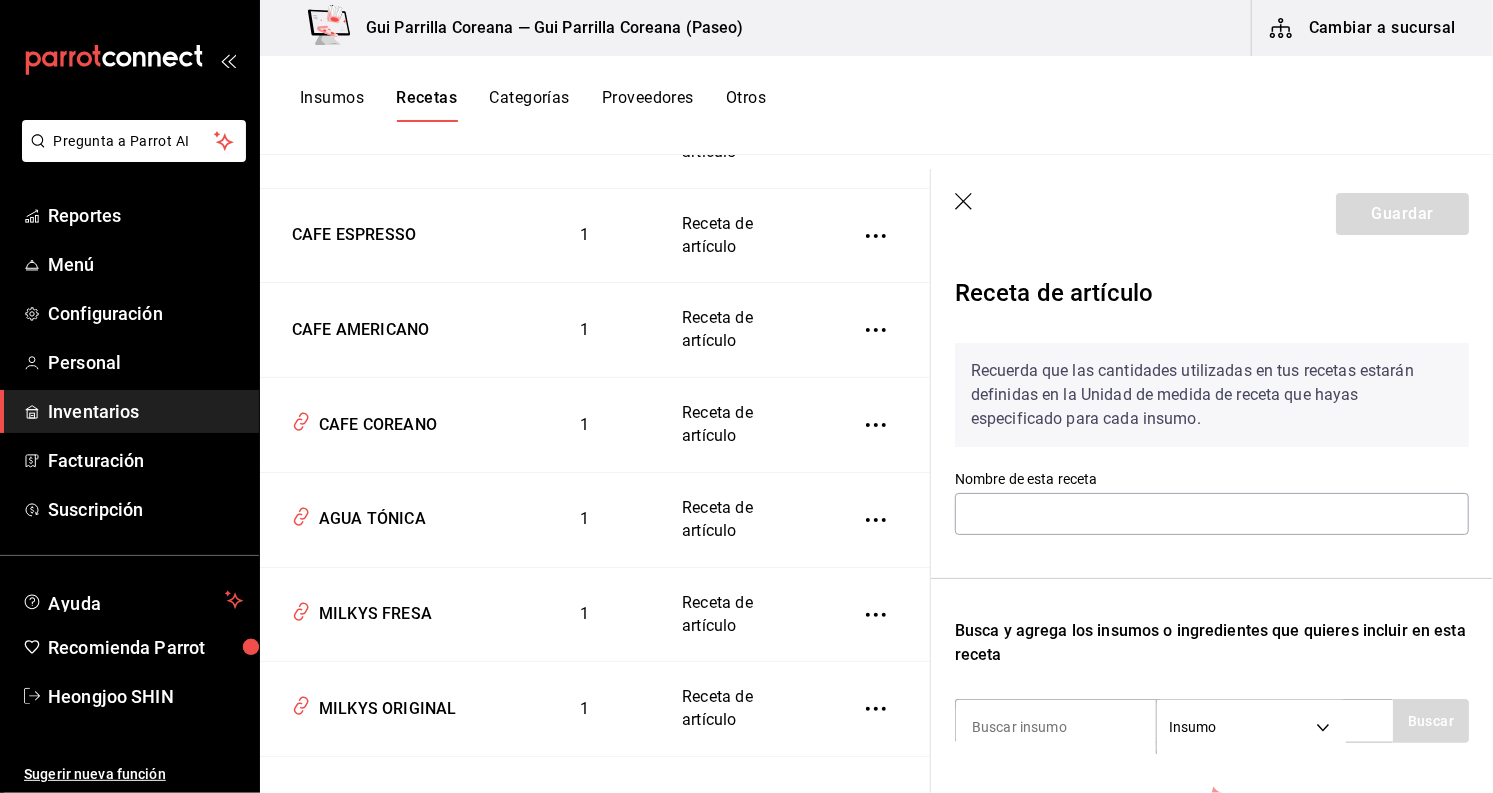 type on "REFRESCO PERA IDH" 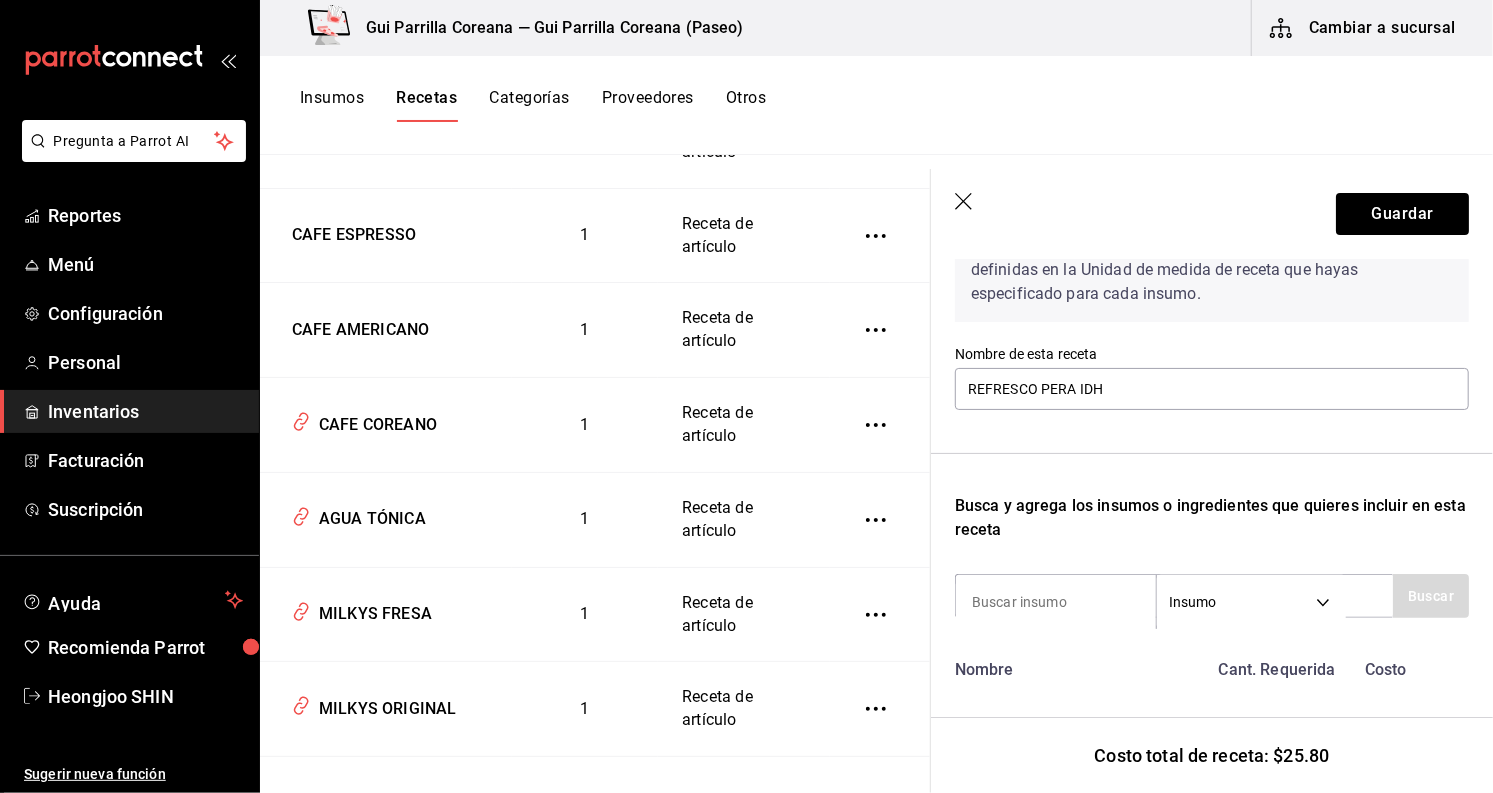 scroll, scrollTop: 0, scrollLeft: 0, axis: both 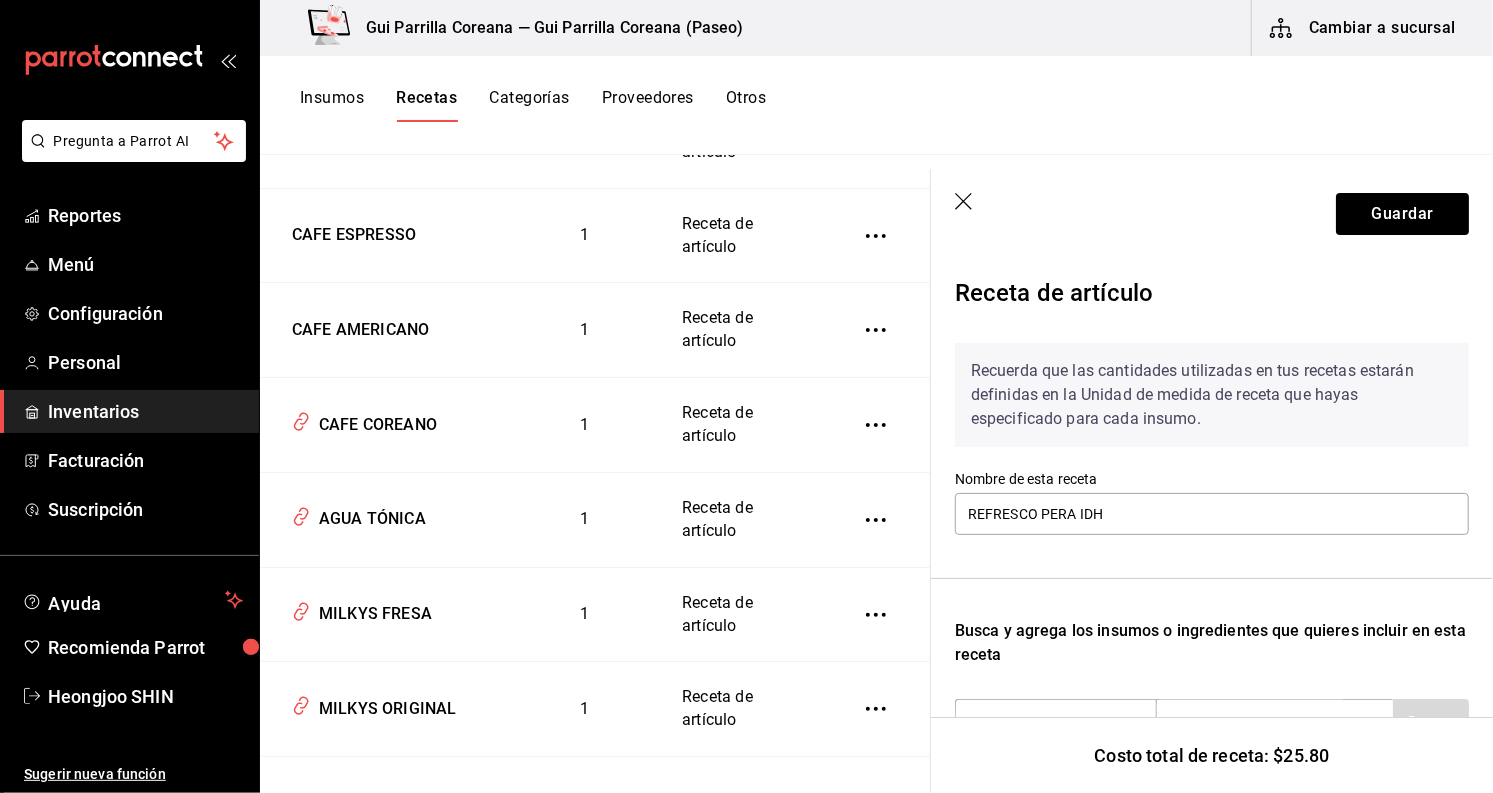 click on "Guardar" at bounding box center [1212, 214] 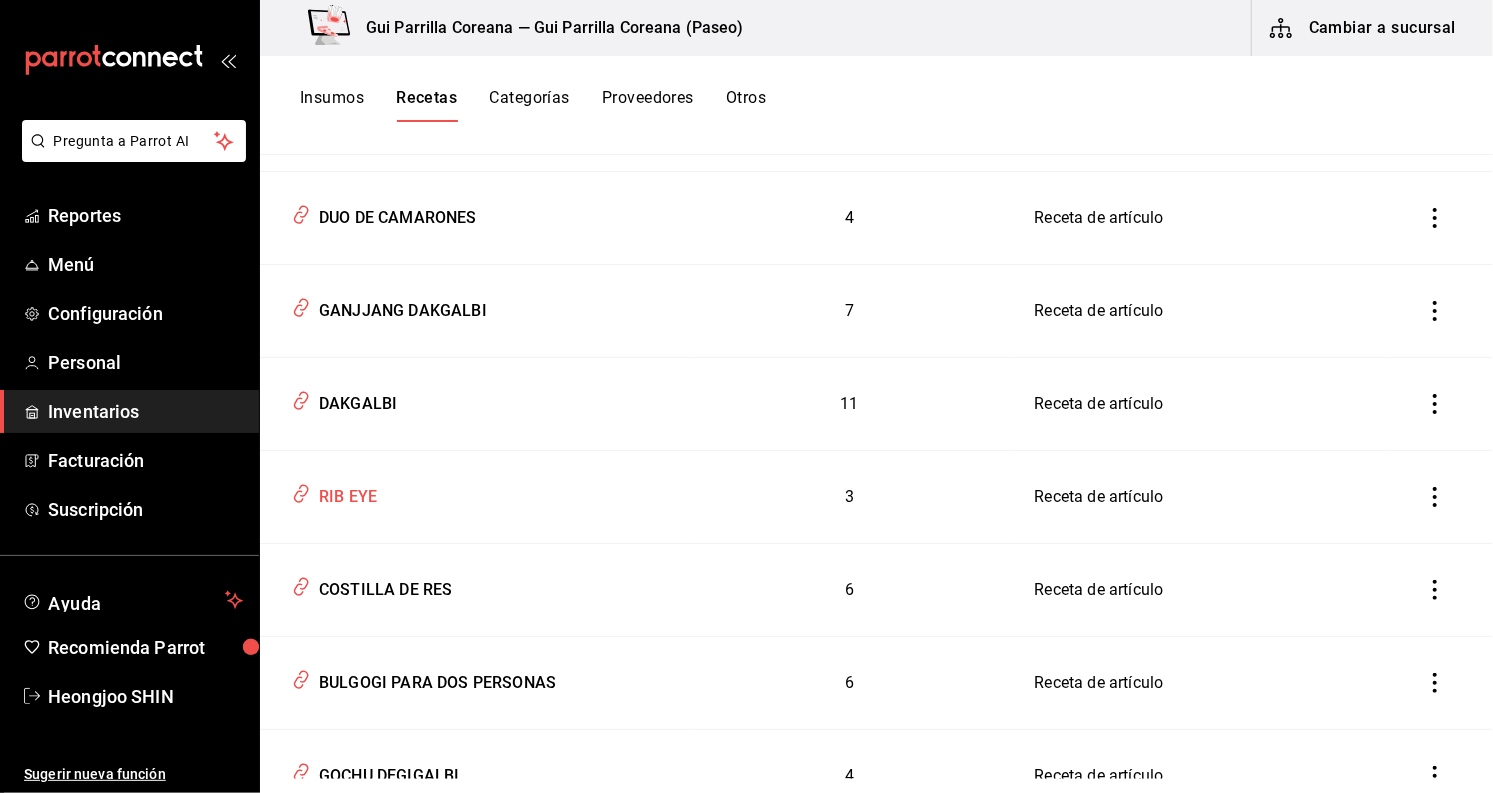 scroll, scrollTop: 8760, scrollLeft: 0, axis: vertical 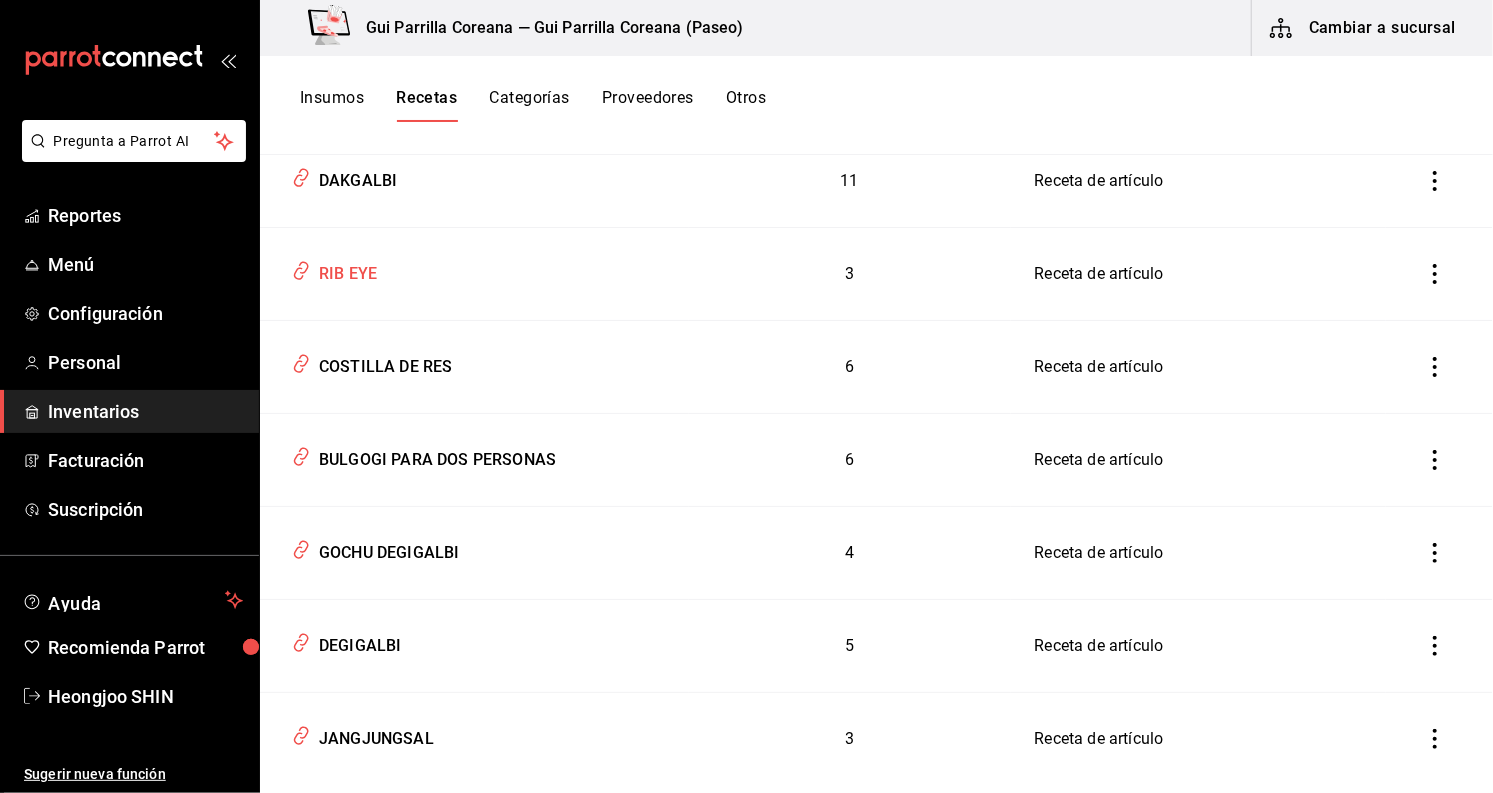 click on "RIB EYE" at bounding box center [344, 270] 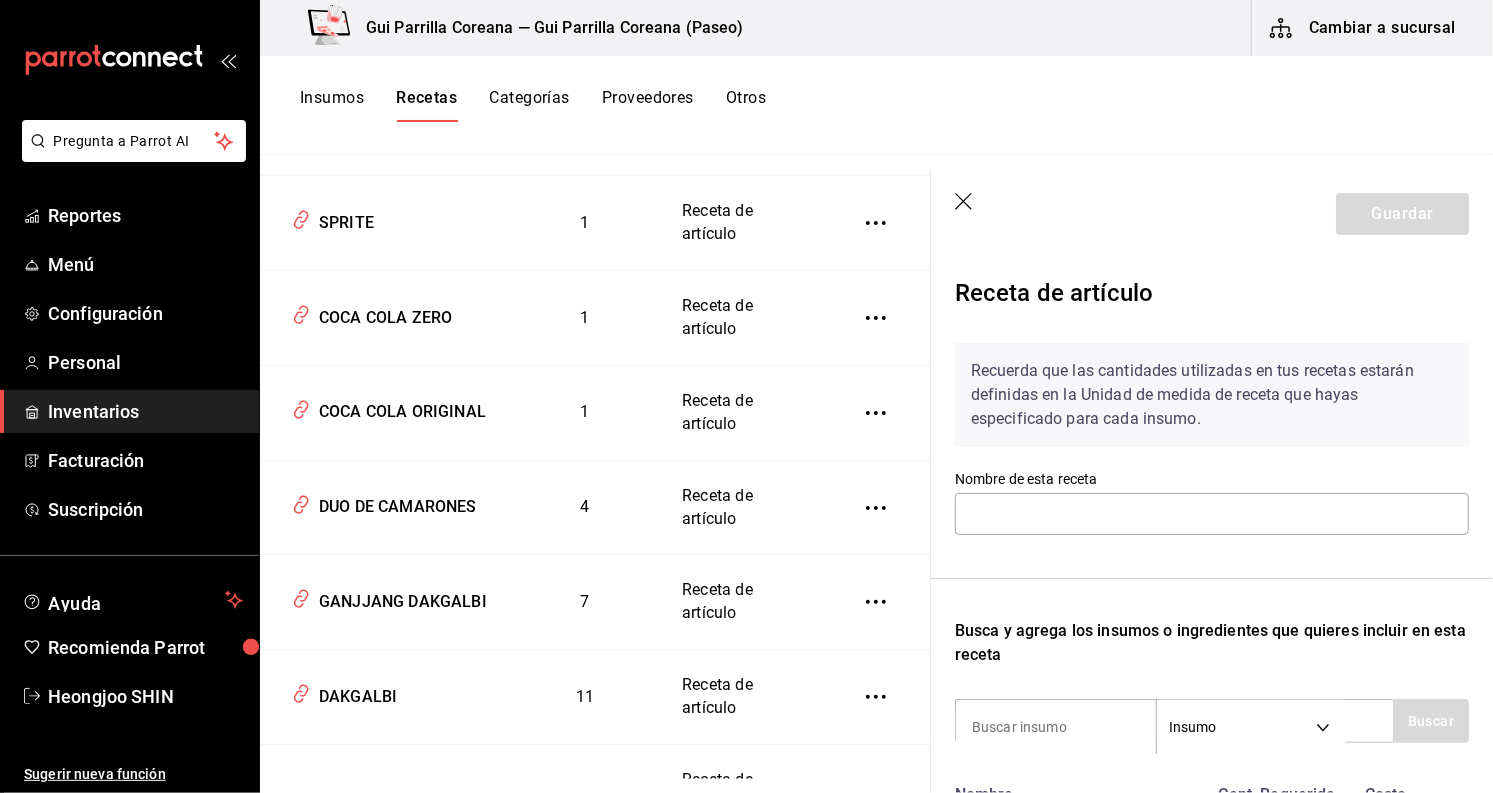 type on "RIB EYE" 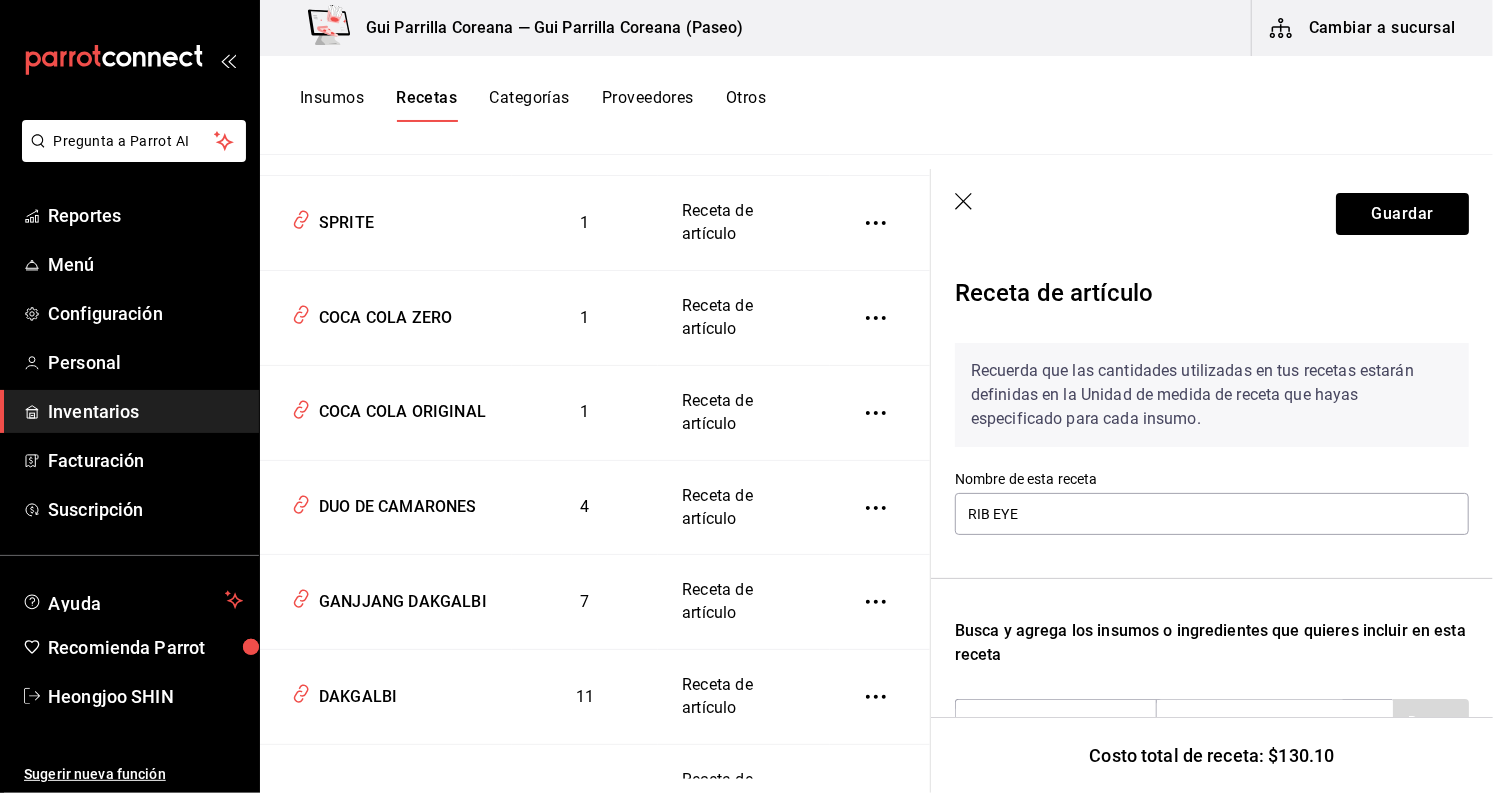 scroll, scrollTop: 444, scrollLeft: 0, axis: vertical 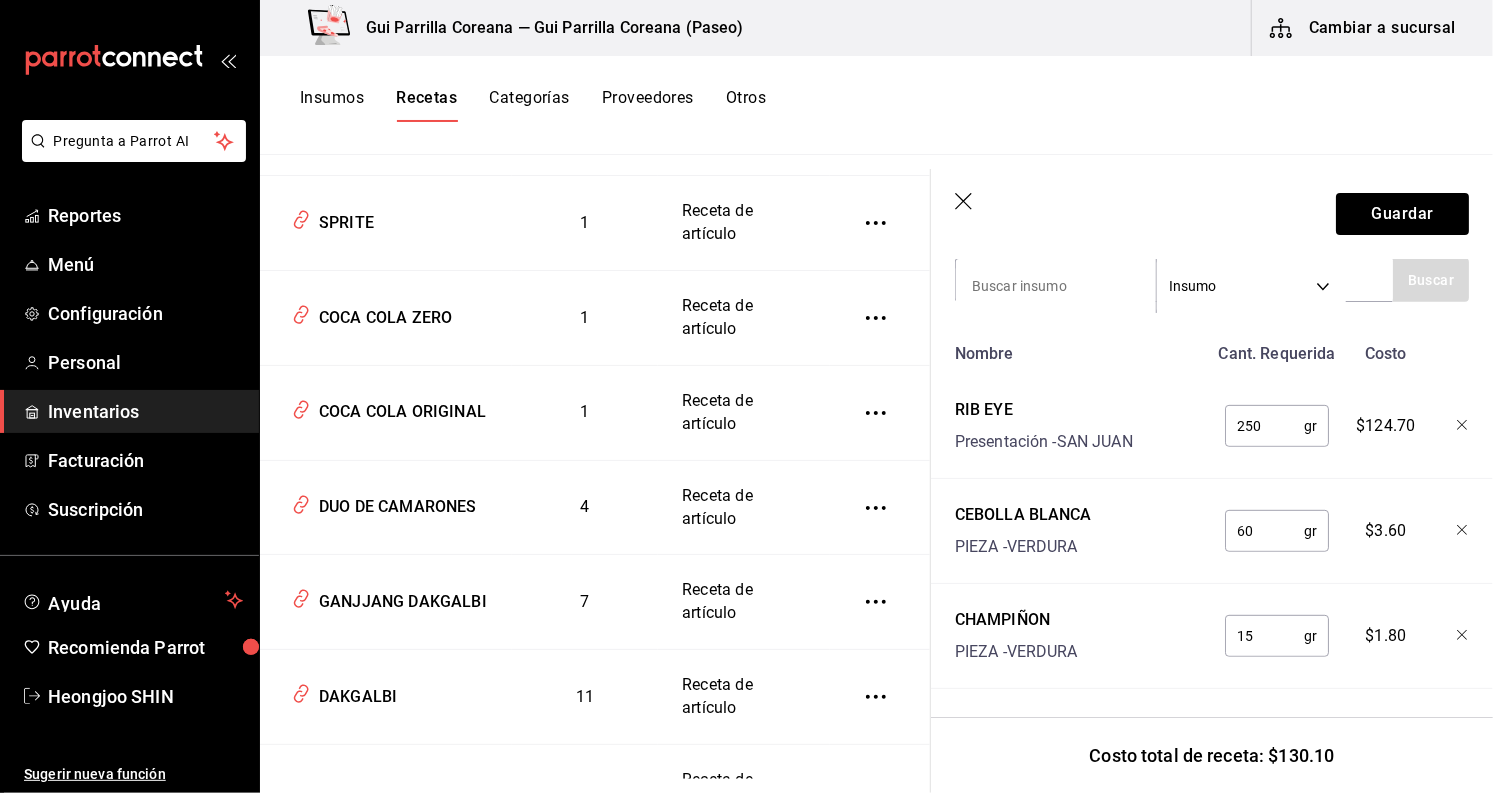 click 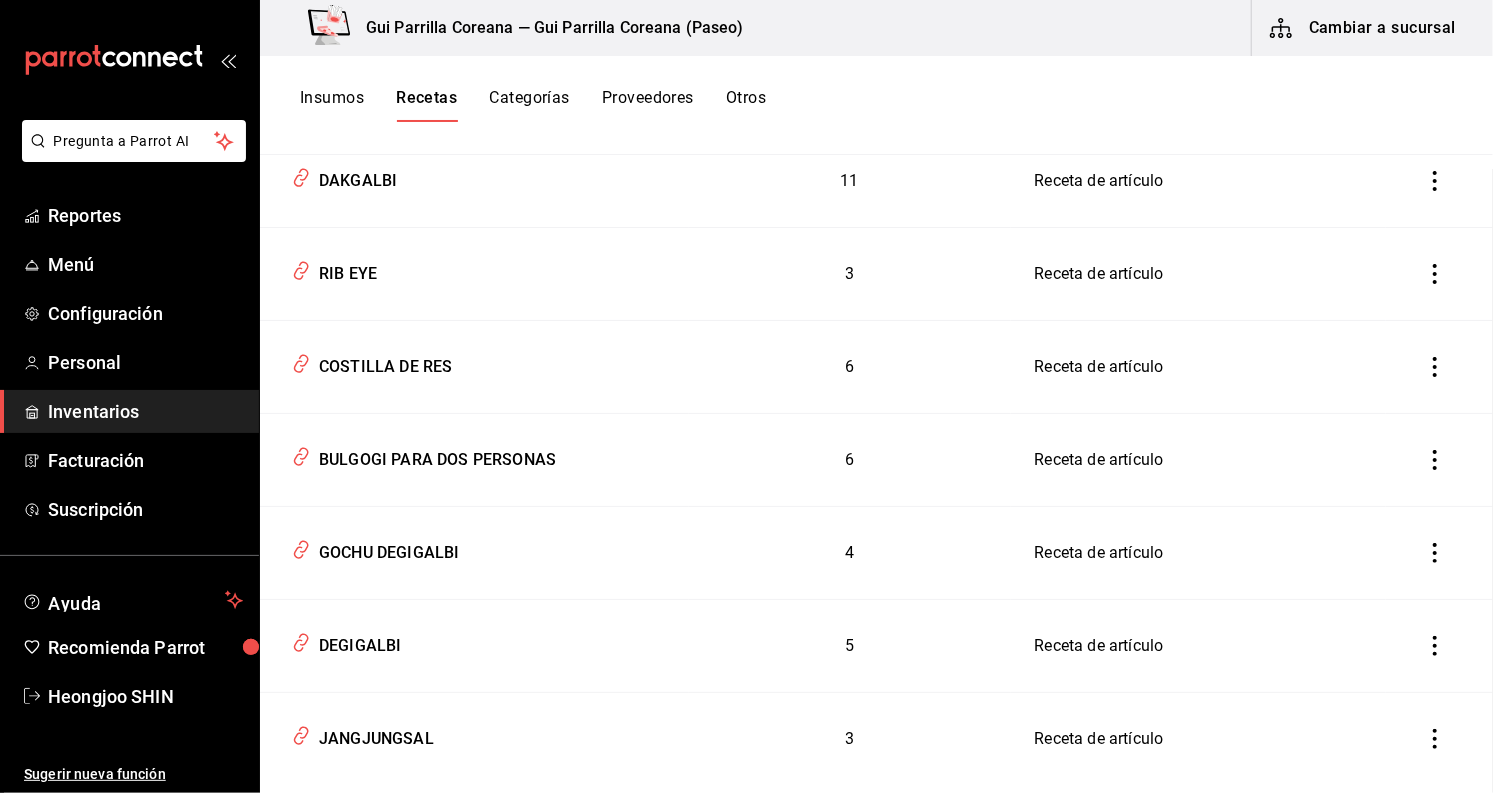 scroll, scrollTop: 0, scrollLeft: 0, axis: both 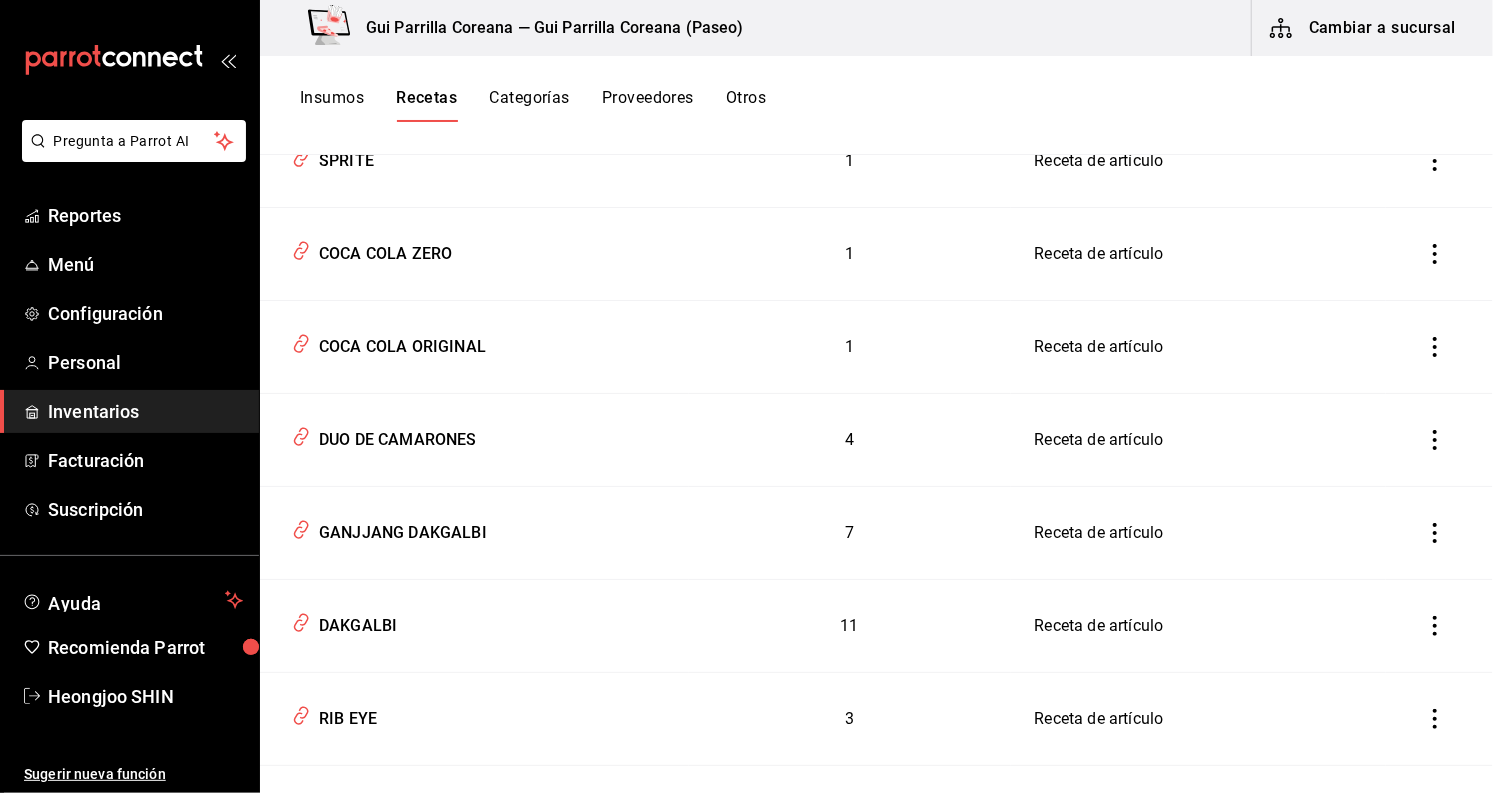 click on "Insumos" at bounding box center (332, 105) 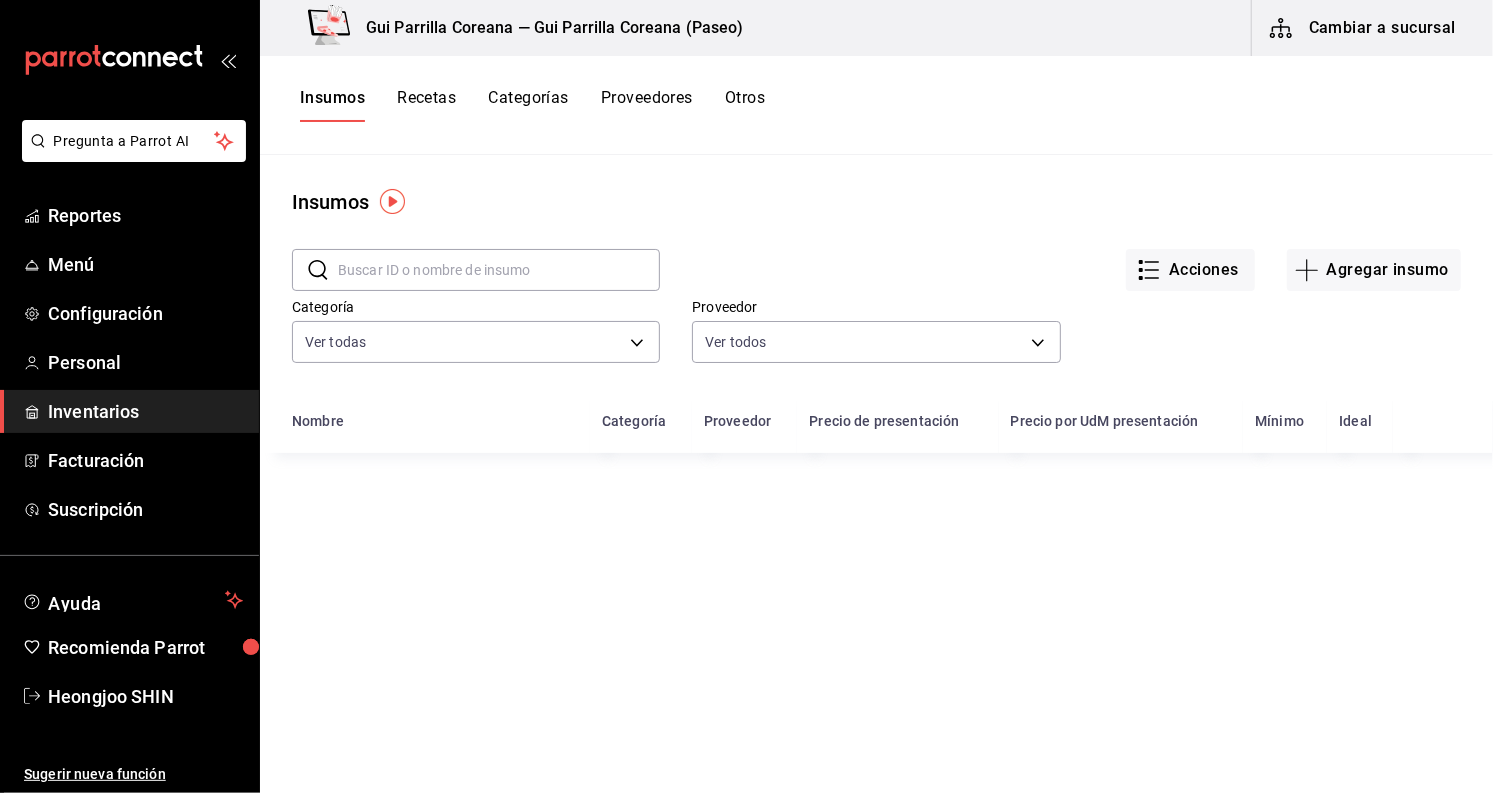 click at bounding box center [499, 270] 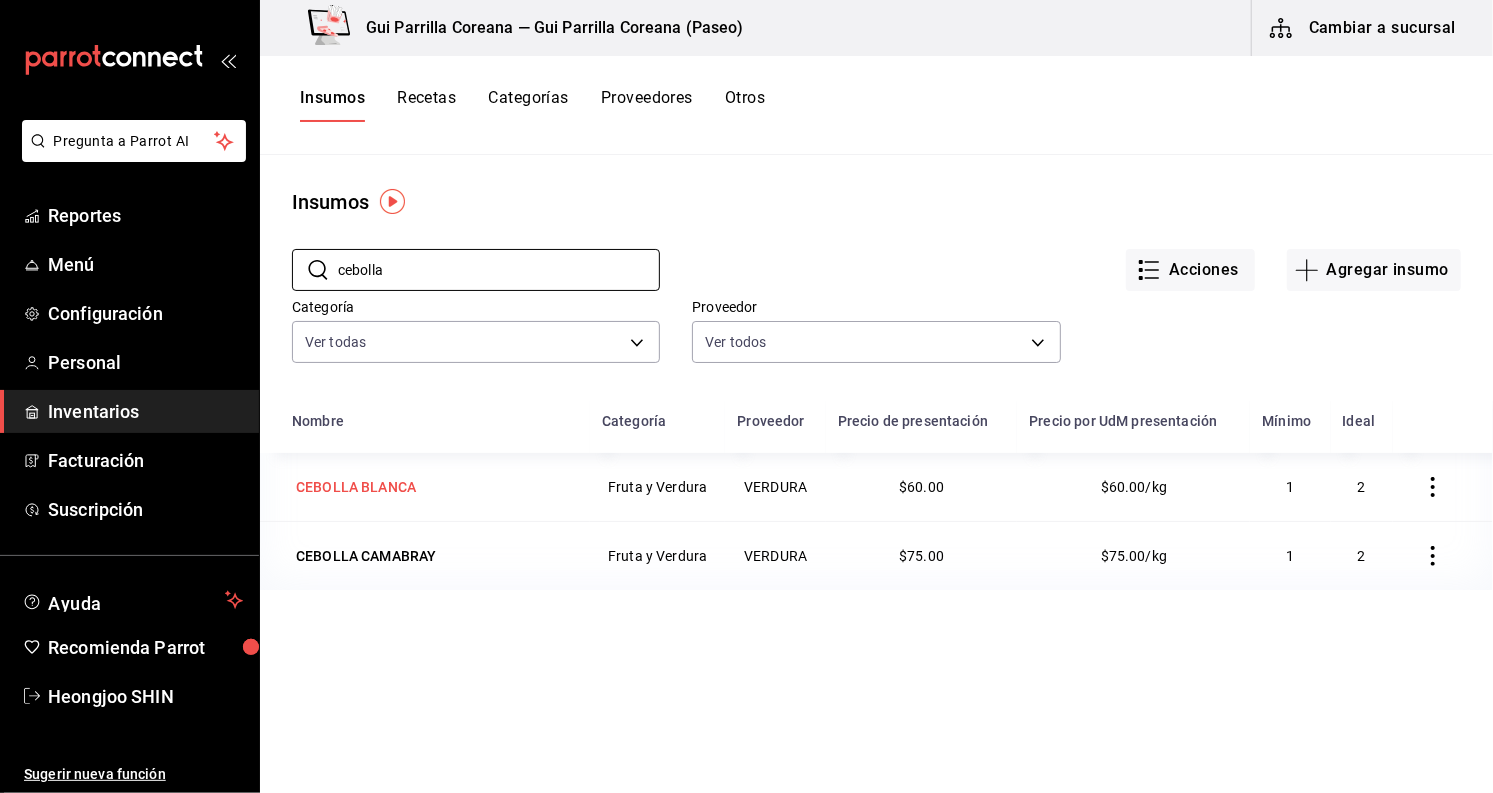type on "cebolla" 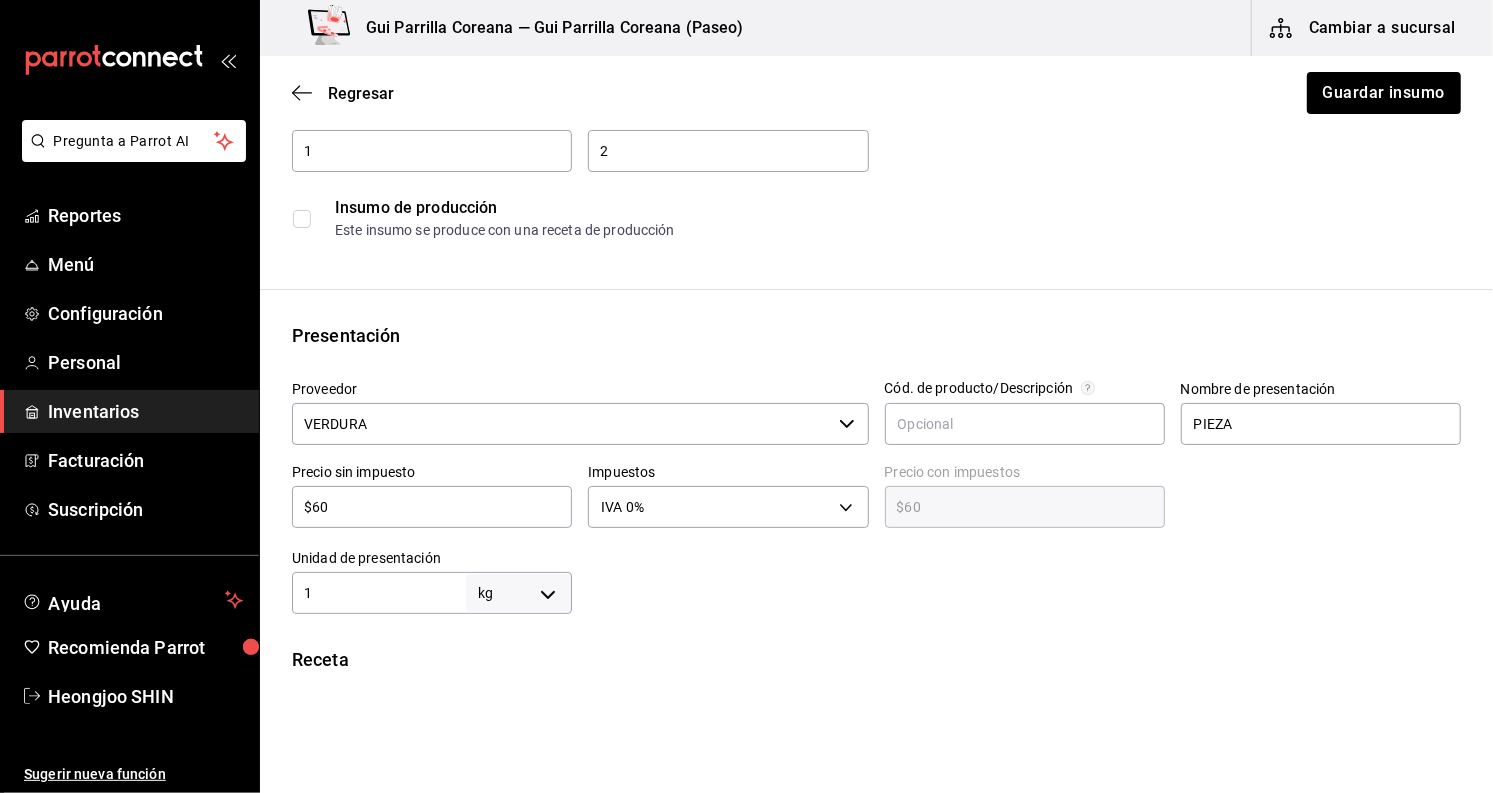 scroll, scrollTop: 222, scrollLeft: 0, axis: vertical 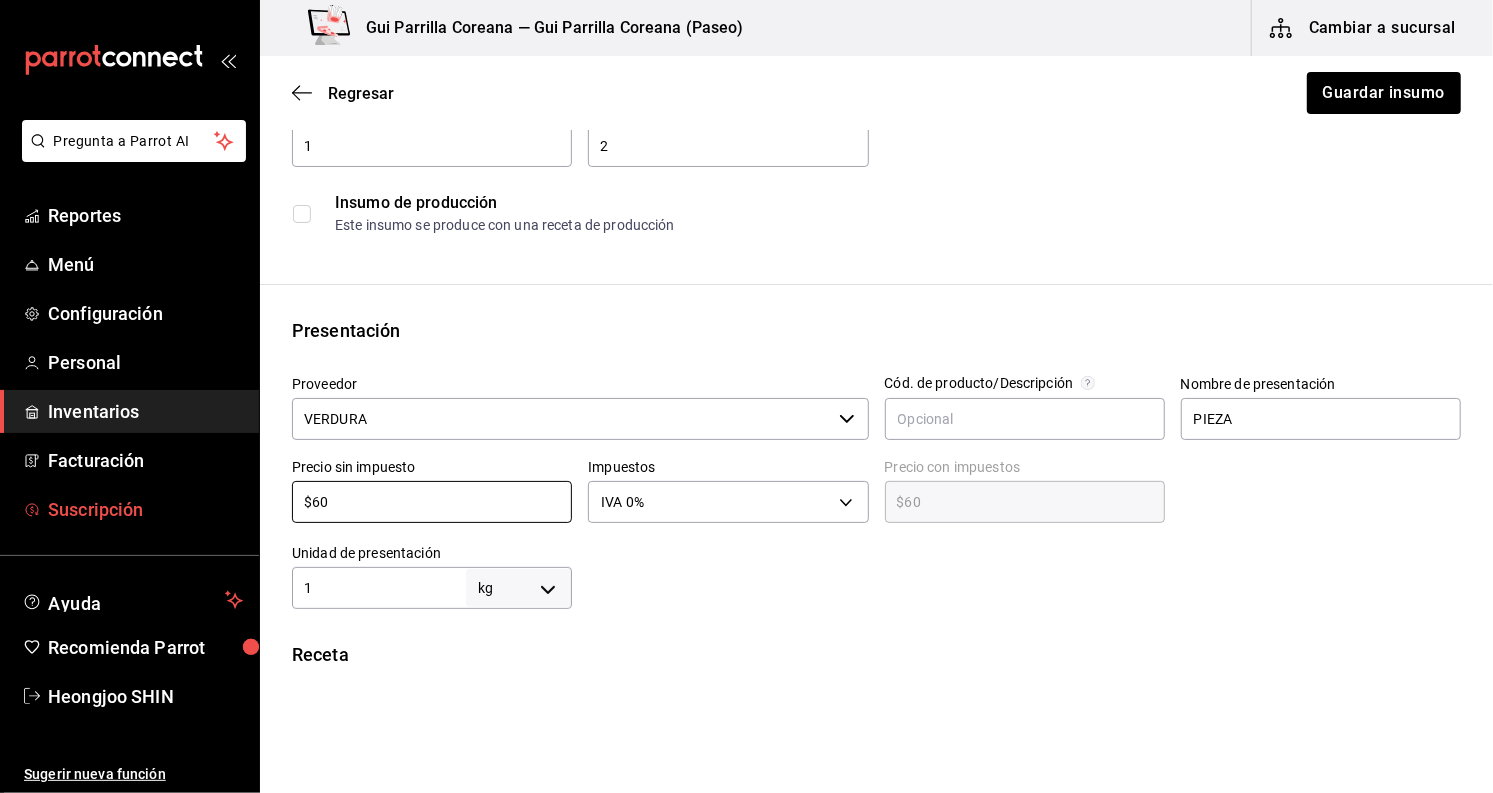 drag, startPoint x: 414, startPoint y: 509, endPoint x: 220, endPoint y: 512, distance: 194.0232 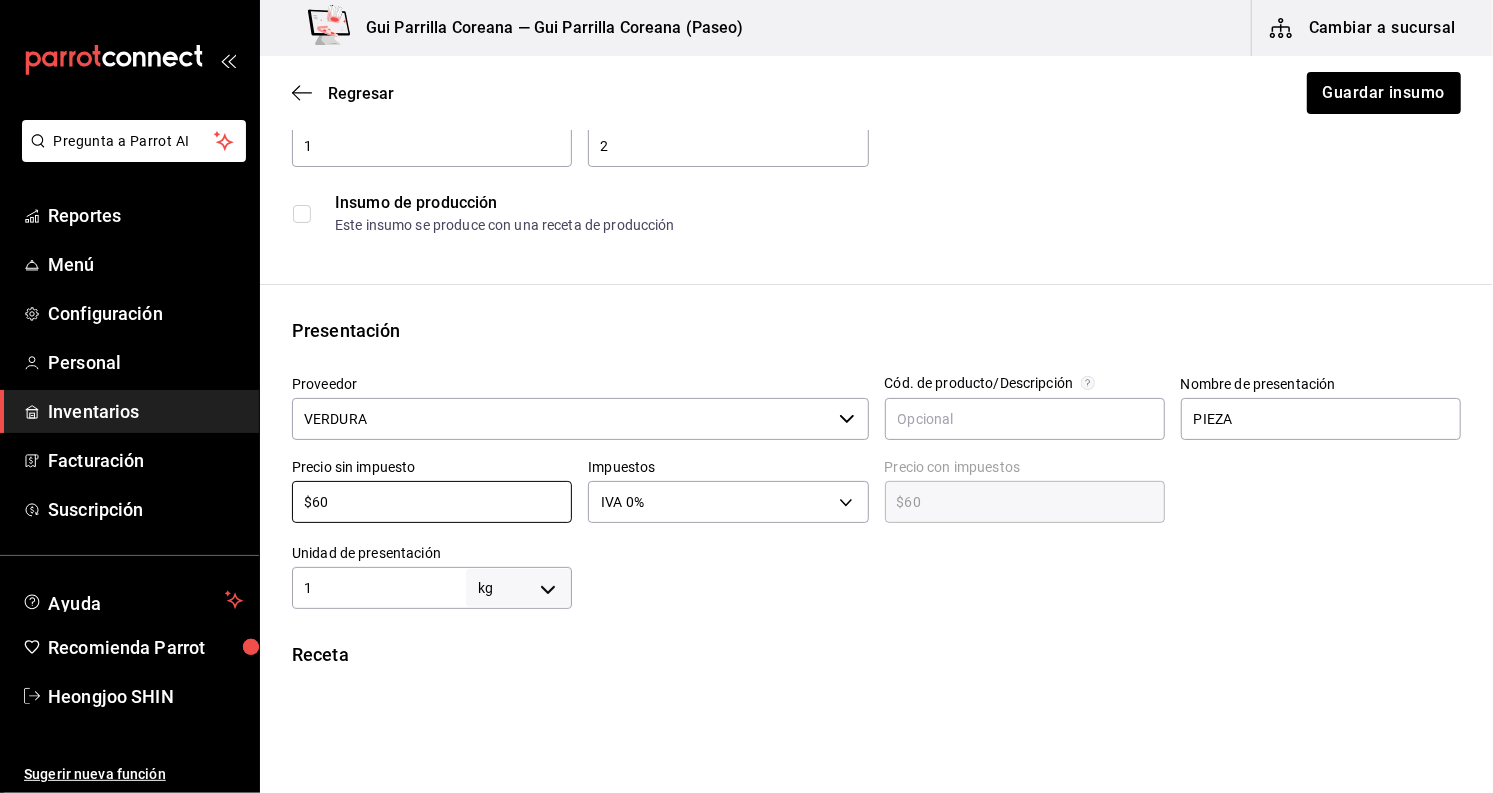 type on "$1" 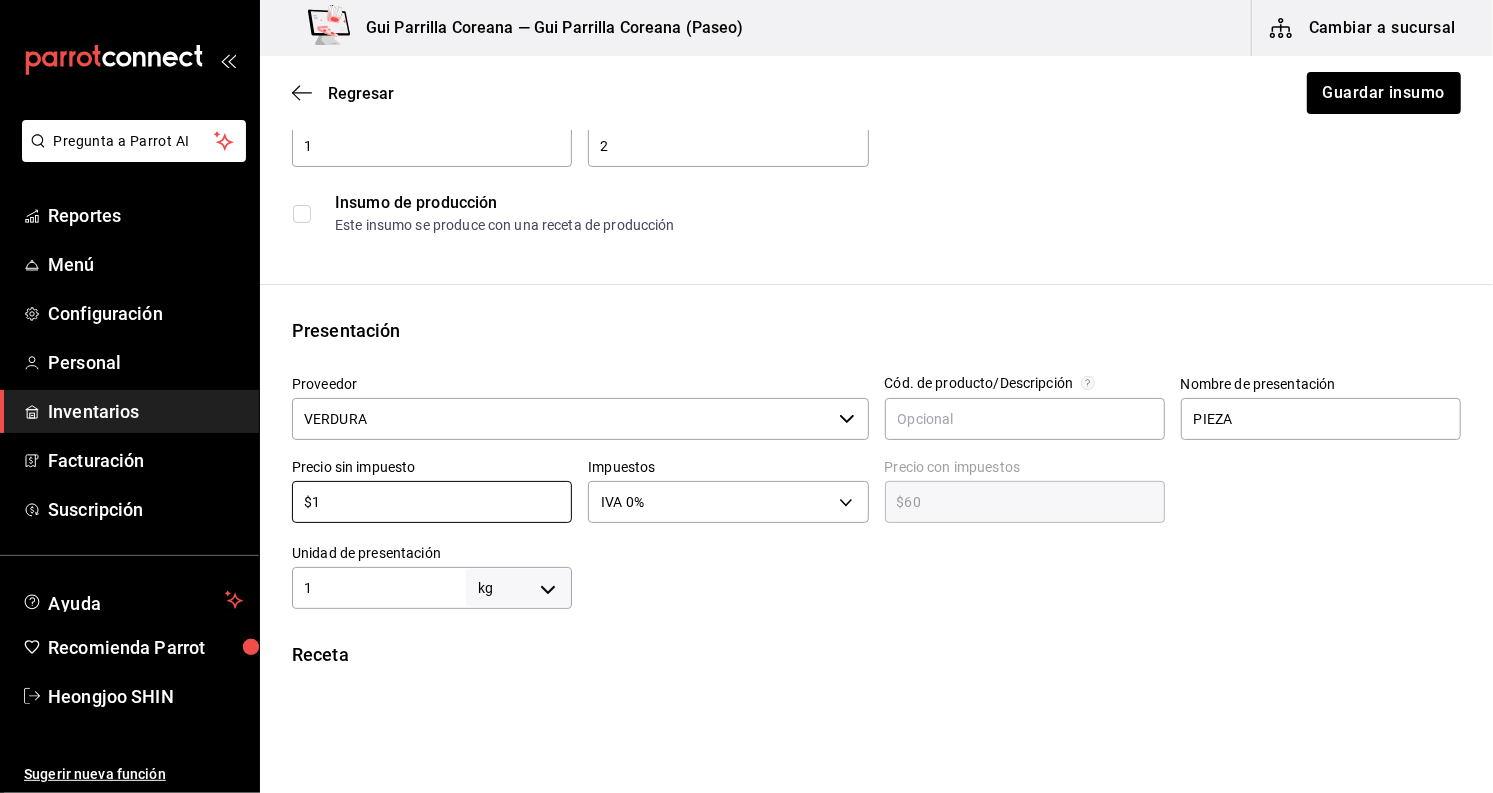 type on "$1.00" 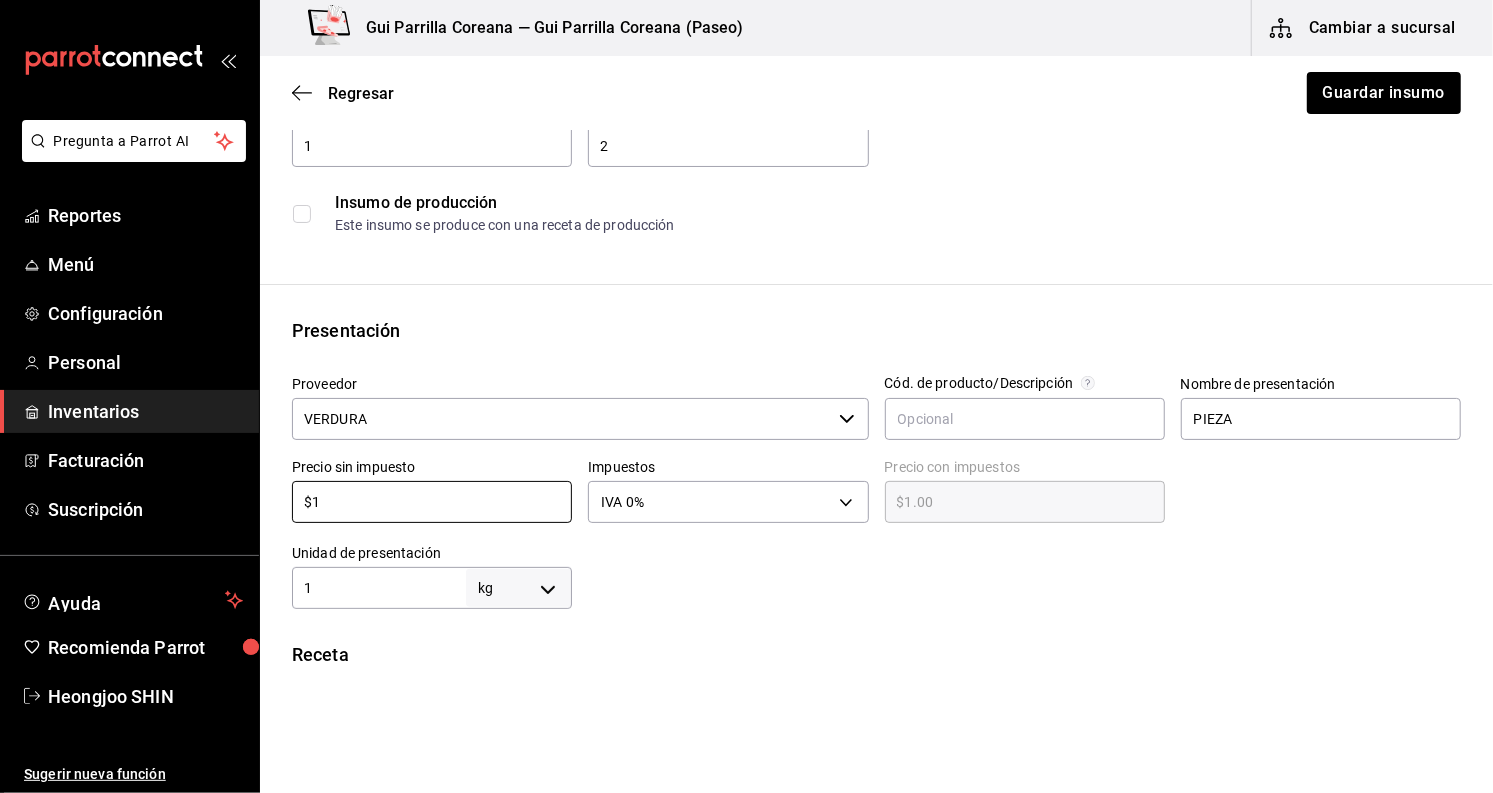type on "$11" 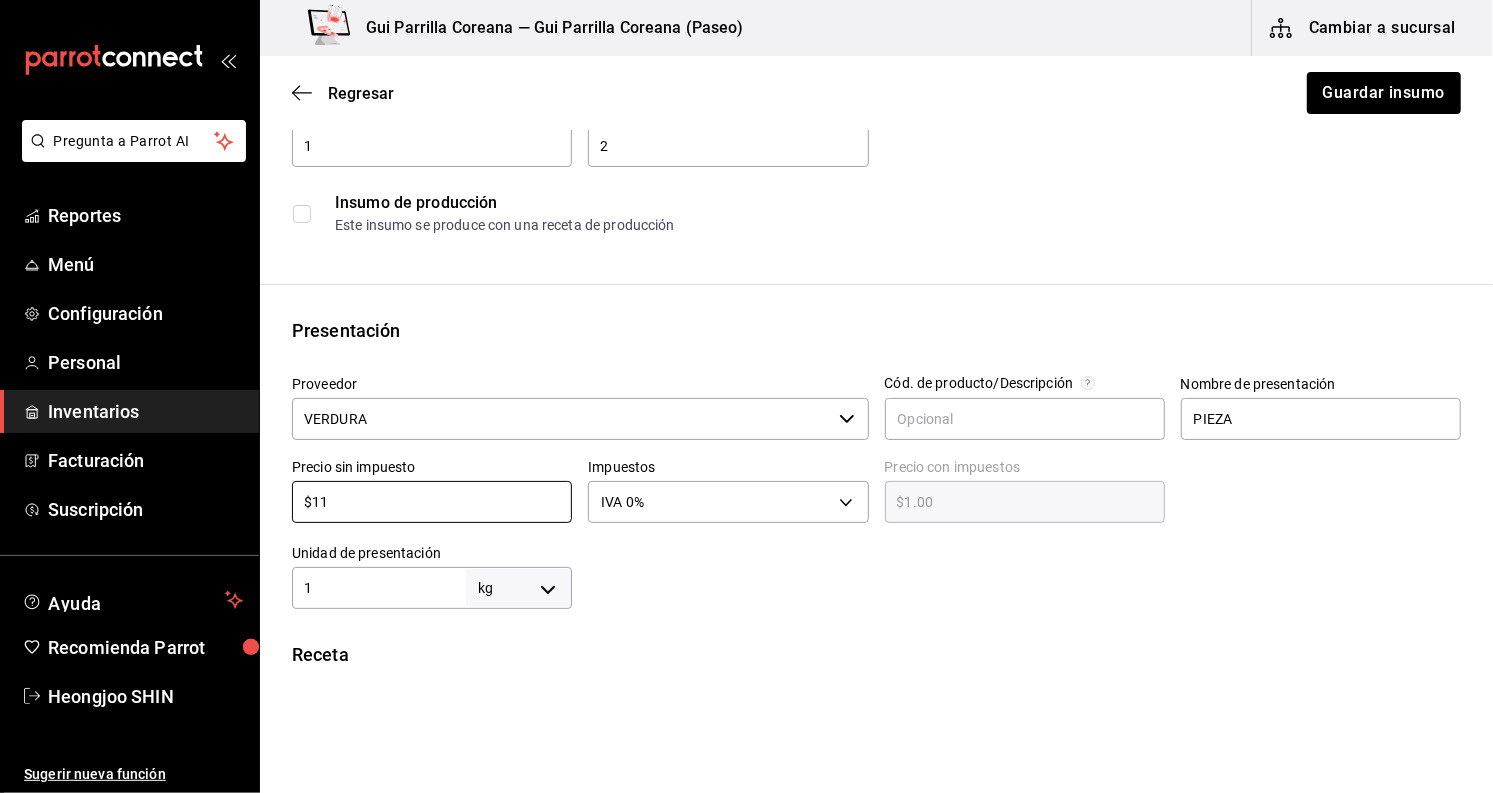 type on "$11.00" 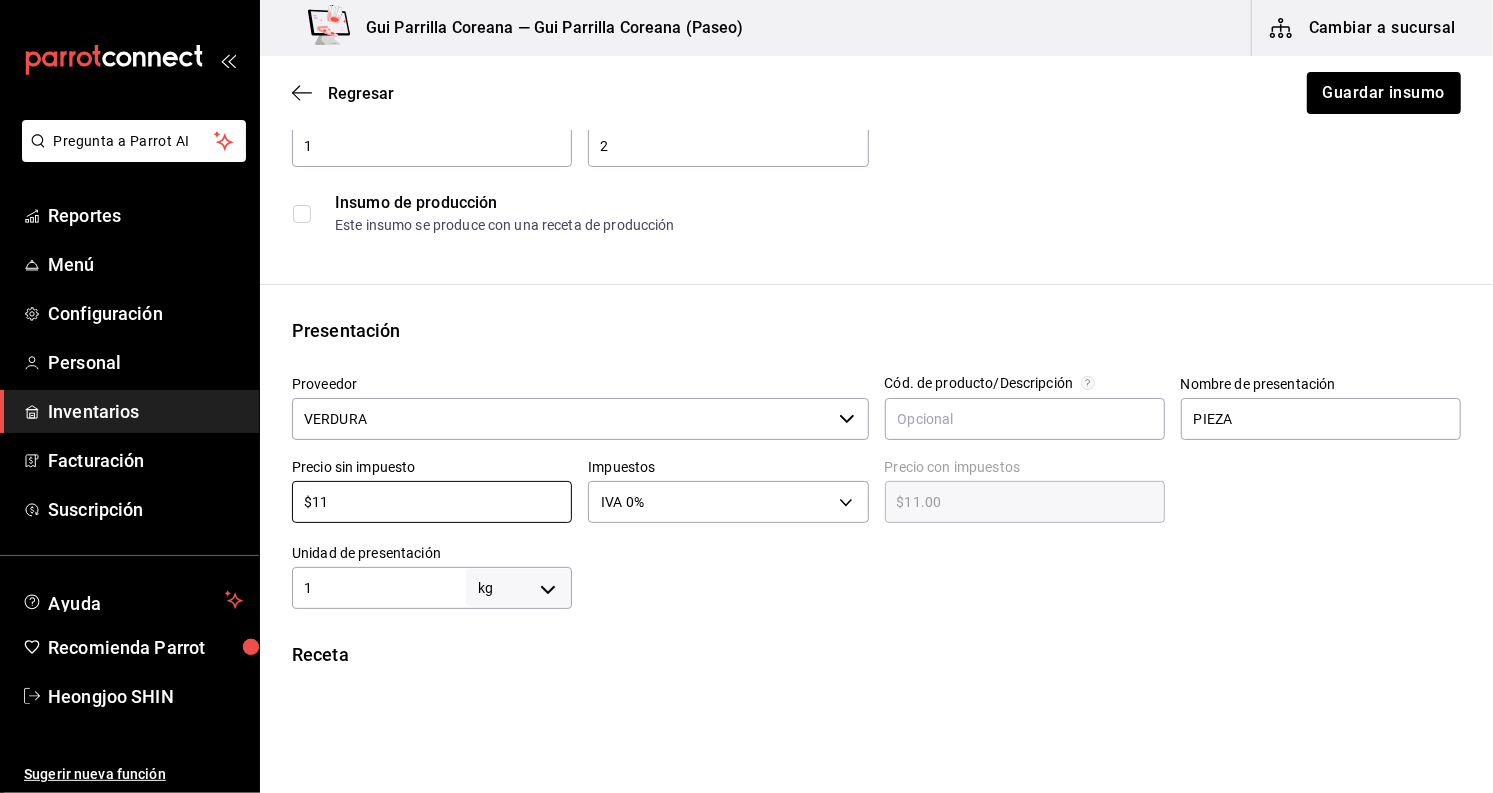 type on "$11" 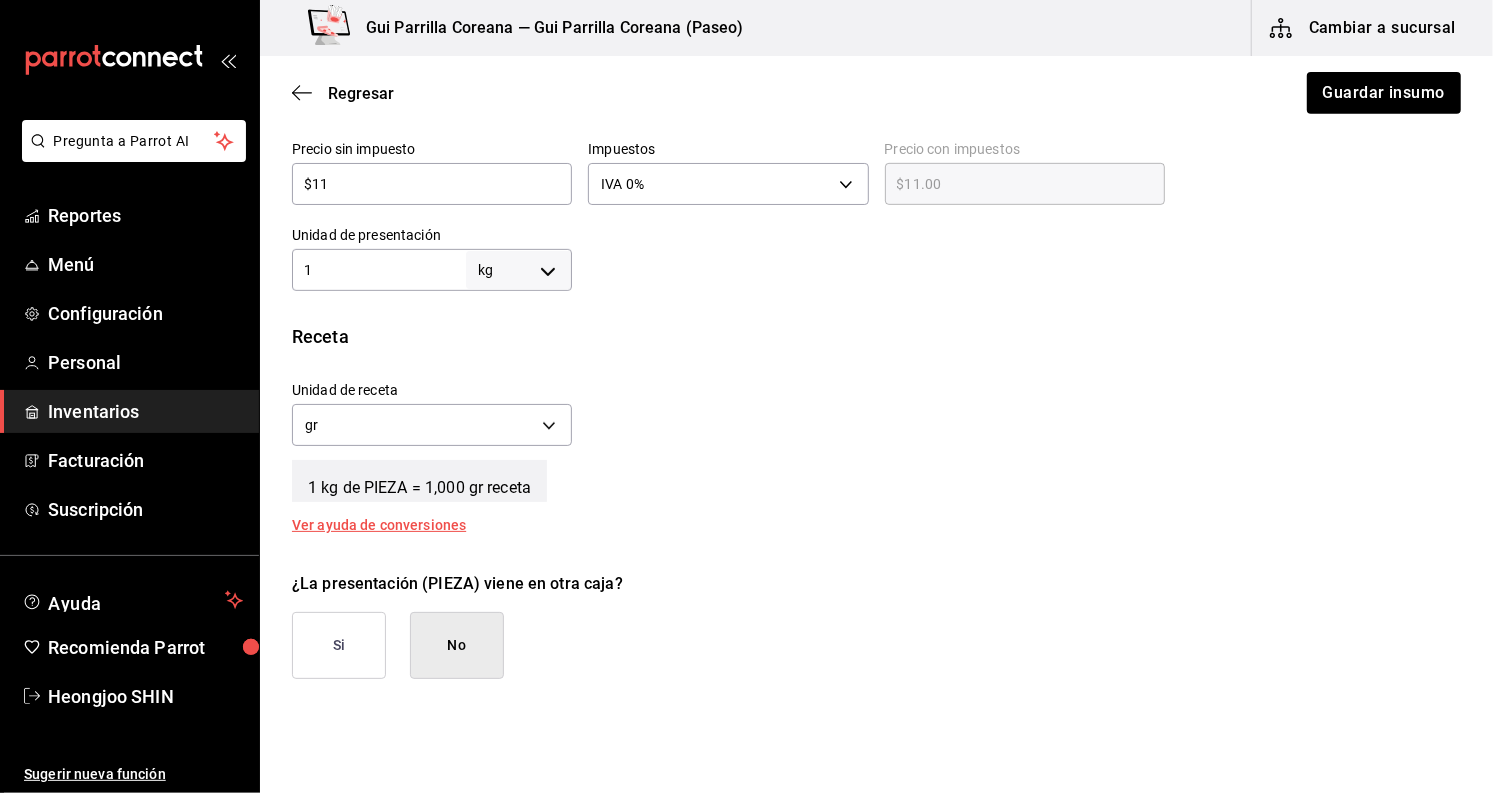scroll, scrollTop: 444, scrollLeft: 0, axis: vertical 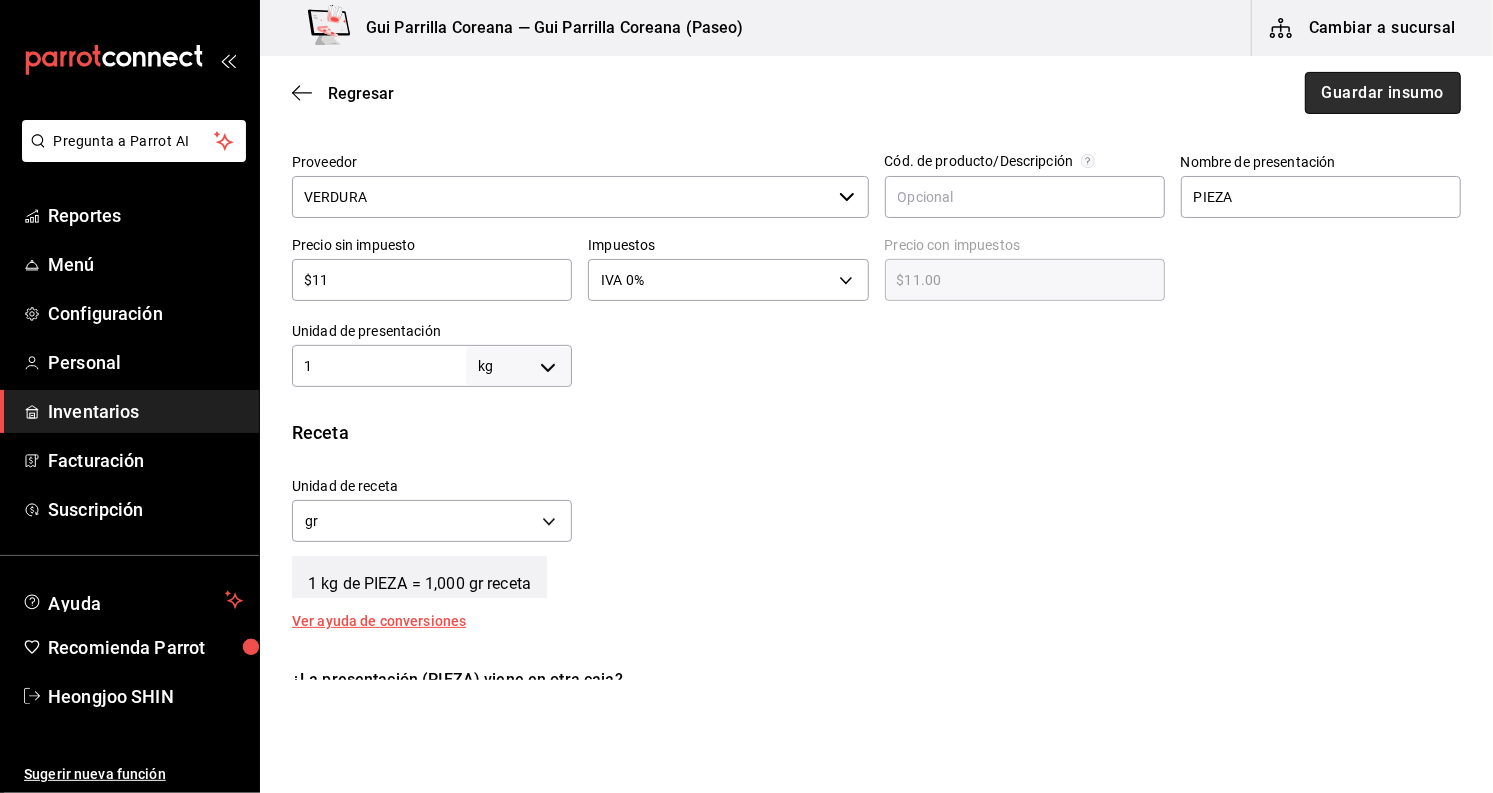 click on "Guardar insumo" at bounding box center [1383, 93] 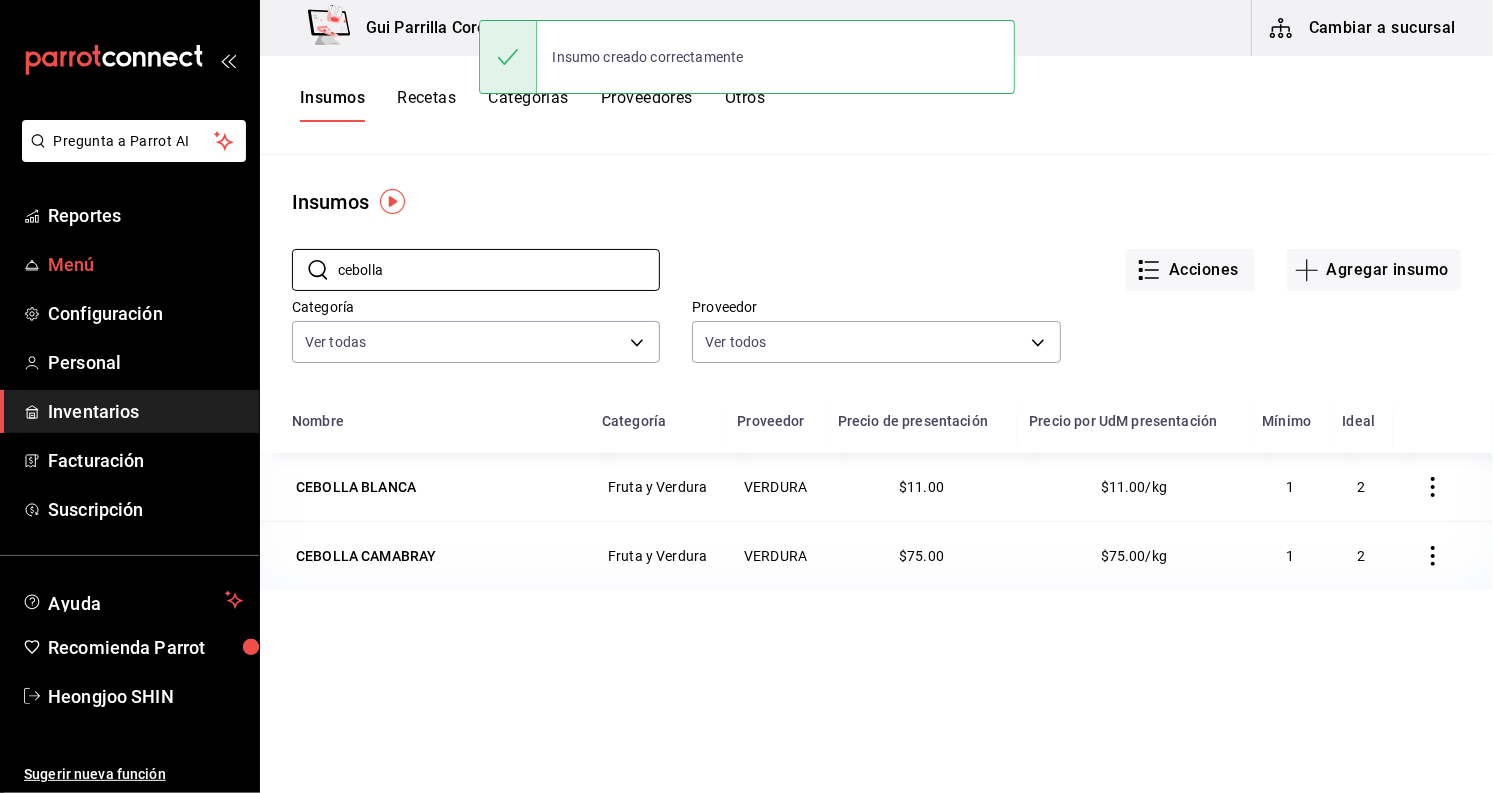 drag, startPoint x: 458, startPoint y: 266, endPoint x: 248, endPoint y: 265, distance: 210.00238 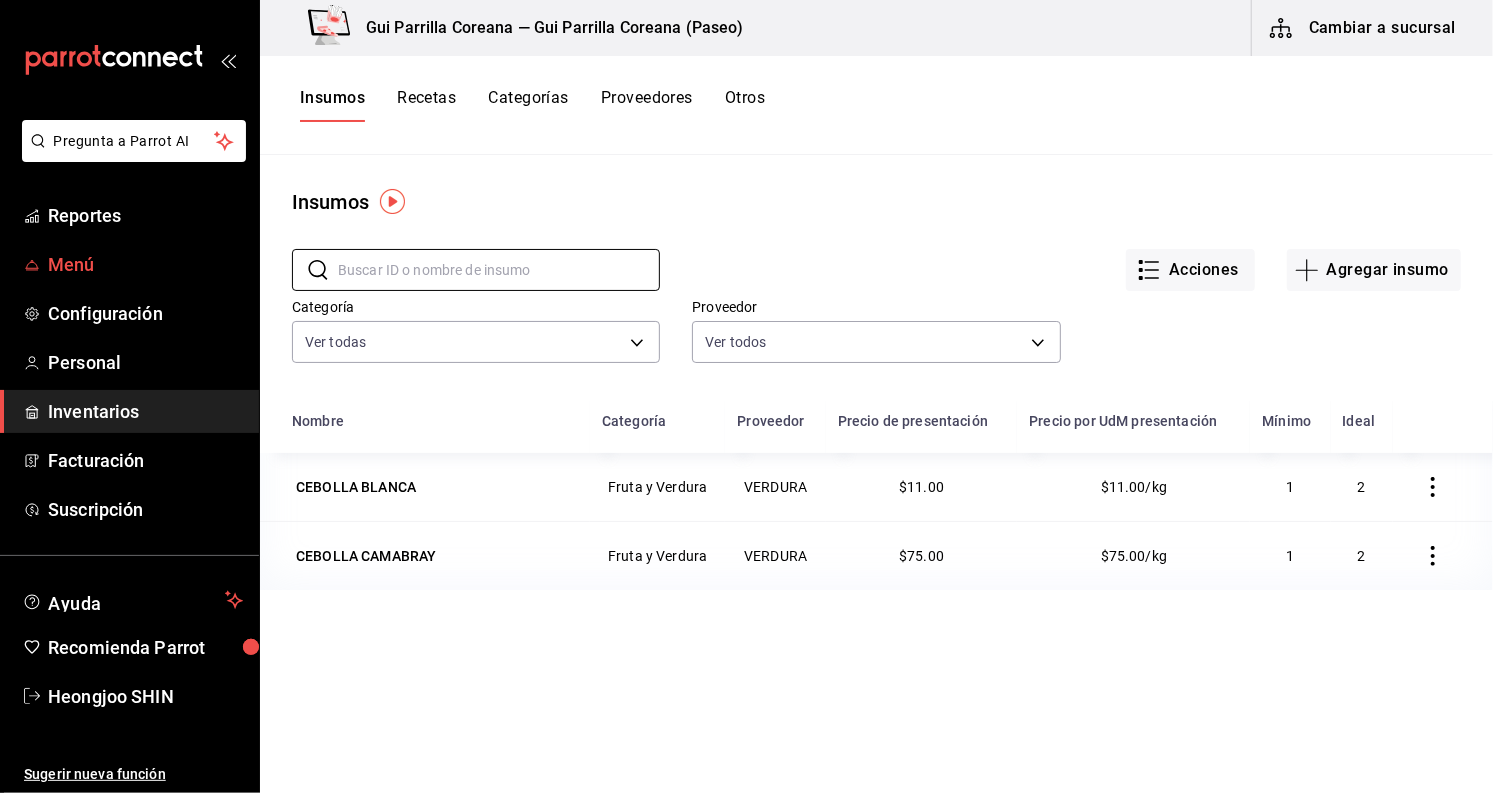 type on "v" 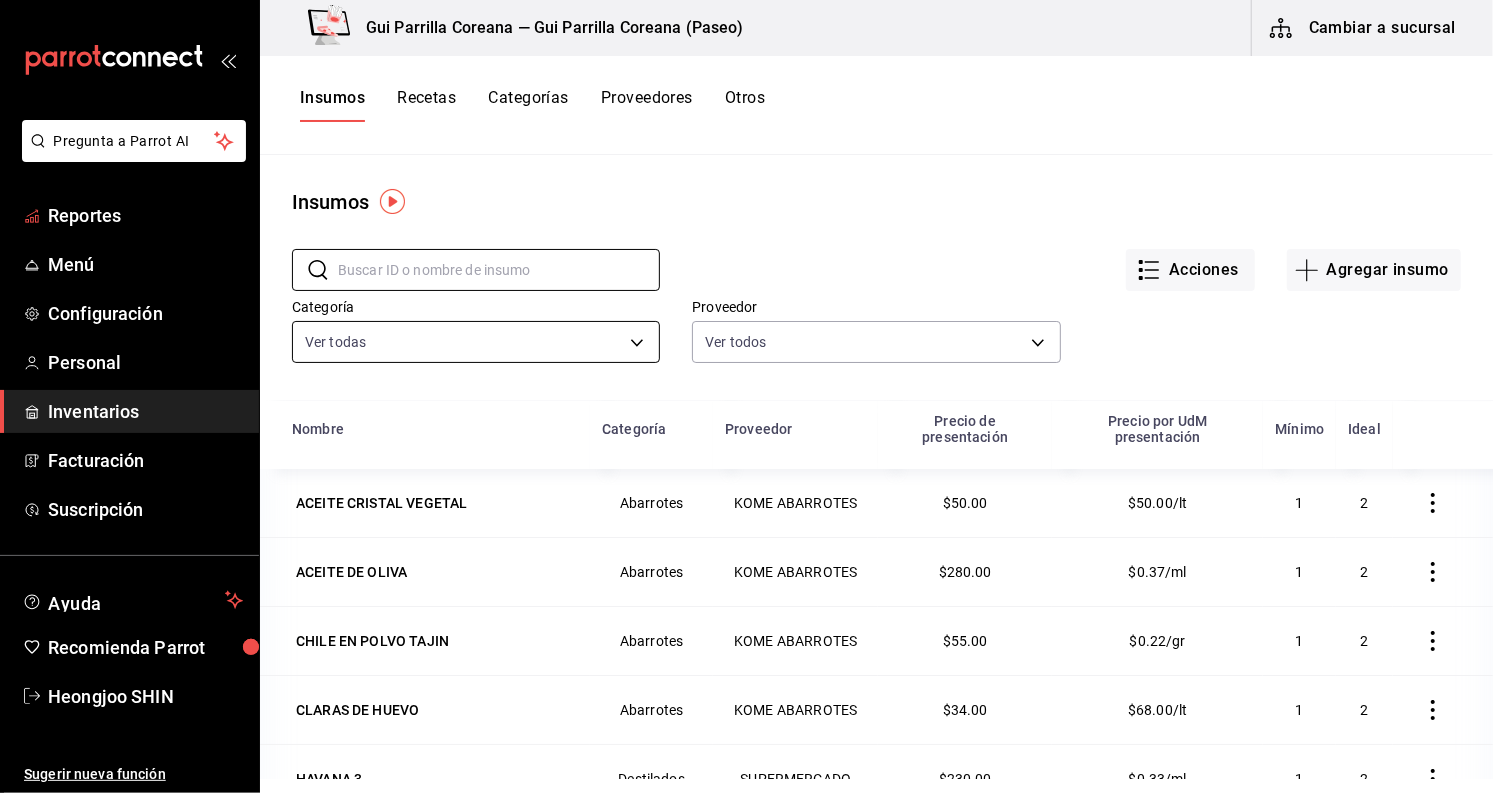 type 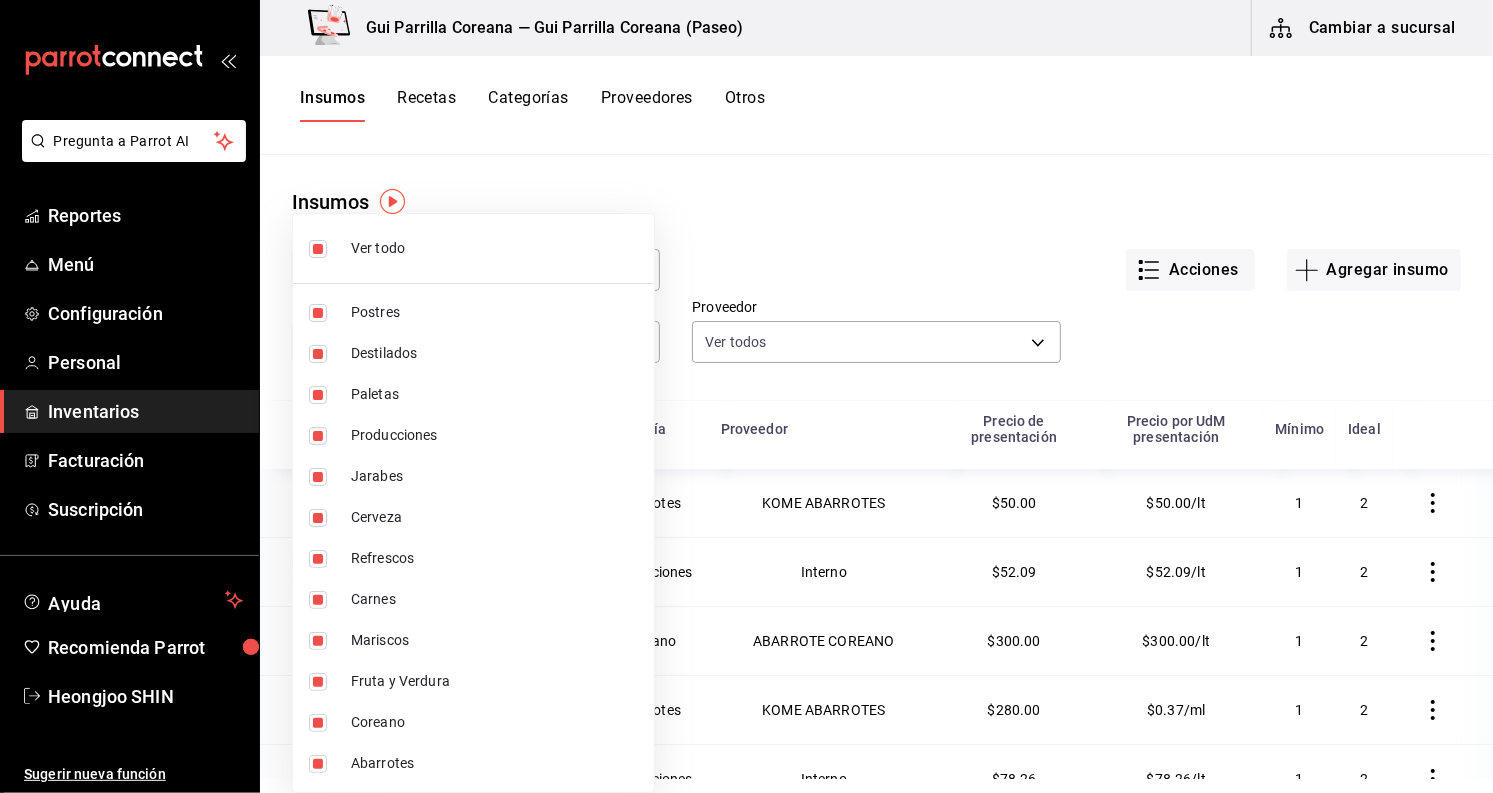 click at bounding box center (318, 249) 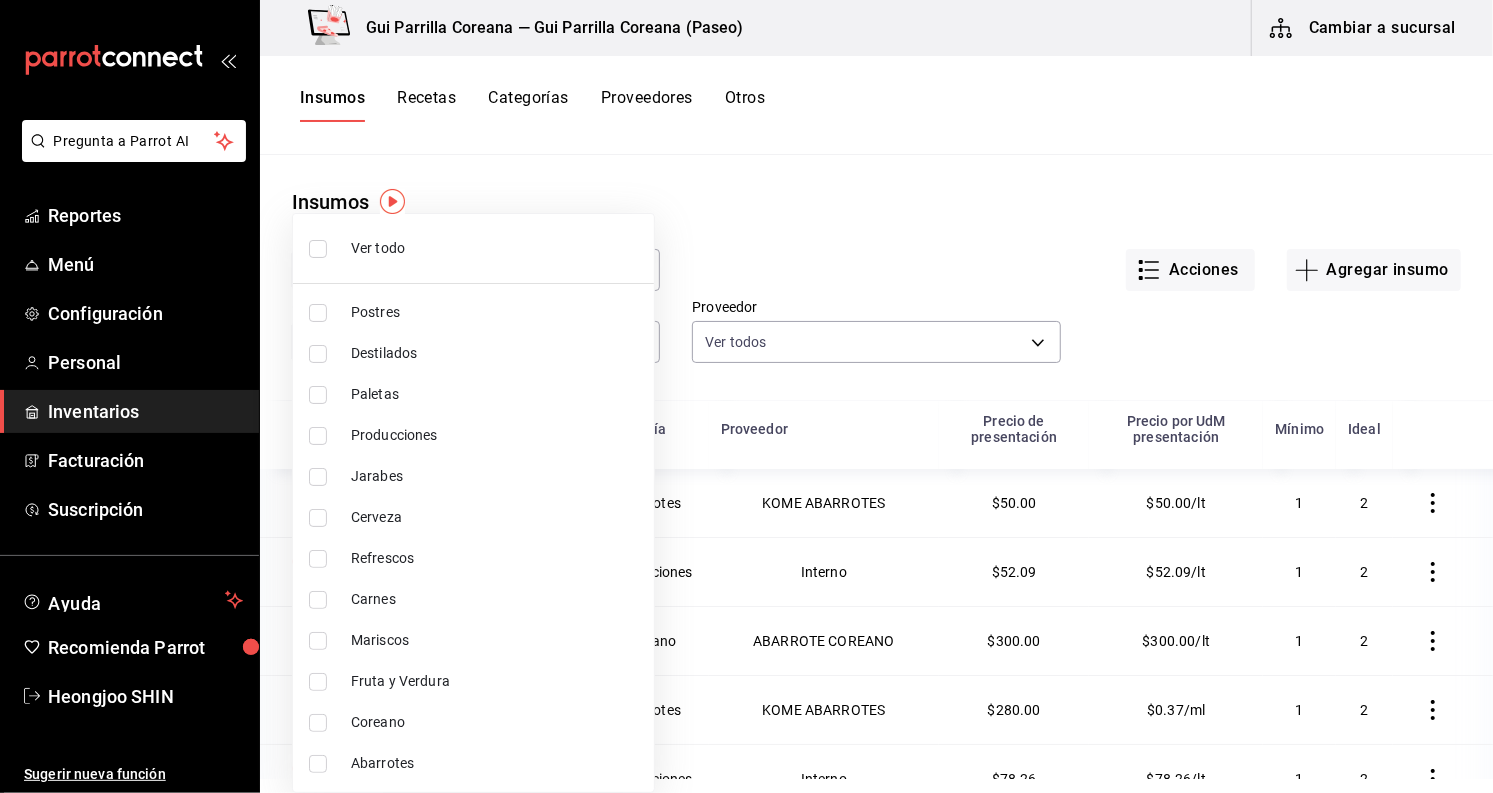 click at bounding box center [318, 682] 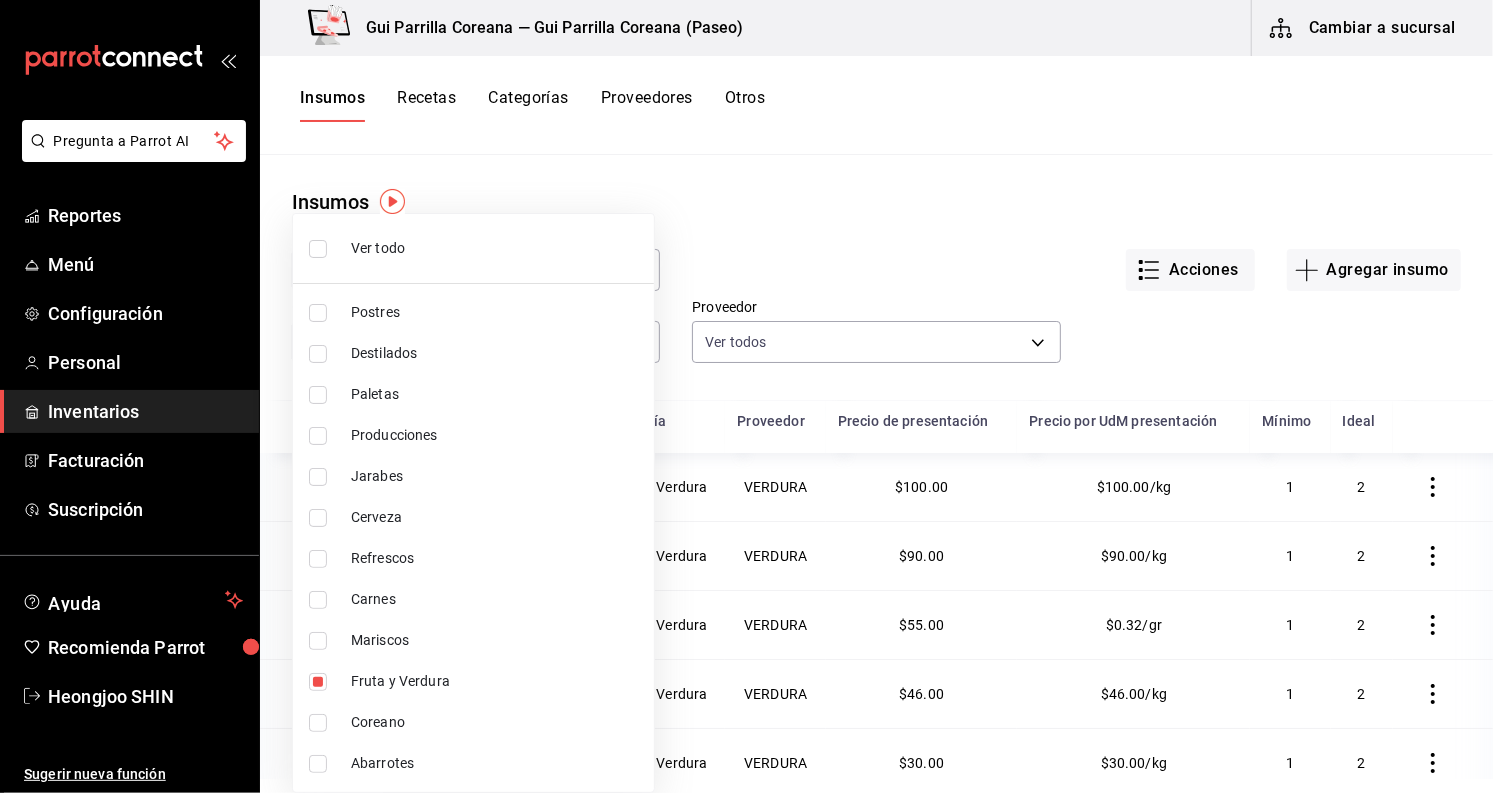 click at bounding box center [746, 396] 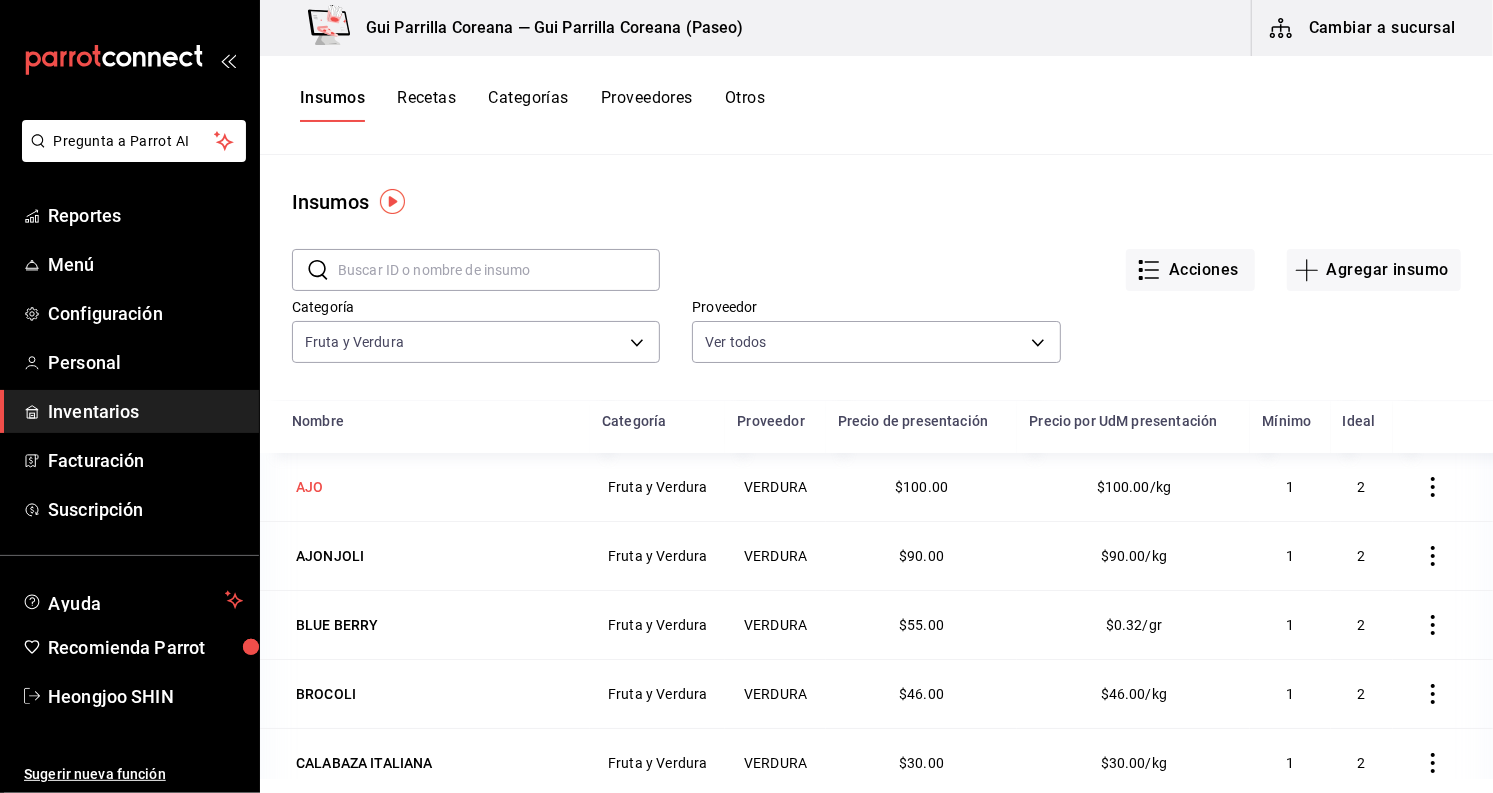 click on "AJO" at bounding box center (309, 487) 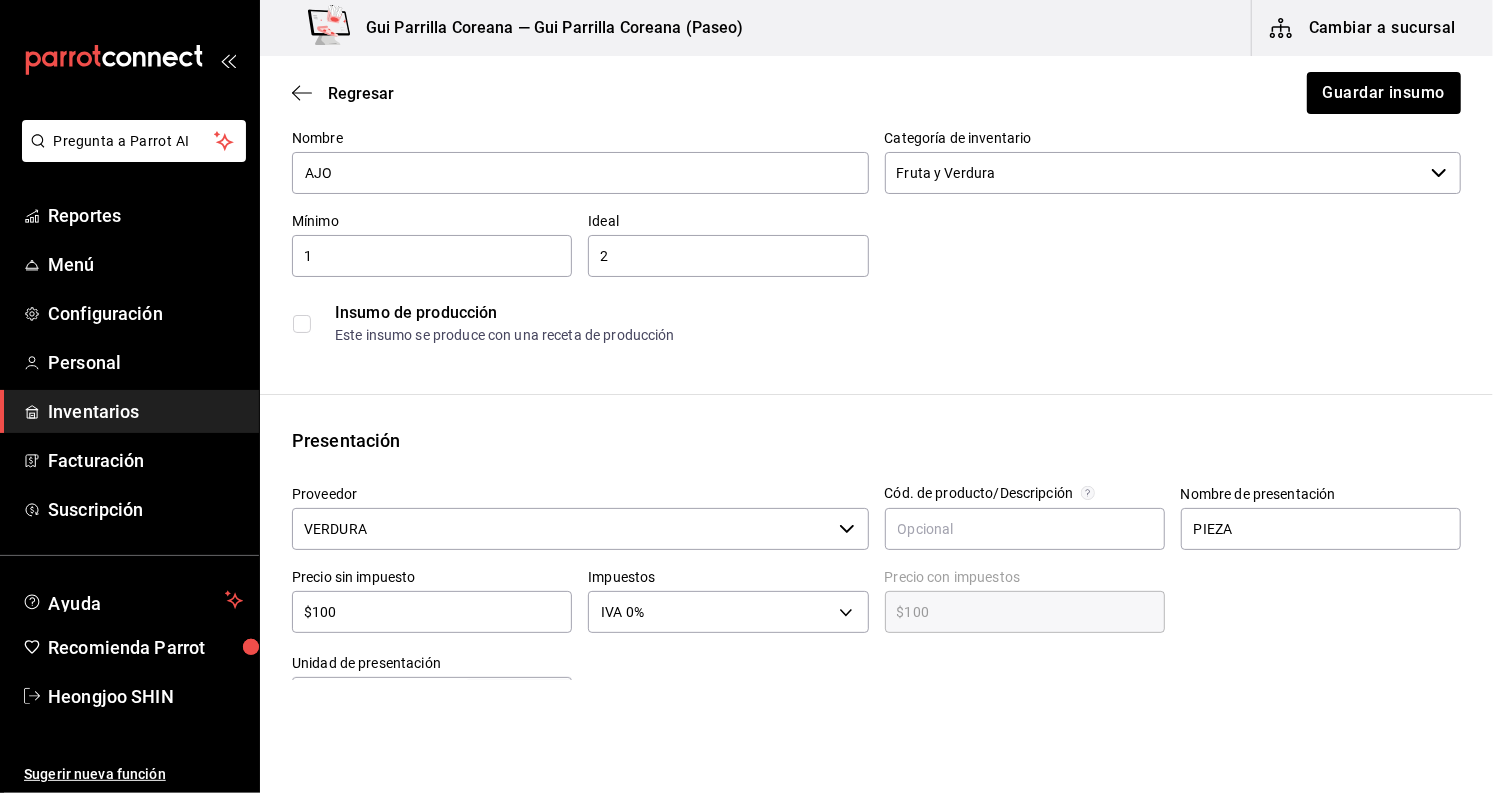 scroll, scrollTop: 444, scrollLeft: 0, axis: vertical 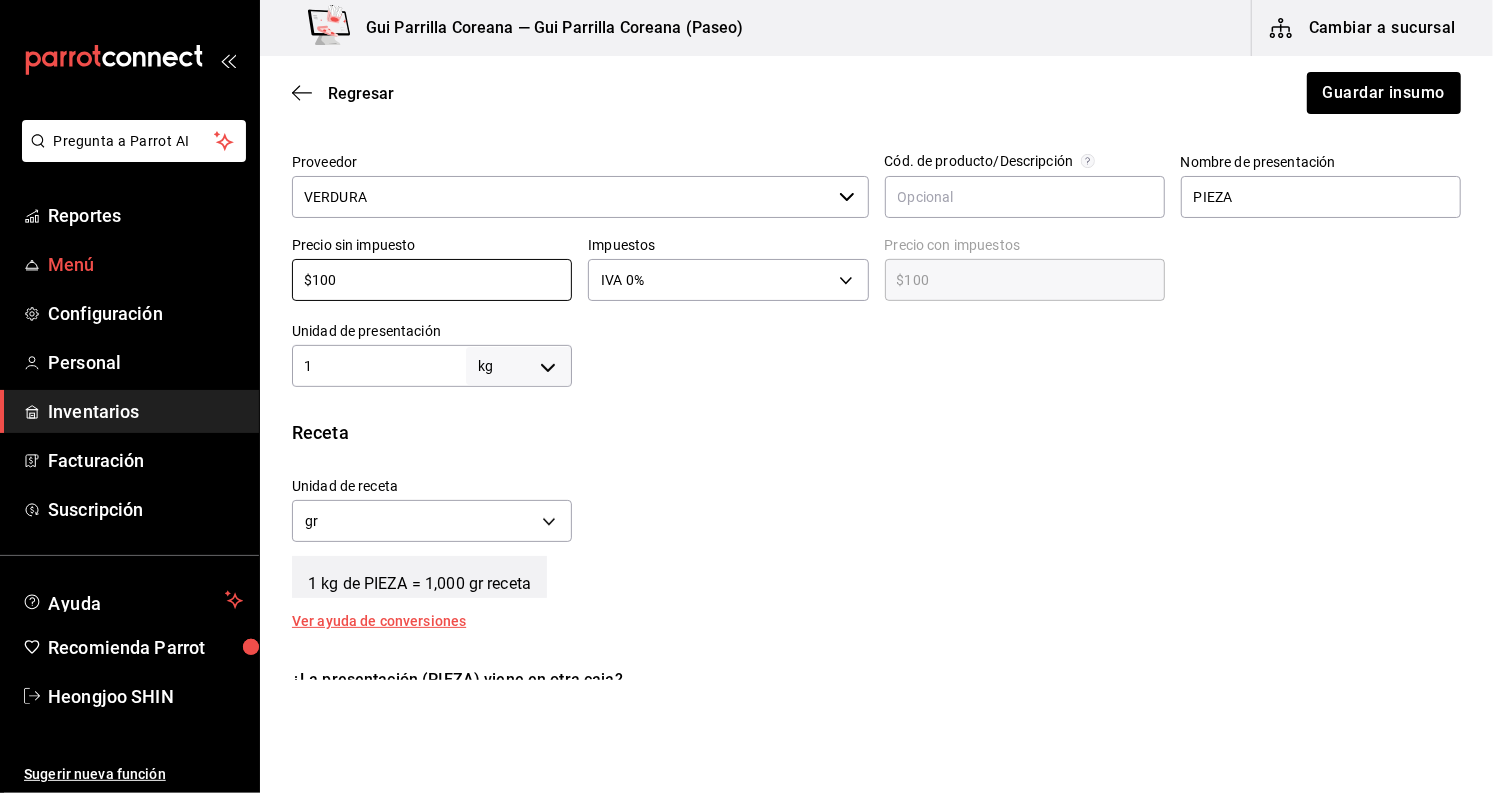 drag, startPoint x: 380, startPoint y: 277, endPoint x: 186, endPoint y: 272, distance: 194.06442 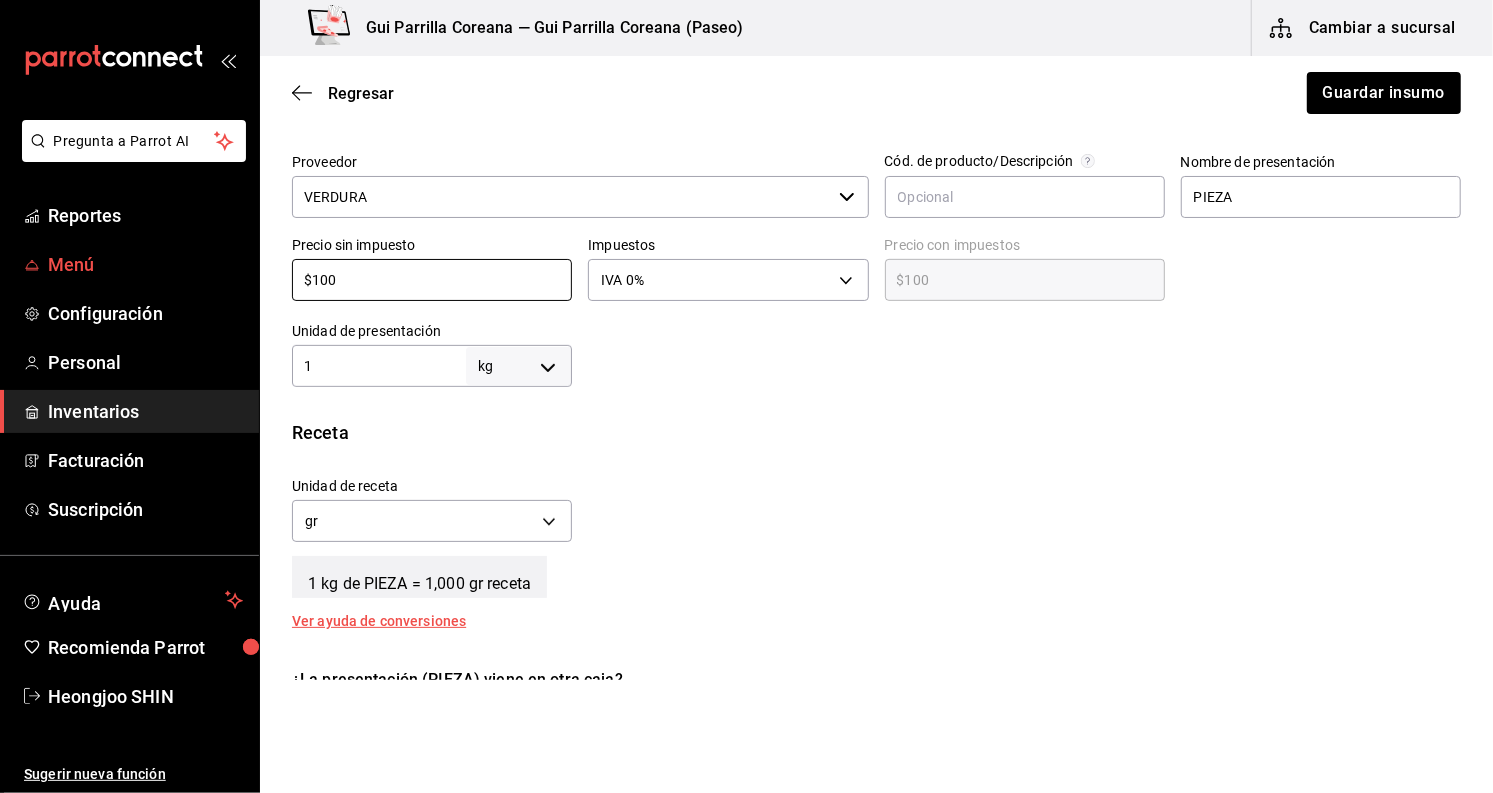 type on "$1" 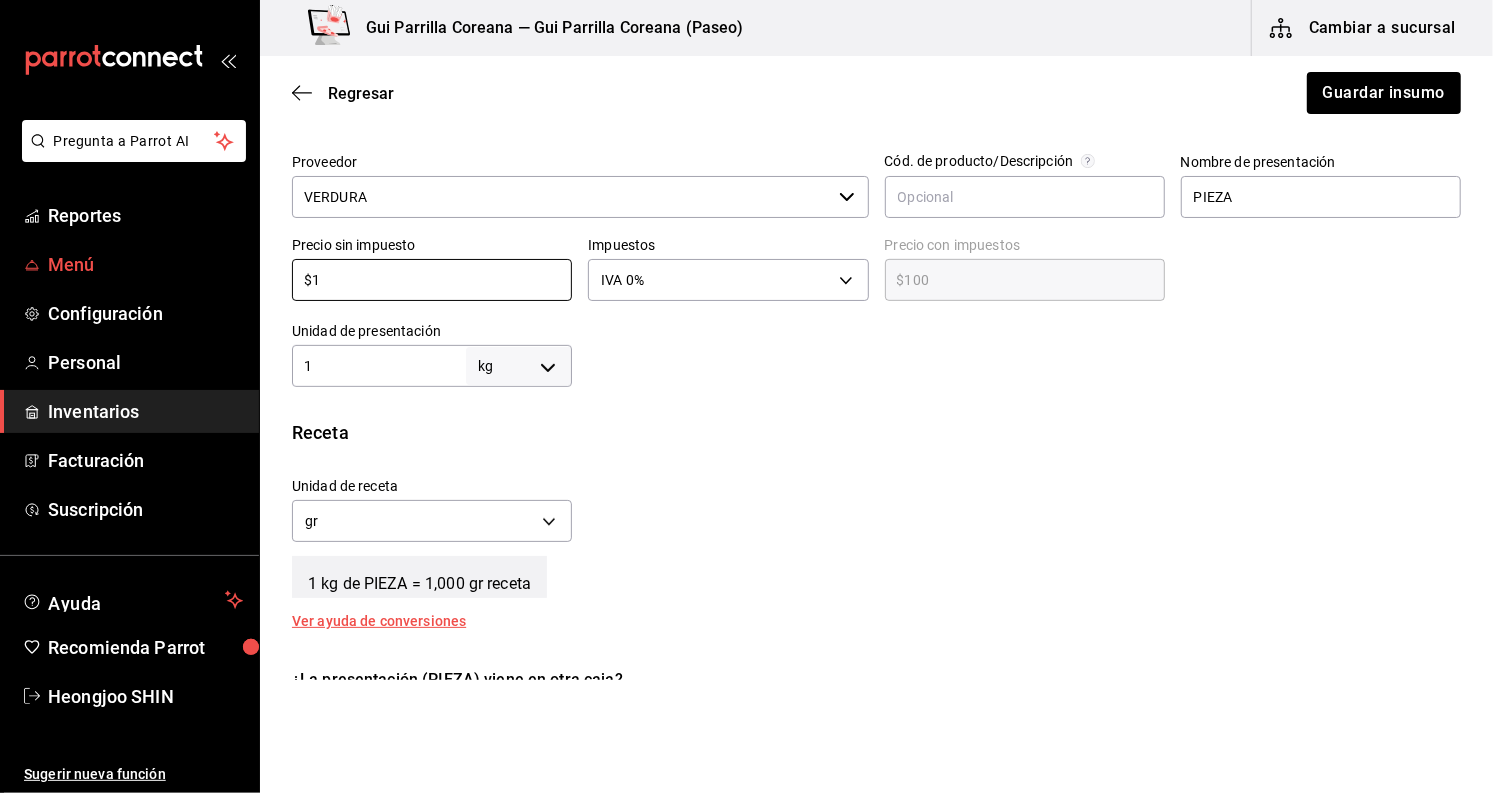 type on "$1.00" 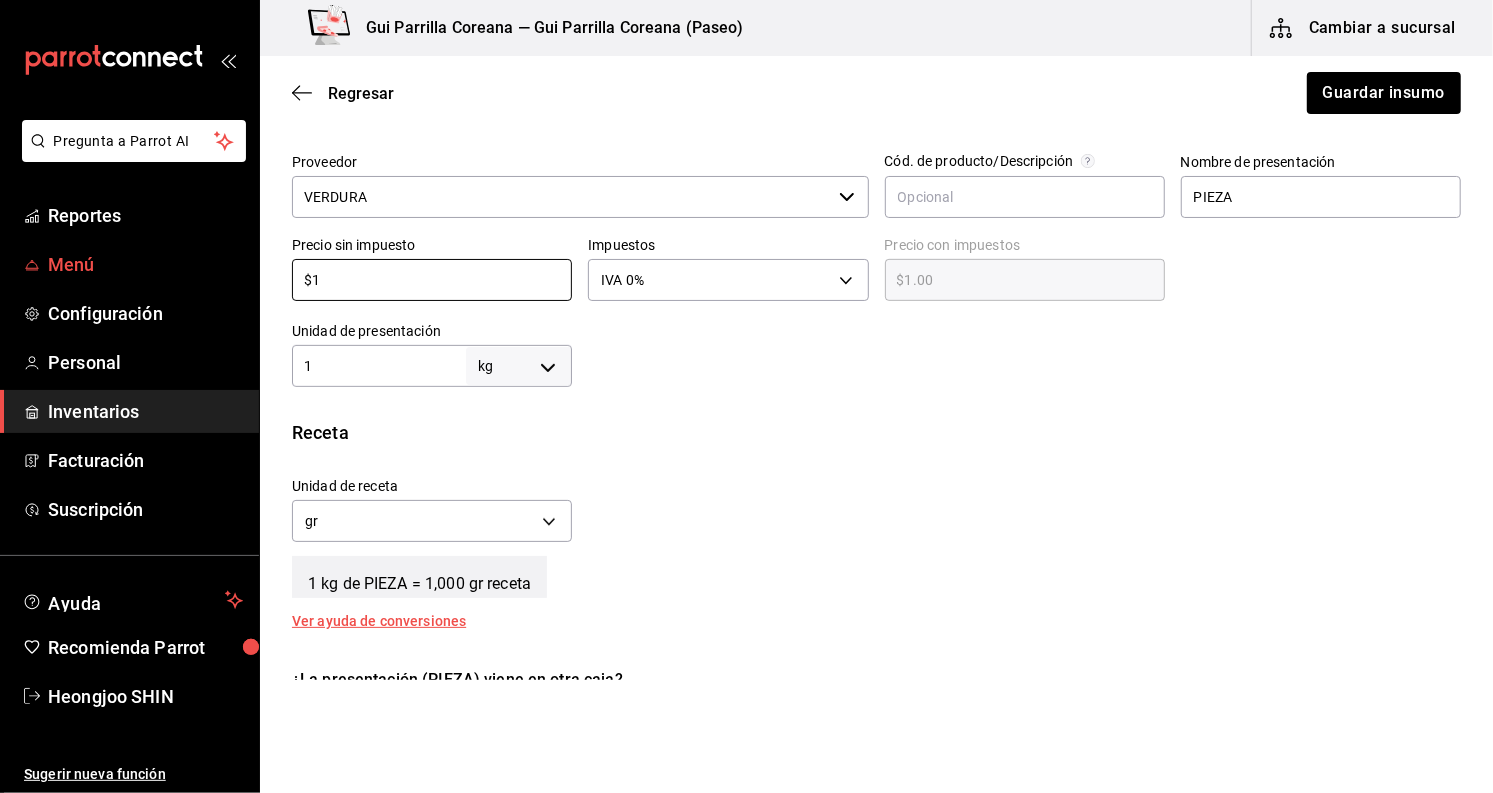 type on "$12" 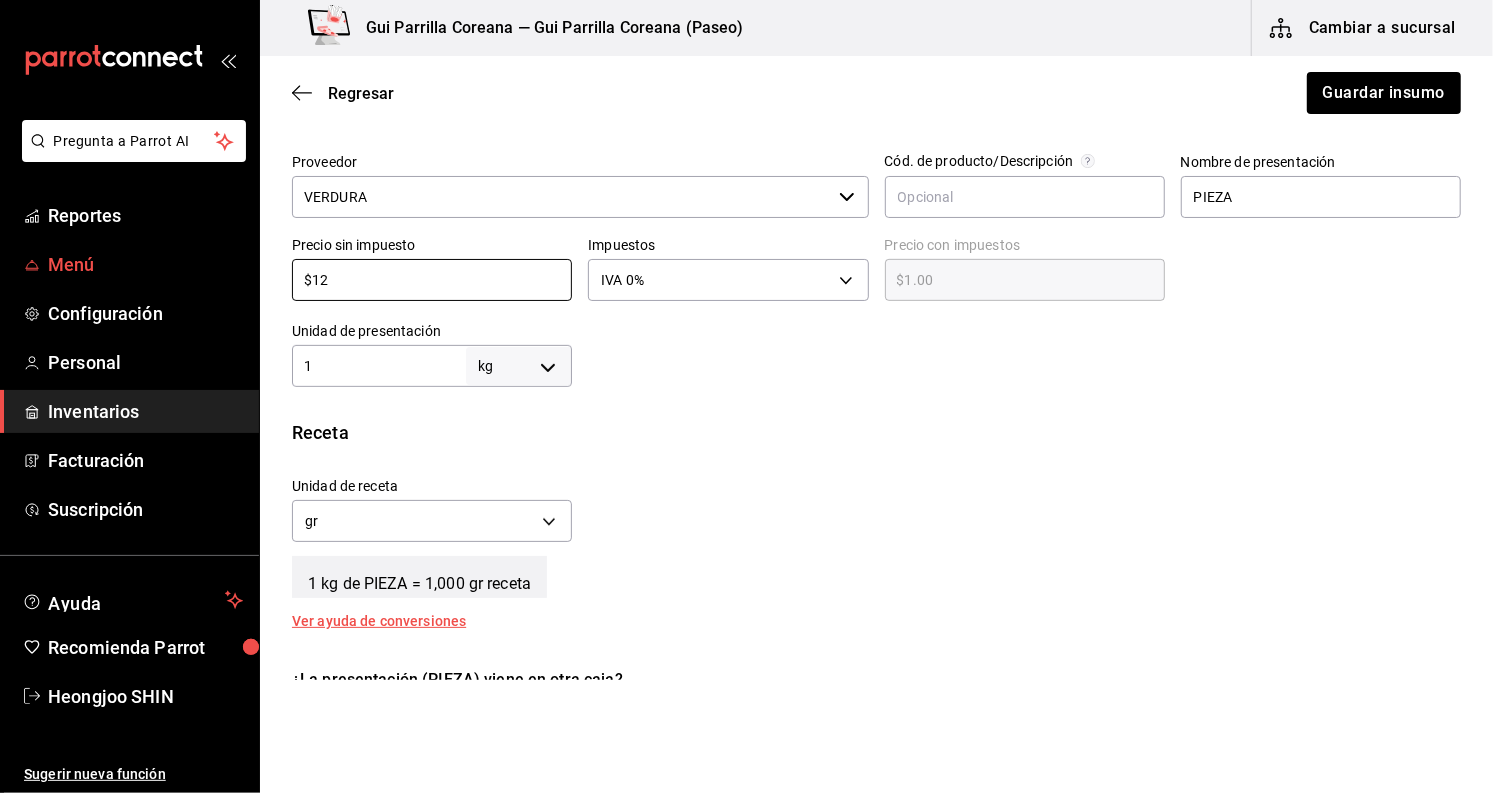 type on "$12.00" 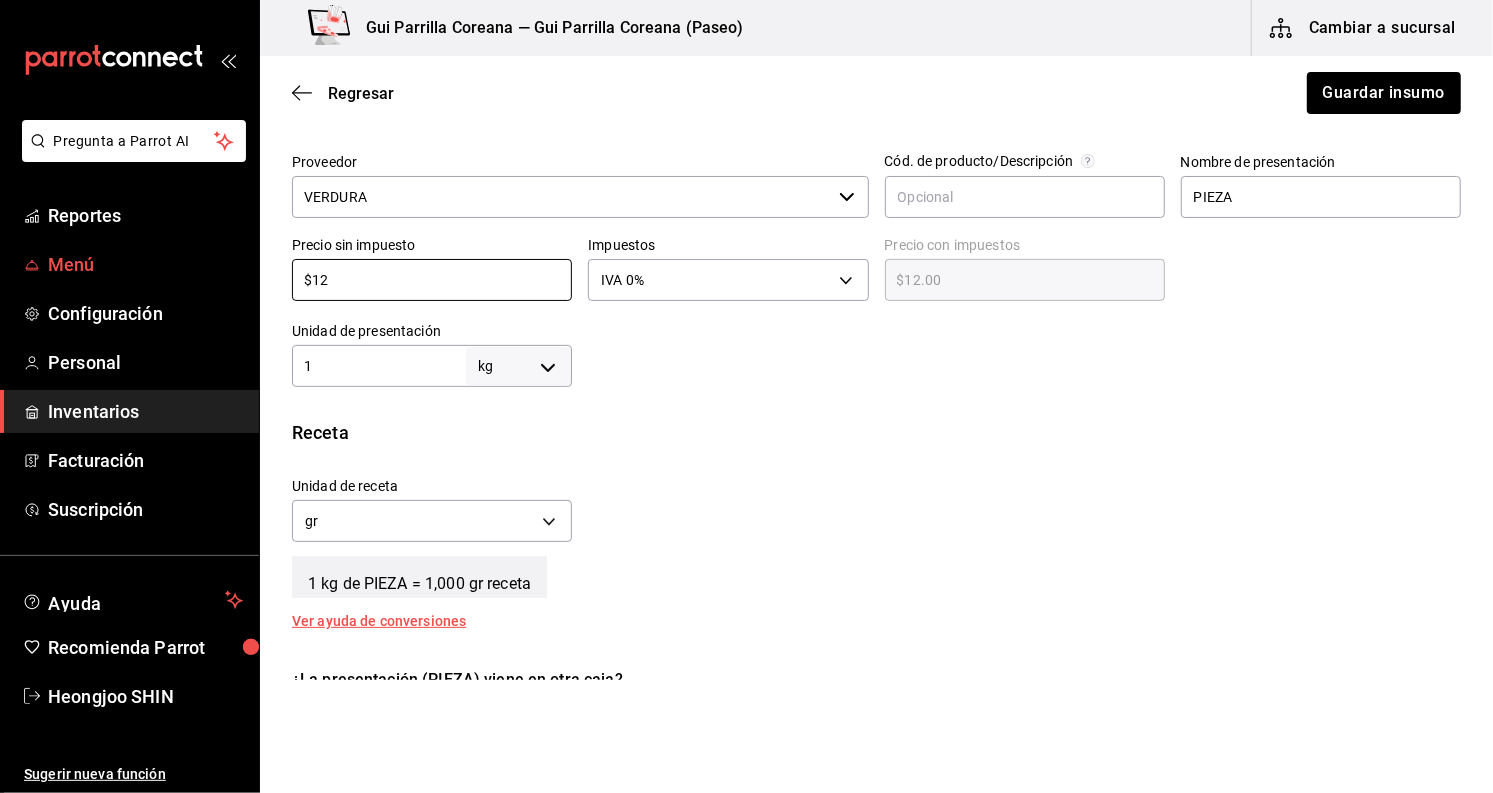 type on "$120" 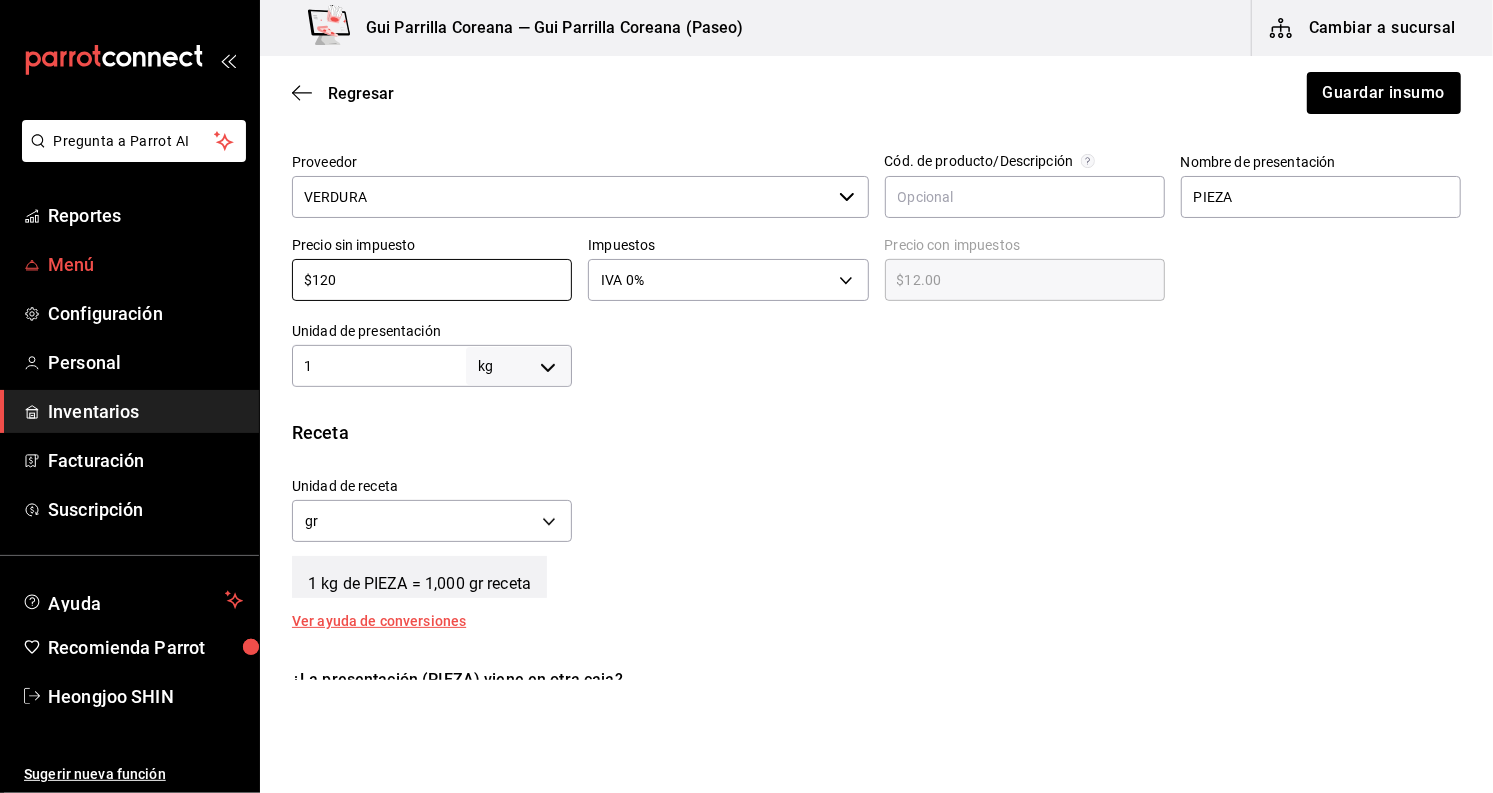 type on "$120.00" 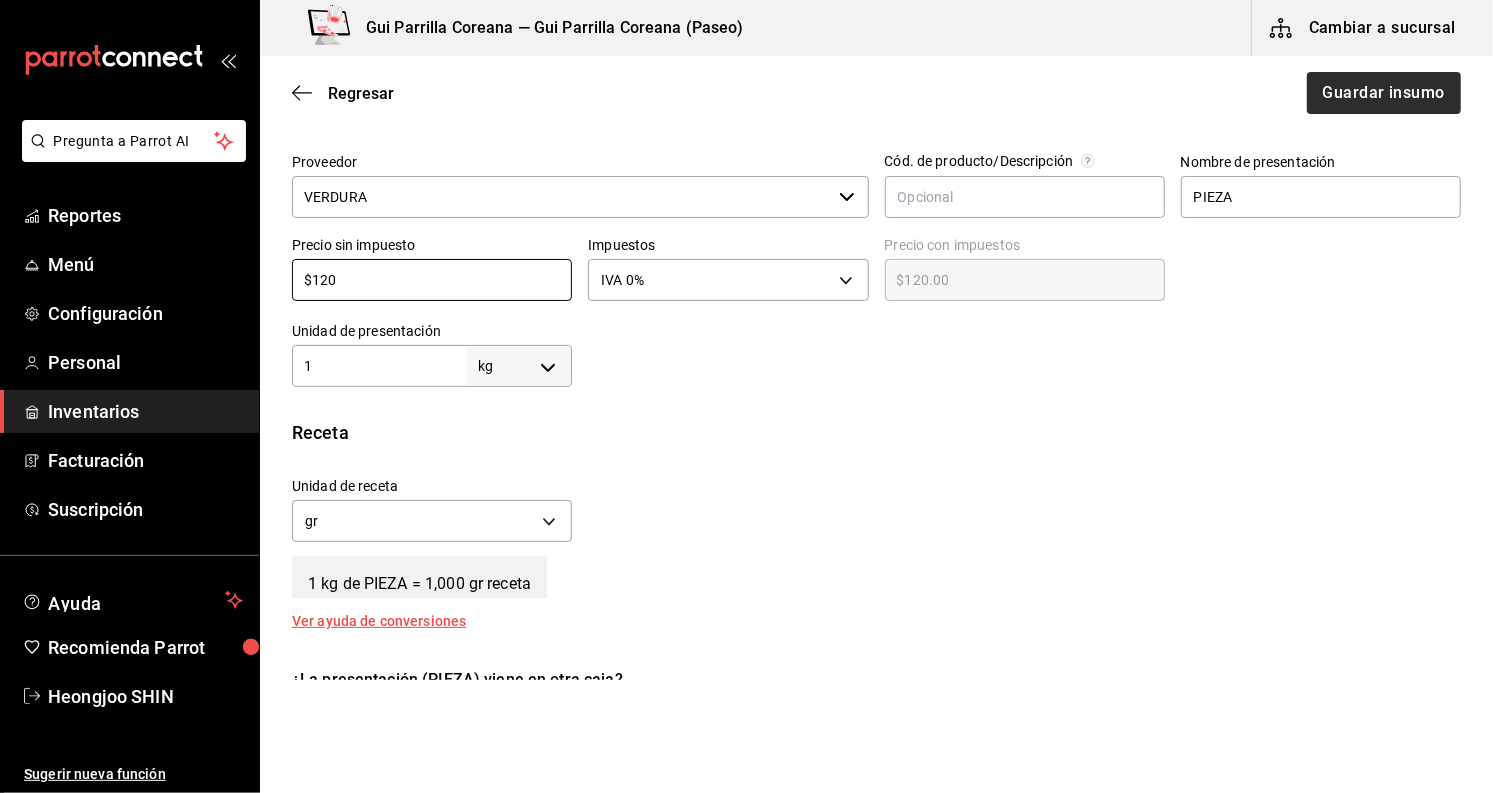 type on "$120" 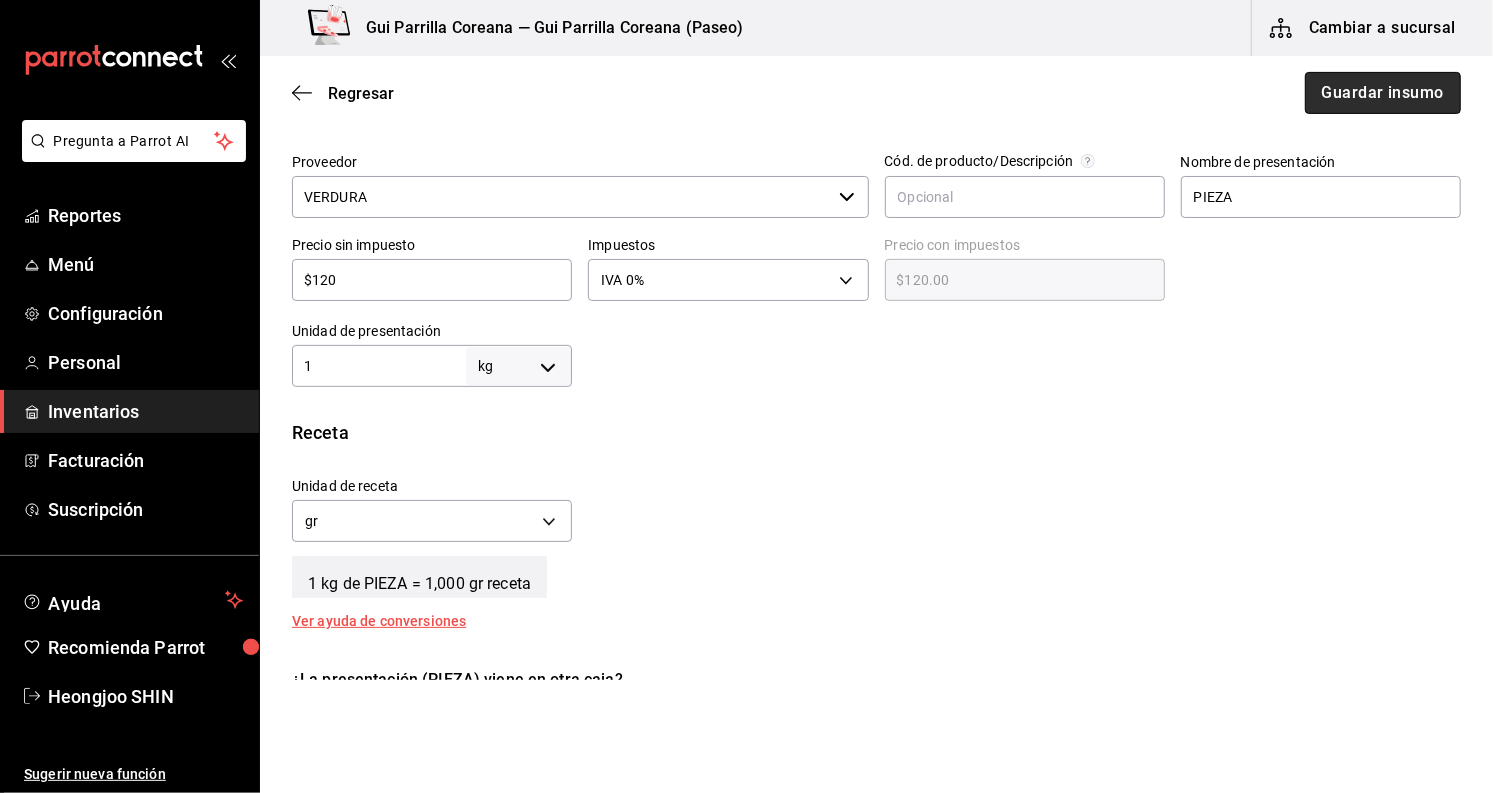click on "Guardar insumo" at bounding box center (1383, 93) 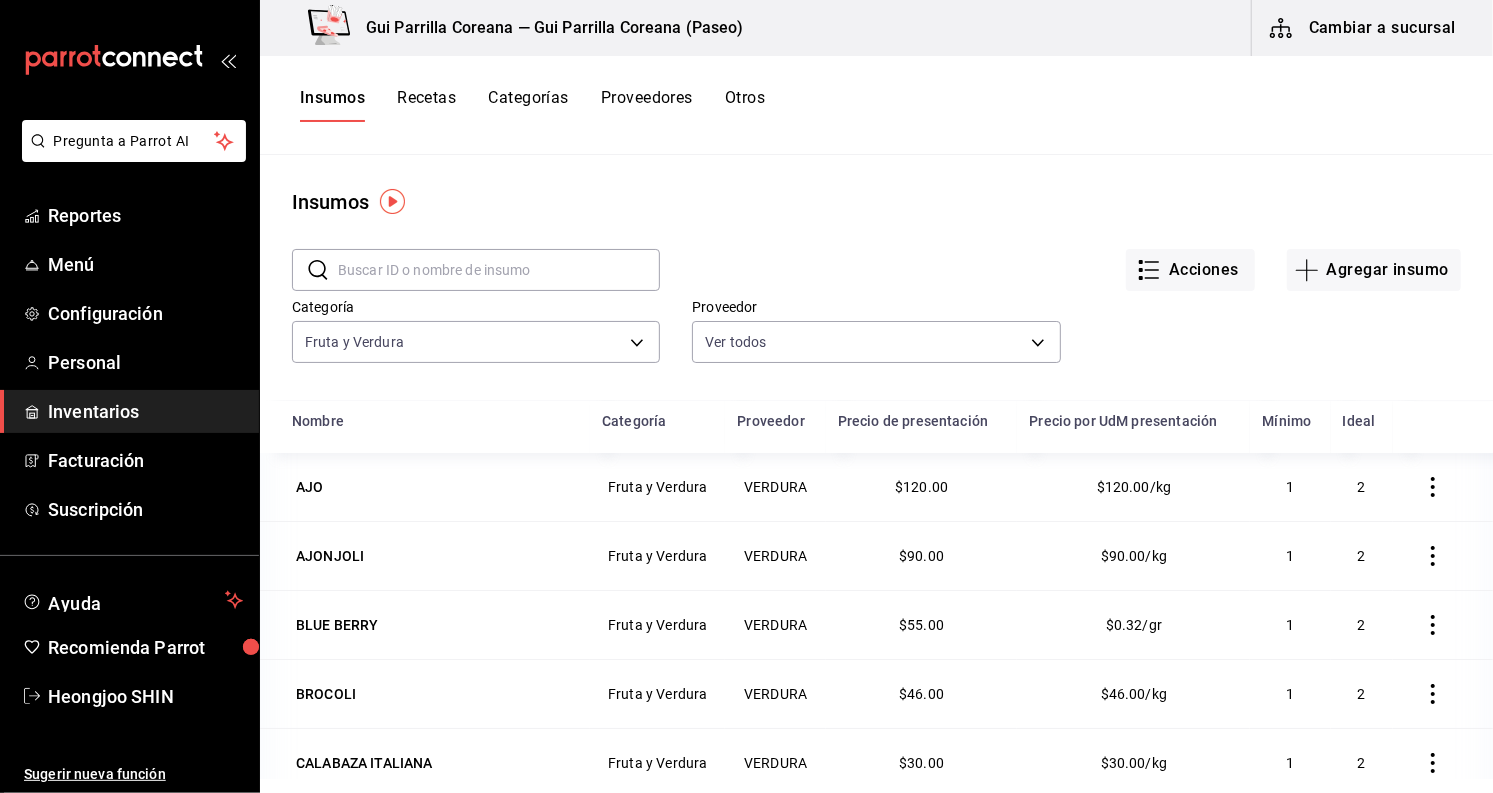 click on "BLUE BERRY" at bounding box center [337, 625] 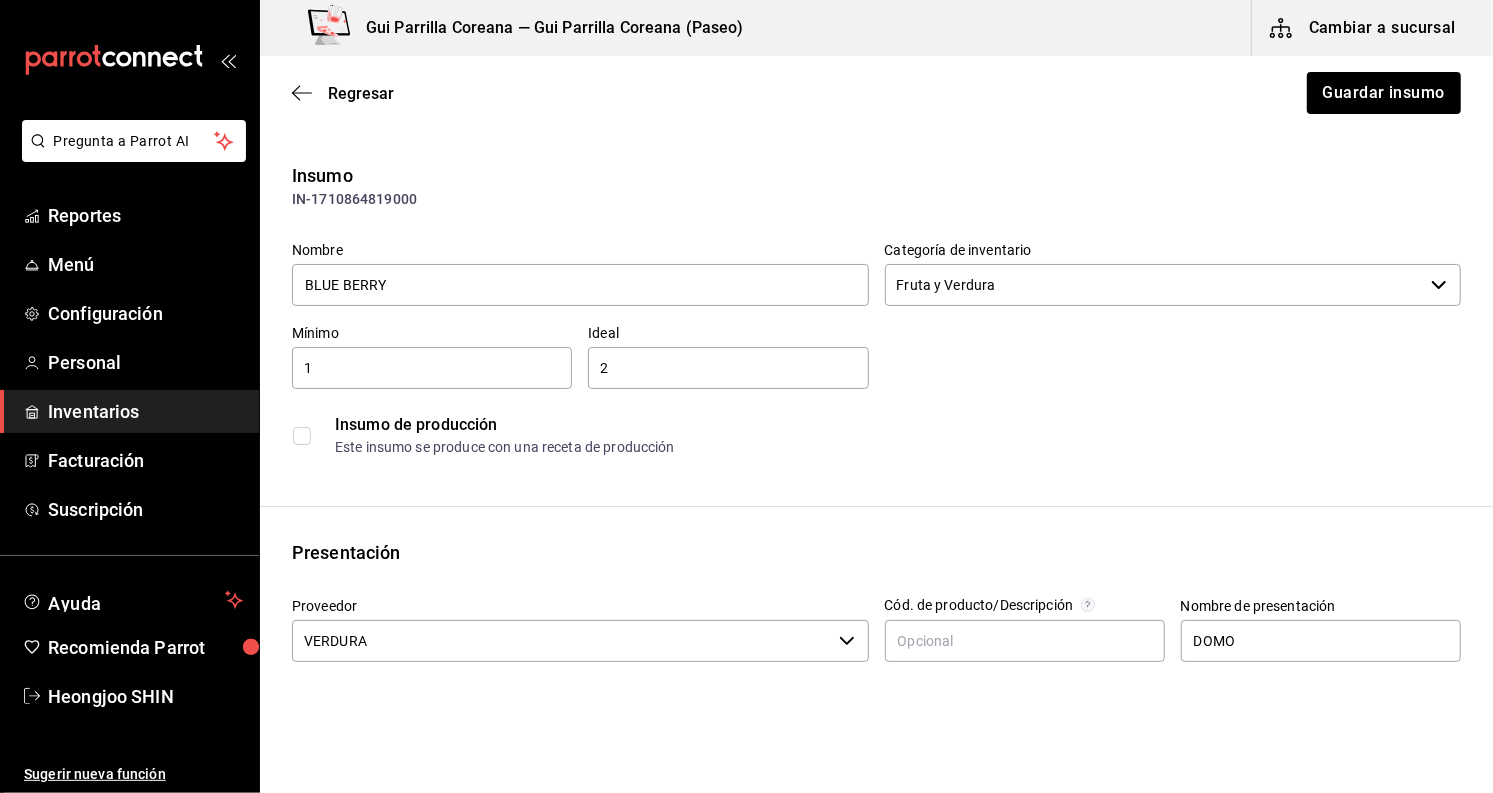 scroll, scrollTop: 444, scrollLeft: 0, axis: vertical 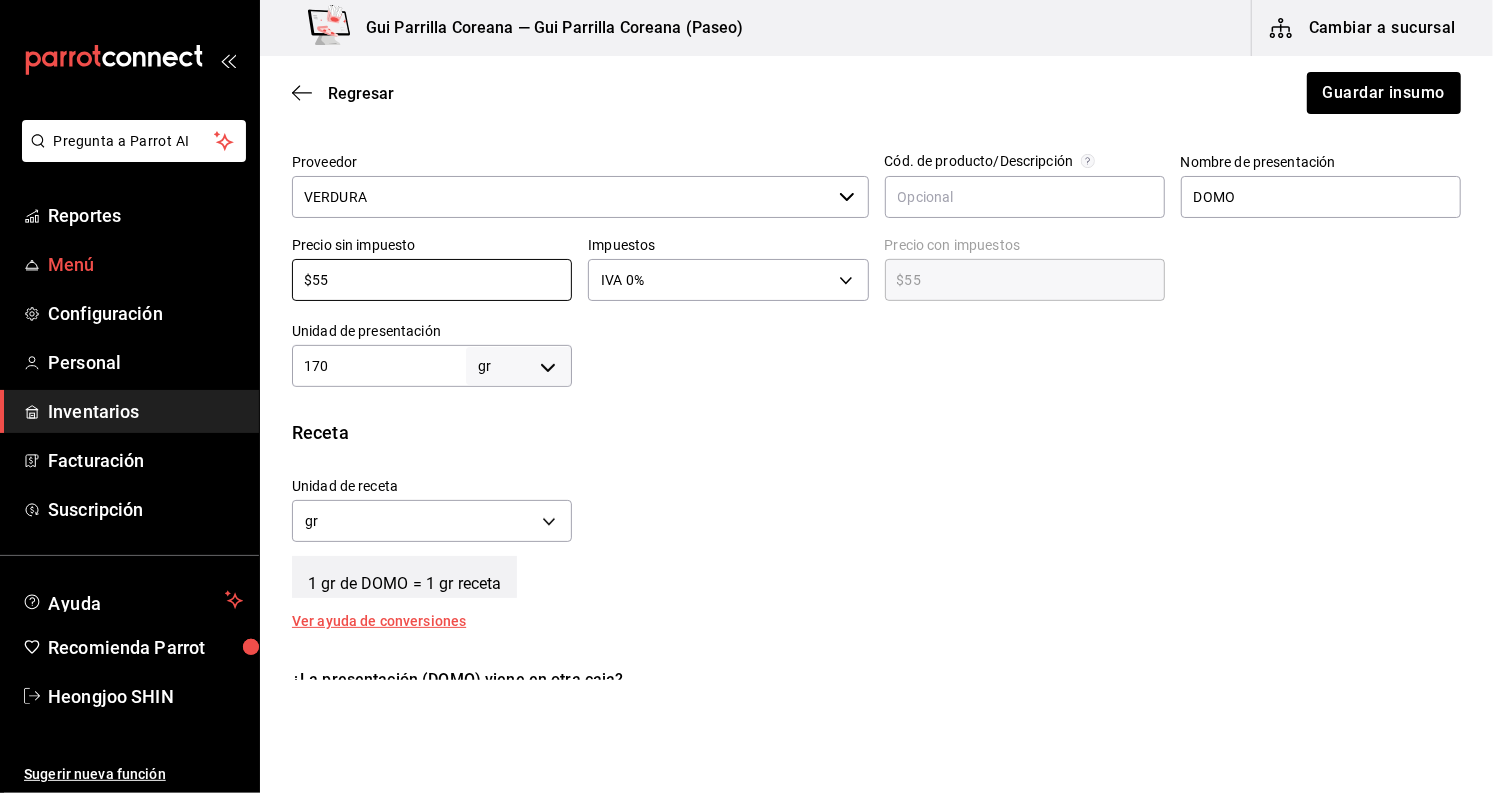 drag, startPoint x: 371, startPoint y: 272, endPoint x: 184, endPoint y: 277, distance: 187.06683 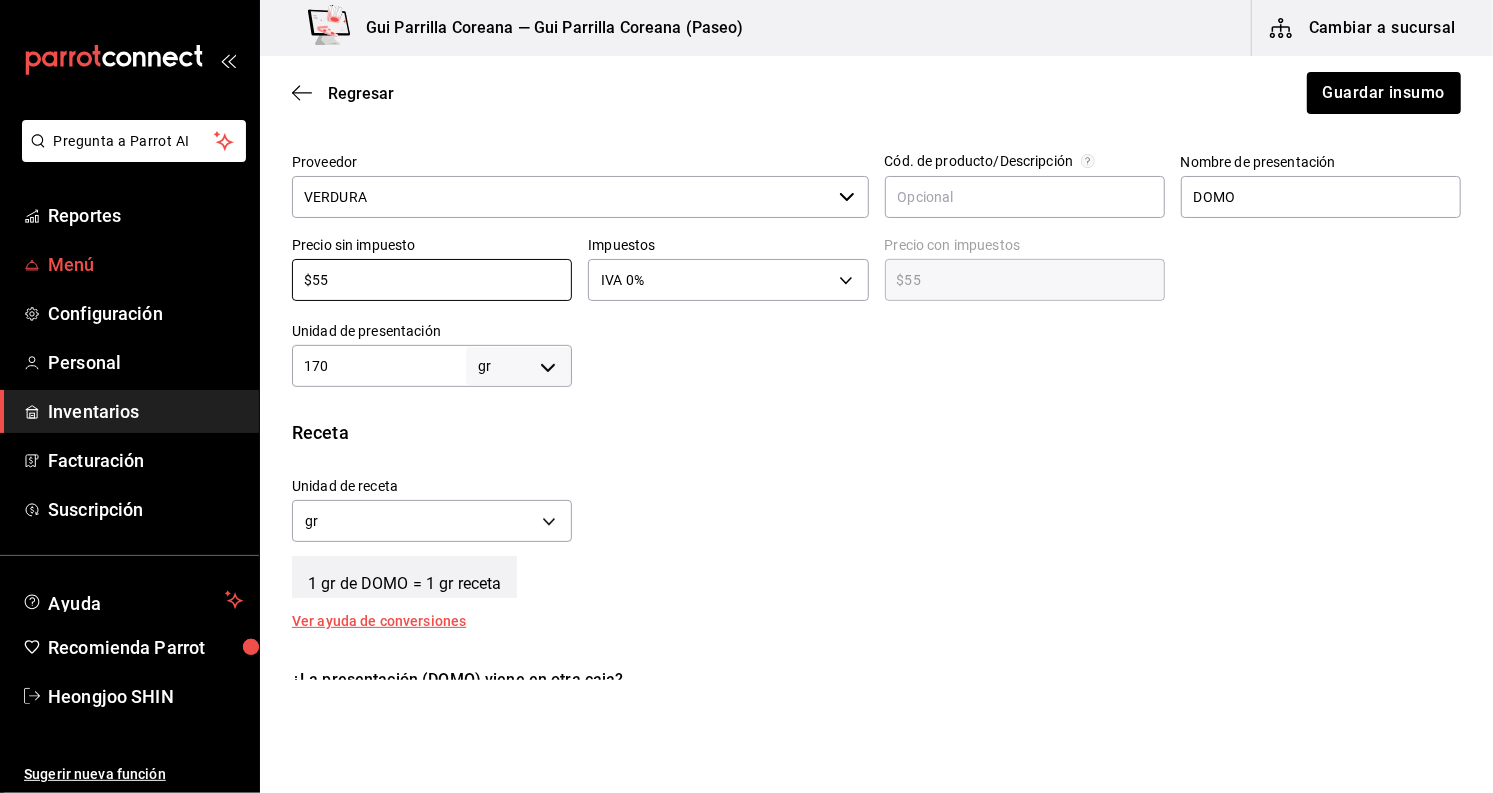 type on "$3" 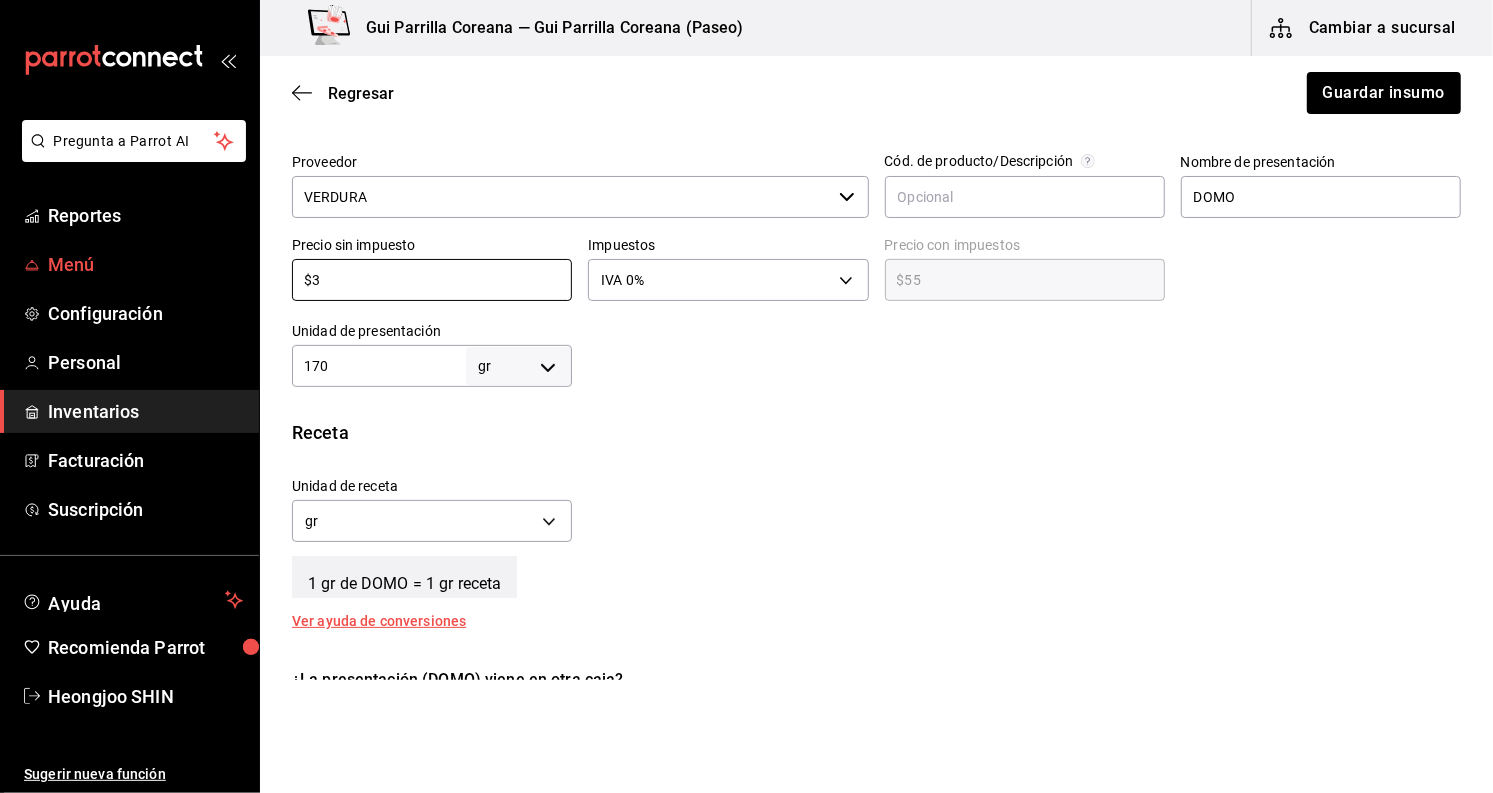 type on "$3.00" 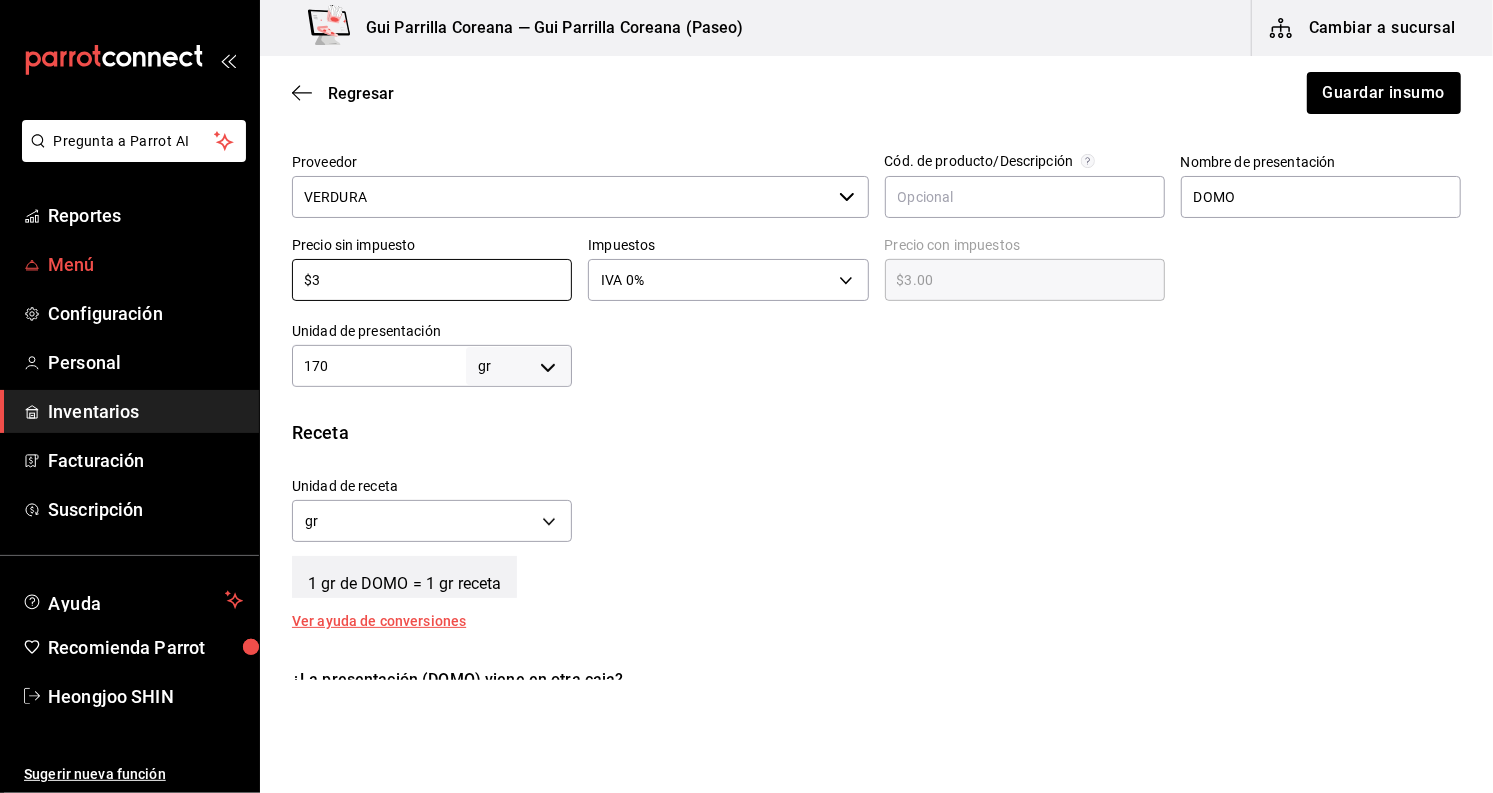 type on "$38" 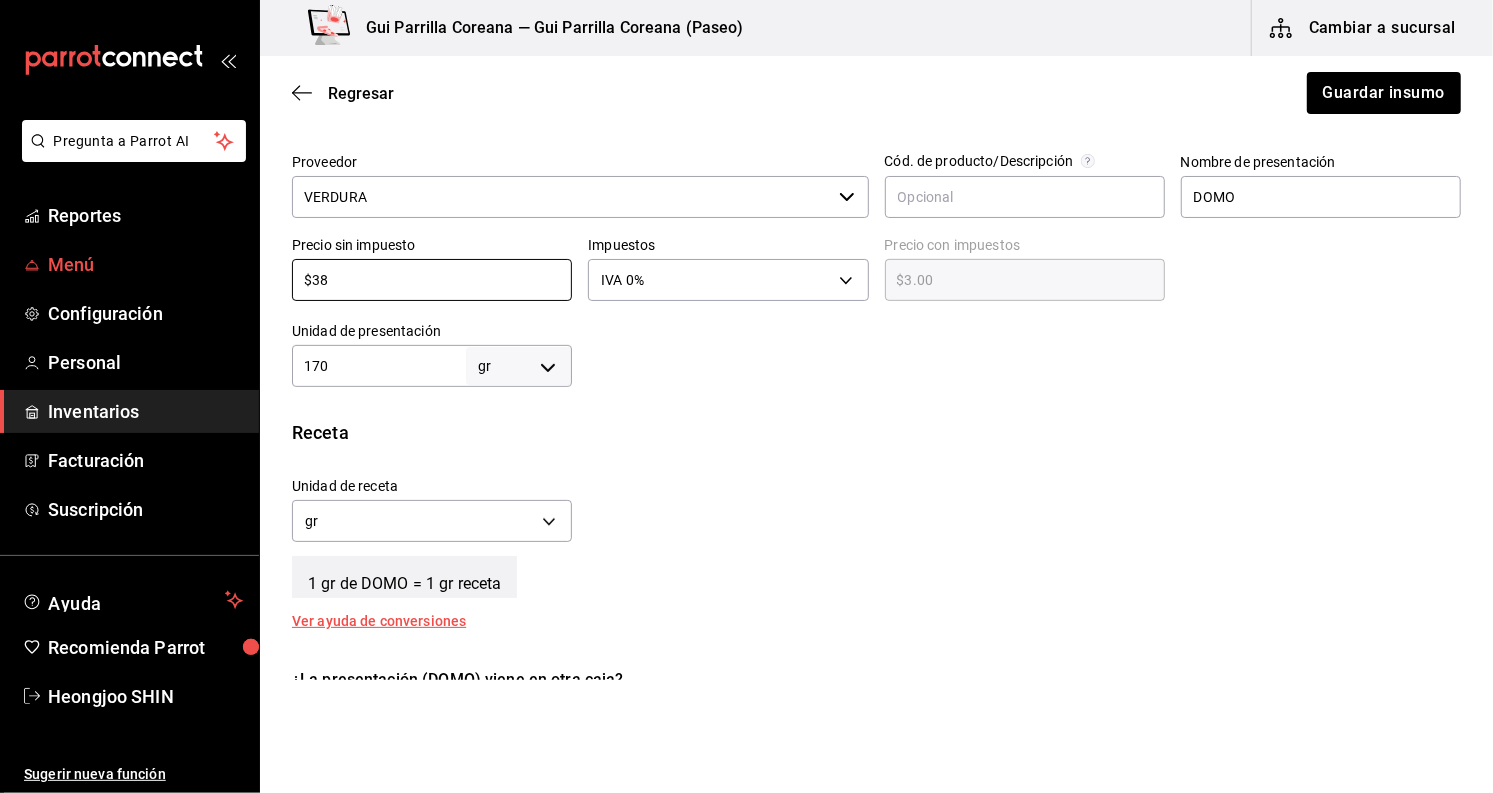 type on "$38.00" 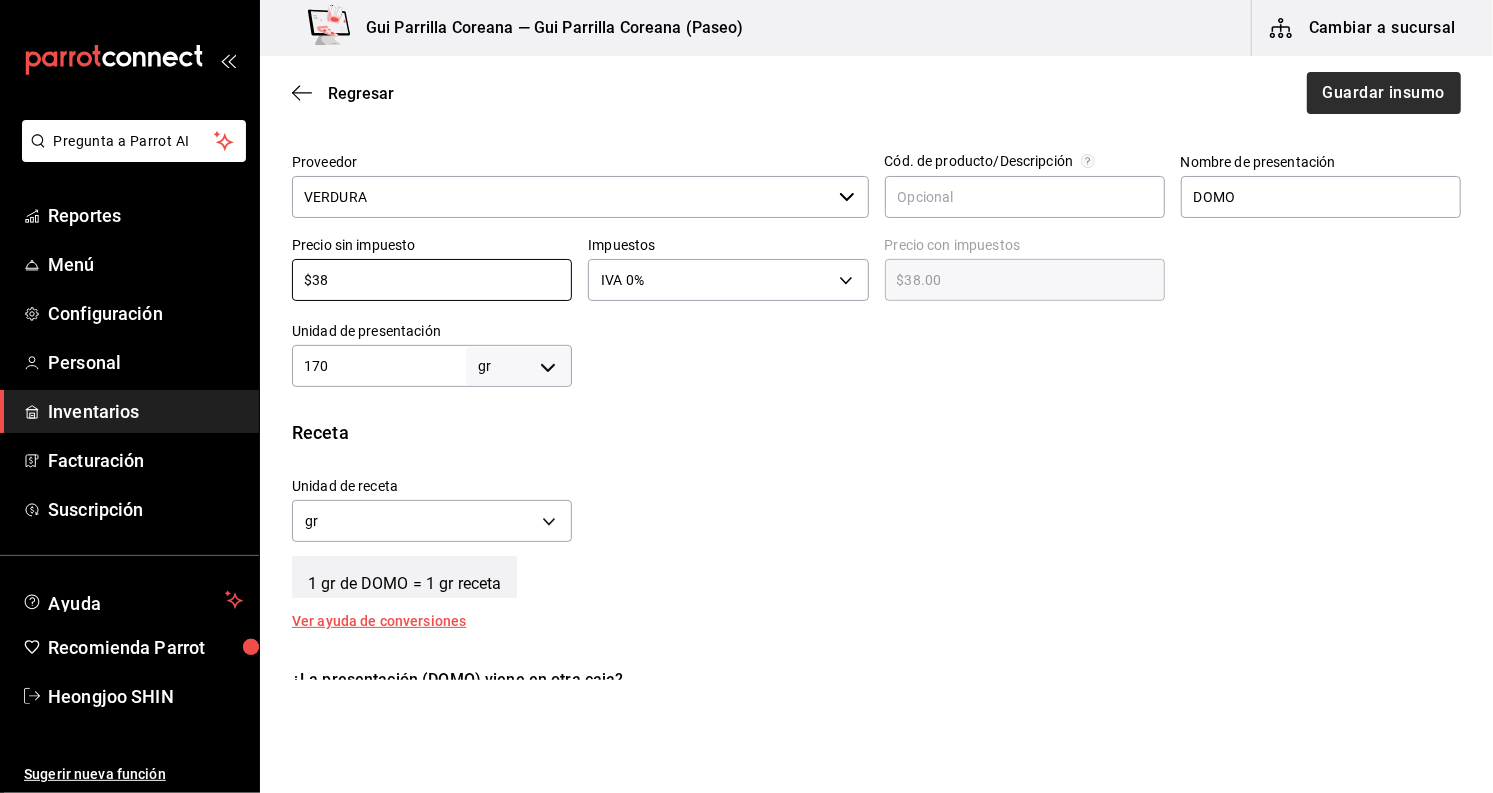 type on "$38" 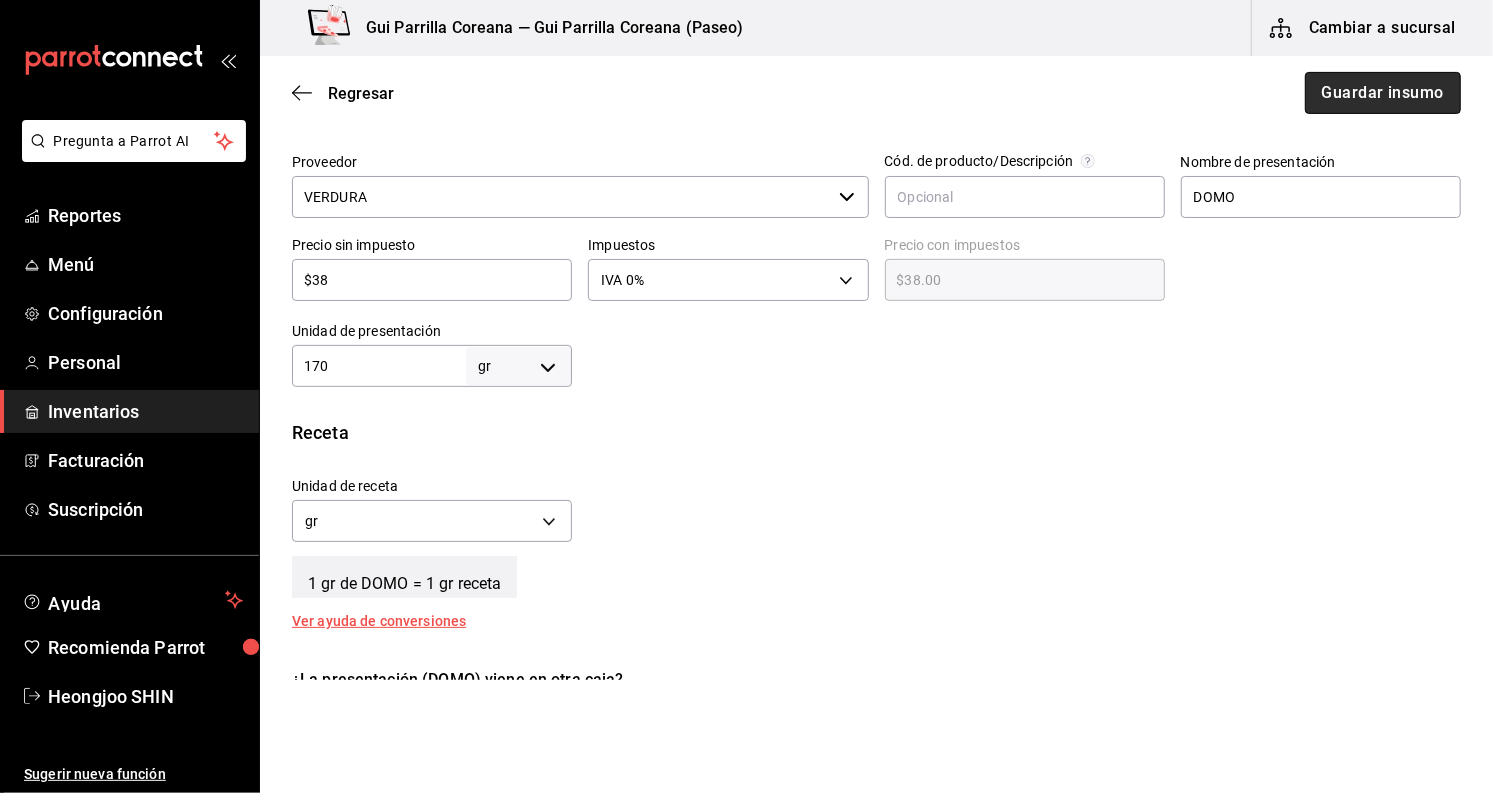 click on "Guardar insumo" at bounding box center [1383, 93] 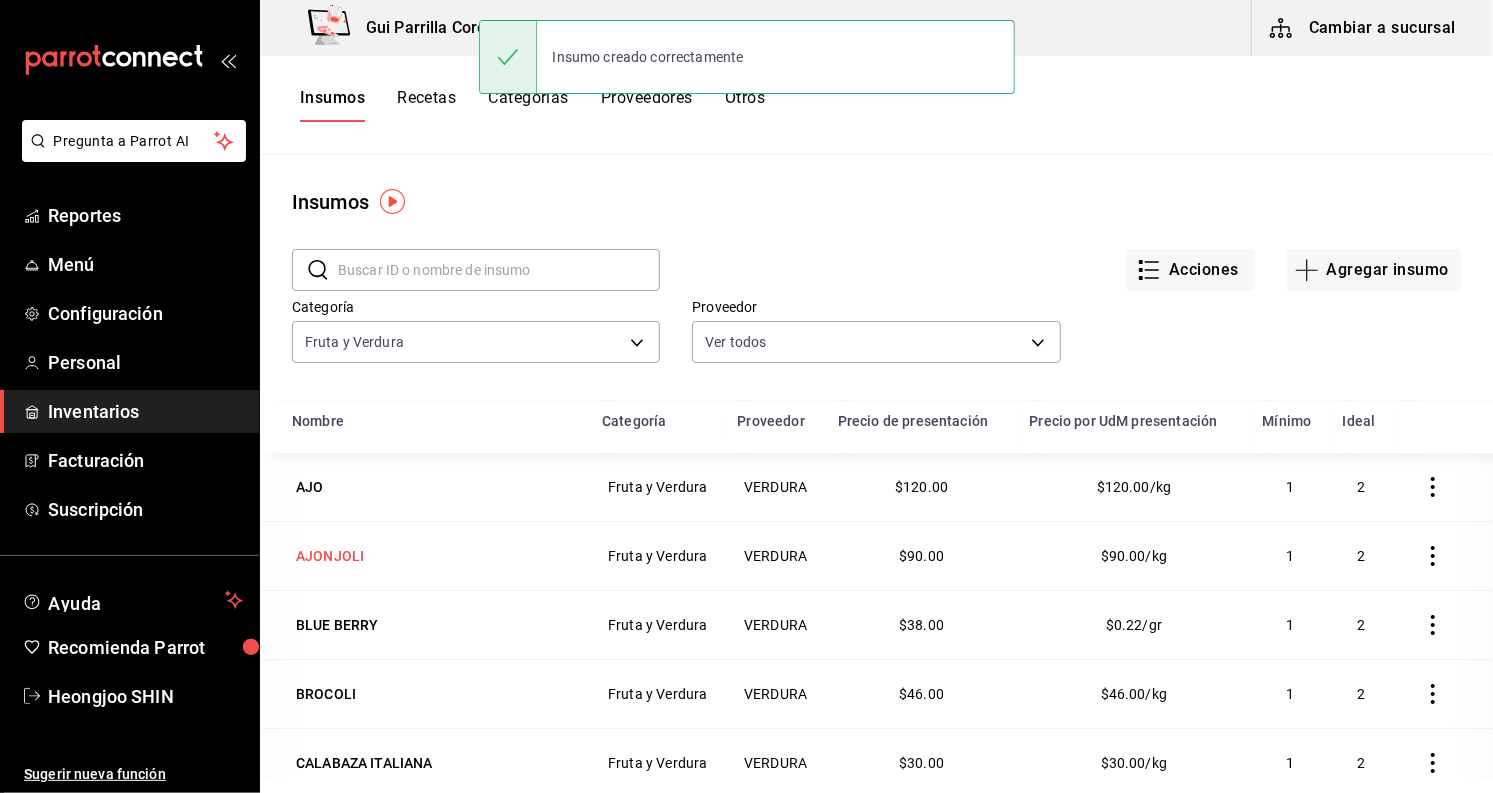 click on "AJONJOLI" at bounding box center (330, 556) 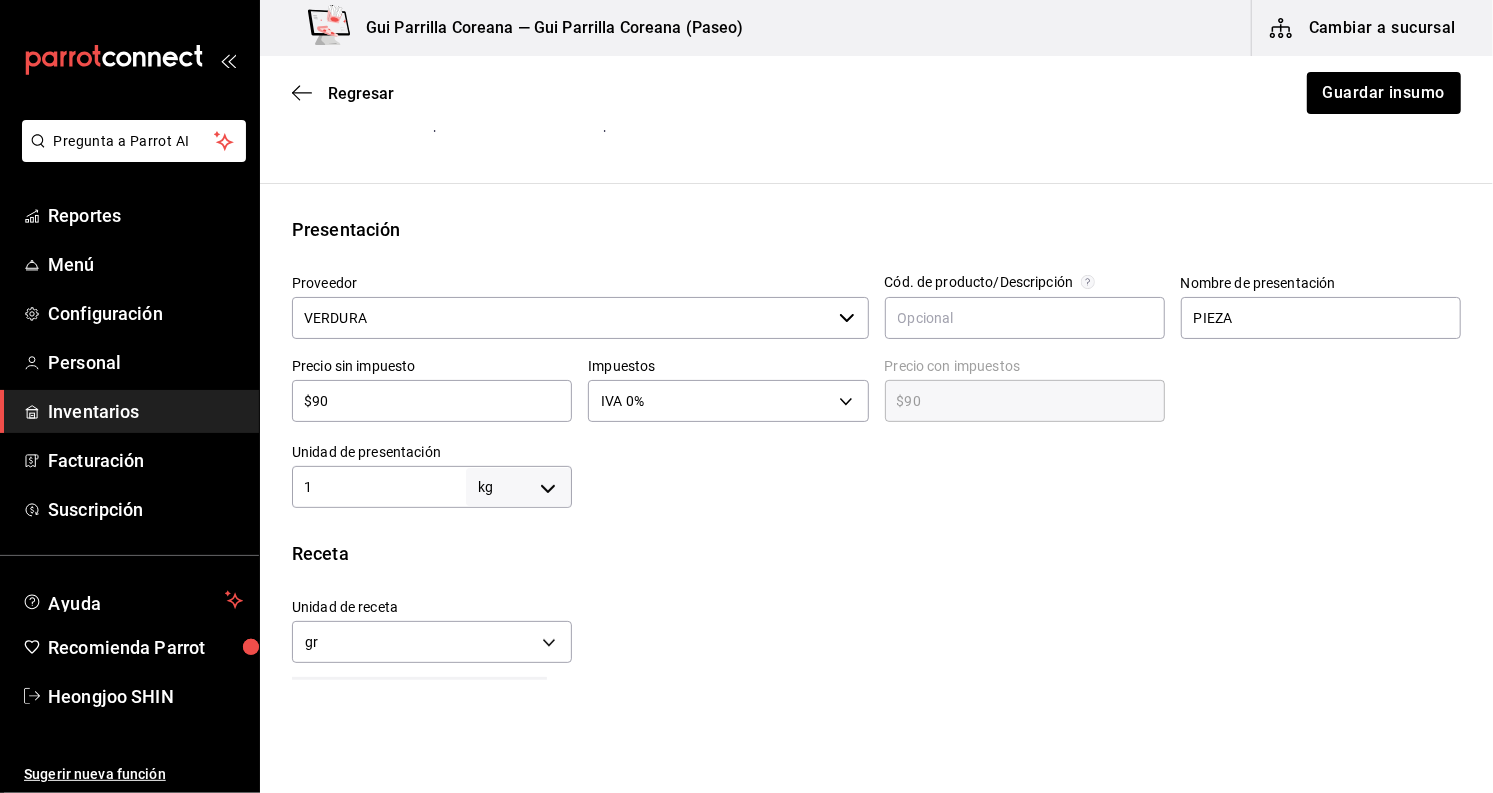 scroll, scrollTop: 333, scrollLeft: 0, axis: vertical 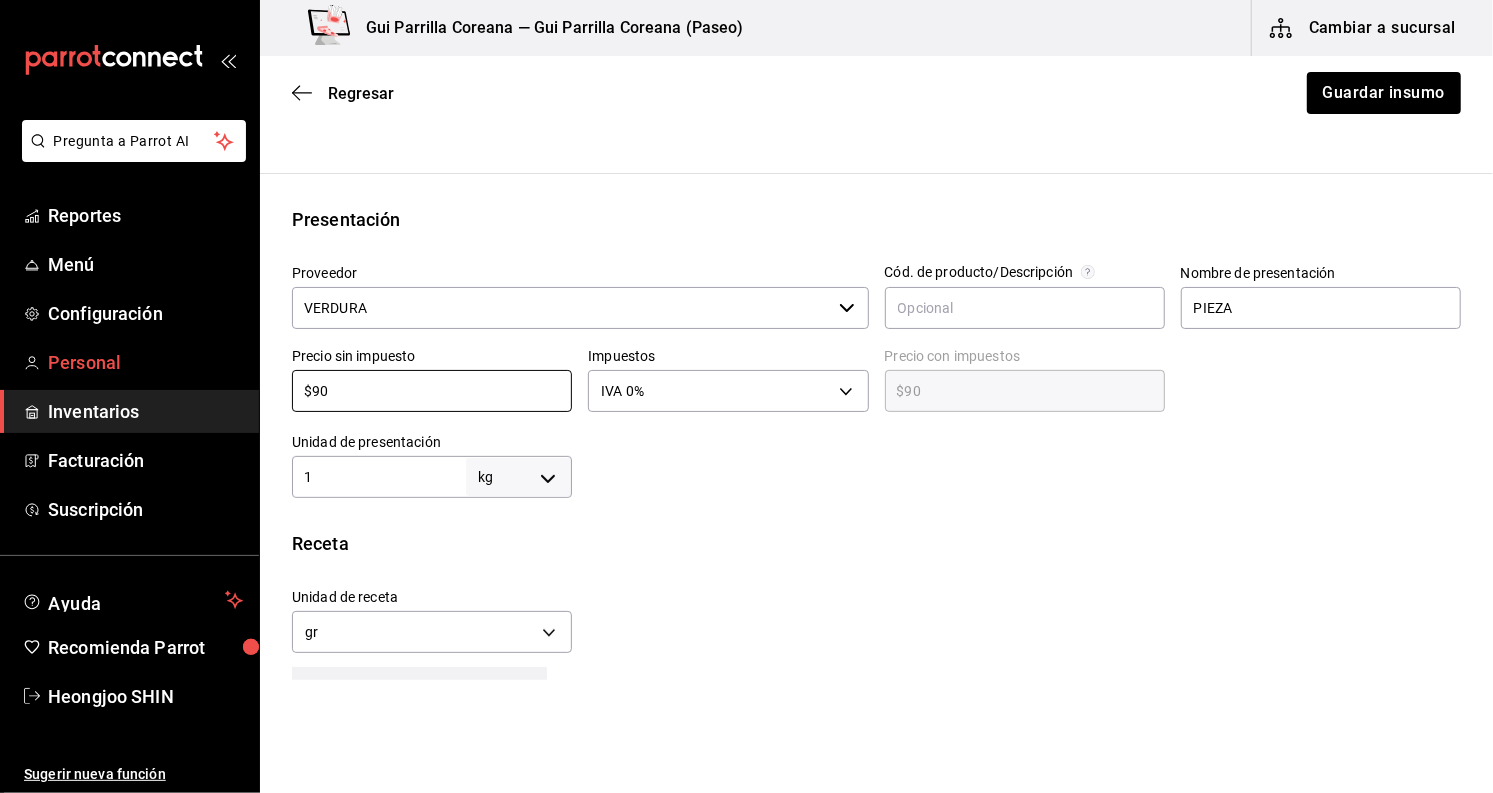 drag, startPoint x: 393, startPoint y: 394, endPoint x: 201, endPoint y: 379, distance: 192.58505 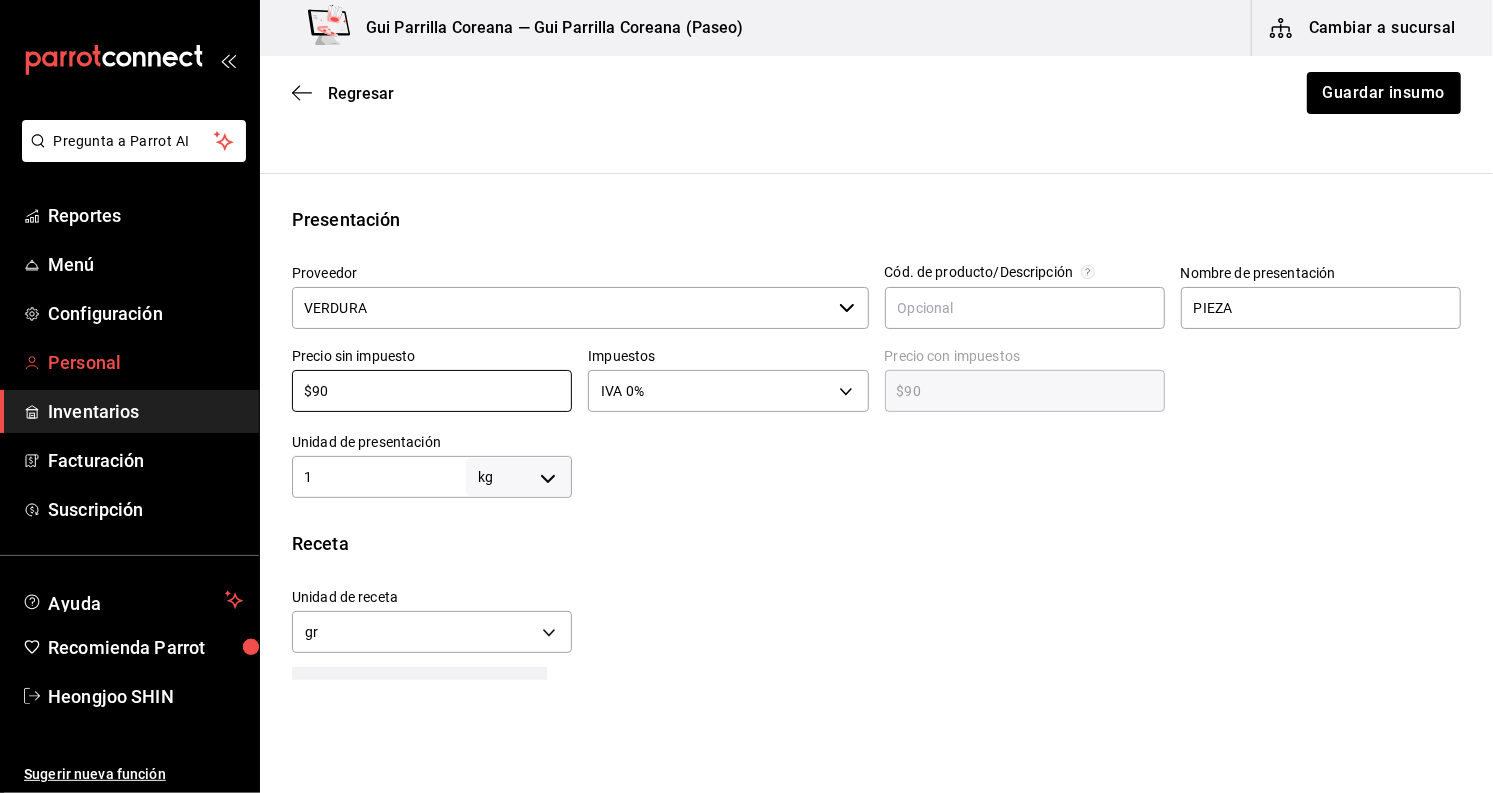 type on "$2" 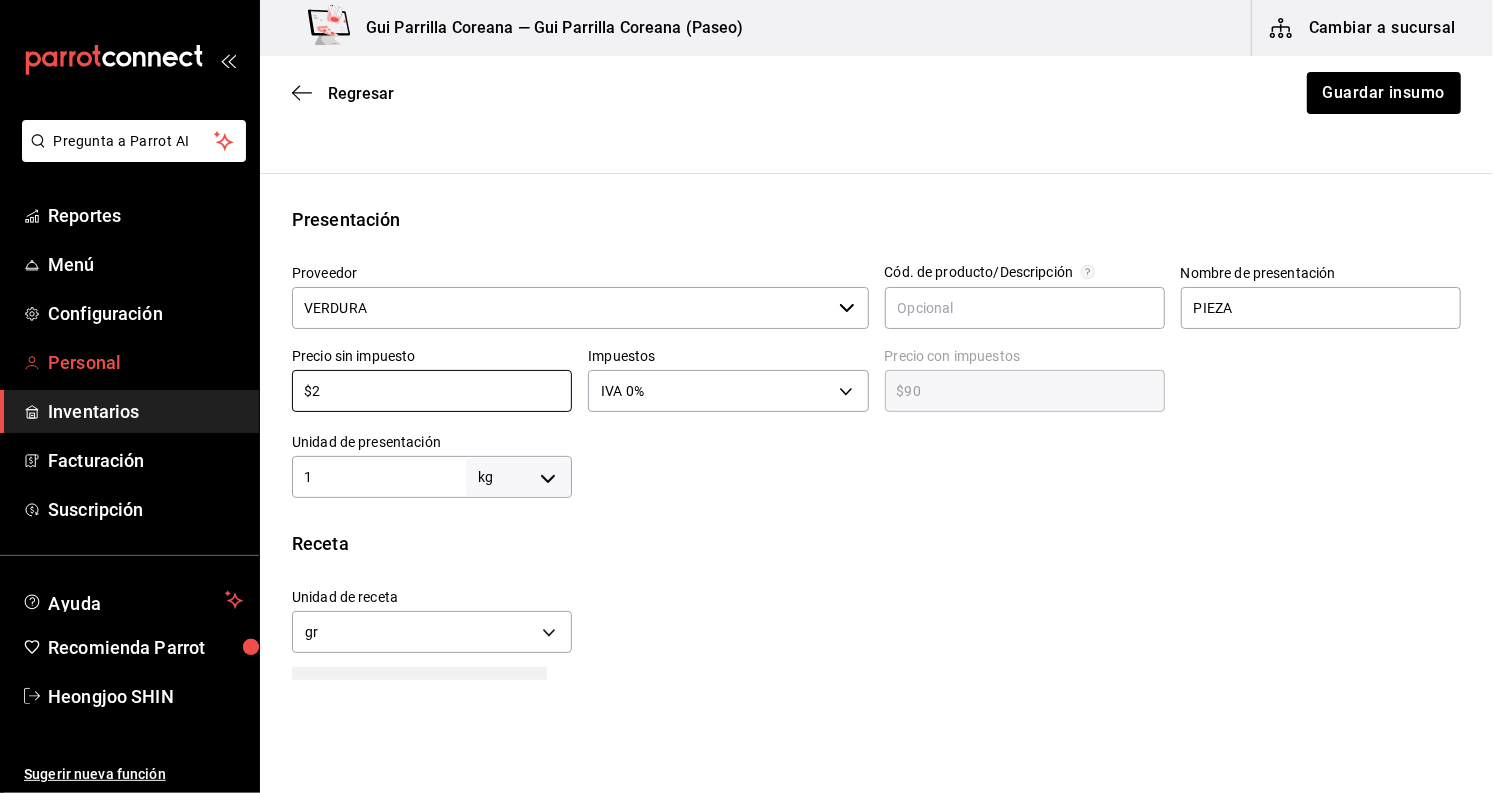 type on "$2.00" 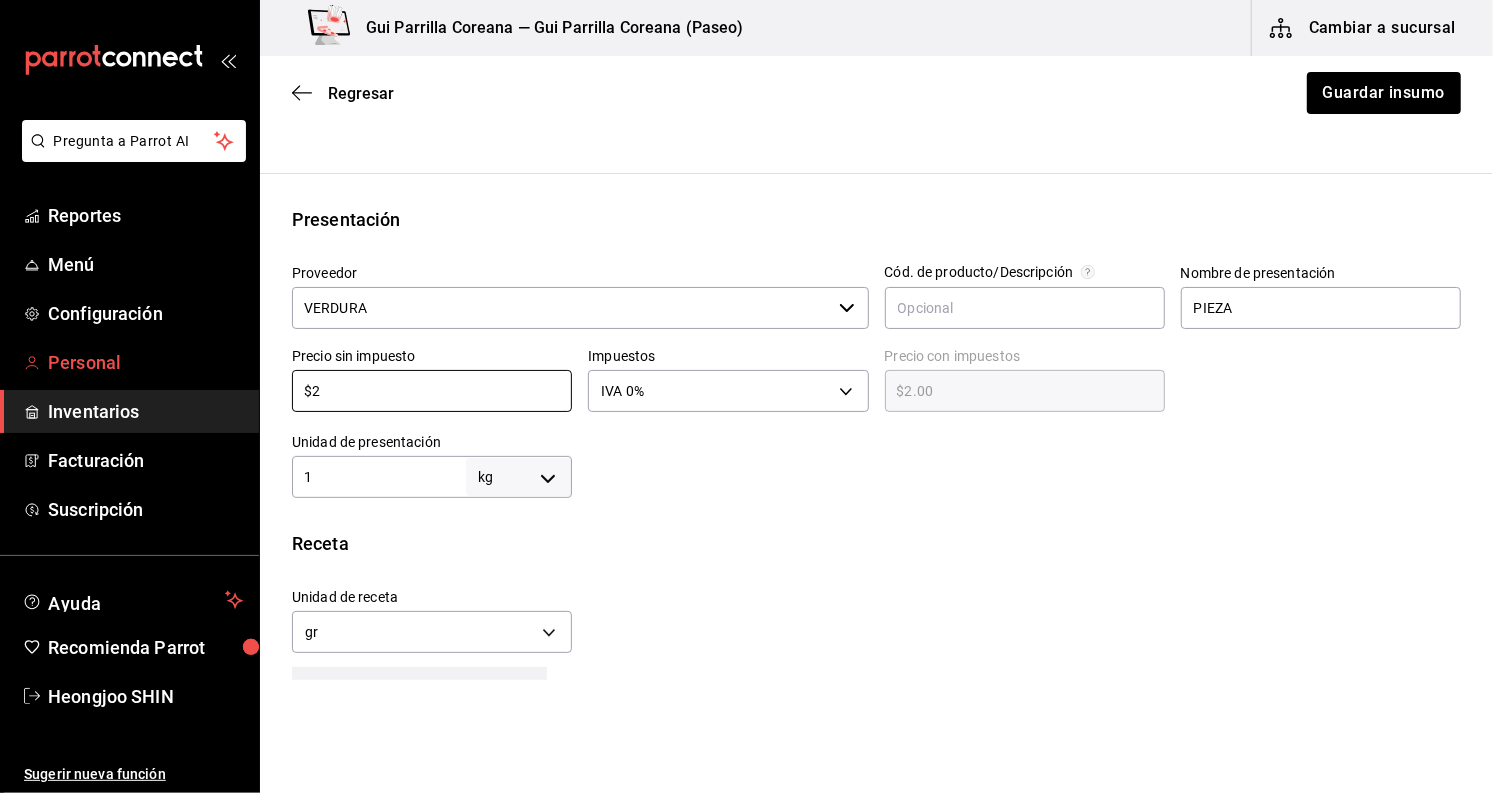 type on "$20" 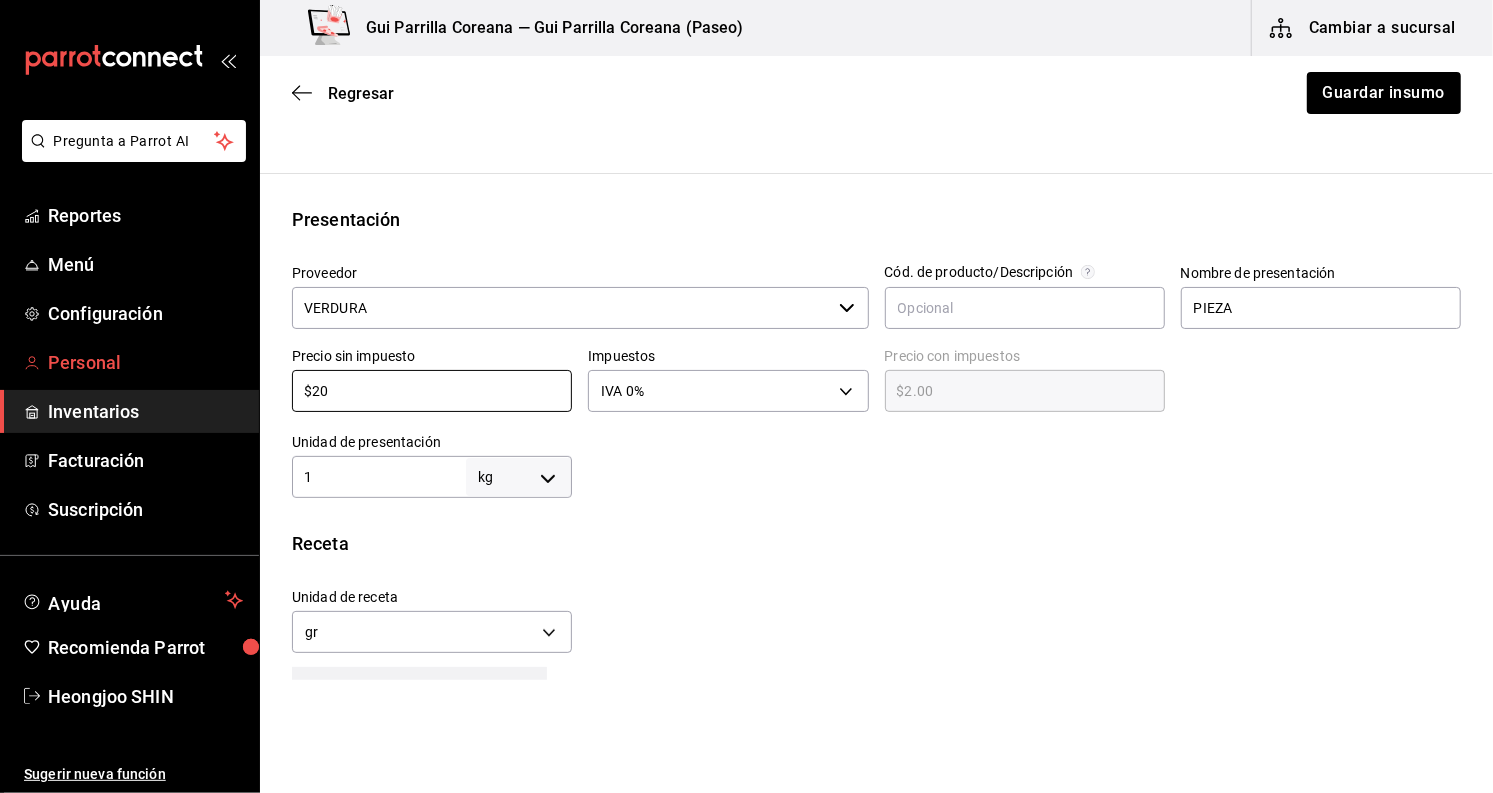 type on "$20.00" 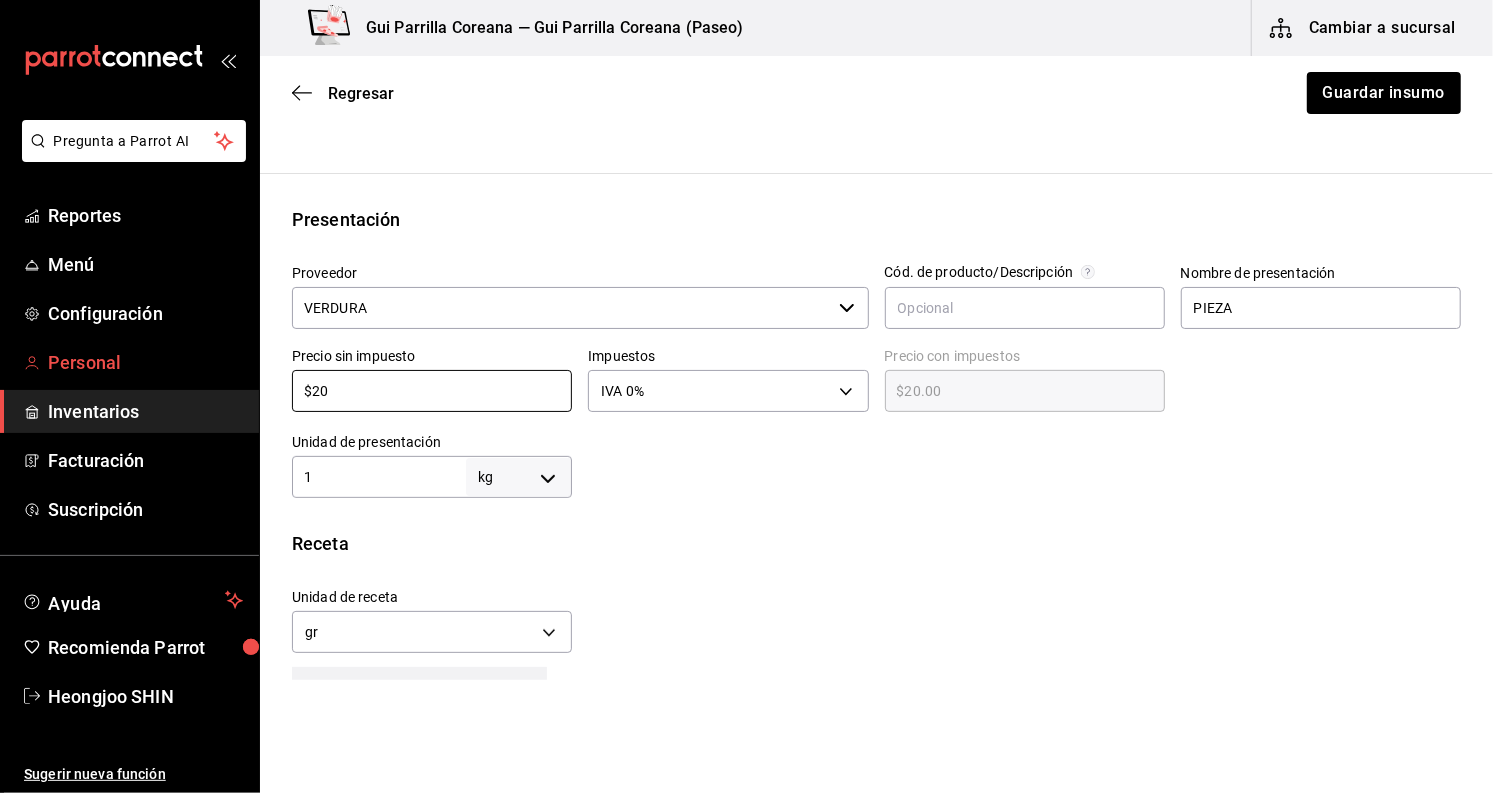 type on "$200" 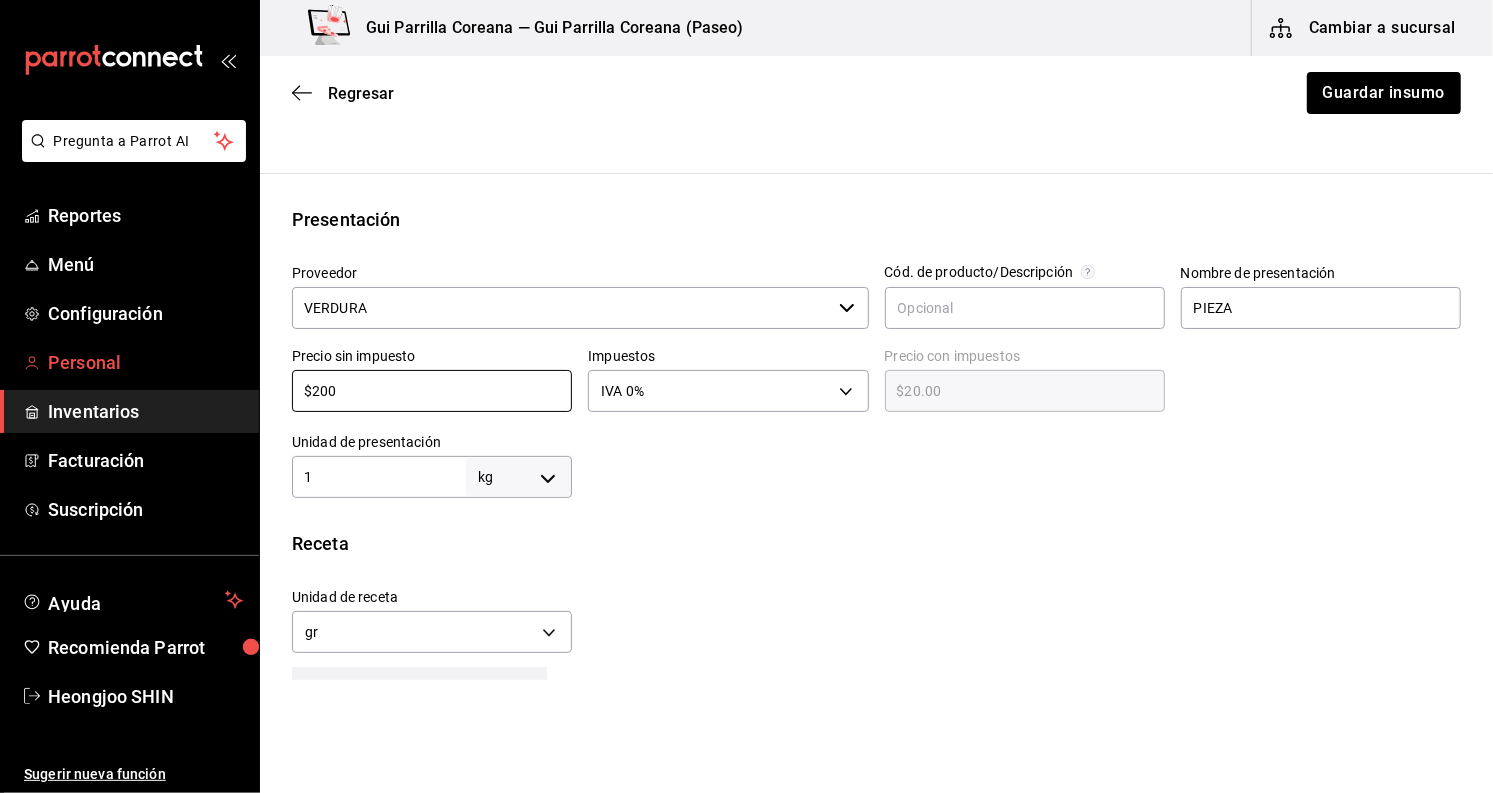 type on "$200.00" 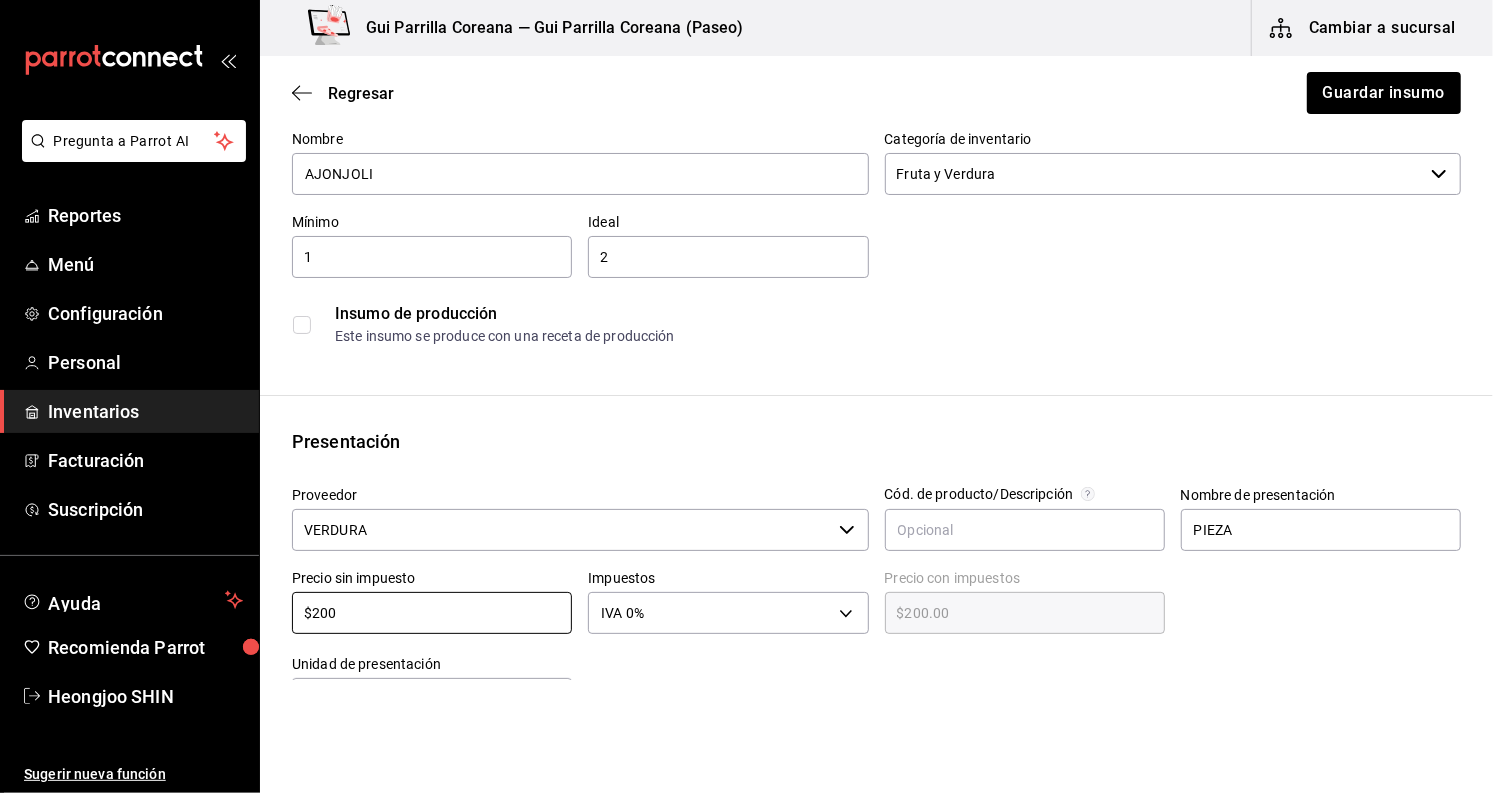 scroll, scrollTop: 0, scrollLeft: 0, axis: both 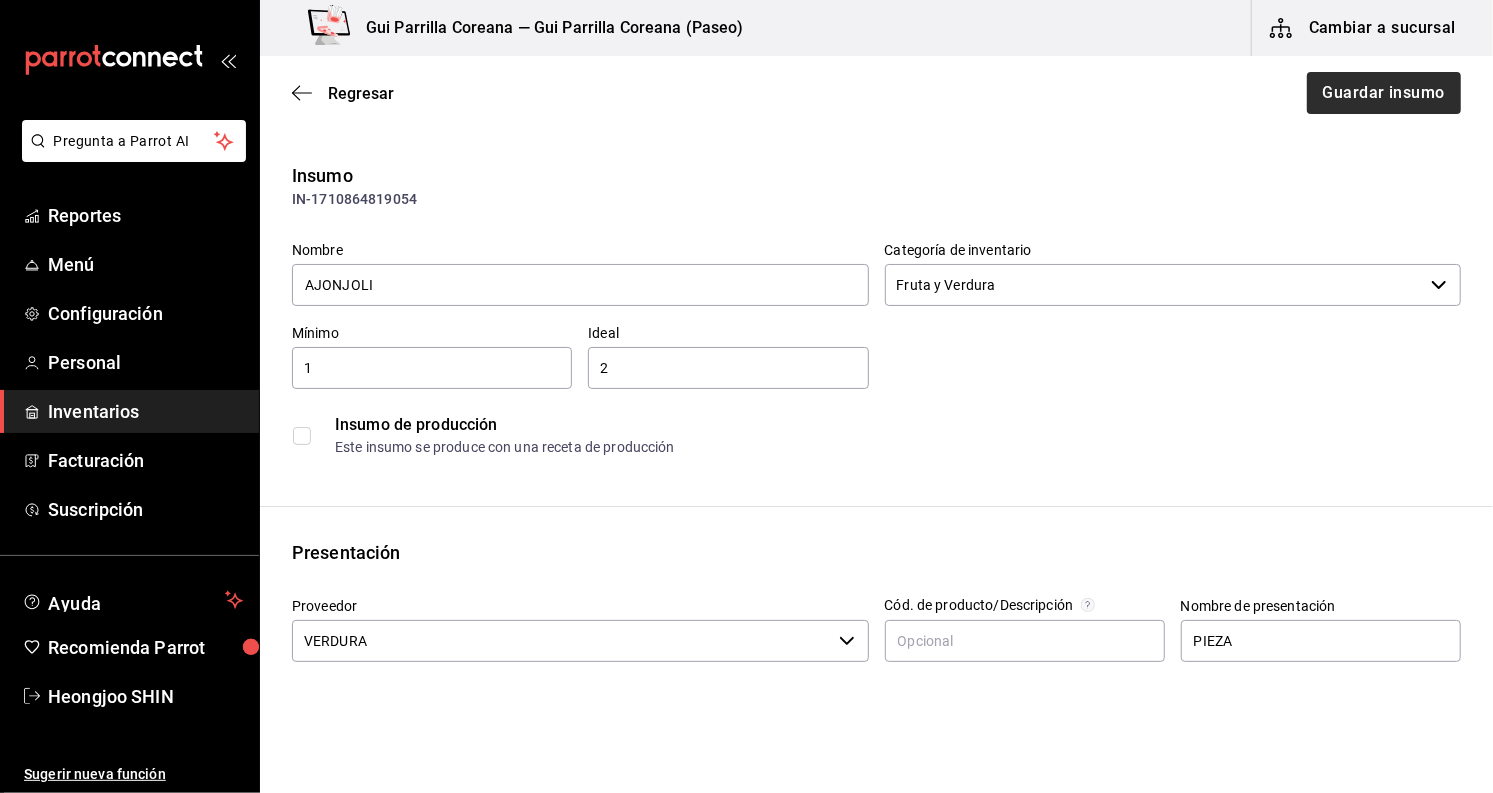 type on "$200" 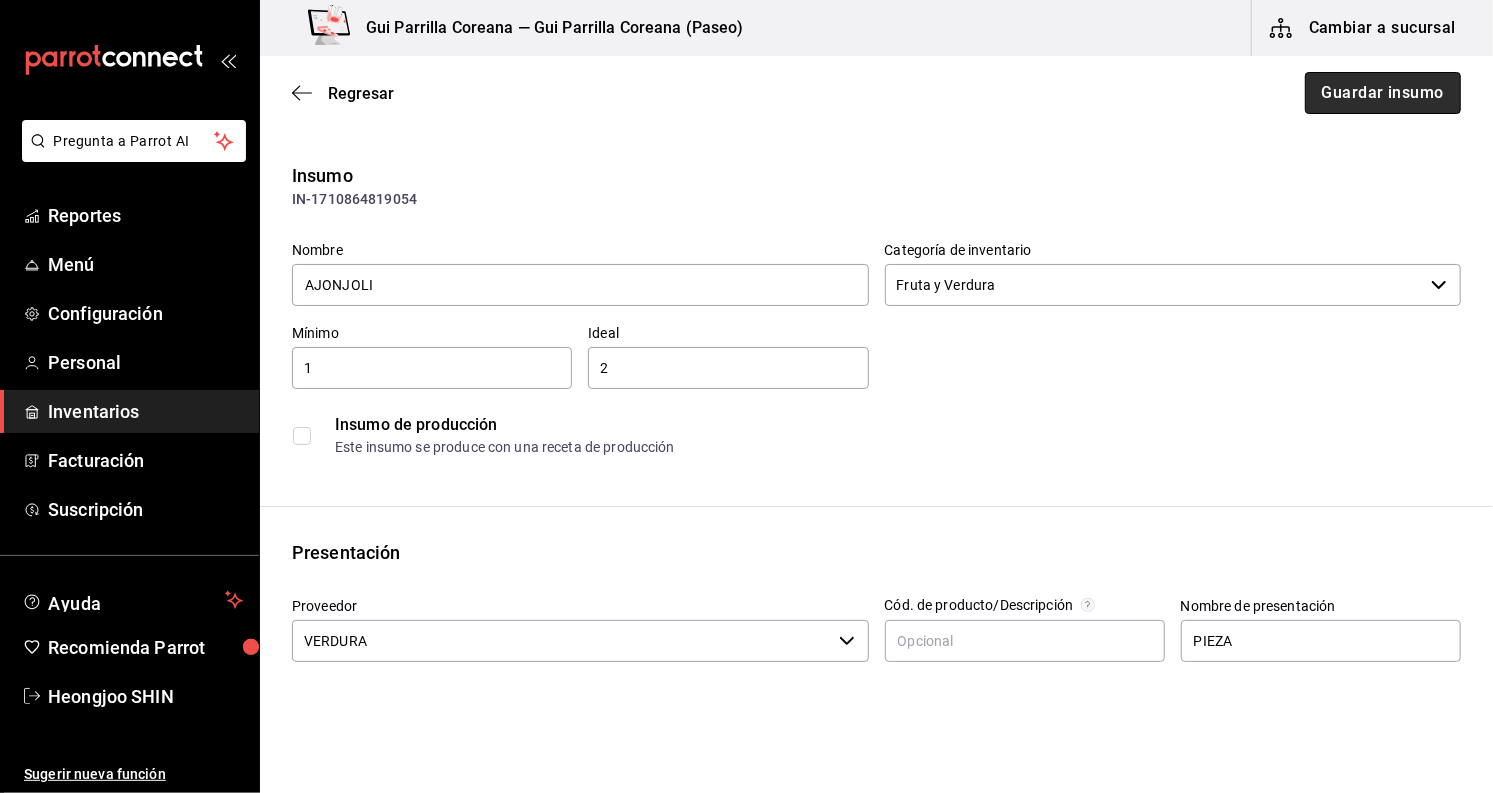 click on "Guardar insumo" at bounding box center (1383, 93) 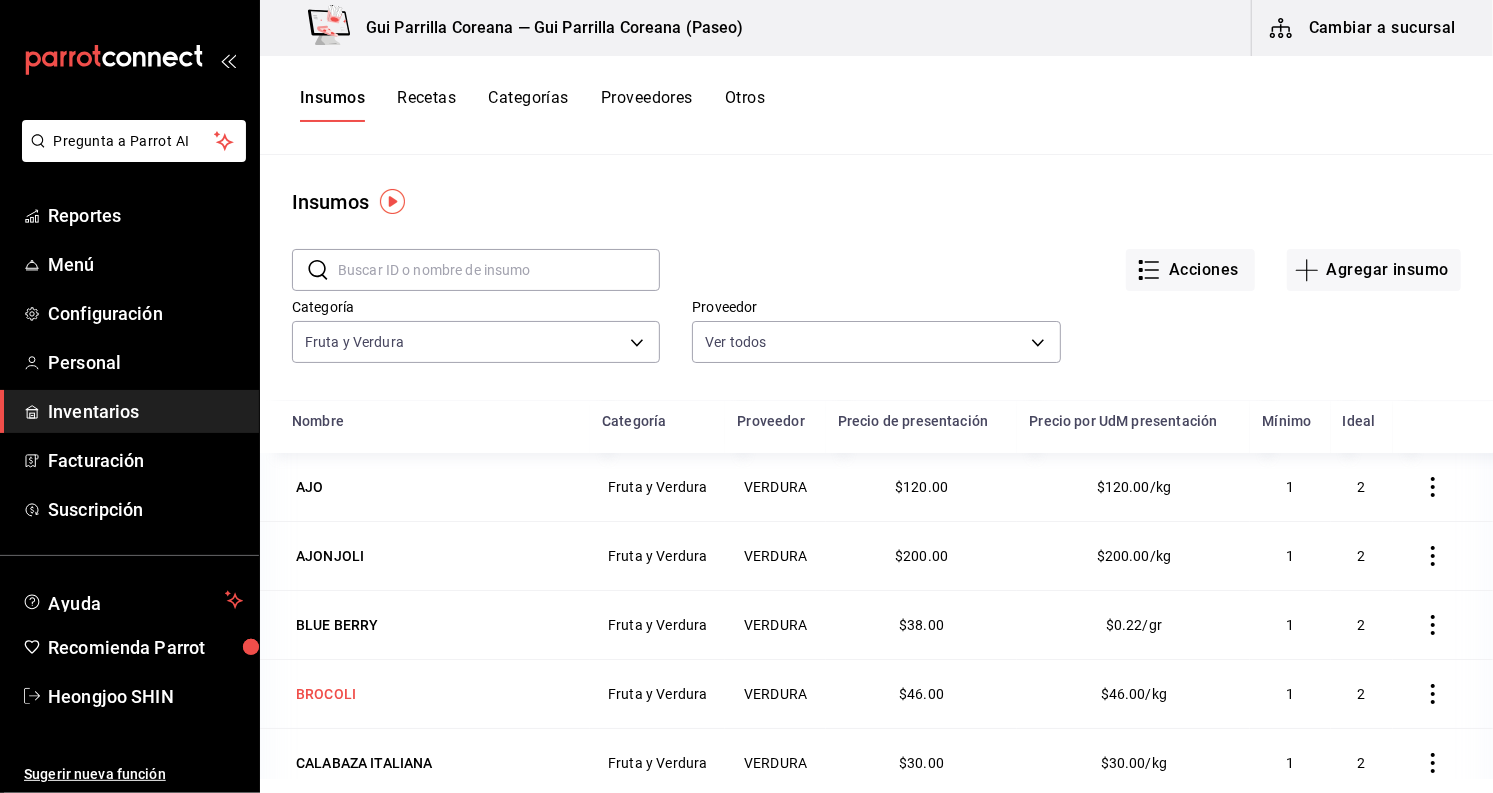 click on "BROCOLI" at bounding box center (326, 694) 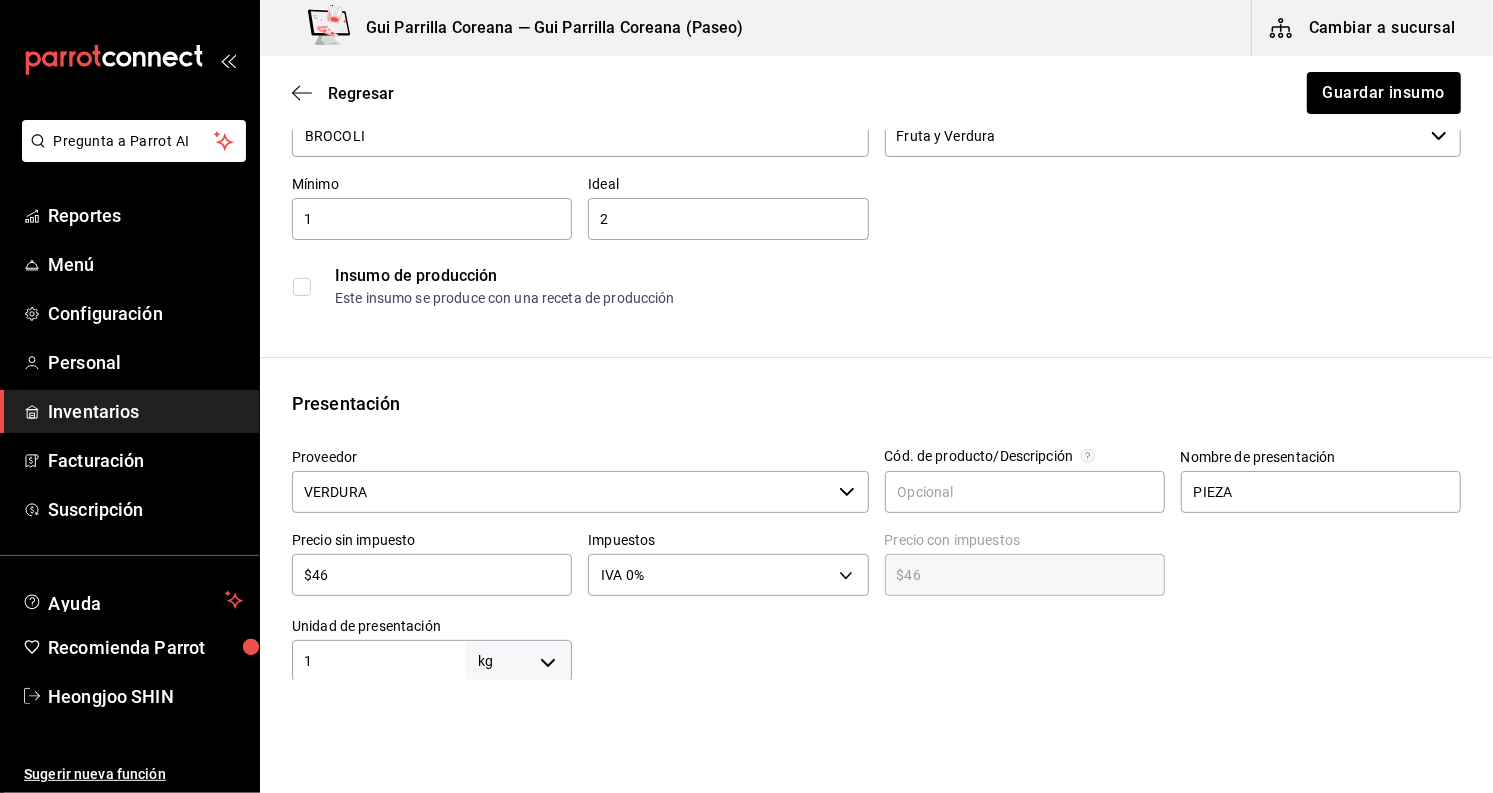 scroll, scrollTop: 333, scrollLeft: 0, axis: vertical 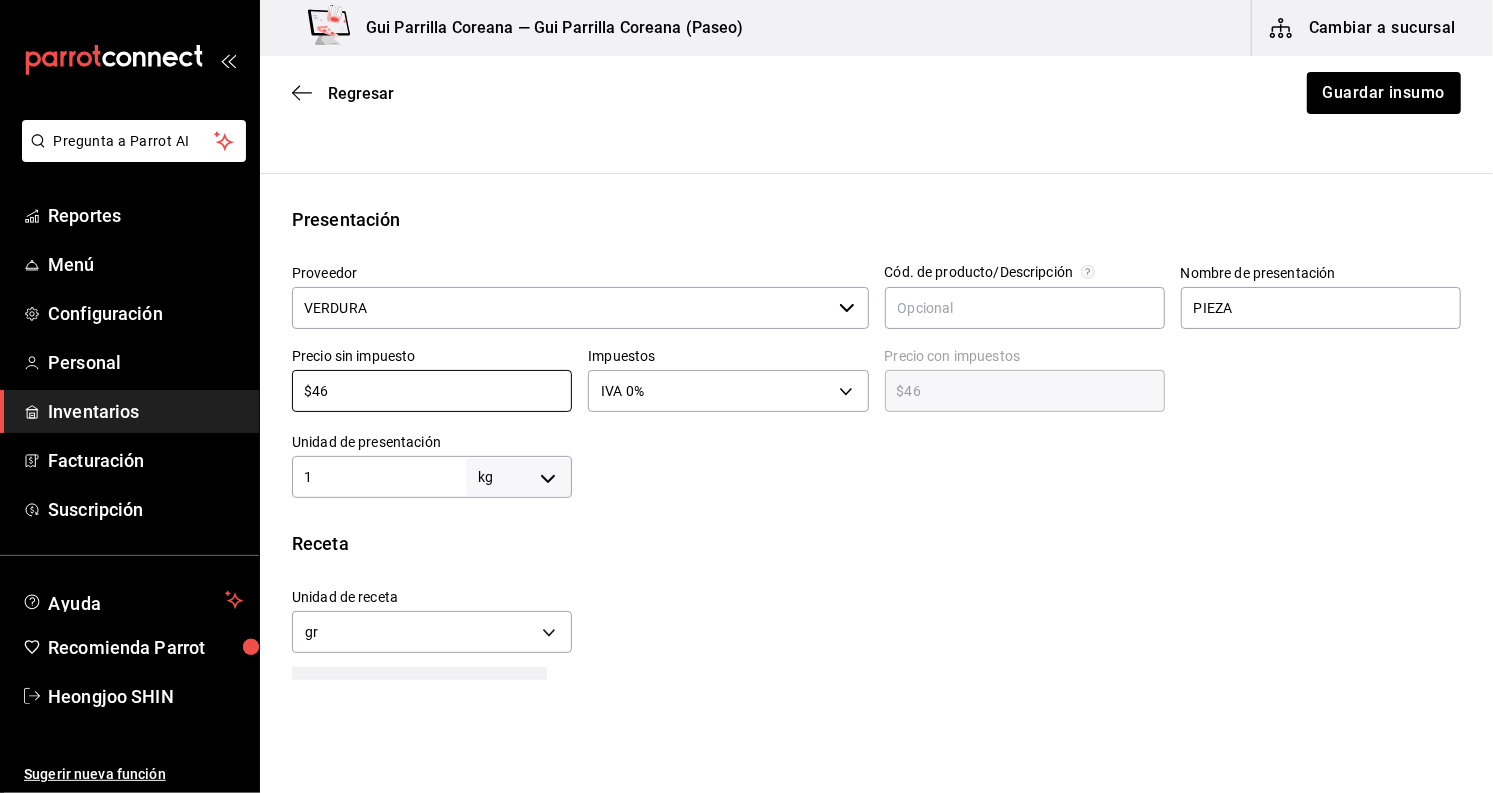 drag, startPoint x: 400, startPoint y: 398, endPoint x: 267, endPoint y: 377, distance: 134.64769 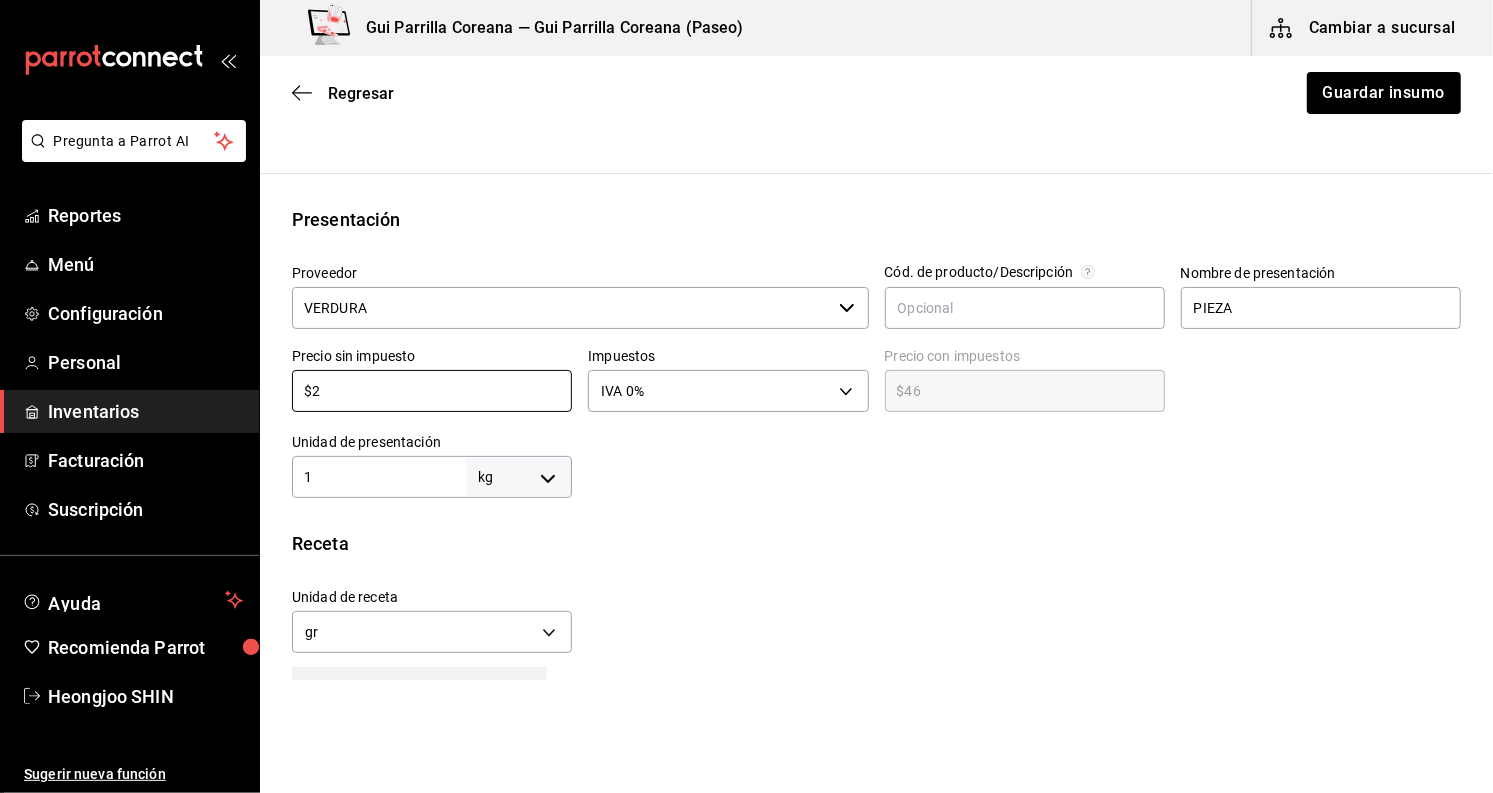 type on "$2.00" 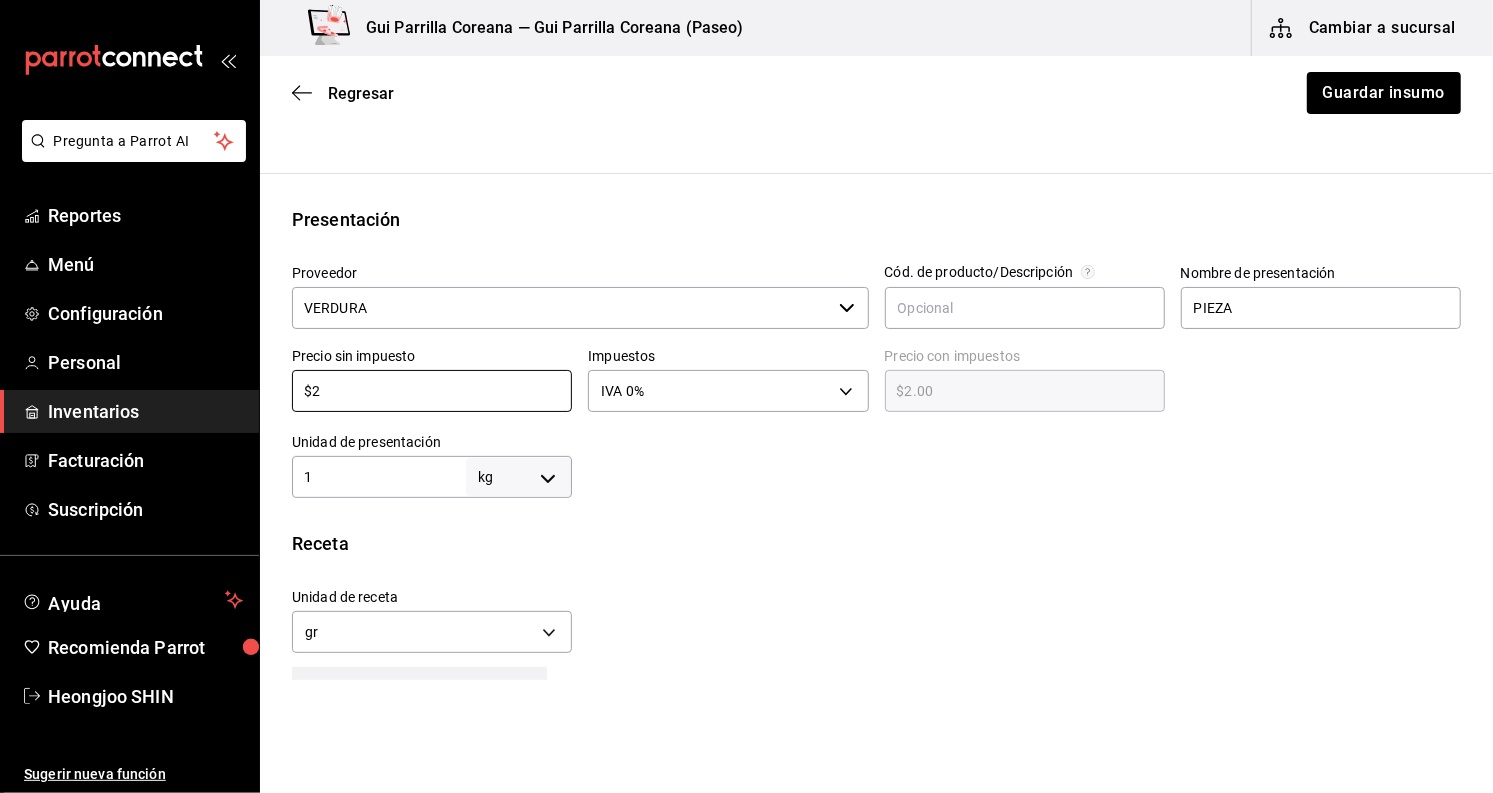 type on "$21" 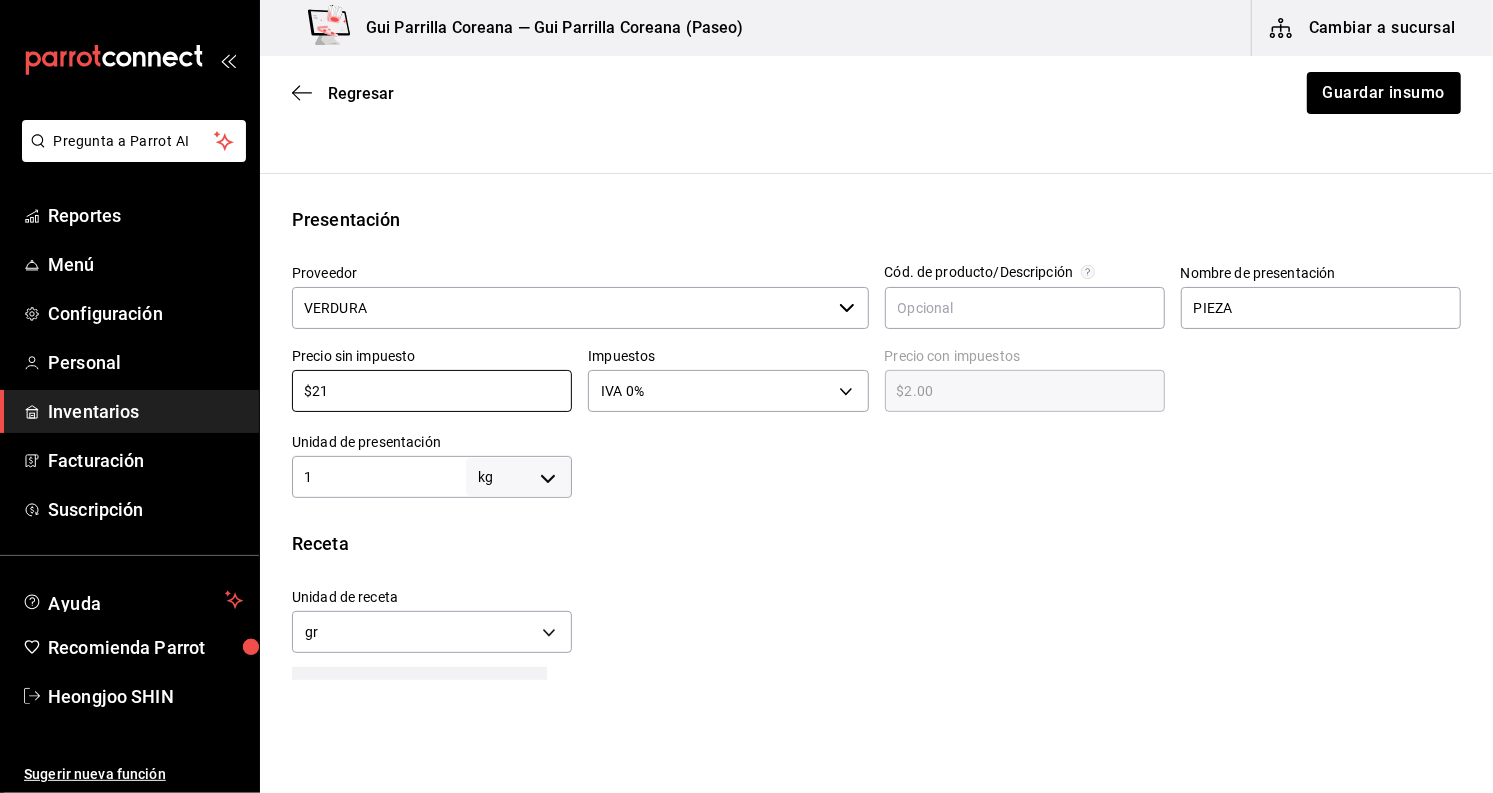 type on "$21.00" 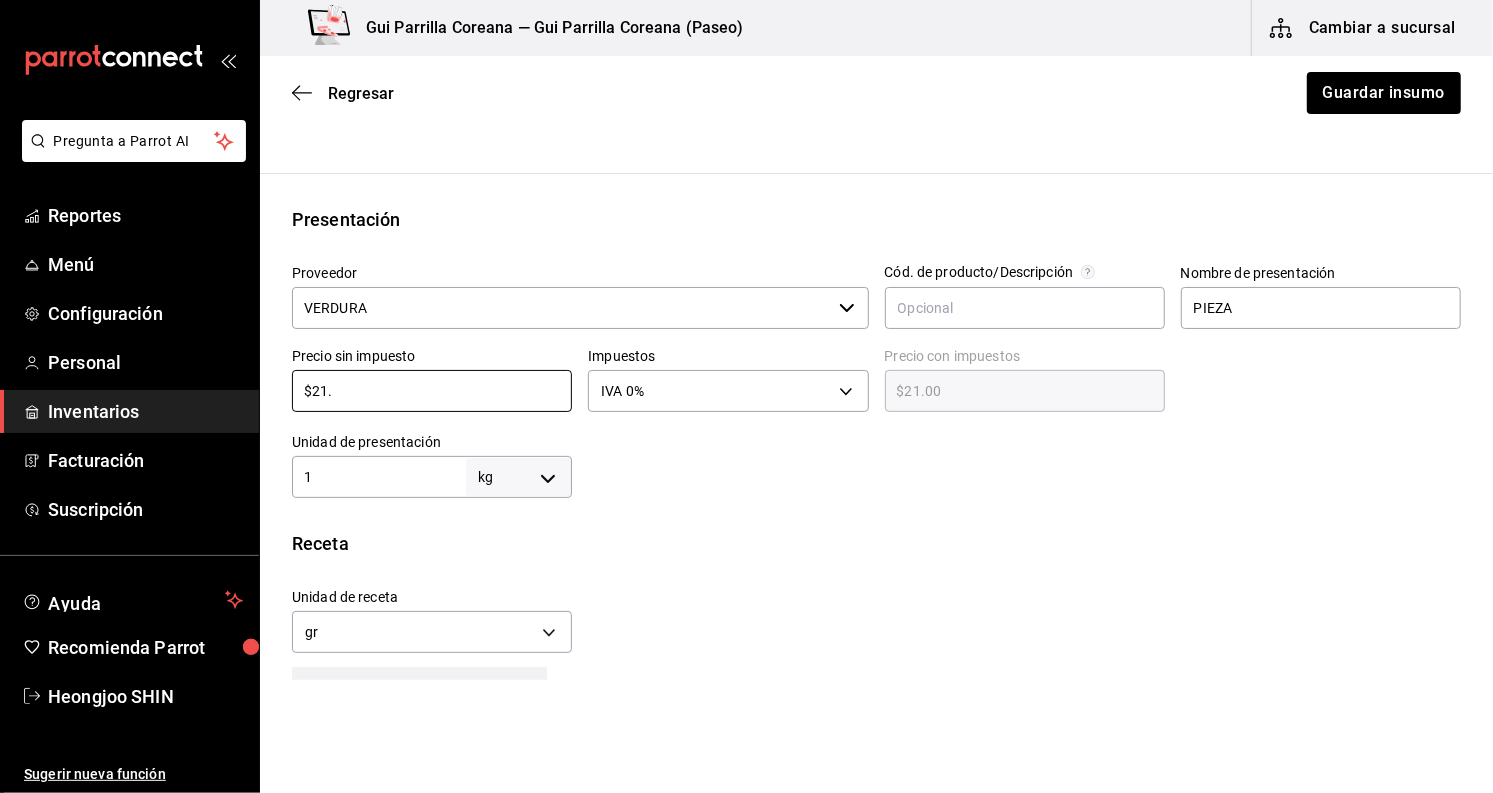 type on "$21.5" 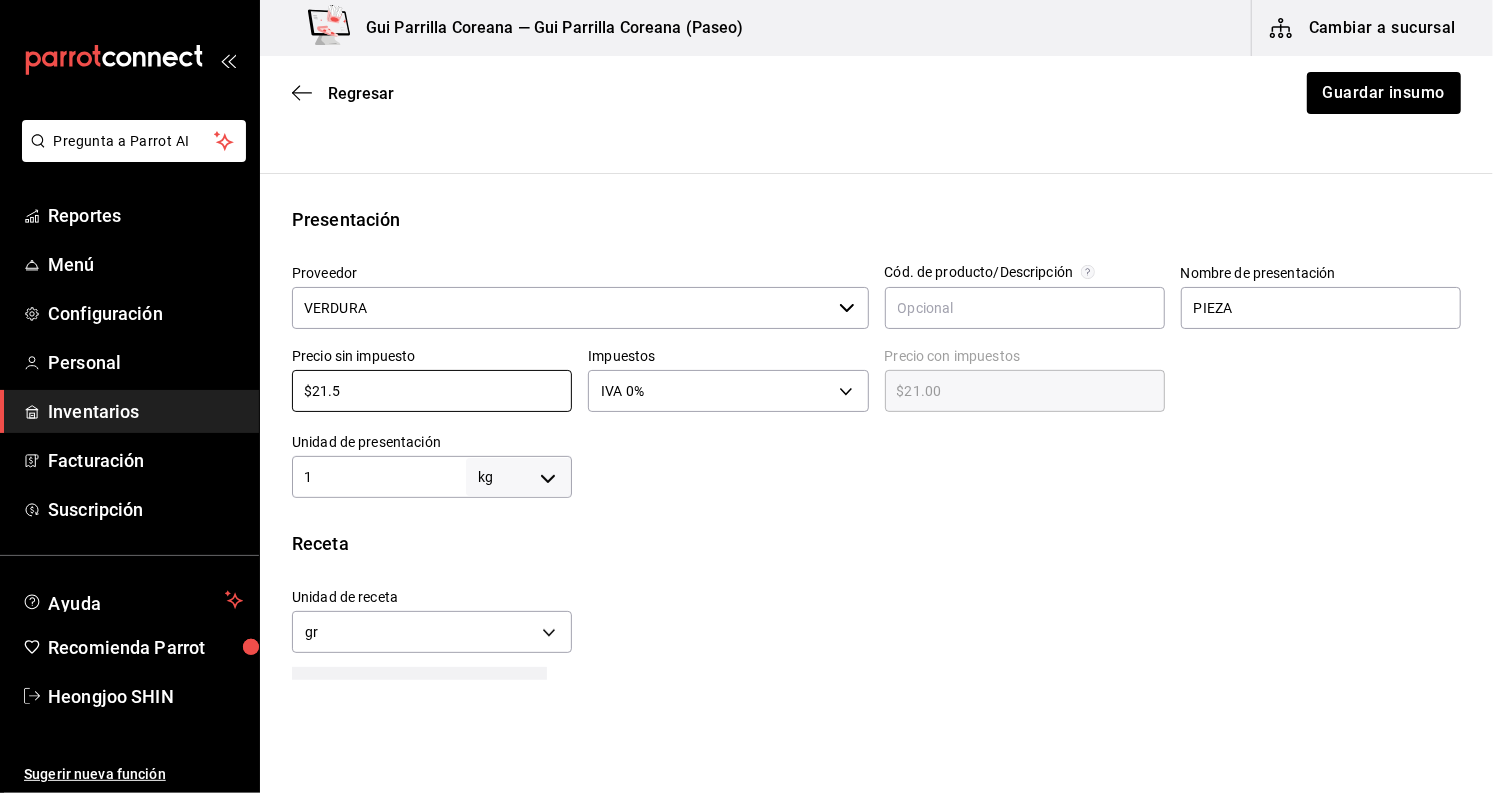 type on "$21.50" 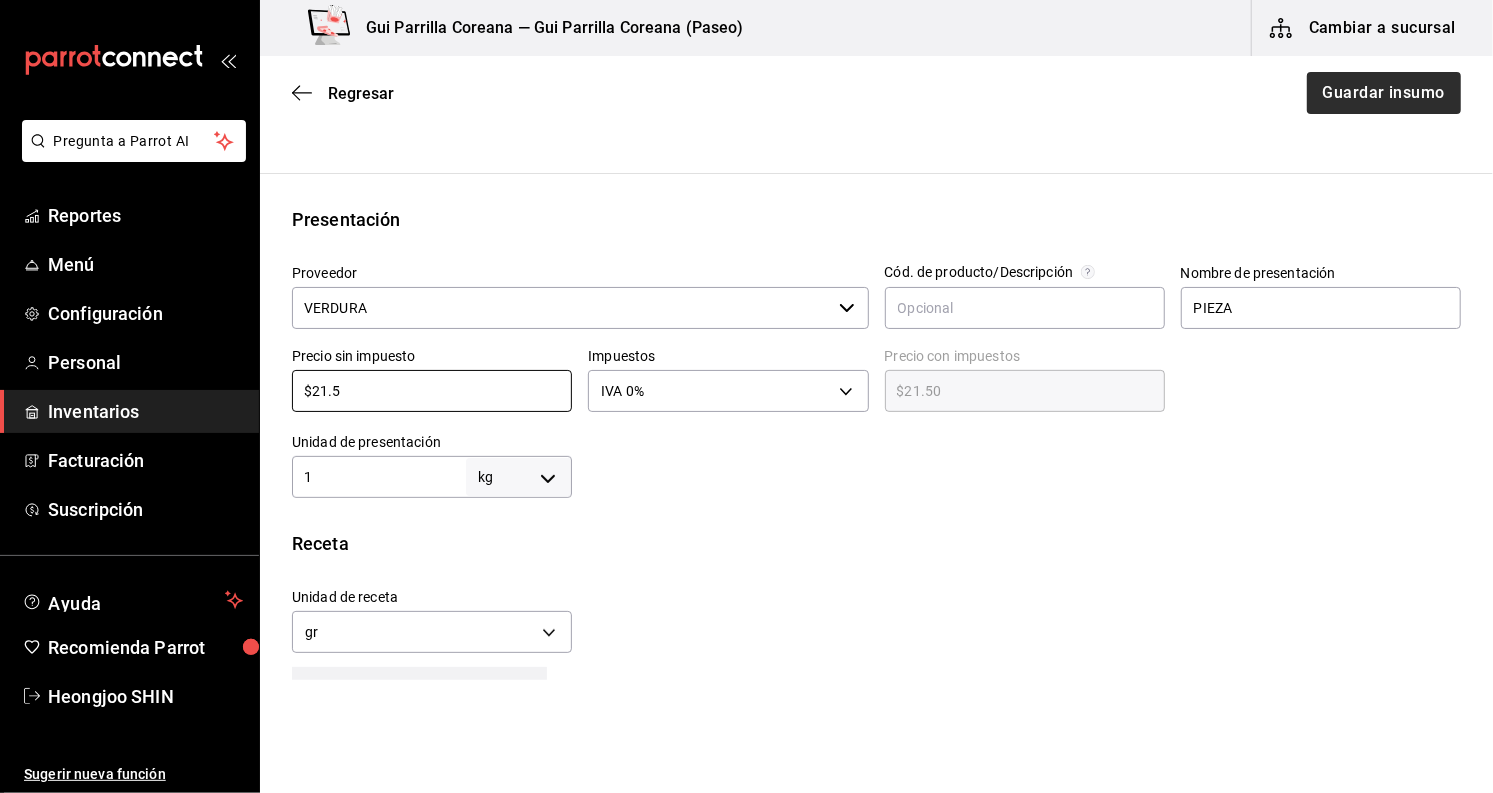 type on "$21.5" 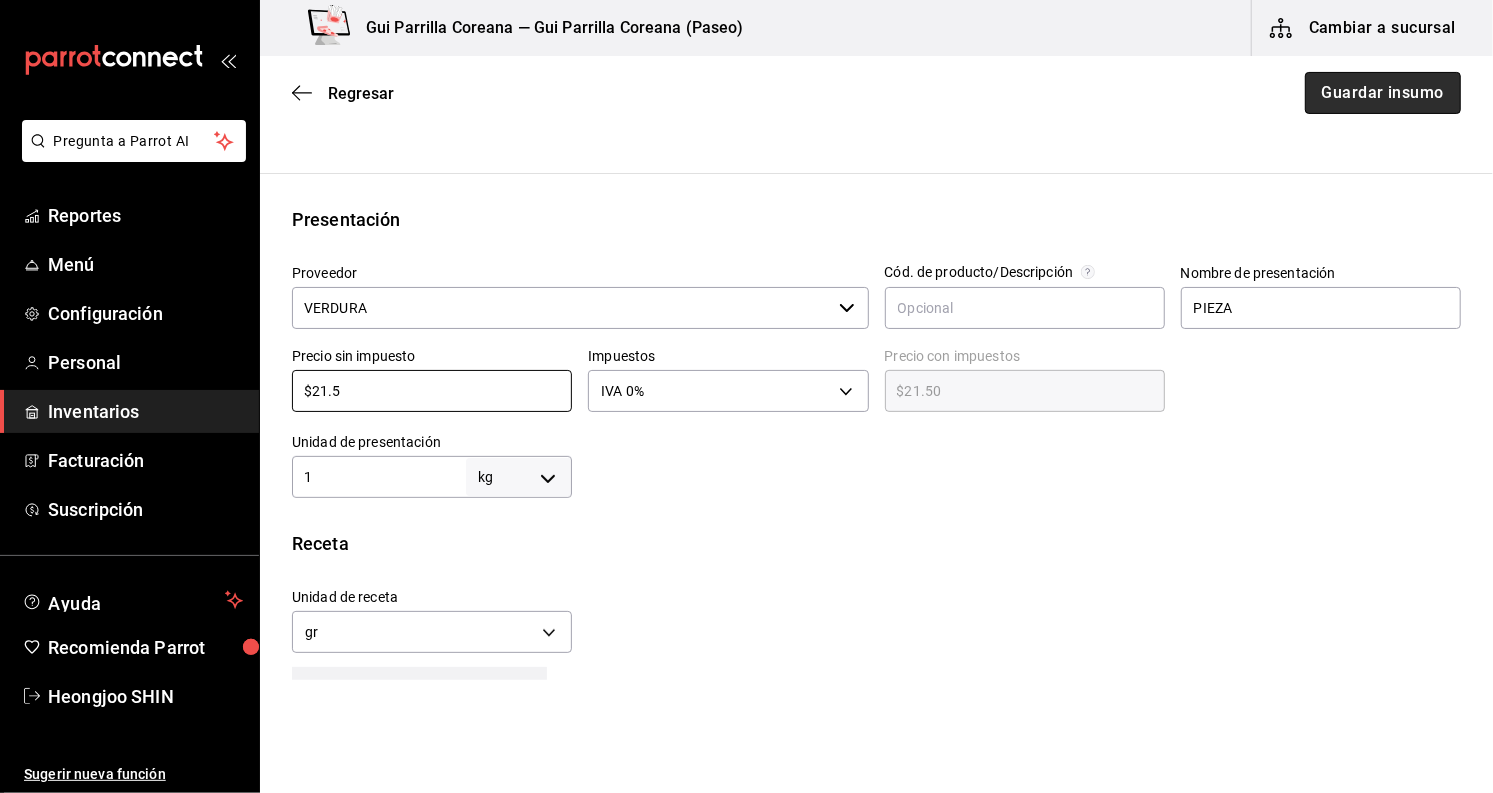 click on "Guardar insumo" at bounding box center [1383, 93] 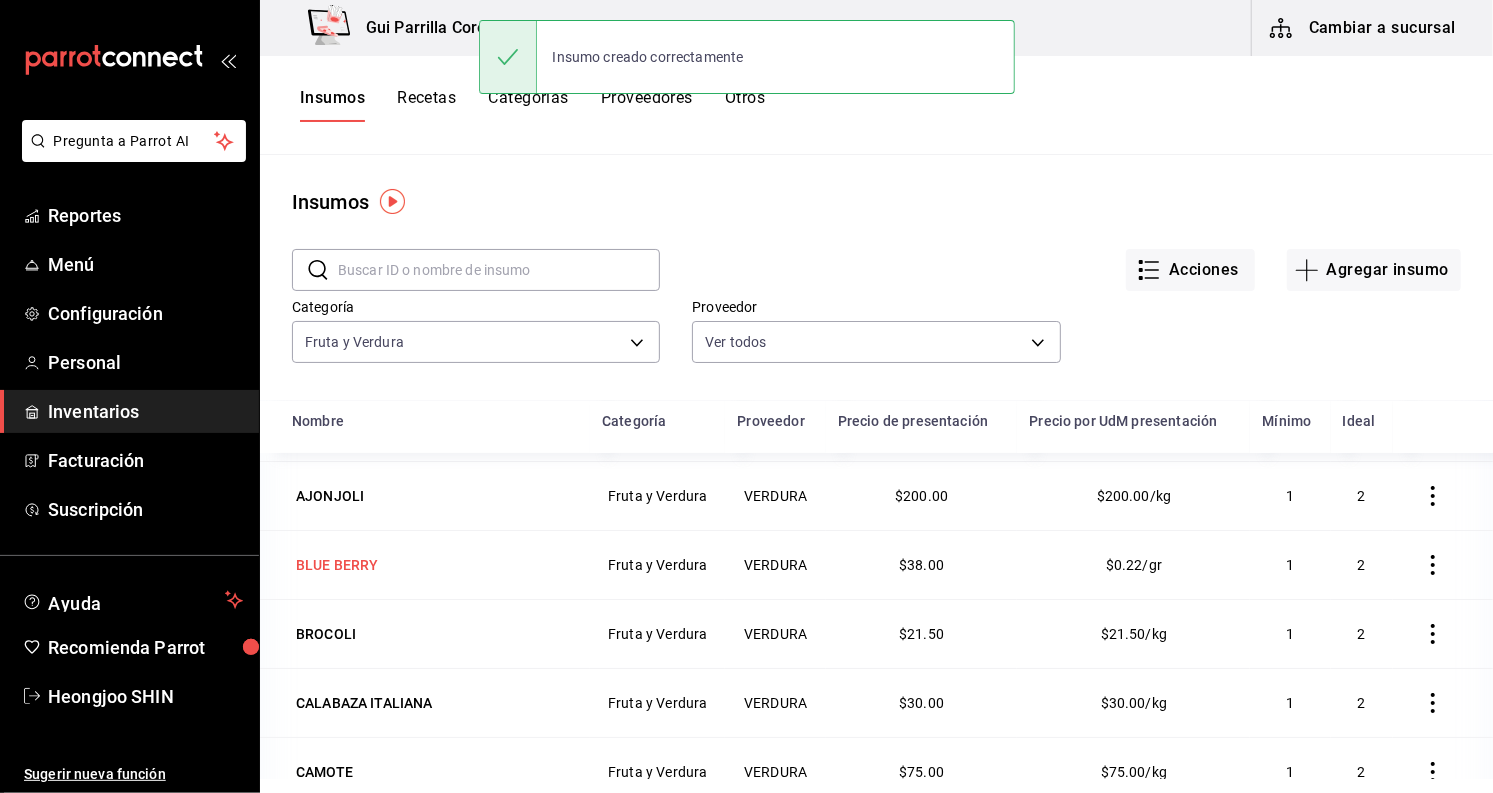 scroll, scrollTop: 111, scrollLeft: 0, axis: vertical 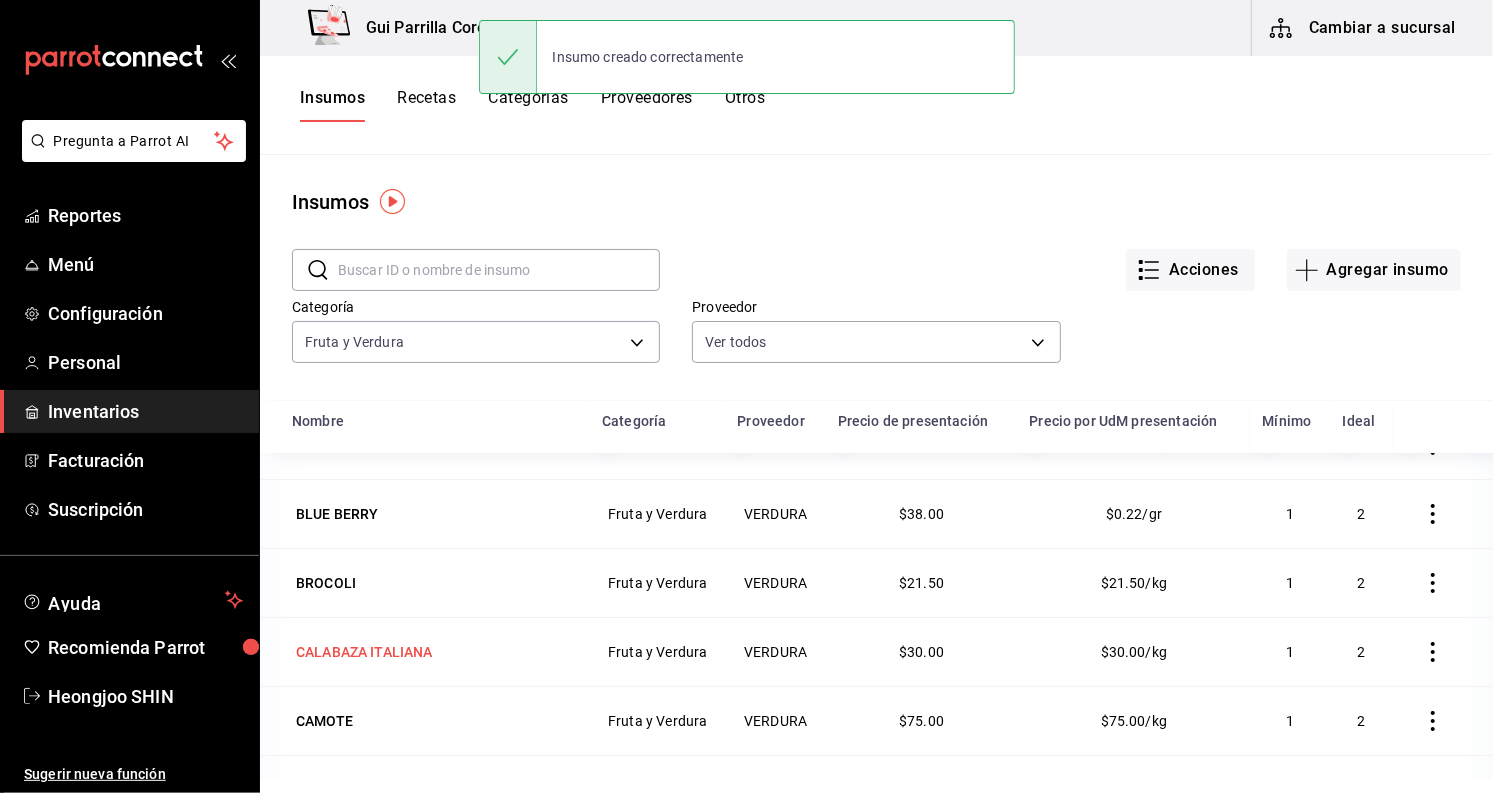 click on "CALABAZA ITALIANA" at bounding box center [364, 652] 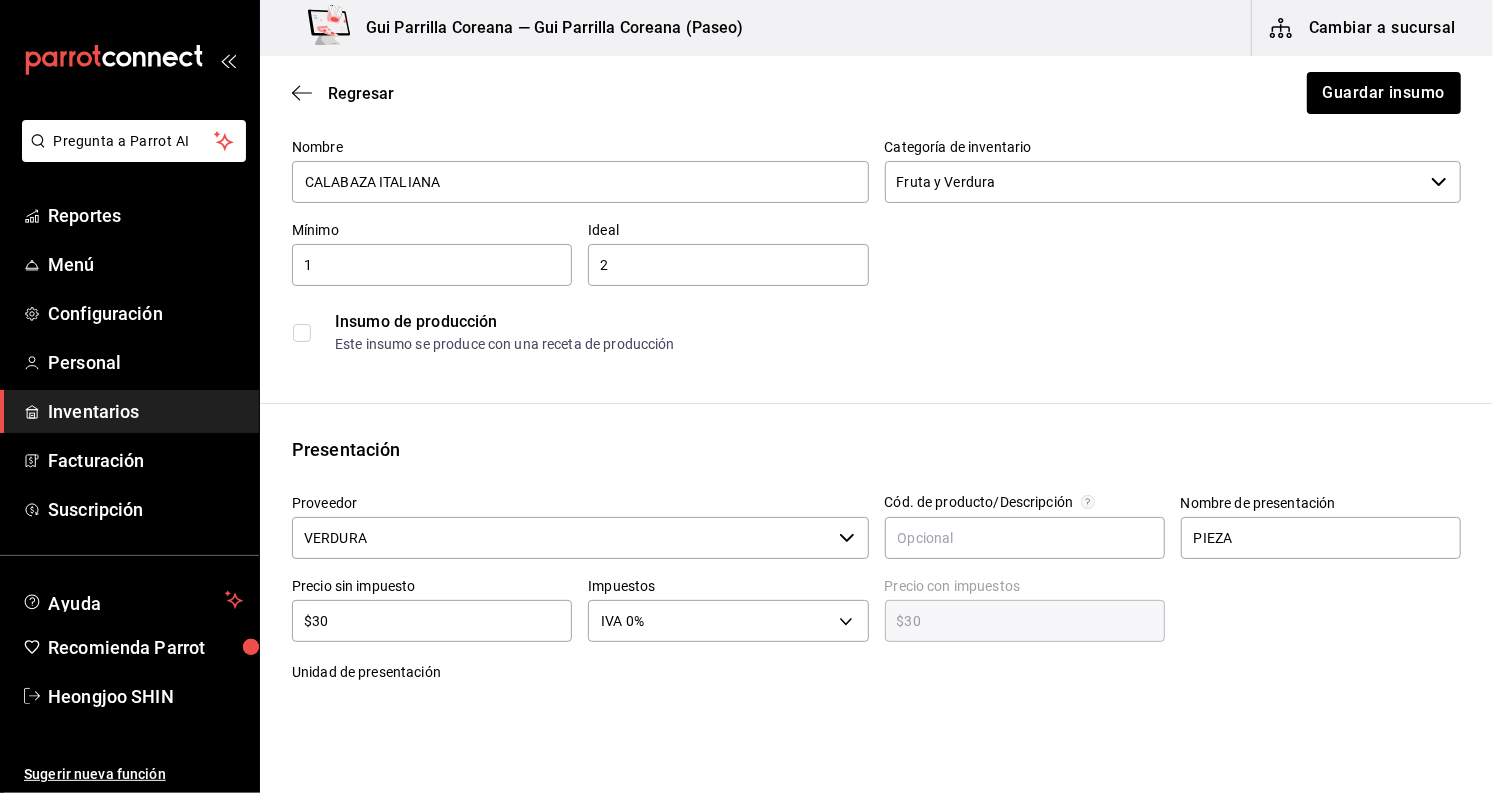 scroll, scrollTop: 333, scrollLeft: 0, axis: vertical 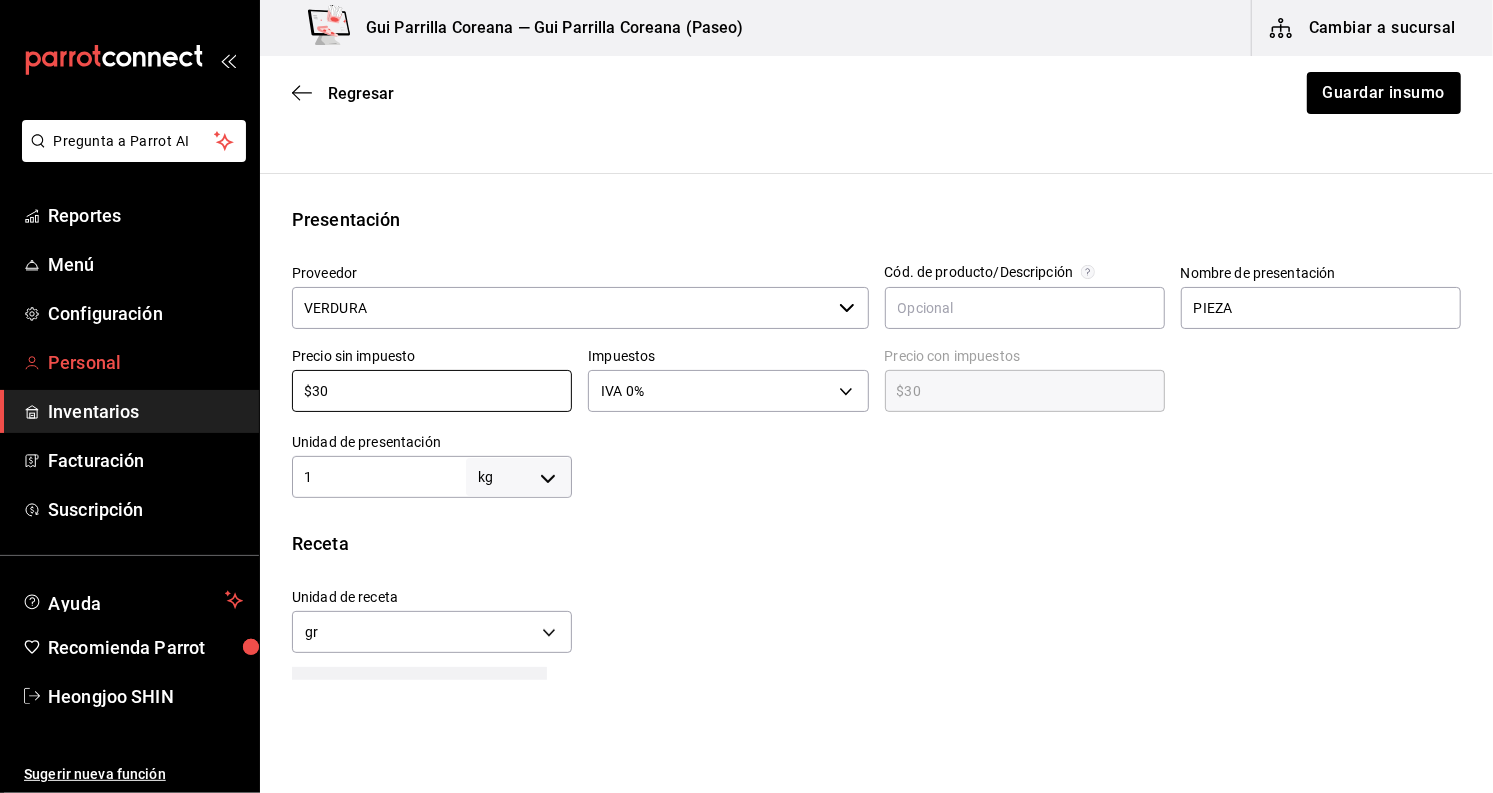 drag, startPoint x: 340, startPoint y: 394, endPoint x: 219, endPoint y: 378, distance: 122.05327 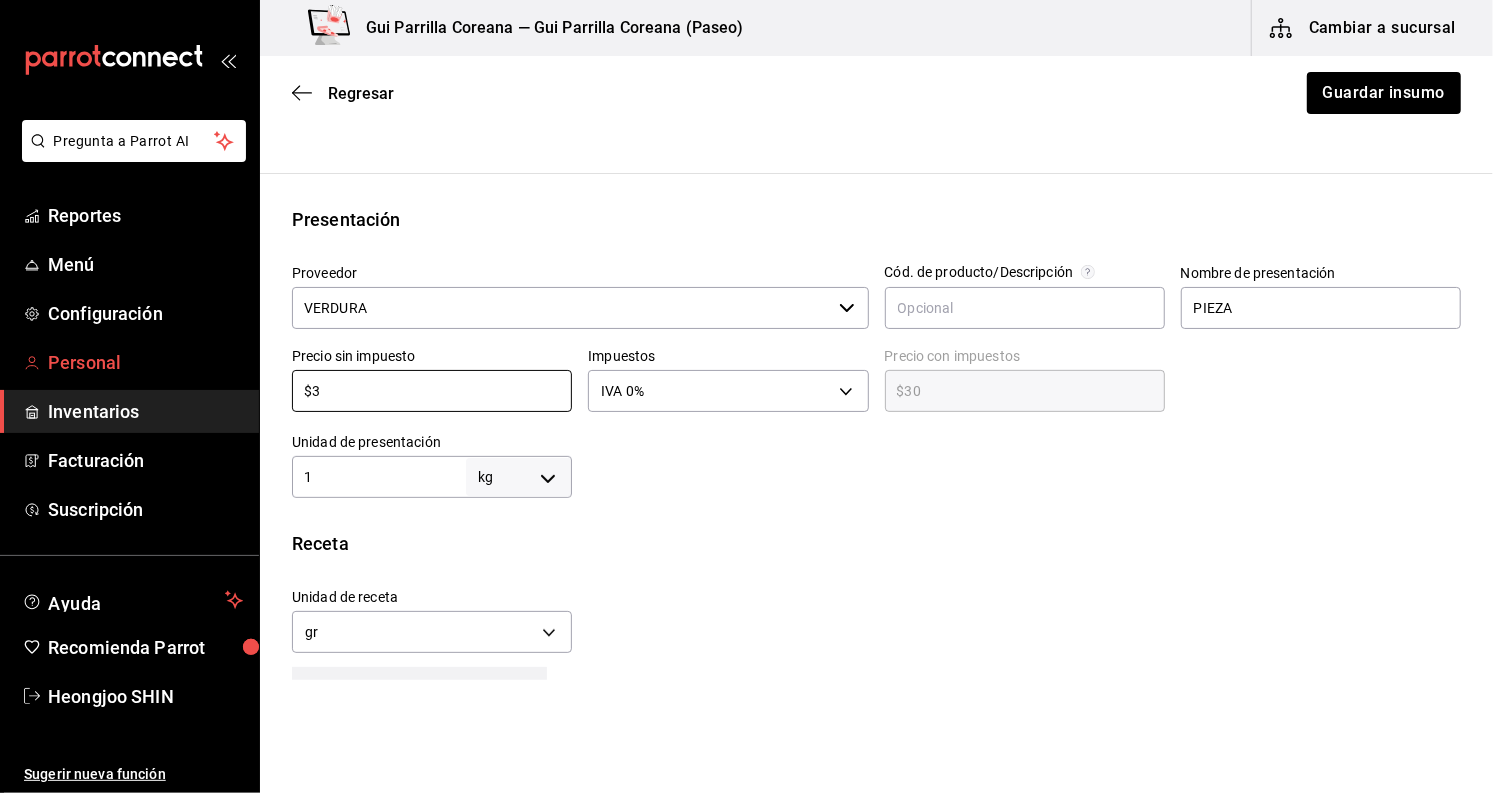 type on "$3.00" 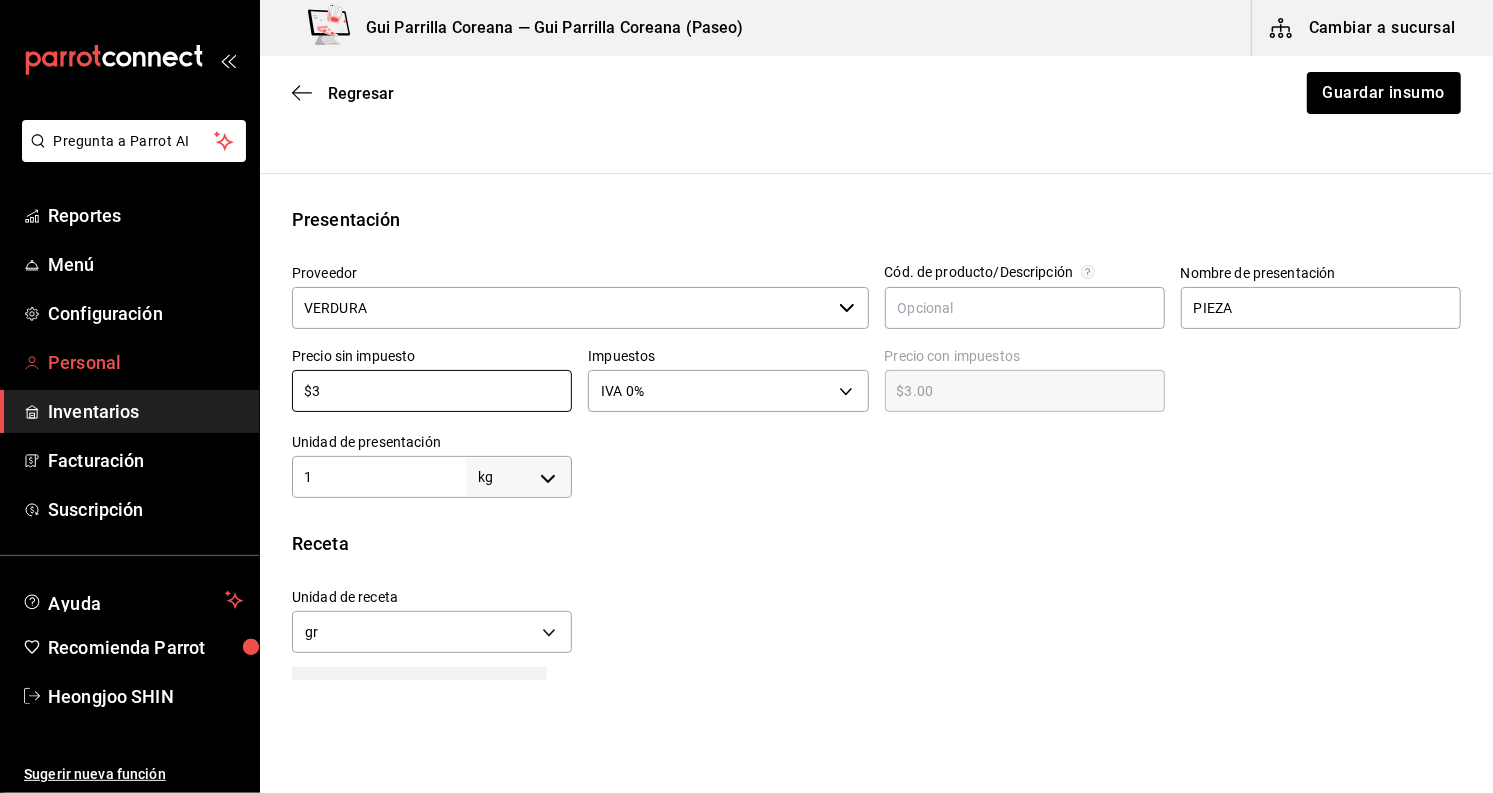 type on "$36" 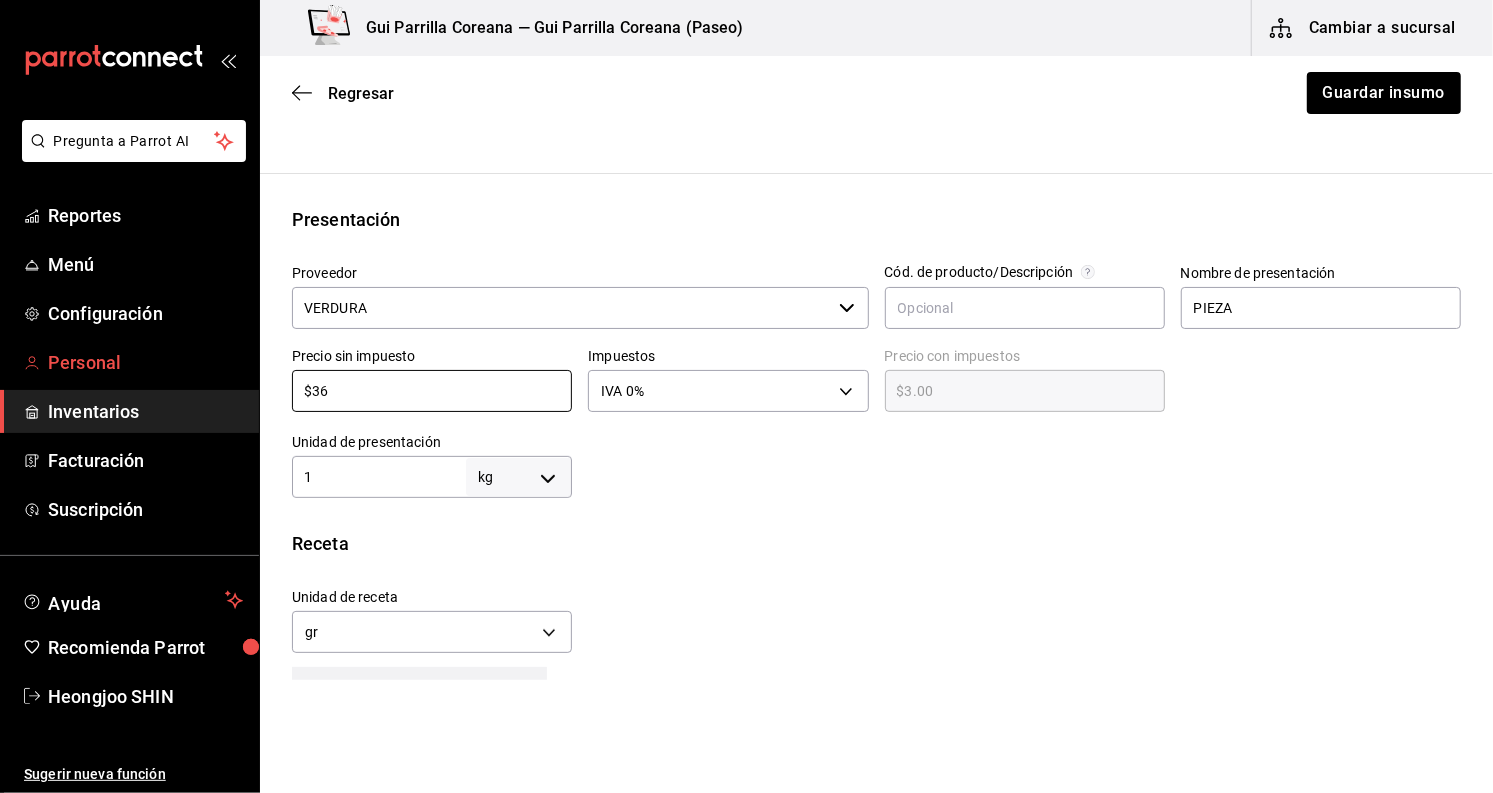 type on "$36.00" 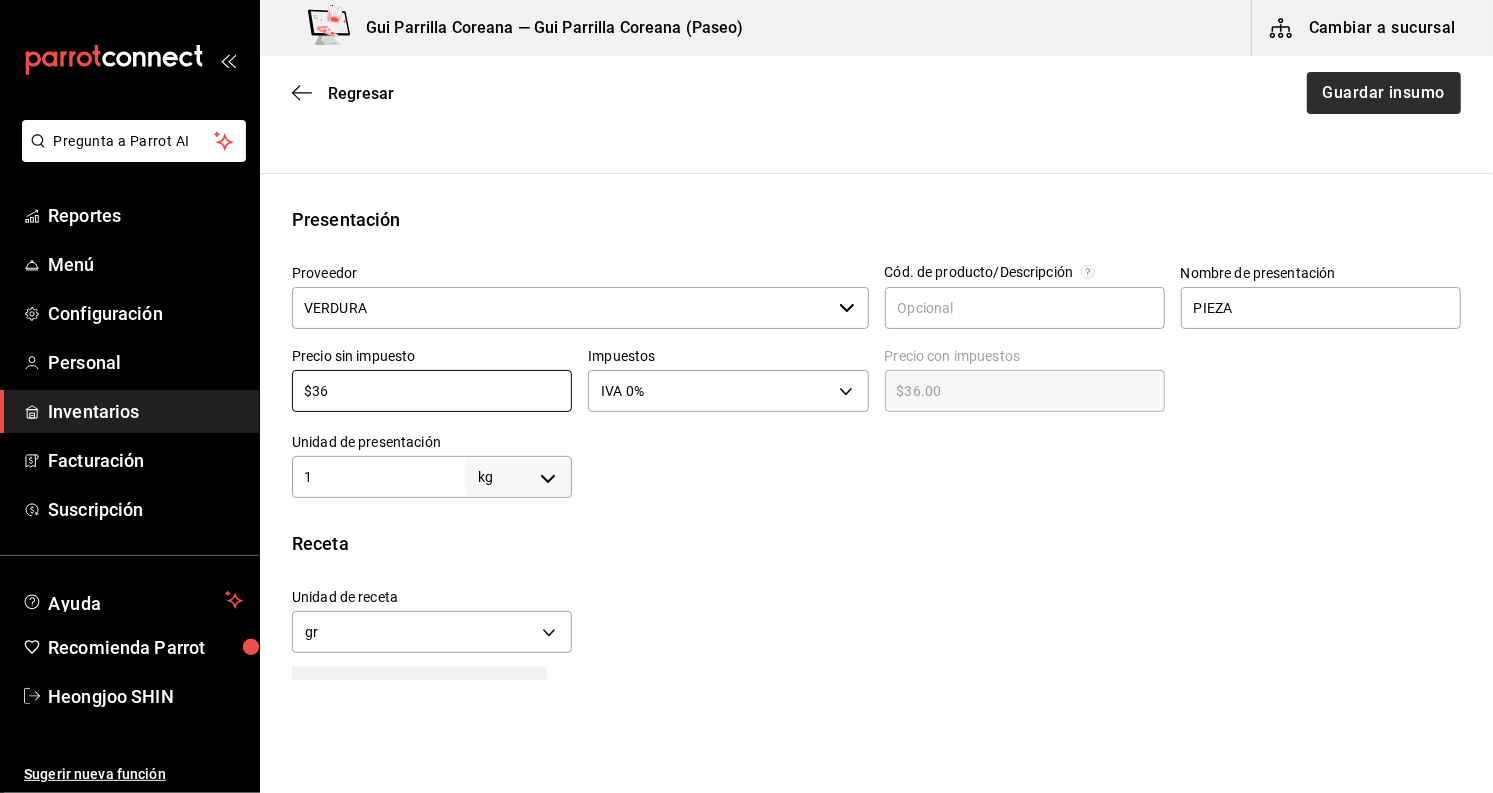 type on "$36" 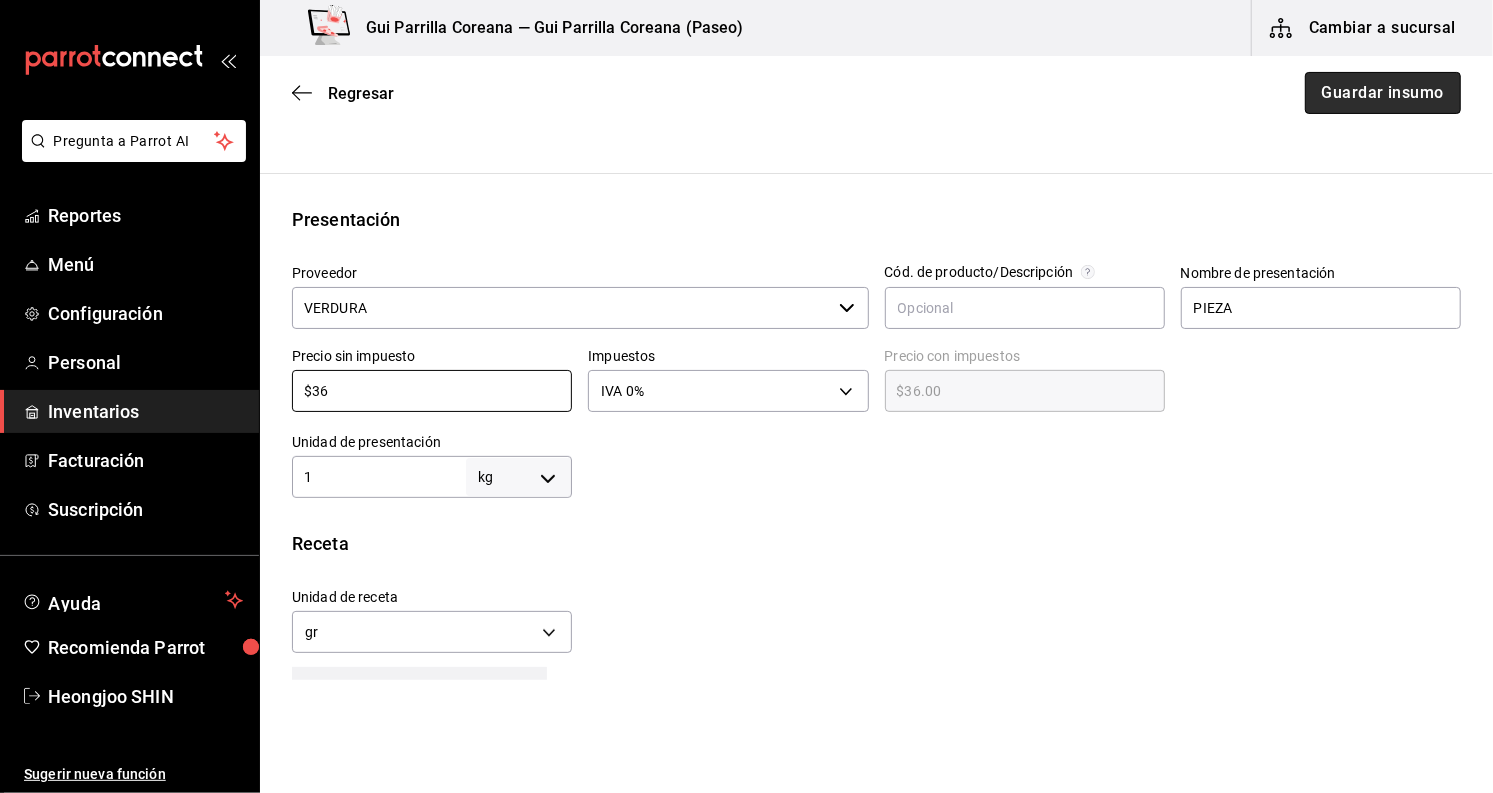 click on "Guardar insumo" at bounding box center (1383, 93) 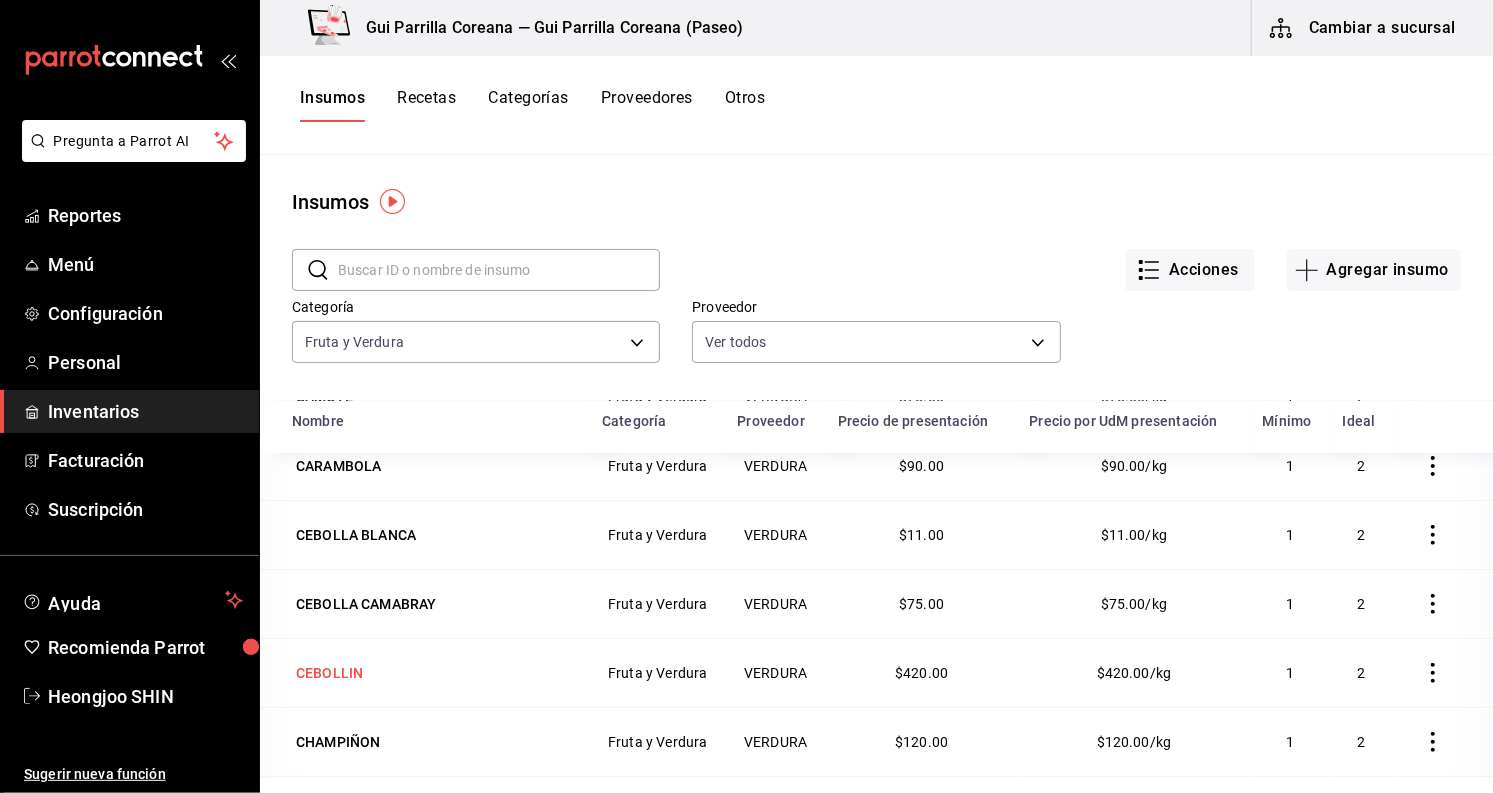 scroll, scrollTop: 444, scrollLeft: 0, axis: vertical 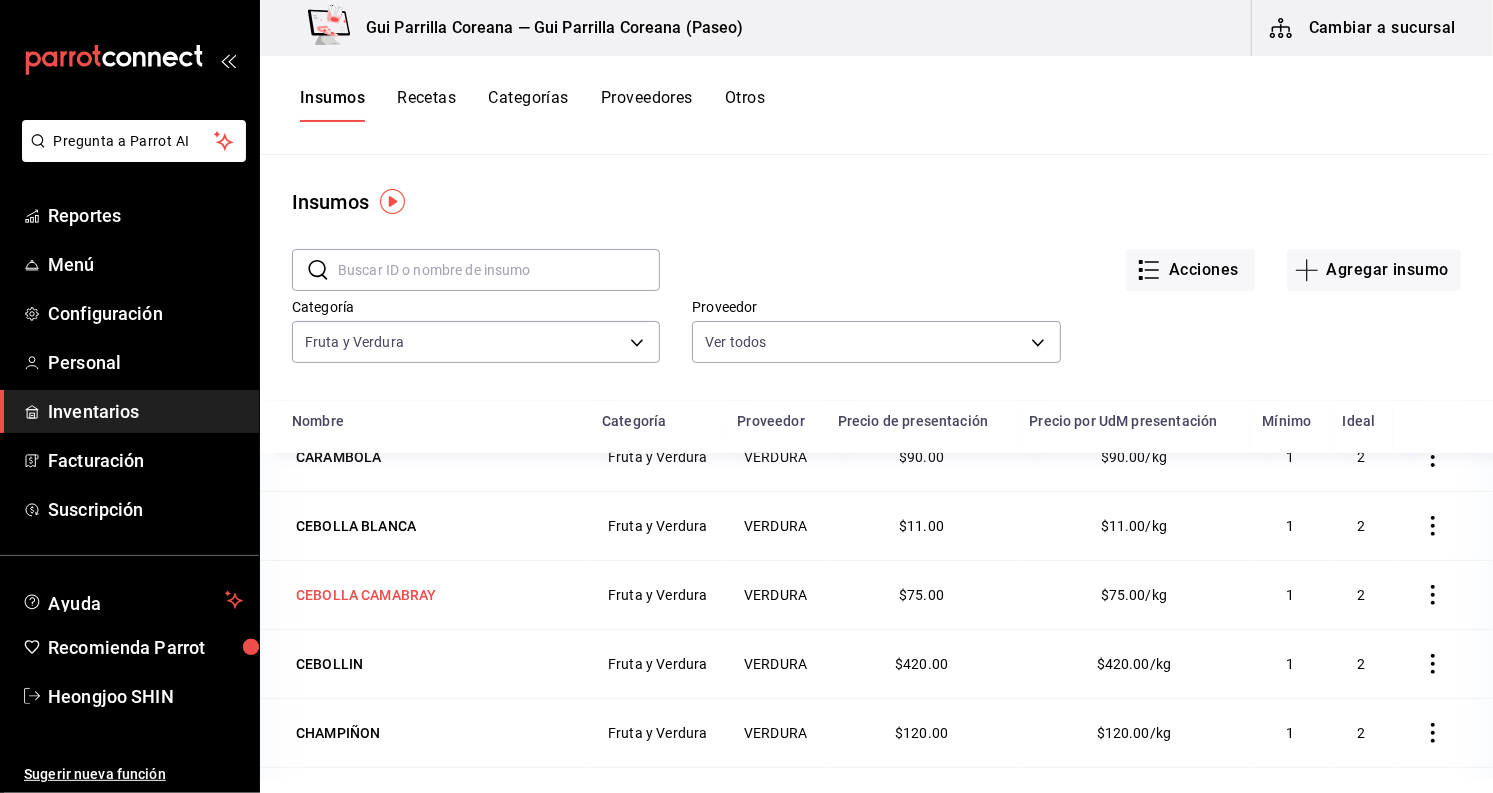 click on "CEBOLLA CAMABRAY" at bounding box center [366, 595] 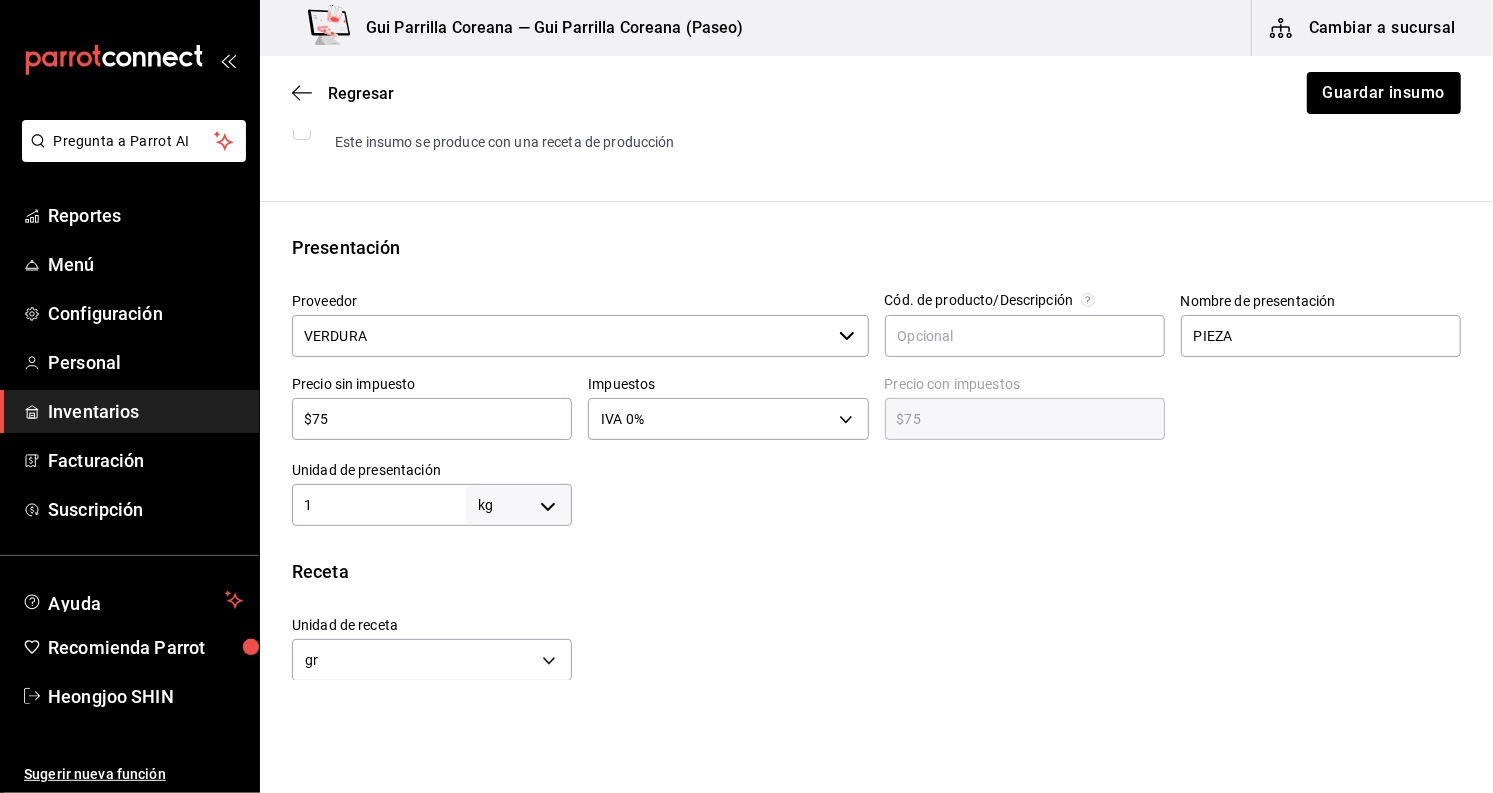 scroll, scrollTop: 444, scrollLeft: 0, axis: vertical 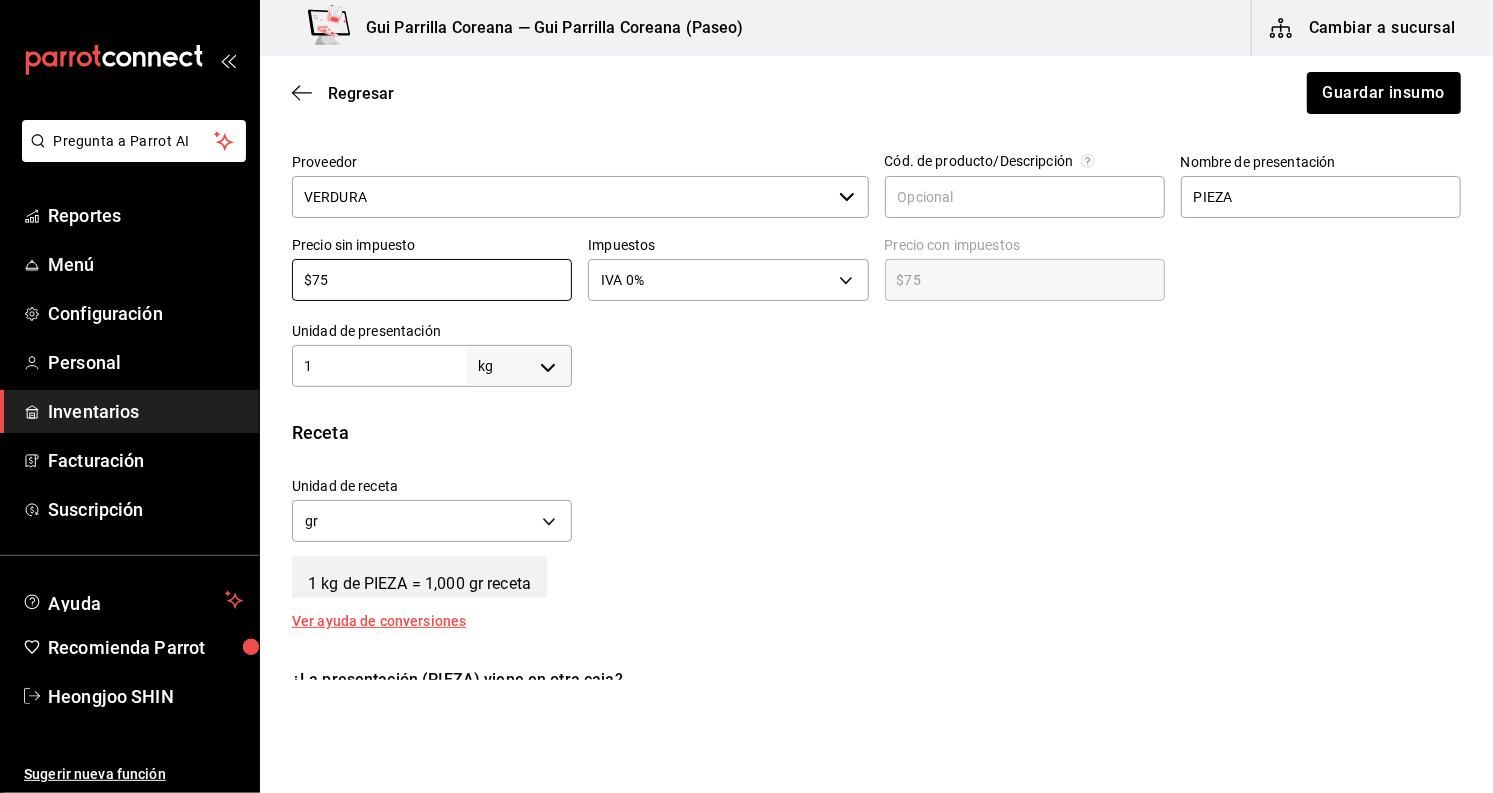 drag, startPoint x: 383, startPoint y: 275, endPoint x: 264, endPoint y: 261, distance: 119.8207 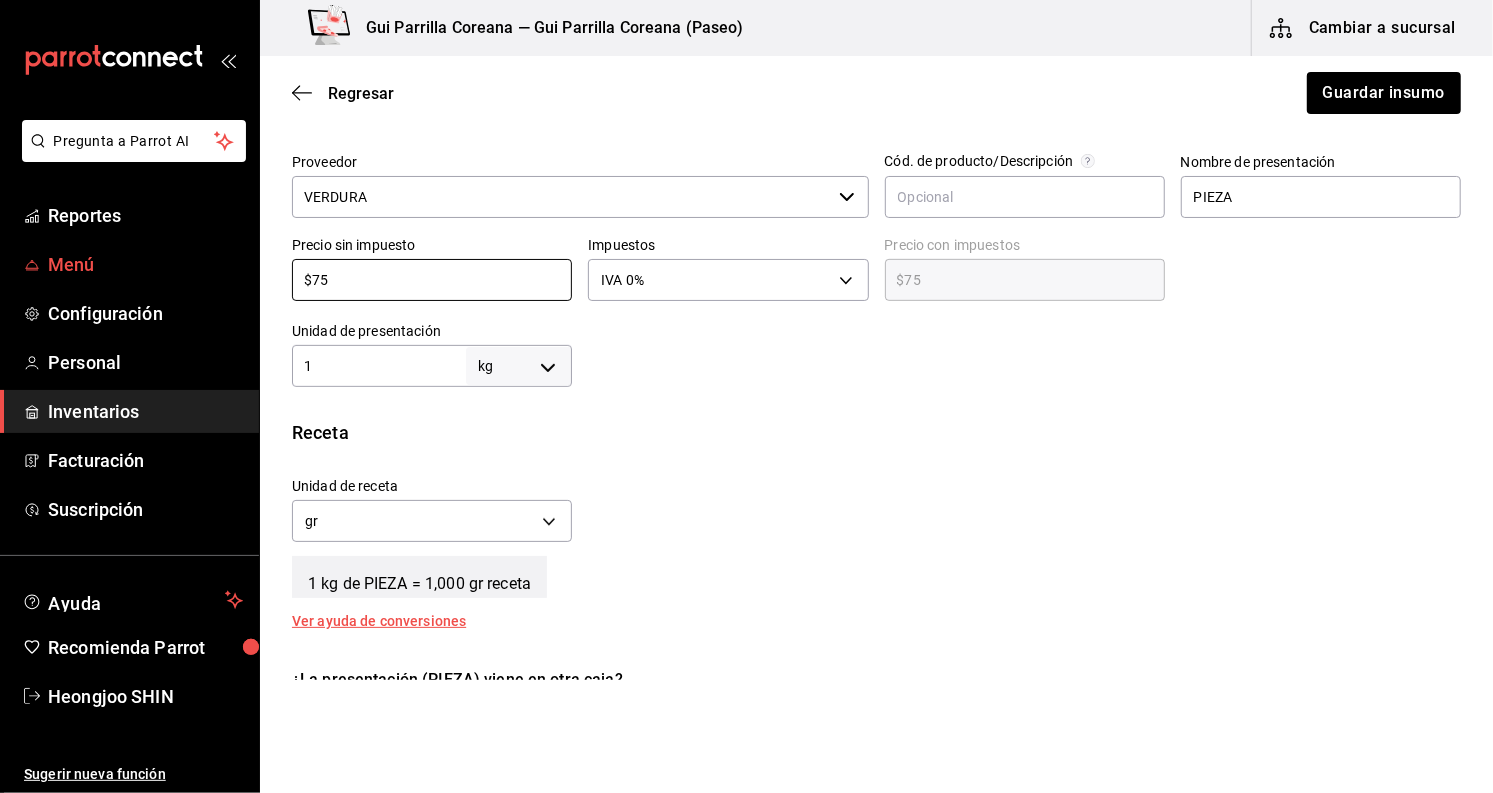 type on "$2" 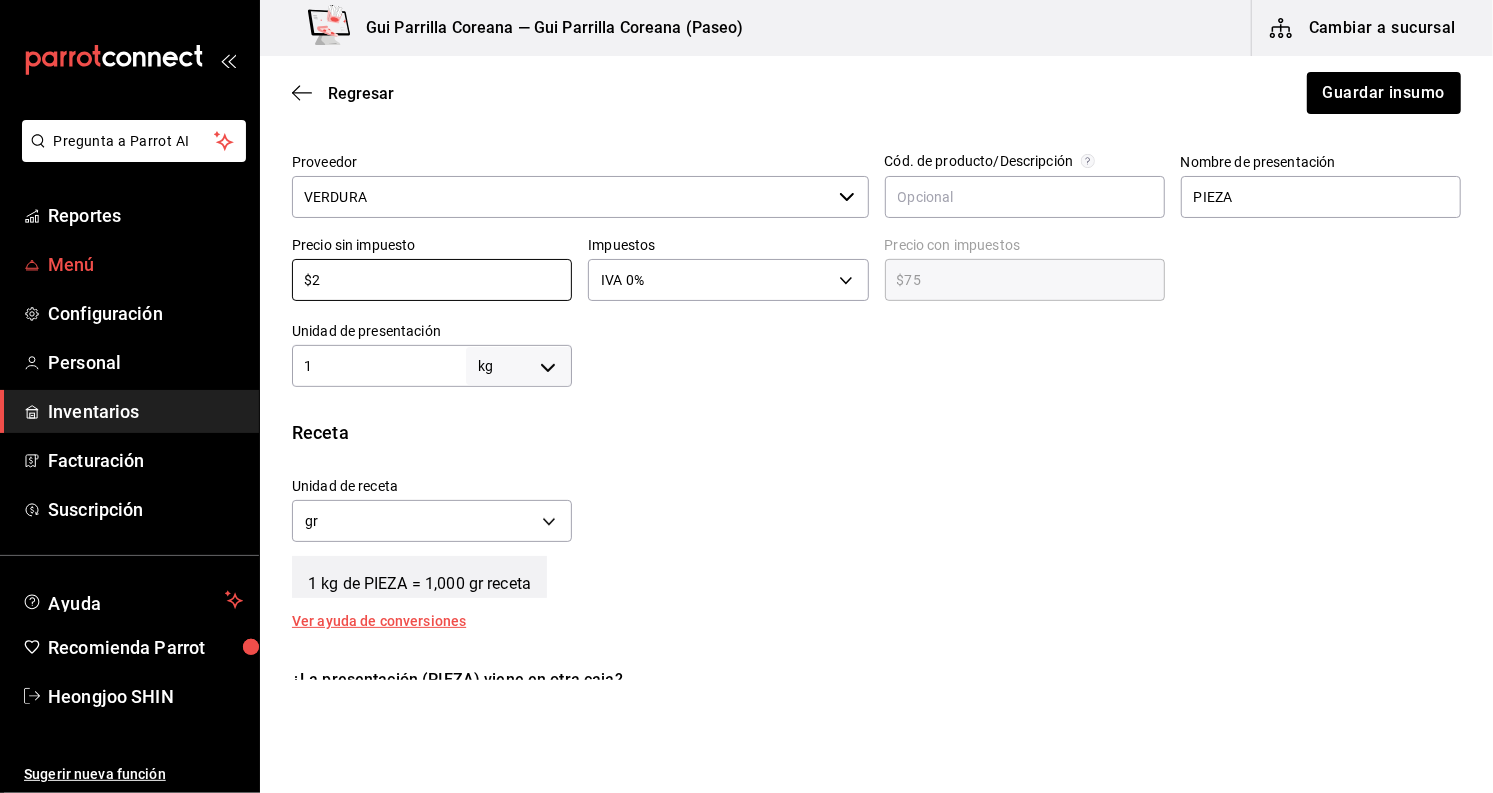 type on "$2.00" 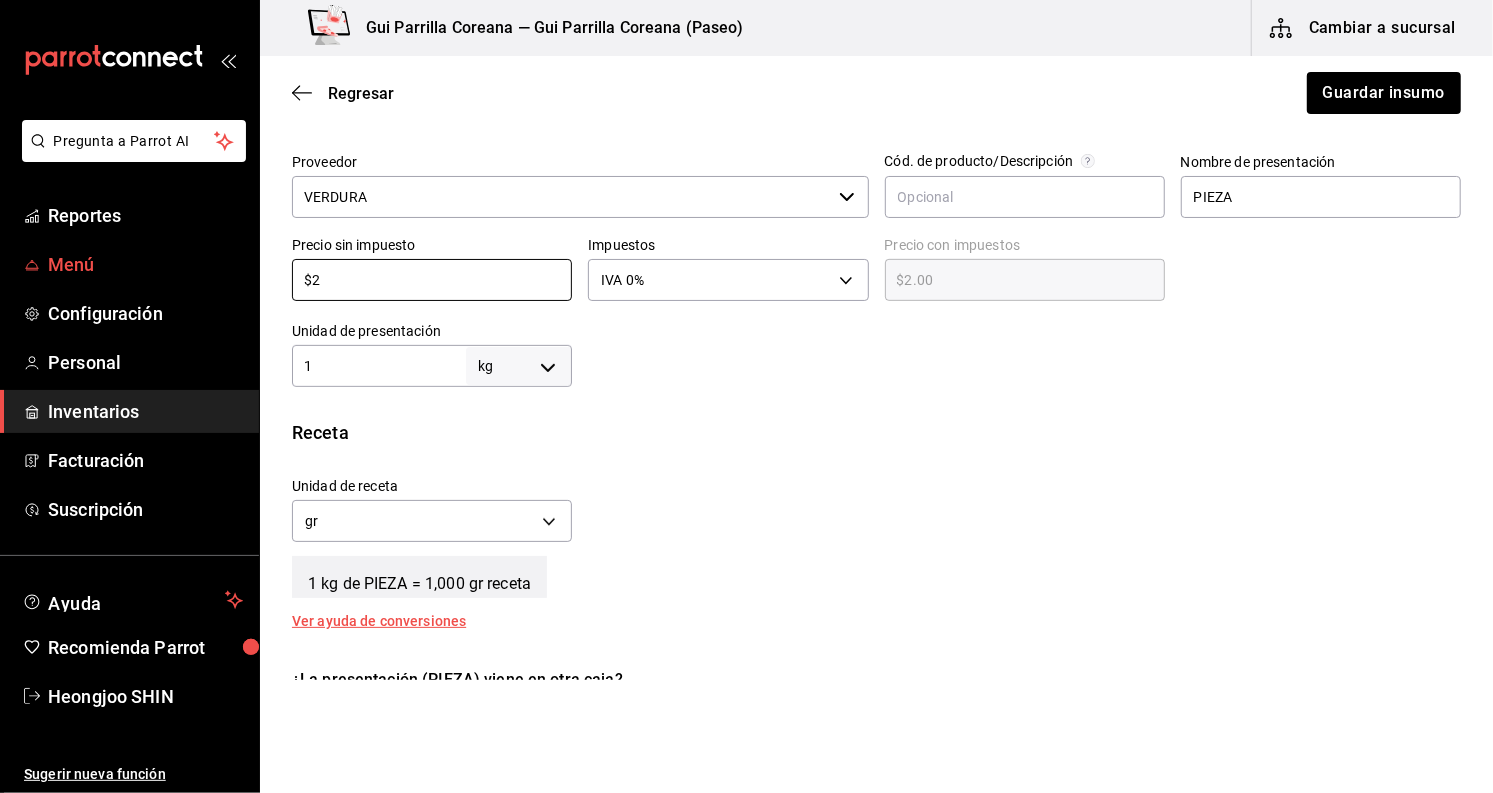 type on "$25" 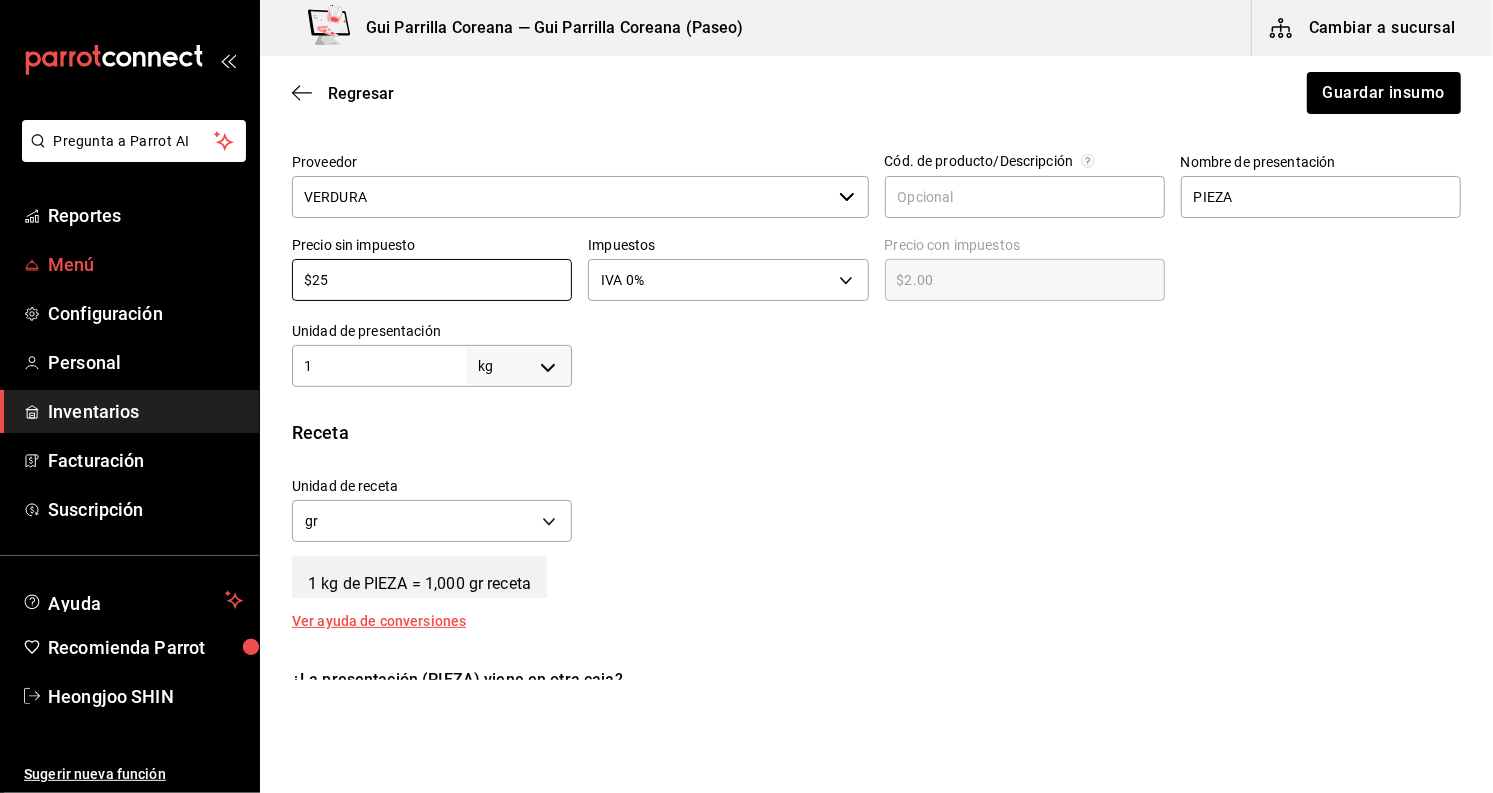 type on "$25.00" 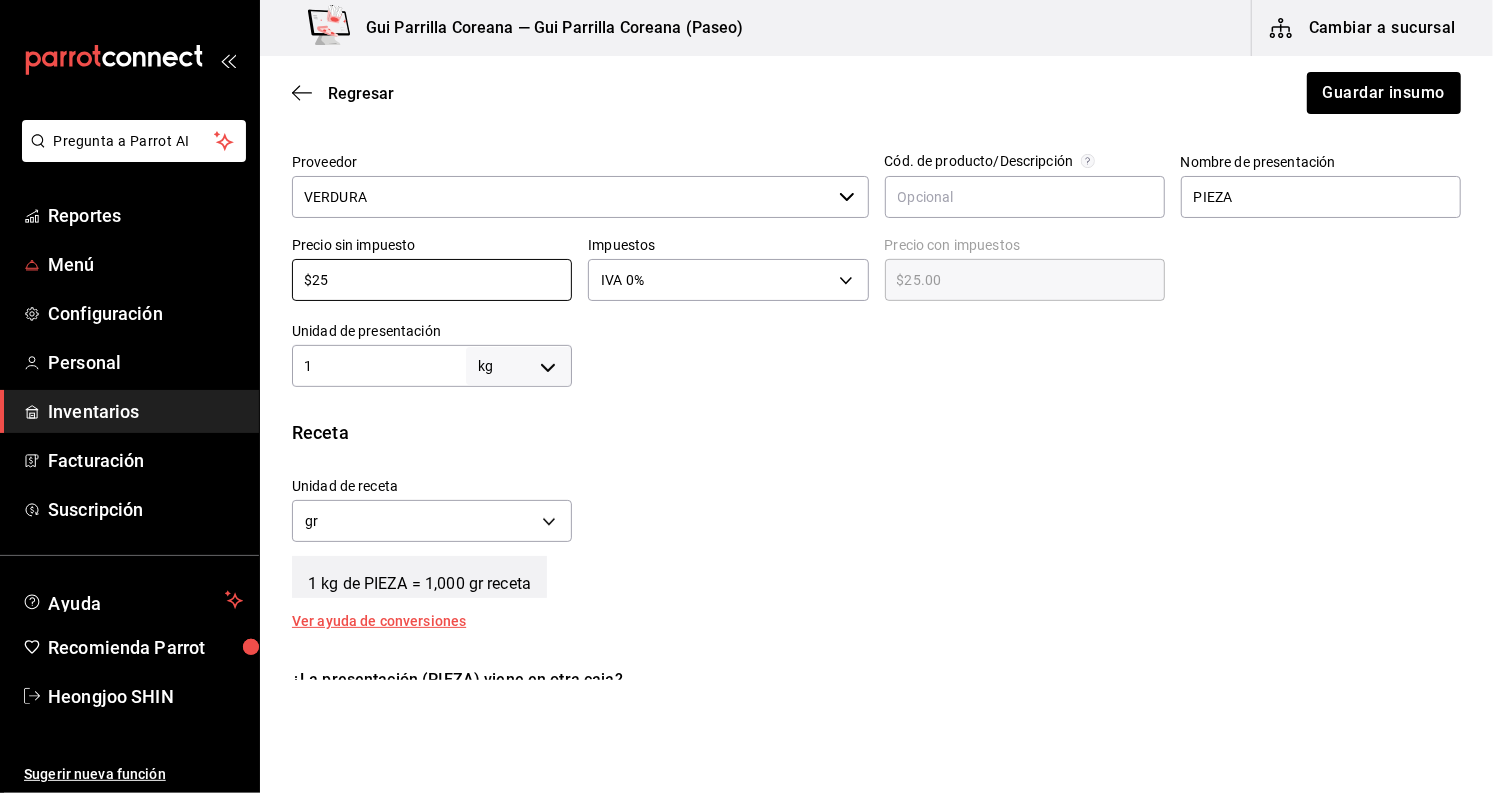 type on "$25" 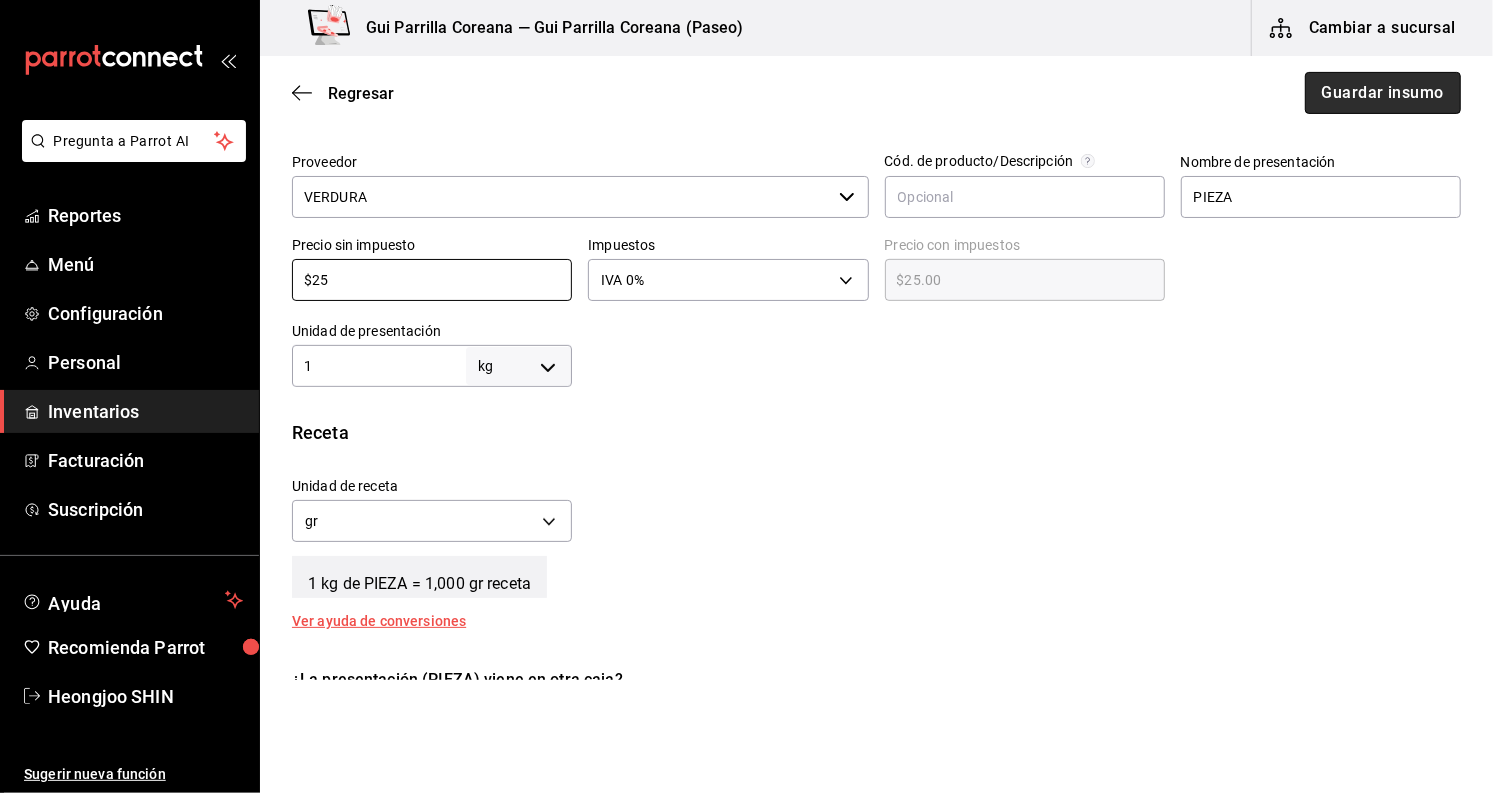 click on "Guardar insumo" at bounding box center (1383, 93) 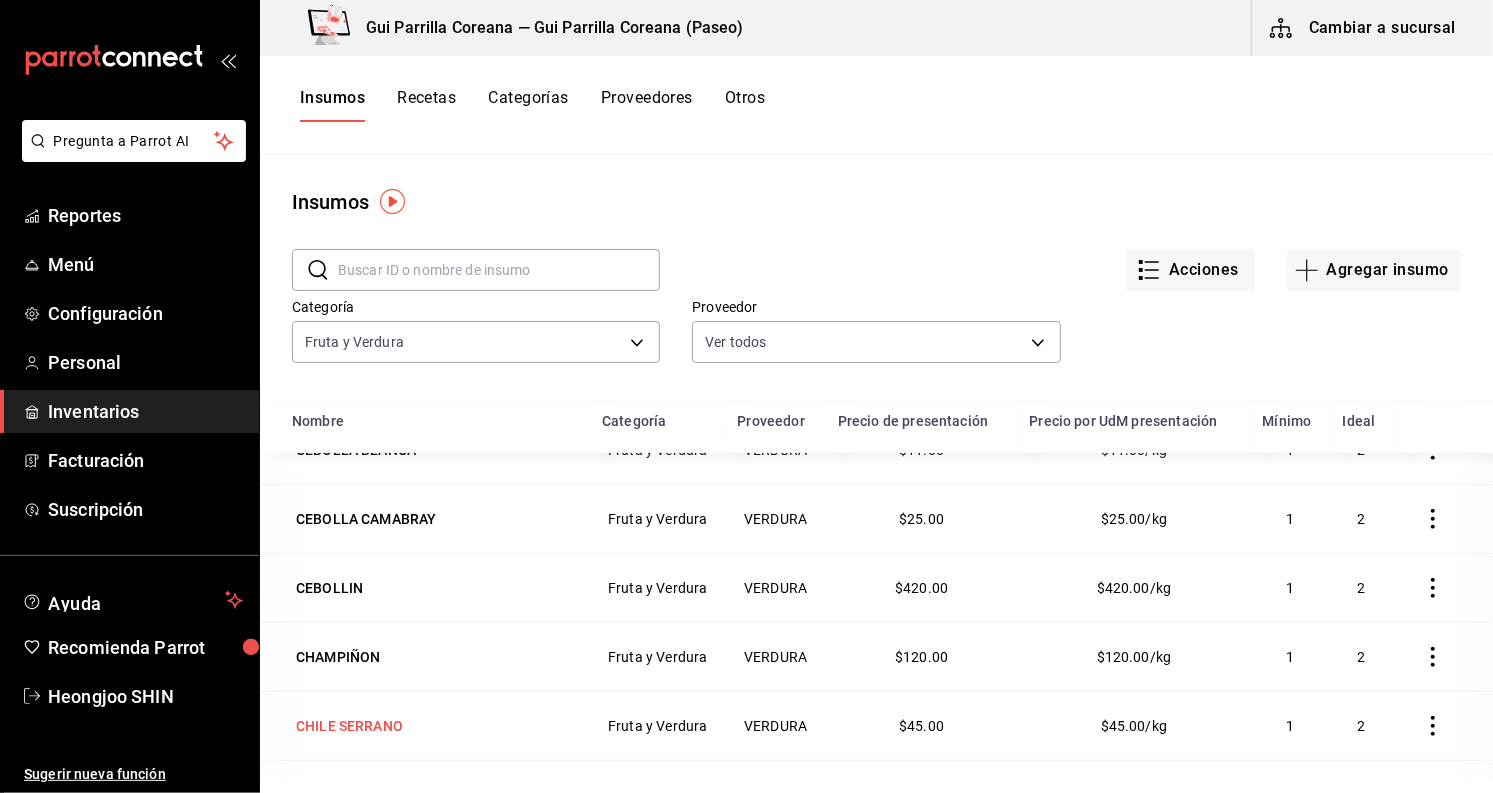 scroll, scrollTop: 555, scrollLeft: 0, axis: vertical 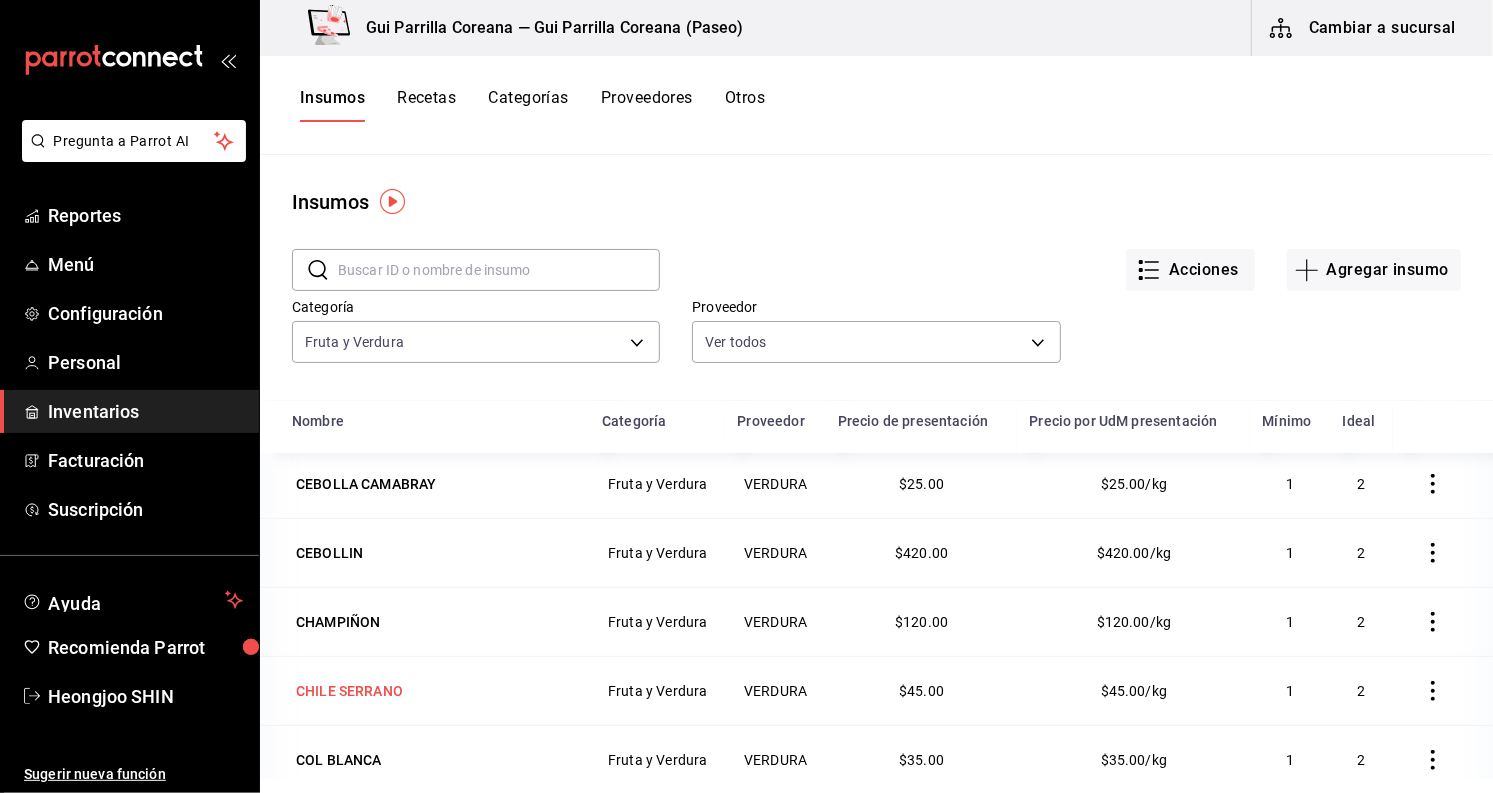 click on "CHILE SERRANO" at bounding box center [349, 691] 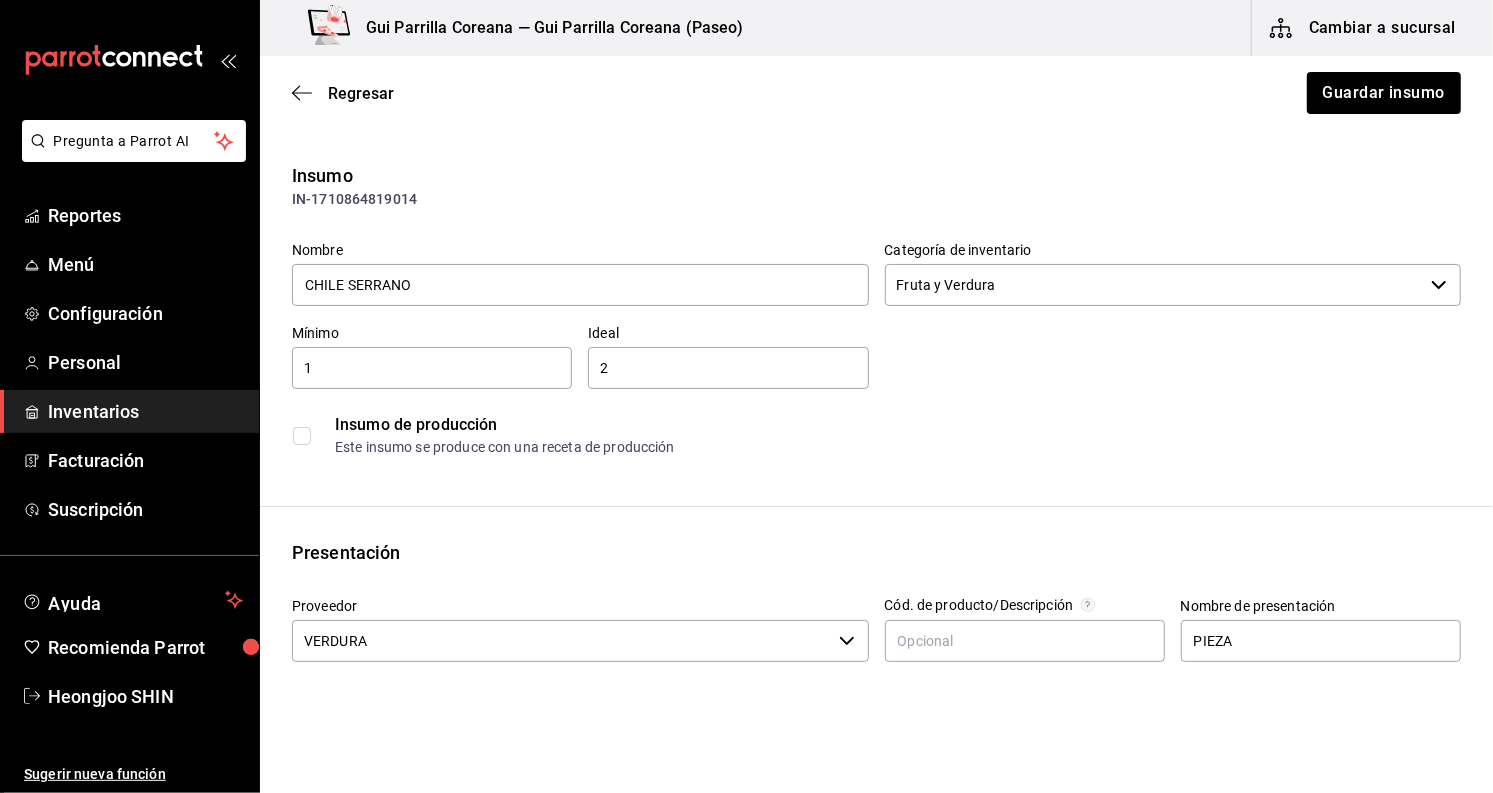 scroll, scrollTop: 555, scrollLeft: 0, axis: vertical 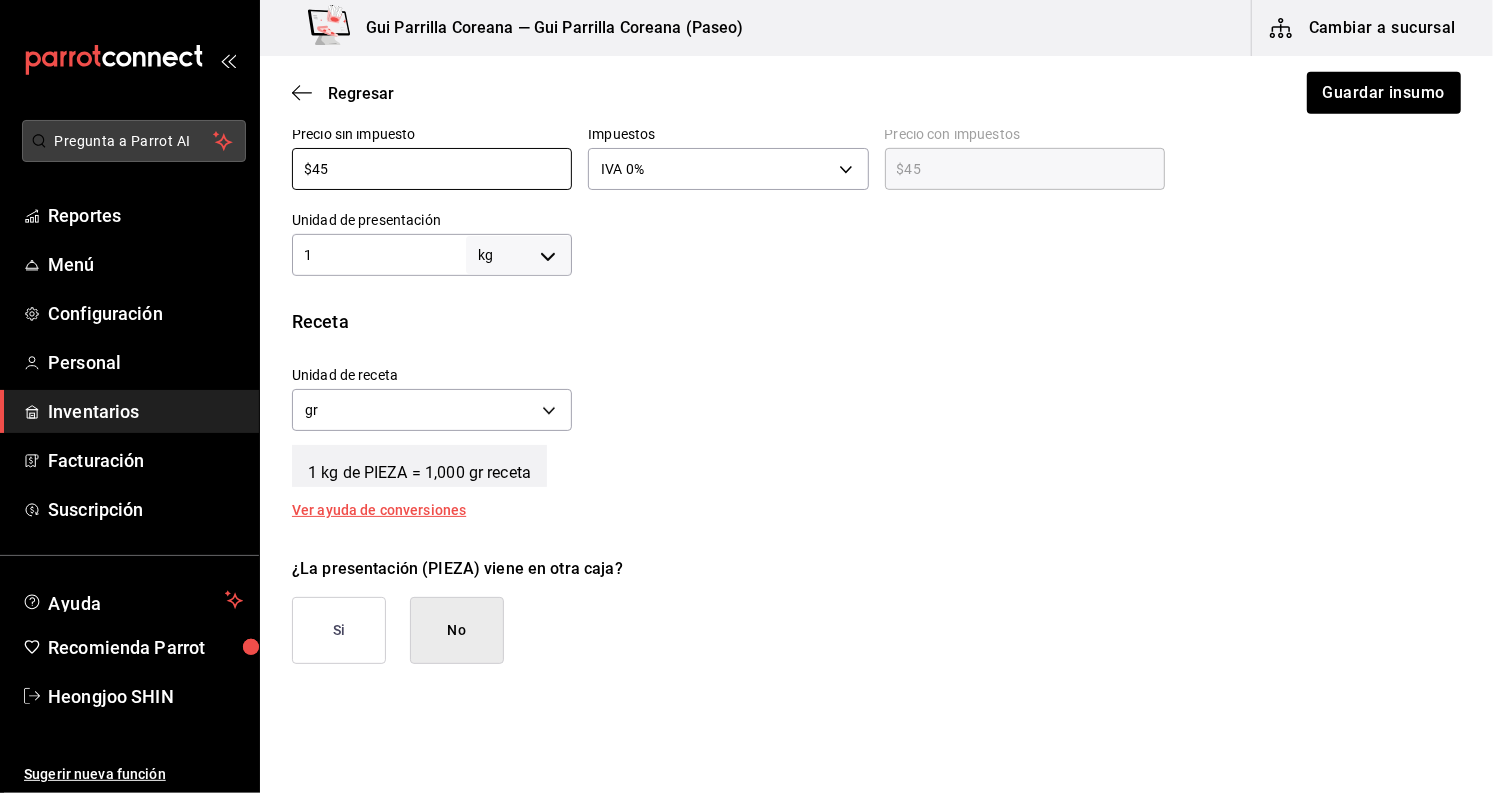 drag, startPoint x: 323, startPoint y: 166, endPoint x: 220, endPoint y: 157, distance: 103.392456 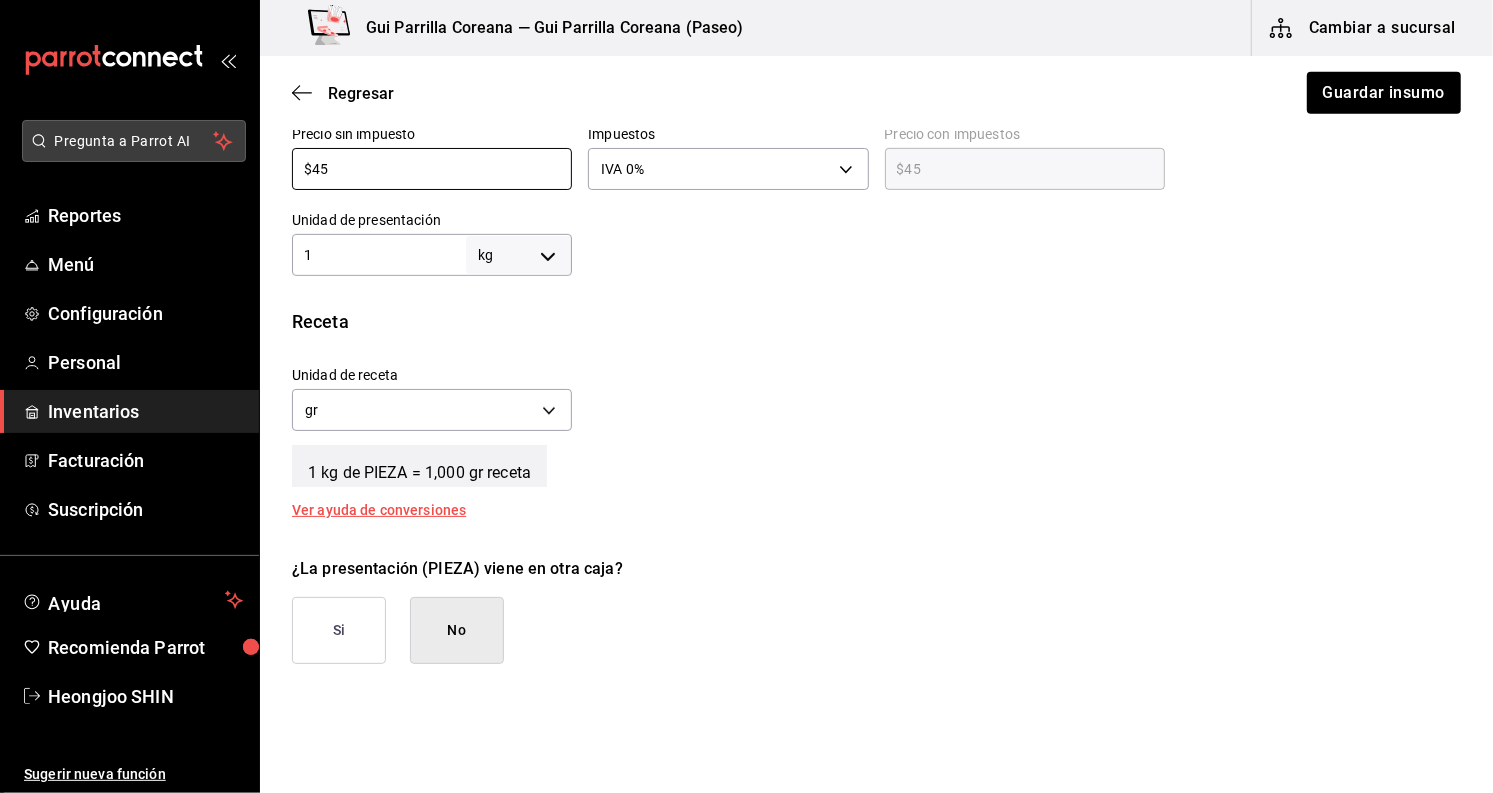 type on "$2" 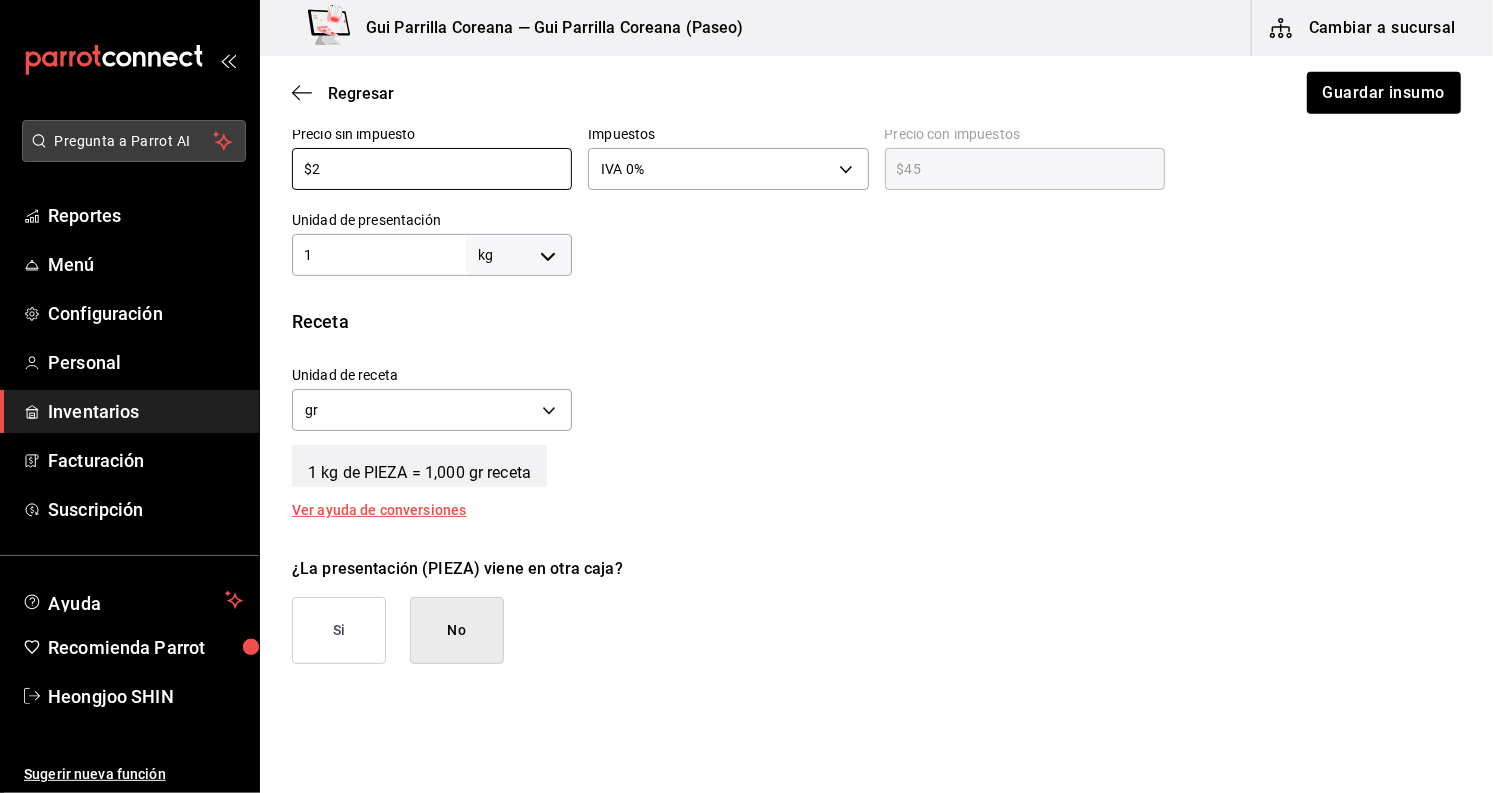 type on "$2.00" 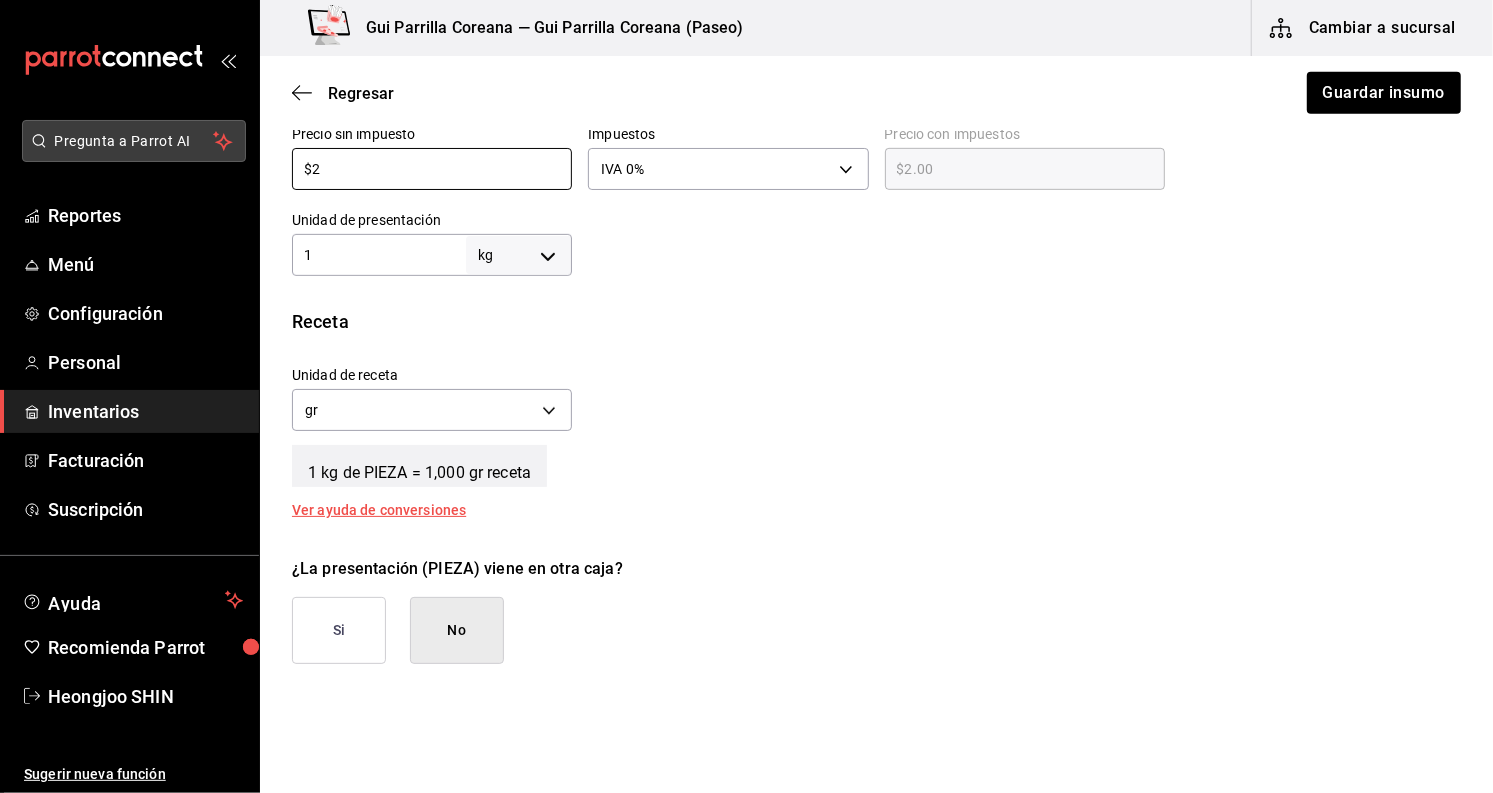 type on "$26" 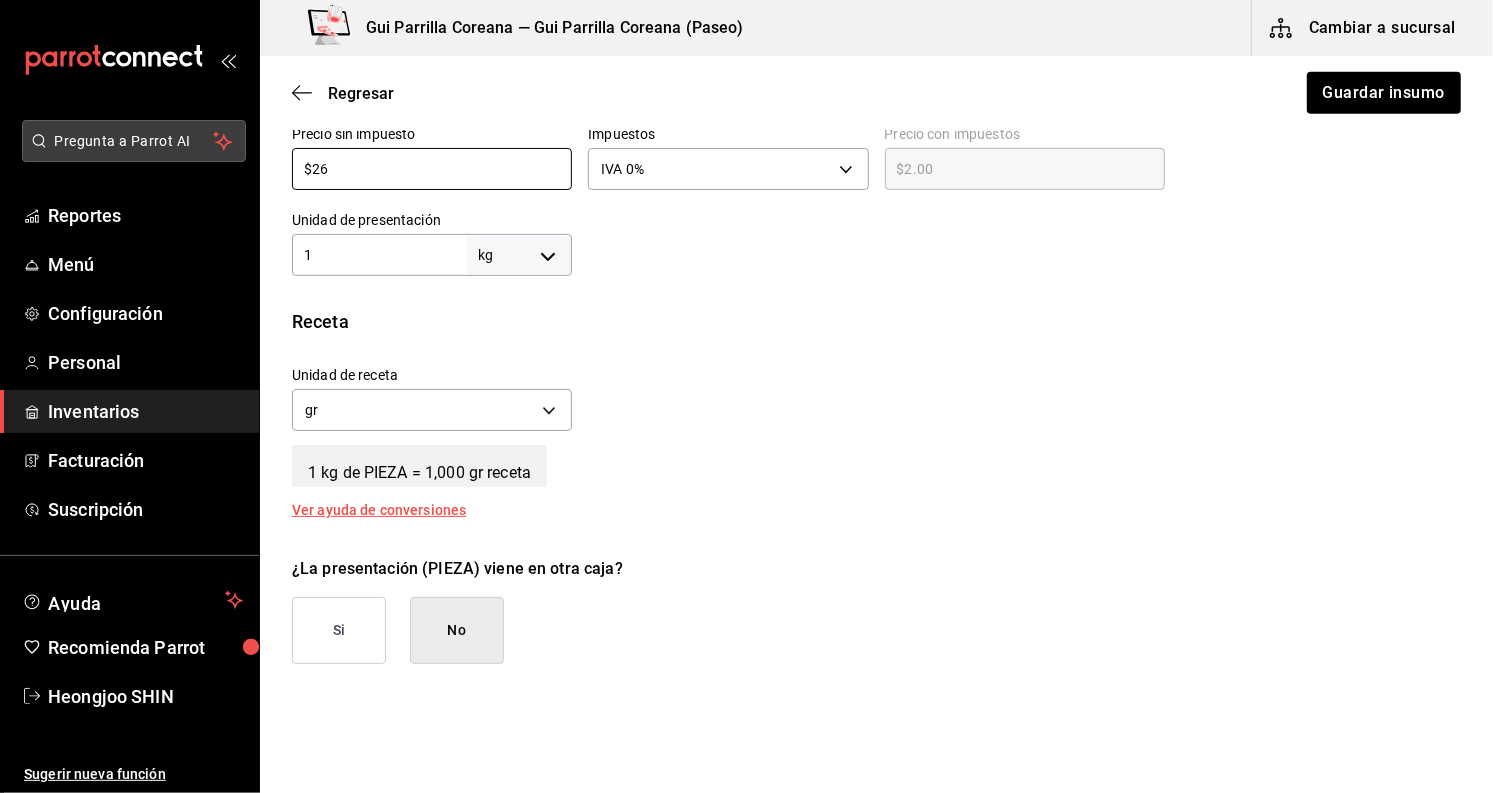 type on "$26.00" 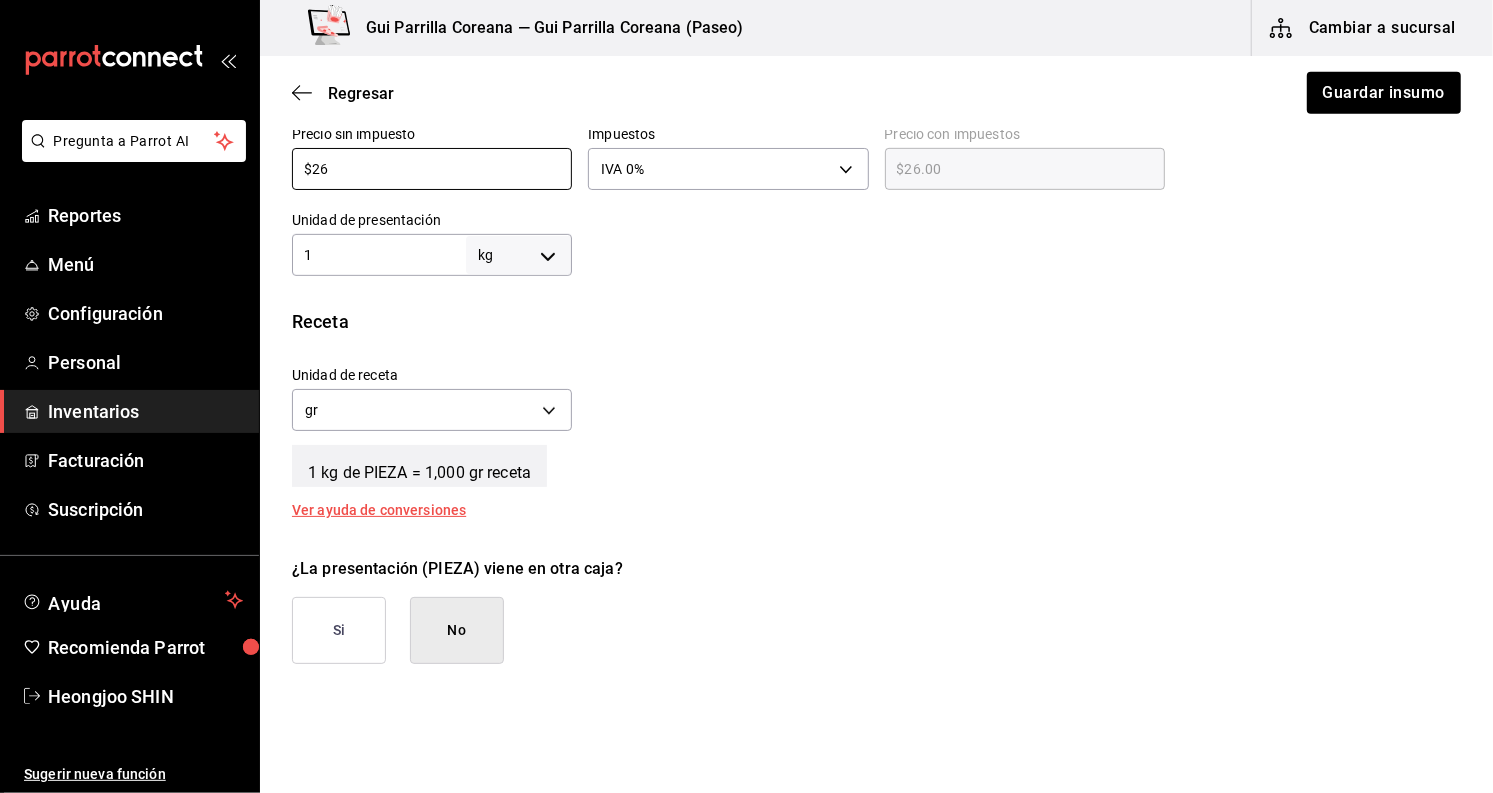 type on "$26" 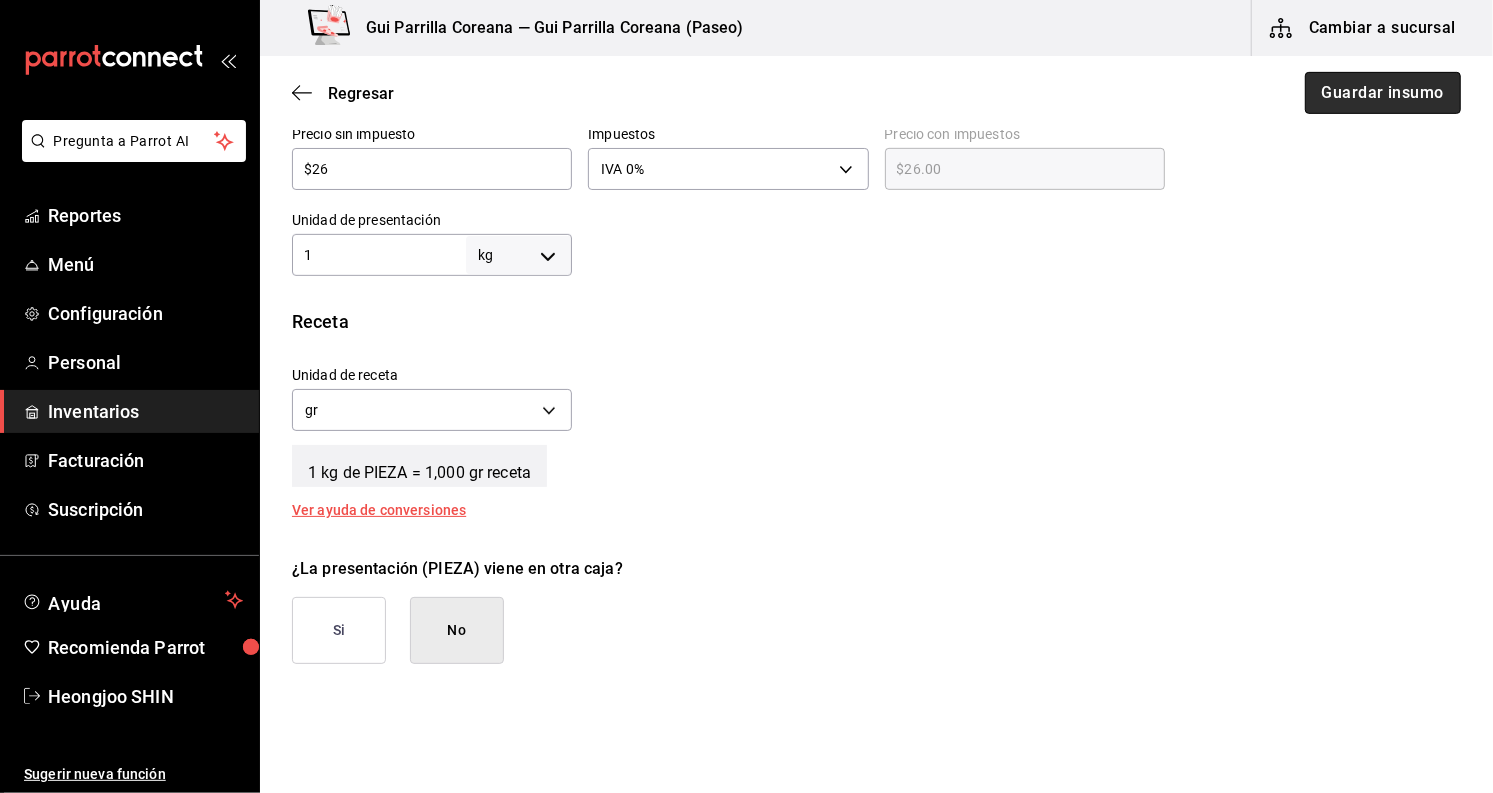 click on "Guardar insumo" at bounding box center (1383, 93) 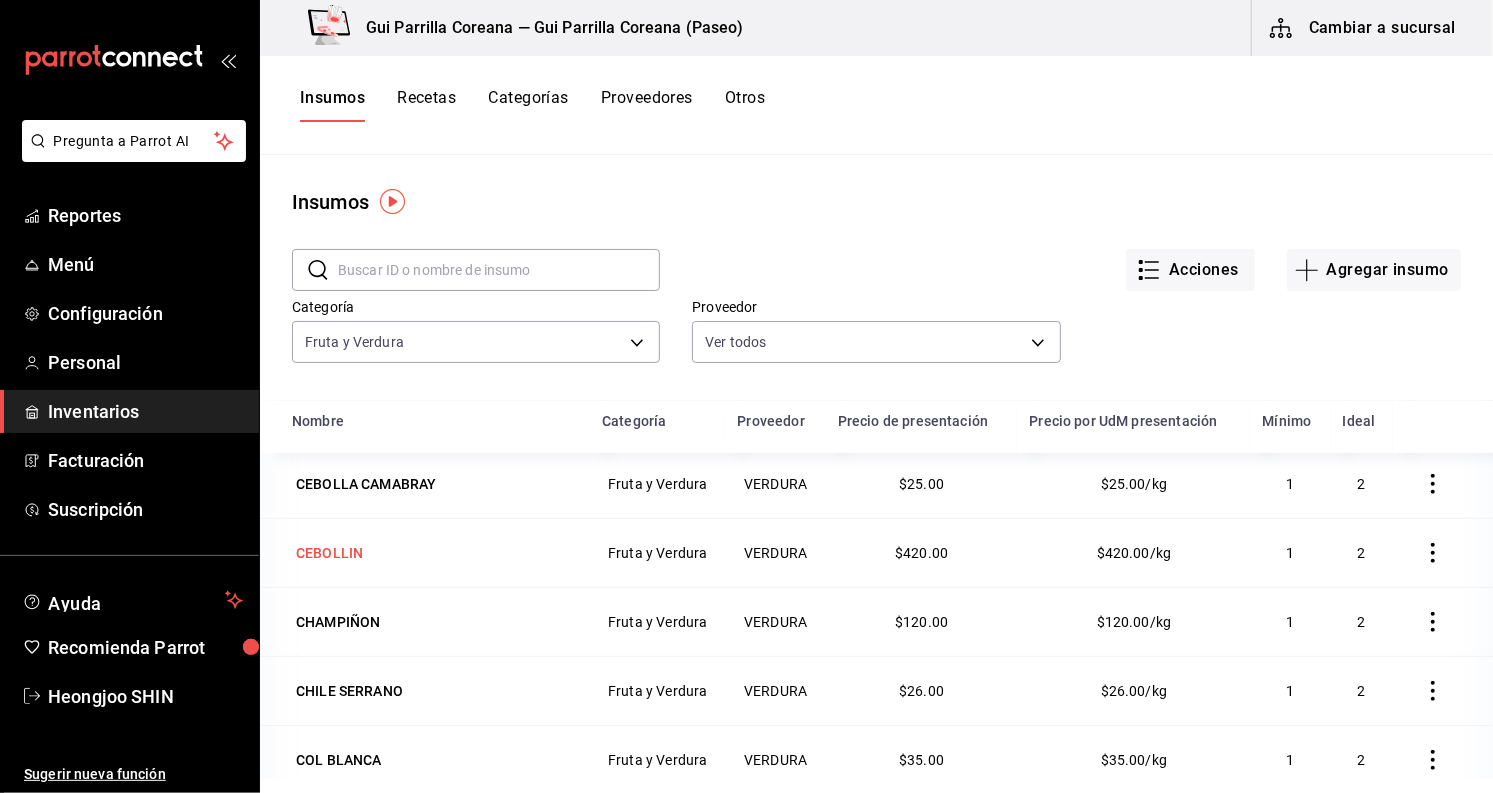scroll, scrollTop: 666, scrollLeft: 0, axis: vertical 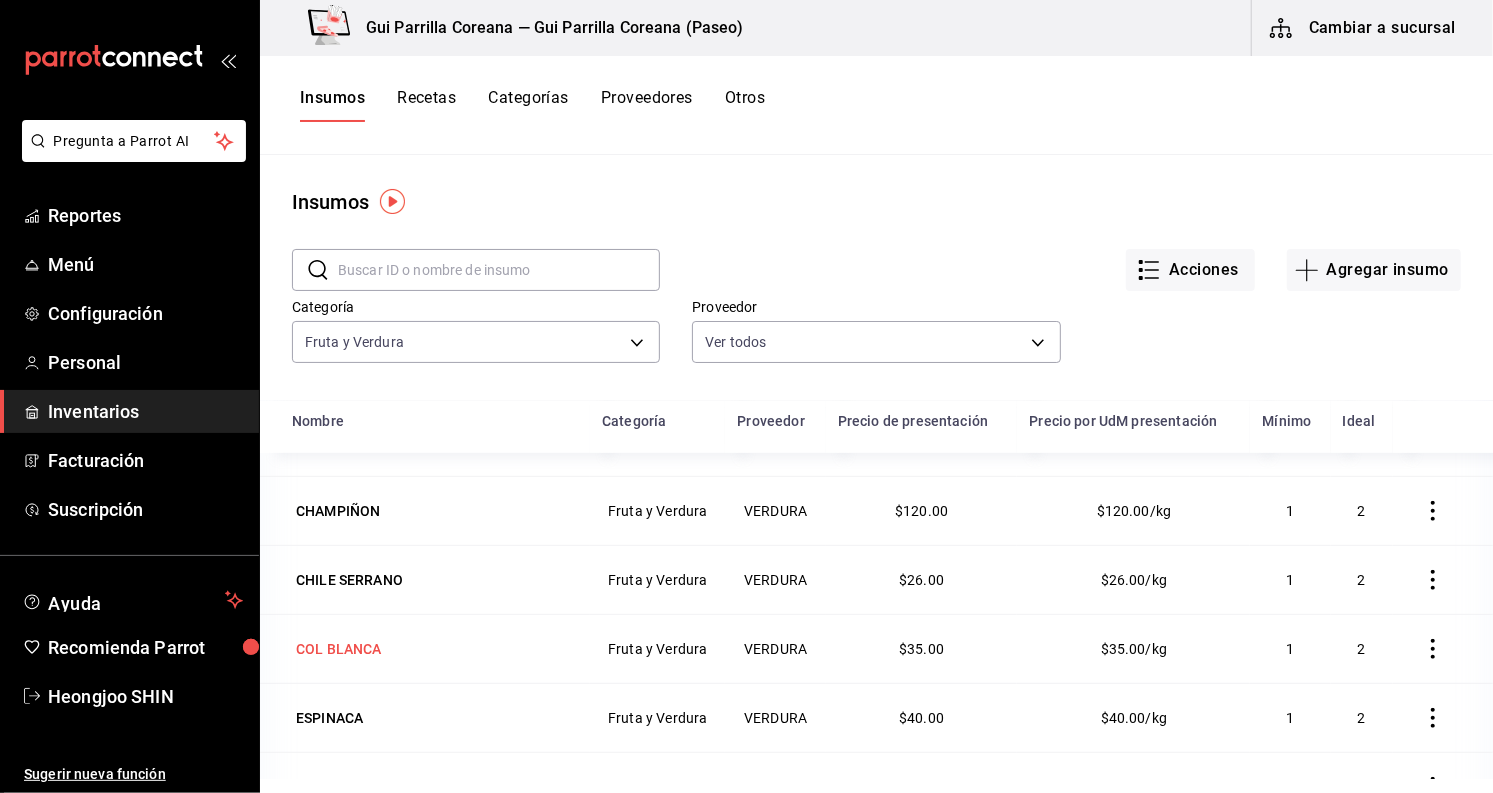 click on "COL BLANCA" at bounding box center [339, 649] 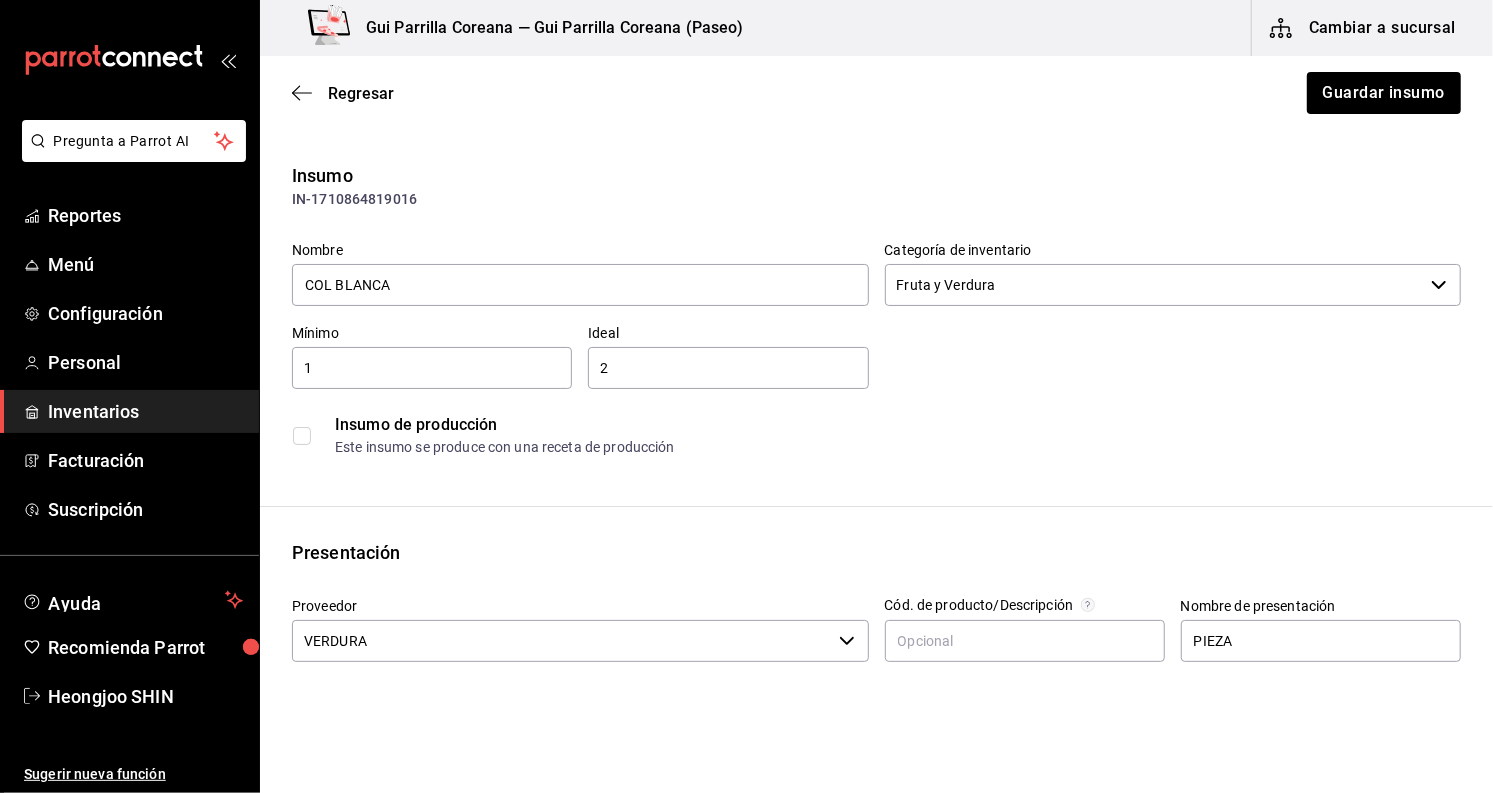 scroll, scrollTop: 444, scrollLeft: 0, axis: vertical 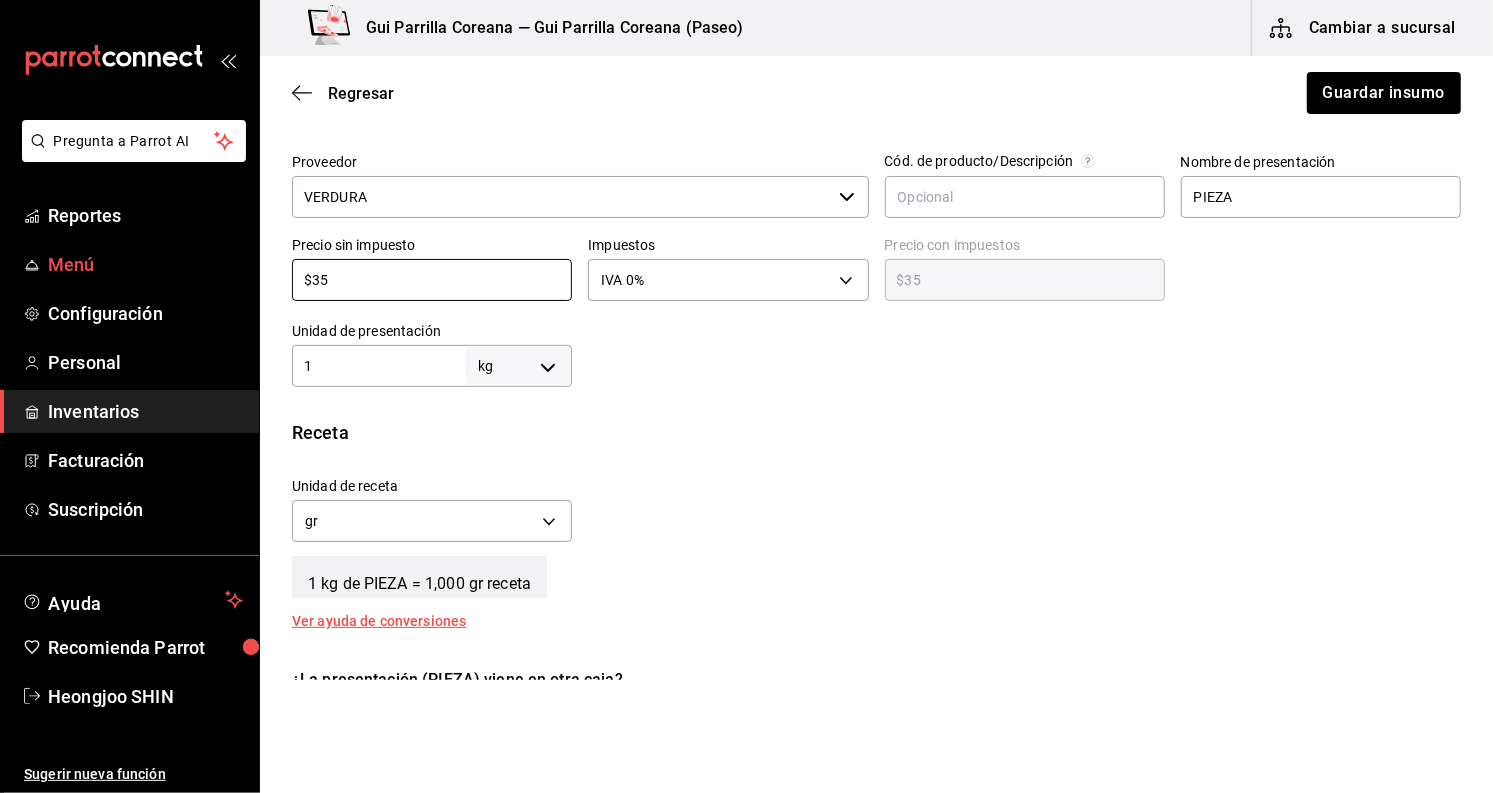 drag, startPoint x: 382, startPoint y: 274, endPoint x: 157, endPoint y: 259, distance: 225.49945 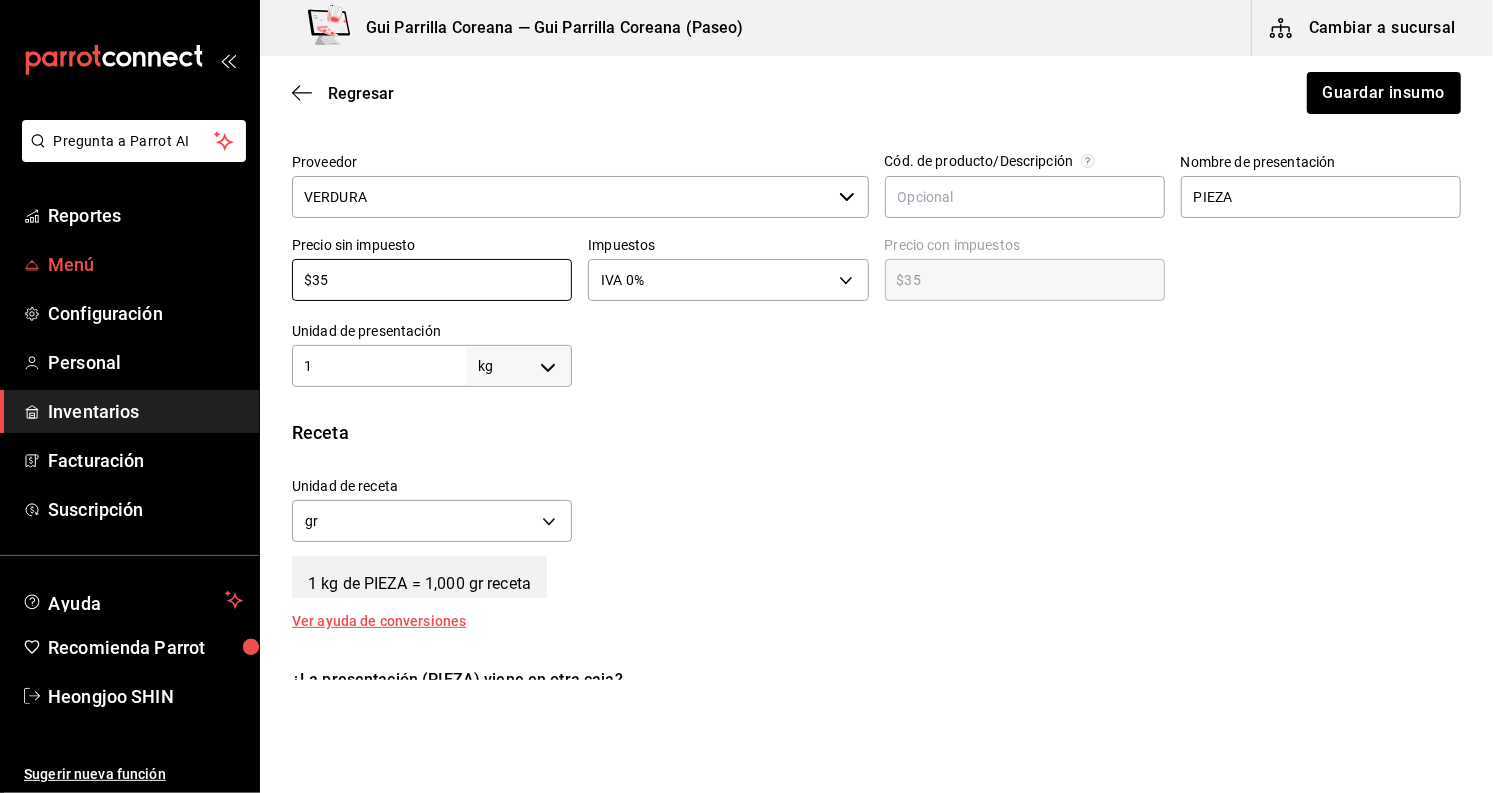 type on "$3" 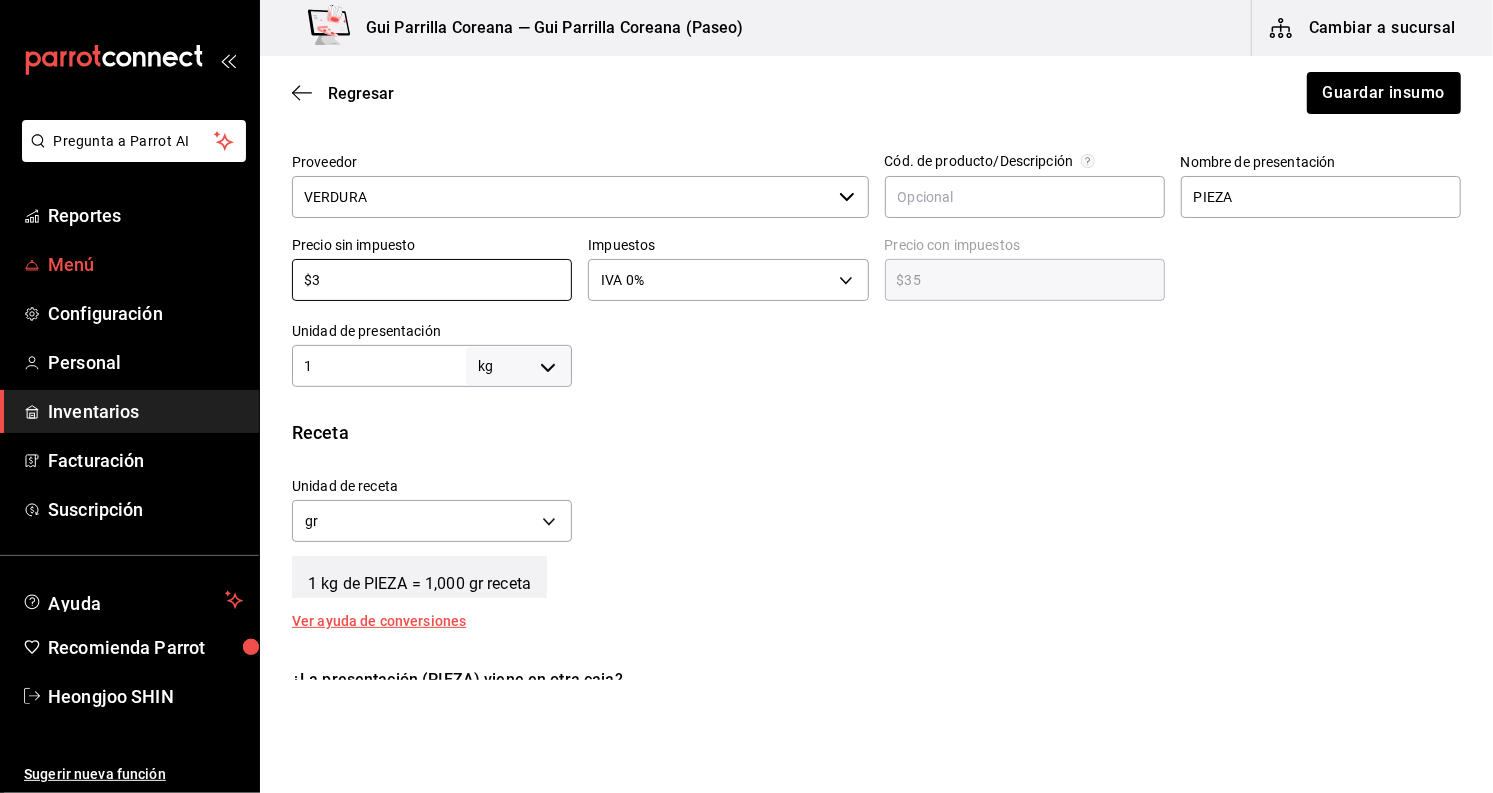 type on "$3.00" 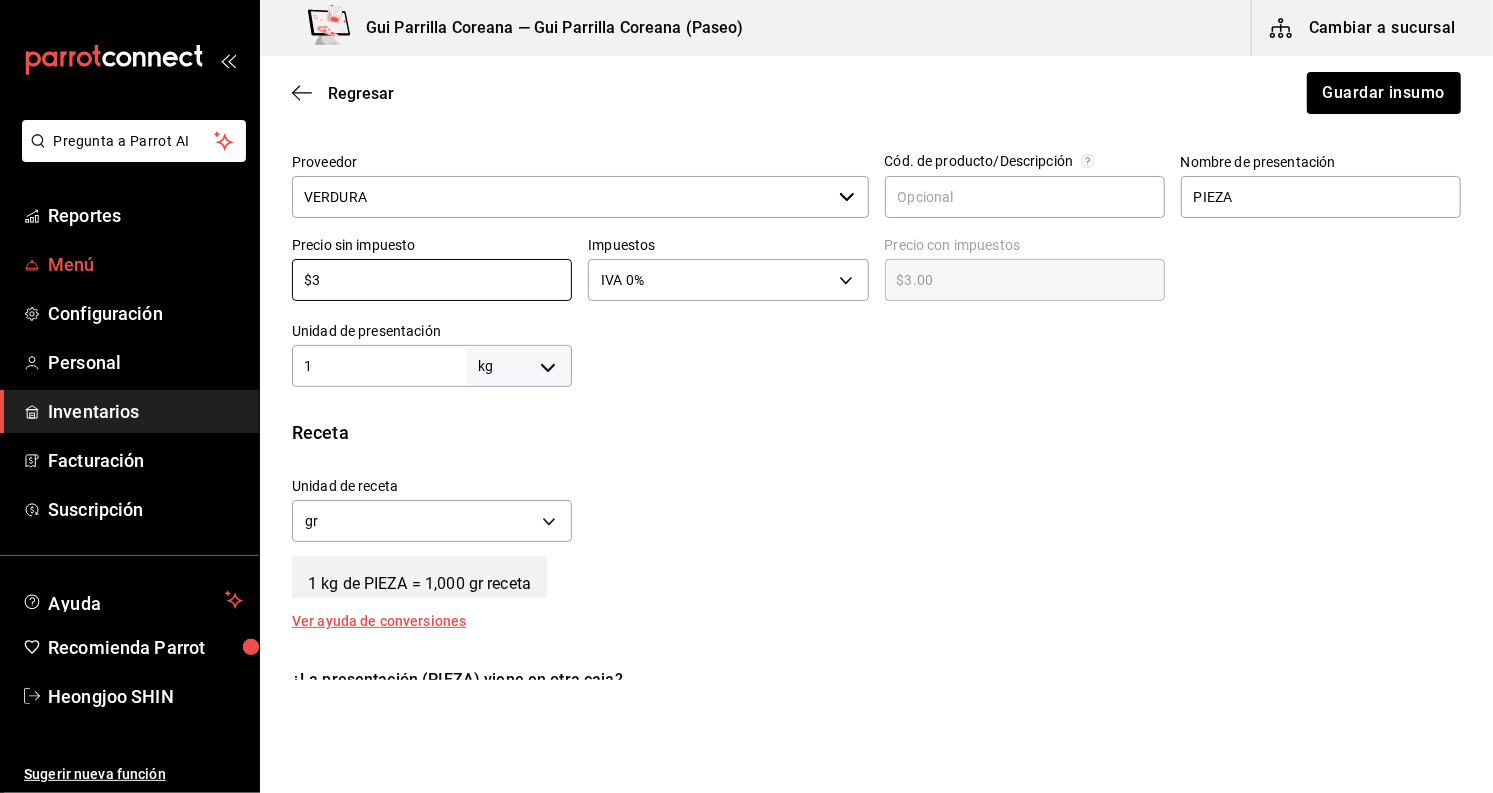 type on "$30" 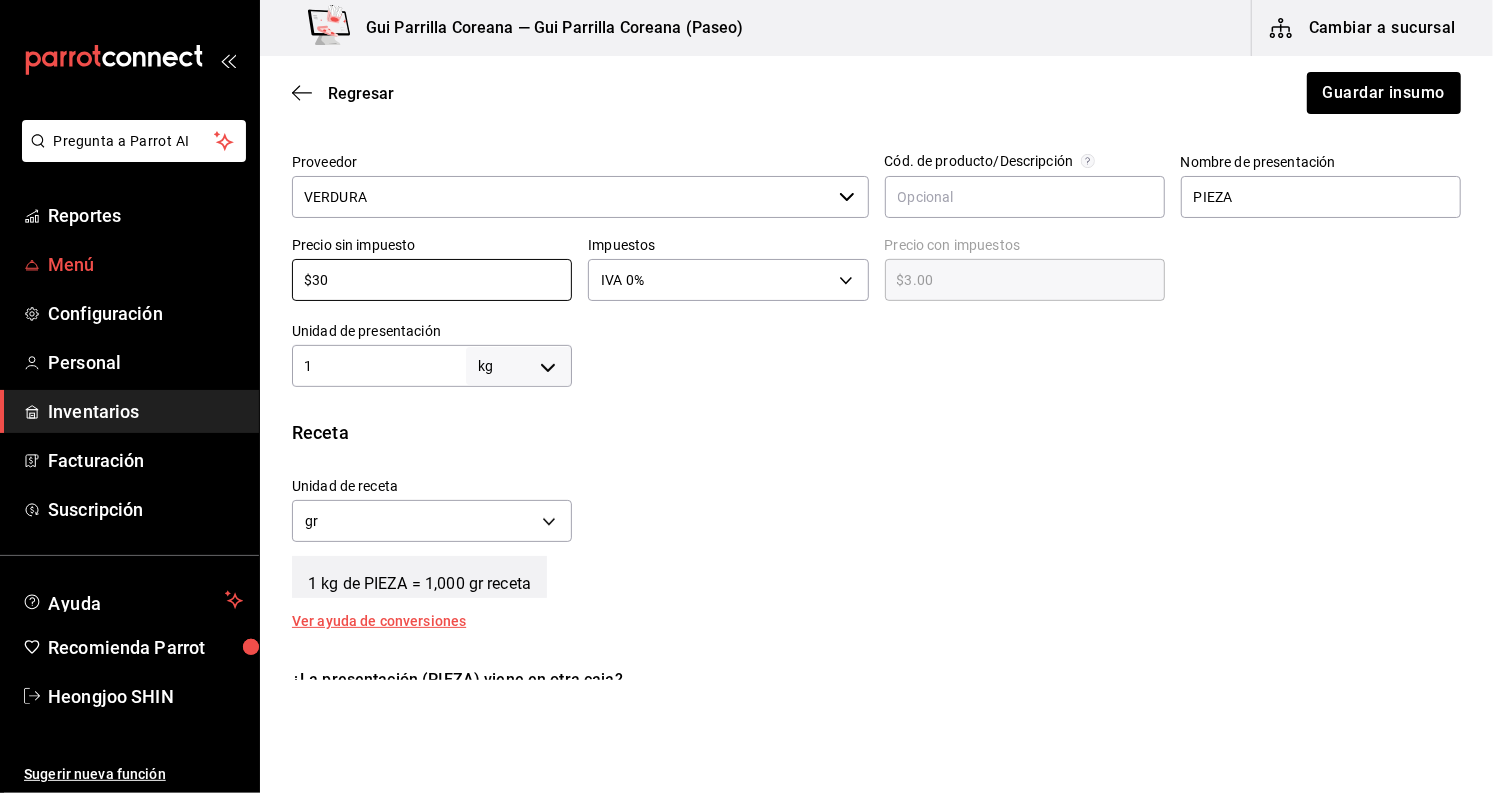 type on "$30.00" 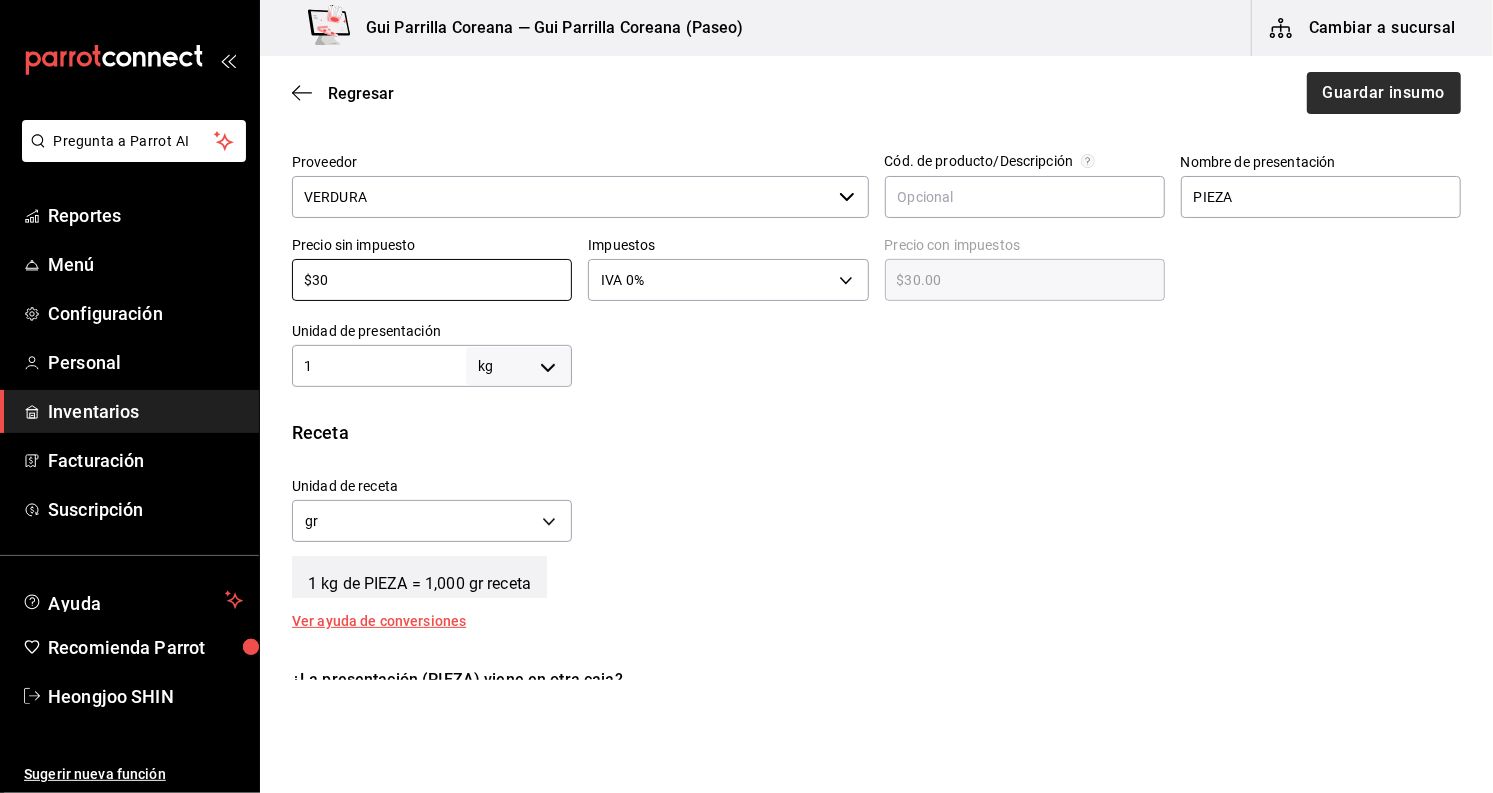 type on "$30" 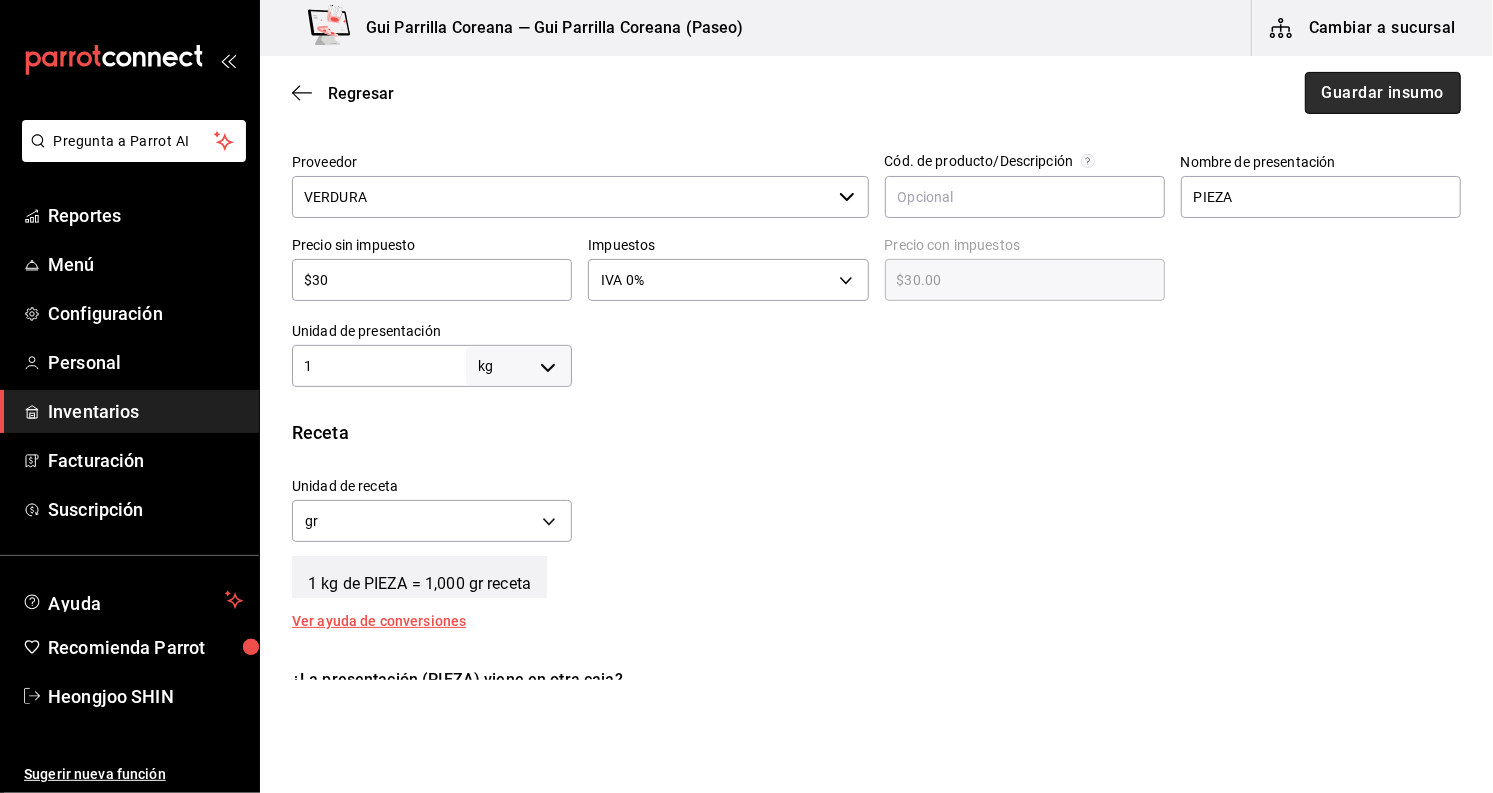 click on "Guardar insumo" at bounding box center (1383, 93) 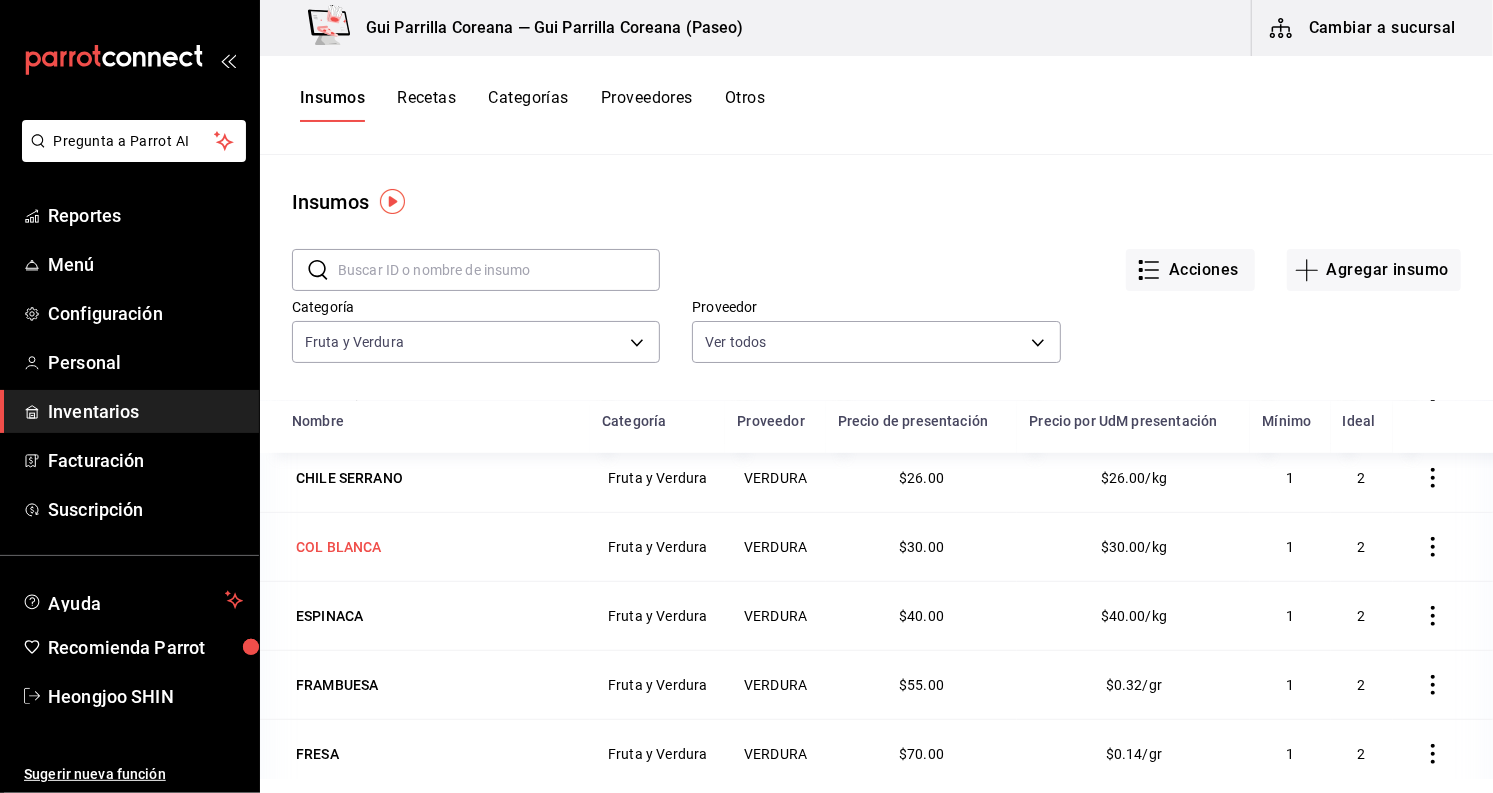 scroll, scrollTop: 777, scrollLeft: 0, axis: vertical 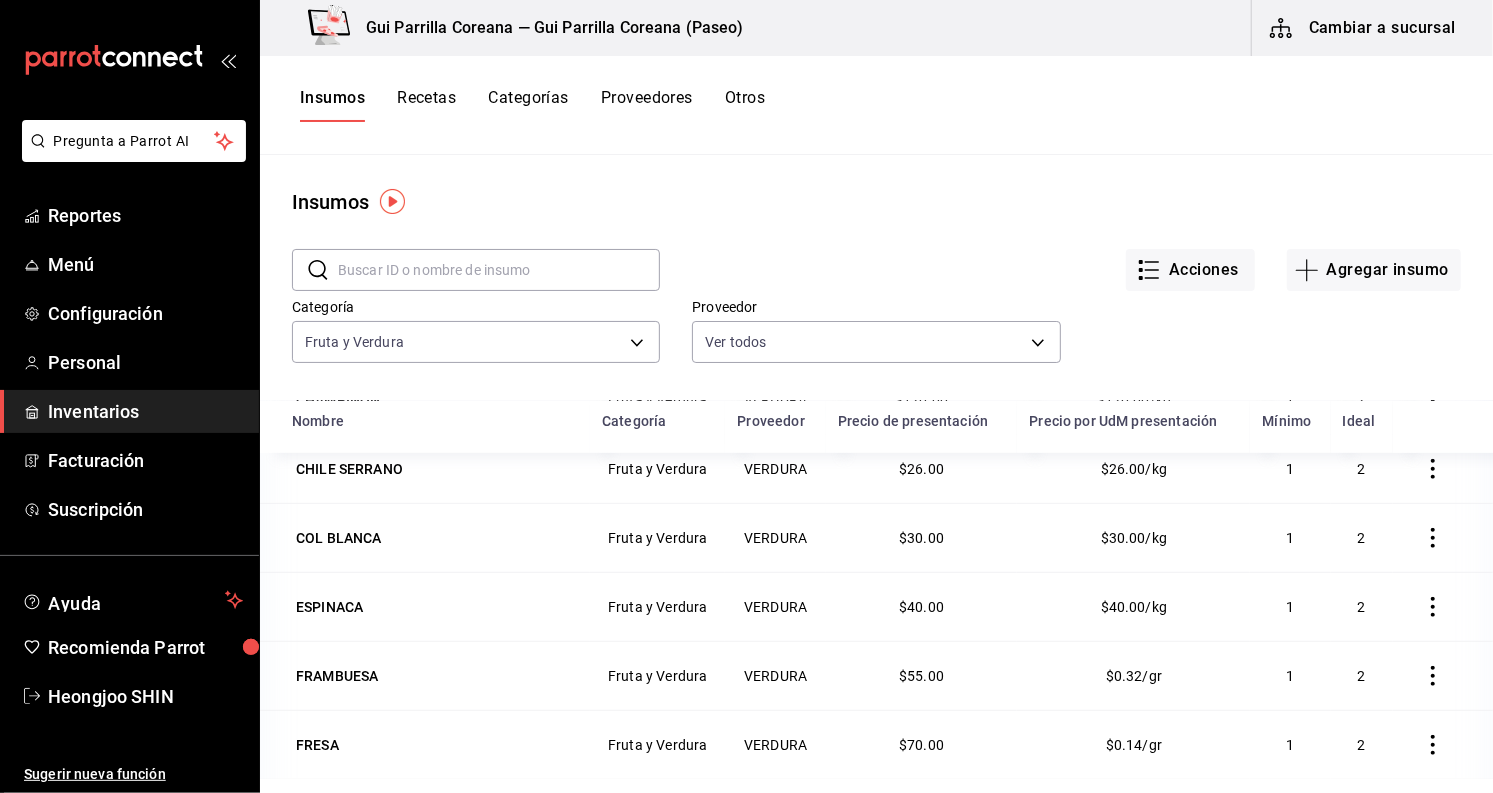 click on "ESPINACA" at bounding box center [435, 607] 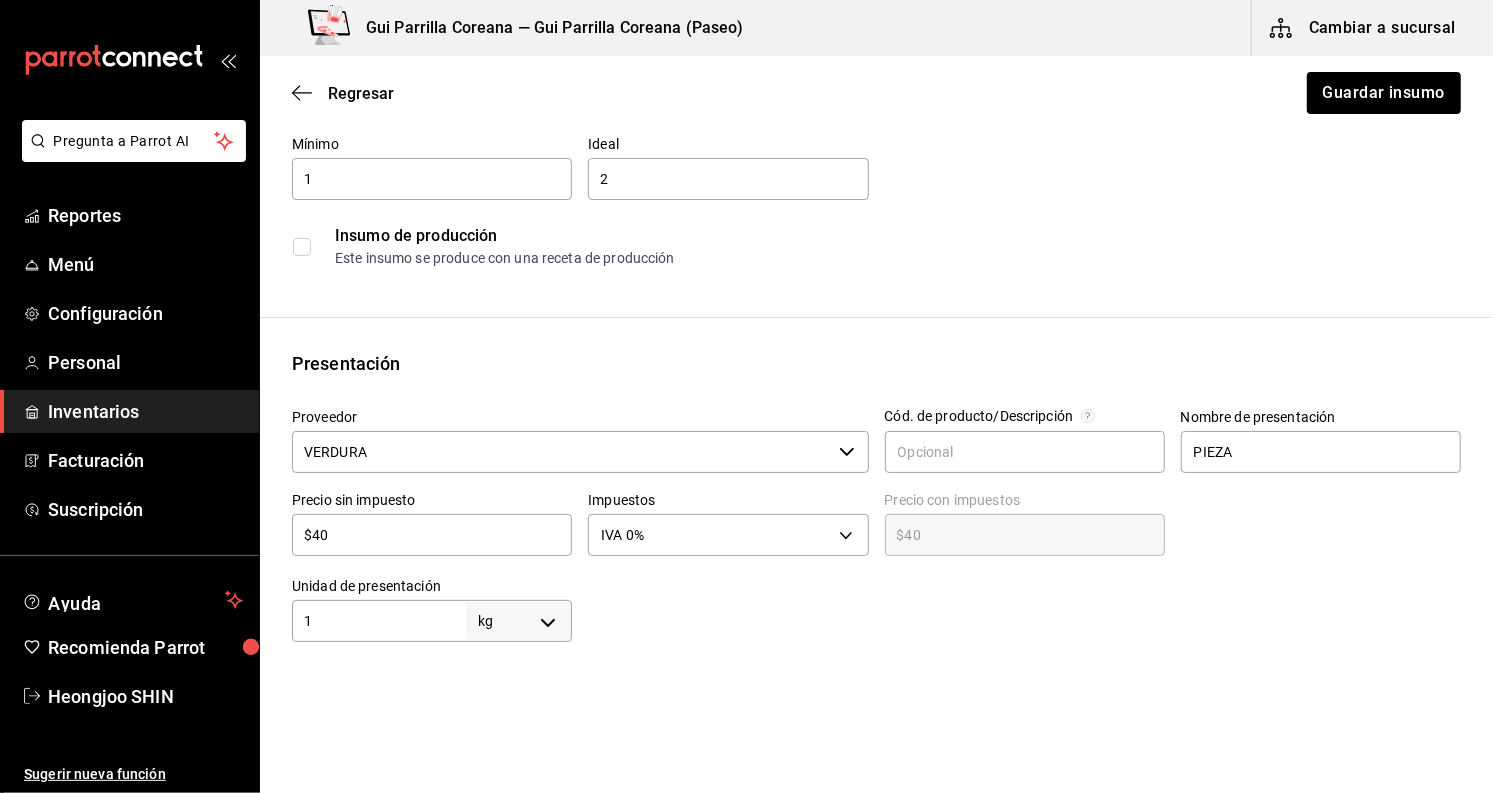 scroll, scrollTop: 555, scrollLeft: 0, axis: vertical 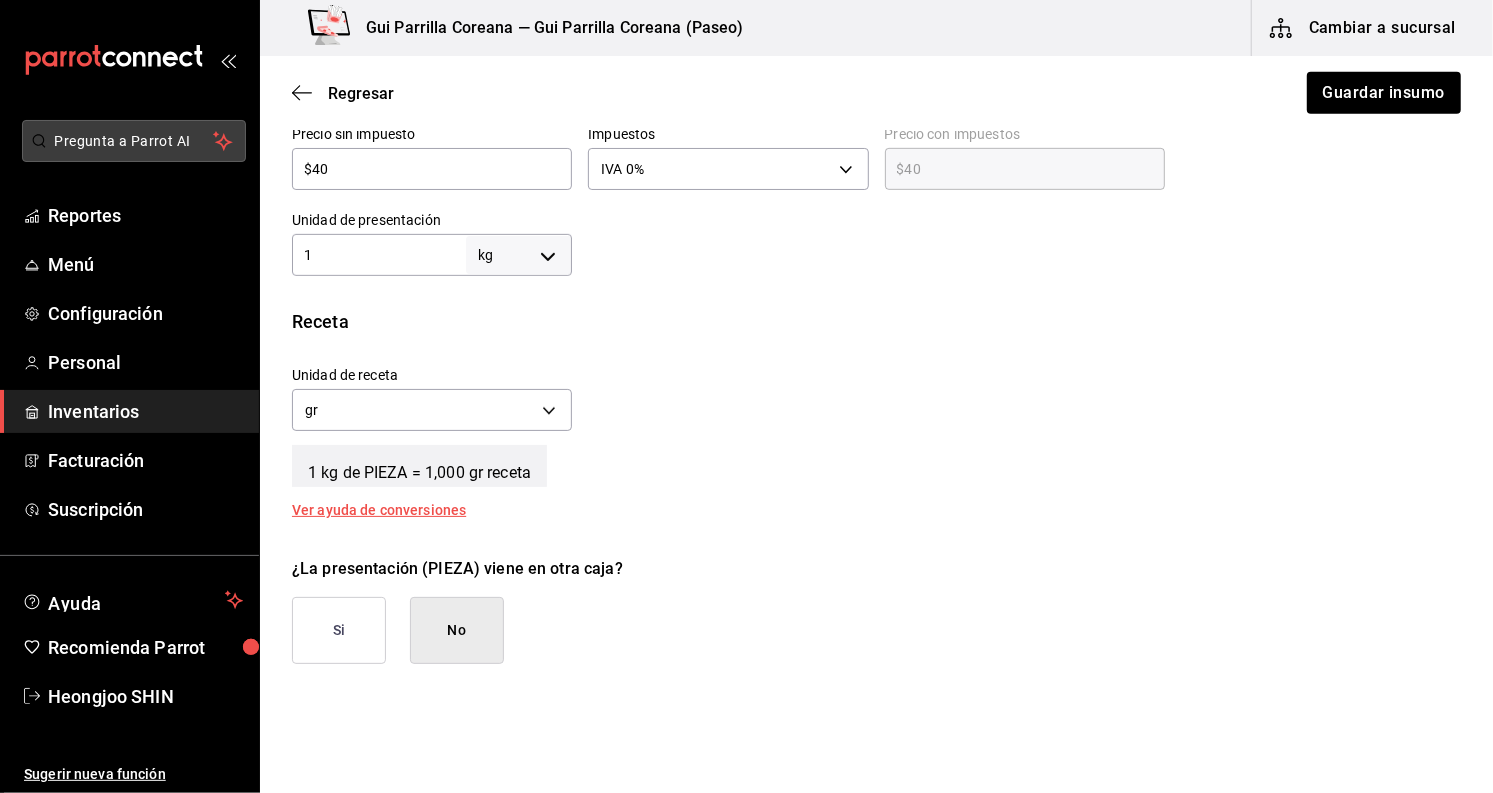 drag, startPoint x: 372, startPoint y: 166, endPoint x: 130, endPoint y: 140, distance: 243.39268 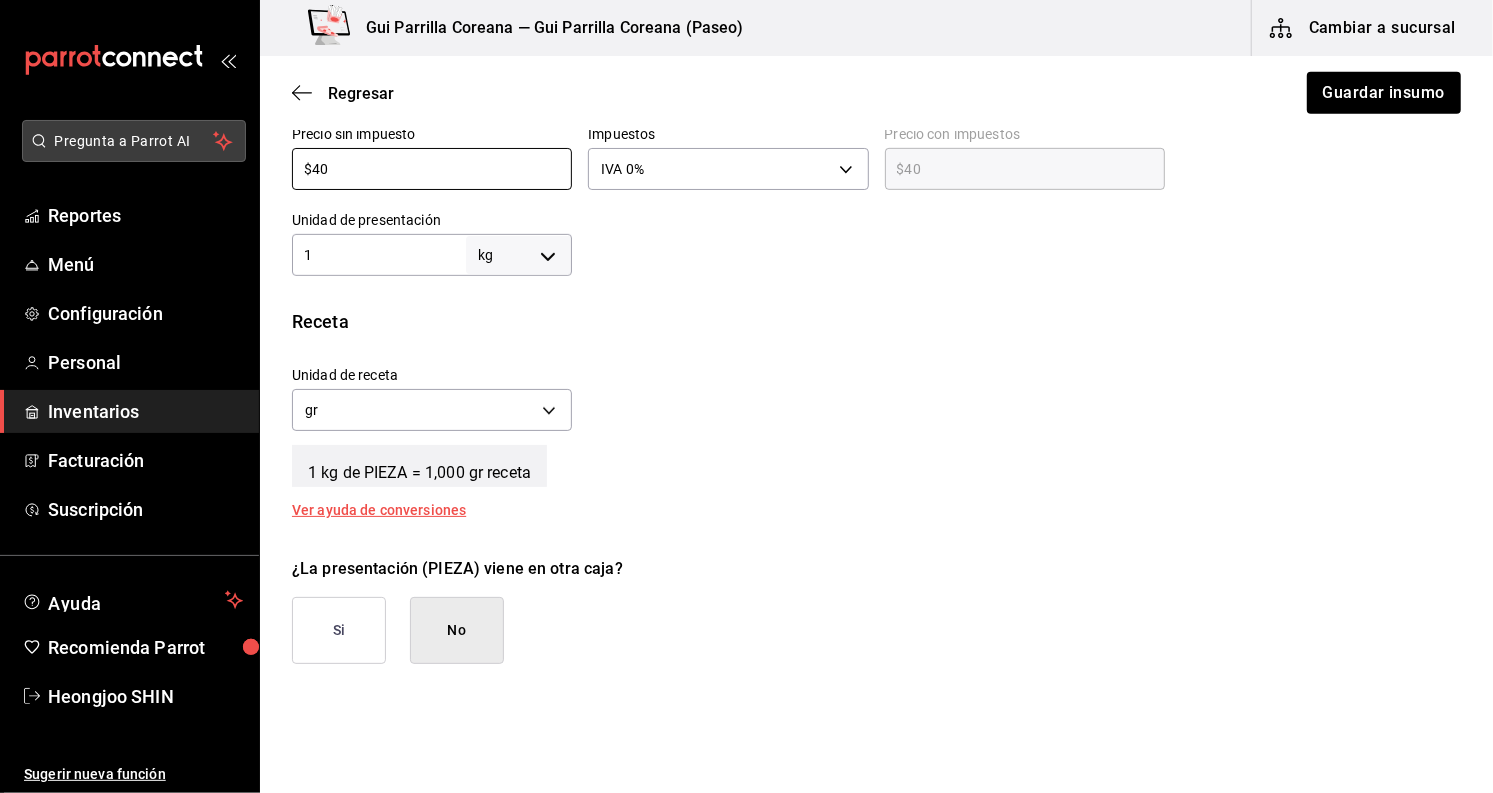 type on "$5" 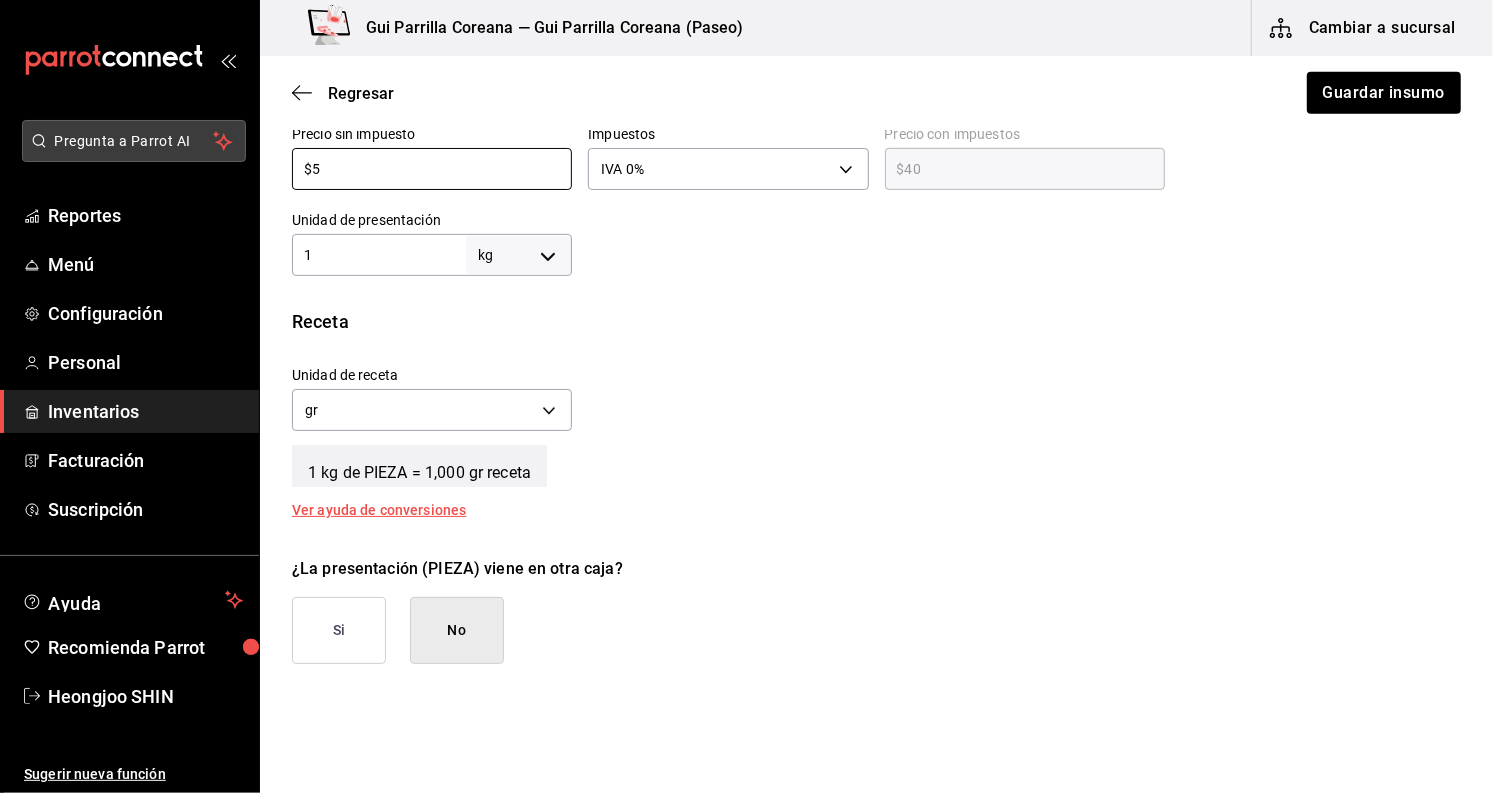 type on "$5.00" 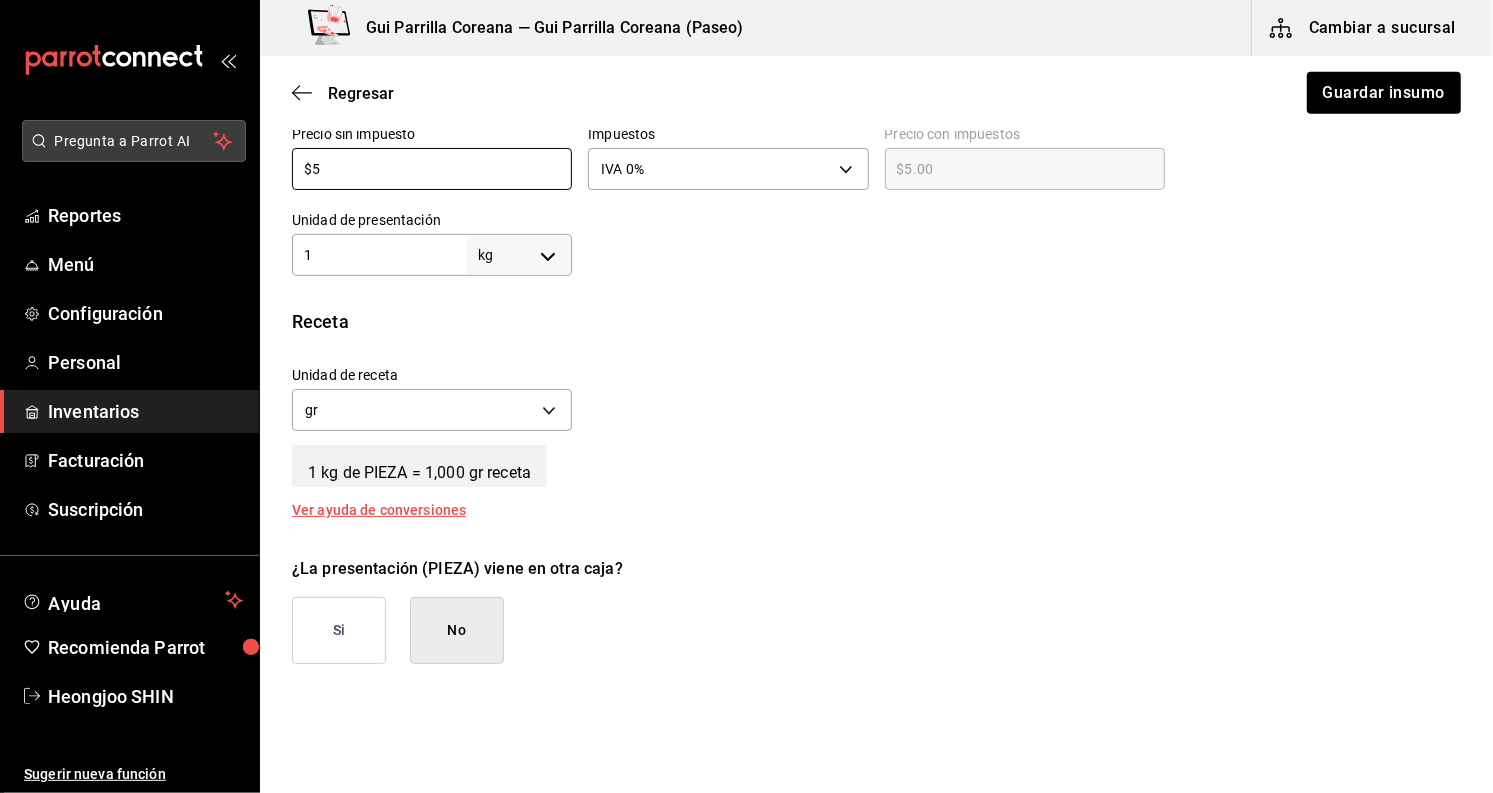 type on "$55" 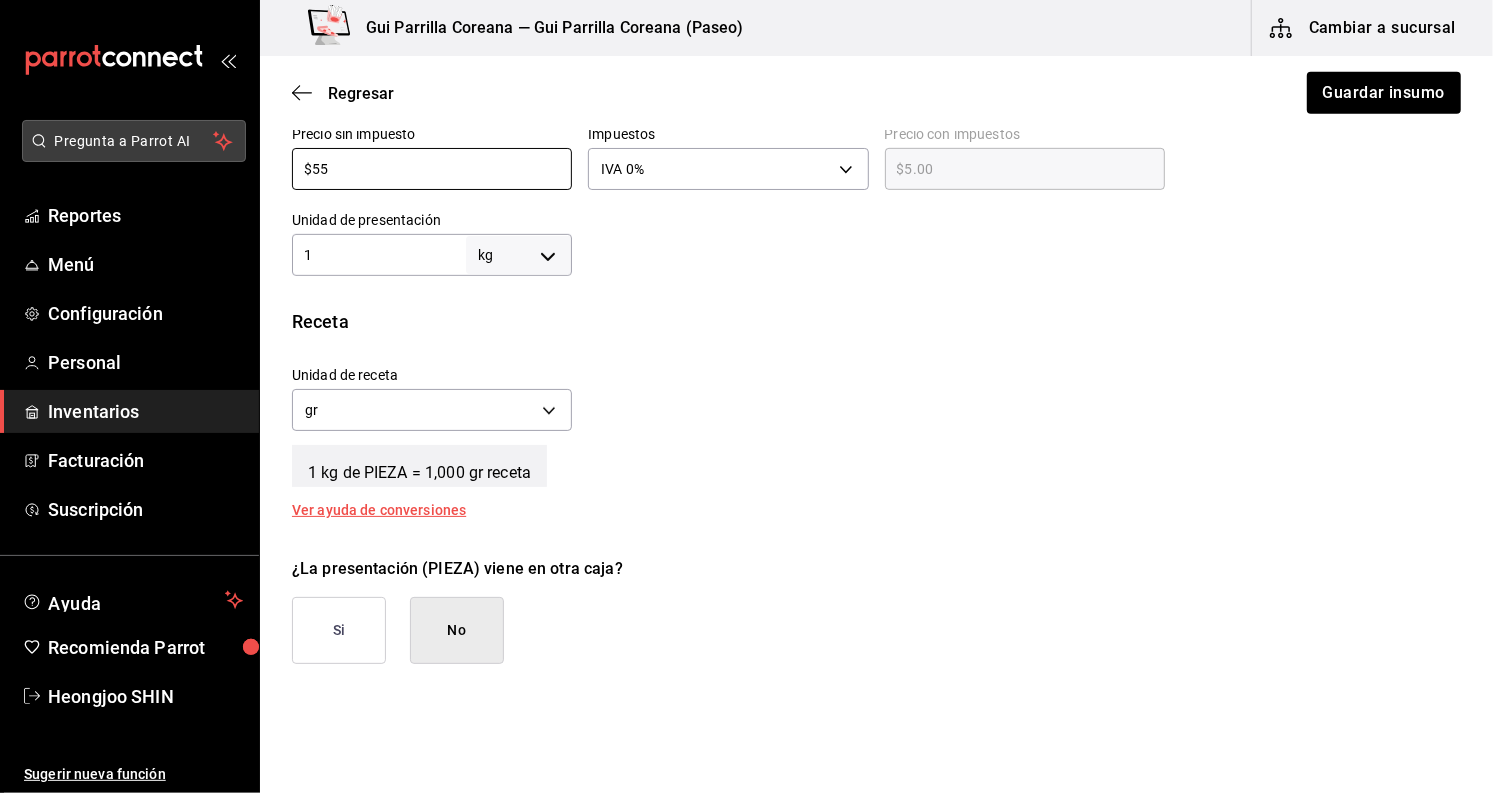 type on "$55.00" 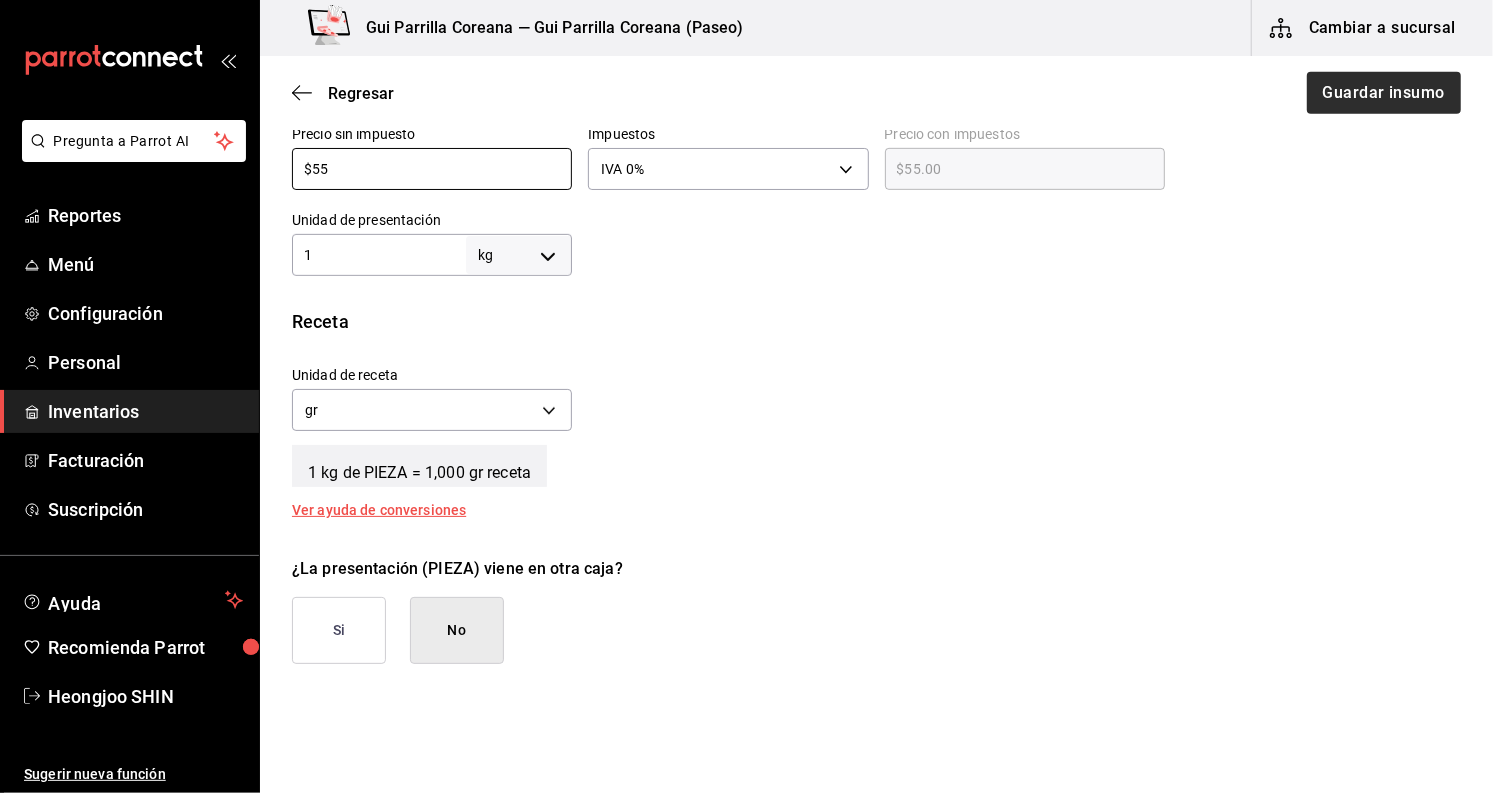 type on "$55" 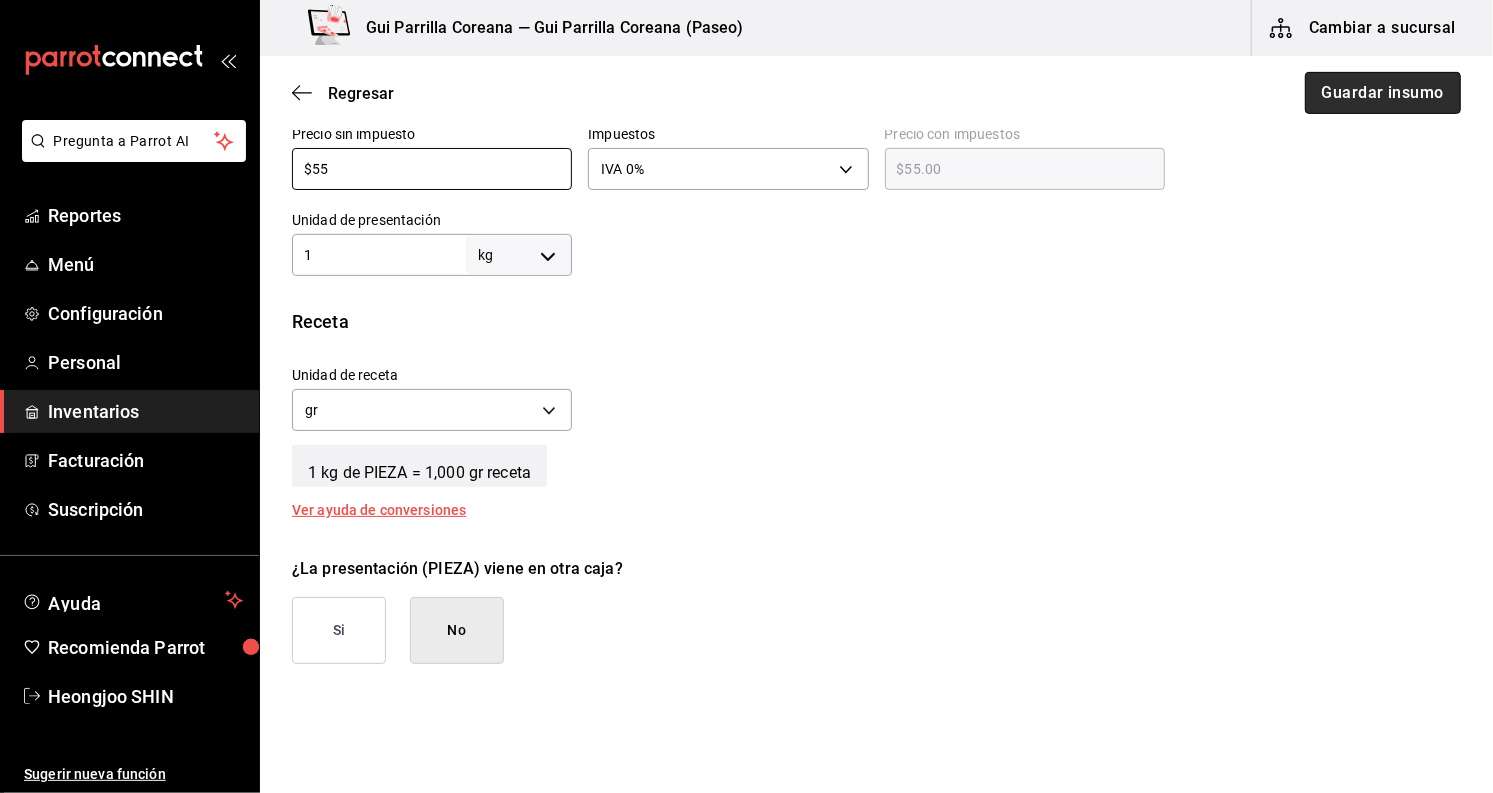 click on "Guardar insumo" at bounding box center [1383, 93] 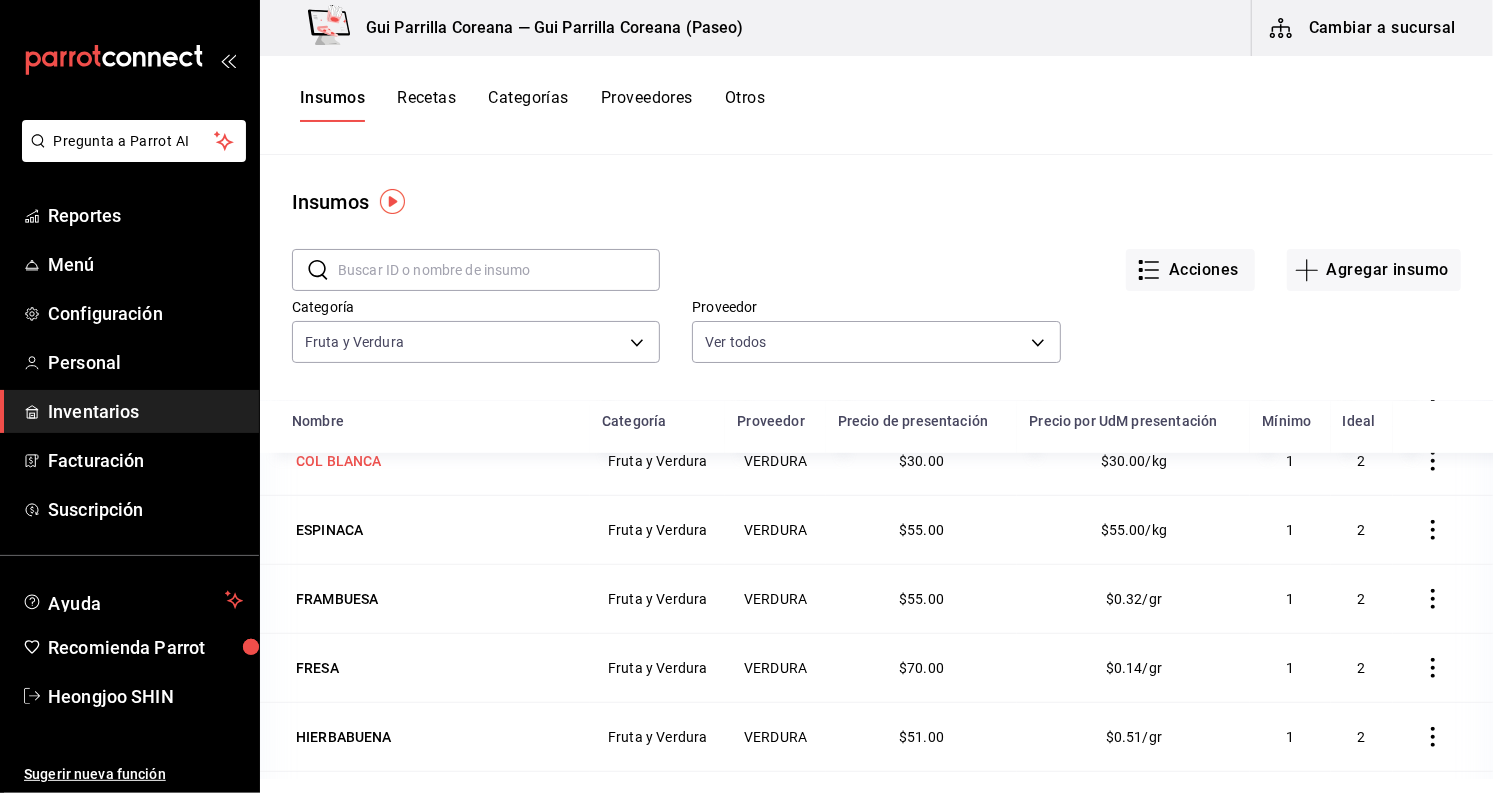 scroll, scrollTop: 888, scrollLeft: 0, axis: vertical 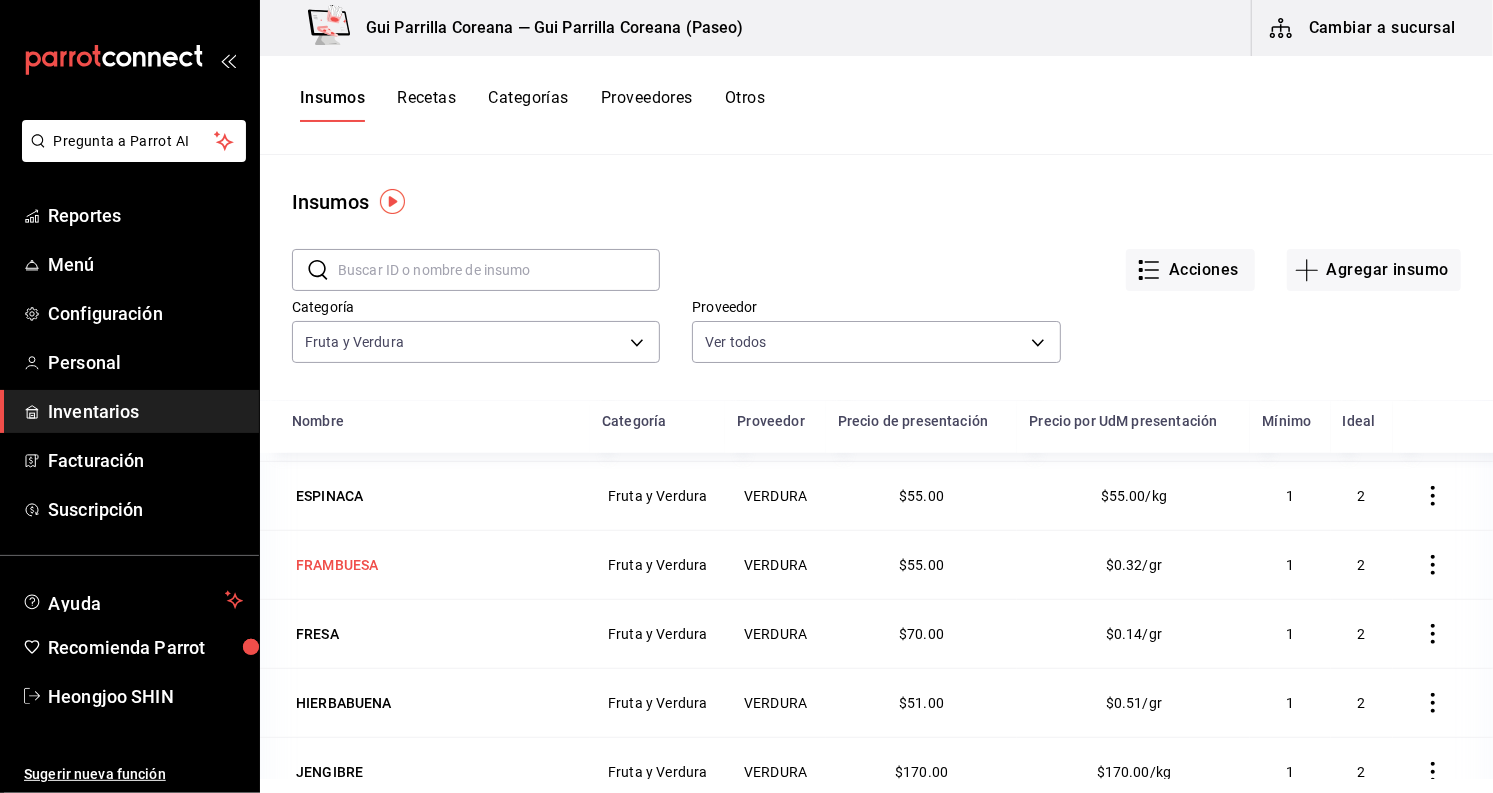 click on "FRAMBUESA" at bounding box center [337, 565] 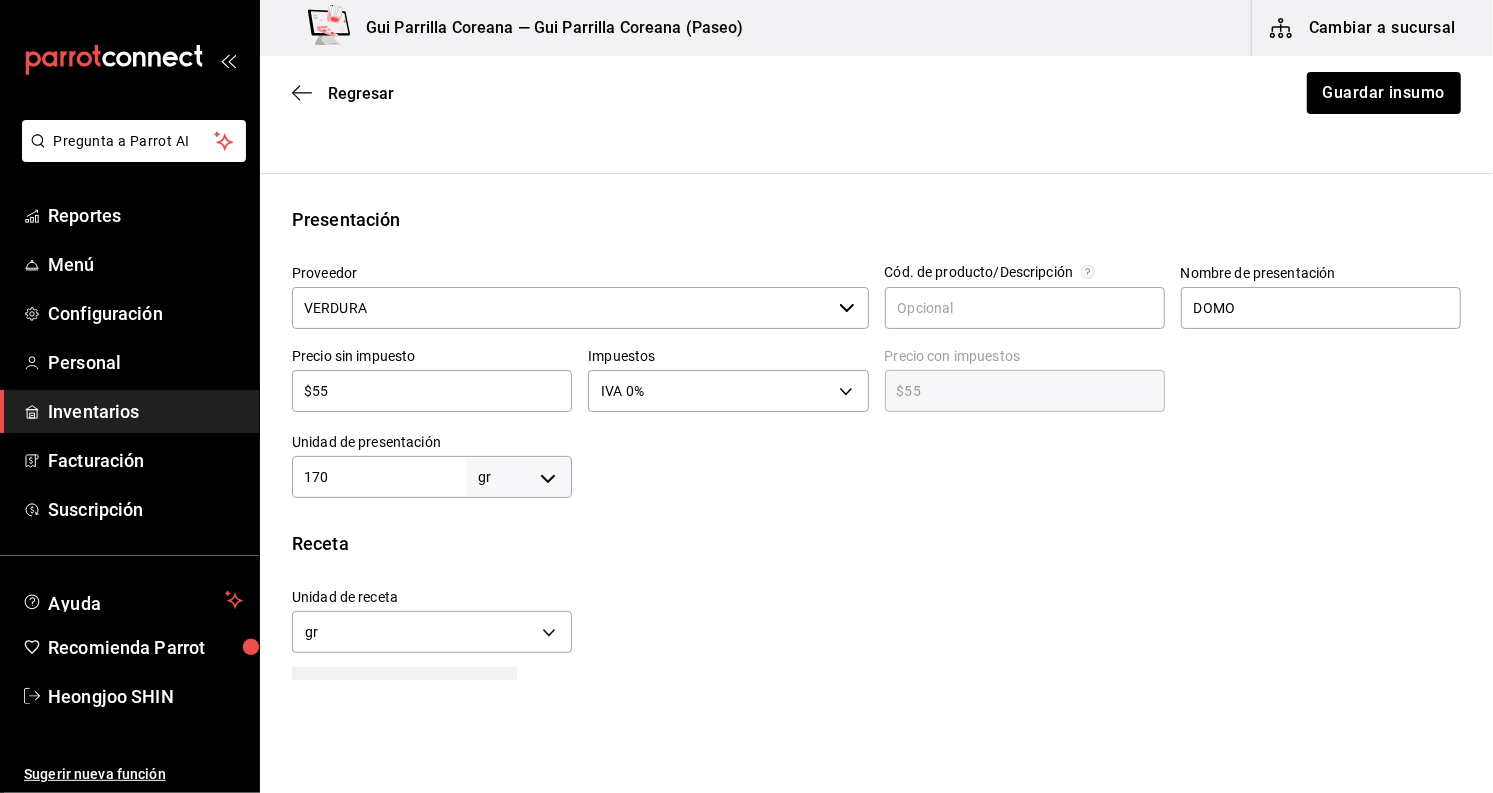 scroll, scrollTop: 555, scrollLeft: 0, axis: vertical 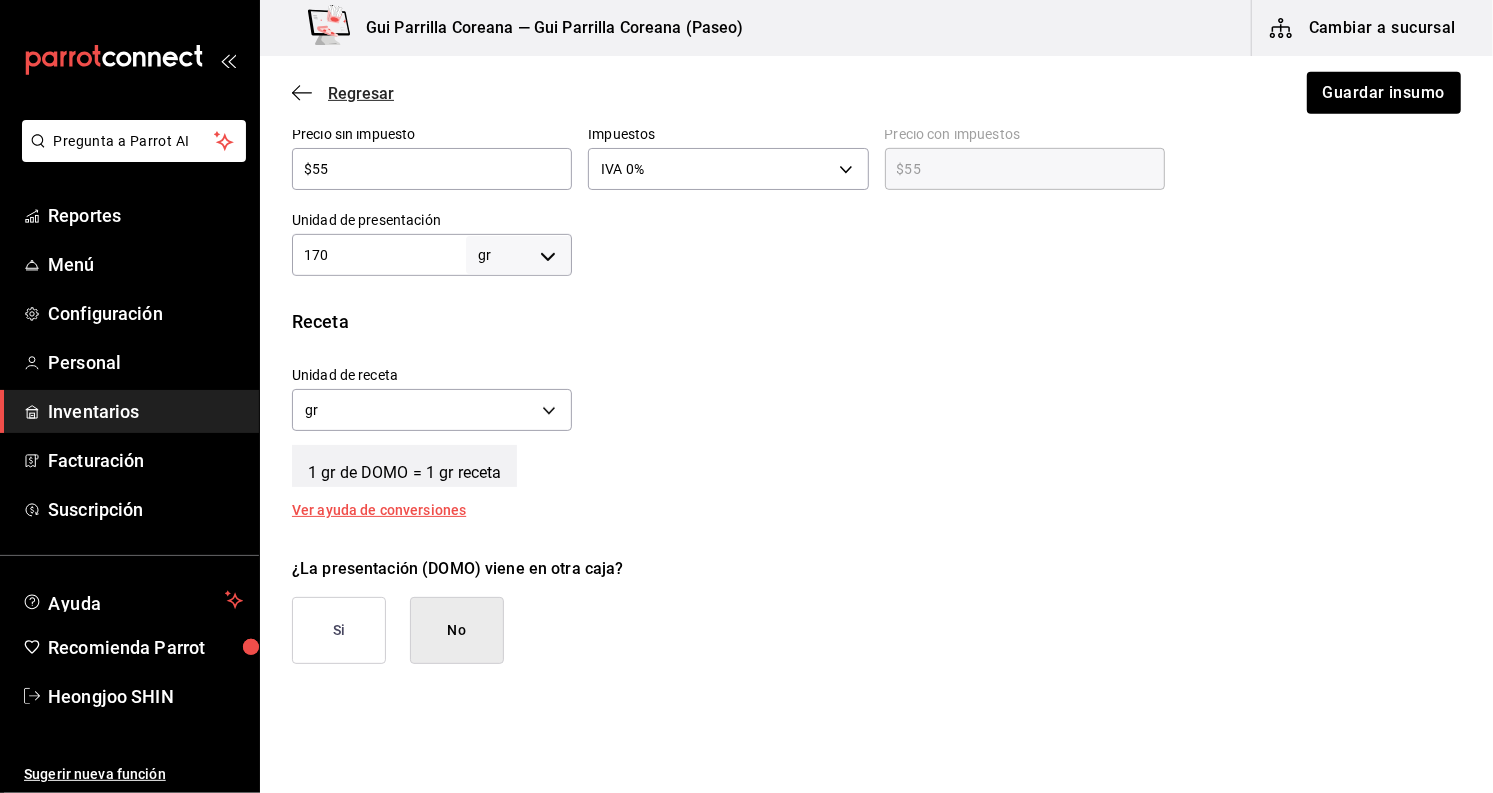 click 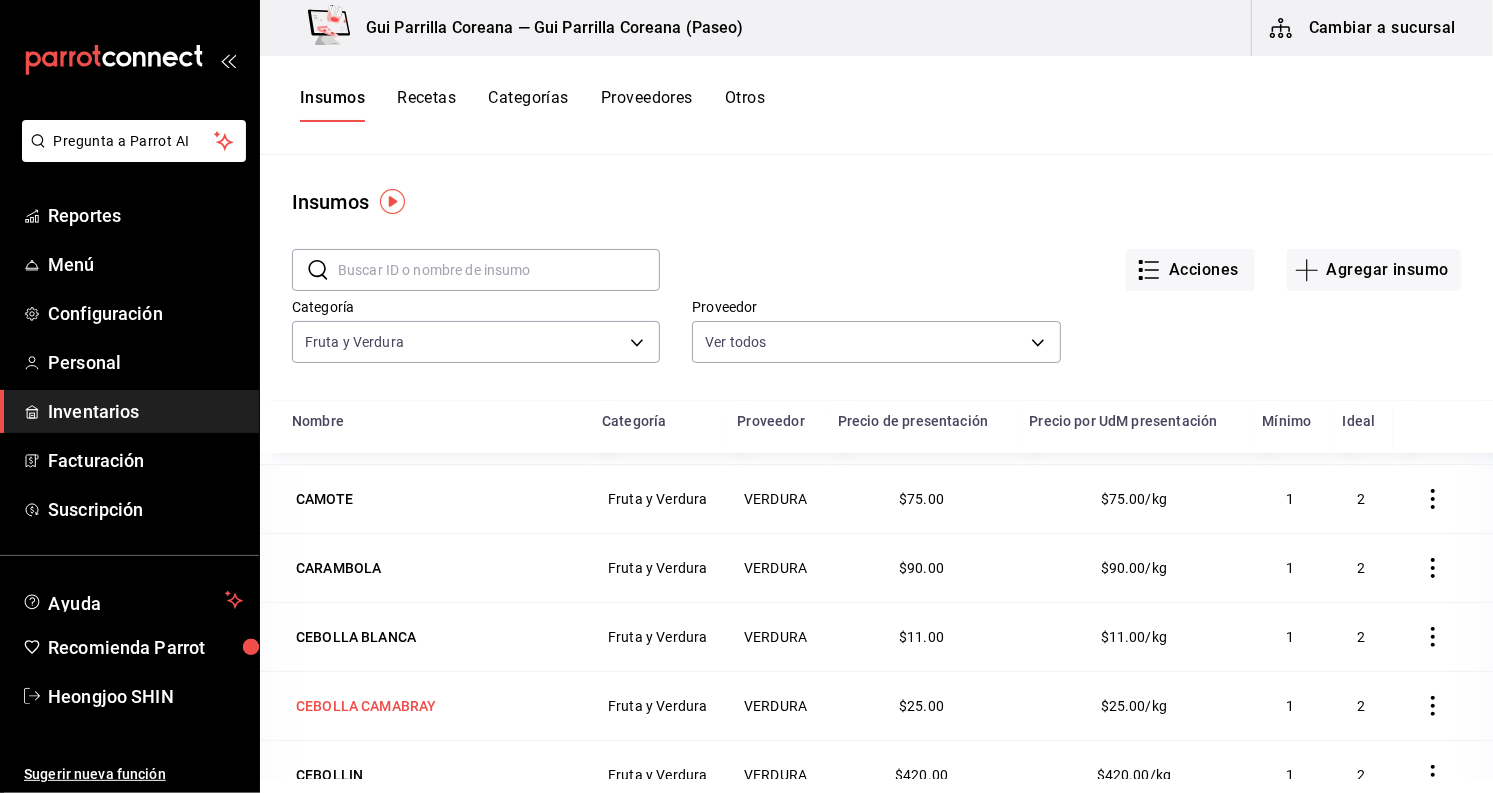 scroll, scrollTop: 444, scrollLeft: 0, axis: vertical 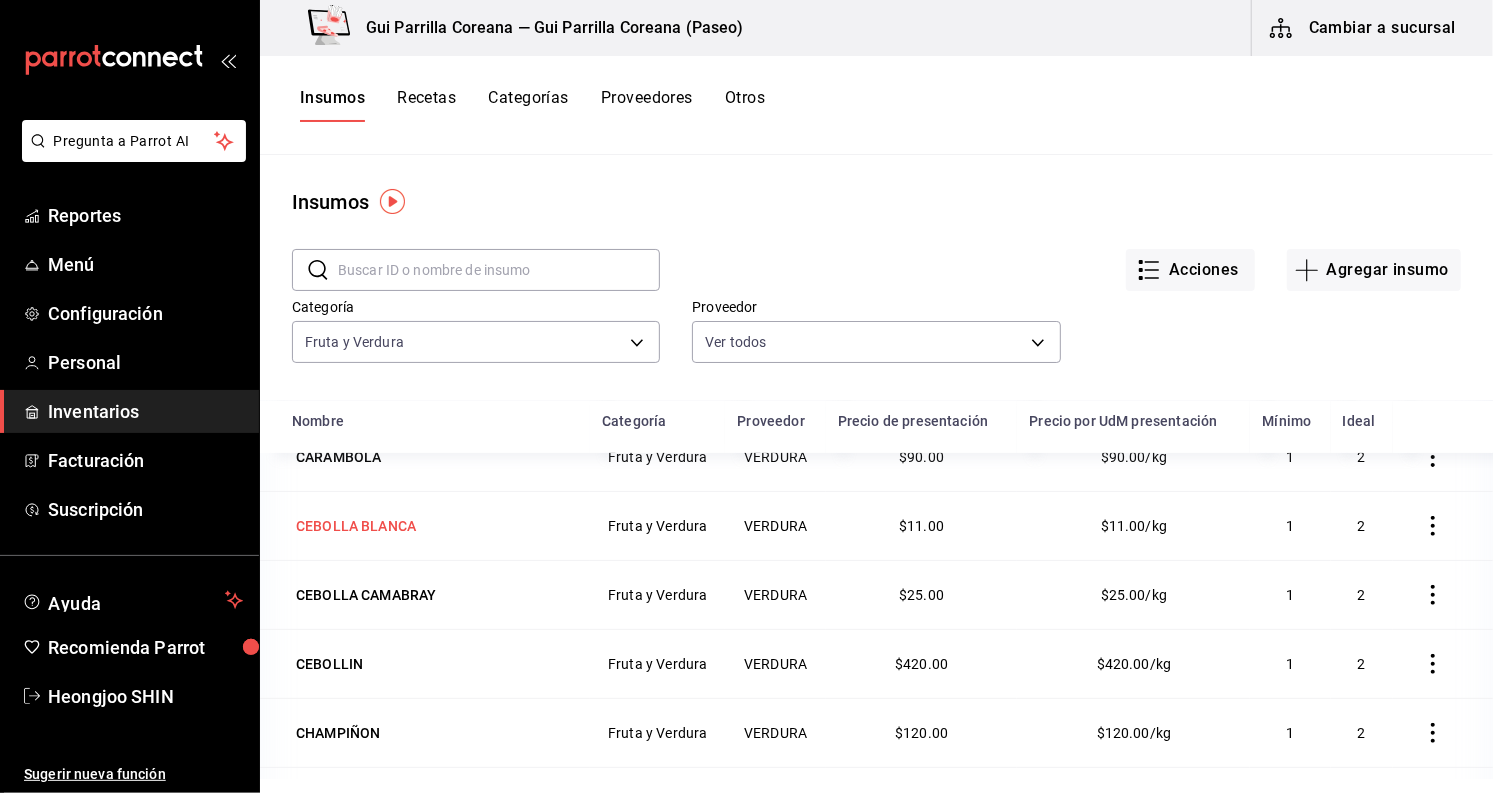click on "CEBOLLA BLANCA" at bounding box center (356, 526) 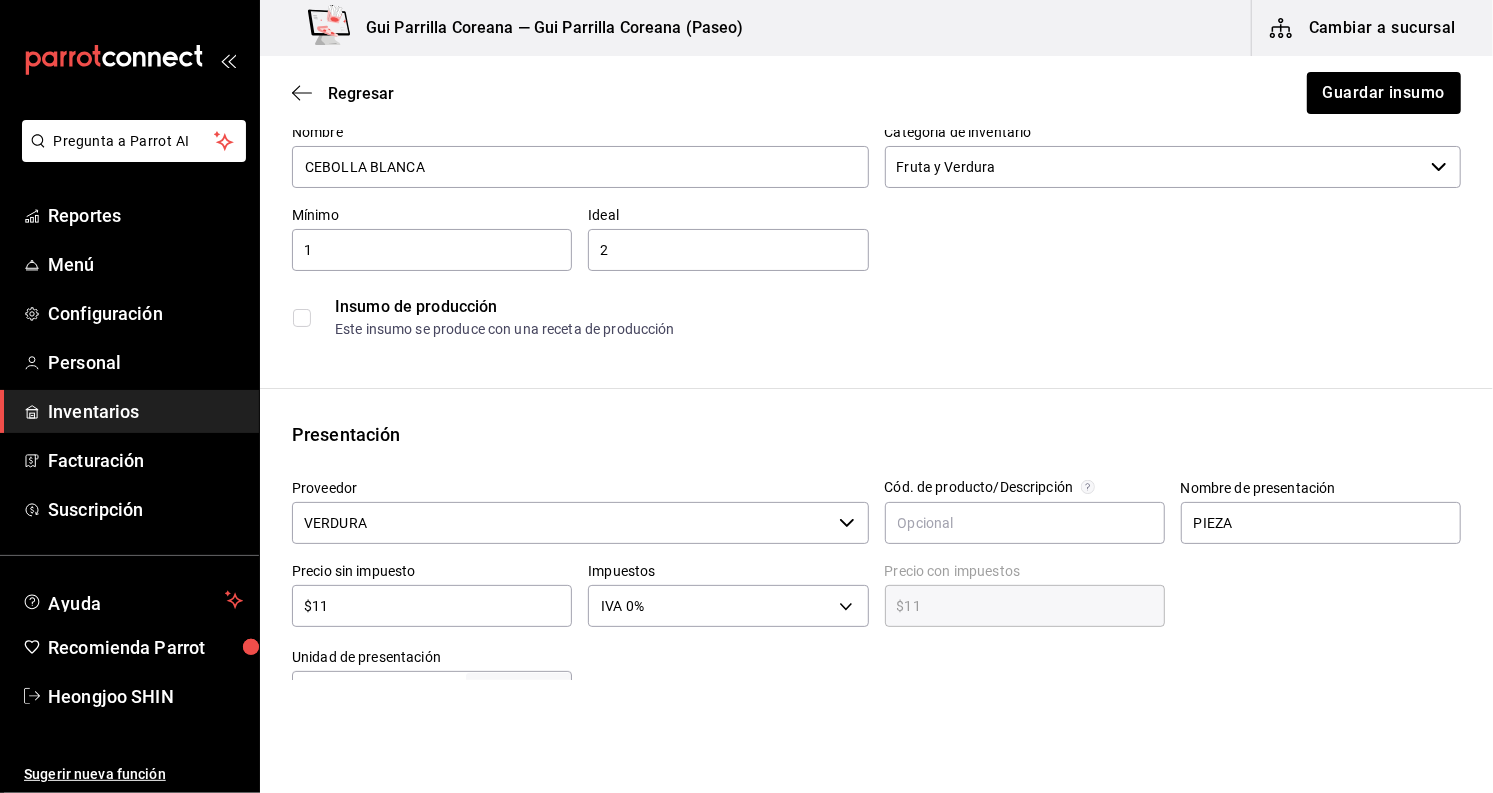 scroll, scrollTop: 0, scrollLeft: 0, axis: both 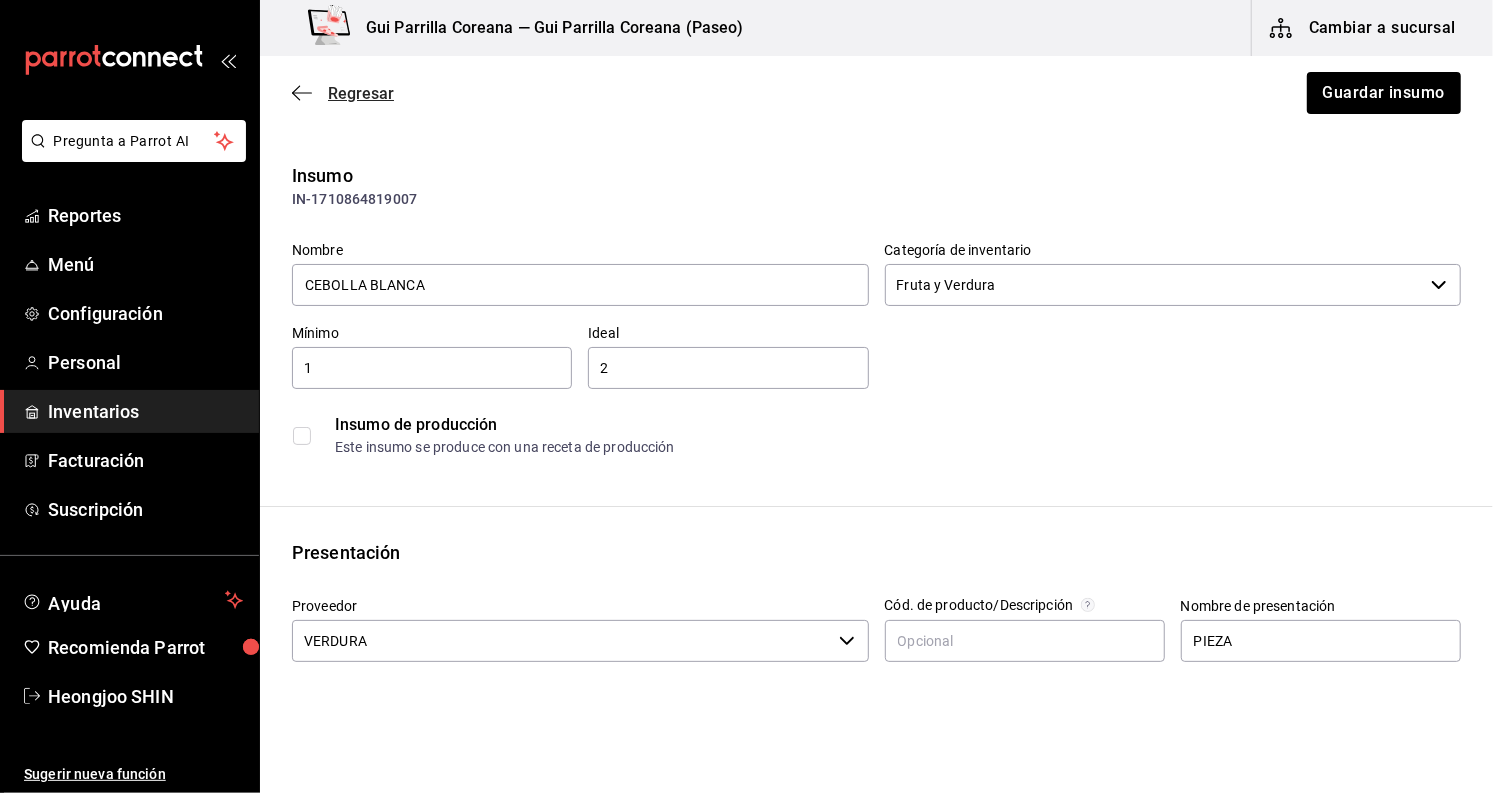 click on "Regresar" at bounding box center [343, 93] 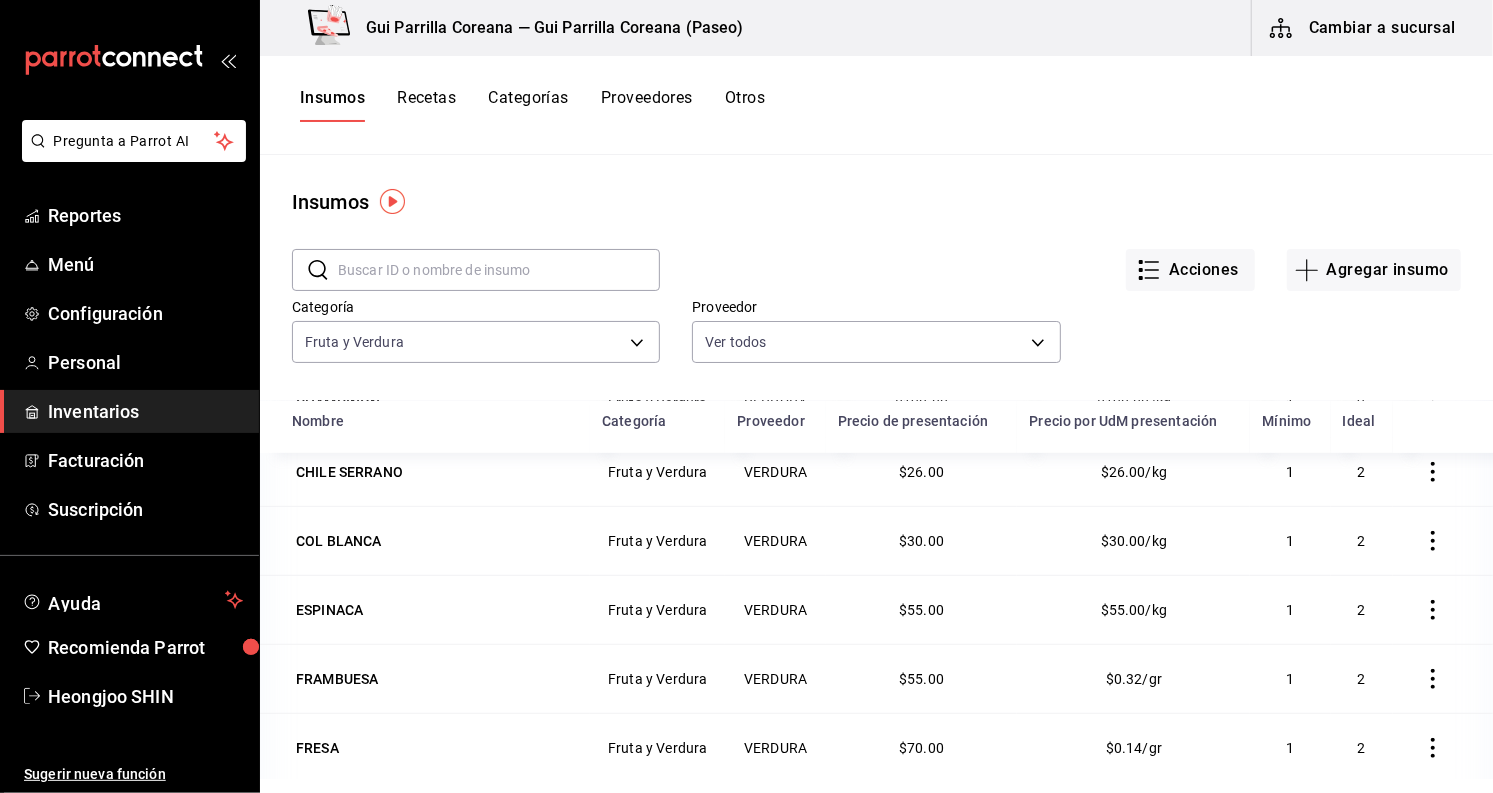 scroll, scrollTop: 777, scrollLeft: 0, axis: vertical 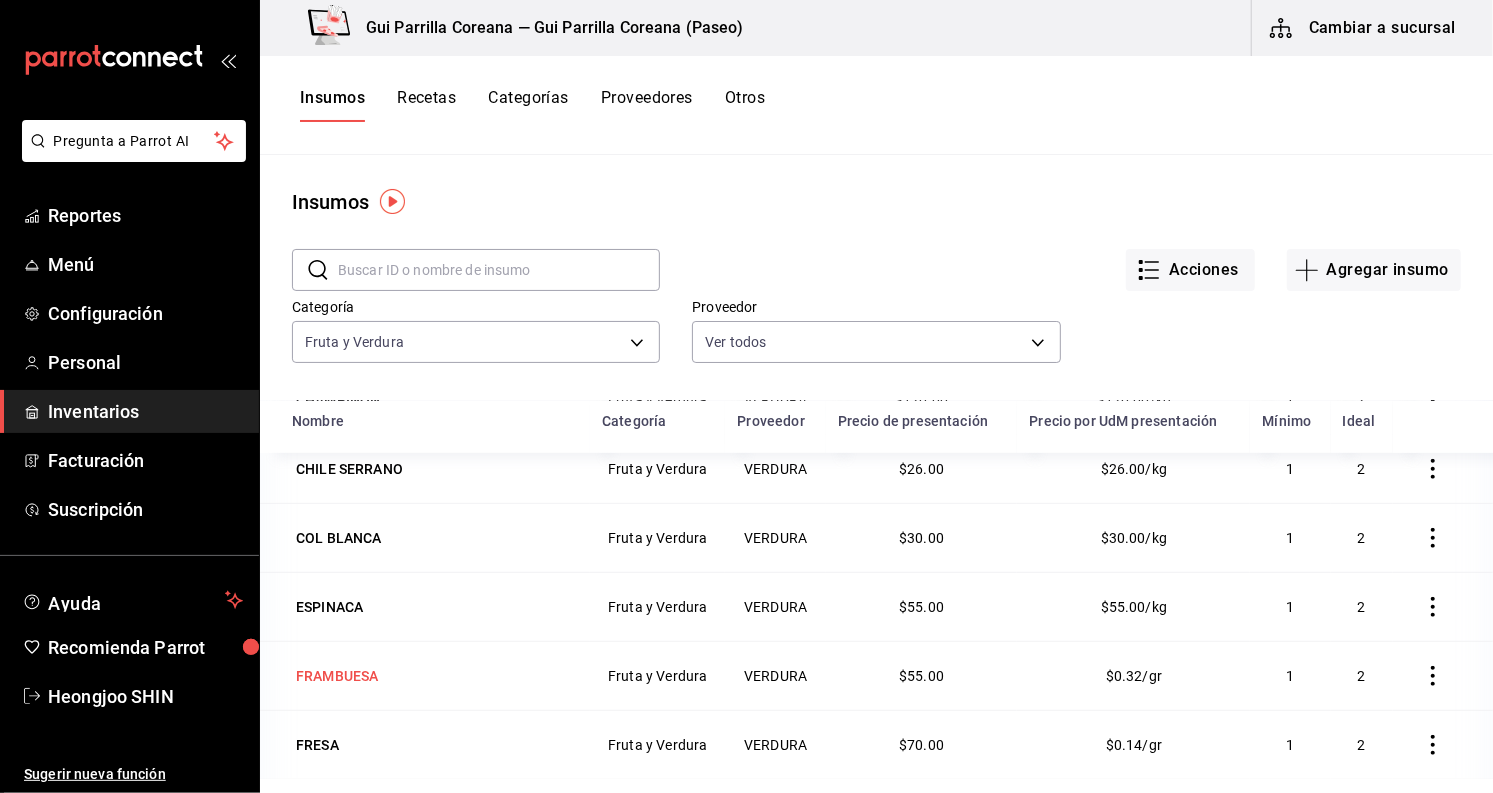 click on "FRAMBUESA" at bounding box center [337, 676] 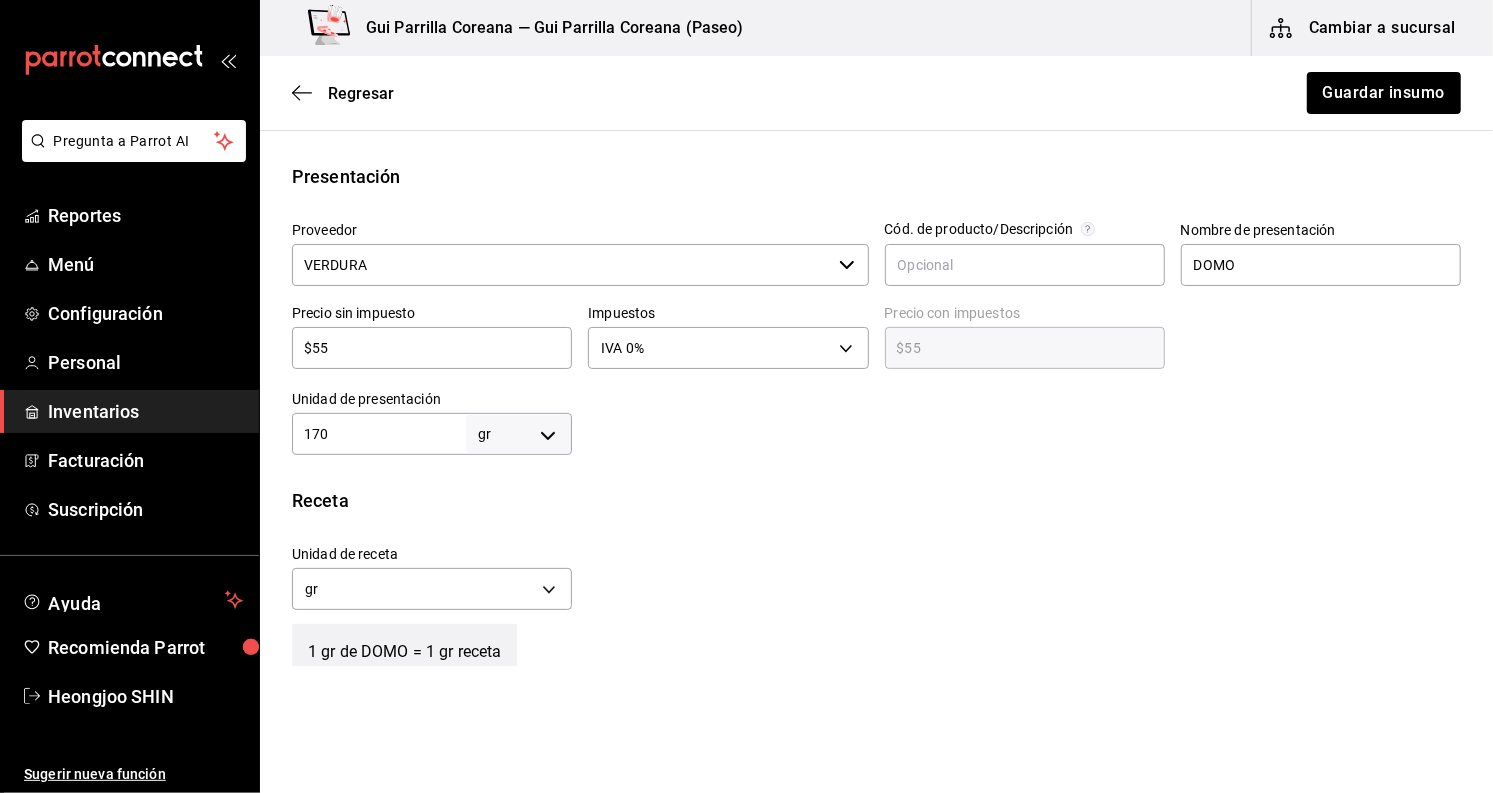 scroll, scrollTop: 444, scrollLeft: 0, axis: vertical 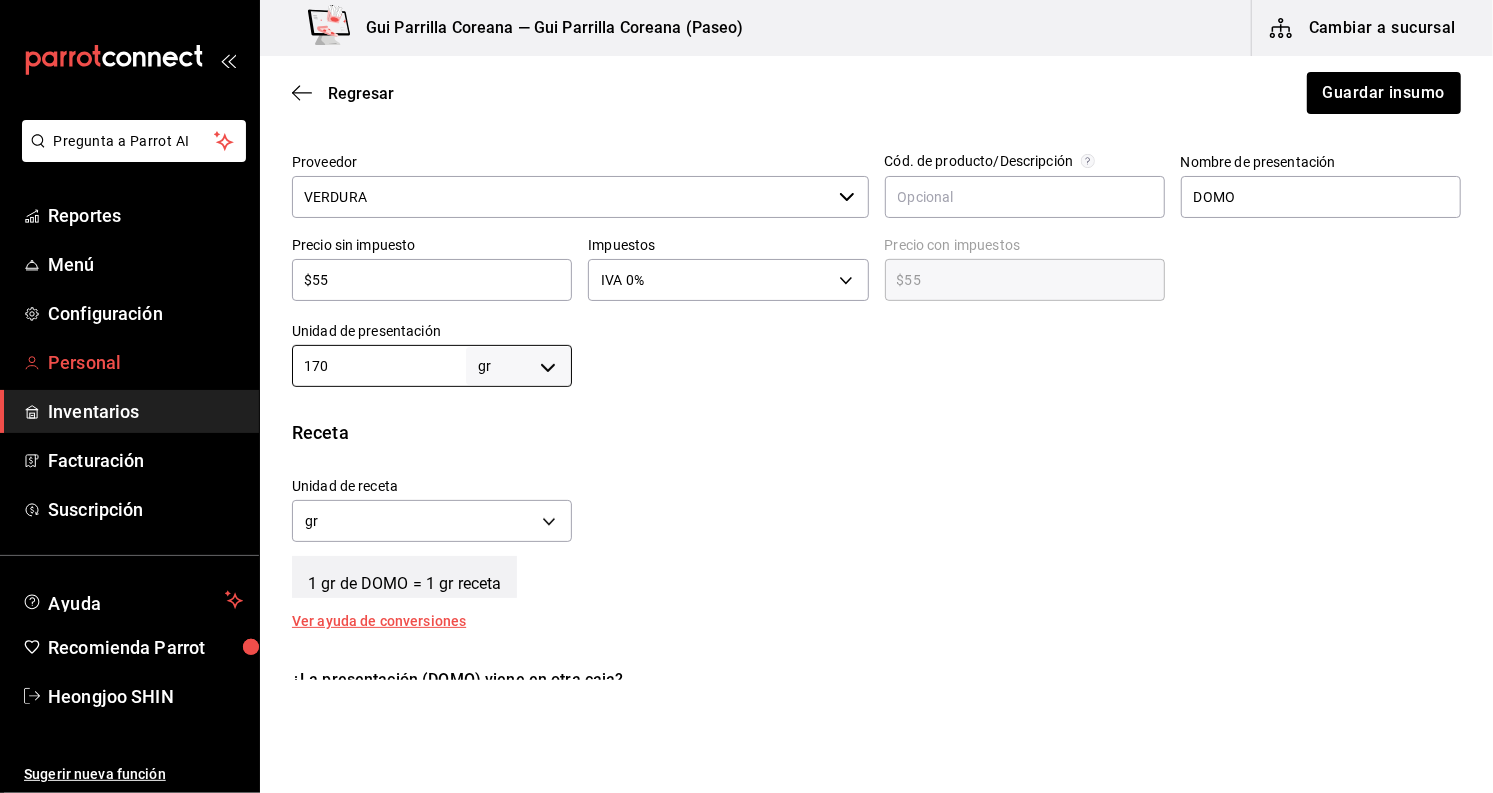 drag, startPoint x: 378, startPoint y: 363, endPoint x: 228, endPoint y: 357, distance: 150.11995 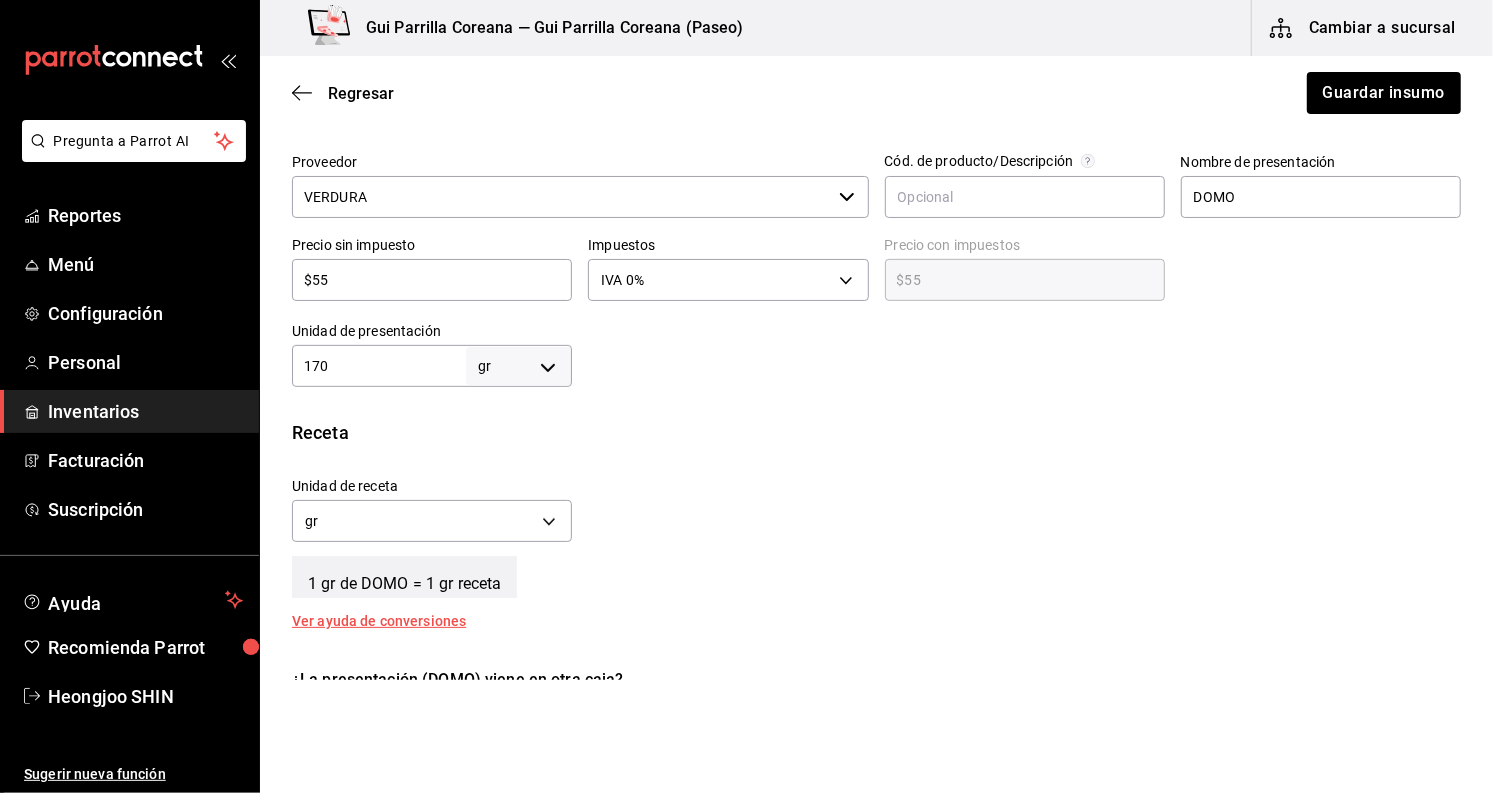 type on "9" 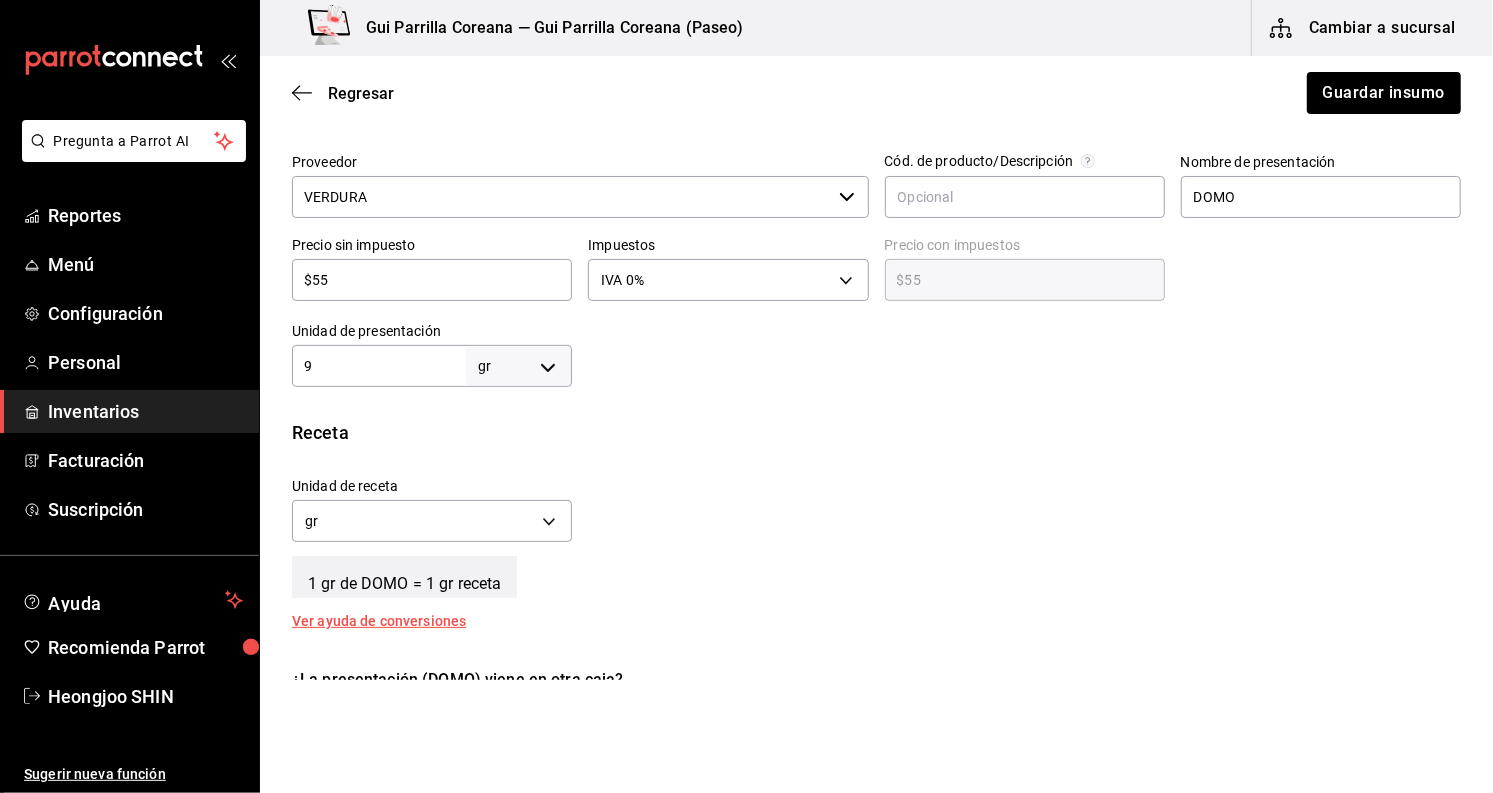 type on "9" 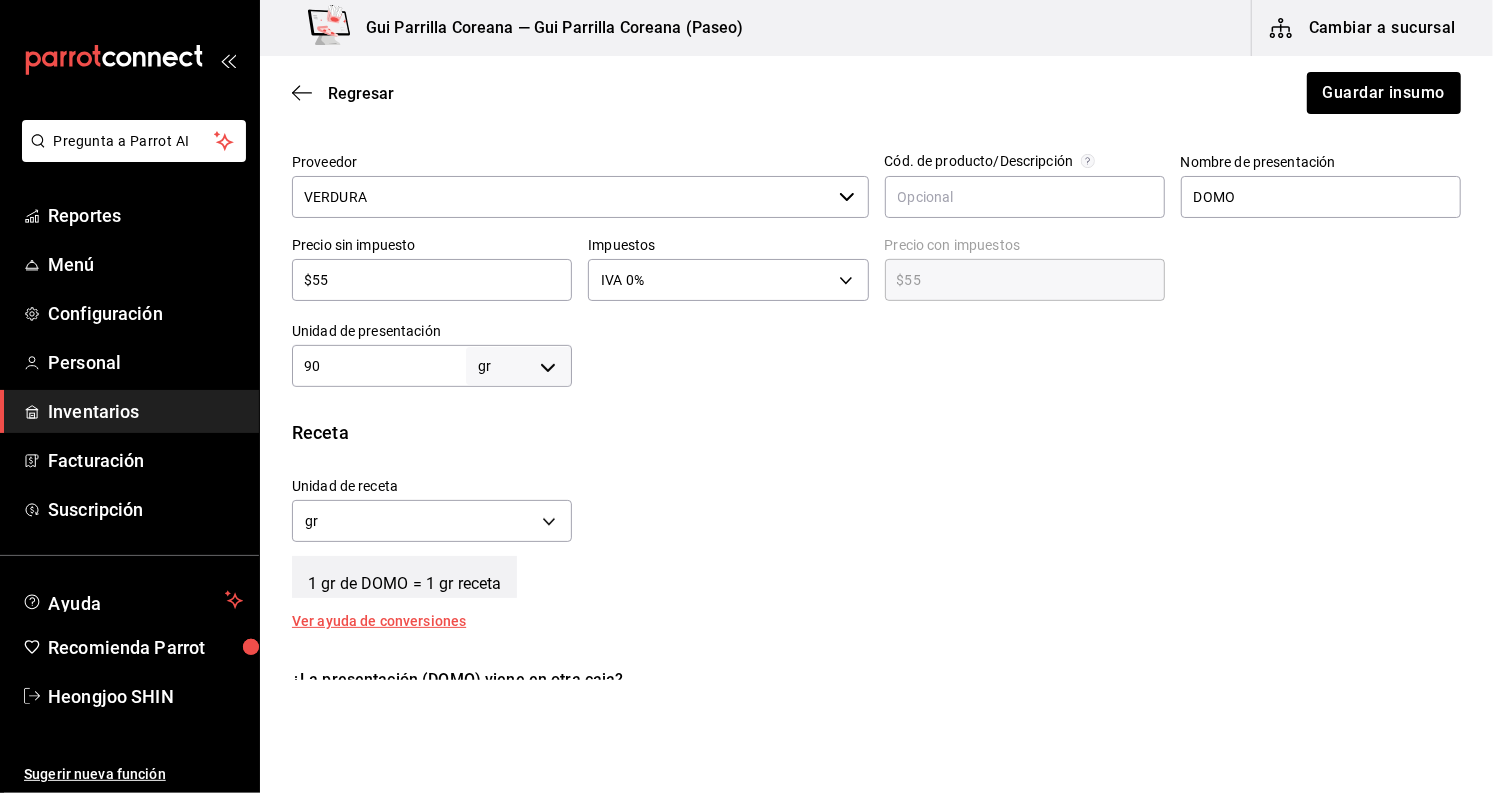 type on "90" 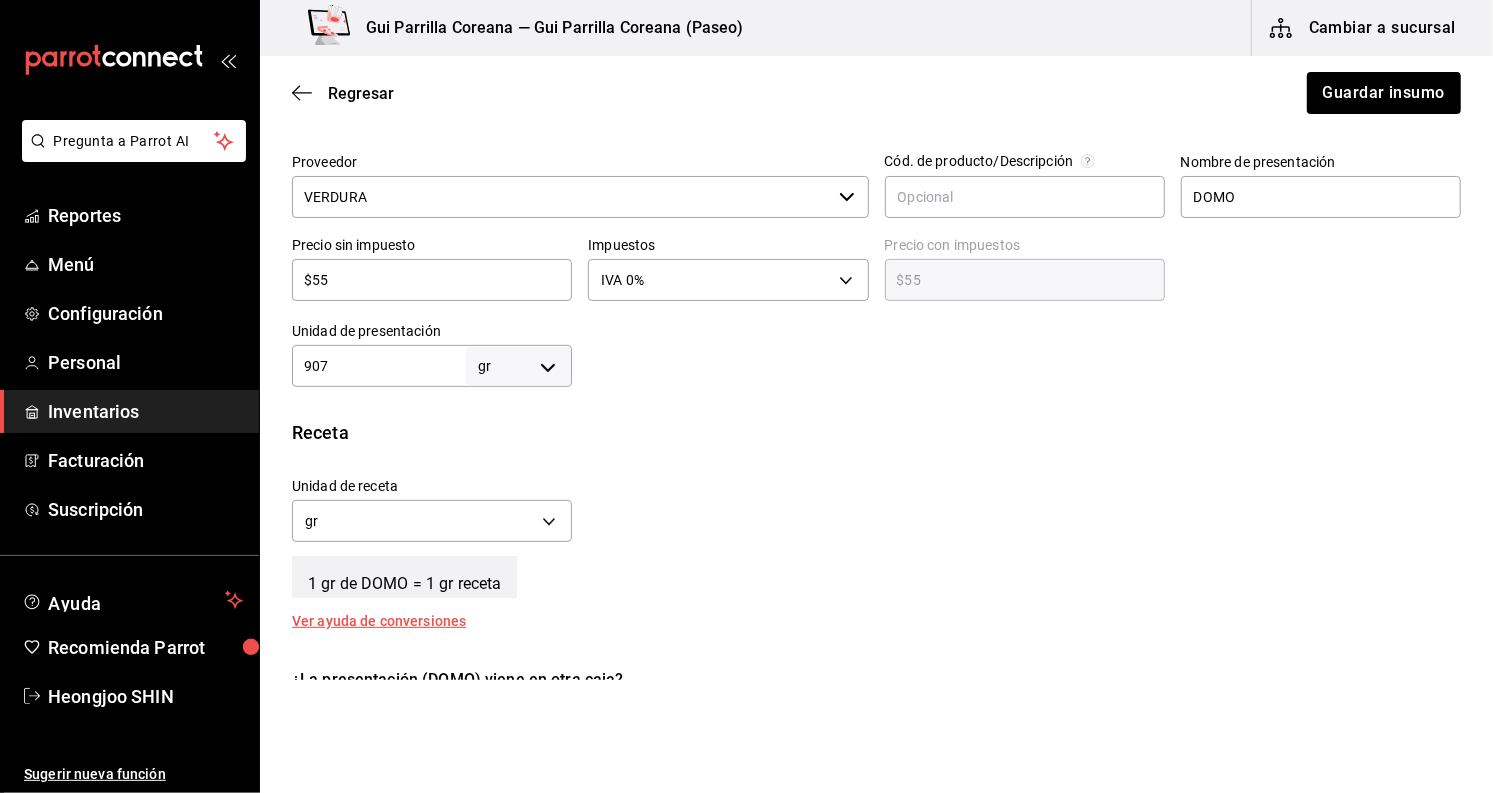 type on "907" 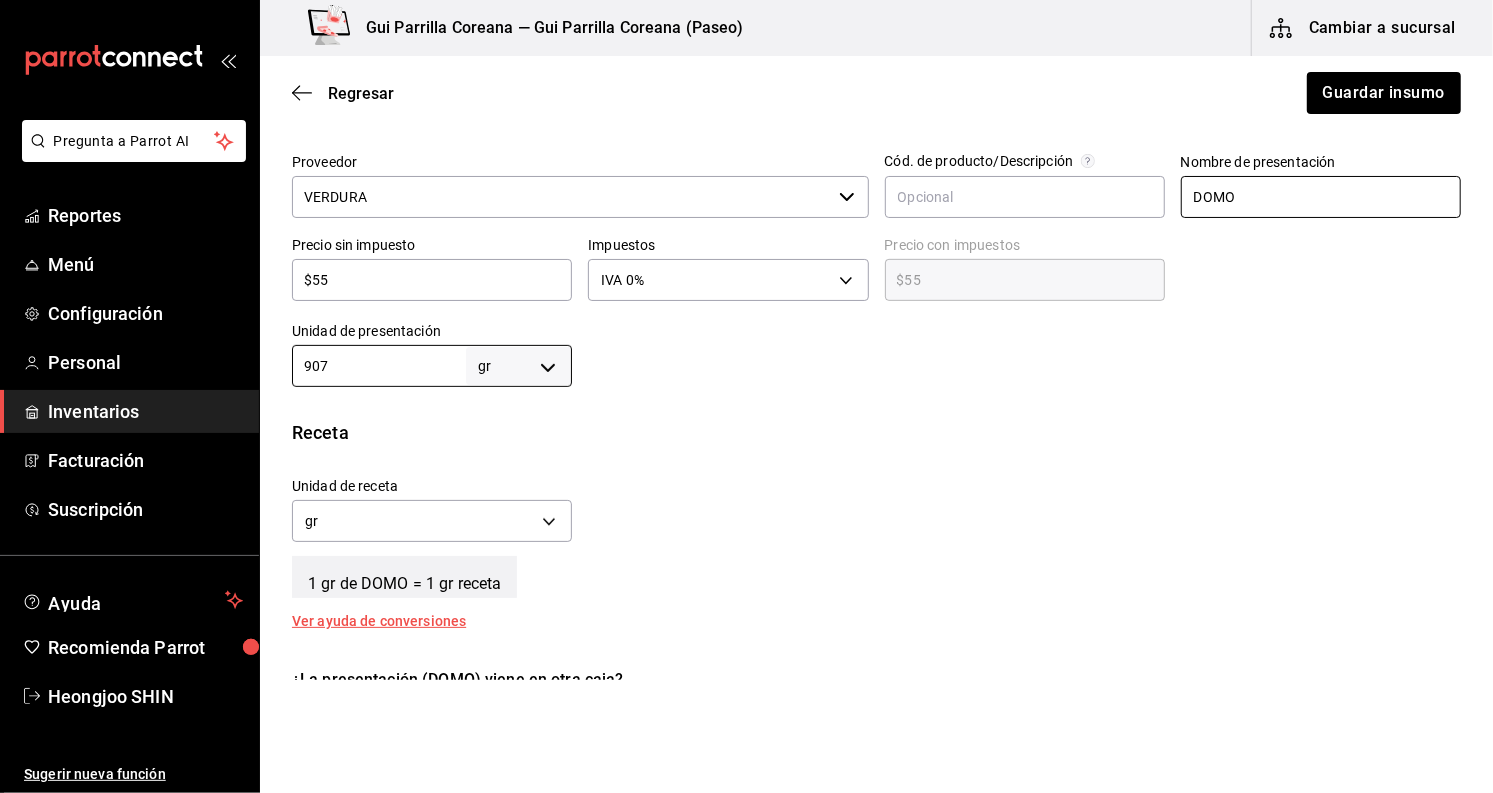 type on "907" 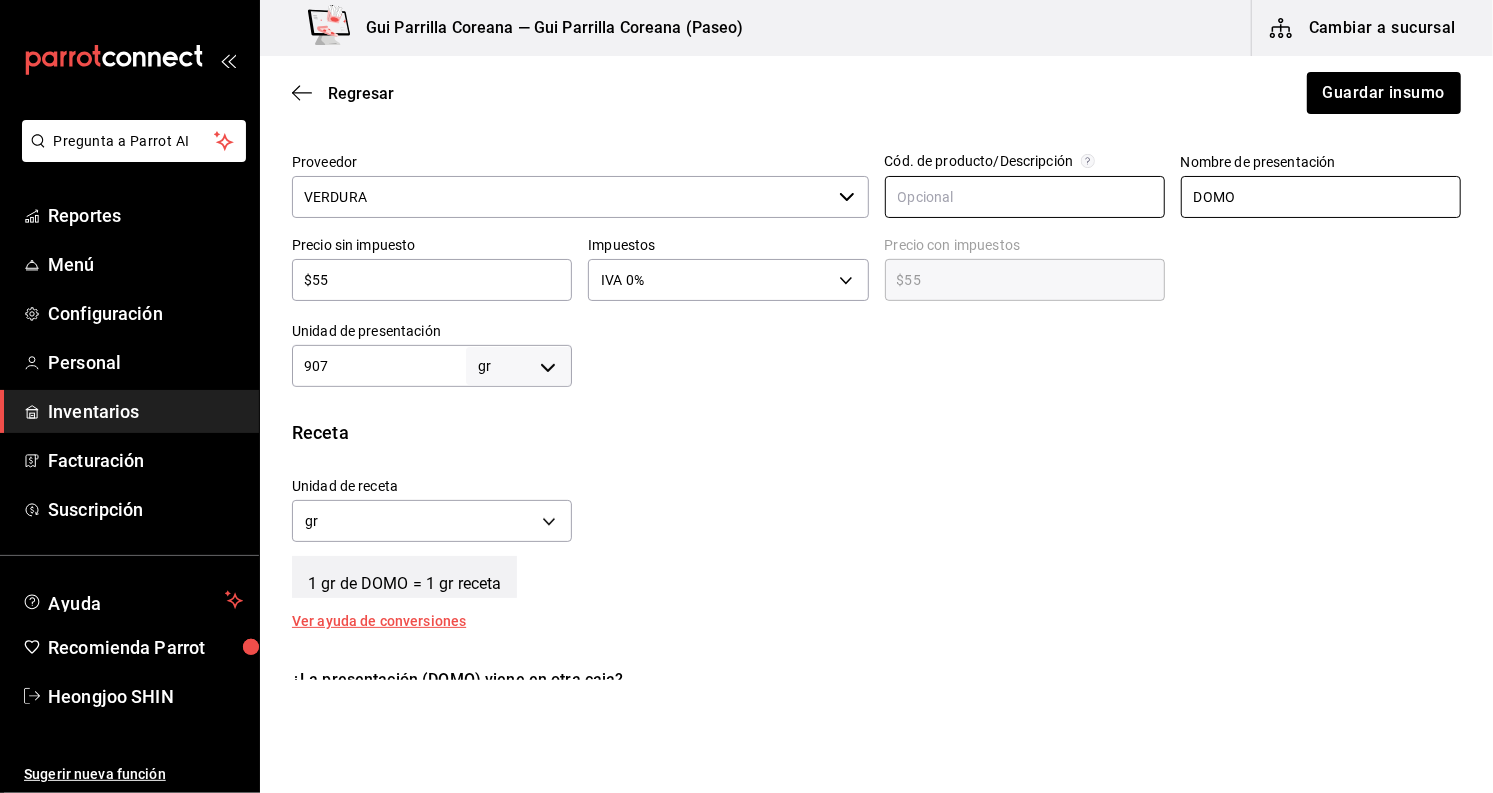 drag, startPoint x: 1265, startPoint y: 200, endPoint x: 1112, endPoint y: 195, distance: 153.08168 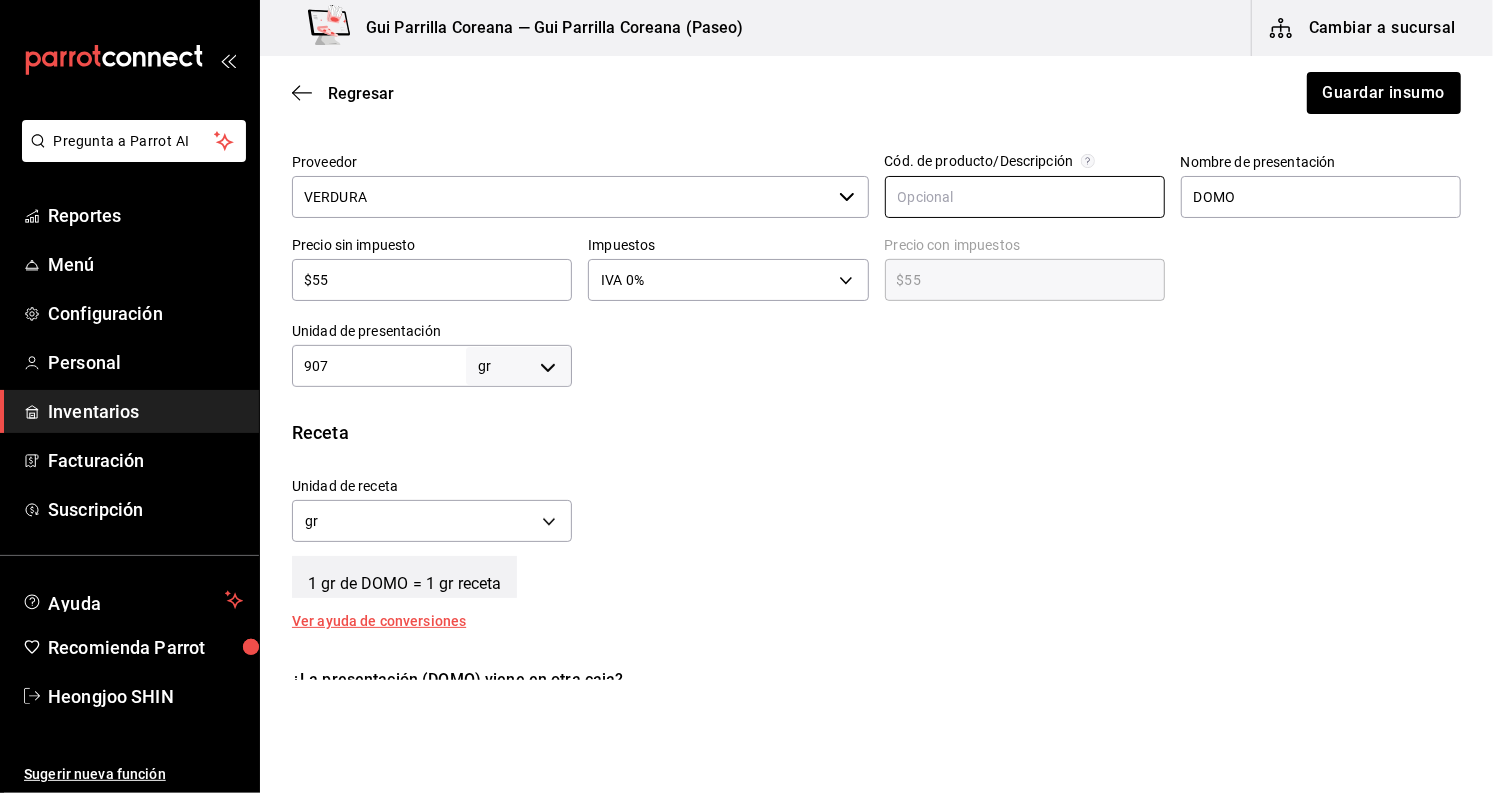 click at bounding box center [1025, 197] 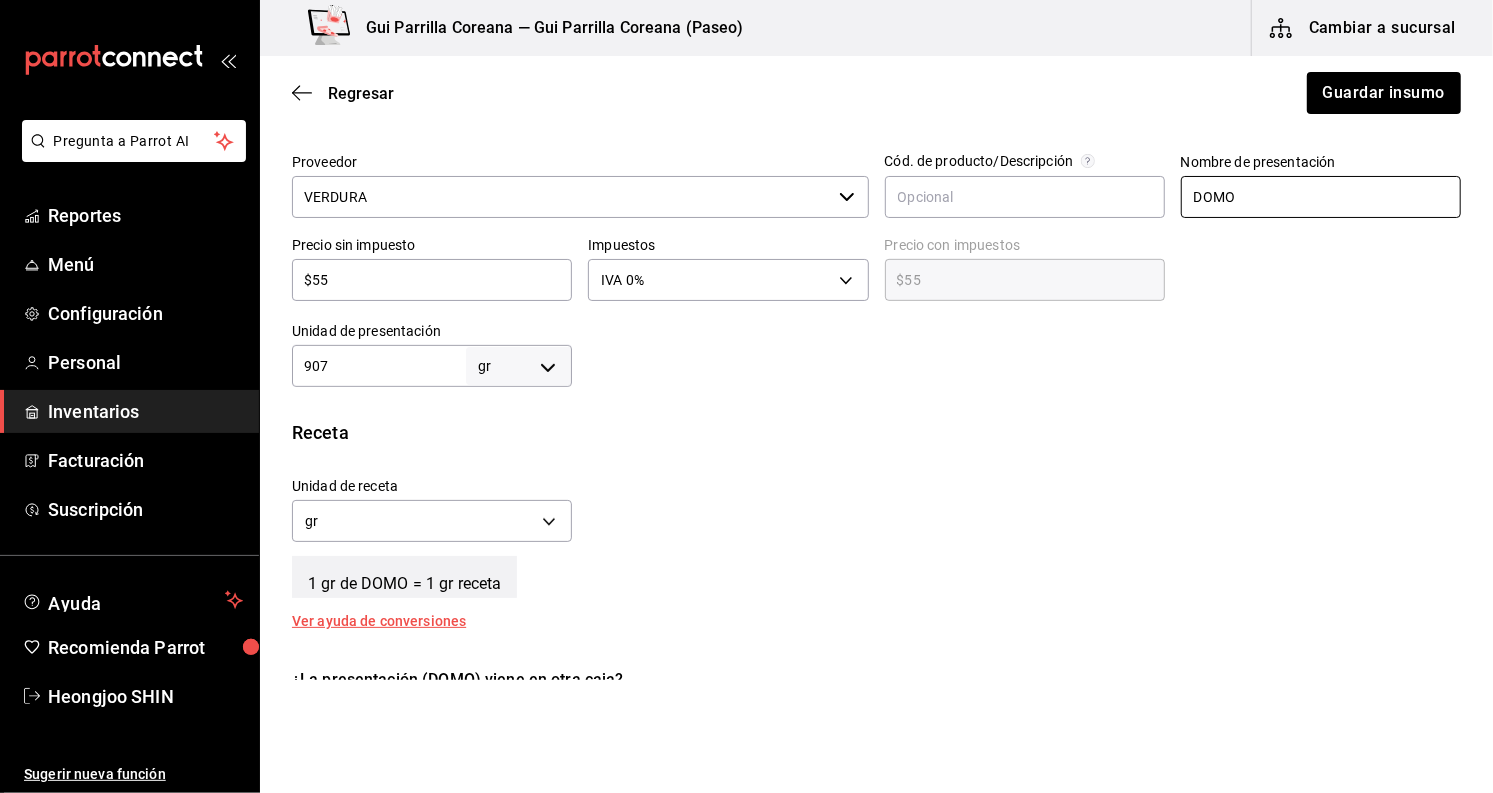click on "DOMO" at bounding box center (1321, 197) 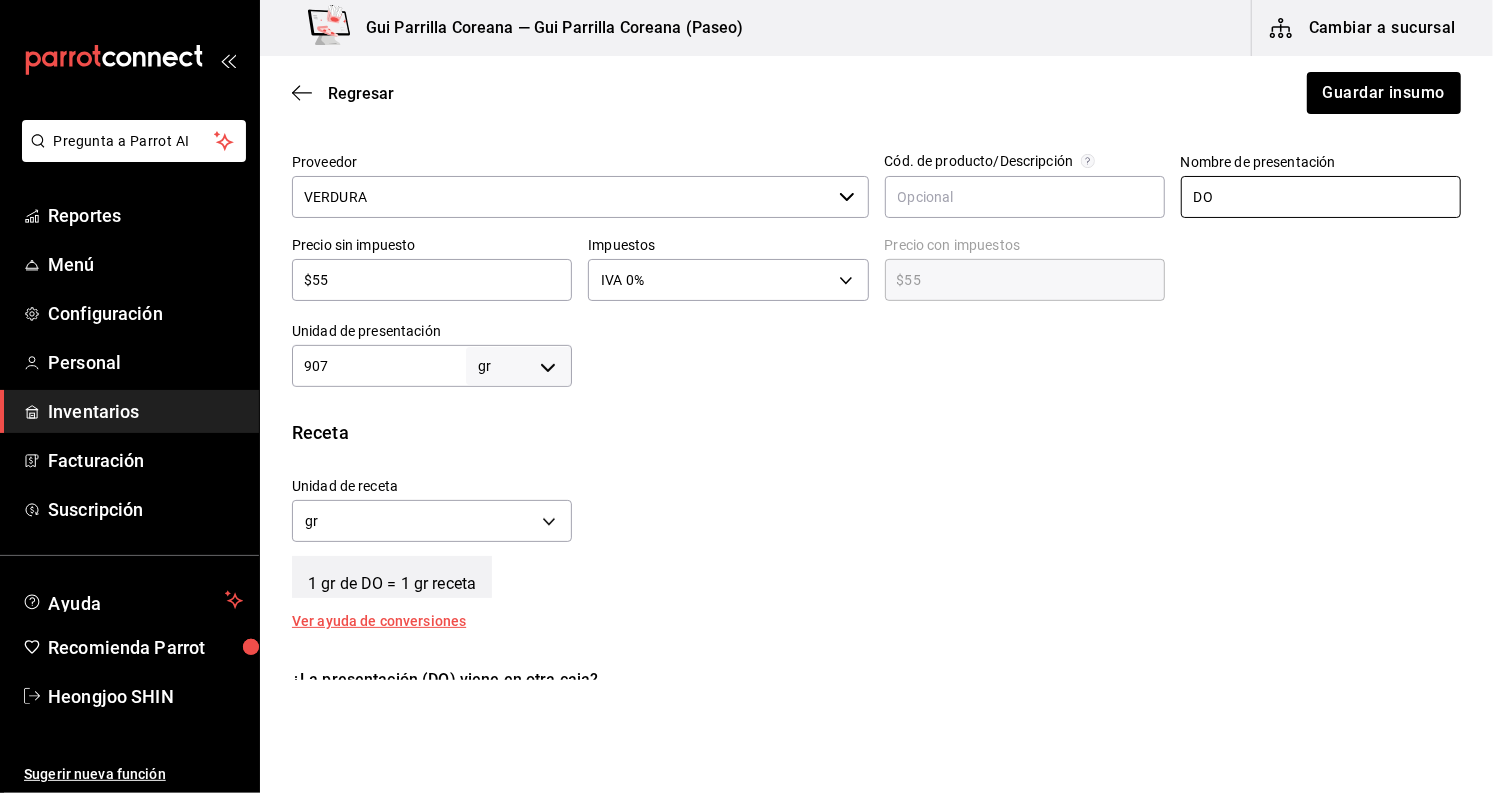 type on "D" 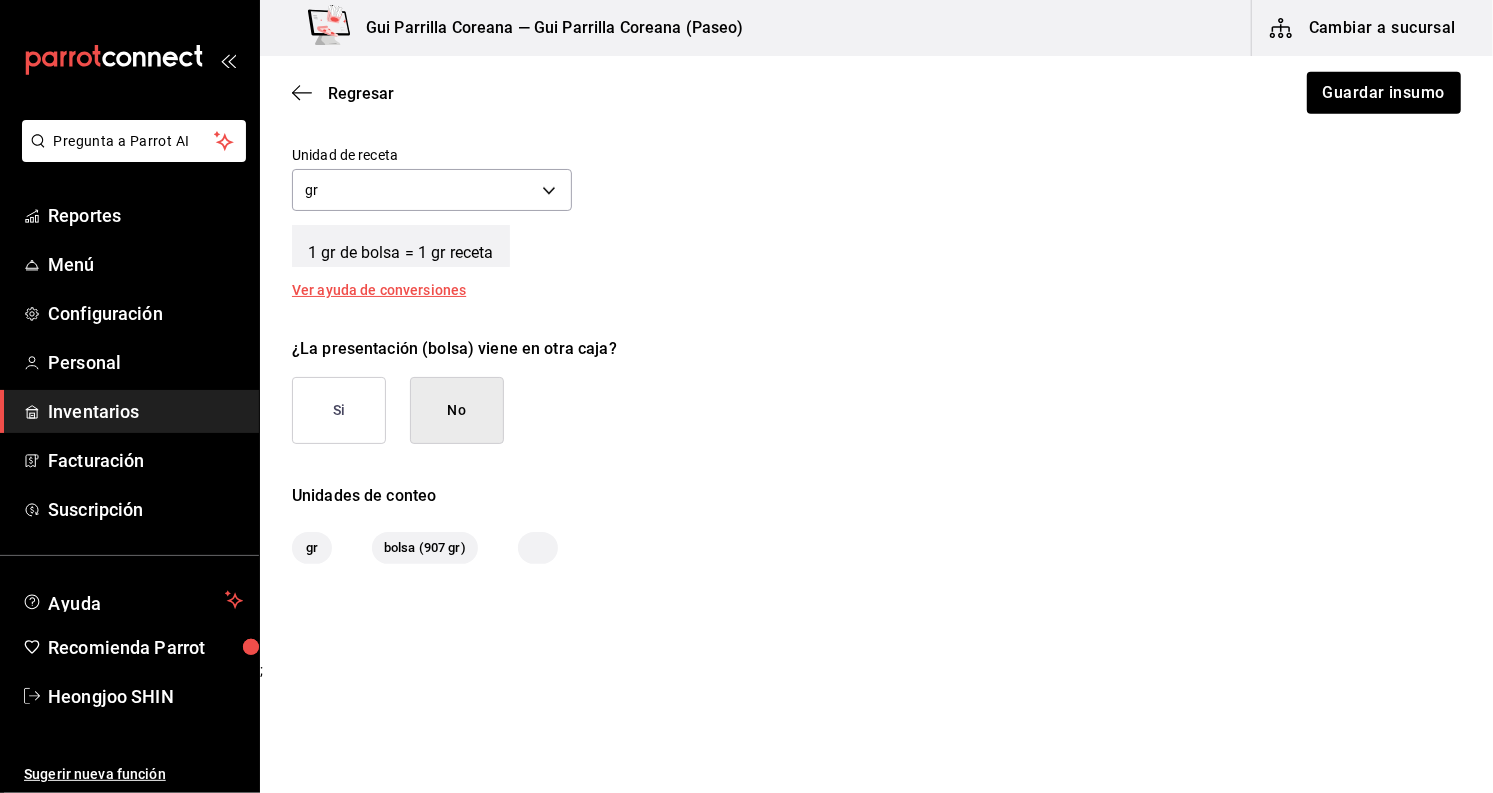 scroll, scrollTop: 664, scrollLeft: 0, axis: vertical 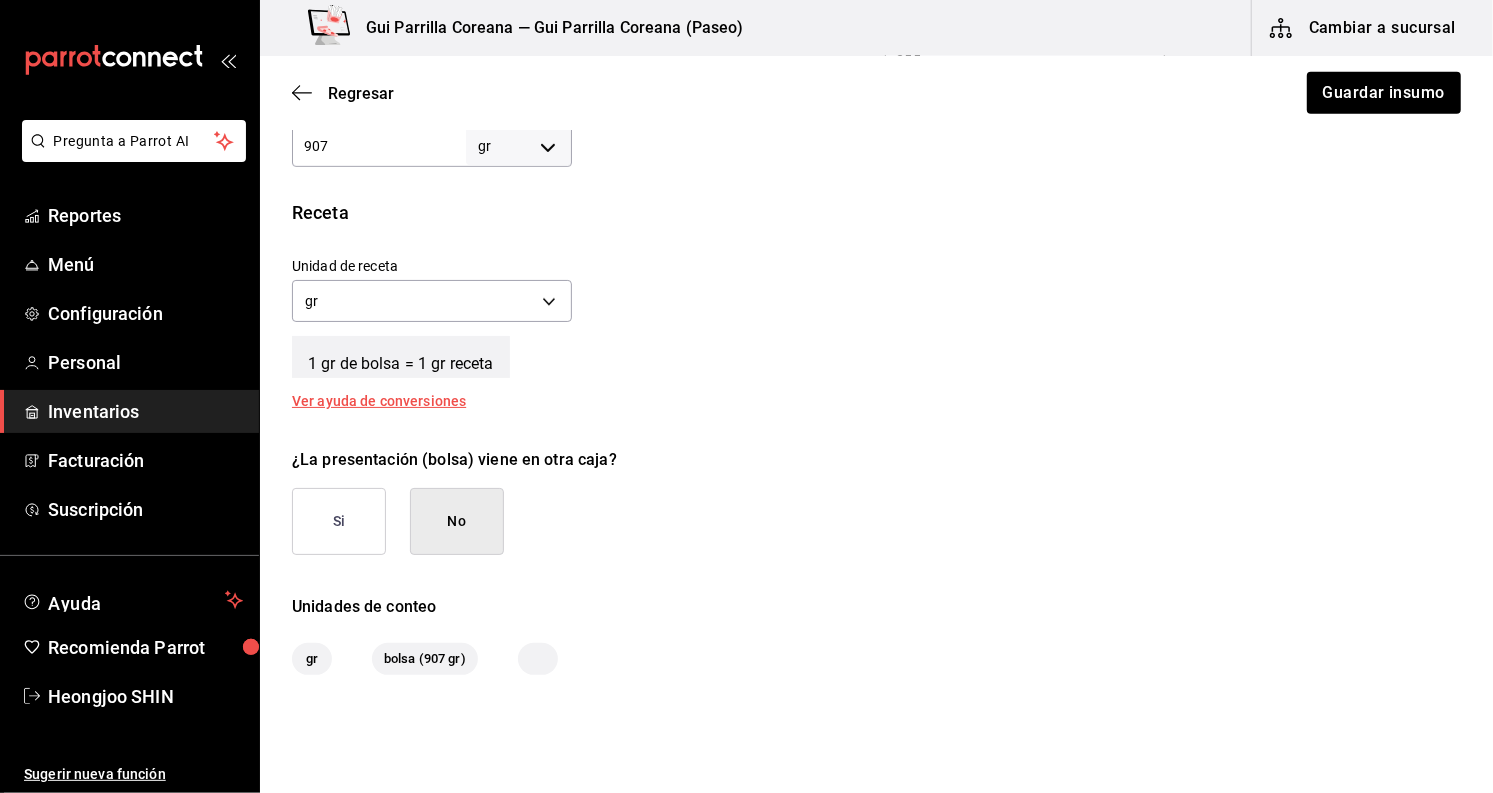 type on "bolsa" 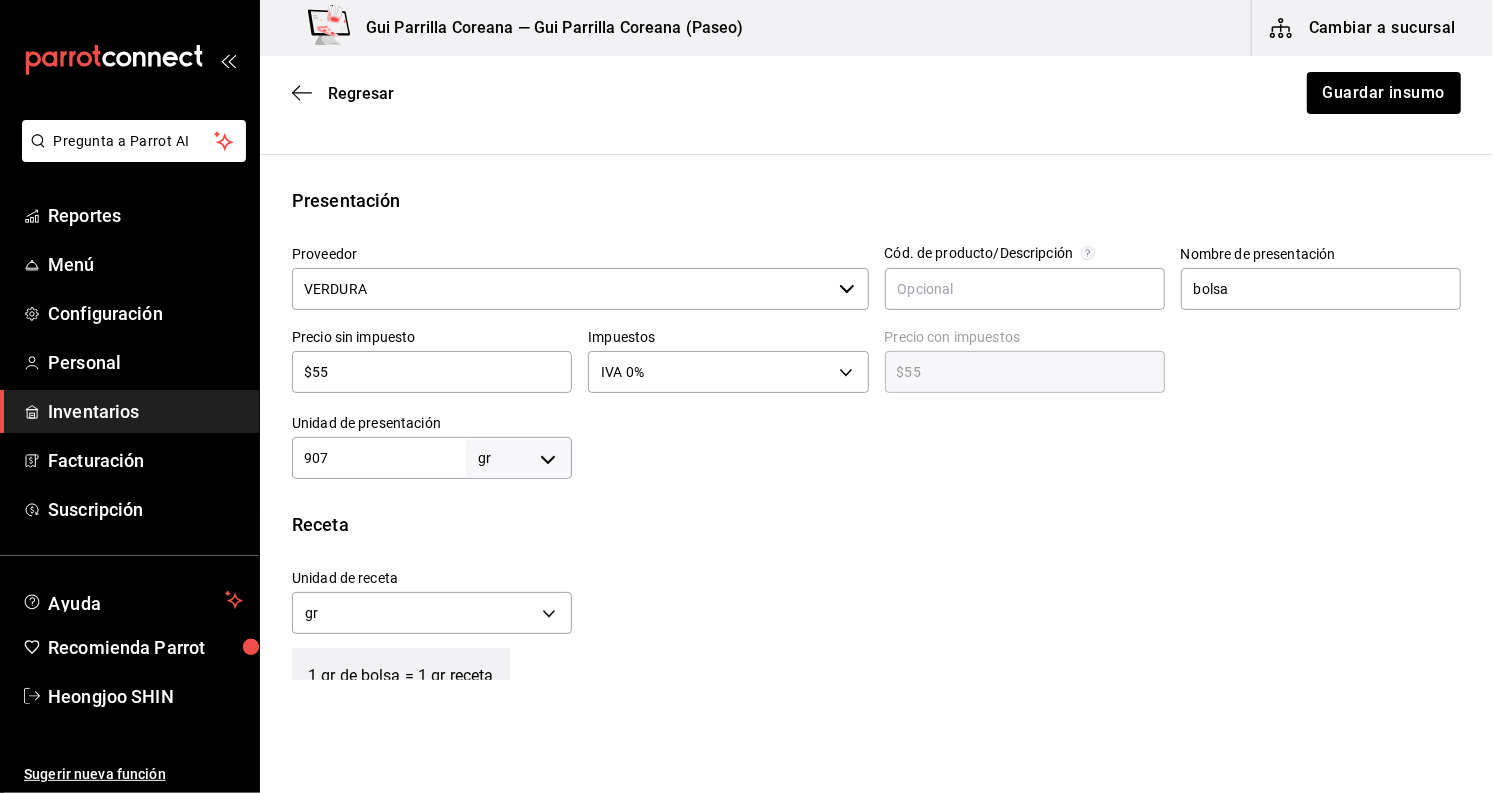 scroll, scrollTop: 330, scrollLeft: 0, axis: vertical 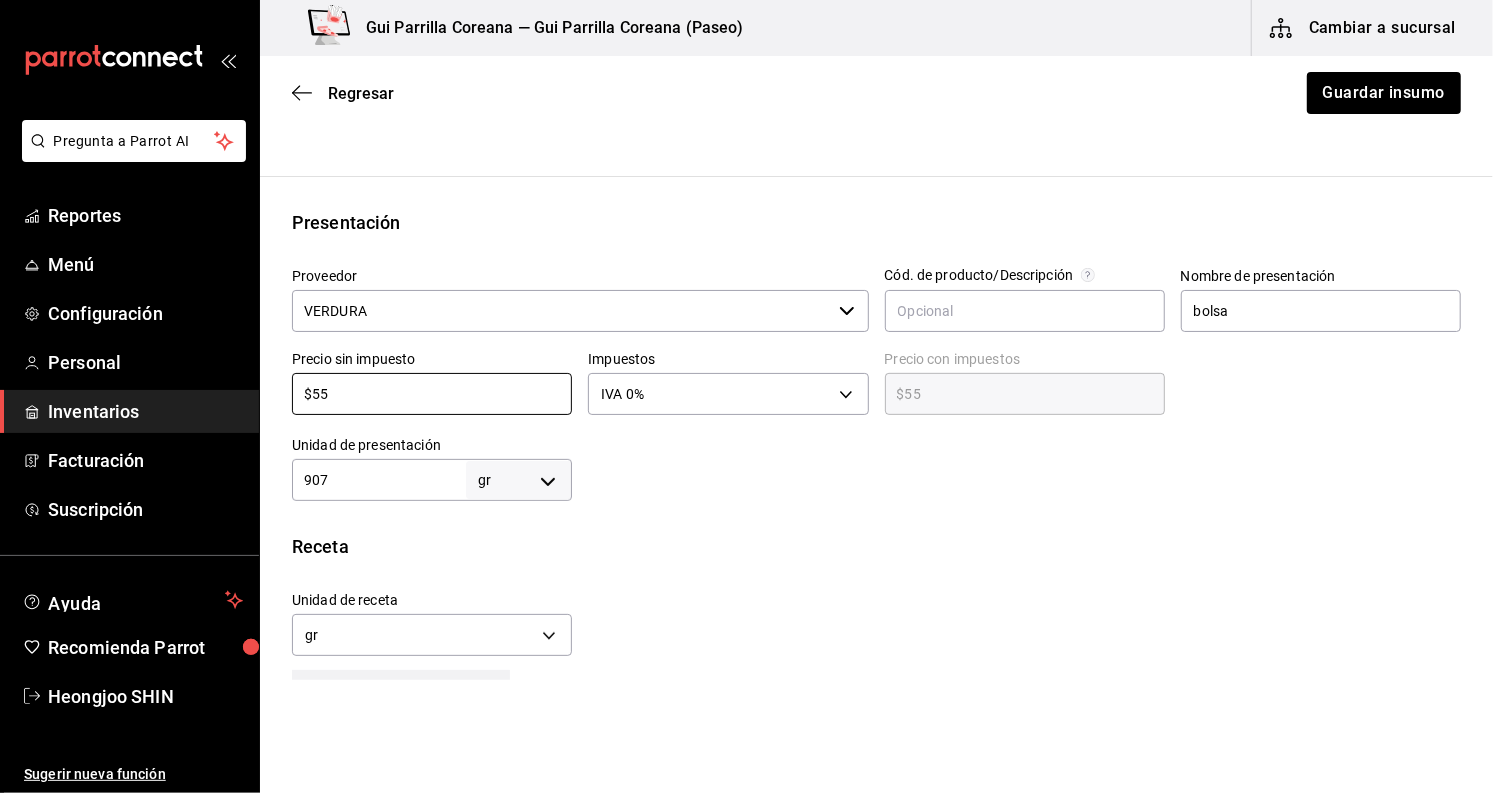 drag, startPoint x: 415, startPoint y: 400, endPoint x: 219, endPoint y: 398, distance: 196.01021 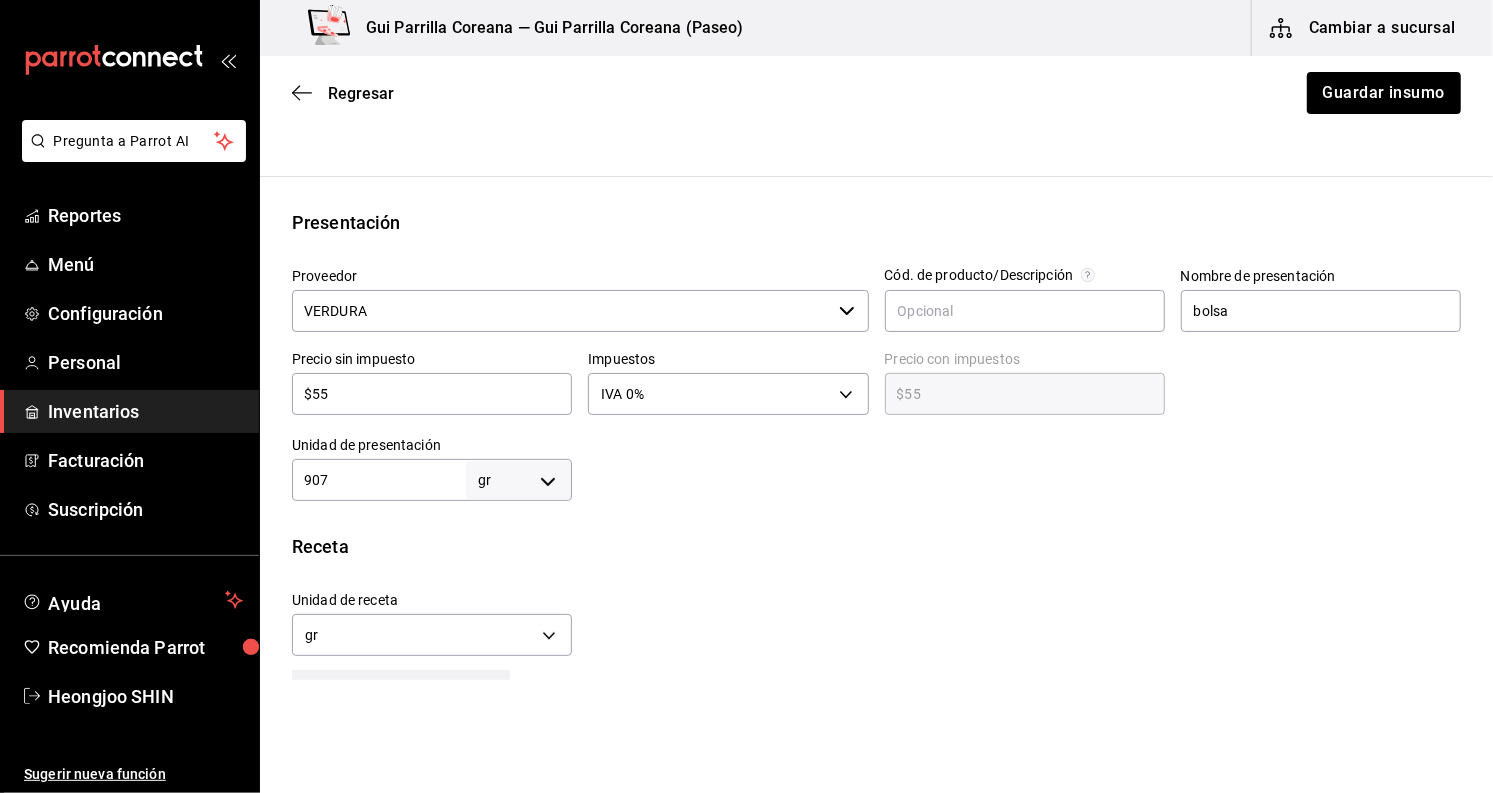 type on "$1" 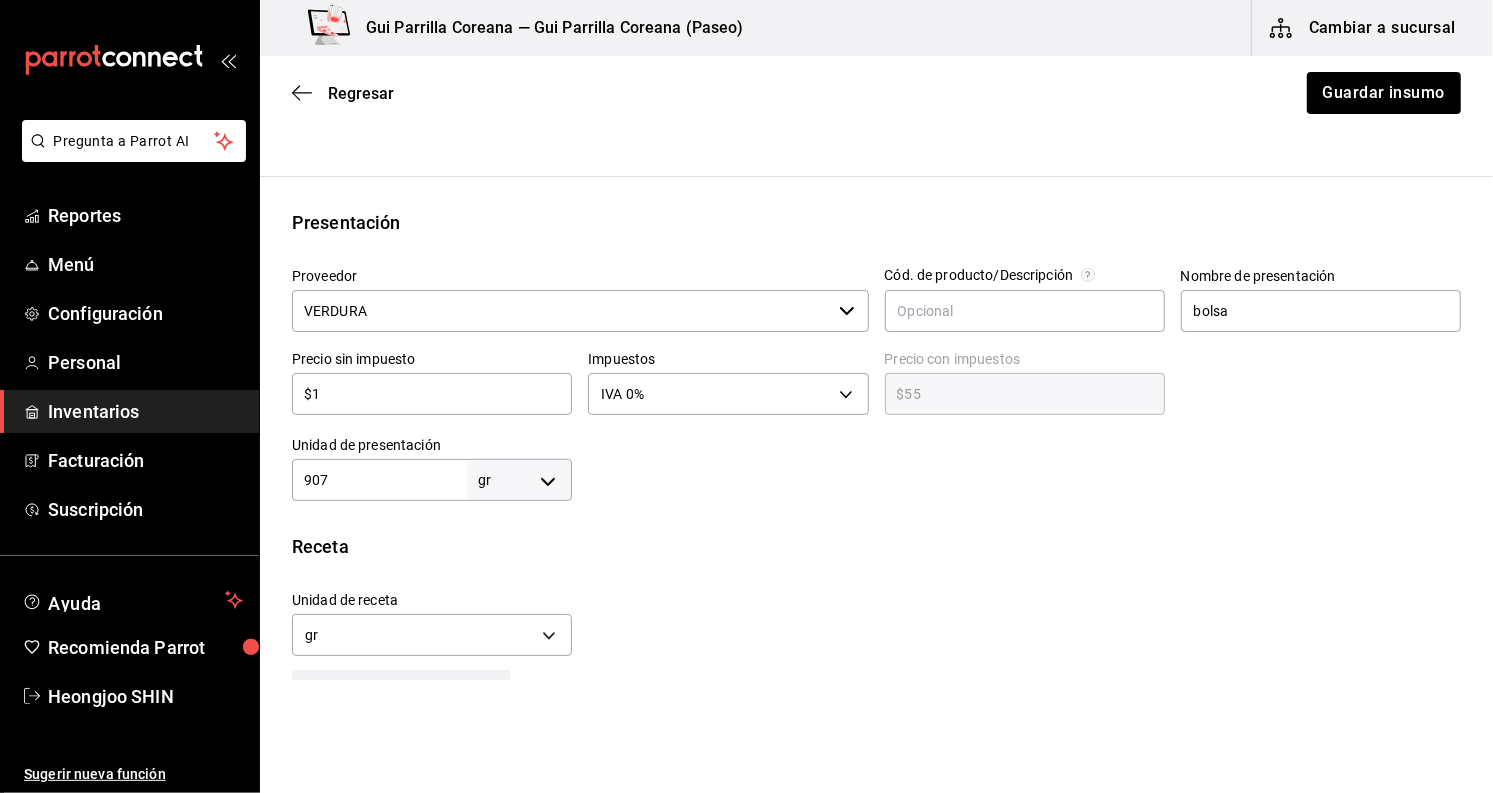 type on "$1.00" 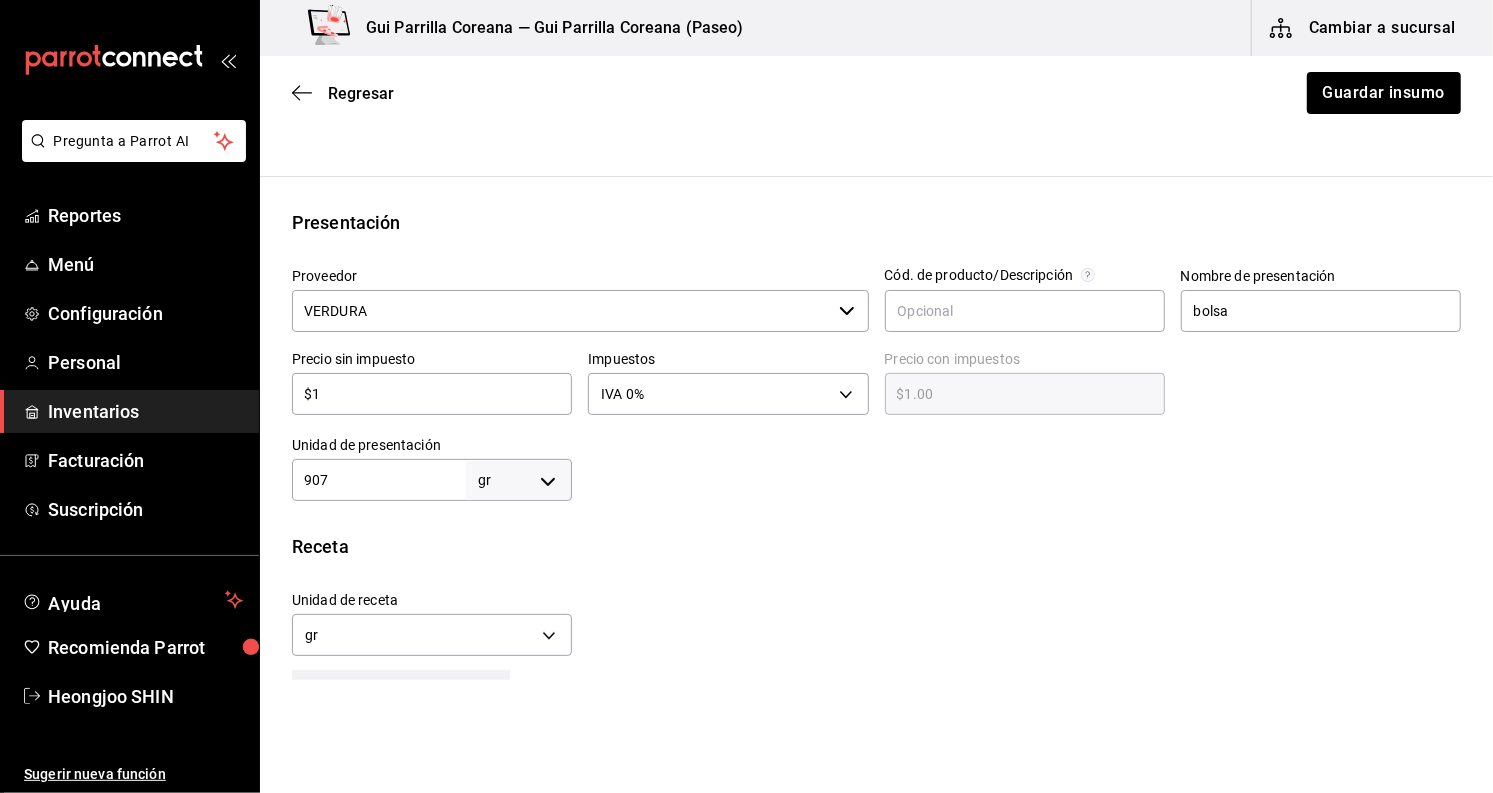 type on "$19" 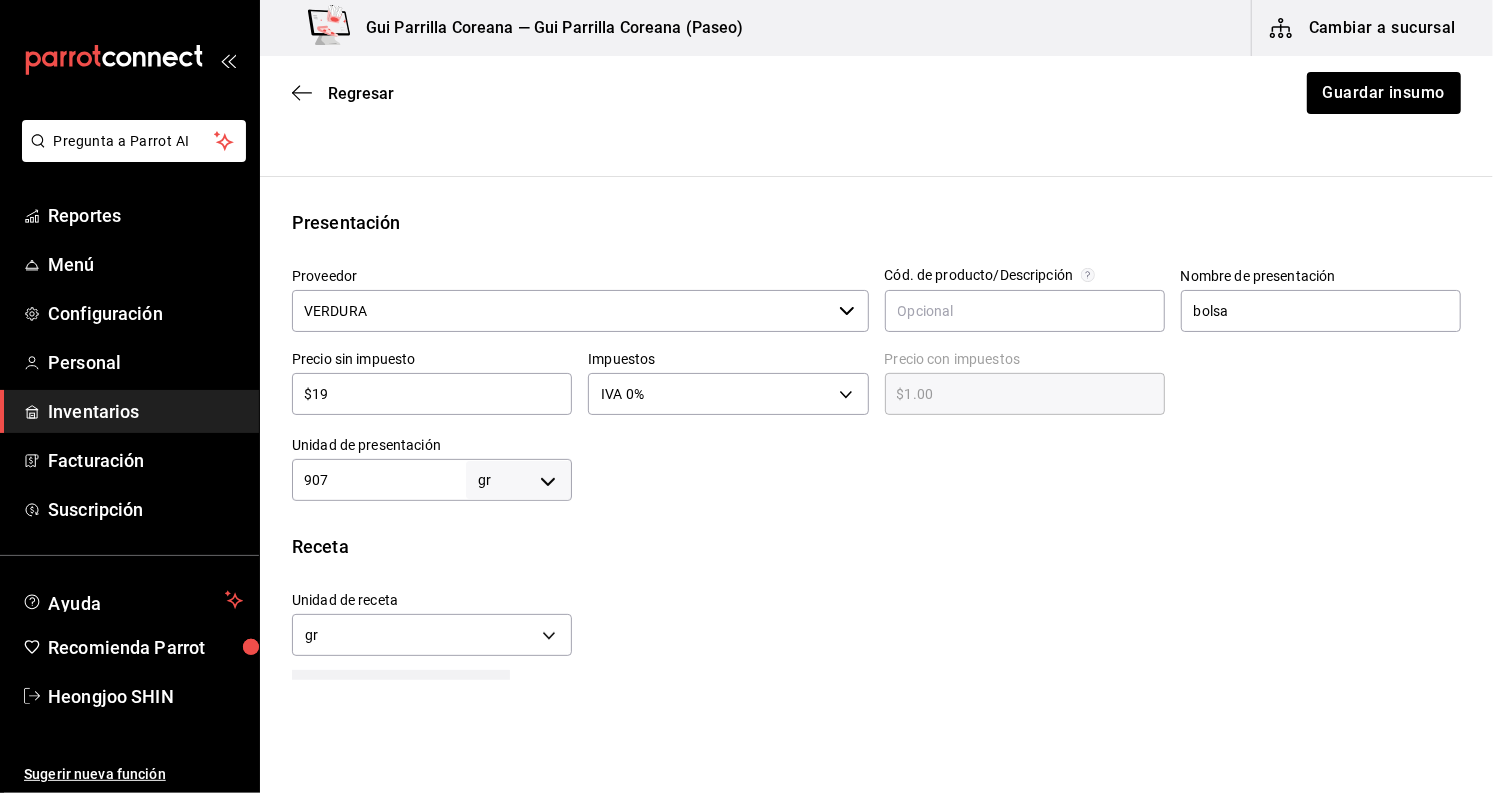 type on "$19.00" 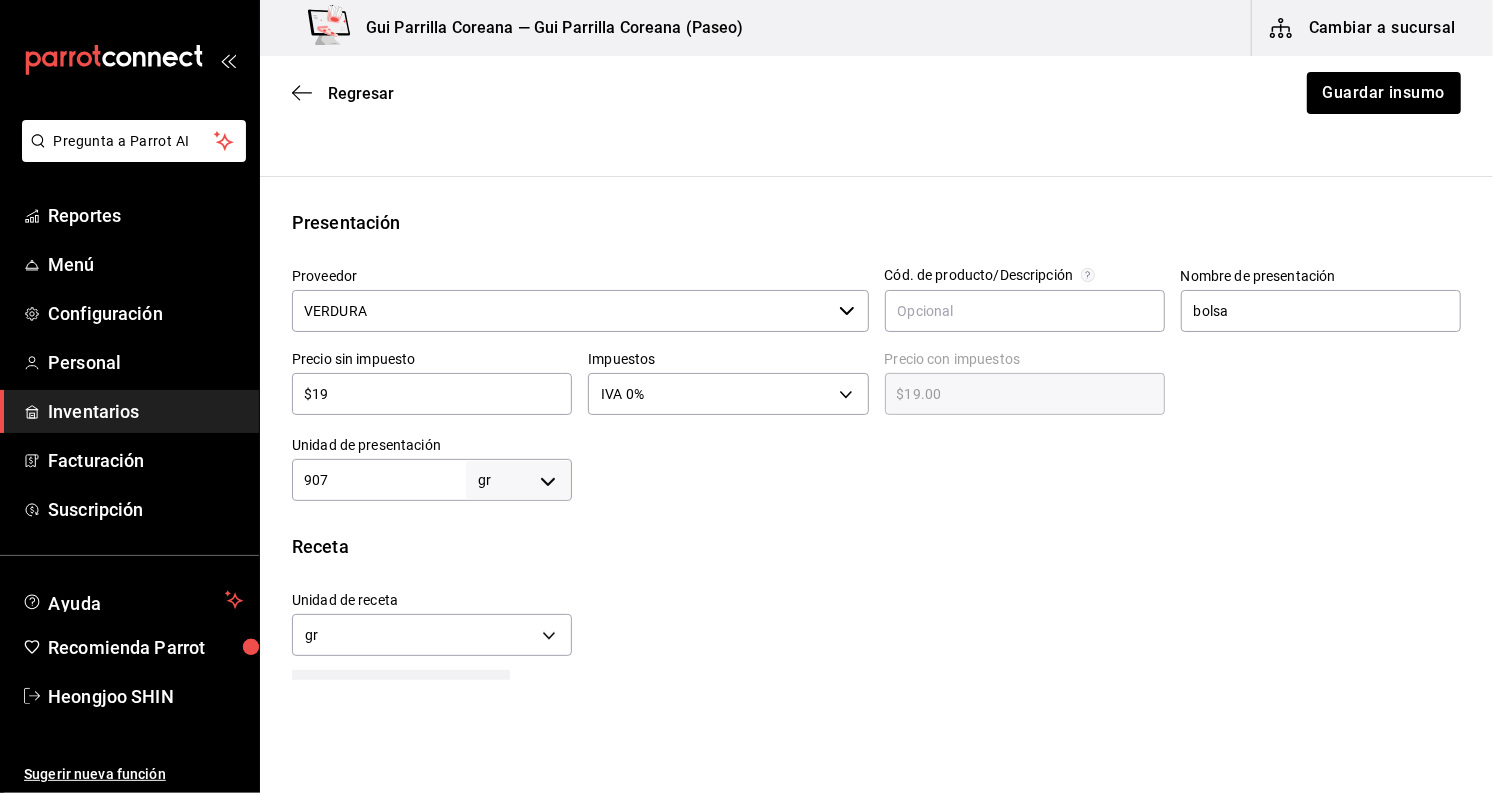 type on "$198" 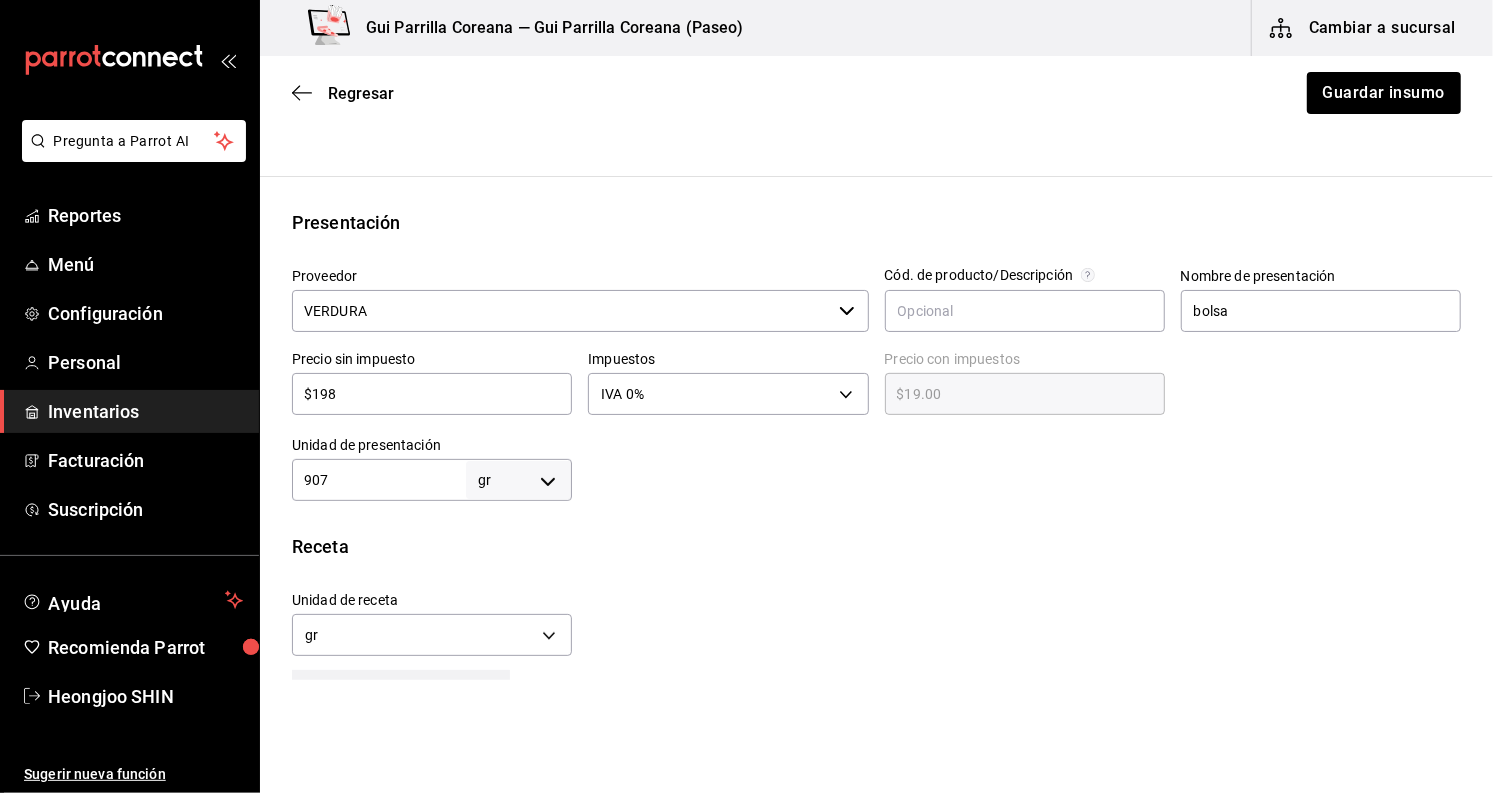 type on "$198.00" 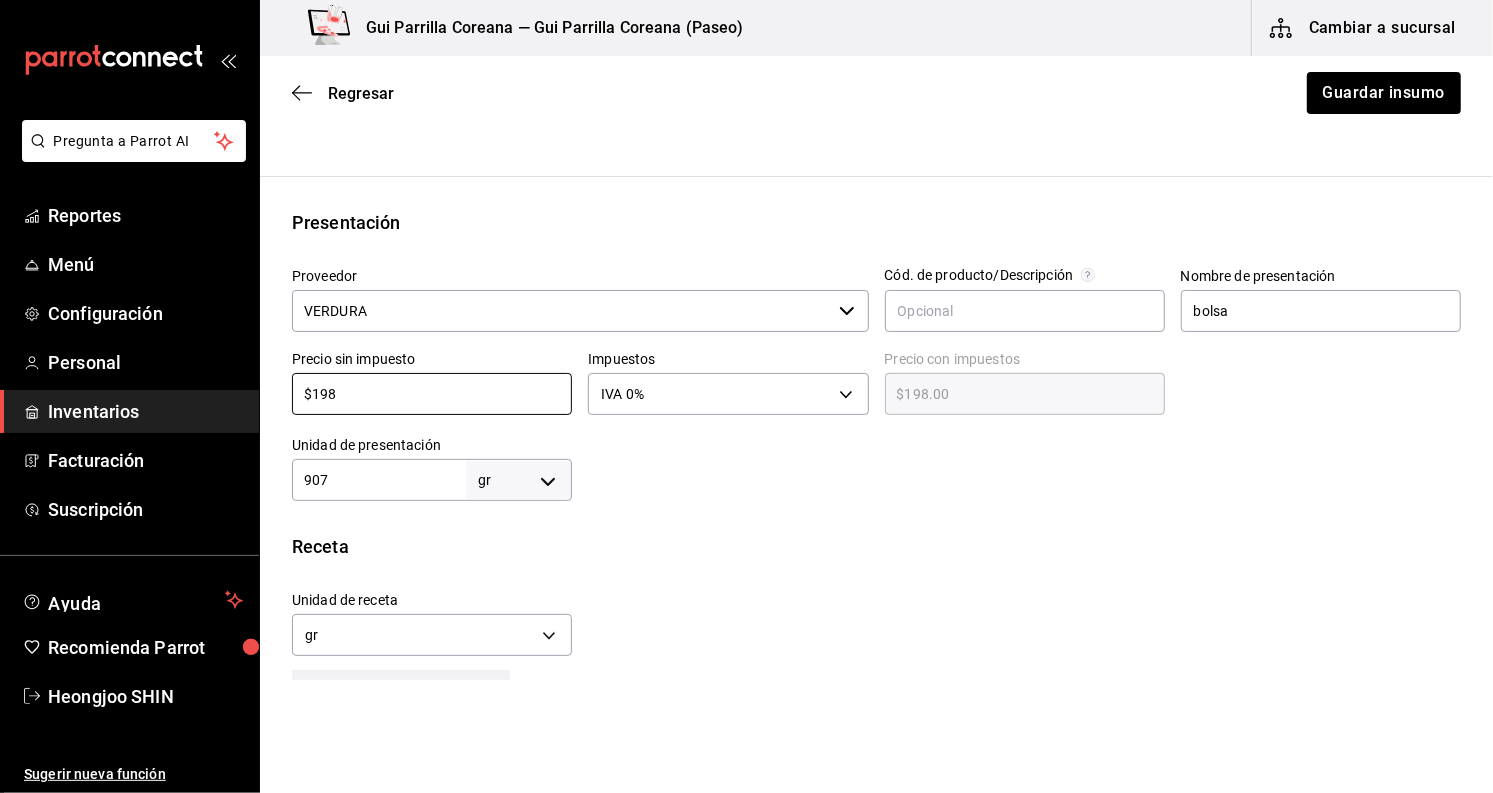 type on "$198" 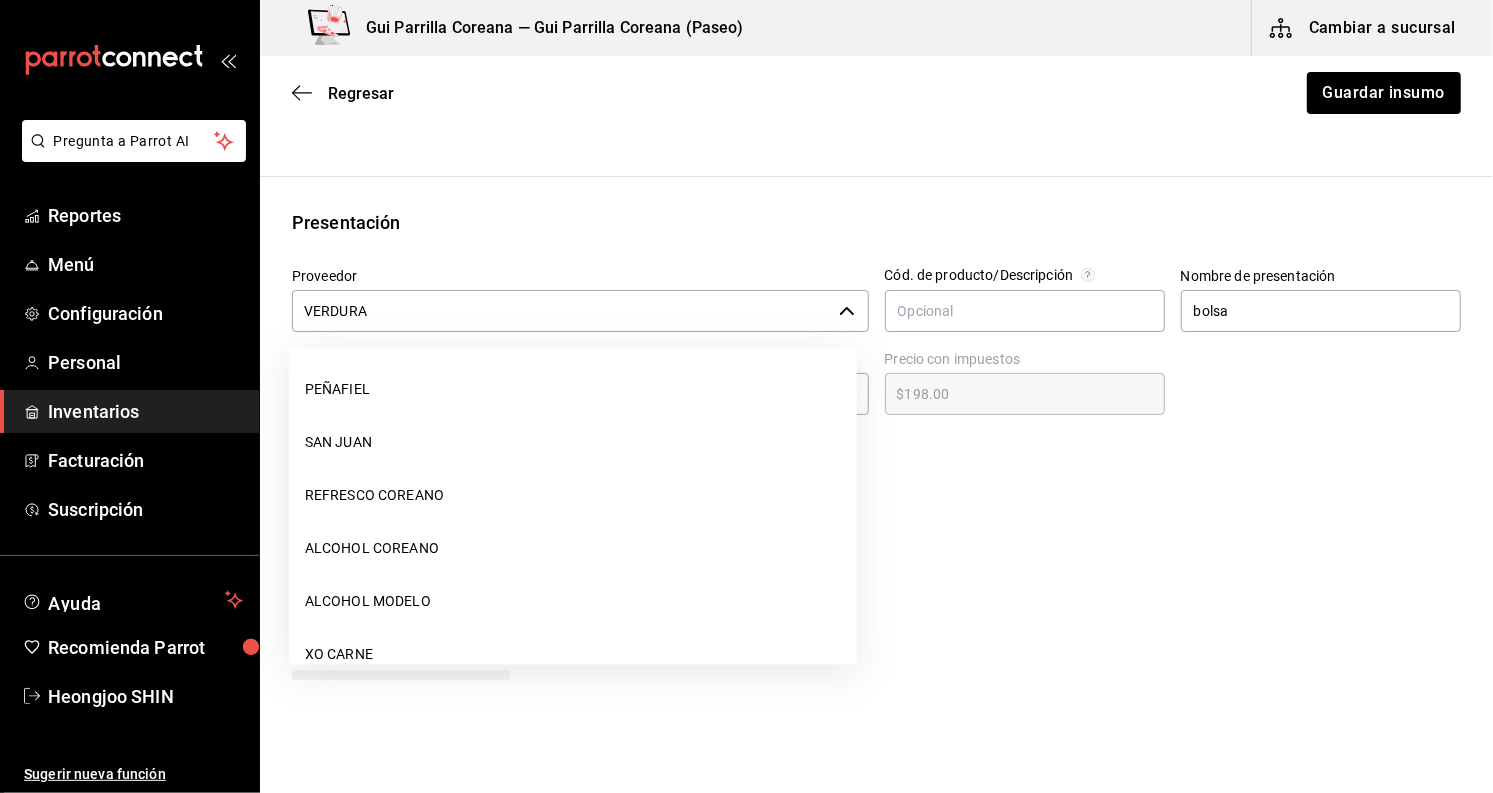 click on "VERDURA" at bounding box center [561, 311] 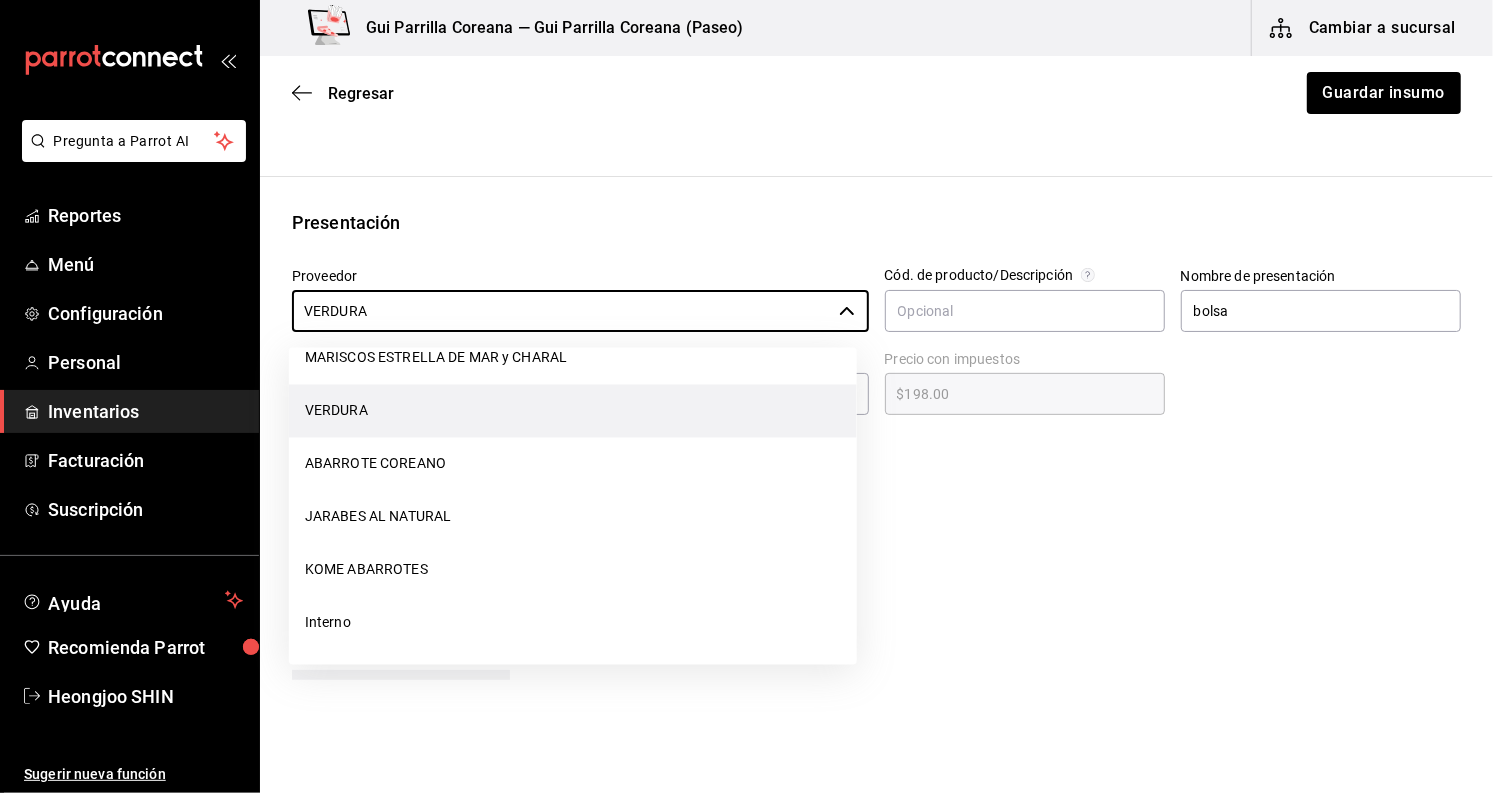scroll, scrollTop: 675, scrollLeft: 0, axis: vertical 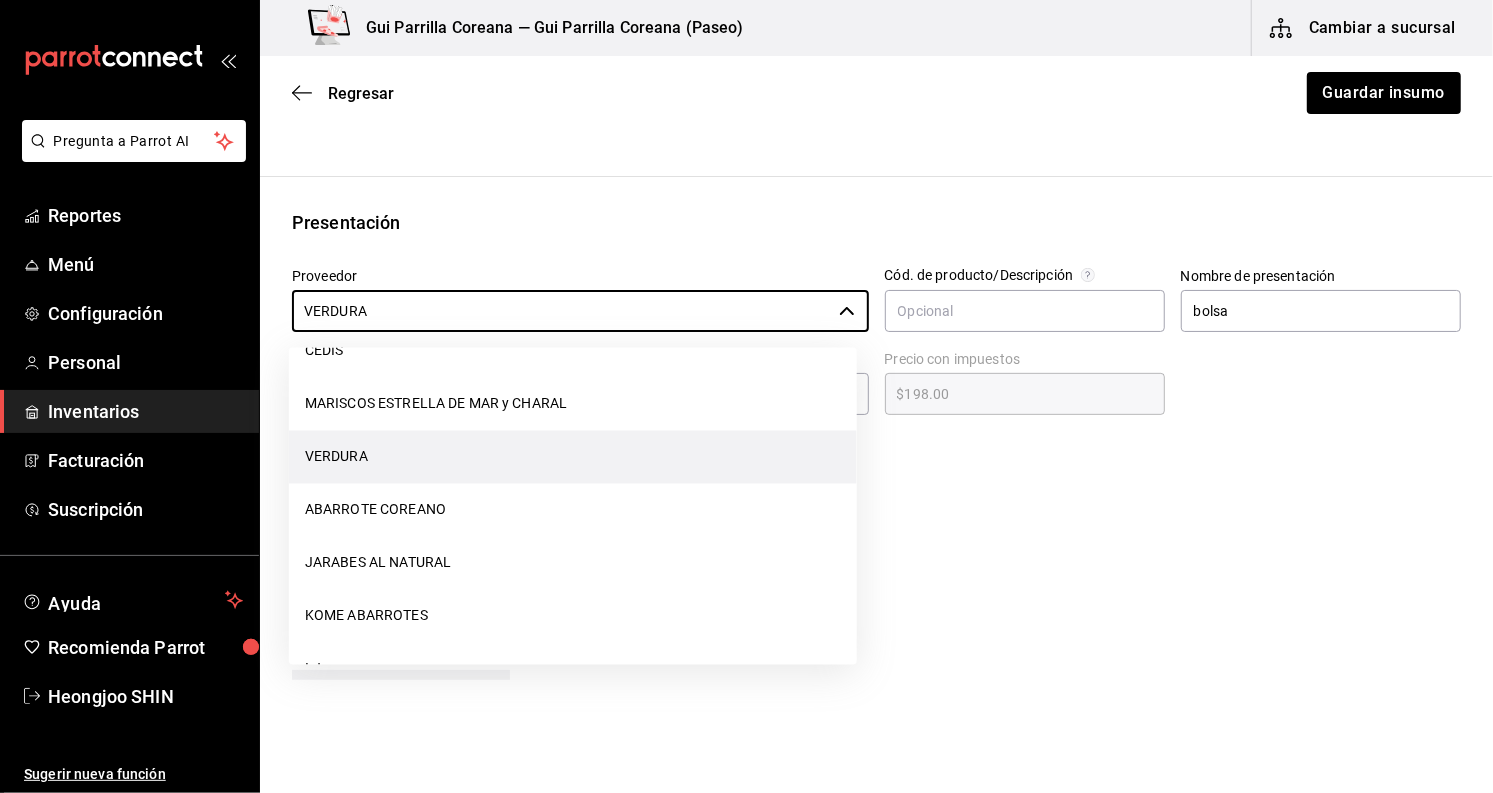 click on "Presentación" at bounding box center [876, 222] 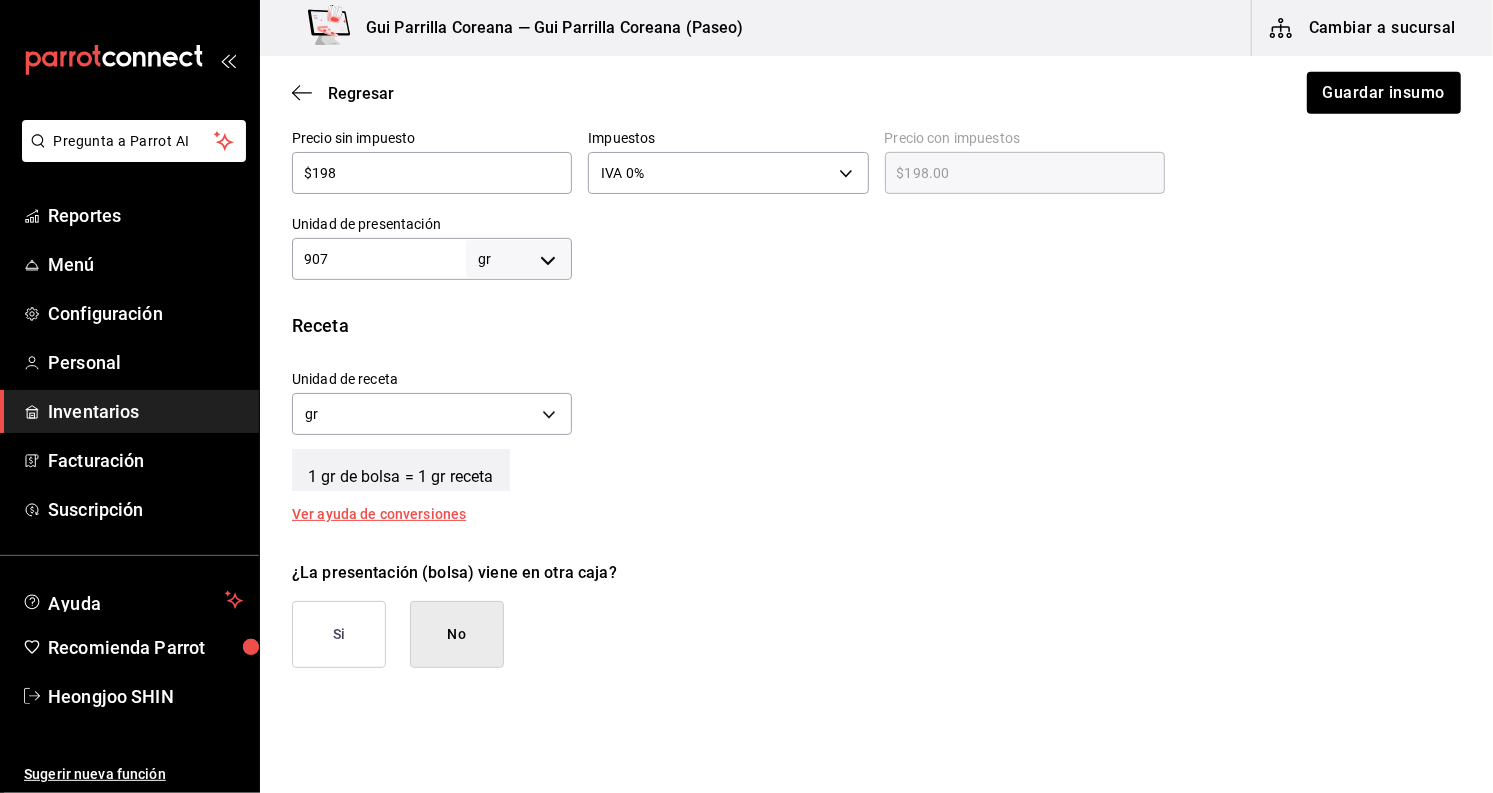 scroll, scrollTop: 552, scrollLeft: 0, axis: vertical 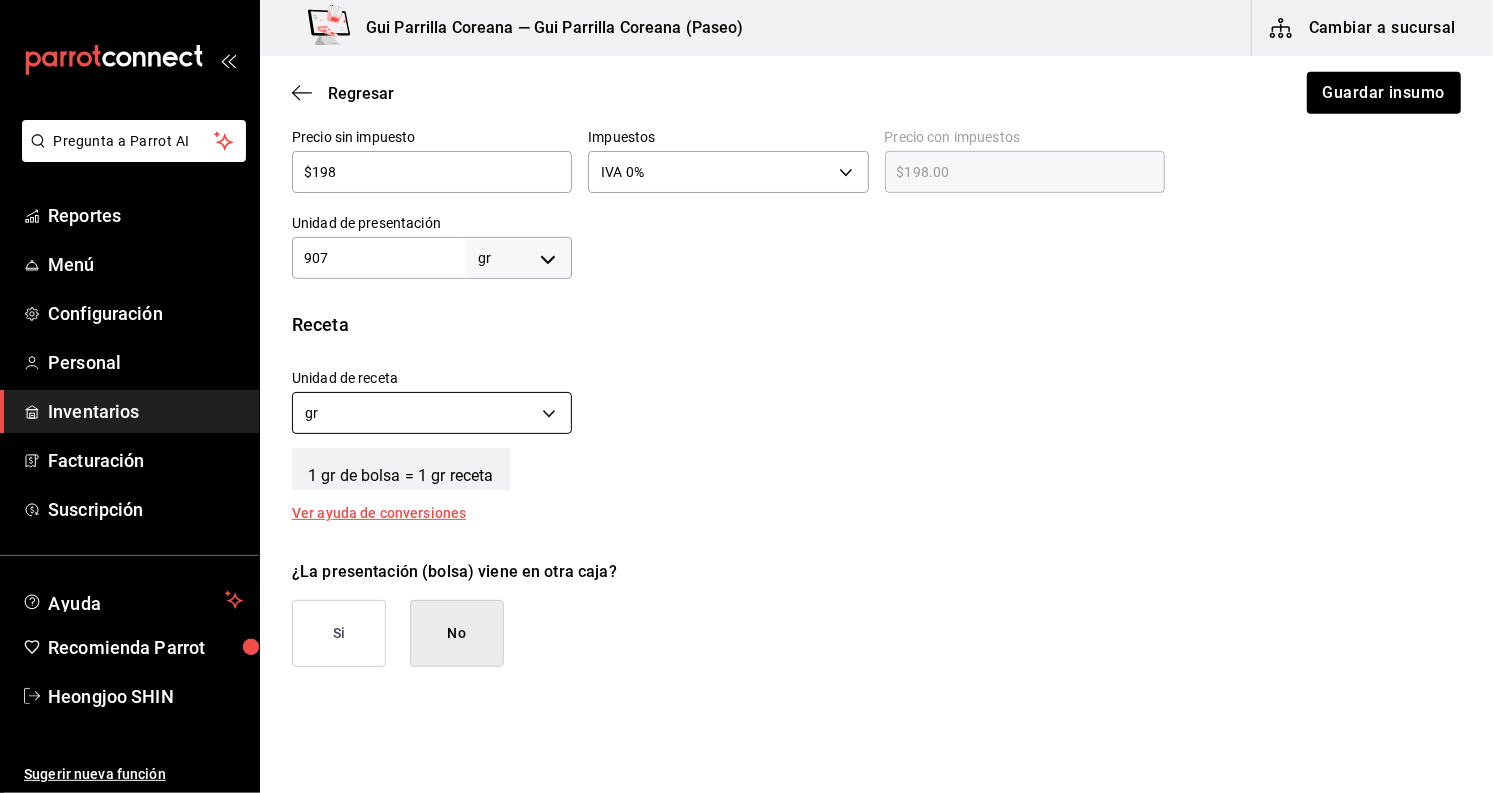 click on "Pregunta a Parrot AI Reportes   Menú   Configuración   Personal   Inventarios   Facturación   Suscripción   Ayuda Recomienda Parrot   Heongjoo SHIN   Sugerir nueva función   Gui Parrilla Coreana — Gui Parrilla Coreana (Paseo) Cambiar a sucursal Regresar Guardar insumo Insumo IN-1710864819020 Nombre FRAMBUESA Categoría de inventario Fruta y Verdura ​ Mínimo 1 ​ Ideal 2 ​ Insumo de producción Este insumo se produce con una receta de producción Presentación Proveedor VERDURA ​ Cód. de producto/Descripción Nombre de presentación bolsa Precio sin impuesto $198 ​ Impuestos IVA 0% IVA_0 Precio con impuestos $198.00 ​ Unidad de presentación 907 gr GRAM ​ Receta Unidad de receta gr GRAM Factor de conversión 907 ​ 1 gr de bolsa = 1 gr receta Ver ayuda de conversiones ¿La presentación (bolsa) viene en otra caja? Si No Unidades de conteo gr bolsa (907 gr) ; GANA 1 MES GRATIS EN TU SUSCRIPCIÓN AQUÍ Pregunta a Parrot AI Reportes   Menú   Configuración   Personal   Inventarios" at bounding box center [746, 340] 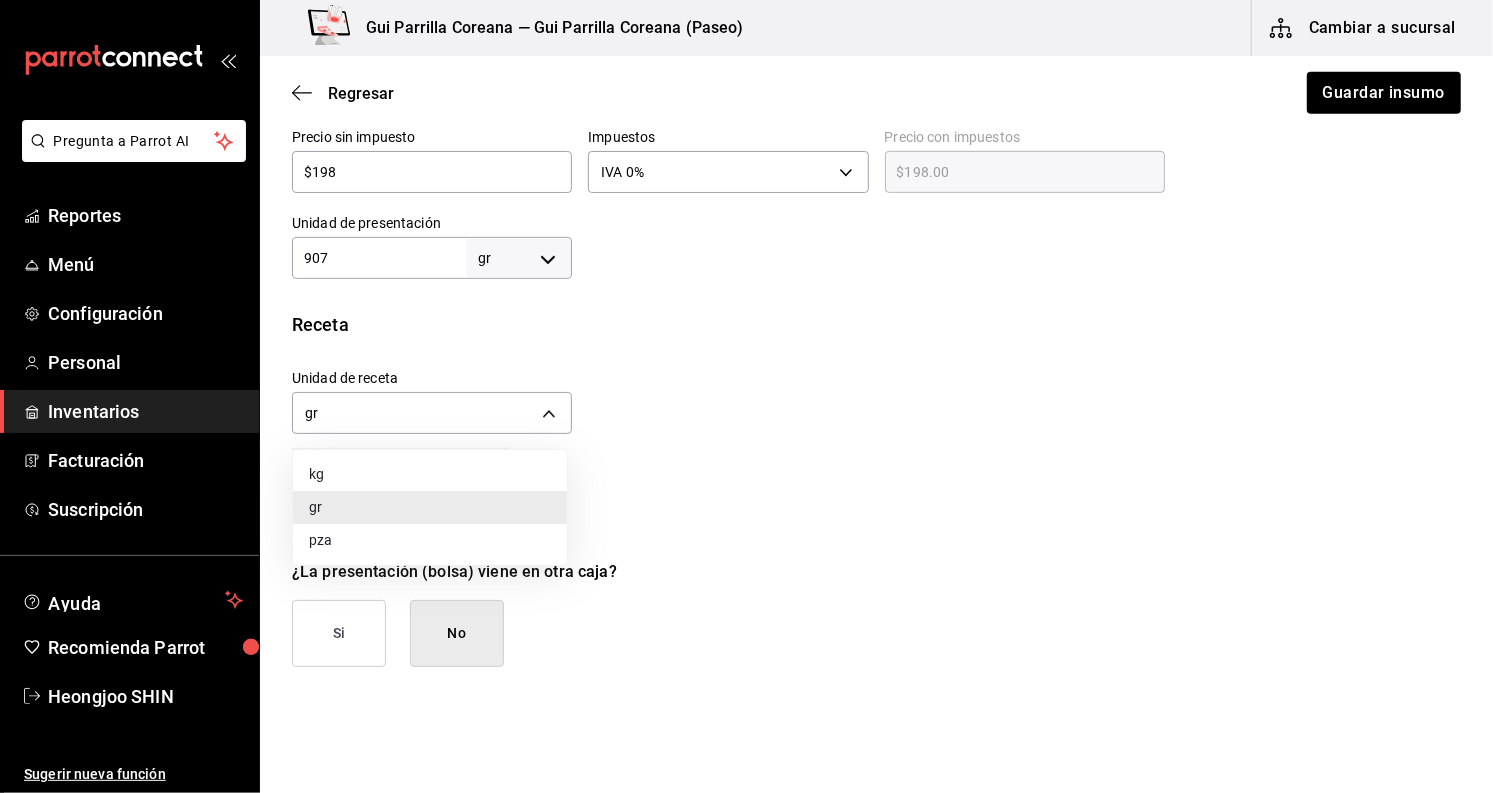 click at bounding box center [746, 396] 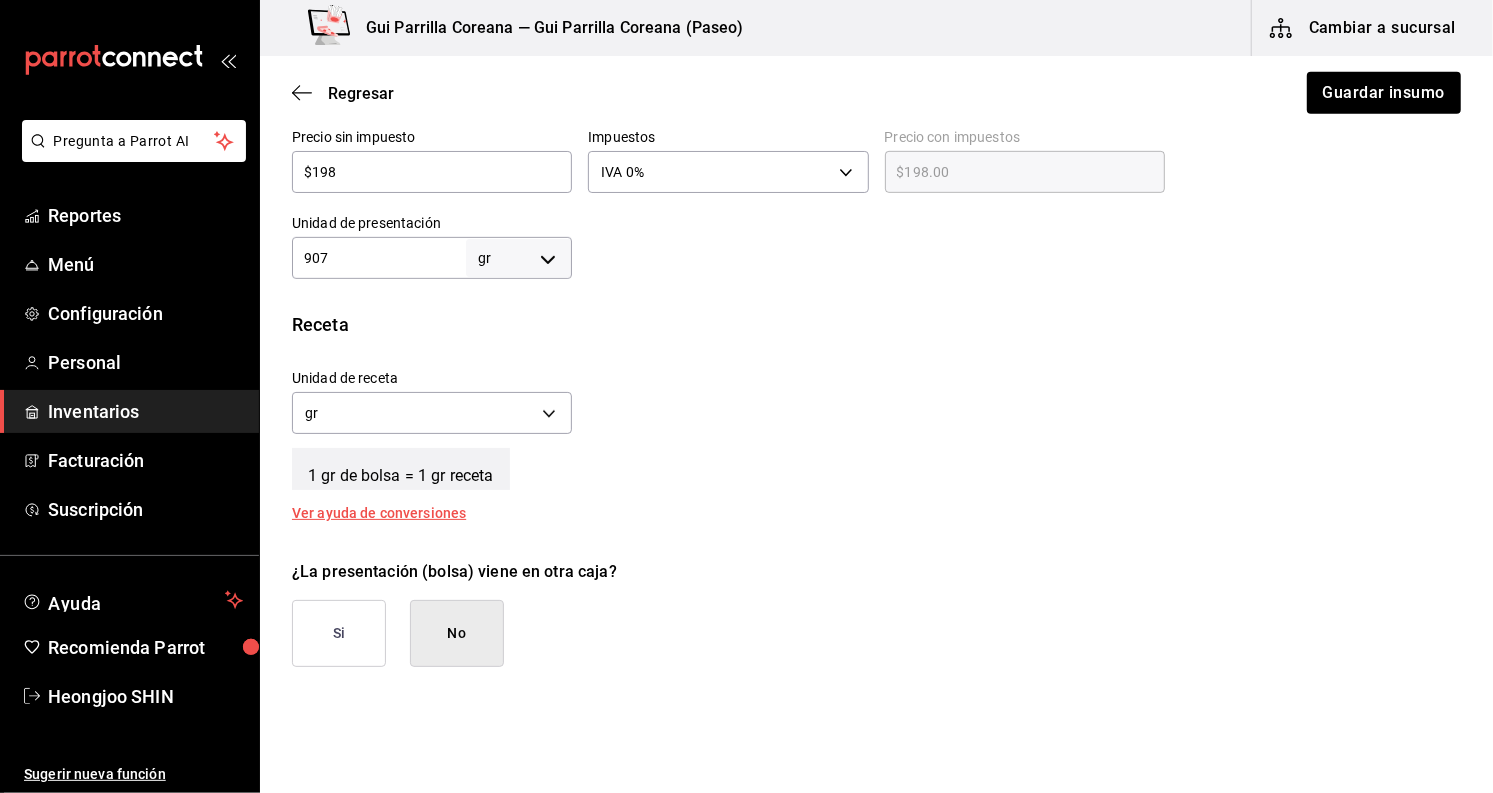 click on "Ver ayuda de conversiones" at bounding box center (391, 513) 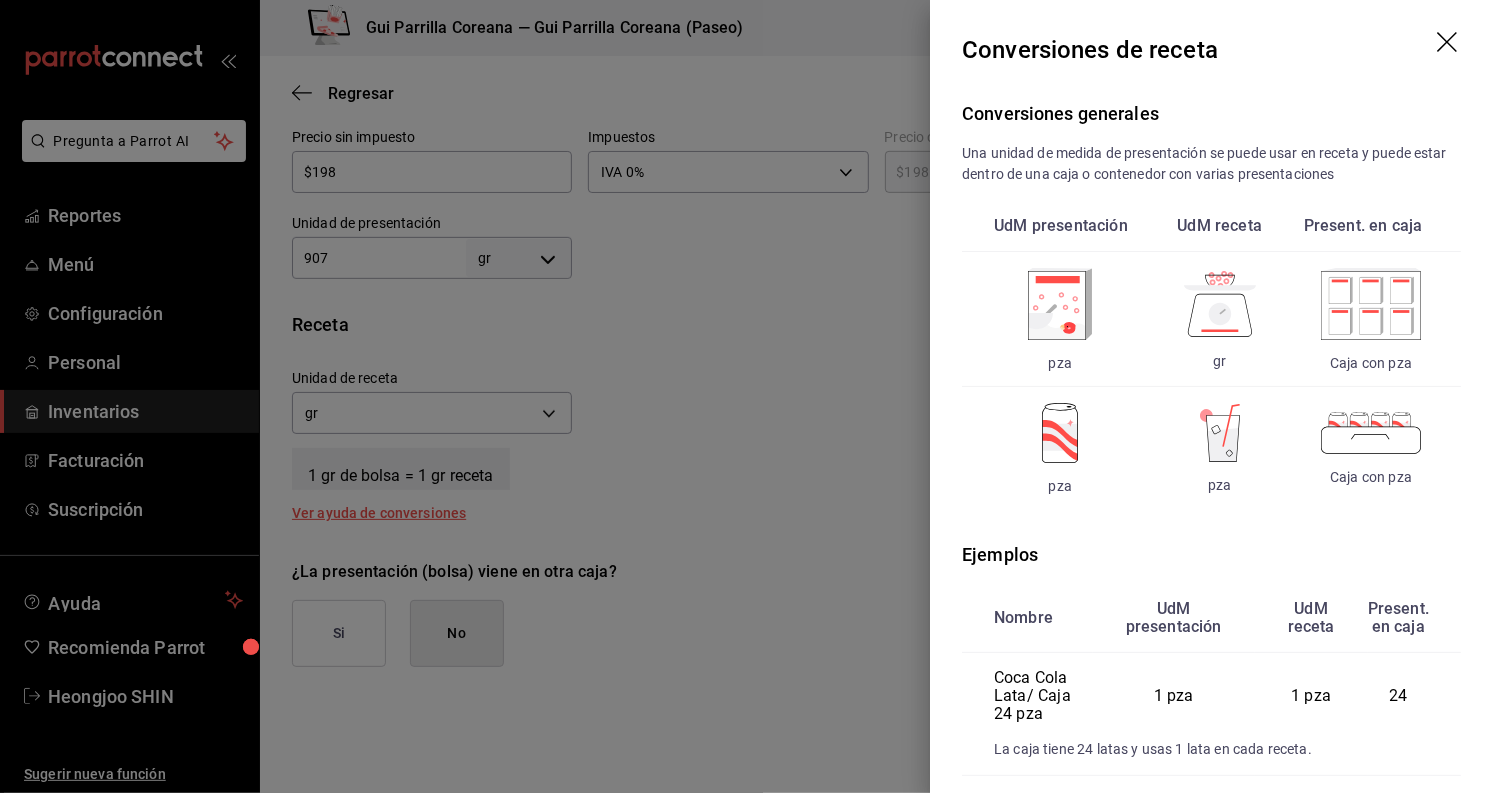 click 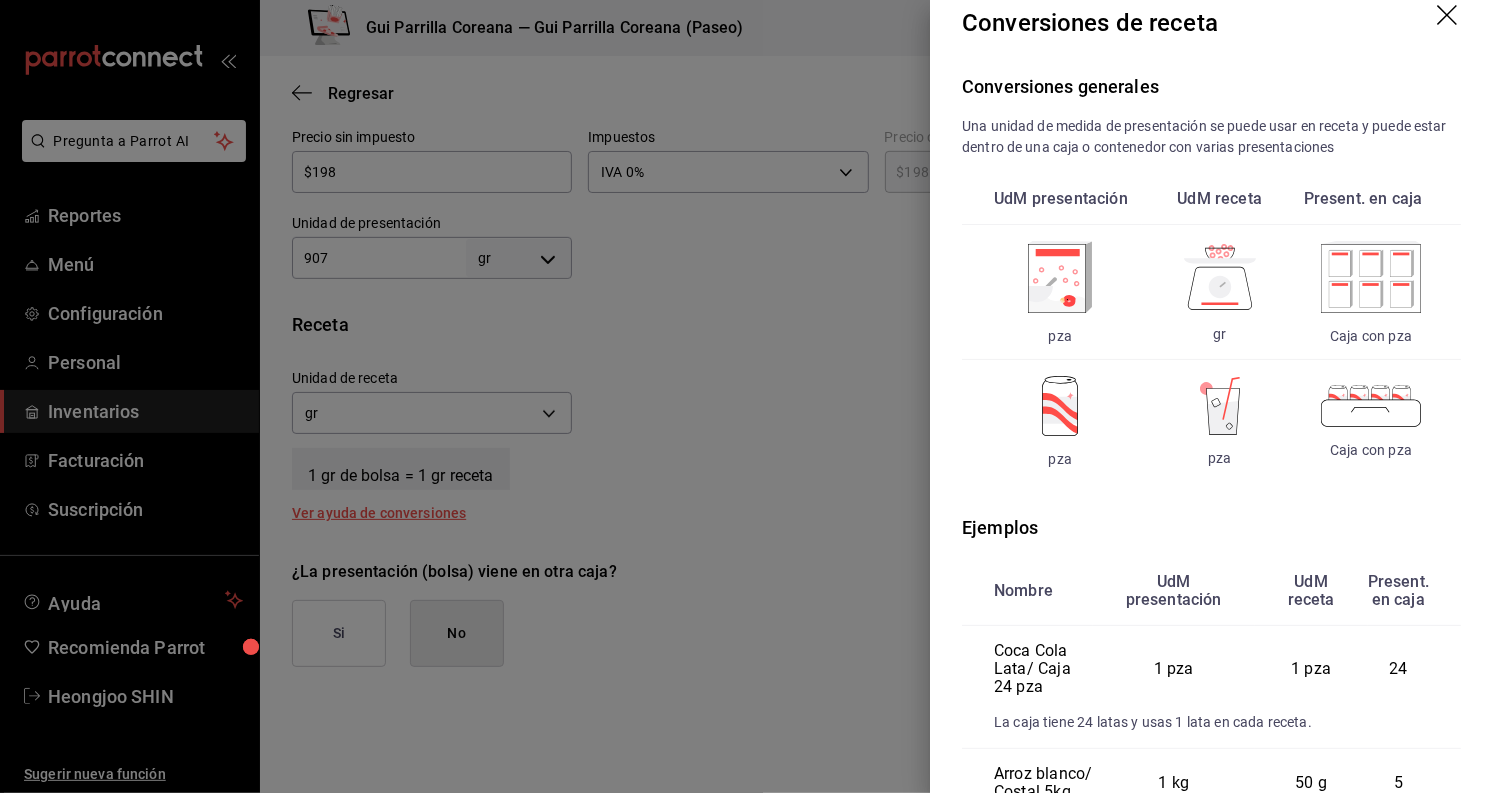 scroll, scrollTop: 25, scrollLeft: 0, axis: vertical 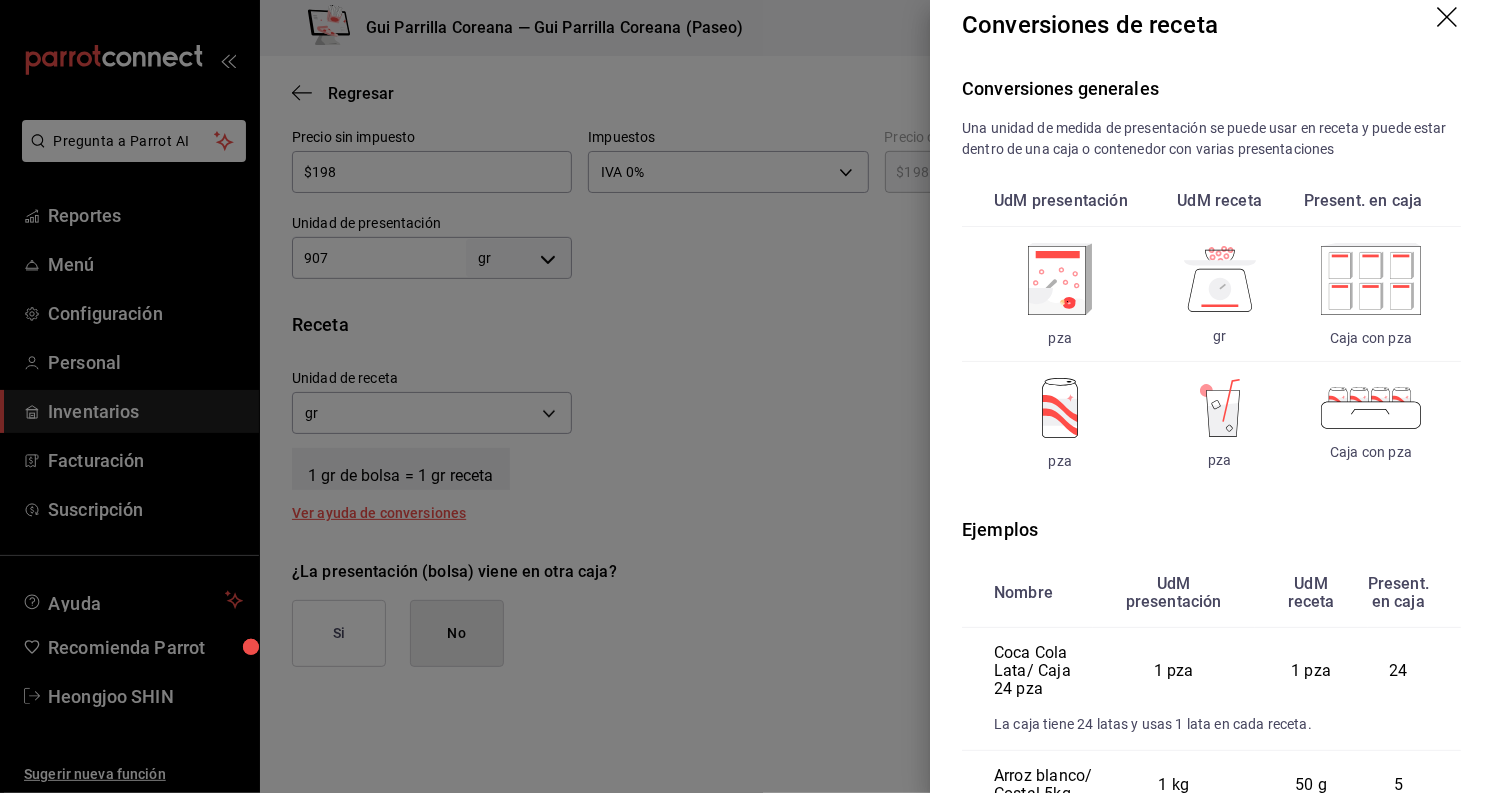 click 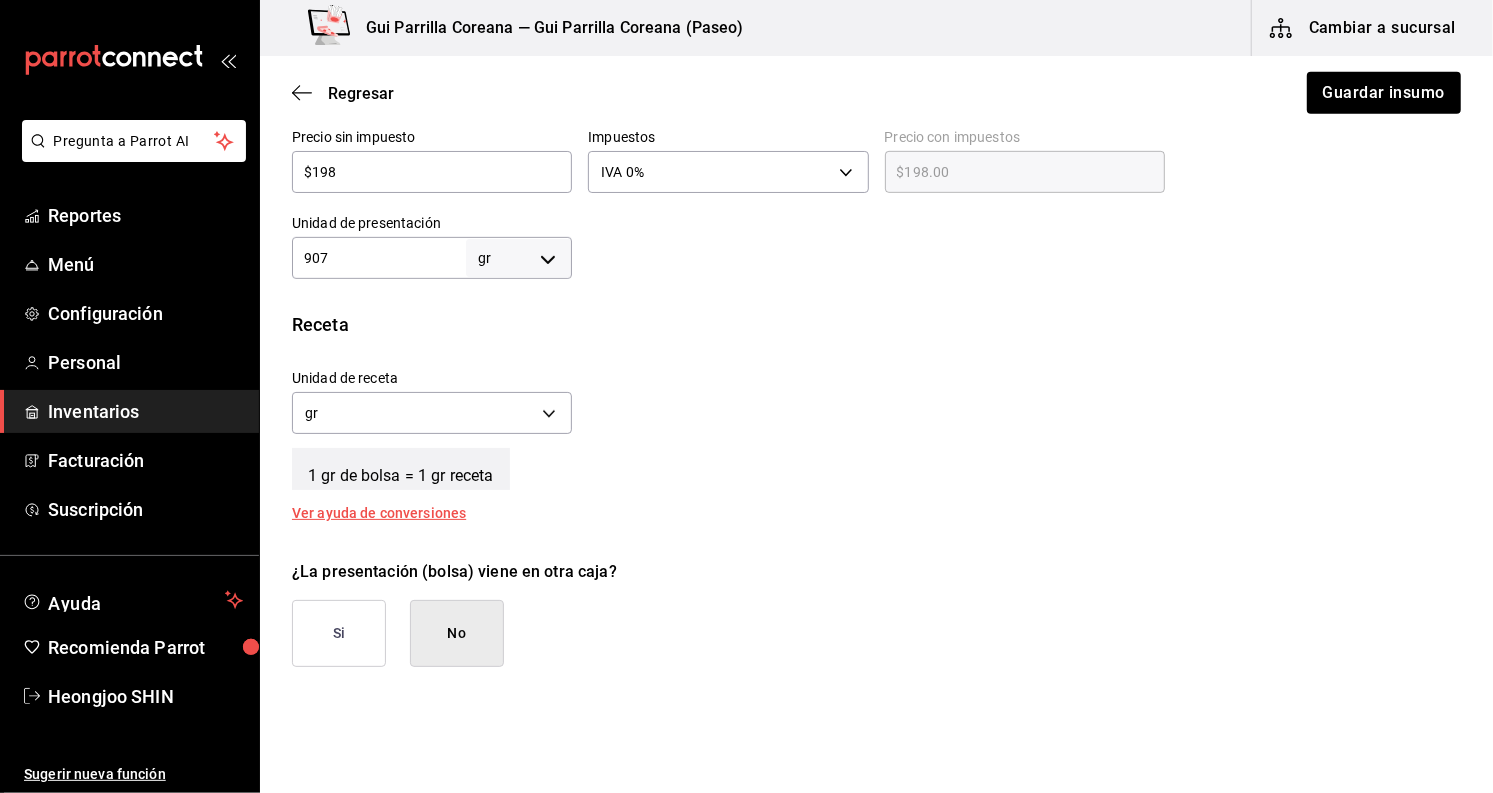 scroll, scrollTop: 330, scrollLeft: 0, axis: vertical 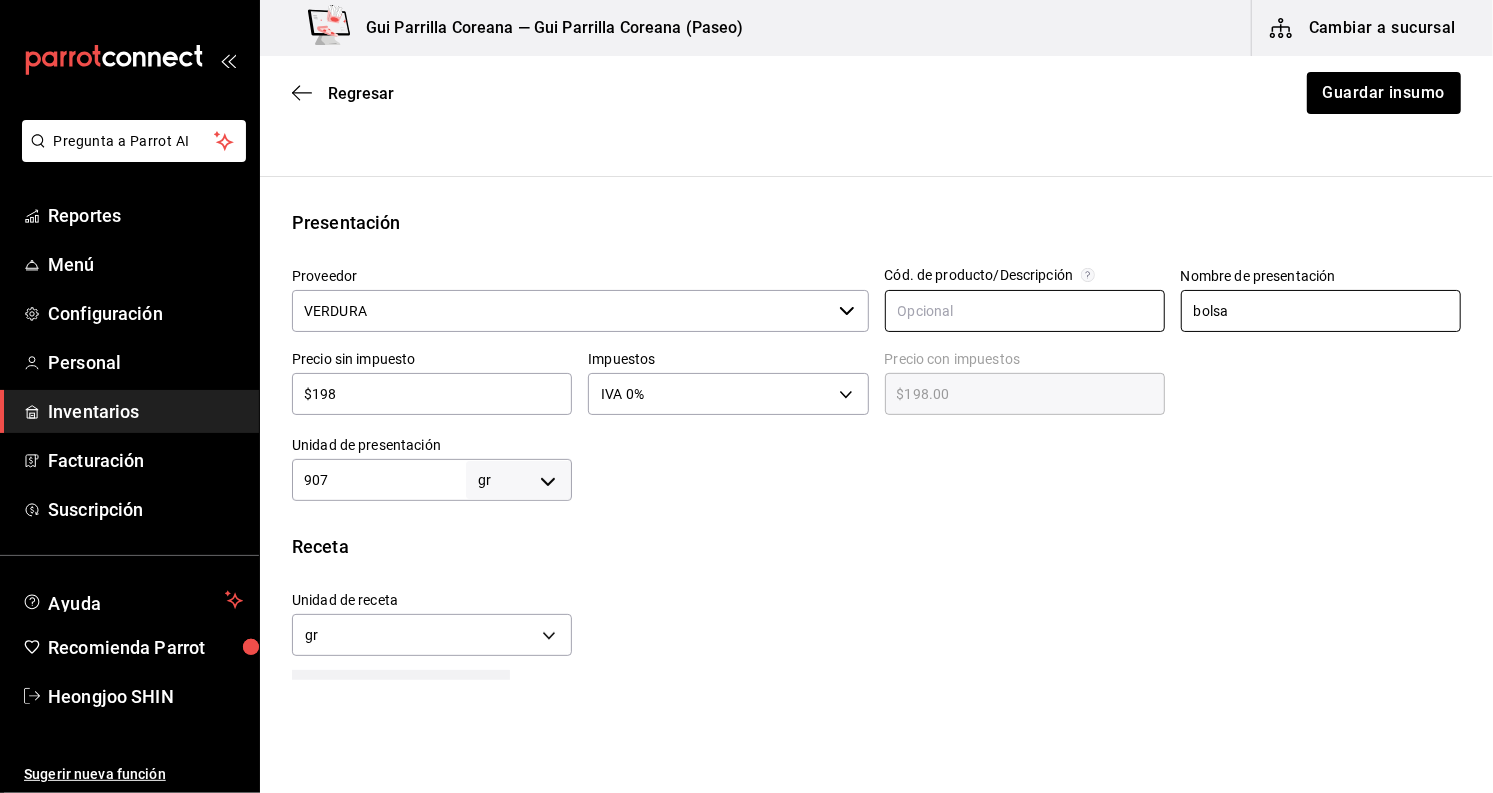 drag, startPoint x: 1258, startPoint y: 322, endPoint x: 1054, endPoint y: 299, distance: 205.29248 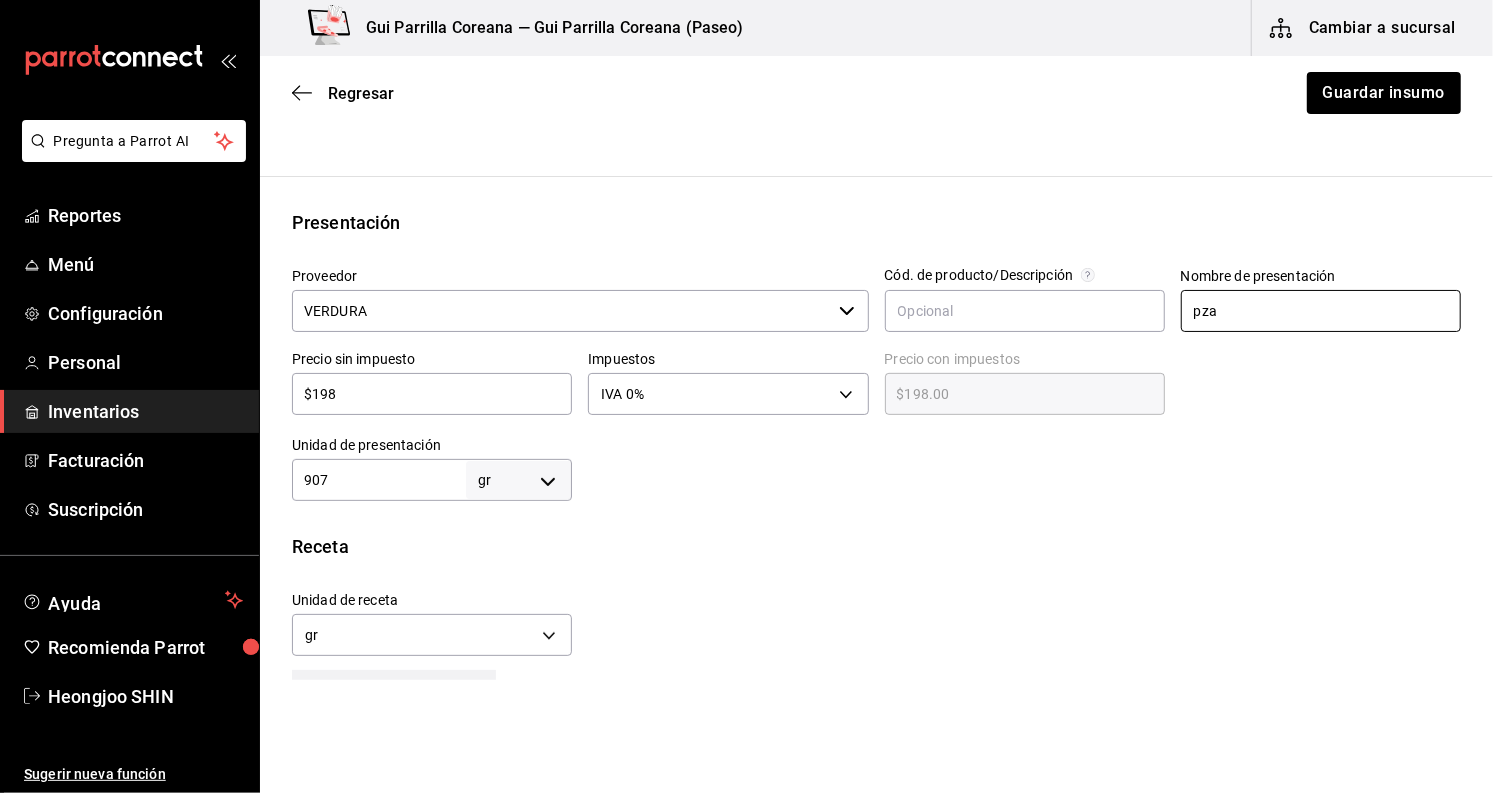 type on "pza" 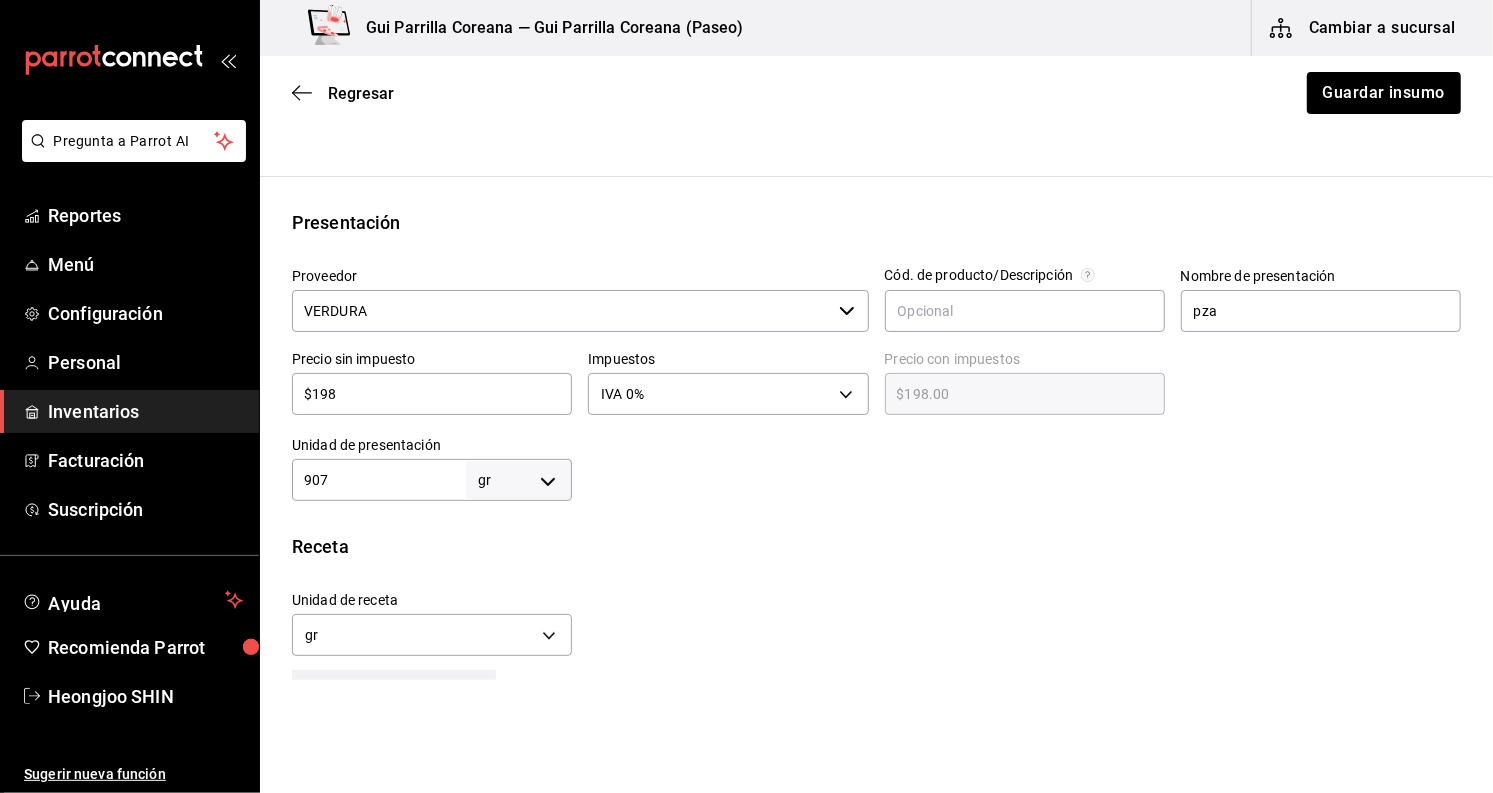 click on "Presentación" at bounding box center [876, 222] 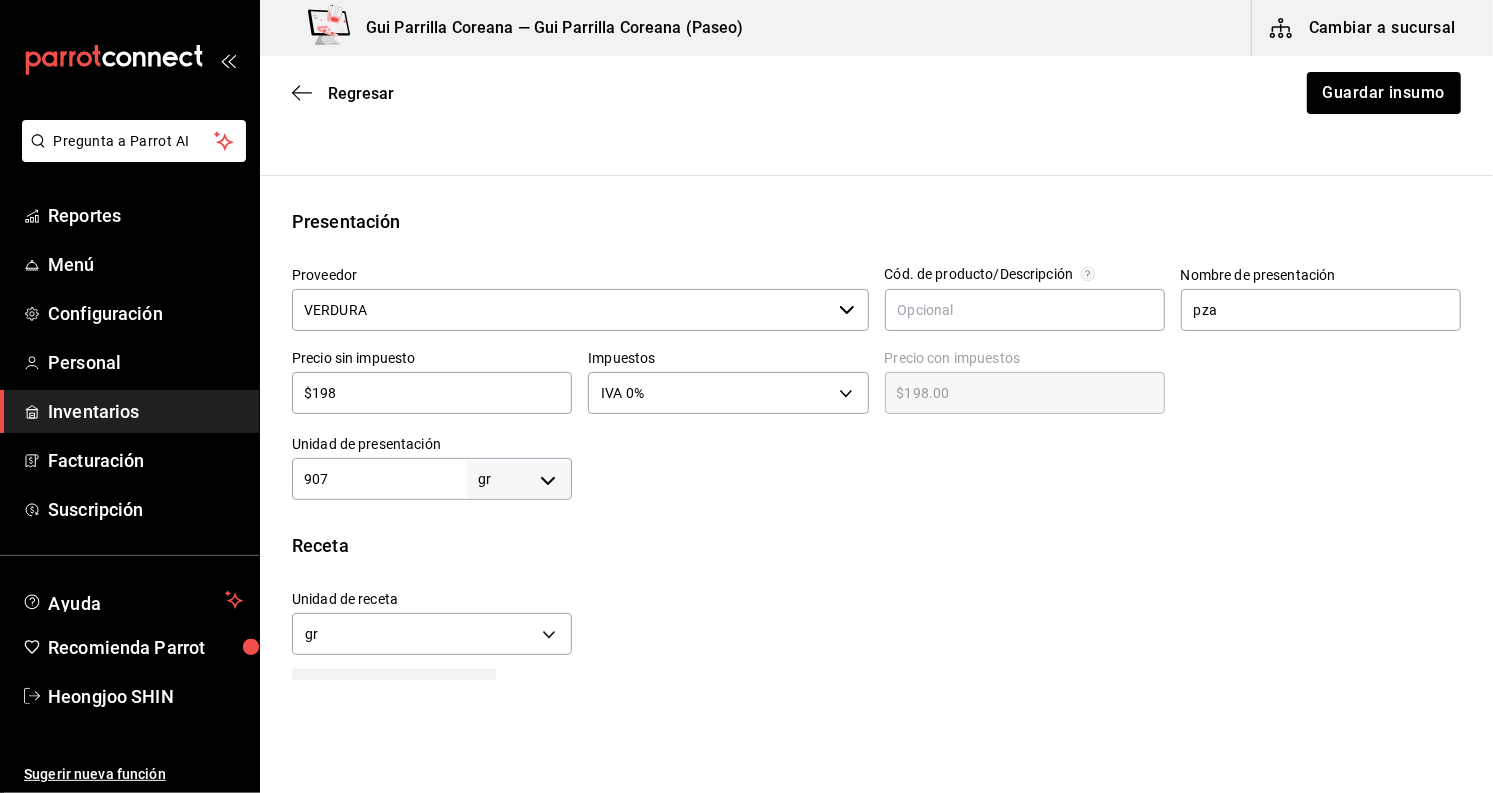 scroll, scrollTop: 330, scrollLeft: 0, axis: vertical 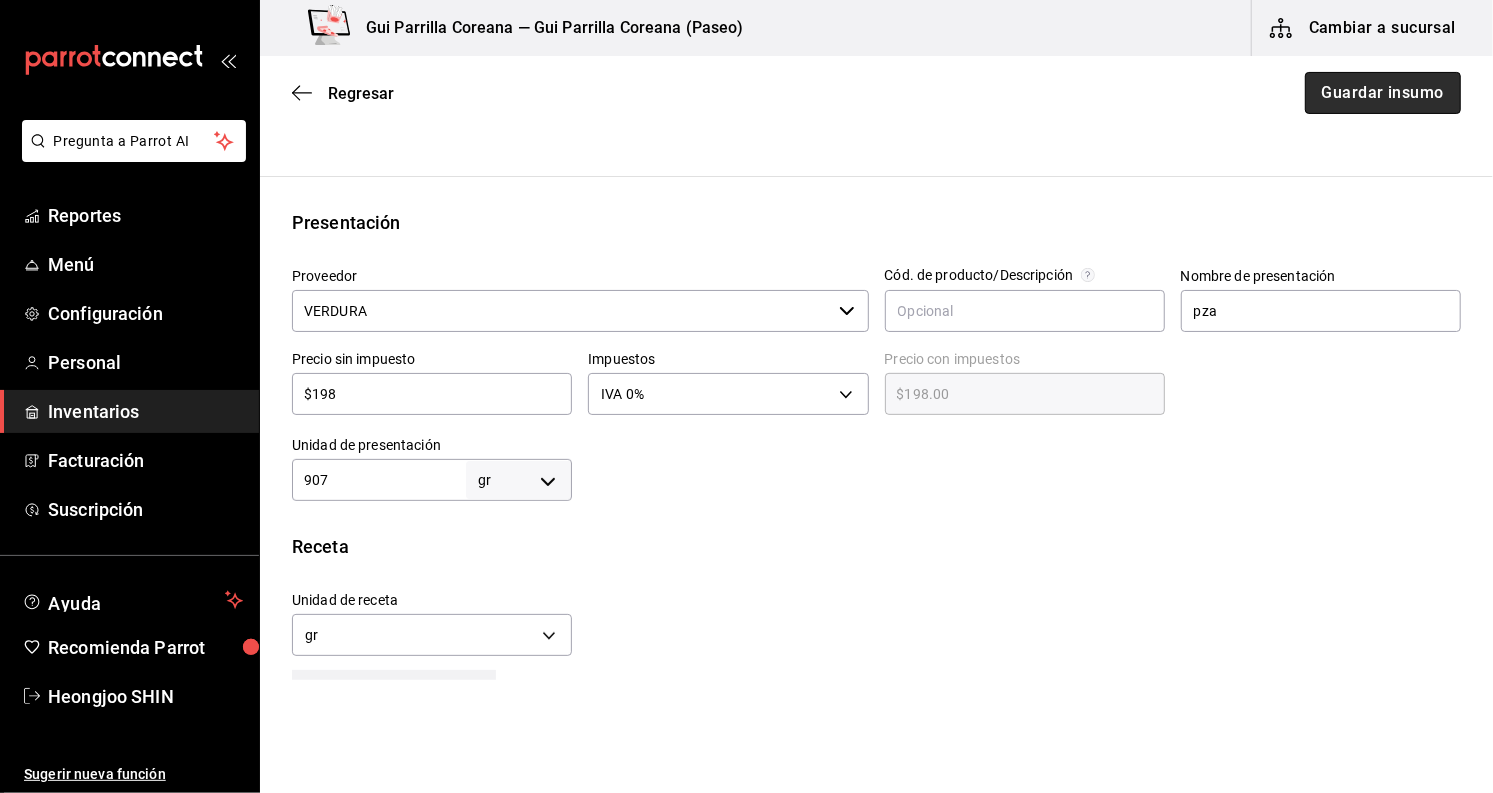click on "Guardar insumo" at bounding box center (1383, 93) 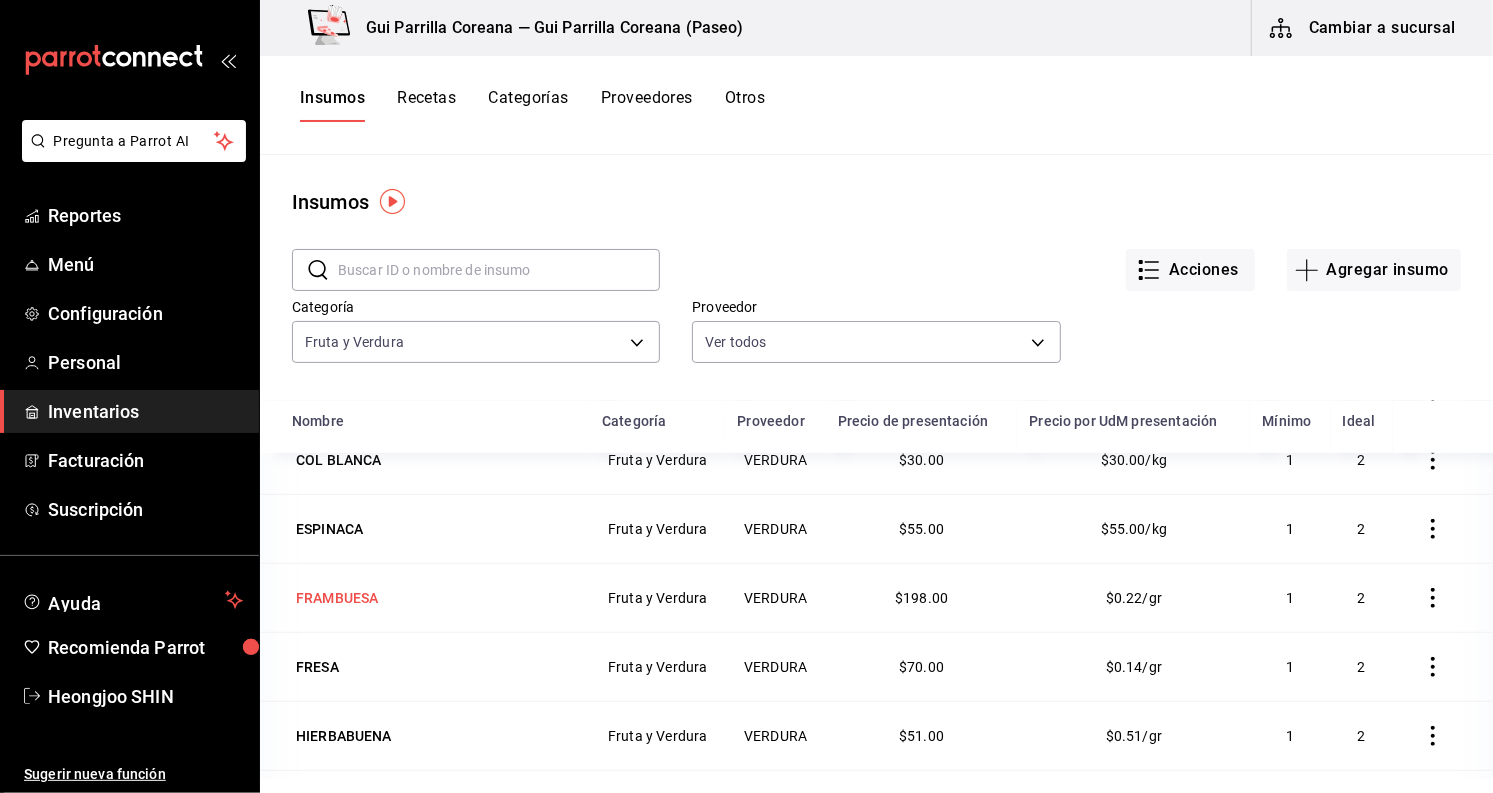 scroll, scrollTop: 888, scrollLeft: 0, axis: vertical 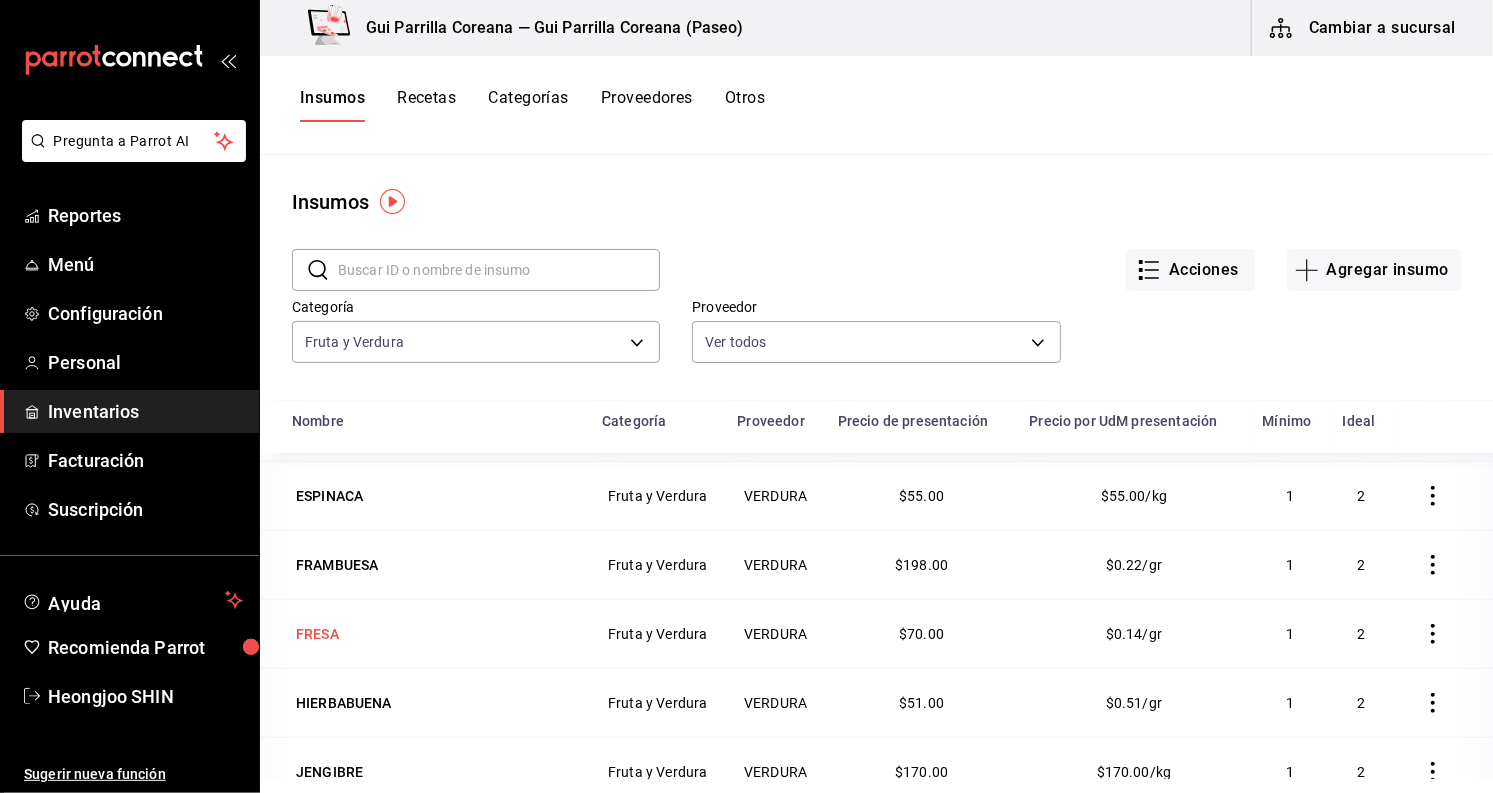 click on "FRESA" at bounding box center (435, 634) 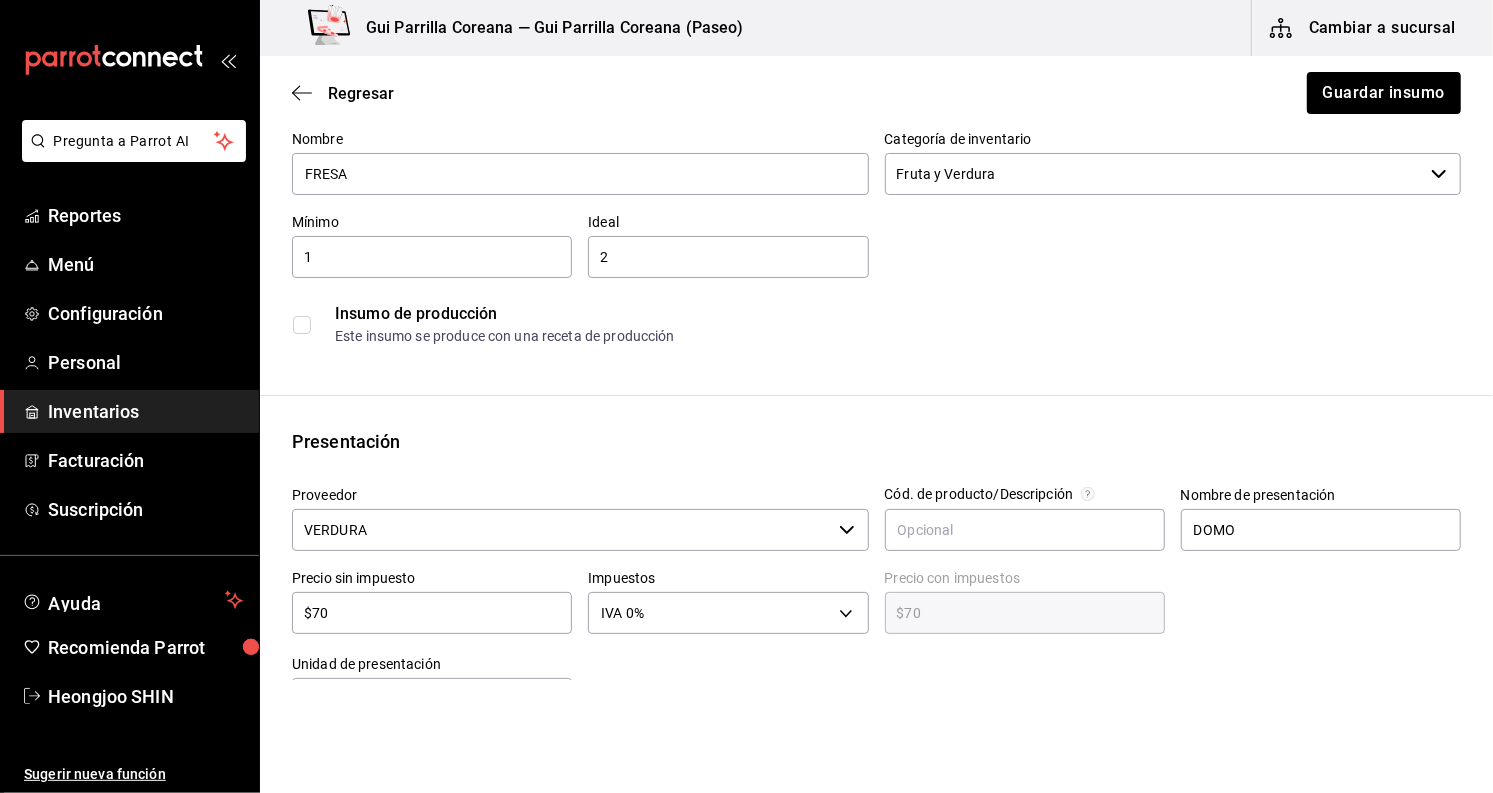 scroll, scrollTop: 333, scrollLeft: 0, axis: vertical 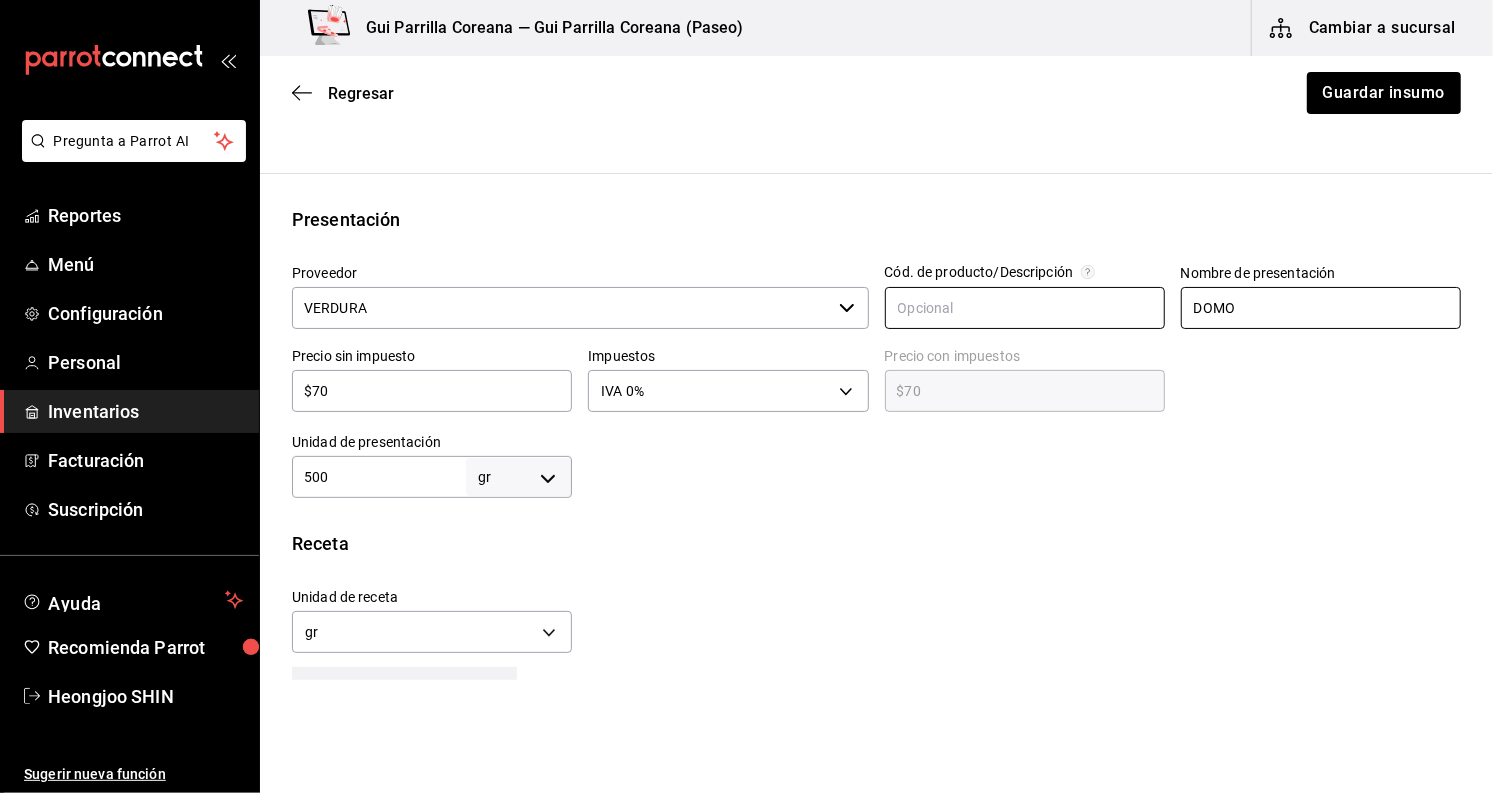 drag, startPoint x: 1256, startPoint y: 306, endPoint x: 1030, endPoint y: 324, distance: 226.71568 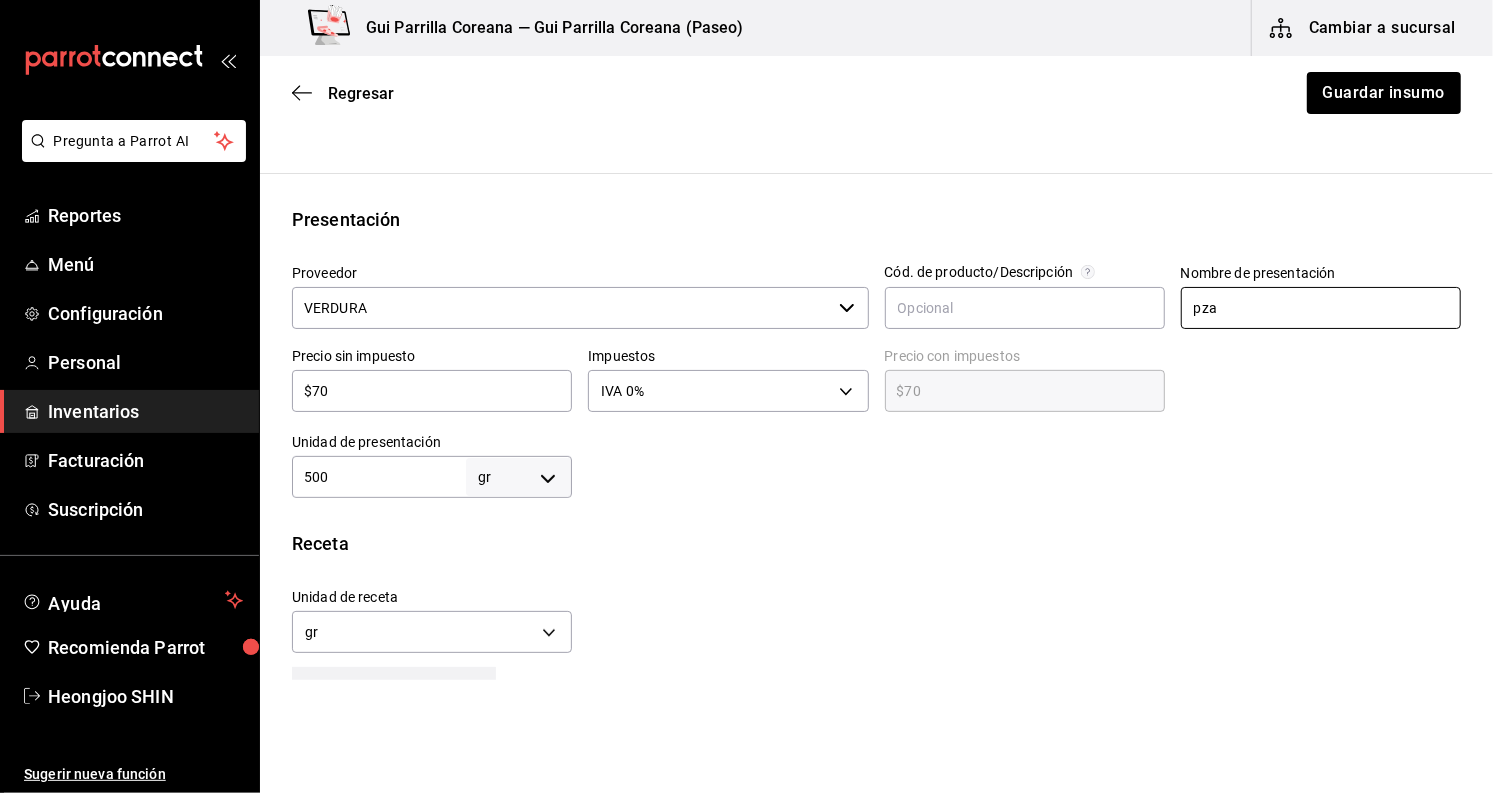 type on "pza" 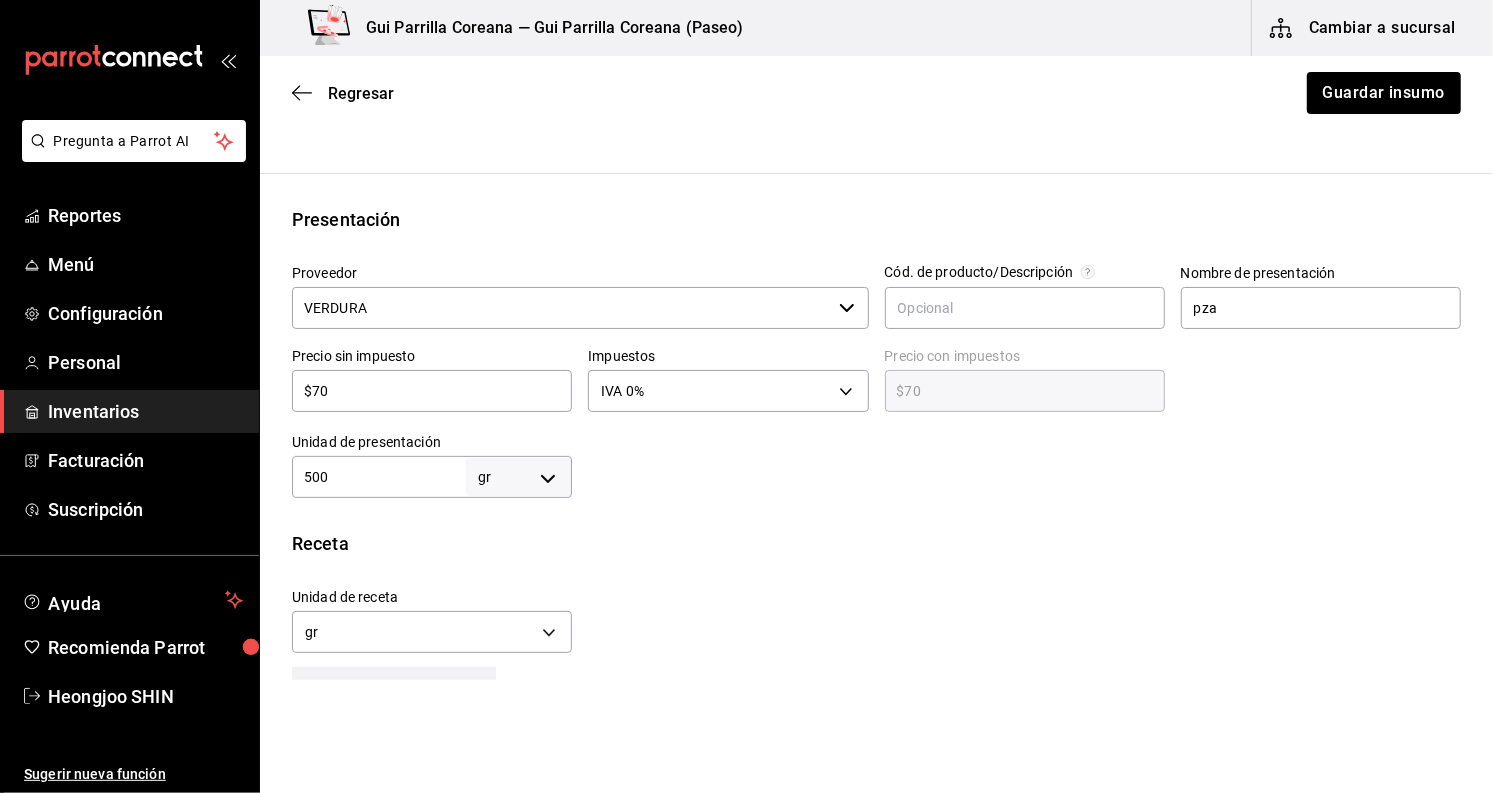 click on "500" at bounding box center [379, 477] 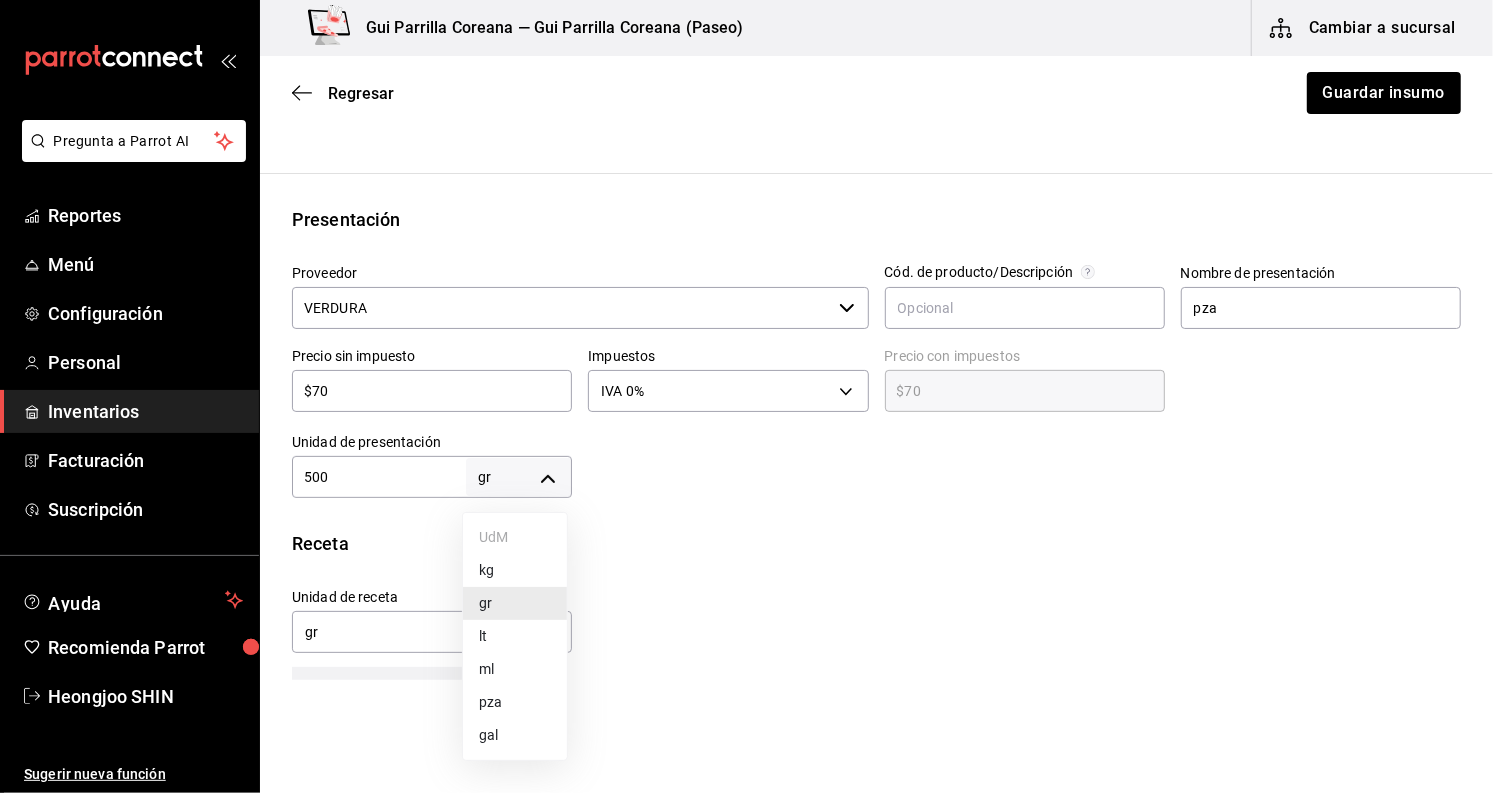click on "kg" at bounding box center [515, 570] 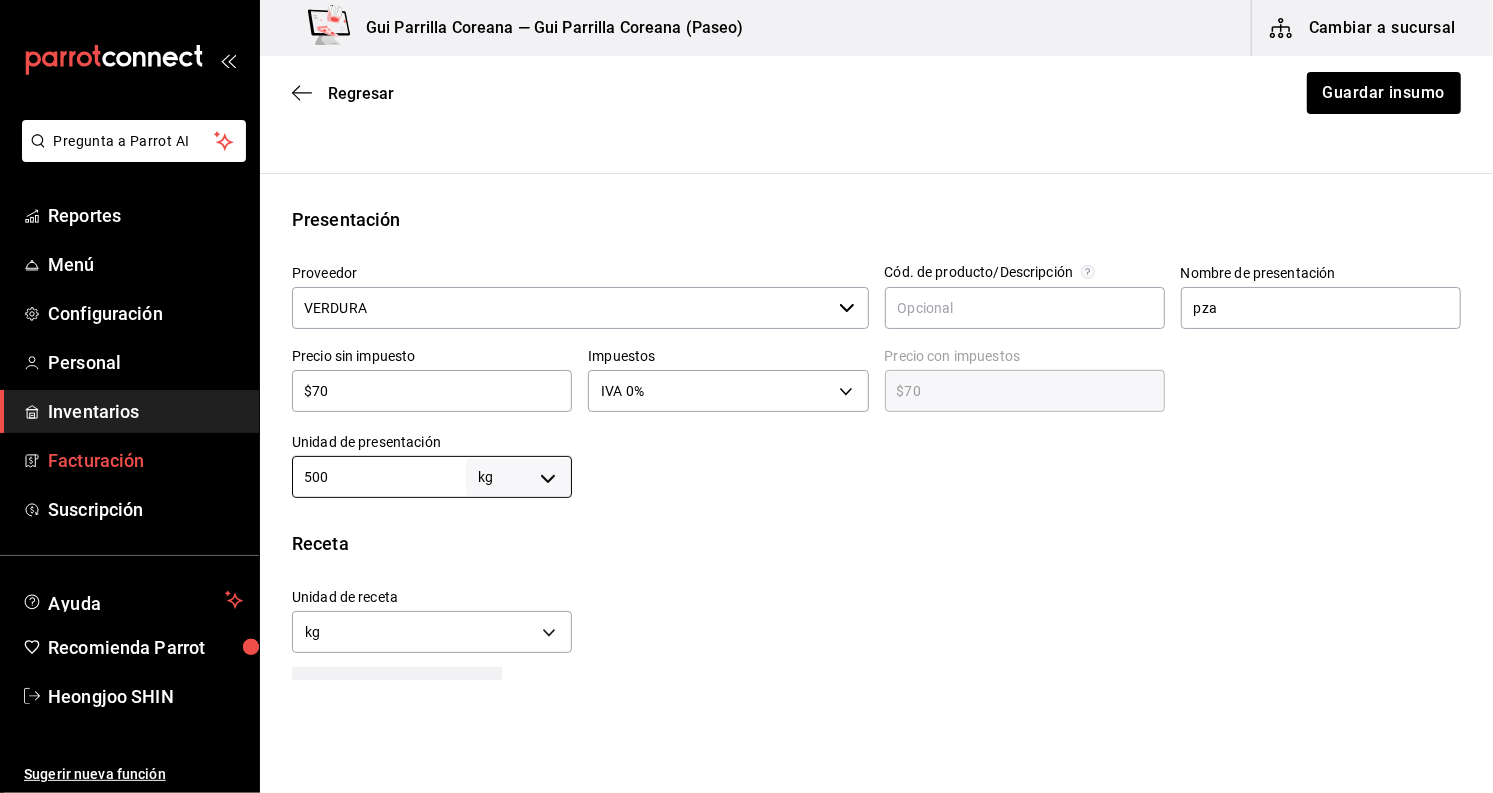 drag, startPoint x: 404, startPoint y: 483, endPoint x: 197, endPoint y: 448, distance: 209.93808 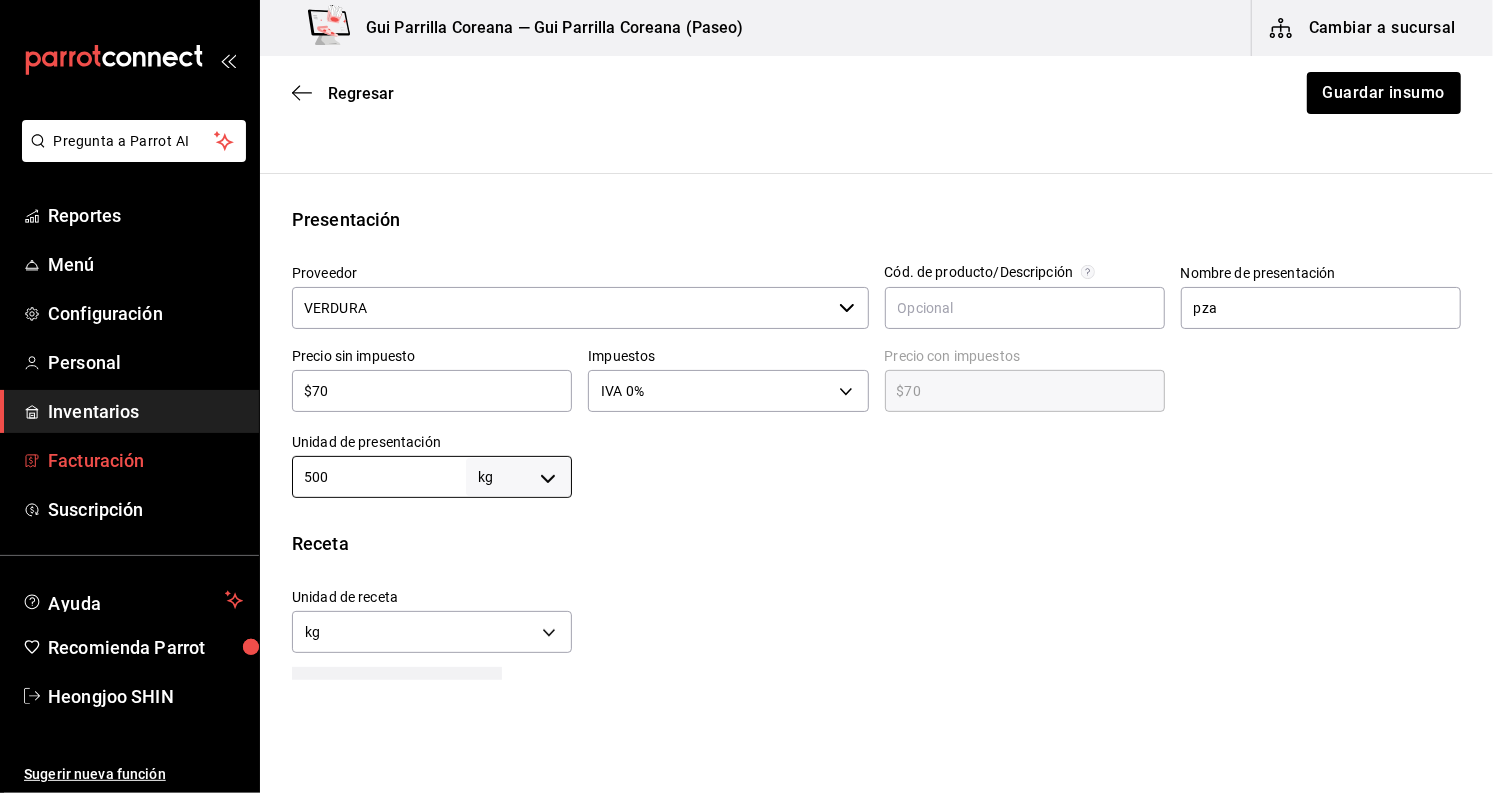 type on "2" 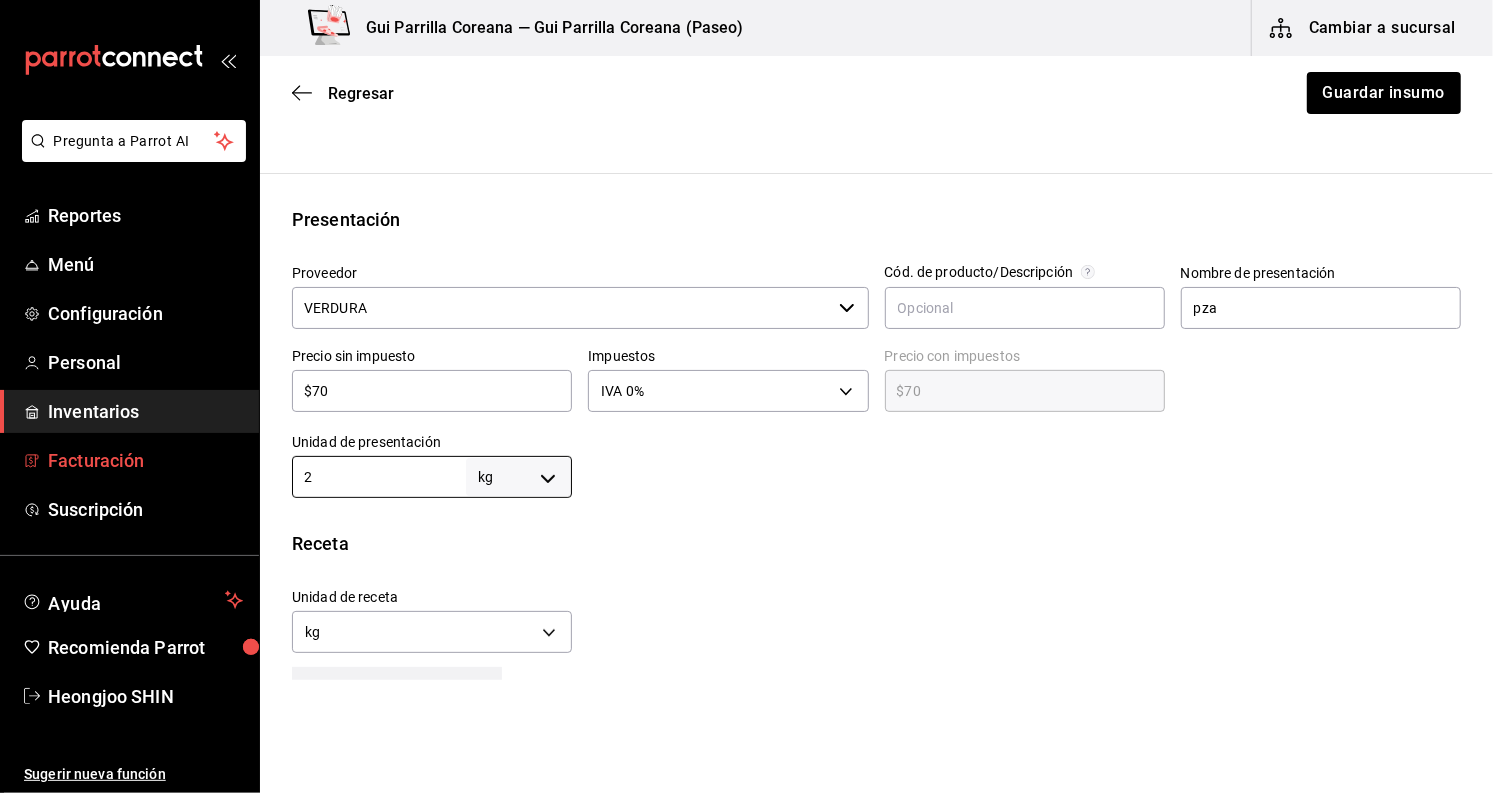 type on "2" 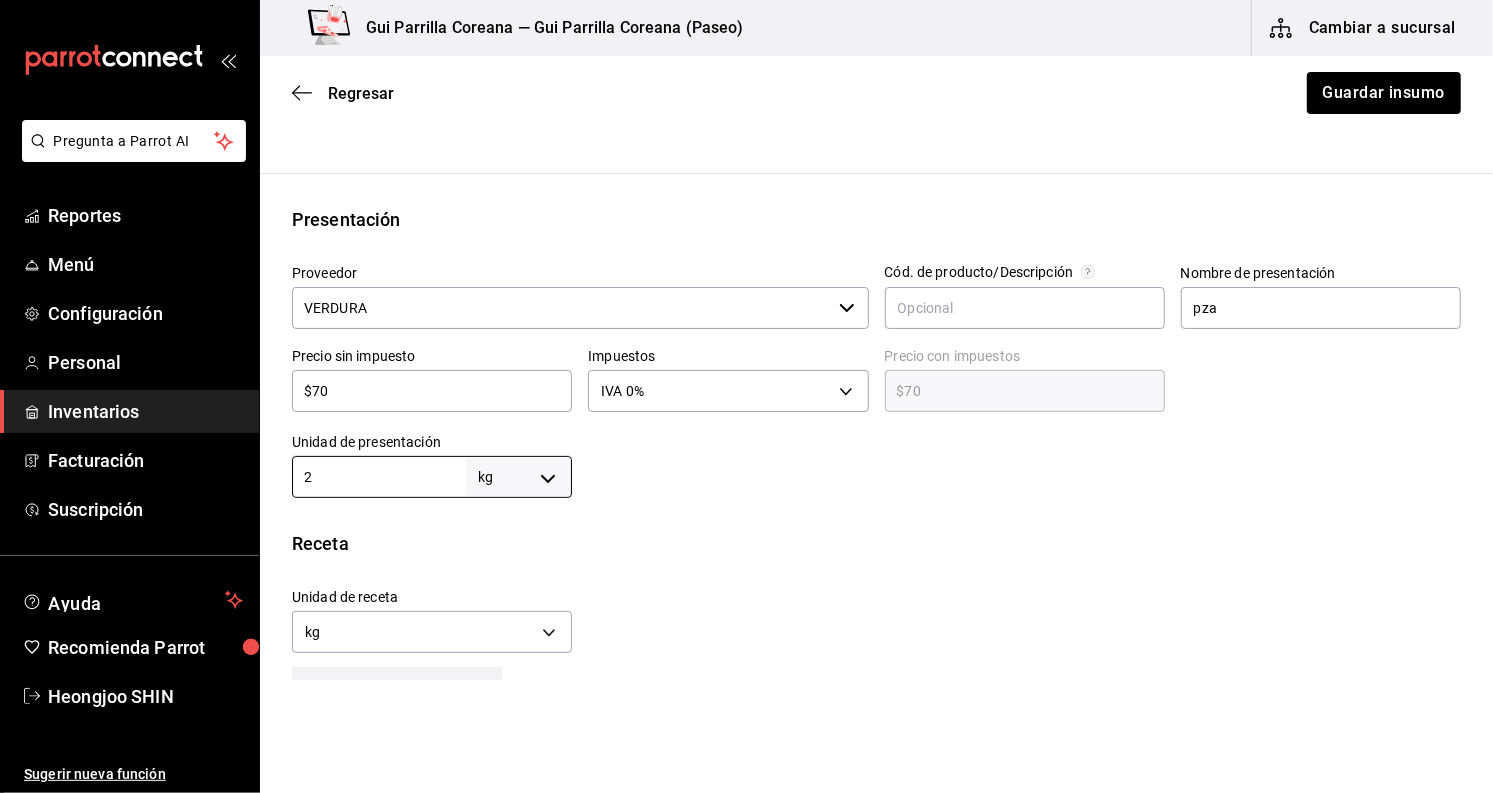 type on "2" 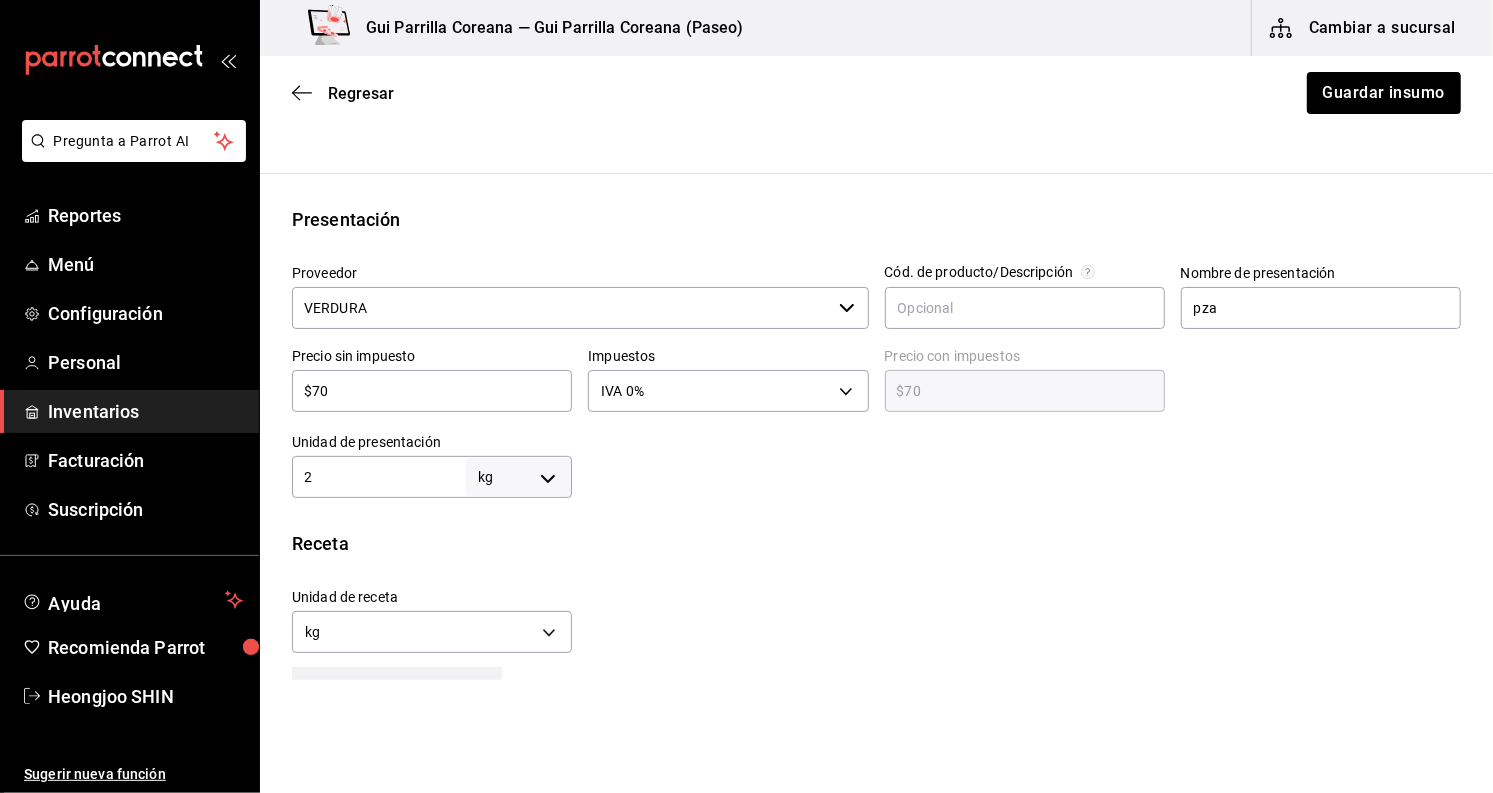 click on "Insumo IN-1710864819022 Nombre FRESA Categoría de inventario Fruta y Verdura ​ Mínimo 1 ​ Ideal 2 ​ Insumo de producción Este insumo se produce con una receta de producción Presentación Proveedor VERDURA ​ Cód. de producto/Descripción Nombre de presentación pza Precio sin impuesto $70 ​ Impuestos IVA 0% IVA_0 Precio con impuestos $70 ​ Unidad de presentación 2 kg KILOGRAM ​ Receta Unidad de receta kg KILOGRAM Factor de conversión 2 ​ 1 kg de pza = 1 kg receta Ver ayuda de conversiones ¿La presentación (pza) viene en otra caja? Si No Unidades de conteo kg pza (2 kg)" at bounding box center [876, 417] 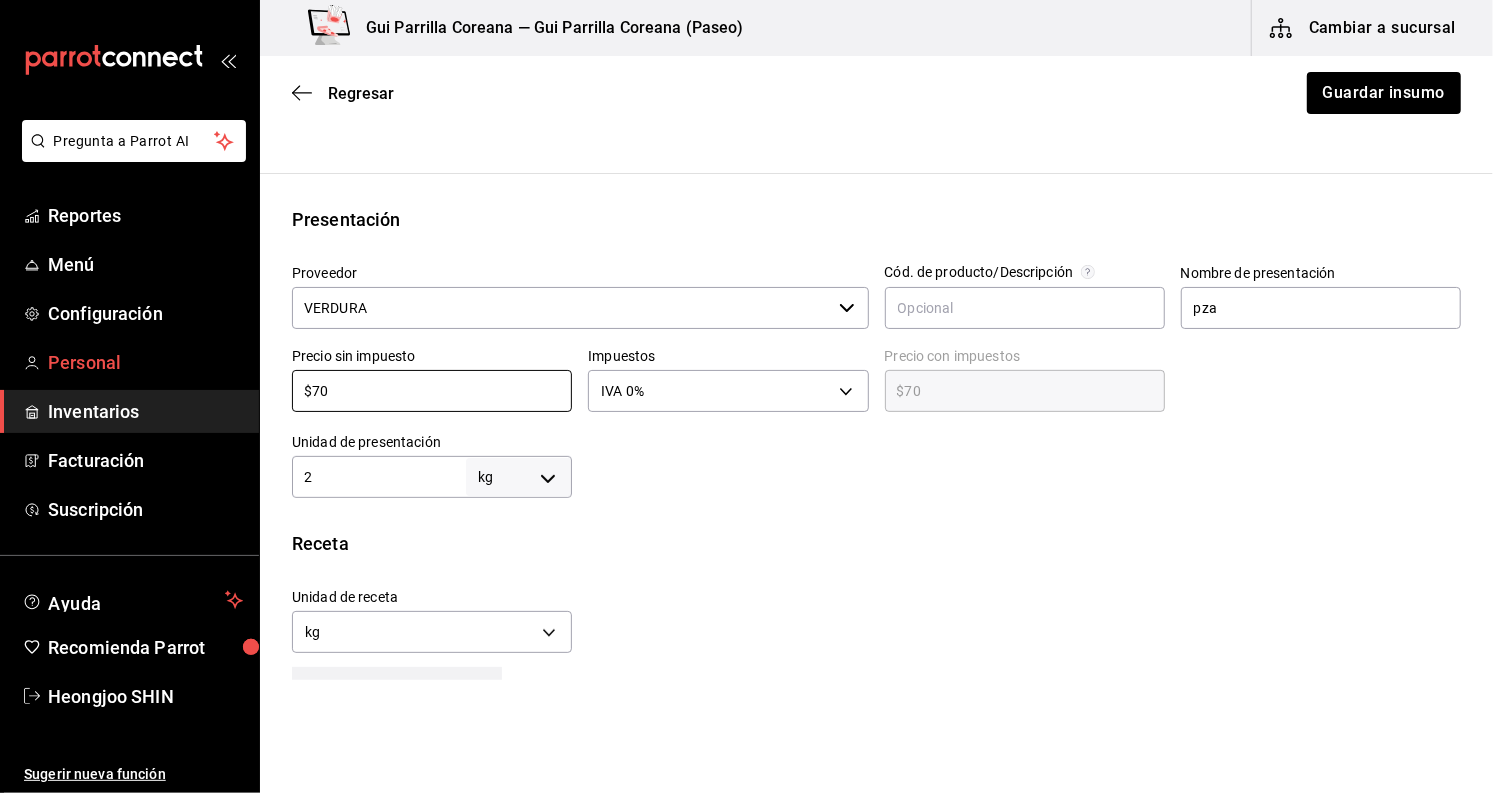 drag, startPoint x: 403, startPoint y: 402, endPoint x: 180, endPoint y: 356, distance: 227.69498 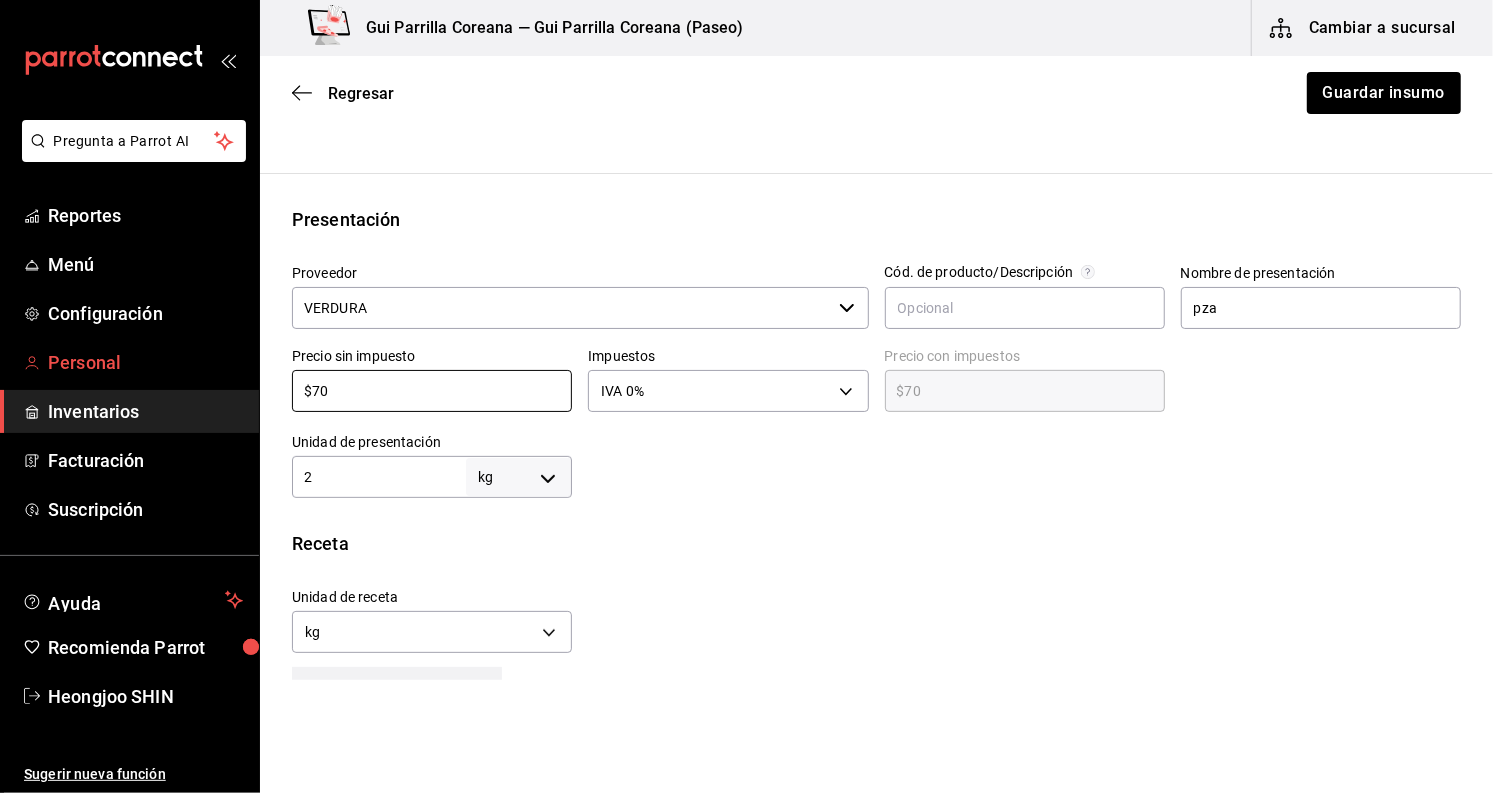 type on "$1" 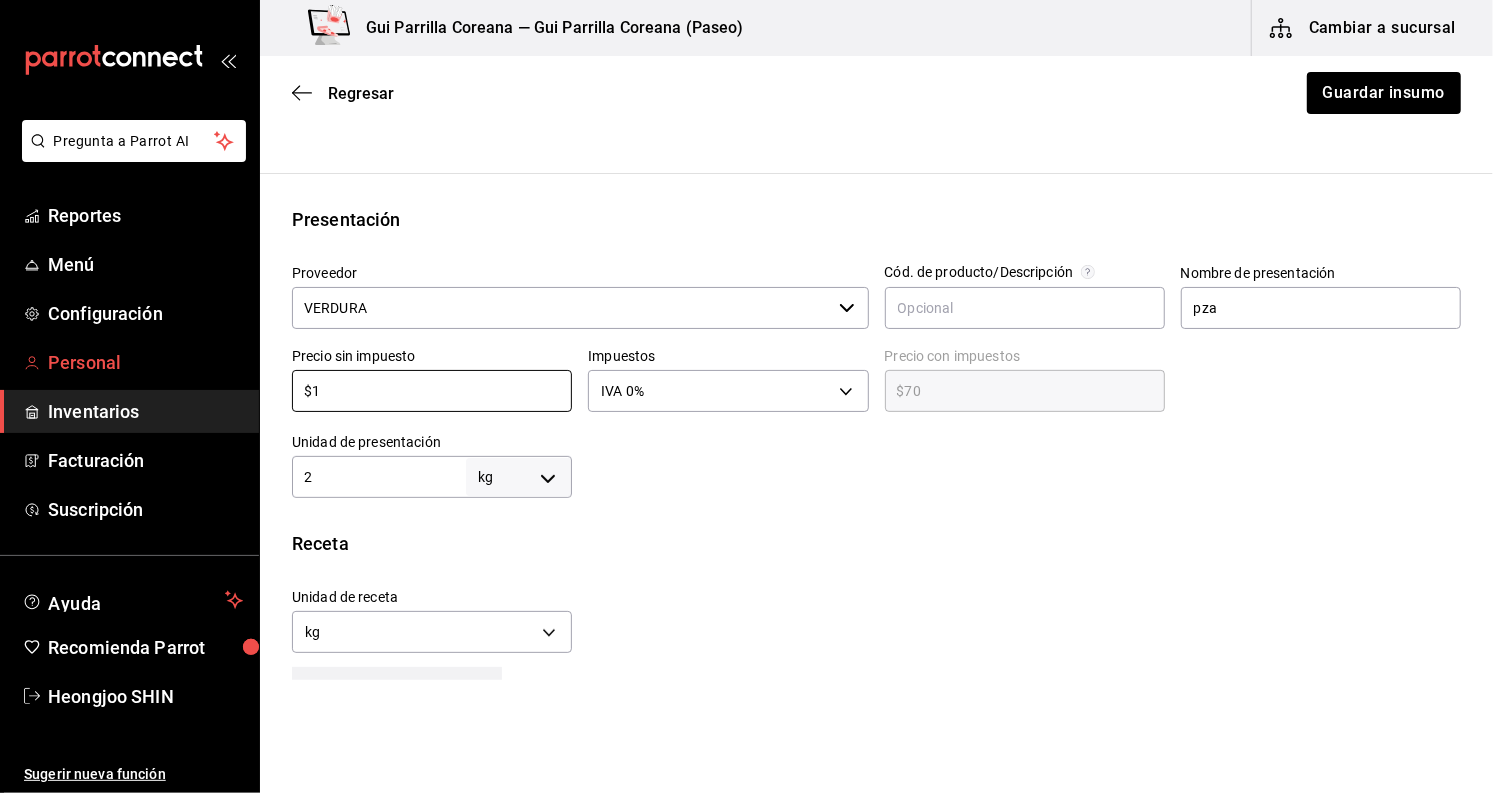 type on "$1.00" 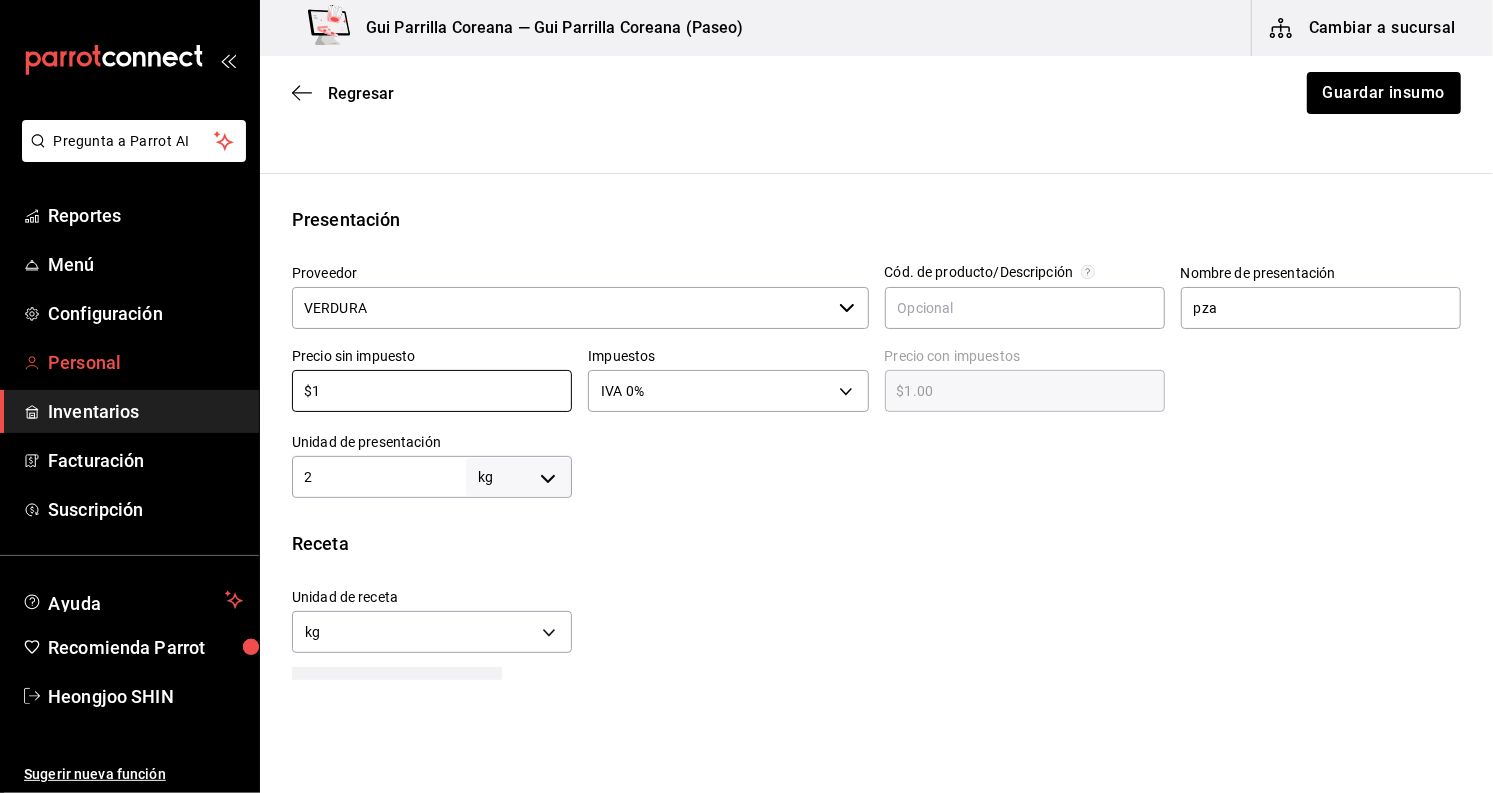 type on "$11" 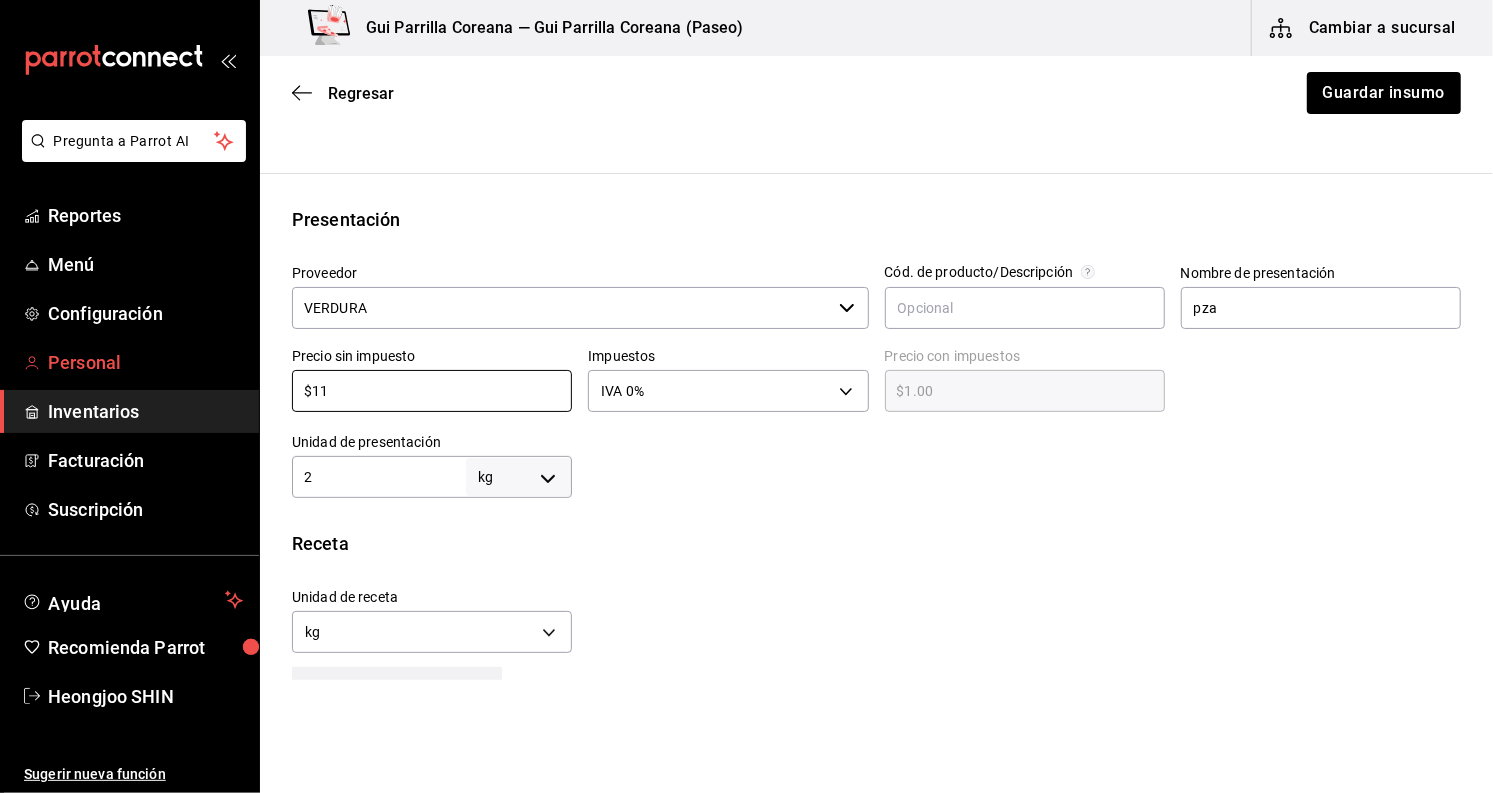 type on "$11.00" 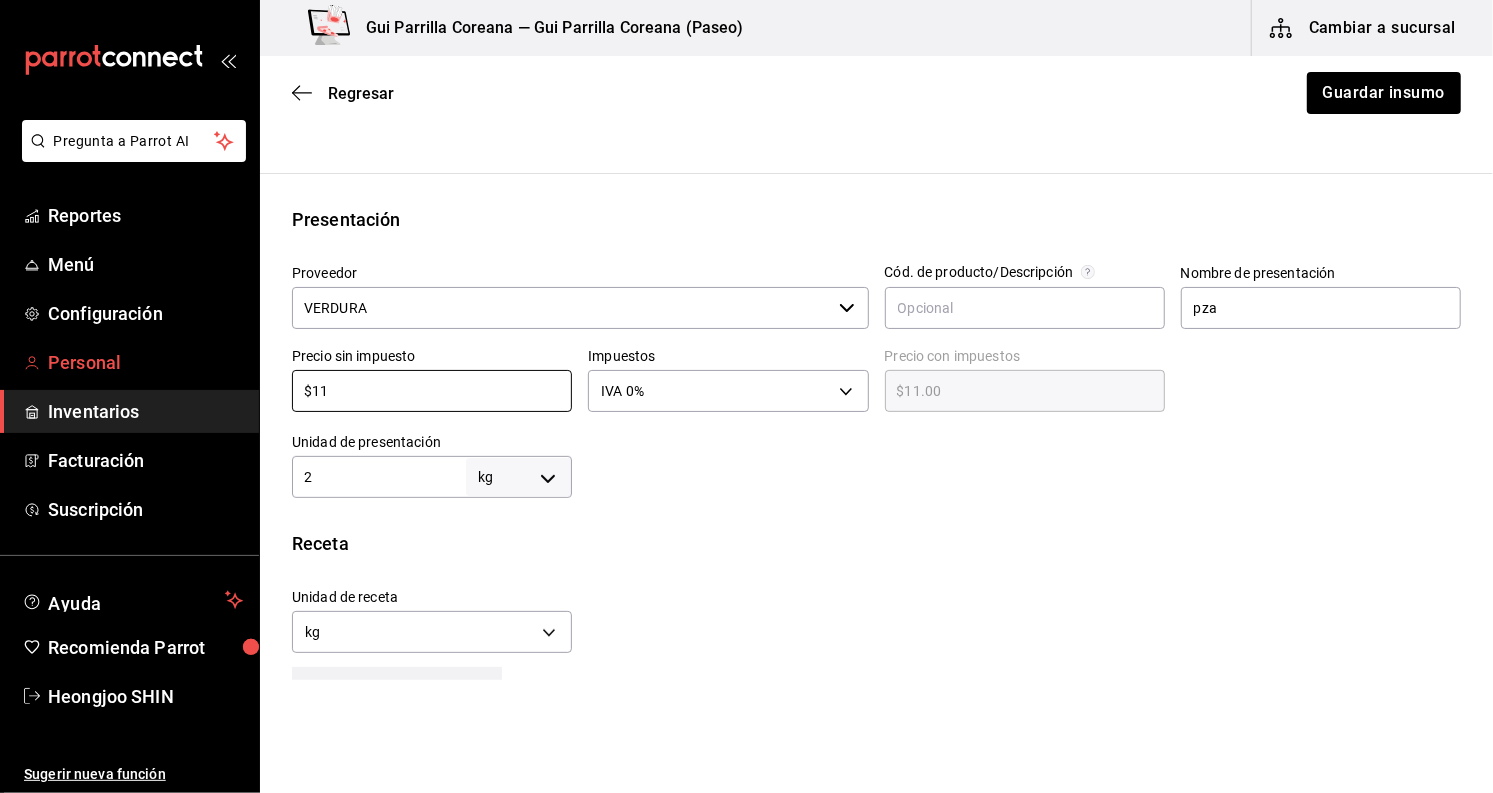 type on "$119" 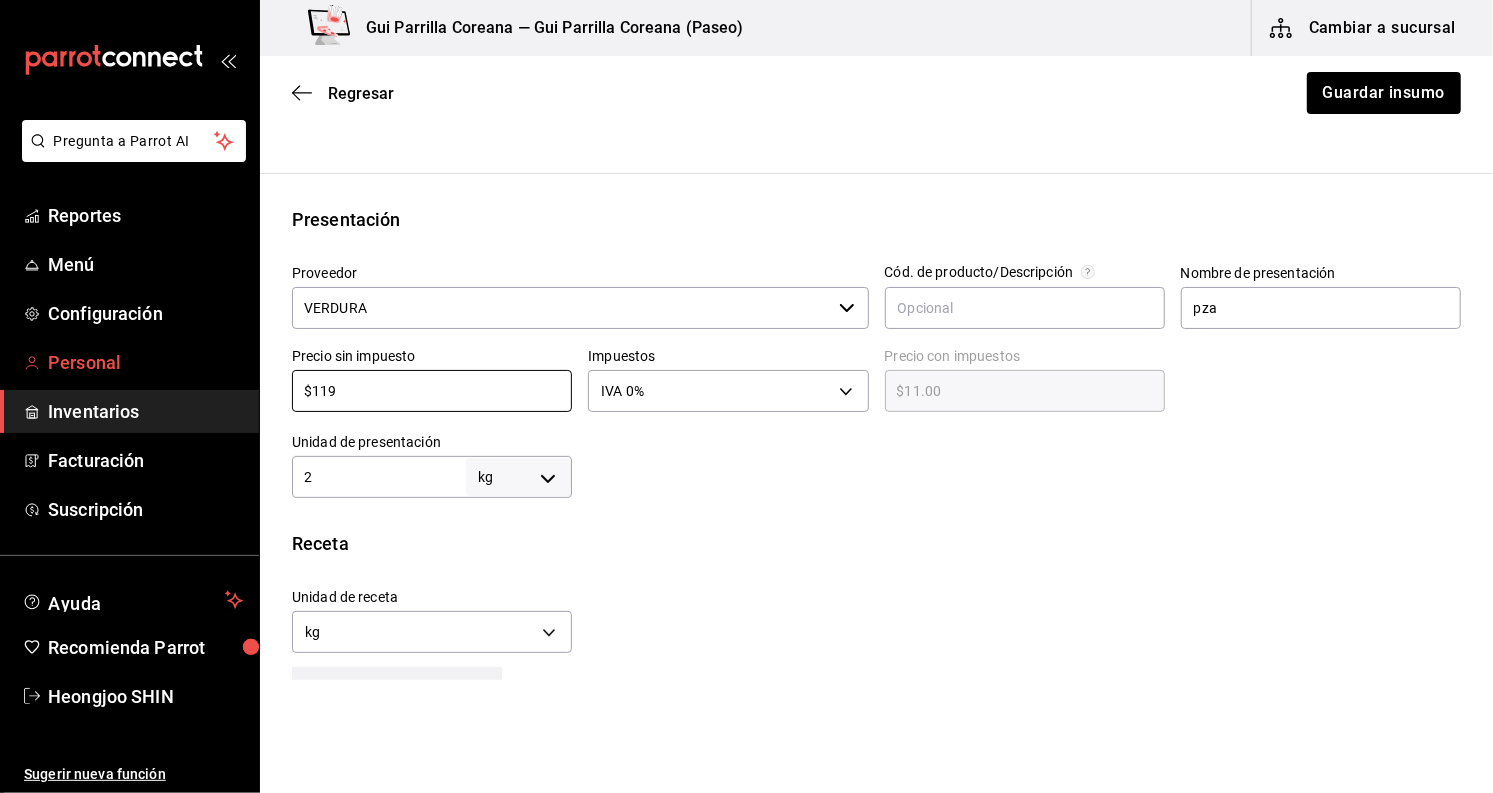 type on "$119.00" 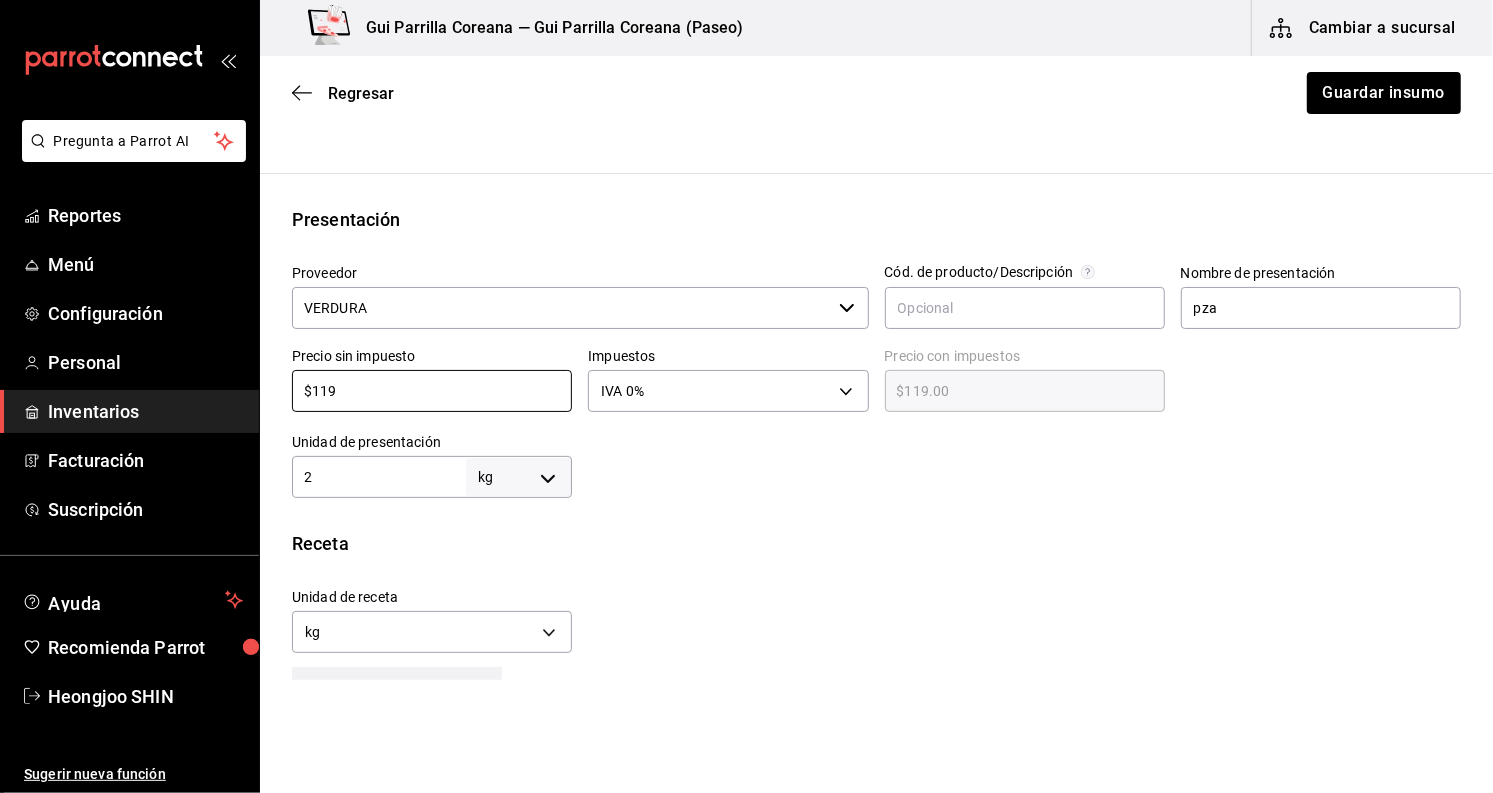 type on "$119" 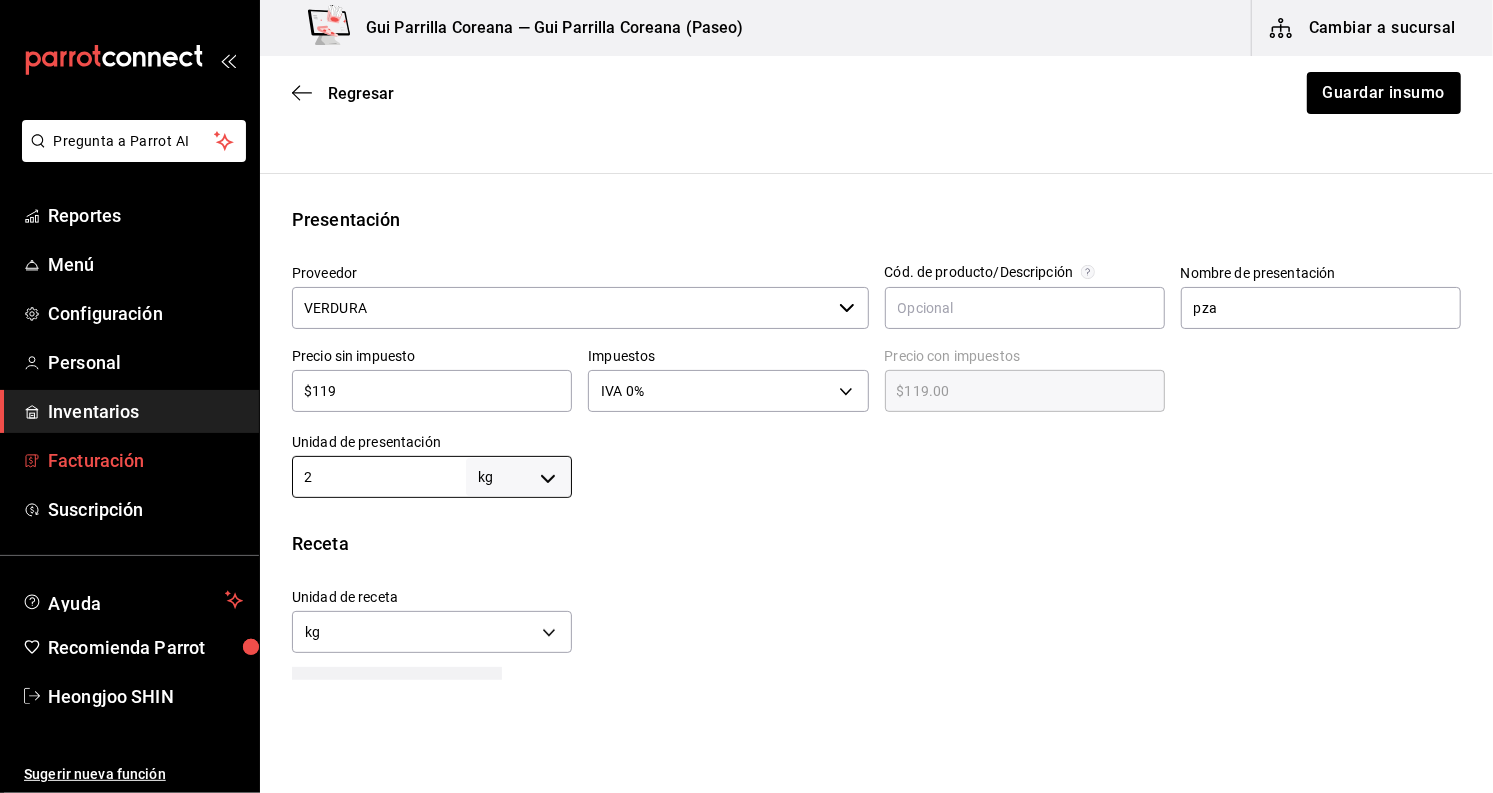 drag, startPoint x: 384, startPoint y: 478, endPoint x: 119, endPoint y: 450, distance: 266.47513 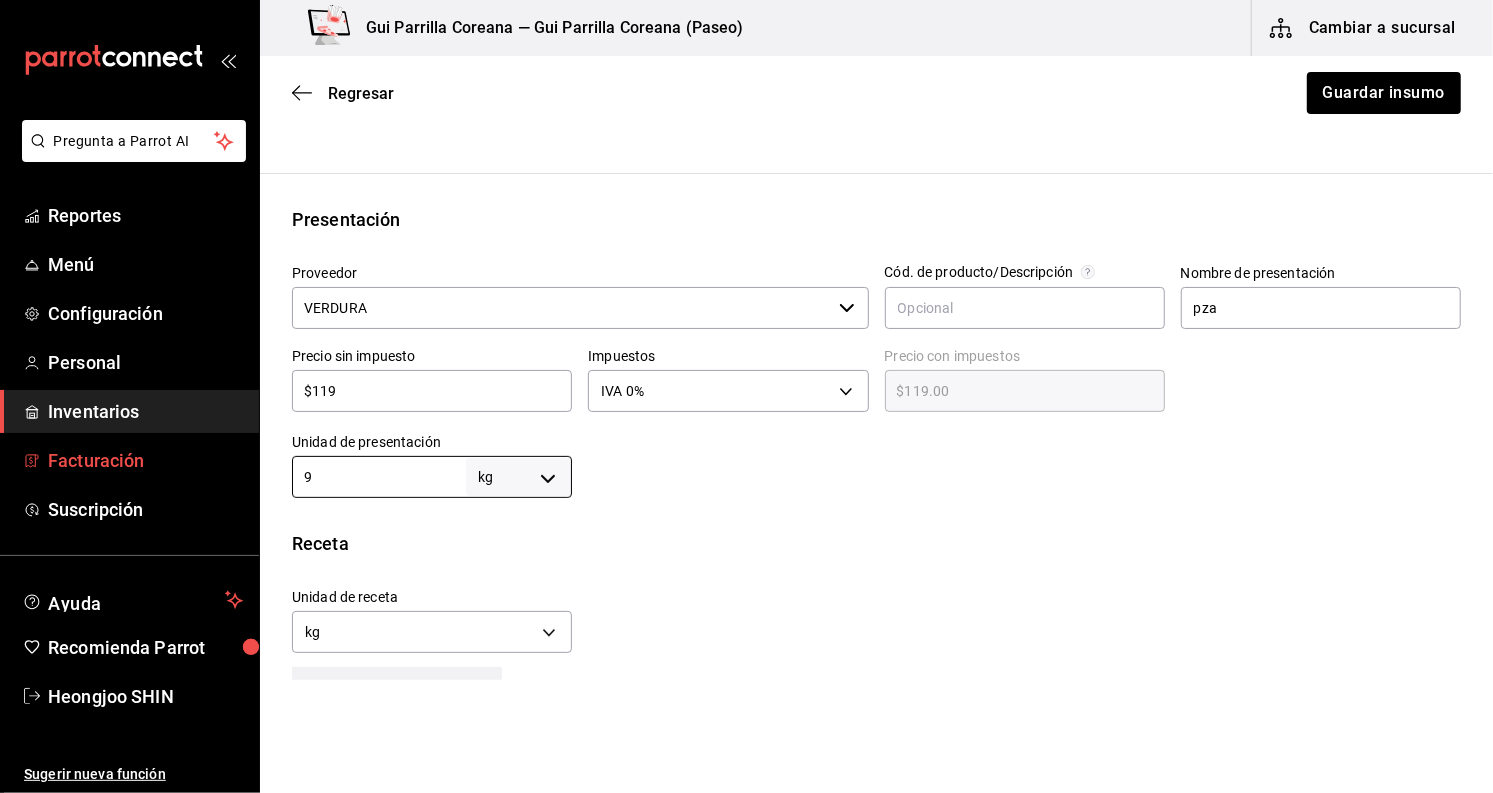 type on "9" 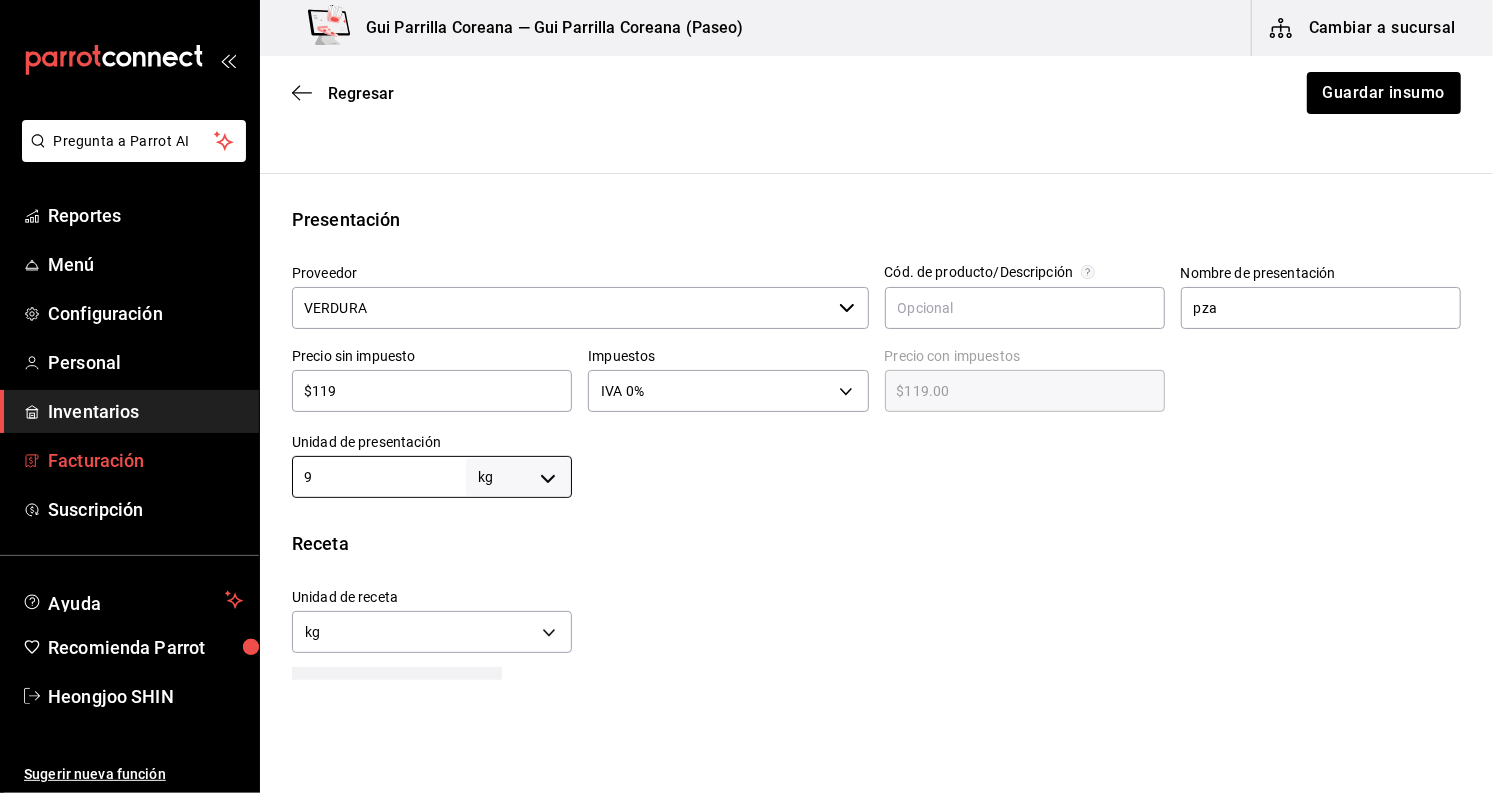 type on "90" 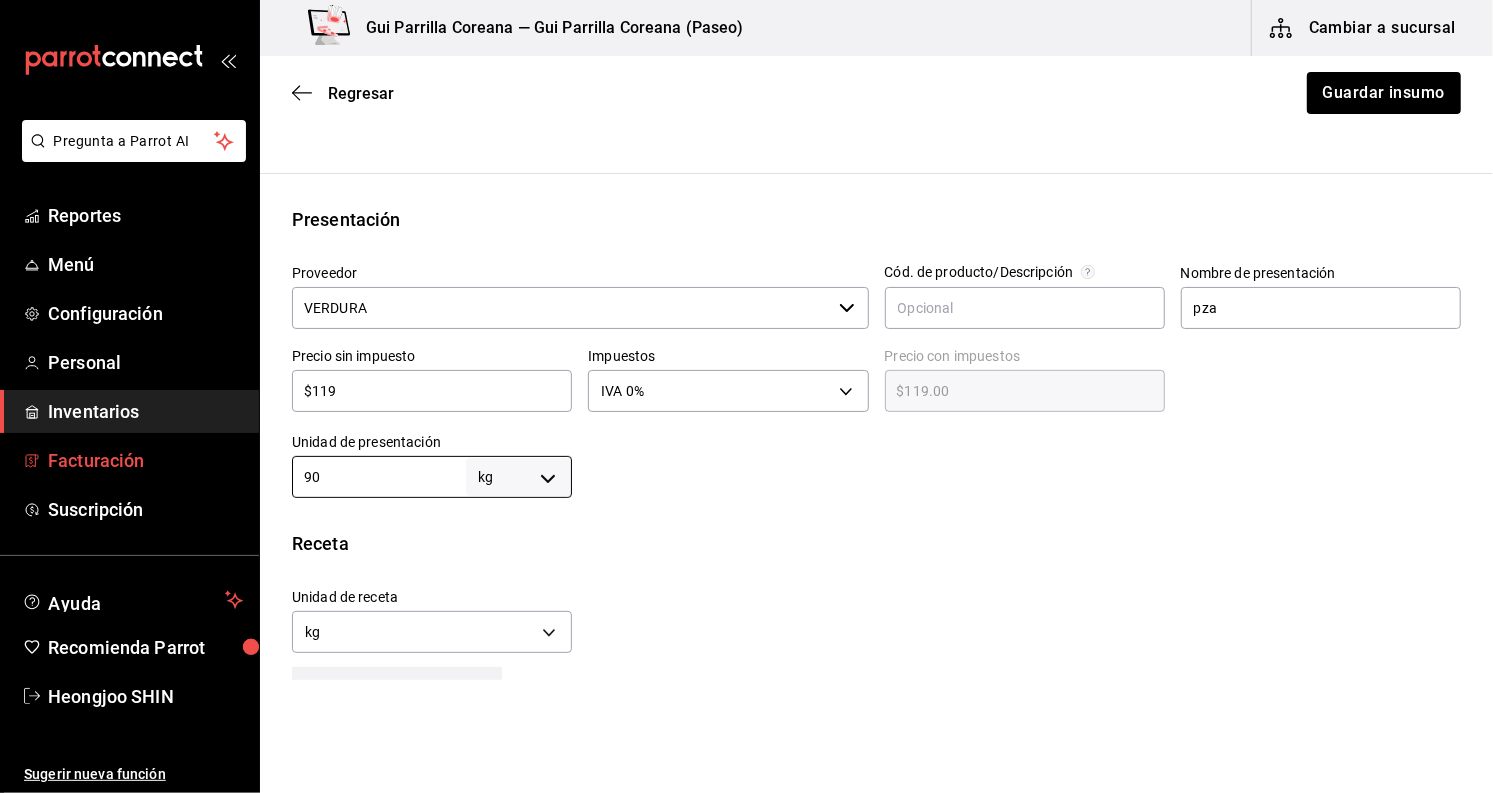 type on "90" 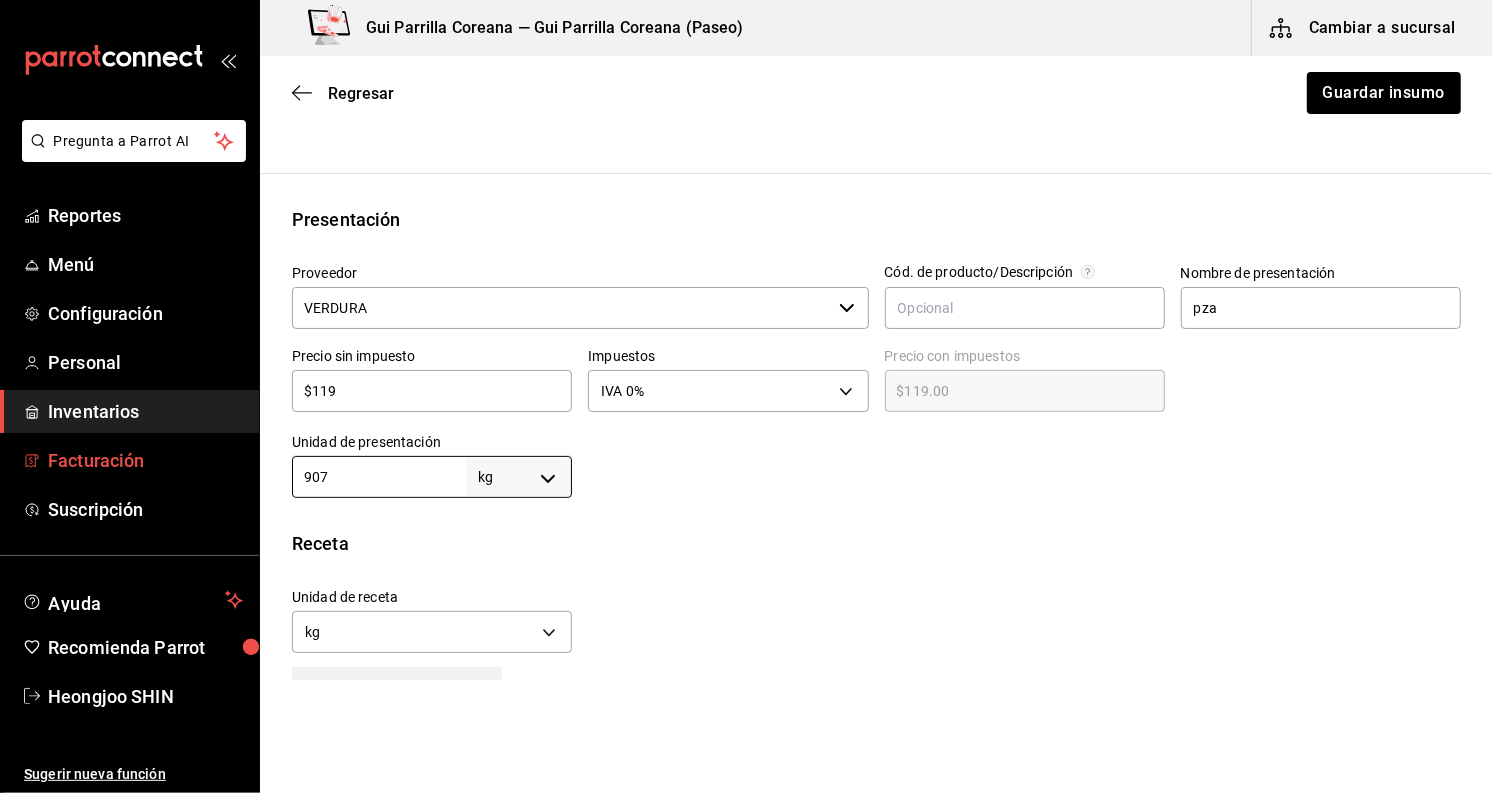 type on "907" 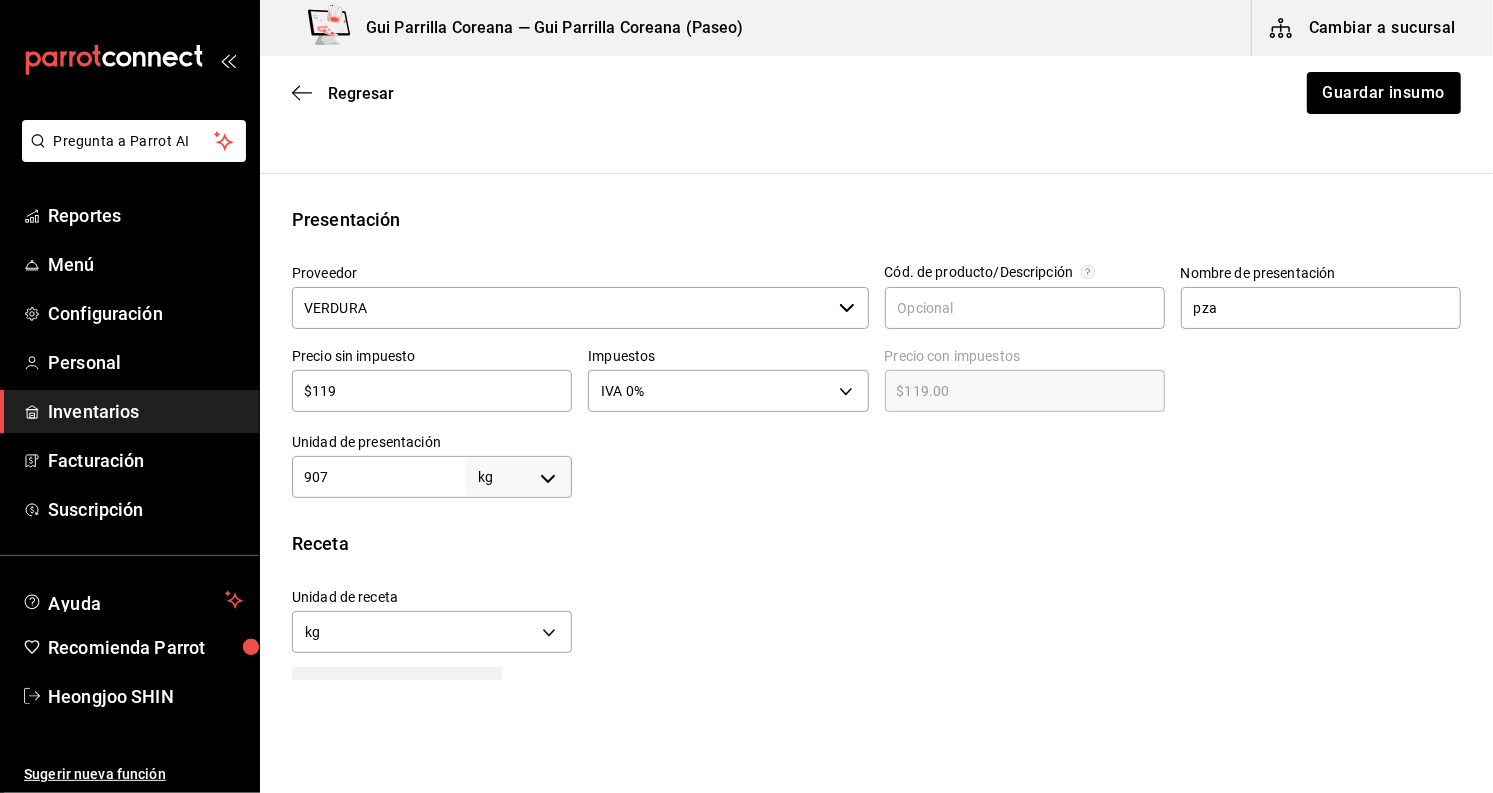 type on "907" 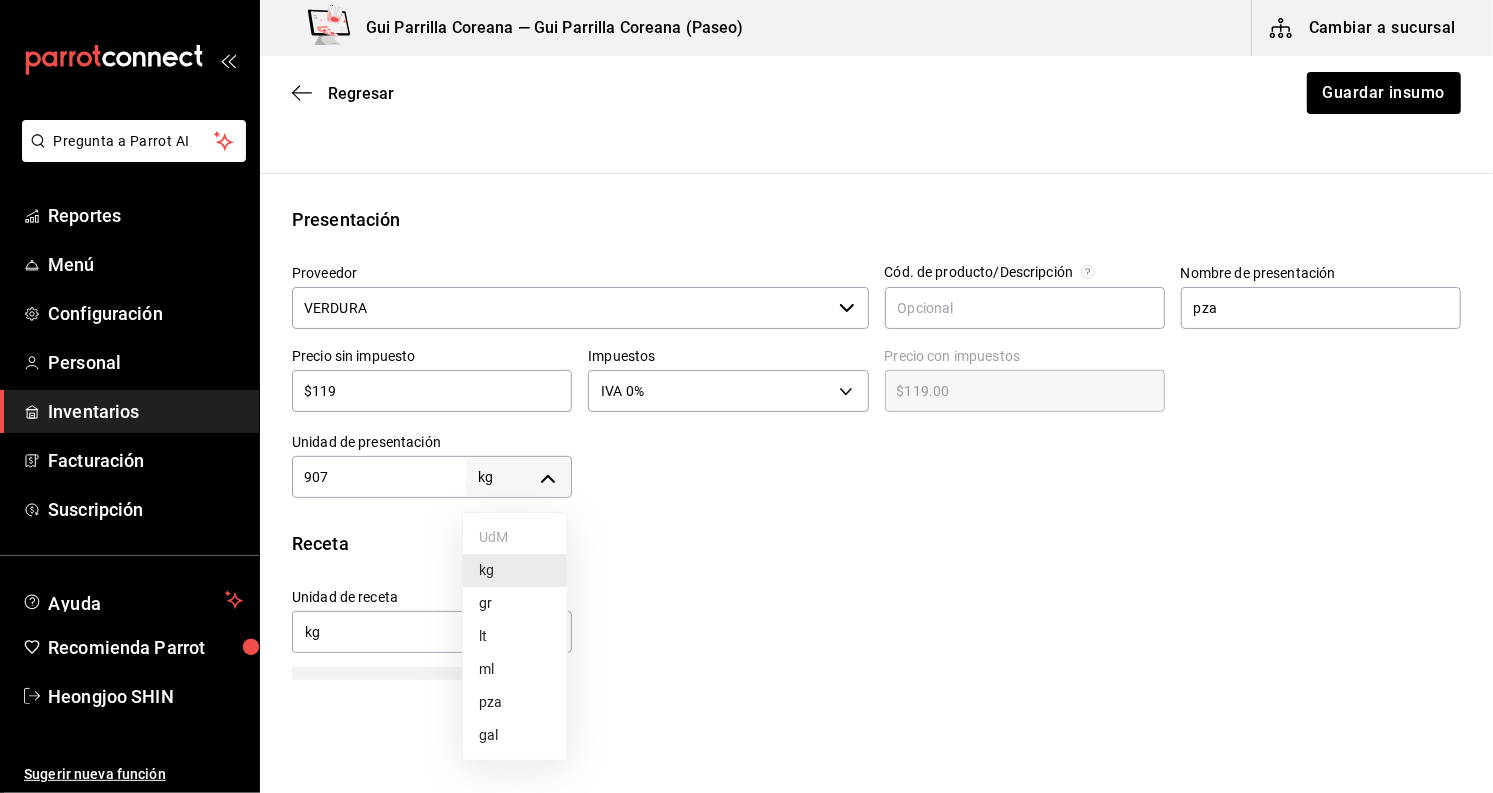 click on "gr" at bounding box center (515, 603) 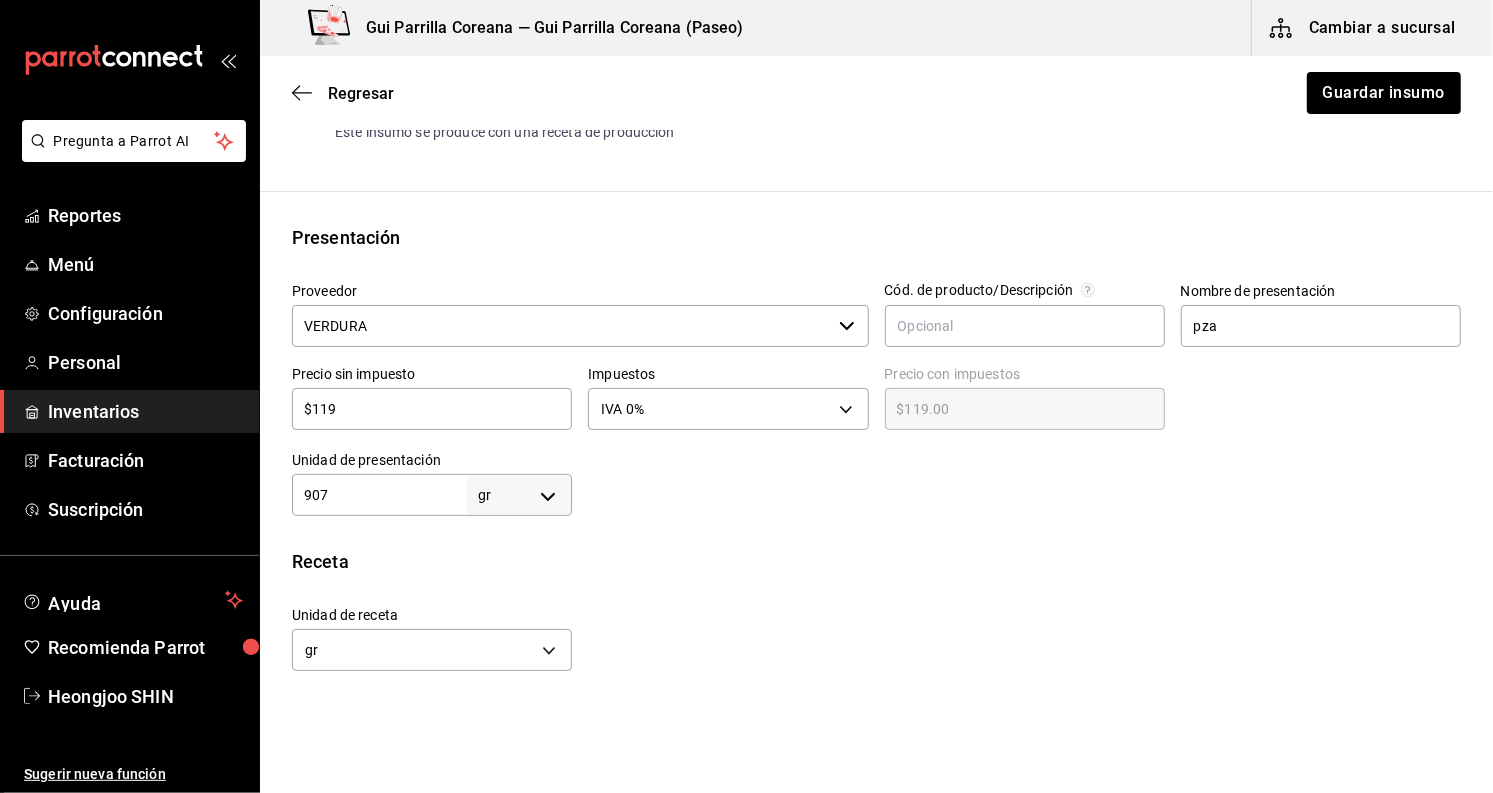 scroll, scrollTop: 0, scrollLeft: 0, axis: both 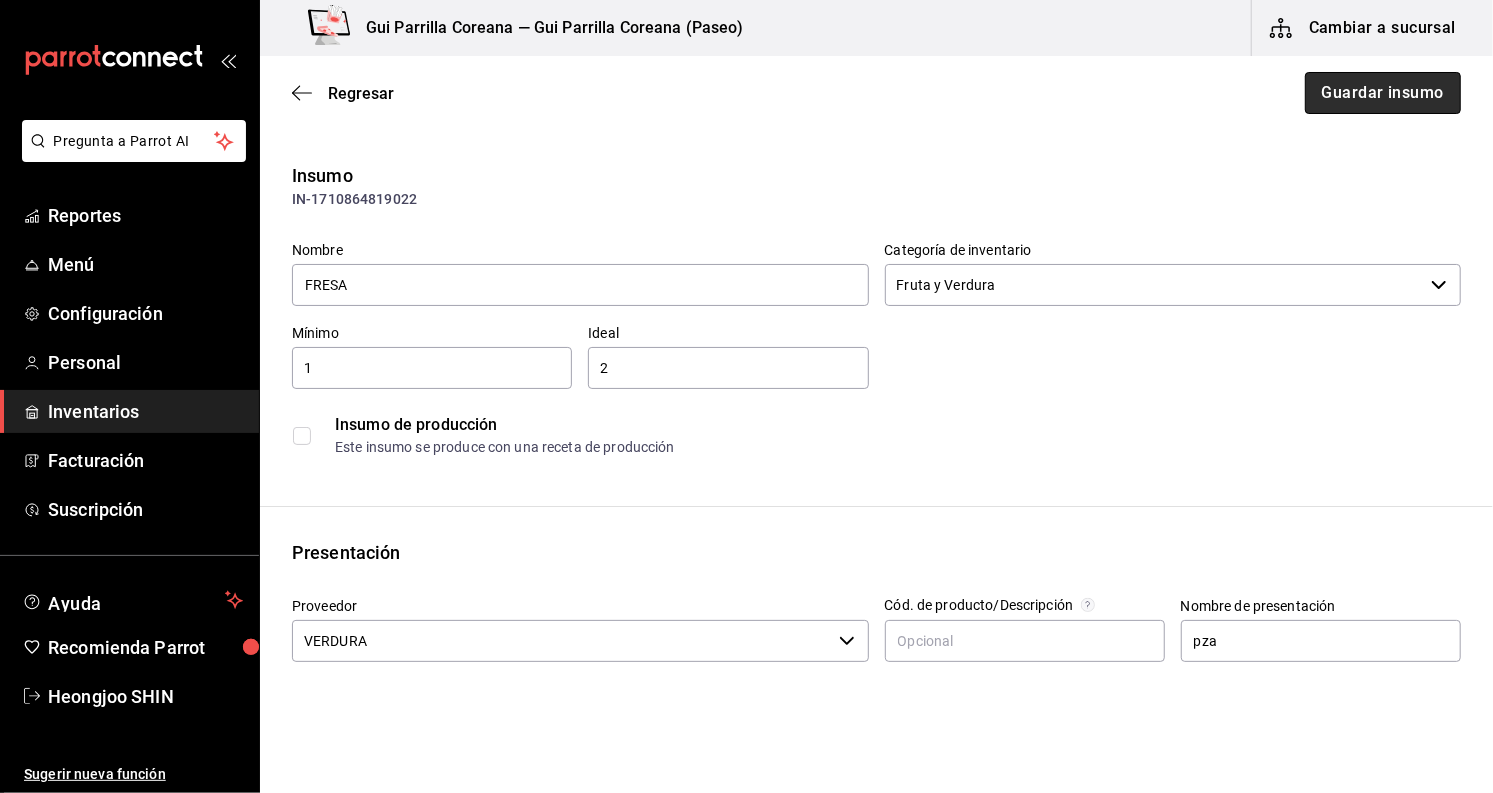 click on "Guardar insumo" at bounding box center [1383, 93] 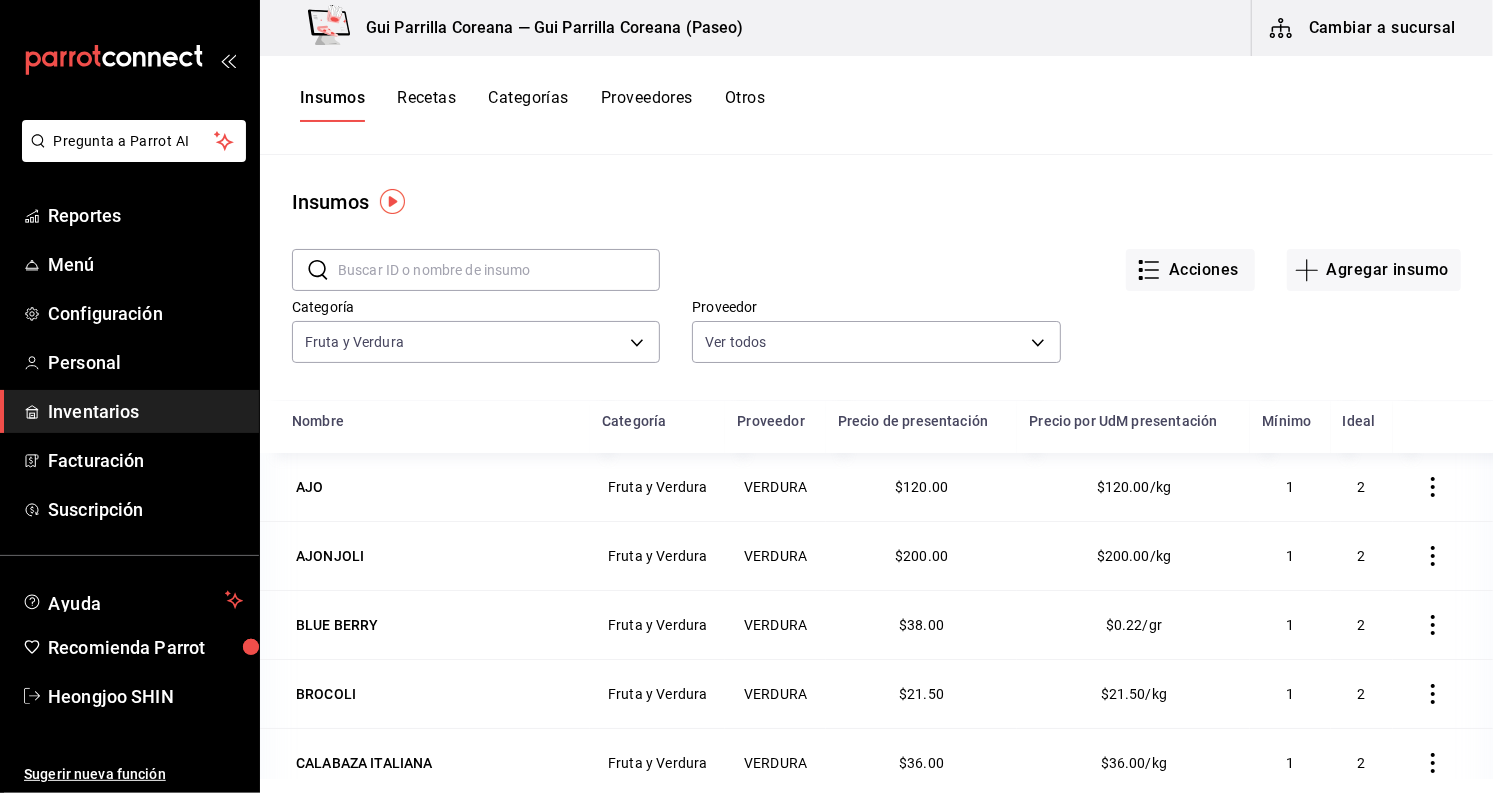 click at bounding box center (499, 270) 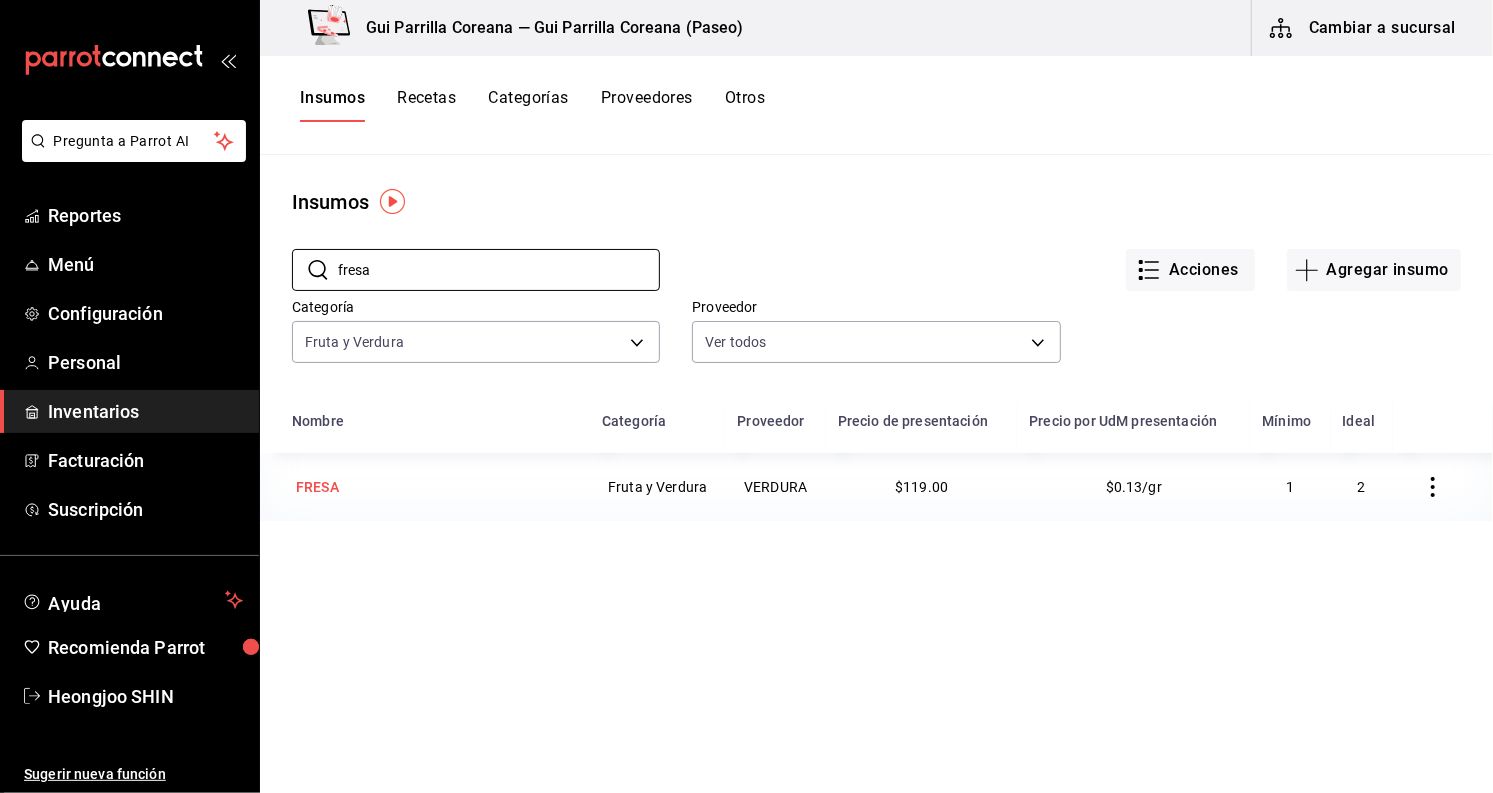 type on "fresa" 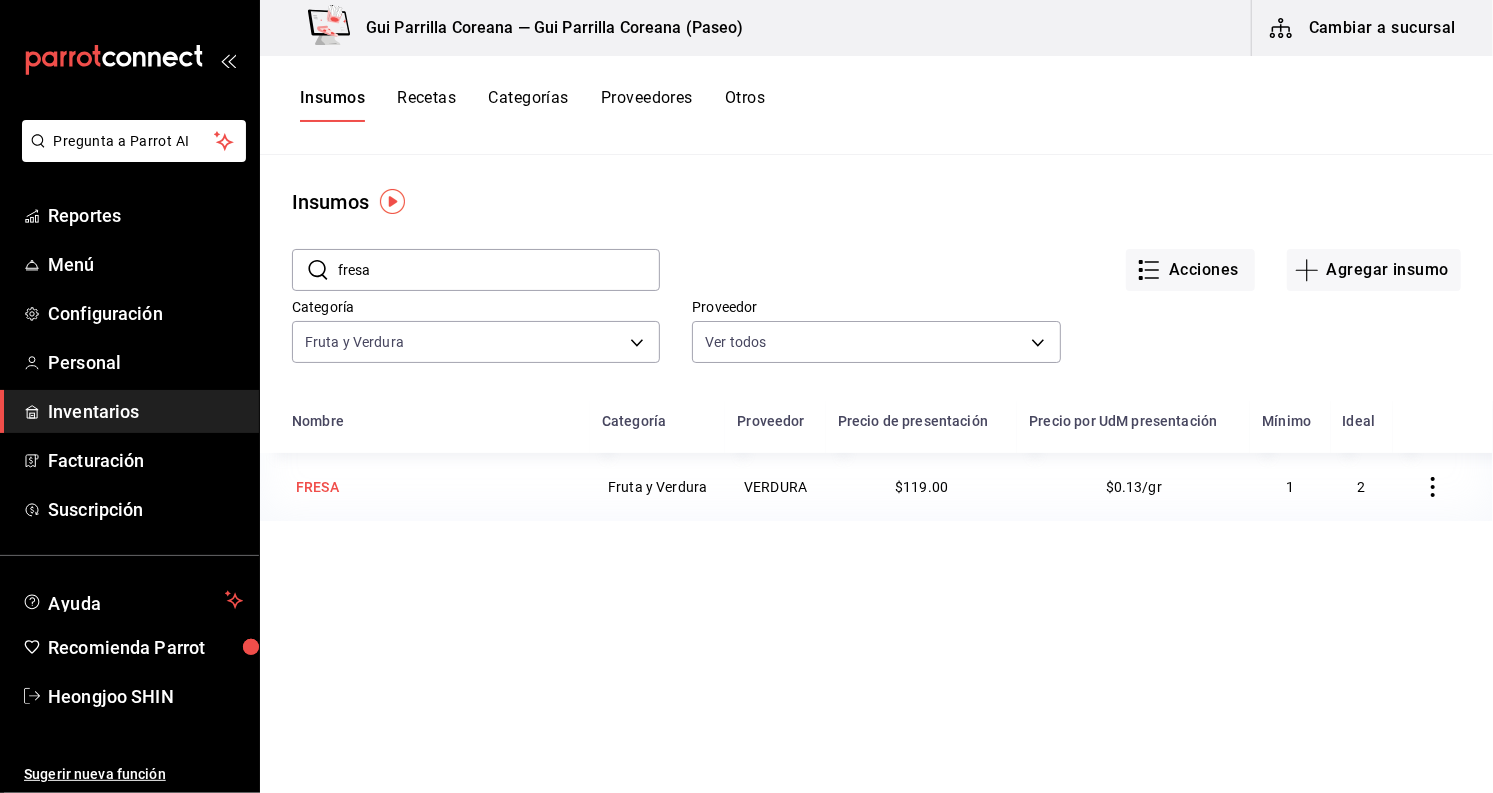 click on "FRESA" at bounding box center [435, 487] 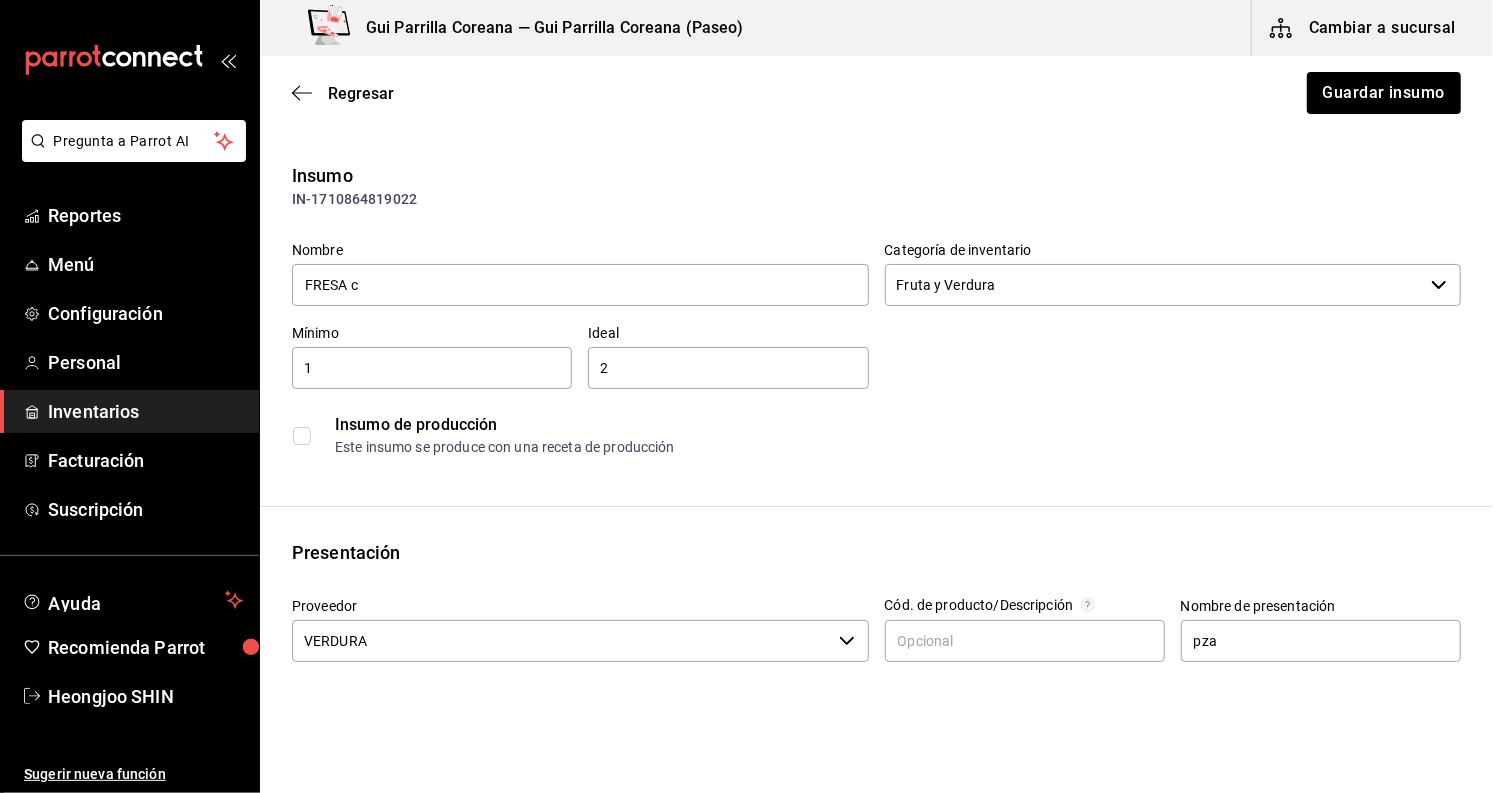 type on "FRESA" 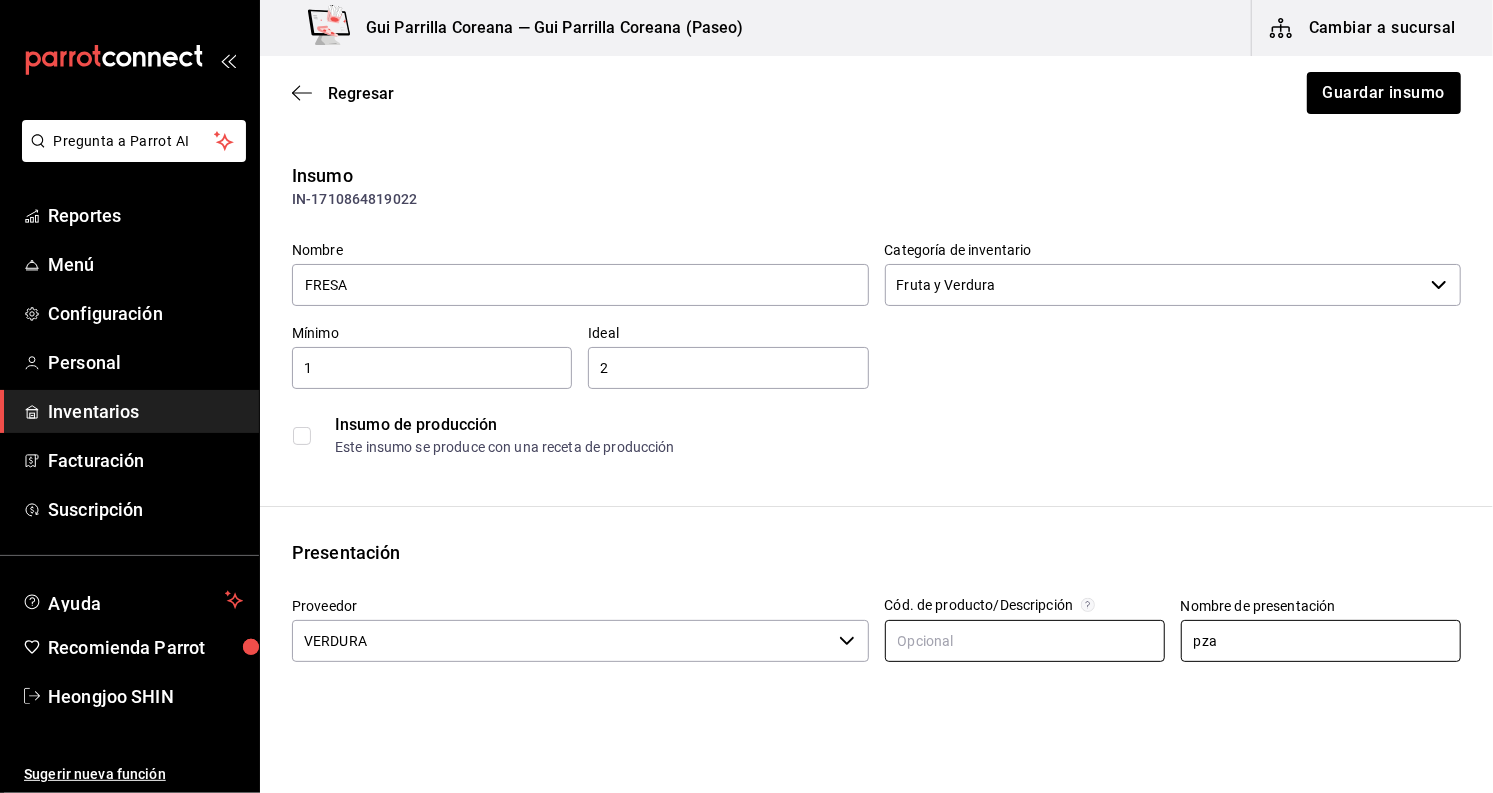 drag, startPoint x: 1256, startPoint y: 642, endPoint x: 1087, endPoint y: 642, distance: 169 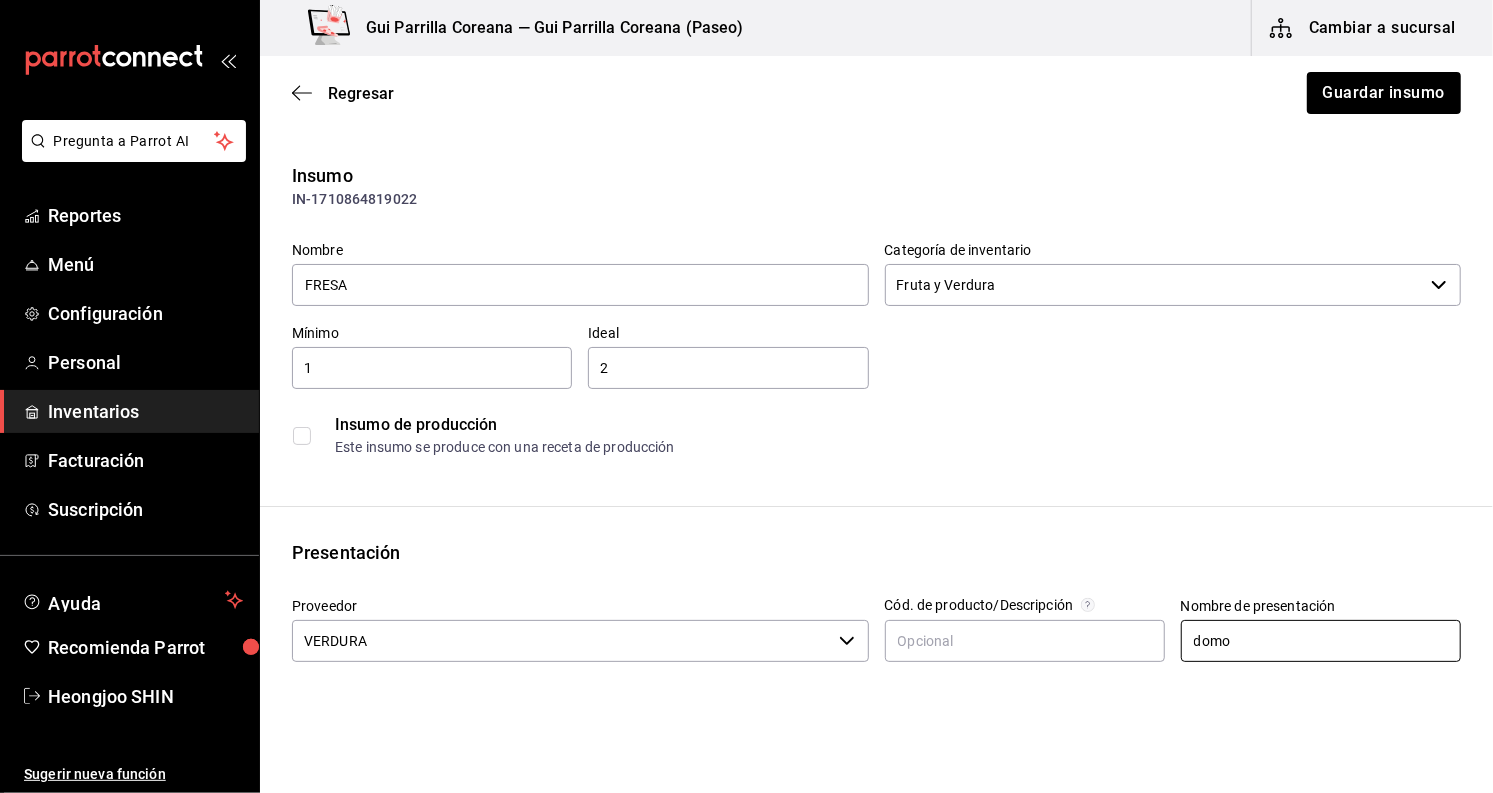 type on "domo" 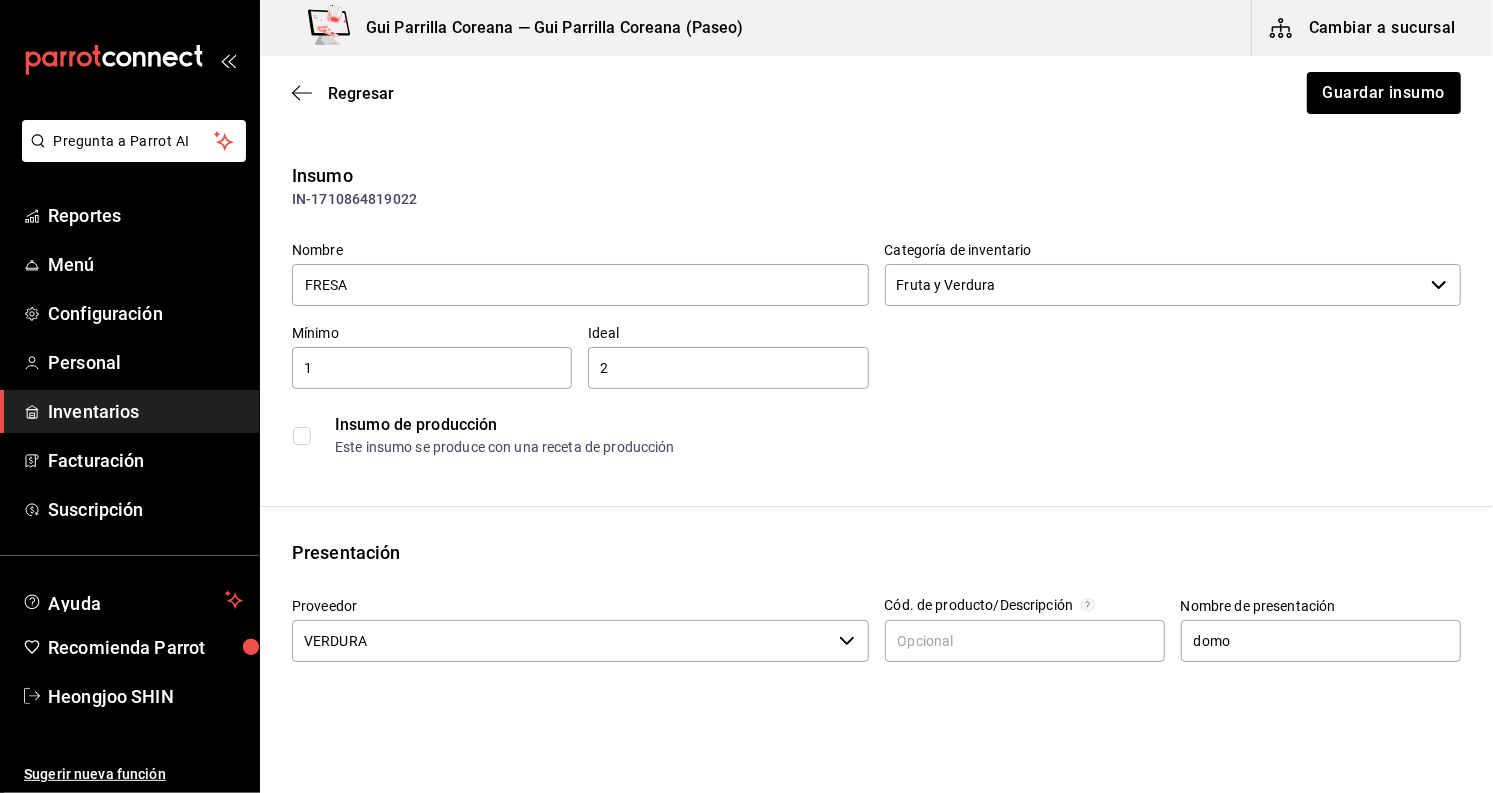 click on "Presentación" at bounding box center [876, 552] 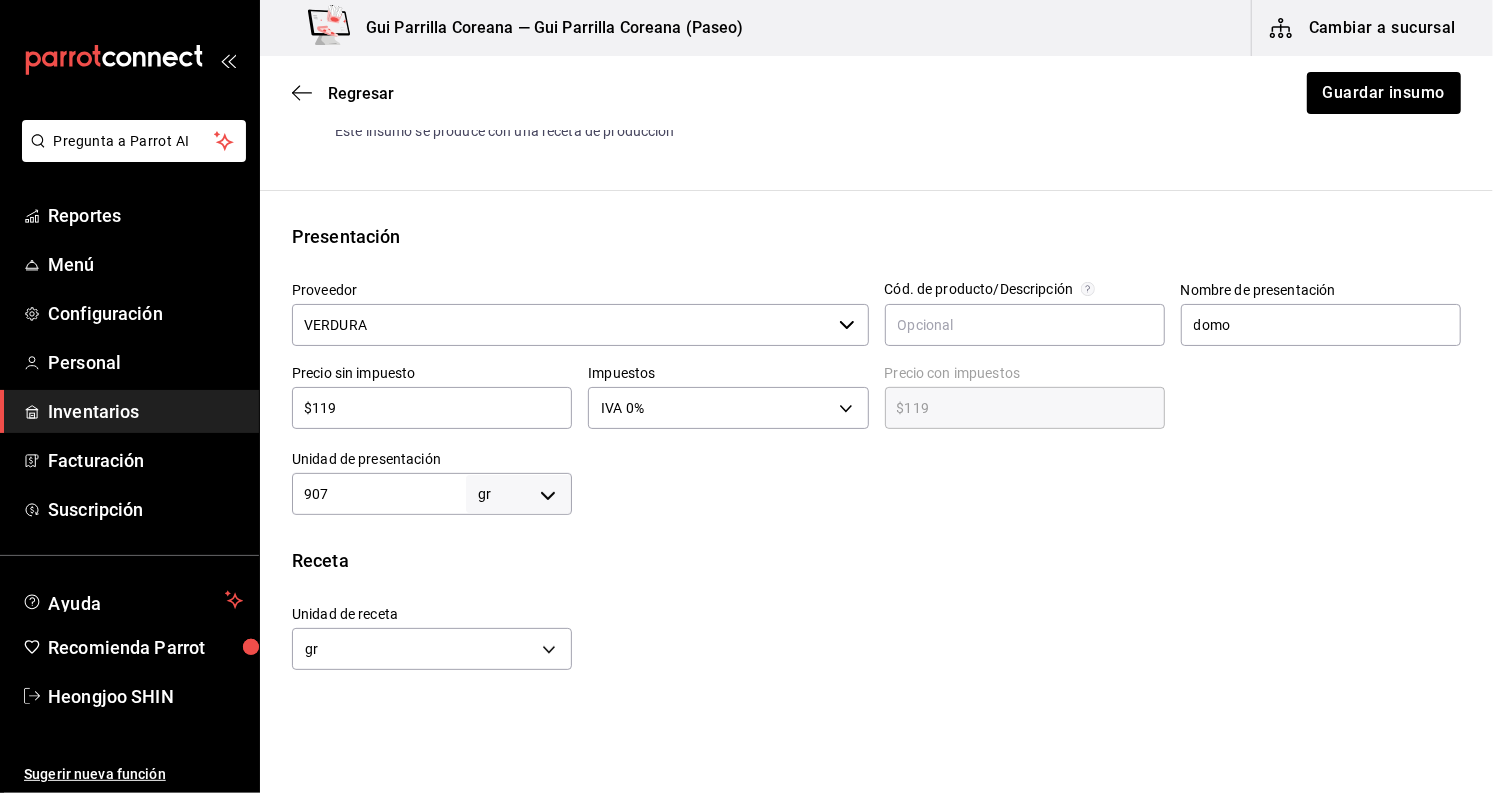 scroll, scrollTop: 333, scrollLeft: 0, axis: vertical 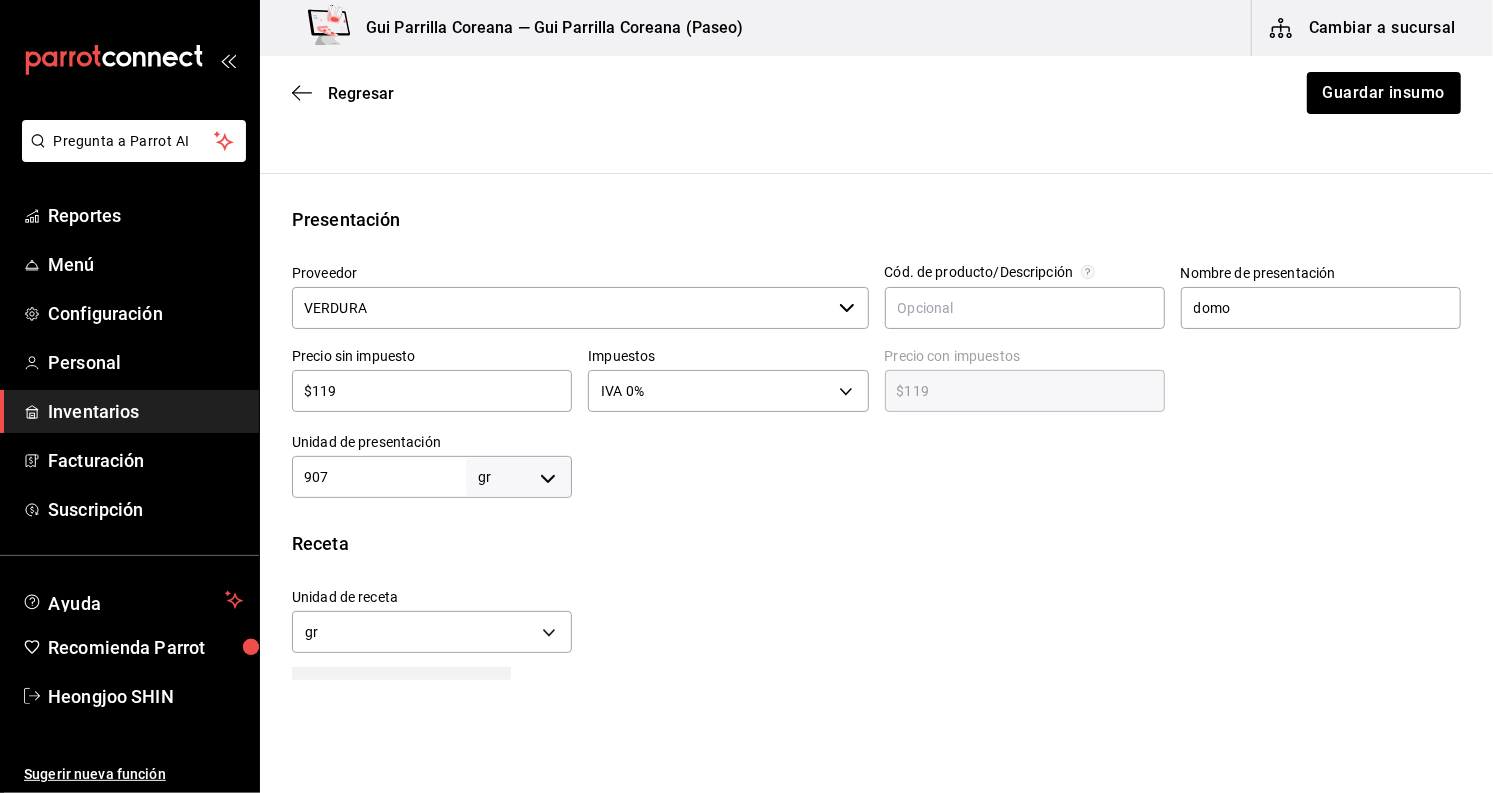 click on "Pregunta a Parrot AI Reportes   Menú   Configuración   Personal   Inventarios   Facturación   Suscripción   Ayuda Recomienda Parrot   Heongjoo SHIN   Sugerir nueva función   Gui Parrilla Coreana — Gui Parrilla Coreana (Paseo) Cambiar a sucursal Regresar Guardar insumo Insumo IN-1710864819022 Nombre FRESA Categoría de inventario Fruta y Verdura ​ Mínimo 1 ​ Ideal 2 ​ Insumo de producción Este insumo se produce con una receta de producción Presentación Proveedor VERDURA ​ Cód. de producto/Descripción Nombre de presentación domo Precio sin impuesto $119 ​ Impuestos IVA 0% IVA_0 Precio con impuestos $119 ​ Unidad de presentación 907 gr GRAM ​ Receta Unidad de receta gr GRAM Factor de conversión 907 ​ 1 gr de domo = 1 gr receta Ver ayuda de conversiones ¿La presentación (domo) viene en otra caja? Si No Unidades de conteo gr domo (907 gr) ; GANA 1 MES GRATIS EN TU SUSCRIPCIÓN AQUÍ Pregunta a Parrot AI Reportes   Menú   Configuración   Personal   Inventarios   Facturación" at bounding box center (746, 340) 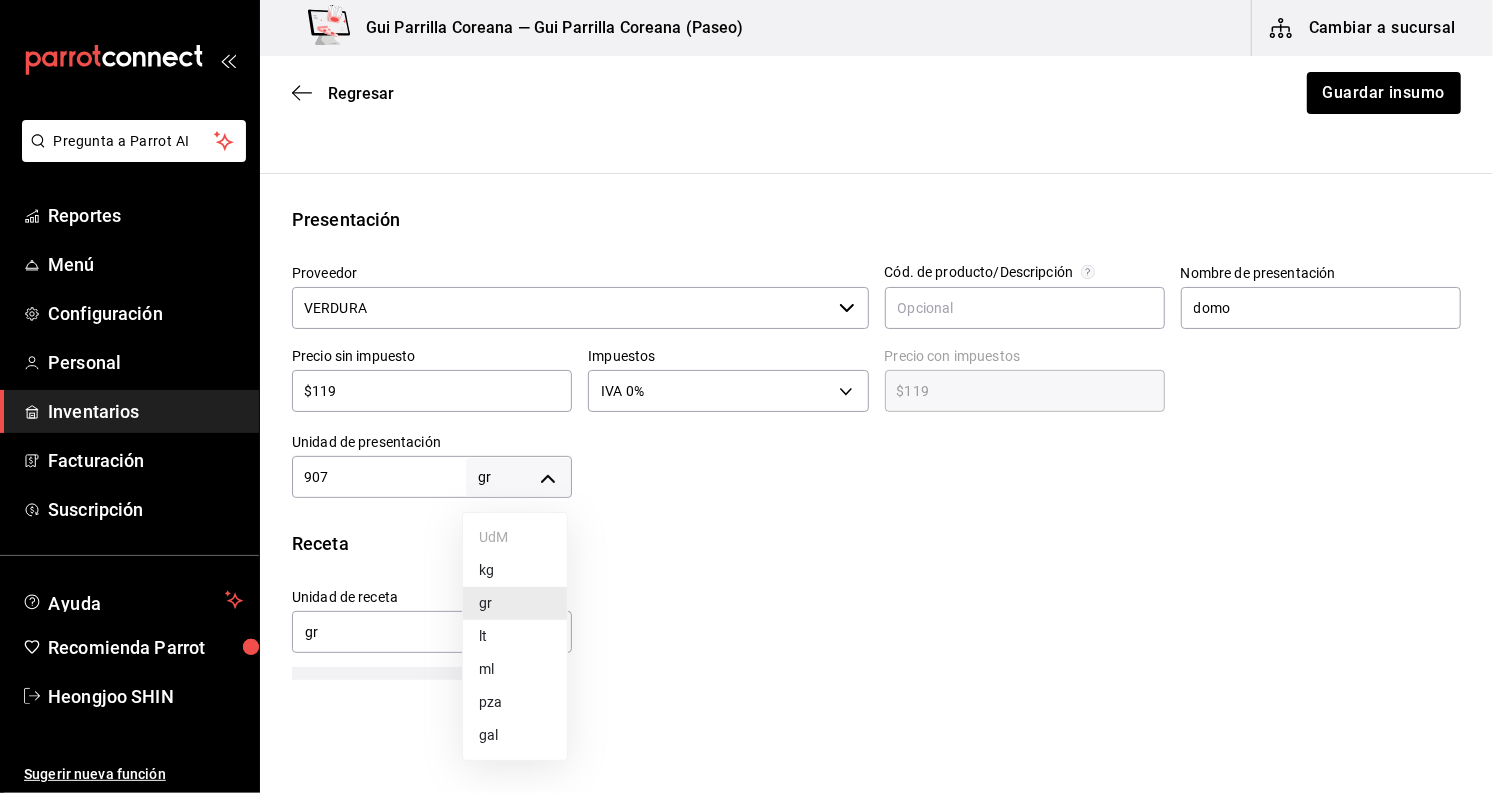 click on "kg" at bounding box center [515, 570] 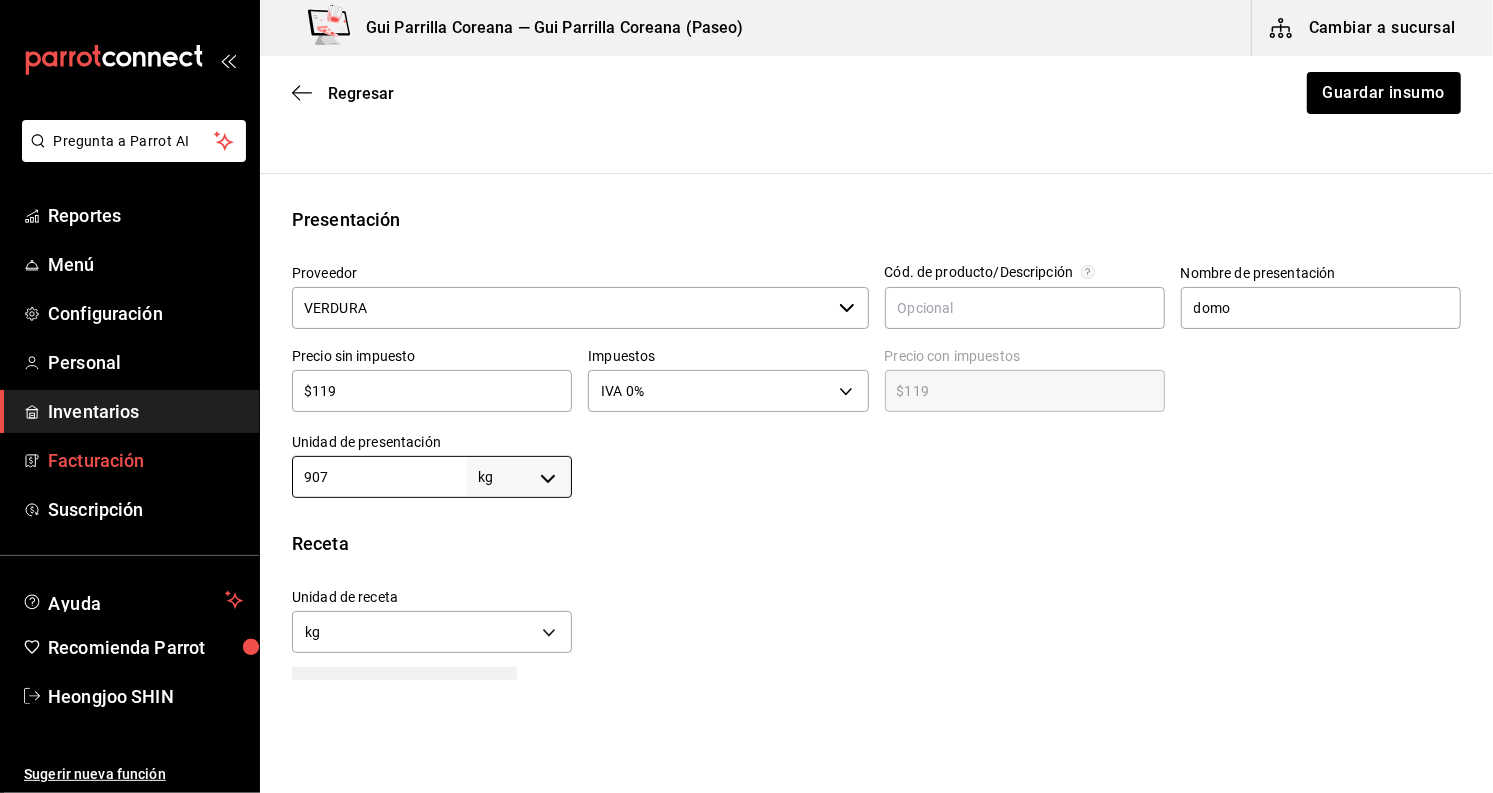 drag, startPoint x: 303, startPoint y: 468, endPoint x: 172, endPoint y: 458, distance: 131.38112 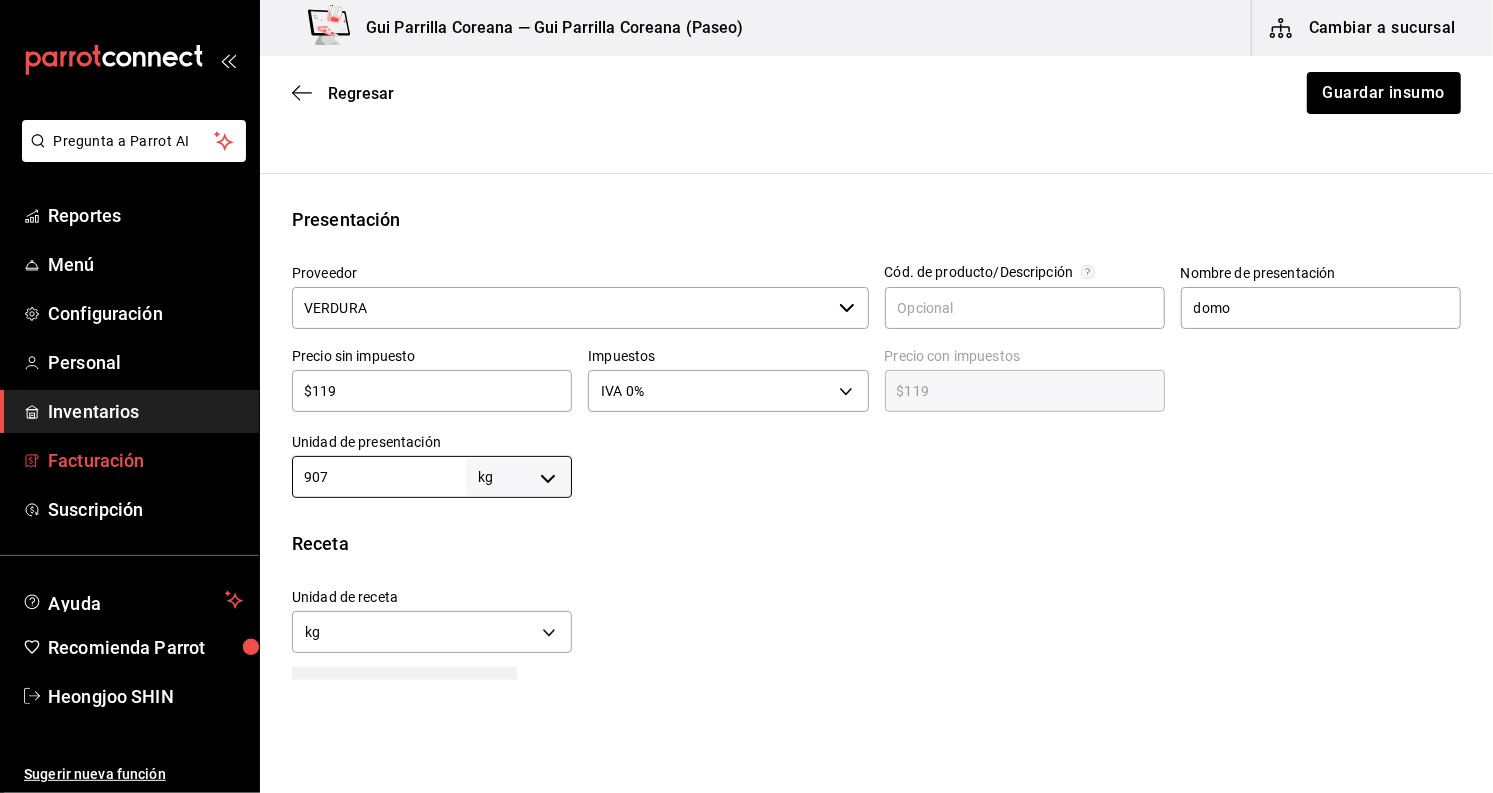 type on "1" 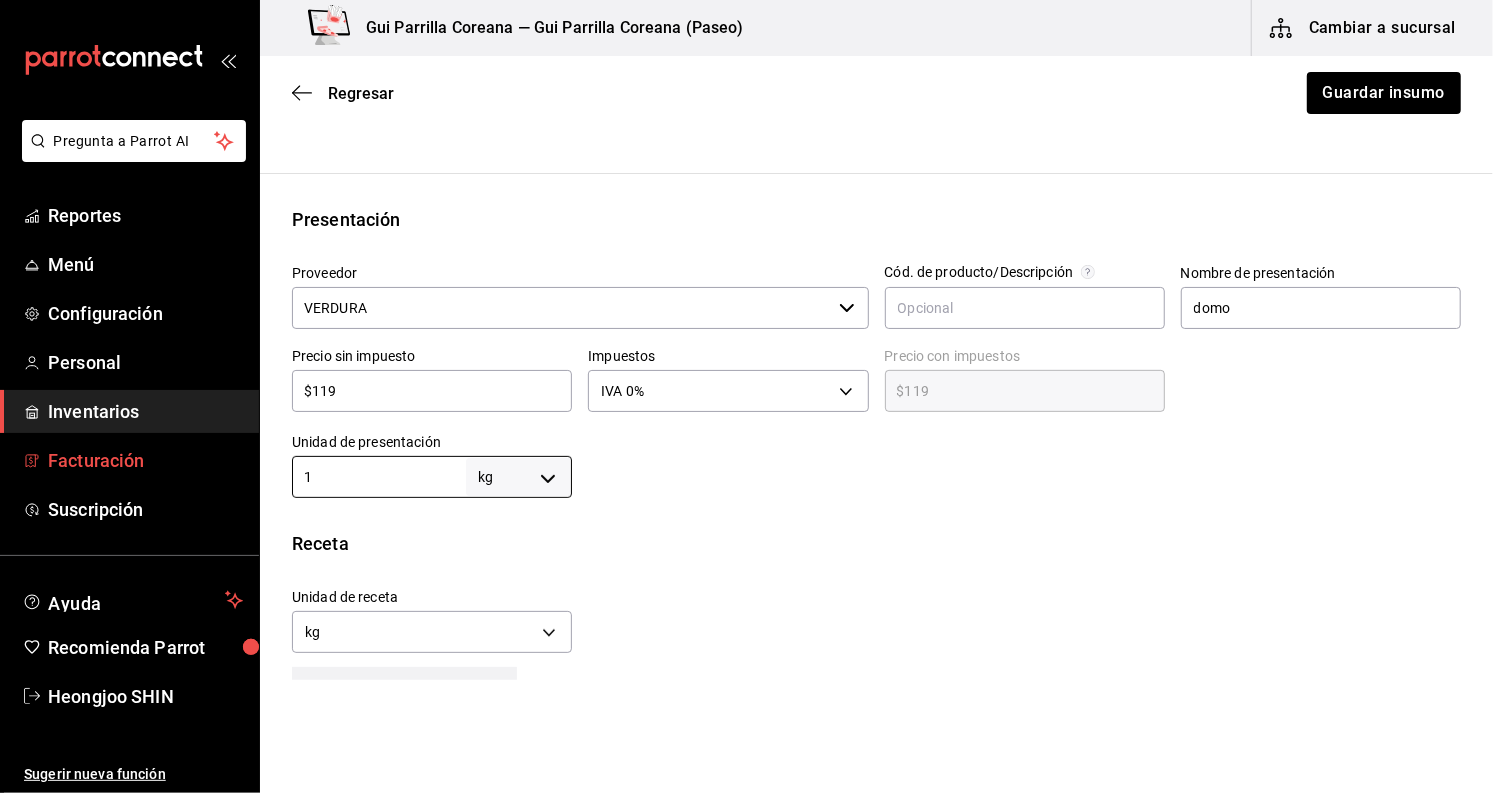 type on "1" 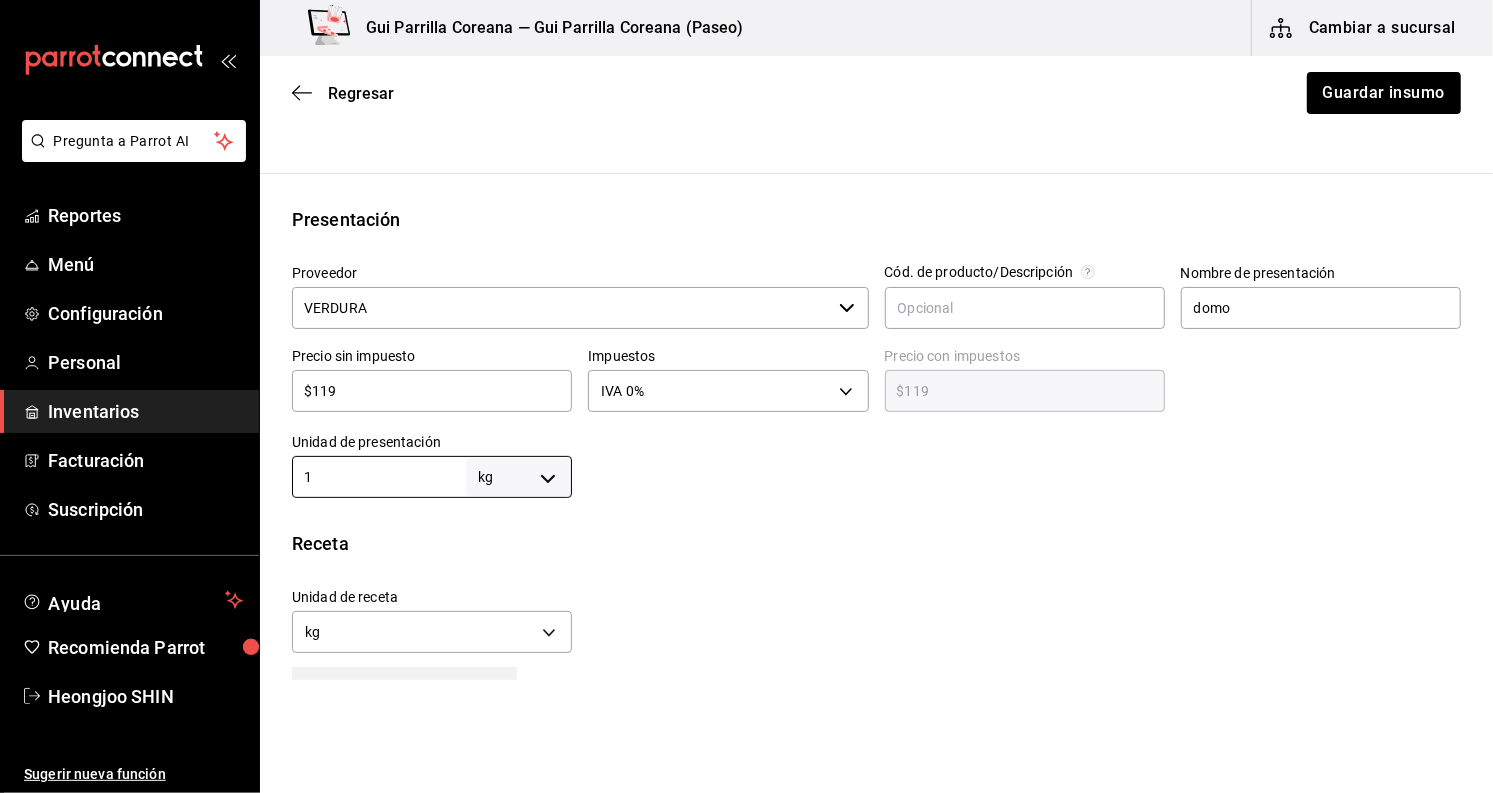 type on "1" 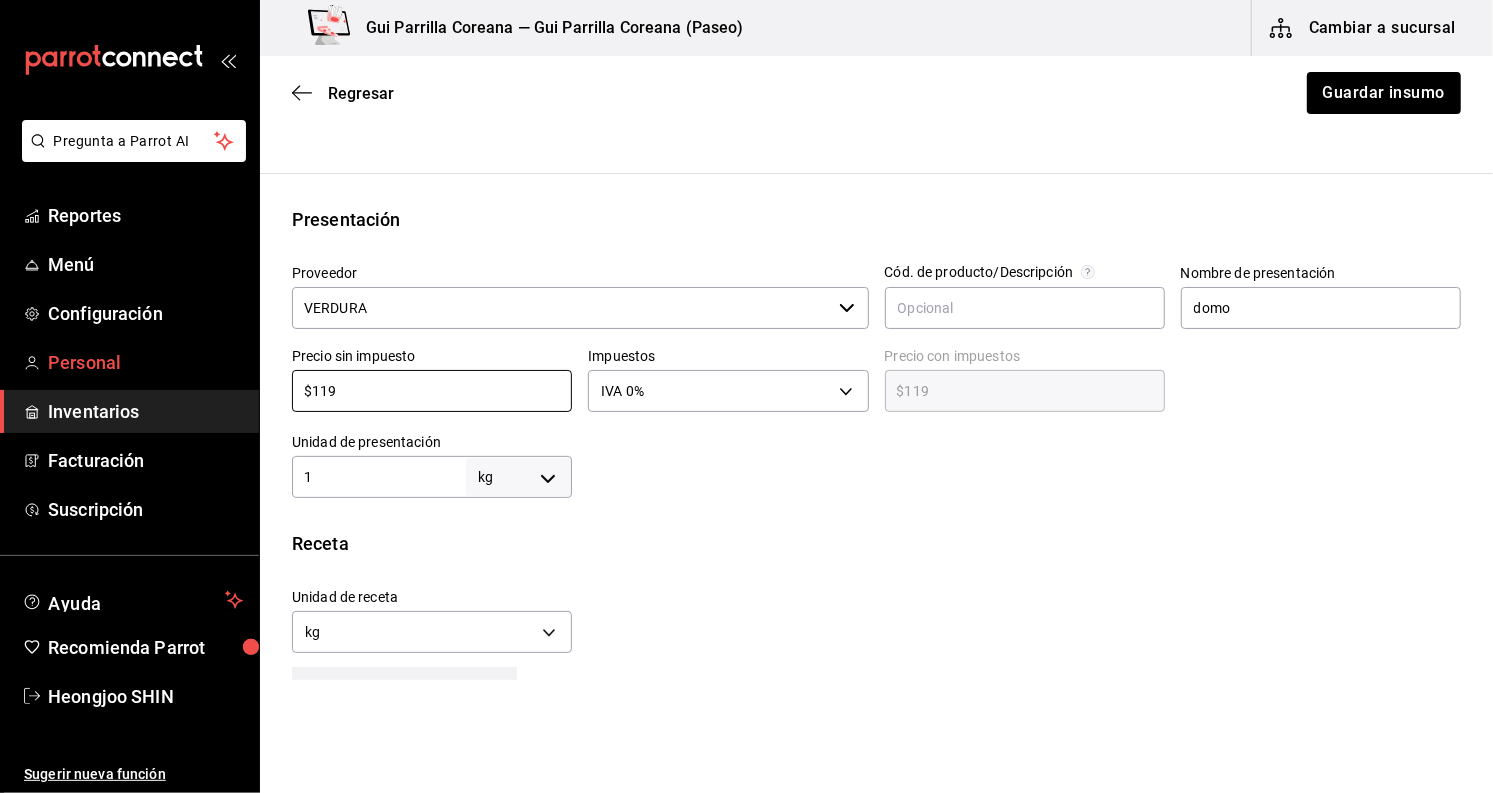 drag, startPoint x: 384, startPoint y: 382, endPoint x: 96, endPoint y: 378, distance: 288.02777 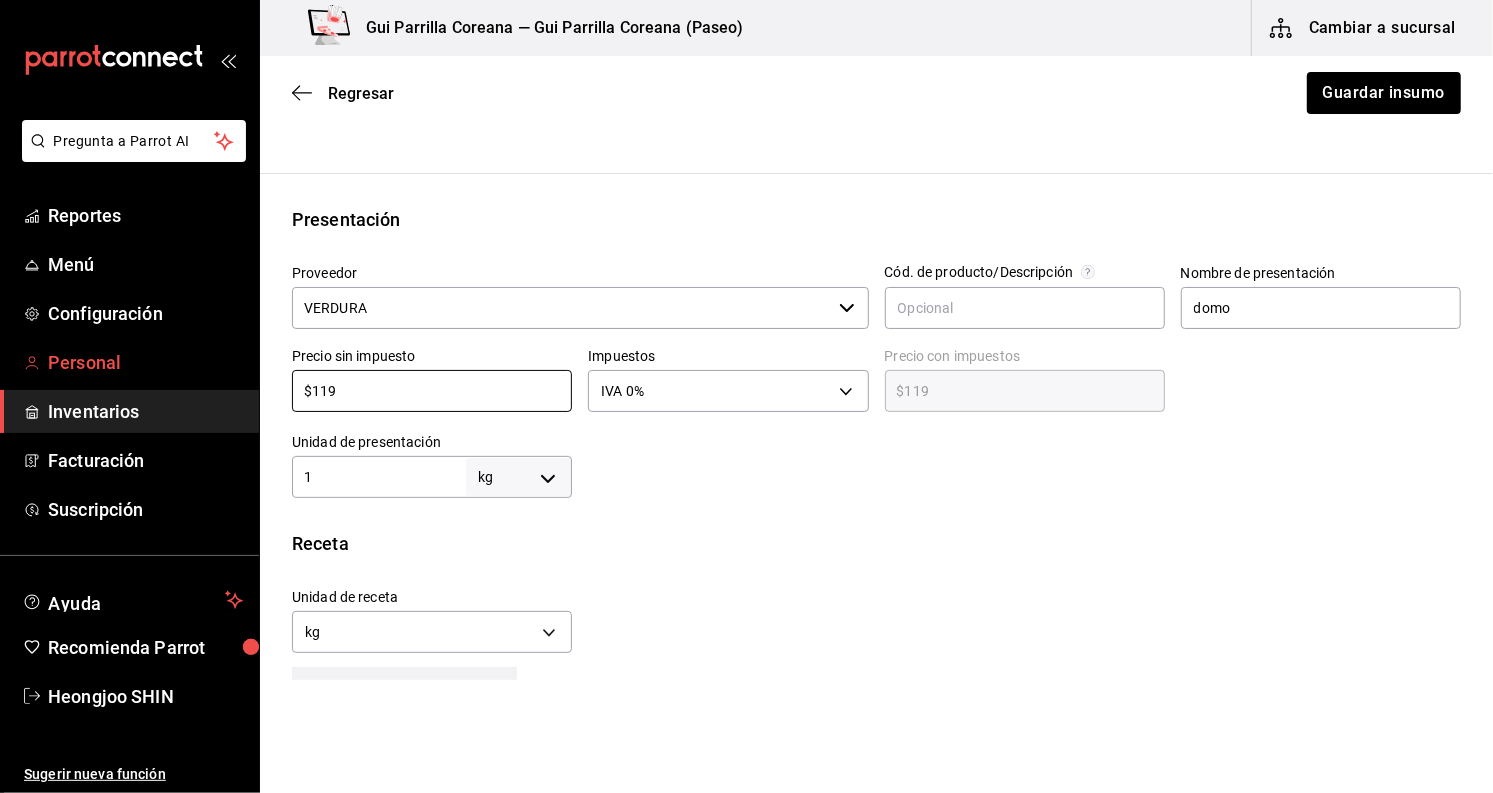 type on "$7" 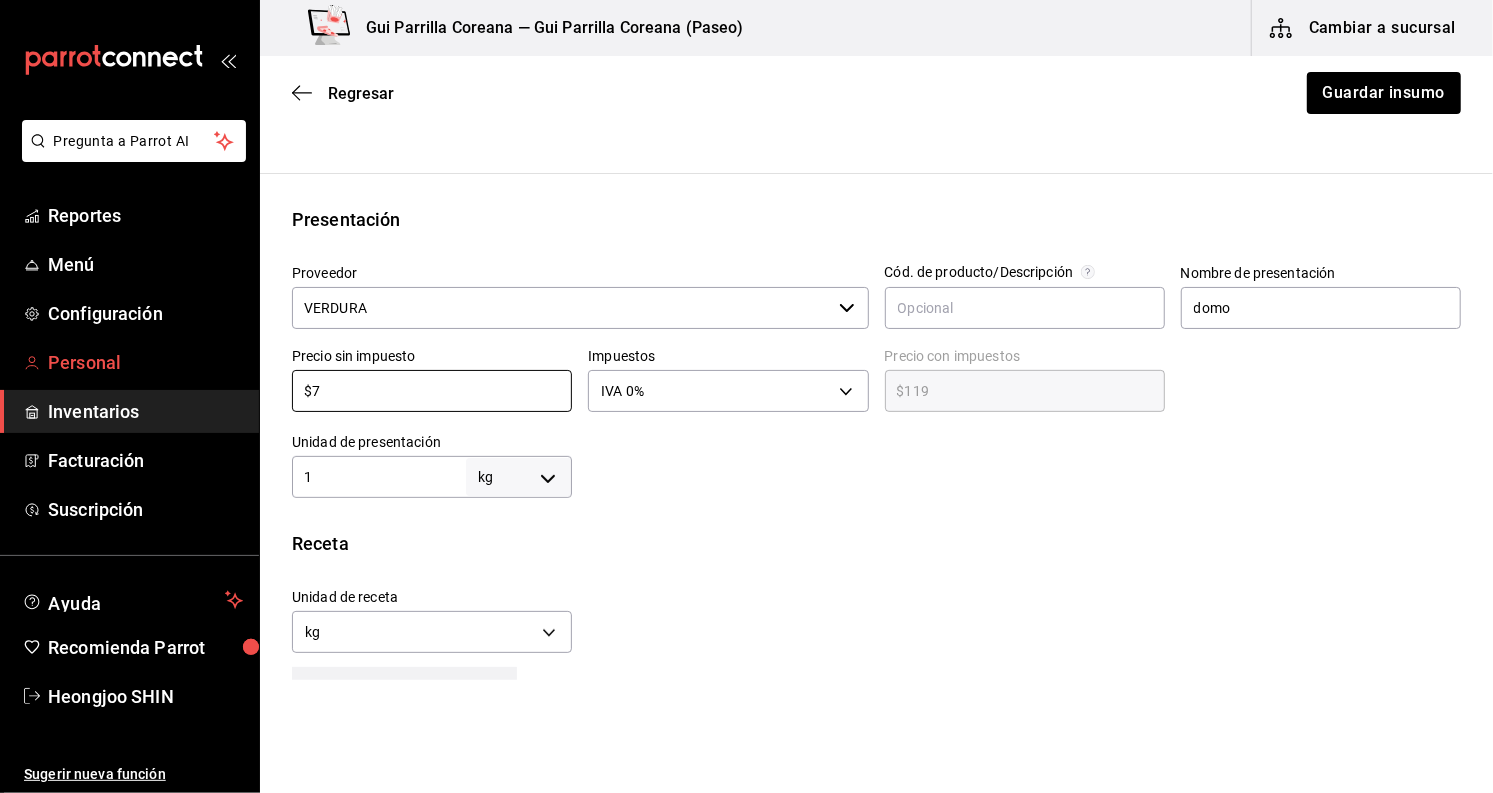 type on "$7.00" 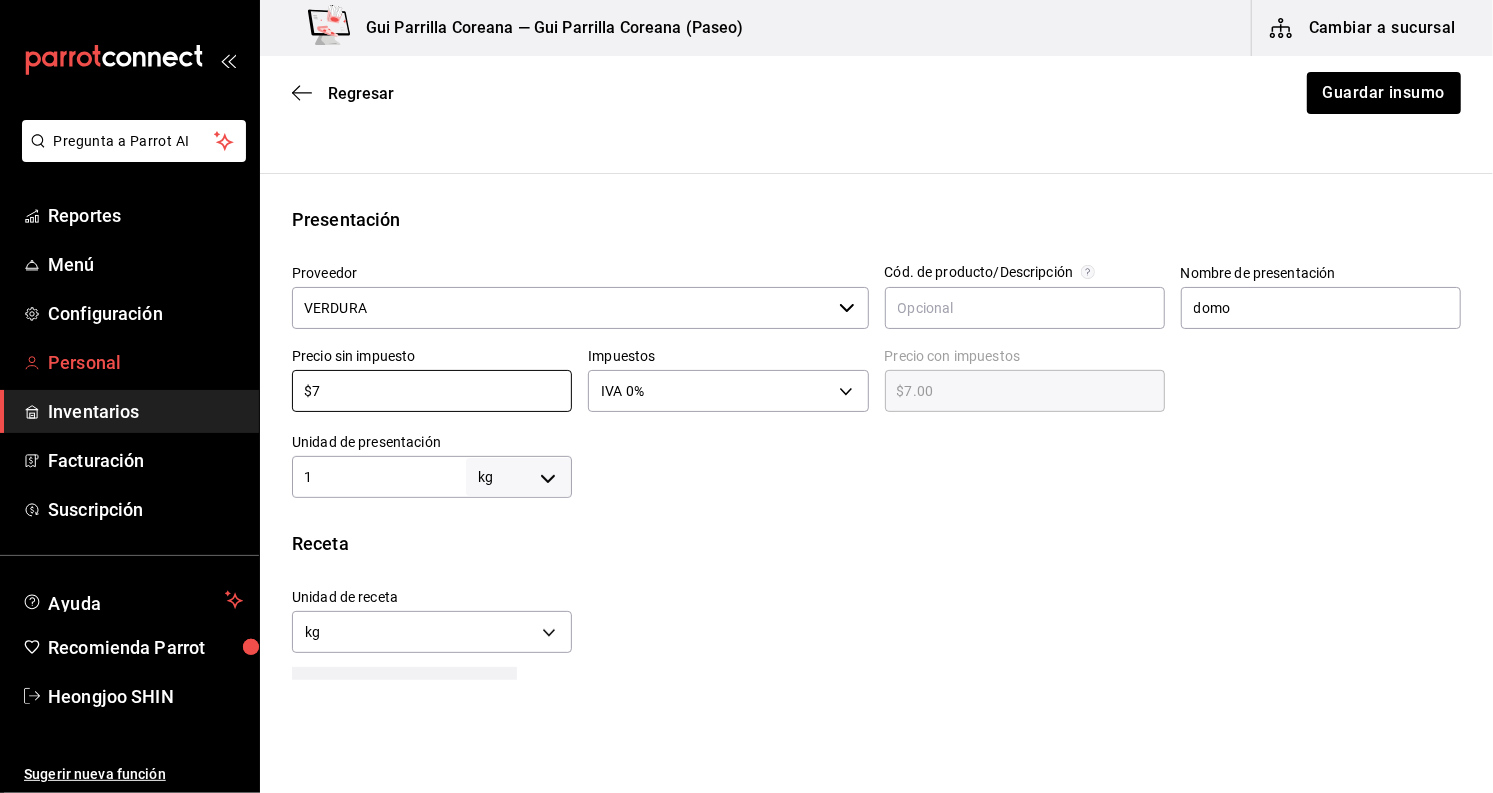 type on "$70" 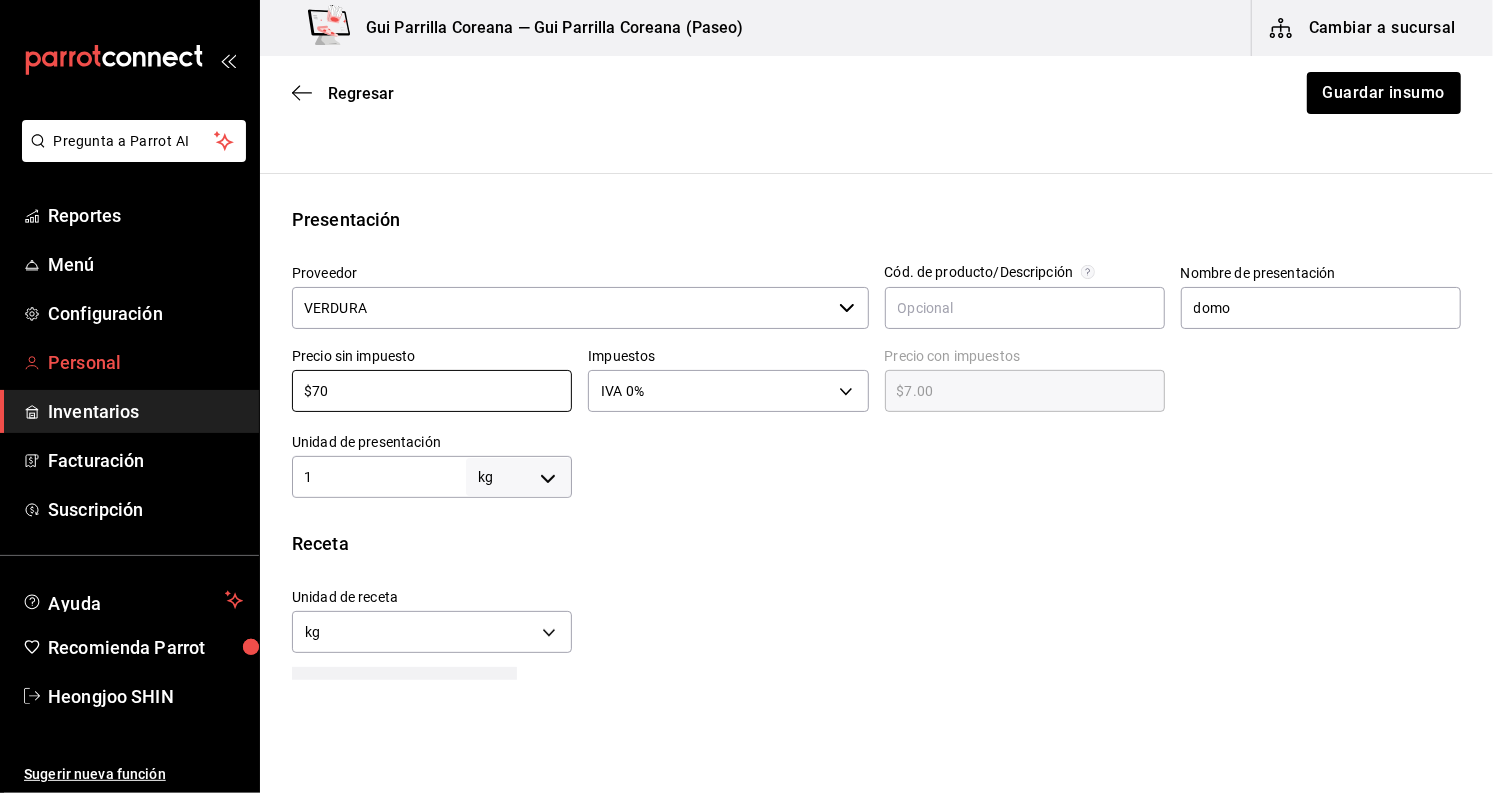 type on "$70.00" 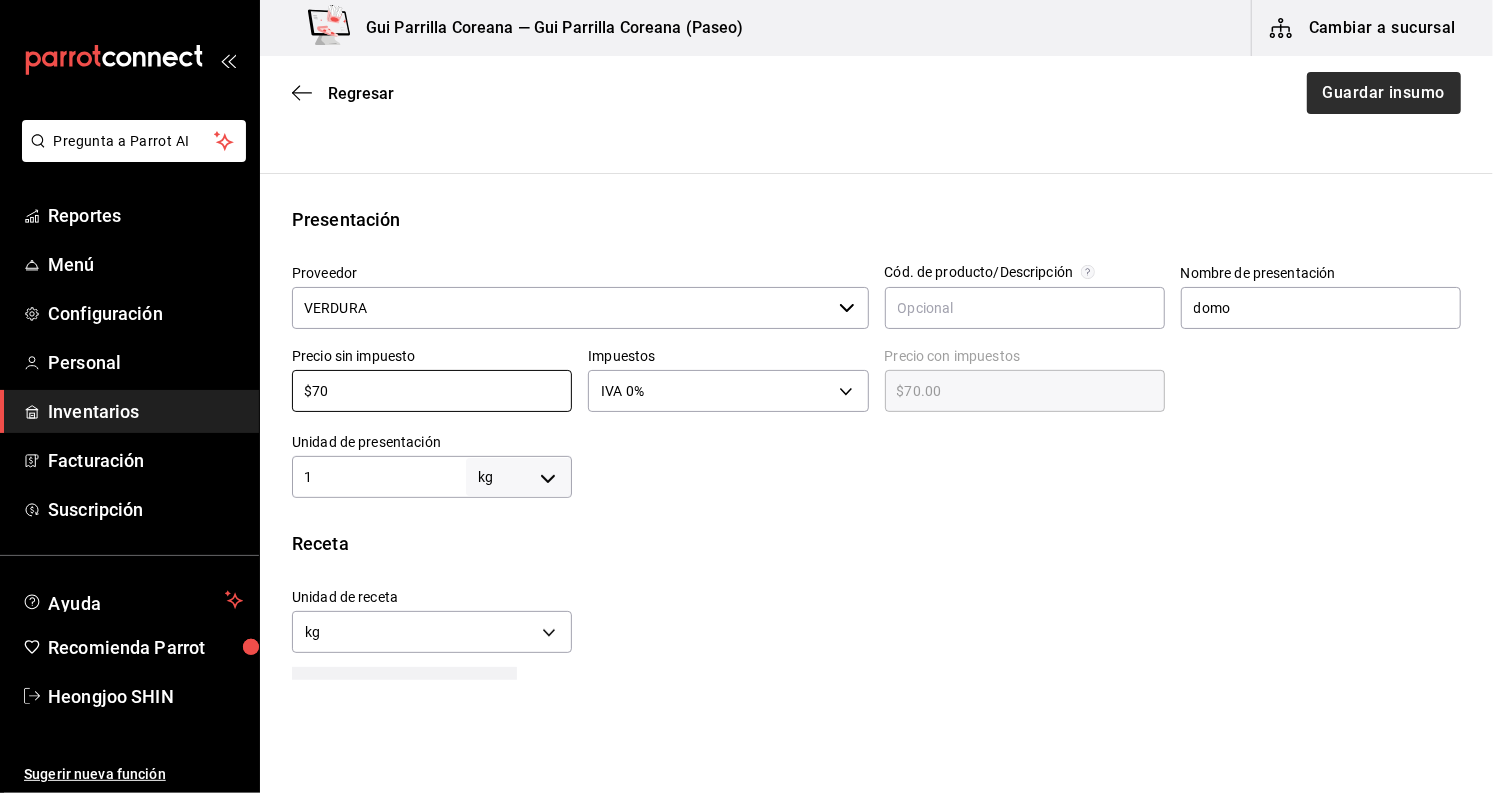 type on "$70" 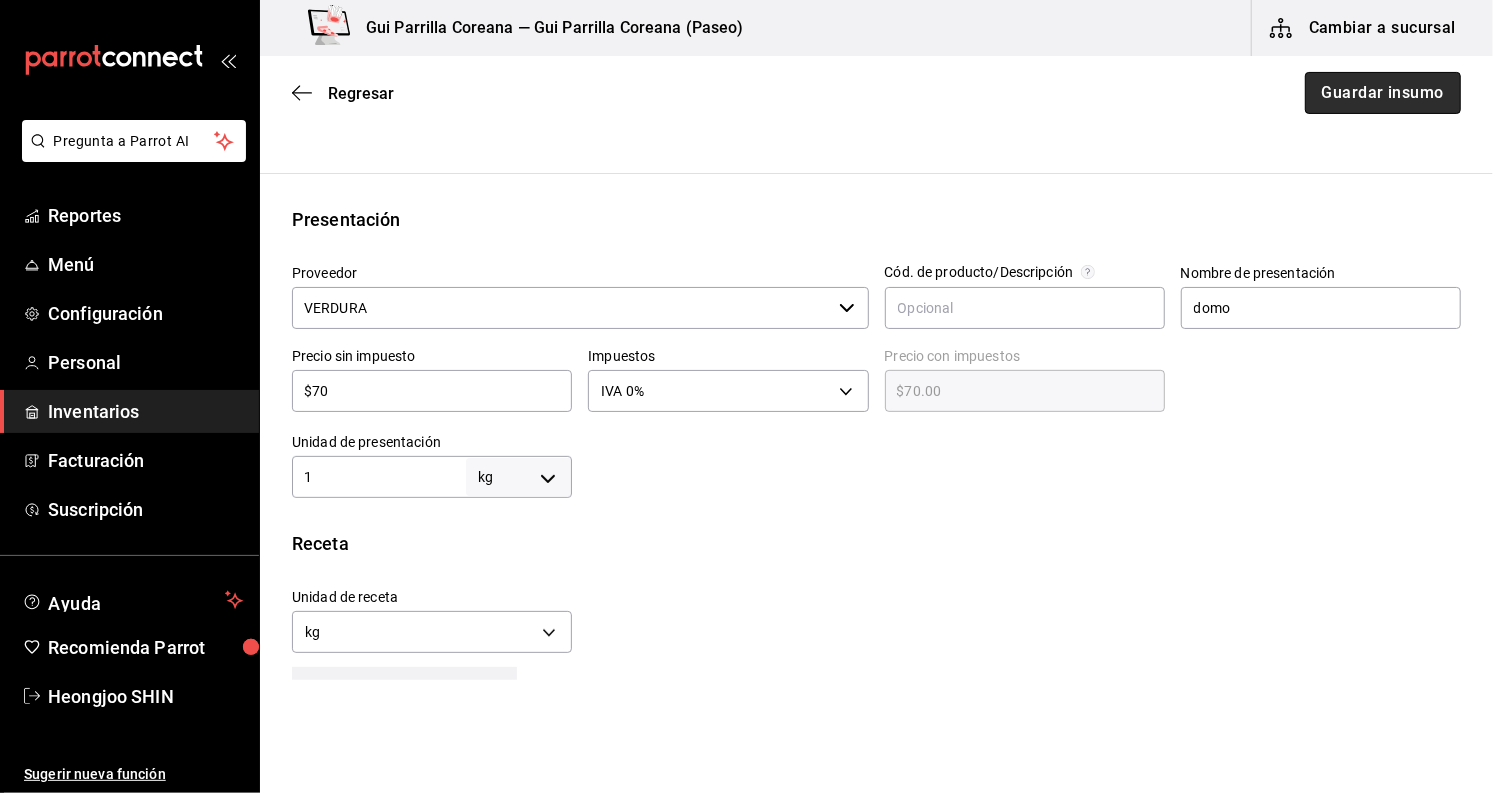 click on "Guardar insumo" at bounding box center (1383, 93) 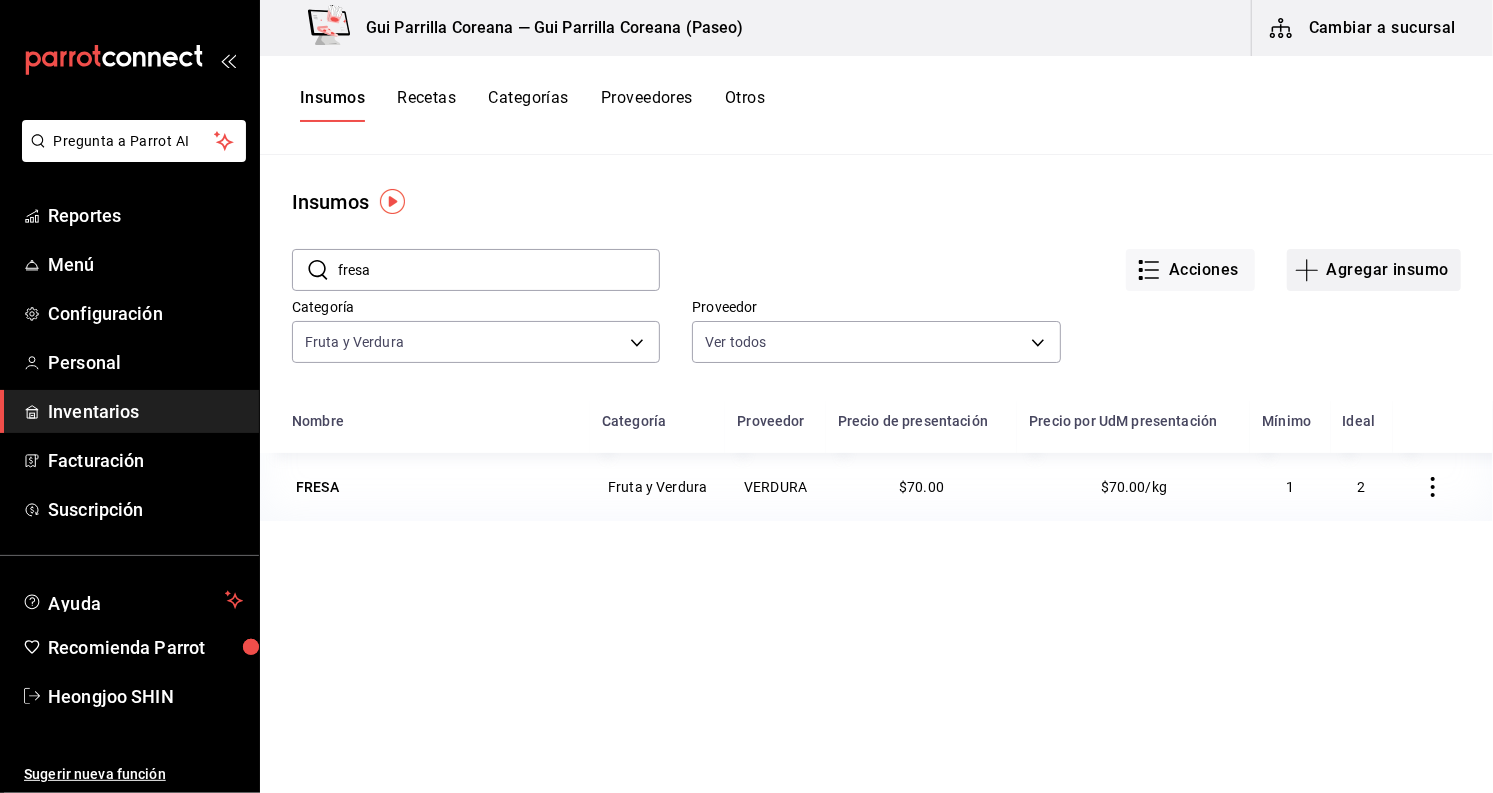 click on "Agregar insumo" at bounding box center [1374, 270] 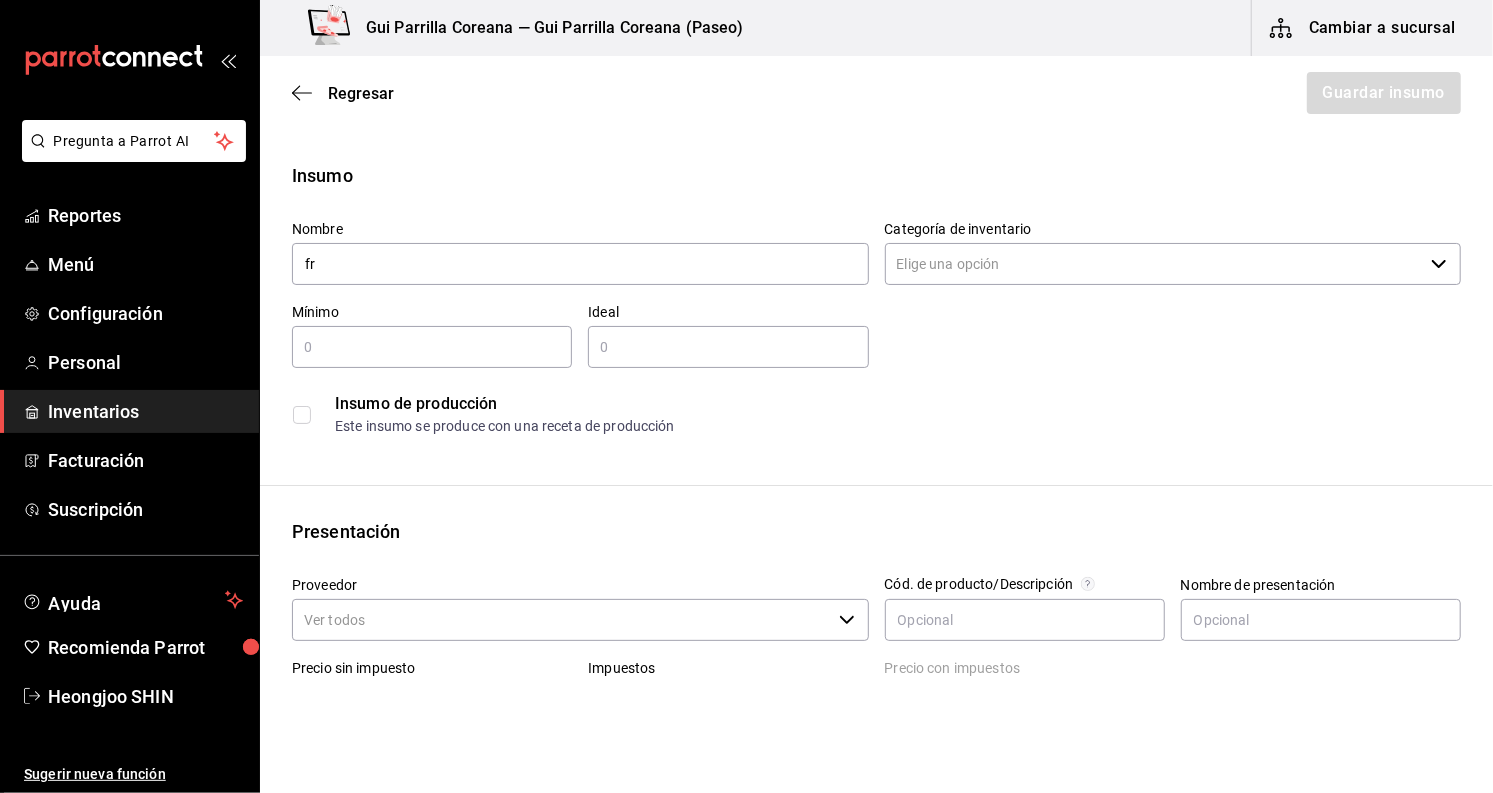 type on "f" 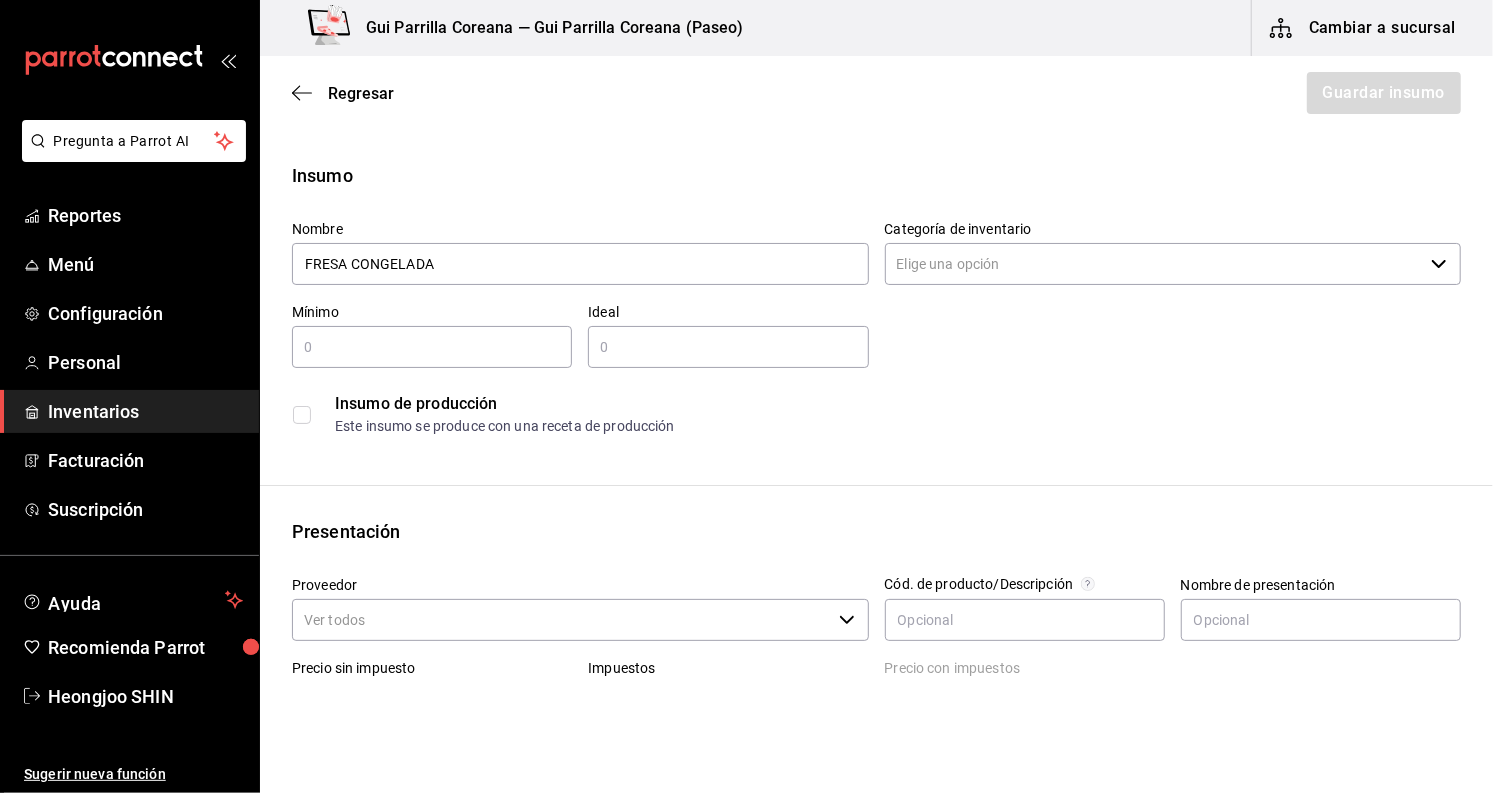 type on "FRESA CONGELADA" 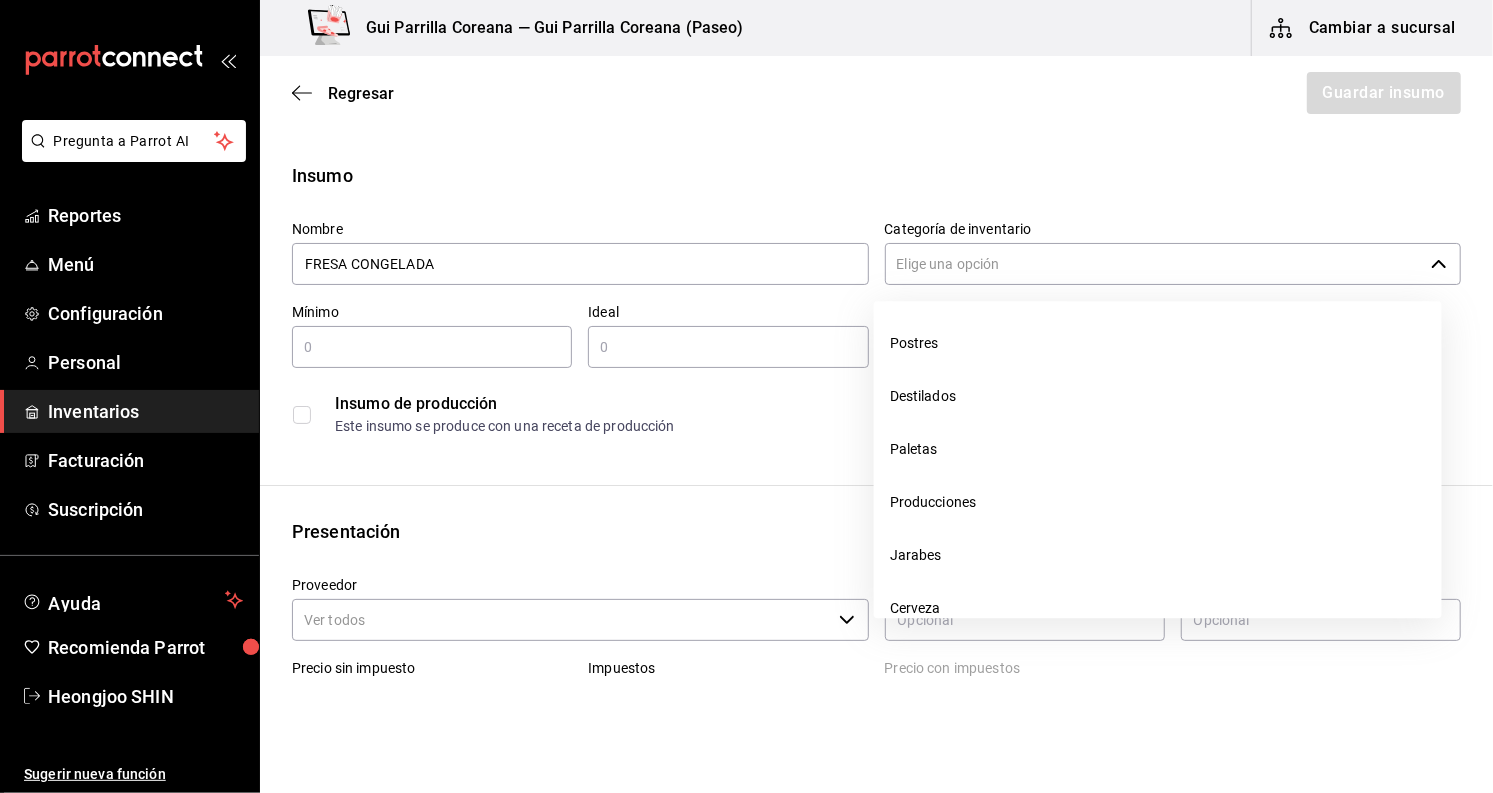 click on "Categoría de inventario" at bounding box center [1154, 264] 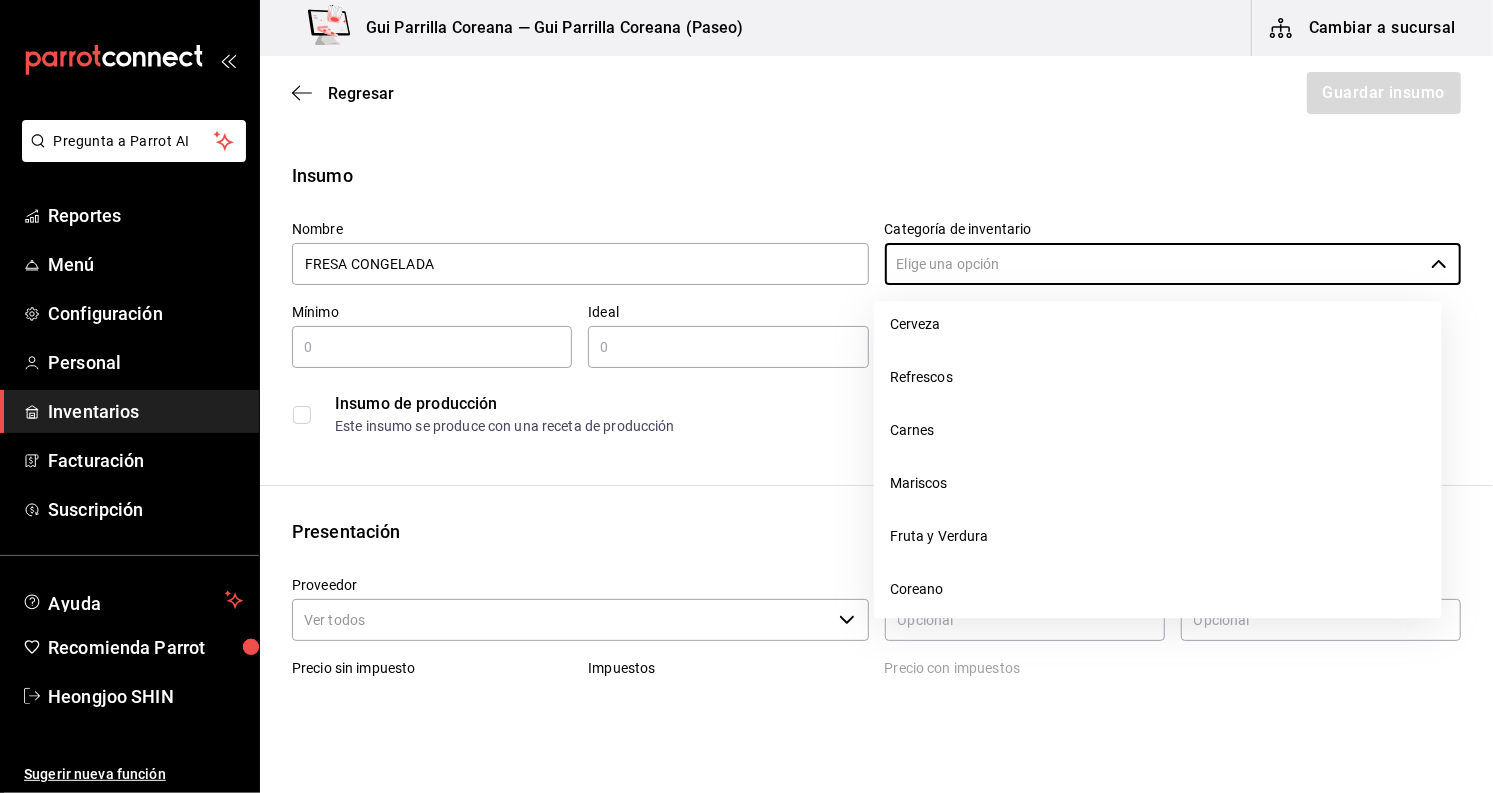 scroll, scrollTop: 351, scrollLeft: 0, axis: vertical 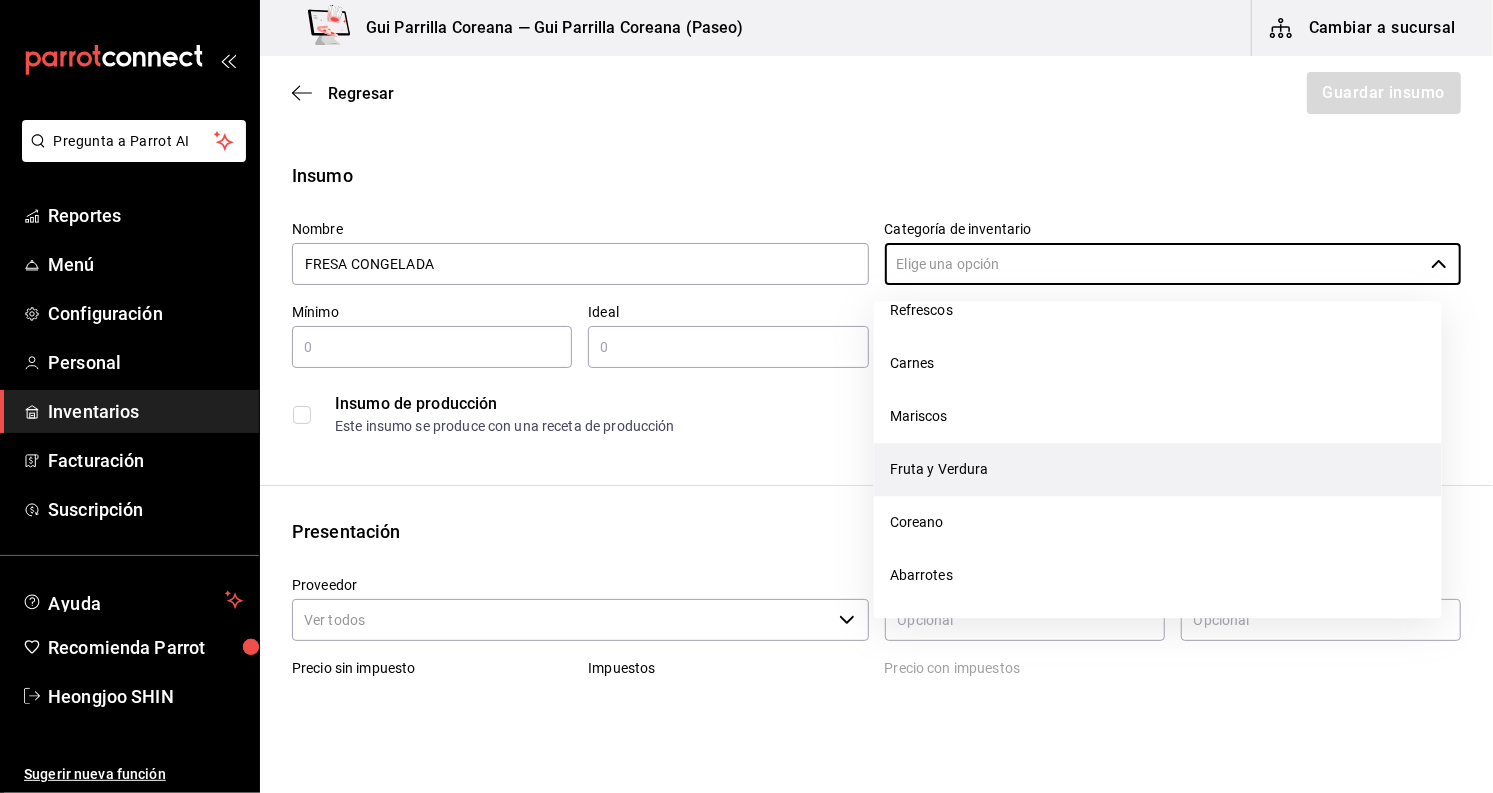 click on "Fruta y Verdura" at bounding box center [1158, 469] 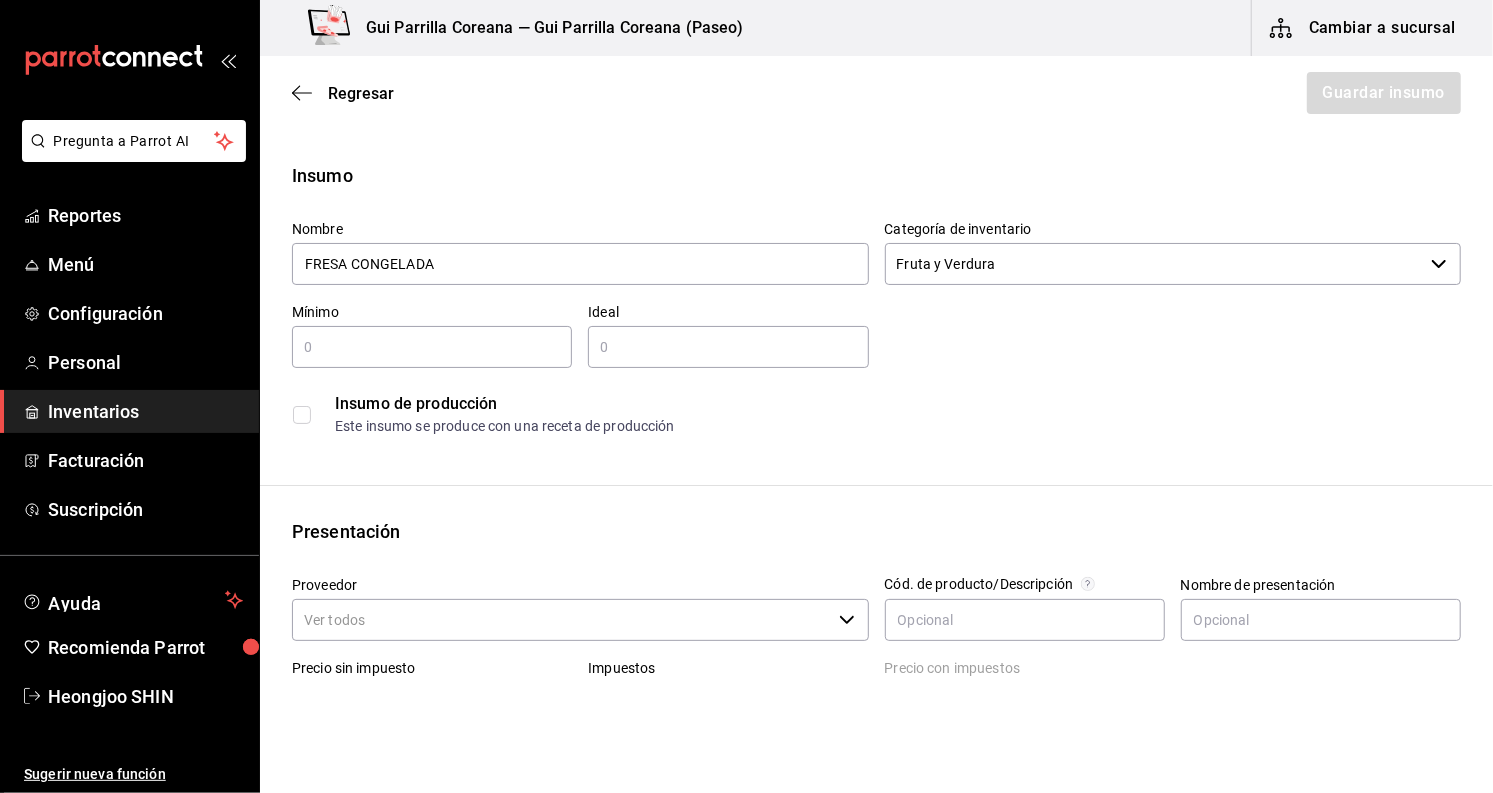 drag, startPoint x: 401, startPoint y: 353, endPoint x: 361, endPoint y: 350, distance: 40.112343 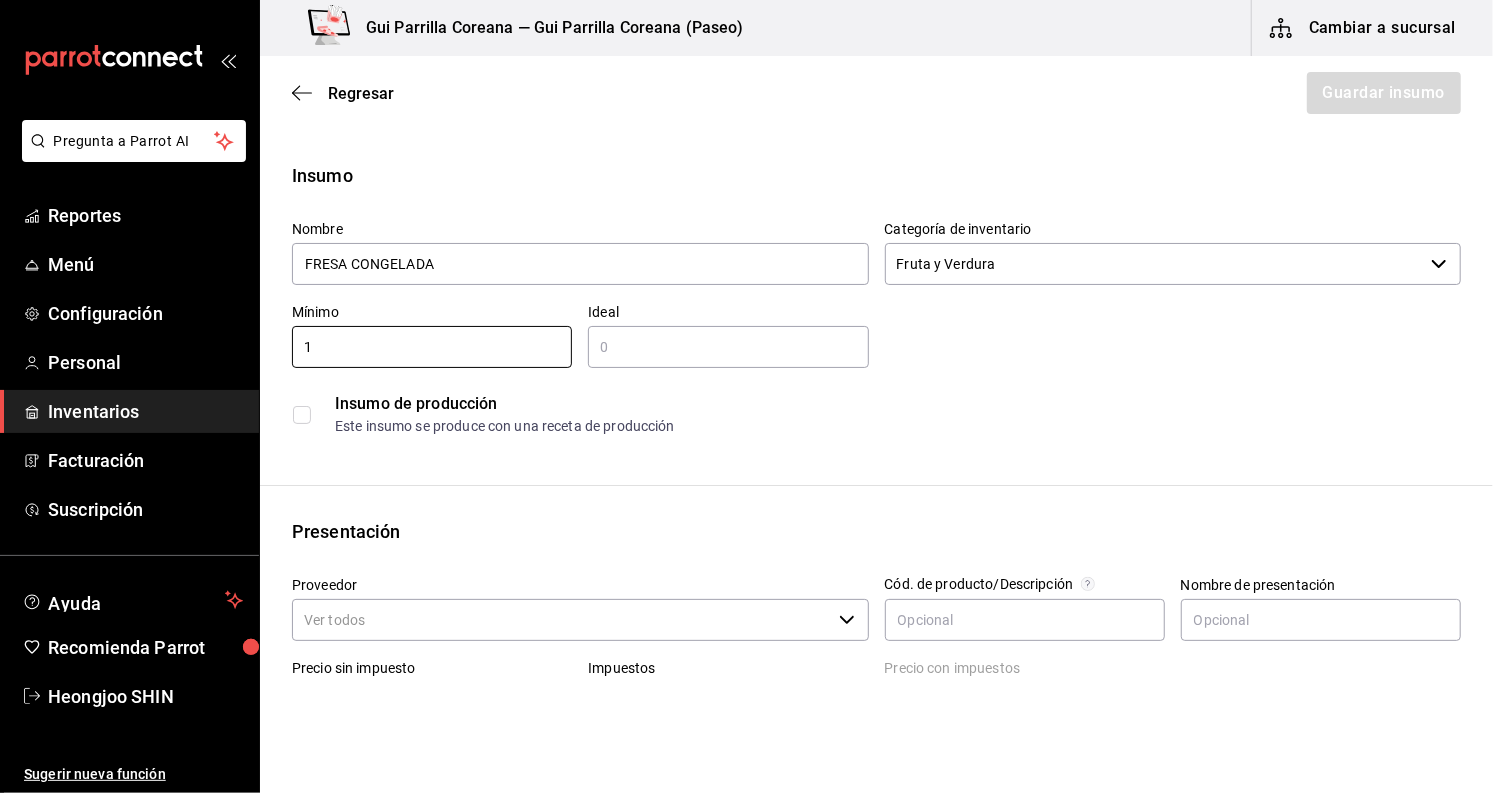 type on "1" 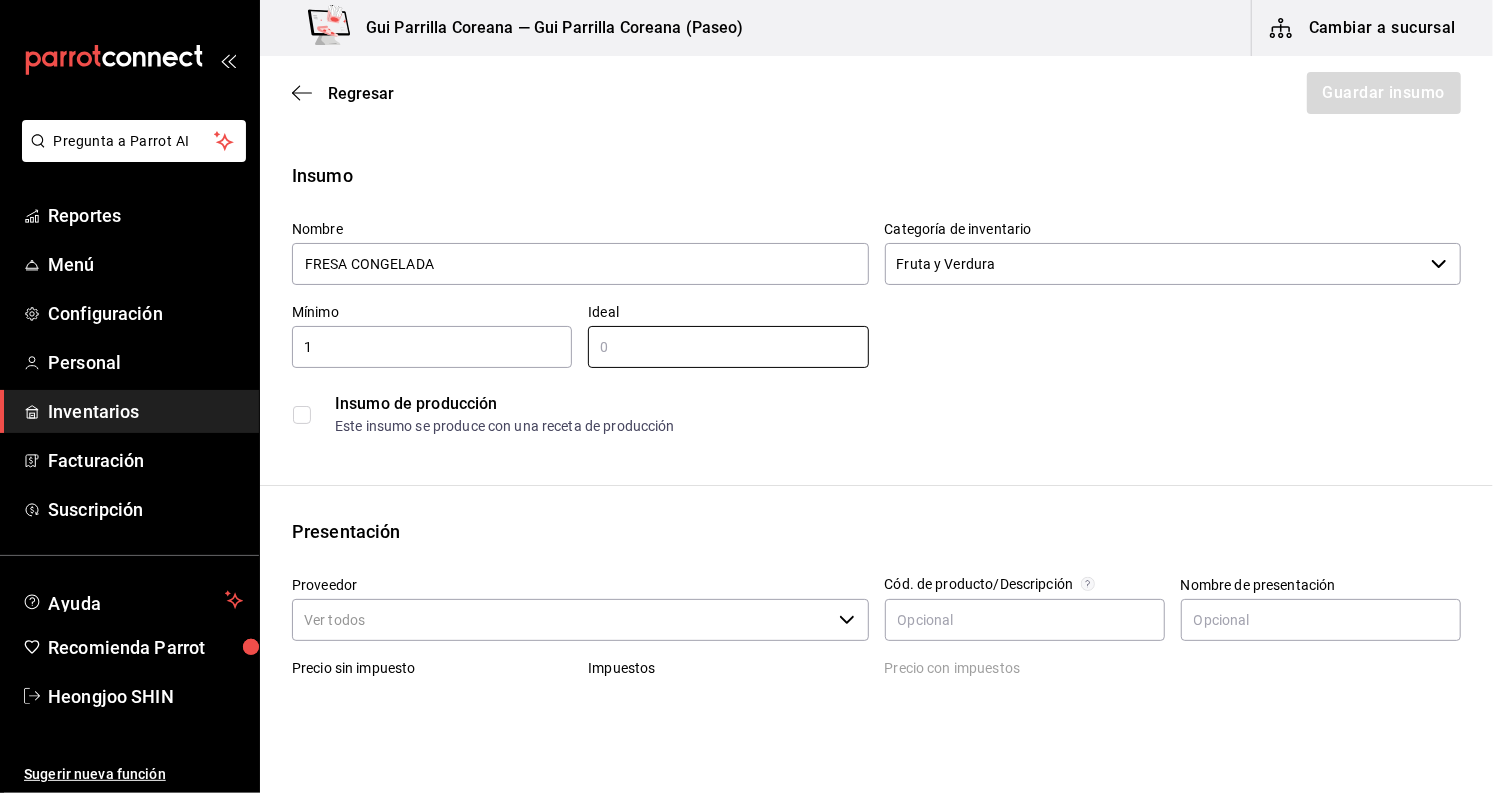 drag, startPoint x: 650, startPoint y: 346, endPoint x: 549, endPoint y: 349, distance: 101.04455 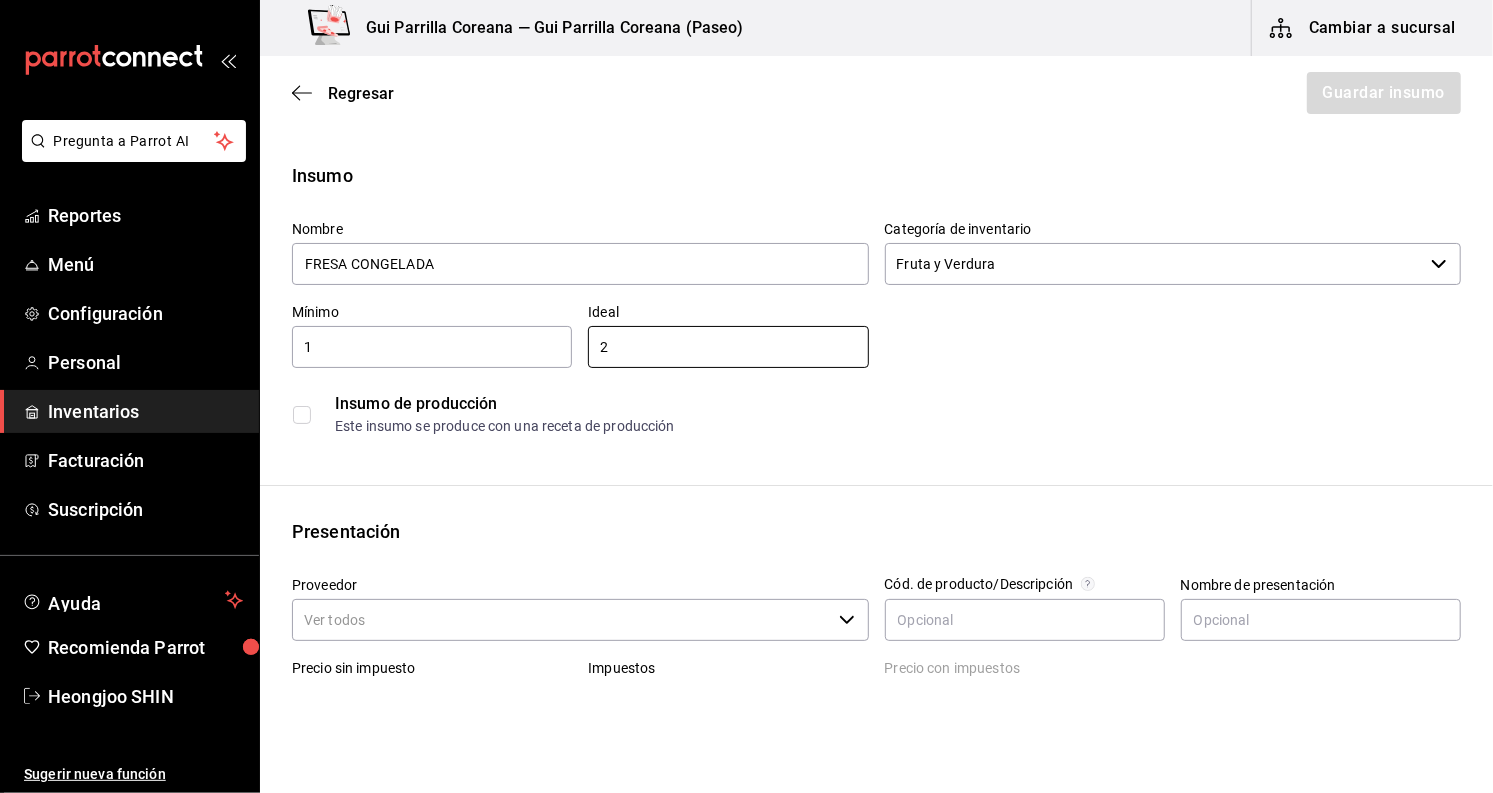 type on "2" 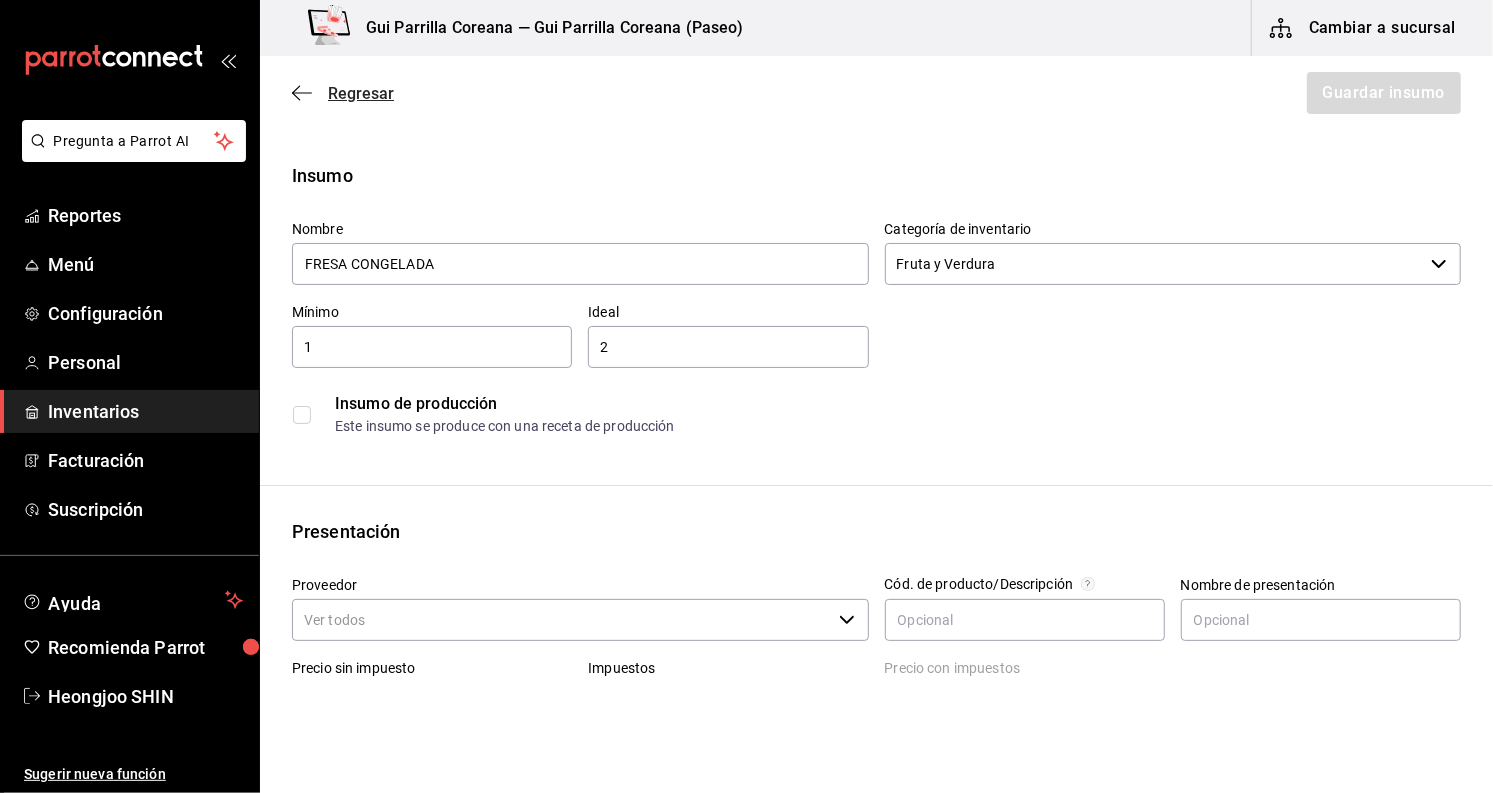 click on "Regresar" at bounding box center [361, 93] 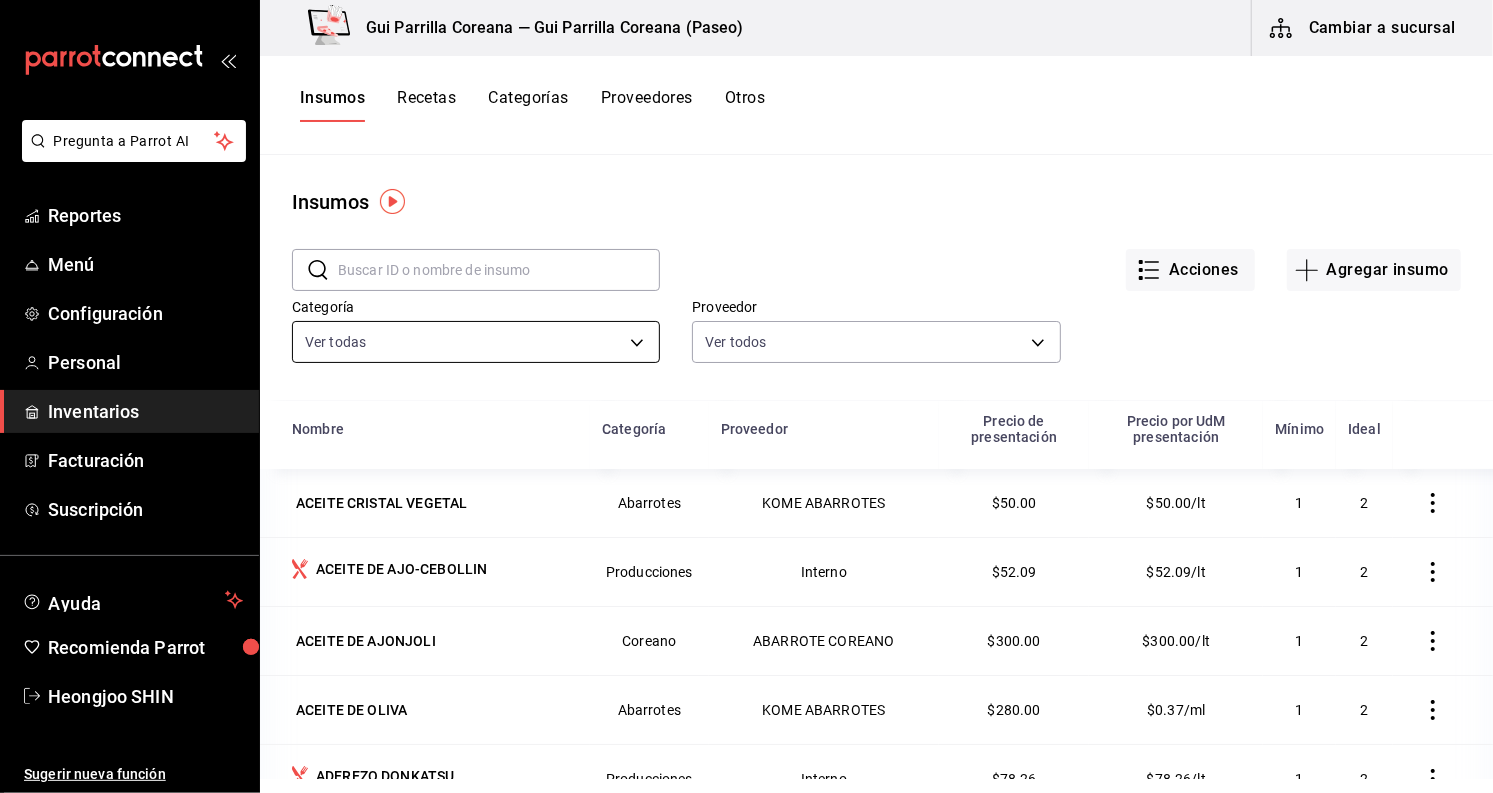 click on "Pregunta a Parrot AI Reportes   Menú   Configuración   Personal   Inventarios   Facturación   Suscripción   Ayuda Recomienda Parrot   [PERSON]   Sugerir nueva función   Gui Parrilla Coreana — Gui Parrilla Coreana ([PASEO]) Cambiar a sucursal Insumos Recetas Categorías Proveedores Otros Insumos ​ ​ Acciones Agregar insumo Categoría Ver todas 2f2a4e44-2018-4e47-9fe7-35ba65be4a5f,b11b8661-d043-4412-8528-95561c2b068c,dbb61eec-02dc-417a-a0a4-11ba9fa87b2e,ba7d287b-bc7b-465b-95f3-ba81383baaf7,39ff8252-0e7f-4c46-b385-456acbd31446,6949ef77-888c-4b9b-85cf-954b61c6a8e5,c55fa8cd-e536-412f-913d-3c1cee9851eb,fb827a52-ac86-407f-8794-dccdcb09ea63,e1a57df0-2695-47cc-935a-bfbe6cfd0828,0c2bd14e-87fd-42f4-9dbb-e48d2e47529e,8e39c619-4494-4eba-8921-b3a9d8720b6b,3f034e79-68d9-4dc8-bfd2-964747e7d5a8 Proveedor Ver todos Nombre Categoría Proveedor Precio de presentación Precio por UdM presentación Mínimo Ideal ACEITE CRISTAL VEGETAL Abarrotes KOME ABARROTES $50.00 $50.00/lt 1 2   ACEITE DE AJO-CEBOLLIN Producciones" at bounding box center [746, 389] 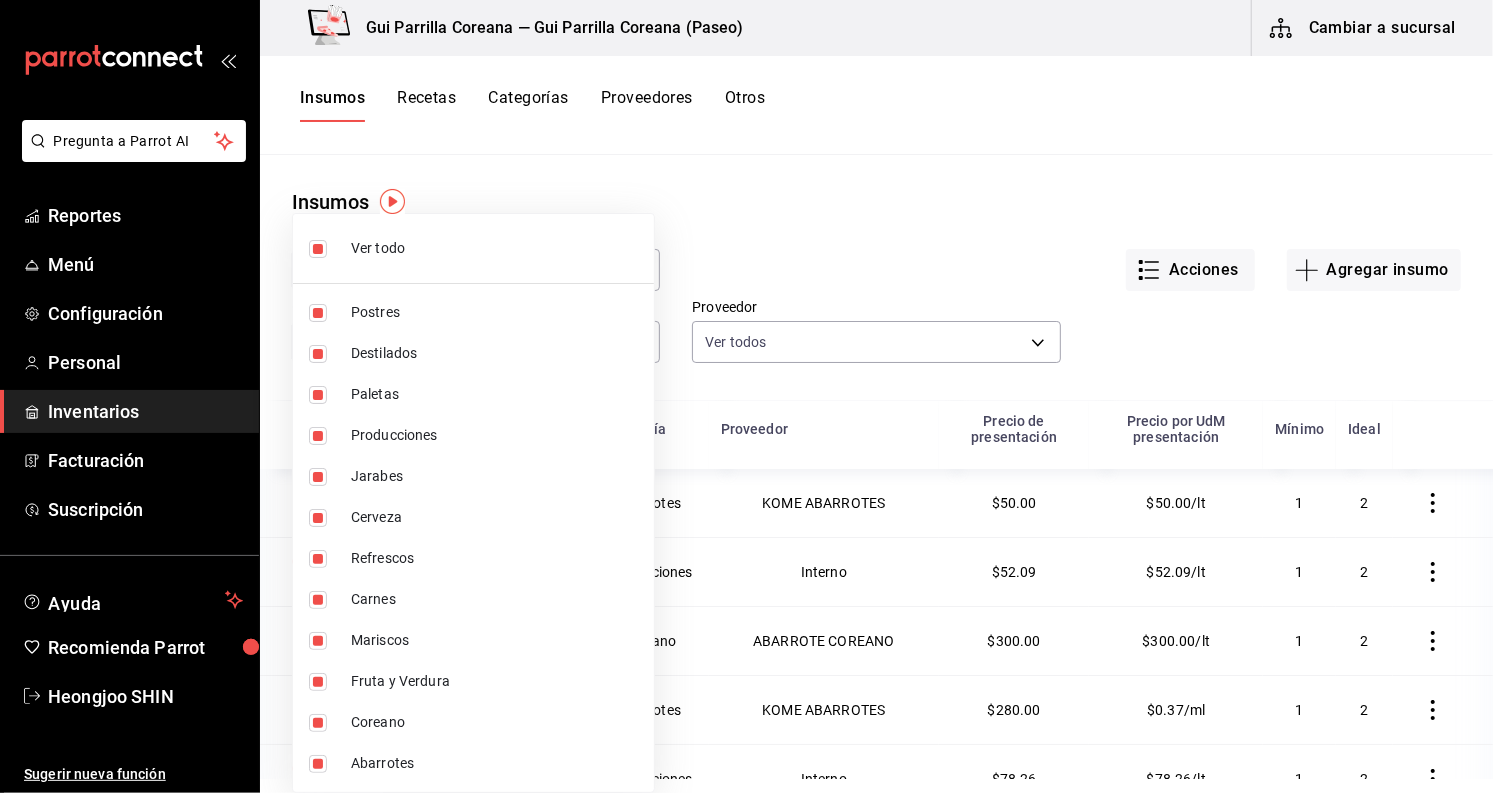 click on "Ver todo" at bounding box center (494, 248) 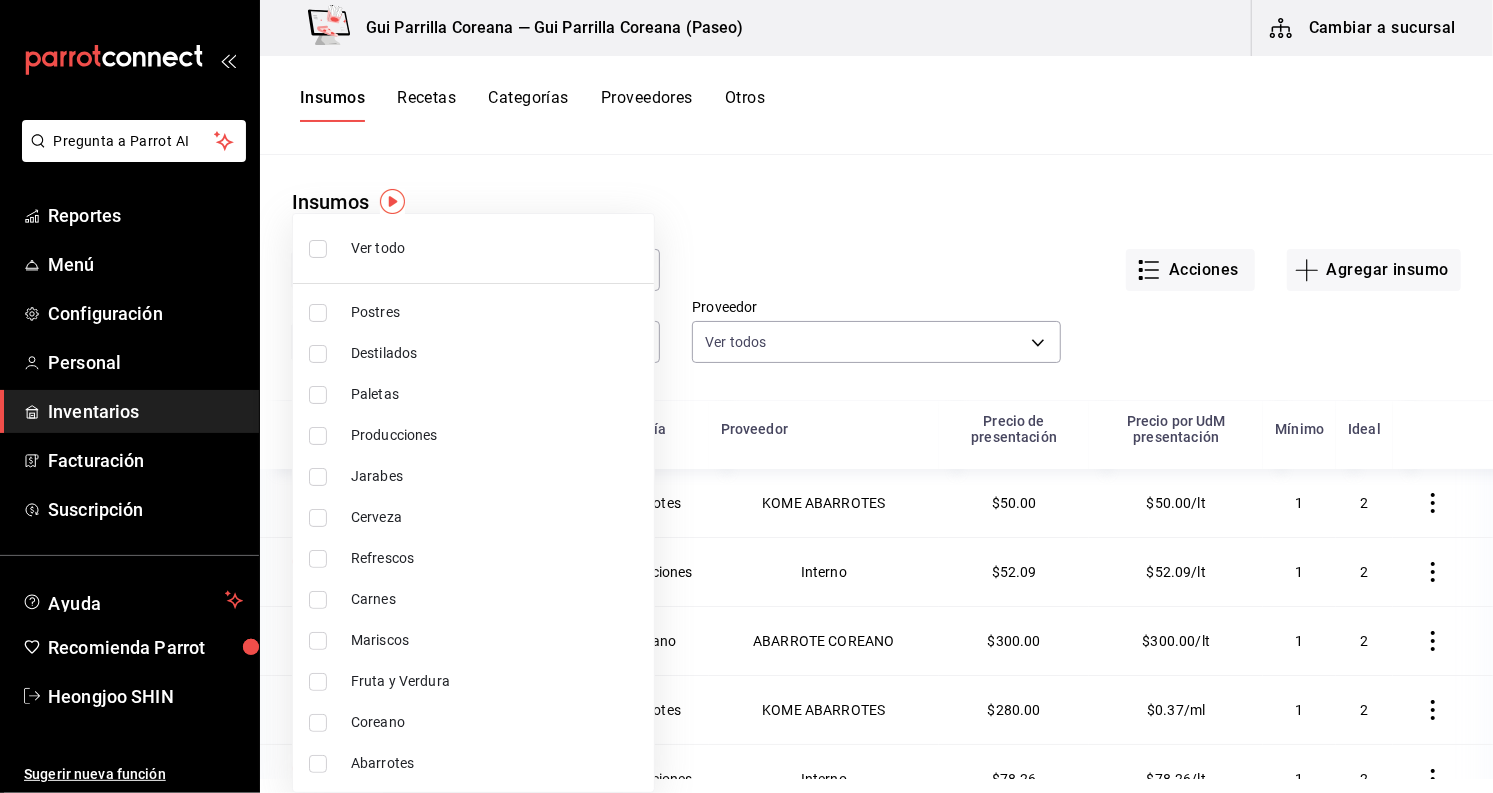 click on "Fruta y Verdura" at bounding box center (494, 681) 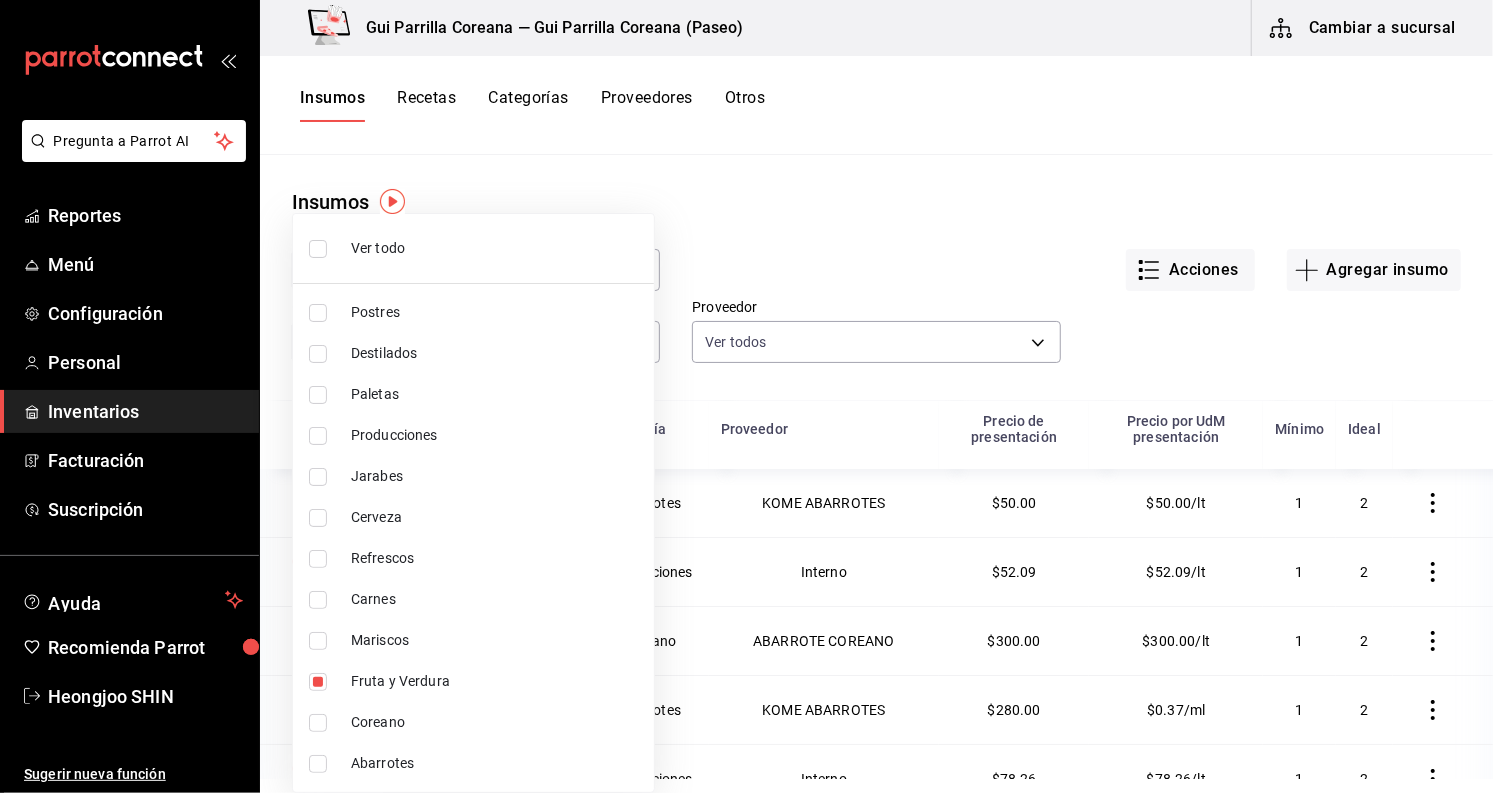 type on "0c2bd14e-87fd-42f4-9dbb-e48d2e47529e" 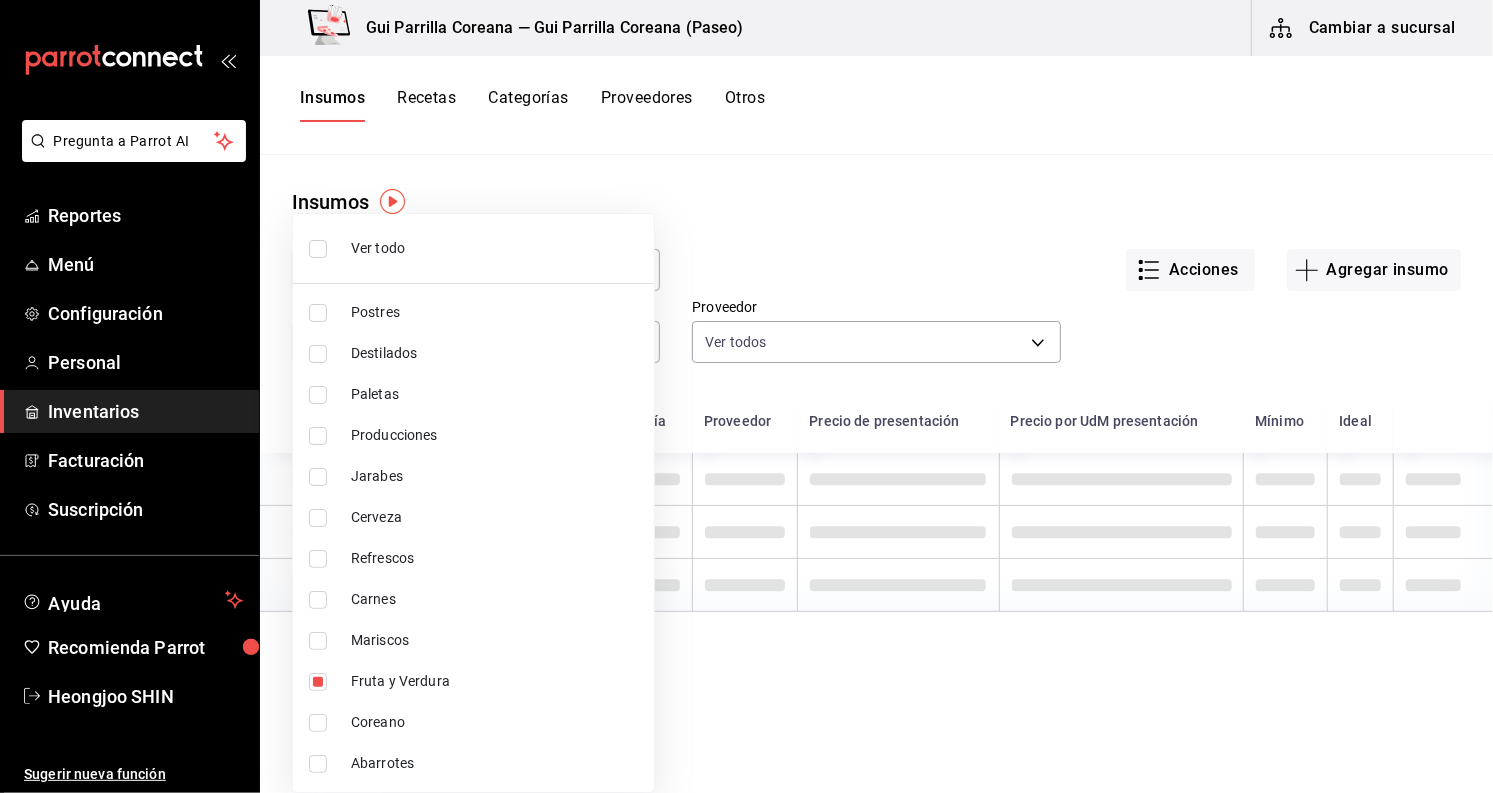 click at bounding box center (746, 396) 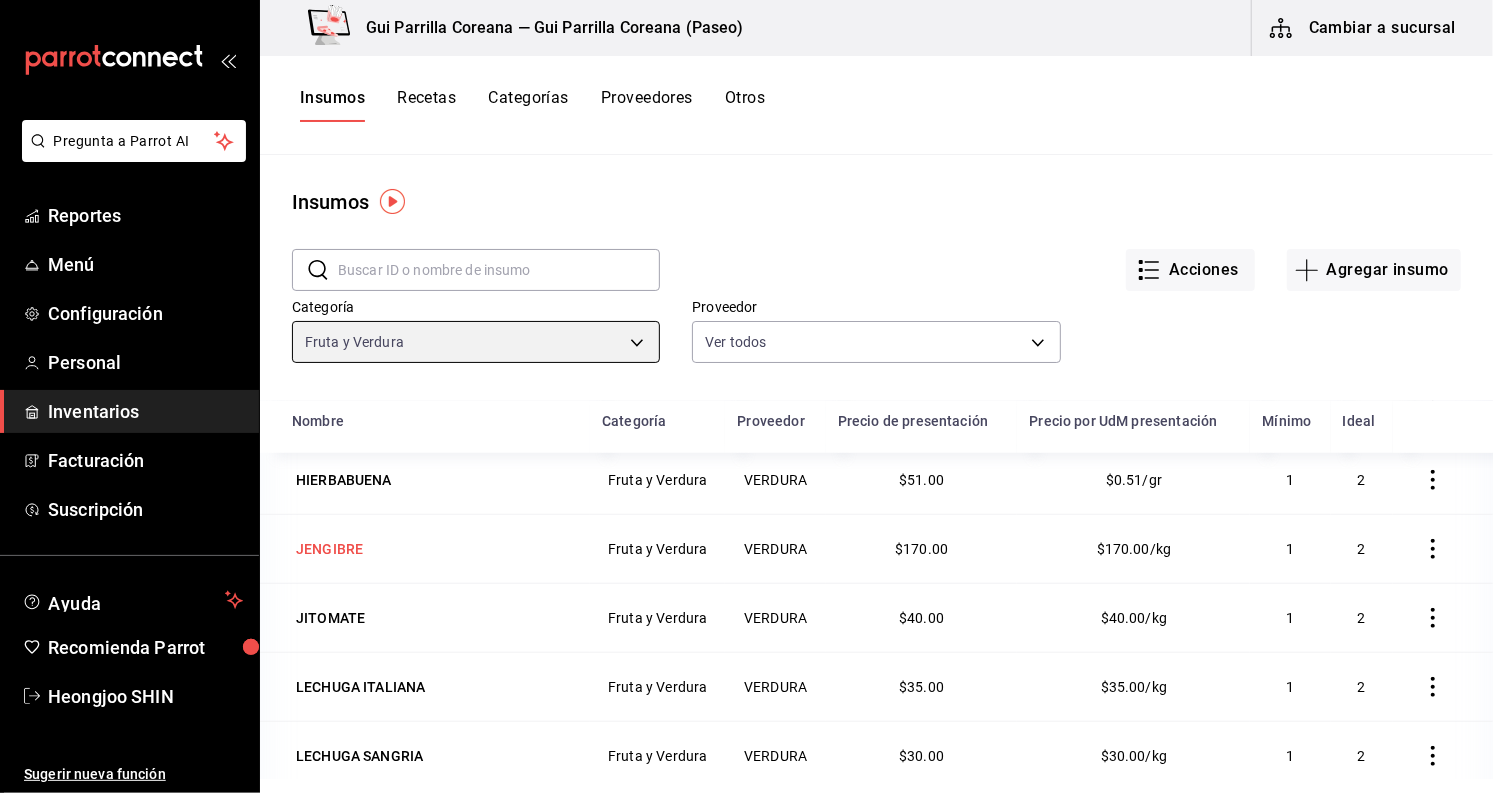 scroll, scrollTop: 1000, scrollLeft: 0, axis: vertical 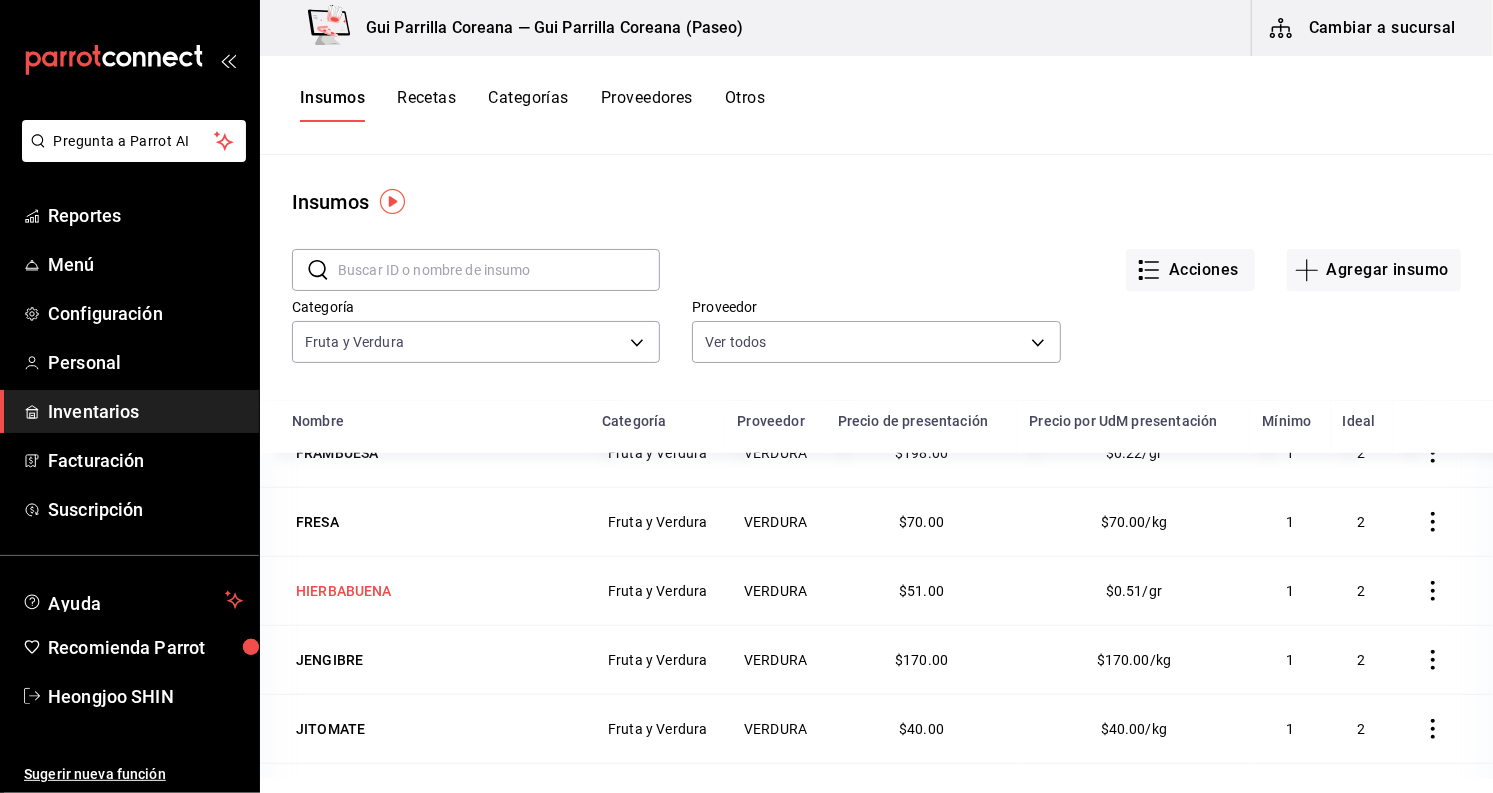 click on "HIERBABUENA" at bounding box center (344, 591) 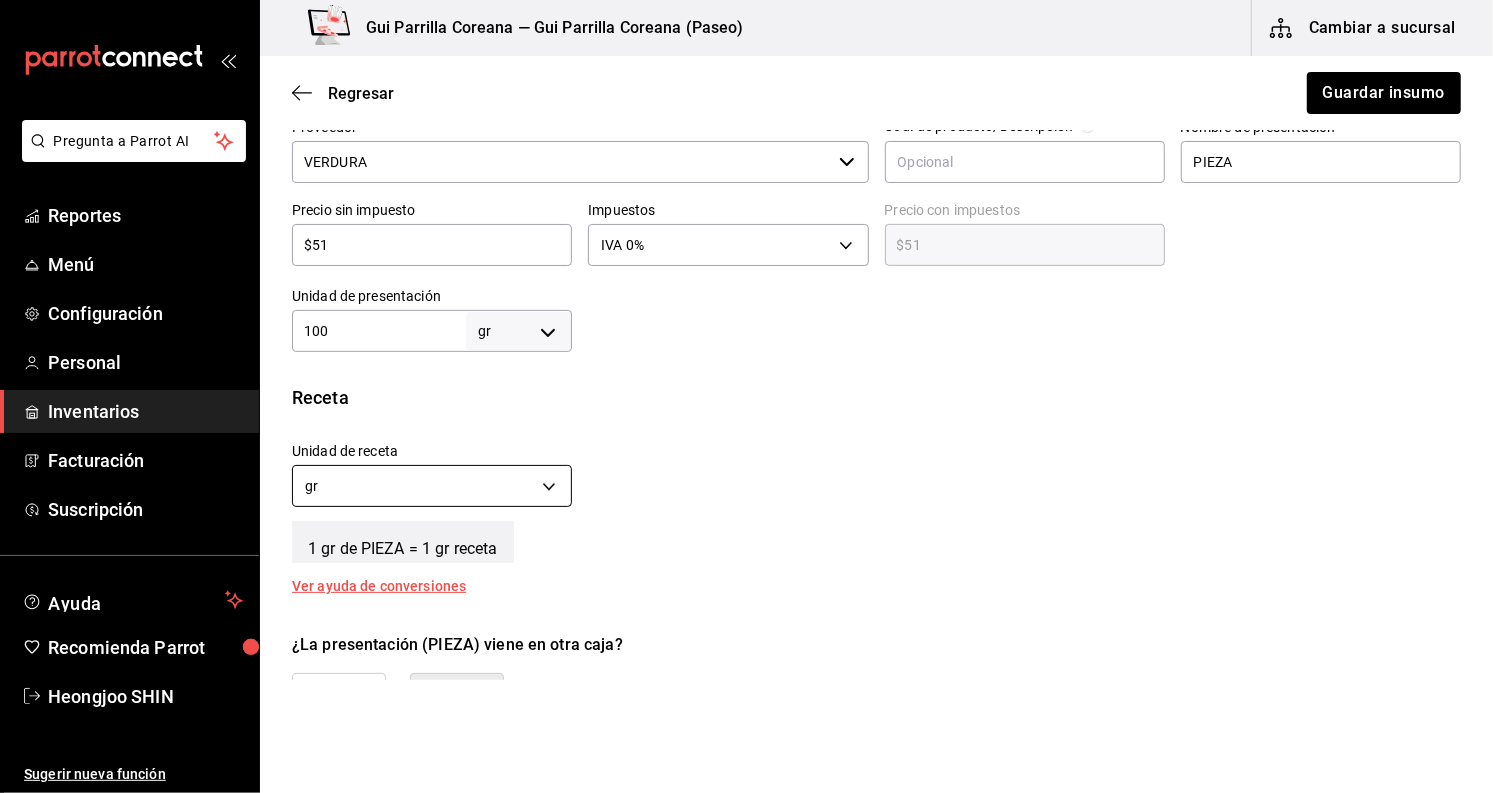 scroll, scrollTop: 444, scrollLeft: 0, axis: vertical 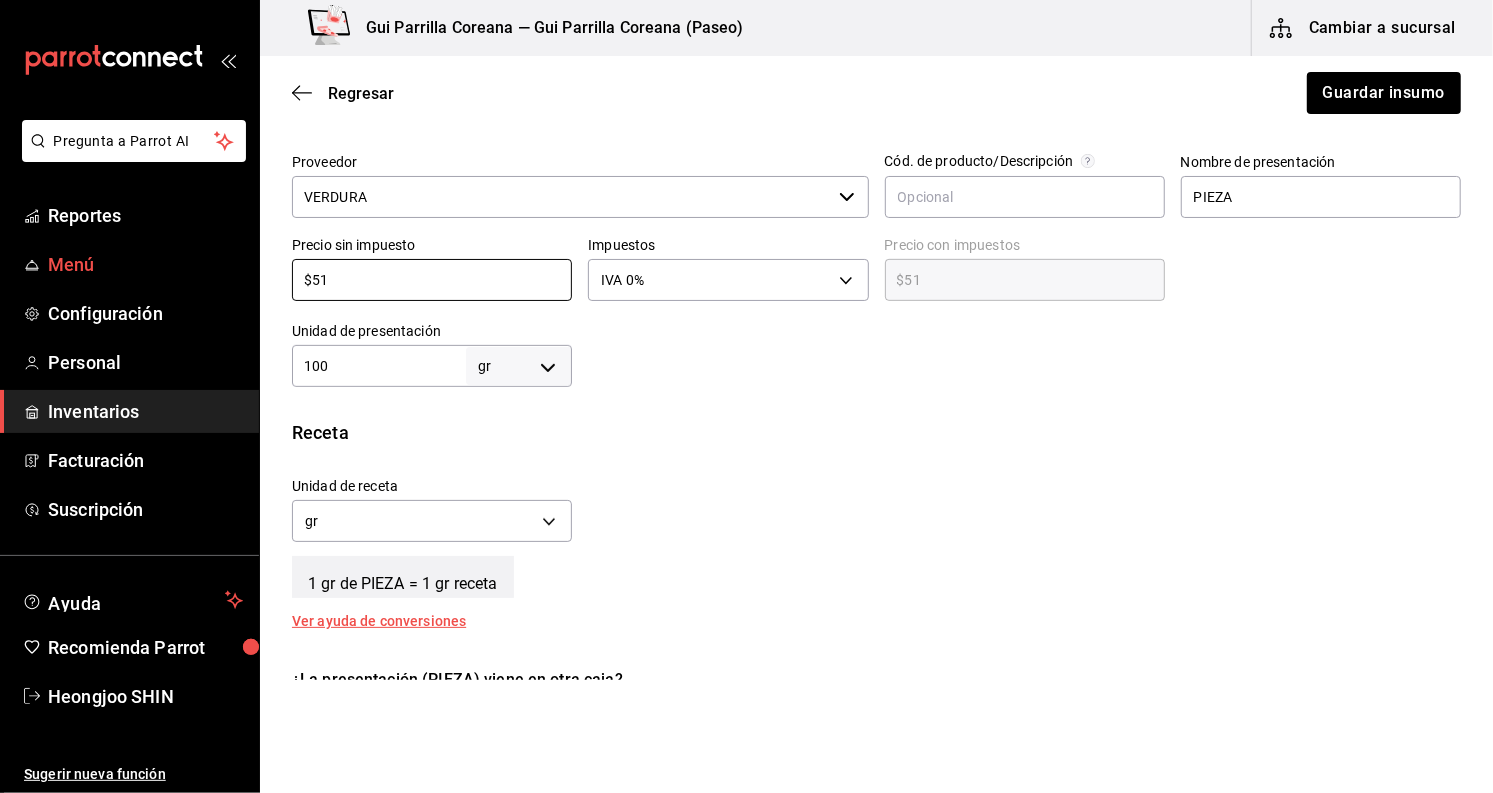 drag, startPoint x: 399, startPoint y: 266, endPoint x: 132, endPoint y: 263, distance: 267.01685 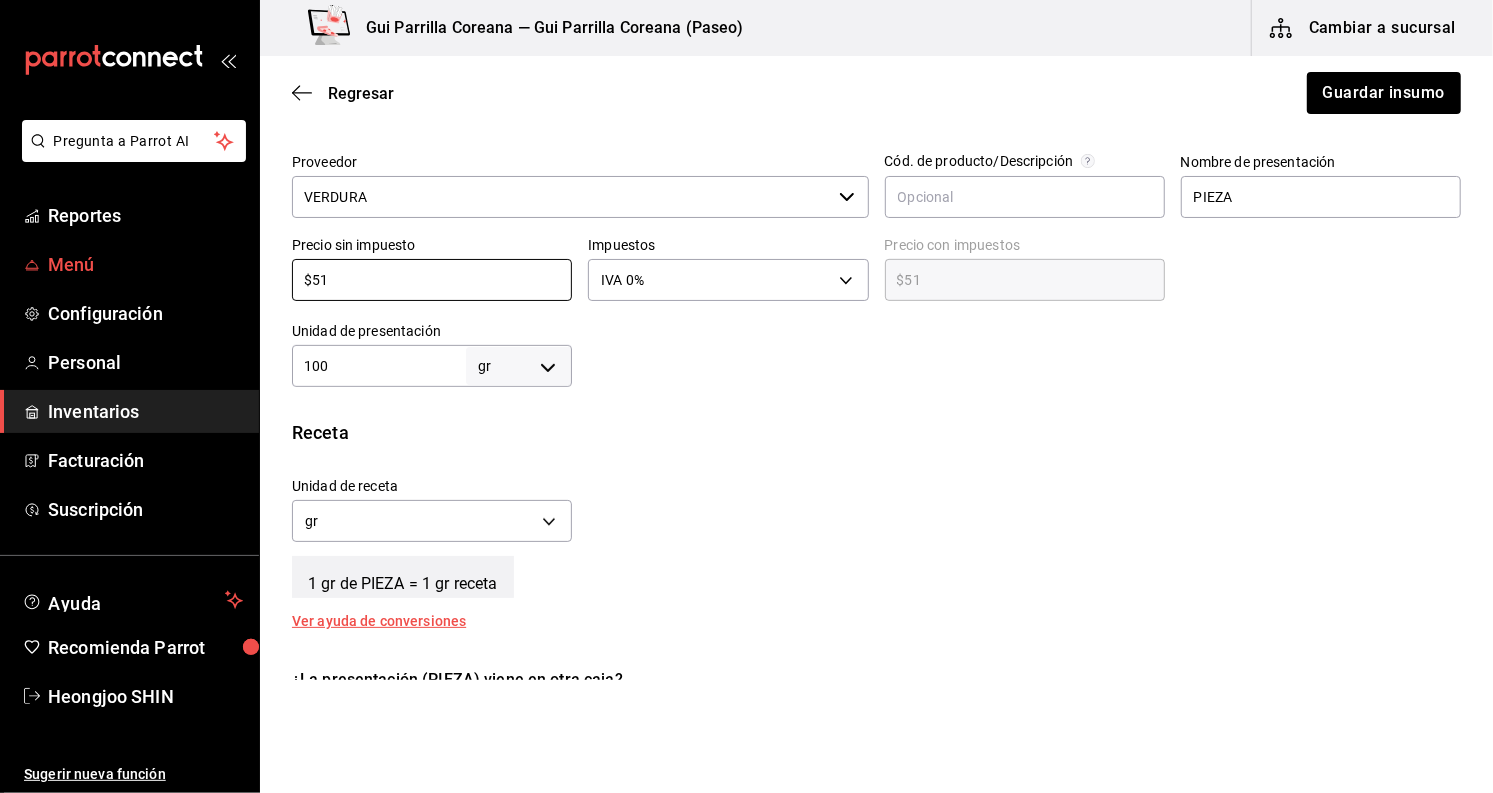 type on "$3" 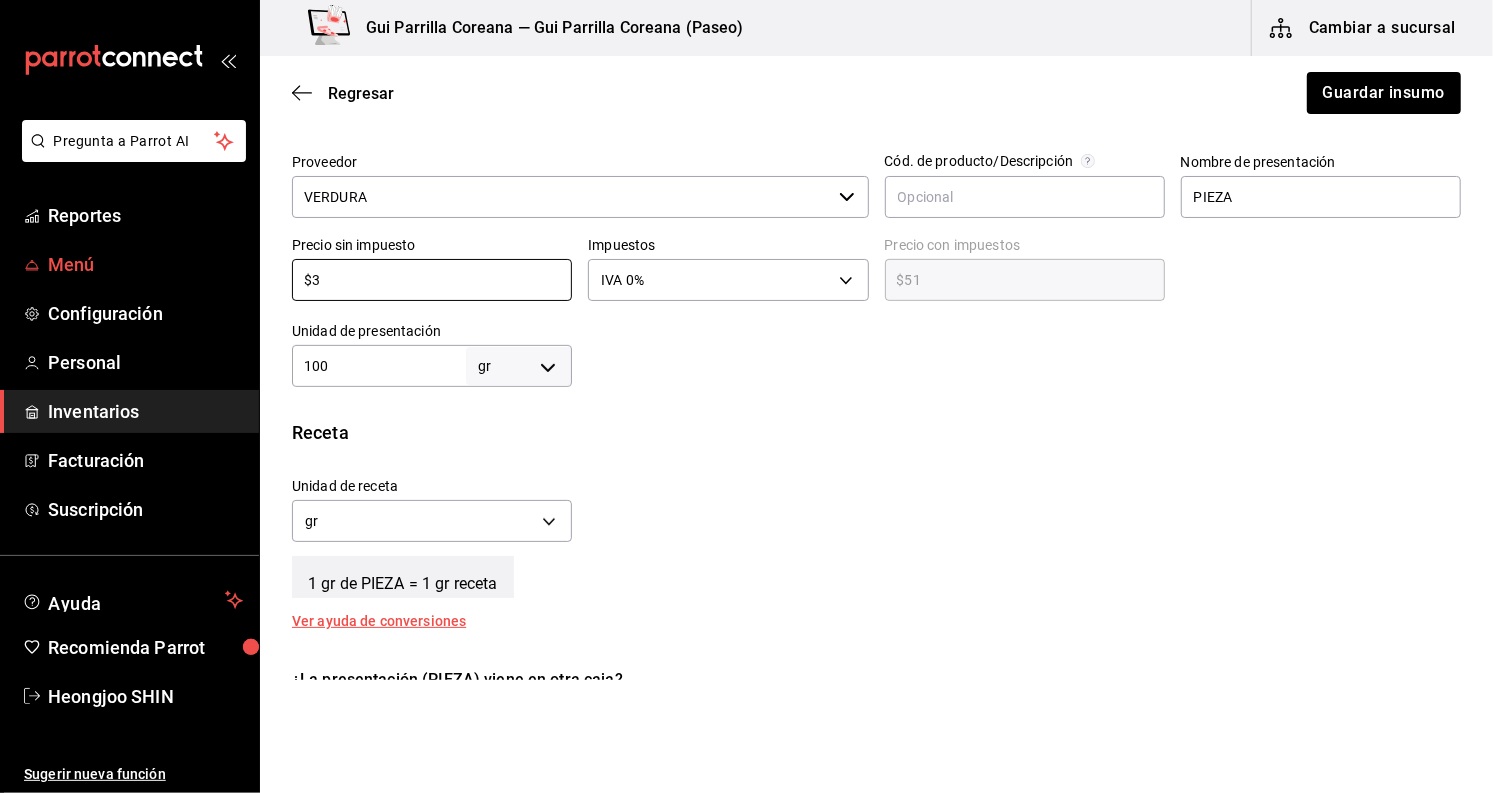 type on "$3.00" 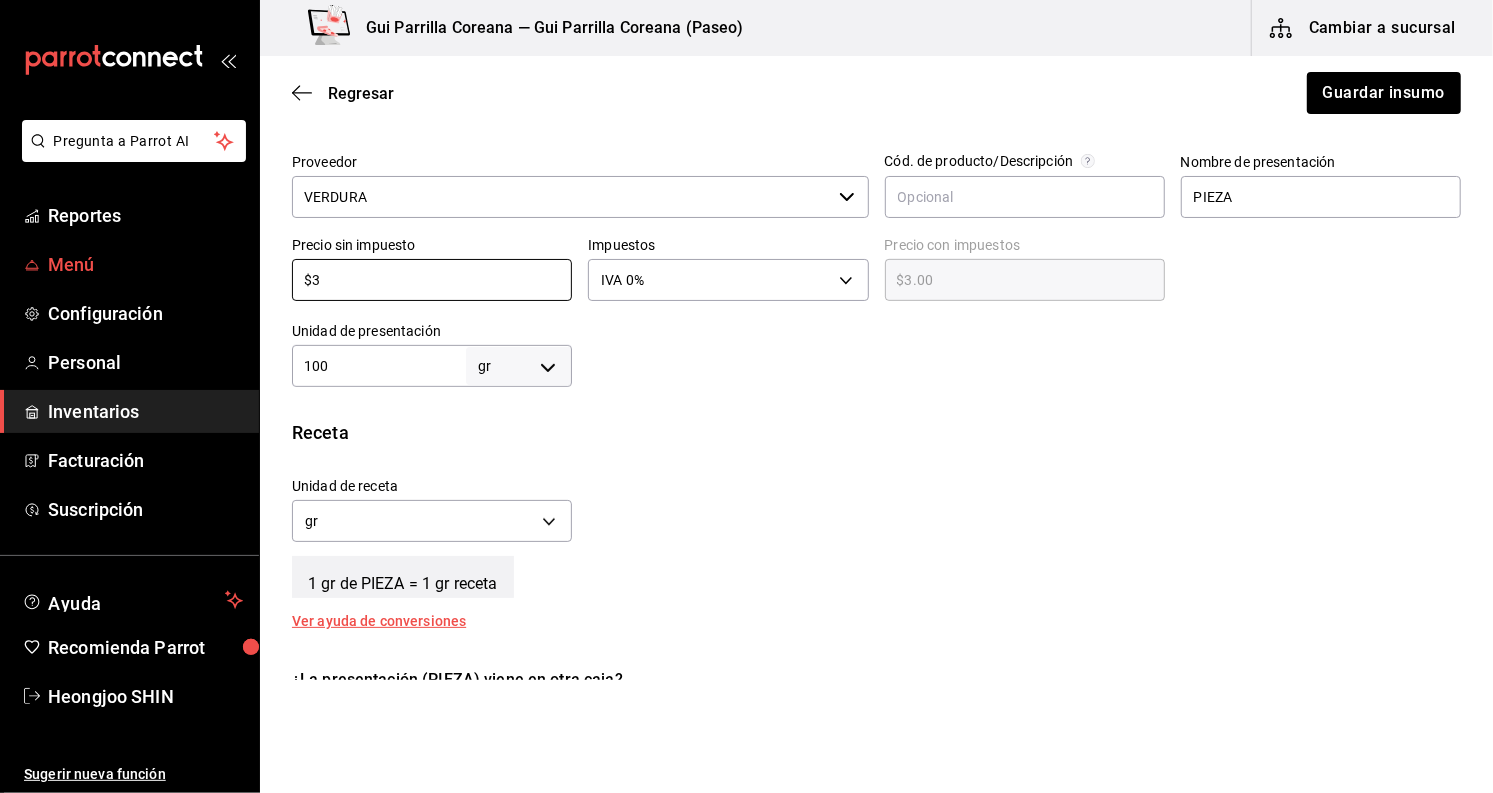 type on "$36" 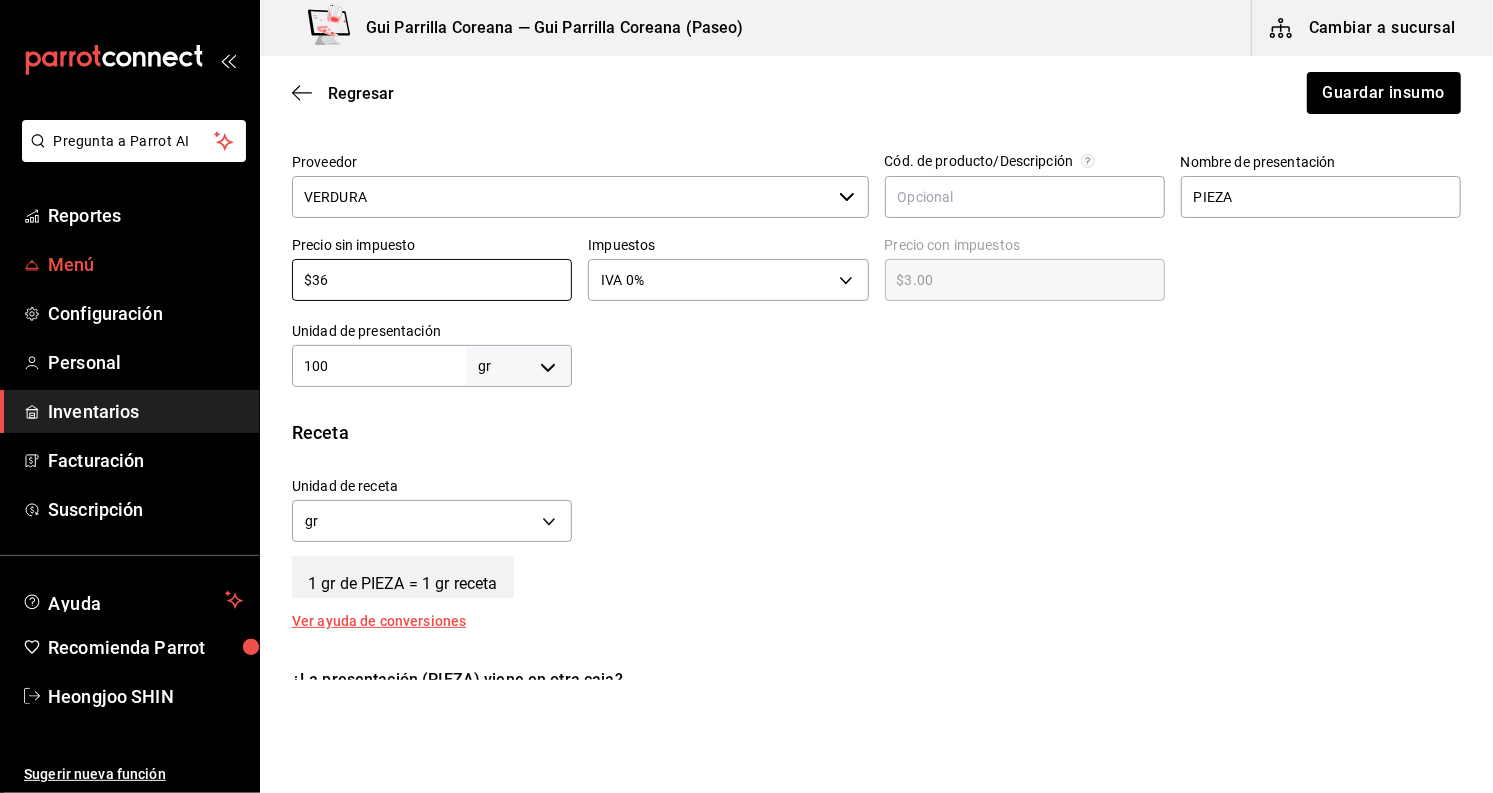 type on "$36.00" 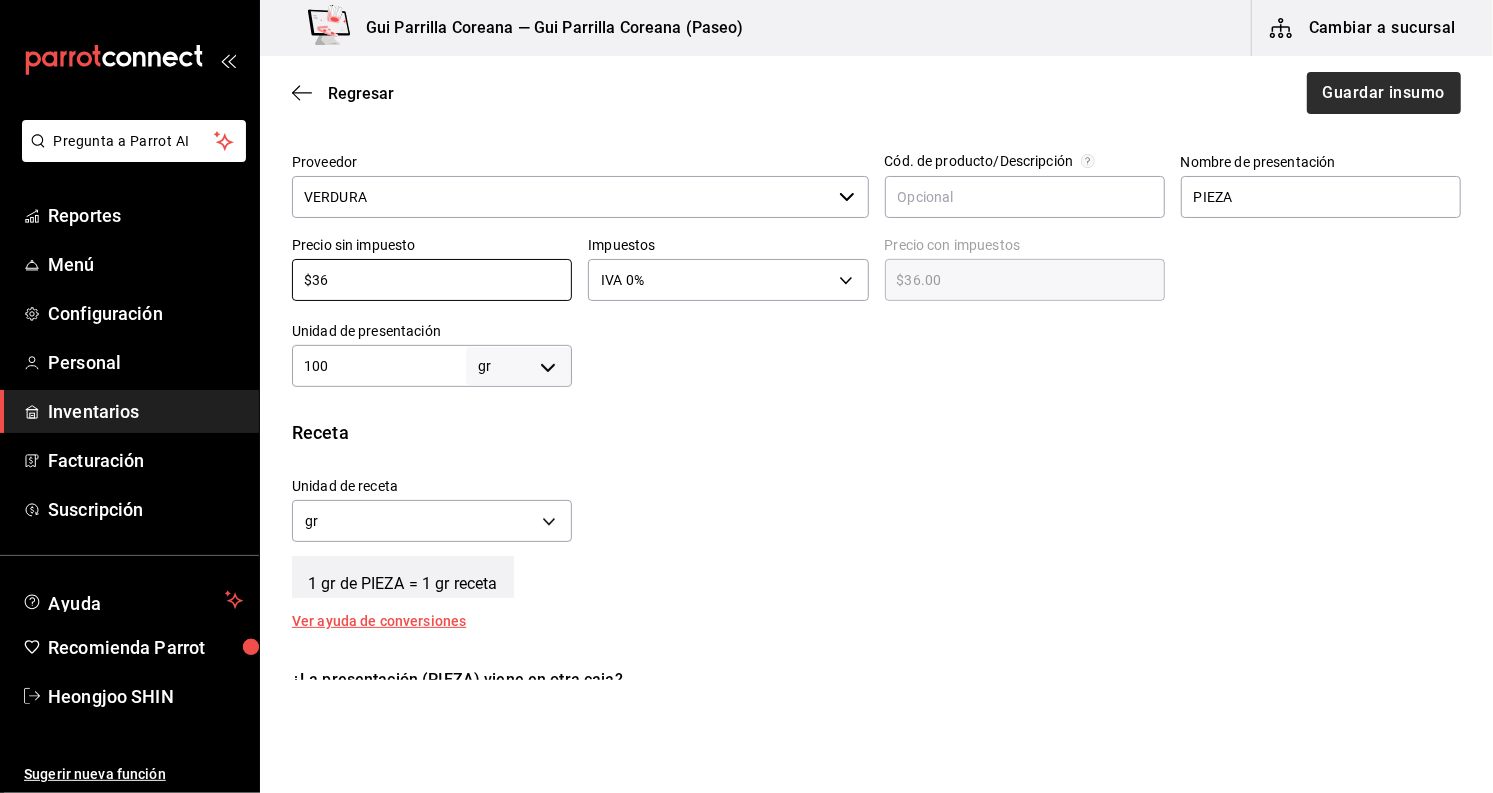 type on "$36" 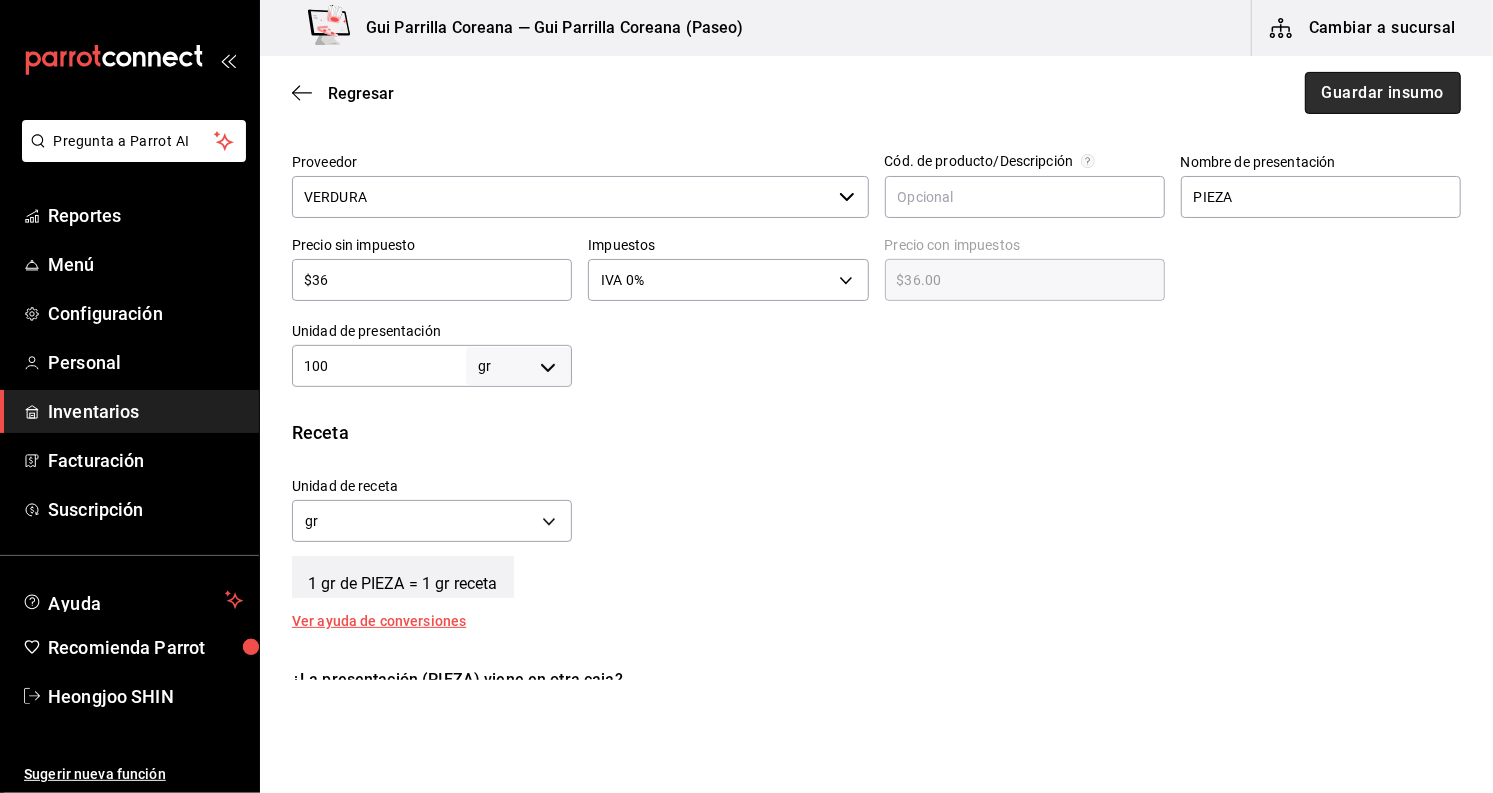 click on "Guardar insumo" at bounding box center (1383, 93) 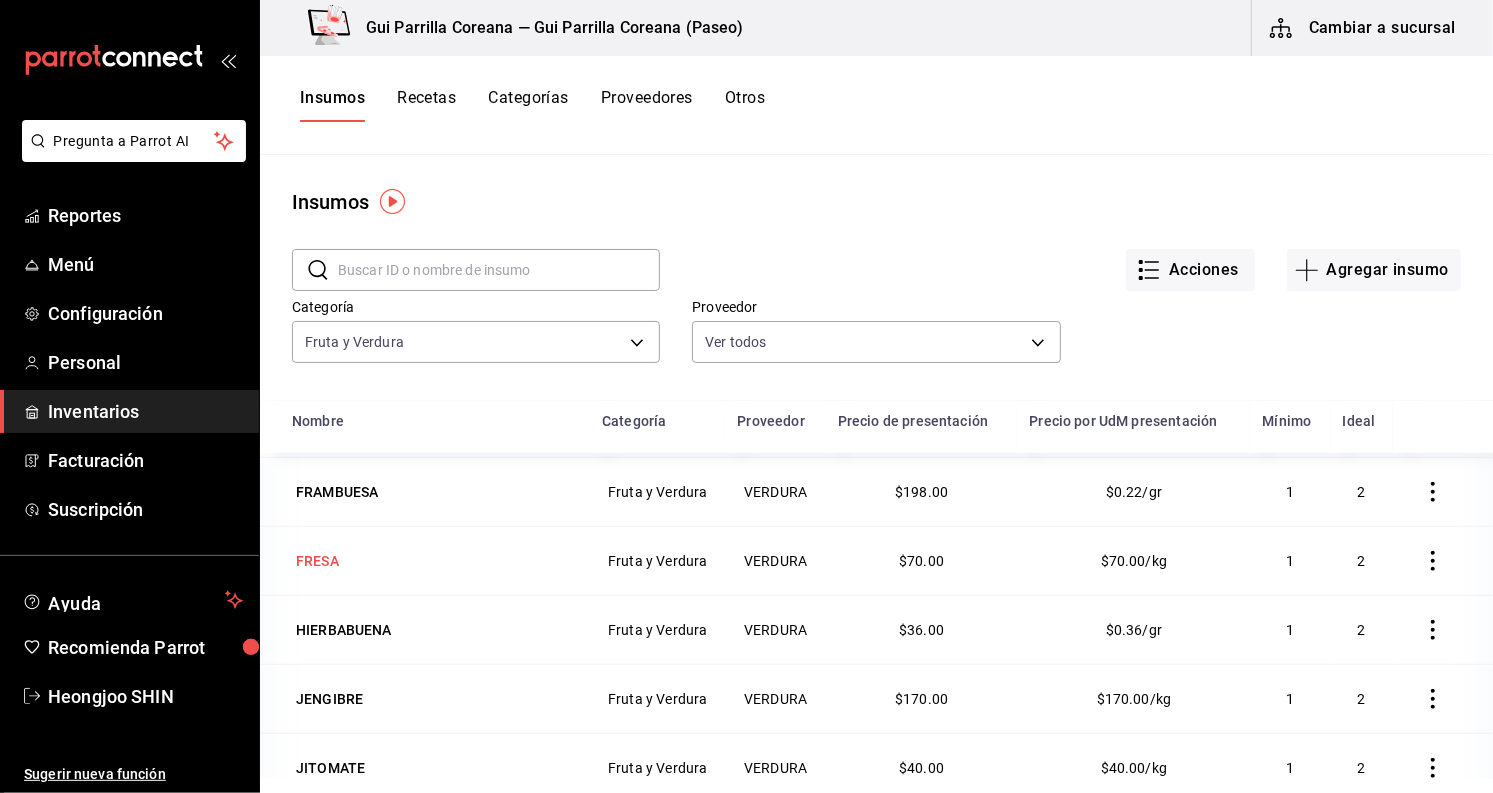 scroll, scrollTop: 1000, scrollLeft: 0, axis: vertical 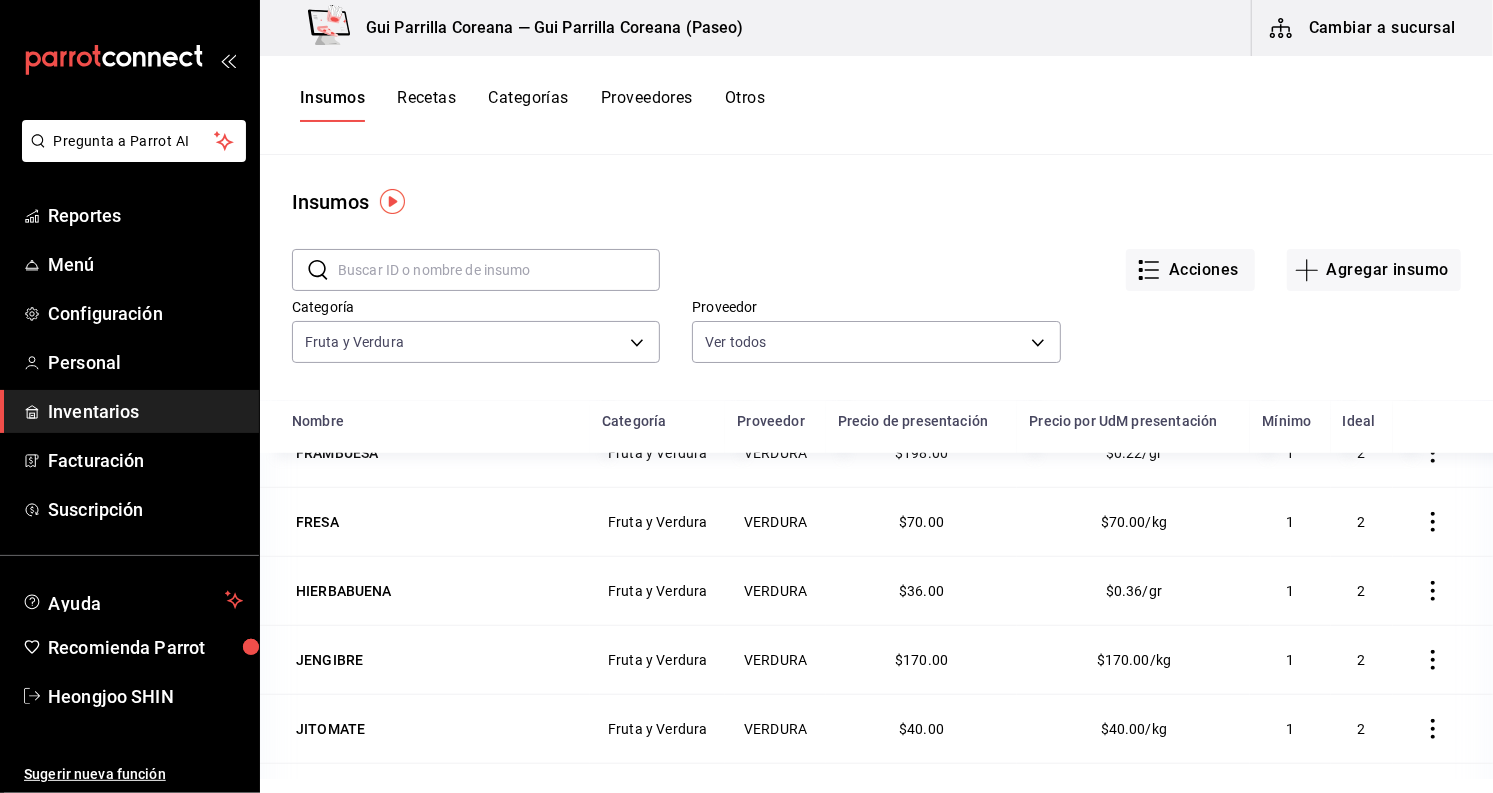 click at bounding box center [499, 270] 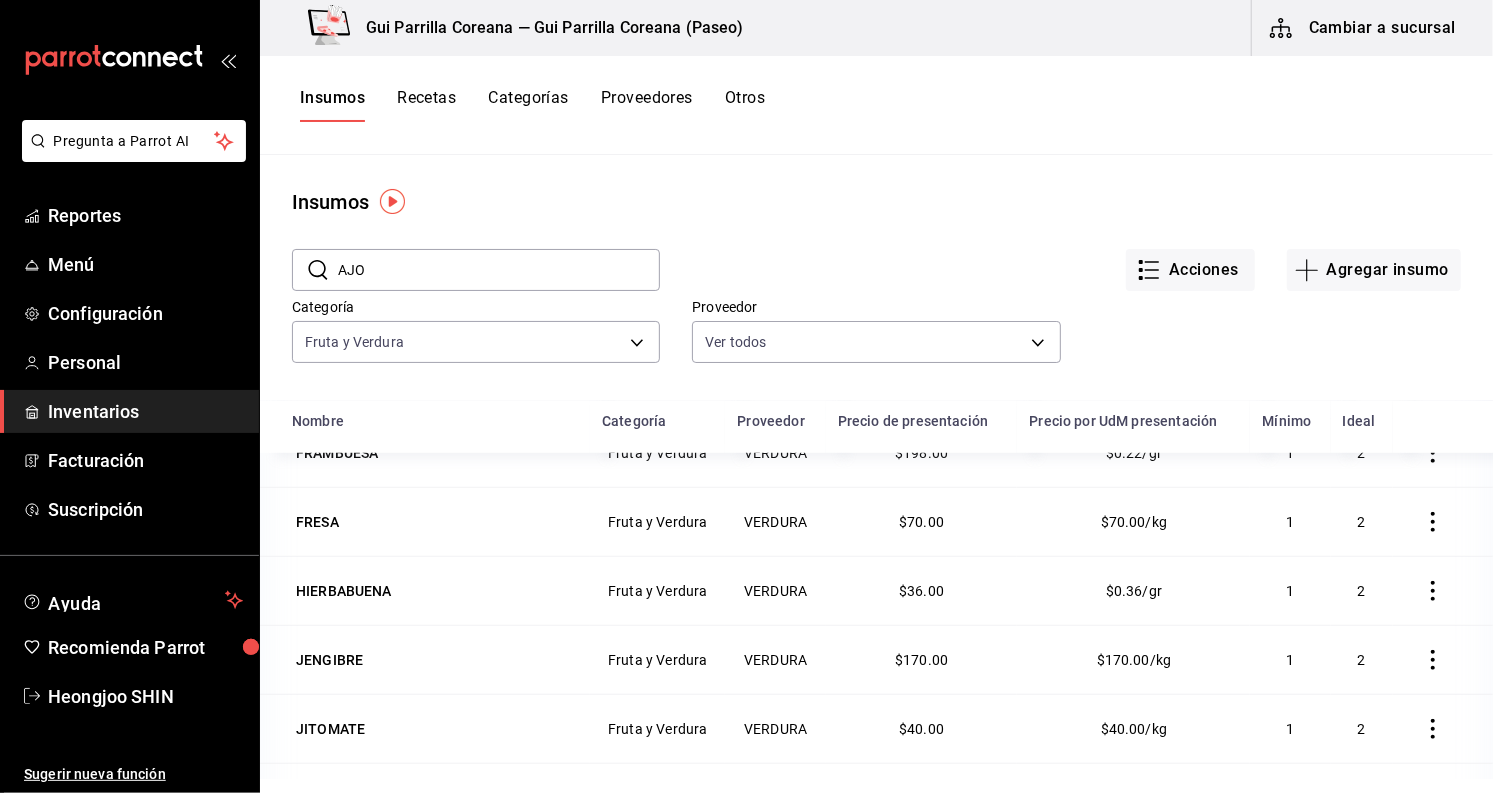 scroll, scrollTop: 0, scrollLeft: 0, axis: both 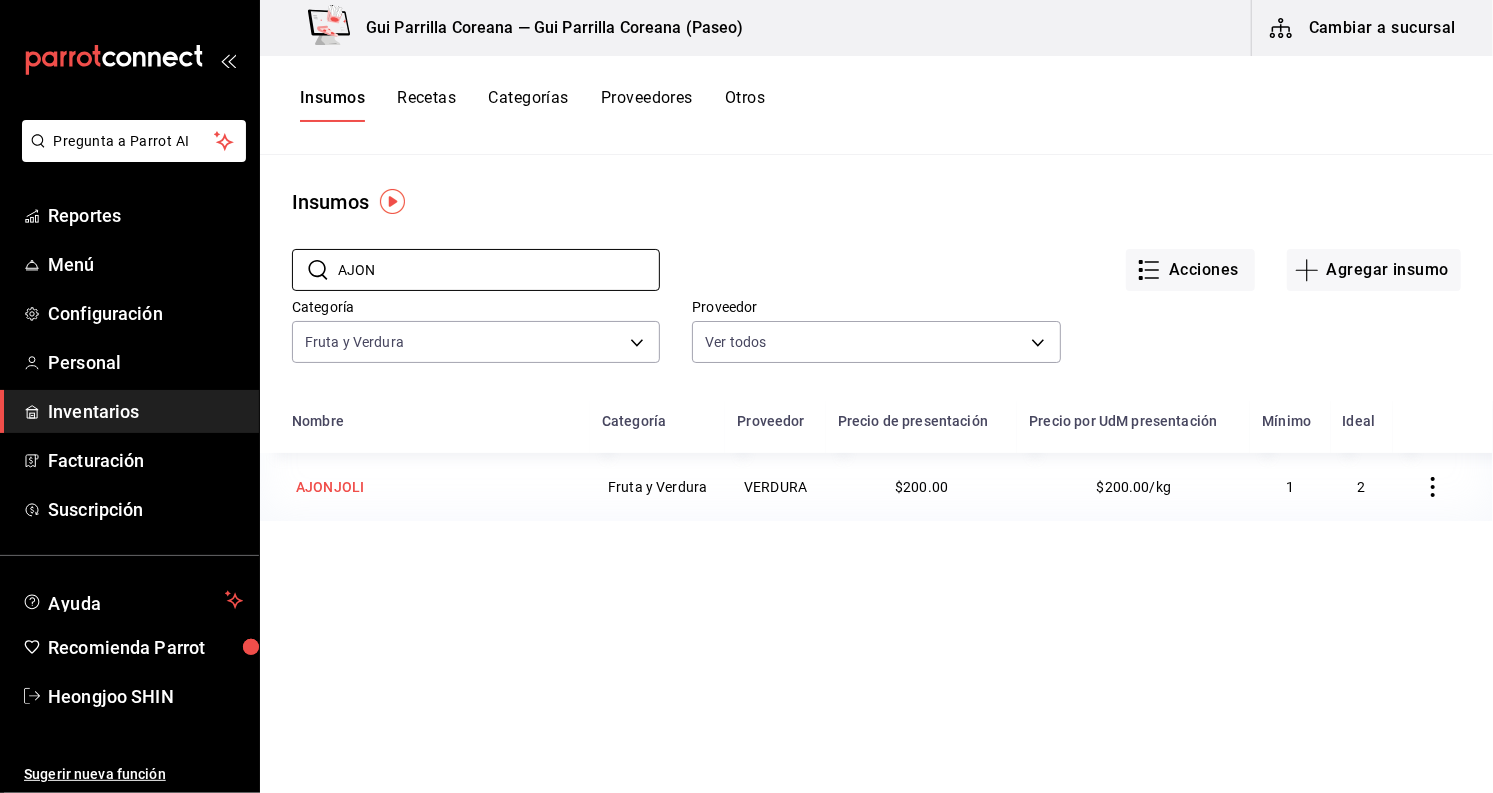 type on "AJON" 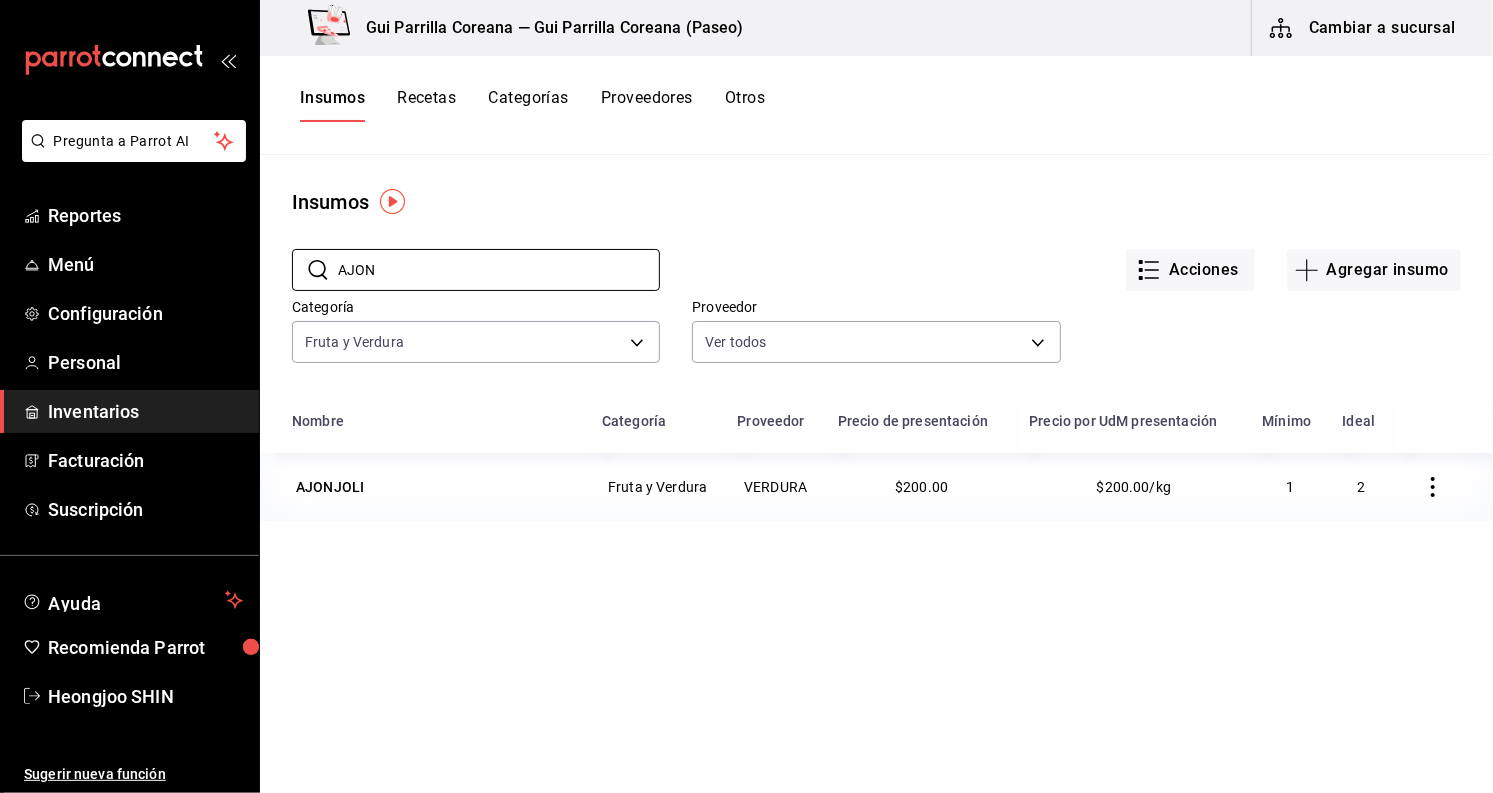 click on "AJONJOLI" at bounding box center (435, 487) 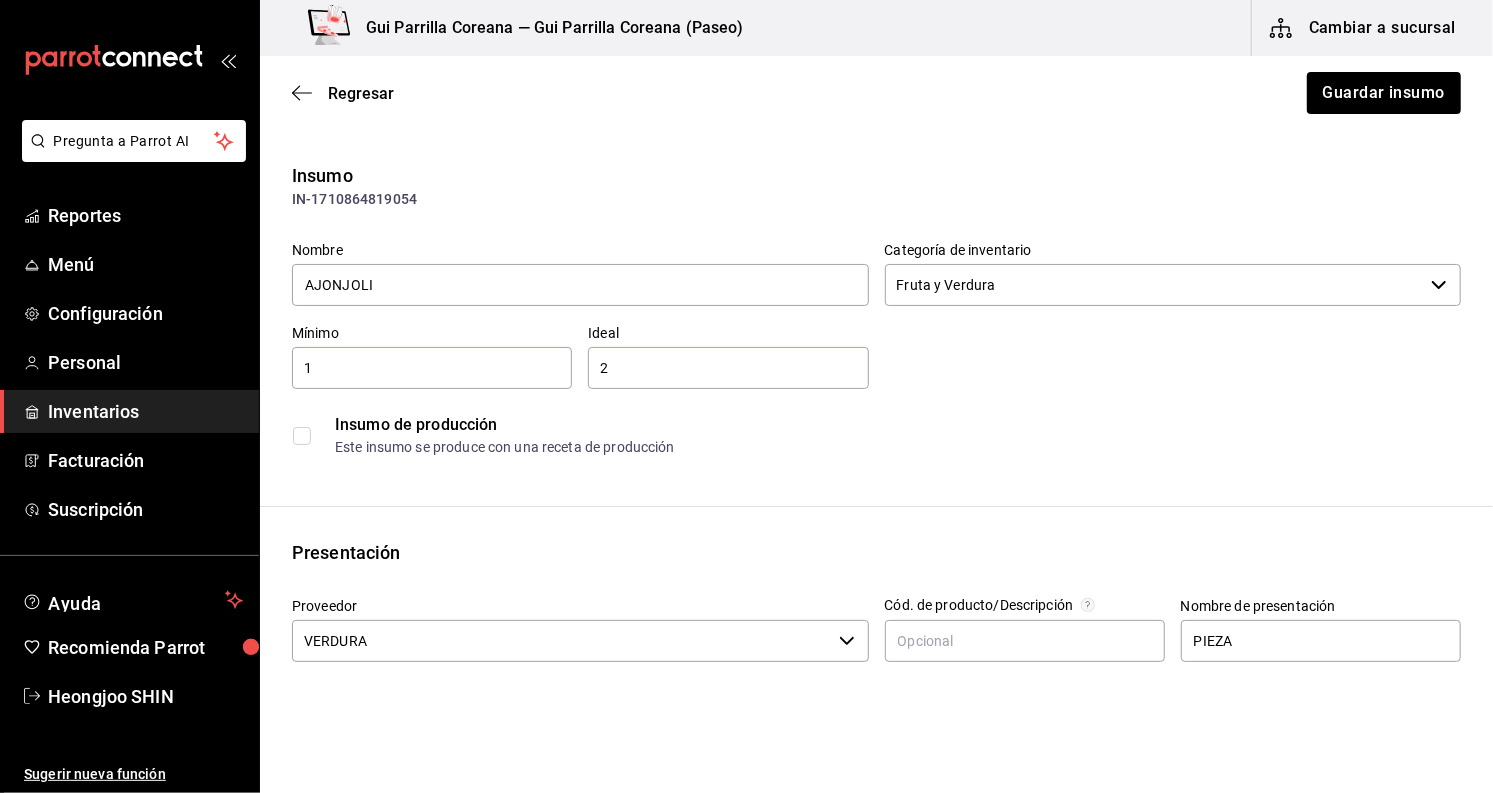 scroll, scrollTop: 444, scrollLeft: 0, axis: vertical 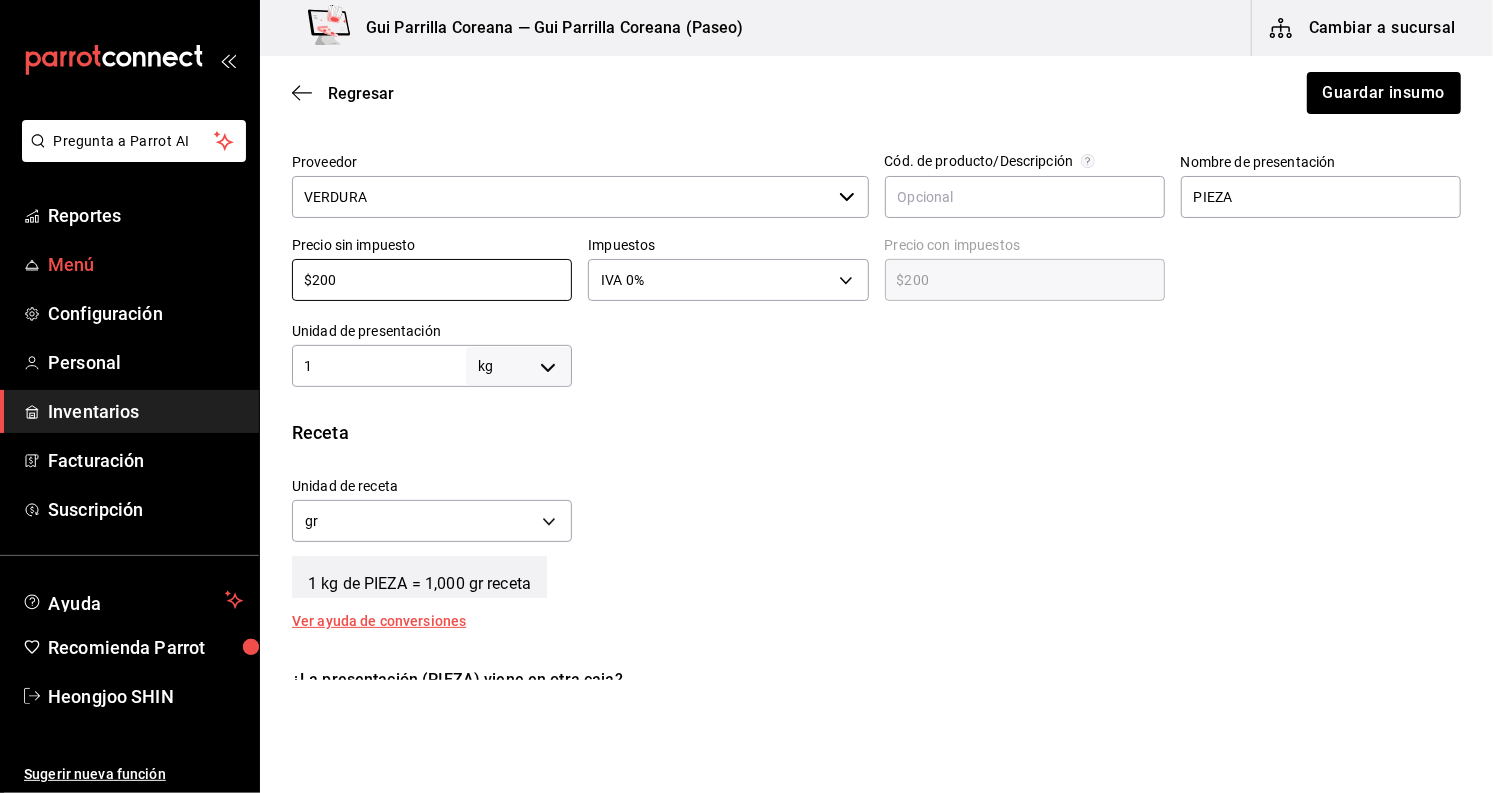 drag, startPoint x: 386, startPoint y: 280, endPoint x: 152, endPoint y: 258, distance: 235.0319 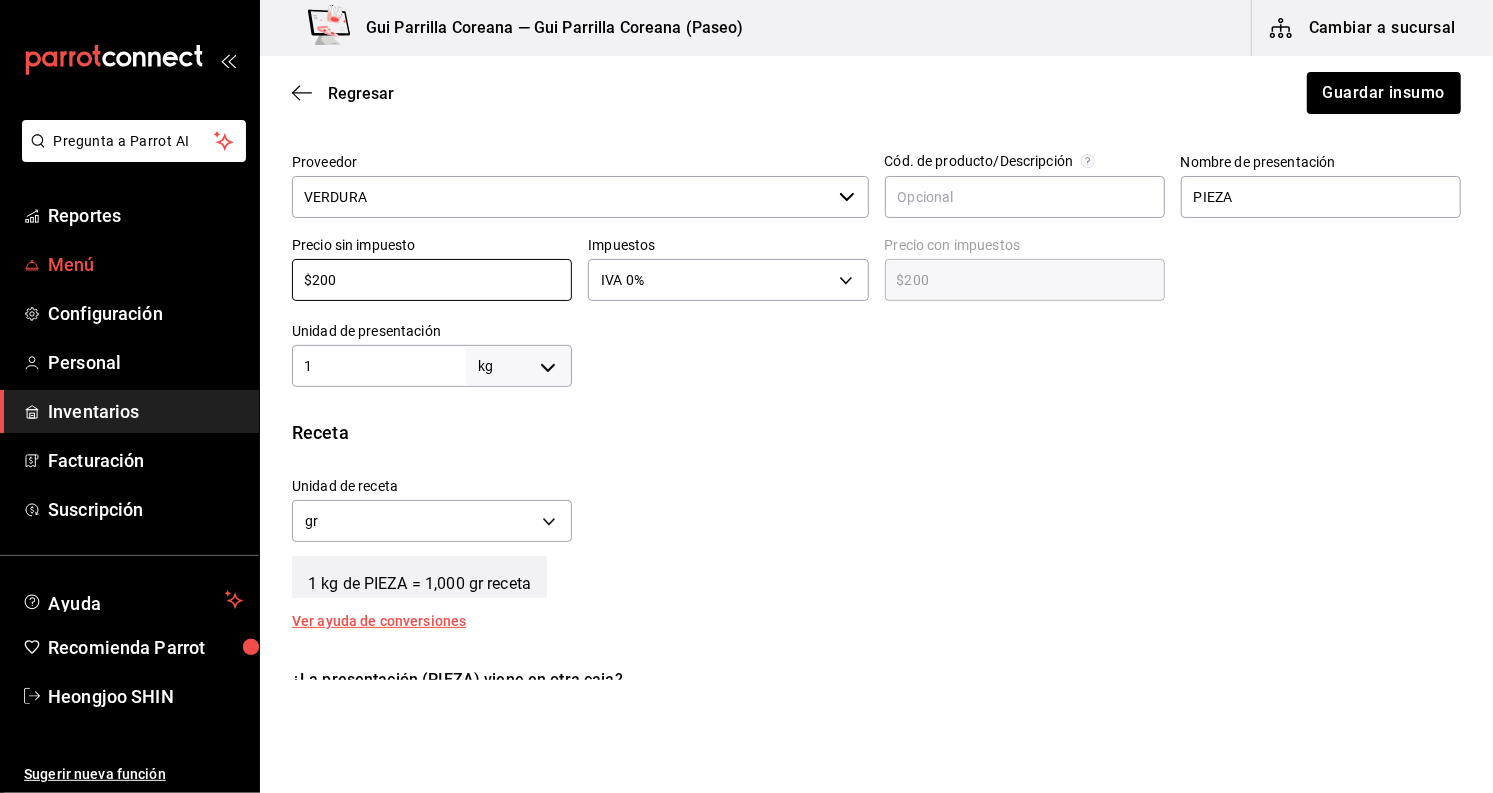 type on "$7" 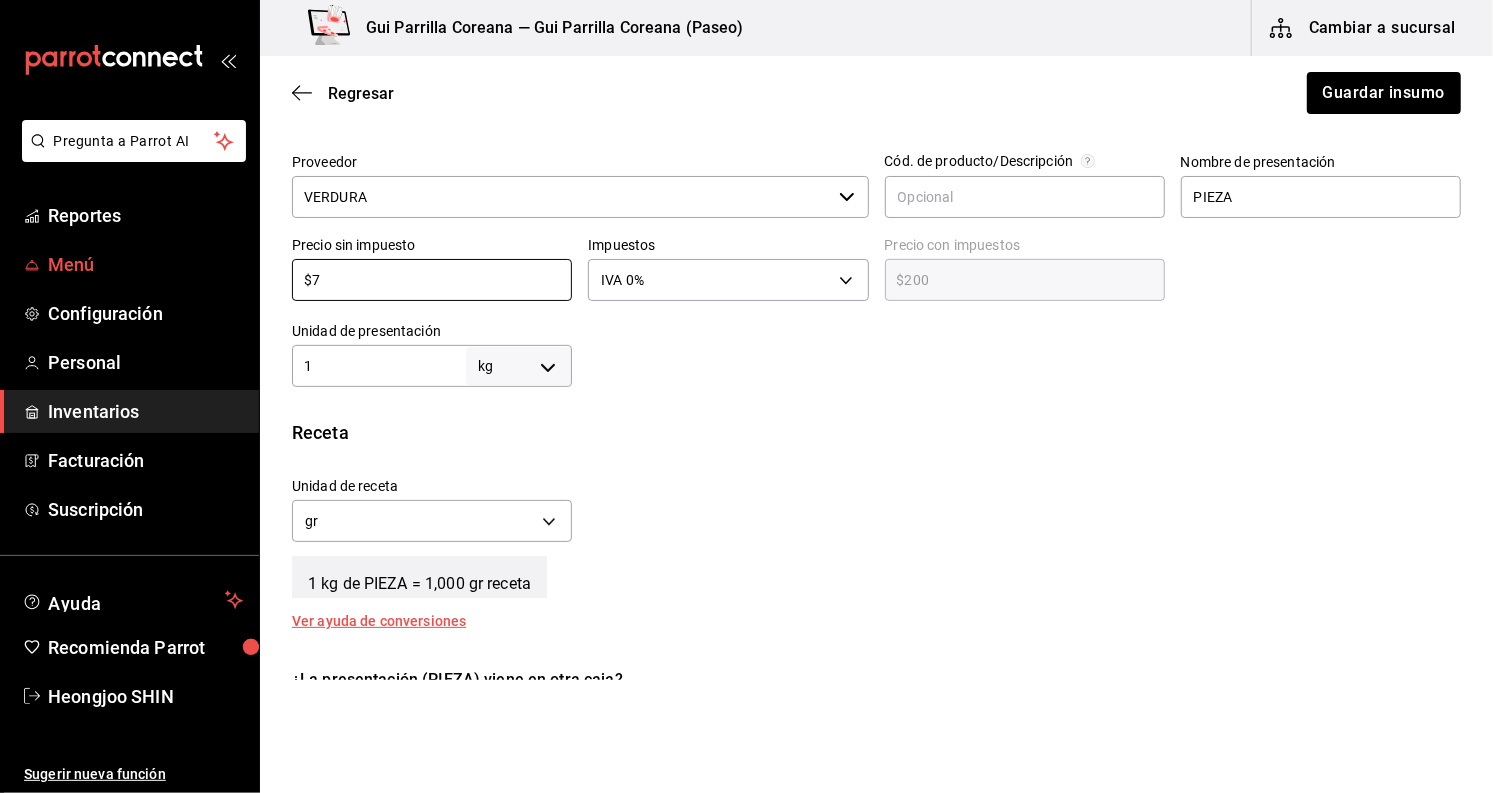 type on "$7.00" 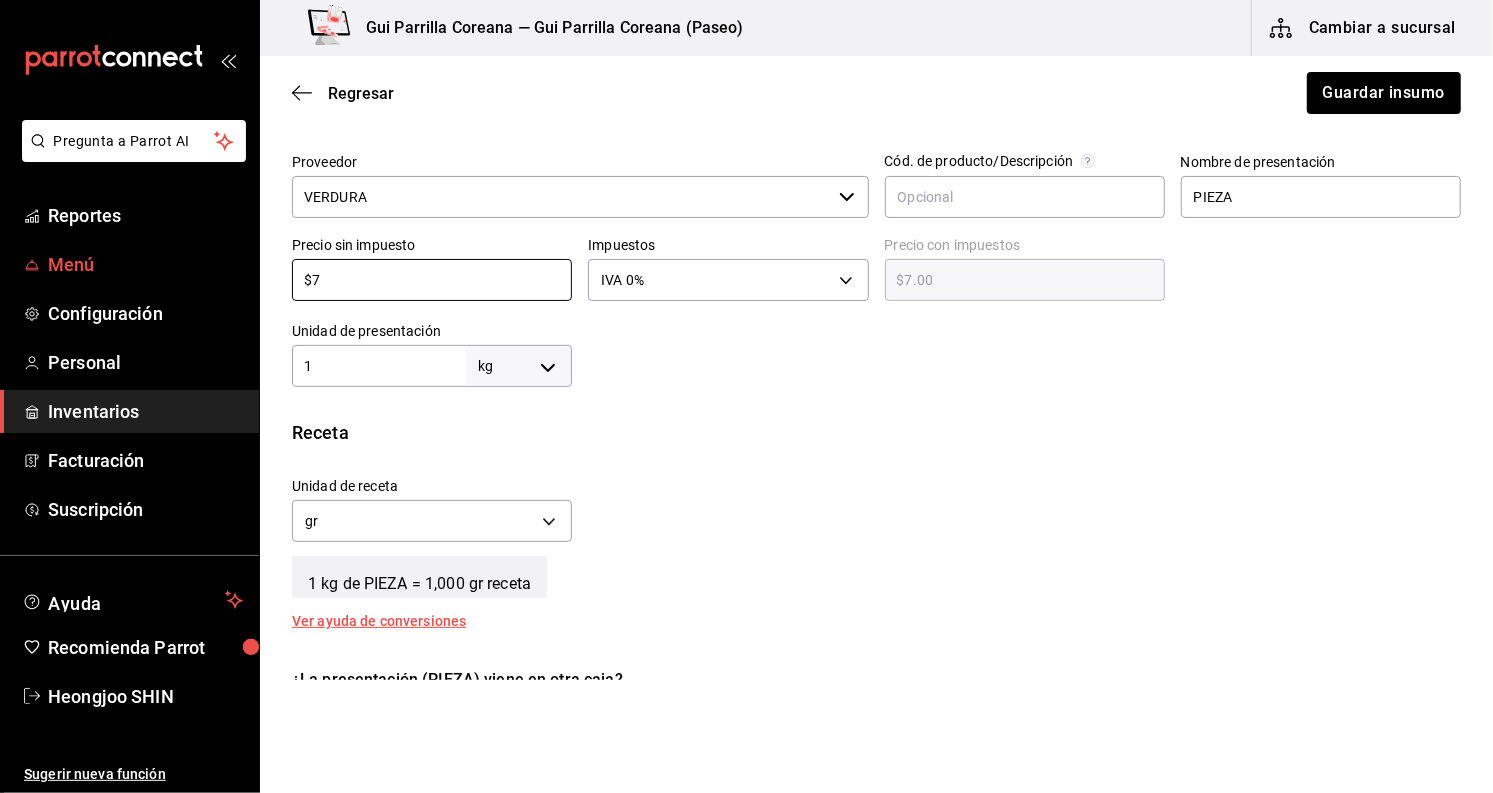 type on "$70" 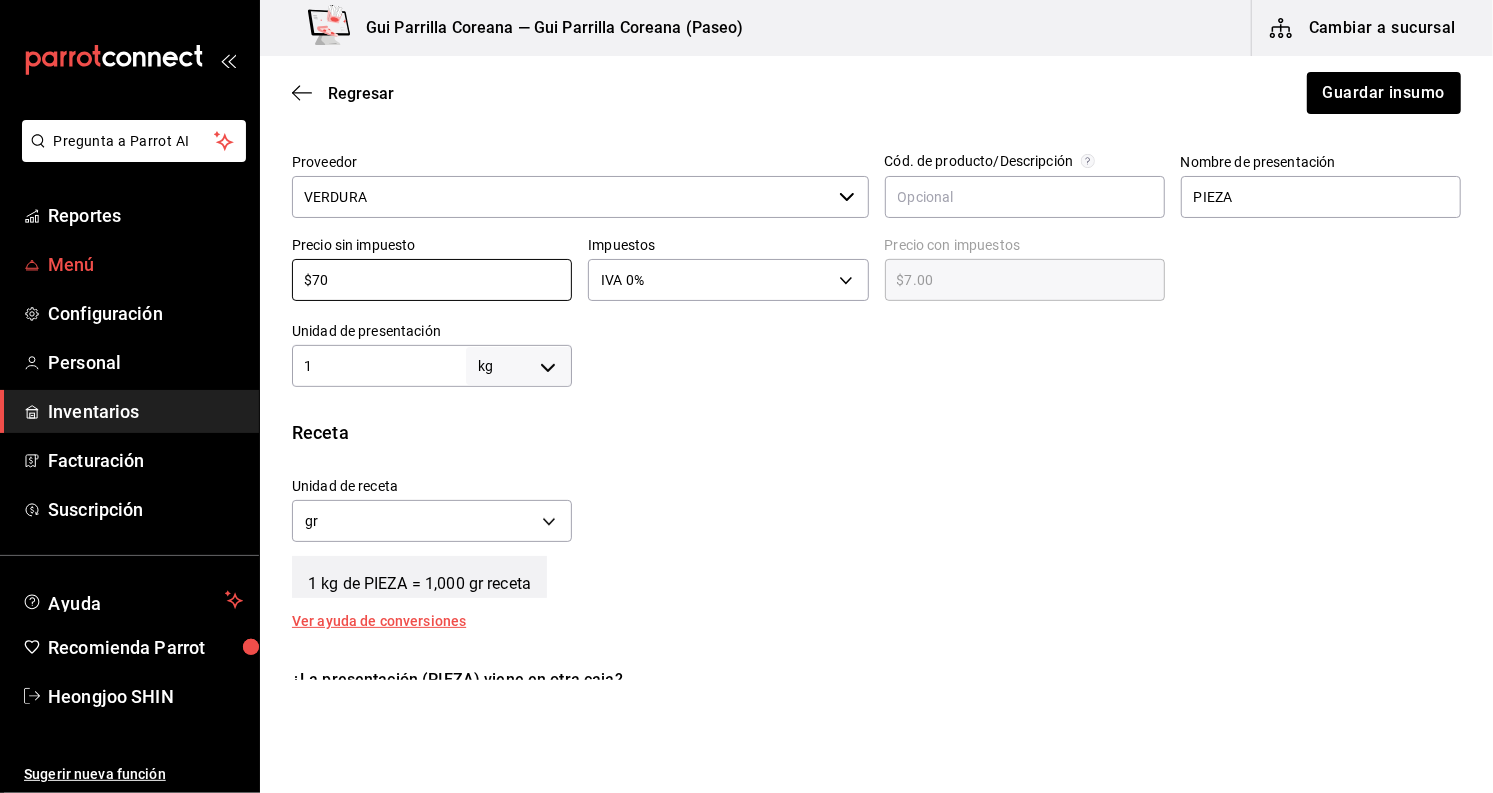 type on "$70.00" 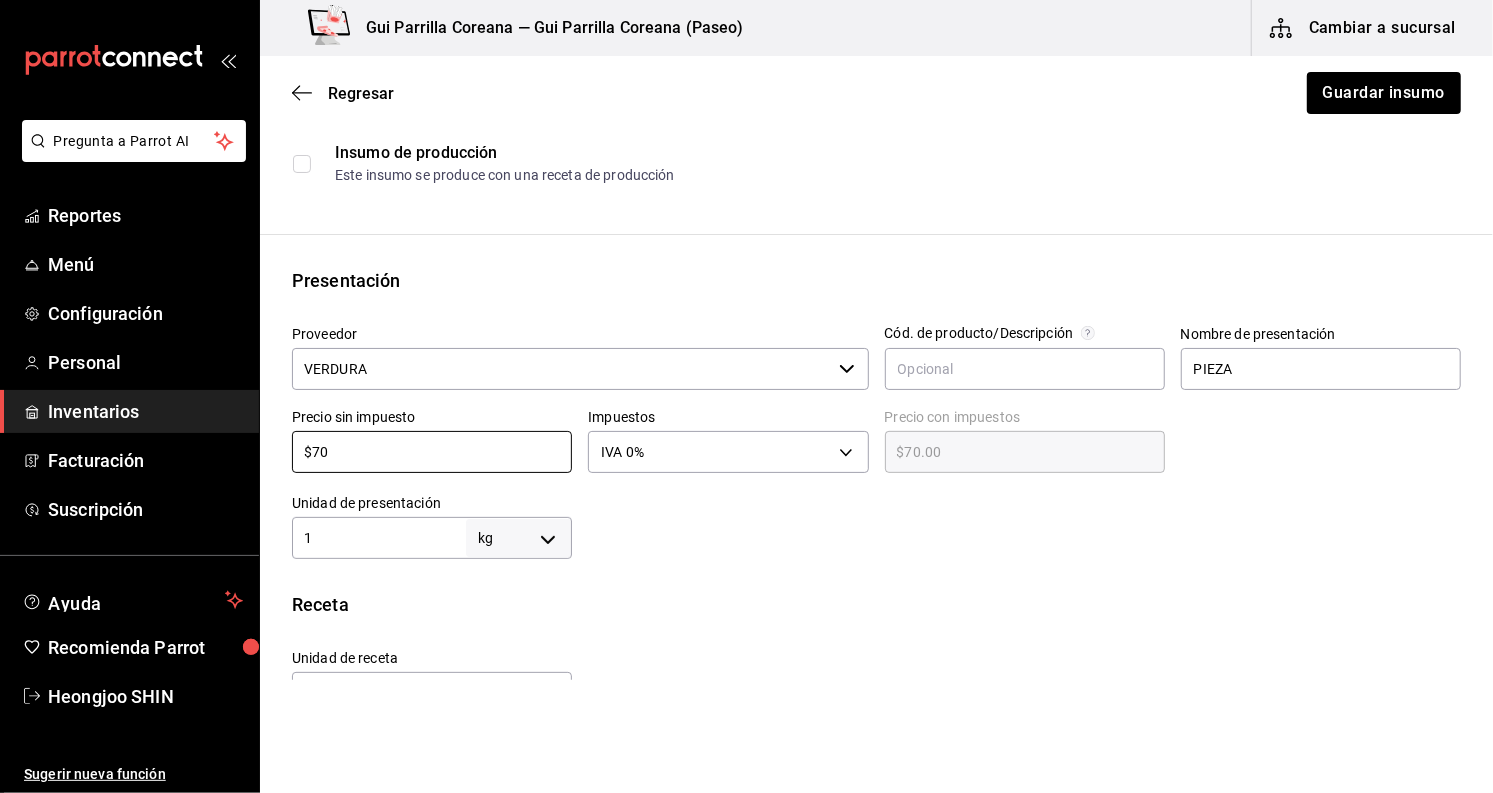 scroll, scrollTop: 111, scrollLeft: 0, axis: vertical 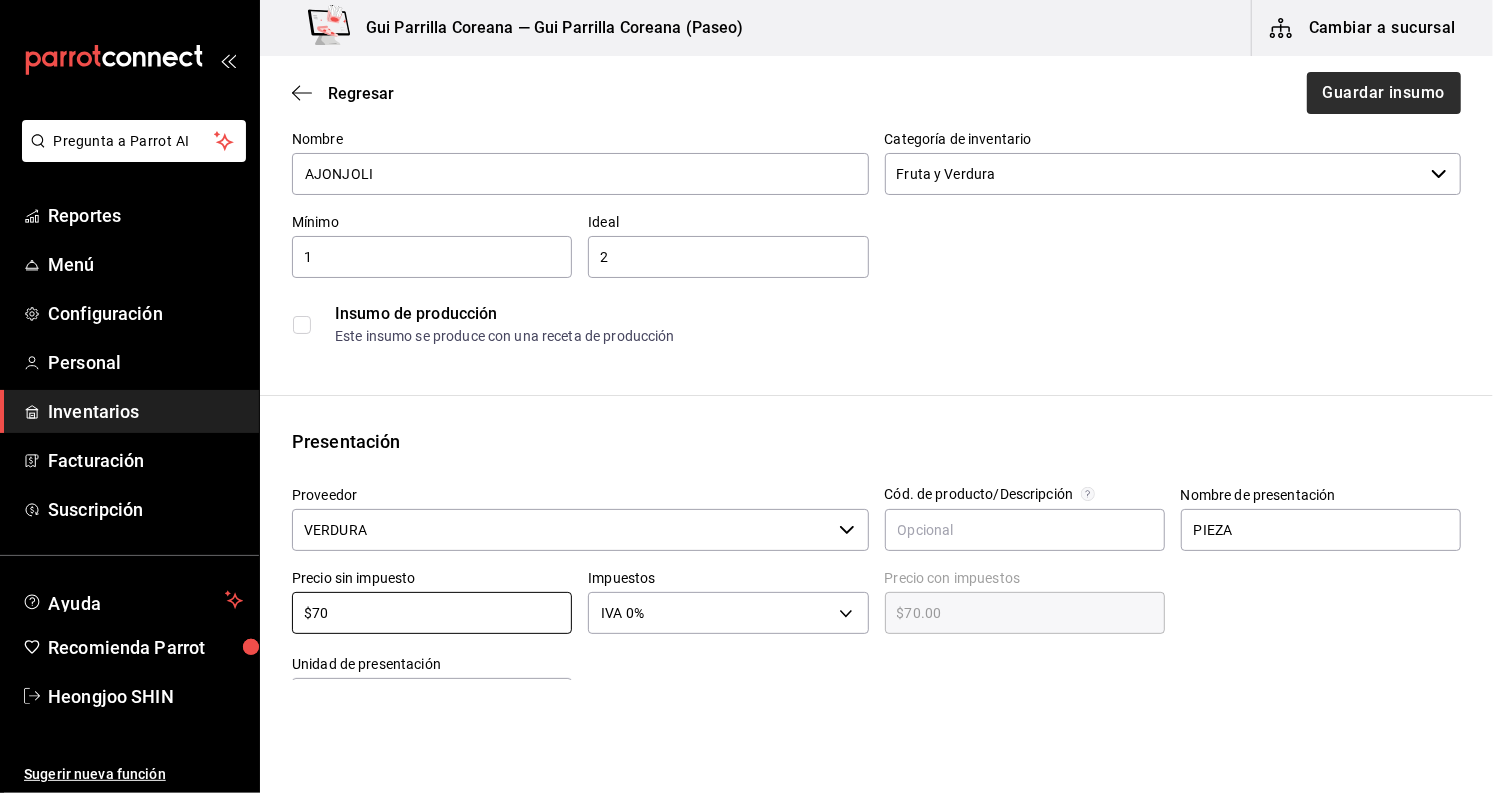 type on "$70" 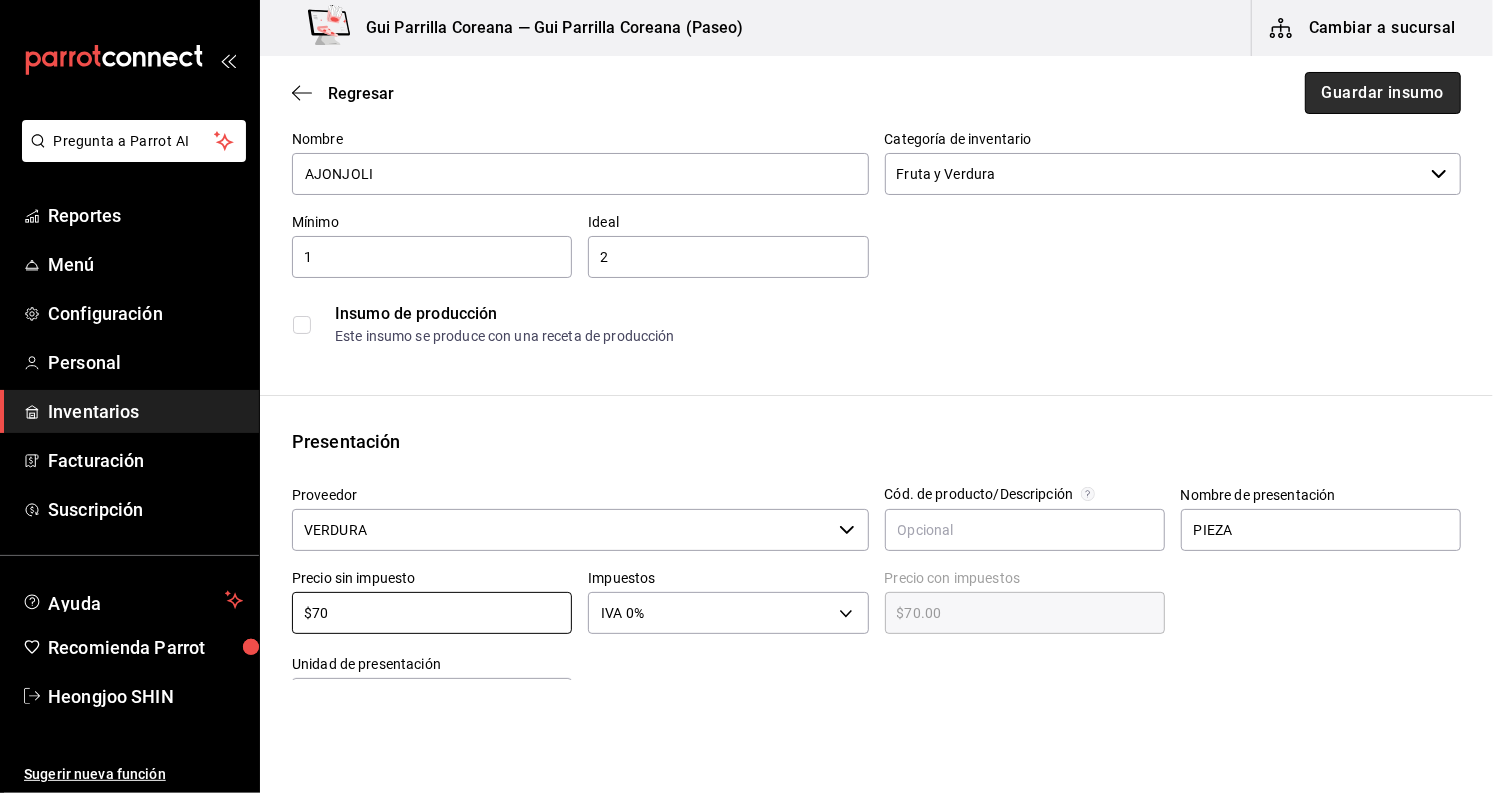 click on "Guardar insumo" at bounding box center (1383, 93) 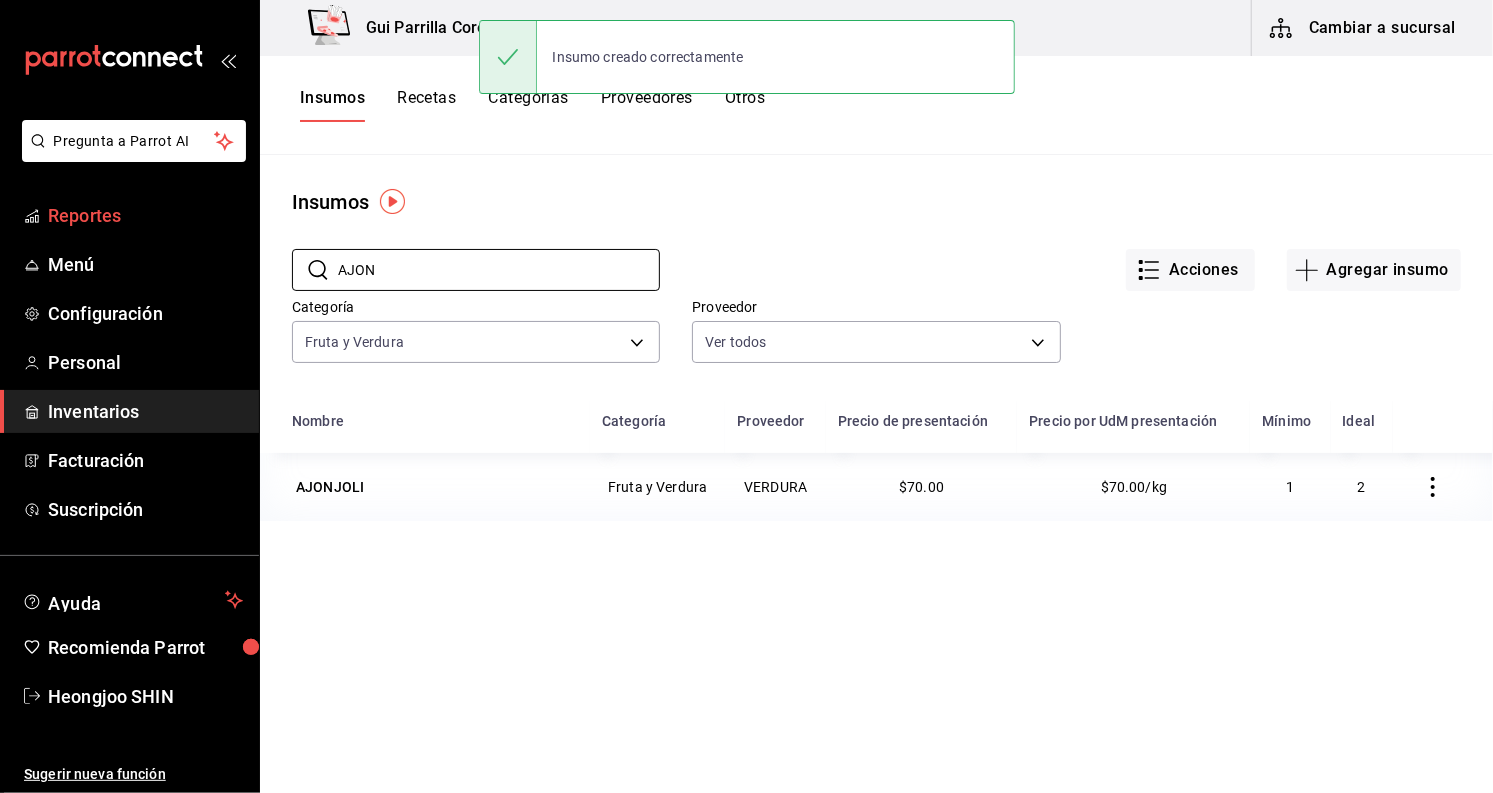 drag, startPoint x: 435, startPoint y: 274, endPoint x: 144, endPoint y: 217, distance: 296.52994 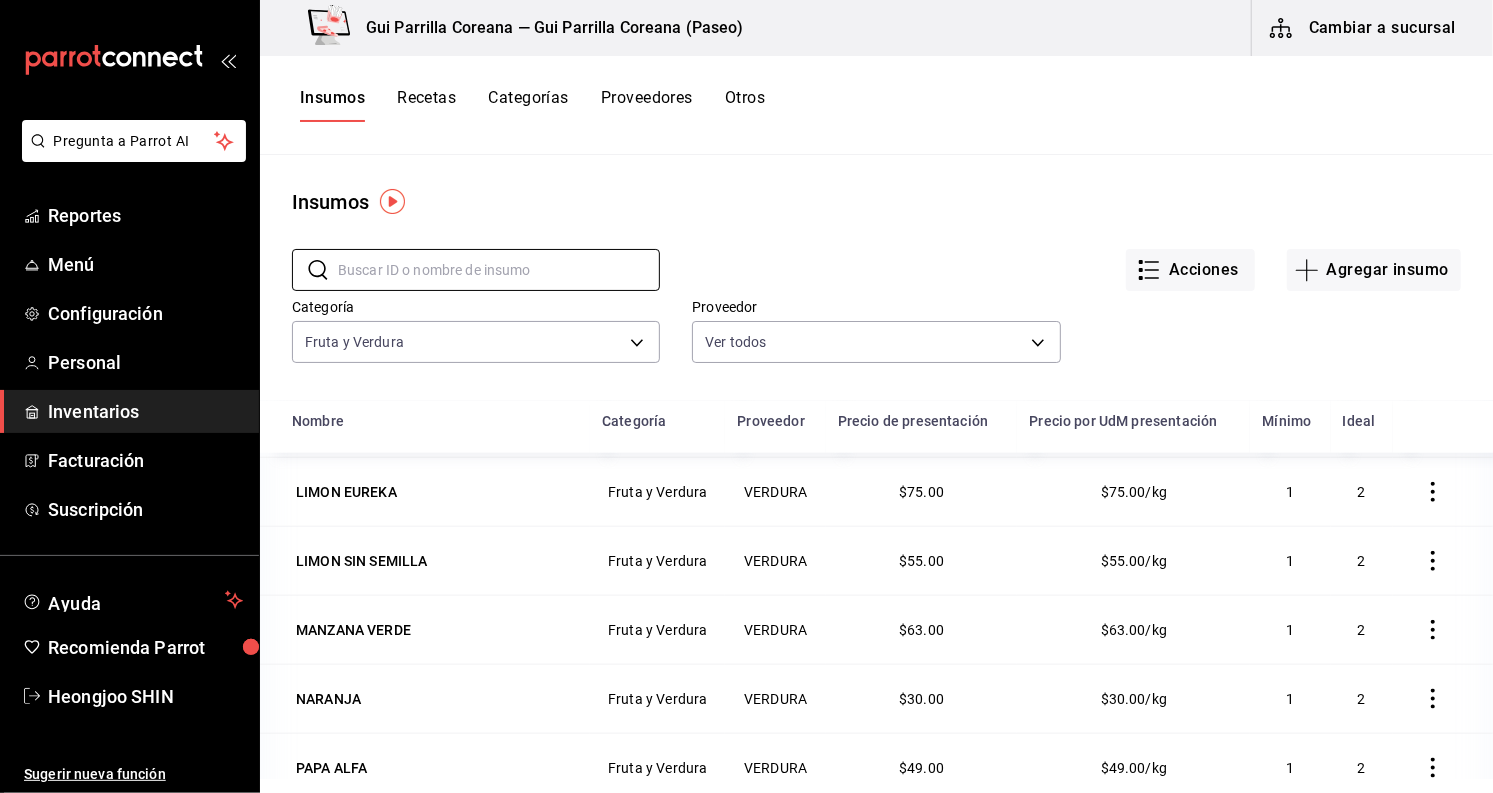 scroll, scrollTop: 1111, scrollLeft: 0, axis: vertical 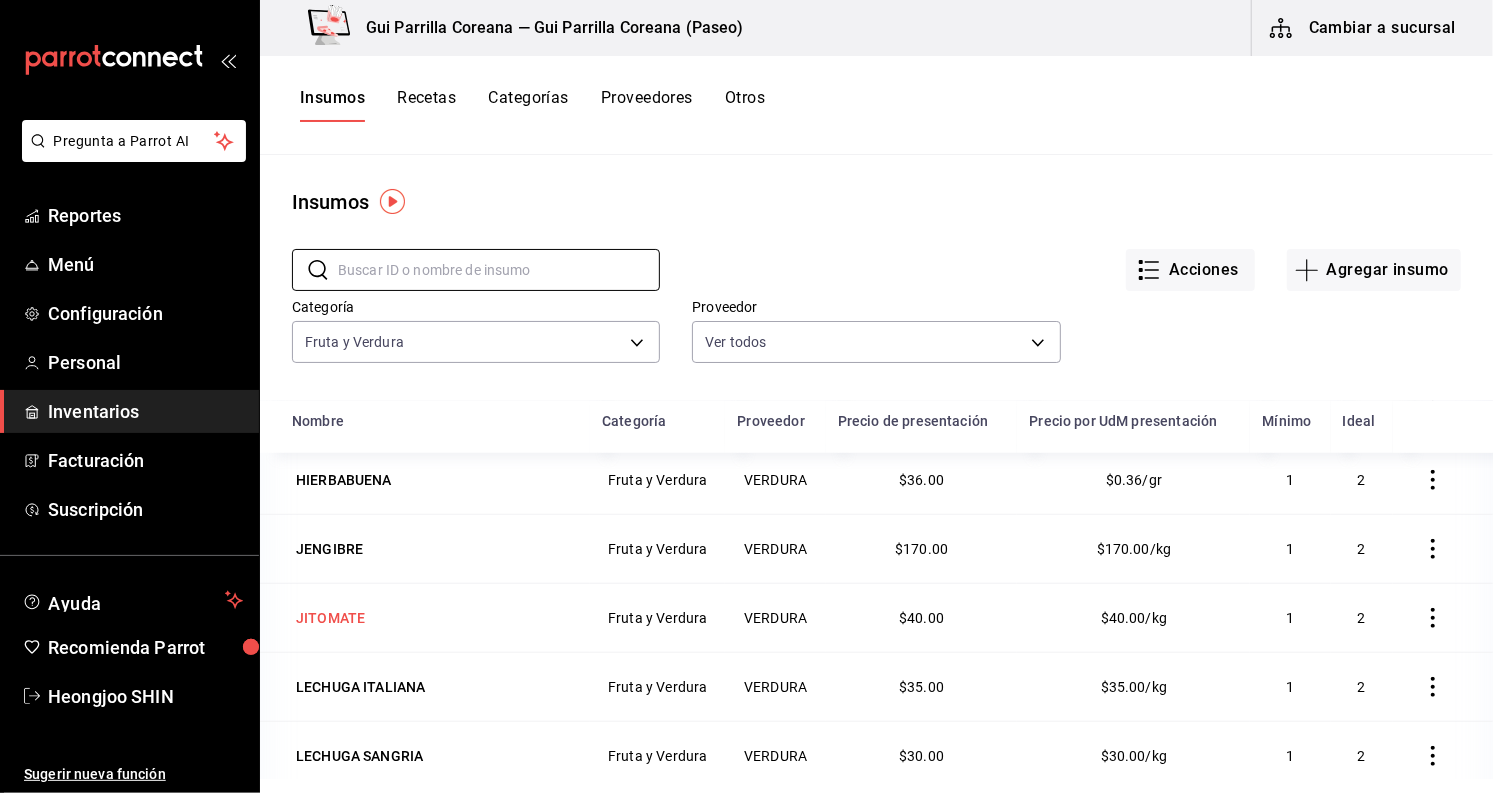 type 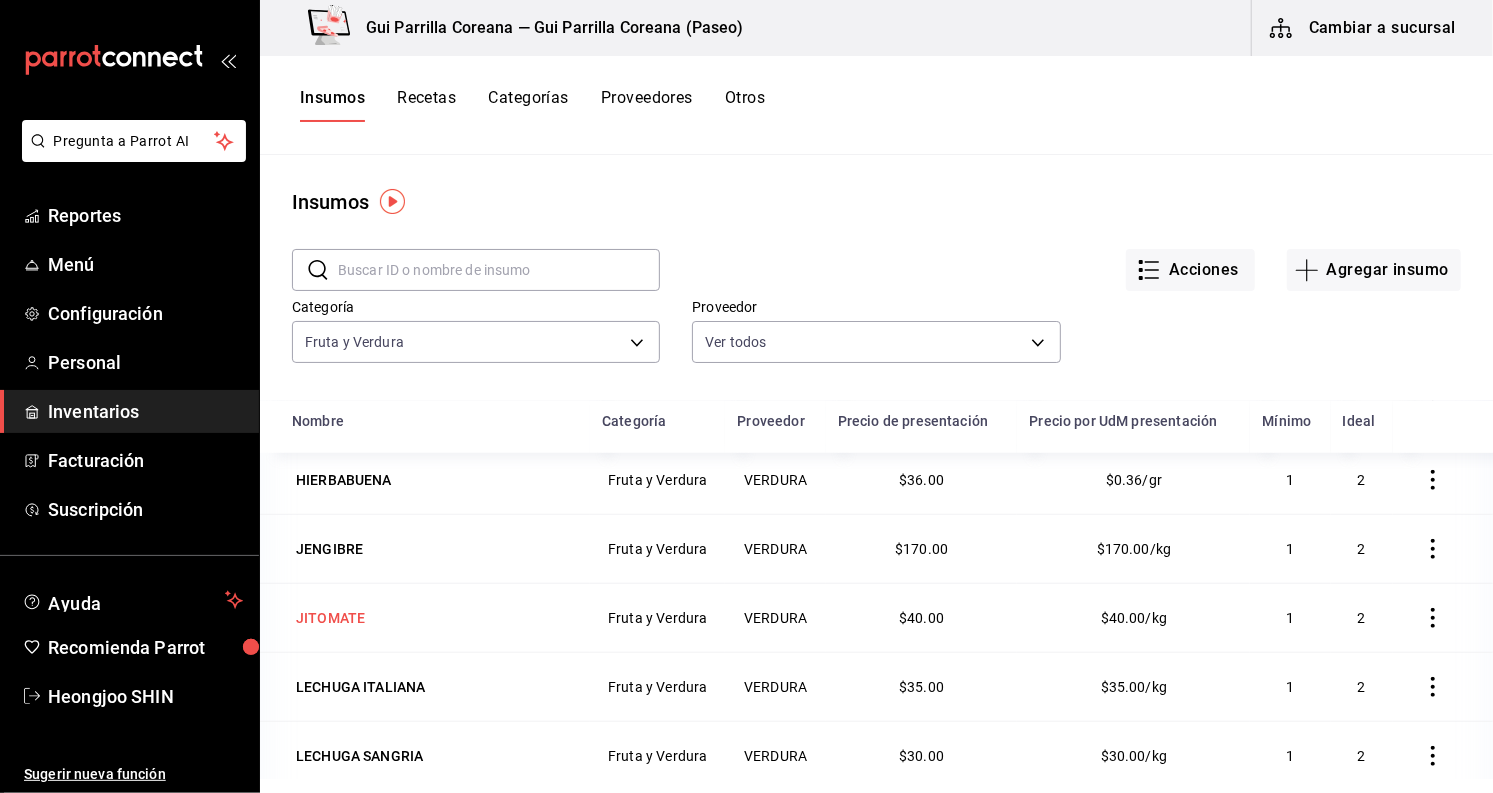click on "JITOMATE" at bounding box center (435, 618) 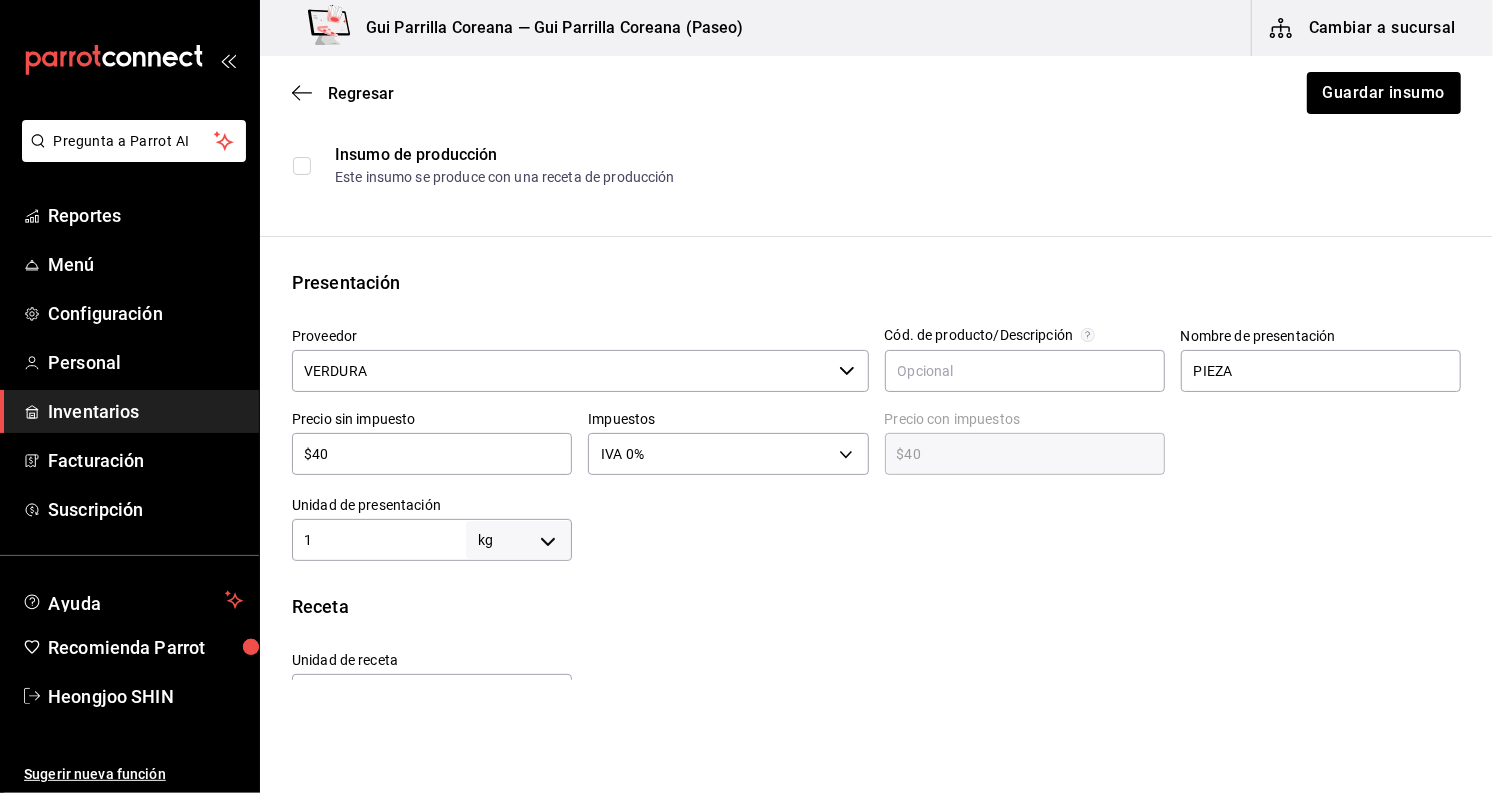 scroll, scrollTop: 444, scrollLeft: 0, axis: vertical 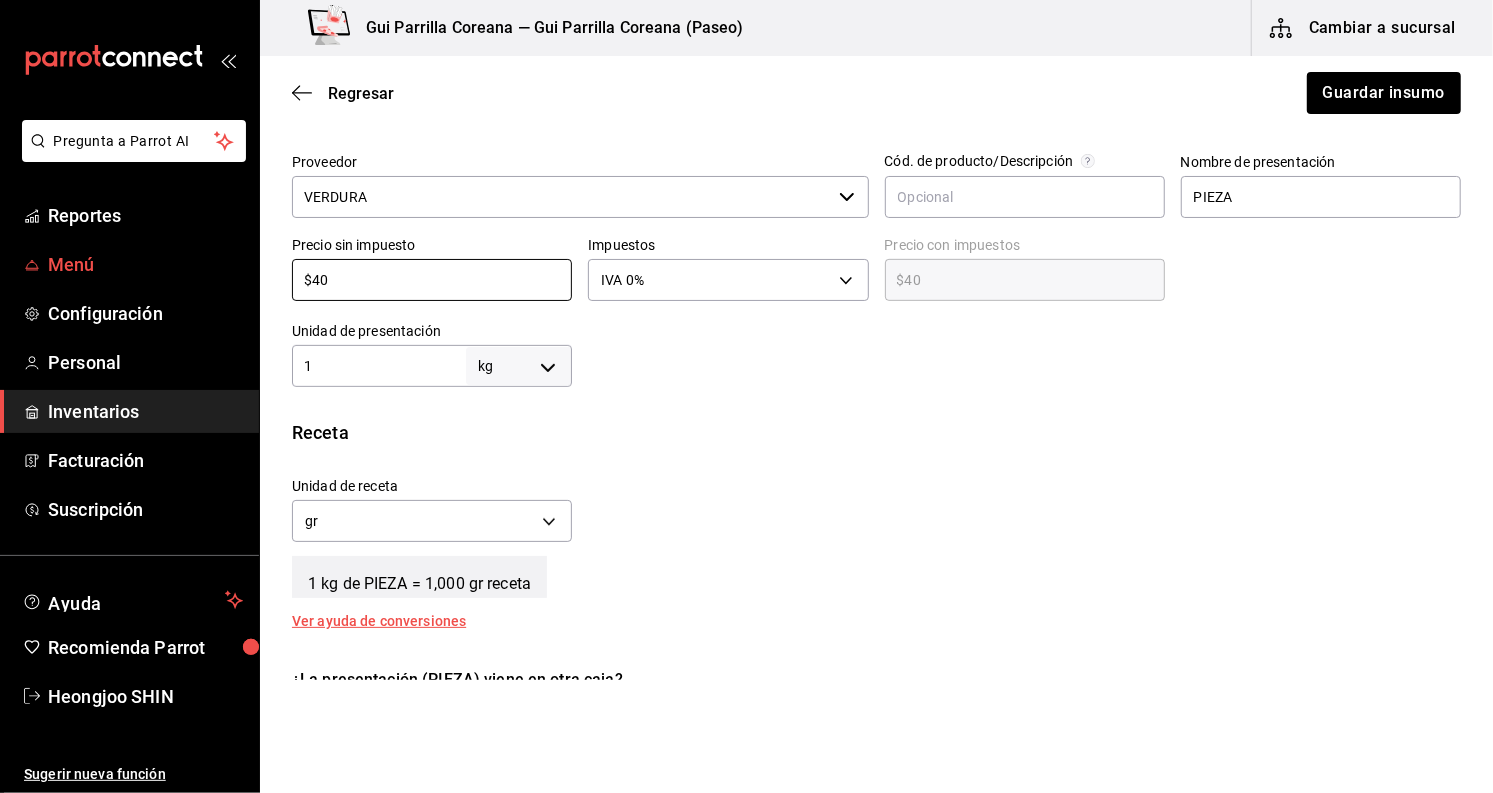 drag, startPoint x: 438, startPoint y: 269, endPoint x: 138, endPoint y: 253, distance: 300.42636 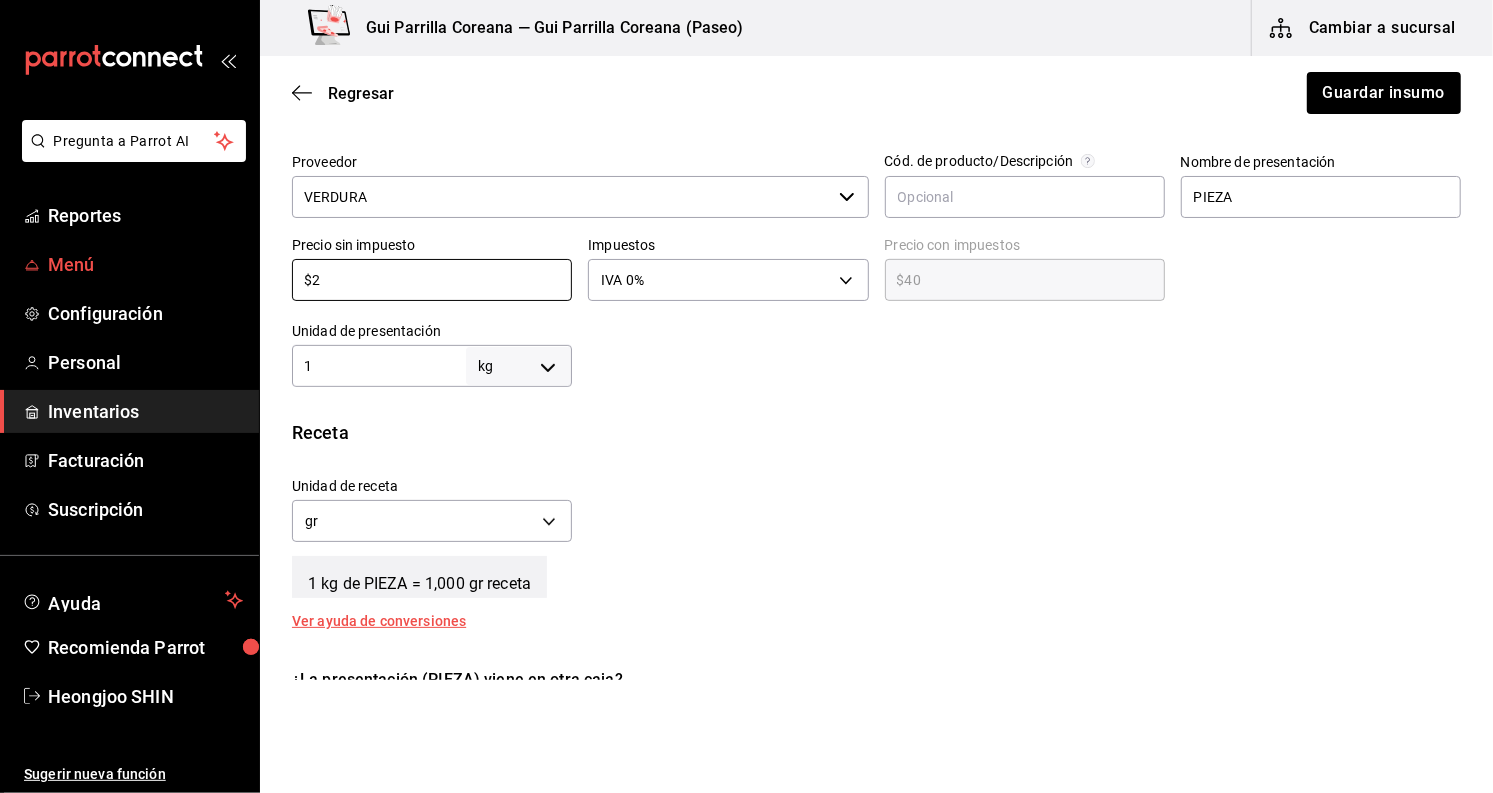 type on "$2.00" 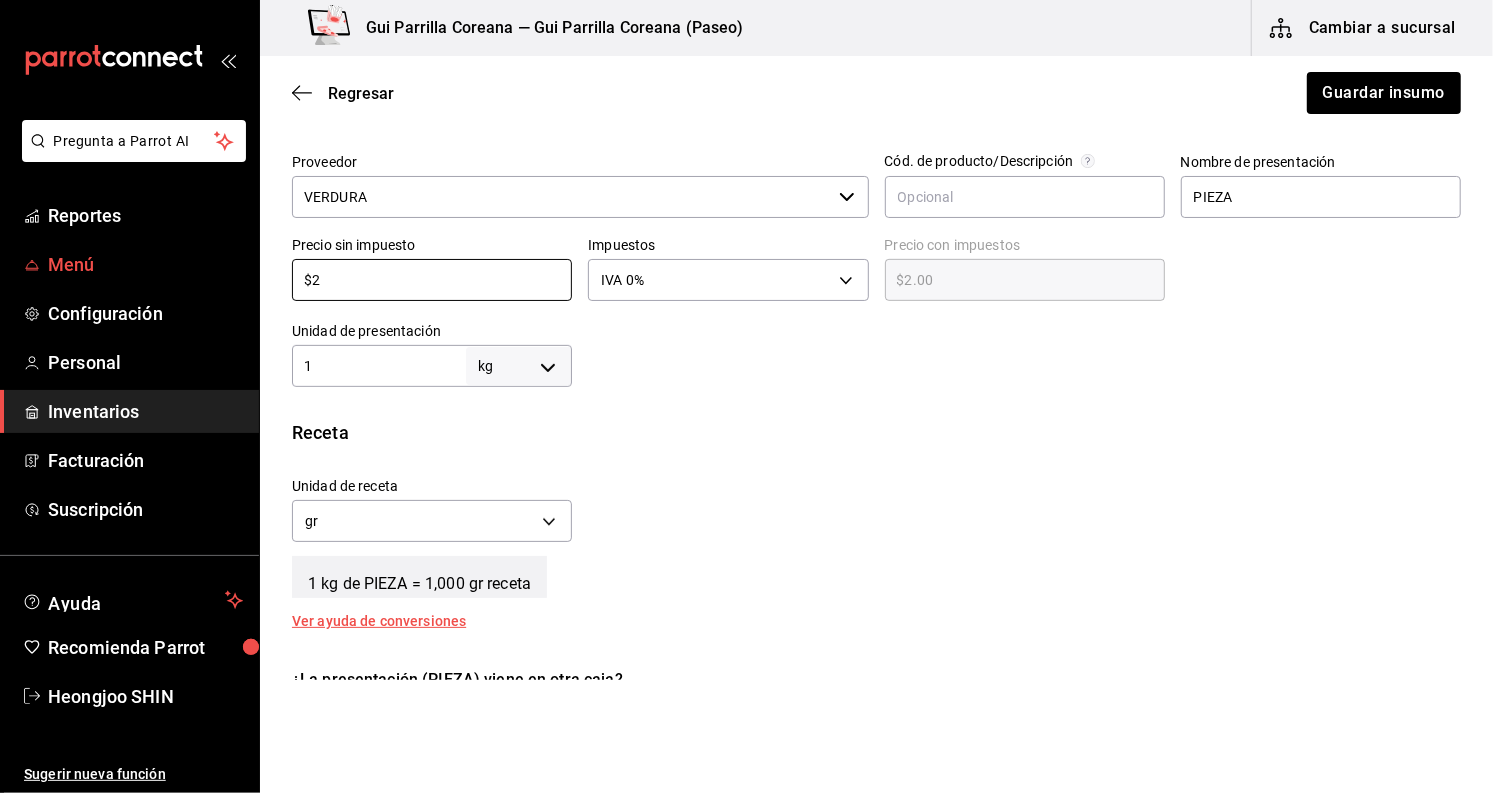 type on "$23" 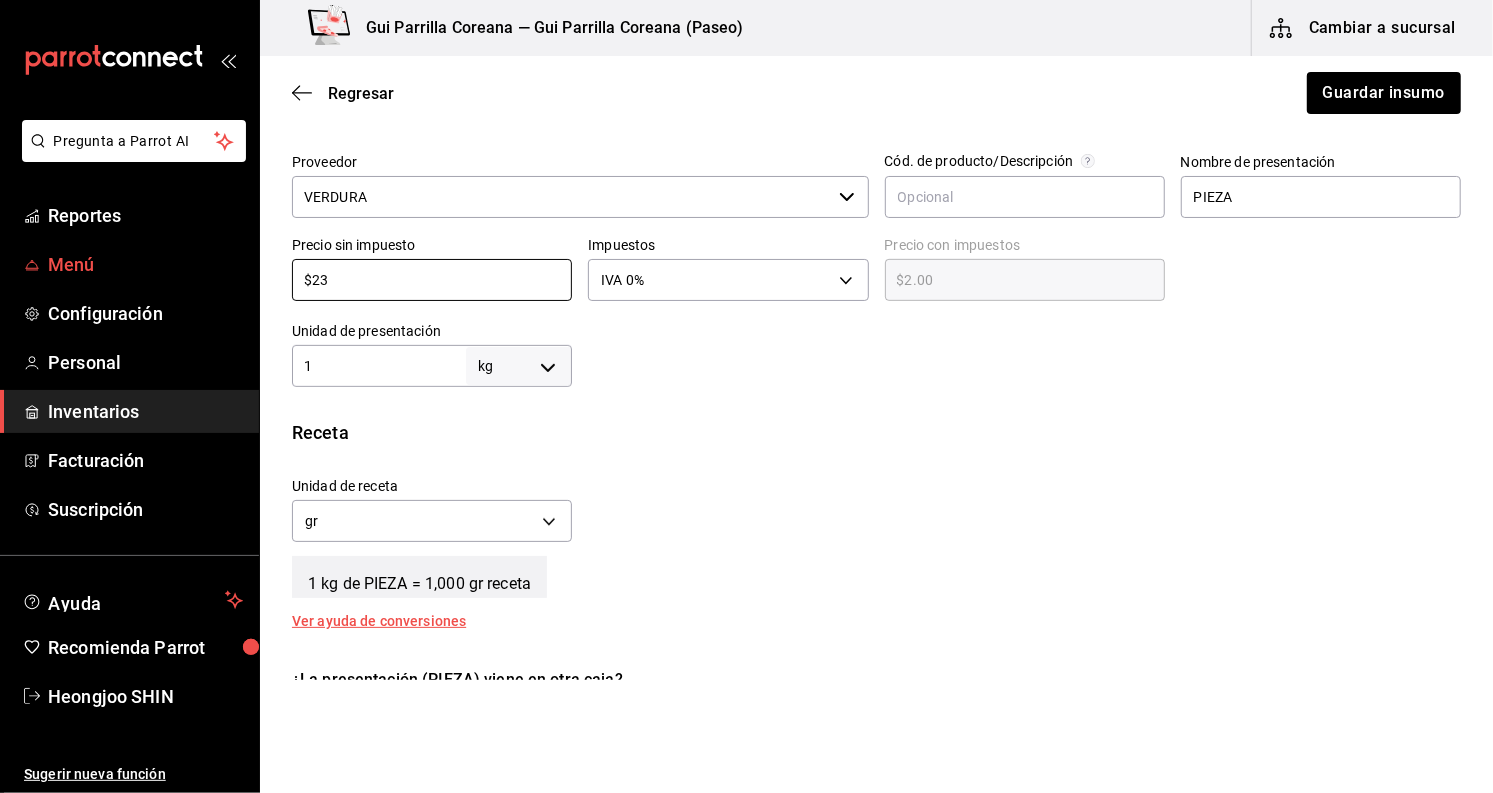 type on "$23.00" 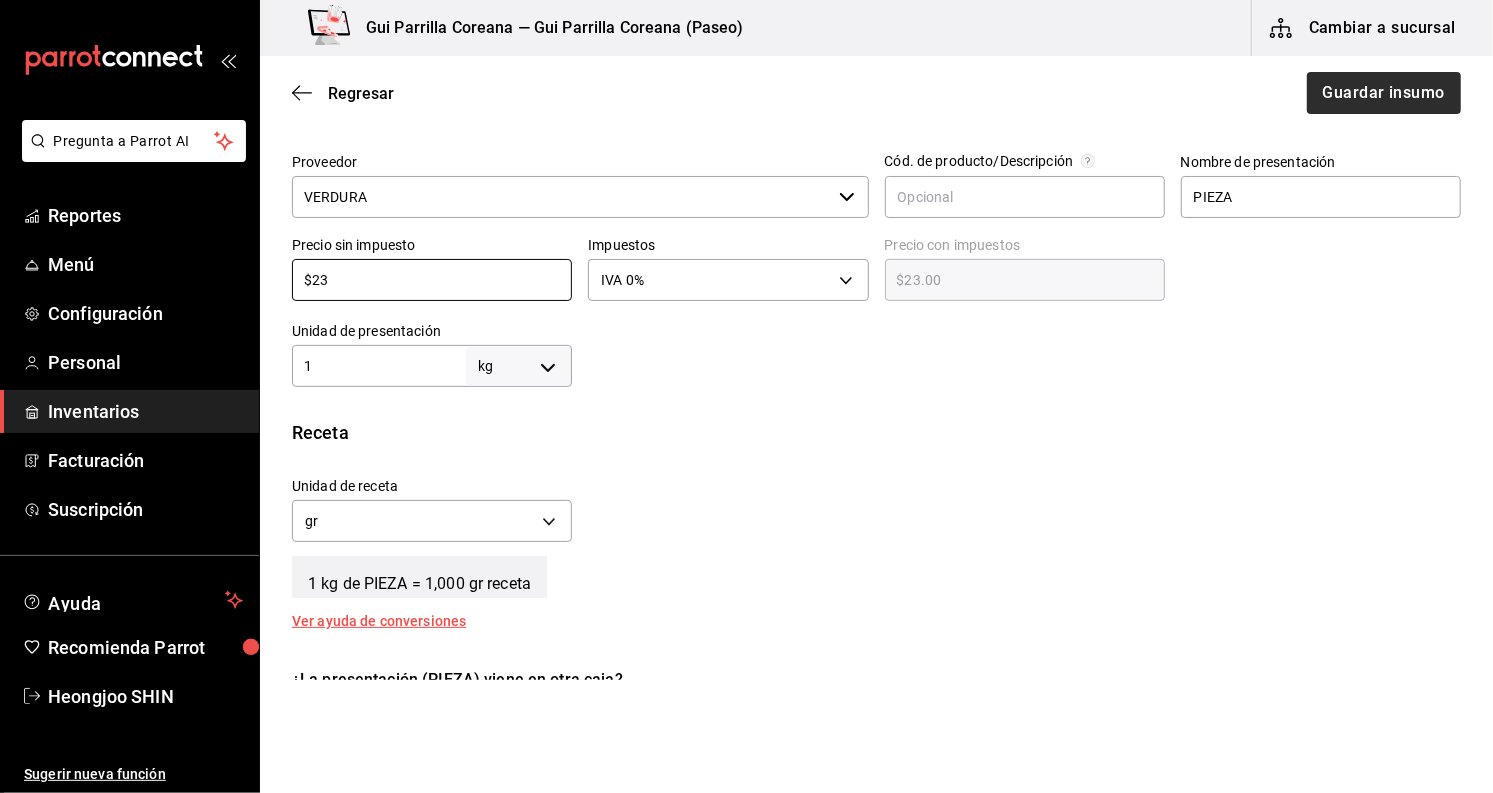 type on "$23" 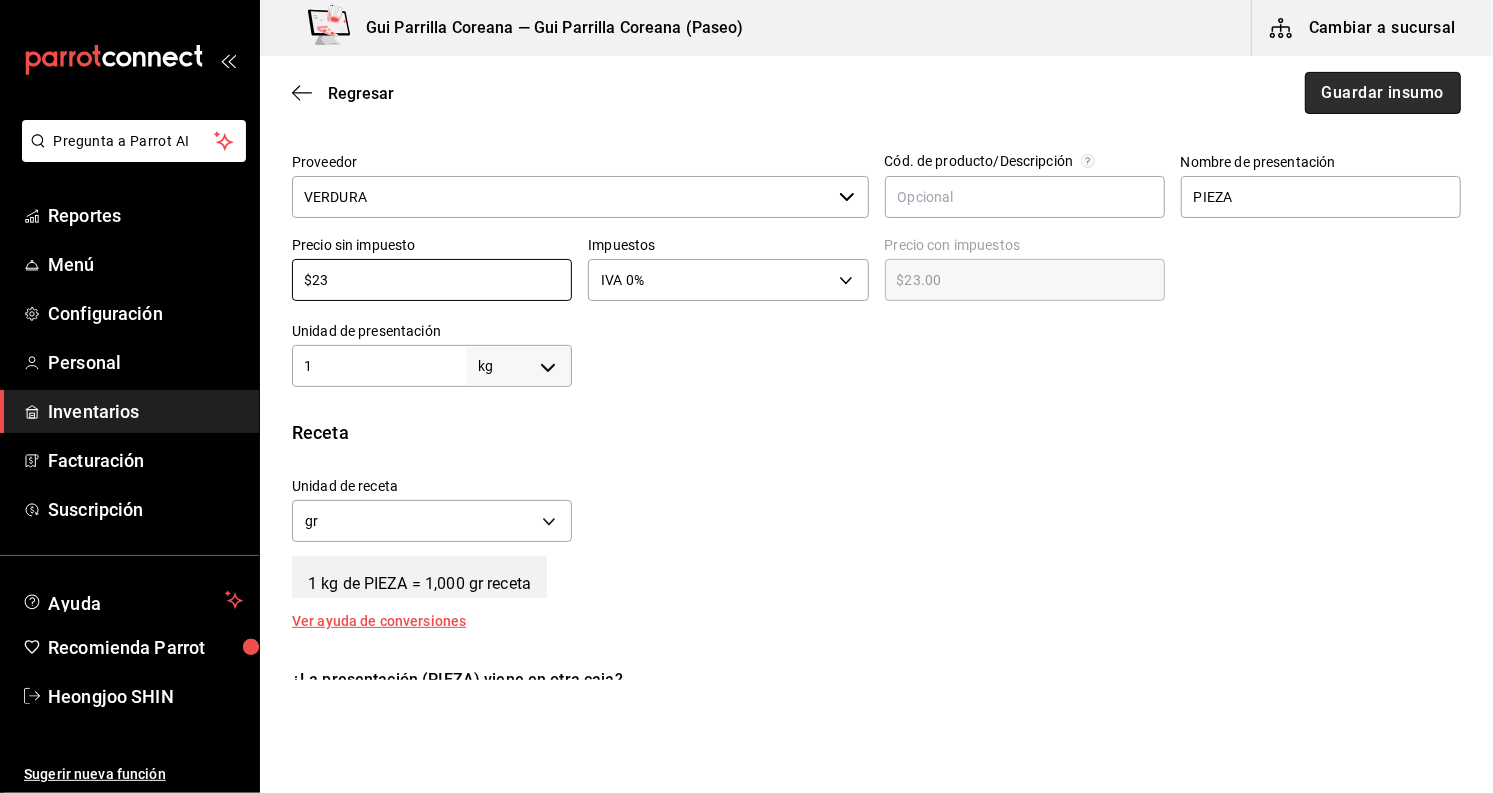 click on "Guardar insumo" at bounding box center [1383, 93] 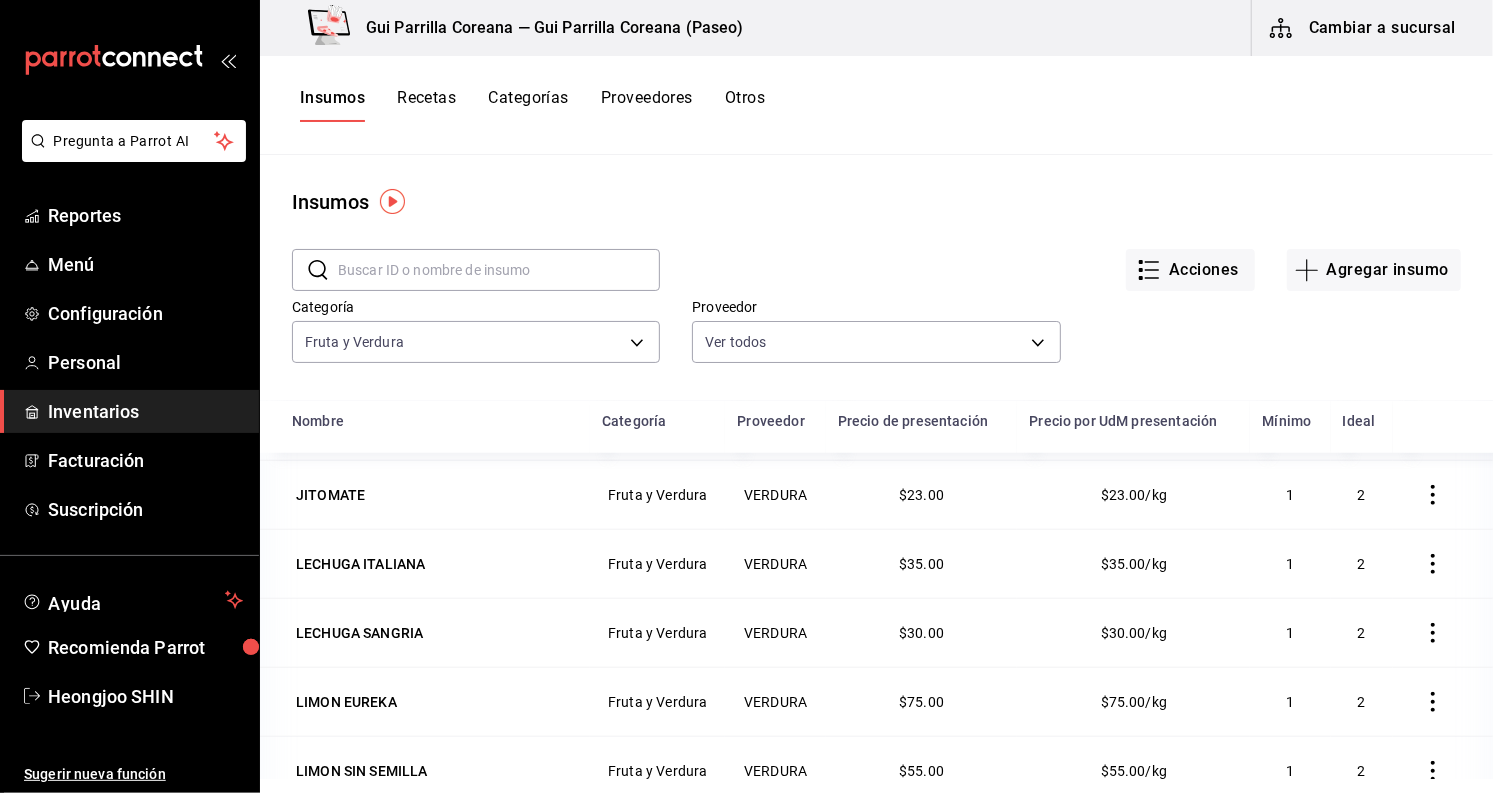 scroll, scrollTop: 1222, scrollLeft: 0, axis: vertical 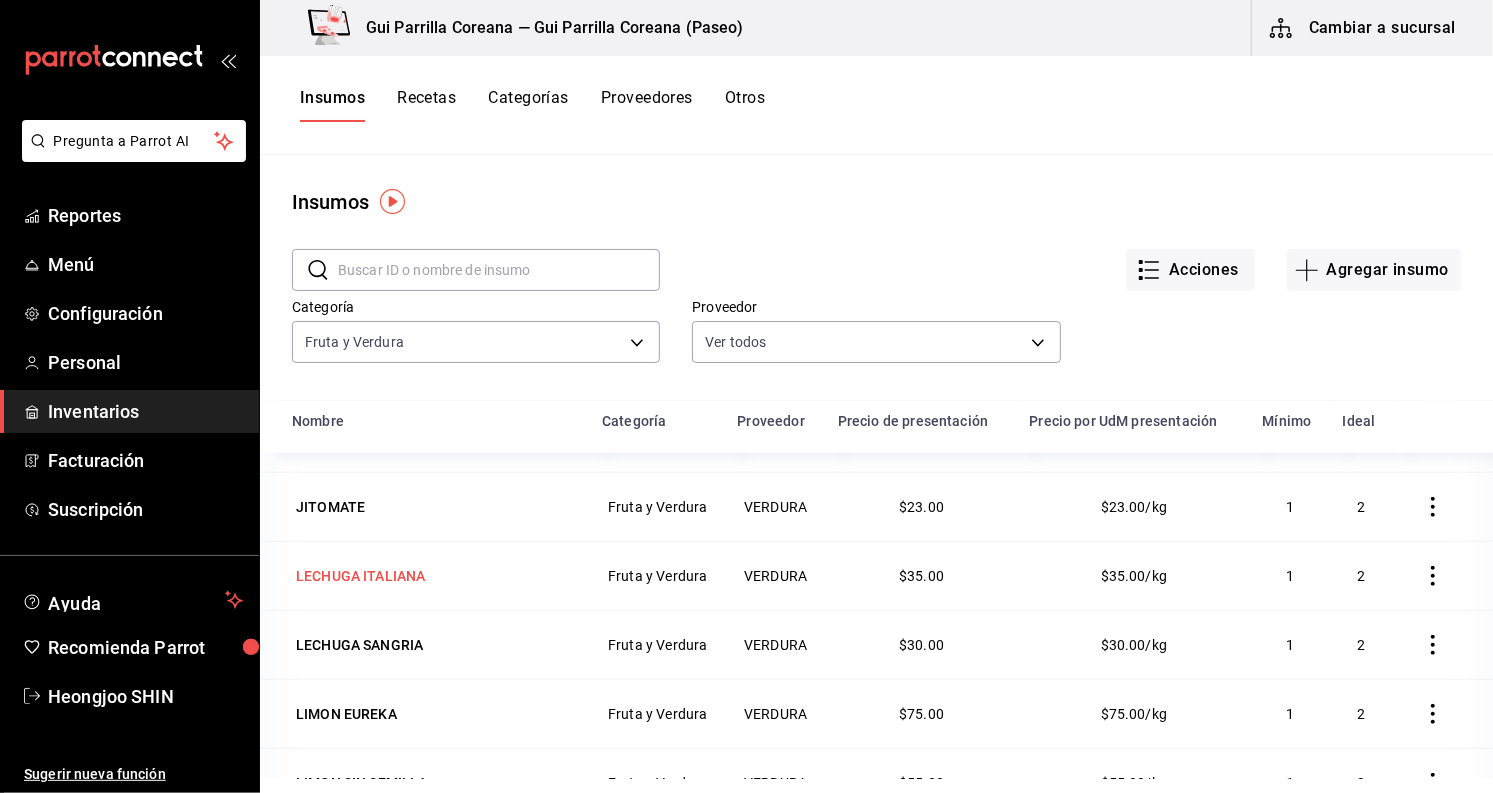 click on "LECHUGA ITALIANA" at bounding box center (360, 576) 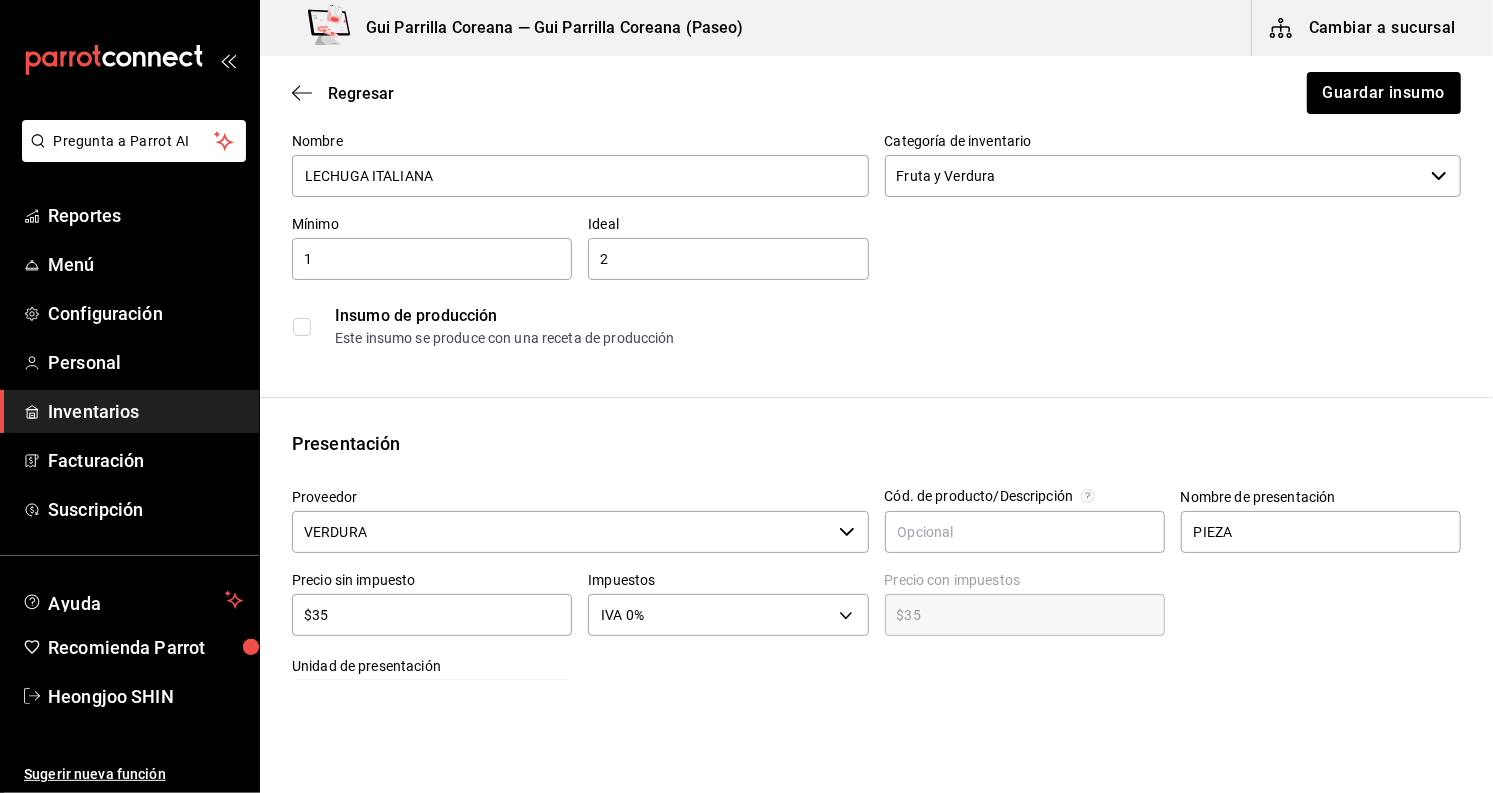 scroll, scrollTop: 333, scrollLeft: 0, axis: vertical 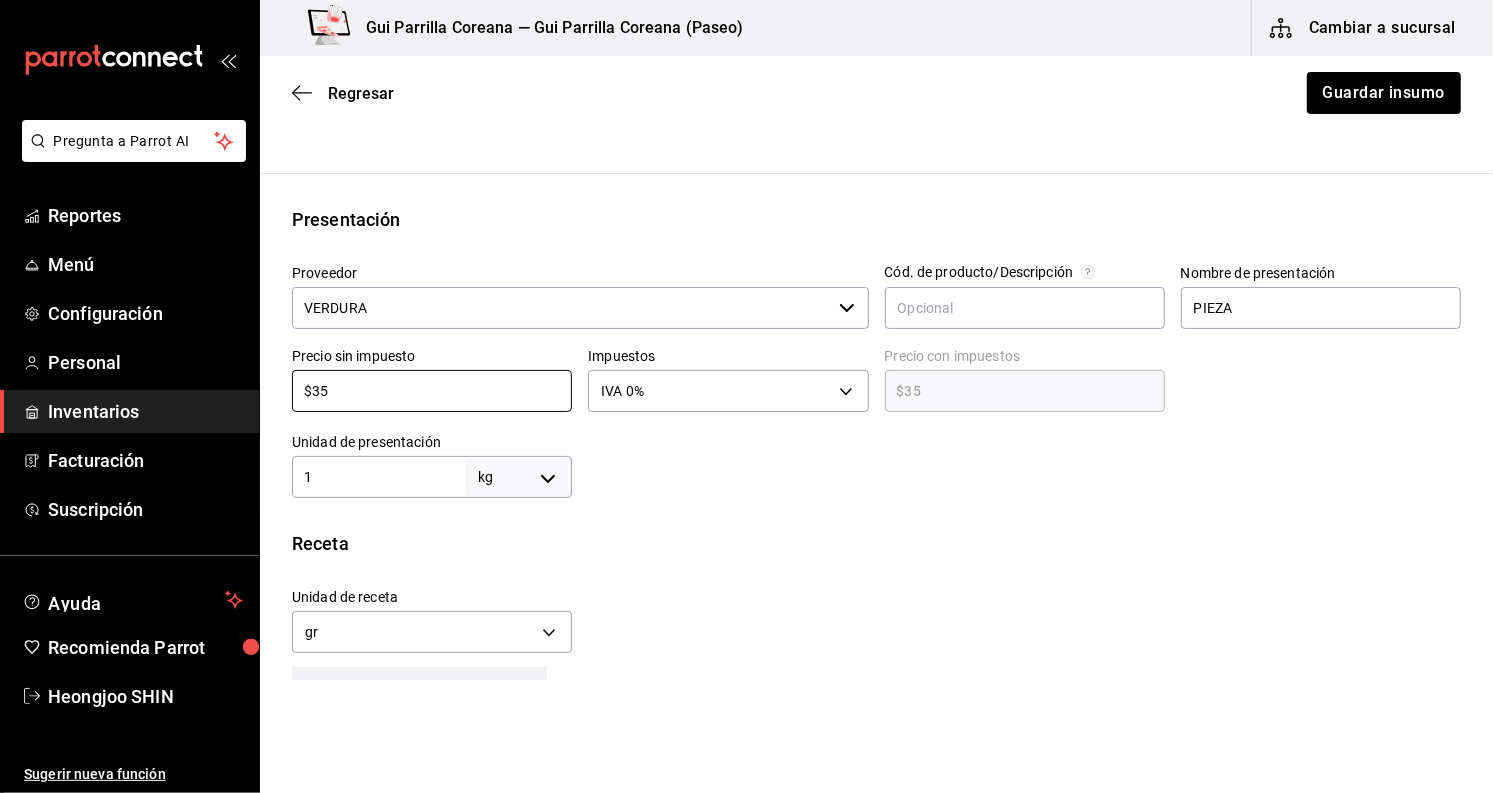 drag, startPoint x: 372, startPoint y: 397, endPoint x: 25, endPoint y: 408, distance: 347.17432 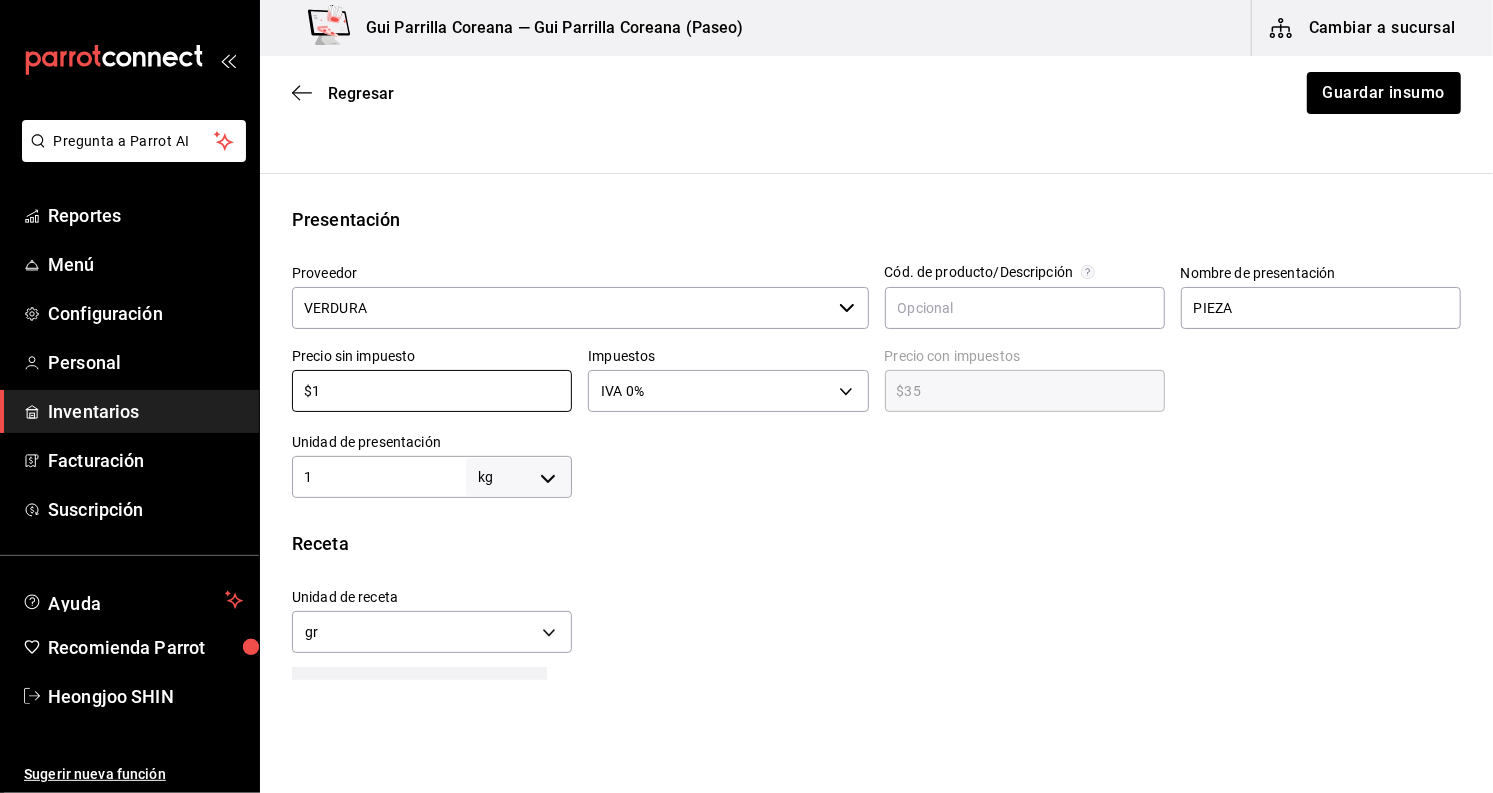 type on "$15" 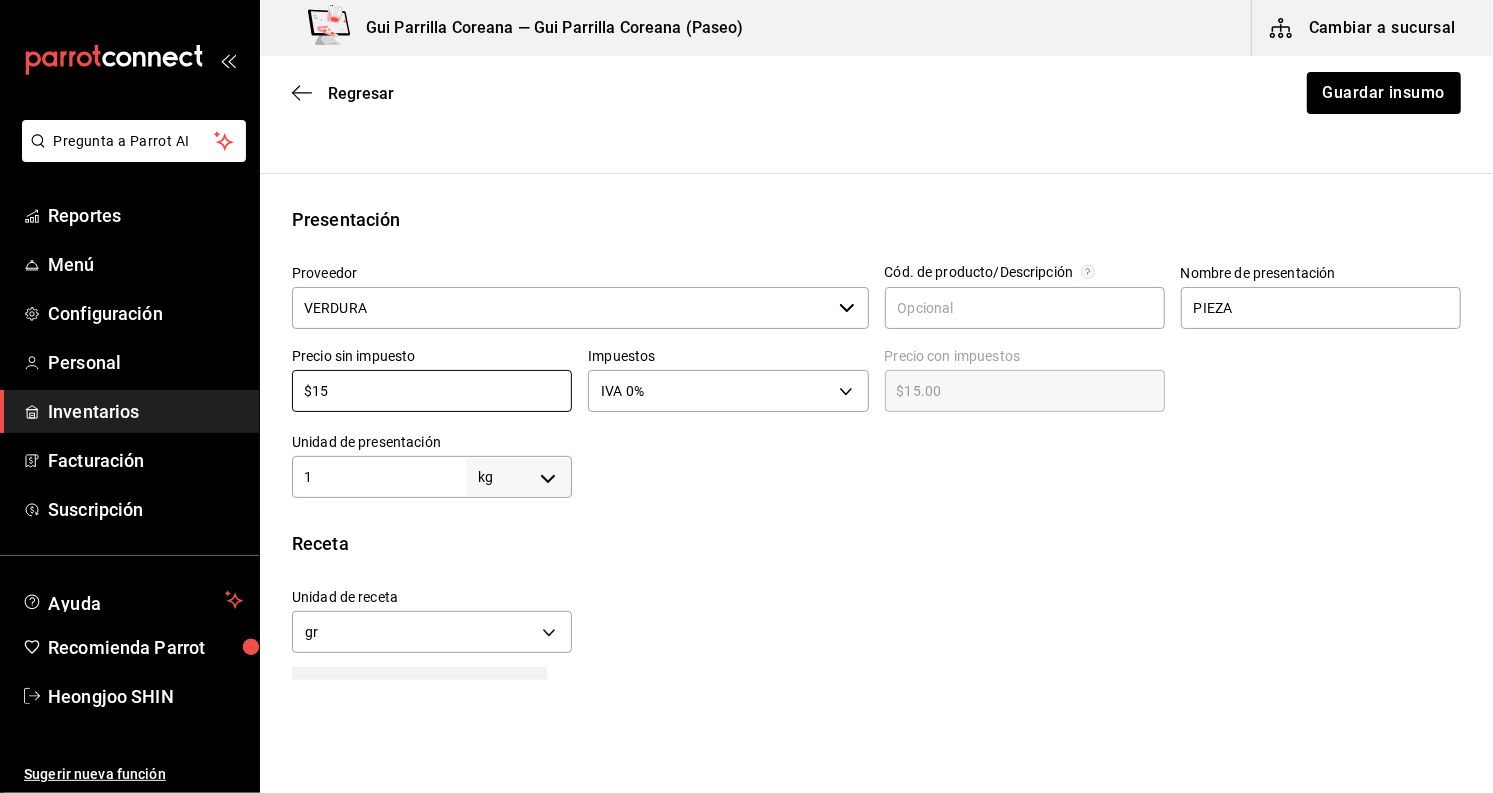 type on "$15.00" 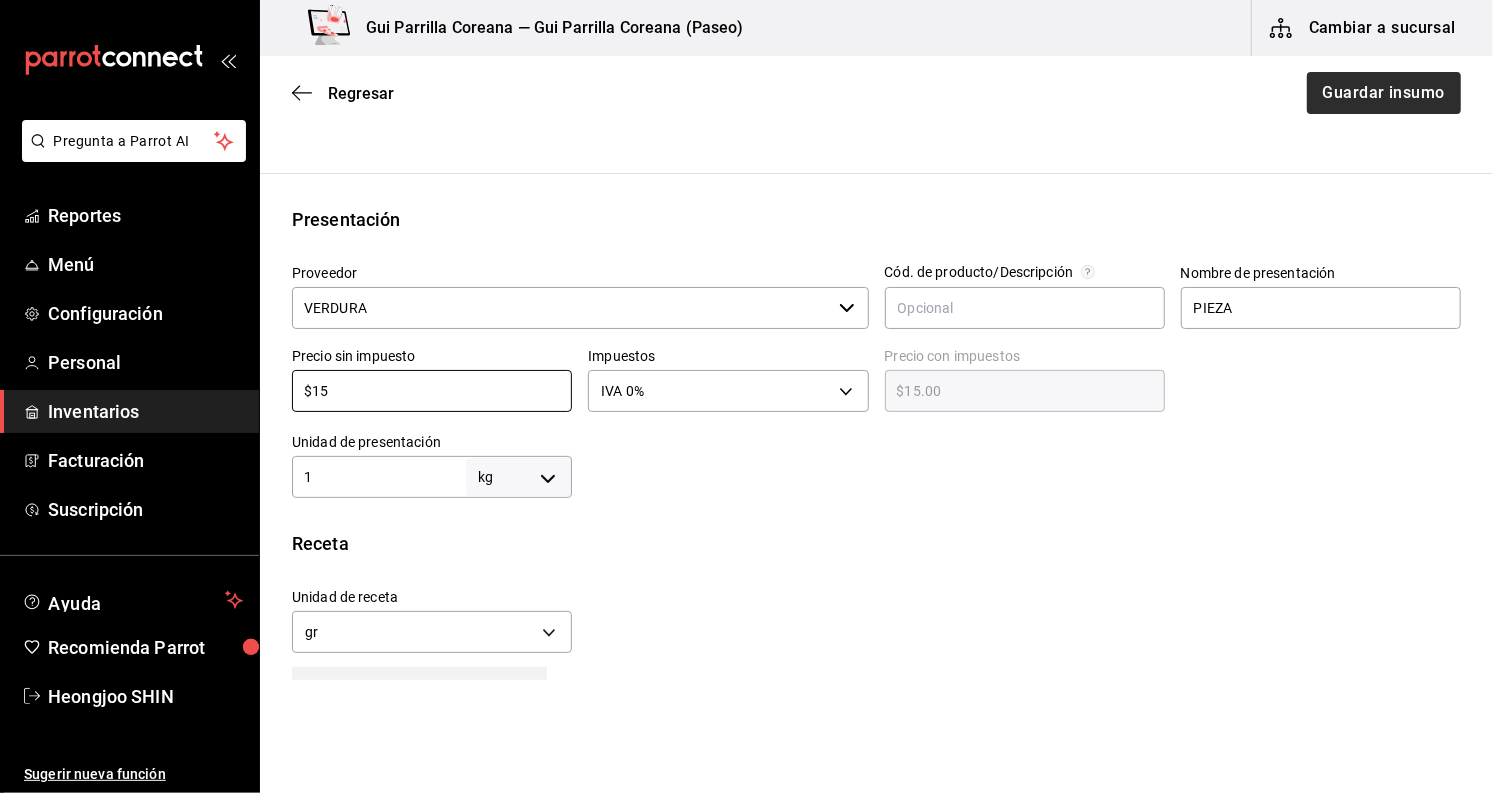 type on "$15" 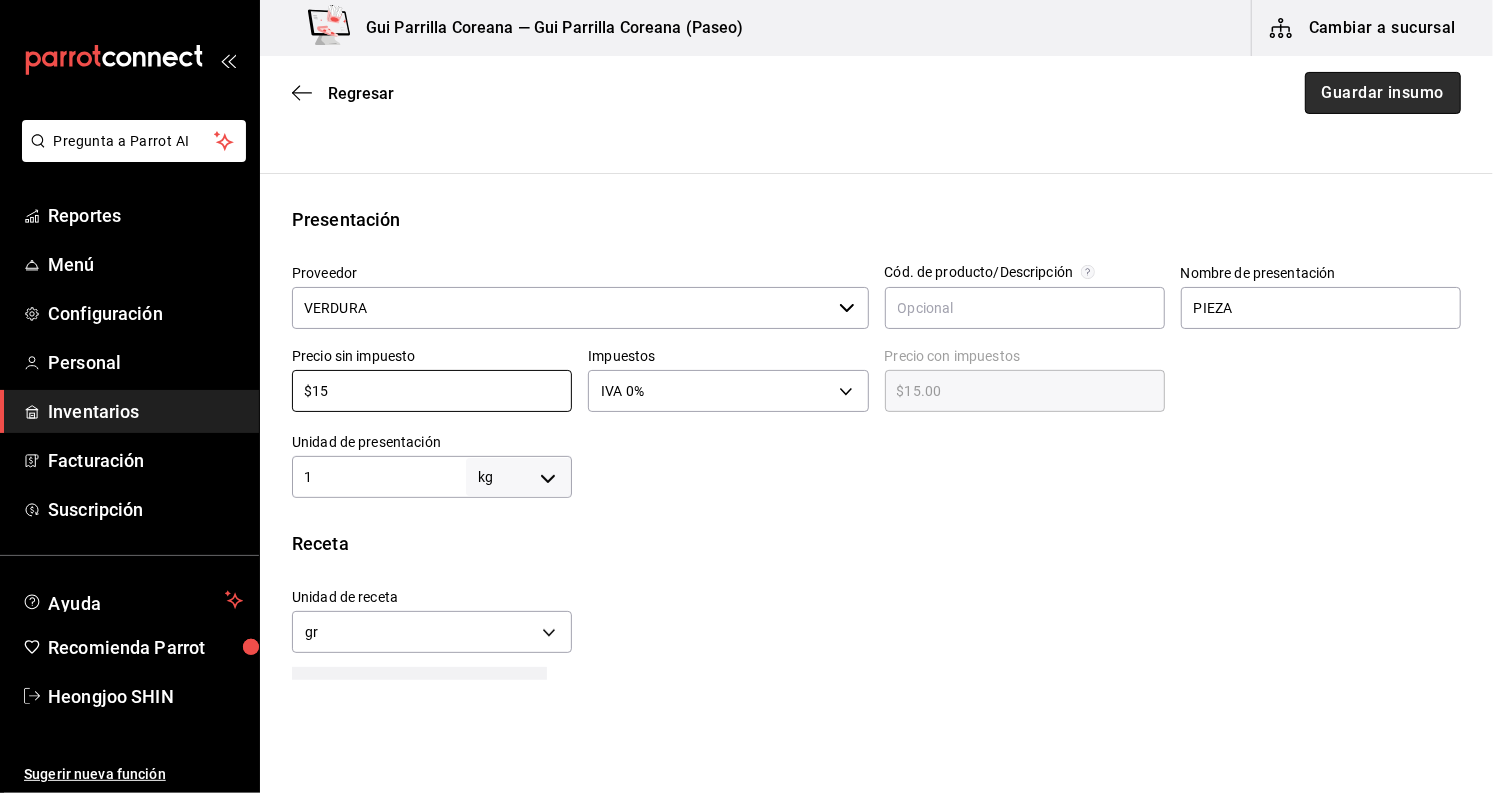 click on "Guardar insumo" at bounding box center [1383, 93] 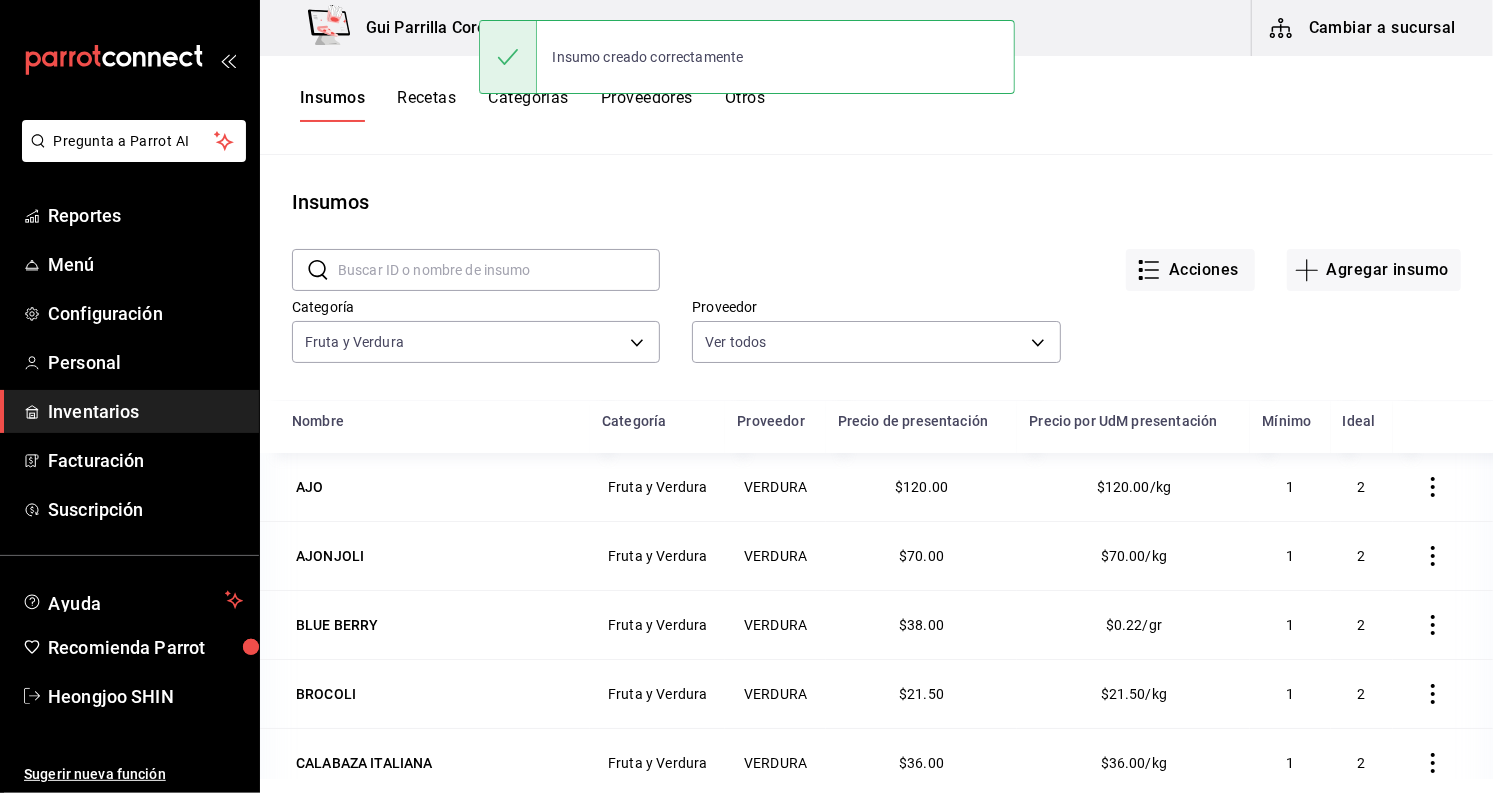 scroll, scrollTop: 246, scrollLeft: 0, axis: vertical 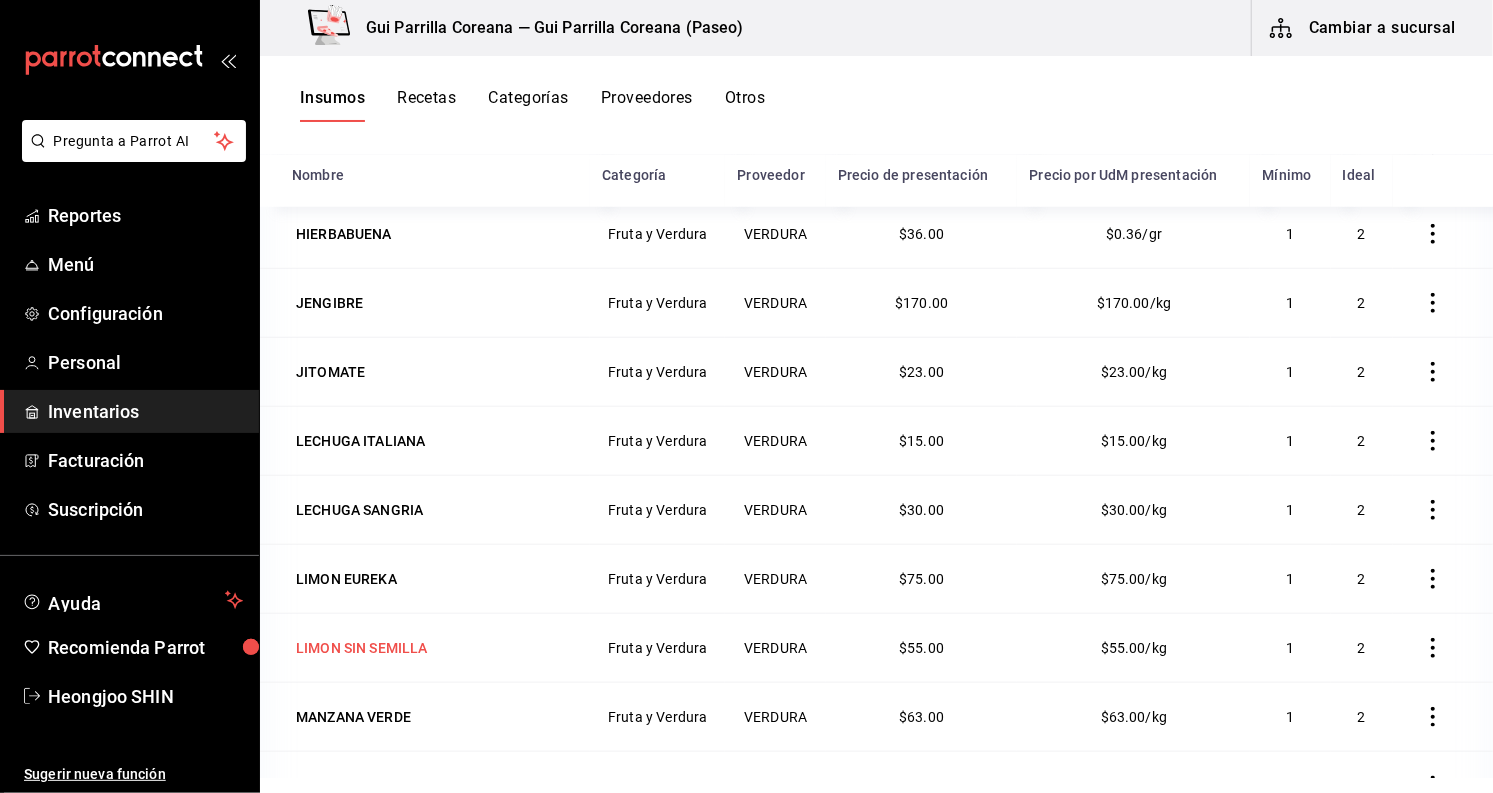 click on "LIMON SIN SEMILLA" at bounding box center [362, 648] 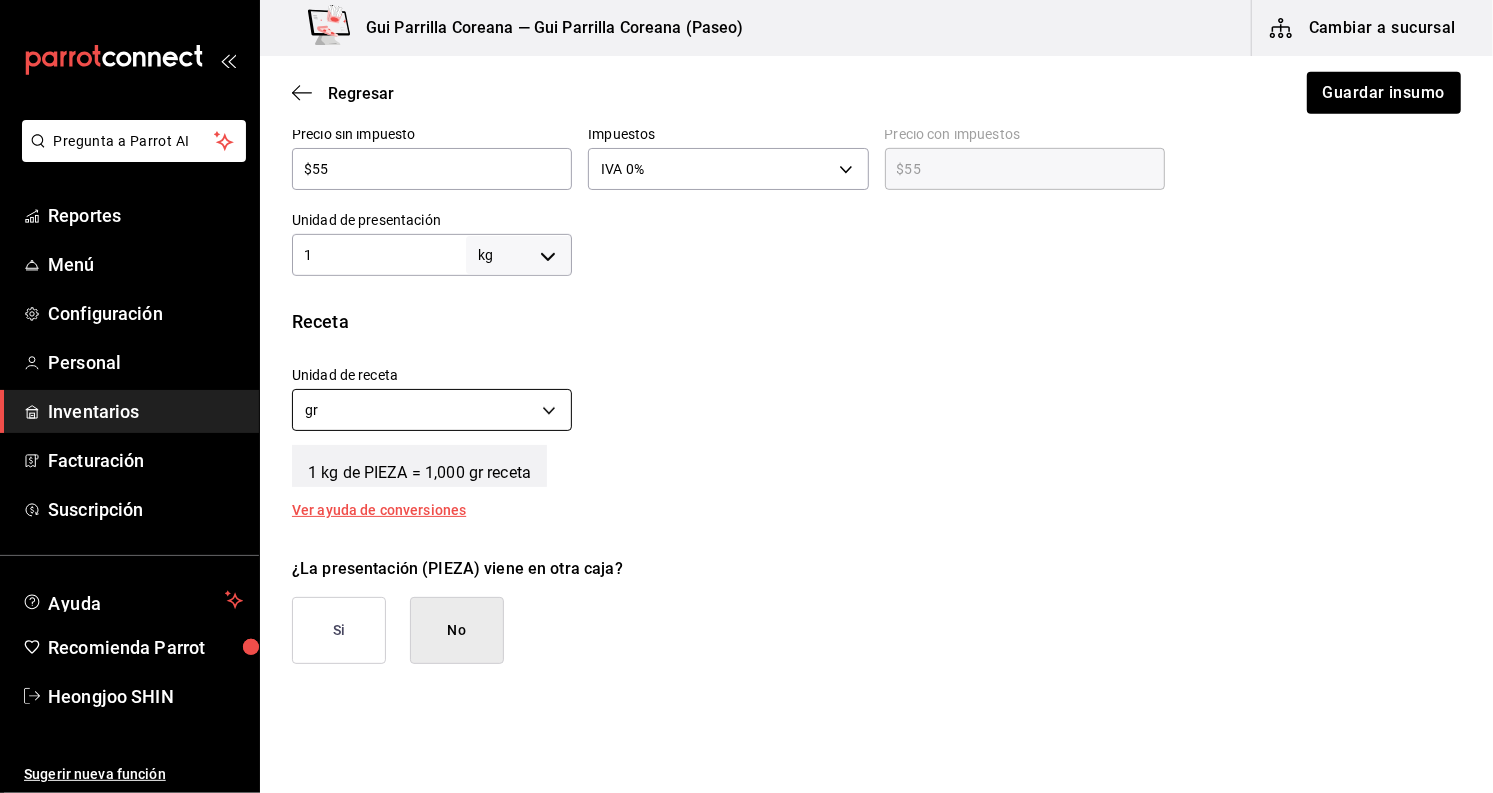 scroll, scrollTop: 444, scrollLeft: 0, axis: vertical 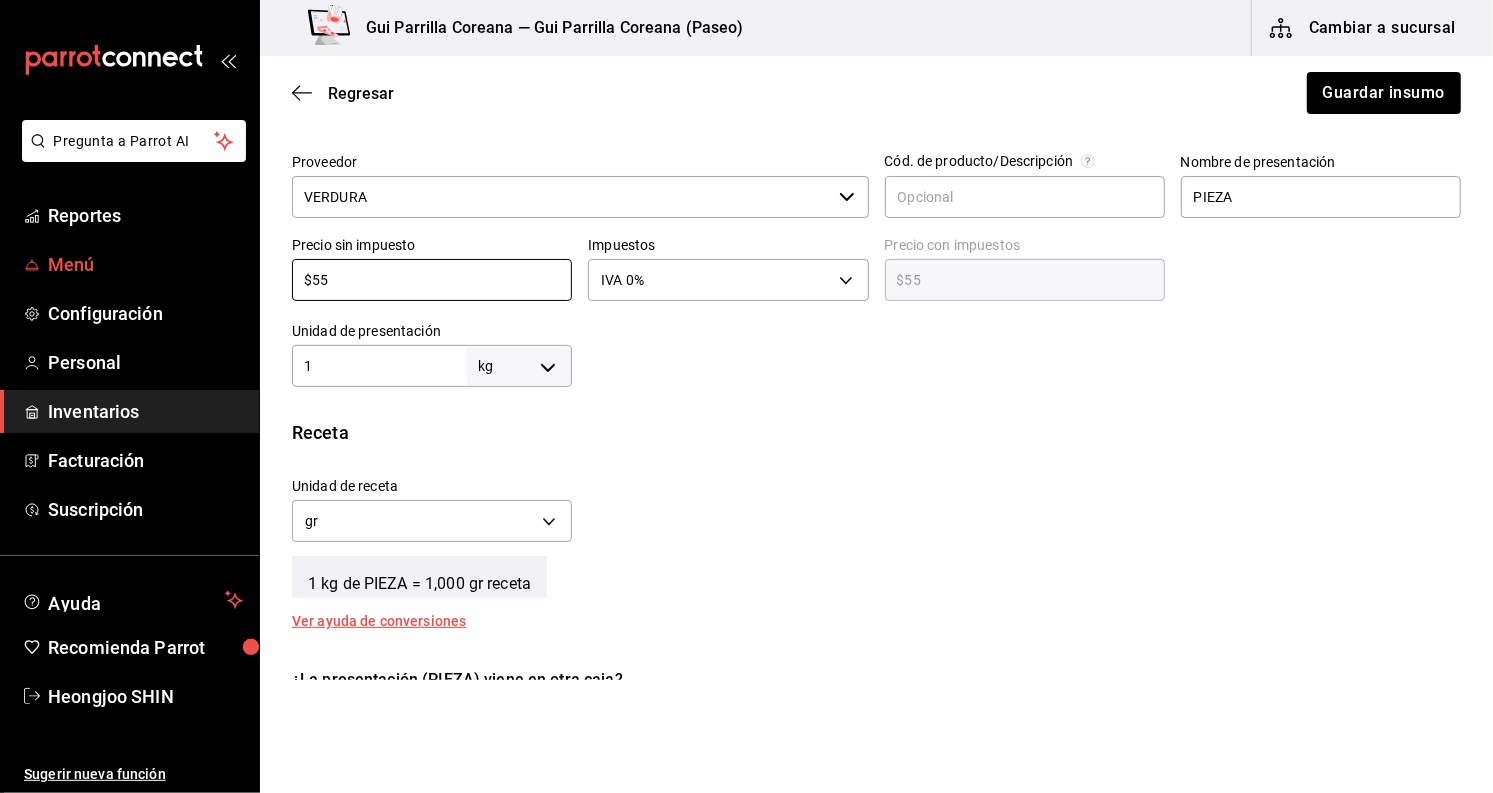 drag, startPoint x: 375, startPoint y: 281, endPoint x: 237, endPoint y: 268, distance: 138.61096 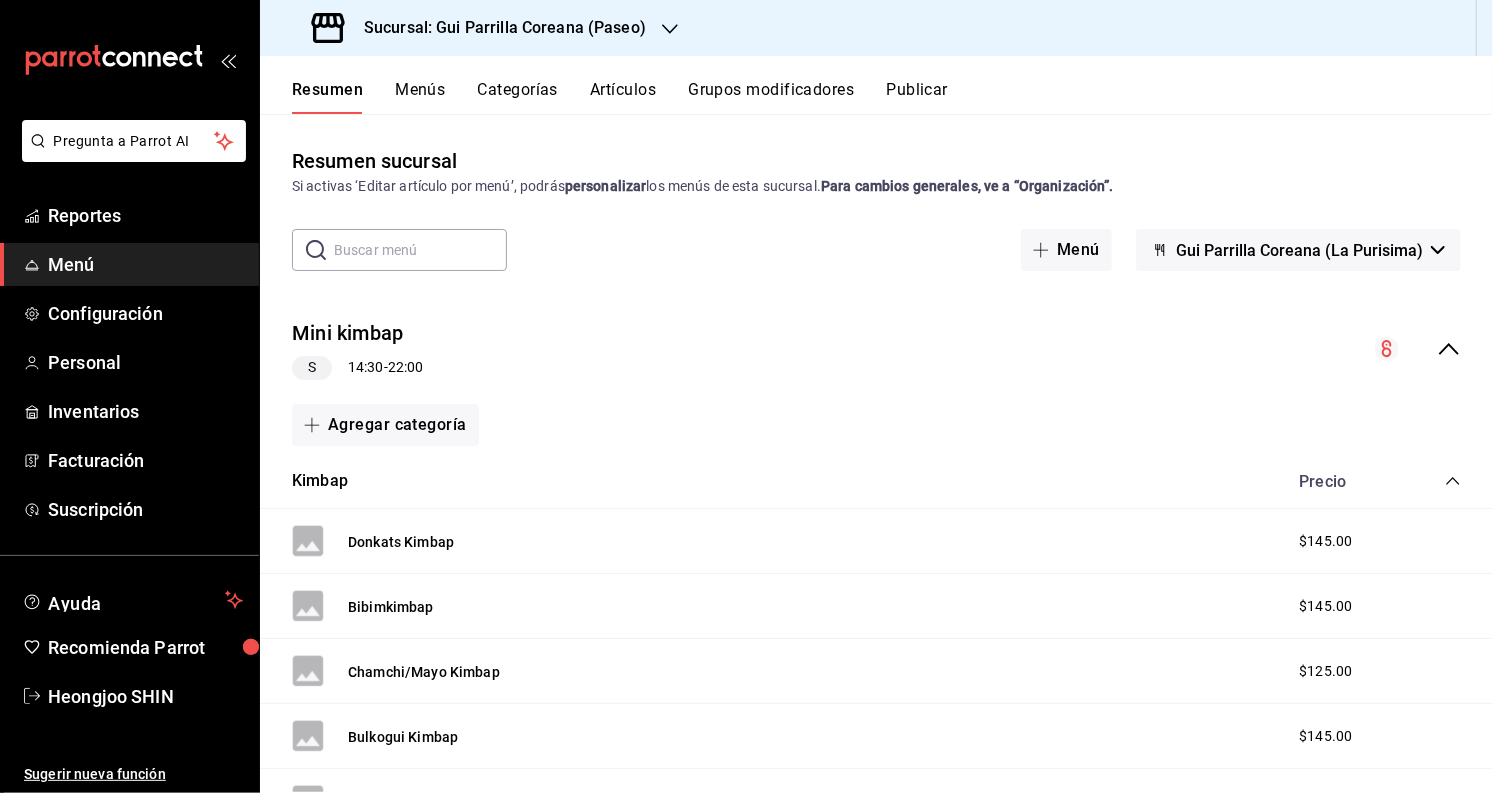 click on "Menús" at bounding box center (420, 97) 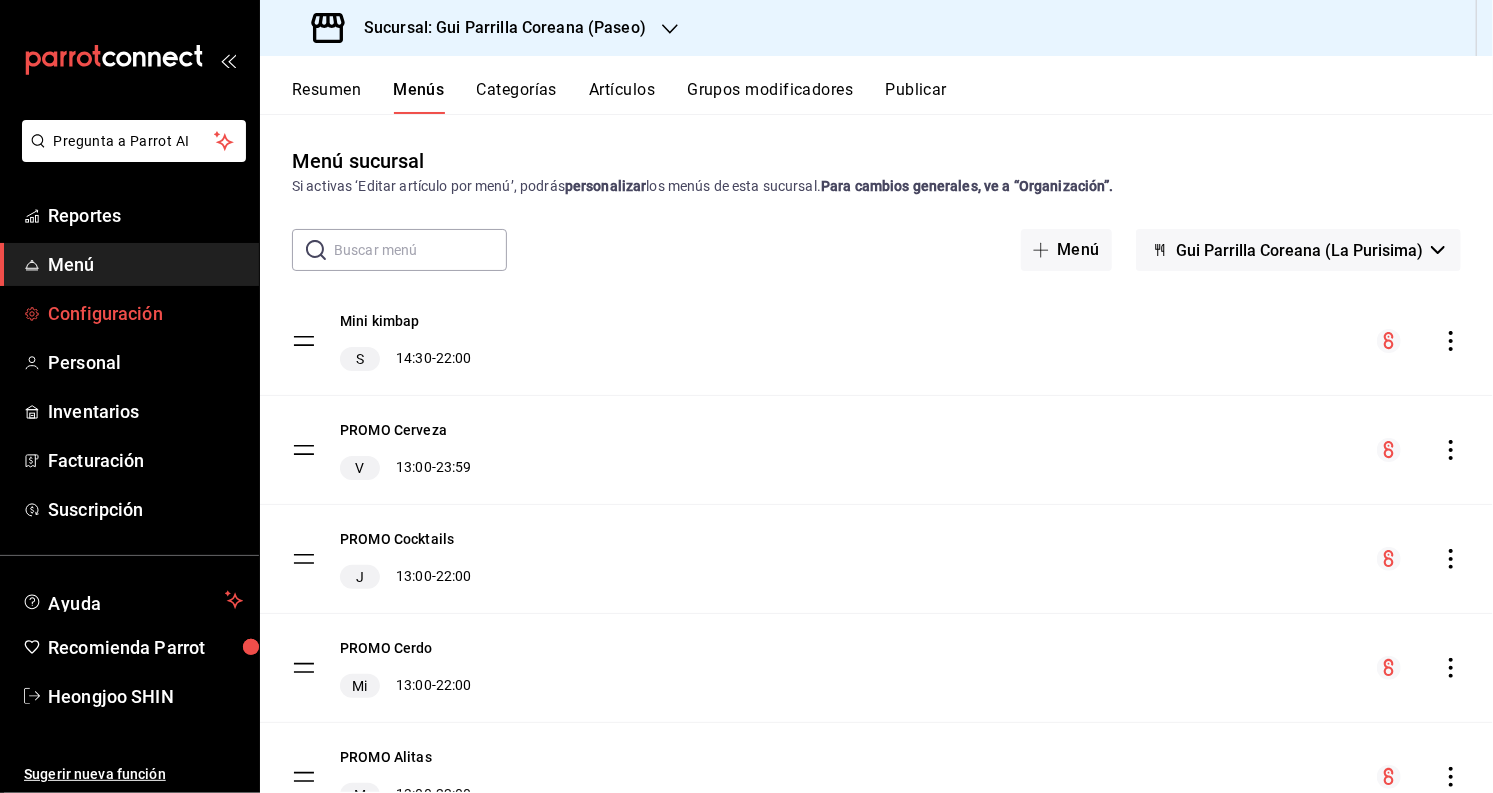 click on "Configuración" at bounding box center (145, 313) 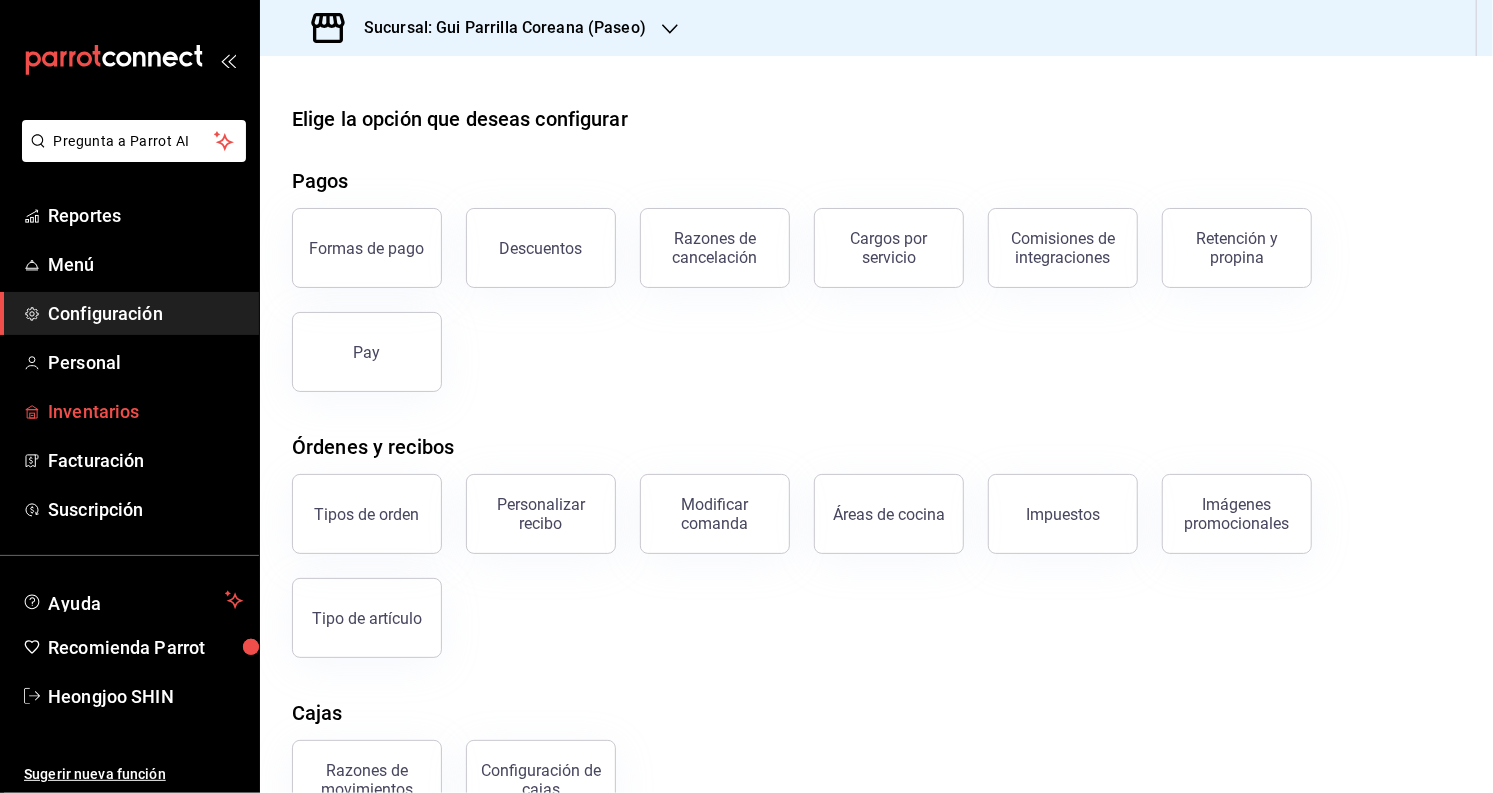 click on "Inventarios" at bounding box center [145, 411] 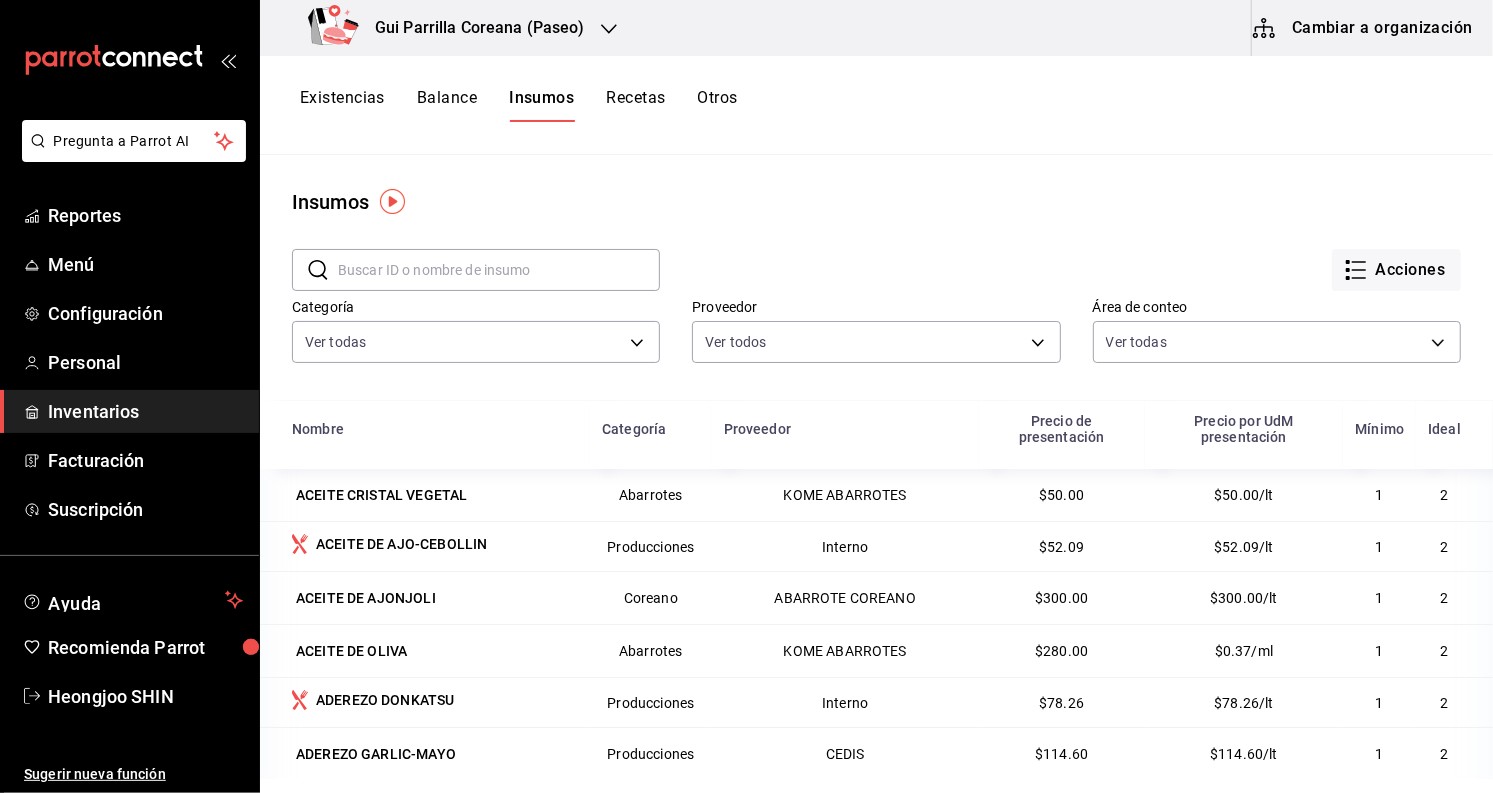 click on "Cambiar a organización" at bounding box center [1364, 28] 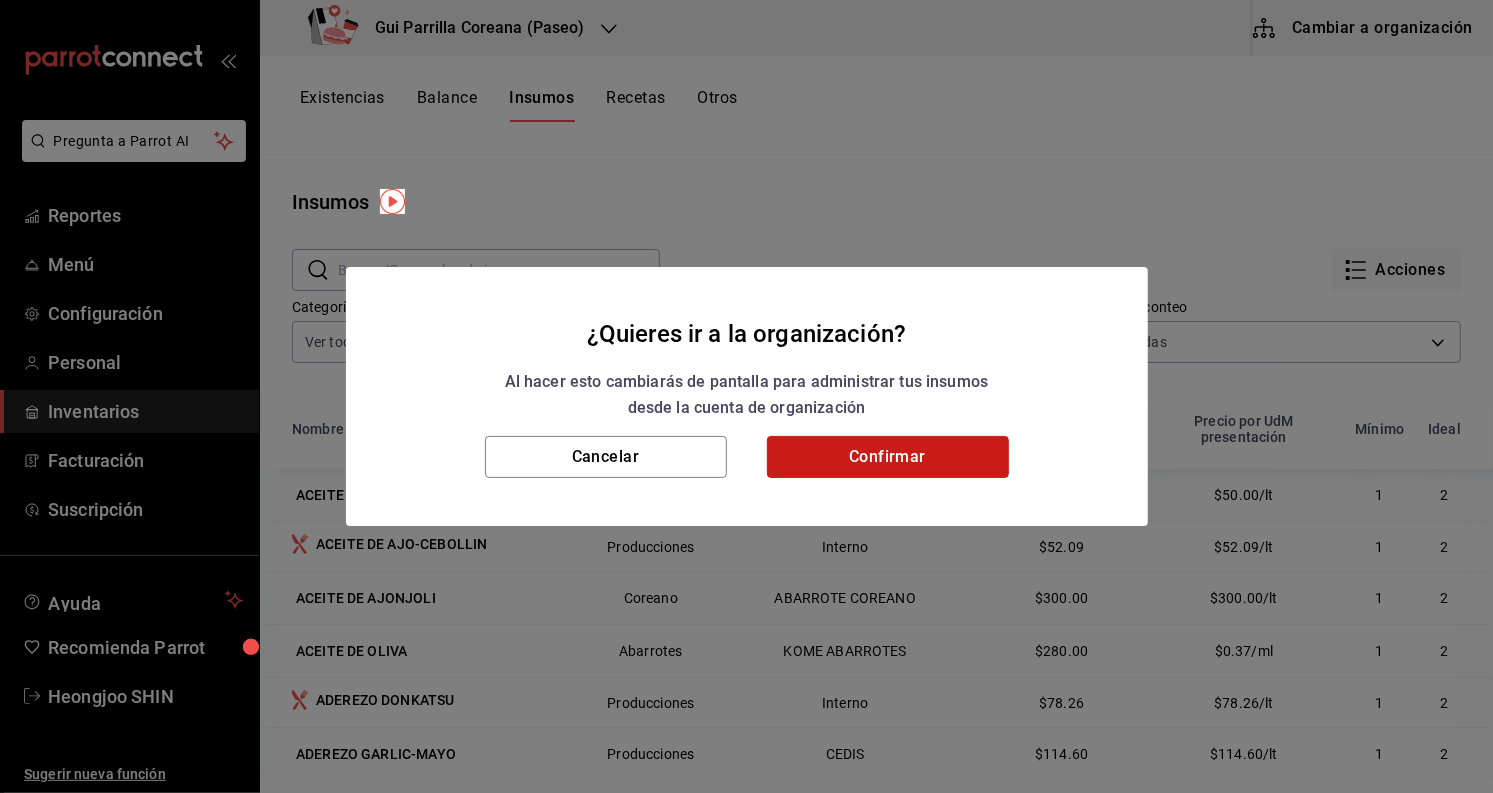 click on "Confirmar" at bounding box center (888, 457) 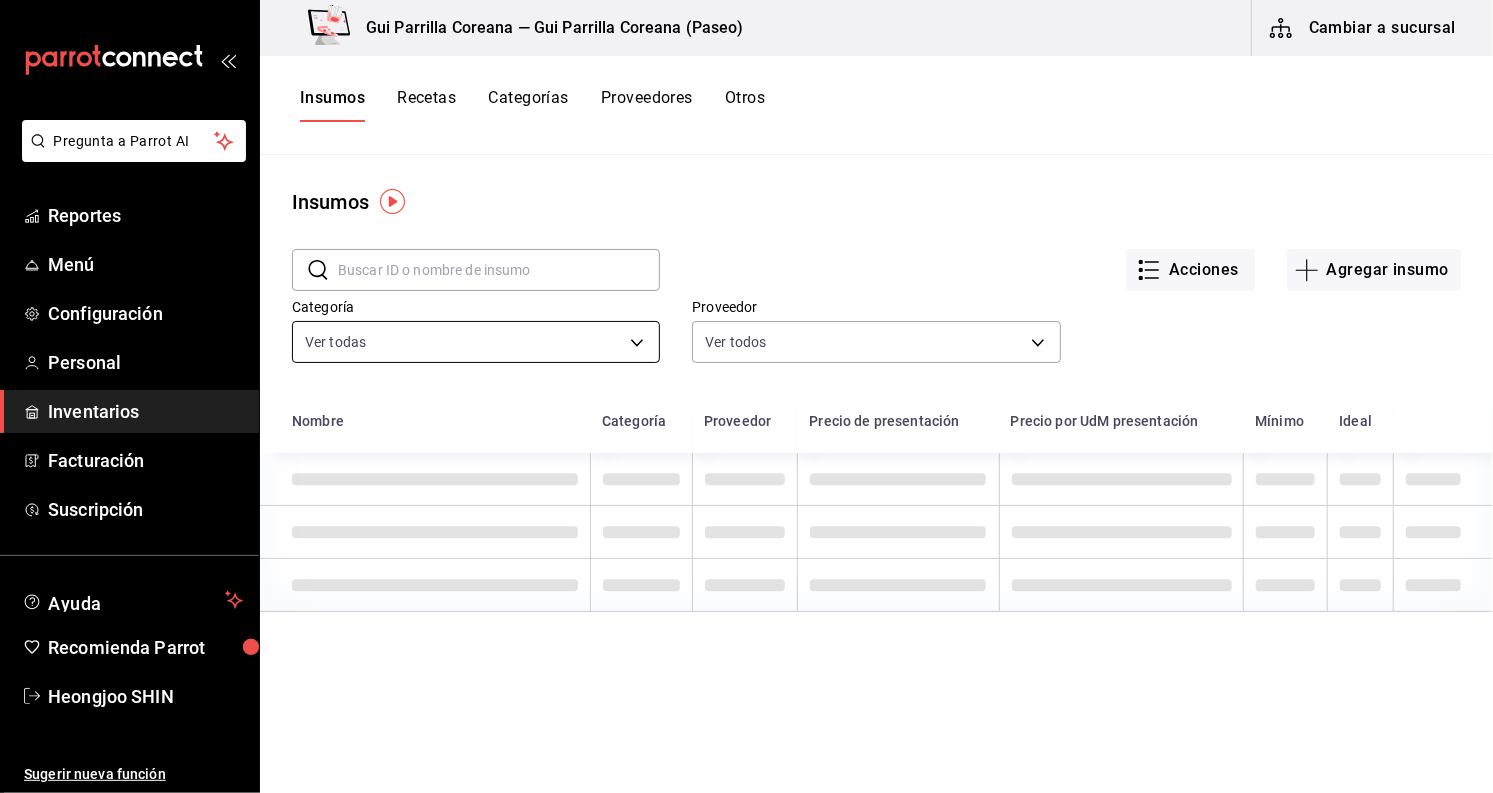 click at bounding box center [499, 270] 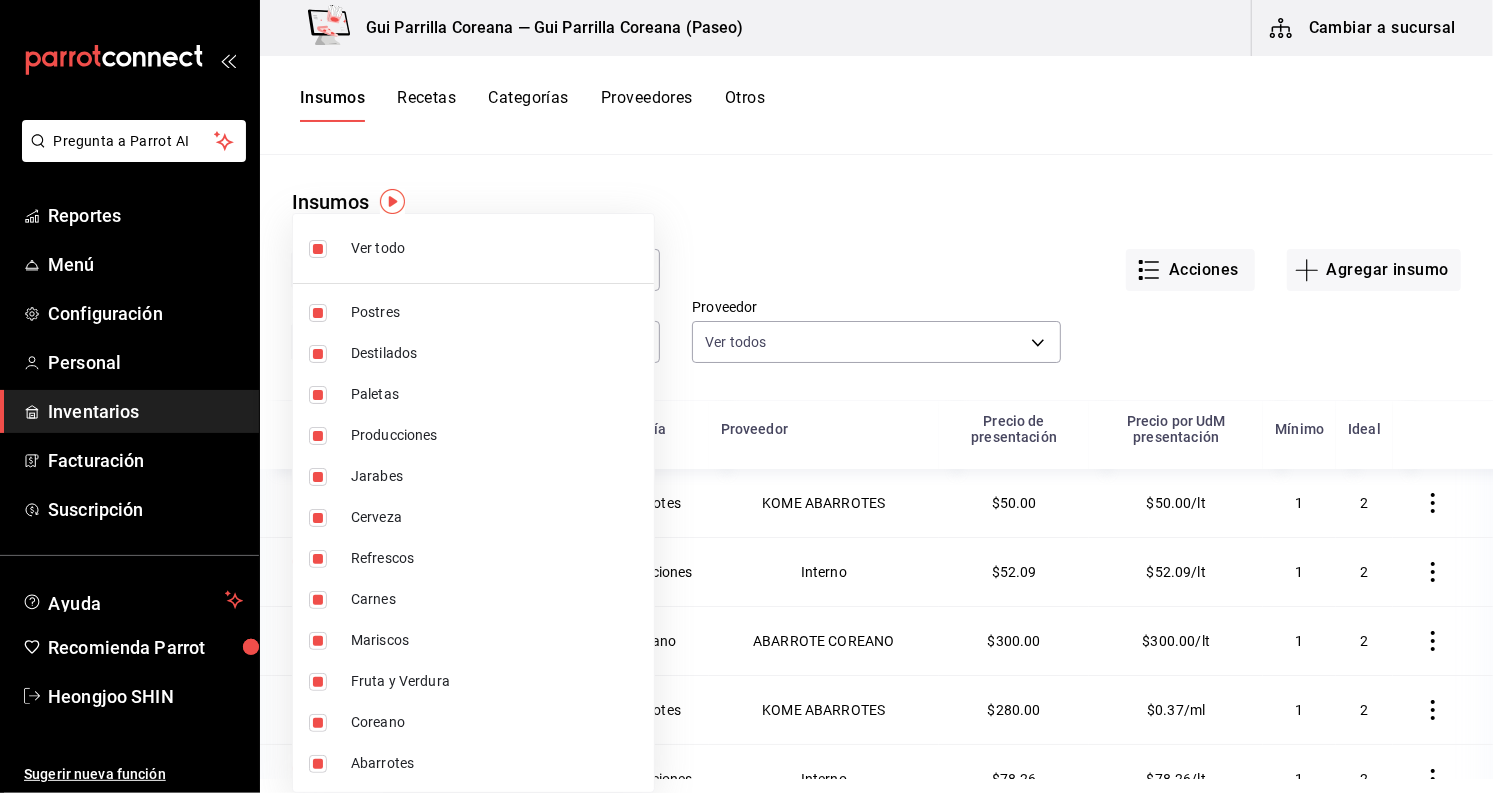 click on "Ver todo" at bounding box center (494, 248) 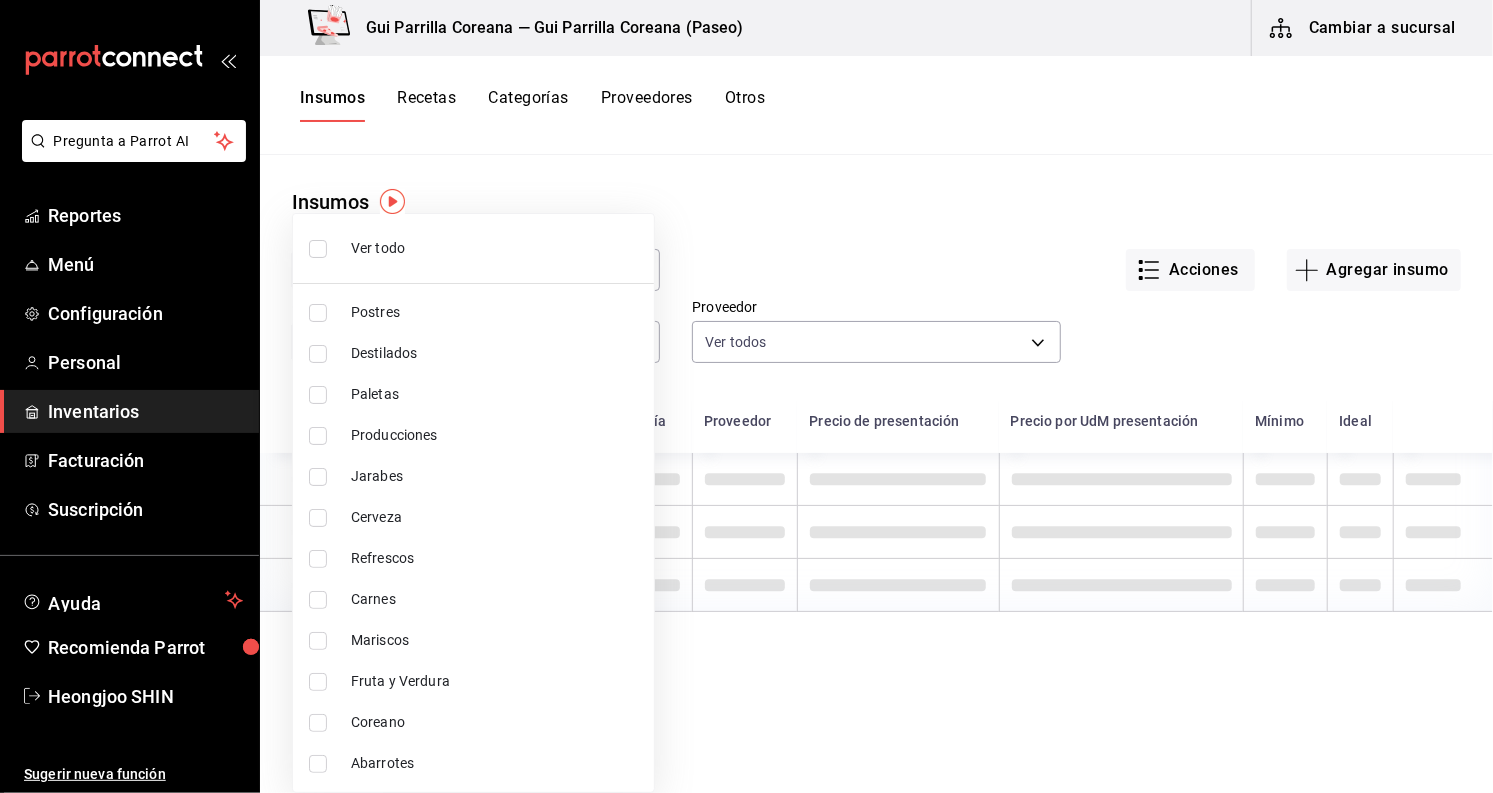click on "Fruta y Verdura" at bounding box center [494, 681] 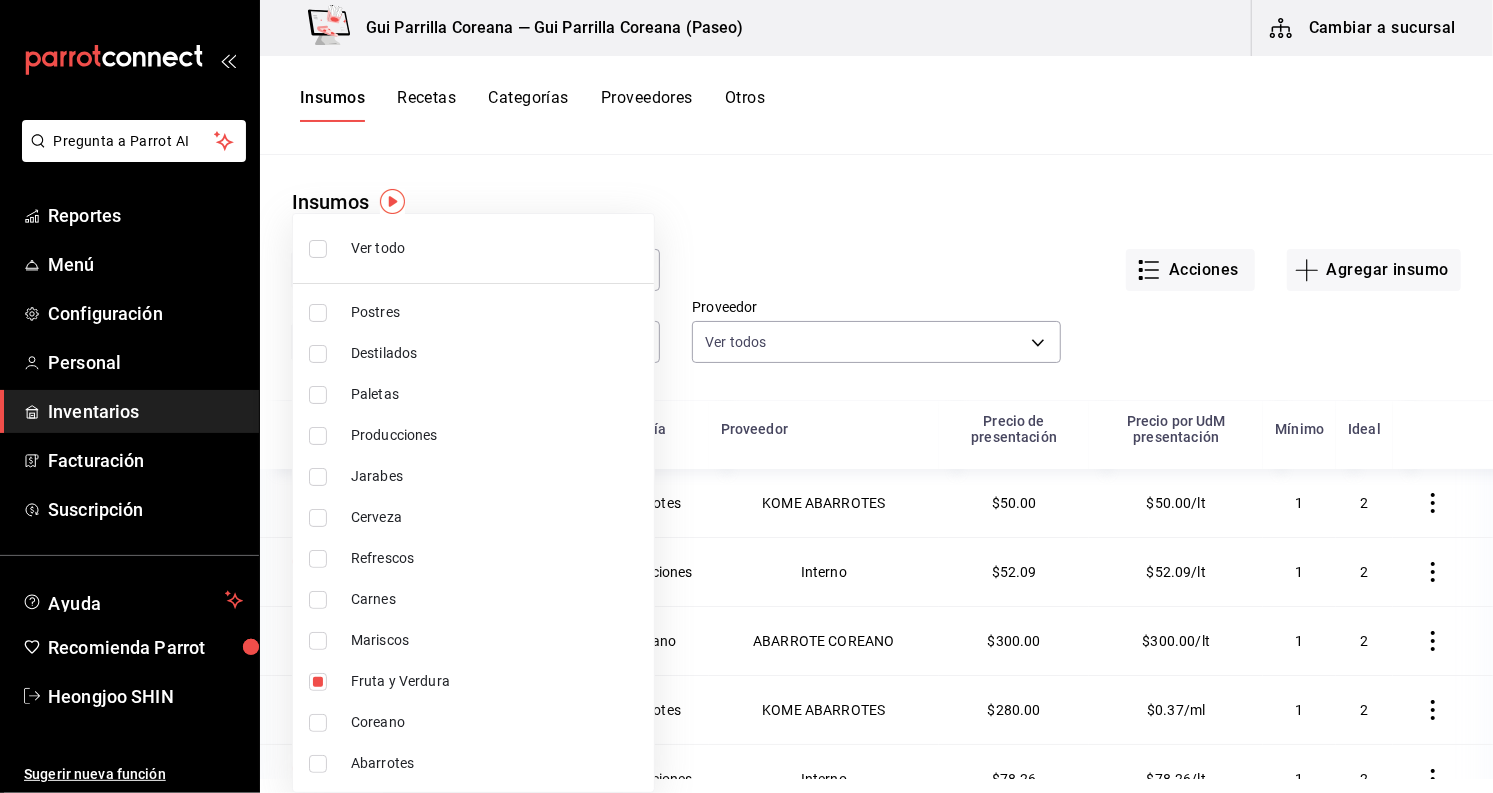 type on "0c2bd14e-87fd-42f4-9dbb-e48d2e47529e" 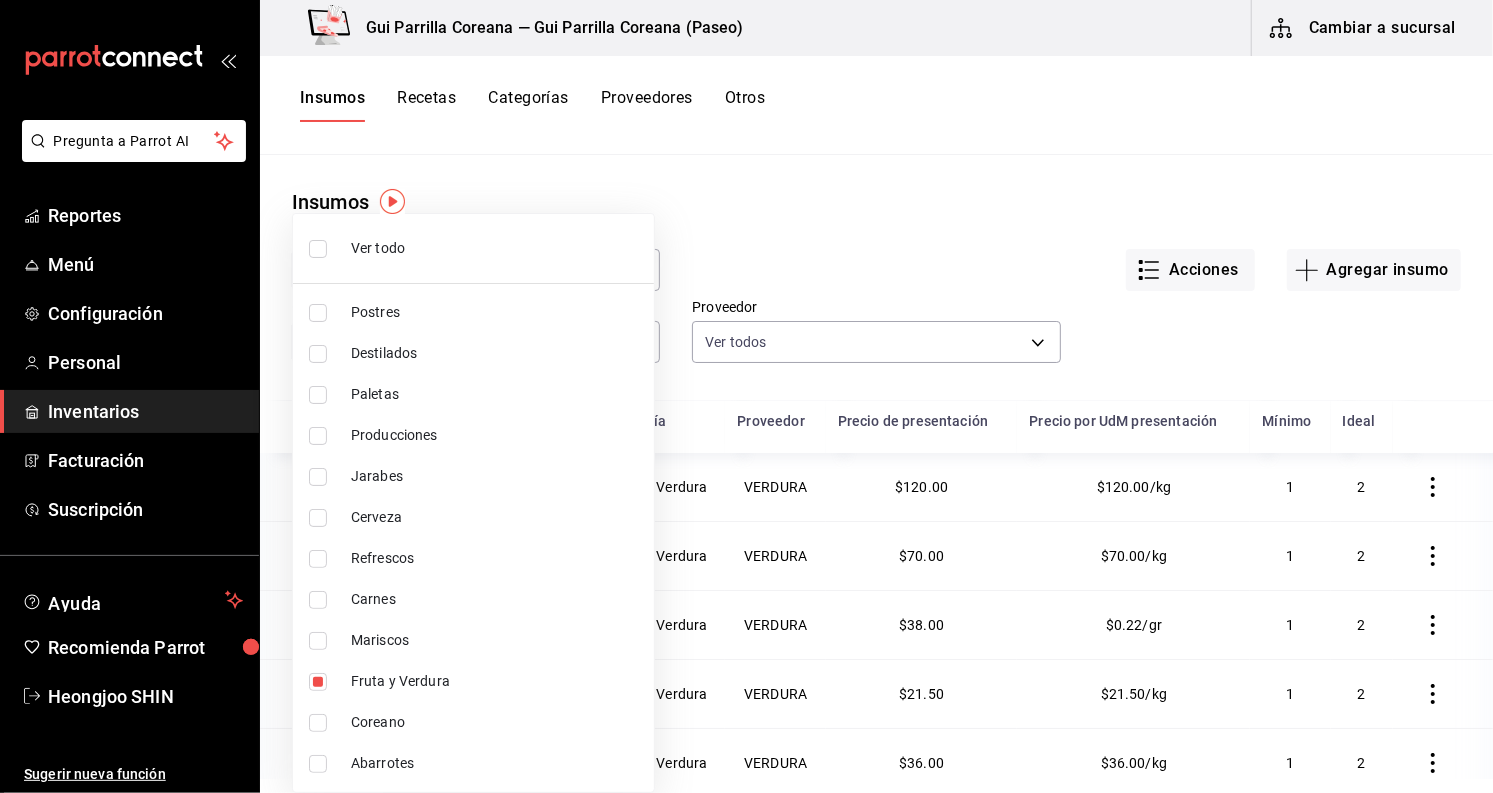 click at bounding box center [746, 396] 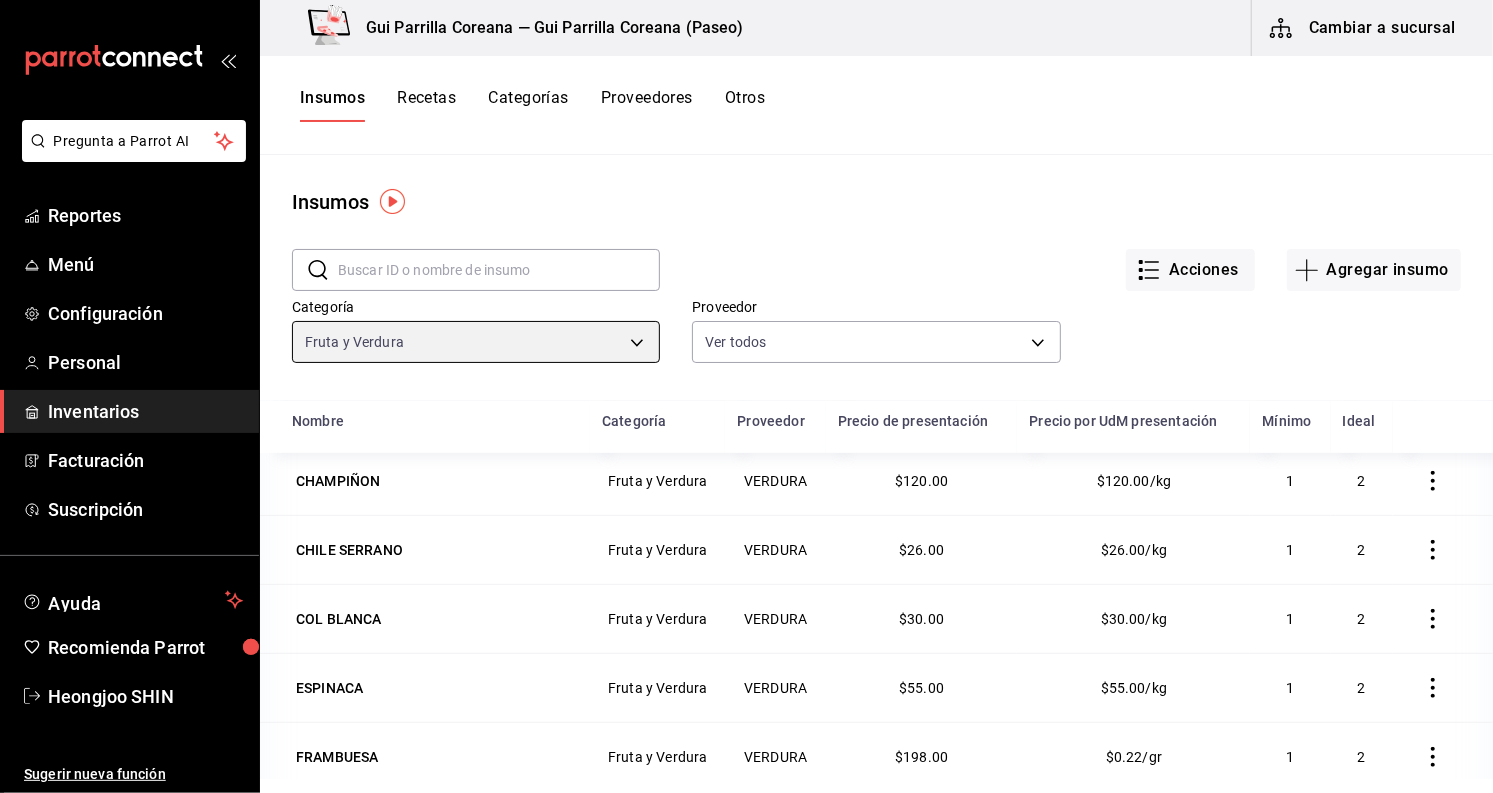 scroll, scrollTop: 888, scrollLeft: 0, axis: vertical 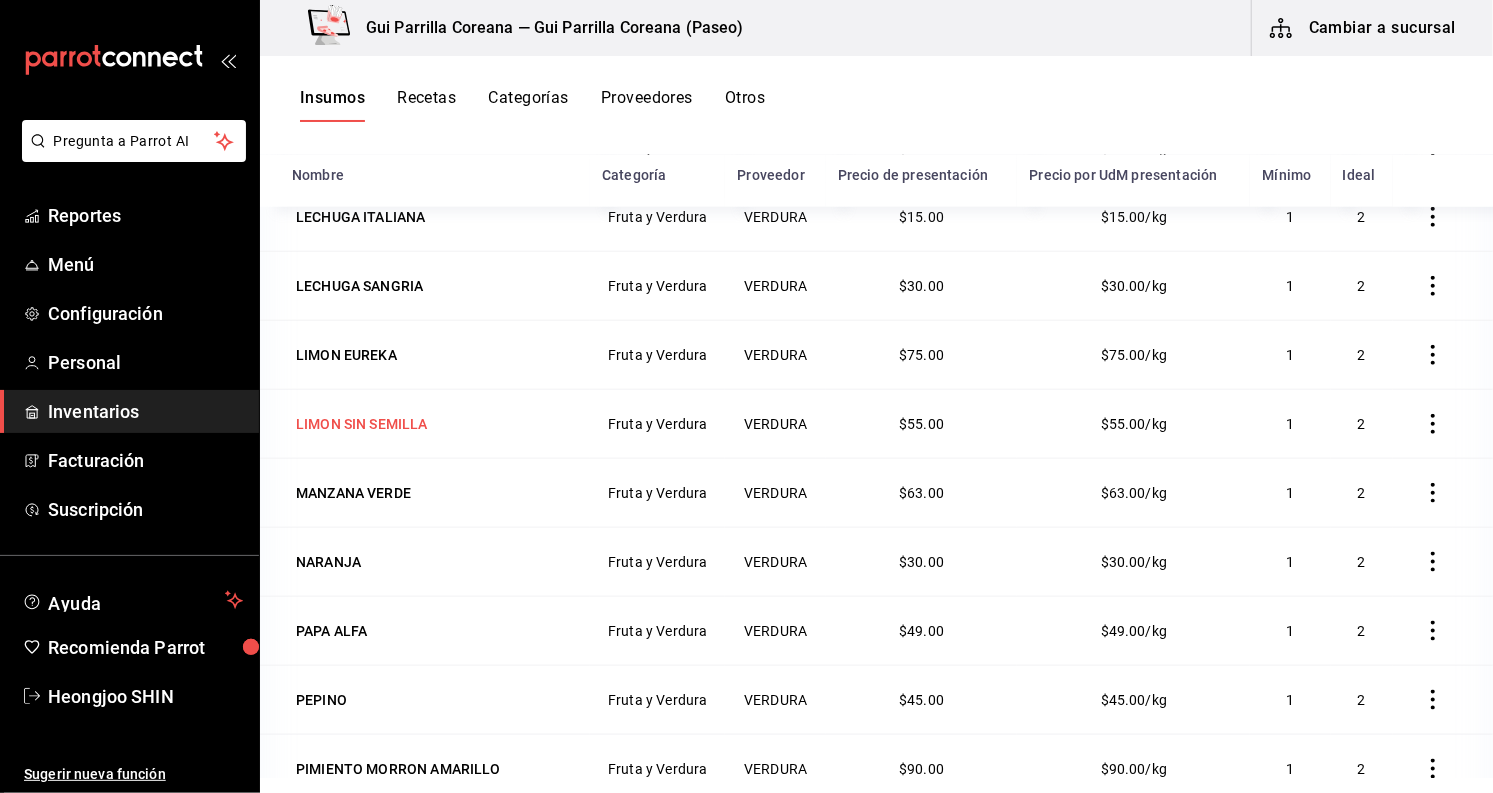 click on "LIMON SIN SEMILLA" at bounding box center [362, 424] 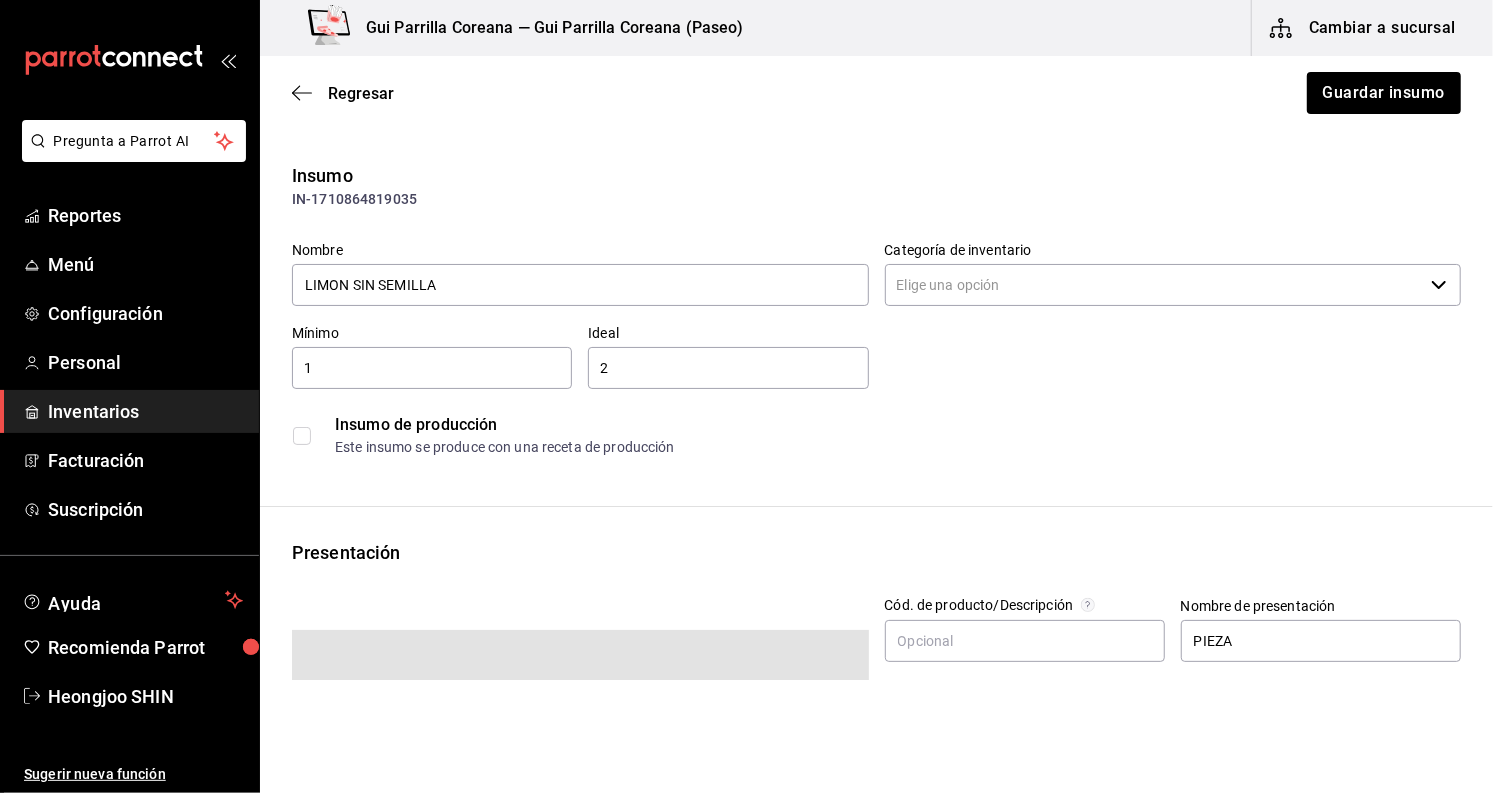 type on "Fruta y Verdura" 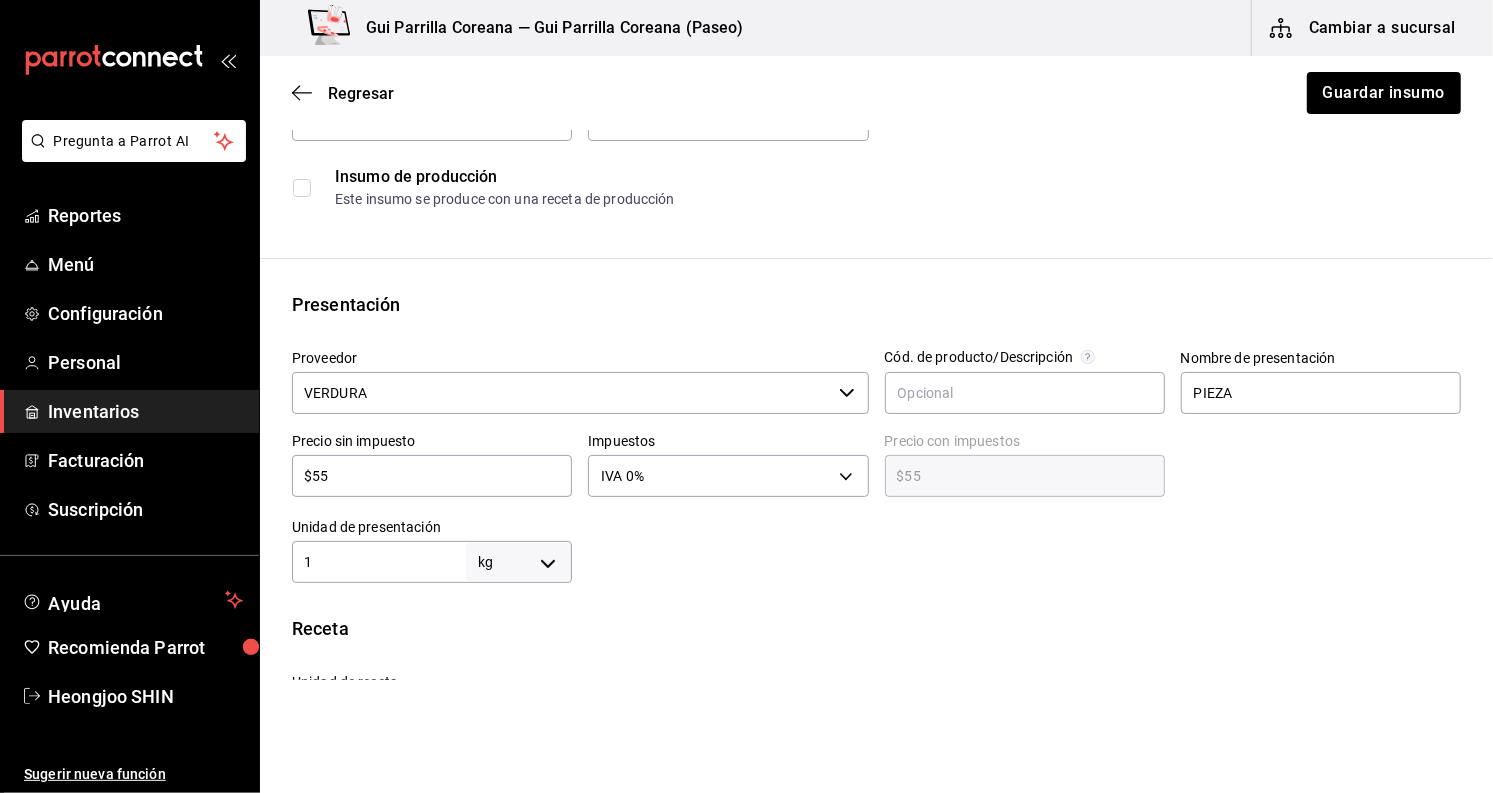 scroll, scrollTop: 555, scrollLeft: 0, axis: vertical 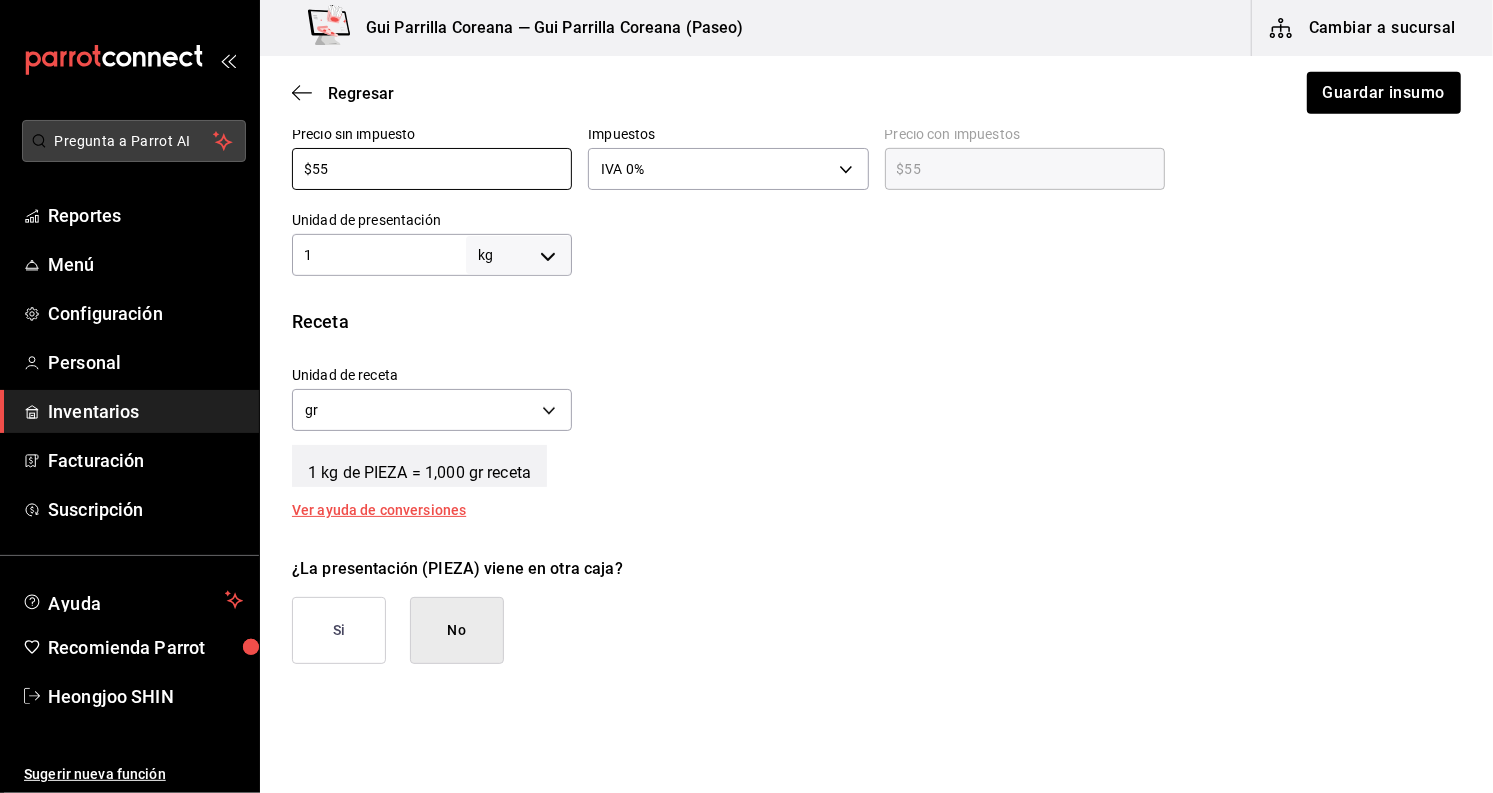 drag, startPoint x: 384, startPoint y: 176, endPoint x: 159, endPoint y: 132, distance: 229.26186 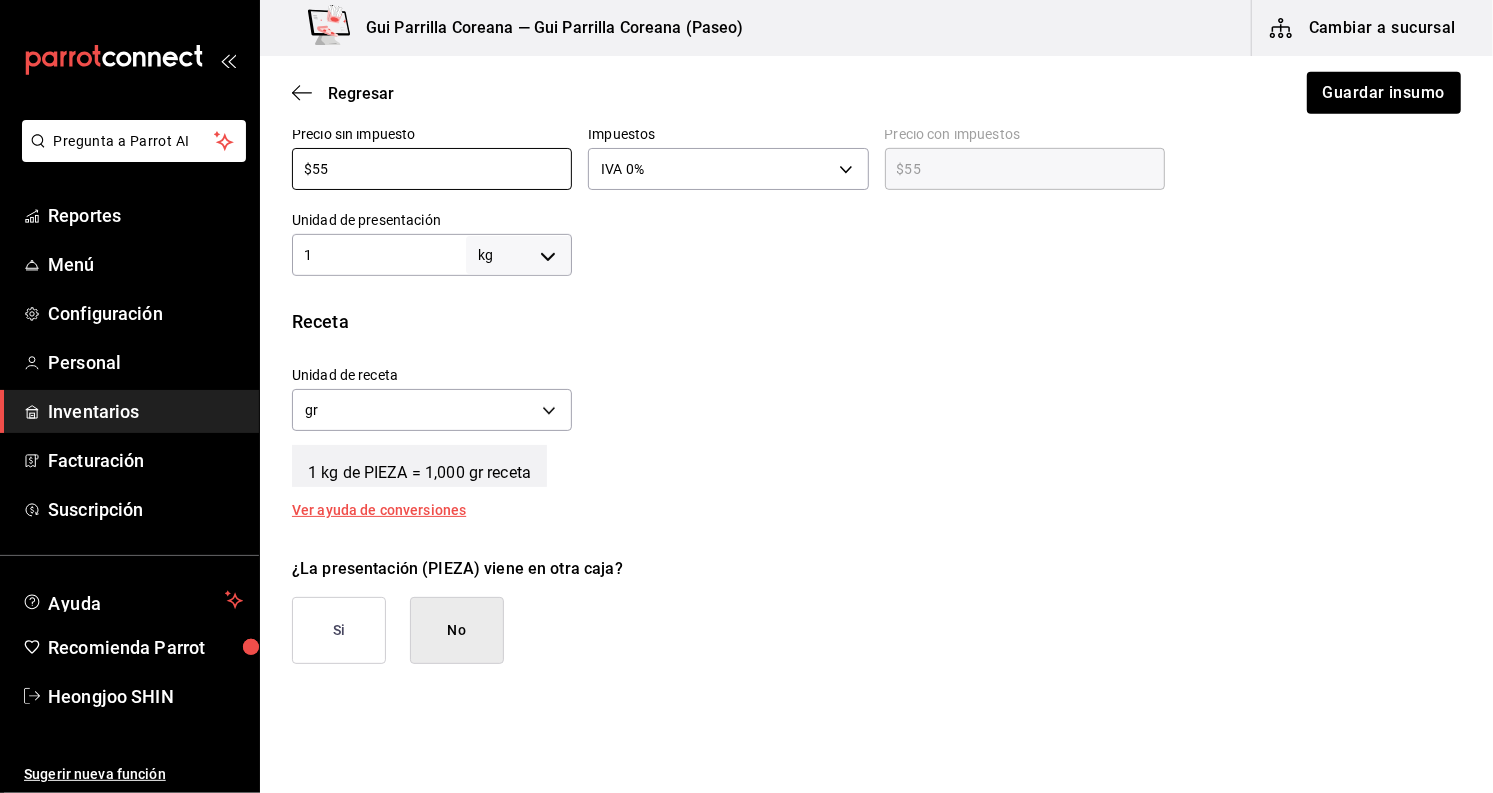 type on "$2" 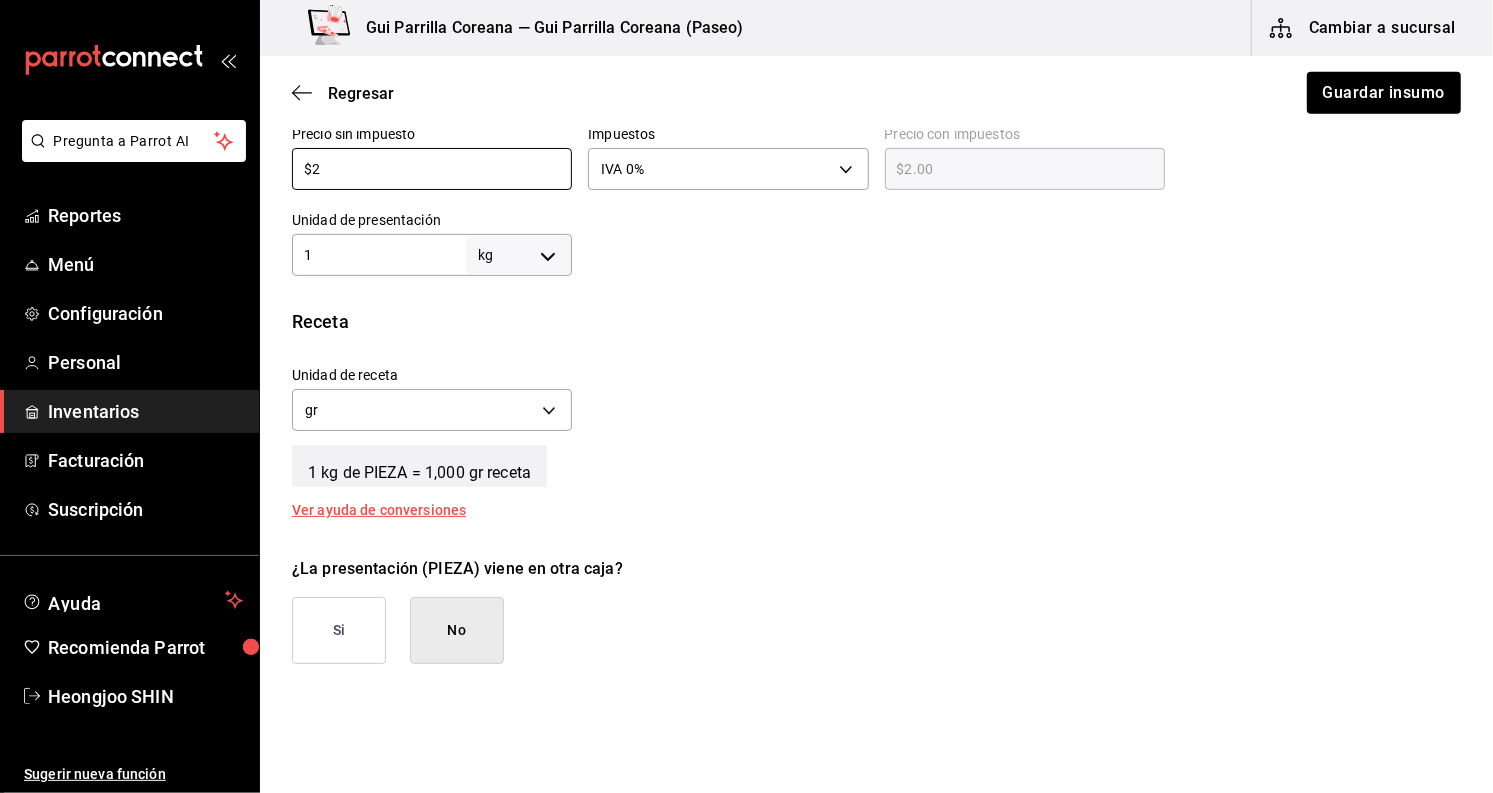 type on "$2.00" 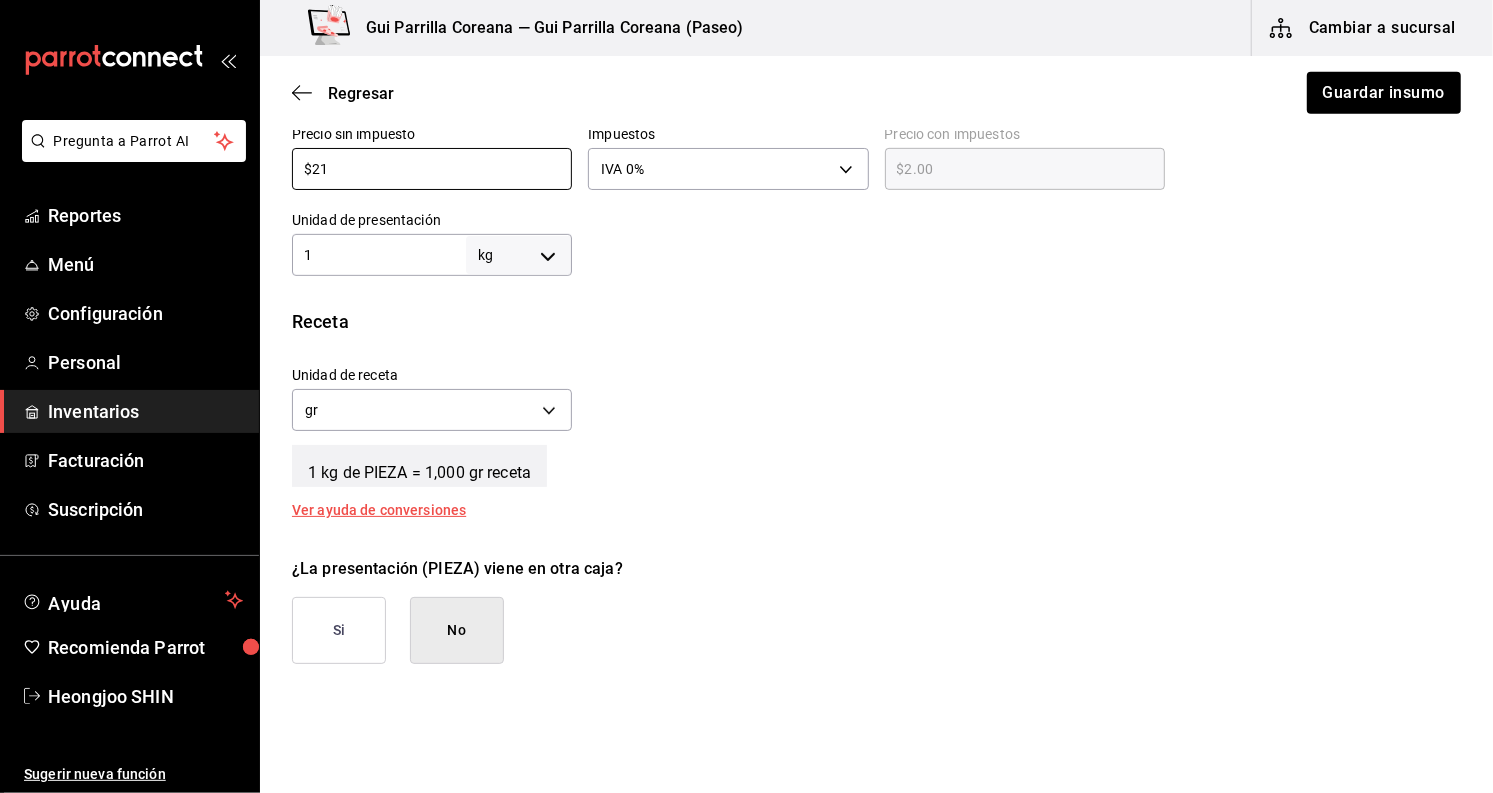 type on "$21.00" 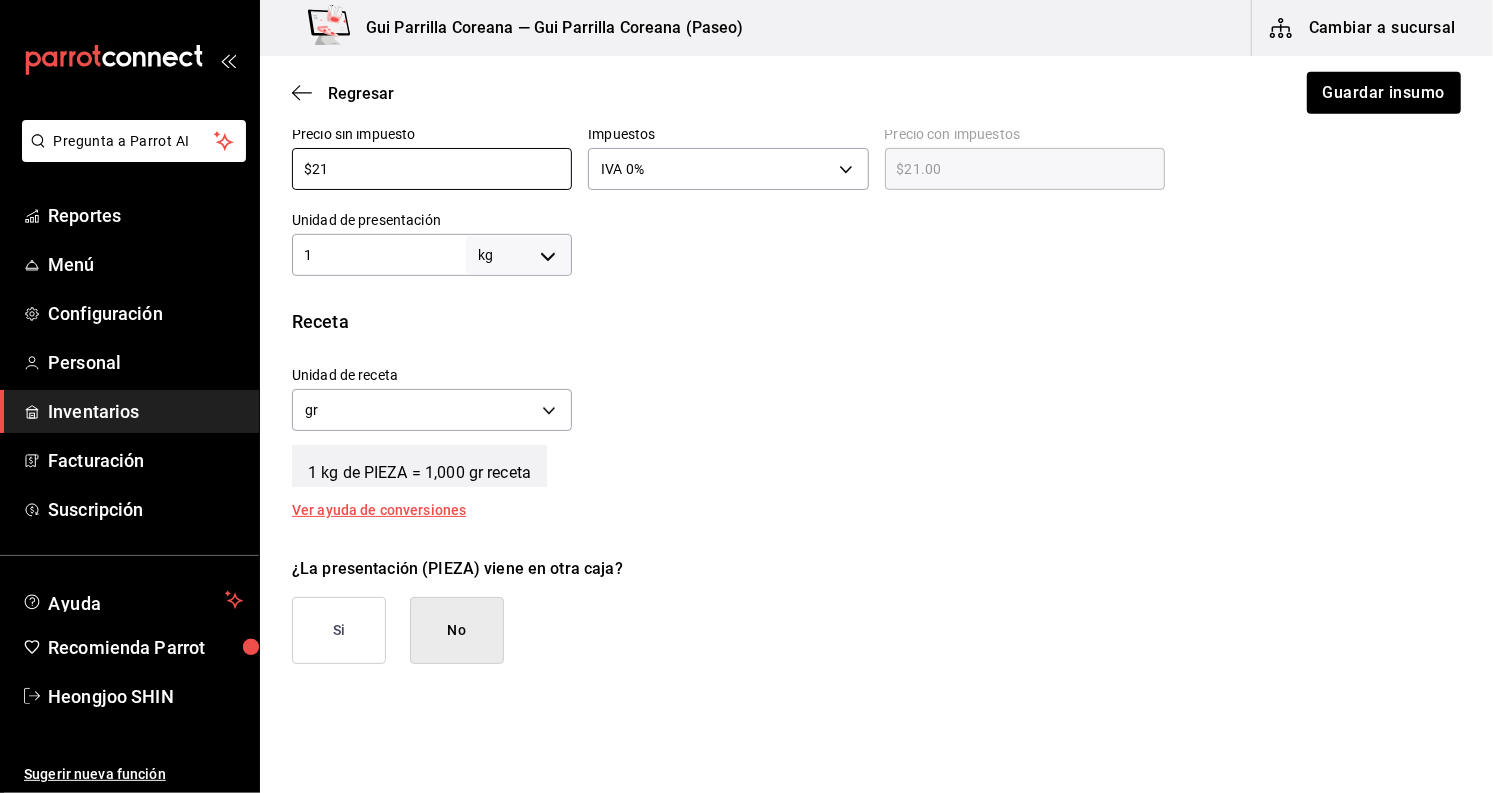 type on "$21" 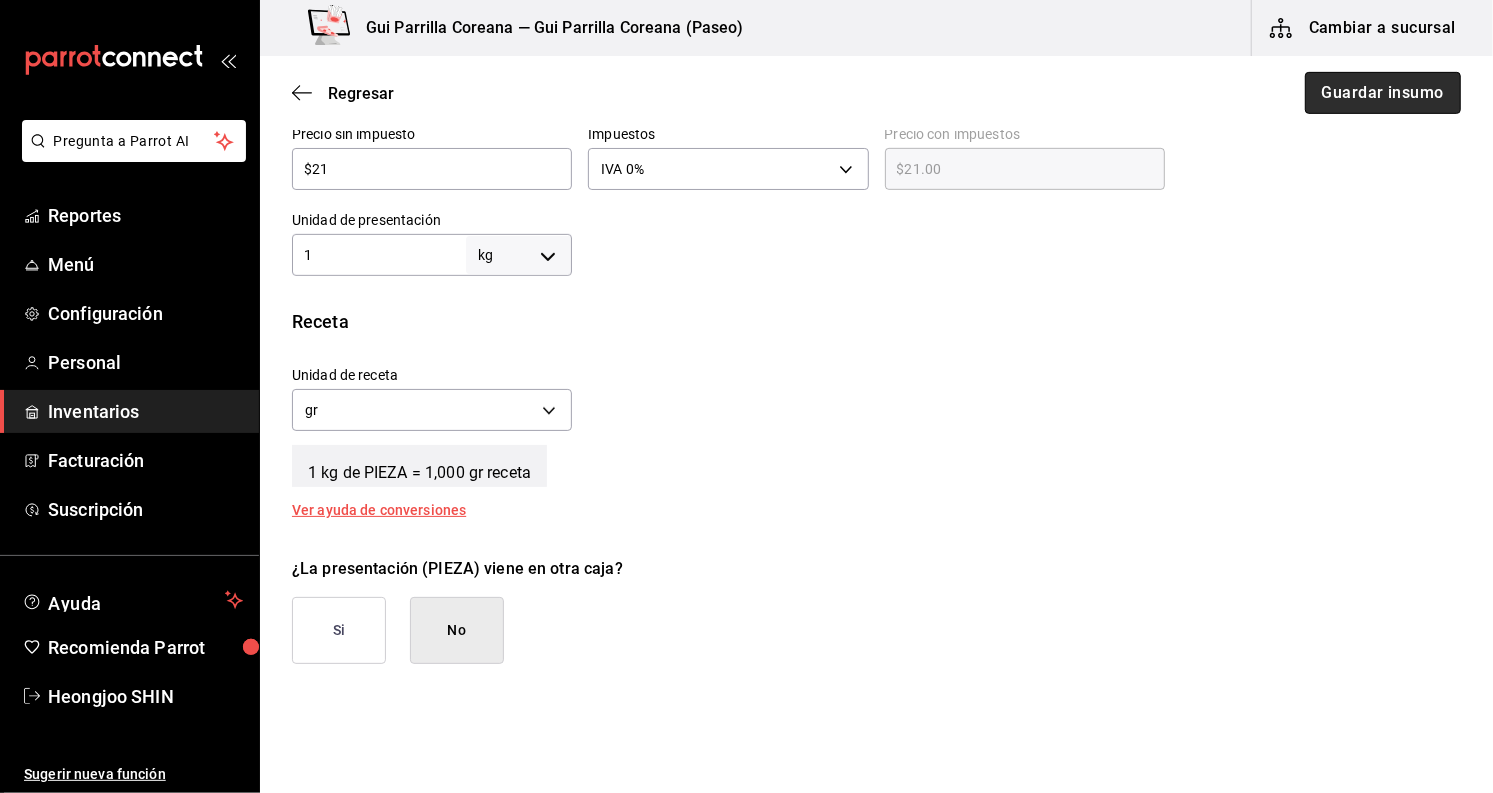 click on "Guardar insumo" at bounding box center [1383, 93] 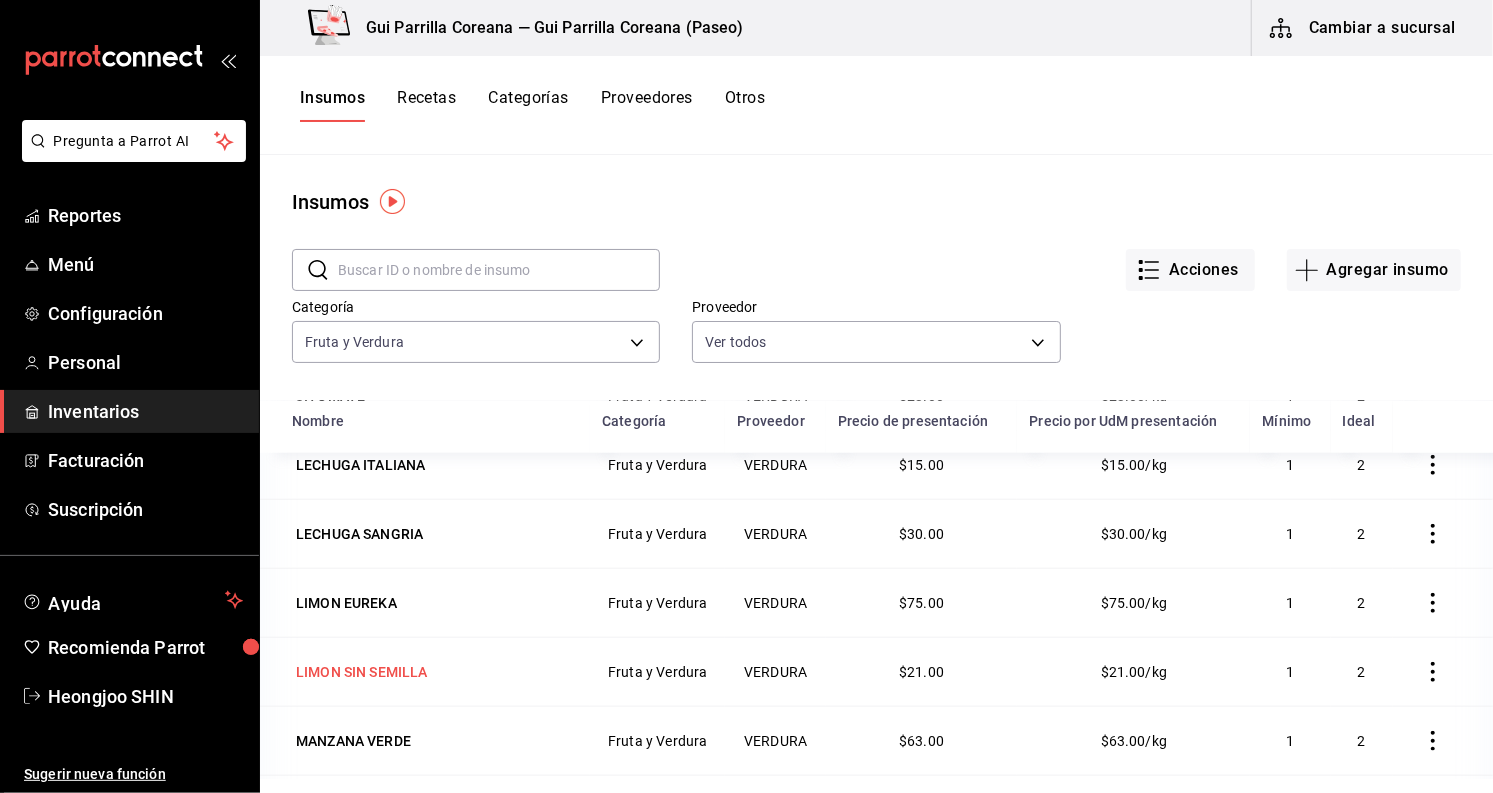 scroll, scrollTop: 1444, scrollLeft: 0, axis: vertical 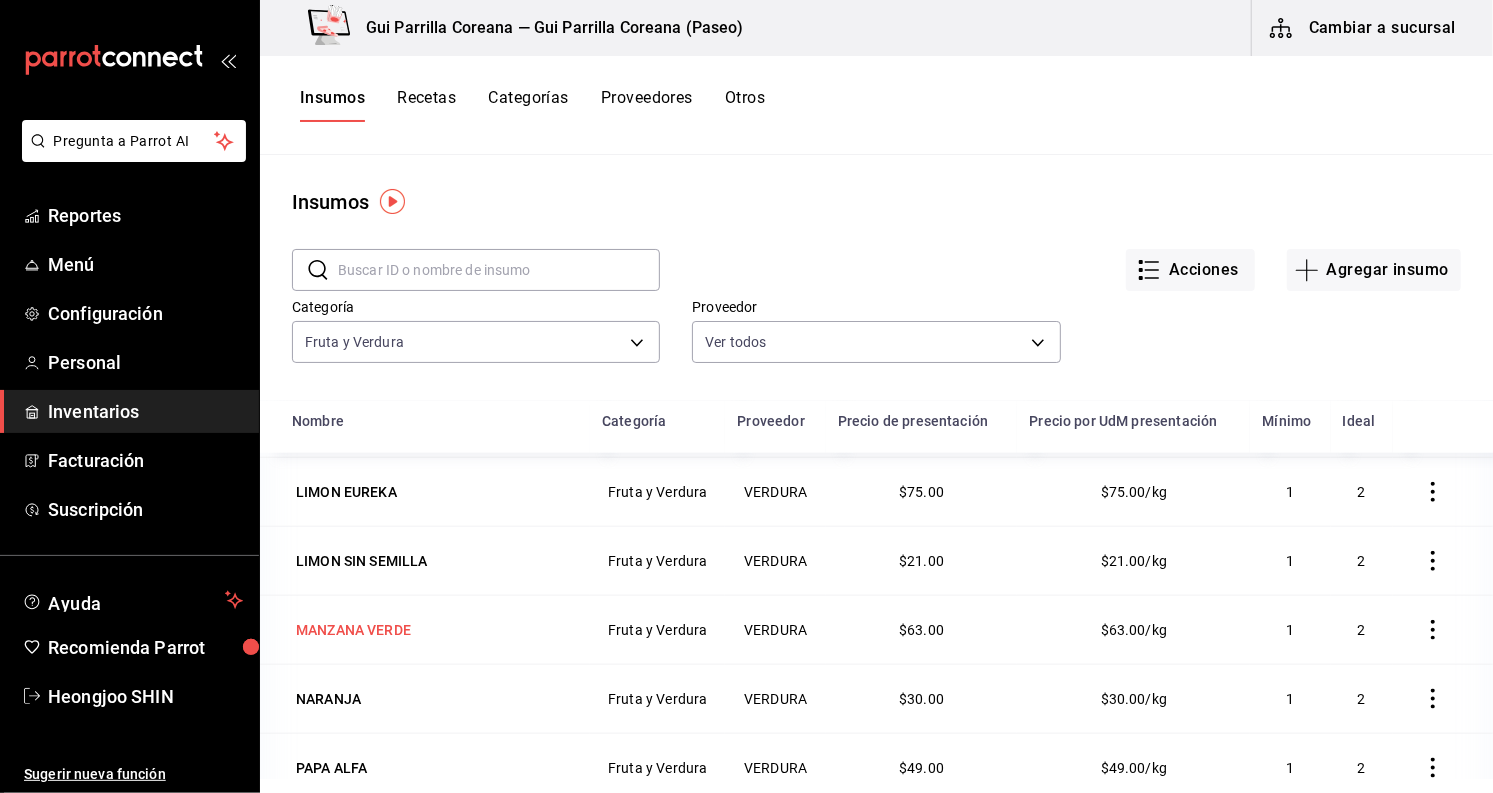 click on "MANZANA VERDE" at bounding box center (353, 630) 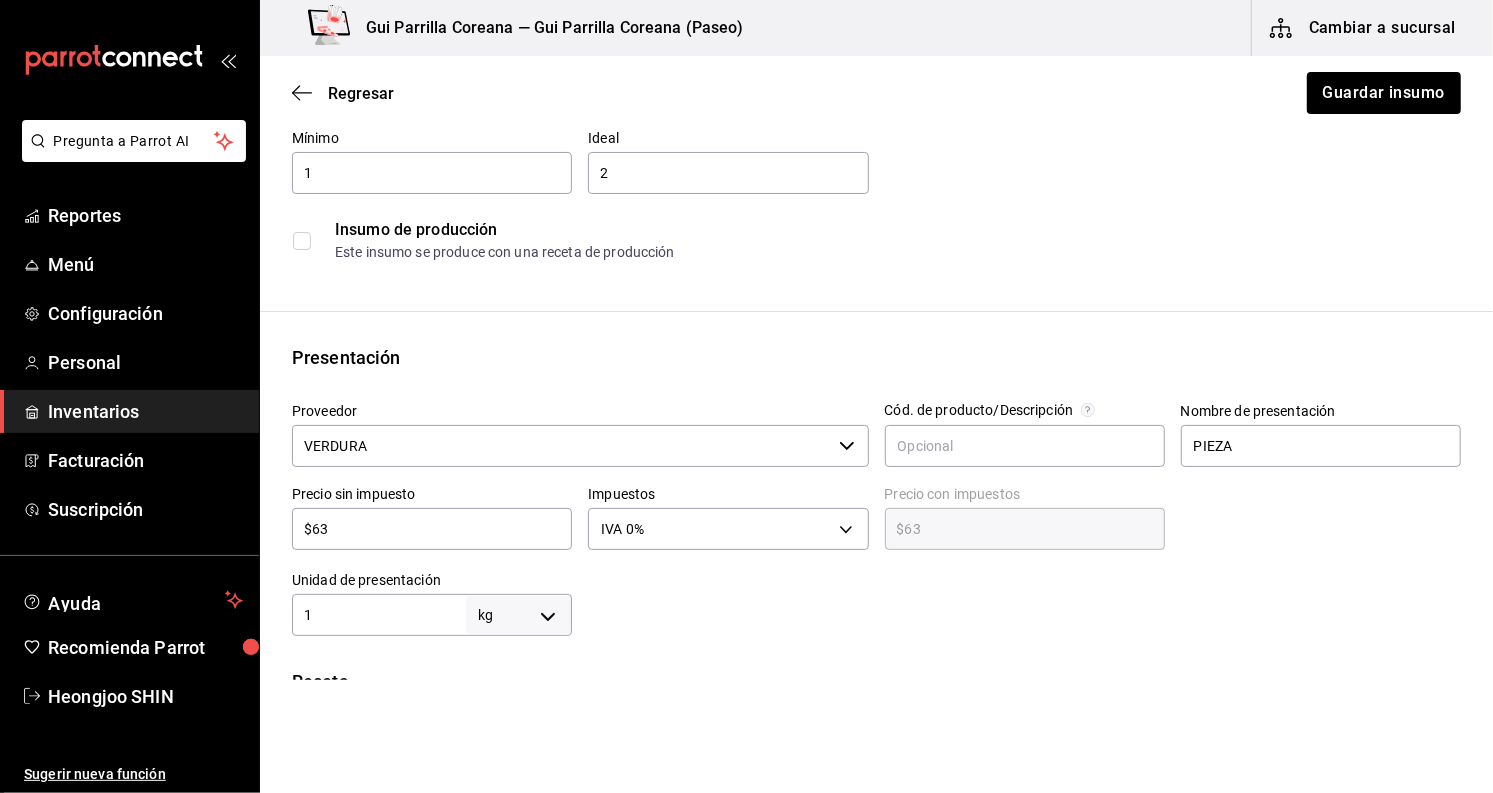 scroll, scrollTop: 333, scrollLeft: 0, axis: vertical 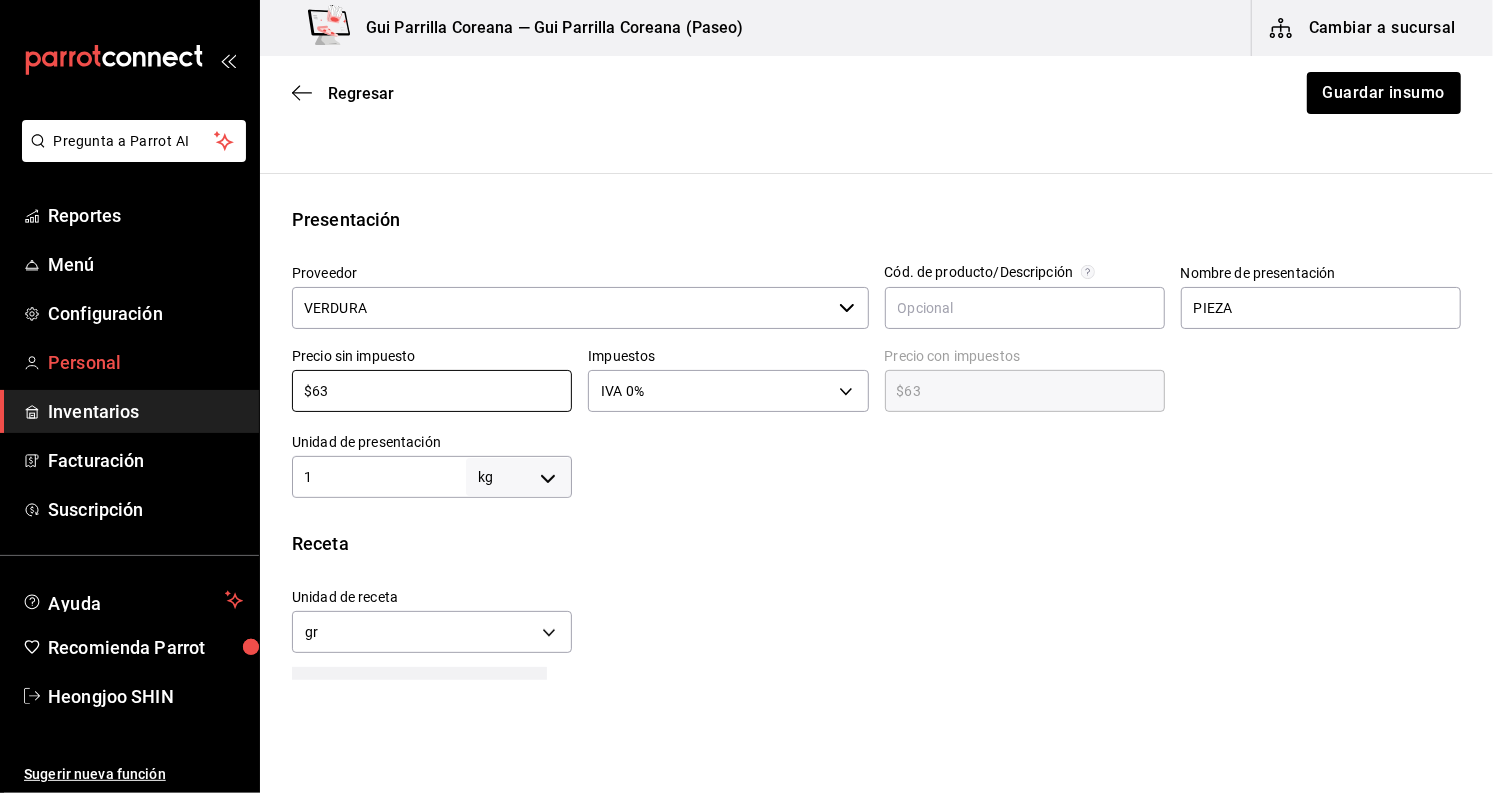 drag, startPoint x: 402, startPoint y: 387, endPoint x: 139, endPoint y: 369, distance: 263.61526 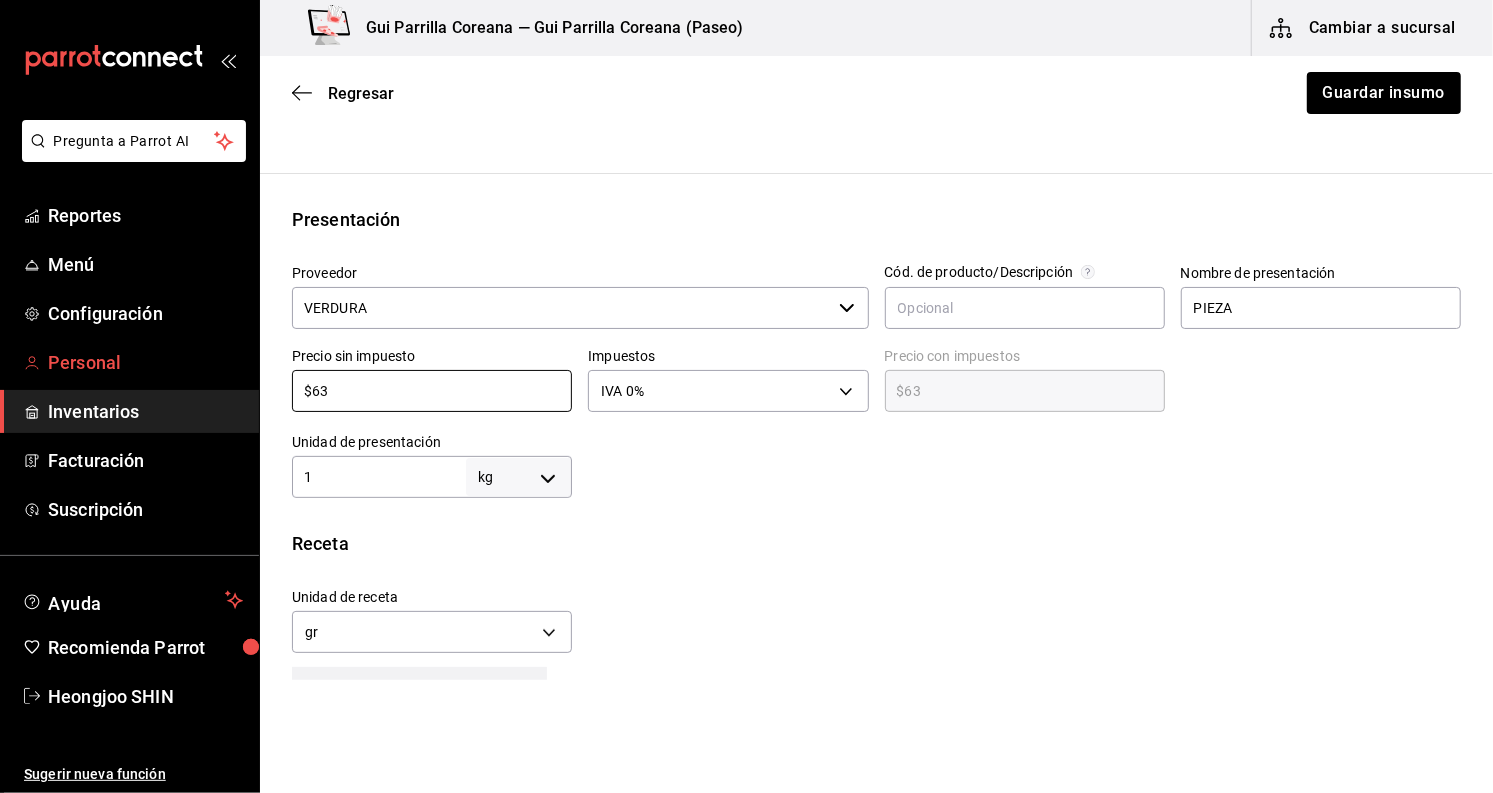 type on "$7" 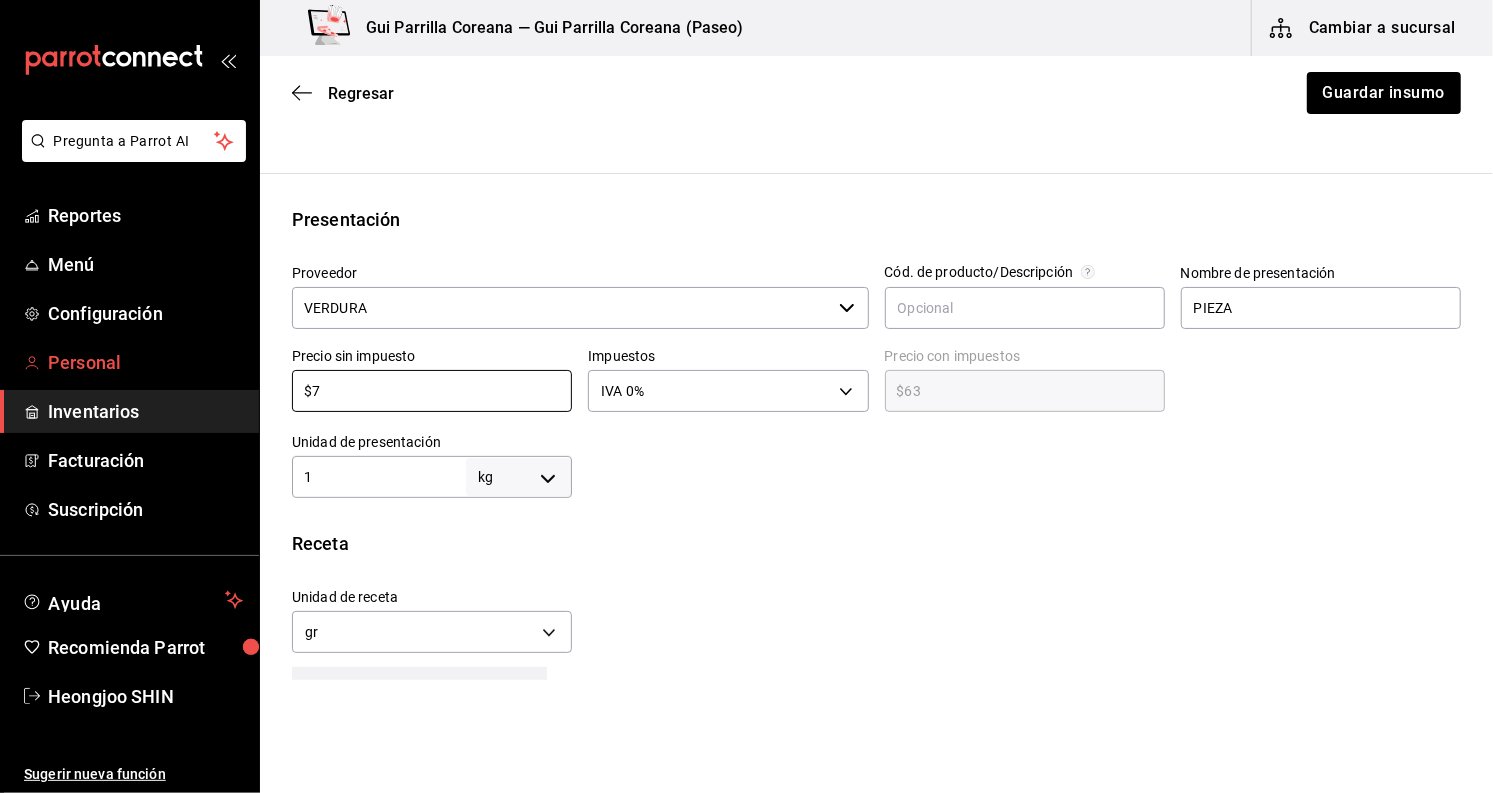 type on "$7.00" 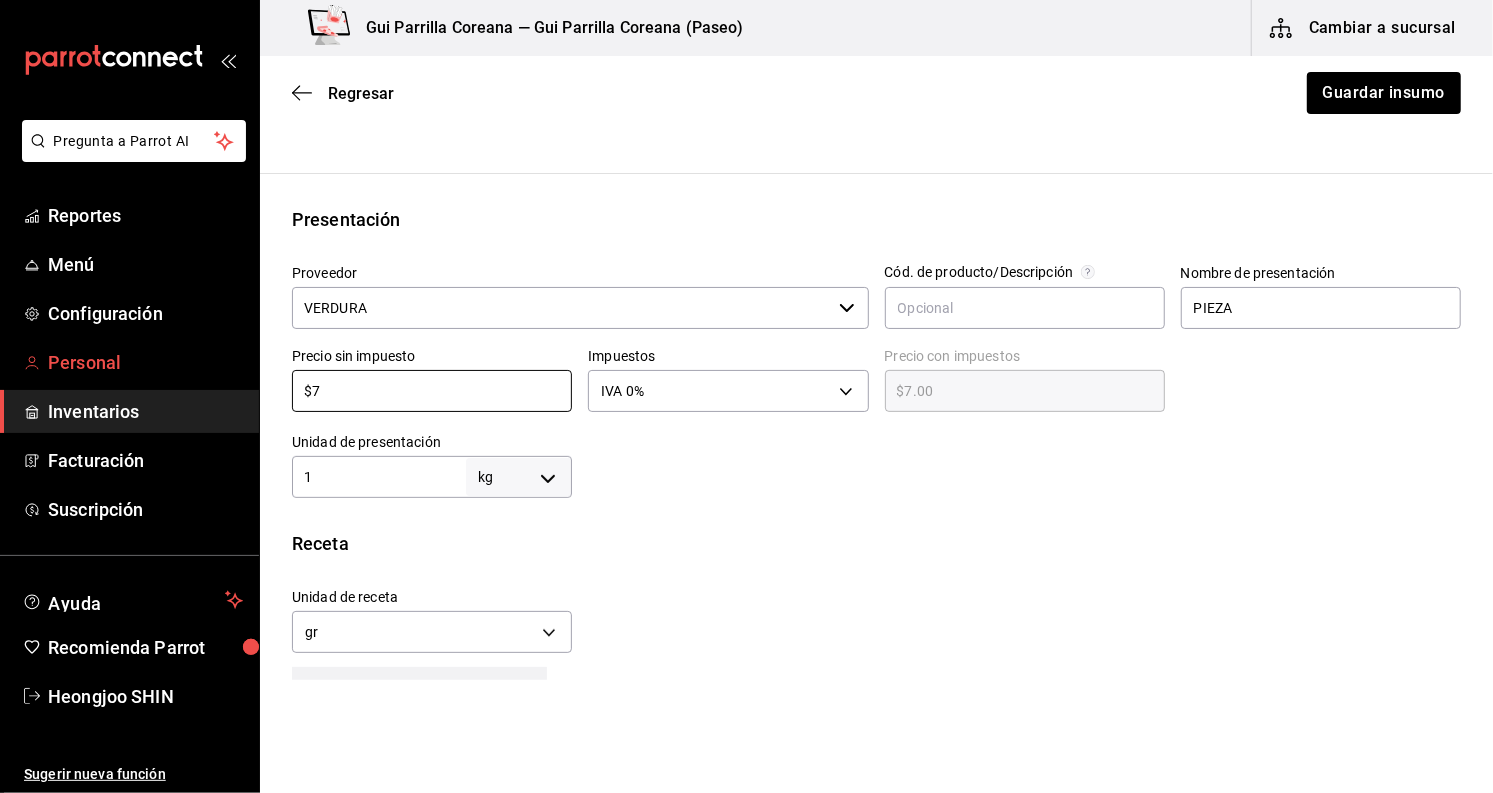 type on "$72" 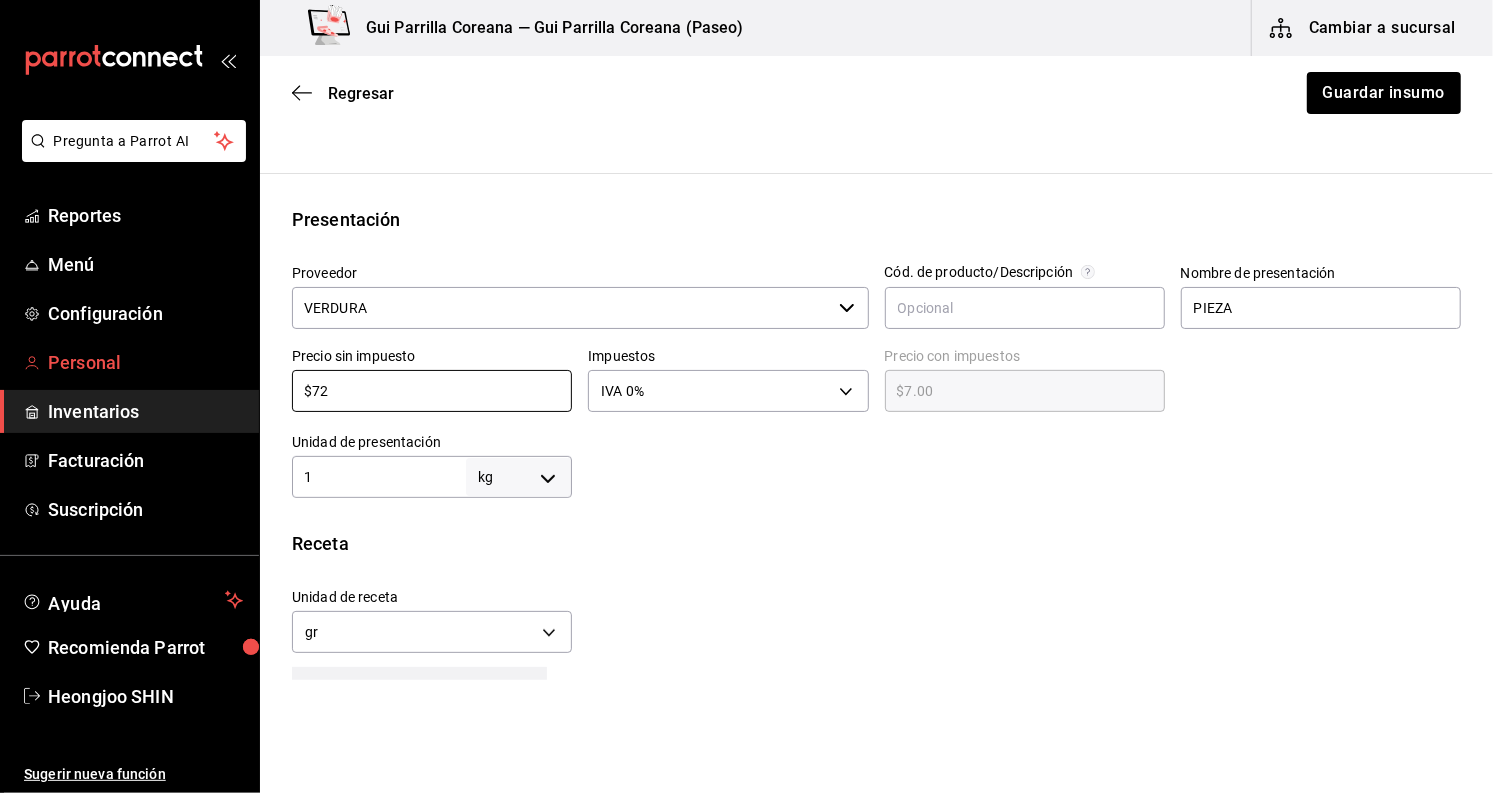 type on "$72.00" 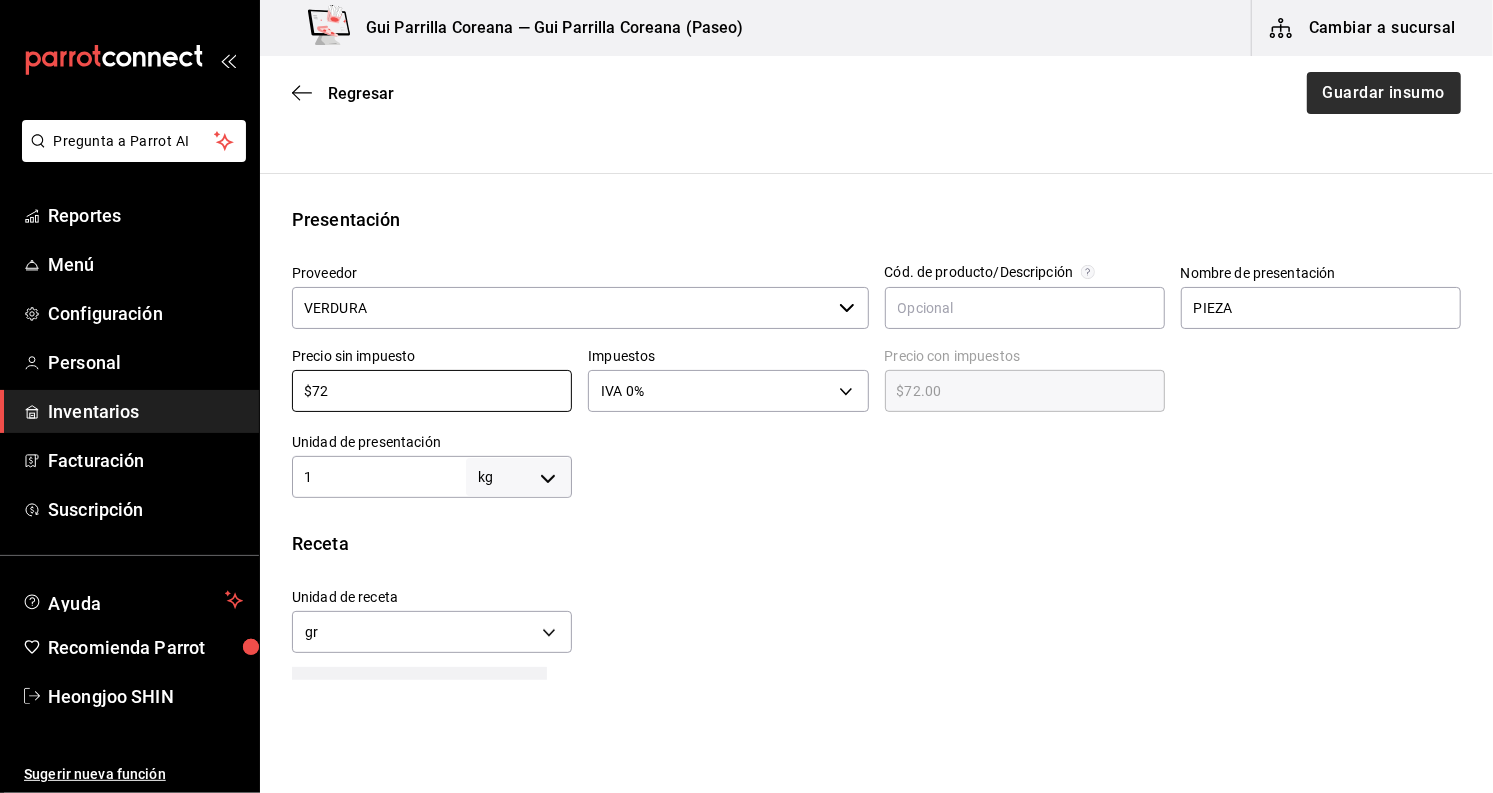 type on "$72" 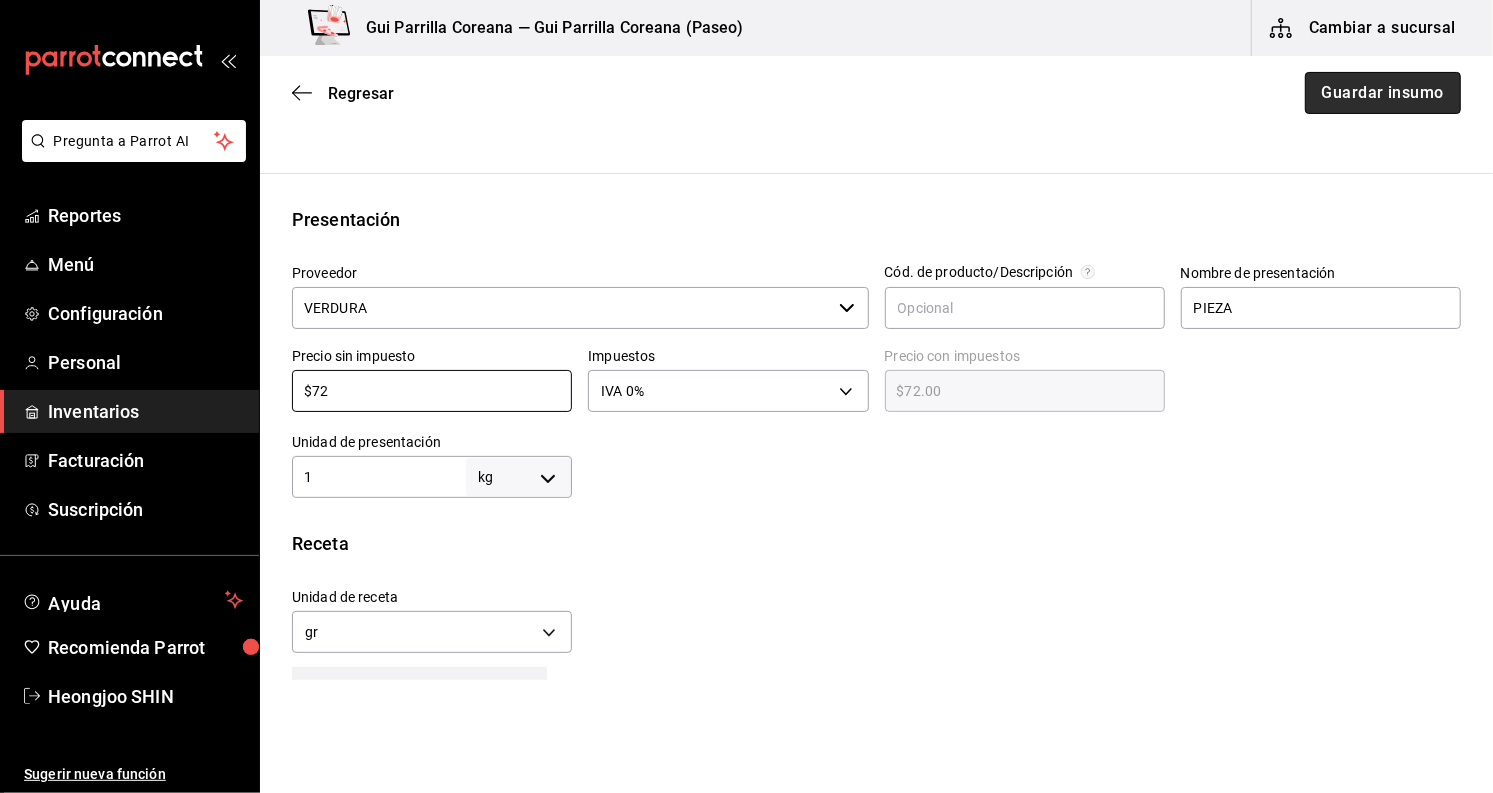 click on "Guardar insumo" at bounding box center (1383, 93) 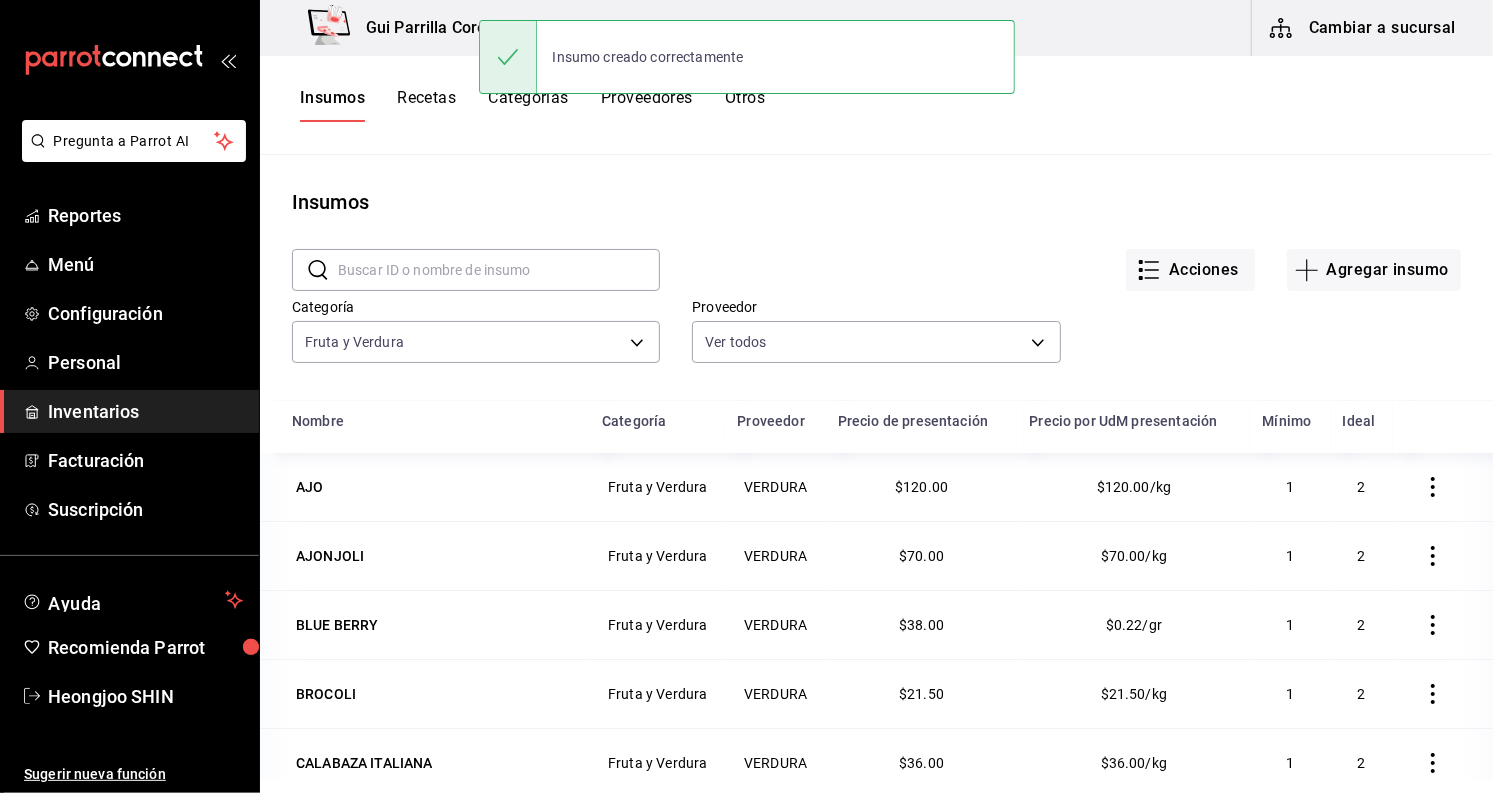 scroll, scrollTop: 246, scrollLeft: 0, axis: vertical 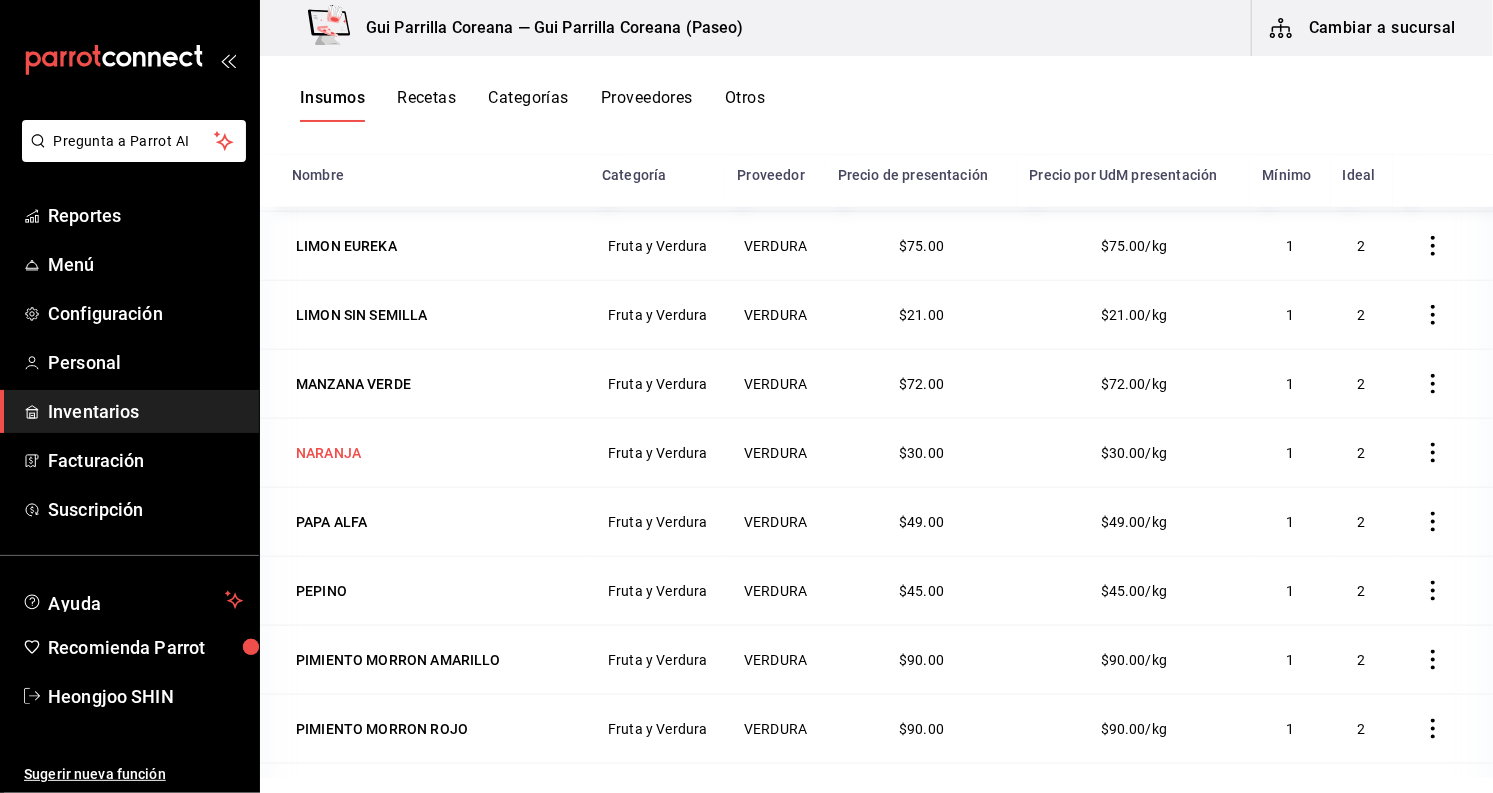 click on "NARANJA" at bounding box center [328, 453] 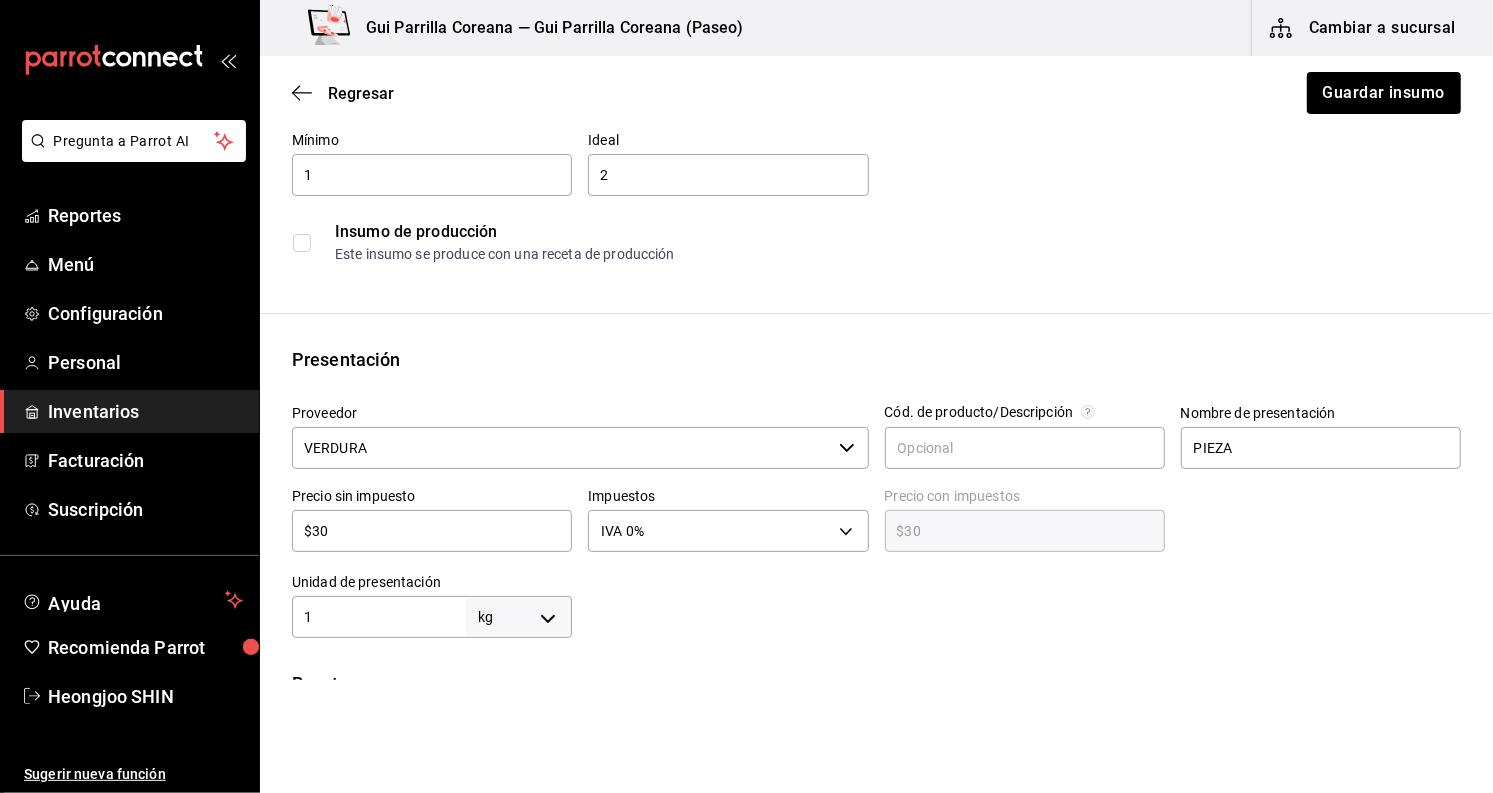 scroll, scrollTop: 444, scrollLeft: 0, axis: vertical 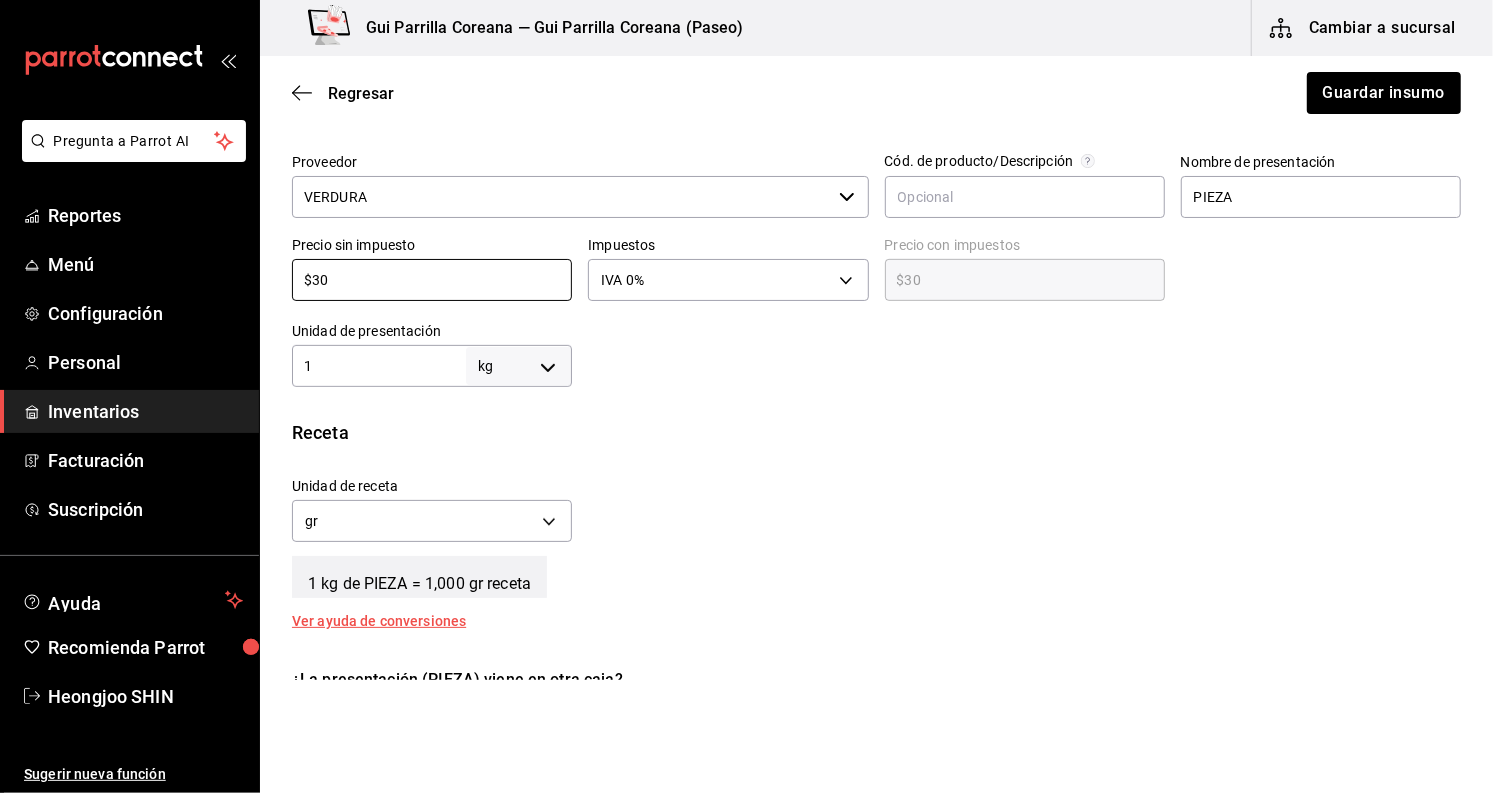 drag, startPoint x: 404, startPoint y: 276, endPoint x: 75, endPoint y: 238, distance: 331.18726 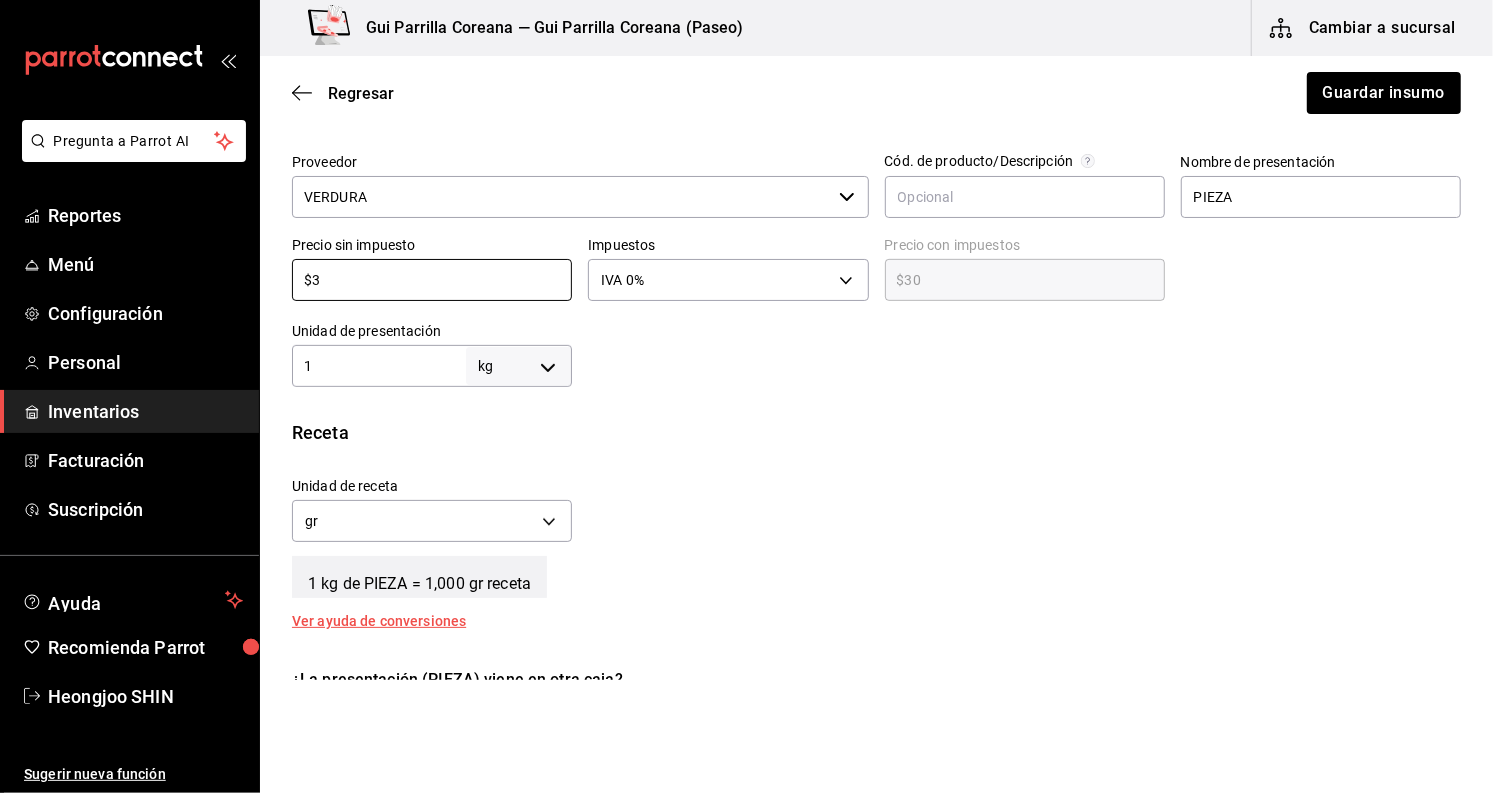 type on "$3.00" 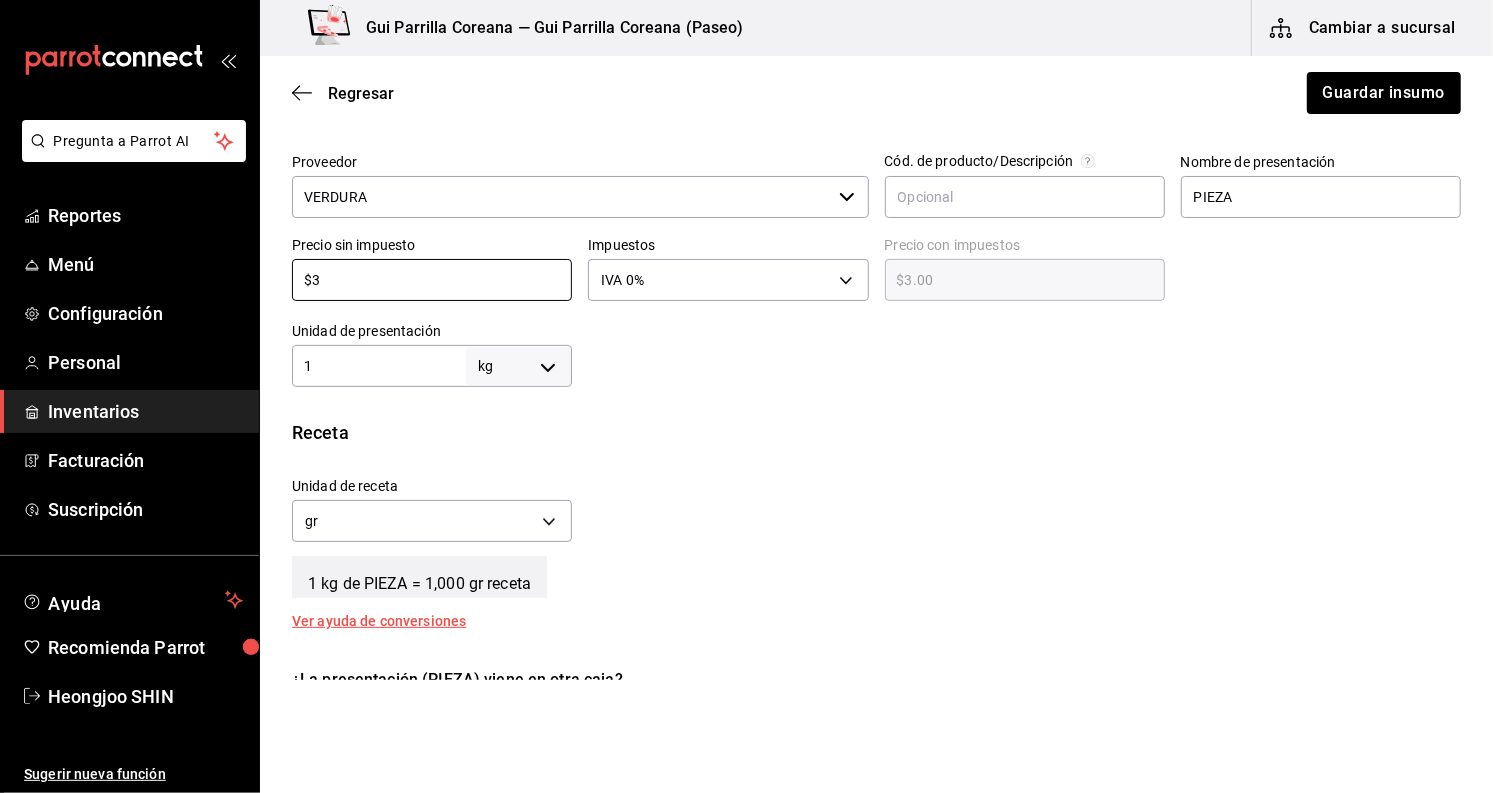 type on "$31" 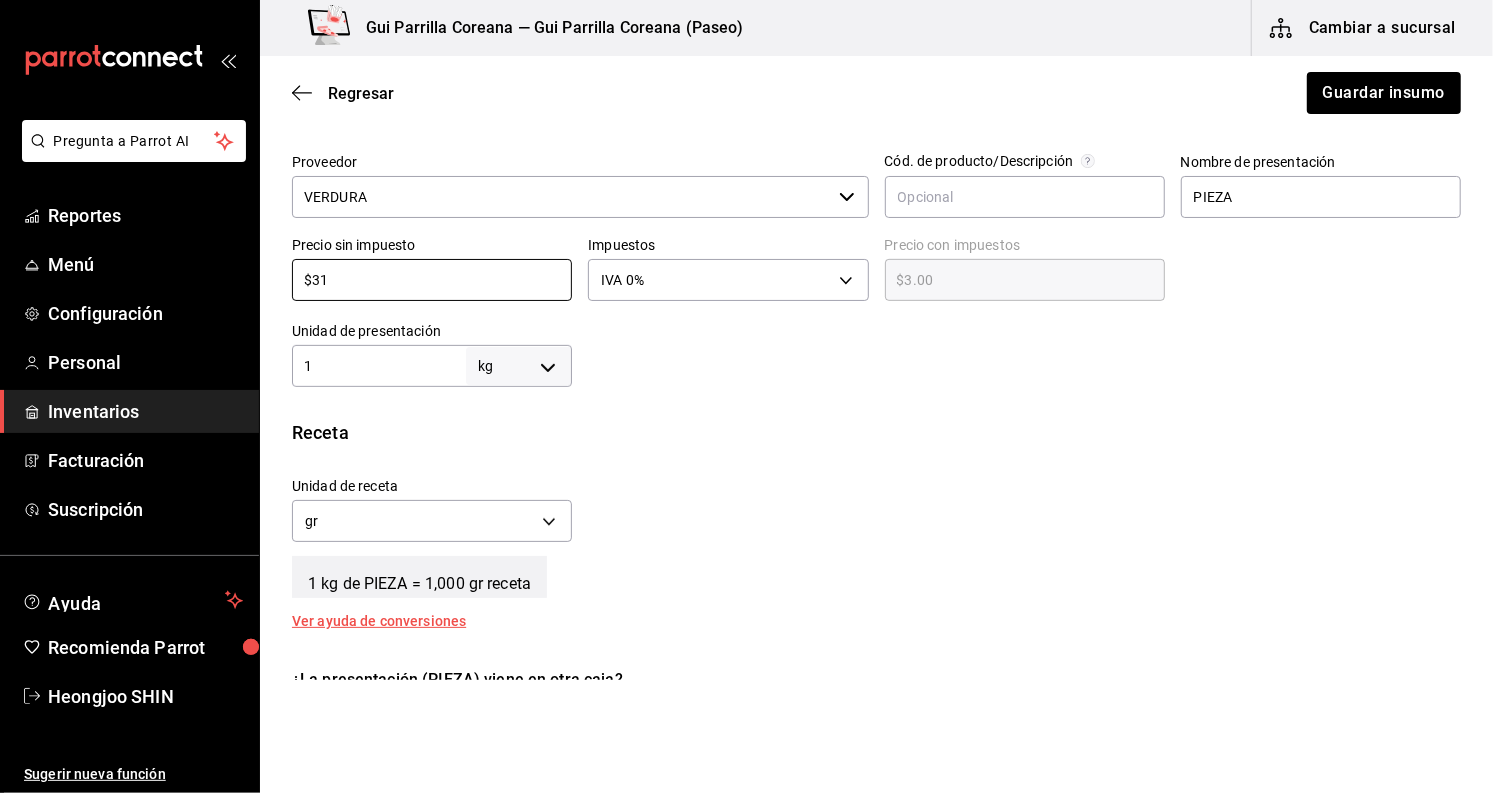 type on "$31.00" 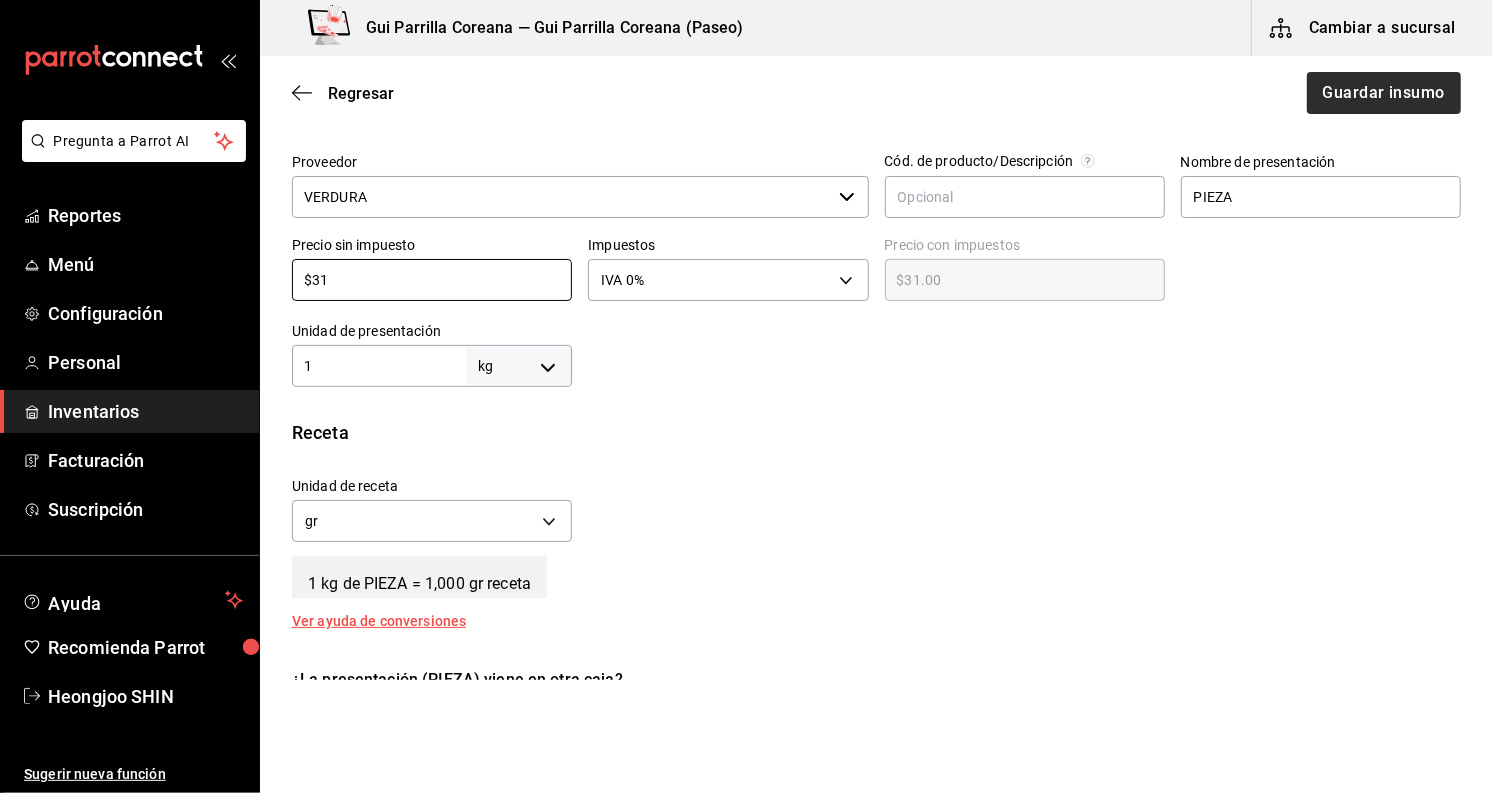 type on "$31" 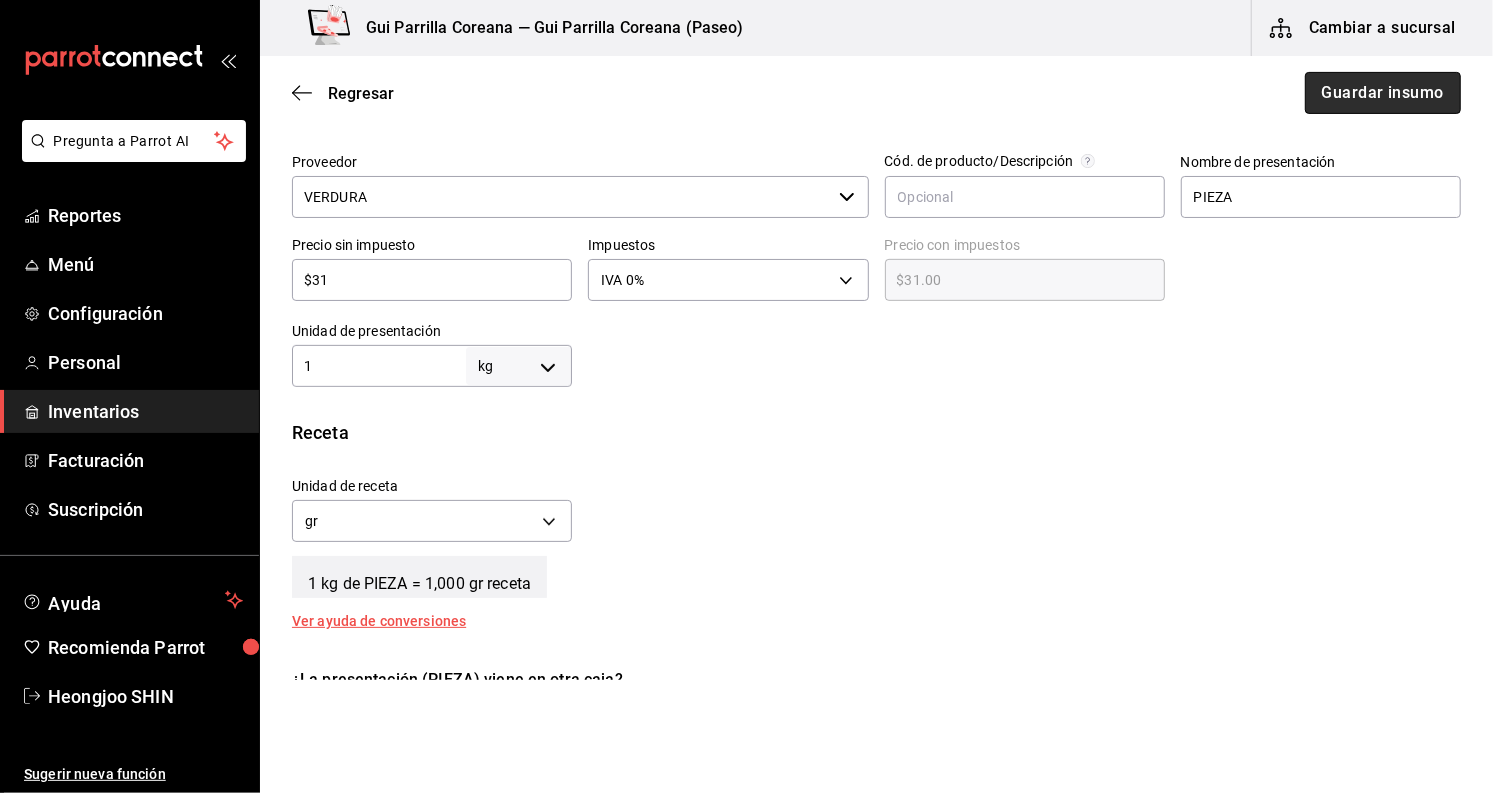 click on "Guardar insumo" at bounding box center (1383, 93) 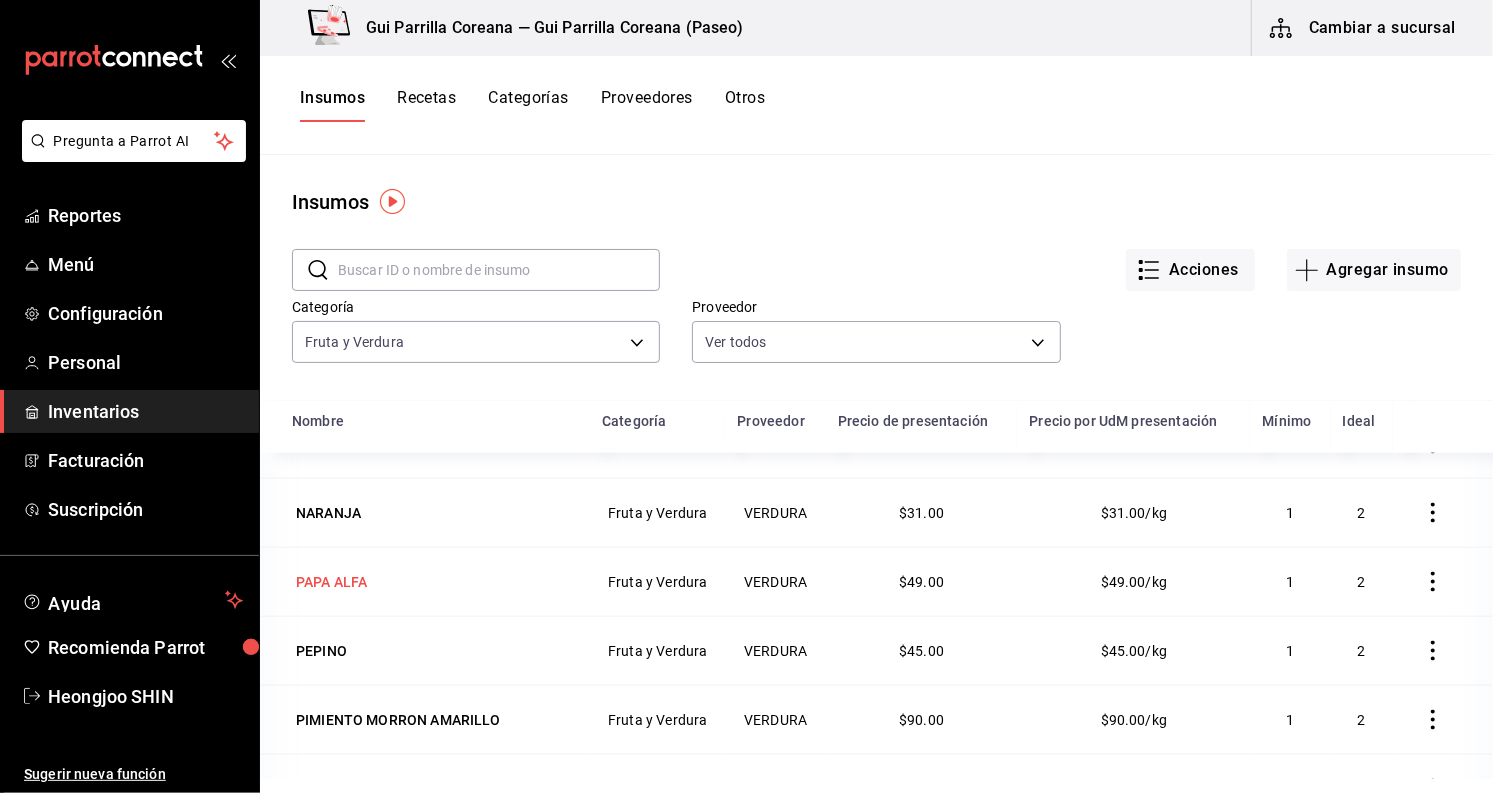 scroll, scrollTop: 1666, scrollLeft: 0, axis: vertical 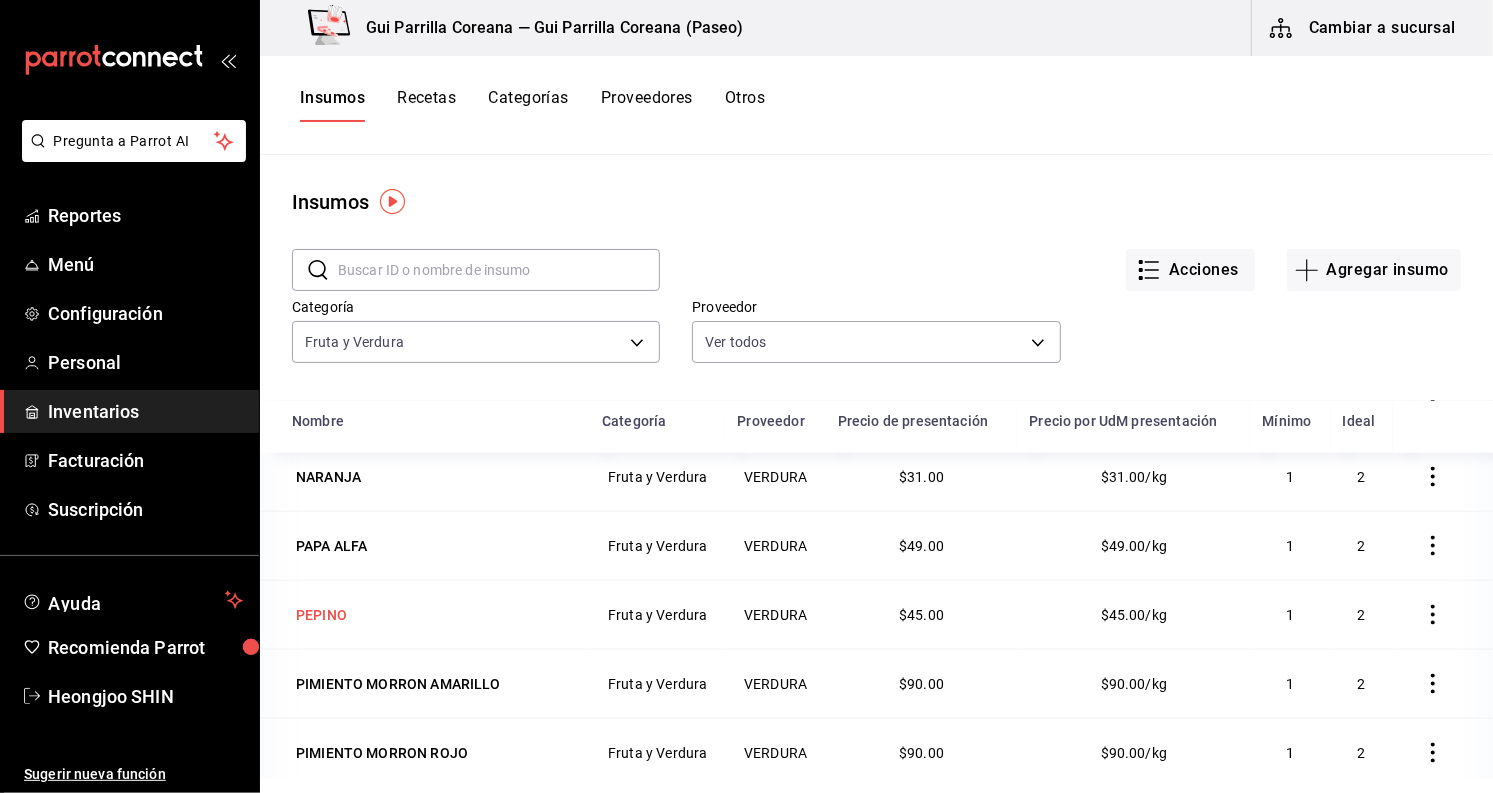 click on "PEPINO" at bounding box center (321, 615) 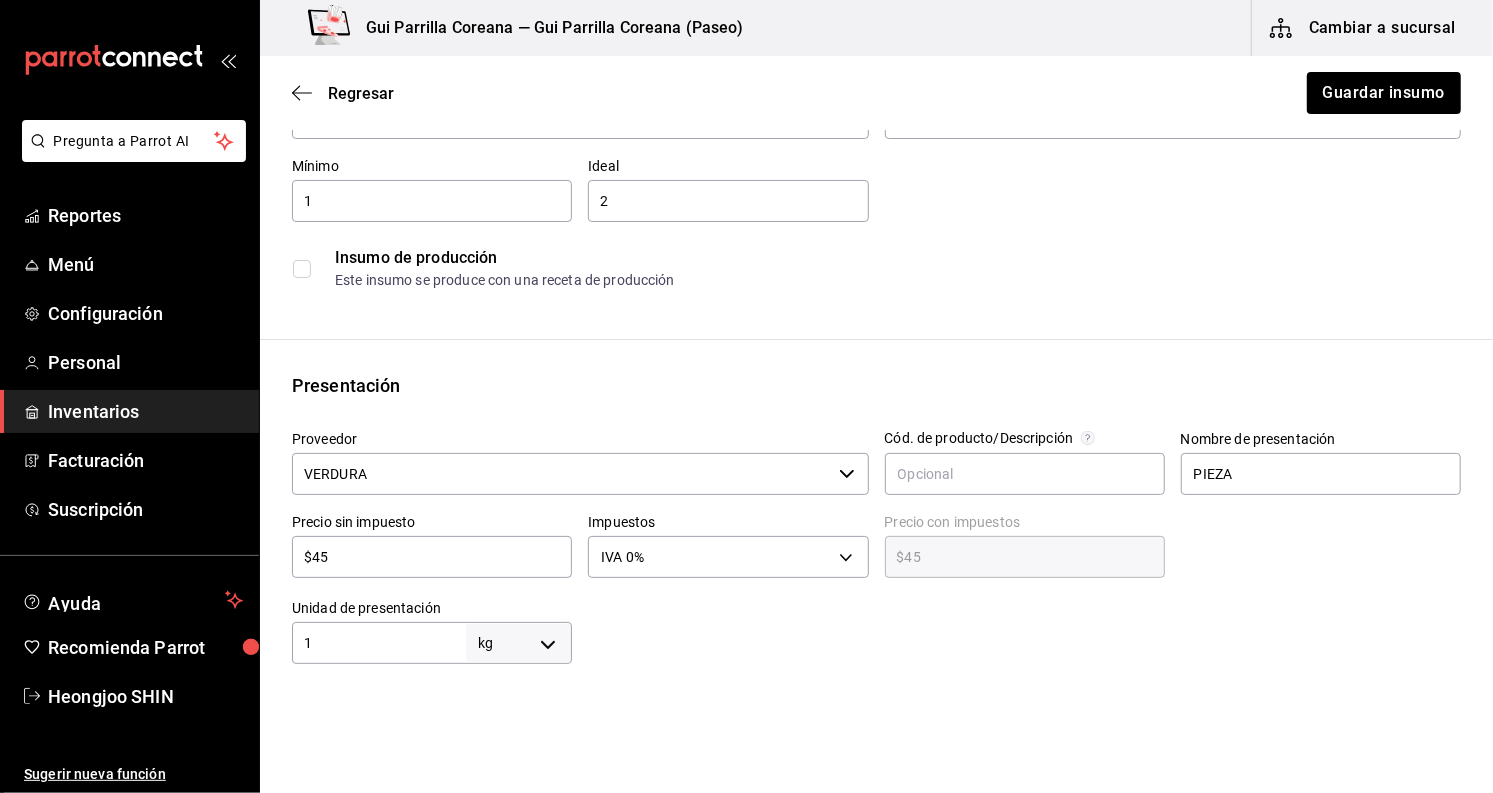 scroll, scrollTop: 444, scrollLeft: 0, axis: vertical 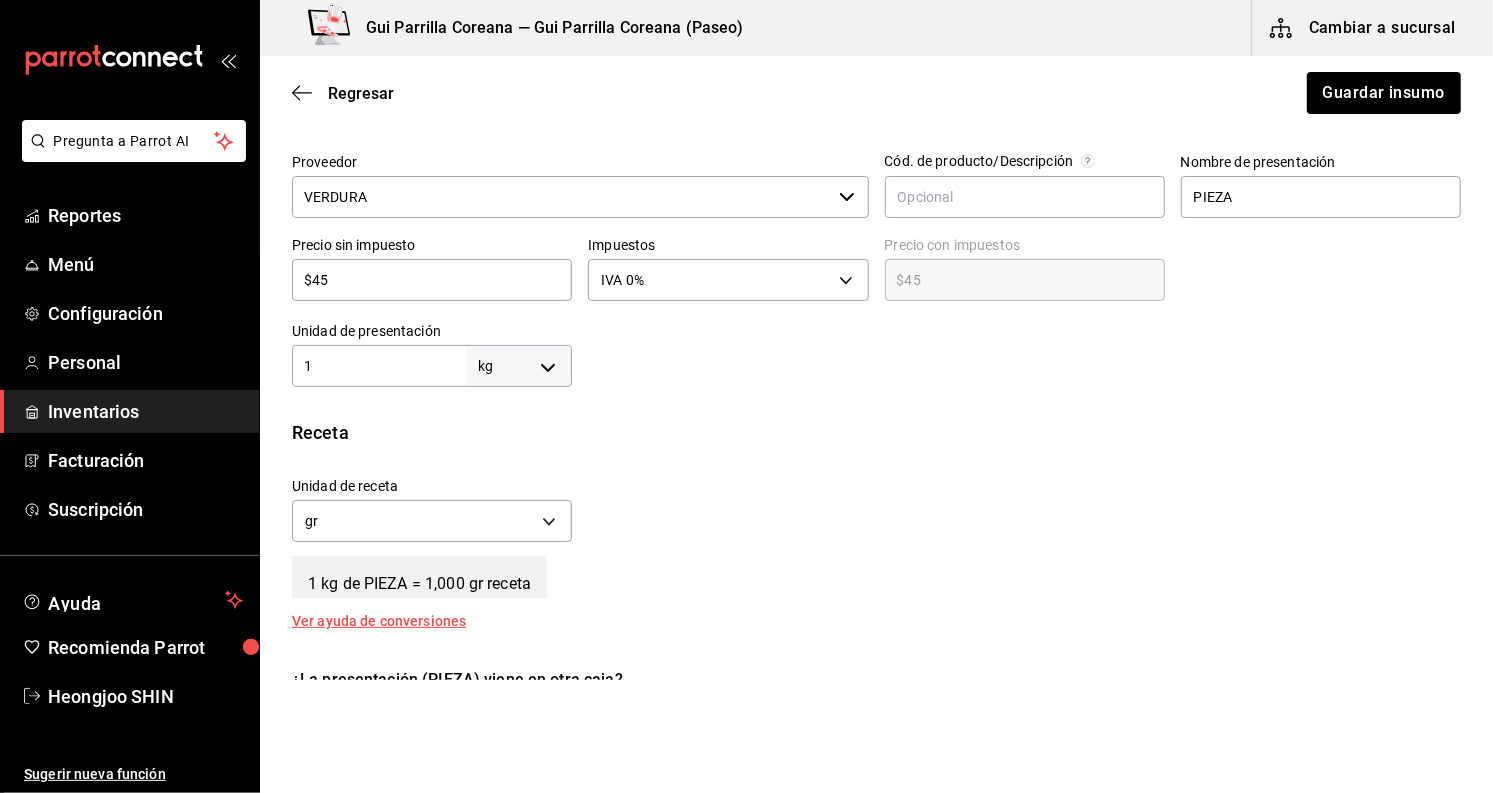 drag, startPoint x: 347, startPoint y: 274, endPoint x: 169, endPoint y: 242, distance: 180.85353 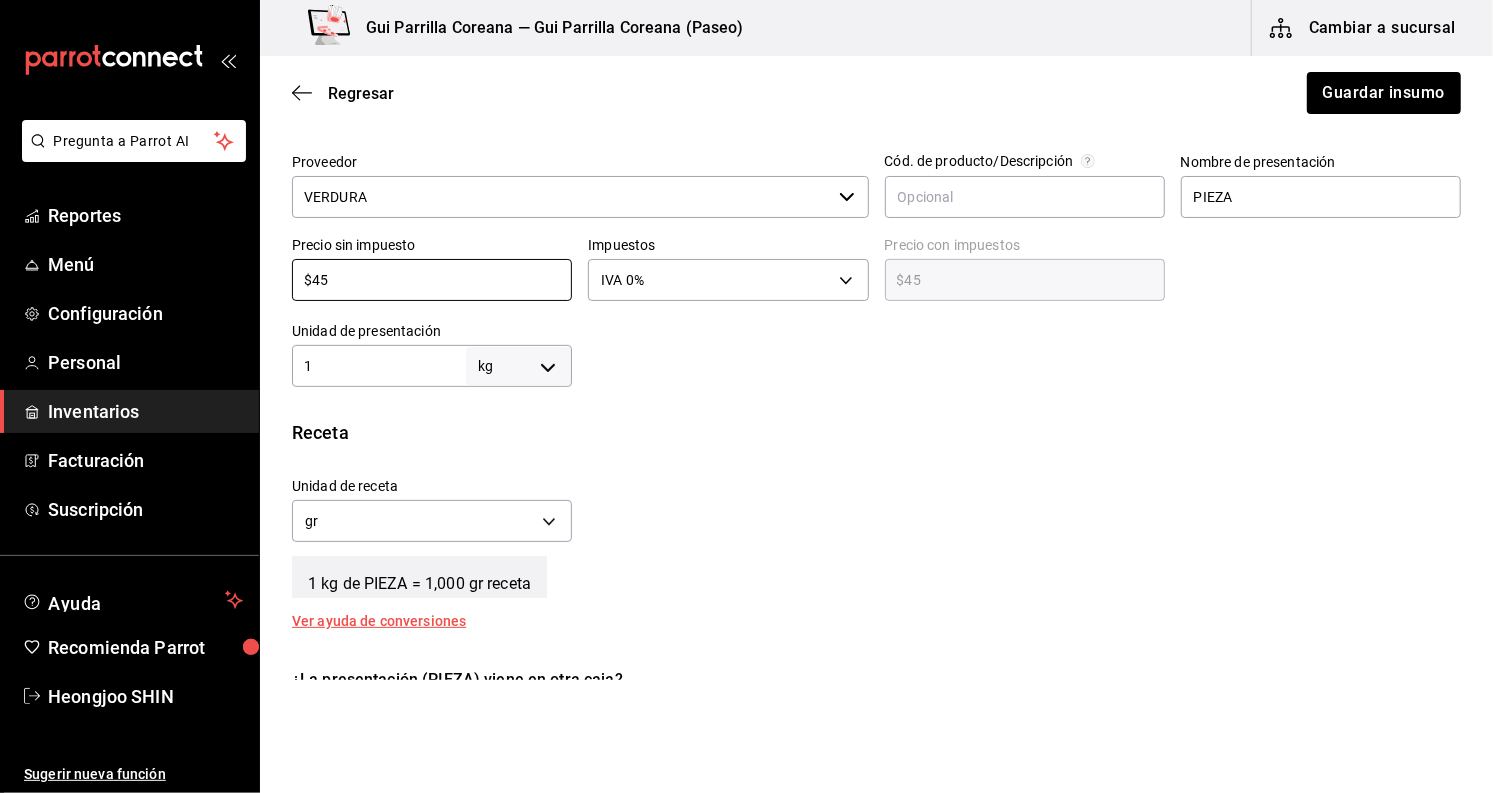 type on "$3" 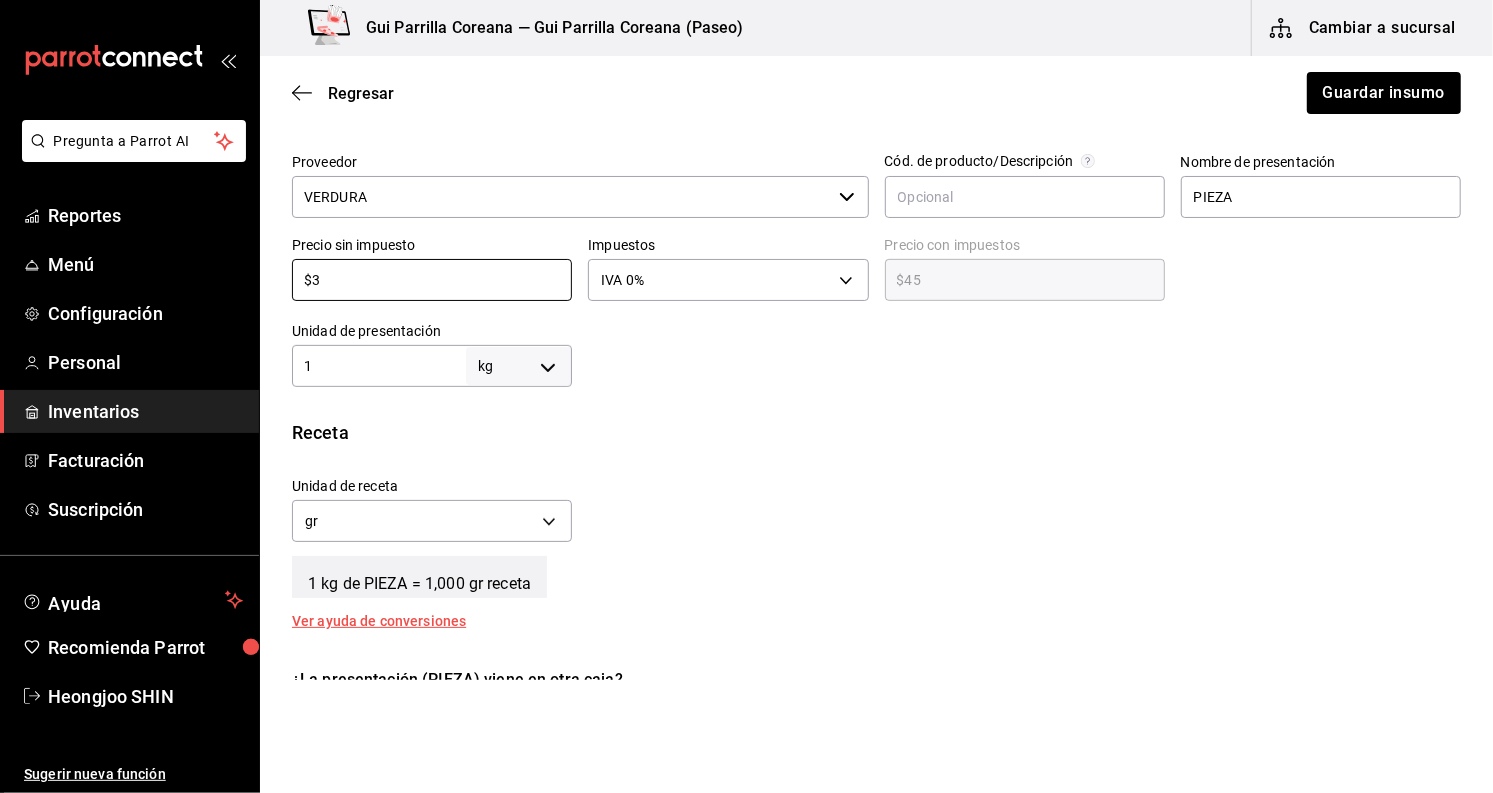 type on "$3.00" 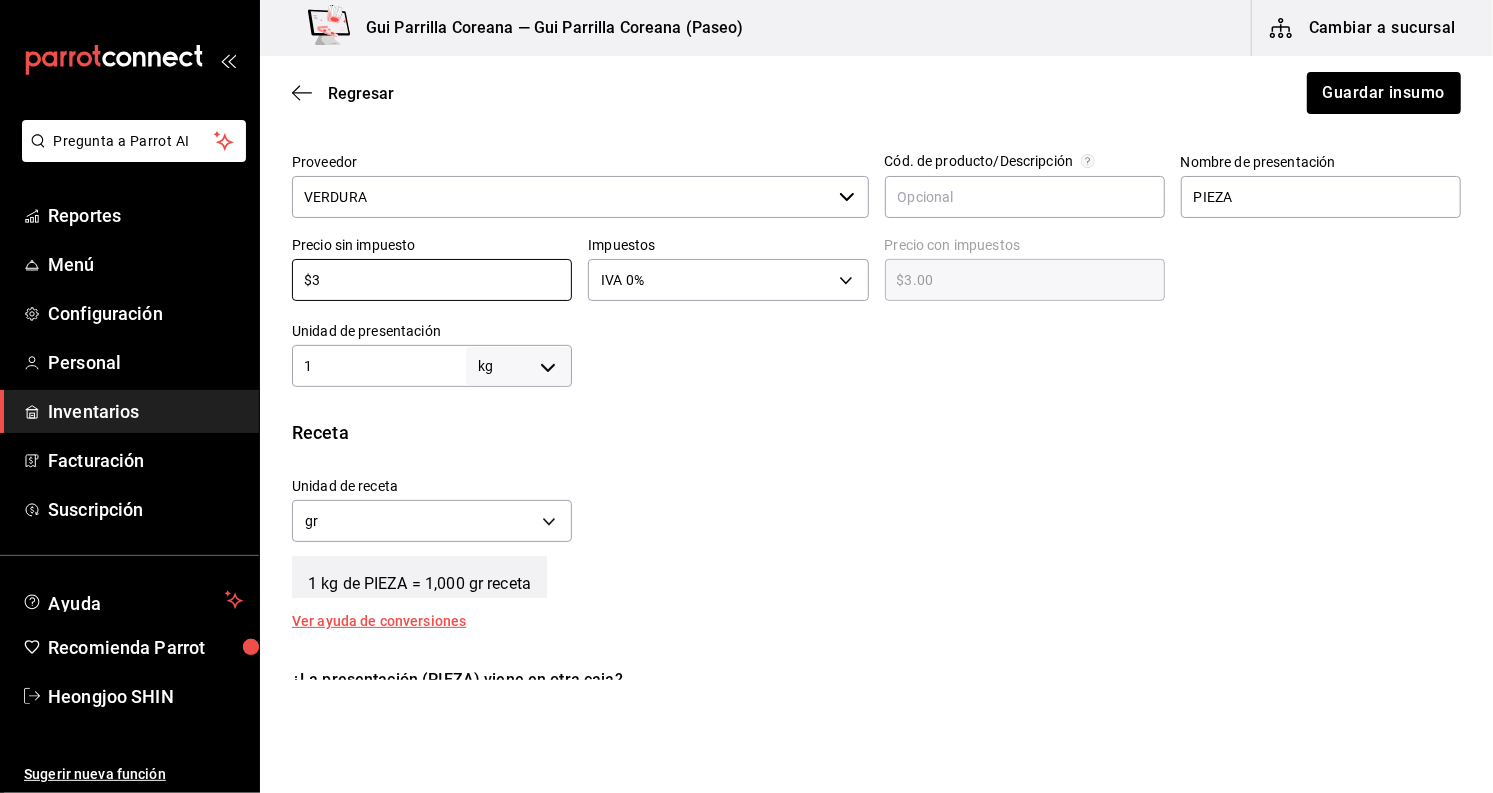 type on "$32" 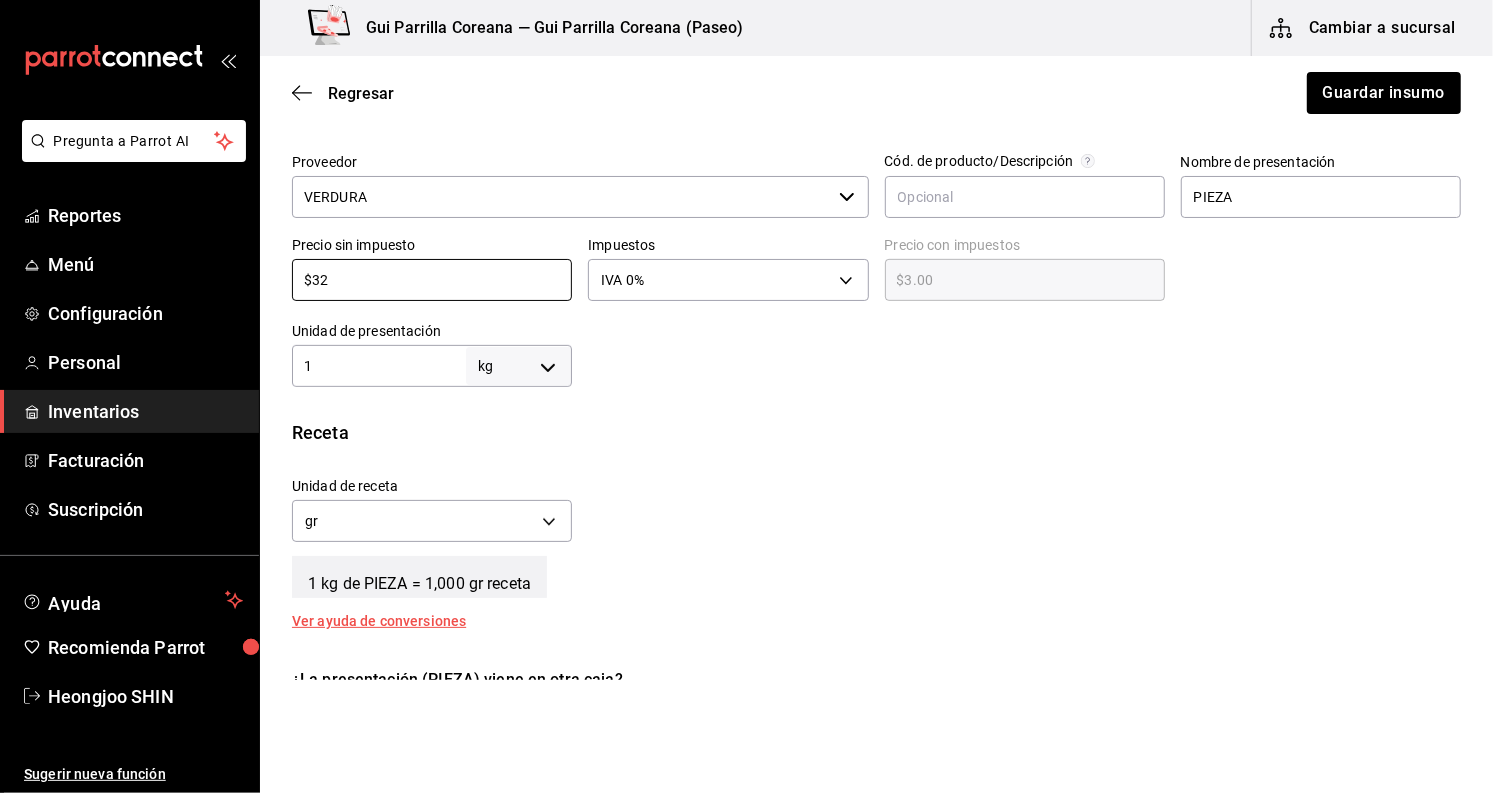 type on "$32.00" 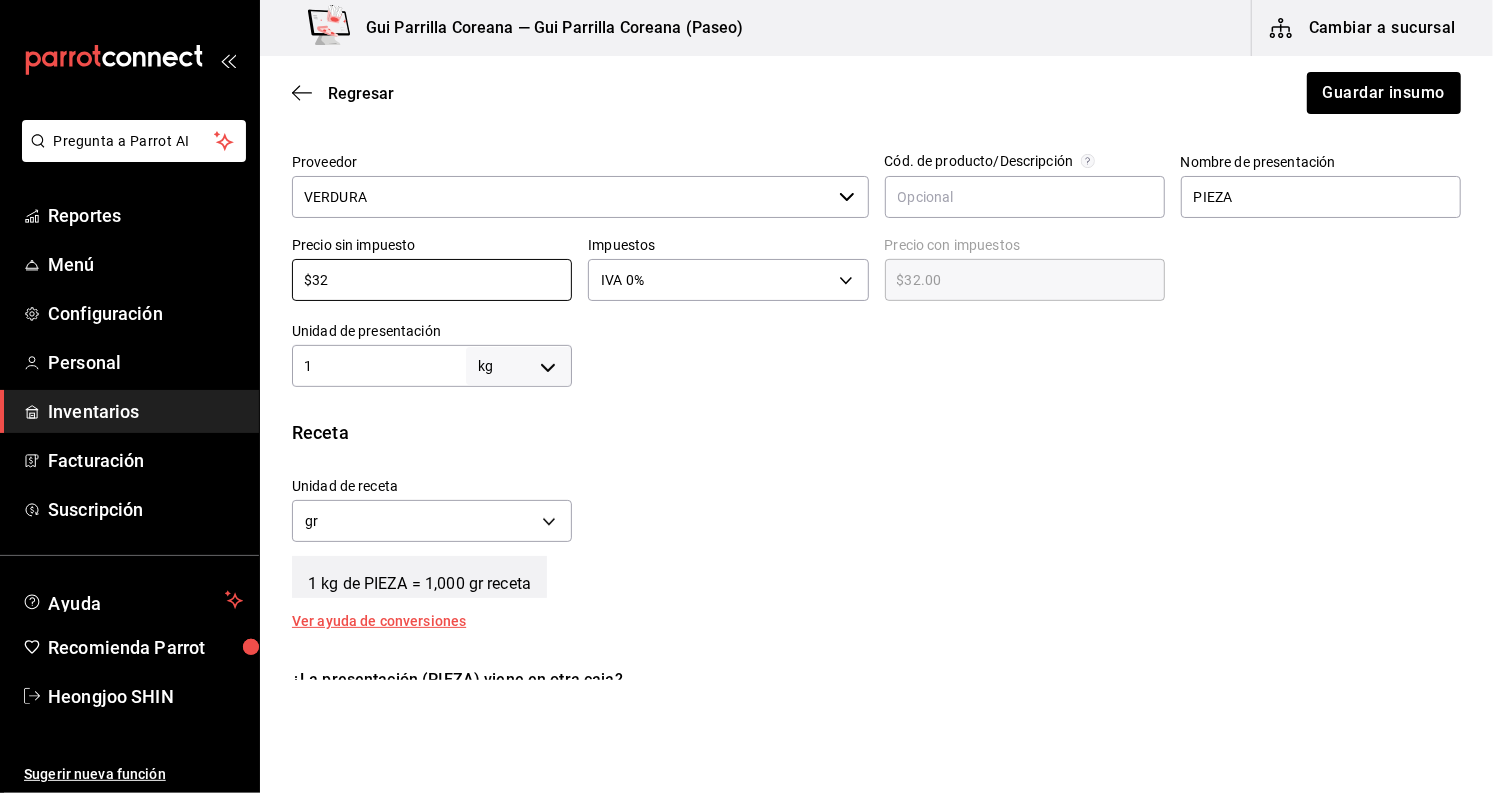type on "$32" 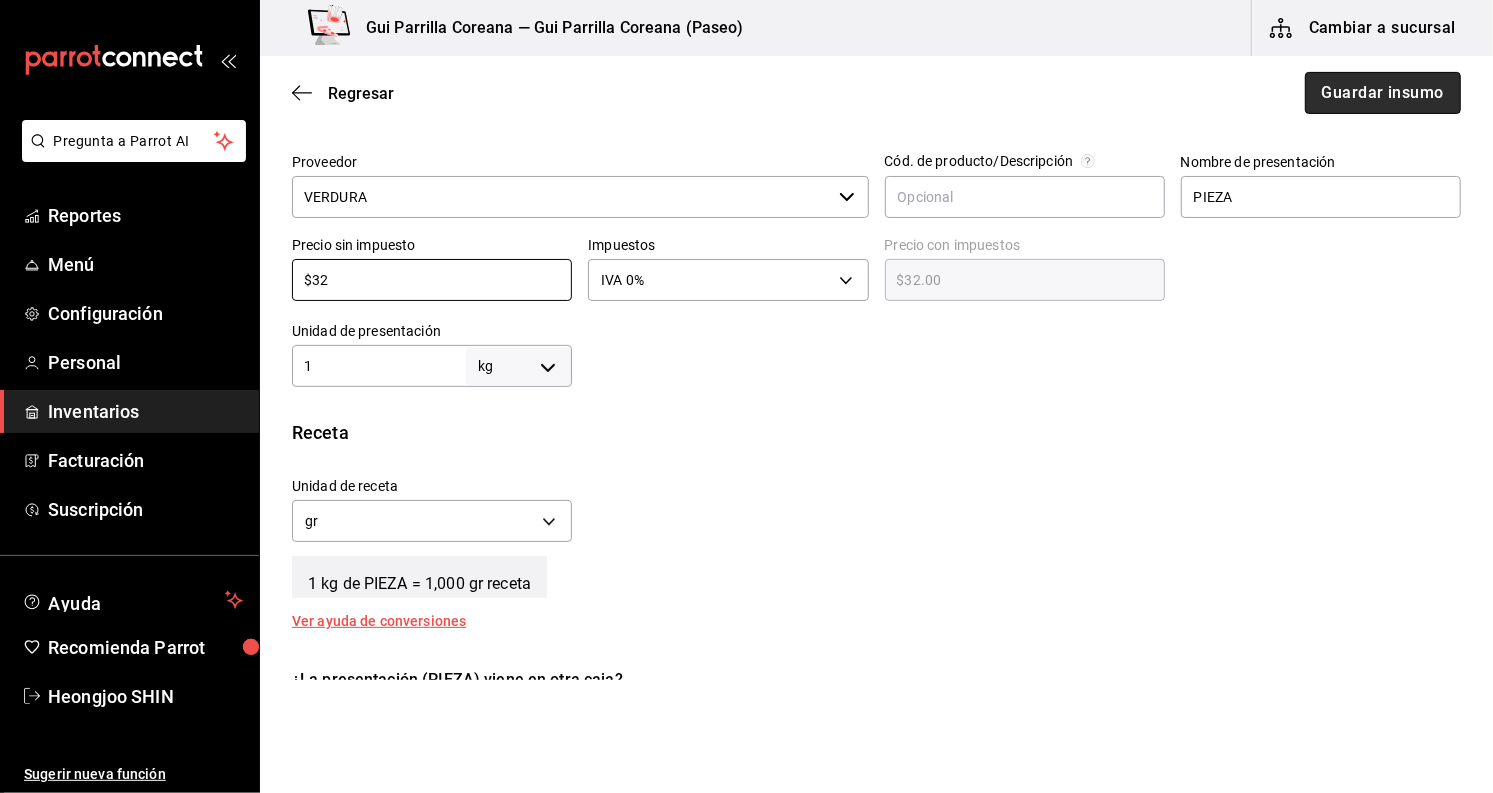 click on "Guardar insumo" at bounding box center [1383, 93] 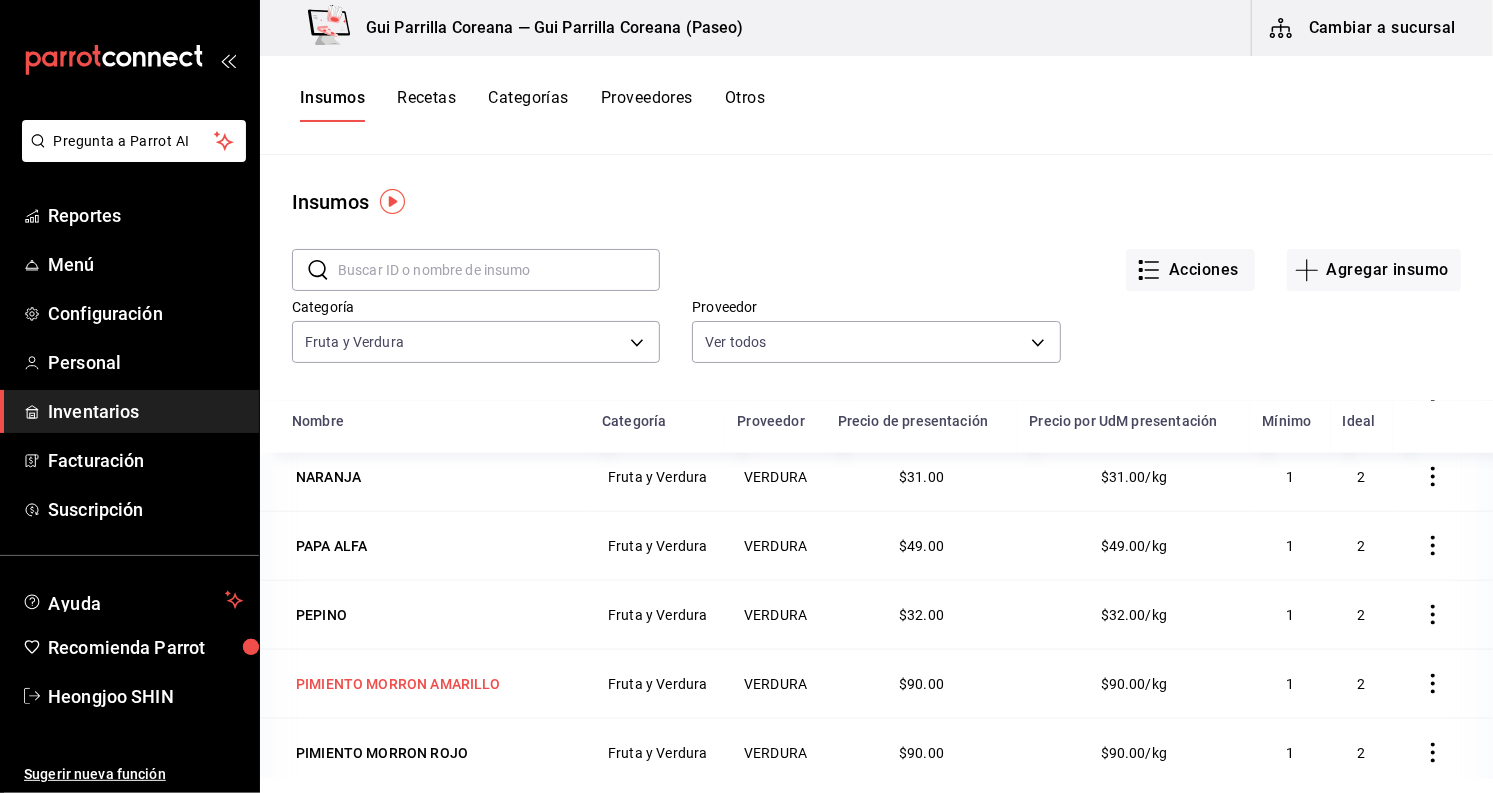scroll, scrollTop: 1779, scrollLeft: 0, axis: vertical 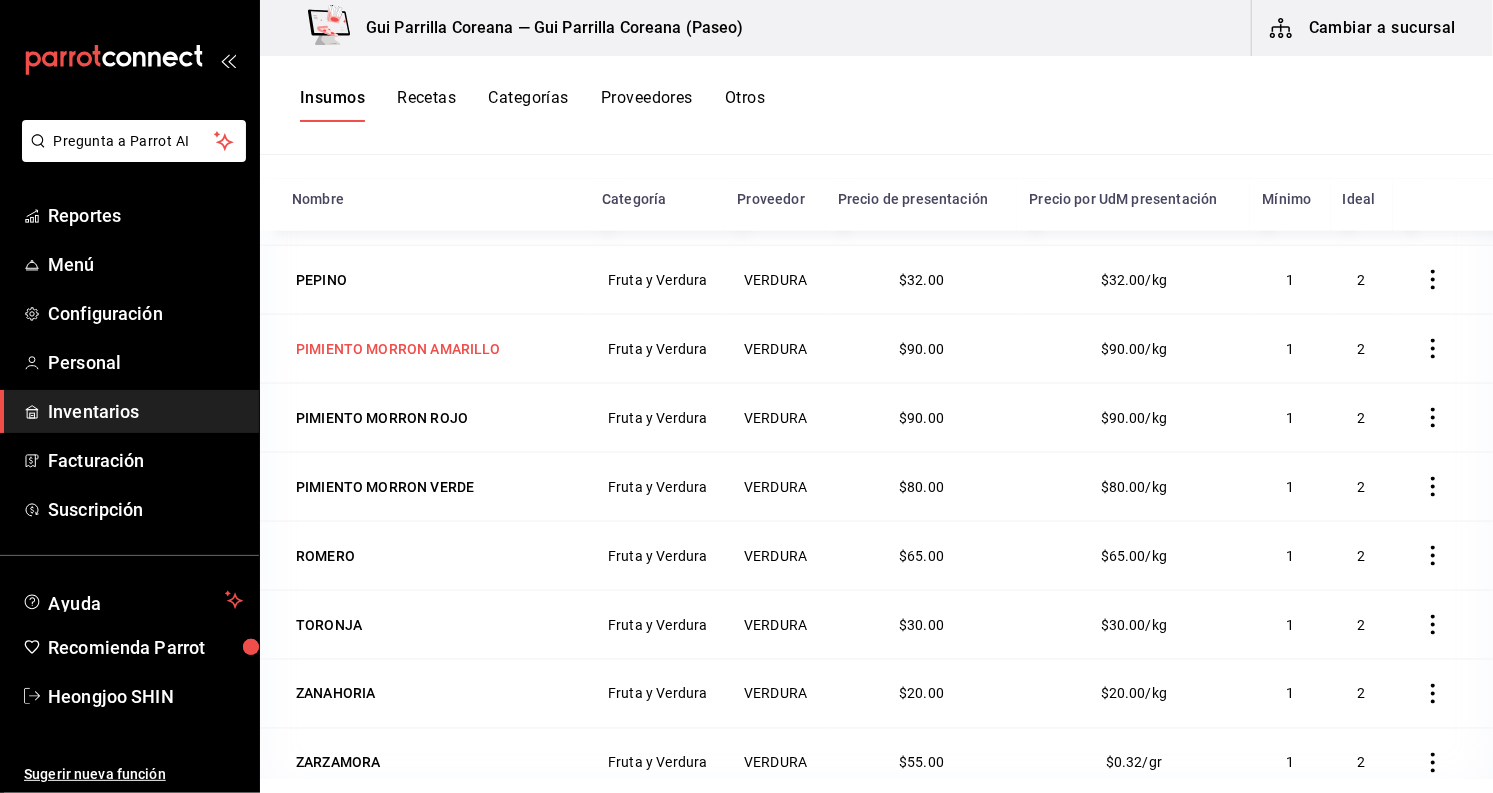 click on "PIMIENTO MORRON AMARILLO" at bounding box center [398, 349] 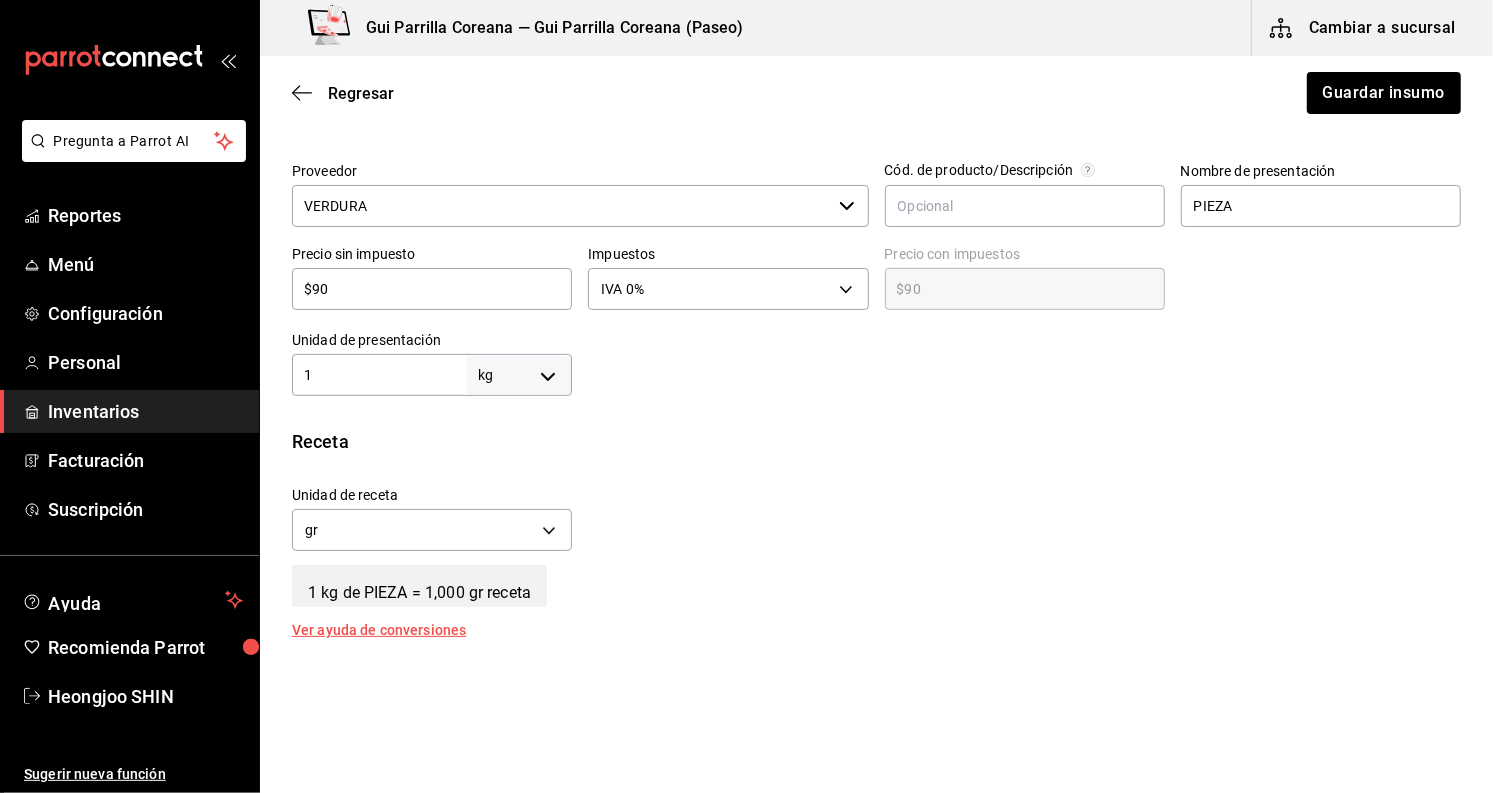 scroll, scrollTop: 444, scrollLeft: 0, axis: vertical 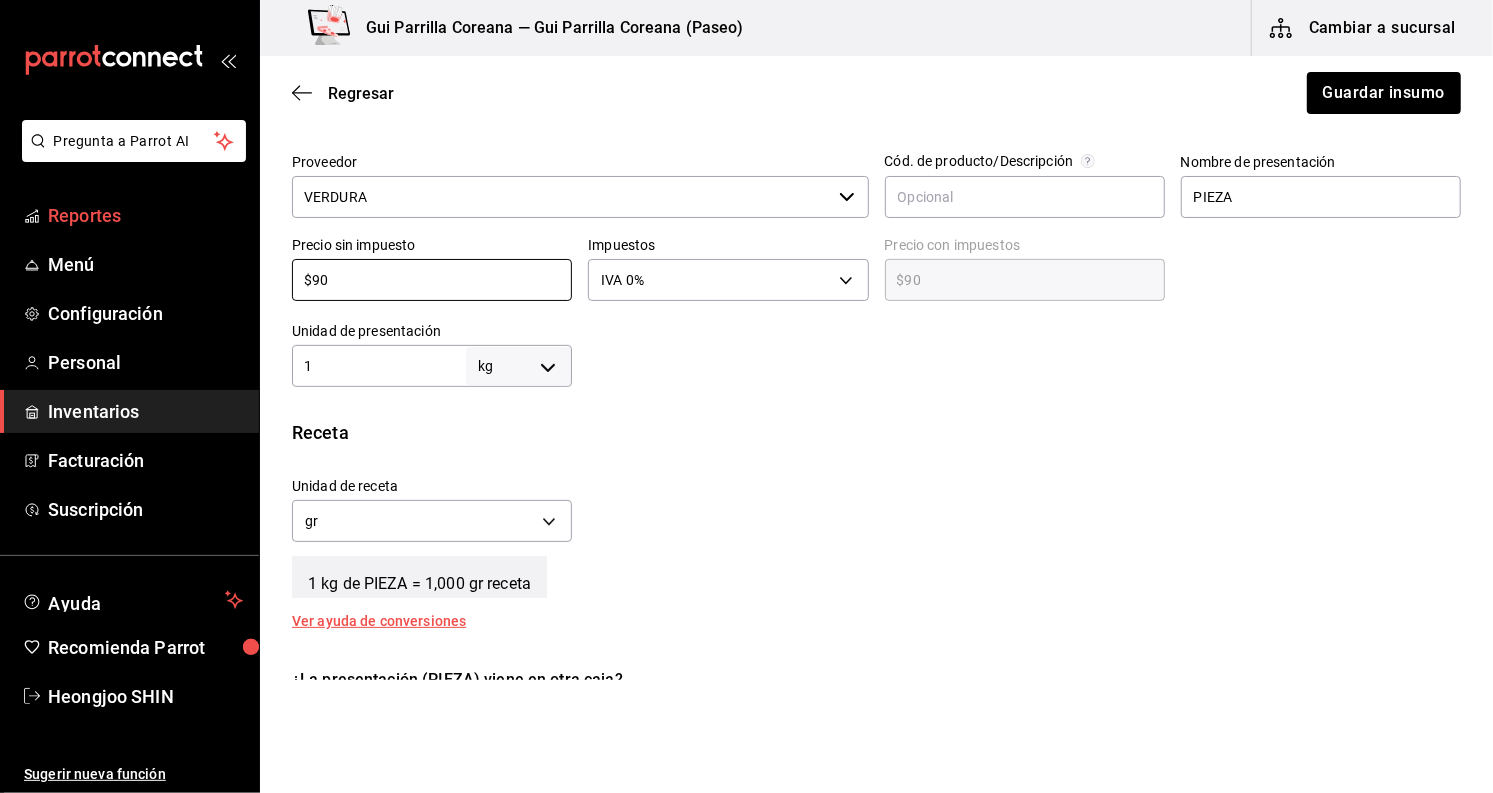 drag, startPoint x: 387, startPoint y: 274, endPoint x: 48, endPoint y: 226, distance: 342.38138 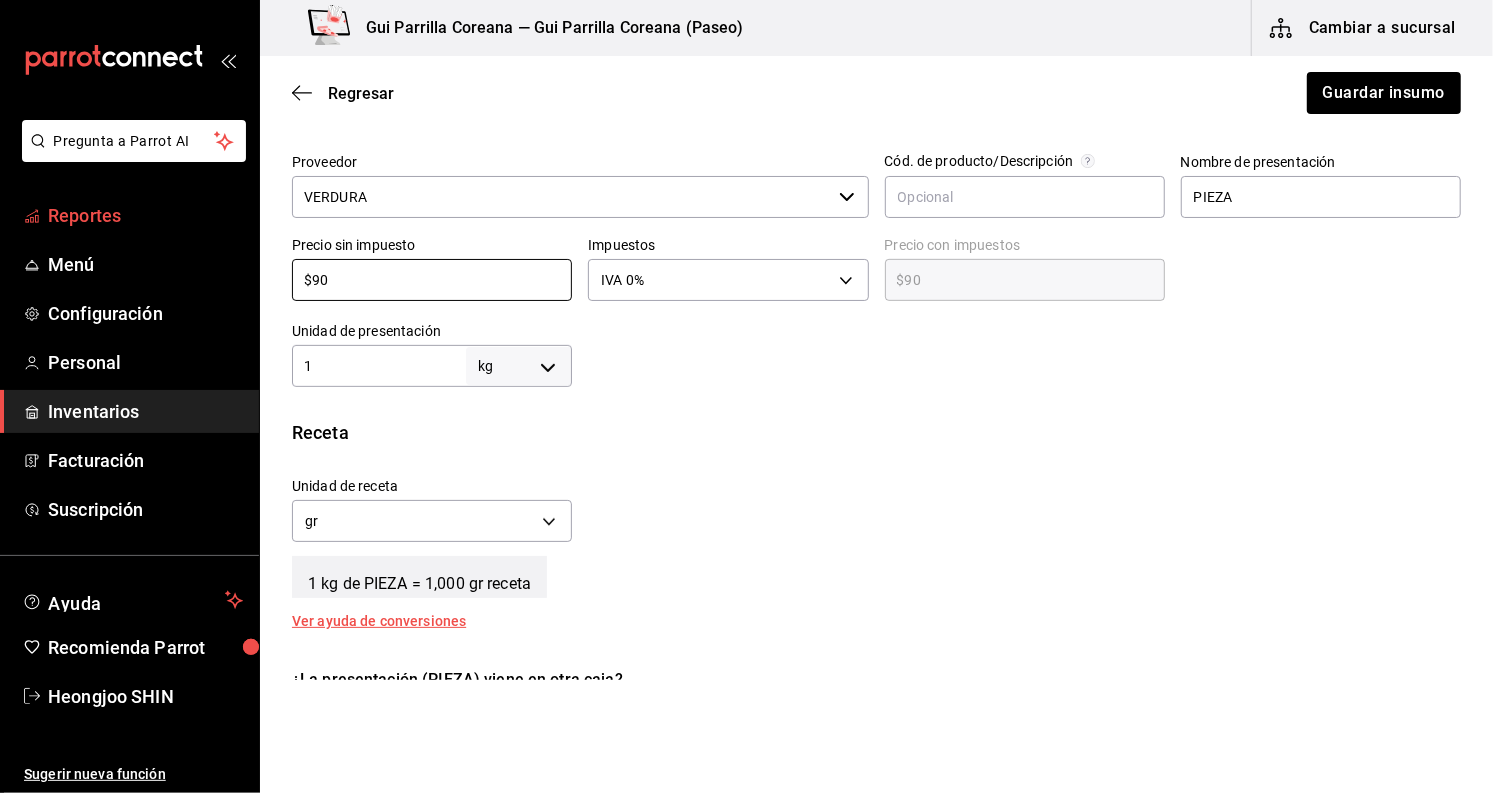 type on "$4" 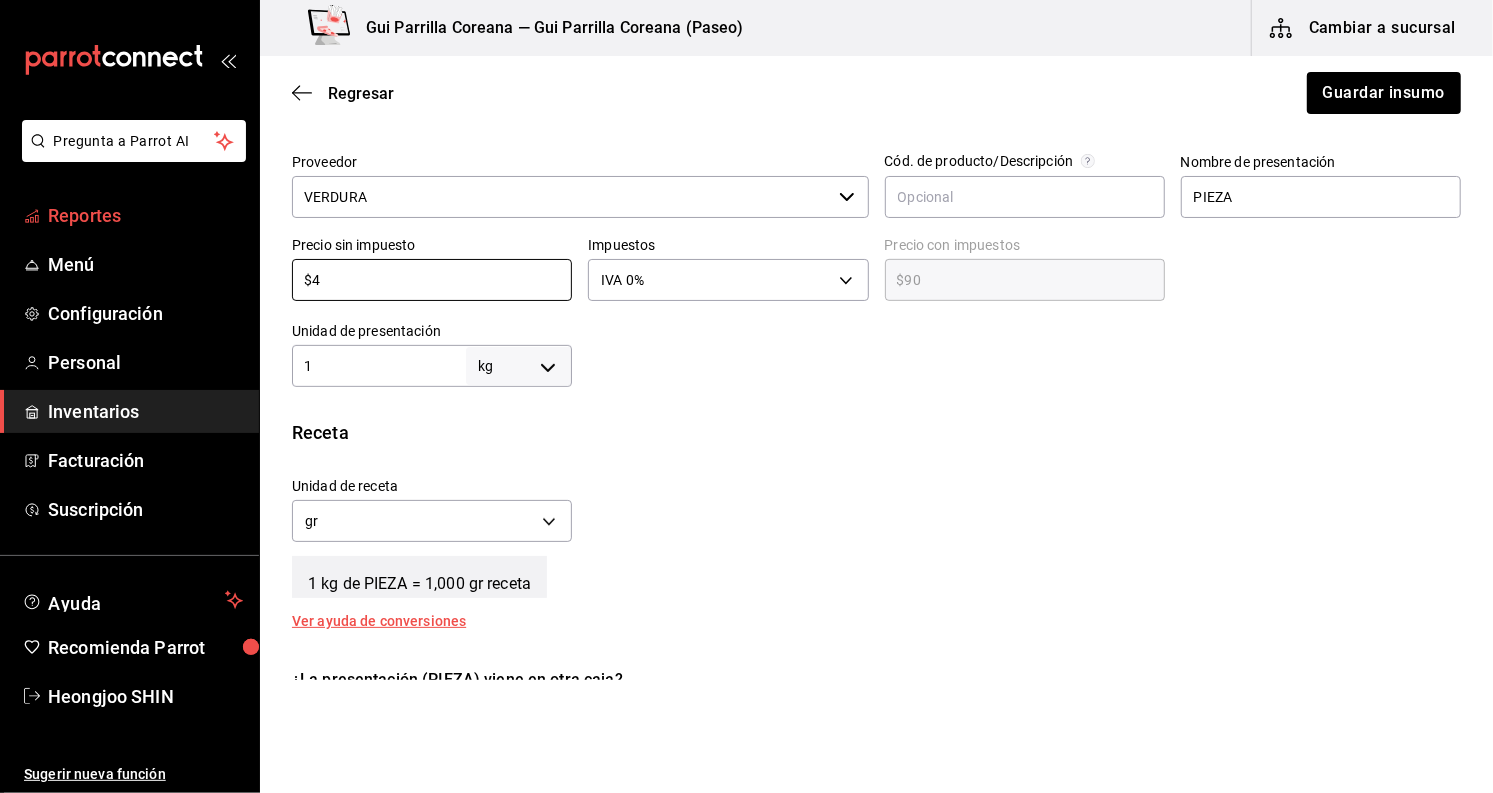 type on "$4.00" 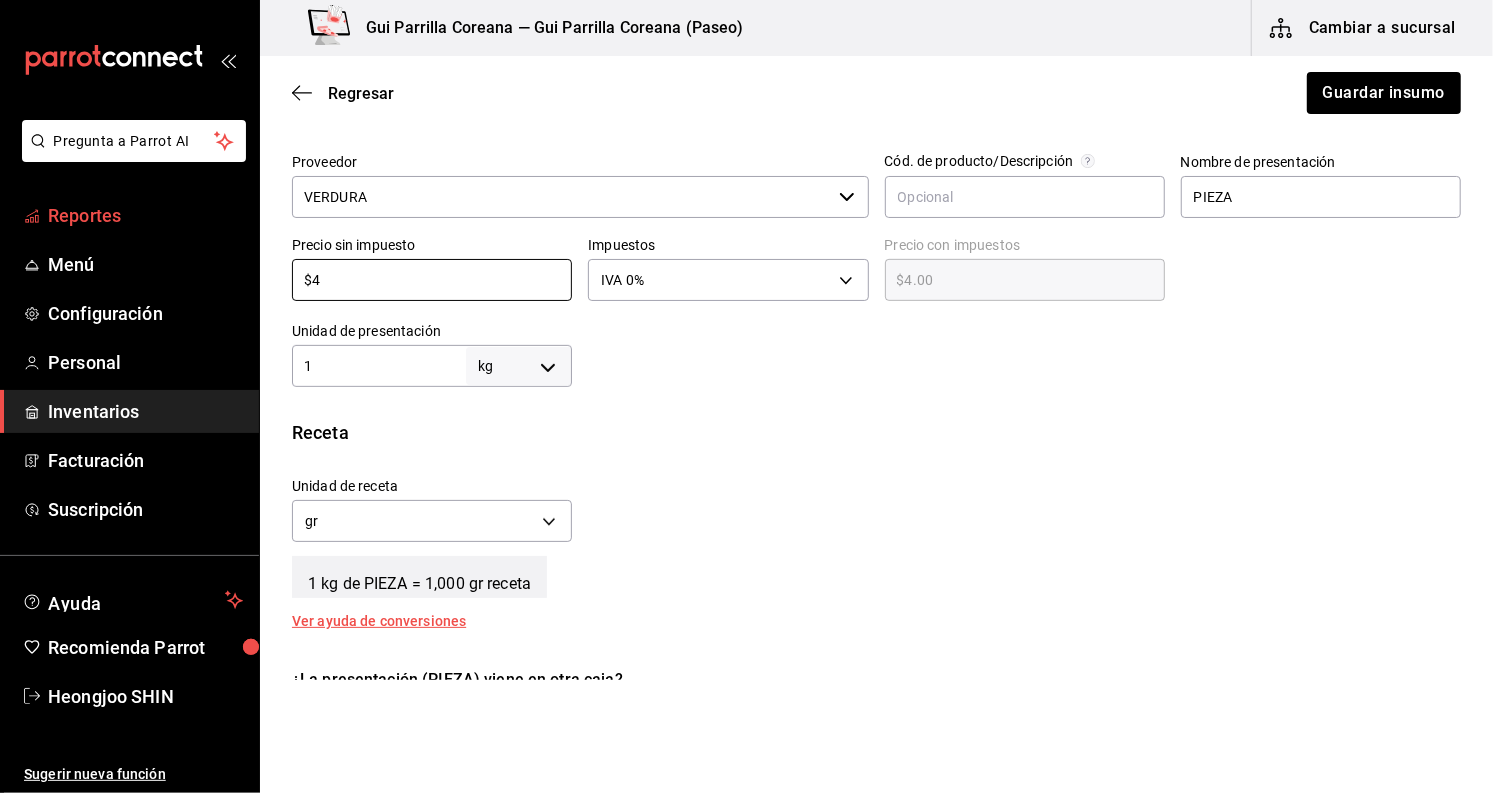 type on "$46" 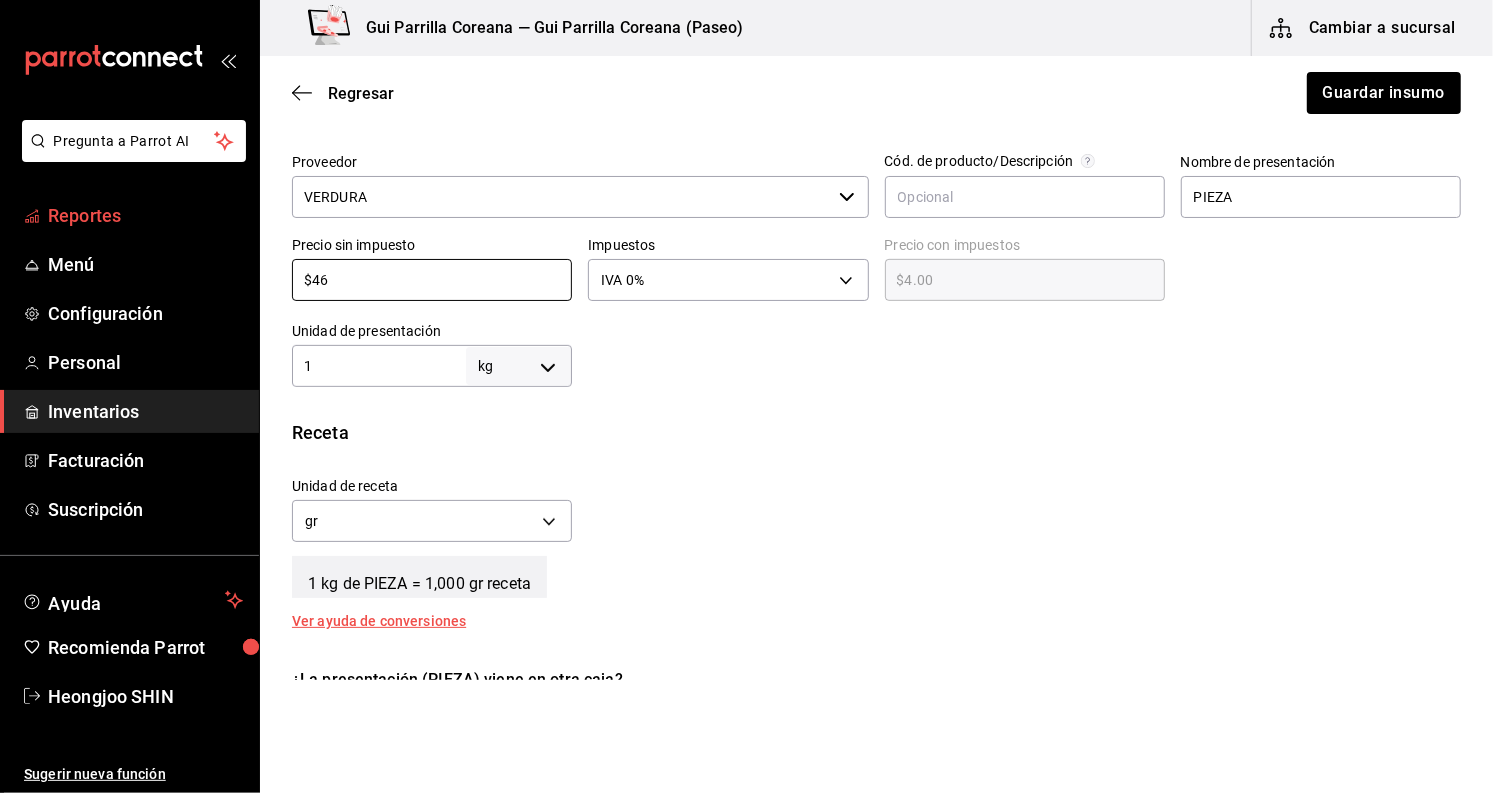type on "$46.00" 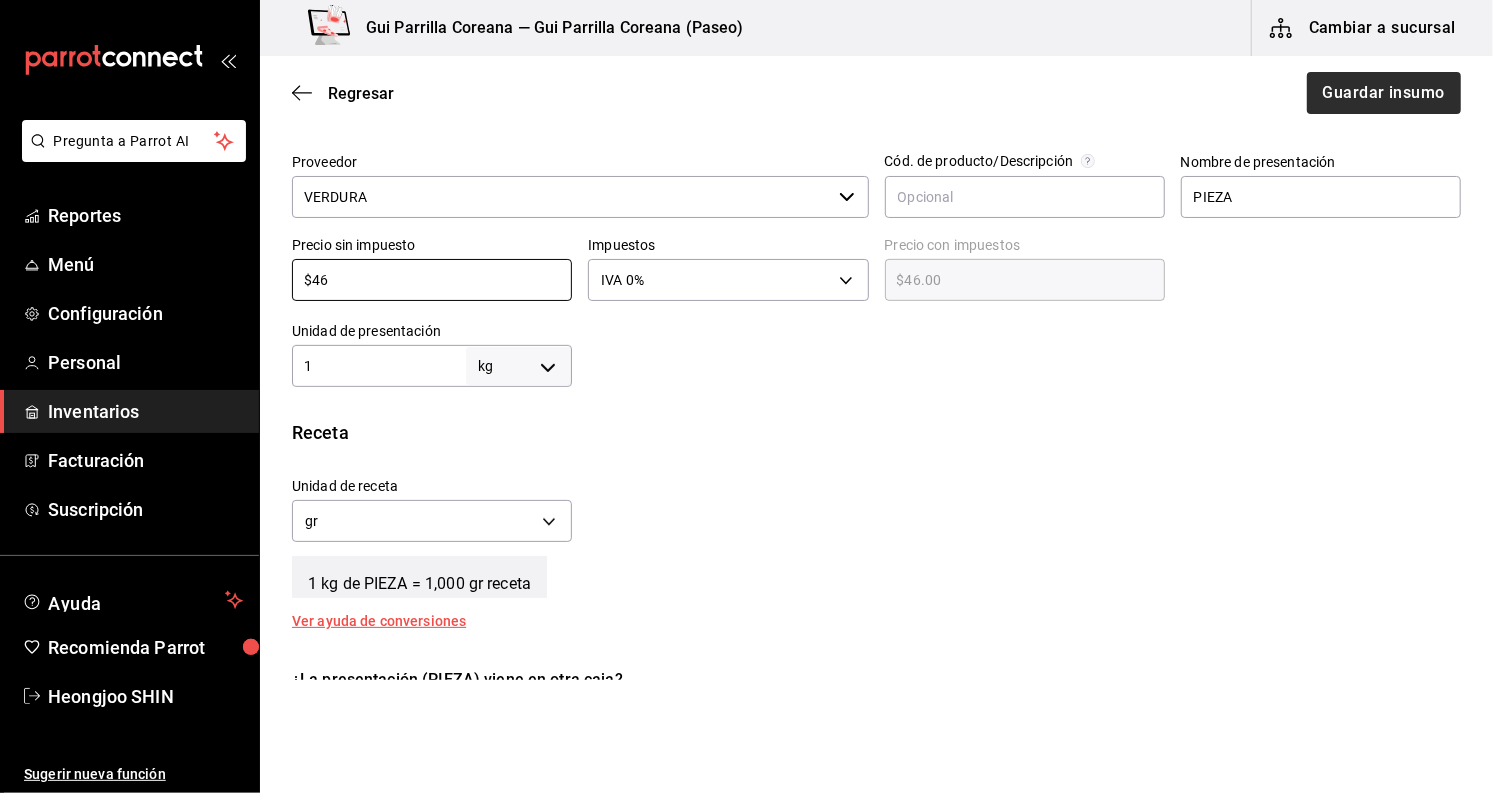 type on "$46" 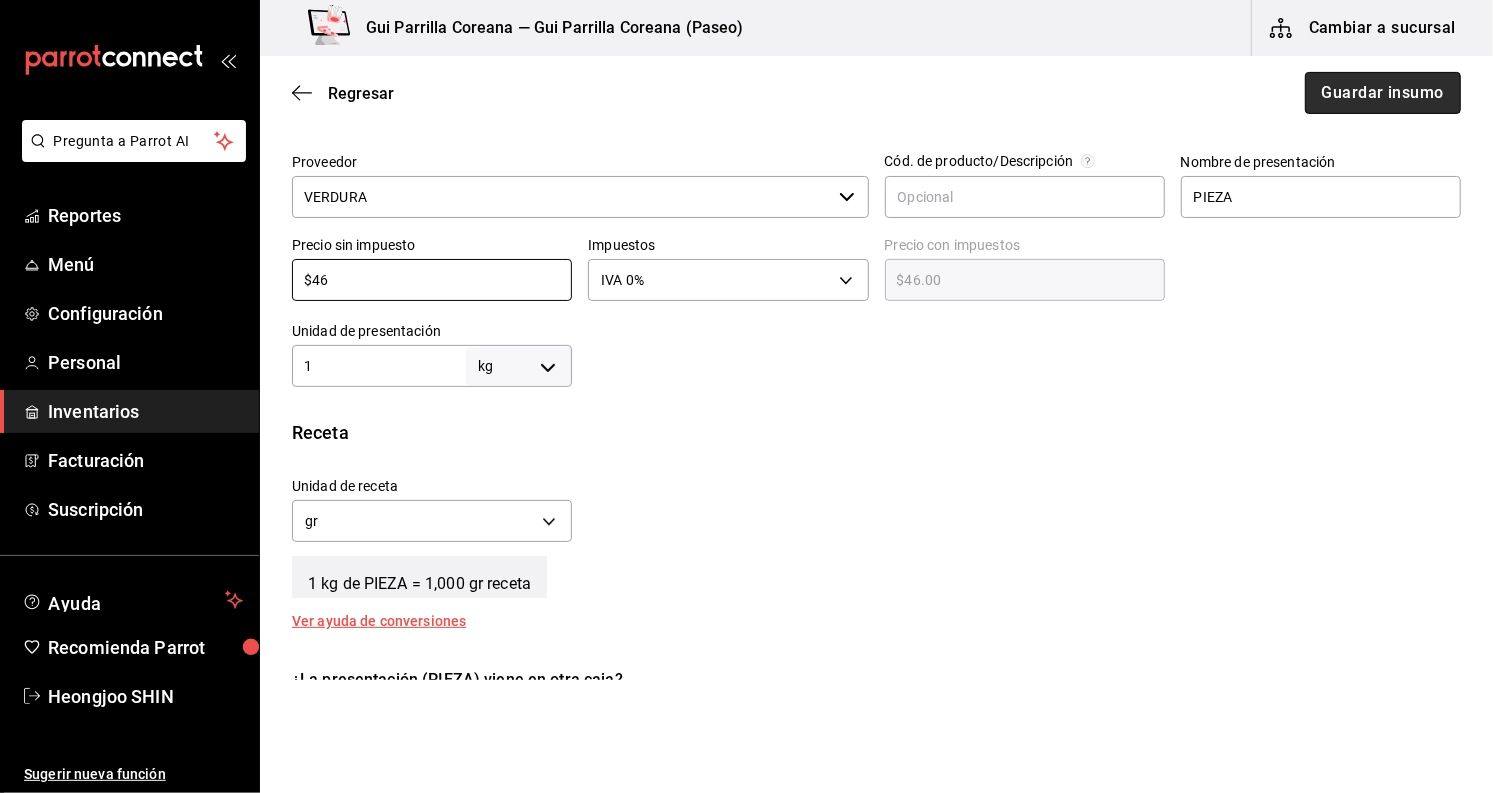 click on "Guardar insumo" at bounding box center (1383, 93) 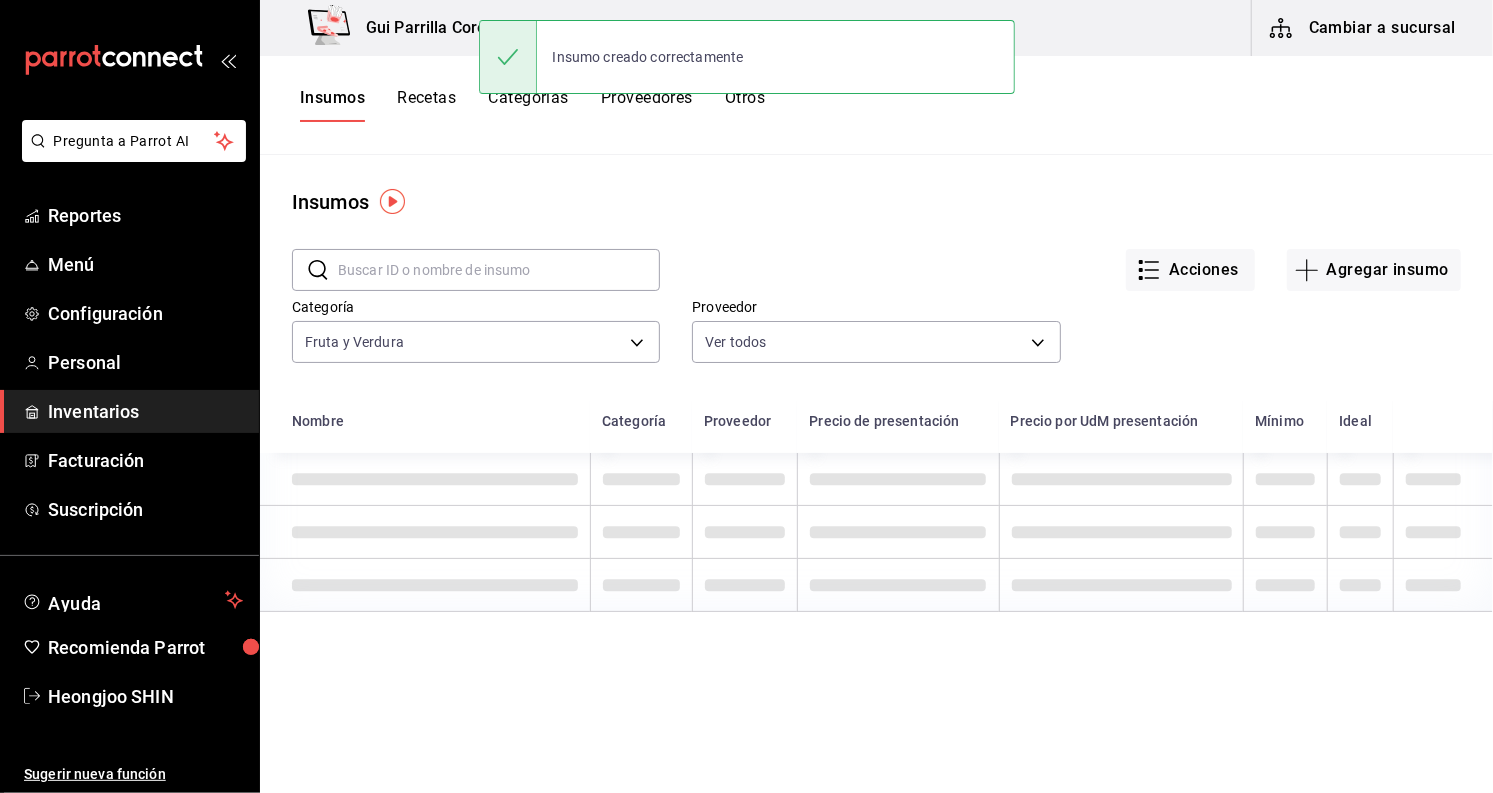click at bounding box center (499, 270) 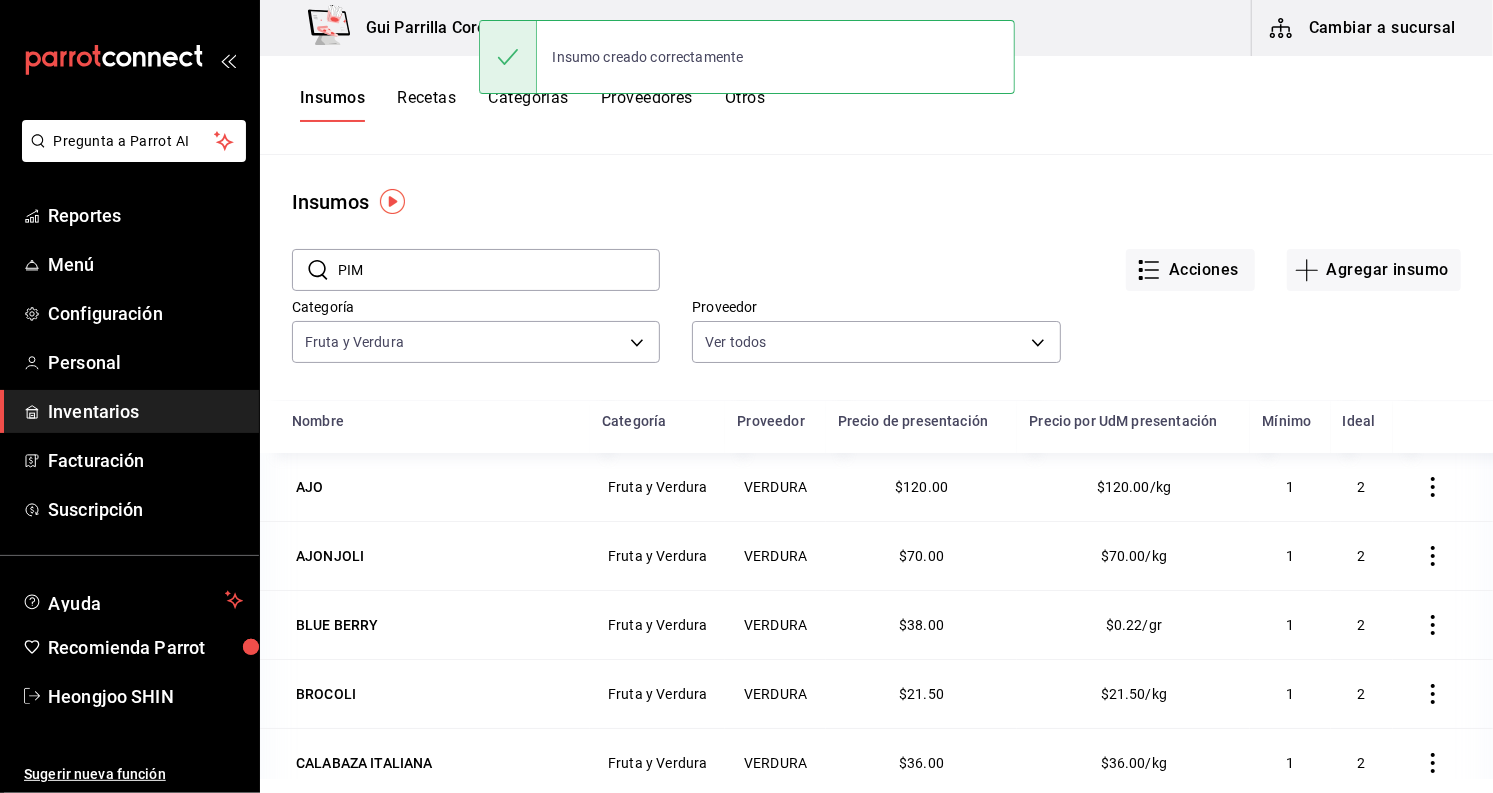 type on "PIMI" 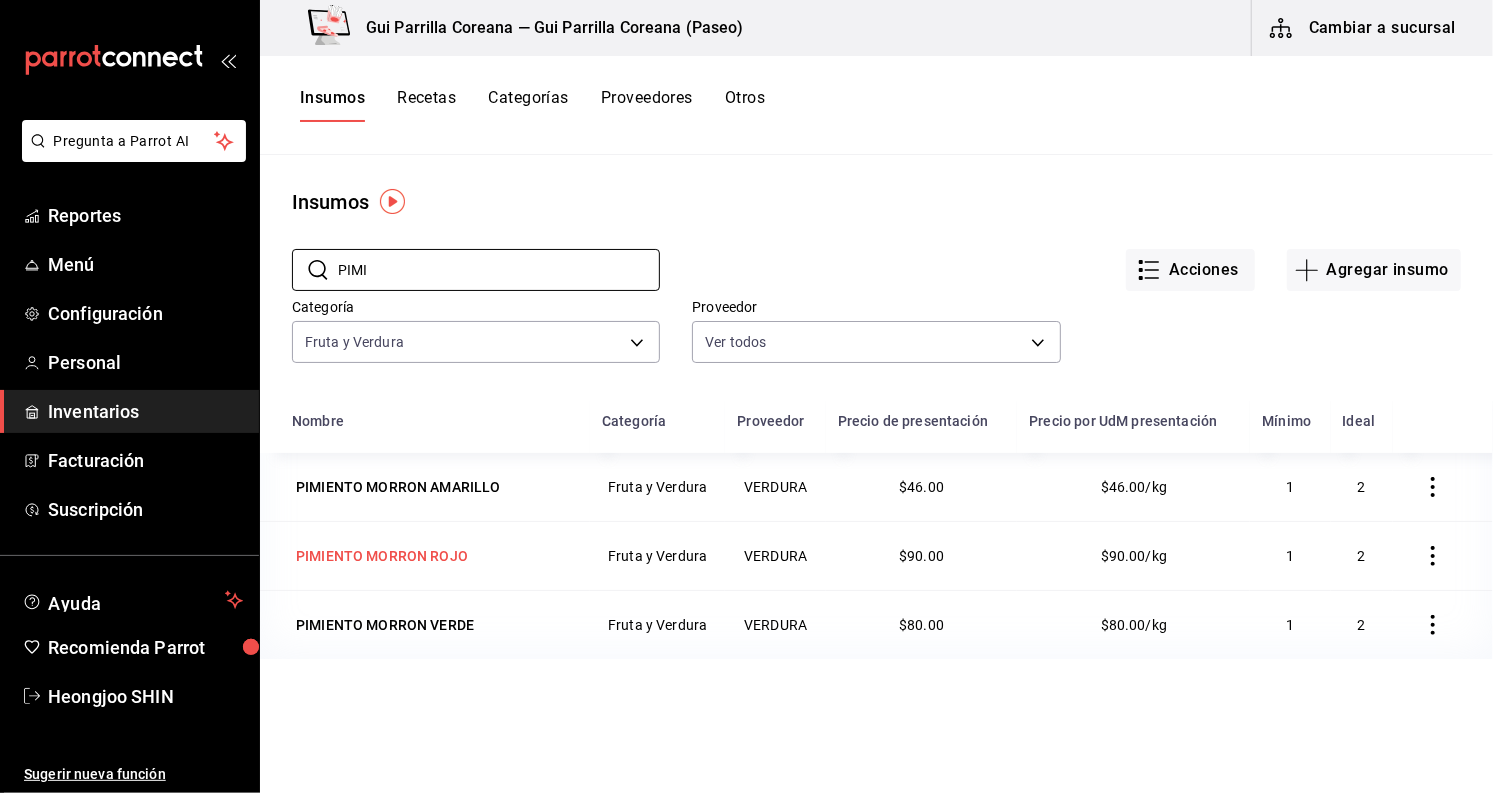 click on "PIMIENTO MORRON ROJO" at bounding box center [382, 556] 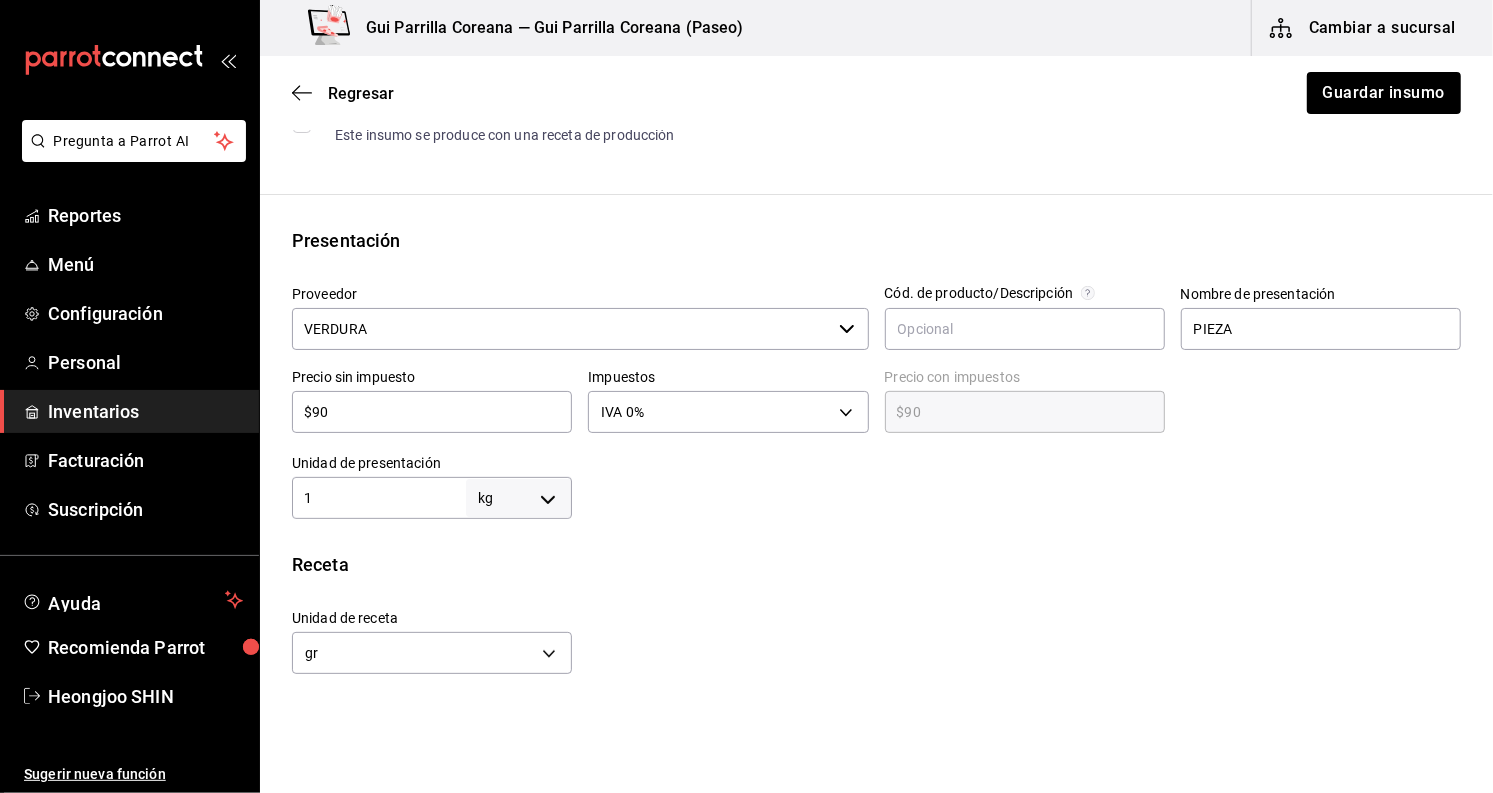 scroll, scrollTop: 333, scrollLeft: 0, axis: vertical 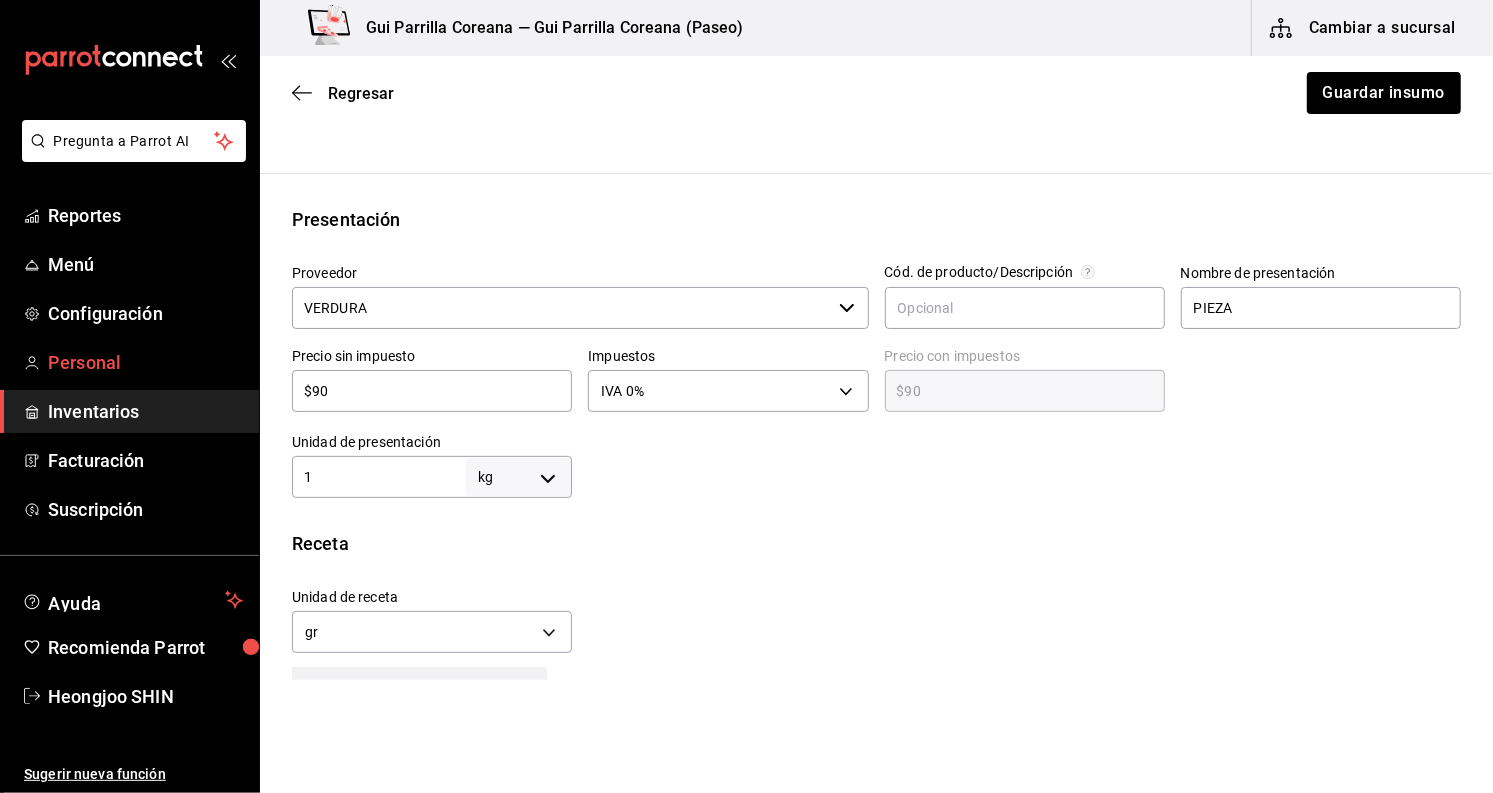 drag, startPoint x: 371, startPoint y: 386, endPoint x: 101, endPoint y: 380, distance: 270.06665 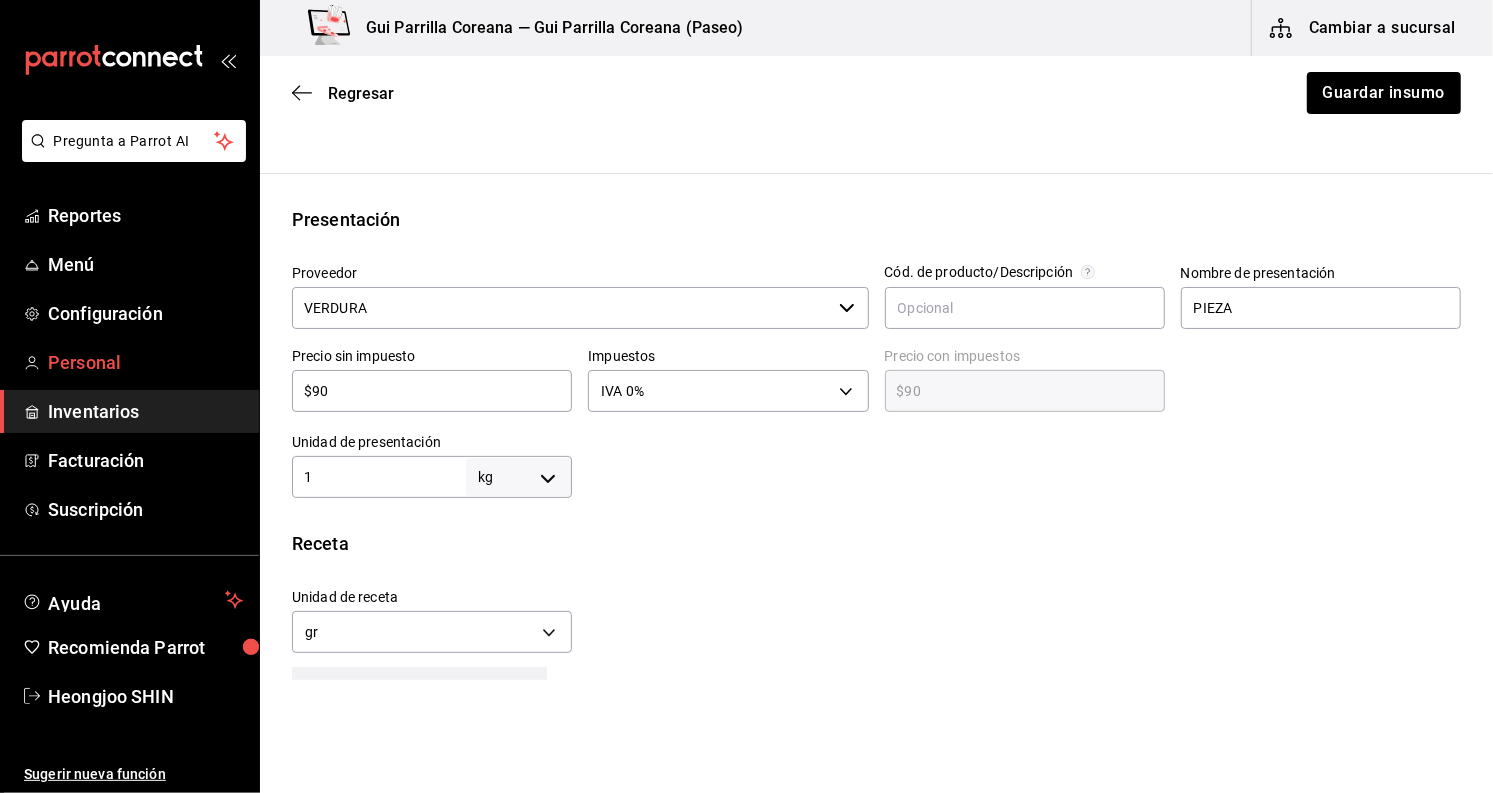 click on "Pregunta a Parrot AI Reportes   Menú   Configuración   Personal   Inventarios   Facturación   Suscripción   Ayuda Recomienda Parrot   Heongjoo SHIN   Sugerir nueva función   Gui Parrilla Coreana — Gui Parrilla Coreana (Paseo) Cambiar a sucursal Regresar Guardar insumo Insumo IN-1710864819043 Nombre PIMIENTO MORRON ROJO Categoría de inventario Fruta y Verdura ​ Mínimo 1 ​ Ideal 2 ​ Insumo de producción Este insumo se produce con una receta de producción Presentación Proveedor VERDURA ​ Cód. de producto/Descripción Nombre de presentación PIEZA Precio sin impuesto $90 ​ Impuestos IVA 0% IVA_0 Precio con impuestos $90 ​ Unidad de presentación 1 kg KILOGRAM ​ Receta Unidad de receta gr GRAM Factor de conversión 1,000 ​ 1 kg de PIEZA = 1,000 gr receta Ver ayuda de conversiones ¿La presentación (PIEZA) viene en otra caja? Si No Unidades de conteo kg PIEZA (1 kg) ;" at bounding box center (746, 340) 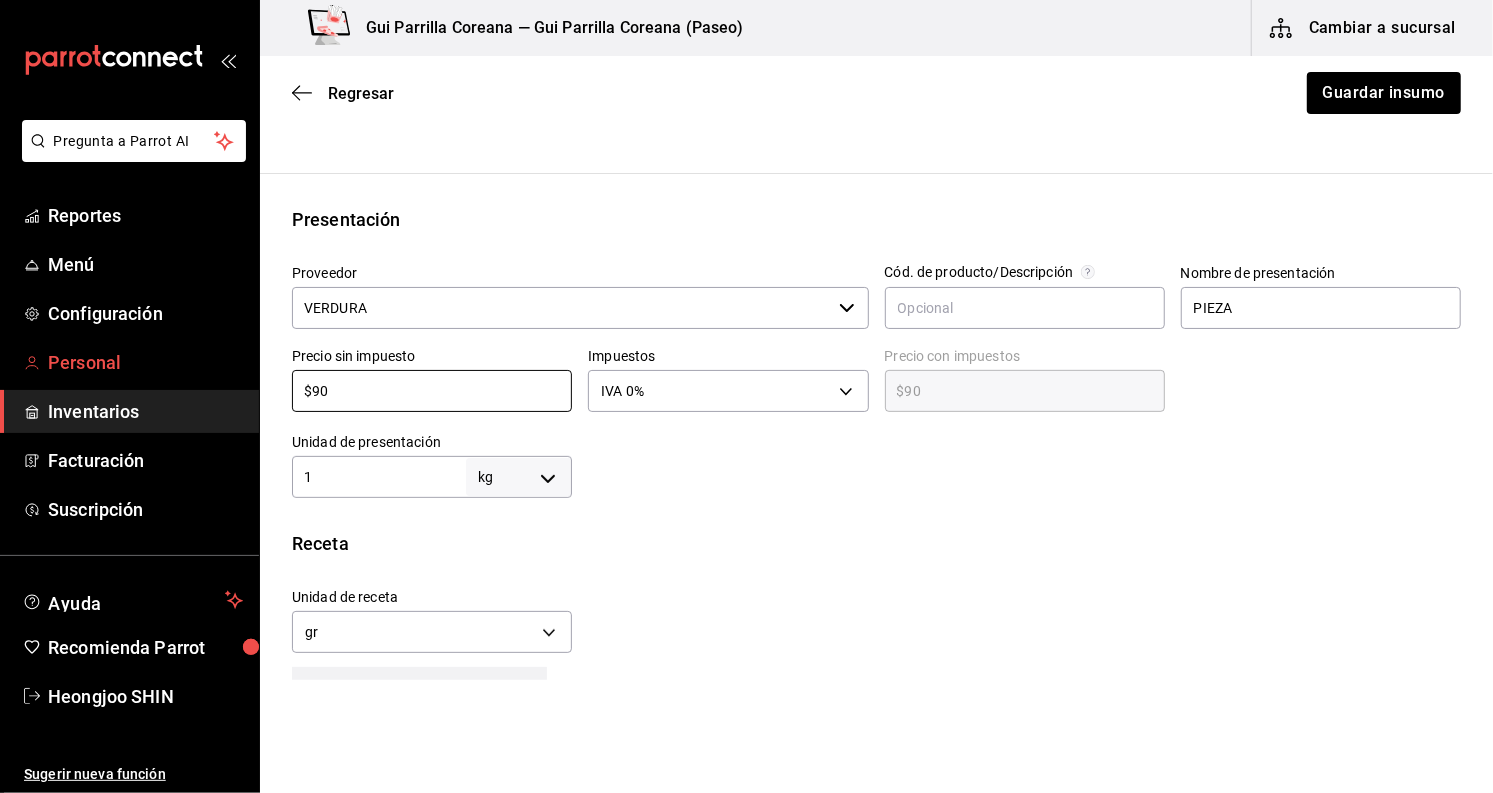type on "$4" 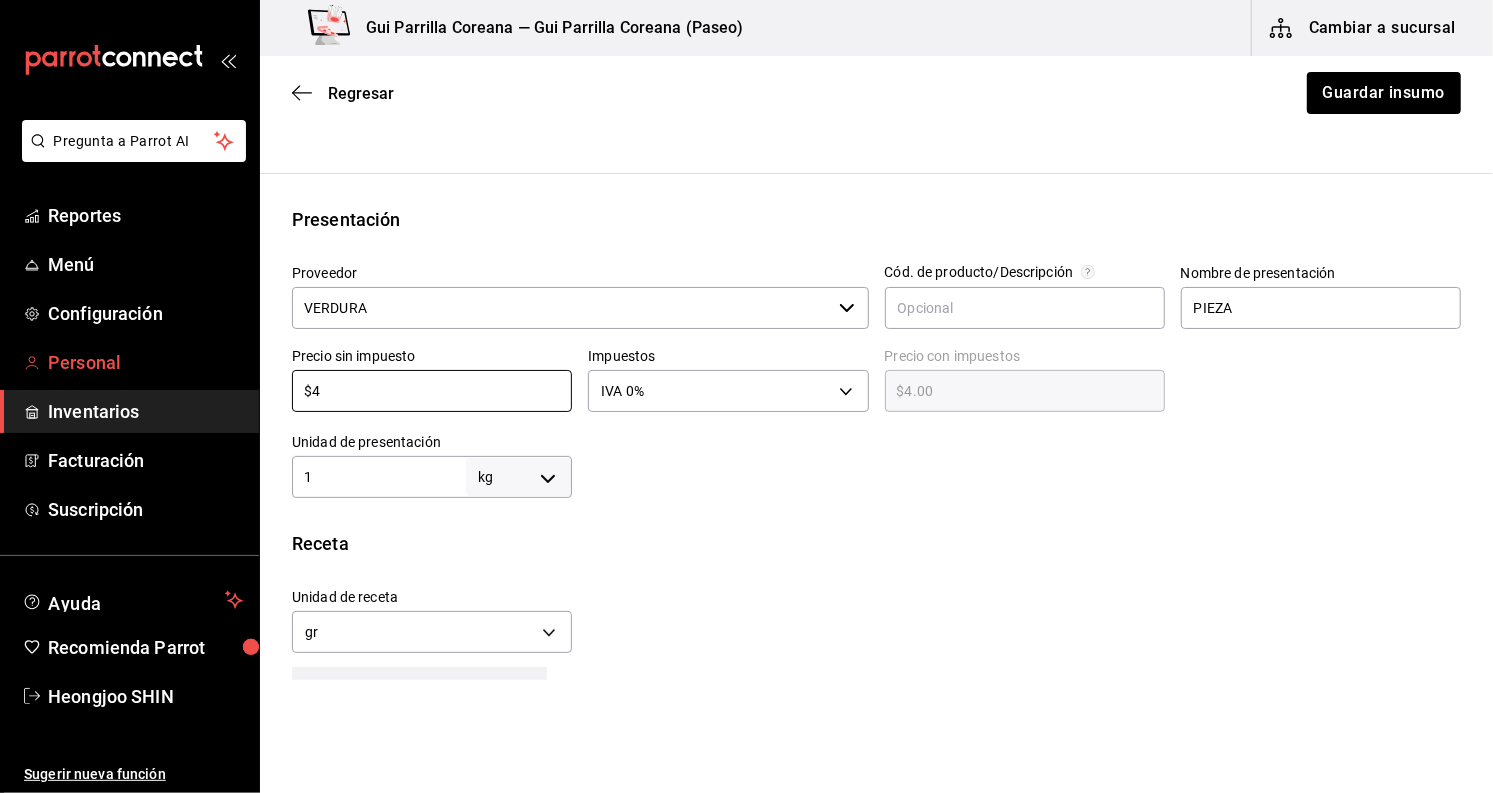 type on "$4.00" 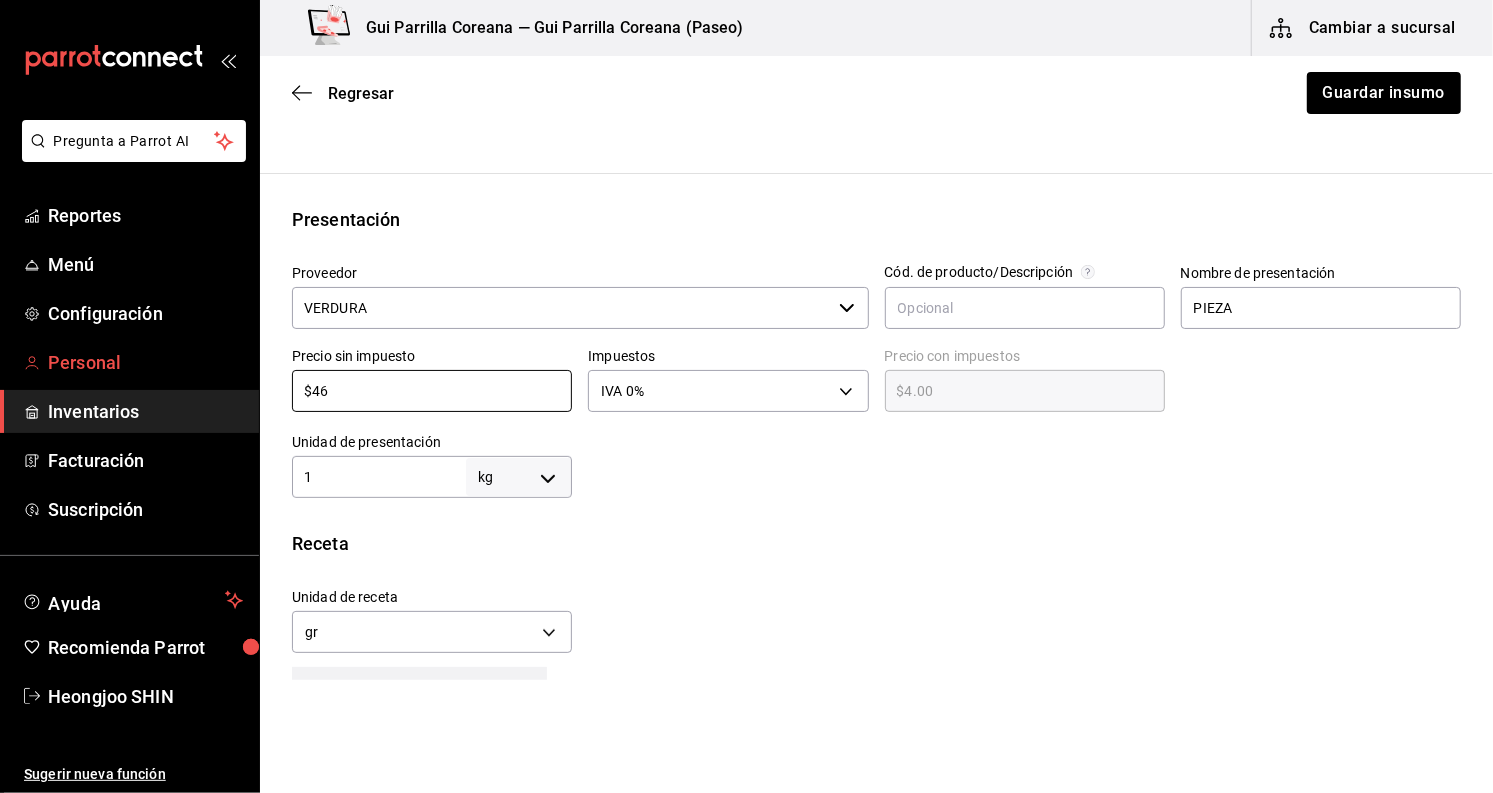 type on "$46.00" 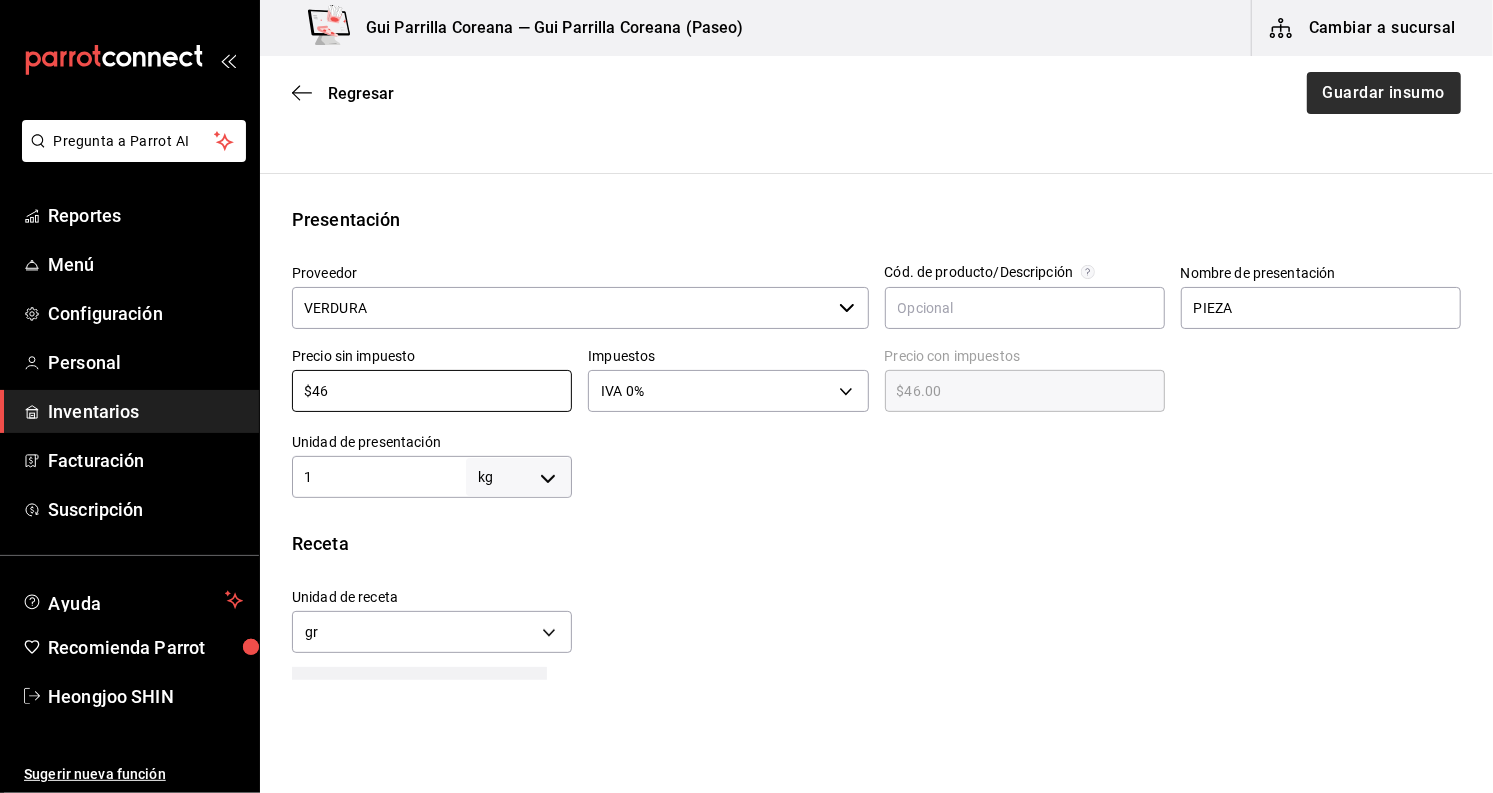 type on "$46" 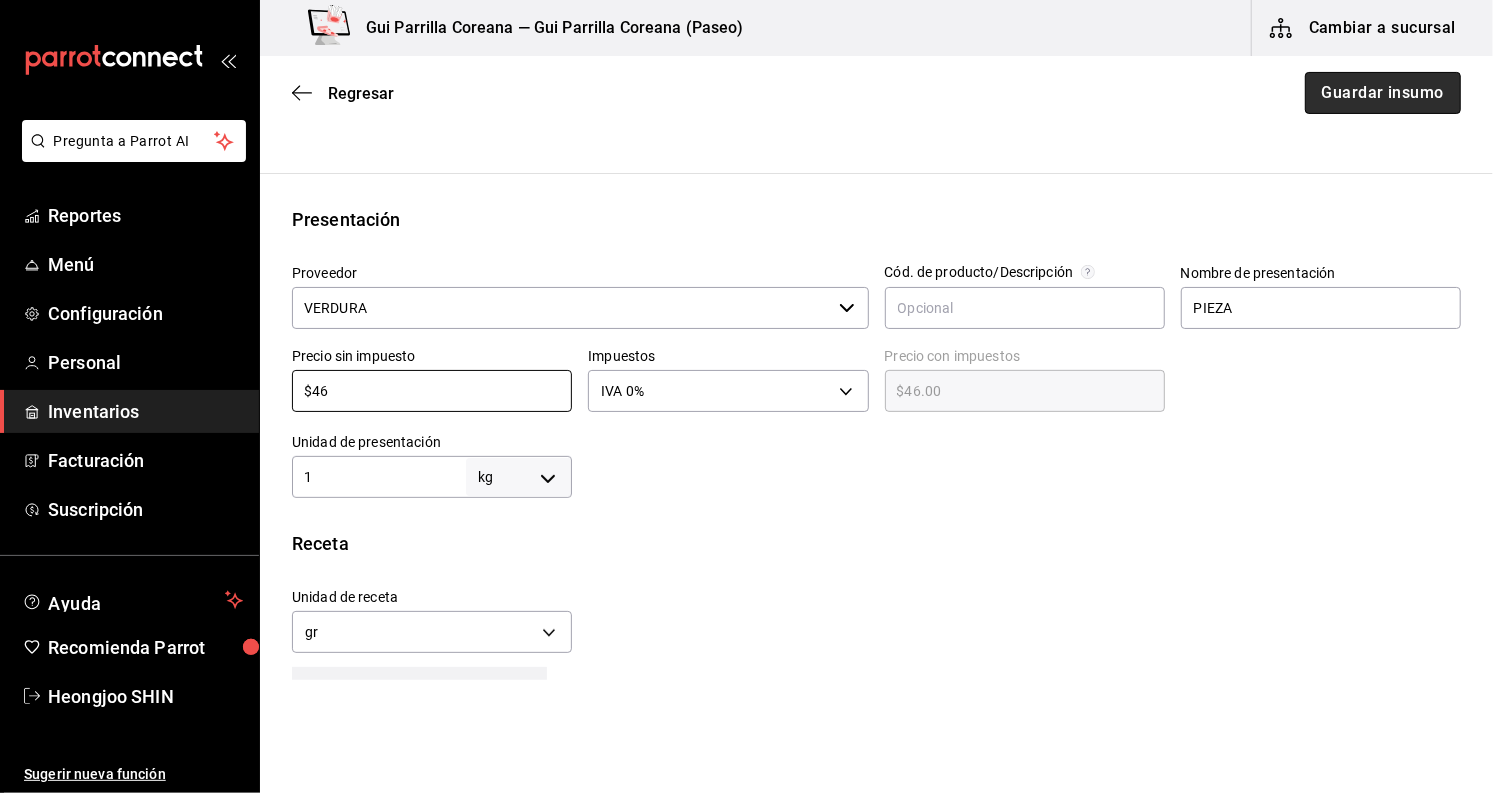 click on "Guardar insumo" at bounding box center (1383, 93) 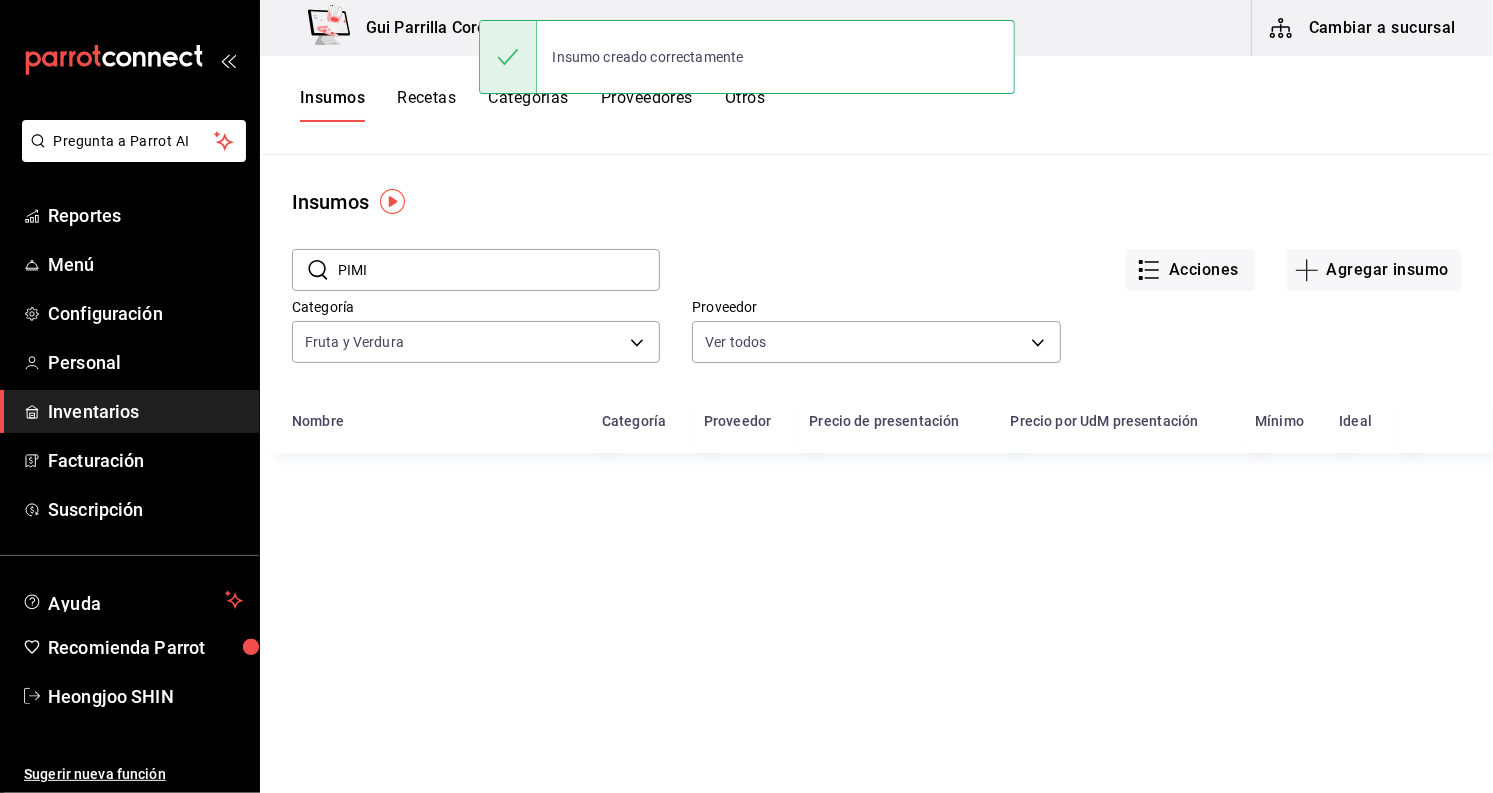 click on "PIMI" at bounding box center [499, 270] 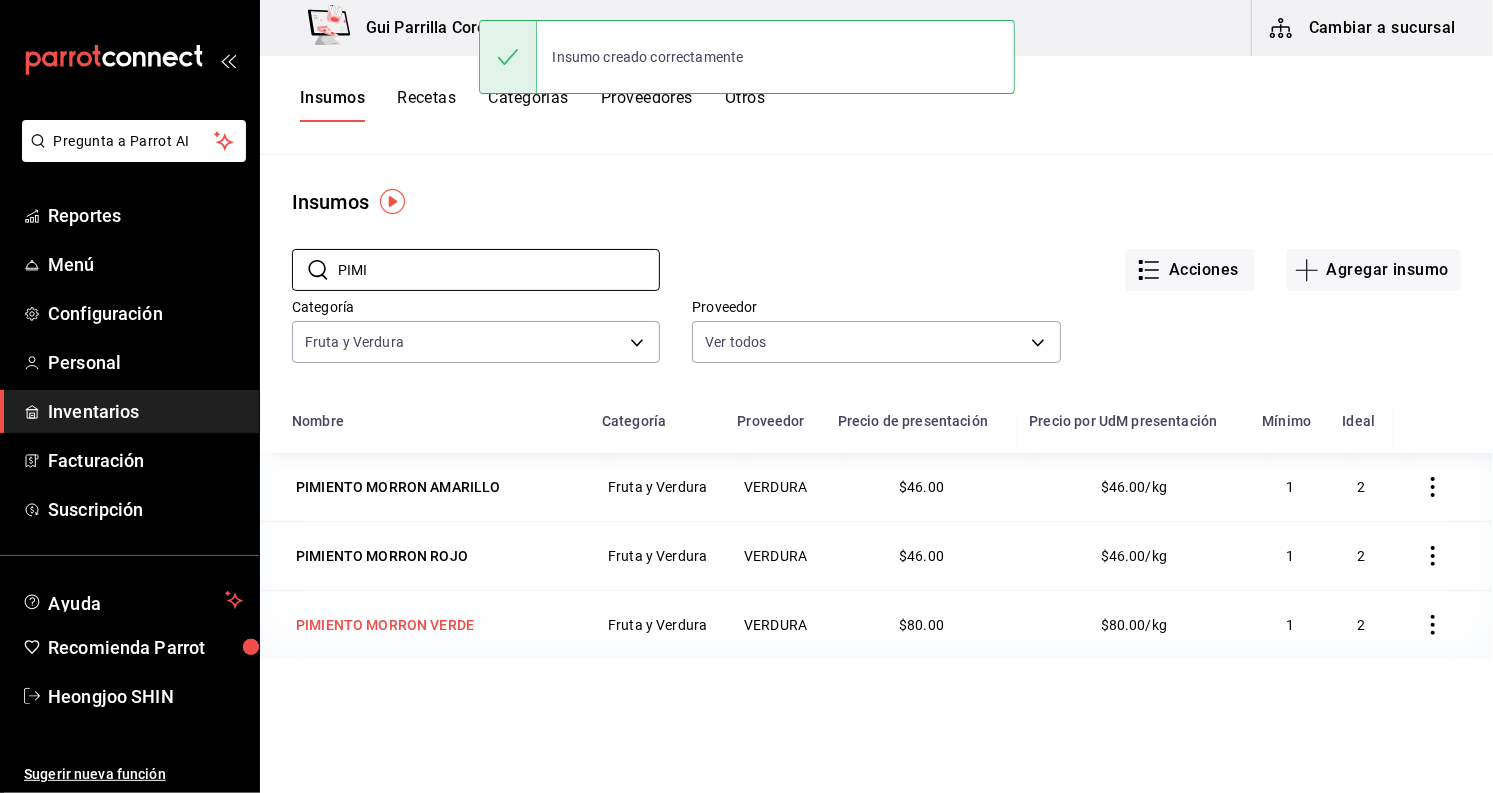 click on "PIMIENTO MORRON VERDE" at bounding box center [385, 625] 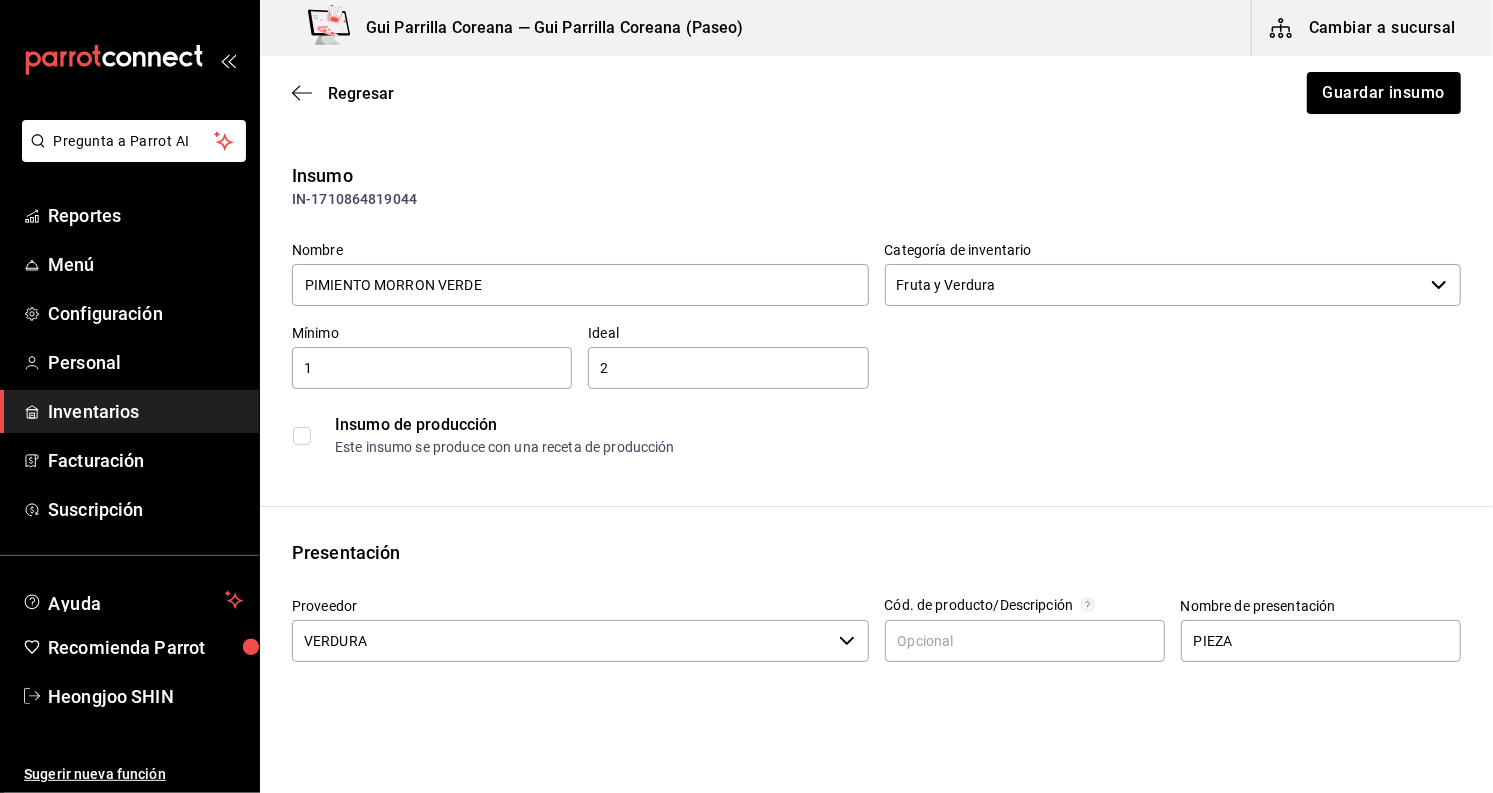 scroll, scrollTop: 555, scrollLeft: 0, axis: vertical 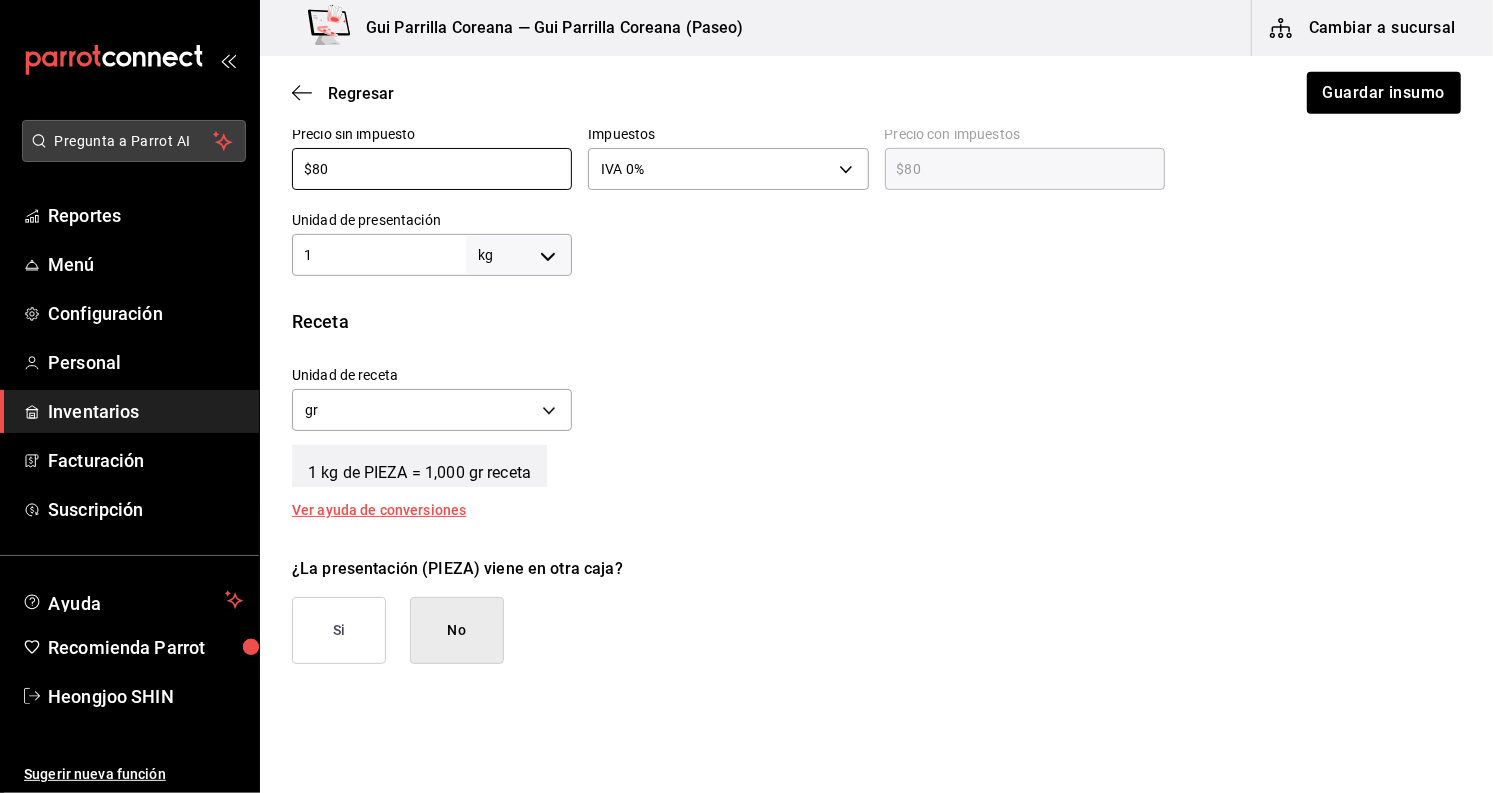 drag, startPoint x: 353, startPoint y: 173, endPoint x: 204, endPoint y: 142, distance: 152.19067 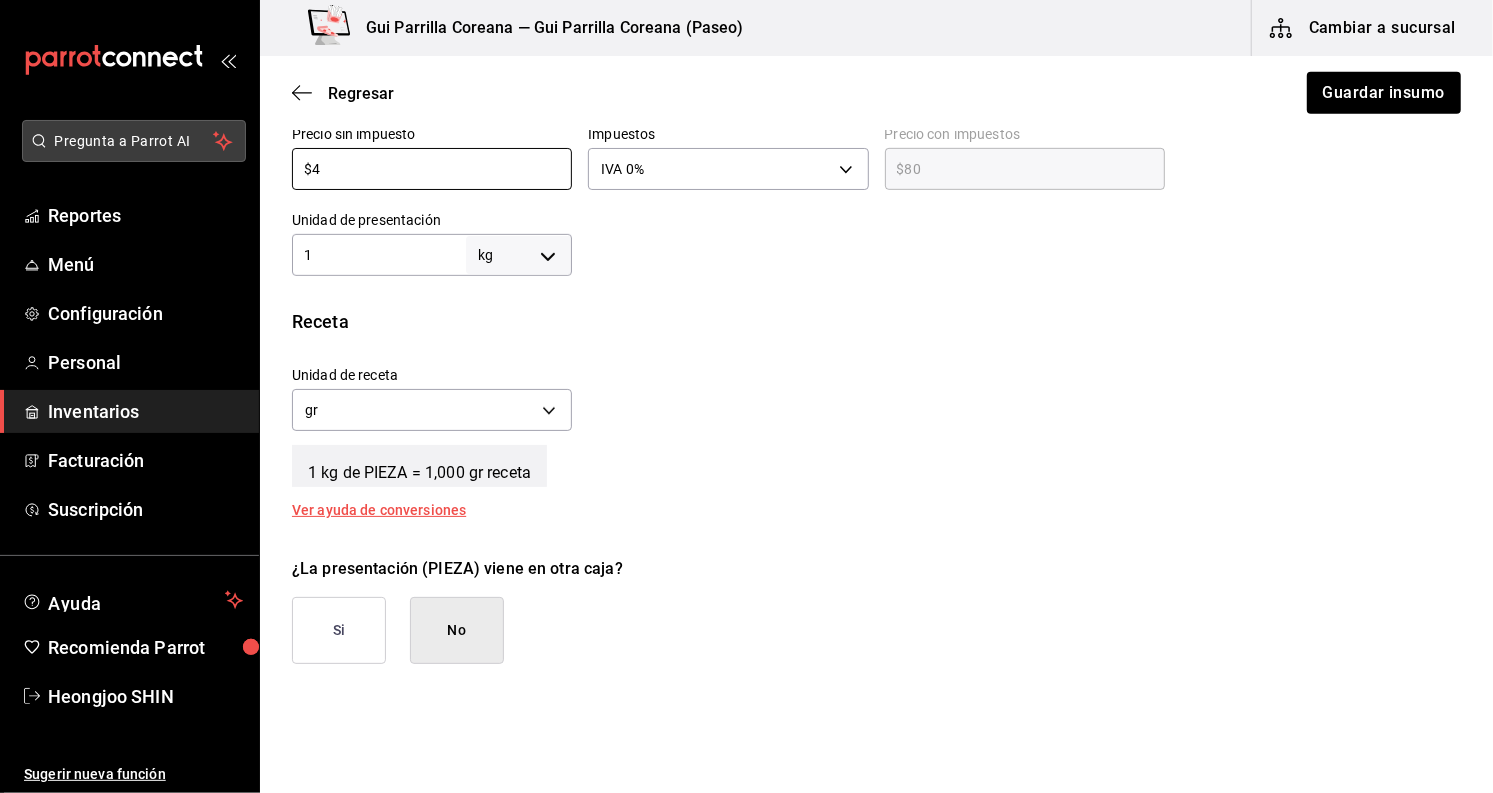 type on "$4.00" 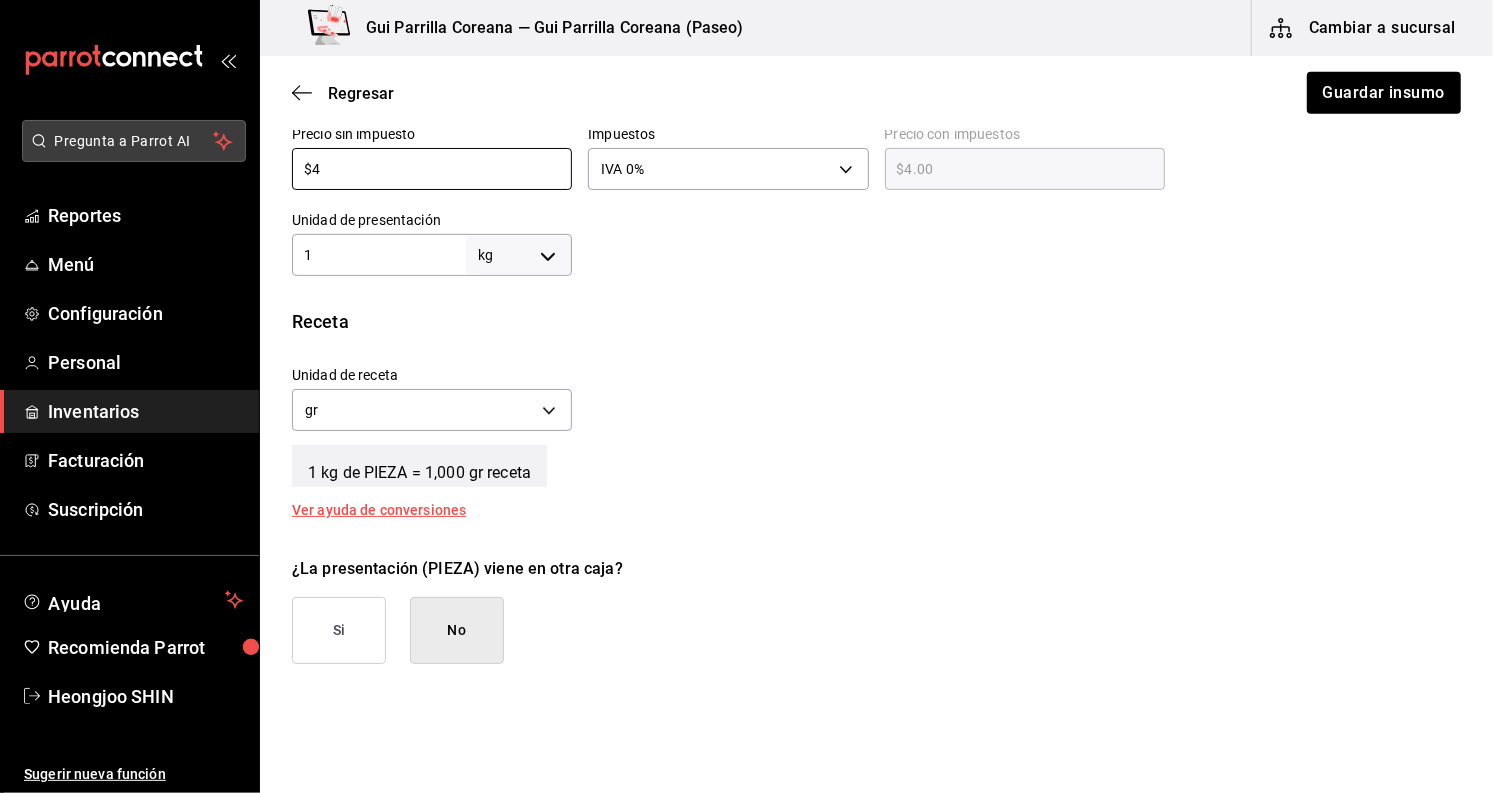 type on "$46" 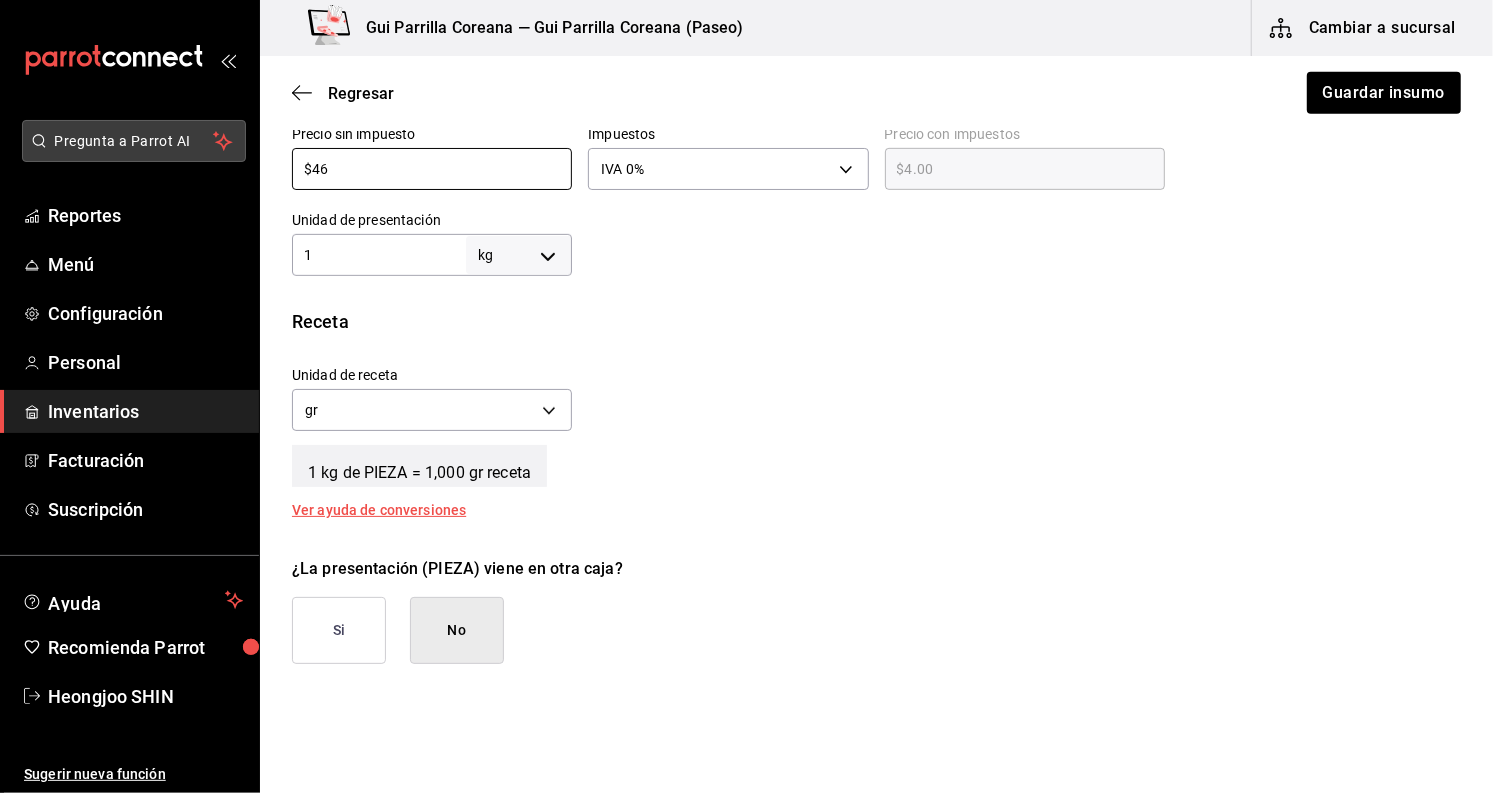 type on "$46.00" 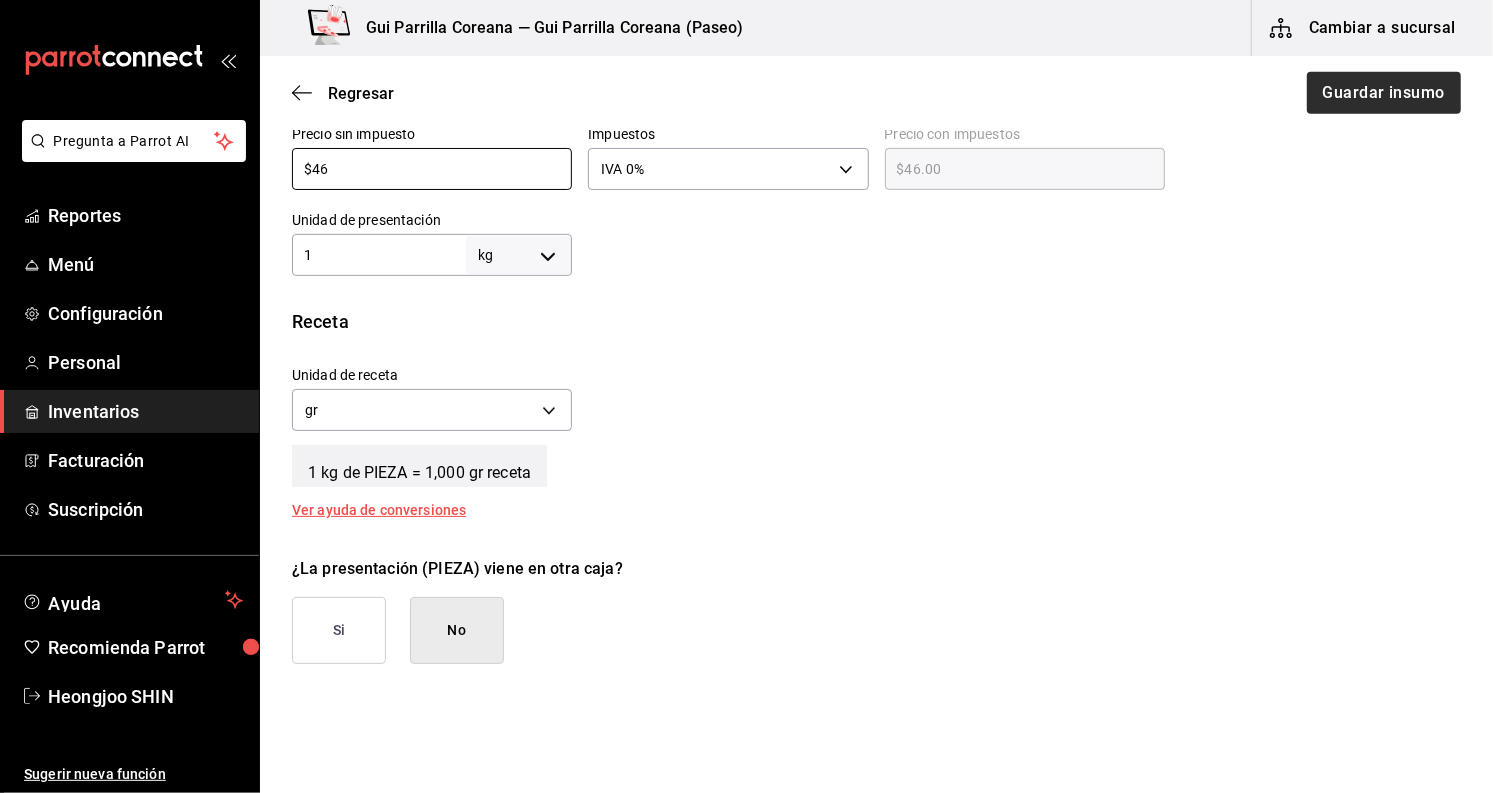 type on "$46" 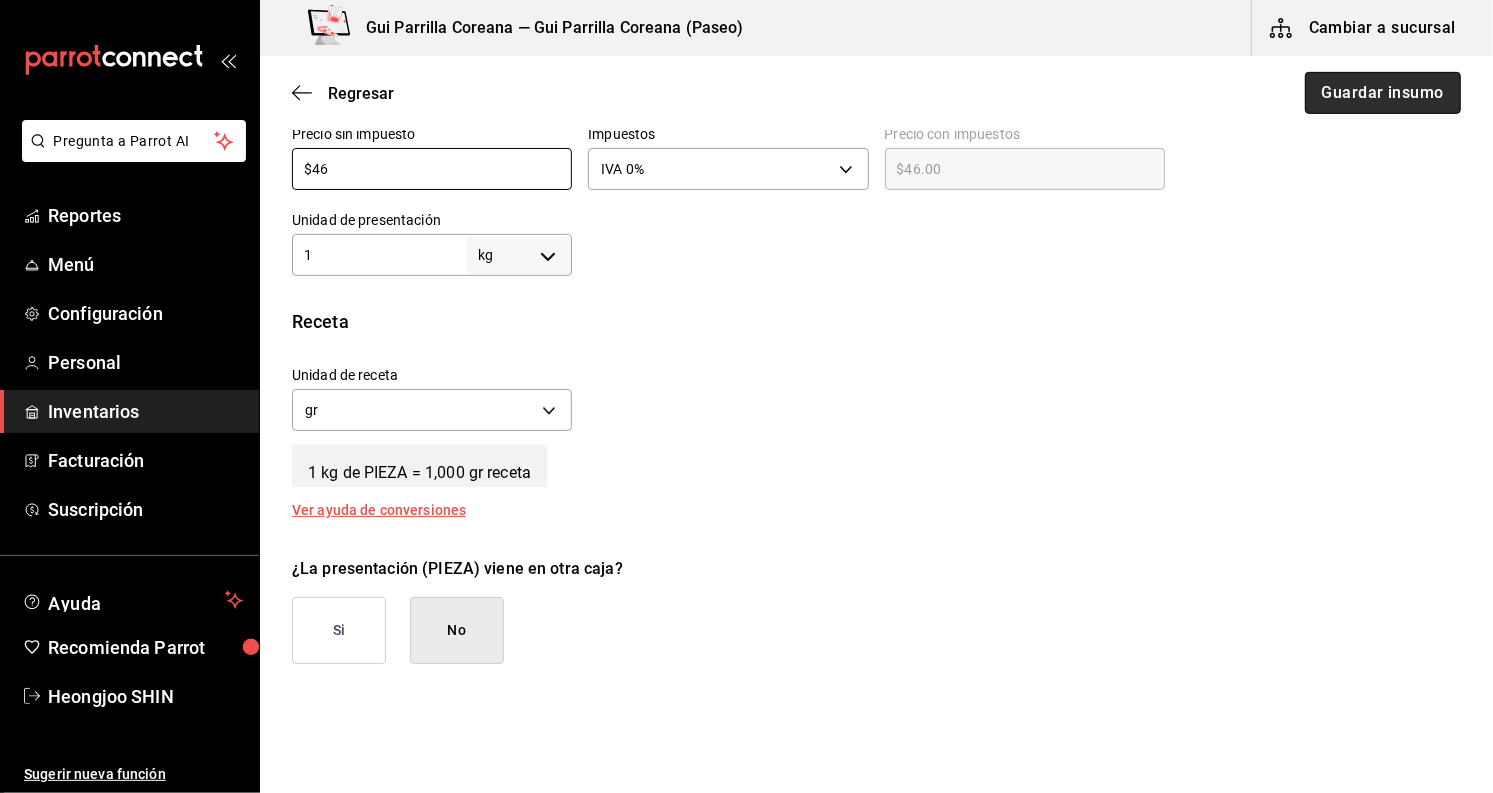 click on "Guardar insumo" at bounding box center (1383, 93) 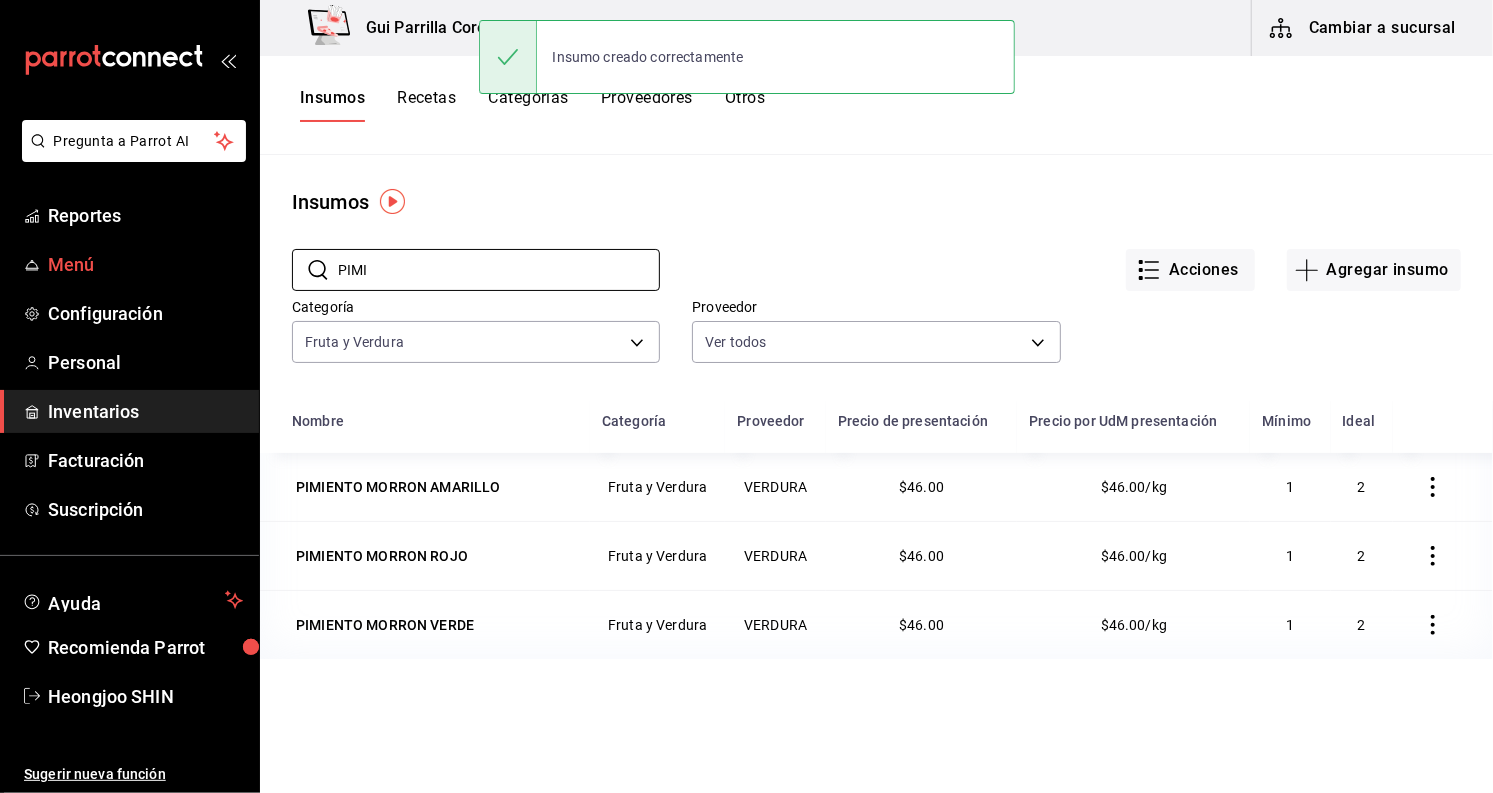 drag, startPoint x: 409, startPoint y: 269, endPoint x: 179, endPoint y: 258, distance: 230.2629 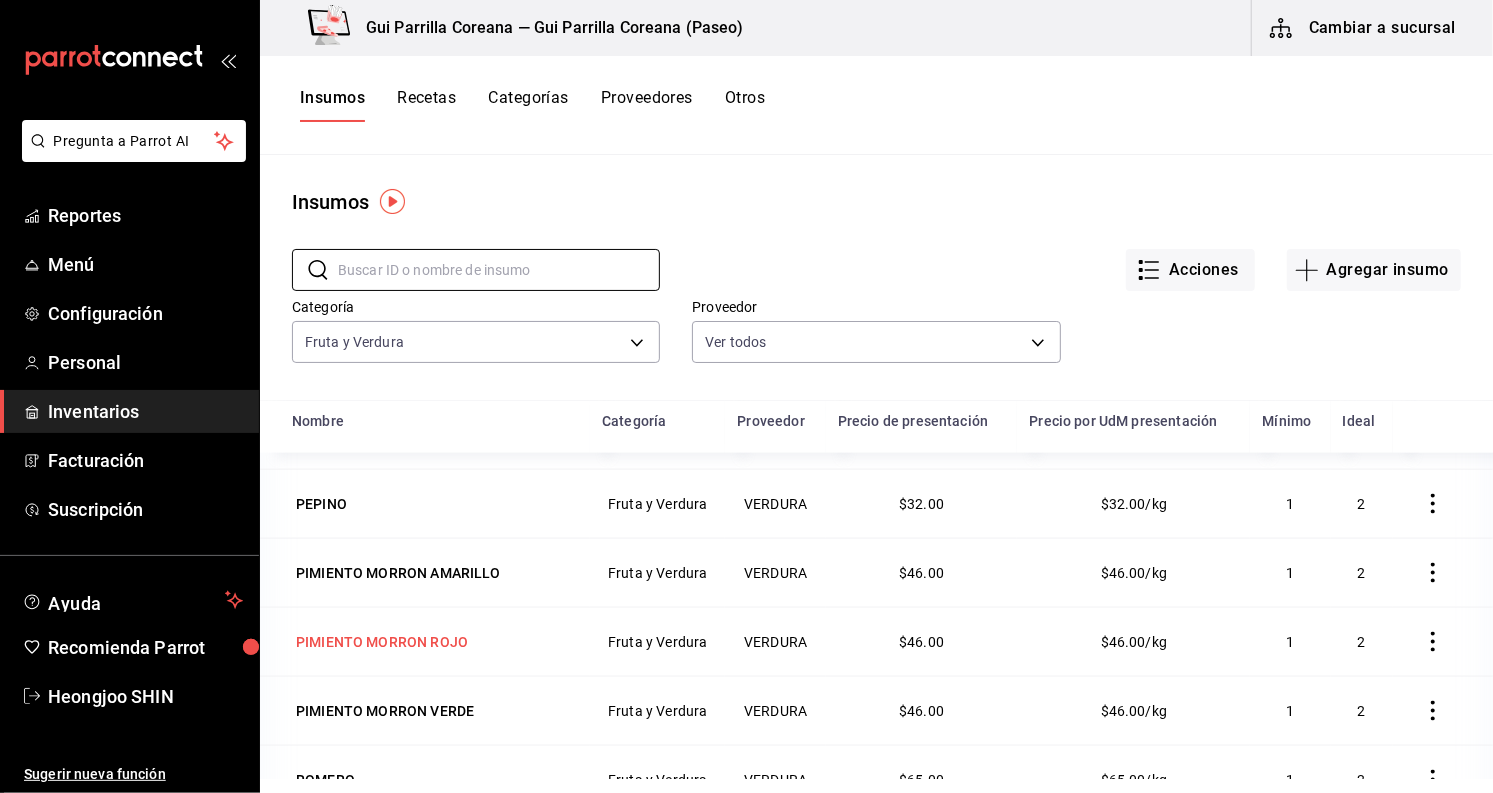 scroll, scrollTop: 1779, scrollLeft: 0, axis: vertical 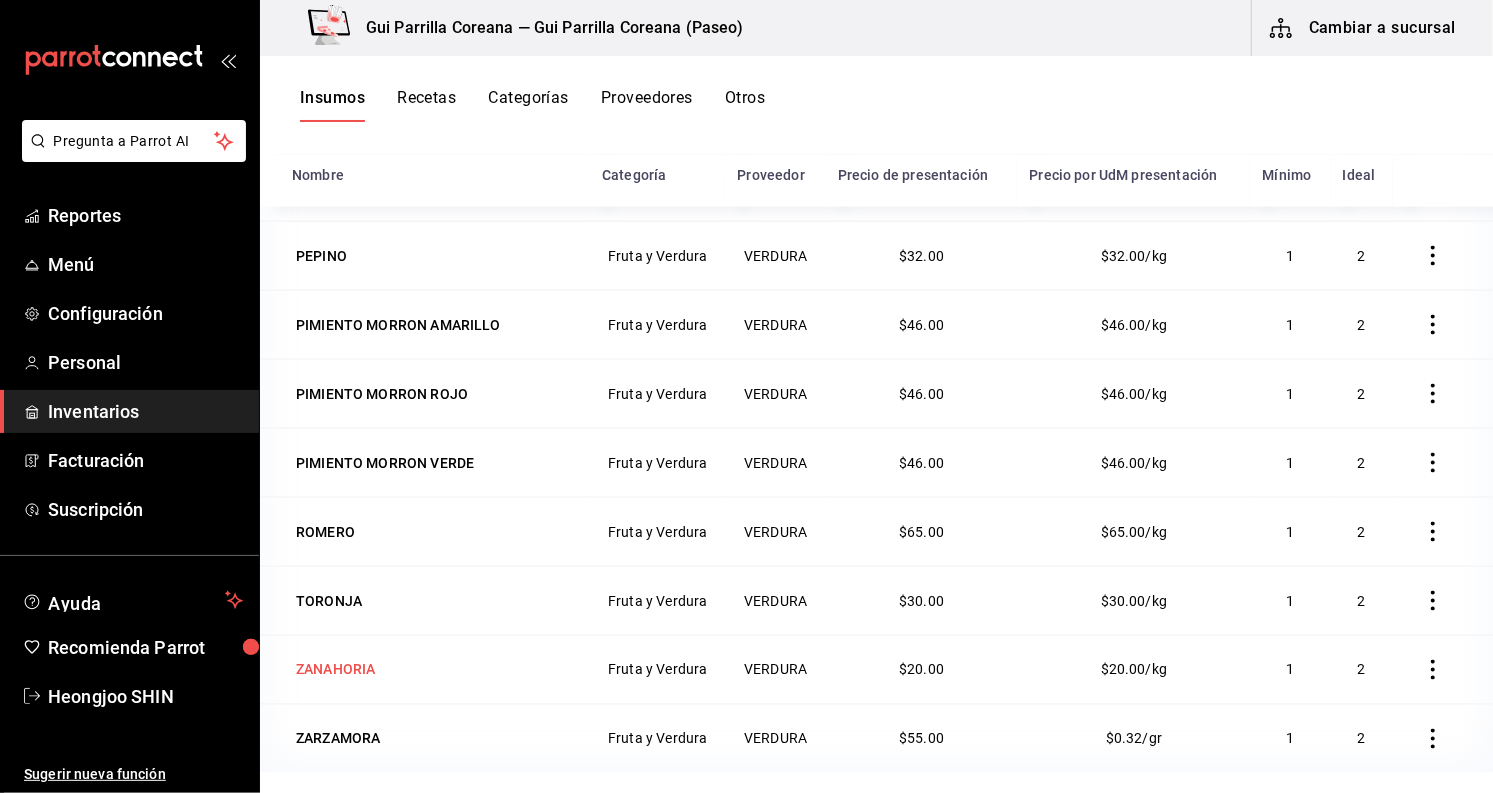 type 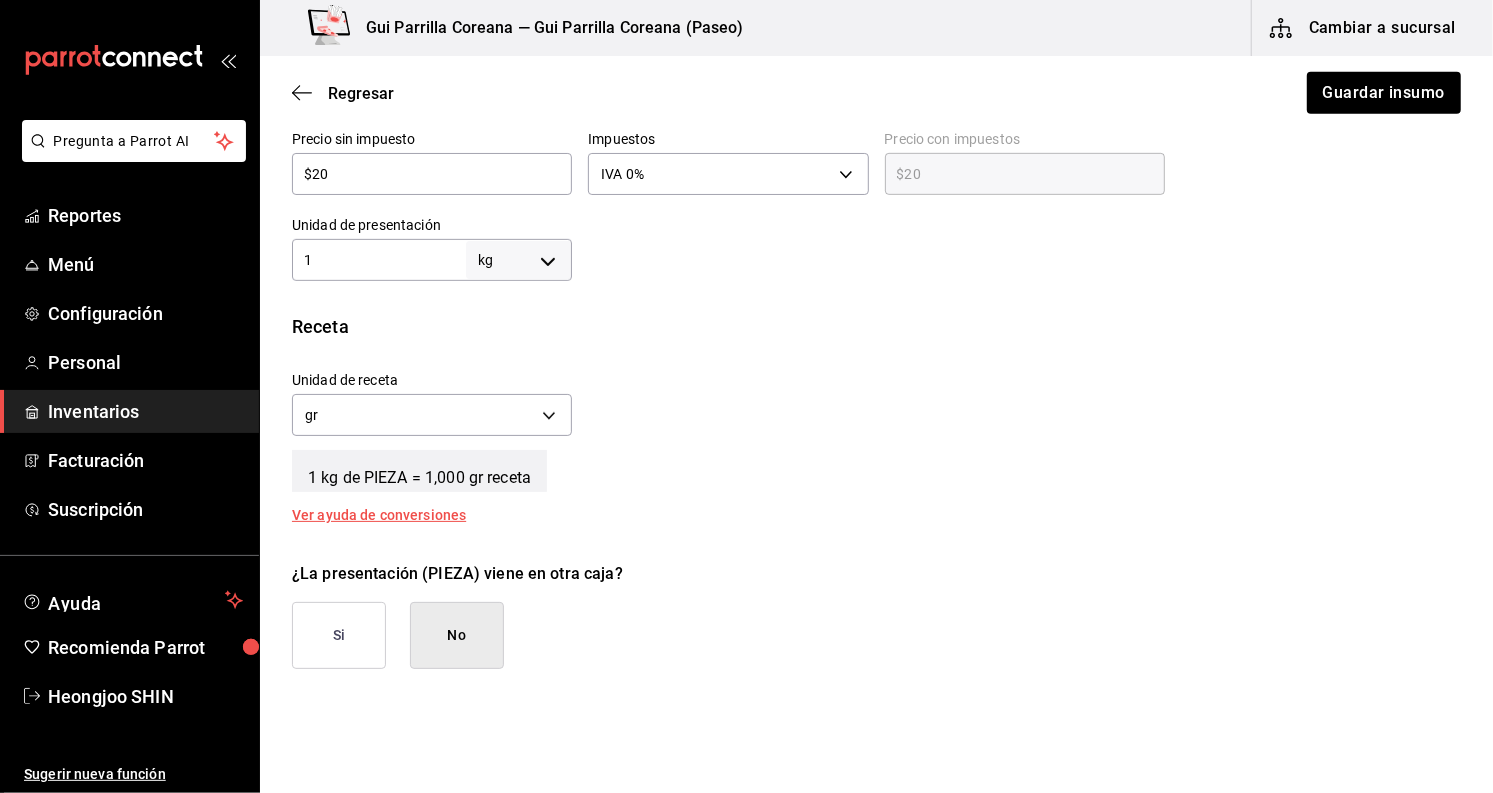 scroll, scrollTop: 330, scrollLeft: 0, axis: vertical 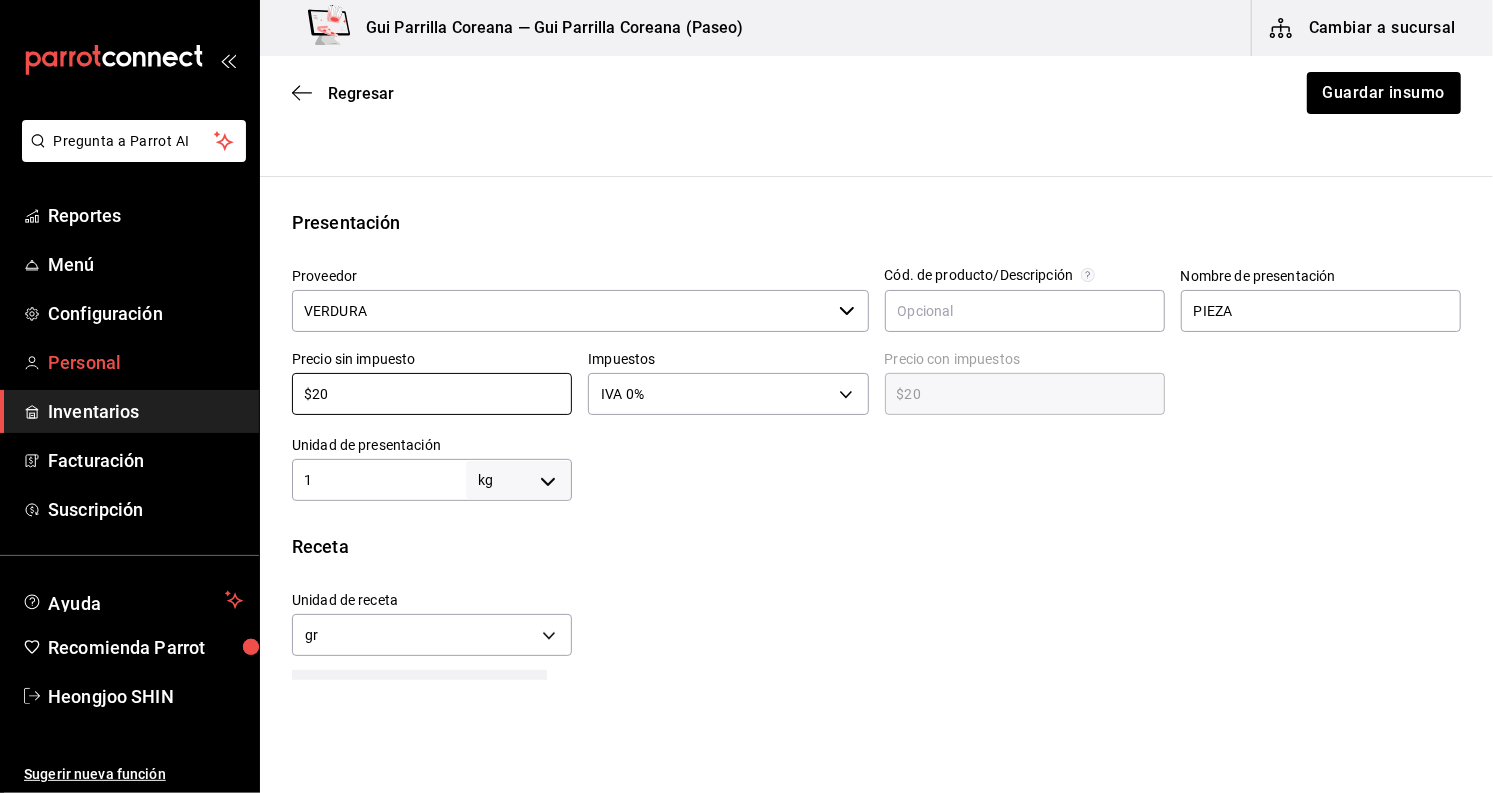 drag, startPoint x: 411, startPoint y: 402, endPoint x: 177, endPoint y: 351, distance: 239.49321 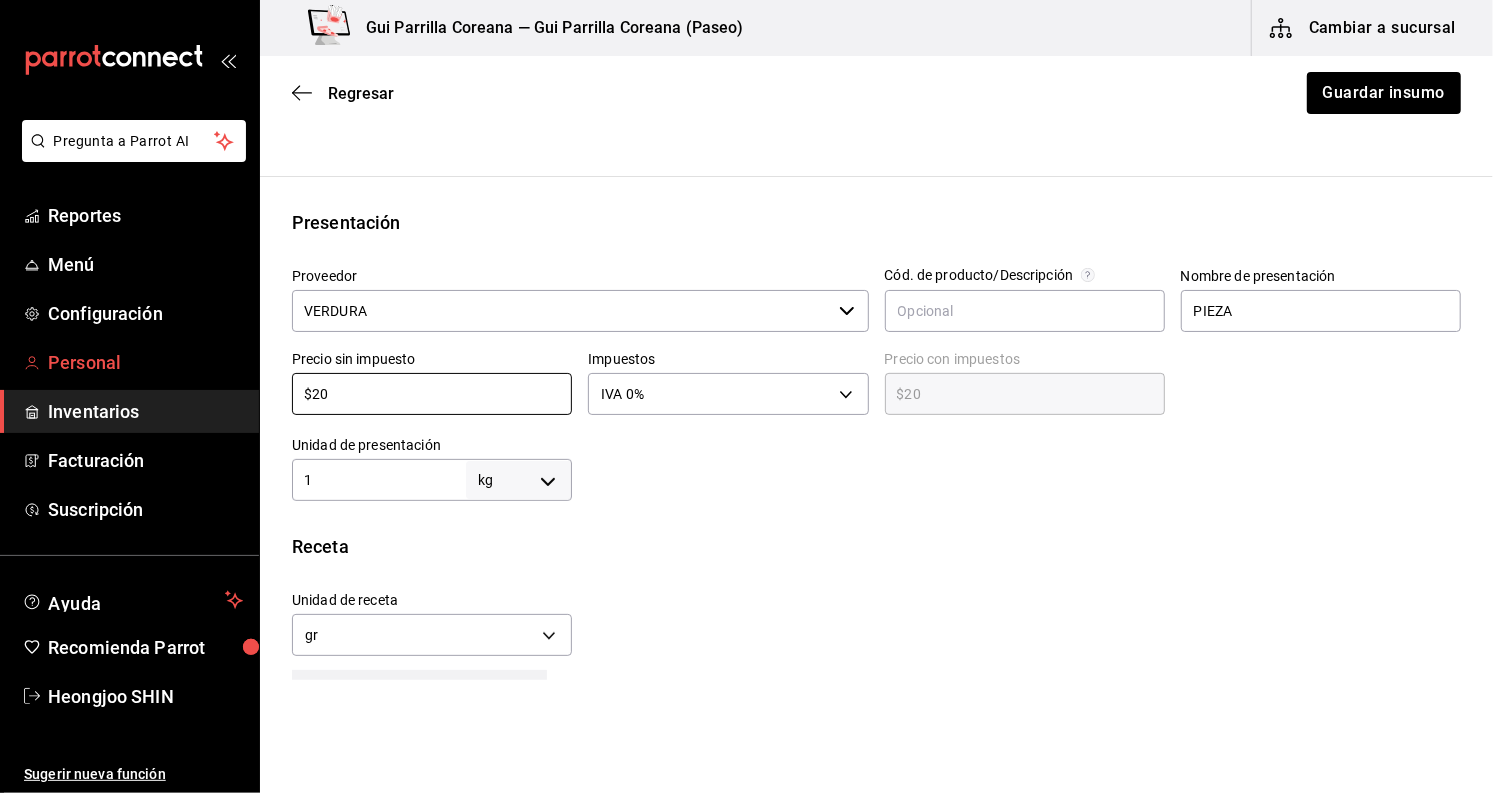type on "$1" 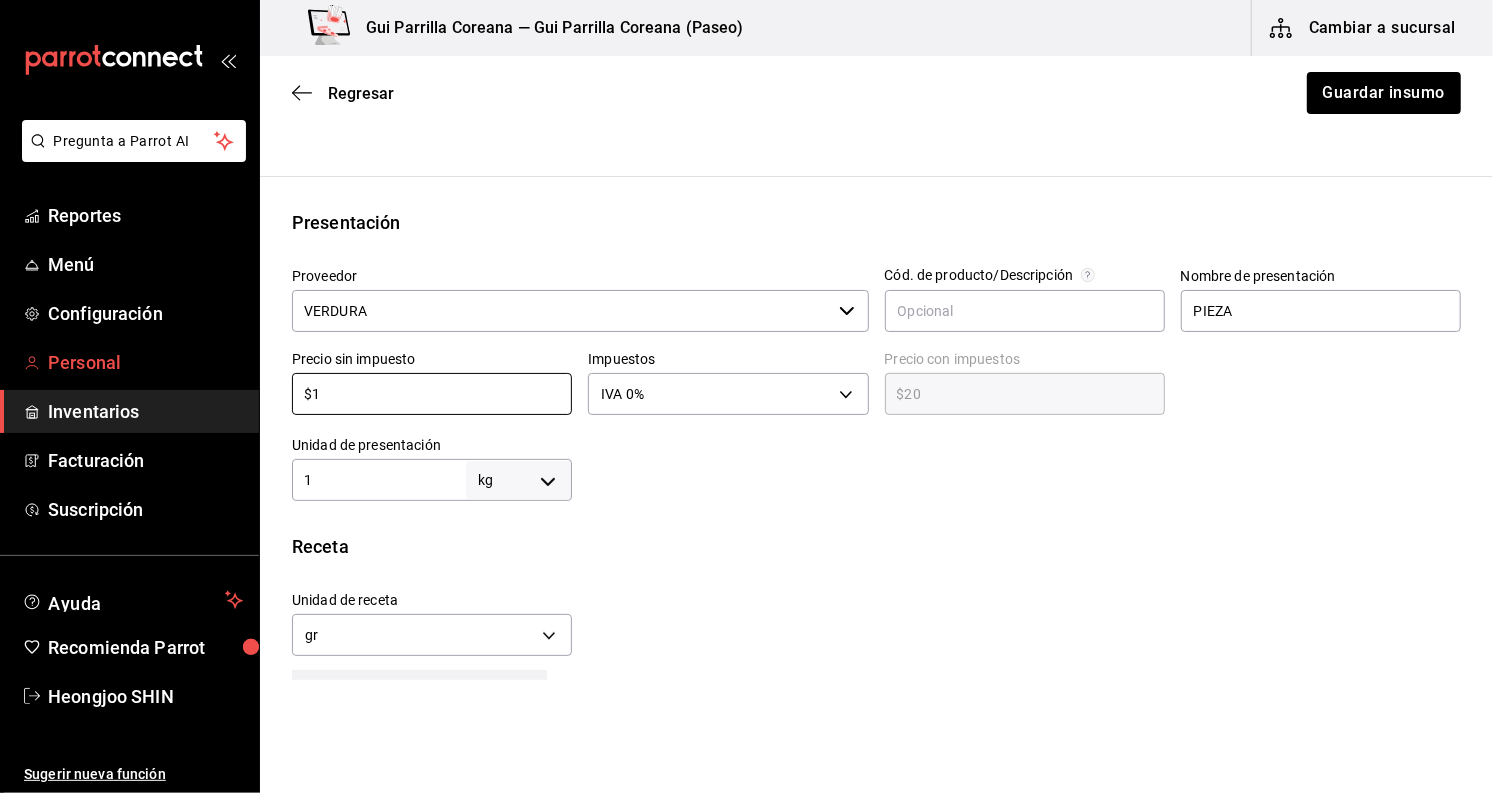 type on "$1.00" 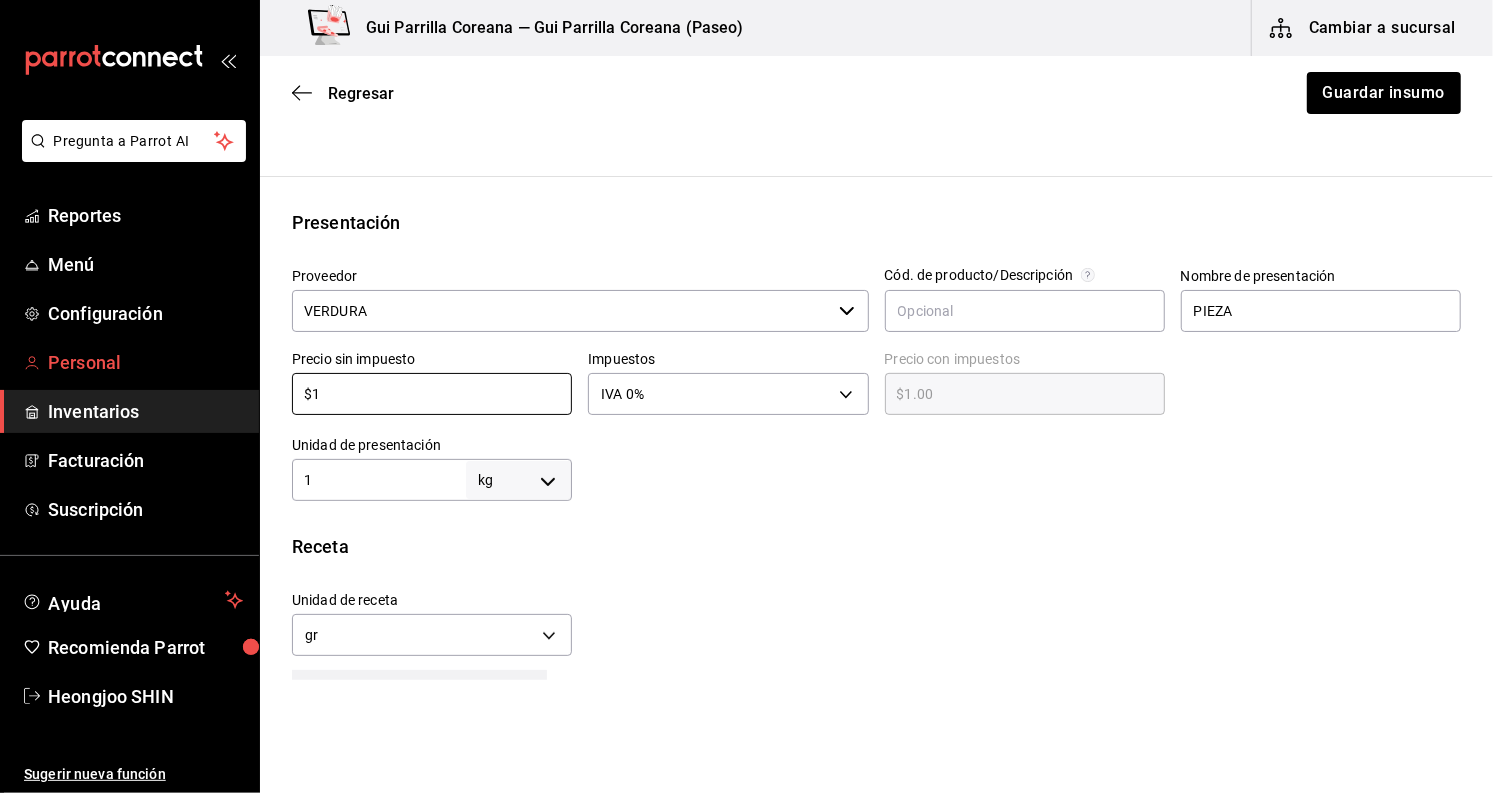 type on "$18" 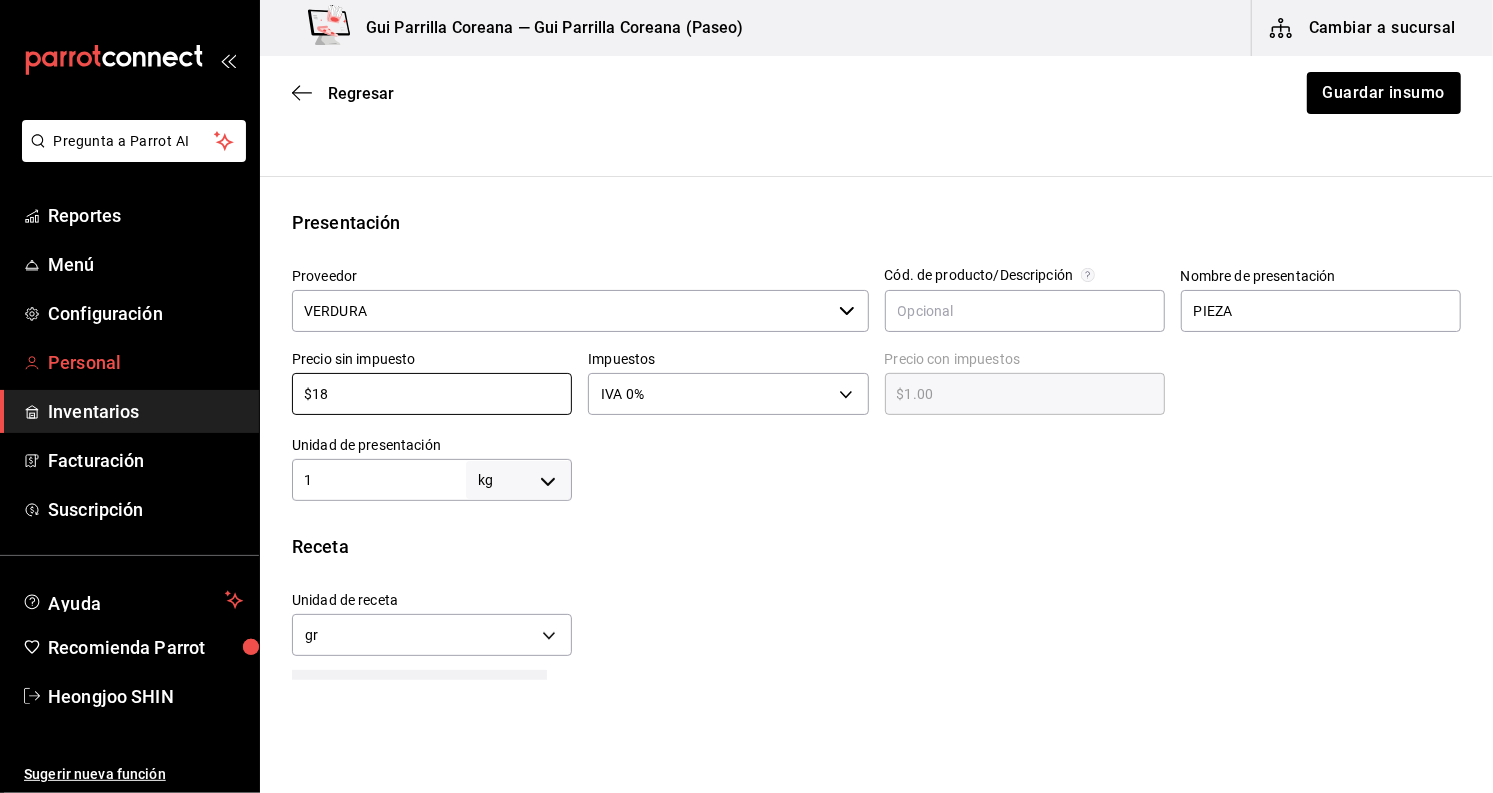 type on "$18.00" 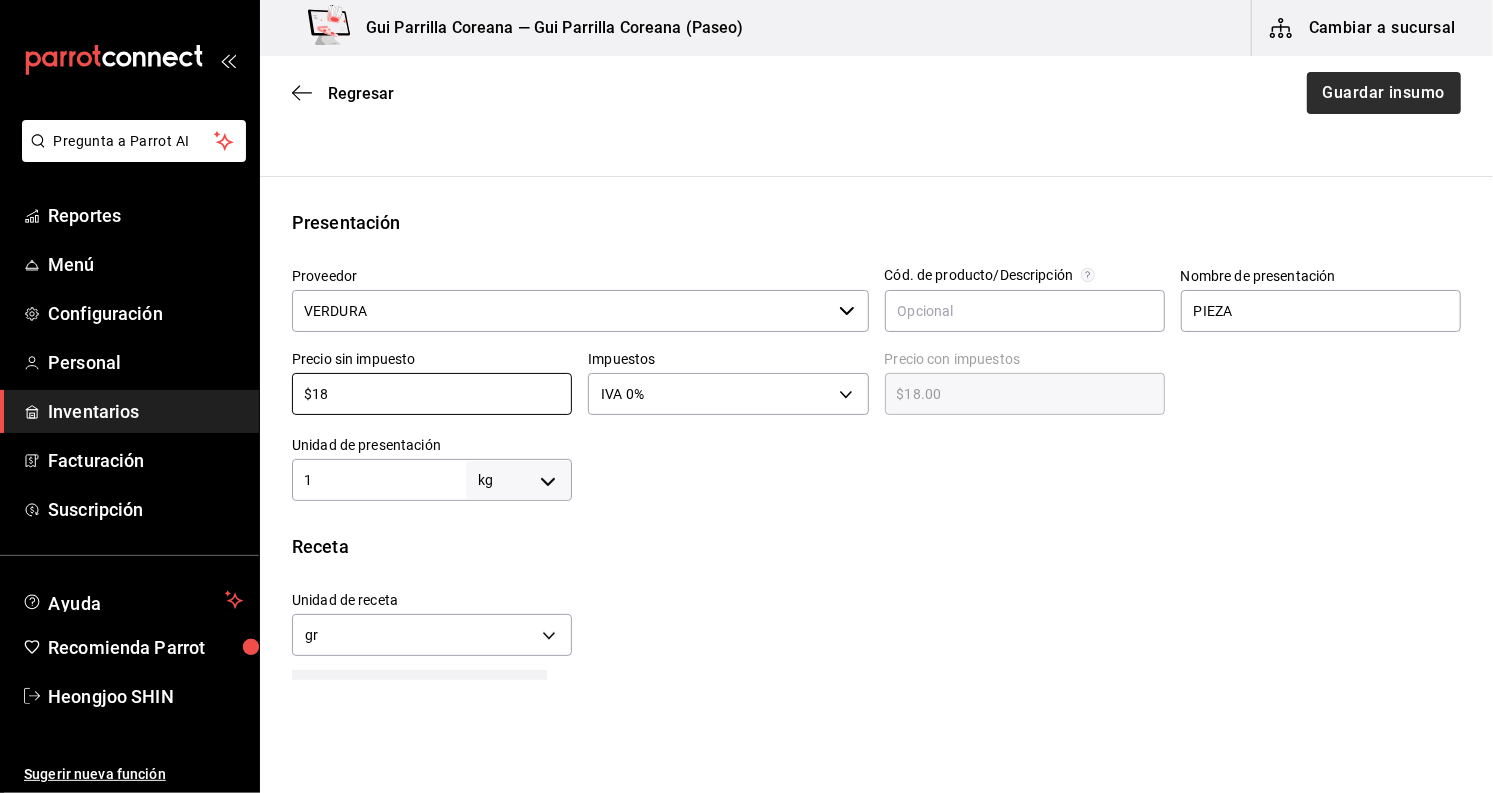 type on "$18" 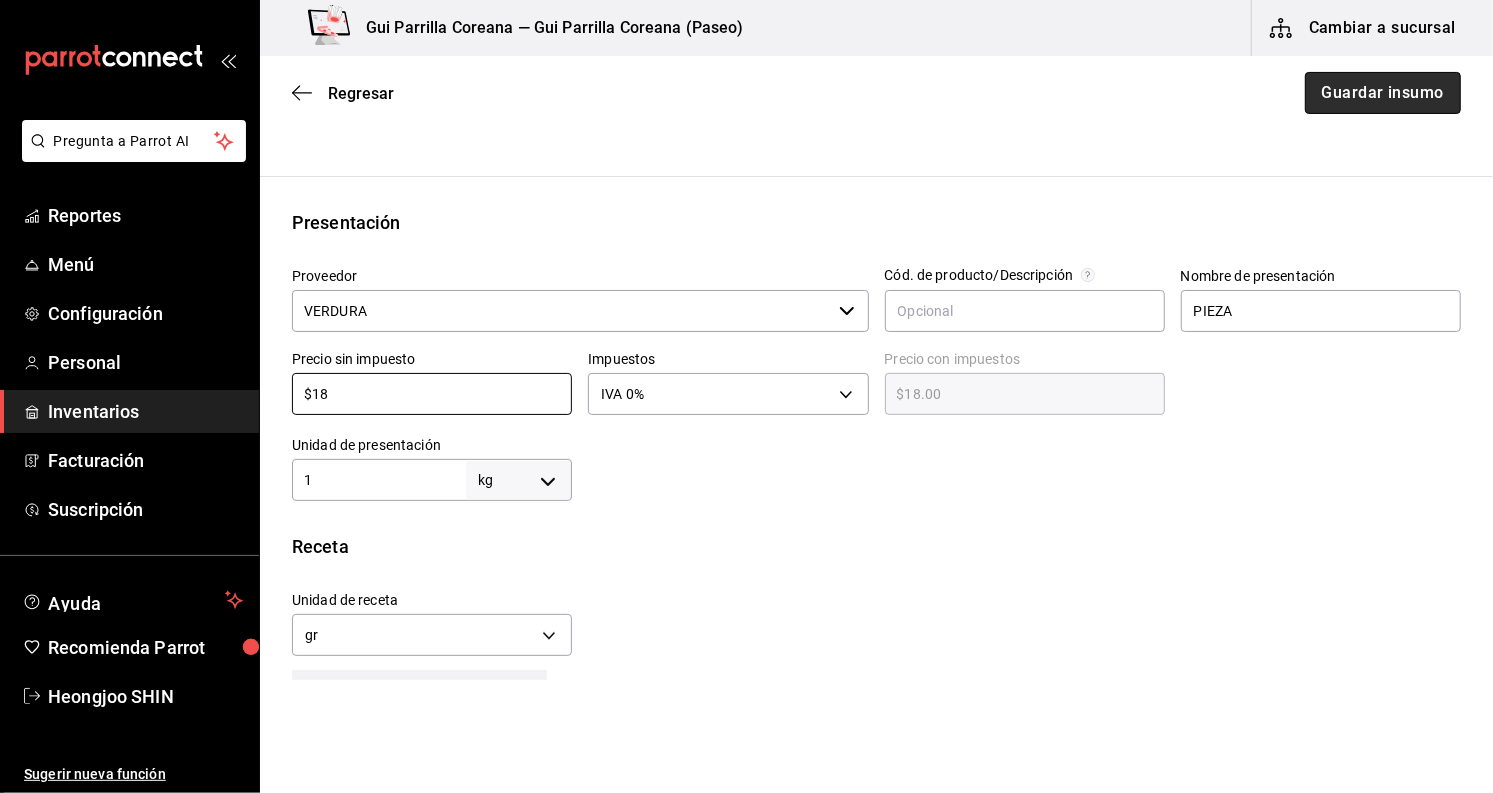 click on "Guardar insumo" at bounding box center (1383, 93) 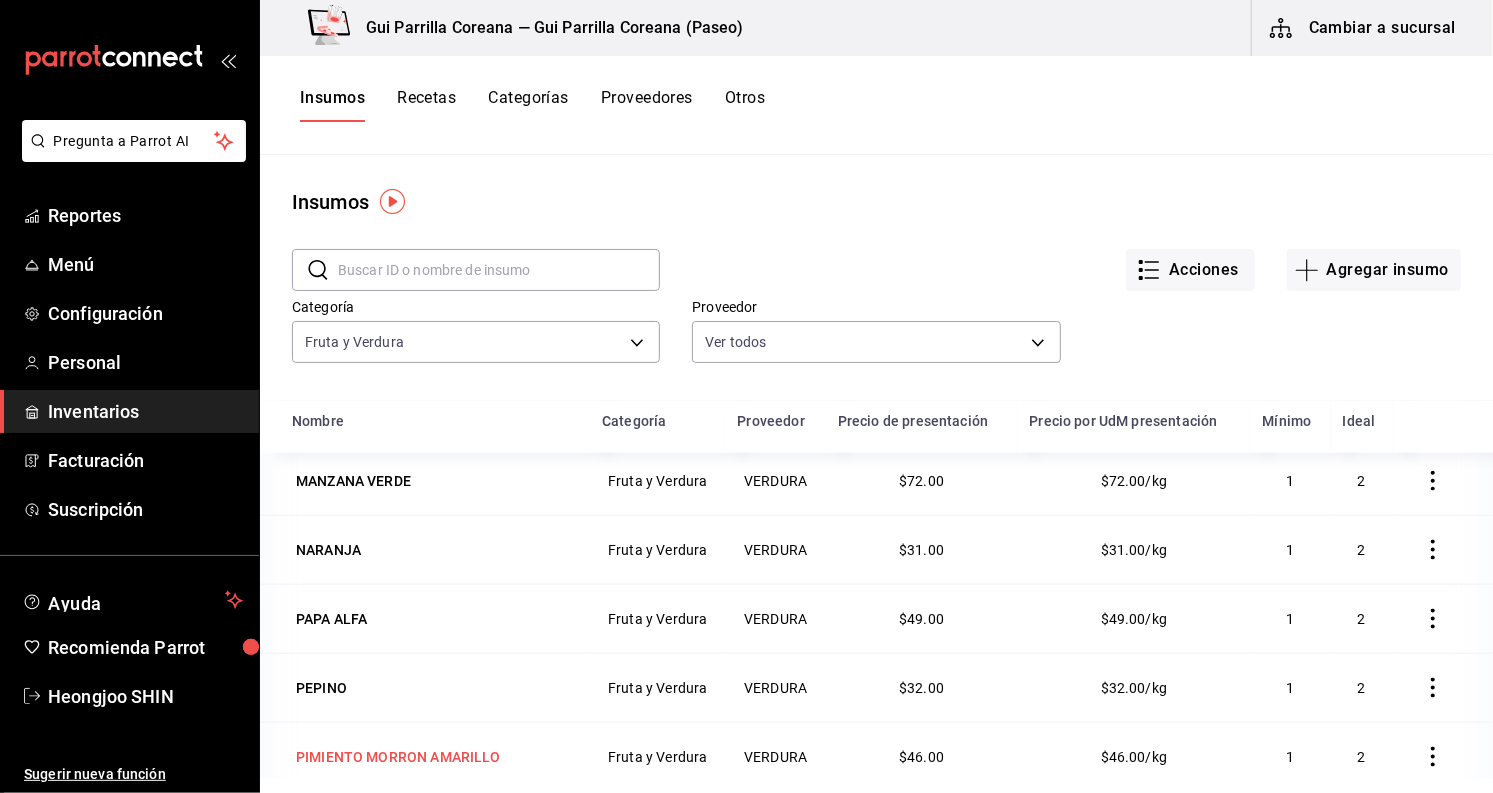 scroll, scrollTop: 1779, scrollLeft: 0, axis: vertical 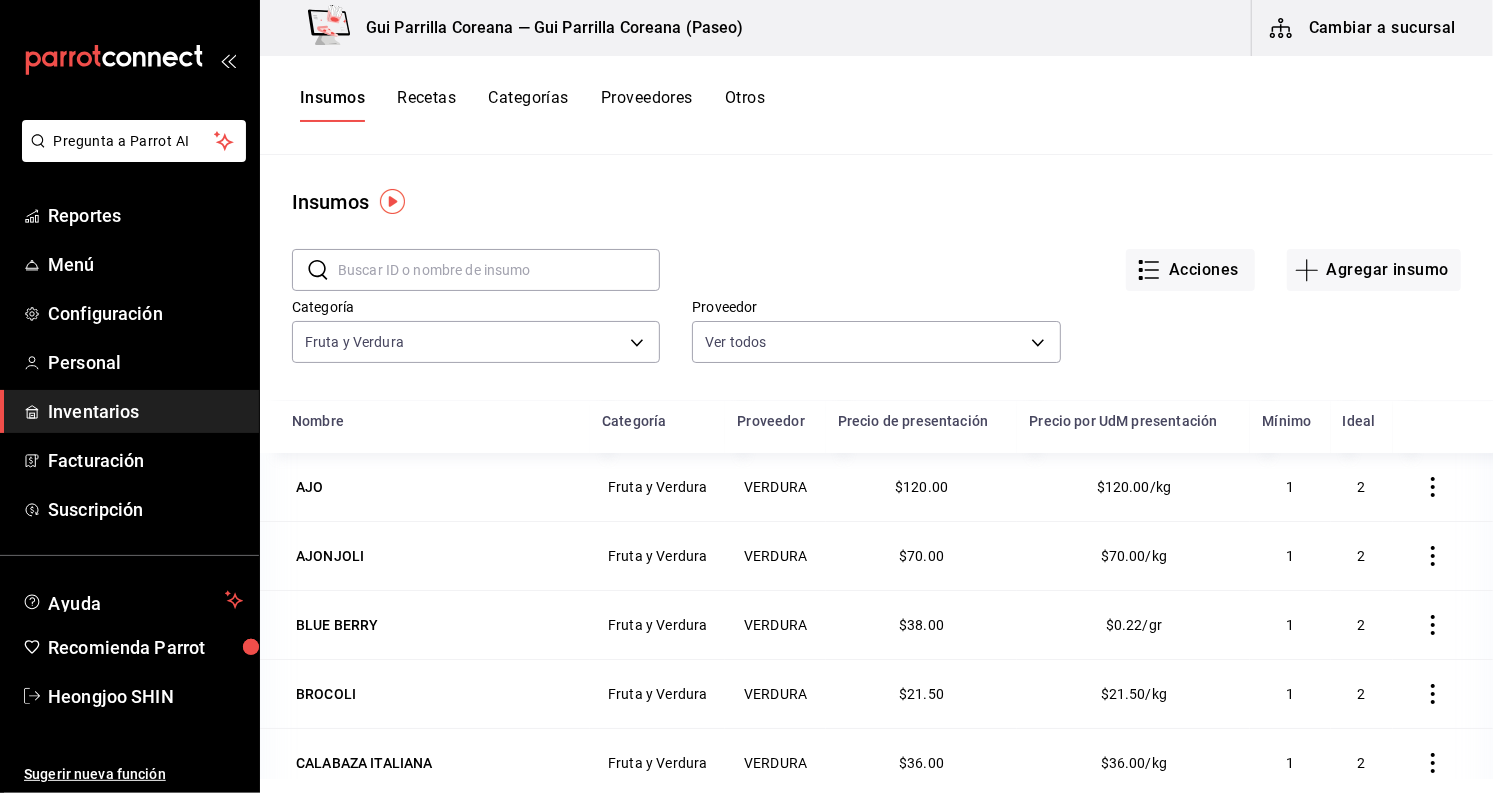 click at bounding box center (499, 270) 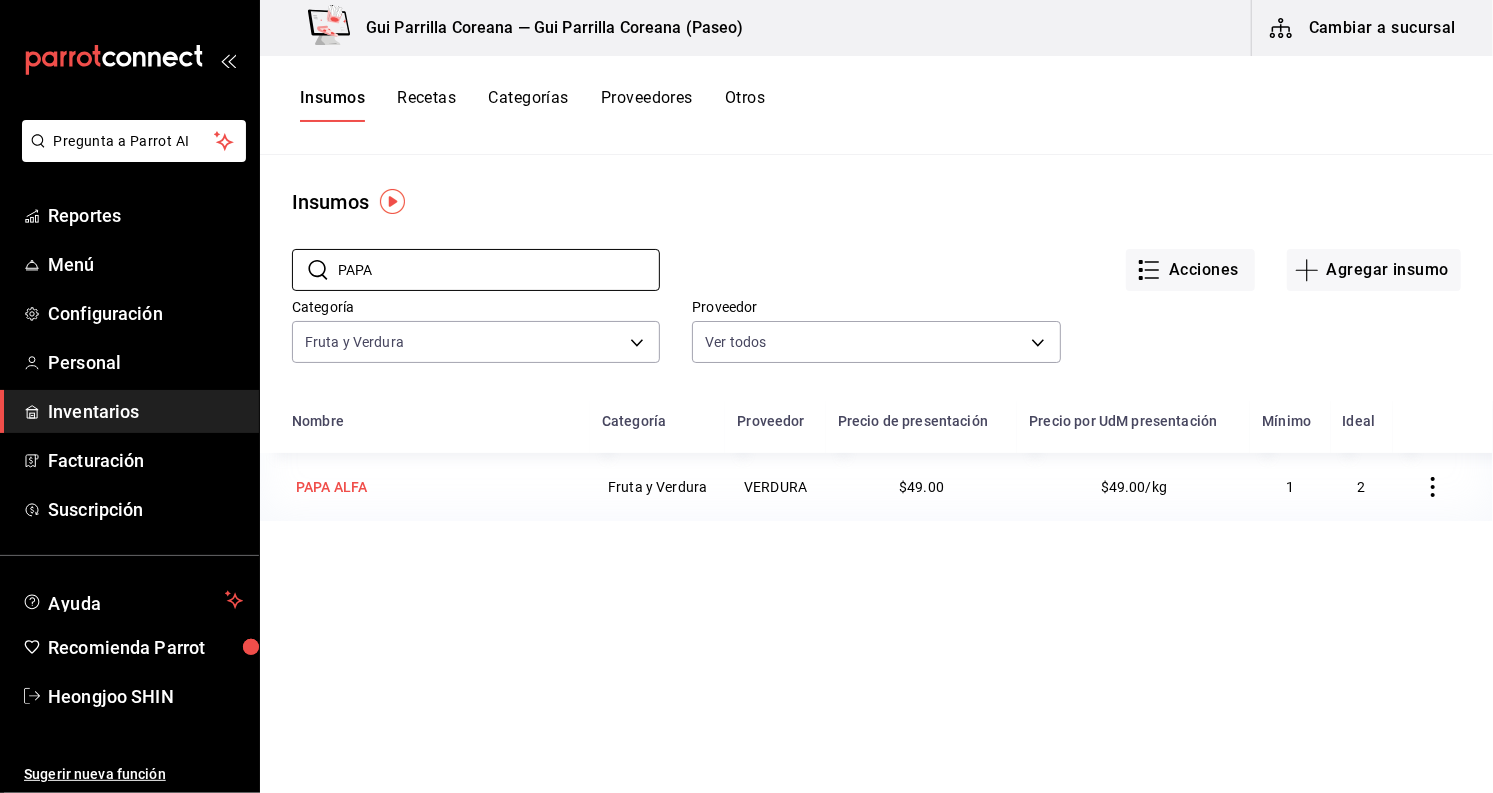 type on "PAPA" 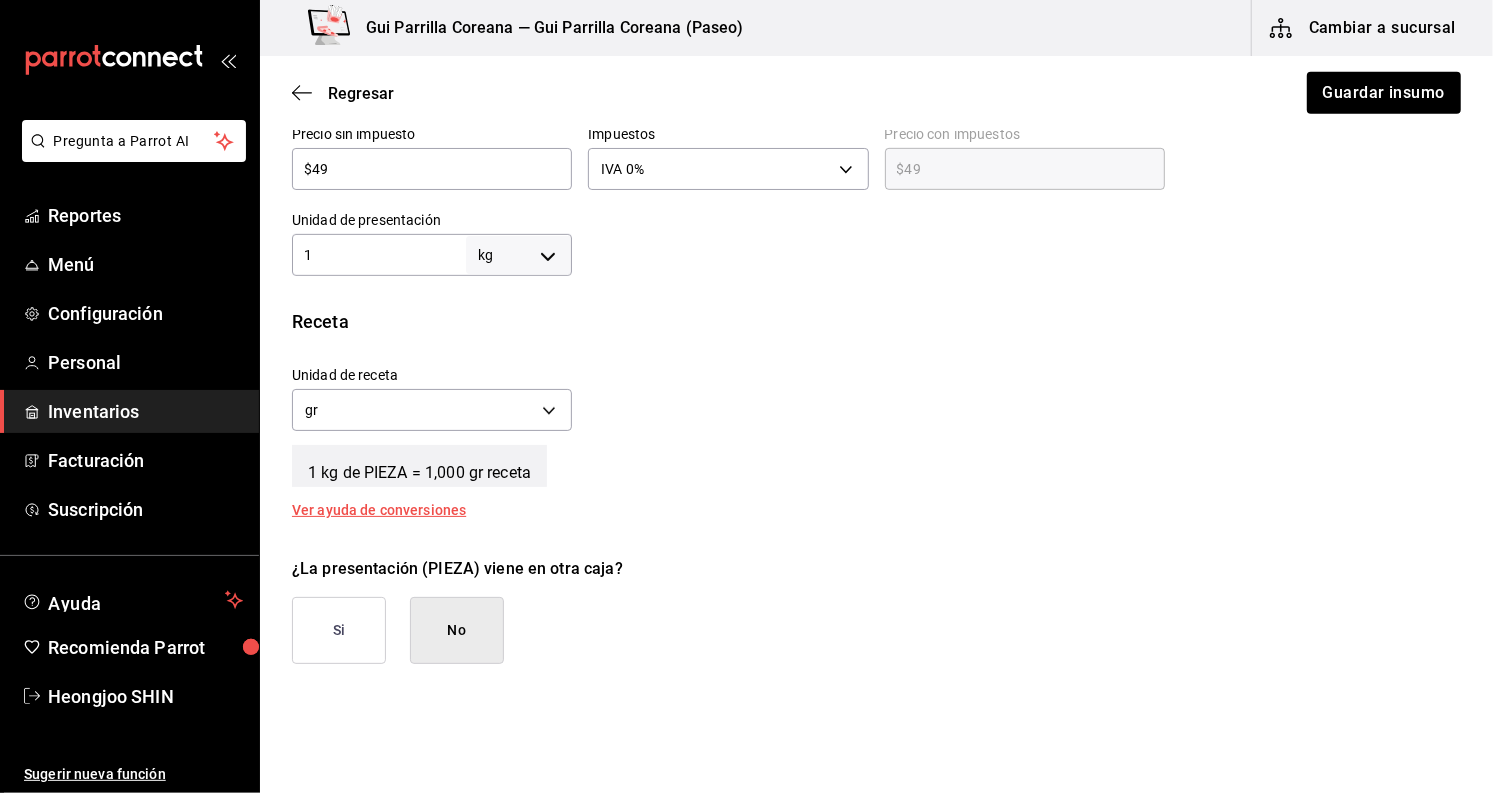 scroll, scrollTop: 444, scrollLeft: 0, axis: vertical 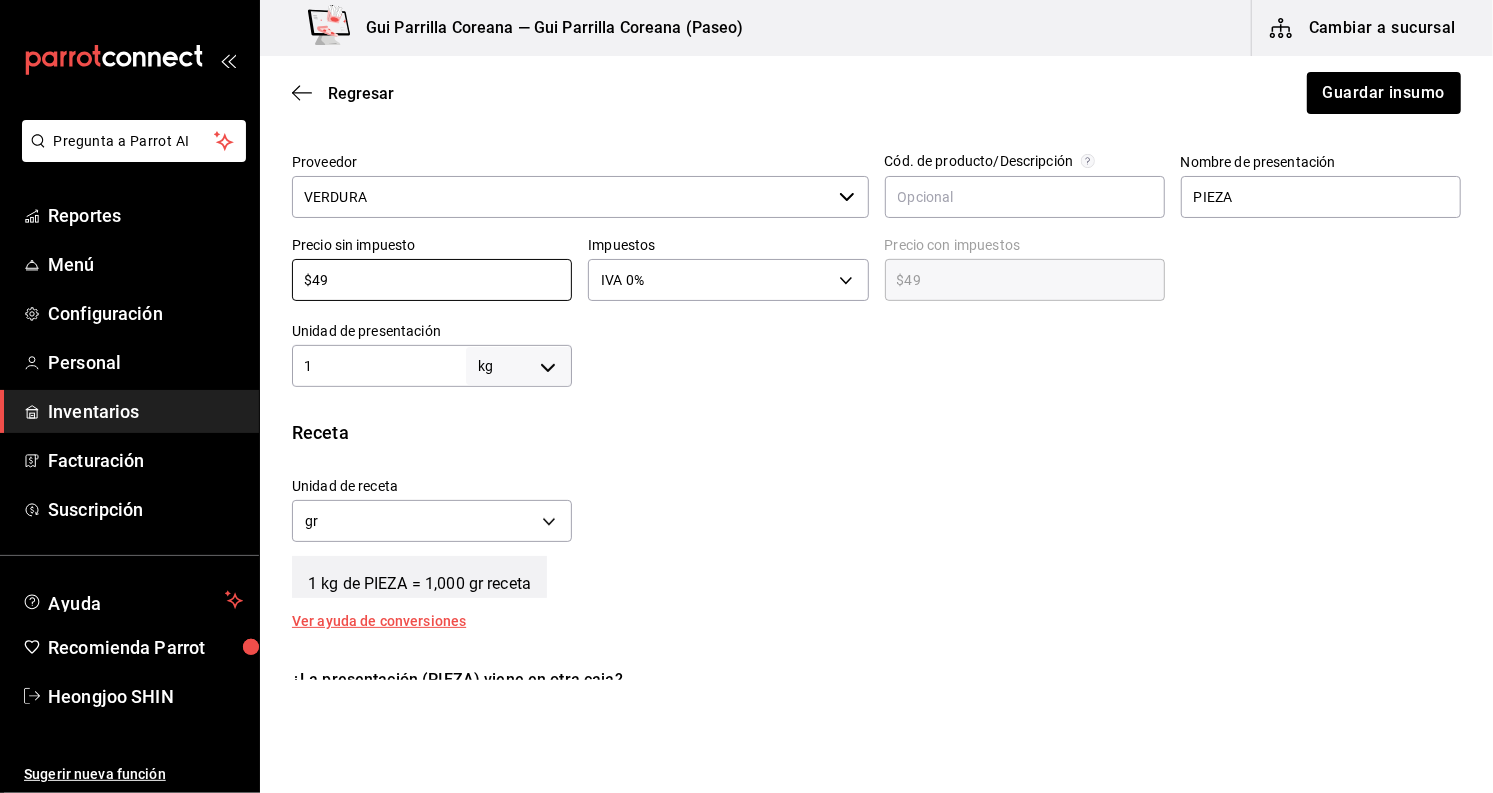 drag, startPoint x: 429, startPoint y: 290, endPoint x: 294, endPoint y: 304, distance: 135.72398 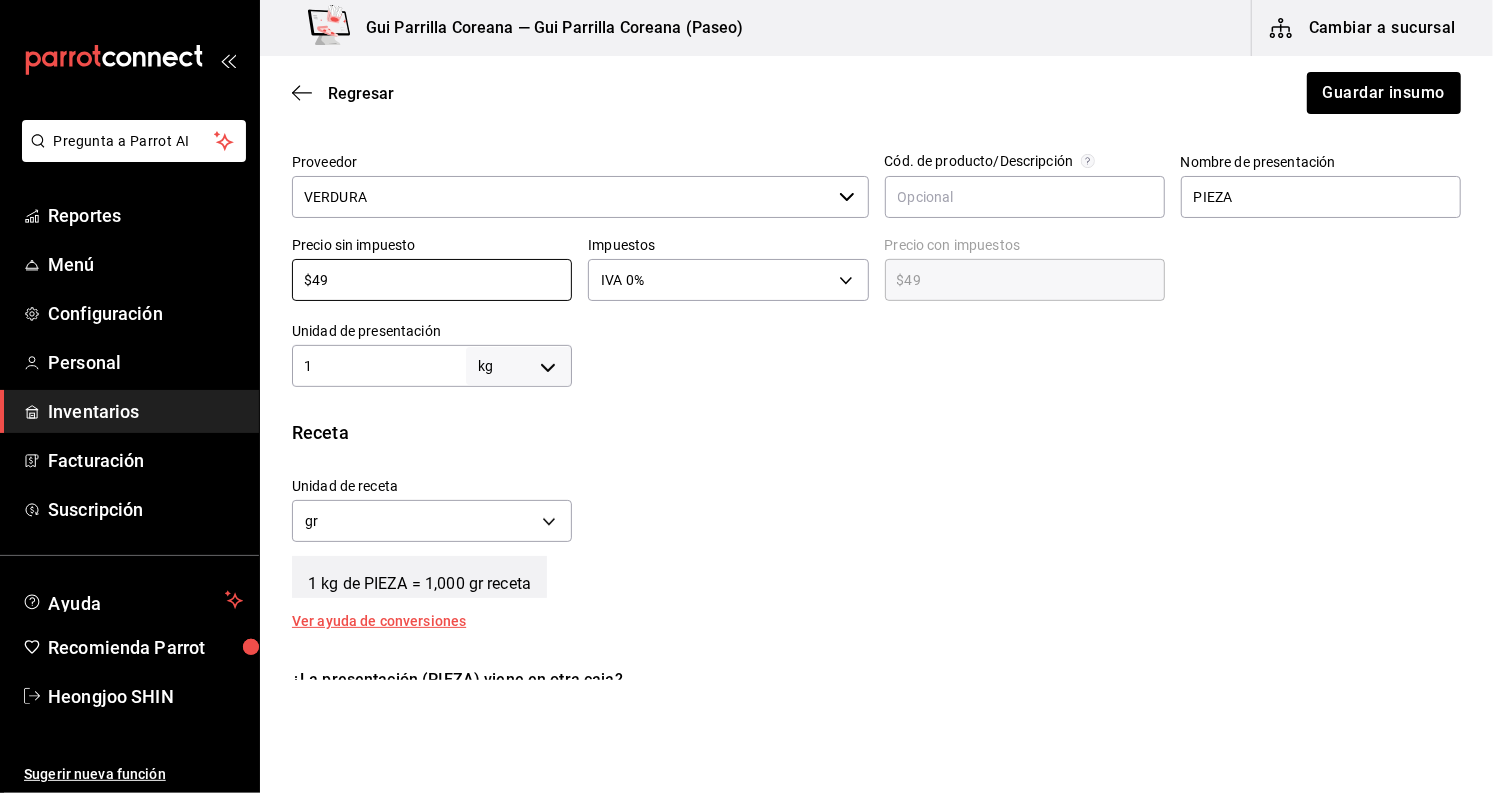 type on "$4" 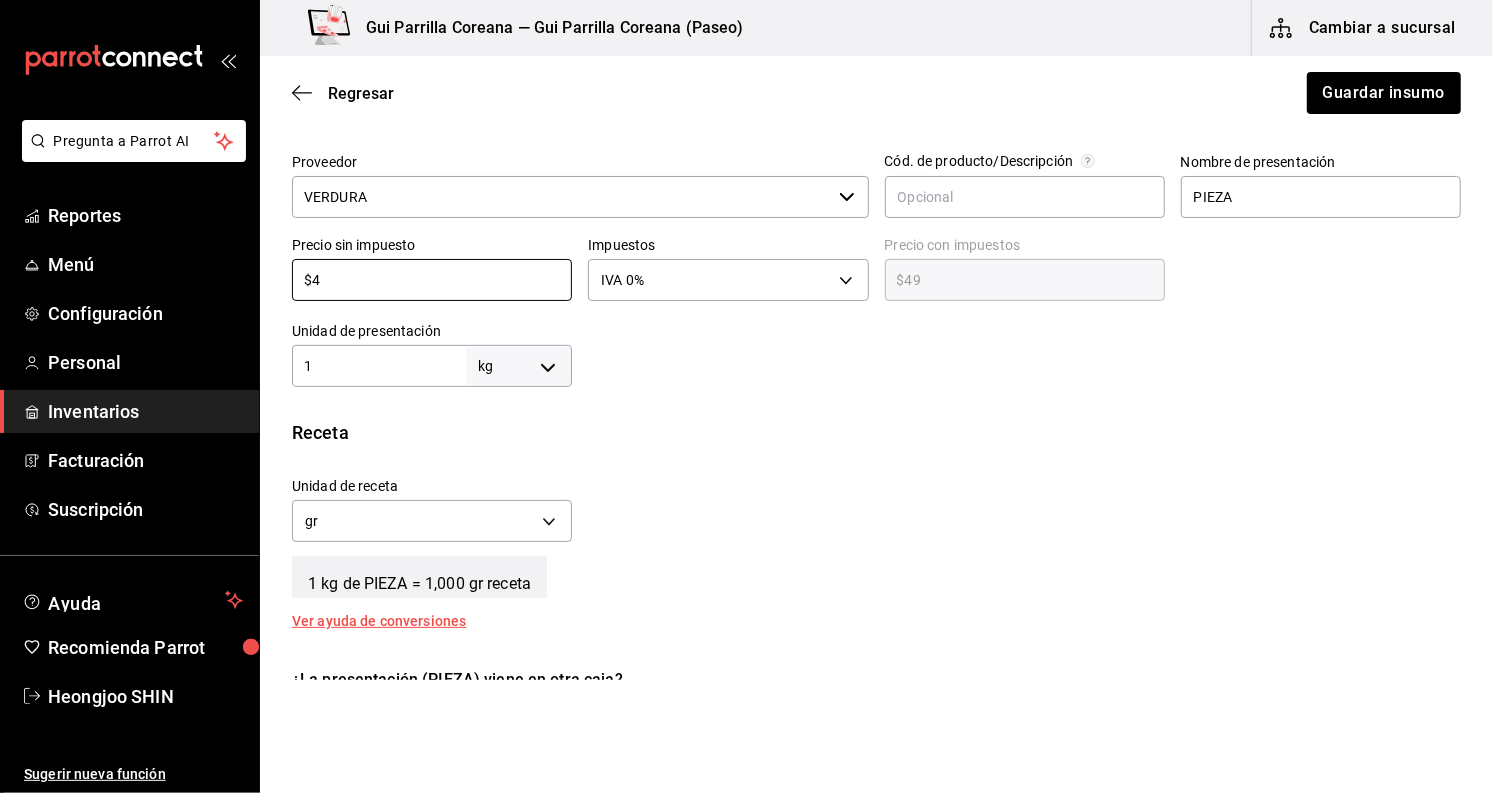 type on "$4.00" 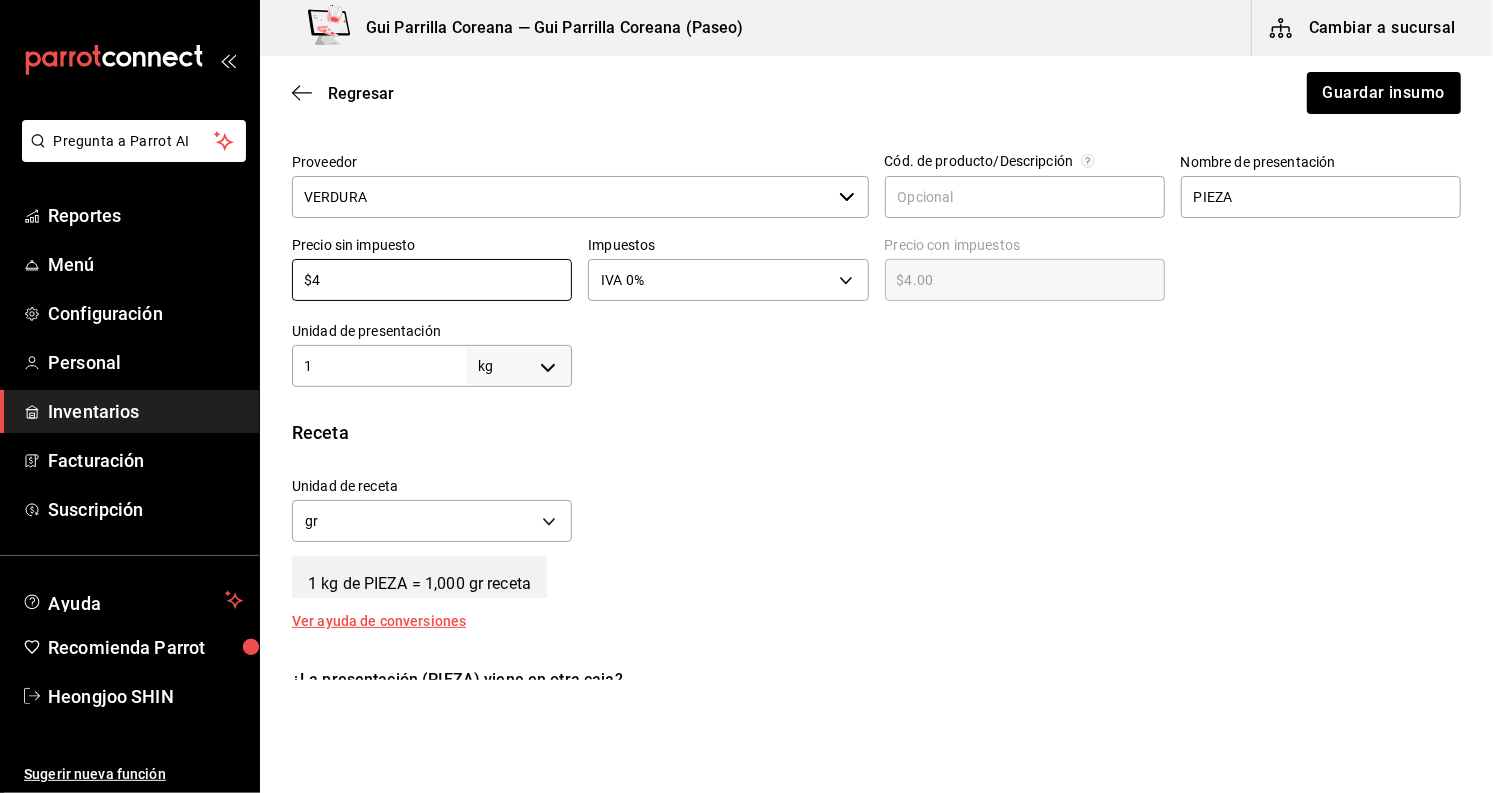 type 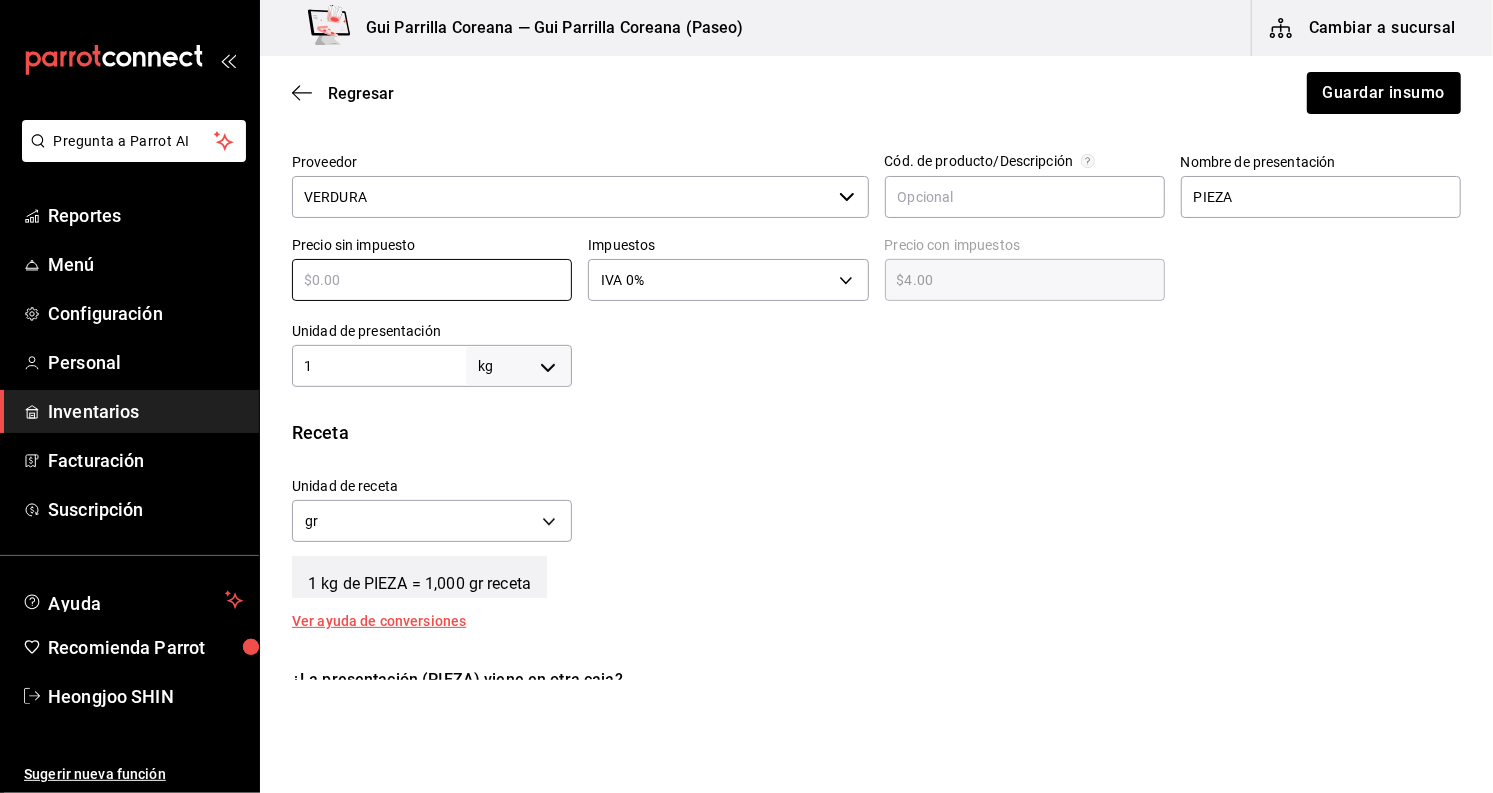 type on "$0.00" 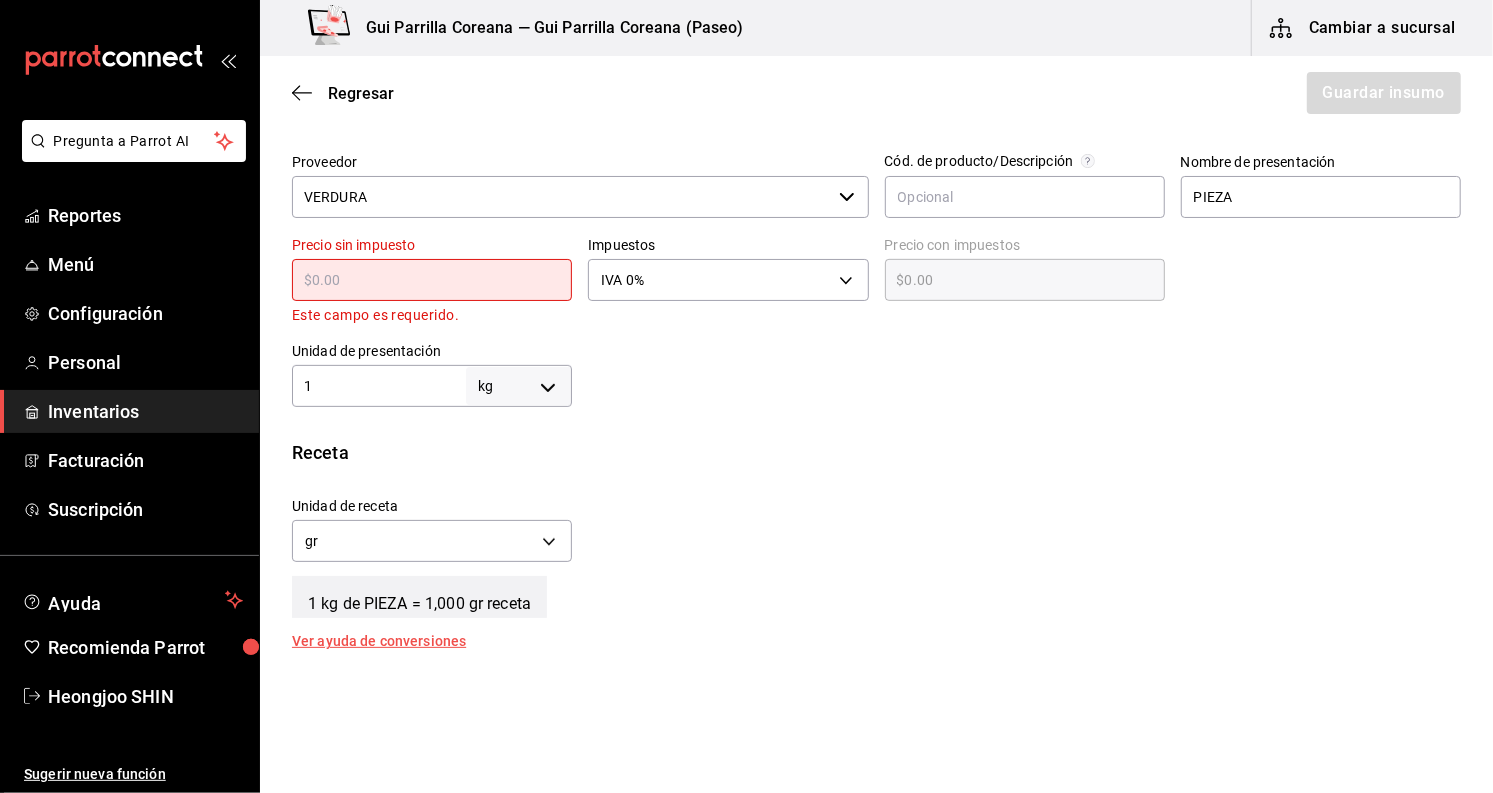 type on "$3" 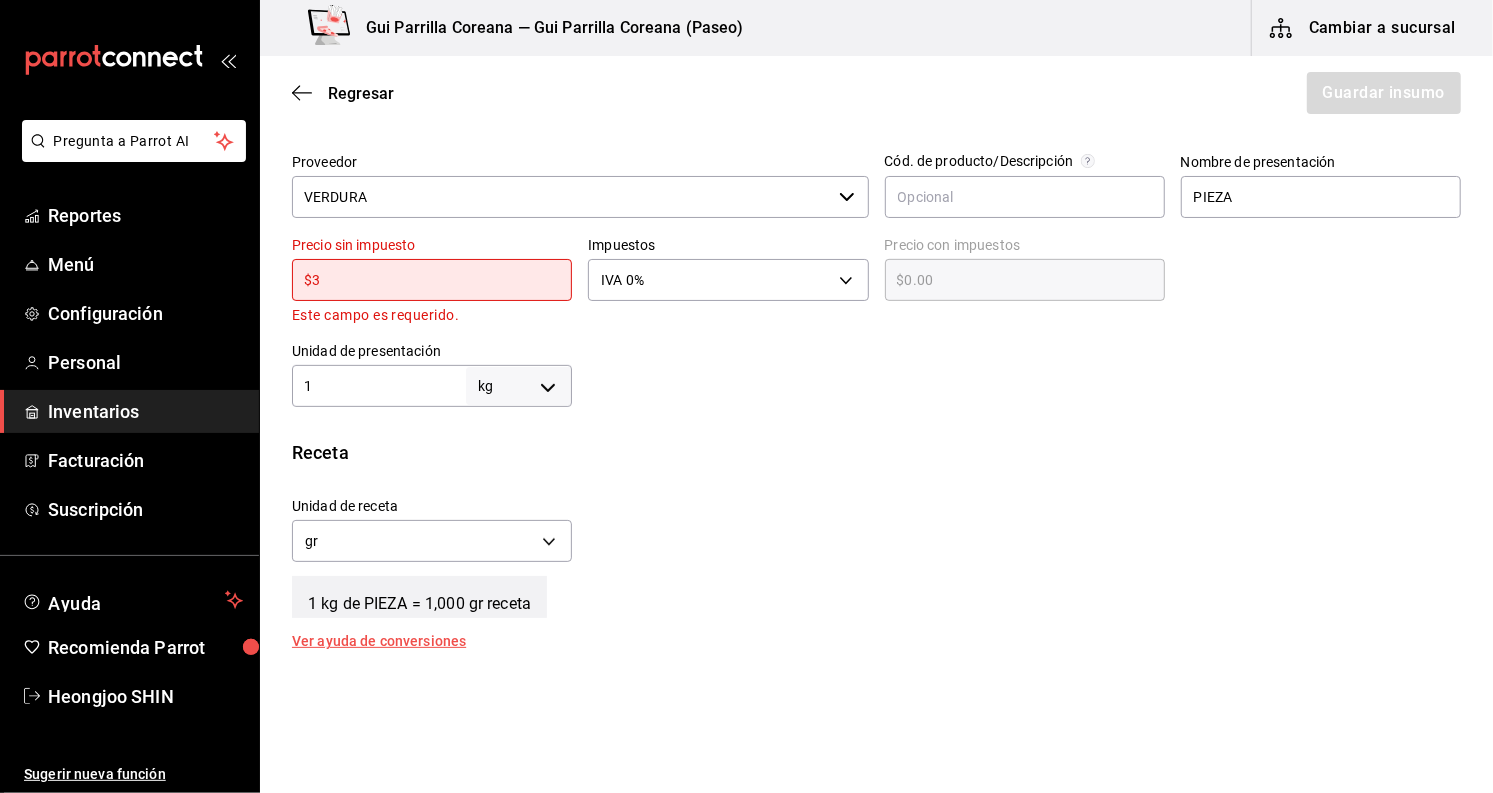 type on "$3.00" 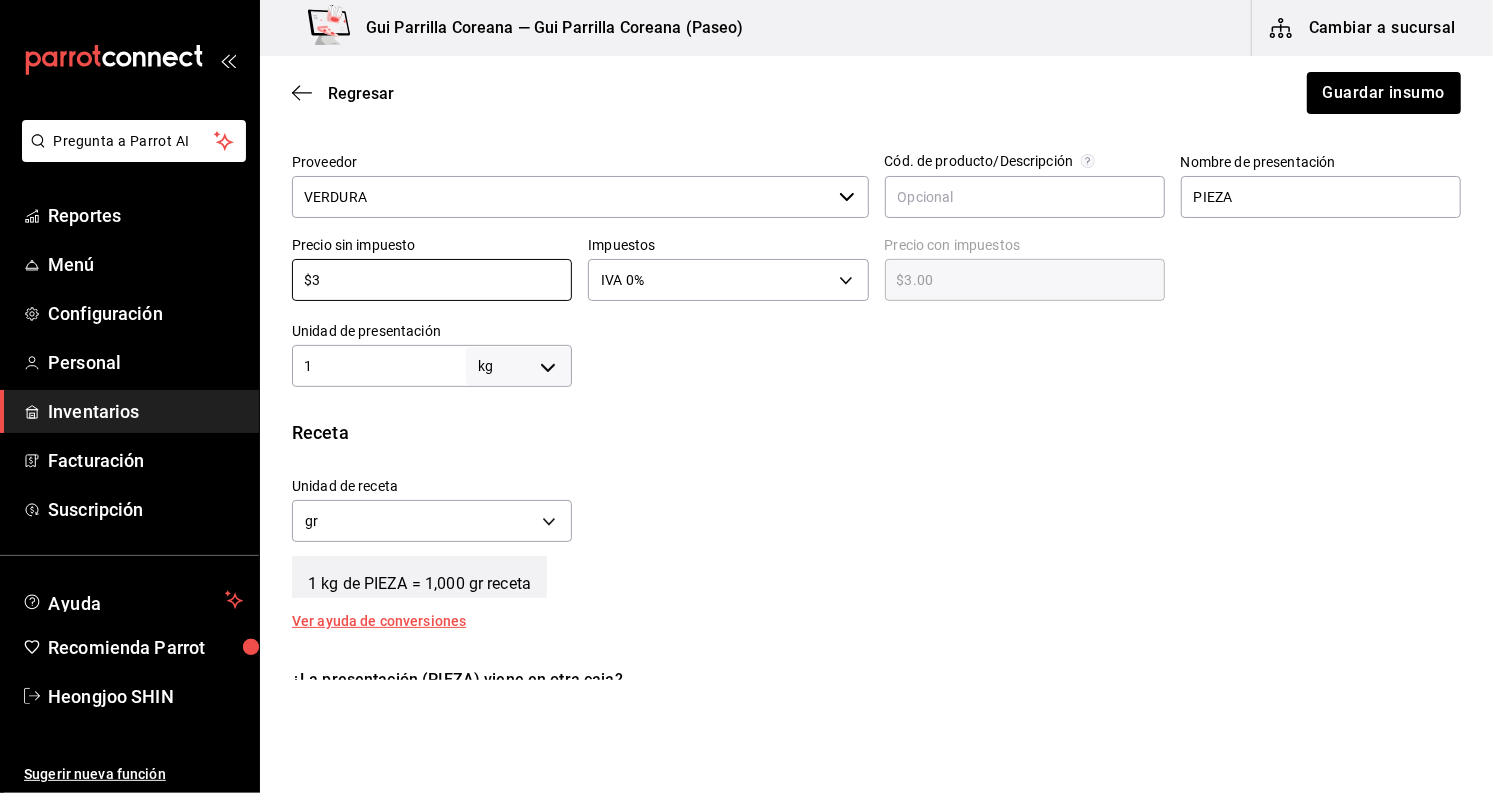 type 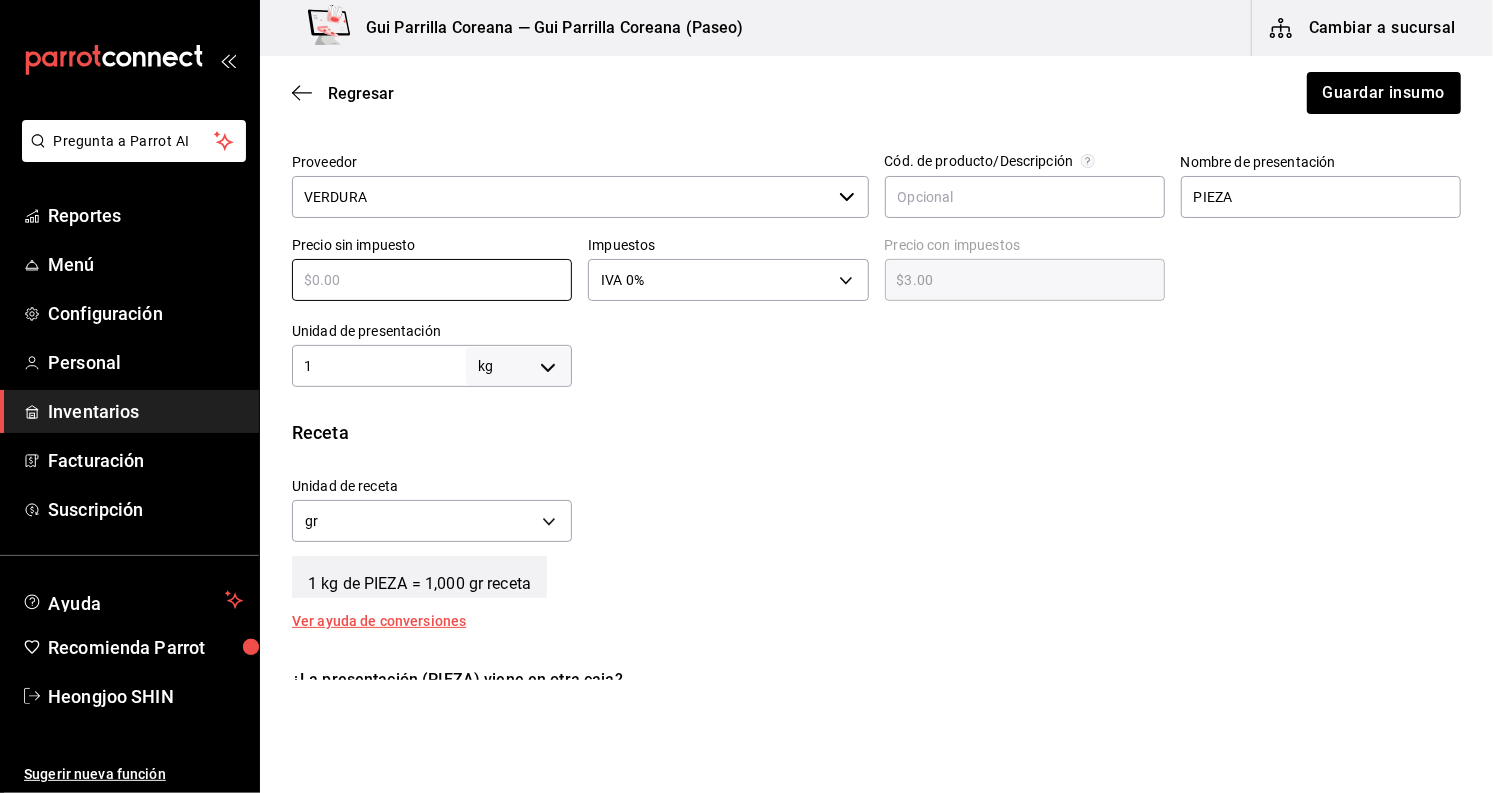 type on "$0.00" 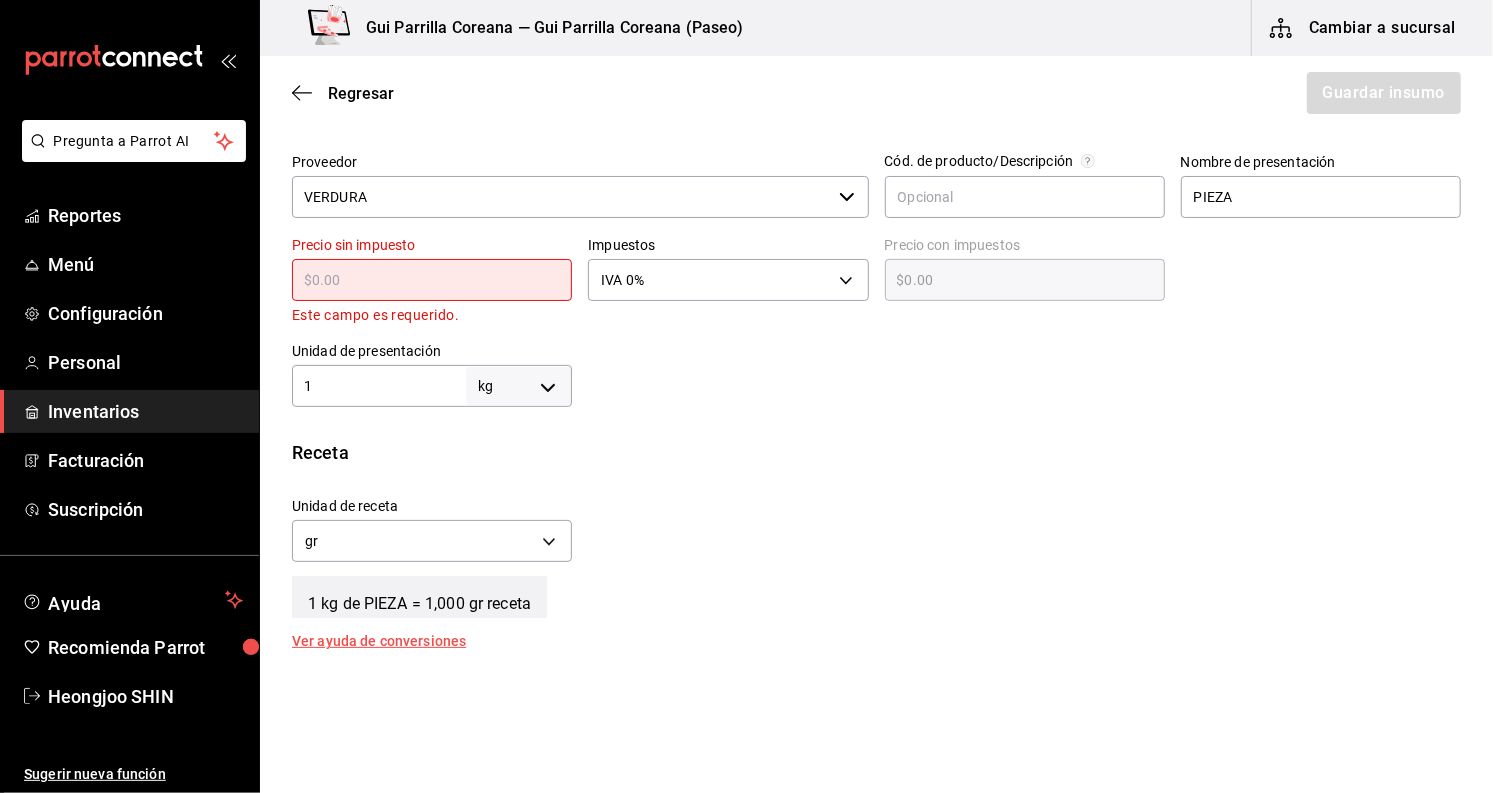 type on "$2" 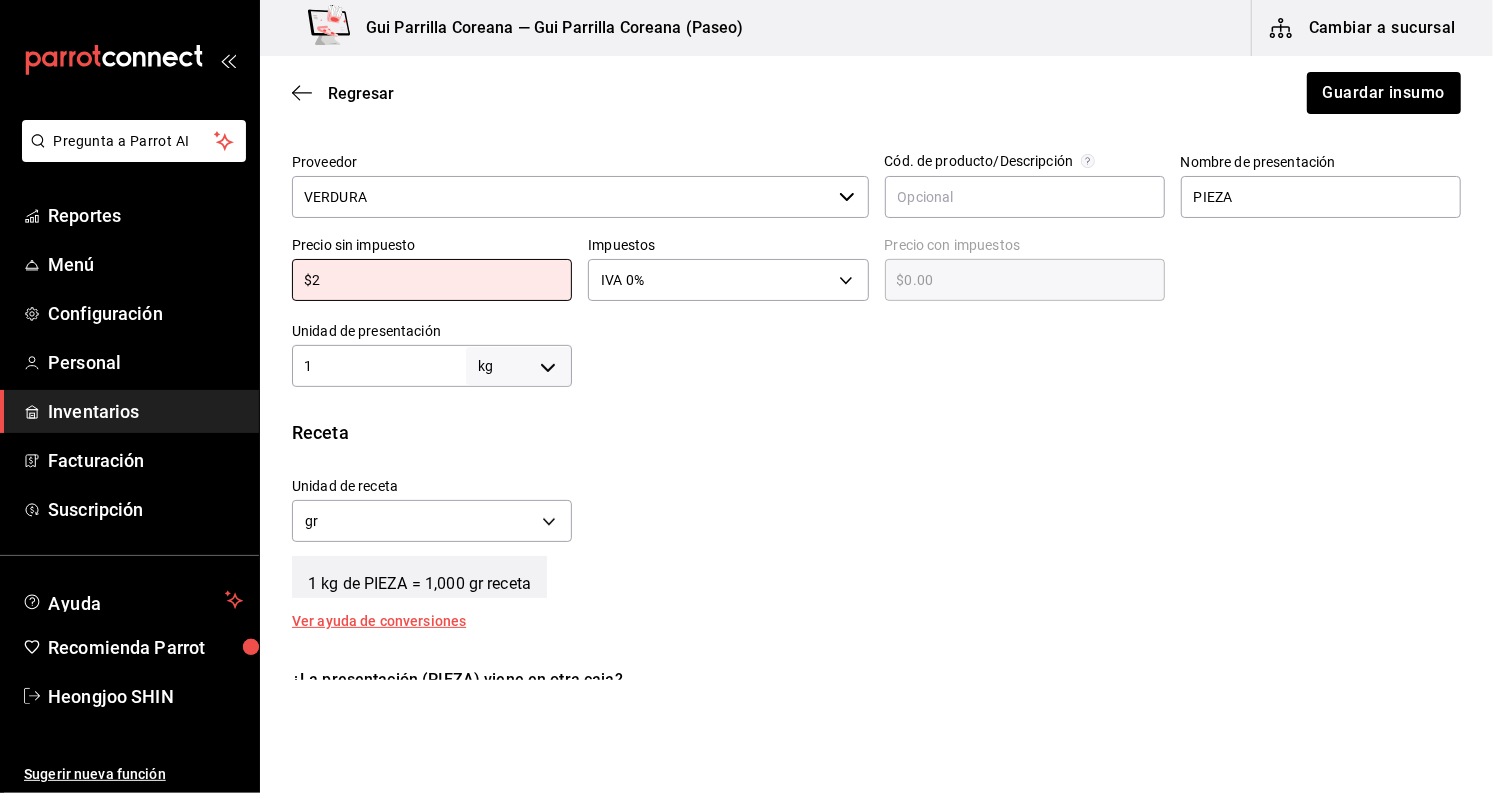 type on "$2.00" 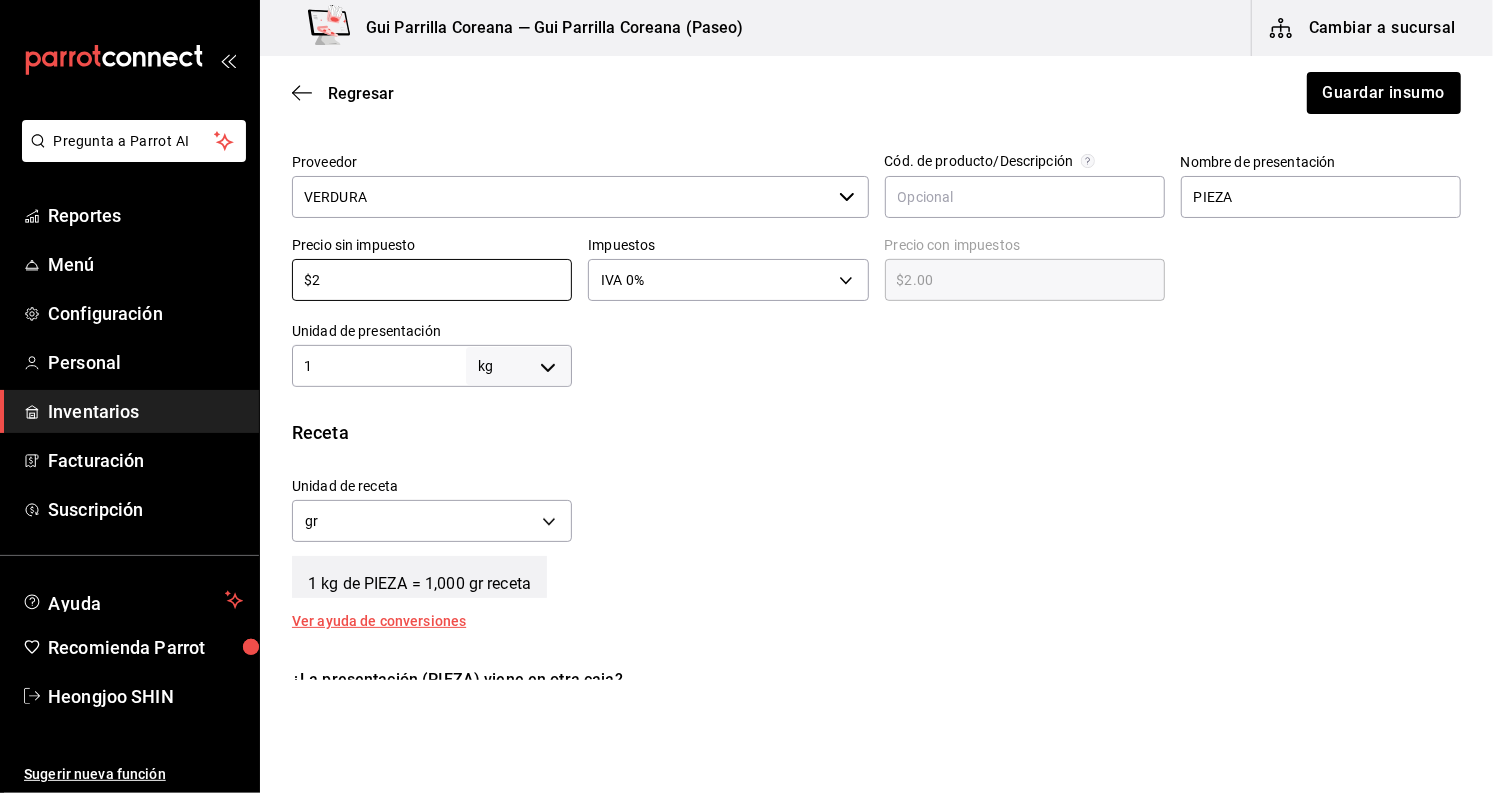 type on "$22" 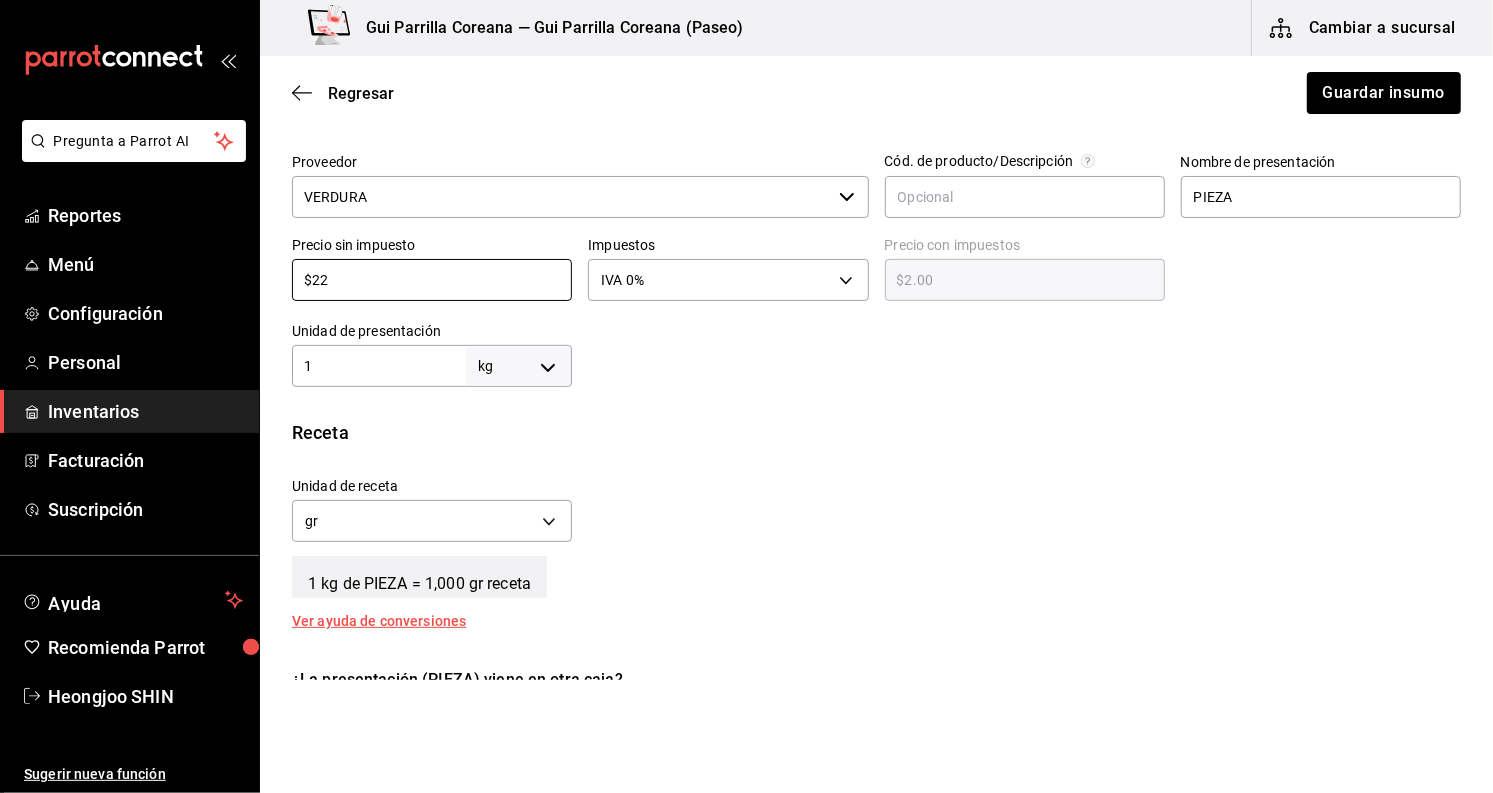 type on "$22.00" 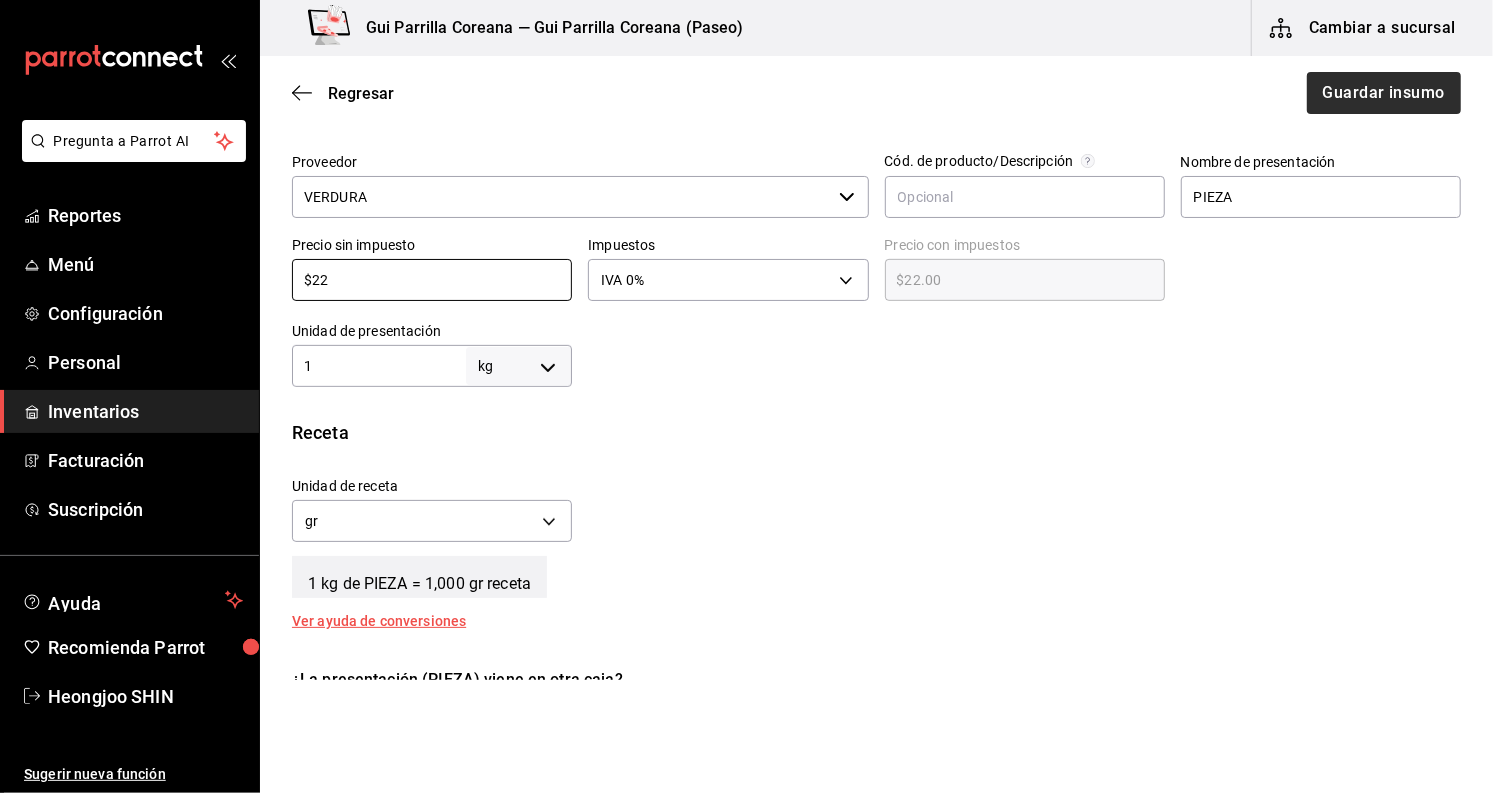 type on "$22" 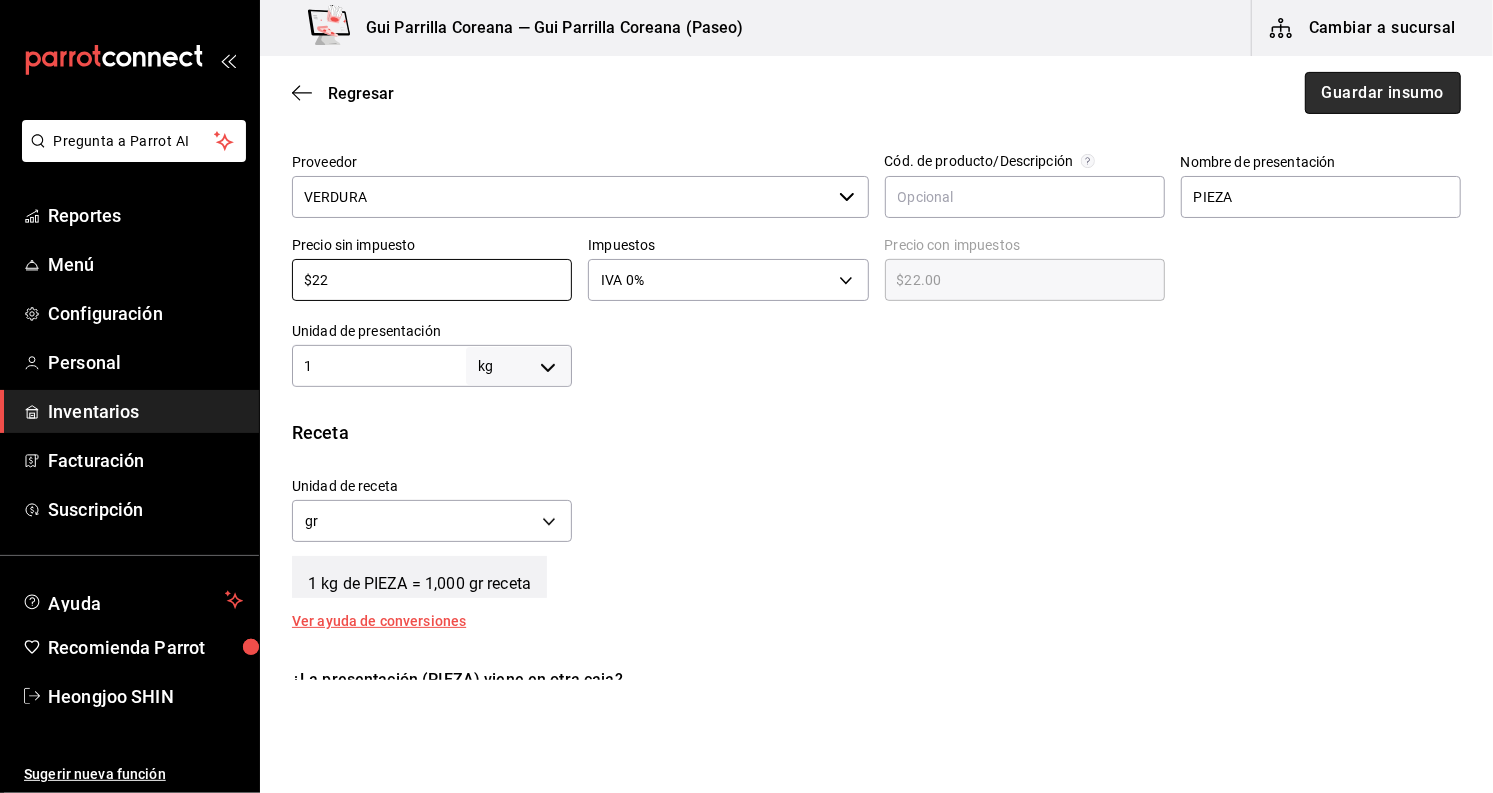 click on "Guardar insumo" at bounding box center [1383, 93] 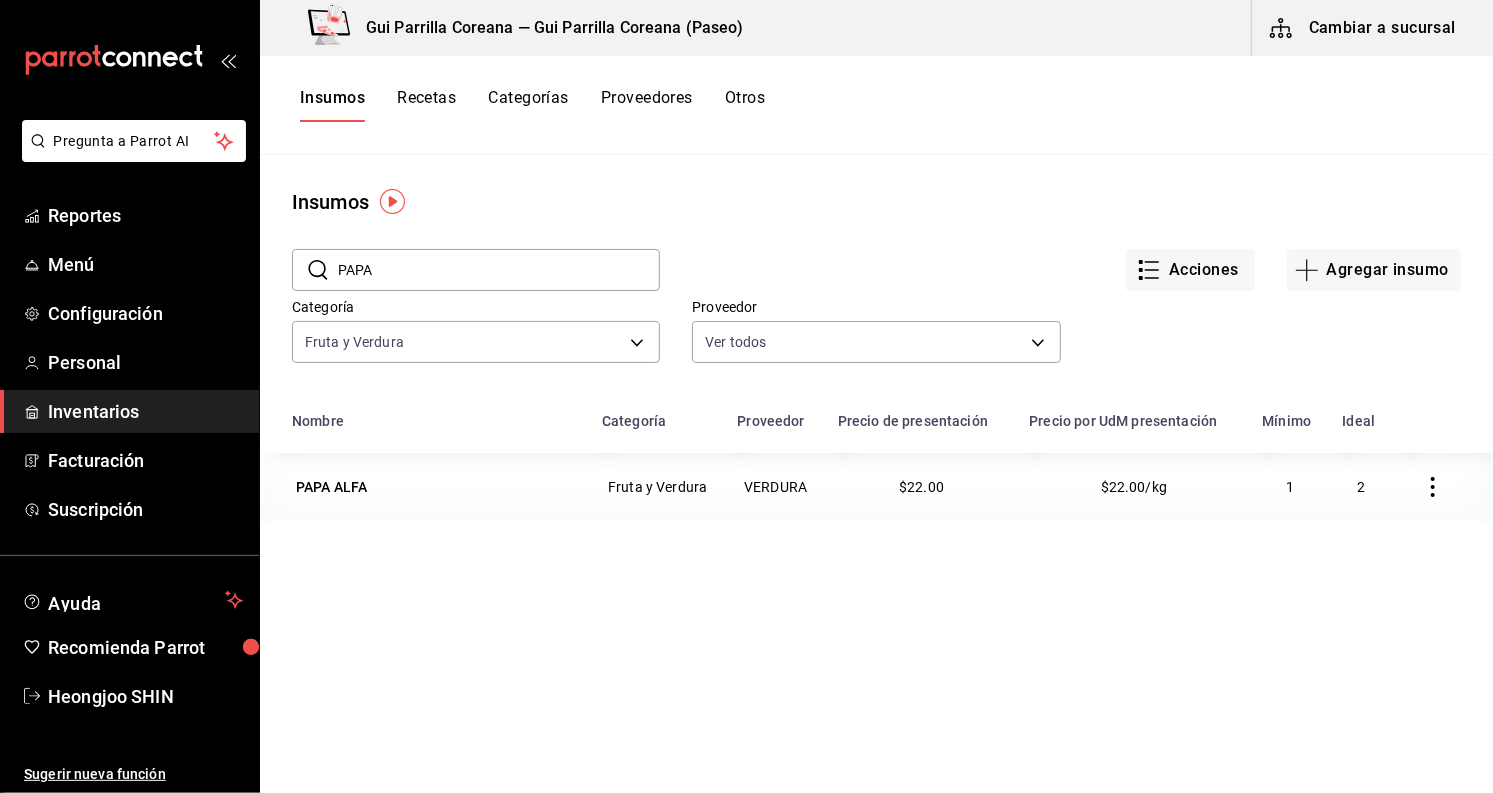 click on "Recetas" at bounding box center (426, 105) 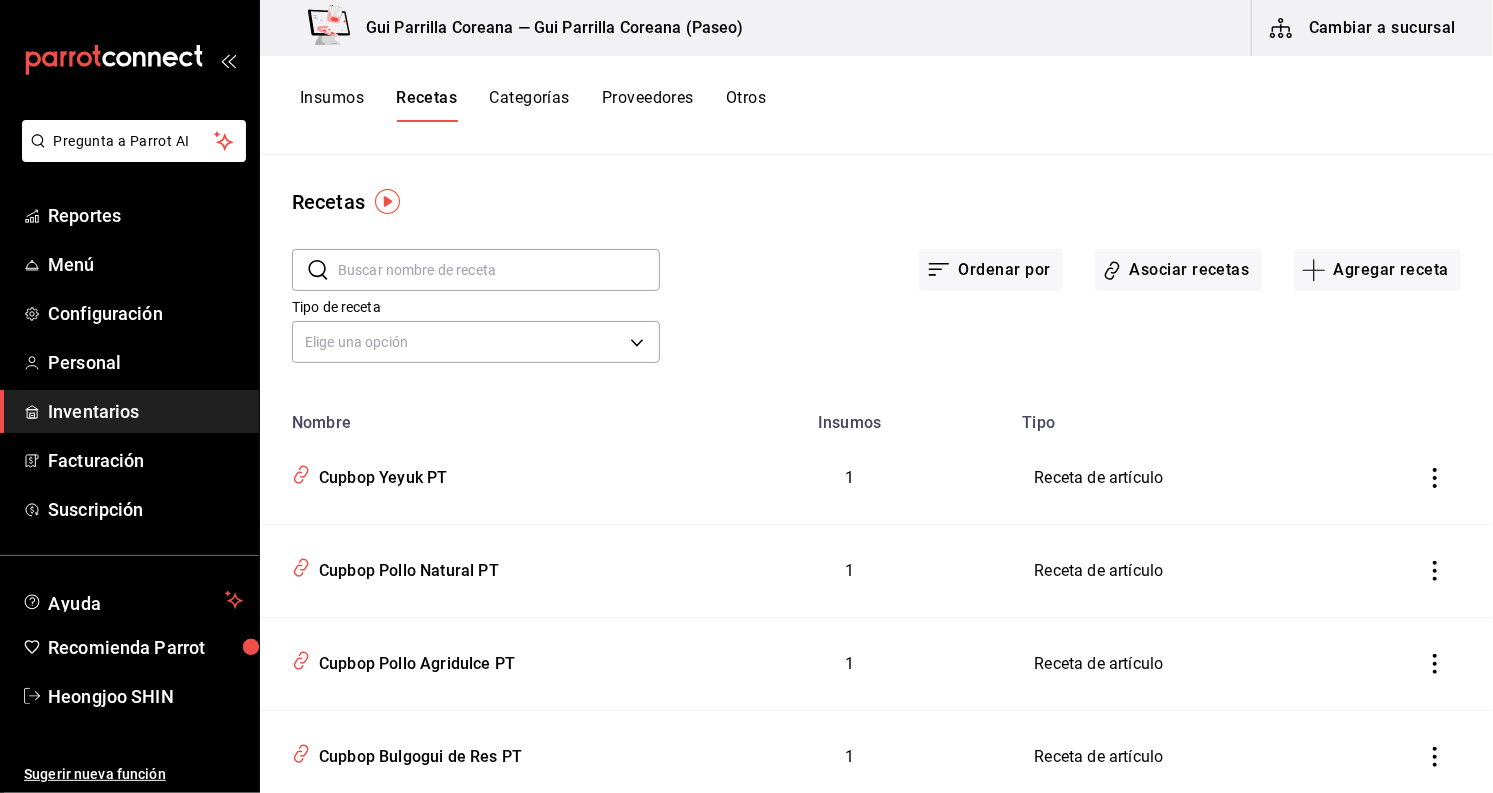 click at bounding box center [499, 270] 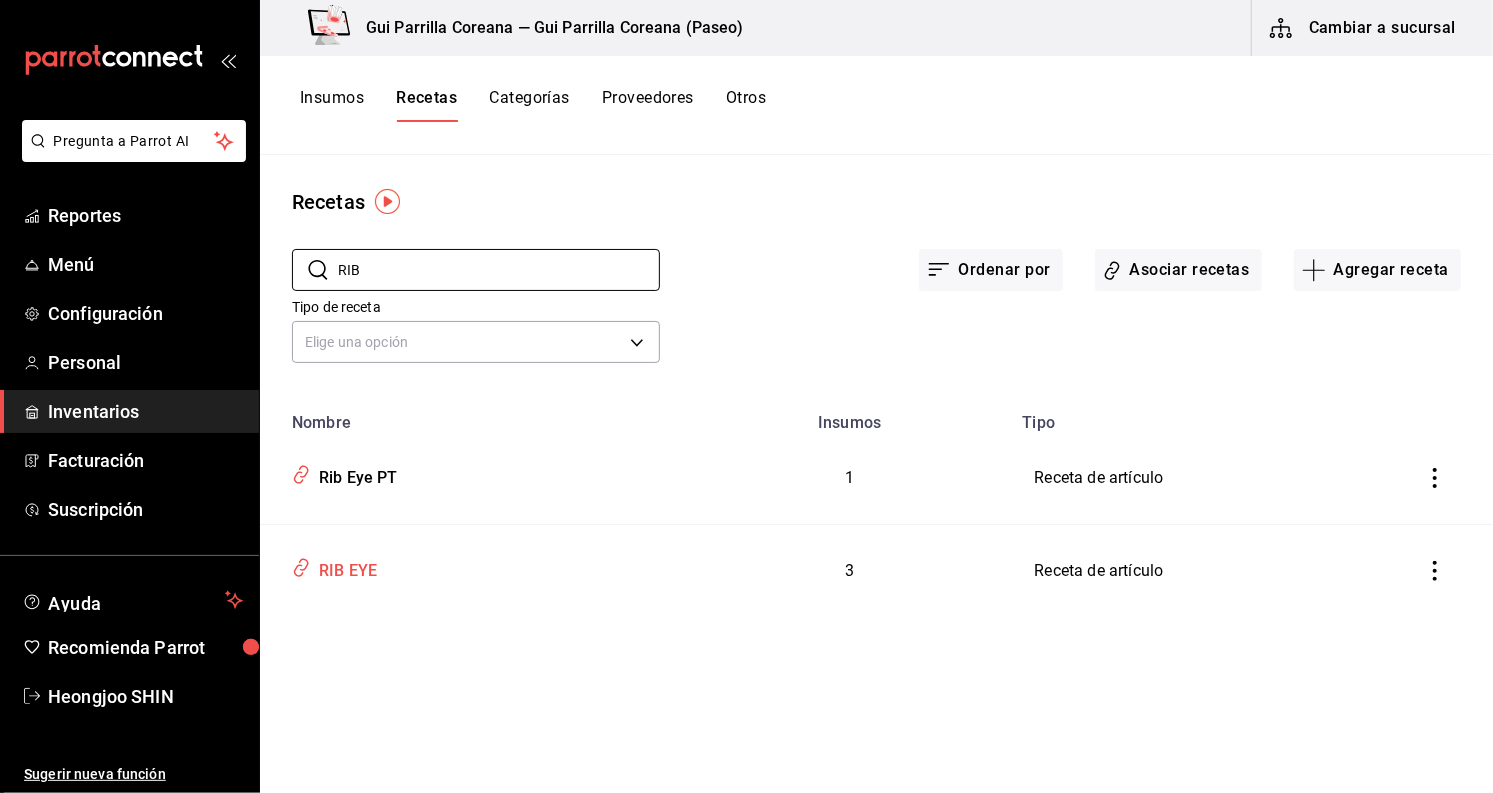 type on "RIB" 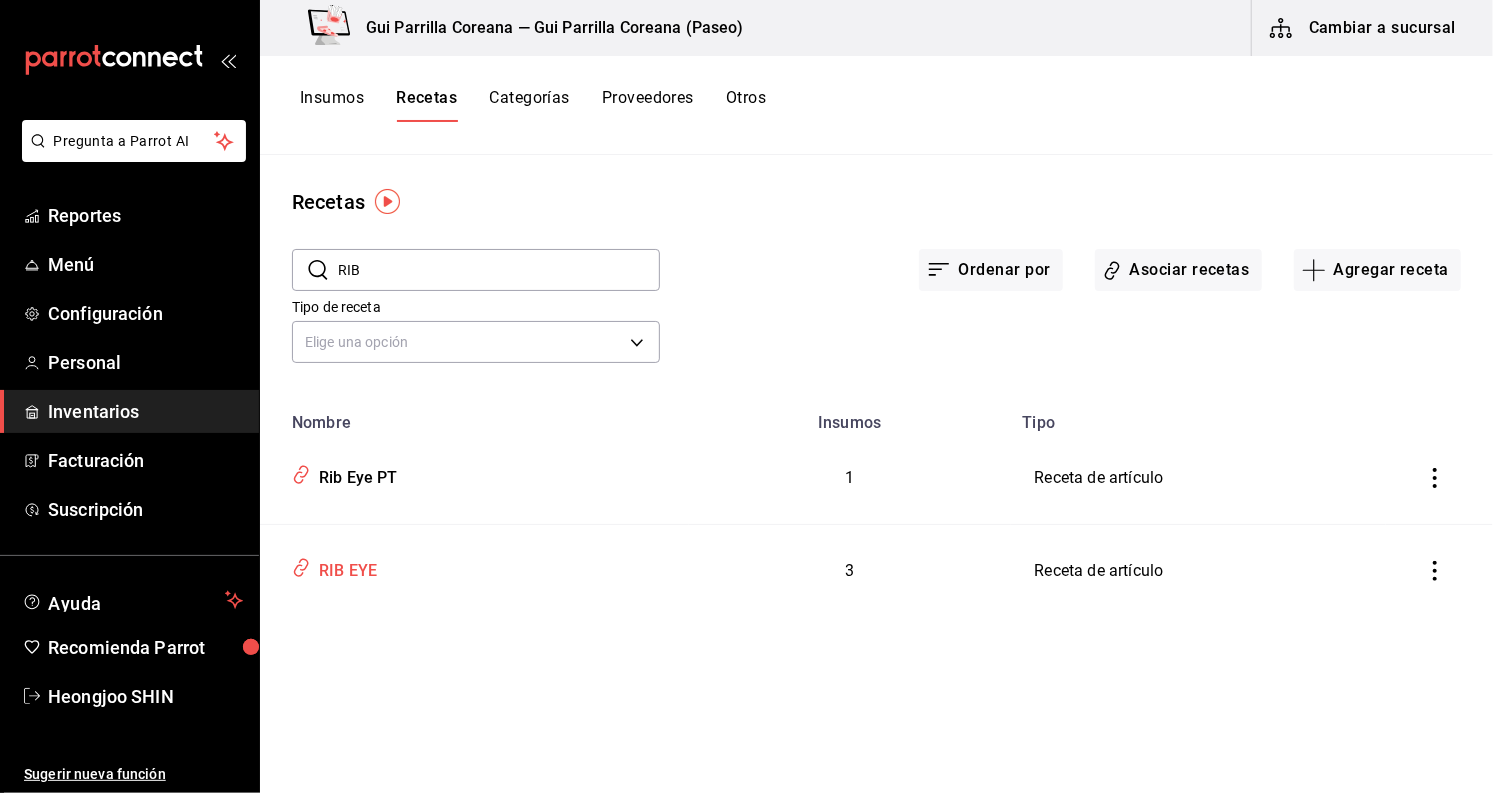click on "RIB EYE" at bounding box center (344, 567) 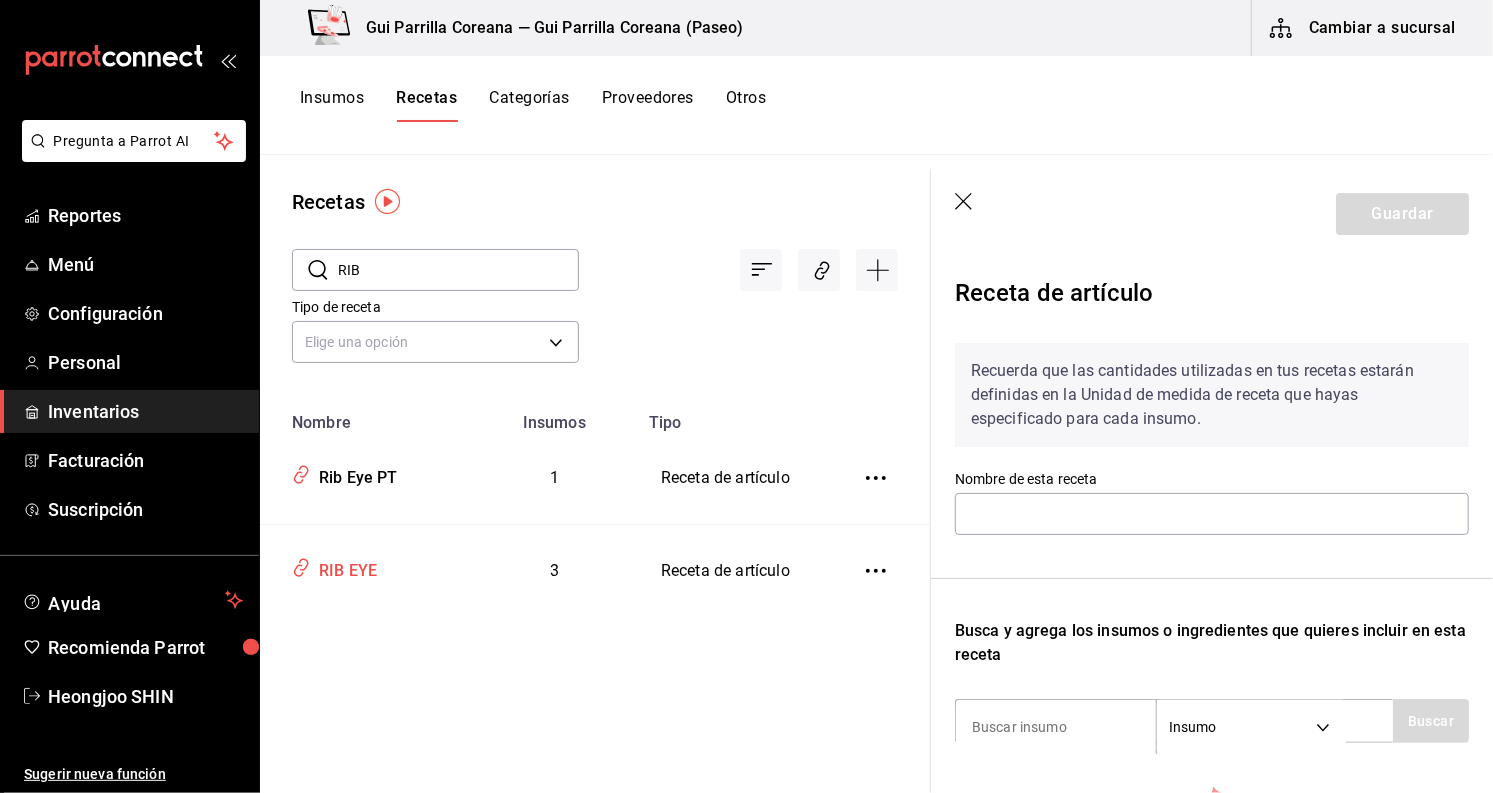 type on "RIB EYE" 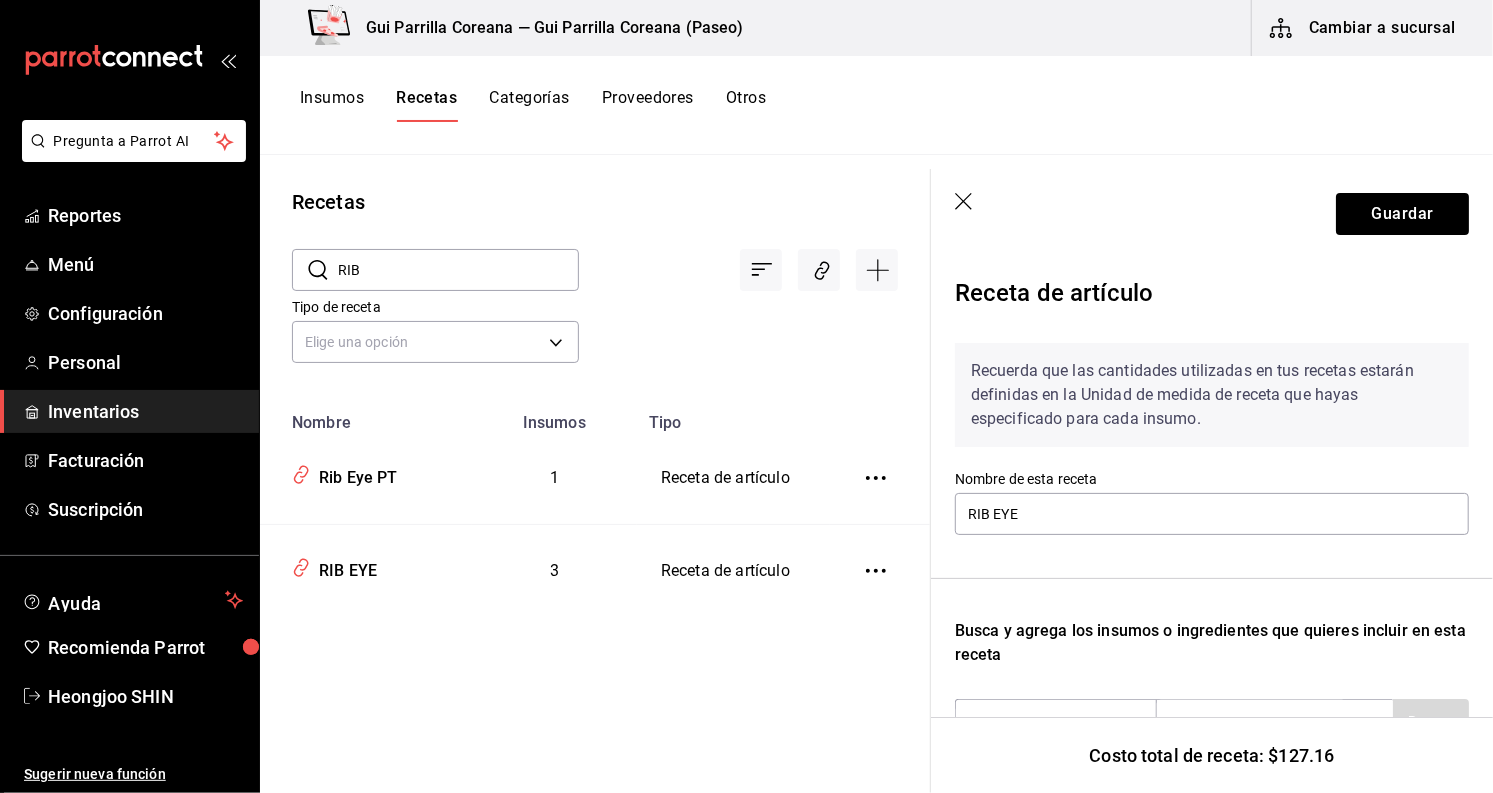 scroll, scrollTop: 444, scrollLeft: 0, axis: vertical 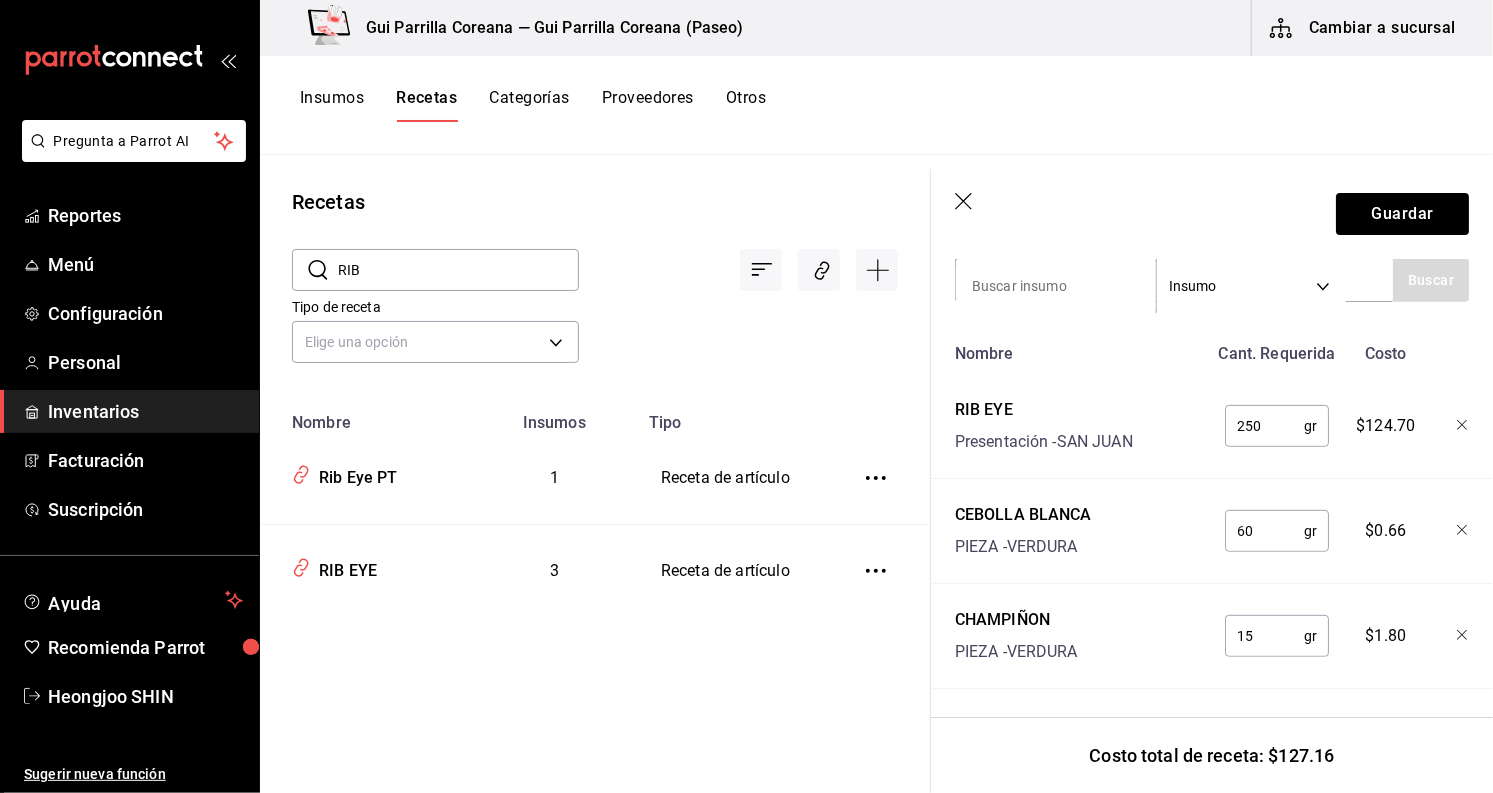 click 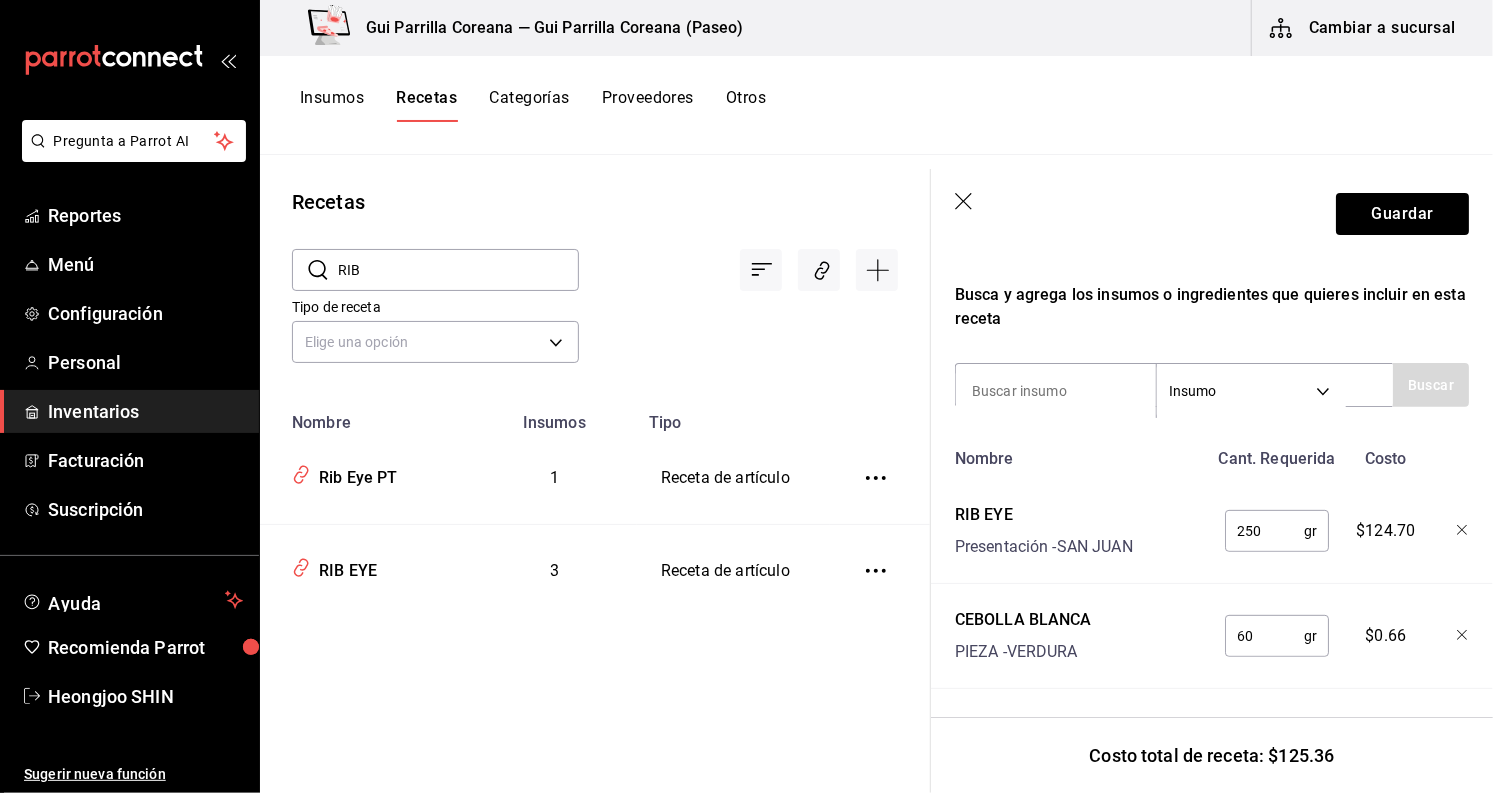 scroll, scrollTop: 352, scrollLeft: 0, axis: vertical 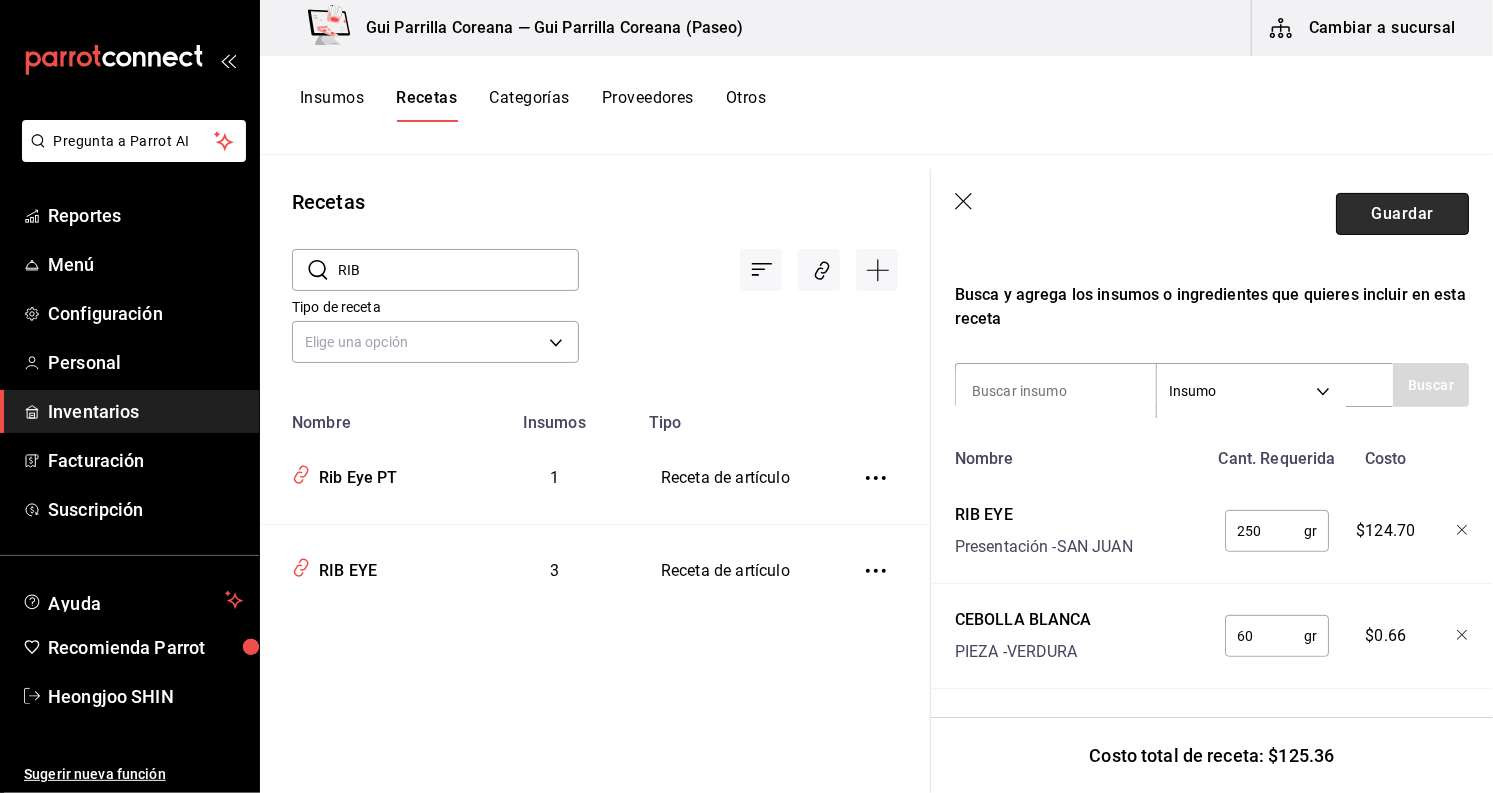 click on "Guardar" at bounding box center (1402, 214) 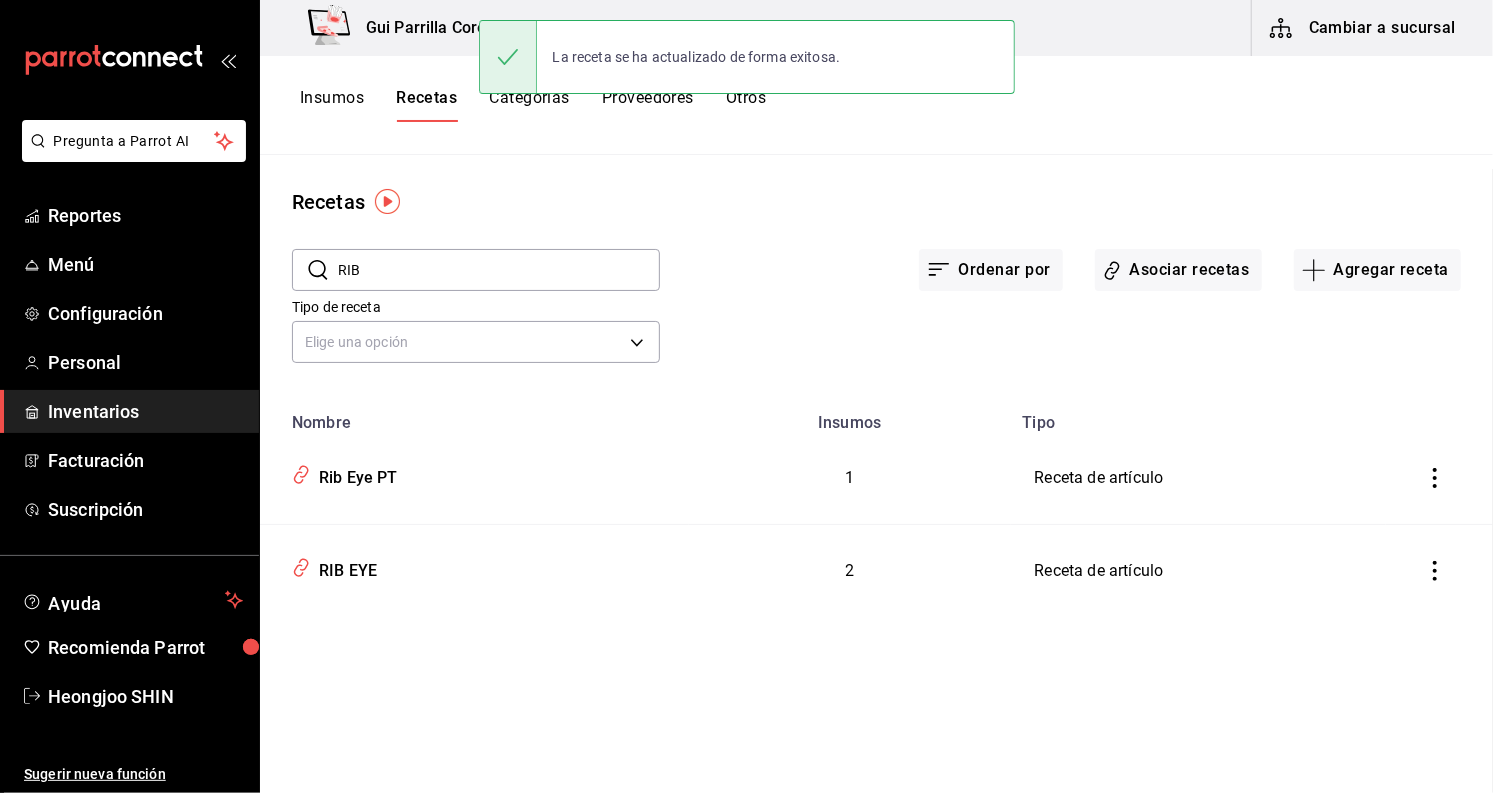 scroll, scrollTop: 0, scrollLeft: 0, axis: both 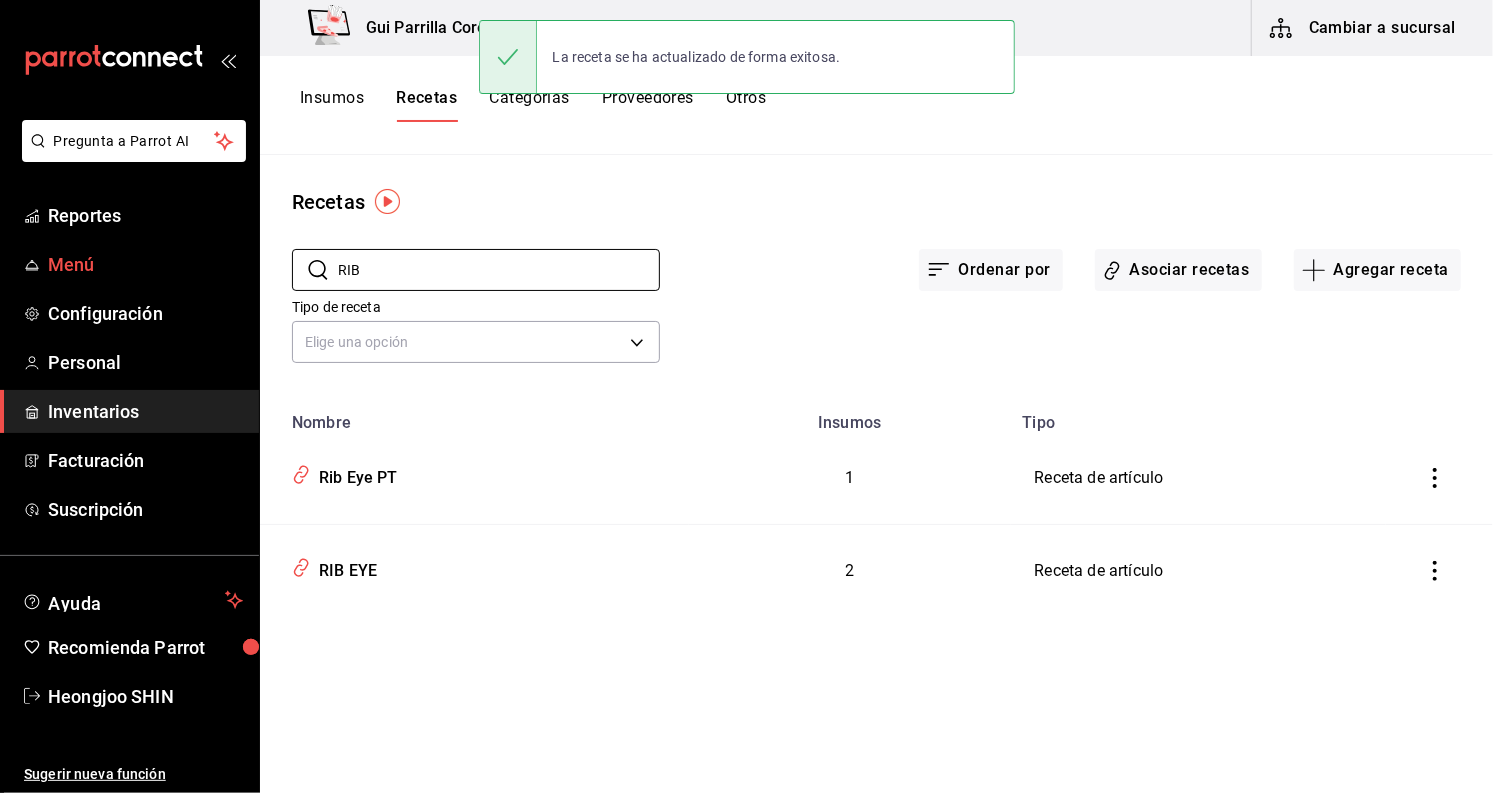 drag, startPoint x: 456, startPoint y: 278, endPoint x: 221, endPoint y: 251, distance: 236.54597 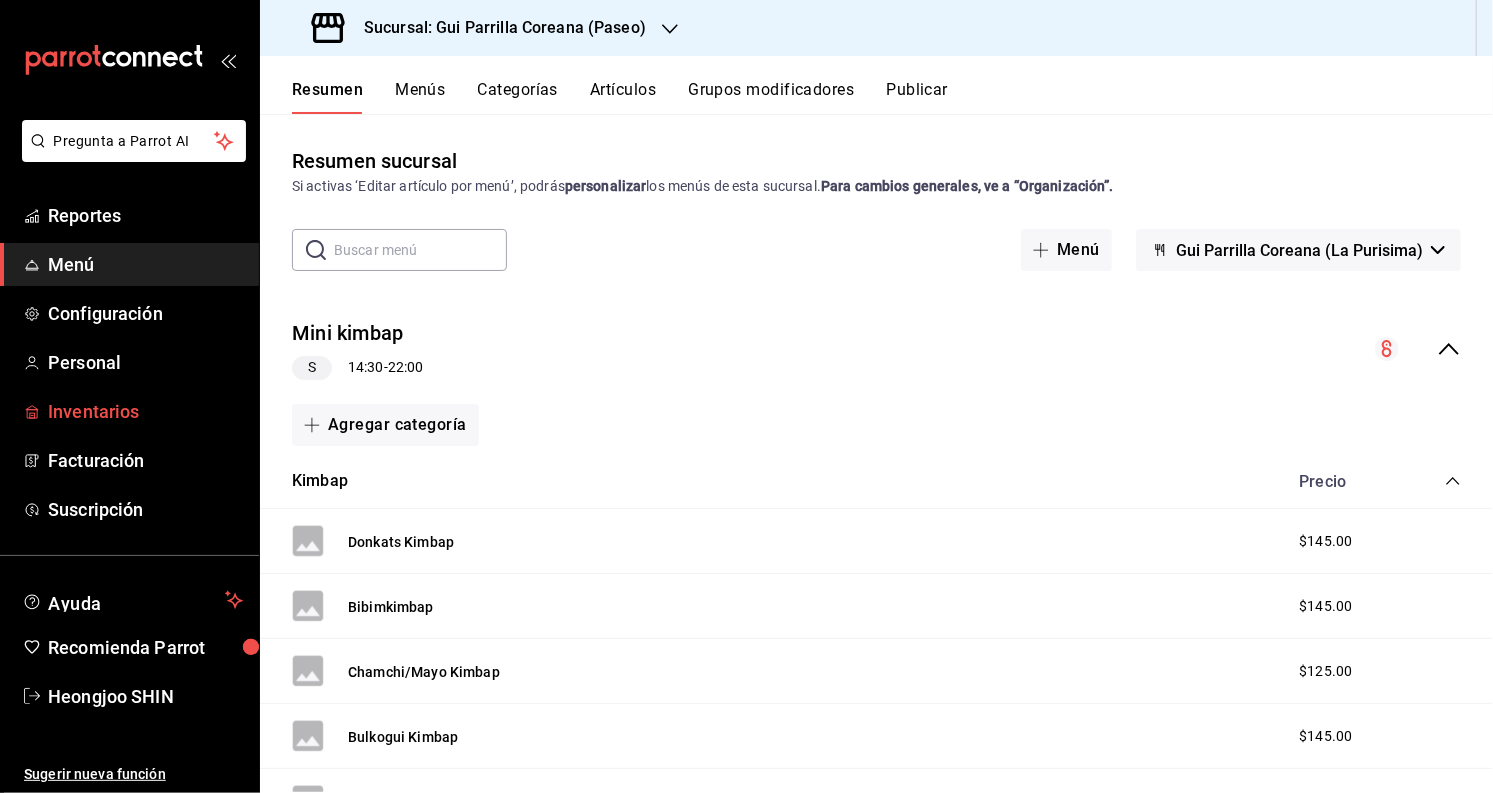 click on "Inventarios" at bounding box center (145, 411) 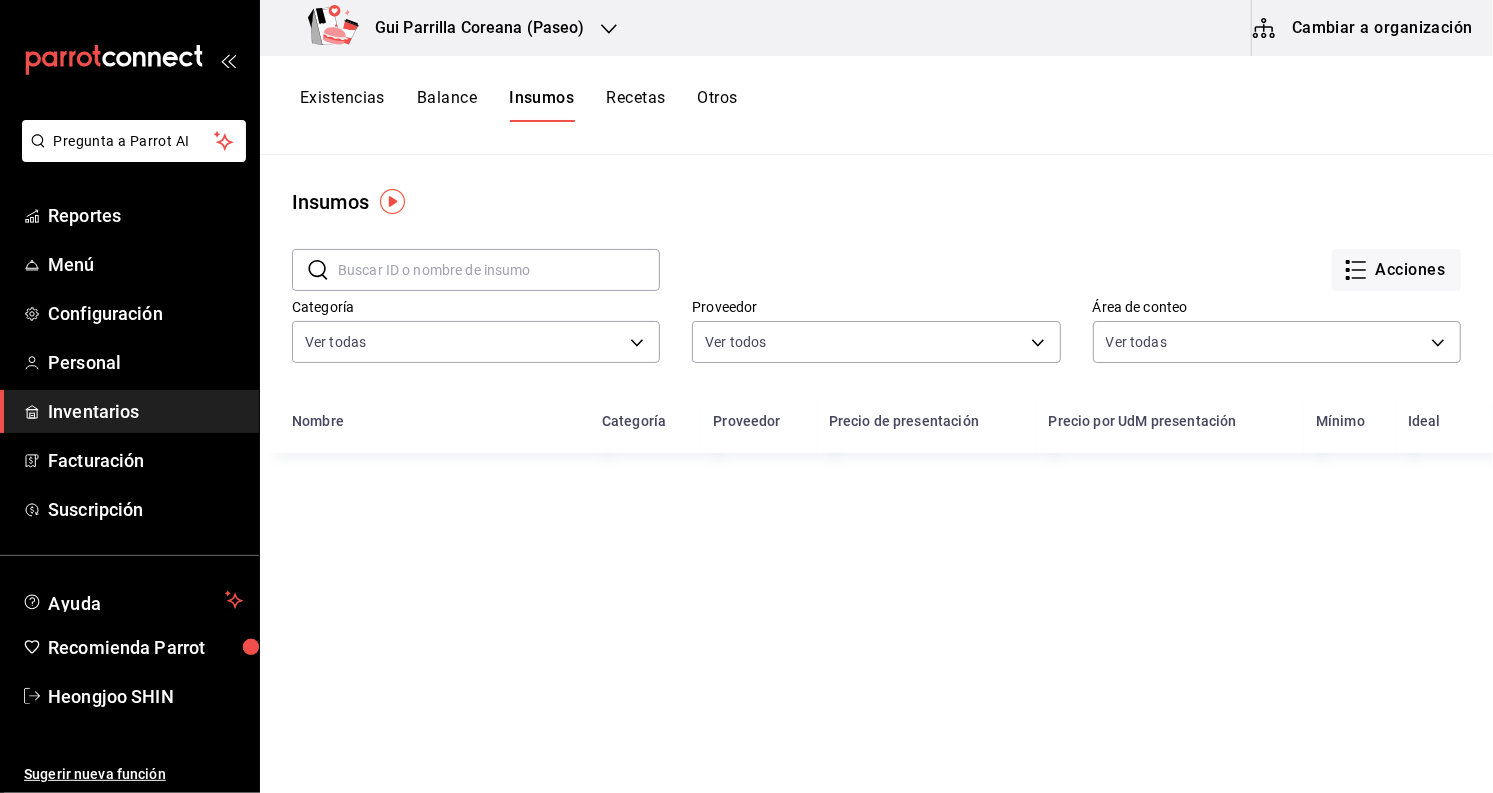 click on "Cambiar a organización" at bounding box center (1364, 28) 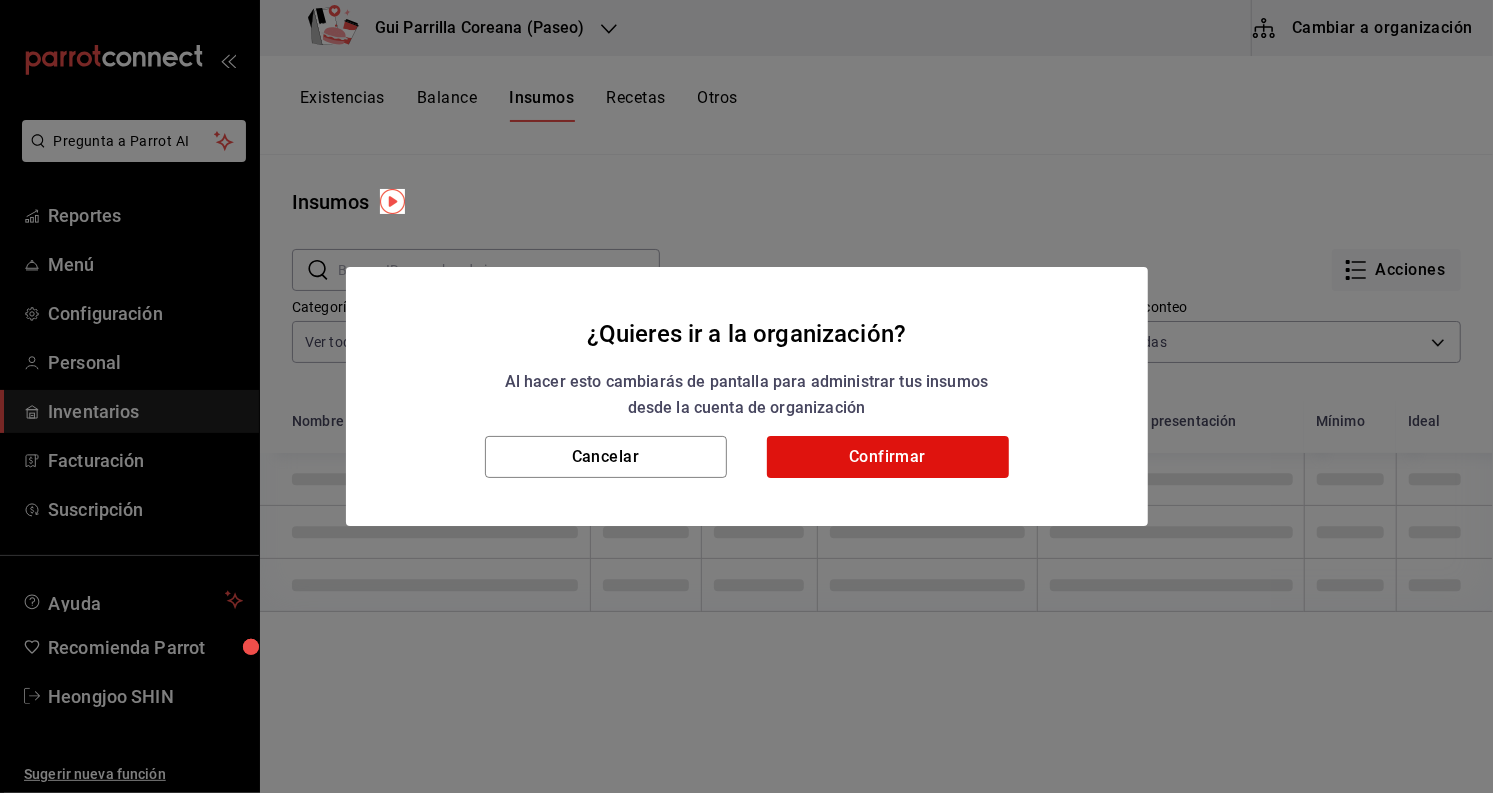 click on "Cancelar Confirmar" at bounding box center [747, 481] 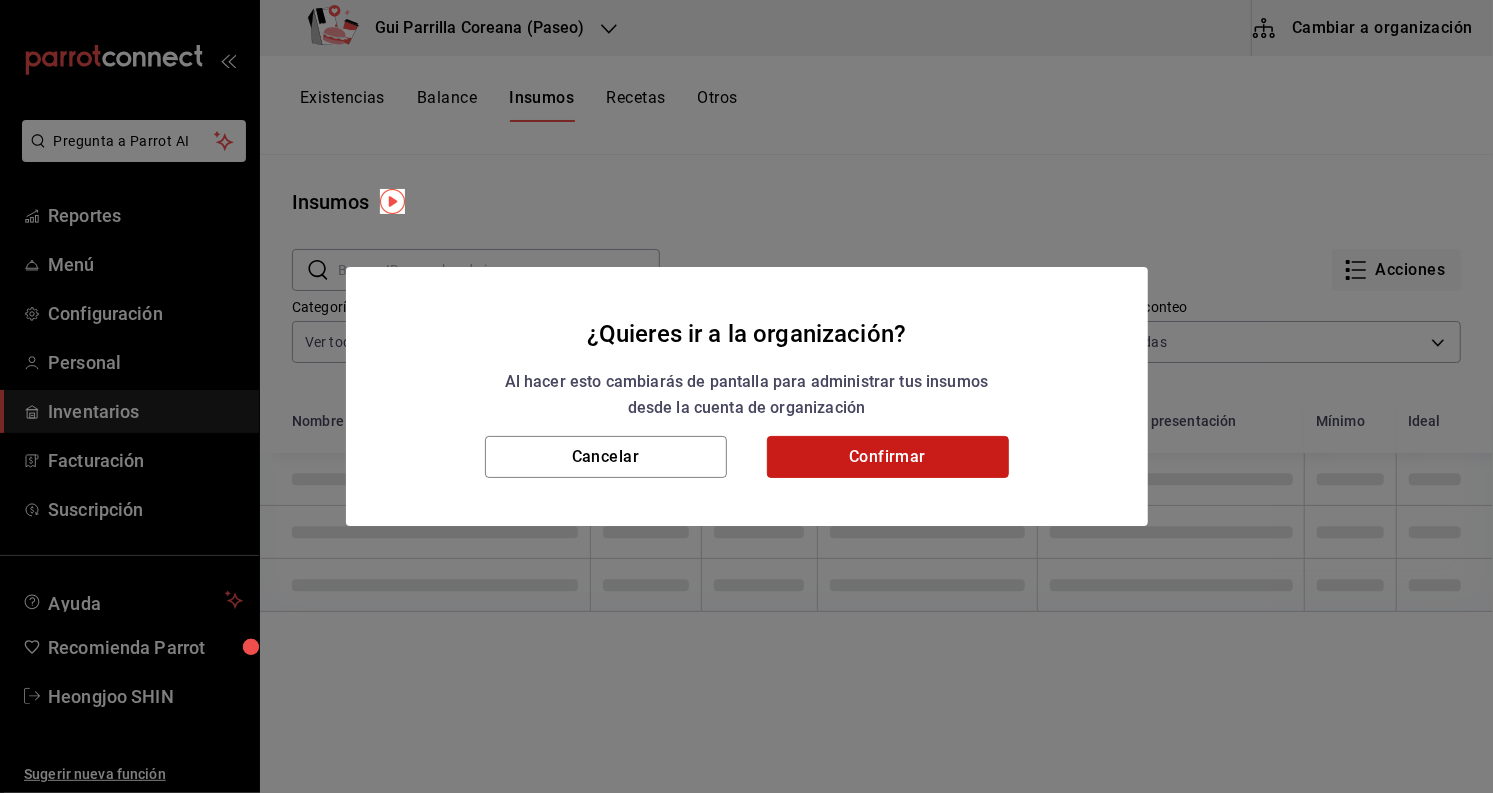 click on "Confirmar" at bounding box center (888, 457) 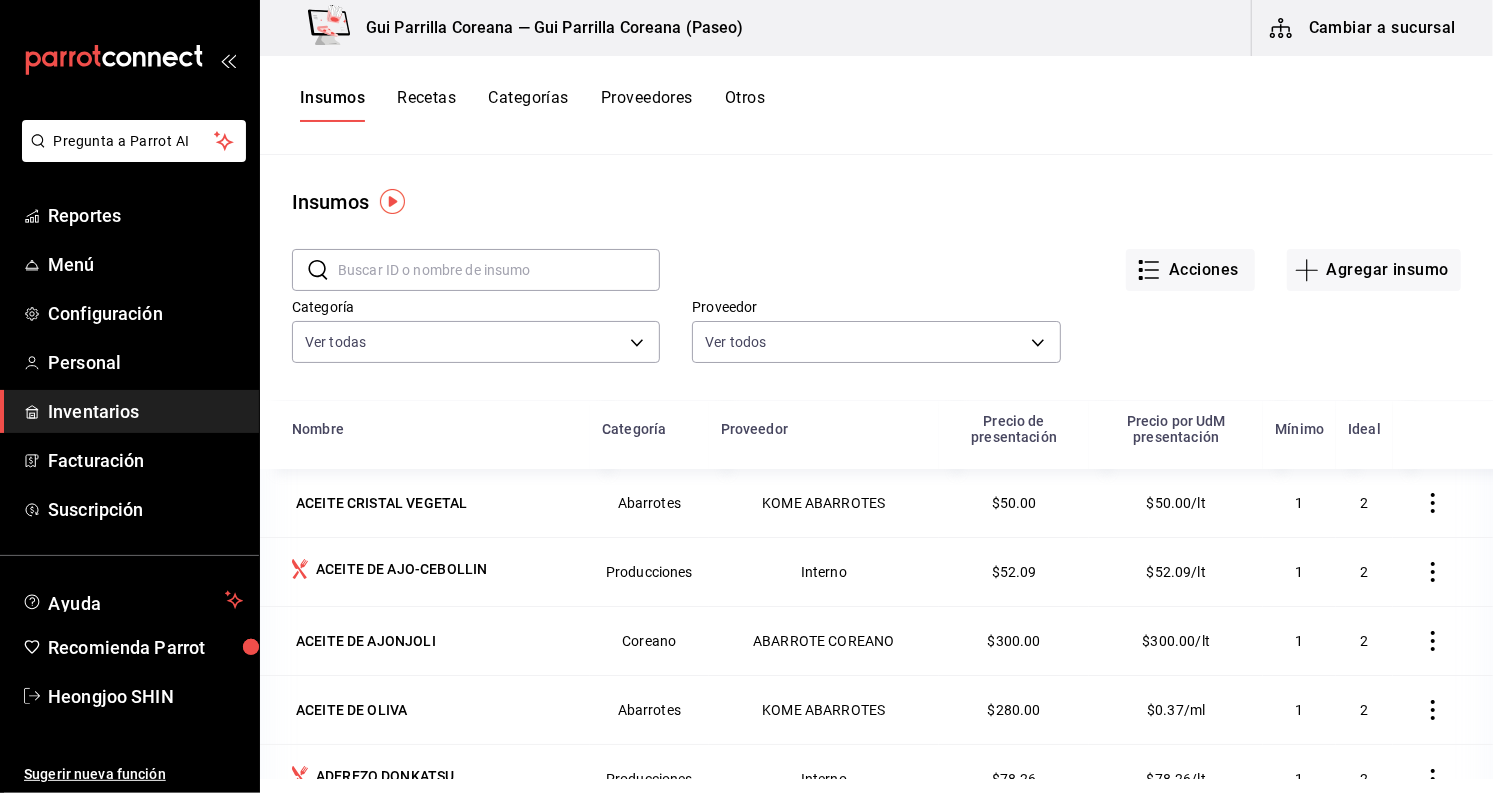 click on "Cambiar a sucursal" at bounding box center (1364, 28) 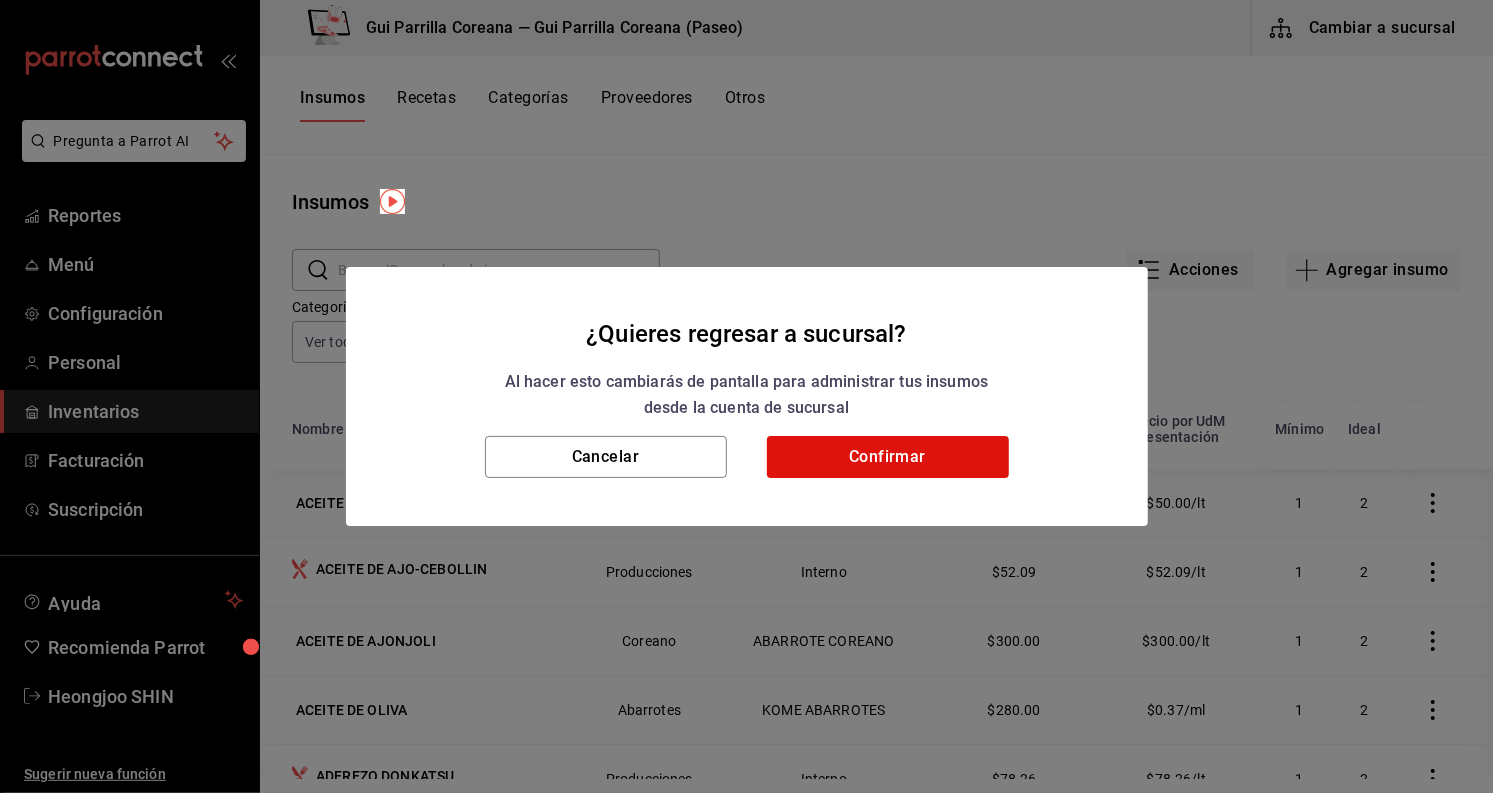click on "Cancelar Confirmar" at bounding box center [747, 481] 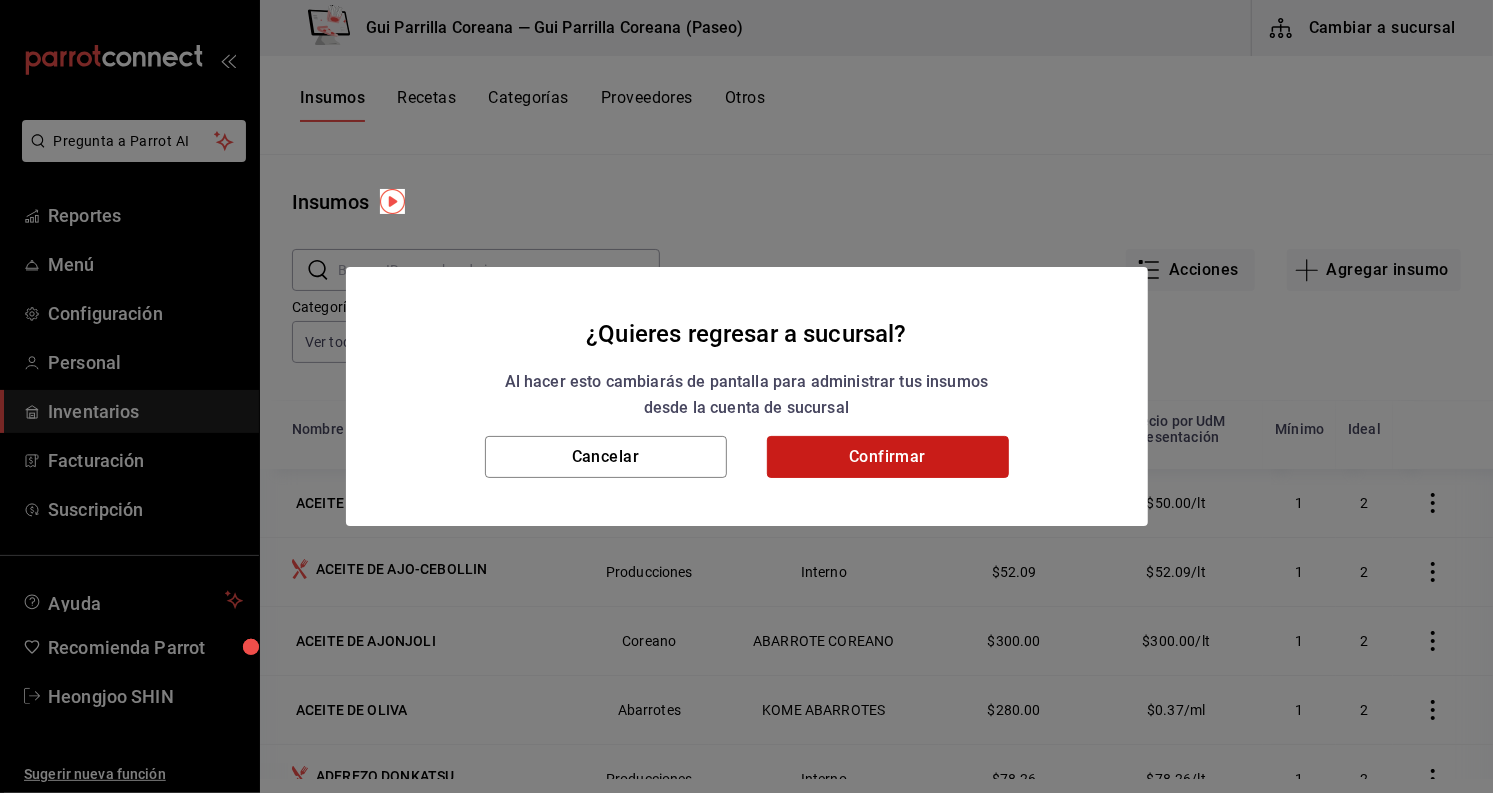 click on "Confirmar" at bounding box center (888, 457) 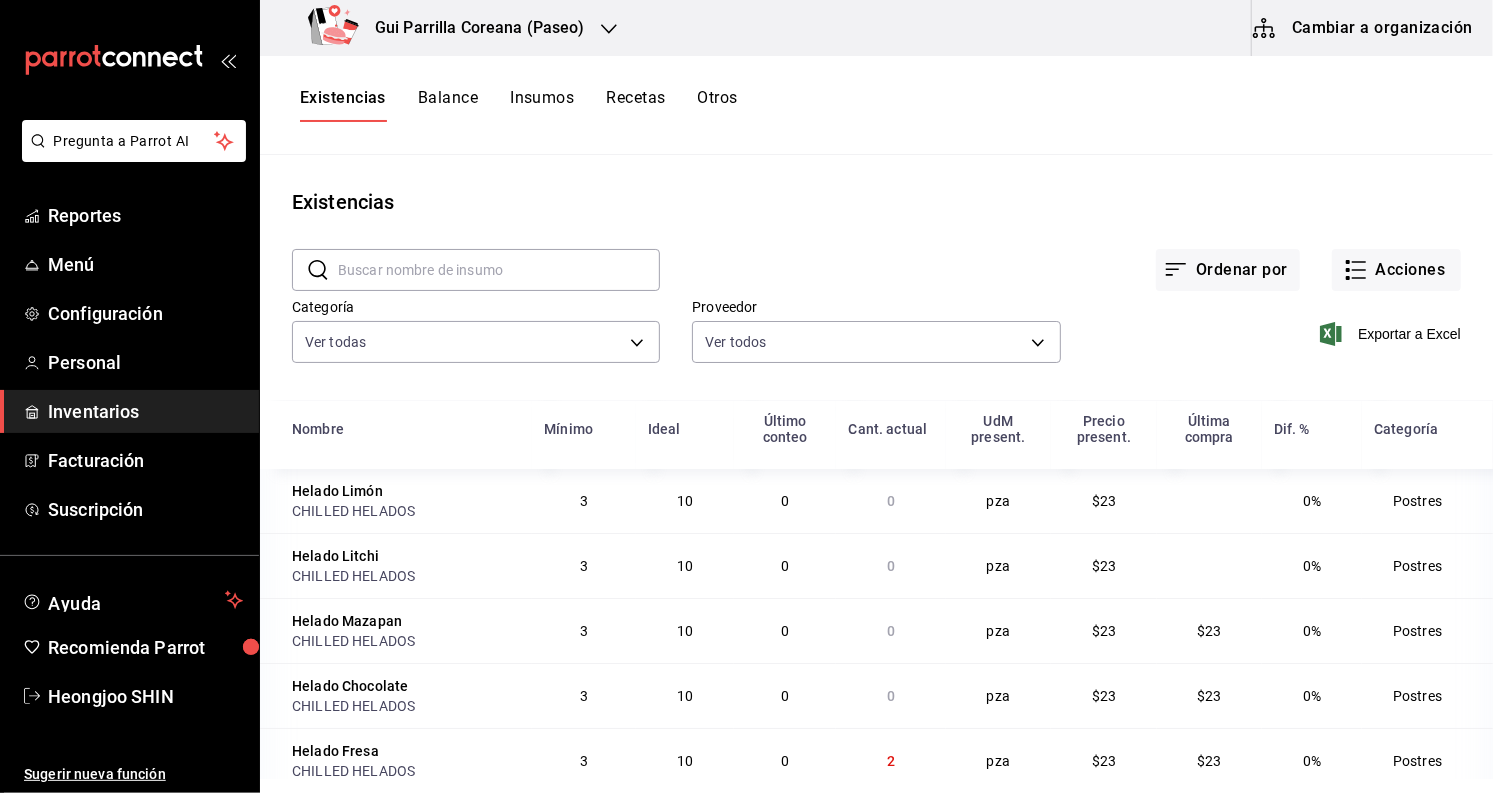 click on "Recetas" at bounding box center (635, 105) 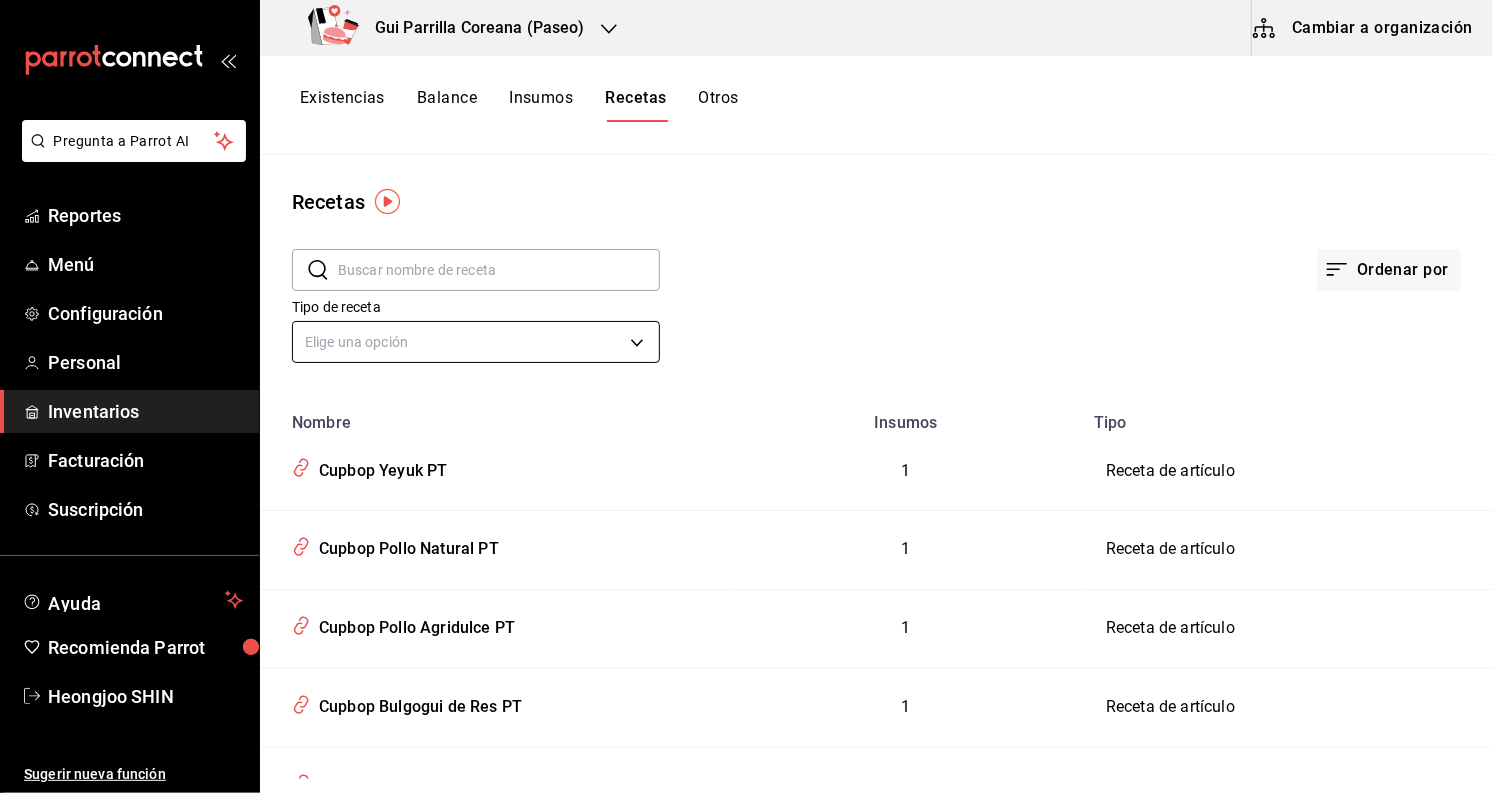 click on "Pregunta a Parrot AI Reportes   Menú   Configuración   Personal   Inventarios   Facturación   Suscripción   Ayuda Recomienda Parrot   Heongjoo SHIN   Sugerir nueva función   Gui Parrilla Coreana (Paseo) Cambiar a organización Existencias Balance Insumos Recetas Otros Recetas ​ ​ Ordenar por Tipo de receta Elige una opción default Nombre Insumos Tipo Cupbop Yeyuk PT 1 Receta de artículo Cupbop Pollo Natural PT 1 Receta de artículo Cupbop Pollo Agridulce PT 1 Receta de artículo Cupbop Bulgogui de Res PT 1 Receta de artículo Bokkumbap De Camarón PT 1 Receta de artículo Minihamburguesa Coreana PT 1 Receta de artículo Bulgoki Pasta PT 1 Receta de artículo Yubu Mixto PT 3 Receta de artículo Duo De Camarones PT 1 Receta de artículo Dakgalbi PT 1 Receta de artículo Ganjang Dakgalbi PT 1 Receta de artículo Pollo Ramyeon PT 1 Receta de artículo Ramyeon Mariscos PT 3 Receta de artículo Chadolchapaguetti PT 1 Receta de artículo Bokkumramyeon PT 1 Receta de artículo Kimchi Ramyeon PT 1 1 1 1 1 1" at bounding box center [746, 389] 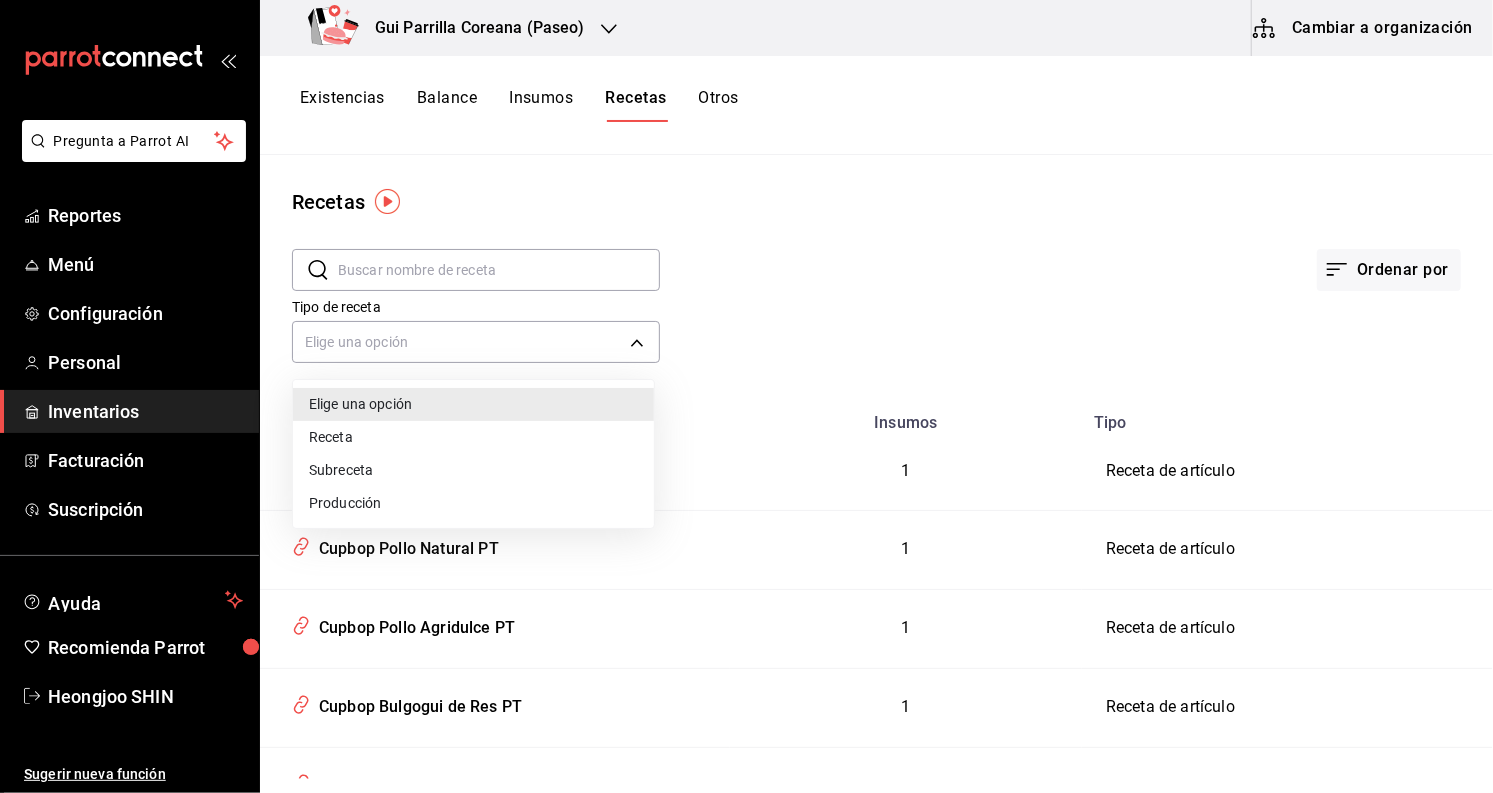 click on "Receta" at bounding box center [473, 437] 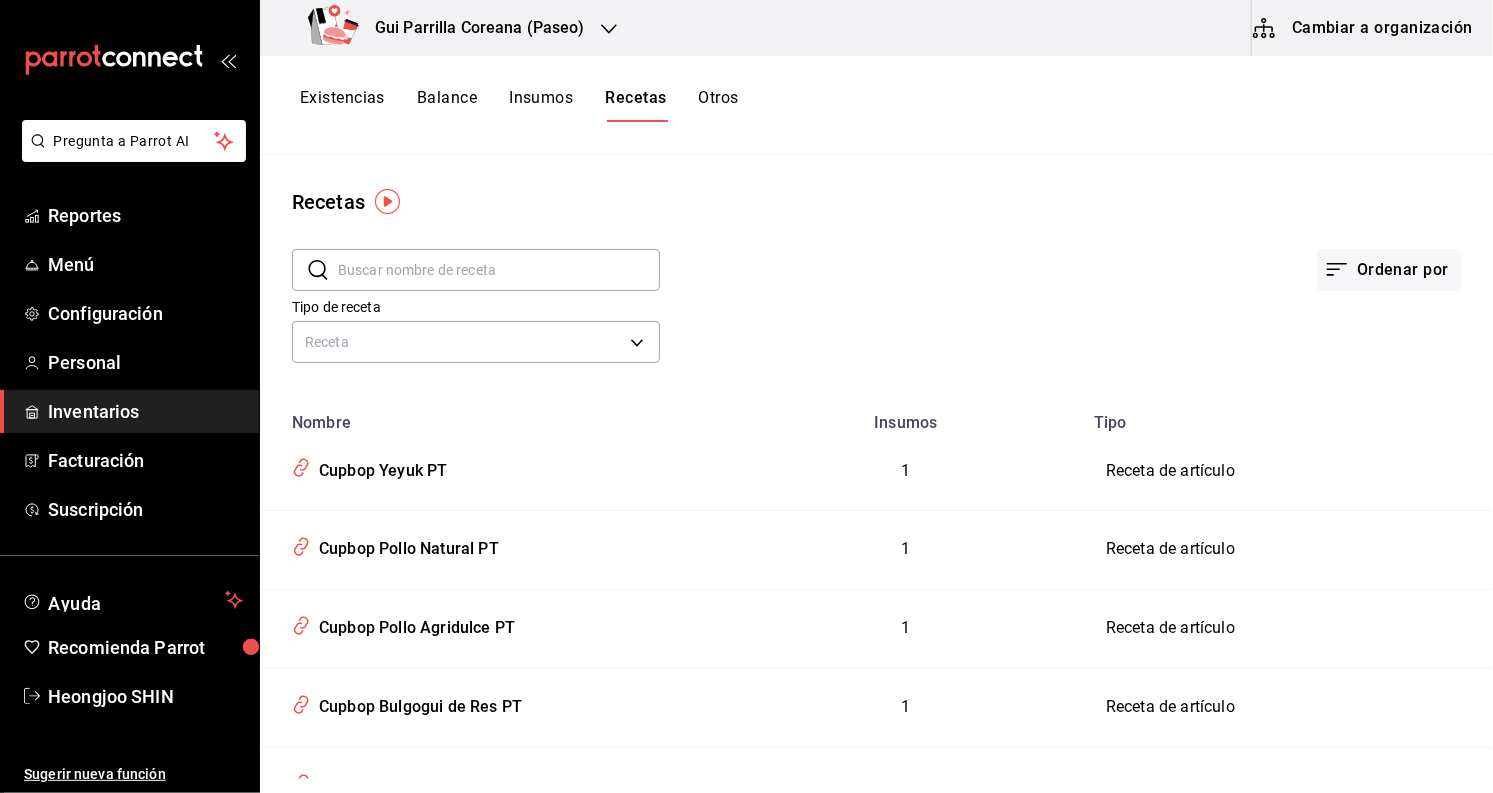 click at bounding box center [499, 270] 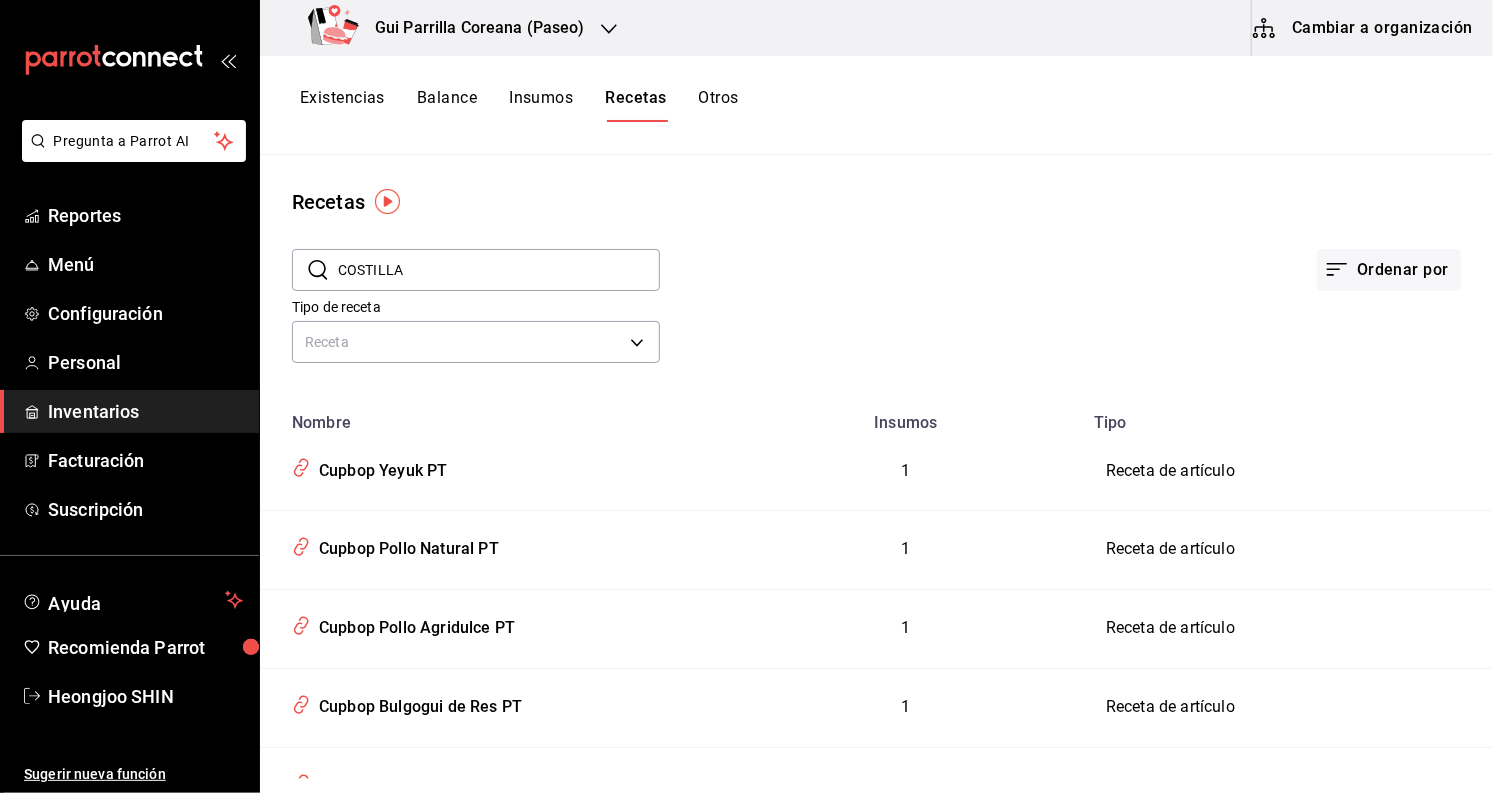 type on "COSTILLA" 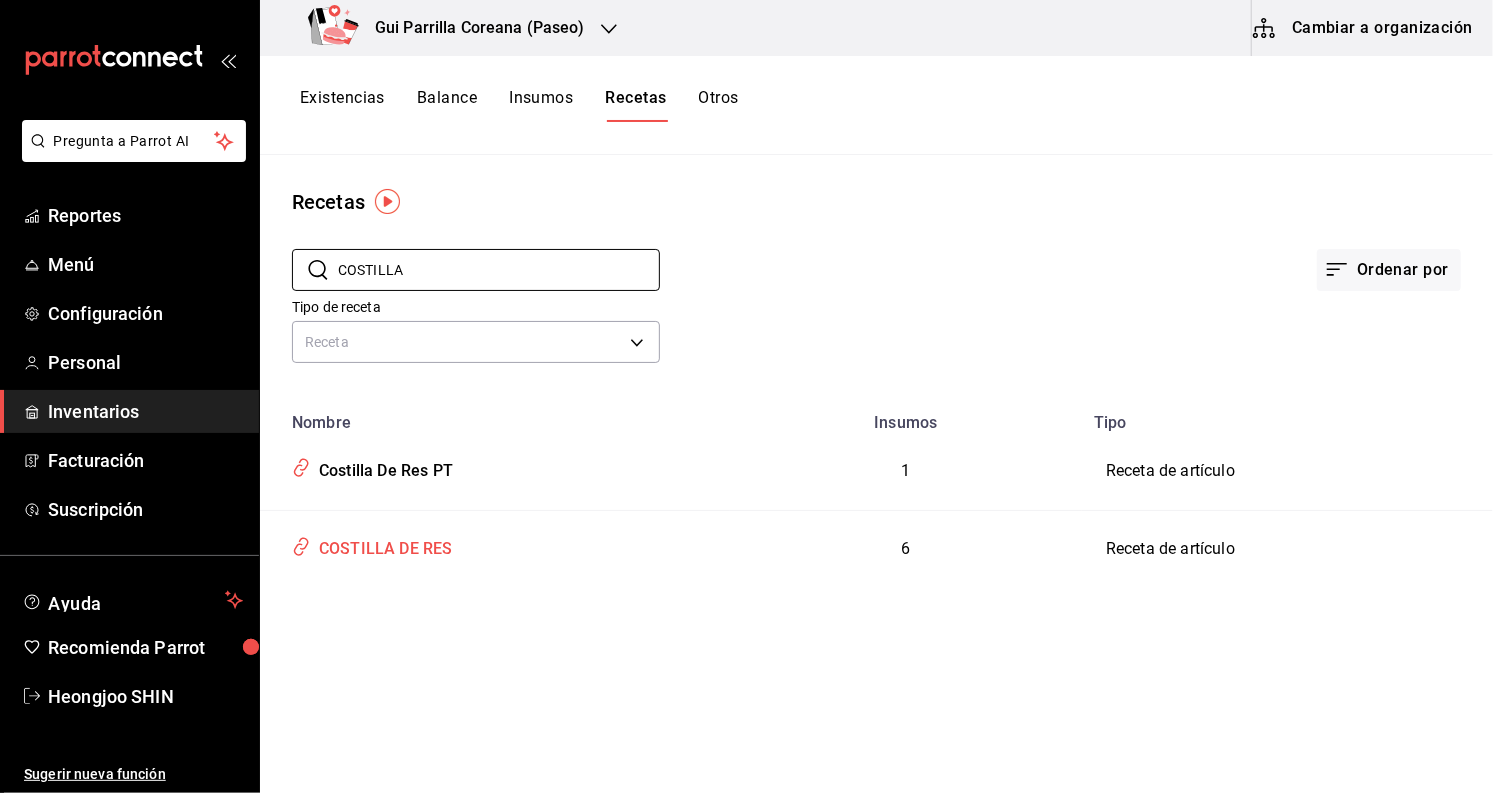 click on "COSTILLA DE RES" at bounding box center [382, 545] 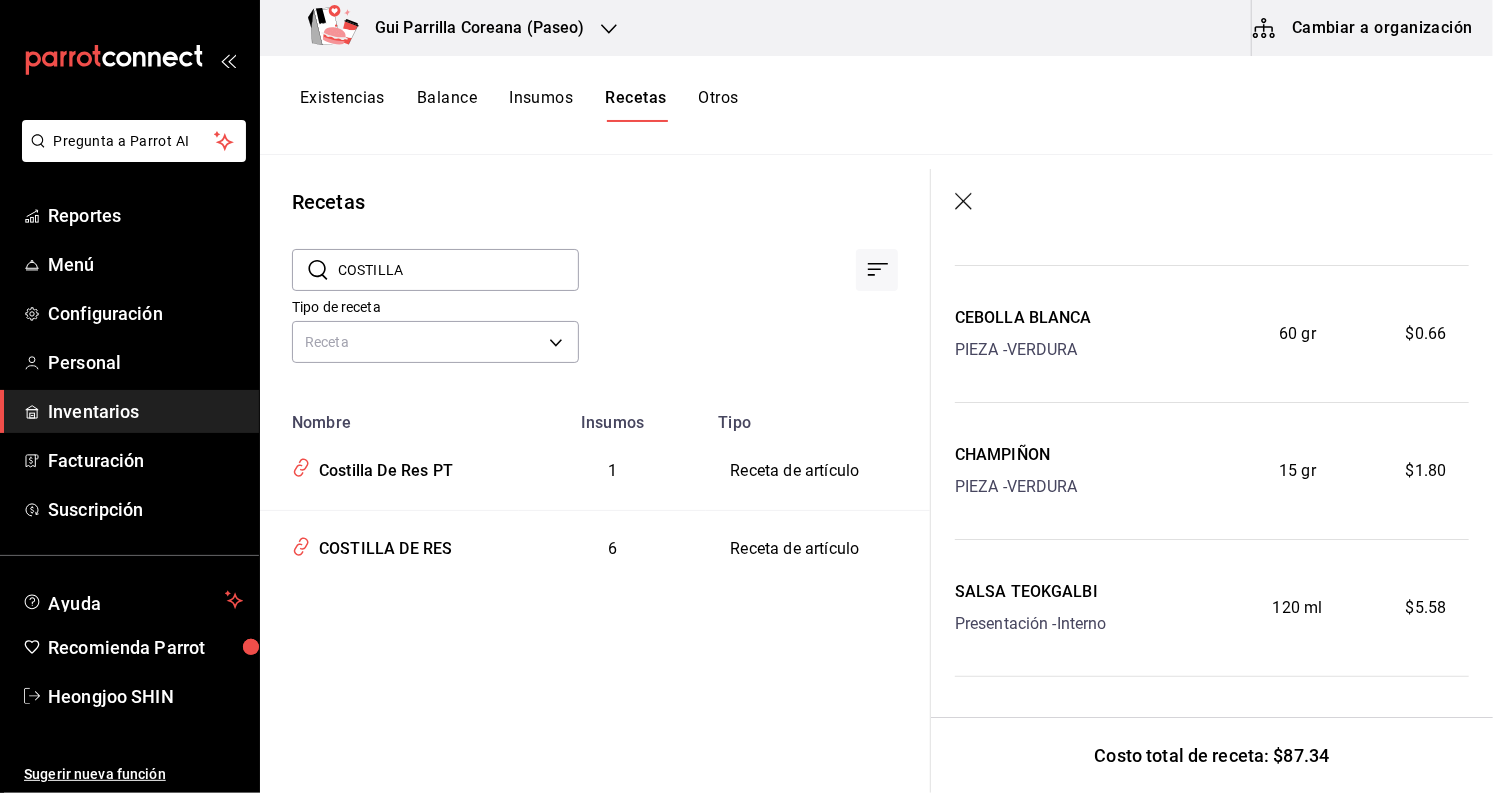 scroll, scrollTop: 558, scrollLeft: 0, axis: vertical 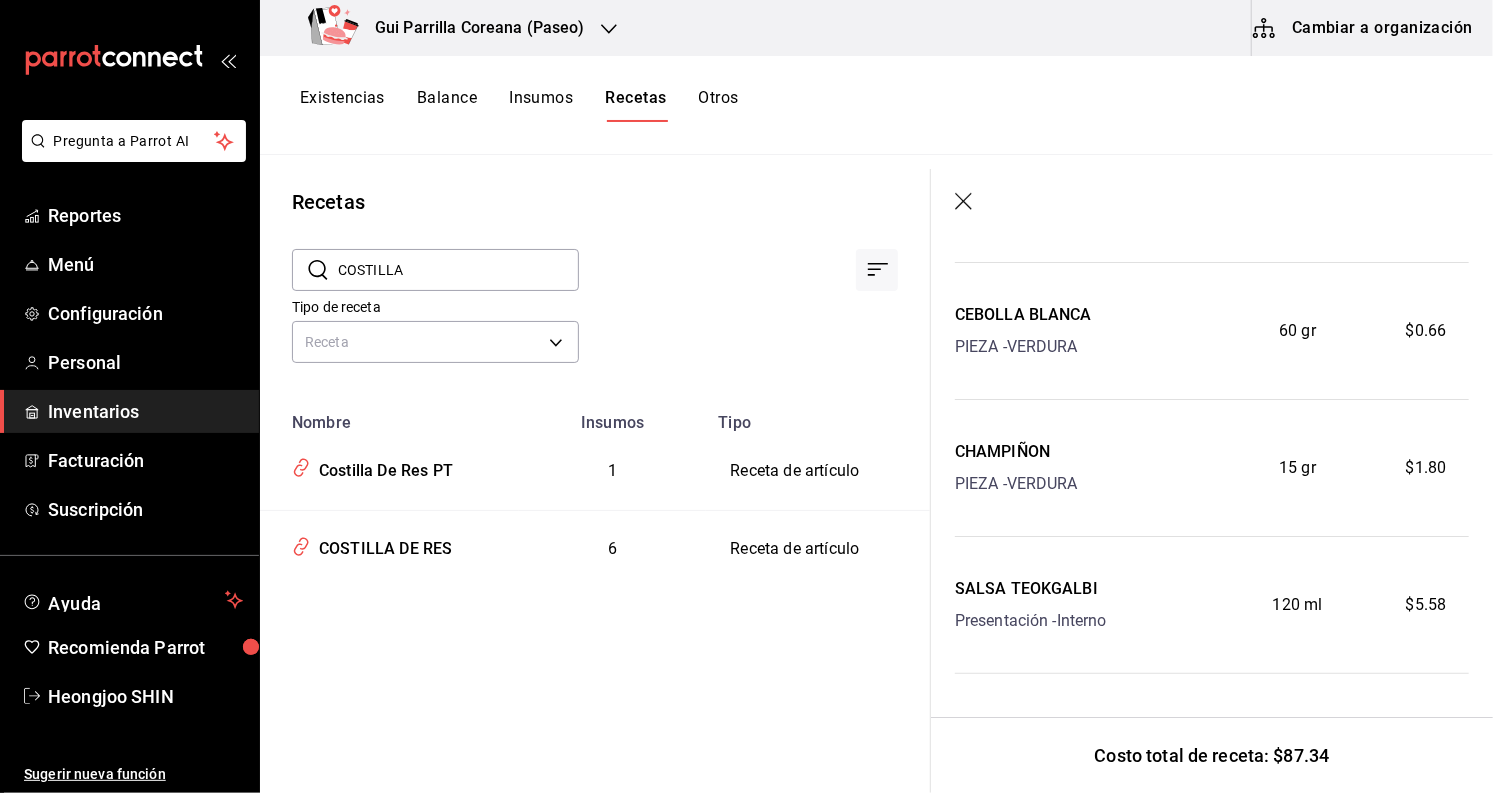 click on "Cambiar a organización" at bounding box center [1364, 28] 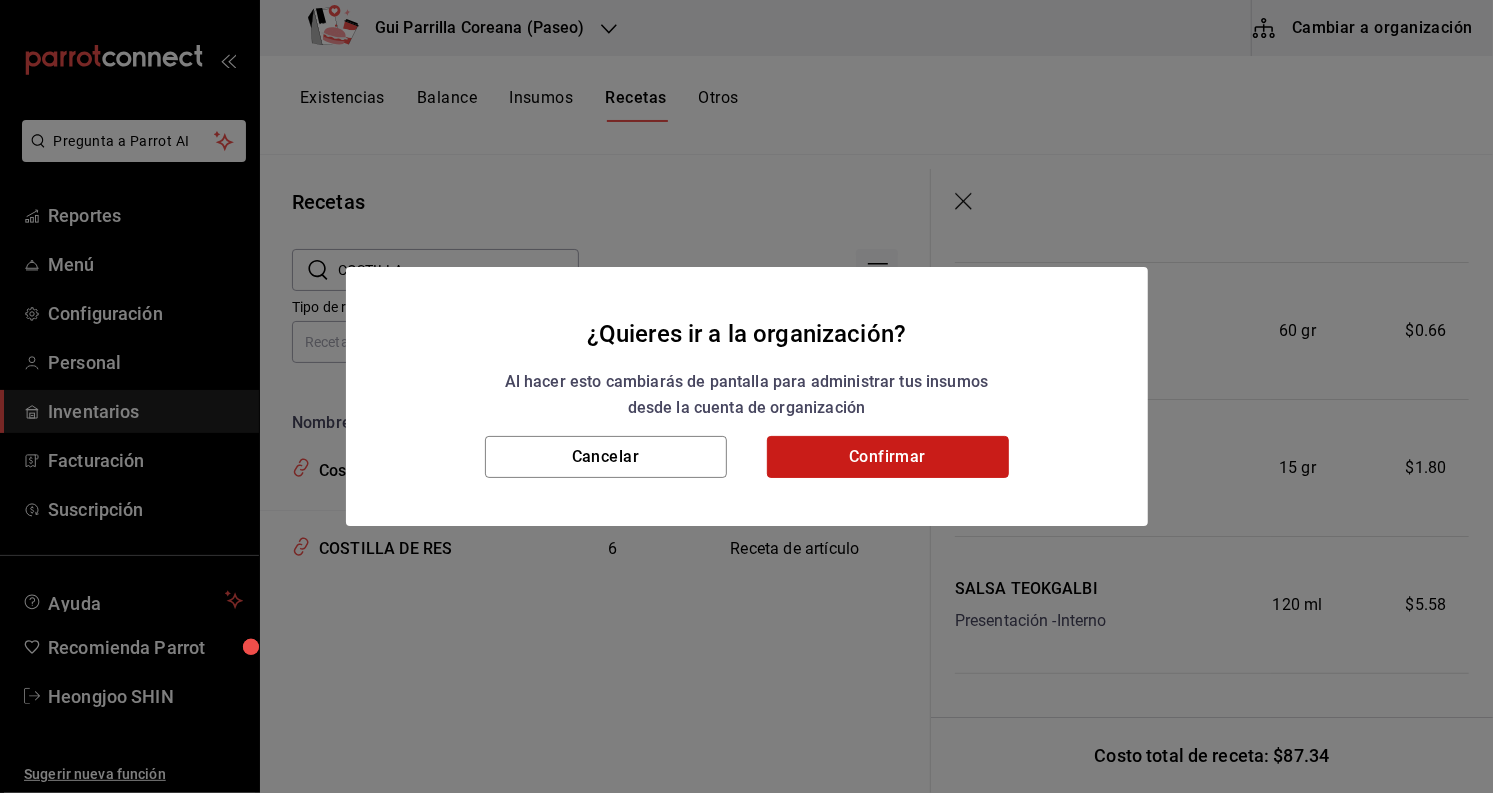 click on "Confirmar" at bounding box center [888, 457] 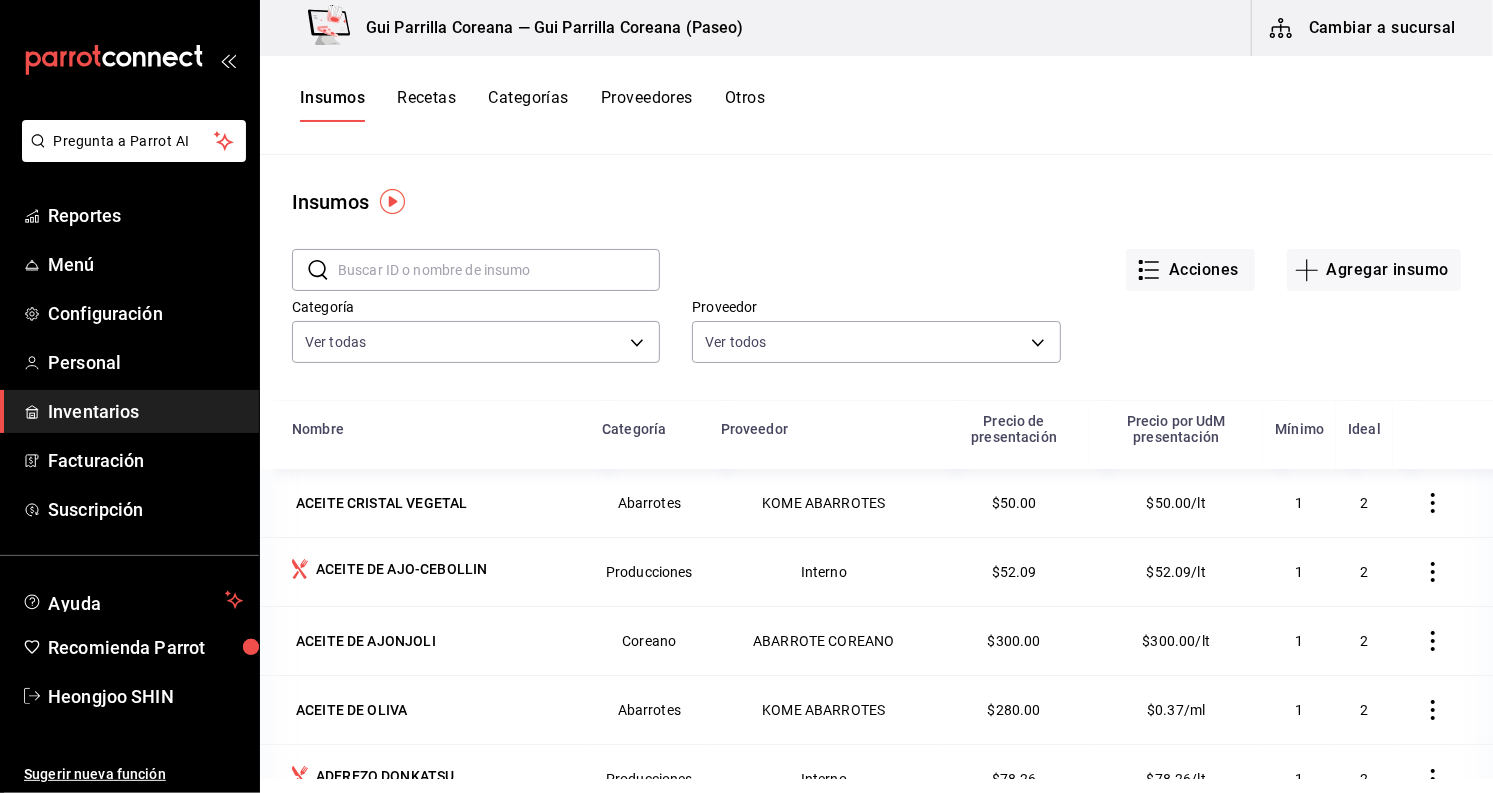 click on "Recetas" at bounding box center (426, 105) 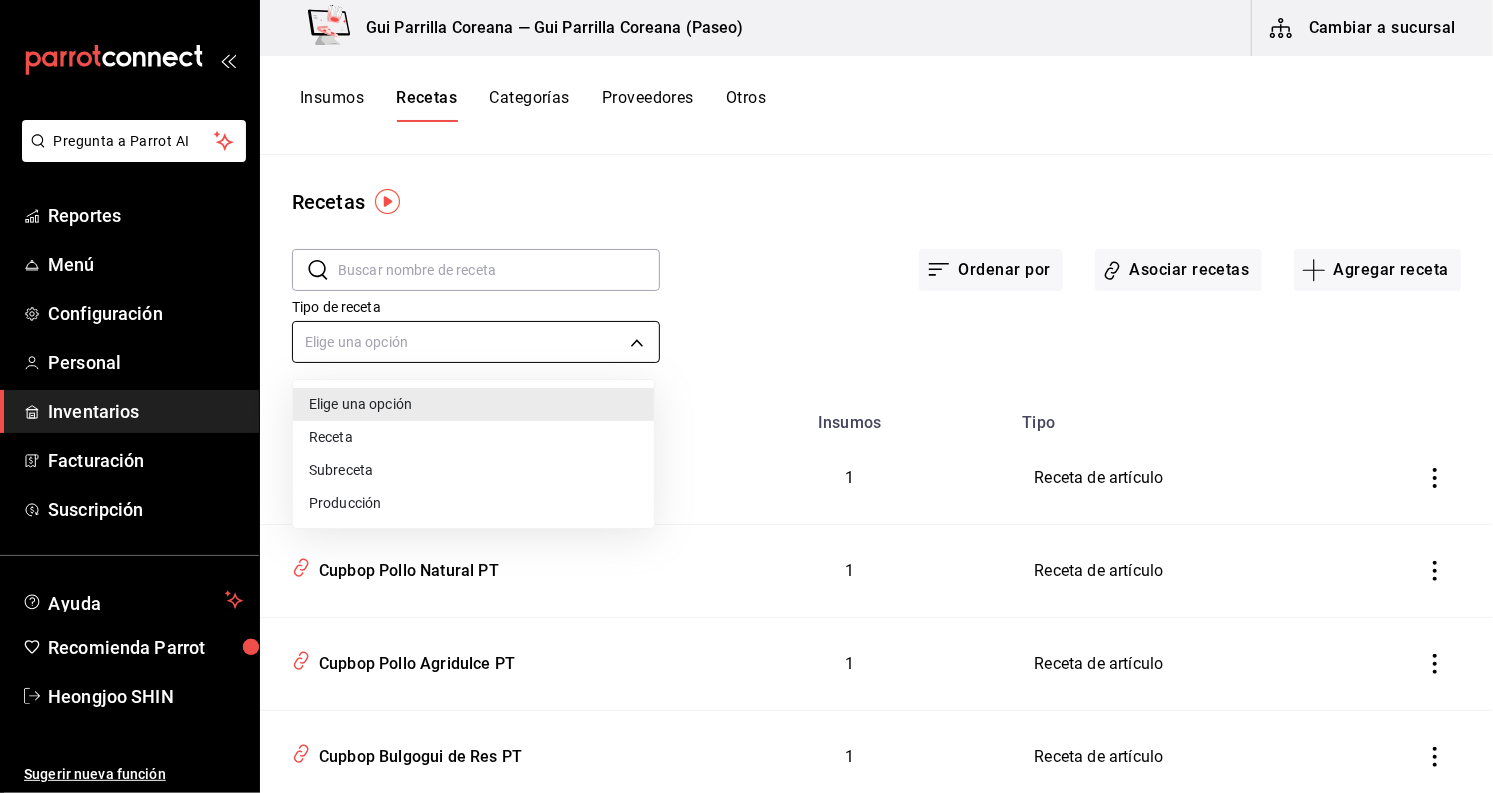 click on "Pregunta a Parrot AI Reportes   Menú   Configuración   Personal   Inventarios   Facturación   Suscripción   Ayuda Recomienda Parrot   Heongjoo SHIN   Sugerir nueva función   Gui Parrilla Coreana — Gui Parrilla Coreana (Paseo) Cambiar a sucursal Insumos Recetas Categorías Proveedores Otros Recetas ​ ​ Ordenar por Asociar recetas Agregar receta Tipo de receta Elige una opción default Nombre Insumos Tipo Cupbop Yeyuk PT 1 Receta de artículo Cupbop Pollo Natural PT 1 Receta de artículo Cupbop Pollo Agridulce PT 1 Receta de artículo Cupbop Bulgogui de Res PT 1 Receta de artículo Bokkumbap De Camarón PT 1 Receta de artículo Minihamburguesa Coreana PT 1 Receta de artículo Bulgoki Pasta PT 1 Receta de artículo Yubu Mixto PT 3 Receta de artículo Duo De Camarones PT 1 Receta de artículo Dakgalbi PT 1 Receta de artículo Ganjang Dakgalbi PT 1 Receta de artículo Pollo Ramyeon PT 1 Receta de artículo Ramyeon Mariscos PT 3 Receta de artículo Chadolchapaguetti PT 1 Receta de artículo 1 1 1 1 1 1 1" at bounding box center [746, 389] 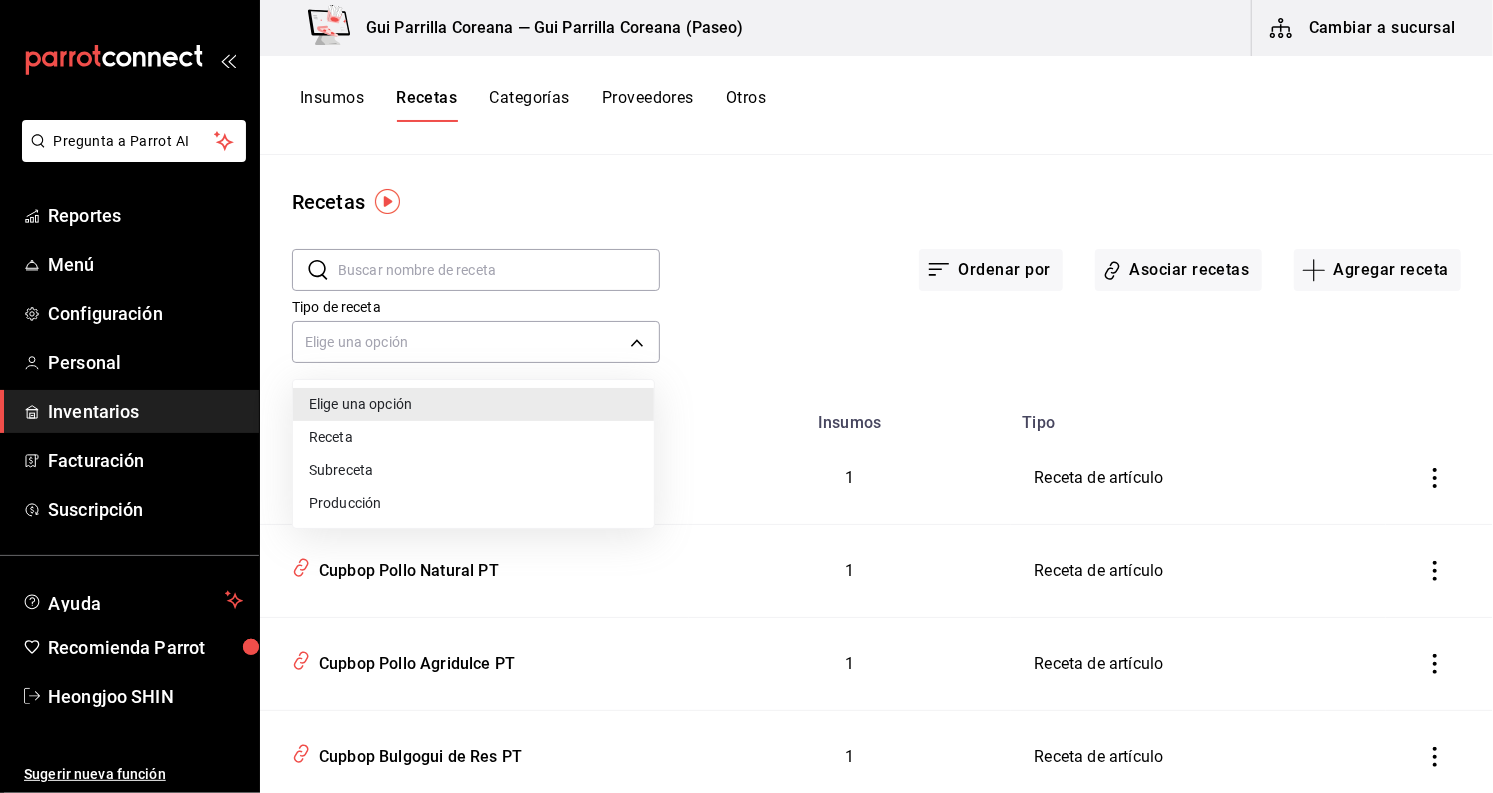 click at bounding box center (746, 396) 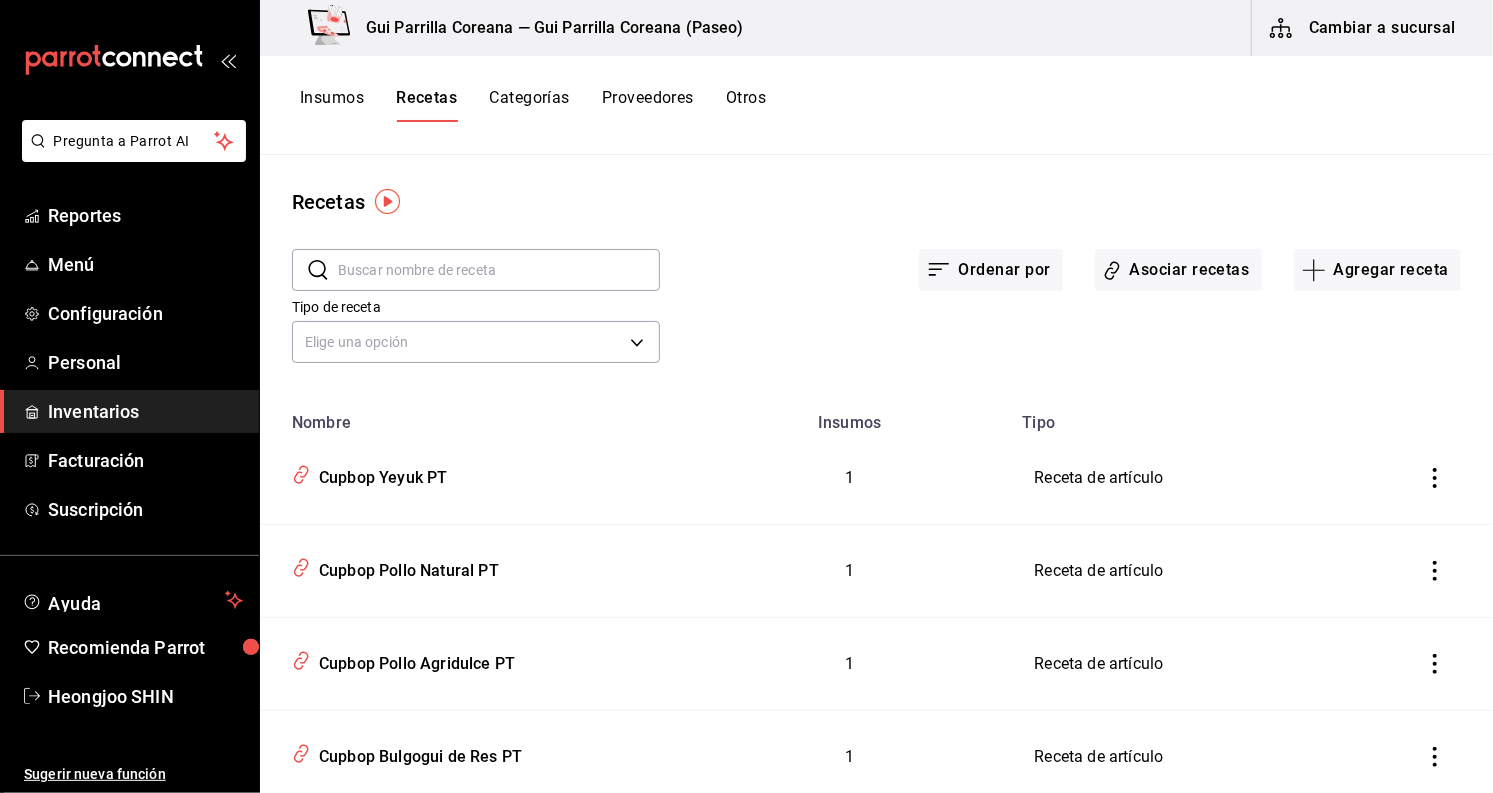 click at bounding box center [499, 270] 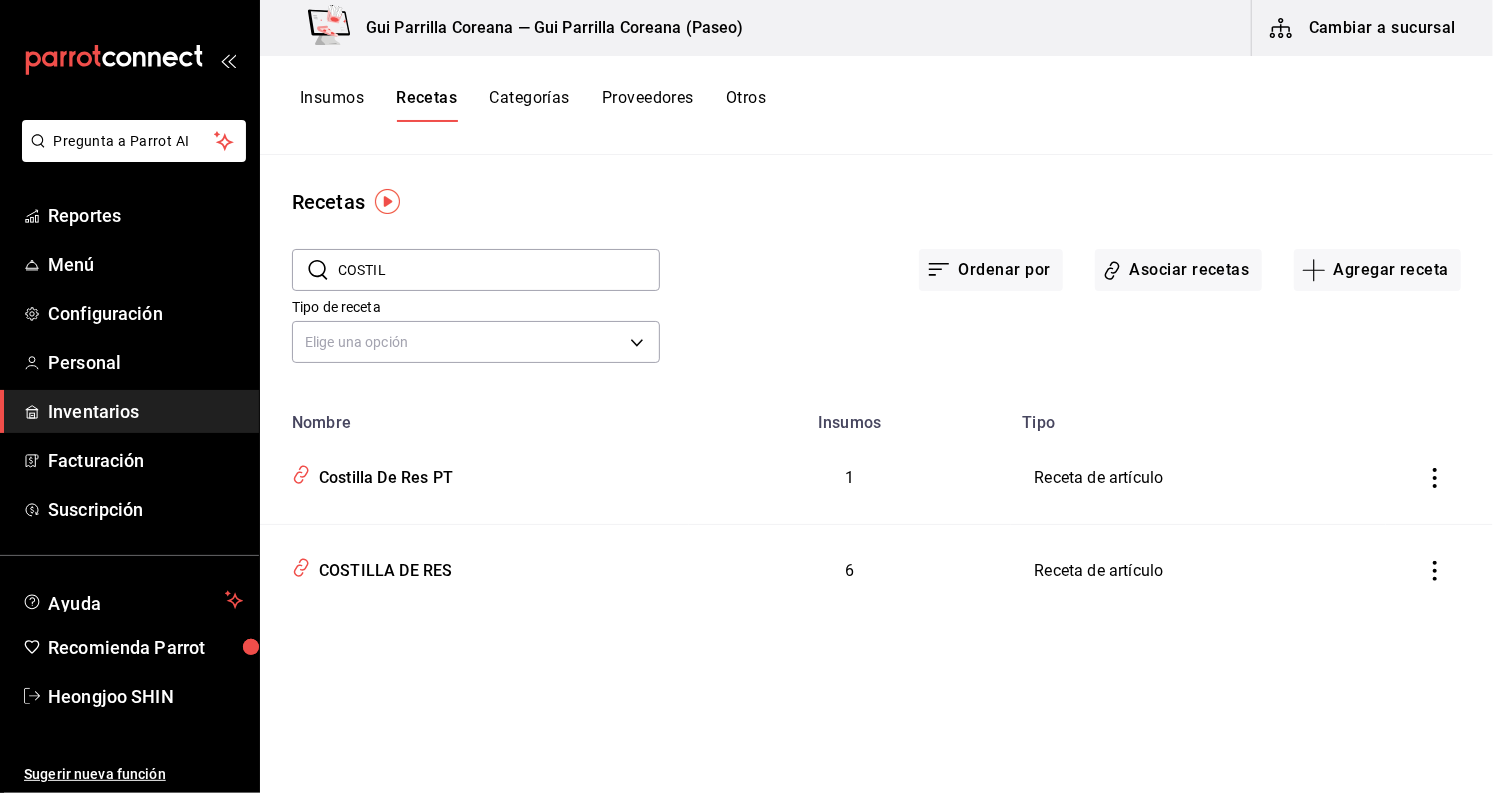 type on "COSTILLA" 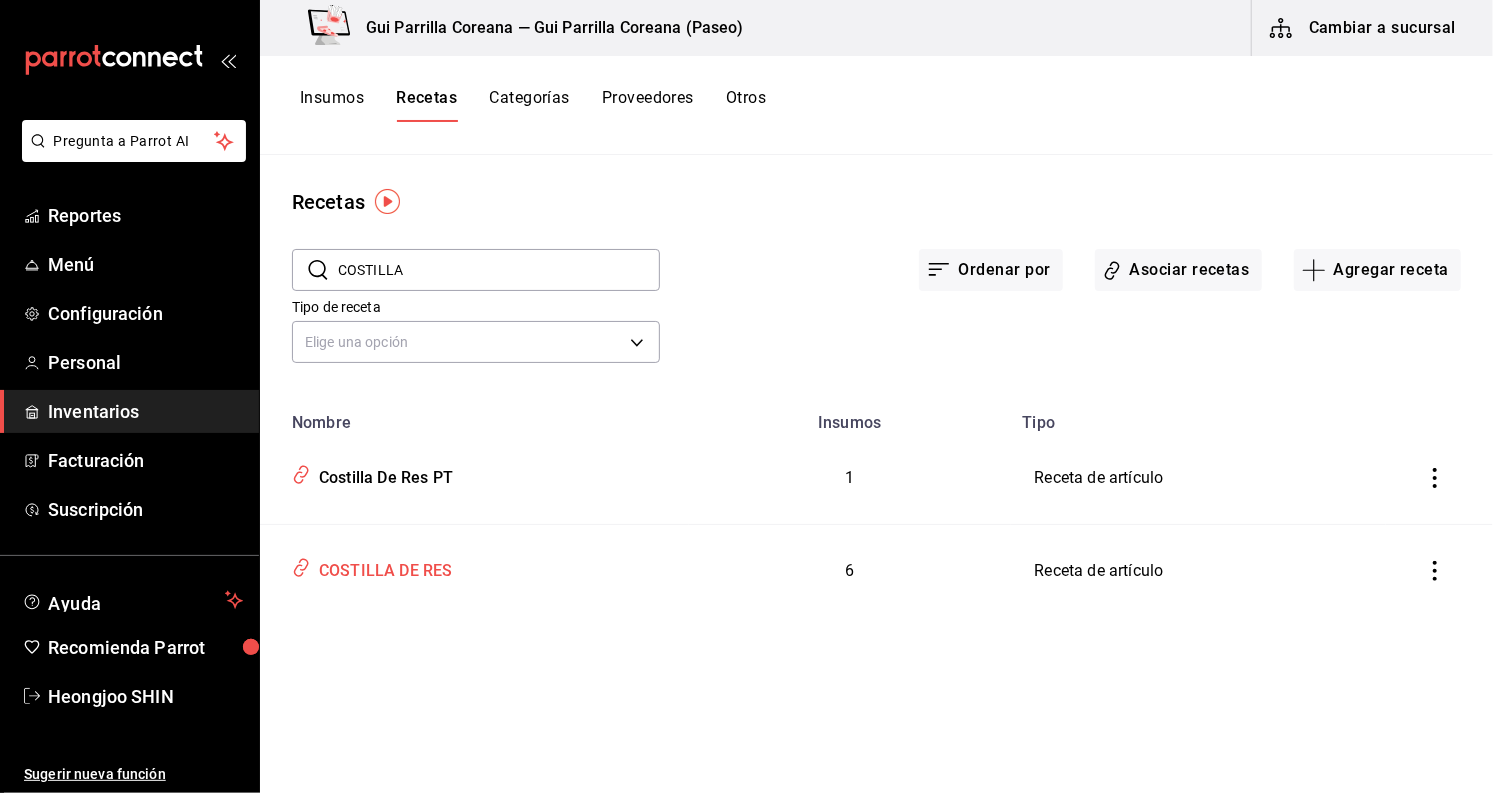 click on "COSTILLA DE RES" at bounding box center (382, 567) 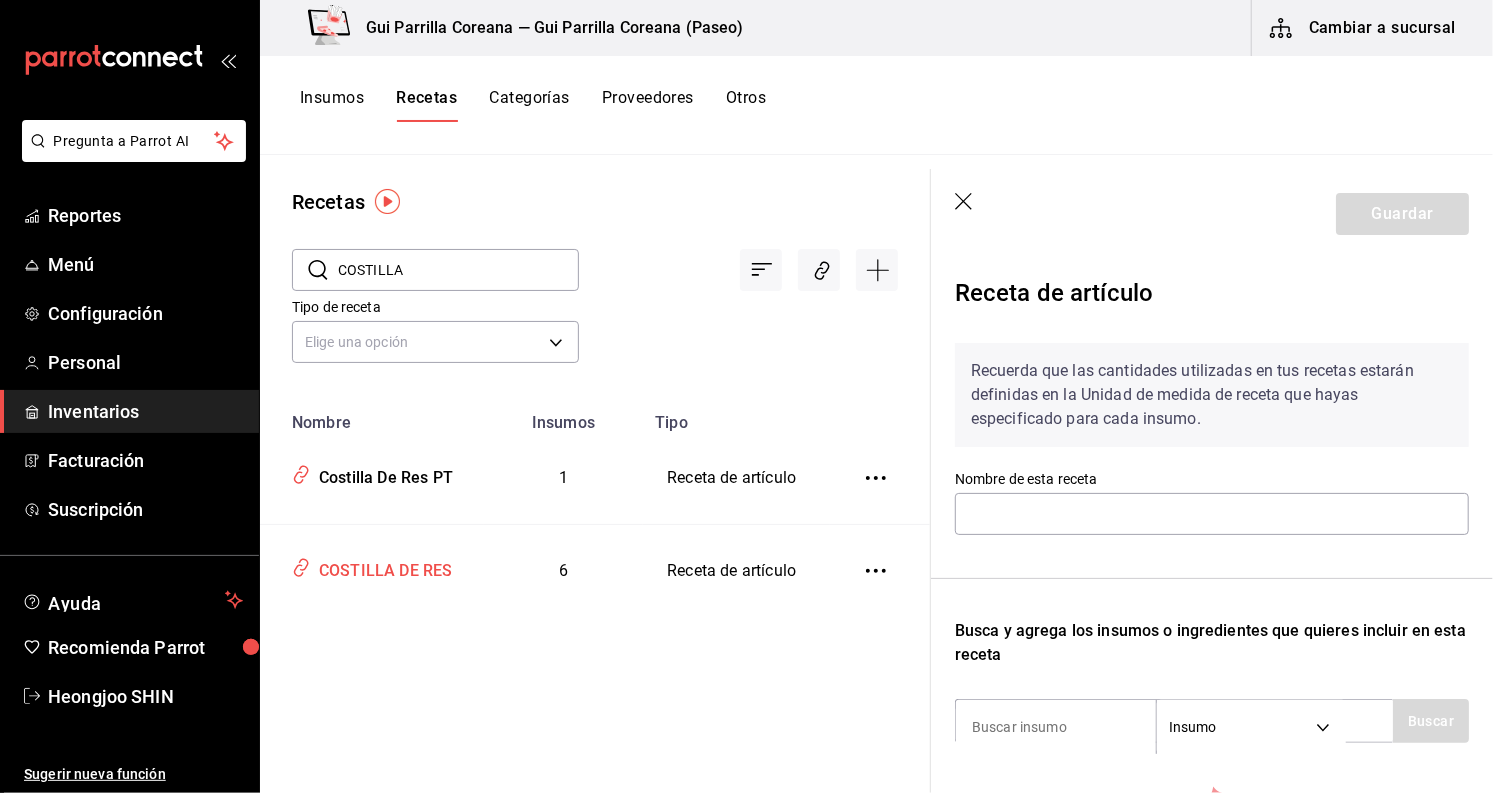 type on "COSTILLA DE RES" 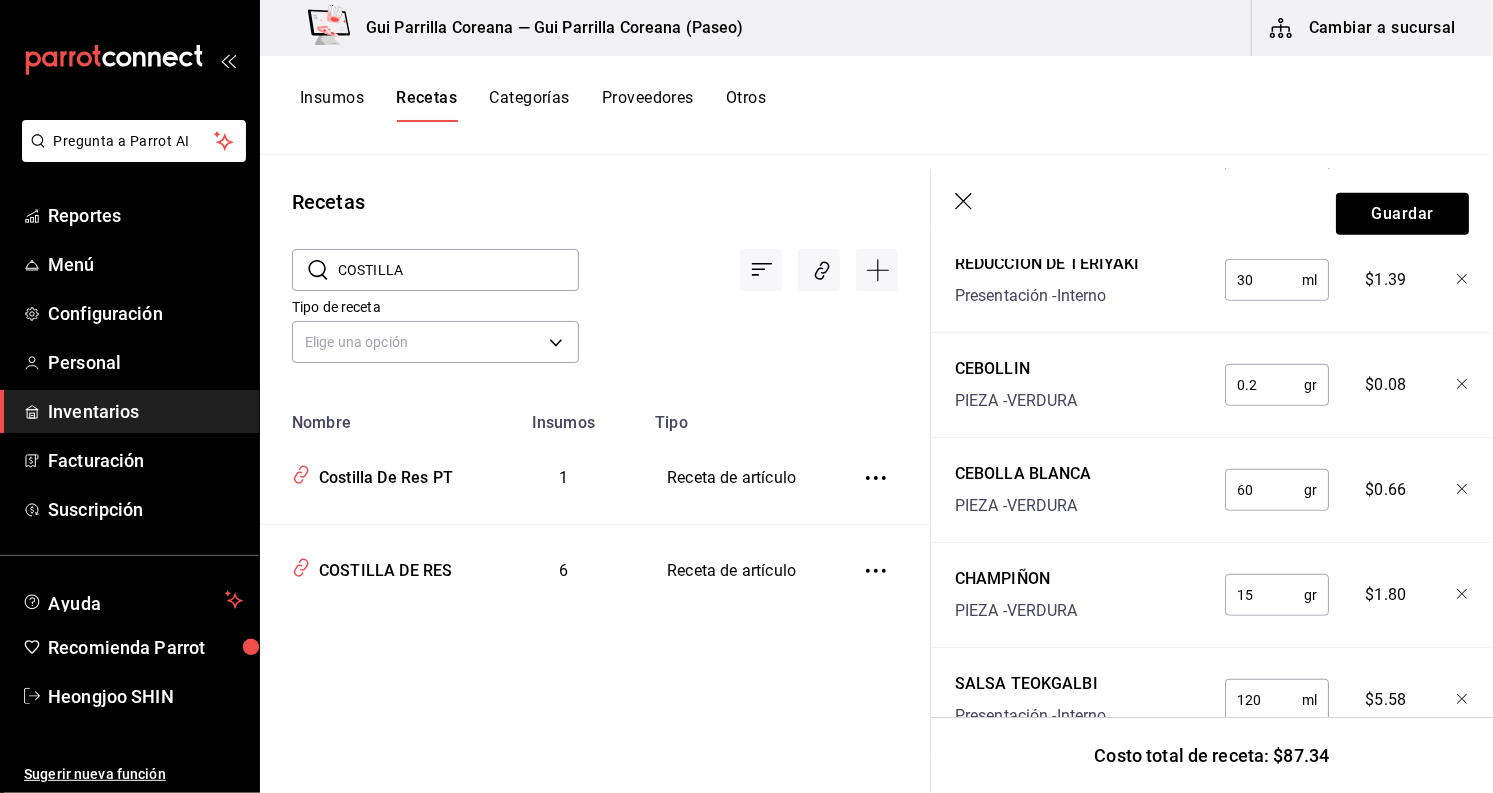 scroll, scrollTop: 773, scrollLeft: 0, axis: vertical 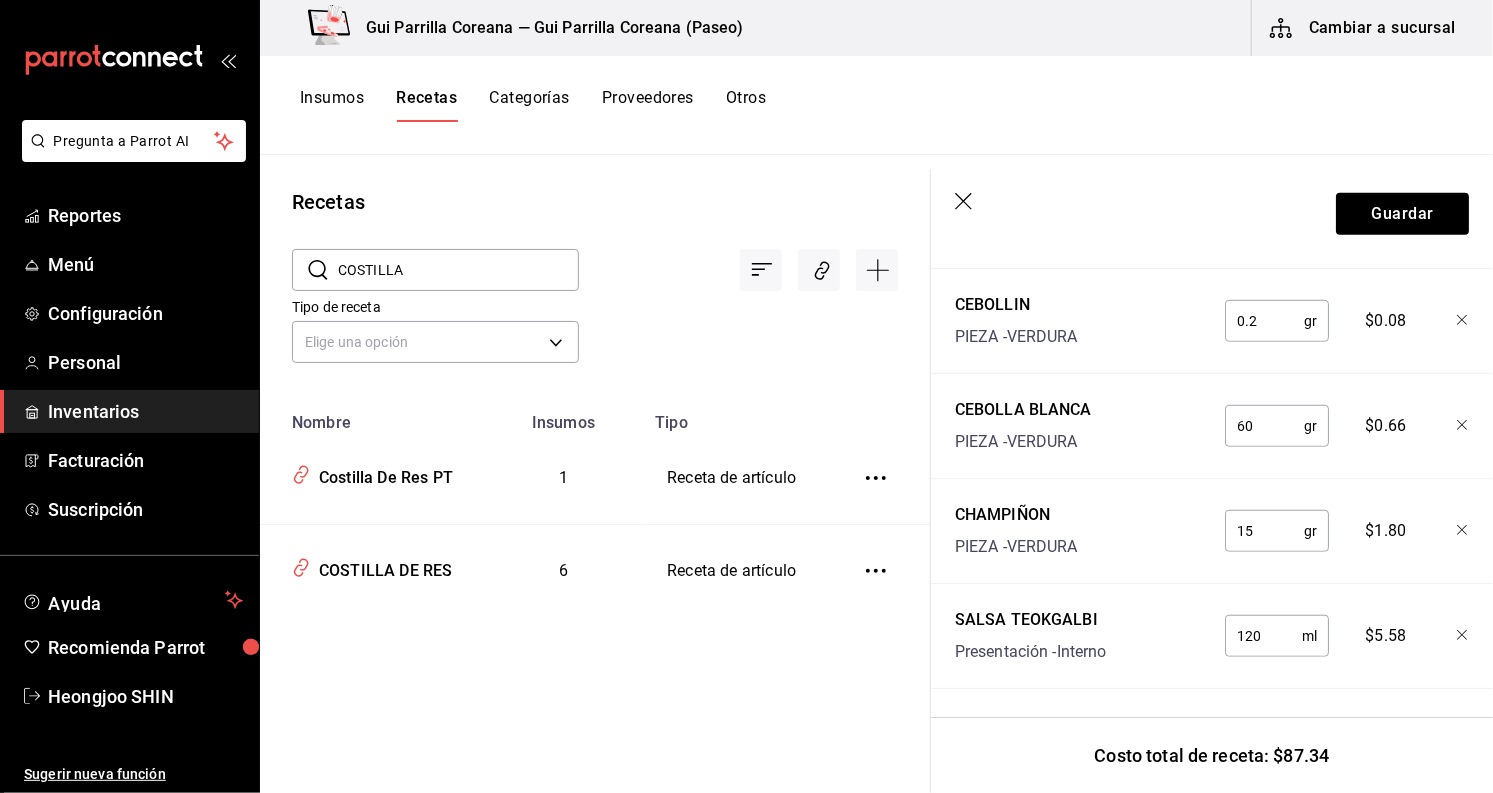 click 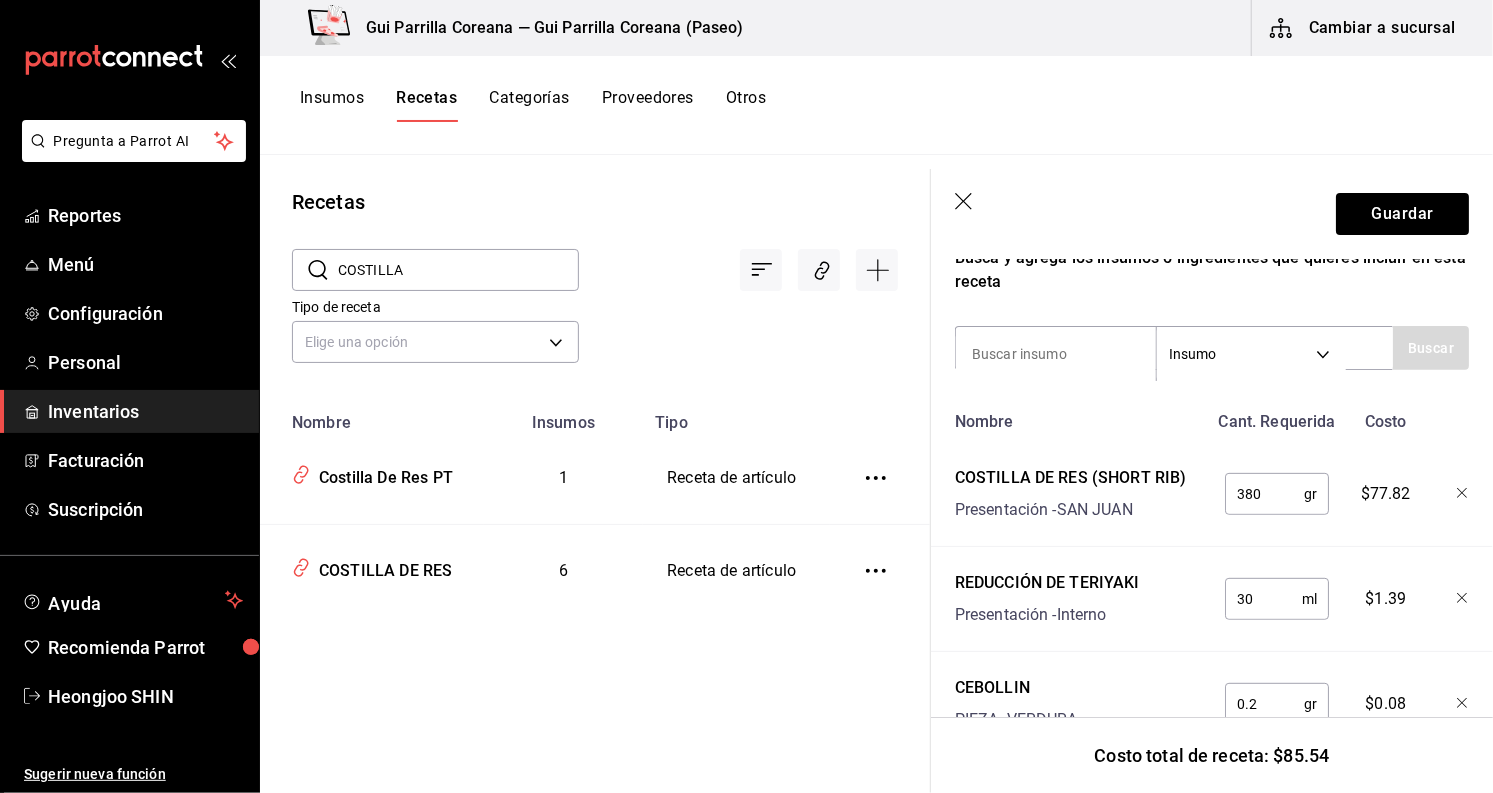 scroll, scrollTop: 334, scrollLeft: 0, axis: vertical 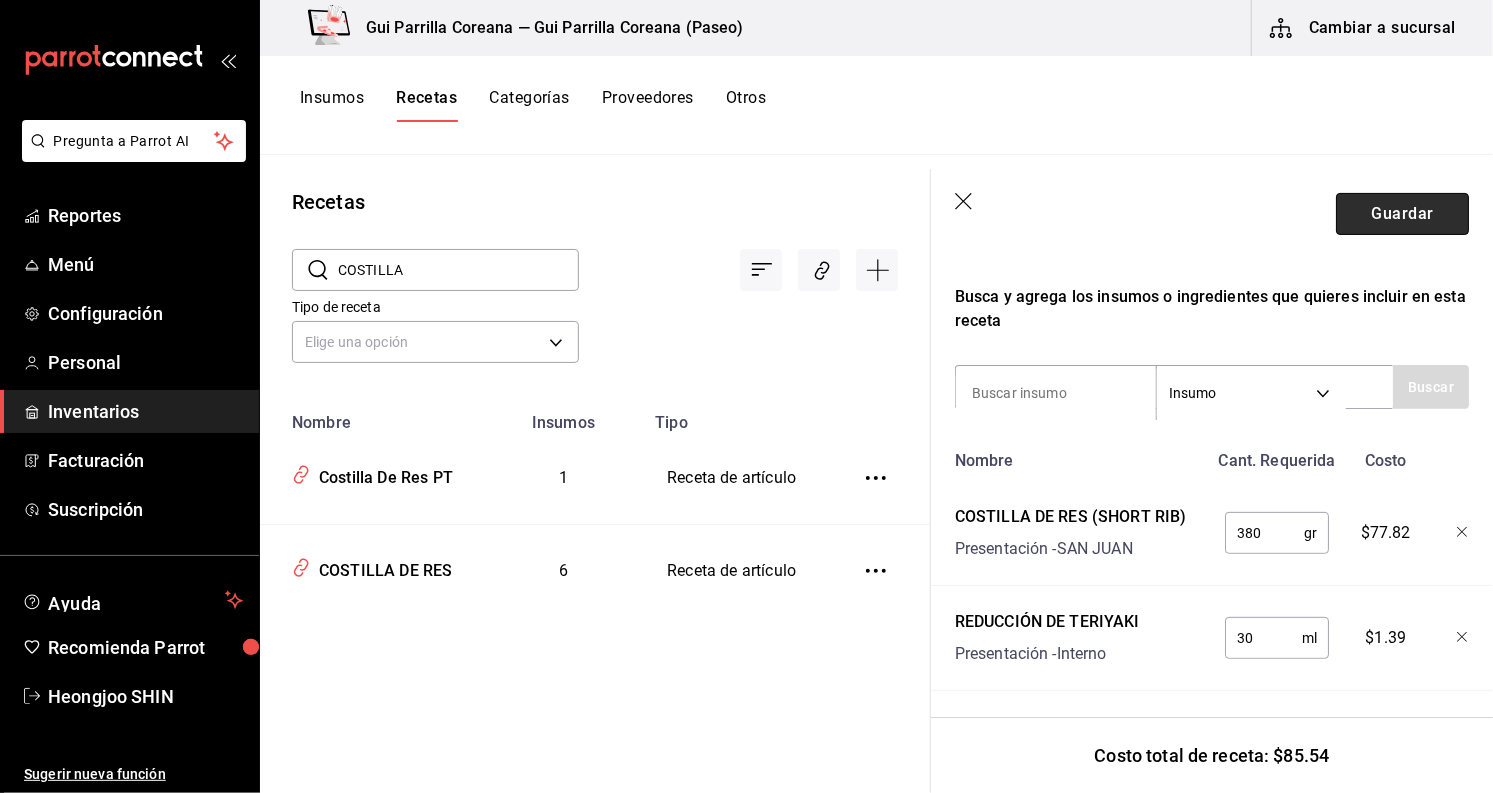 click on "Guardar" at bounding box center (1402, 214) 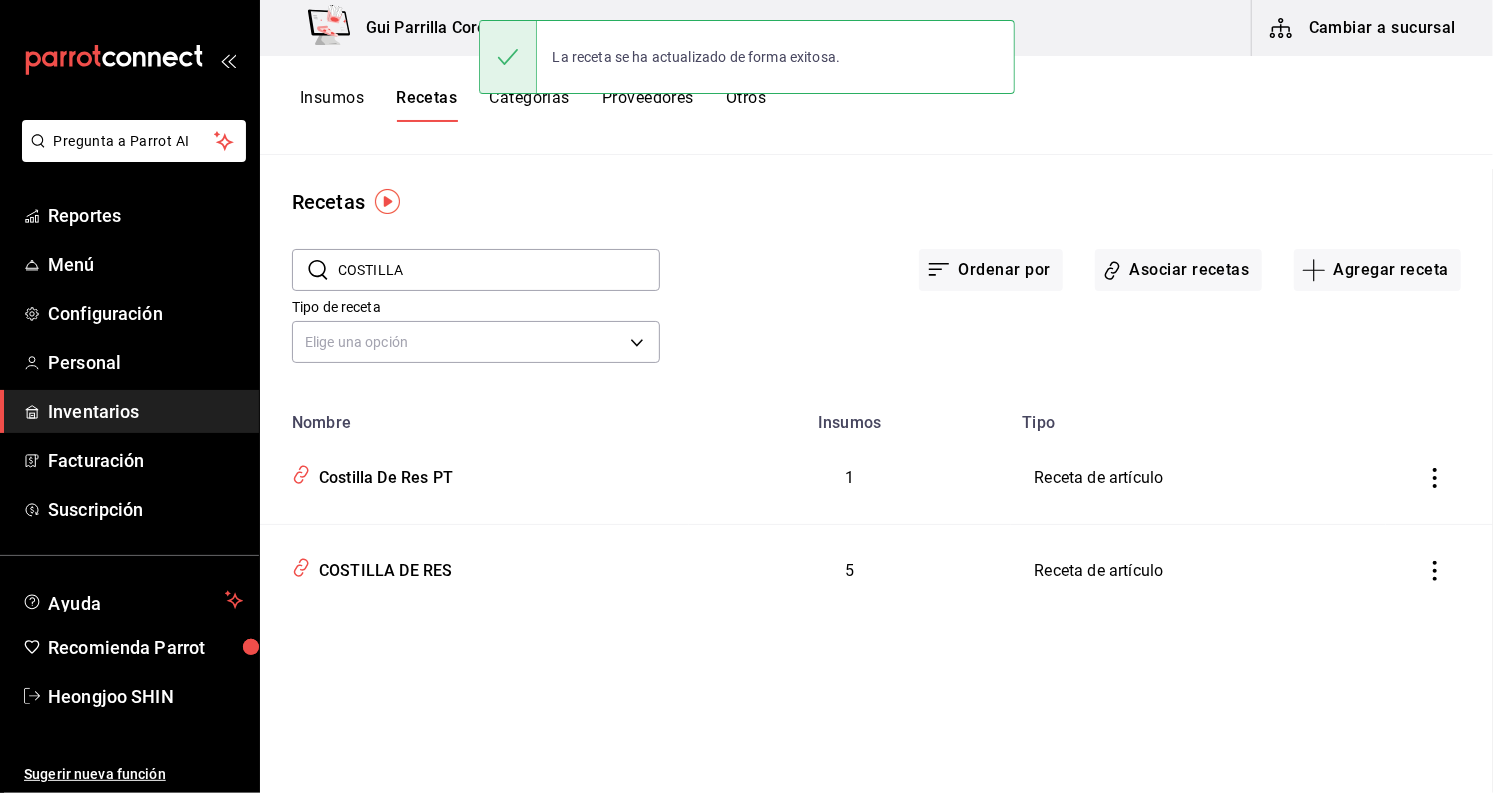 scroll, scrollTop: 0, scrollLeft: 0, axis: both 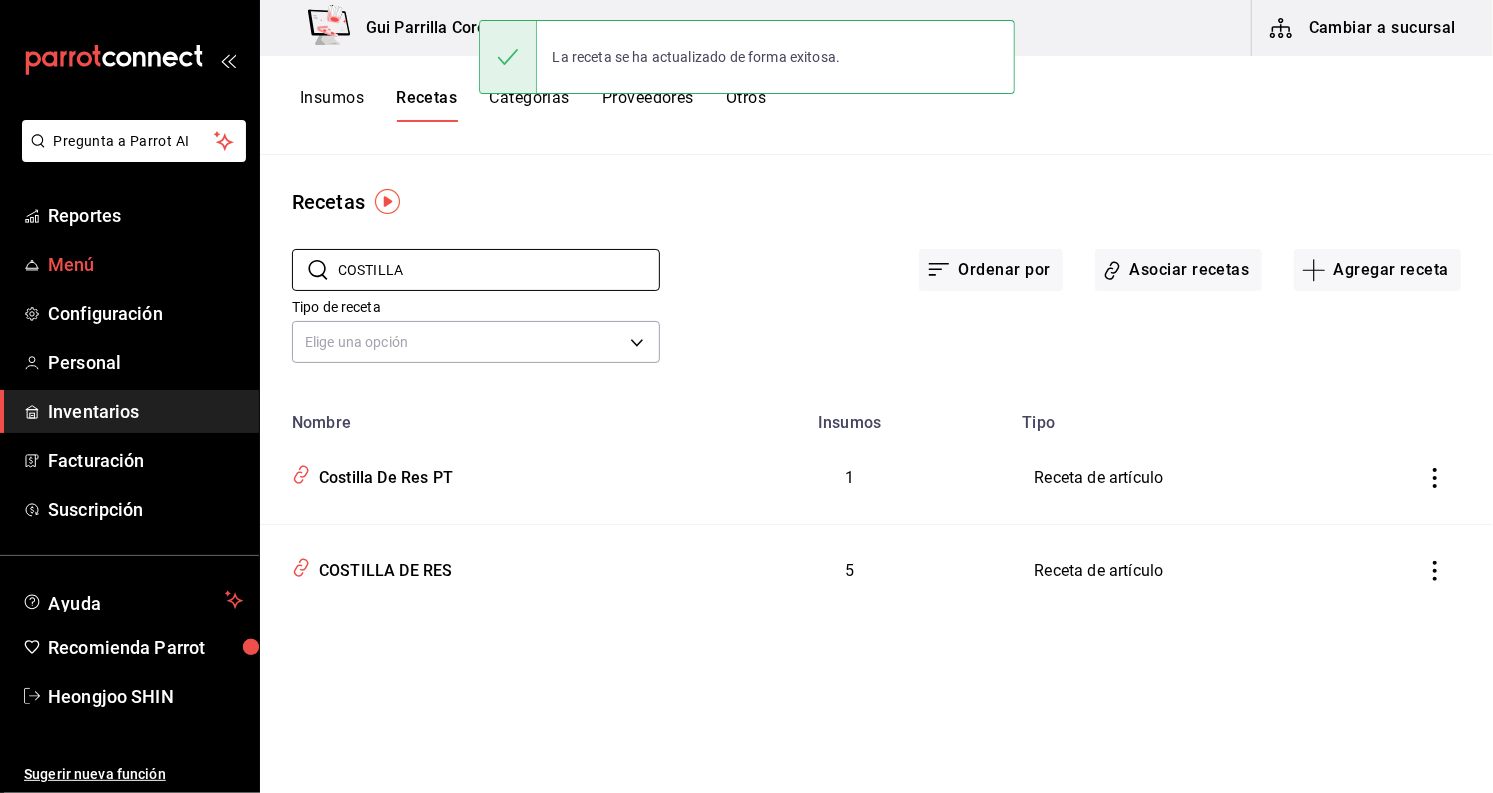 drag, startPoint x: 464, startPoint y: 268, endPoint x: 208, endPoint y: 265, distance: 256.01758 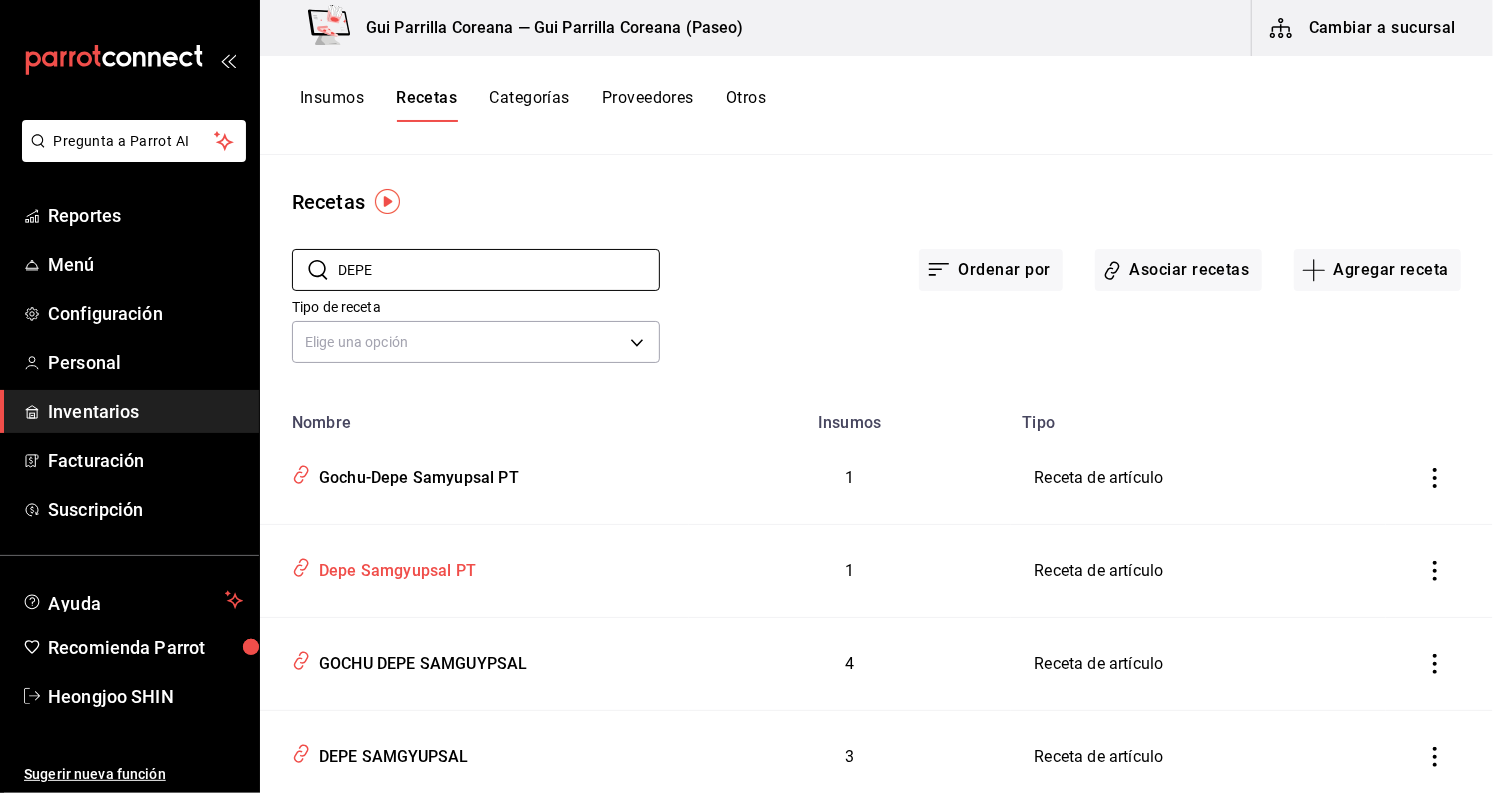 scroll, scrollTop: 64, scrollLeft: 0, axis: vertical 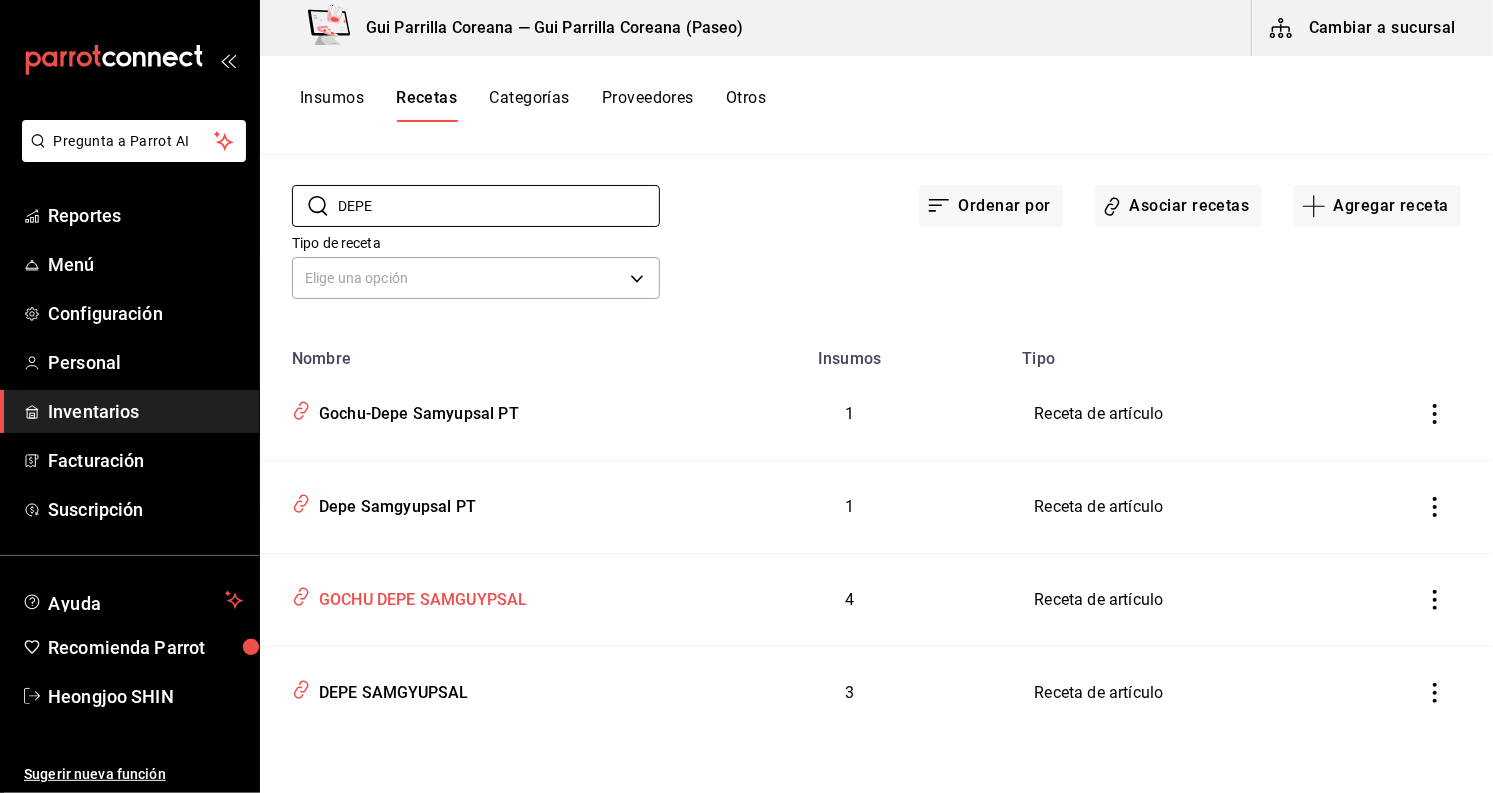 type on "DEPE" 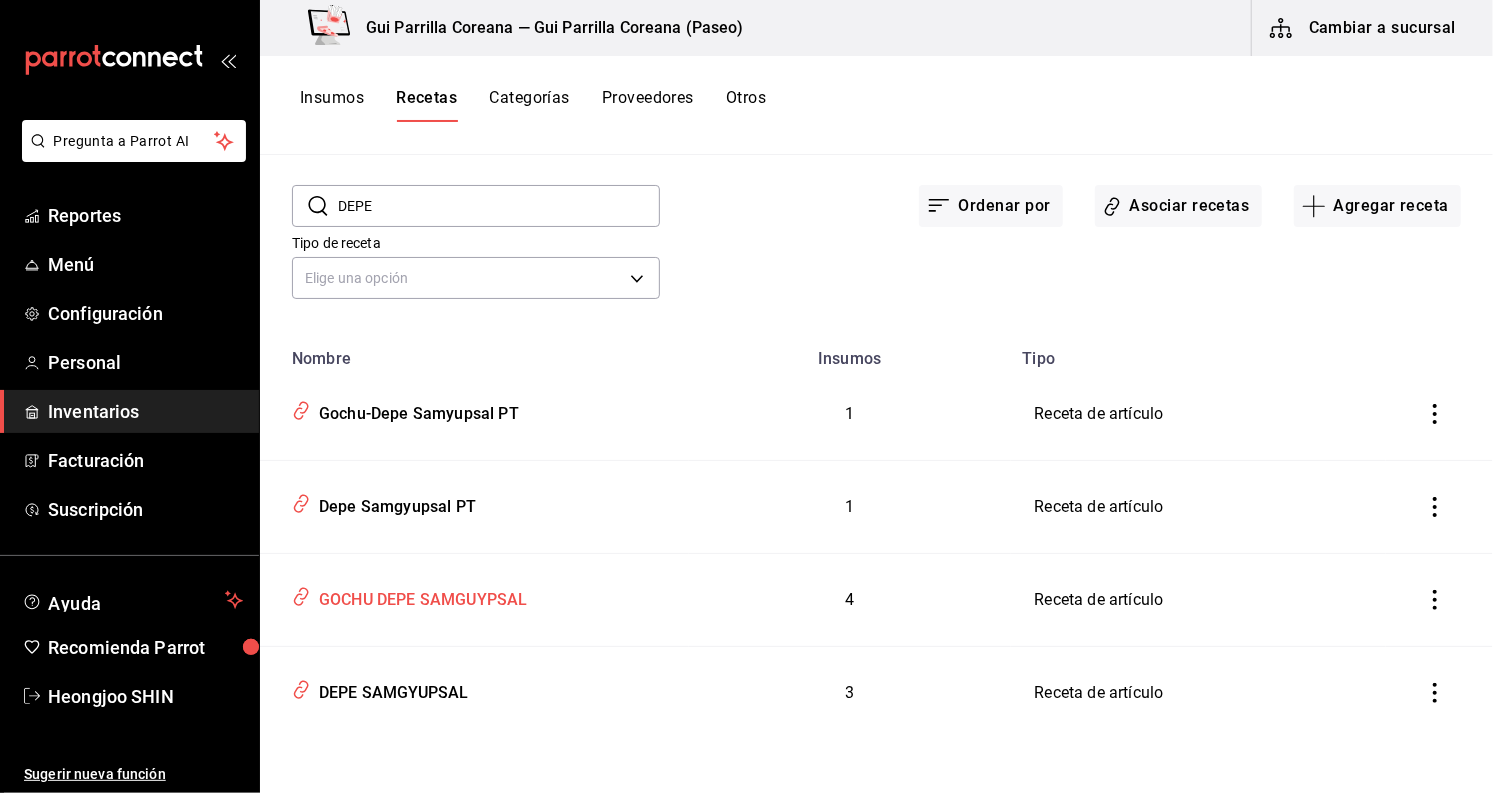 click on "GOCHU DEPE SAMGUYPSAL" at bounding box center (419, 596) 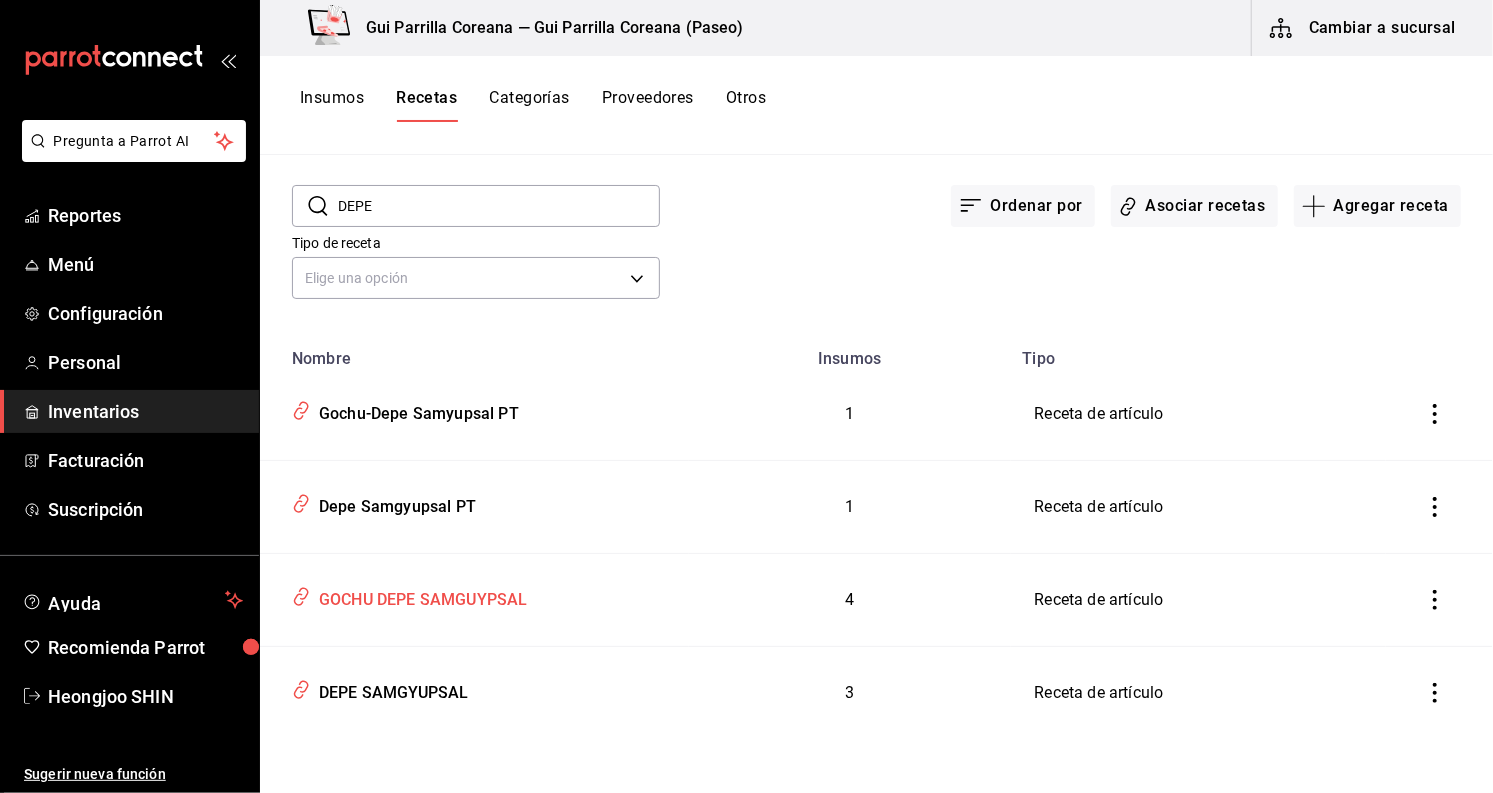type on "GOCHU DEPE SAMGUYPSAL" 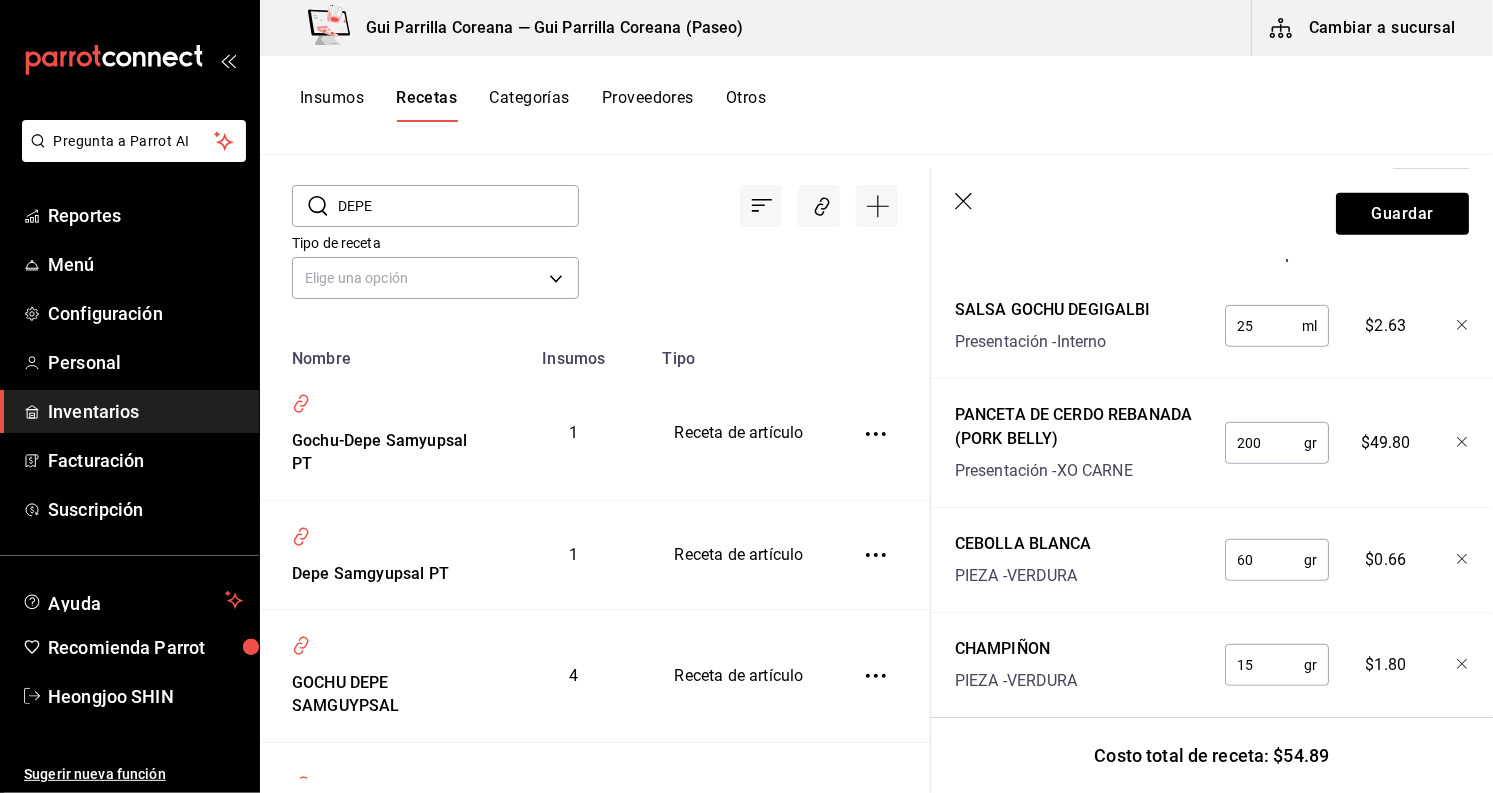 scroll, scrollTop: 555, scrollLeft: 0, axis: vertical 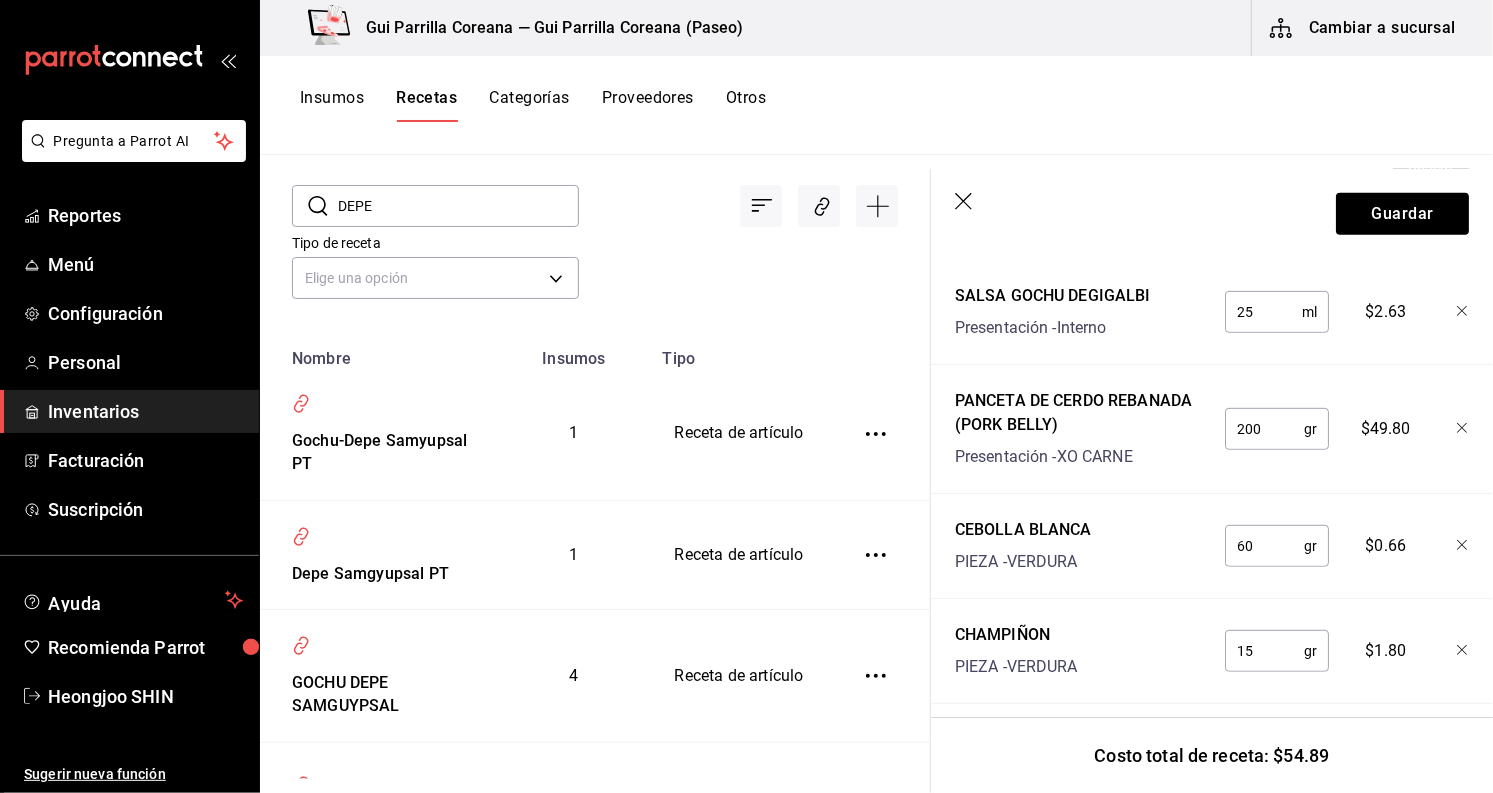 click 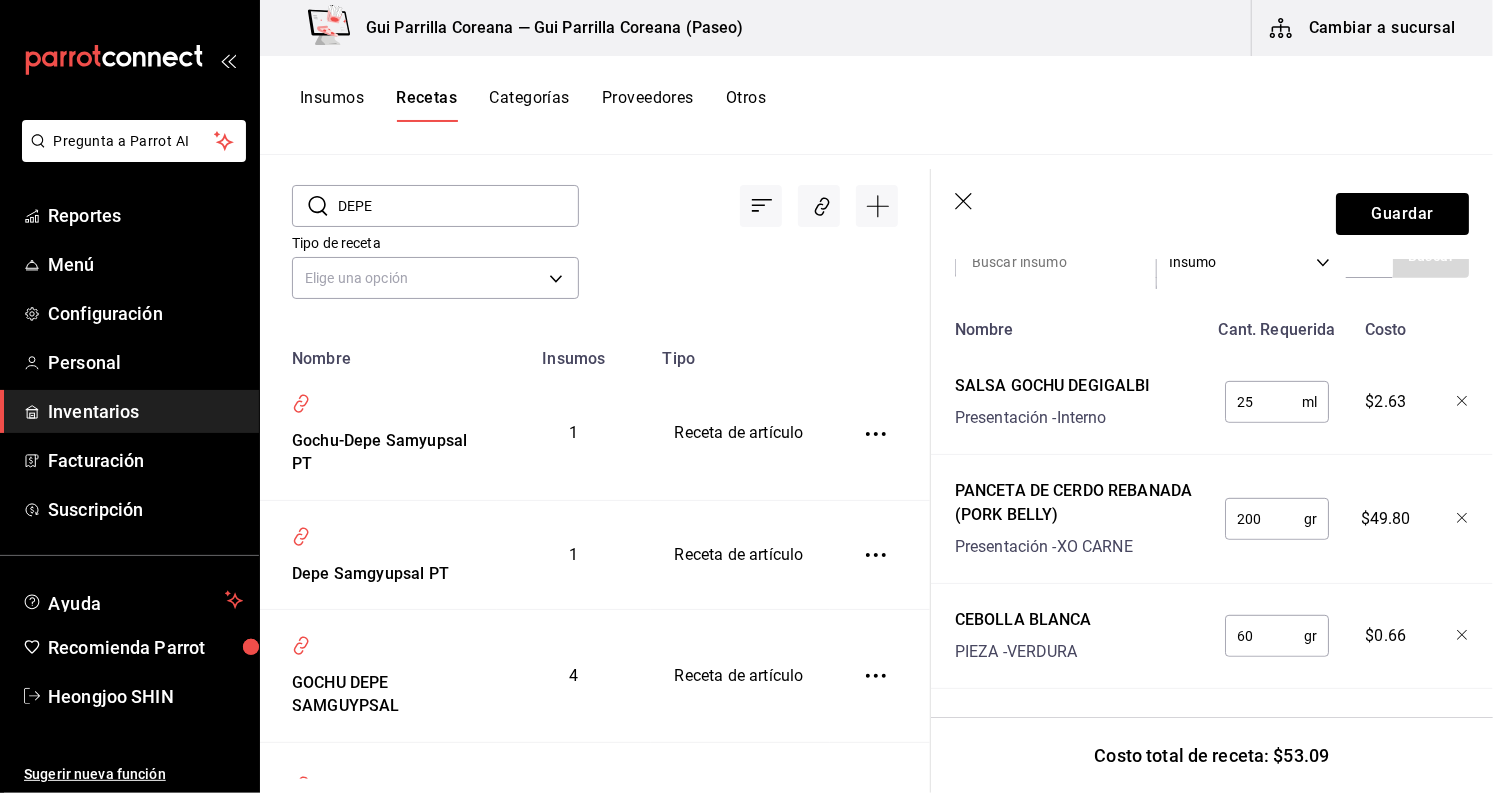 scroll, scrollTop: 481, scrollLeft: 0, axis: vertical 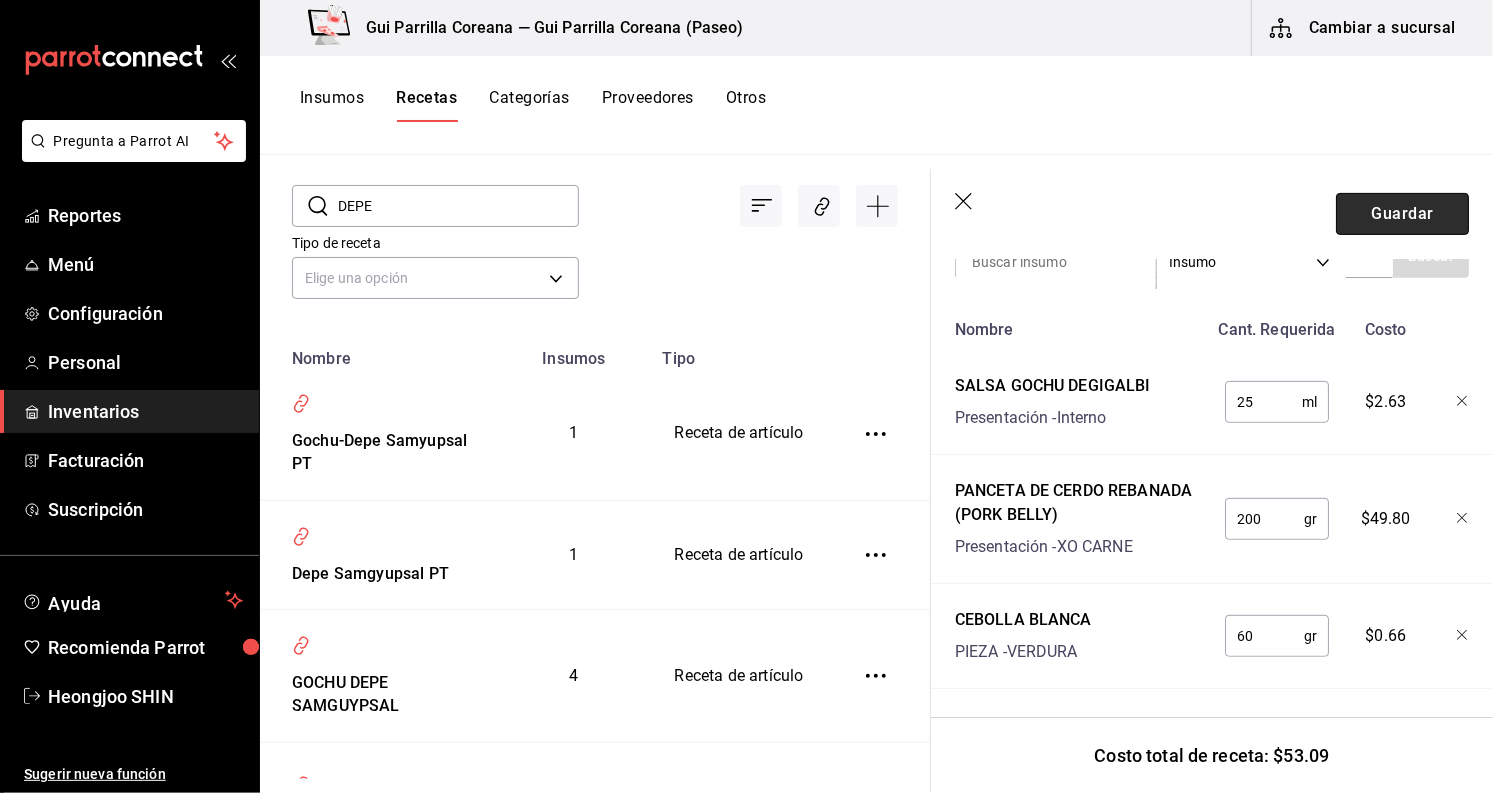 click on "Guardar" at bounding box center (1402, 214) 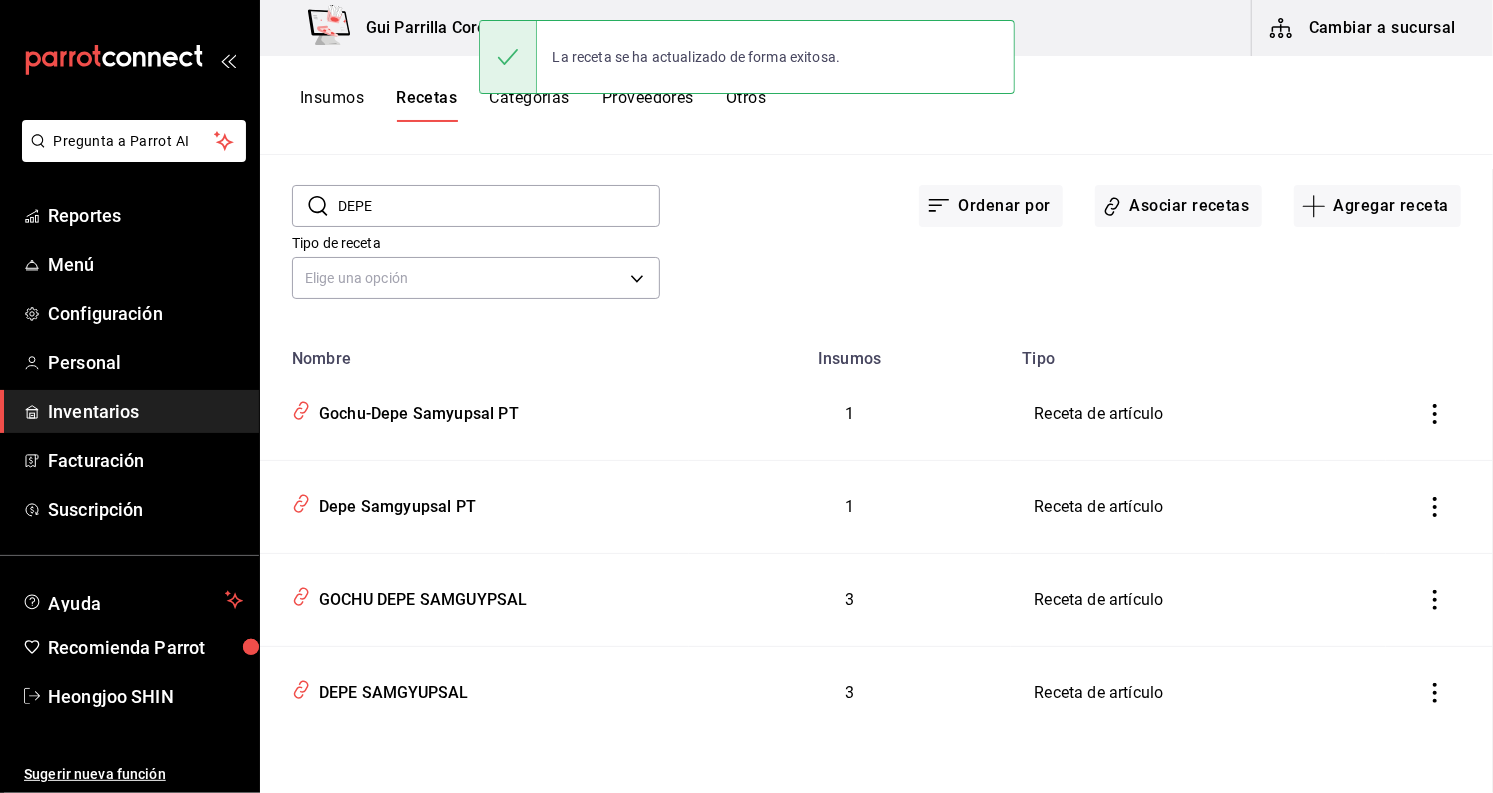 scroll, scrollTop: 0, scrollLeft: 0, axis: both 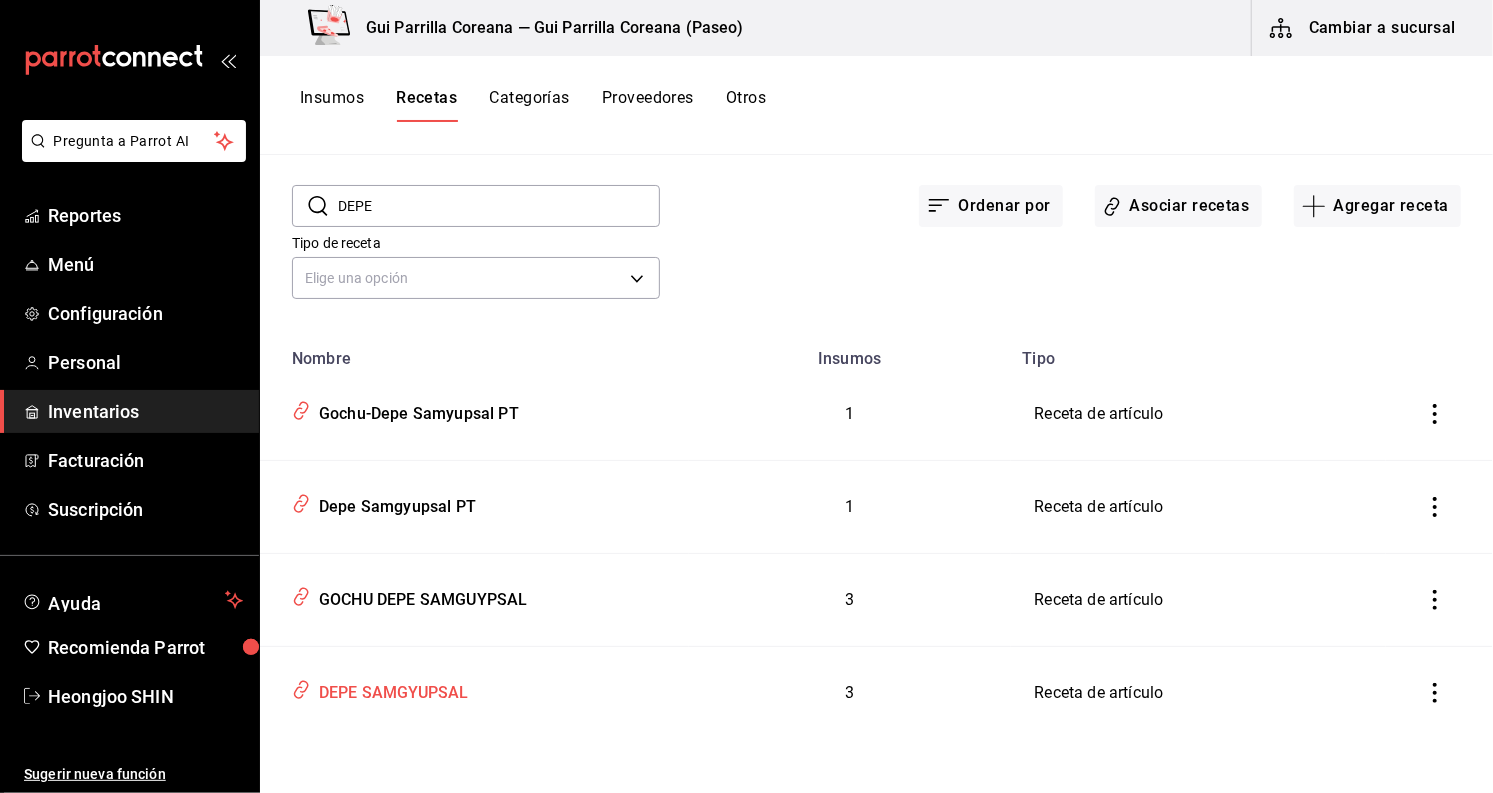 click on "DEPE SAMGYUPSAL" at bounding box center (390, 689) 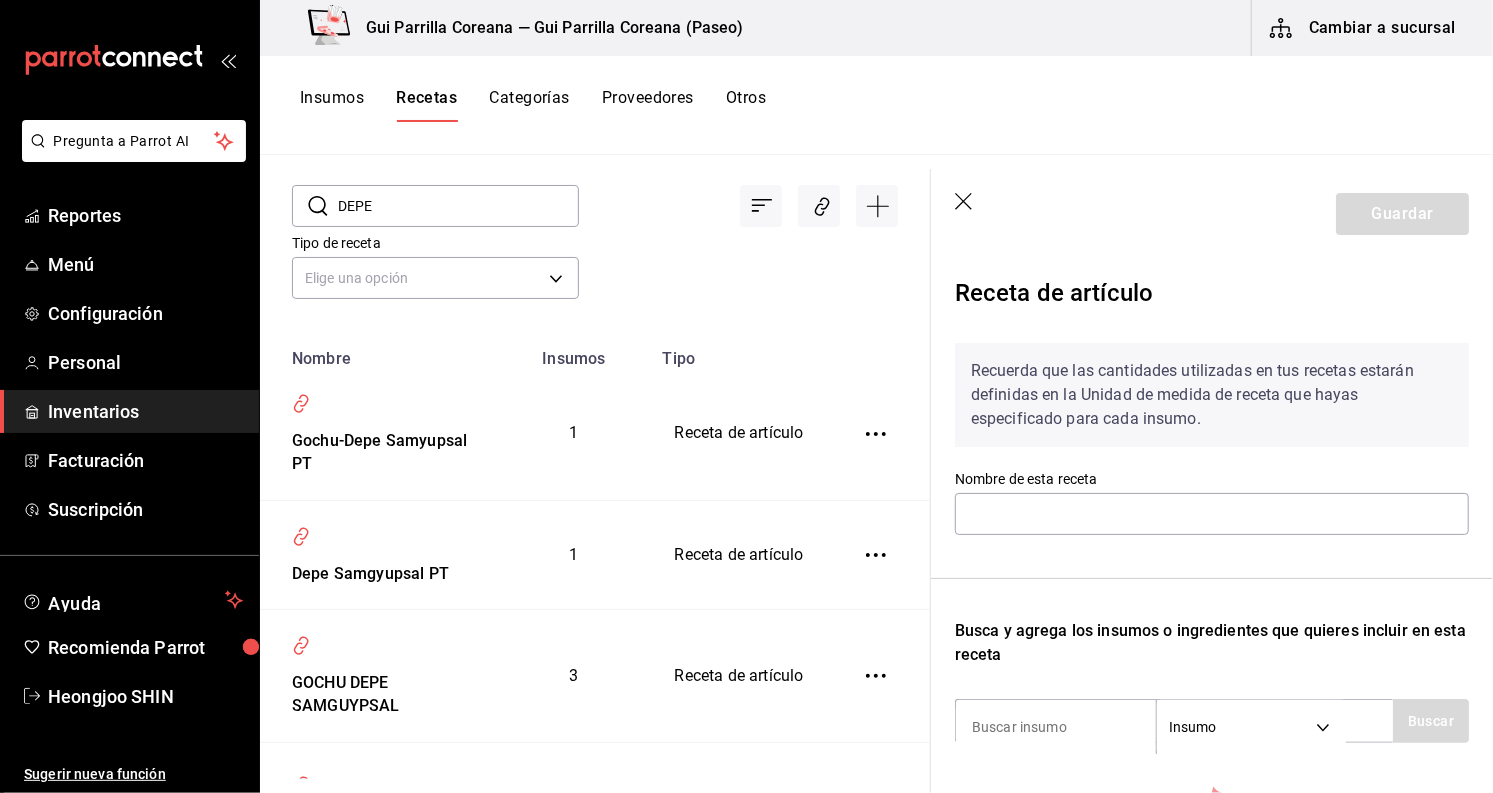 type on "DEPE SAMGYUPSAL" 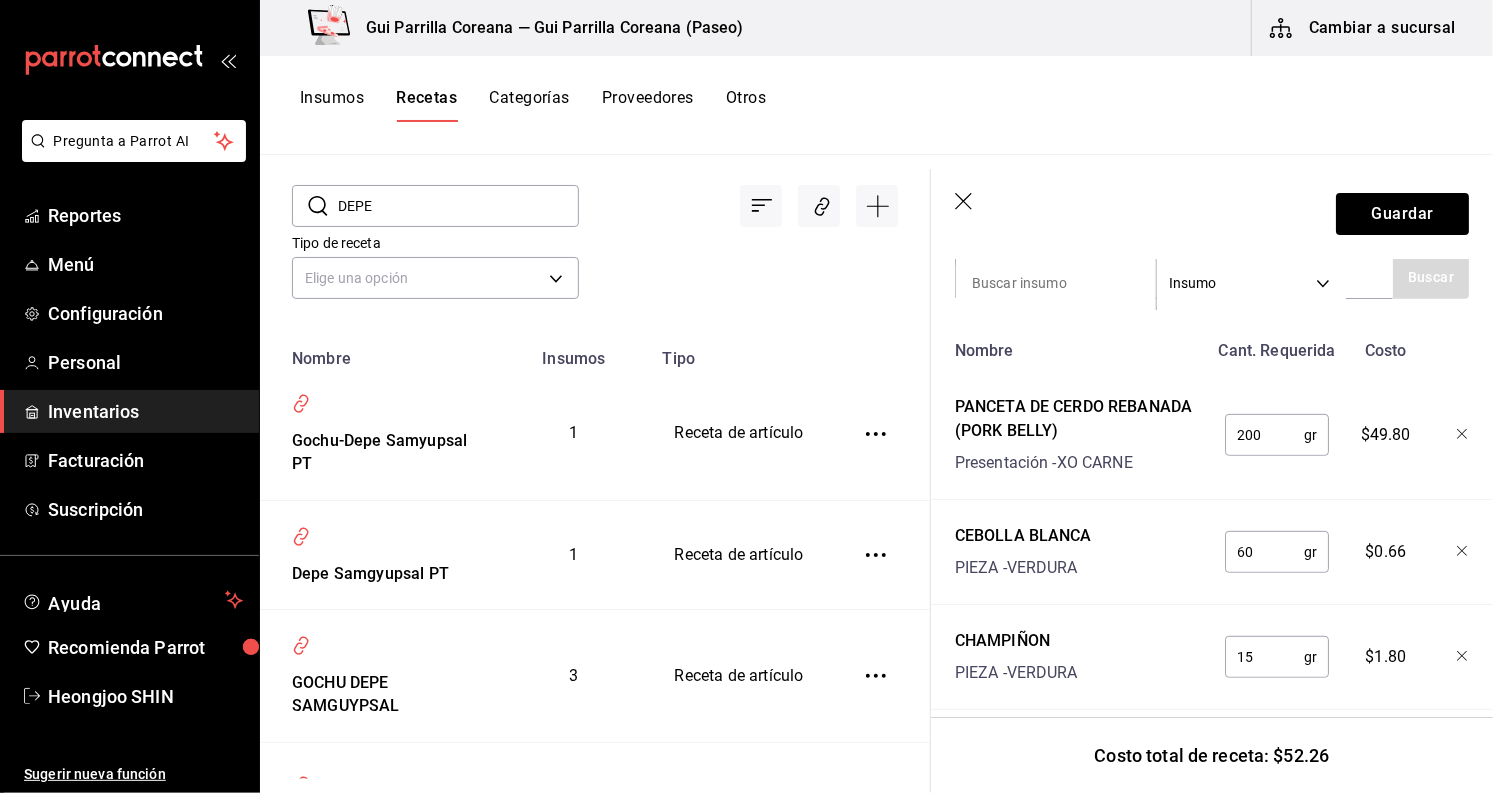 scroll, scrollTop: 481, scrollLeft: 0, axis: vertical 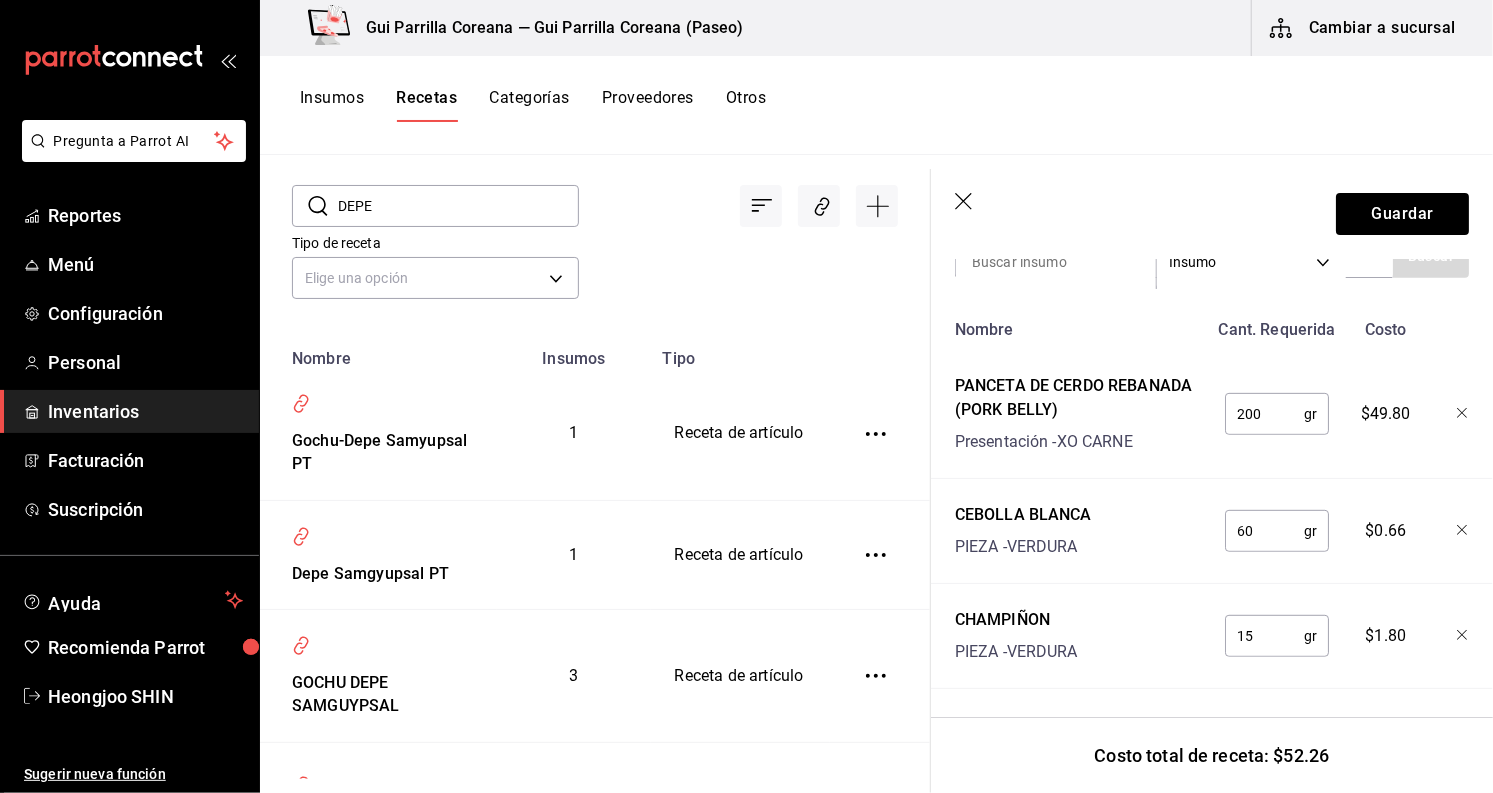 click on "Receta de artículo  Recuerda que las cantidades utilizadas en tus recetas estarán definidas en la Unidad de medida de receta que hayas especificado para cada insumo. Nombre de esta receta DEPE SAMGYUPSAL Busca y agrega los insumos o ingredientes que quieres incluir en esta receta Insumo SUPPLY Buscar Nombre Cant. Requerida Costo PANCETA DE CERDO REBANADA (PORK BELLY) Presentación -  XO CARNE 200 gr ​ $49.80 CEBOLLA BLANCA  PIEZA -  VERDURA 60 gr ​ $0.66 CHAMPIÑON  PIEZA -  VERDURA 15 gr ​ $1.80" at bounding box center (1212, 293) 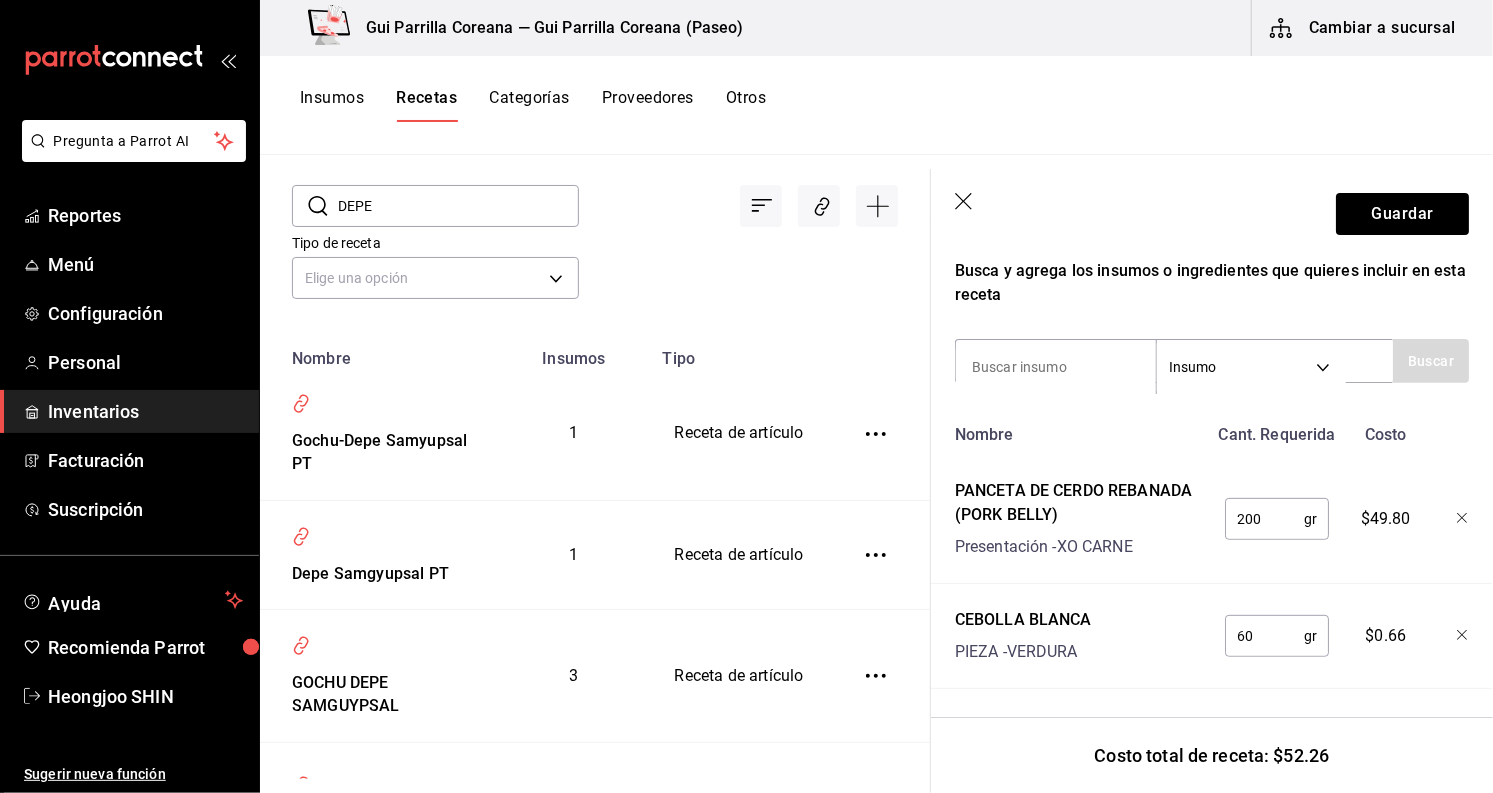 scroll, scrollTop: 376, scrollLeft: 0, axis: vertical 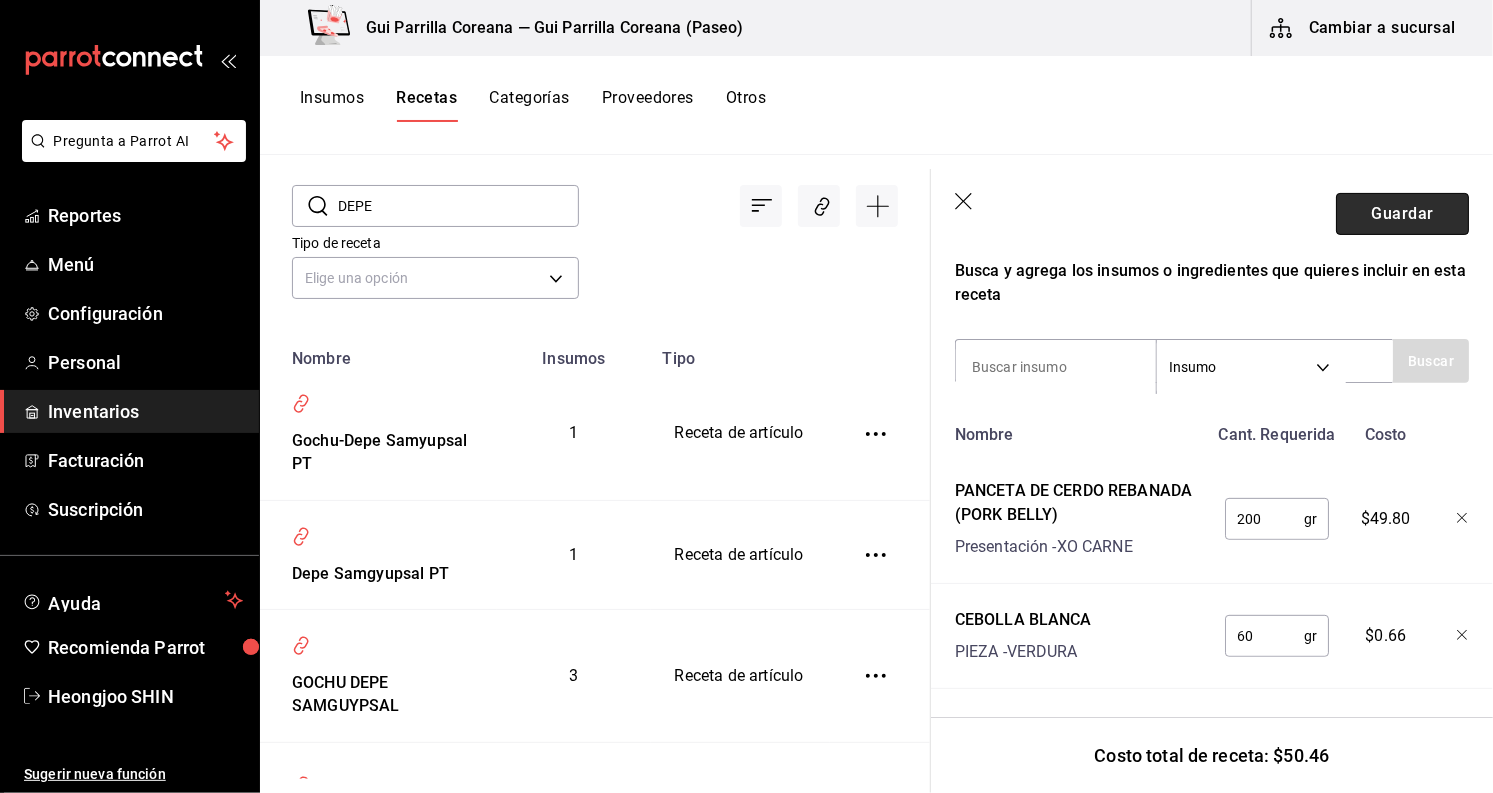 click on "Guardar" at bounding box center [1402, 214] 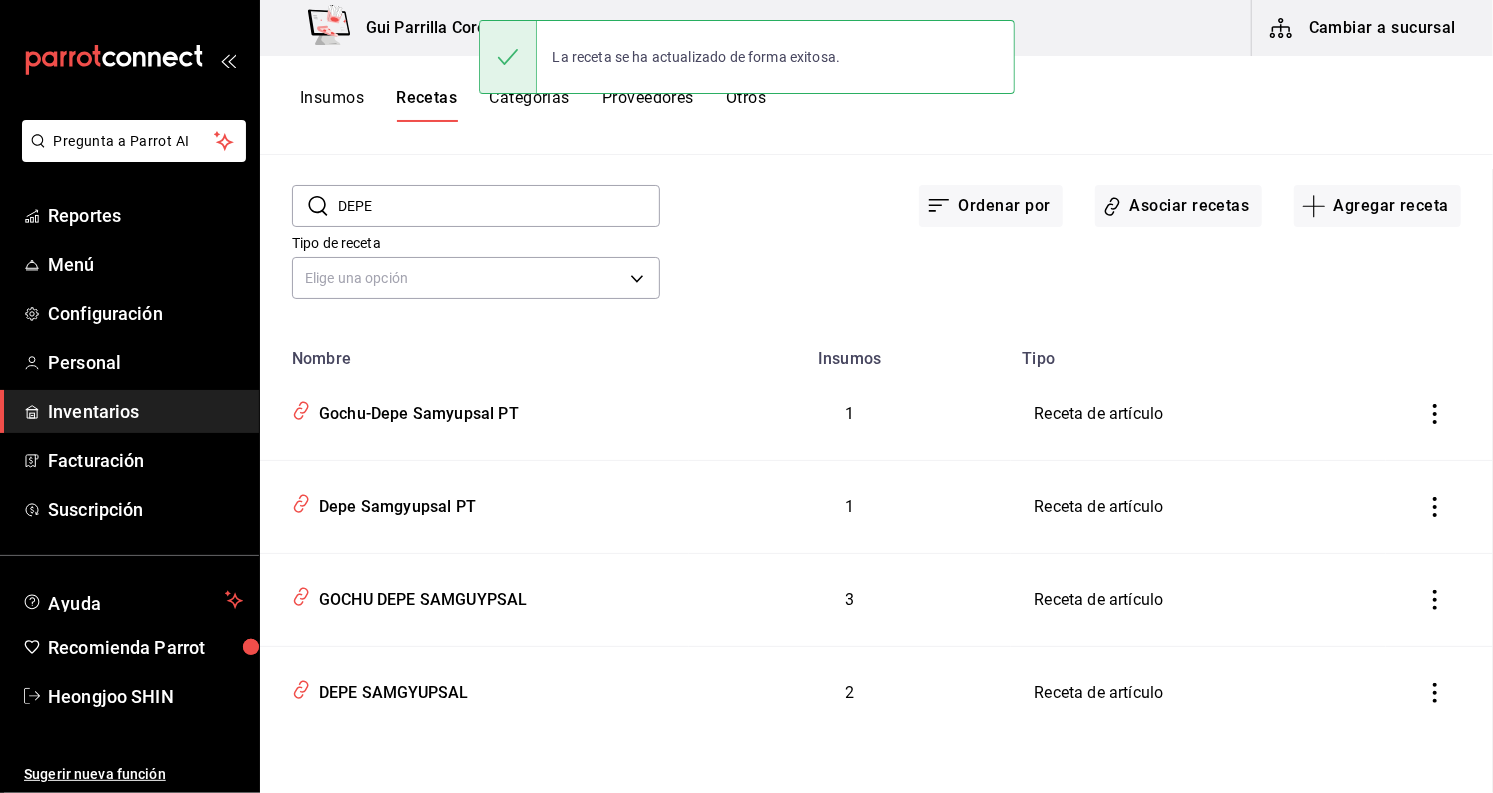 scroll, scrollTop: 0, scrollLeft: 0, axis: both 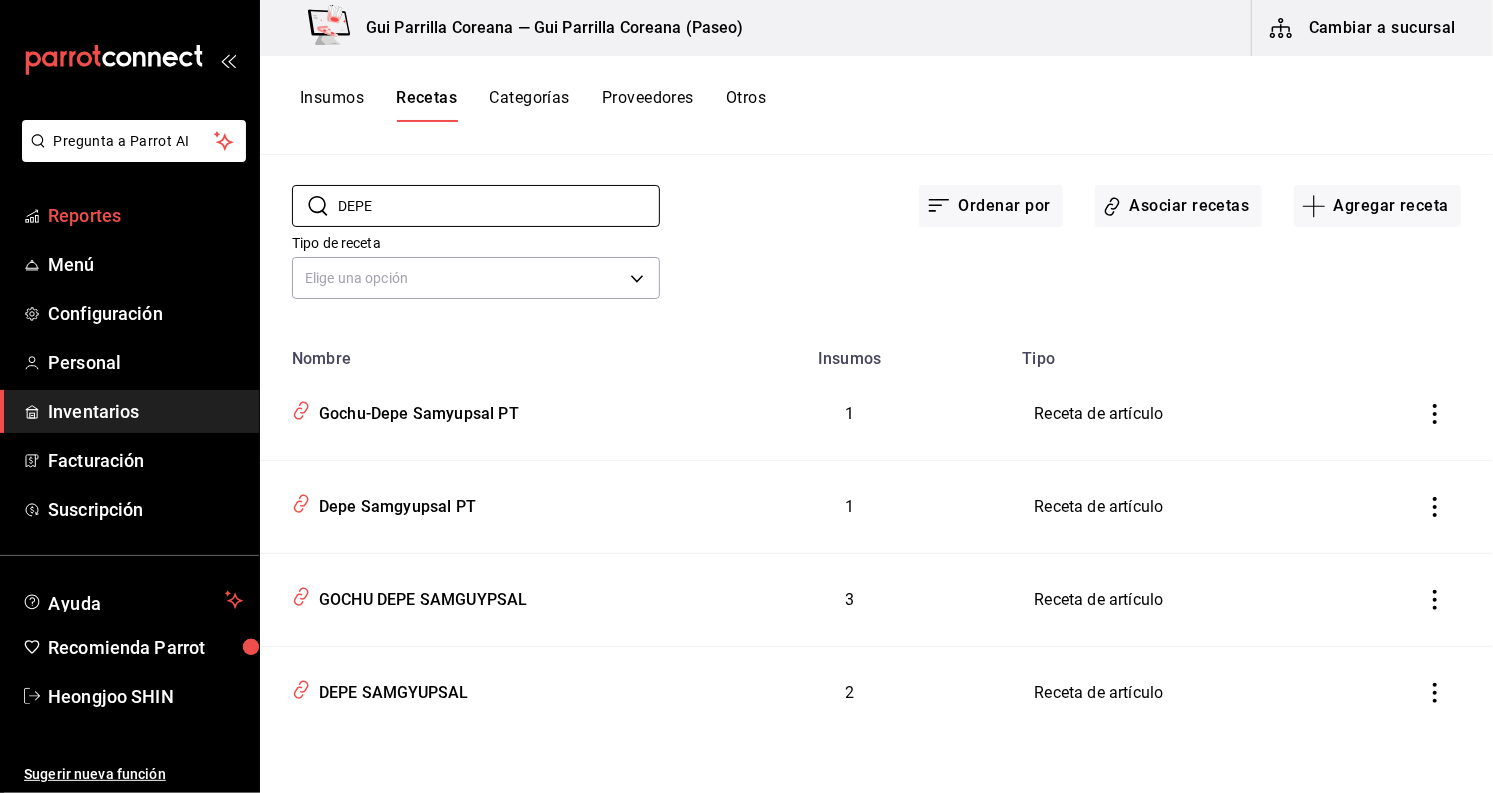 drag, startPoint x: 427, startPoint y: 204, endPoint x: 94, endPoint y: 201, distance: 333.01352 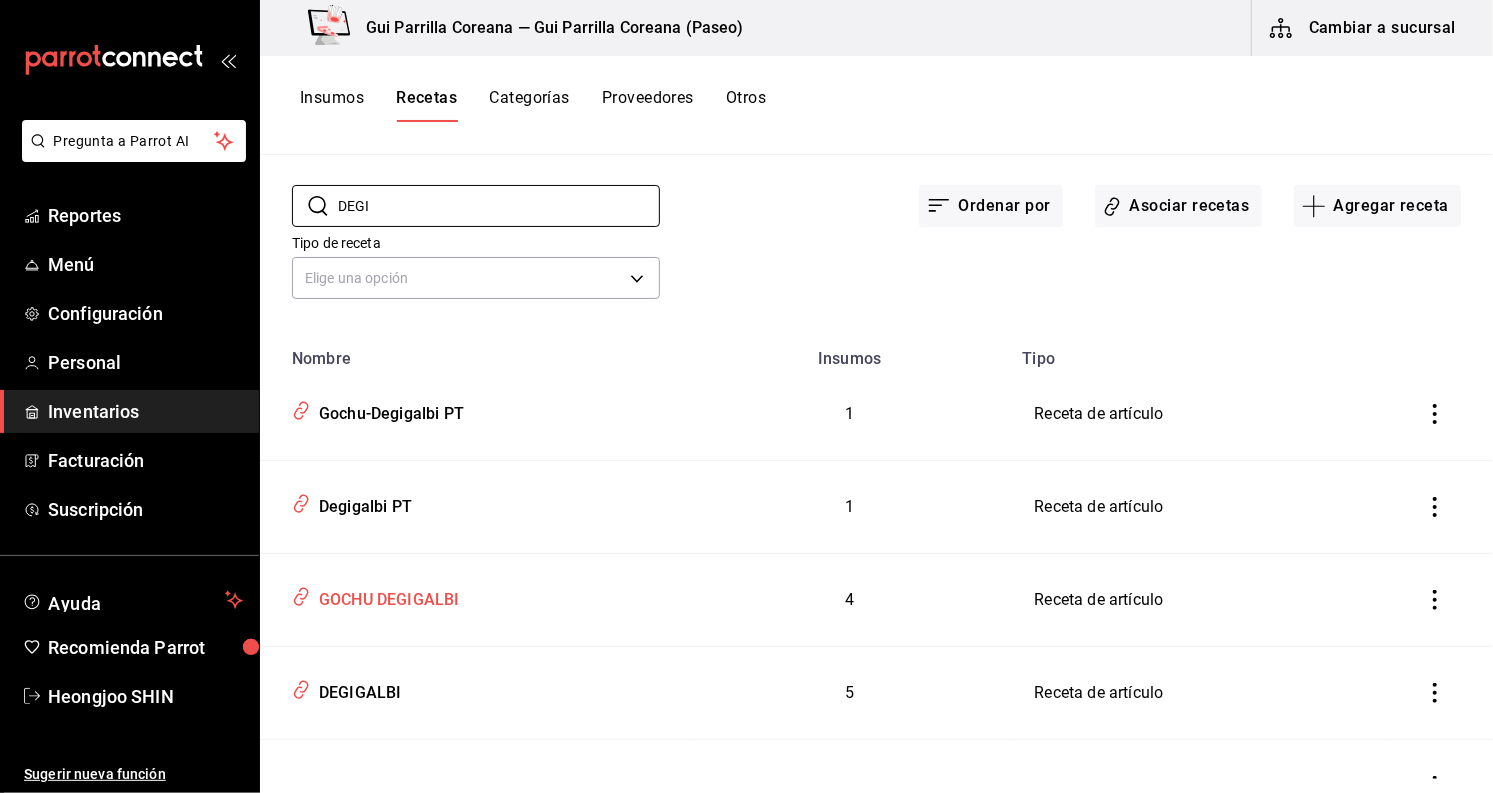scroll, scrollTop: 175, scrollLeft: 0, axis: vertical 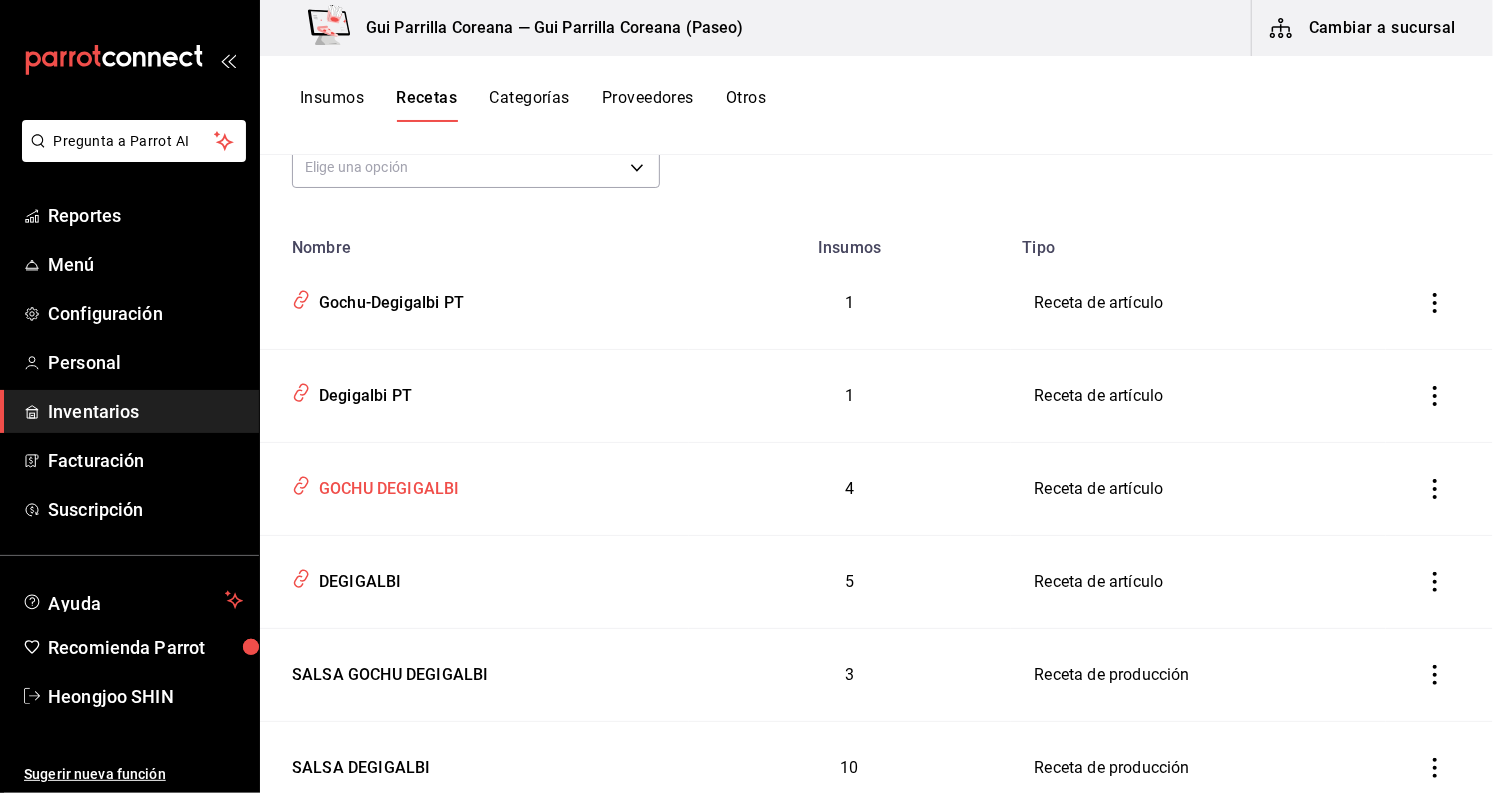 type on "DEGI" 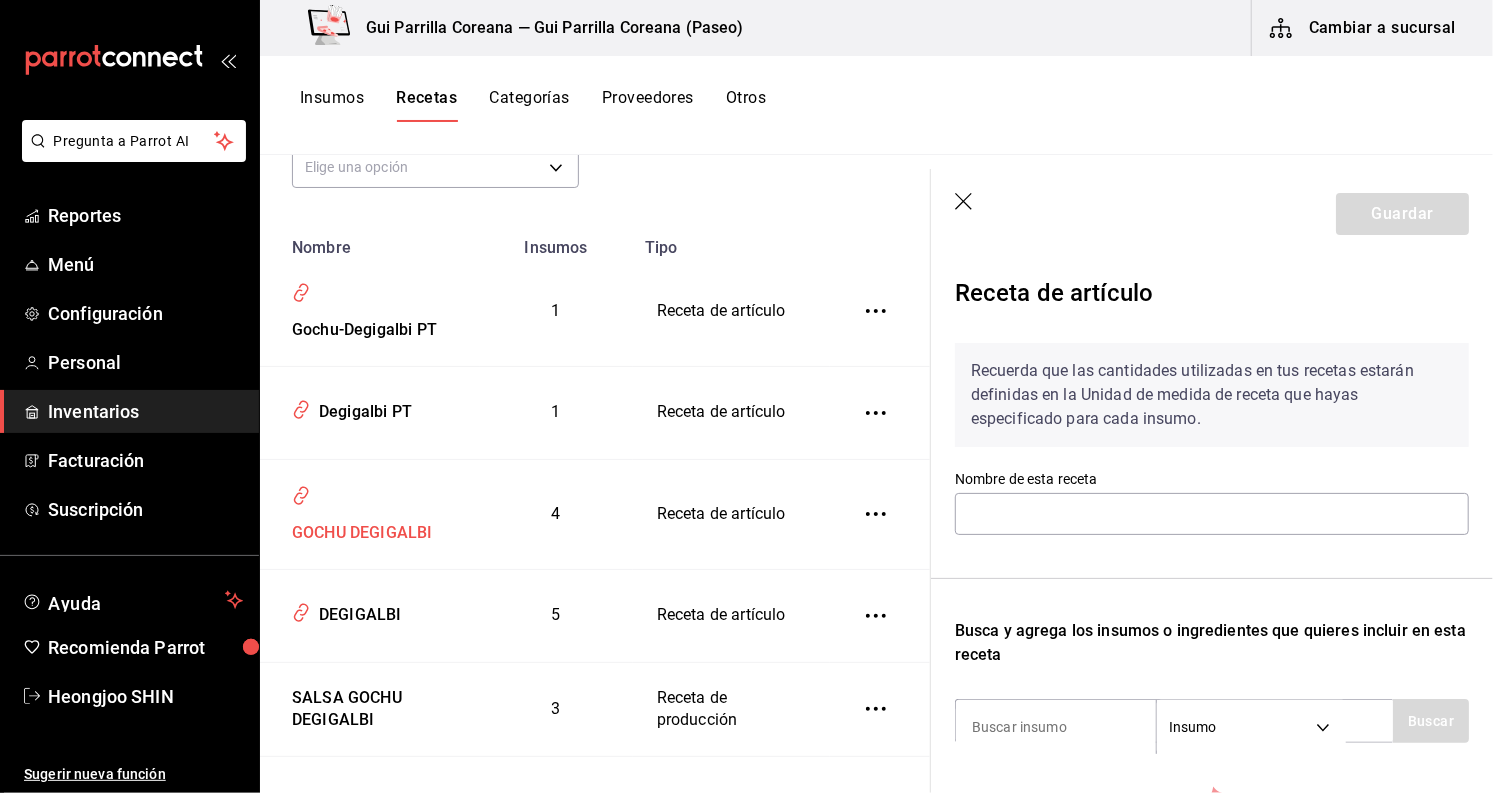 type on "GOCHU DEGIGALBI" 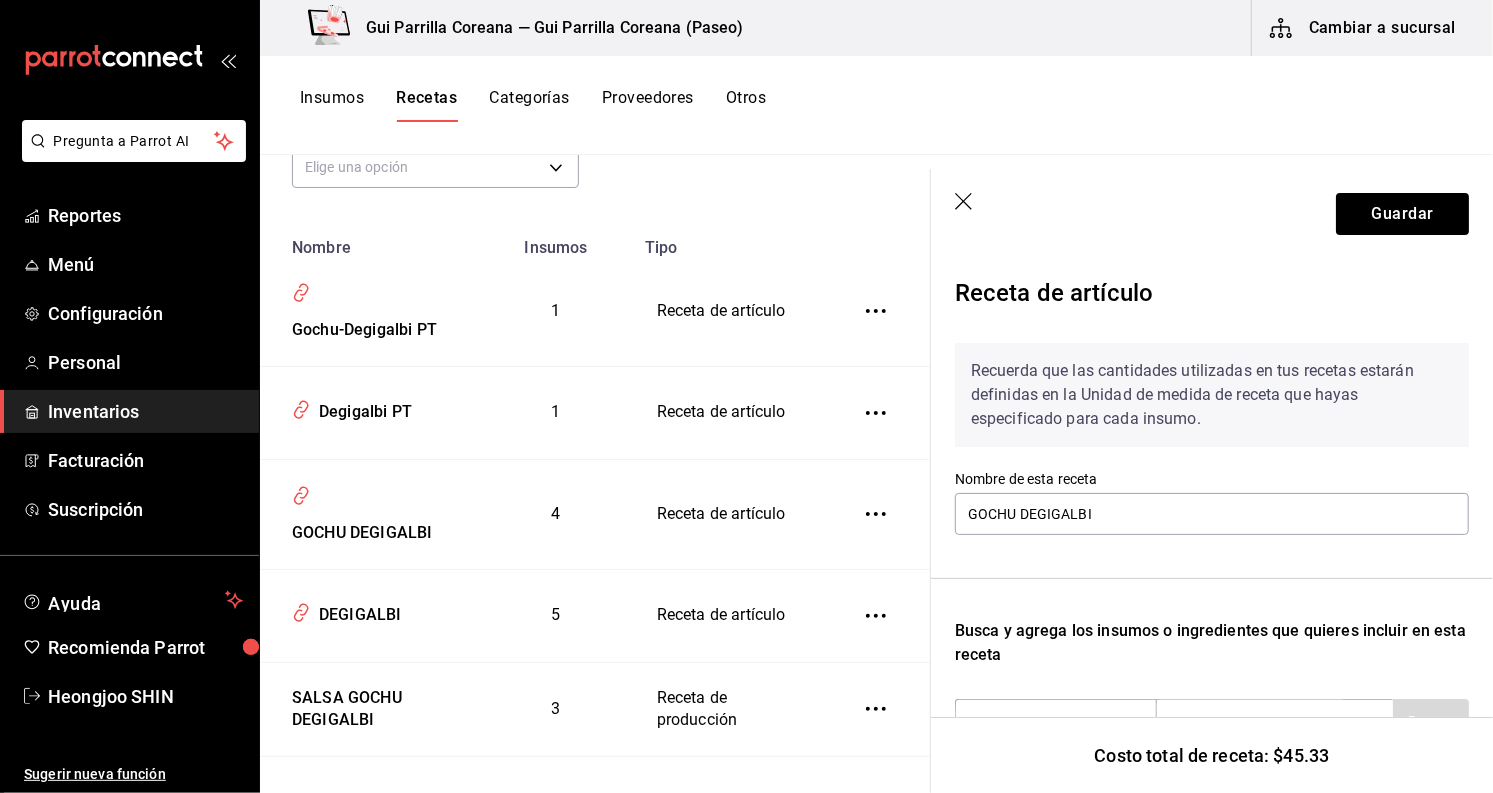 scroll, scrollTop: 562, scrollLeft: 0, axis: vertical 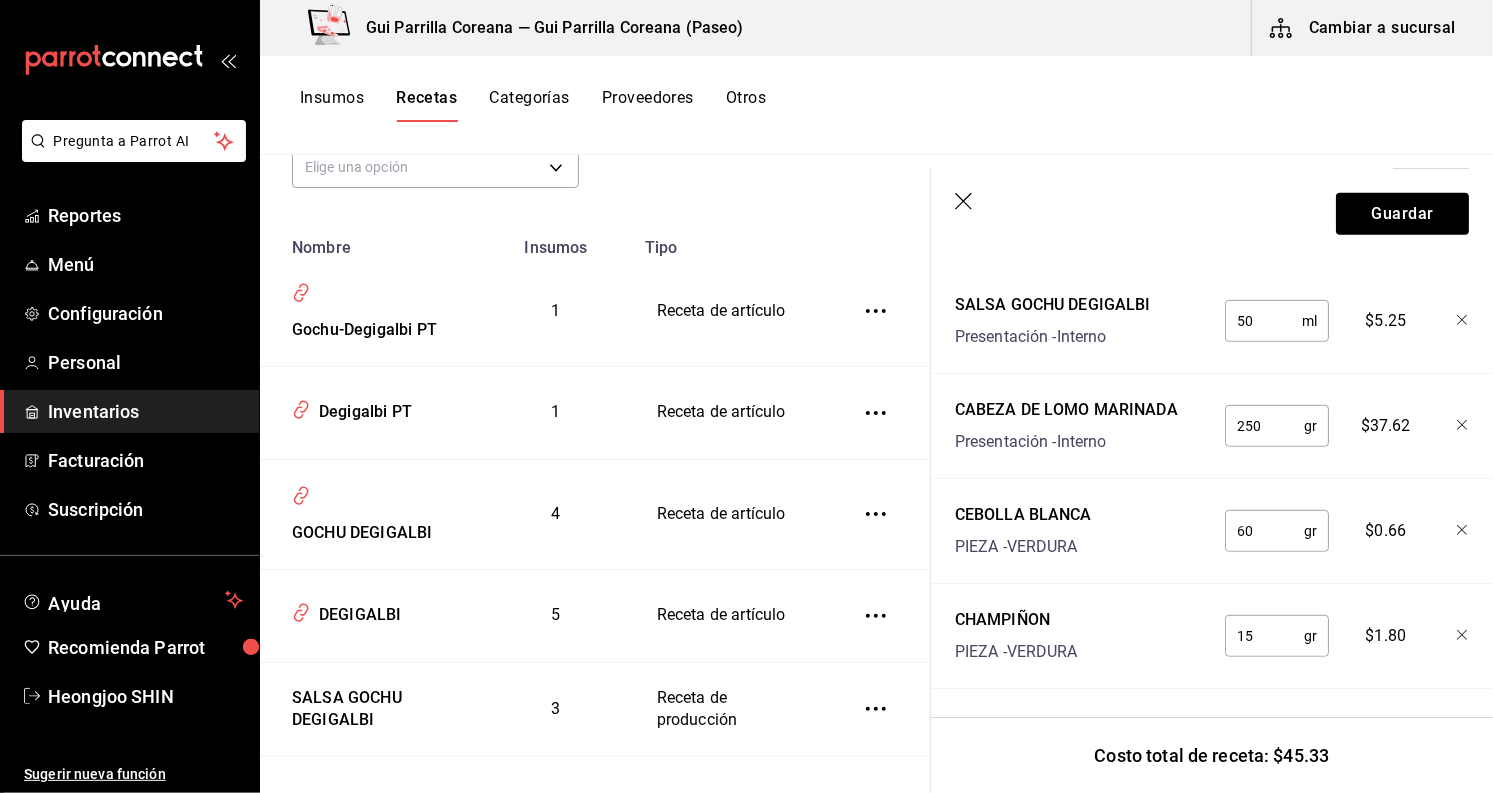 click 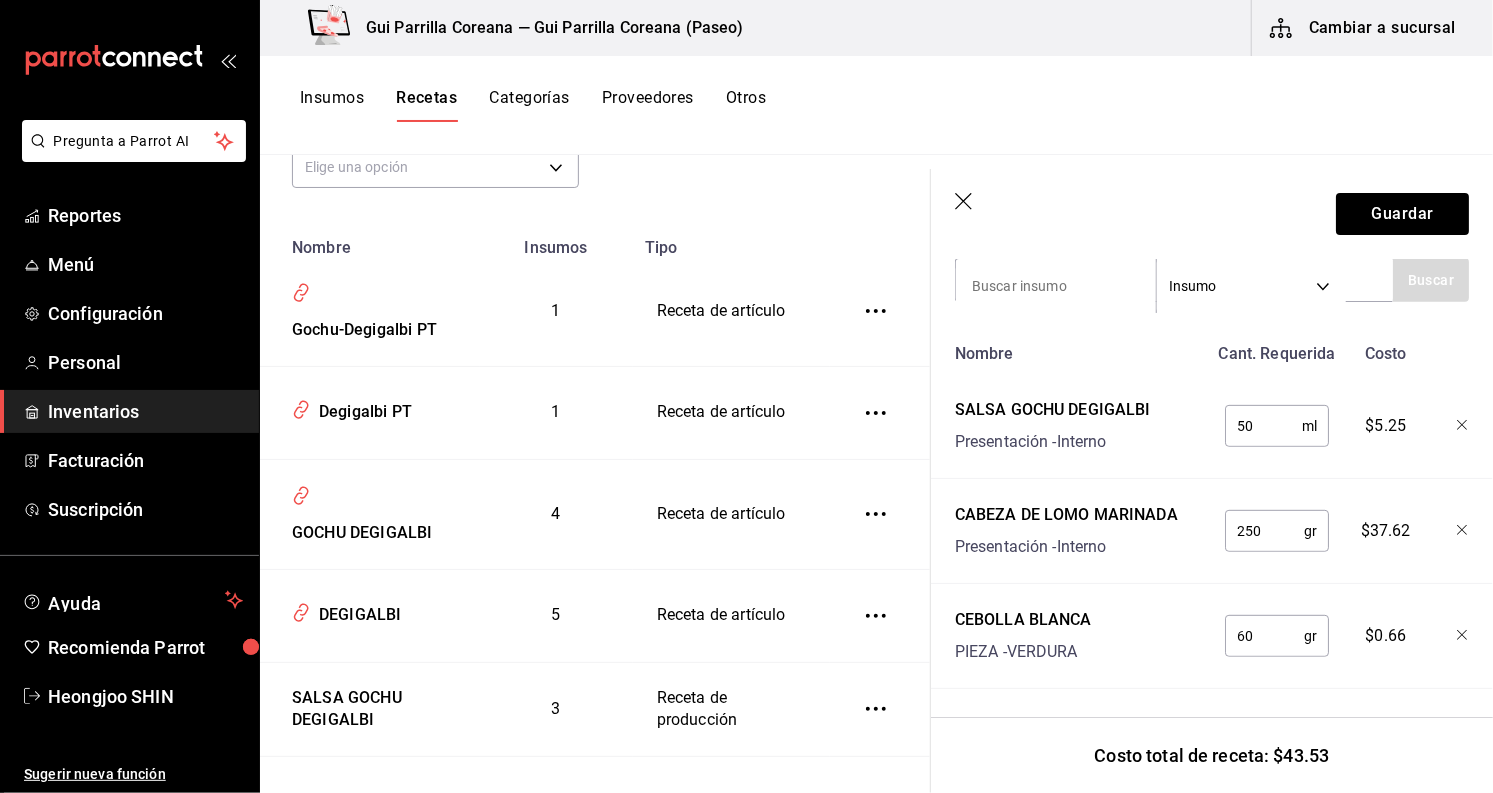 scroll, scrollTop: 457, scrollLeft: 0, axis: vertical 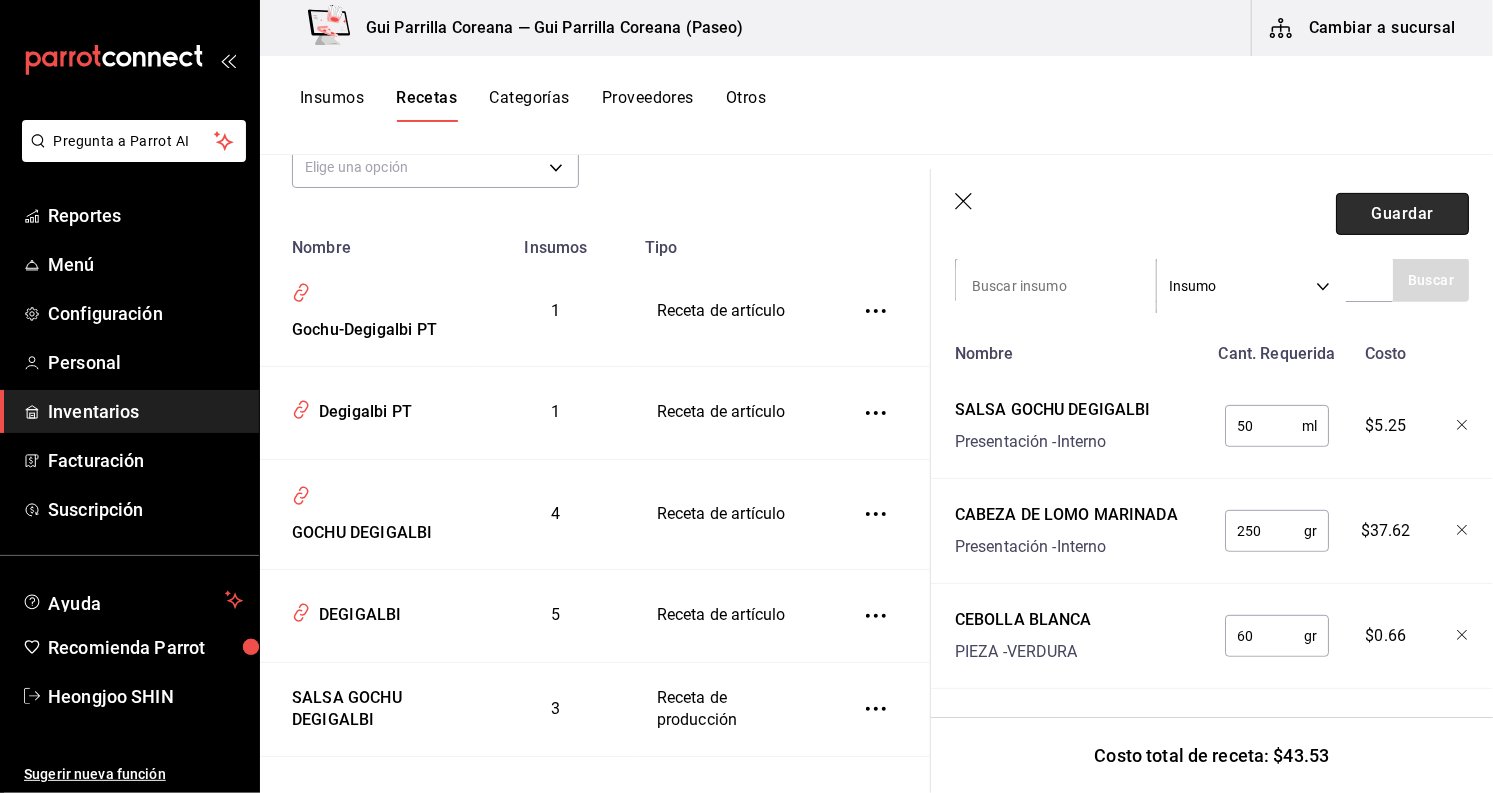 click on "Guardar" at bounding box center [1402, 214] 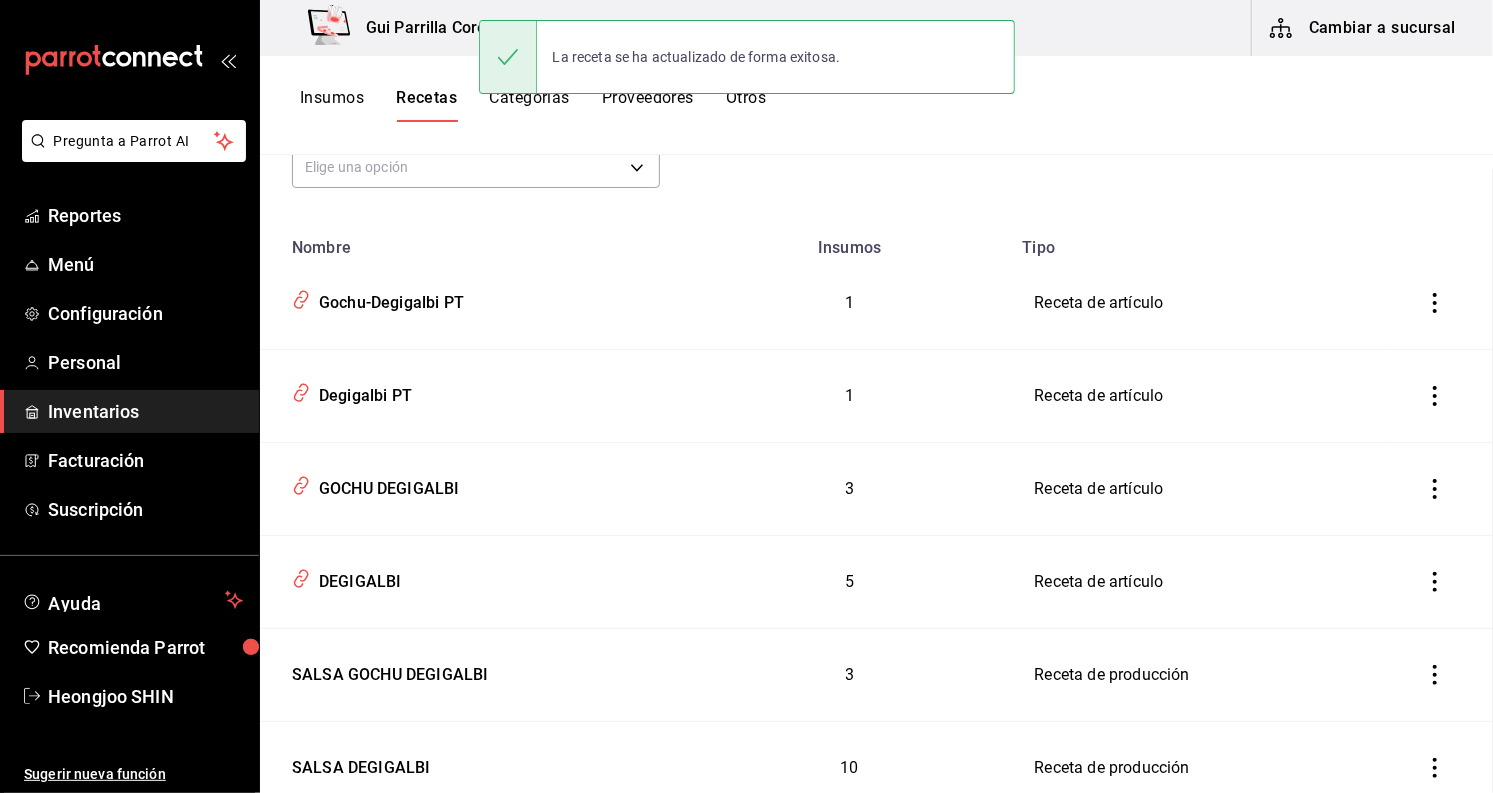 scroll, scrollTop: 0, scrollLeft: 0, axis: both 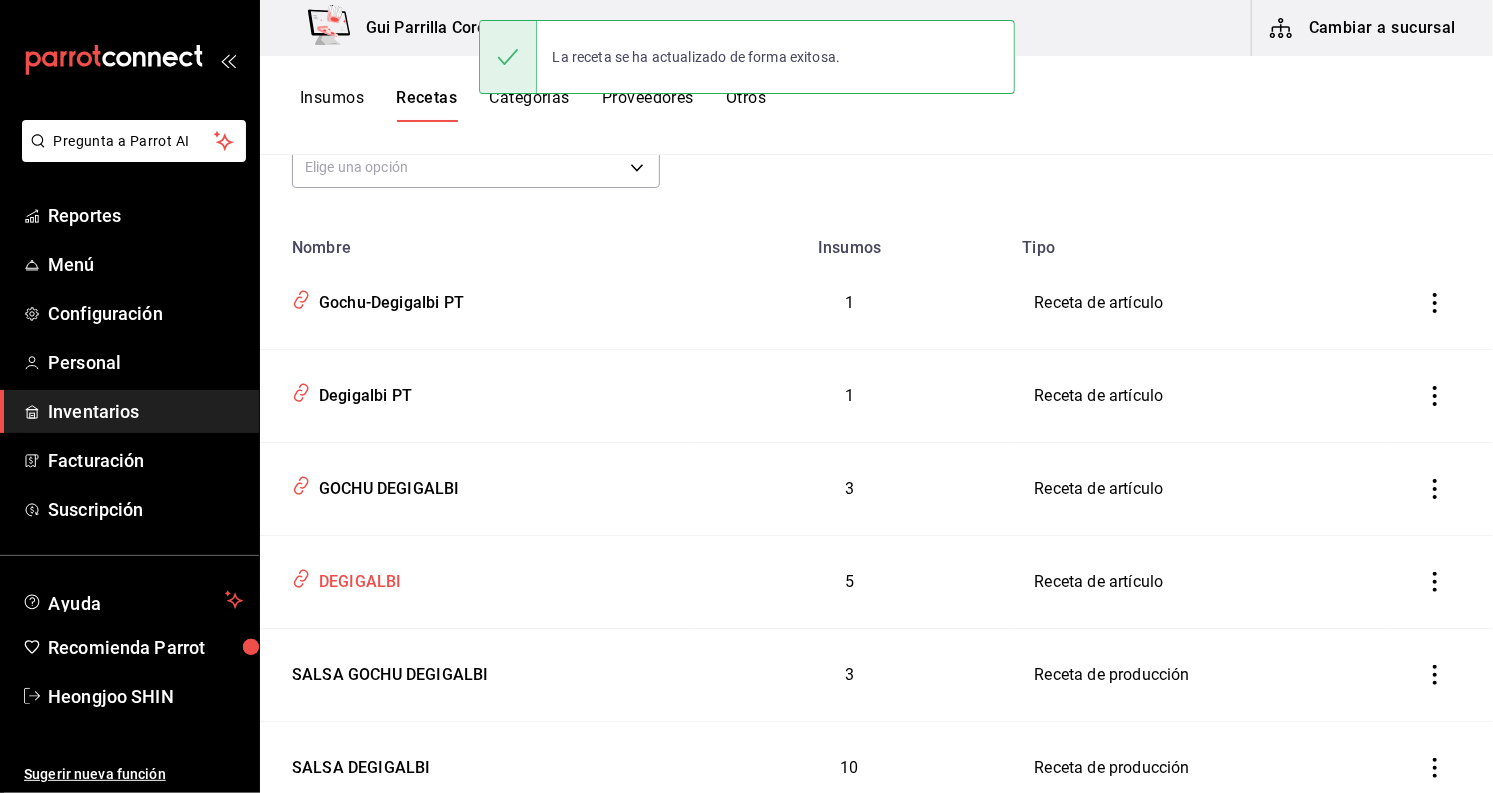click on "DEGIGALBI" at bounding box center (474, 578) 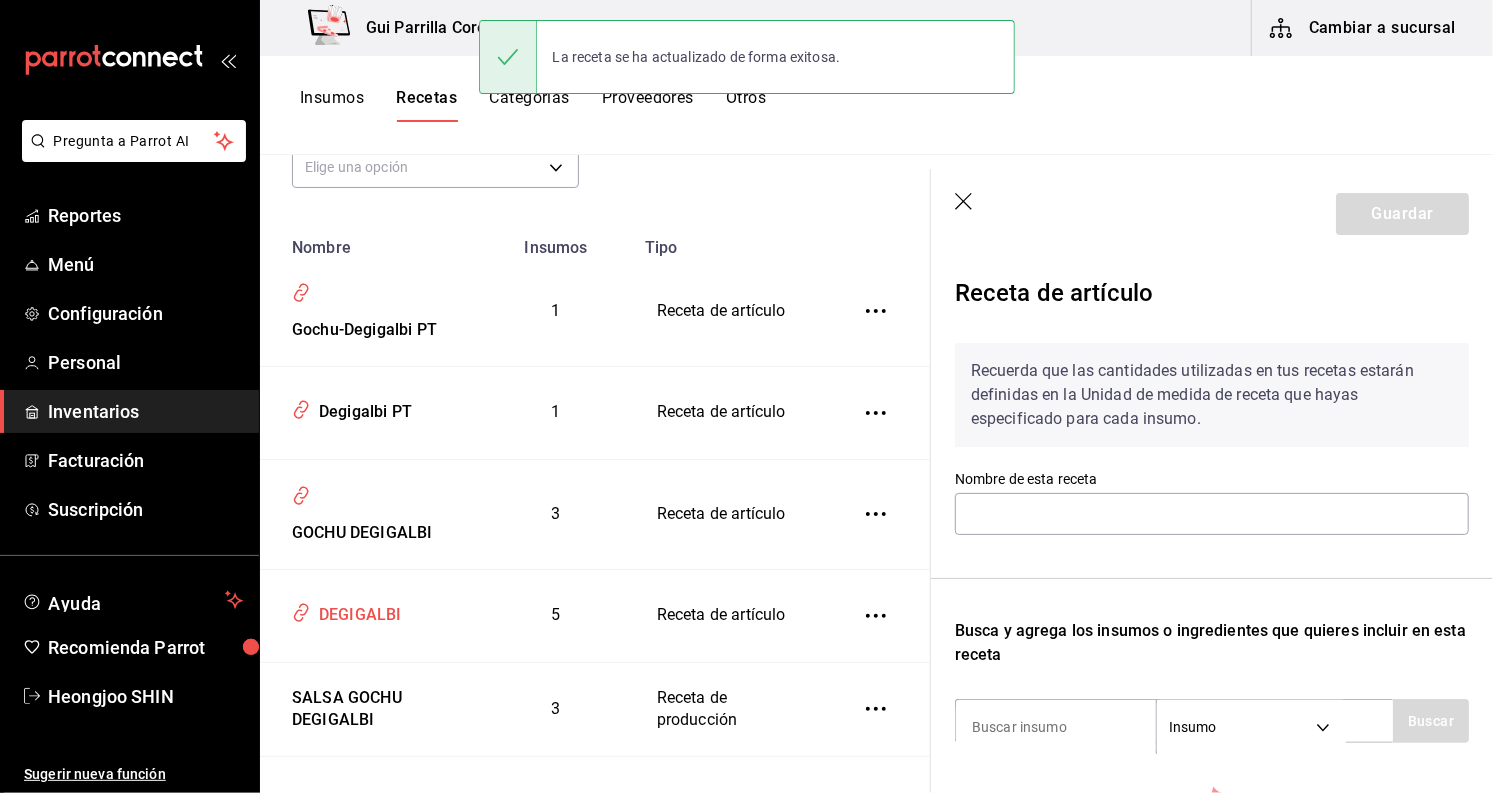 type on "DEGIGALBI" 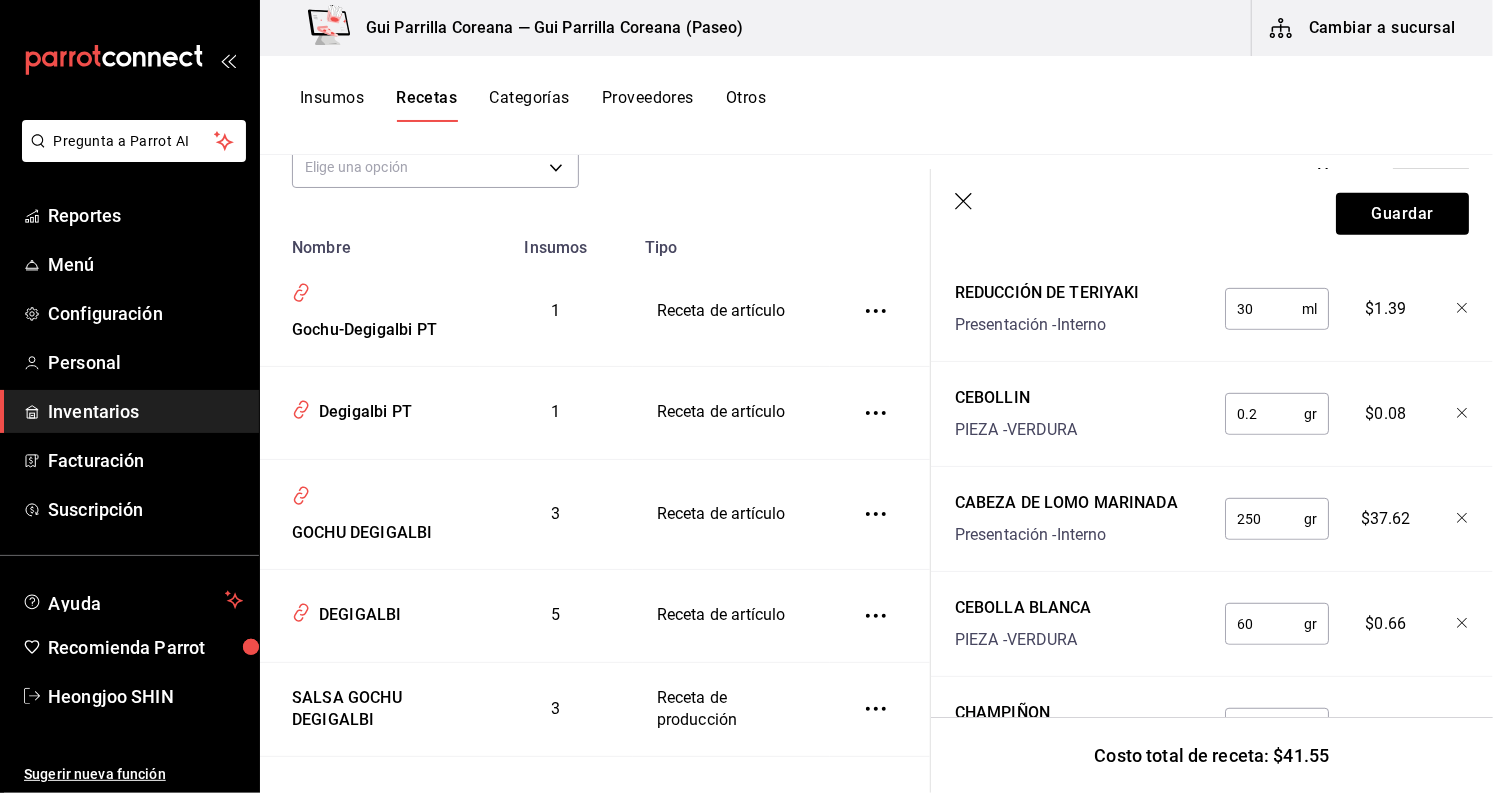scroll, scrollTop: 667, scrollLeft: 0, axis: vertical 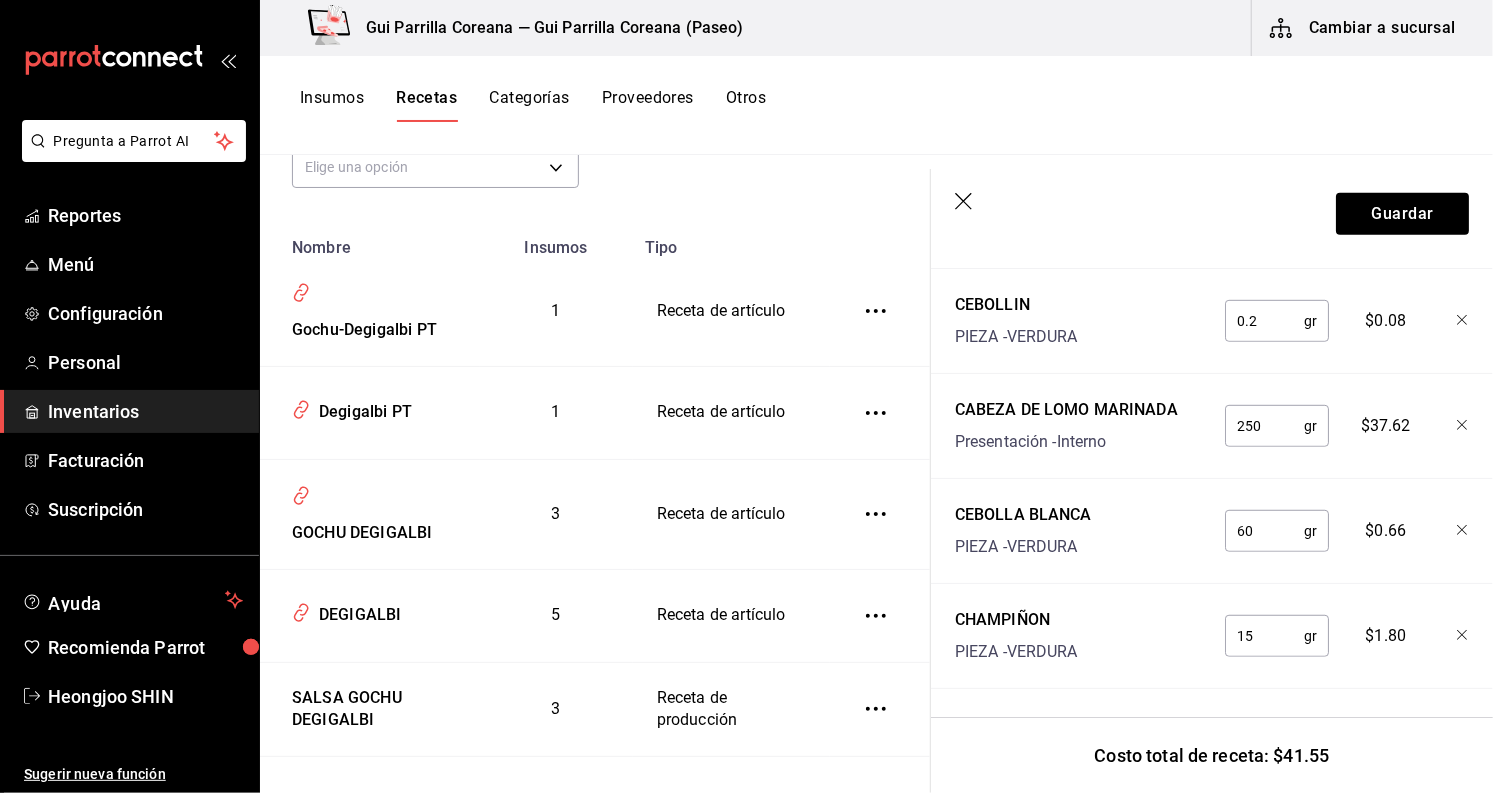 click 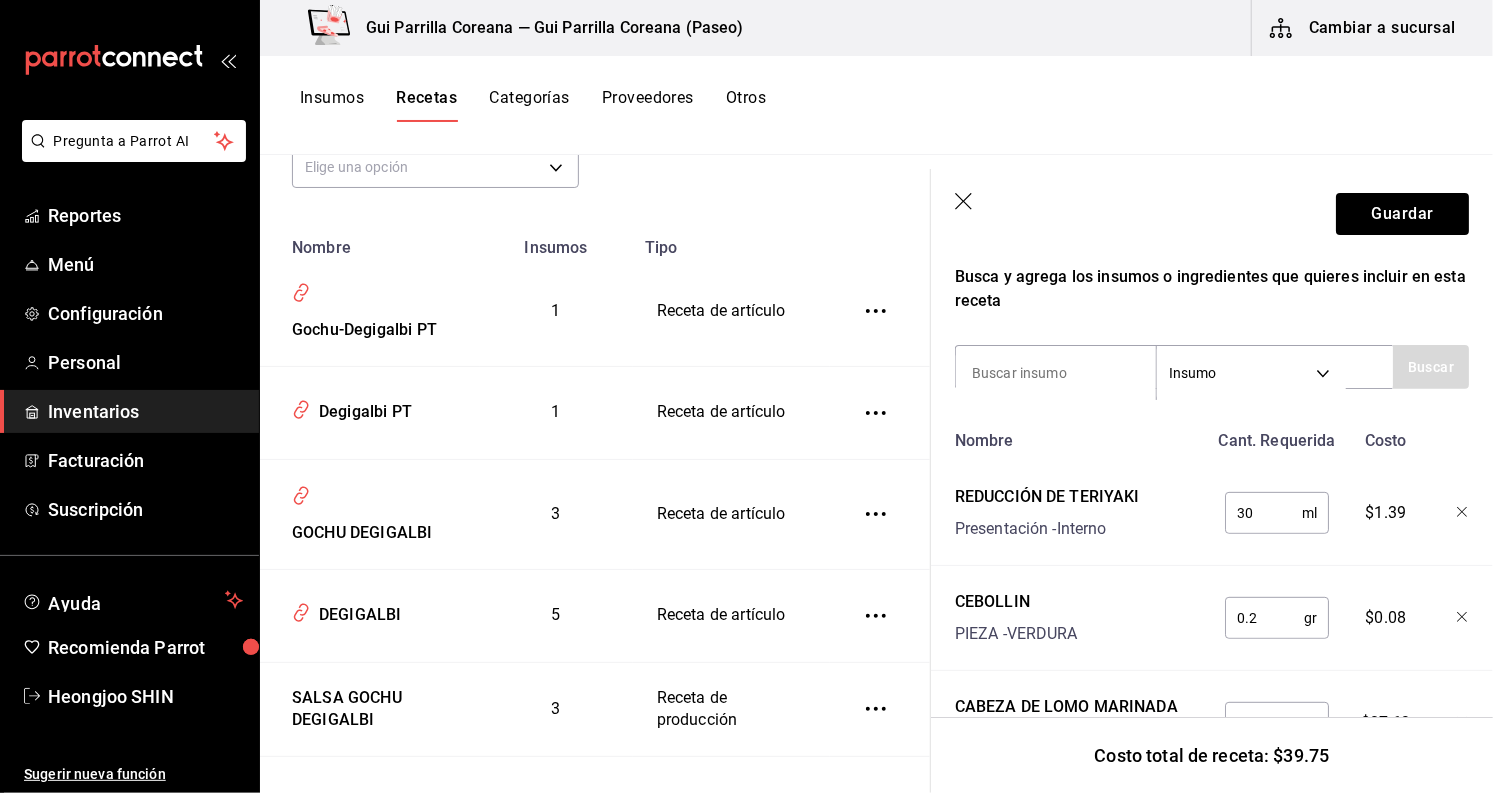 scroll, scrollTop: 352, scrollLeft: 0, axis: vertical 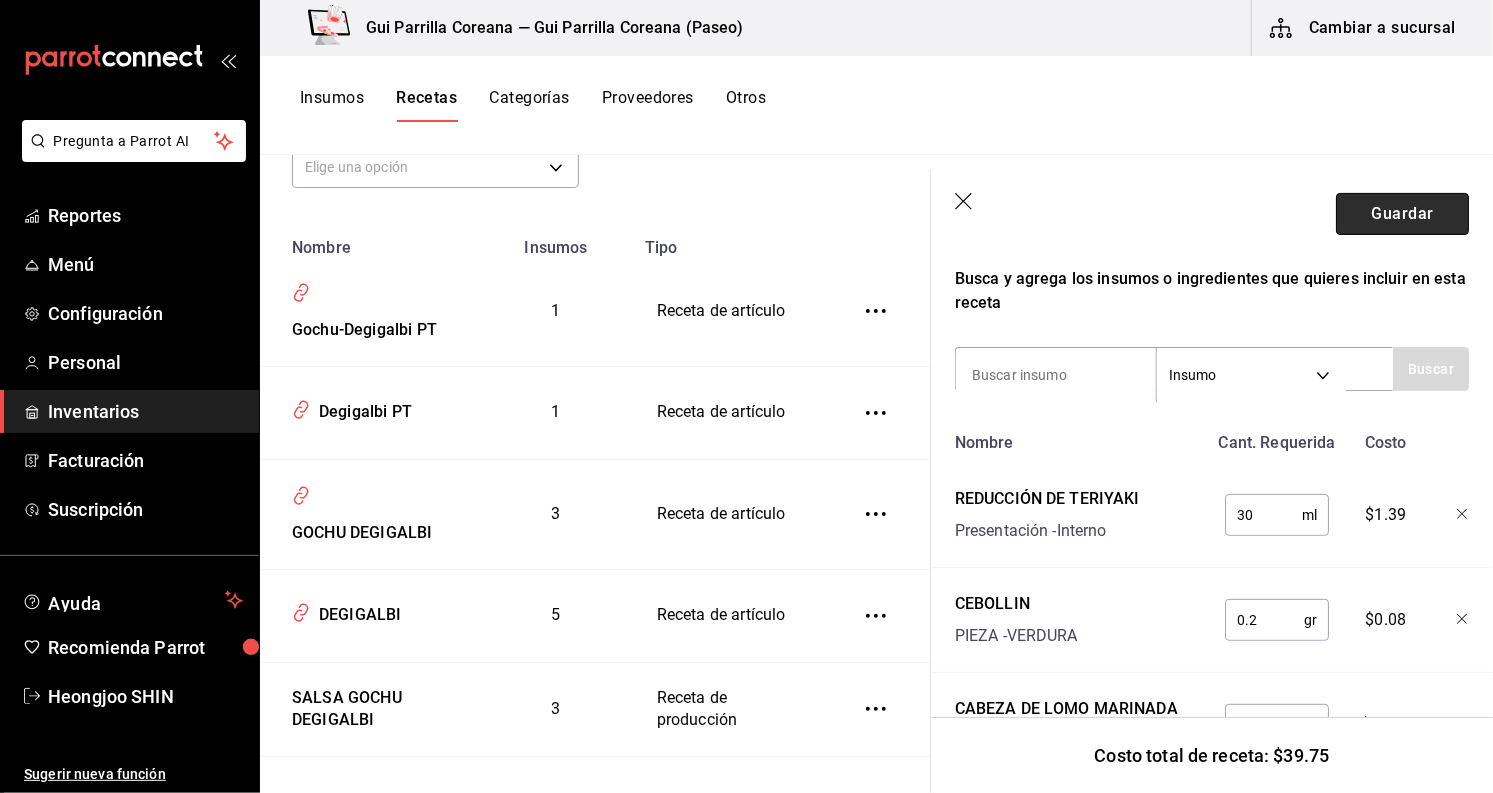 click on "Guardar" at bounding box center (1402, 214) 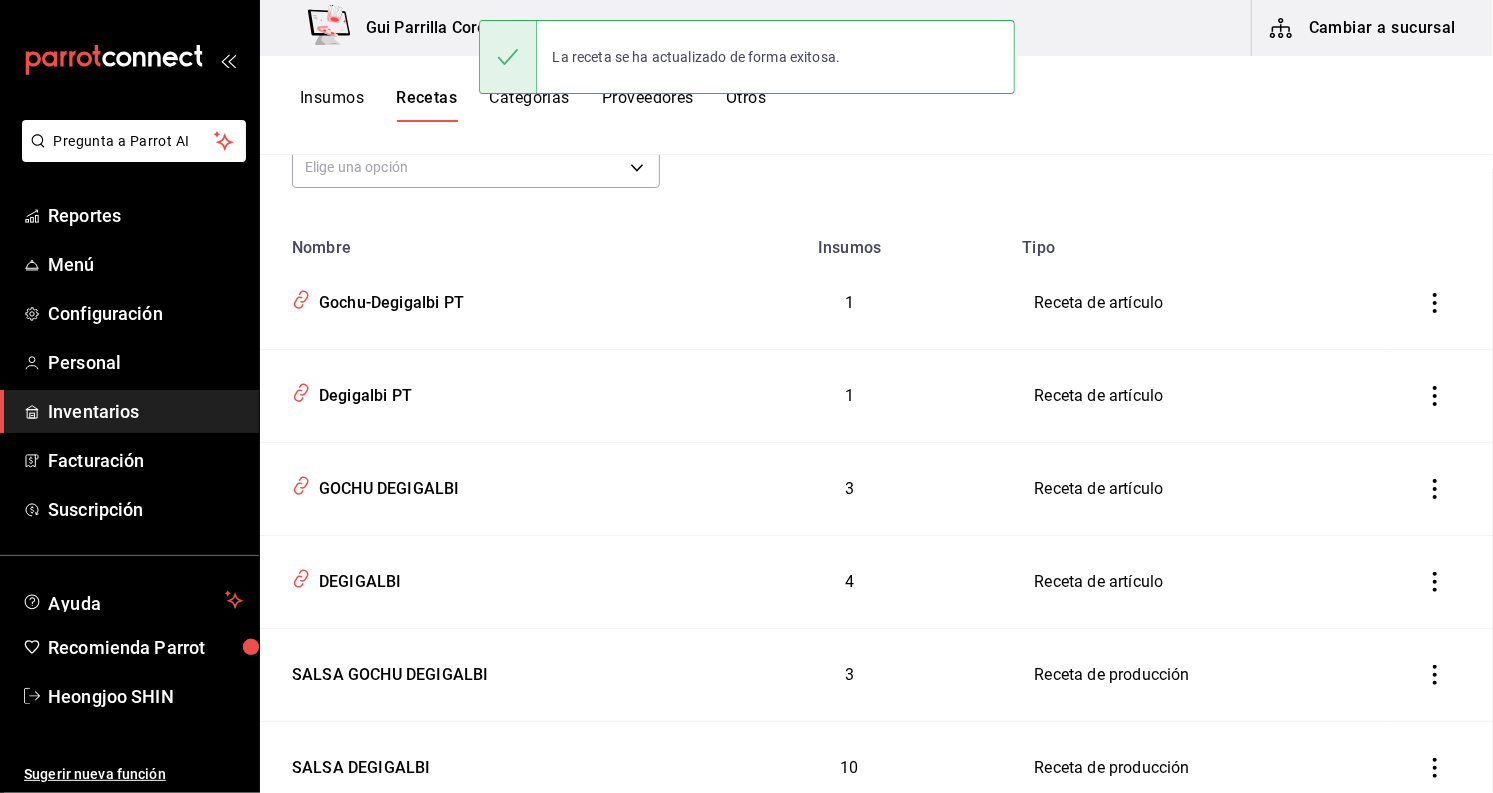 scroll, scrollTop: 0, scrollLeft: 0, axis: both 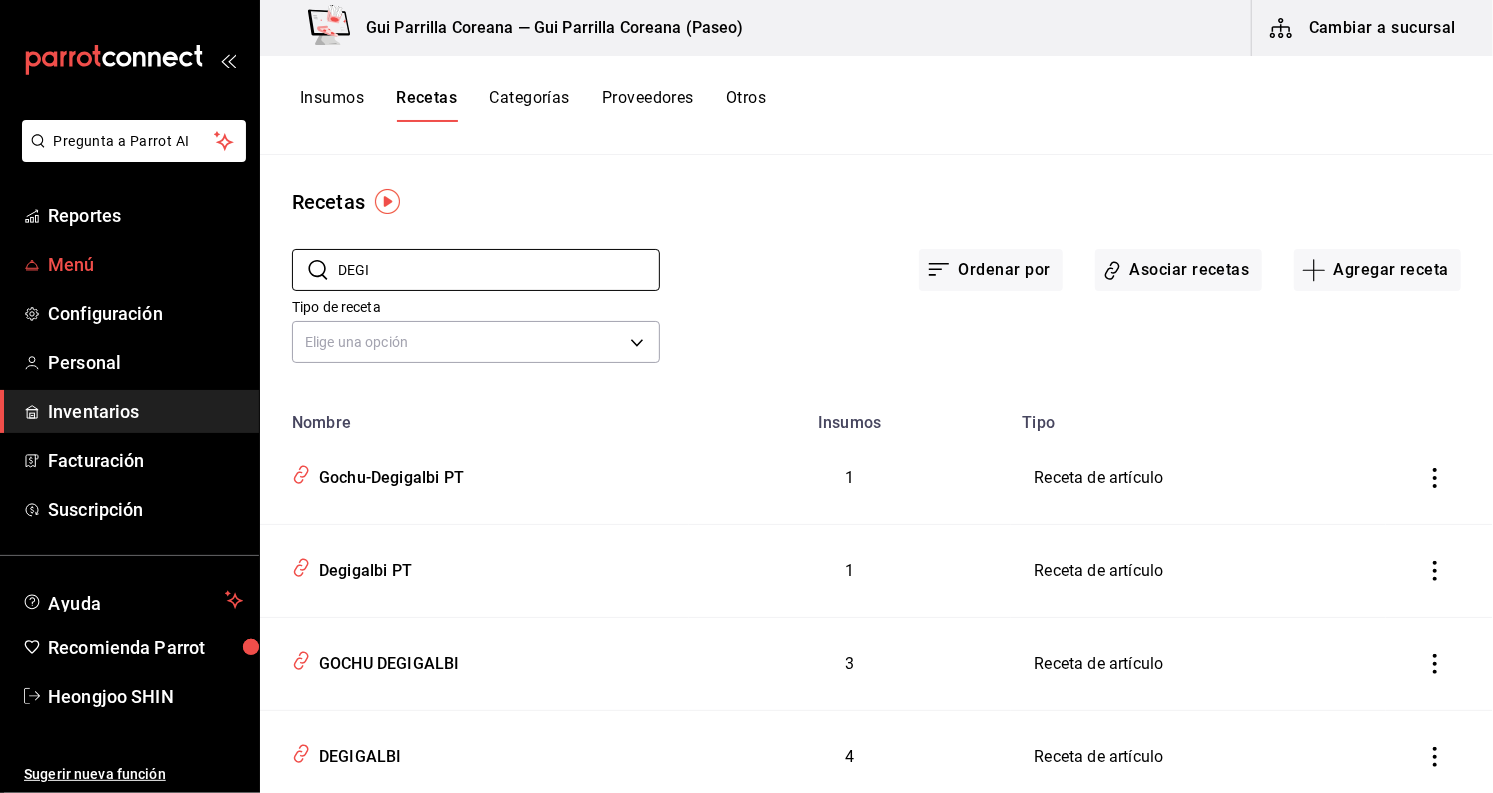 drag, startPoint x: 280, startPoint y: 258, endPoint x: 144, endPoint y: 255, distance: 136.03308 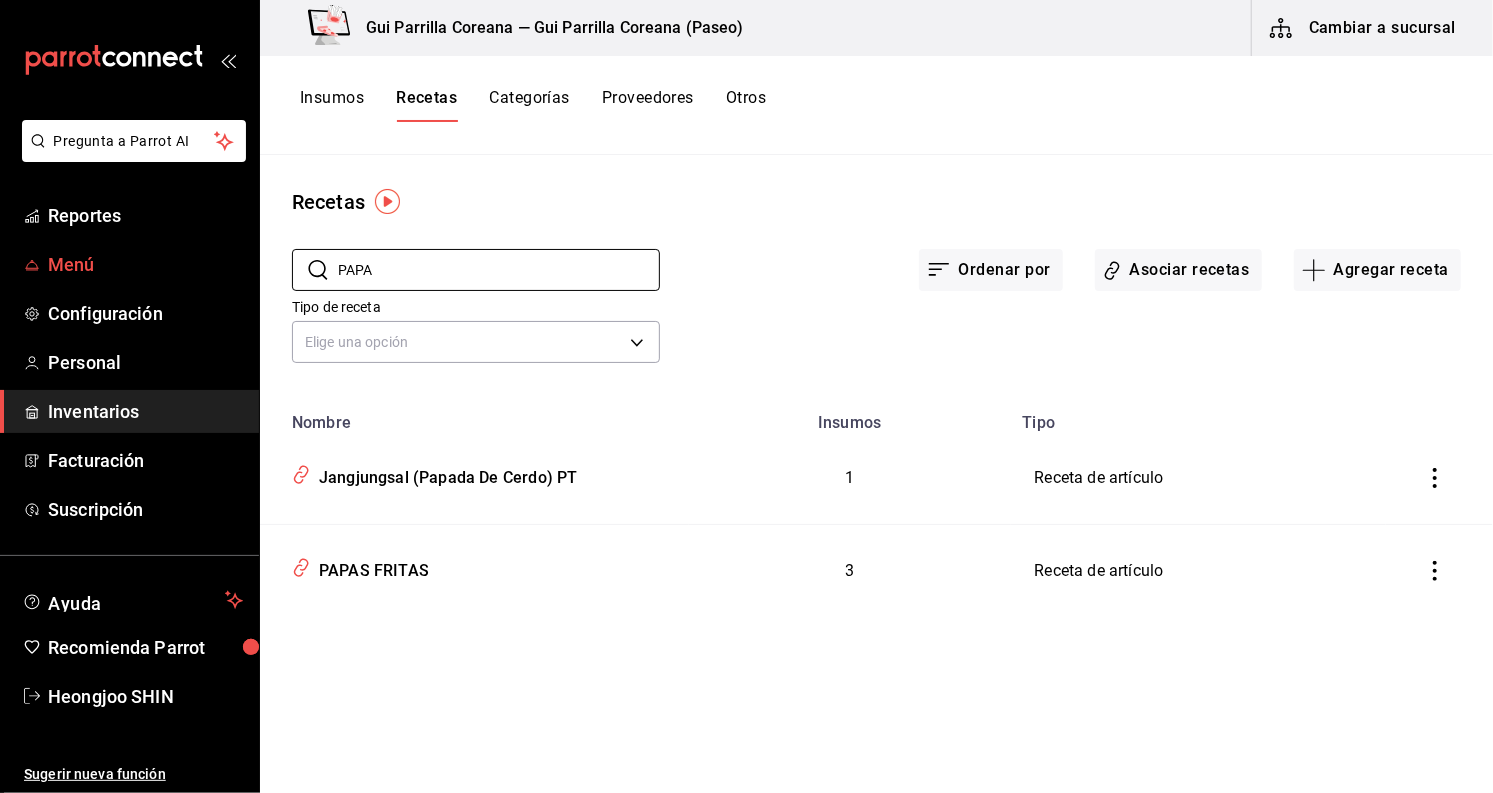 drag, startPoint x: 442, startPoint y: 270, endPoint x: 203, endPoint y: 258, distance: 239.30107 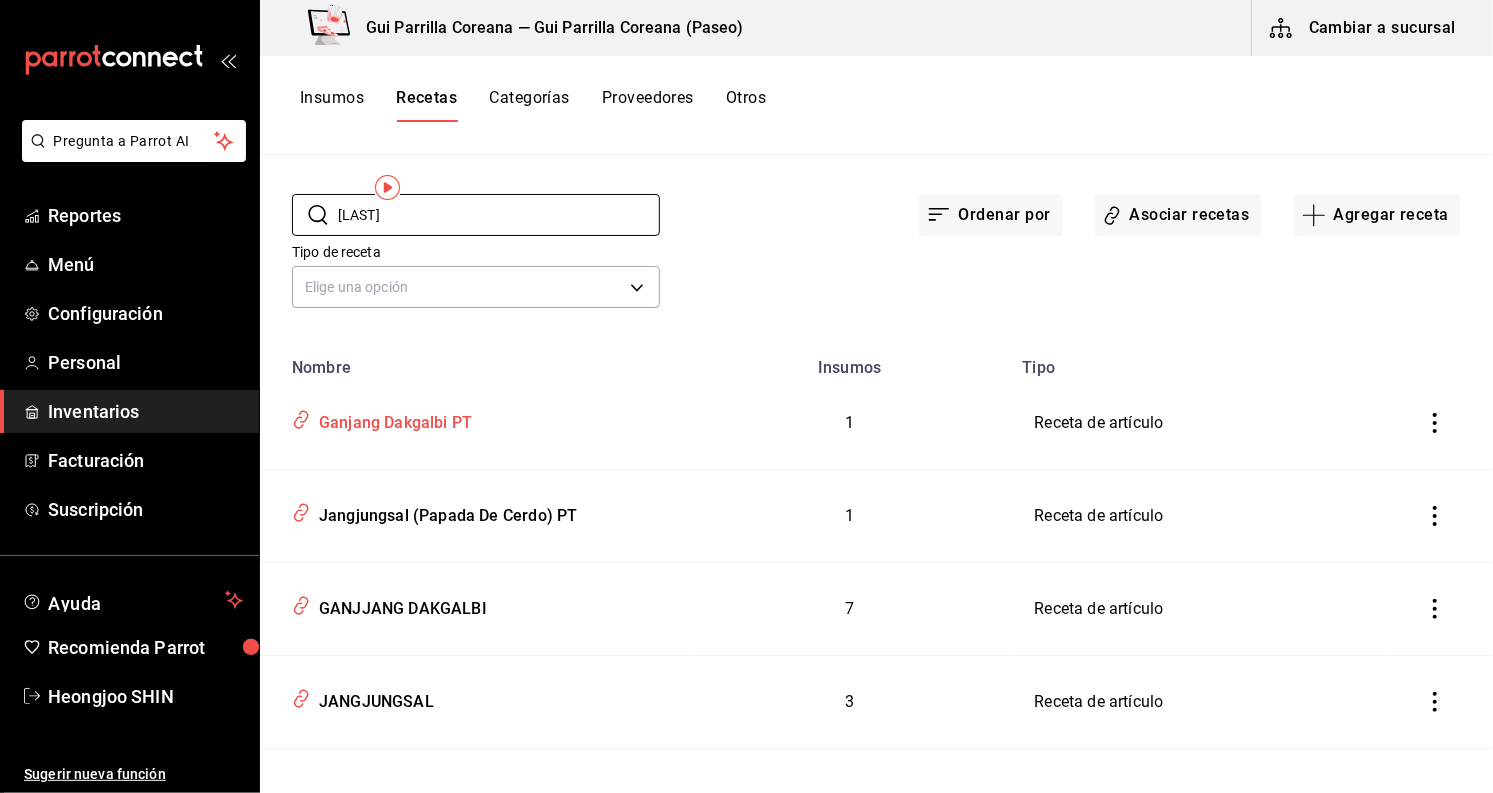 scroll, scrollTop: 157, scrollLeft: 0, axis: vertical 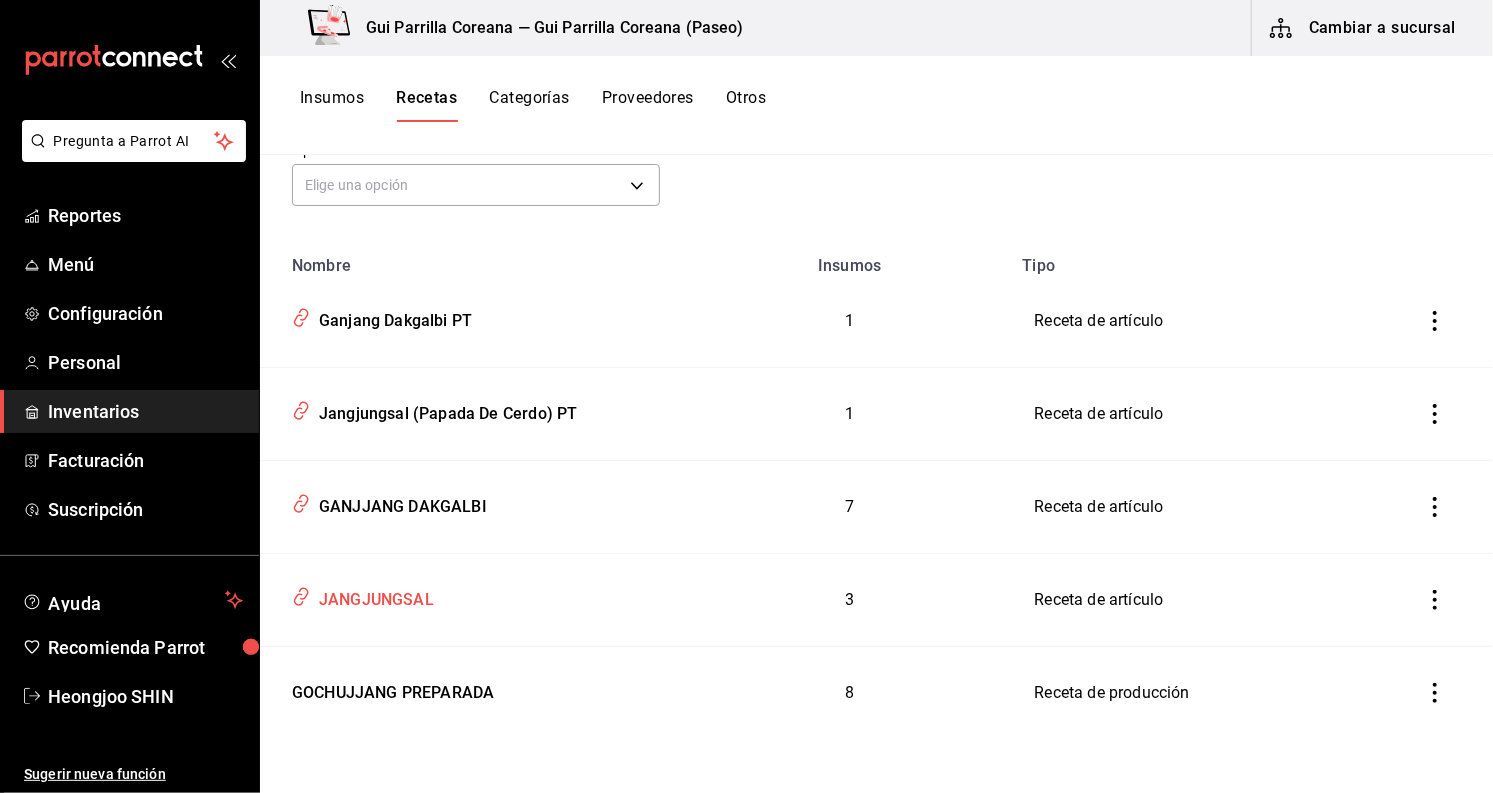 type on "JANG" 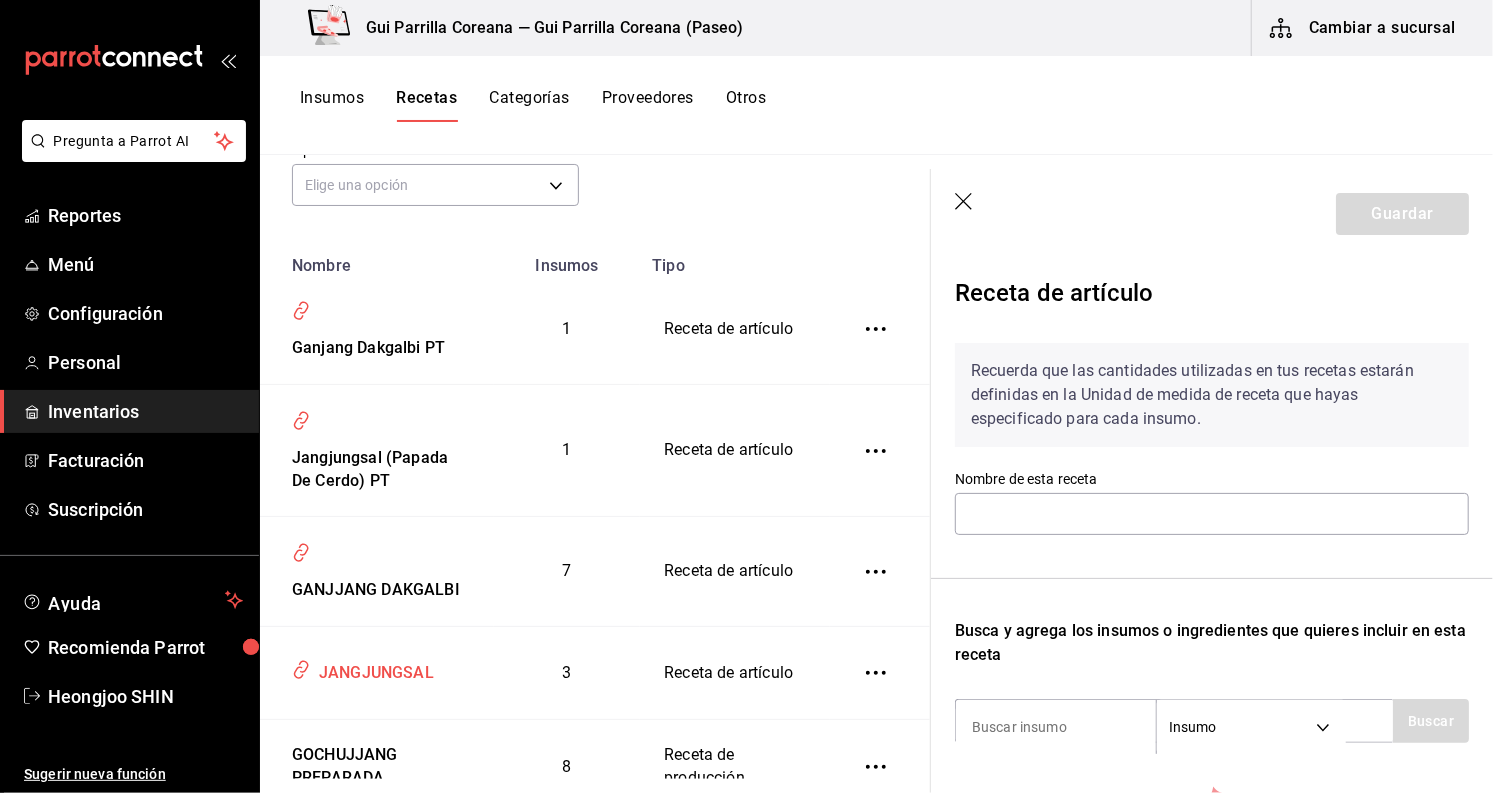 type on "JANGJUNGSAL" 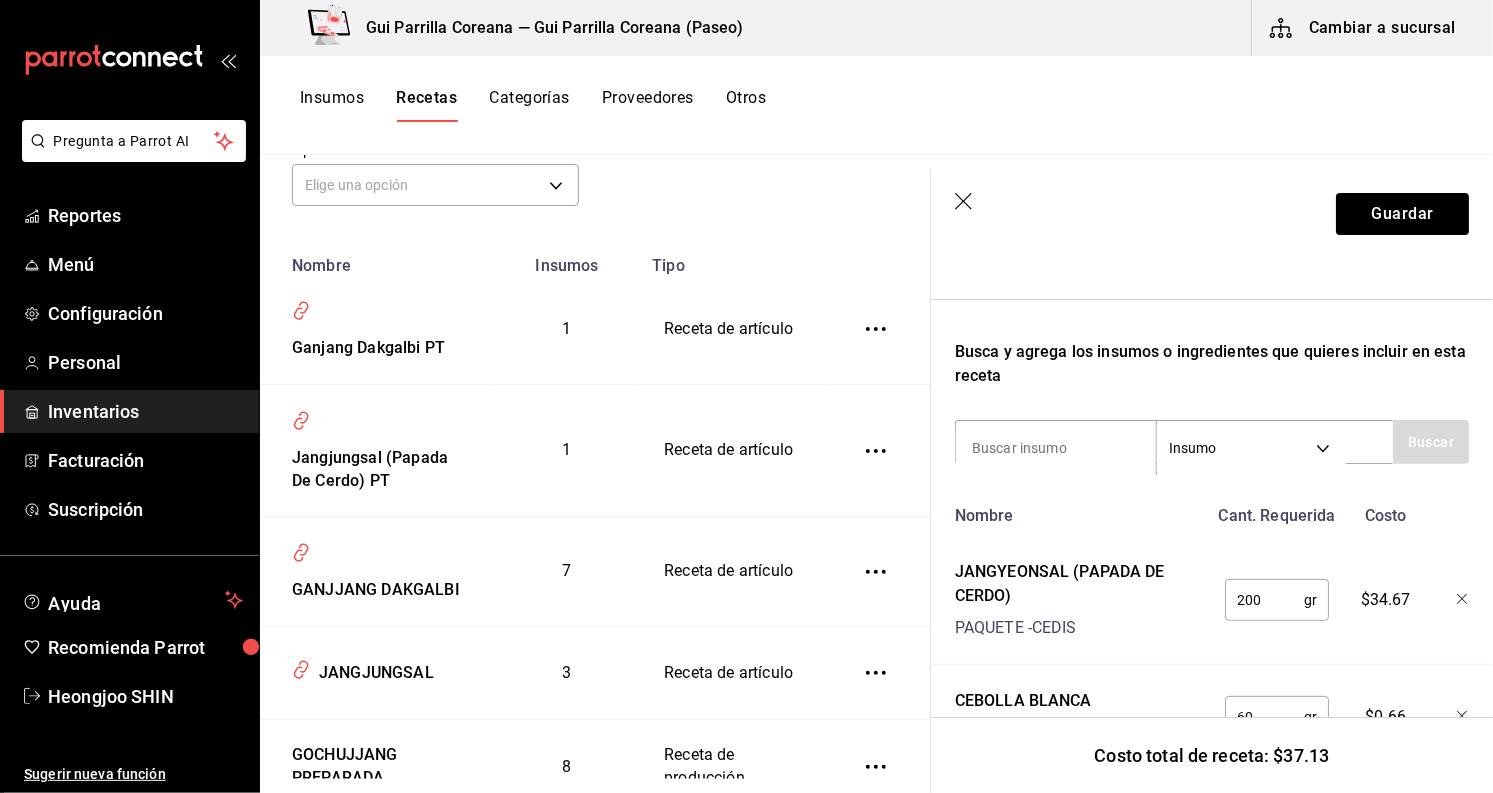 scroll, scrollTop: 481, scrollLeft: 0, axis: vertical 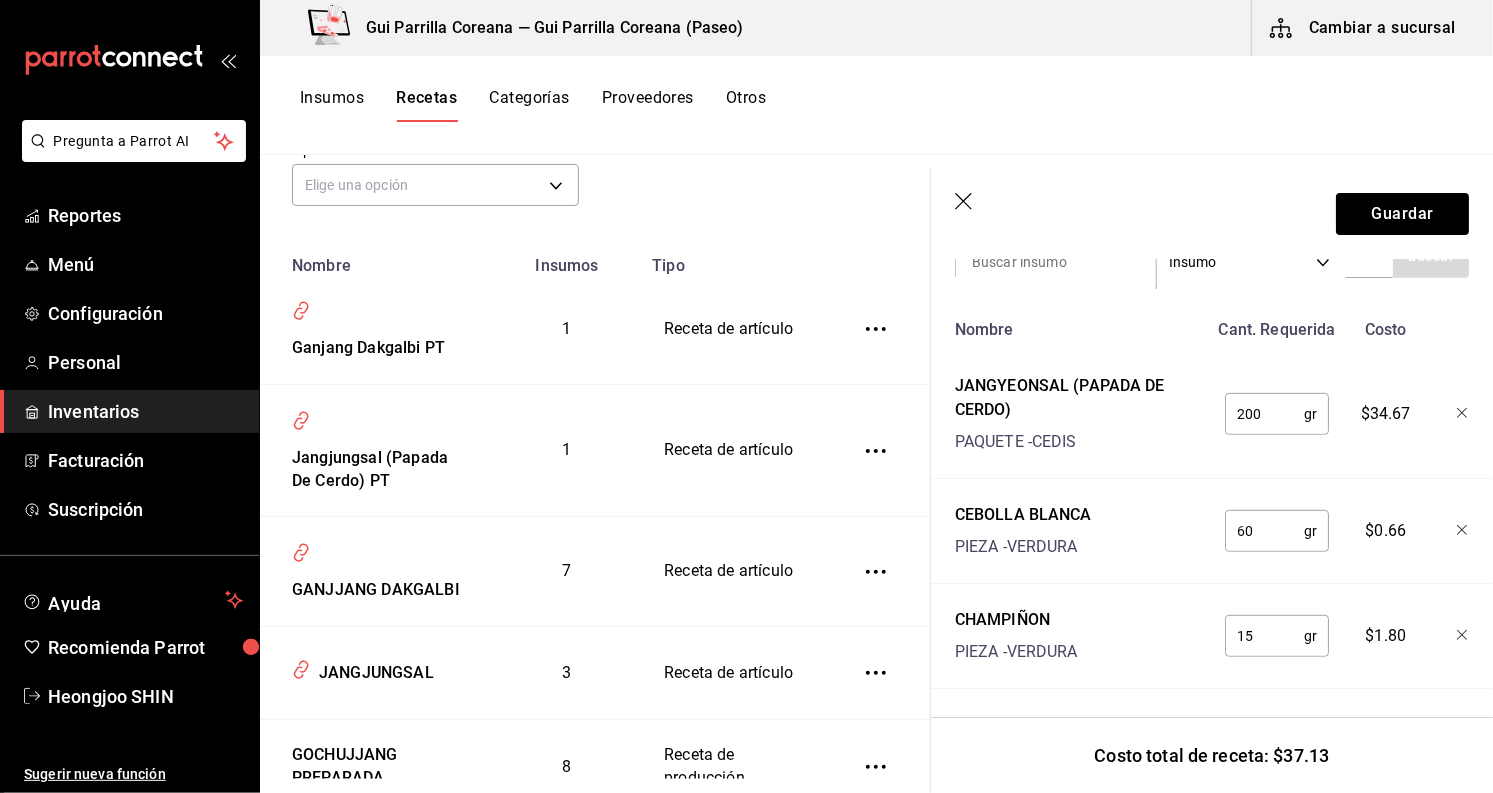 click 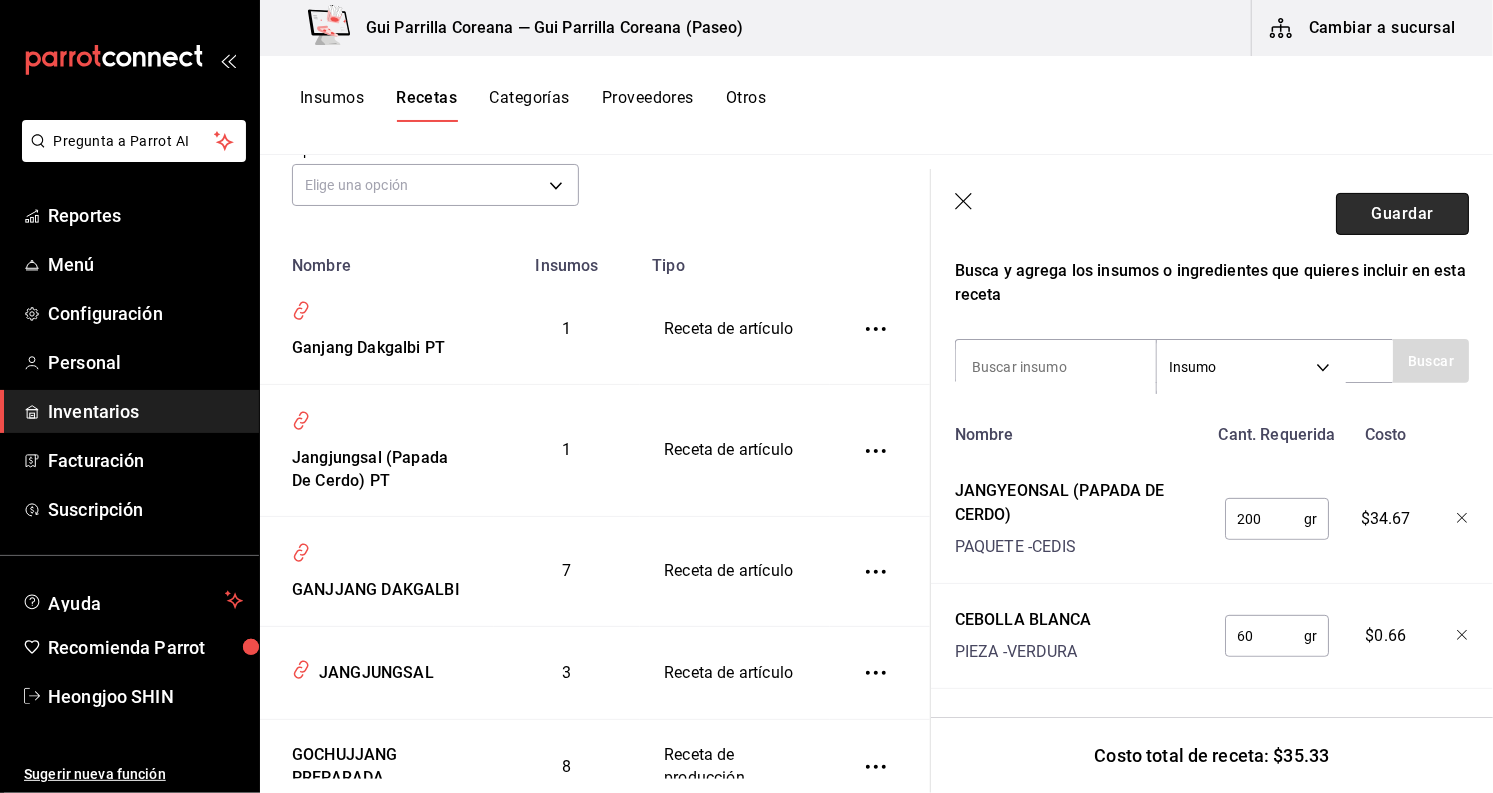 click on "Guardar" at bounding box center [1402, 214] 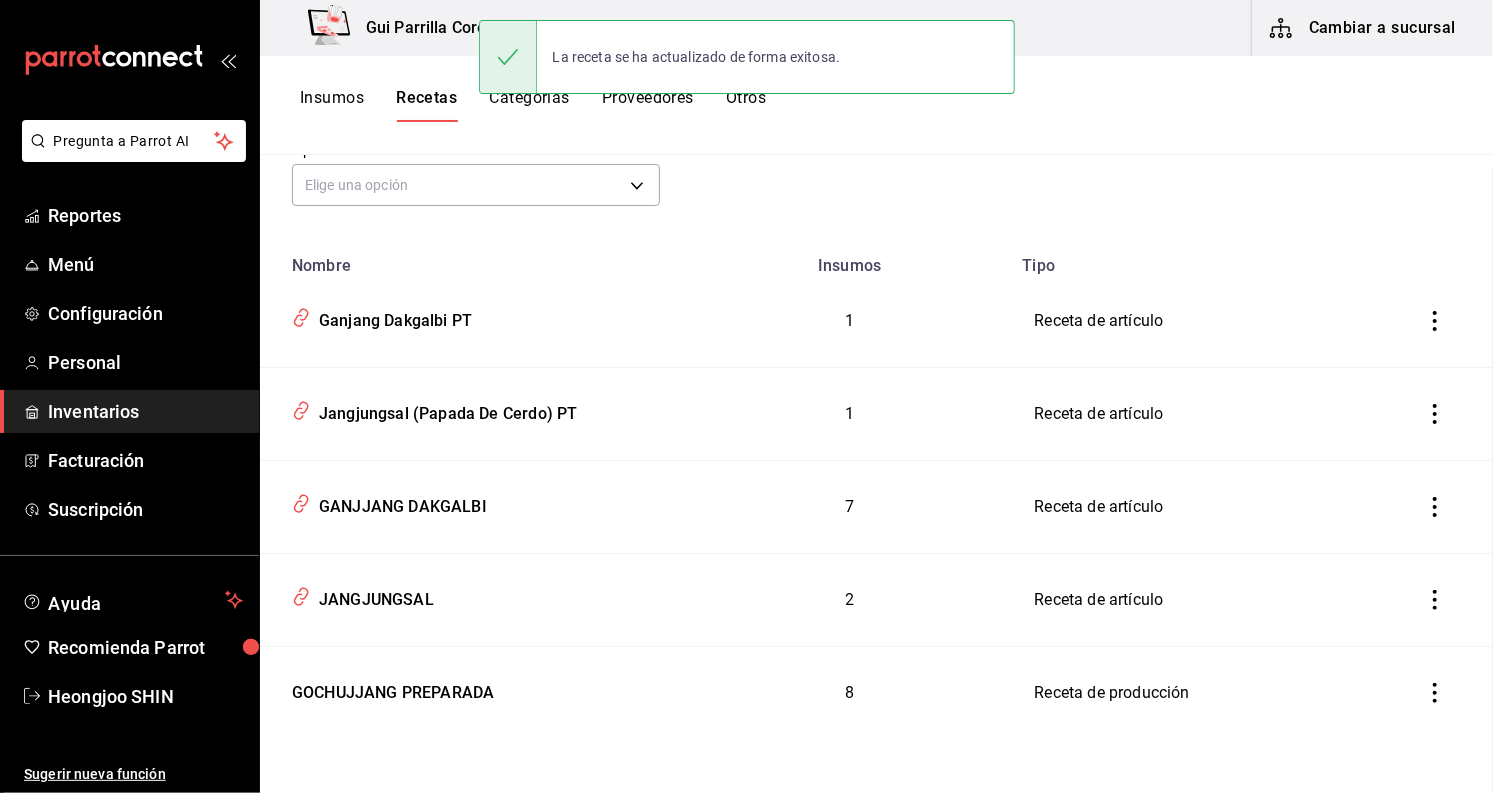 scroll, scrollTop: 0, scrollLeft: 0, axis: both 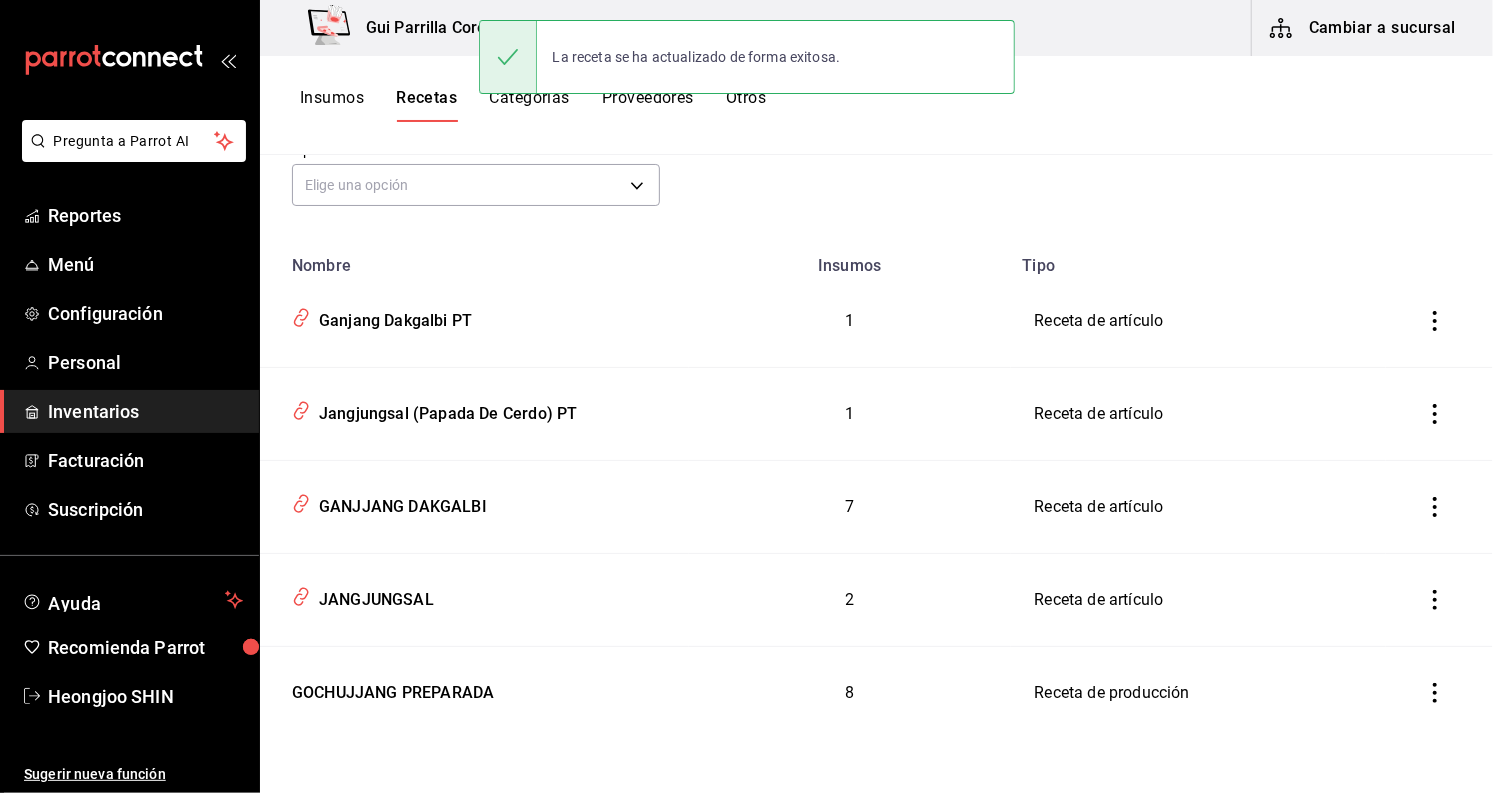 click on "Insumos" at bounding box center [332, 105] 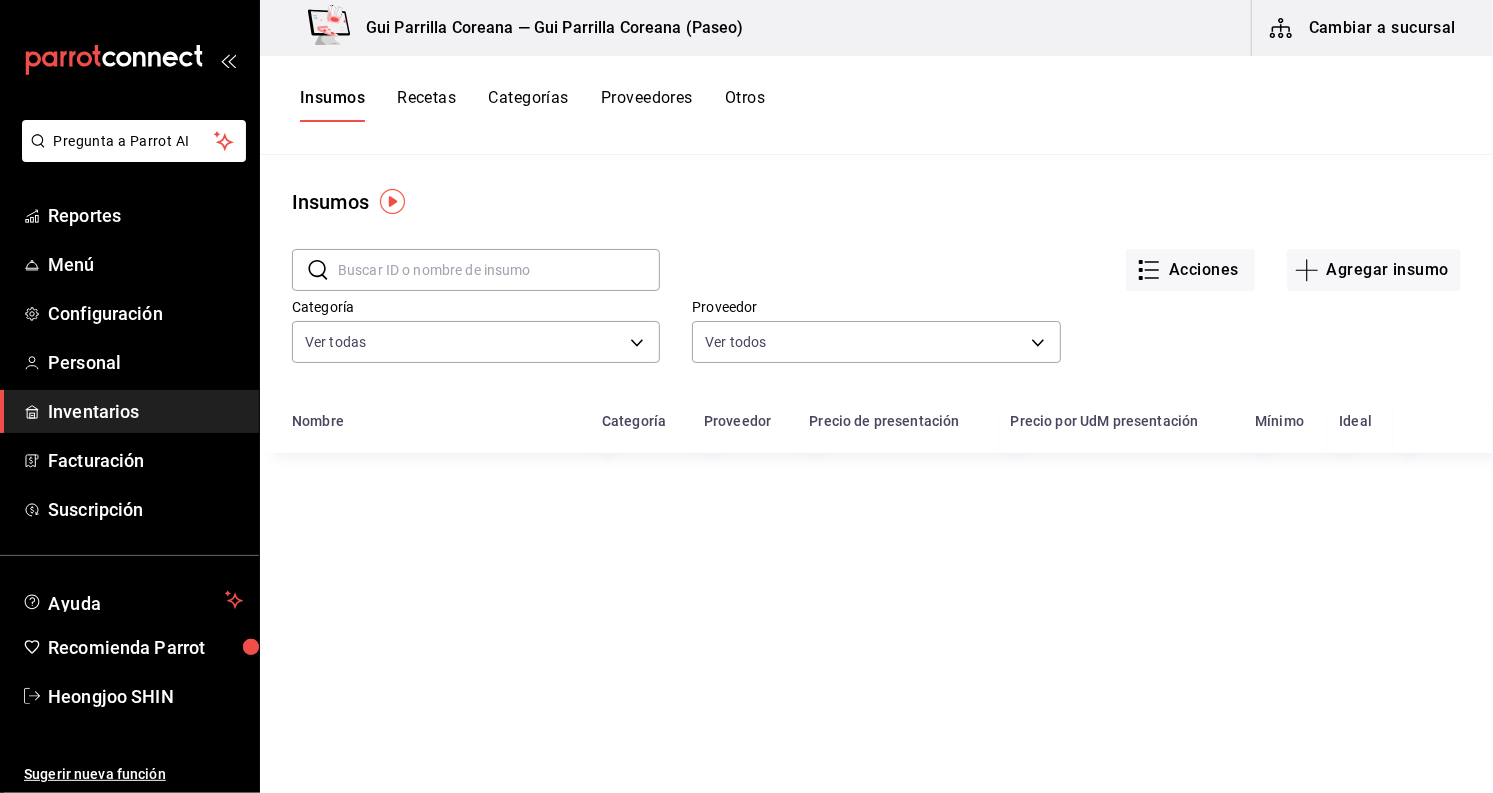click at bounding box center (499, 270) 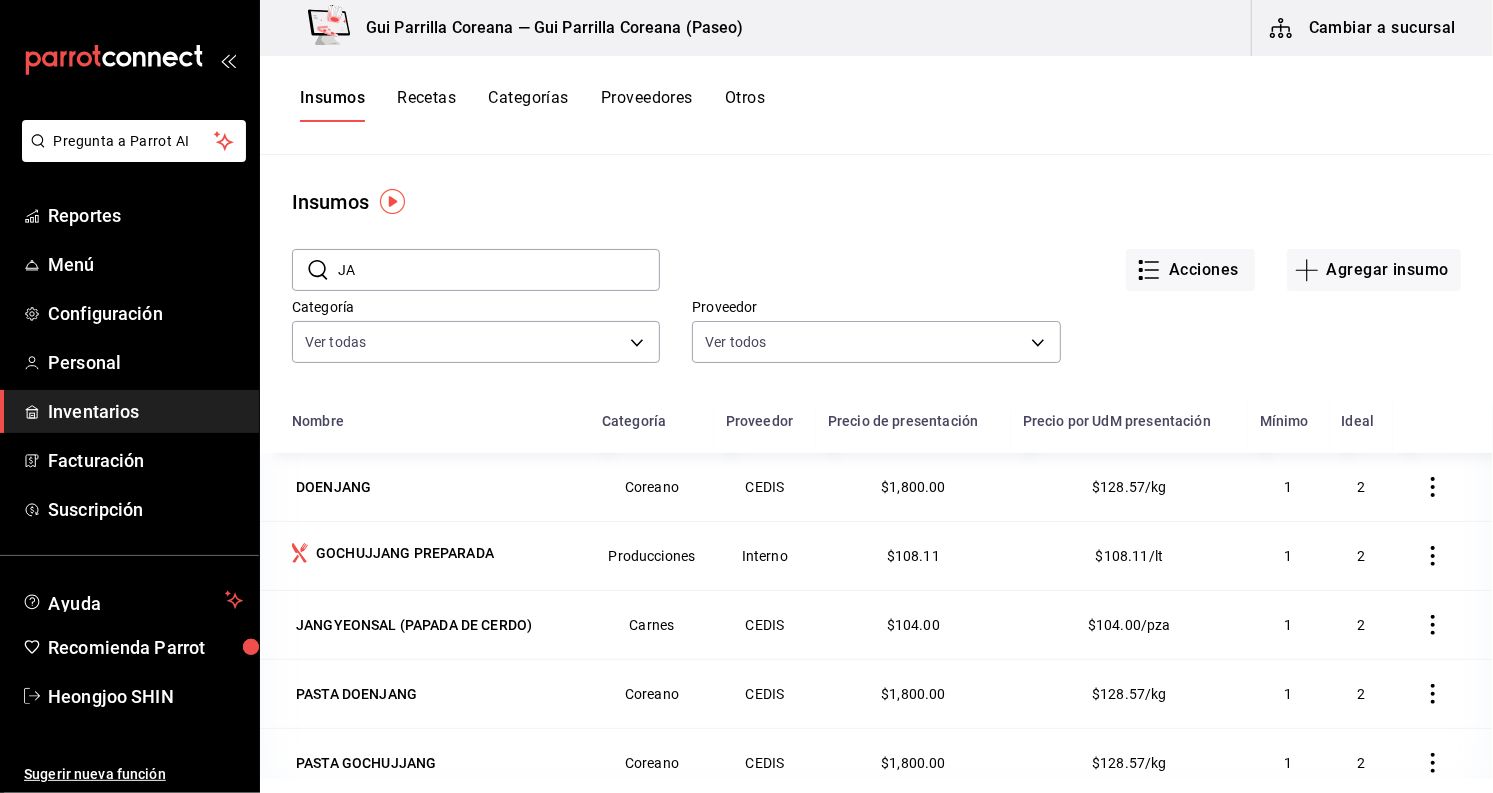 type on "J" 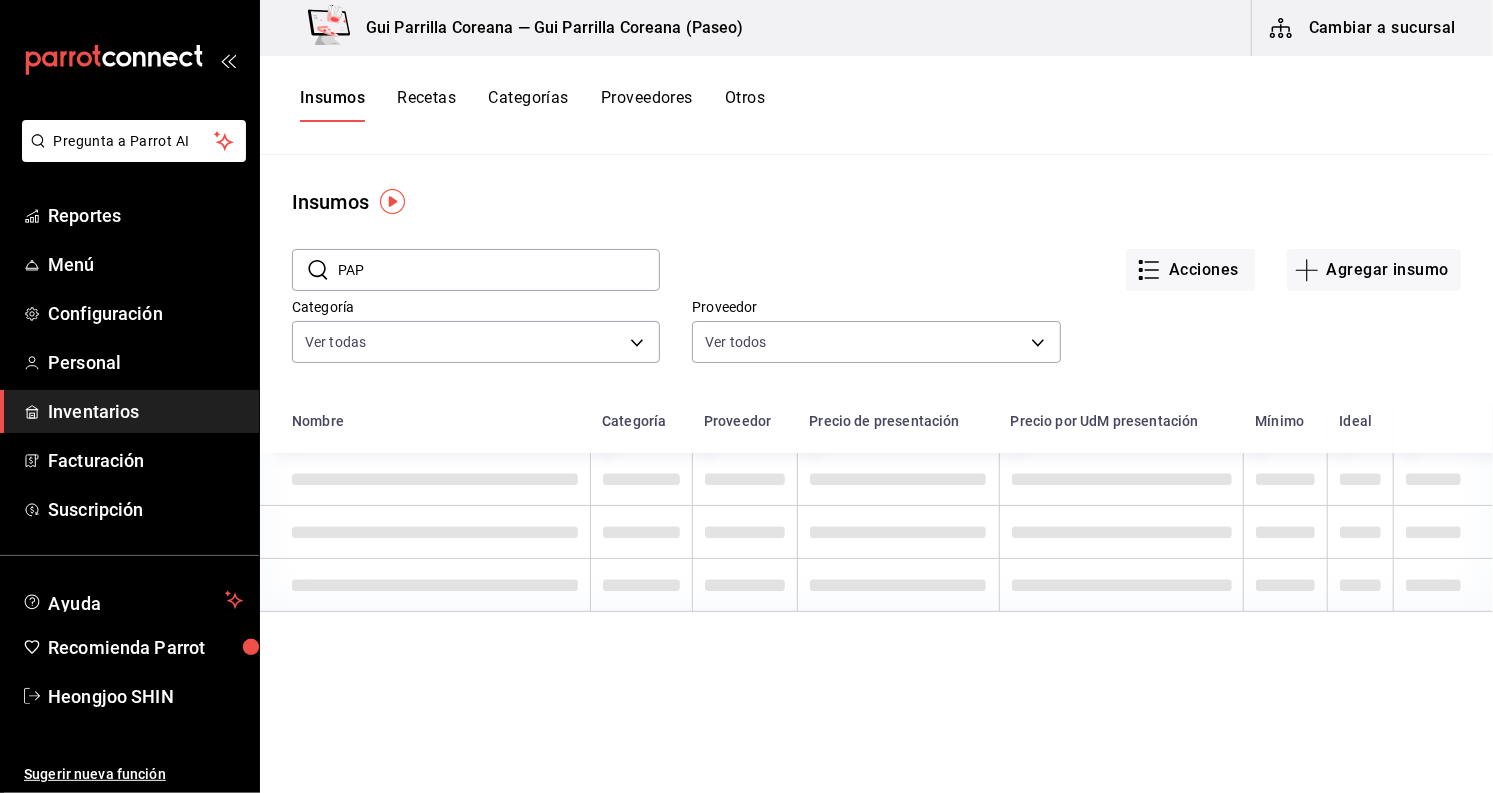 type on "PAPA" 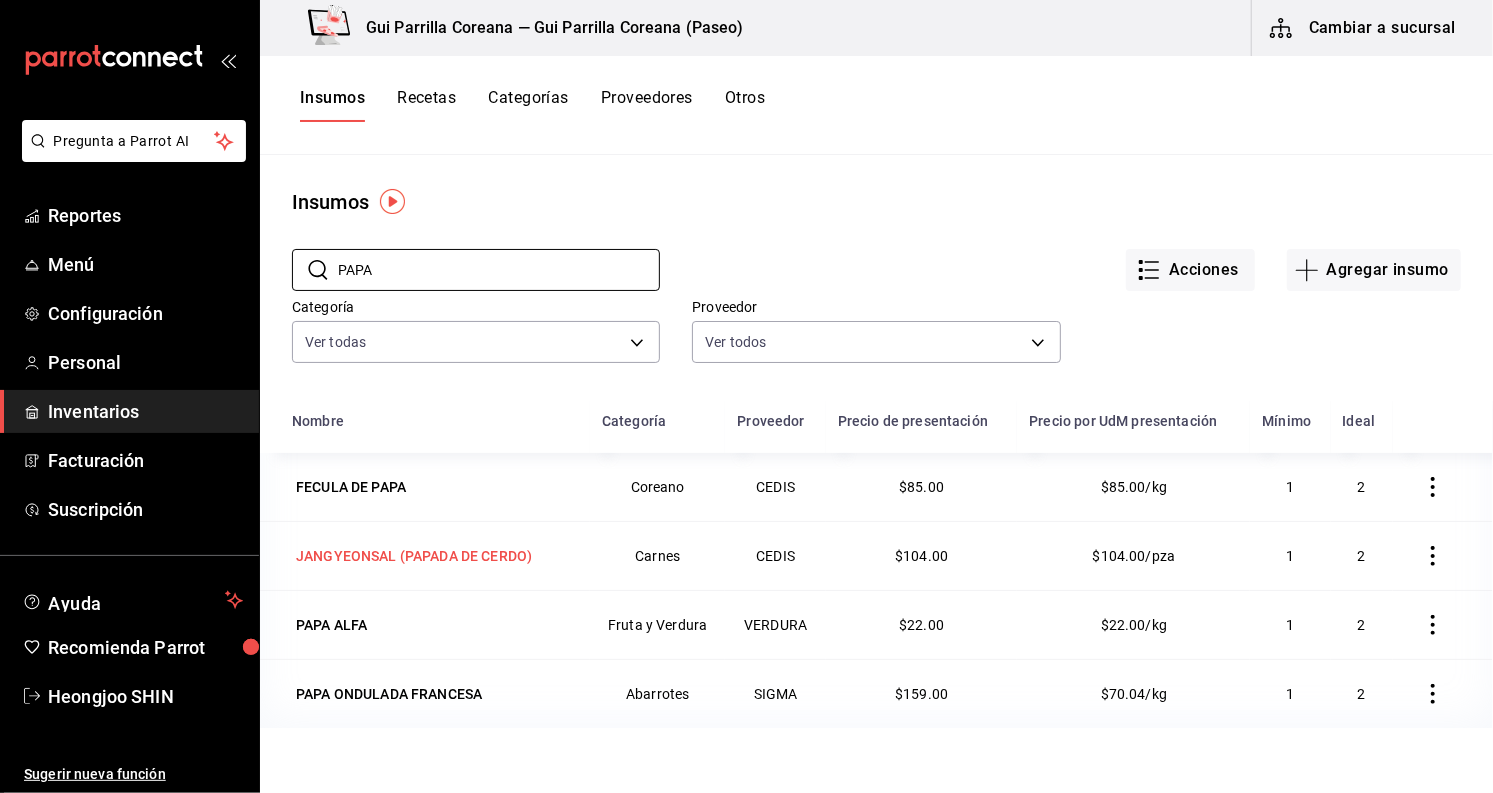 click on "JANGYEONSAL (PAPADA DE CERDO)" at bounding box center (414, 556) 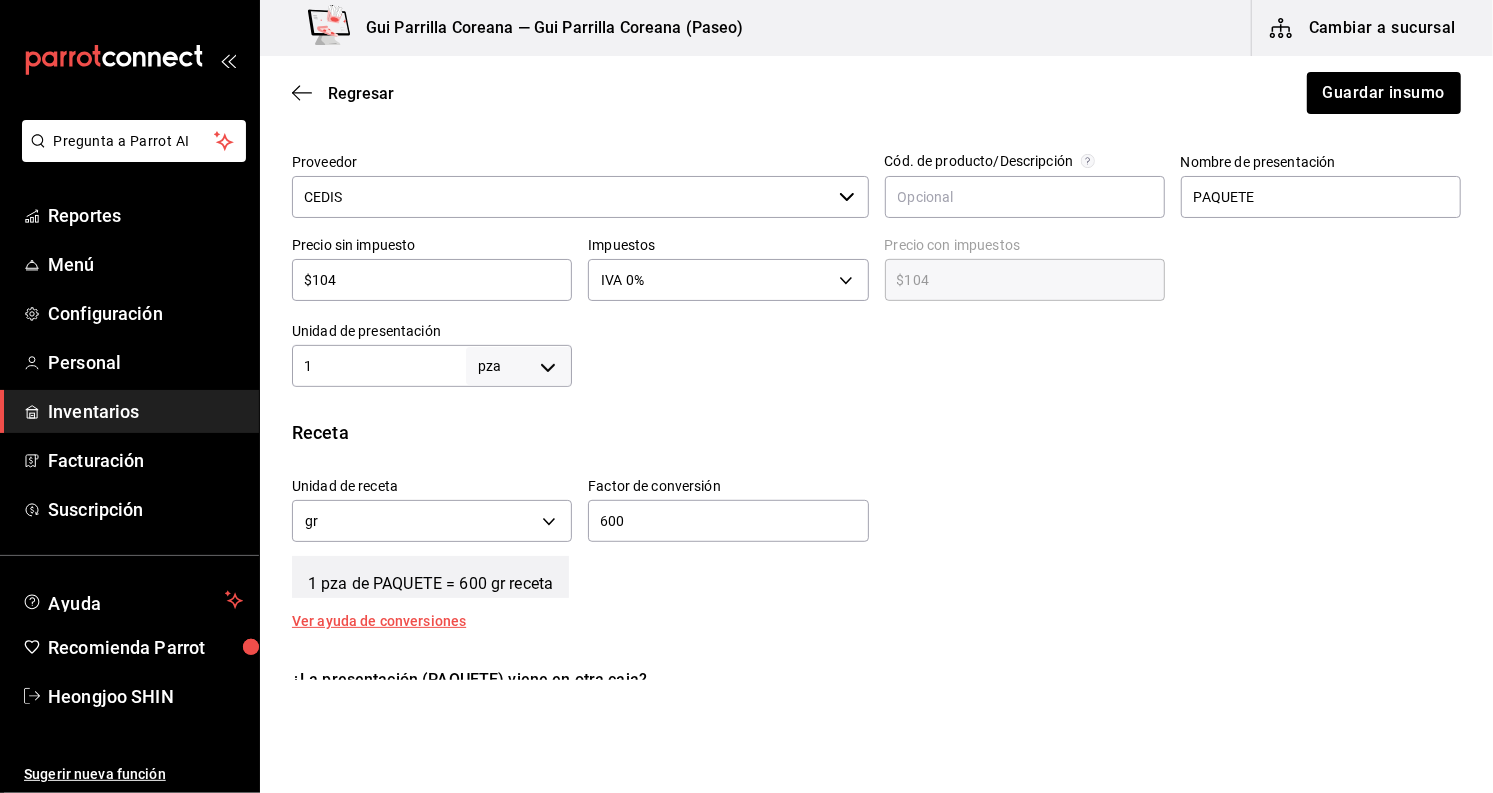 scroll, scrollTop: 0, scrollLeft: 0, axis: both 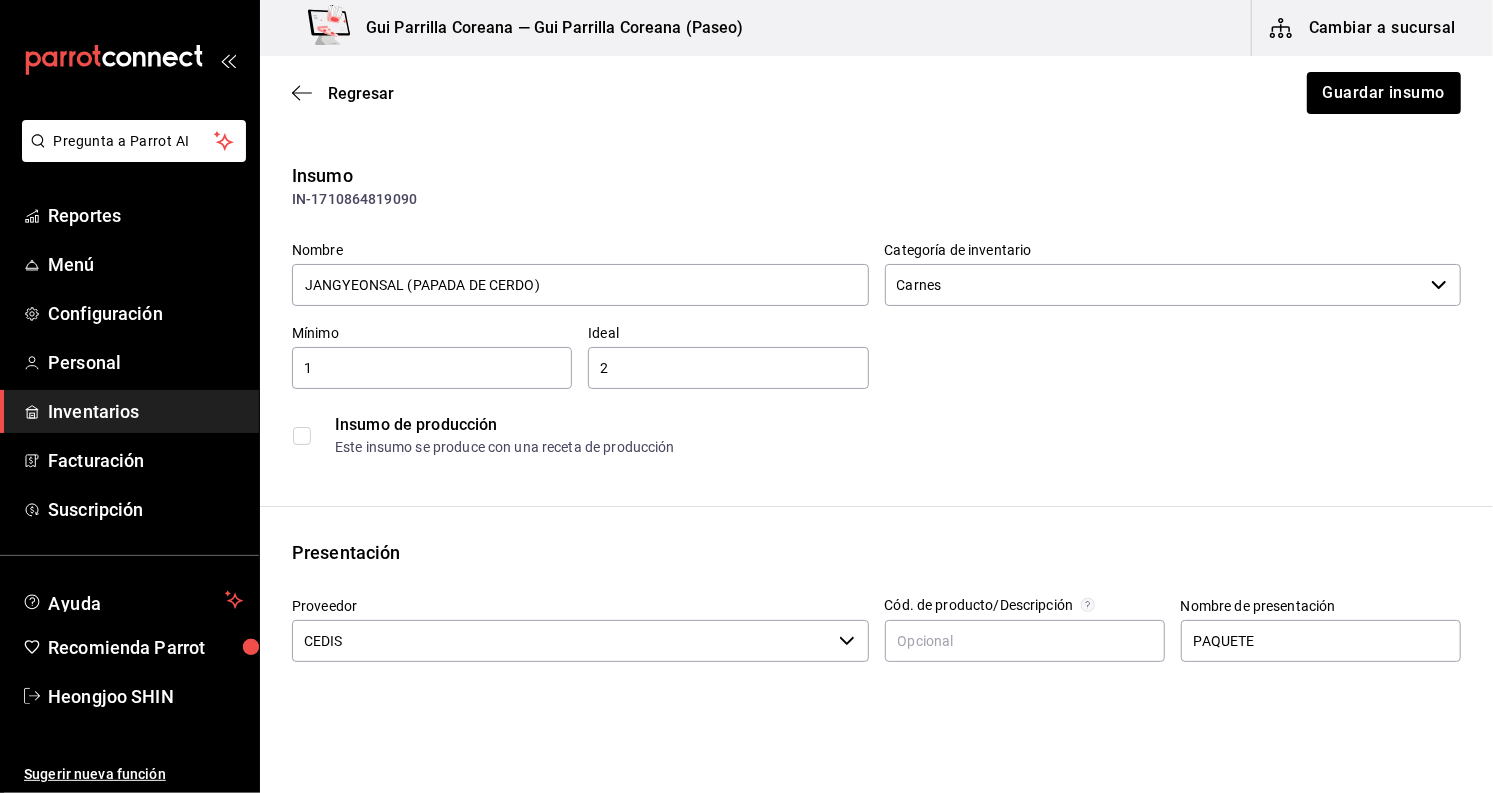 click on "Regresar Guardar insumo" at bounding box center (876, 93) 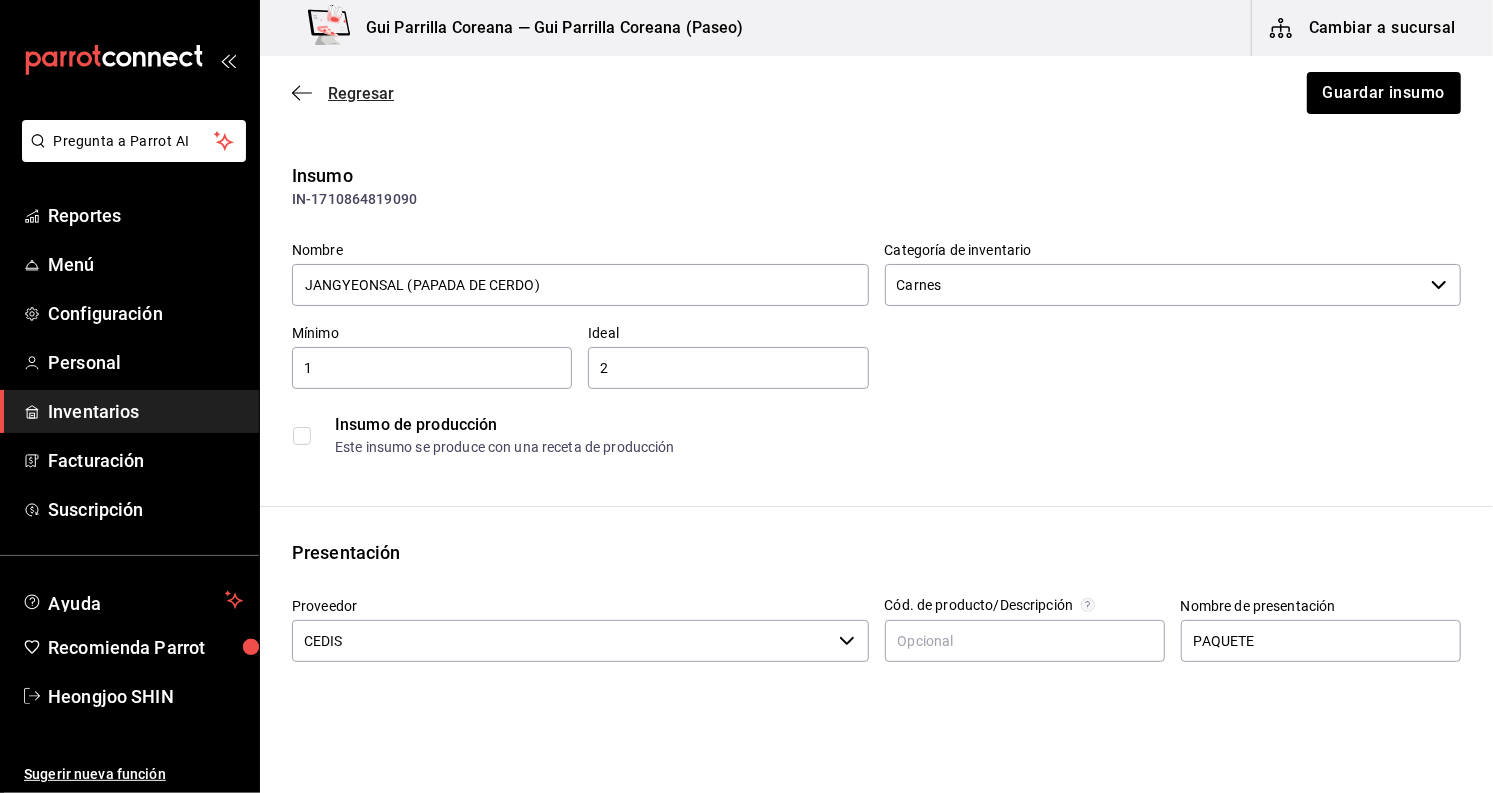 click on "Regresar" at bounding box center (361, 93) 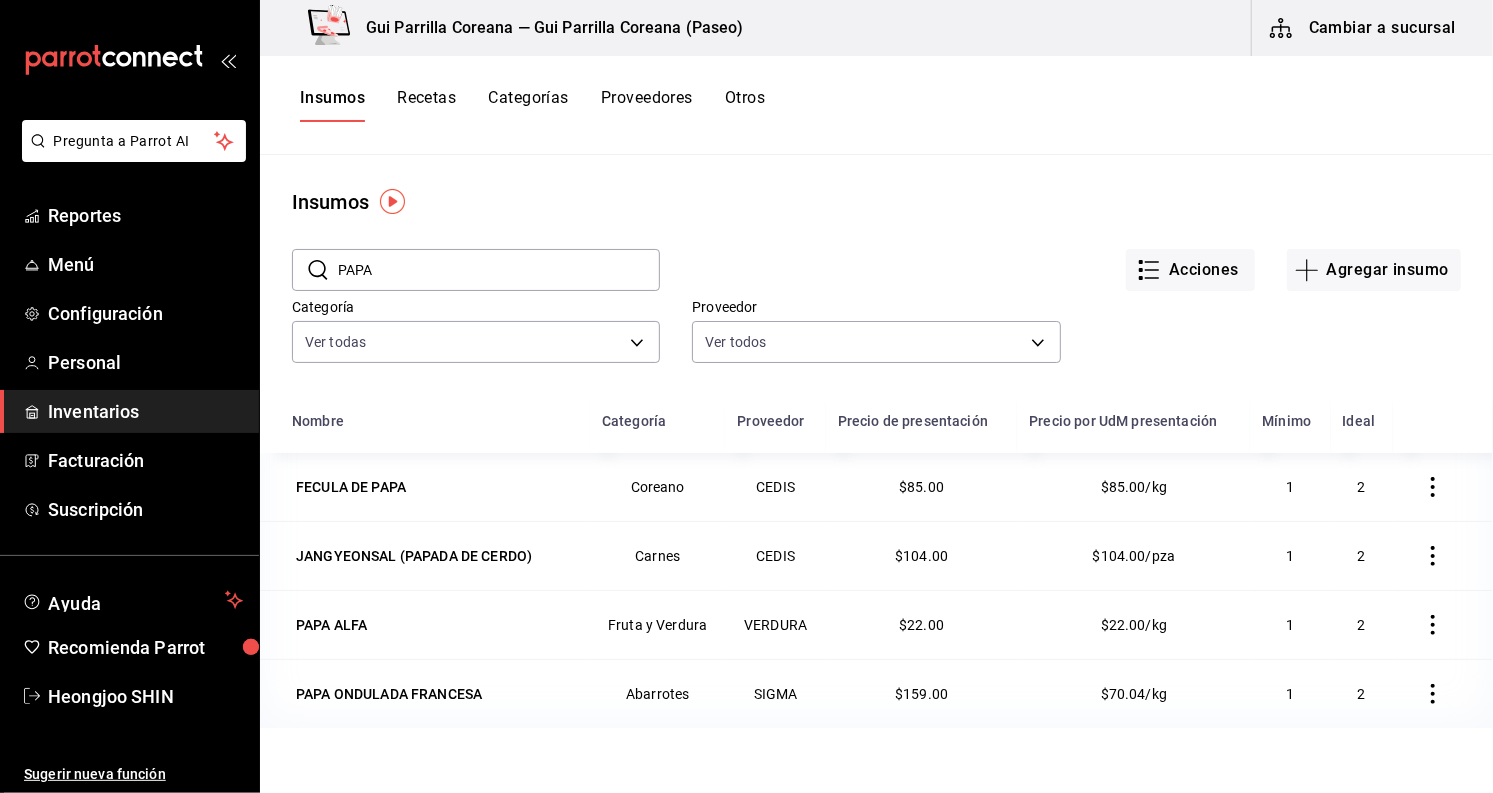 click on "Recetas" at bounding box center (426, 105) 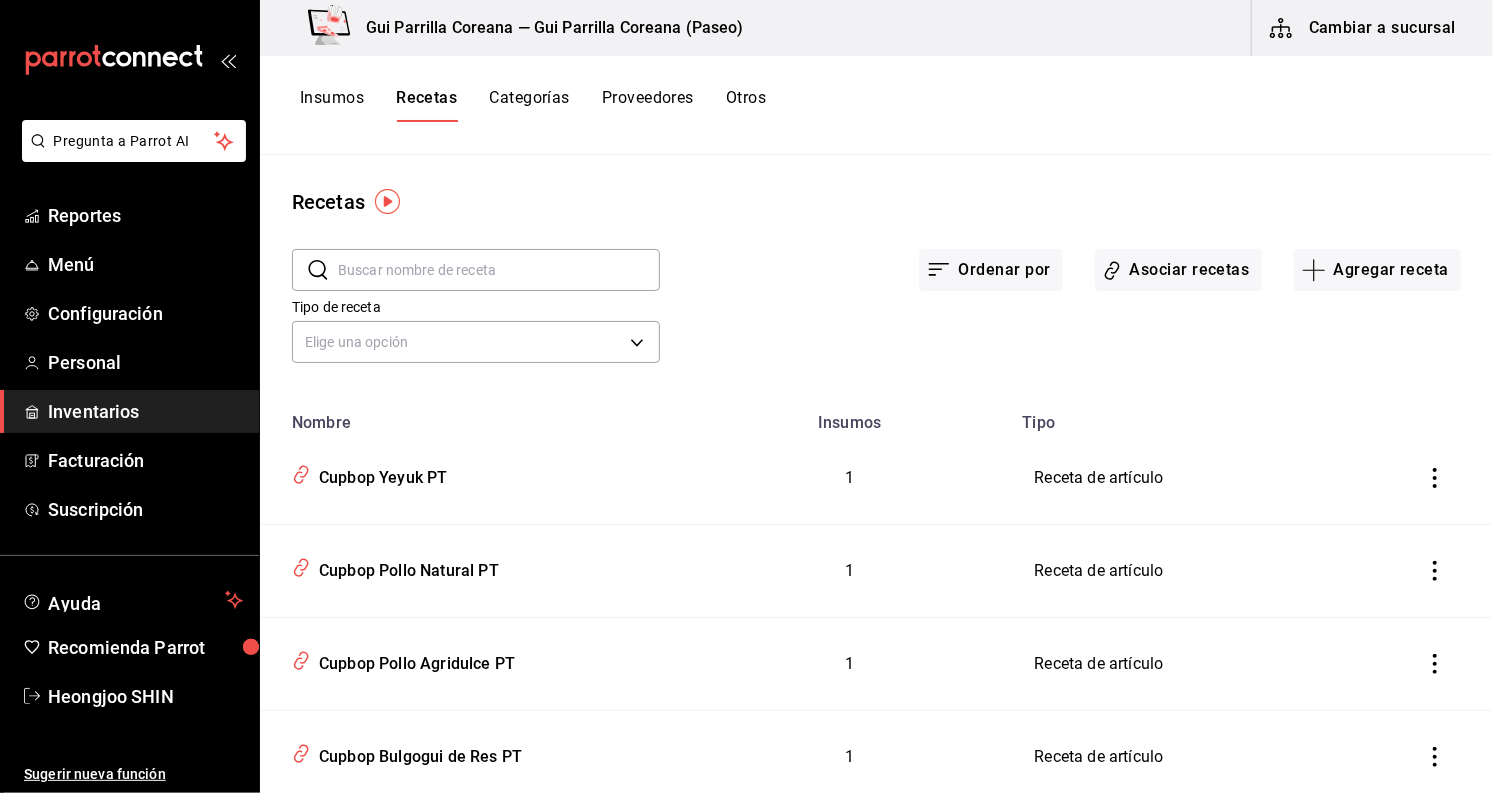click at bounding box center (499, 270) 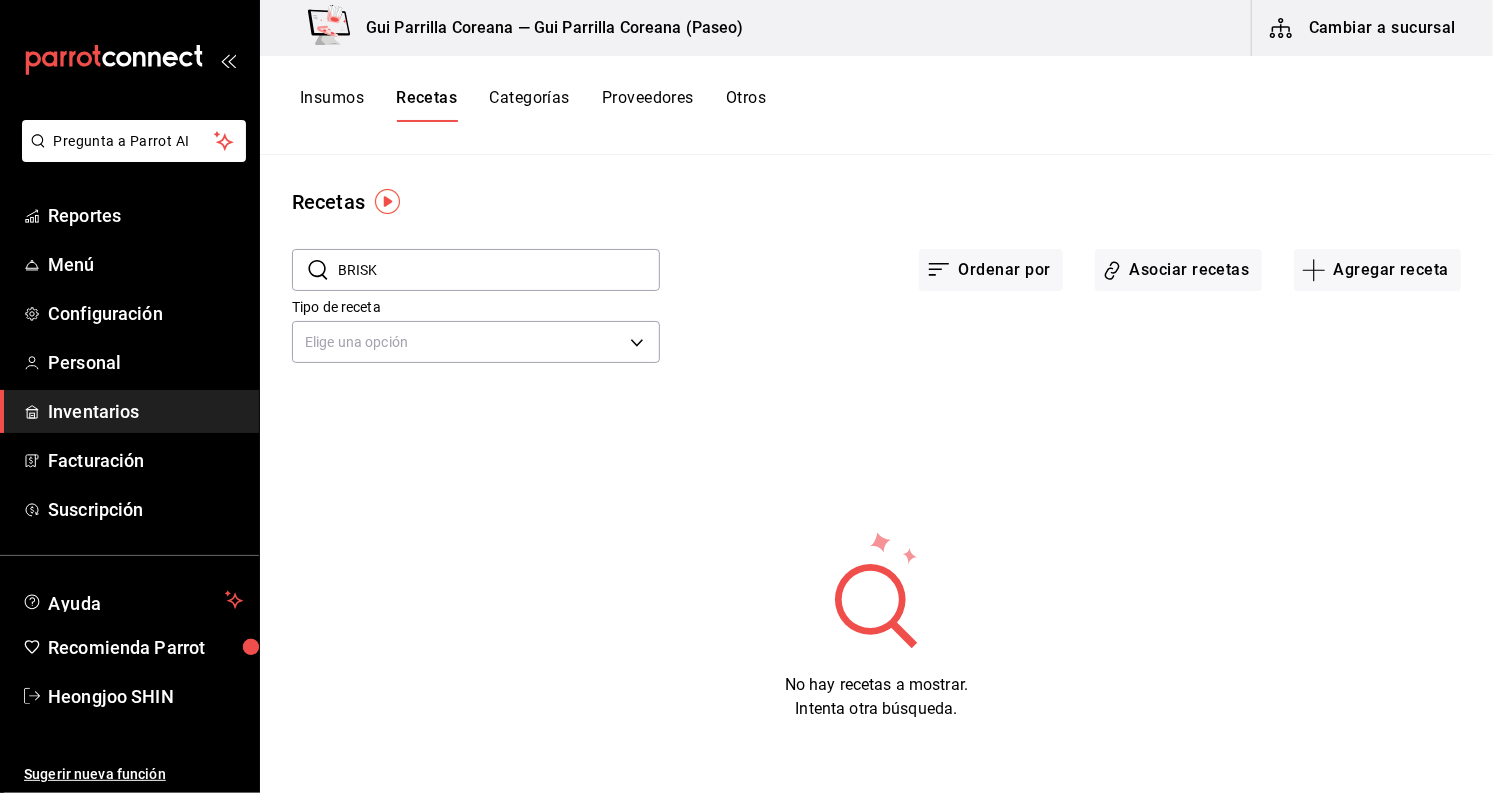 click on "BRISK" at bounding box center (499, 270) 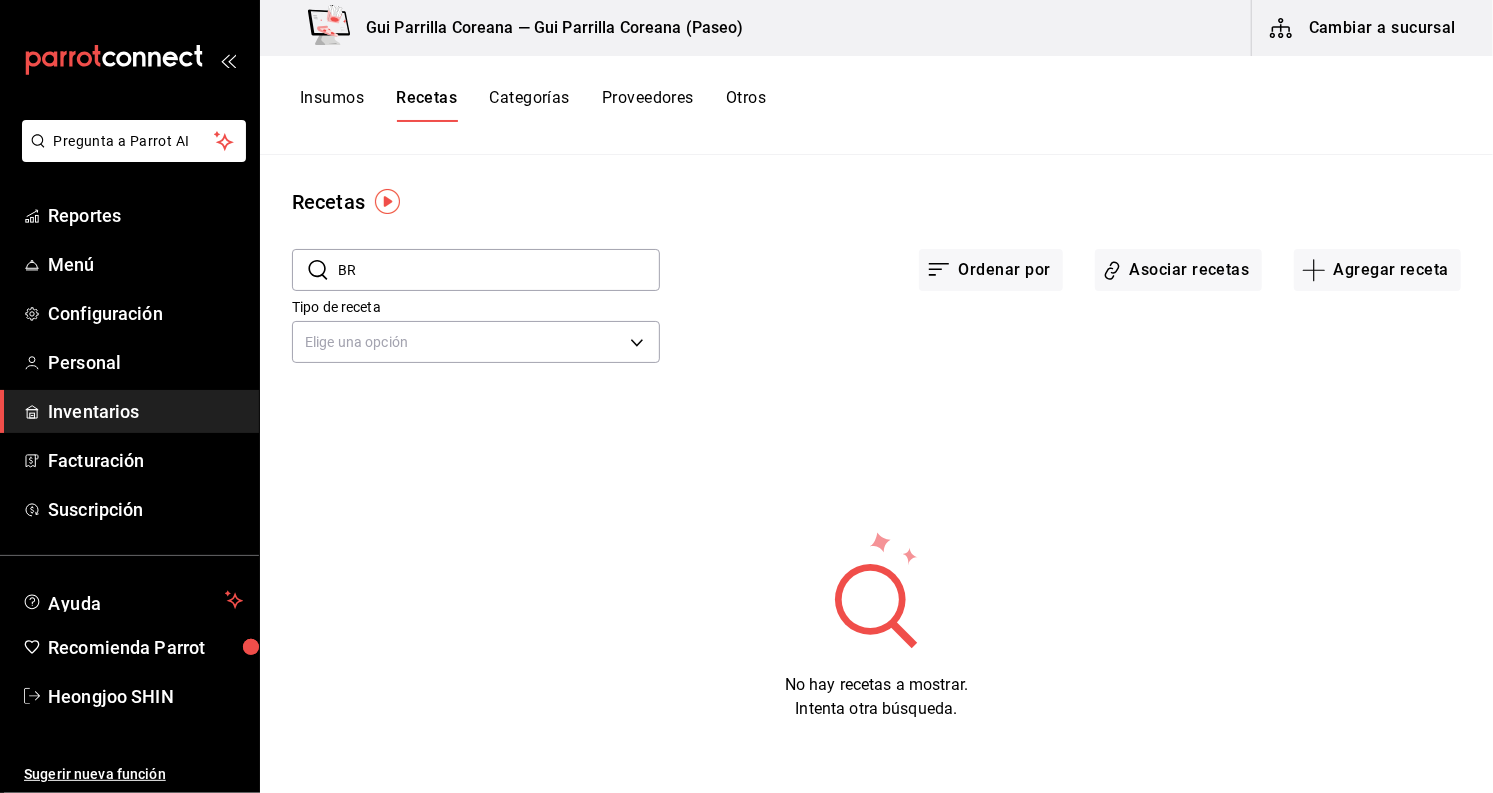 type on "B" 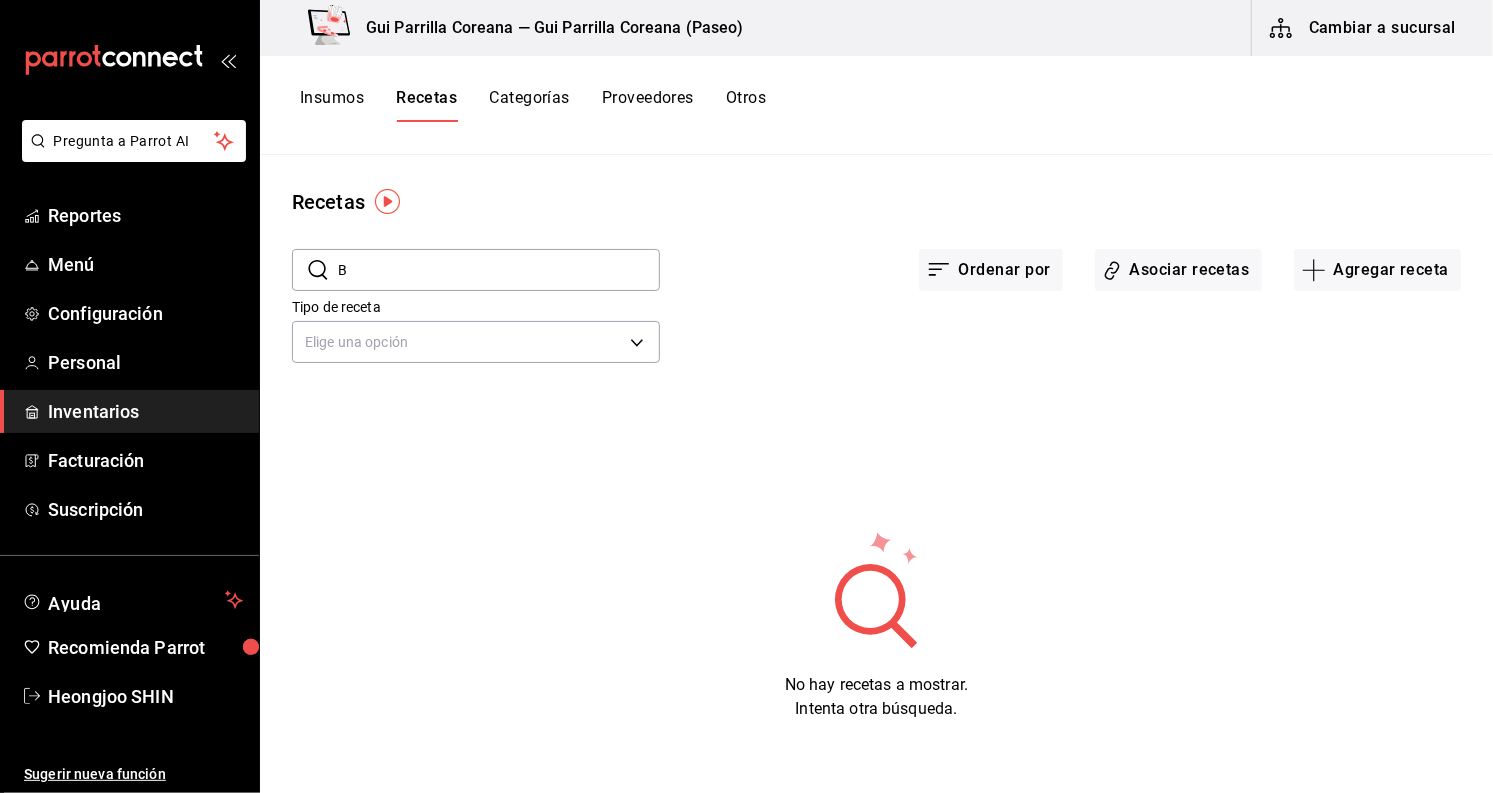 type 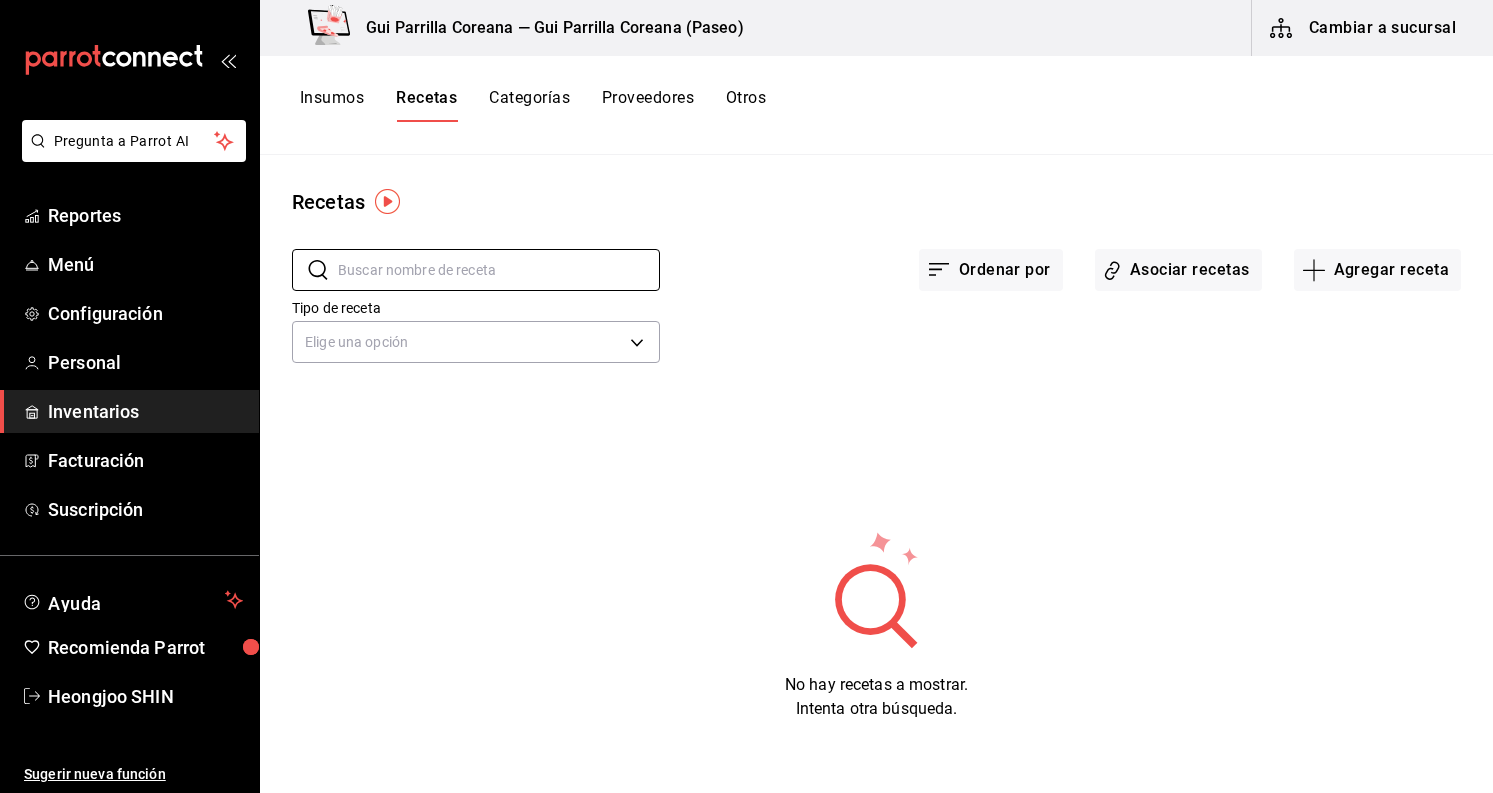 scroll, scrollTop: 0, scrollLeft: 0, axis: both 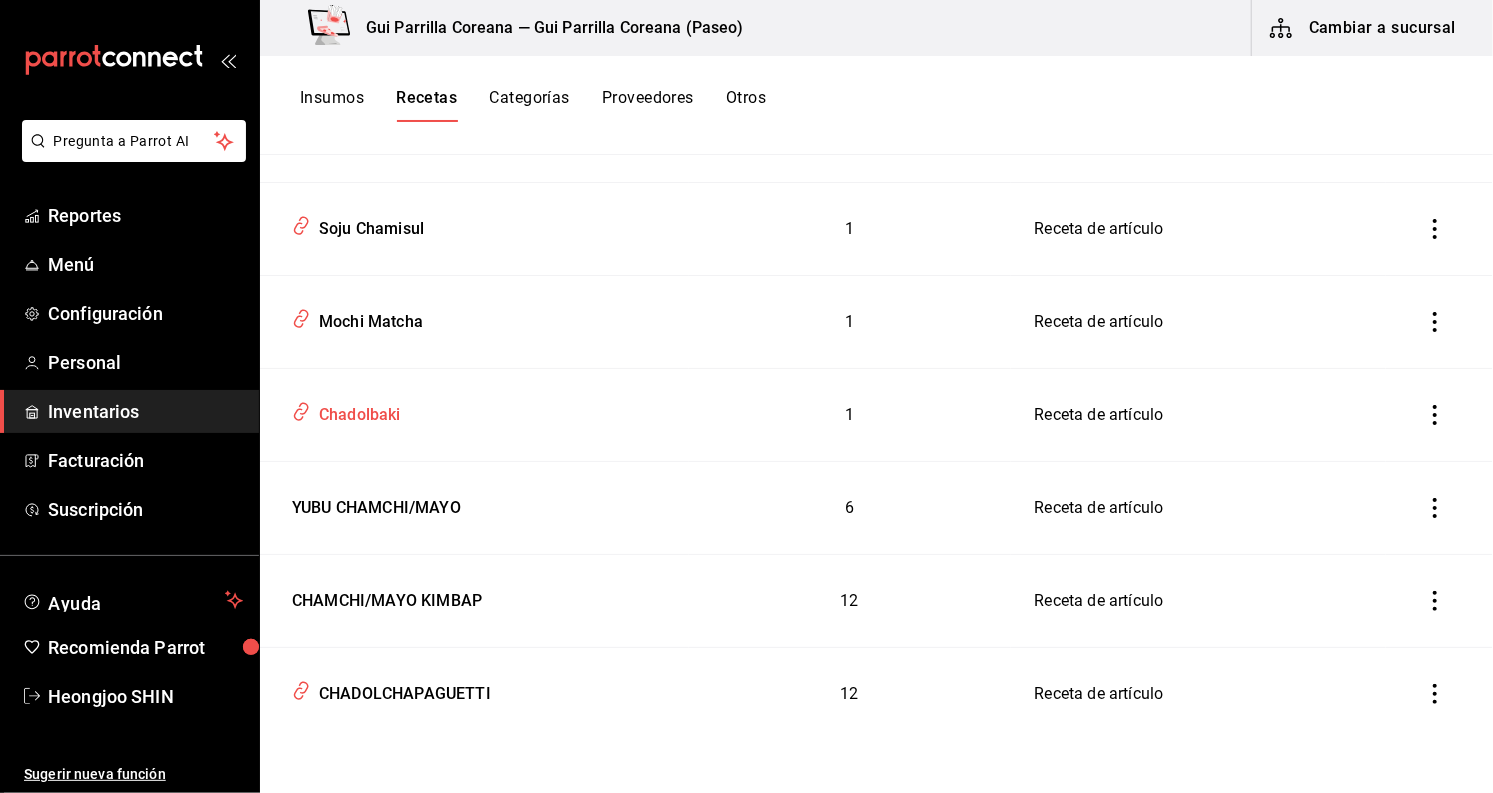 type on "CHA" 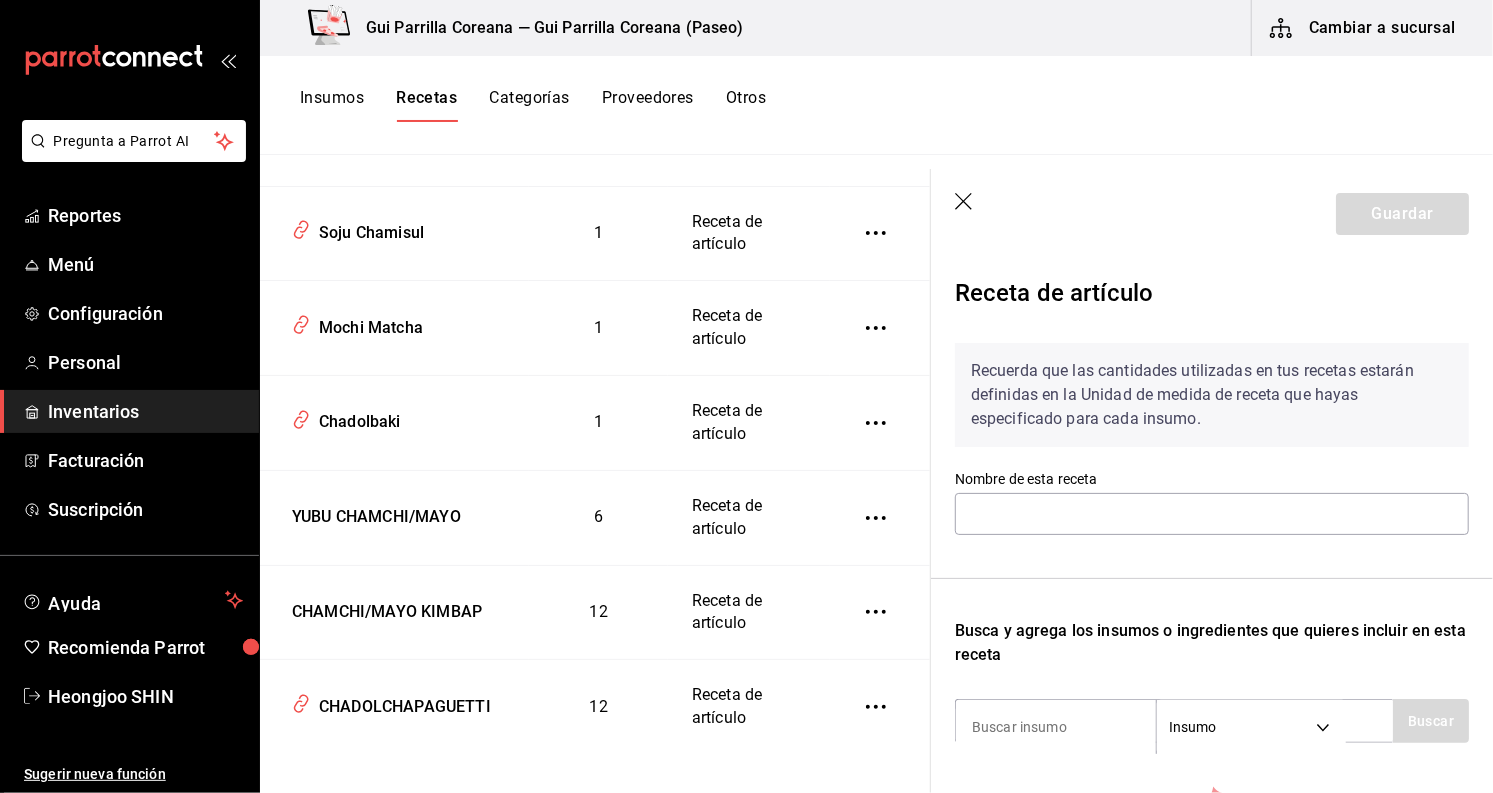 type on "Chadolbaki" 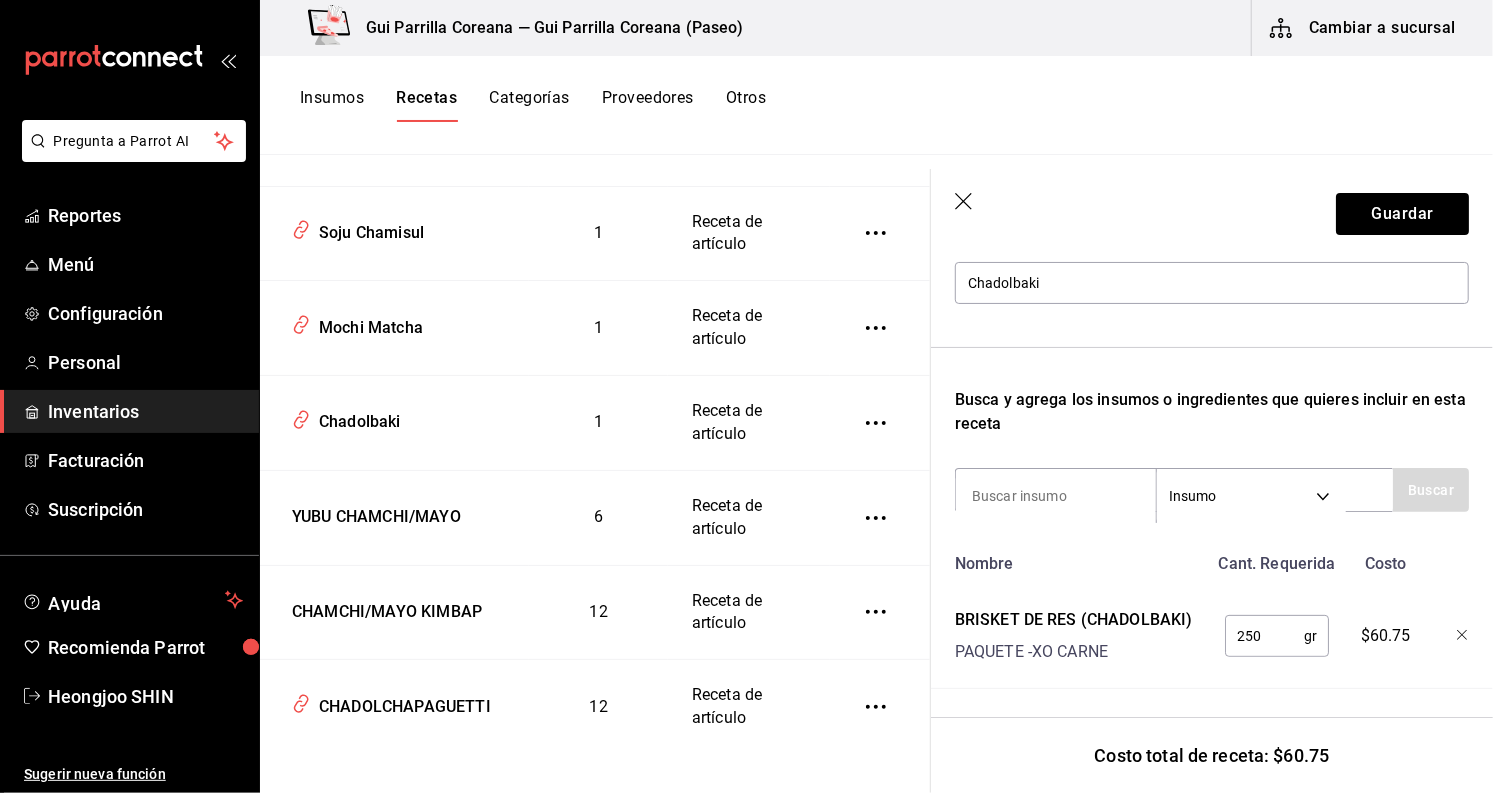 scroll, scrollTop: 248, scrollLeft: 0, axis: vertical 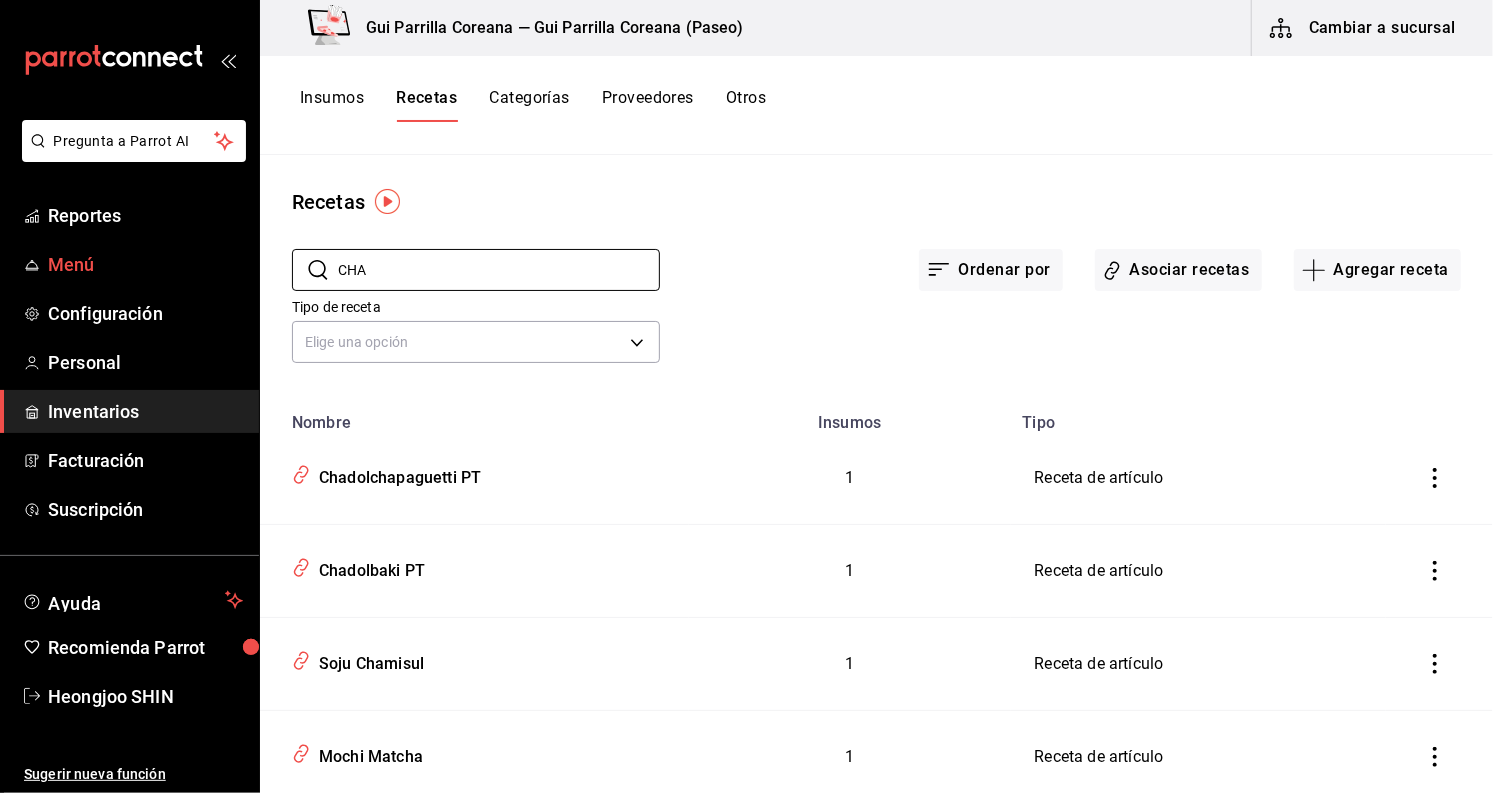 drag, startPoint x: 400, startPoint y: 277, endPoint x: 250, endPoint y: 256, distance: 151.46286 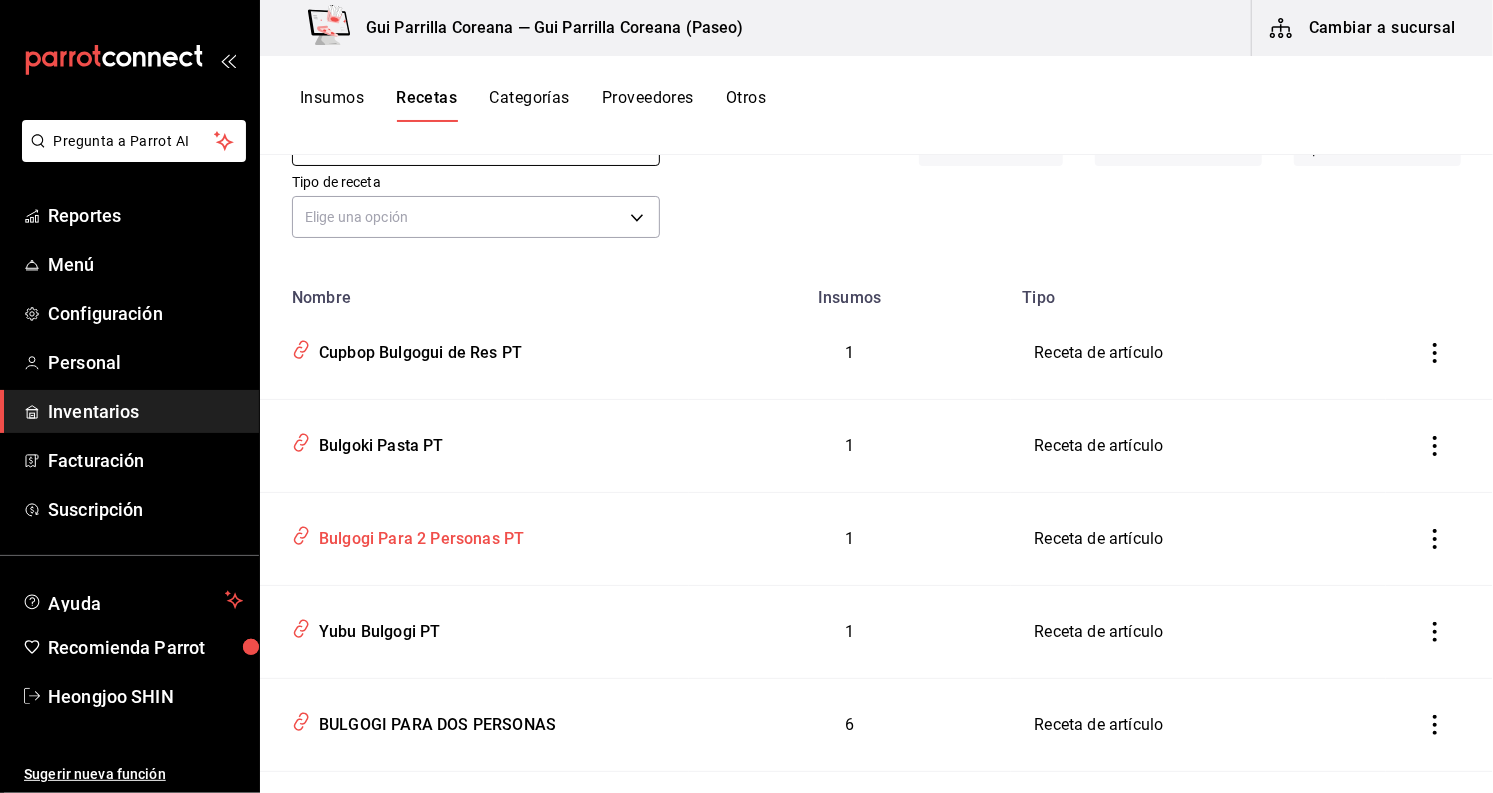 scroll, scrollTop: 222, scrollLeft: 0, axis: vertical 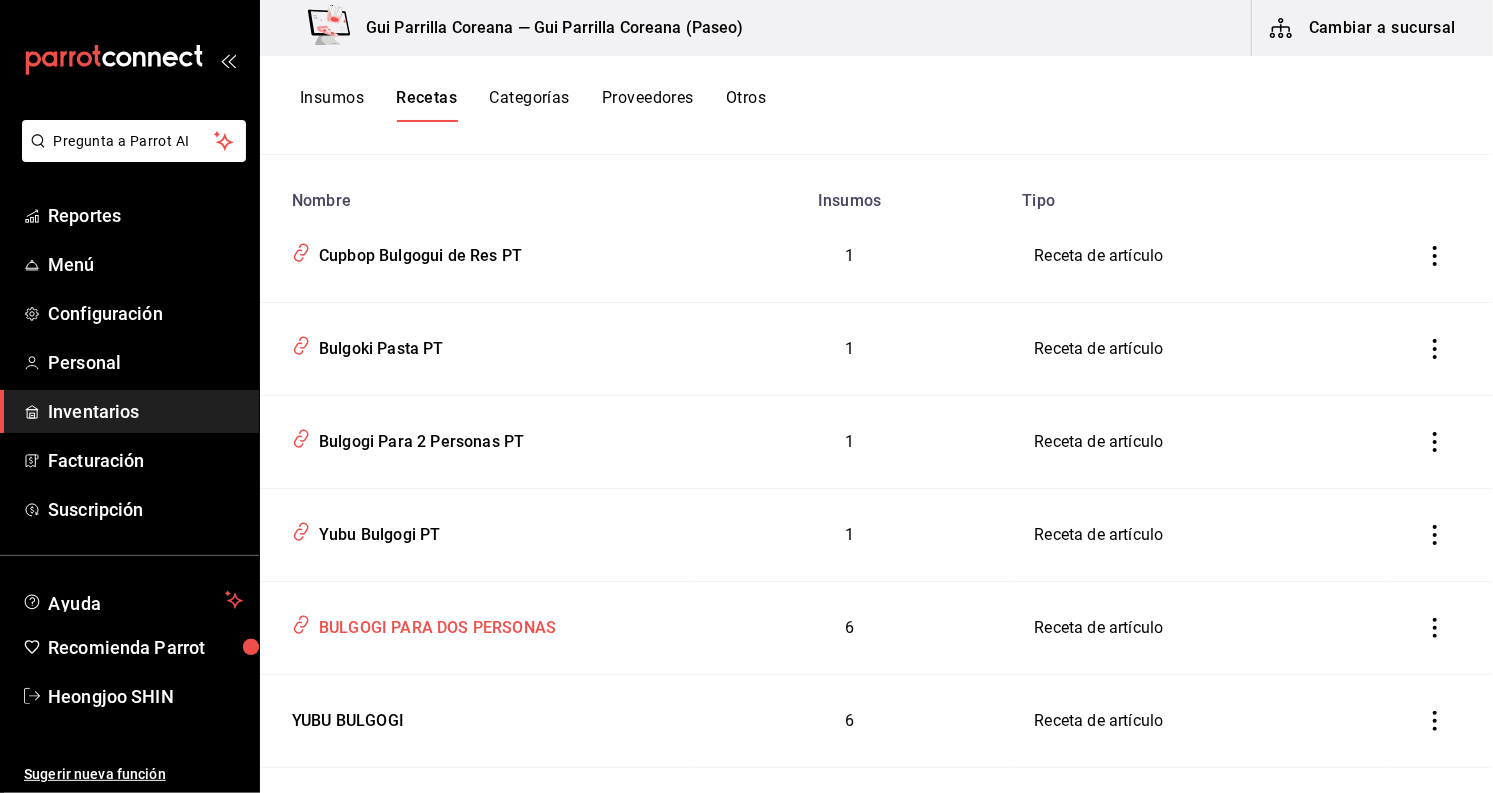 type on "BULGO" 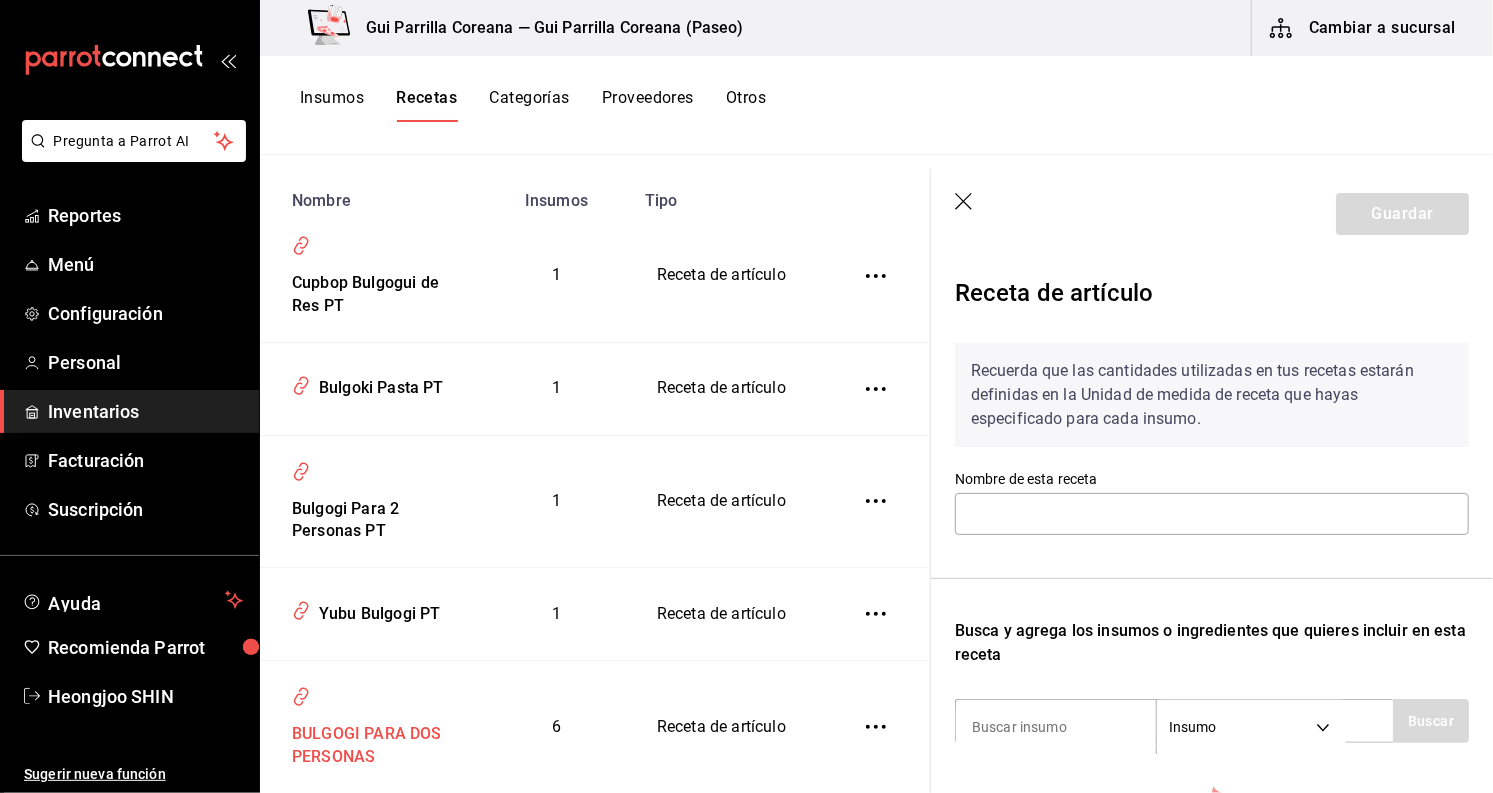type on "BULGOGI PARA DOS PERSONAS" 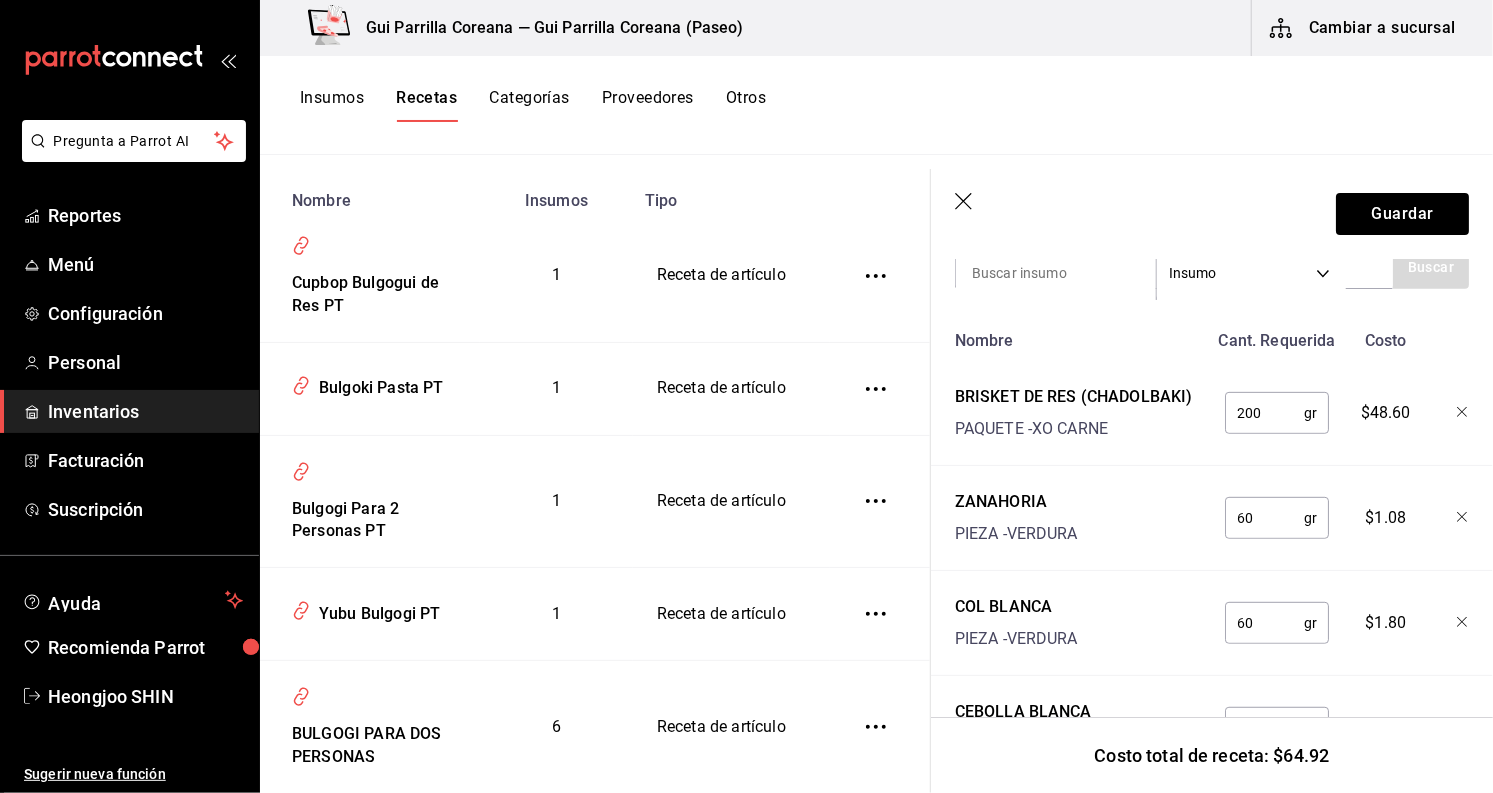 scroll, scrollTop: 773, scrollLeft: 0, axis: vertical 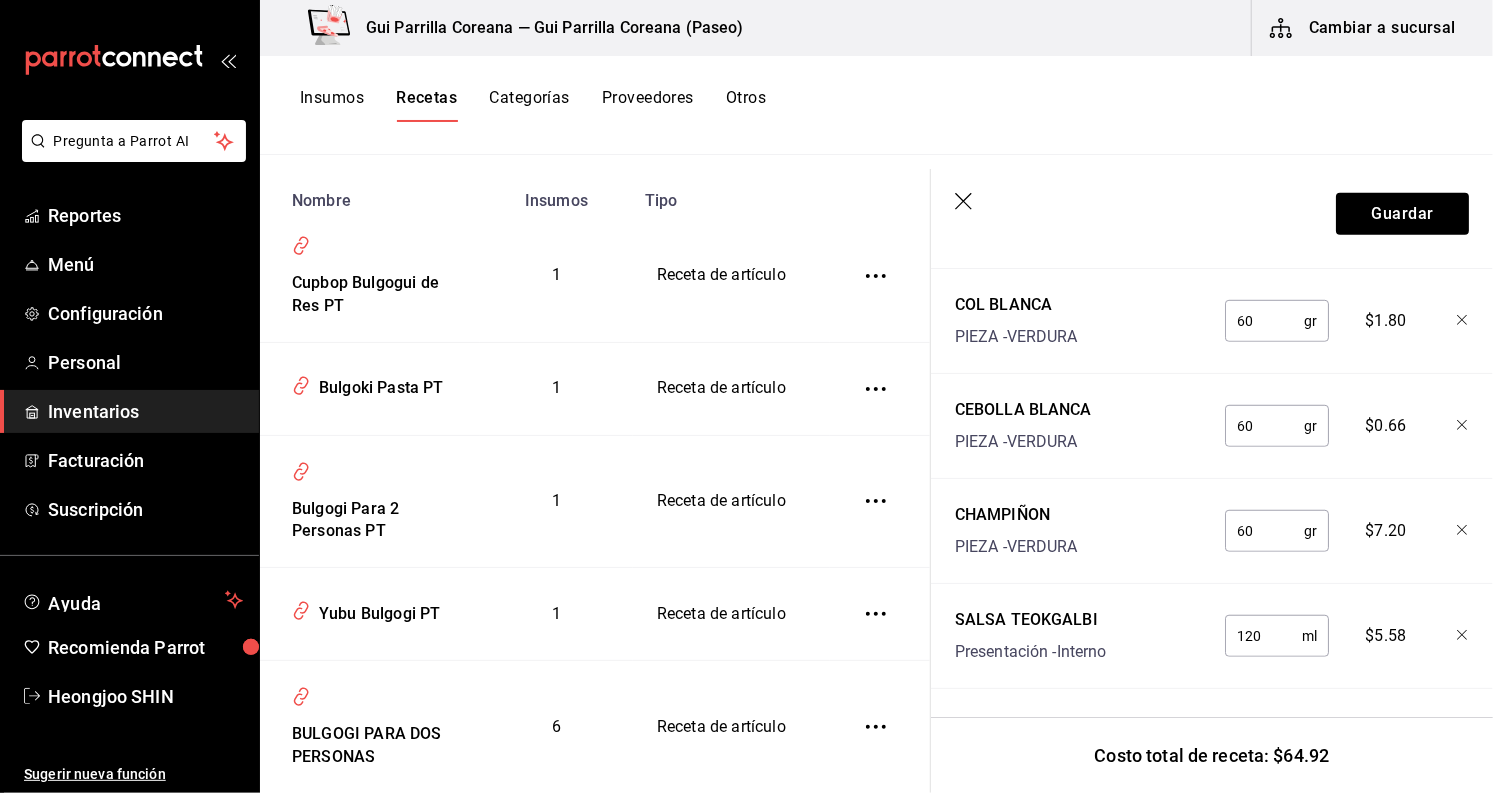 click 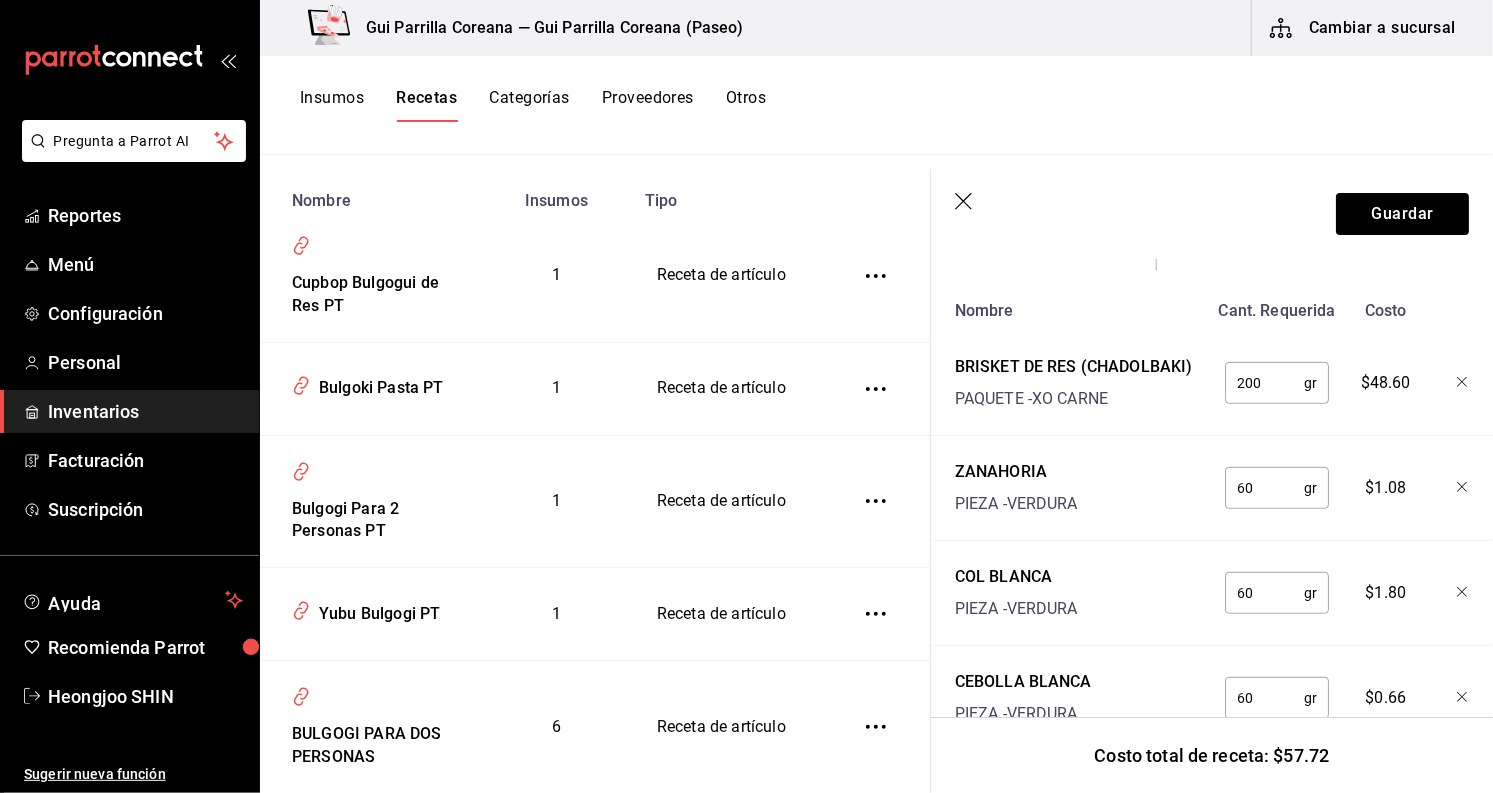 scroll, scrollTop: 445, scrollLeft: 0, axis: vertical 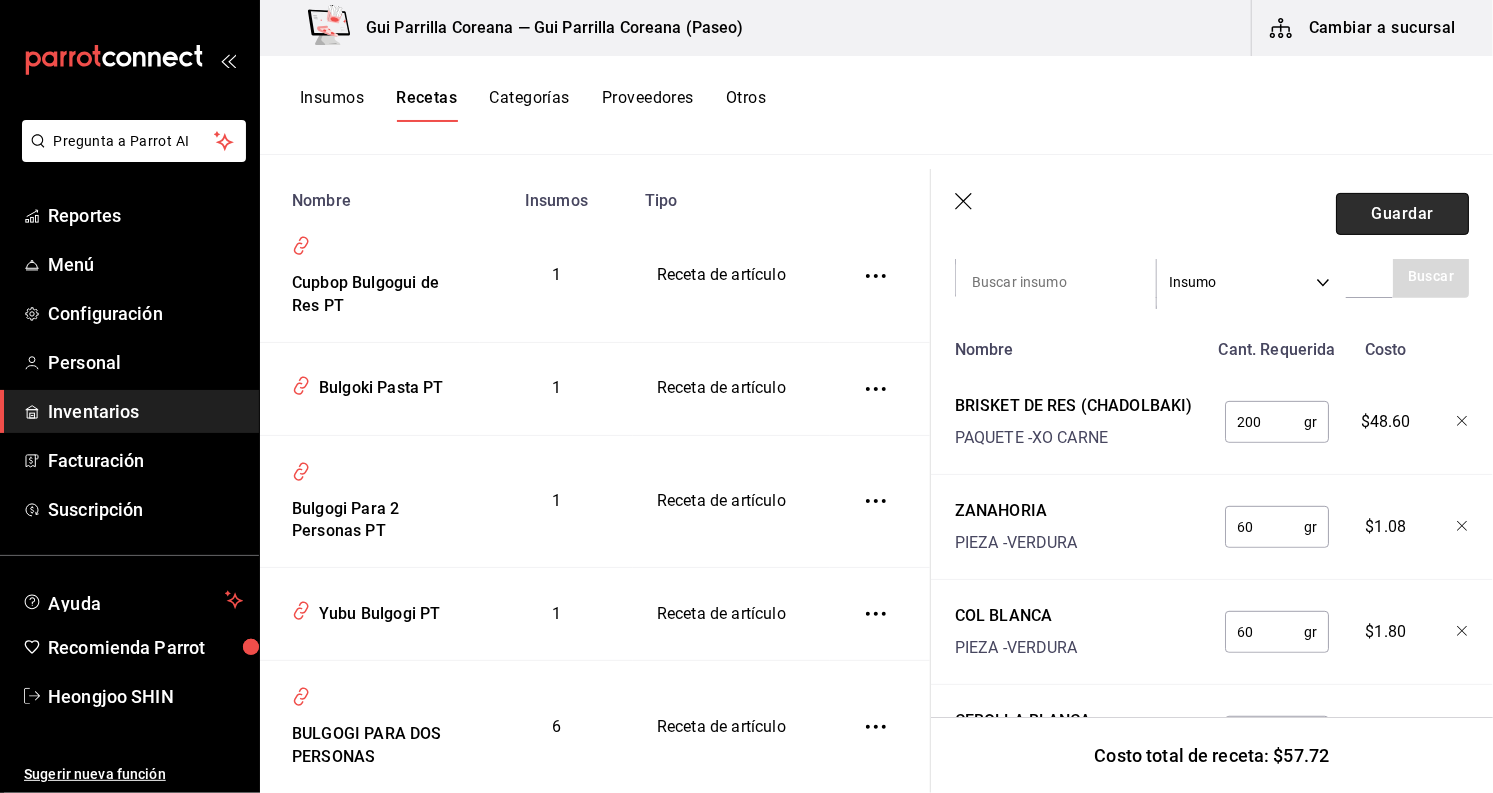 click on "Guardar" at bounding box center [1402, 214] 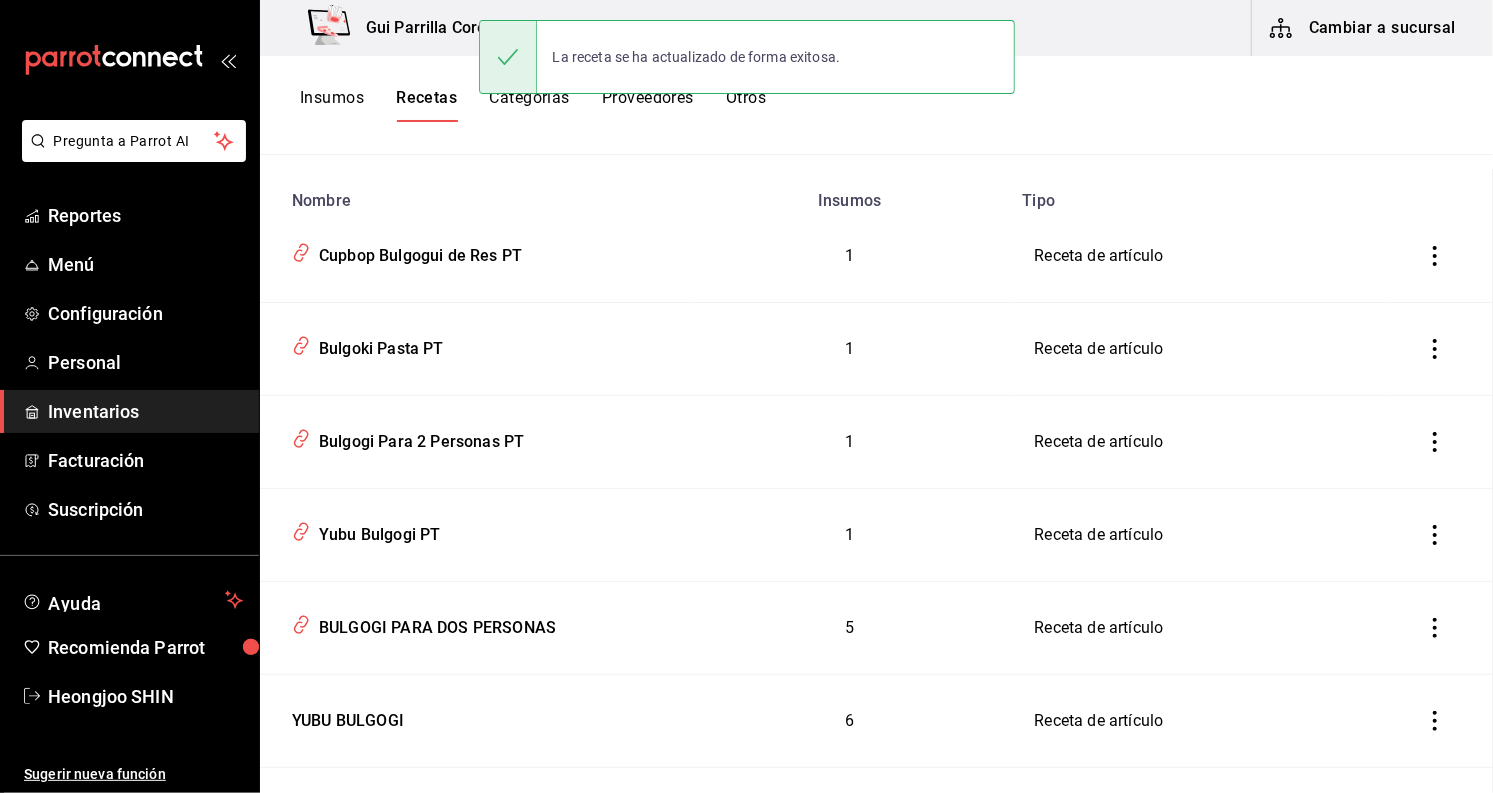 scroll, scrollTop: 0, scrollLeft: 0, axis: both 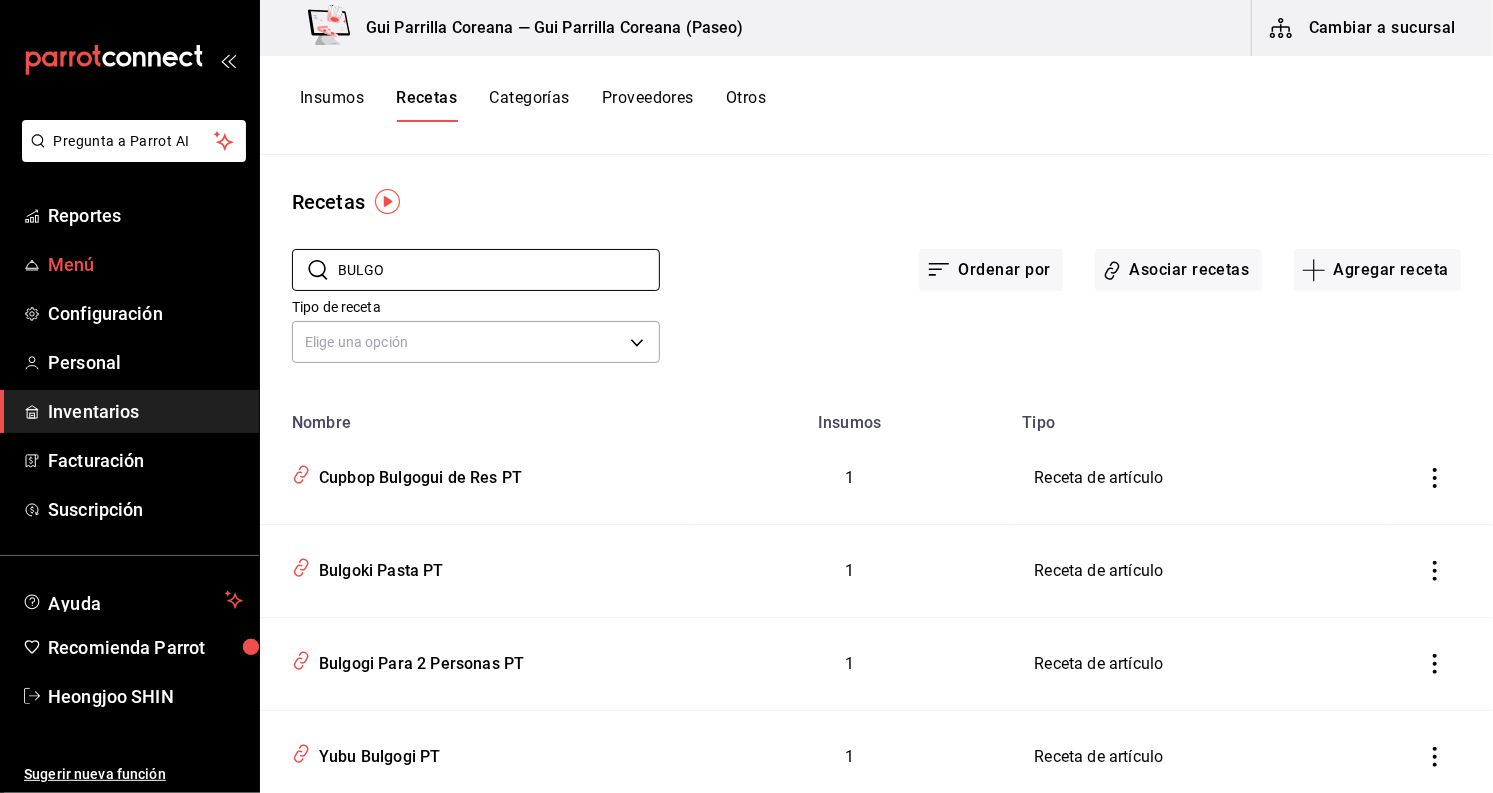 drag, startPoint x: 424, startPoint y: 277, endPoint x: 104, endPoint y: 249, distance: 321.22266 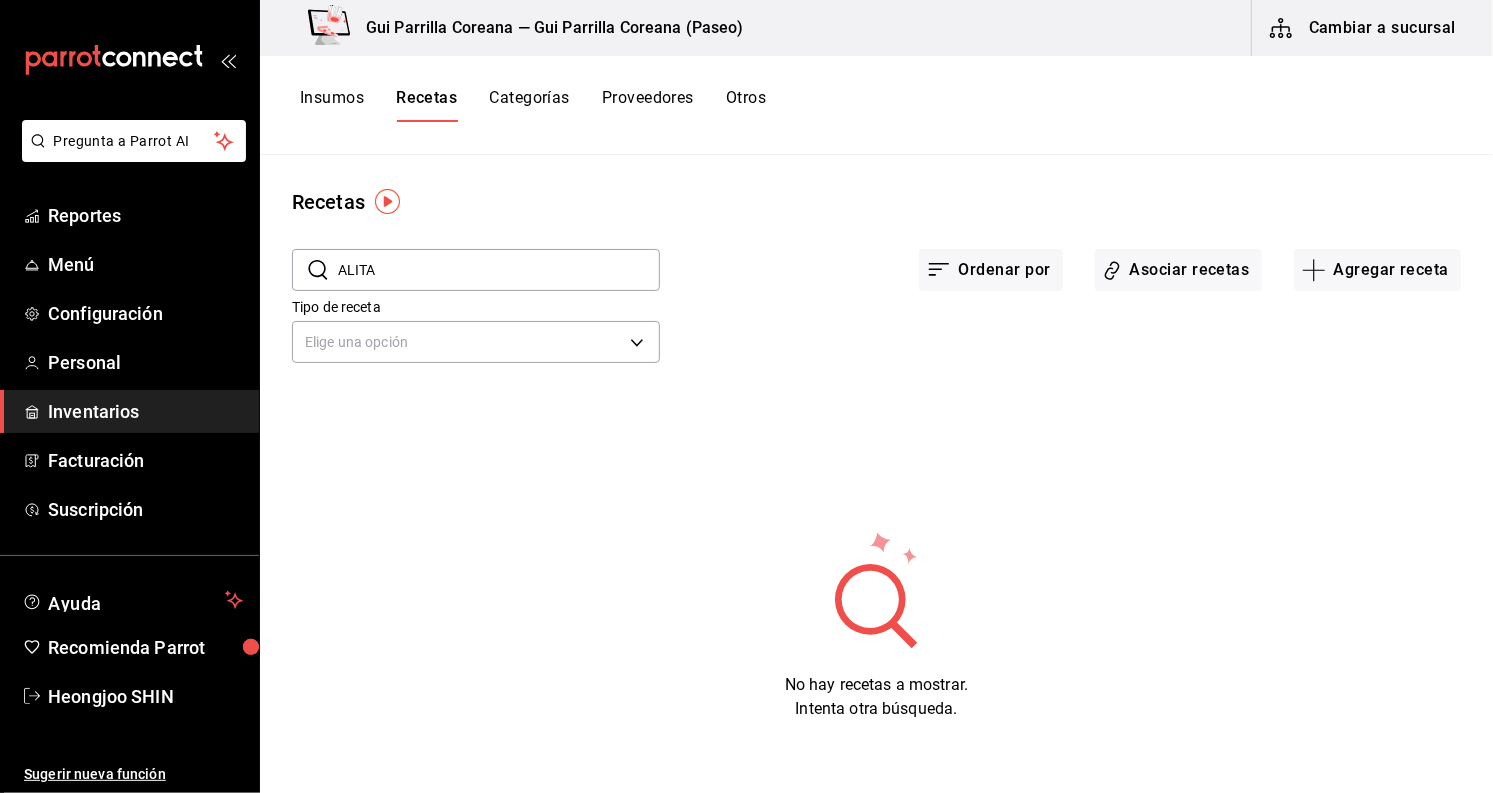 click on "​ ALITA ​" at bounding box center (460, 254) 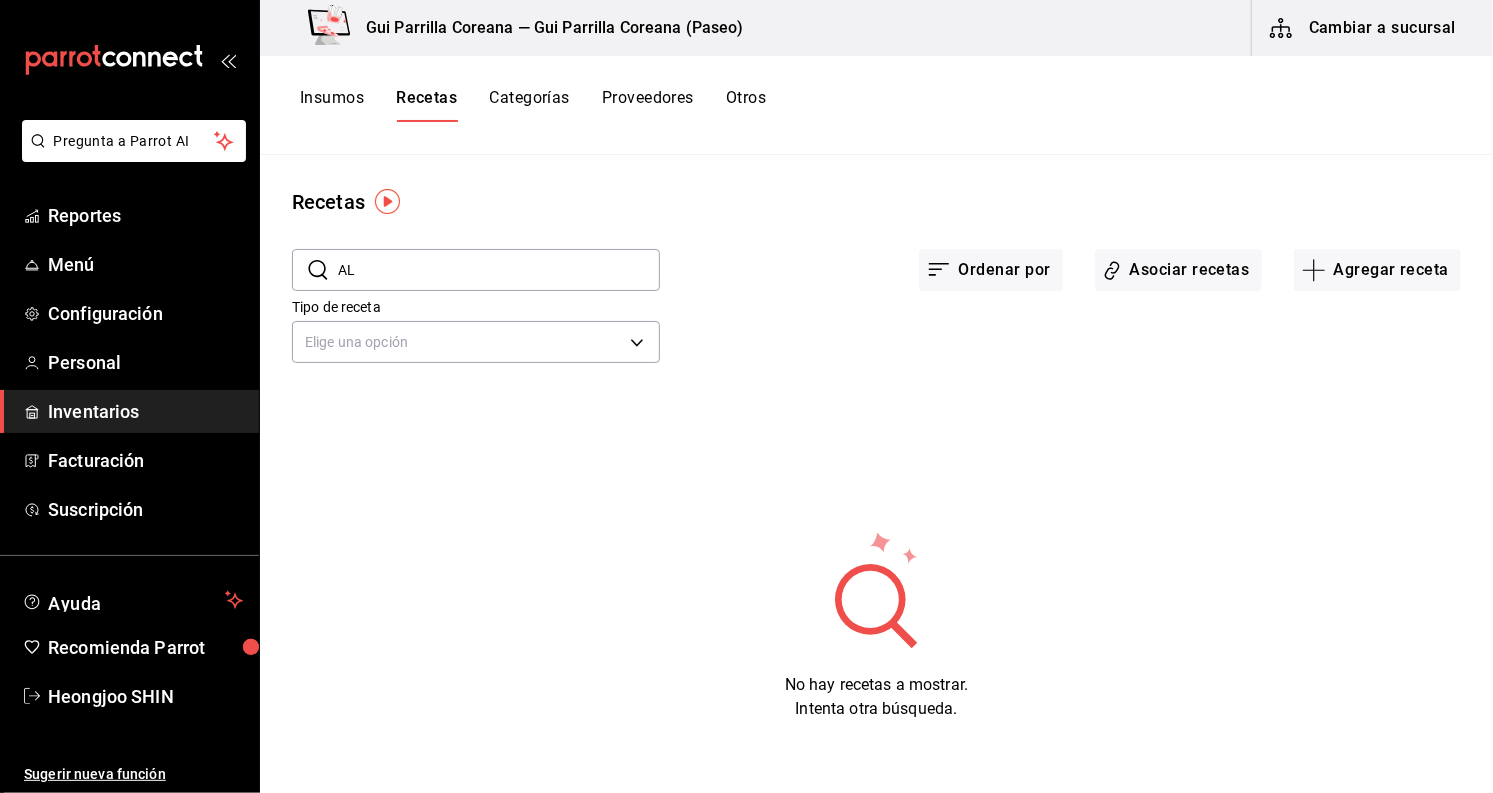 type on "A" 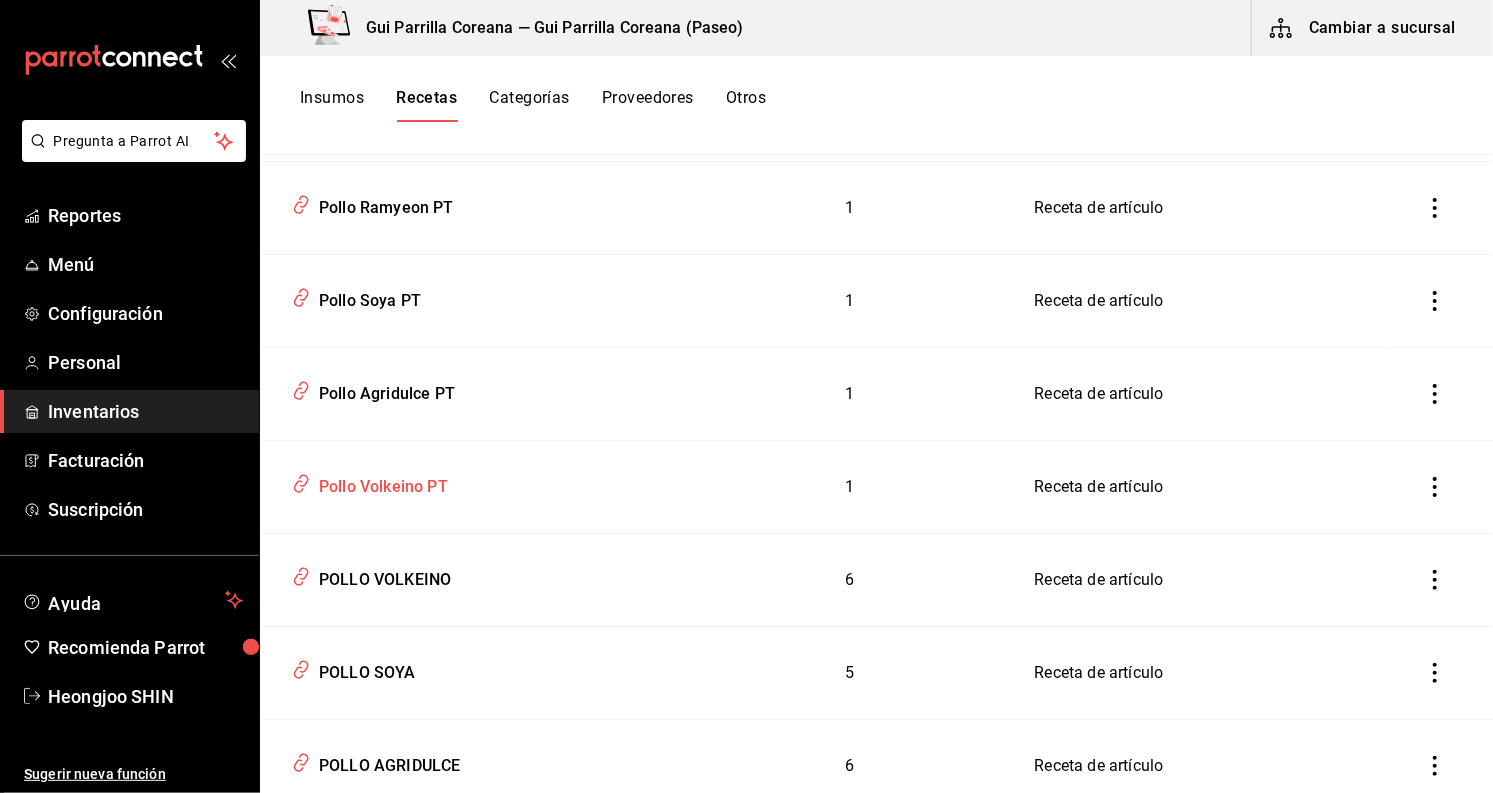 scroll, scrollTop: 528, scrollLeft: 0, axis: vertical 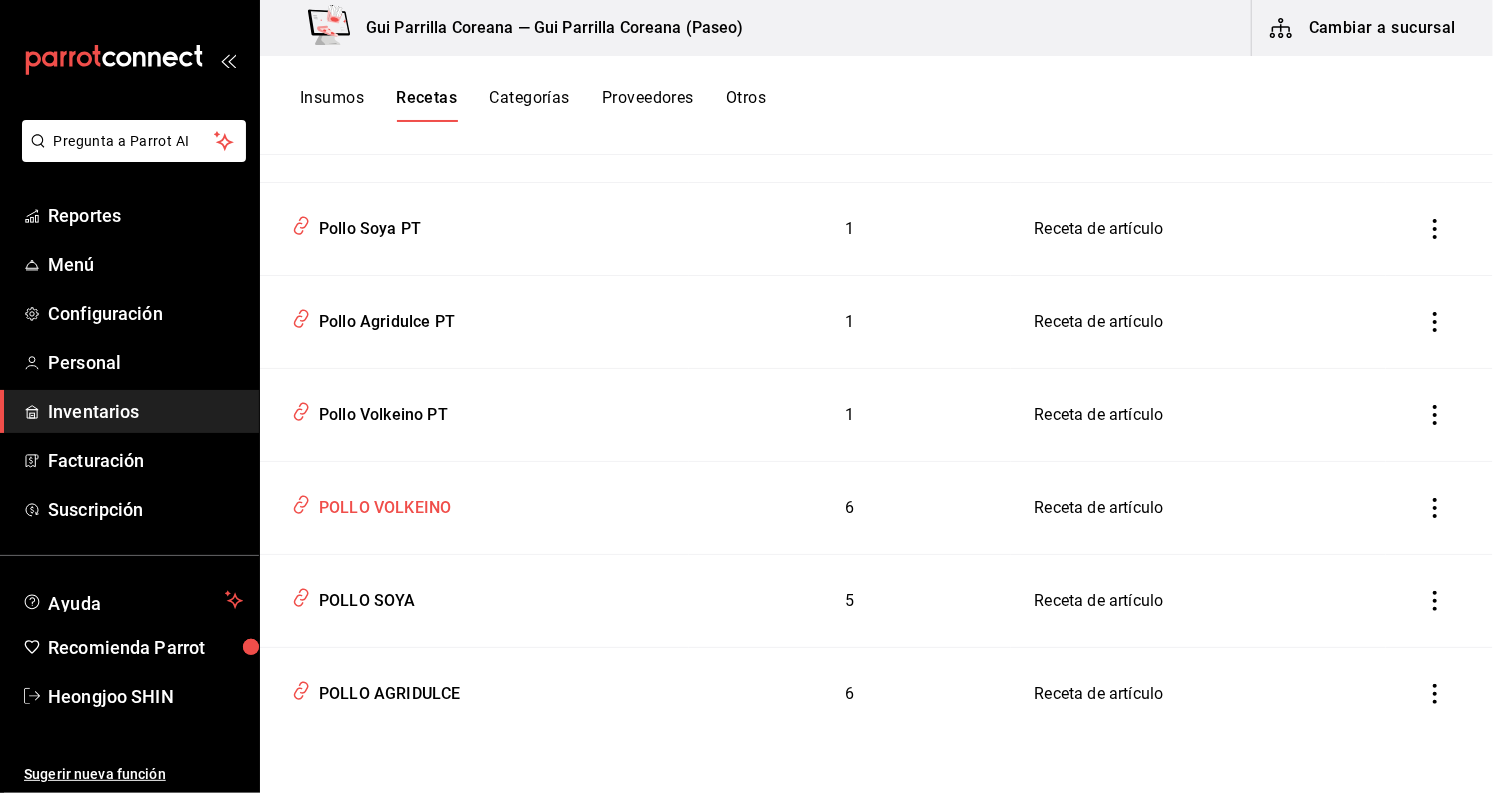 type on "POLLO" 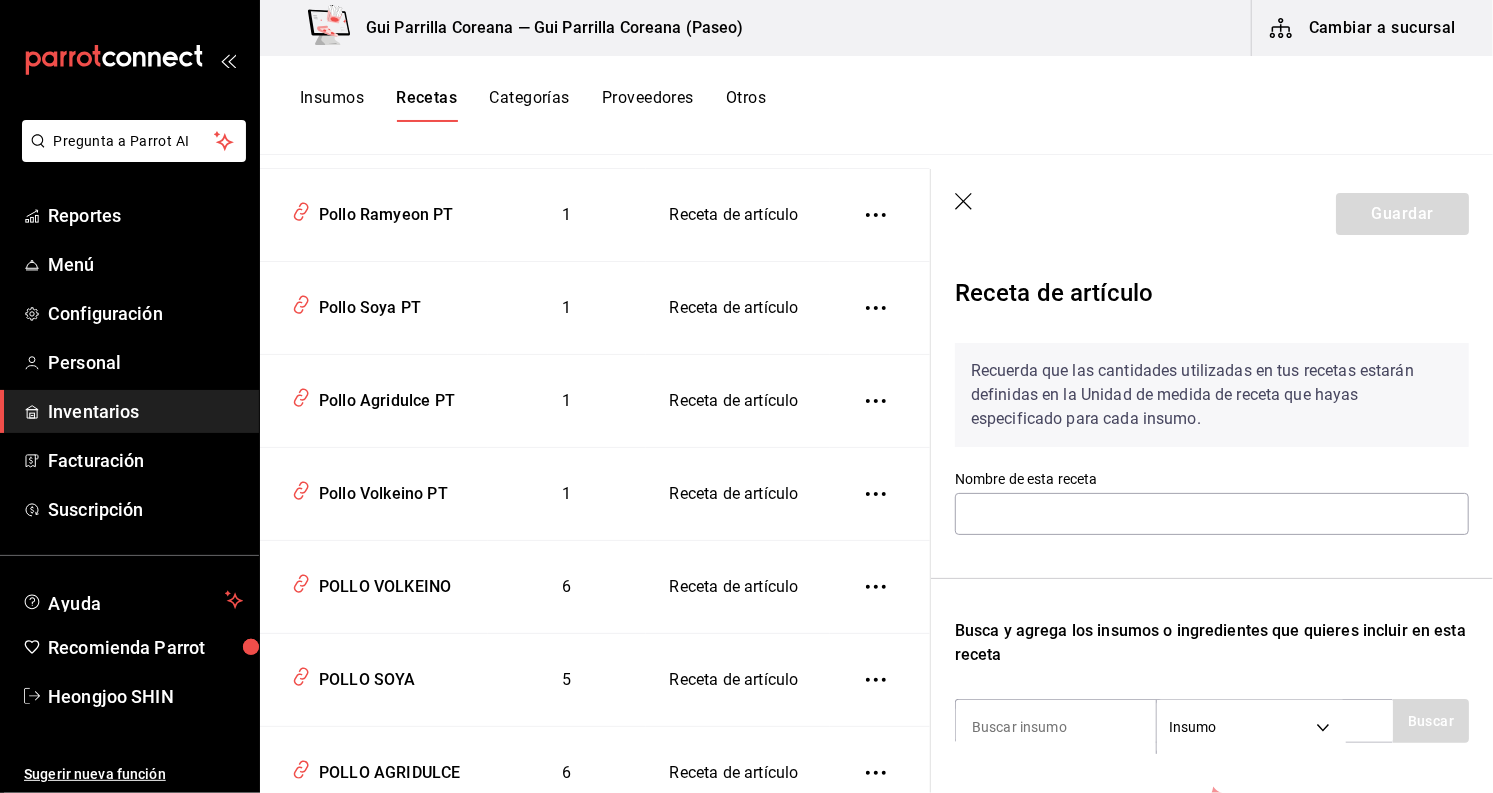 type on "POLLO VOLKEINO" 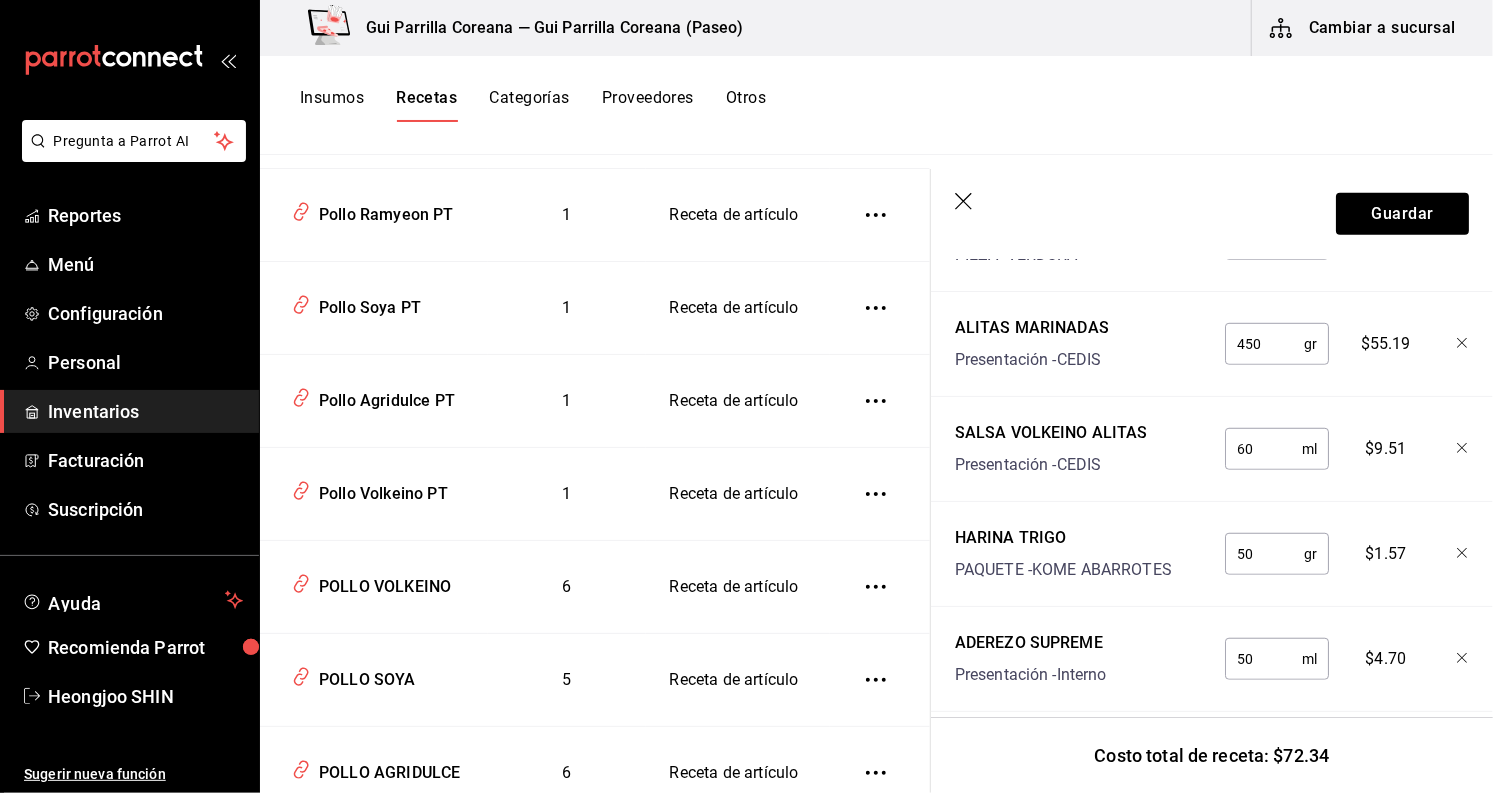 scroll, scrollTop: 773, scrollLeft: 0, axis: vertical 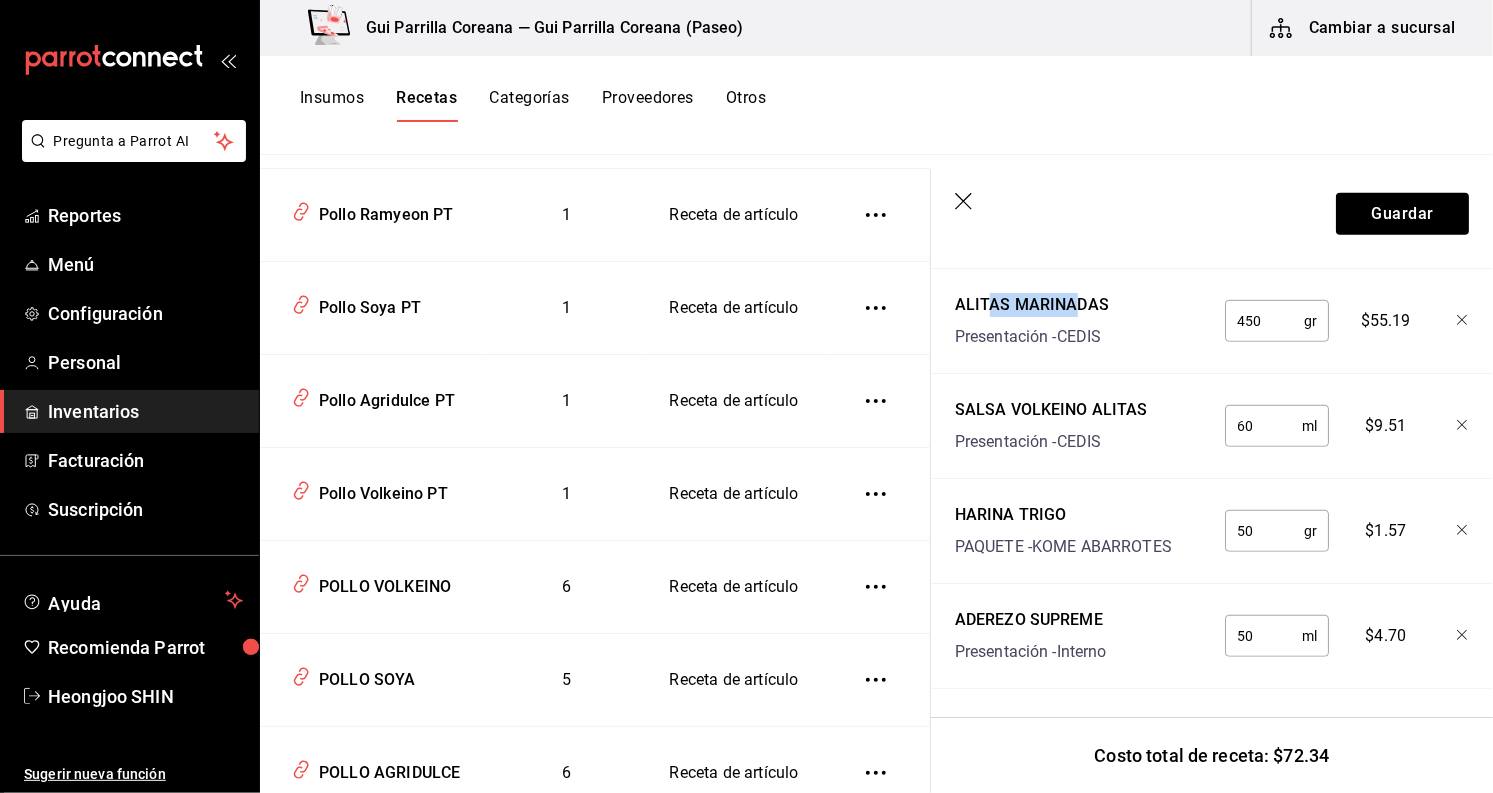 drag, startPoint x: 986, startPoint y: 285, endPoint x: 1071, endPoint y: 291, distance: 85.2115 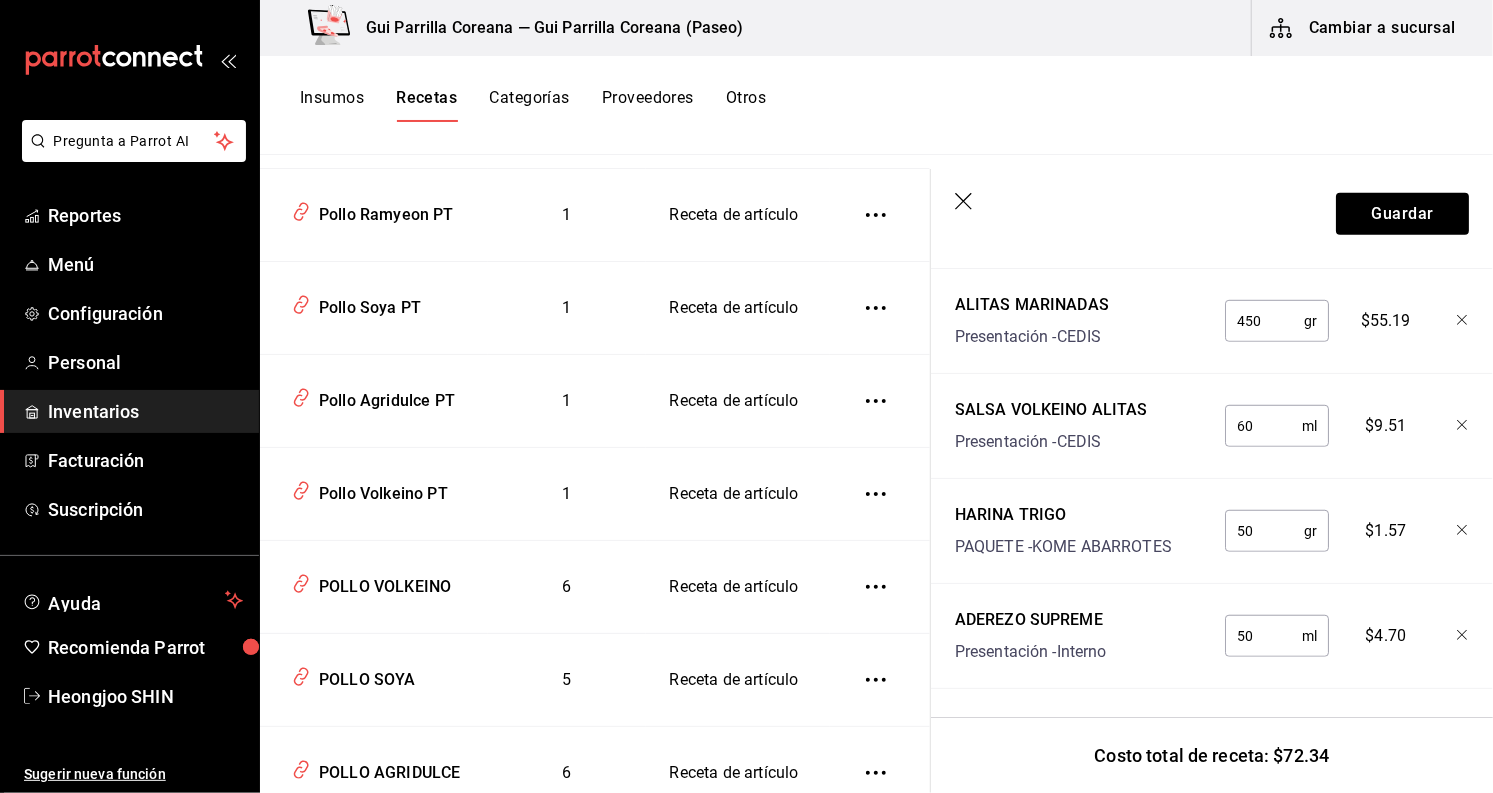 click 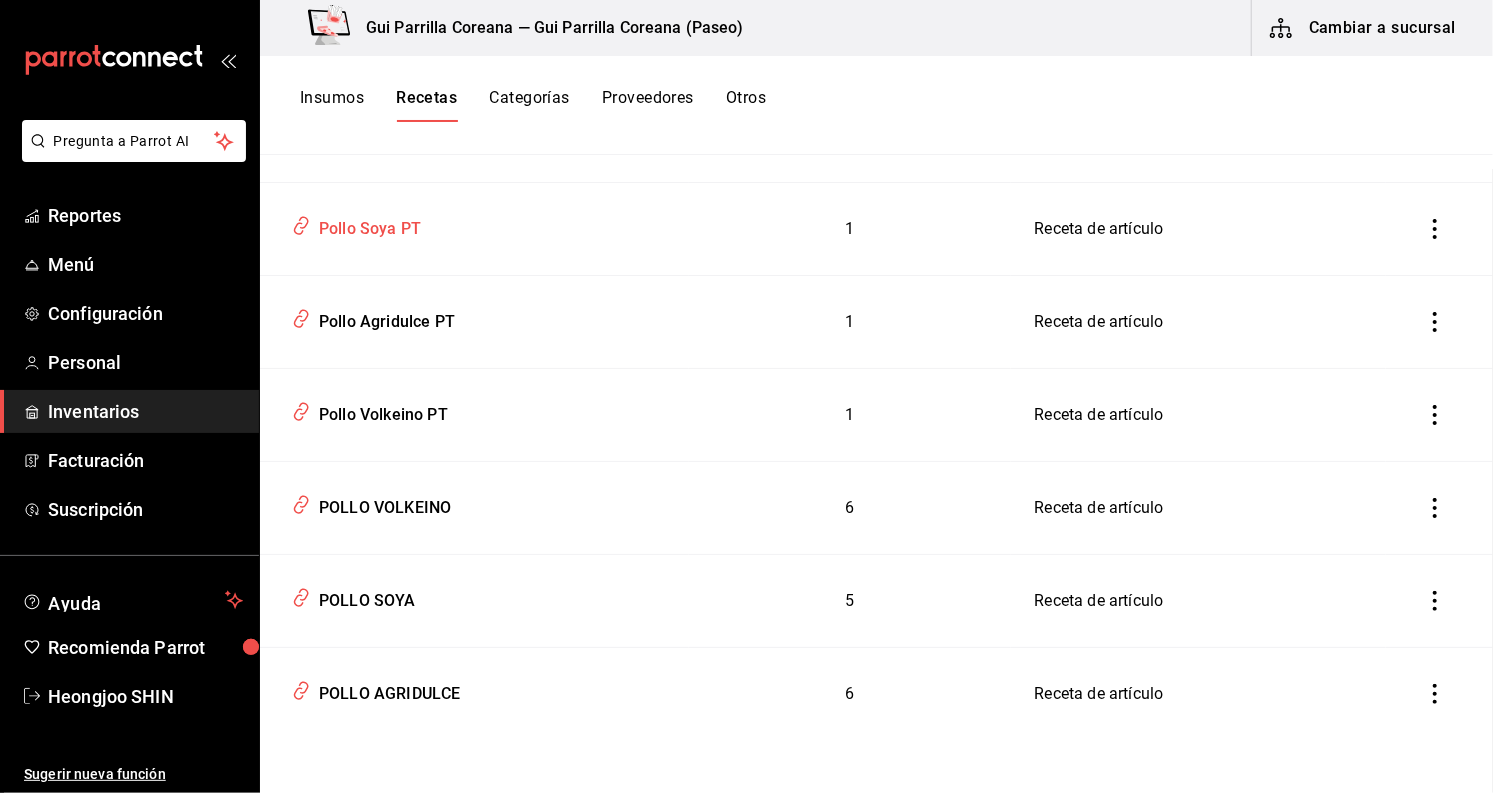 scroll, scrollTop: 0, scrollLeft: 0, axis: both 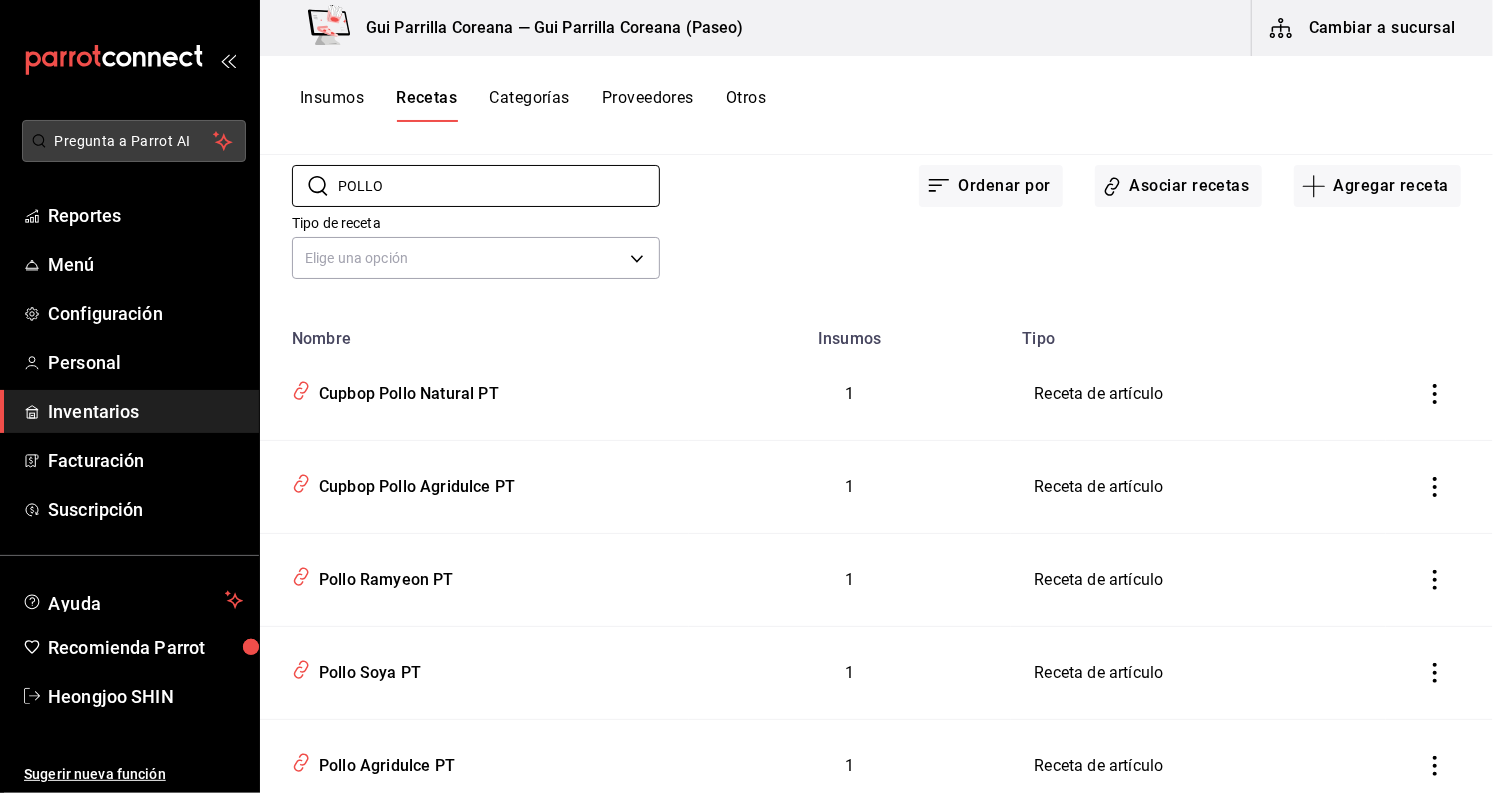 drag, startPoint x: 429, startPoint y: 186, endPoint x: 114, endPoint y: 132, distance: 319.59506 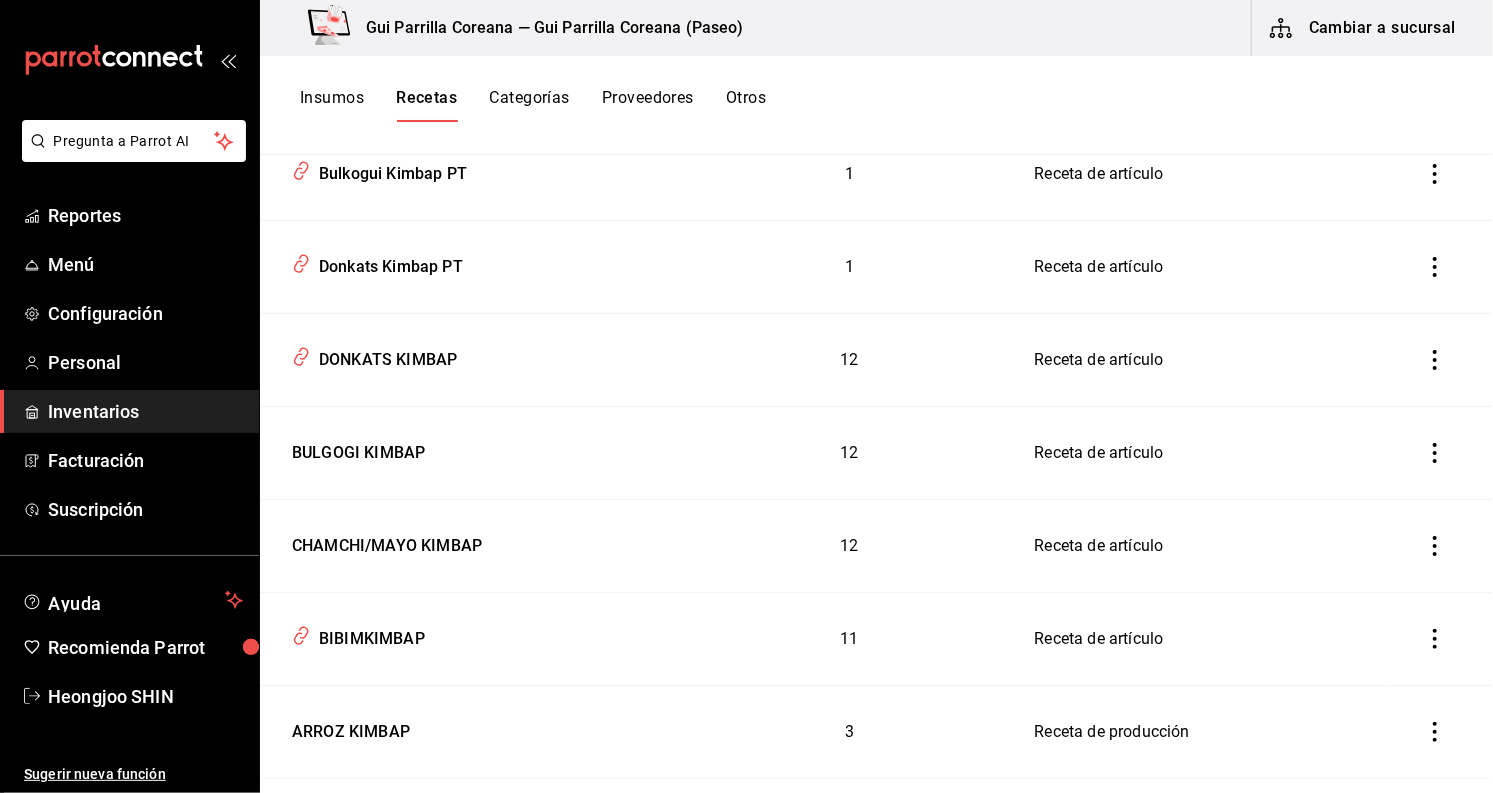 scroll, scrollTop: 195, scrollLeft: 0, axis: vertical 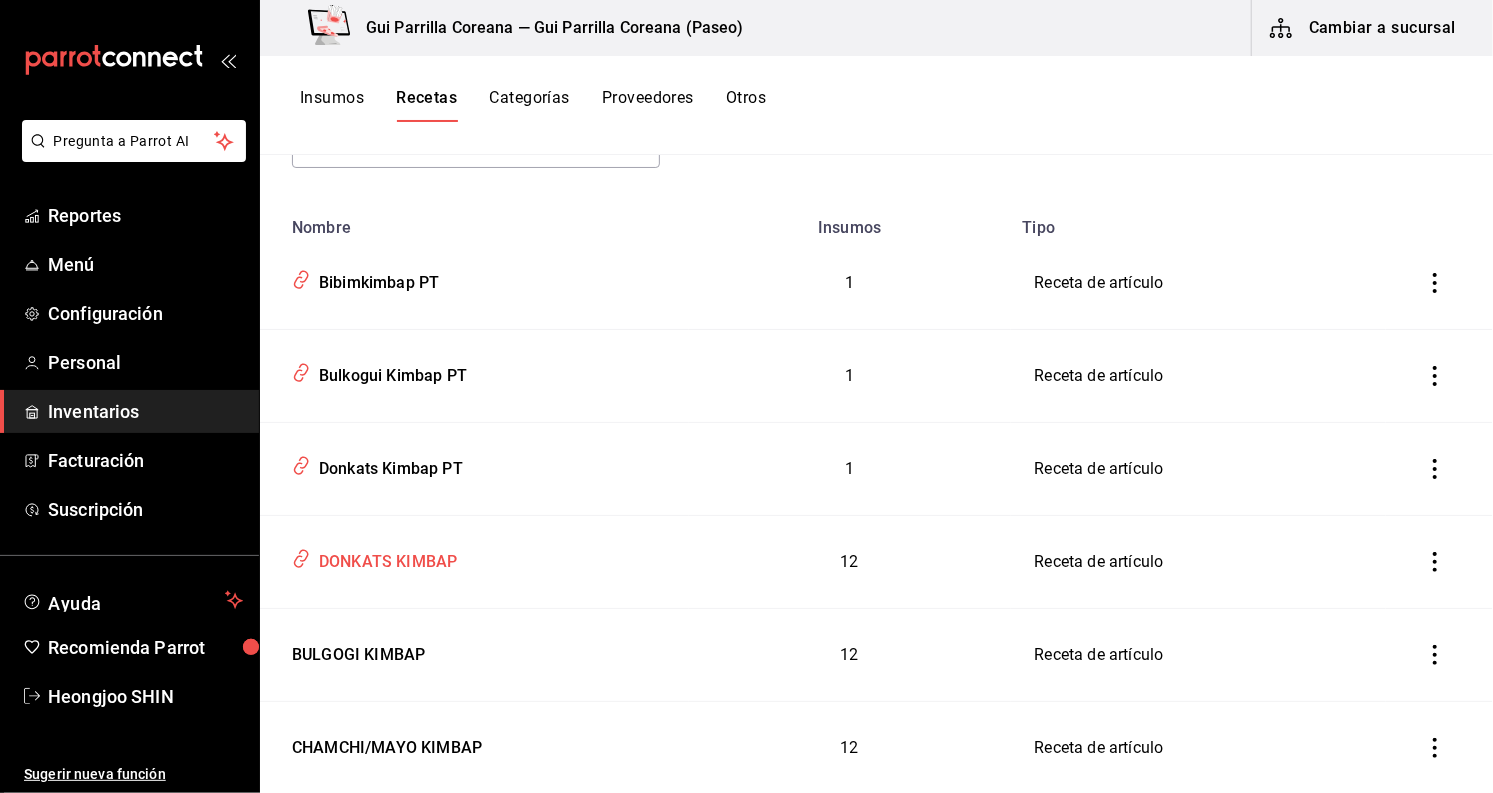 type on "KIMBAP" 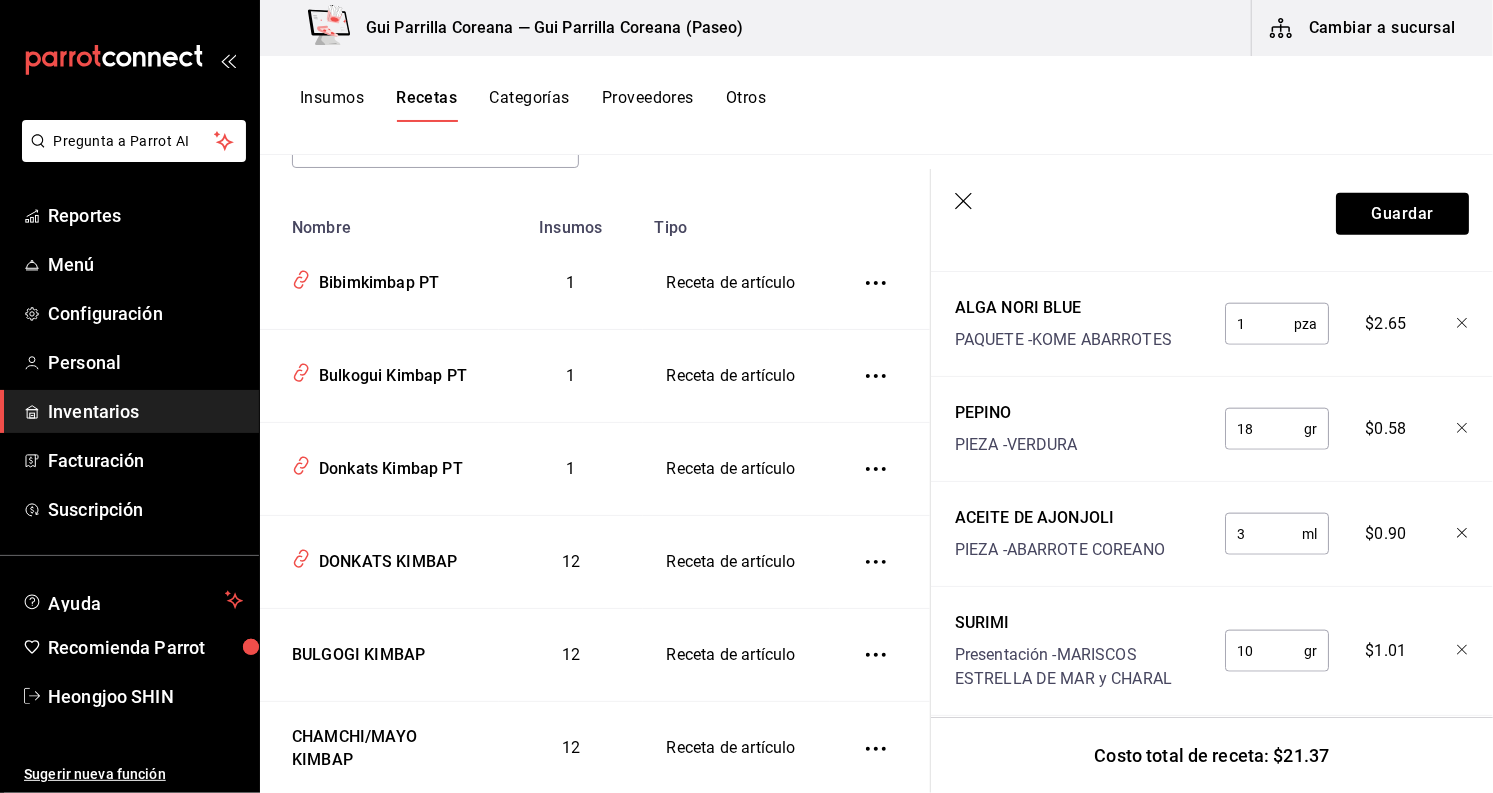 scroll, scrollTop: 1426, scrollLeft: 0, axis: vertical 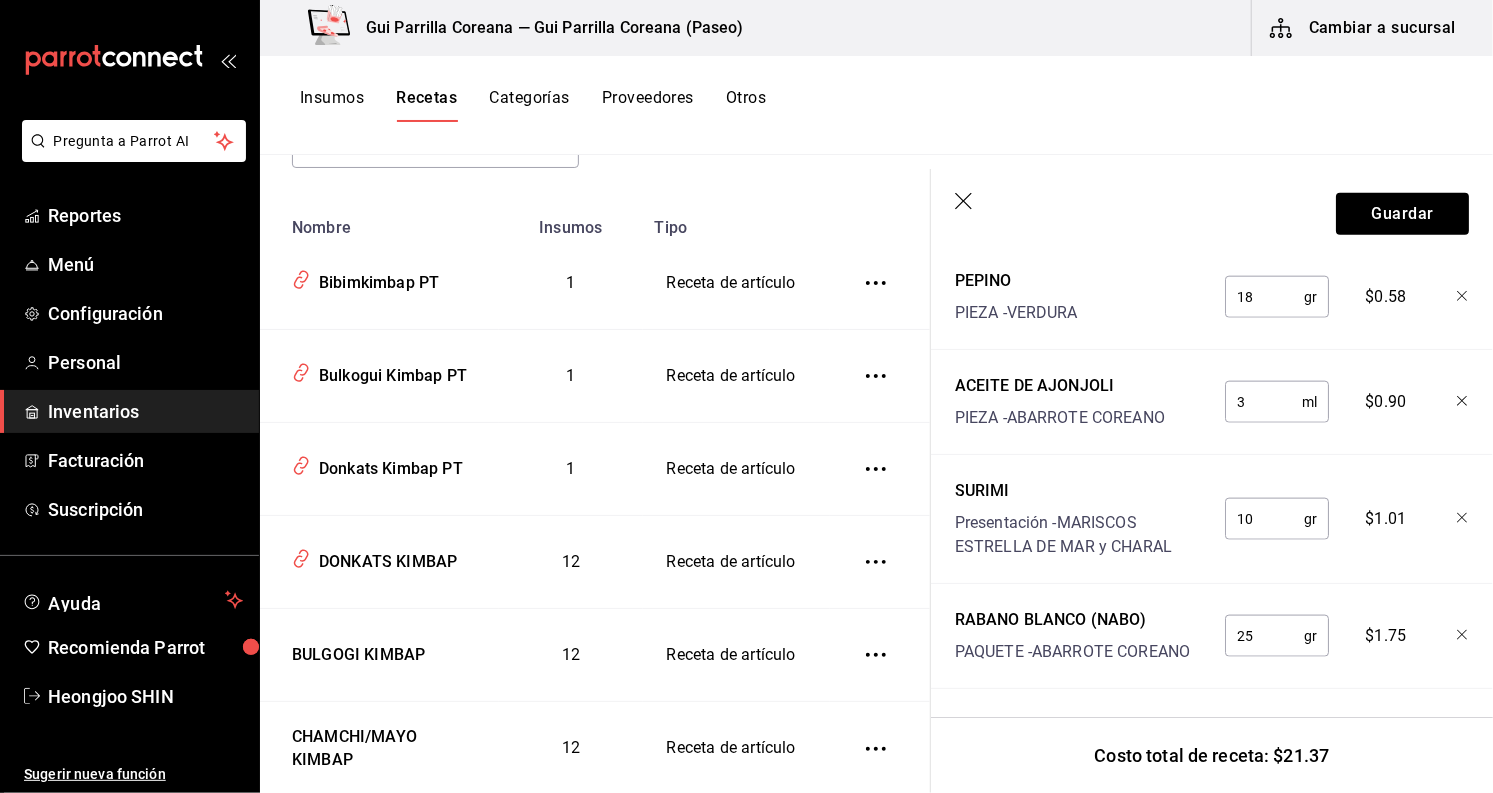 click on "Insumos" at bounding box center [332, 105] 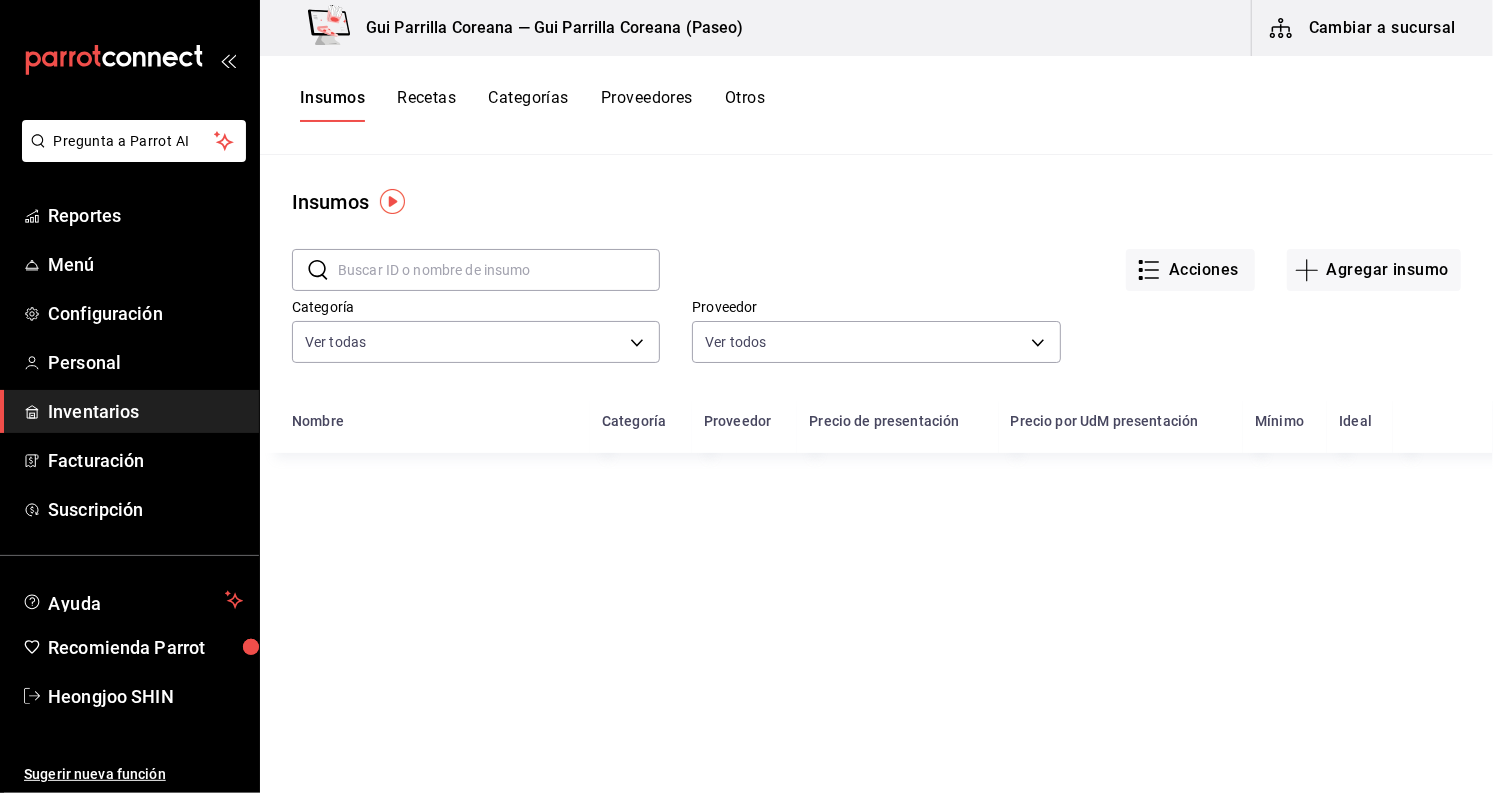 click at bounding box center (499, 270) 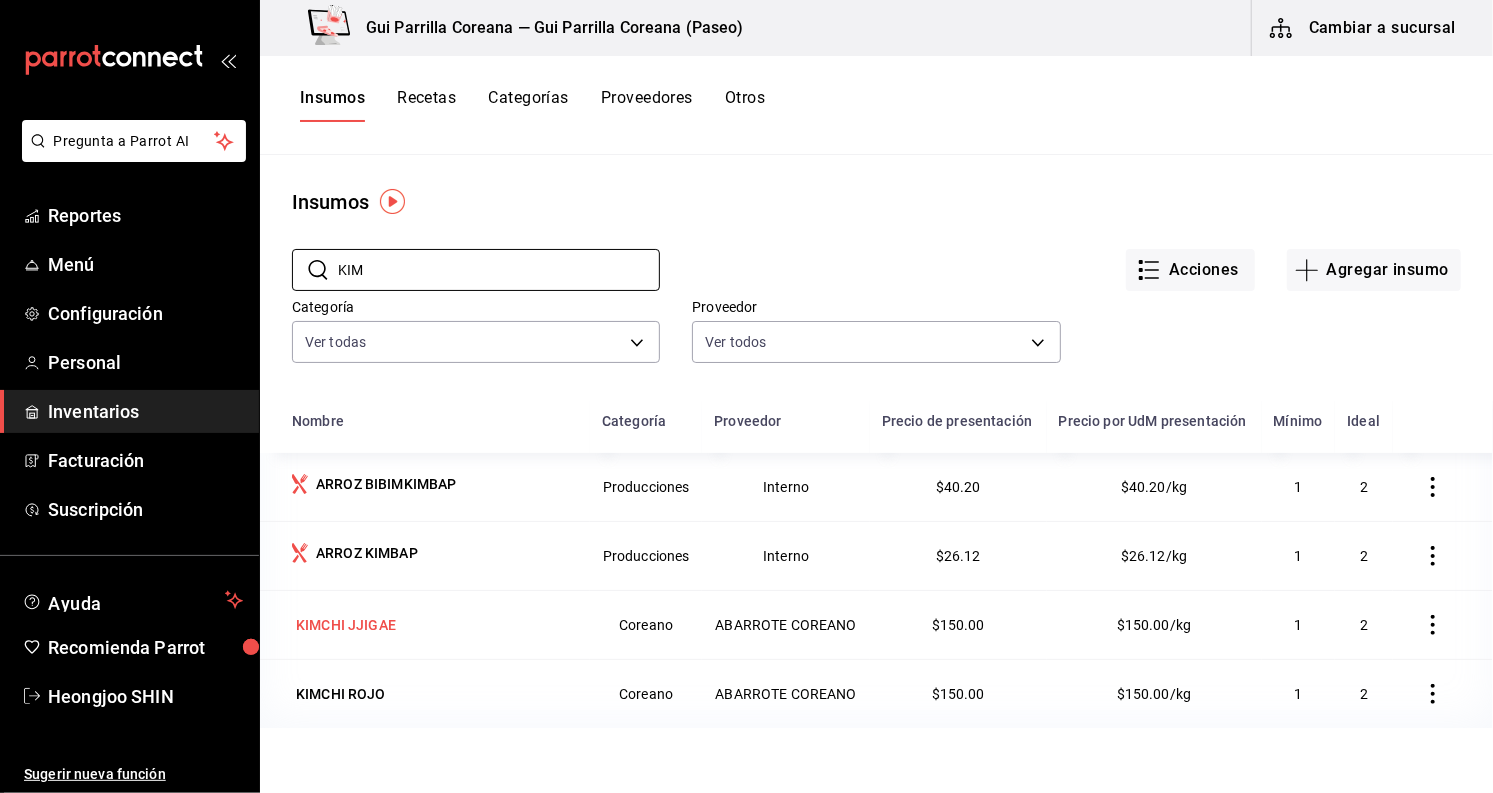 type on "KIM" 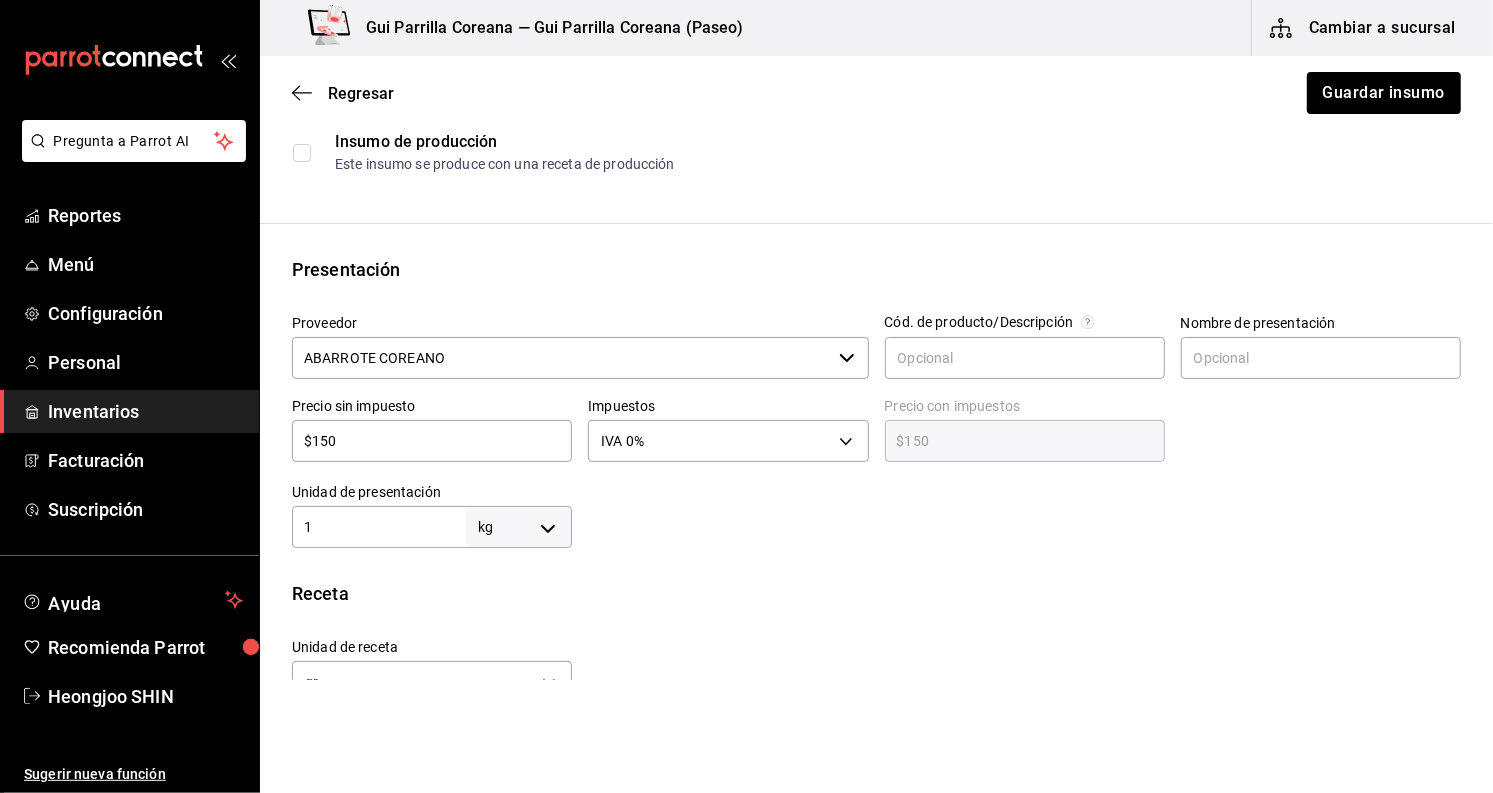 scroll, scrollTop: 555, scrollLeft: 0, axis: vertical 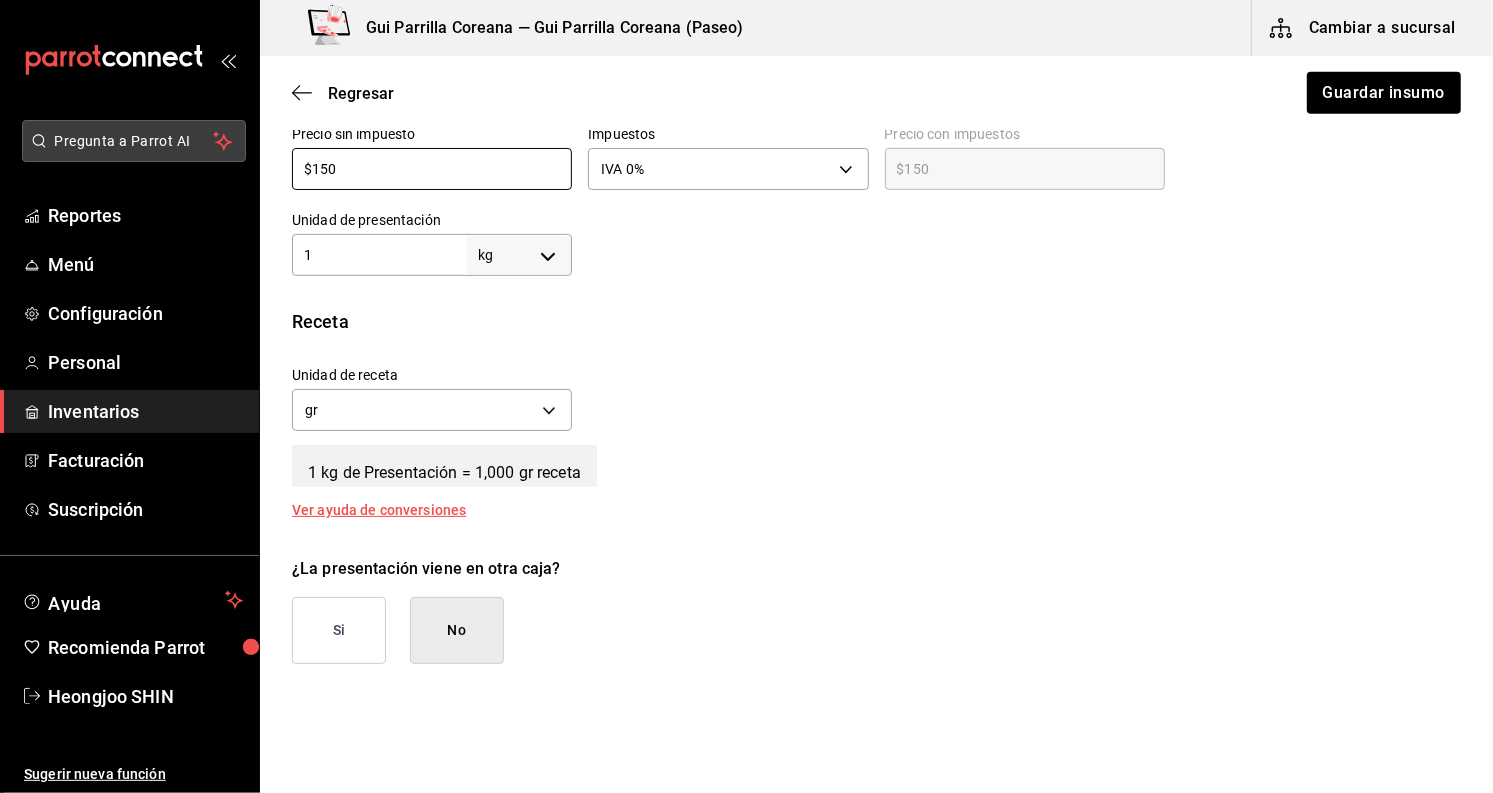 drag, startPoint x: 231, startPoint y: 158, endPoint x: 160, endPoint y: 160, distance: 71.02816 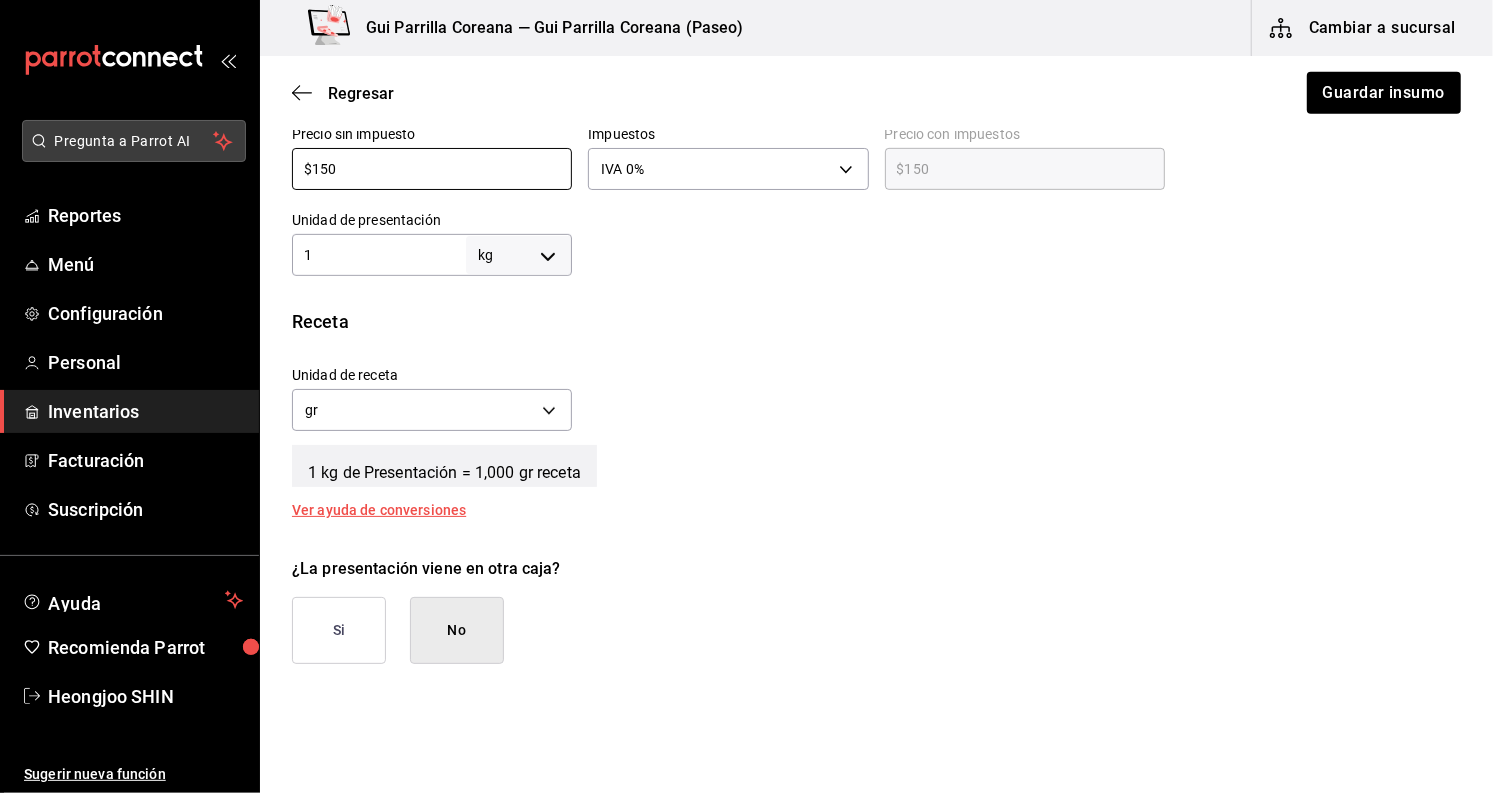 click on "Pregunta a Parrot AI Reportes   Menú   Configuración   Personal   Inventarios   Facturación   Suscripción   Ayuda Recomienda Parrot   [PERSON]   Sugerir nueva función   Gui Parrilla Coreana — Gui Parrilla Coreana ([PASEO]) Cambiar a sucursal Regresar Guardar insumo Insumo IN-1711730636398 Nombre KIMCHI JJIGAE Categoría de inventario Coreano ​ Mínimo 1 ​ Ideal 2 ​ Insumo de producción Este insumo se produce con una receta de producción Presentación Proveedor ABARROTE COREANO ​ Cód. de producto/Descripción Nombre de presentación Precio sin impuesto $150 ​ Impuestos IVA 0% IVA_0 Precio con impuestos $150 ​ Unidad de presentación 1 kg KILOGRAM ​ Receta Unidad de receta gr GRAM Factor de conversión 1,000 ​ 1 kg de Presentación = 1,000 gr receta Ver ayuda de conversiones ¿La presentación  viene en otra caja? Si No Unidades de conteo kg Presentación (1 kg) ;" at bounding box center [746, 340] 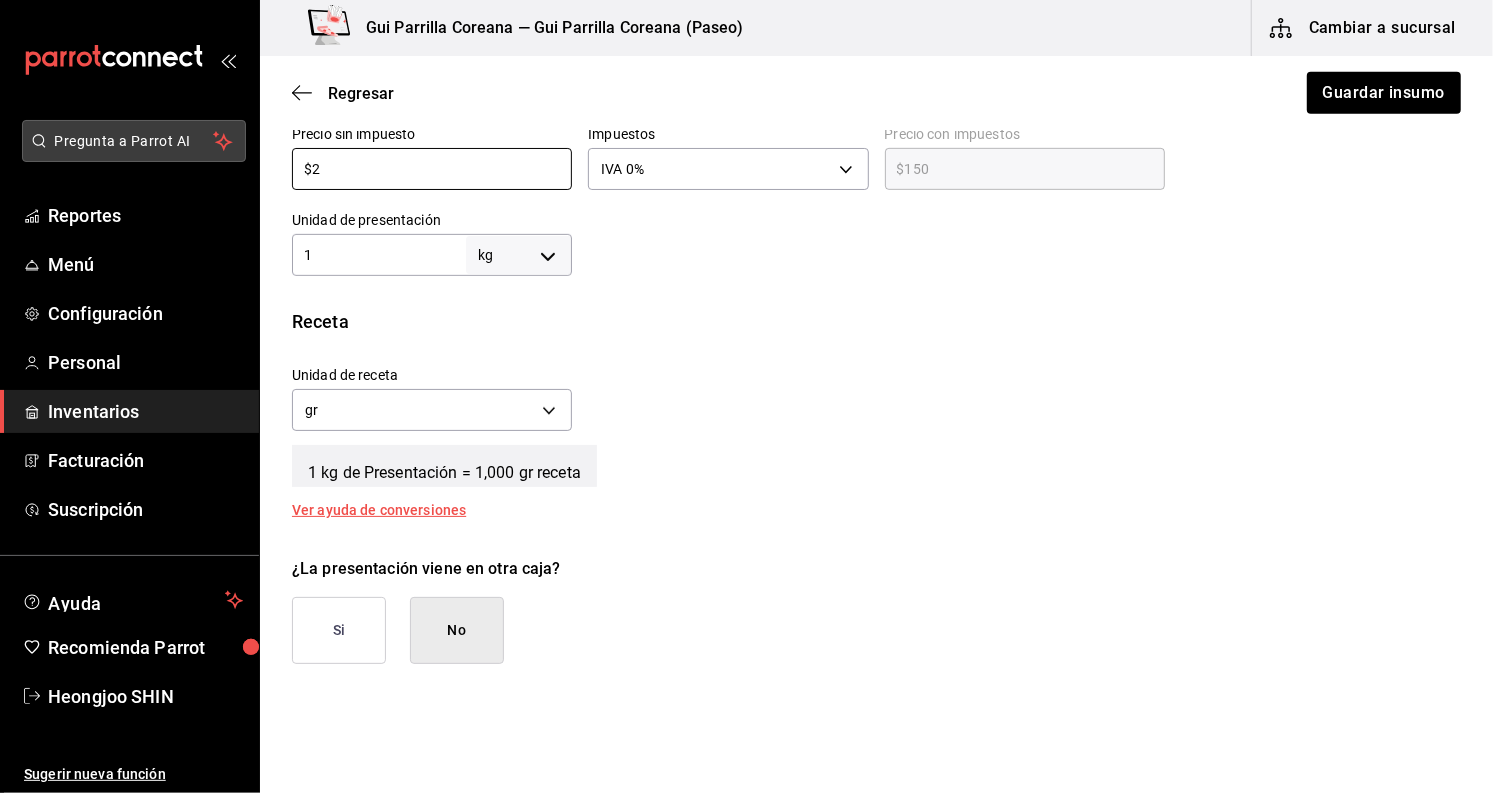 type on "$2.00" 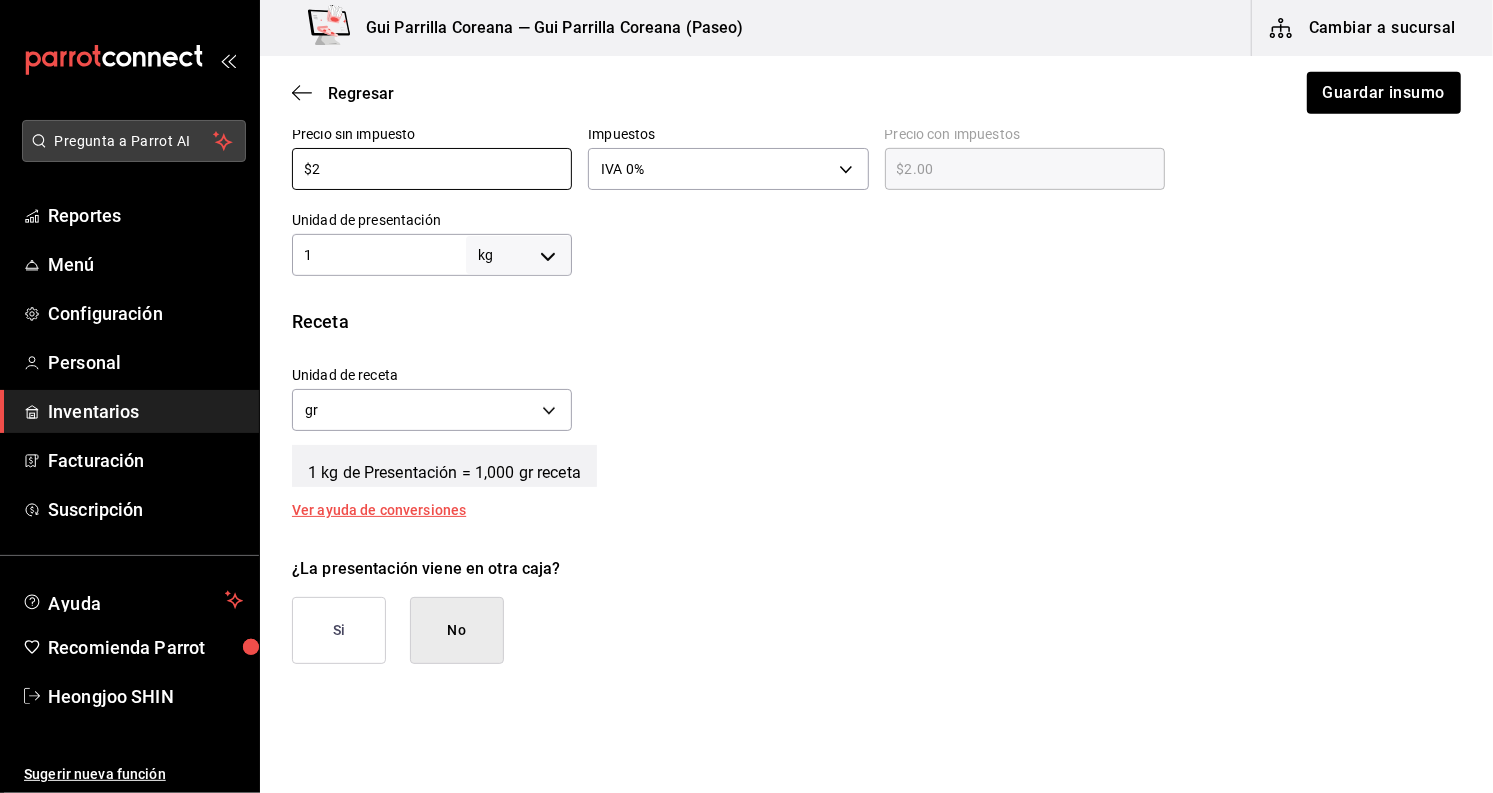 type on "$25" 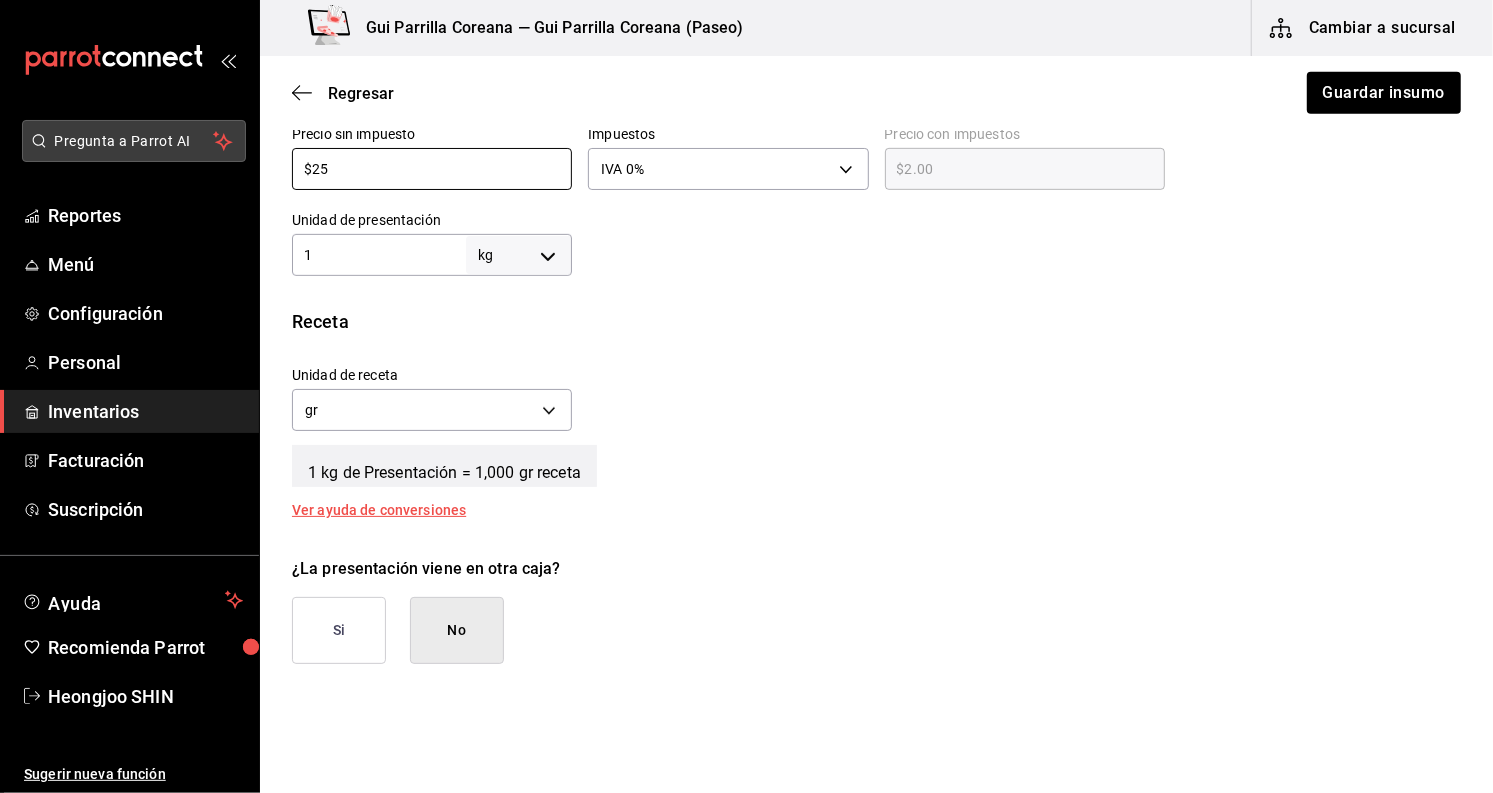 type on "$25.00" 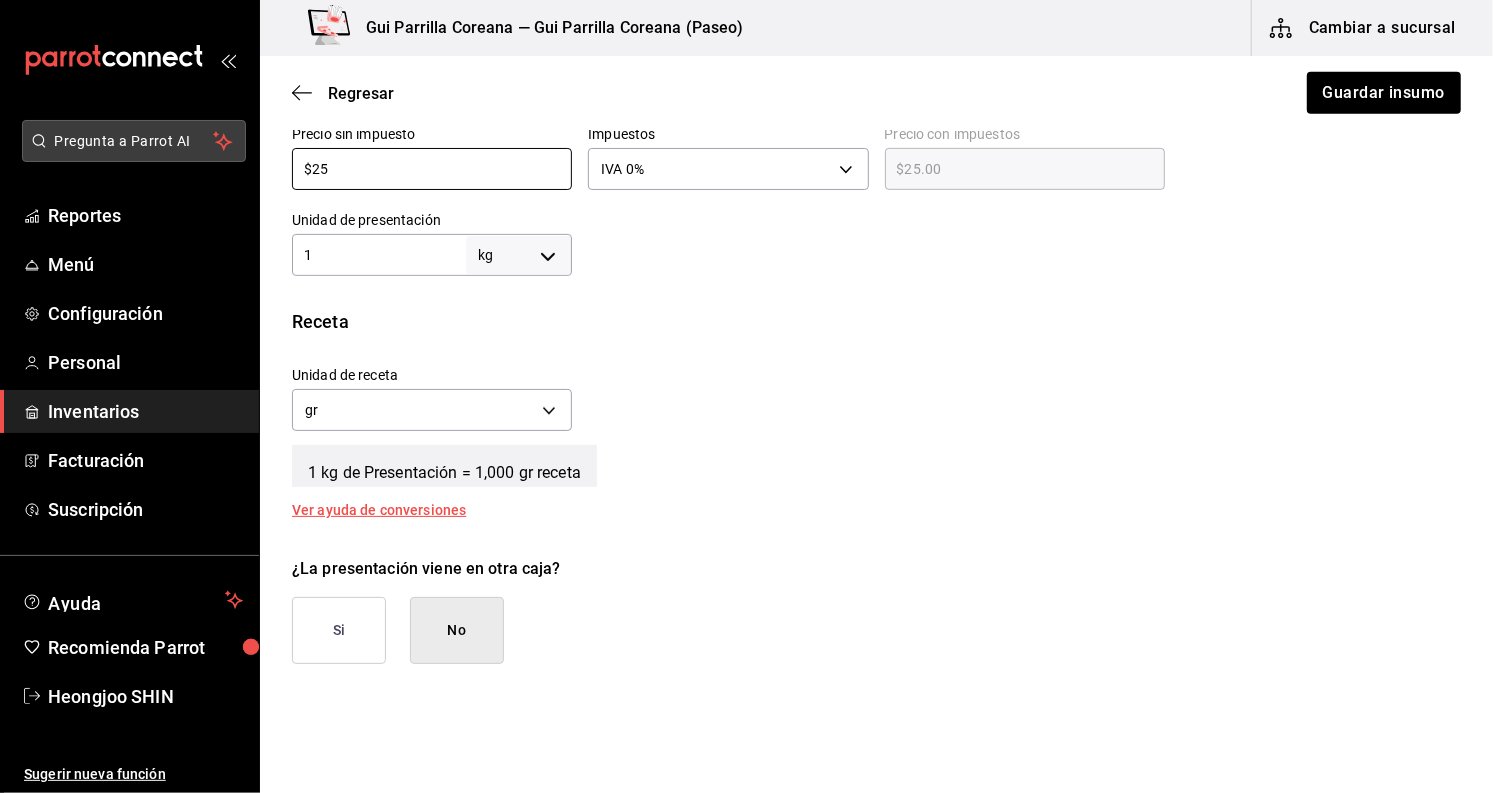 type on "$250" 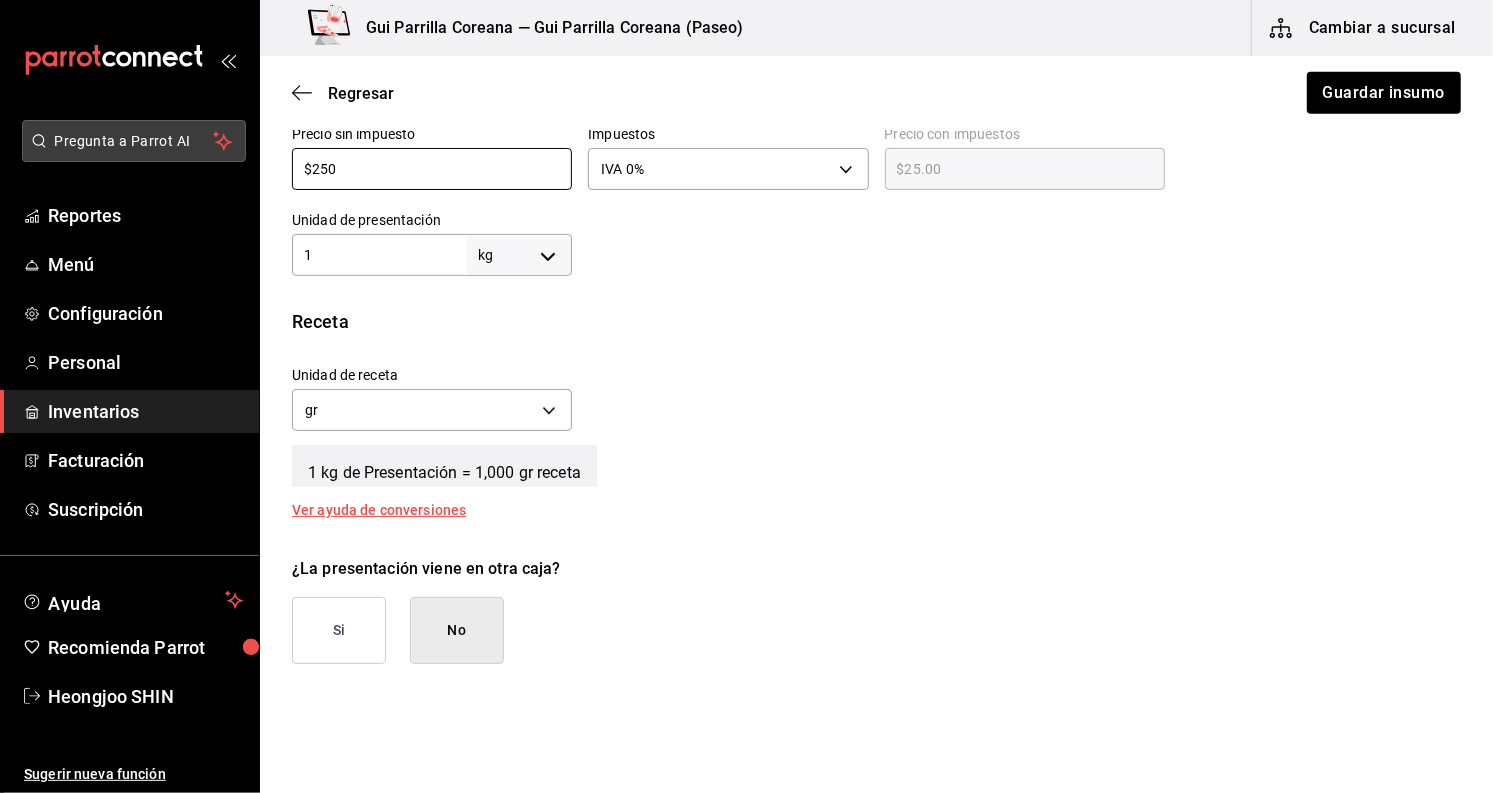 type on "$250.00" 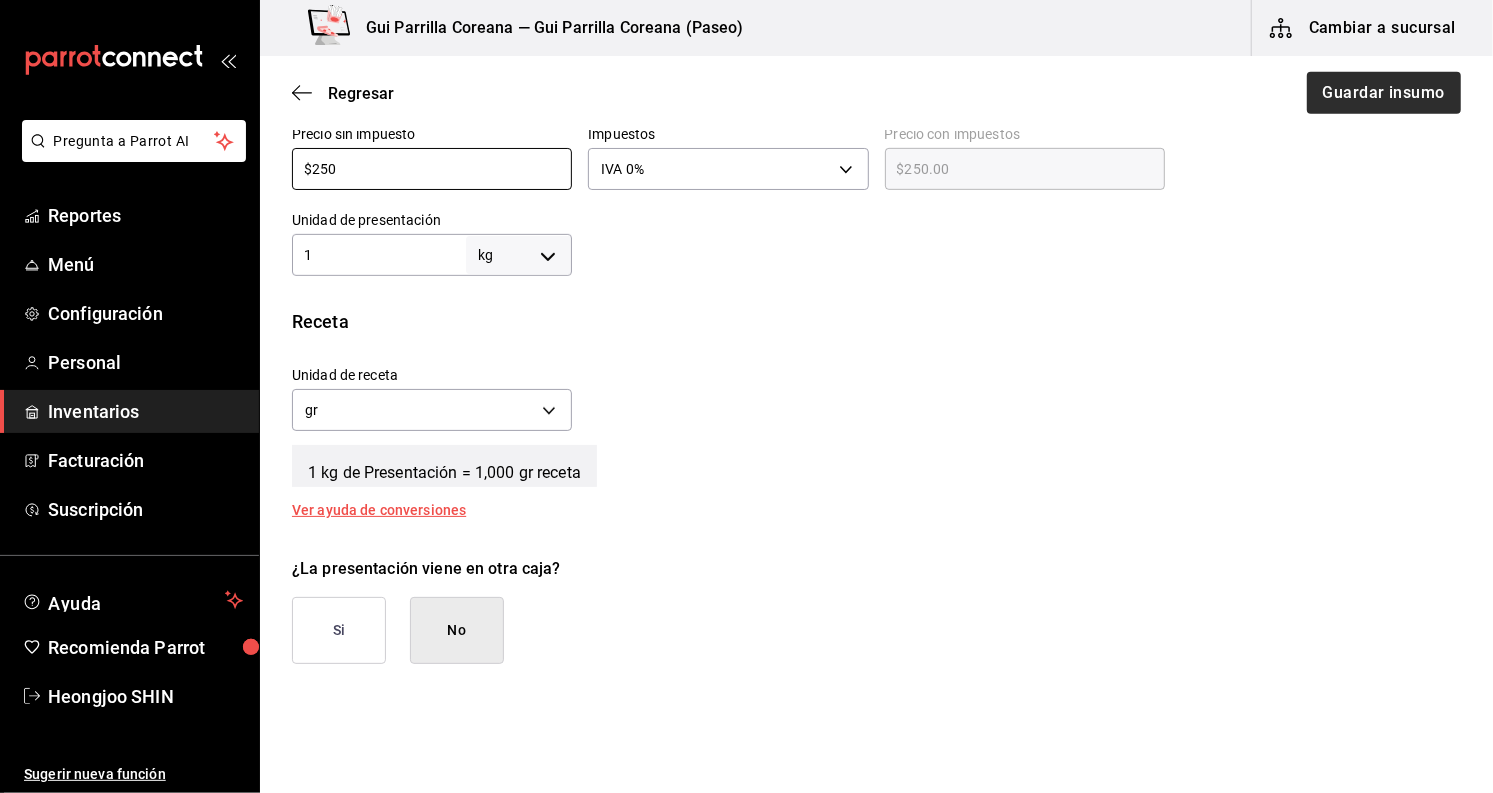 type on "$250" 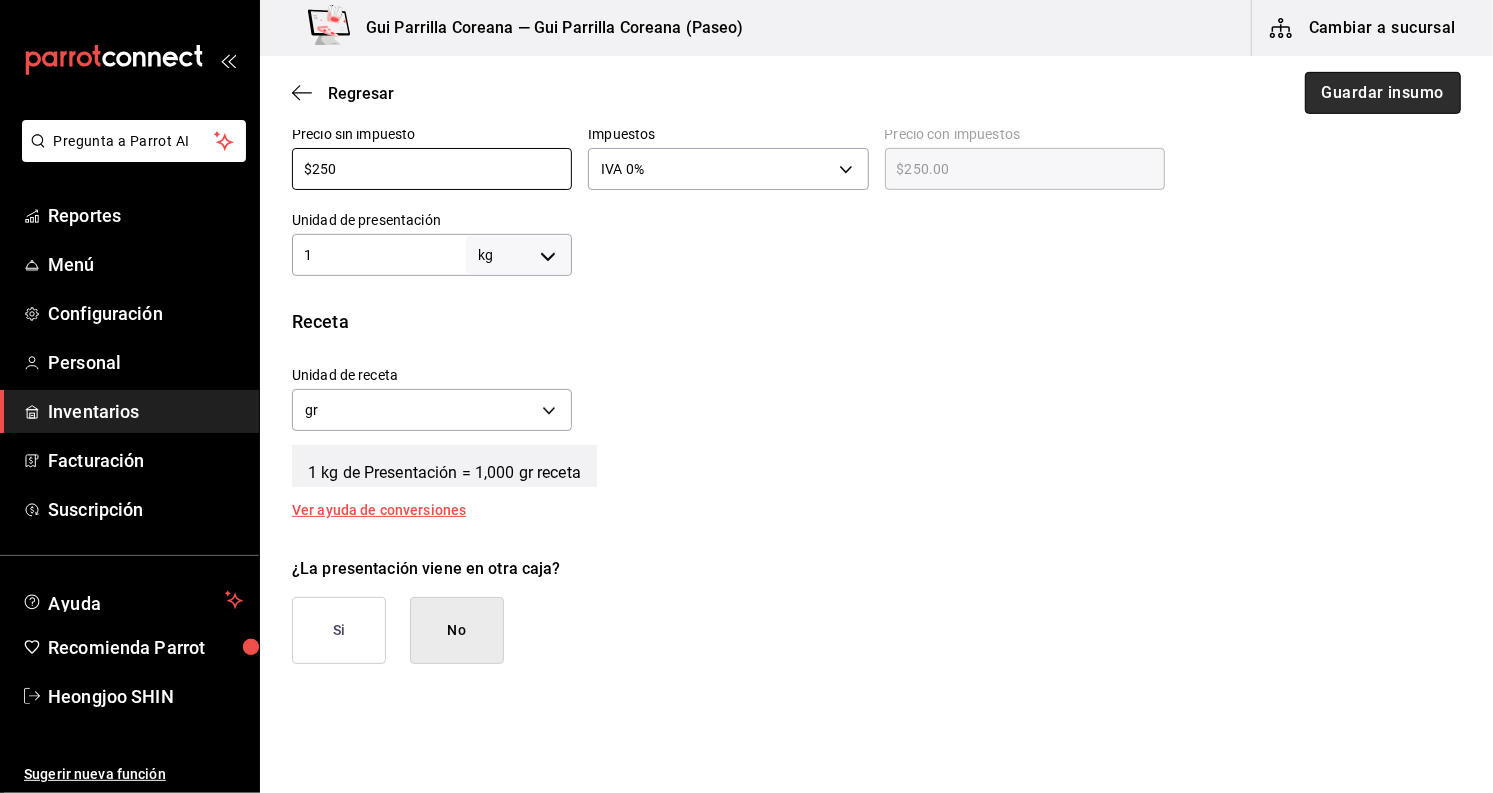 click on "Guardar insumo" at bounding box center [1383, 93] 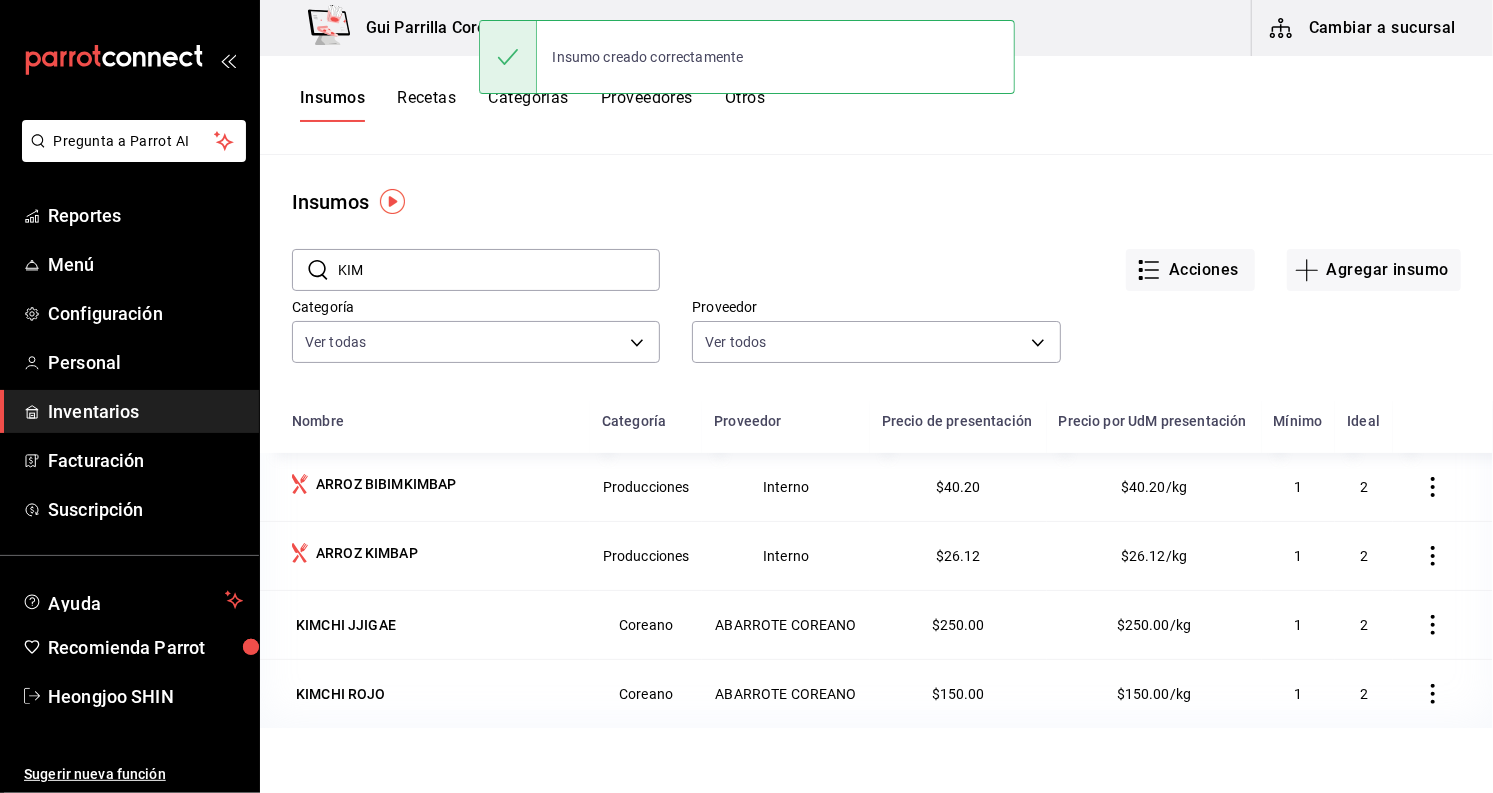 click on "KIM" at bounding box center (499, 270) 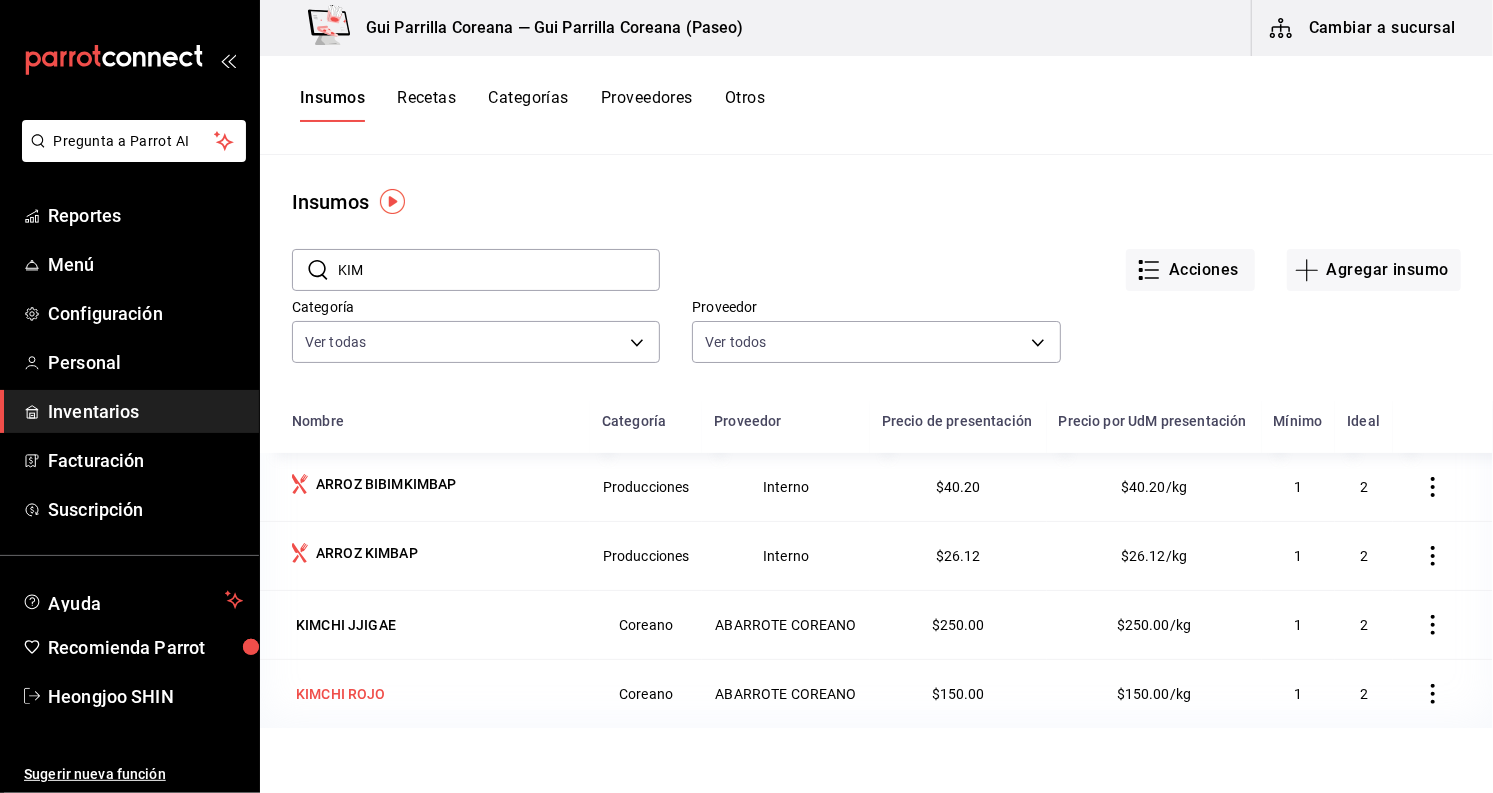 click on "KIMCHI ROJO" at bounding box center [341, 694] 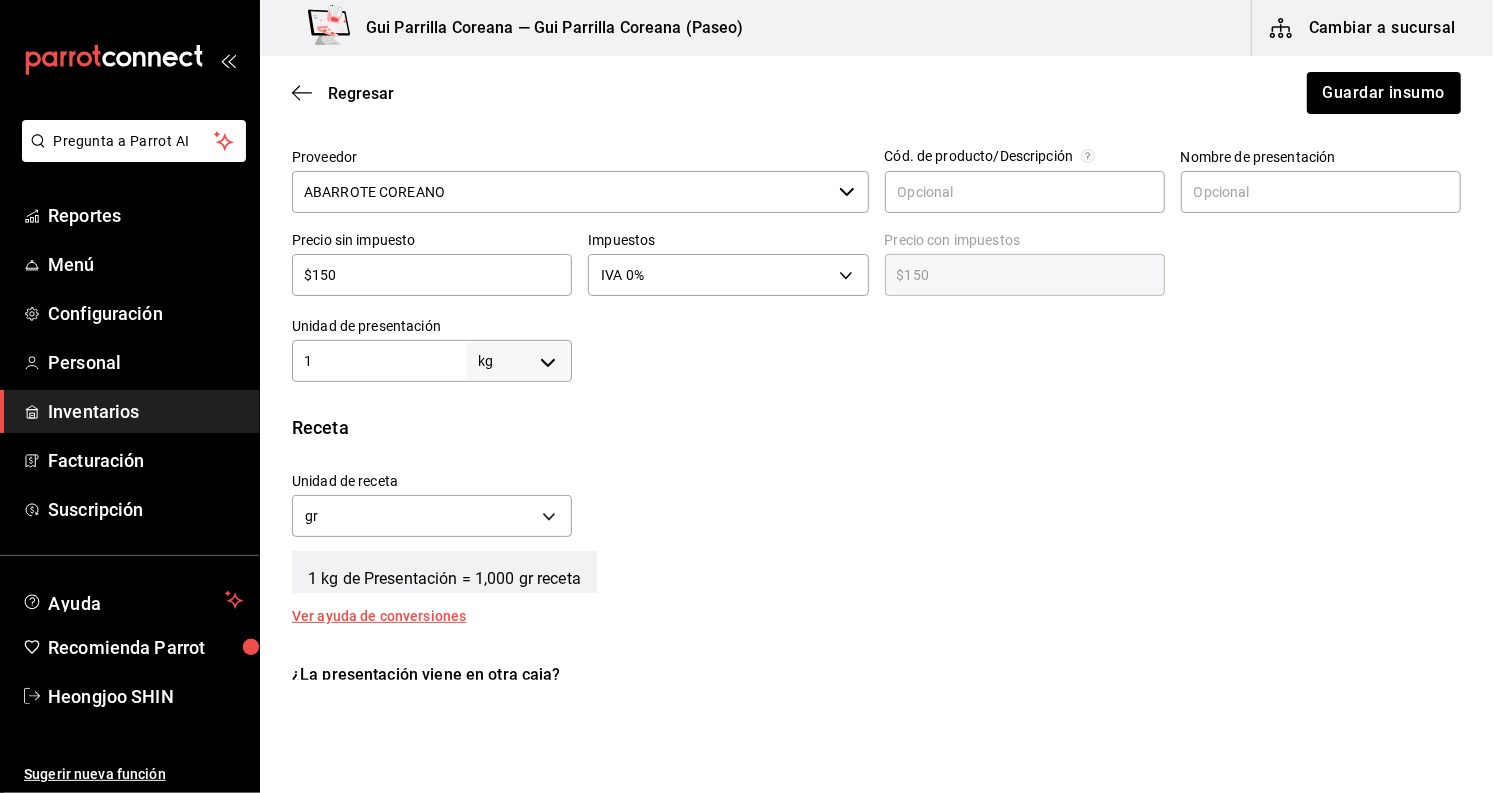 scroll, scrollTop: 444, scrollLeft: 0, axis: vertical 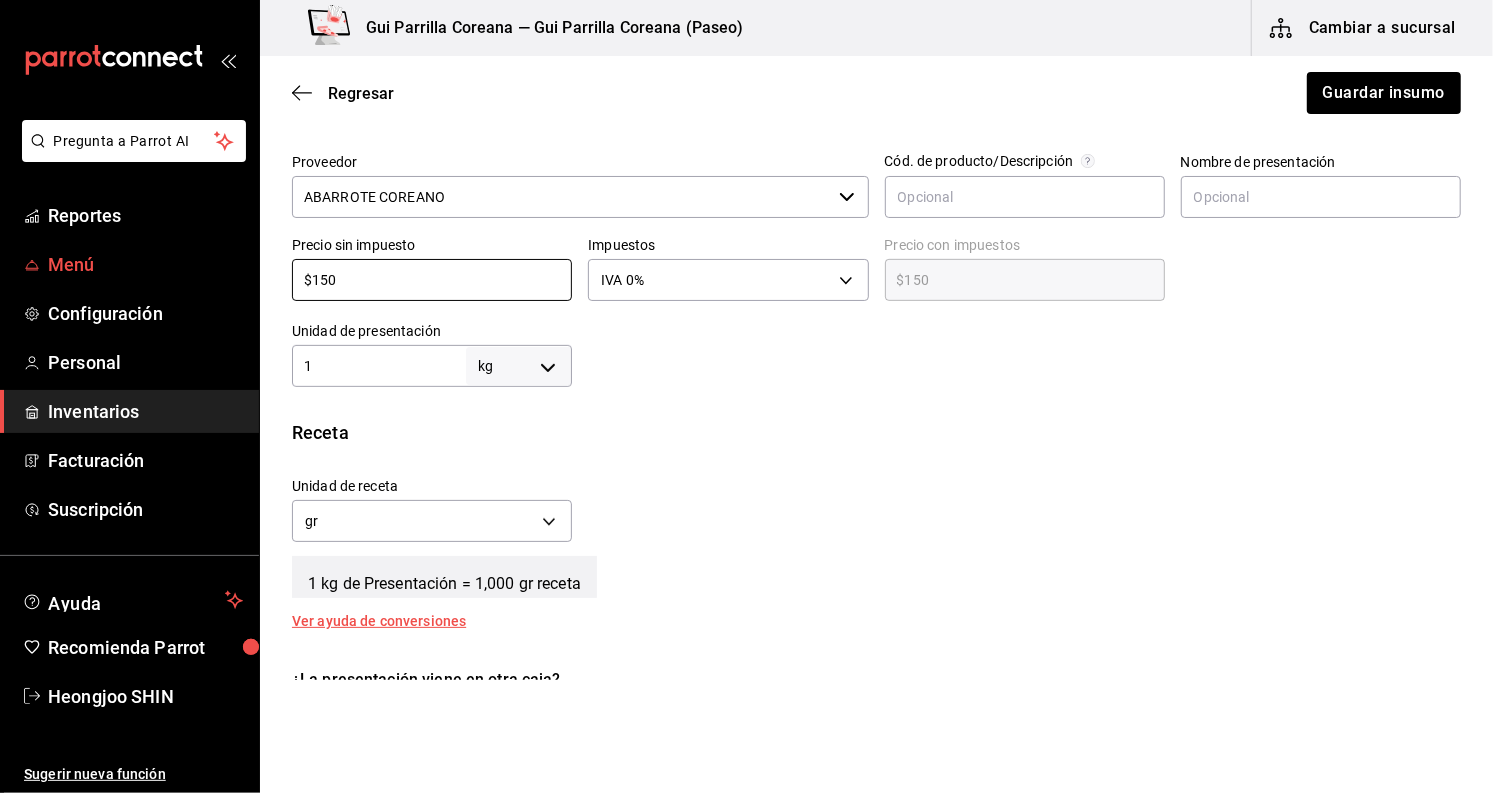 drag, startPoint x: 294, startPoint y: 281, endPoint x: 136, endPoint y: 275, distance: 158.11388 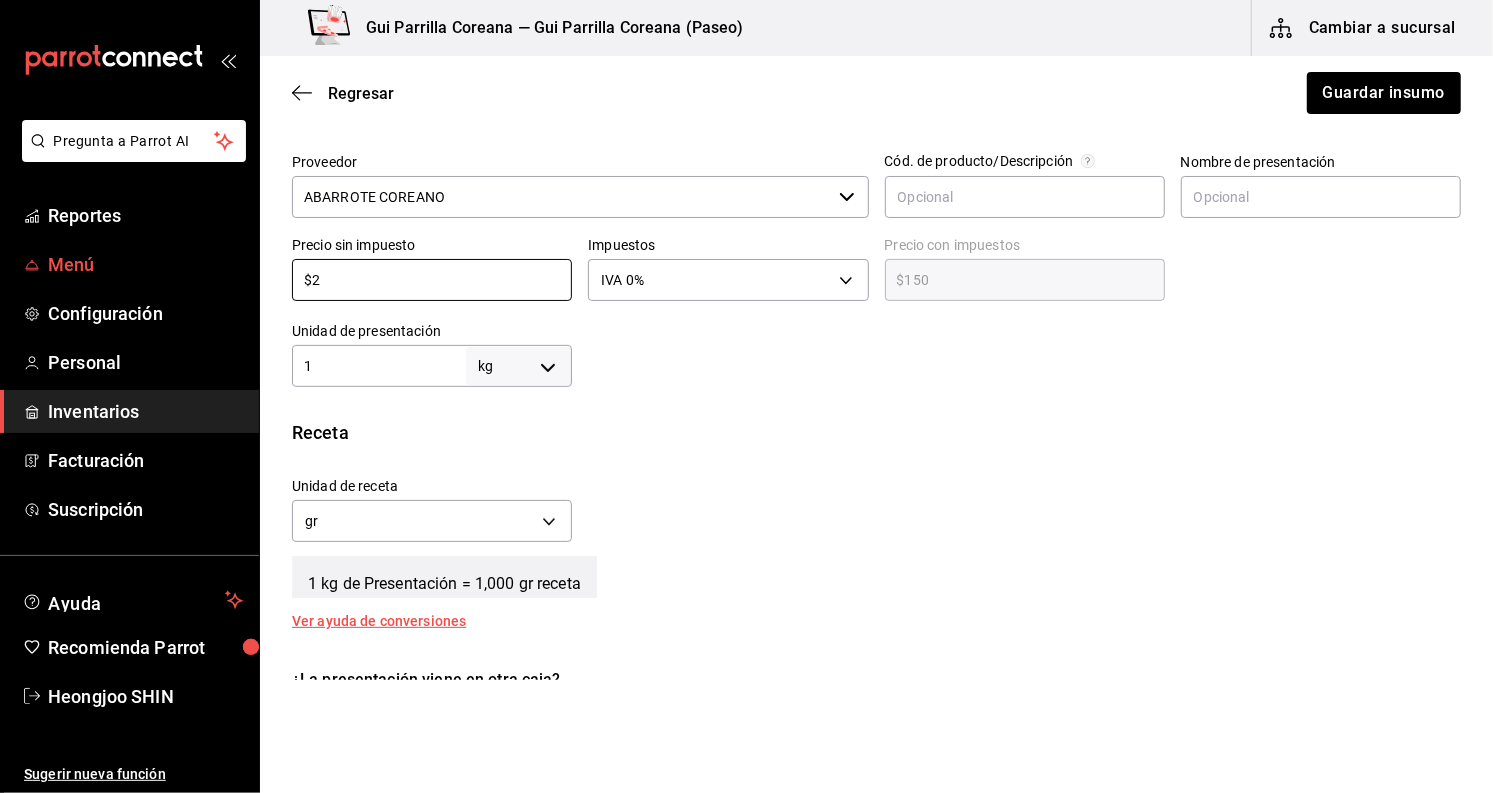 type on "$21" 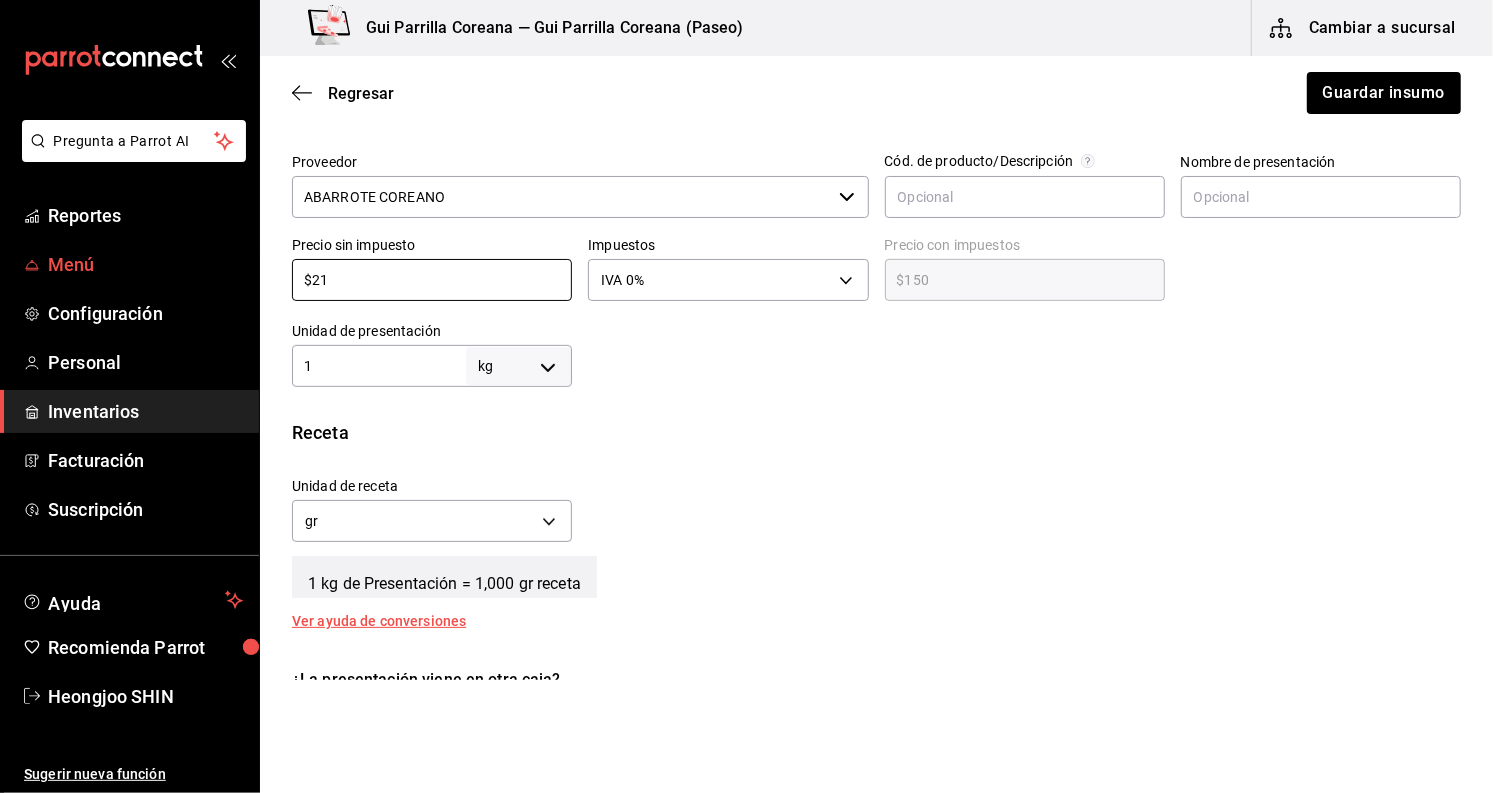 type on "$21.00" 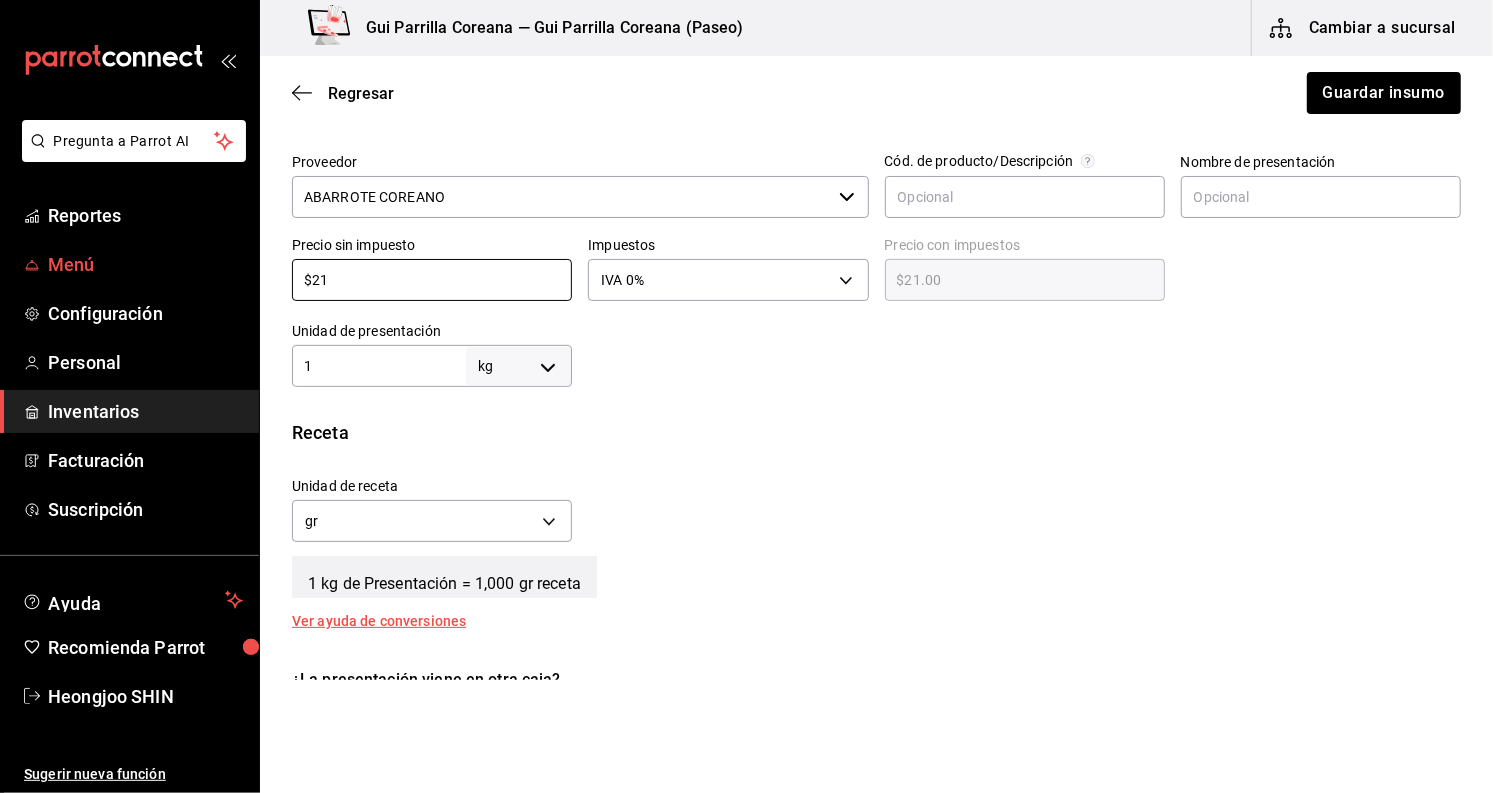type on "$215" 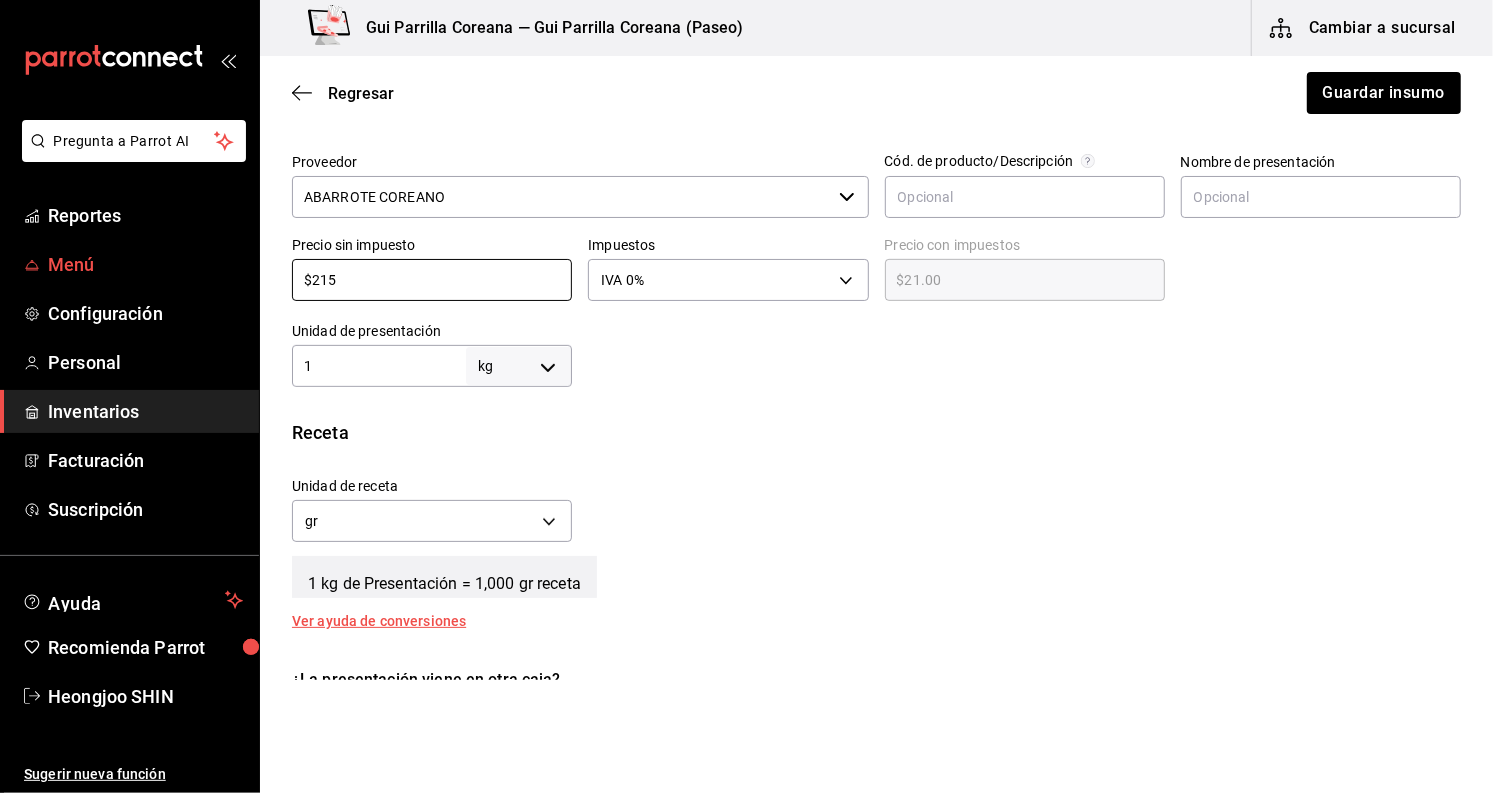 type on "$215.00" 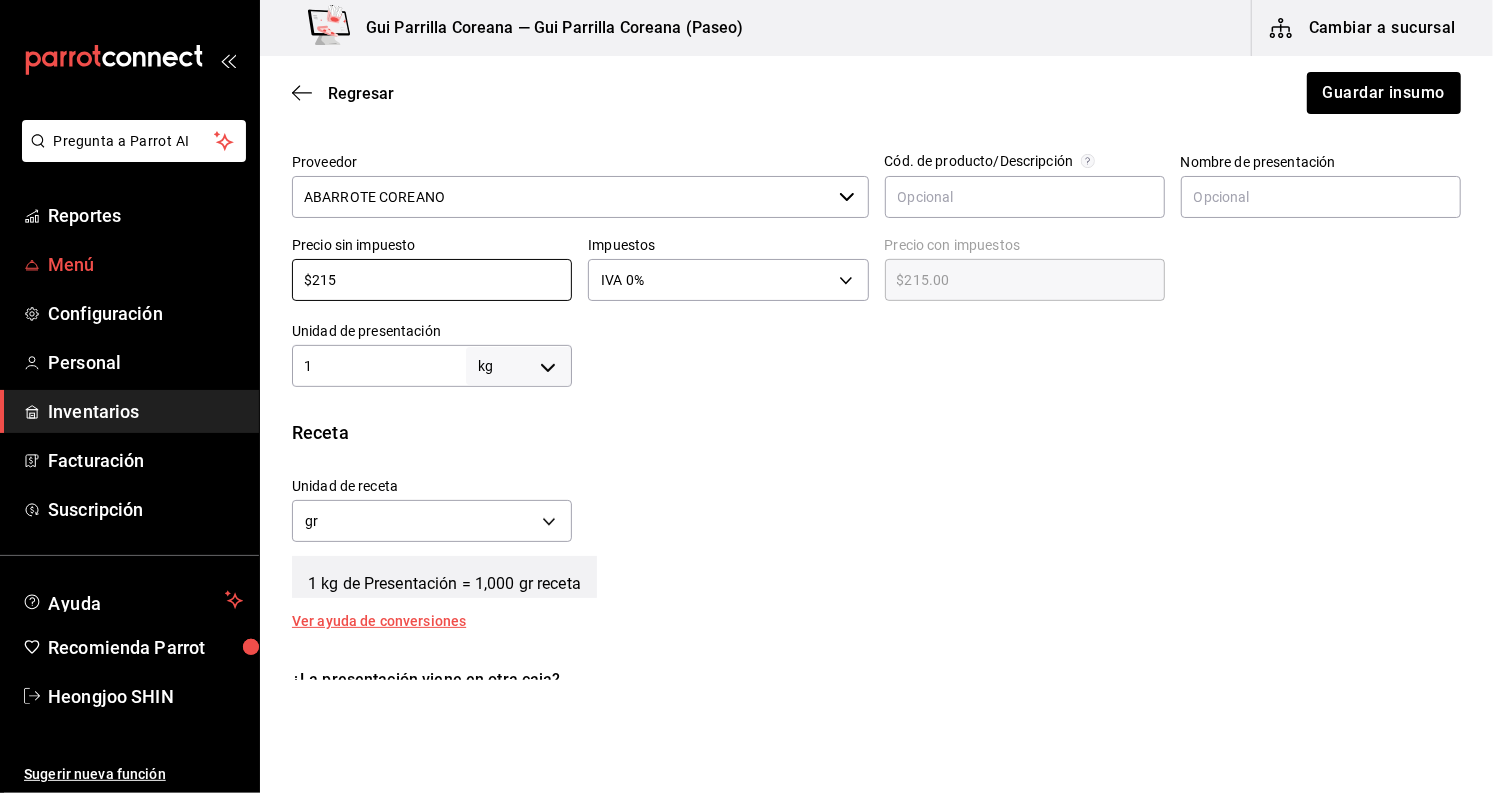 type on "$21" 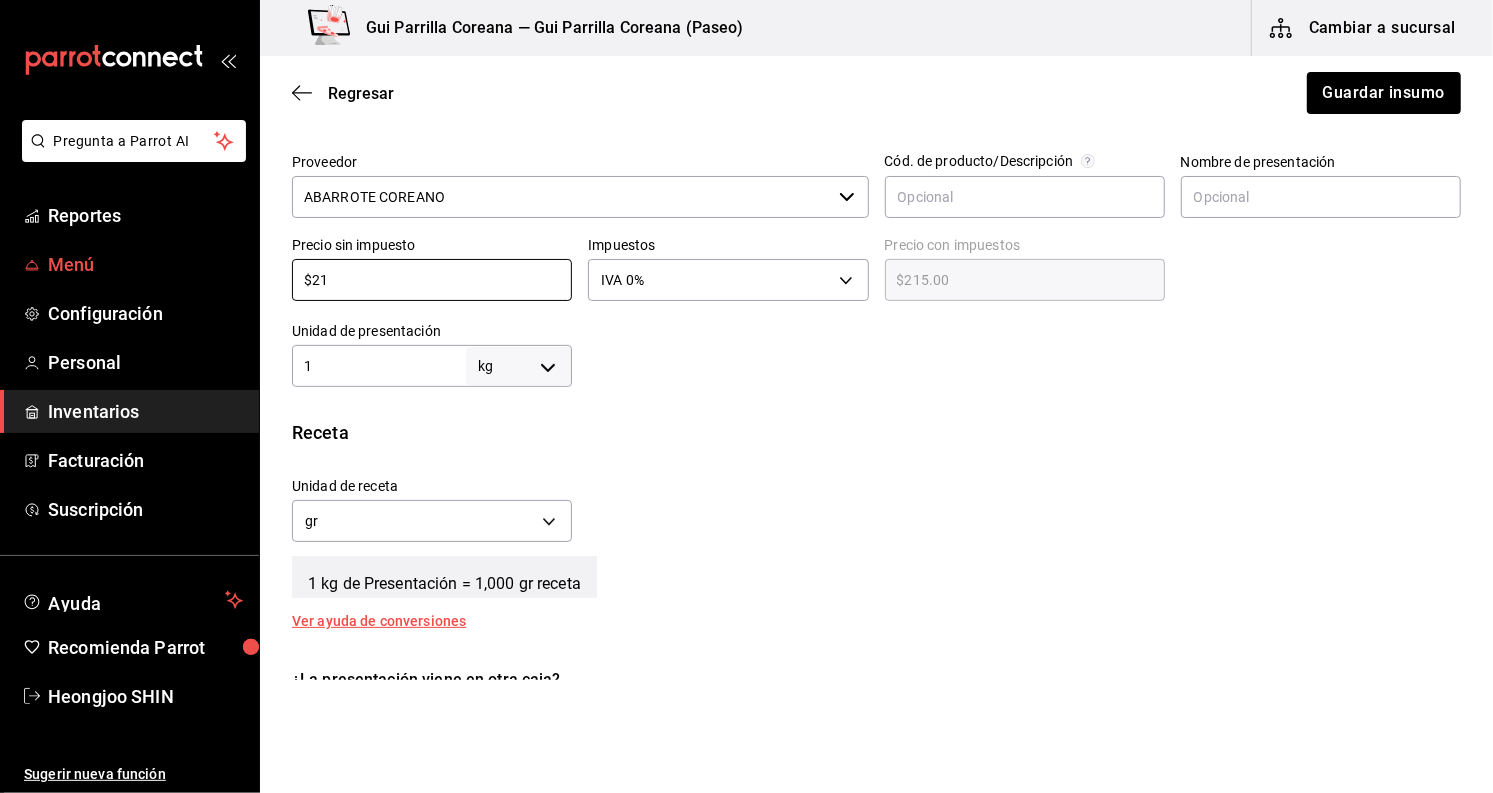 type on "$21.00" 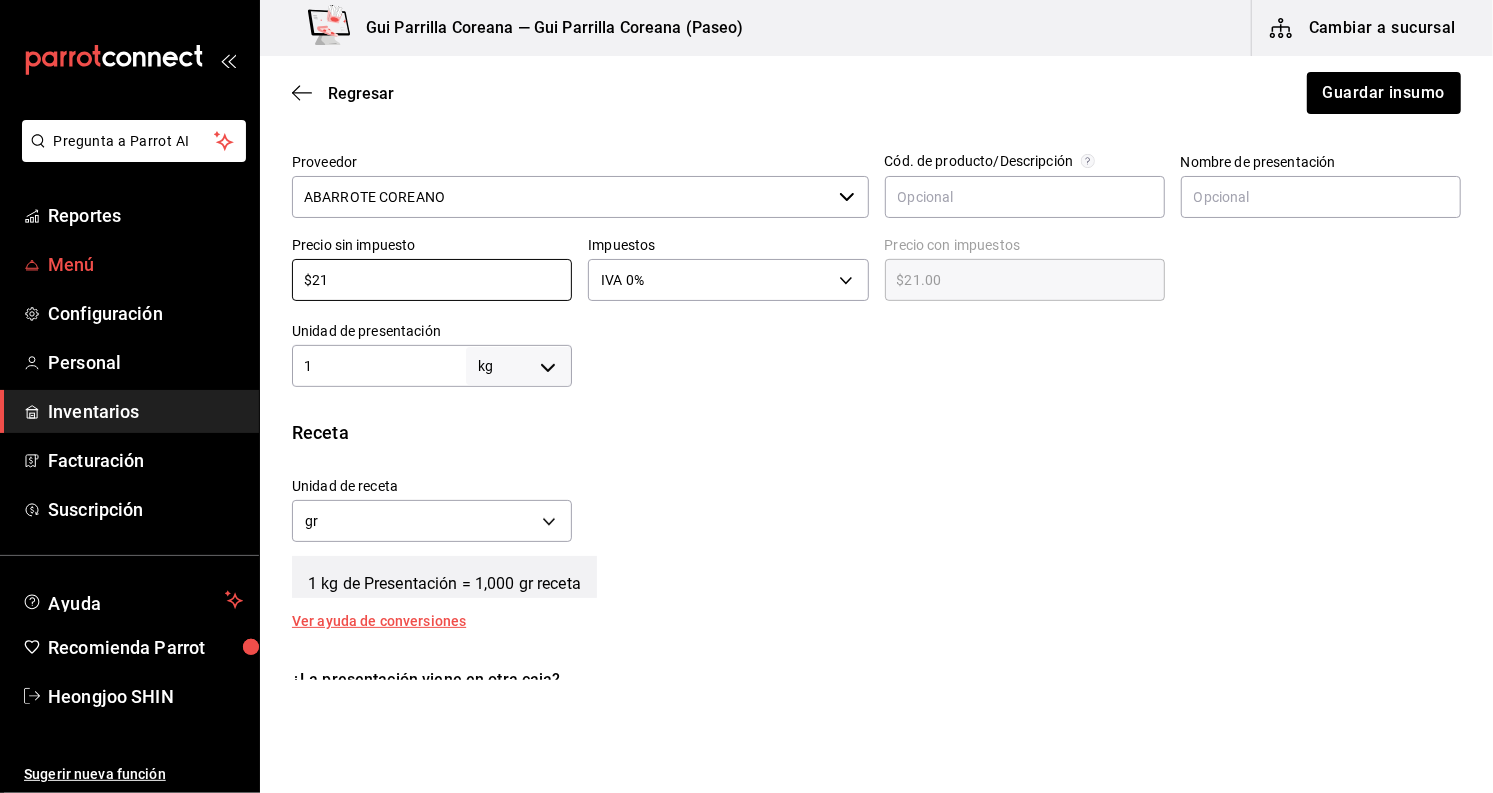 type on "$2" 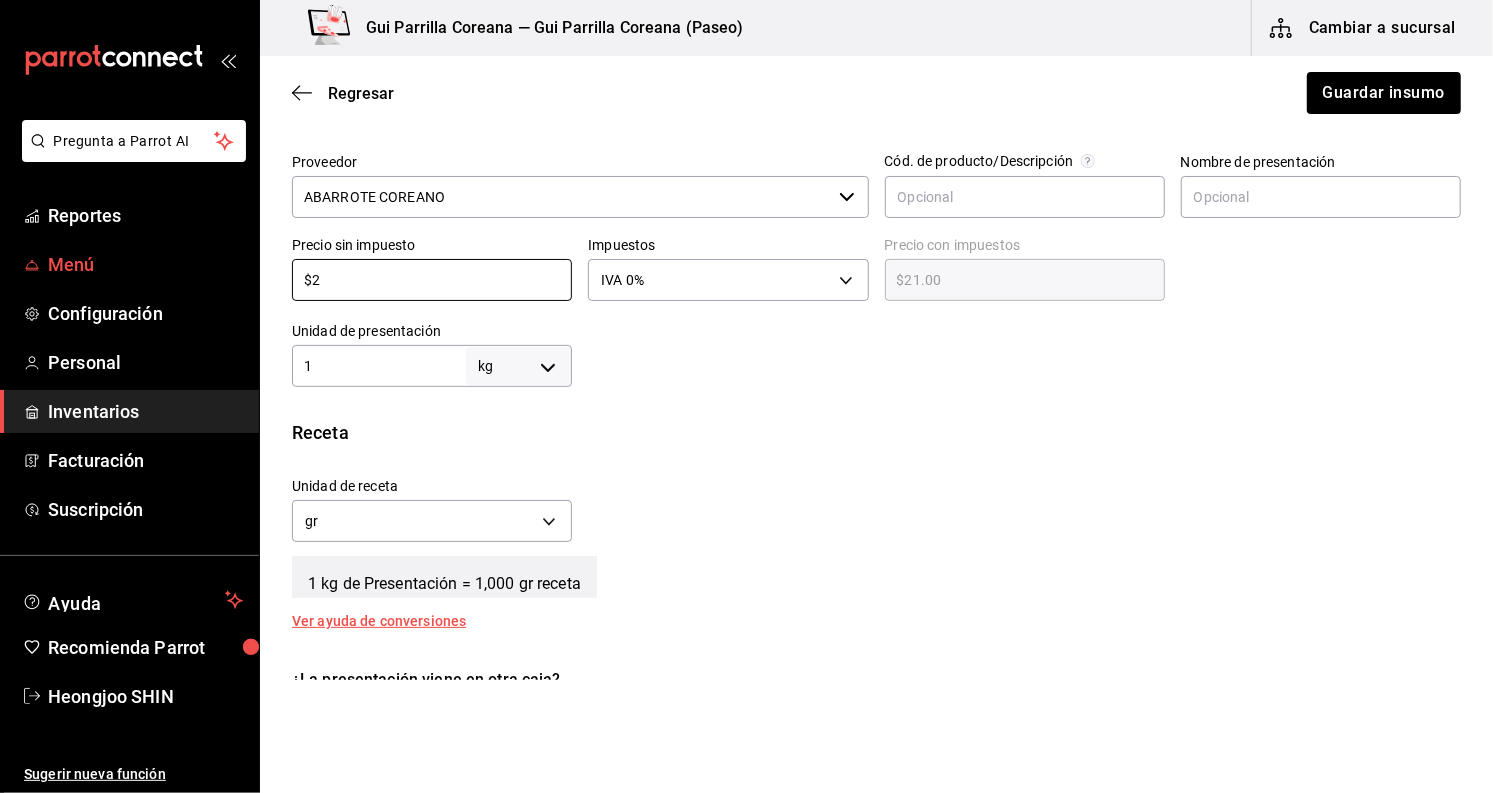 type on "$2.00" 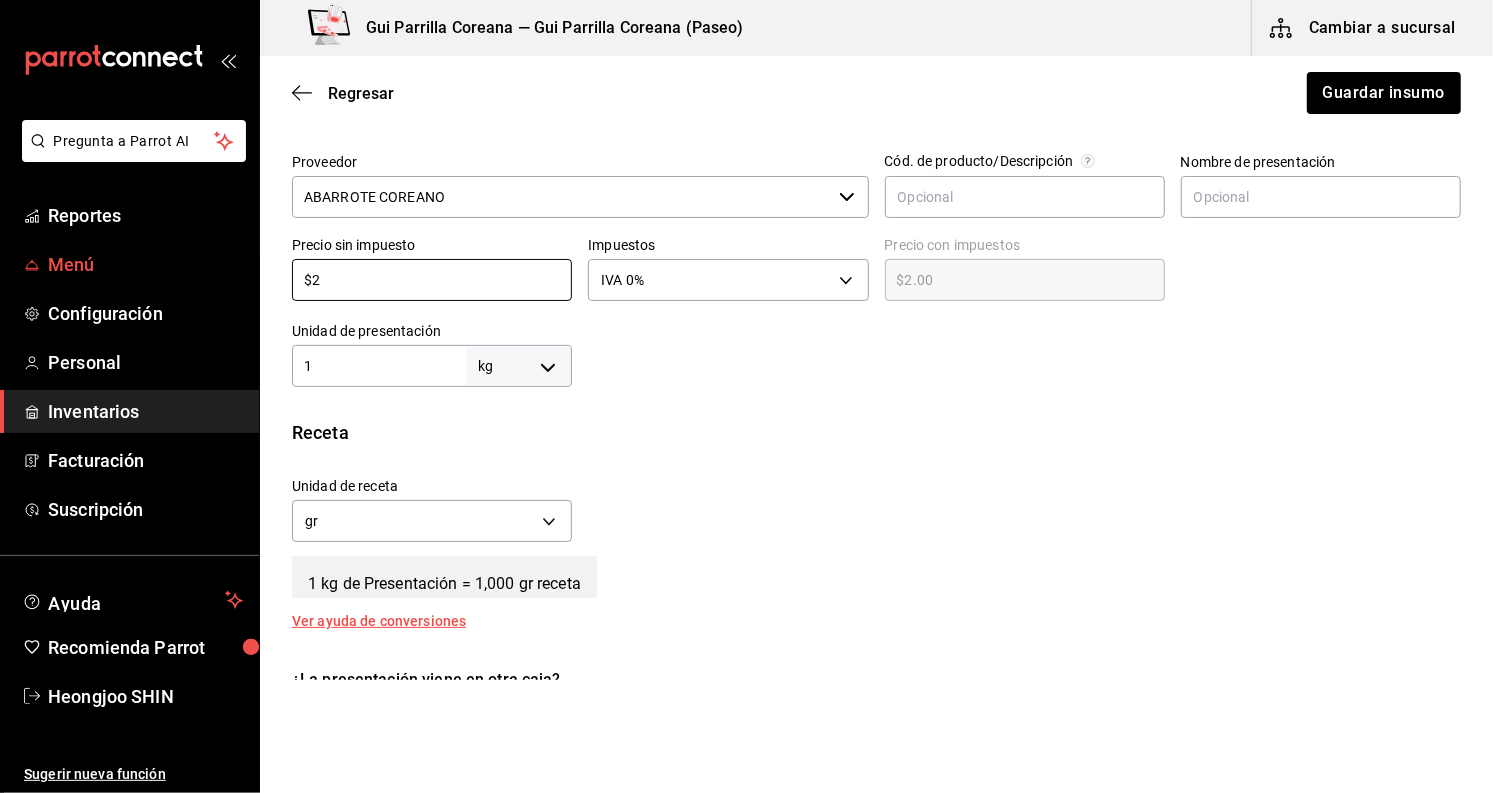 type on "$25" 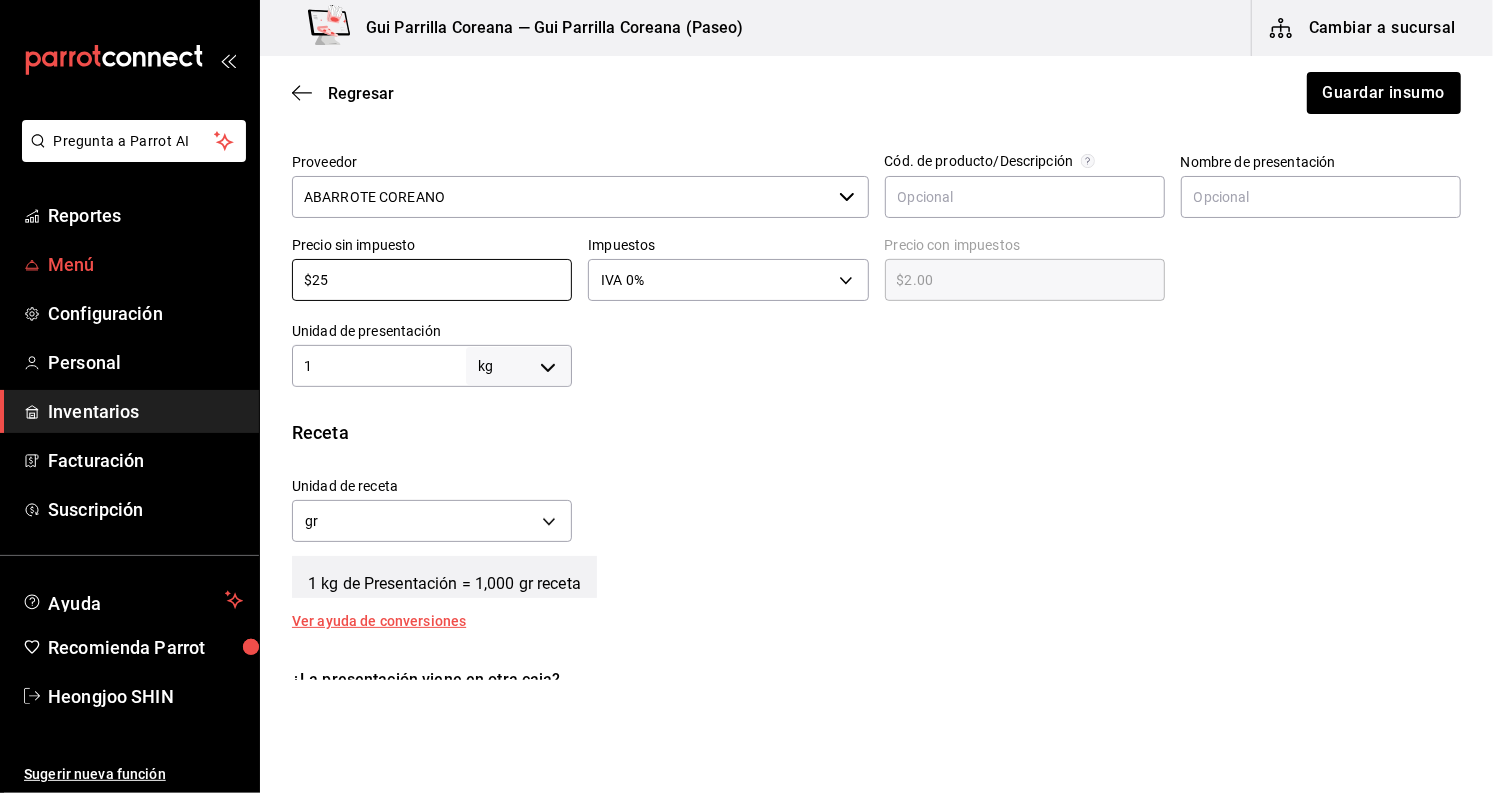 type on "$25.00" 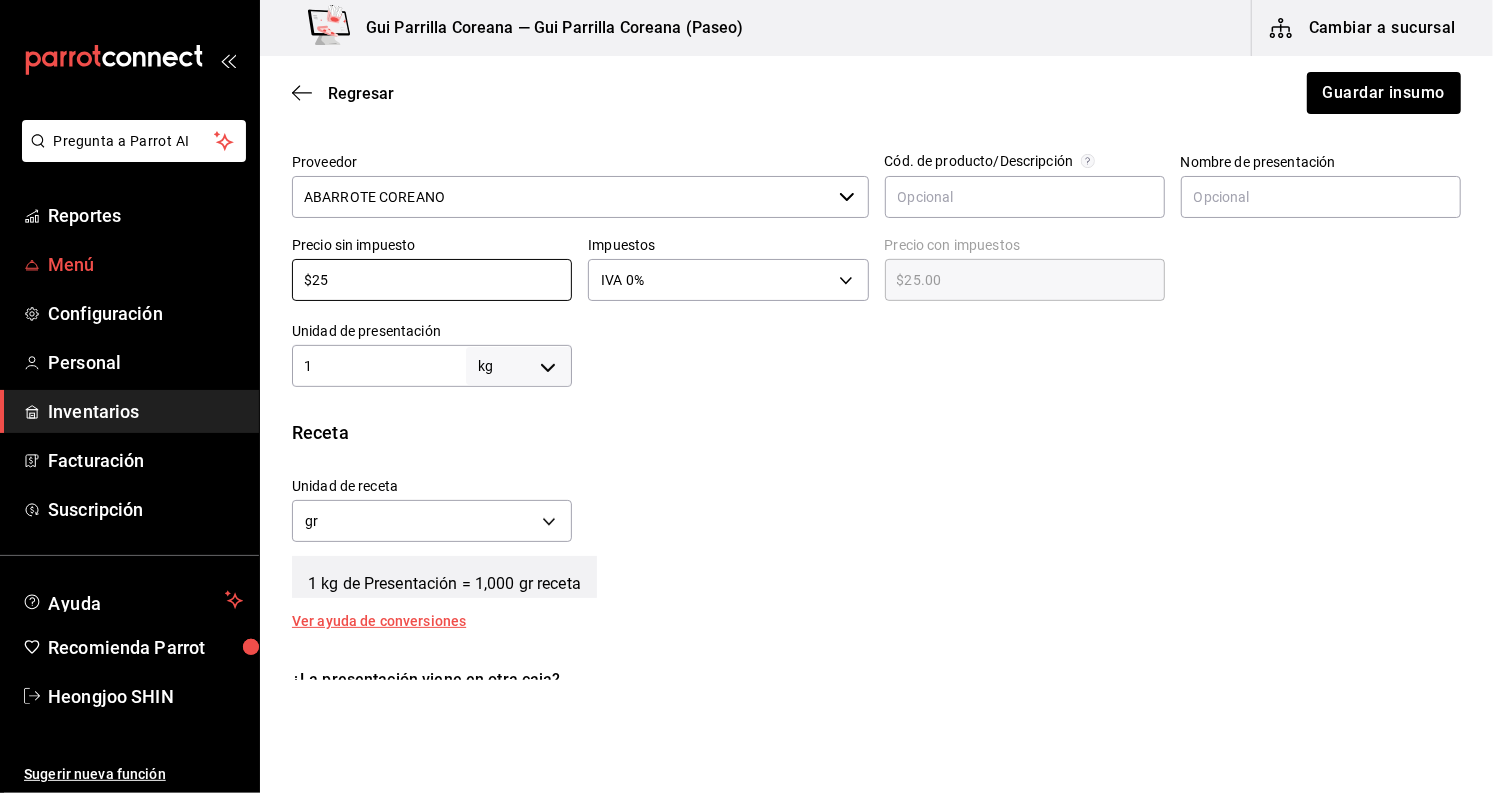 type on "$250" 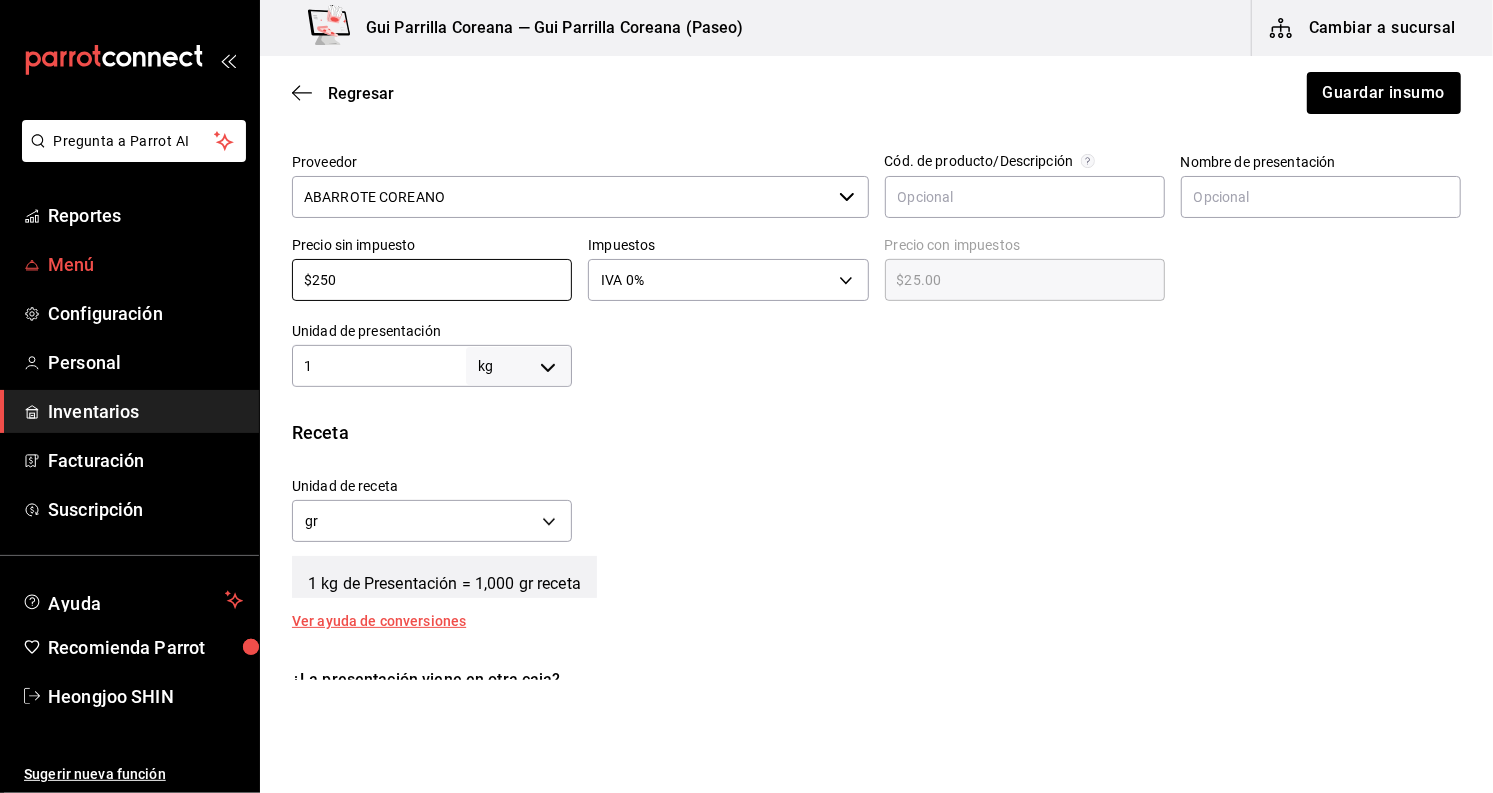type on "$250.00" 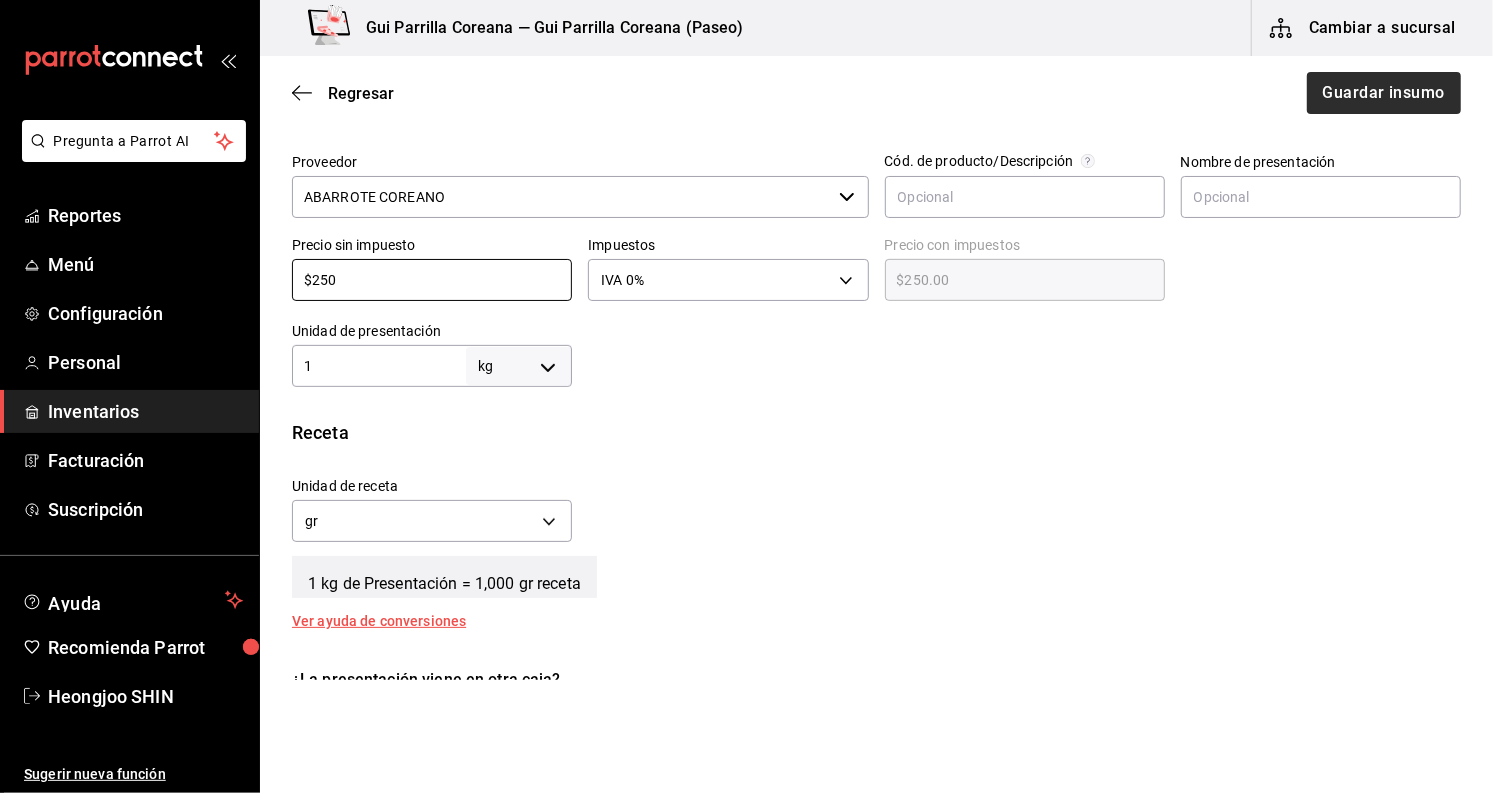 type on "$250" 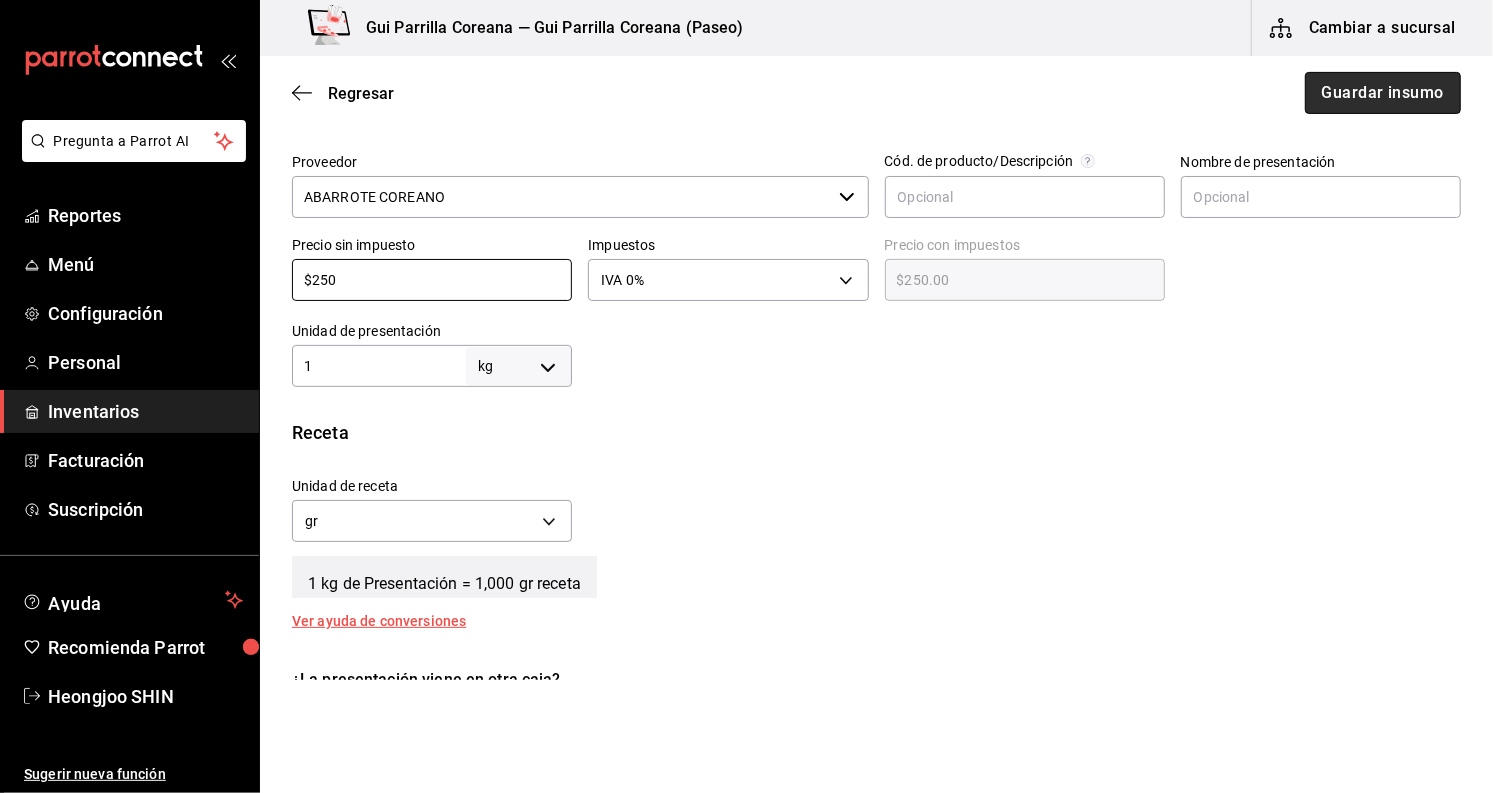 click on "Guardar insumo" at bounding box center [1383, 93] 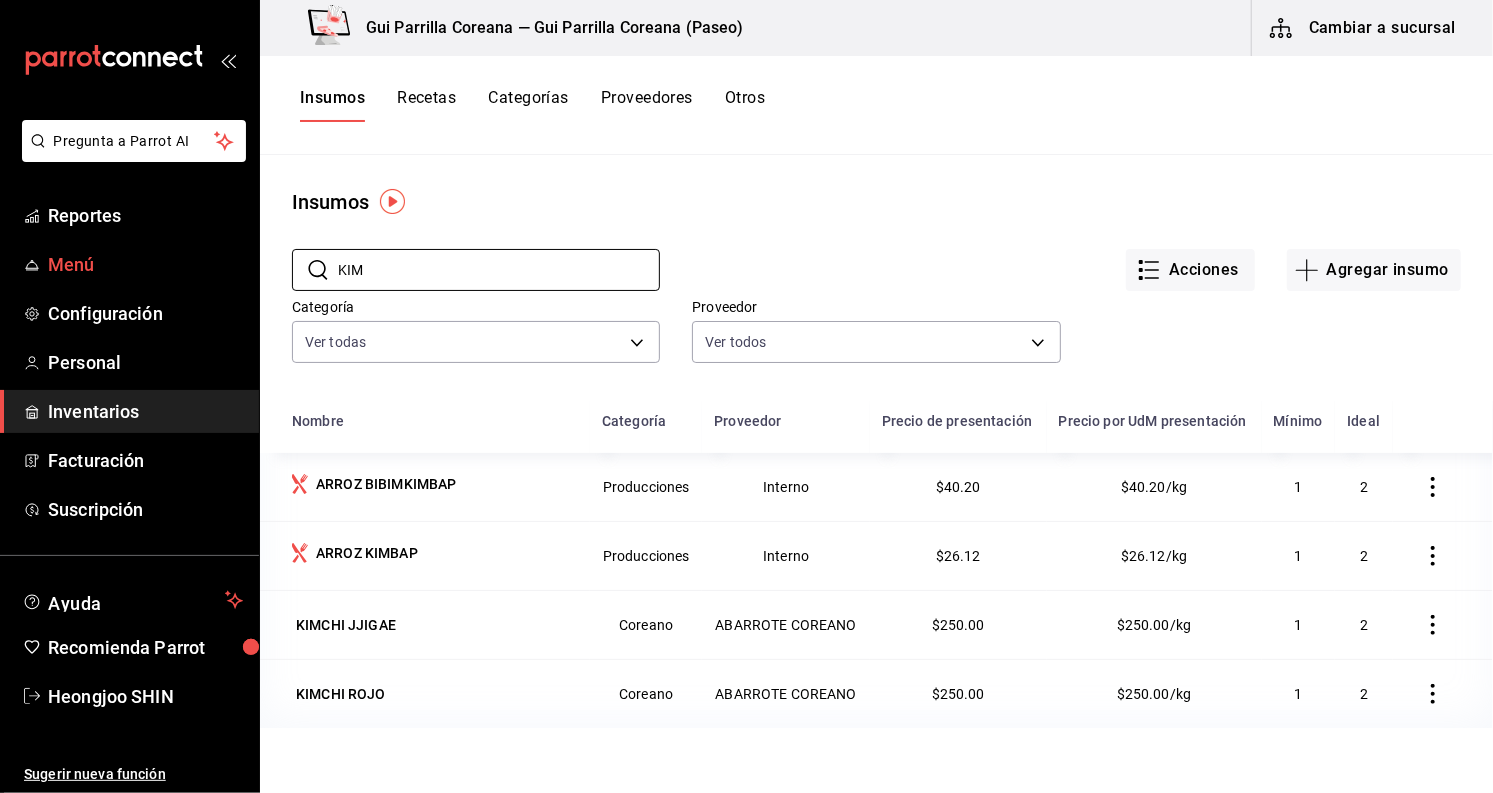 drag, startPoint x: 444, startPoint y: 271, endPoint x: 187, endPoint y: 243, distance: 258.52078 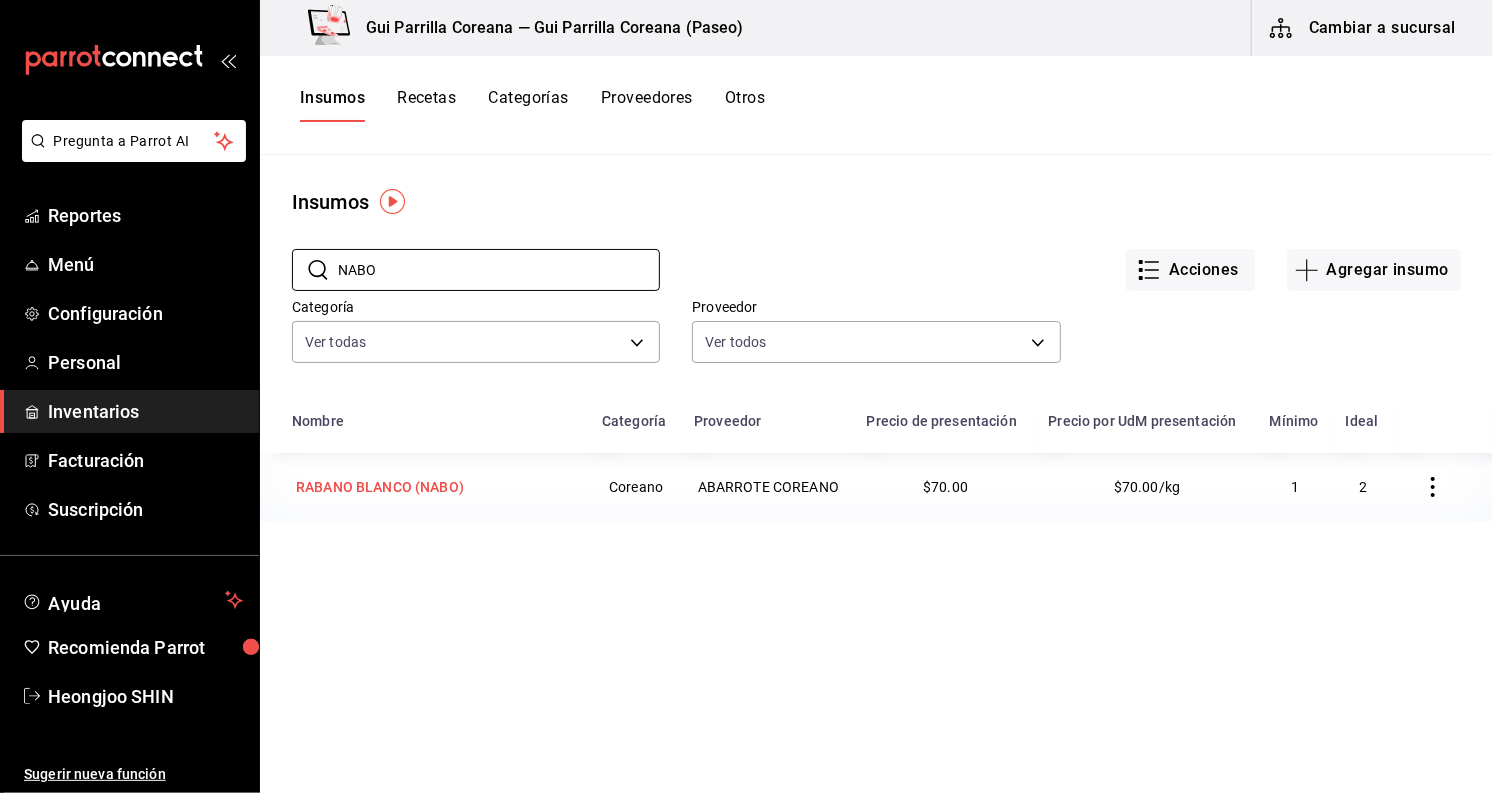 type on "NABO" 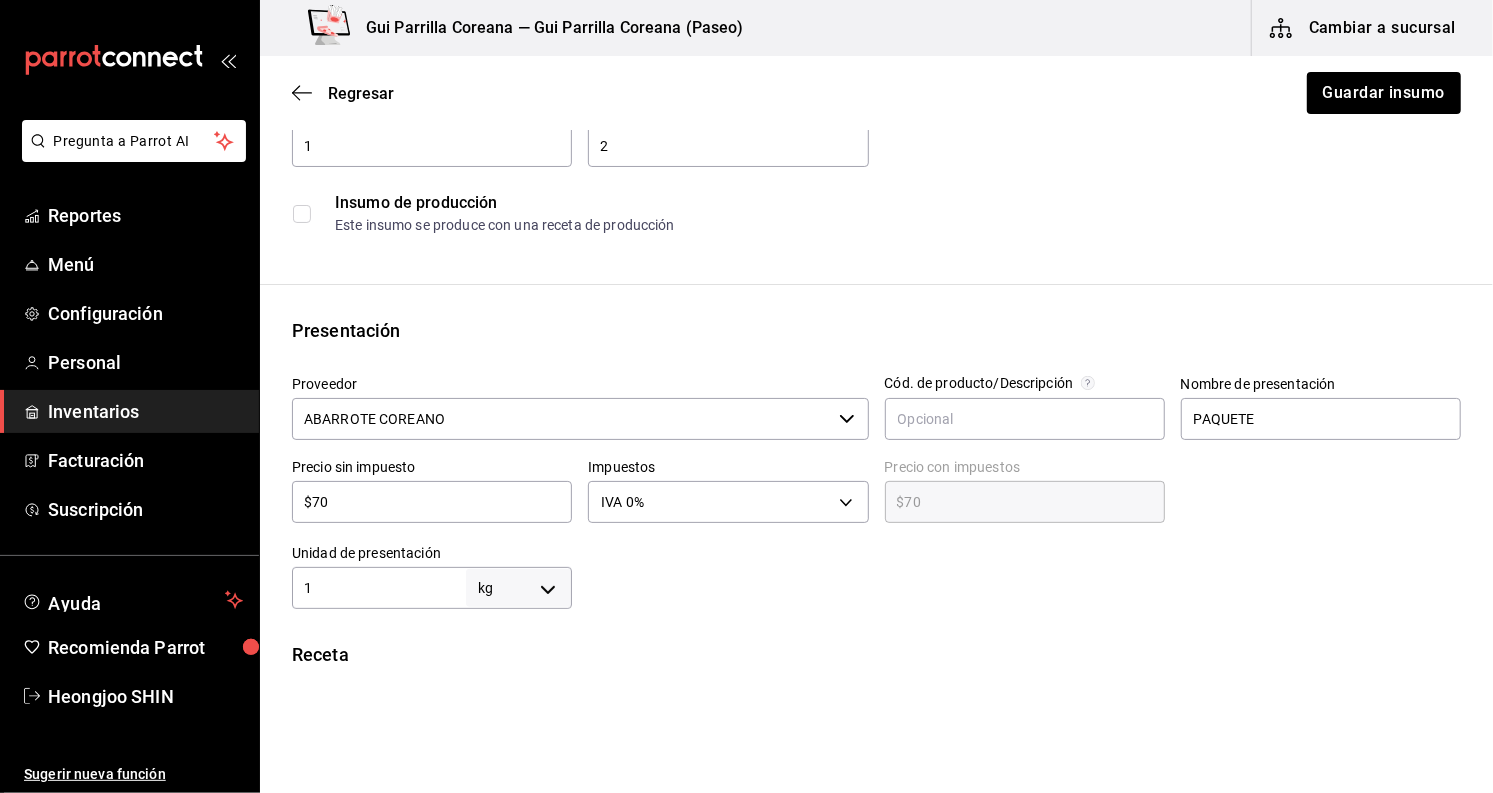scroll, scrollTop: 333, scrollLeft: 0, axis: vertical 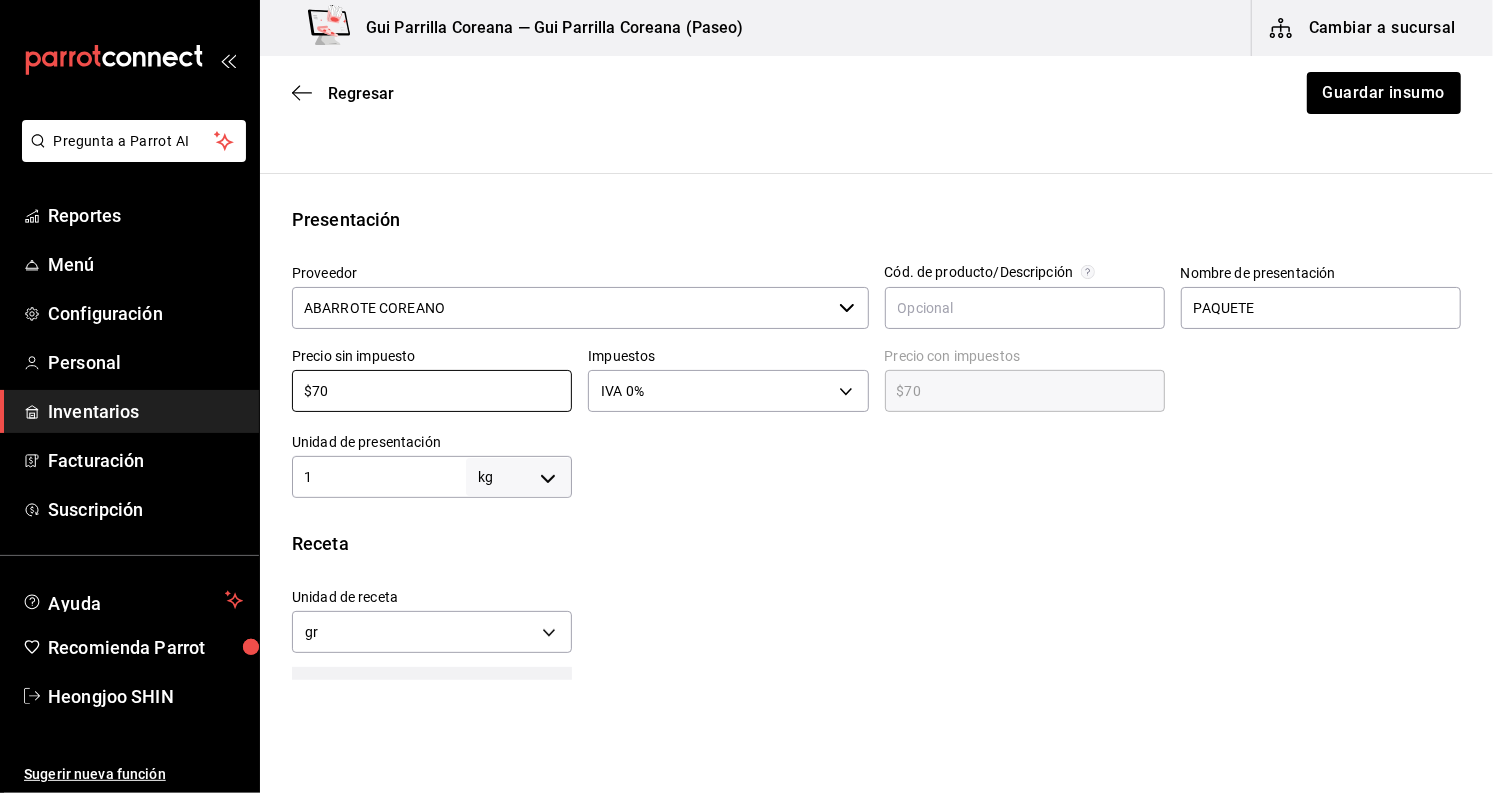 drag, startPoint x: 414, startPoint y: 390, endPoint x: 104, endPoint y: 384, distance: 310.05804 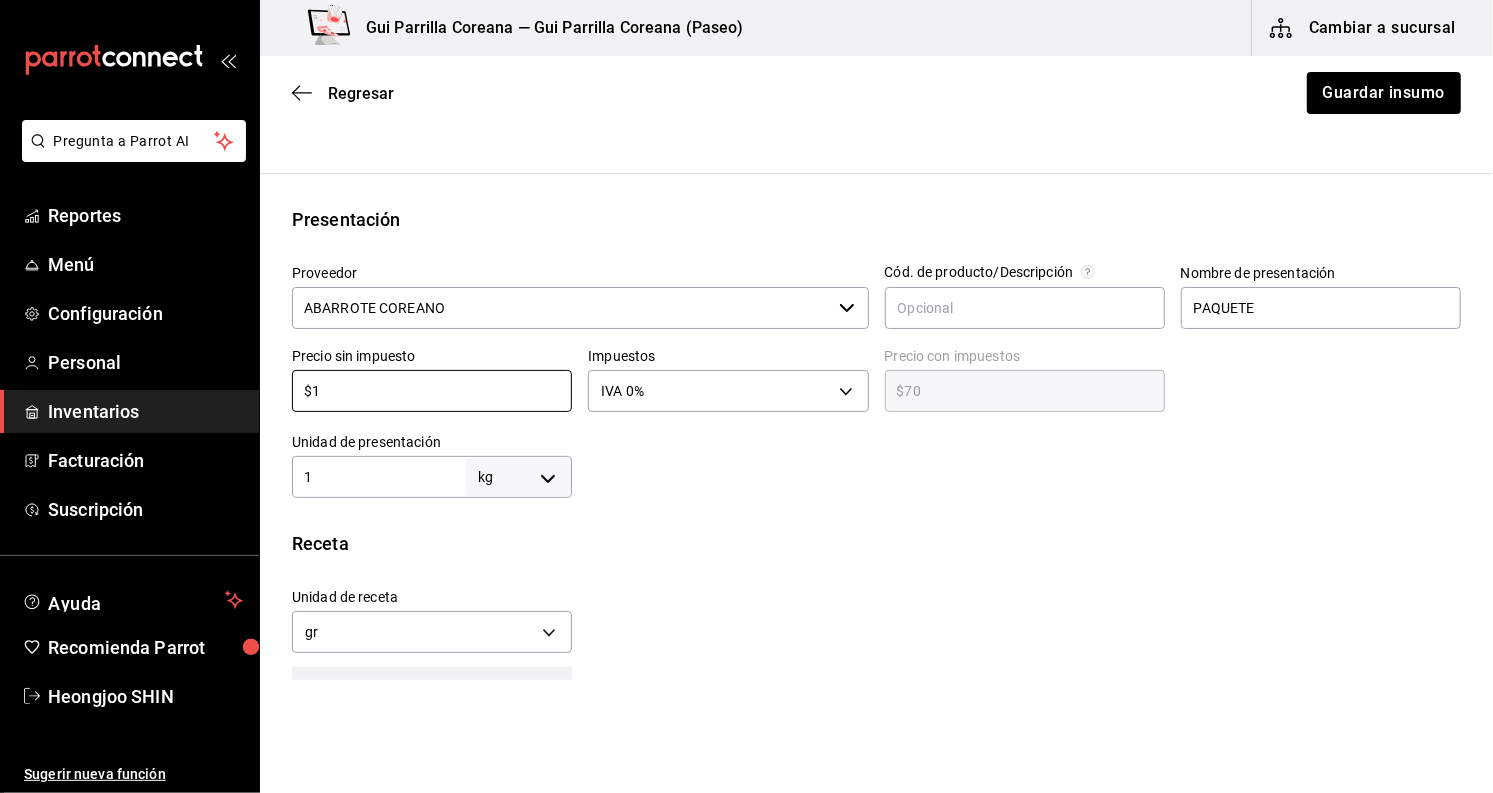 type on "$1.00" 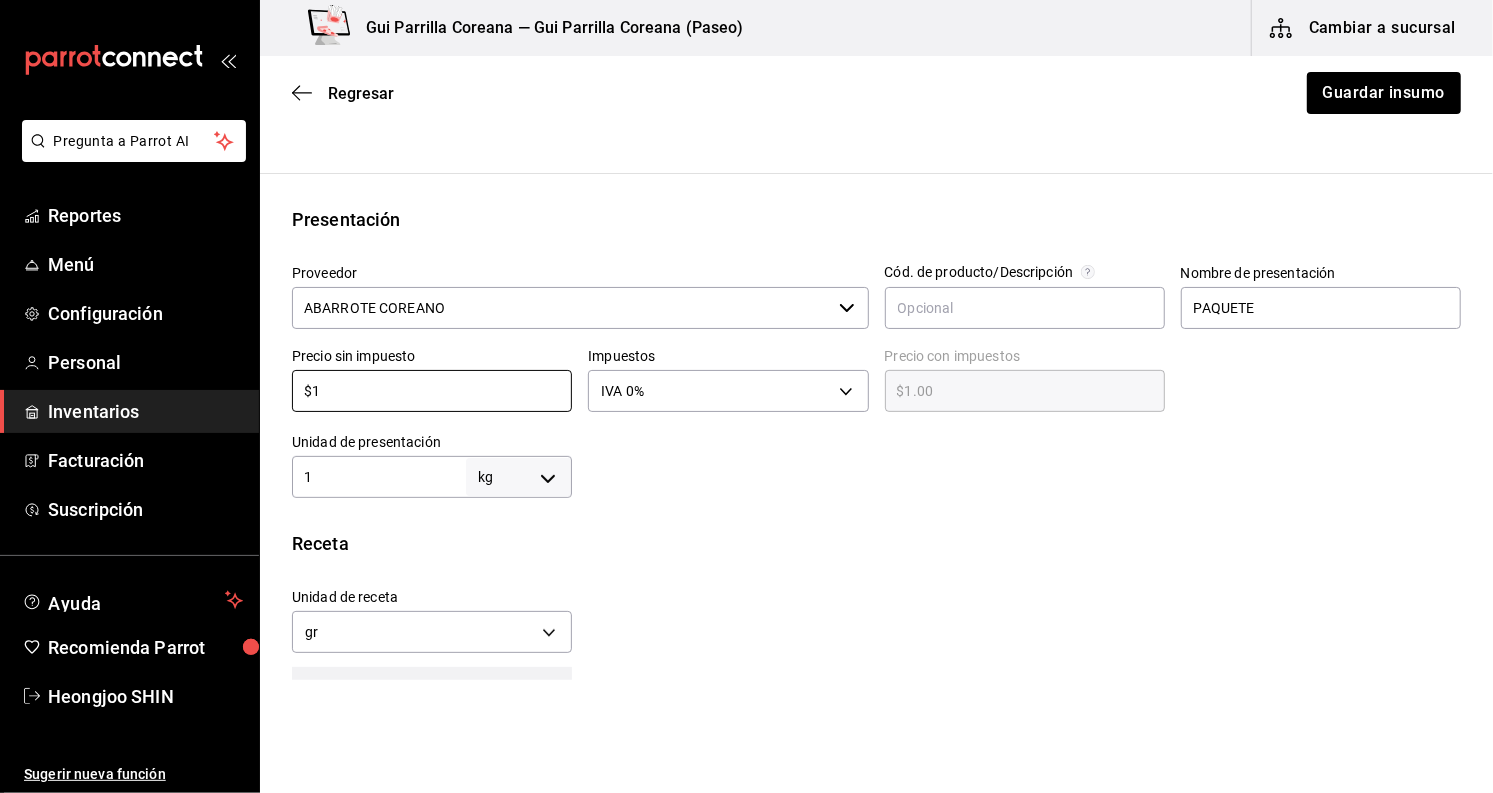 type on "$18" 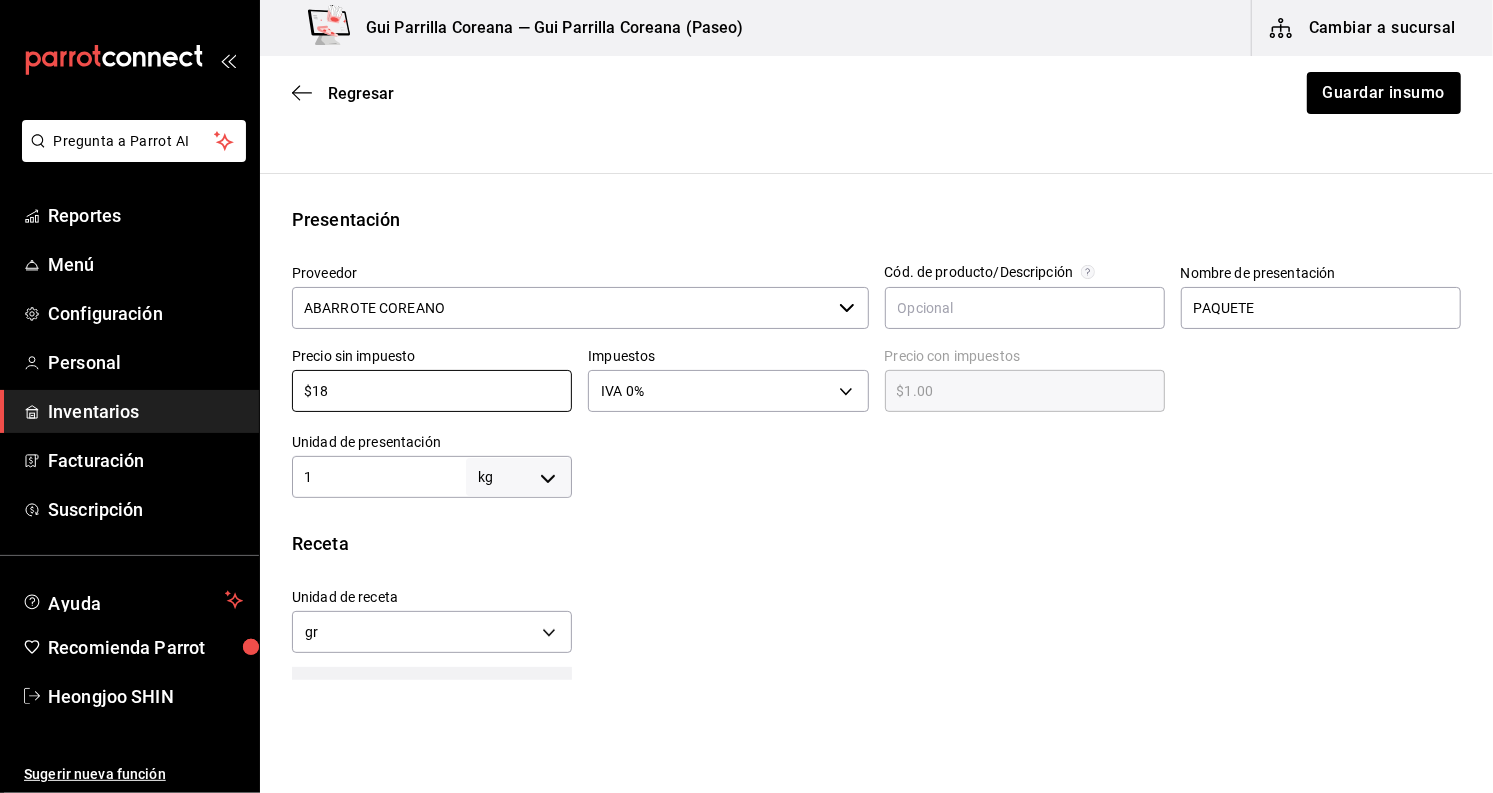 type on "$18.00" 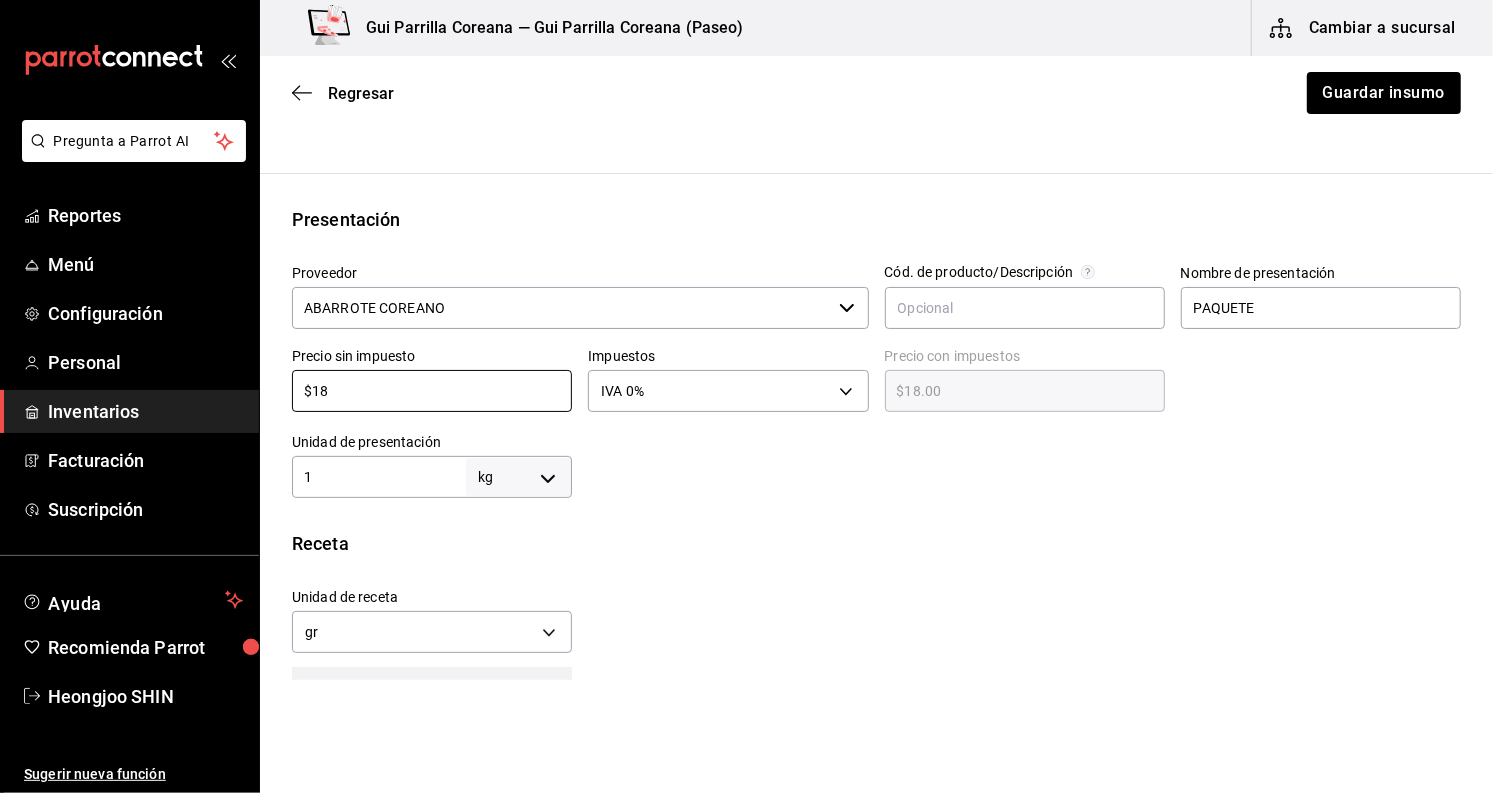 type on "$180" 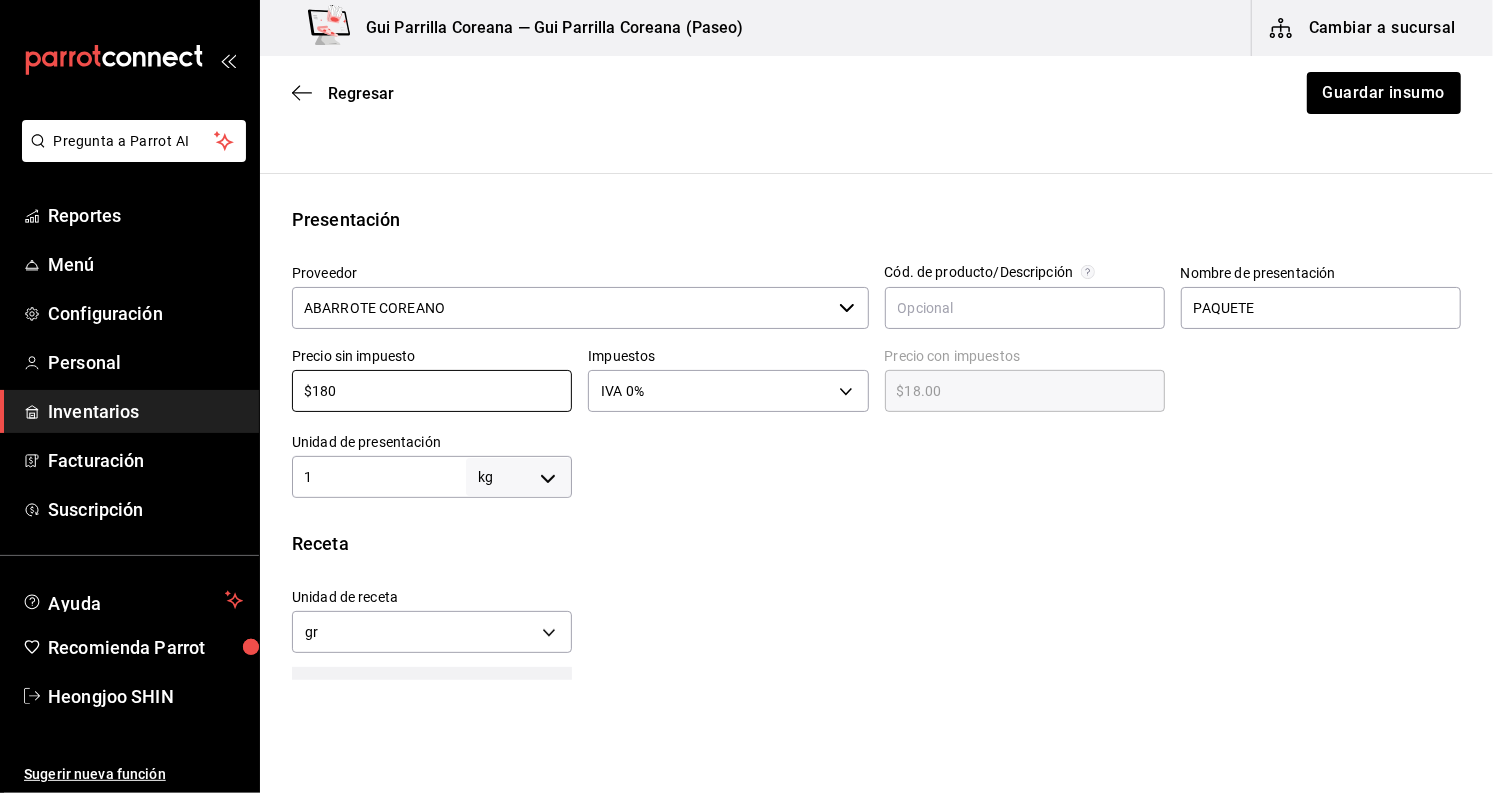 type on "$180.00" 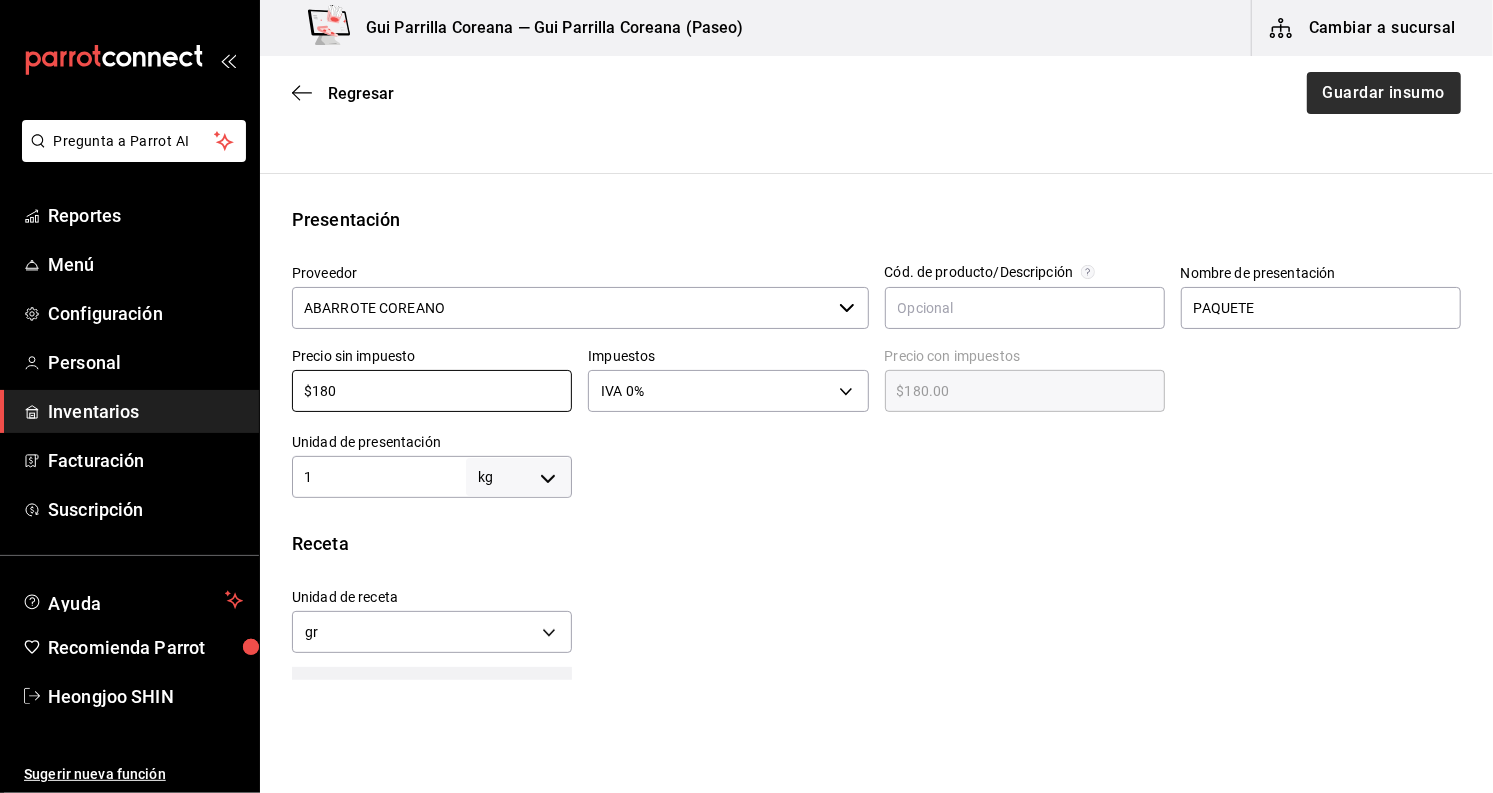 type on "$180" 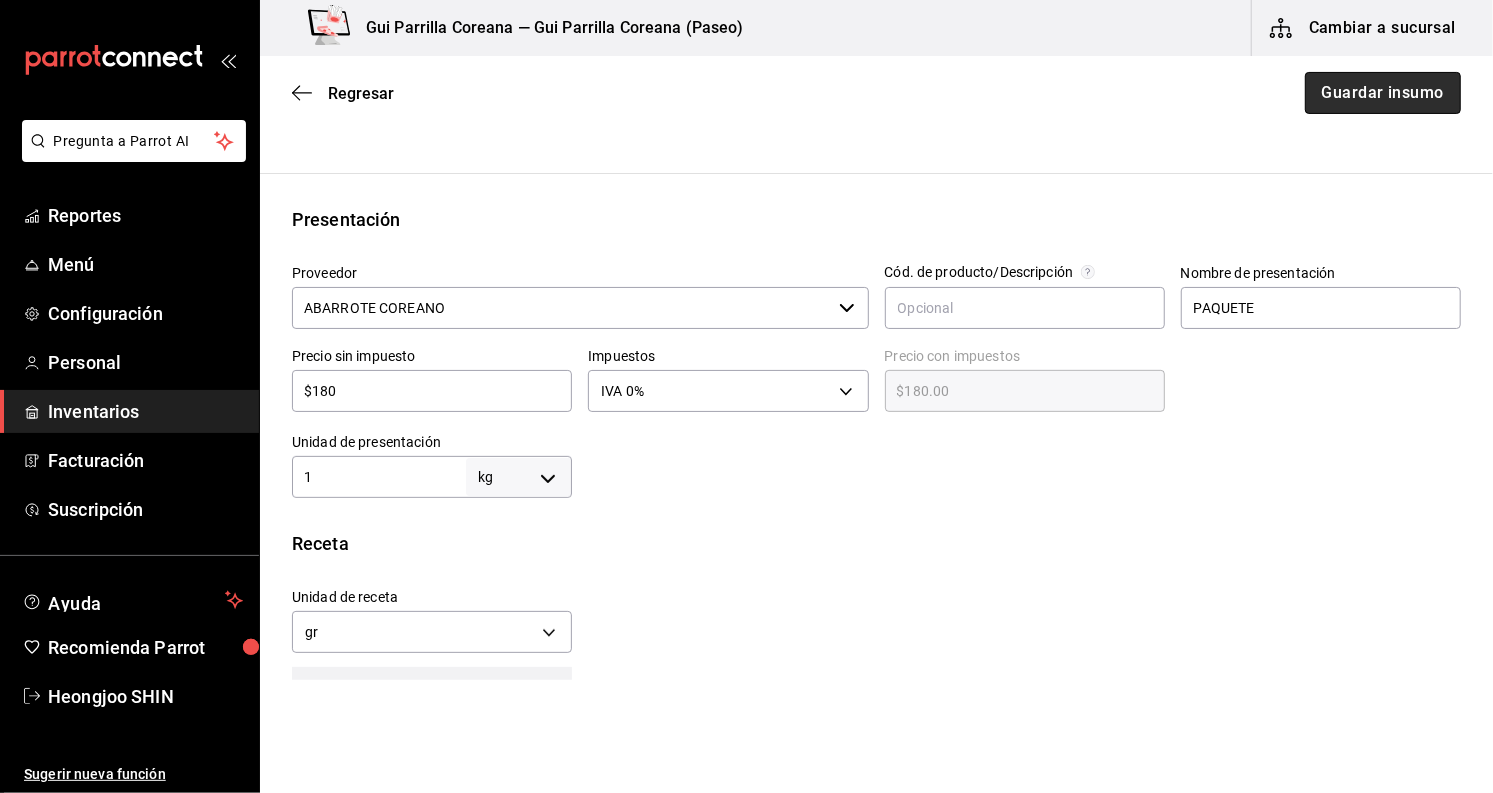 click on "Guardar insumo" at bounding box center (1383, 93) 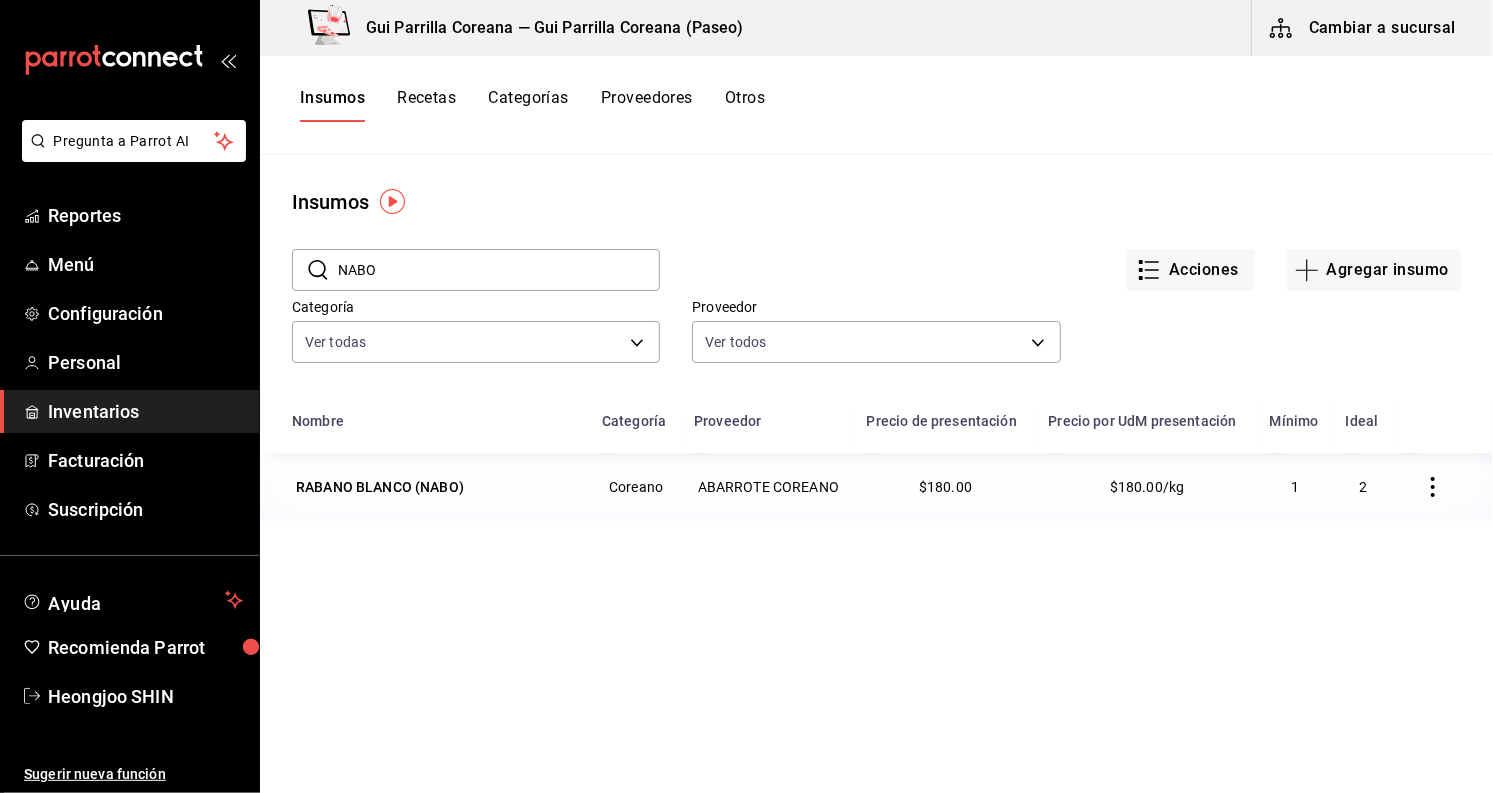 click on "NABO" at bounding box center (499, 270) 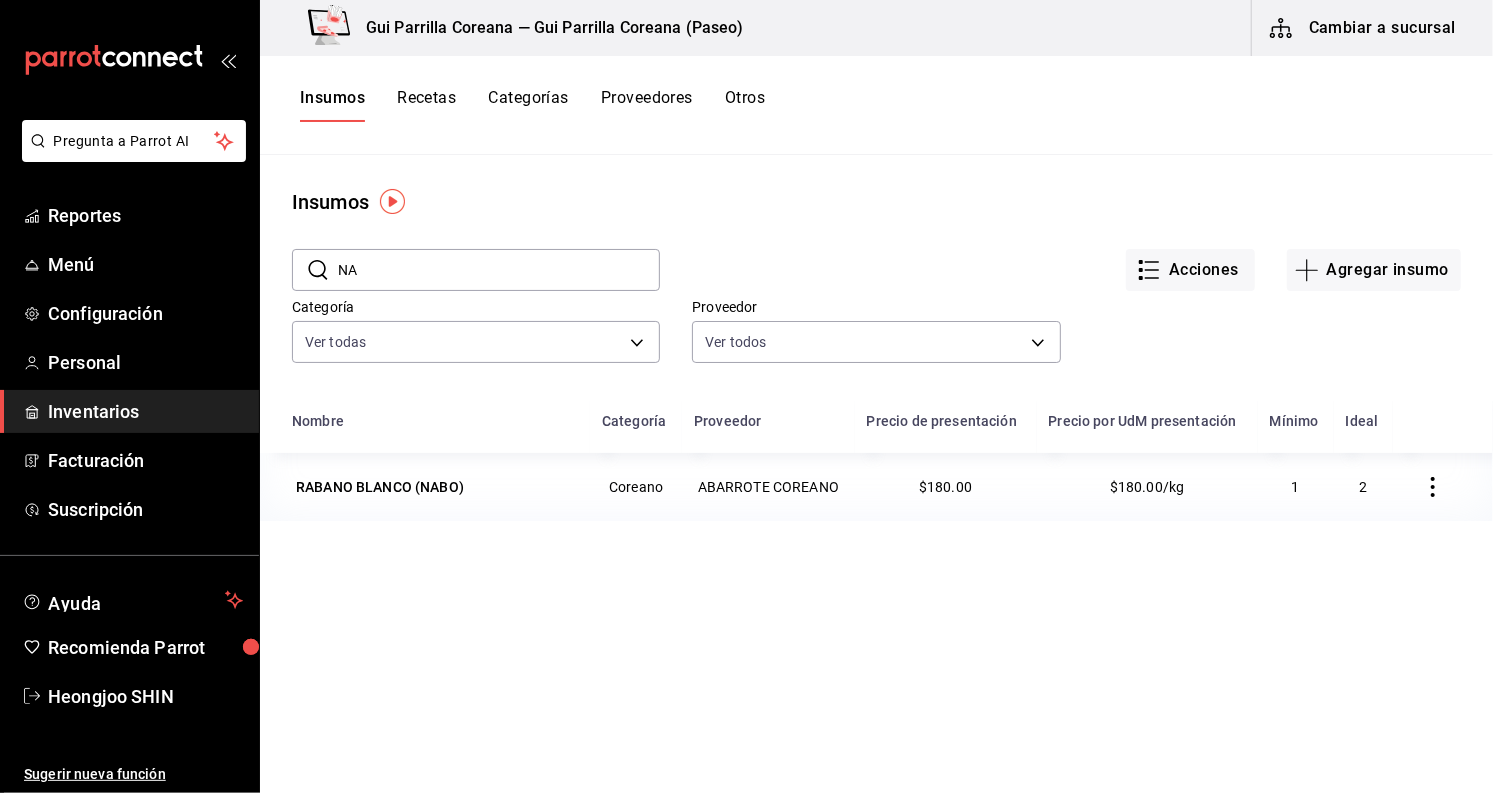 type on "N" 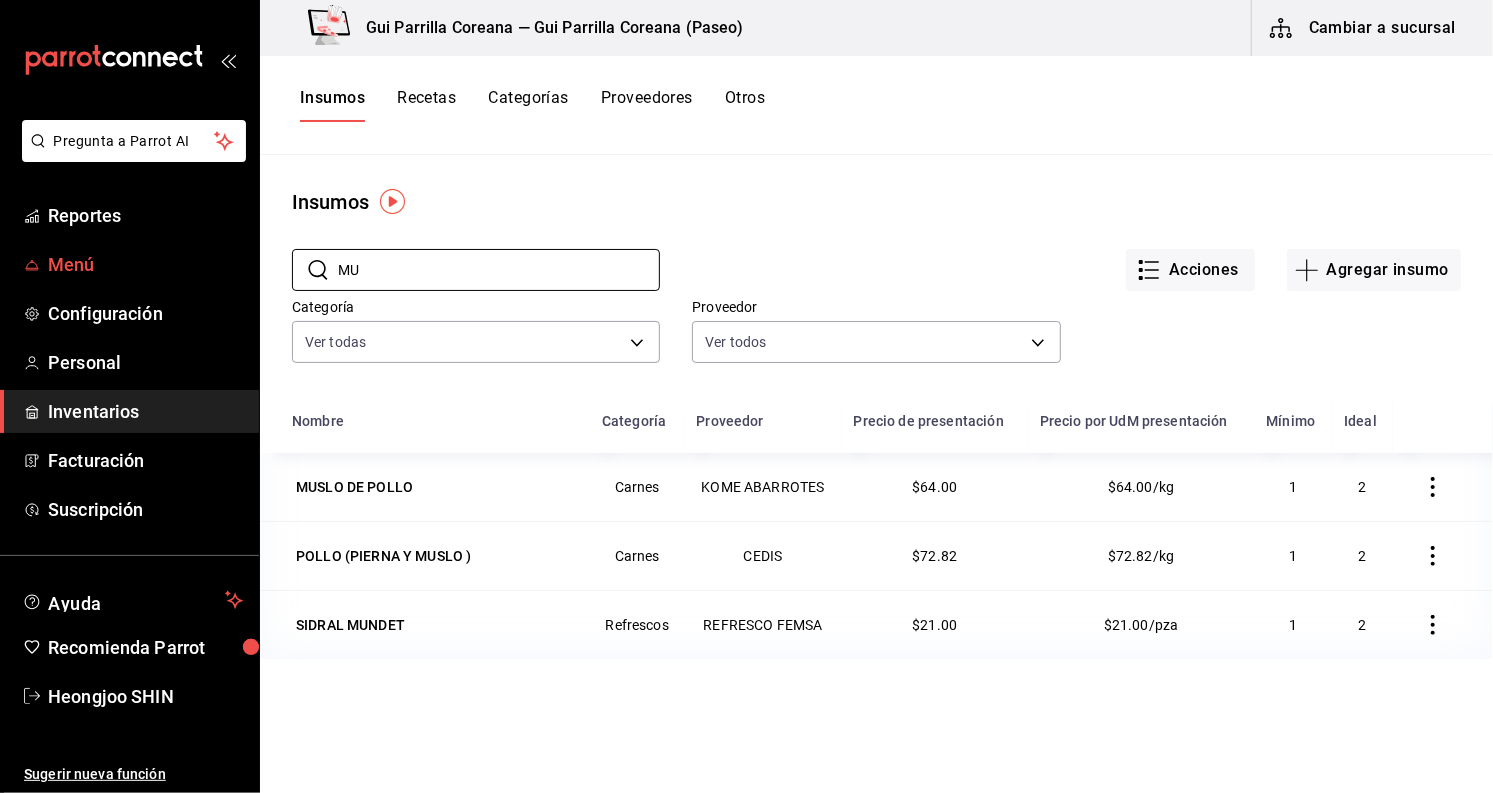 drag, startPoint x: 418, startPoint y: 278, endPoint x: 258, endPoint y: 249, distance: 162.60689 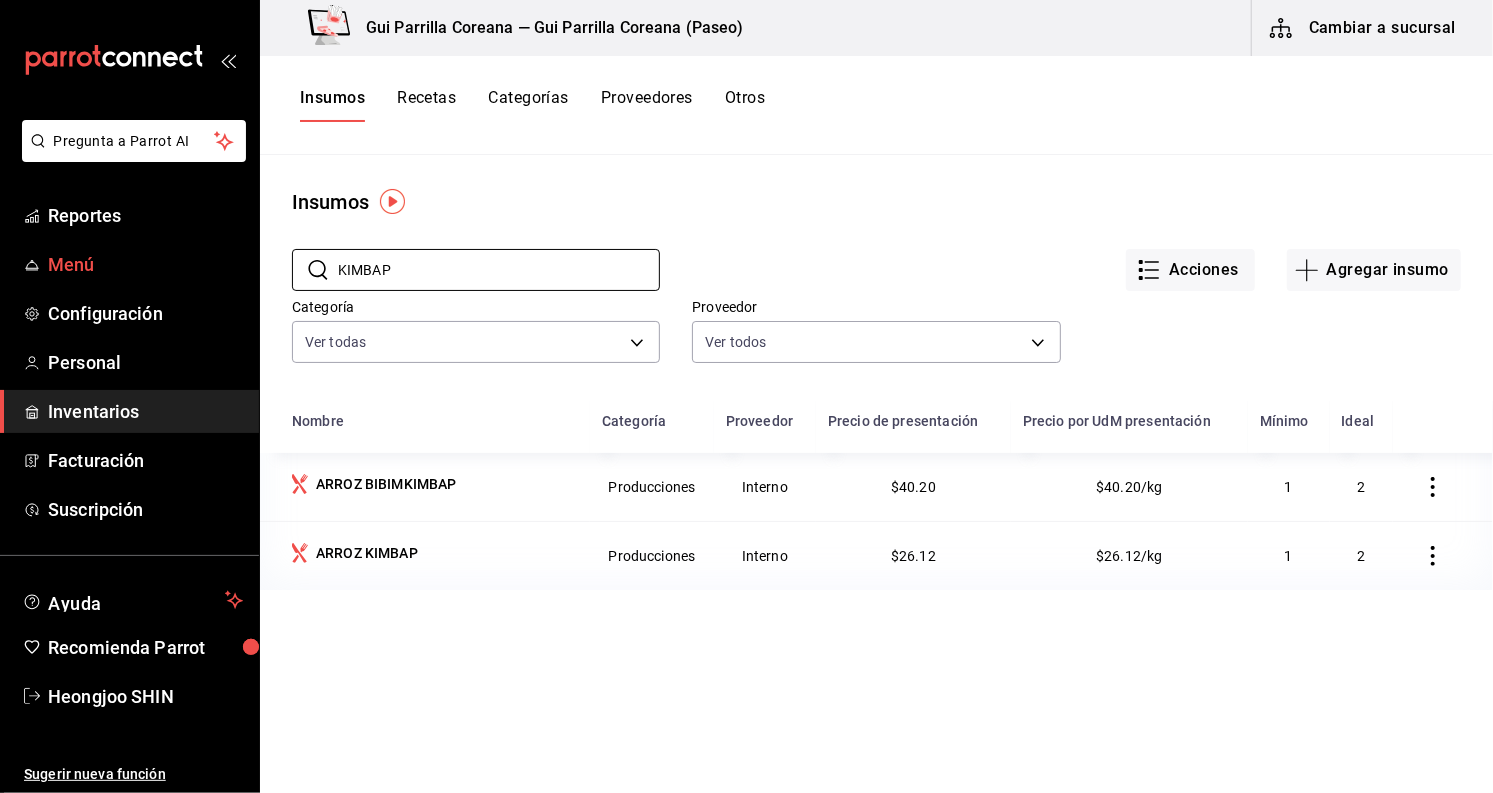 drag, startPoint x: 467, startPoint y: 277, endPoint x: 208, endPoint y: 252, distance: 260.20377 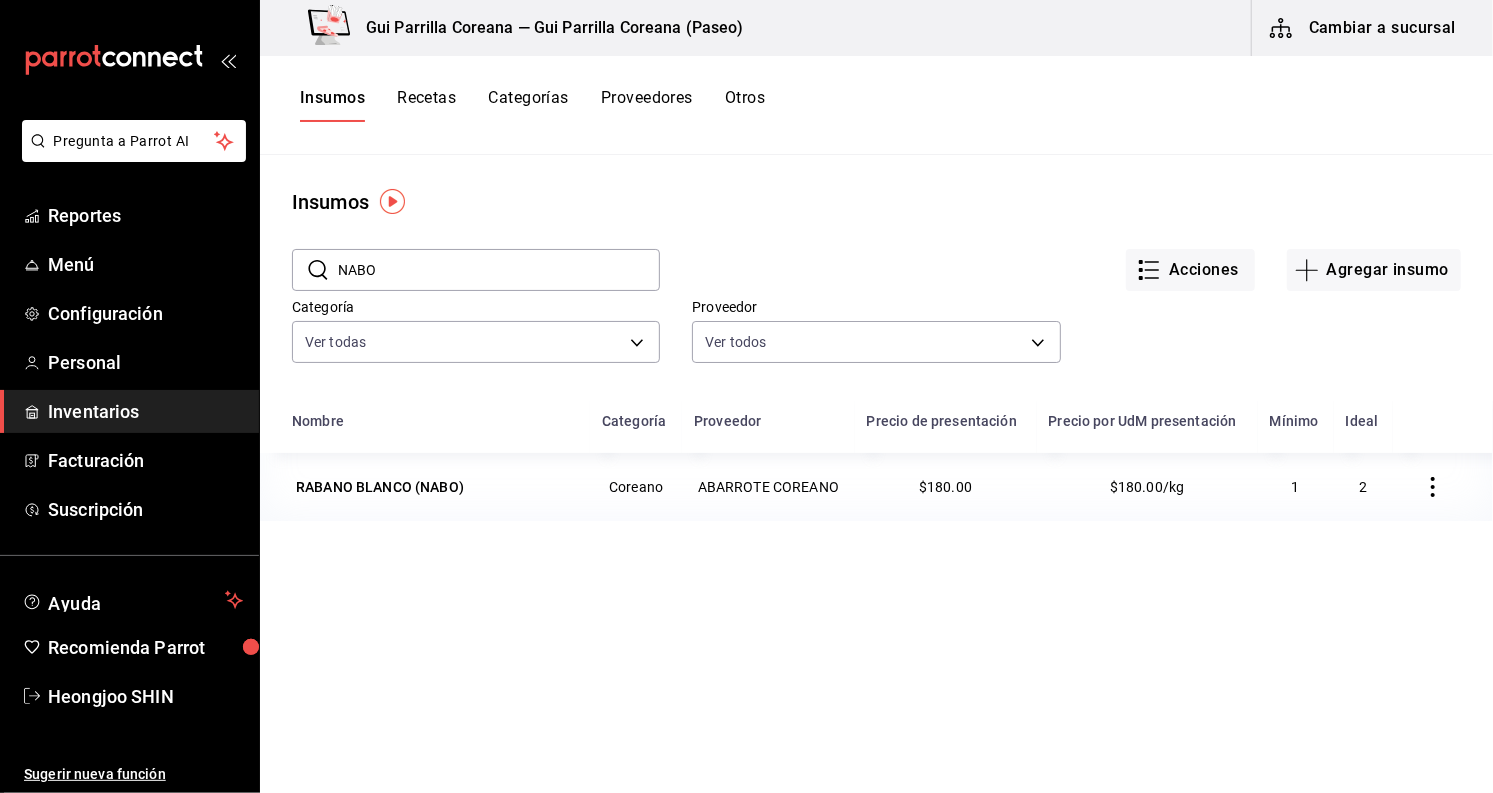 click on "NABO" at bounding box center (499, 270) 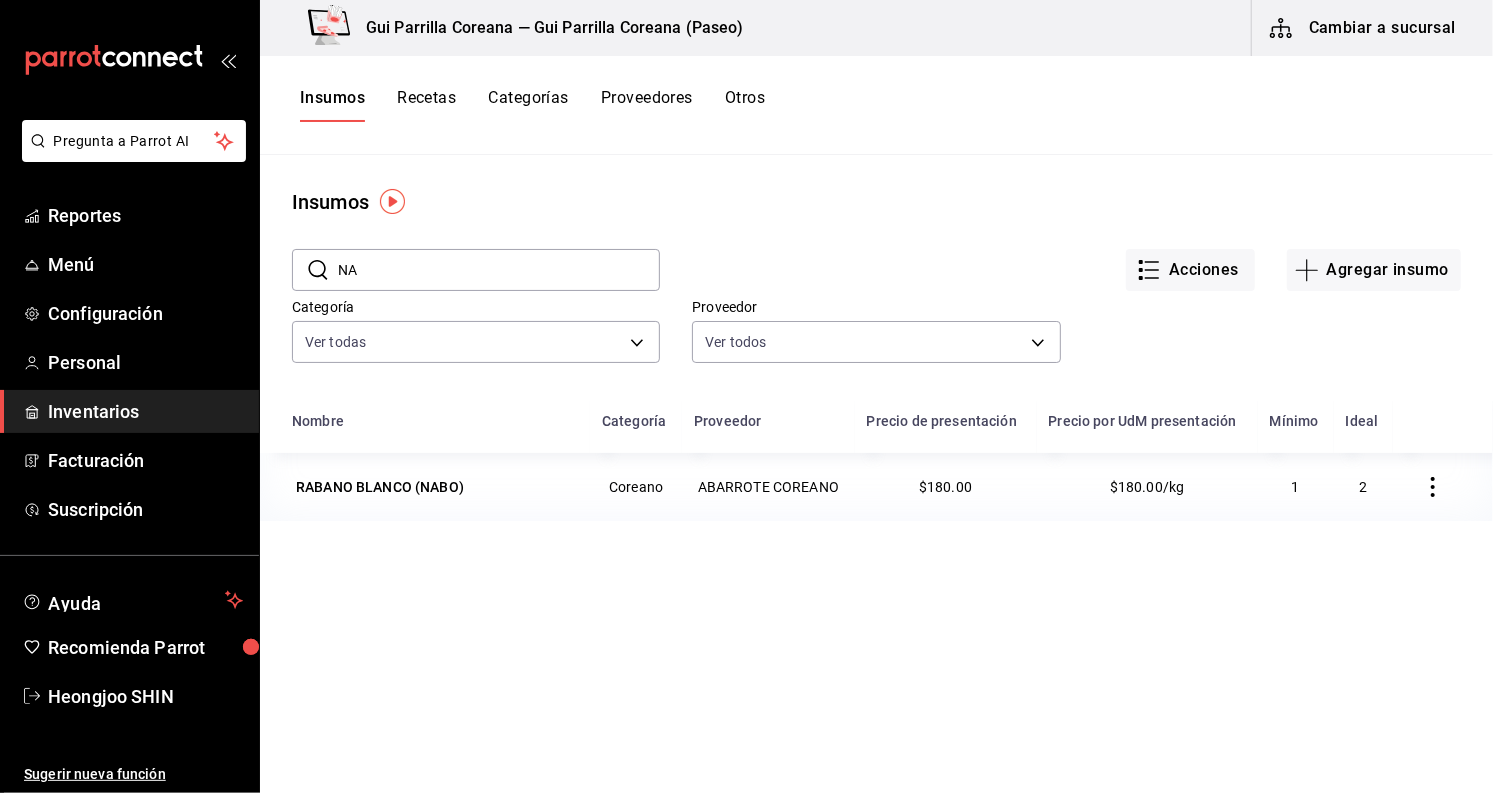 type on "N" 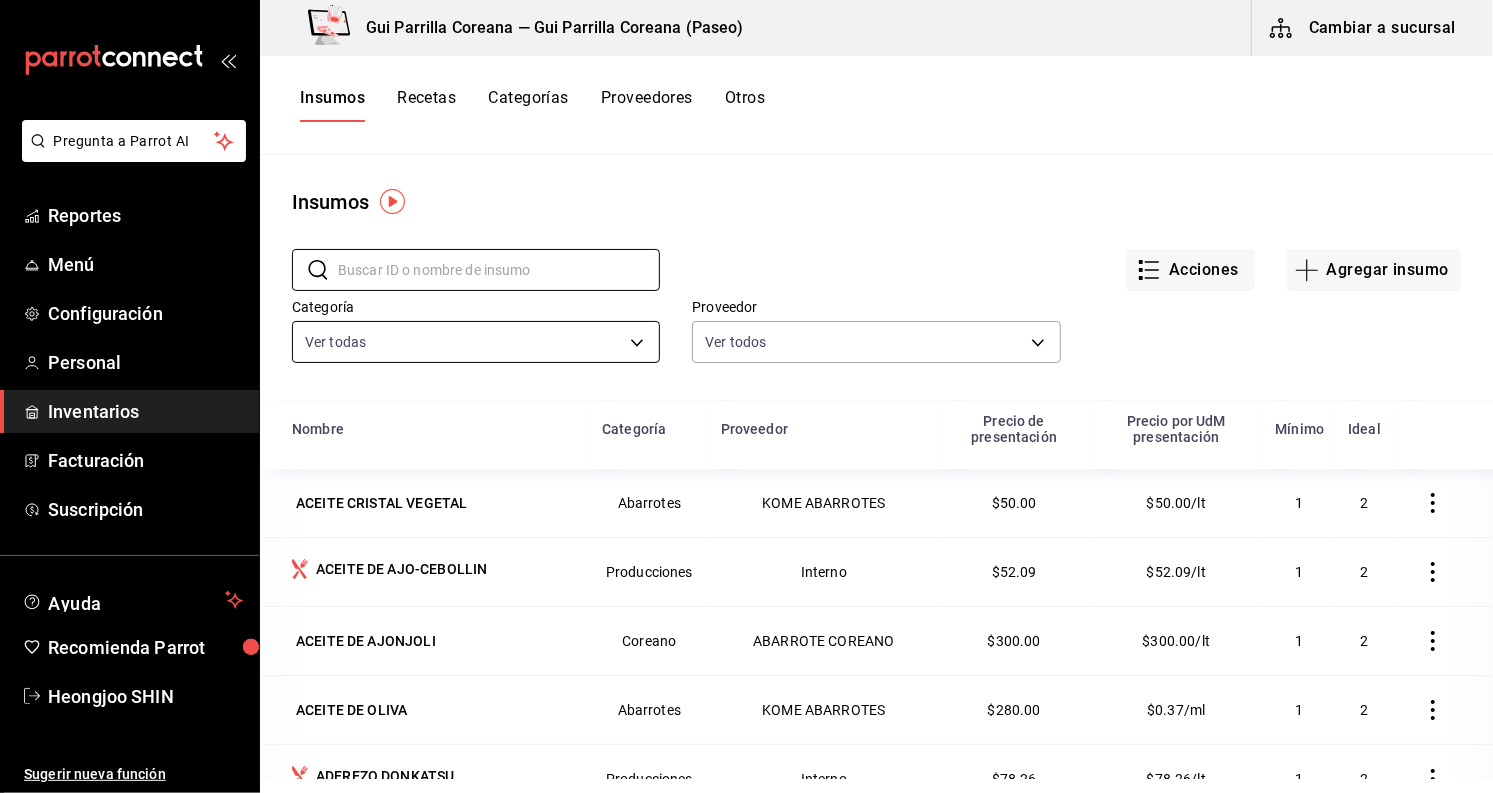type 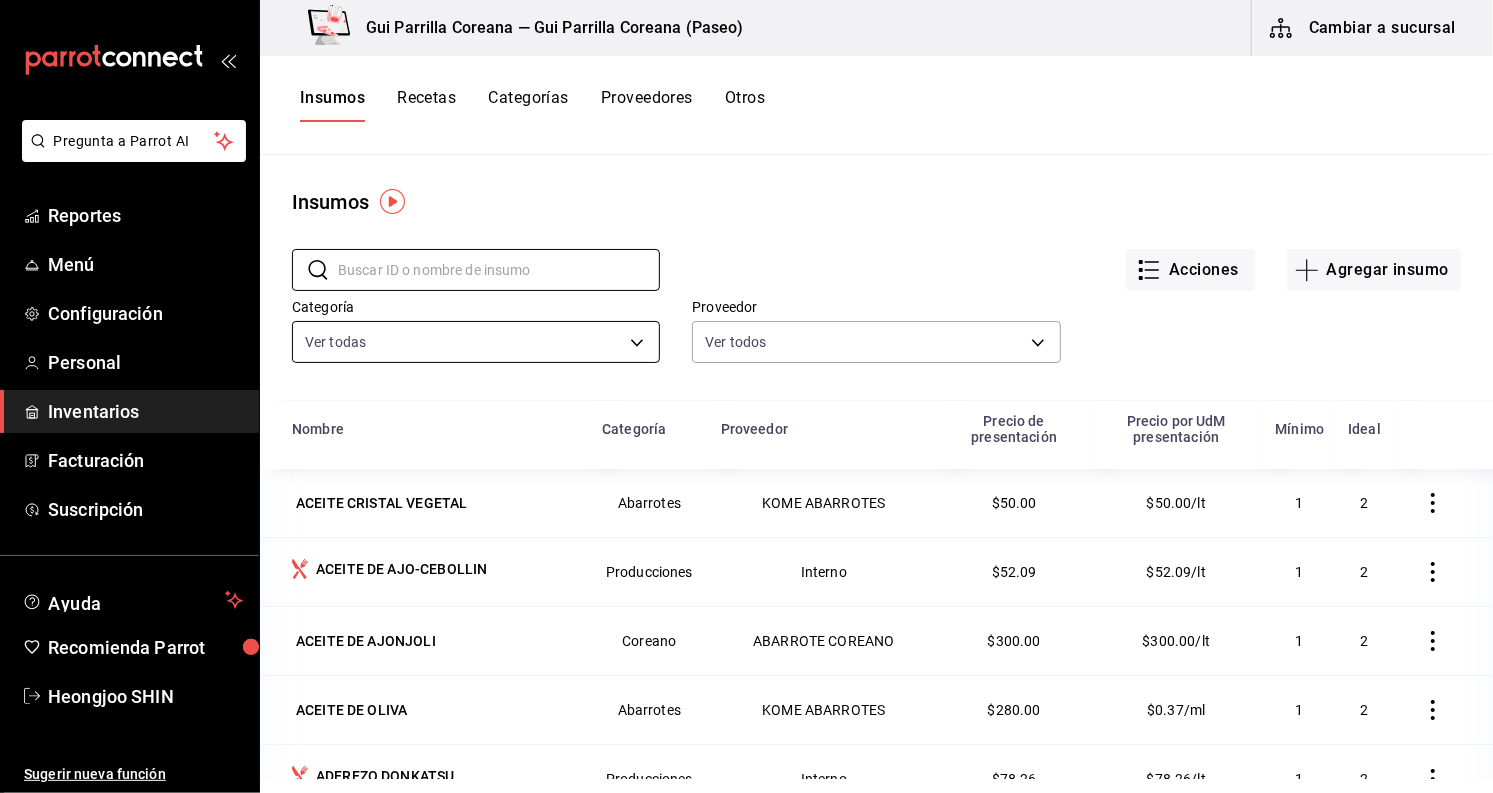 click on "Pregunta a Parrot AI Reportes   Menú   Configuración   Personal   Inventarios   Facturación   Suscripción   Ayuda Recomienda Parrot   [PERSON]   Sugerir nueva función   Gui Parrilla Coreana — Gui Parrilla Coreana ([PASEO]) Cambiar a sucursal Insumos Recetas Categorías Proveedores Otros Insumos ​ ​ Acciones Agregar insumo Categoría Ver todas 2f2a4e44-2018-4e47-9fe7-35ba65be4a5f,b11b8661-d043-4412-8528-95561c2b068c,dbb61eec-02dc-417a-a0a4-11ba9fa87b2e,ba7d287b-bc7b-465b-95f3-ba81383baaf7,39ff8252-0e7f-4c46-b385-456acbd31446,6949ef77-888c-4b9b-85cf-954b61c6a8e5,c55fa8cd-e536-412f-913d-3c1cee9851eb,fb827a52-ac86-407f-8794-dccdcb09ea63,e1a57df0-2695-47cc-935a-bfbe6cfd0828,0c2bd14e-87fd-42f4-9dbb-e48d2e47529e,8e39c619-4494-4eba-8921-b3a9d8720b6b,3f034e79-68d9-4dc8-bfd2-964747e7d5a8 Proveedor Ver todos Nombre Categoría Proveedor Precio de presentación Precio por UdM presentación Mínimo Ideal ACEITE CRISTAL VEGETAL Abarrotes KOME ABARROTES $50.00 $50.00/lt 1 2   ACEITE DE AJO-CEBOLLIN Producciones" at bounding box center (746, 389) 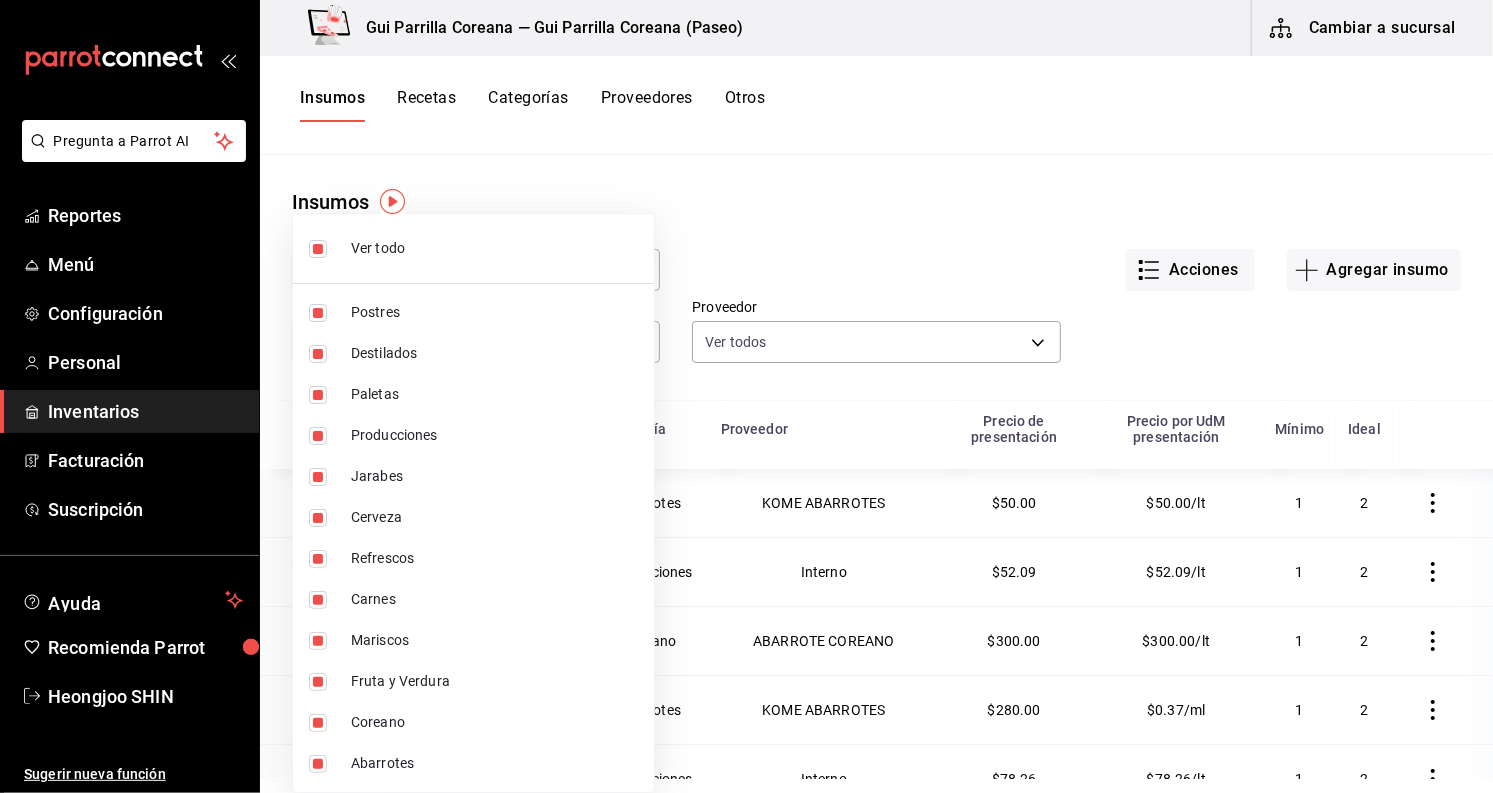 click on "Ver todo" at bounding box center (494, 248) 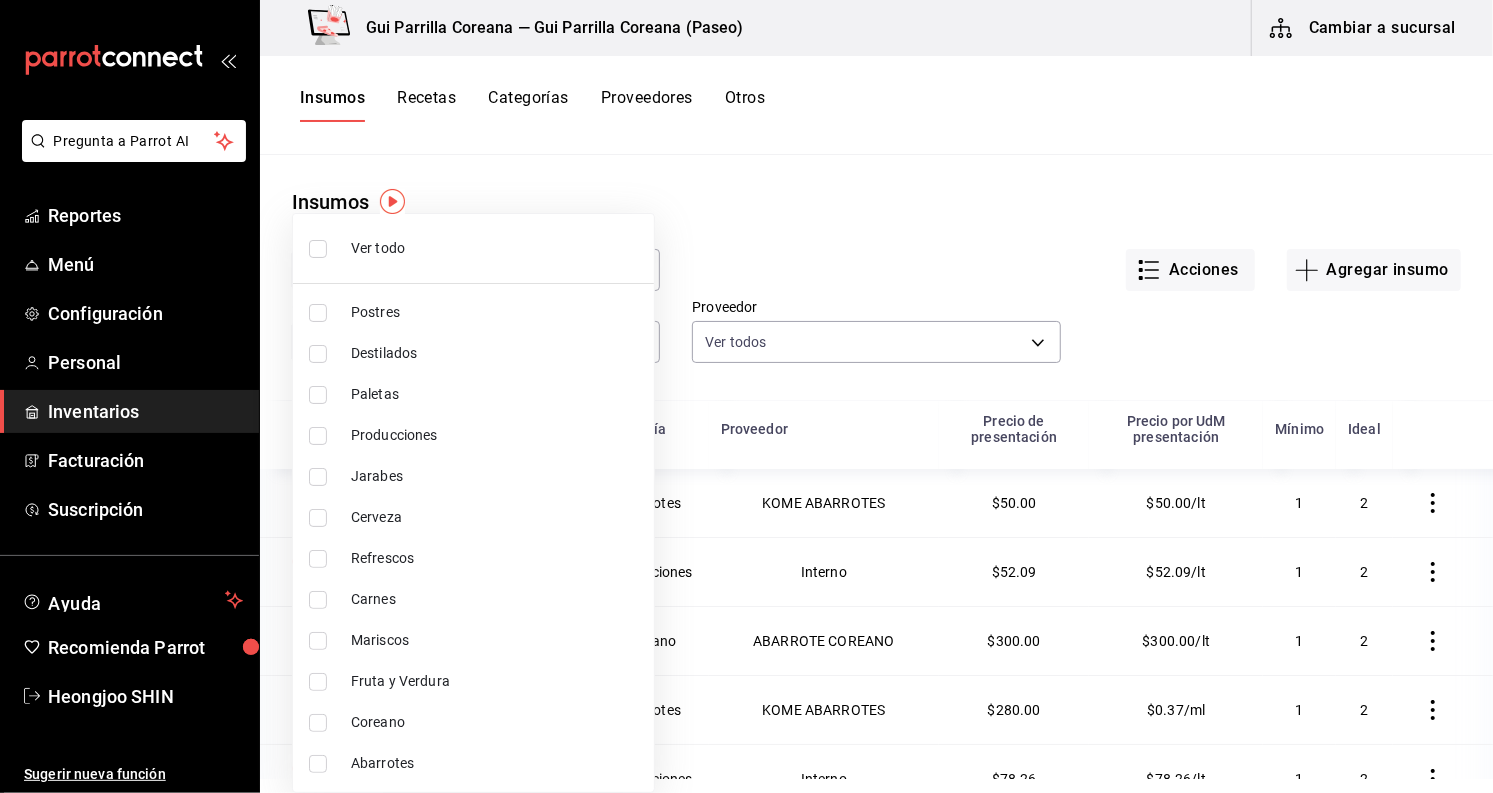 click on "Coreano" at bounding box center (494, 722) 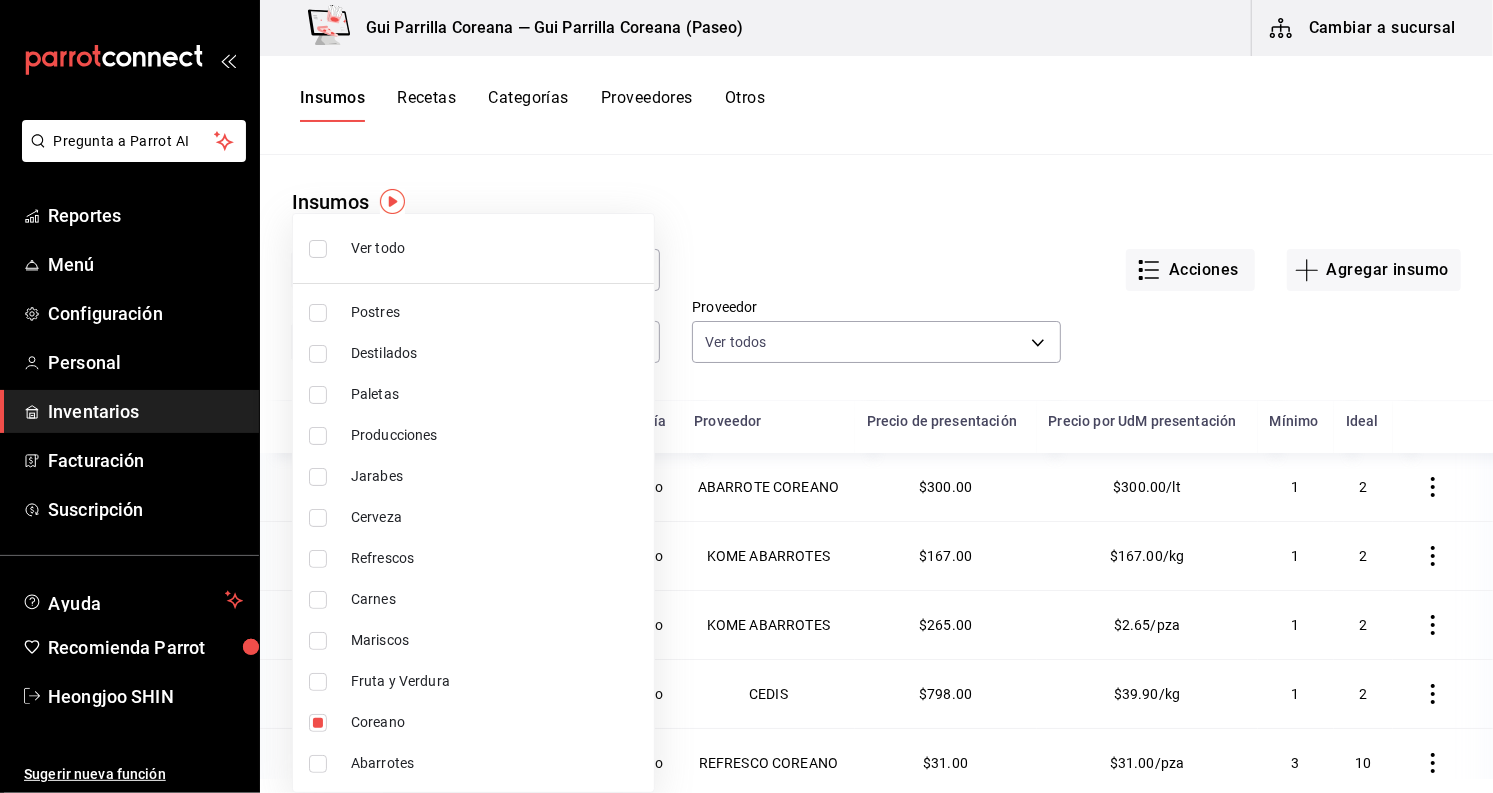 click at bounding box center (746, 396) 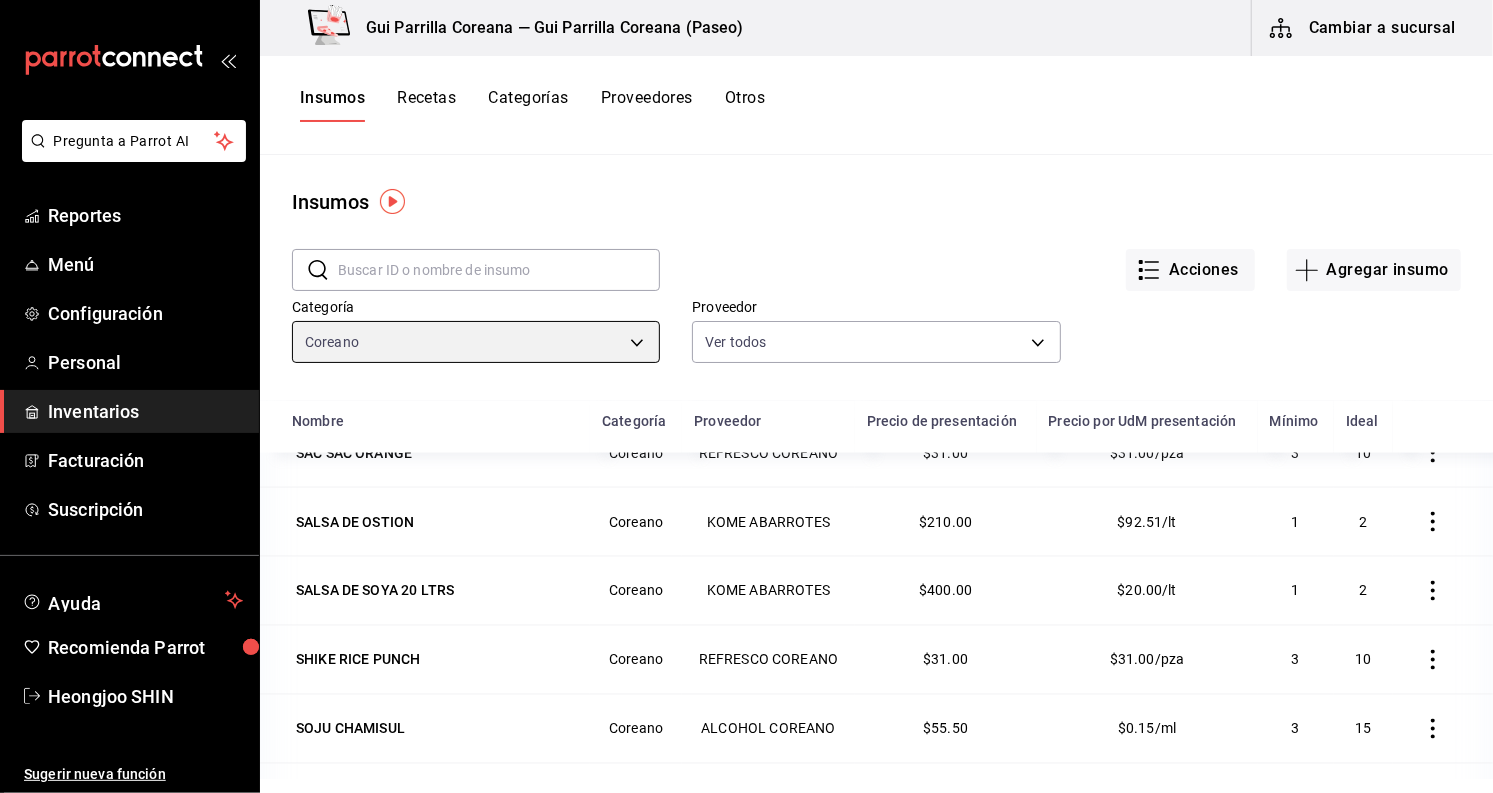scroll, scrollTop: 2192, scrollLeft: 0, axis: vertical 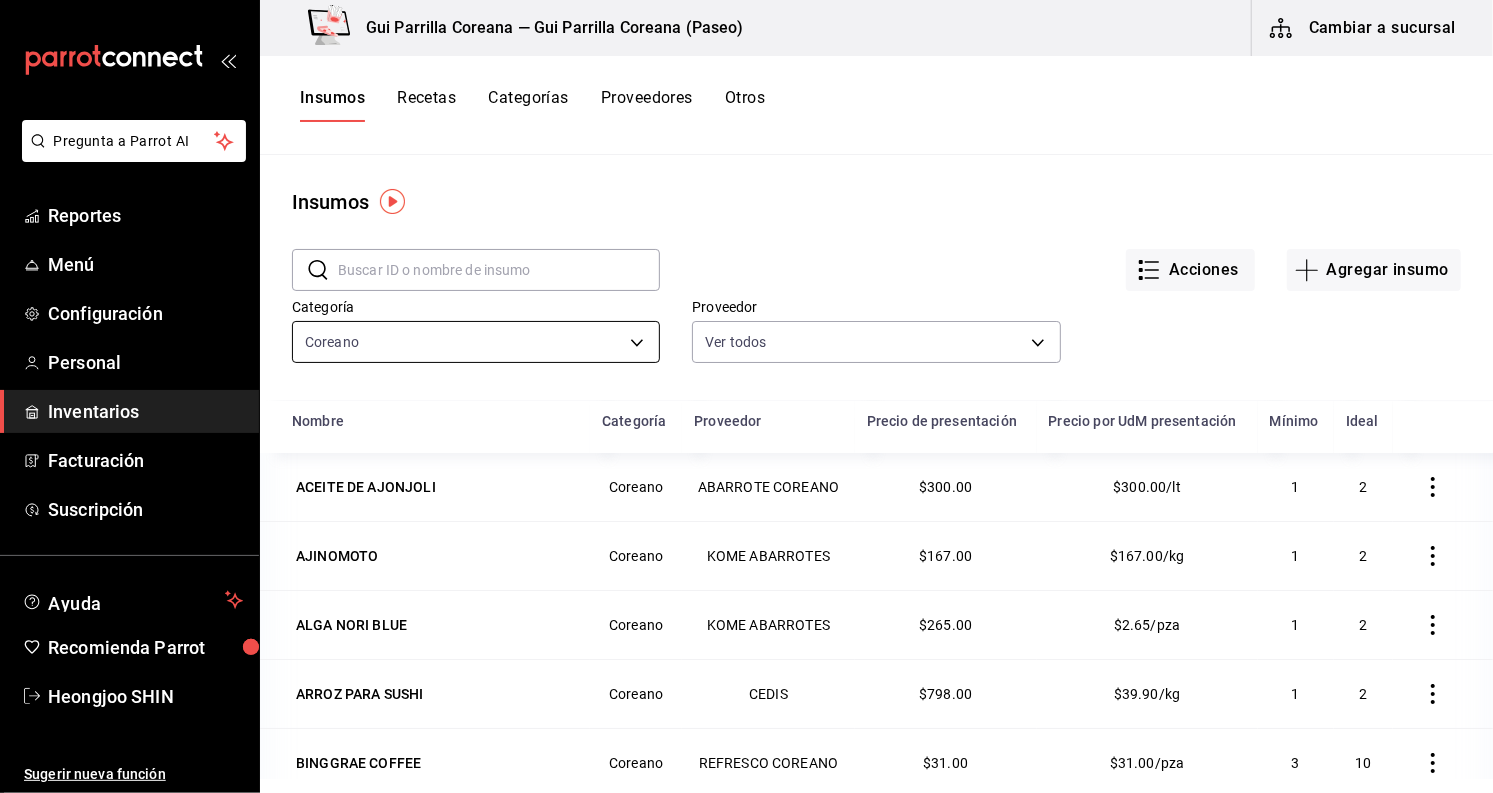 click on "Pregunta a Parrot AI Reportes   Menú   Configuración   Personal   Inventarios   Facturación   Suscripción   Ayuda Recomienda Parrot   [PERSON]   Sugerir nueva función   Gui Parrilla Coreana — Gui Parrilla Coreana ([PASEO]) Cambiar a sucursal Insumos Recetas Categorías Proveedores Otros Insumos ​ ​ Acciones Agregar insumo Categoría Coreano 8e39c619-4494-4eba-8921-b3a9d8720b6b Proveedor Ver todos Nombre Categoría Proveedor Precio de presentación Precio por UdM presentación Mínimo Ideal ACEITE DE AJONJOLI  Coreano ABARROTE COREANO  $300.00 $300.00/lt 1 2 AJINOMOTO Coreano KOME ABARROTES $167.00 $167.00/kg 1 2 ALGA NORI  BLUE Coreano KOME ABARROTES $265.00 $2.65/pza 1 2 ARROZ PARA SUSHI  Coreano CEDIS $798.00 $39.90/kg 1 2 BINGGRAE COFFEE Coreano REFRESCO COREANO $31.00 $31.00/pza 3 10 BINGGRAE FRESA Coreano REFRESCO COREANO $31.00 $31.00/pza 3 10 BINGGRAE MELÓN Coreano REFRESCO COREANO $31.00 $31.00/pza 3 10 BINGGRAE PLÁTANO Coreano REFRESCO COREANO $31.00 $31.00/pza 3 10 BONG BONG GRAPE 3" at bounding box center (746, 389) 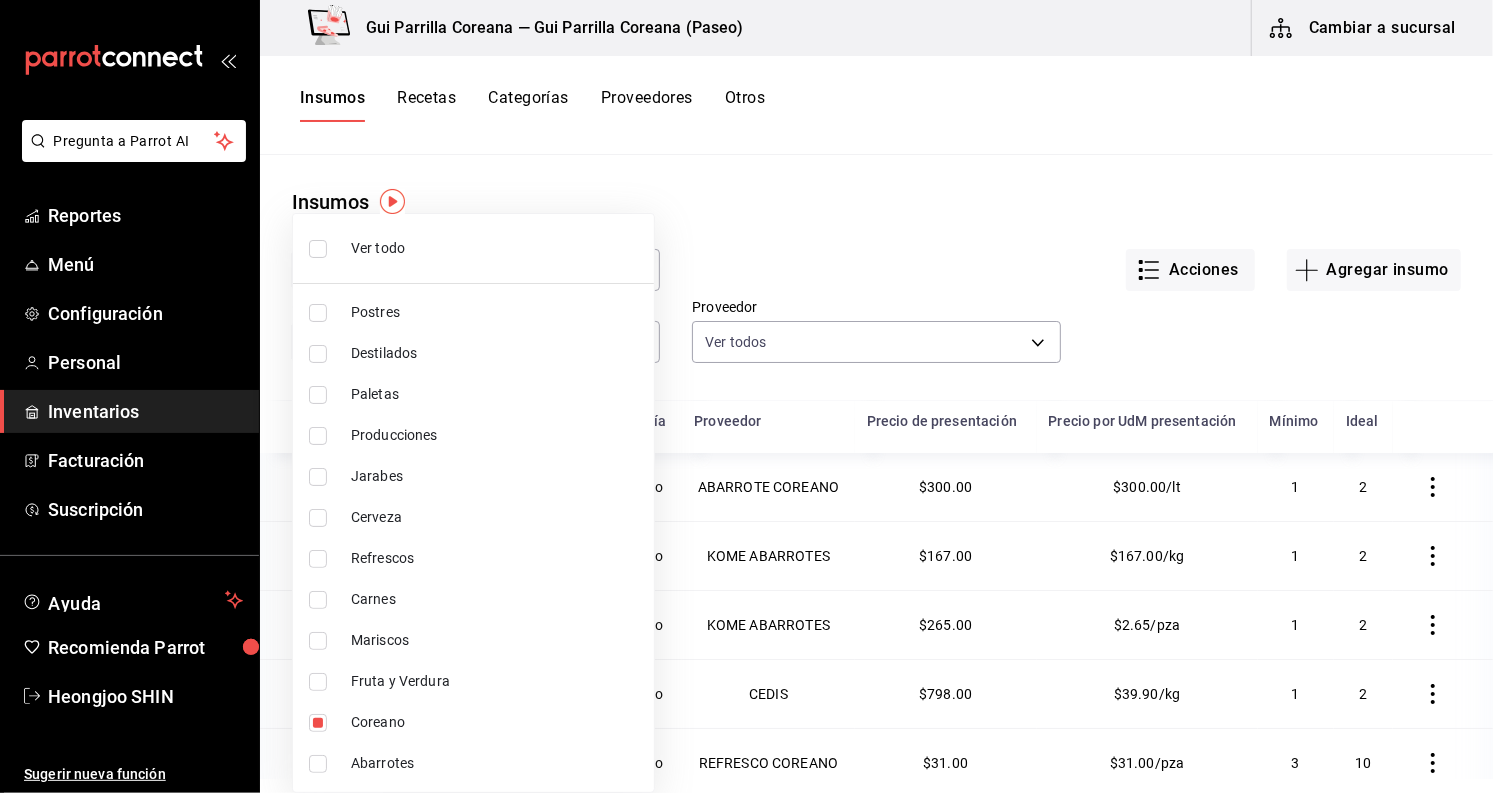 click on "Ver todo" at bounding box center (494, 248) 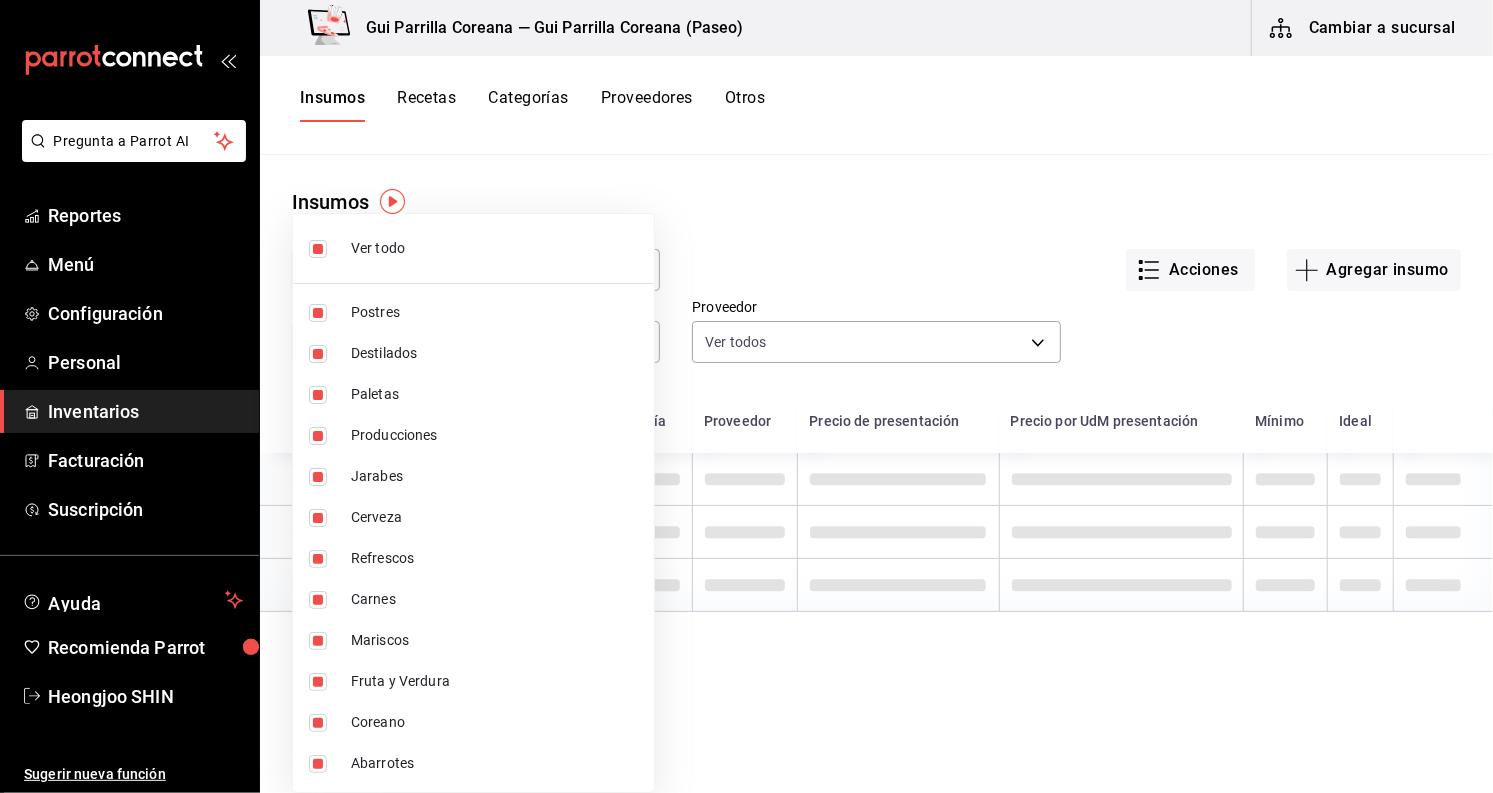 click at bounding box center [746, 396] 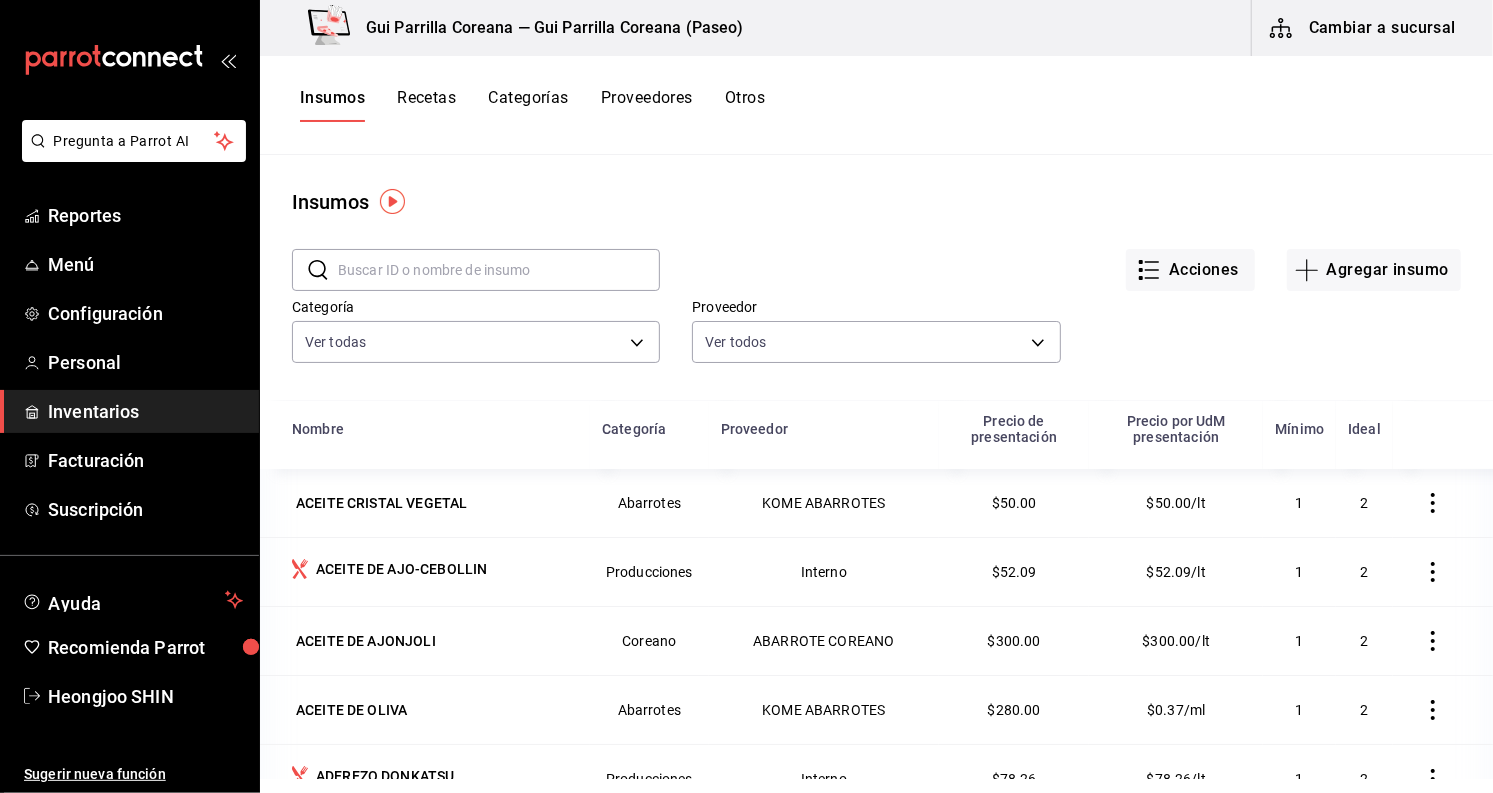click at bounding box center [499, 270] 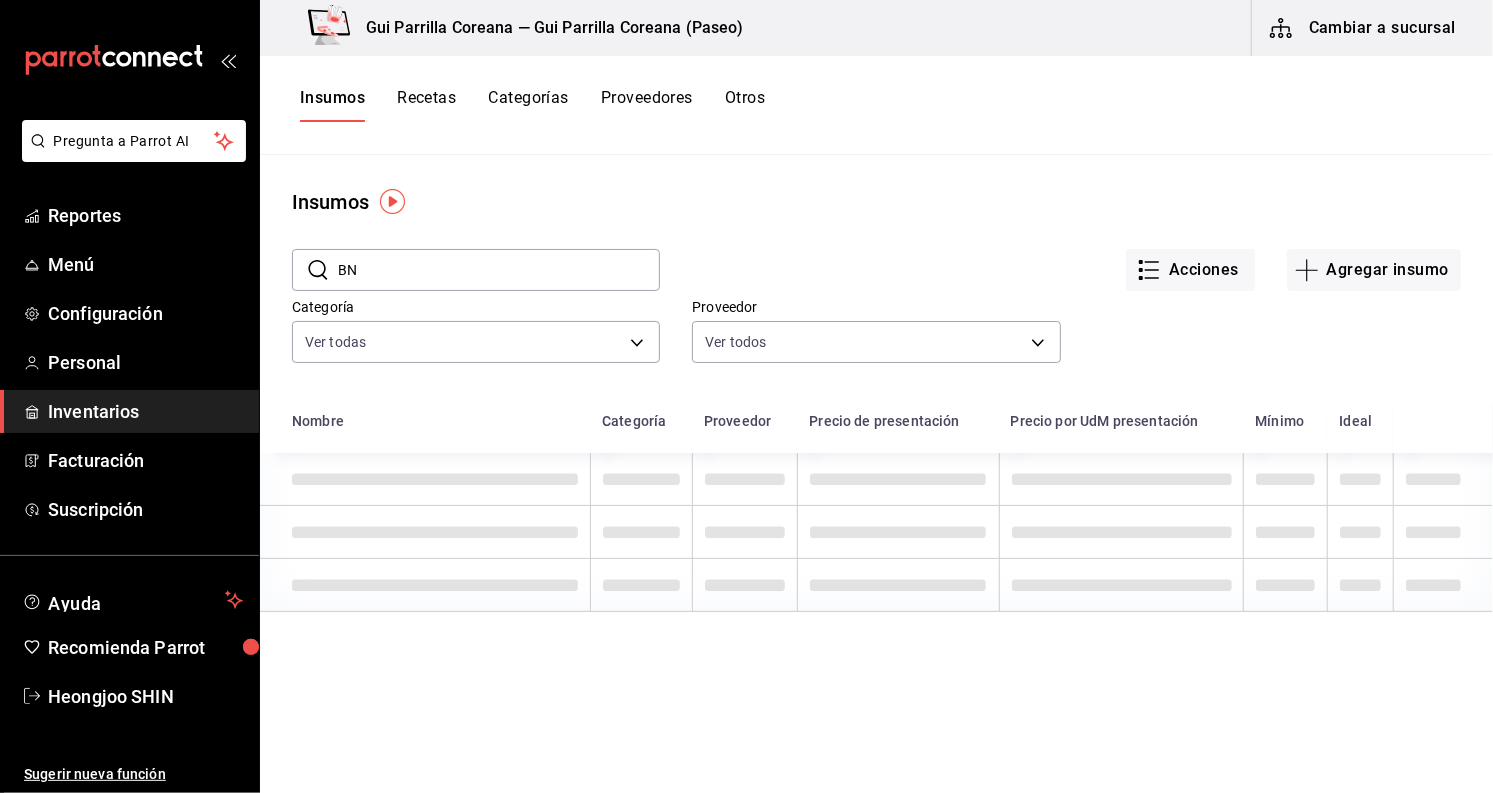 type on "B" 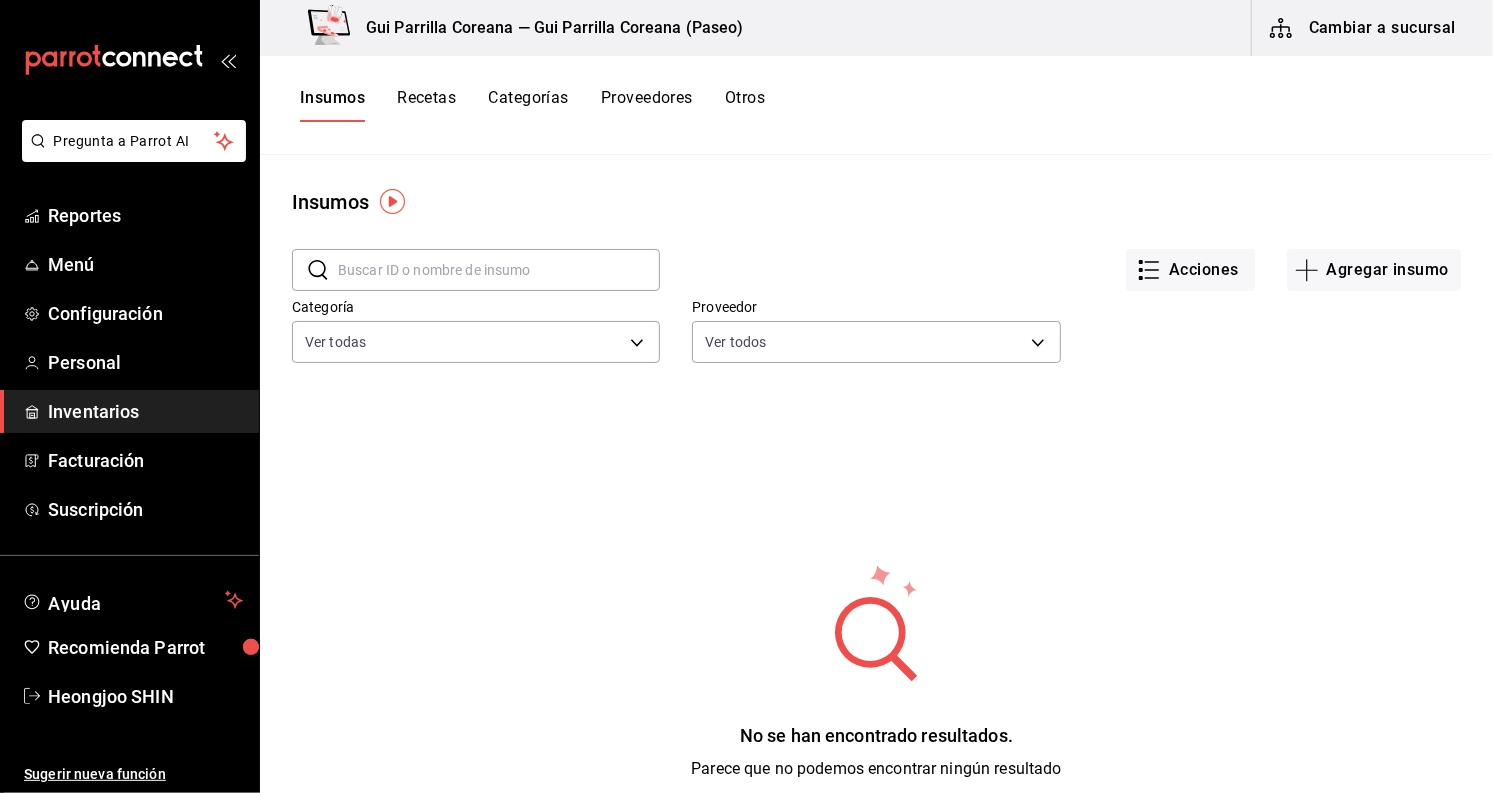 type on "A" 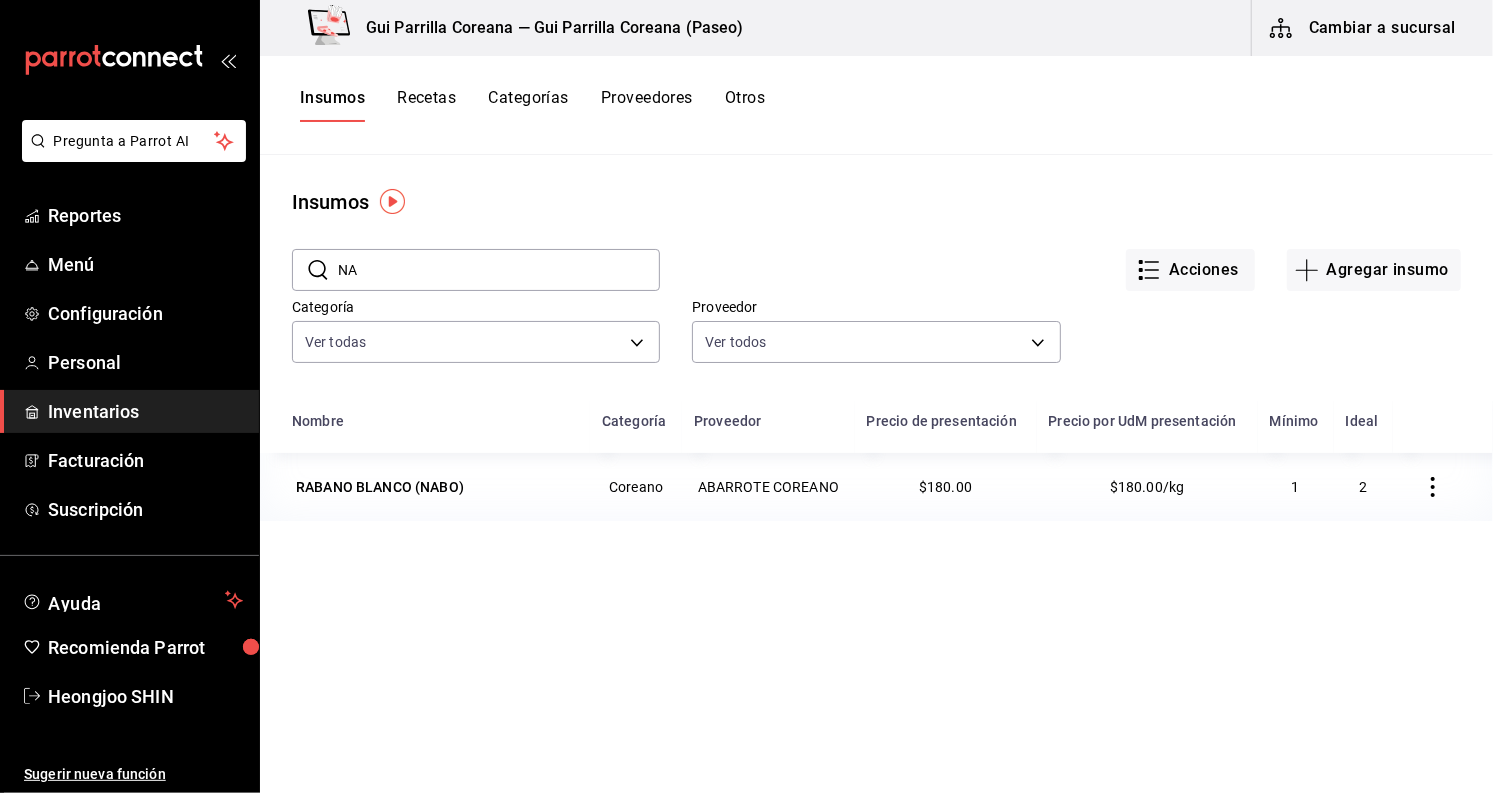 type on "N" 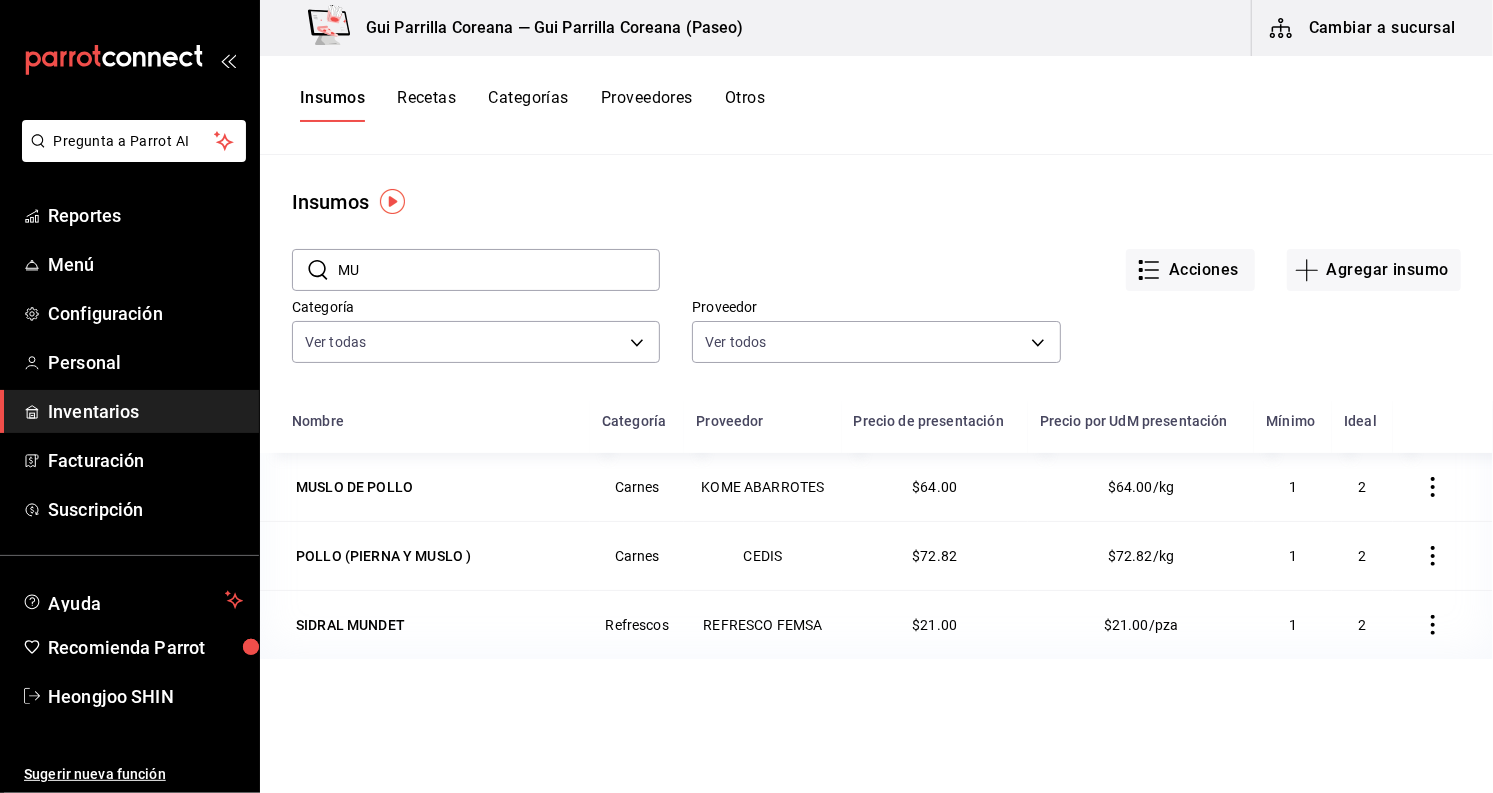 type on "M" 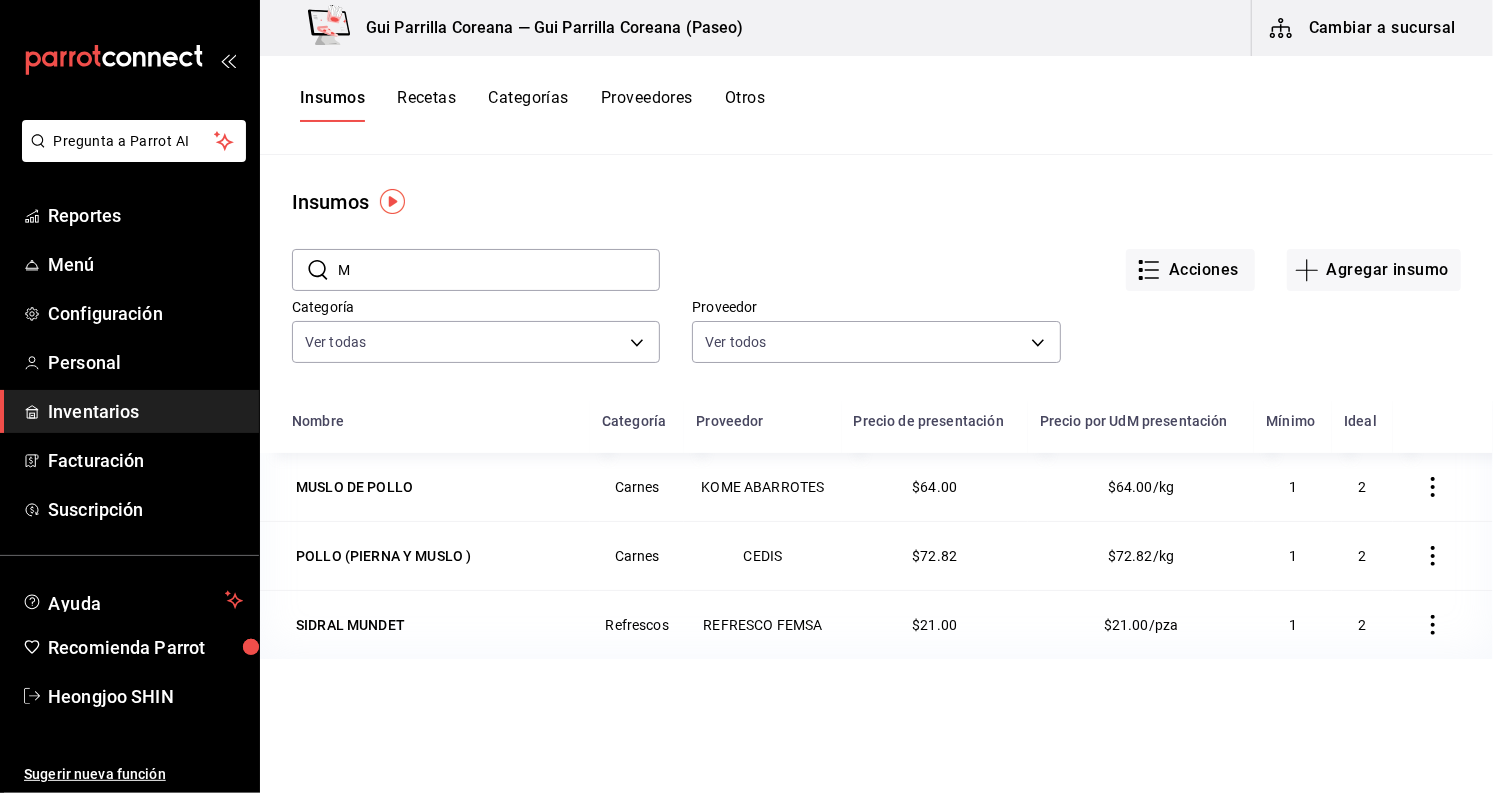 type 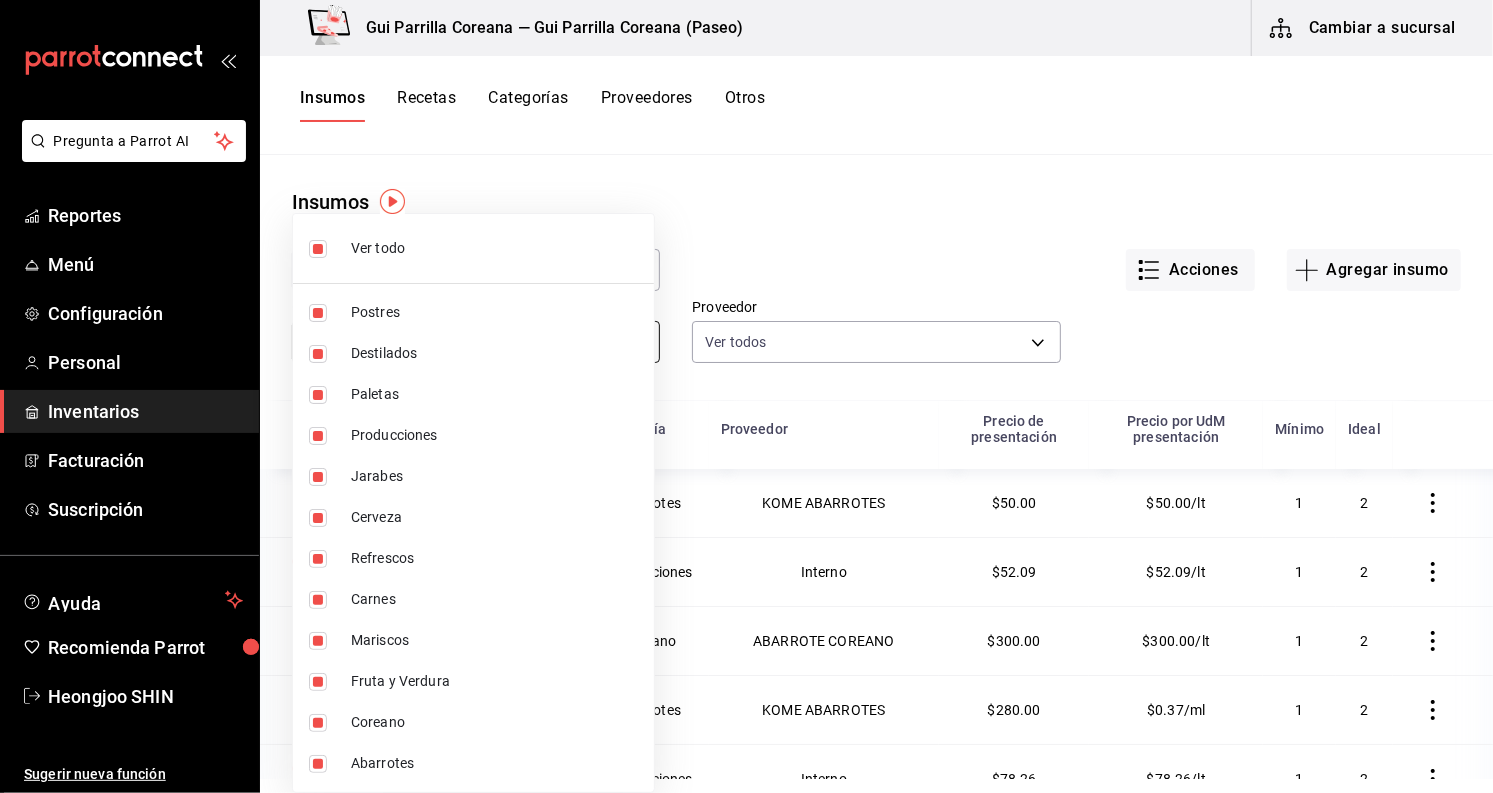 click on "Pregunta a Parrot AI Reportes   Menú   Configuración   Personal   Inventarios   Facturación   Suscripción   Ayuda Recomienda Parrot   [PERSON]   Sugerir nueva función   Gui Parrilla Coreana — Gui Parrilla Coreana ([PASEO]) Cambiar a sucursal Insumos Recetas Categorías Proveedores Otros Insumos ​ ​ Acciones Agregar insumo Categoría Ver todas 2f2a4e44-2018-4e47-9fe7-35ba65be4a5f,b11b8661-d043-4412-8528-95561c2b068c,dbb61eec-02dc-417a-a0a4-11ba9fa87b2e,ba7d287b-bc7b-465b-95f3-ba81383baaf7,39ff8252-0e7f-4c46-b385-456acbd31446,6949ef77-888c-4b9b-85cf-954b61c6a8e5,c55fa8cd-e536-412f-913d-3c1cee9851eb,fb827a52-ac86-407f-8794-dccdcb09ea63,e1a57df0-2695-47cc-935a-bfbe6cfd0828,0c2bd14e-87fd-42f4-9dbb-e48d2e47529e,8e39c619-4494-4eba-8921-b3a9d8720b6b,3f034e79-68d9-4dc8-bfd2-964747e7d5a8 Proveedor Ver todos Nombre Categoría Proveedor Precio de presentación Precio por UdM presentación Mínimo Ideal ACEITE CRISTAL VEGETAL Abarrotes KOME ABARROTES $50.00 $50.00/lt 1 2   ACEITE DE AJO-CEBOLLIN Producciones" at bounding box center [746, 389] 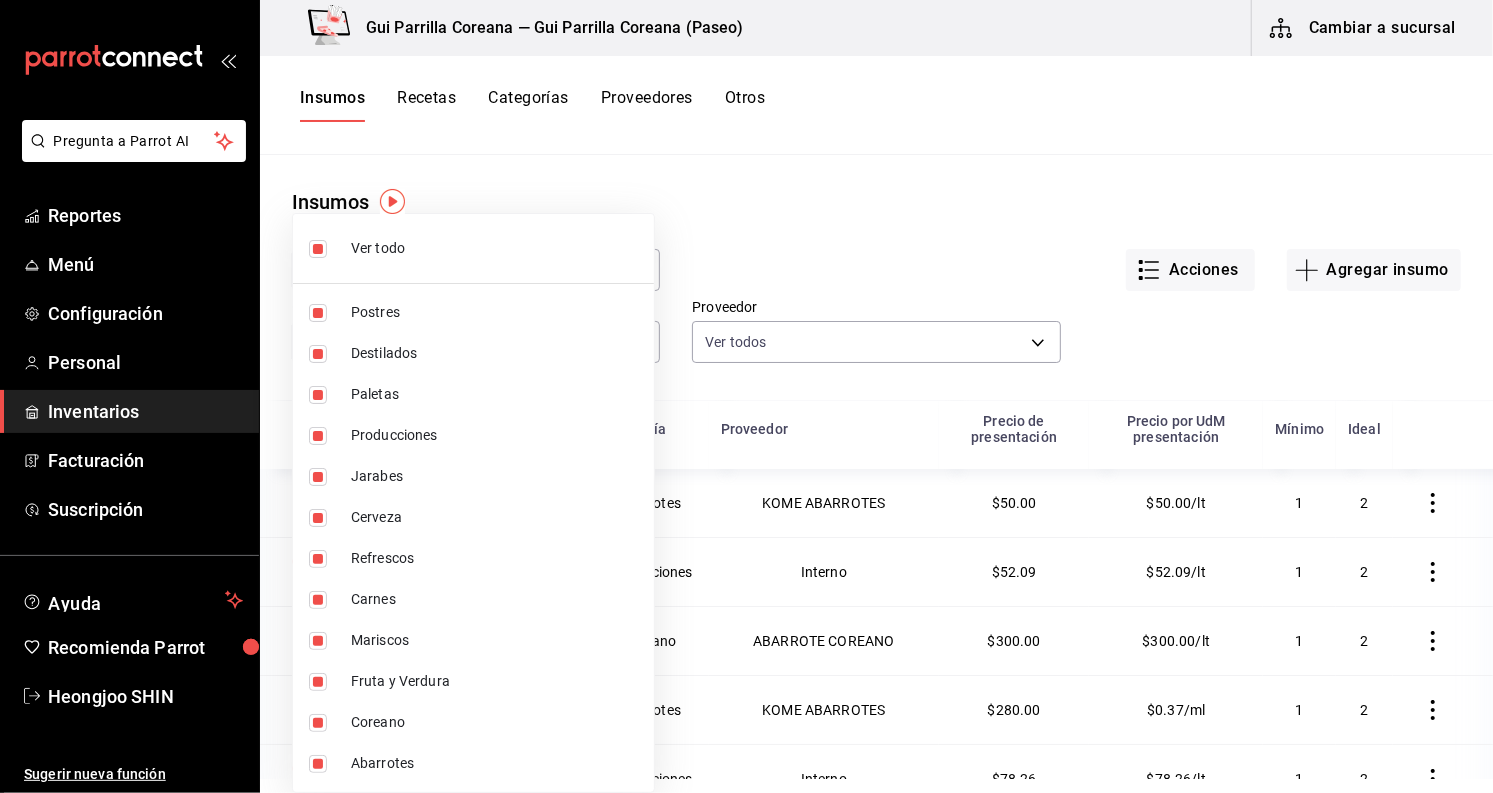 click on "Ver todo" at bounding box center (494, 248) 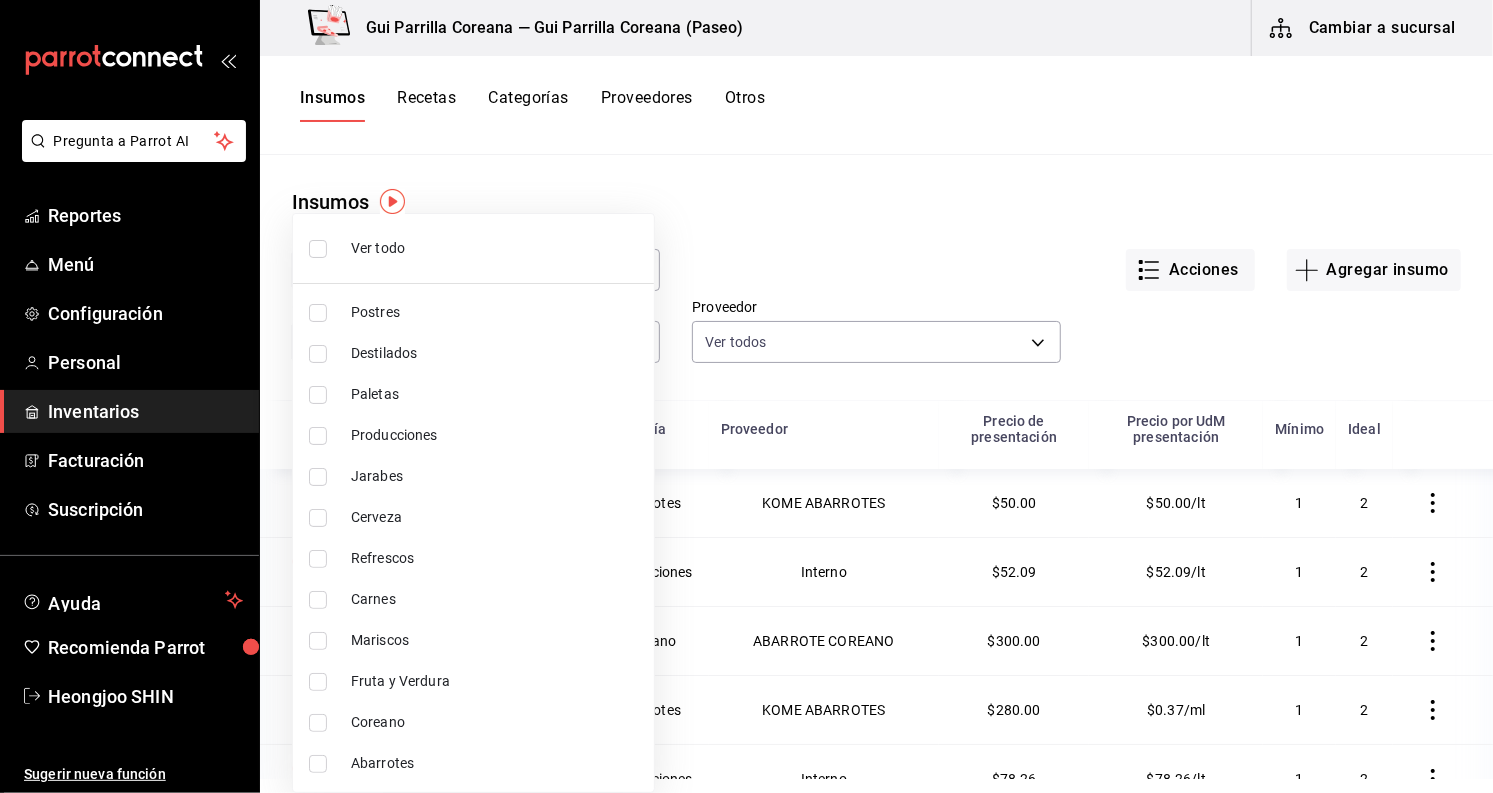 click on "Postres" at bounding box center [494, 312] 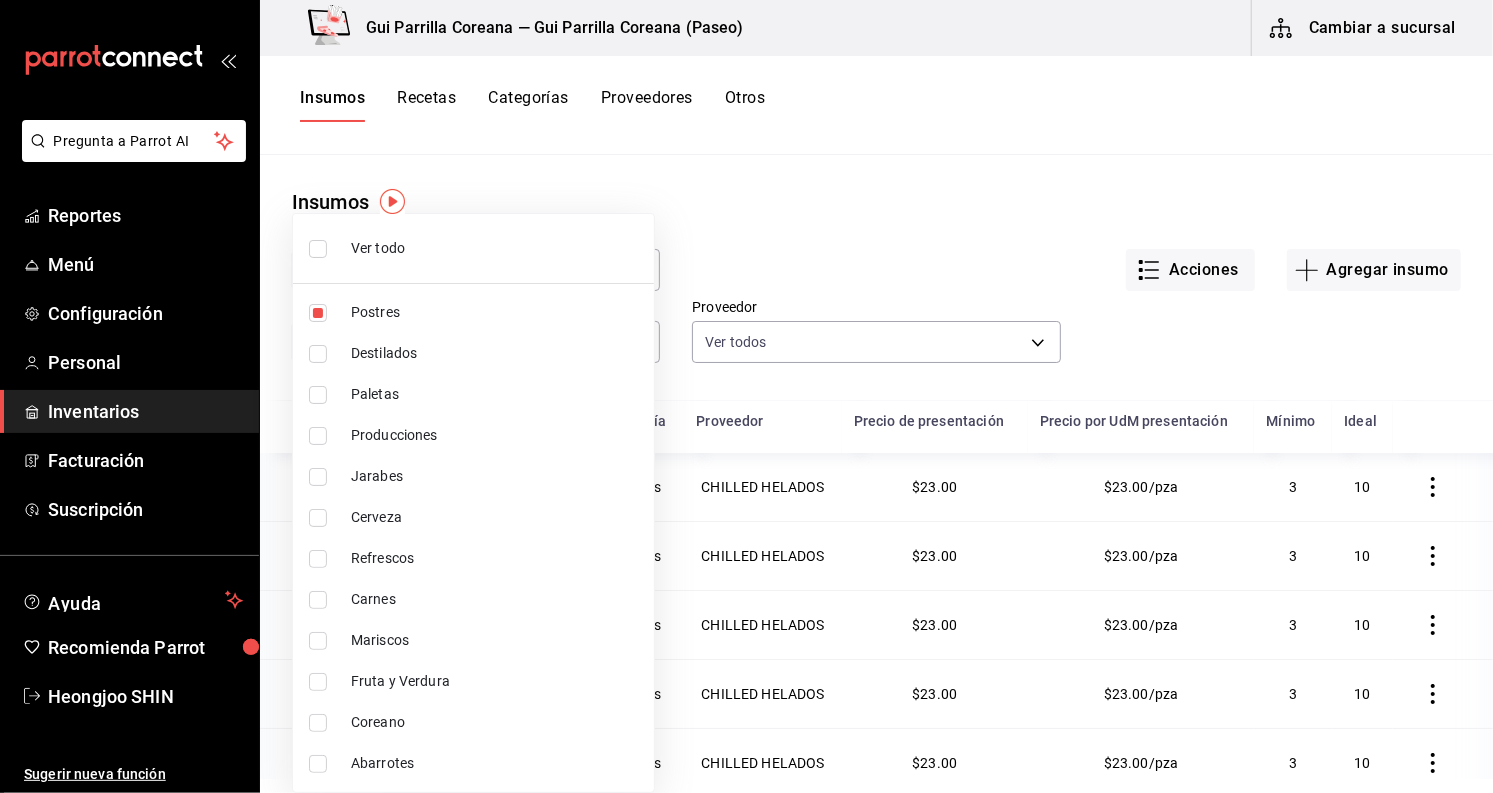 click at bounding box center [746, 396] 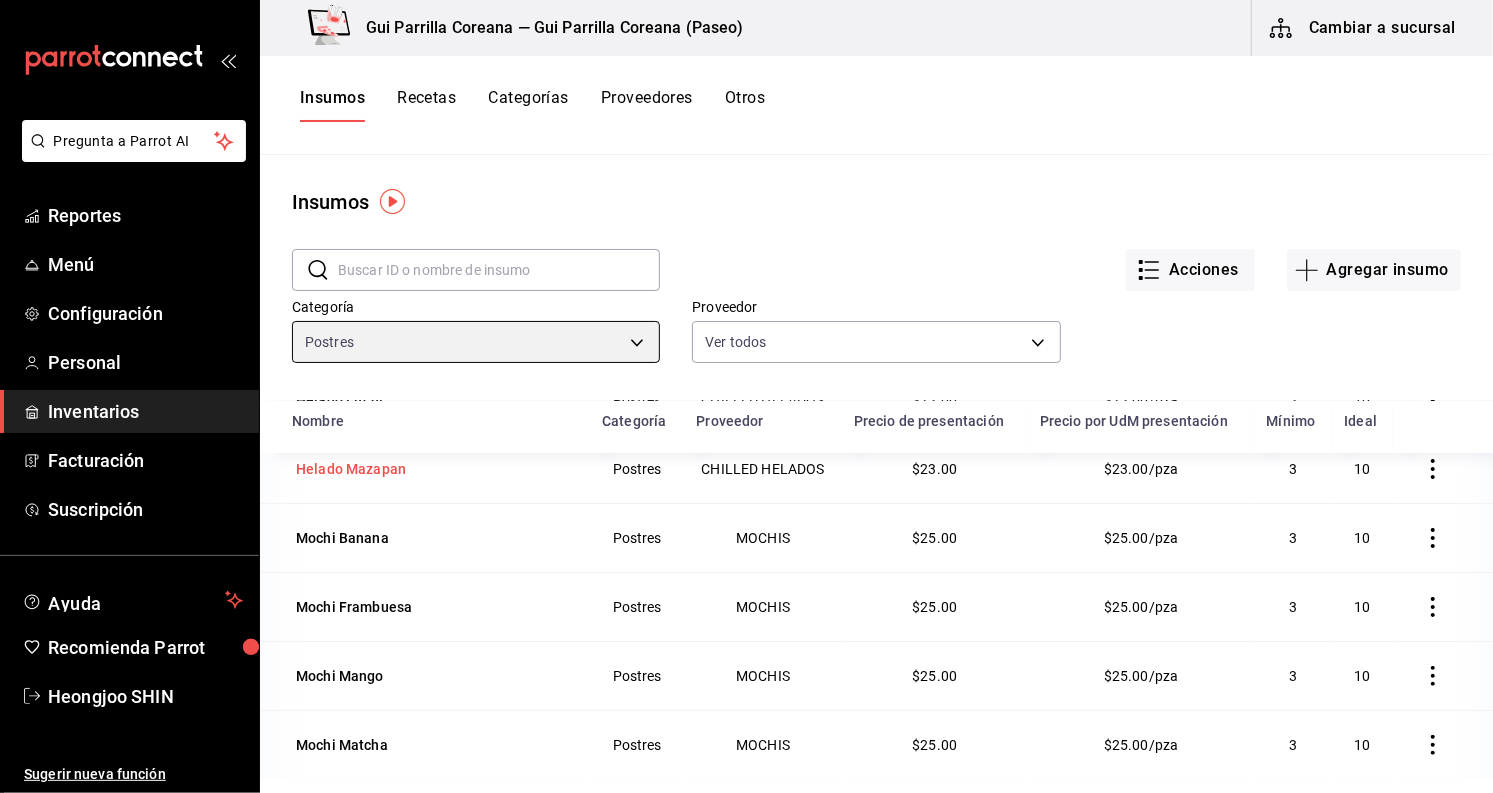 scroll, scrollTop: 332, scrollLeft: 0, axis: vertical 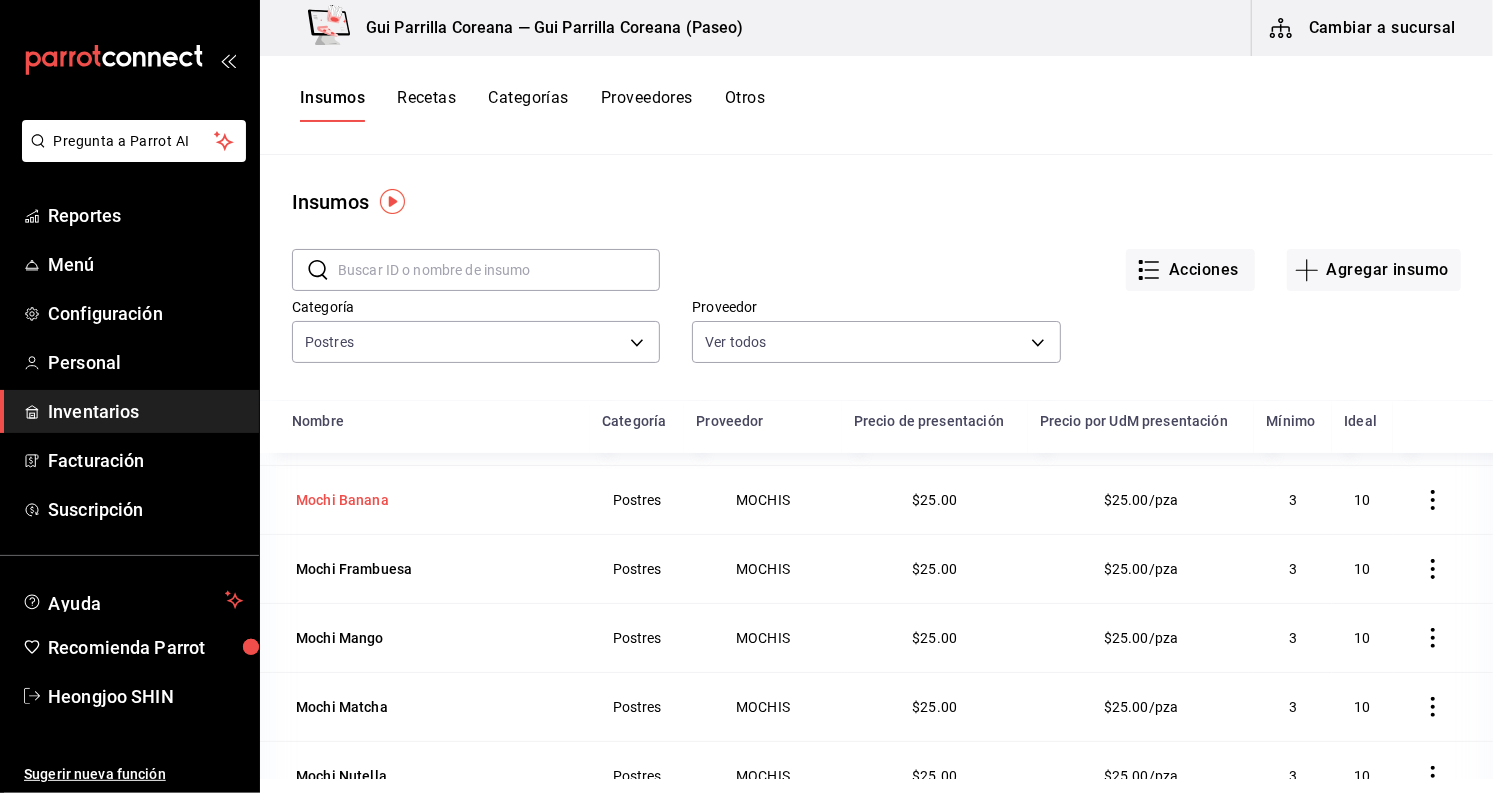 click on "Mochi Banana" at bounding box center [342, 500] 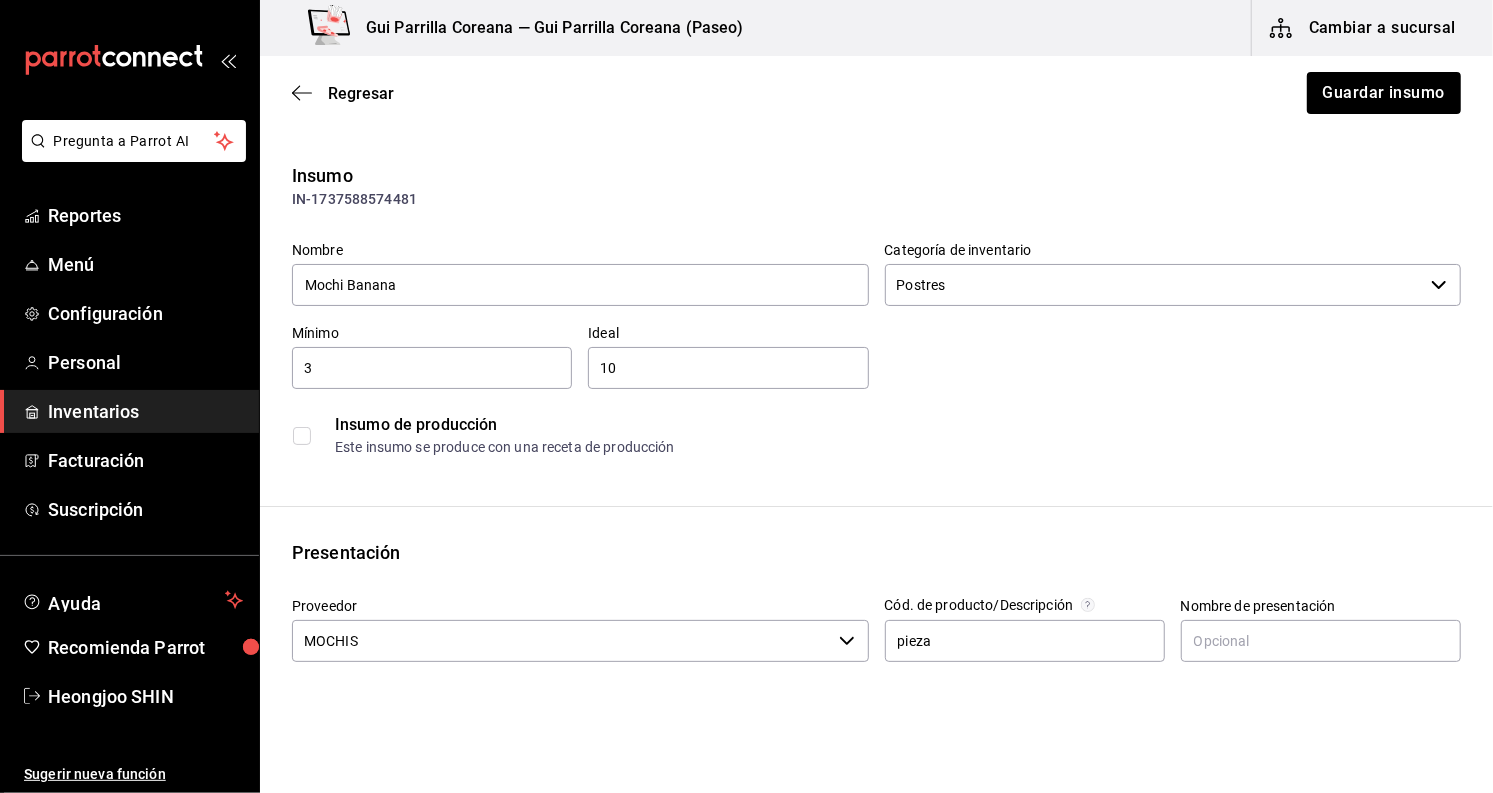 type on "$27.00" 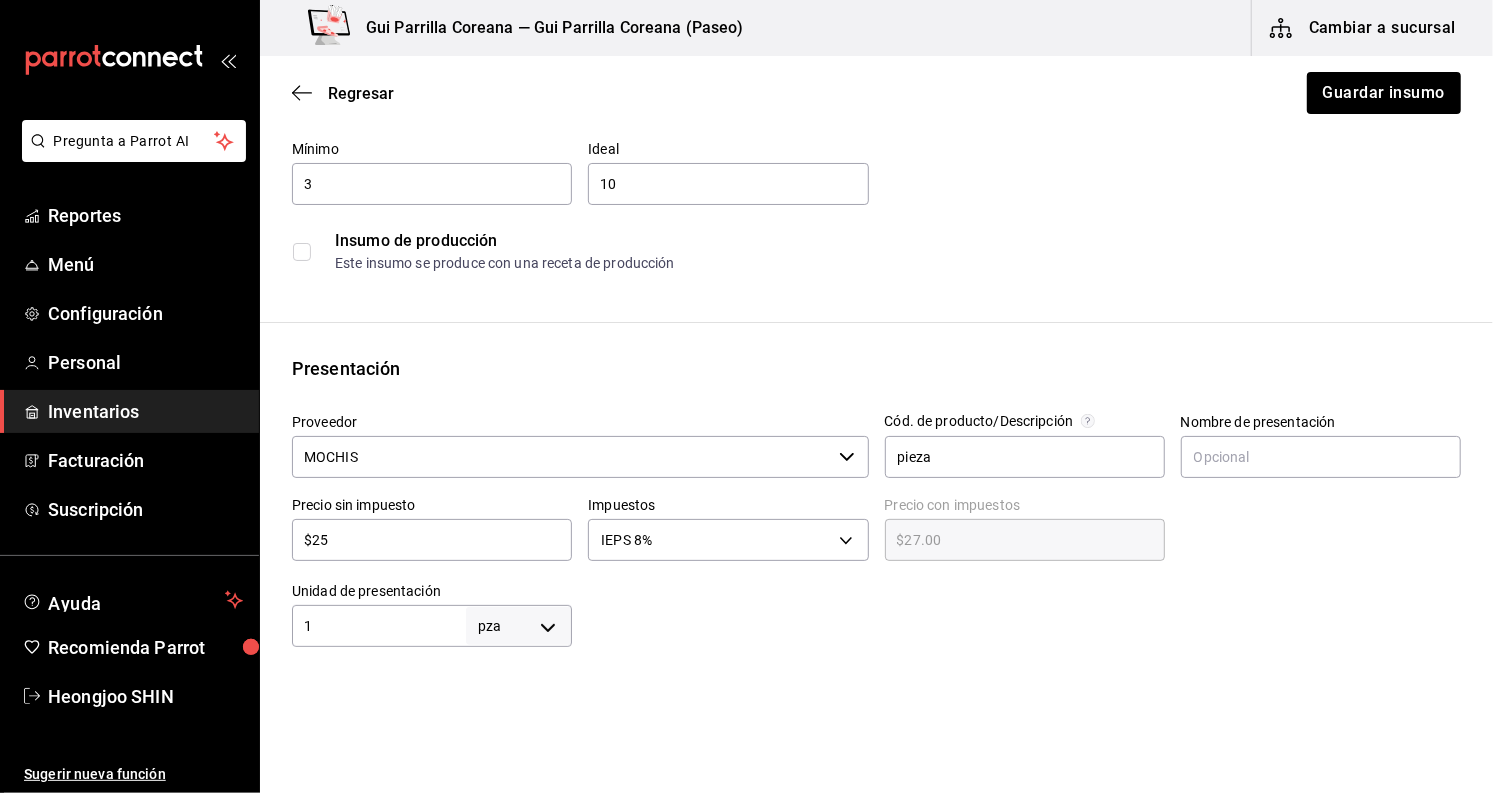 scroll, scrollTop: 444, scrollLeft: 0, axis: vertical 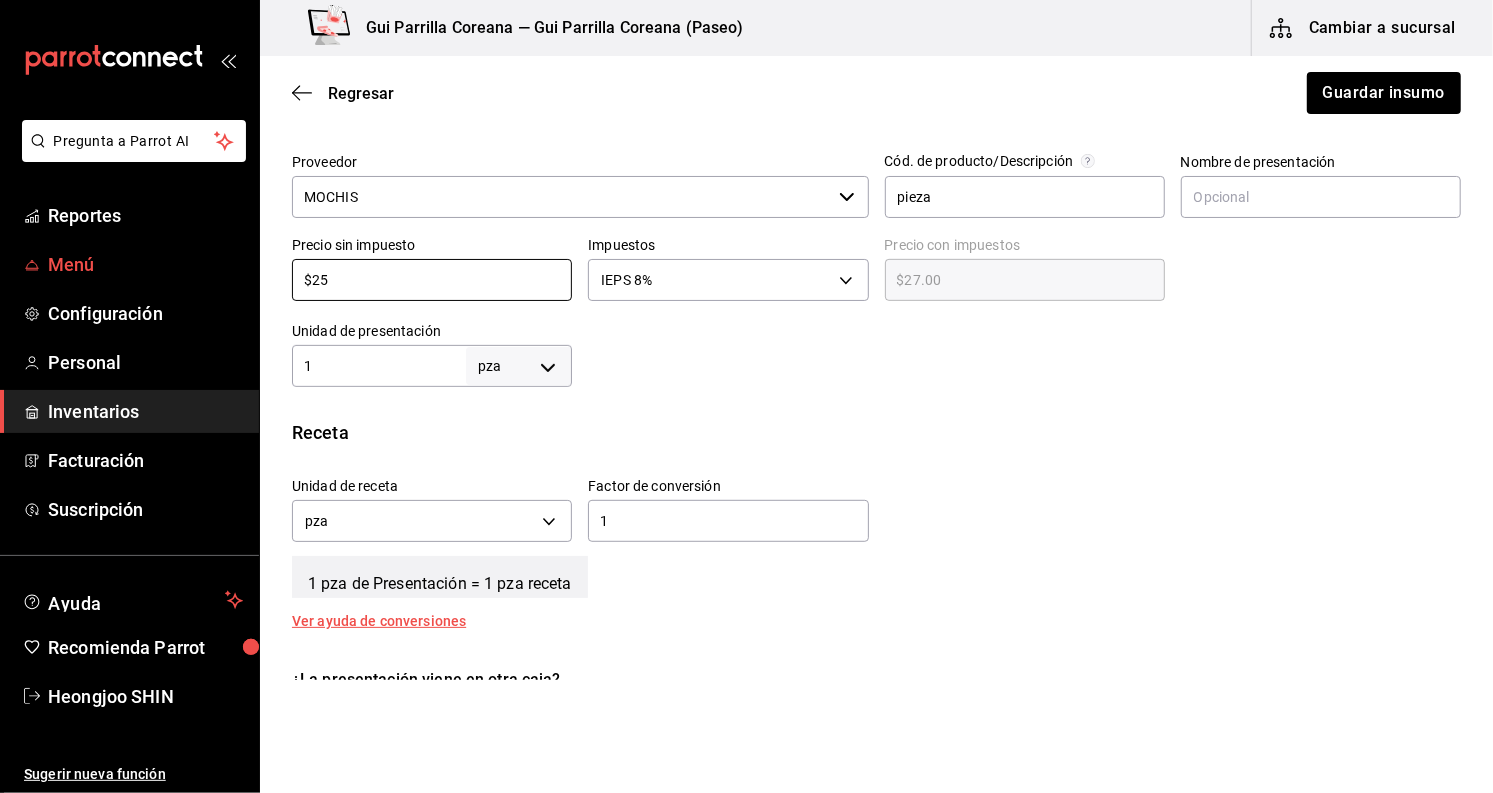 drag, startPoint x: 405, startPoint y: 282, endPoint x: 35, endPoint y: 261, distance: 370.59546 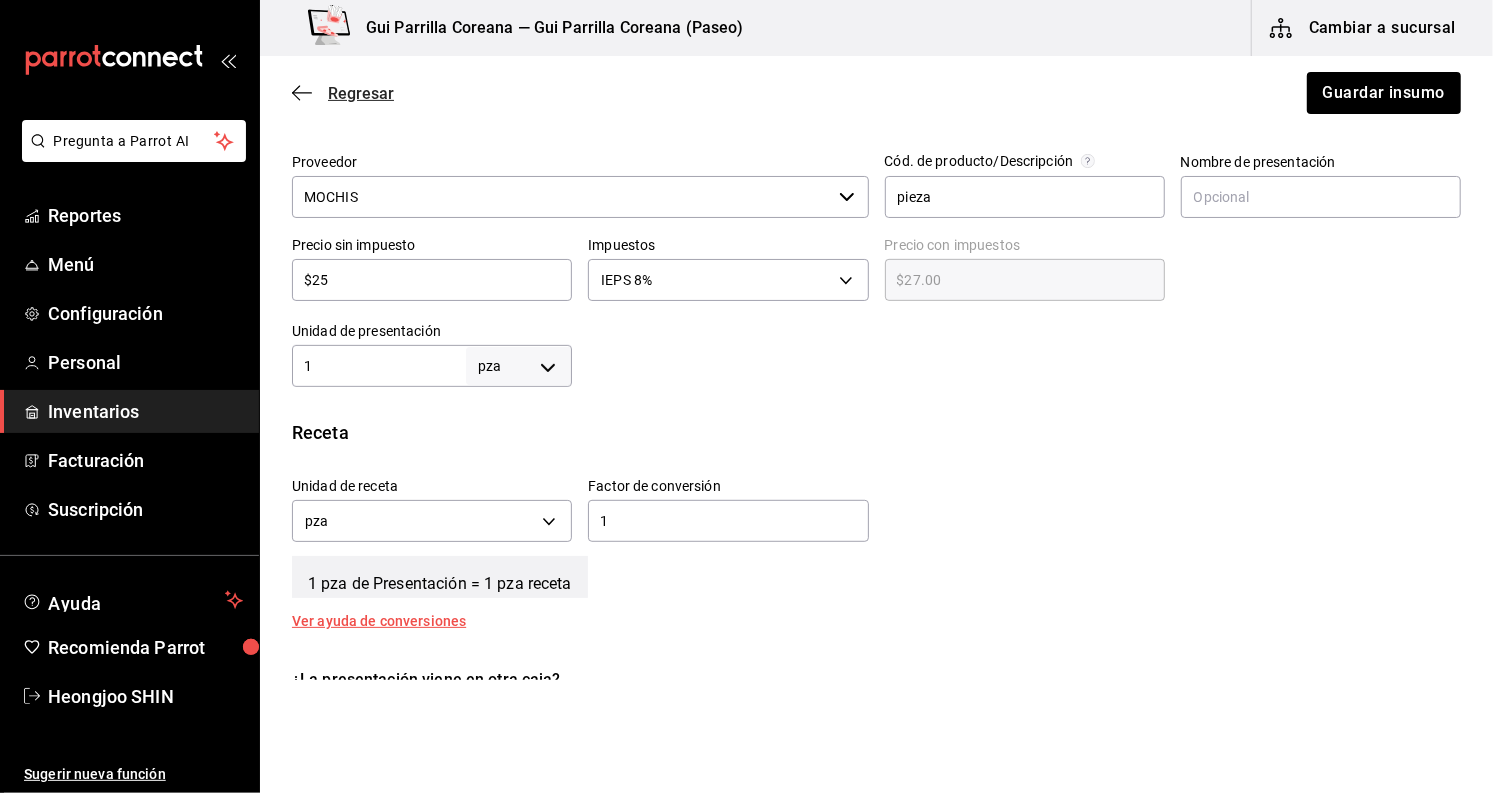 click 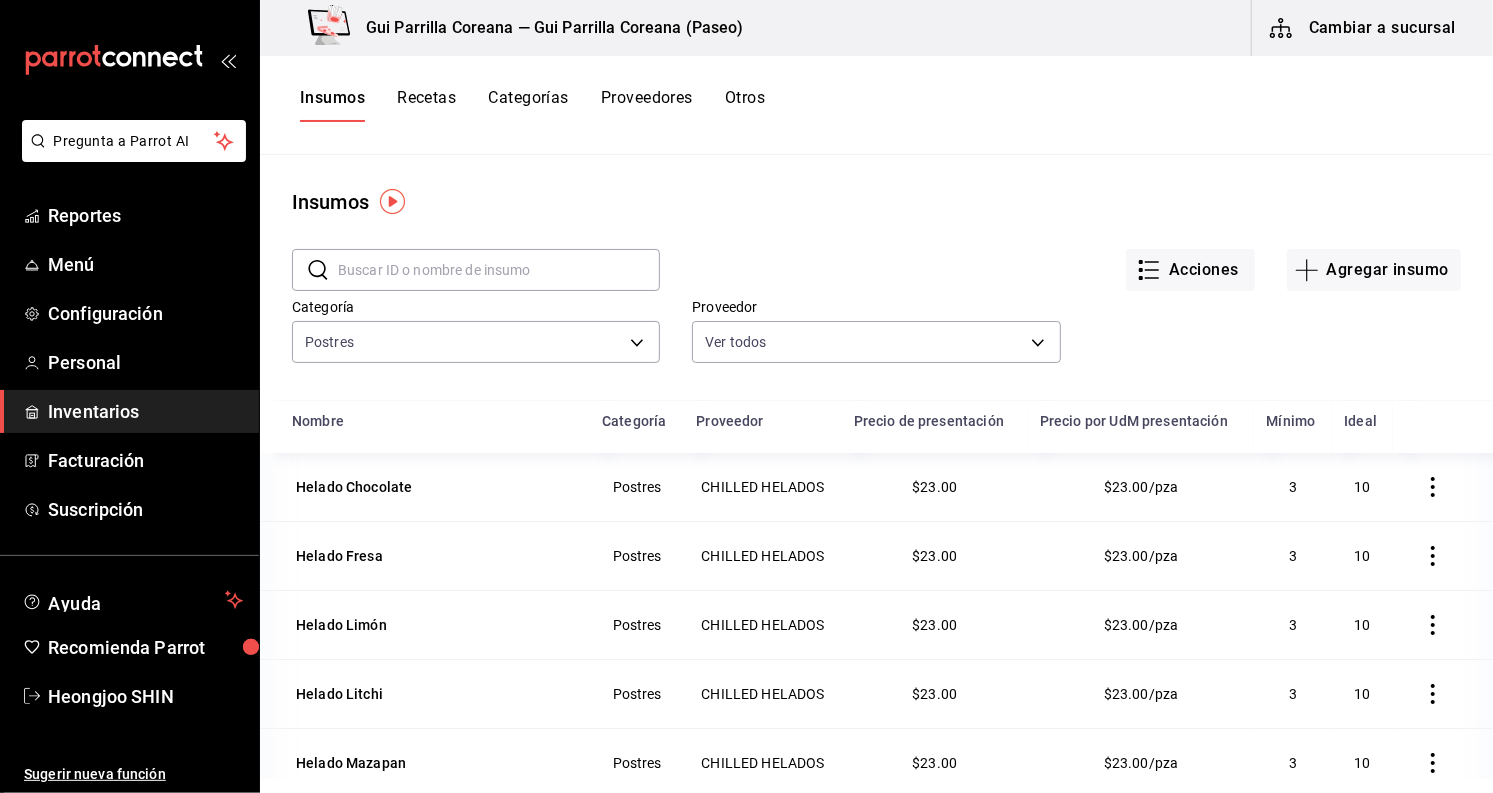 click at bounding box center (499, 270) 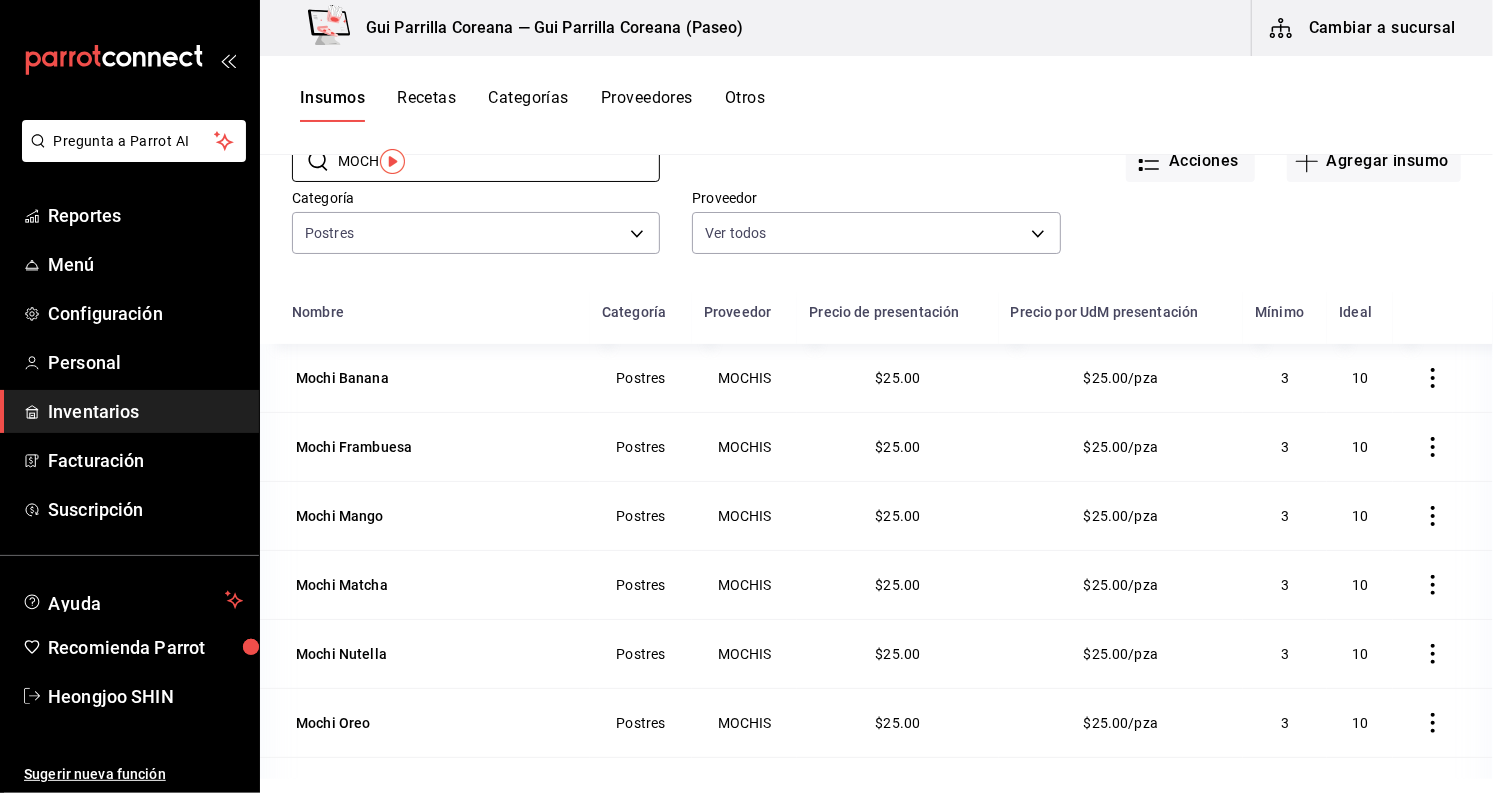 scroll, scrollTop: 0, scrollLeft: 0, axis: both 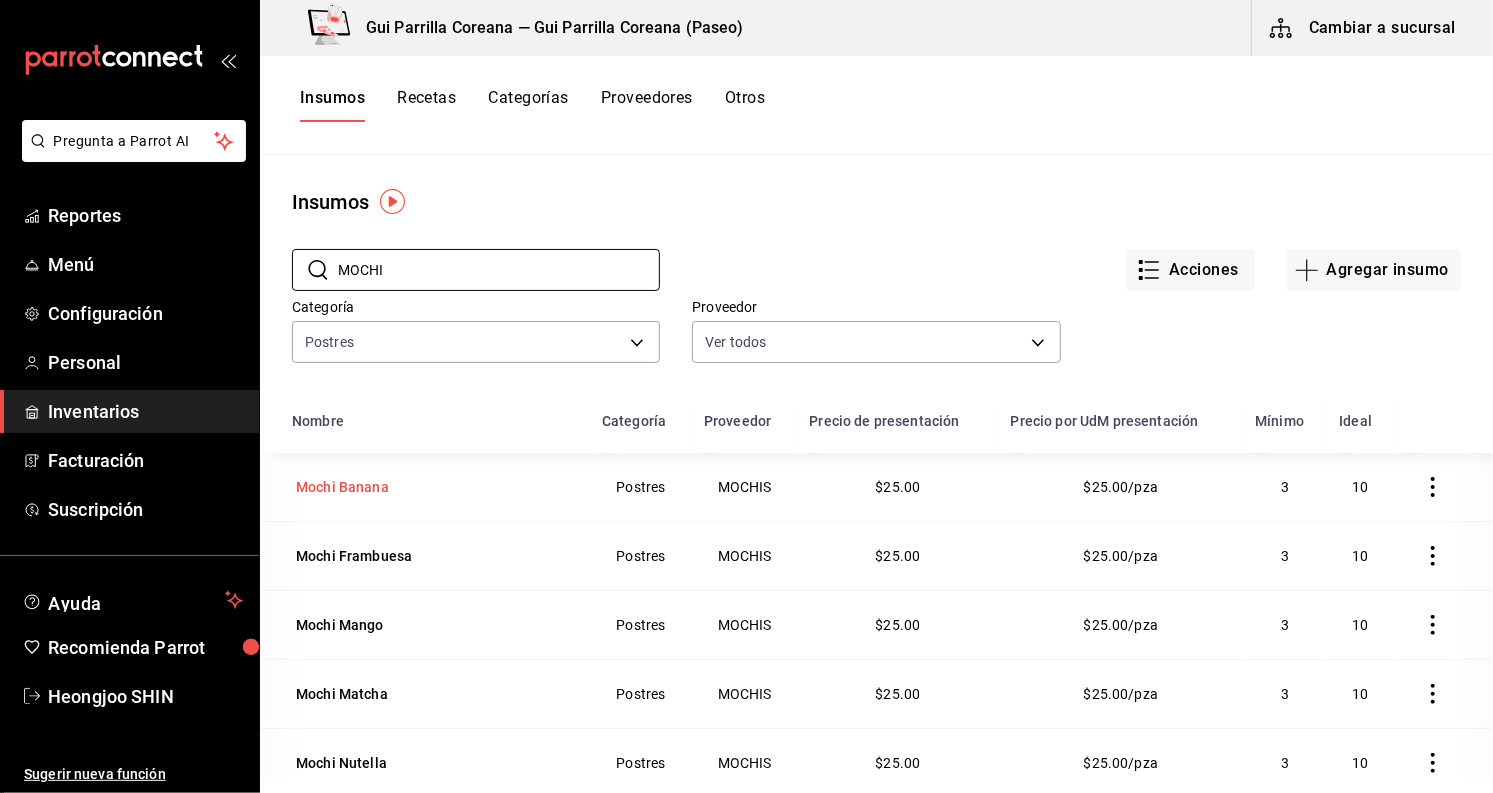 type on "MOCHI" 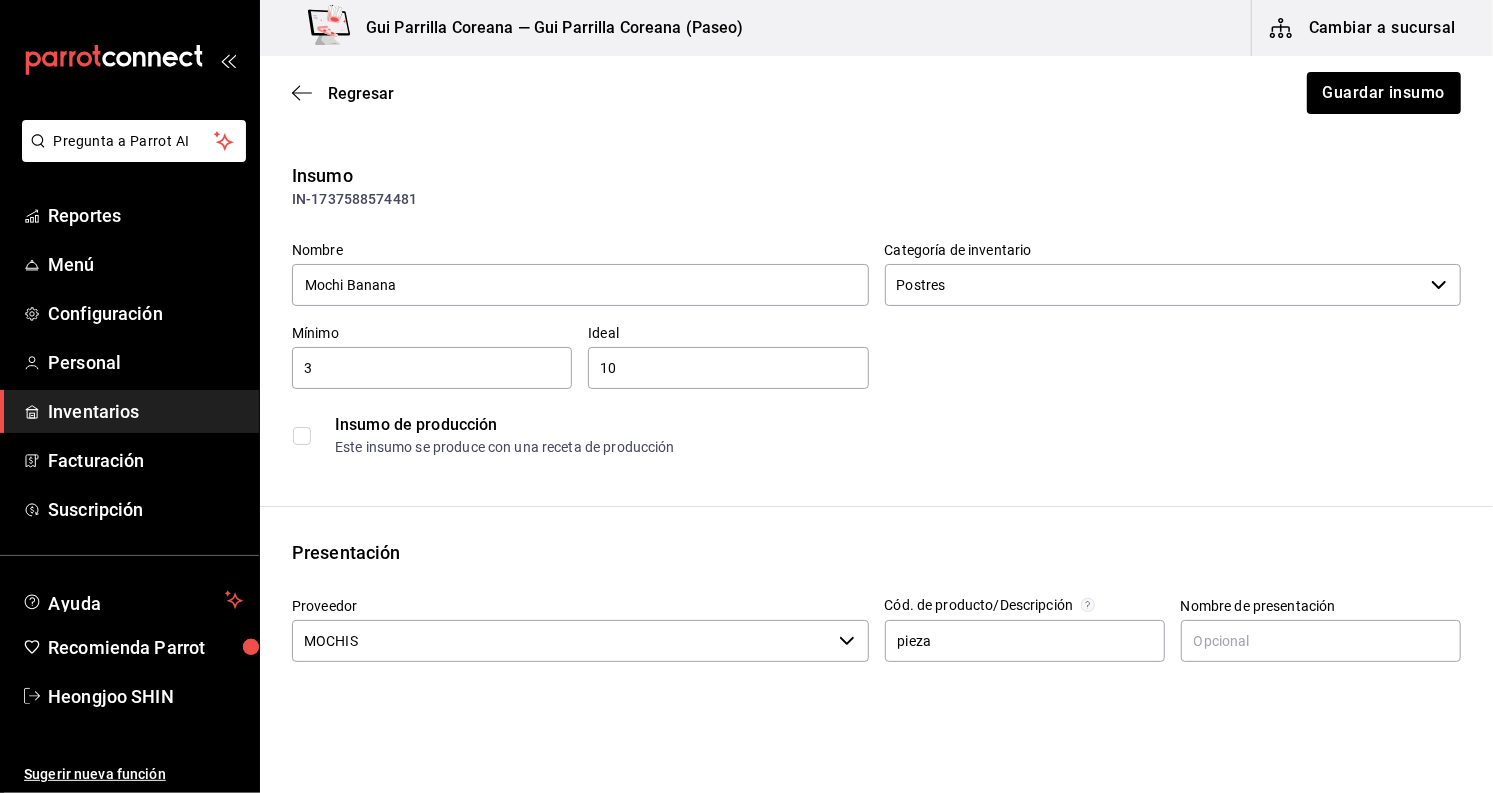 scroll, scrollTop: 444, scrollLeft: 0, axis: vertical 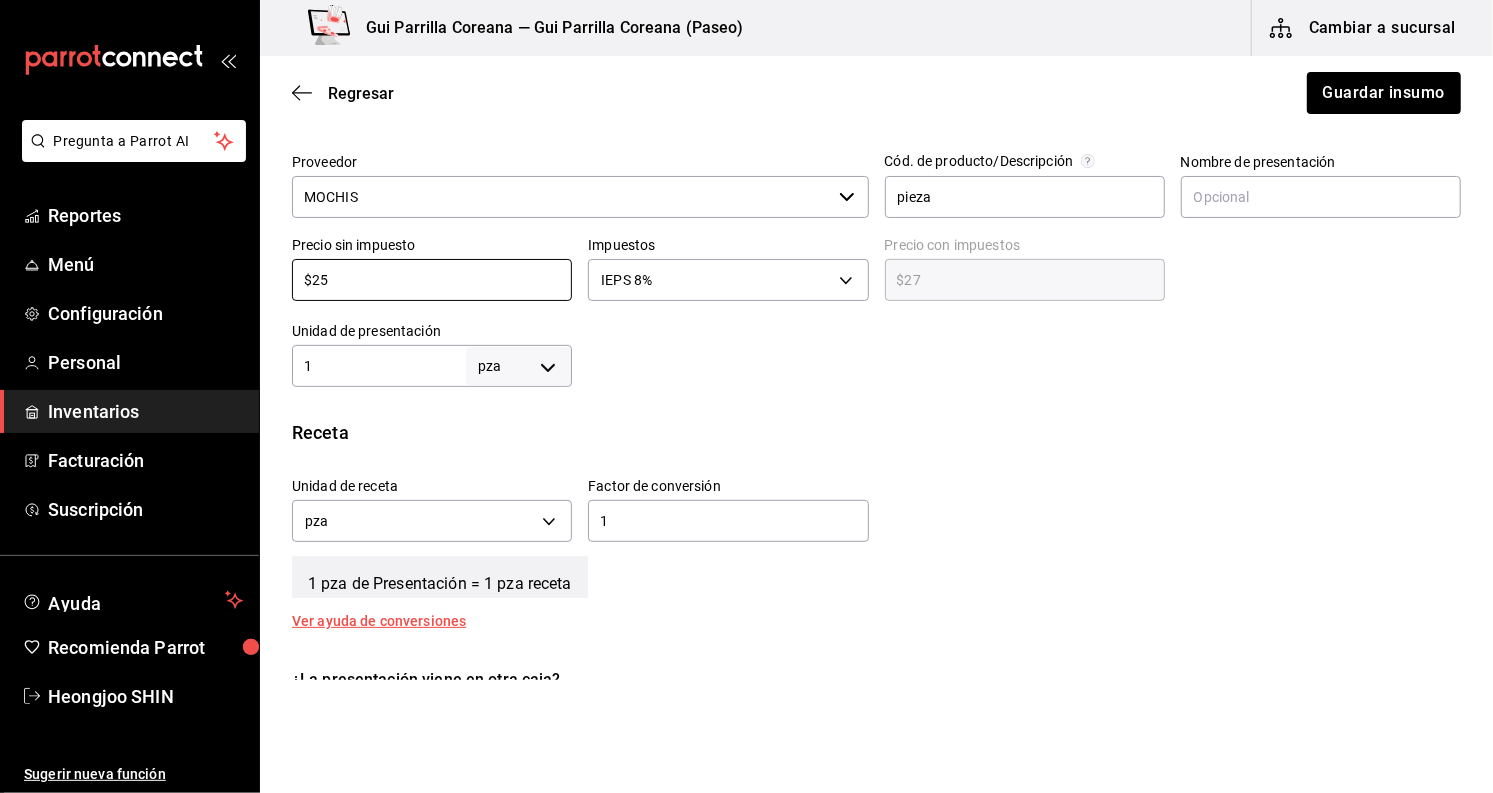 drag, startPoint x: 307, startPoint y: 286, endPoint x: 203, endPoint y: 287, distance: 104.00481 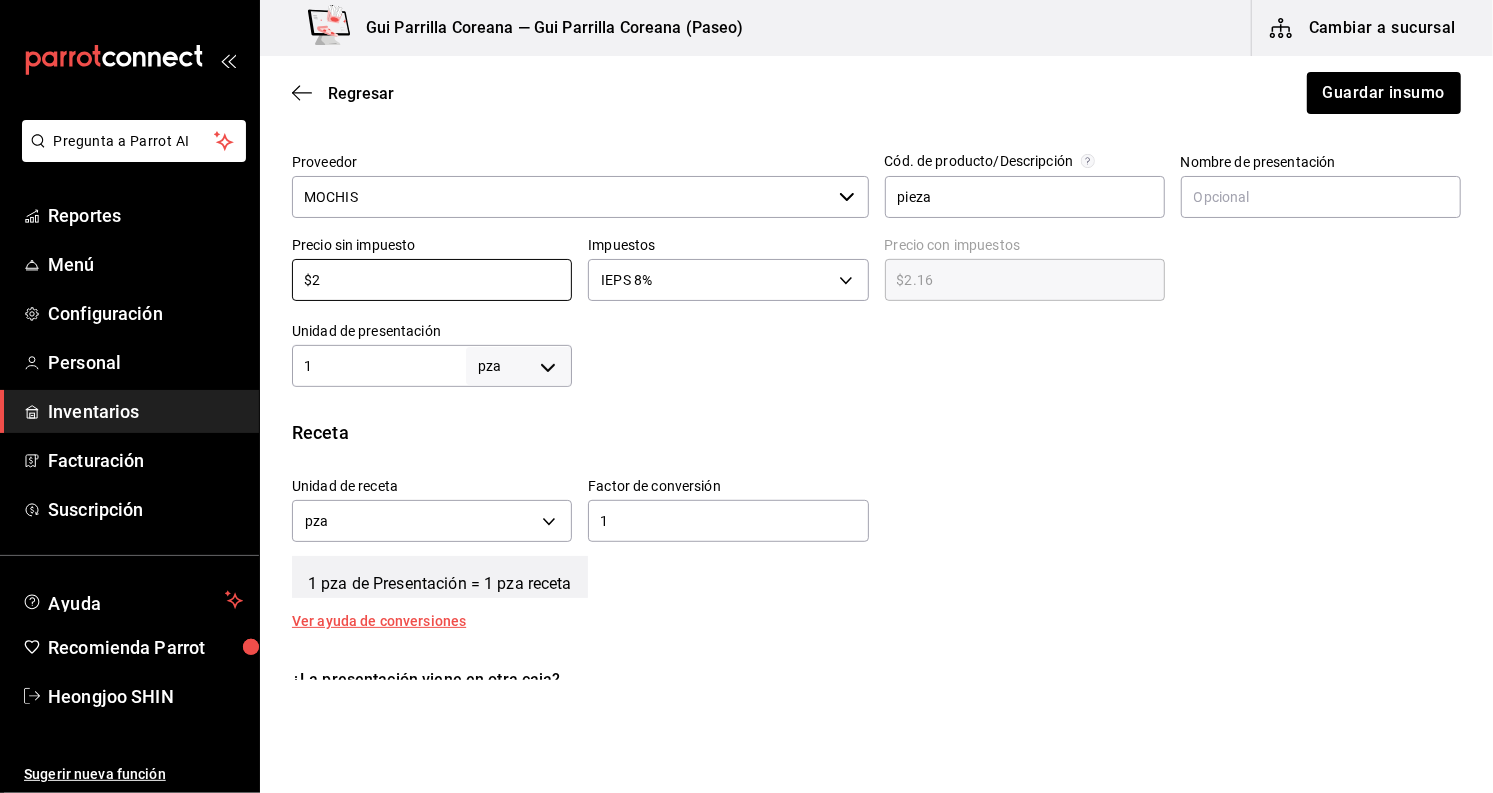 type on "$2.16" 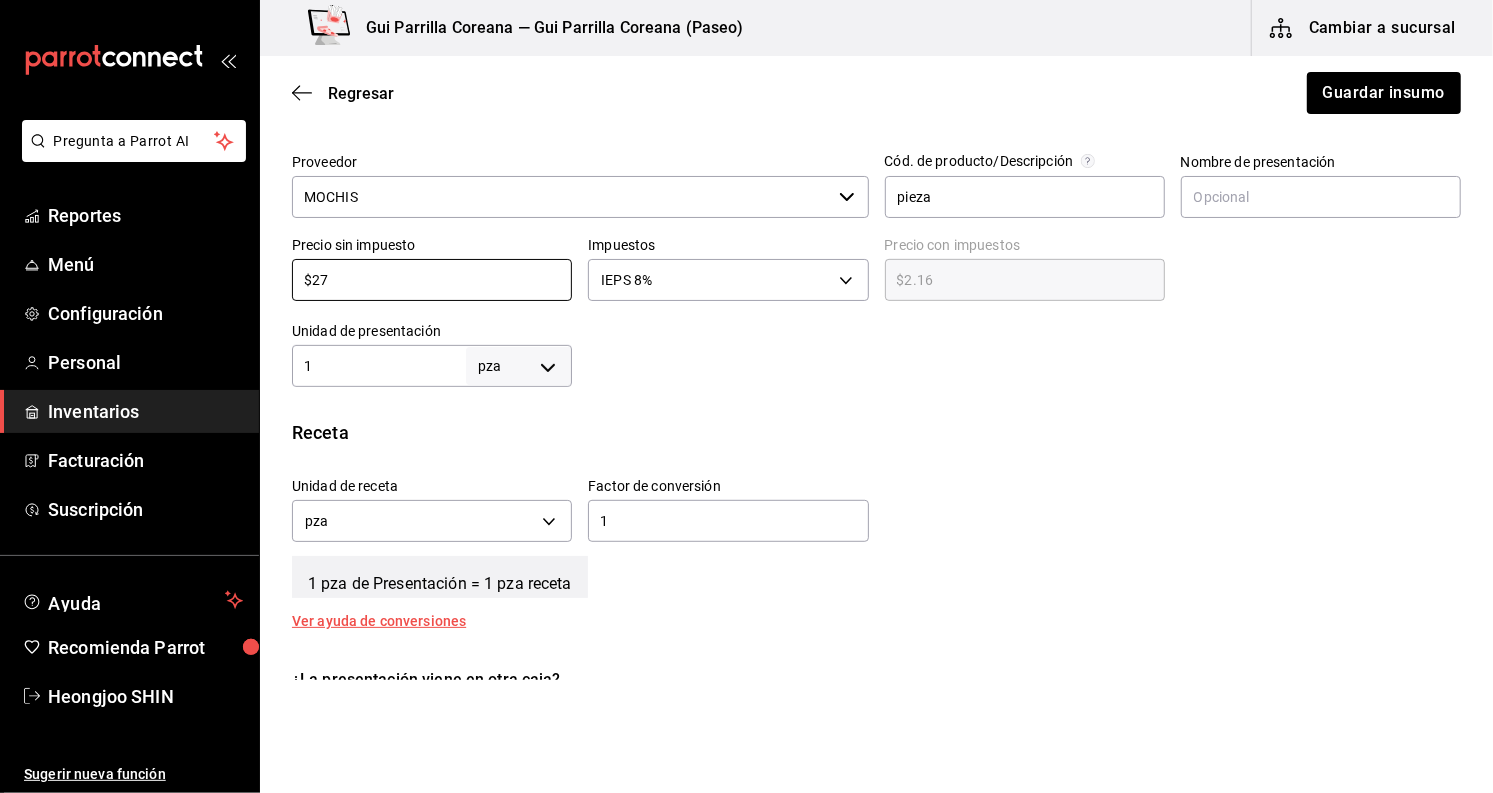 type on "$29.16" 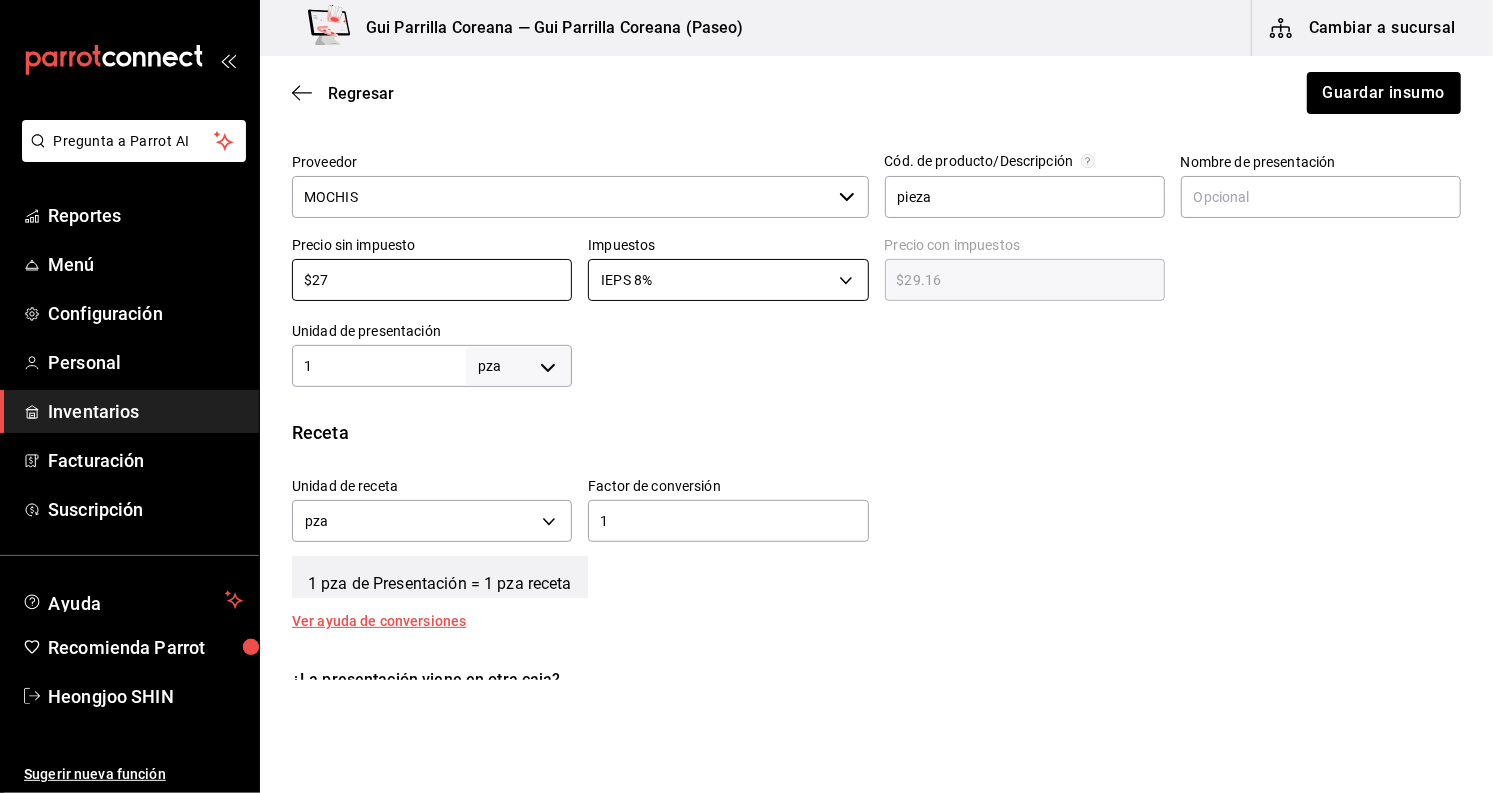 type on "$27" 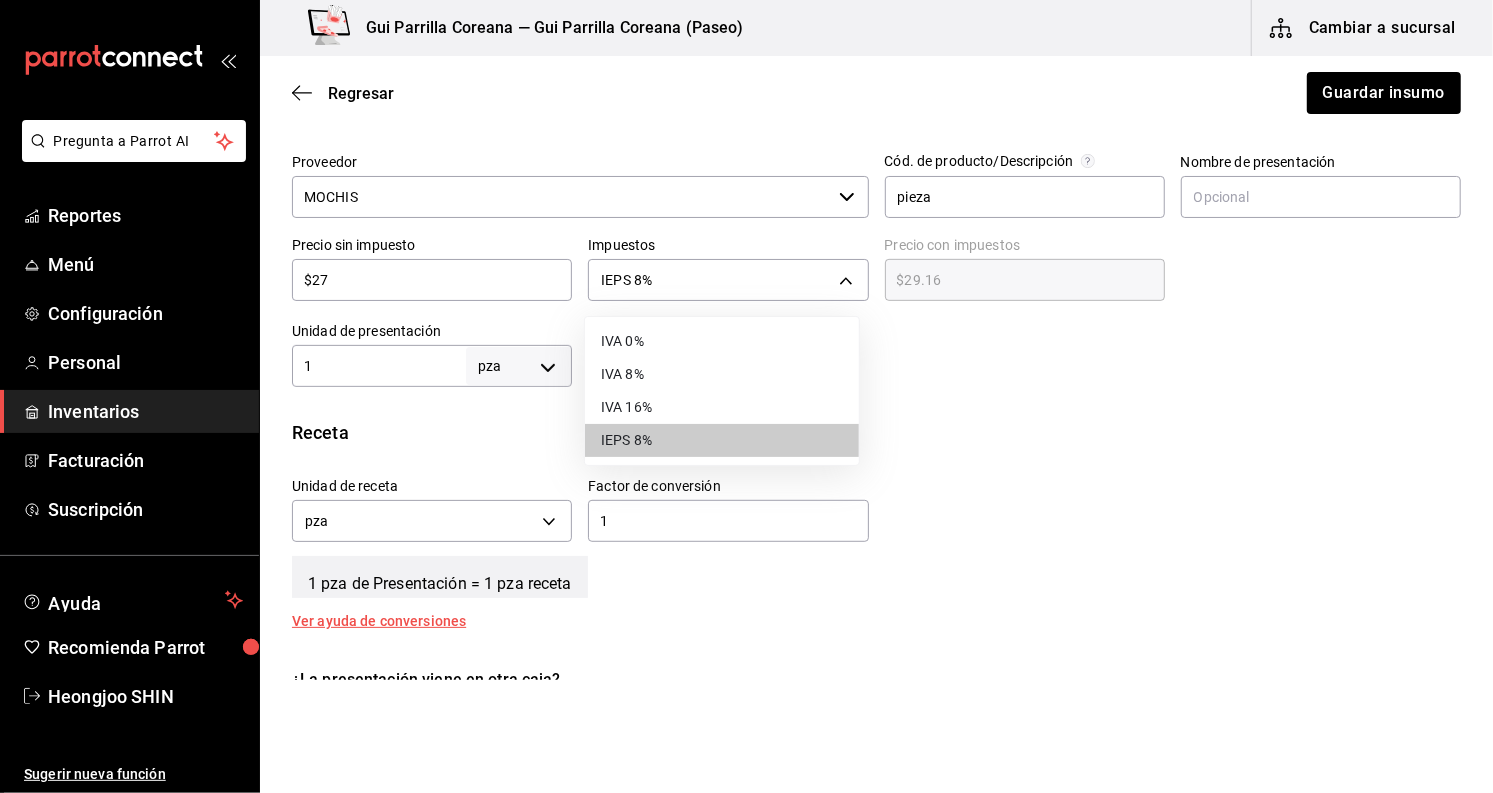 click on "IVA 0%" at bounding box center [722, 341] 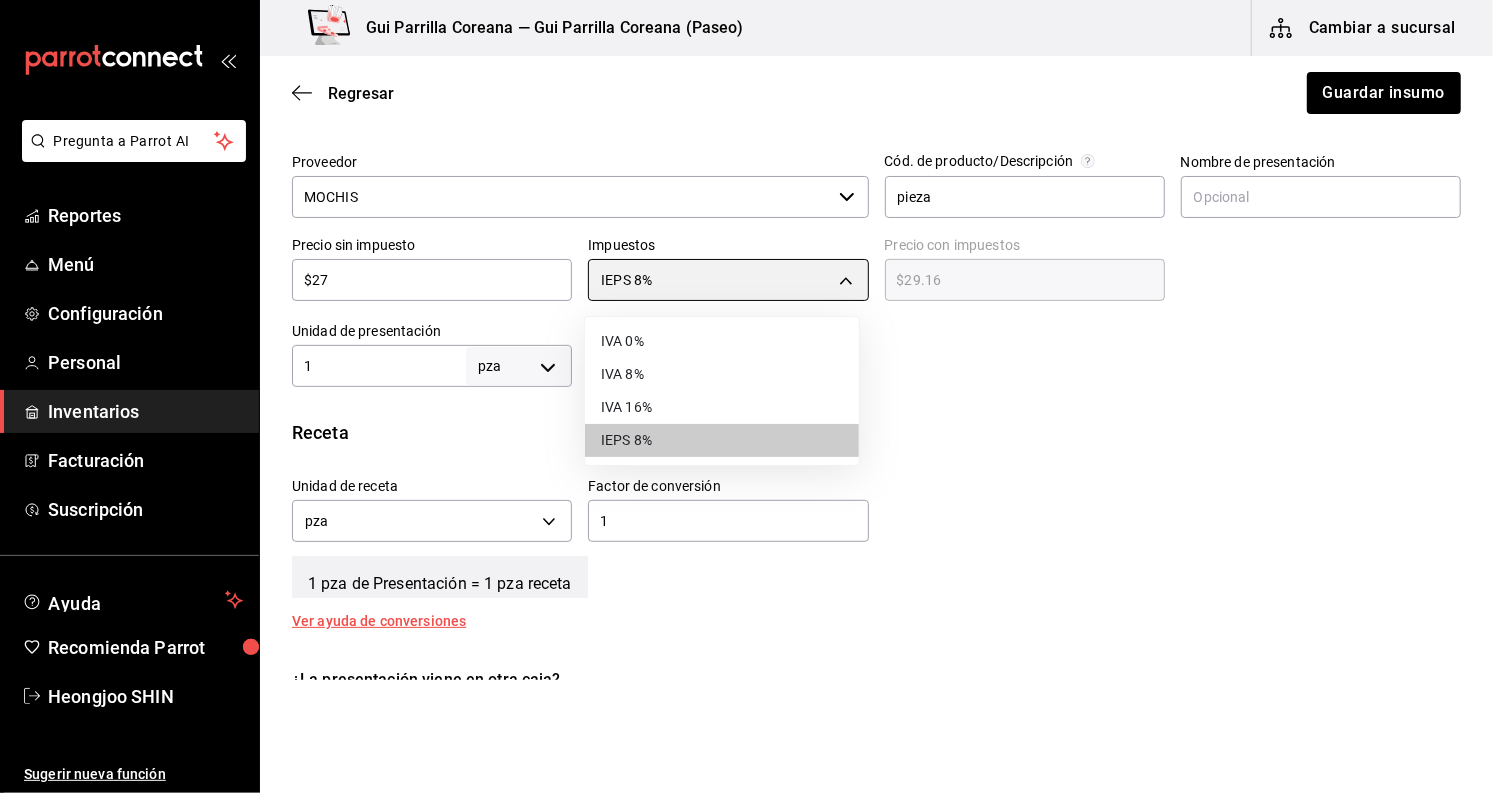 type on "IVA_0" 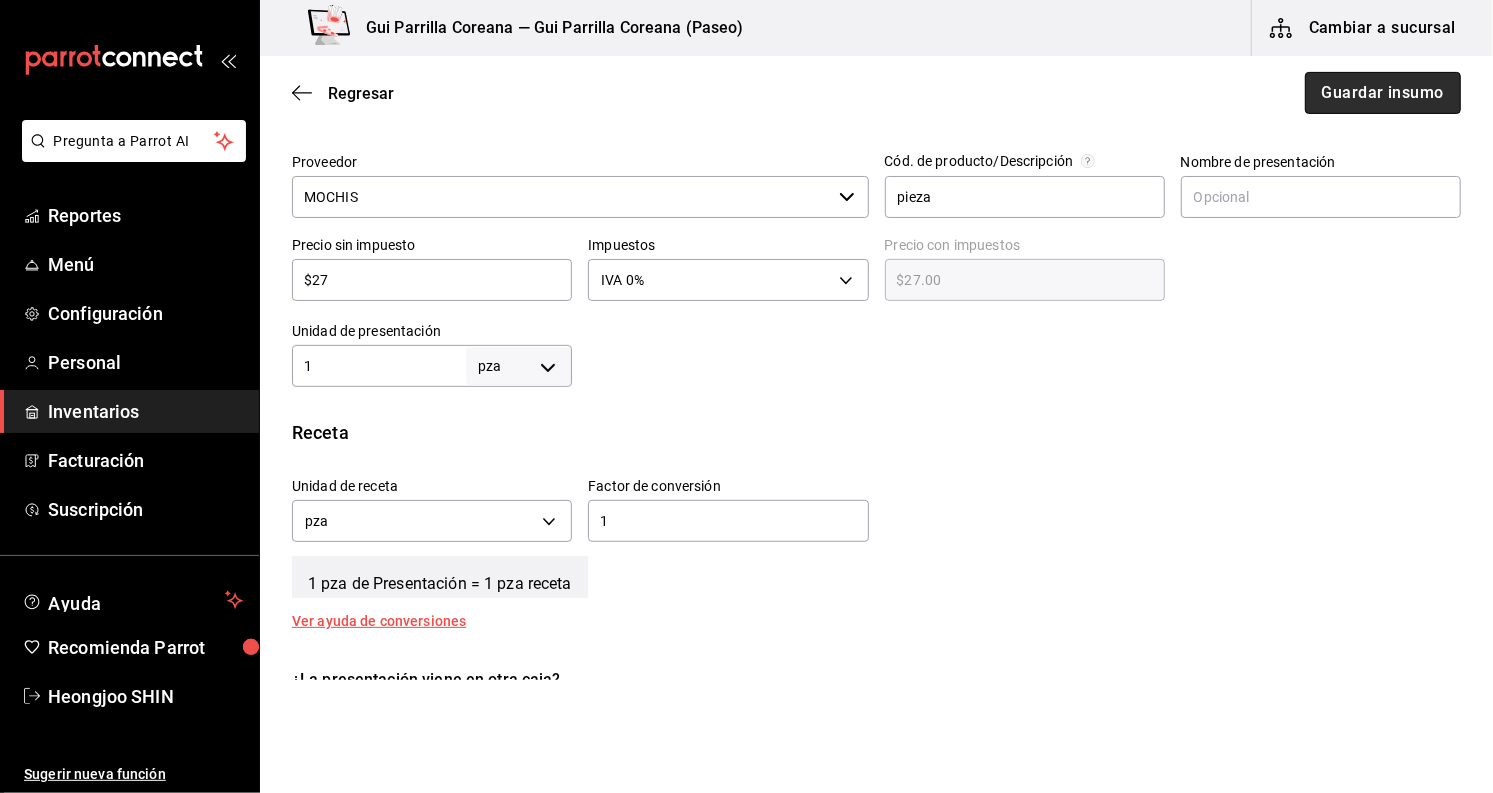click on "Guardar insumo" at bounding box center (1383, 93) 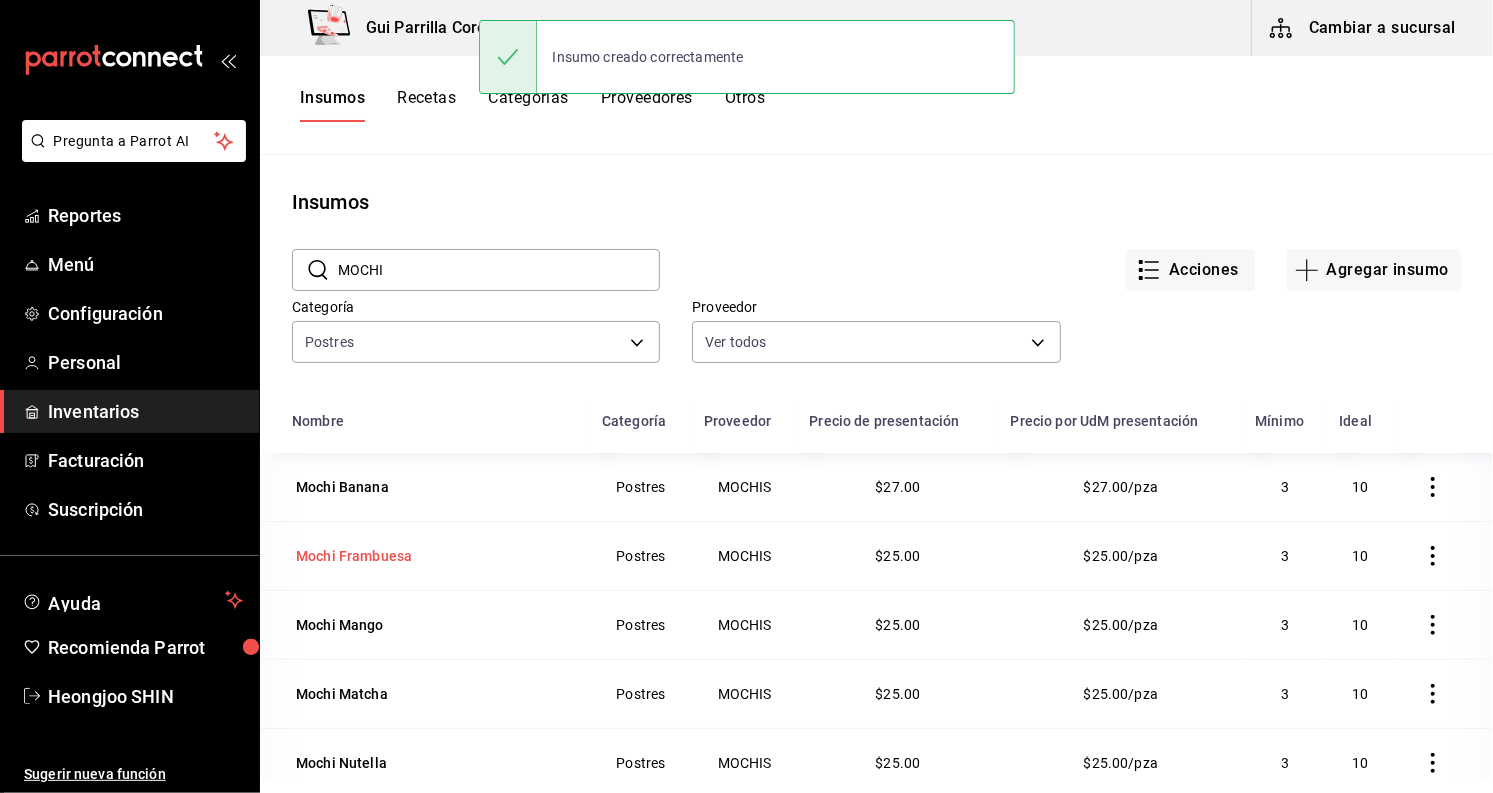 scroll, scrollTop: 111, scrollLeft: 0, axis: vertical 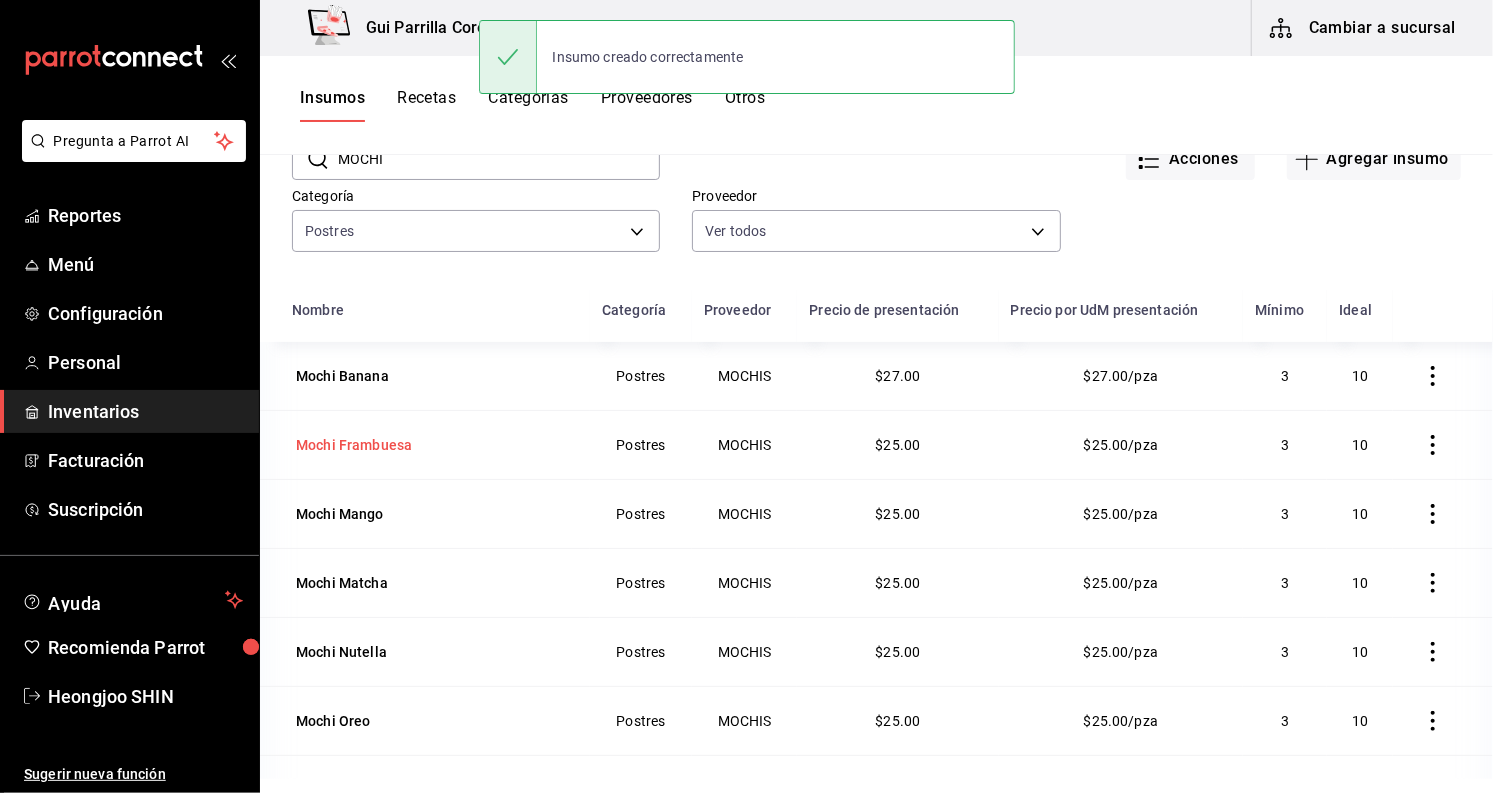 click on "Mochi Frambuesa" at bounding box center [354, 445] 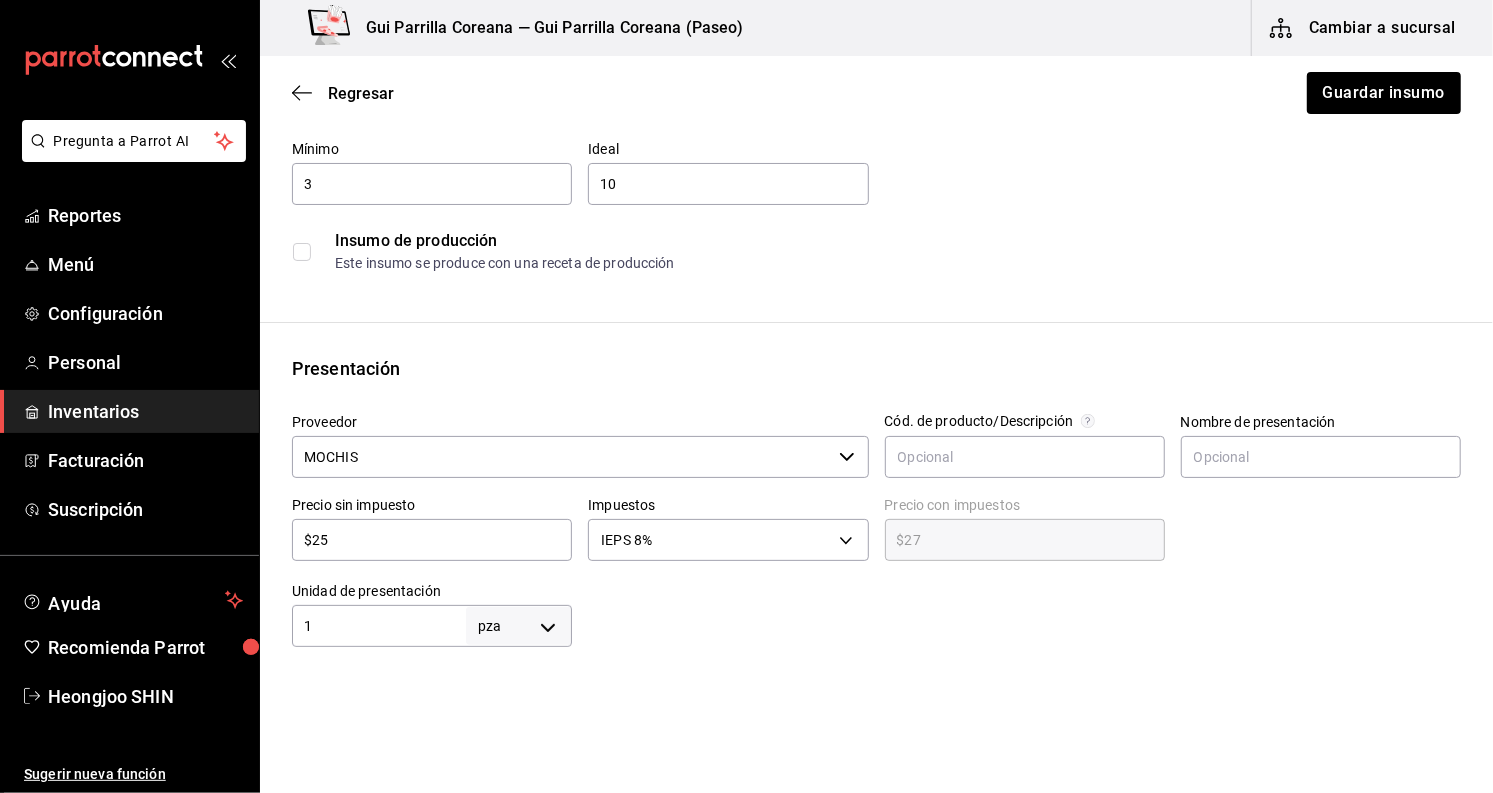 scroll, scrollTop: 222, scrollLeft: 0, axis: vertical 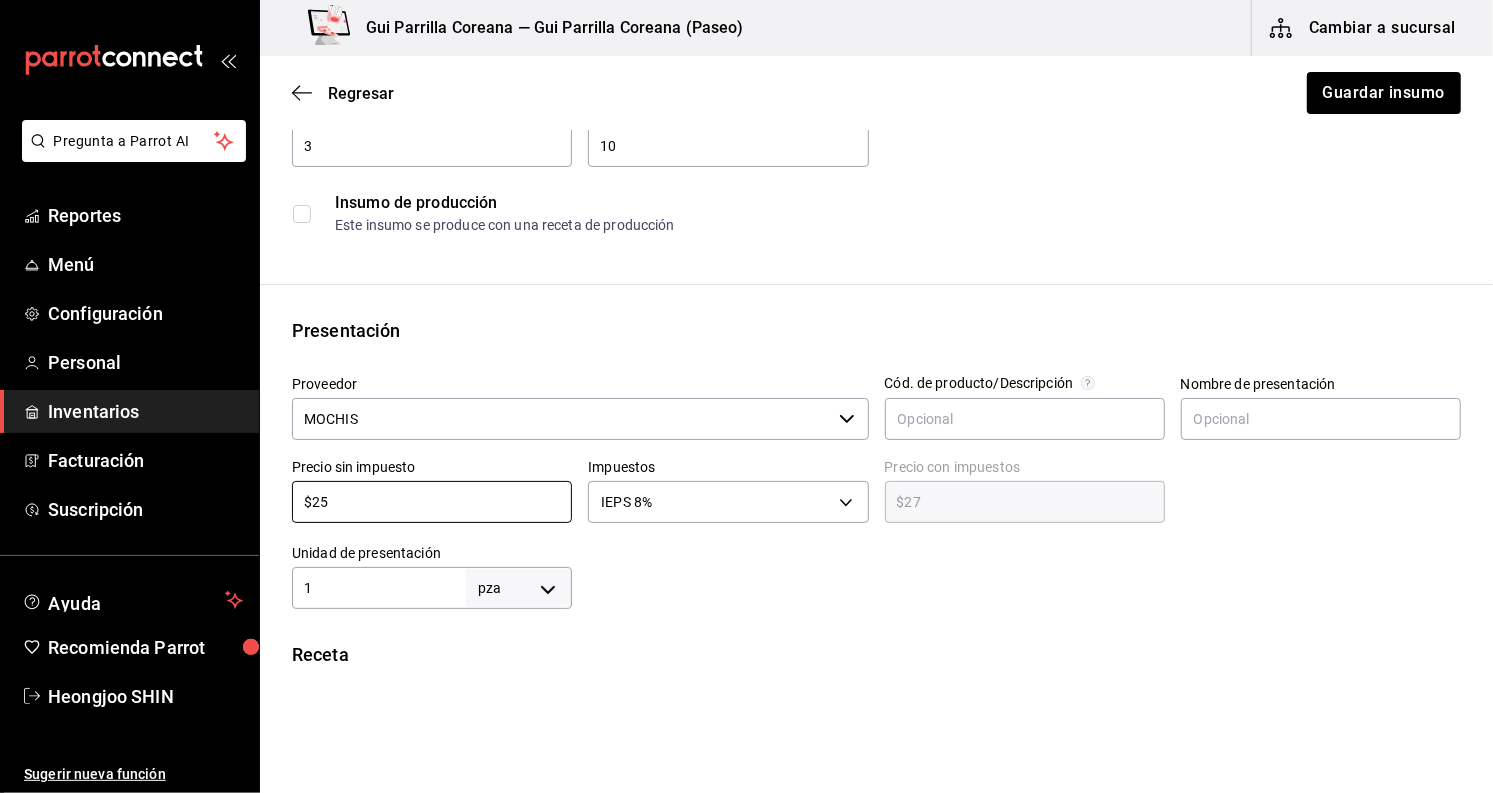 drag, startPoint x: 385, startPoint y: 506, endPoint x: 96, endPoint y: 485, distance: 289.76196 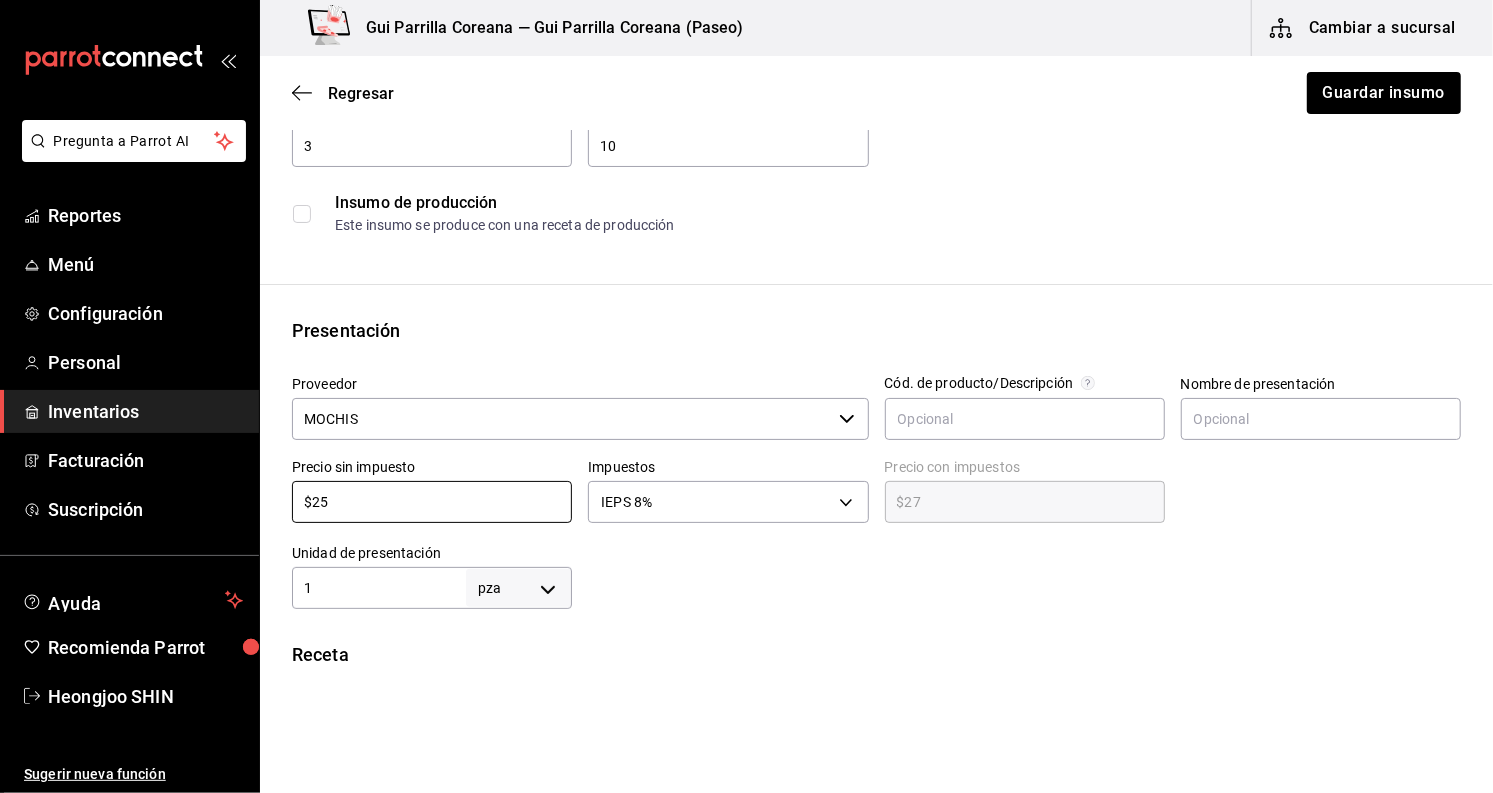 click on "Pregunta a Parrot AI Reportes   Menú   Configuración   Personal   Inventarios   Facturación   Suscripción   Ayuda Recomienda Parrot   [FIRST] [LAST]   Sugerir nueva función   Gui Parrilla Coreana — Gui Parrilla Coreana (Paseo) Cambiar a sucursal Regresar Guardar insumo Insumo IN-1737563519375 Nombre Mochi Frambuesa Categoría de inventario Postres ​ Mínimo 3 ​ Ideal 10 ​ Insumo de producción Este insumo se produce con una receta de producción Presentación Proveedor MOCHIS ​ Cód. de producto/Descripción Nombre de presentación Precio sin impuesto $25 ​ Impuestos IEPS 8% IEPS_8 Precio con impuestos $27 ​ Unidad de presentación 1 pza UNIT ​ Receta Unidad de receta pza UNIT Factor de conversión 1 ​ 1 pza de Presentación = 1 pza receta Ver ayuda de conversiones ¿La presentación  viene en otra caja? Si No Unidades de conteo pza Presentación (1 pza) ;" at bounding box center [746, 340] 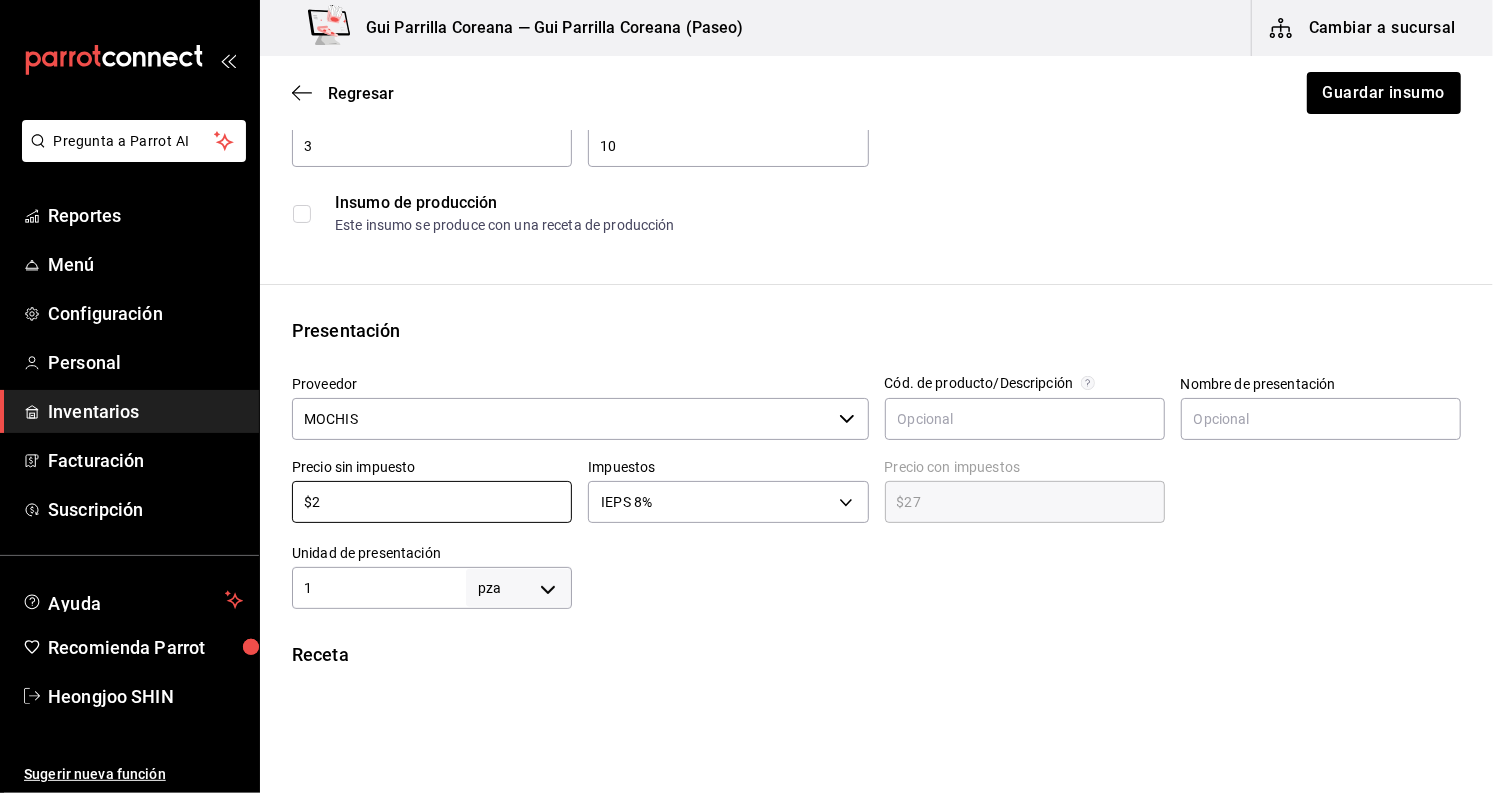 type on "$2.16" 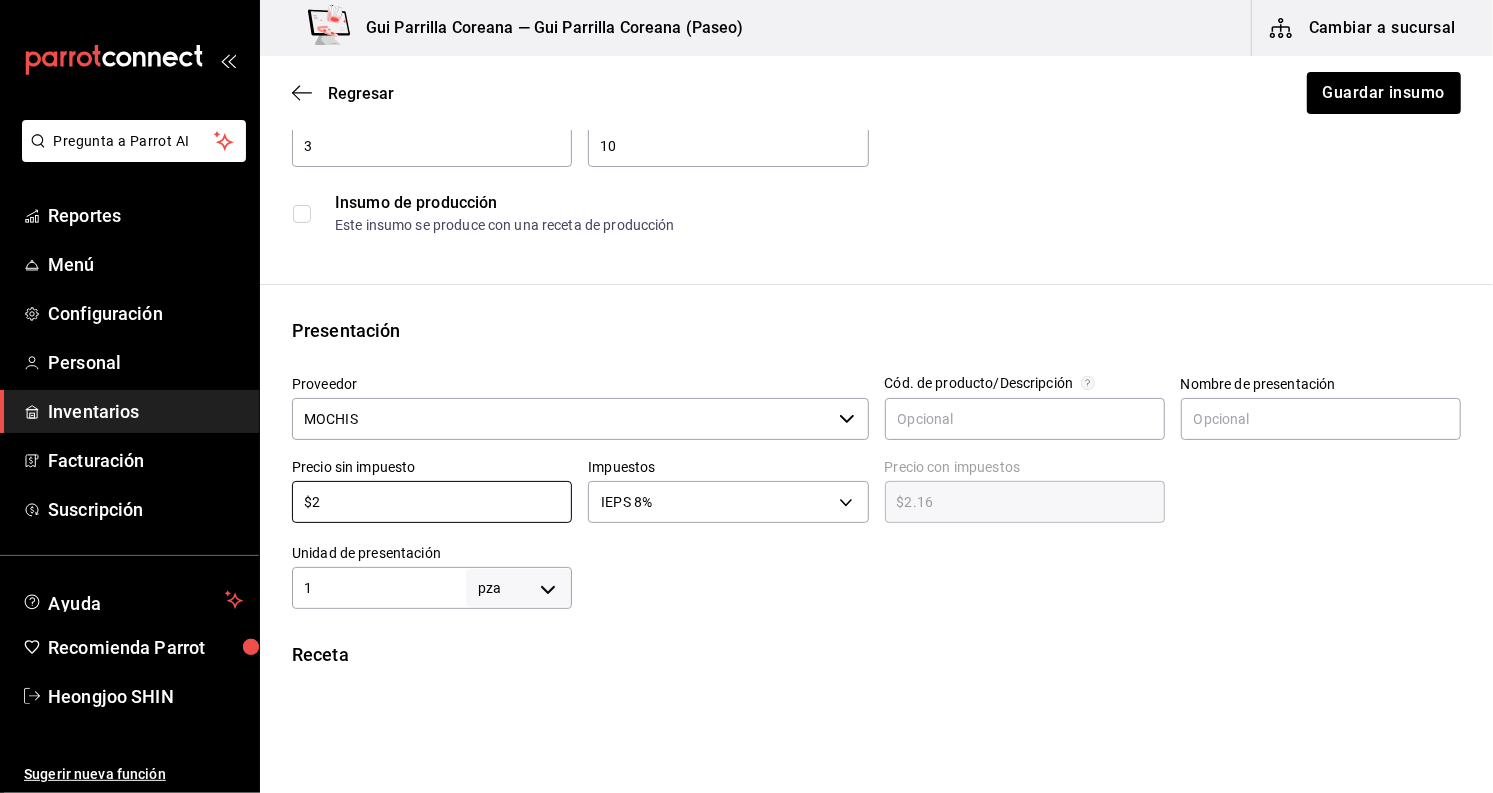 type on "$27" 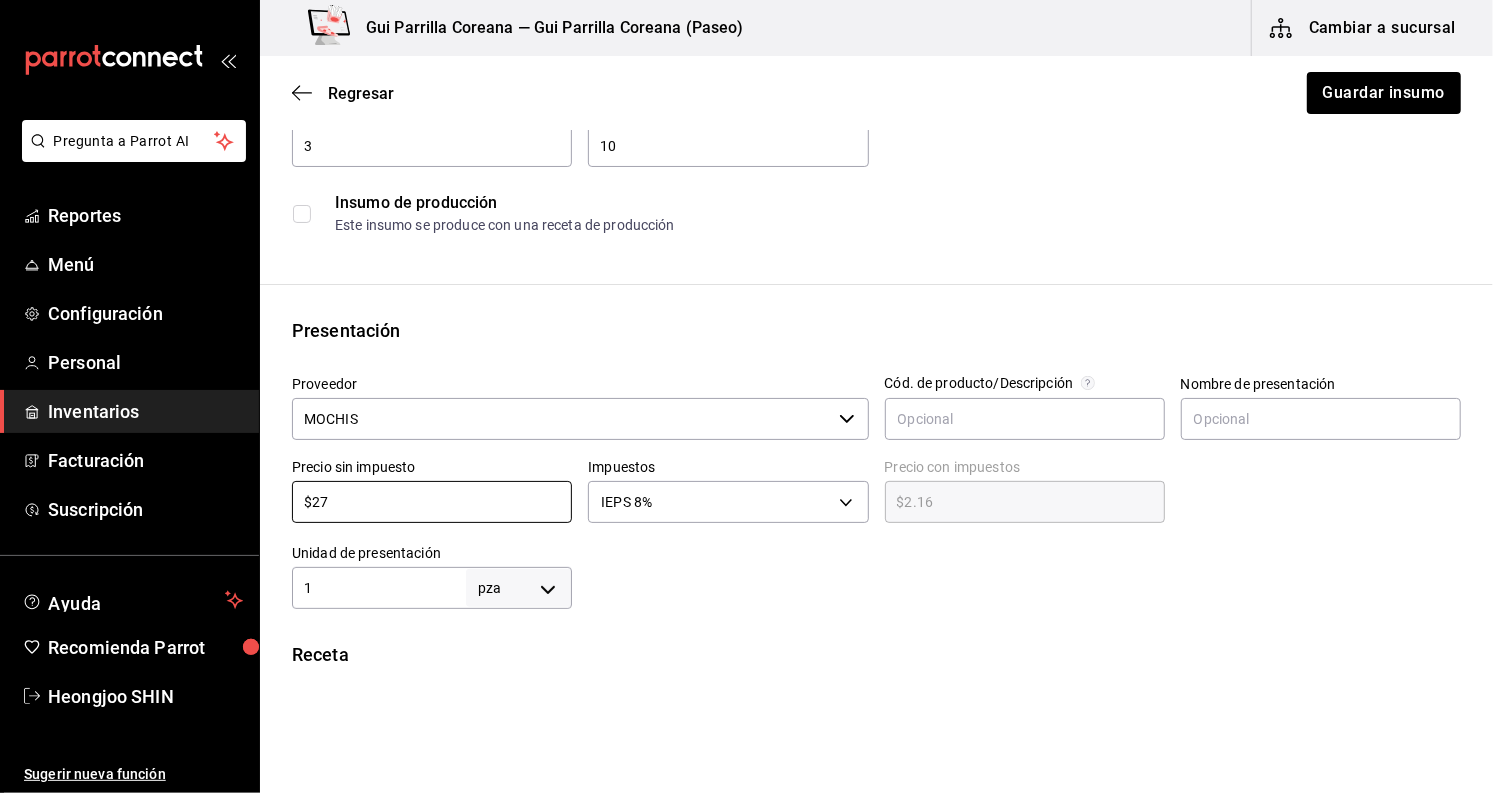 type on "$29.16" 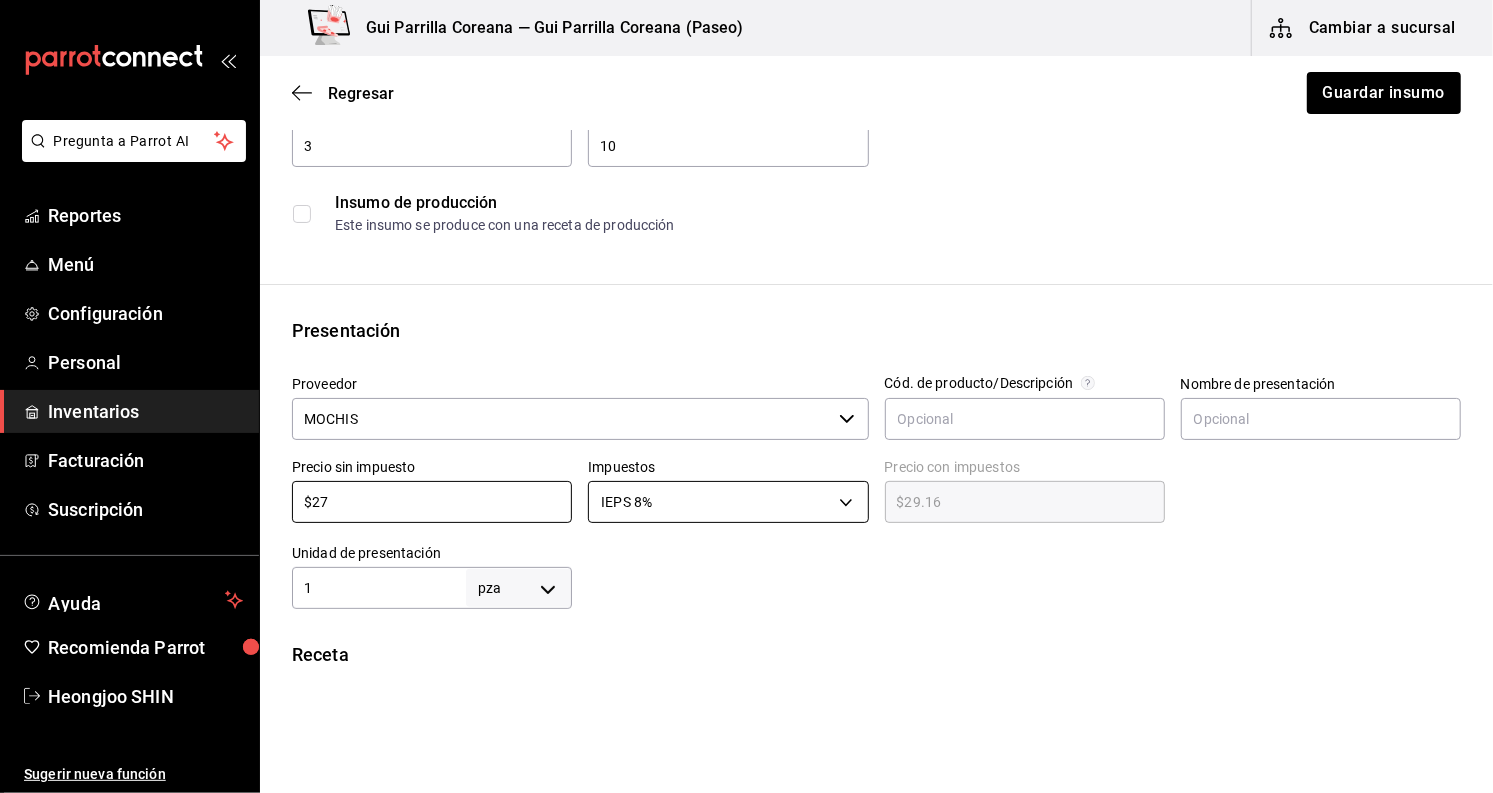 type on "$27" 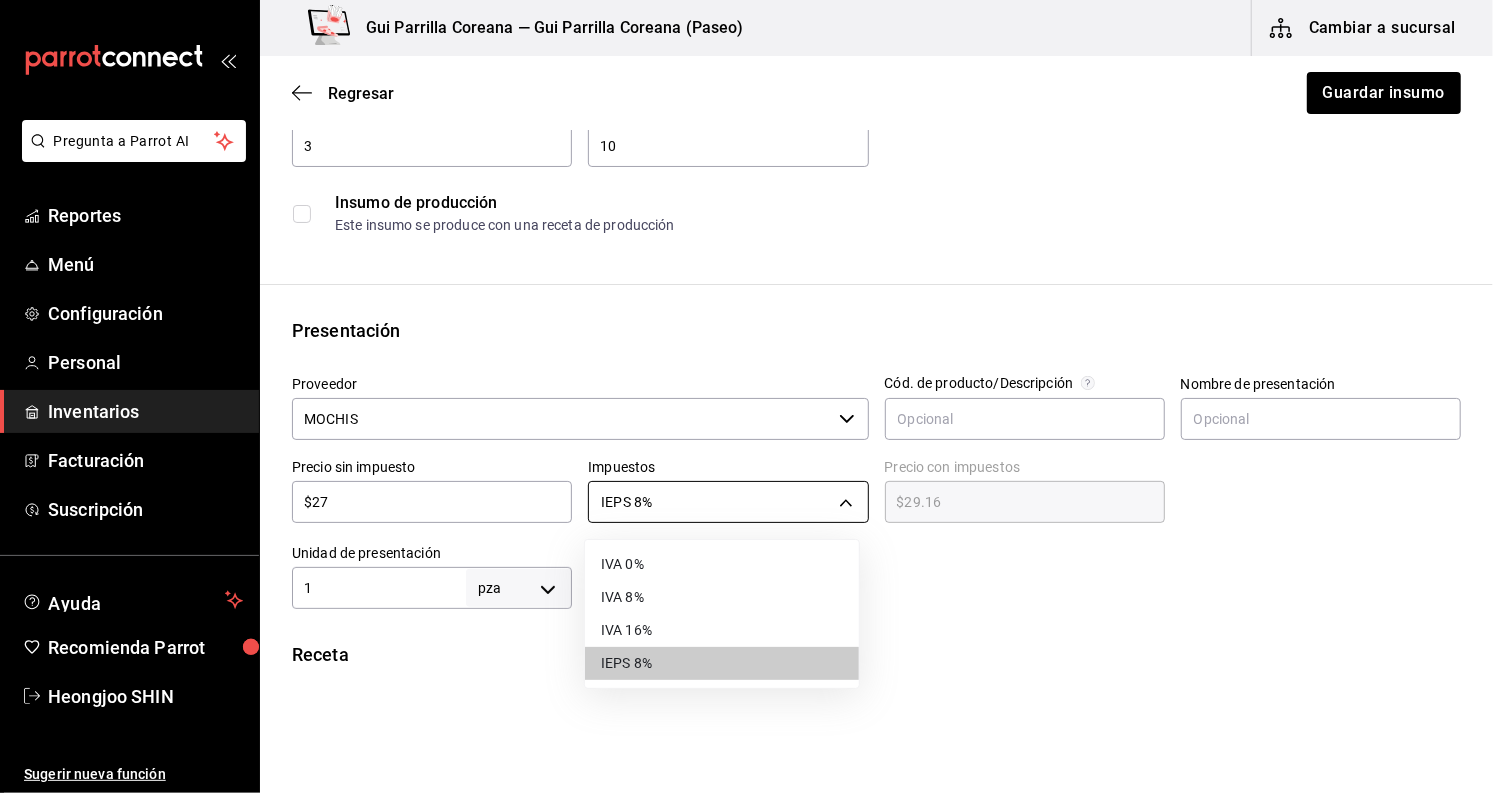 click on "Pregunta a Parrot AI Reportes   Menú   Configuración   Personal   Inventarios   Facturación   Suscripción   Ayuda Recomienda Parrot   [FIRST] [LAST]   Sugerir nueva función   Gui Parrilla Coreana — Gui Parrilla Coreana (Paseo) Cambiar a sucursal Regresar Guardar insumo Insumo IN-1737563519375 Nombre Mochi Frambuesa Categoría de inventario Postres ​ Mínimo 3 ​ Ideal 10 ​ Insumo de producción Este insumo se produce con una receta de producción Presentación Proveedor MOCHIS ​ Cód. de producto/Descripción Nombre de presentación Precio sin impuesto $27 ​ Impuestos IEPS 8% IEPS_8 Precio con impuestos $29.16 ​ Unidad de presentación 1 pza UNIT ​ Receta Unidad de receta pza UNIT Factor de conversión 1 ​ 1 pza de Presentación = 1 pza receta Ver ayuda de conversiones ¿La presentación  viene en otra caja? Si No Unidades de conteo pza Presentación (1 pza) ; GANA 1 MES GRATIS EN TU SUSCRIPCIÓN AQUÍ Pregunta a Parrot AI Reportes   Menú   Configuración   Personal   Inventarios" at bounding box center [746, 340] 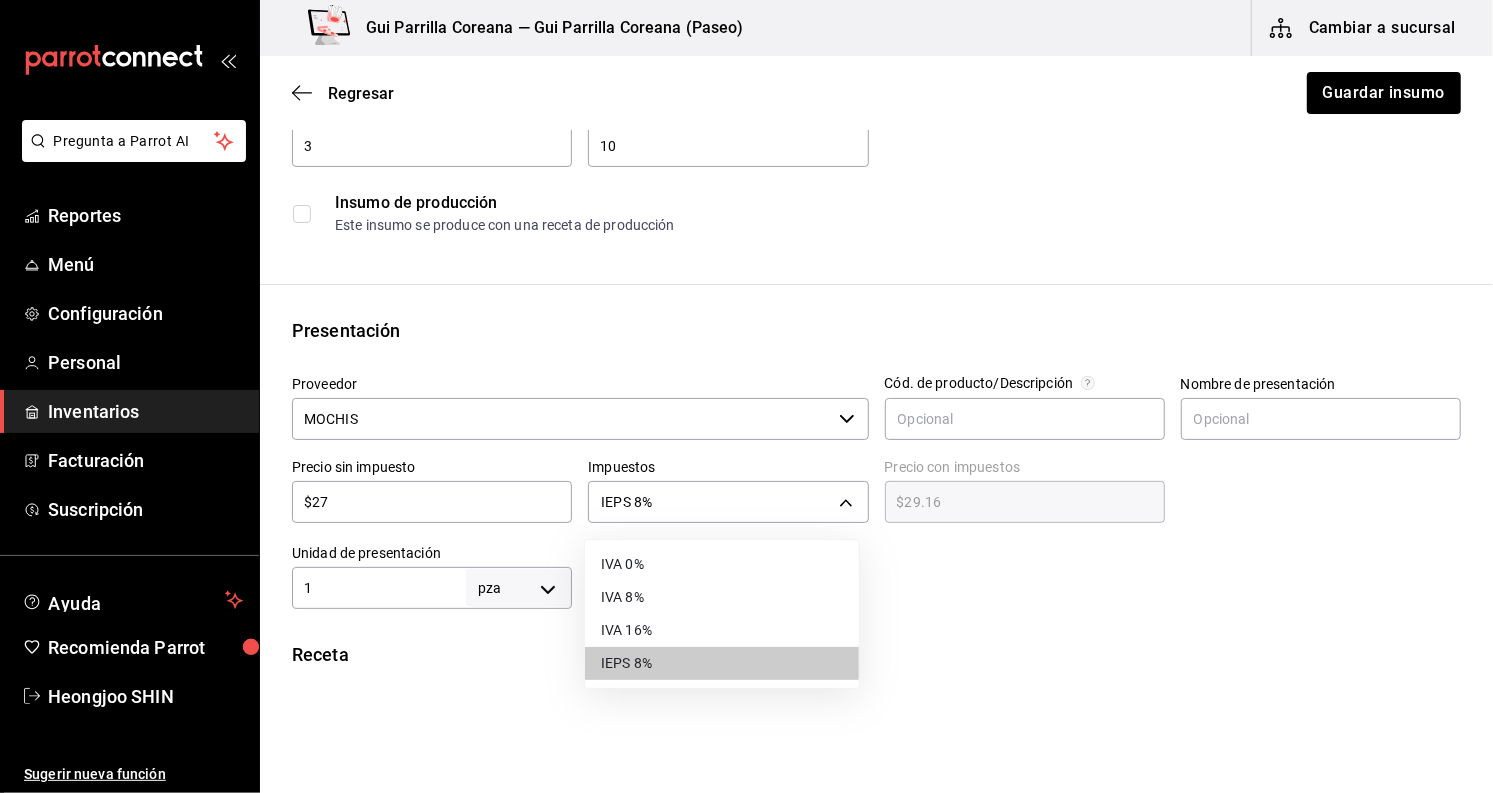 click on "IVA 0%" at bounding box center (722, 564) 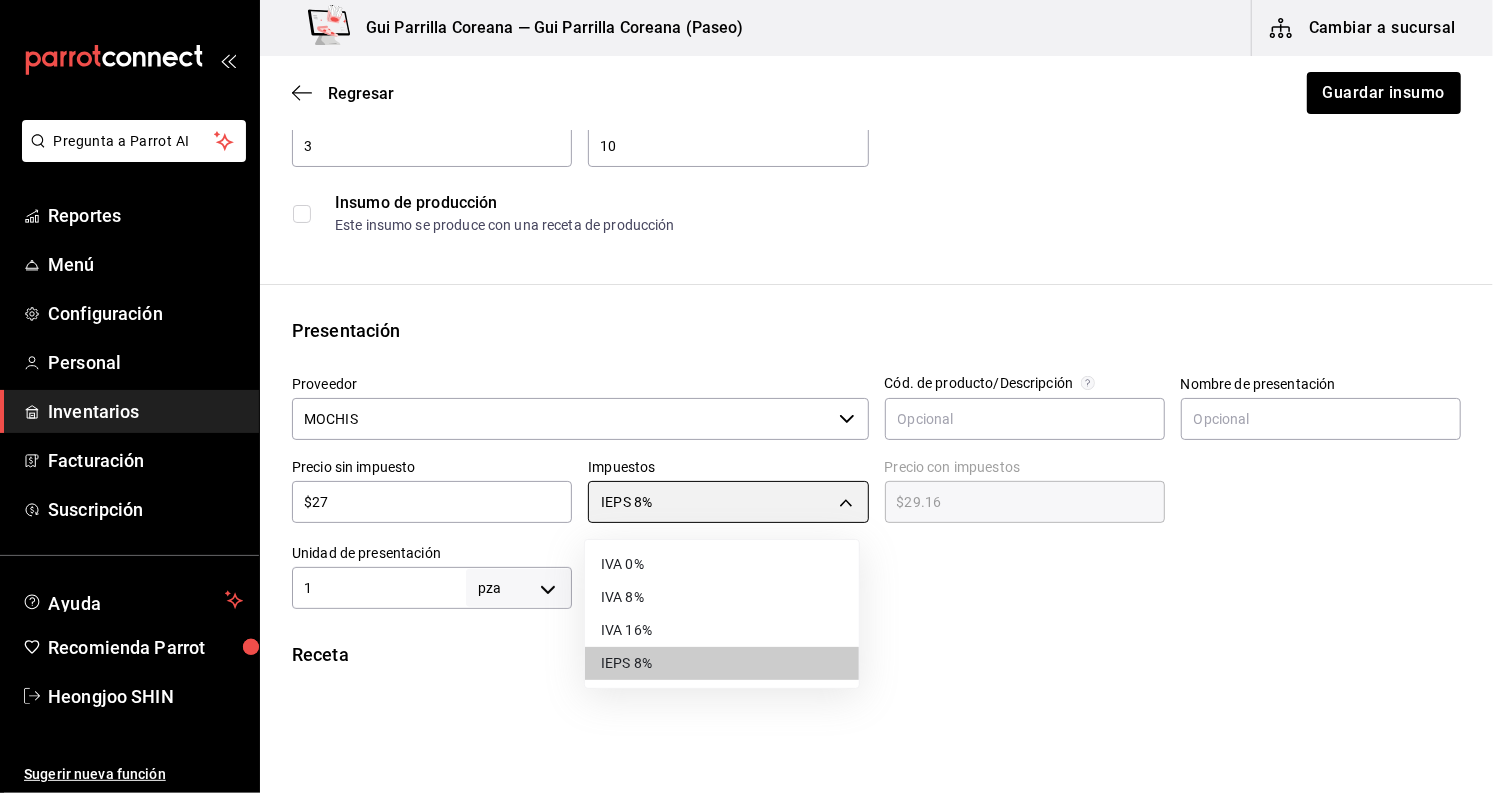 type on "IVA_0" 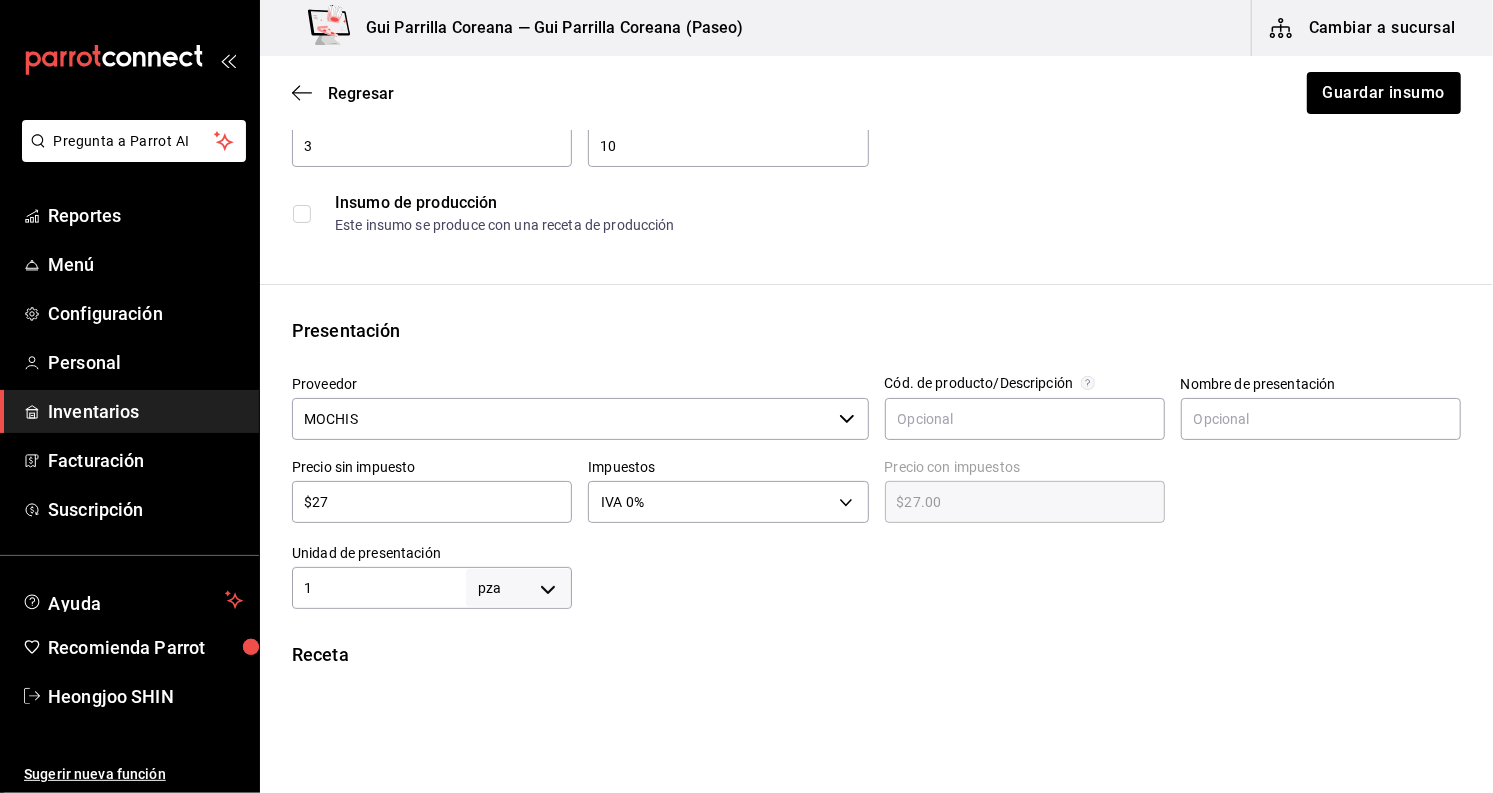 click at bounding box center (1142, 92) 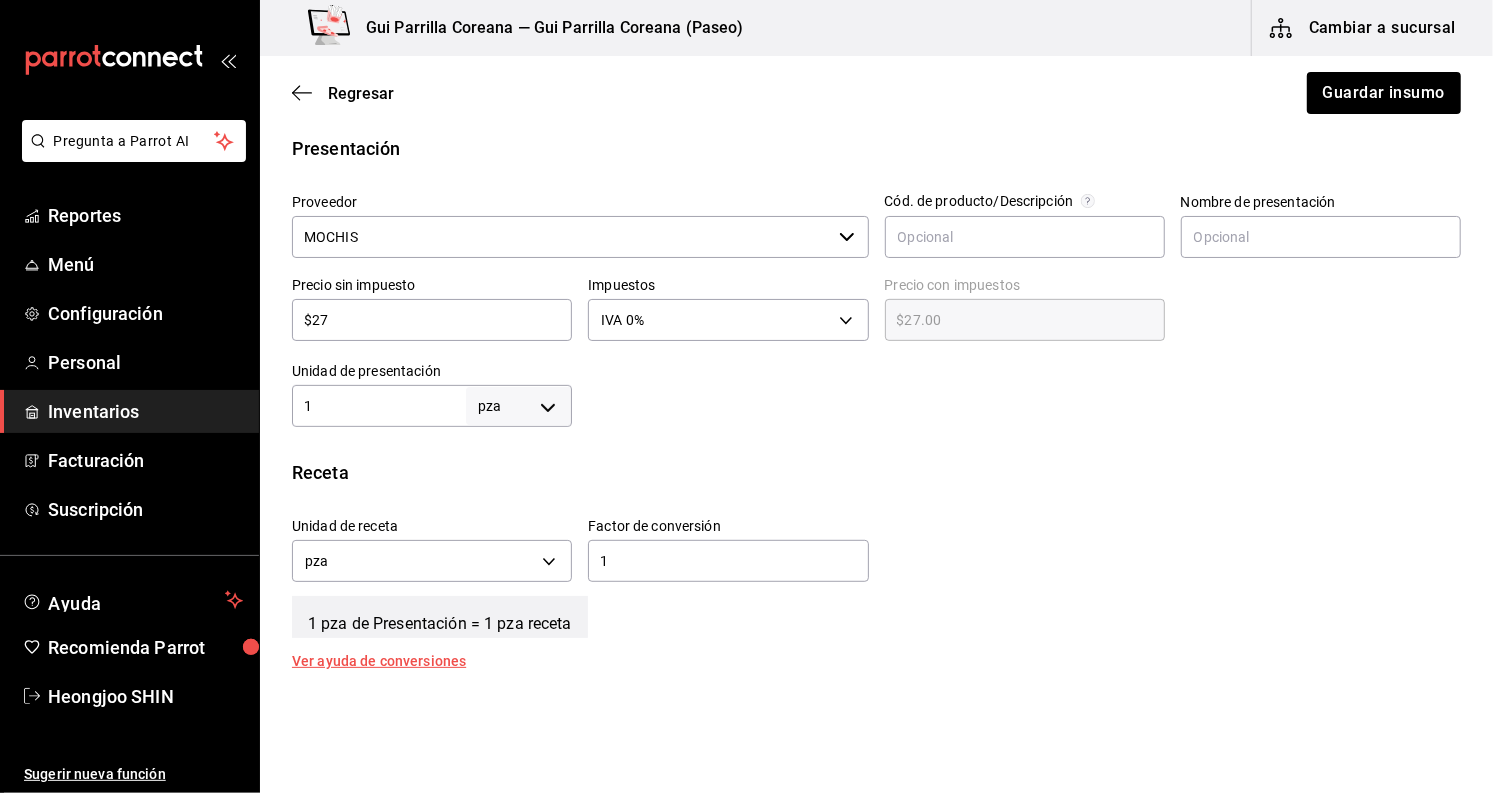 scroll, scrollTop: 333, scrollLeft: 0, axis: vertical 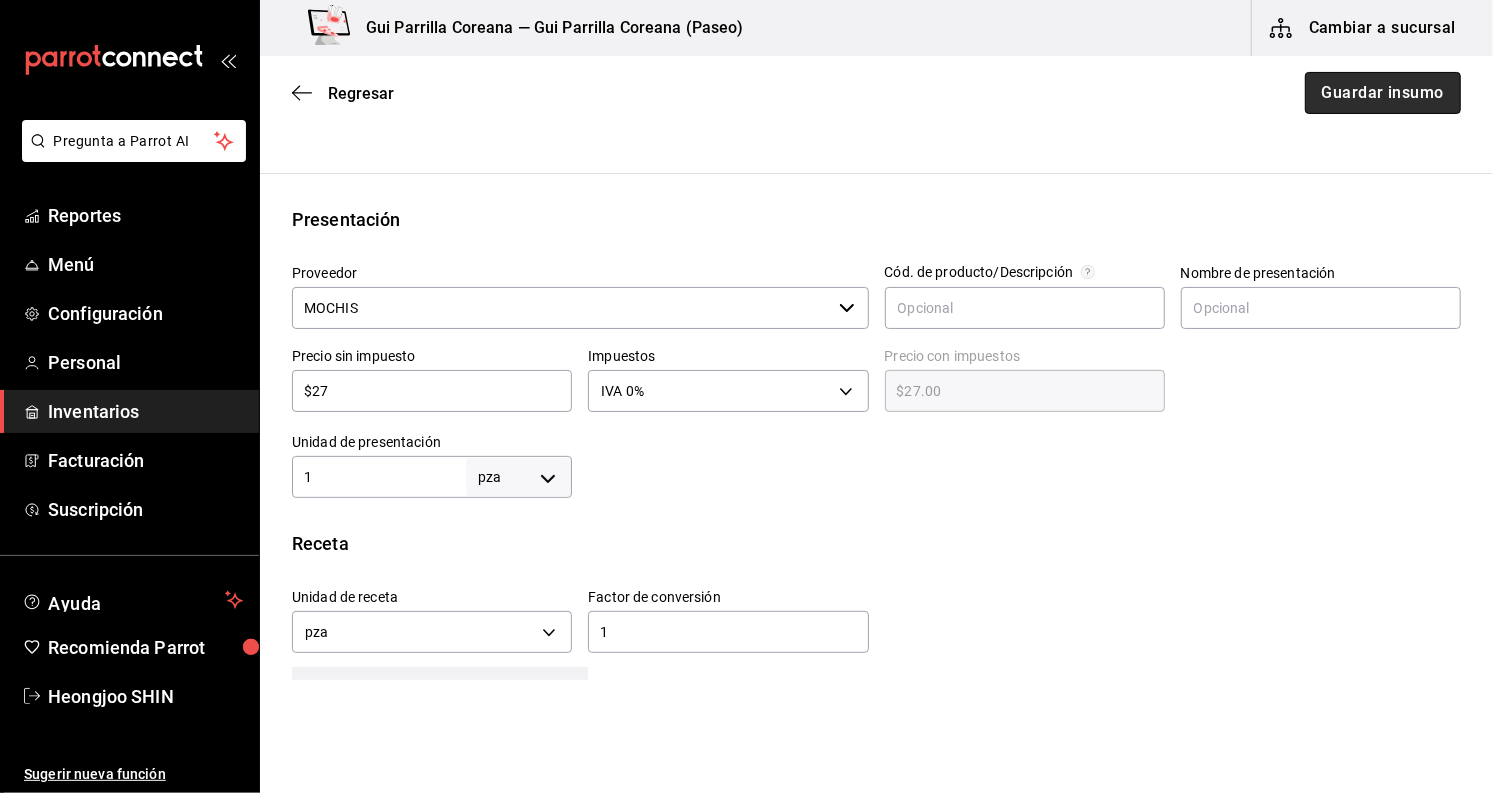 click on "Guardar insumo" at bounding box center (1383, 93) 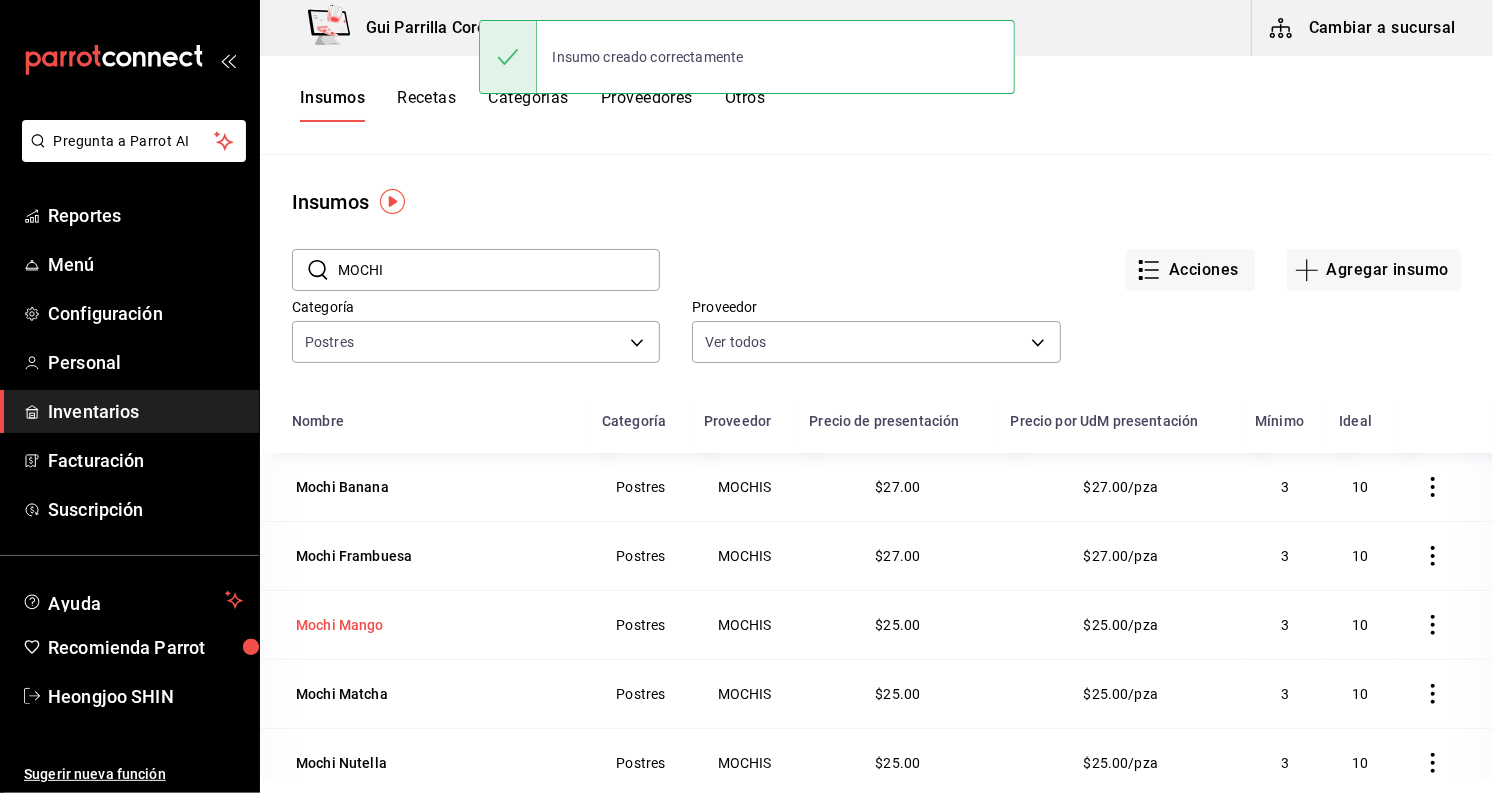 click on "Mochi Mango" at bounding box center [340, 625] 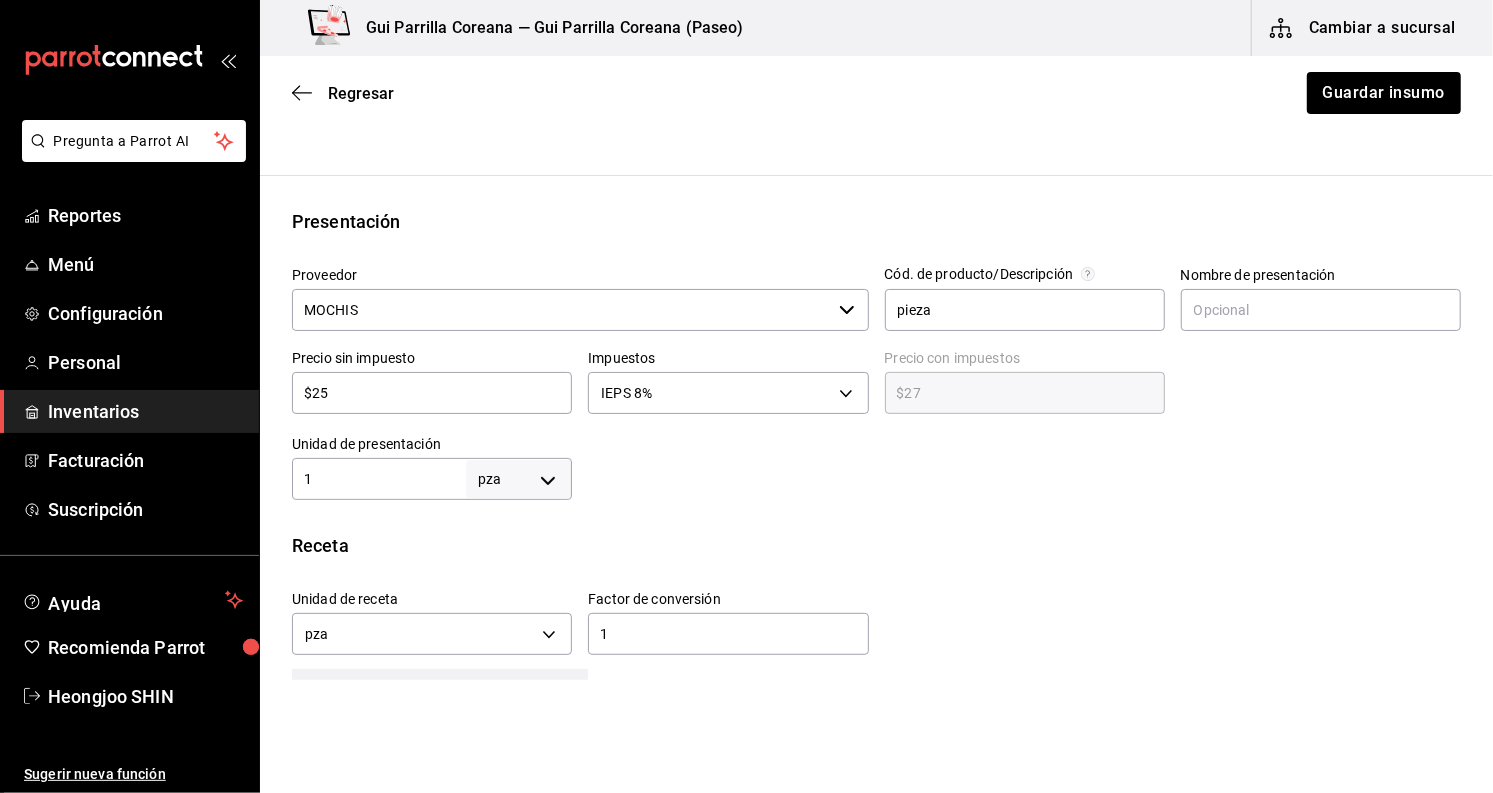 scroll, scrollTop: 333, scrollLeft: 0, axis: vertical 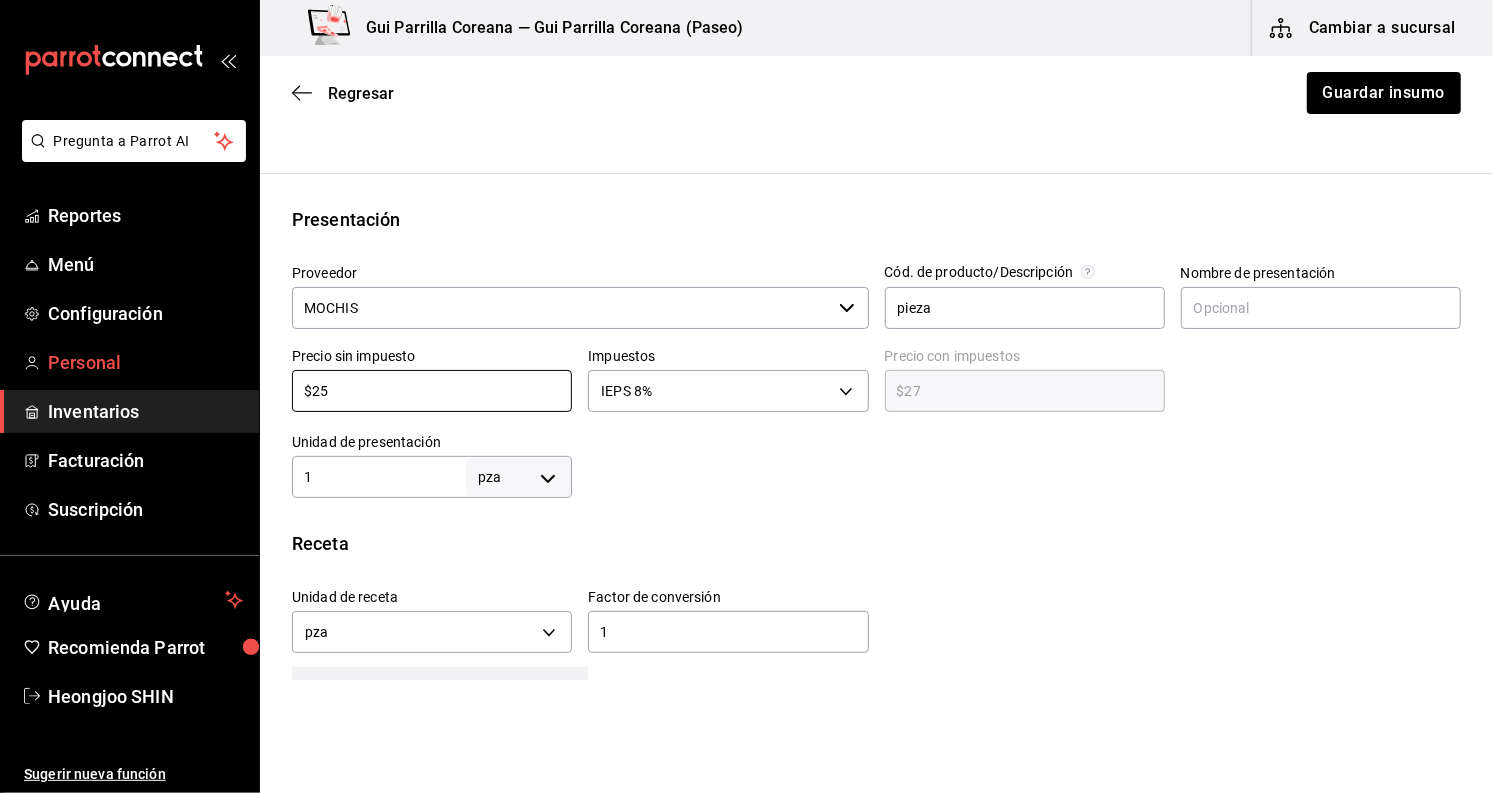 drag, startPoint x: 357, startPoint y: 394, endPoint x: 190, endPoint y: 376, distance: 167.96725 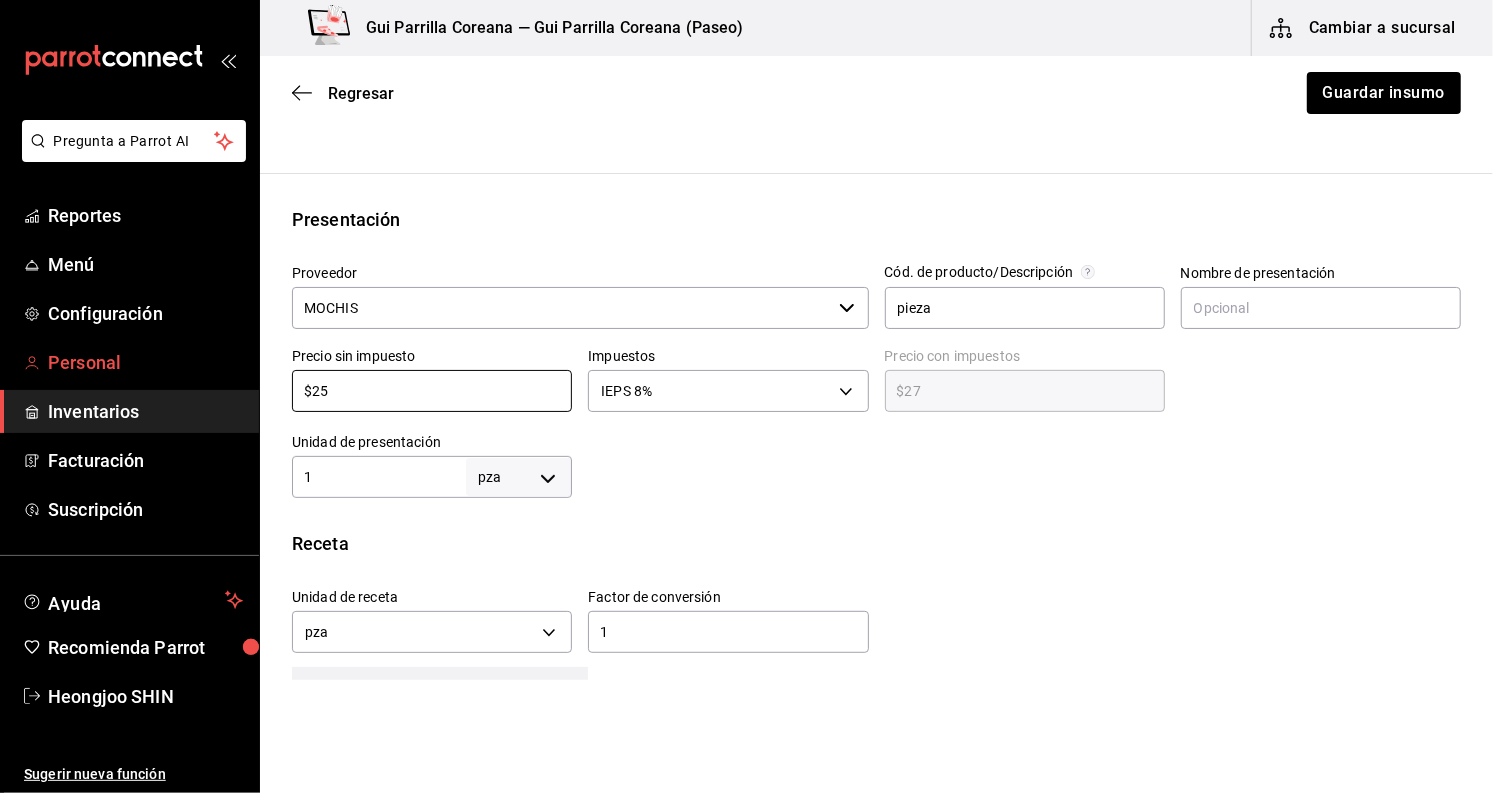 type on "$2" 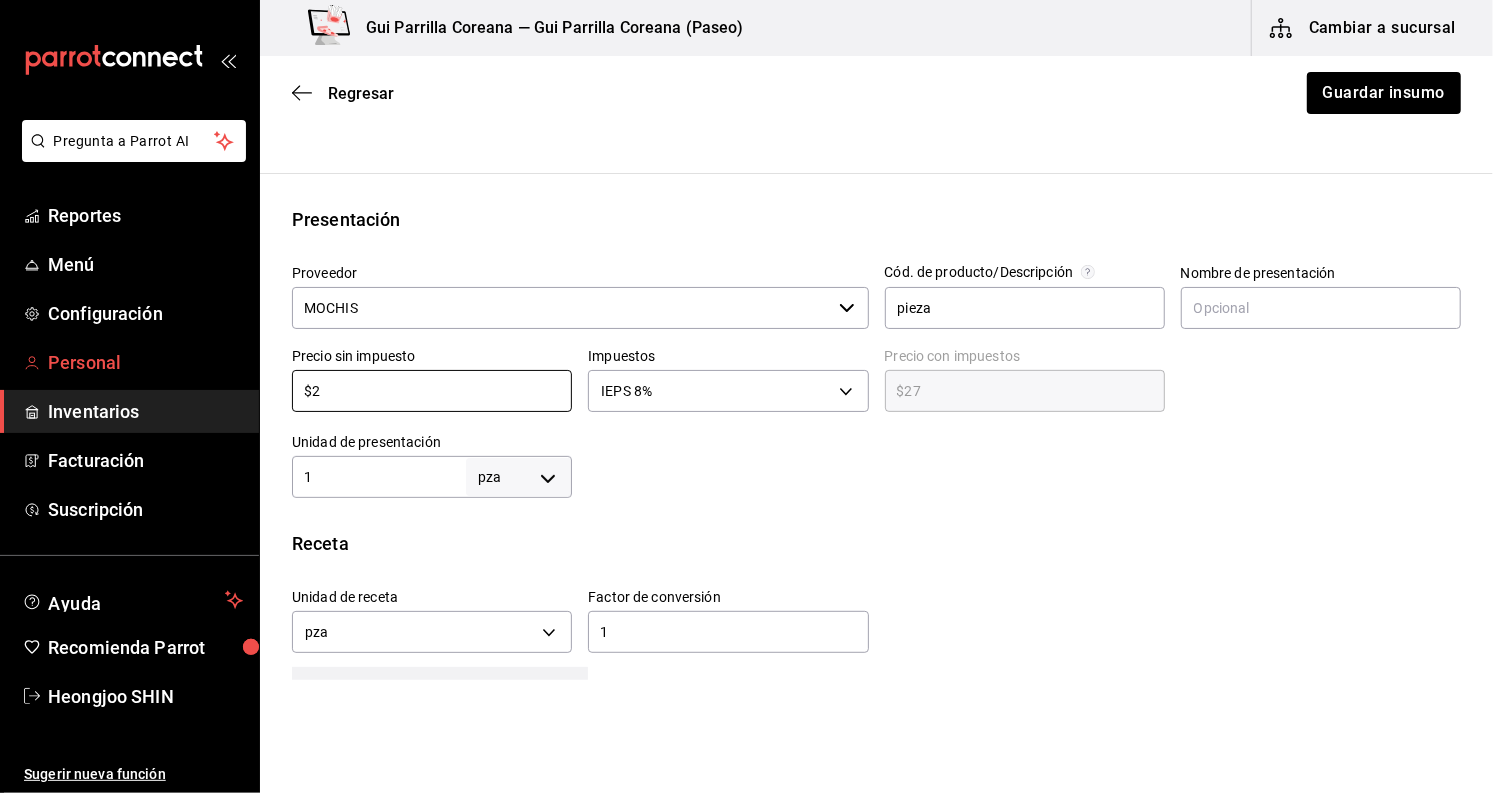 type on "$2.16" 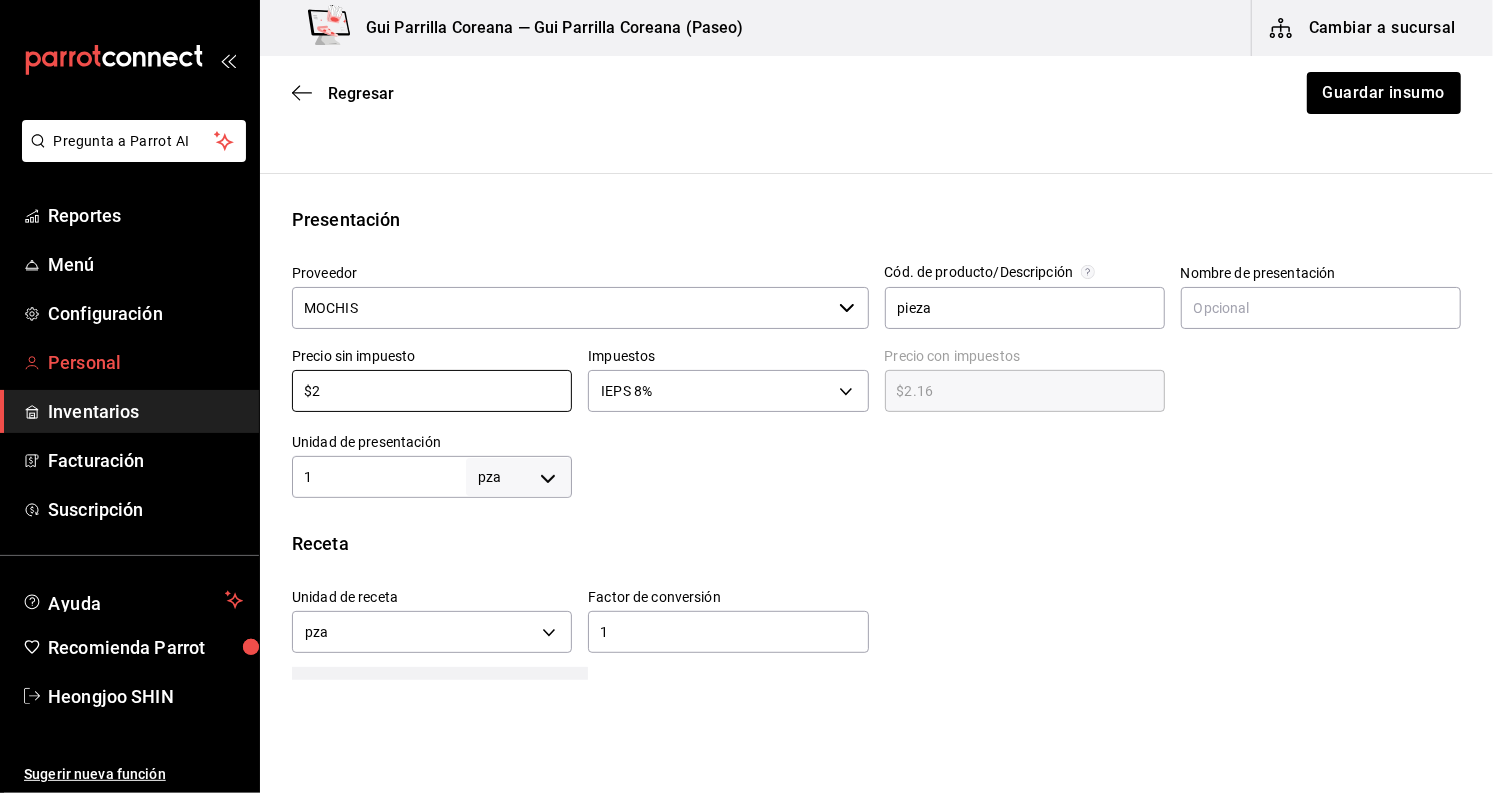 type on "$27" 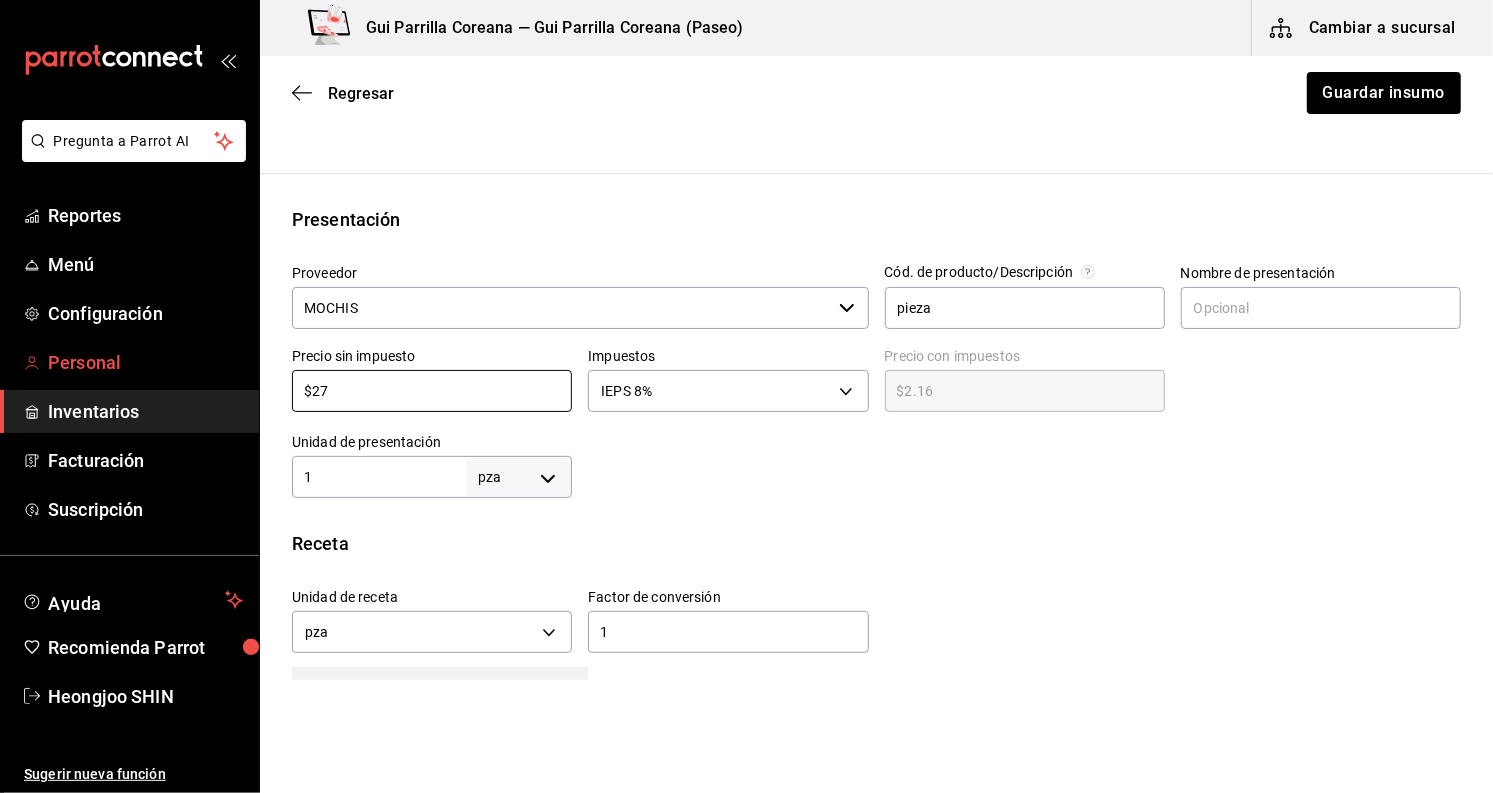 type on "$29.16" 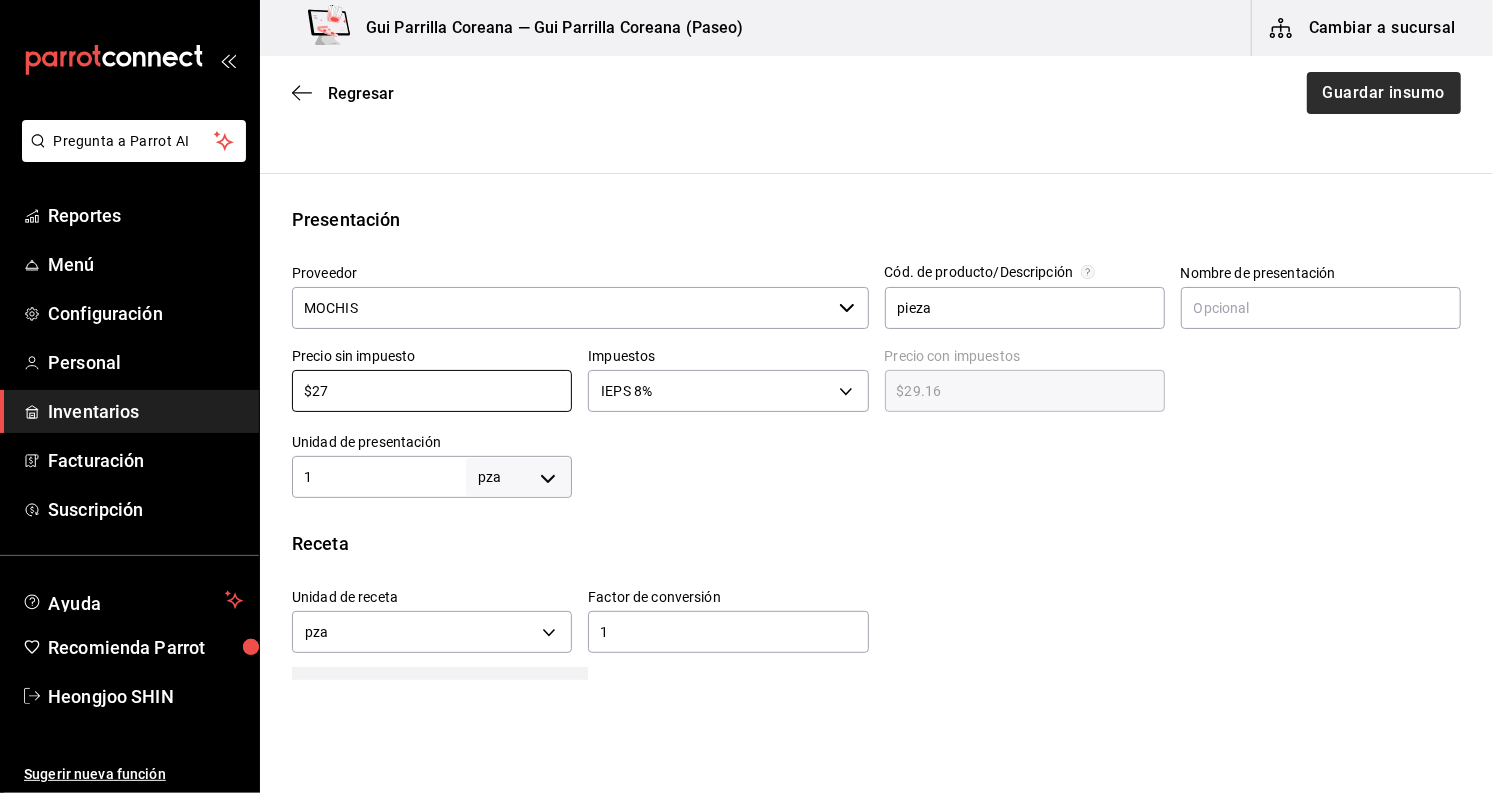 type on "$27" 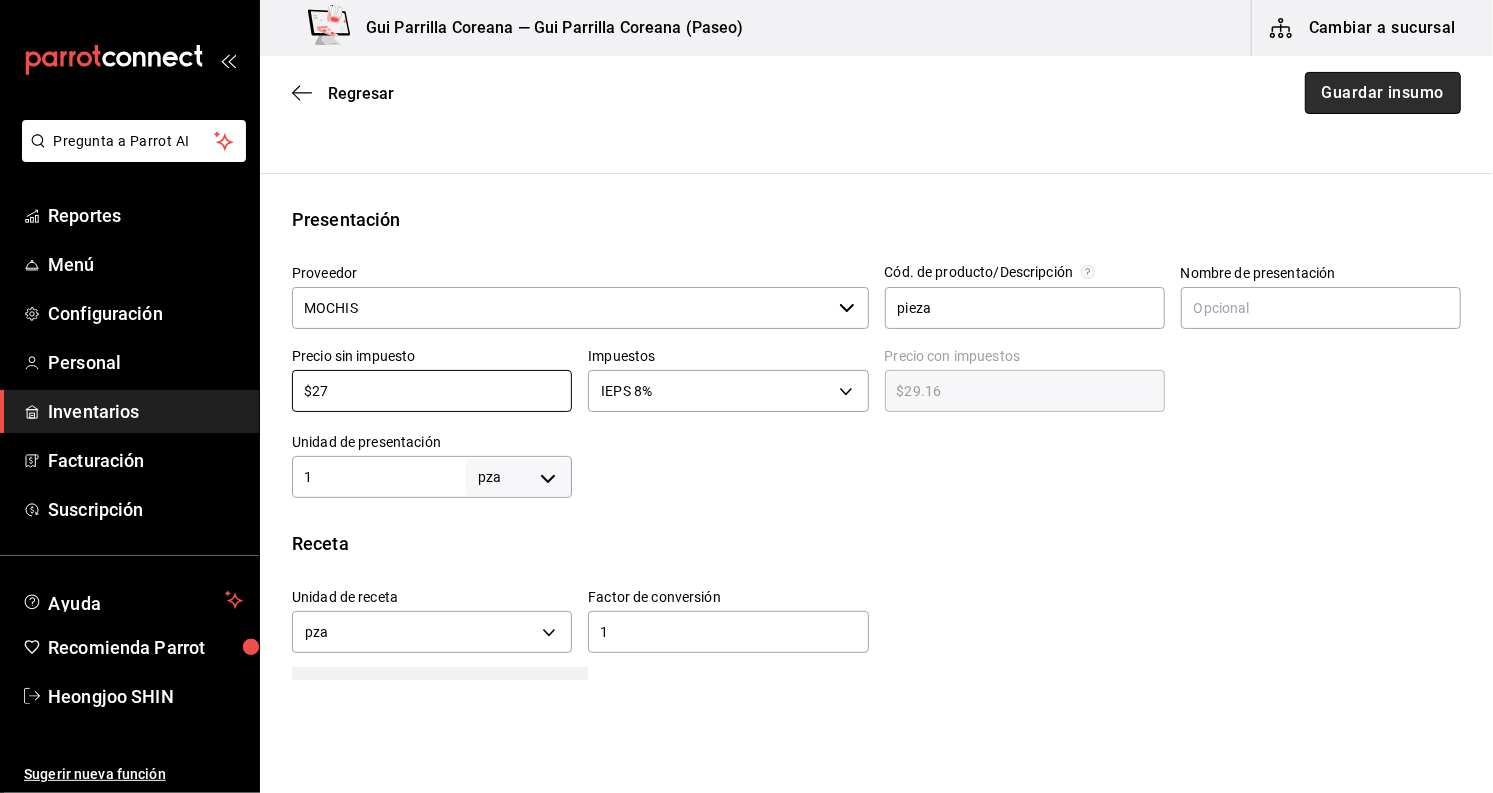 click on "Guardar insumo" at bounding box center [1383, 93] 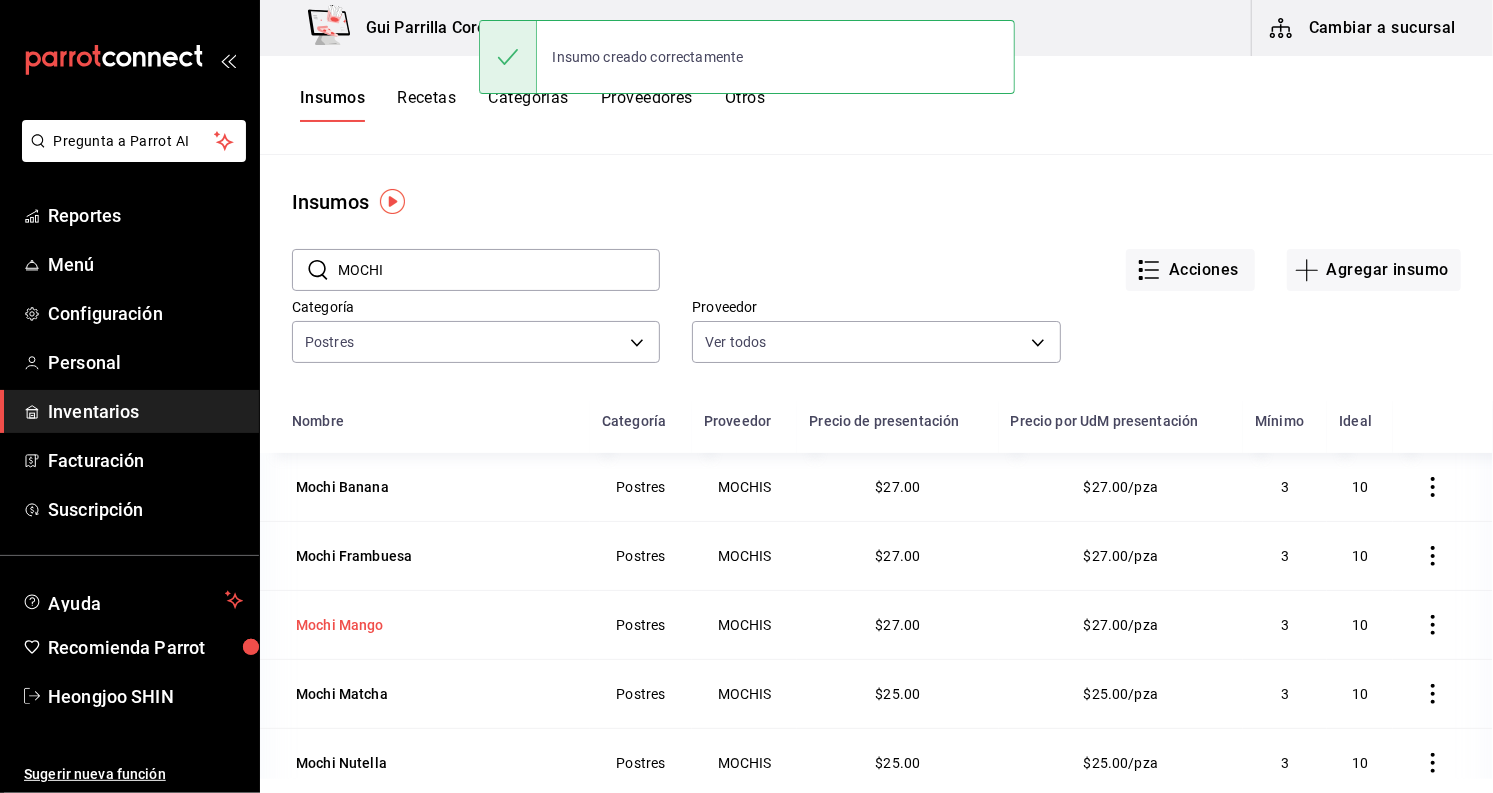 click on "Mochi Mango" at bounding box center (340, 625) 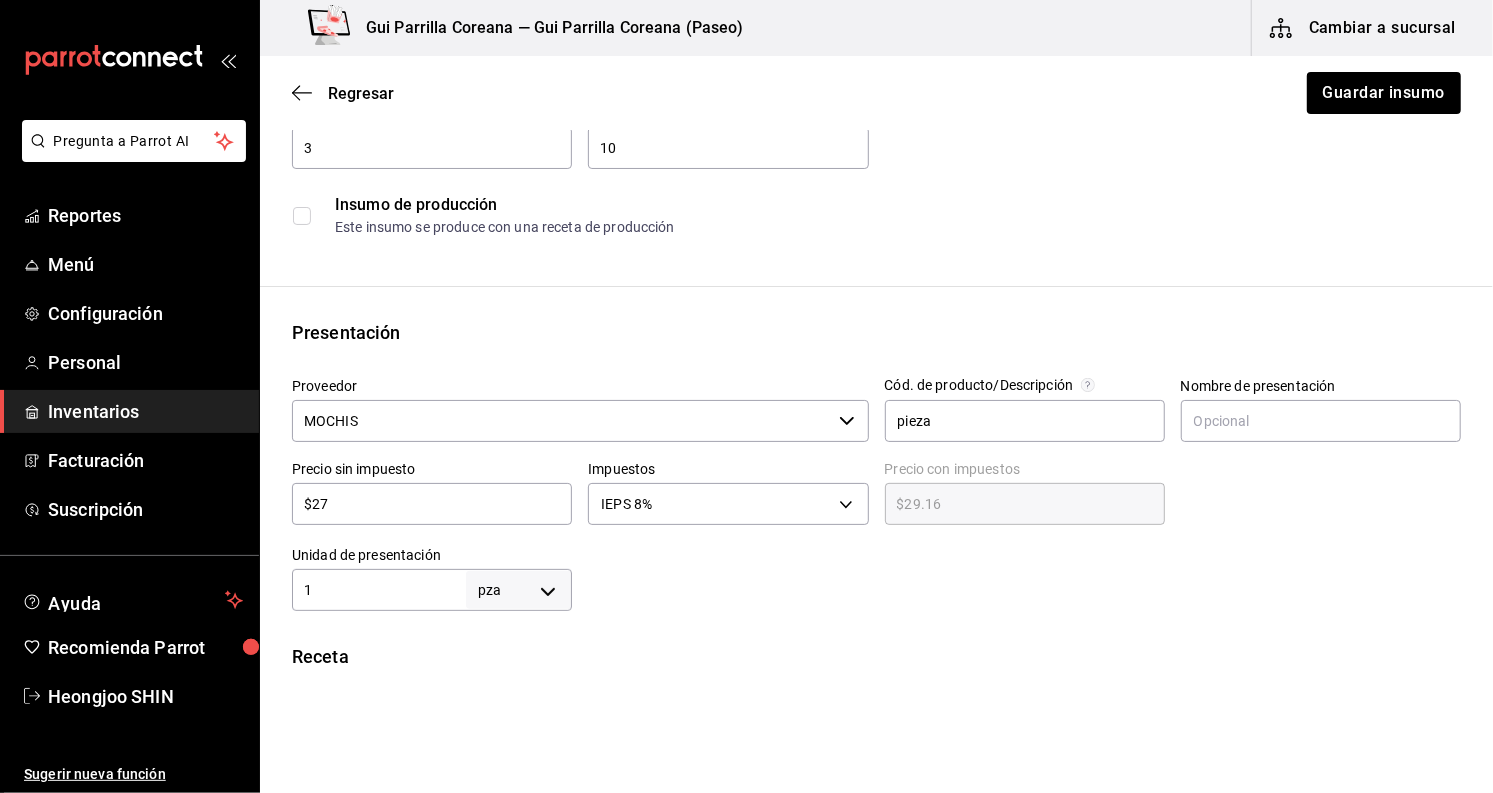 scroll, scrollTop: 222, scrollLeft: 0, axis: vertical 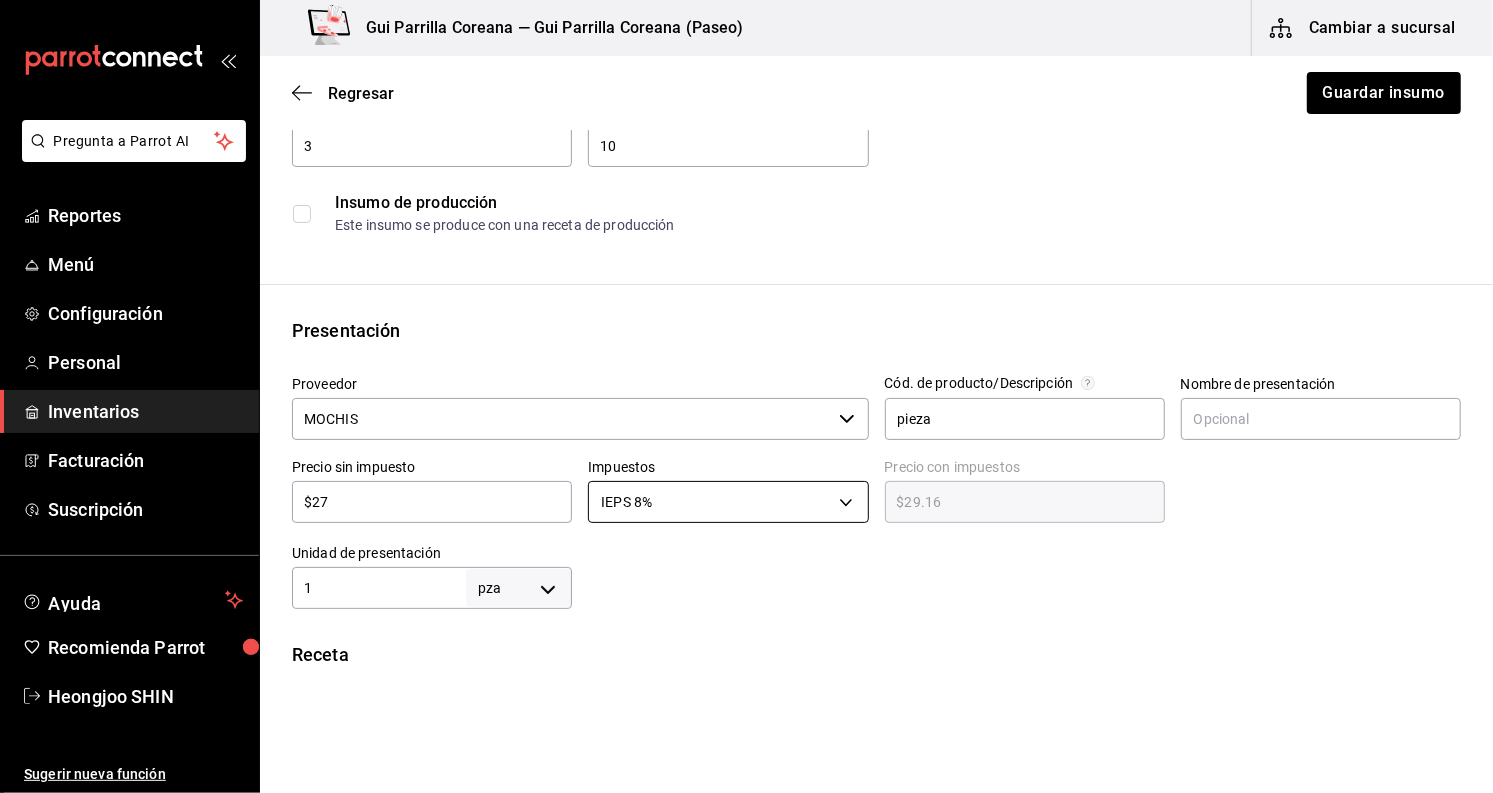 click on "Pregunta a Parrot AI Reportes   Menú   Configuración   Personal   Inventarios   Facturación   Suscripción   Ayuda Recomienda Parrot   [FIRST] [LAST]   Sugerir nueva función   Gui Parrilla Coreana — Gui Parrilla Coreana (Paseo) Cambiar a sucursal Regresar Guardar insumo Insumo IN-1737588874089 Nombre Mochi Mango Categoría de inventario Postres ​ Mínimo 3 ​ Ideal 10 ​ Insumo de producción Este insumo se produce con una receta de producción Presentación Proveedor MOCHIS ​ Cód. de producto/Descripción pieza Nombre de presentación Precio sin impuesto $27 ​ Impuestos IEPS 8% IEPS_8 Precio con impuestos $29.16 ​ Unidad de presentación 1 pza UNIT ​ Receta Unidad de receta pza UNIT Factor de conversión 1 ​ 1 pza de Presentación = 1 pza receta Ver ayuda de conversiones ¿La presentación  viene en otra caja? Si No Unidades de conteo pza Presentación (1 pza) ; GANA 1 MES GRATIS EN TU SUSCRIPCIÓN AQUÍ Pregunta a Parrot AI Reportes   Menú   Configuración   Personal   Inventarios" at bounding box center (746, 340) 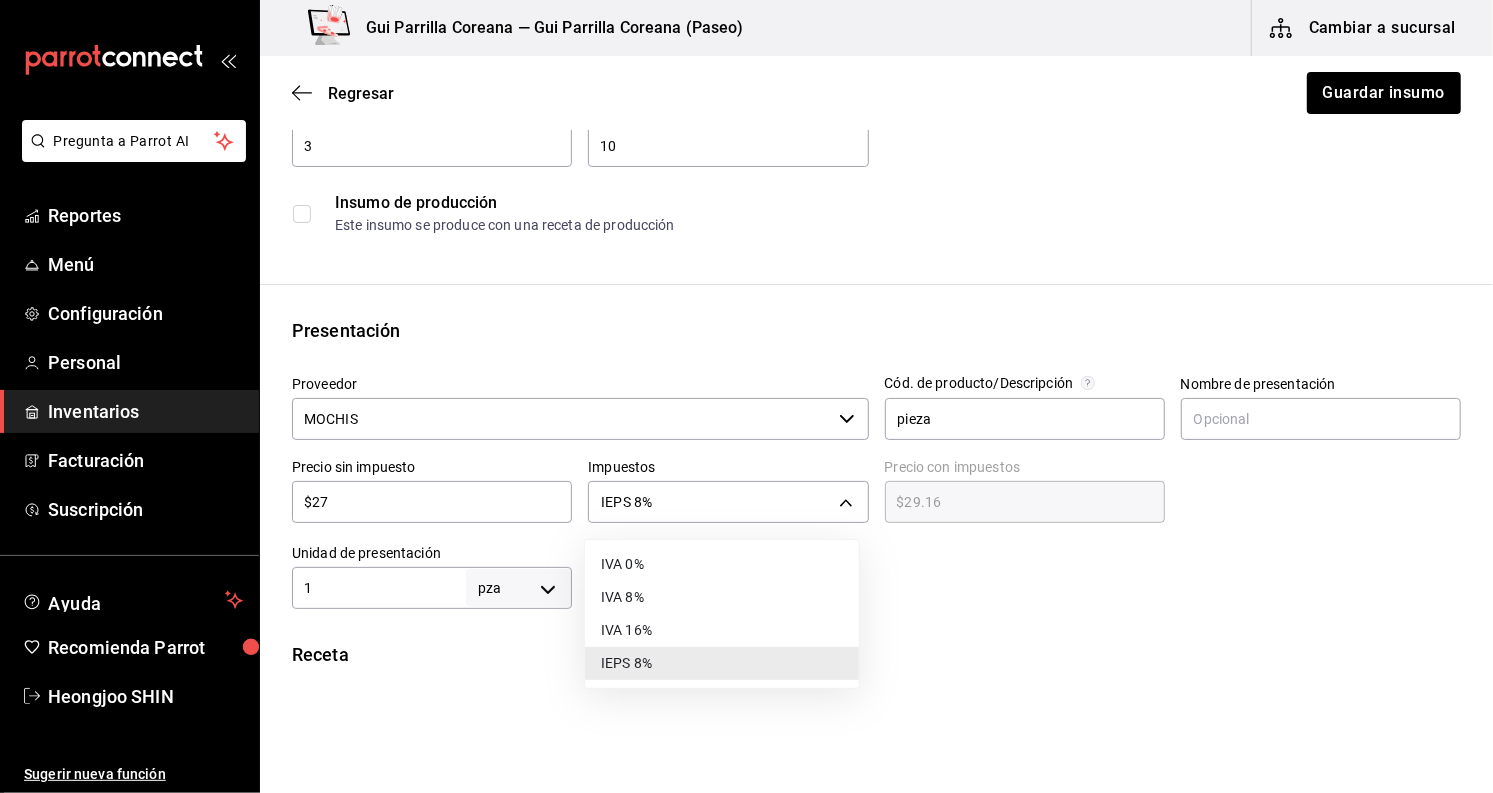 click on "IVA 0%" at bounding box center (722, 564) 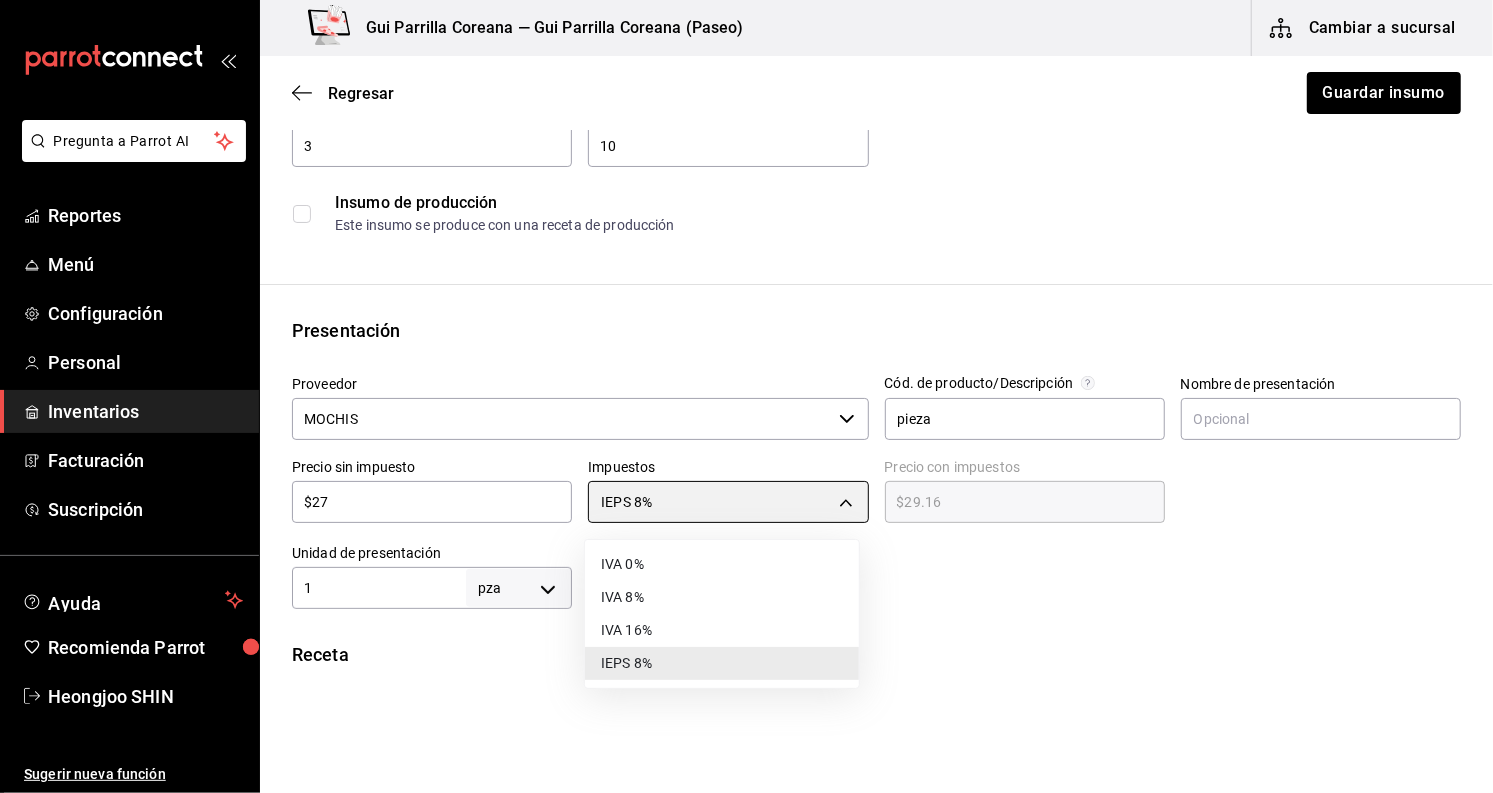 type on "IVA_0" 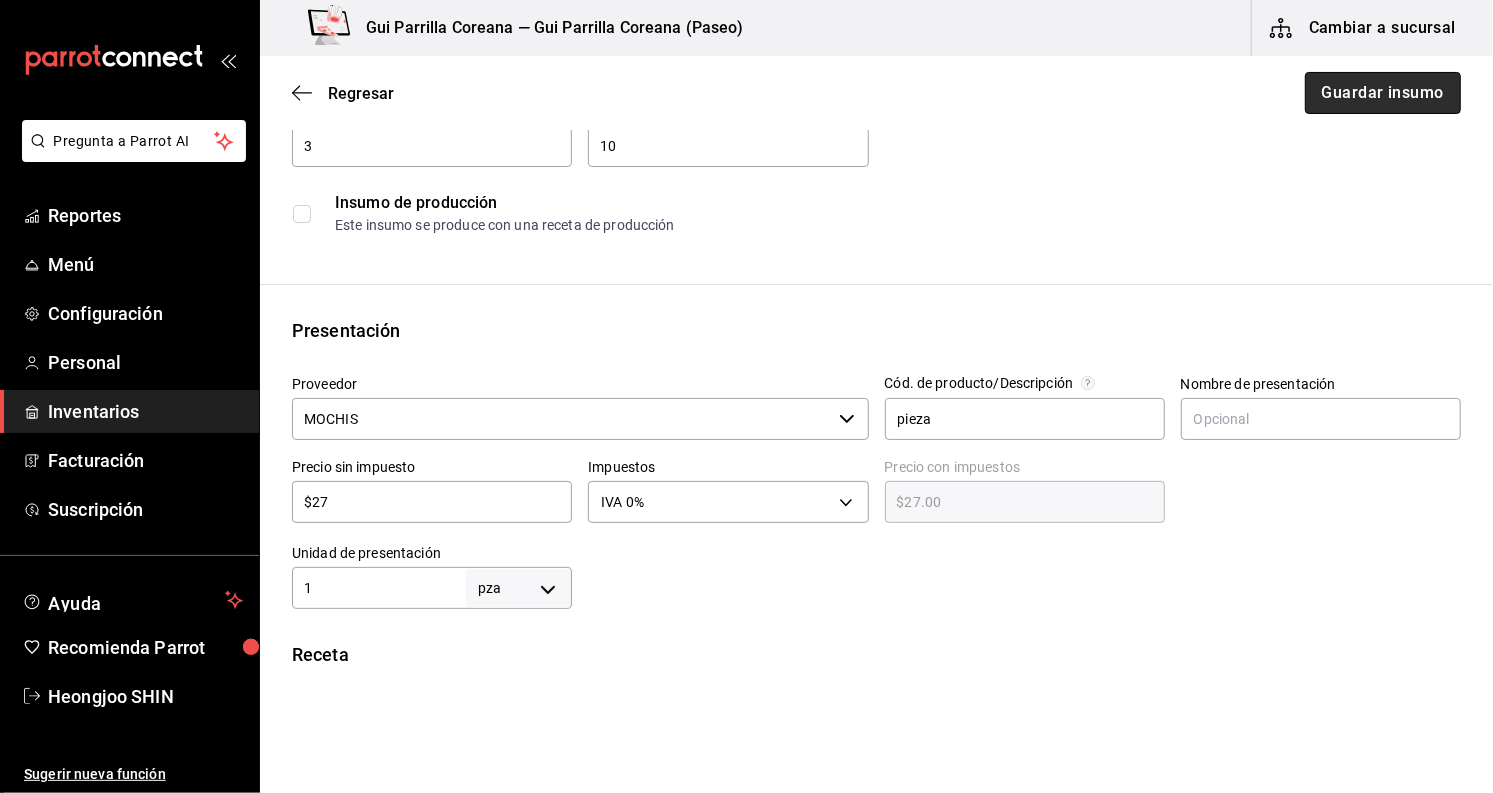 click on "Guardar insumo" at bounding box center (1383, 93) 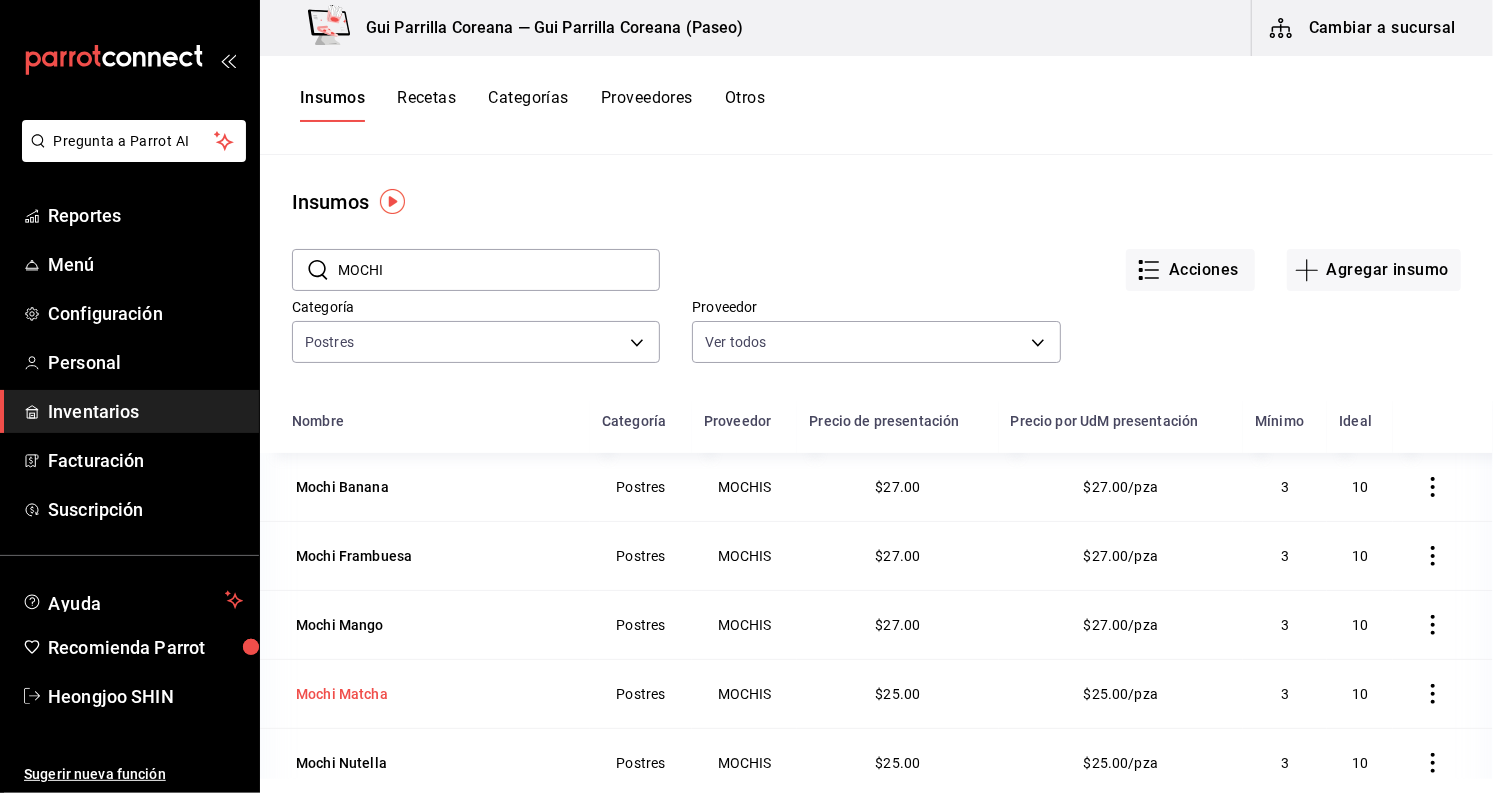 click on "Mochi Matcha" at bounding box center [342, 694] 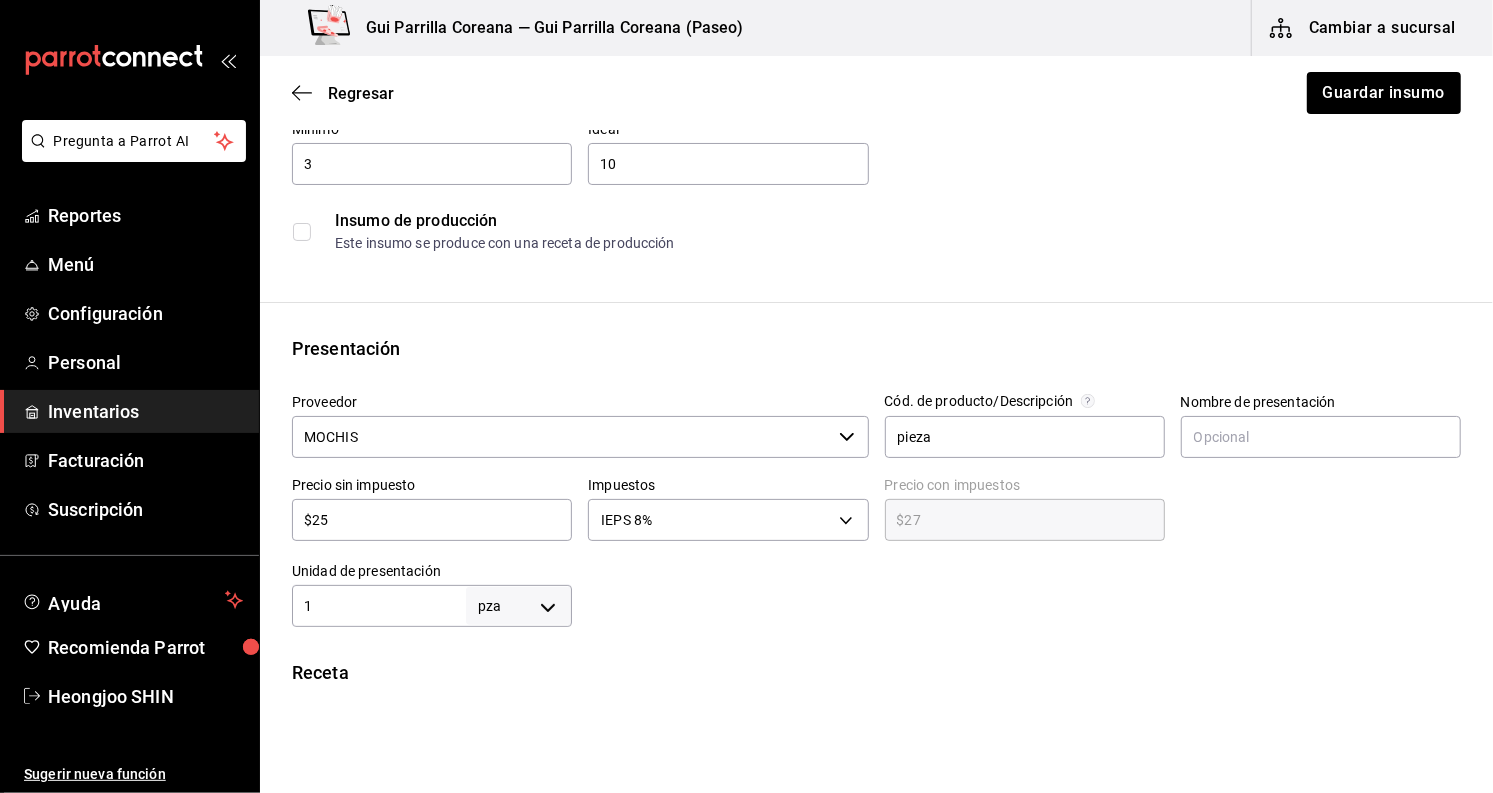 scroll, scrollTop: 111, scrollLeft: 0, axis: vertical 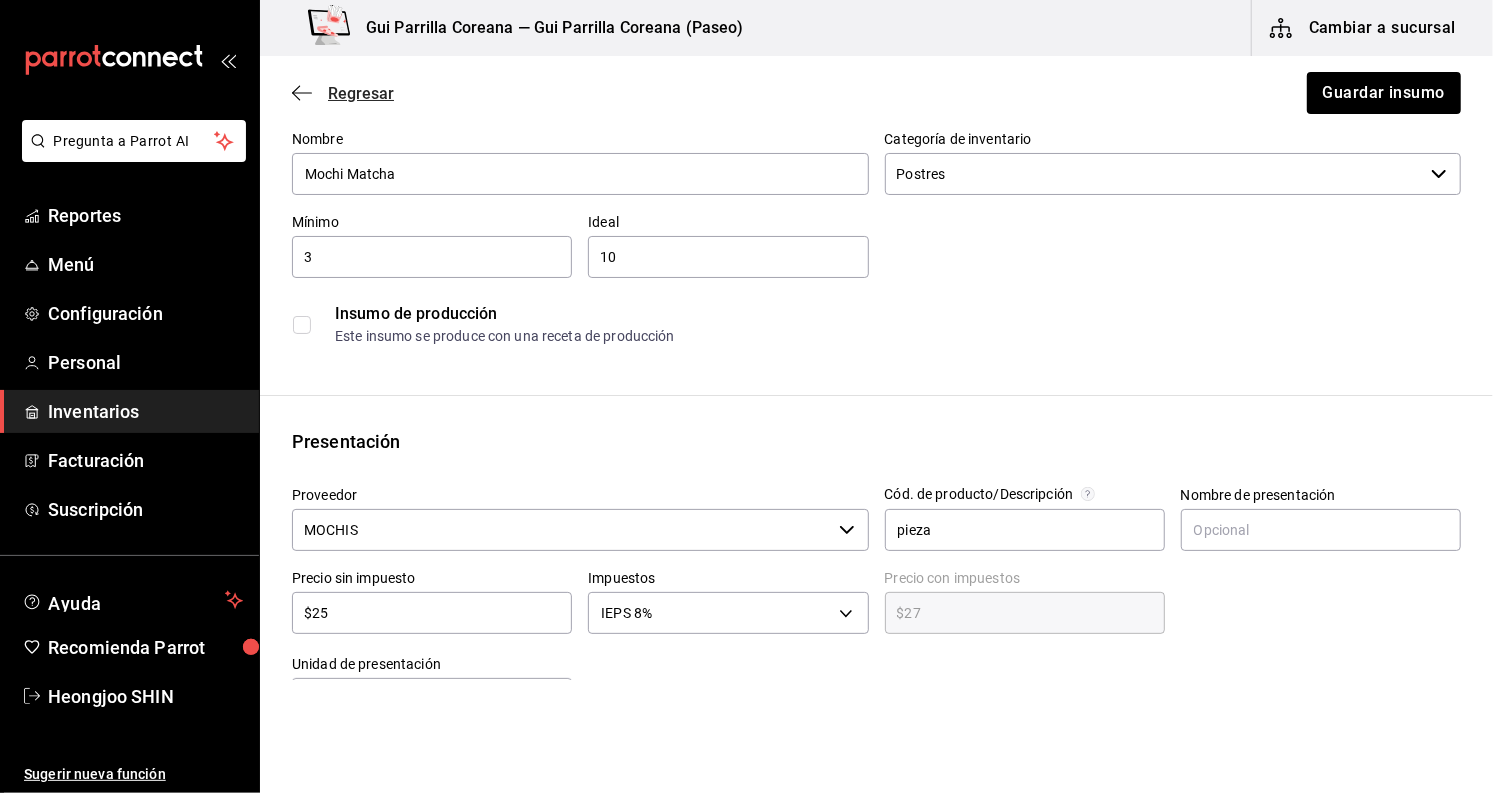 click on "Regresar" at bounding box center [361, 93] 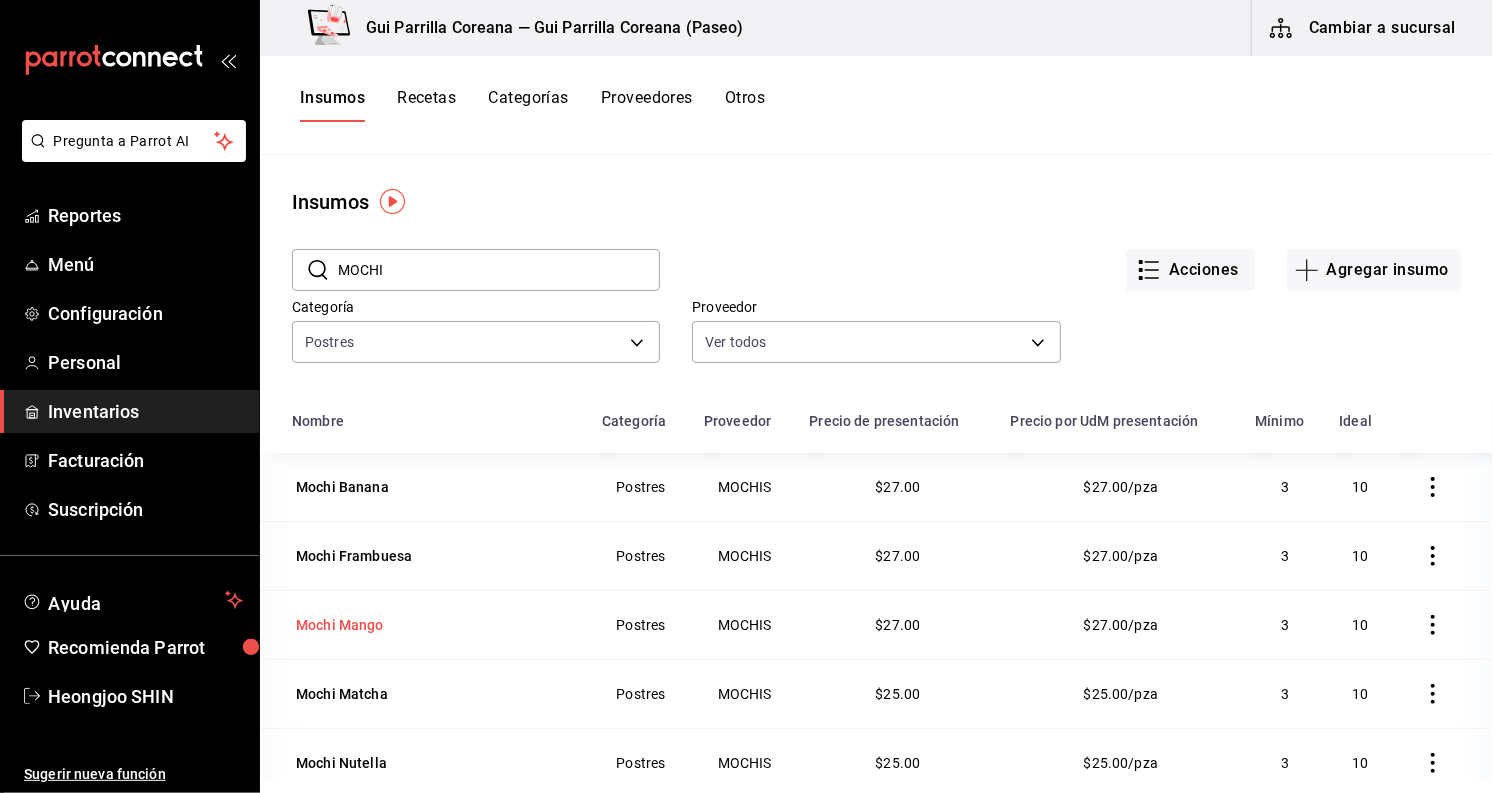 click on "Mochi Mango" at bounding box center [340, 625] 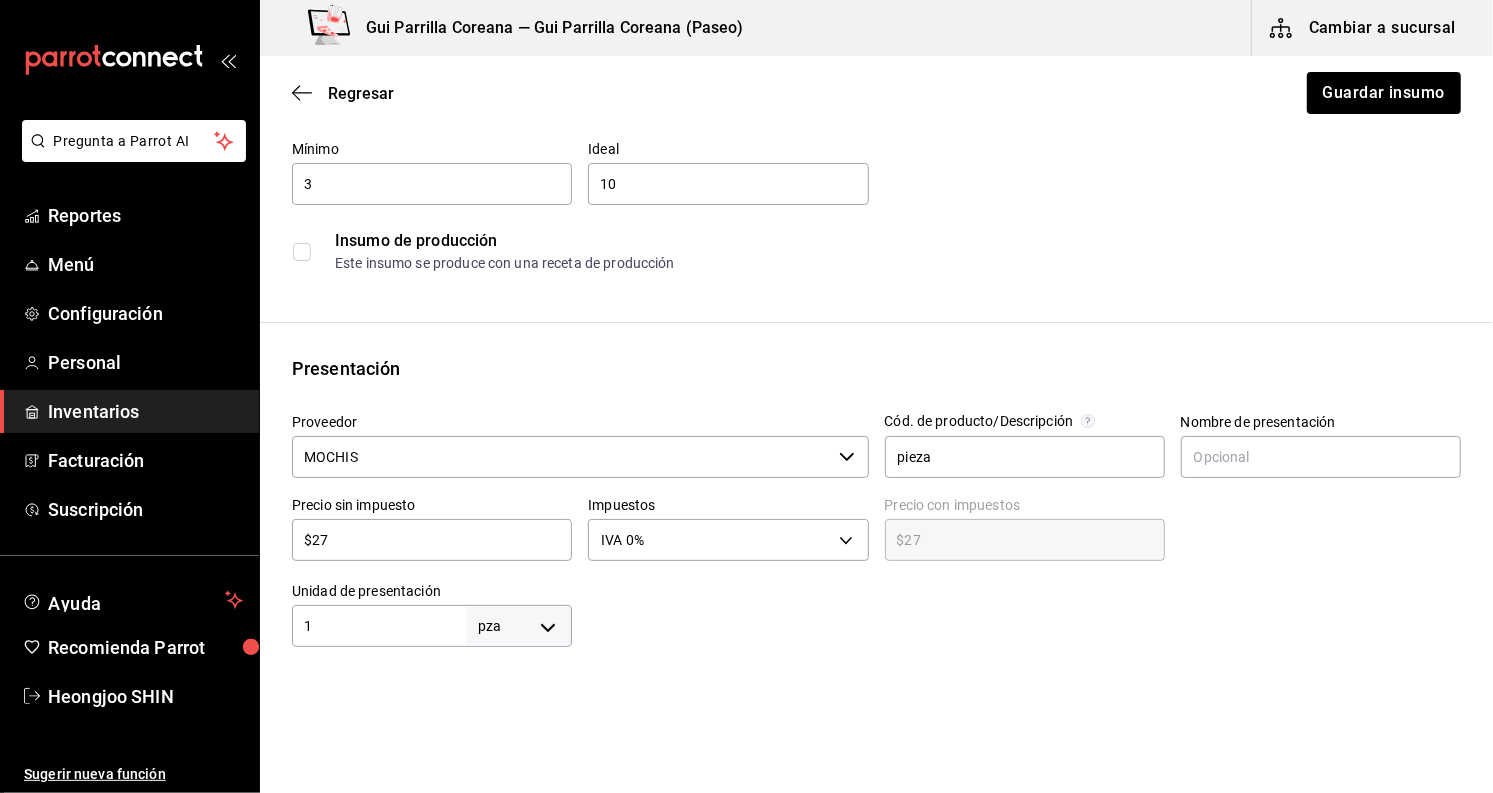 scroll, scrollTop: 0, scrollLeft: 0, axis: both 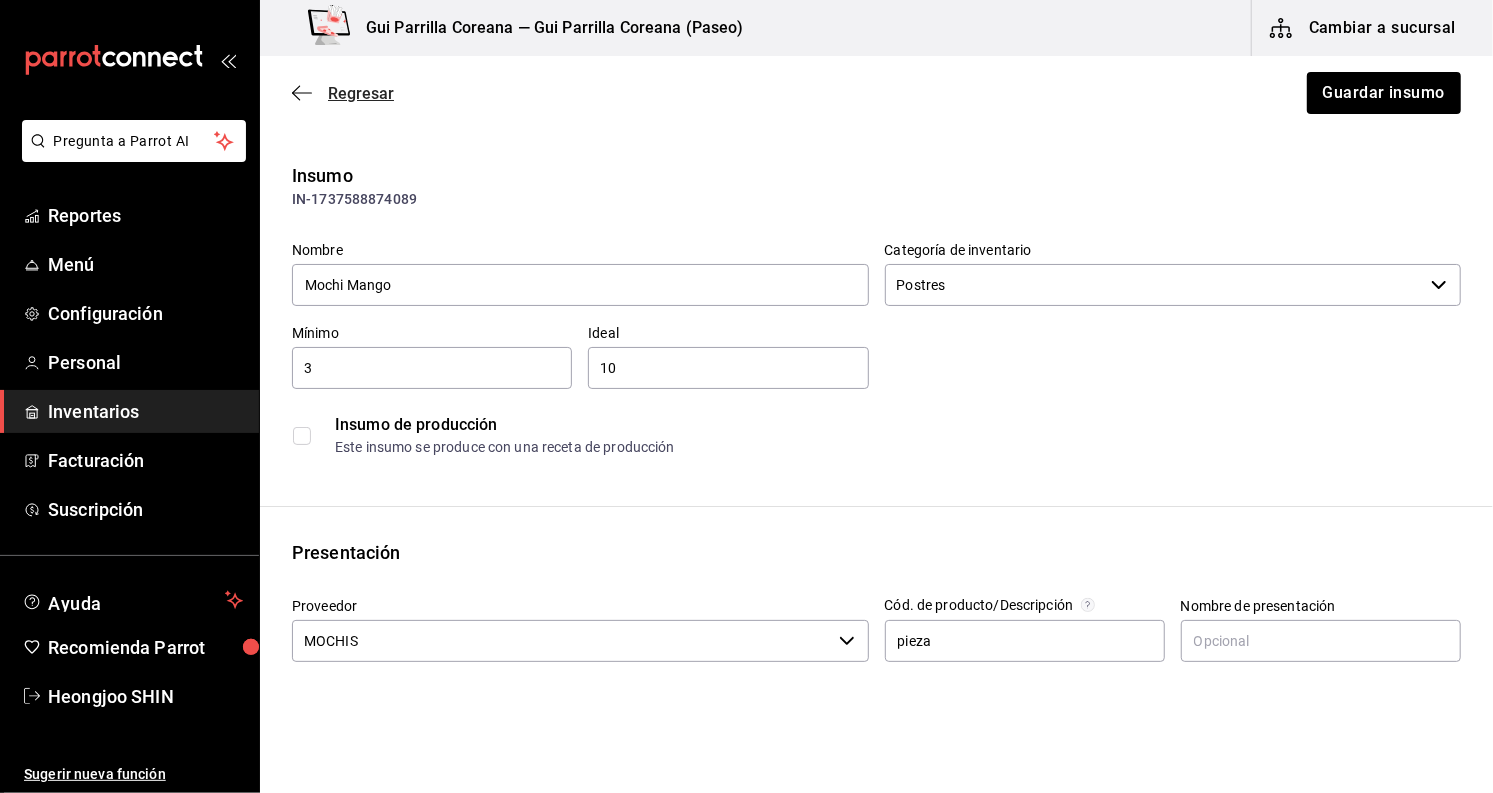 click on "Regresar" at bounding box center (361, 93) 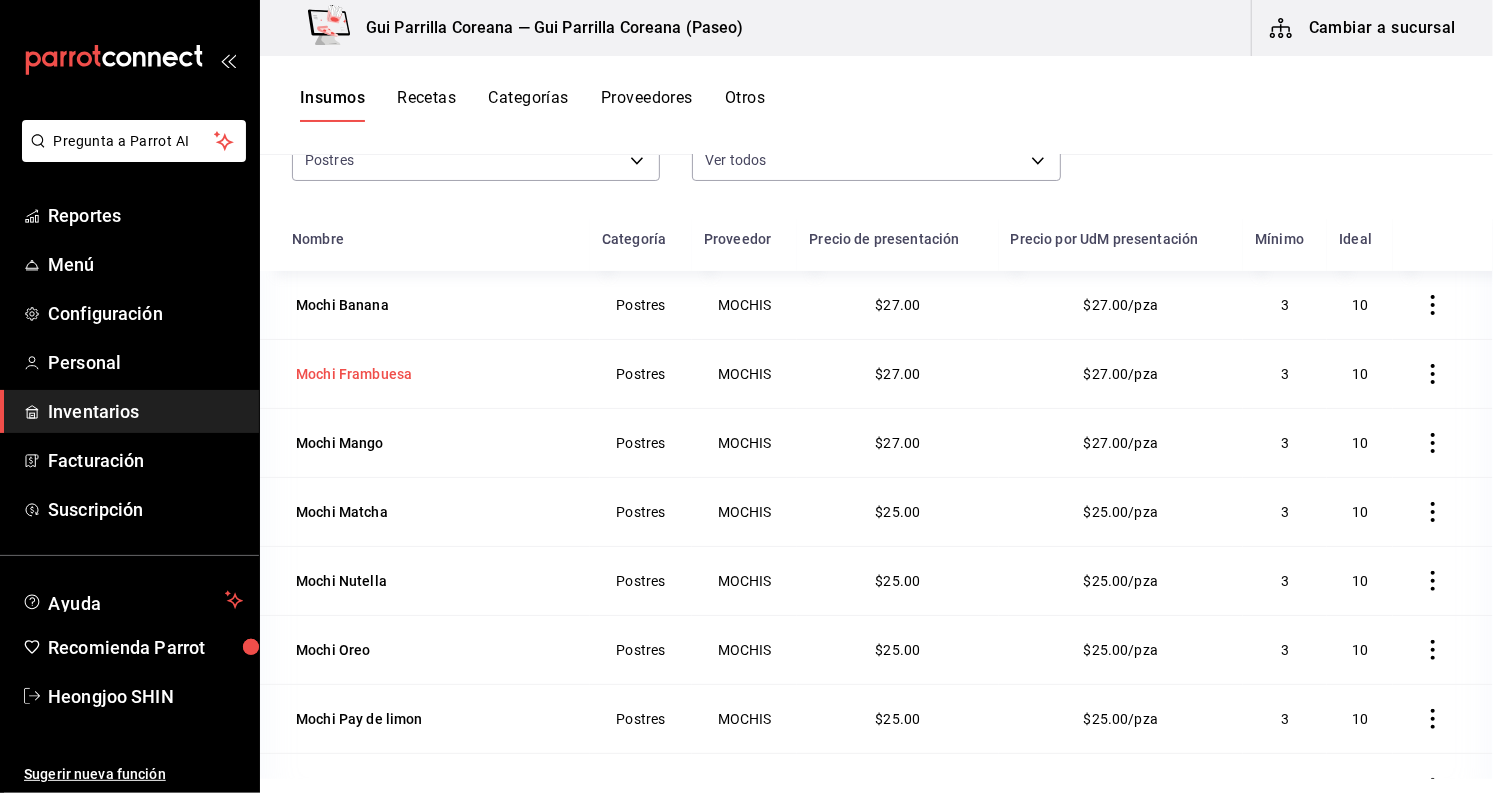scroll, scrollTop: 246, scrollLeft: 0, axis: vertical 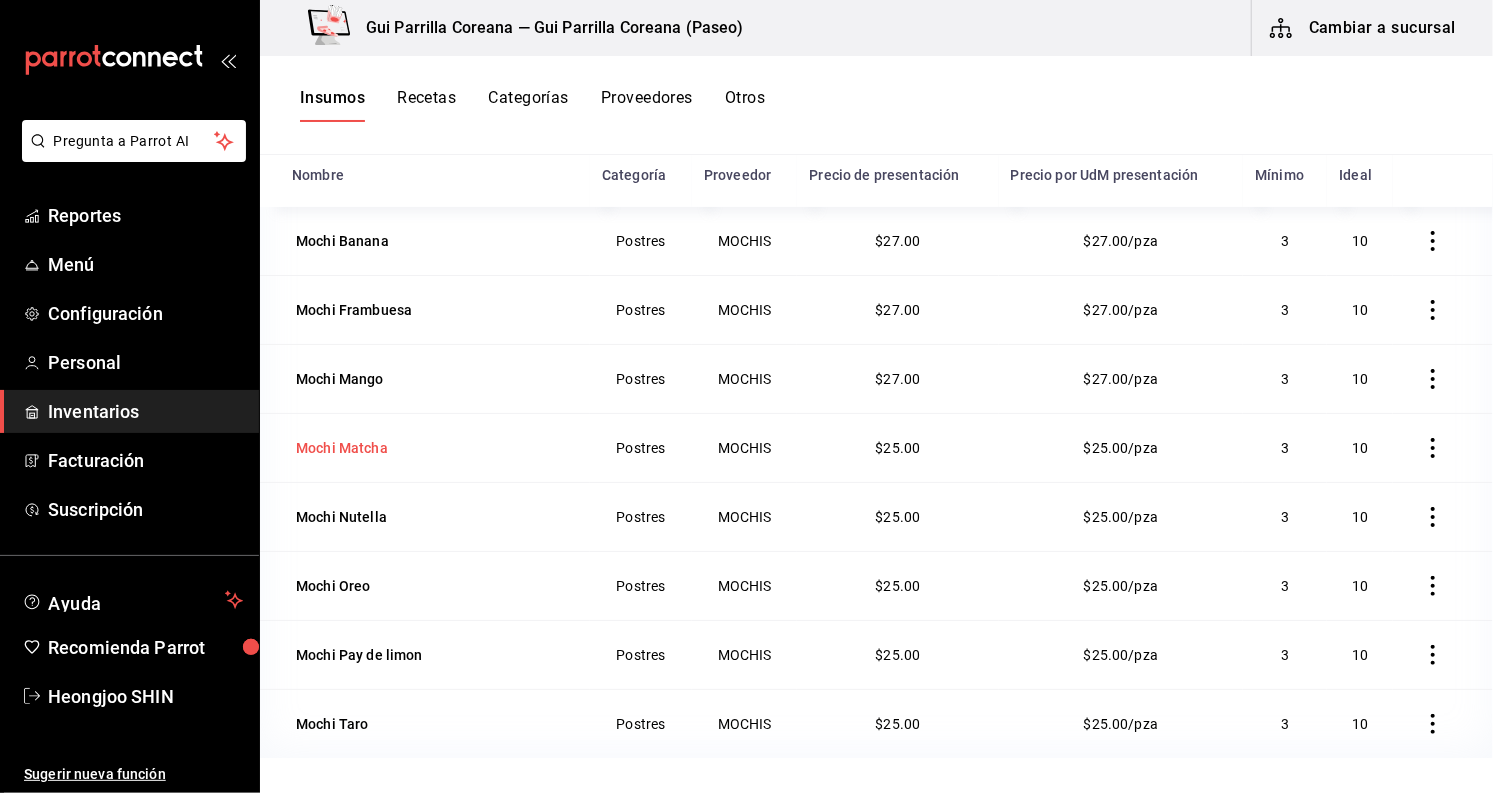 click on "Mochi Matcha" at bounding box center [342, 448] 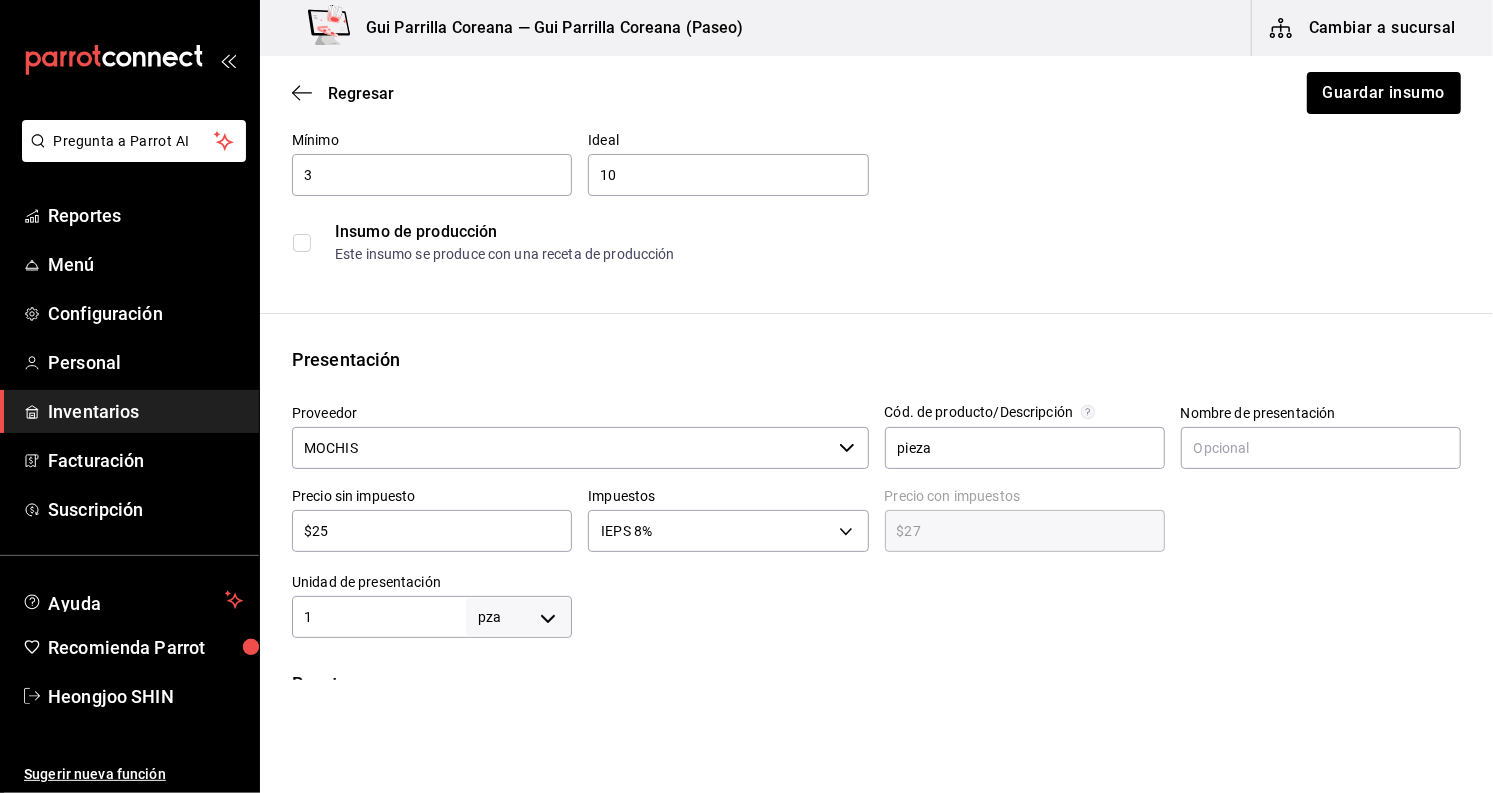 scroll, scrollTop: 444, scrollLeft: 0, axis: vertical 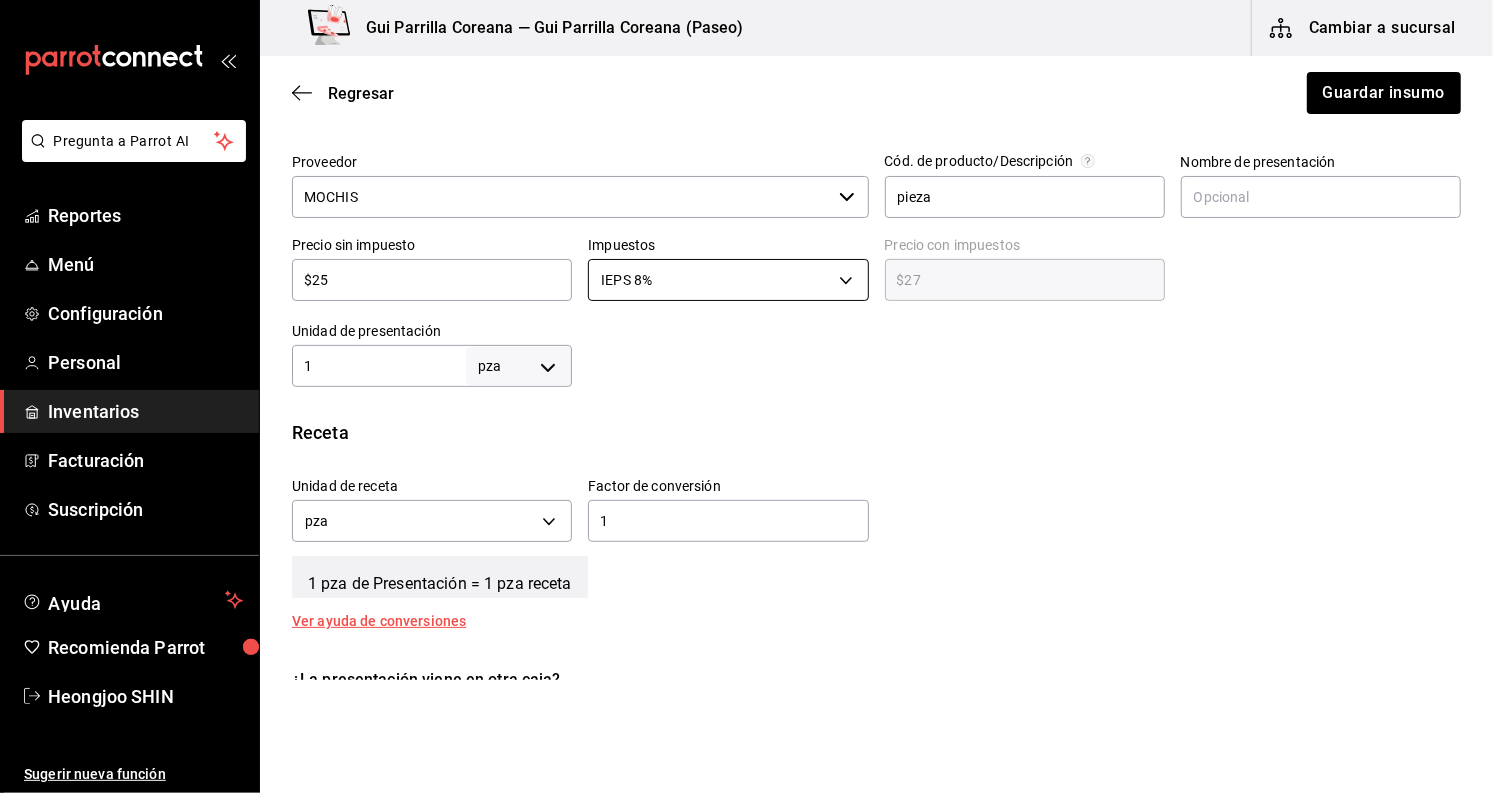 click on "Pregunta a Parrot AI Reportes   Menú   Configuración   Personal   Inventarios   Facturación   Suscripción   Ayuda Recomienda Parrot   [PERSON]   Sugerir nueva función   Gui Parrilla Coreana — Gui Parrilla Coreana ([PASEO]) Cambiar a sucursal Regresar Guardar insumo Insumo IN-1737589018249 Nombre Mochi Matcha Categoría de inventario Postres ​ Mínimo 3 ​ Ideal 10 ​ Insumo de producción Este insumo se produce con una receta de producción Presentación Proveedor MOCHIS ​ Cód. de producto/Descripción pieza Nombre de presentación Precio sin impuesto $25 ​ Impuestos IEPS 8% IEPS_8 Precio con impuestos $27 ​ Unidad de presentación 1 pza UNIT ​ Receta Unidad de receta pza UNIT Factor de conversión 1 ​ 1 pza de Presentación = 1 pza receta Ver ayuda de conversiones ¿La presentación  viene en otra caja? Si No Unidades de conteo pza Presentación (1 pza) ; GANA 1 MES GRATIS EN TU SUSCRIPCIÓN AQUÍ Pregunta a Parrot AI Reportes   Menú   Configuración   Personal   Inventarios" at bounding box center [746, 340] 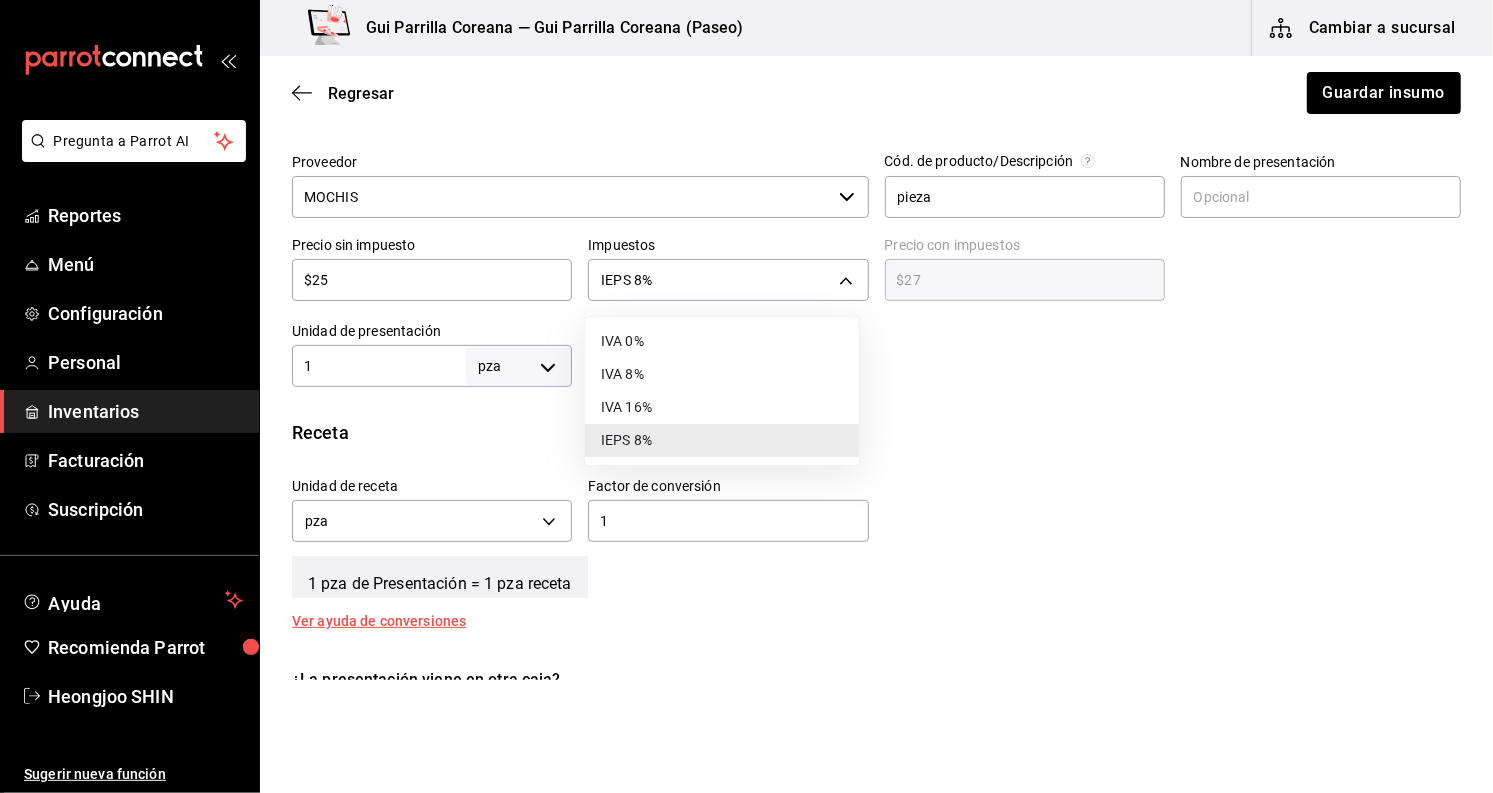 click on "IVA 0%" at bounding box center [722, 341] 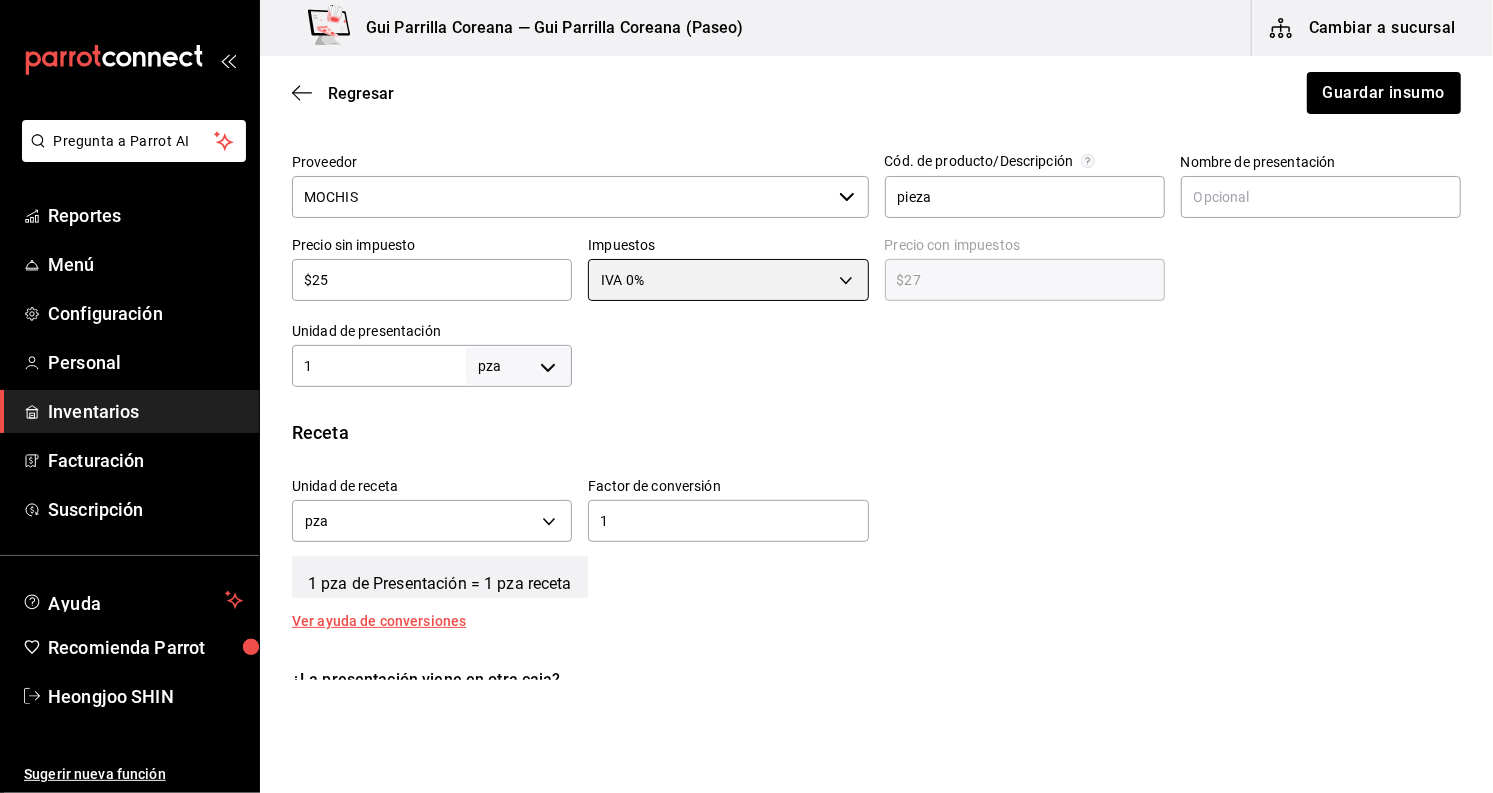 type on "IVA_0" 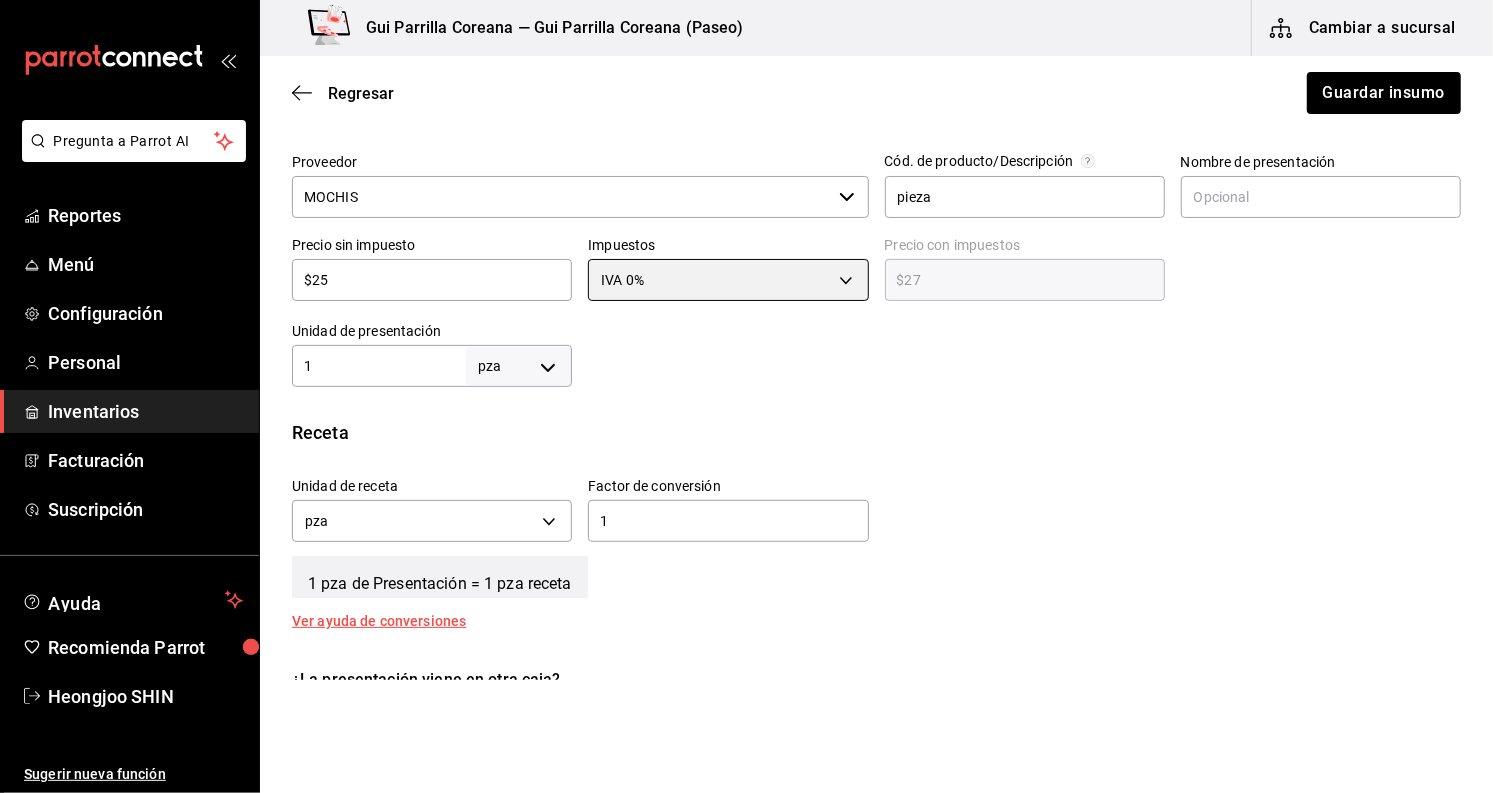 type on "$25.00" 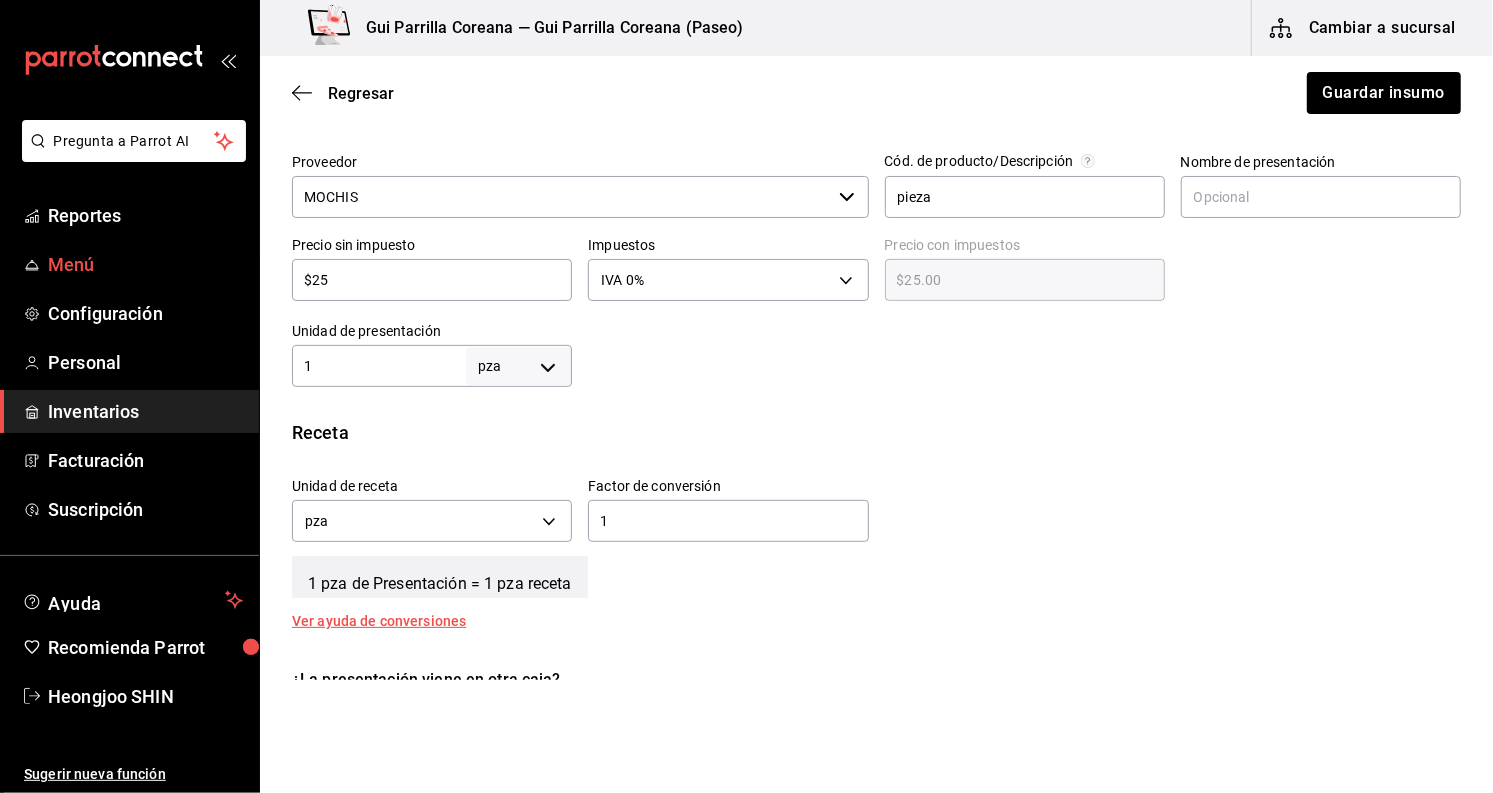 drag, startPoint x: 376, startPoint y: 292, endPoint x: 183, endPoint y: 256, distance: 196.32881 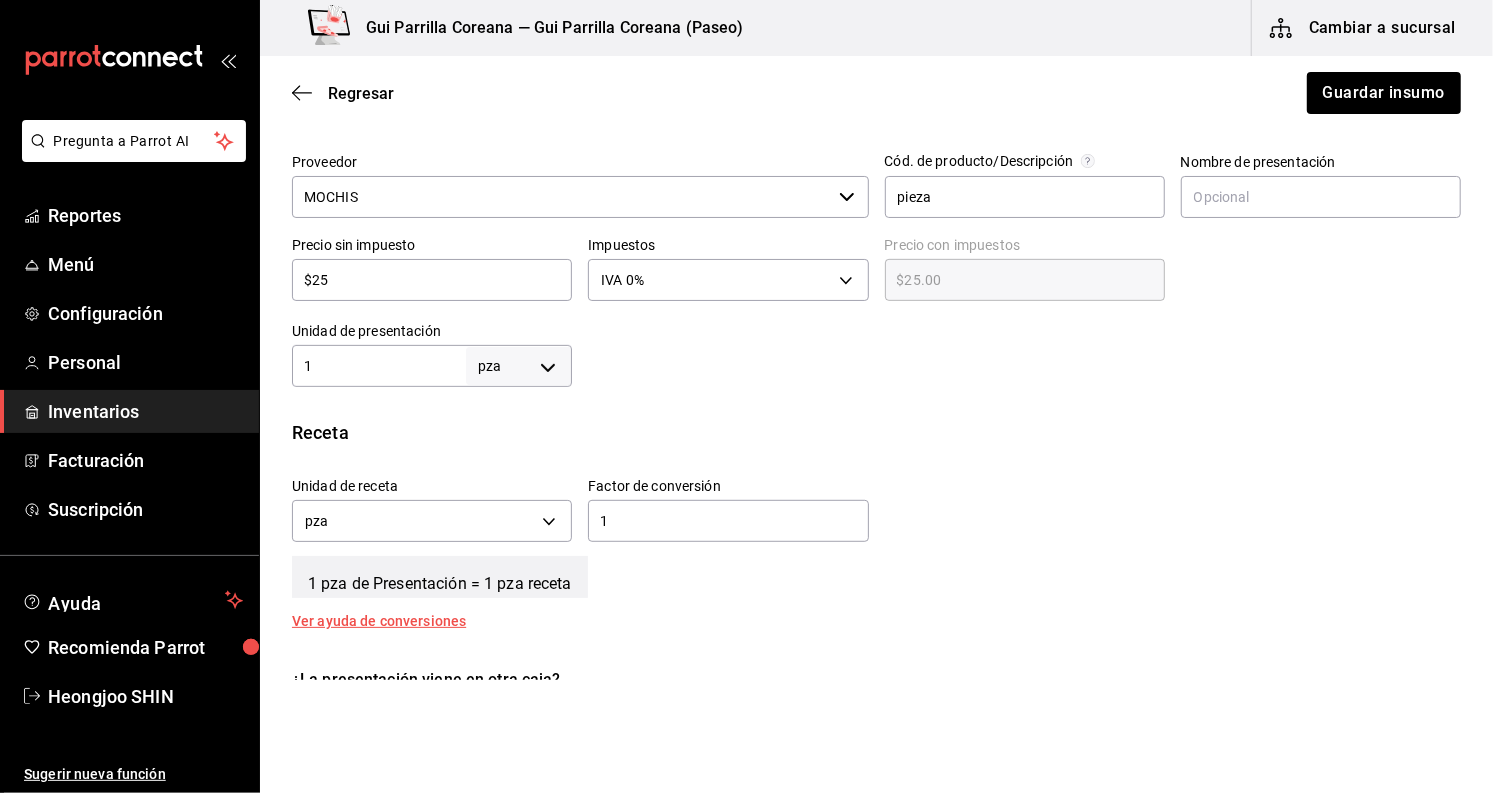 click on "$25" at bounding box center (432, 280) 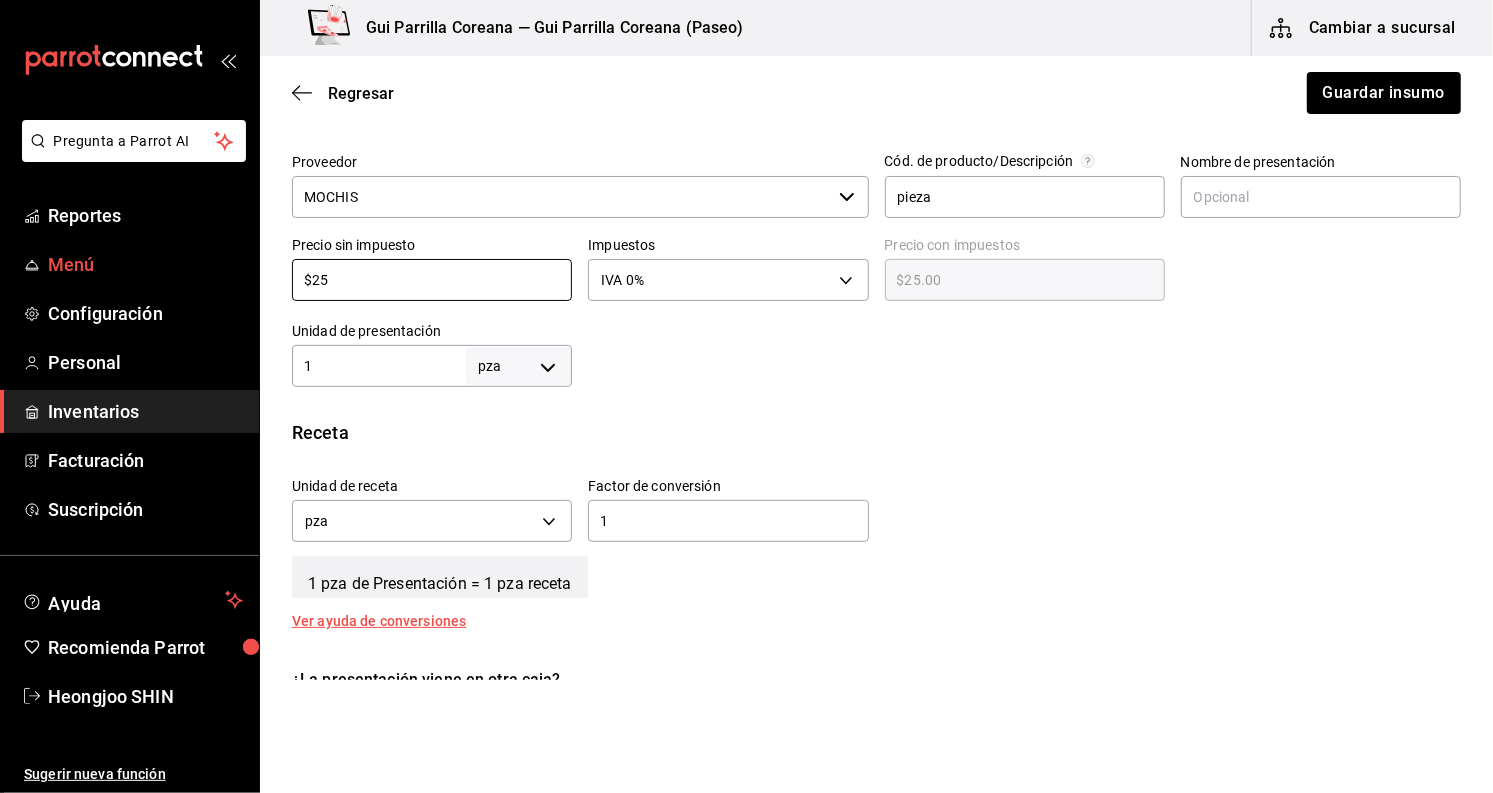 drag, startPoint x: 363, startPoint y: 282, endPoint x: 243, endPoint y: 267, distance: 120.93387 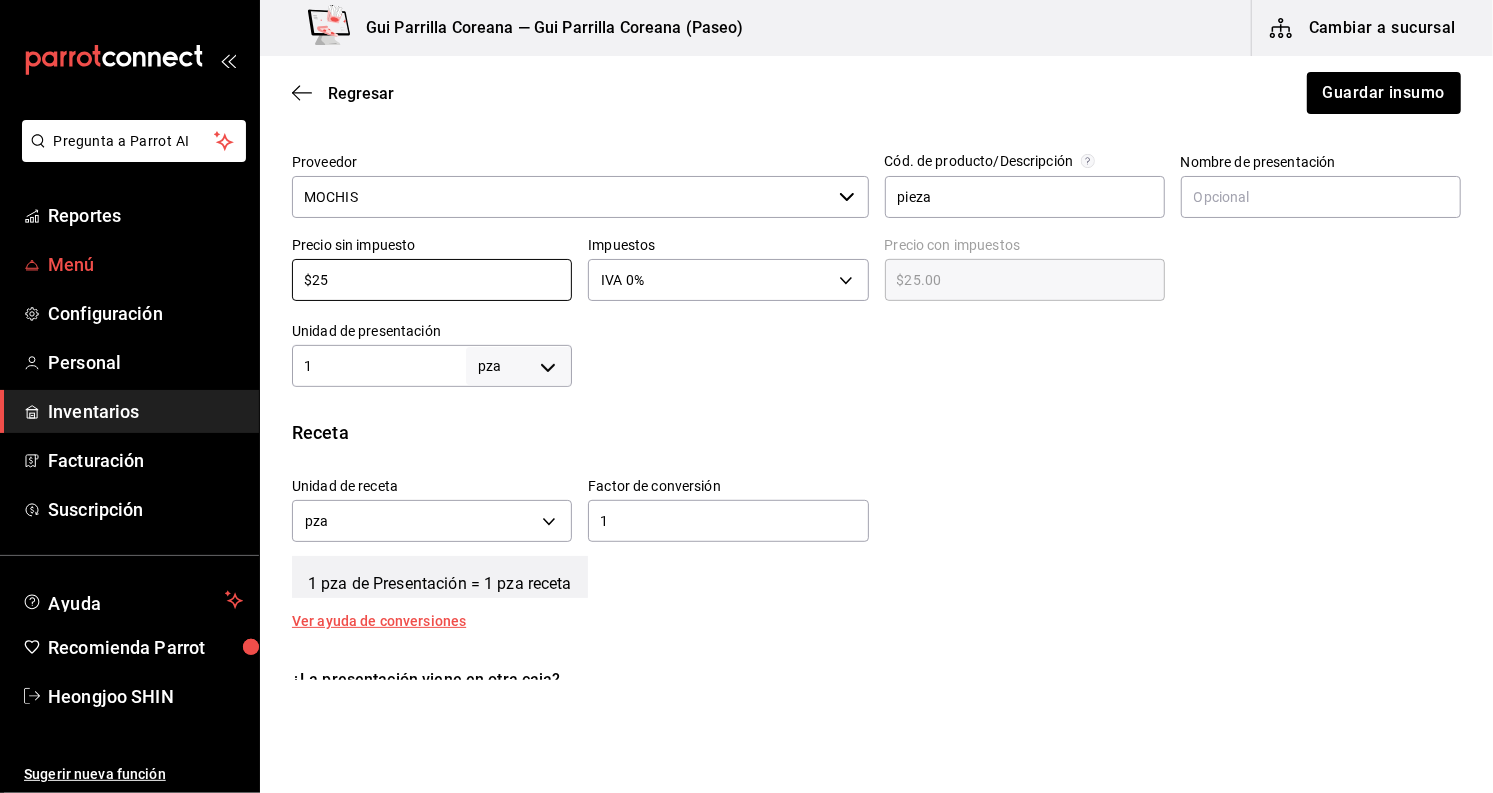 type on "$2" 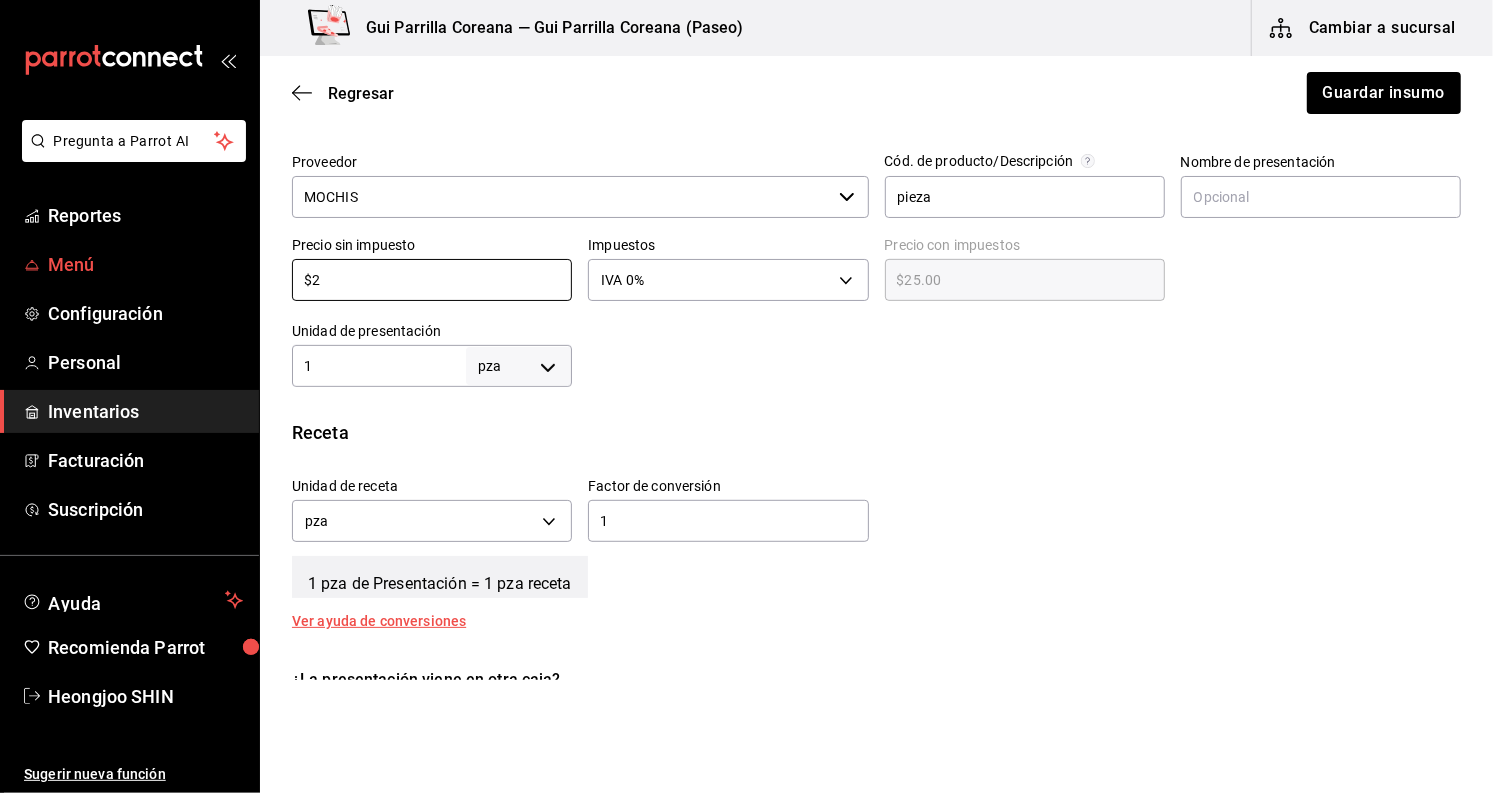 type on "$2.00" 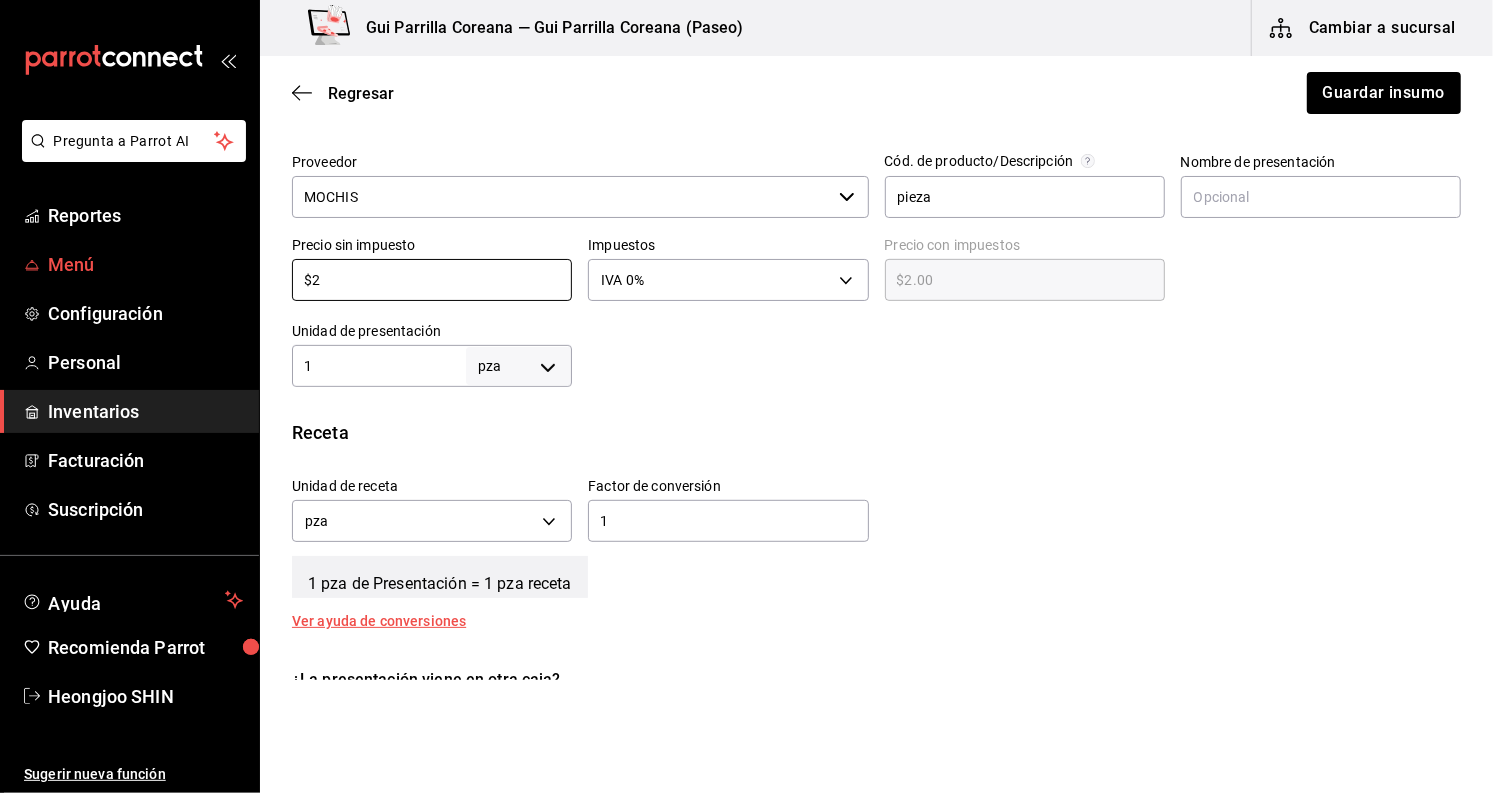 type on "$27" 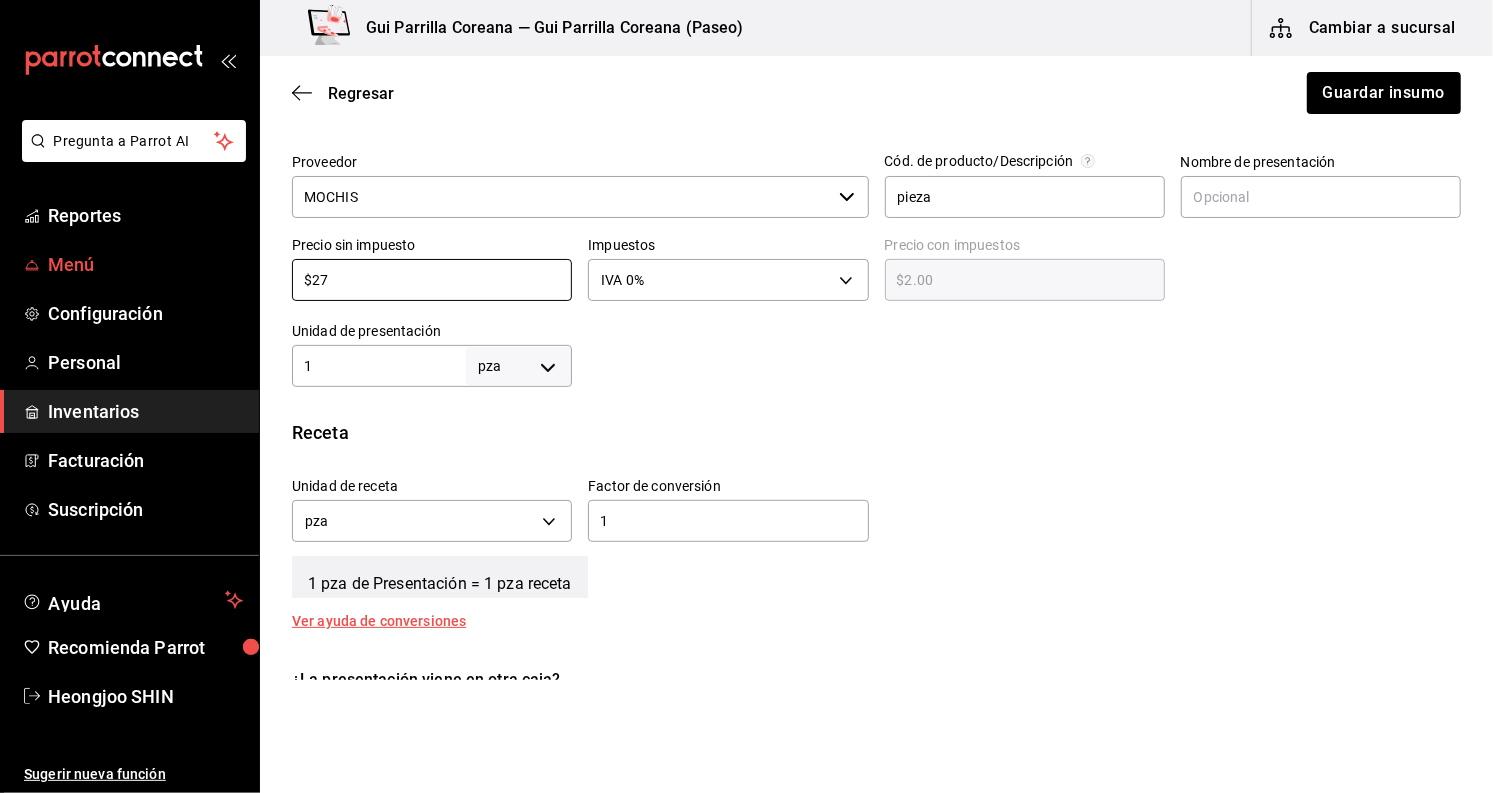 type on "$27.00" 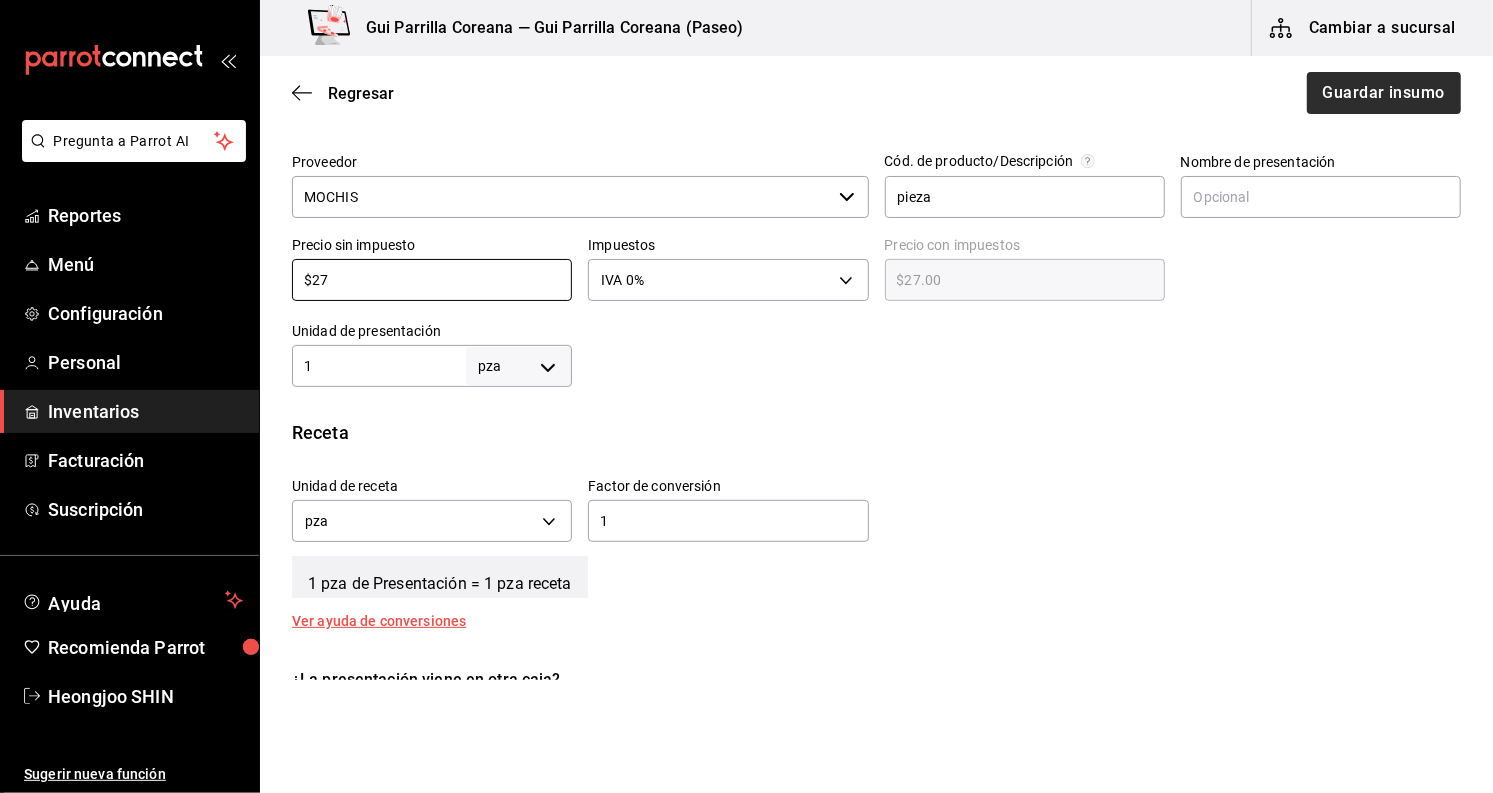 type on "$27" 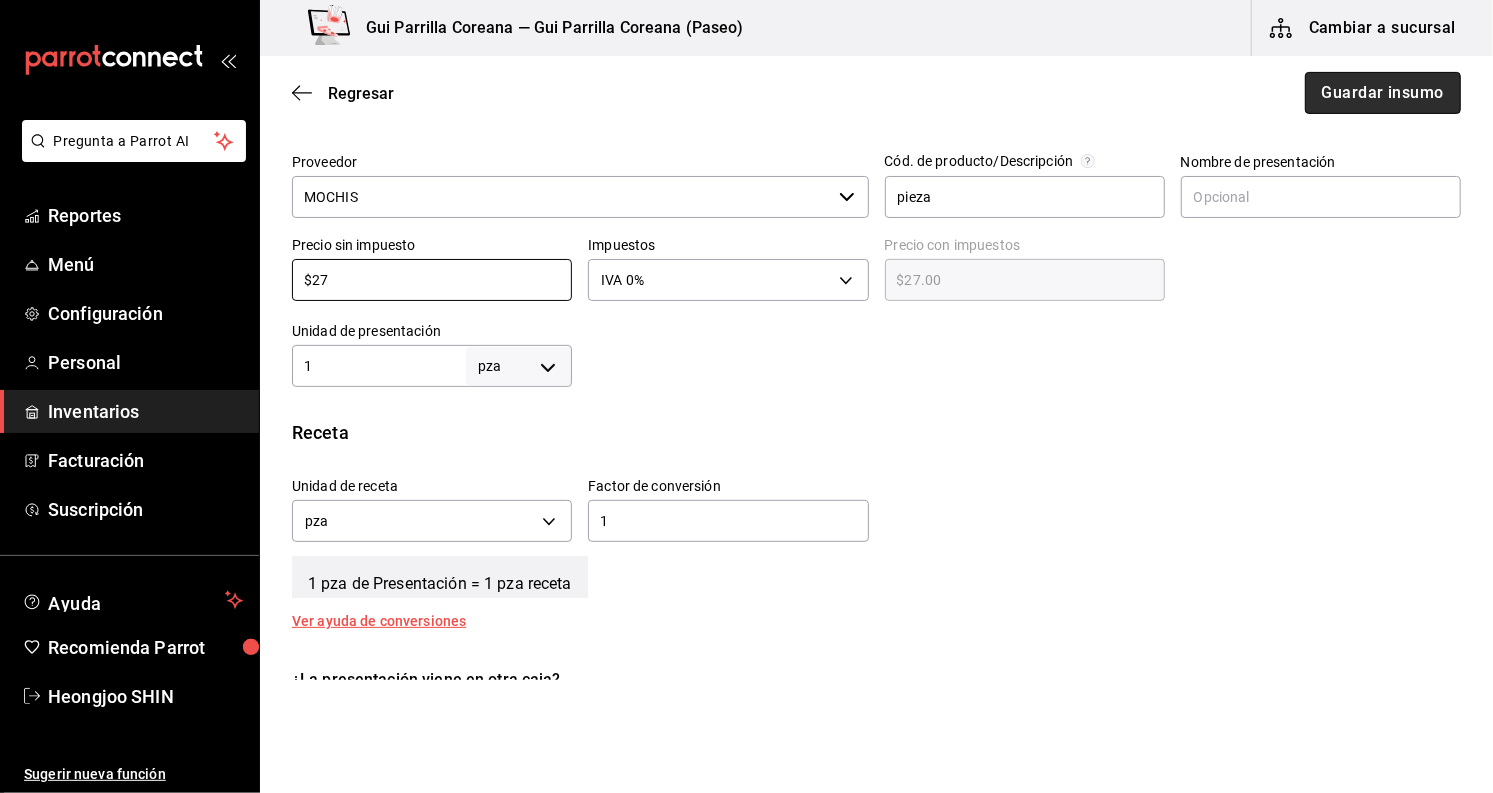 click on "Guardar insumo" at bounding box center (1383, 93) 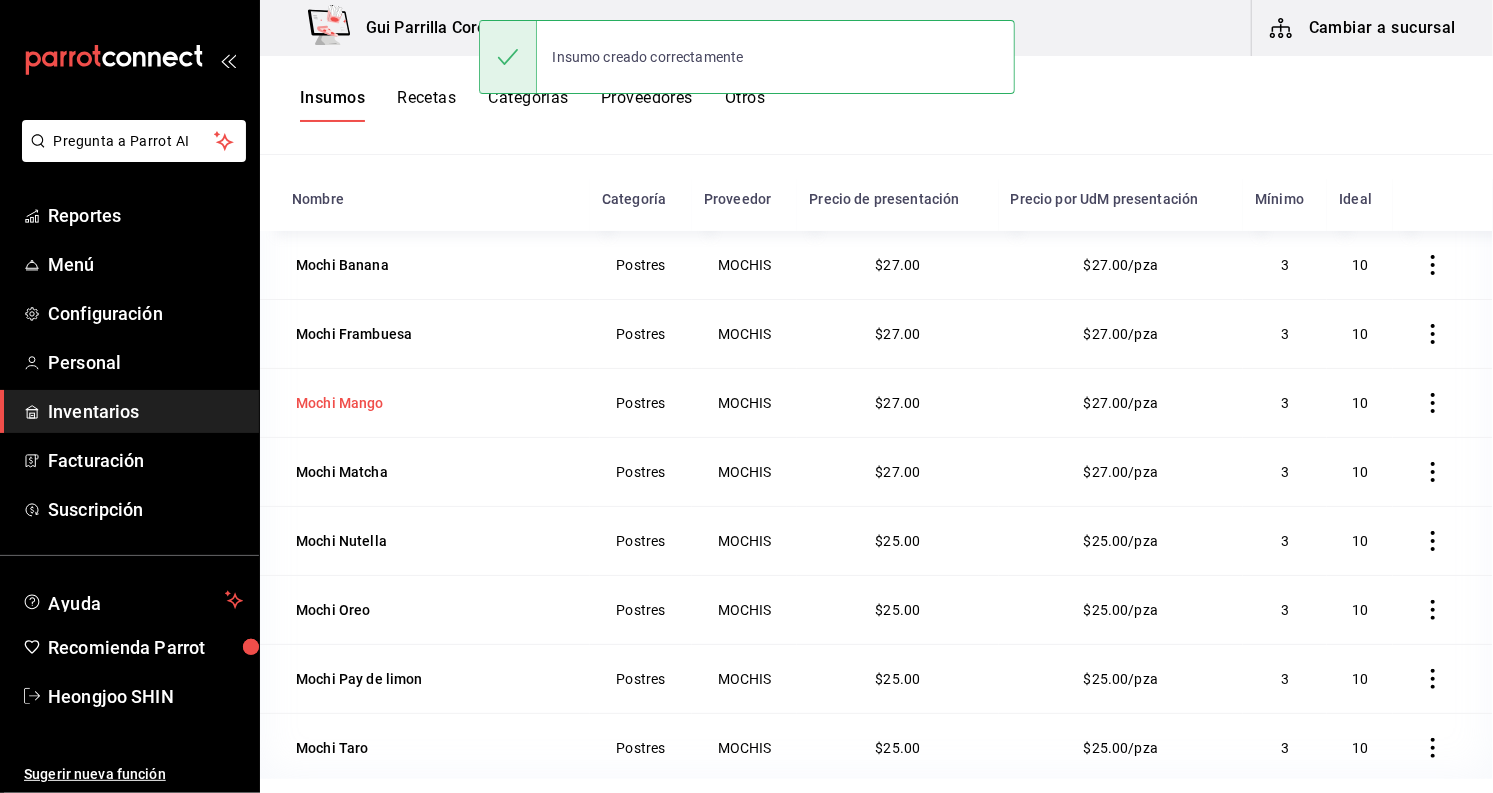 scroll, scrollTop: 0, scrollLeft: 0, axis: both 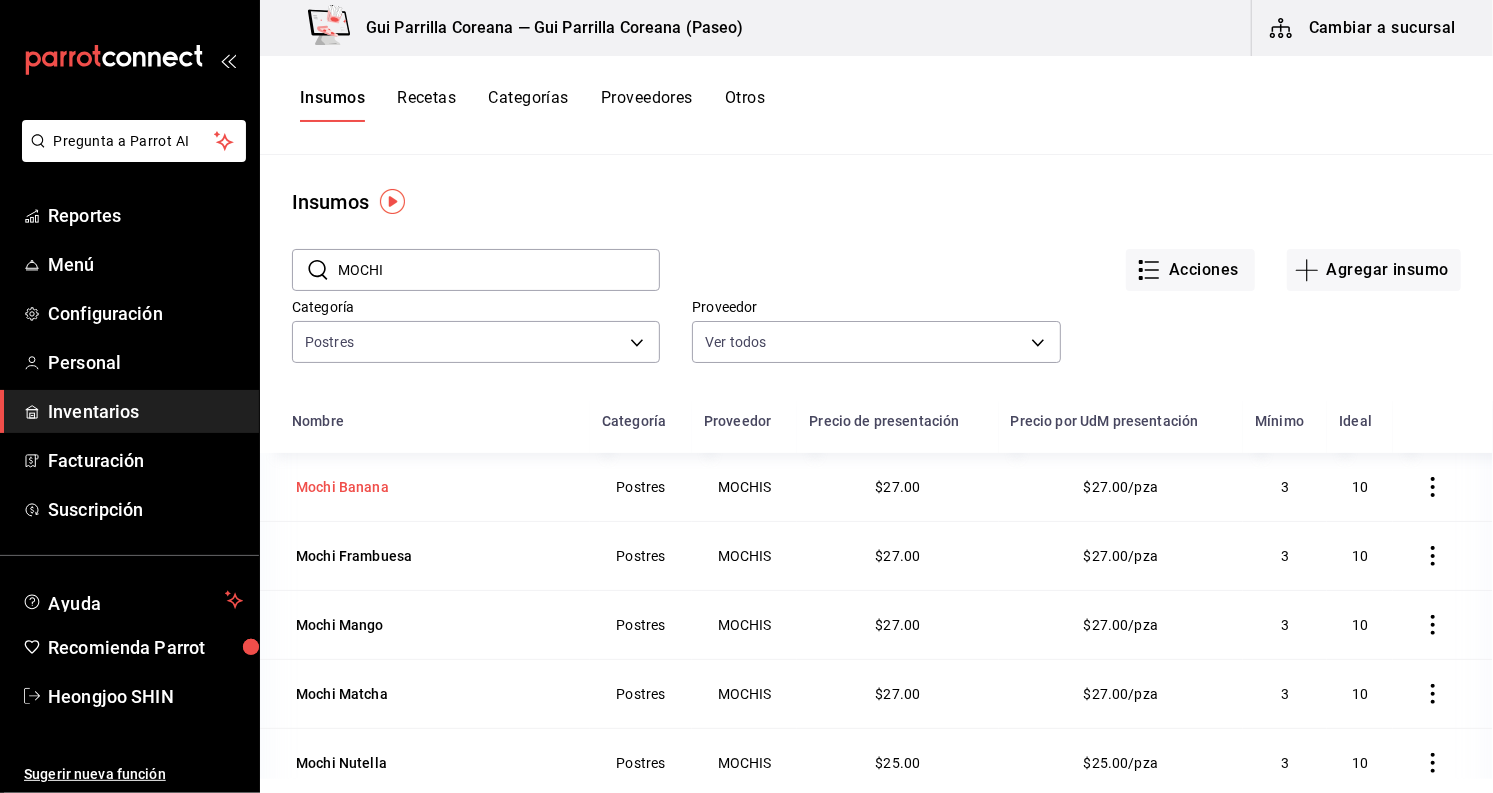click on "Mochi Banana" at bounding box center [342, 487] 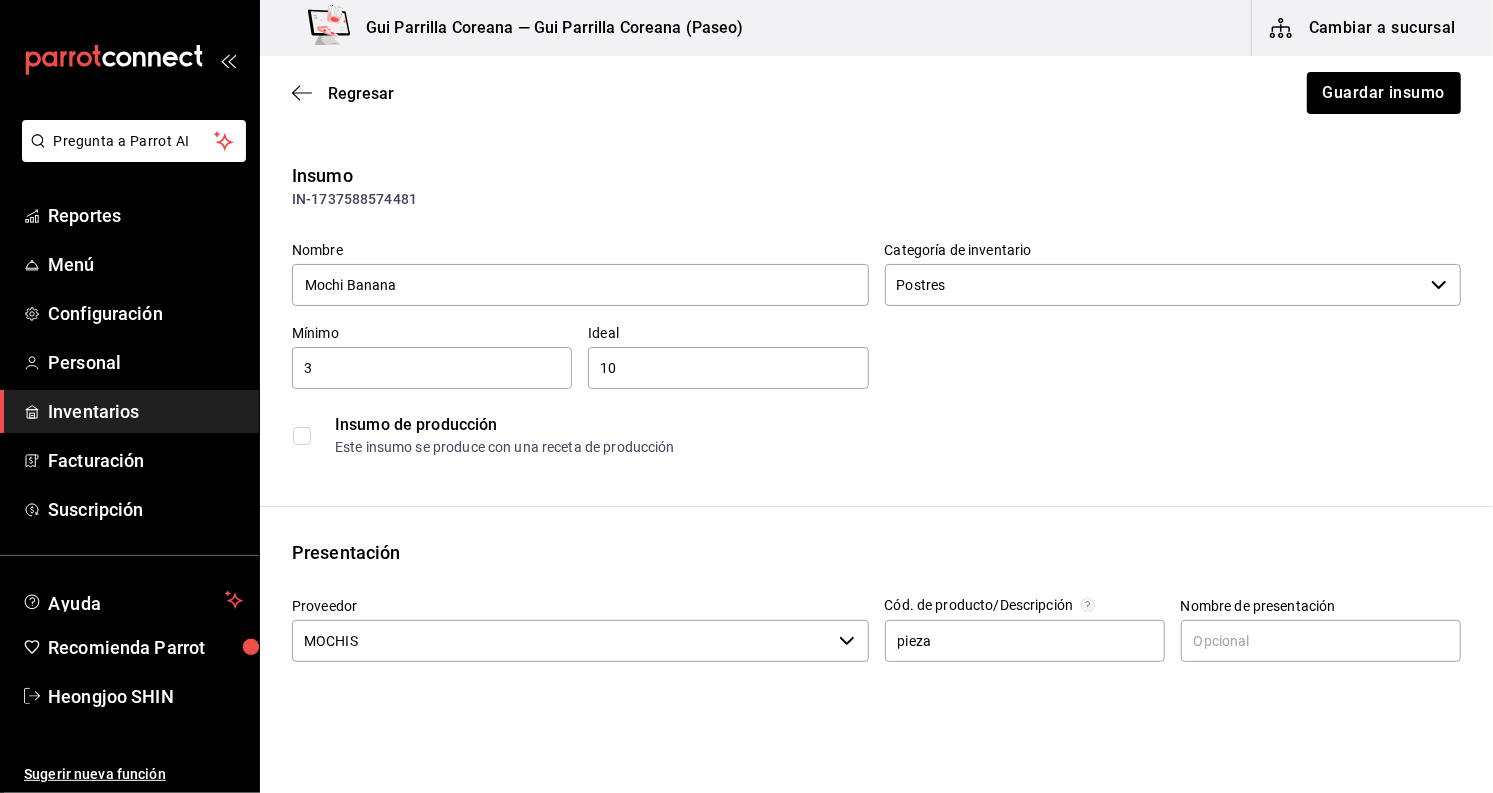 scroll, scrollTop: 222, scrollLeft: 0, axis: vertical 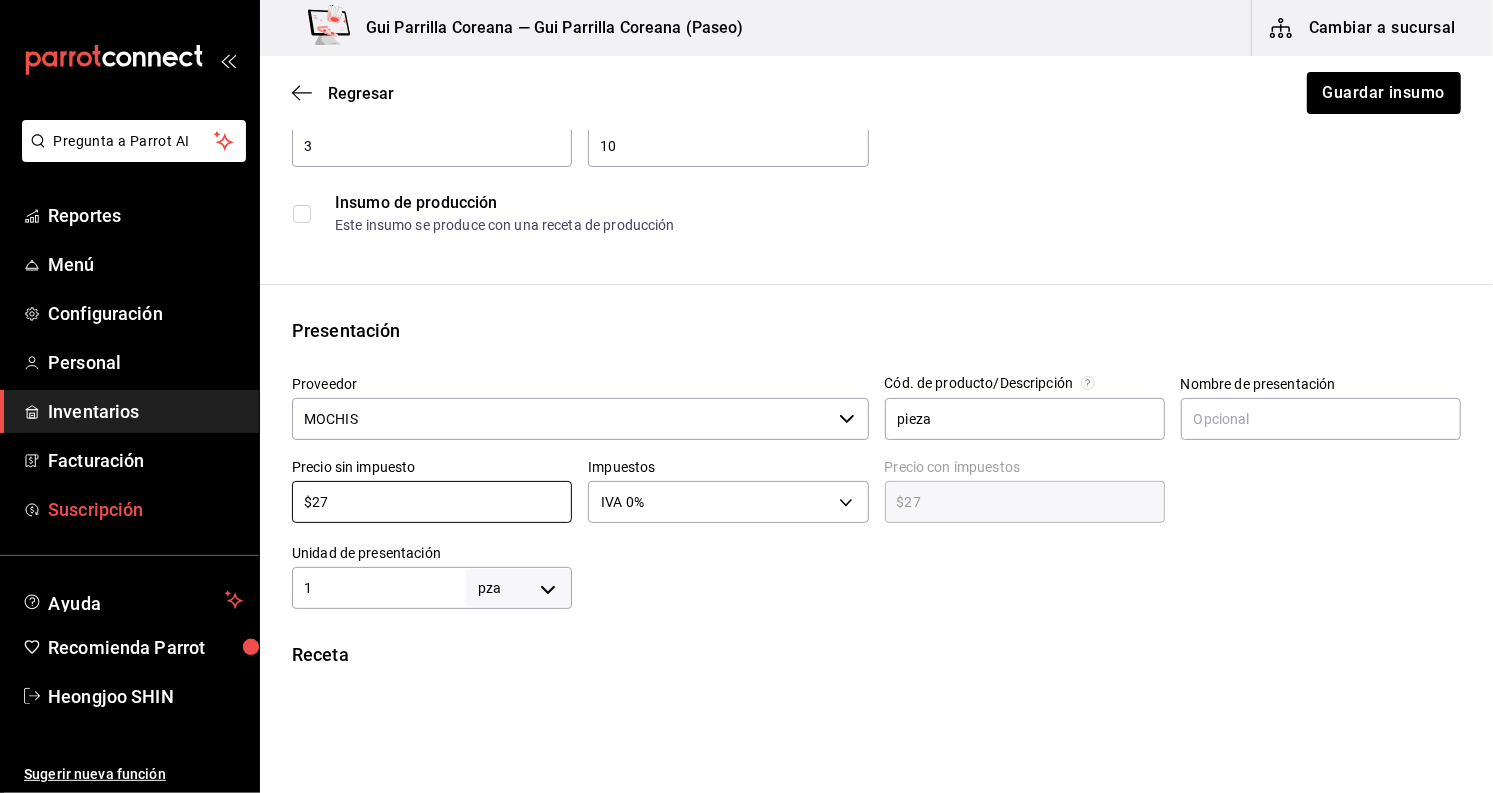 drag, startPoint x: 386, startPoint y: 506, endPoint x: 203, endPoint y: 512, distance: 183.09833 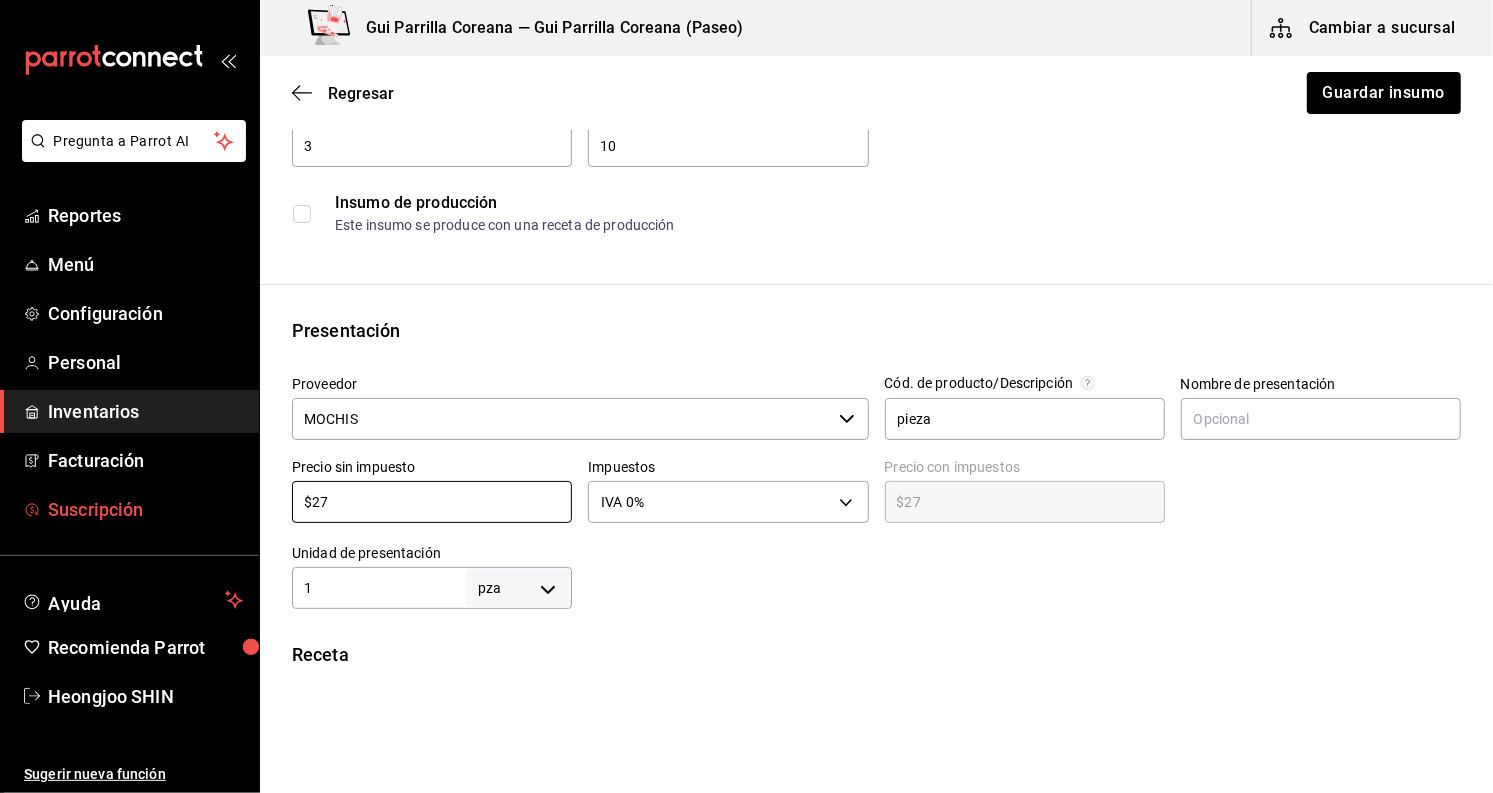 type on "$2" 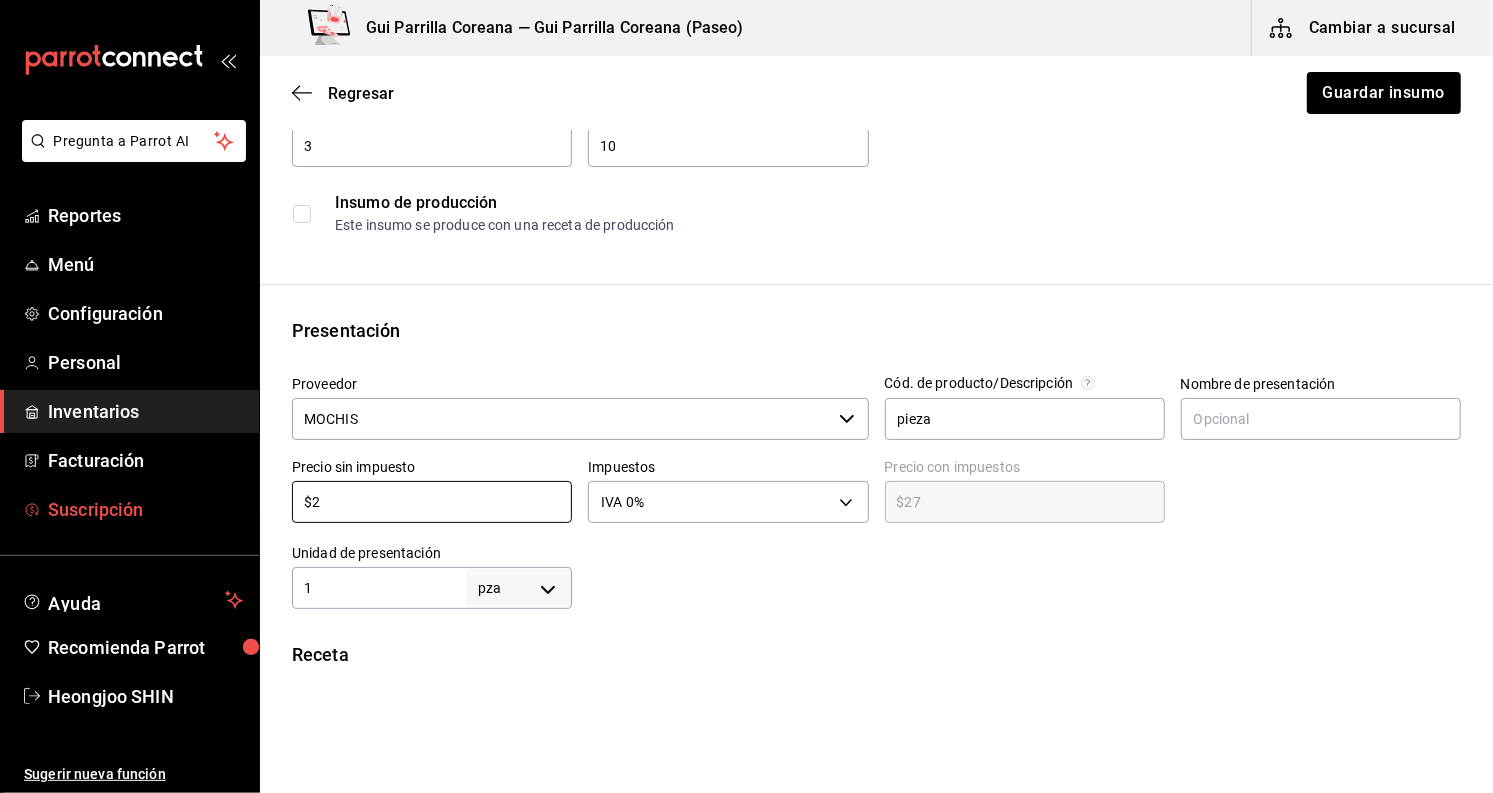 type on "$2.00" 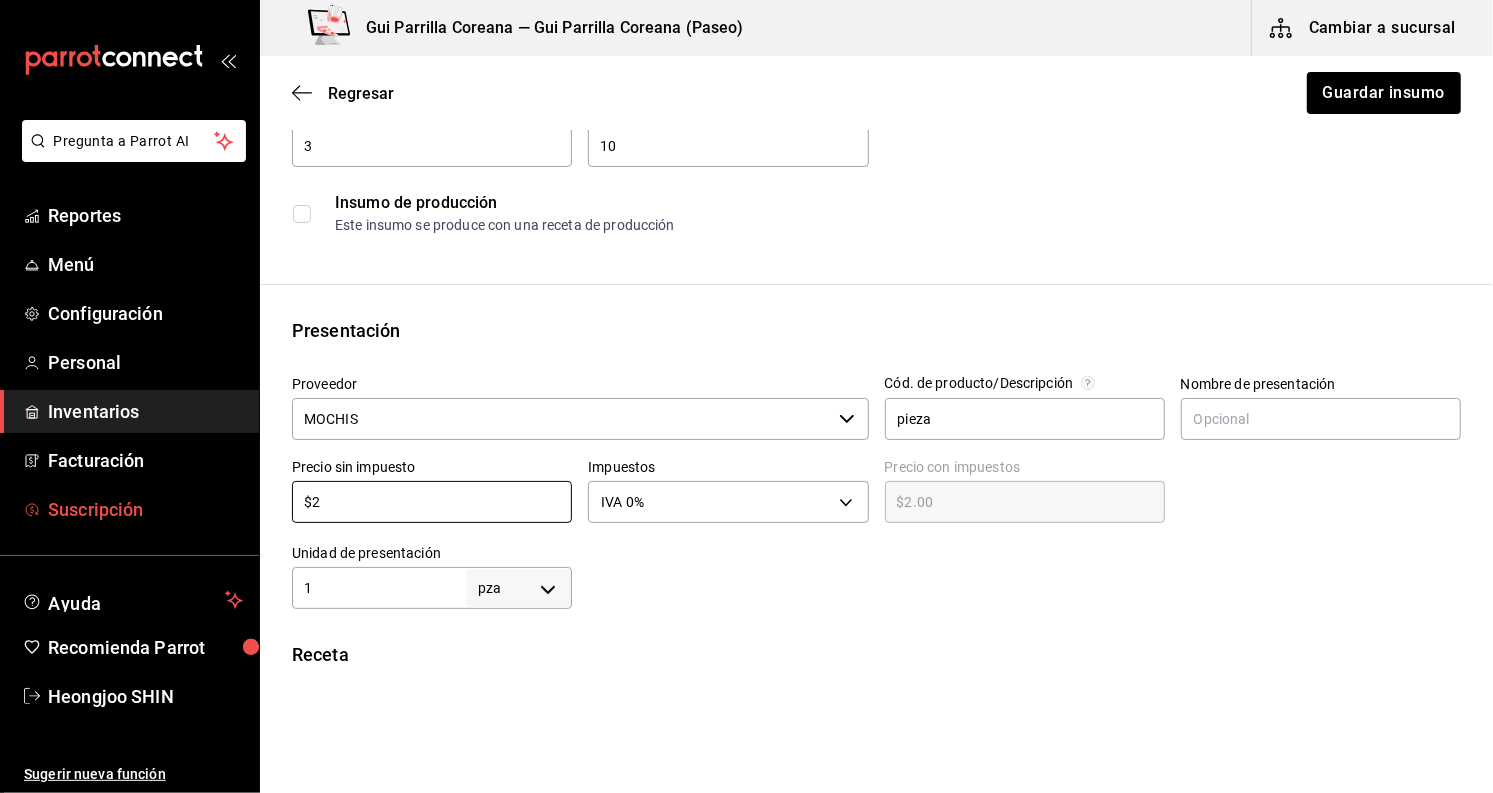 type on "$25" 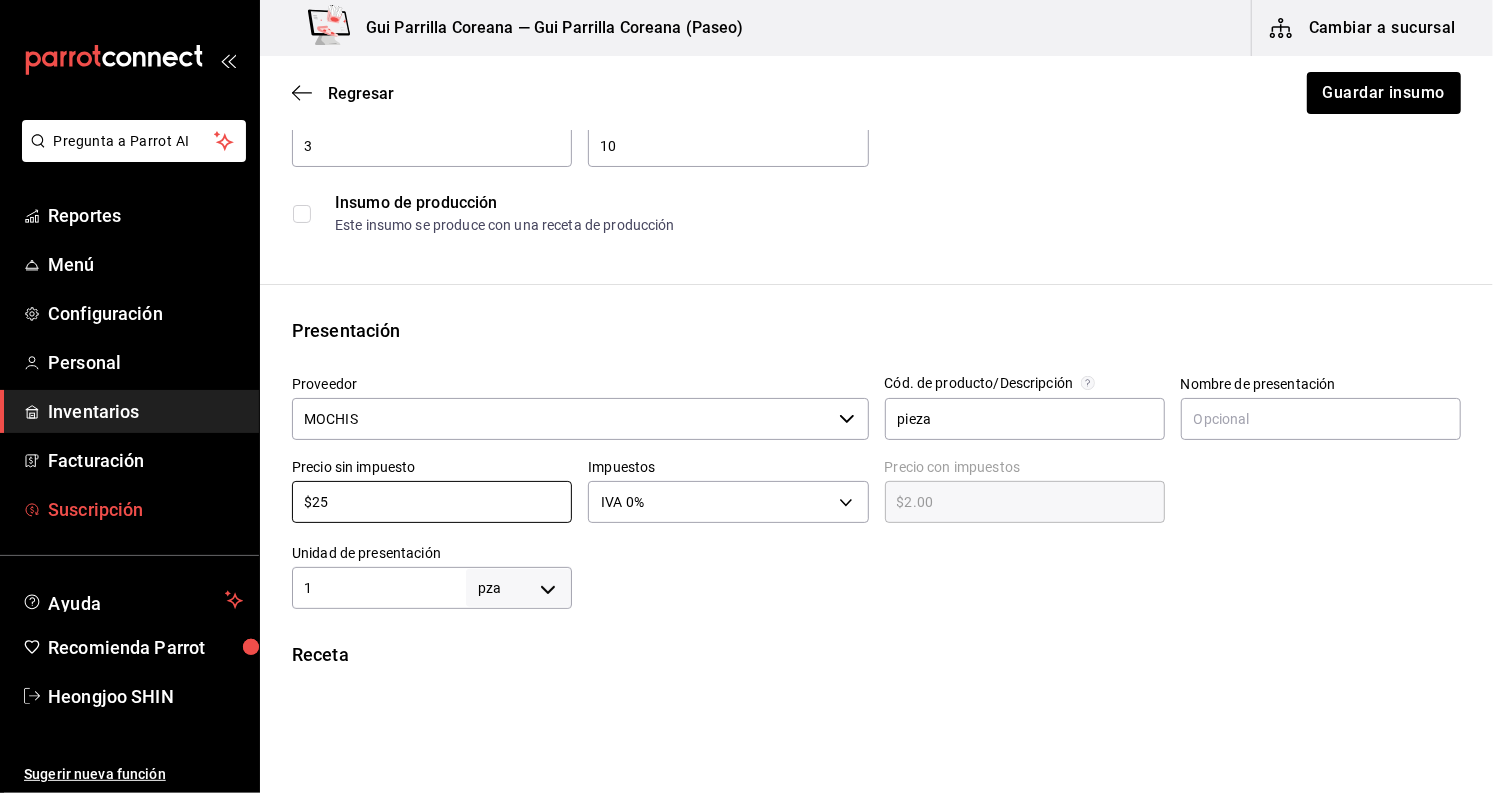 type on "$25.00" 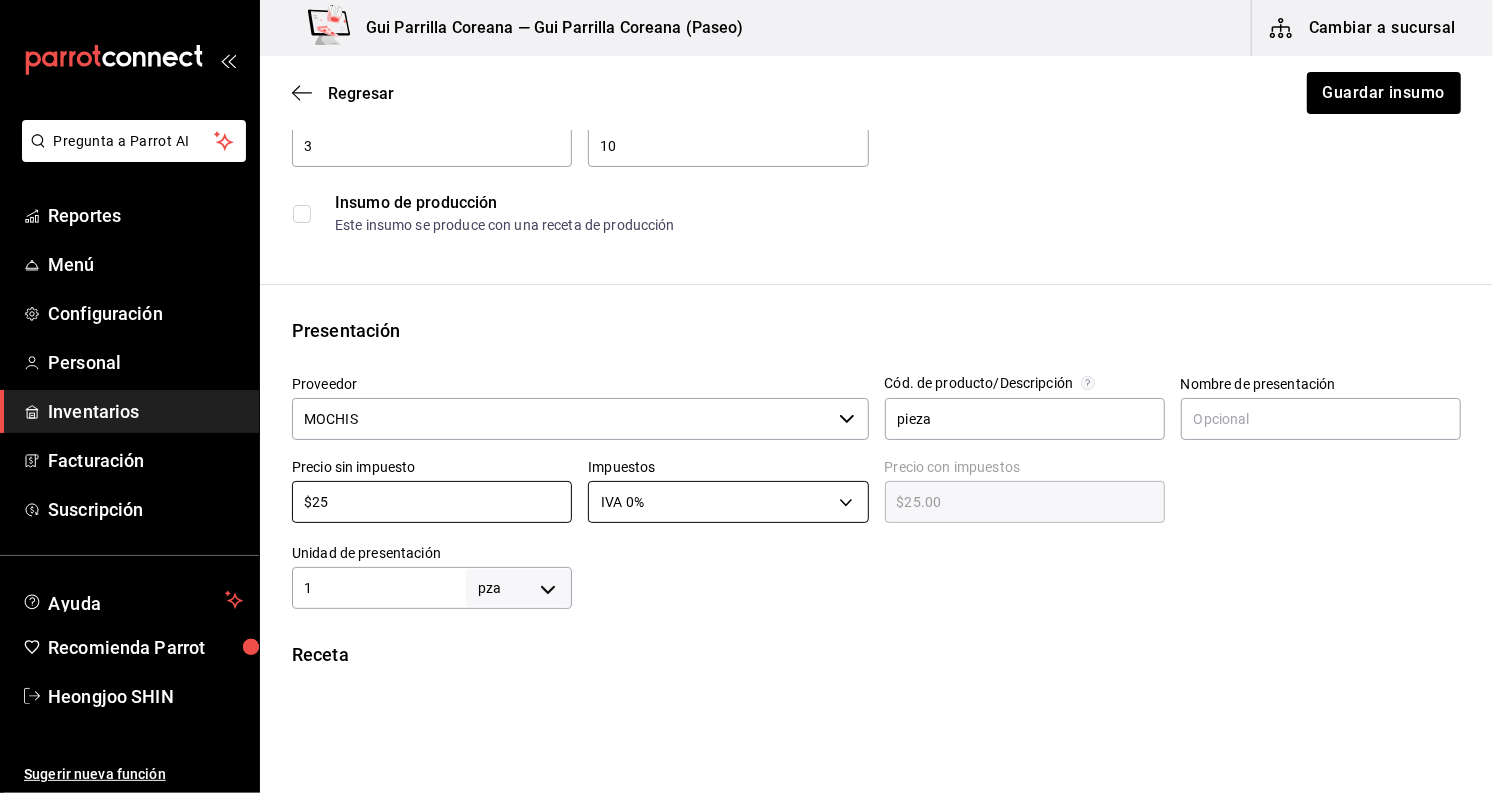 type on "$25" 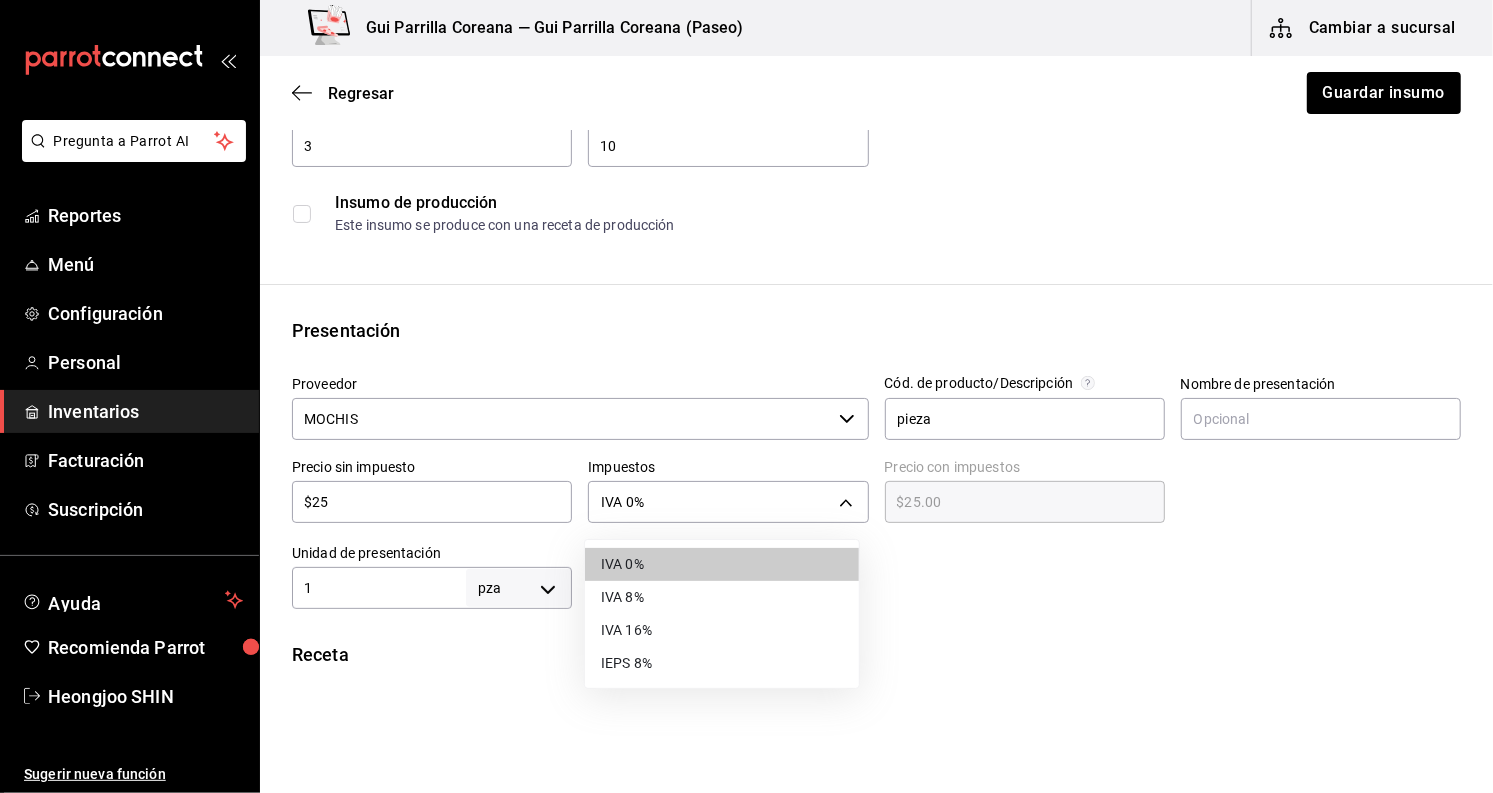 click on "Pregunta a Parrot AI Reportes   Menú   Configuración   Personal   Inventarios   Facturación   Suscripción   Ayuda Recomienda Parrot   [PERSON]   Sugerir nueva función   Gui Parrilla Coreana — Gui Parrilla Coreana ([PASEO]) Cambiar a sucursal Regresar Guardar insumo Insumo IN-1737588574481 Nombre Mochi Banana Categoría de inventario Postres ​ Mínimo 3 ​ Ideal 10 ​ Insumo de producción Este insumo se produce con una receta de producción Presentación Proveedor MOCHIS ​ Cód. de producto/Descripción pieza Nombre de presentación Precio sin impuesto $25 ​ Impuestos IVA 0% IVA_0 Precio con impuestos $25.00 ​ Unidad de presentación 1 pza UNIT ​ Receta Unidad de receta pza UNIT Factor de conversión 1 ​ 1 pza de Presentación = 1 pza receta Ver ayuda de conversiones ¿La presentación  viene en otra caja? Si No Unidades de conteo pza Presentación (1 pza) ; GANA 1 MES GRATIS EN TU SUSCRIPCIÓN AQUÍ Ver video tutorial Ir a video Pregunta a Parrot AI Reportes   Menú   Configuración" at bounding box center [746, 340] 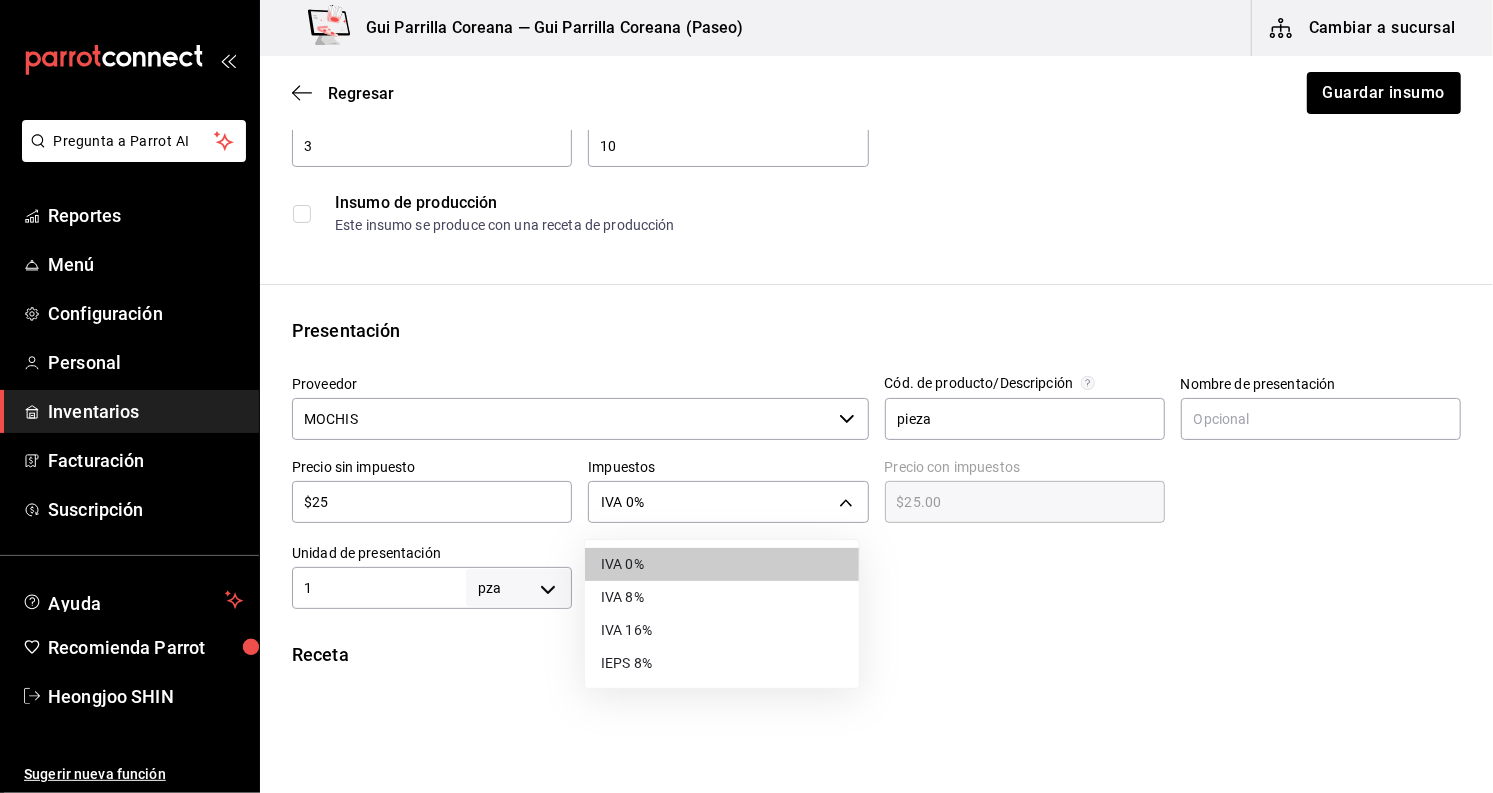 click on "IEPS 8%" at bounding box center (722, 663) 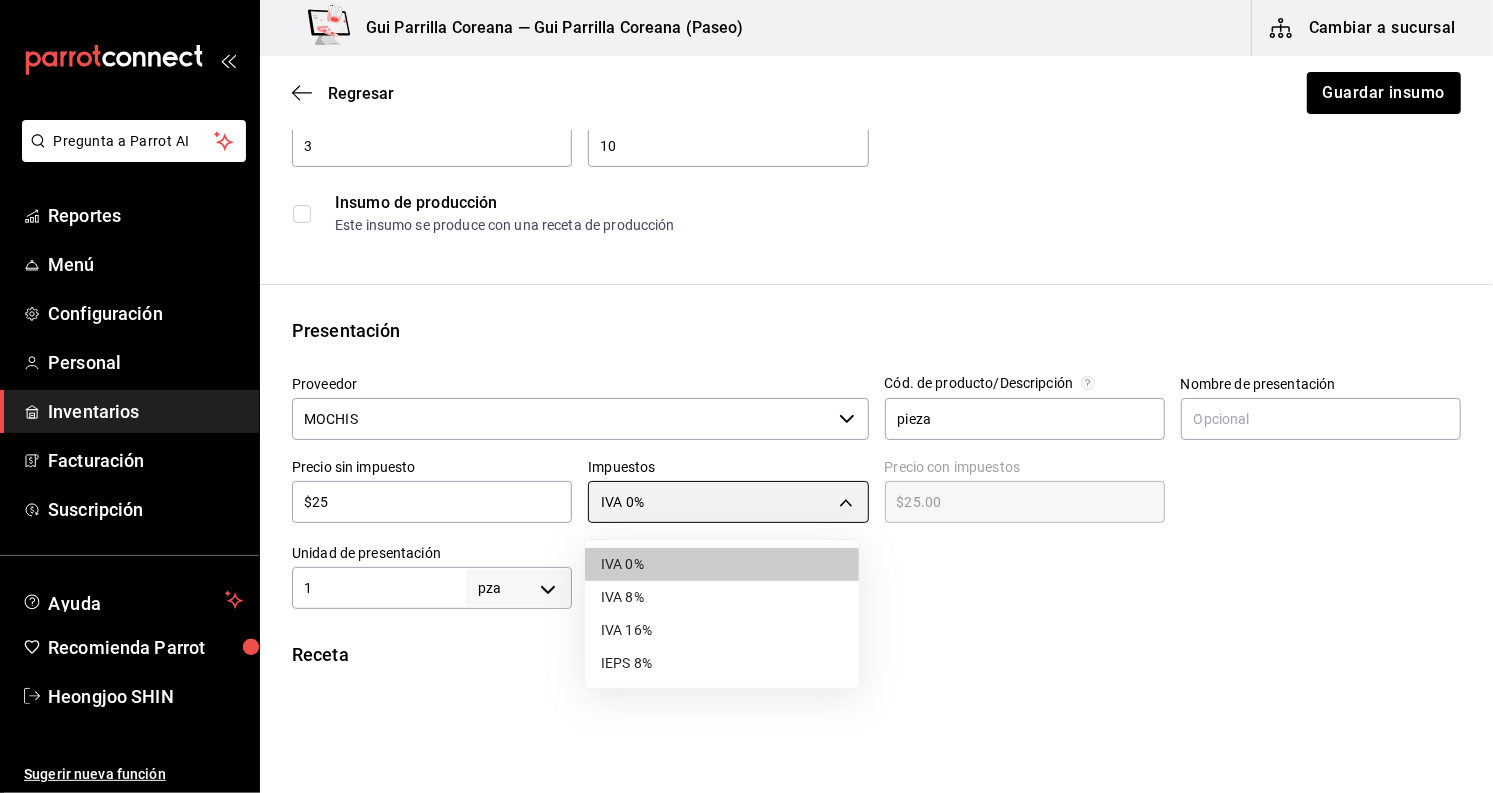 type on "IEPS_8" 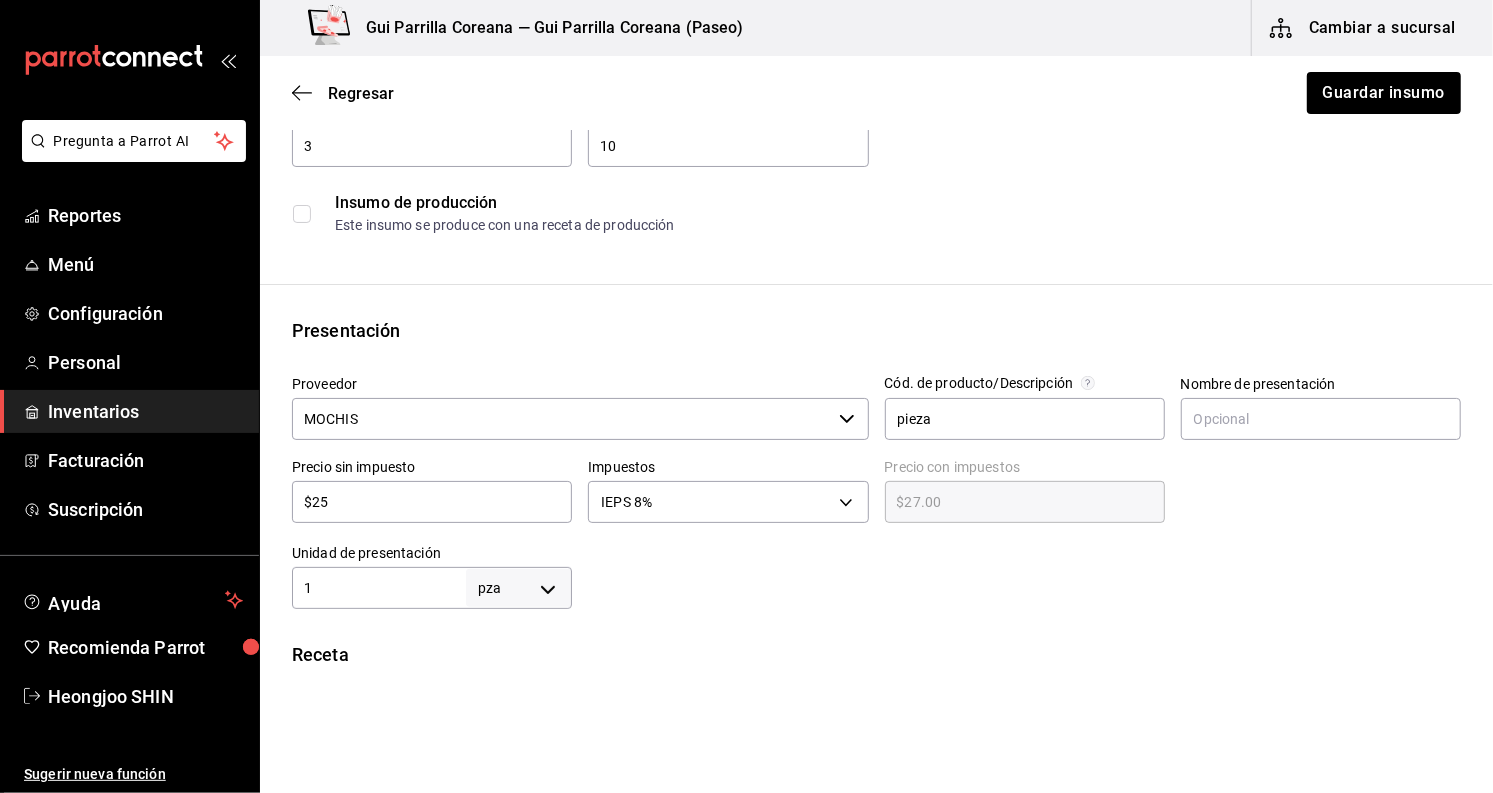 click at bounding box center (1142, 92) 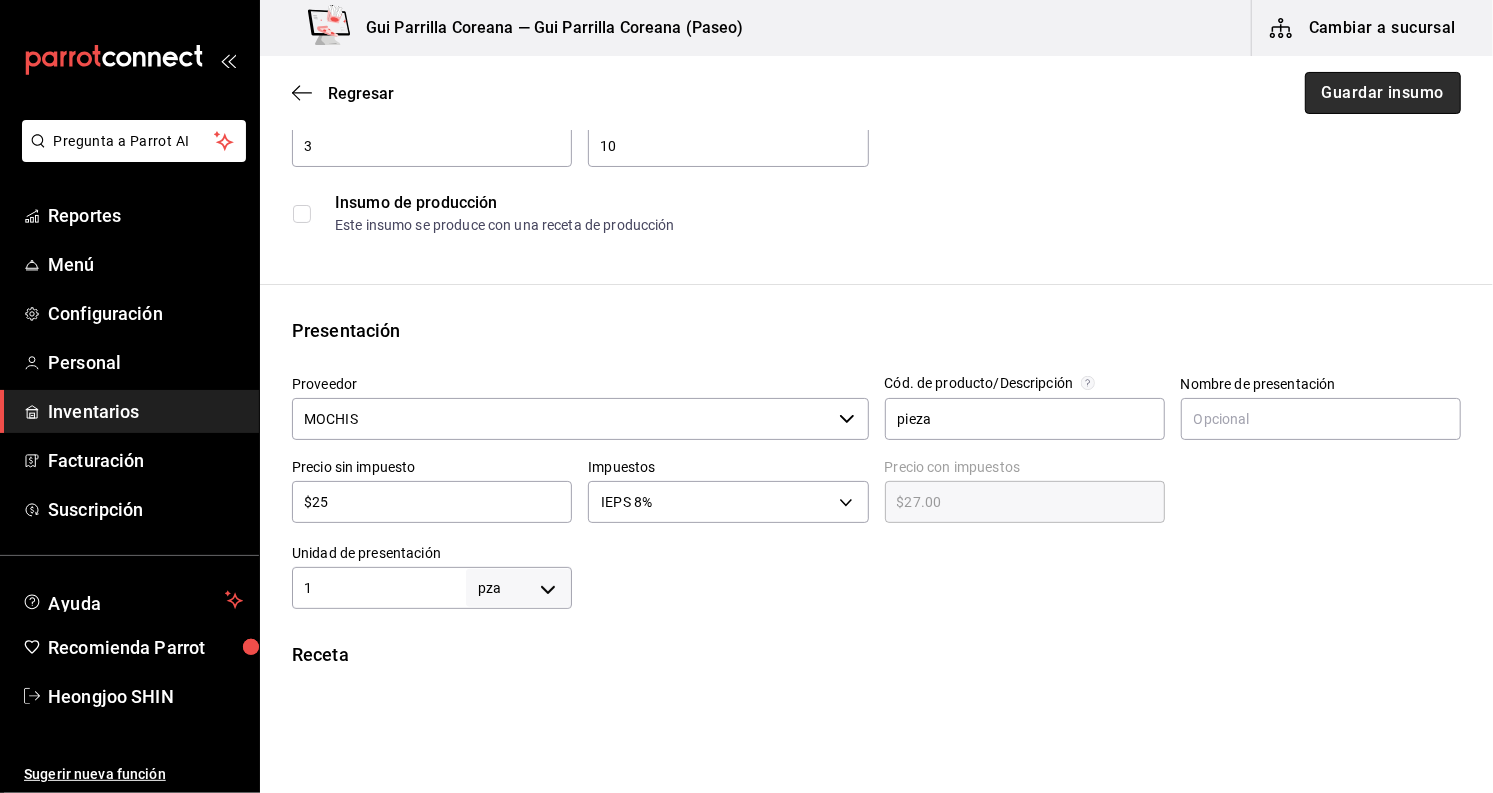 click on "Guardar insumo" at bounding box center [1383, 93] 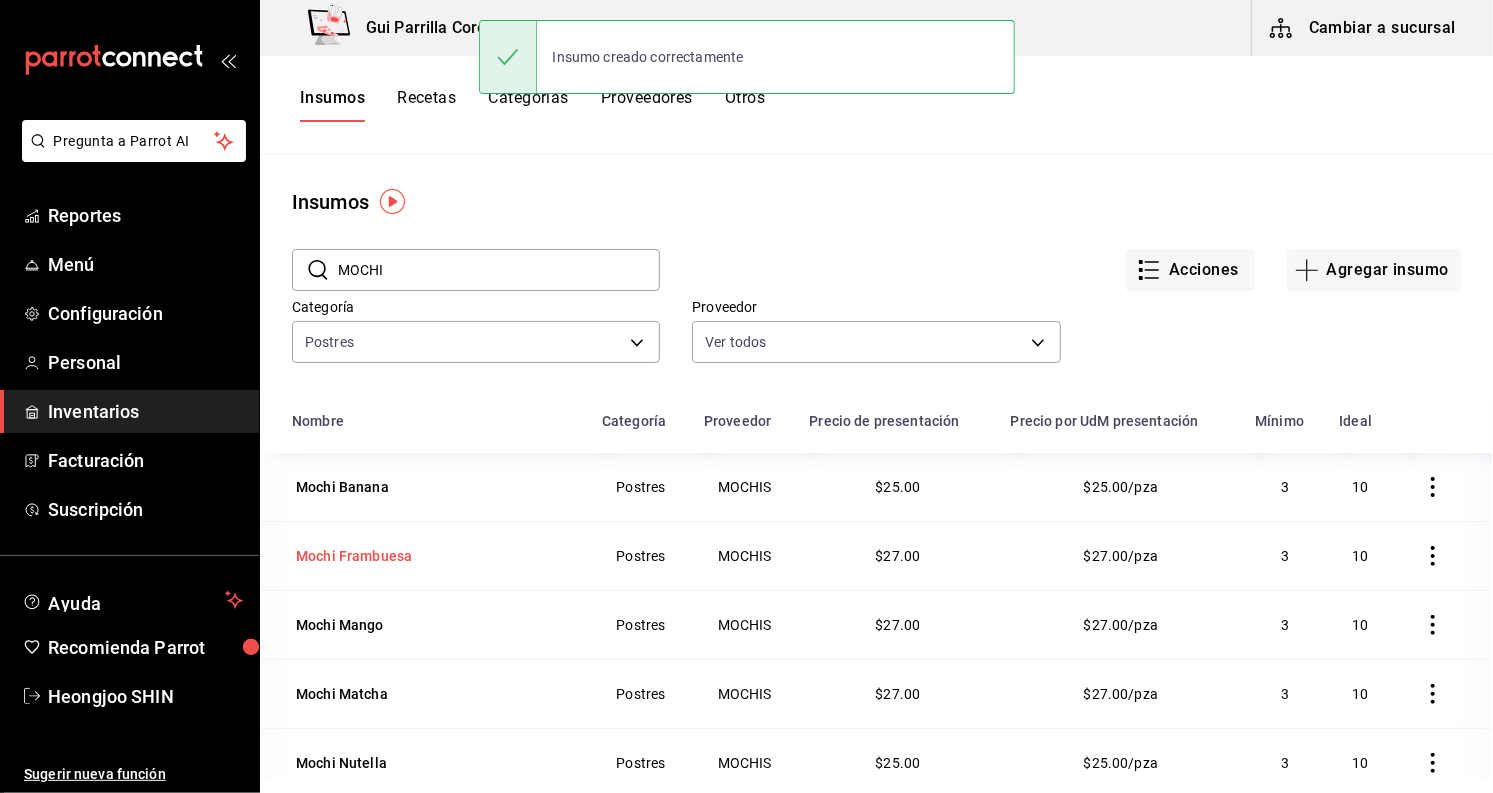 click on "Mochi Frambuesa" at bounding box center [354, 556] 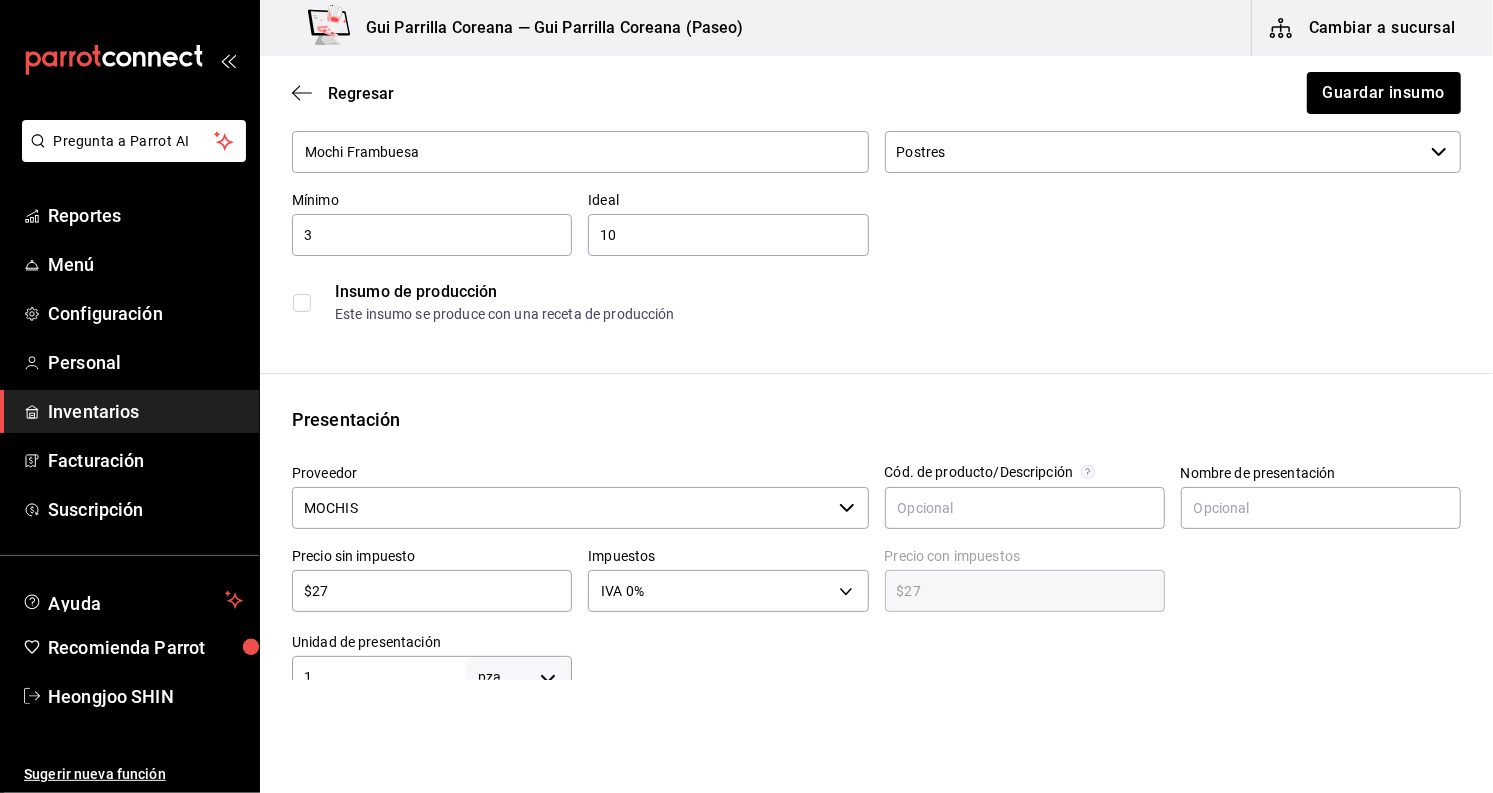 scroll, scrollTop: 222, scrollLeft: 0, axis: vertical 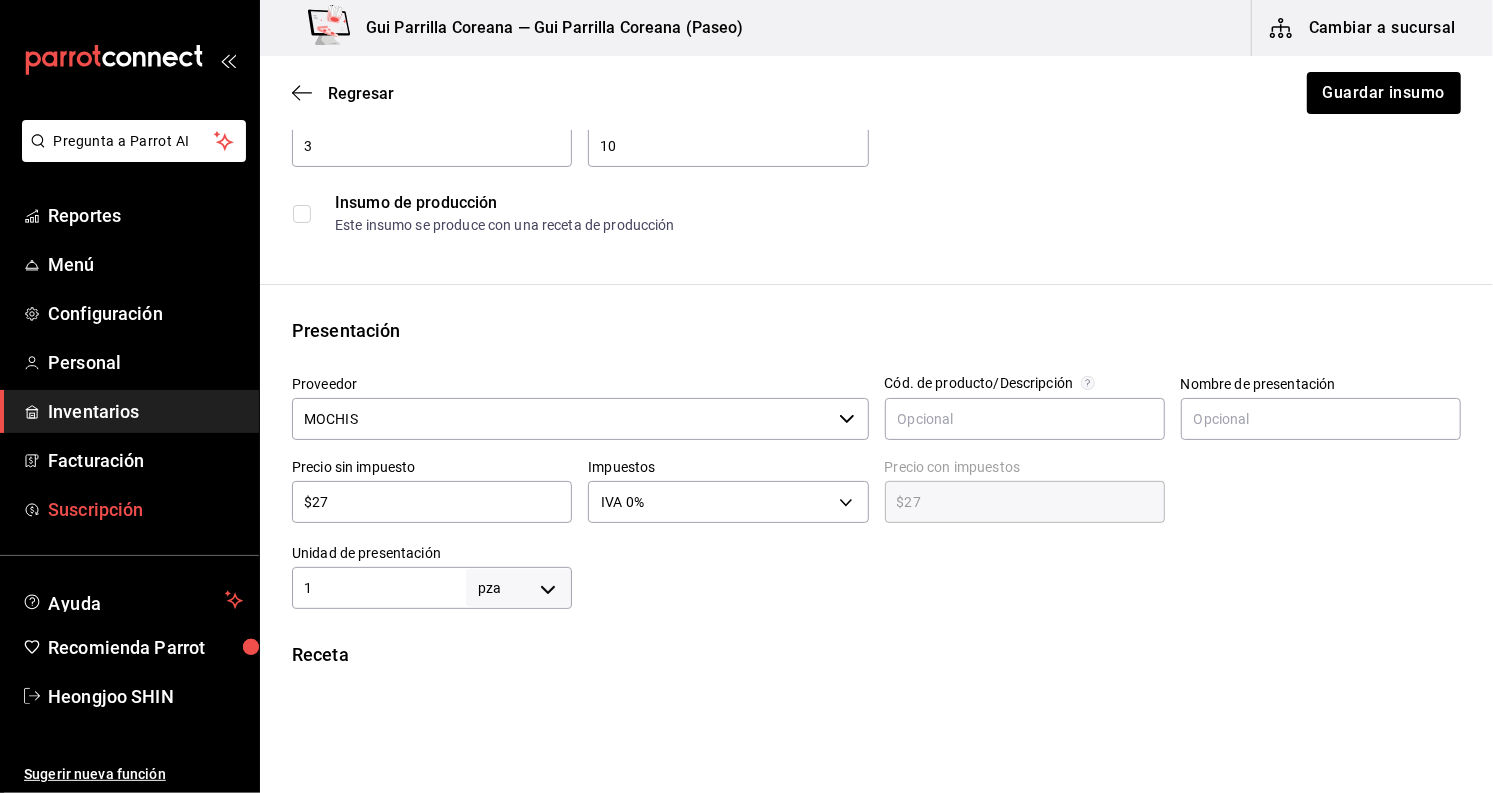 drag, startPoint x: 375, startPoint y: 511, endPoint x: 216, endPoint y: 495, distance: 159.80301 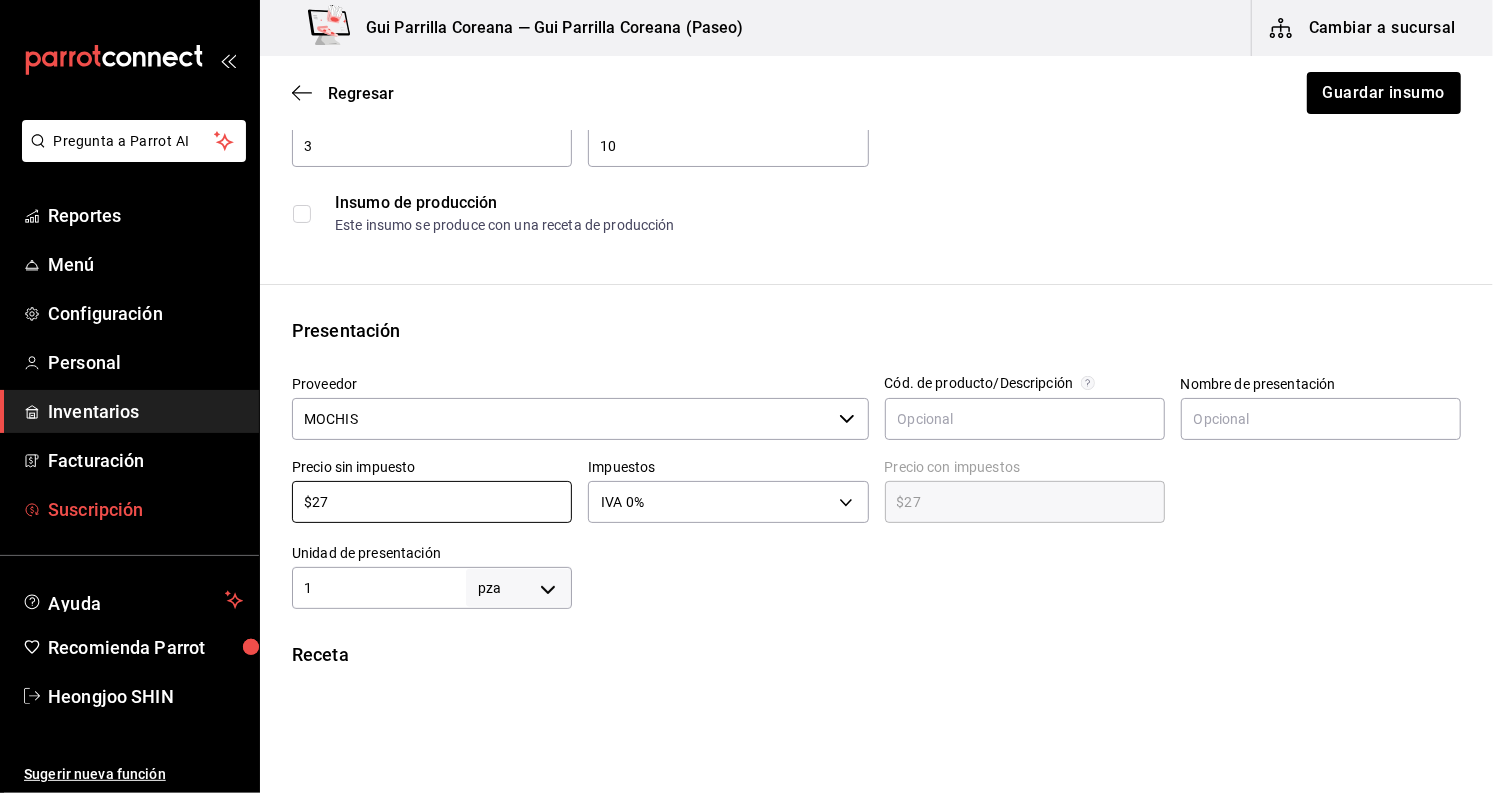 type on "$2" 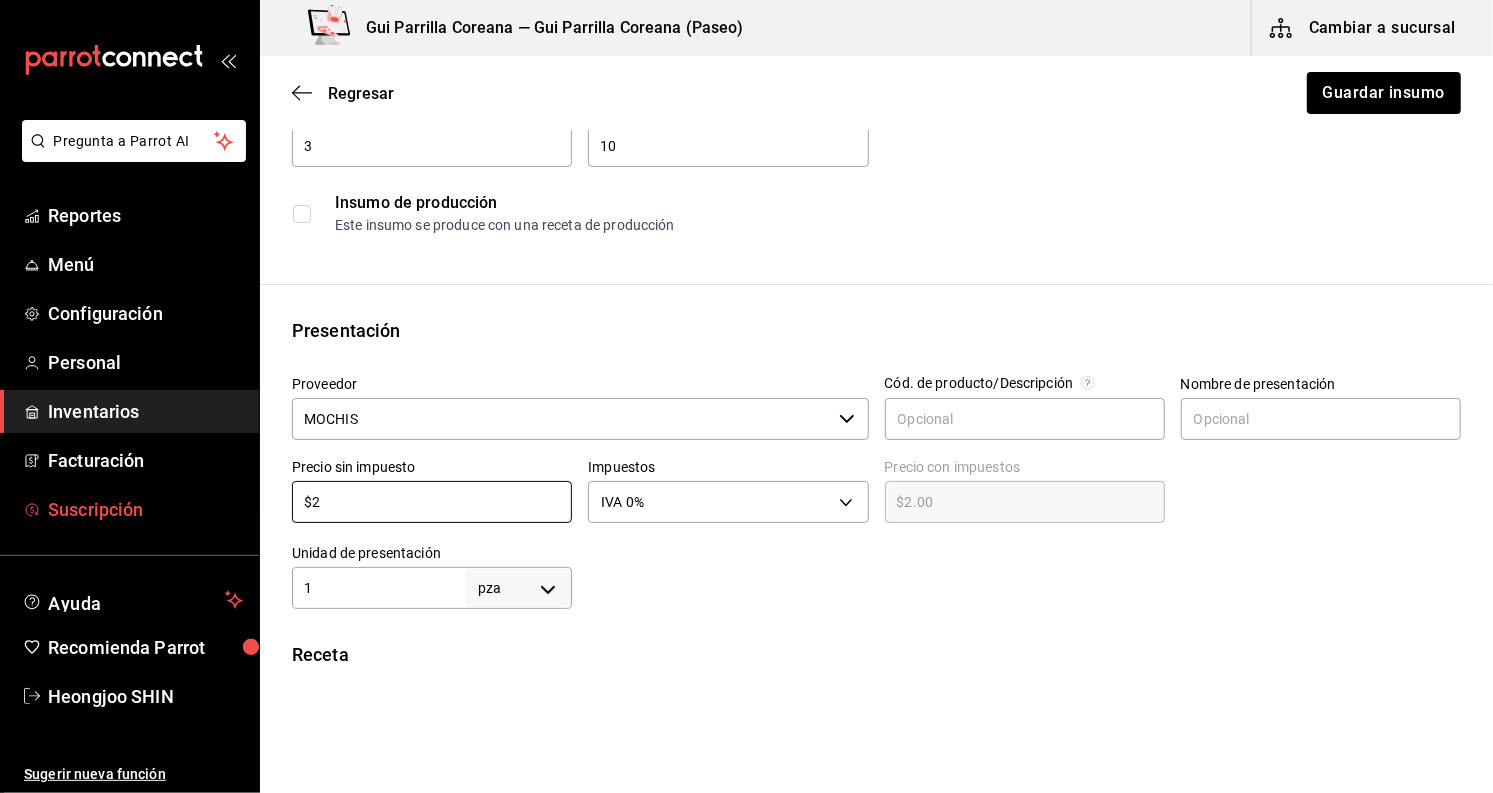 type on "$2.00" 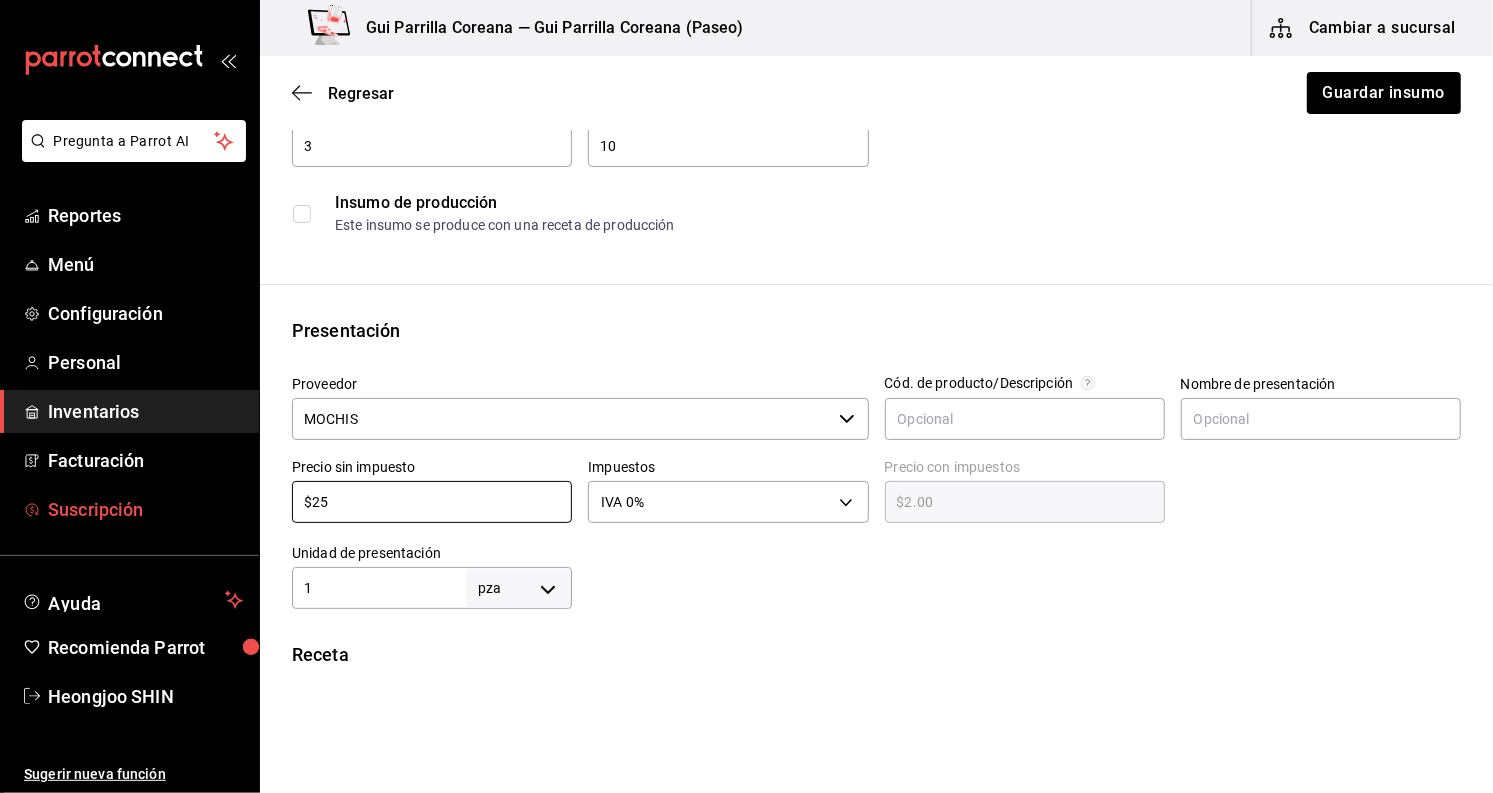 type on "$25.00" 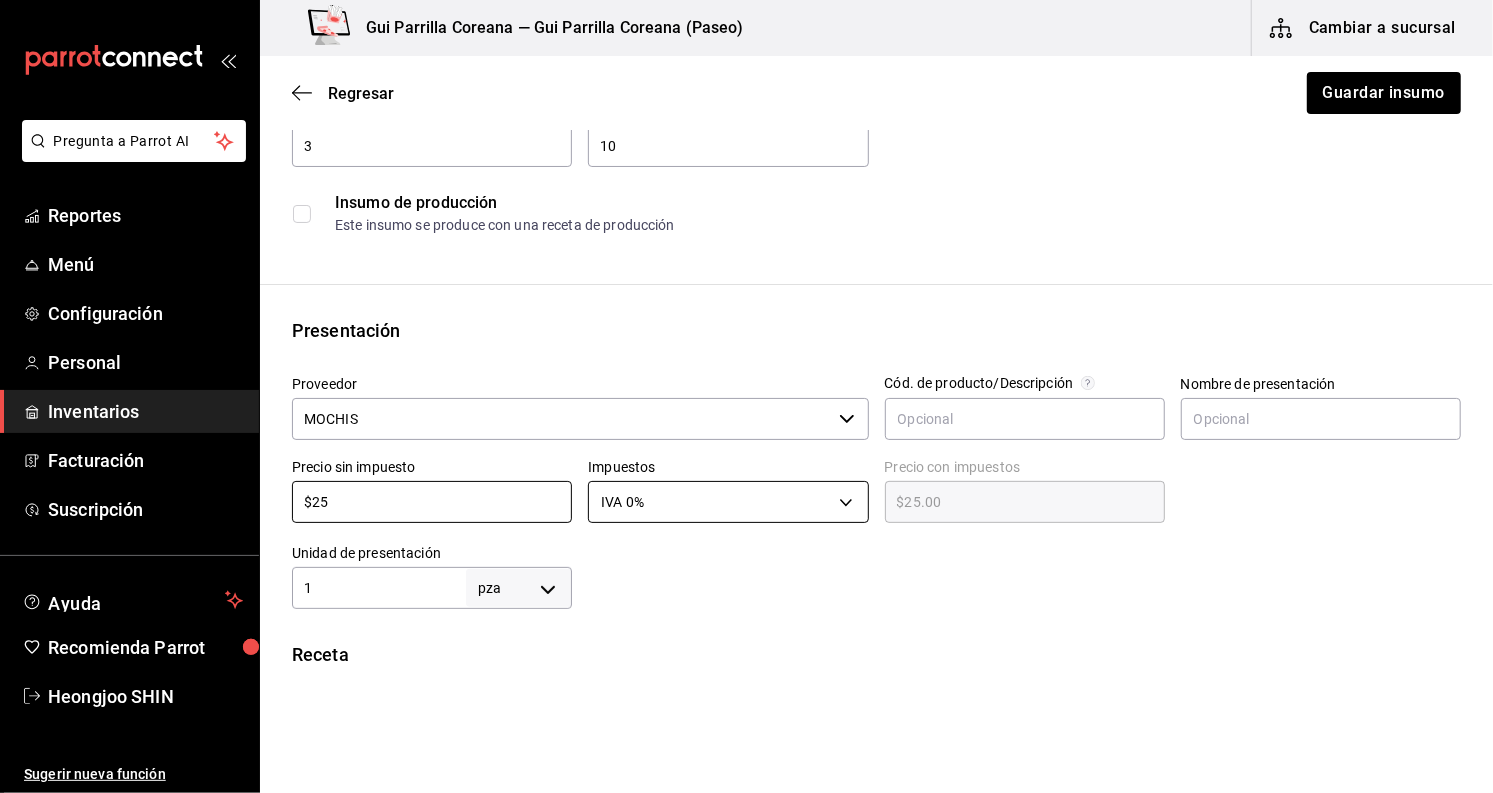 type on "$25" 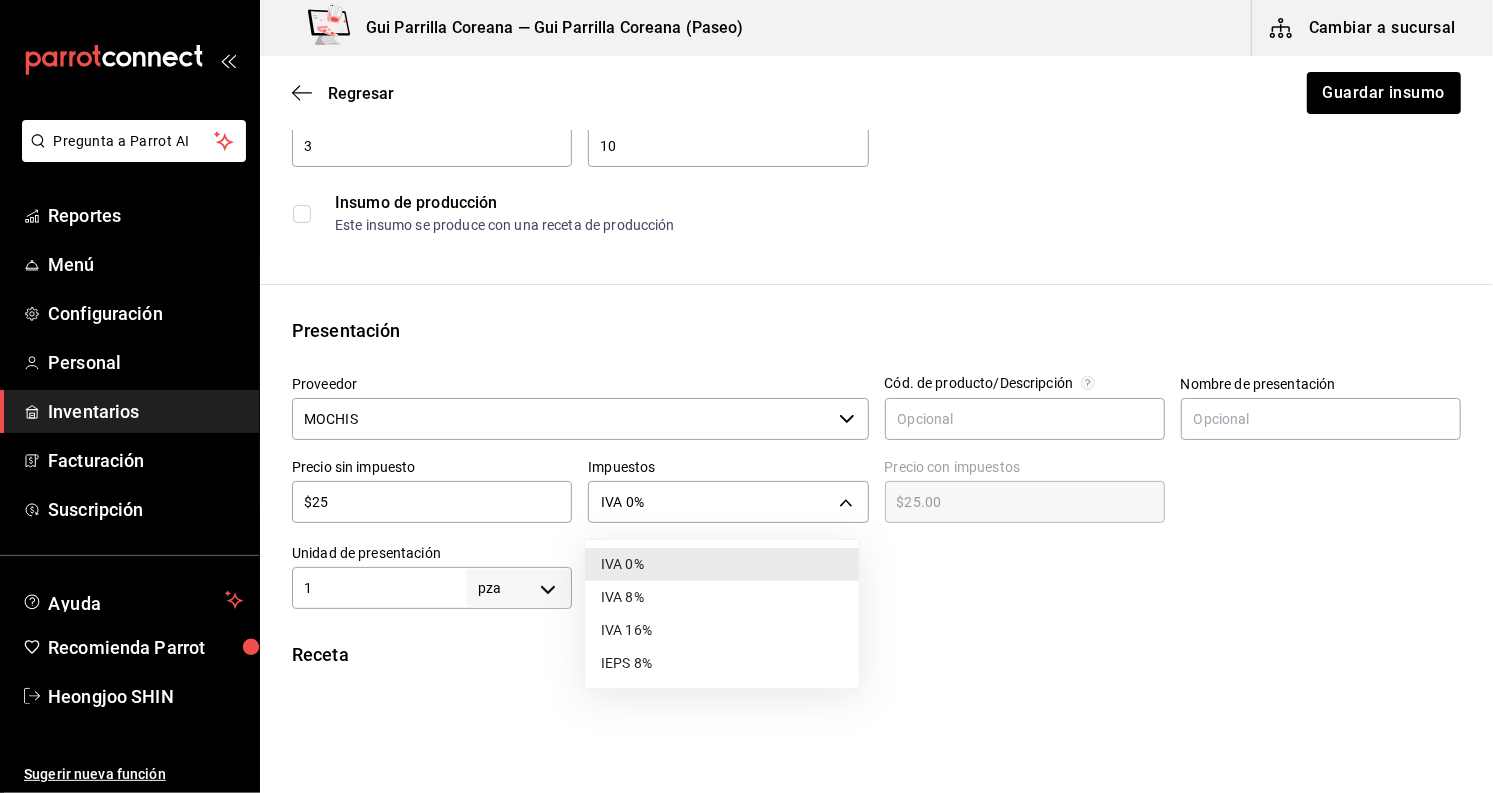 click on "IEPS 8%" at bounding box center [722, 663] 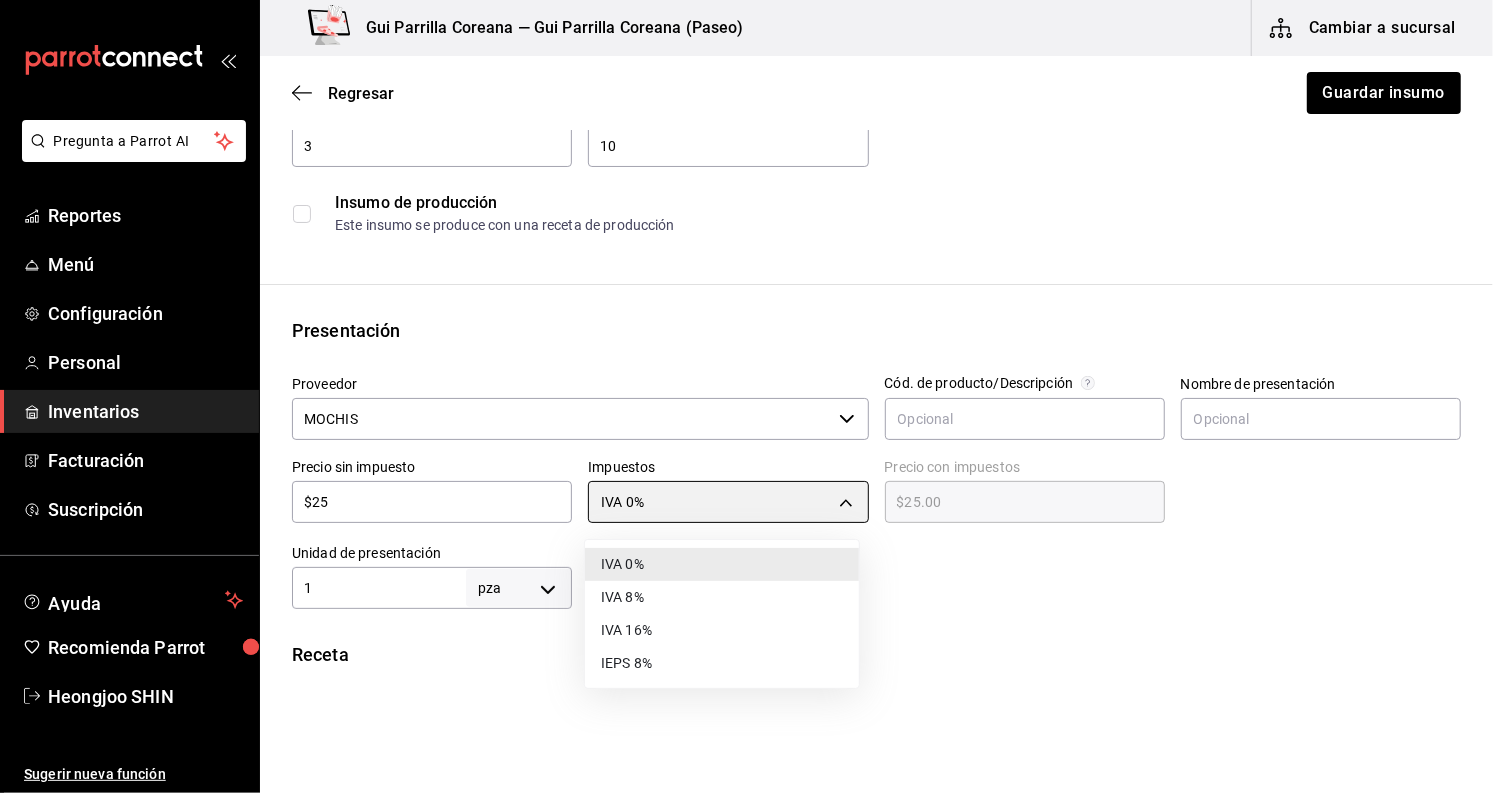 type on "IEPS_8" 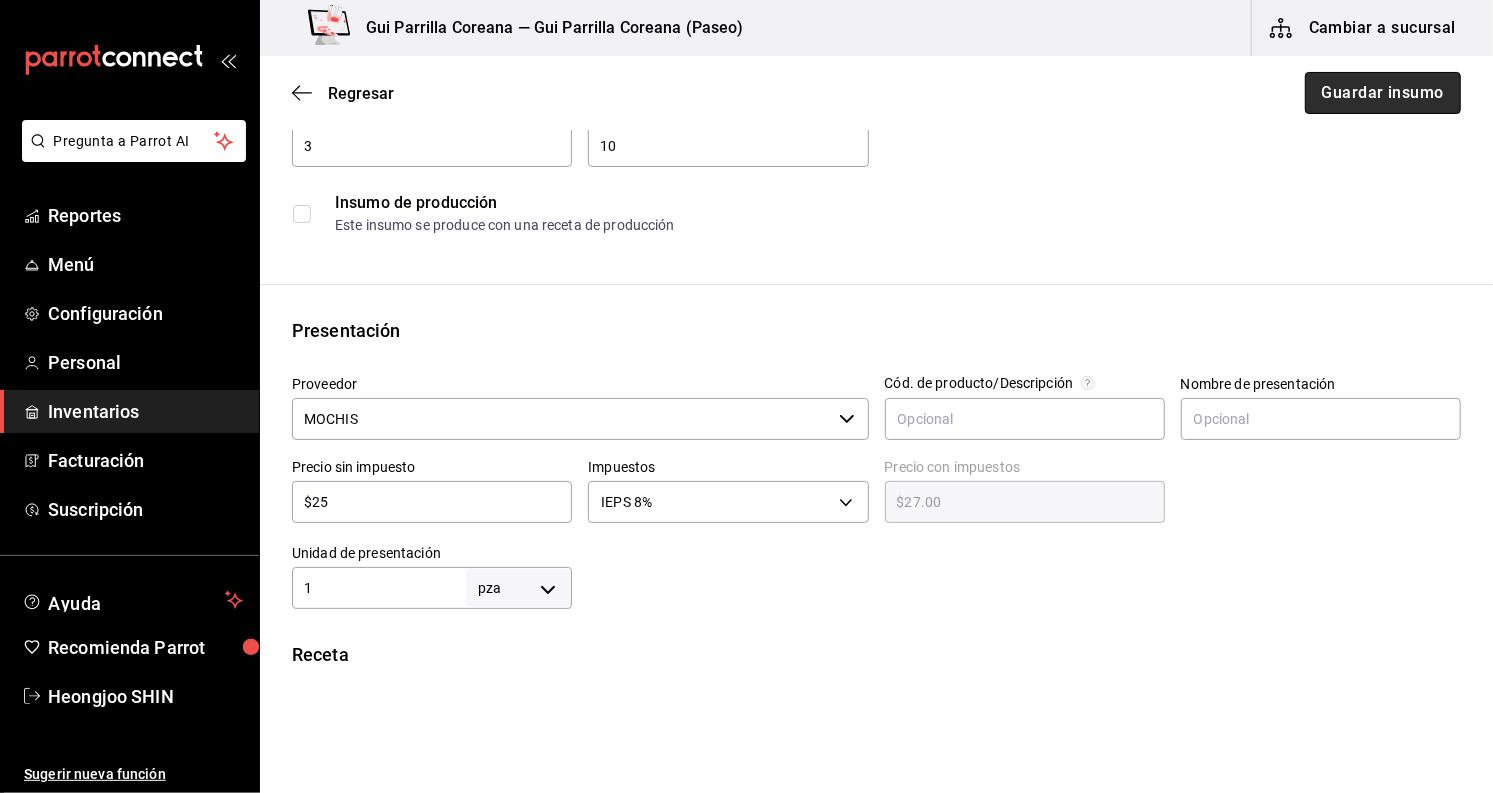 click on "Guardar insumo" at bounding box center [1383, 93] 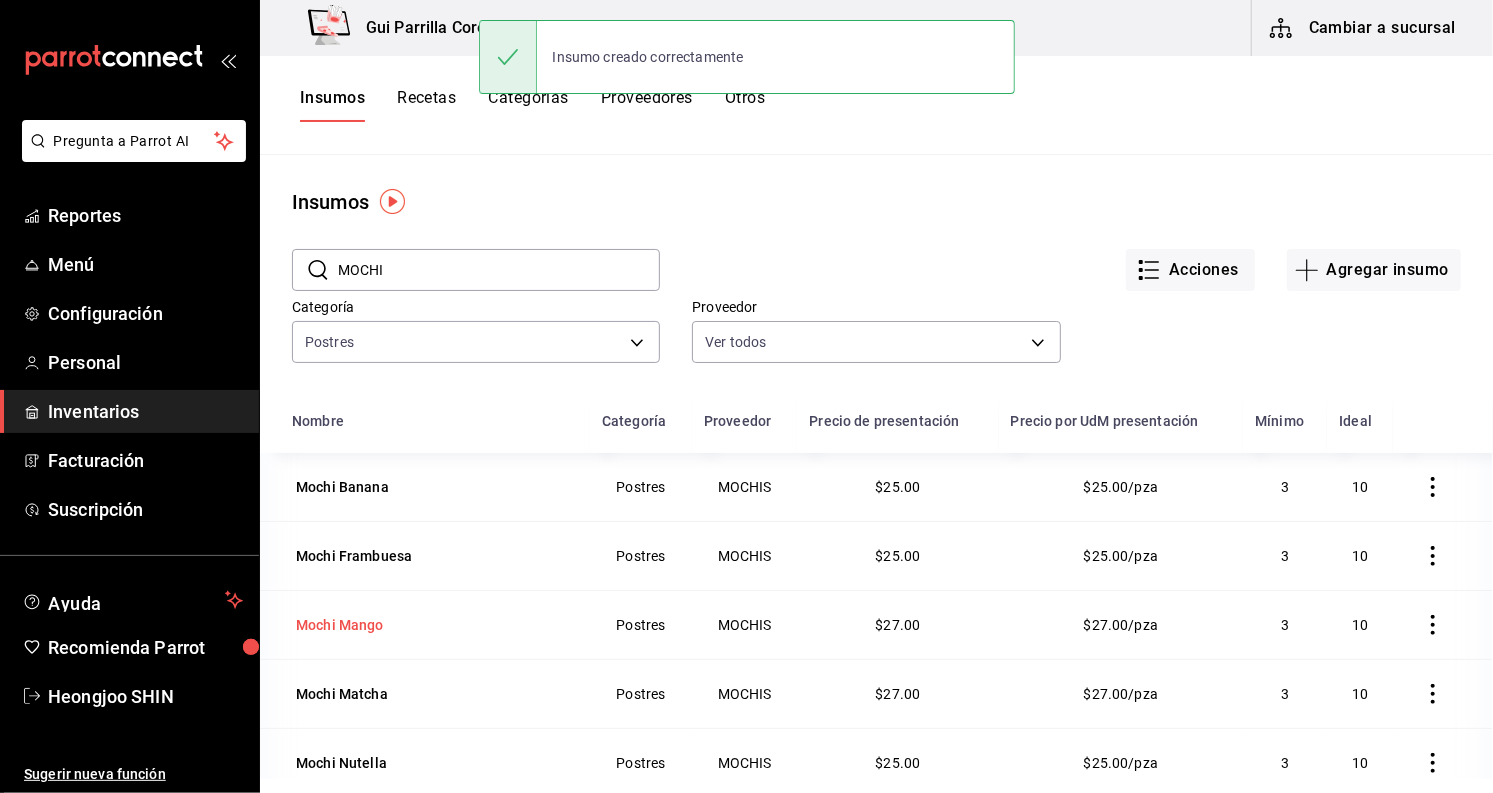 click on "Mochi Mango" at bounding box center [340, 625] 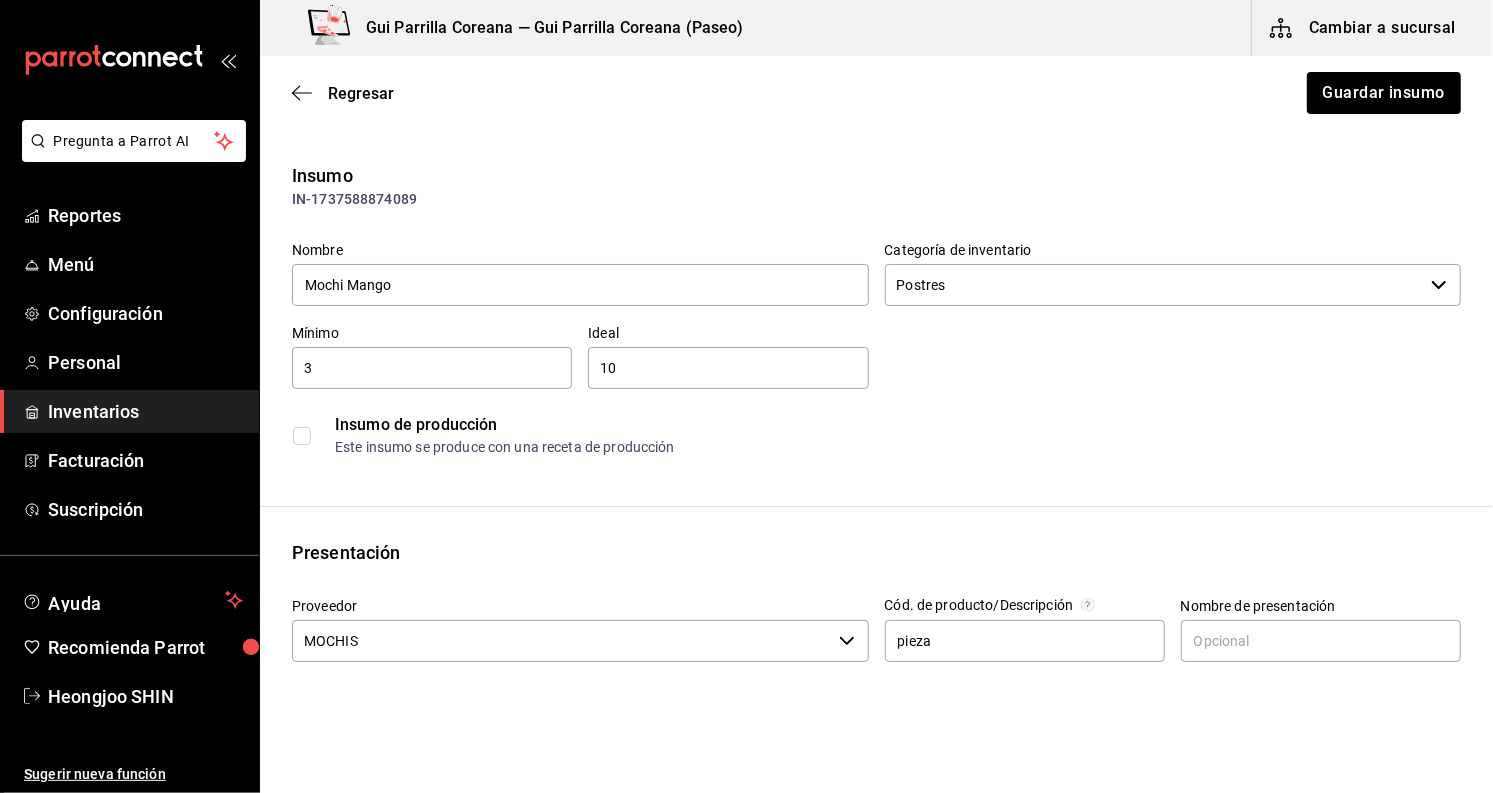 scroll, scrollTop: 333, scrollLeft: 0, axis: vertical 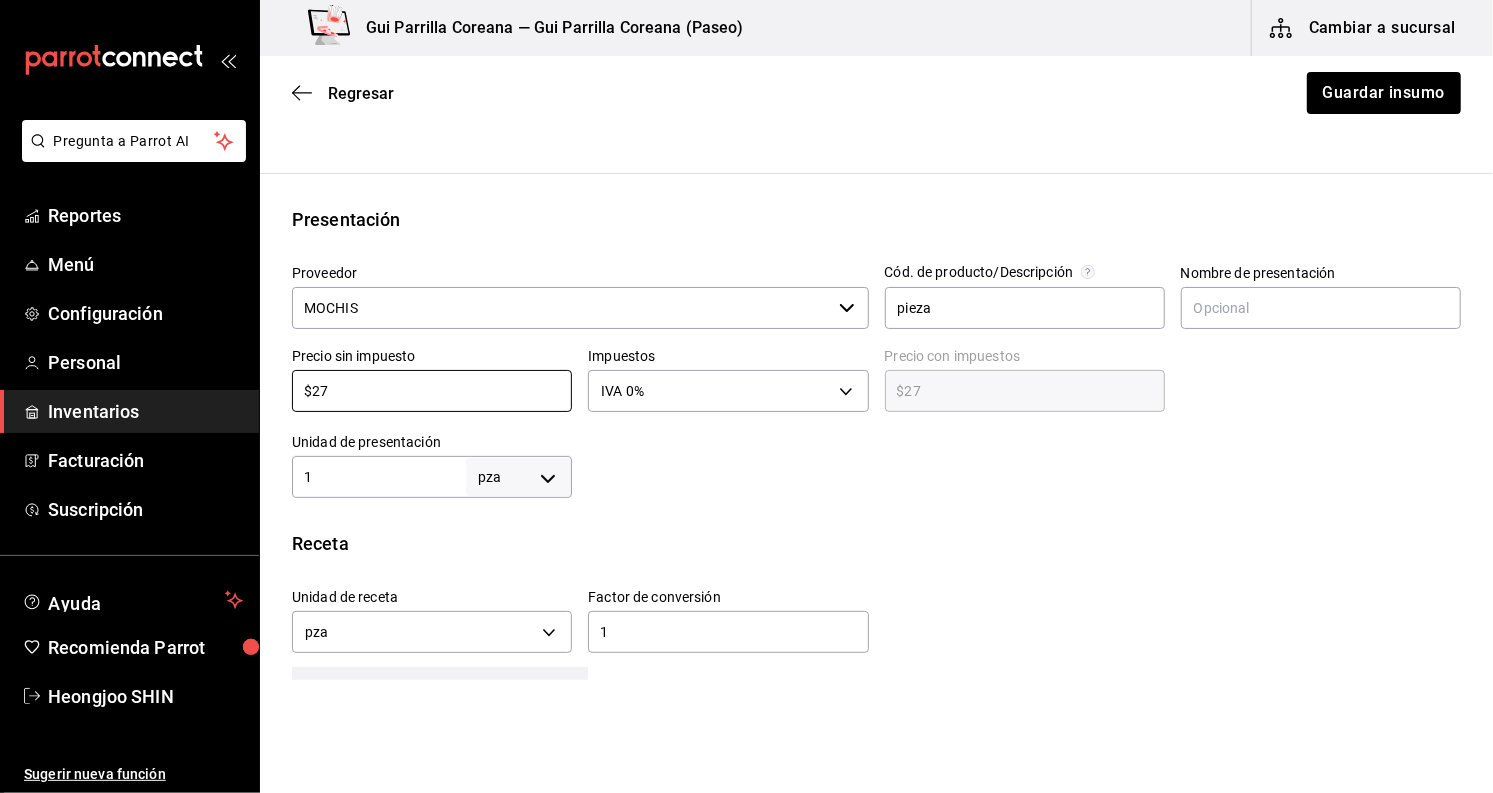 drag, startPoint x: 336, startPoint y: 382, endPoint x: 268, endPoint y: 380, distance: 68.0294 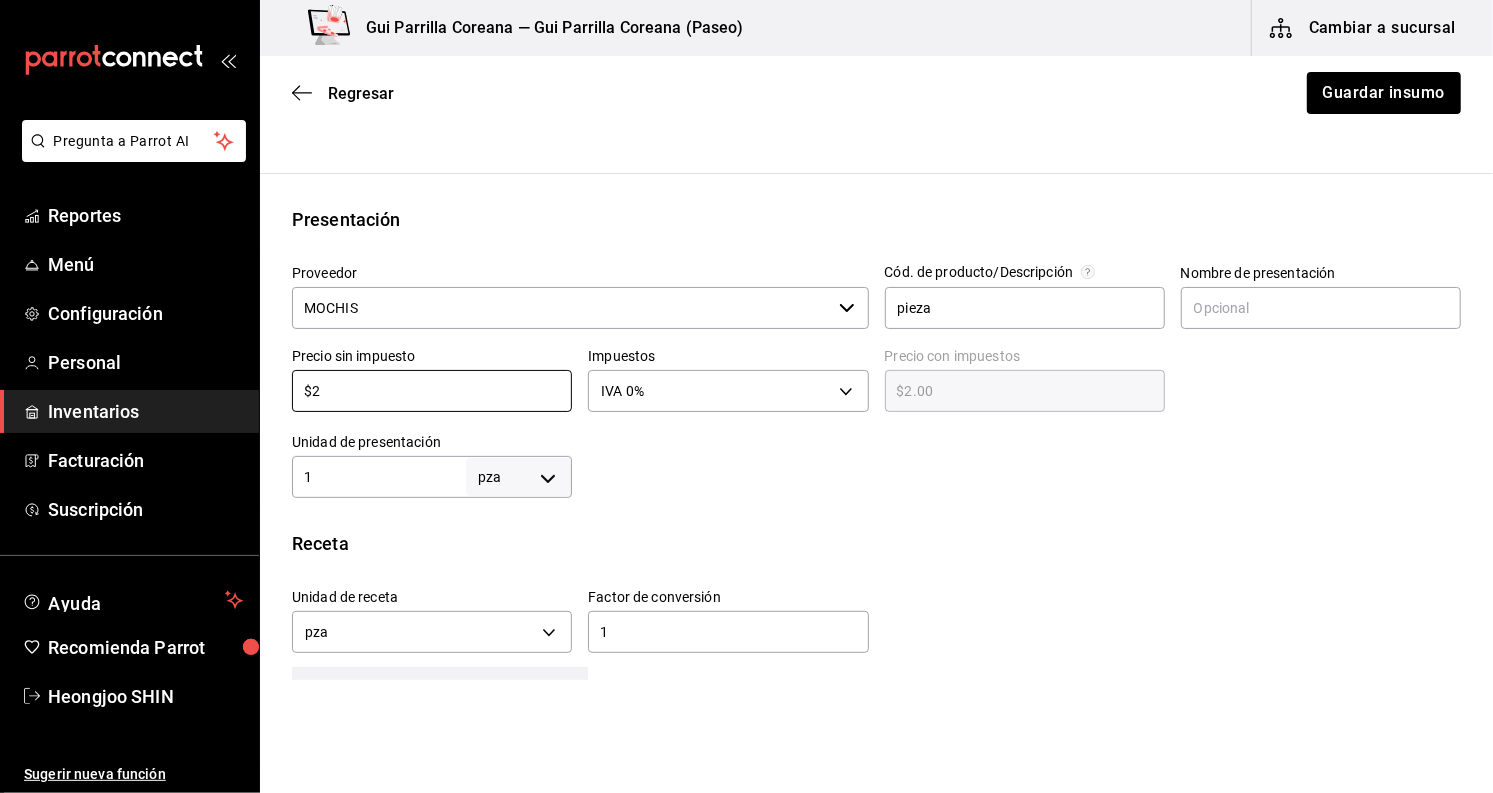 type on "$2.00" 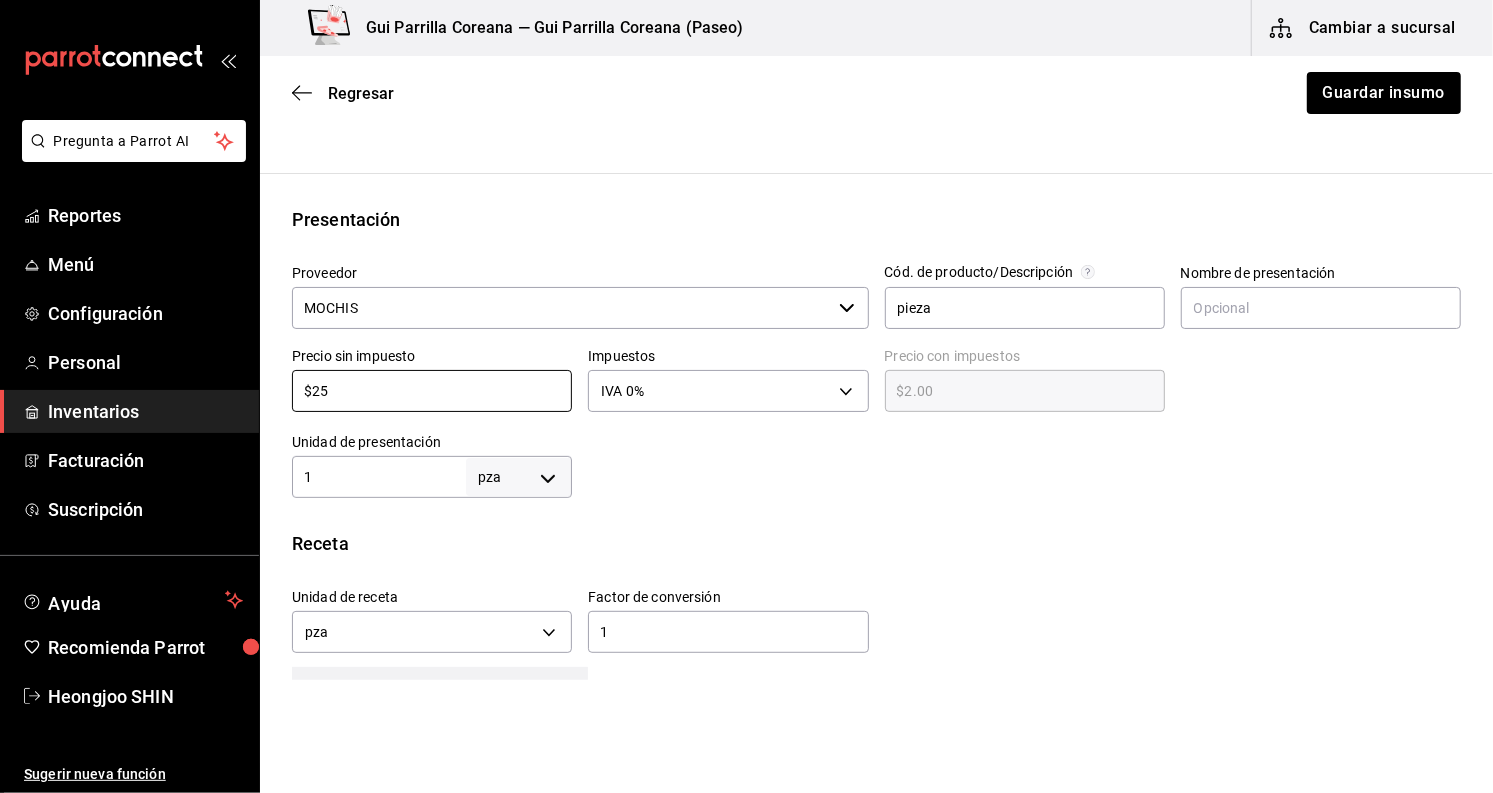 type on "$25.00" 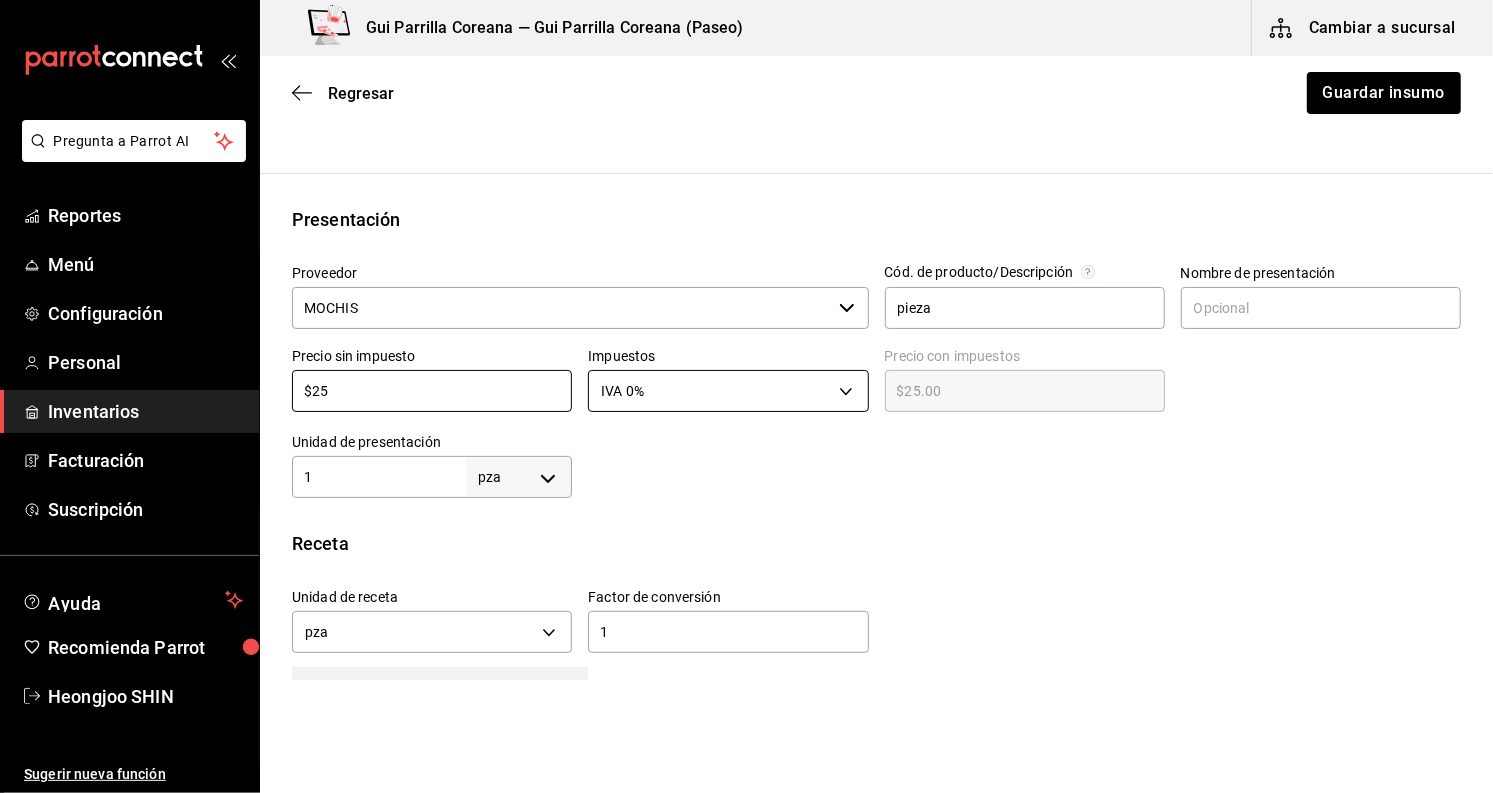type on "$25" 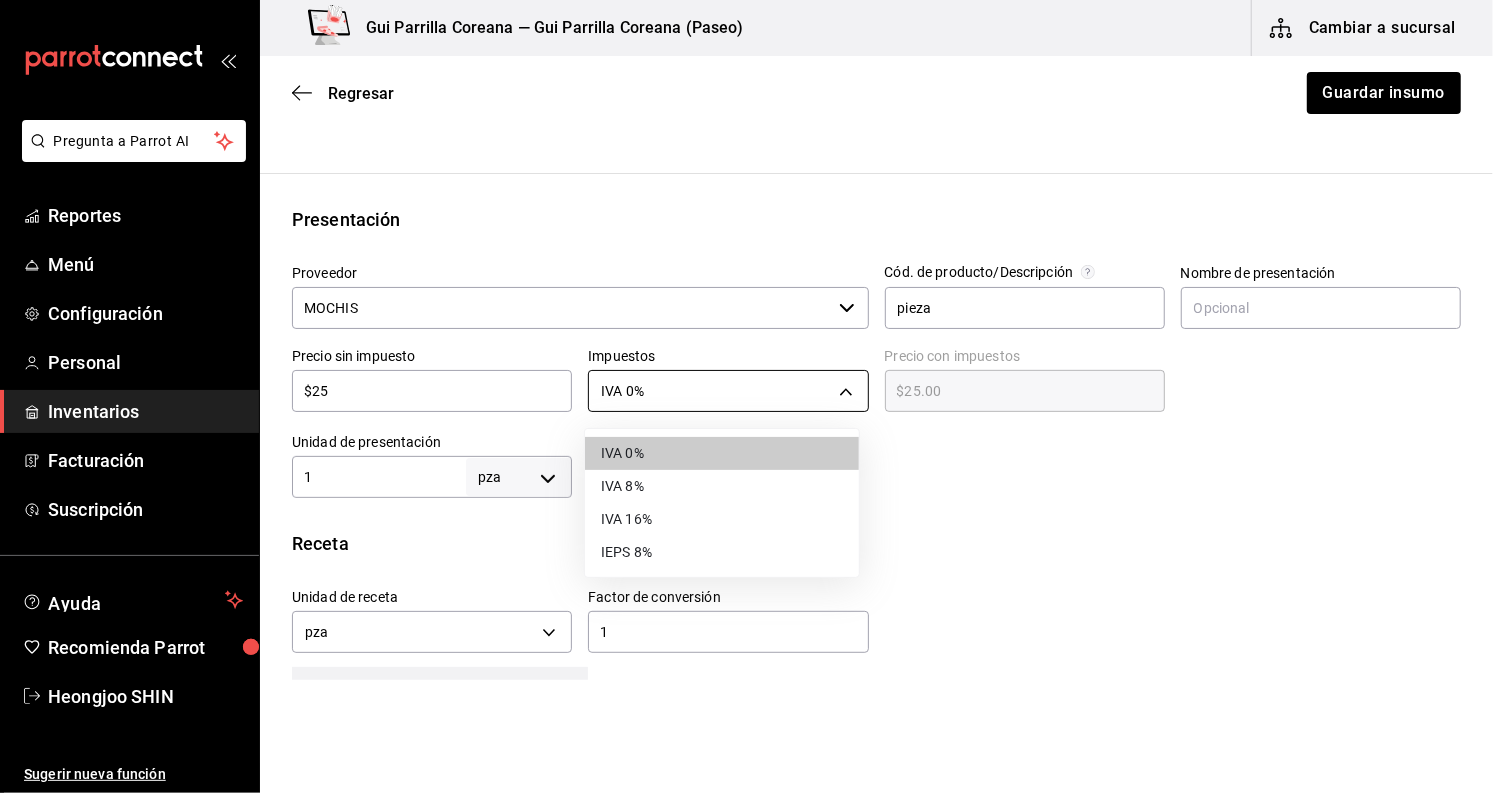 click on "Pregunta a Parrot AI Reportes   Menú   Configuración   Personal   Inventarios   Facturación   Suscripción   Ayuda Recomienda Parrot   [PERSON]   Sugerir nueva función   Gui Parrilla Coreana — Gui Parrilla Coreana ([PASEO]) Cambiar a sucursal Regresar Guardar insumo Insumo IN-1737588874089 Nombre Mochi Mango Categoría de inventario Postres ​ Mínimo 3 ​ Ideal 10 ​ Insumo de producción Este insumo se produce con una receta de producción Presentación Proveedor MOCHIS ​ Cód. de producto/Descripción pieza Nombre de presentación Precio sin impuesto $25 ​ Impuestos IVA 0% IVA_0 Precio con impuestos $25.00 ​ Unidad de presentación 1 pza UNIT ​ Receta Unidad de receta pza UNIT Factor de conversión 1 ​ 1 pza de Presentación = 1 pza receta Ver ayuda de conversiones ¿La presentación  viene en otra caja? Si No Unidades de conteo pza Presentación (1 pza) ; GANA 1 MES GRATIS EN TU SUSCRIPCIÓN AQUÍ Pregunta a Parrot AI Reportes   Menú   Configuración   Personal   Inventarios" at bounding box center (746, 340) 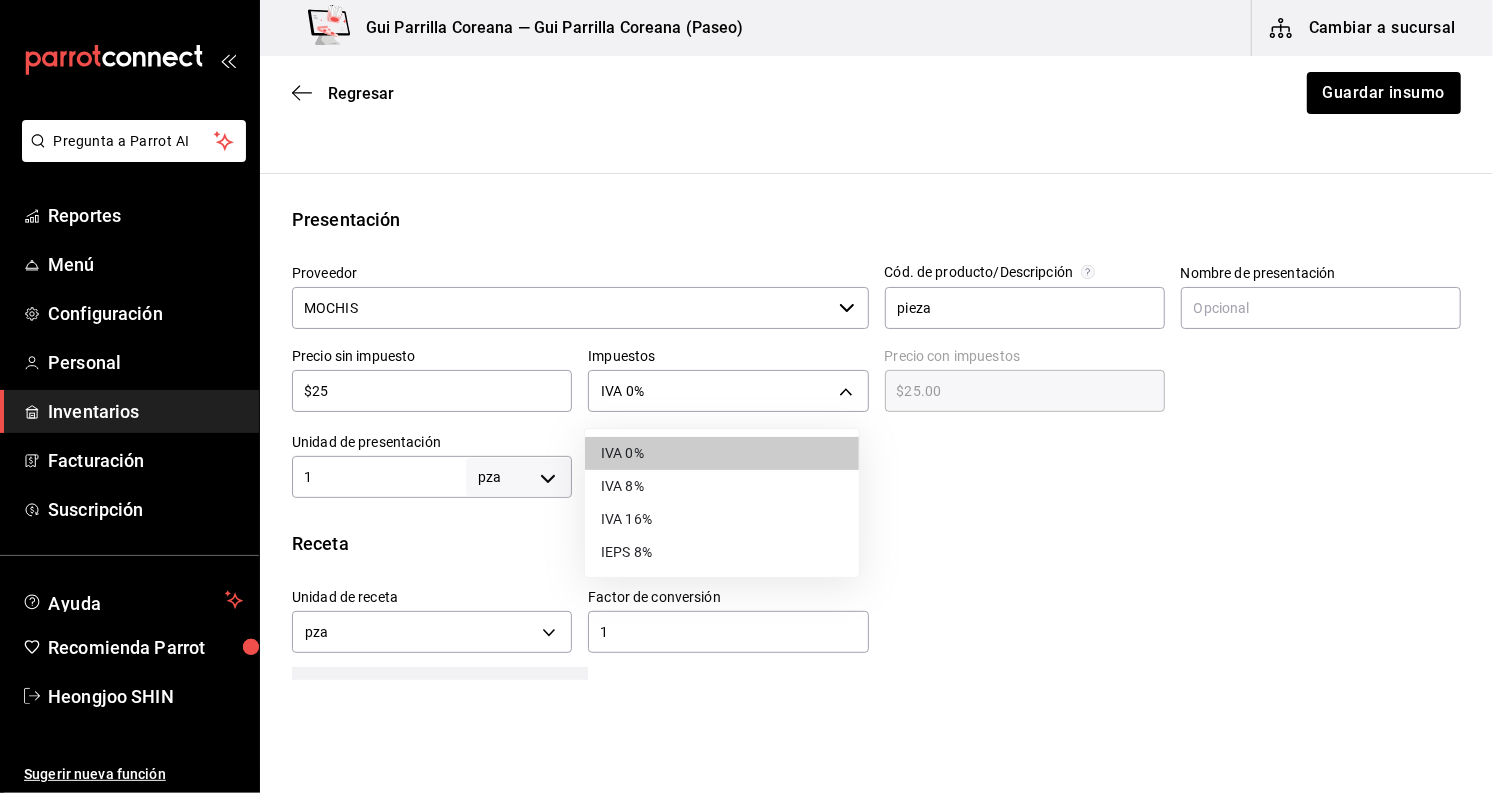 click on "IEPS 8%" at bounding box center (722, 552) 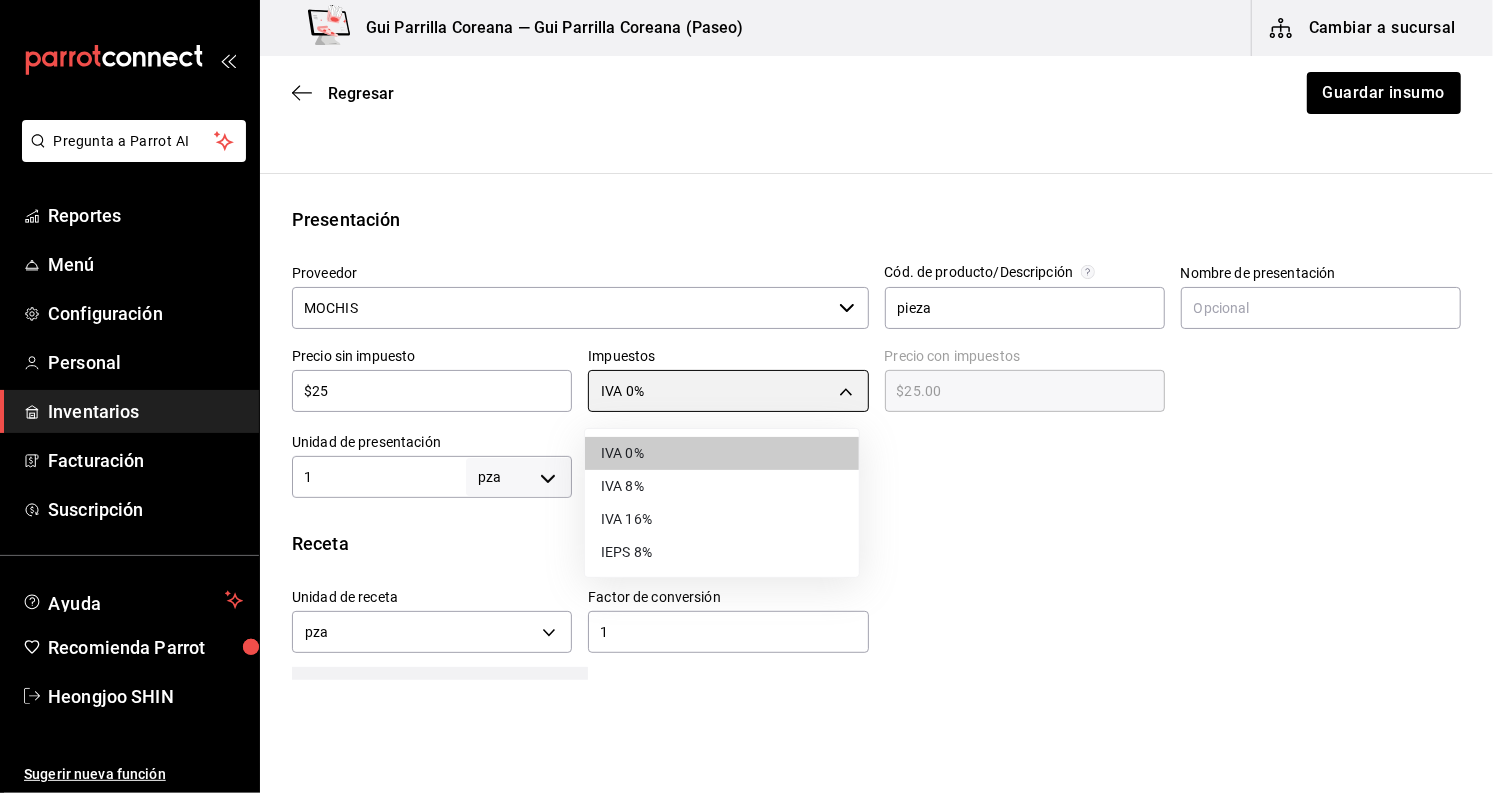 type on "IEPS_8" 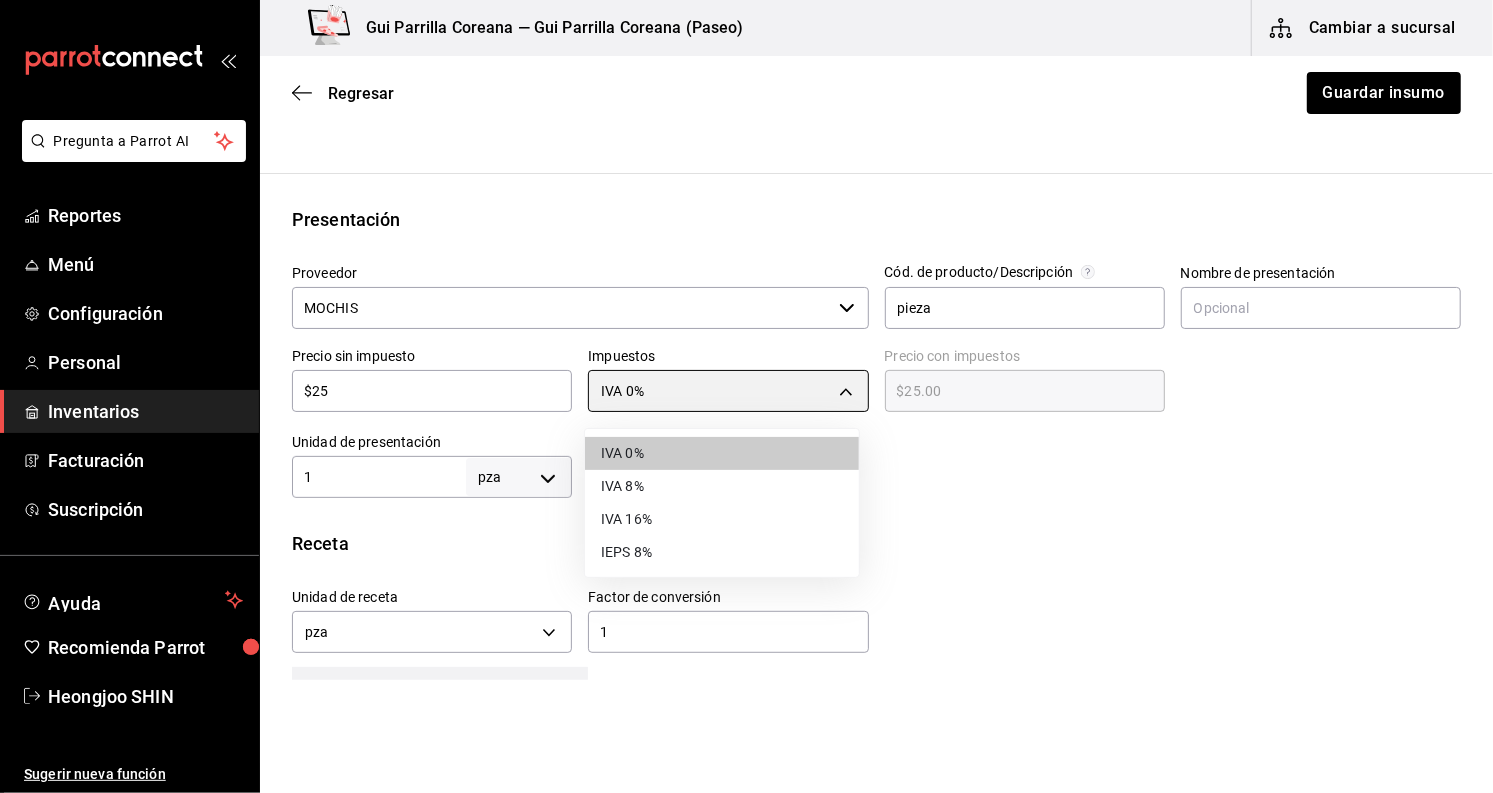 type on "$27.00" 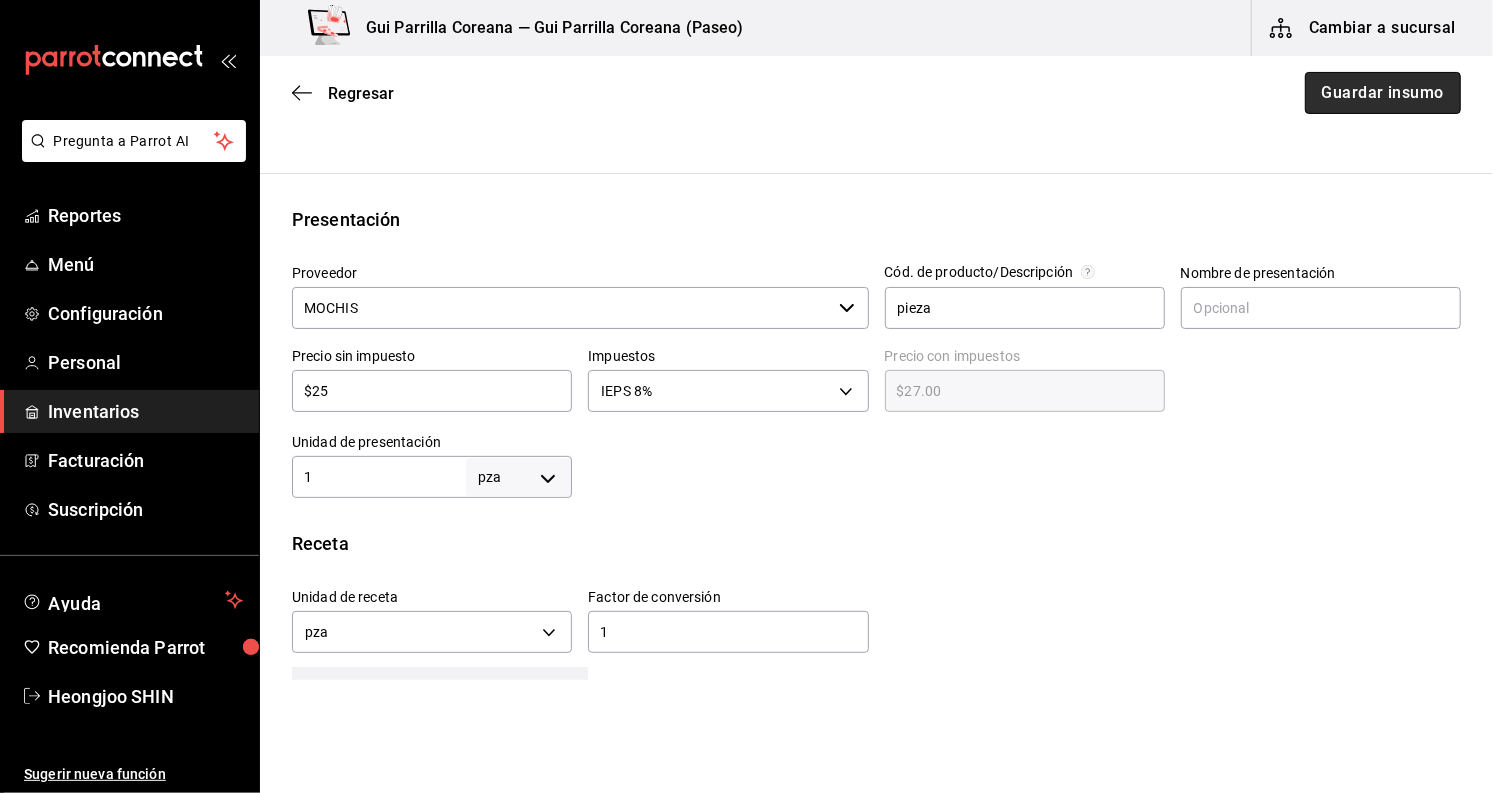 click on "Guardar insumo" at bounding box center [1383, 93] 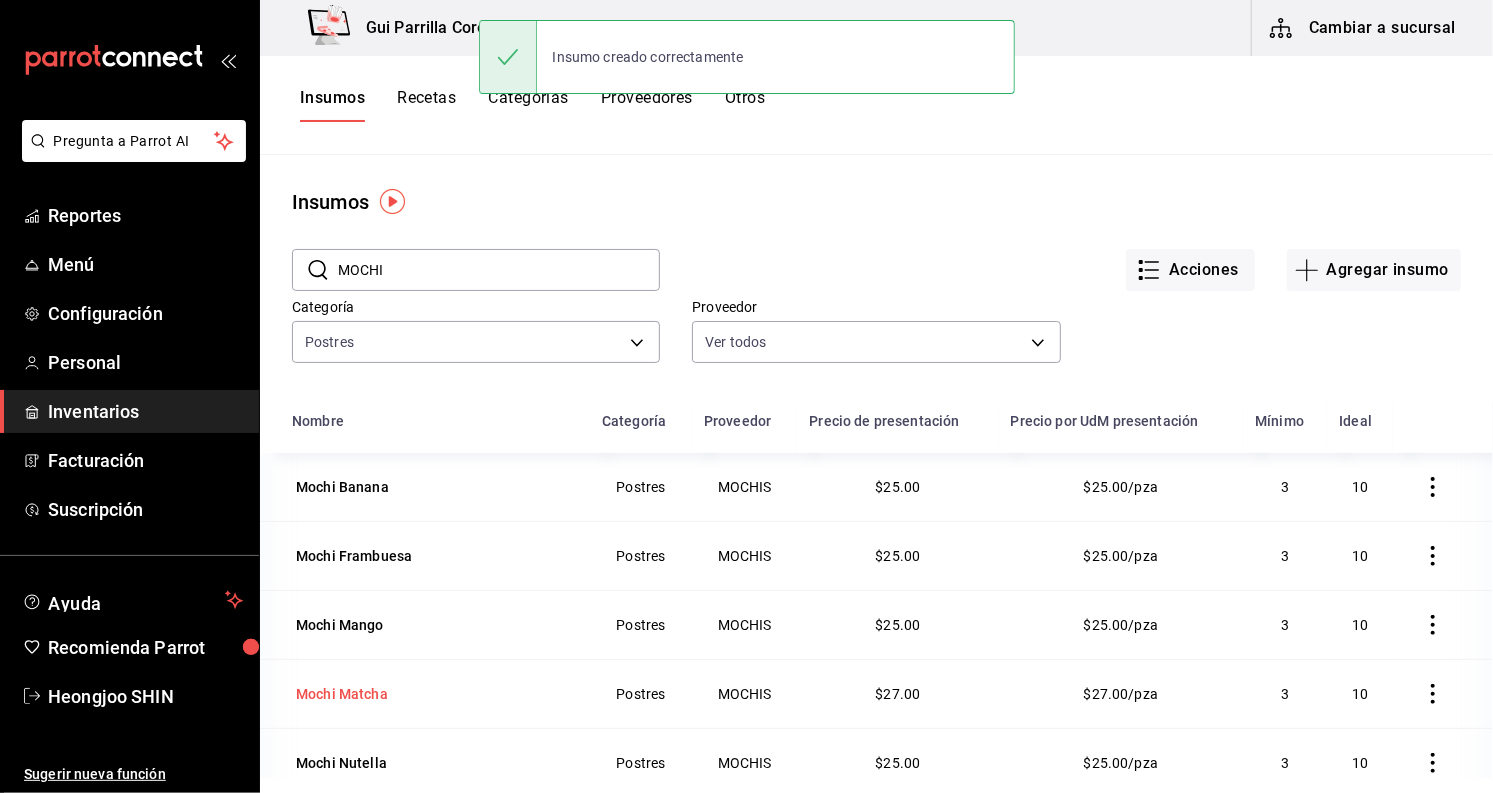 click on "Mochi Matcha" at bounding box center [342, 694] 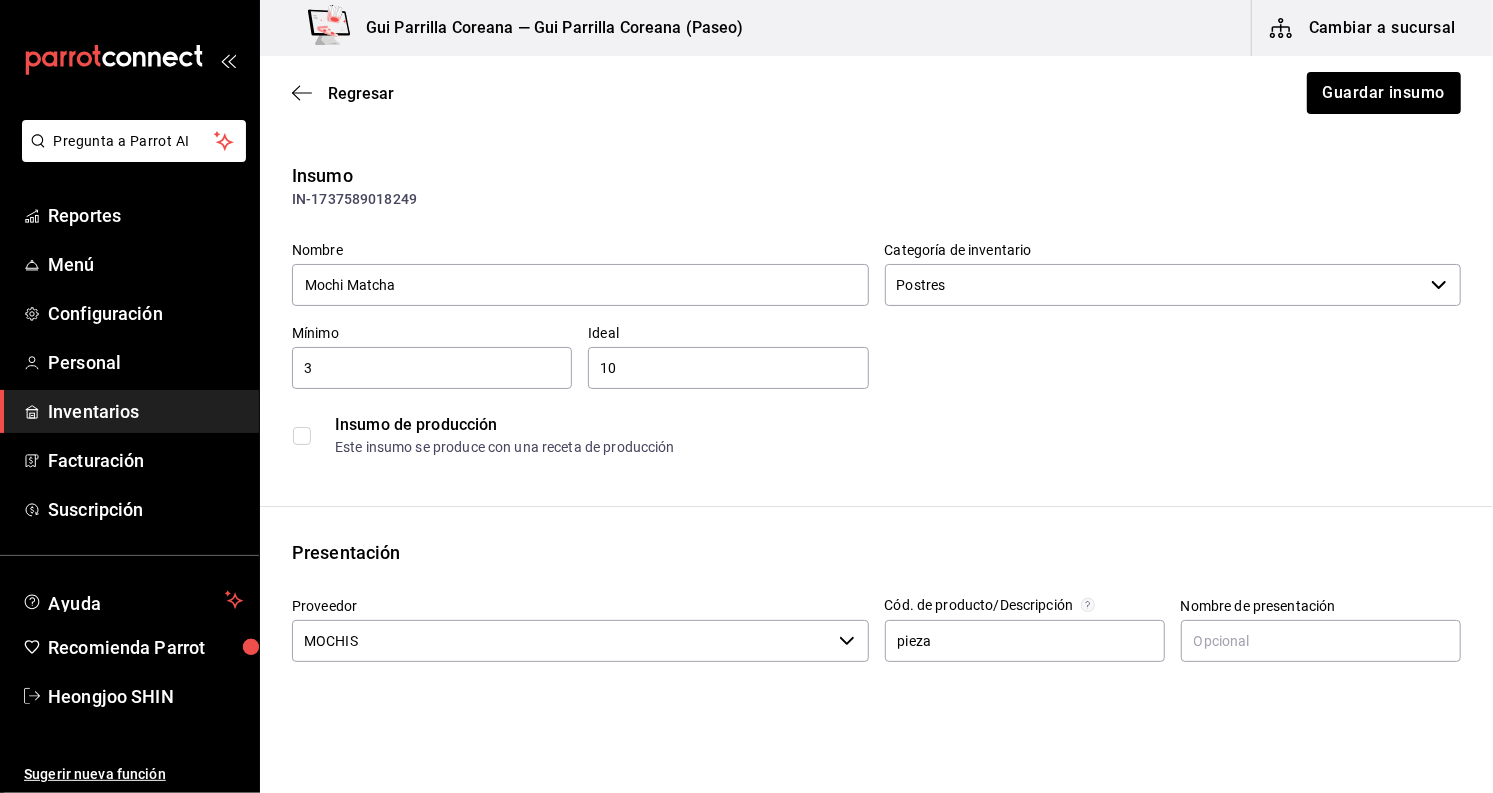 scroll, scrollTop: 333, scrollLeft: 0, axis: vertical 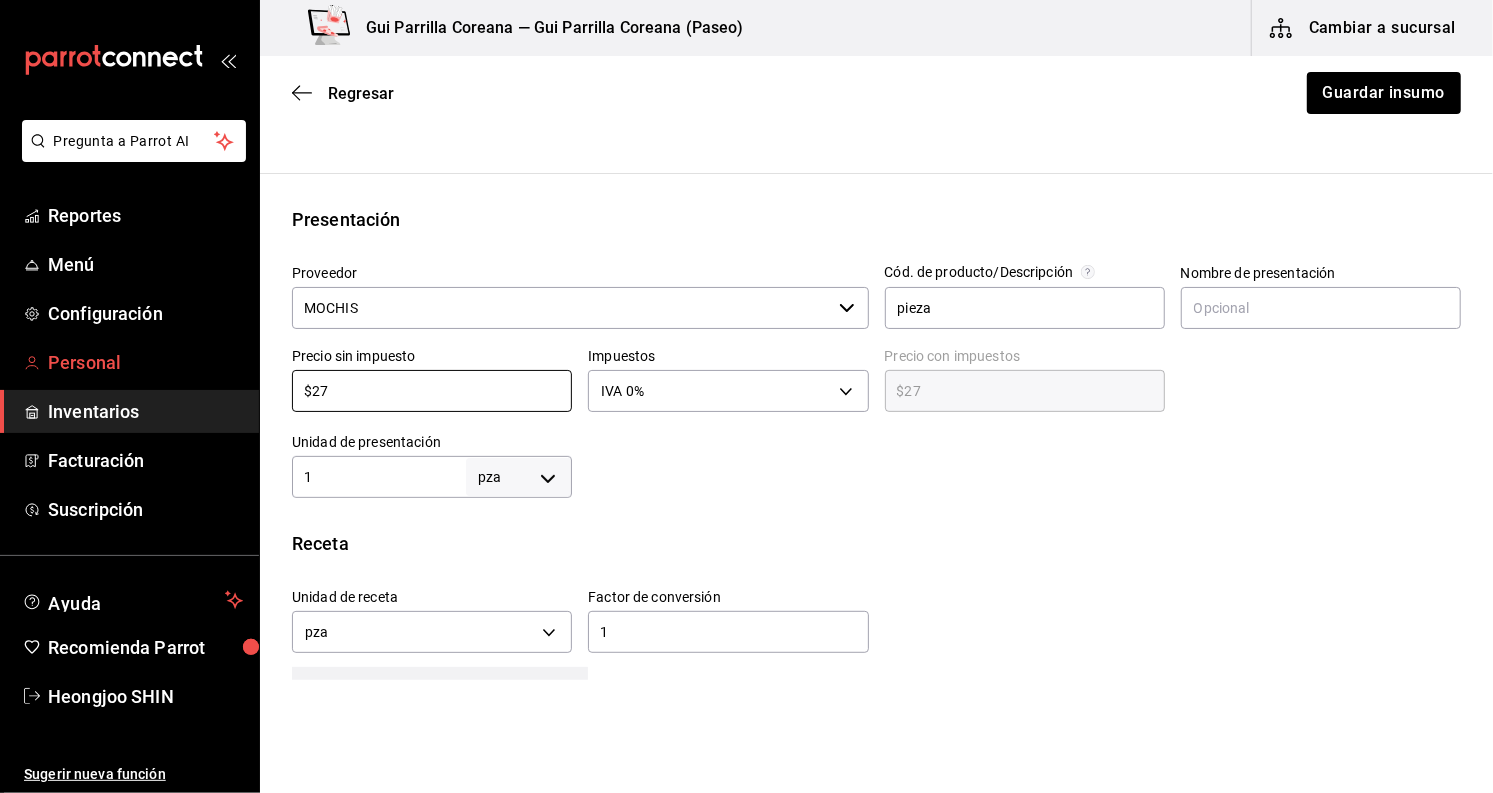 drag, startPoint x: 382, startPoint y: 393, endPoint x: 120, endPoint y: 362, distance: 263.8276 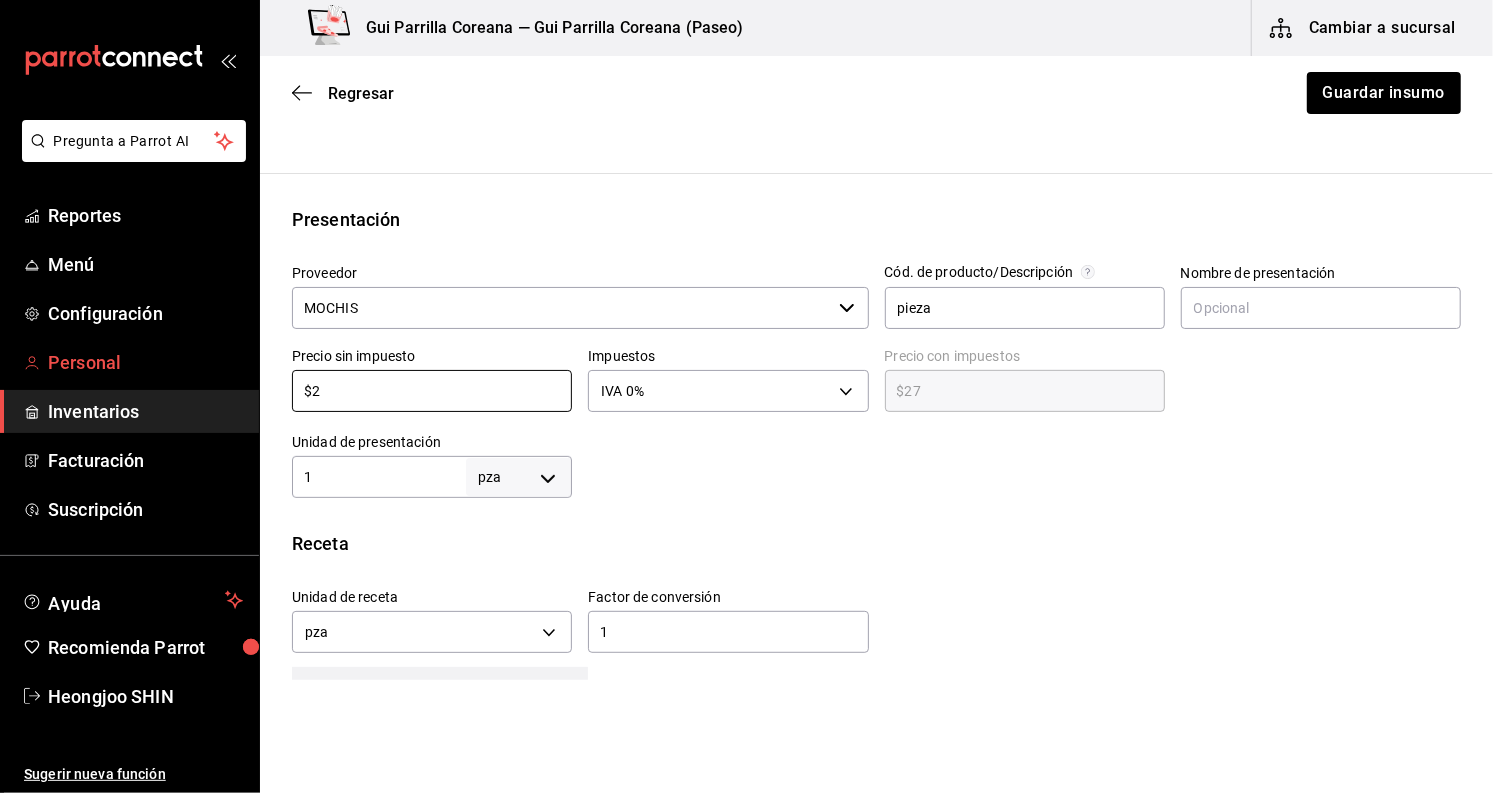 type on "$2.00" 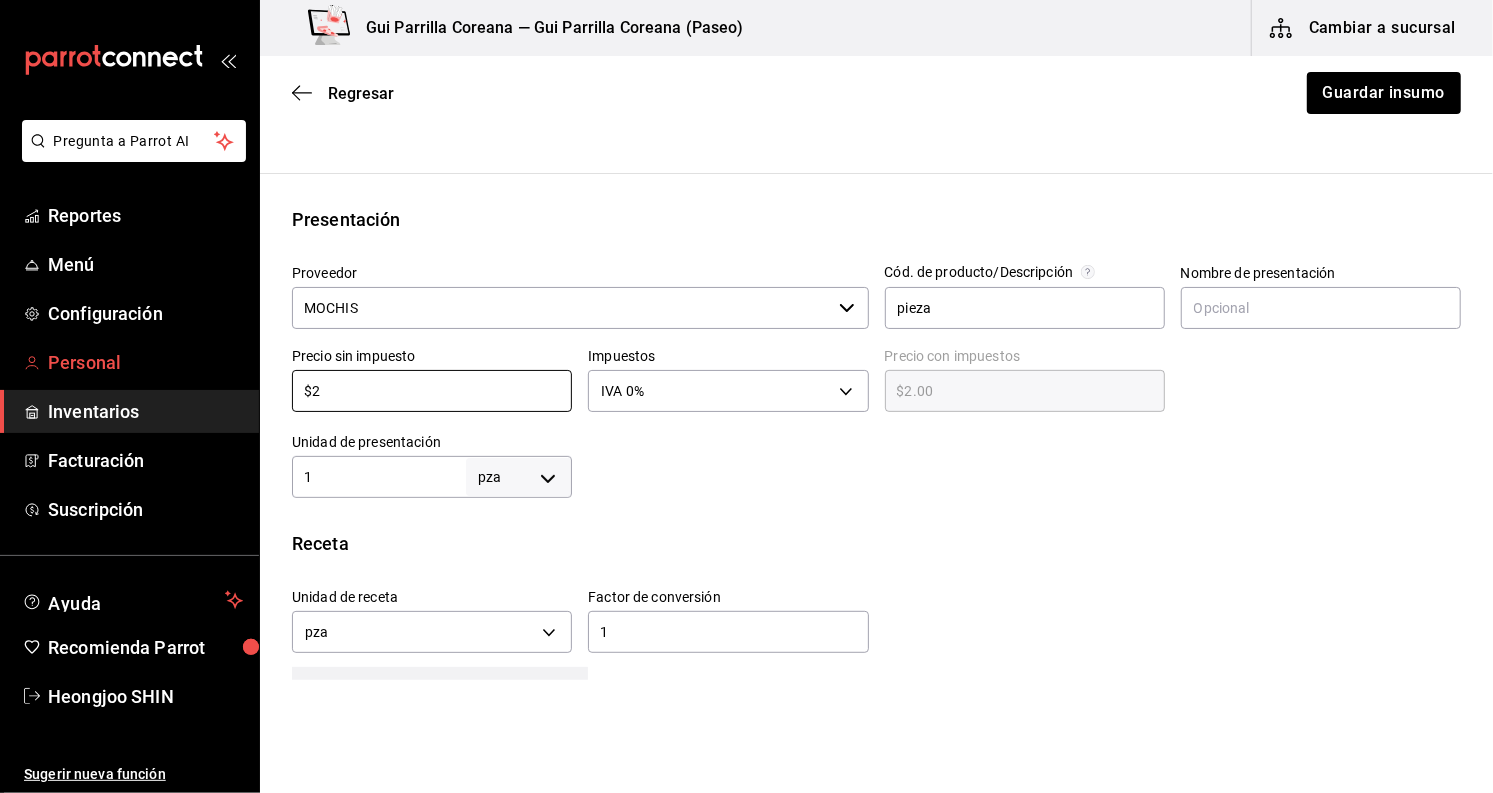 type on "$25" 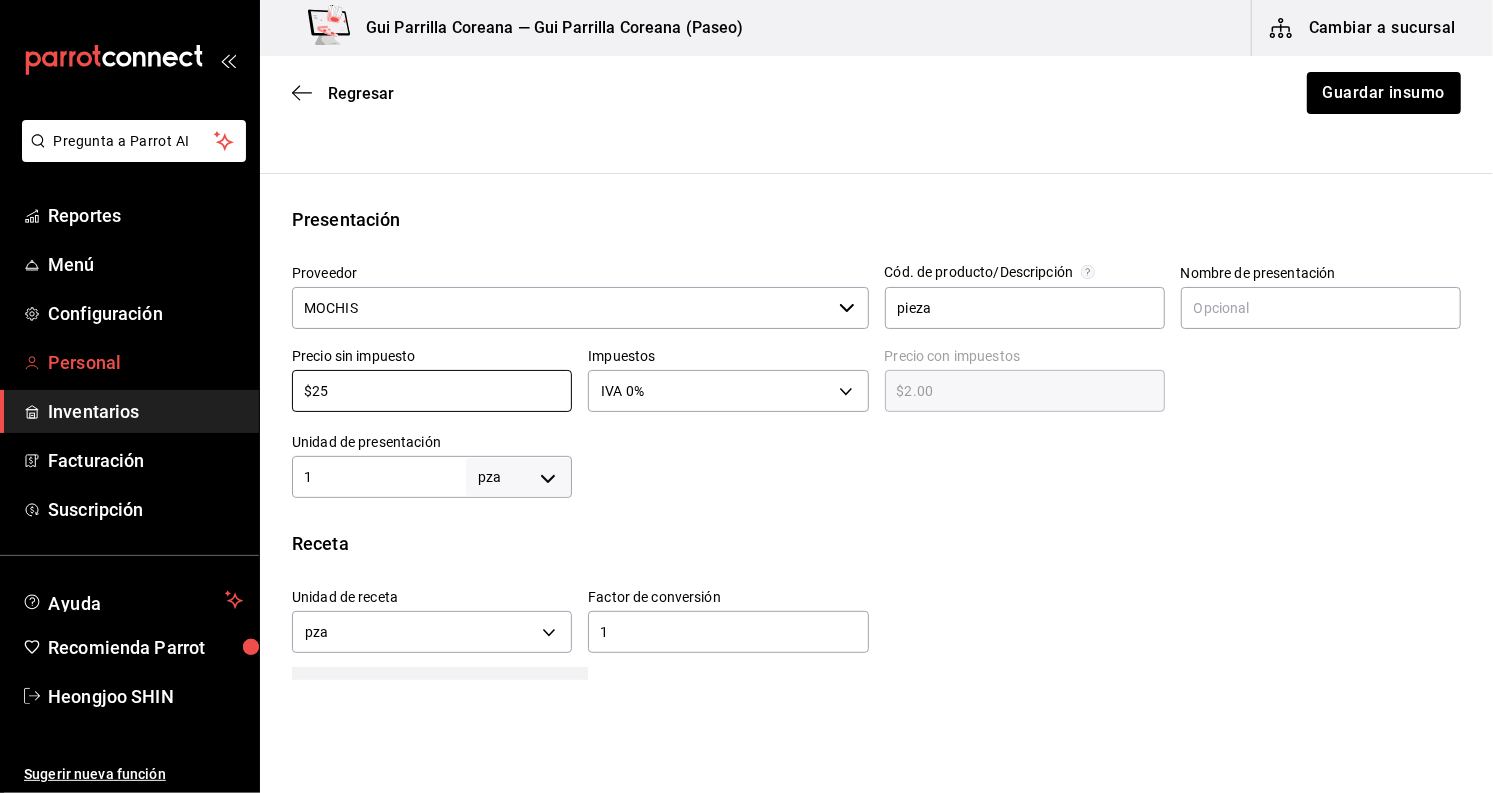 type on "$25.00" 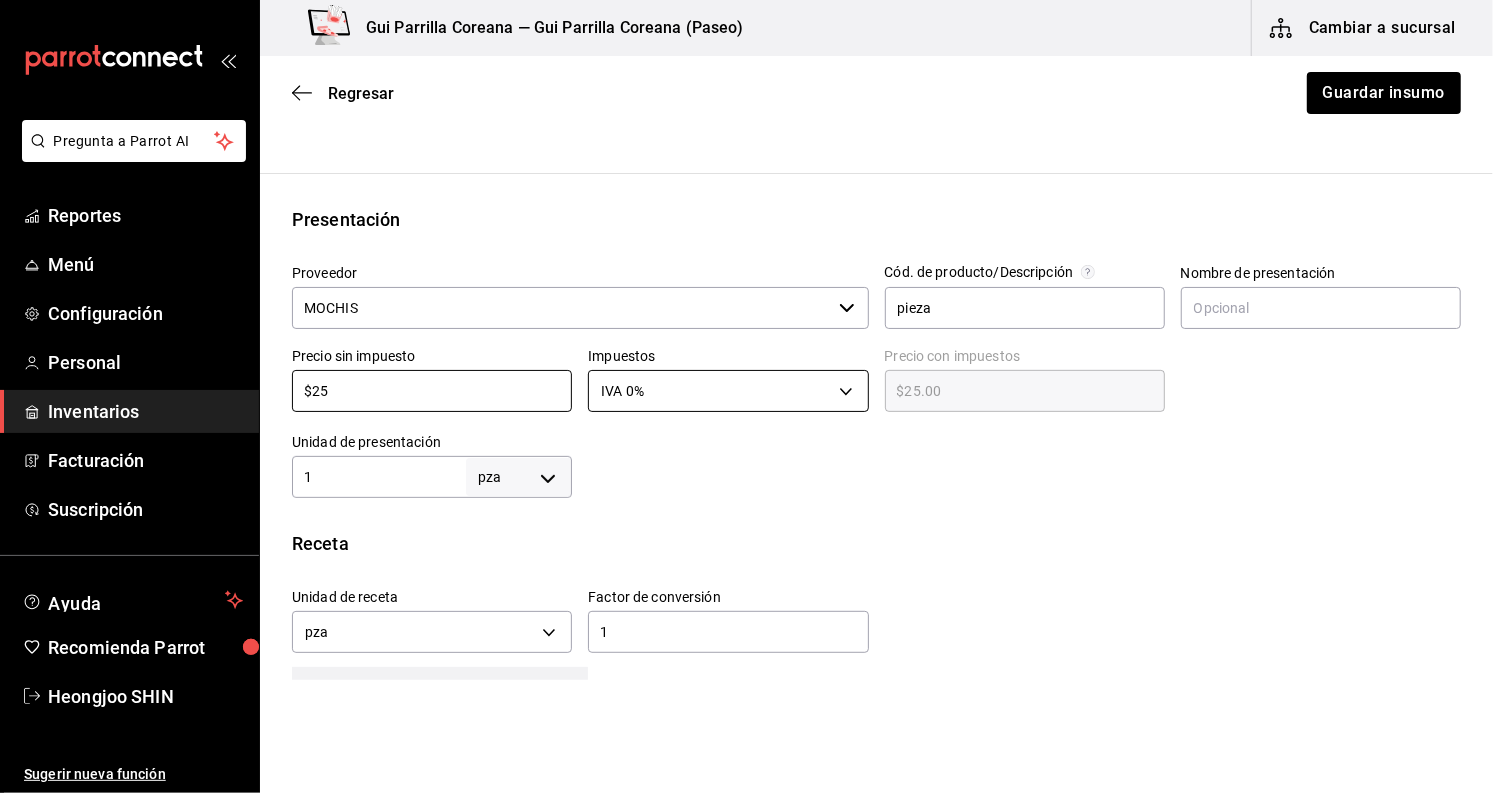 type on "$25" 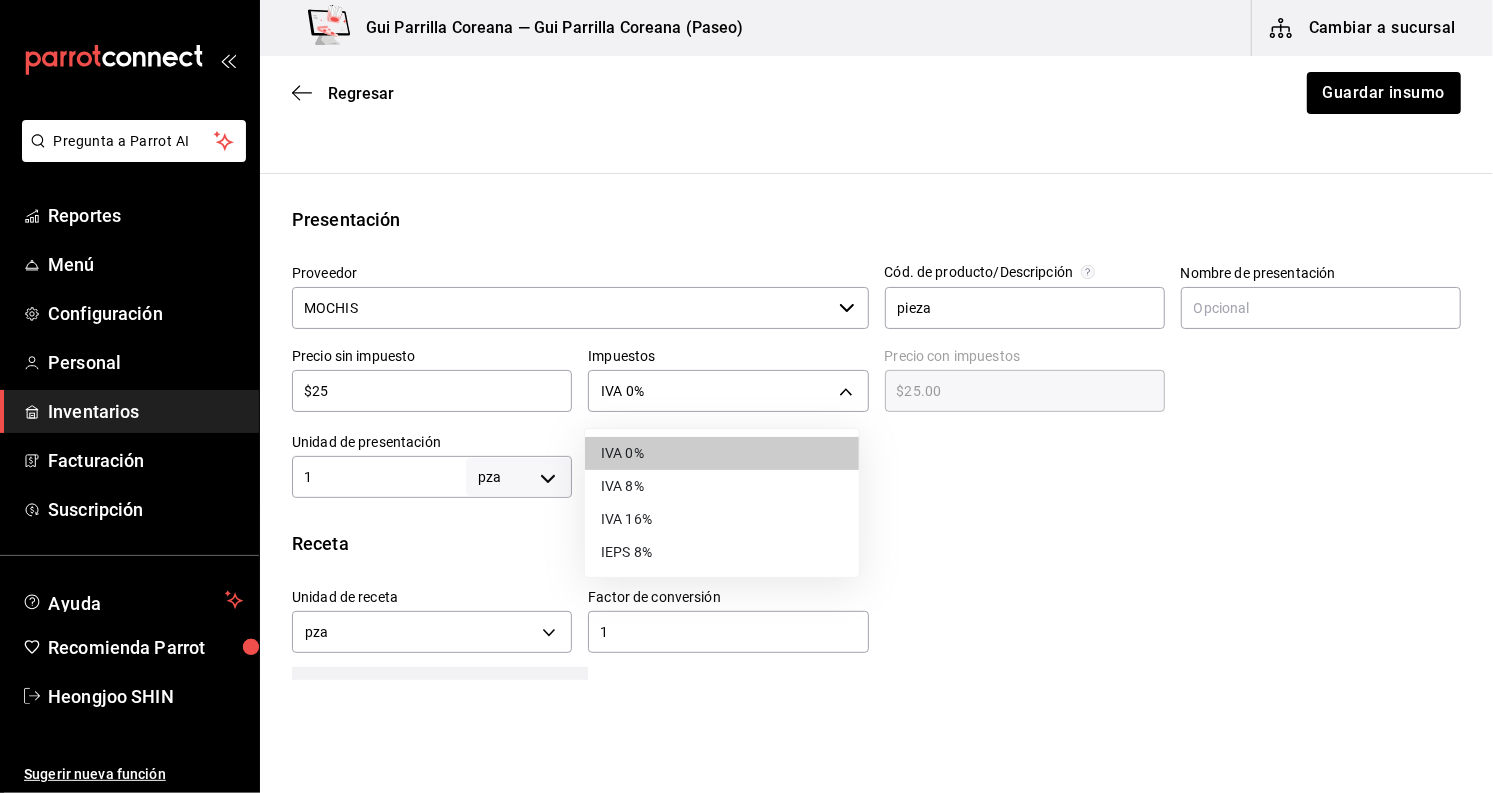 click on "IEPS 8%" at bounding box center (722, 552) 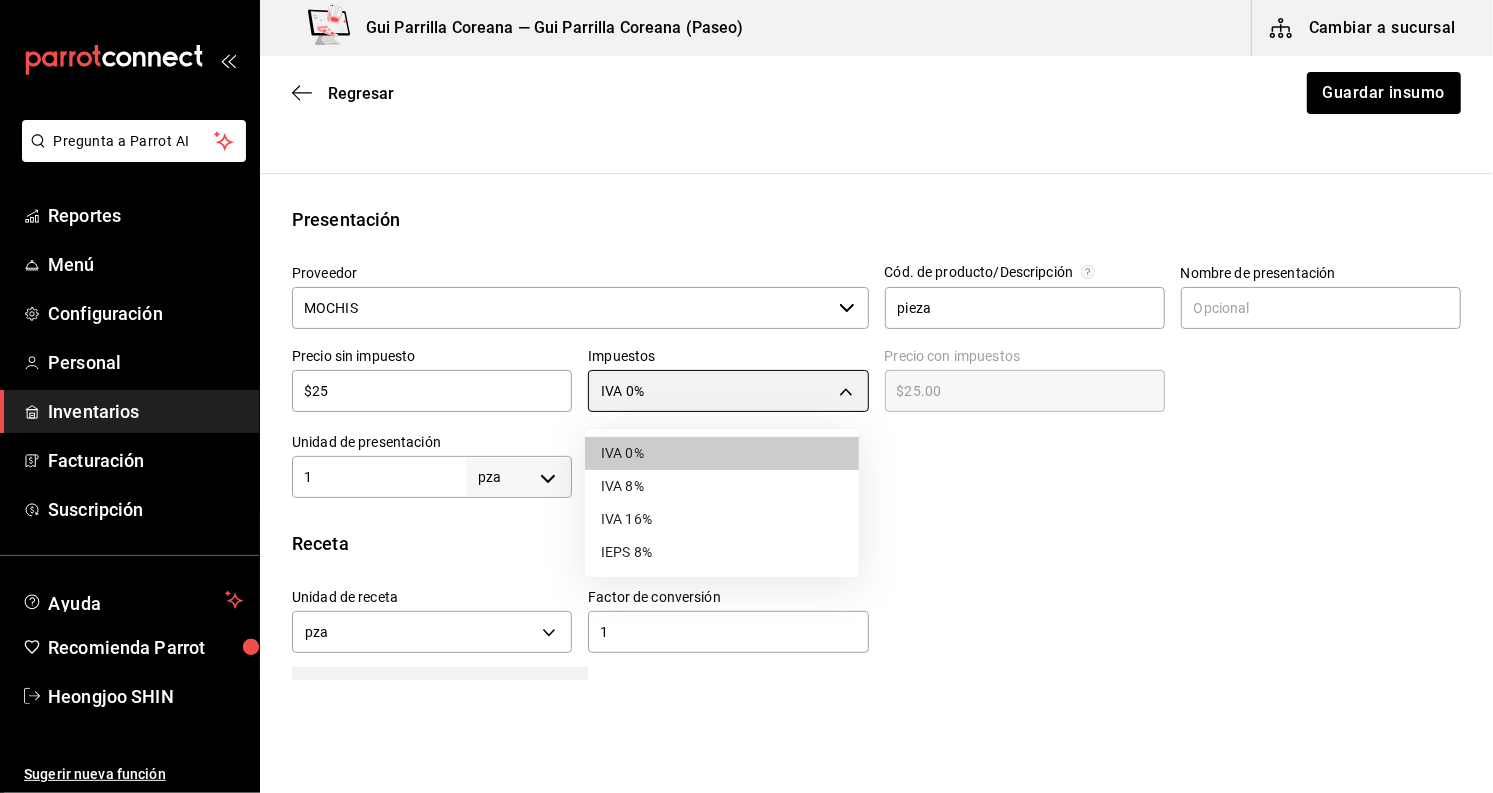 type on "IEPS_8" 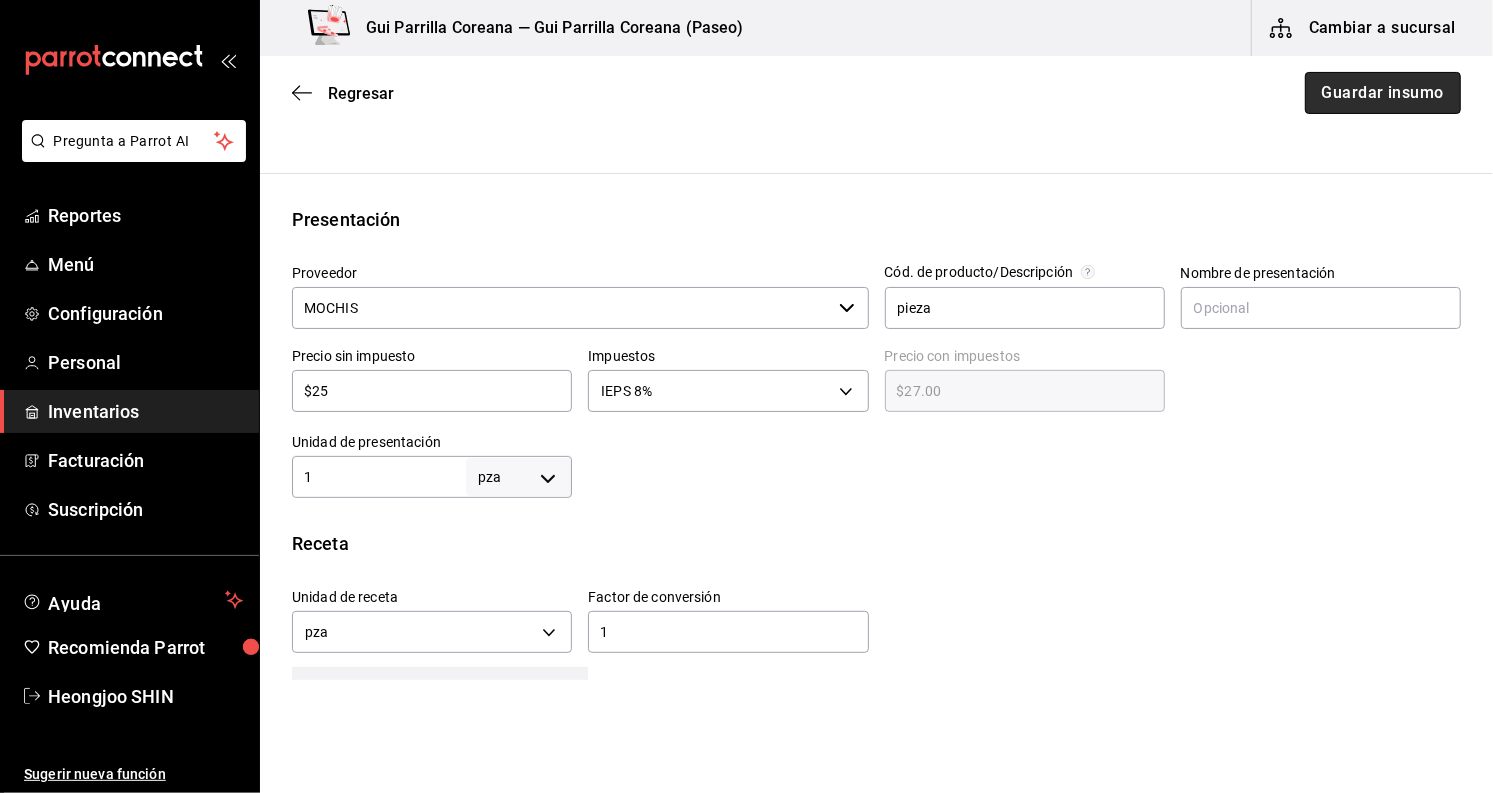 click on "Guardar insumo" at bounding box center (1383, 93) 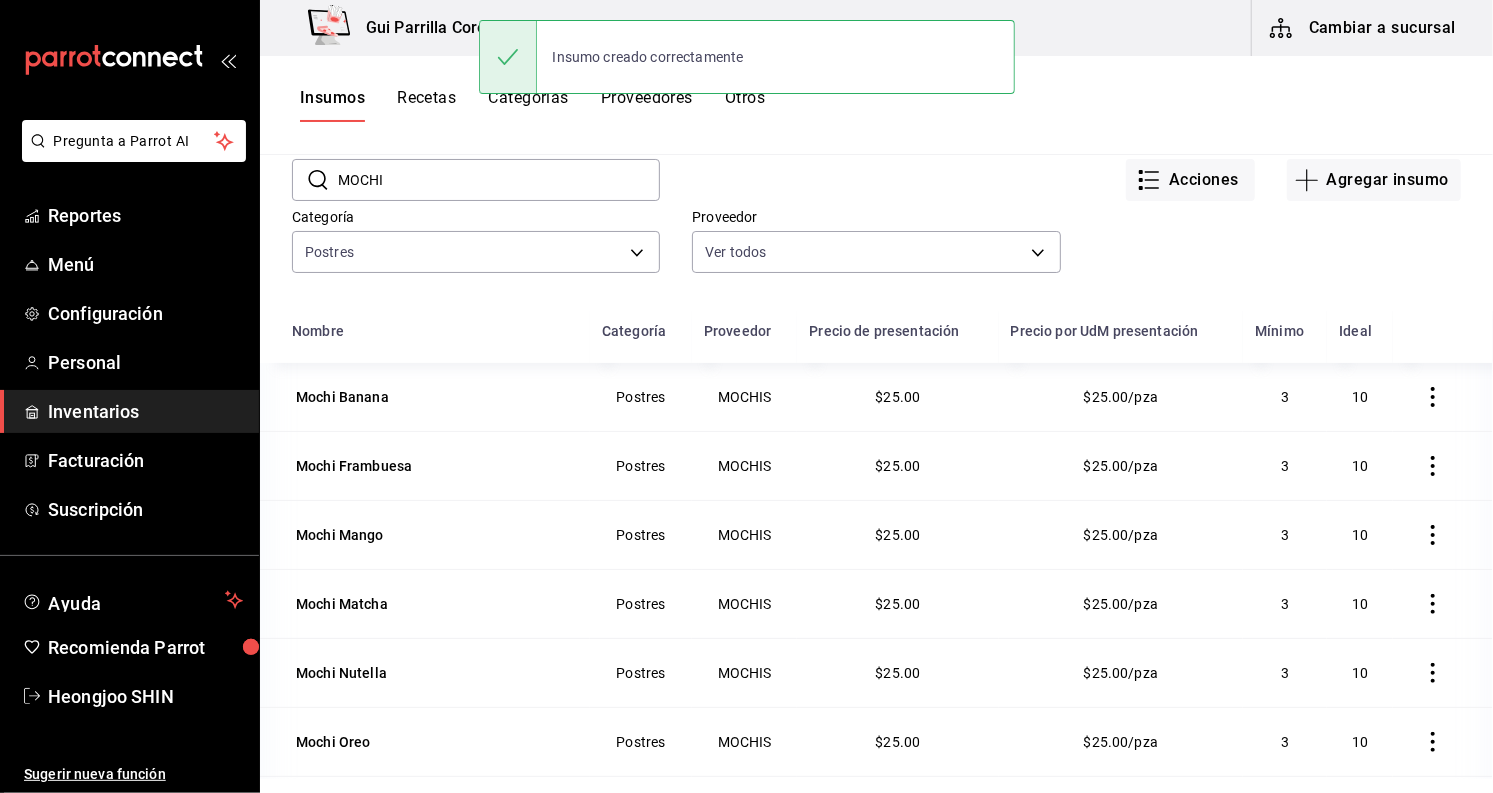 scroll, scrollTop: 222, scrollLeft: 0, axis: vertical 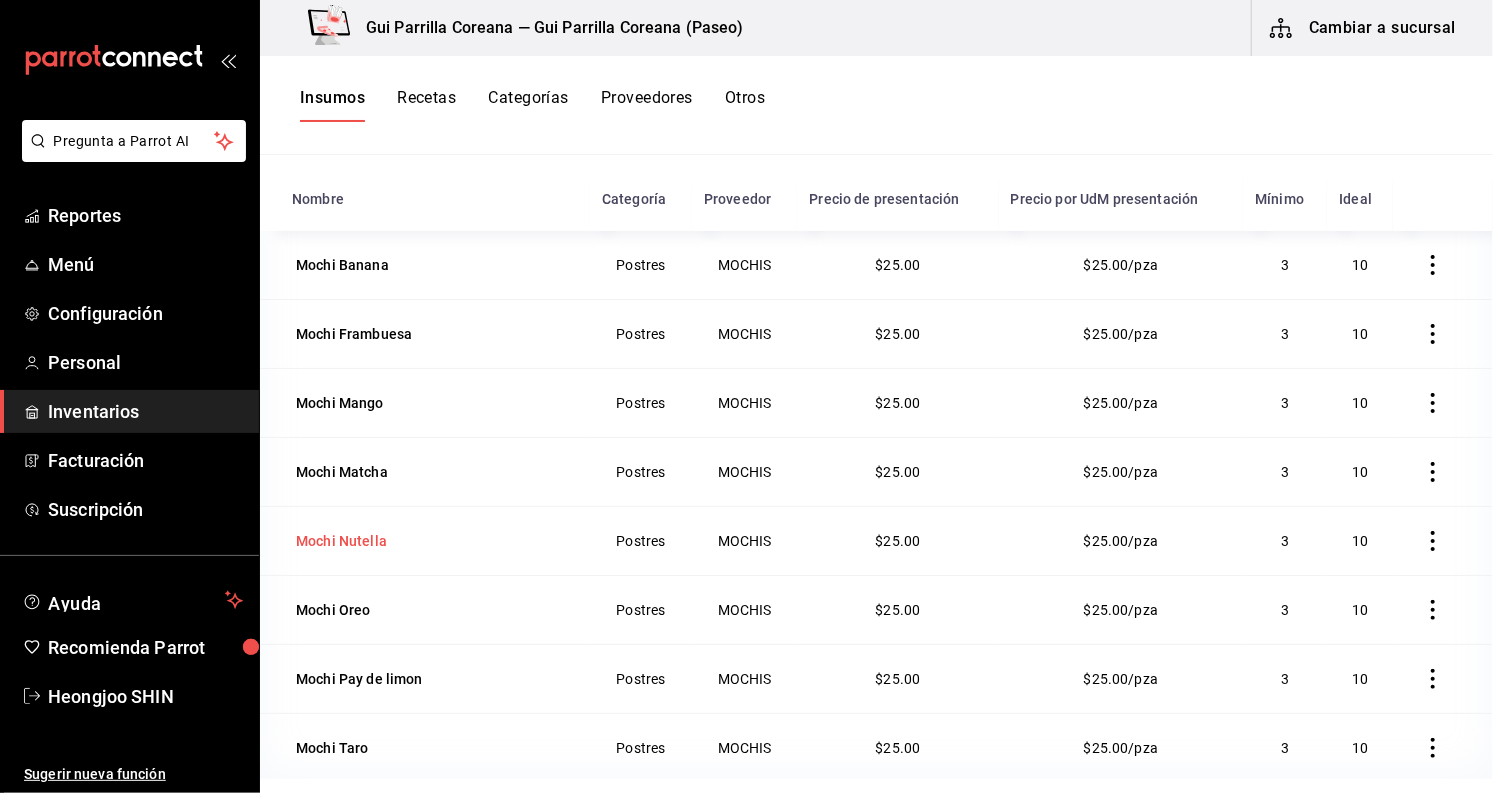 click on "Mochi Nutella" at bounding box center (341, 541) 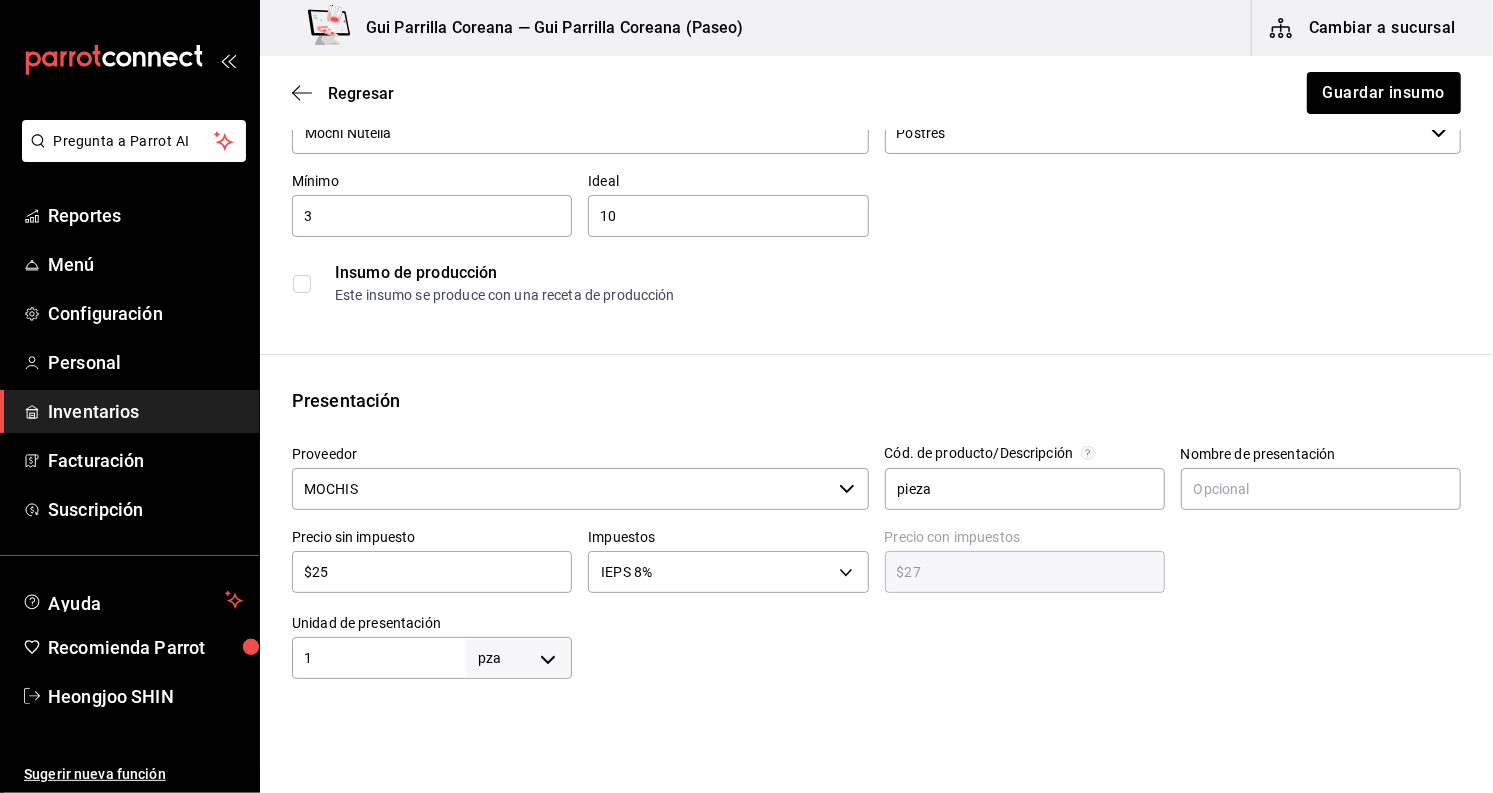 scroll, scrollTop: 444, scrollLeft: 0, axis: vertical 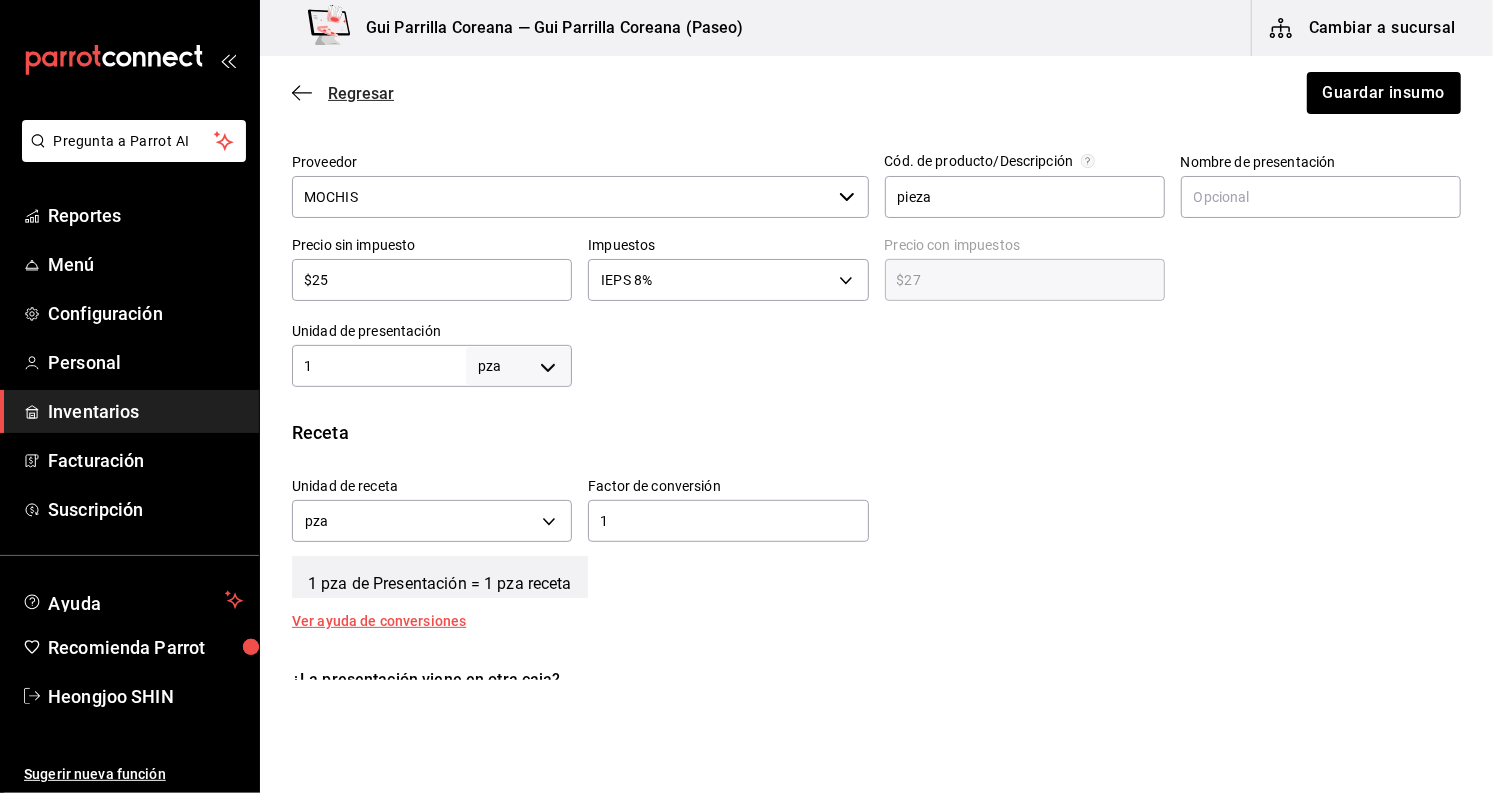 click on "Regresar" at bounding box center [343, 93] 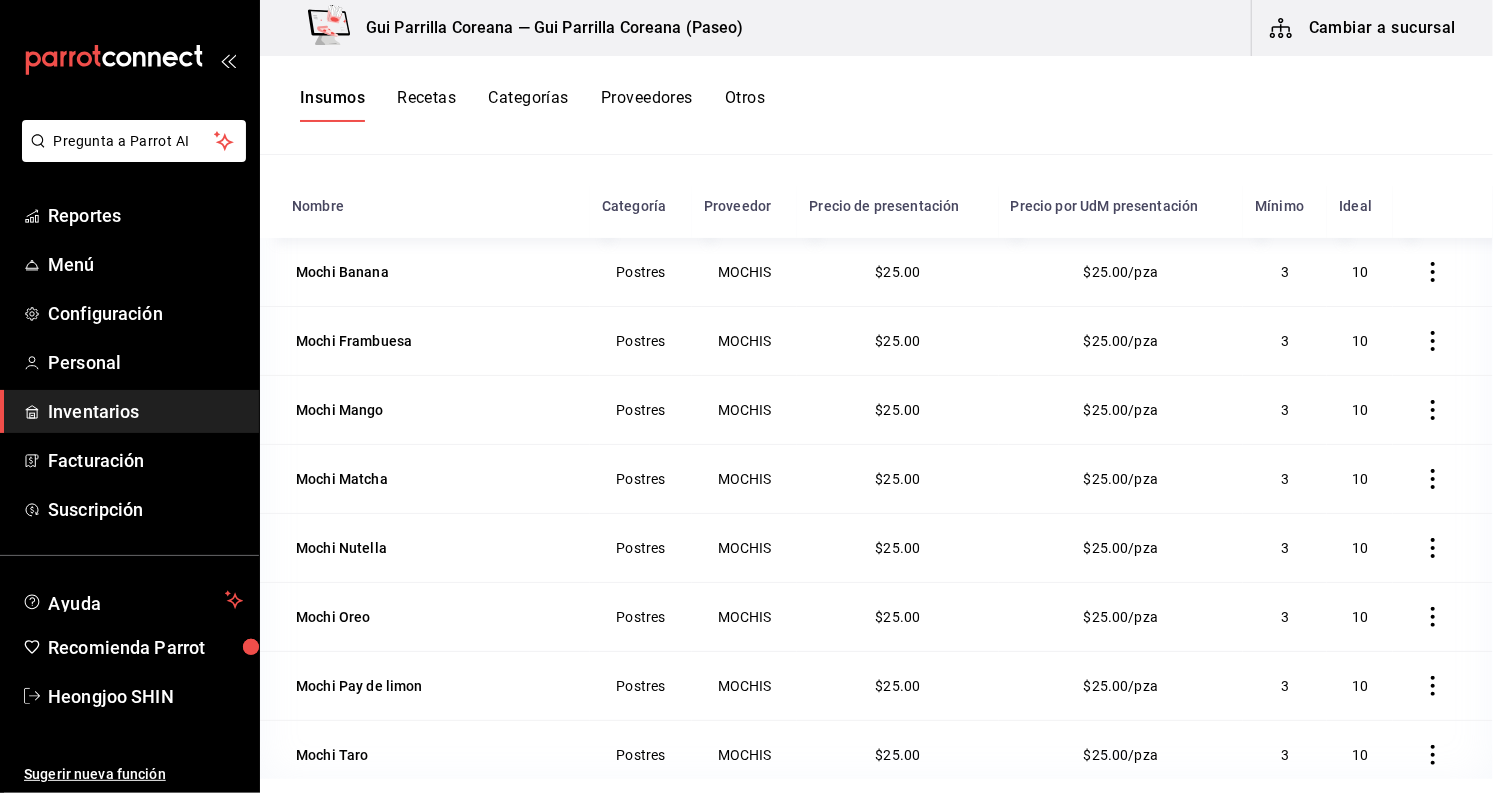 scroll, scrollTop: 246, scrollLeft: 0, axis: vertical 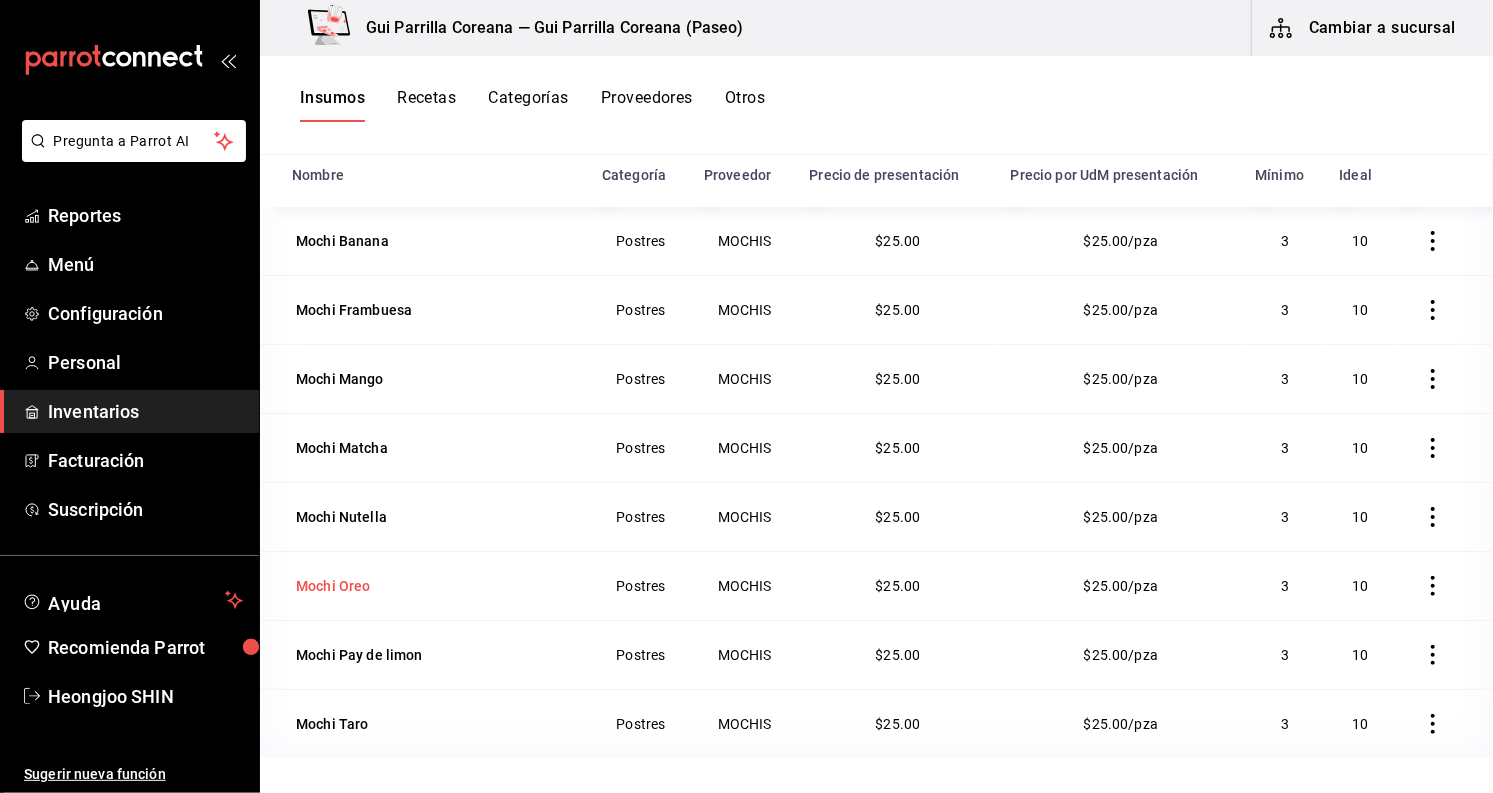 click on "Mochi Oreo" at bounding box center [333, 586] 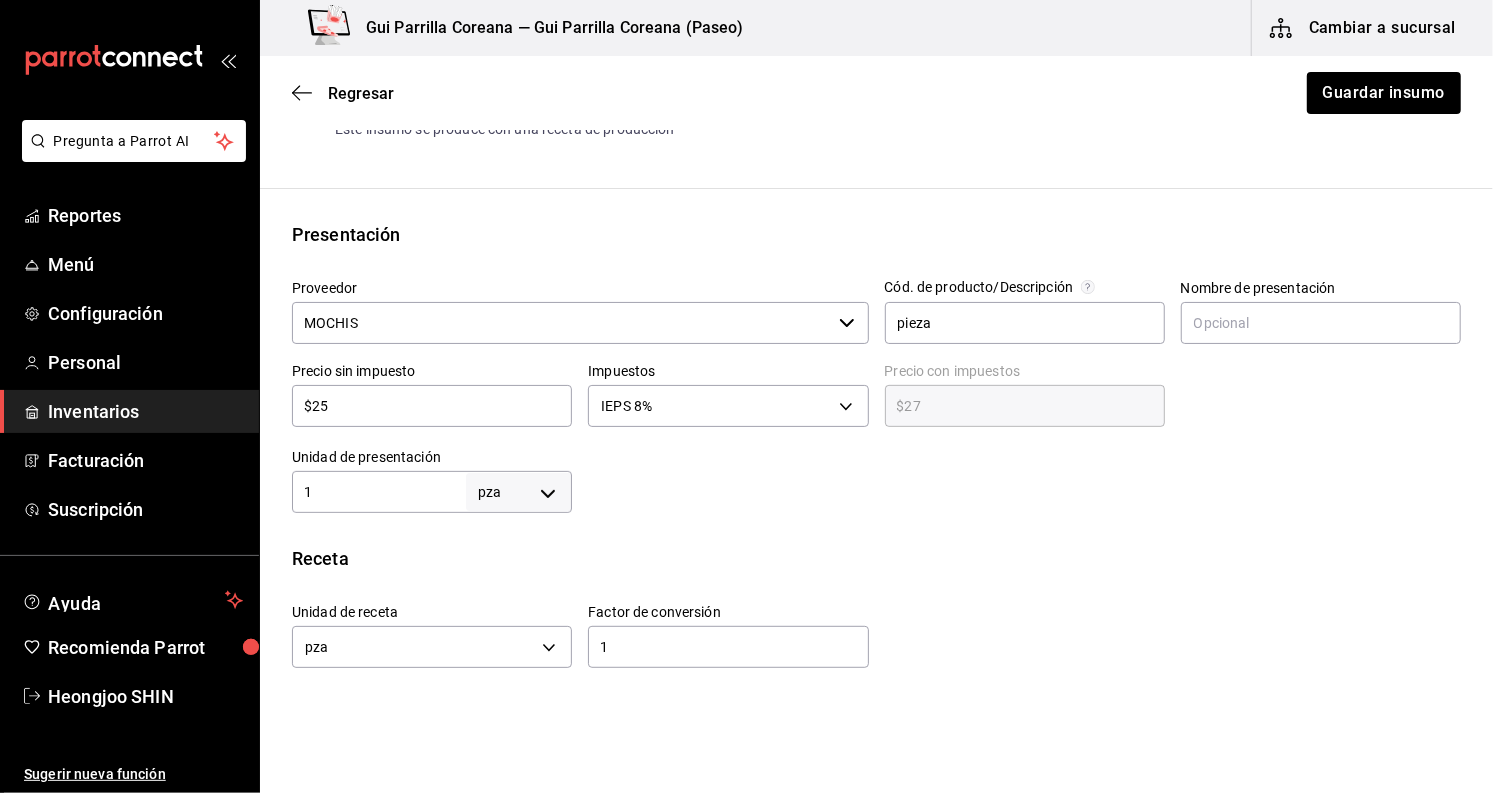 scroll, scrollTop: 222, scrollLeft: 0, axis: vertical 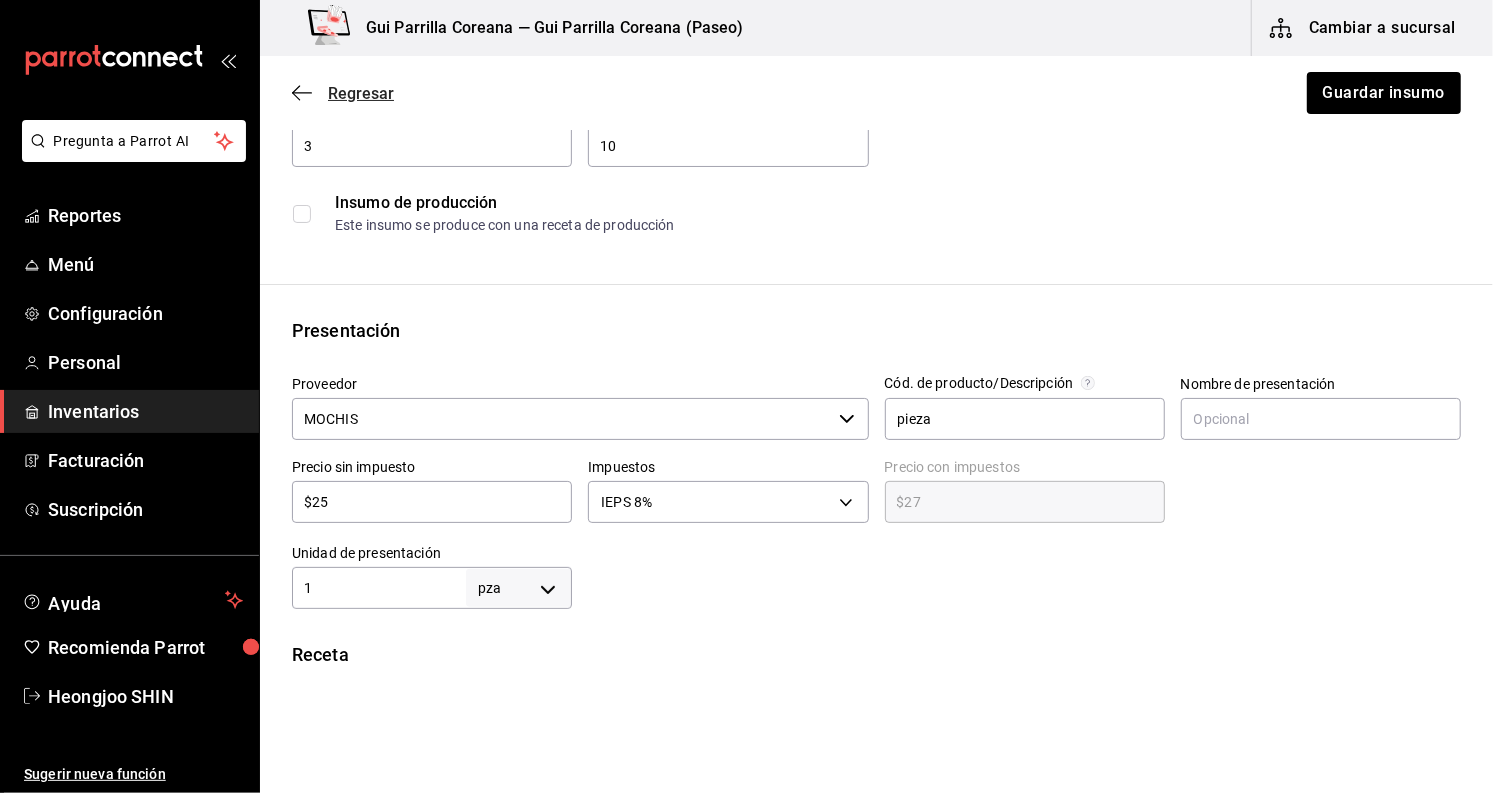 click on "Regresar" at bounding box center (361, 93) 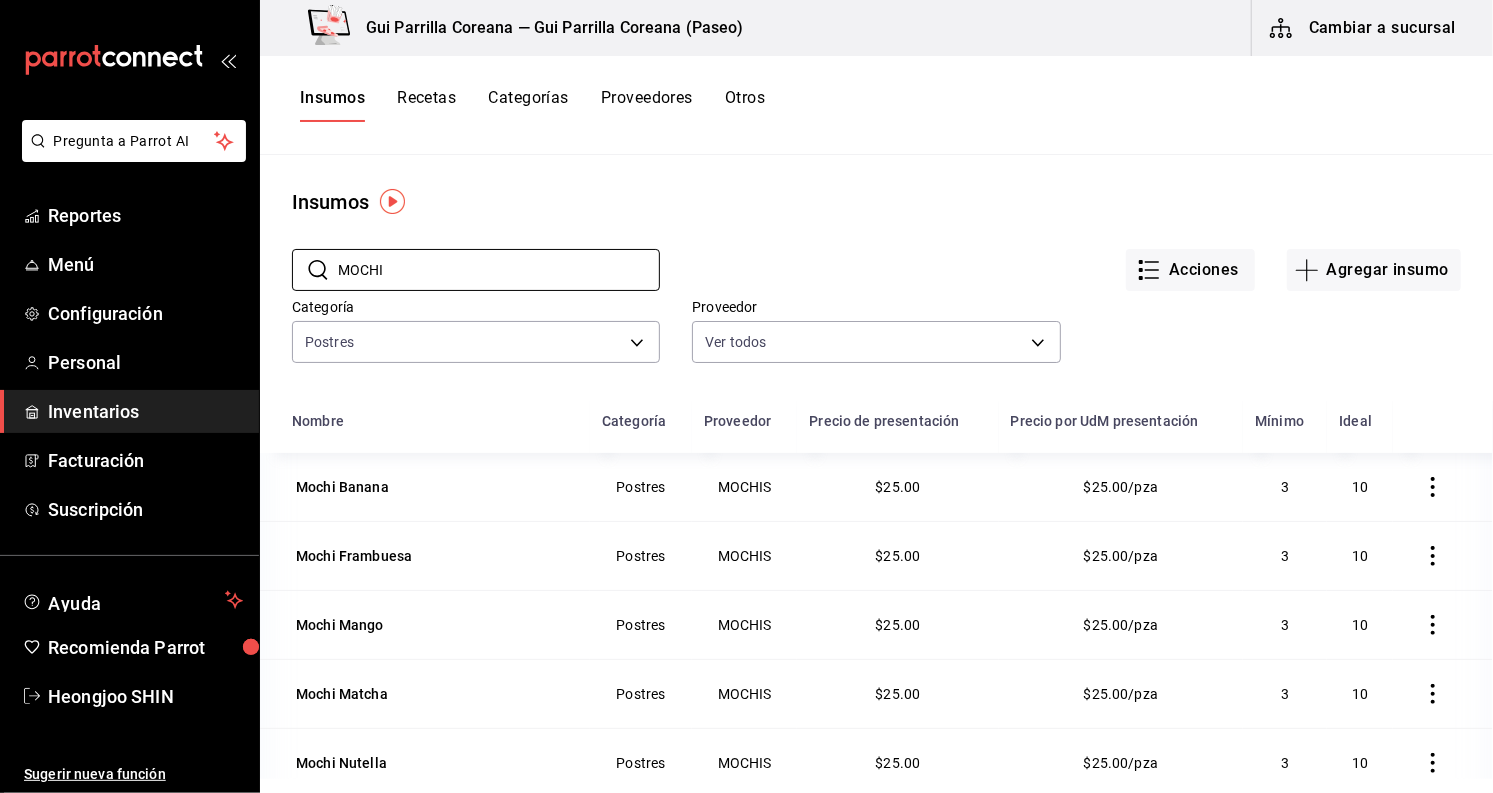 drag, startPoint x: 414, startPoint y: 265, endPoint x: 132, endPoint y: 239, distance: 283.19604 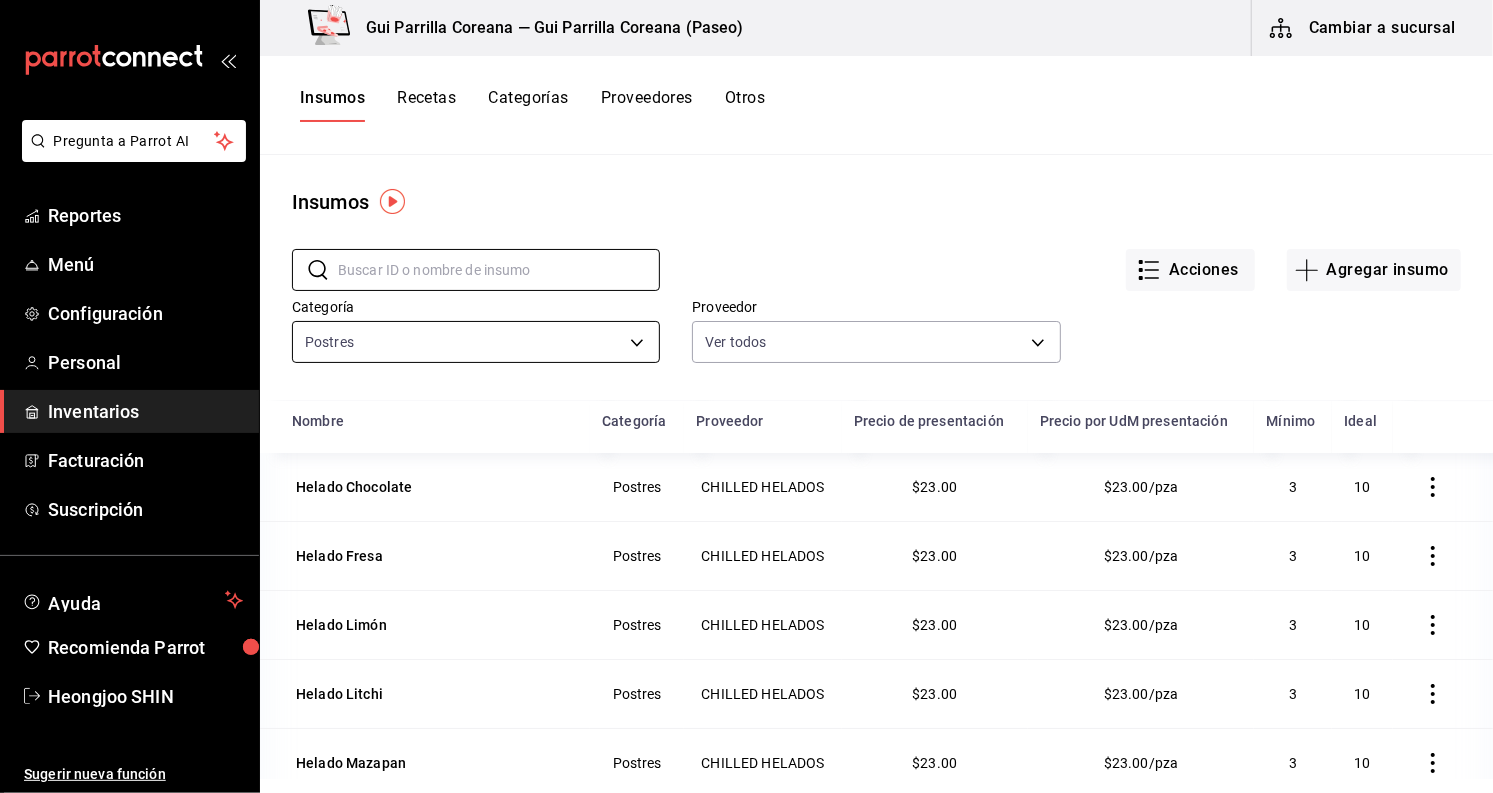 type 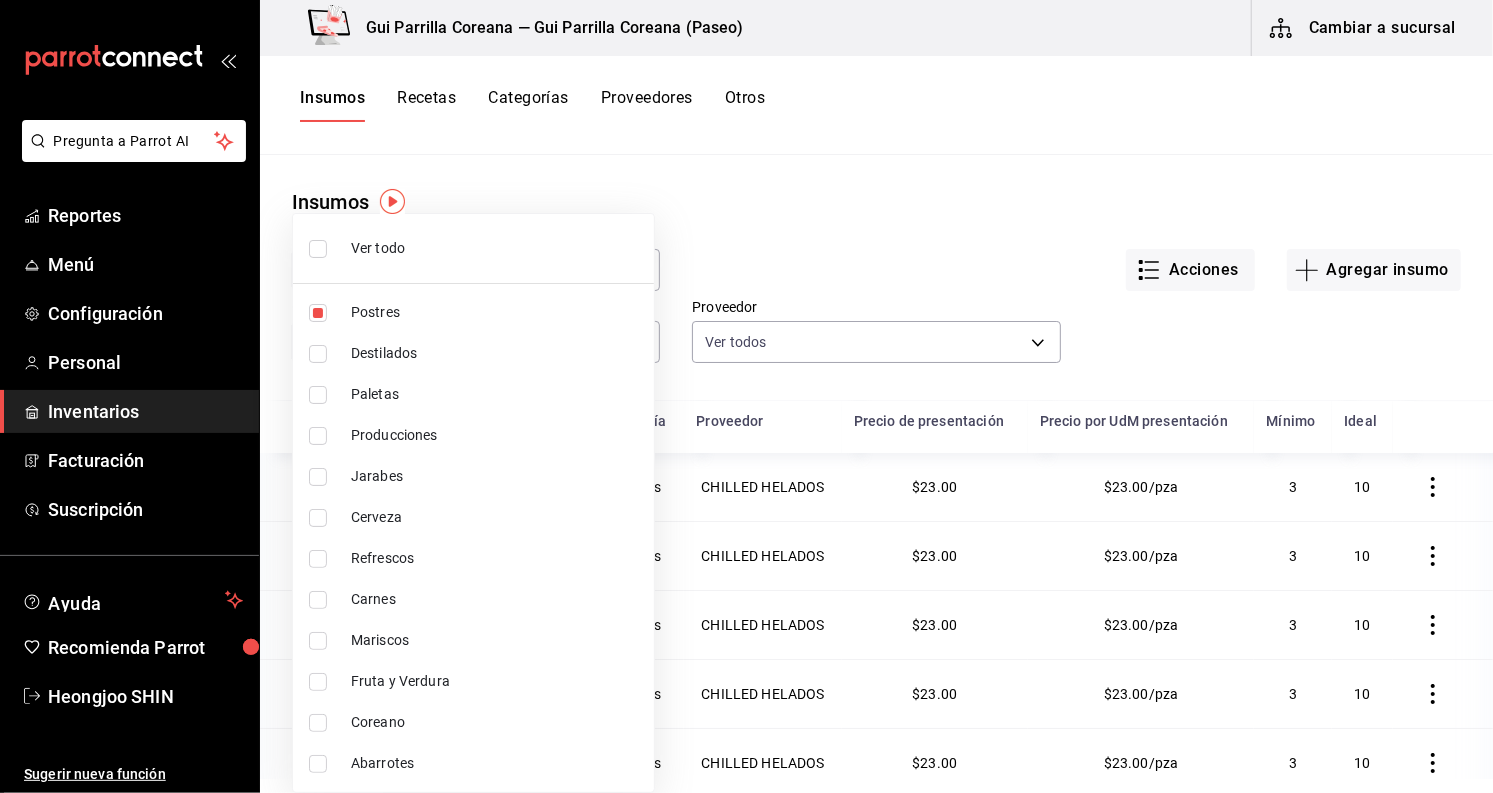 click on "Postres" at bounding box center [473, 312] 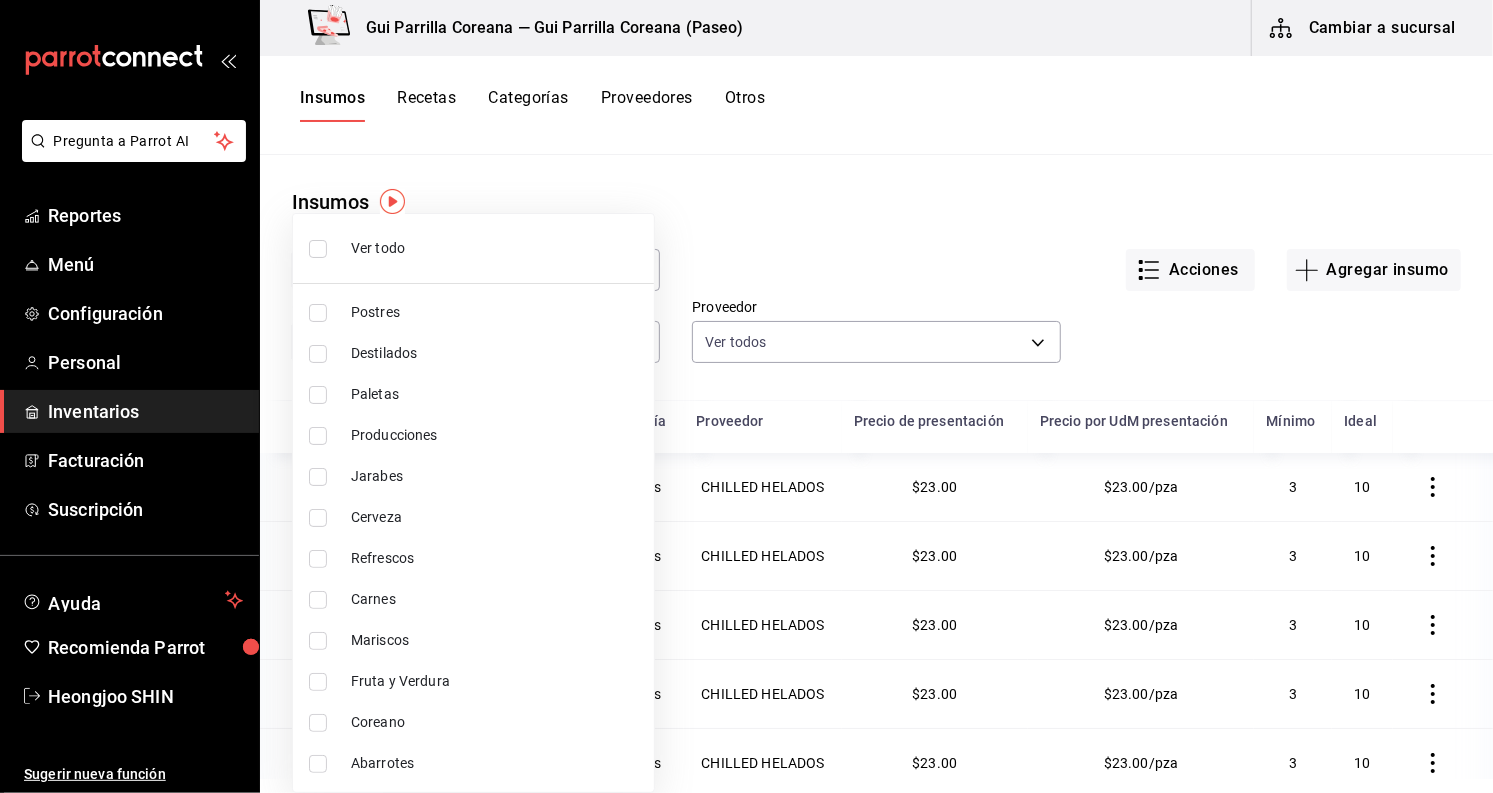 click on "Cerveza" at bounding box center [494, 517] 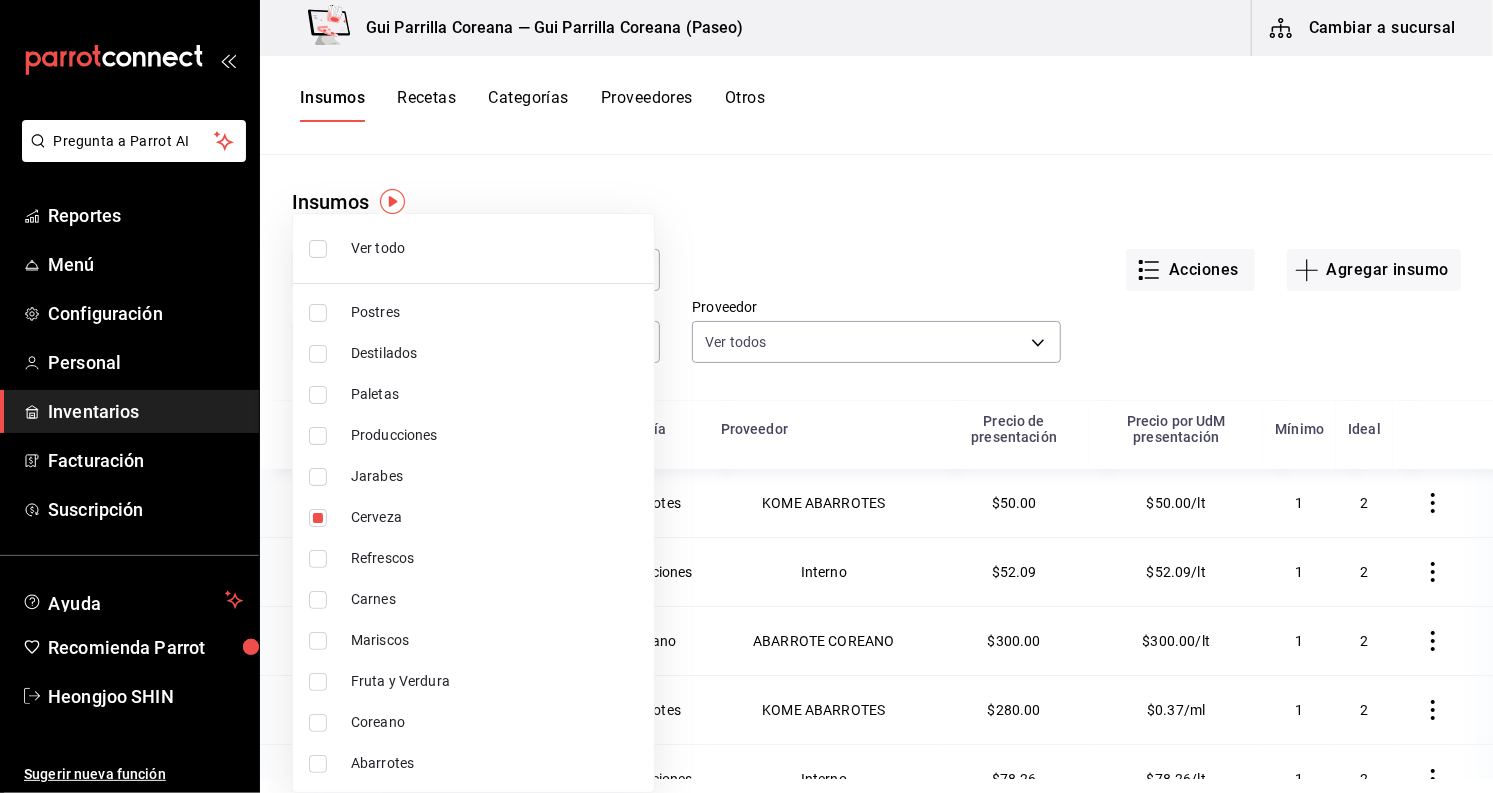 type on "6949ef77-888c-4b9b-85cf-954b61c6a8e5" 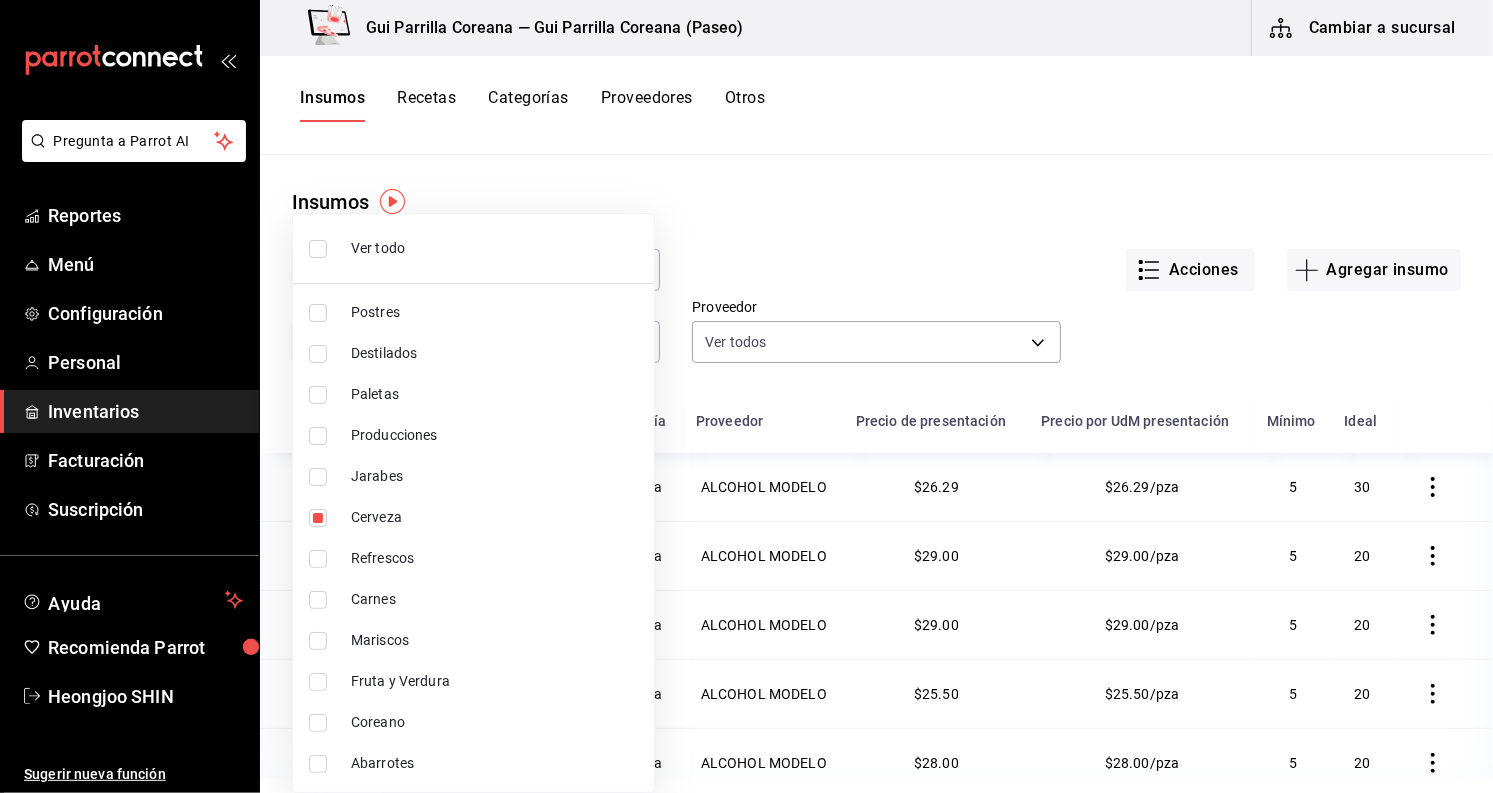 click at bounding box center (746, 396) 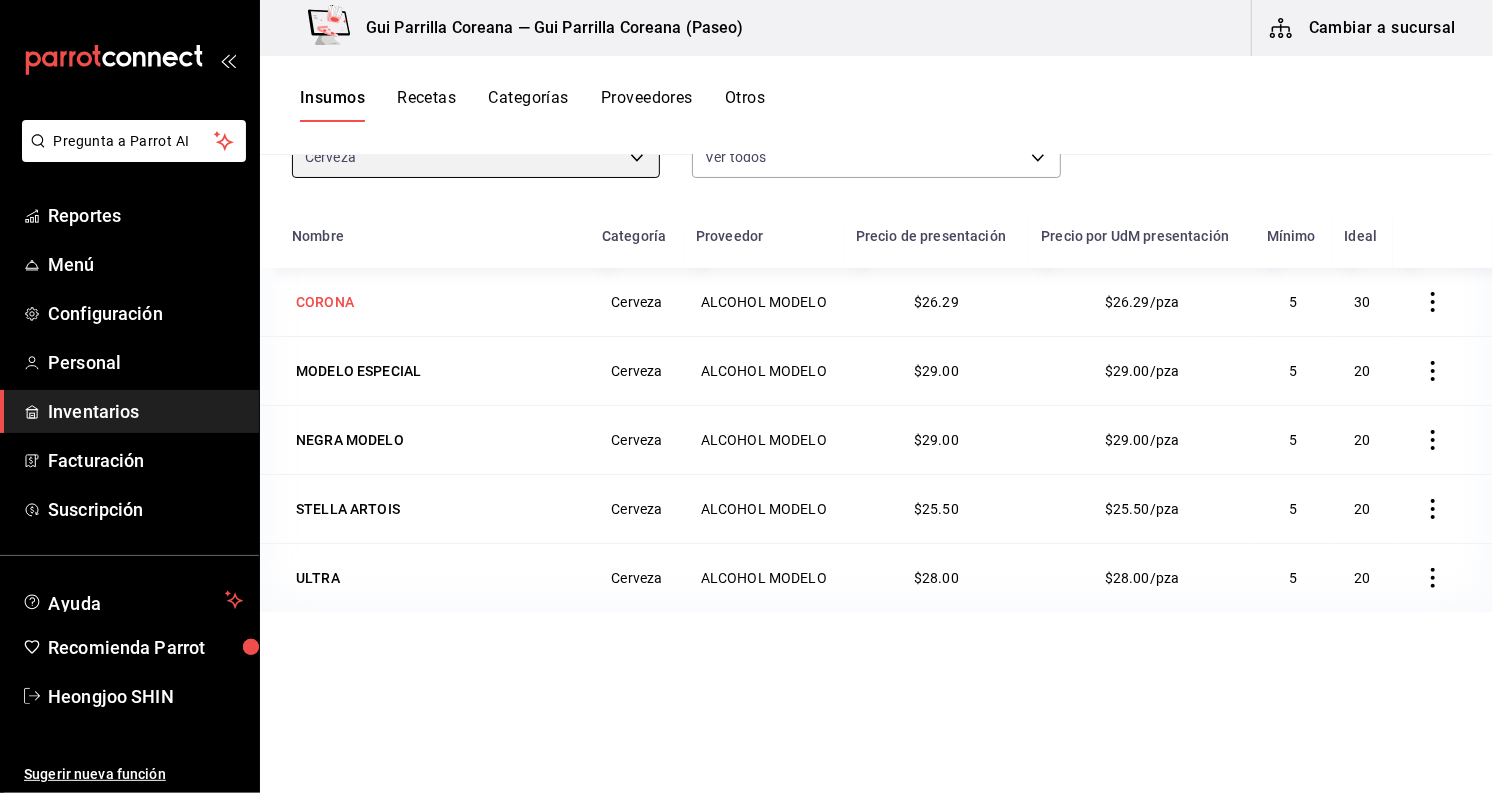 scroll, scrollTop: 135, scrollLeft: 0, axis: vertical 